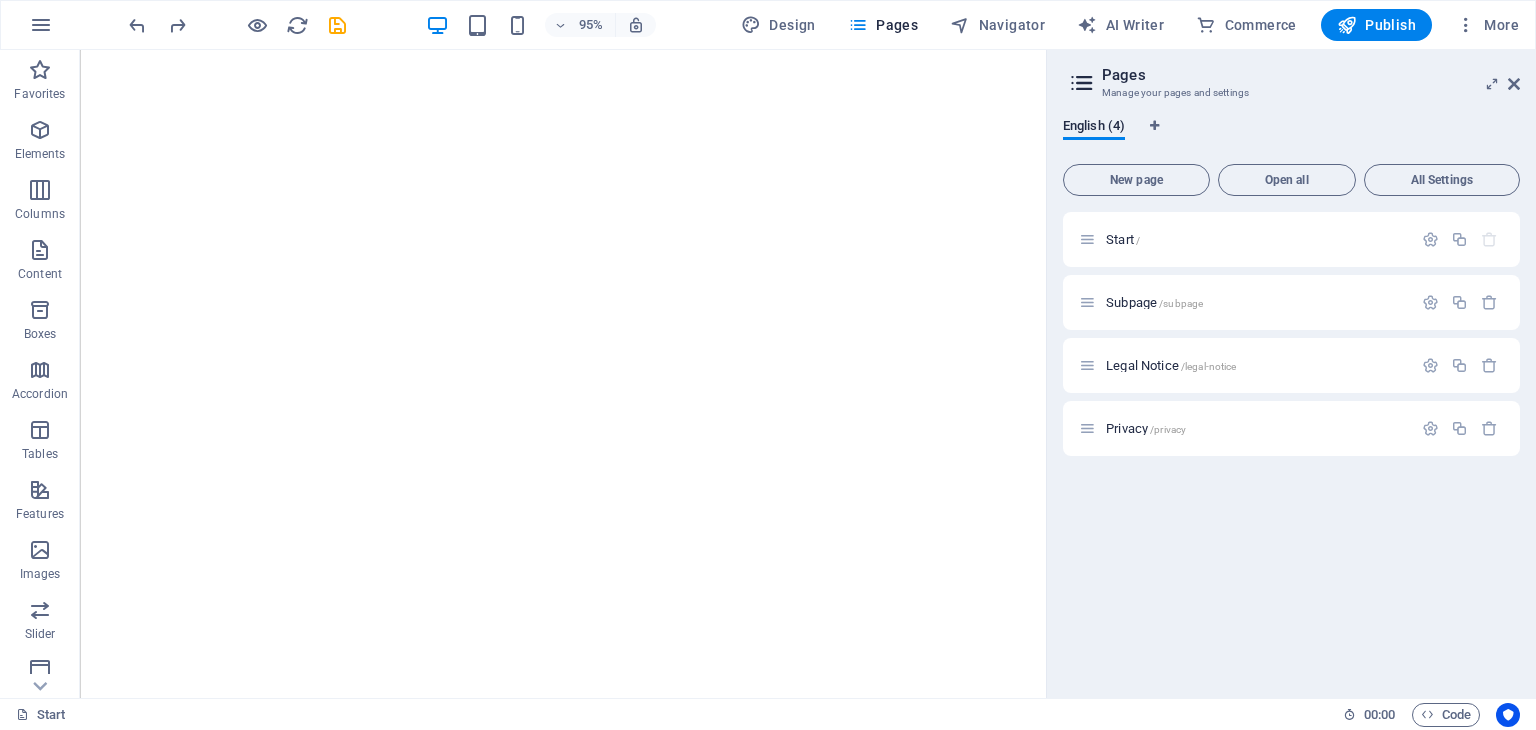 scroll, scrollTop: 0, scrollLeft: 0, axis: both 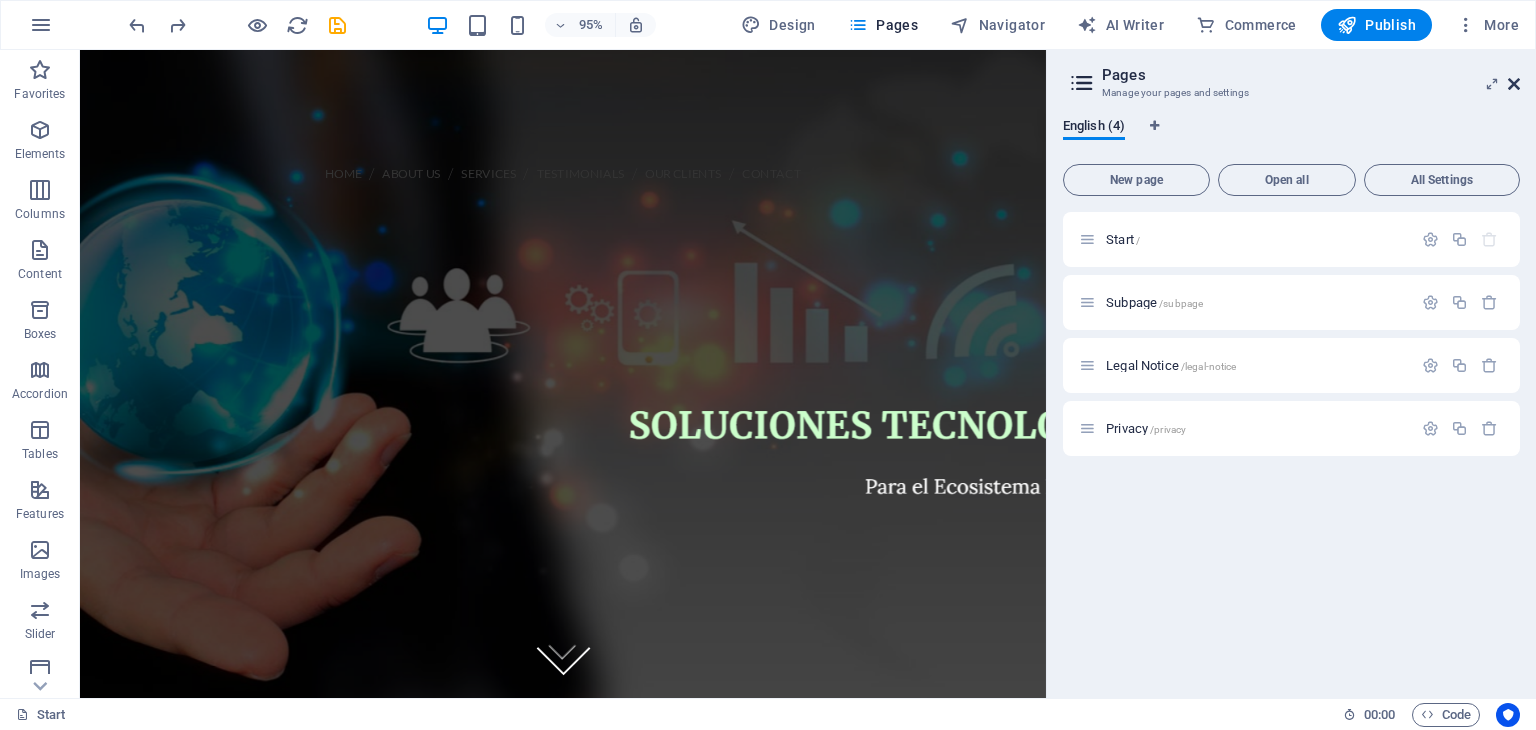 click at bounding box center [1514, 84] 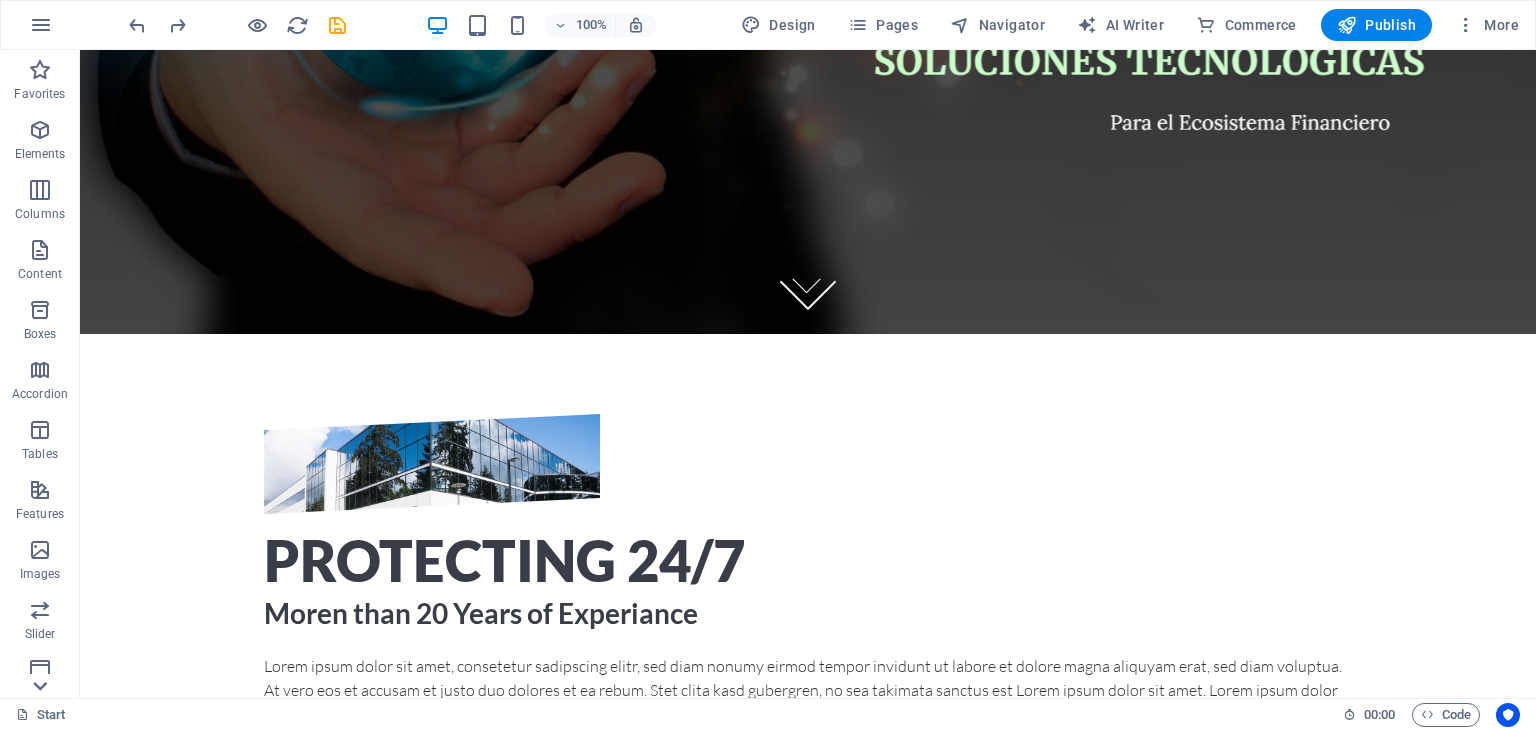 scroll, scrollTop: 400, scrollLeft: 0, axis: vertical 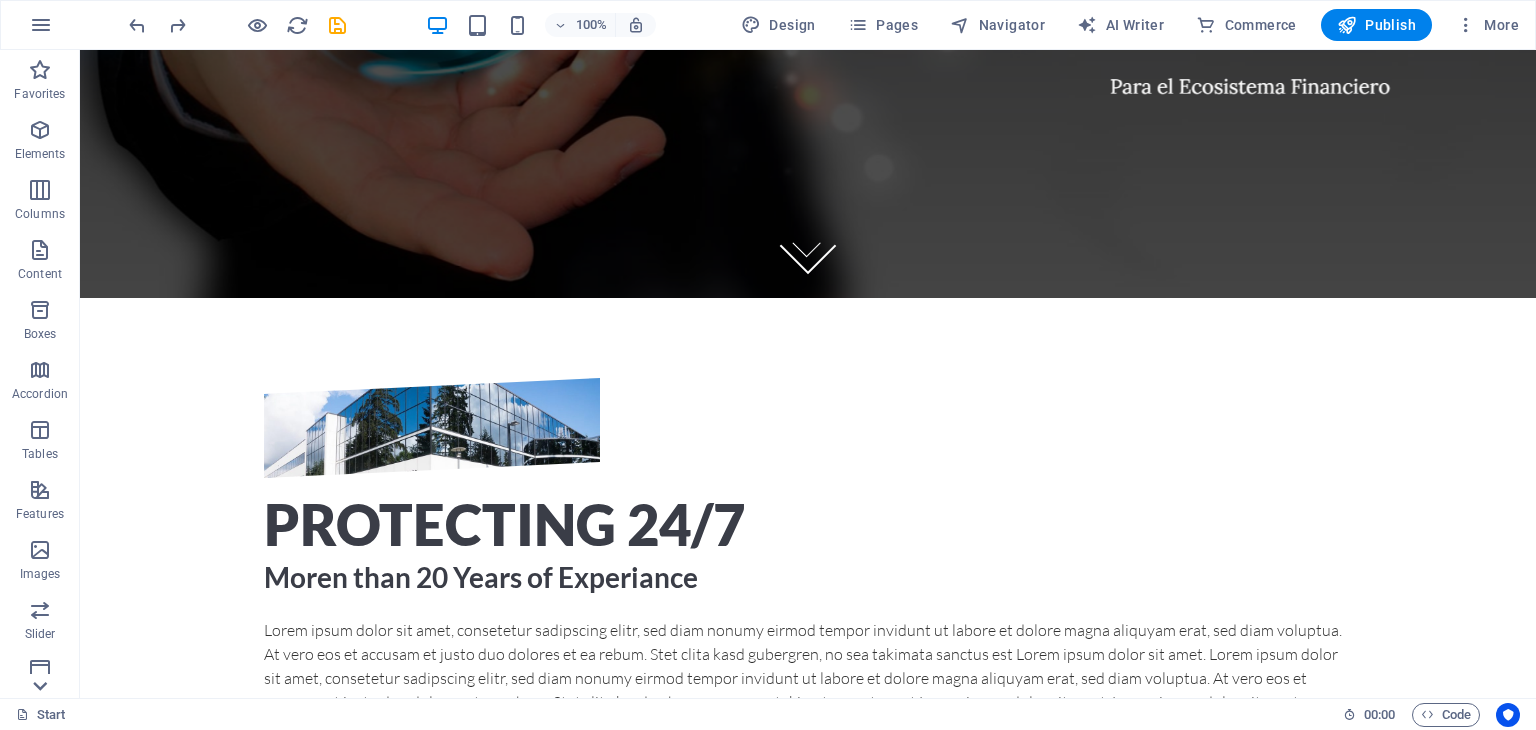 click 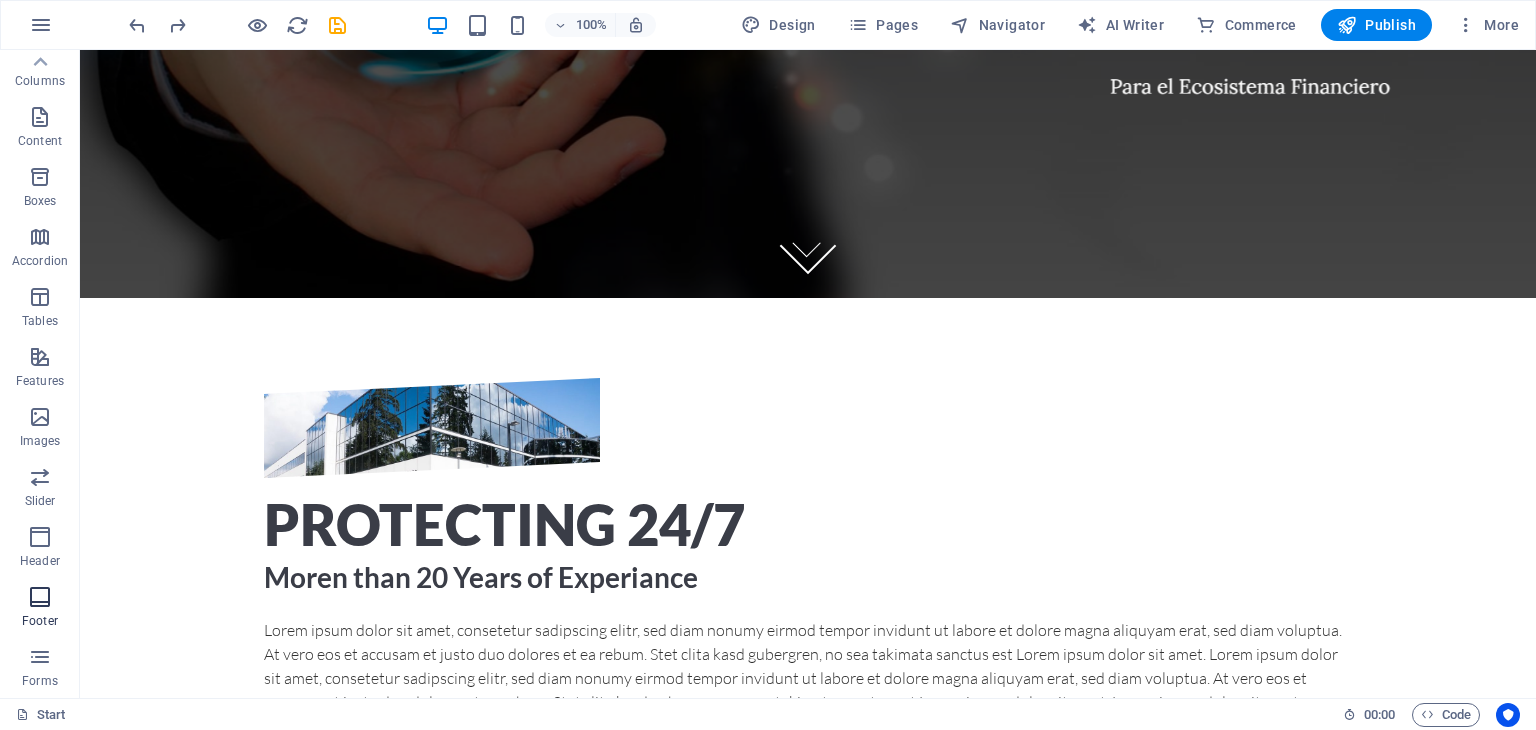 scroll, scrollTop: 0, scrollLeft: 0, axis: both 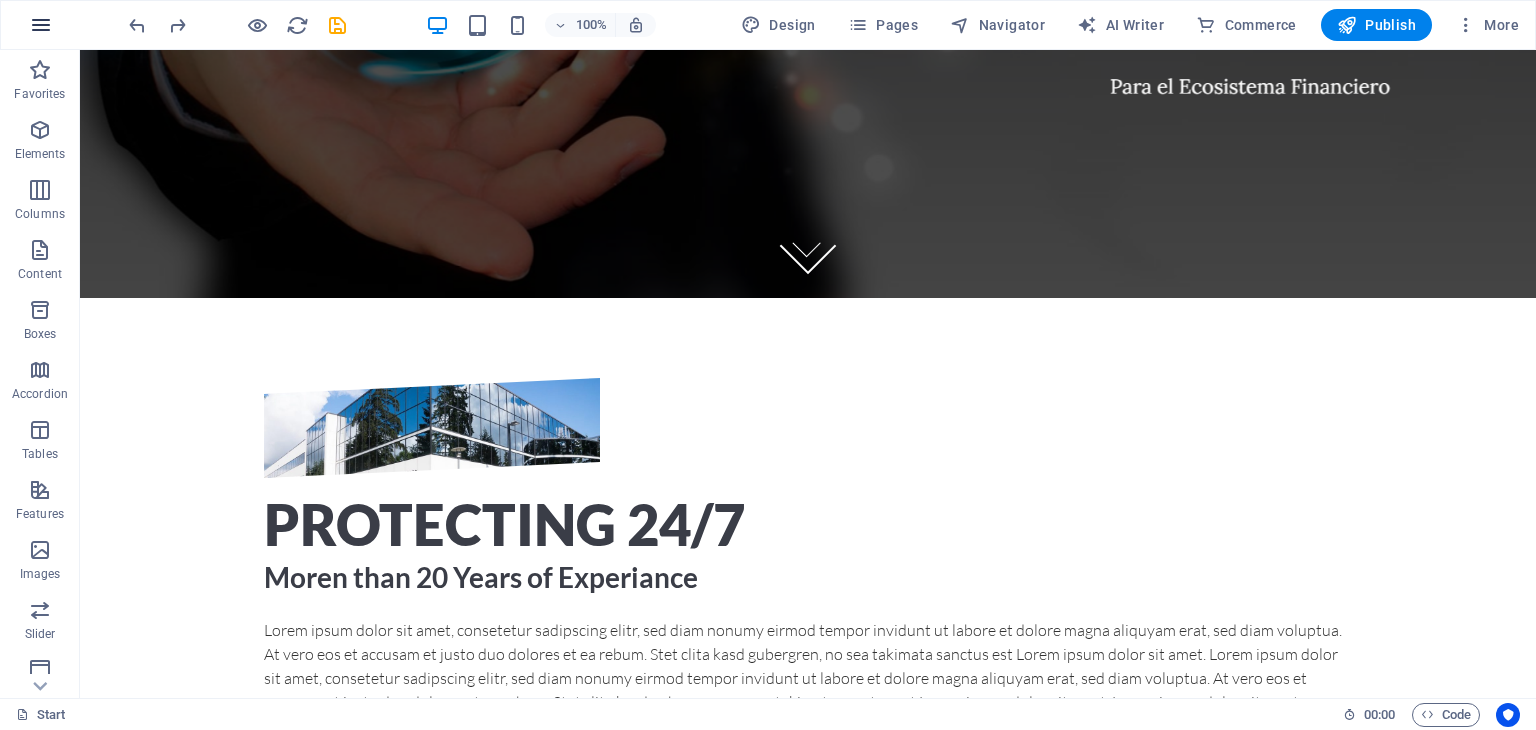 click at bounding box center [41, 25] 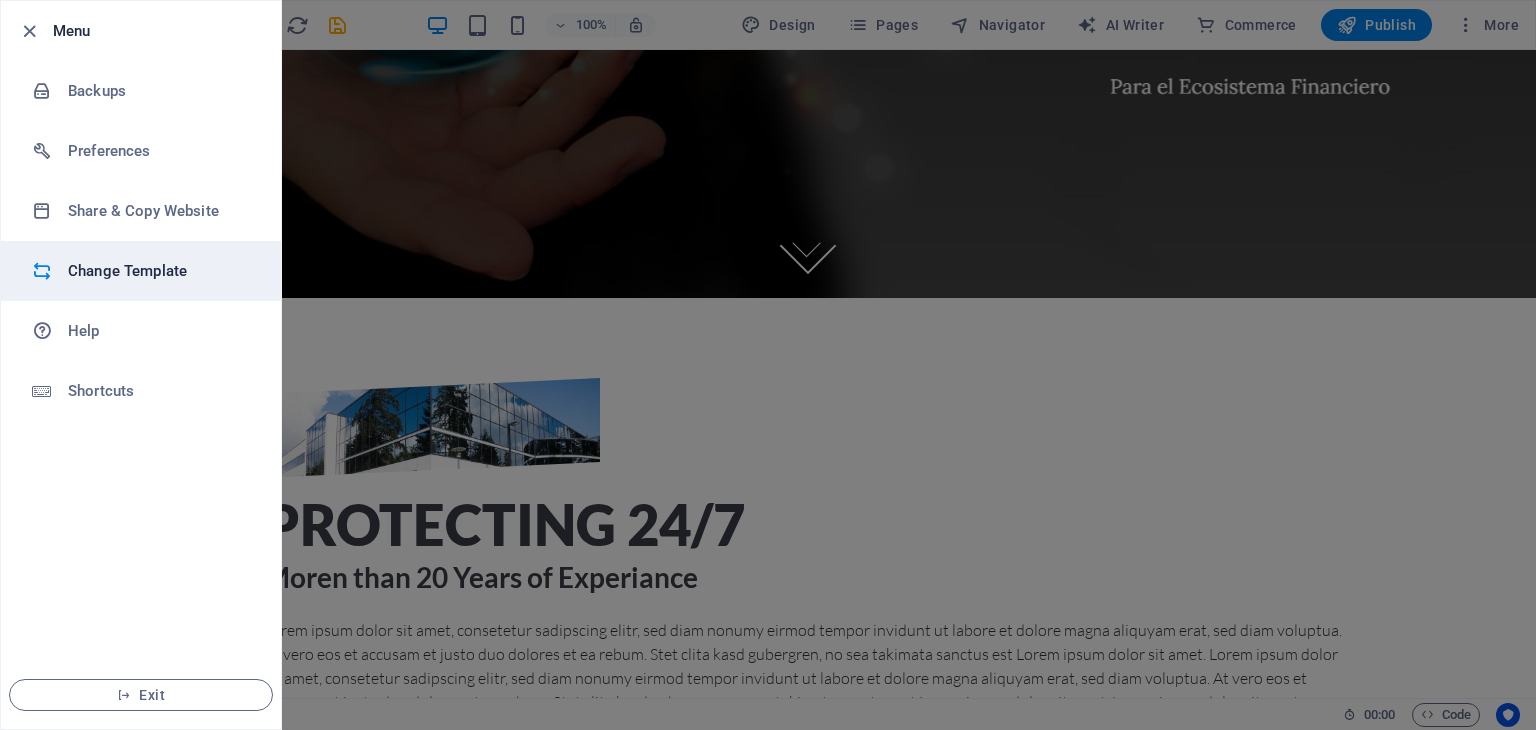 click on "Change Template" at bounding box center (160, 271) 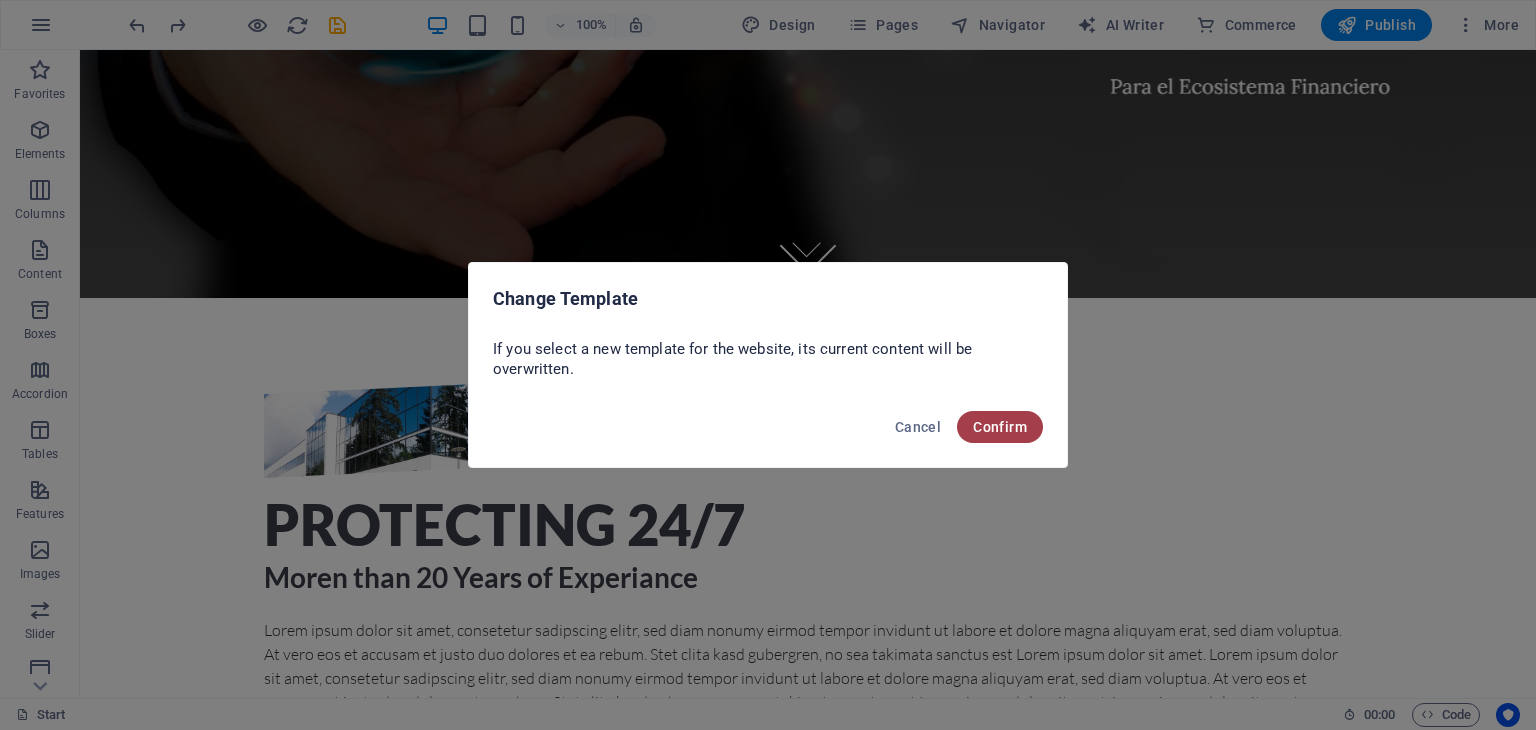 click on "Confirm" at bounding box center [1000, 427] 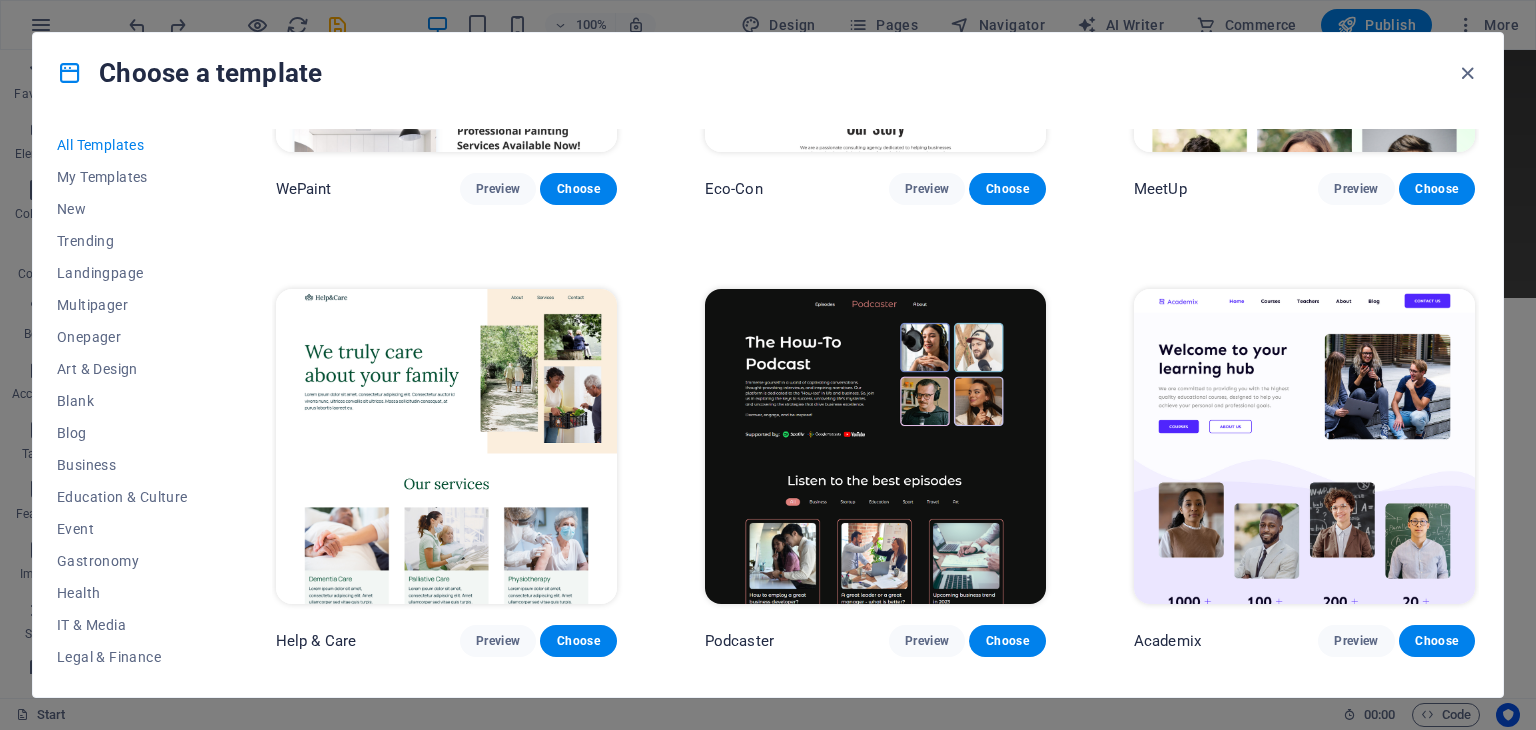 scroll, scrollTop: 2900, scrollLeft: 0, axis: vertical 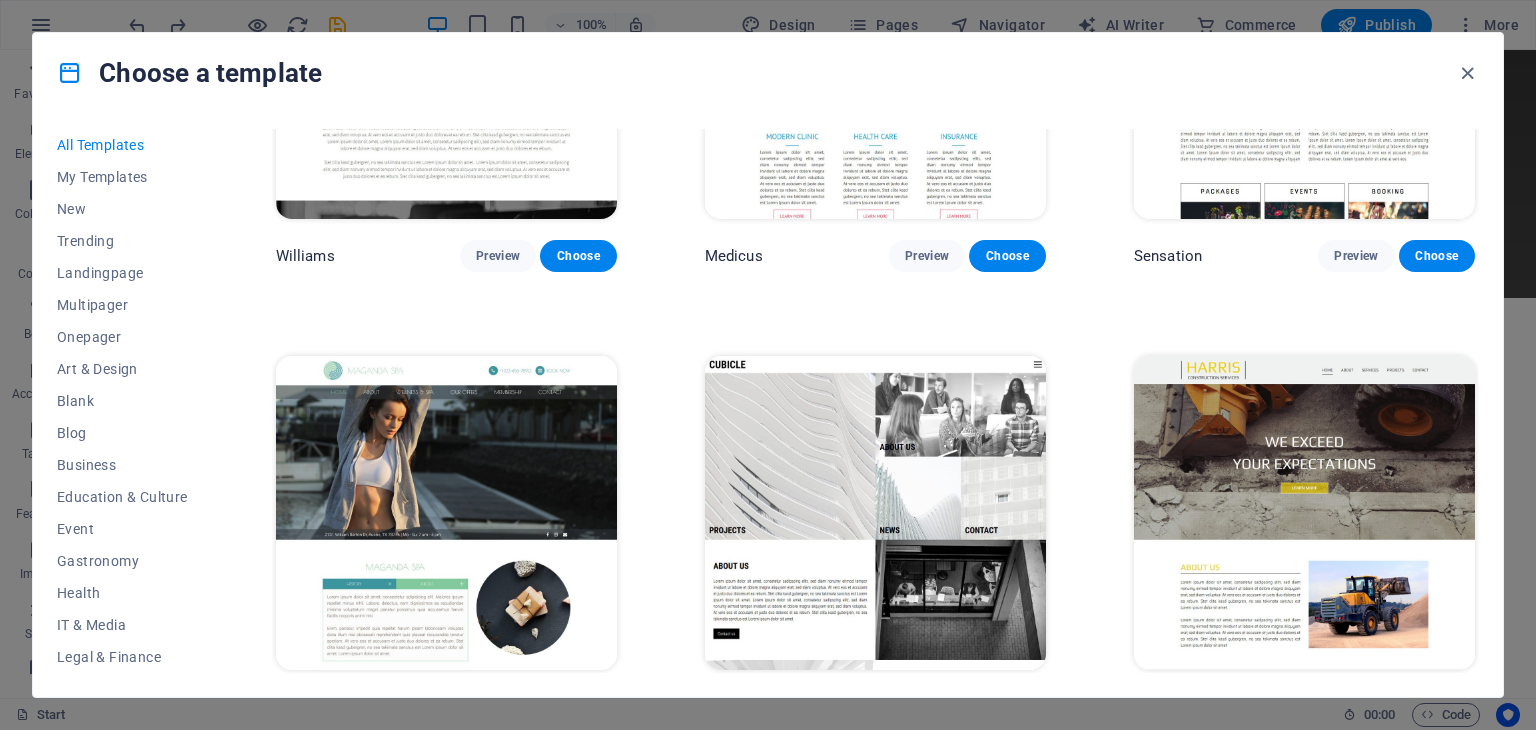 click on "Preview" at bounding box center (498, 707) 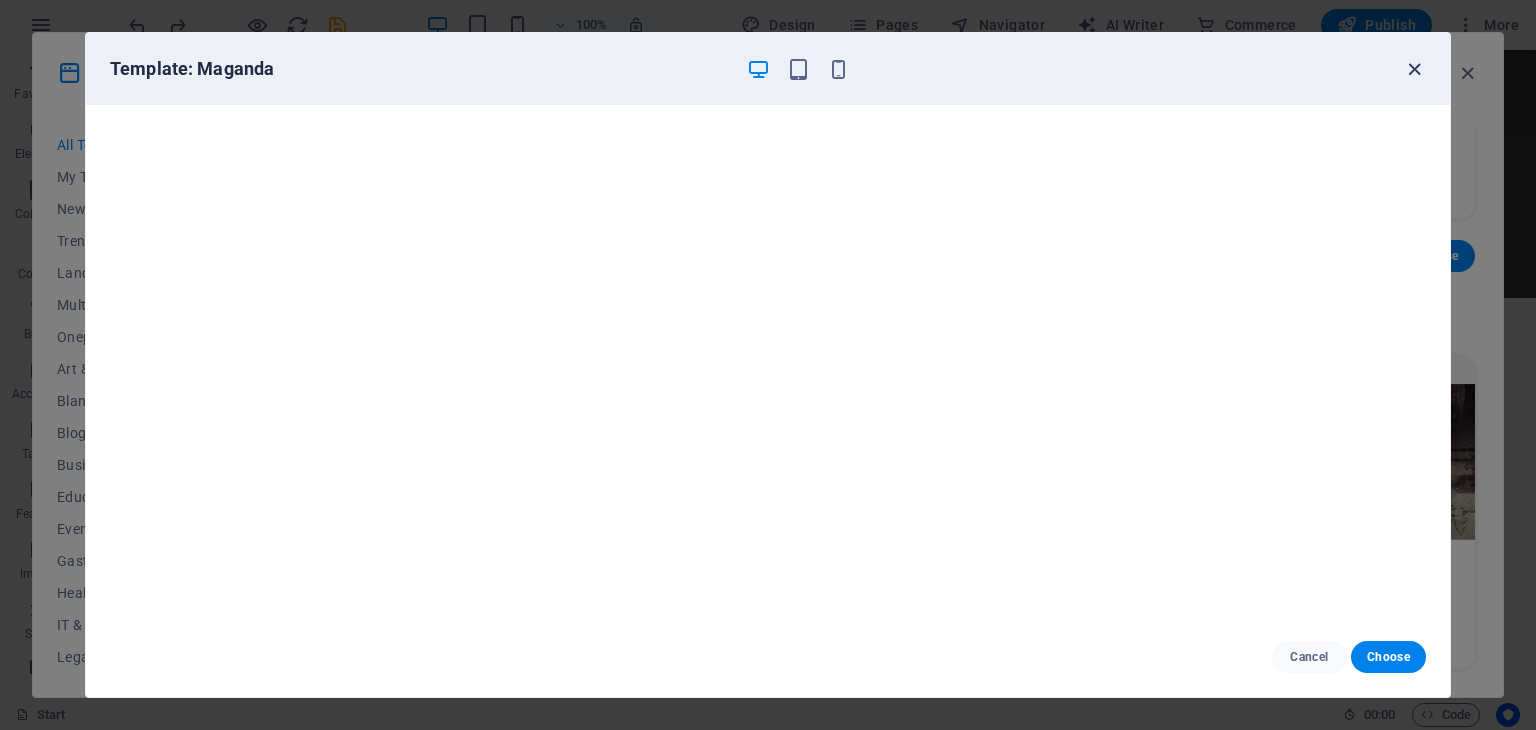click at bounding box center (1414, 69) 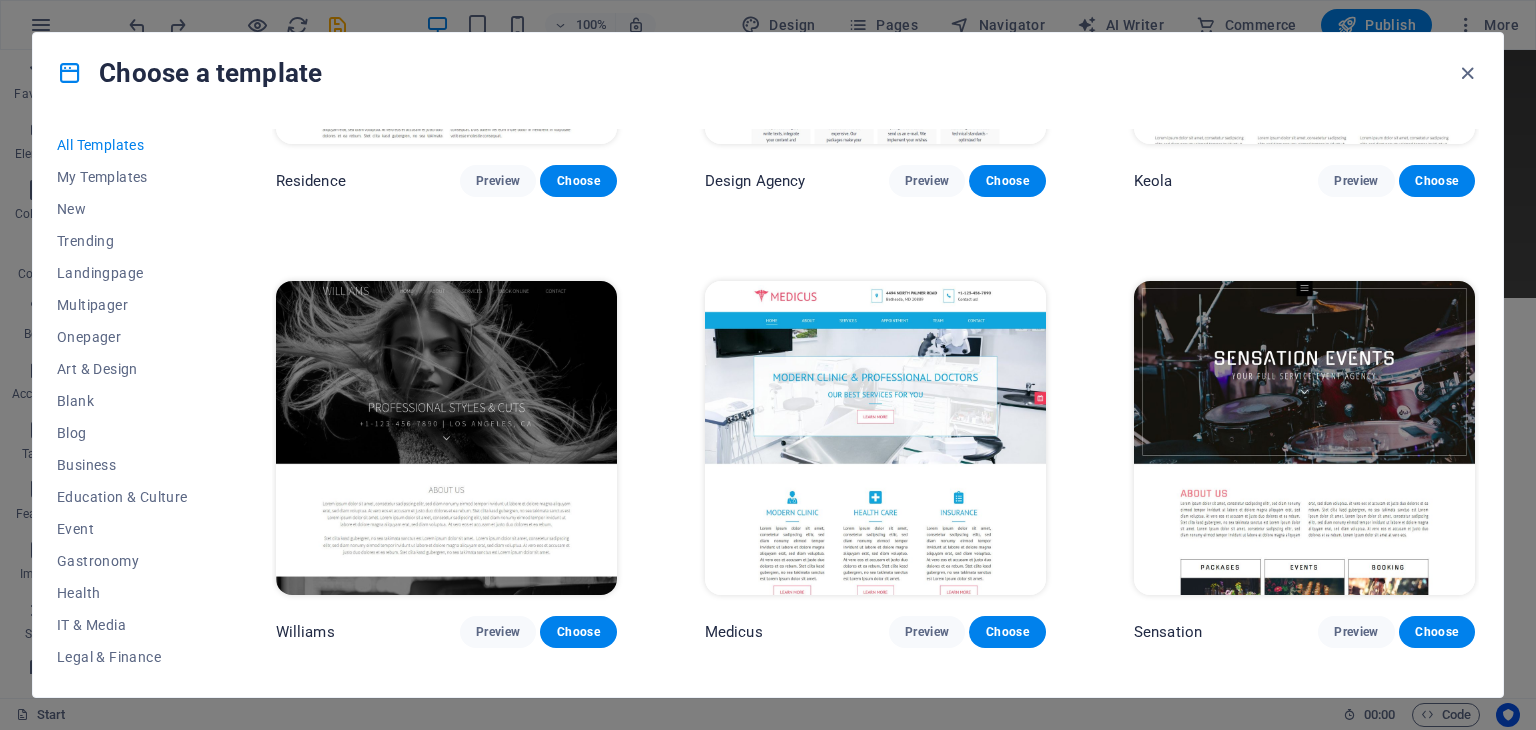 scroll, scrollTop: 20588, scrollLeft: 0, axis: vertical 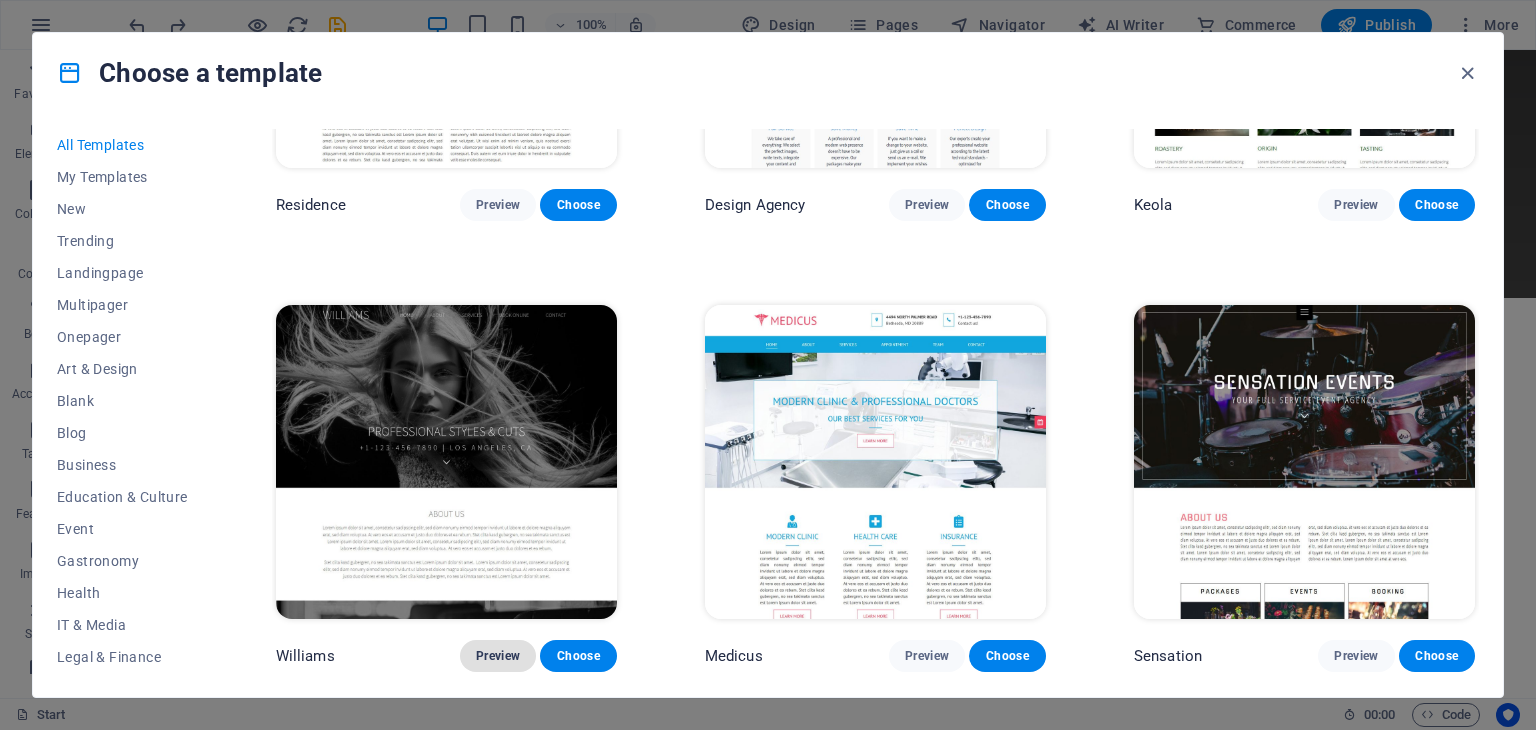 click on "Preview" at bounding box center (498, 656) 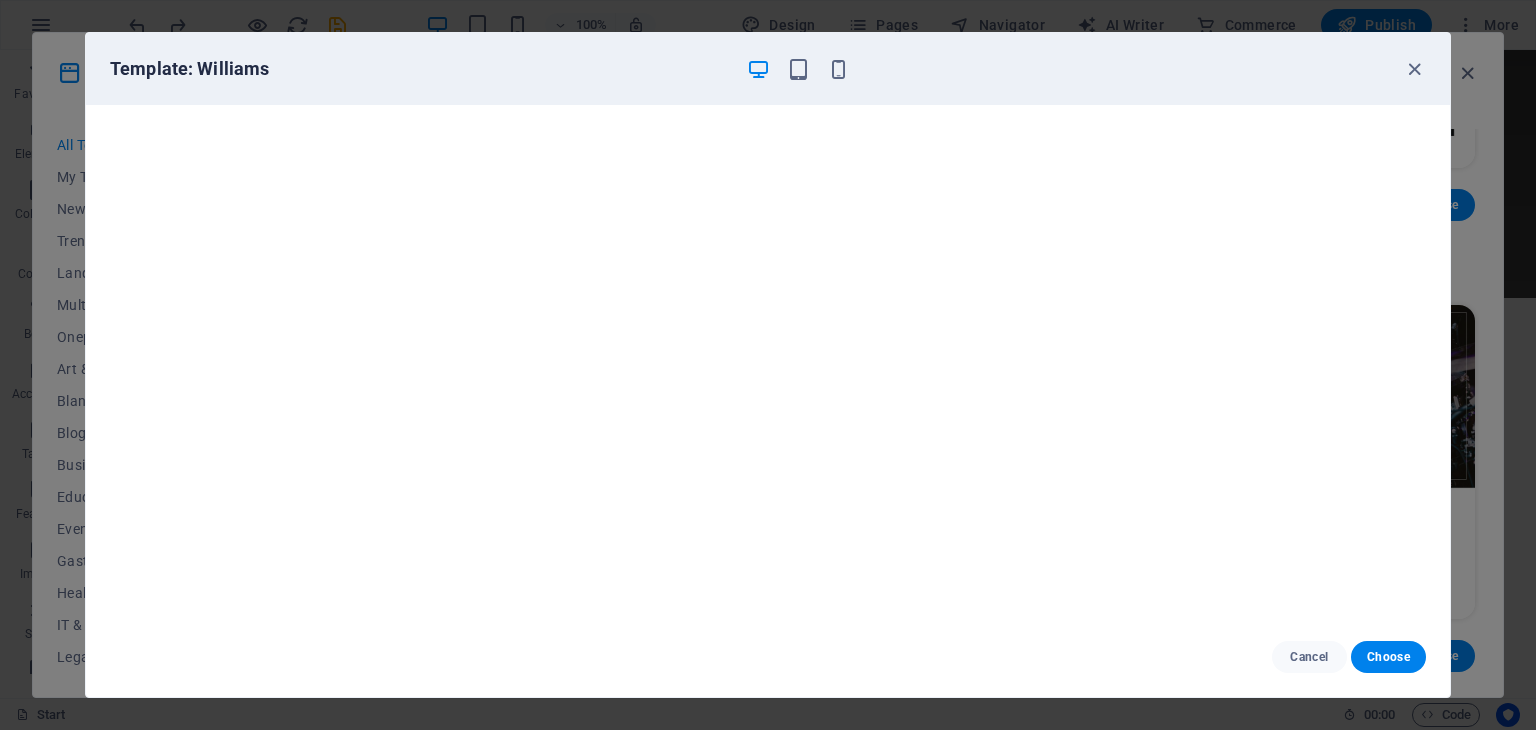 scroll, scrollTop: 0, scrollLeft: 0, axis: both 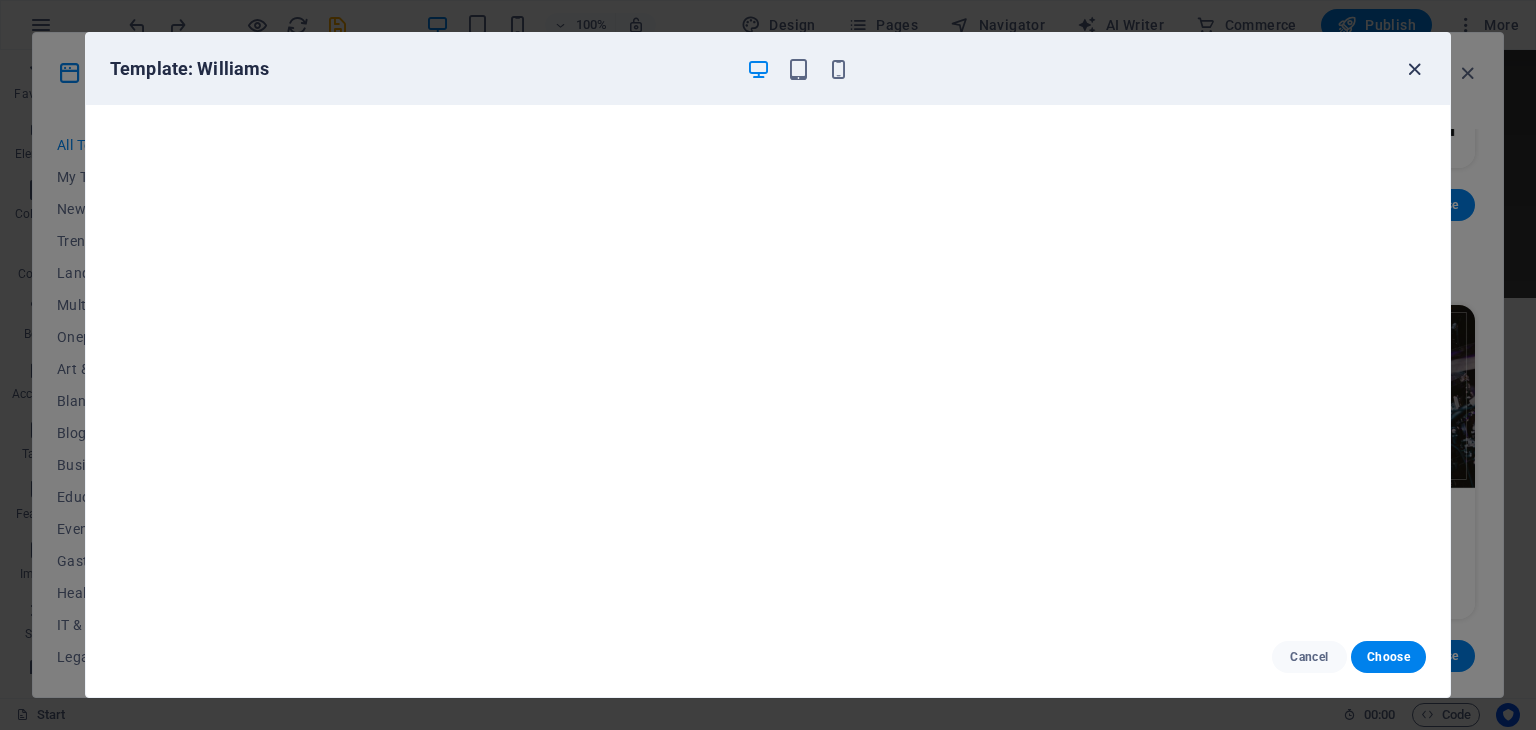 click at bounding box center [1414, 69] 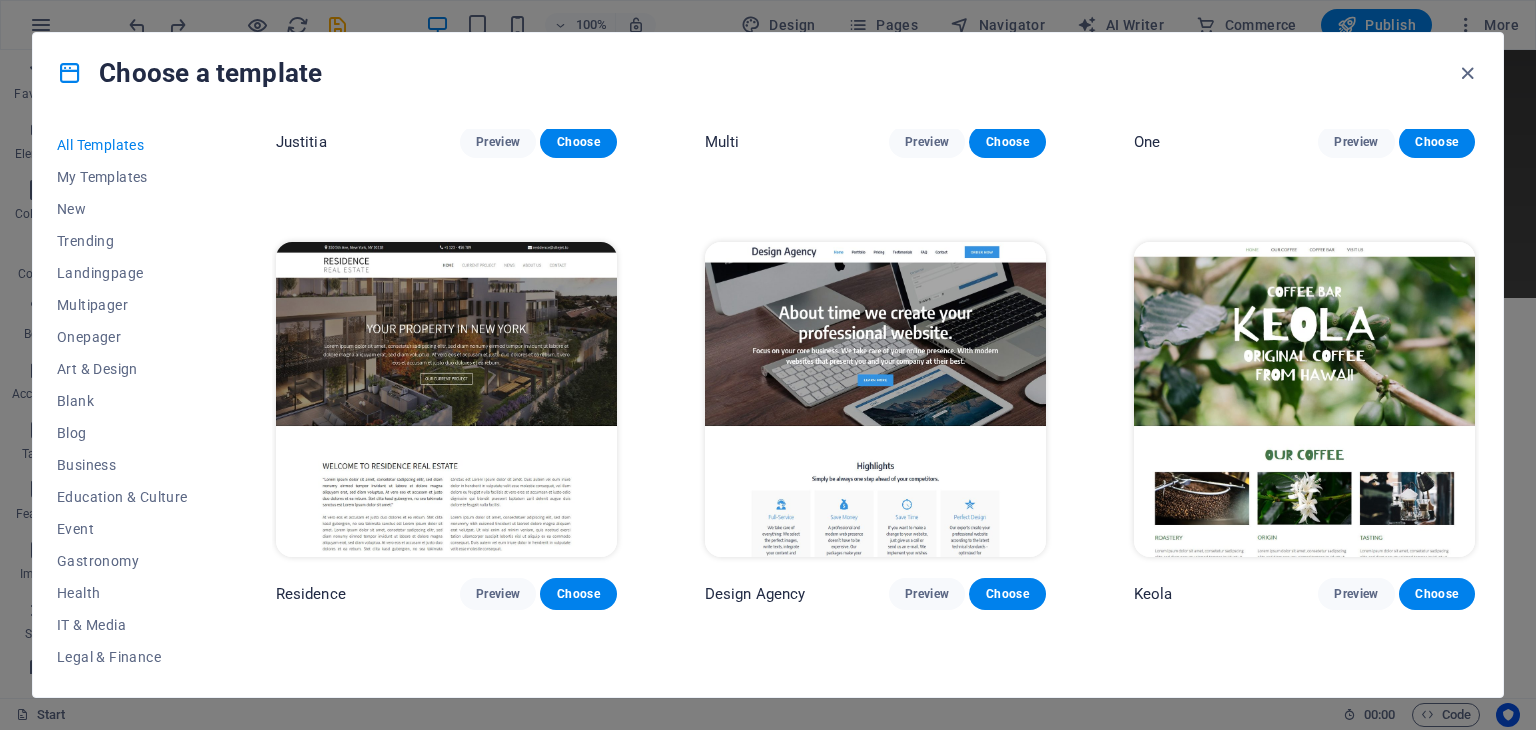 scroll, scrollTop: 20188, scrollLeft: 0, axis: vertical 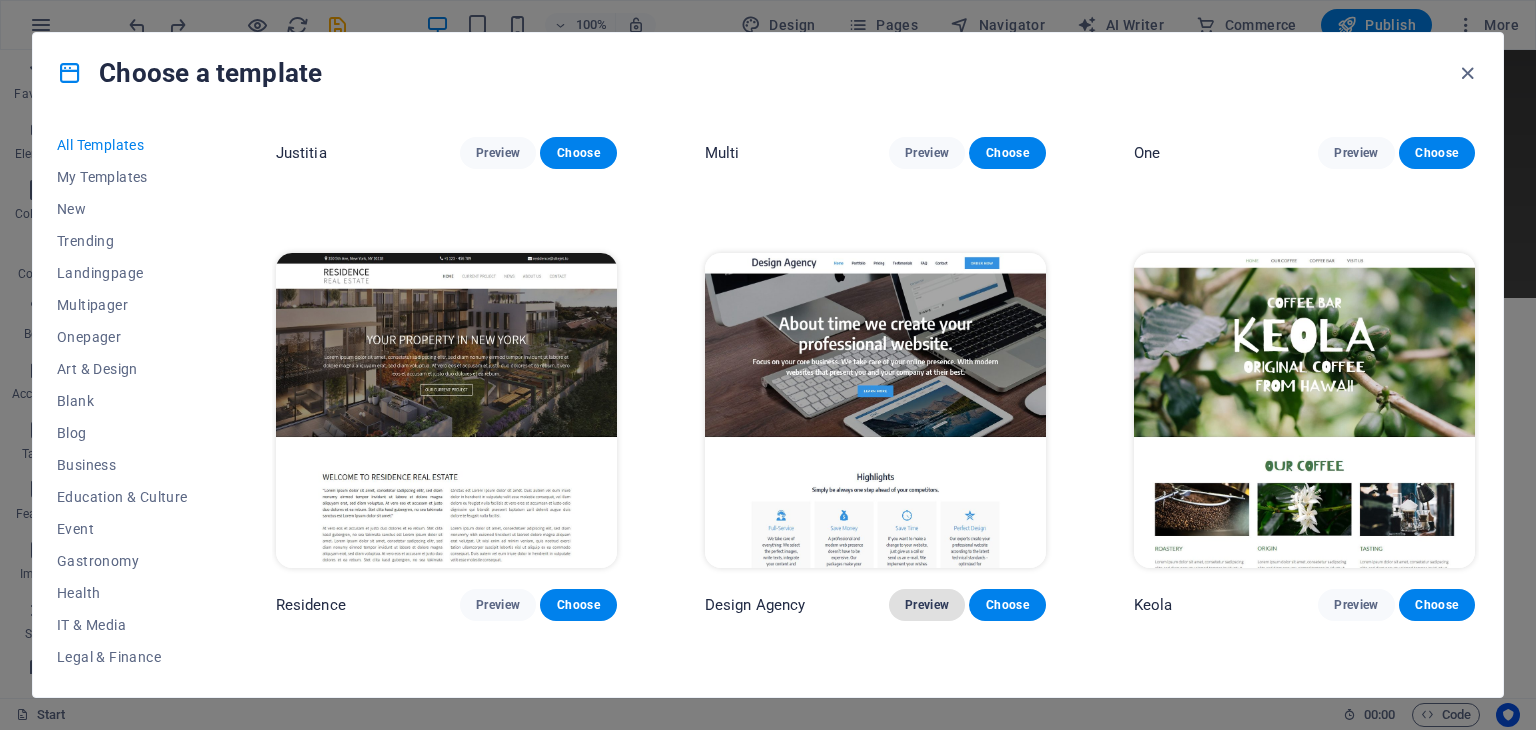 click on "Preview" at bounding box center (927, 605) 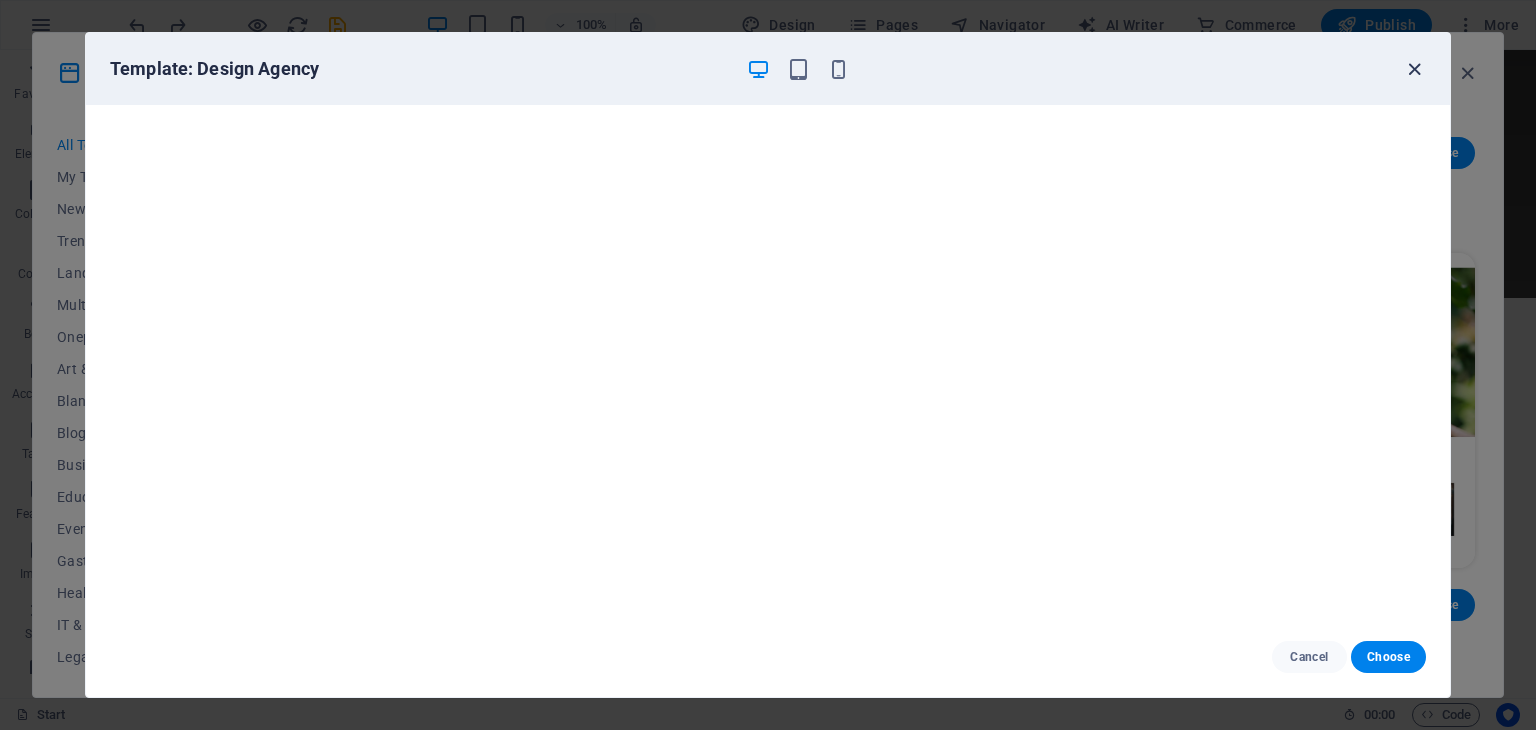 click at bounding box center (1414, 69) 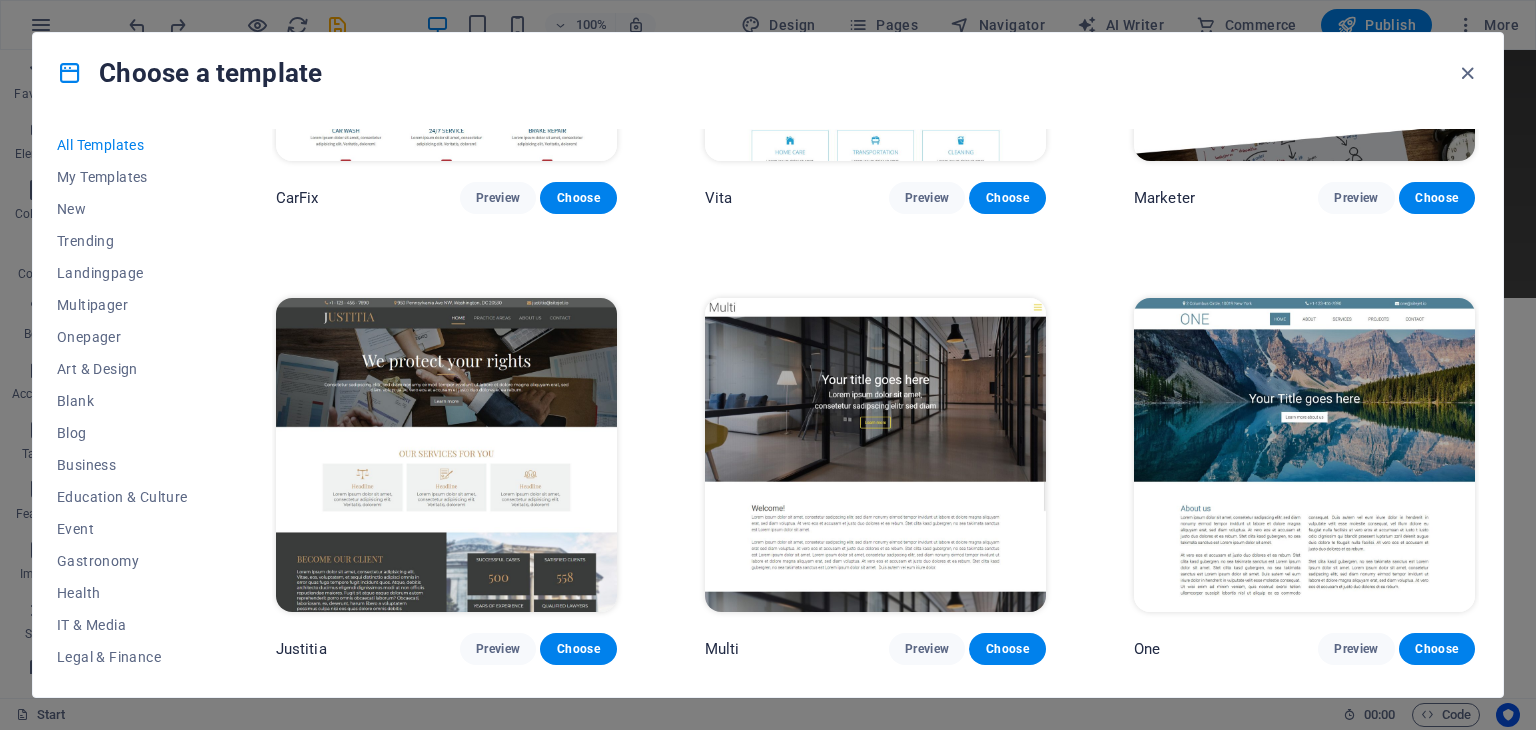 scroll, scrollTop: 19688, scrollLeft: 0, axis: vertical 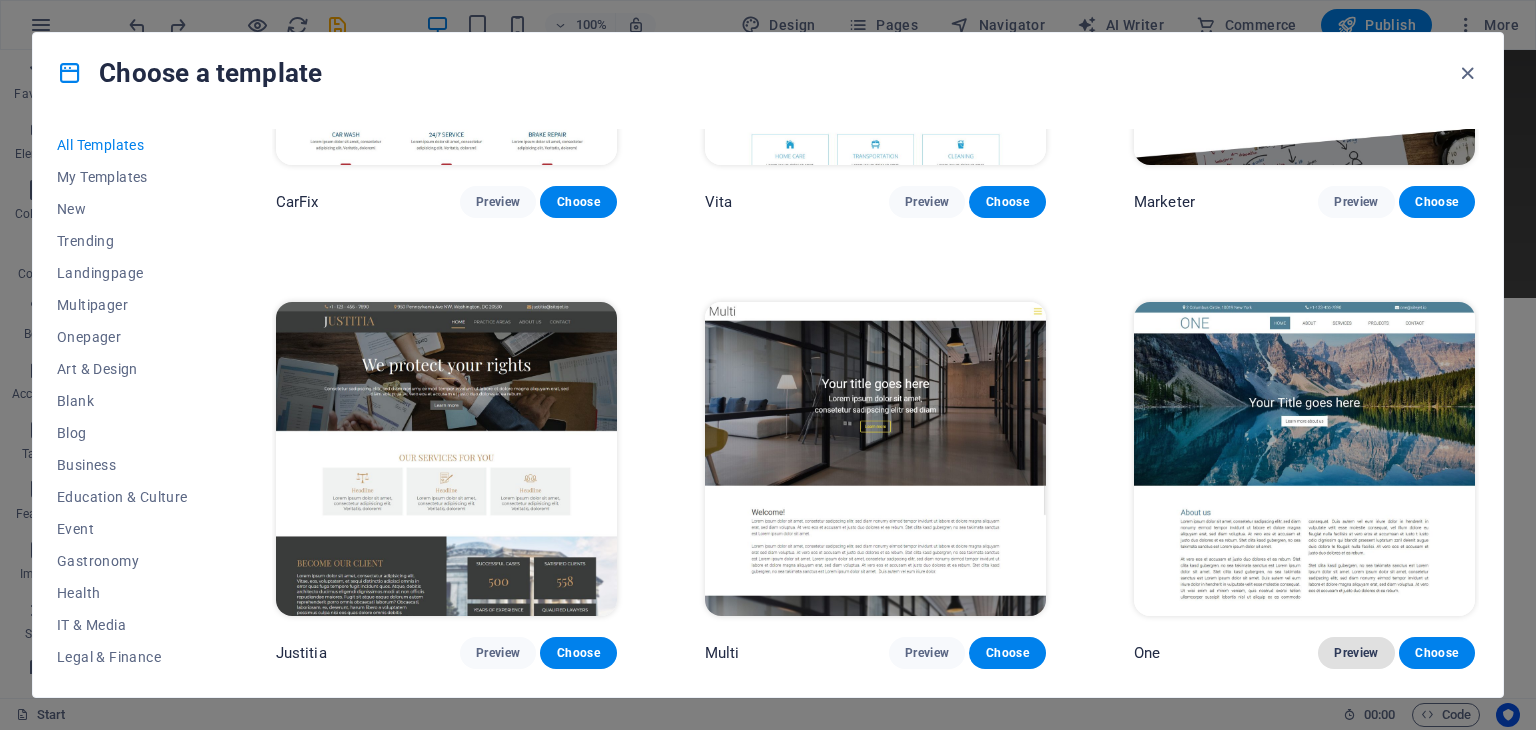 click on "Preview" at bounding box center [1356, 653] 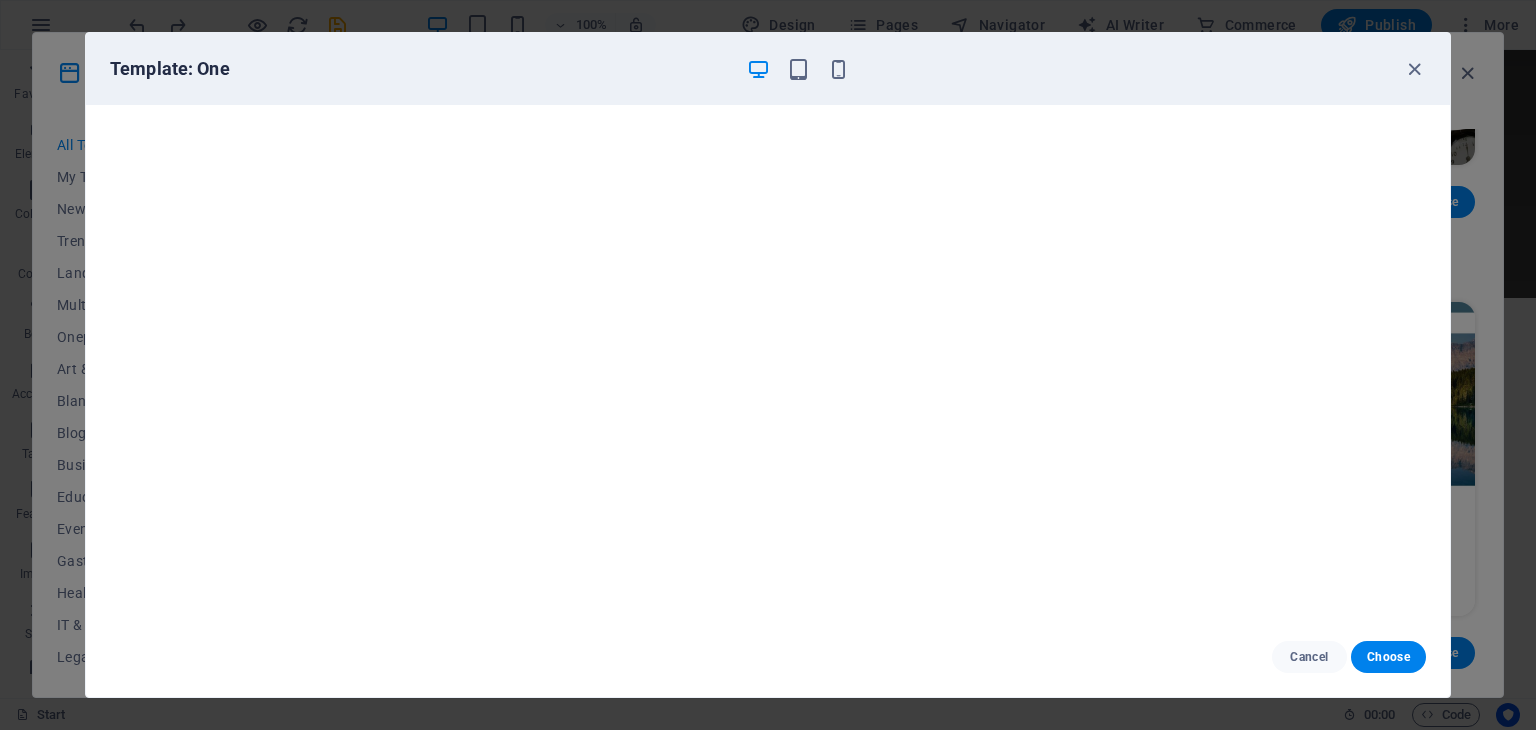 scroll, scrollTop: 0, scrollLeft: 0, axis: both 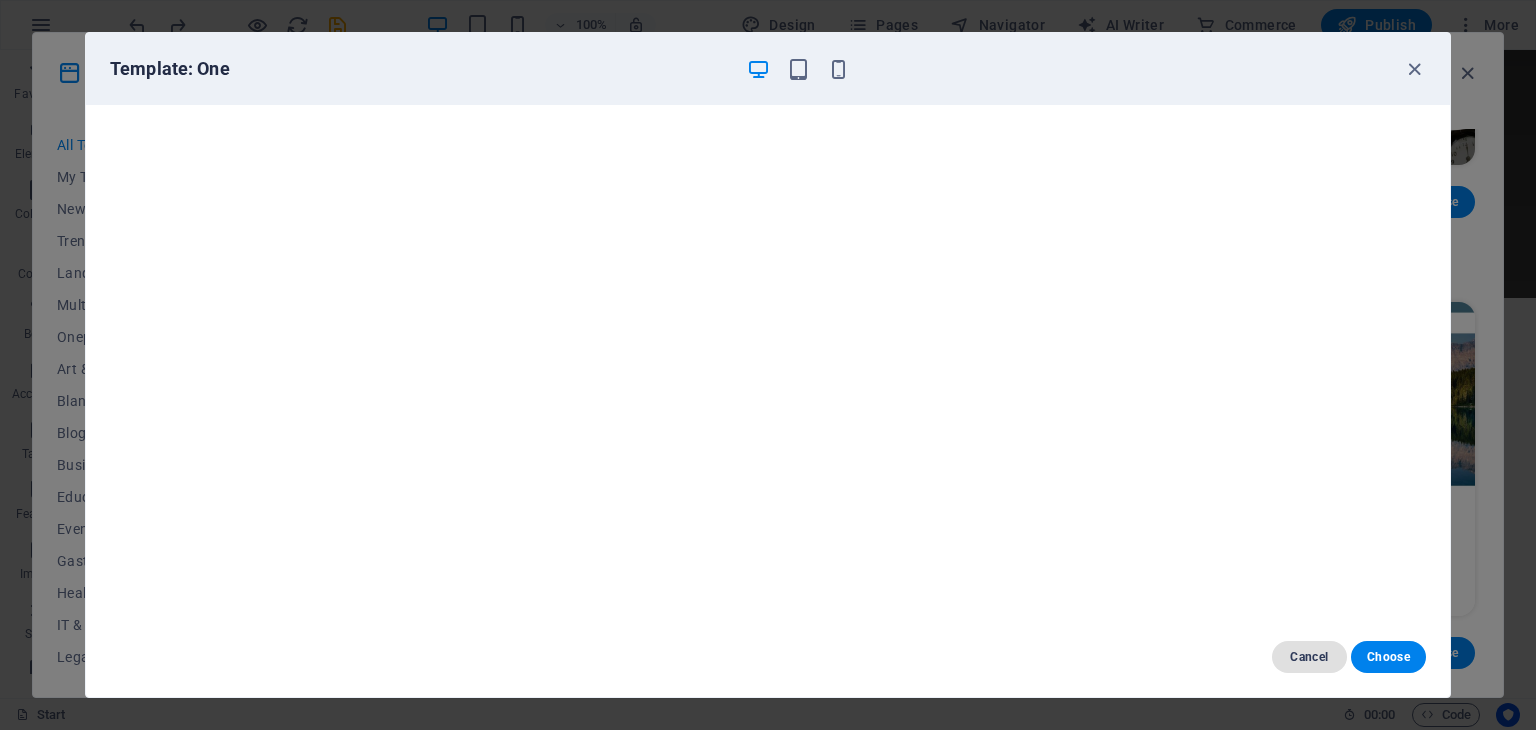 click on "Cancel" at bounding box center [1309, 657] 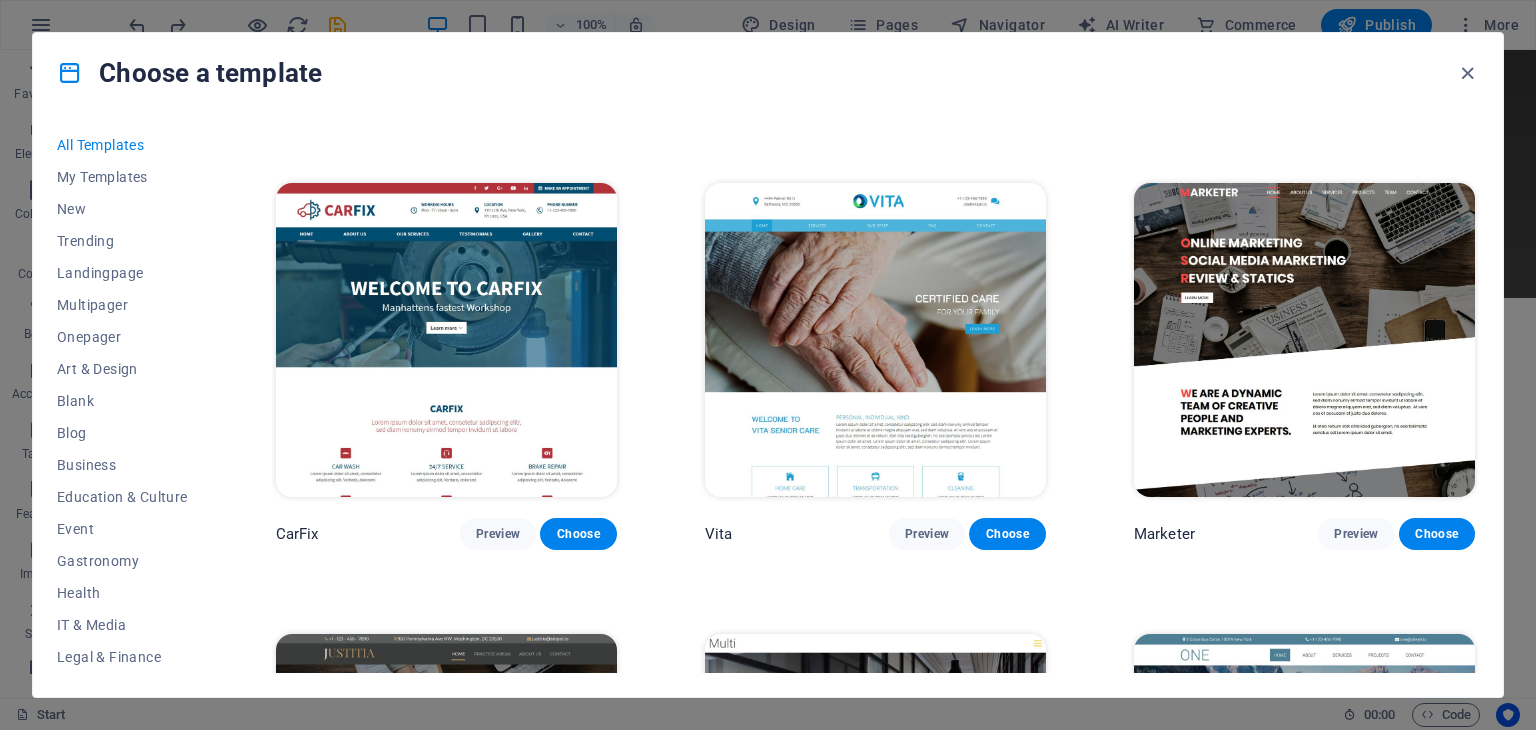 scroll, scrollTop: 19288, scrollLeft: 0, axis: vertical 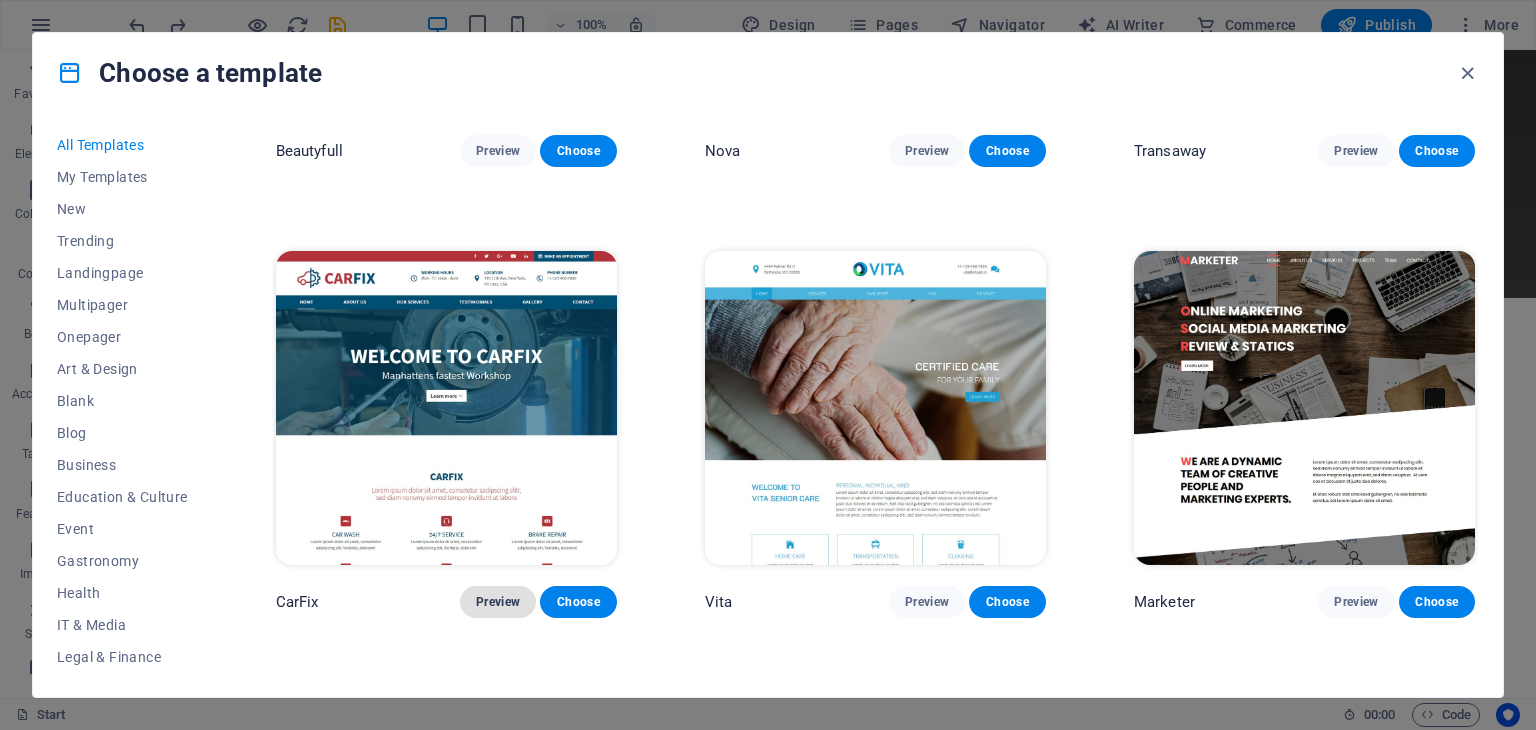 click on "Preview" at bounding box center (498, 602) 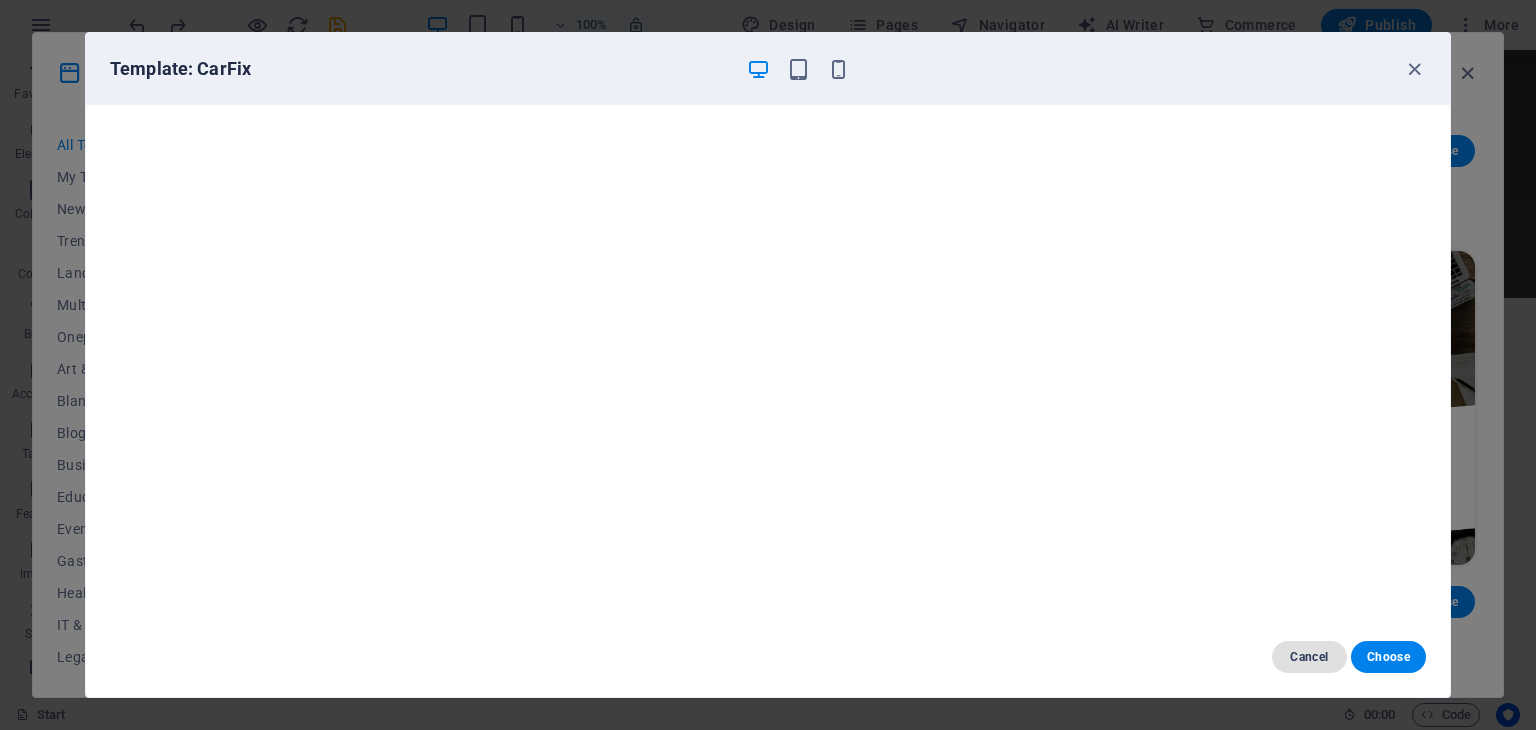 click on "Cancel" at bounding box center [1309, 657] 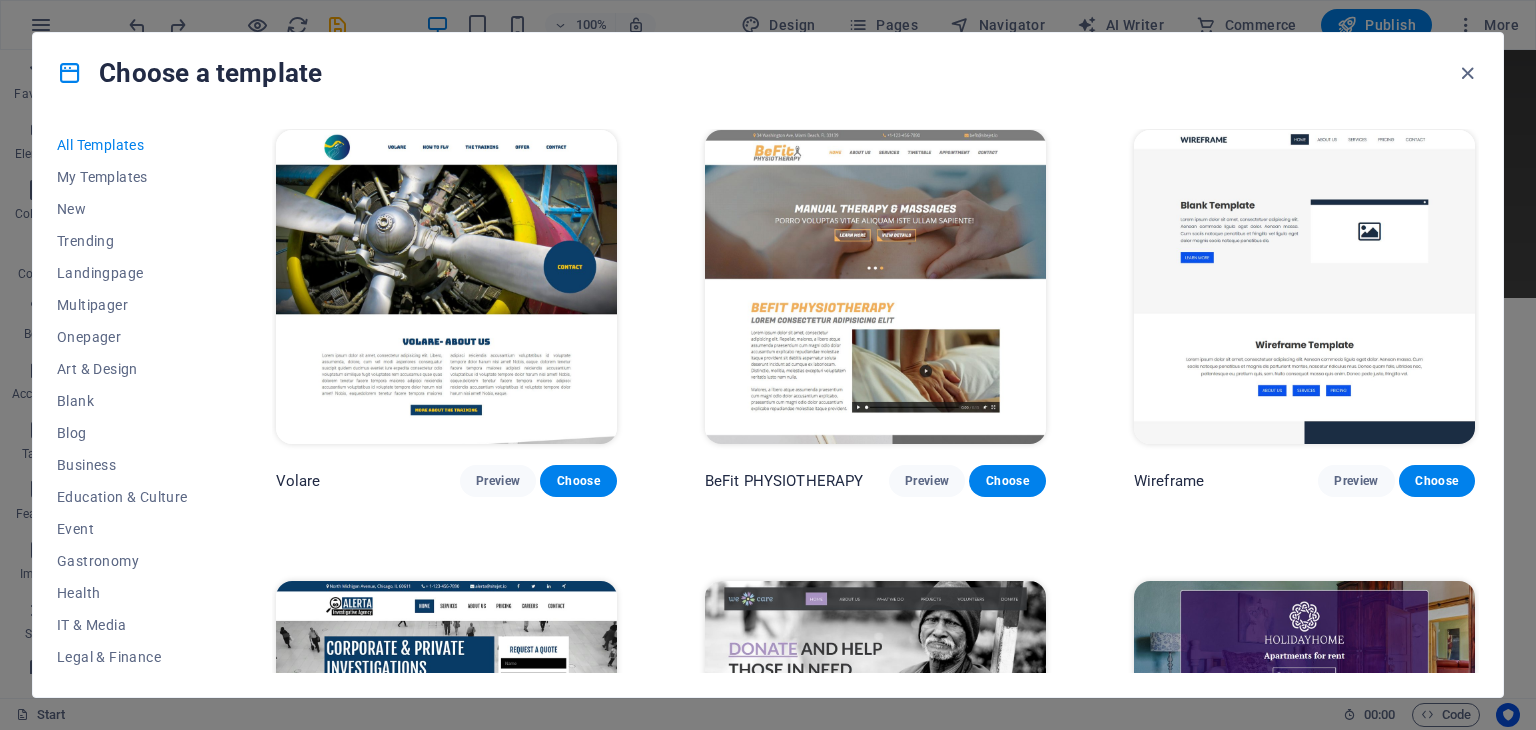 scroll, scrollTop: 12088, scrollLeft: 0, axis: vertical 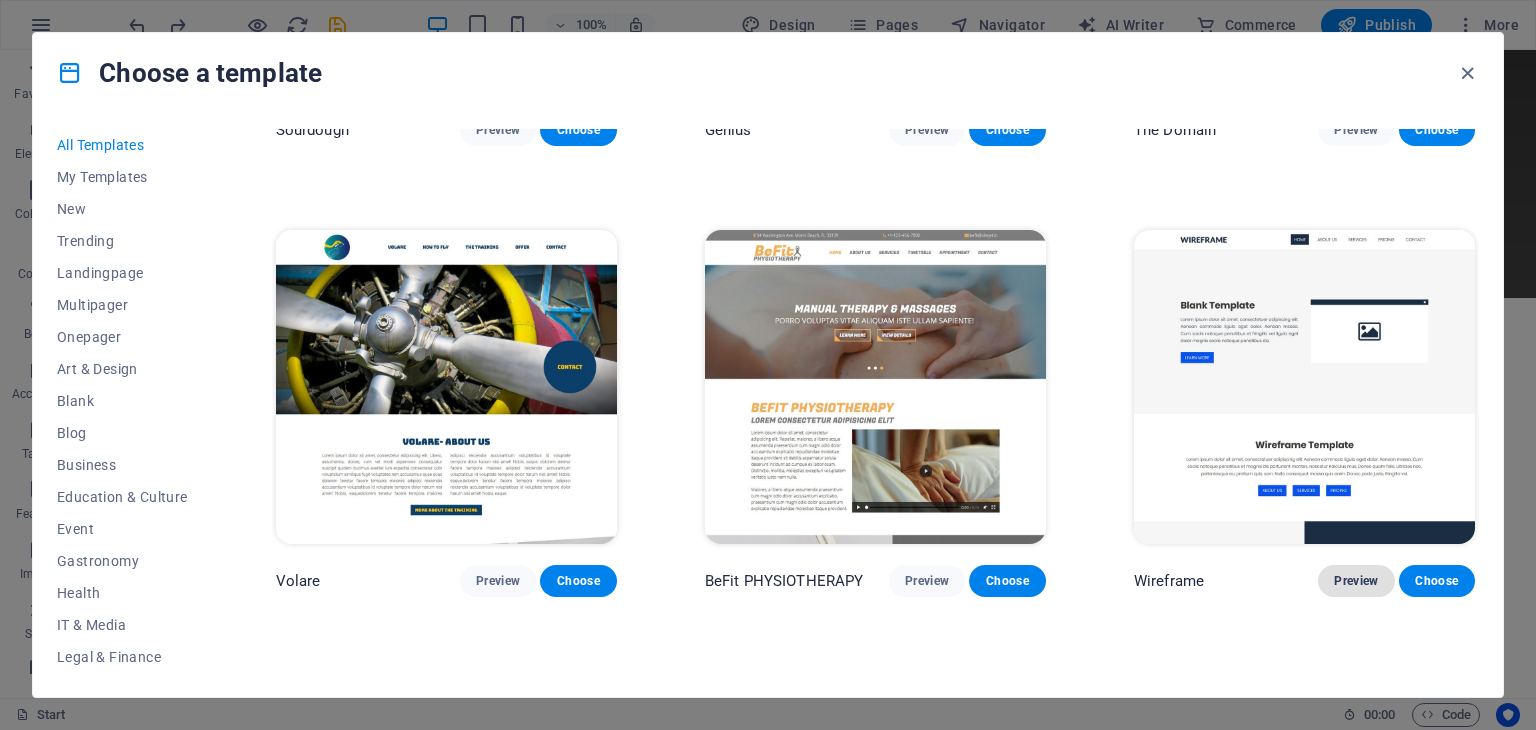 click on "Preview" at bounding box center [1356, 581] 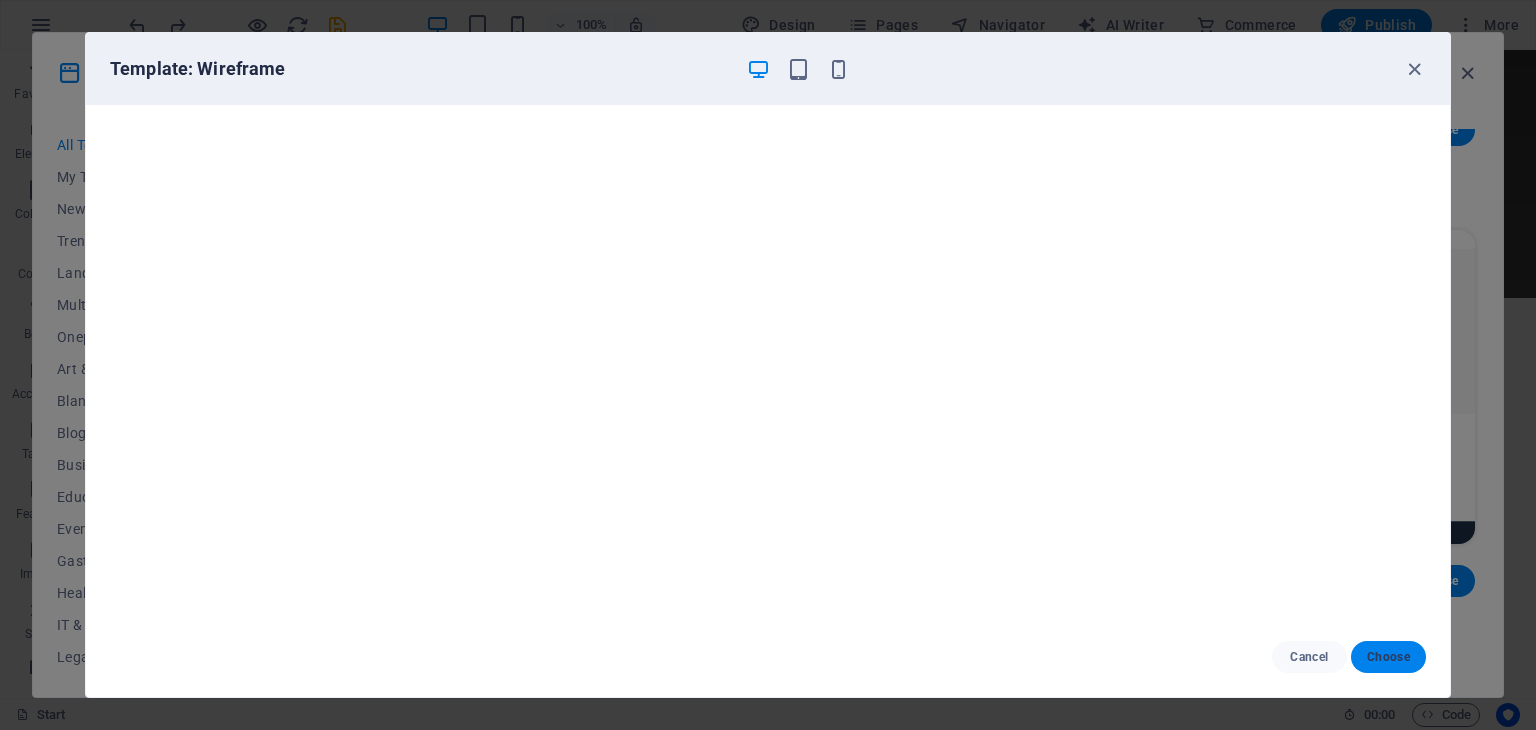 click on "Choose" at bounding box center [1388, 657] 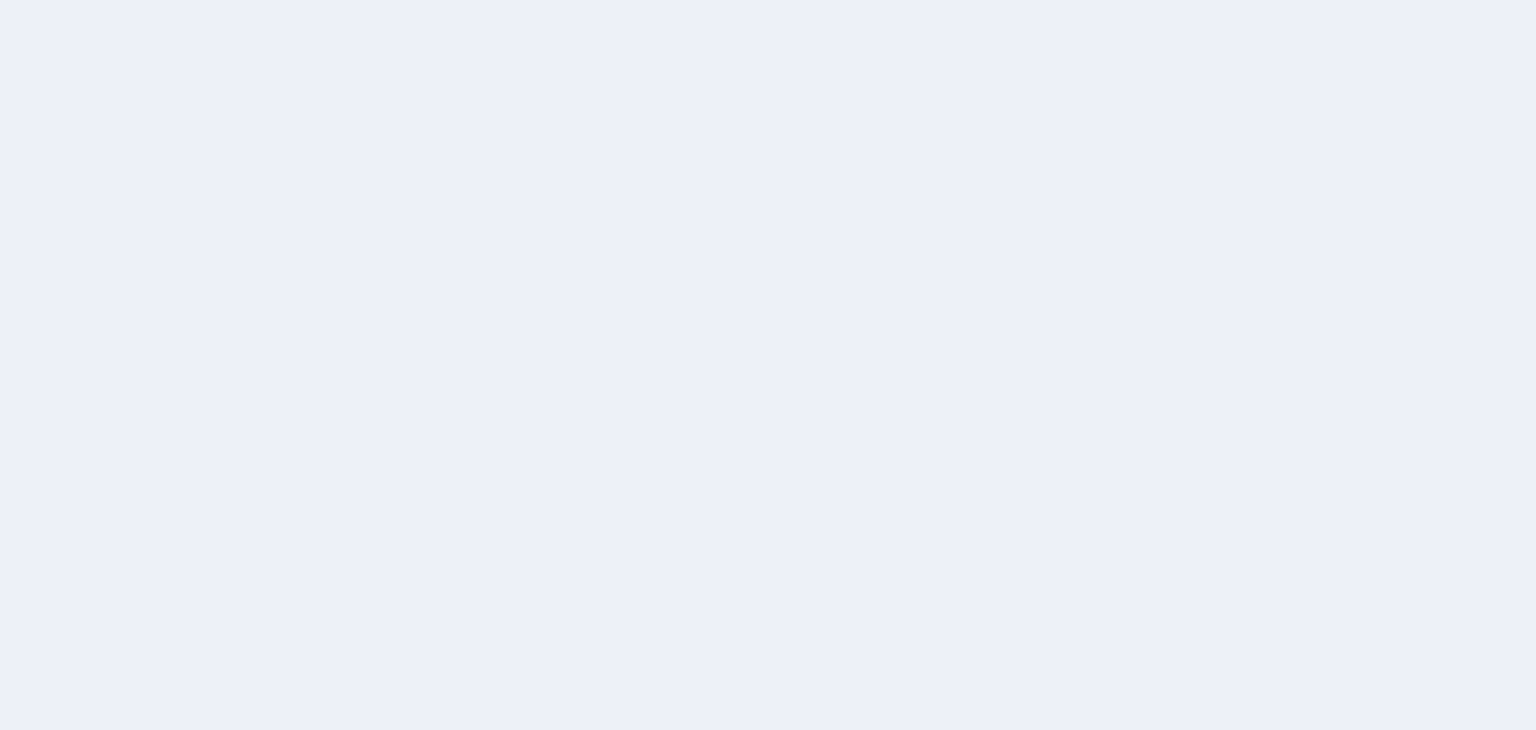 scroll, scrollTop: 0, scrollLeft: 0, axis: both 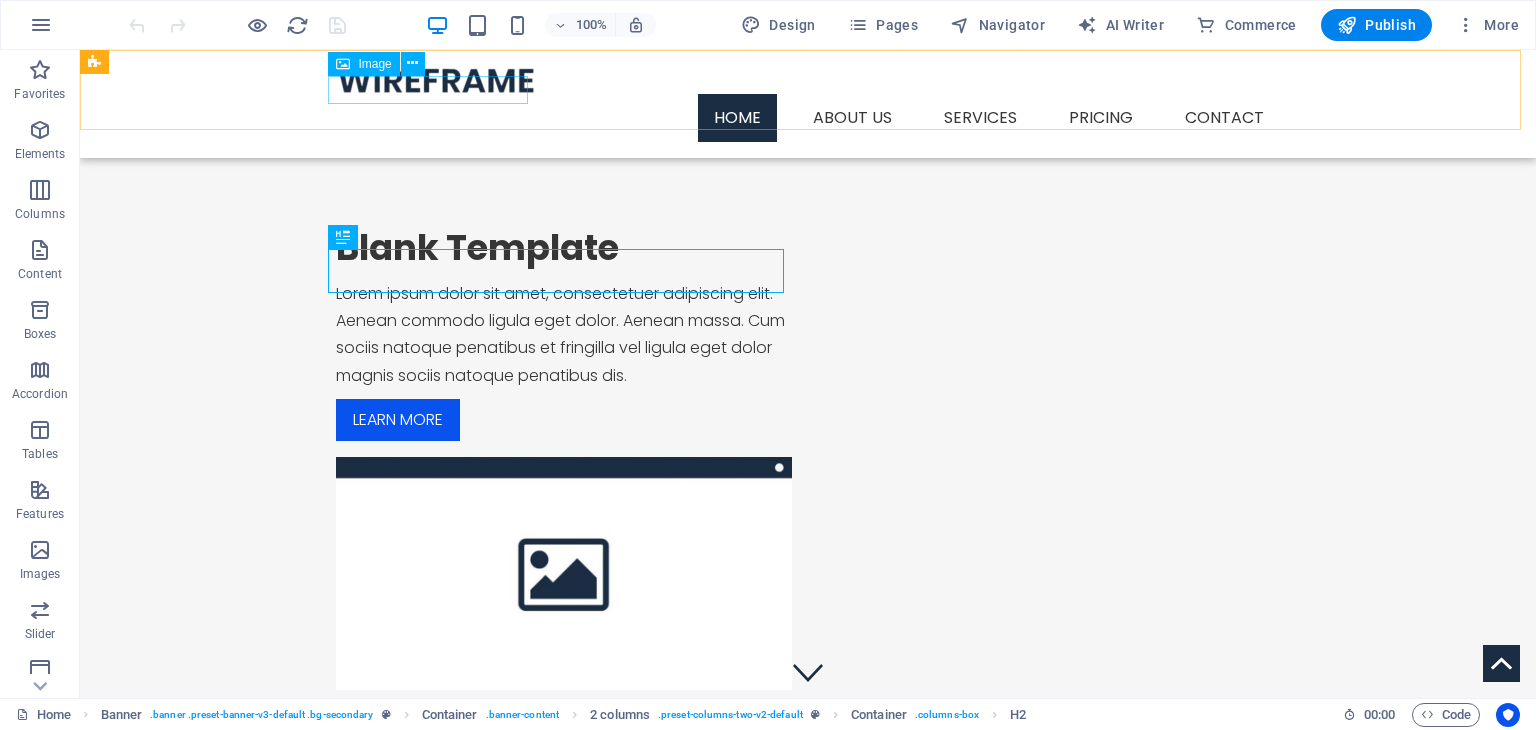 click at bounding box center [808, 80] 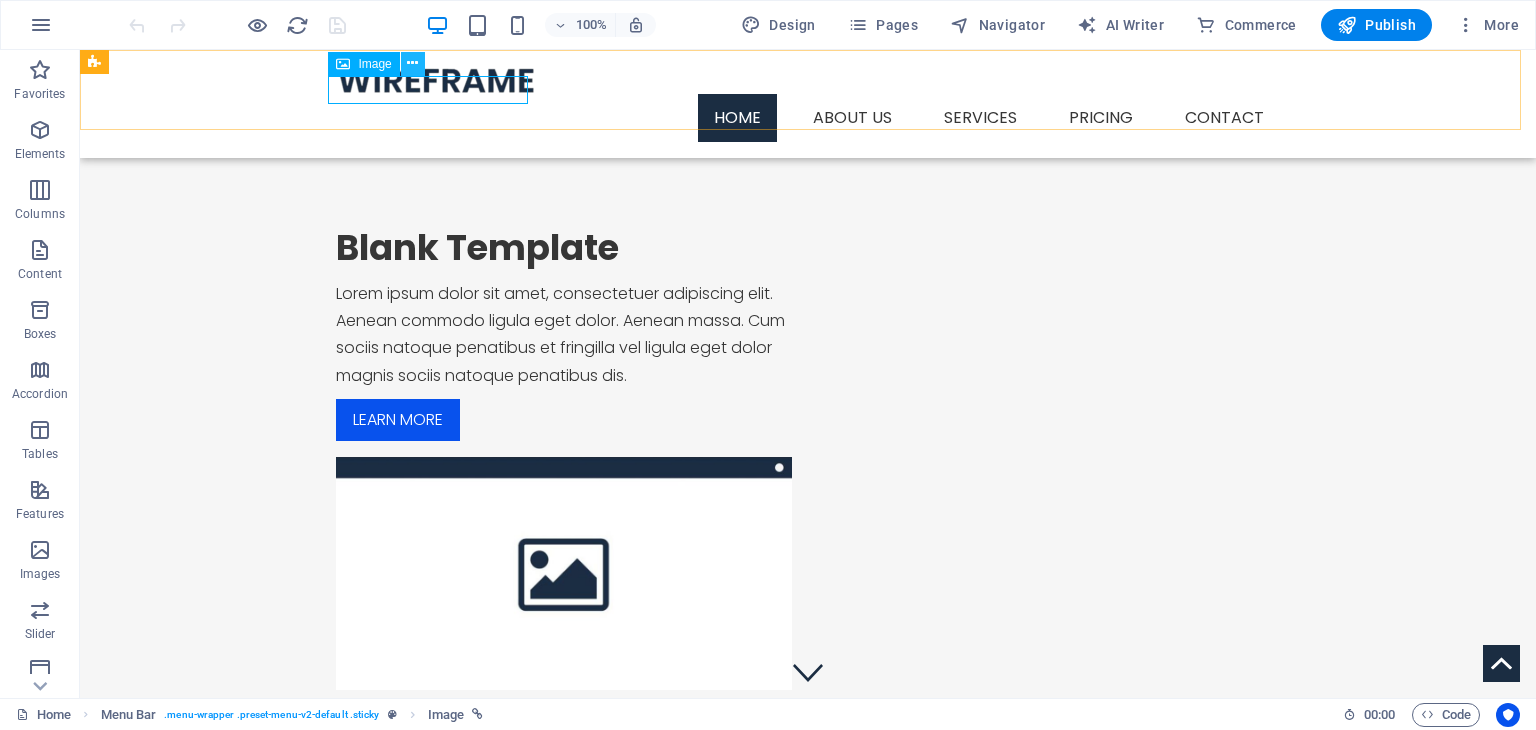click at bounding box center [412, 63] 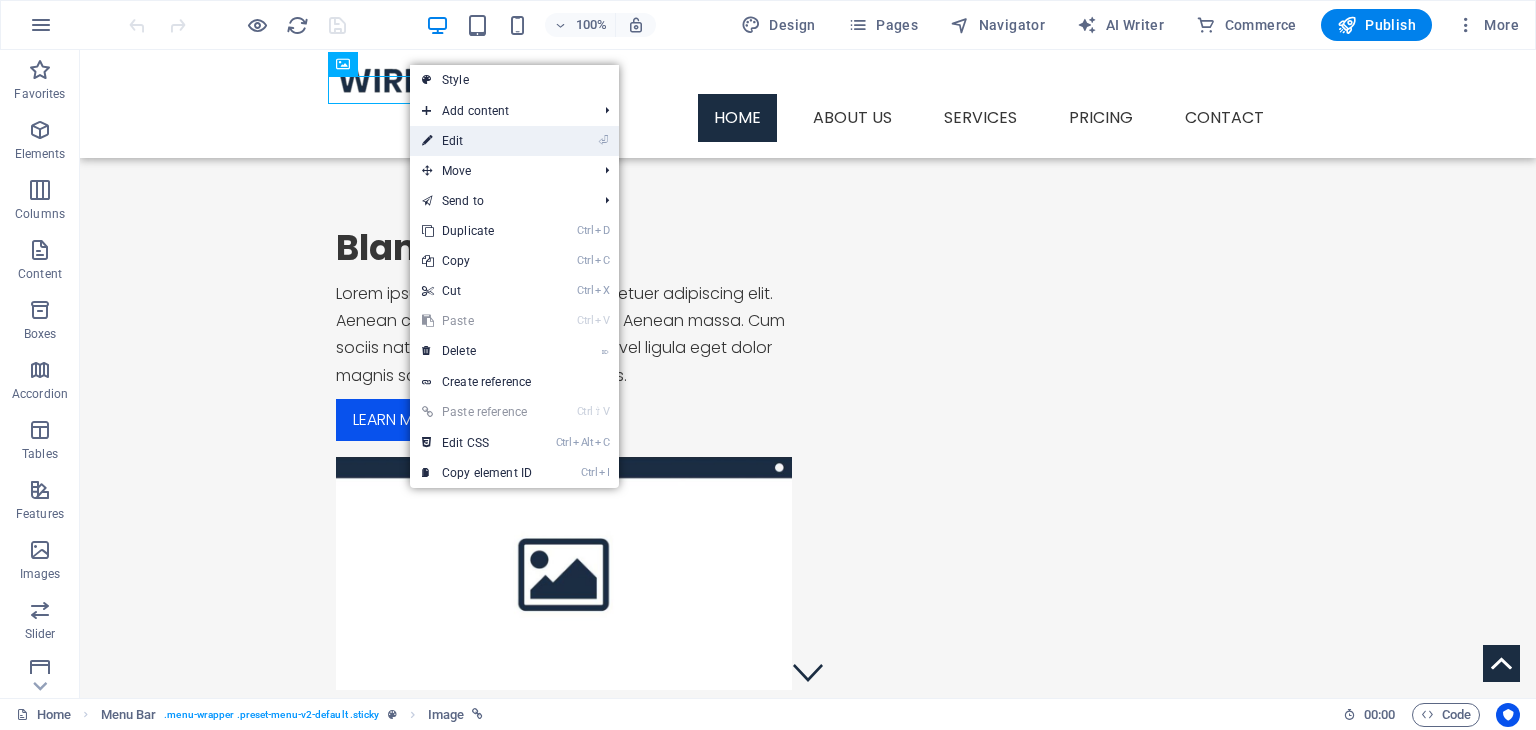 click on "⏎  Edit" at bounding box center [477, 141] 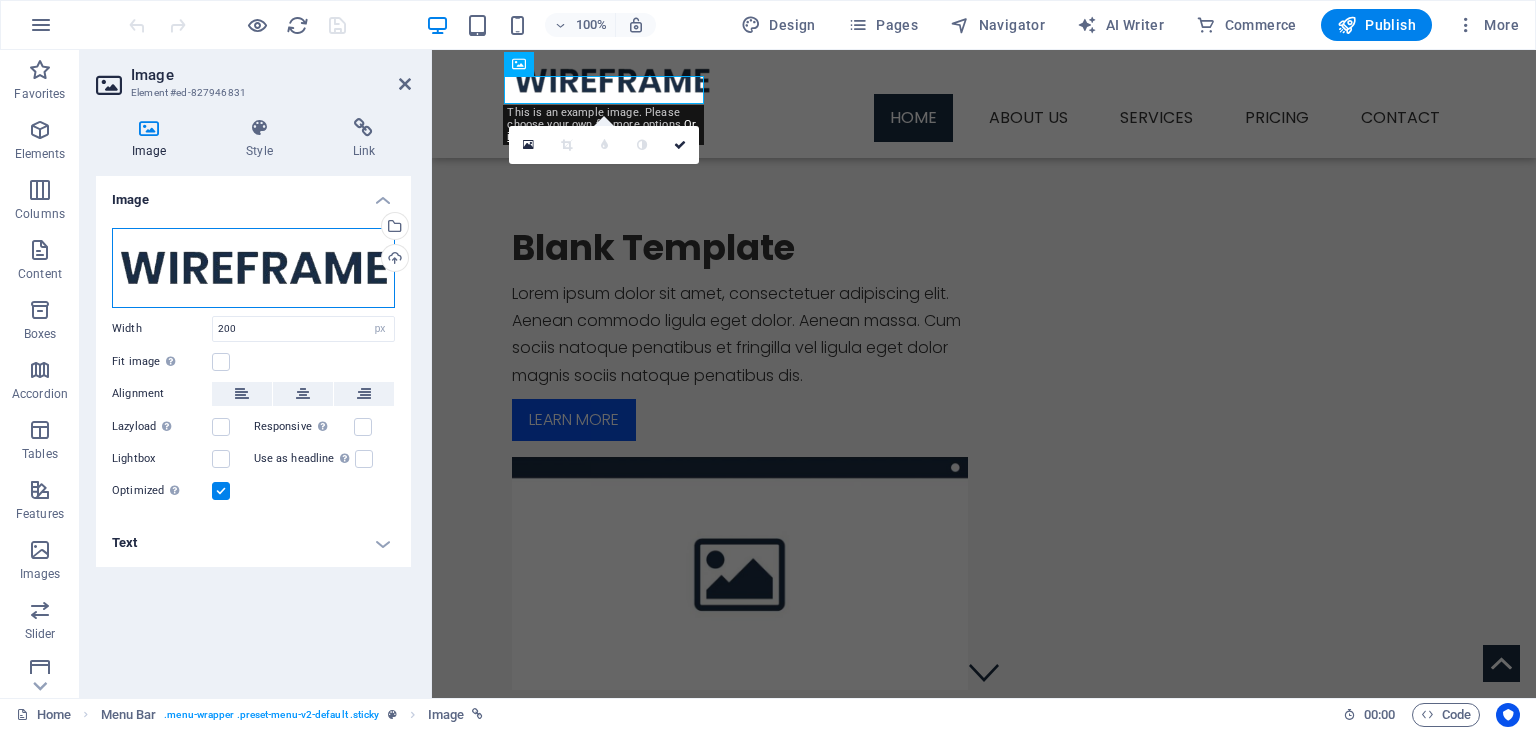 click on "Drag files here, click to choose files or select files from Files or our free stock photos & videos" at bounding box center (253, 268) 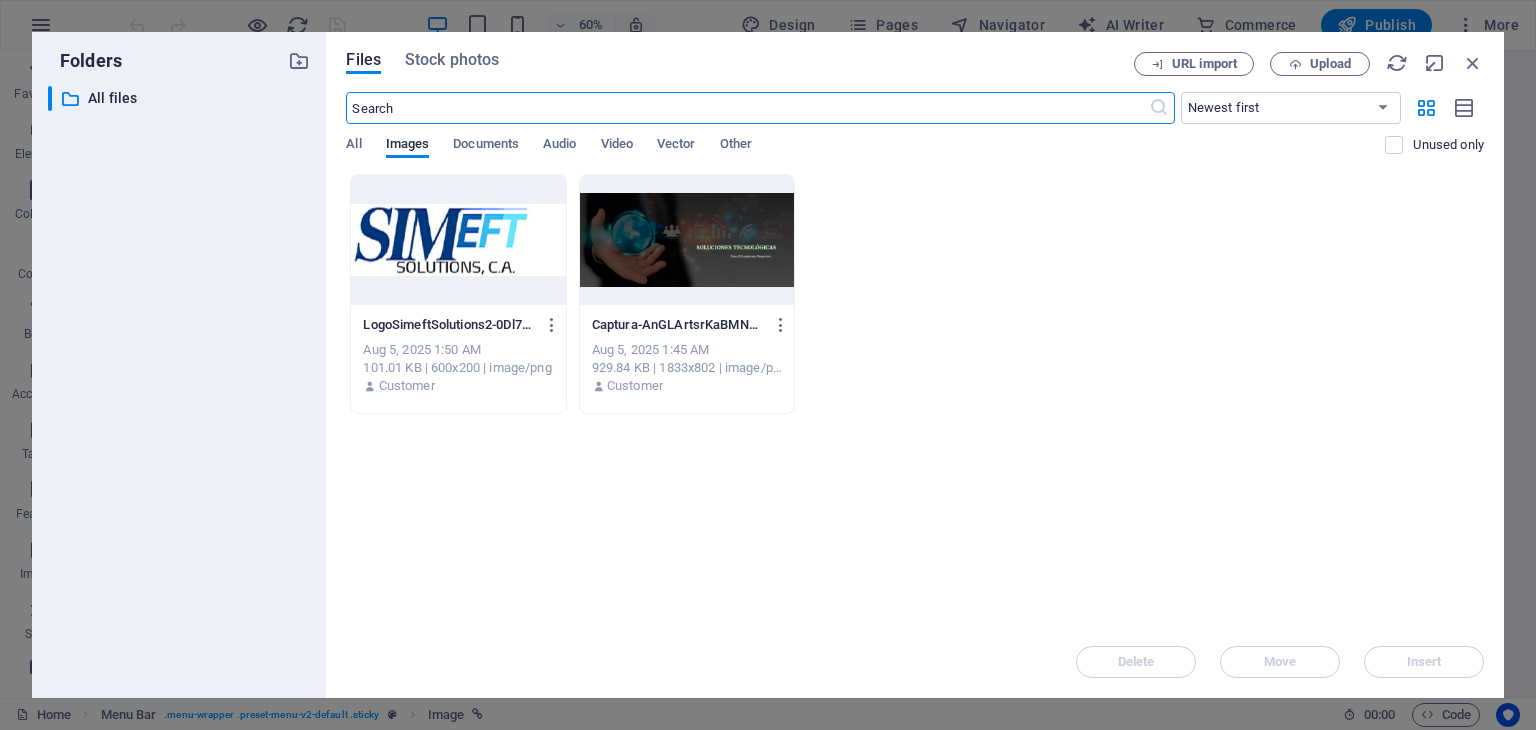 click at bounding box center (458, 240) 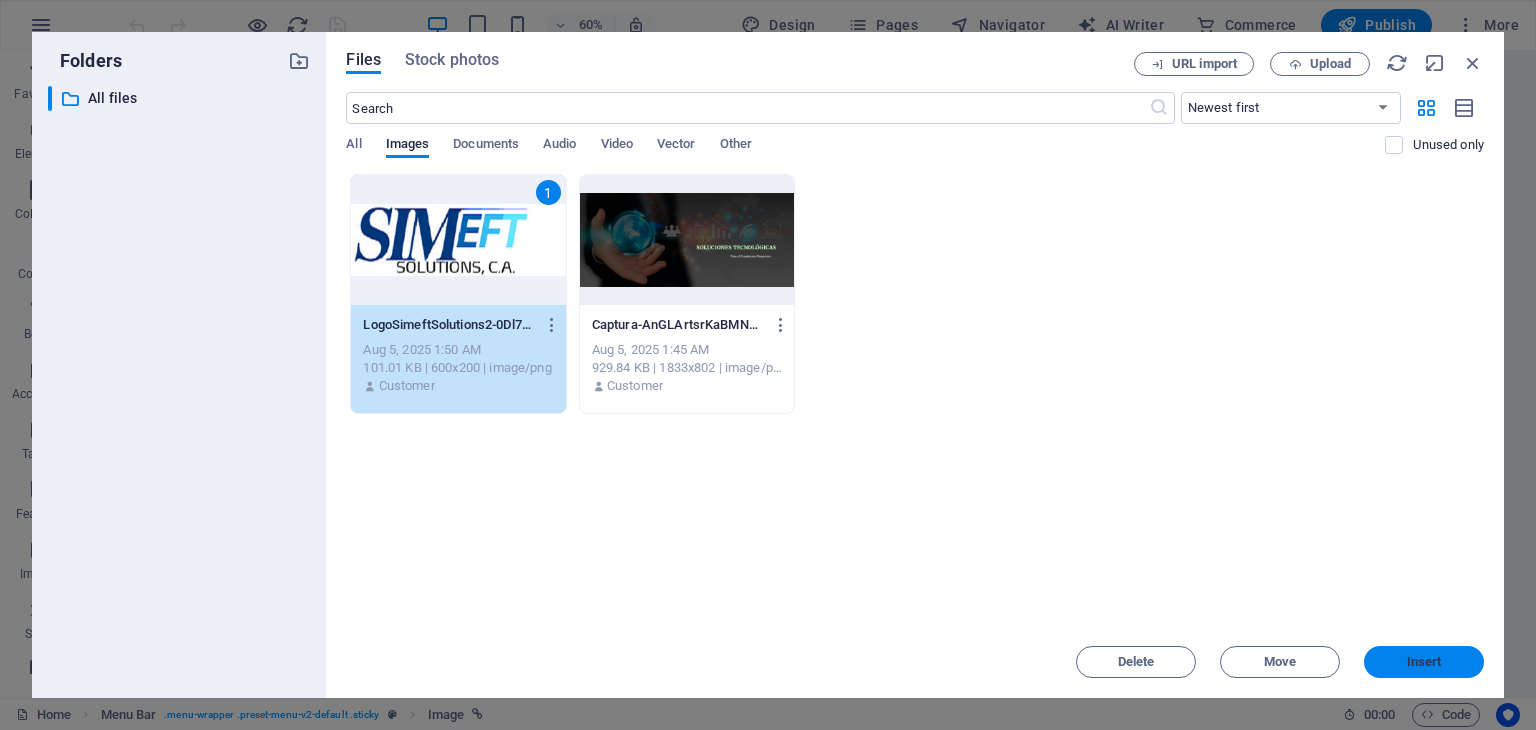 click on "Insert" at bounding box center [1424, 662] 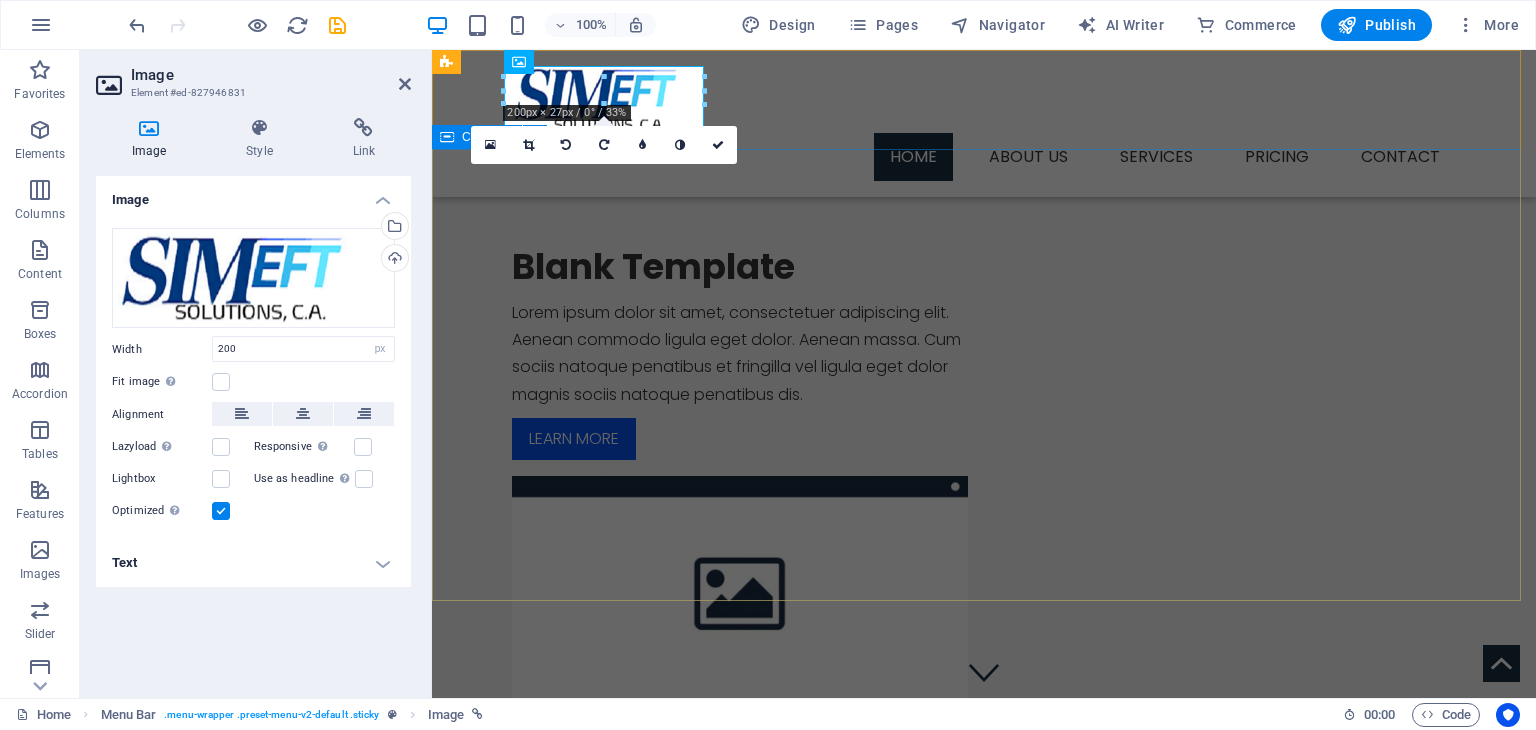click on "Blank Template Lorem ipsum dolor sit amet, consectetuer adipiscing elit. Aenean commodo ligula eget dolor. Aenean massa. Cum sociis natoque penatibus et fringilla vel ligula eget dolor magnis sociis natoque penatibus dis. Learn more" at bounding box center [984, 477] 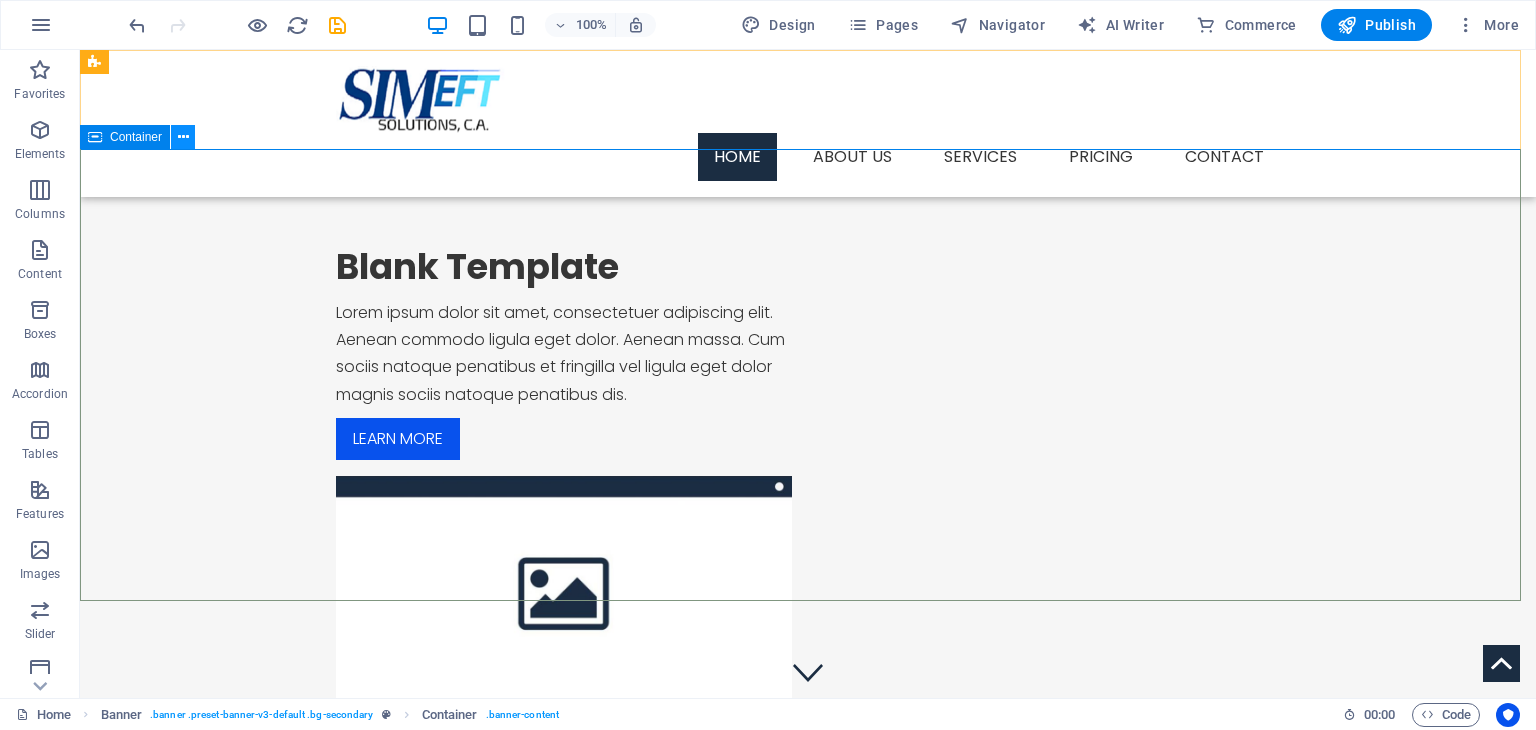 click at bounding box center (183, 137) 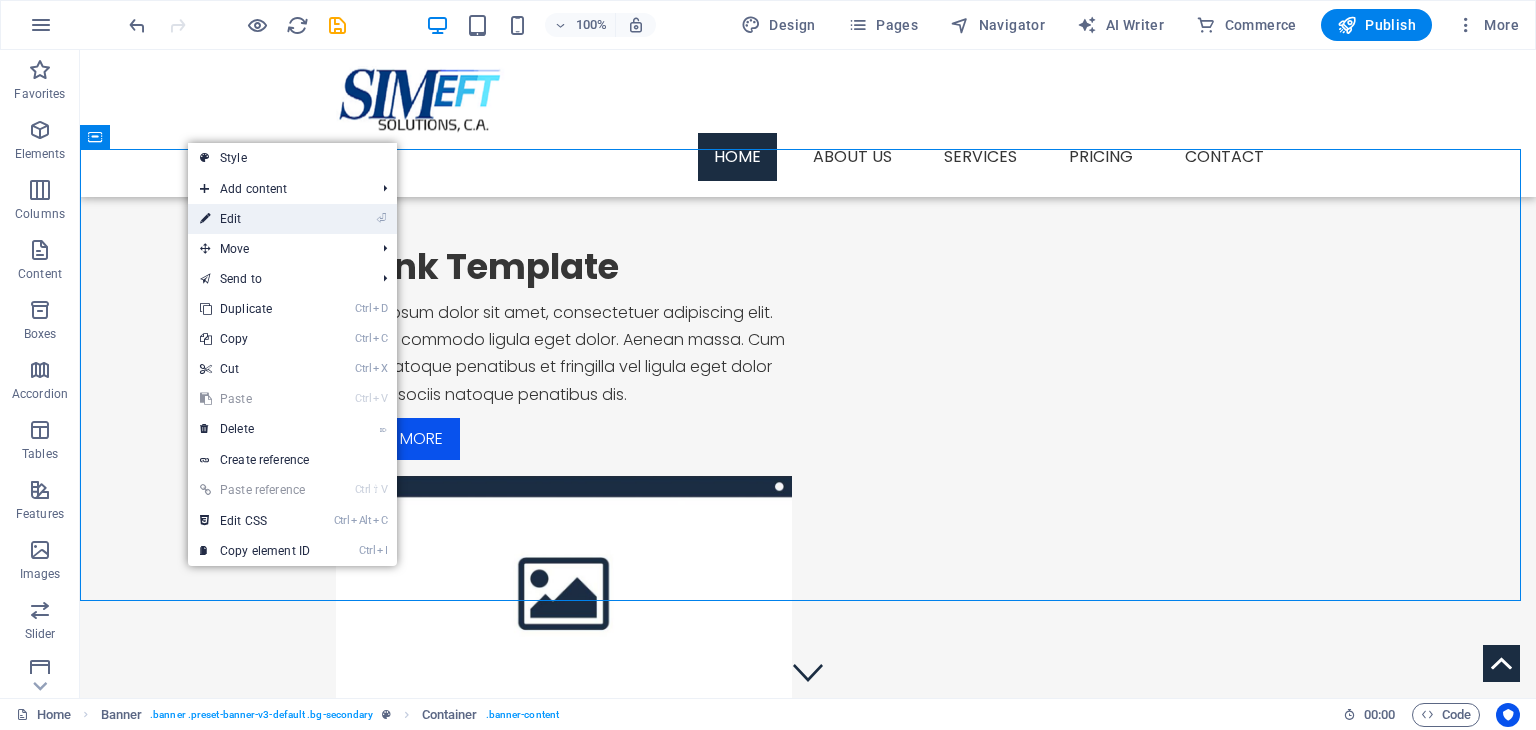 click on "⏎  Edit" at bounding box center (255, 219) 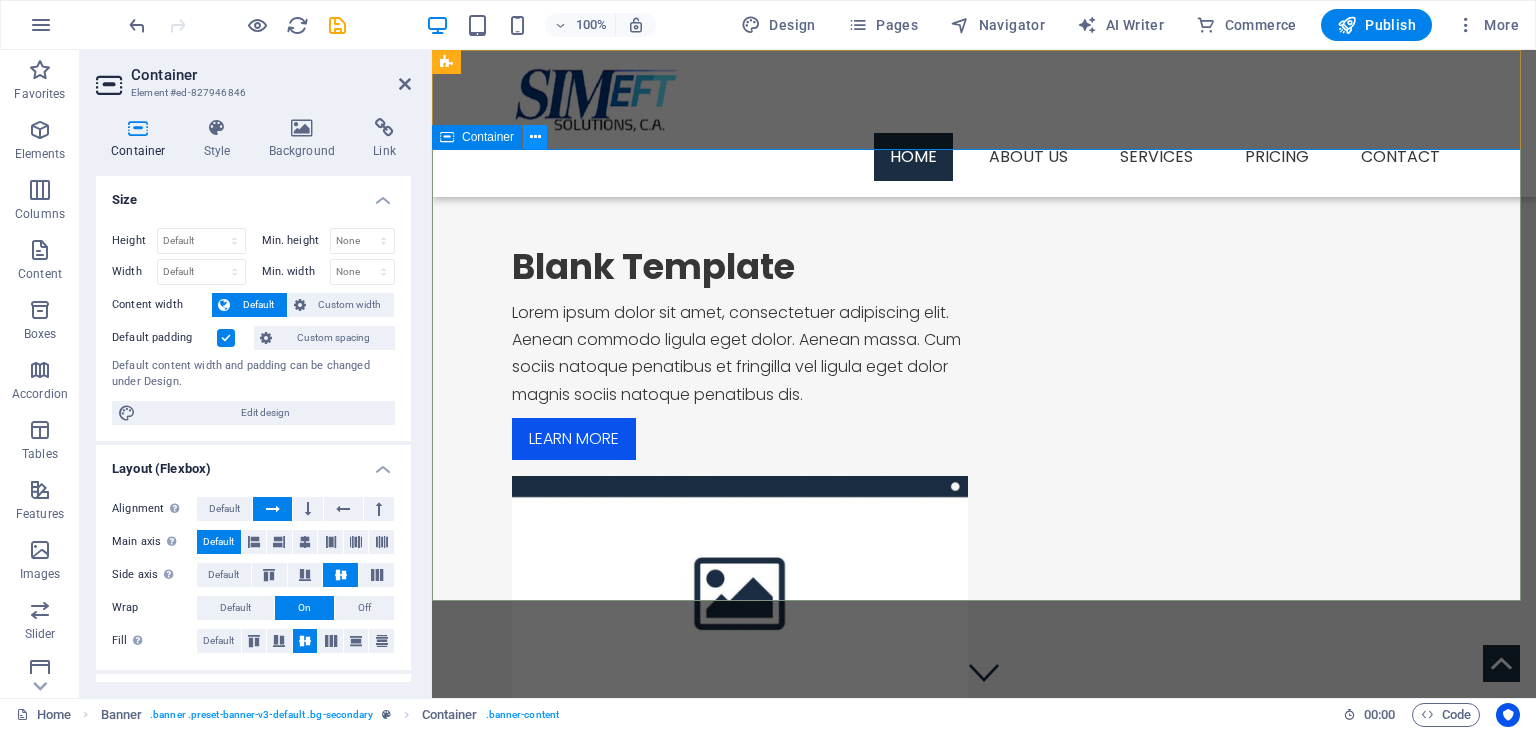 click at bounding box center (535, 137) 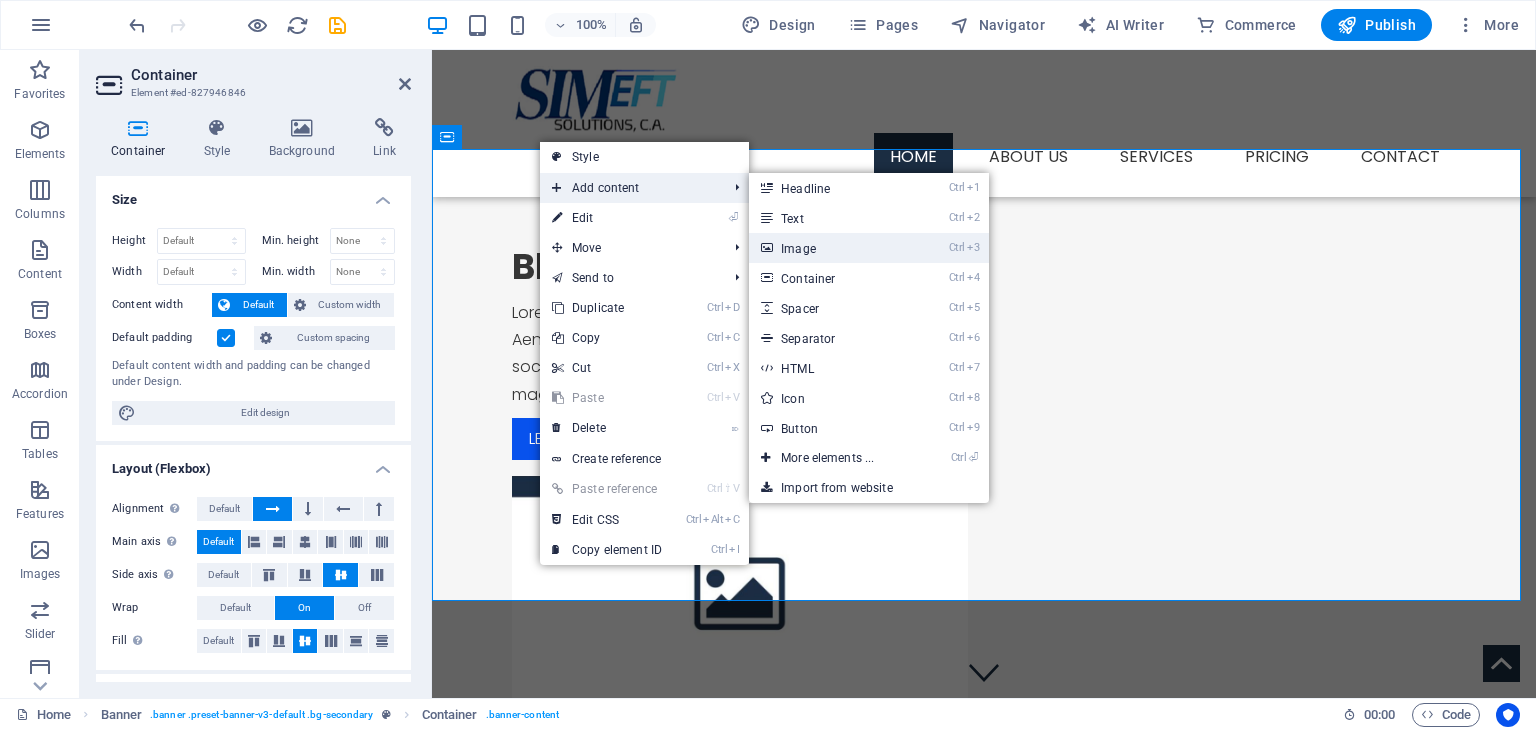 click on "Ctrl 3  Image" at bounding box center [831, 248] 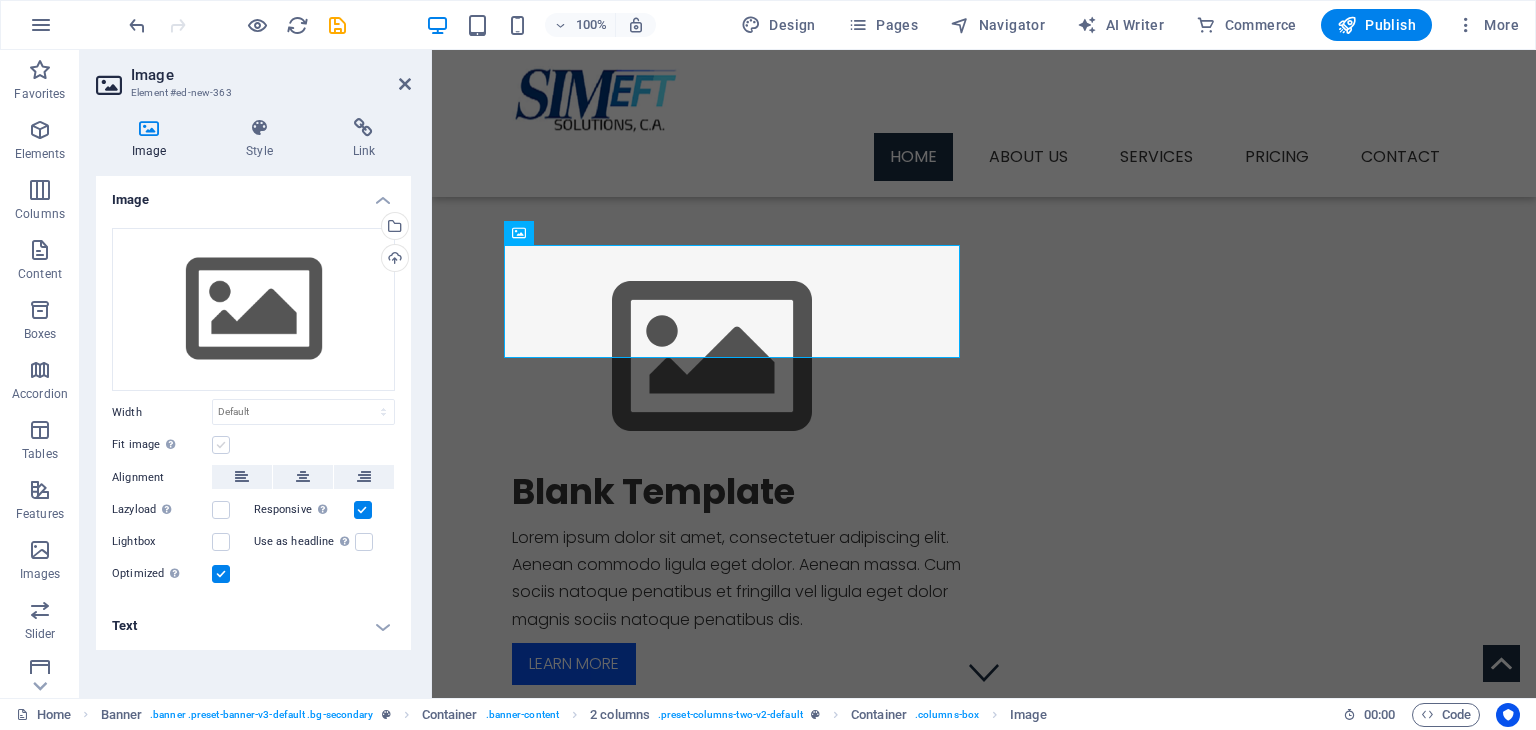 click at bounding box center [221, 445] 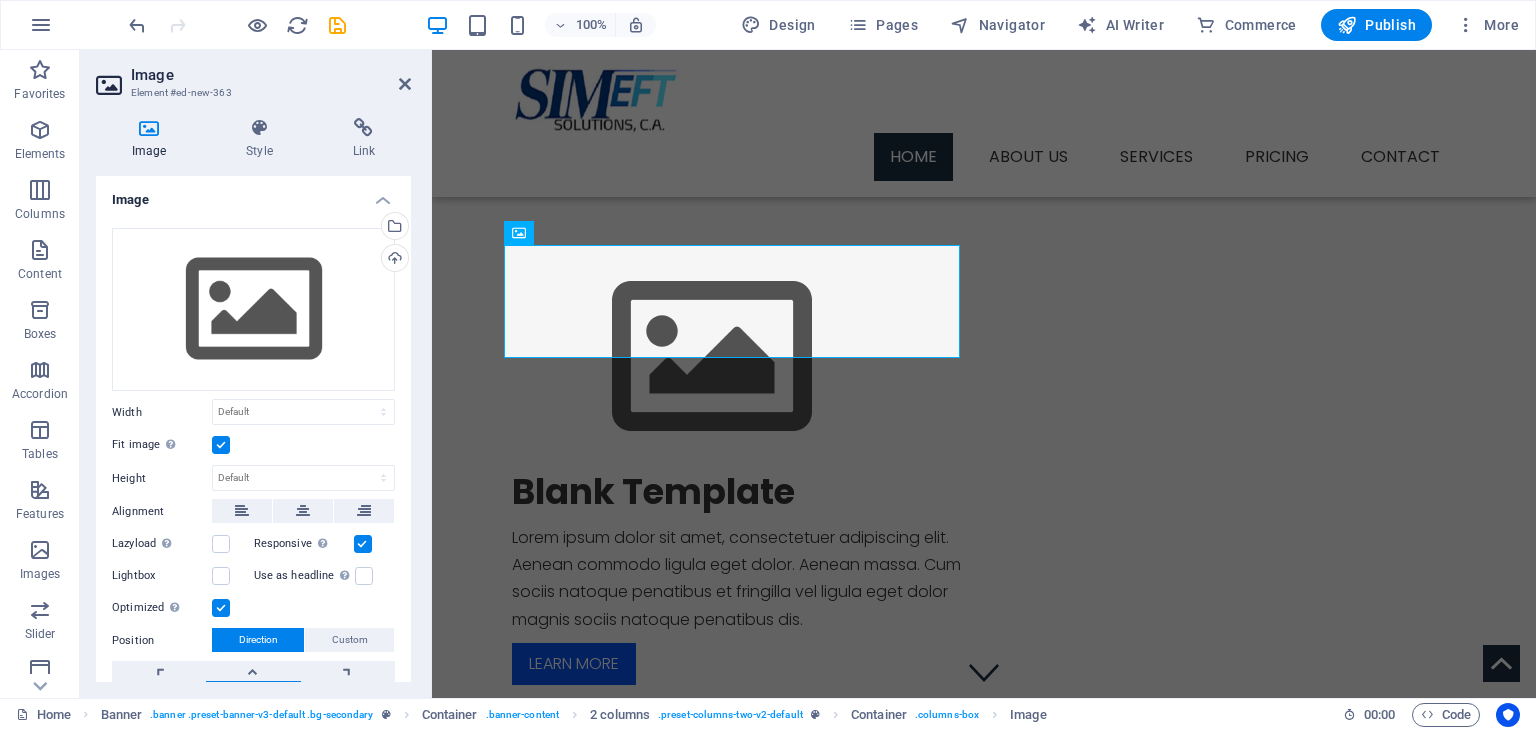click at bounding box center (221, 445) 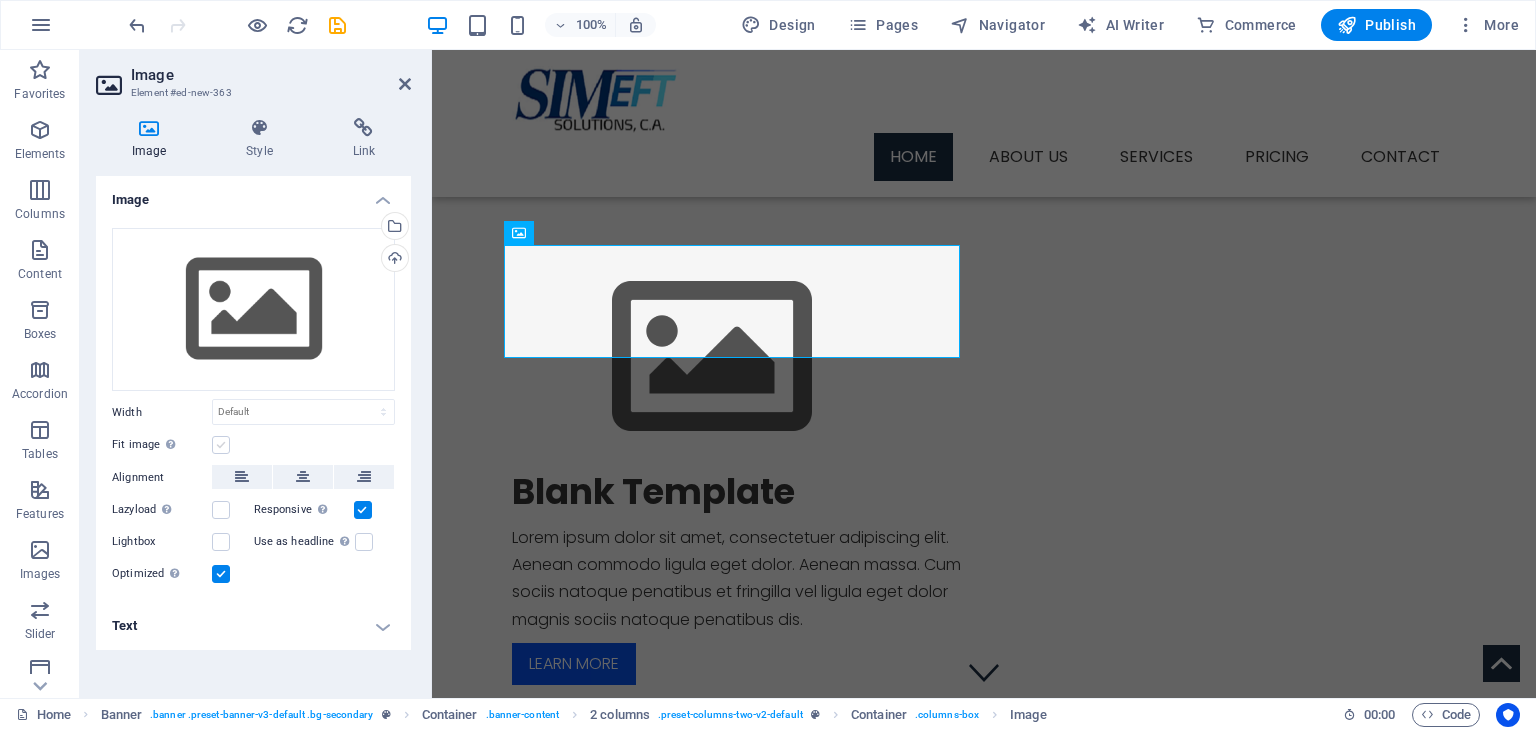 click at bounding box center [221, 445] 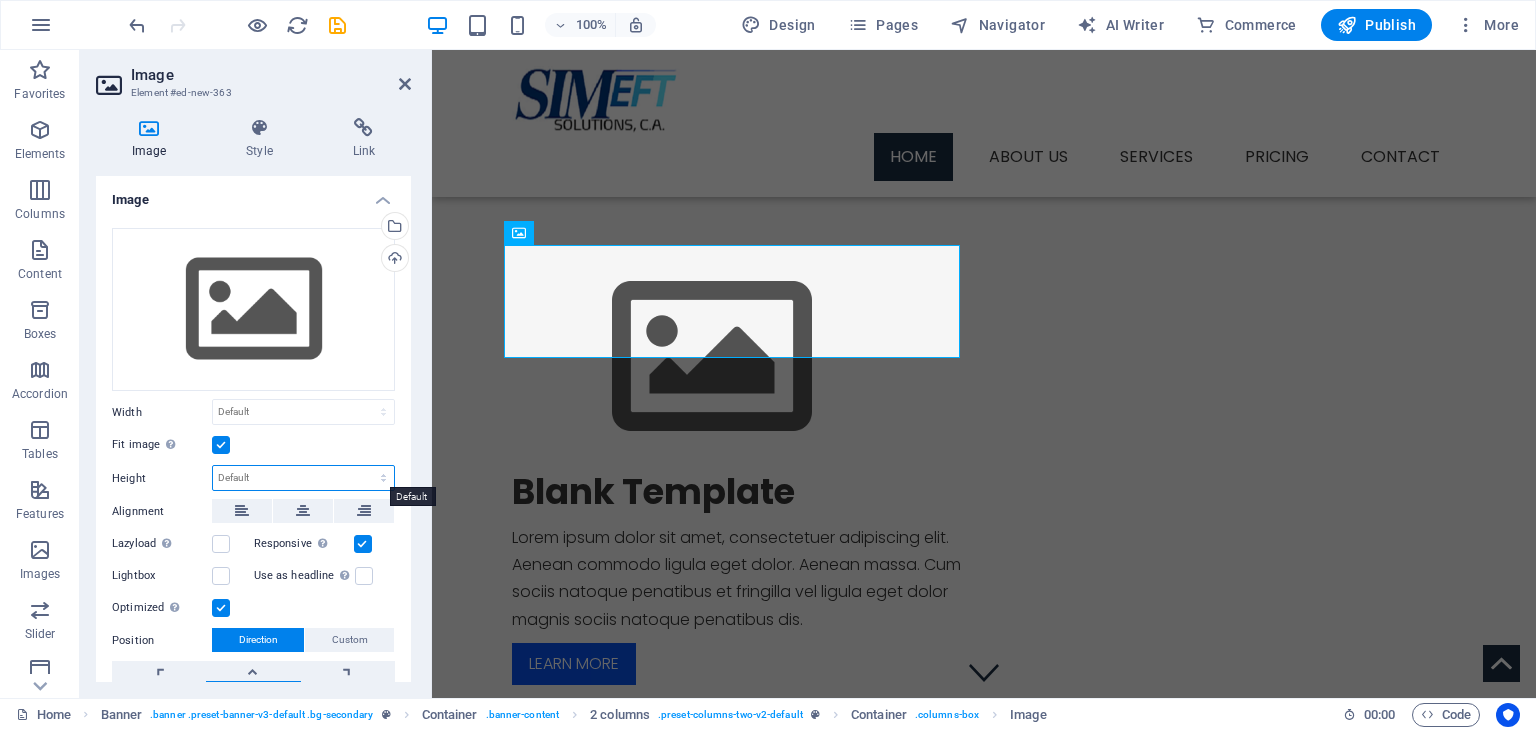 click on "Default auto px" at bounding box center [303, 478] 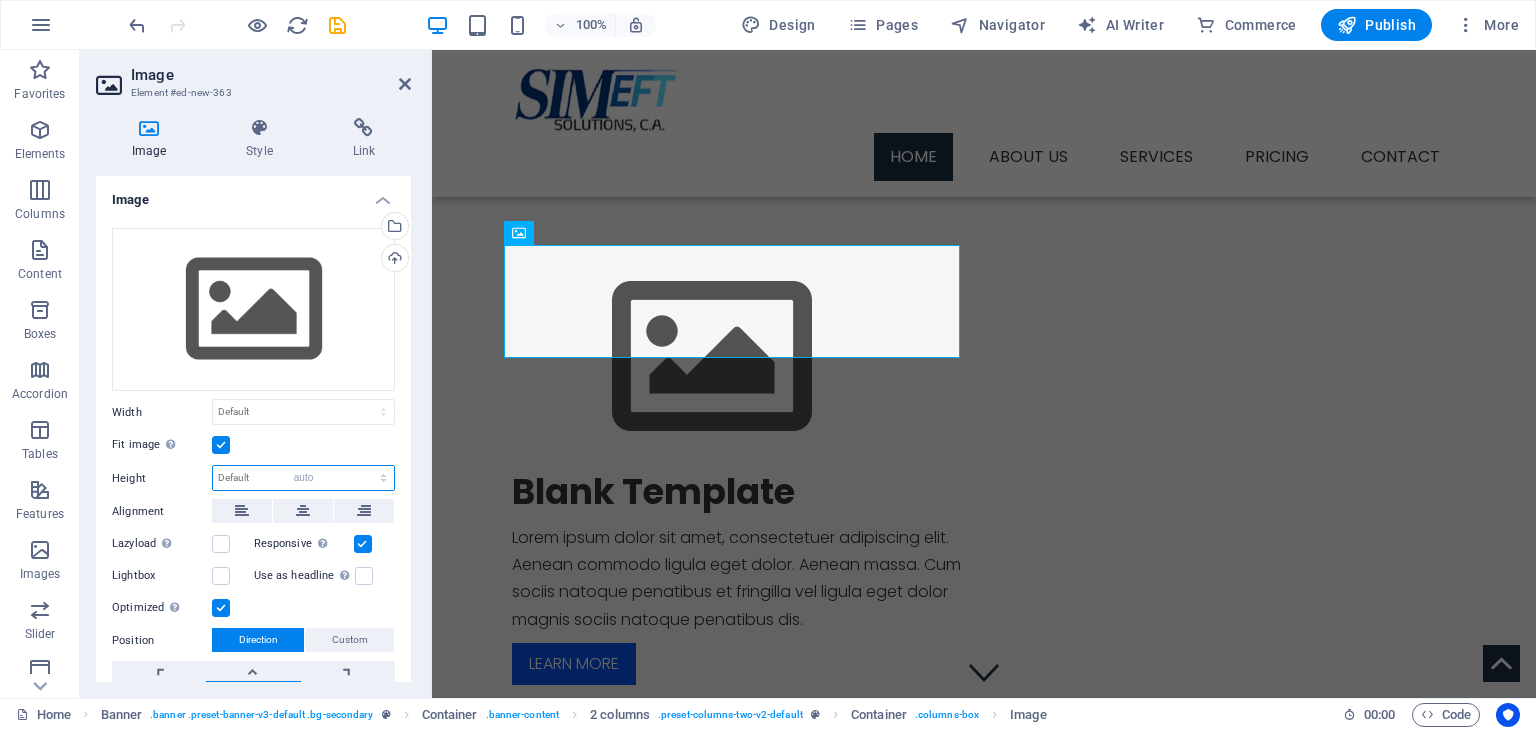 click on "Default auto px" at bounding box center (303, 478) 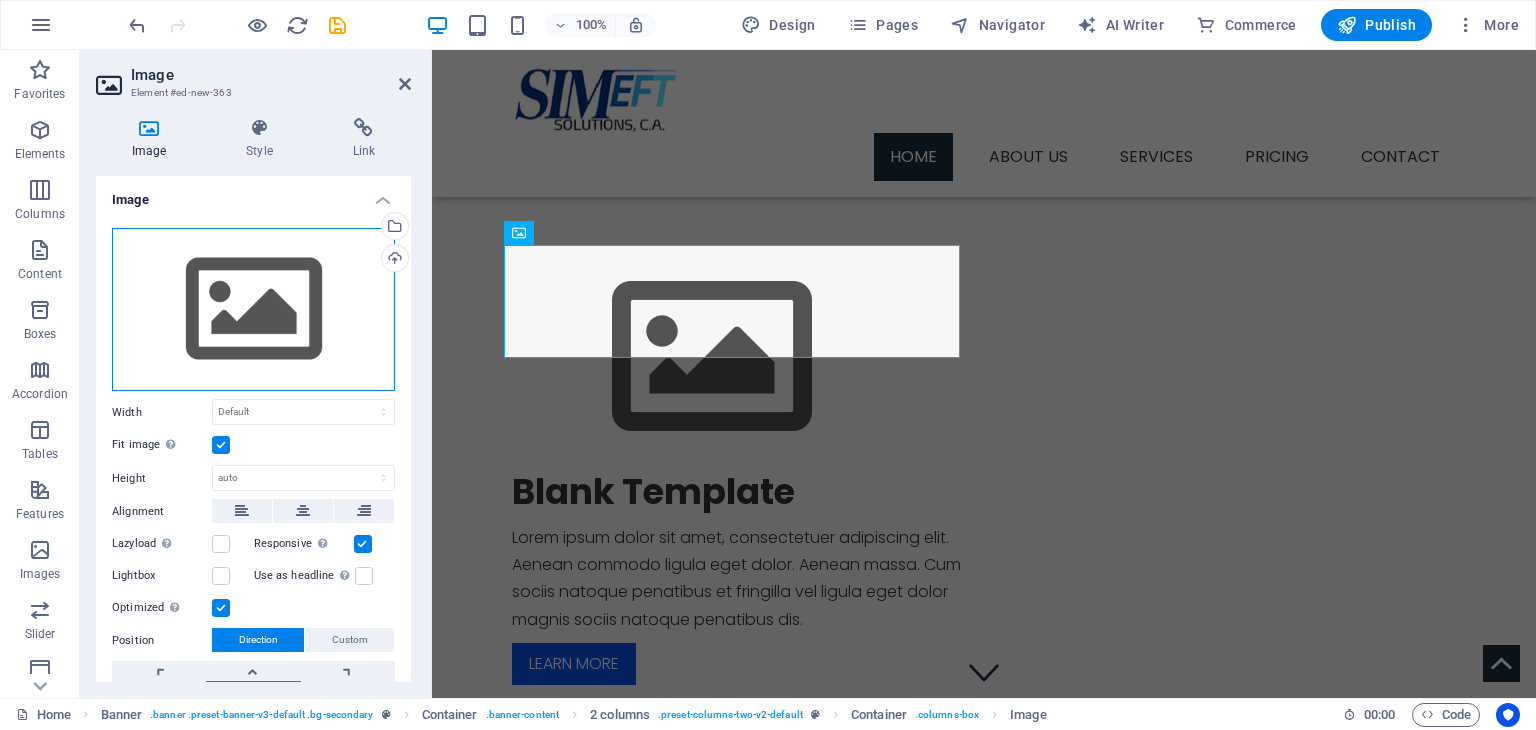click on "Drag files here, click to choose files or select files from Files or our free stock photos & videos" at bounding box center (253, 310) 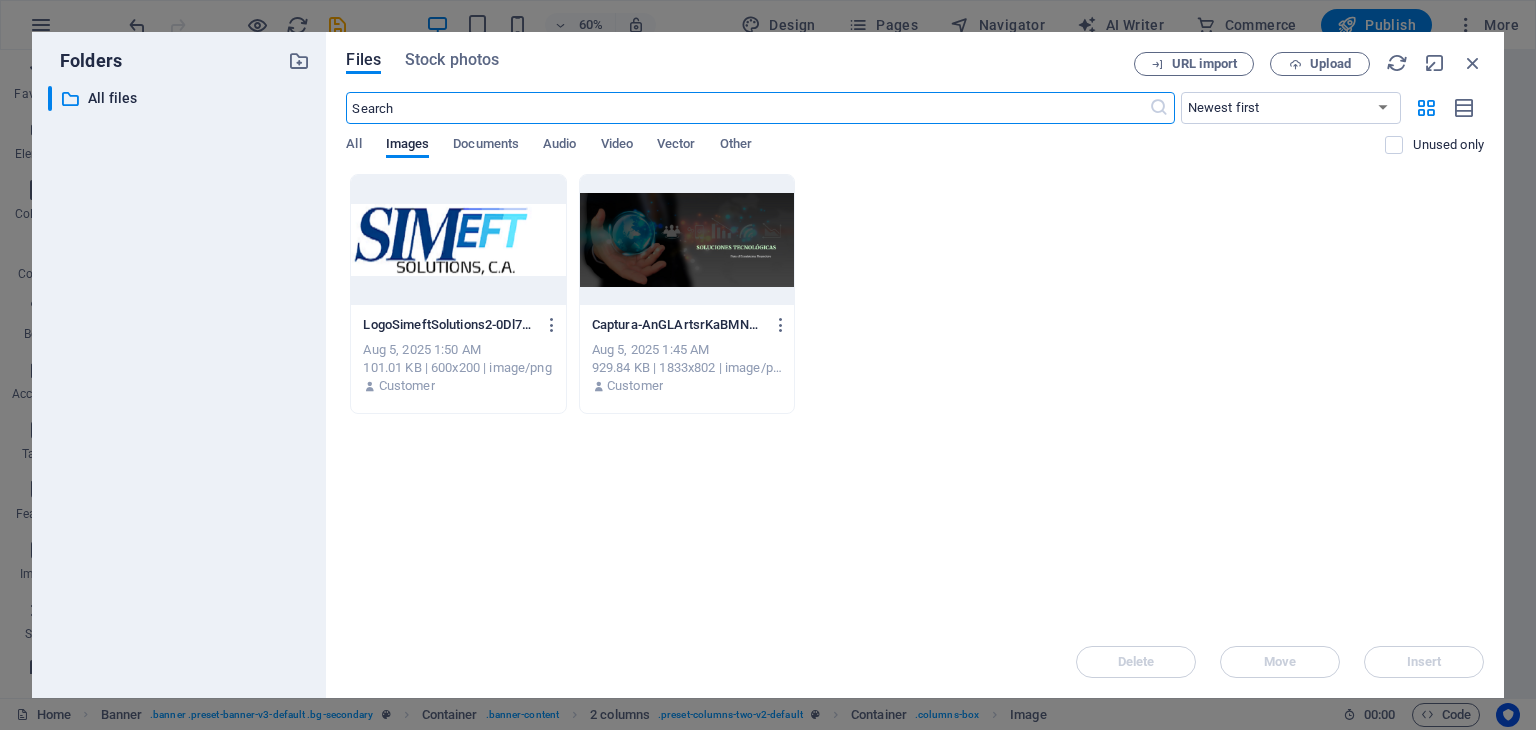 click at bounding box center [687, 240] 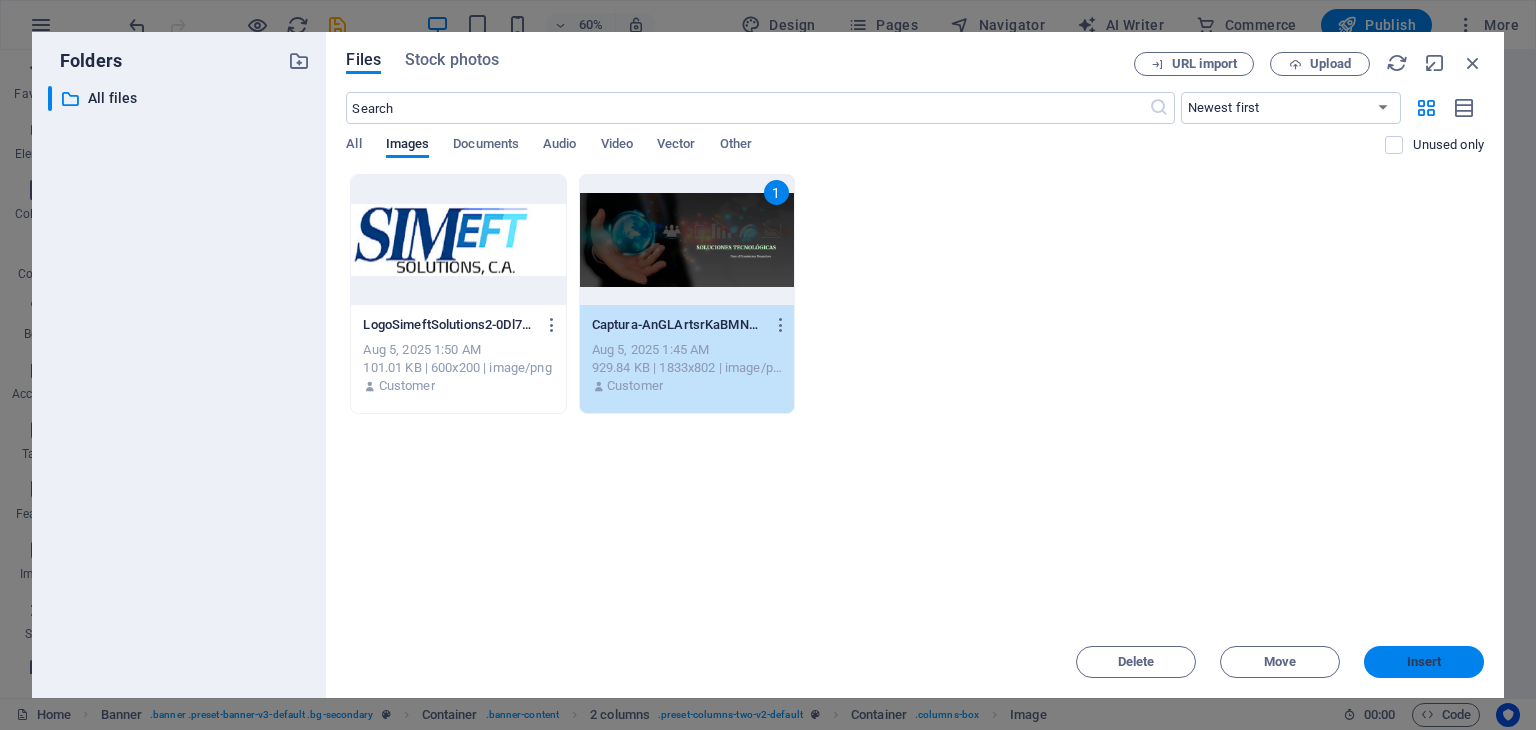 click on "Insert" at bounding box center [1424, 662] 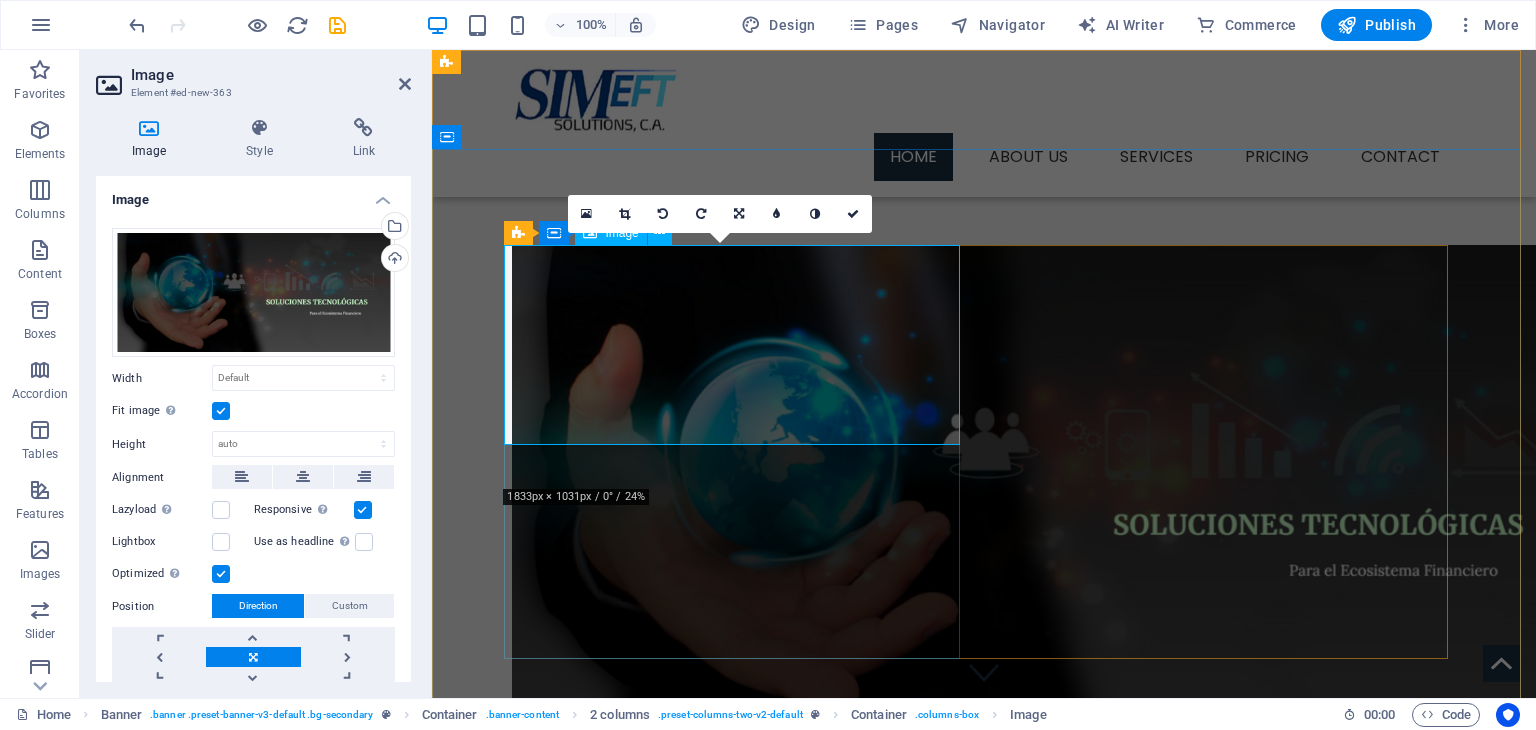 click at bounding box center [740, 486] 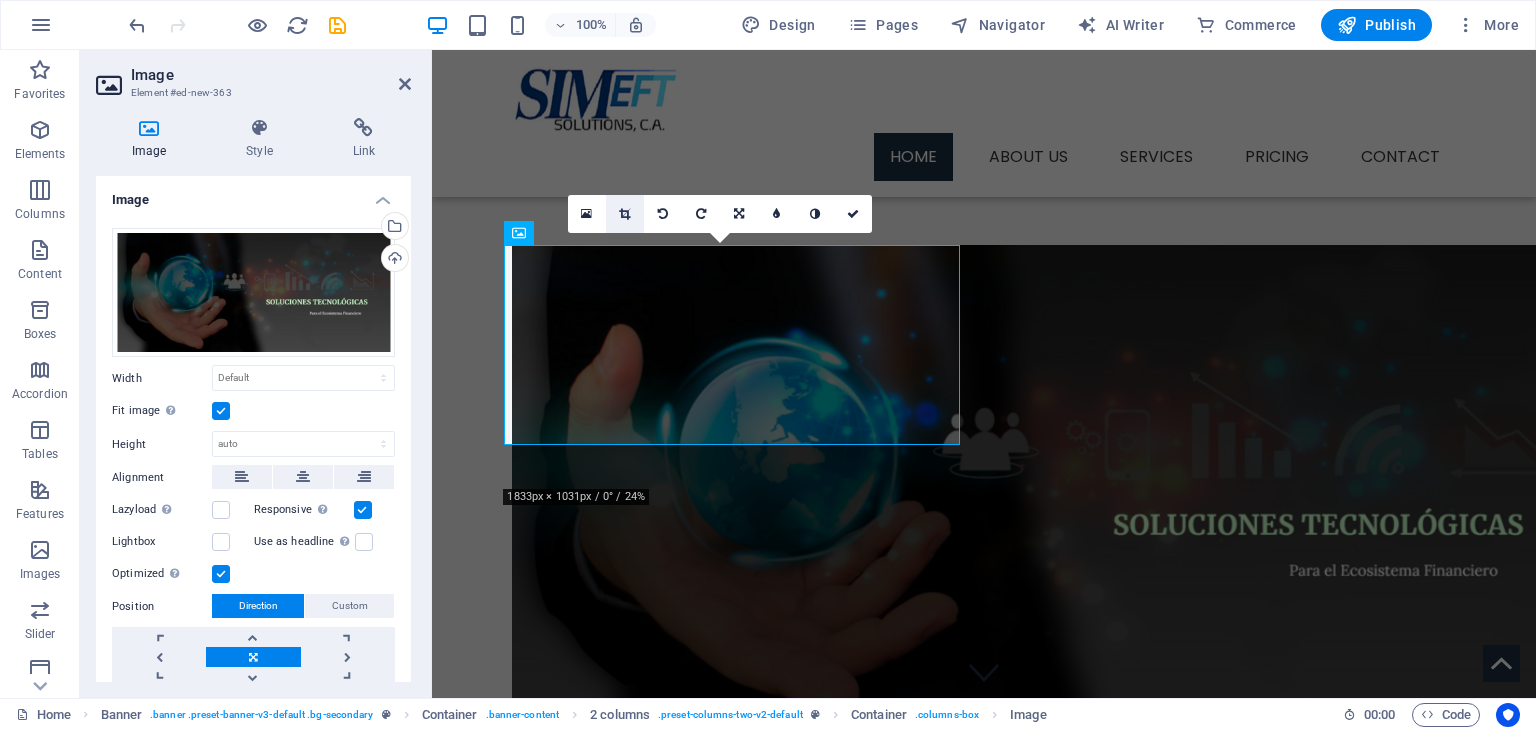 click at bounding box center (624, 214) 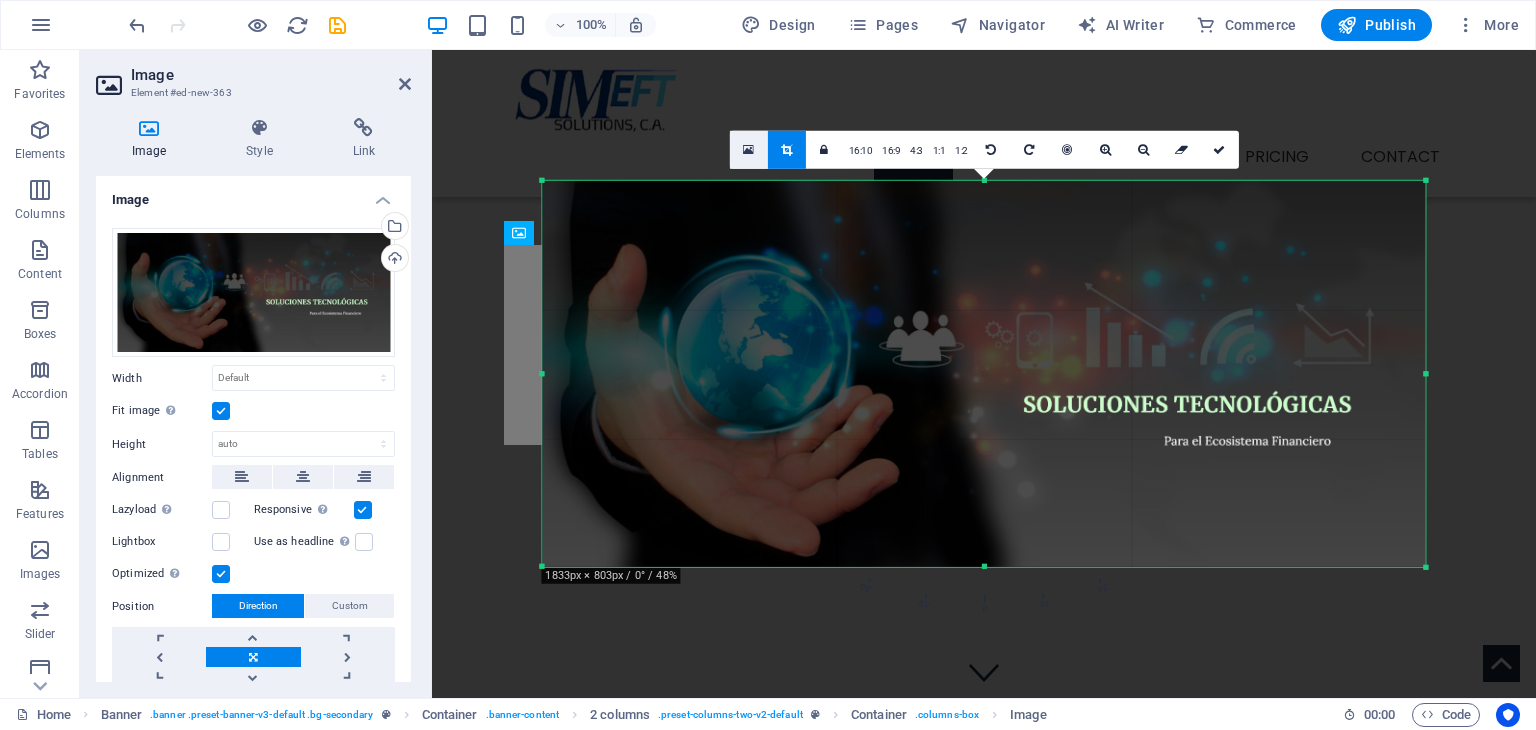 click at bounding box center [748, 150] 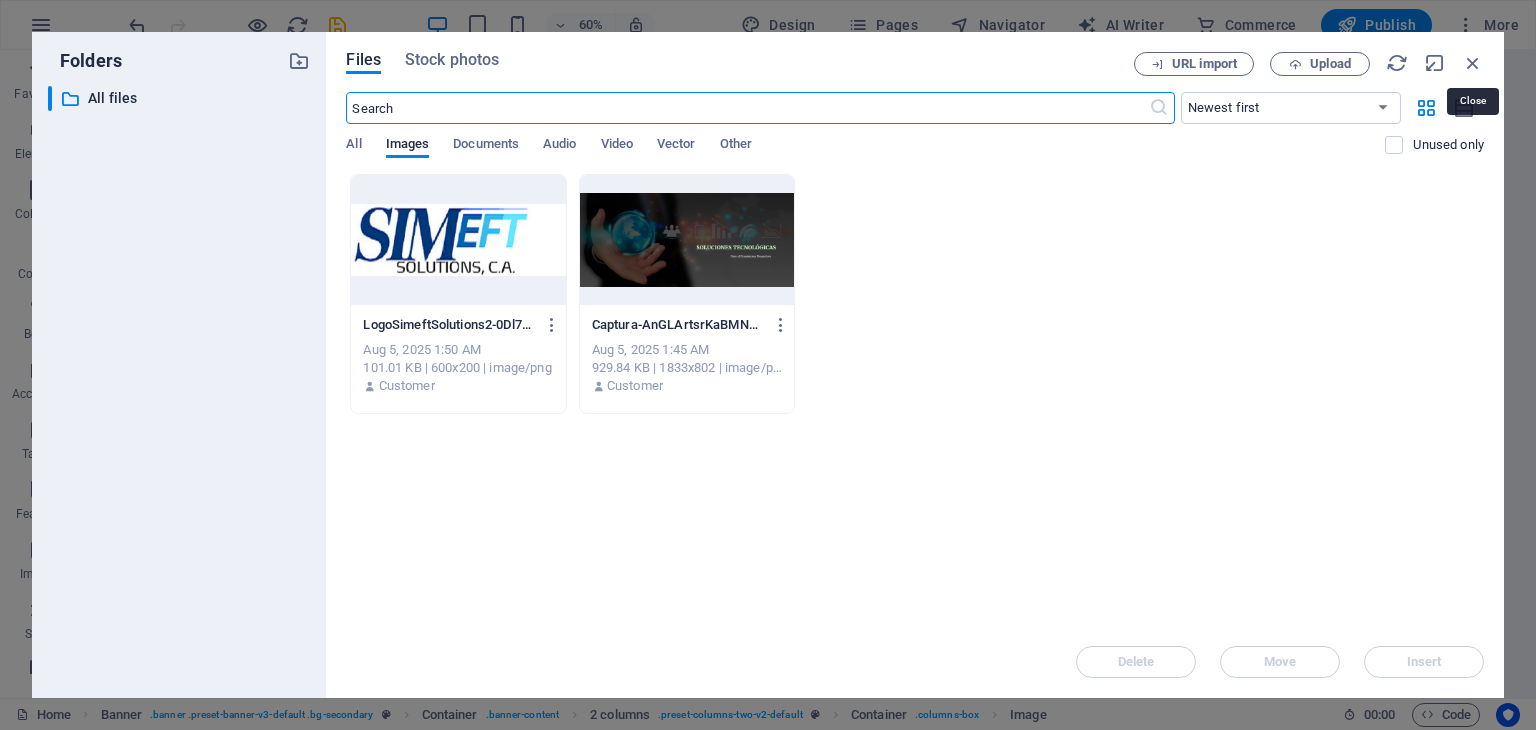 click at bounding box center (1473, 63) 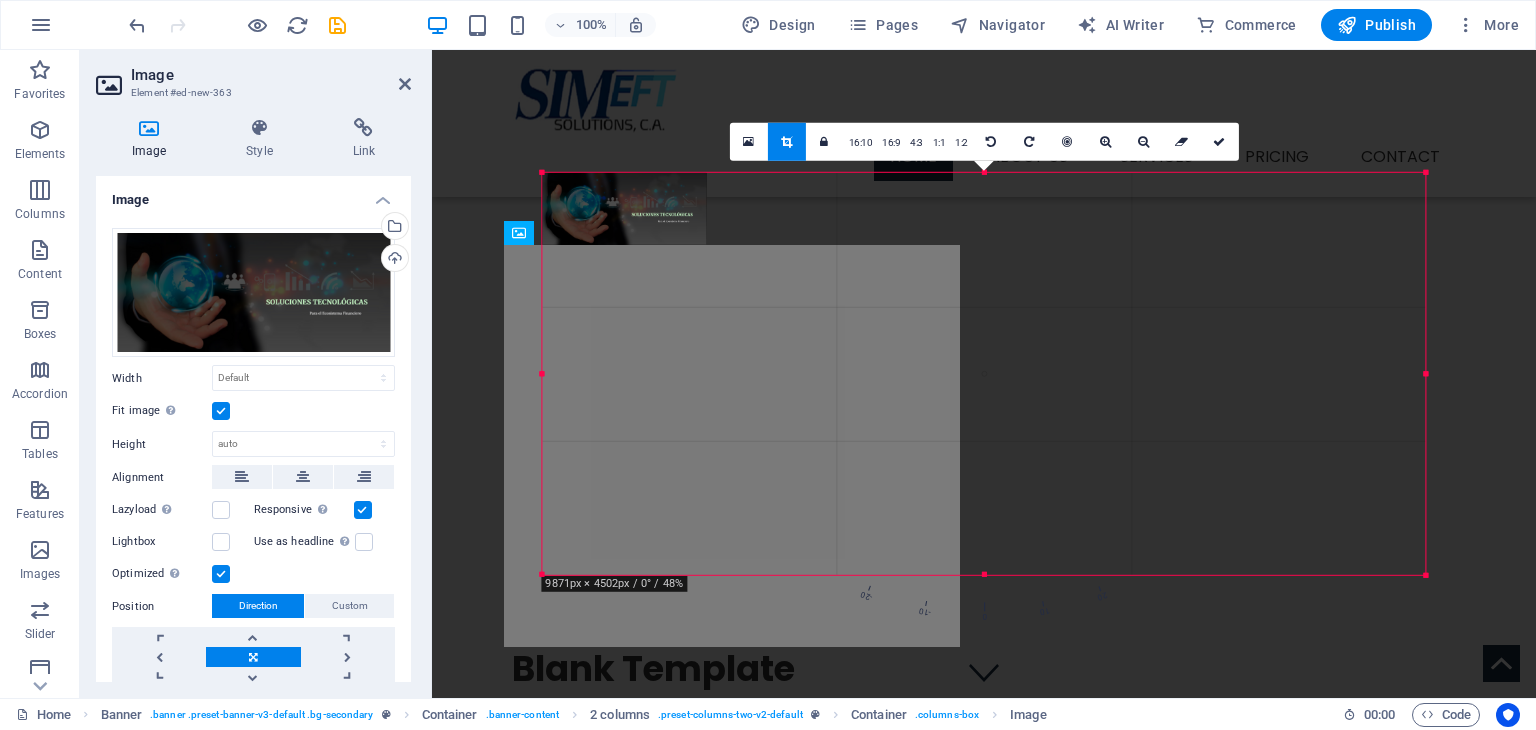 drag, startPoint x: 545, startPoint y: 181, endPoint x: 471, endPoint y: 165, distance: 75.70998 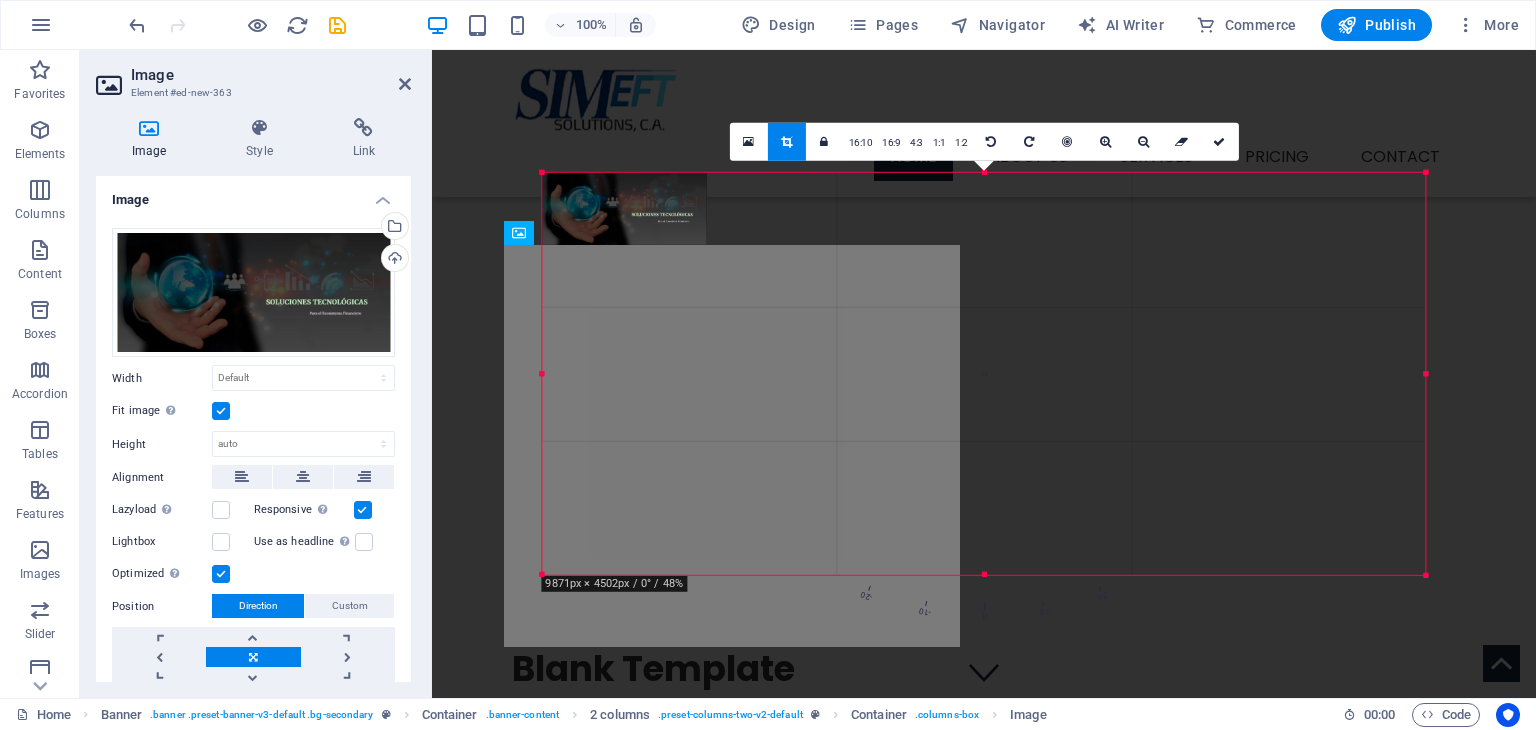 click on "Drag here to replace the existing content. Press “Ctrl” if you want to create a new element.
H2   Banner   Container   2 columns   2 columns   Container   Menu   Menu Bar   Image   Container   Image   Text   Button   Text   Spacer   2 columns   Container   Image 180 170 160 150 140 130 120 110 100 90 80 70 60 50 40 30 20 10 0 -10 -20 -30 -40 -50 -60 -70 -80 -90 -100 -110 -120 -130 -140 -150 -160 -170 9871px × 4502px / 0° / 48% 16:10 16:9 4:3 1:1 1:2 0" at bounding box center (984, 374) 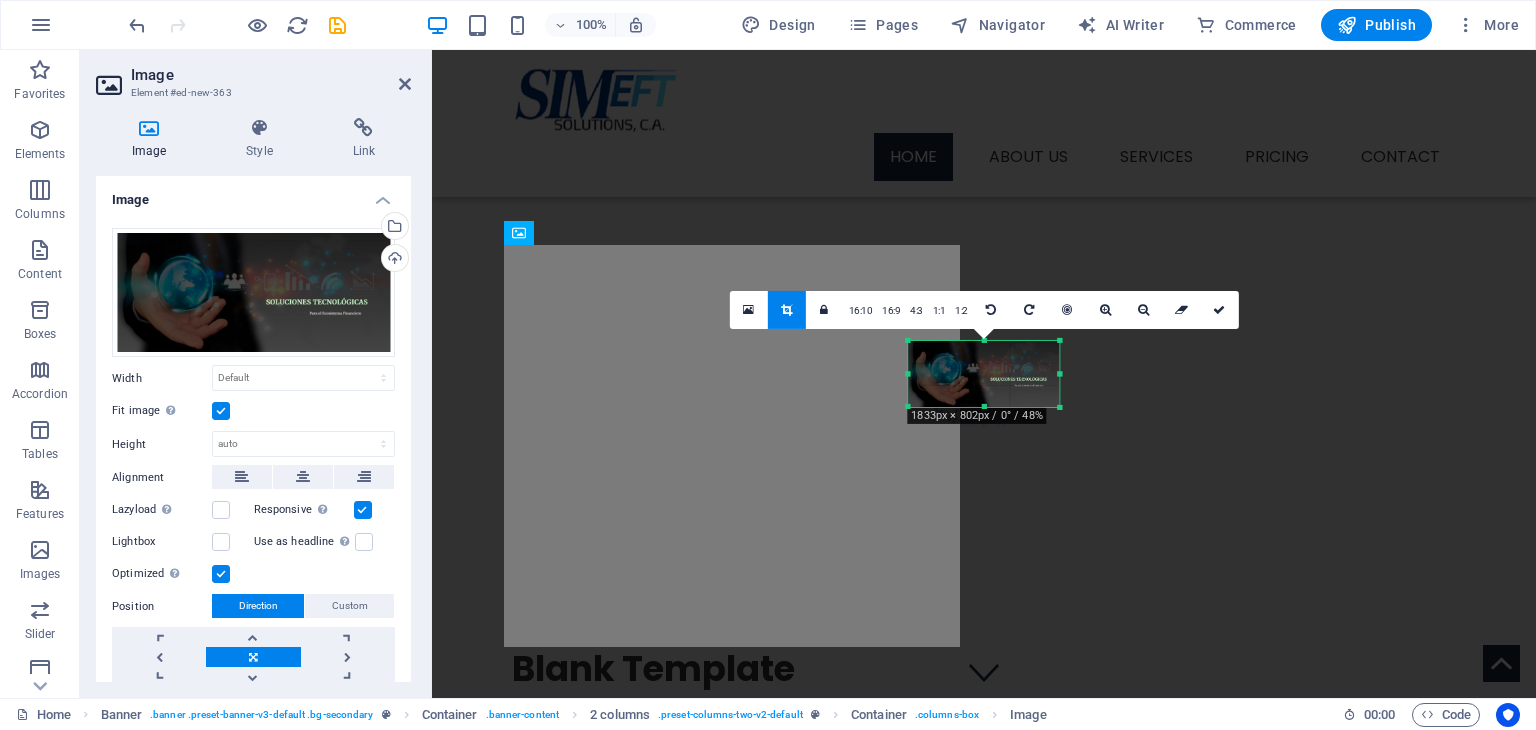 type 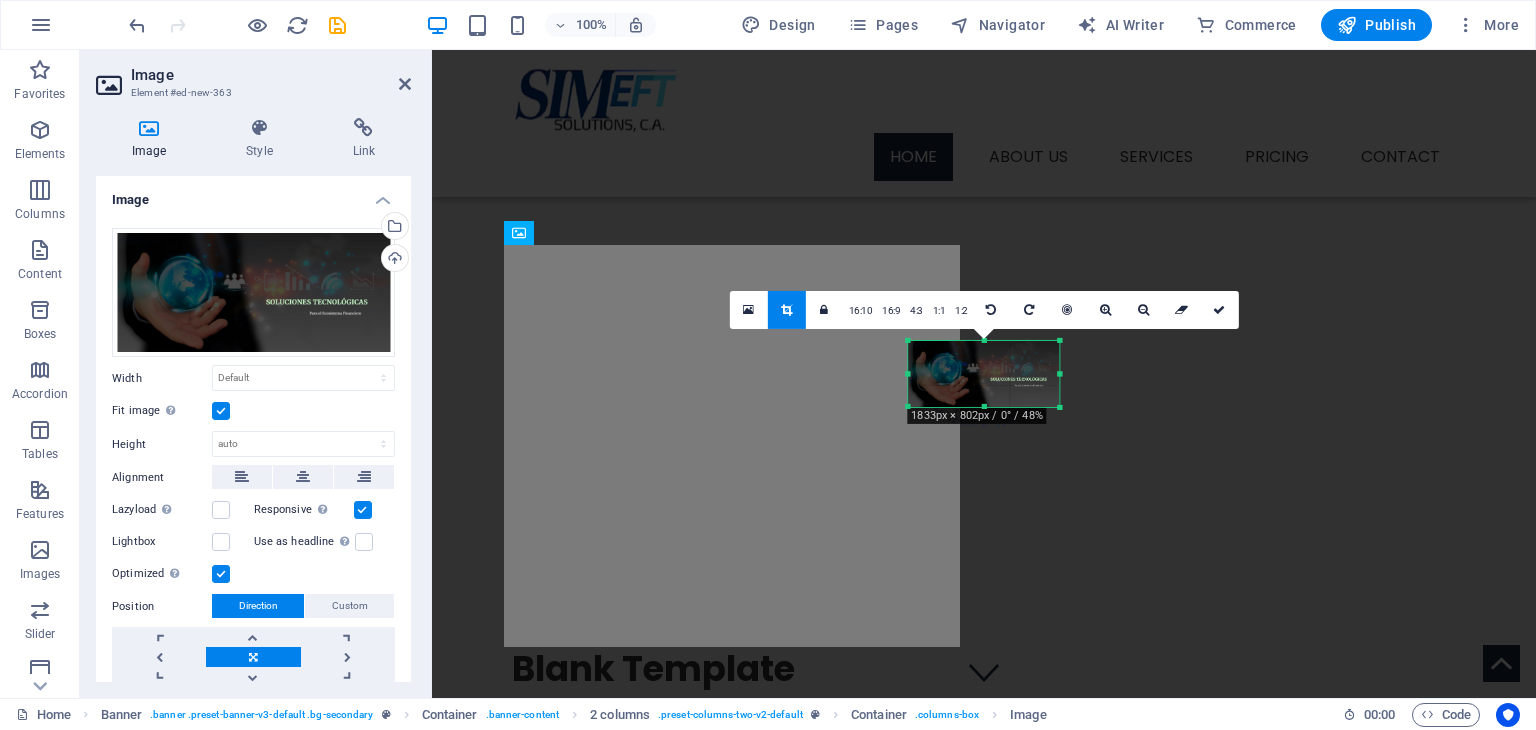 select on "DISABLED_OPTION_VALUE" 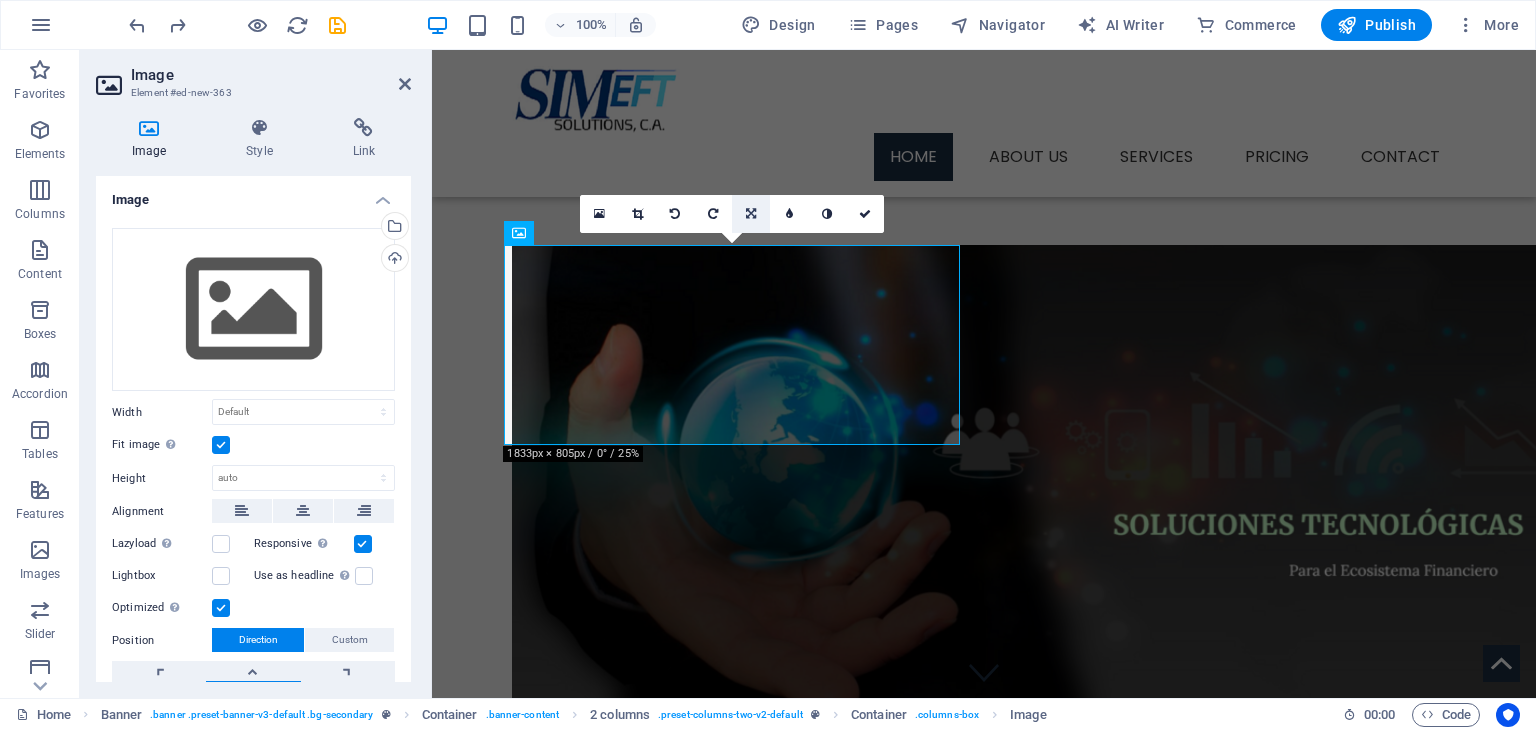click at bounding box center [751, 214] 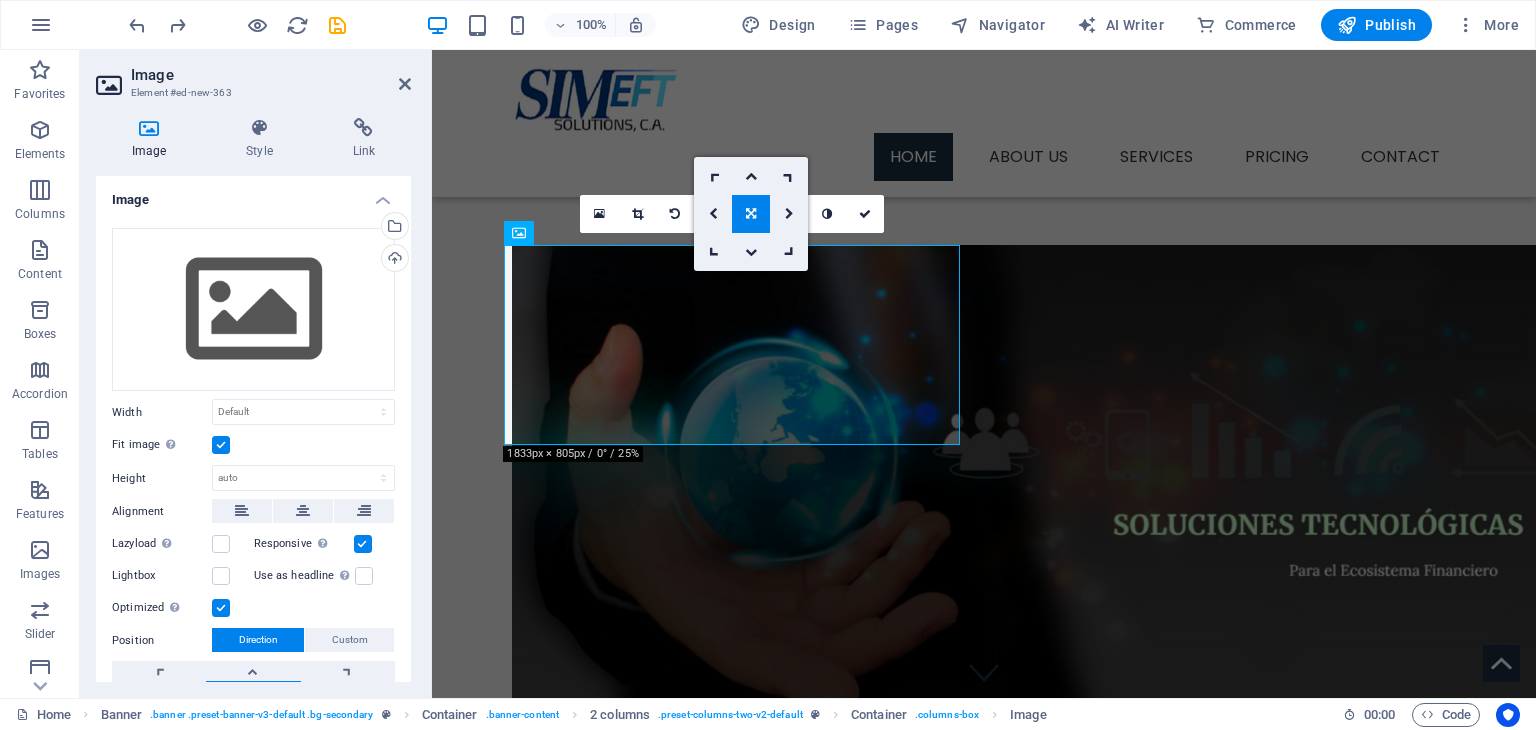 click at bounding box center (751, 214) 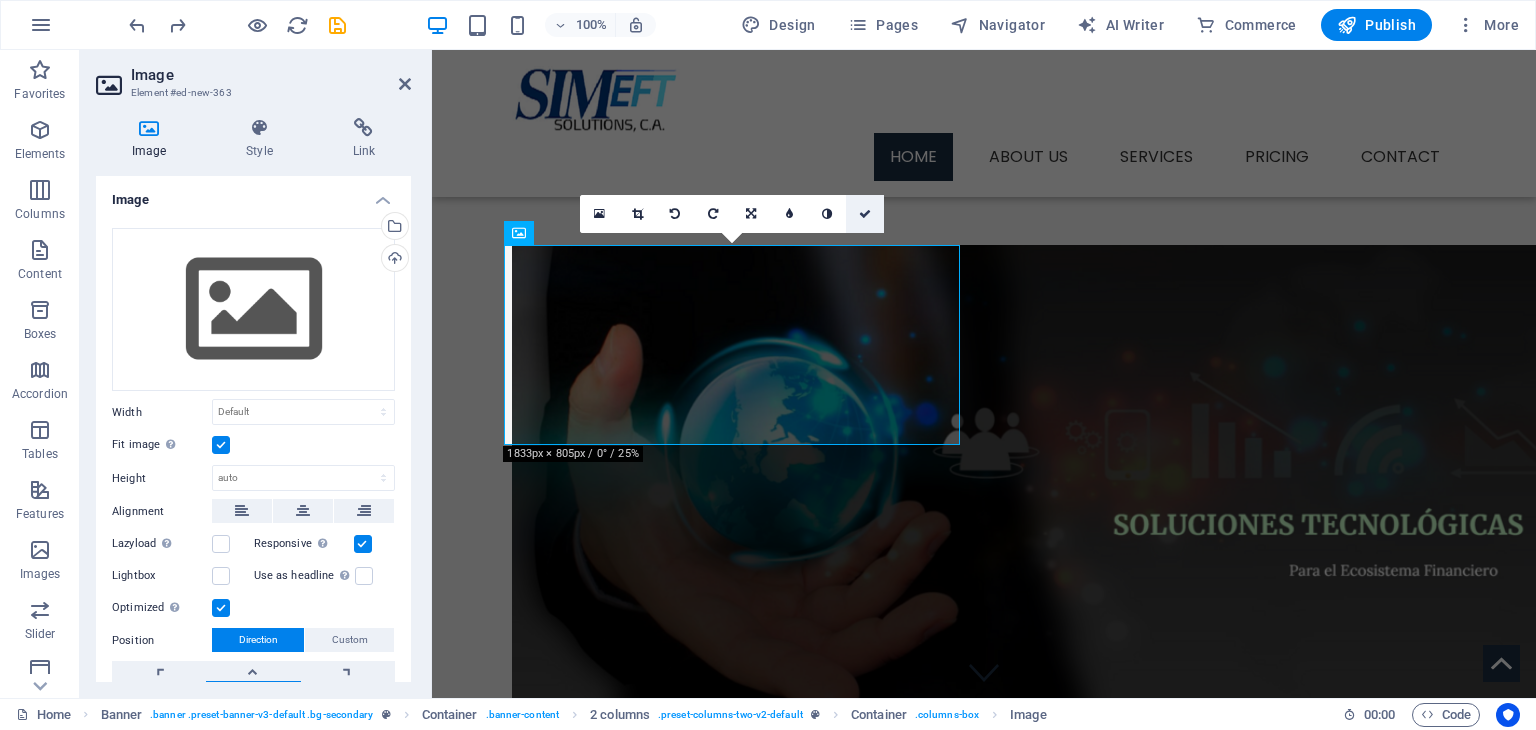 click at bounding box center [865, 214] 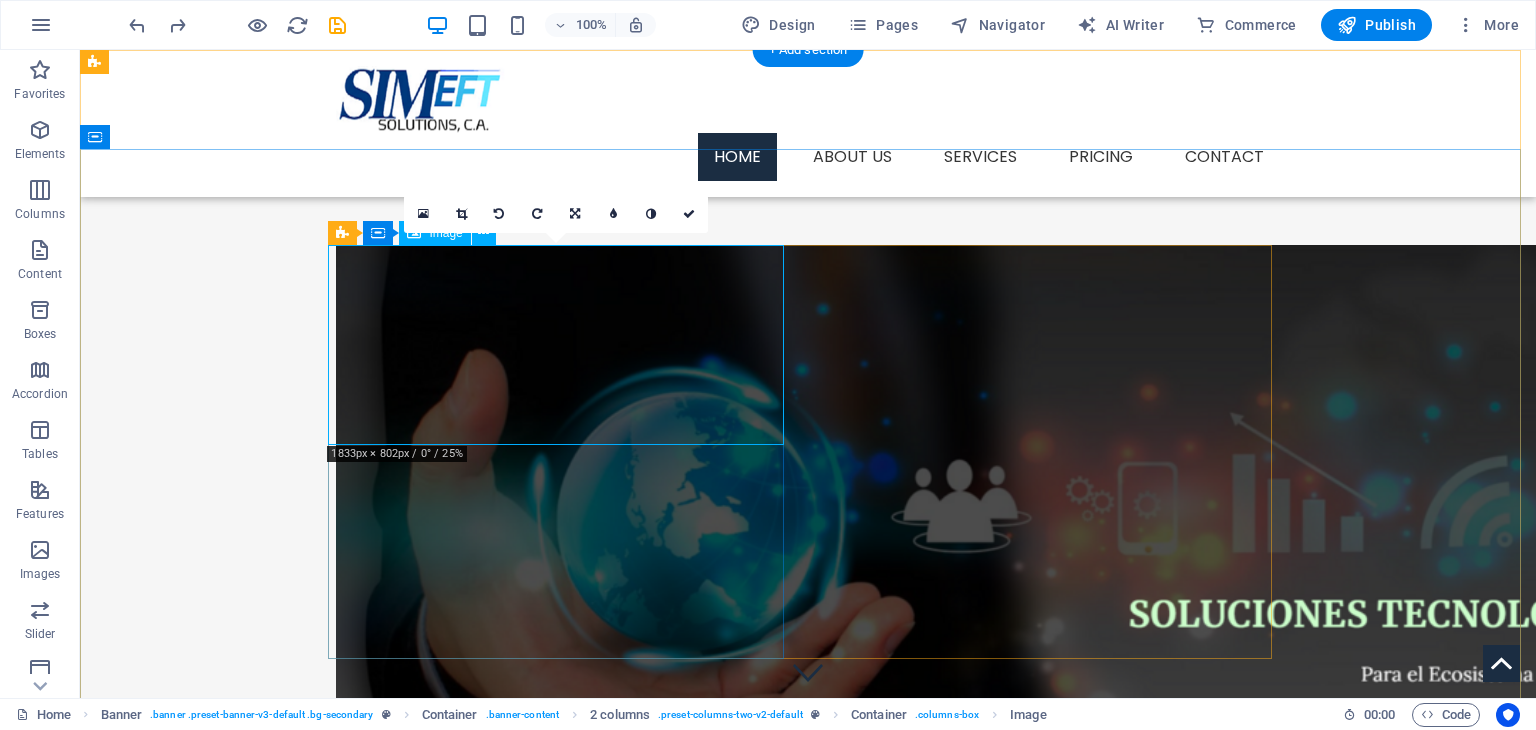 click at bounding box center [564, 563] 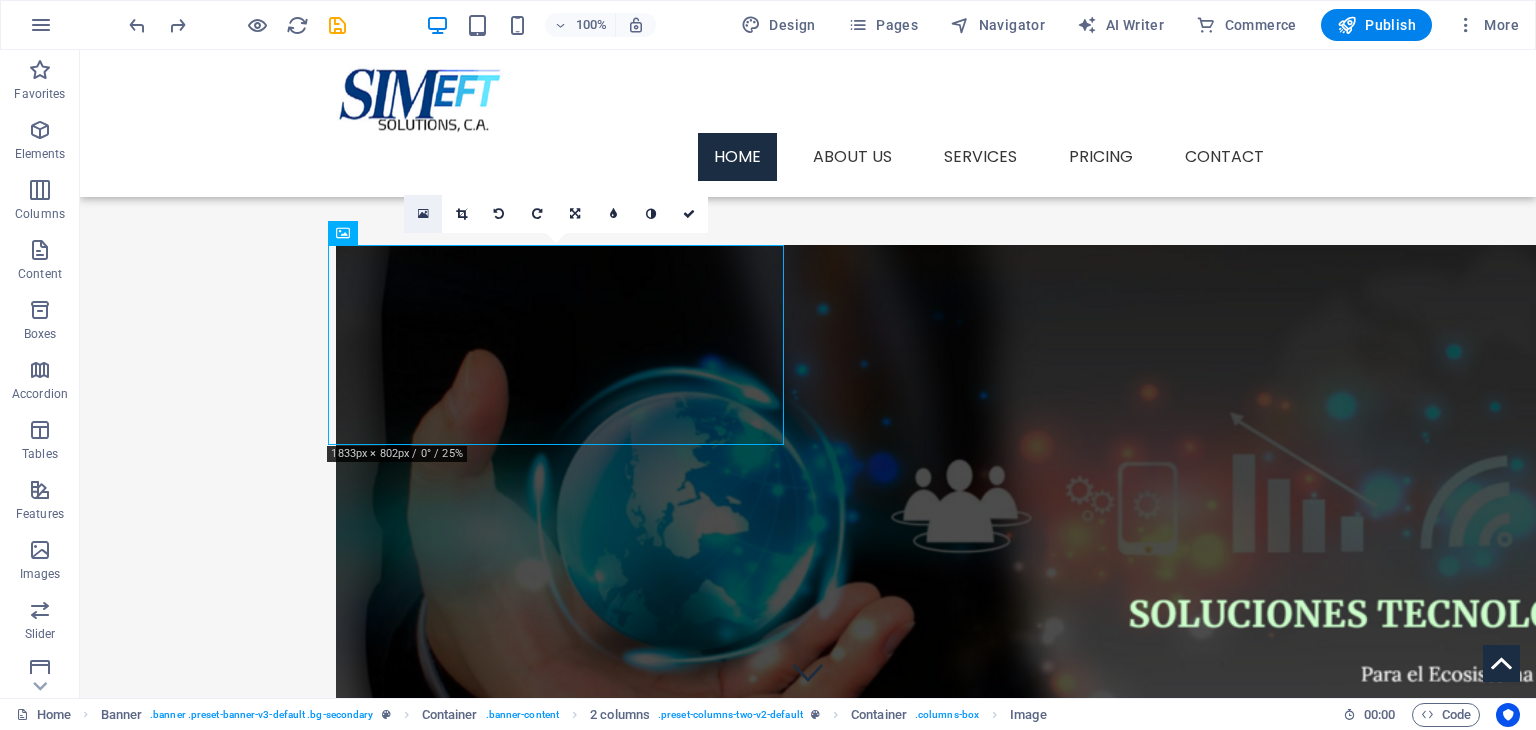 click at bounding box center [423, 214] 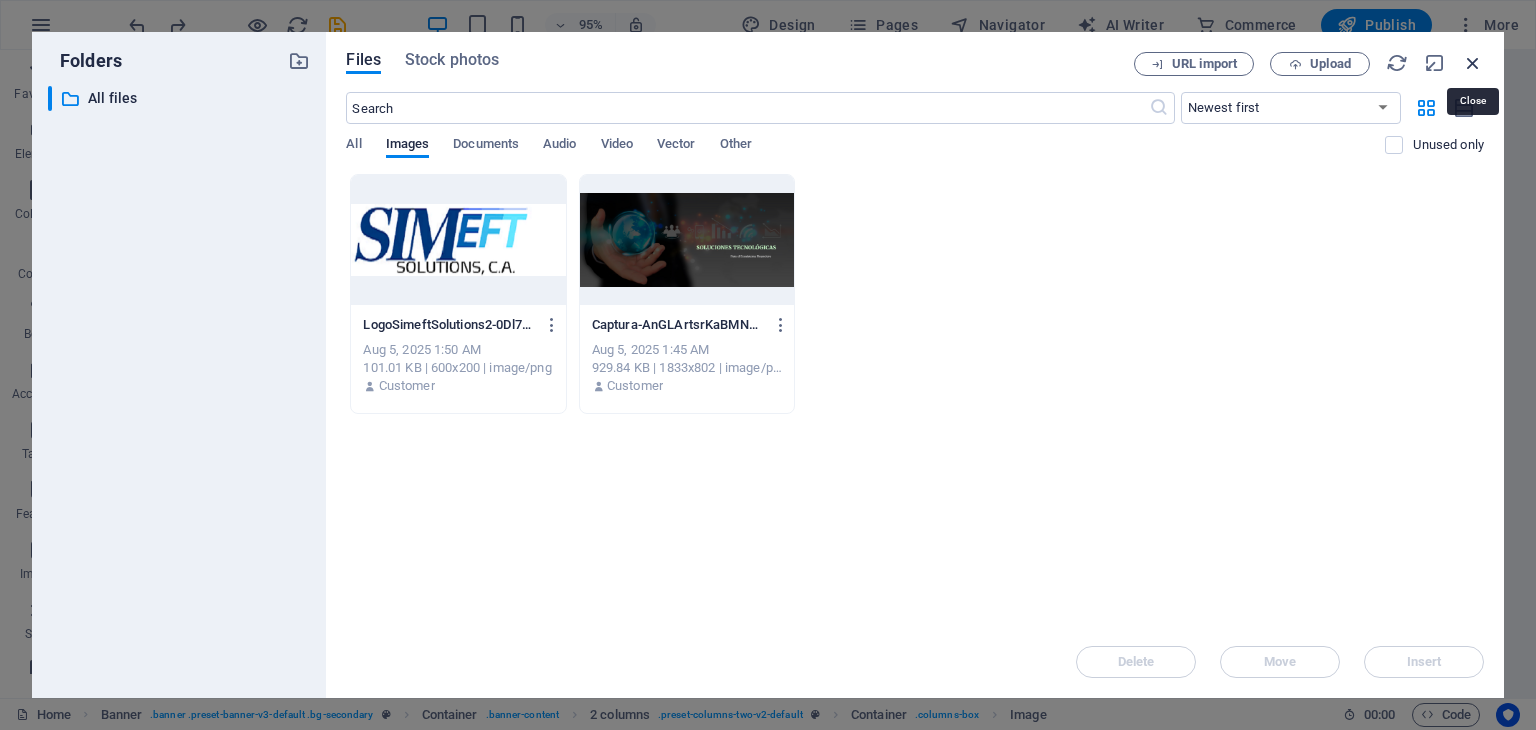 click at bounding box center (1473, 63) 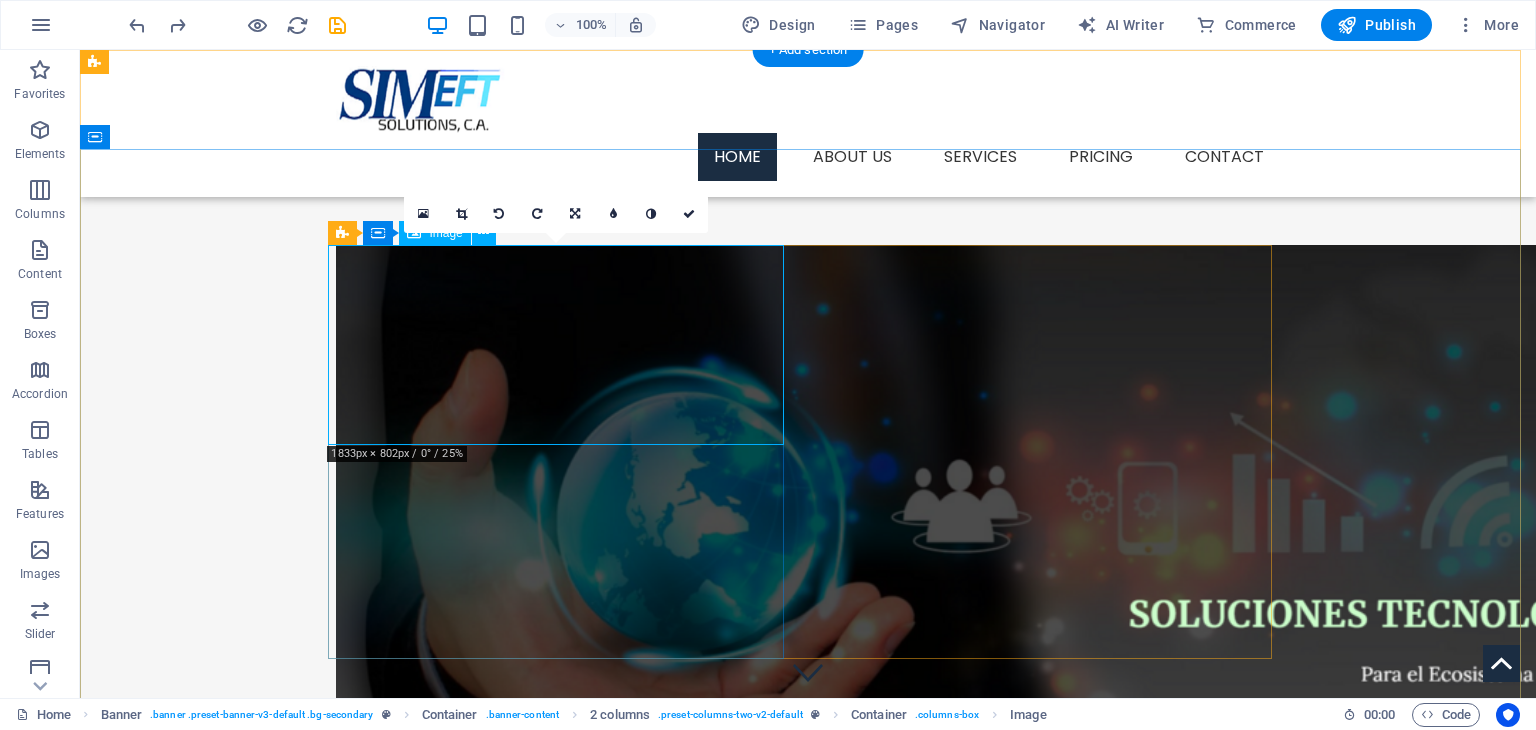 click at bounding box center [564, 563] 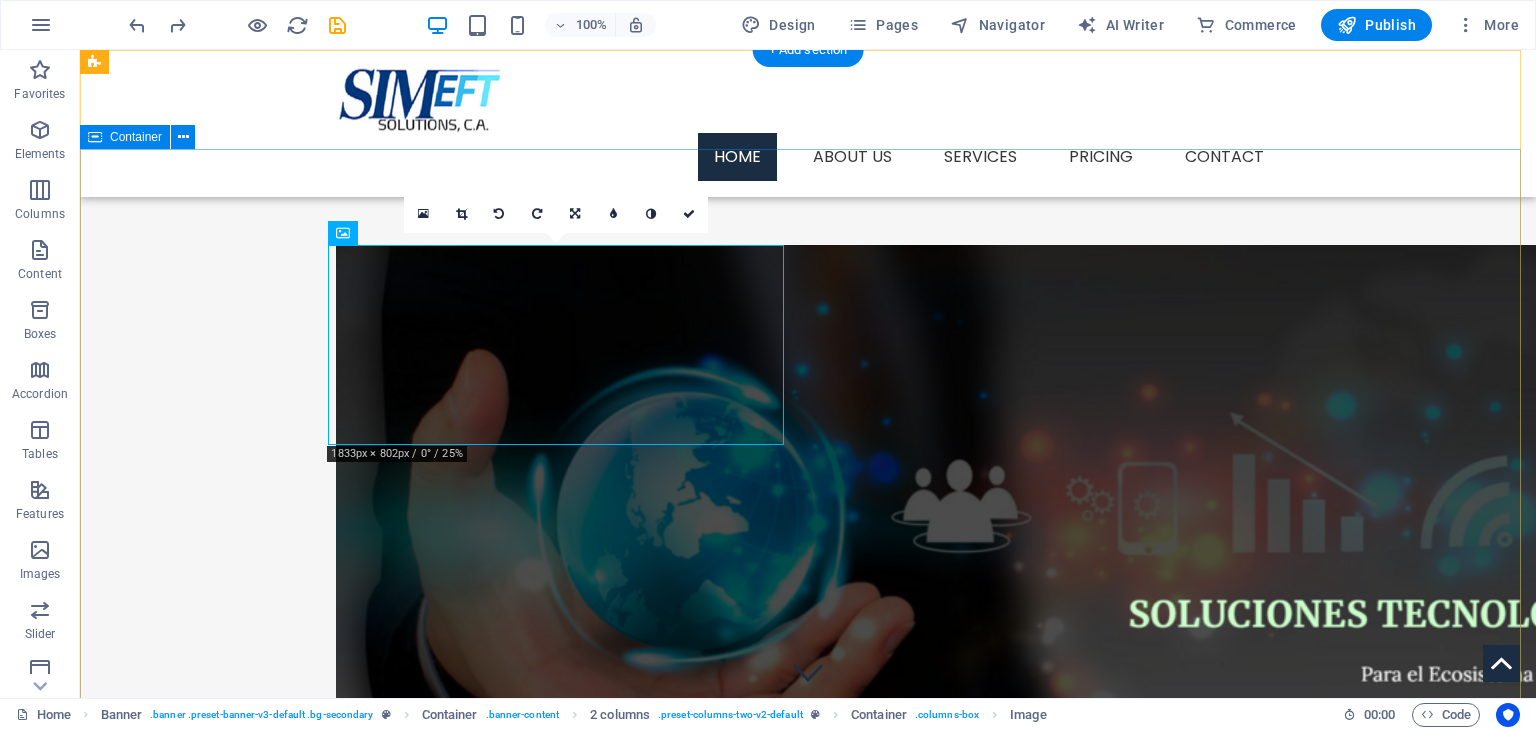 click on "Blank Template Lorem ipsum dolor sit amet, consectetuer adipiscing elit. Aenean commodo ligula eget dolor. Aenean massa. Cum sociis natoque penatibus et fringilla vel ligula eget dolor magnis sociis natoque penatibus dis. Learn more" at bounding box center (808, 795) 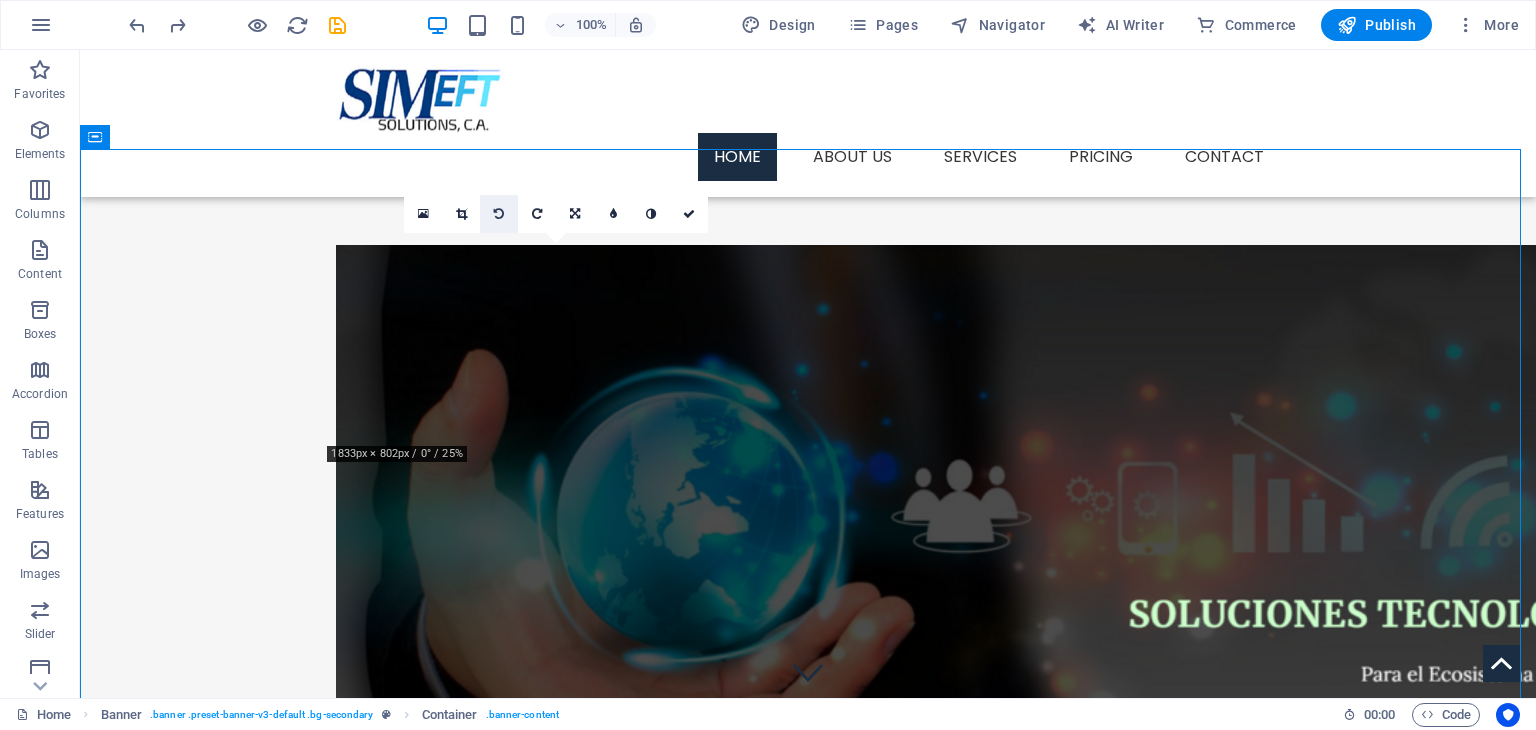 click at bounding box center [499, 214] 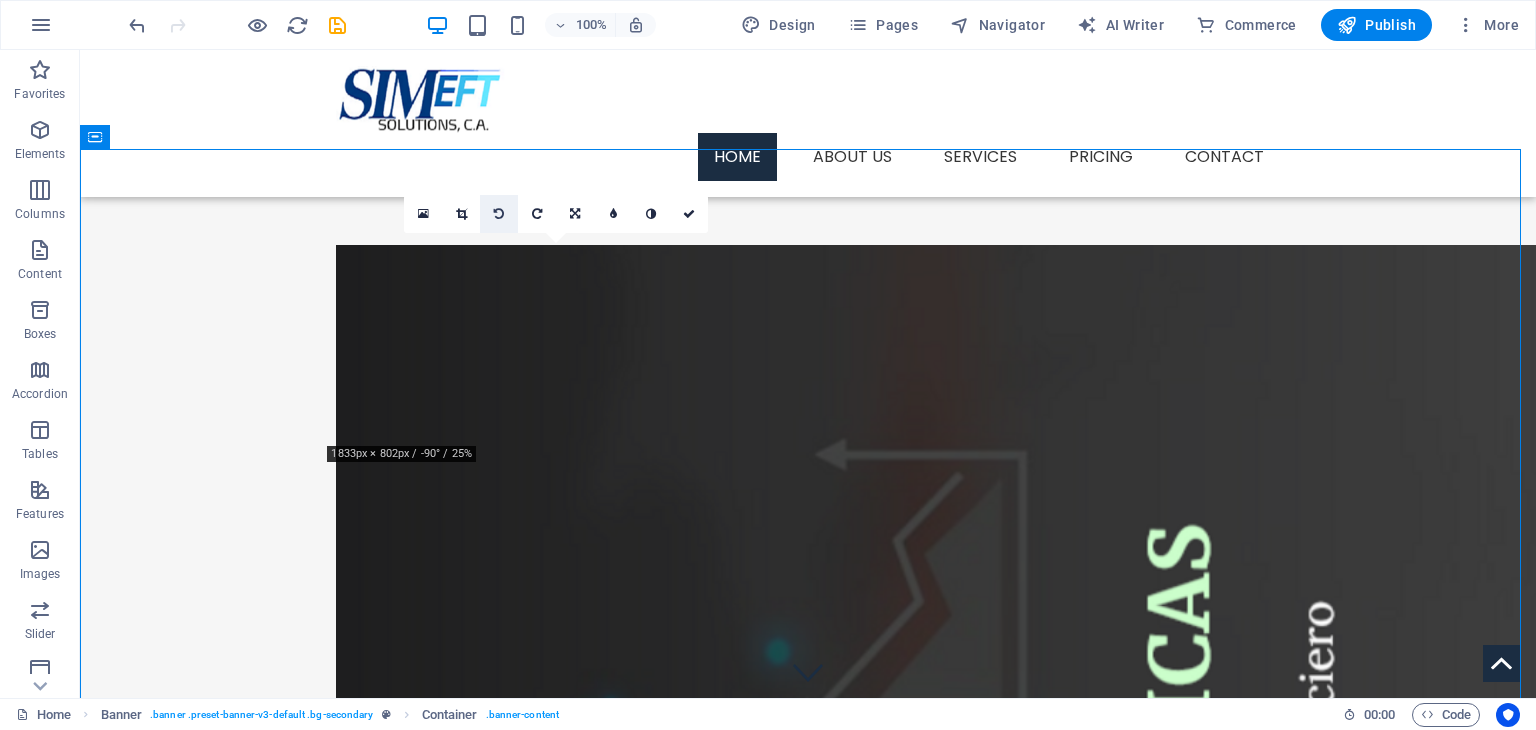 click at bounding box center (499, 214) 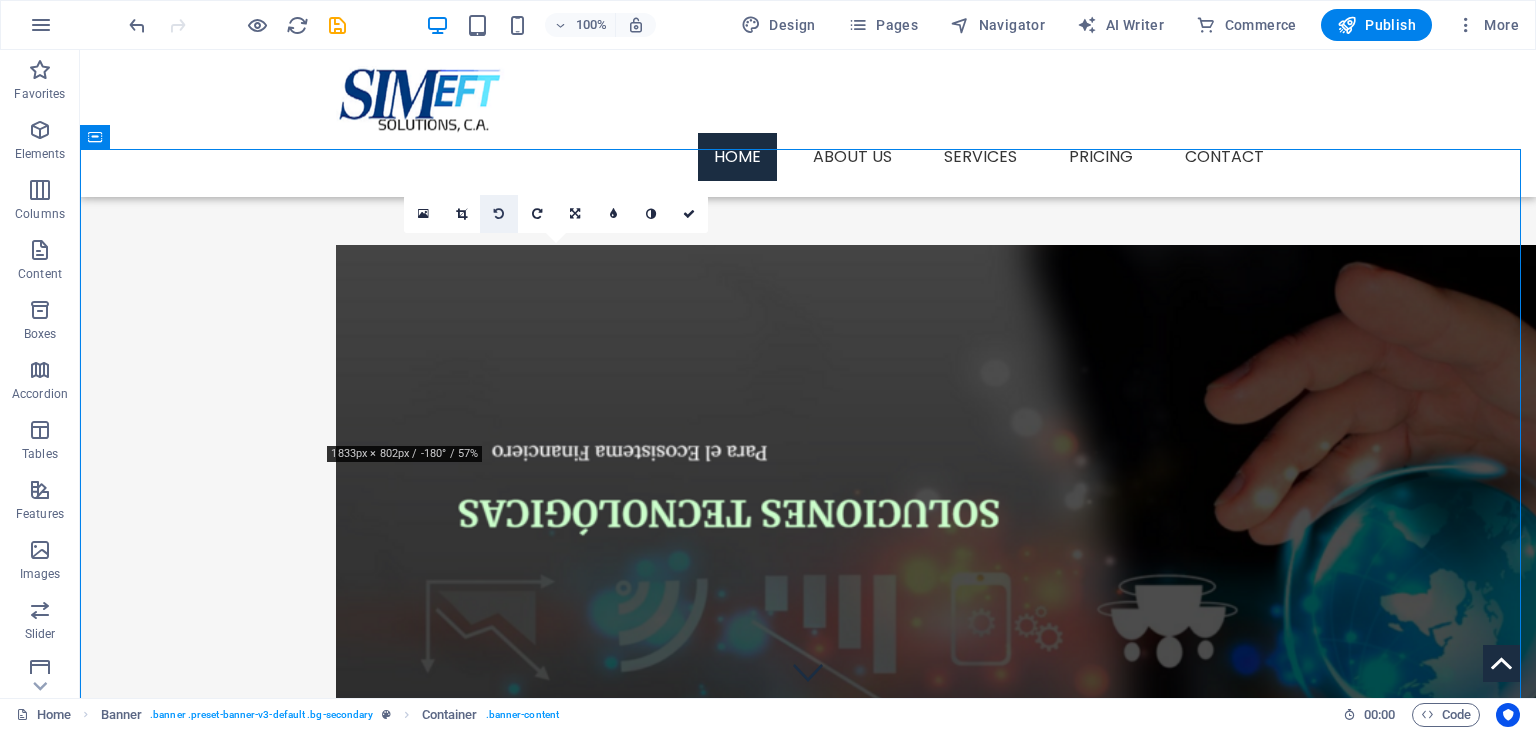 click at bounding box center (499, 214) 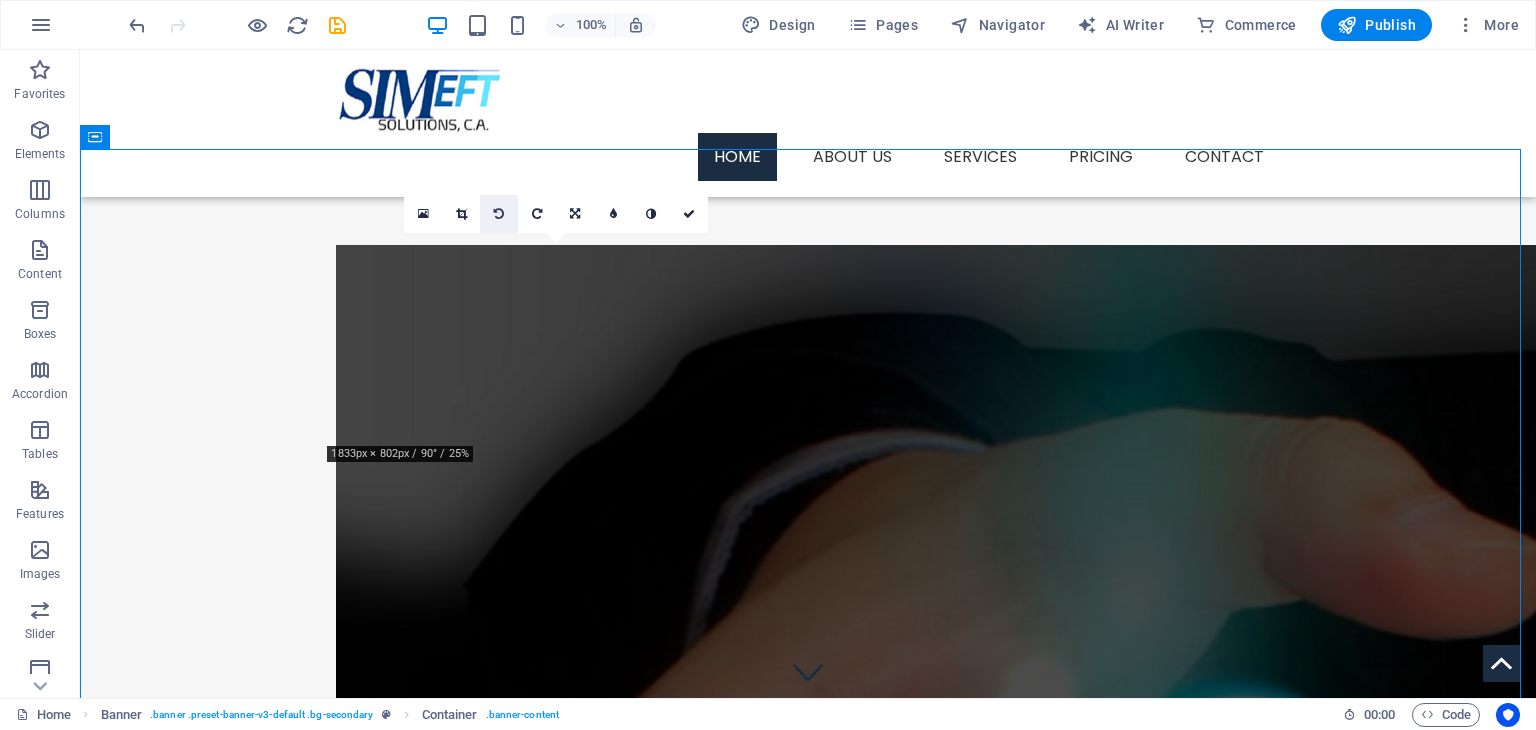 click at bounding box center [499, 214] 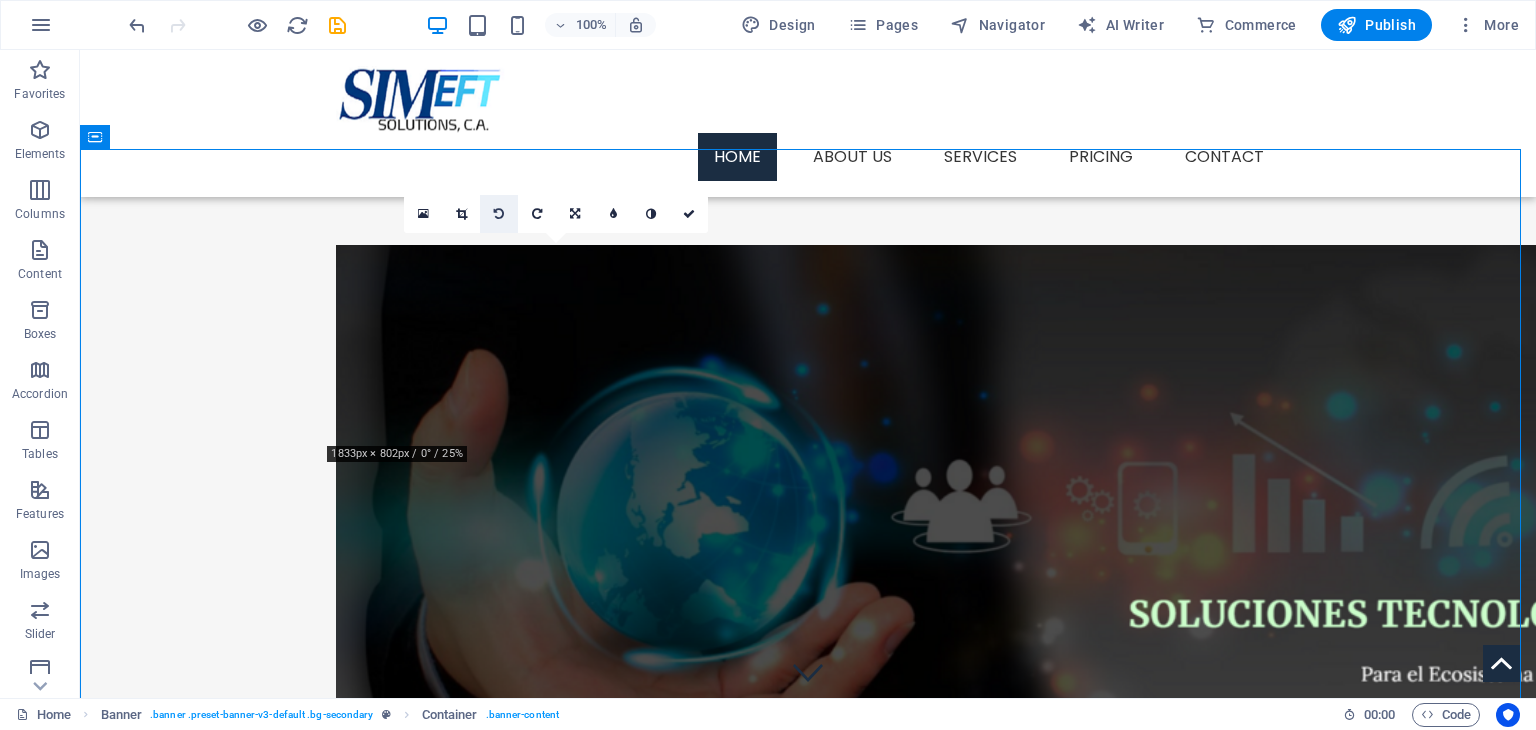 click at bounding box center [499, 214] 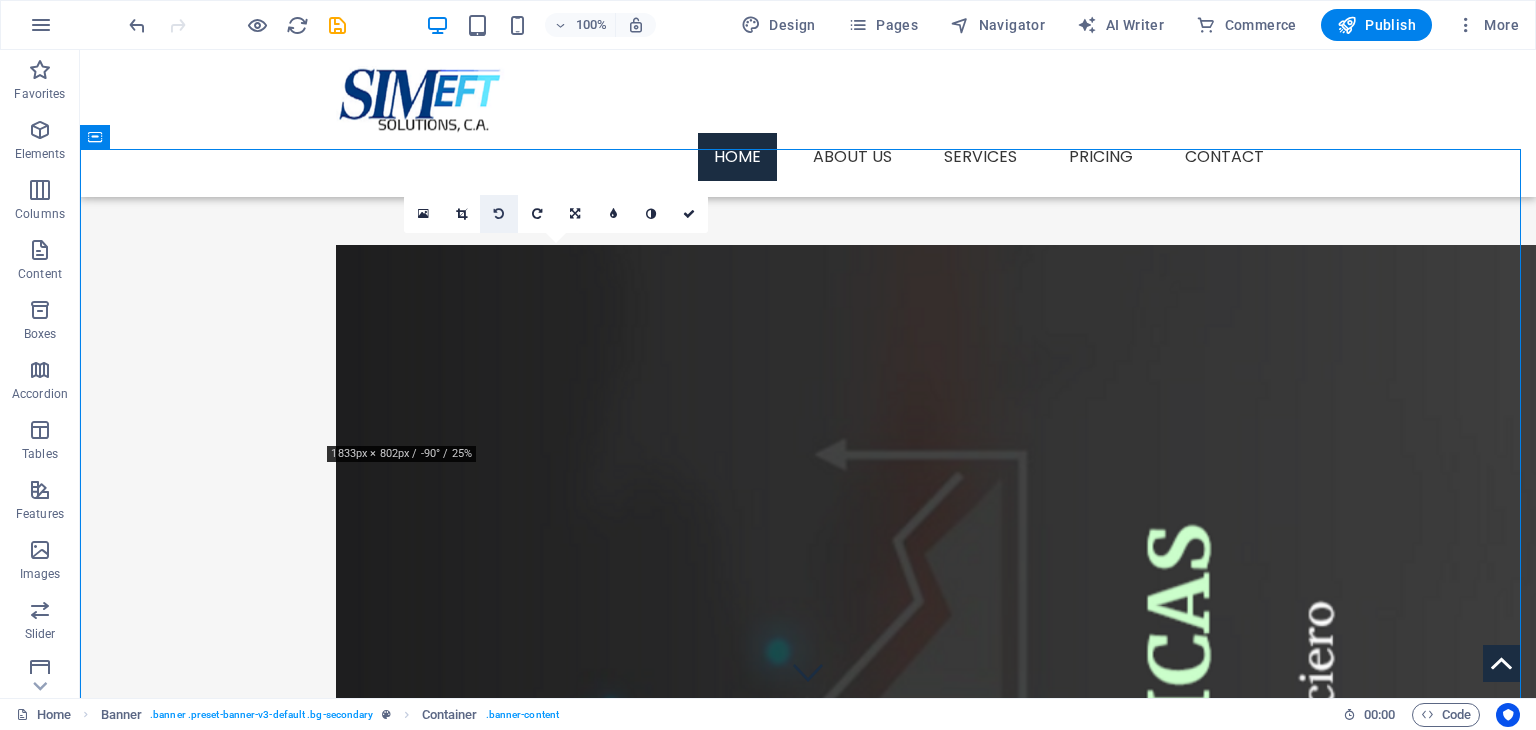 click at bounding box center [499, 214] 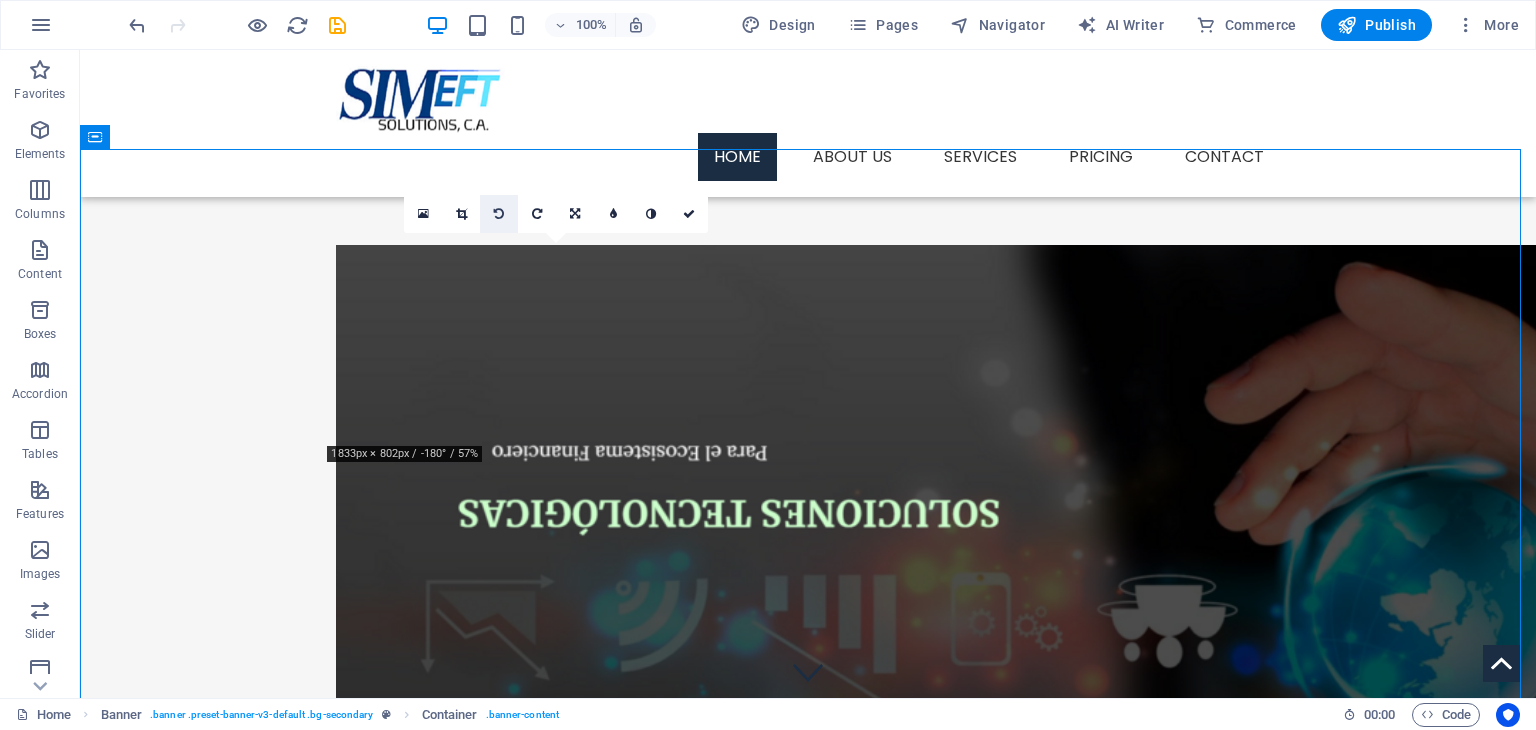 click at bounding box center [499, 214] 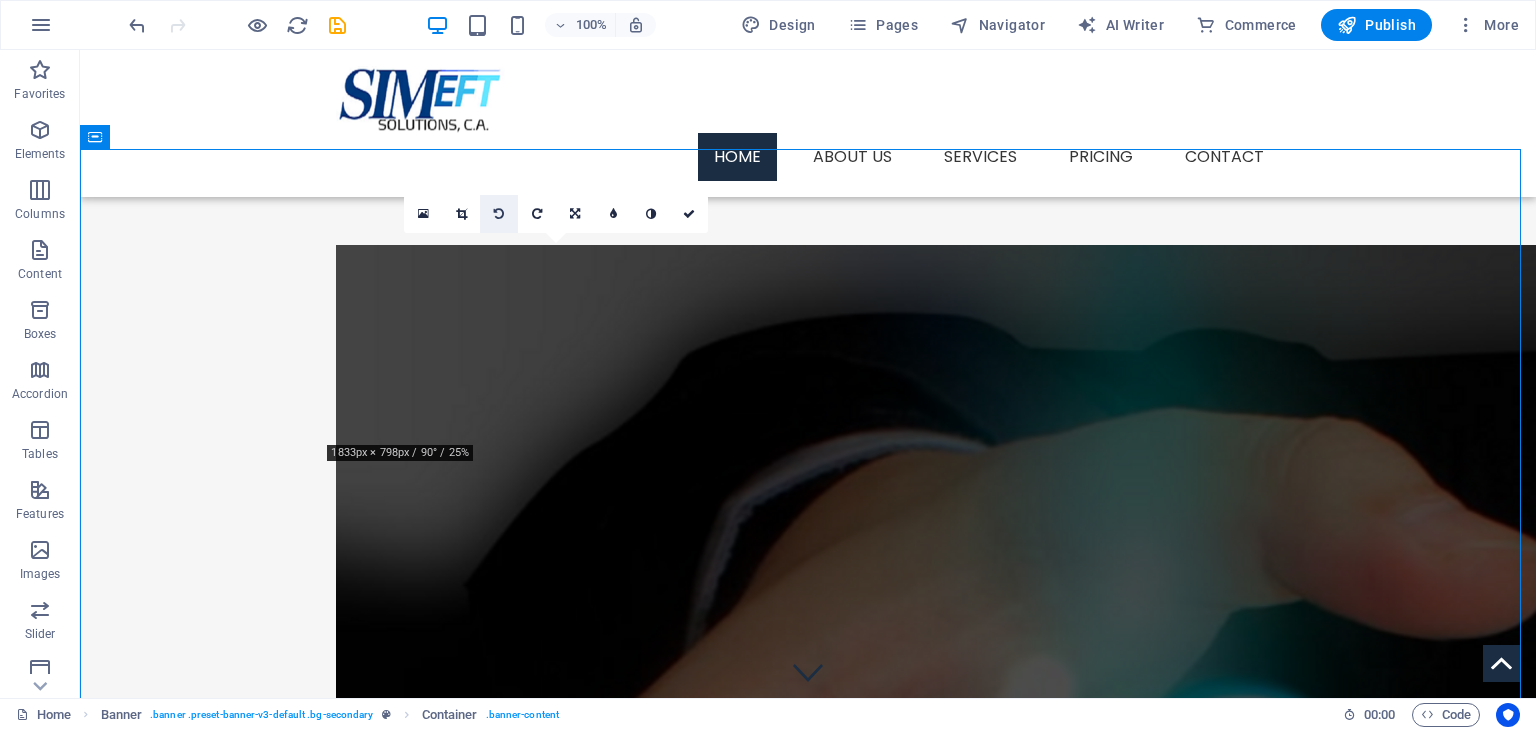 click at bounding box center (499, 214) 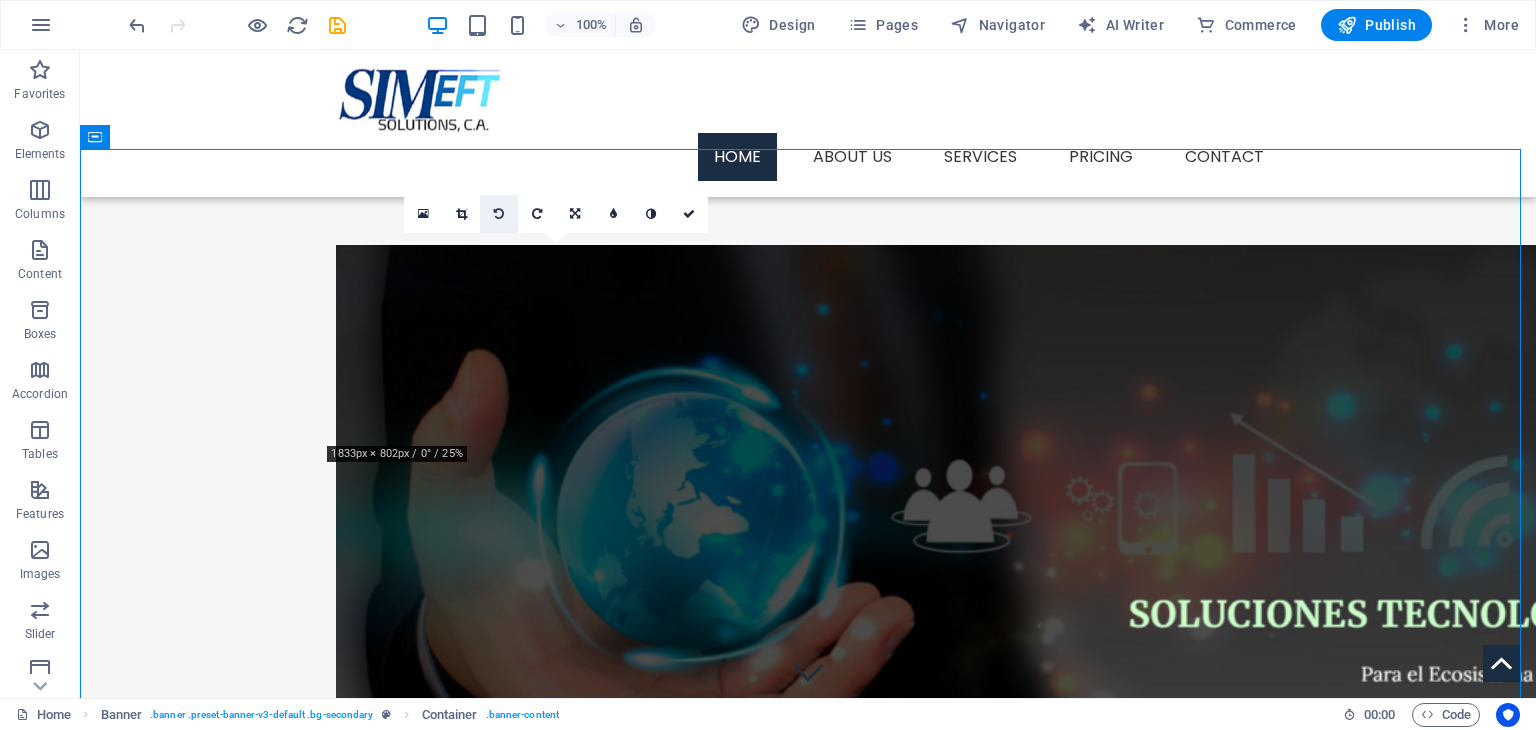 click at bounding box center [499, 214] 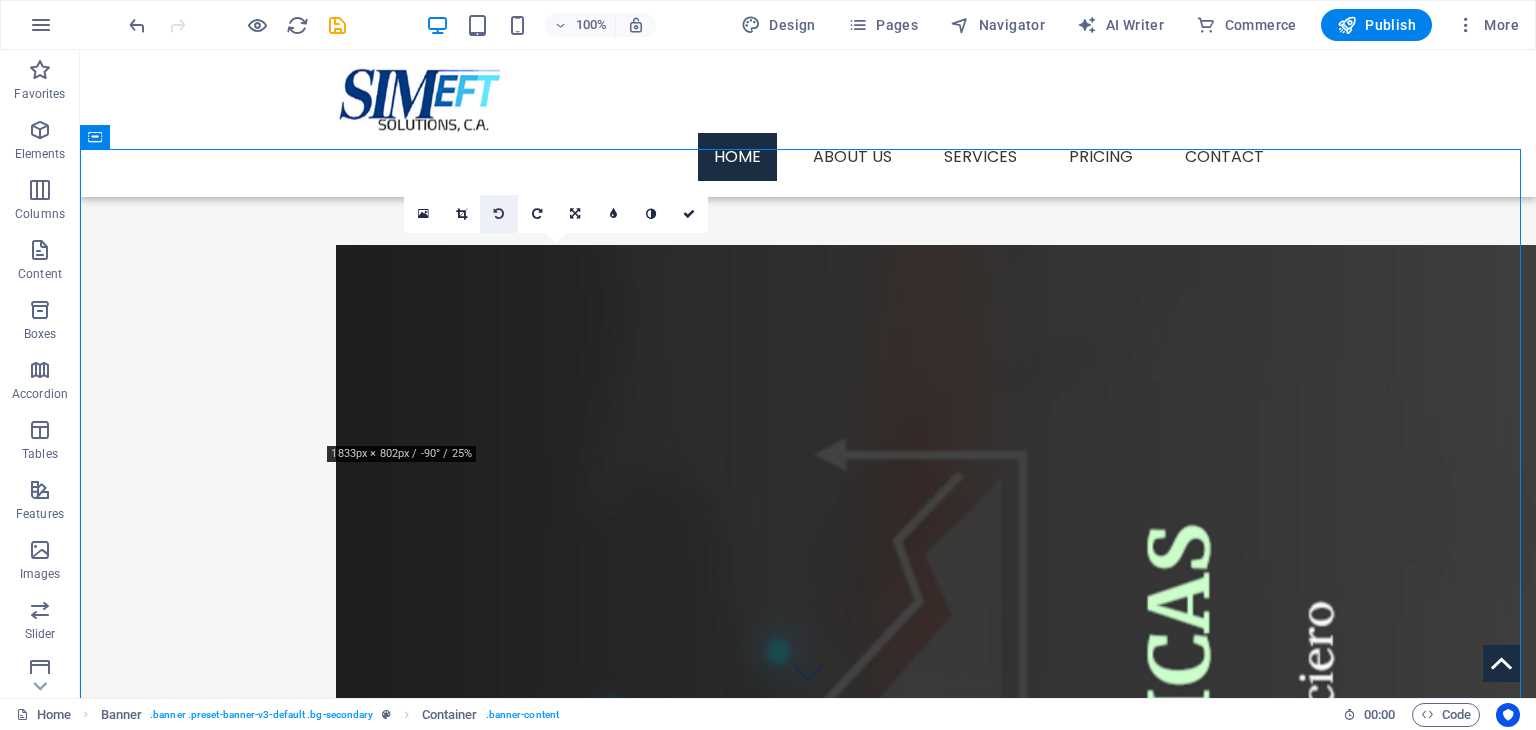 click at bounding box center [499, 214] 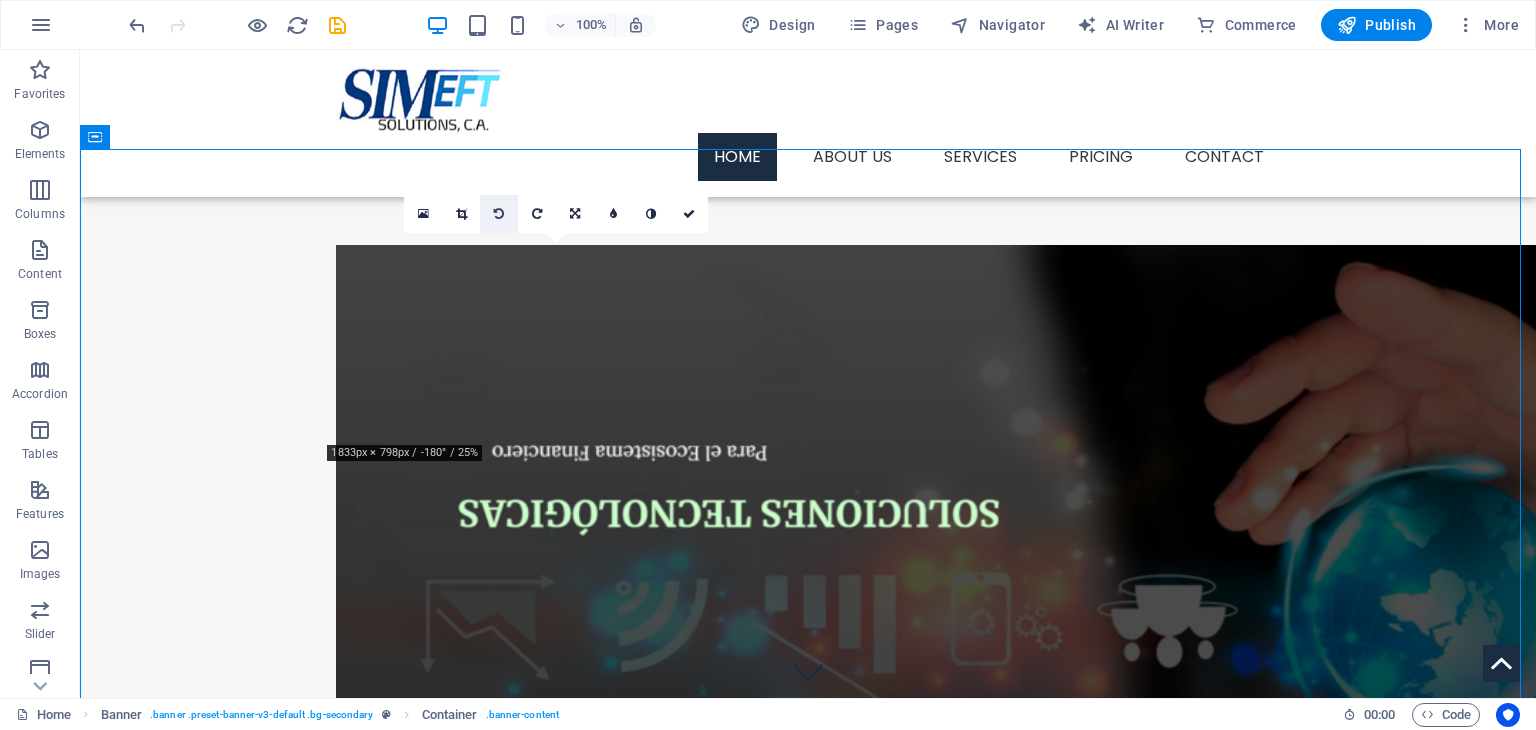 click at bounding box center (499, 214) 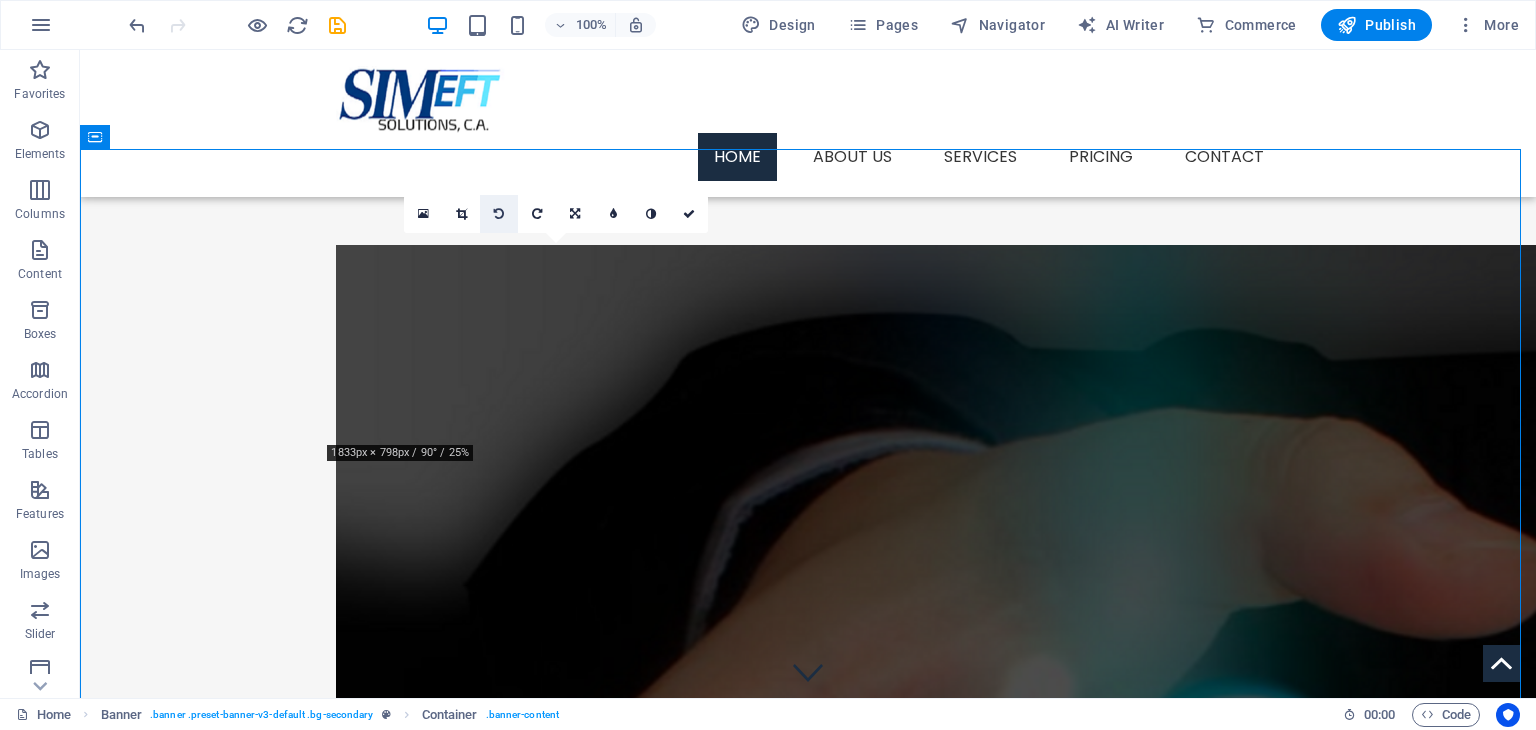 click at bounding box center [499, 214] 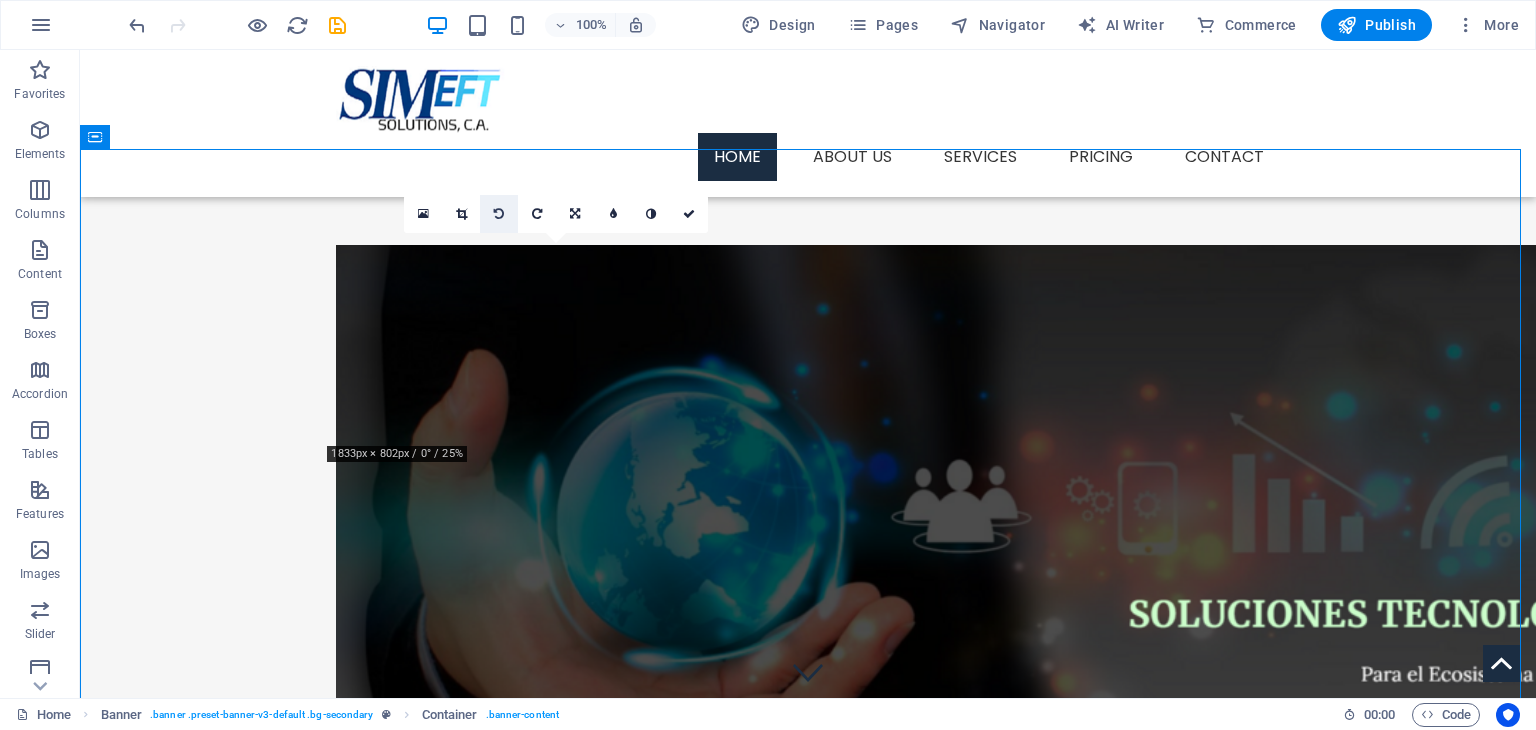 click at bounding box center [499, 214] 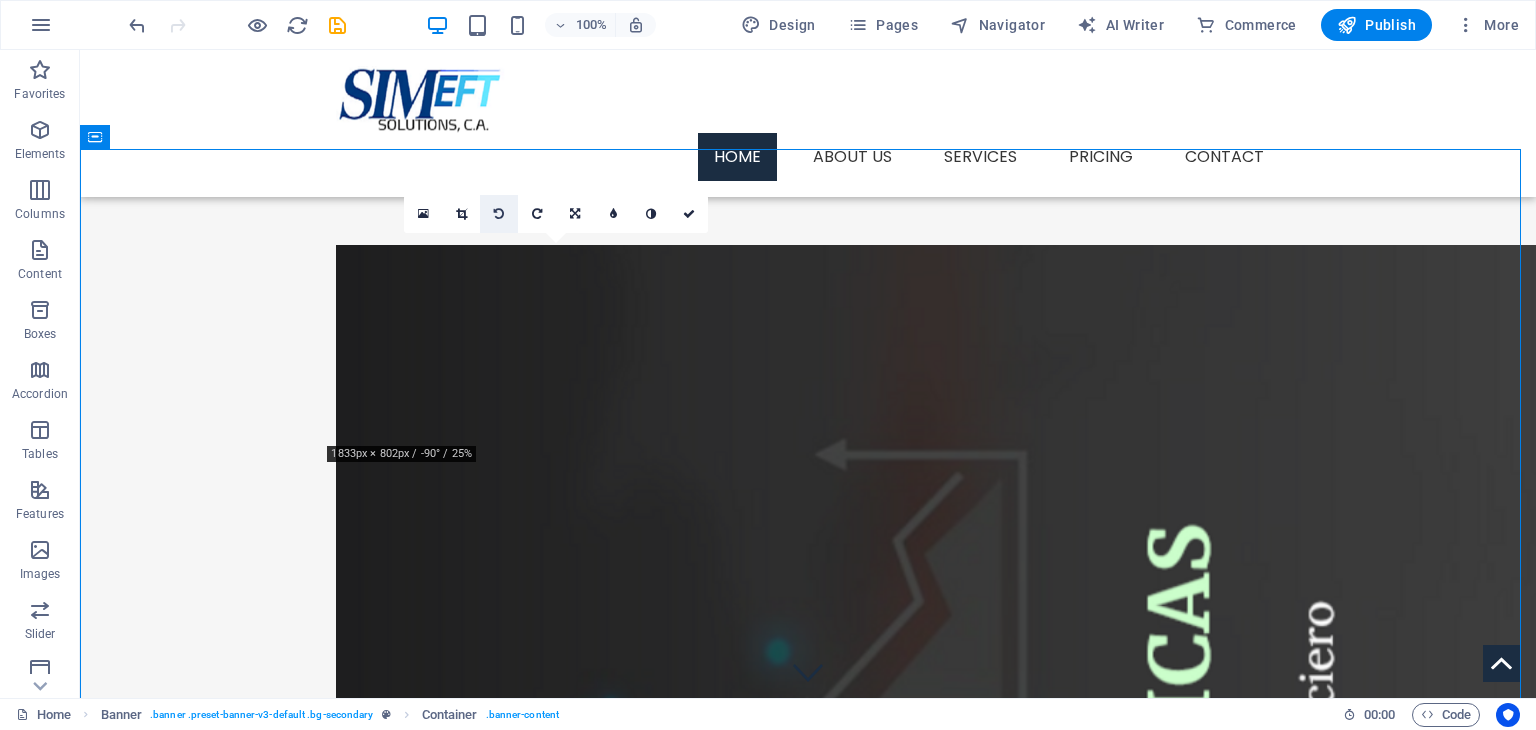 click at bounding box center [499, 214] 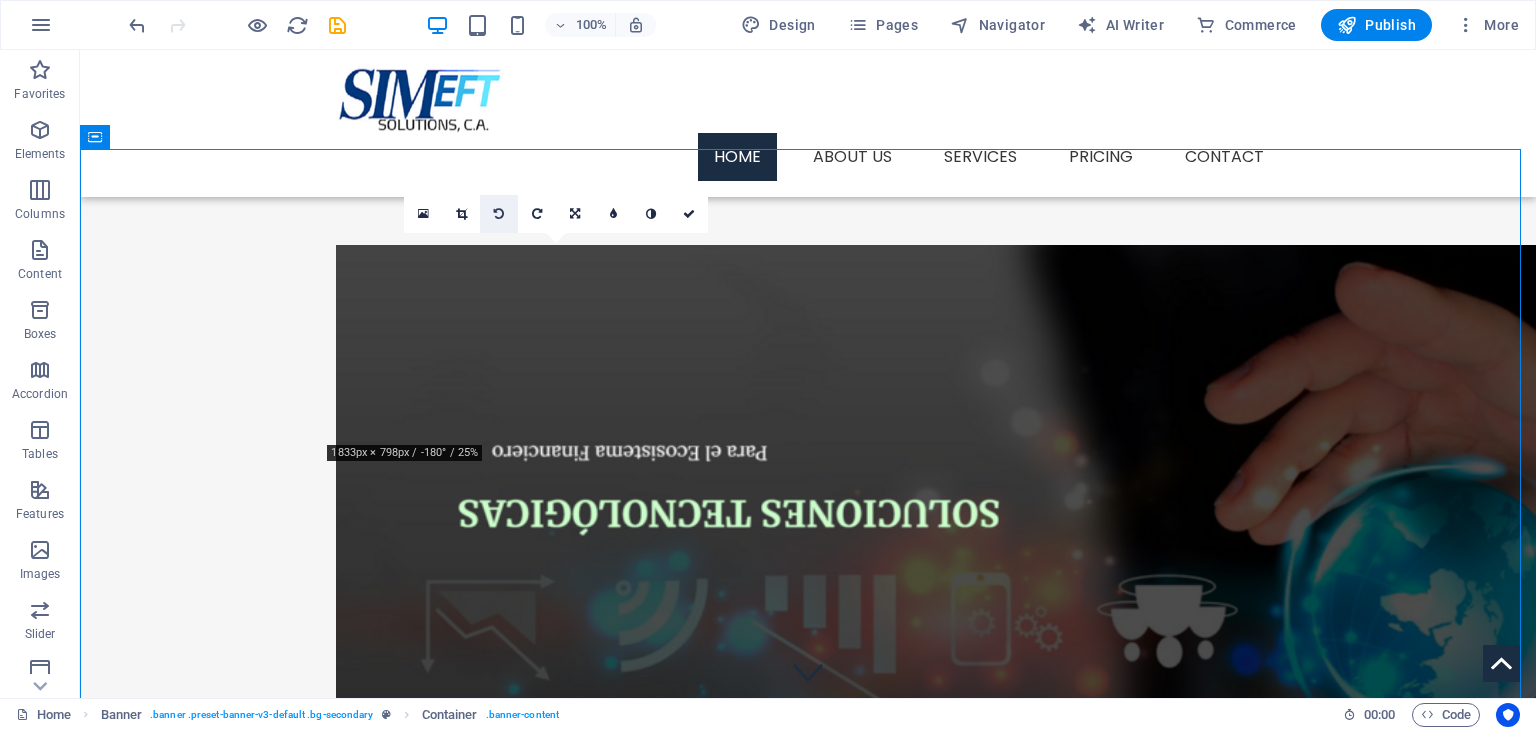 click at bounding box center (499, 214) 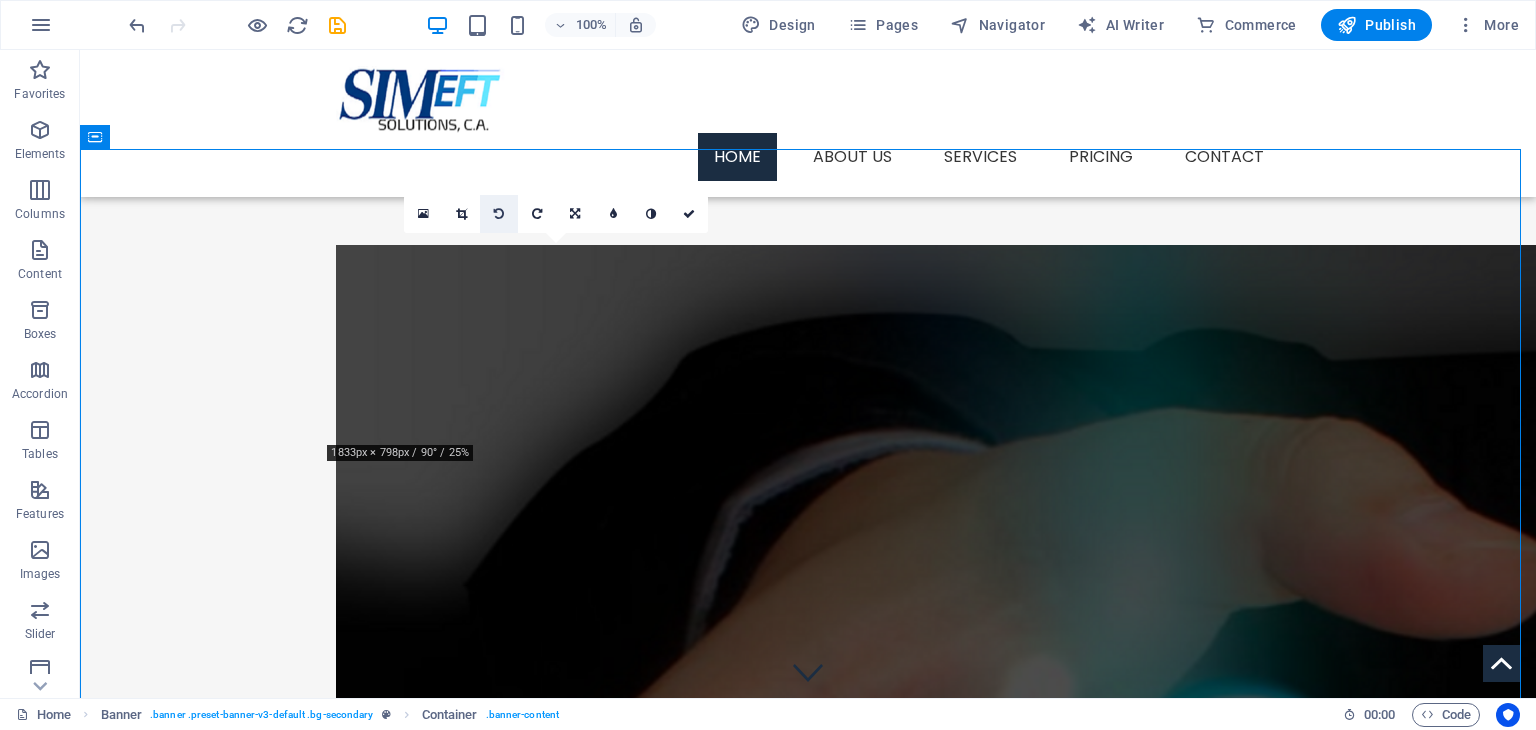 click at bounding box center [499, 214] 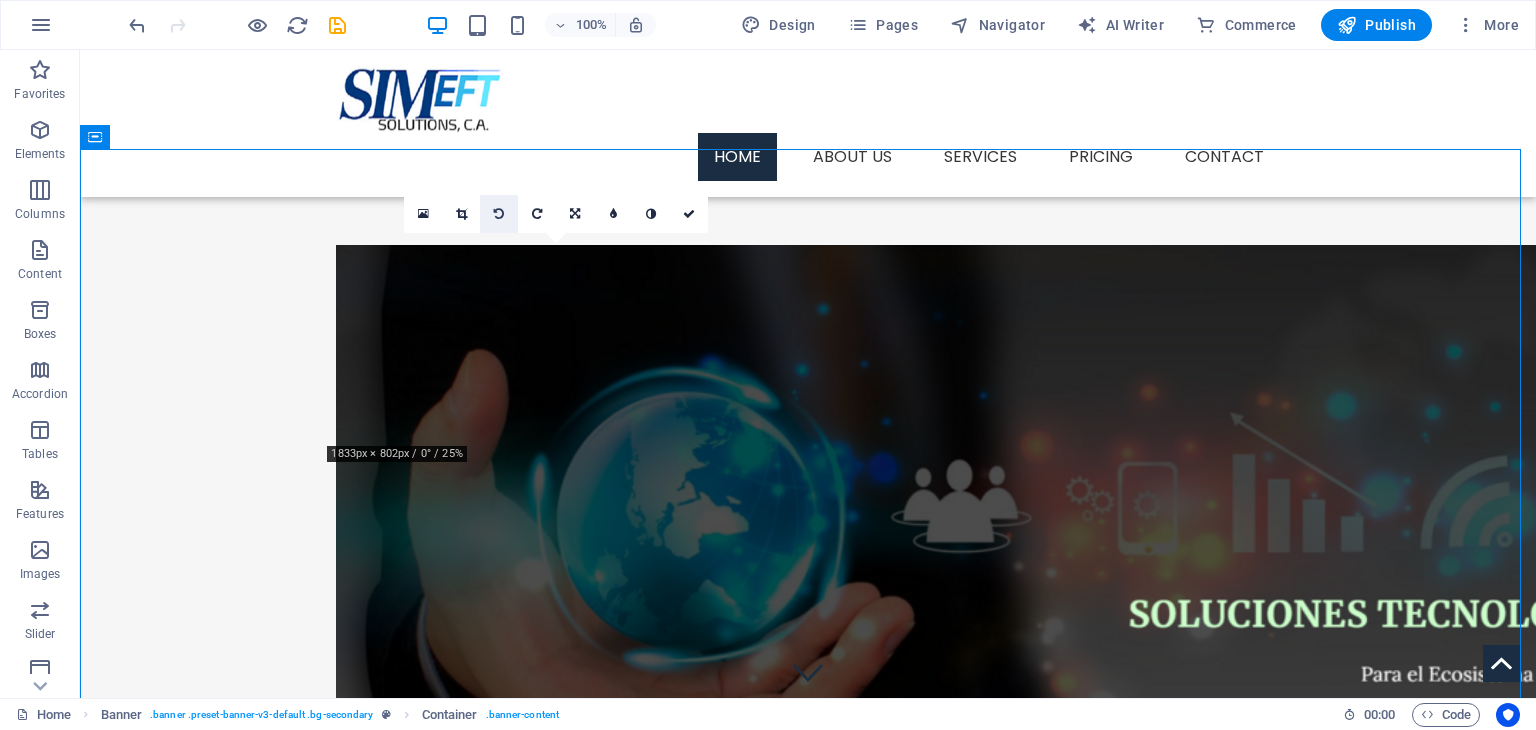 click at bounding box center (499, 214) 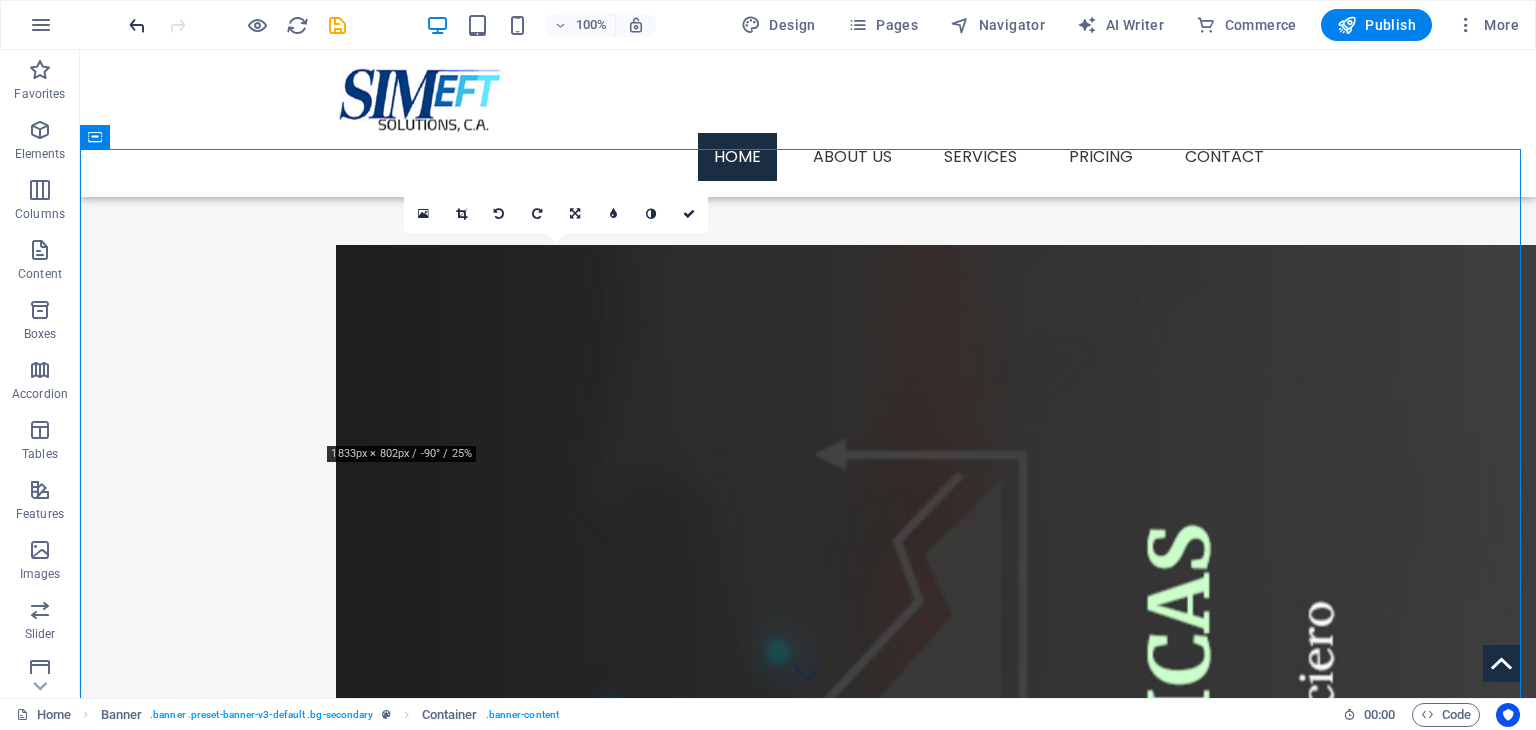 click at bounding box center (137, 25) 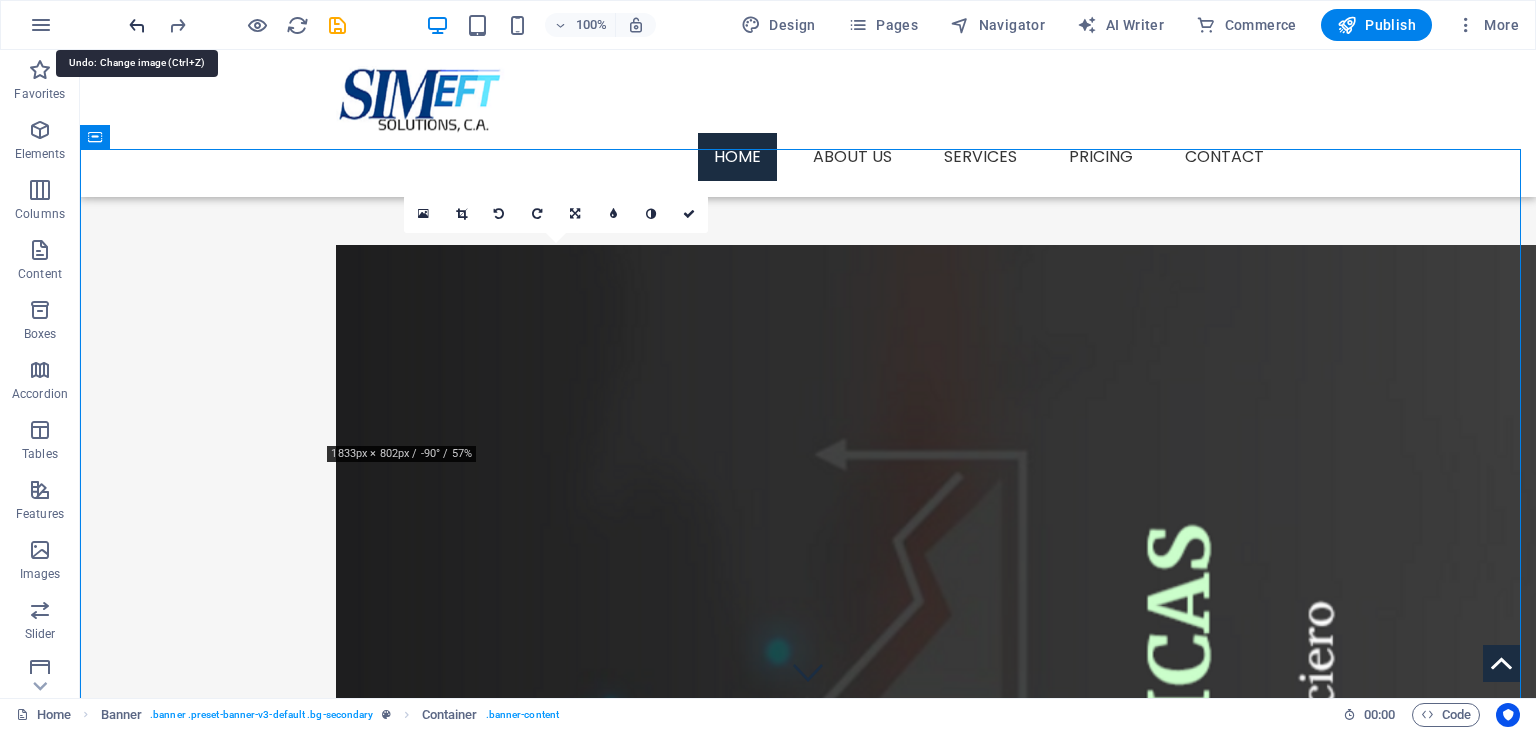 click at bounding box center [137, 25] 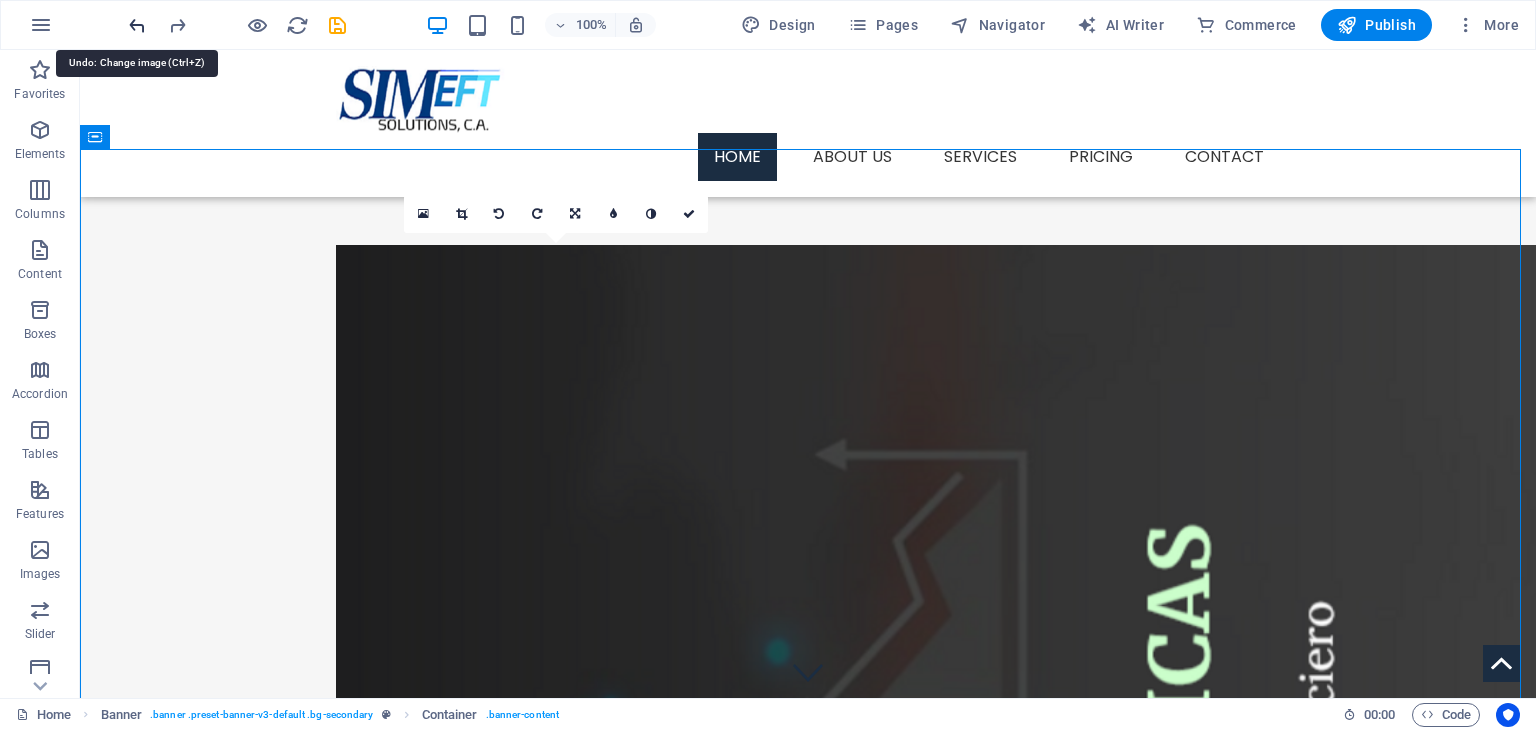 click at bounding box center [137, 25] 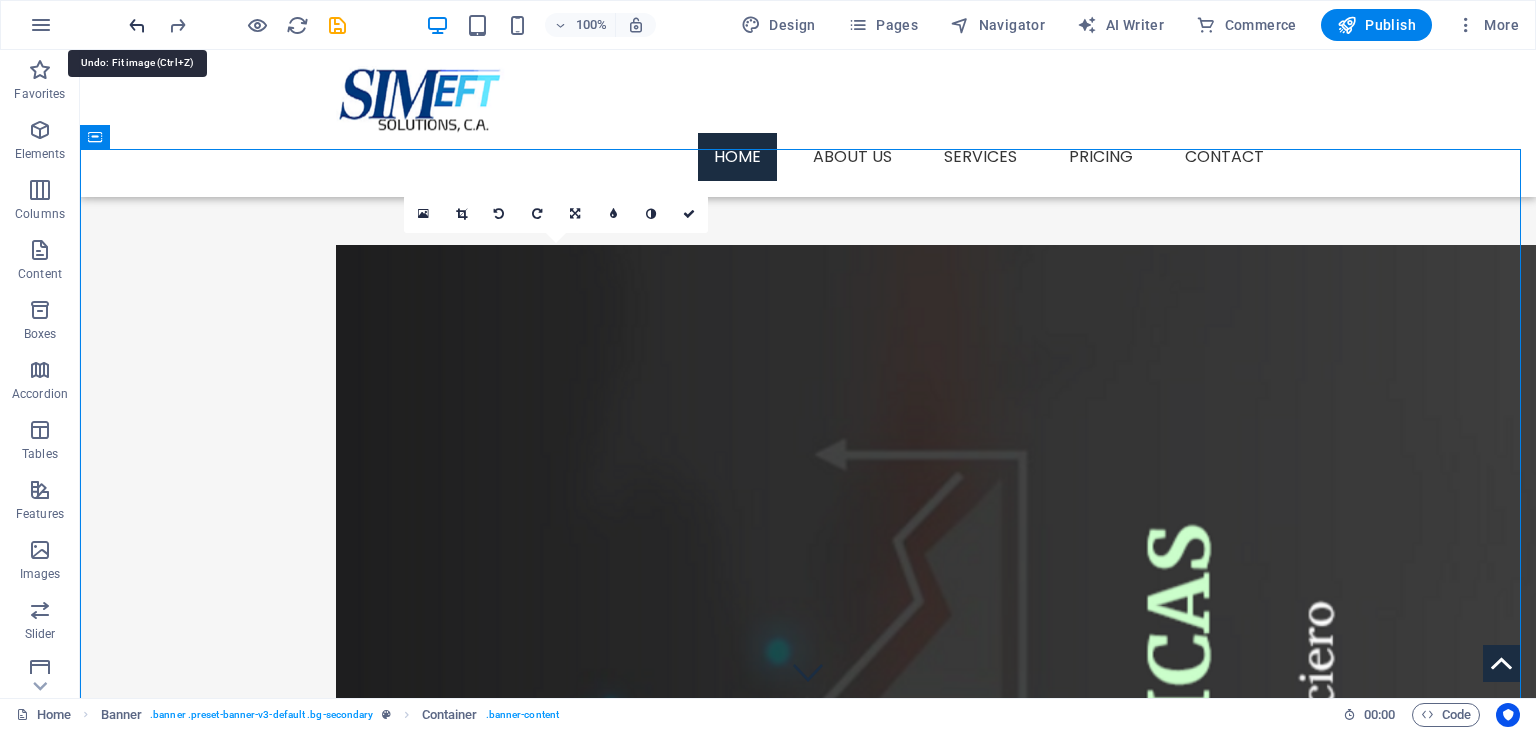 click at bounding box center (137, 25) 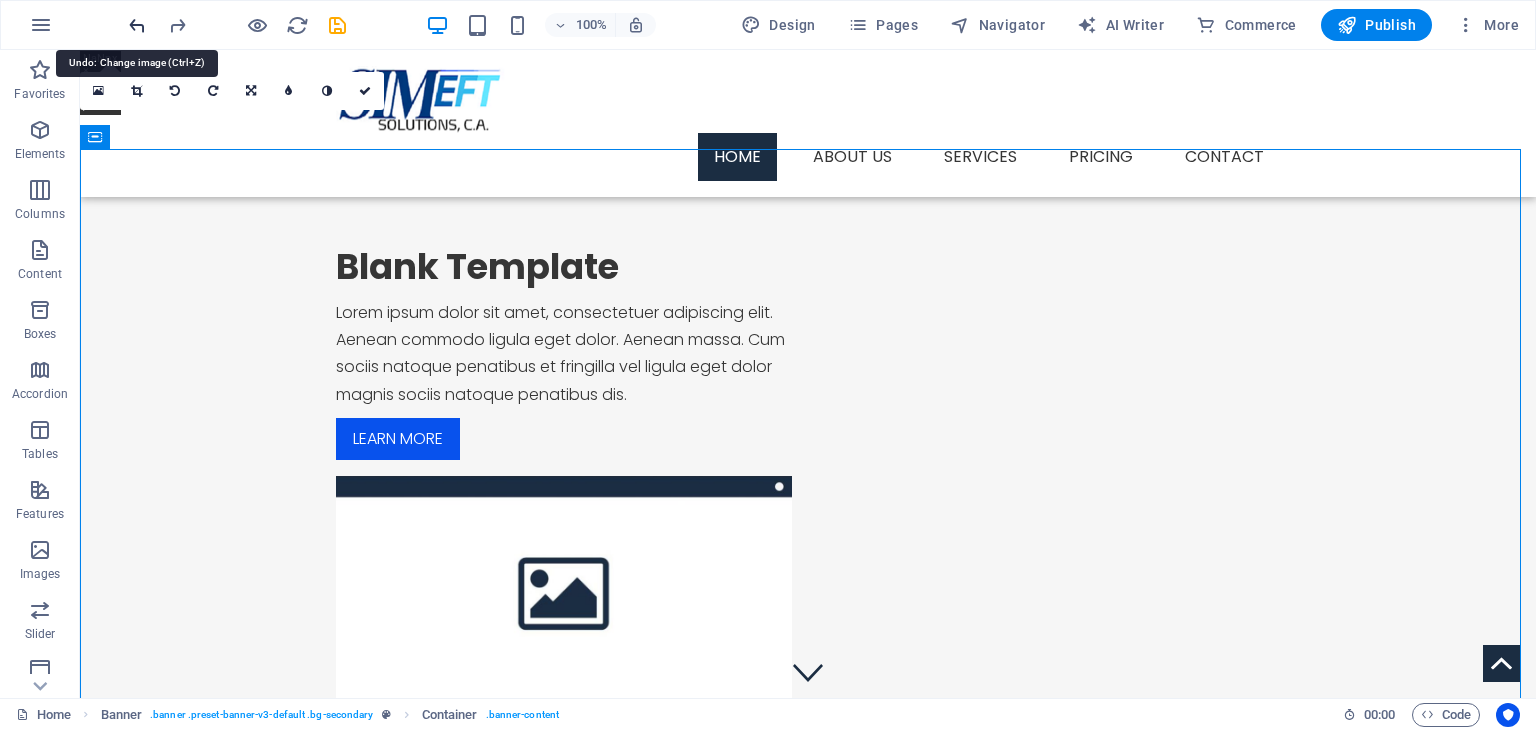 click at bounding box center [137, 25] 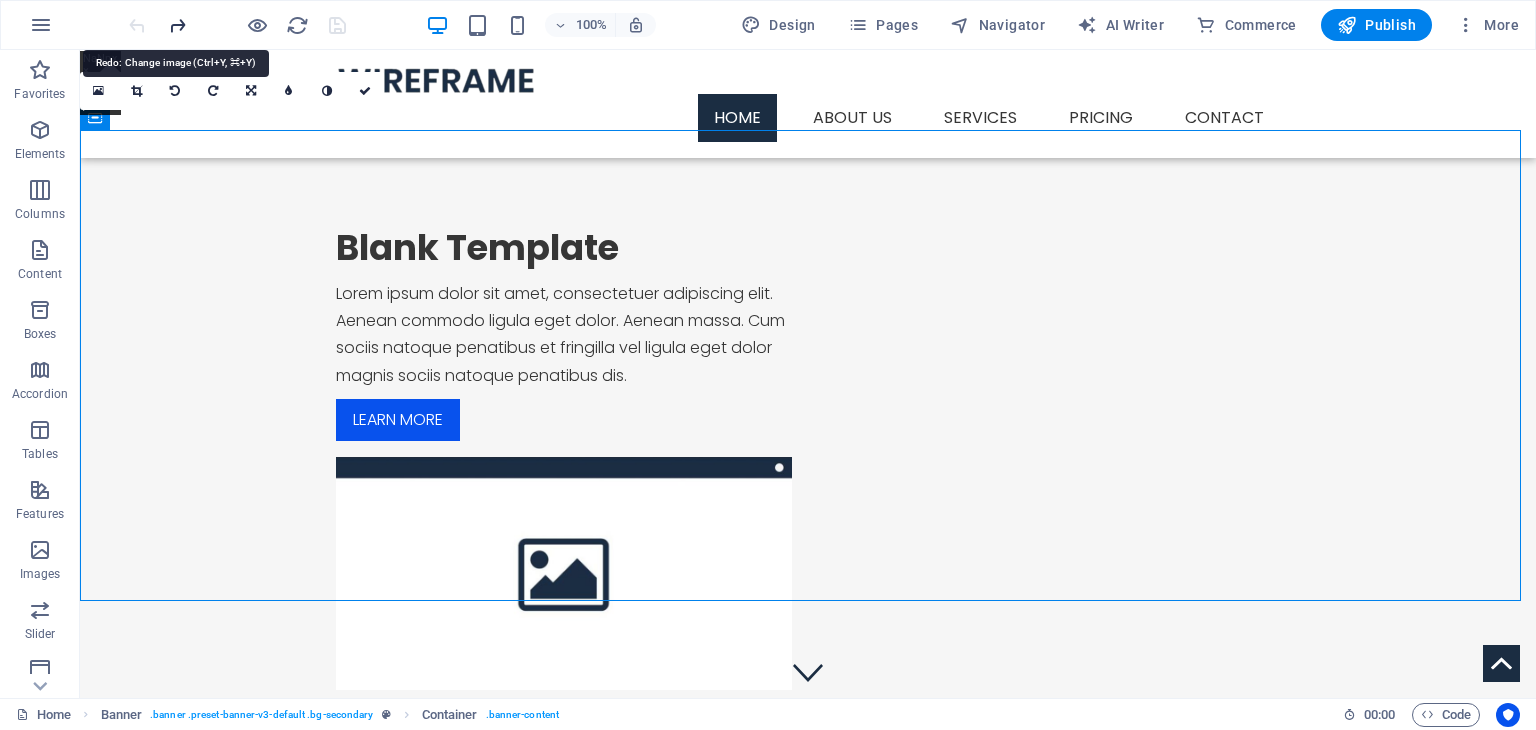 click at bounding box center [177, 25] 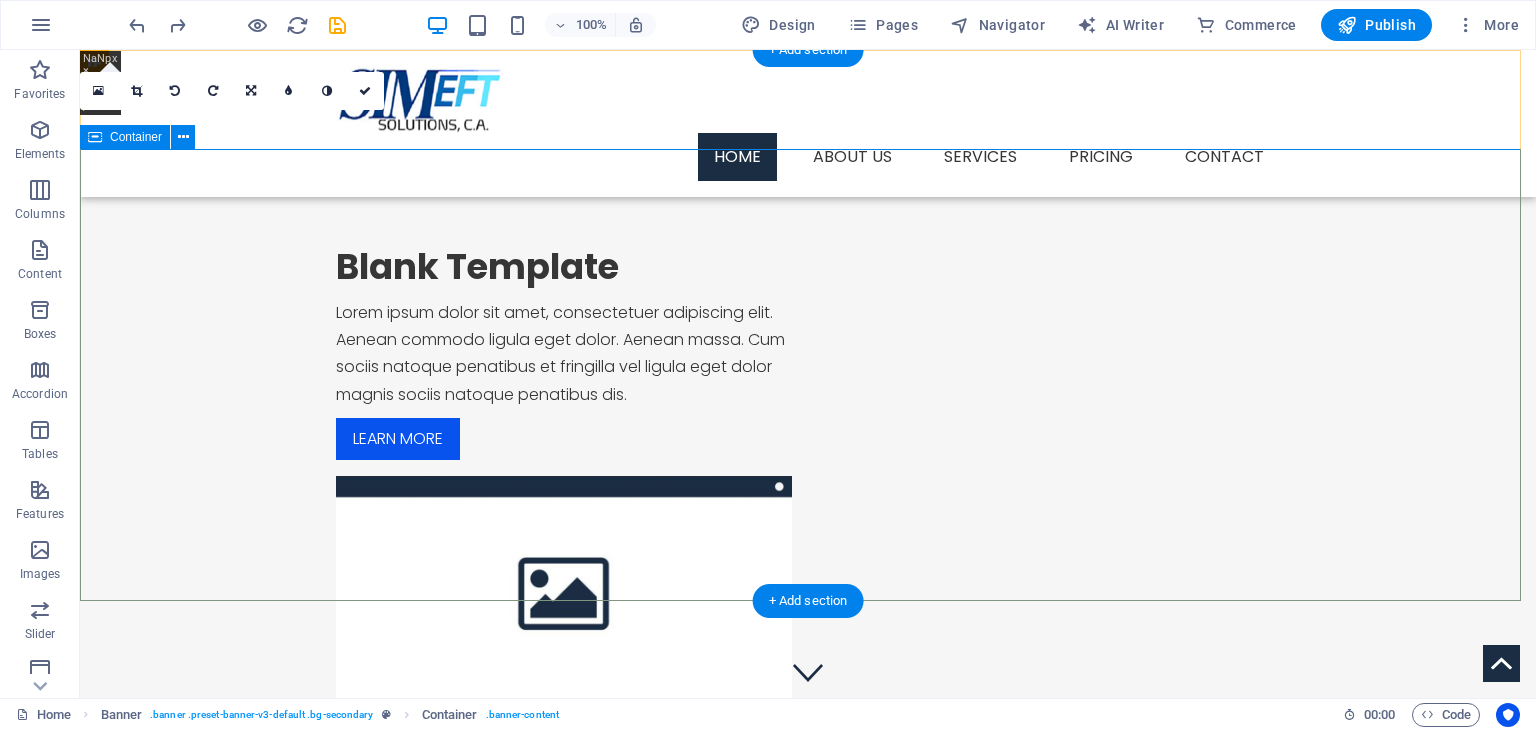 click on "Blank Template Lorem ipsum dolor sit amet, consectetuer adipiscing elit. Aenean commodo ligula eget dolor. Aenean massa. Cum sociis natoque penatibus et fringilla vel ligula eget dolor magnis sociis natoque penatibus dis. Learn more" at bounding box center [808, 477] 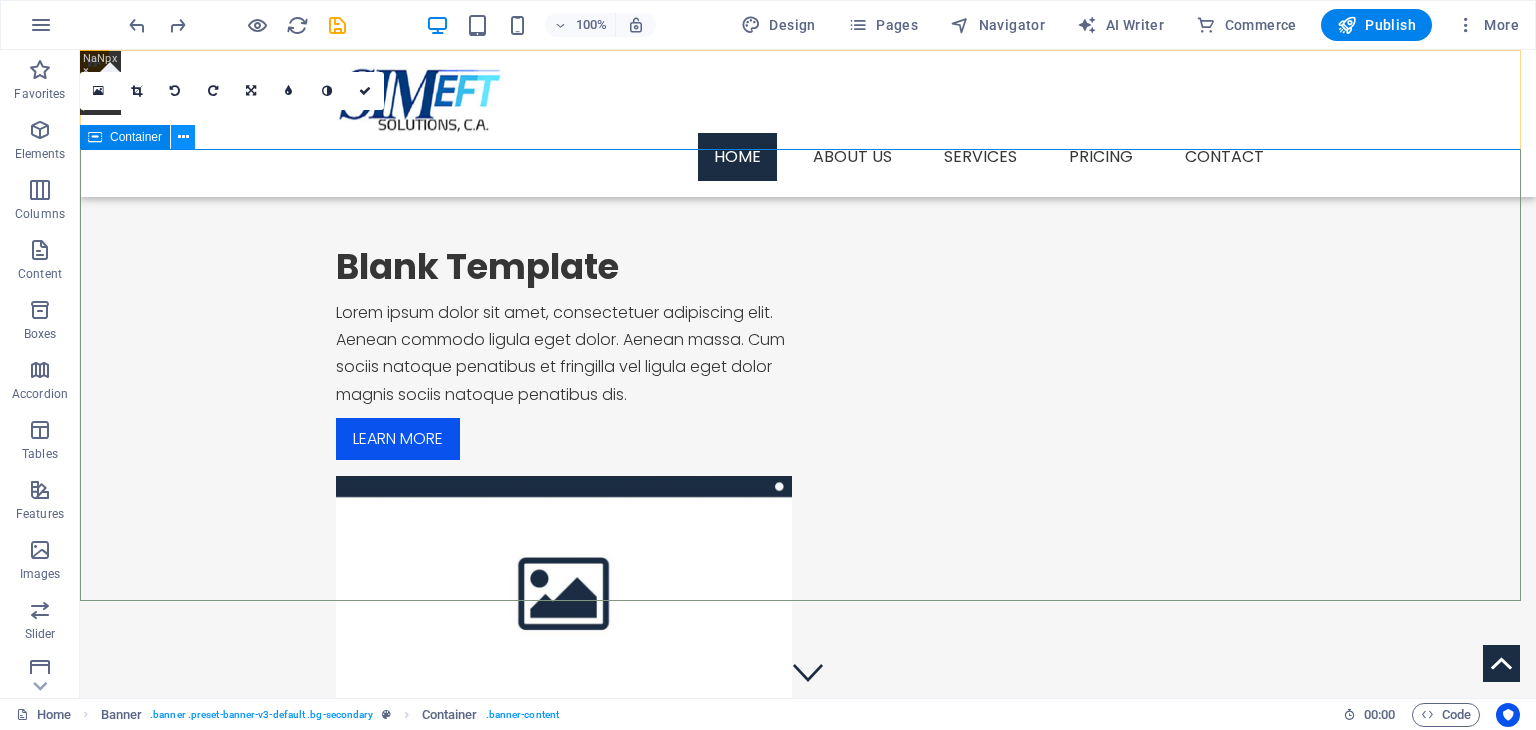 click at bounding box center (183, 137) 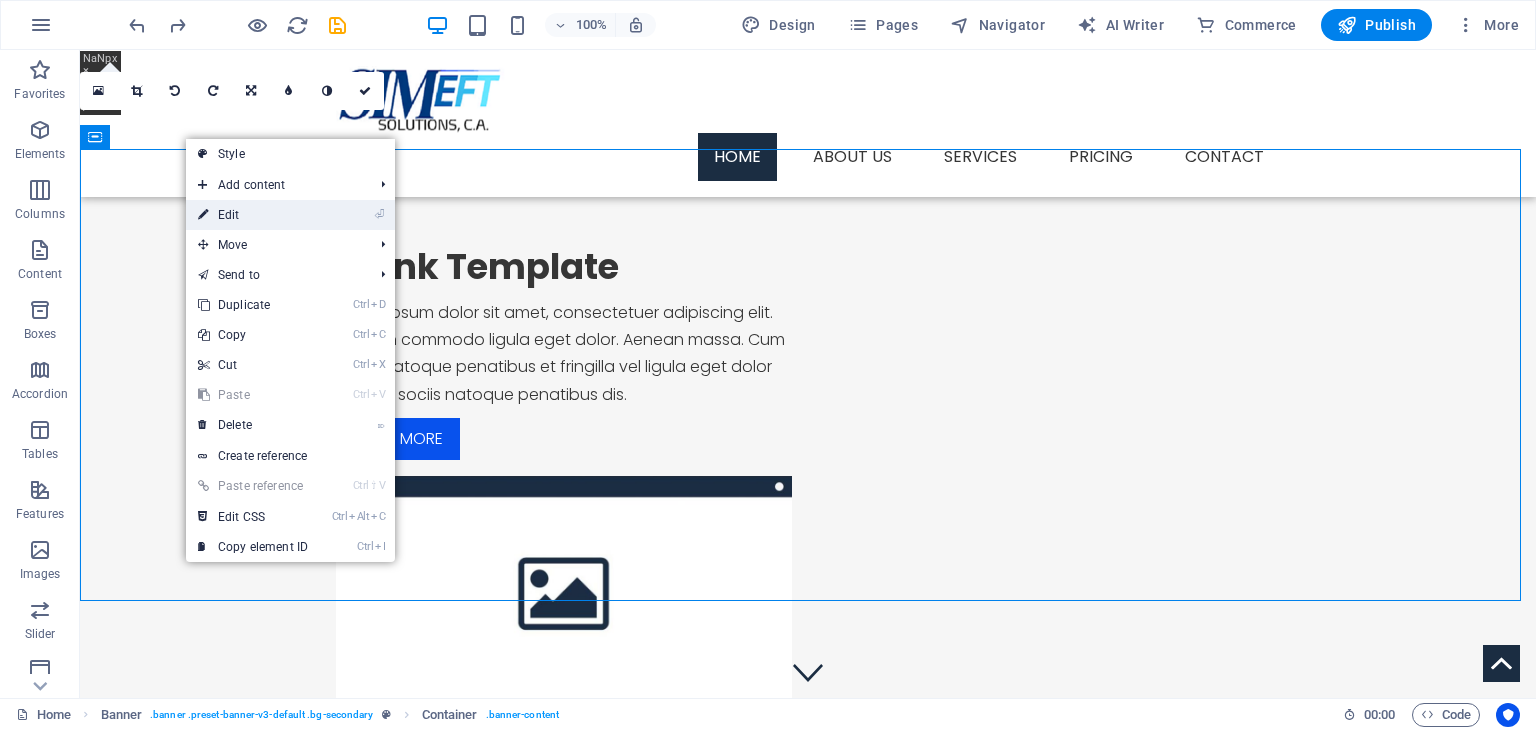 click on "⏎  Edit" at bounding box center (253, 215) 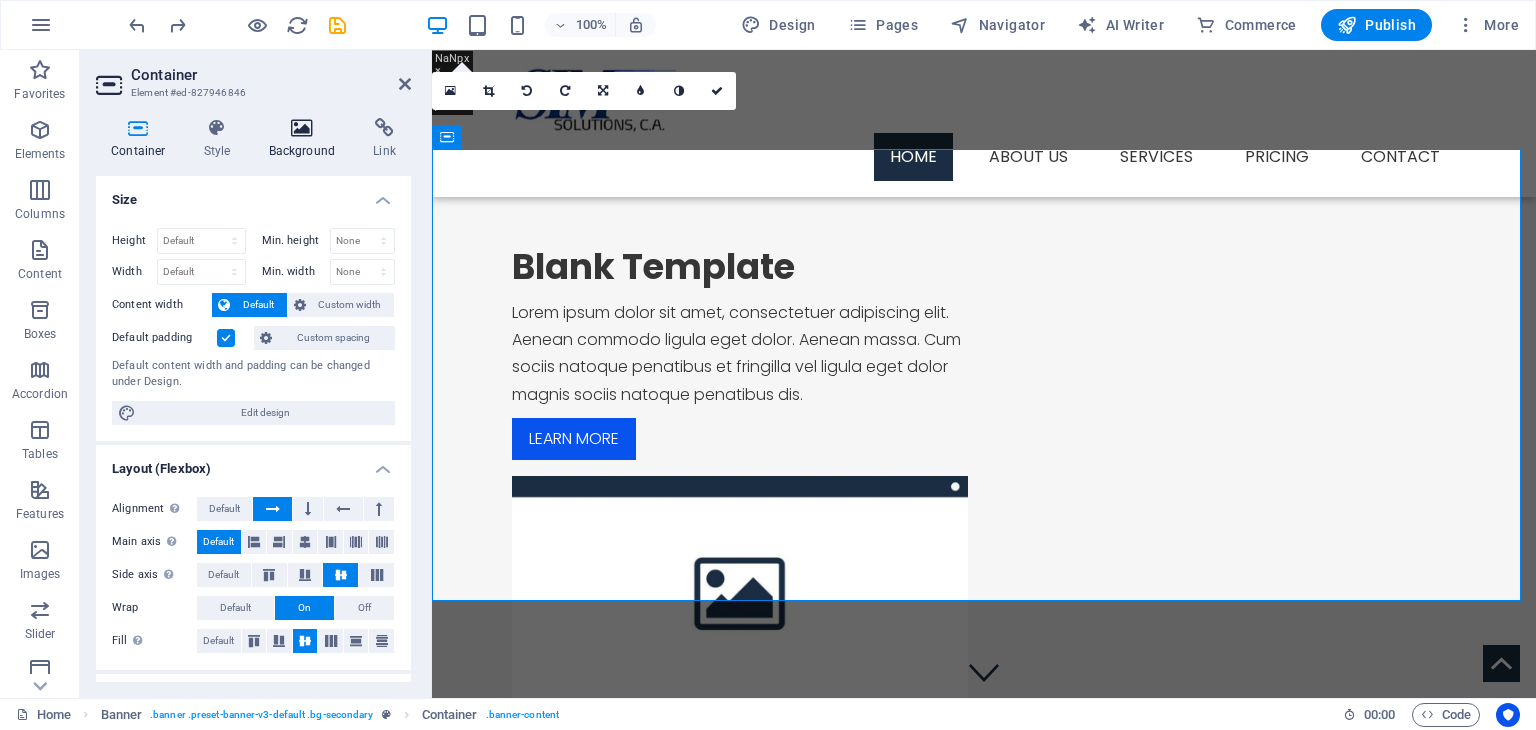 click on "Background" at bounding box center (306, 139) 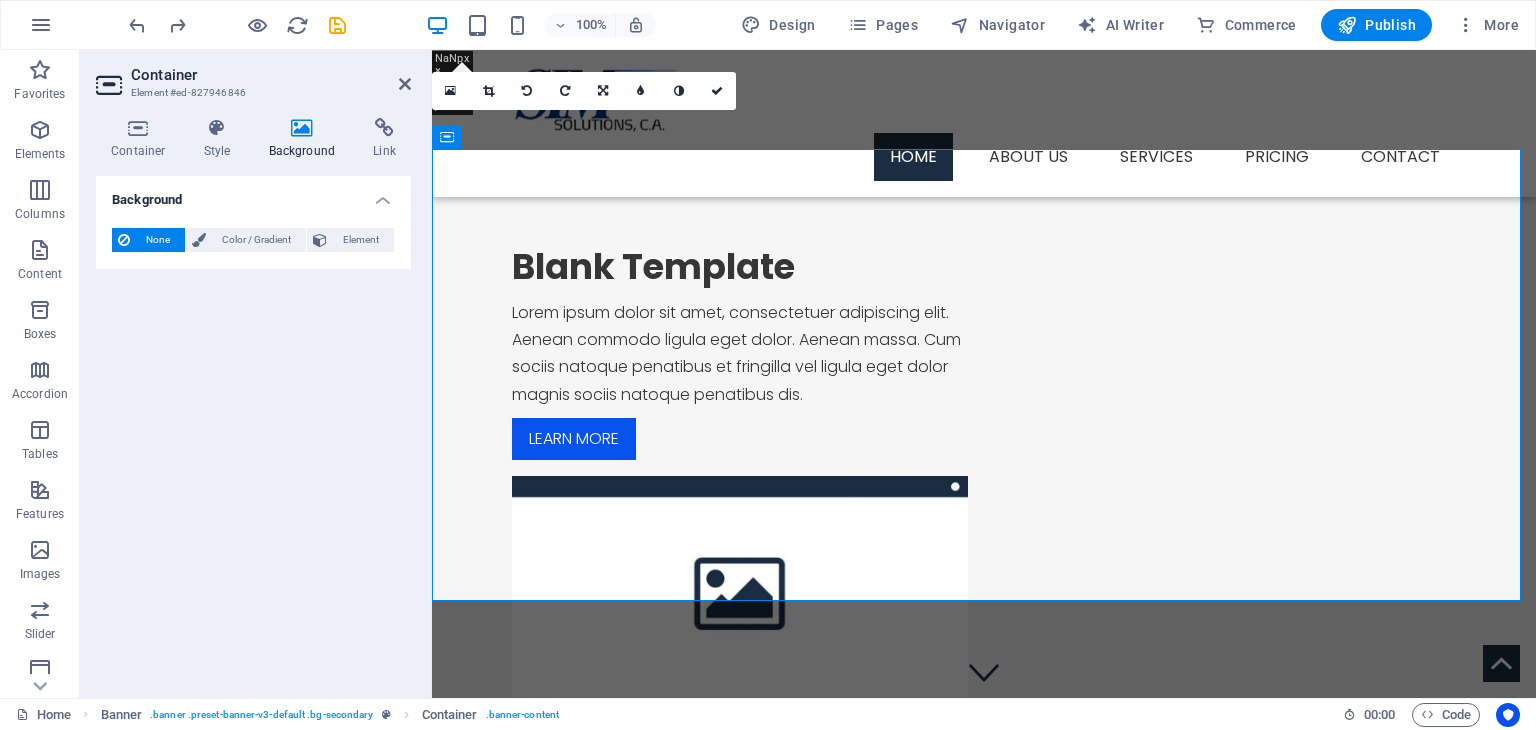 click on "Background" at bounding box center [253, 194] 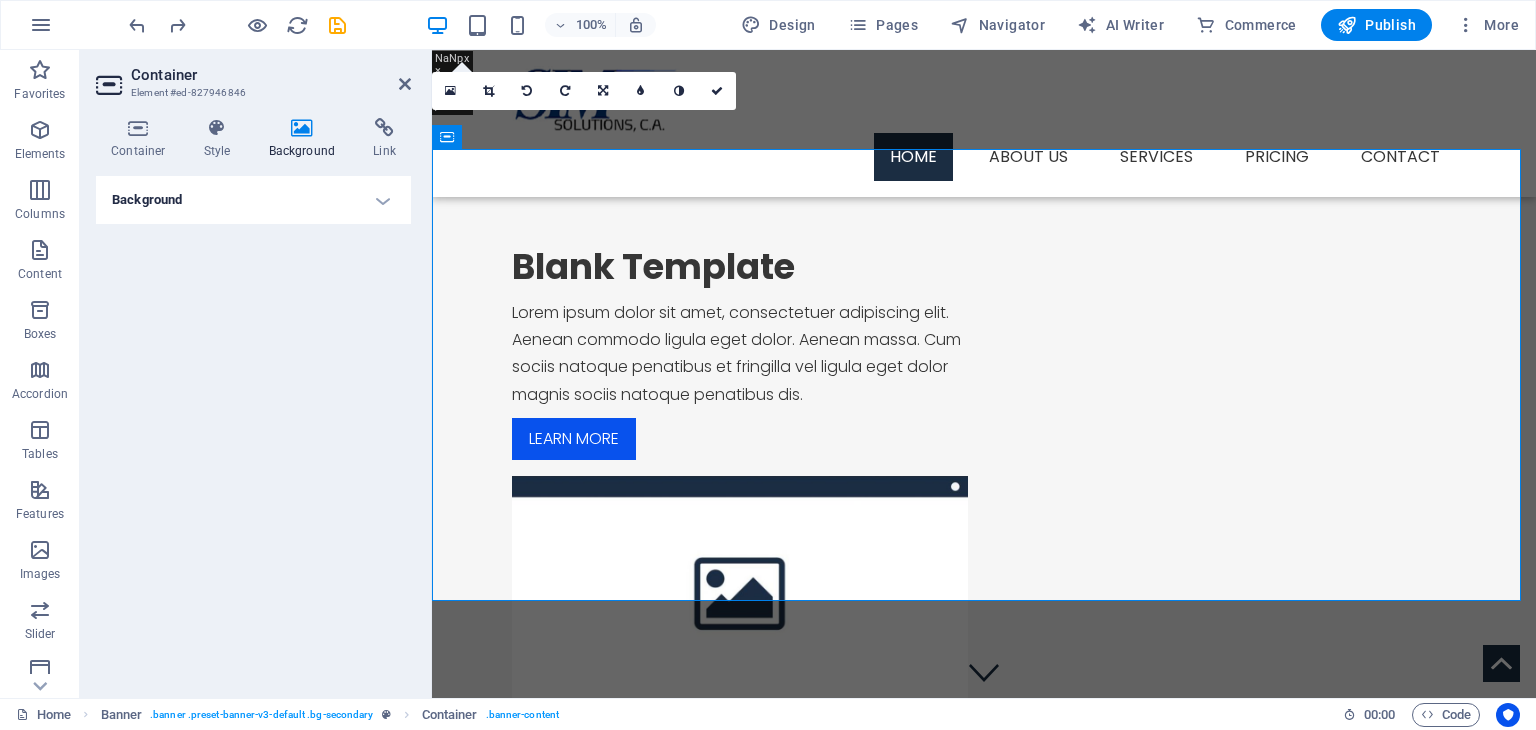 click on "Background" at bounding box center (253, 200) 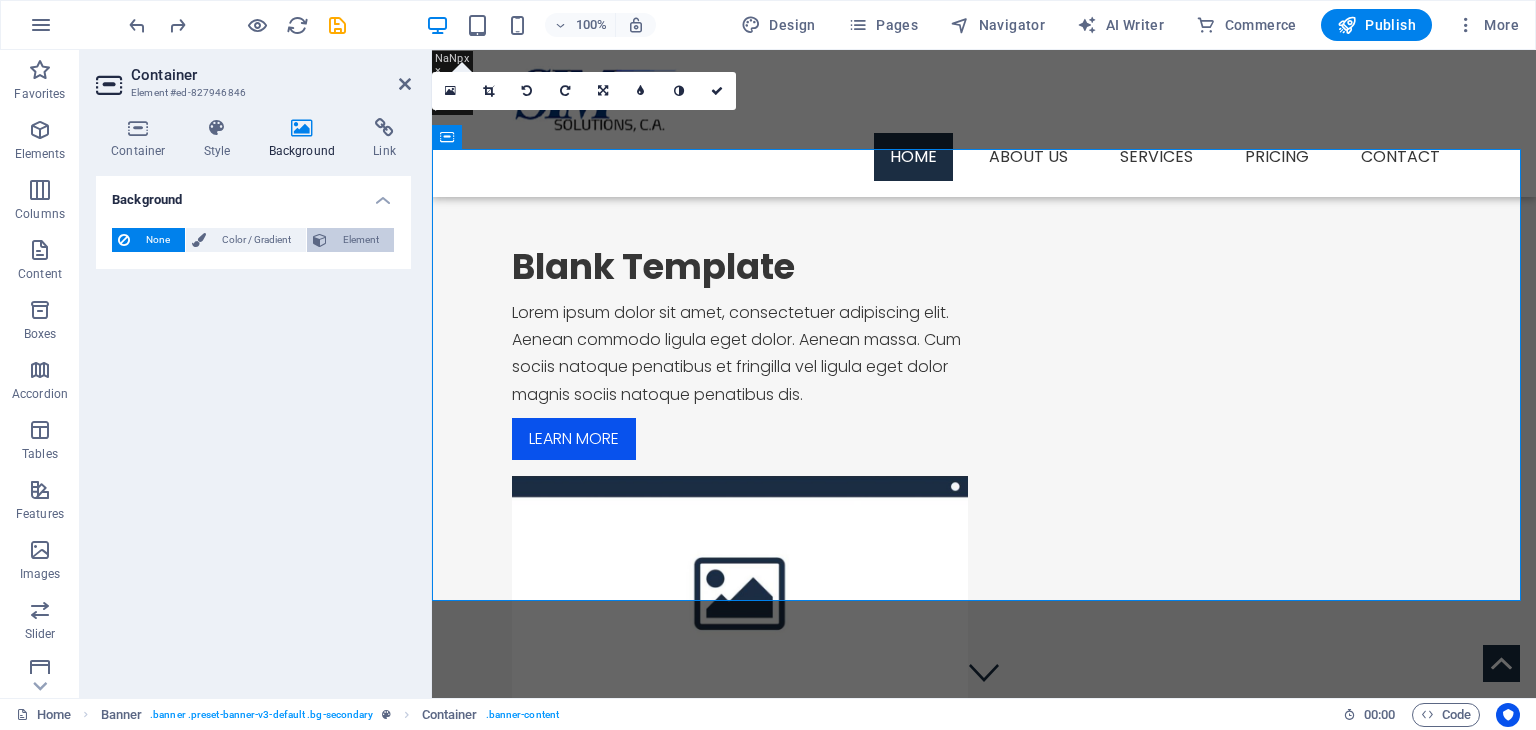 click on "Element" at bounding box center [360, 240] 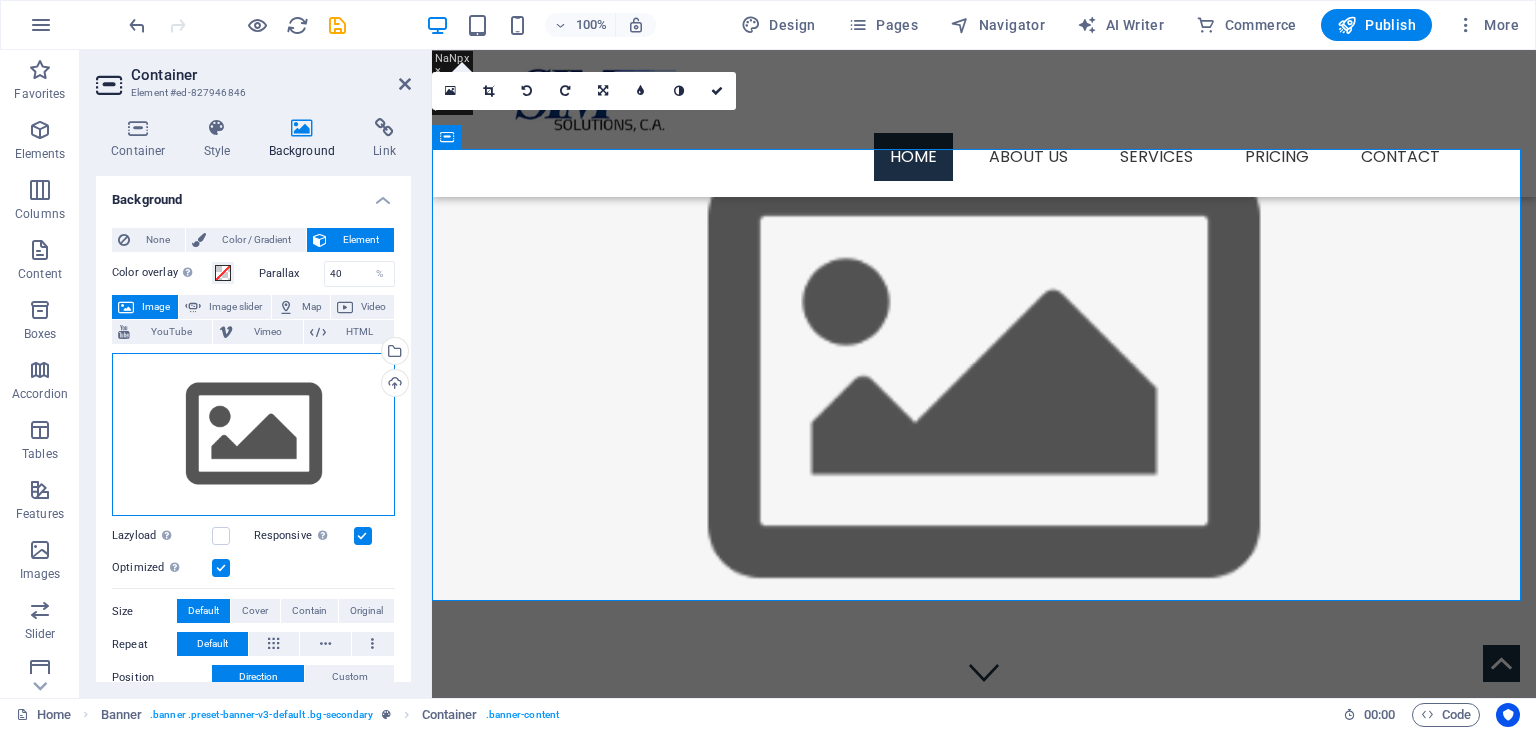 click on "Drag files here, click to choose files or select files from Files or our free stock photos & videos" at bounding box center [253, 435] 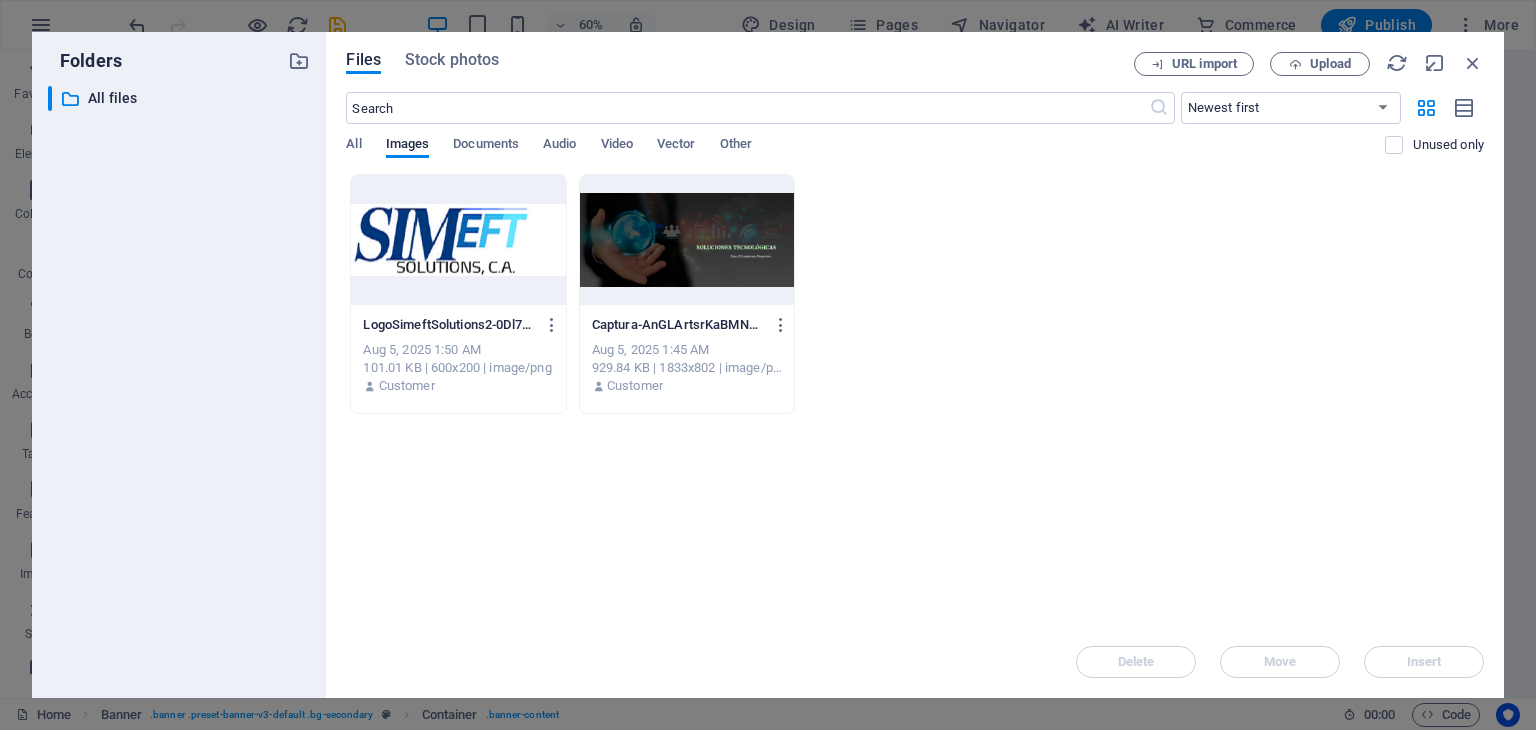 click at bounding box center (687, 240) 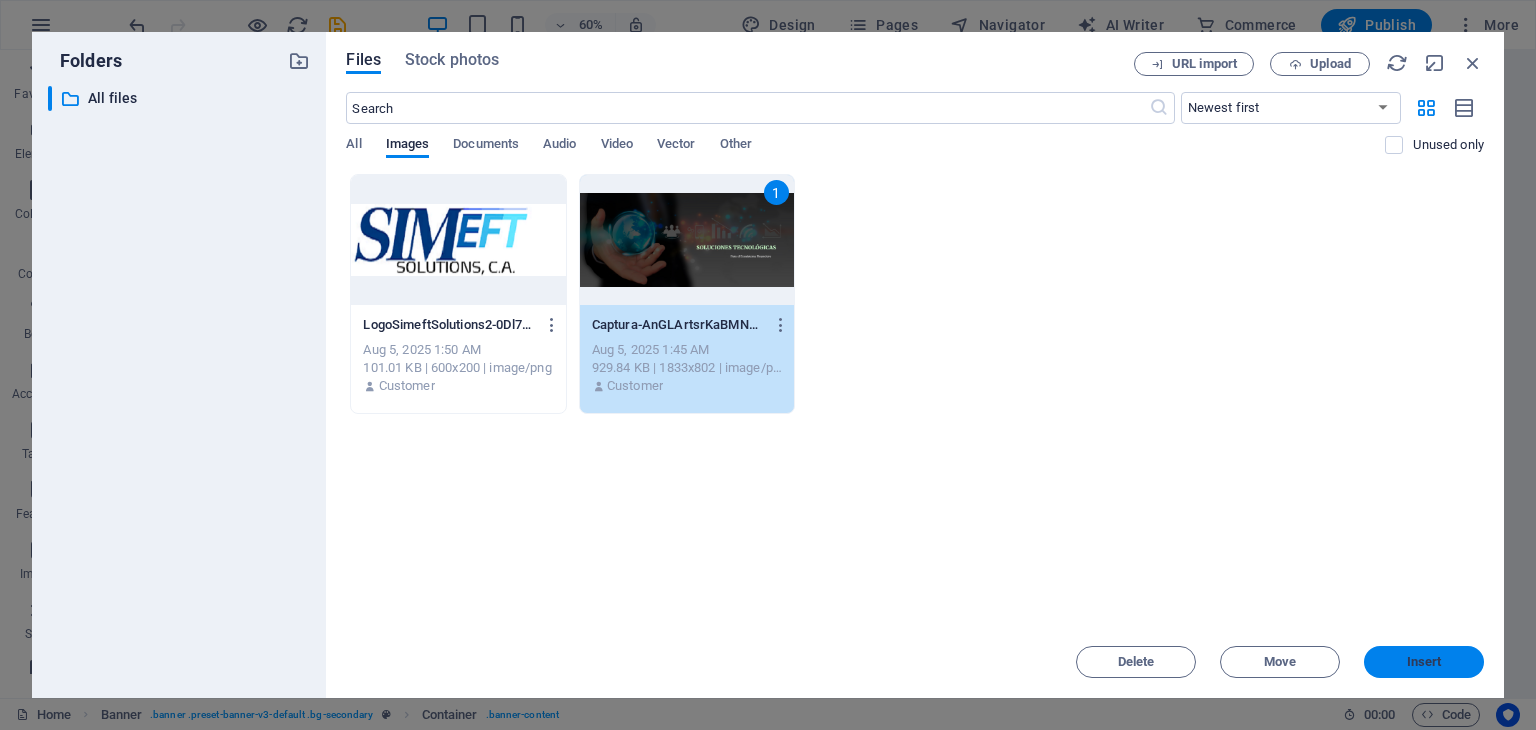 click on "Insert" at bounding box center (1424, 662) 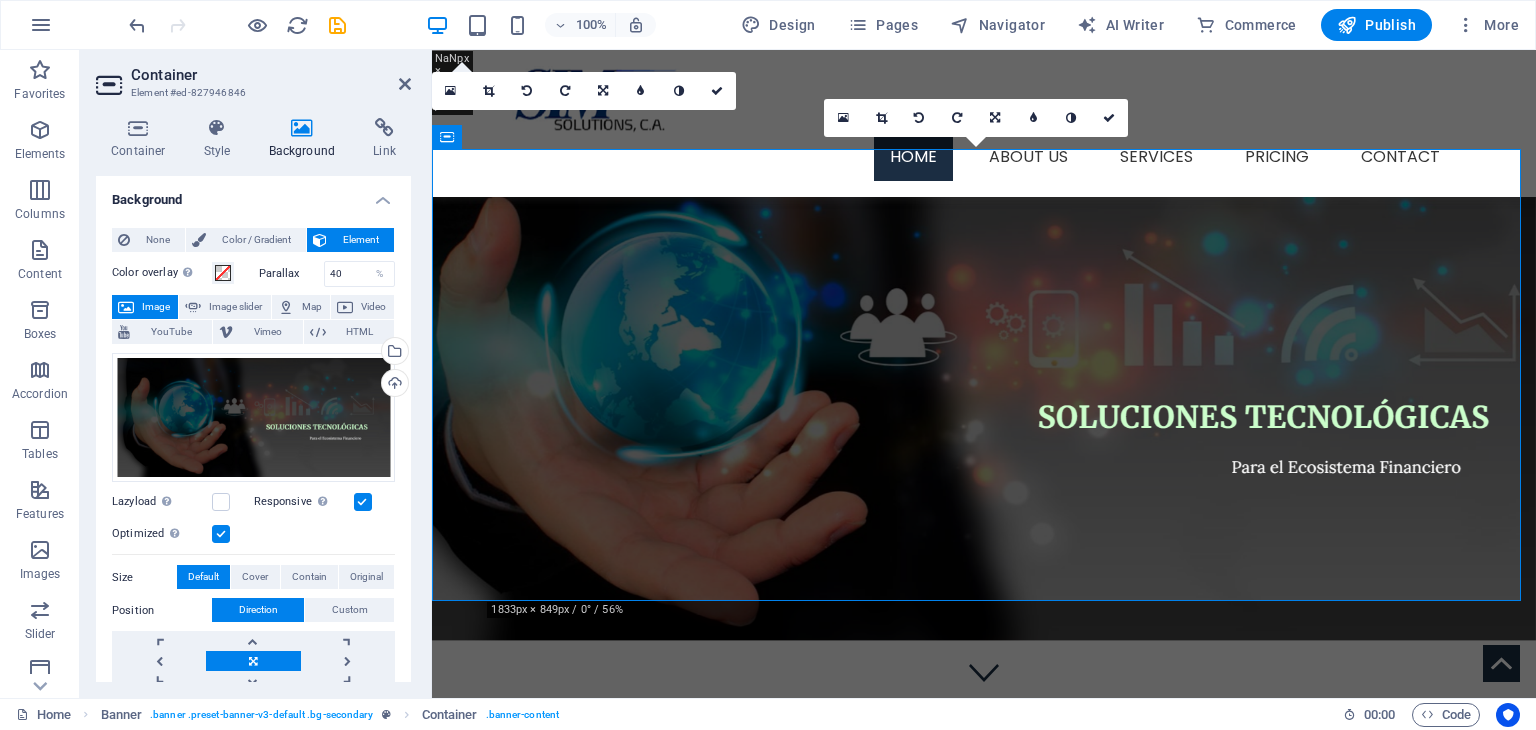 click at bounding box center (984, 374) 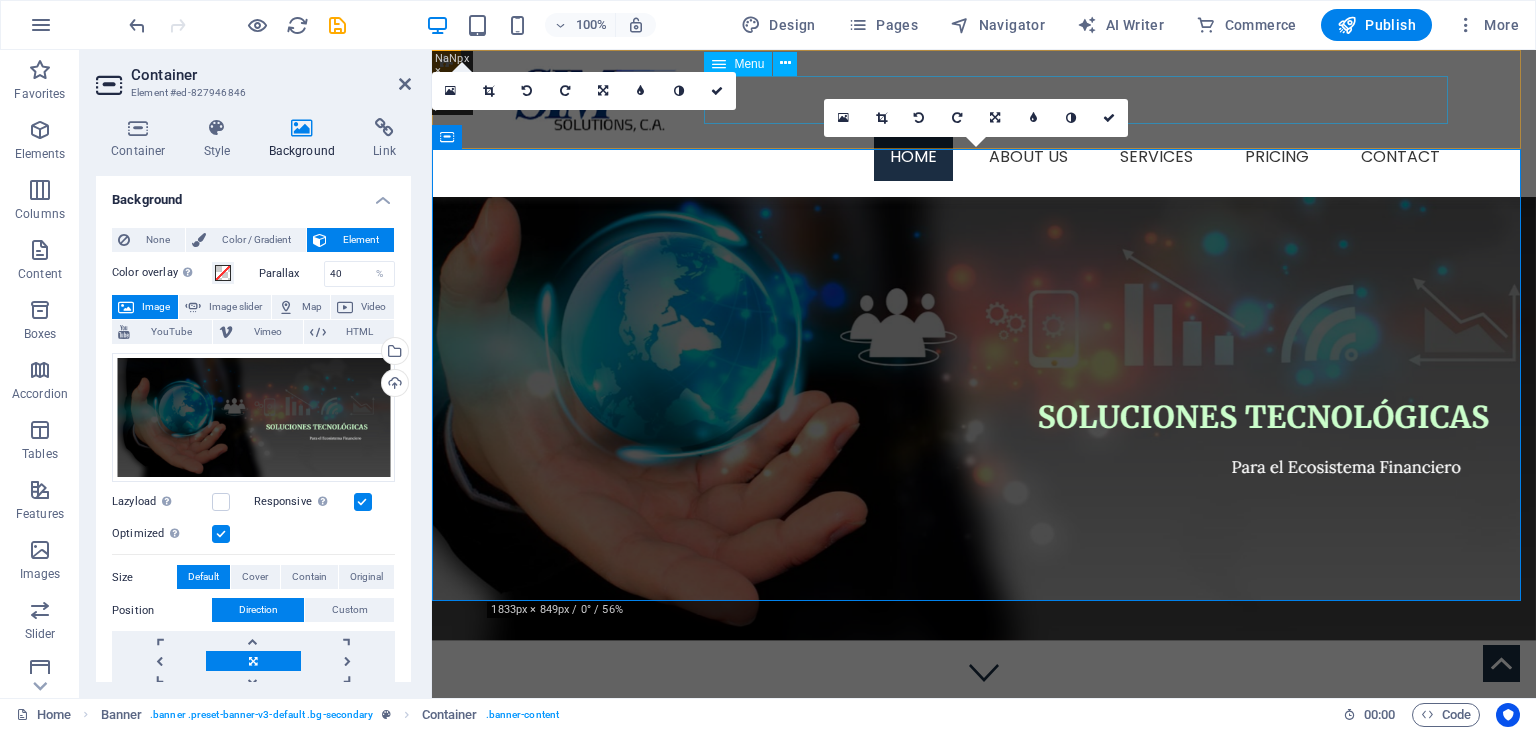 click on "Home About us Services Service Detail Pricing Contact" at bounding box center [984, 157] 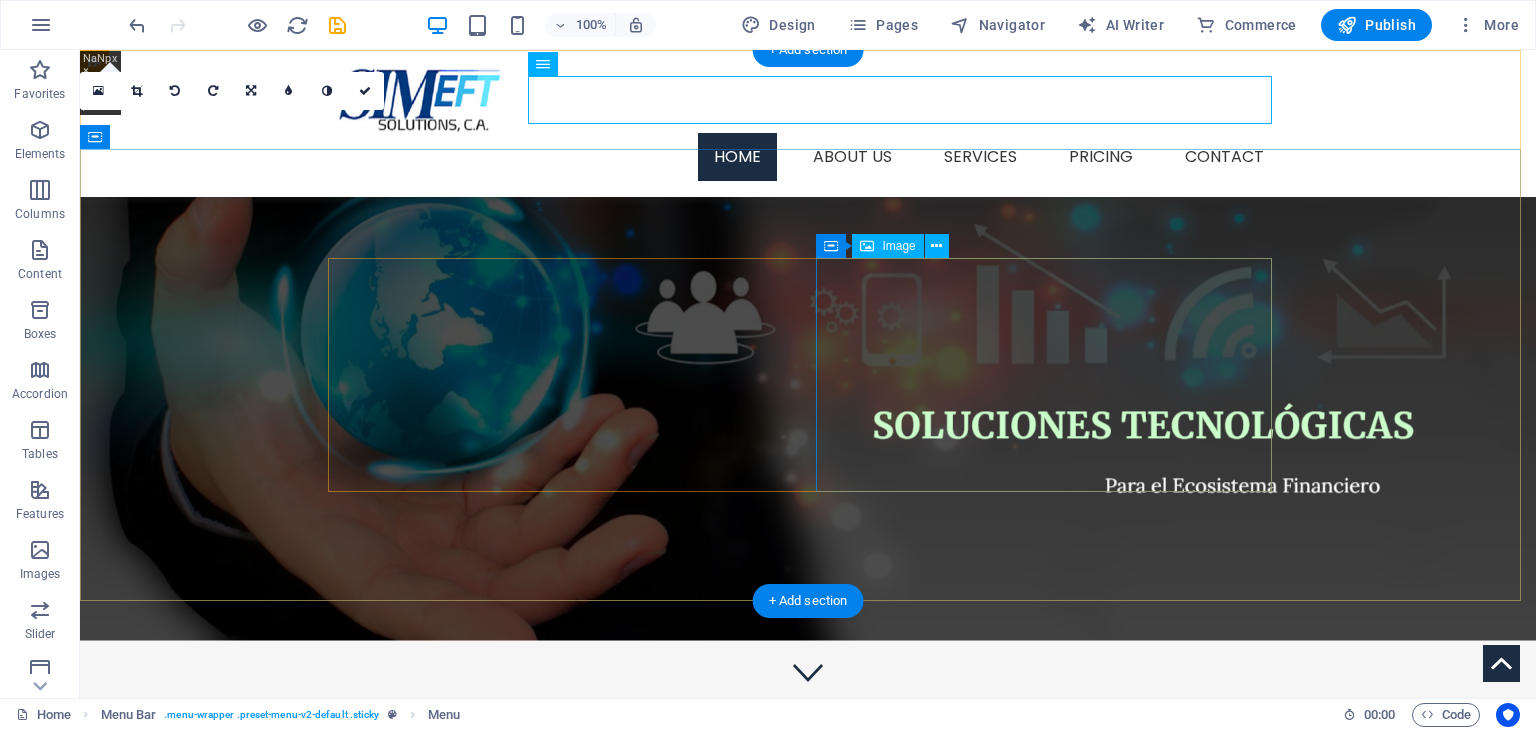 click at bounding box center [564, 1123] 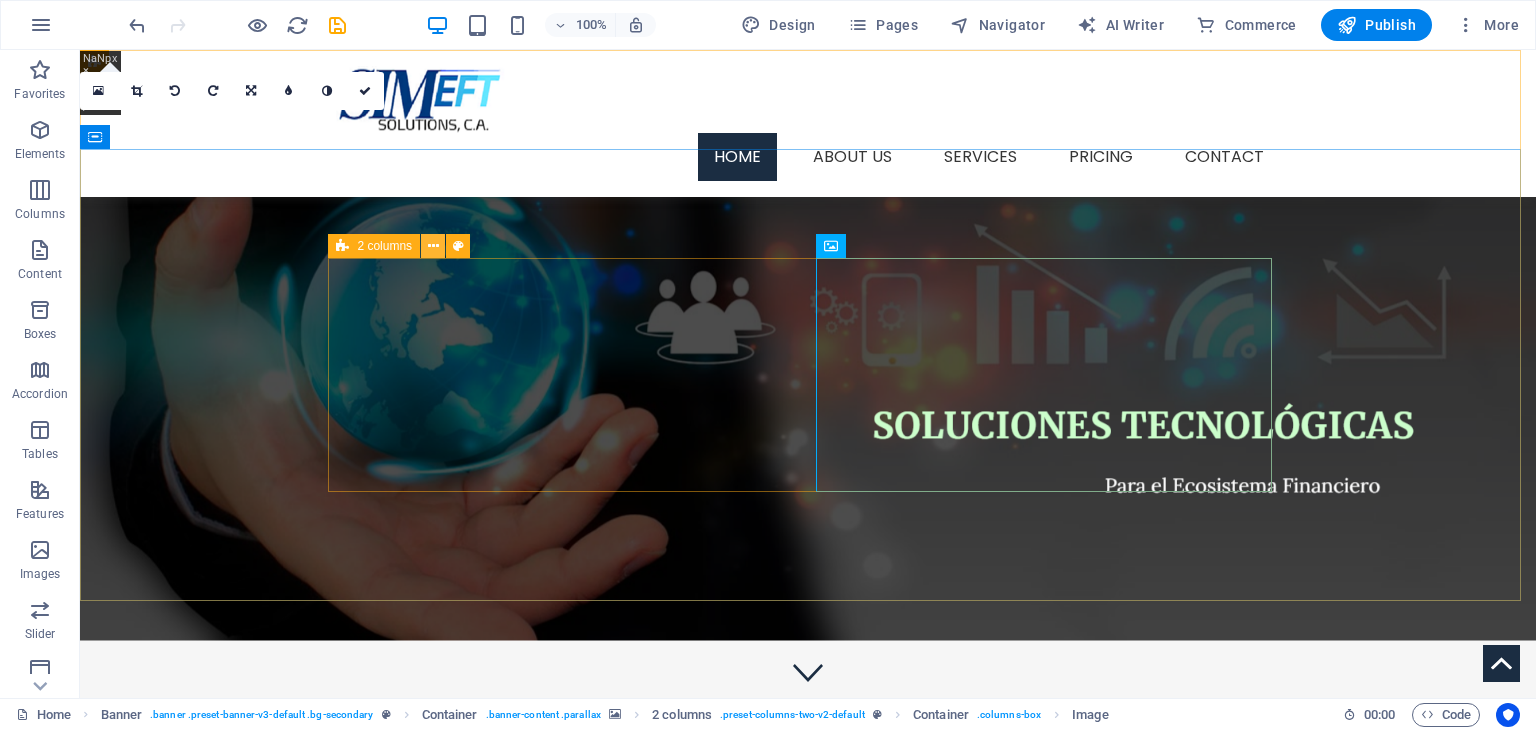 click at bounding box center (433, 246) 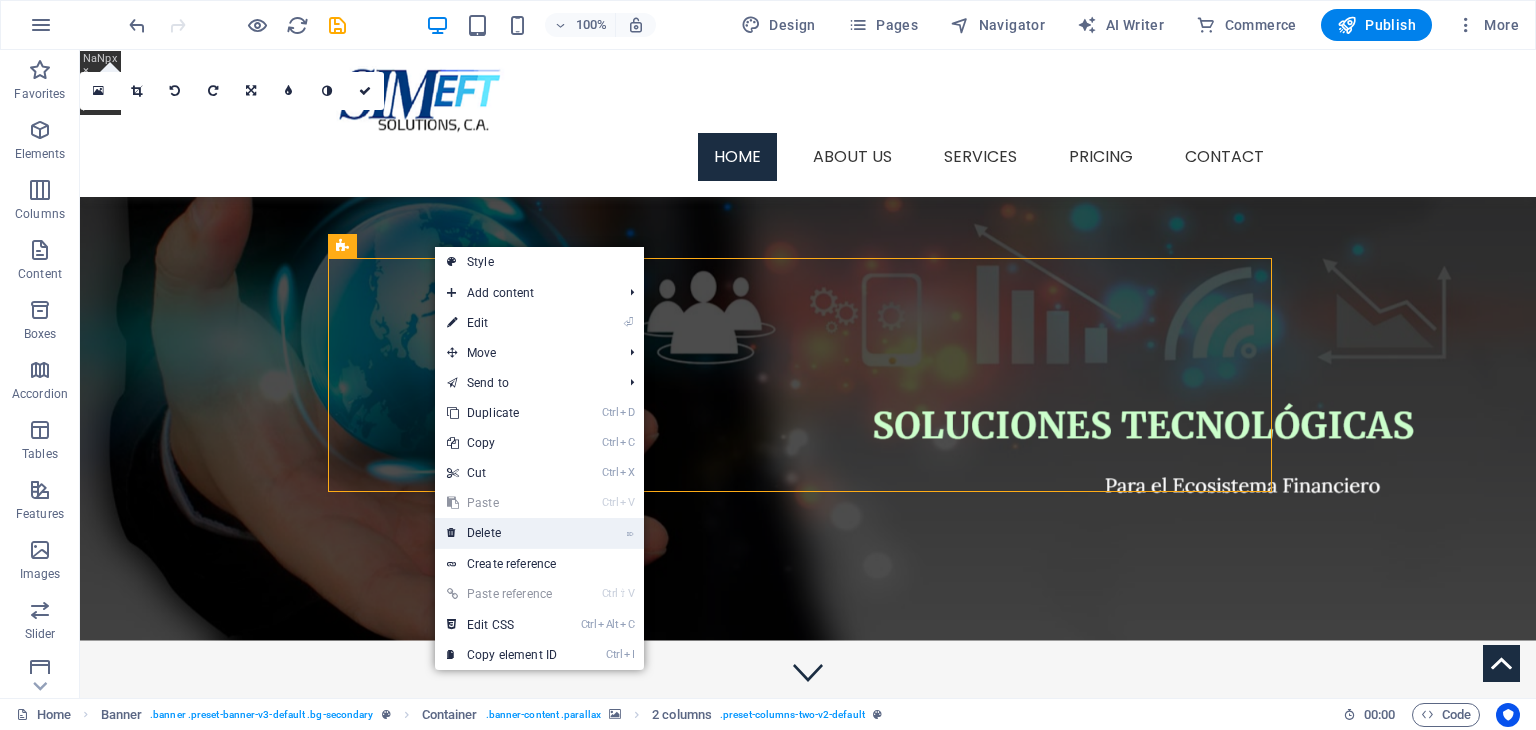 click on "⌦  Delete" at bounding box center [502, 533] 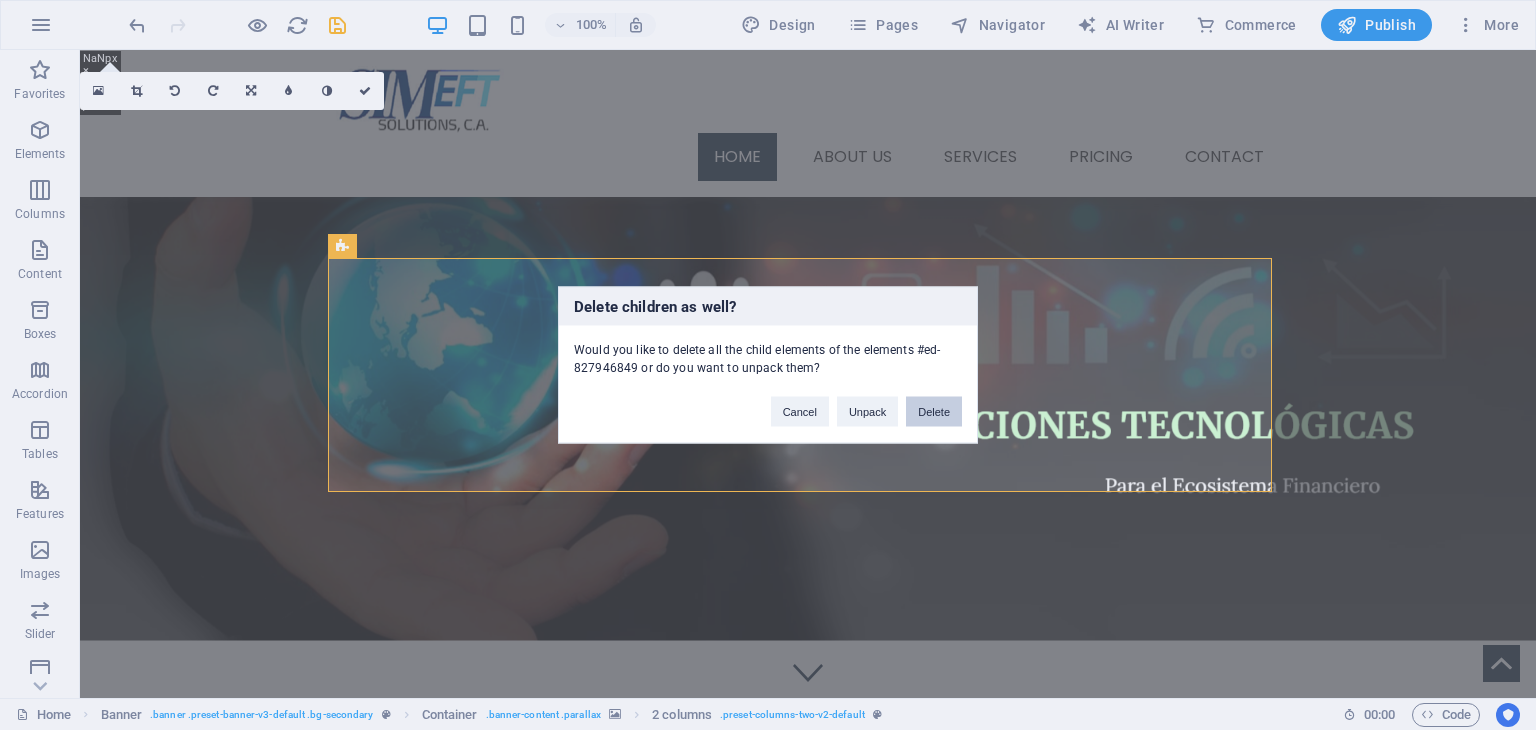 click on "Delete" at bounding box center [934, 412] 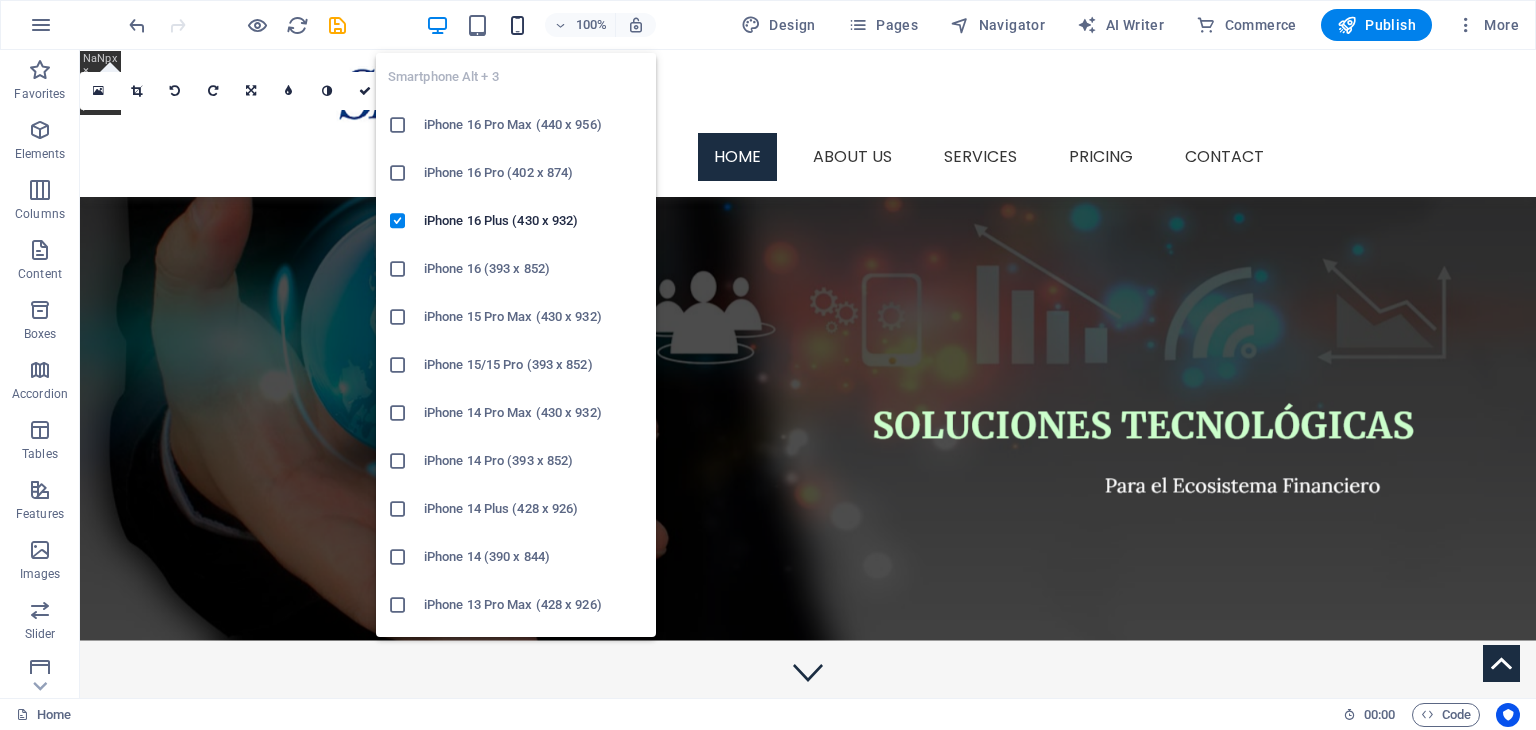 click at bounding box center (517, 25) 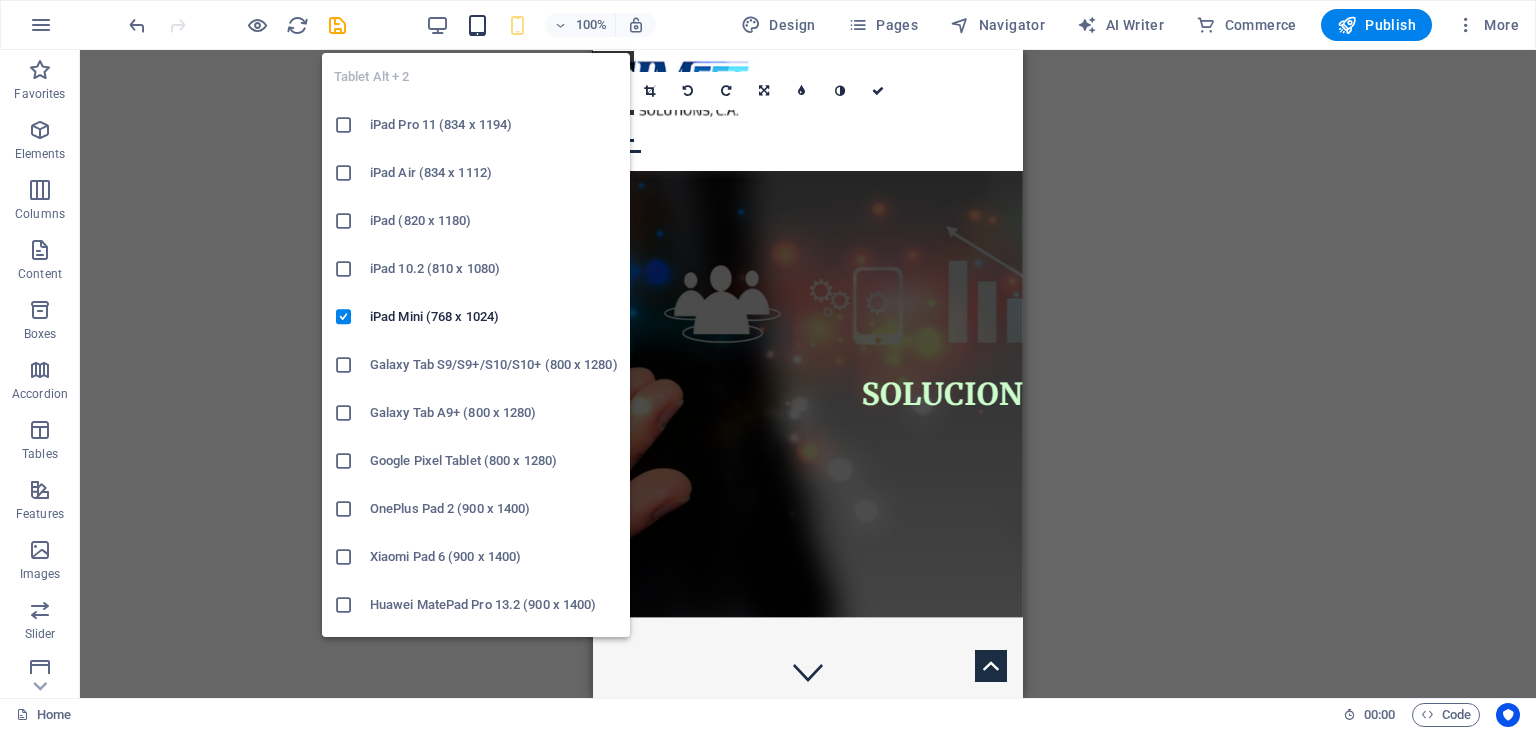 click at bounding box center (477, 25) 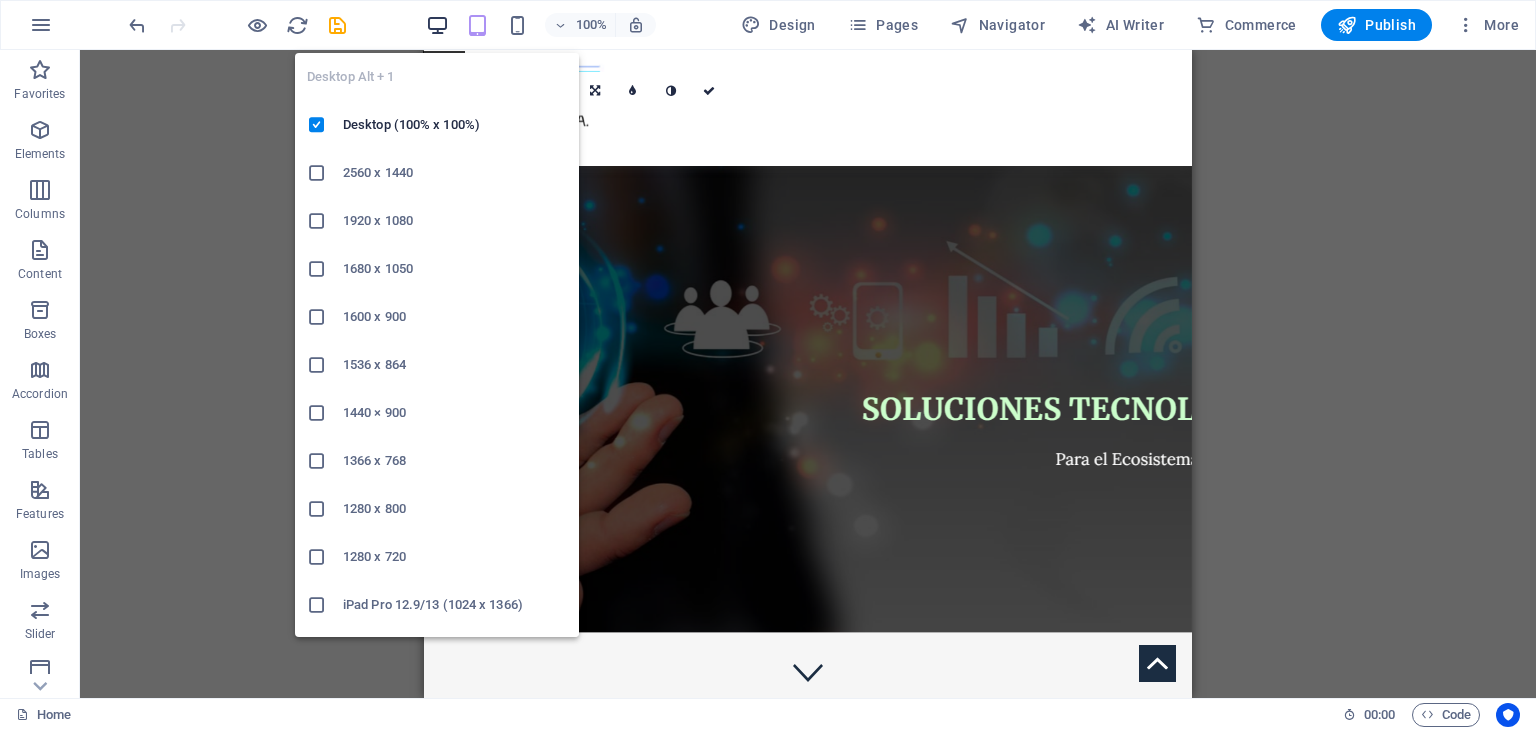 click at bounding box center (437, 25) 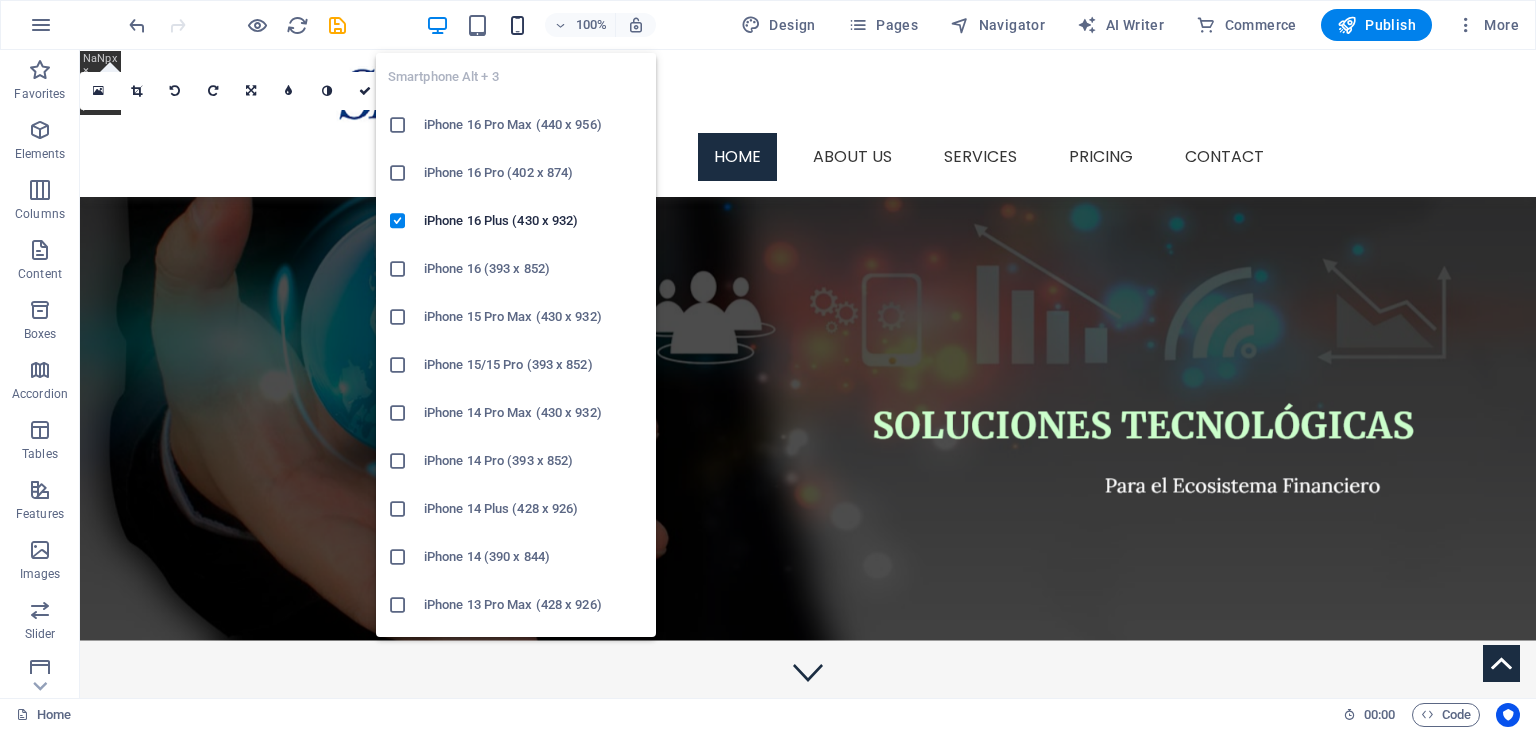 click at bounding box center (517, 25) 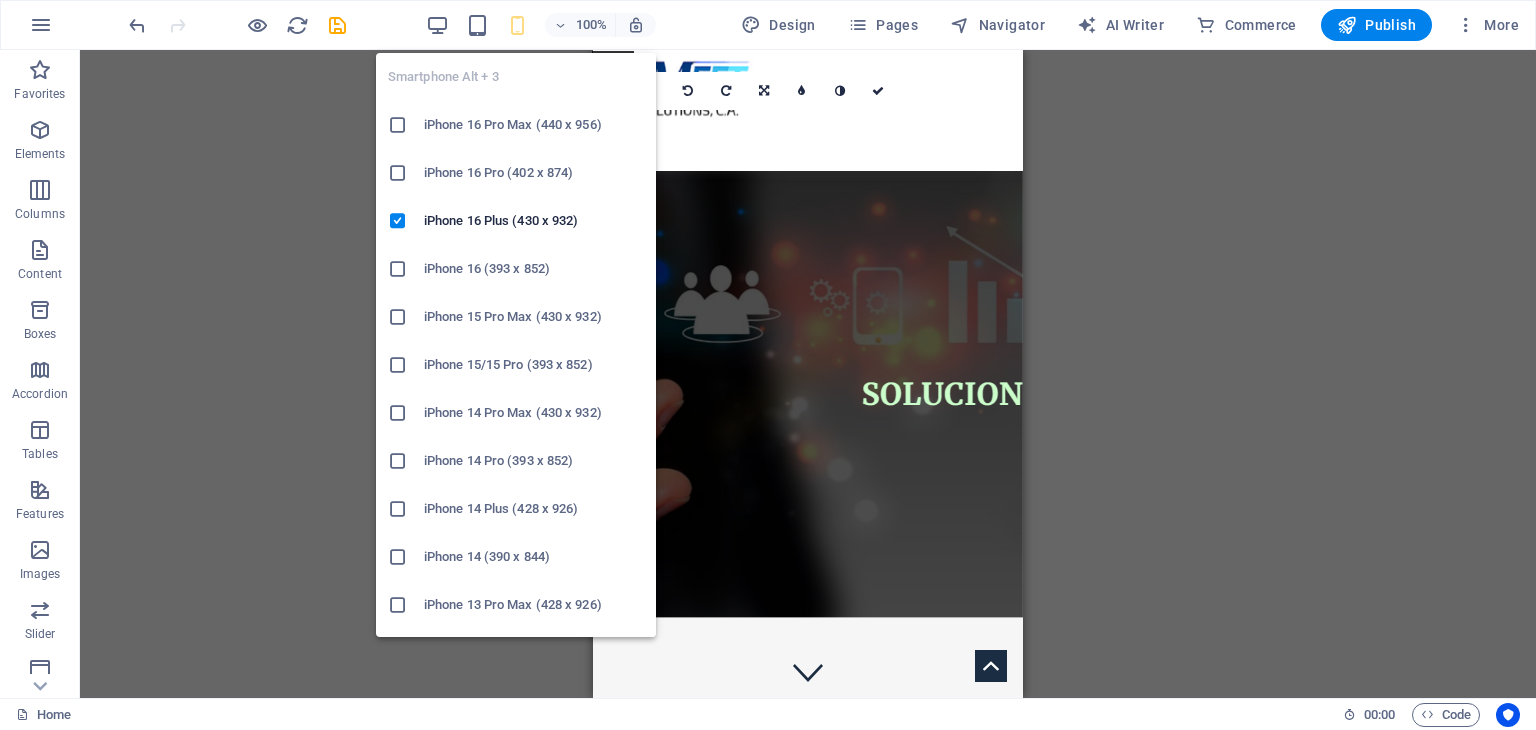 click on "iPhone 16 (393 x 852)" at bounding box center [534, 269] 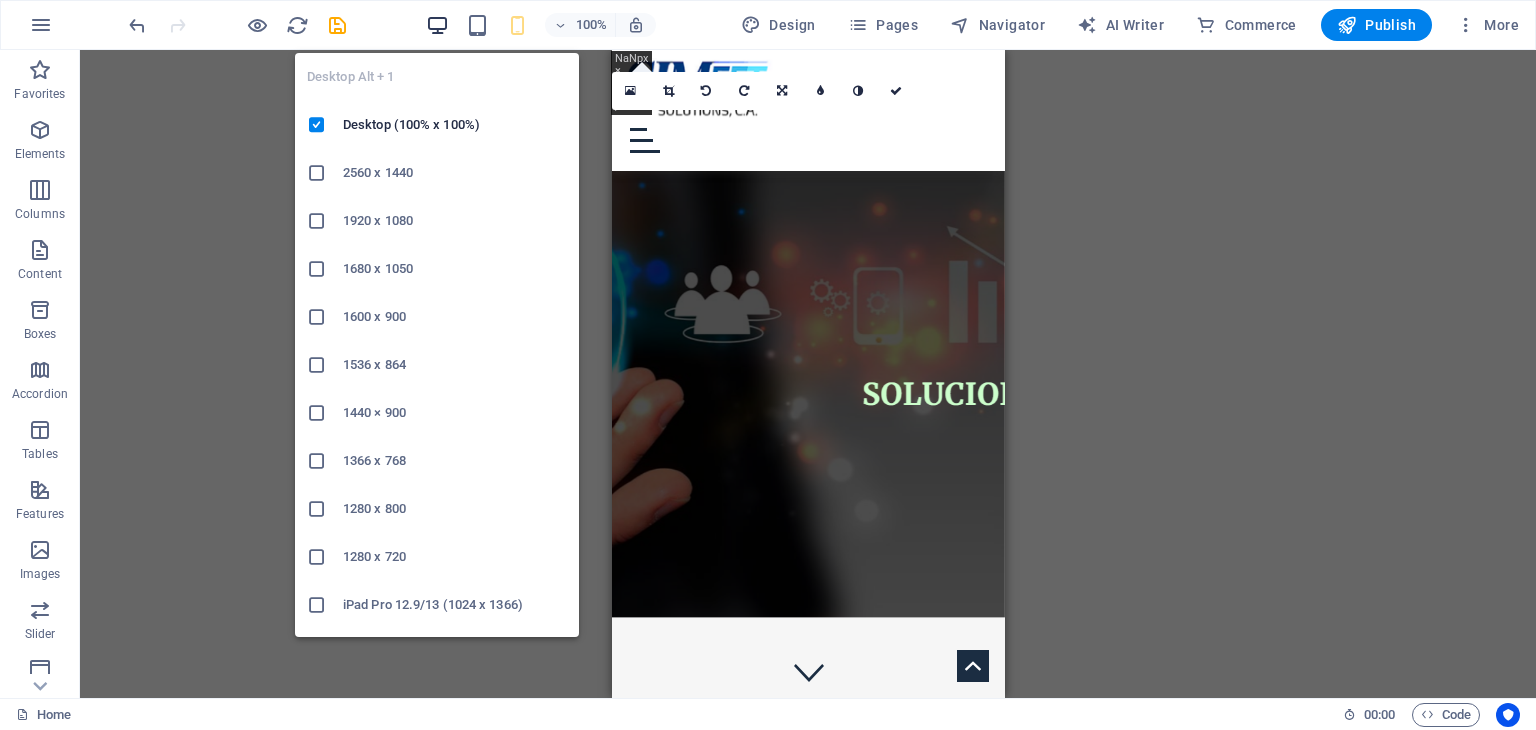click at bounding box center [437, 25] 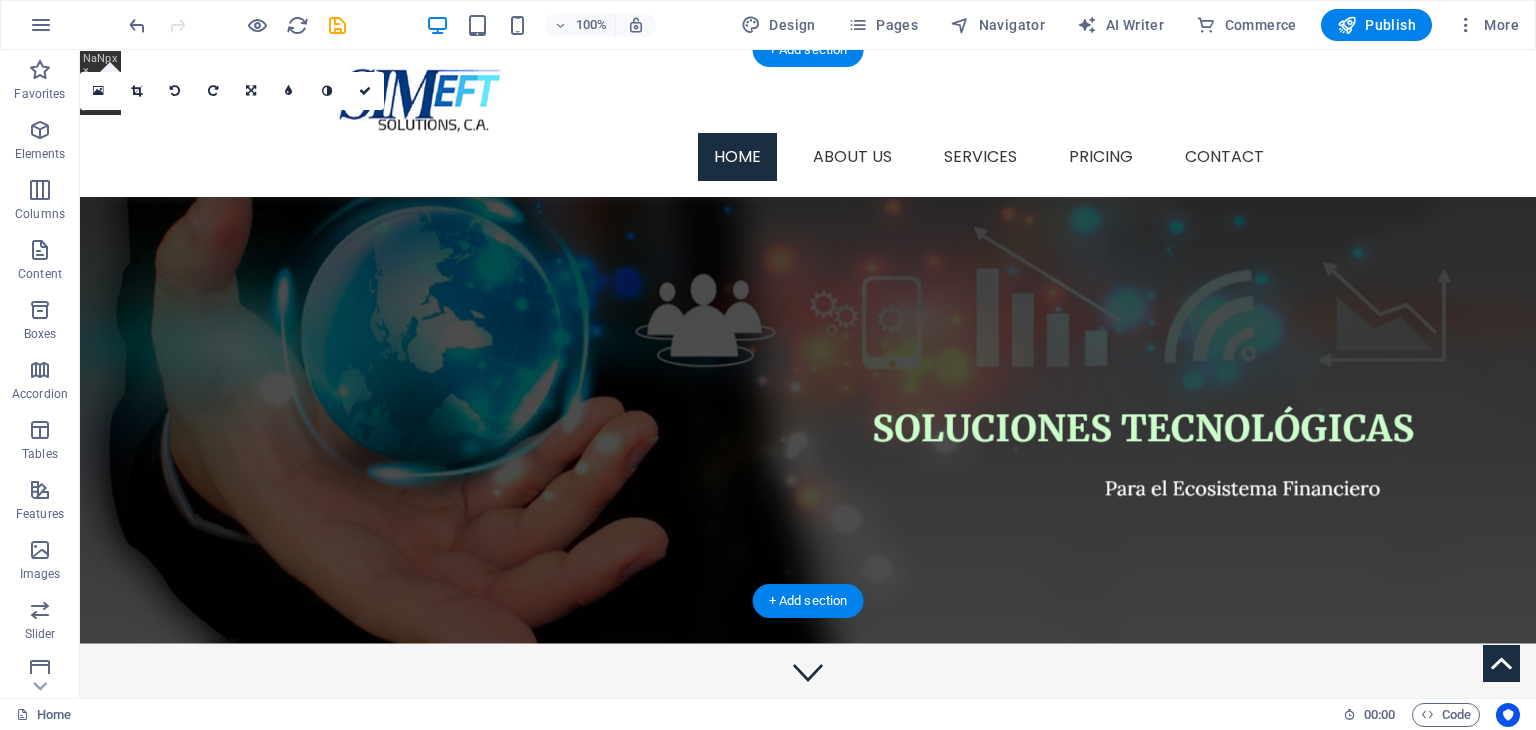 scroll, scrollTop: 100, scrollLeft: 0, axis: vertical 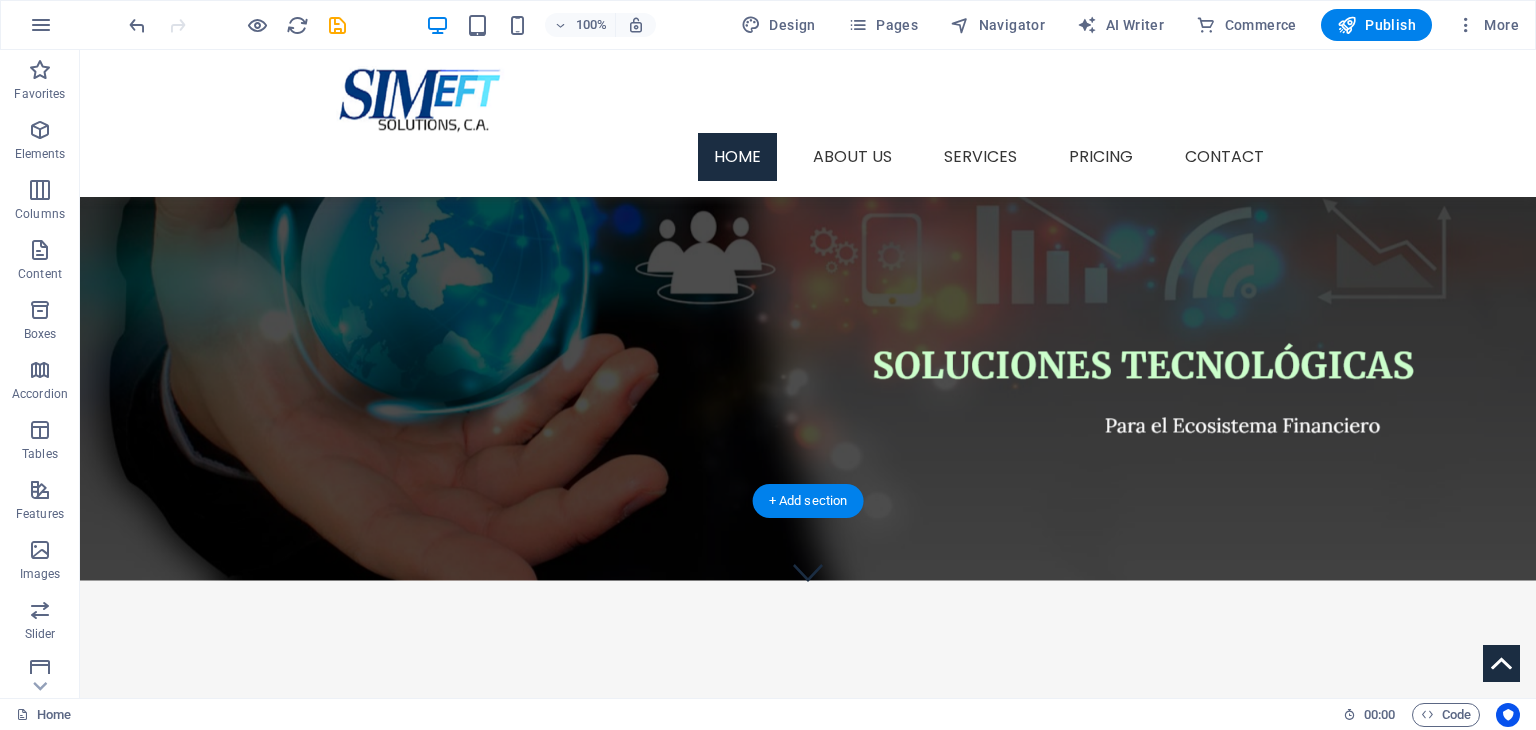 click at bounding box center (808, 314) 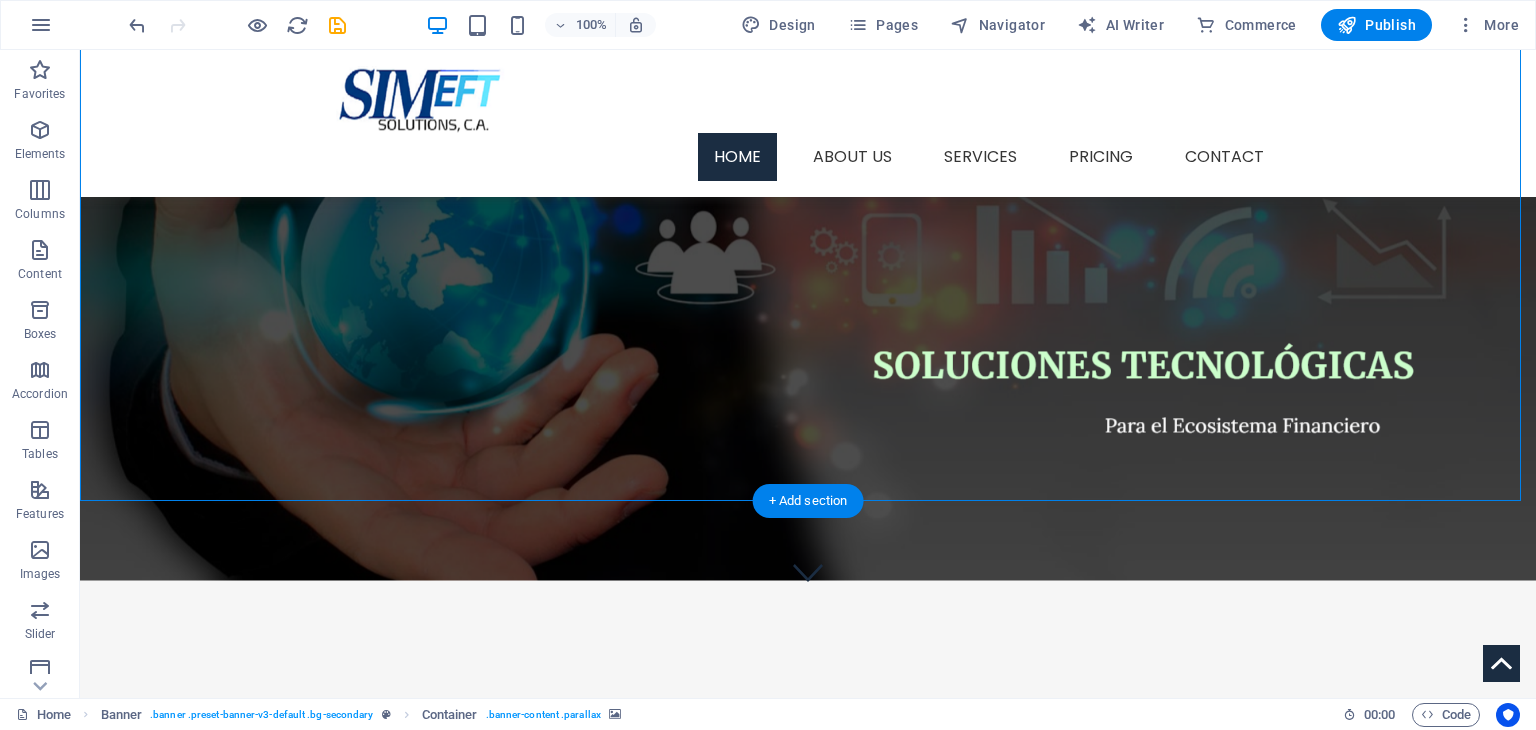 click at bounding box center (808, 314) 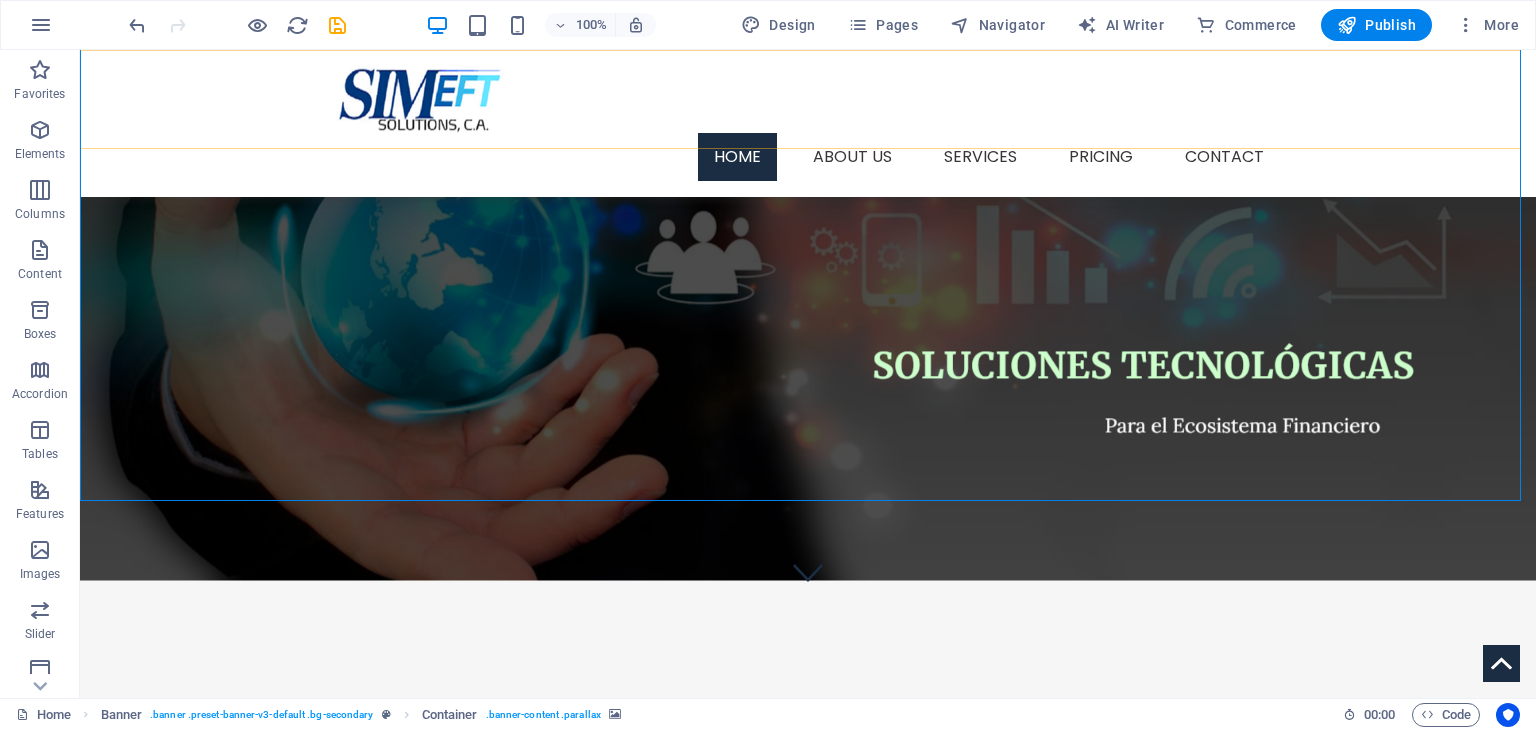 click on "Menu Home About us Services Service Detail Pricing Contact" at bounding box center [808, 123] 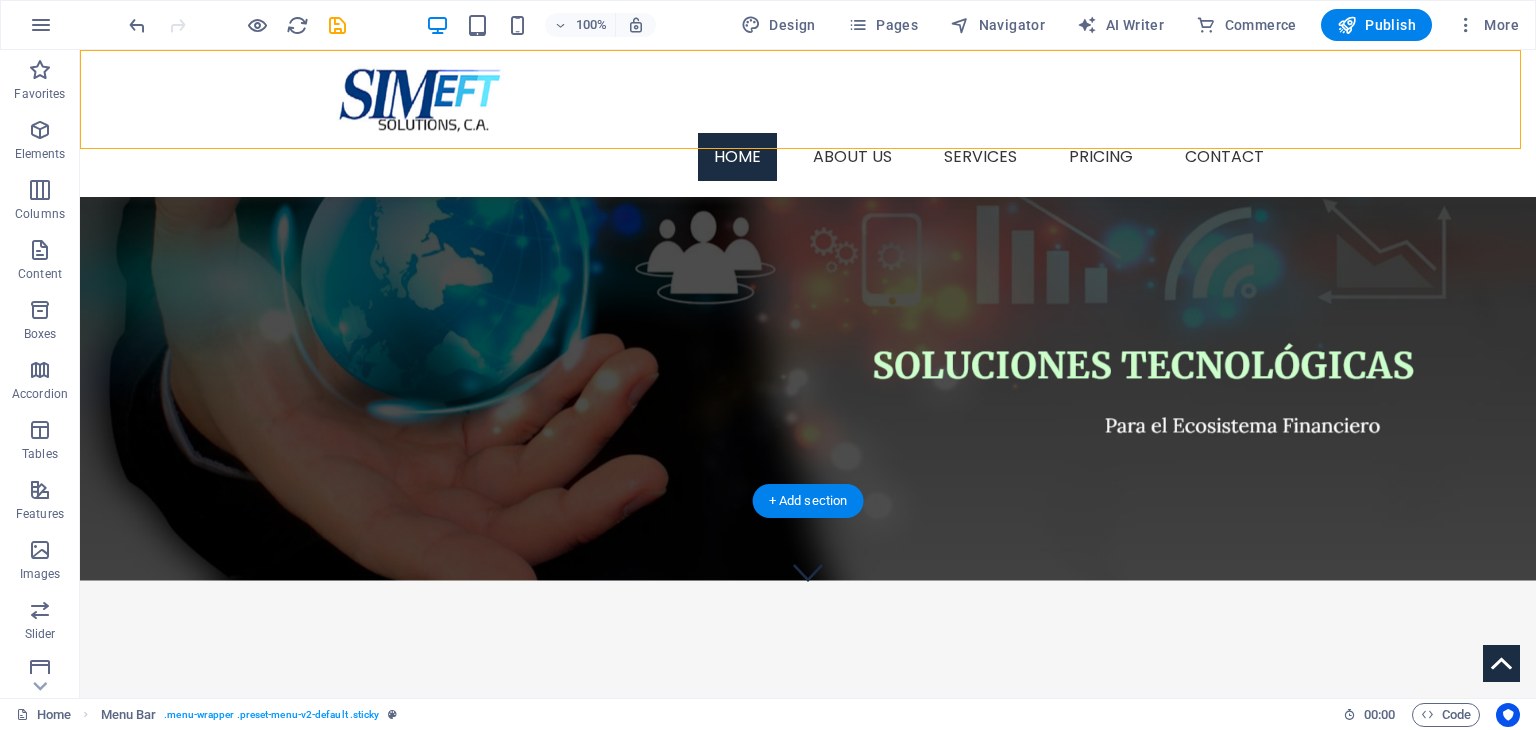 click at bounding box center (808, 314) 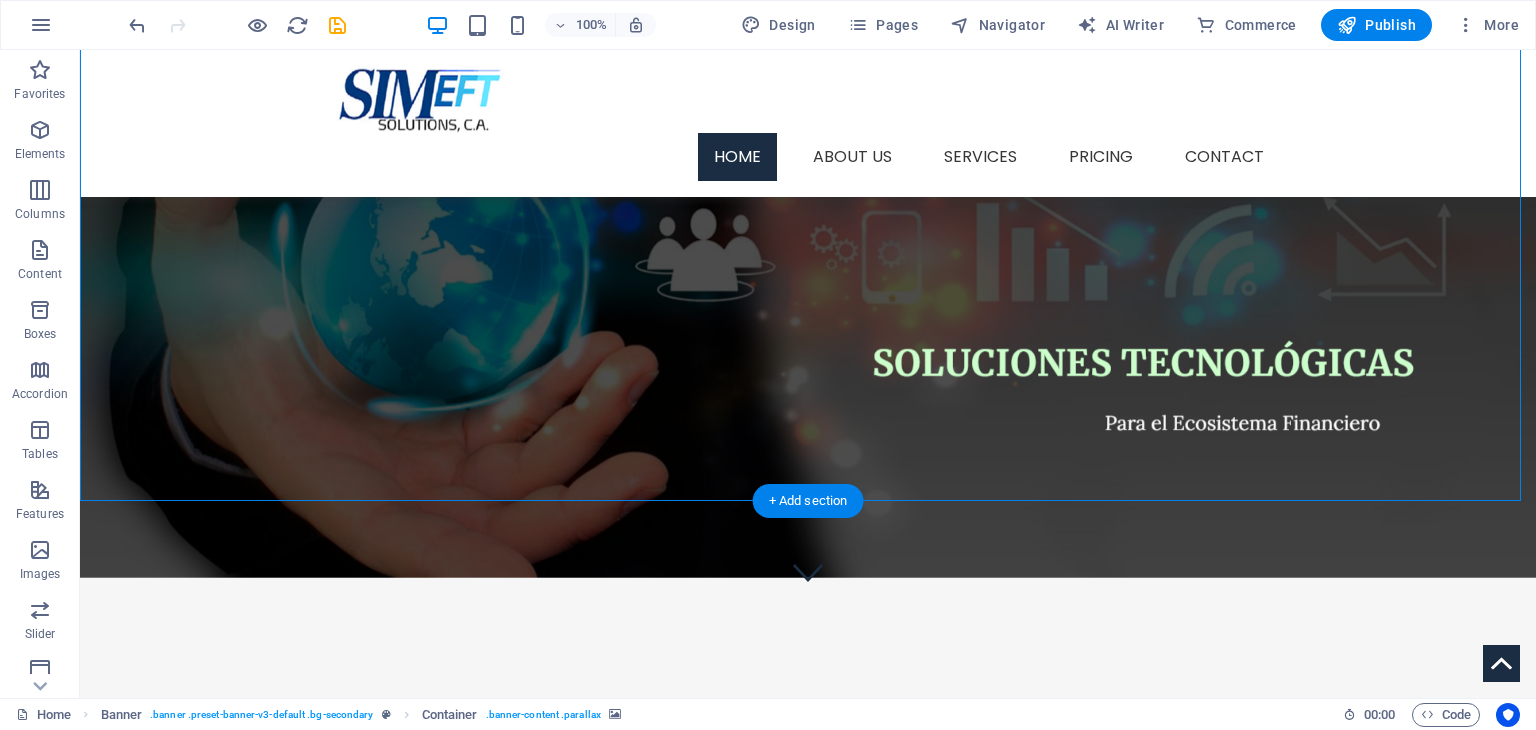 scroll, scrollTop: 0, scrollLeft: 0, axis: both 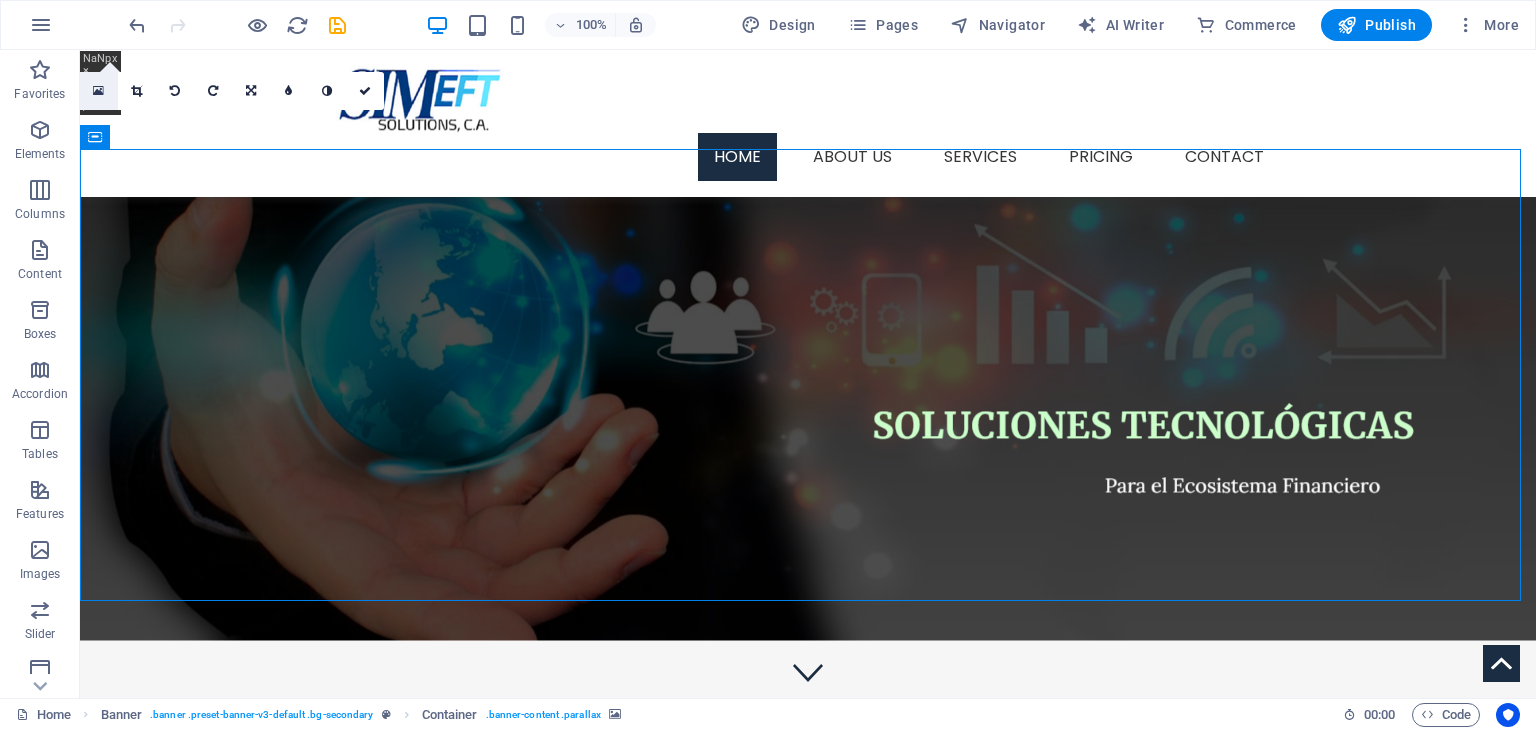 click at bounding box center [98, 91] 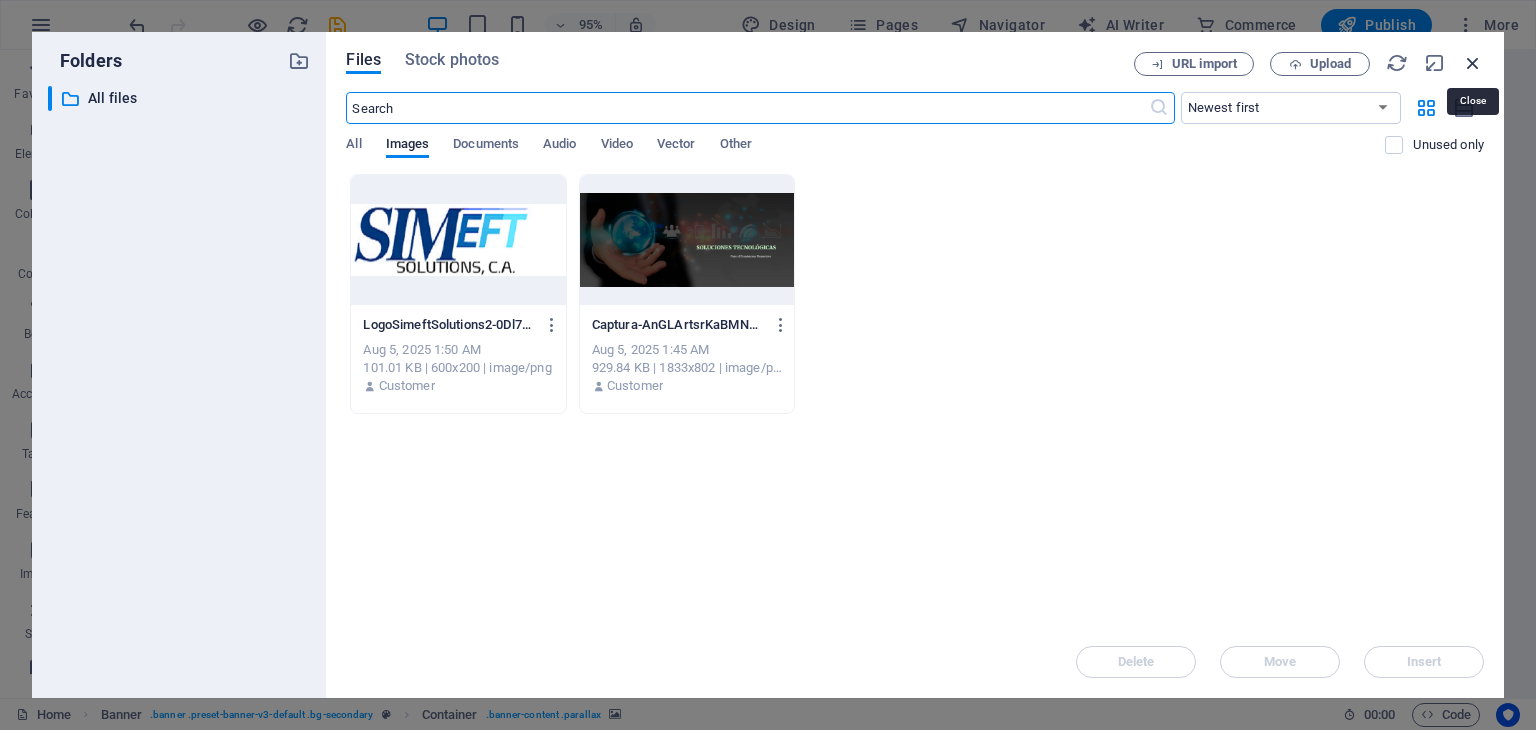 click at bounding box center (1473, 63) 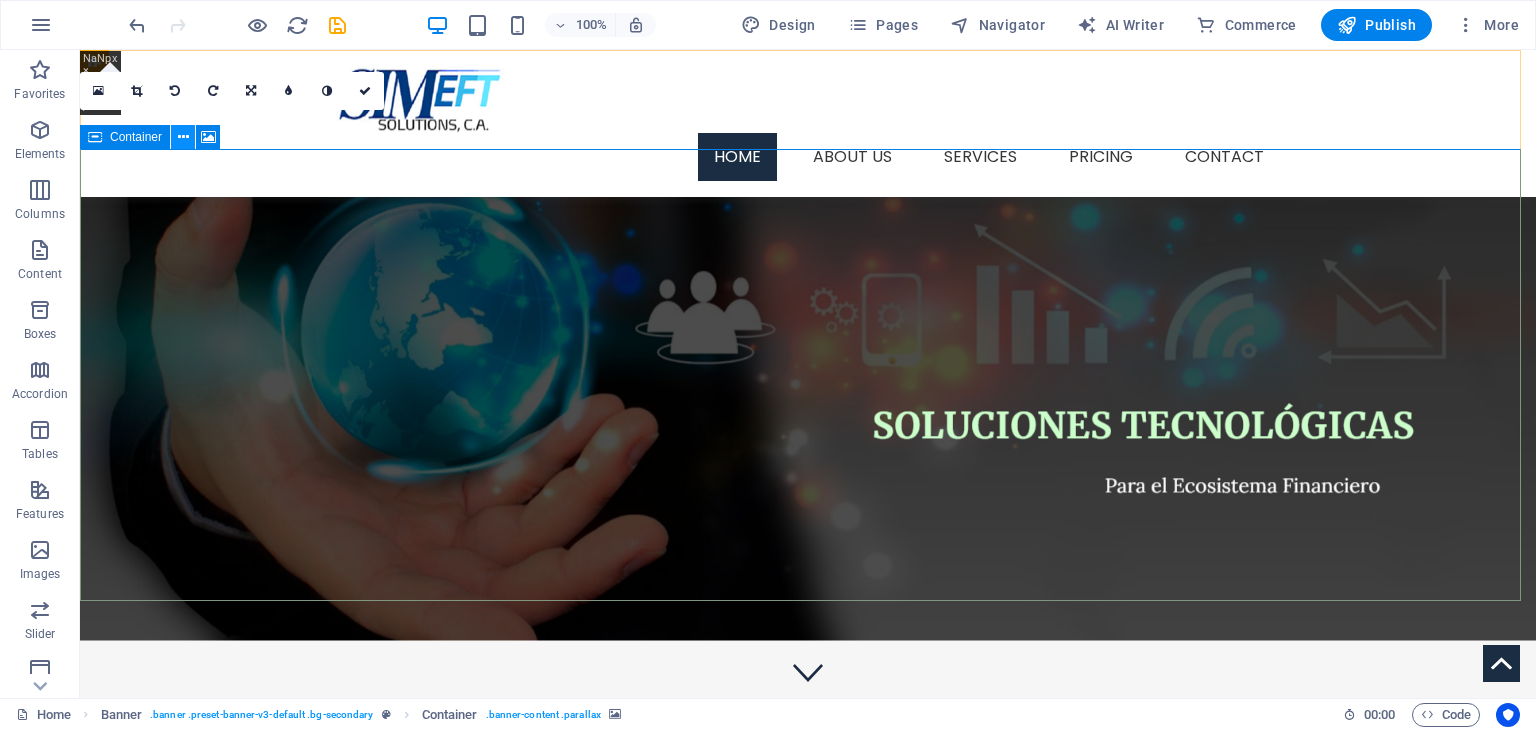 click at bounding box center [183, 137] 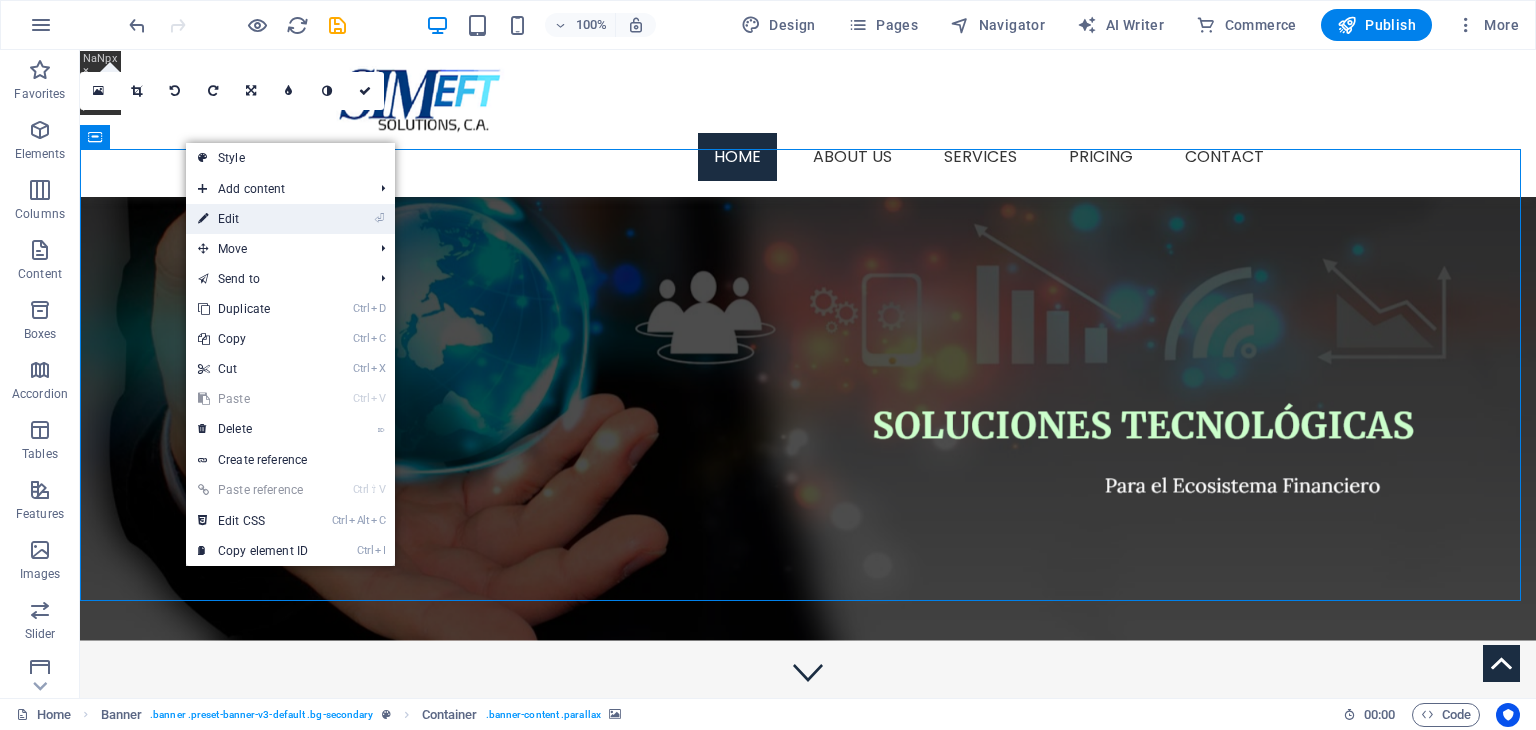 click on "⏎  Edit" at bounding box center (253, 219) 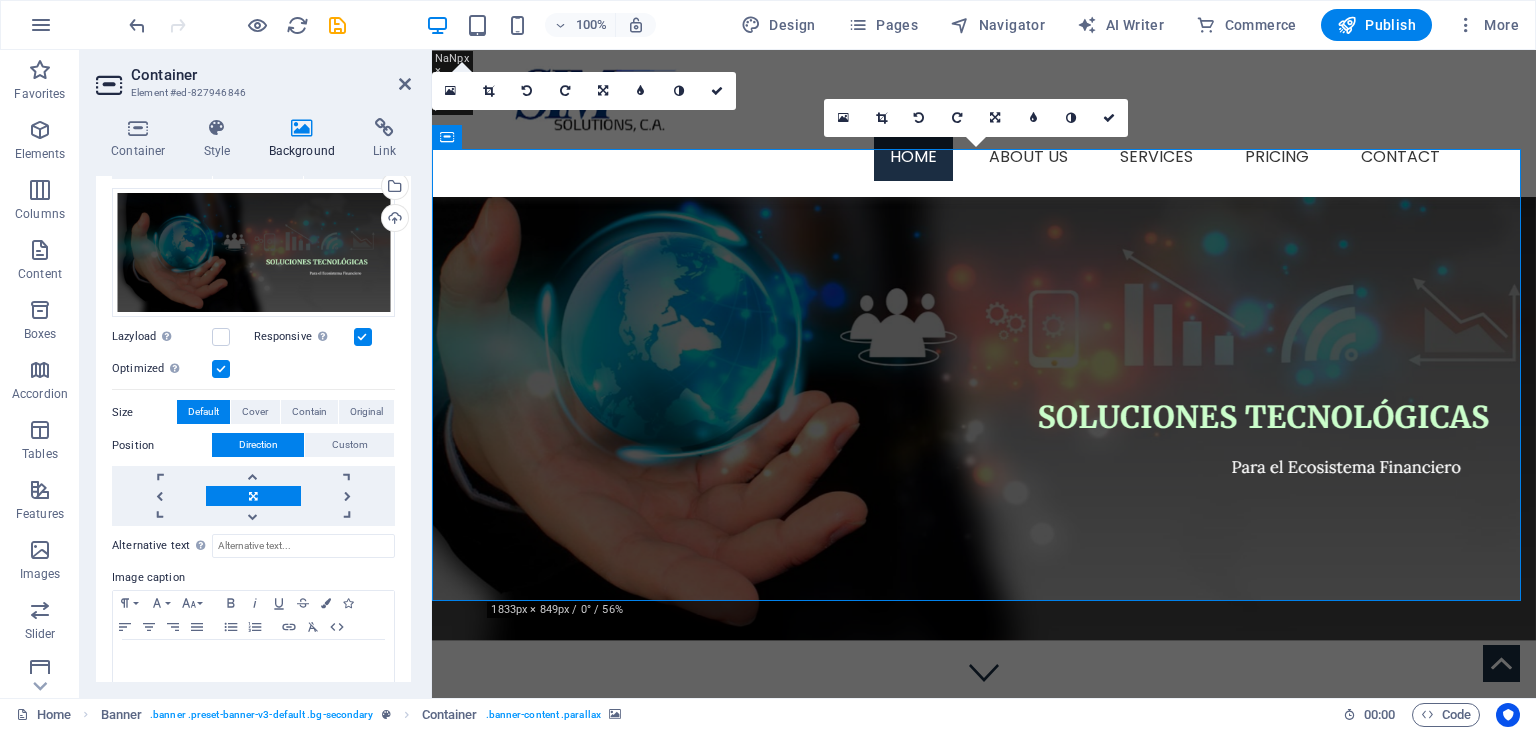 scroll, scrollTop: 198, scrollLeft: 0, axis: vertical 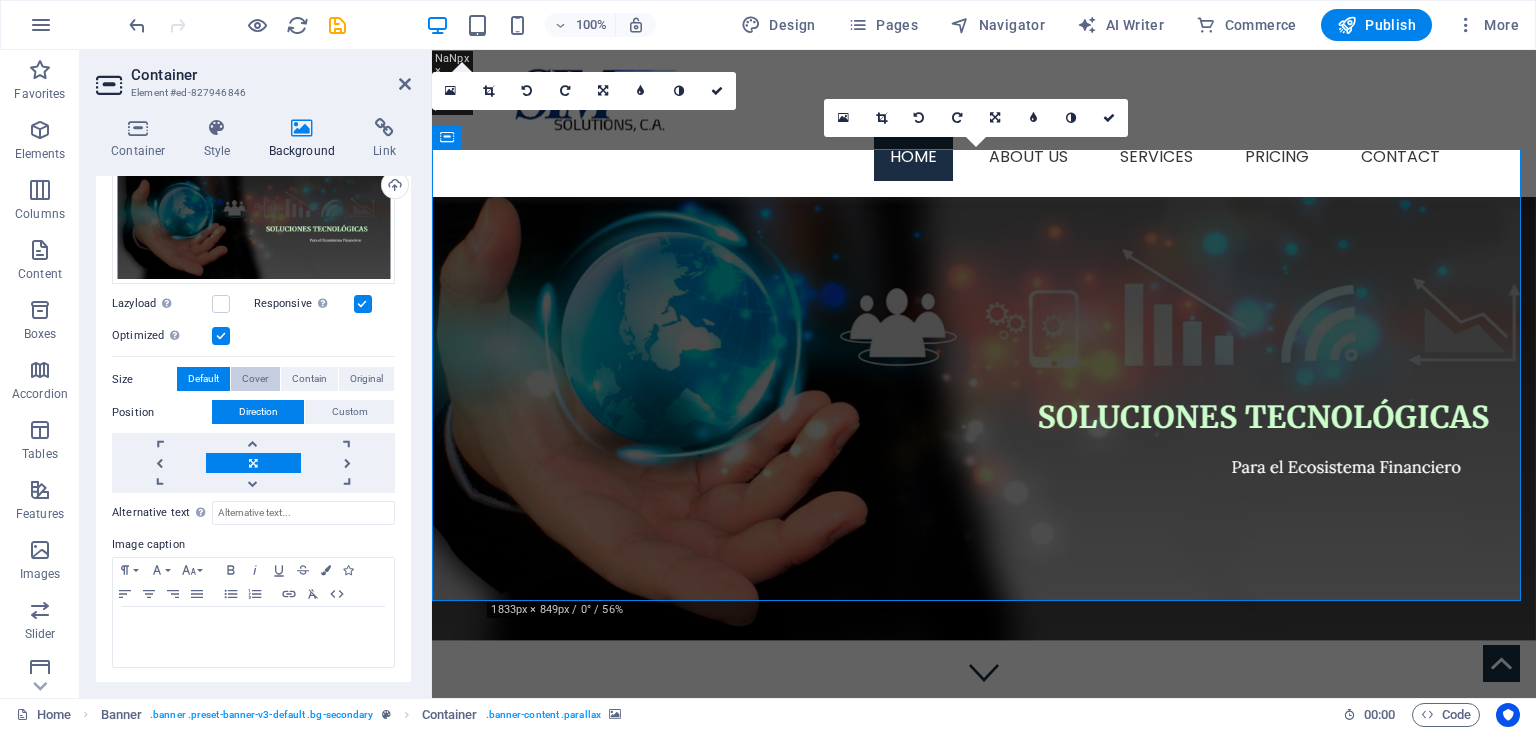 click on "Cover" at bounding box center (255, 379) 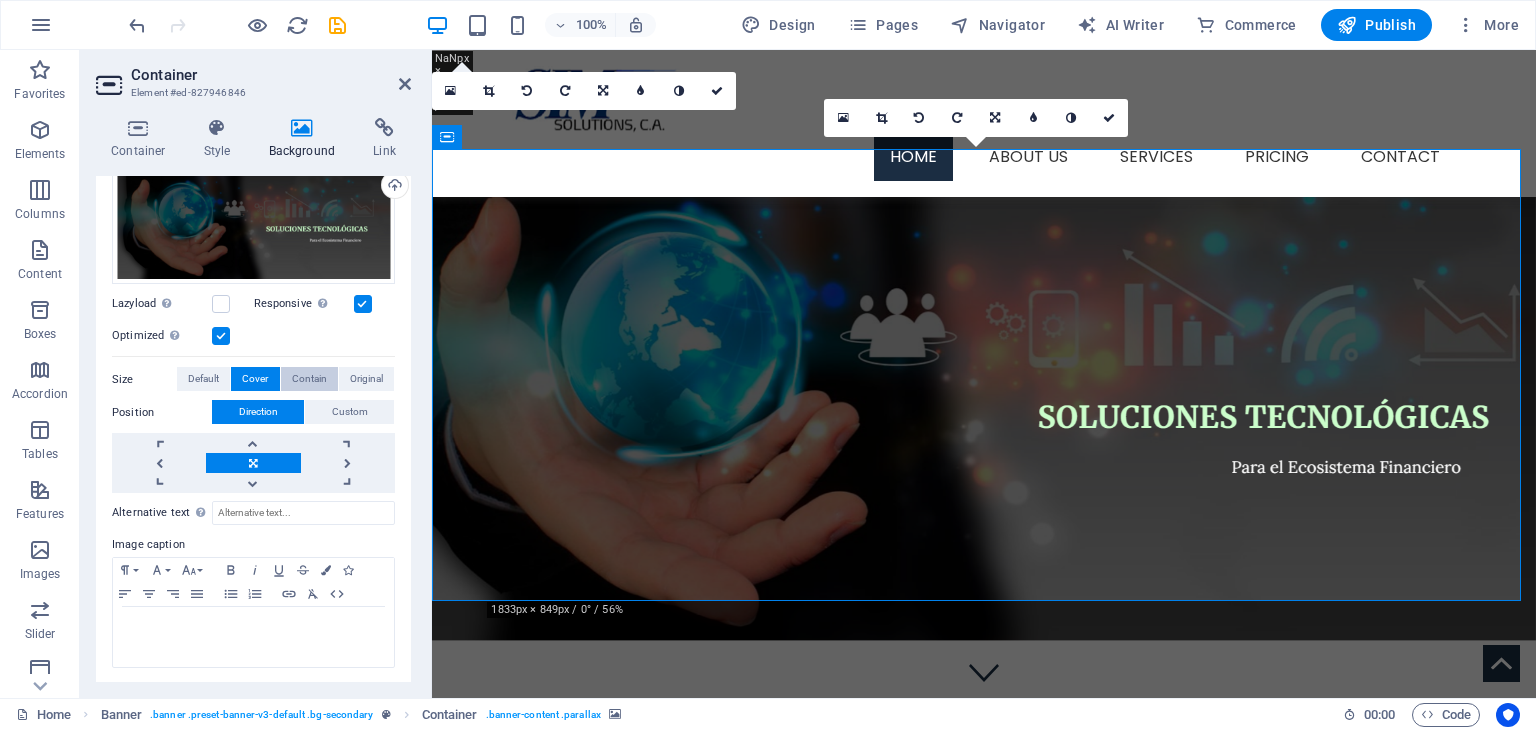 click on "Contain" at bounding box center (309, 379) 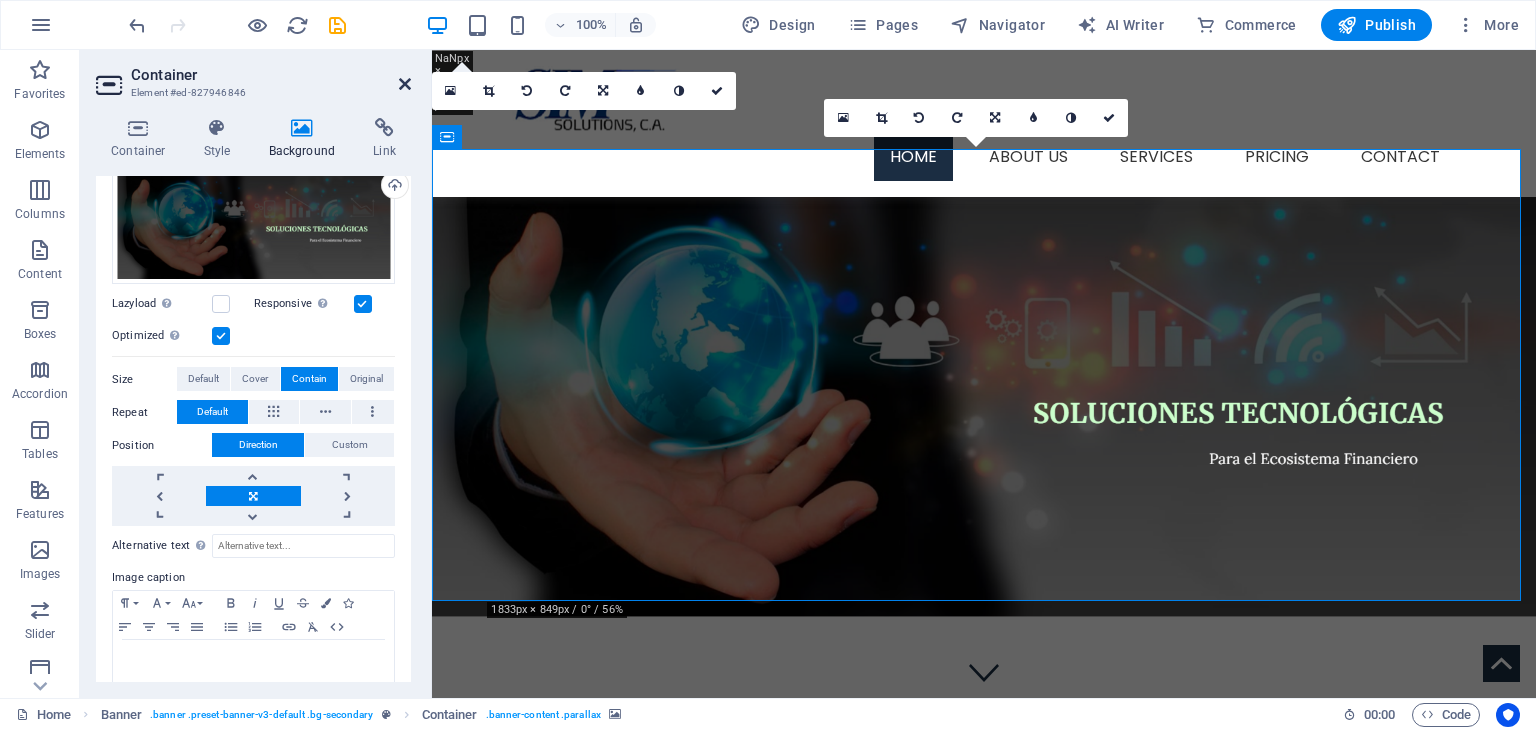 click at bounding box center (405, 84) 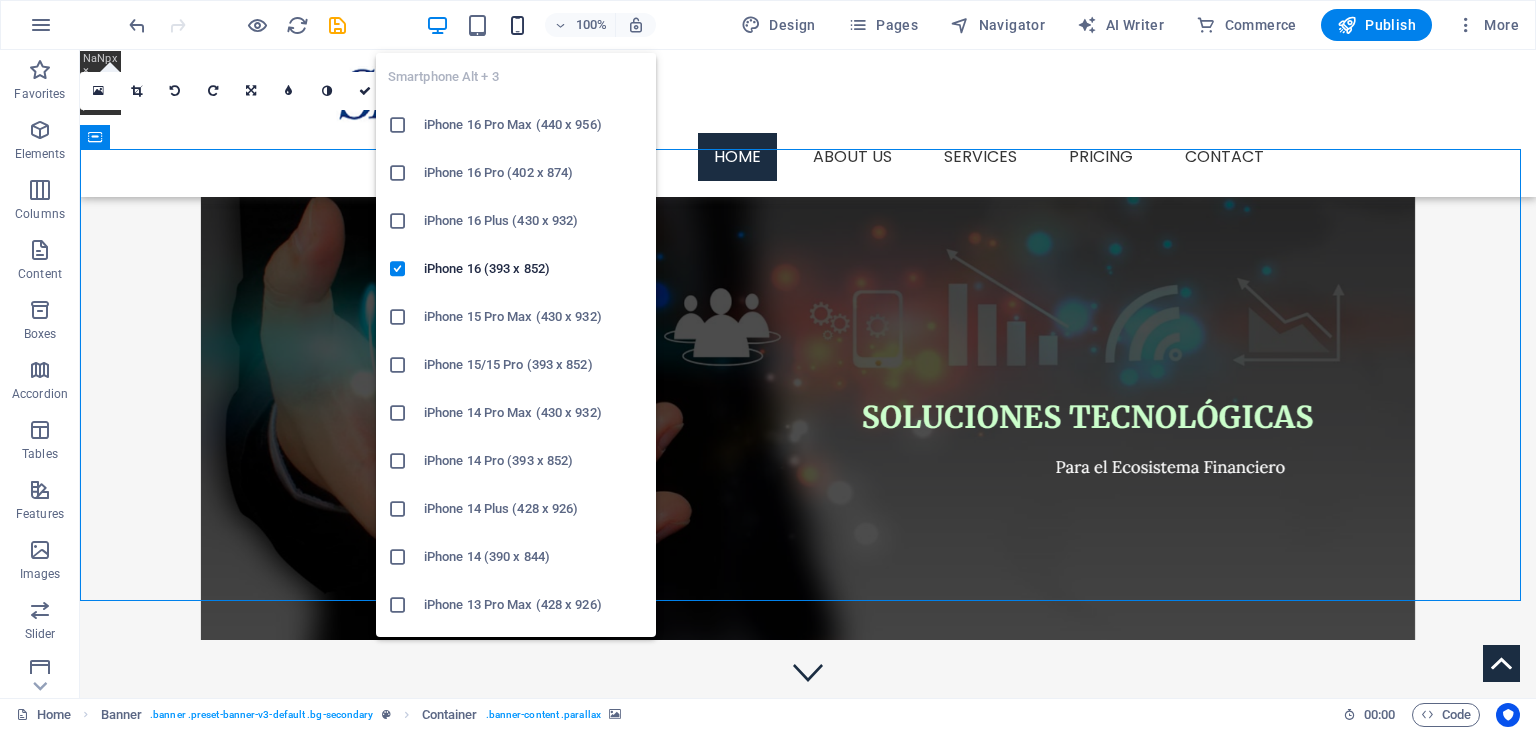 click at bounding box center [517, 25] 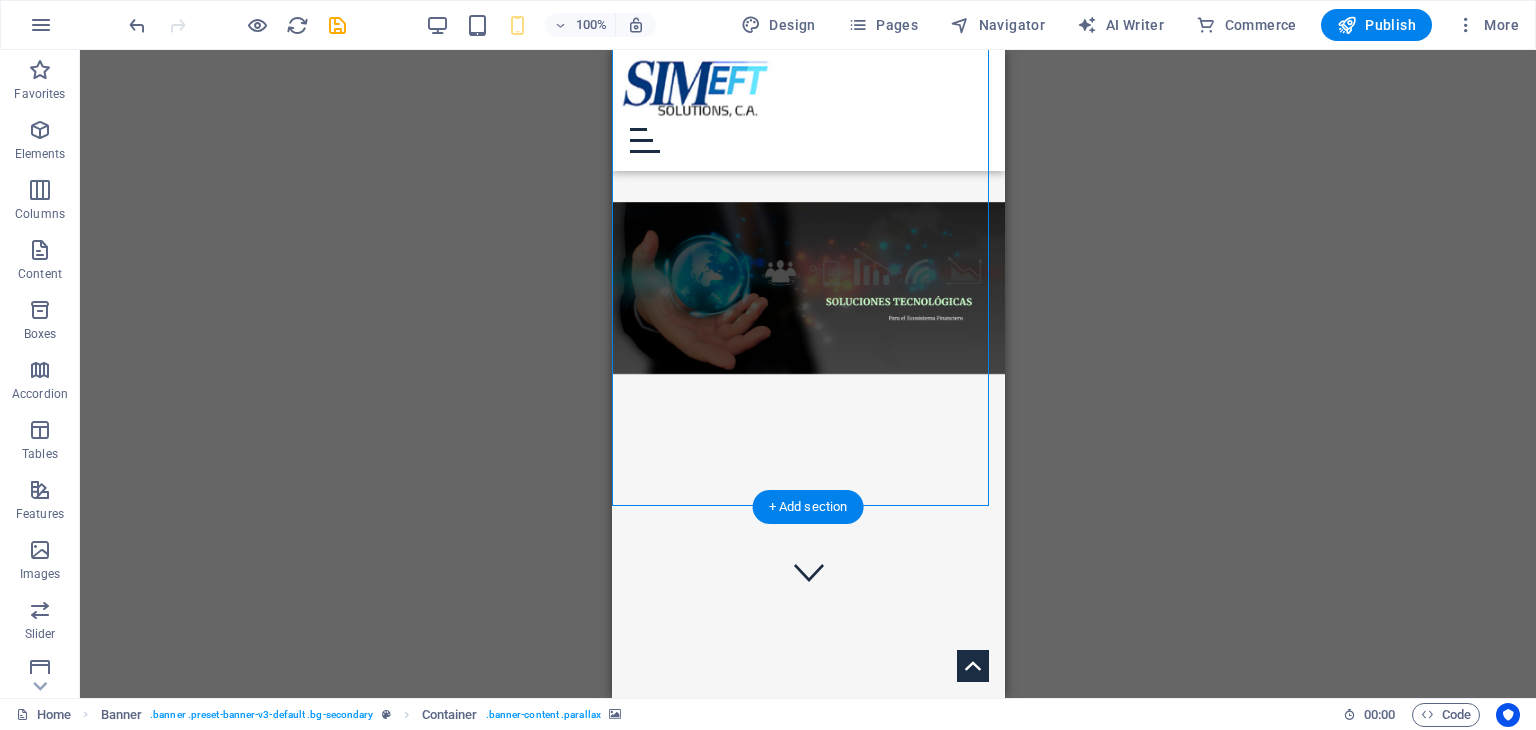 scroll, scrollTop: 0, scrollLeft: 0, axis: both 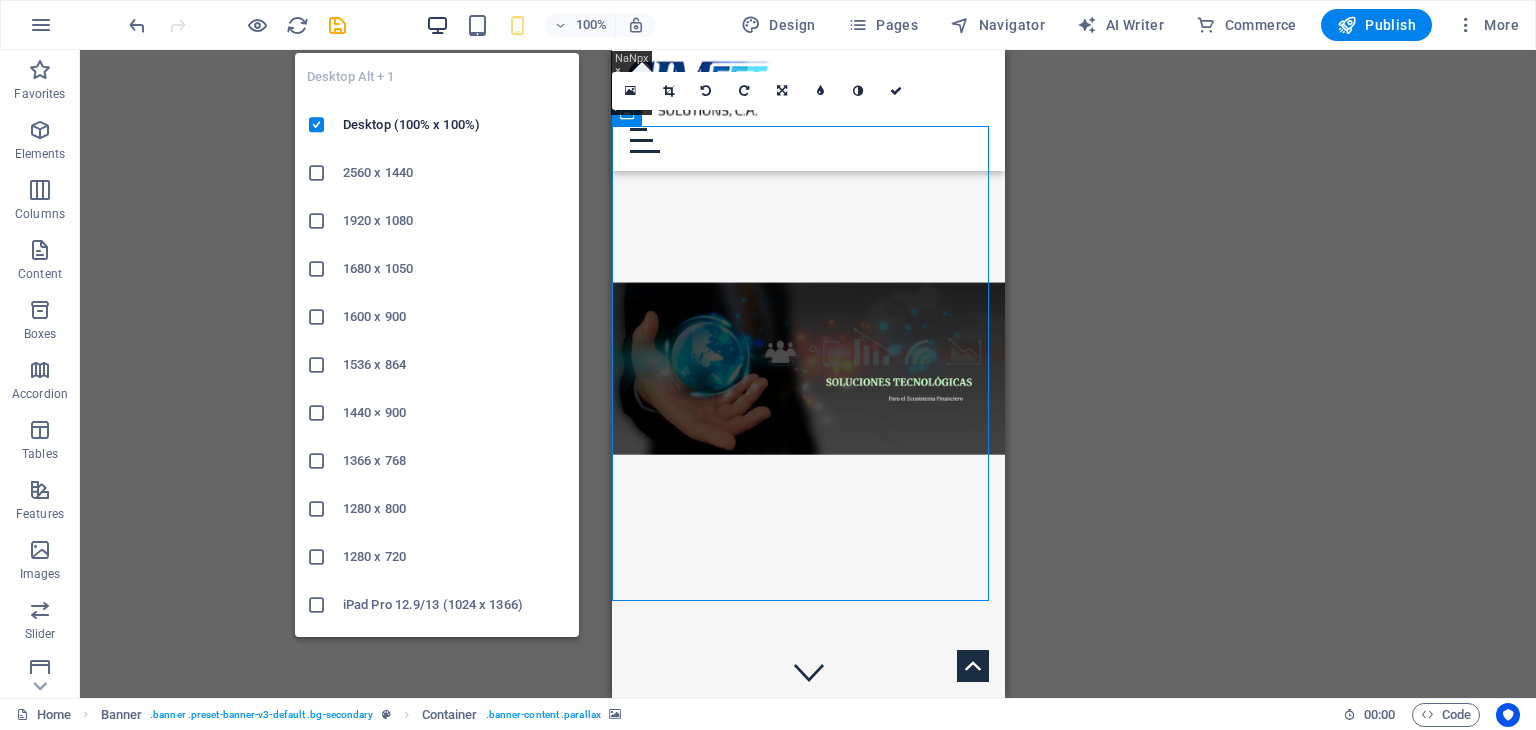 click at bounding box center [437, 25] 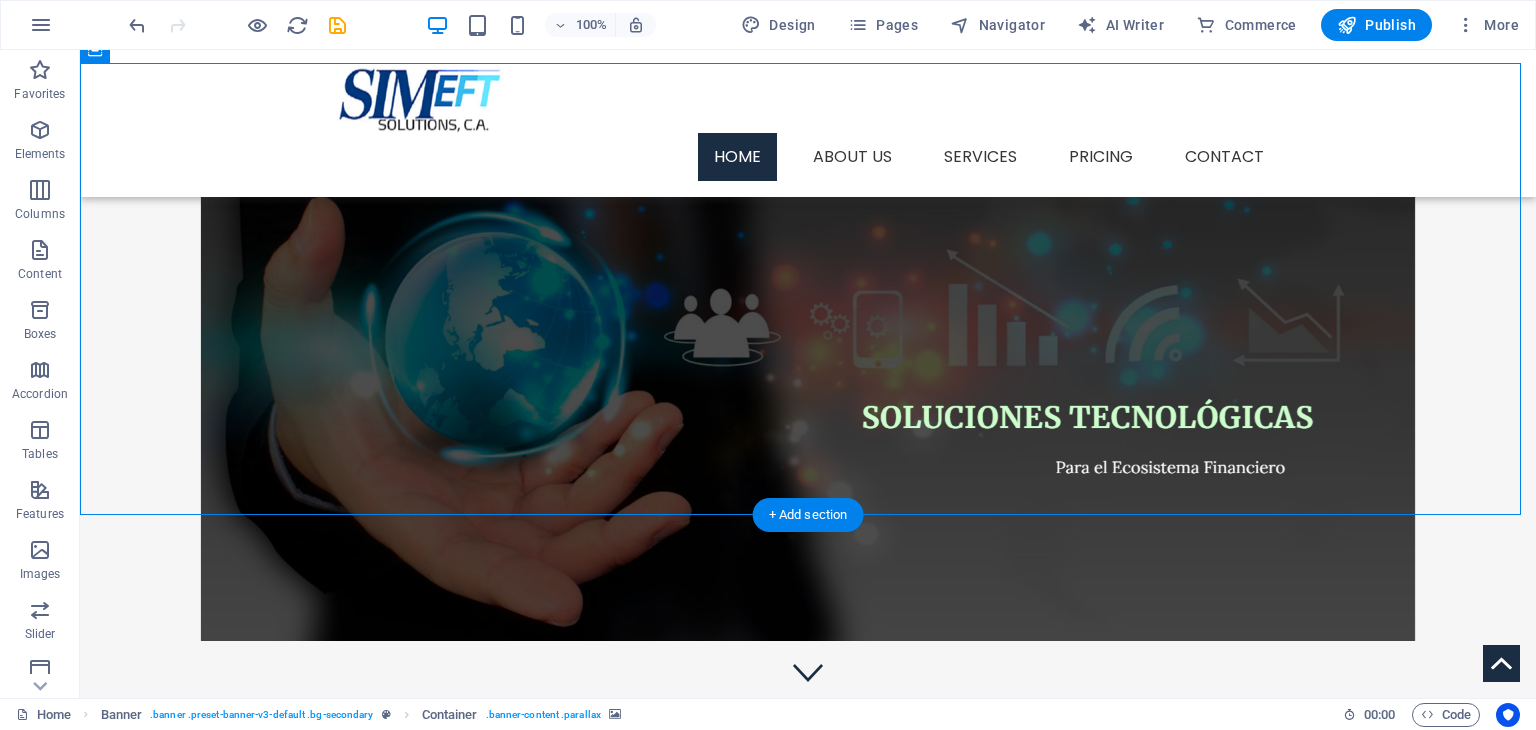 scroll, scrollTop: 0, scrollLeft: 0, axis: both 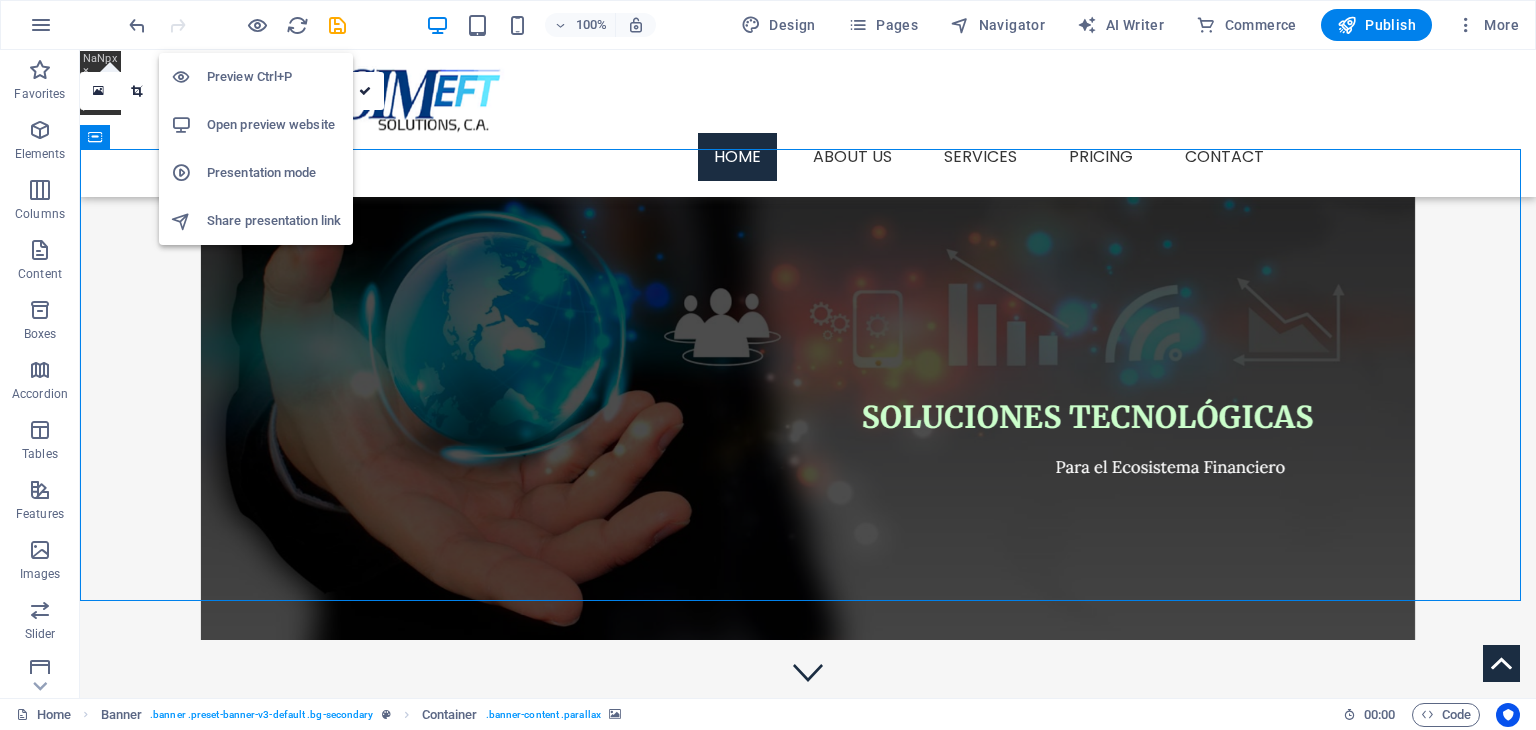 click on "Preview Ctrl+P" at bounding box center (274, 77) 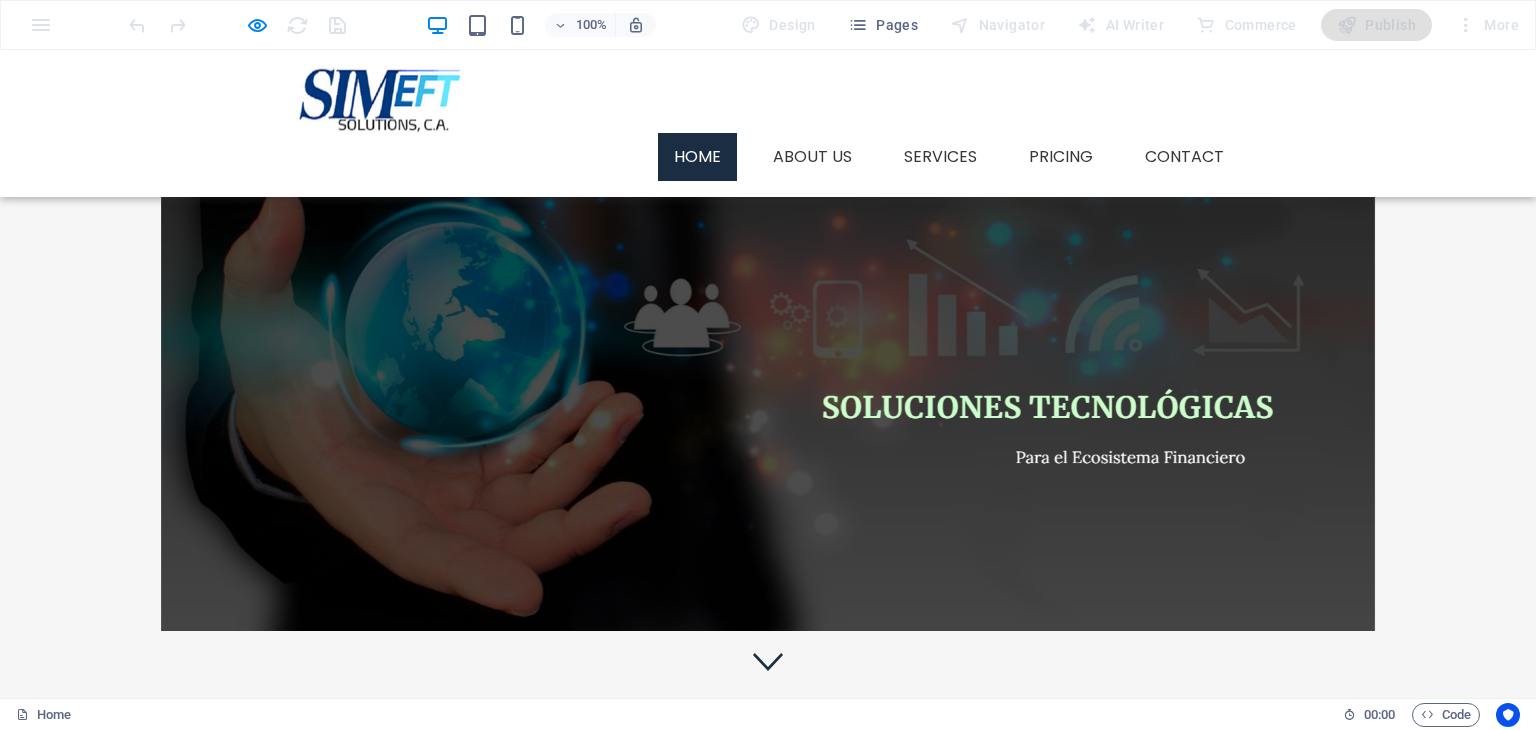 scroll, scrollTop: 0, scrollLeft: 0, axis: both 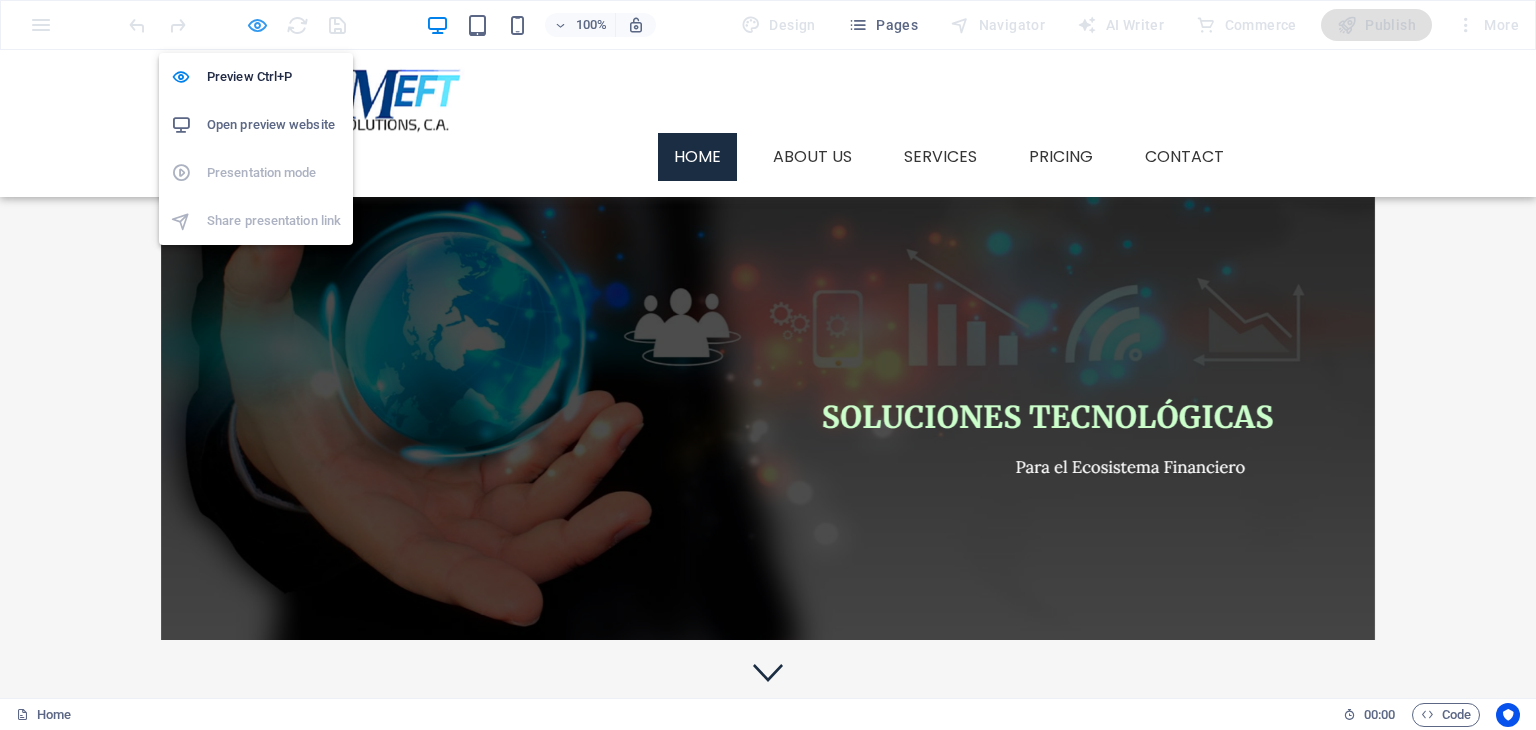 click at bounding box center (257, 25) 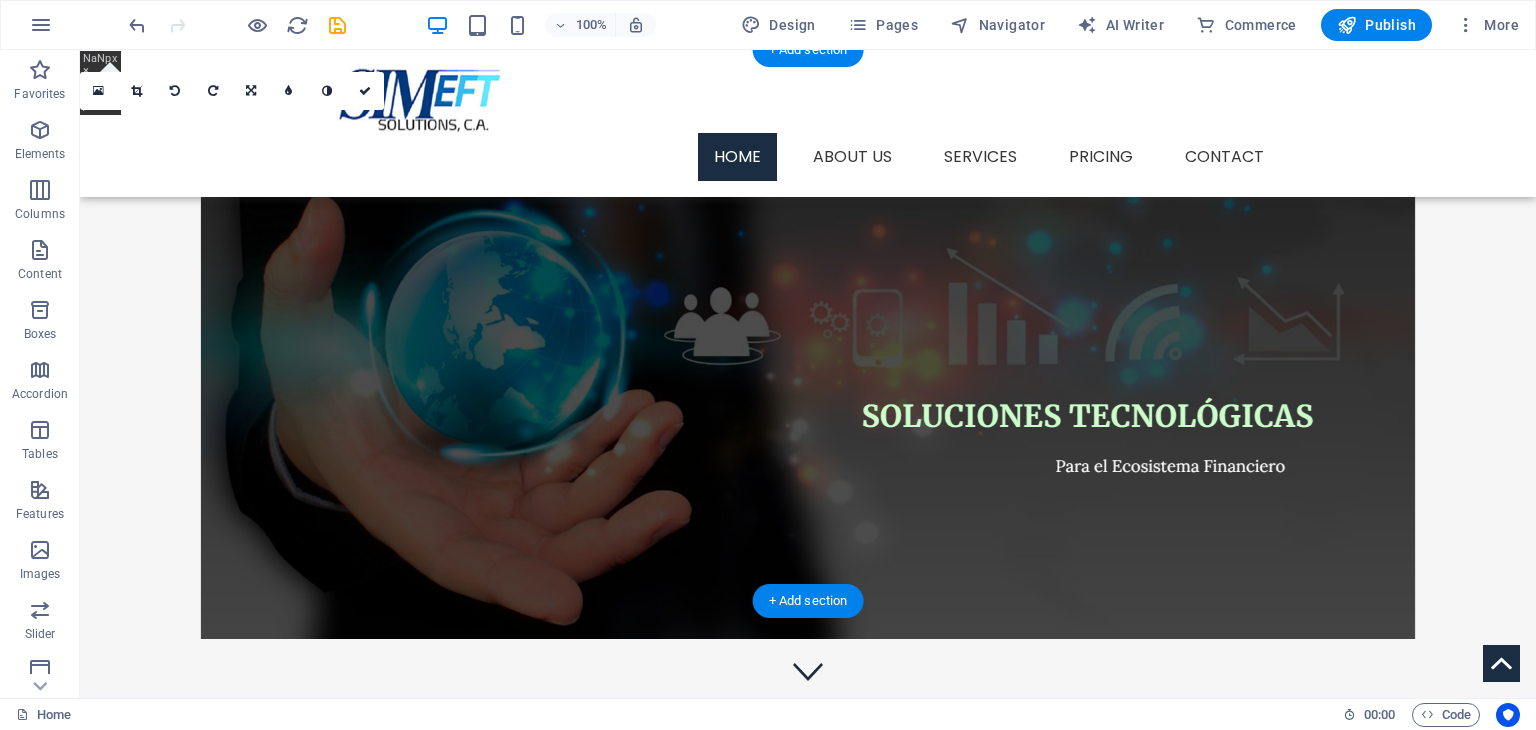 scroll, scrollTop: 0, scrollLeft: 0, axis: both 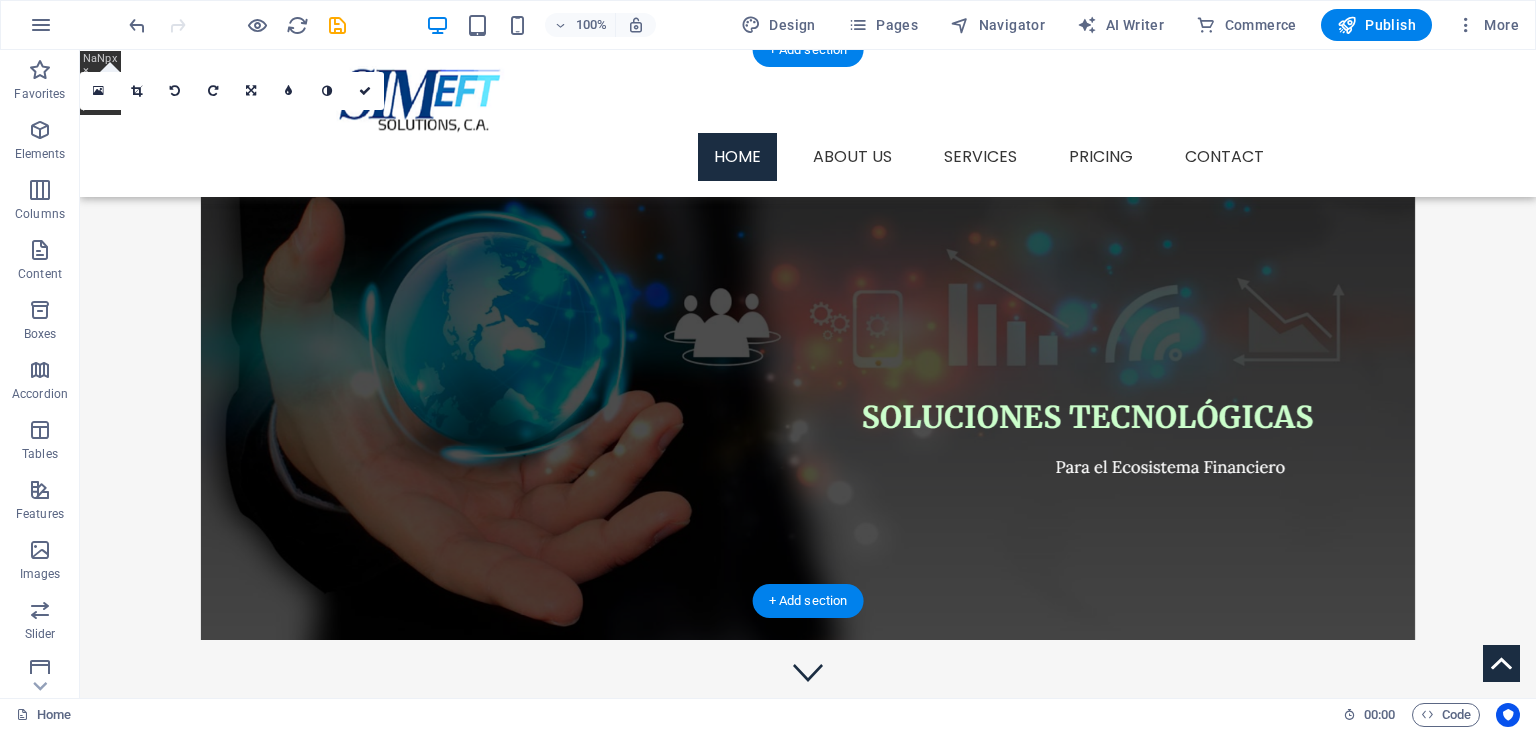 click at bounding box center (808, 374) 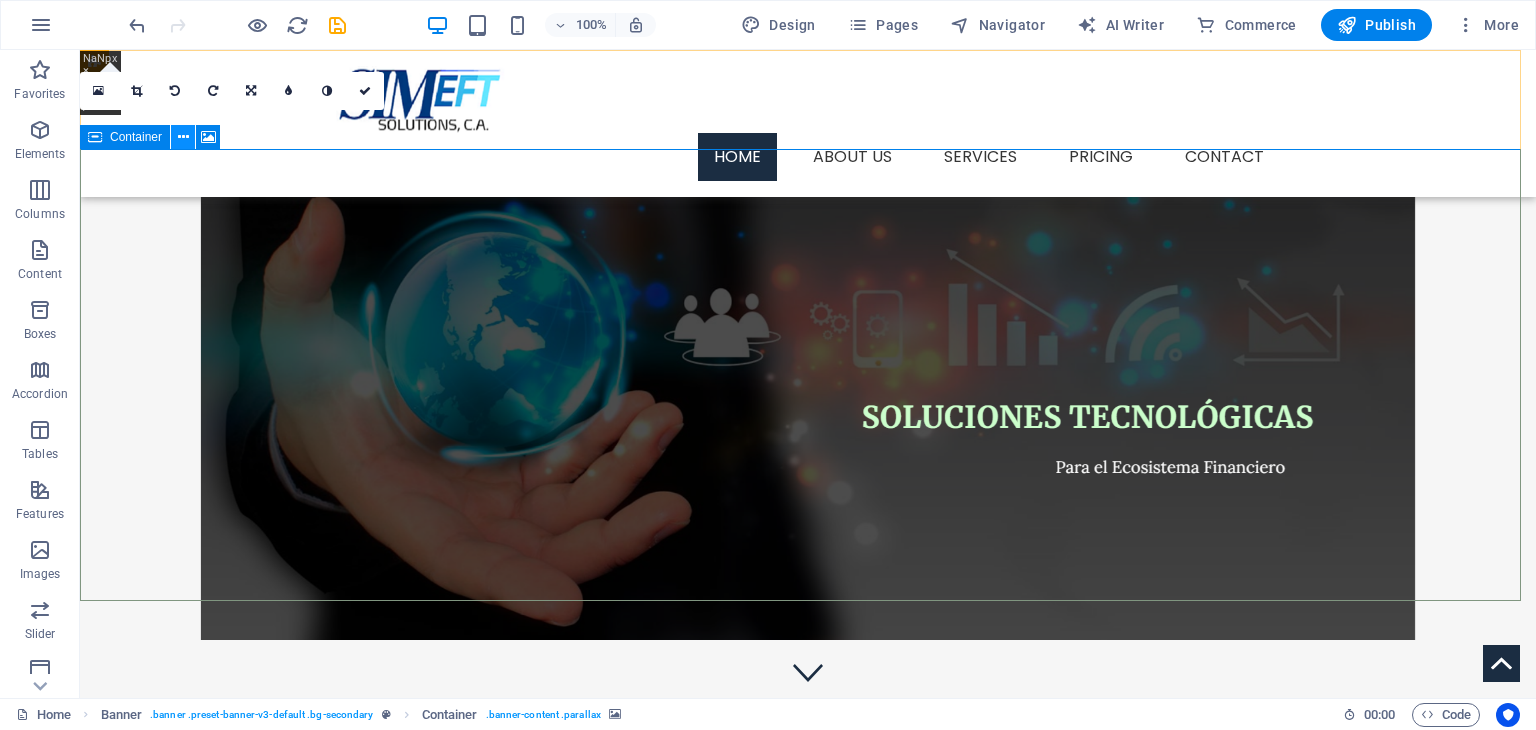 click at bounding box center [183, 137] 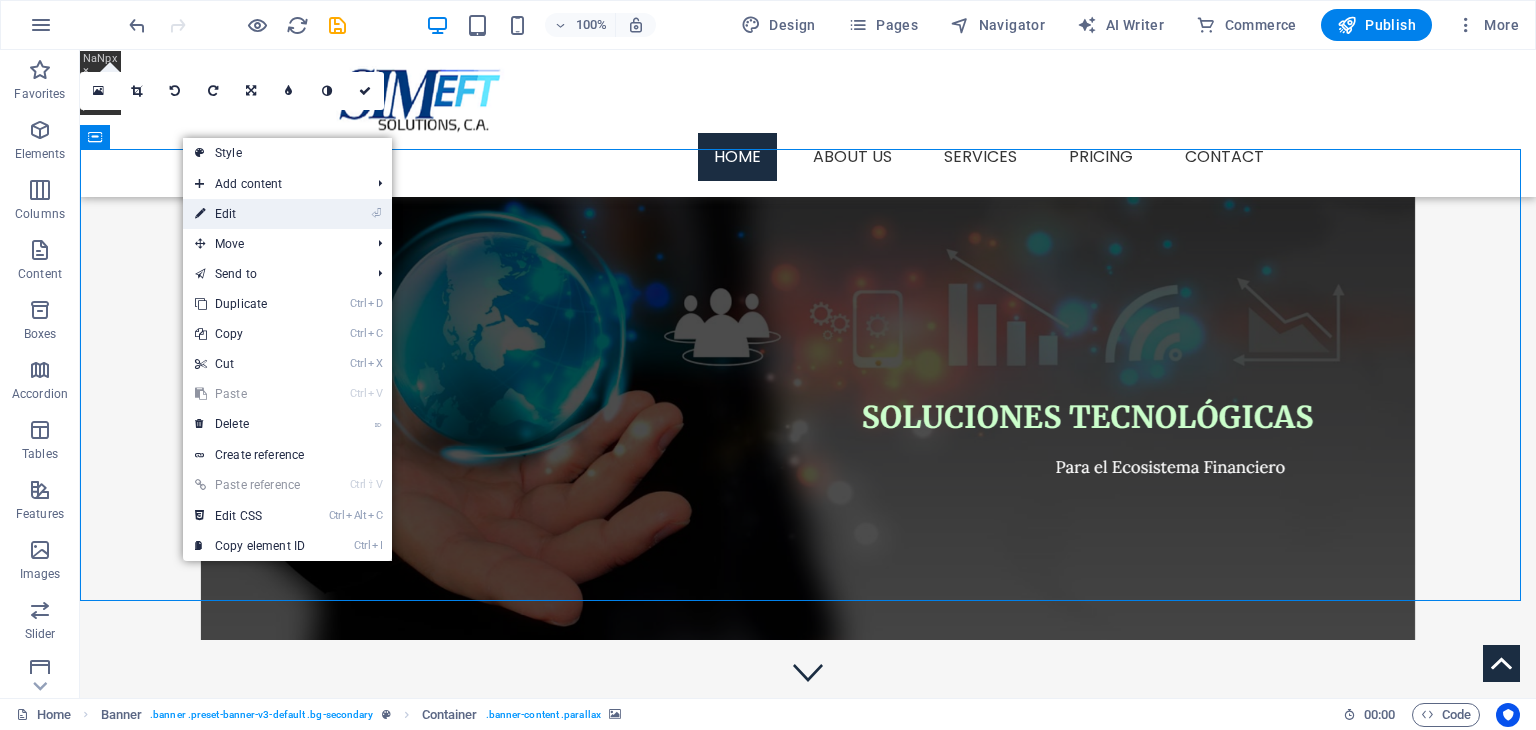 click on "⏎  Edit" at bounding box center [250, 214] 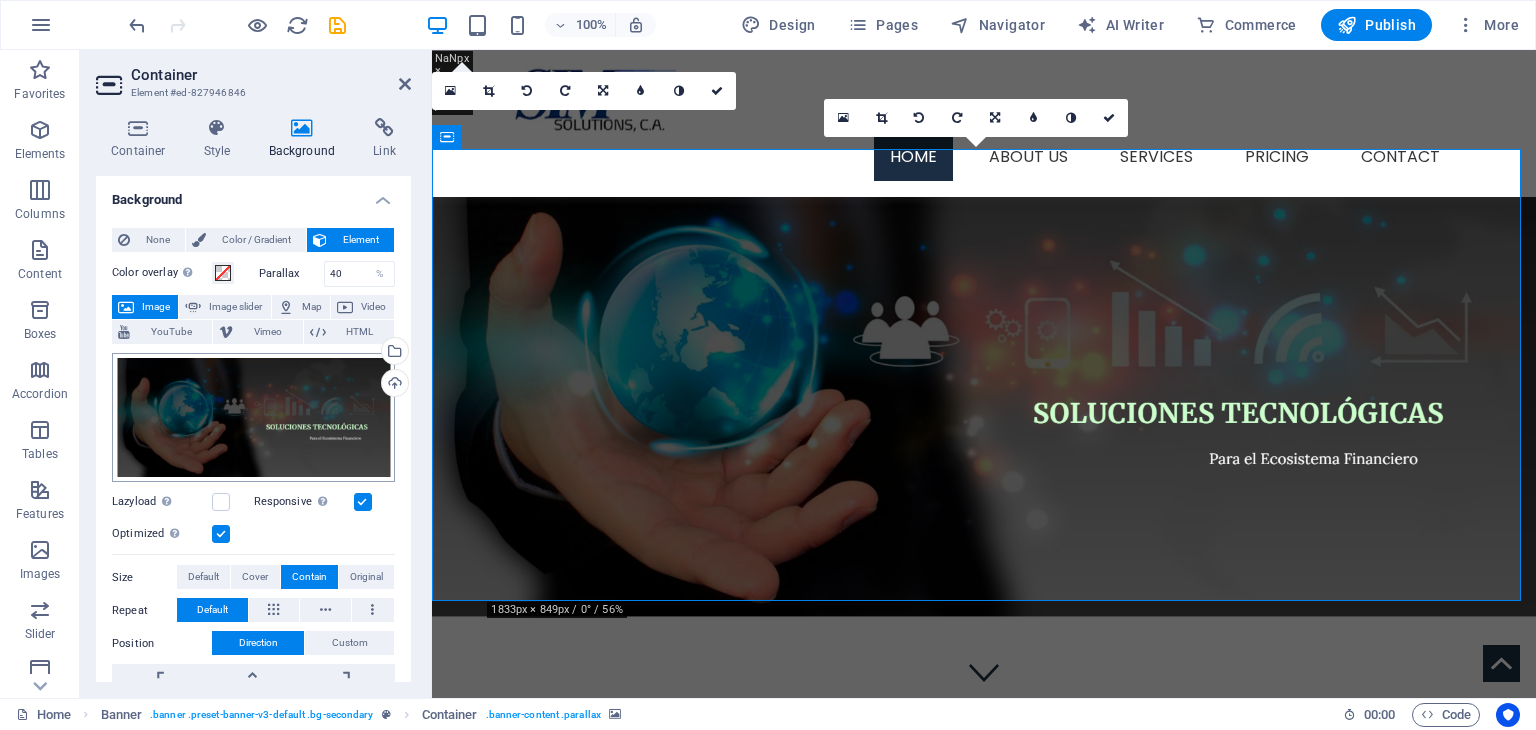 scroll, scrollTop: 100, scrollLeft: 0, axis: vertical 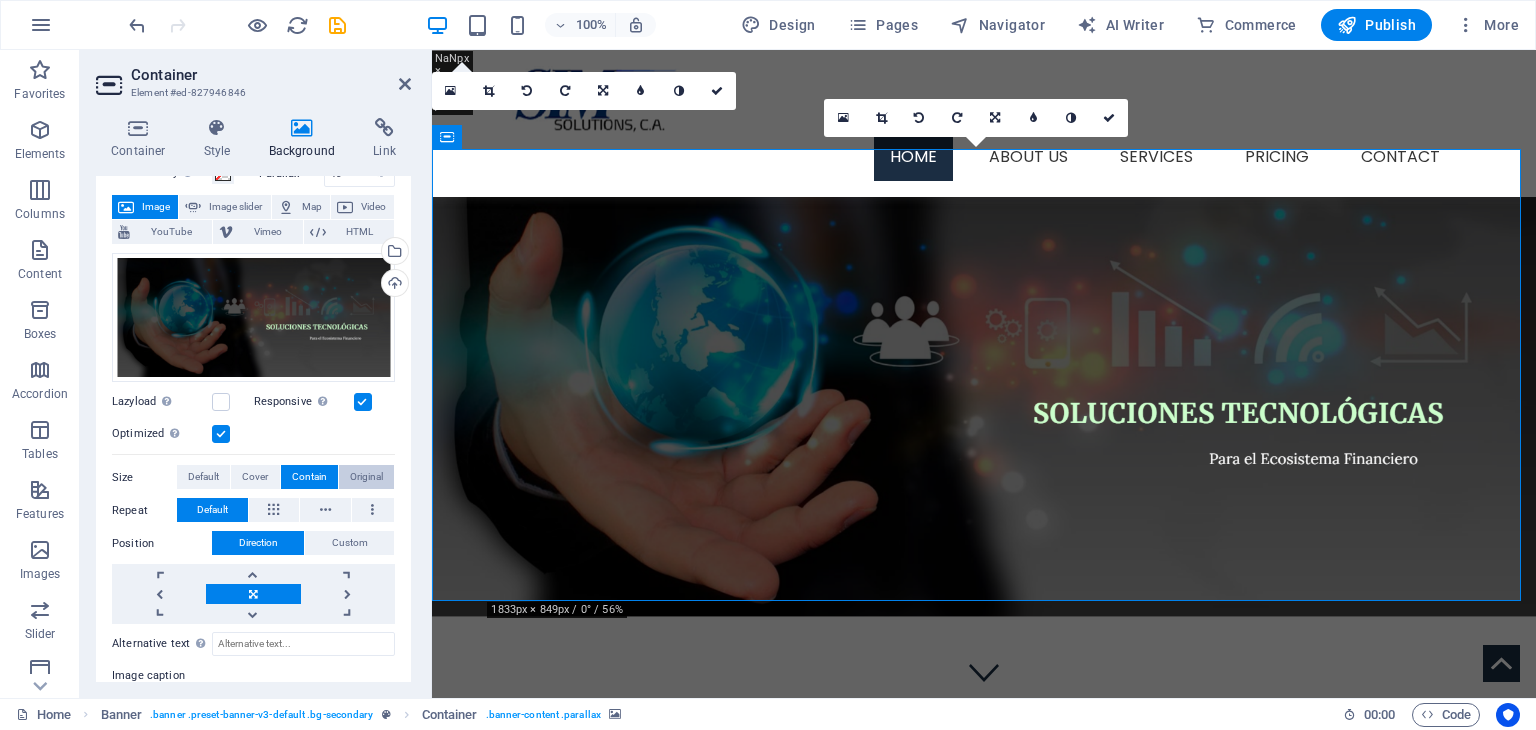 click on "Original" at bounding box center (366, 477) 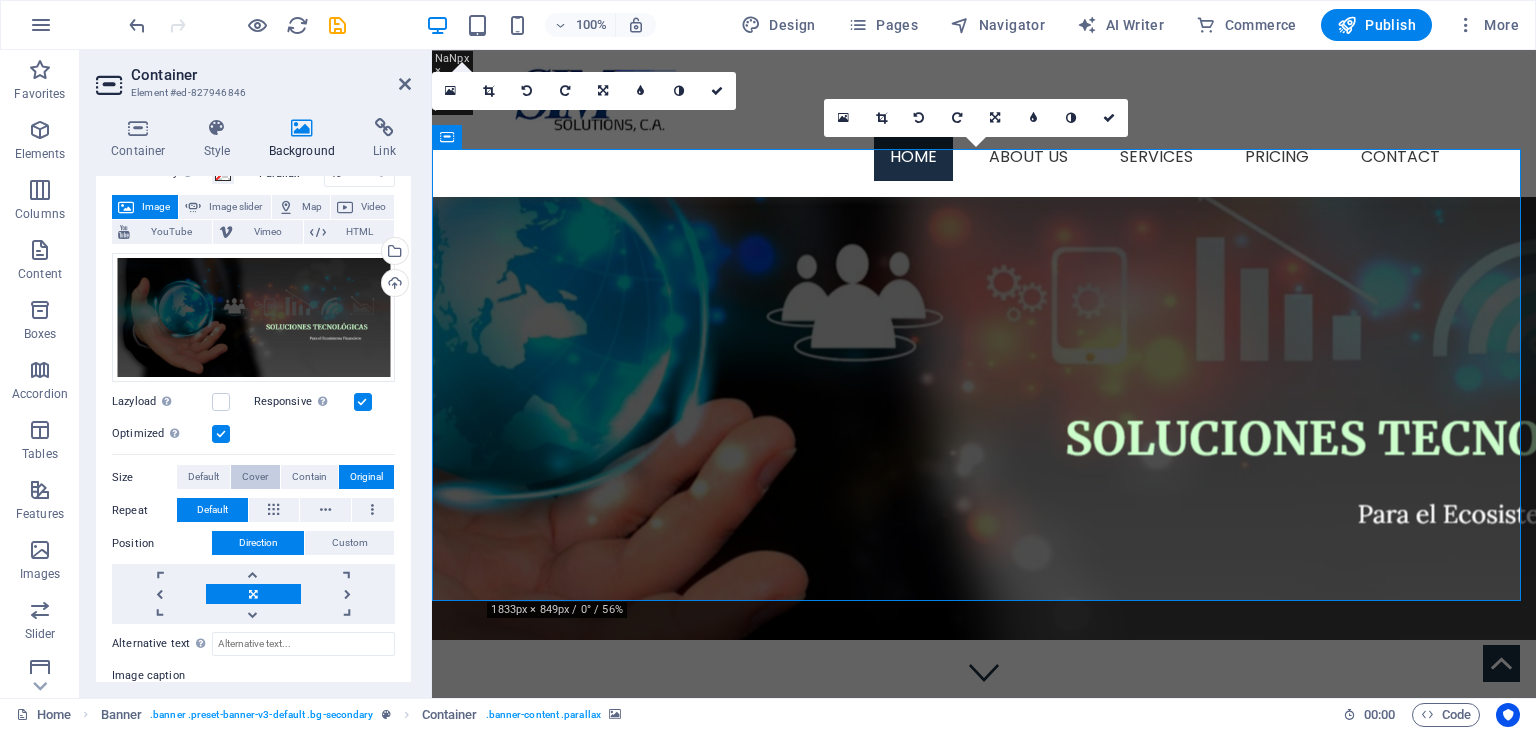 click on "Cover" at bounding box center (255, 477) 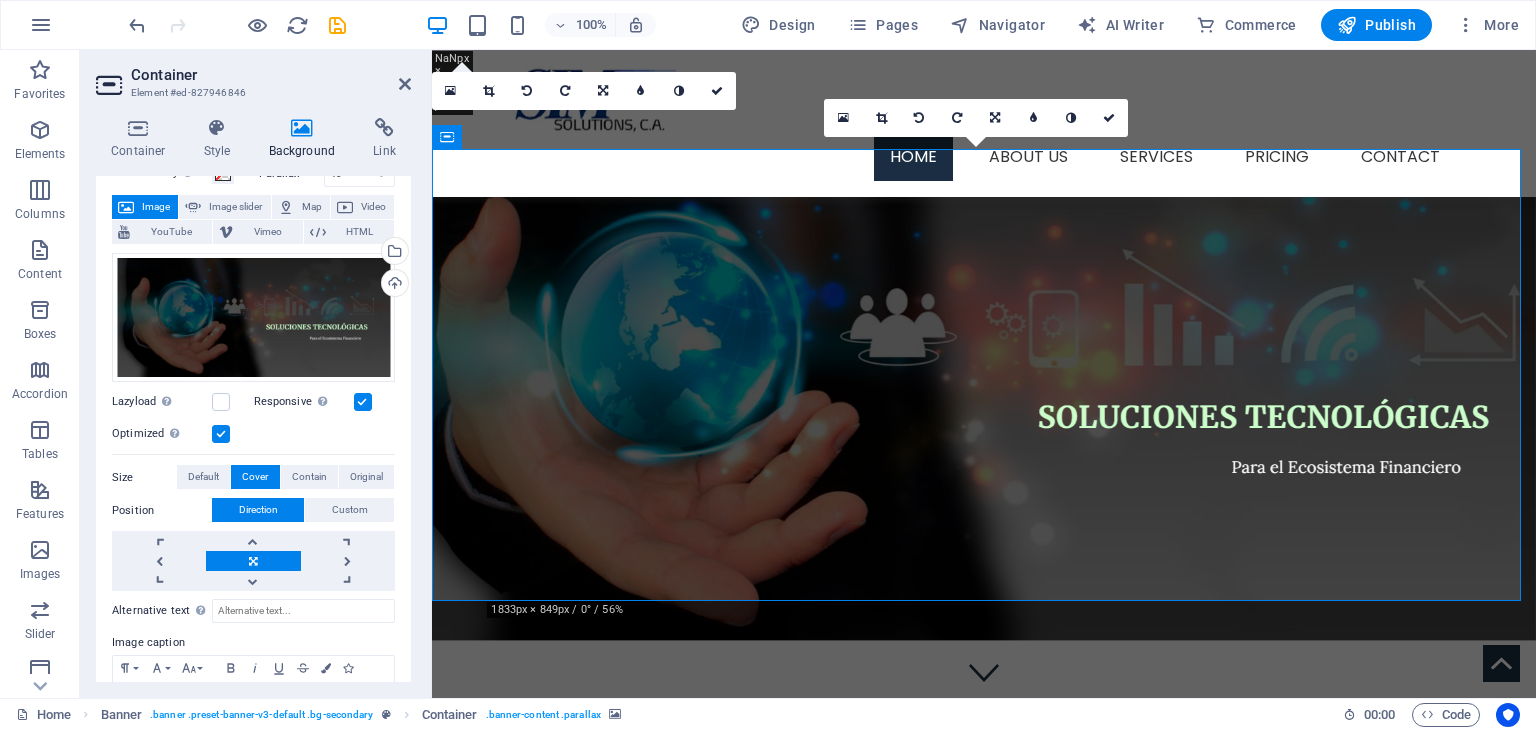 click at bounding box center (984, 374) 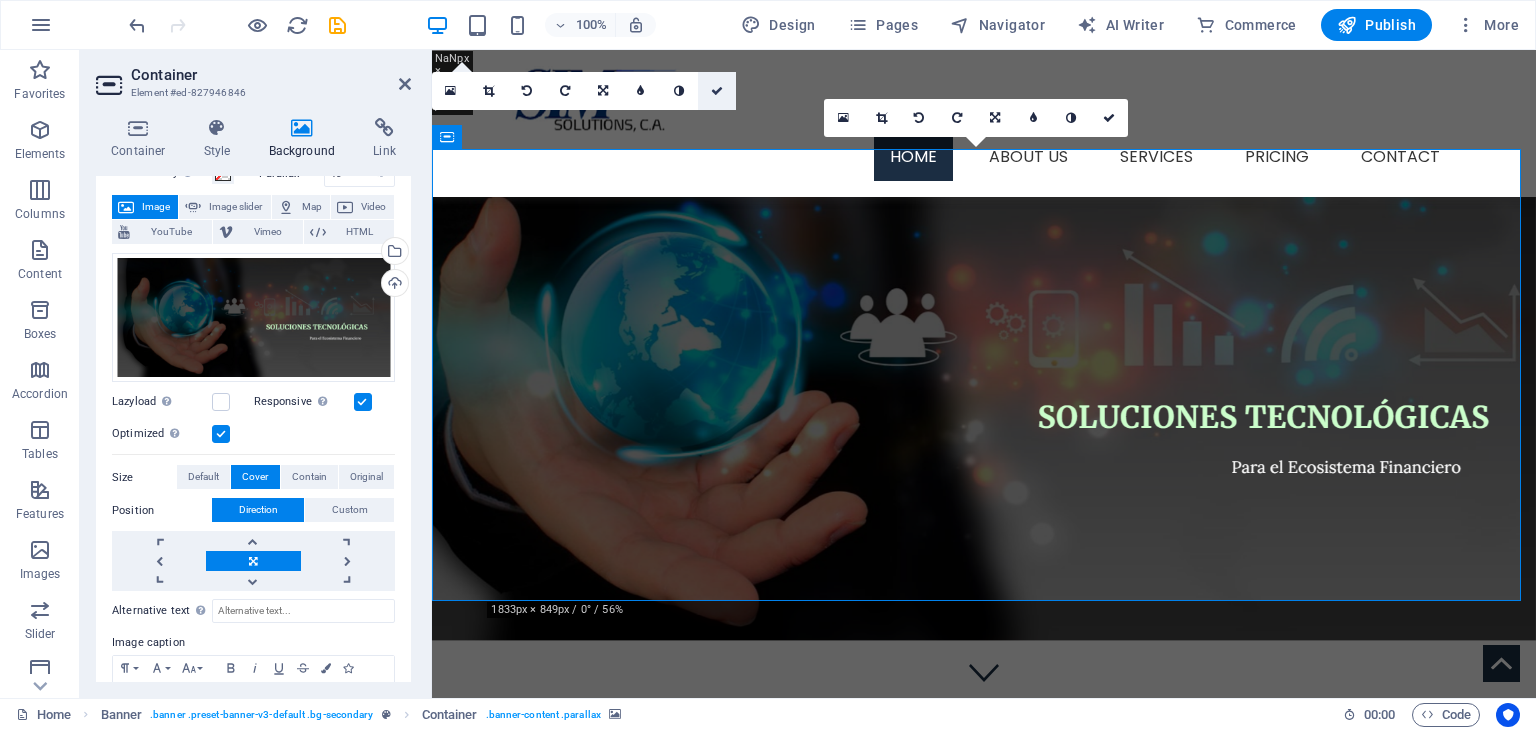 click at bounding box center (717, 91) 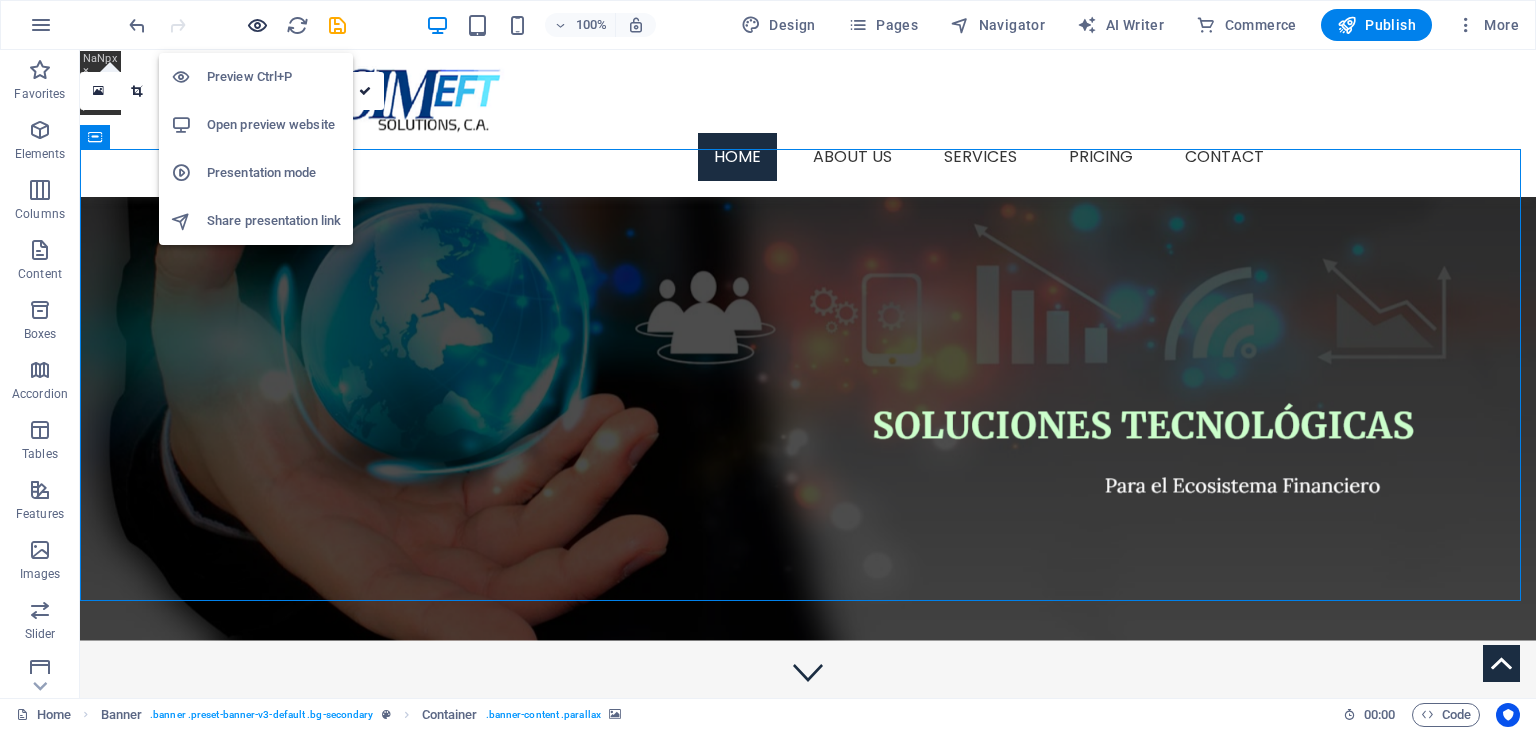 click at bounding box center (257, 25) 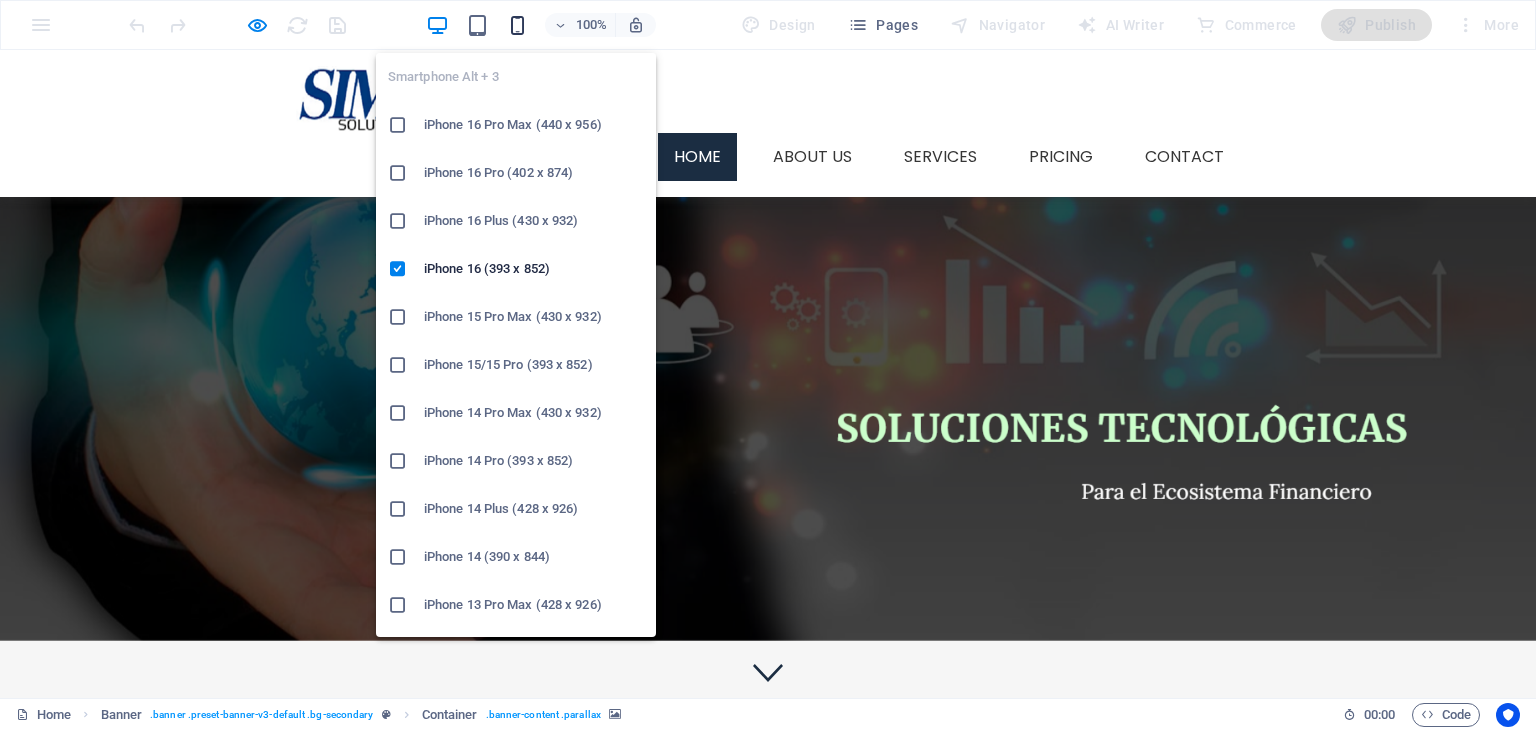 click at bounding box center (517, 25) 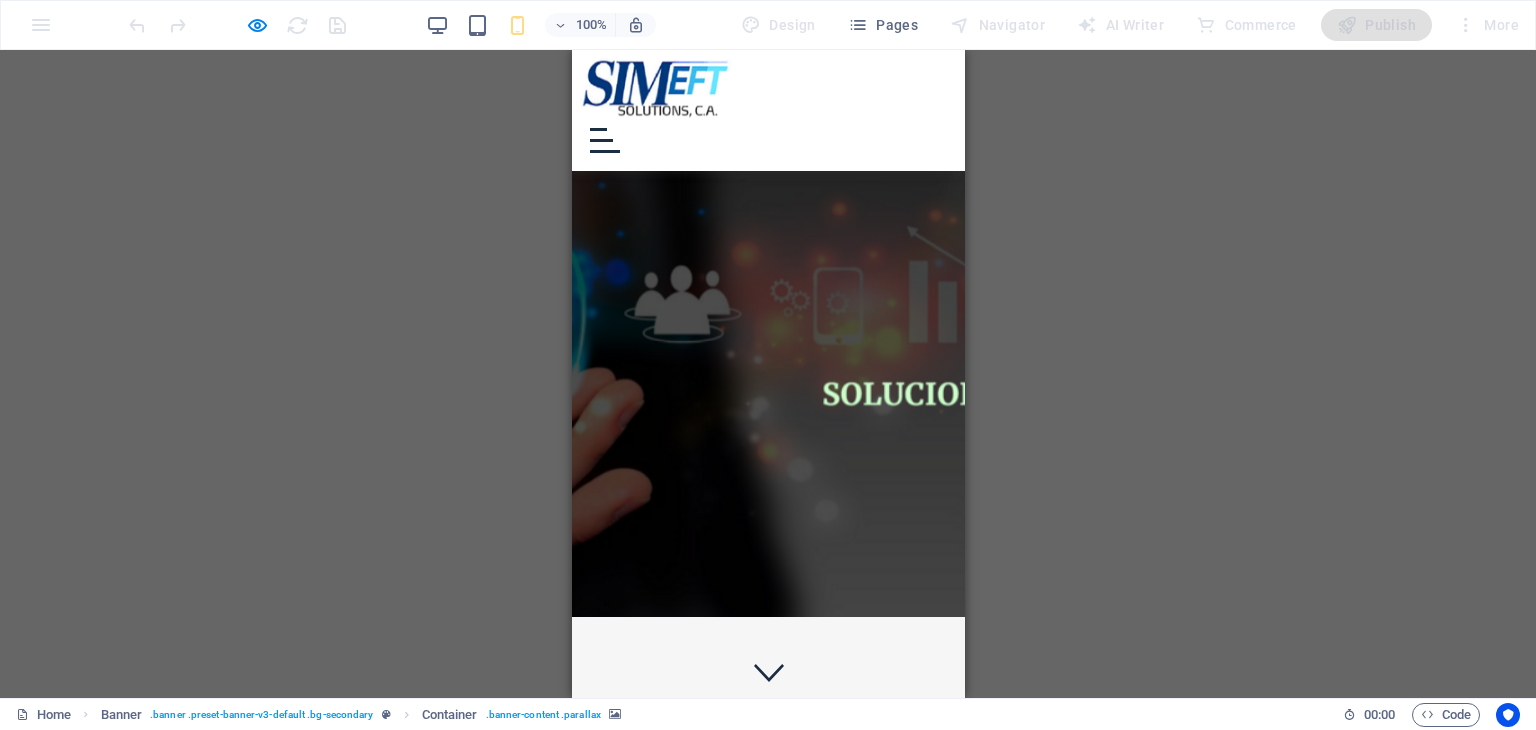 drag, startPoint x: 846, startPoint y: 431, endPoint x: 858, endPoint y: 402, distance: 31.38471 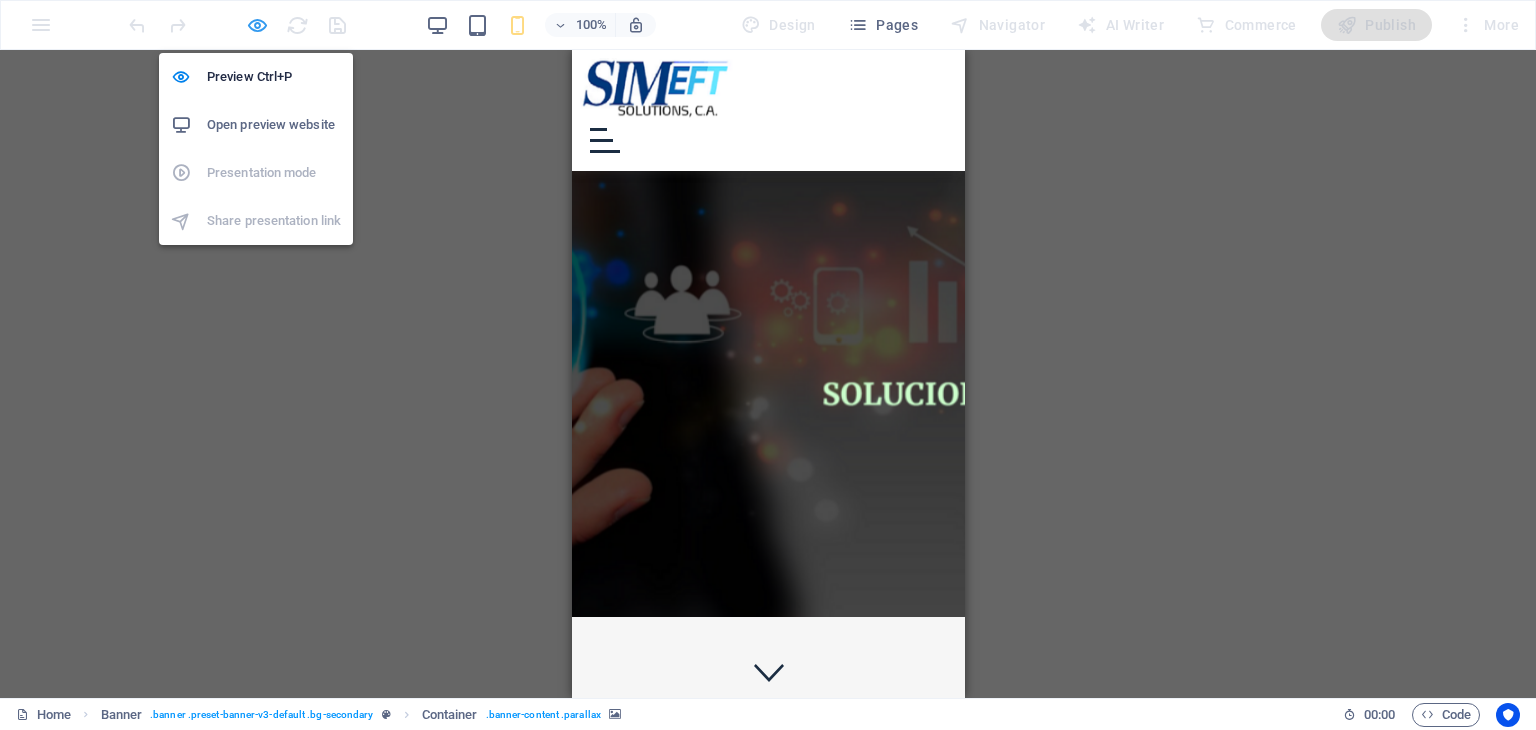 click at bounding box center [257, 25] 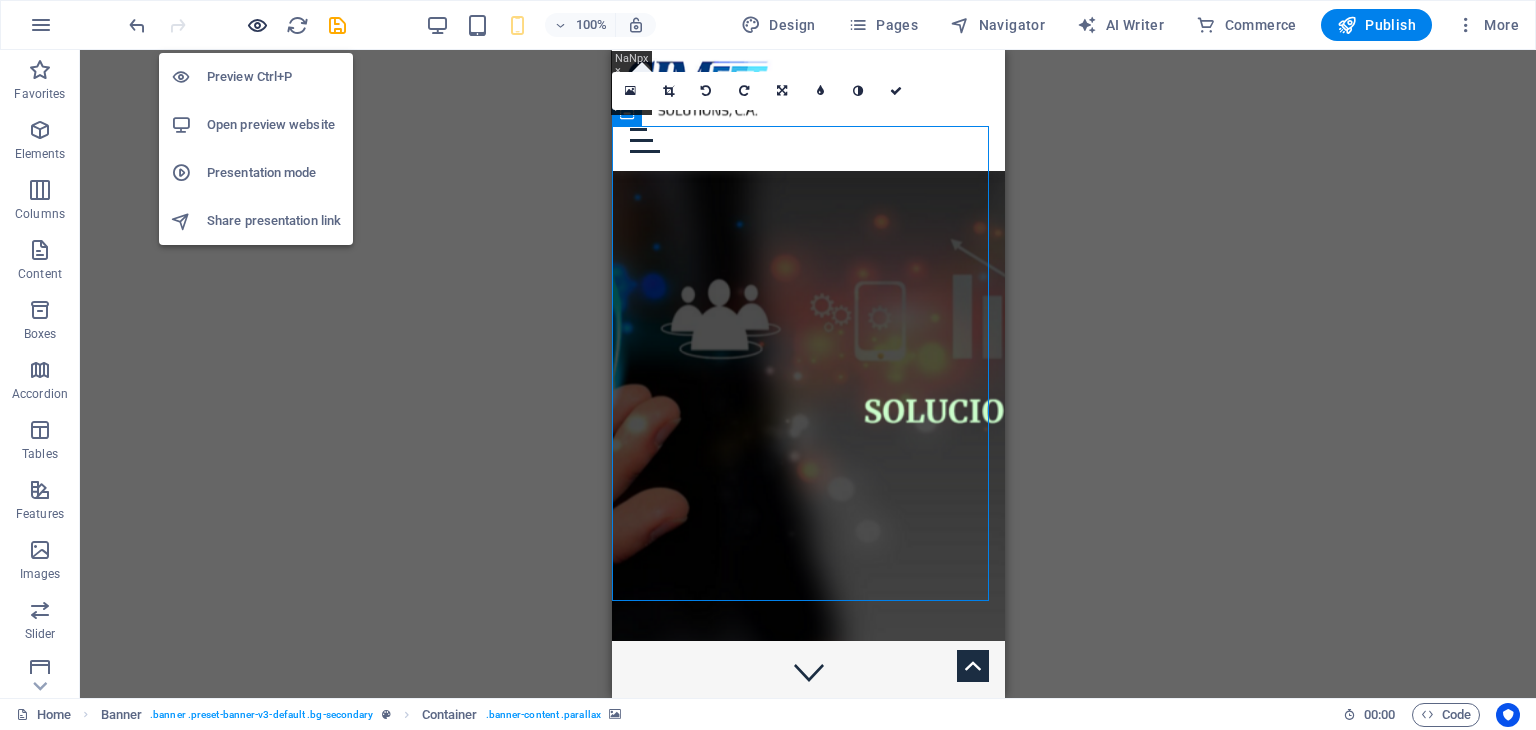 click at bounding box center (257, 25) 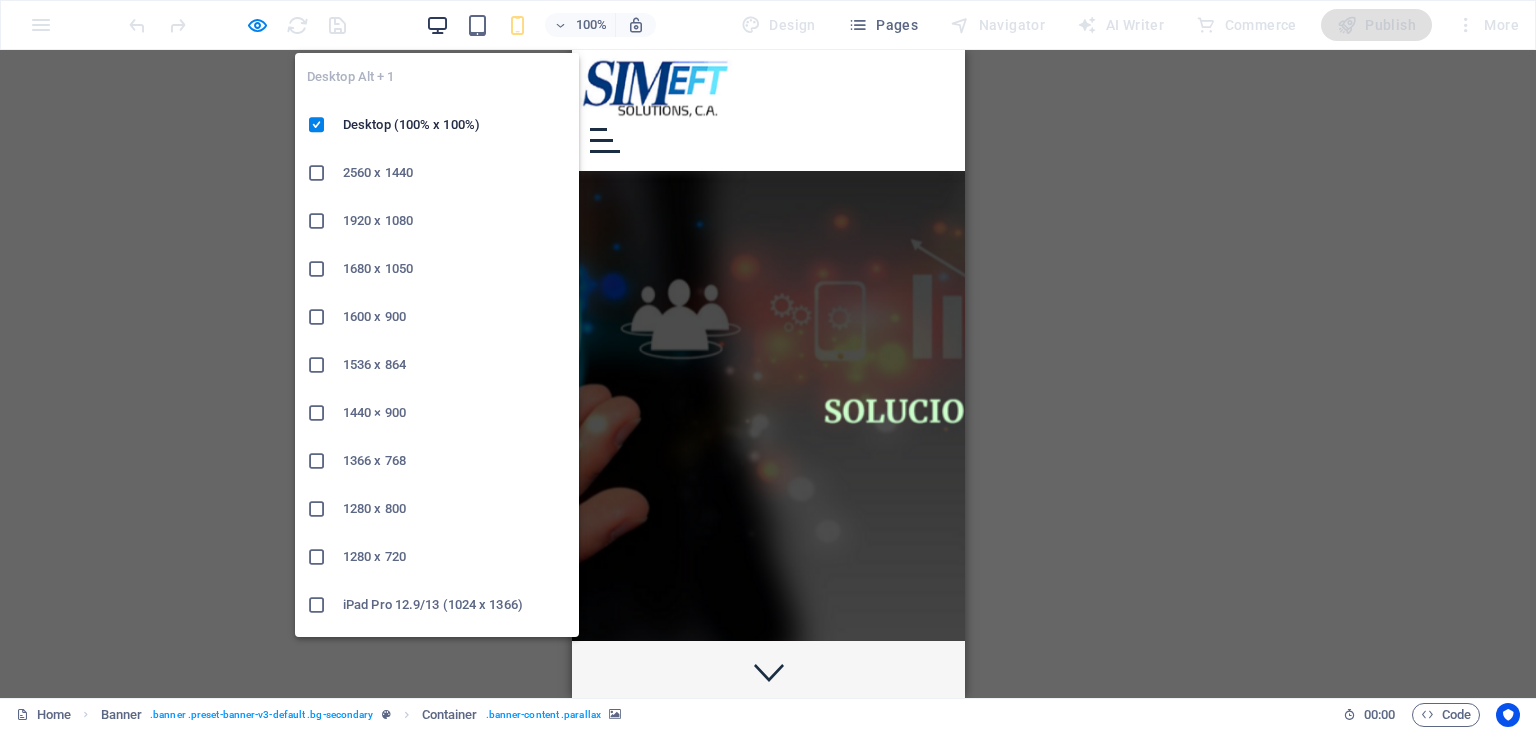 click at bounding box center (437, 25) 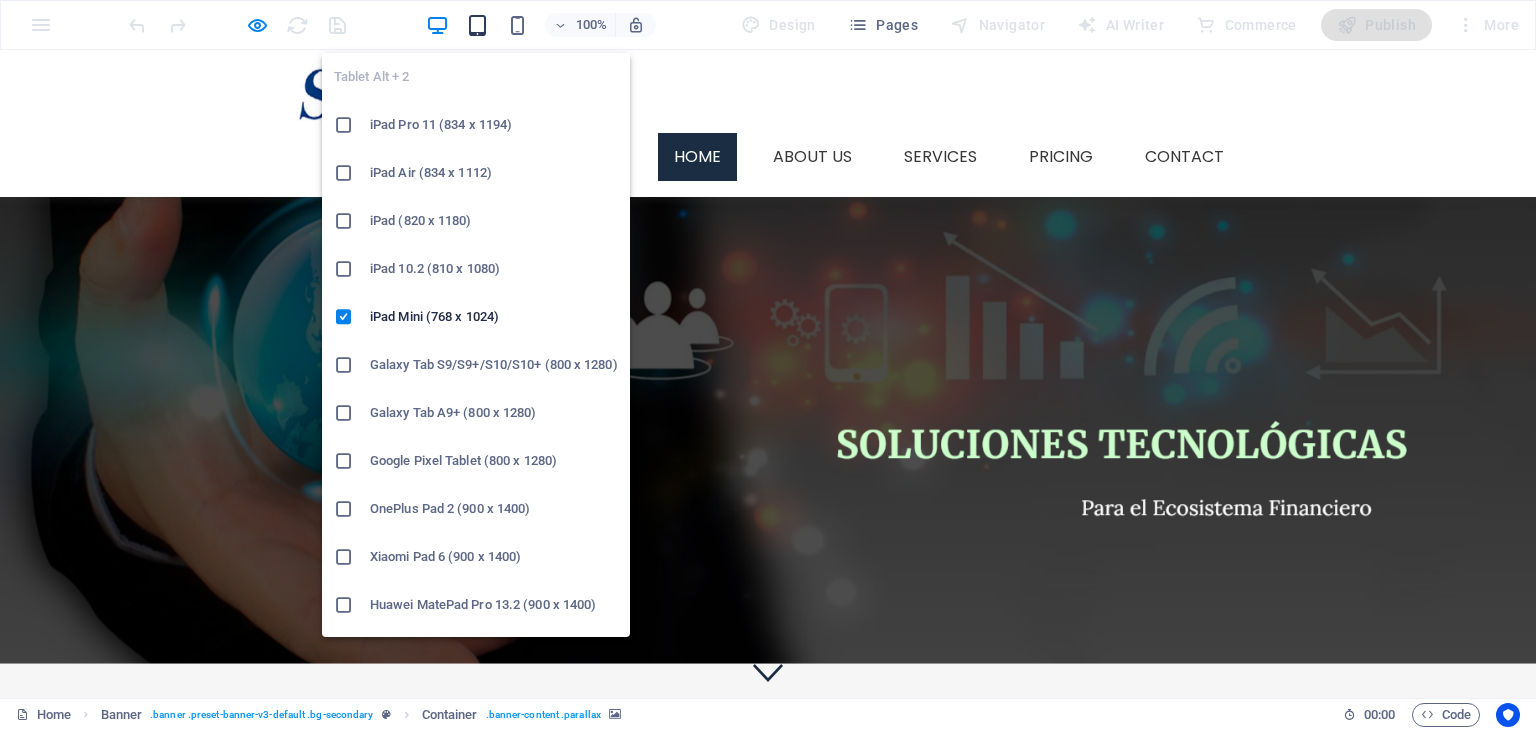 click at bounding box center (477, 25) 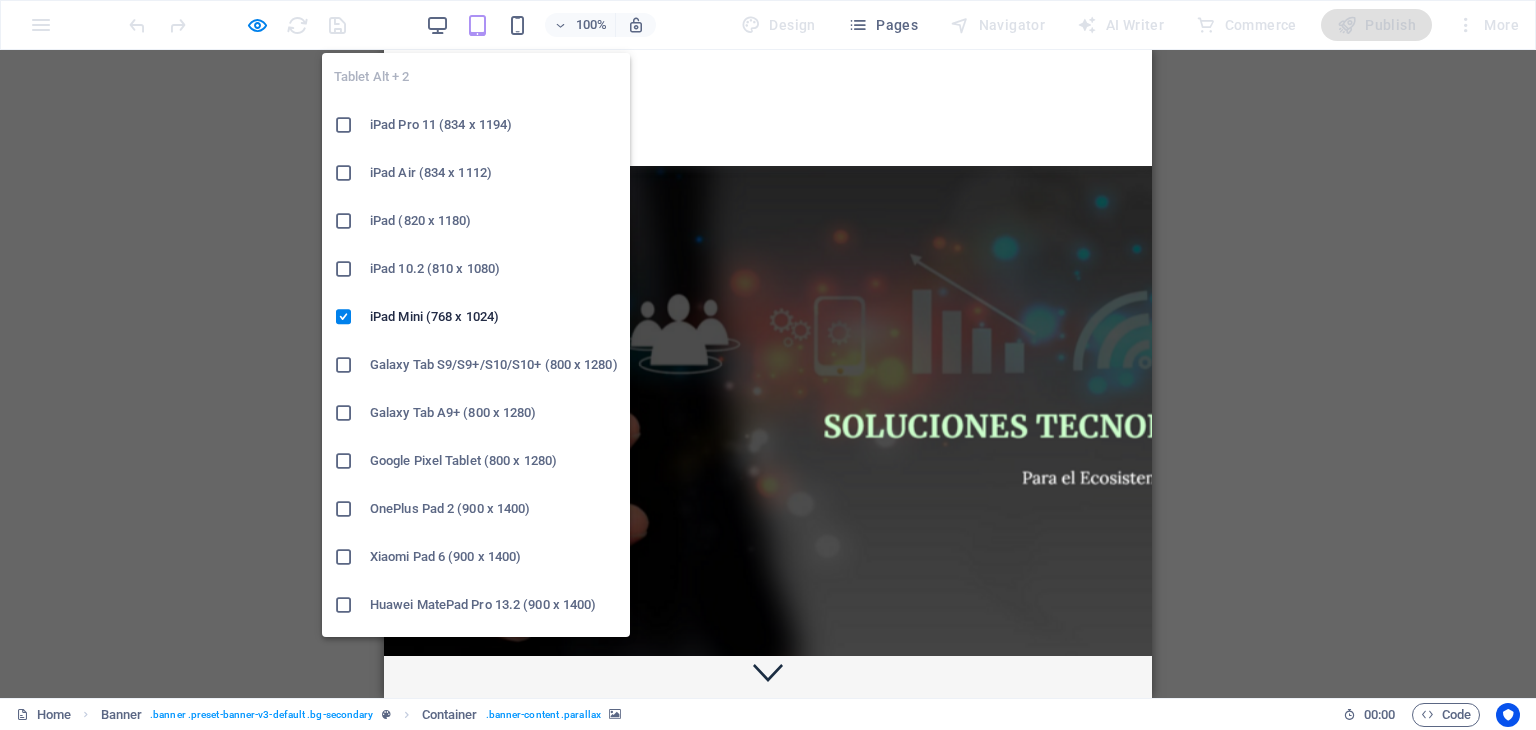 click at bounding box center (477, 25) 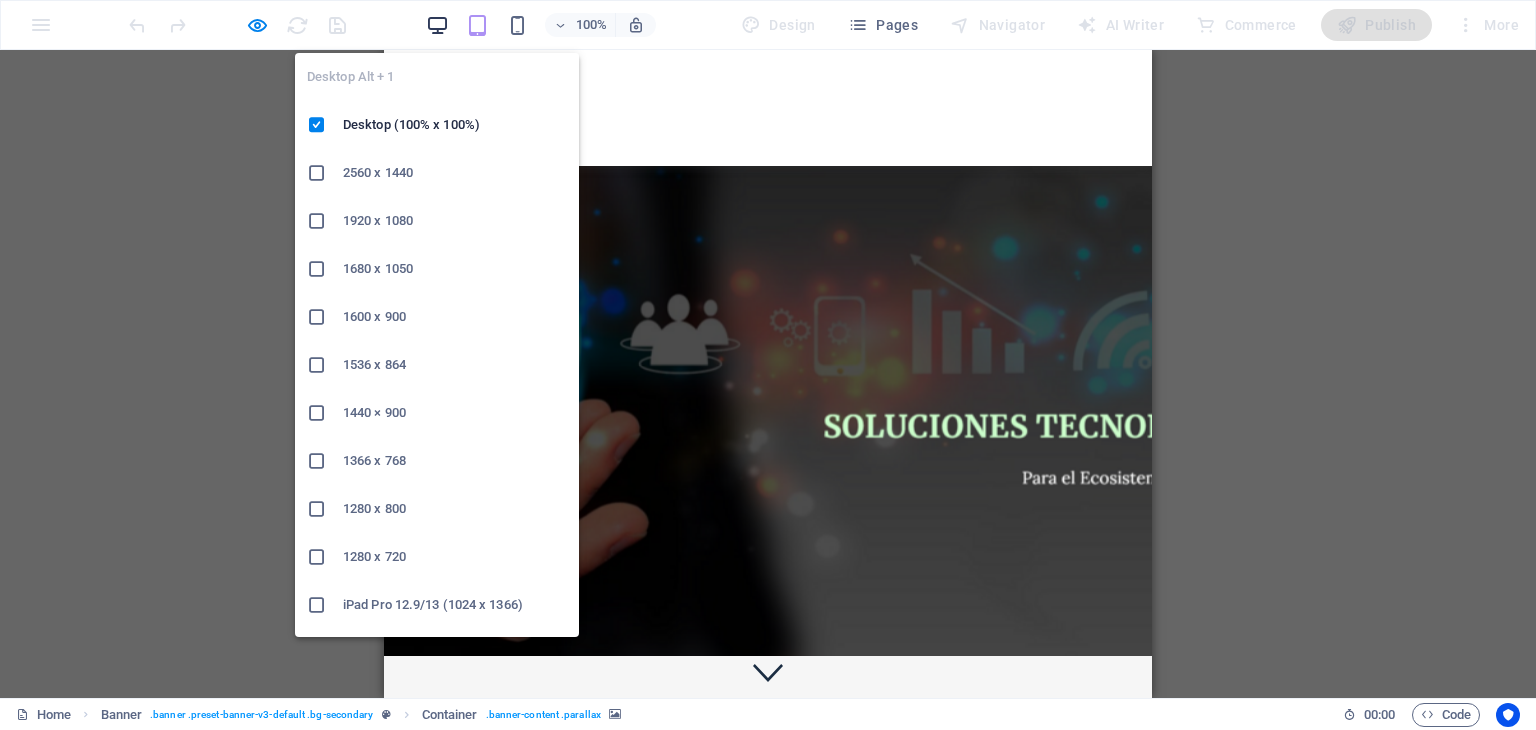 click at bounding box center [437, 25] 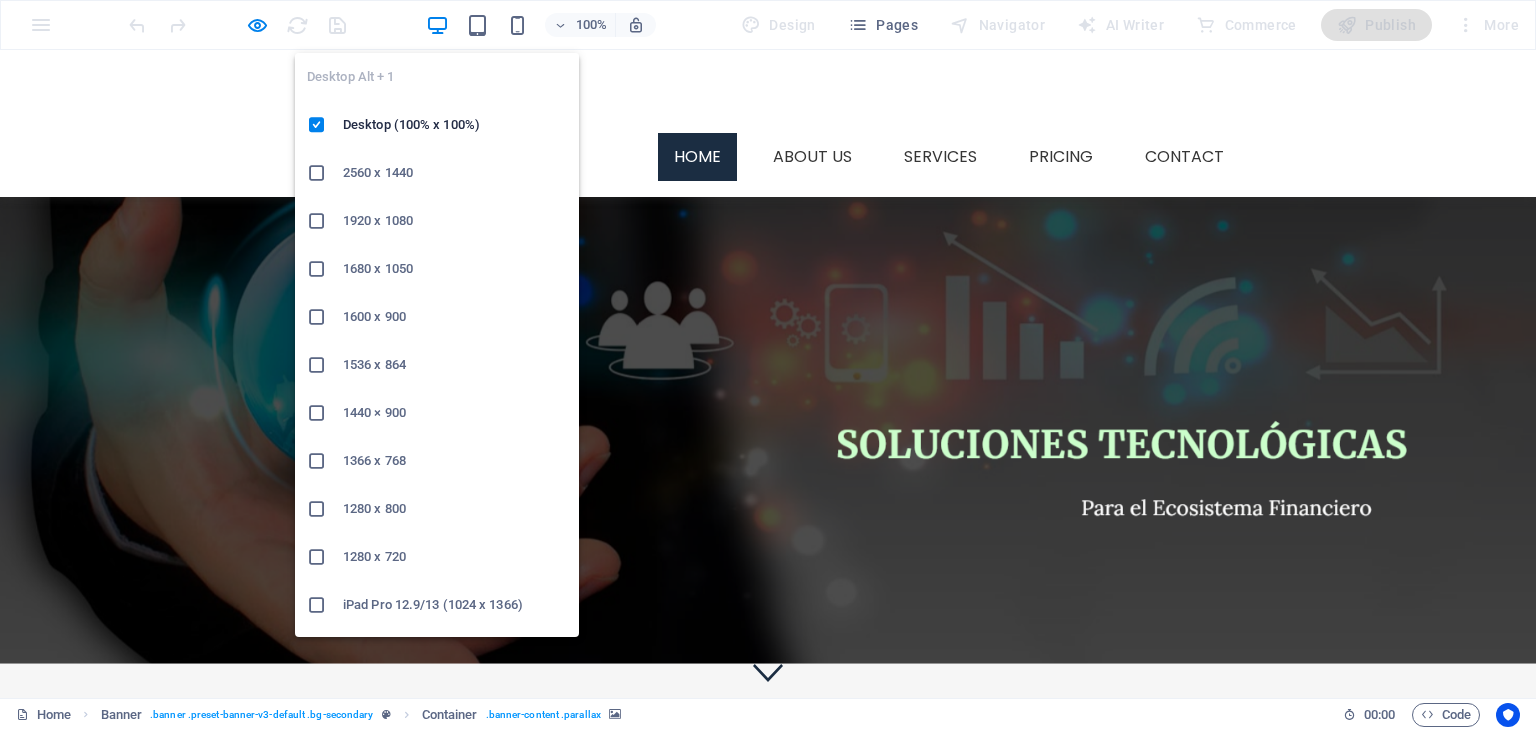 click on "2560 x 1440" at bounding box center (455, 173) 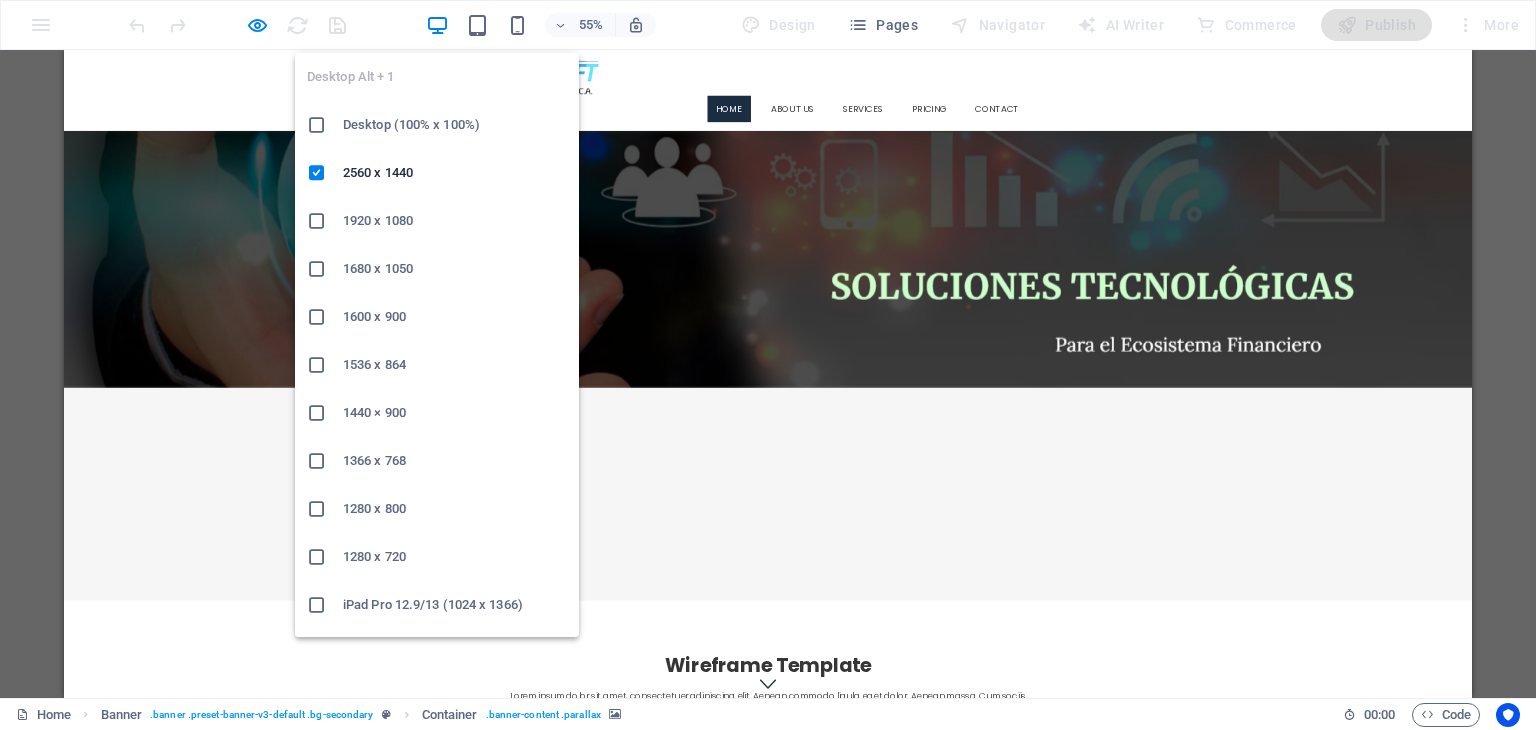 click on "Desktop (100% x 100%)" at bounding box center (455, 125) 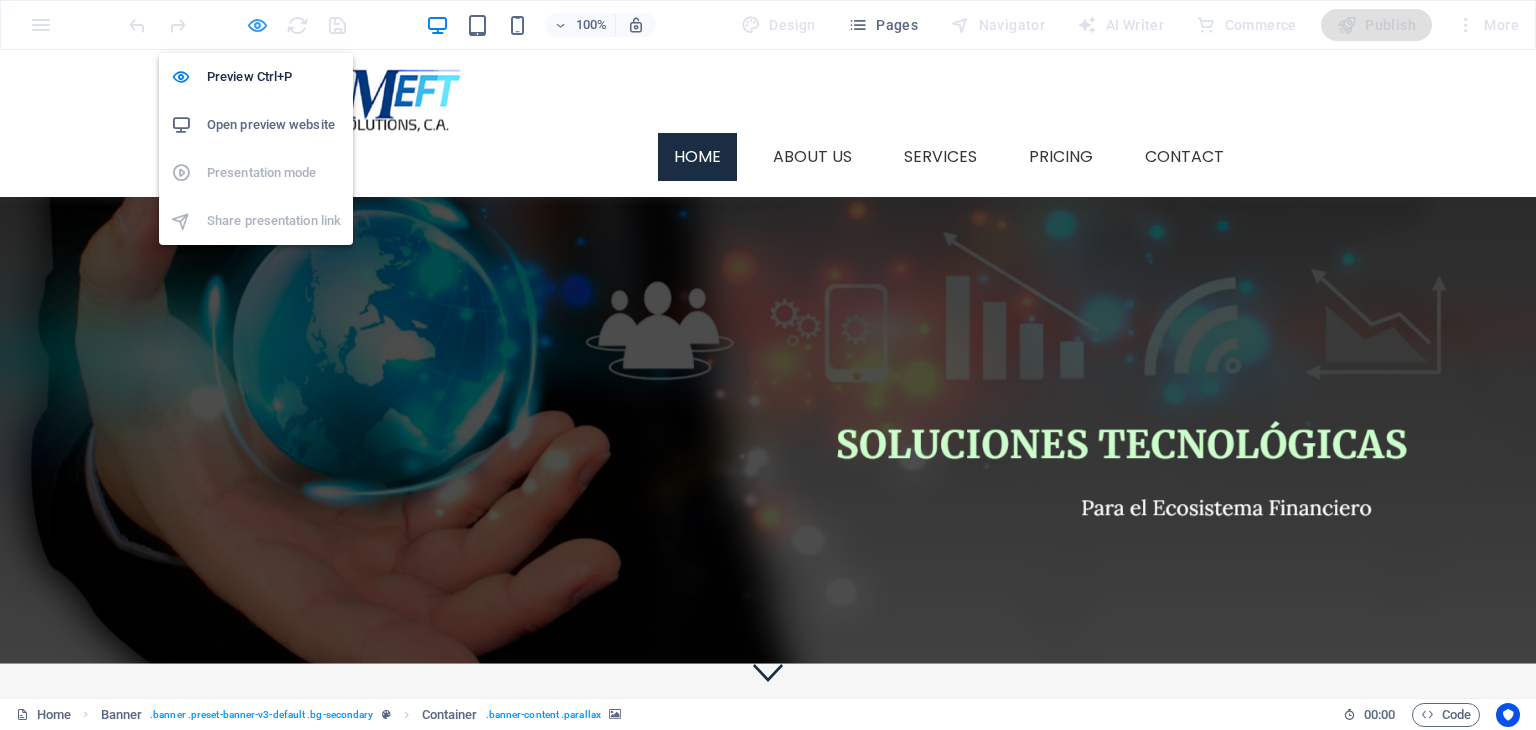 click at bounding box center (257, 25) 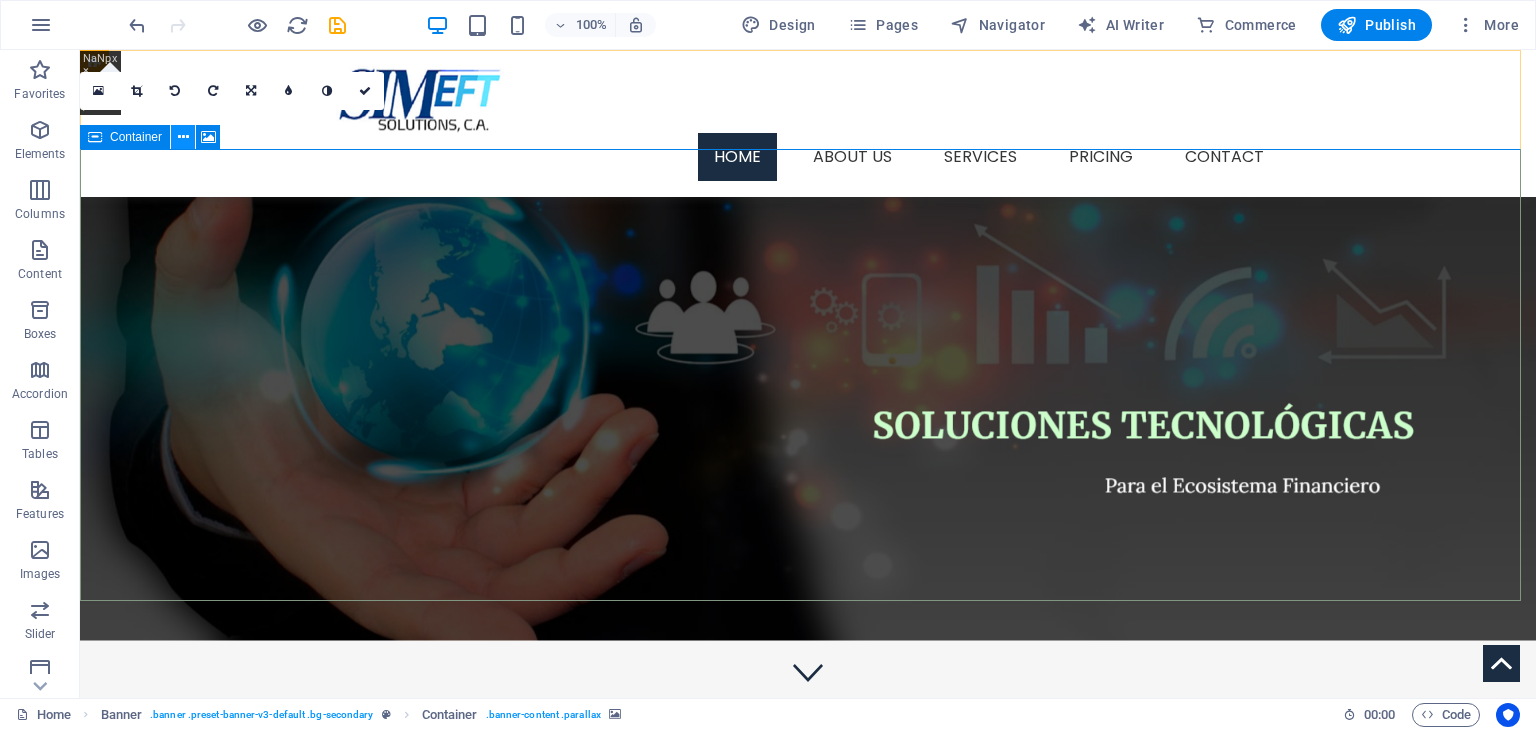click at bounding box center [183, 137] 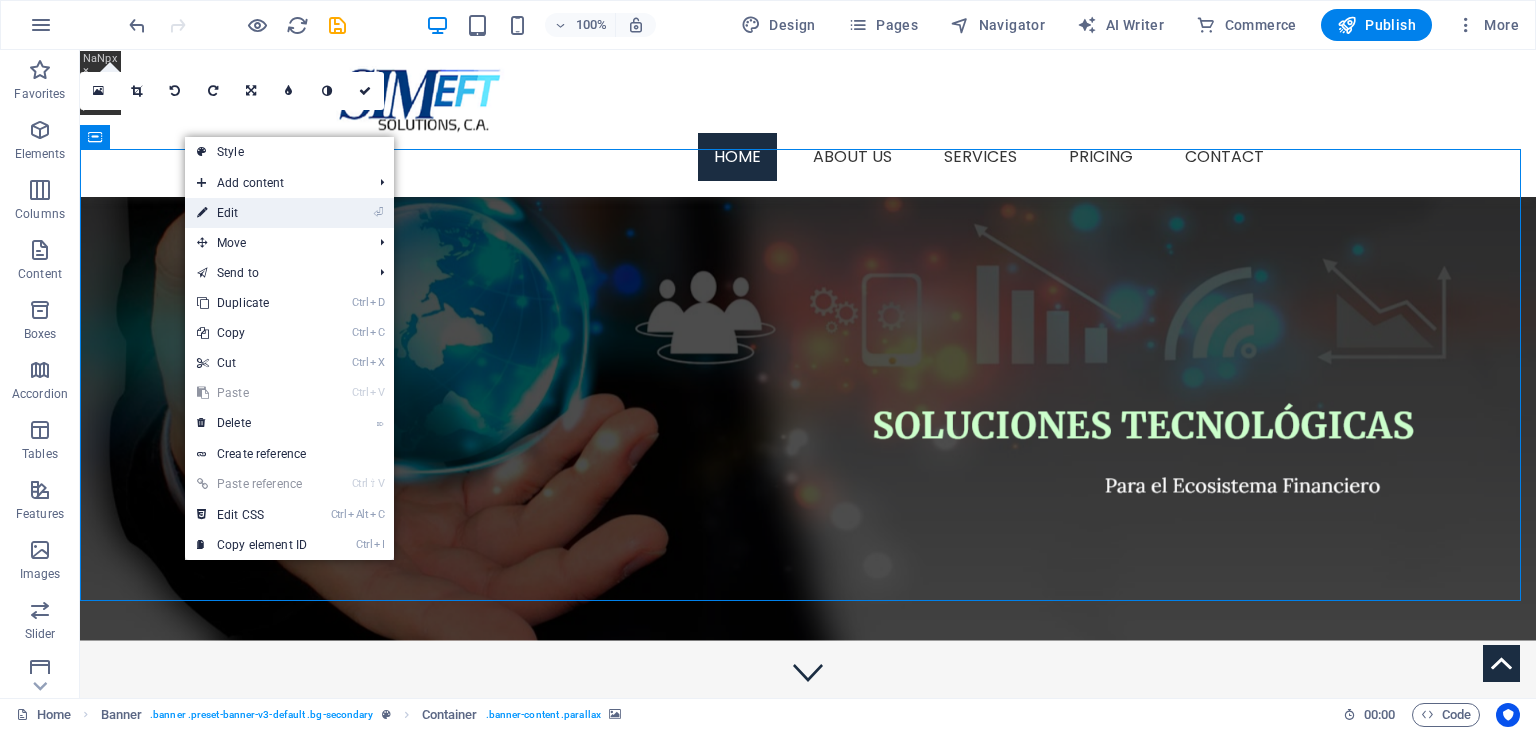 click on "⏎  Edit" at bounding box center (252, 213) 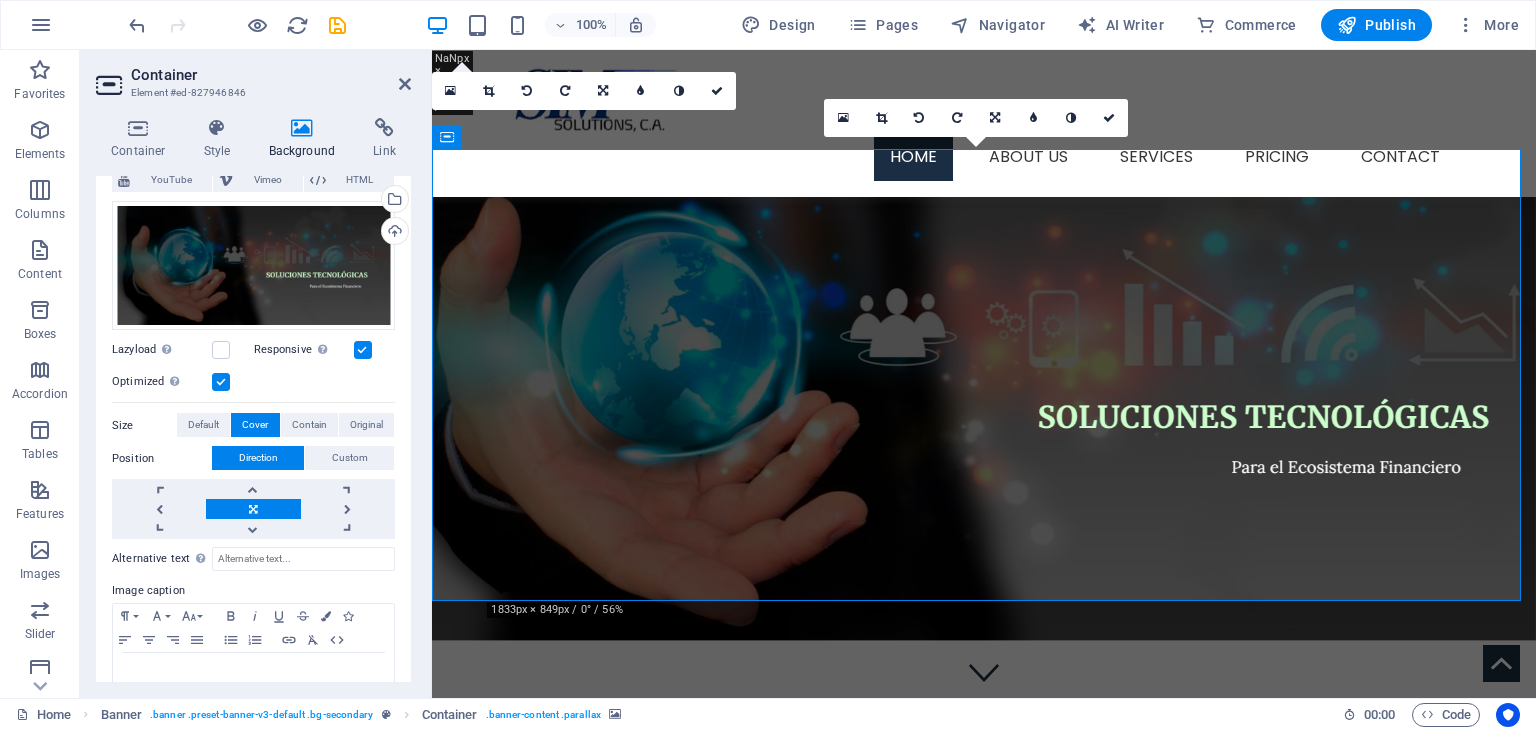 scroll, scrollTop: 198, scrollLeft: 0, axis: vertical 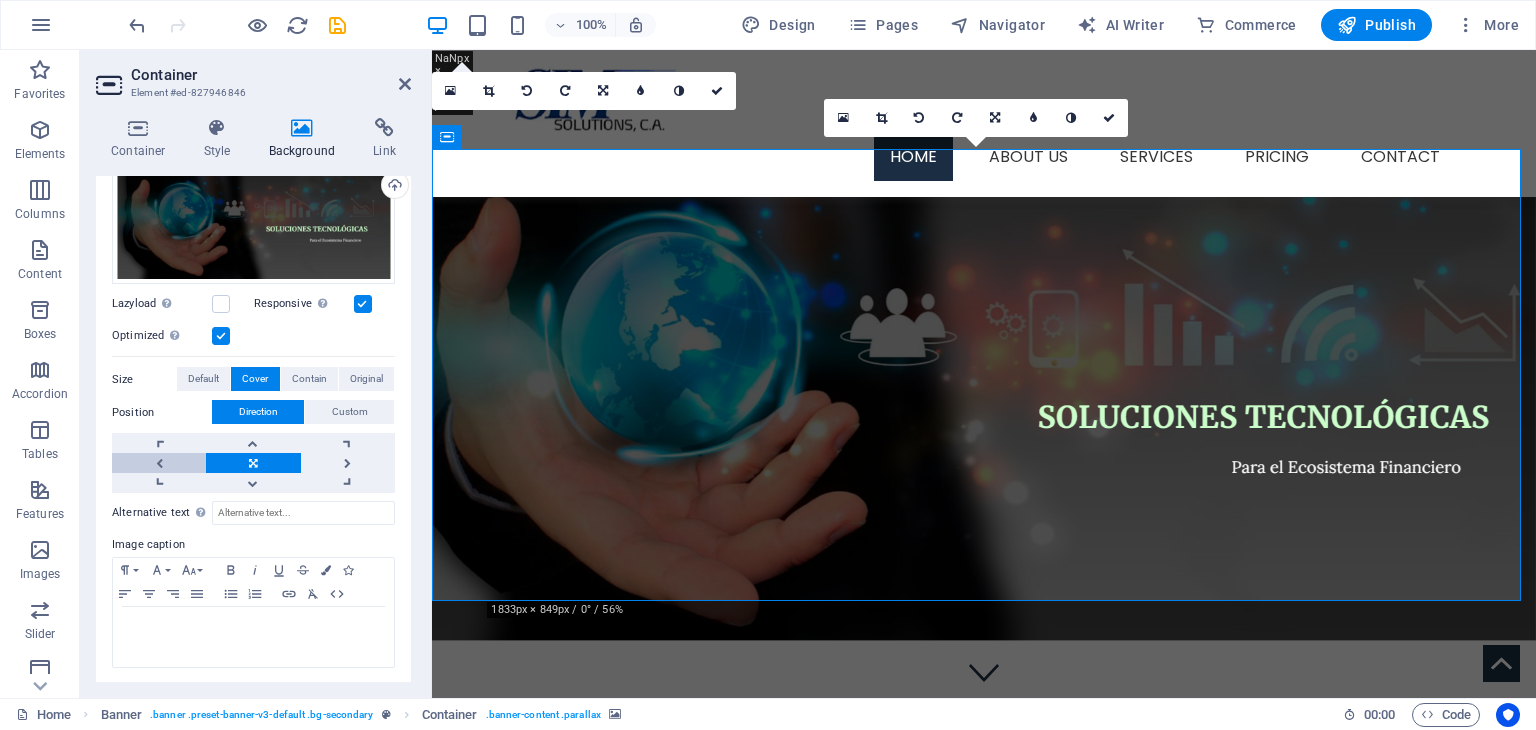 click at bounding box center [159, 463] 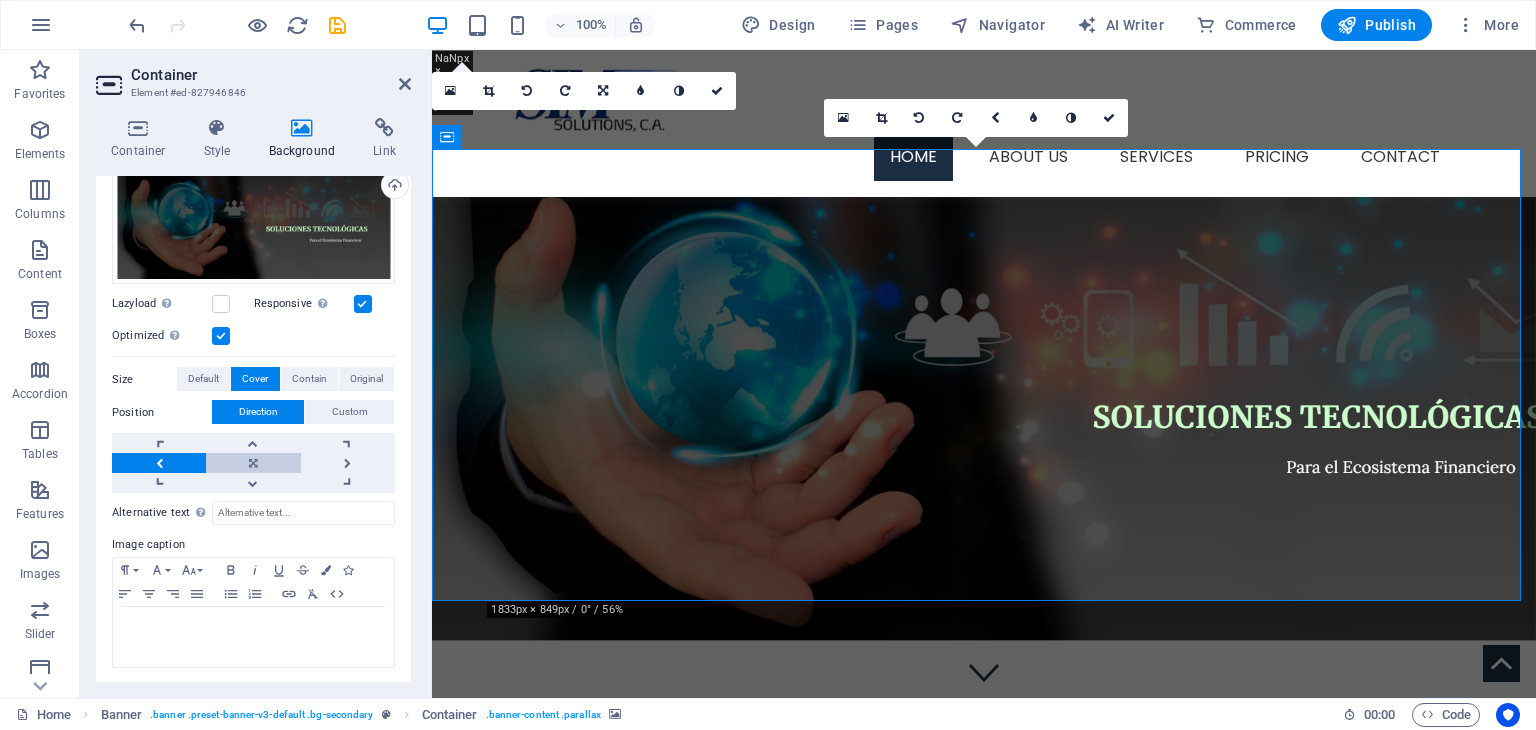 click at bounding box center (253, 463) 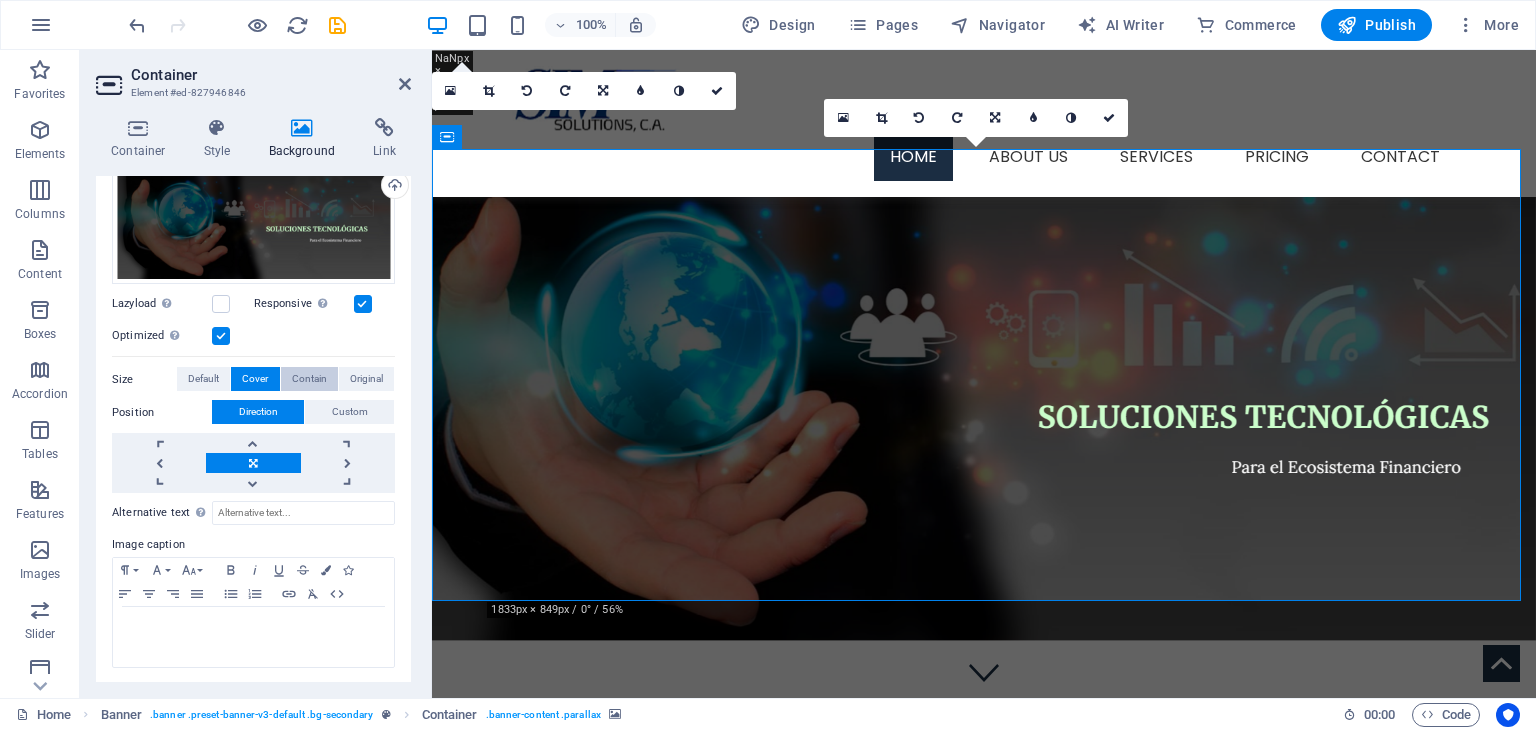 click on "Contain" at bounding box center [309, 379] 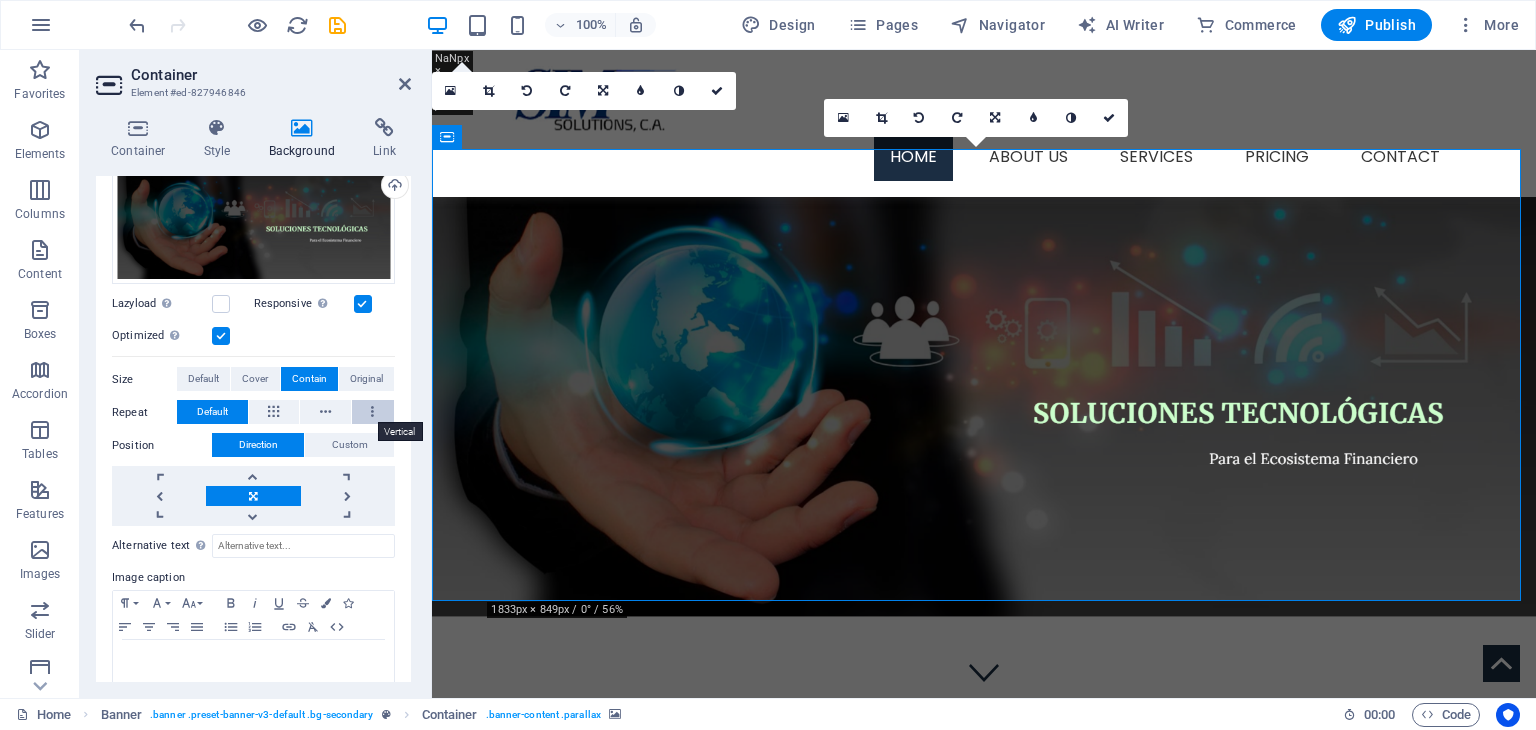 click at bounding box center [373, 412] 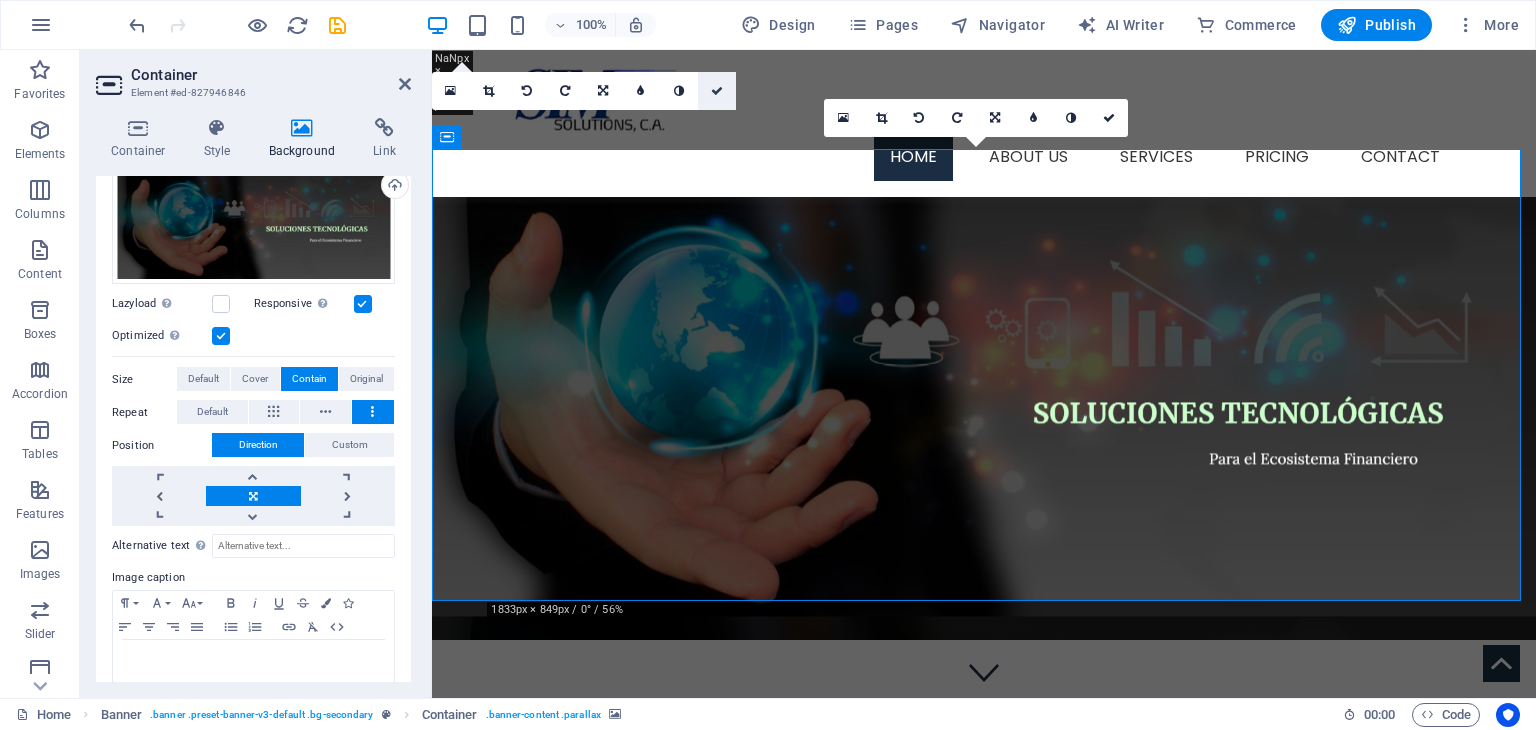 click at bounding box center [717, 91] 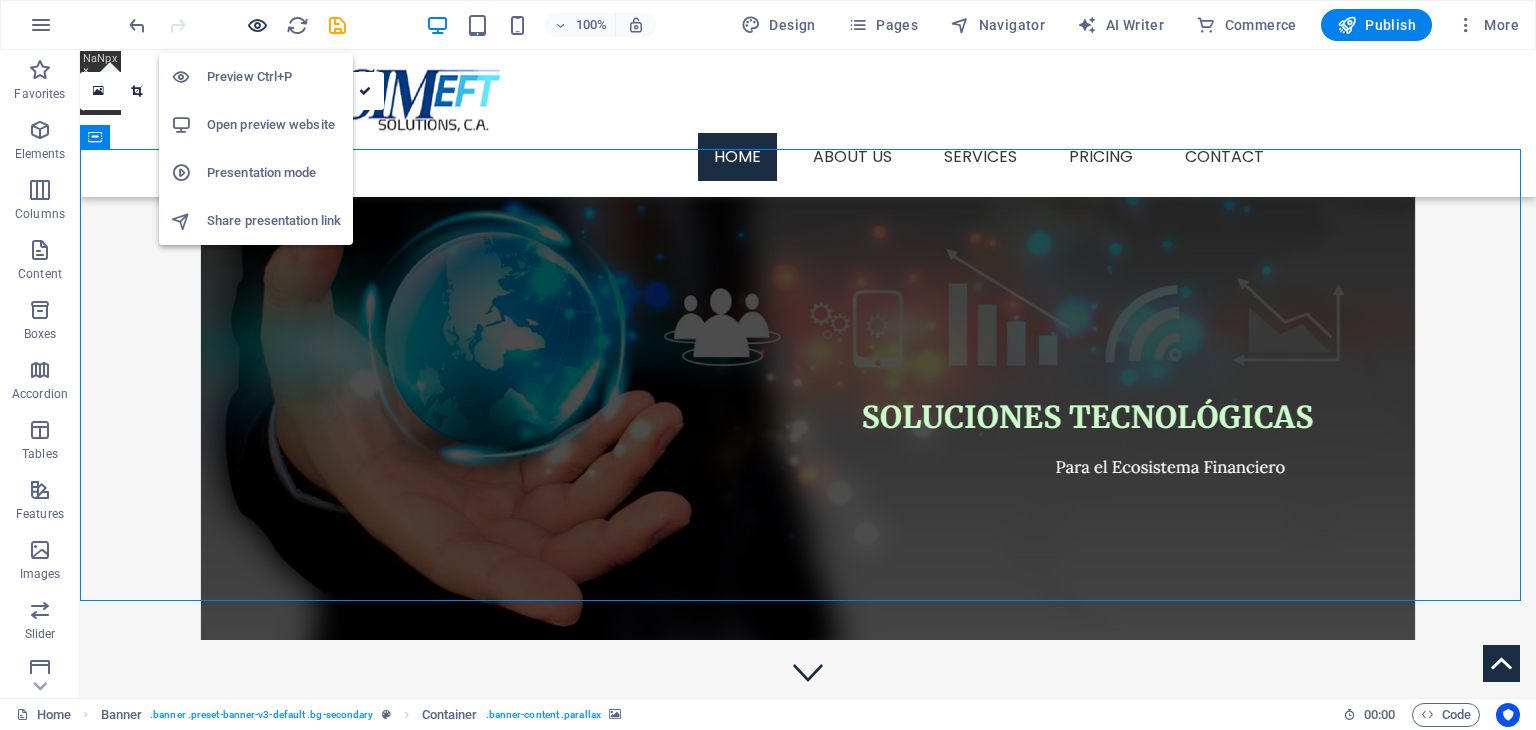 click at bounding box center (257, 25) 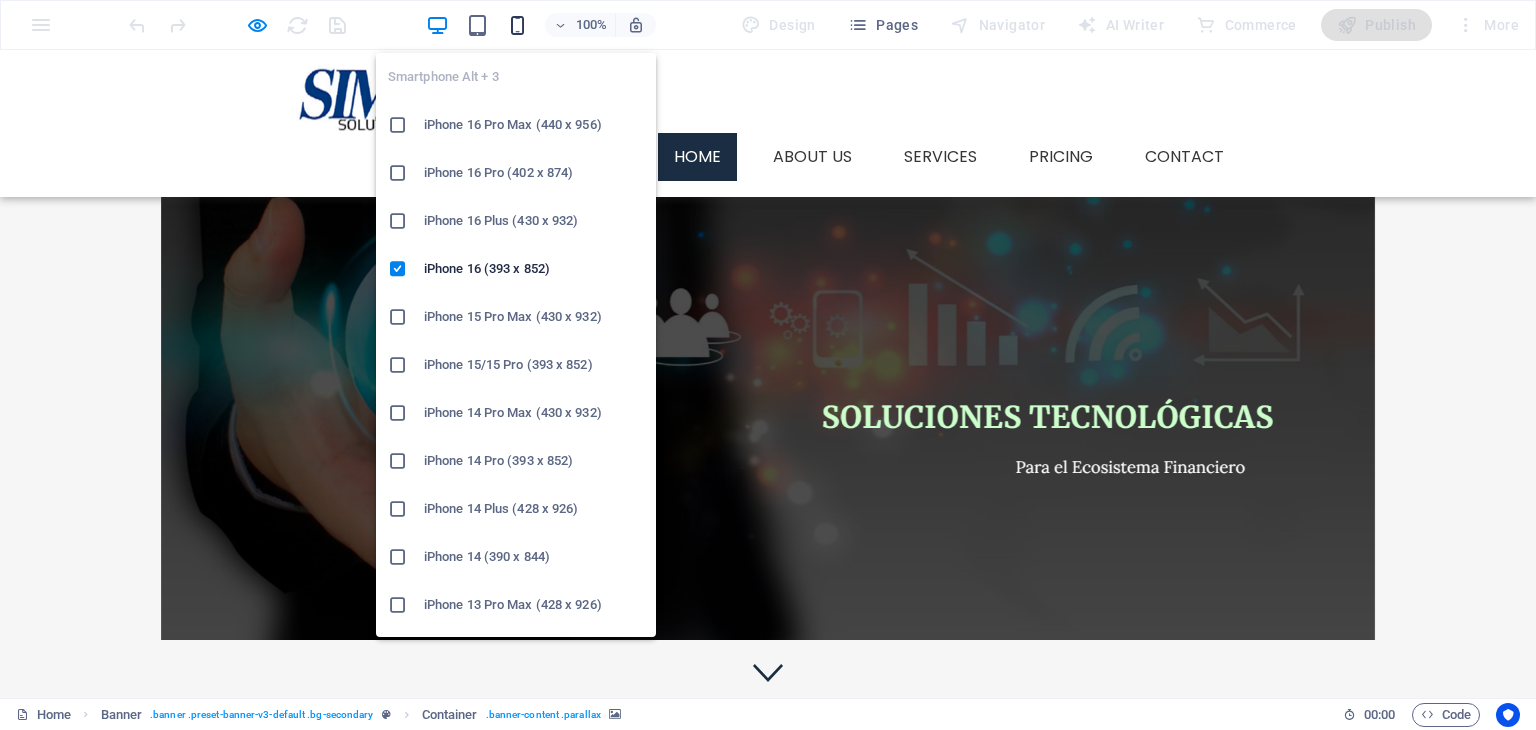 click at bounding box center (517, 25) 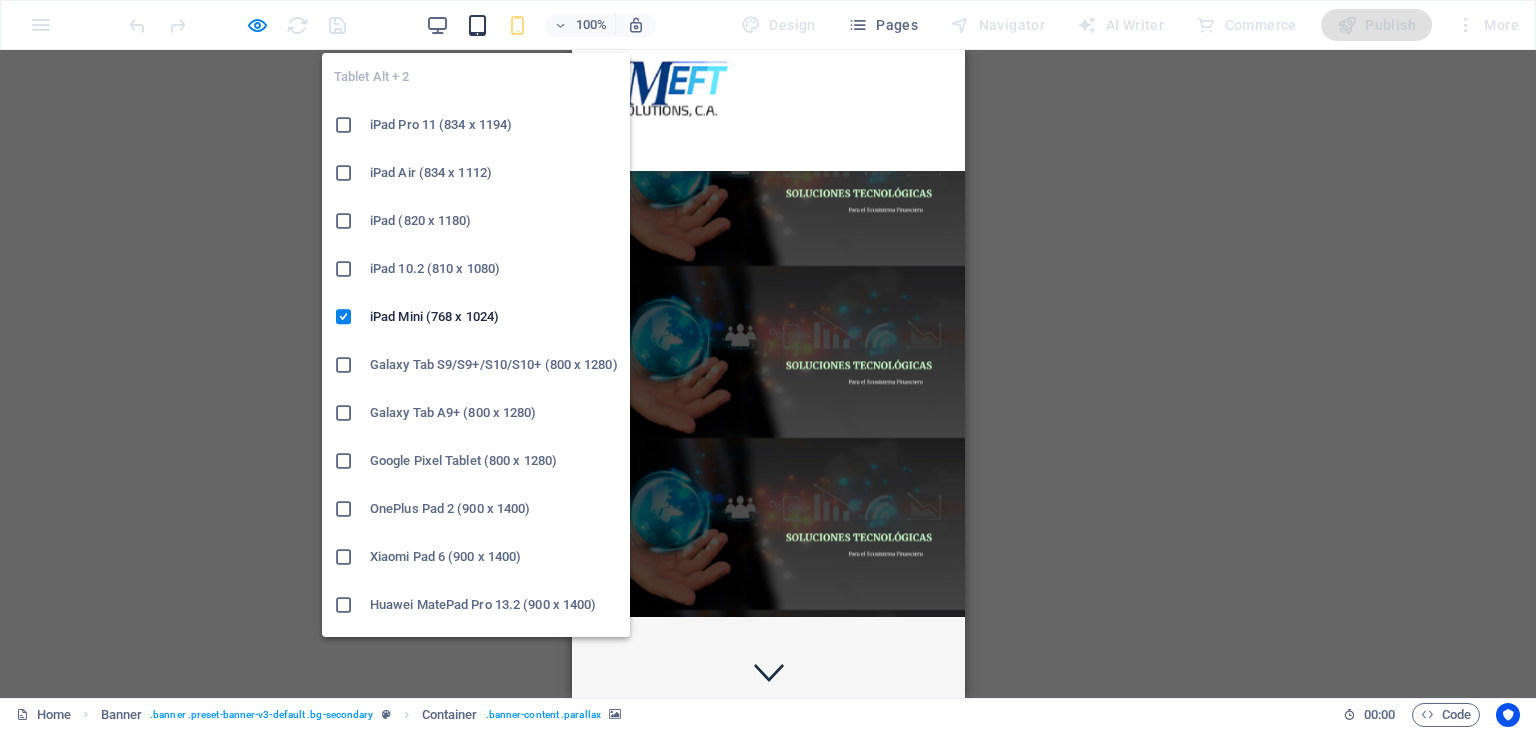 click at bounding box center (477, 25) 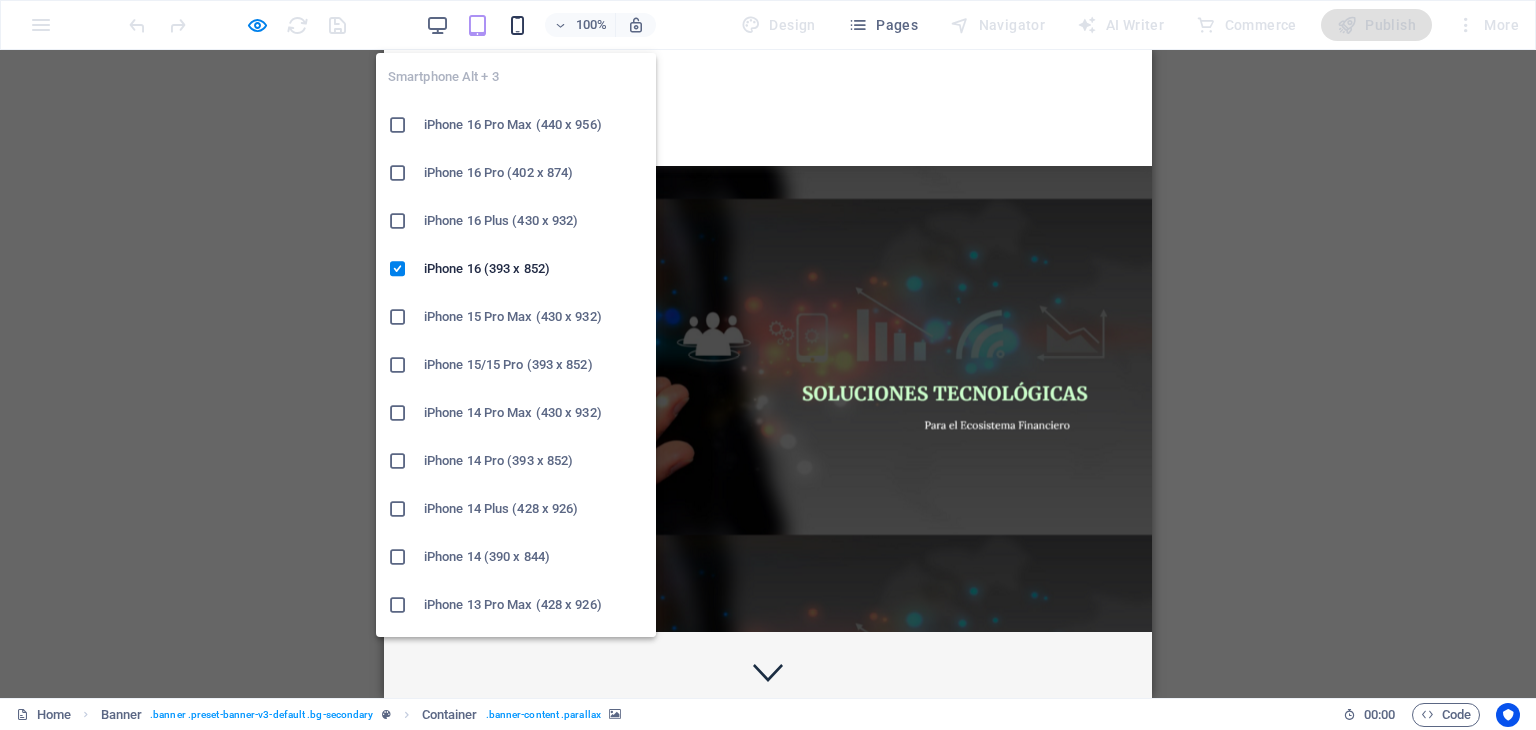 click at bounding box center (517, 25) 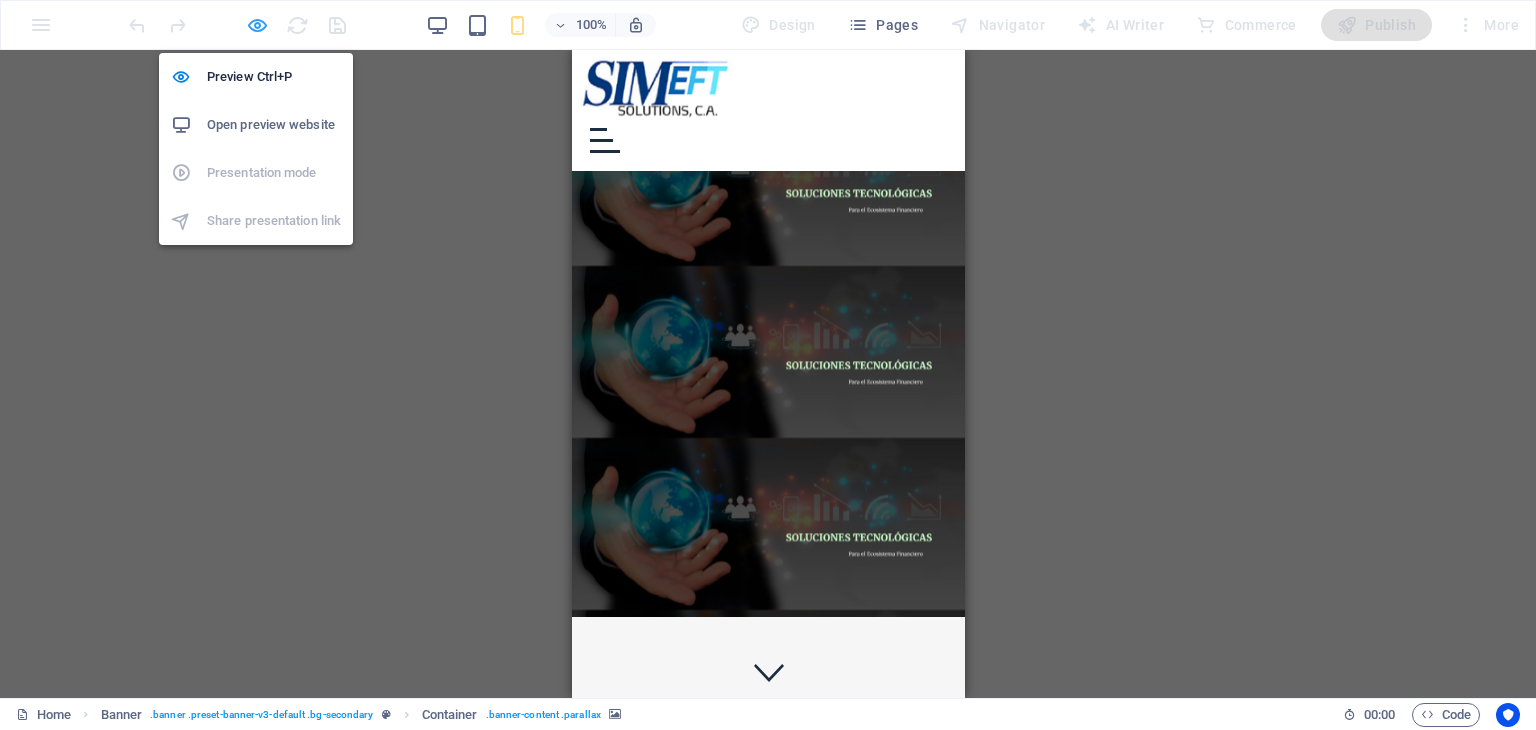 click at bounding box center (257, 25) 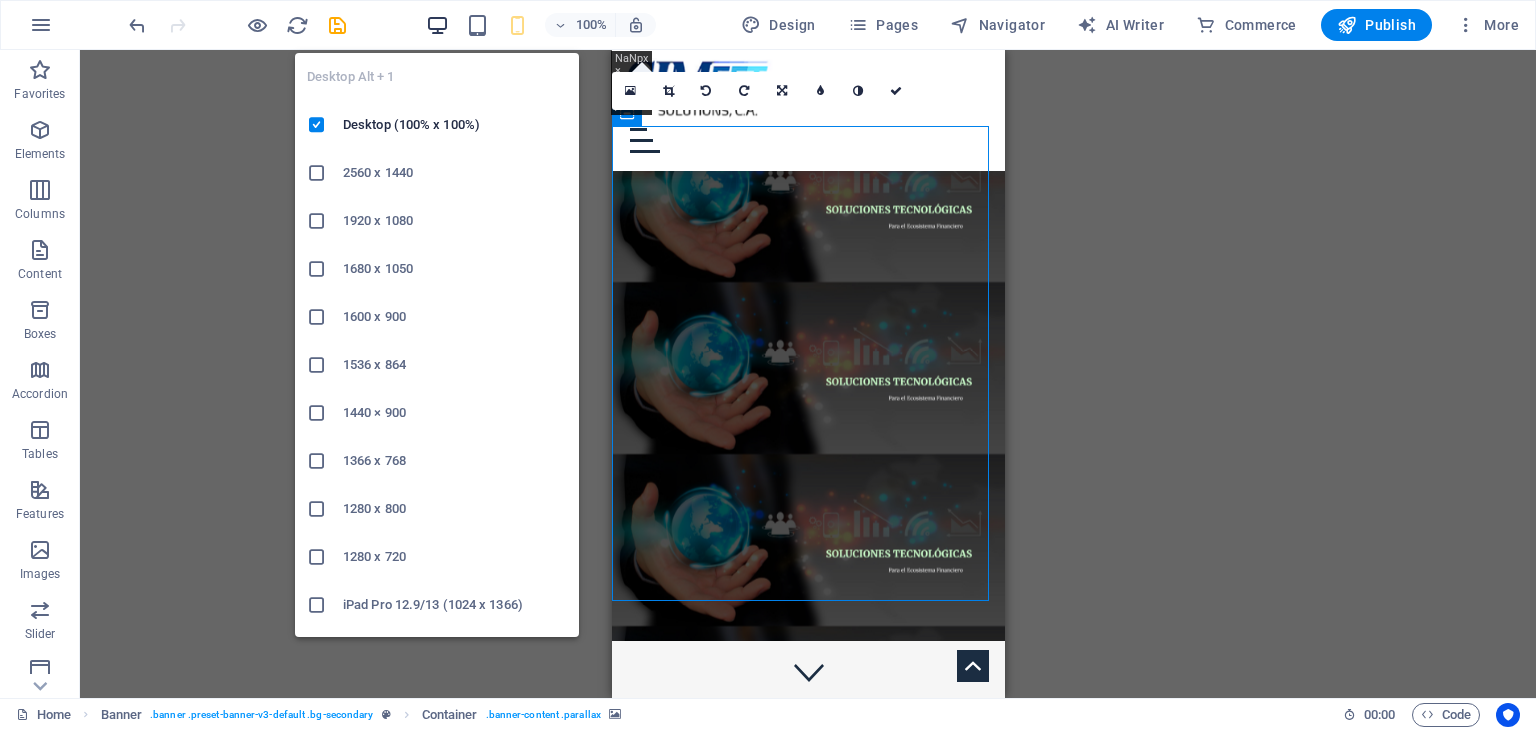 click at bounding box center [437, 25] 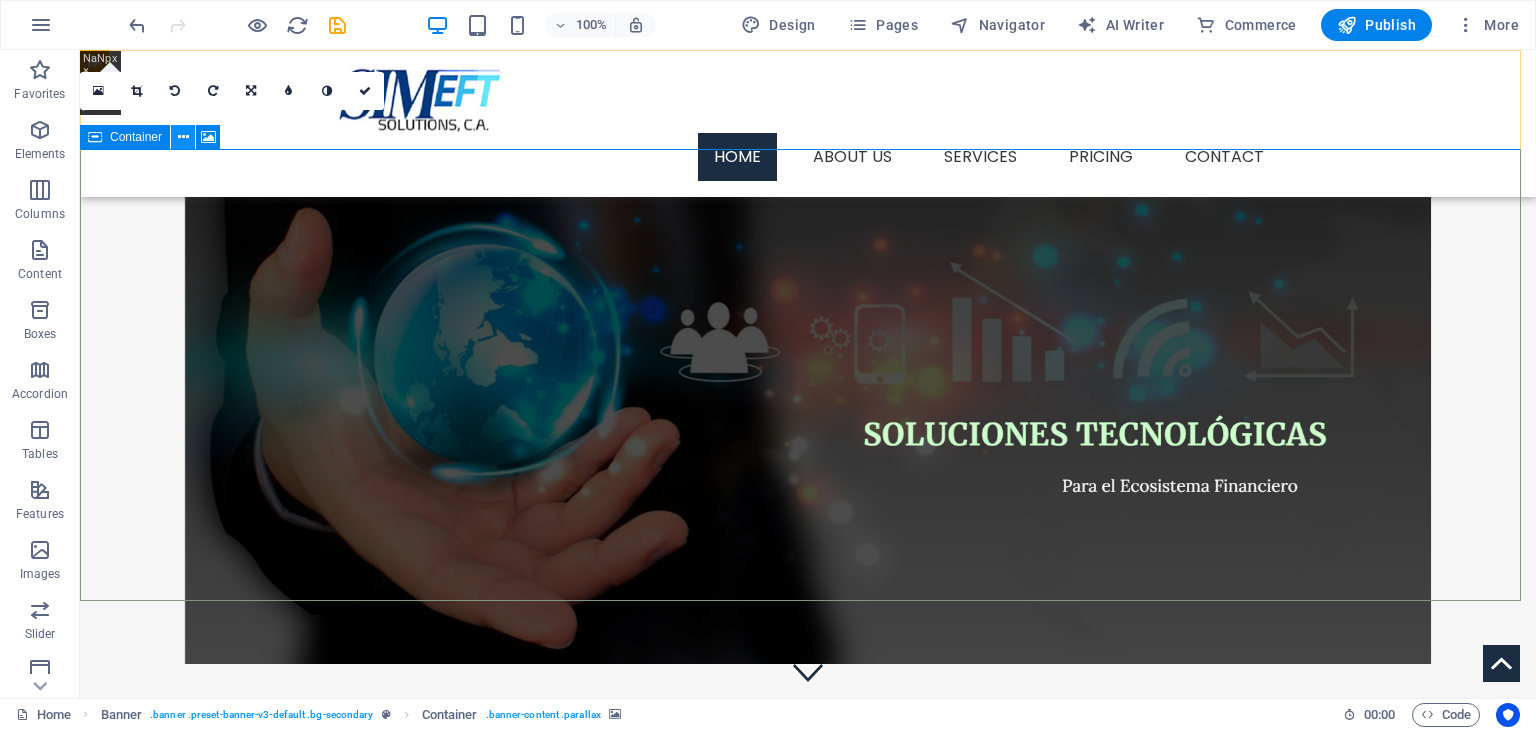 click at bounding box center [183, 137] 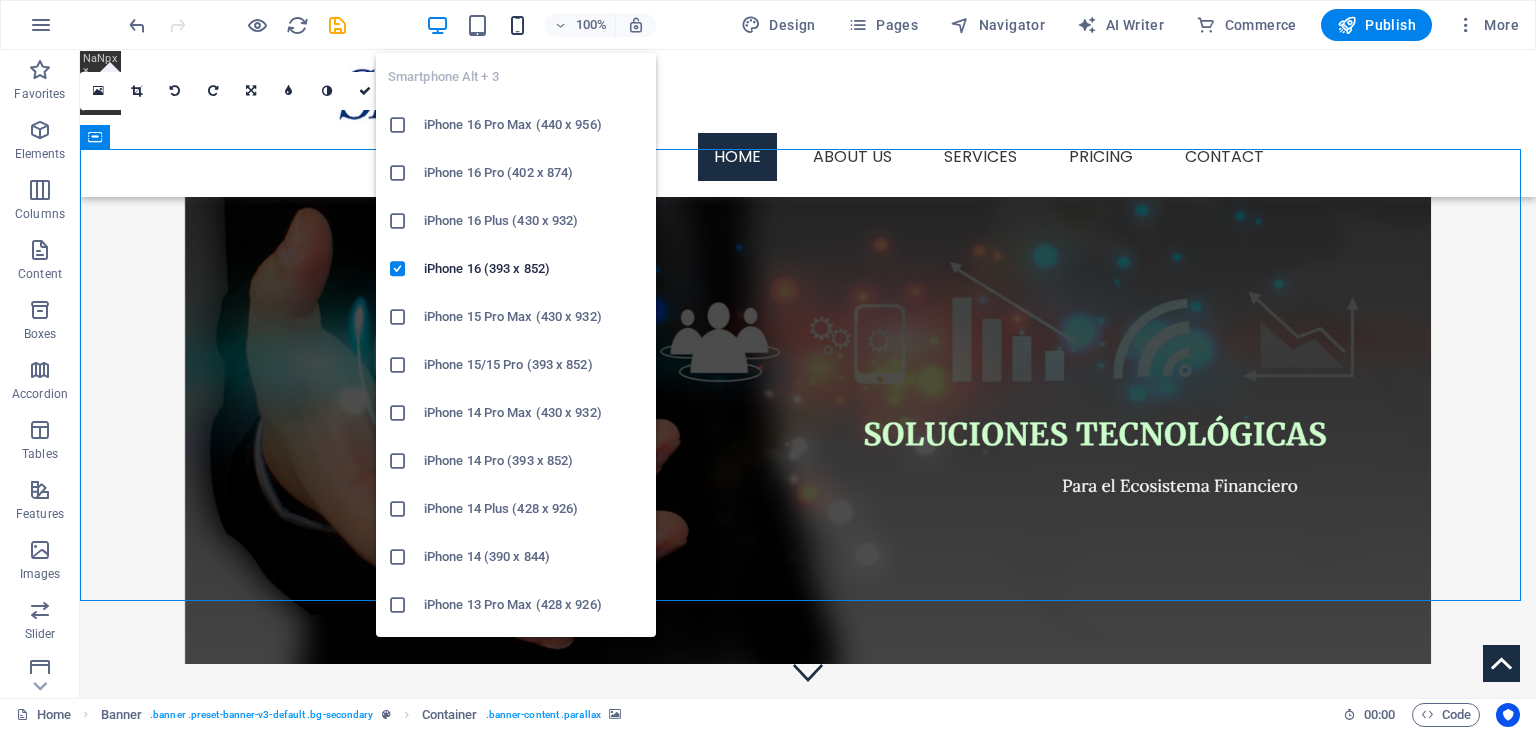 click at bounding box center (517, 25) 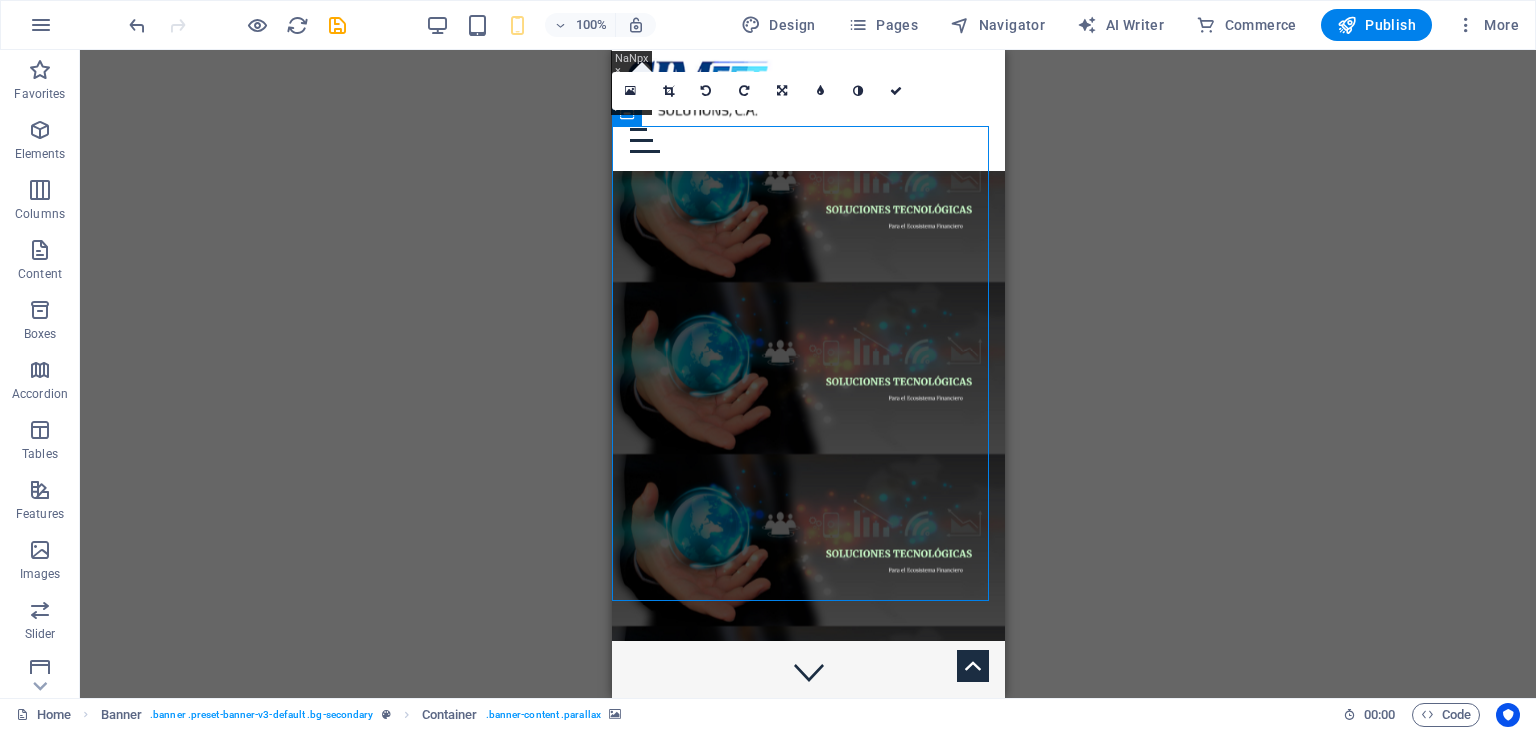click on "16:10 16:9 4:3 1:1 1:2 0" at bounding box center (764, 91) 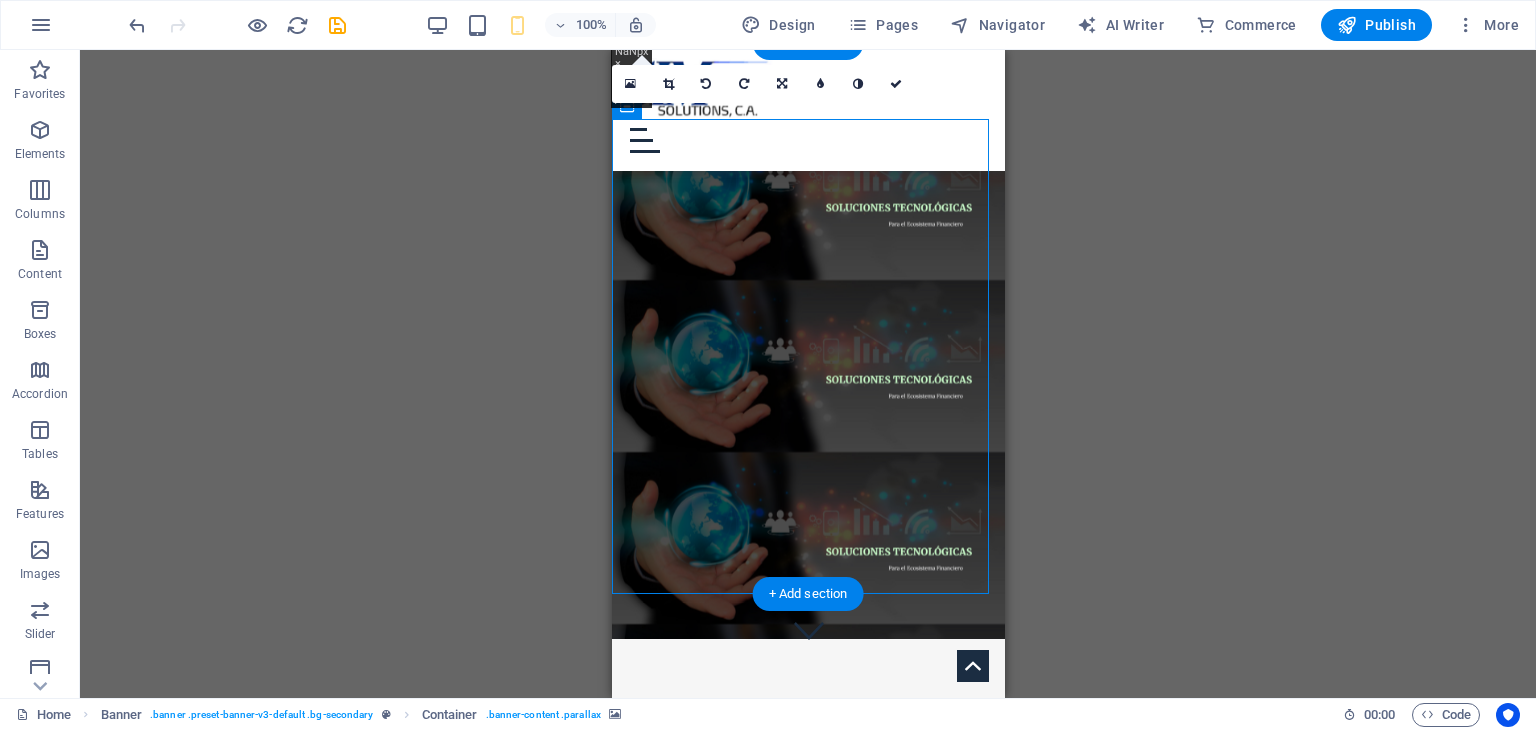 scroll, scrollTop: 0, scrollLeft: 0, axis: both 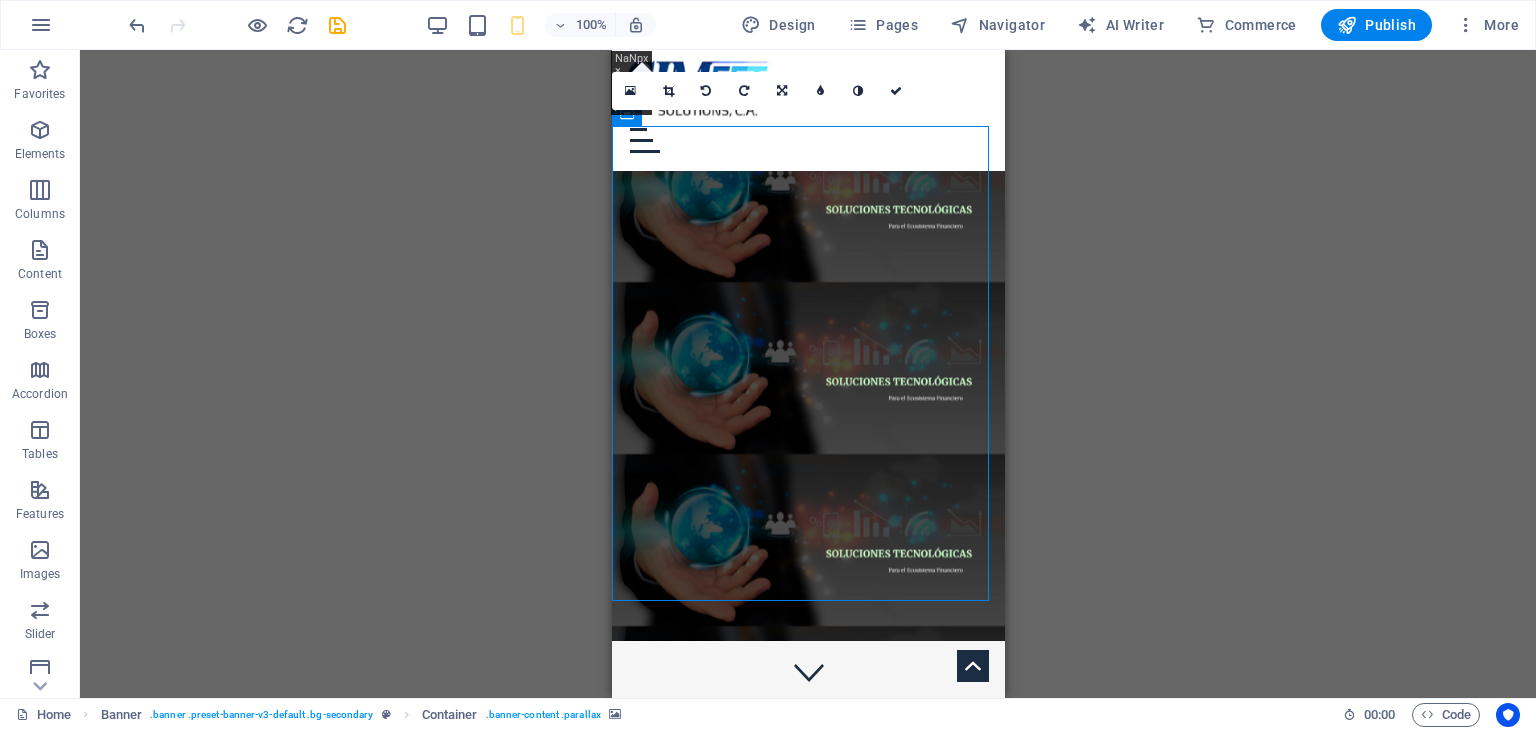 click on "16:10 16:9 4:3 1:1 1:2 0" at bounding box center (764, 91) 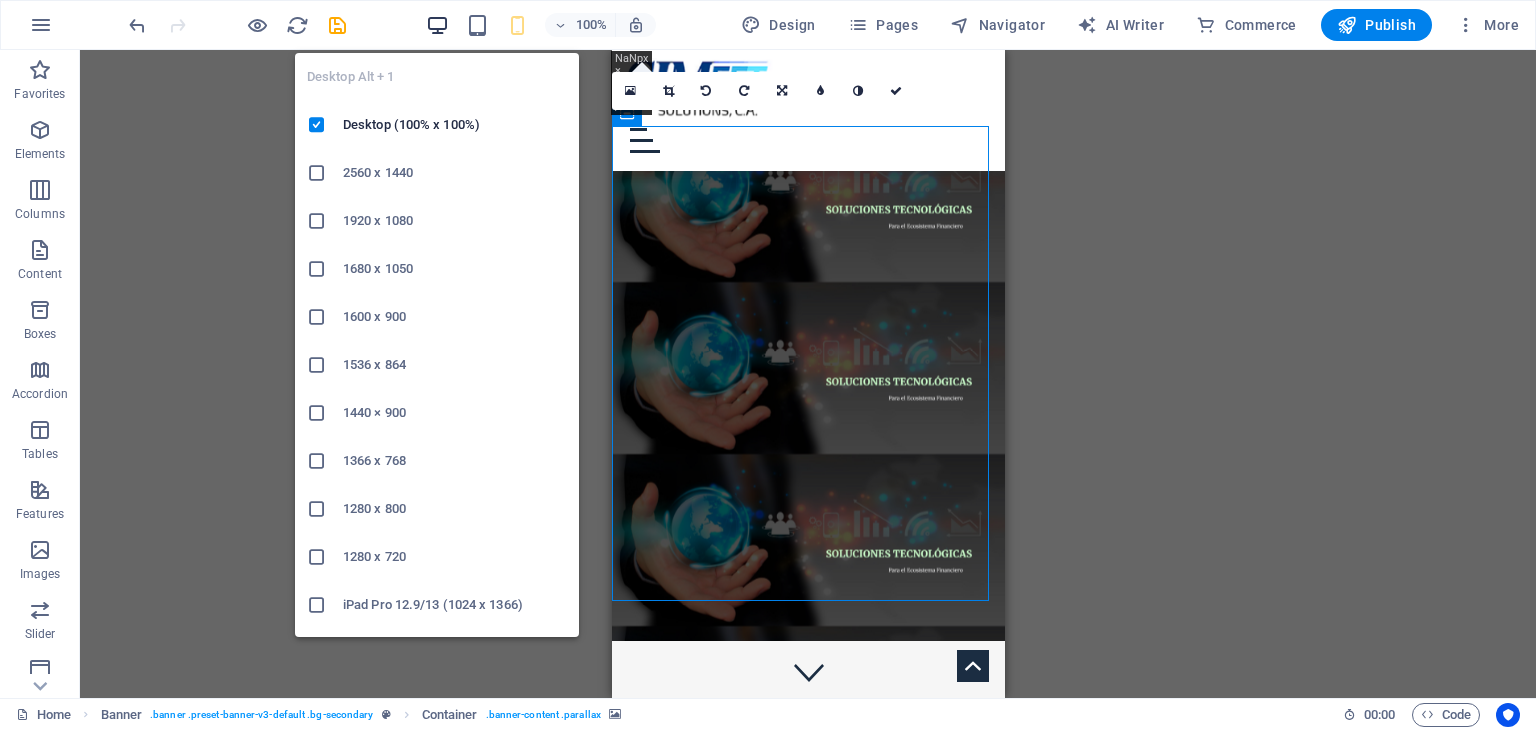 click at bounding box center [437, 25] 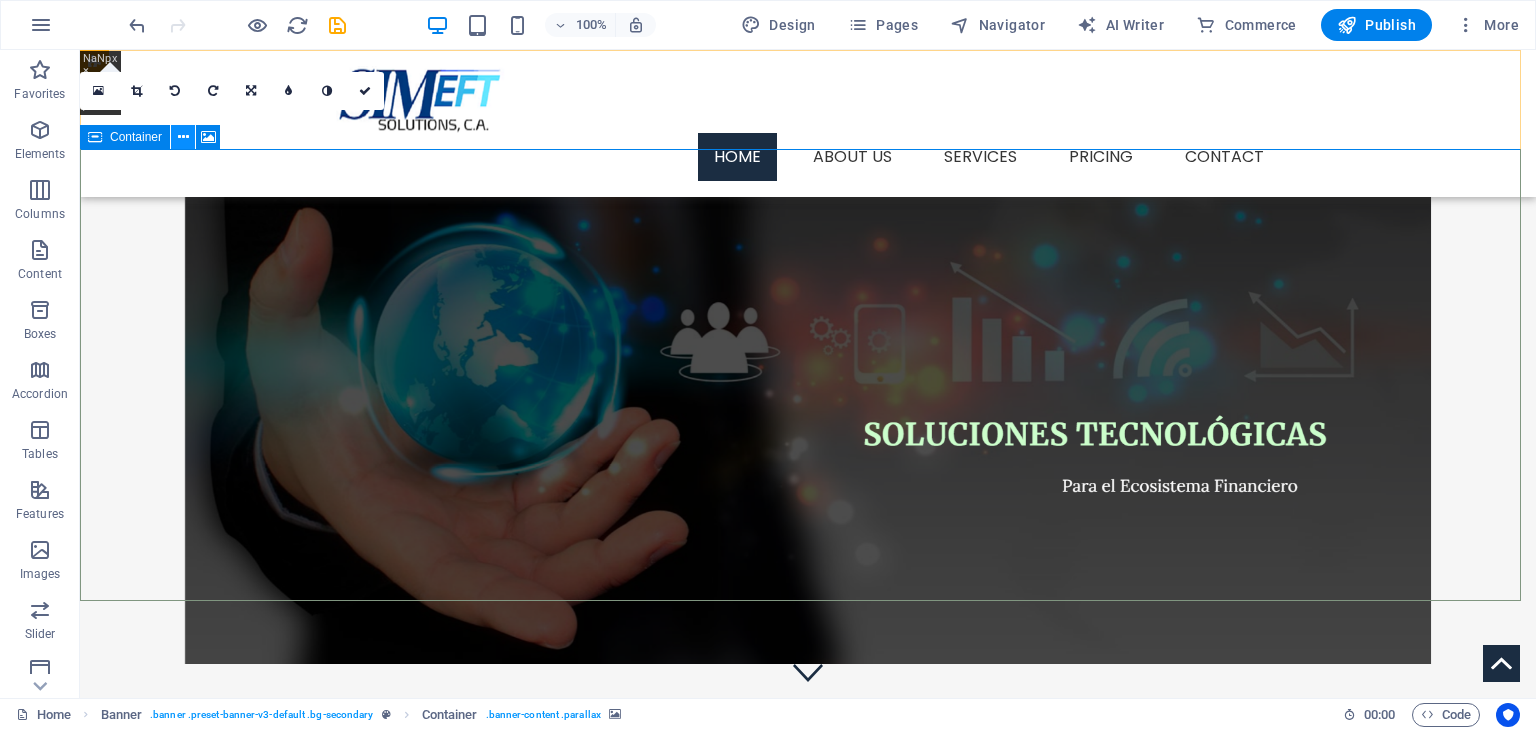 click at bounding box center (183, 137) 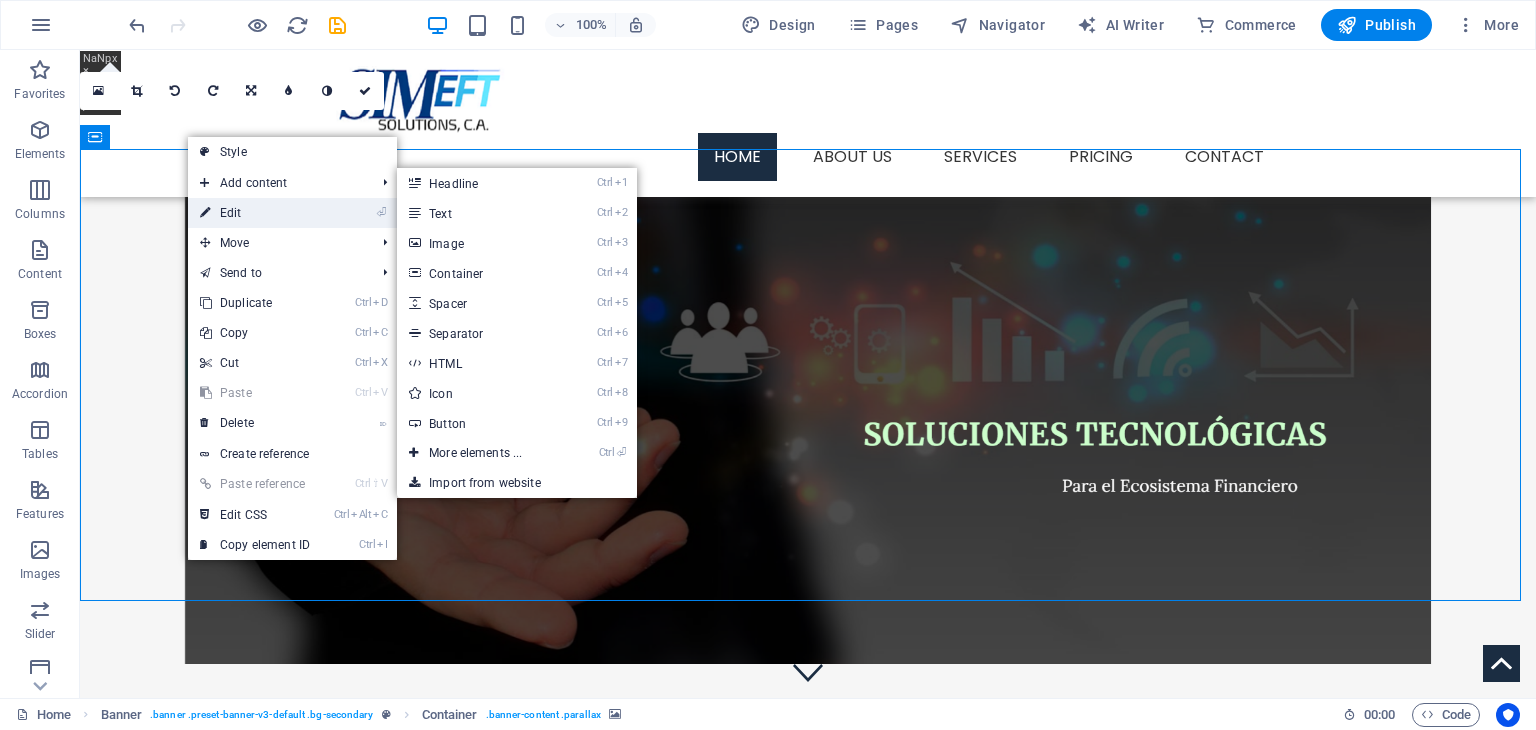 click on "⏎  Edit" at bounding box center [255, 213] 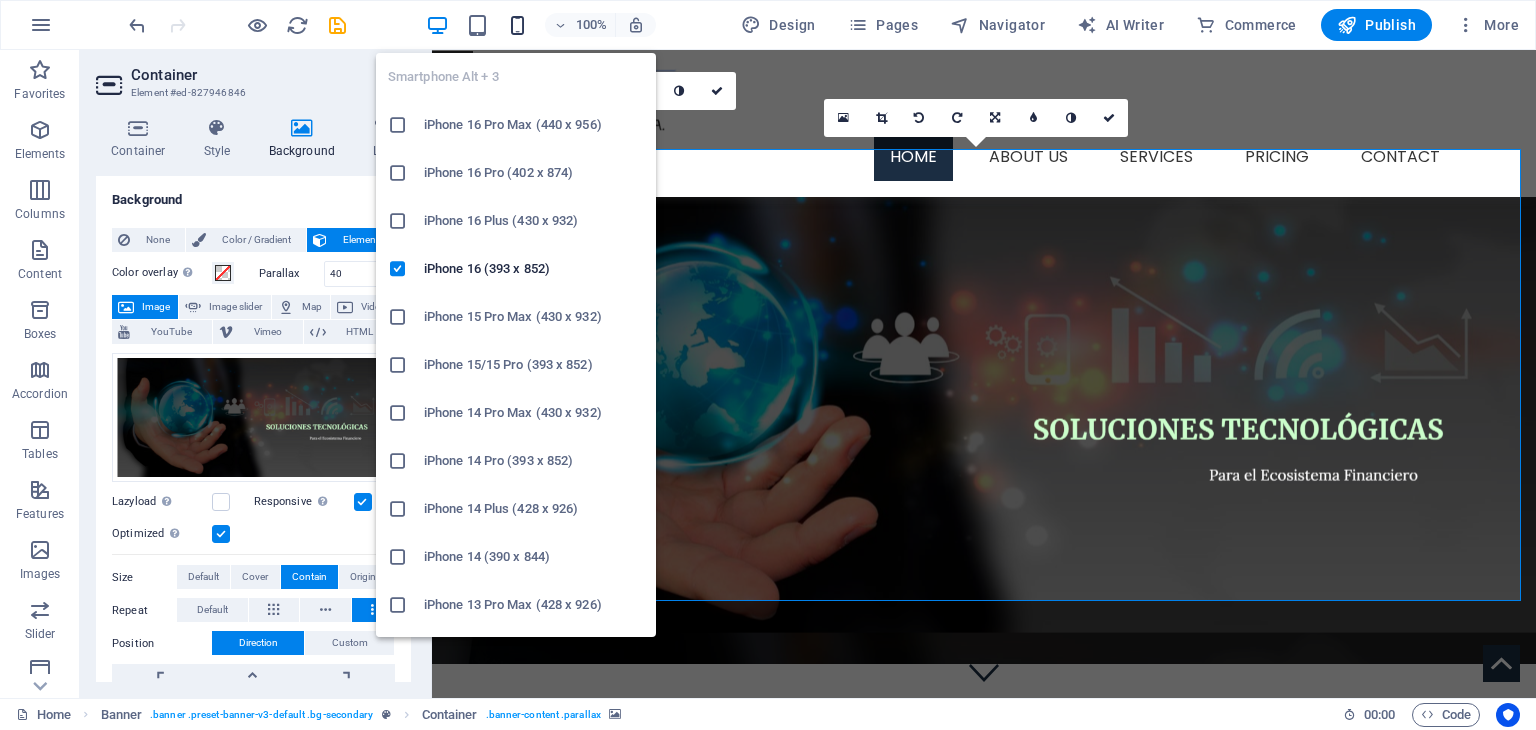 click at bounding box center (517, 25) 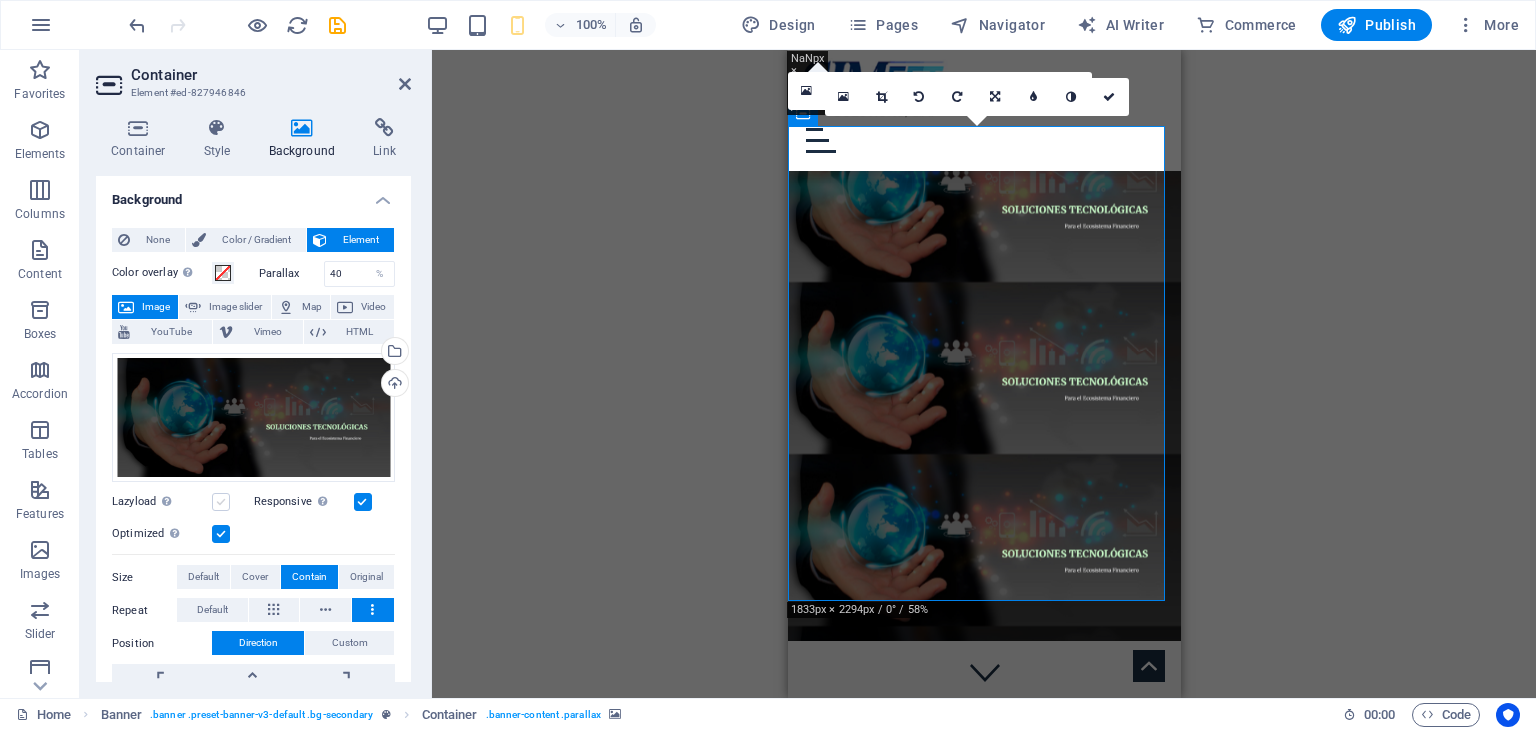 click at bounding box center [221, 502] 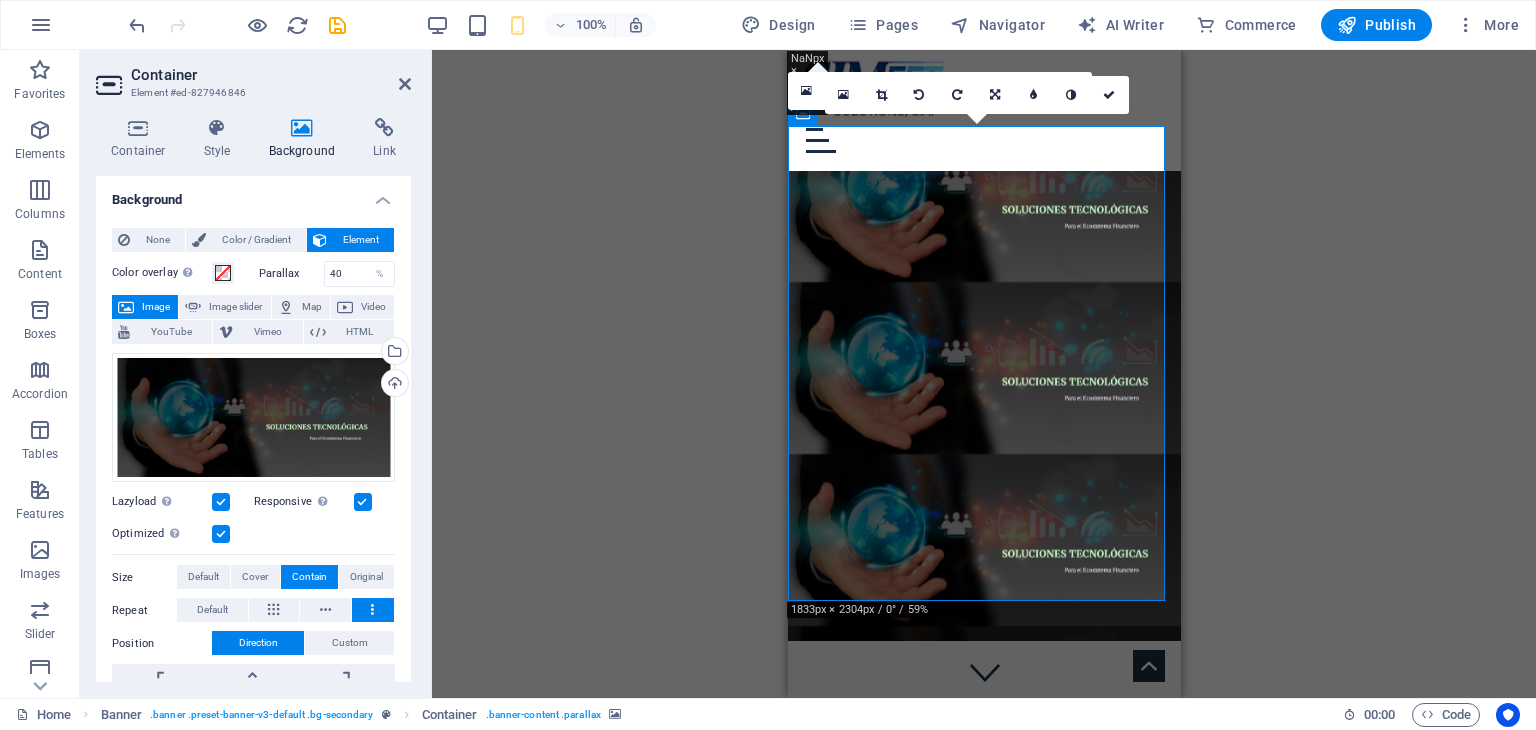 click at bounding box center (221, 502) 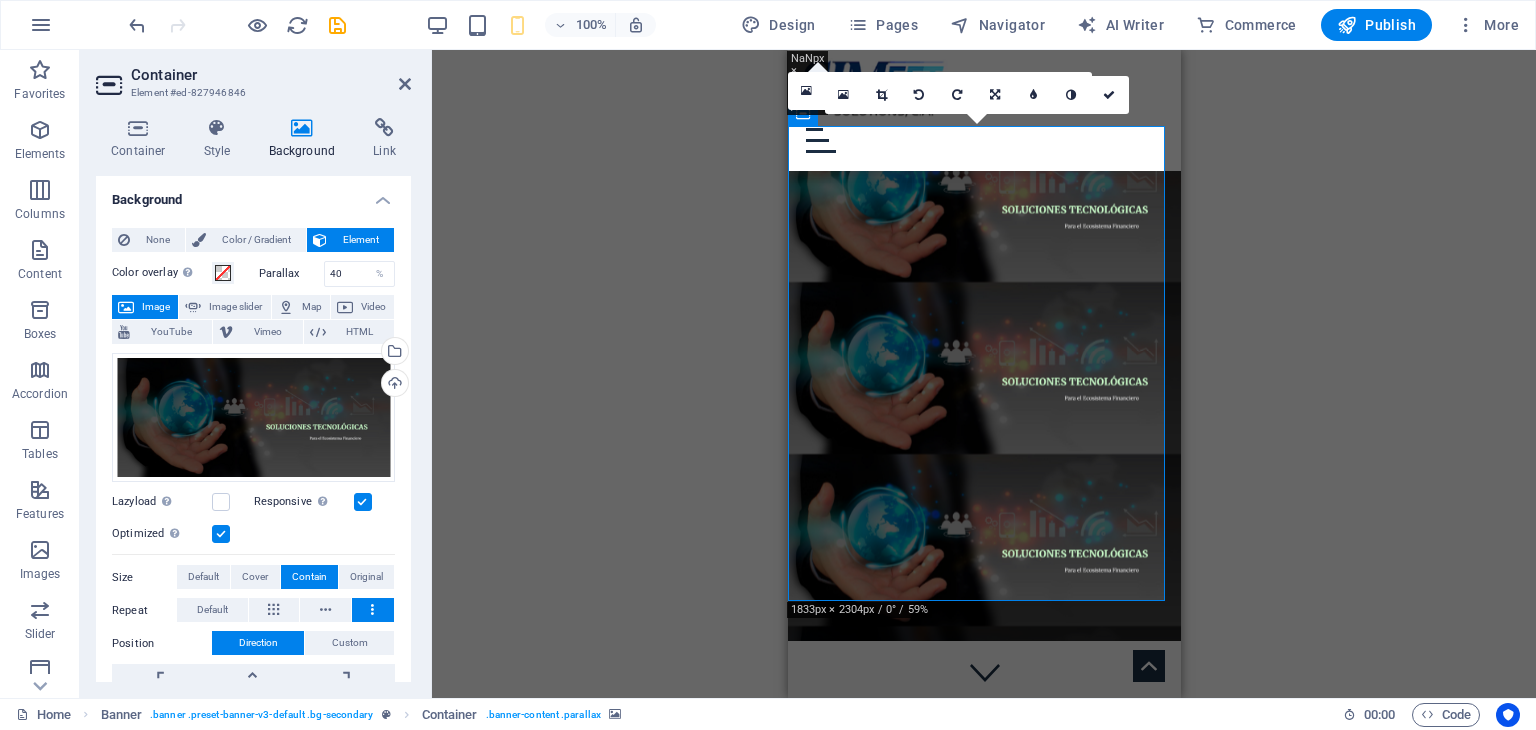click at bounding box center [363, 502] 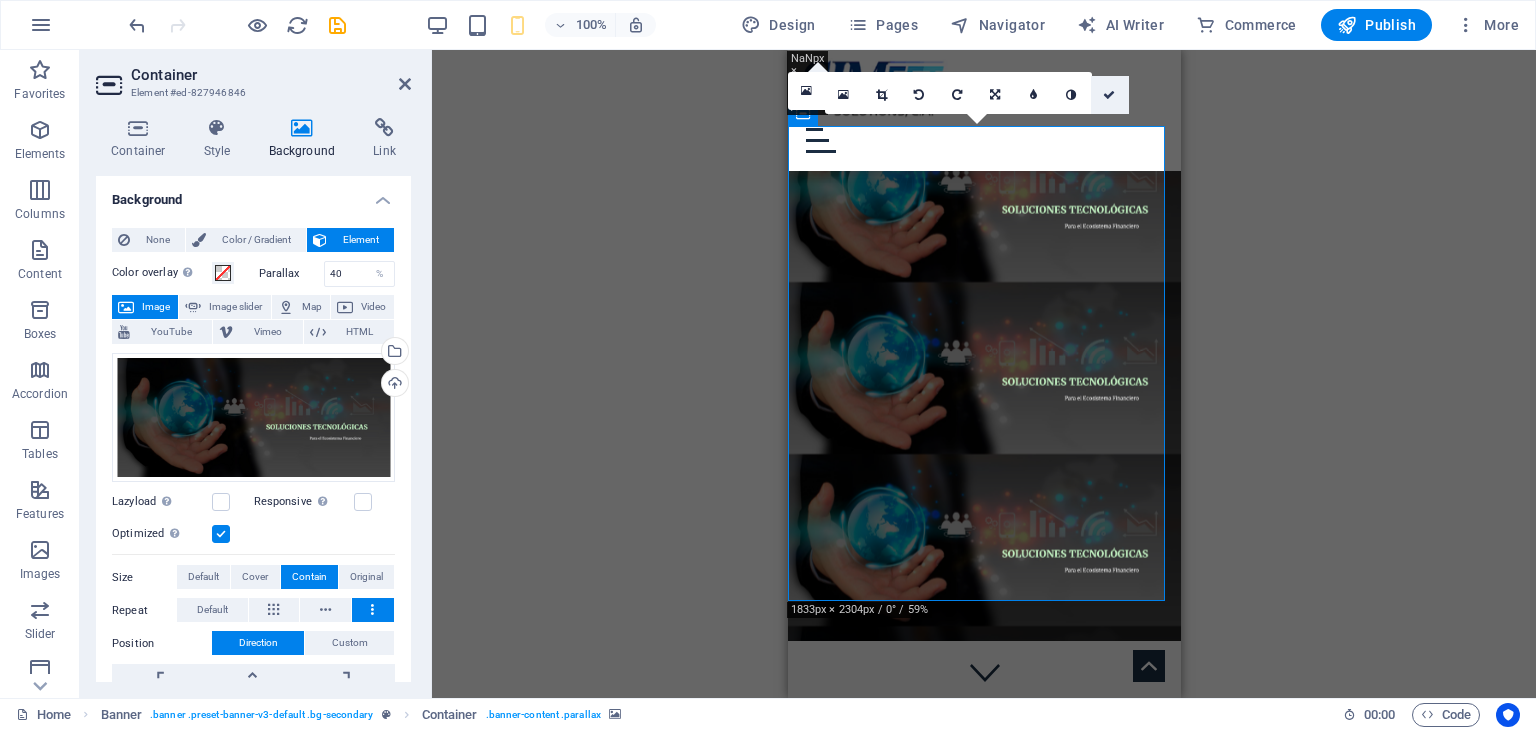 click at bounding box center (1109, 95) 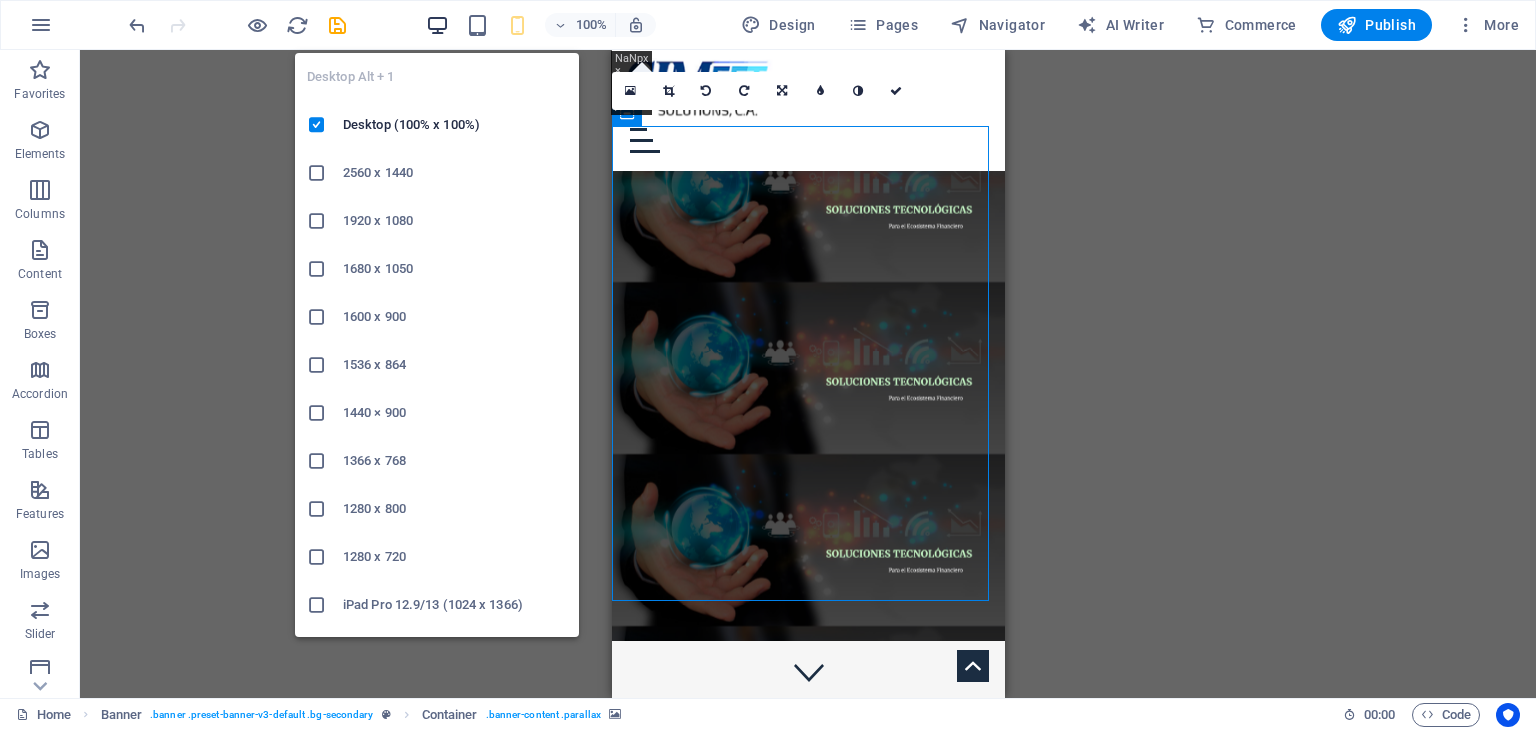 click at bounding box center (437, 25) 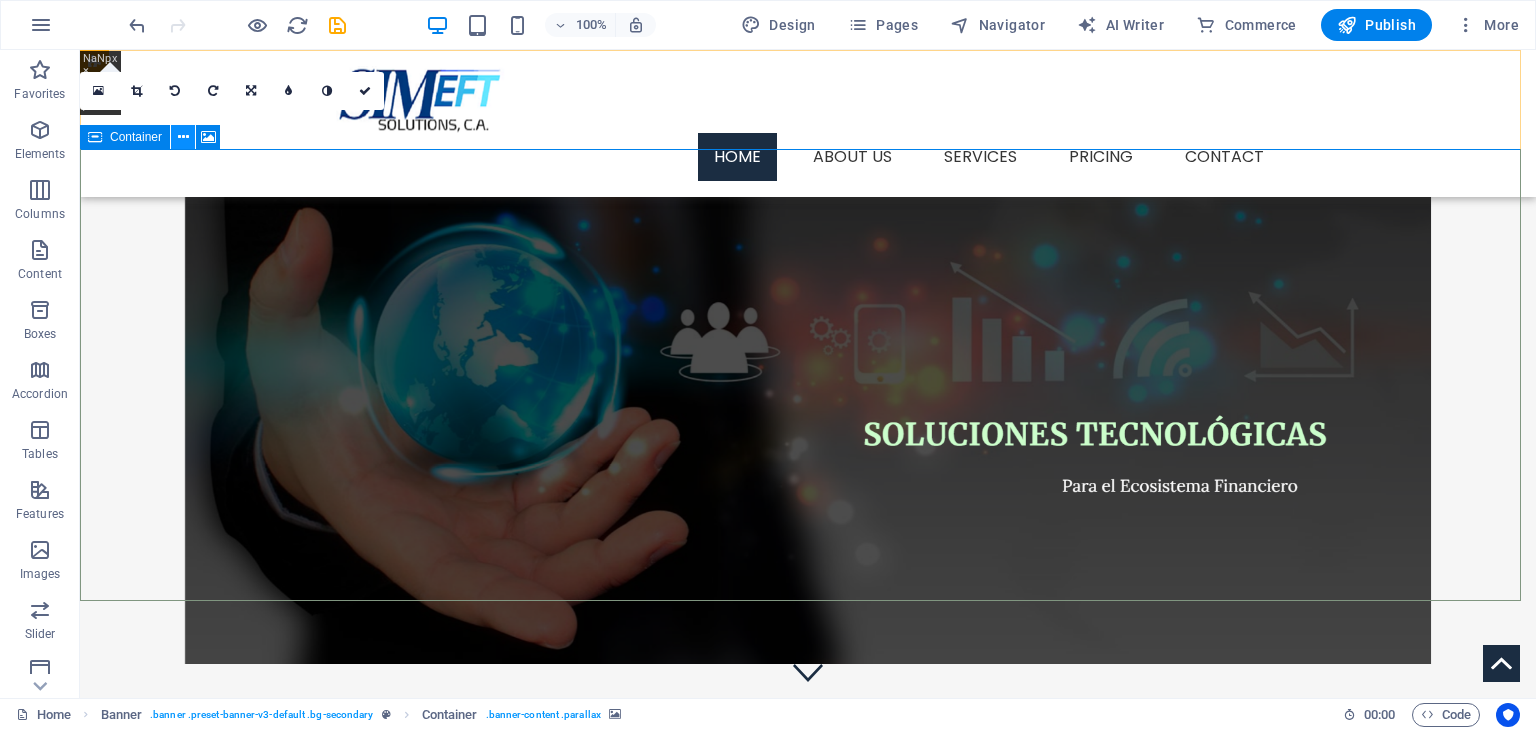 click at bounding box center [183, 137] 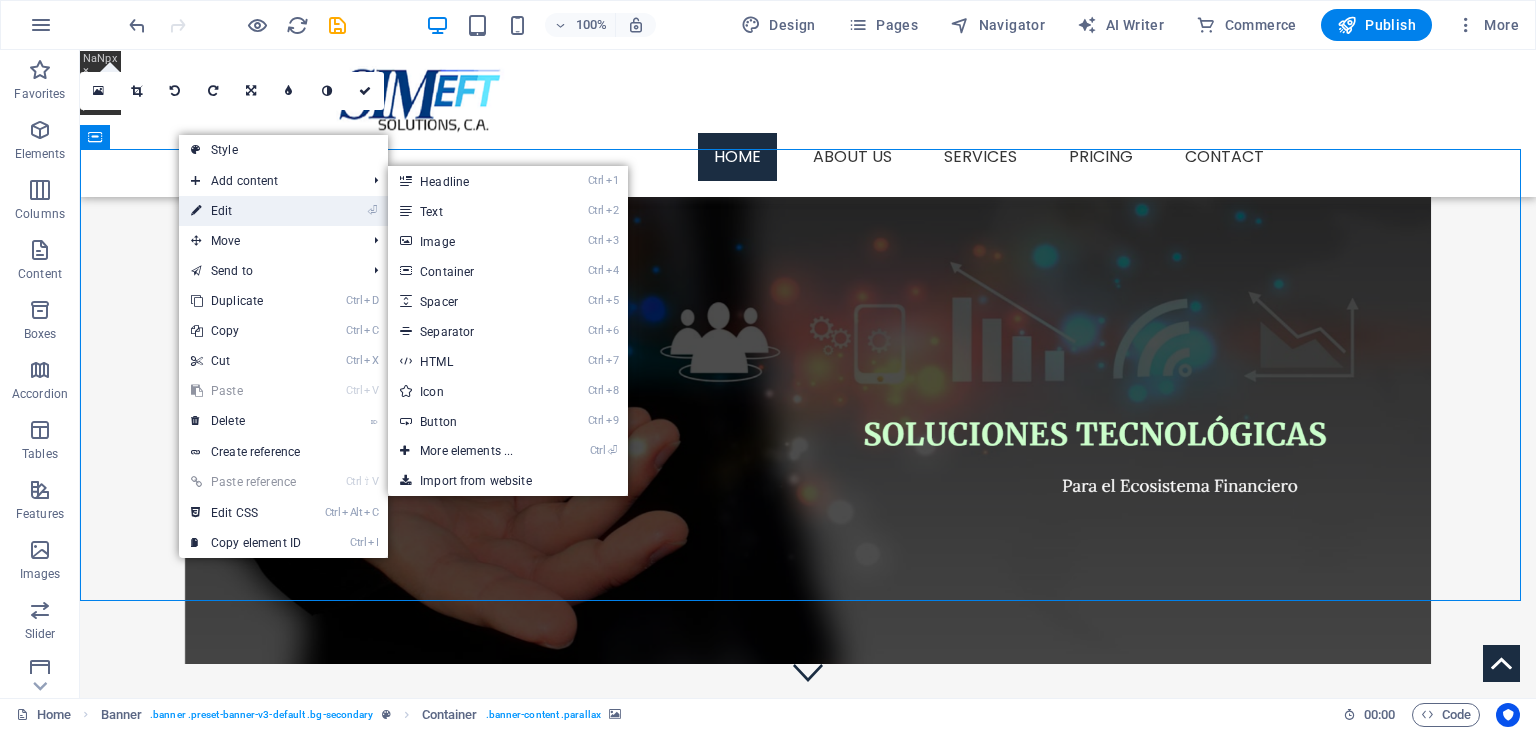 click on "⏎  Edit" at bounding box center [246, 211] 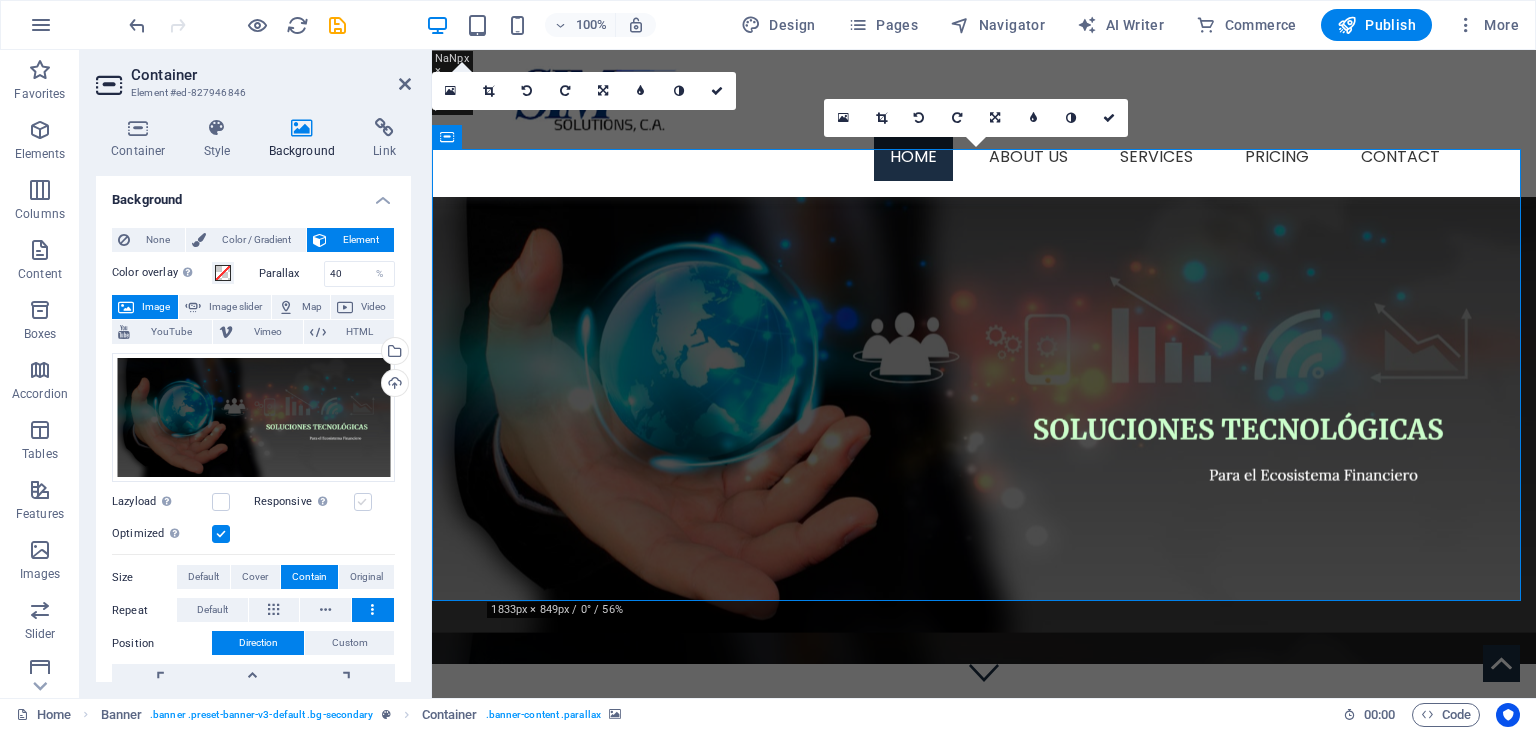 click at bounding box center [363, 502] 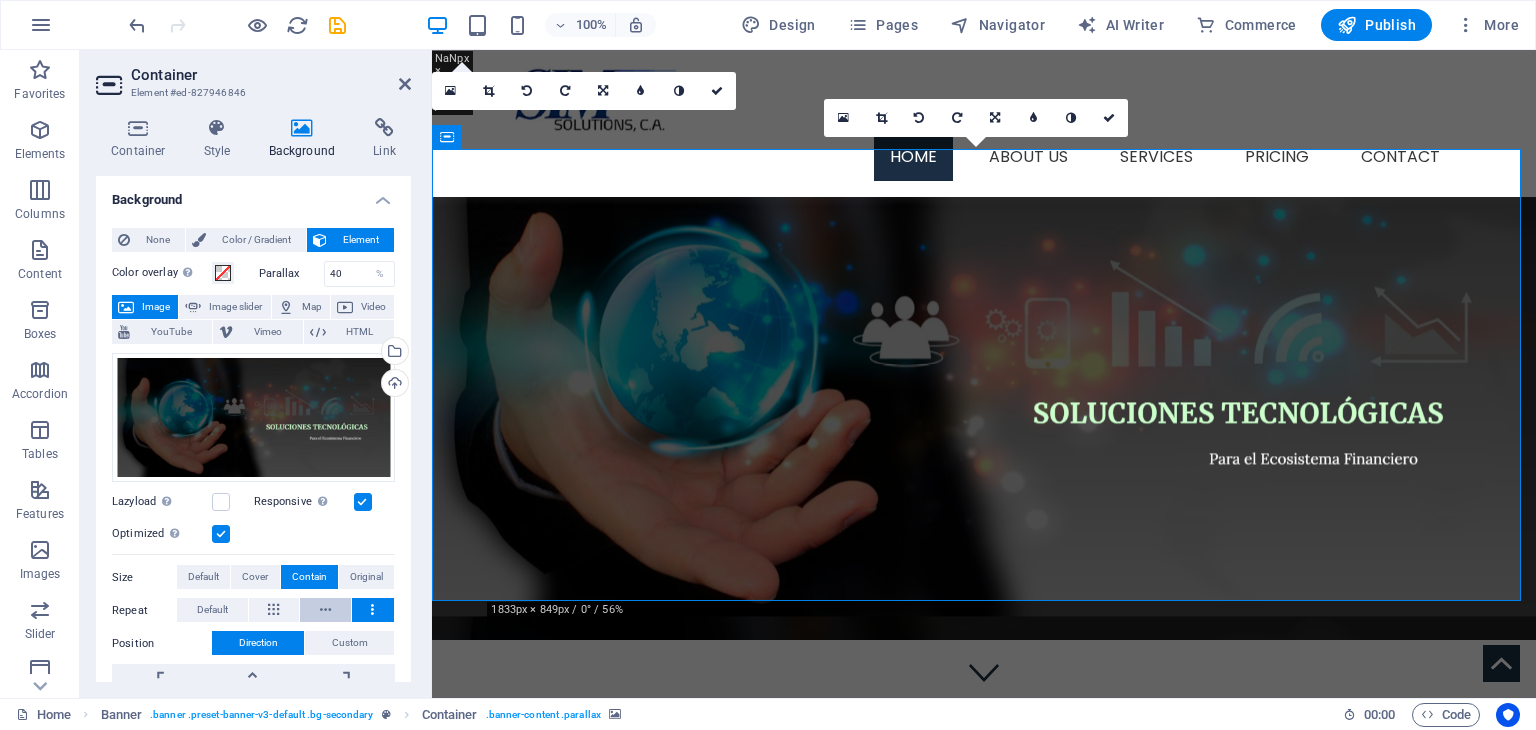 click at bounding box center (325, 610) 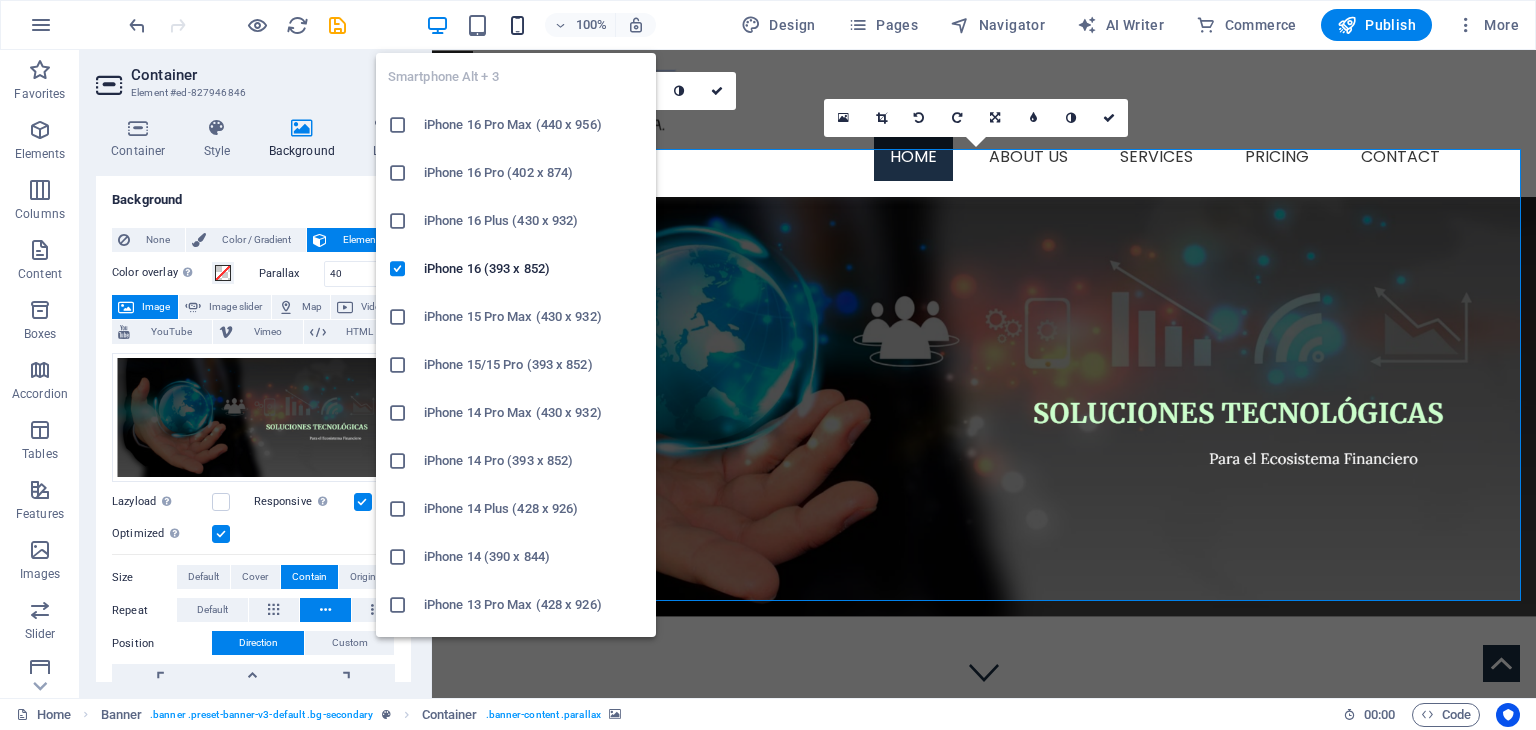click at bounding box center (517, 25) 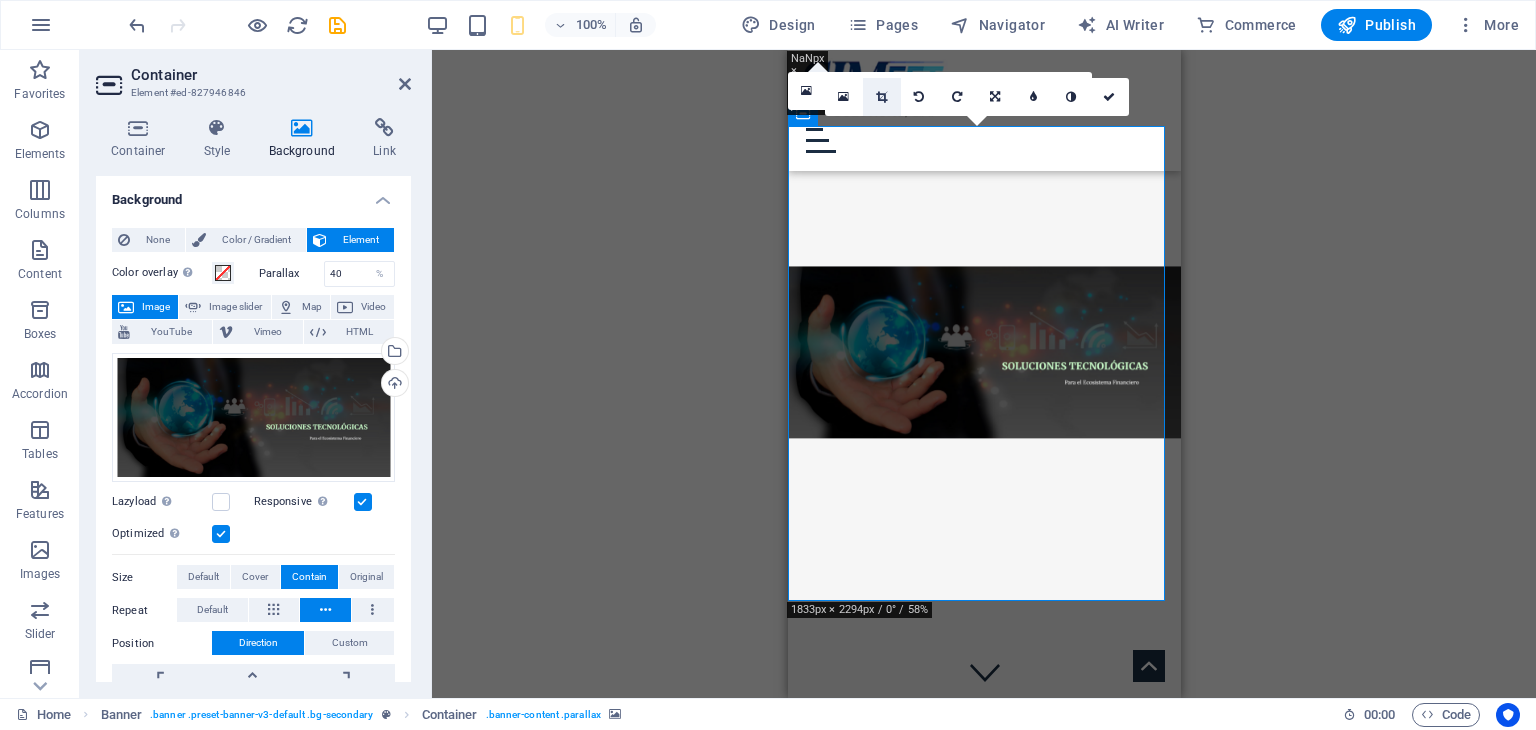 click at bounding box center (881, 97) 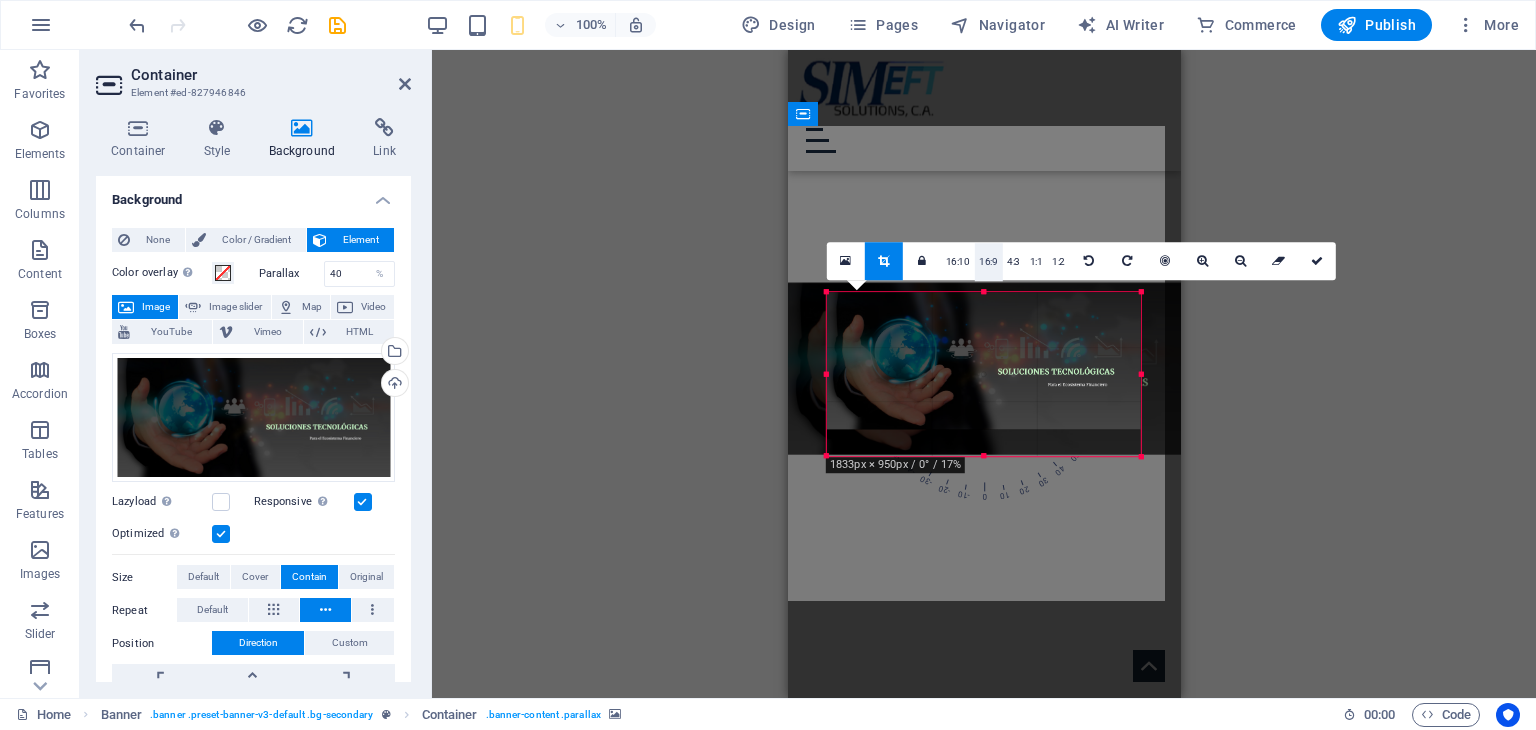drag, startPoint x: 984, startPoint y: 303, endPoint x: 987, endPoint y: 277, distance: 26.172504 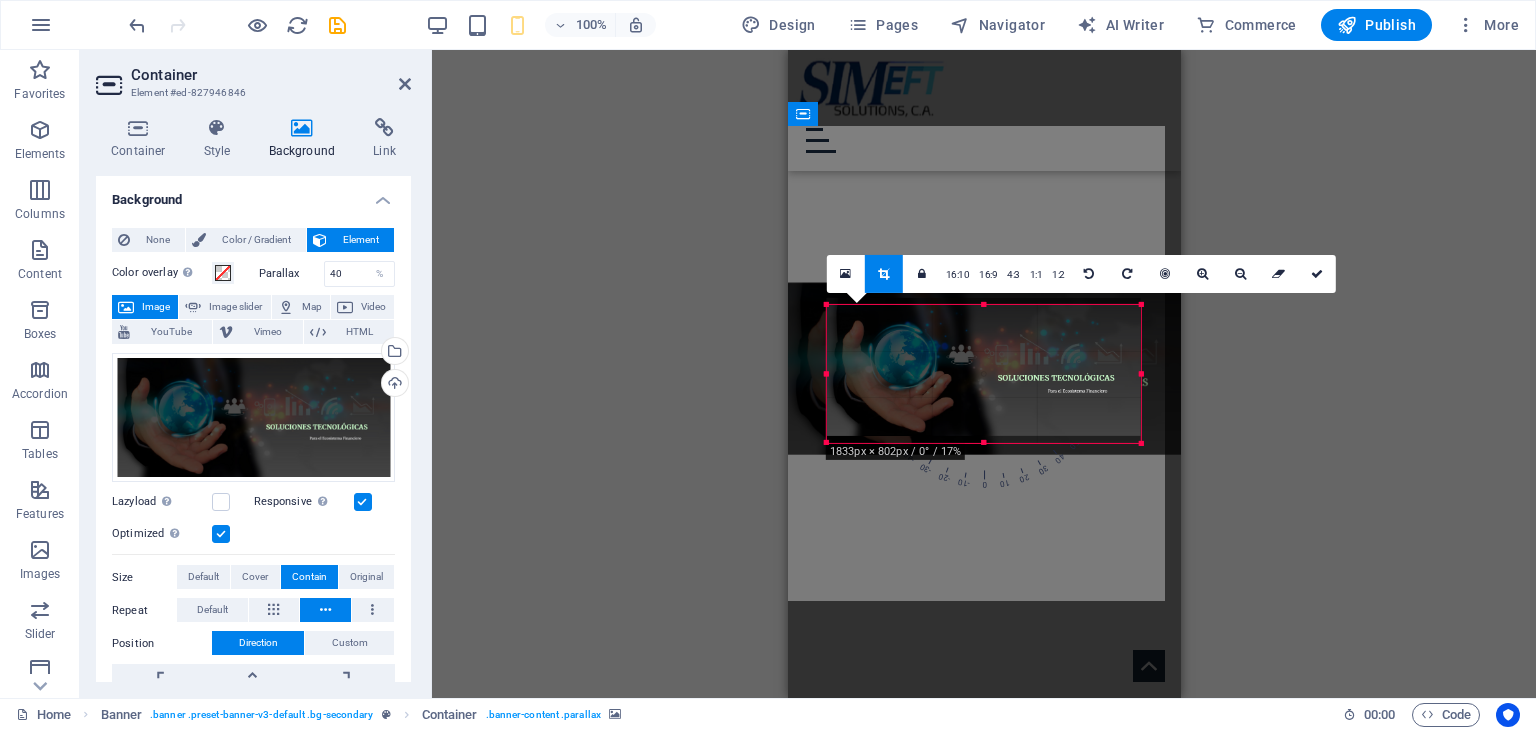 click on "180 170 160 150 140 130 120 110 100 90 80 70 60 50 40 30 20 10 0 -10 -20 -30 -40 -50 -60 -70 -80 -90 -100 -110 -120 -130 -140 -150 -160 -170 1833px × 802px / 0° / 17% 16:10 16:9 4:3 1:1 1:2 0" at bounding box center [984, 374] 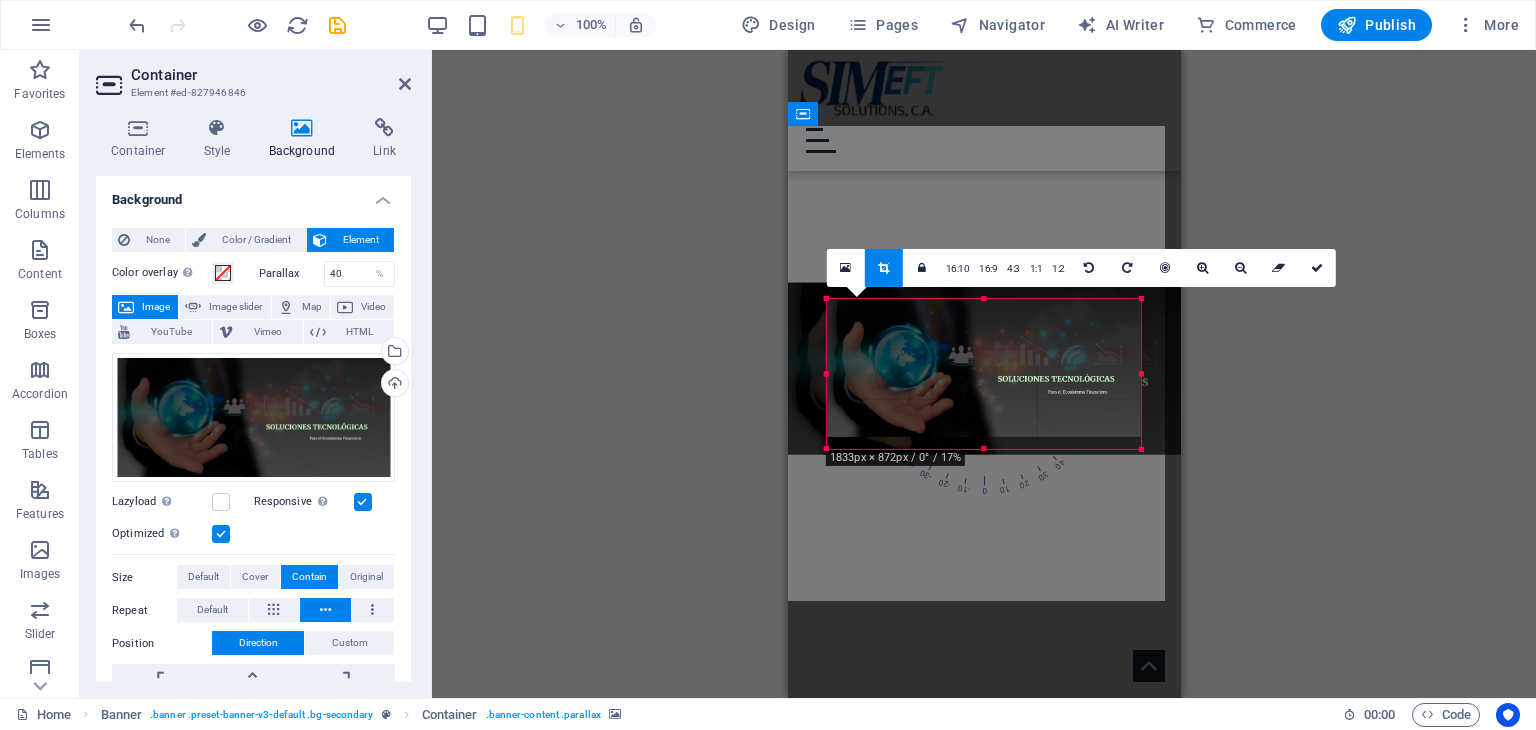 drag, startPoint x: 984, startPoint y: 305, endPoint x: 984, endPoint y: 293, distance: 12 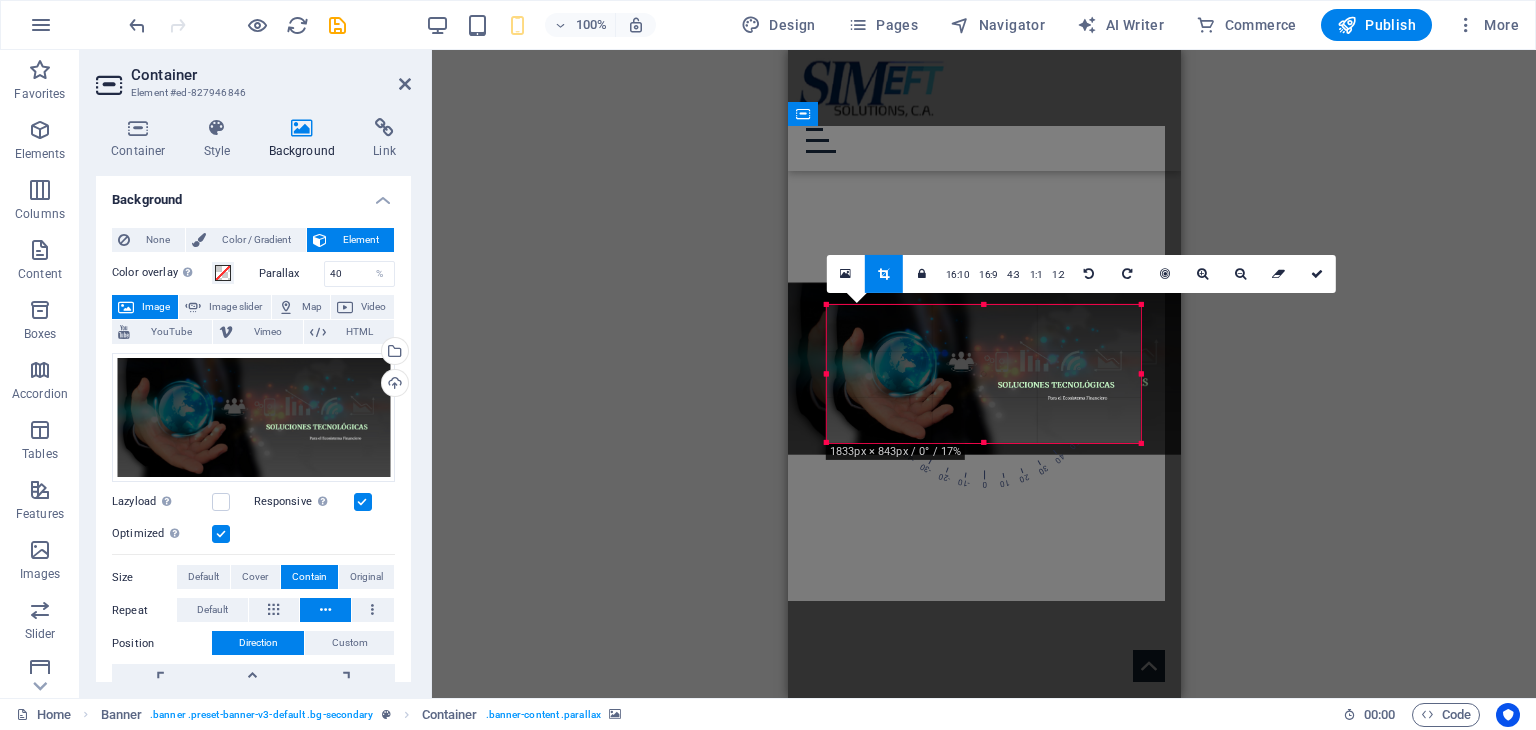 click on "180 170 160 150 140 130 120 110 100 90 80 70 60 50 40 30 20 10 0 -10 -20 -30 -40 -50 -60 -70 -80 -90 -100 -110 -120 -130 -140 -150 -160 -170 1833px × 843px / 0° / 17% 16:10 16:9 4:3 1:1 1:2 0" at bounding box center [984, 374] 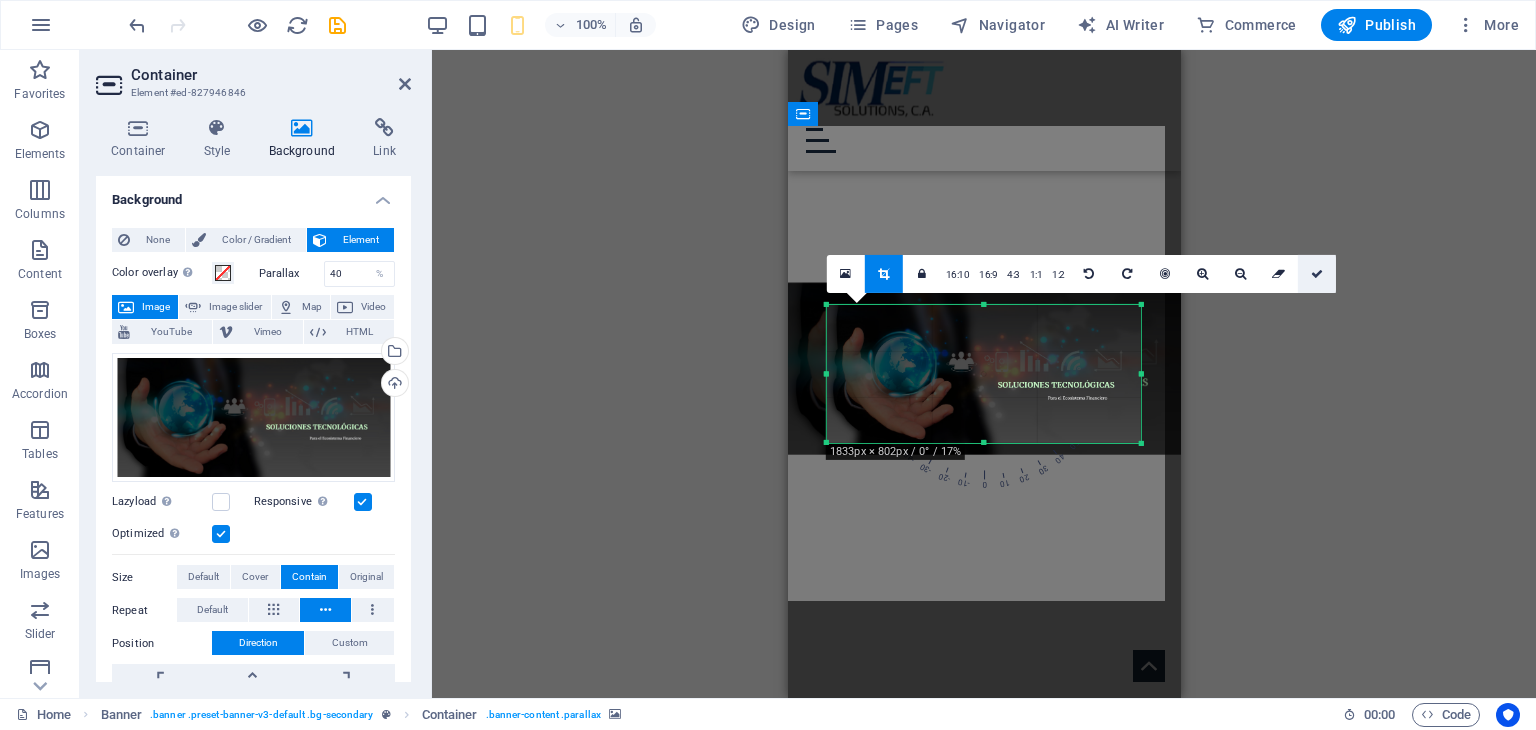 click at bounding box center [1317, 274] 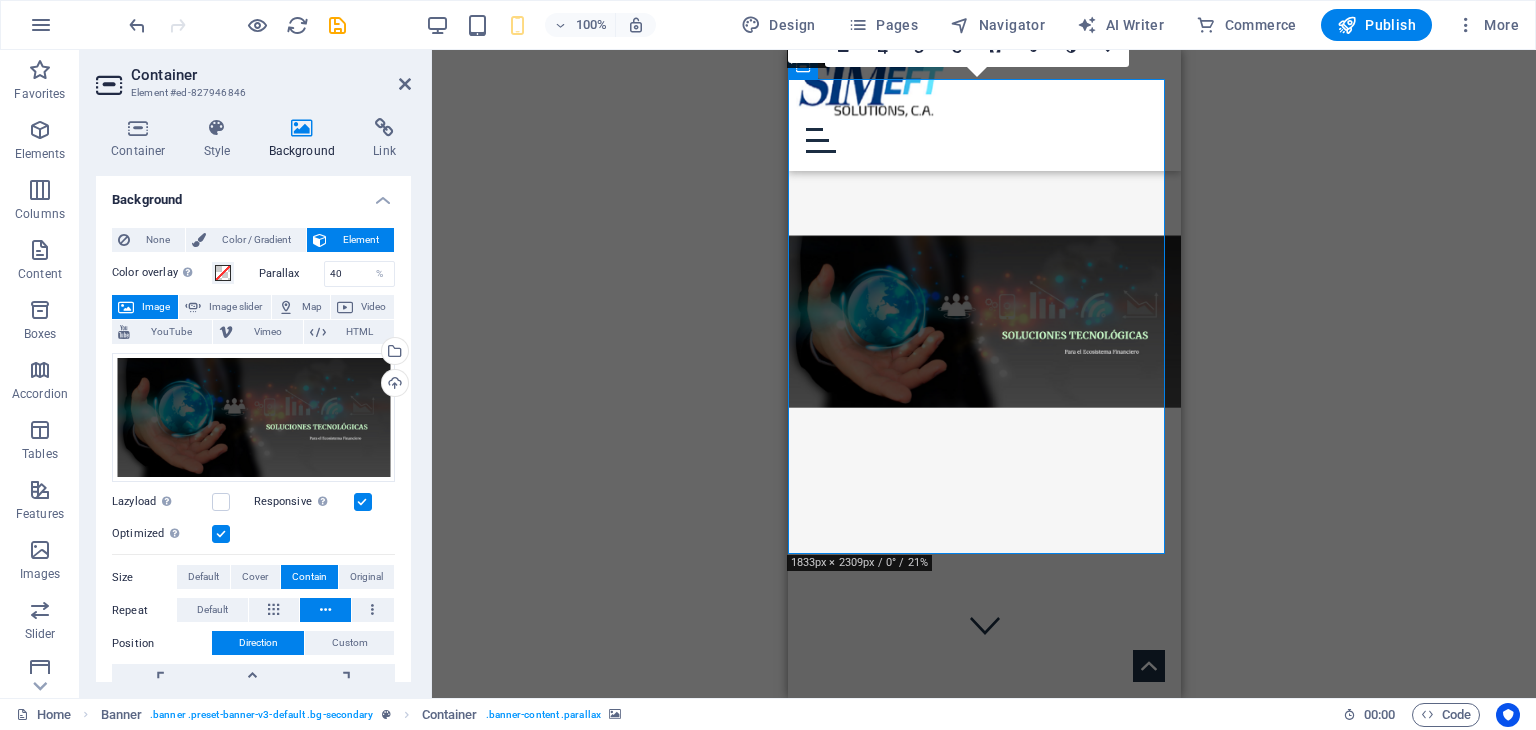 scroll, scrollTop: 0, scrollLeft: 0, axis: both 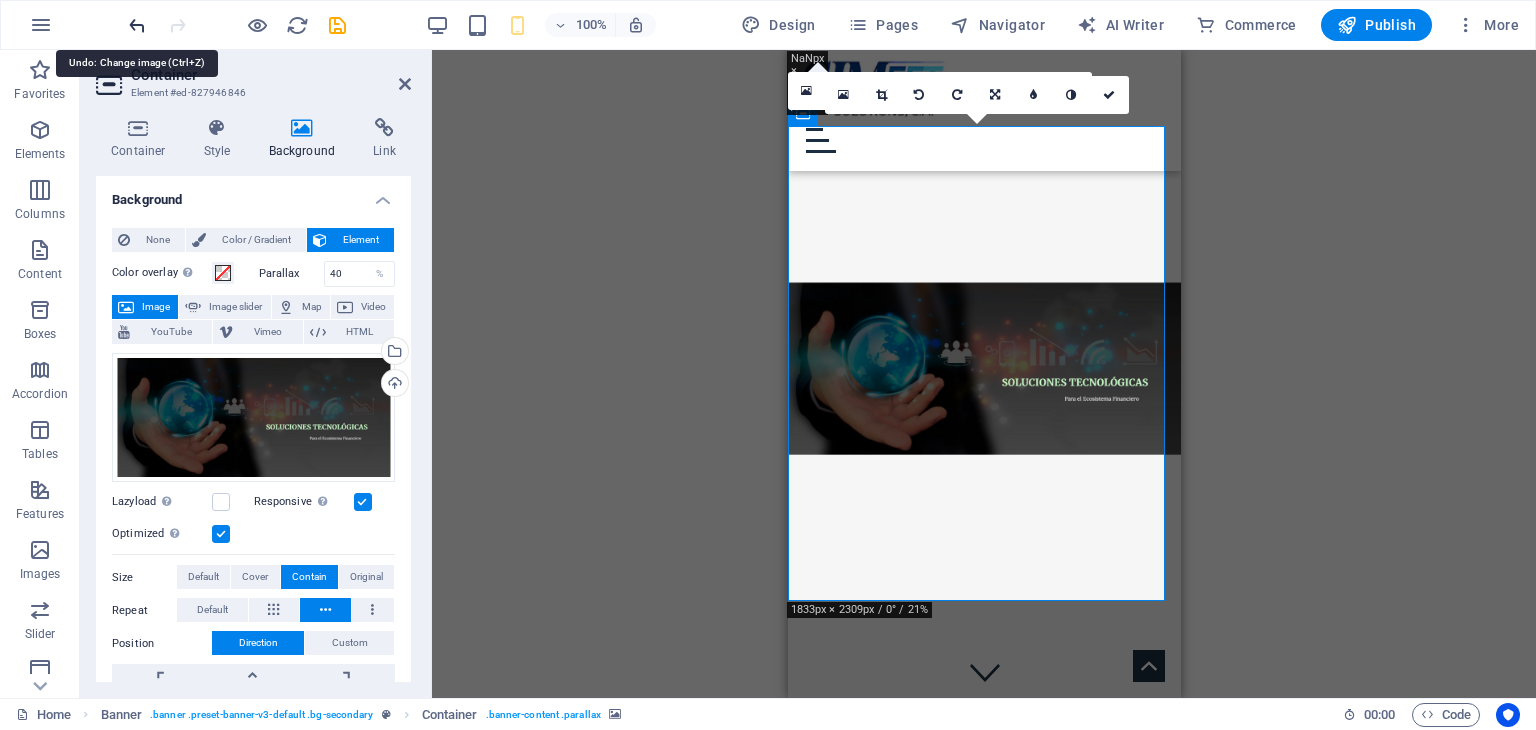 click at bounding box center [137, 25] 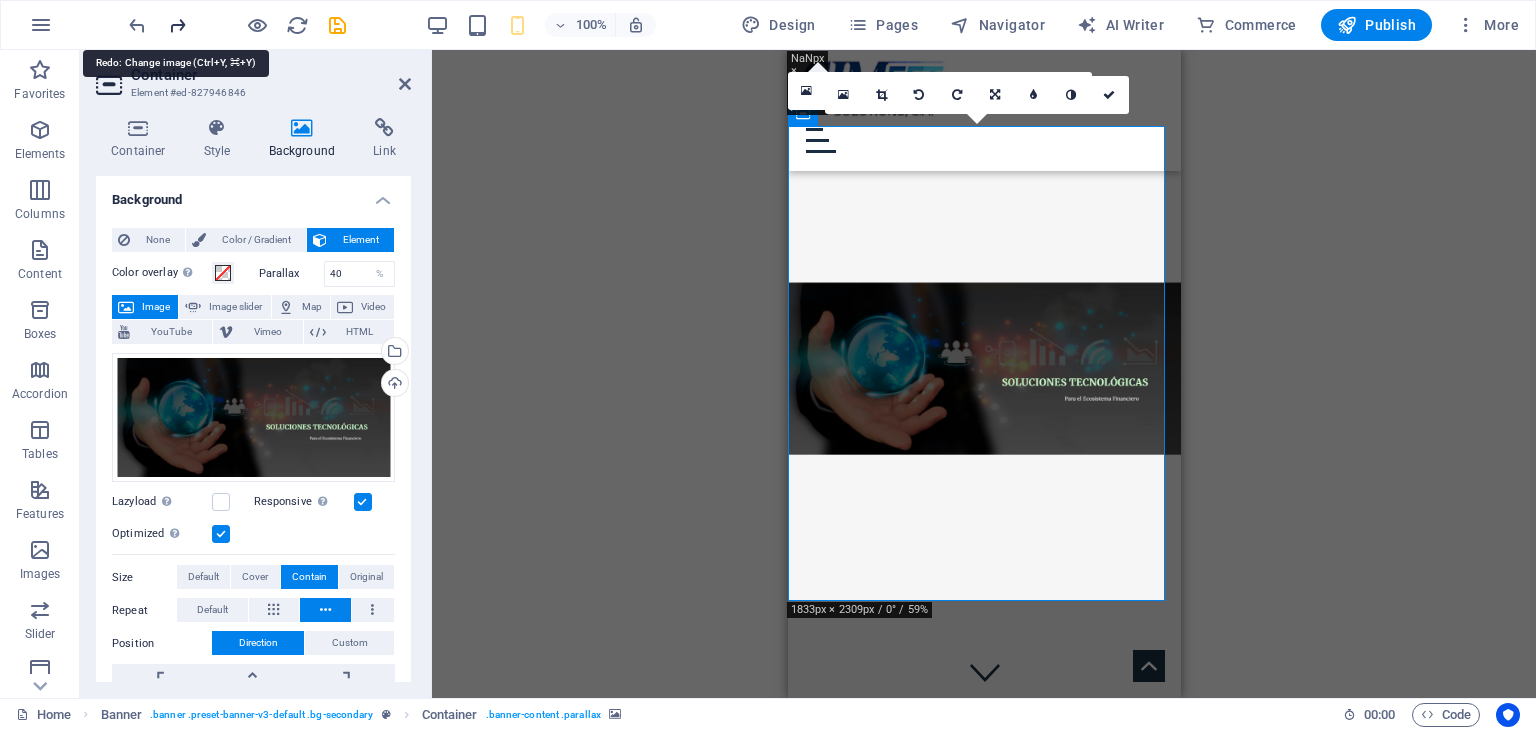 click at bounding box center (177, 25) 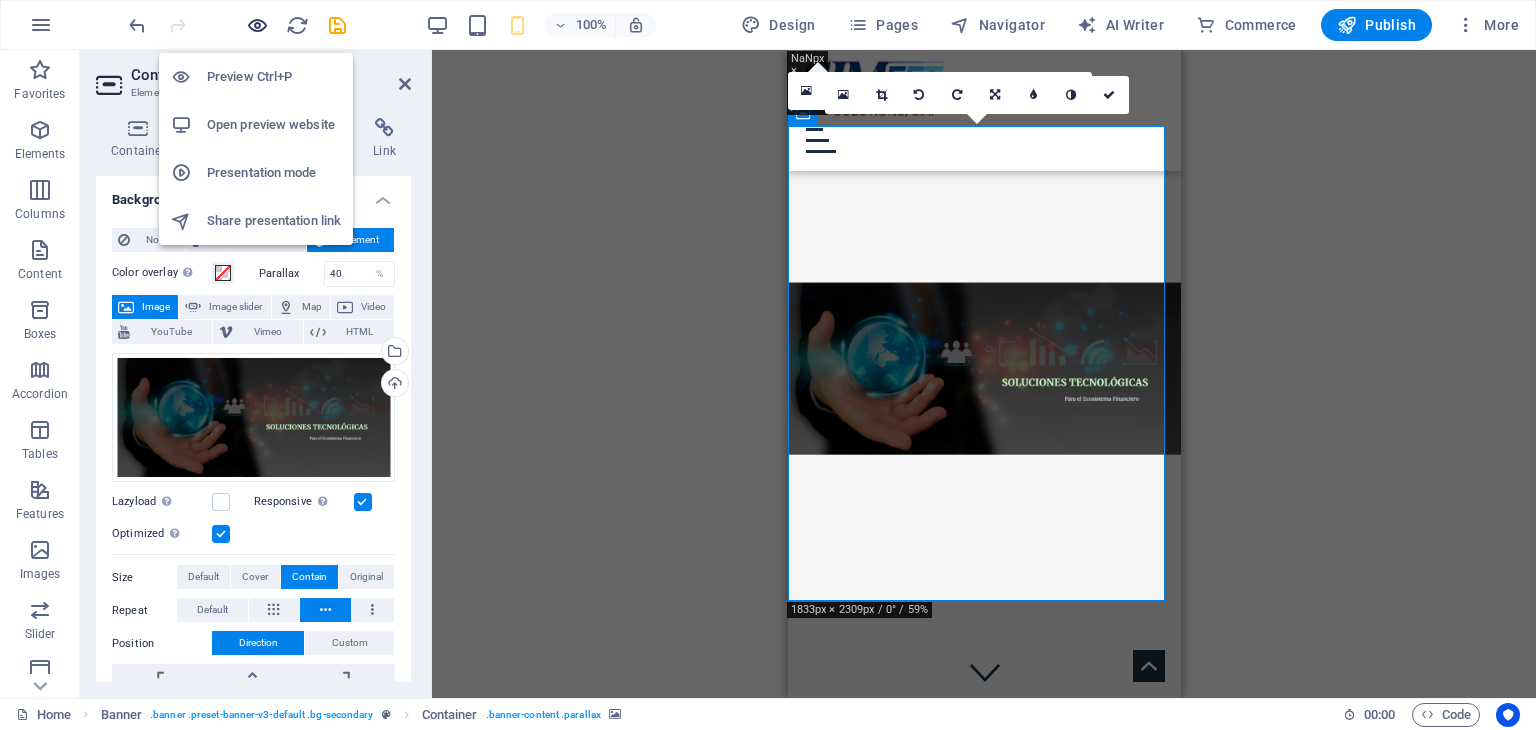 click at bounding box center (257, 25) 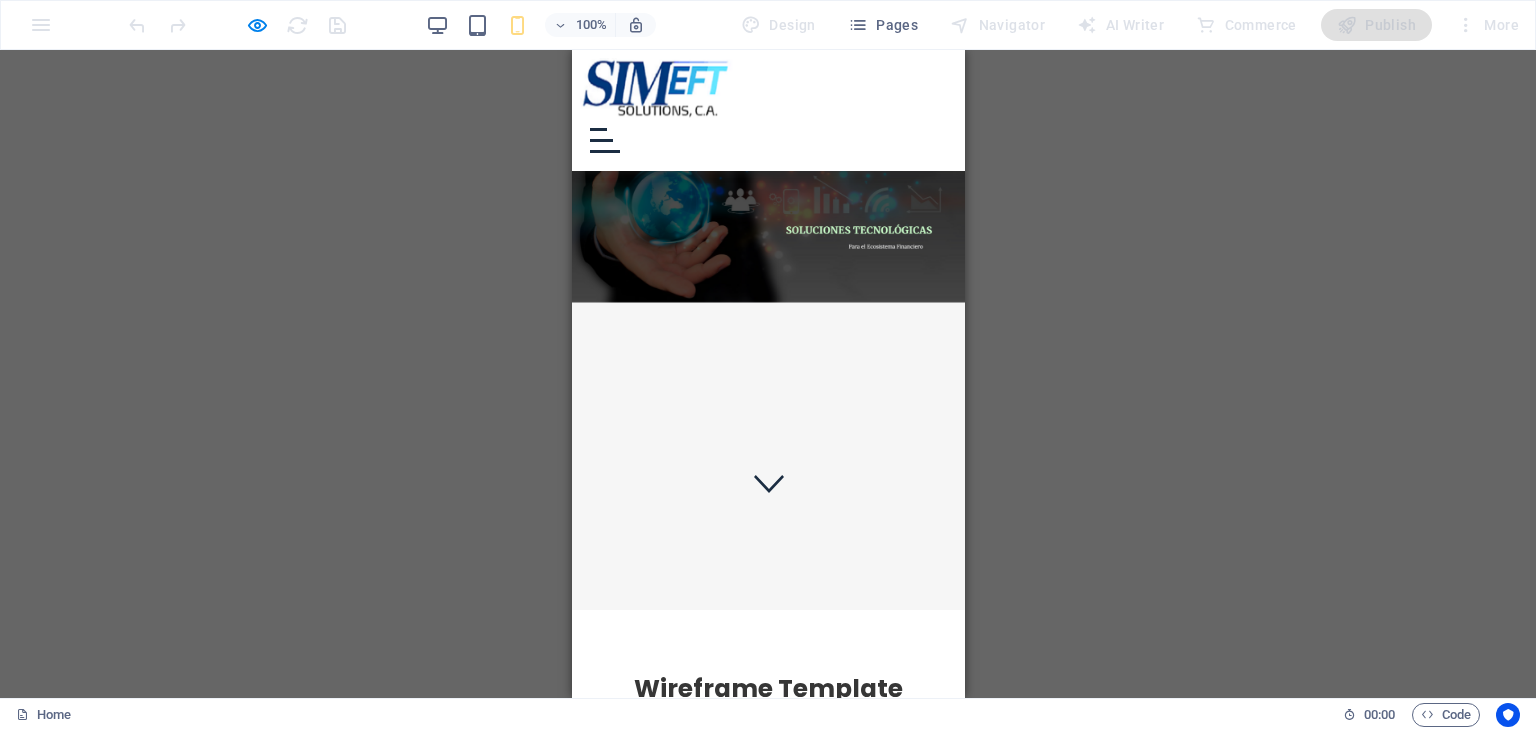 scroll, scrollTop: 0, scrollLeft: 0, axis: both 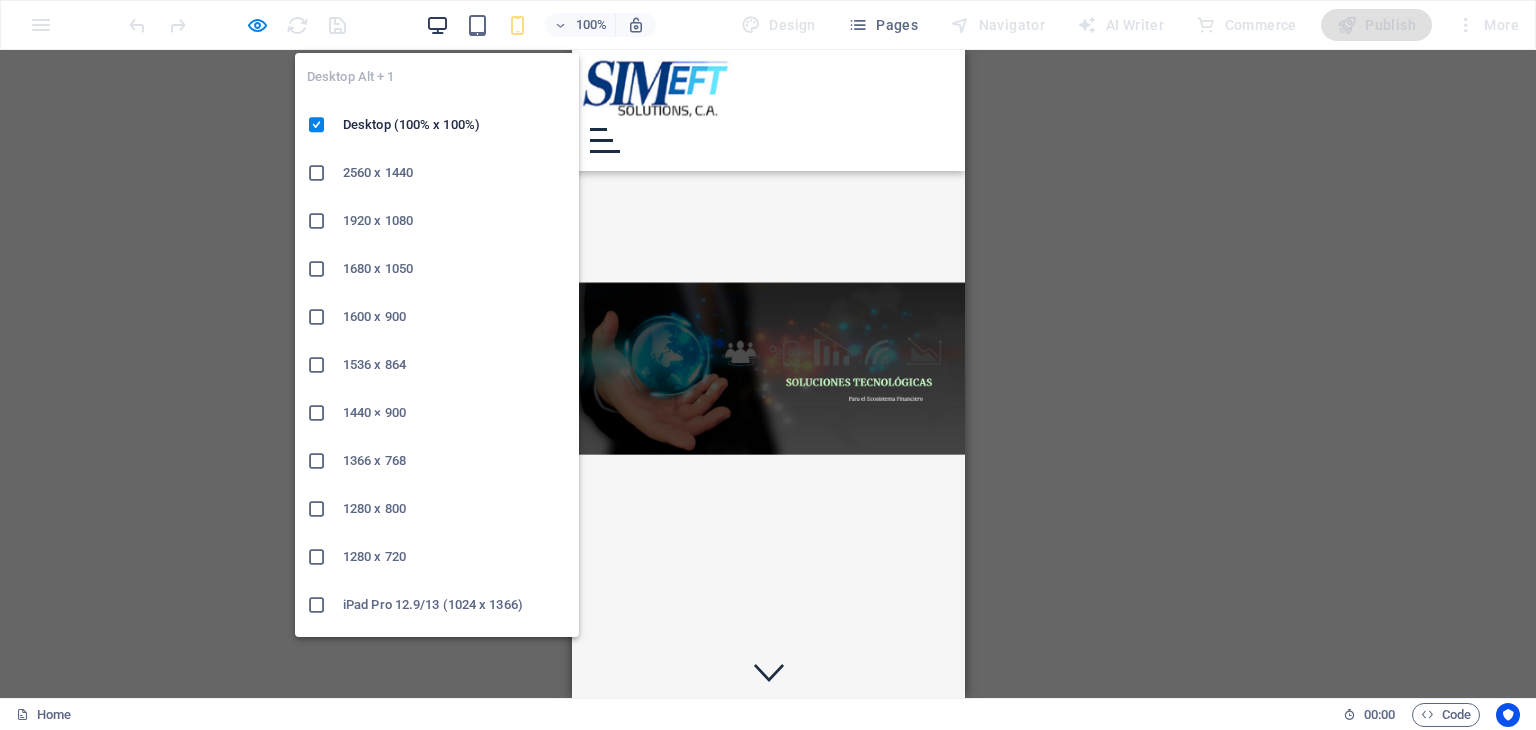 click at bounding box center [437, 25] 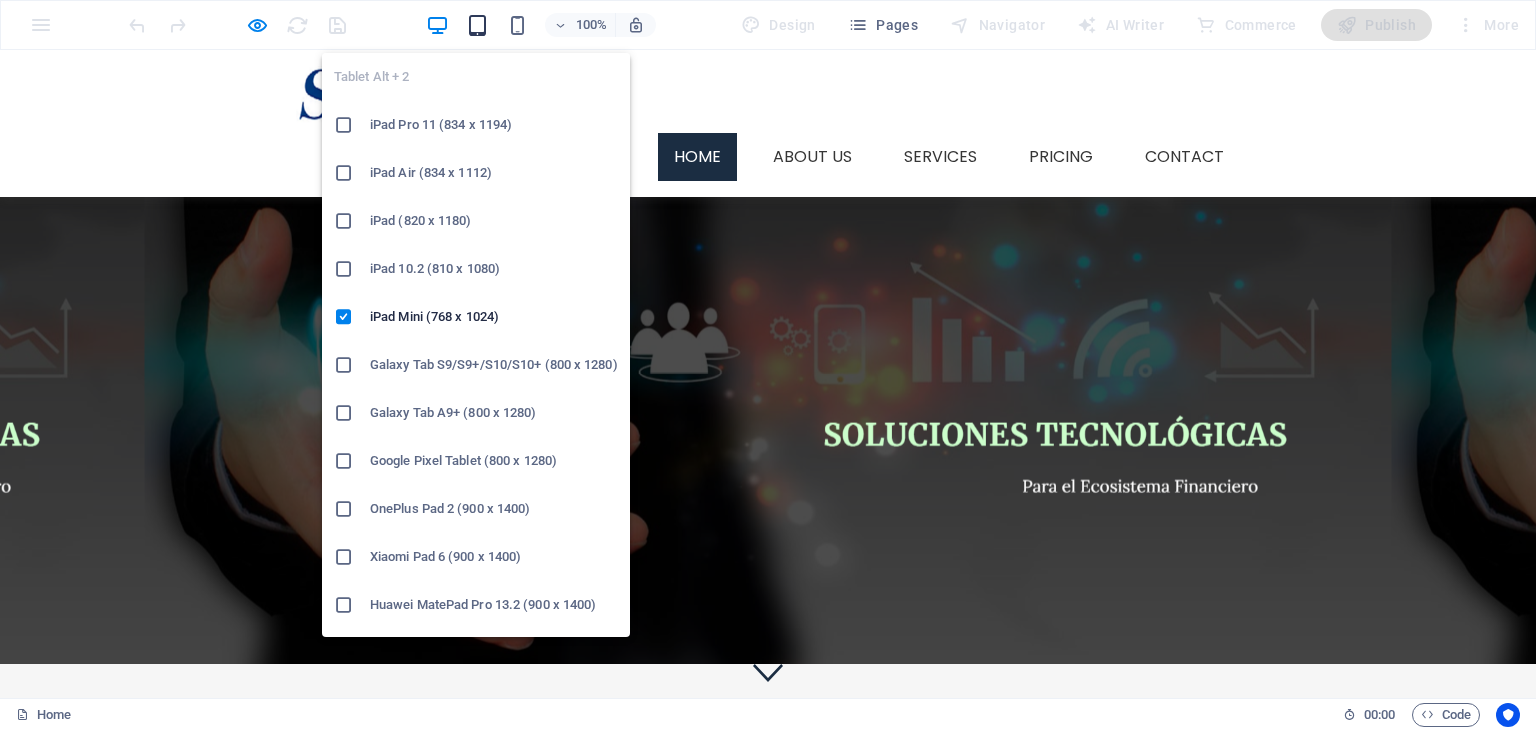 click at bounding box center (477, 25) 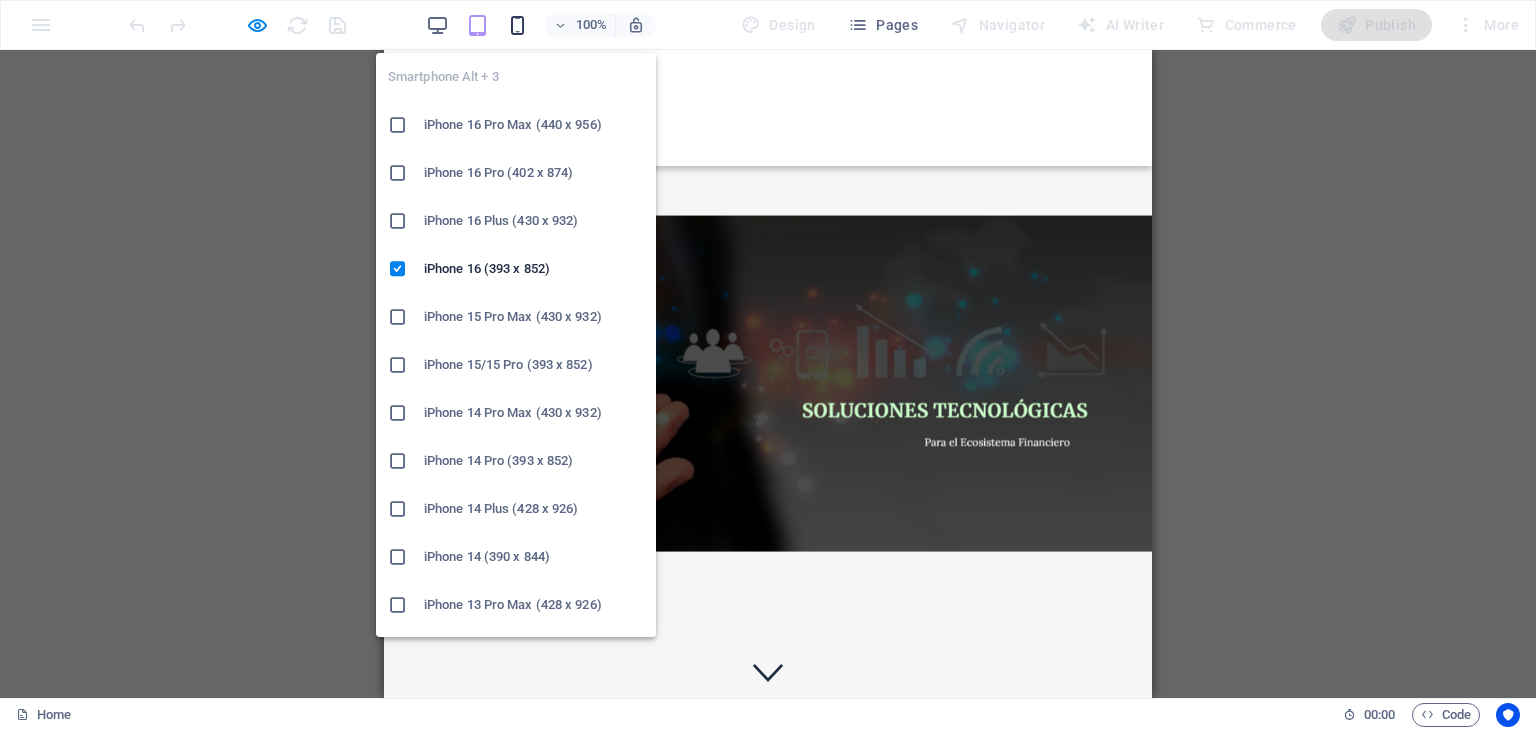 click at bounding box center (517, 25) 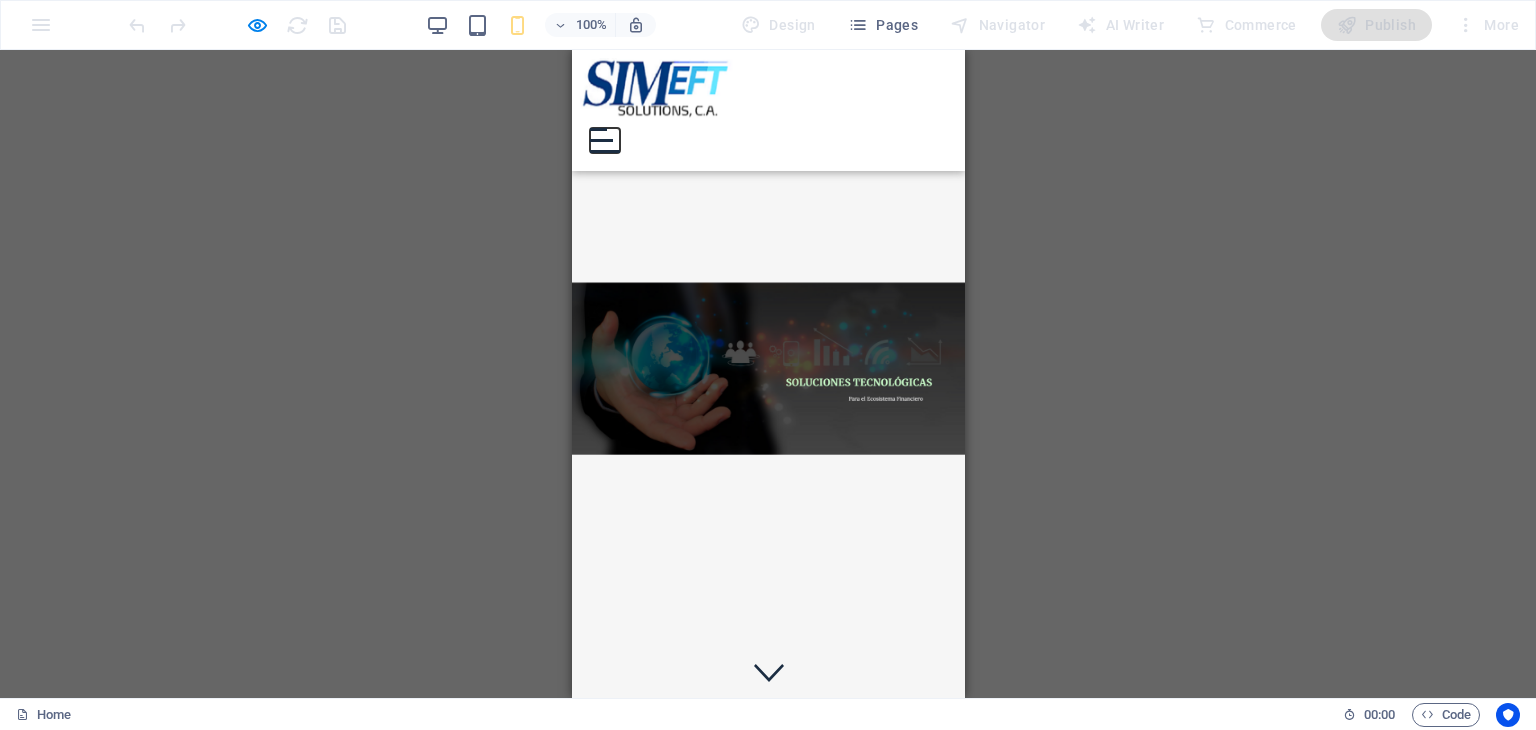click on "Menu" at bounding box center [600, 140] 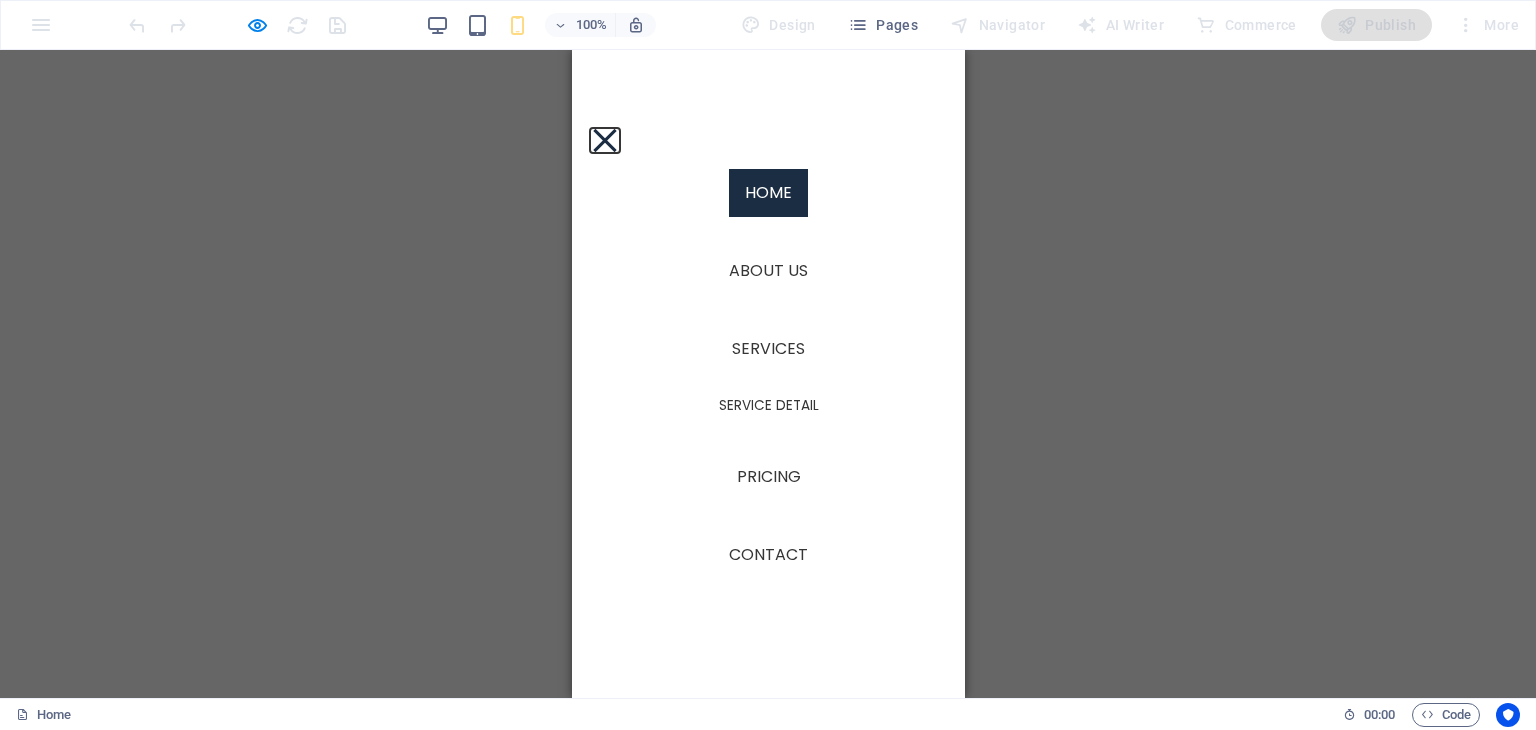 click on "Menu" at bounding box center (603, 140) 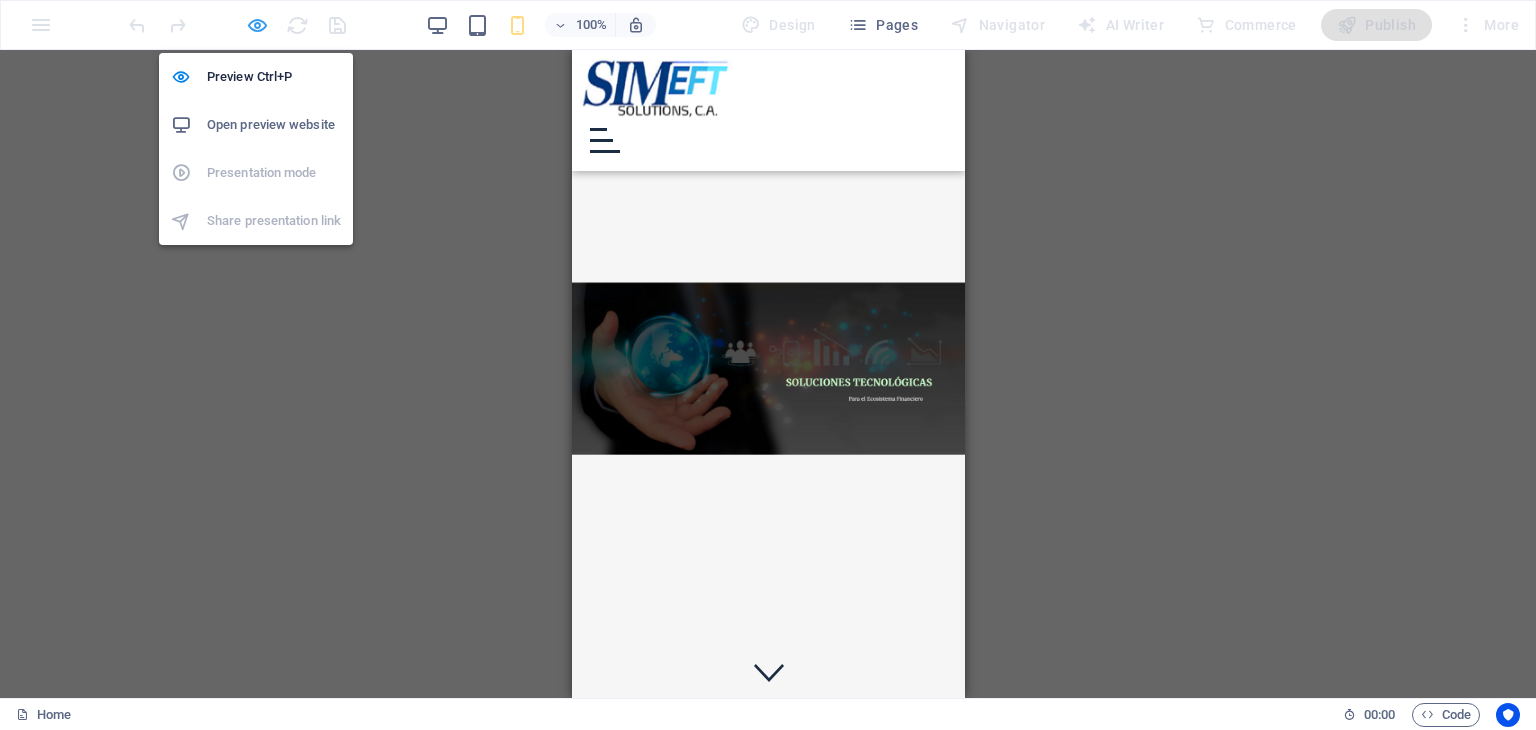 click at bounding box center (257, 25) 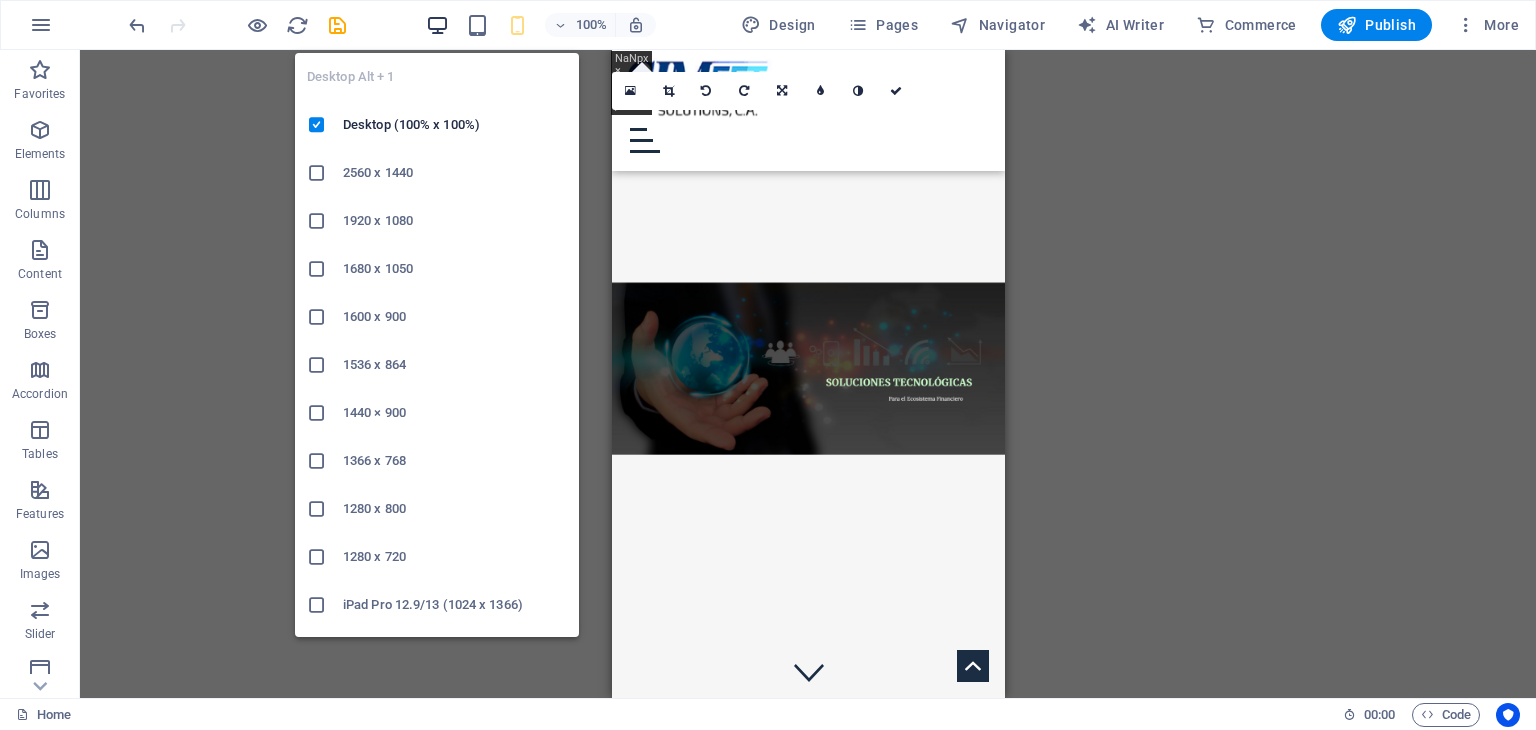 click at bounding box center (437, 25) 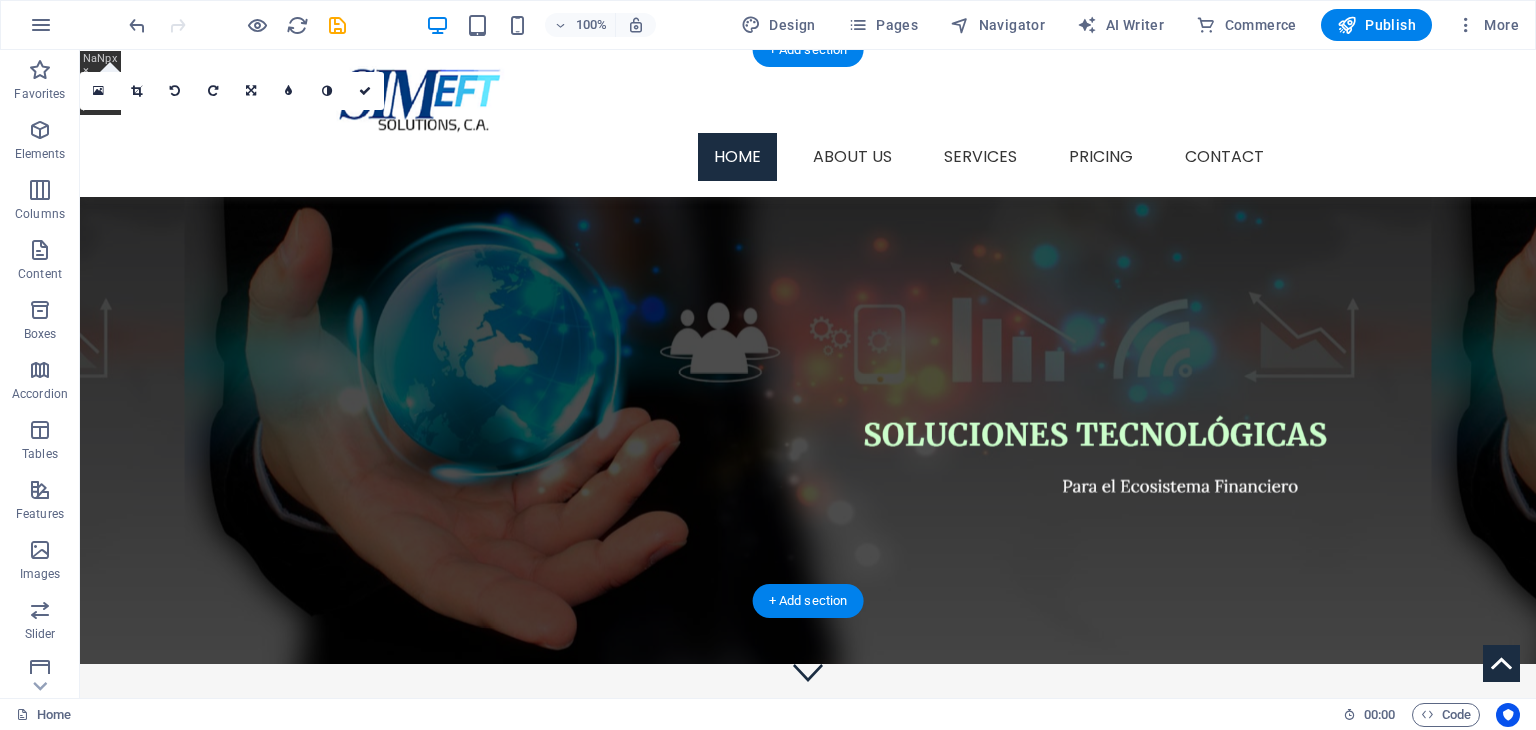 click at bounding box center [808, 391] 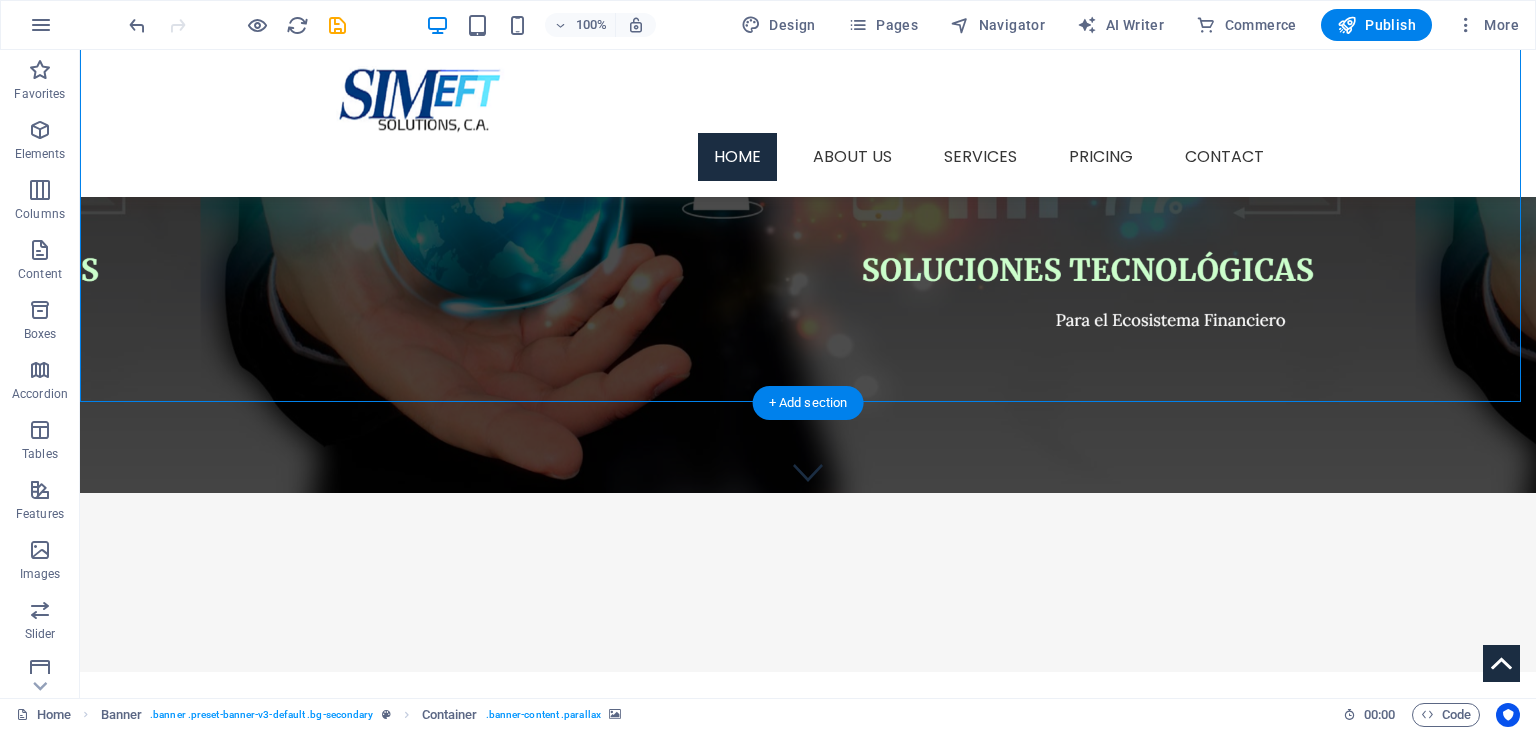 scroll, scrollTop: 0, scrollLeft: 0, axis: both 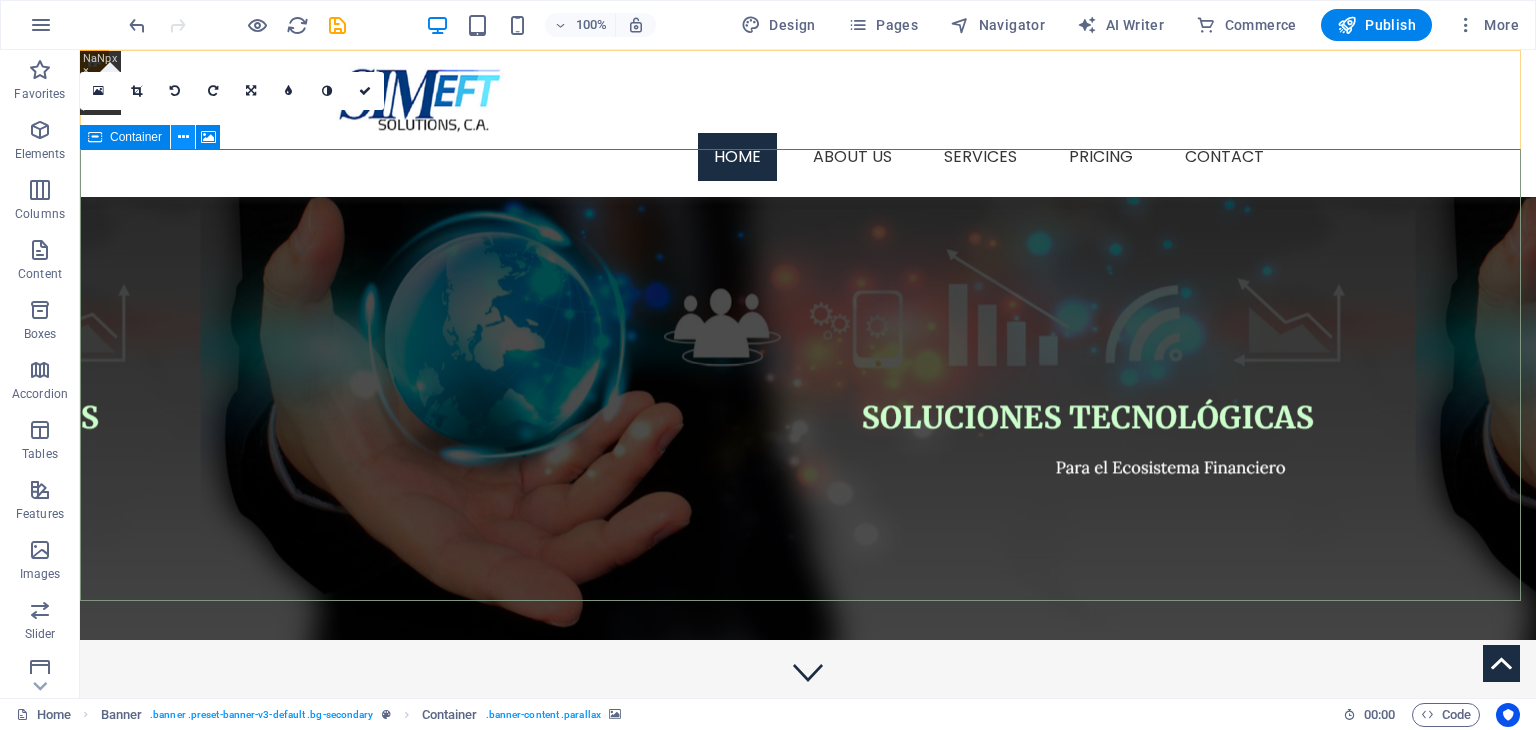 click at bounding box center [183, 137] 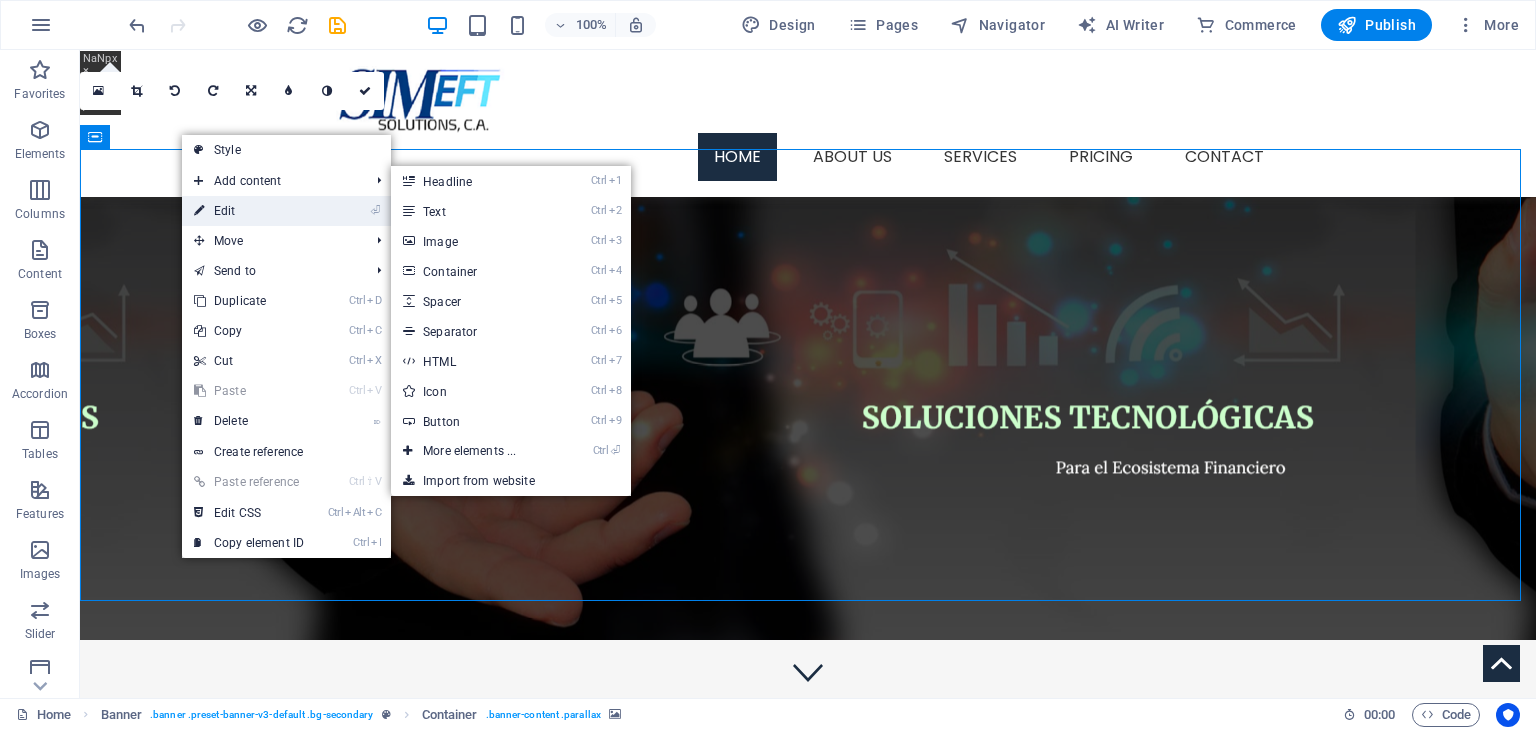 click on "⏎  Edit" at bounding box center [249, 211] 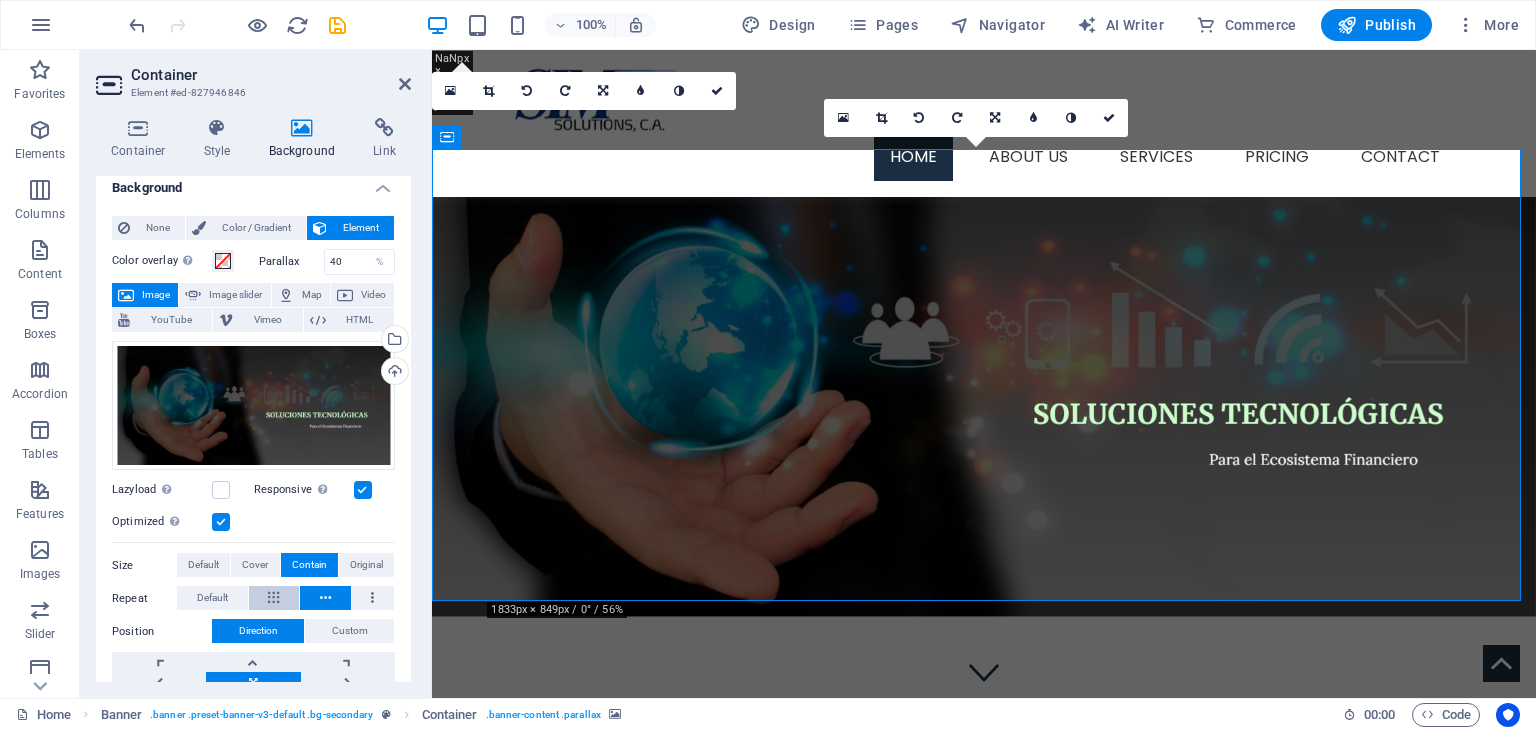 scroll, scrollTop: 0, scrollLeft: 0, axis: both 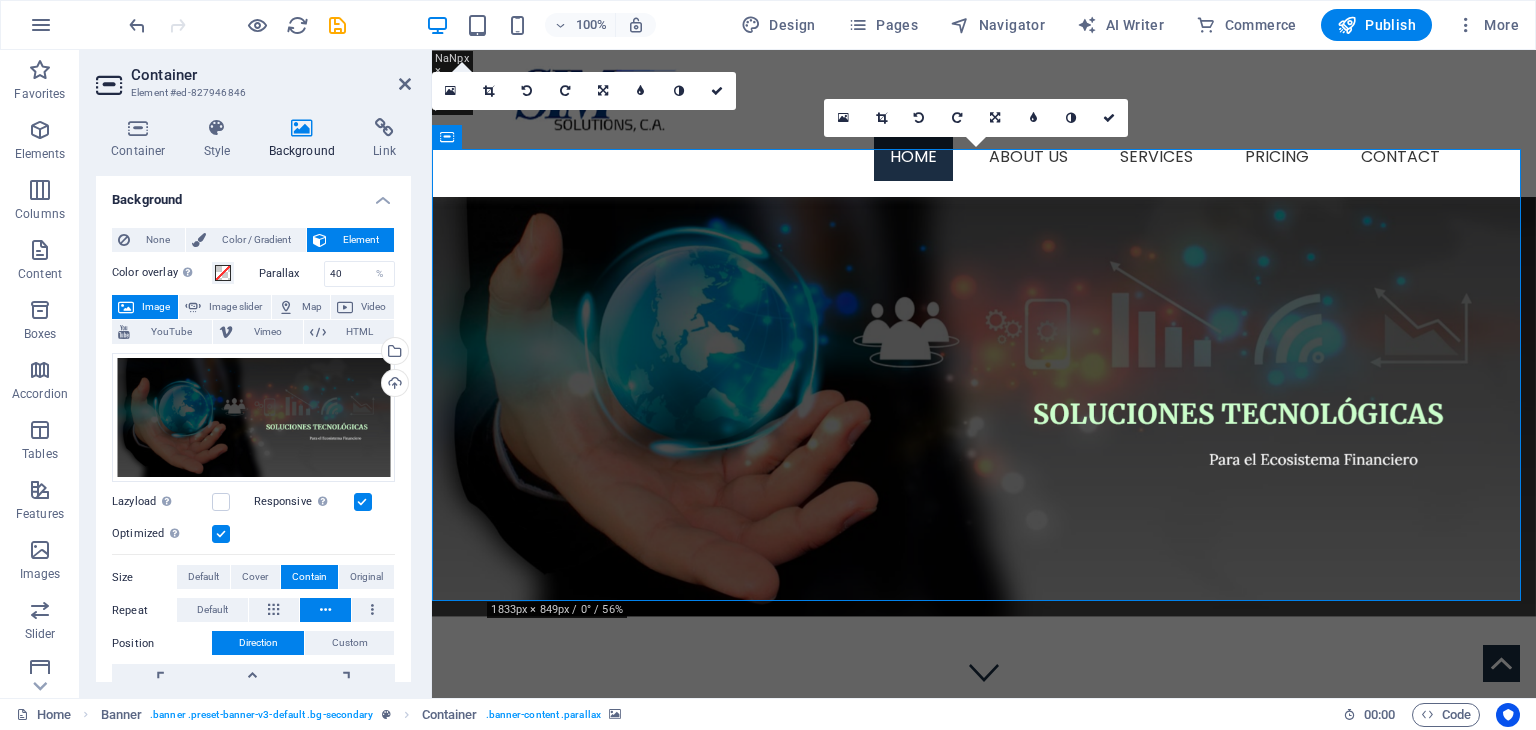 click at bounding box center [302, 128] 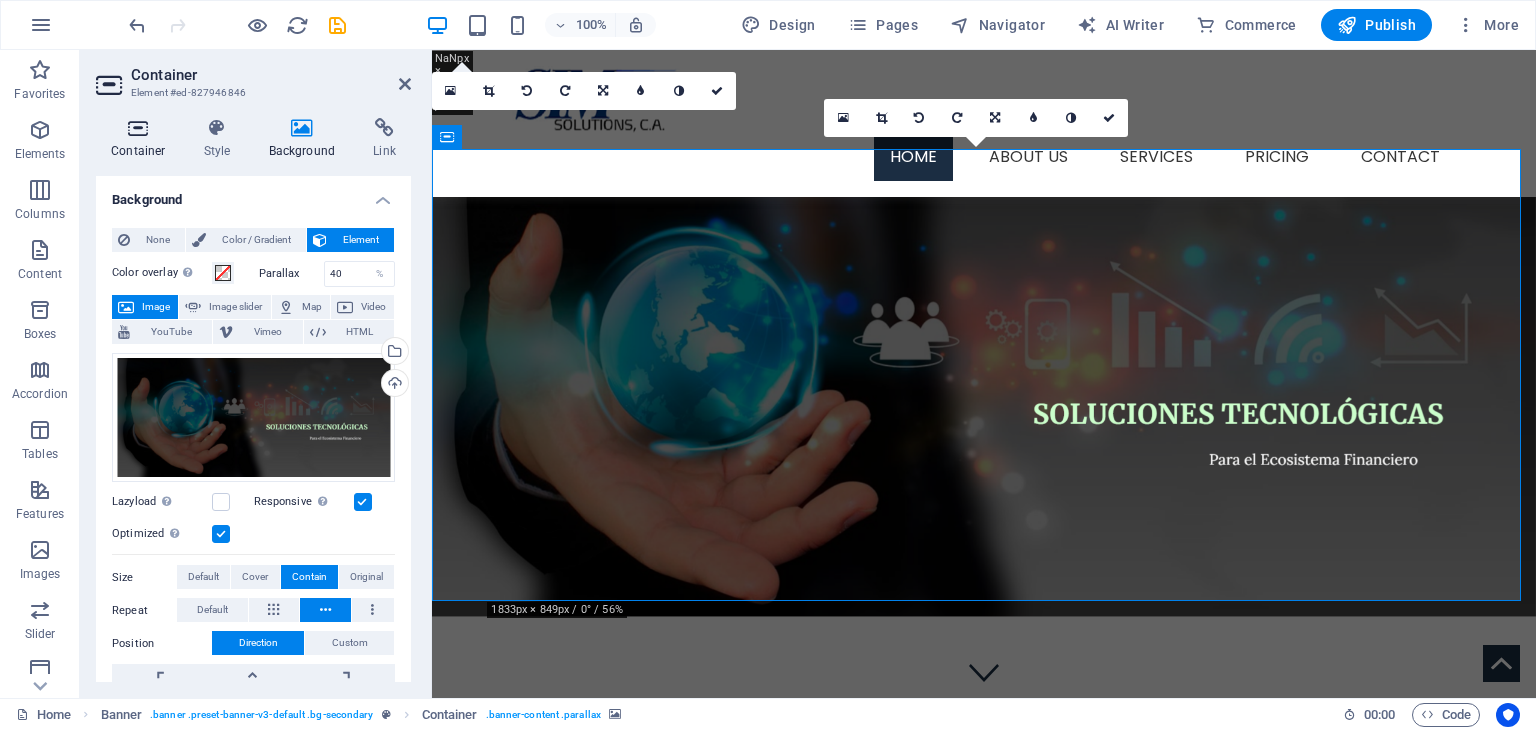 click on "Container" at bounding box center [142, 139] 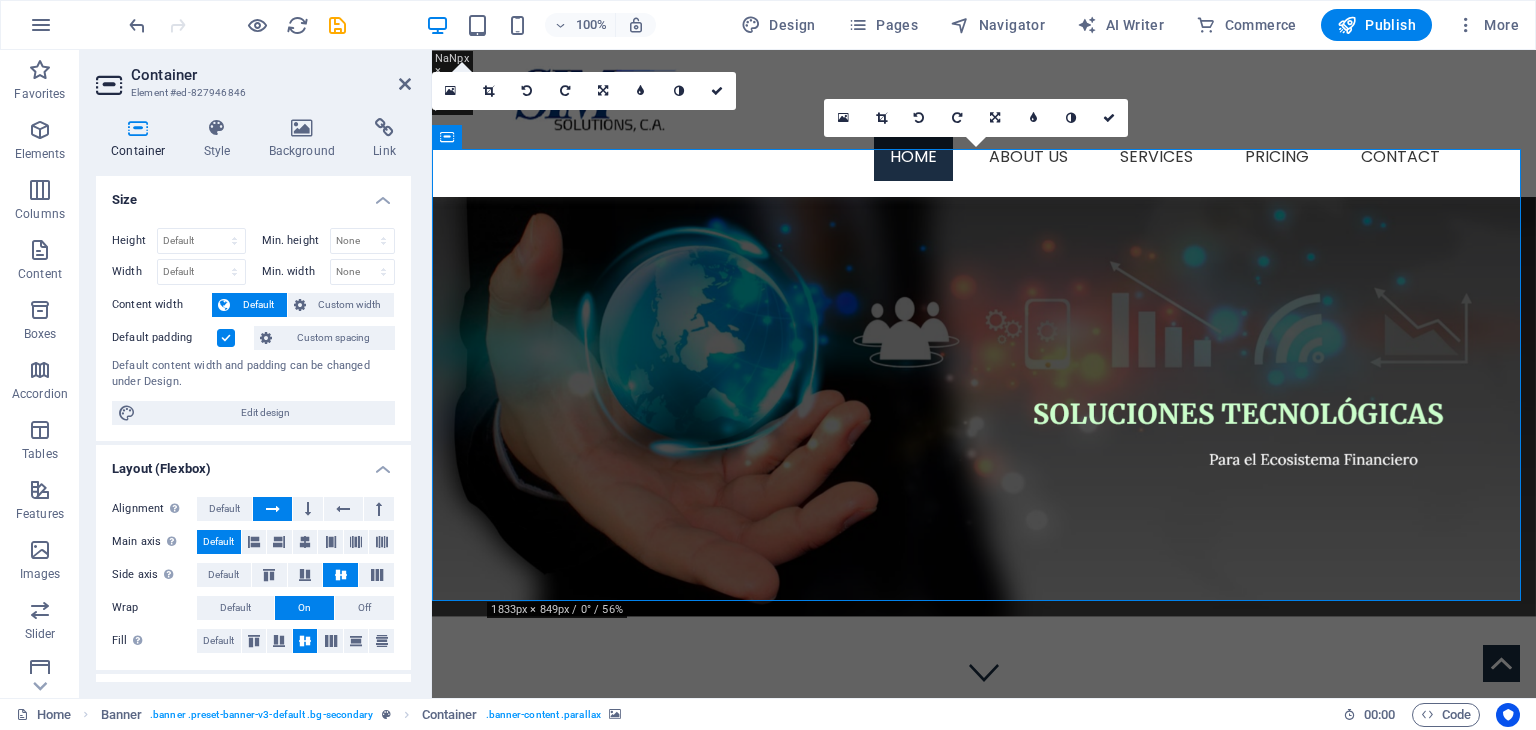 scroll, scrollTop: 100, scrollLeft: 0, axis: vertical 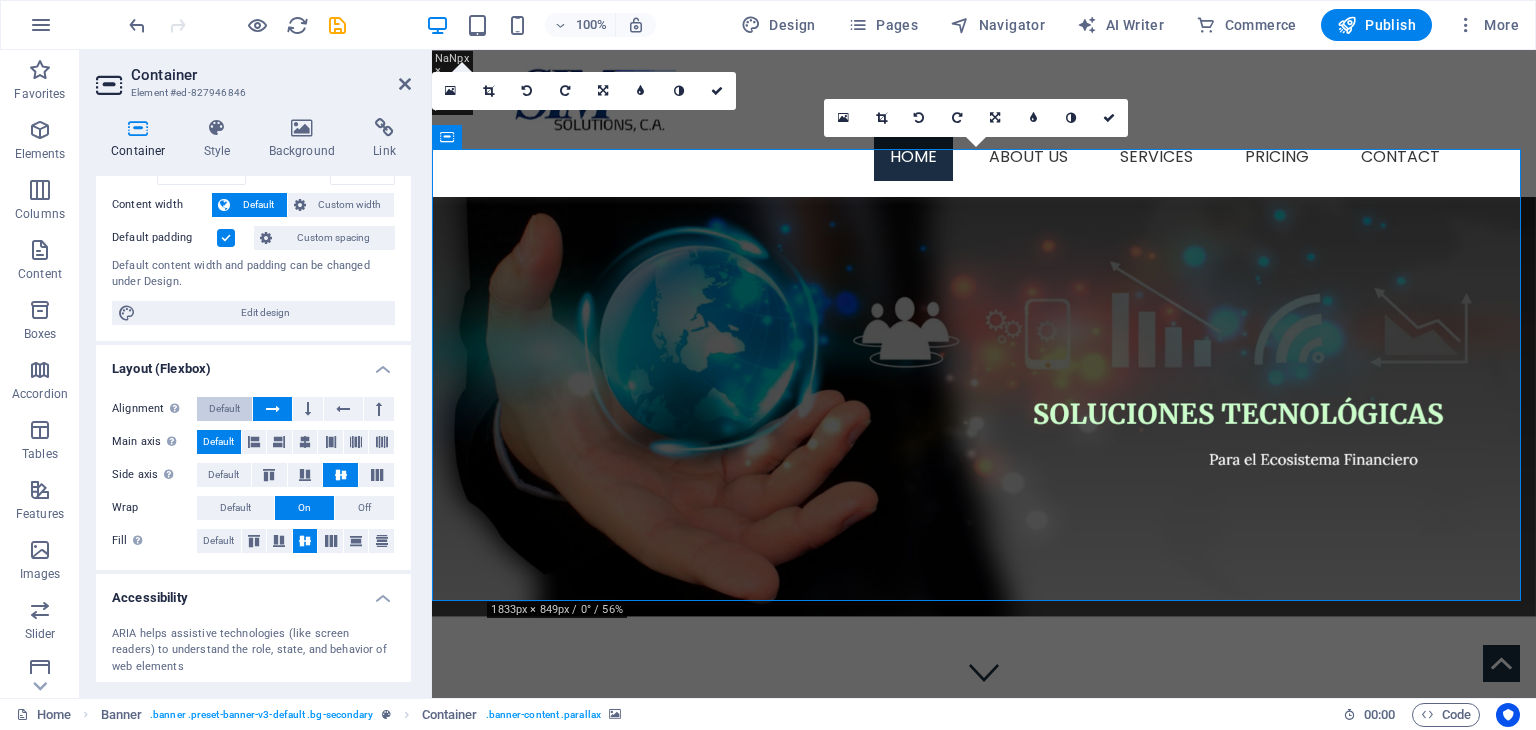 click on "Default" at bounding box center [224, 409] 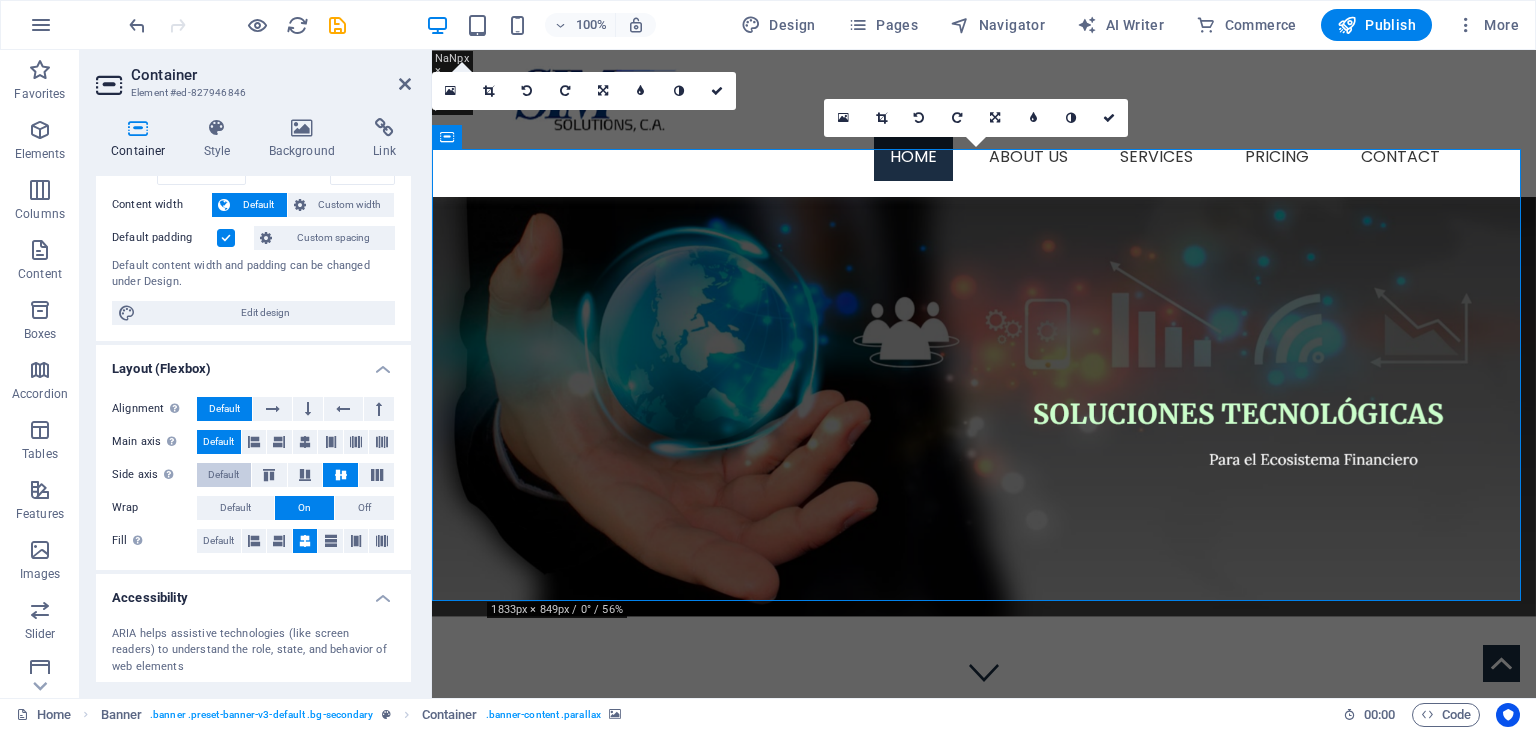 click on "Default" at bounding box center (223, 475) 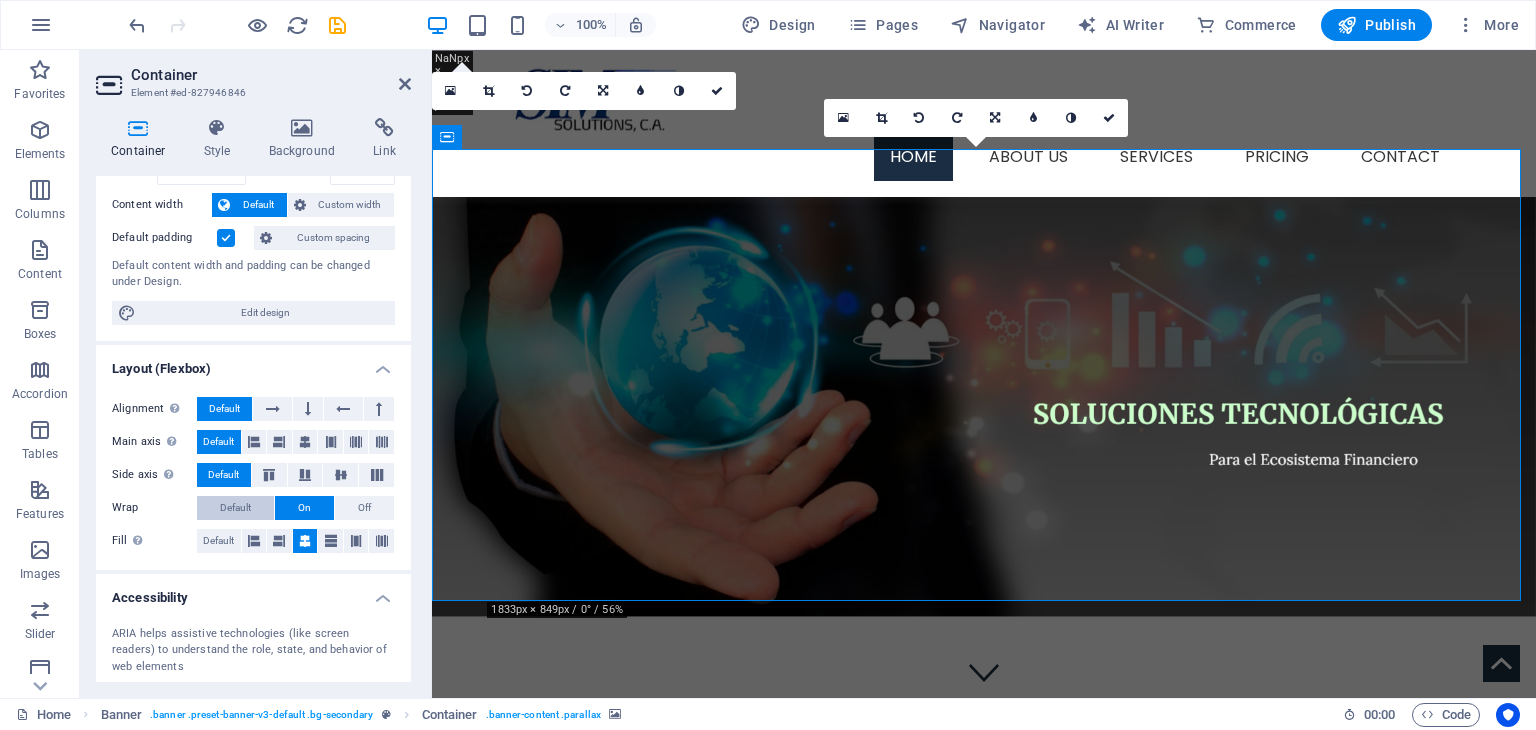click on "Default" at bounding box center [235, 508] 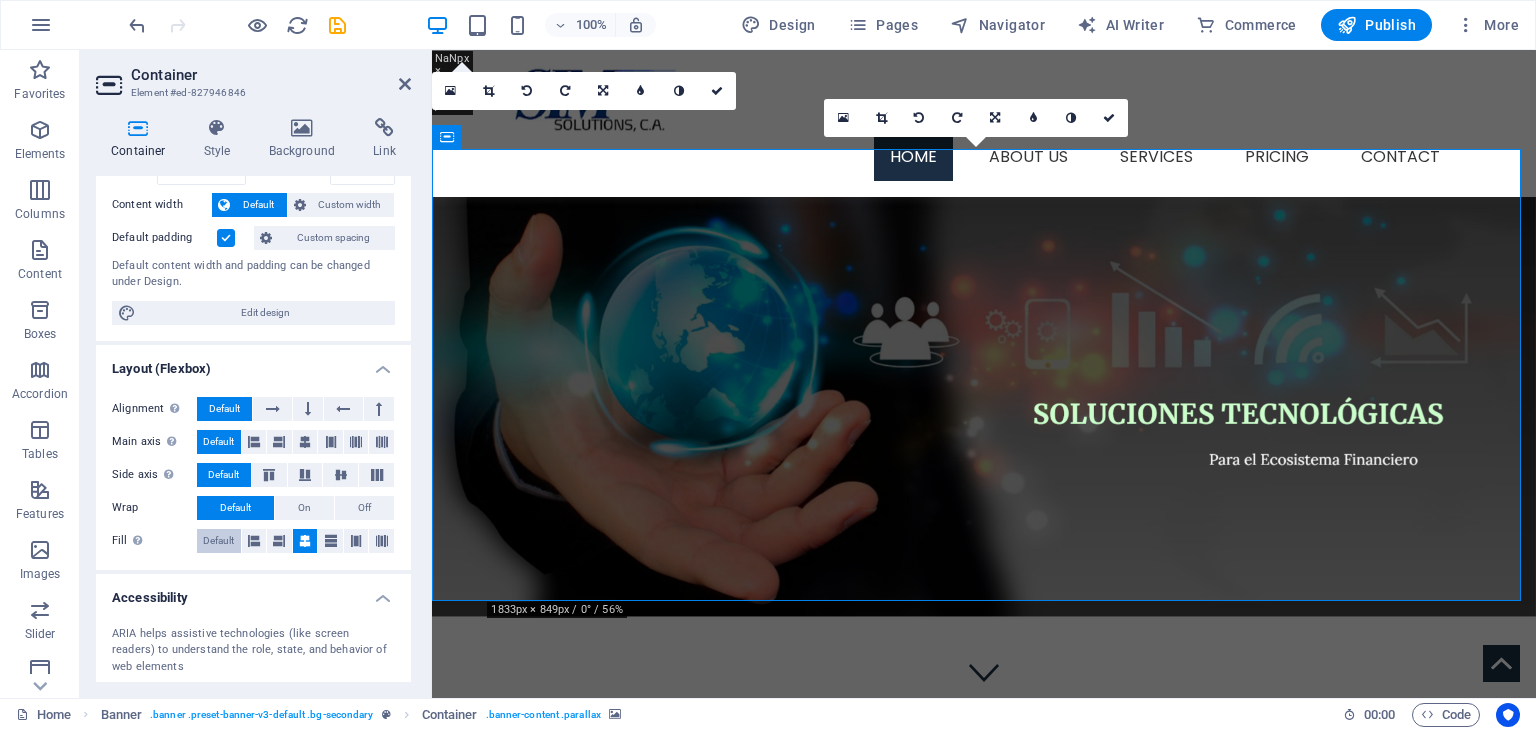 click on "Default" at bounding box center (218, 541) 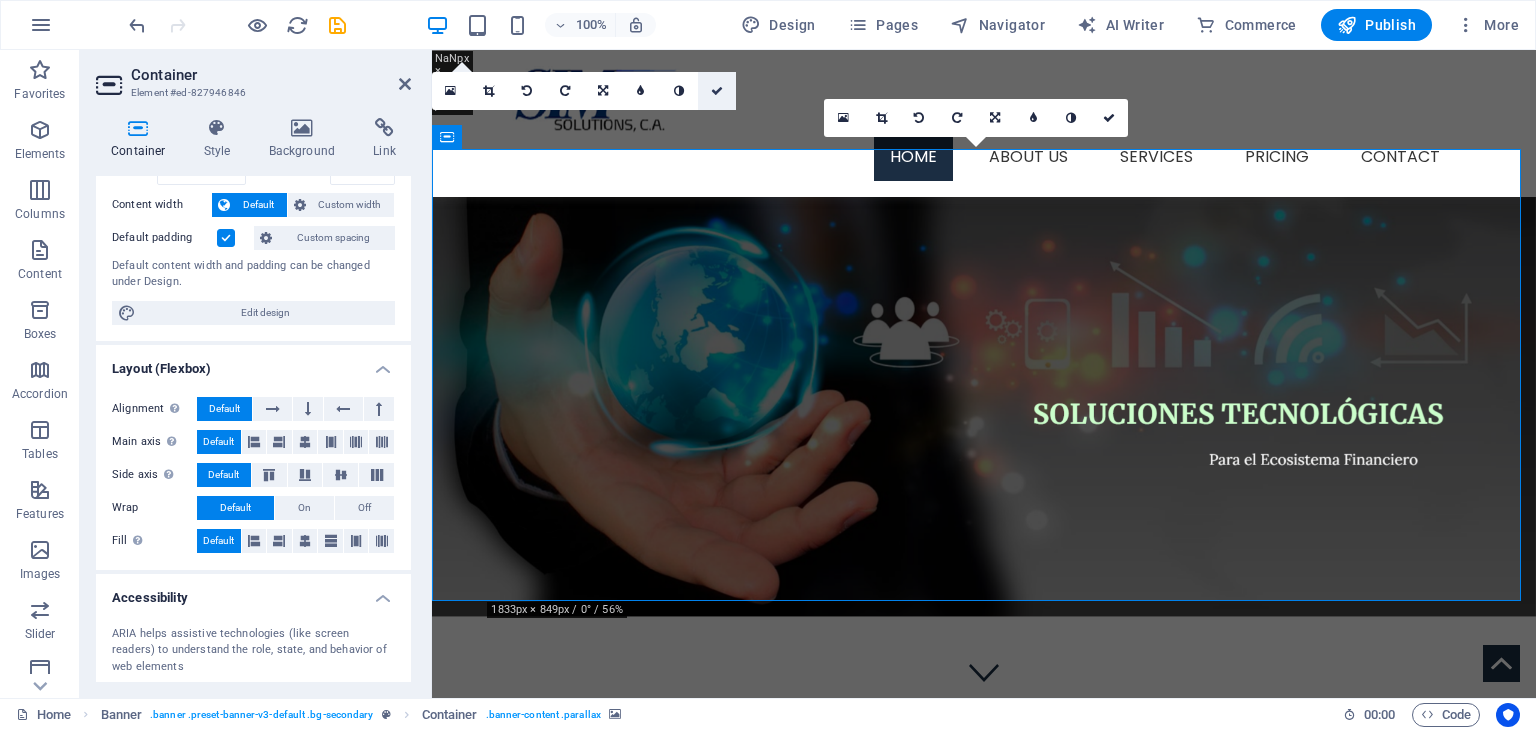 click at bounding box center [717, 91] 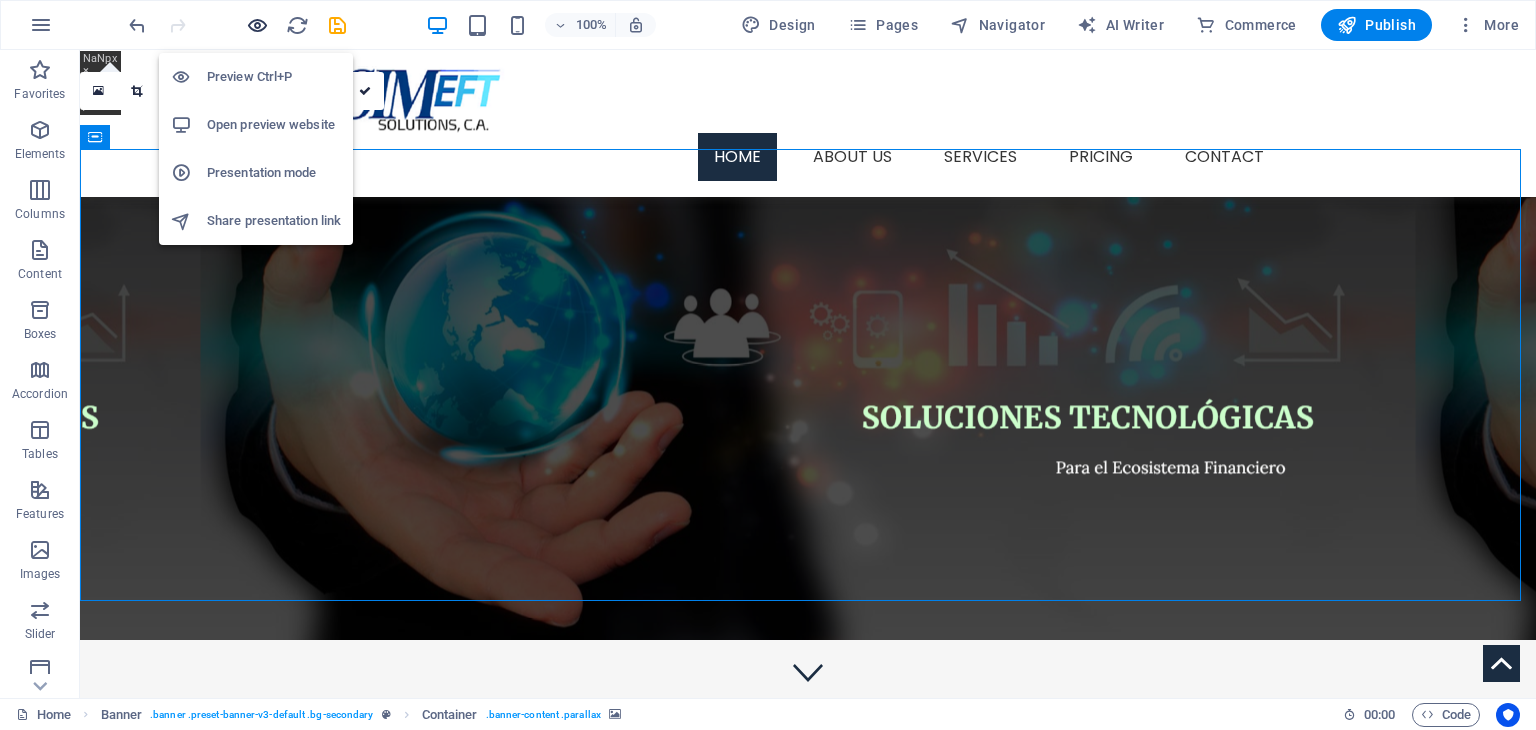 click at bounding box center (257, 25) 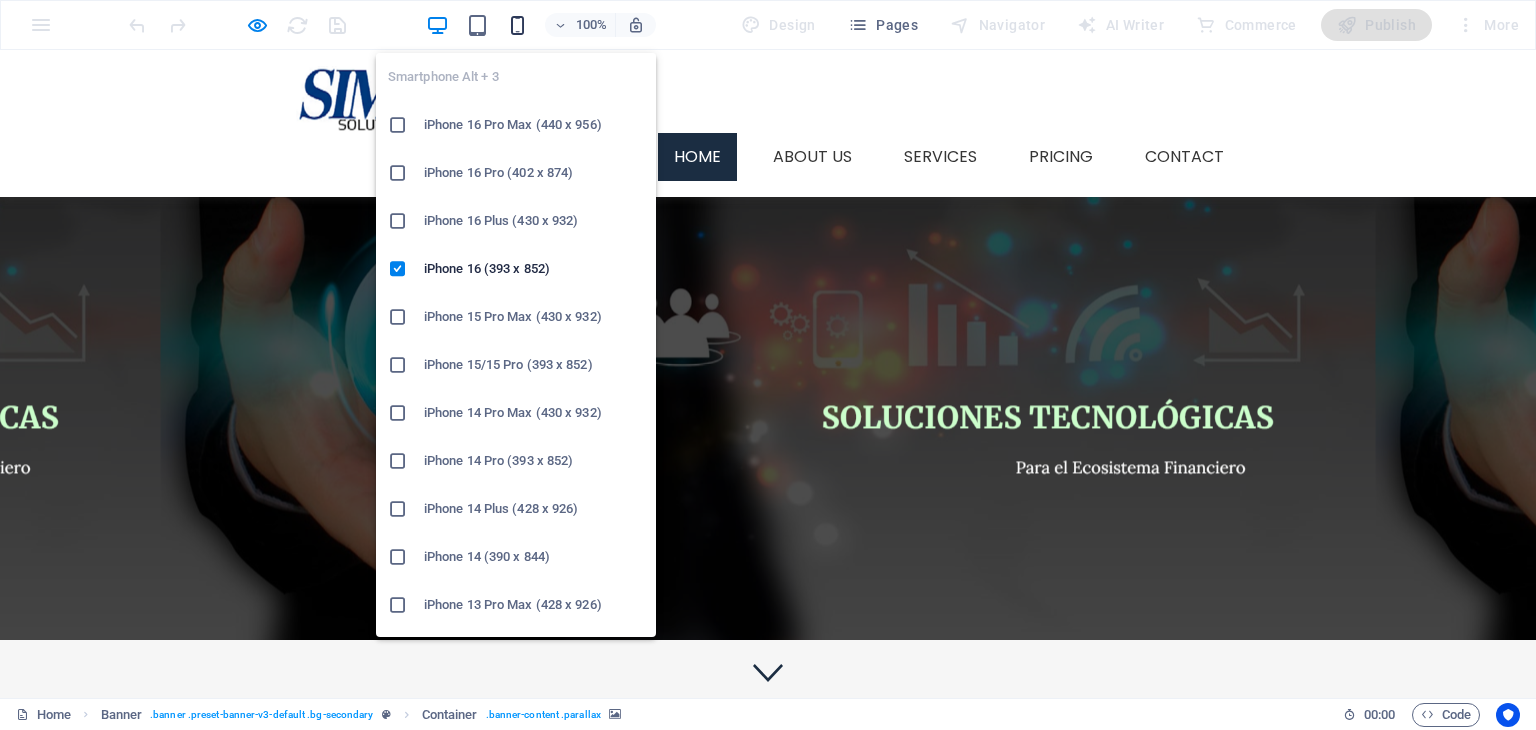 click at bounding box center (517, 25) 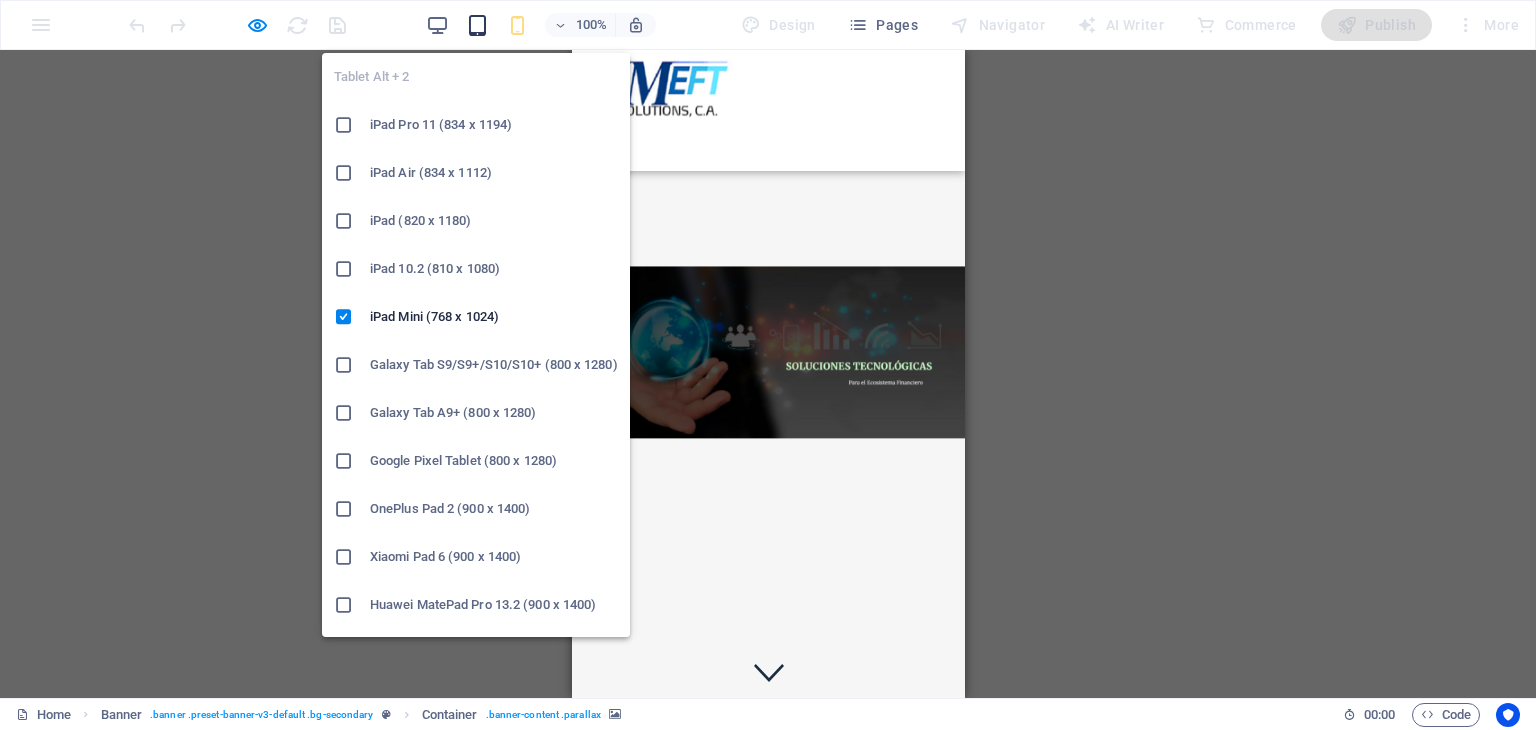 click at bounding box center (477, 25) 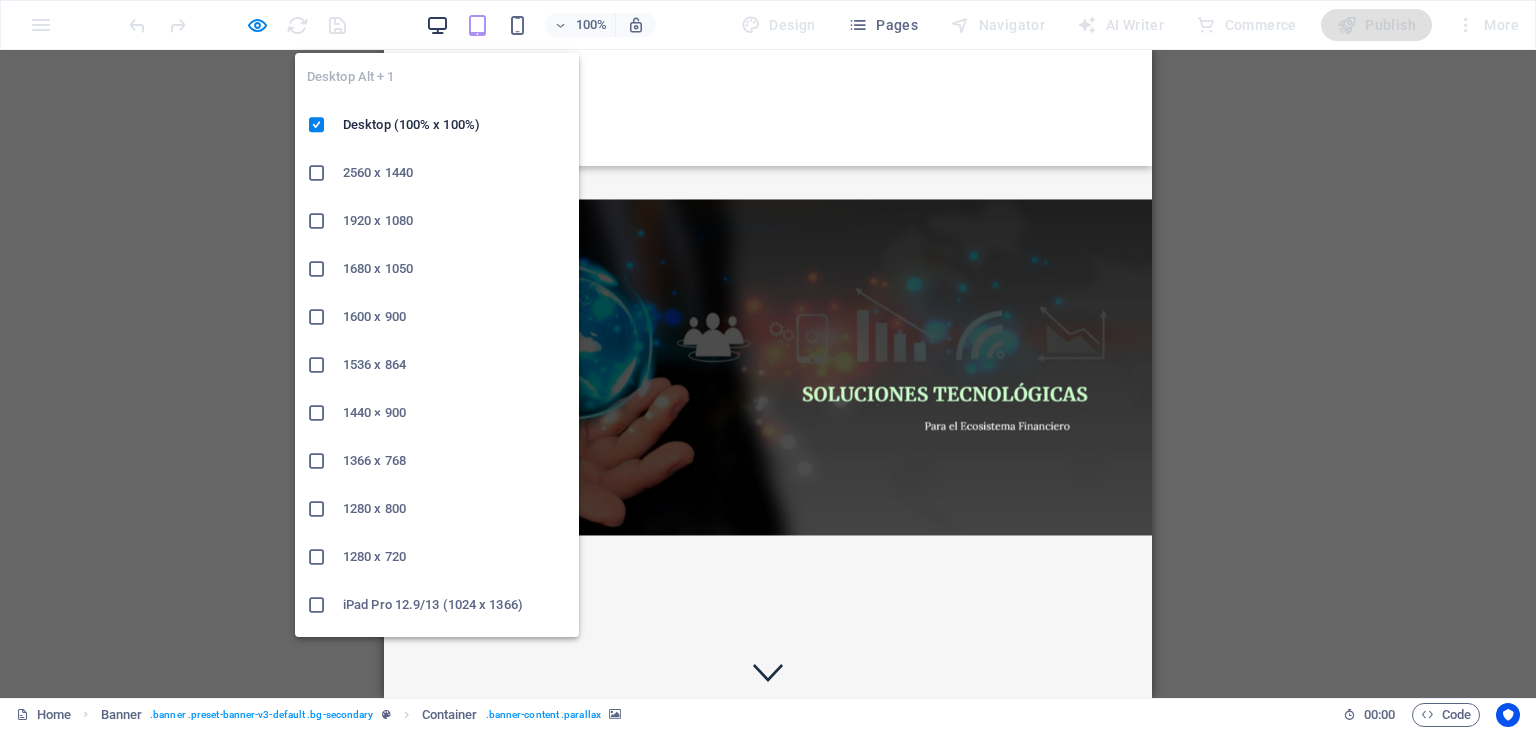 click at bounding box center (437, 25) 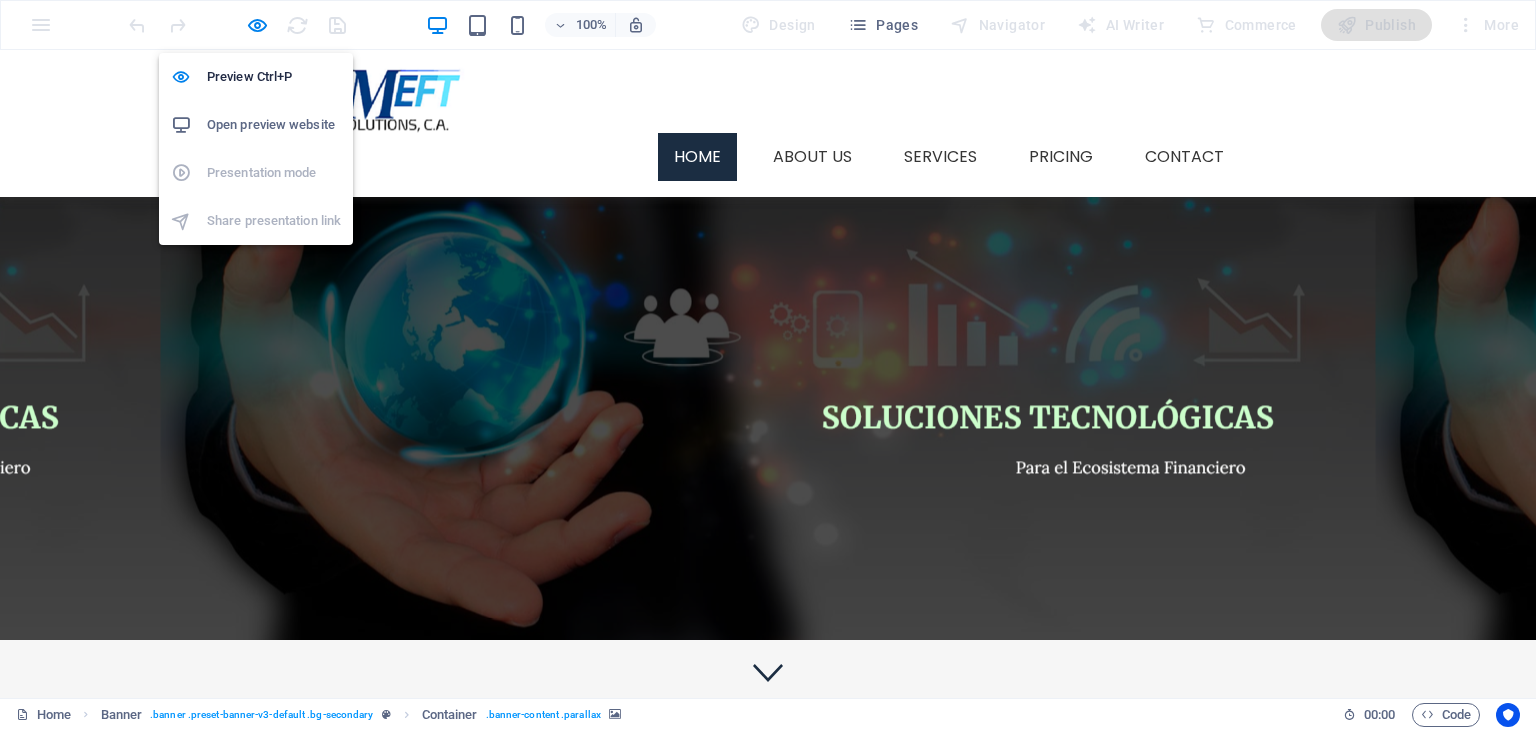 click at bounding box center [237, 25] 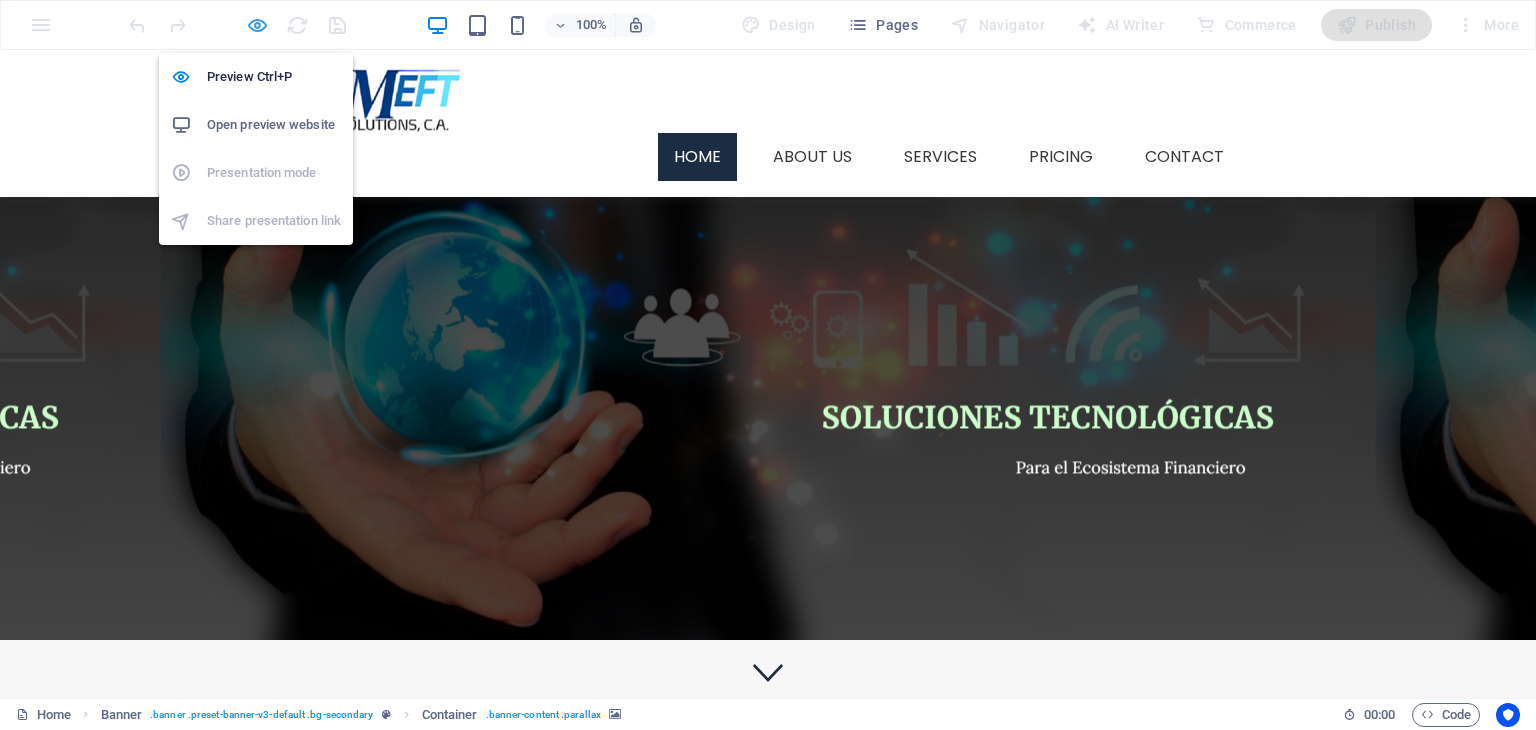 click at bounding box center (257, 25) 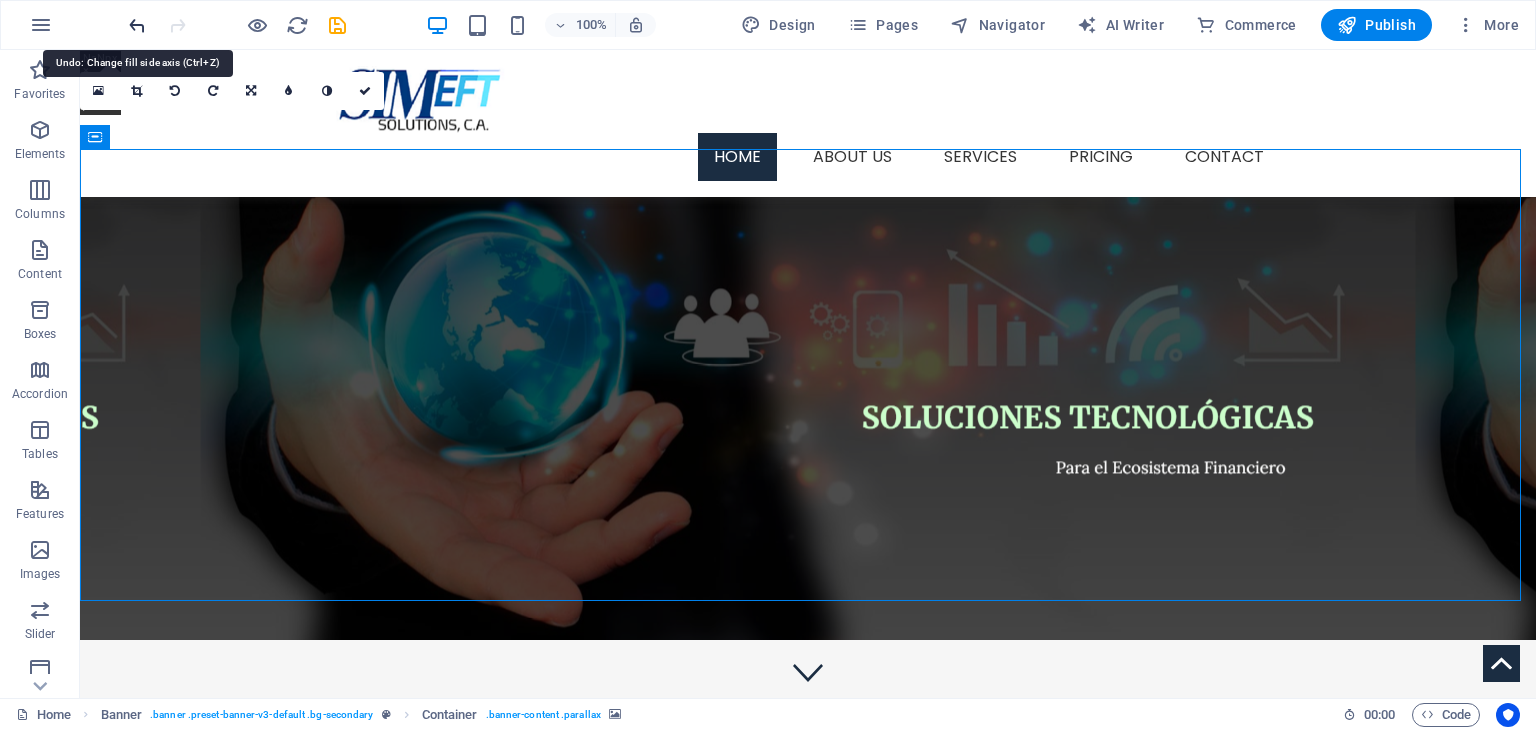 click at bounding box center [137, 25] 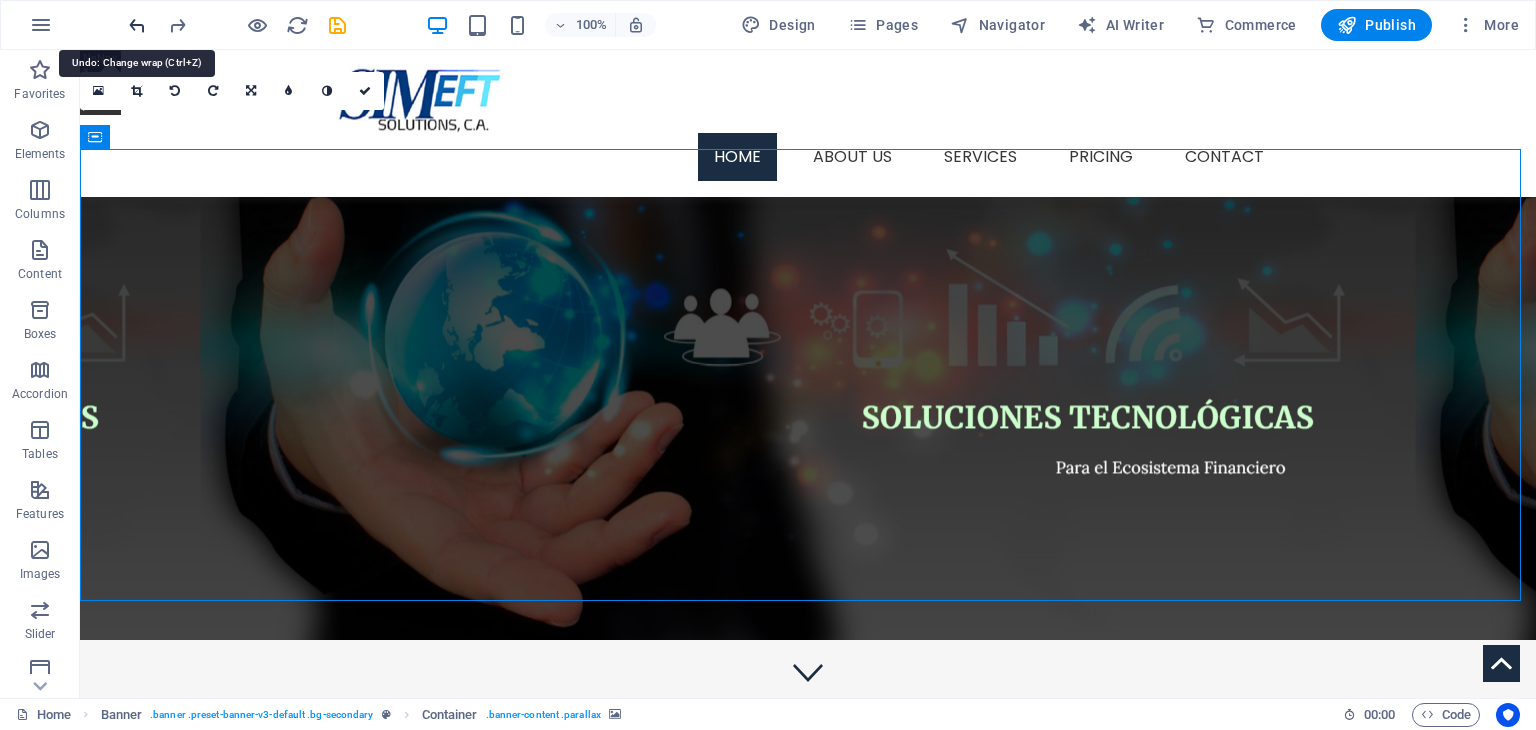 click at bounding box center [137, 25] 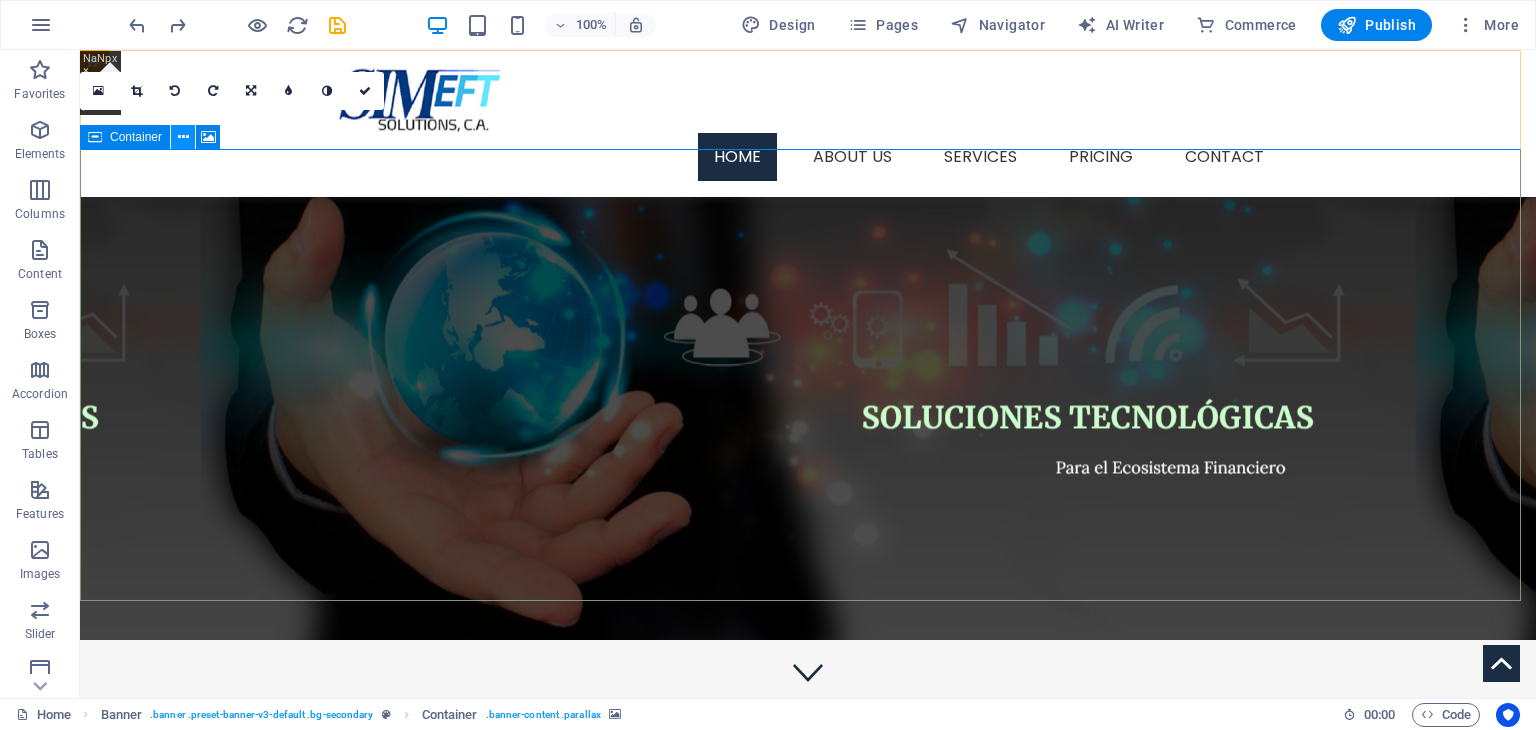 click at bounding box center (183, 137) 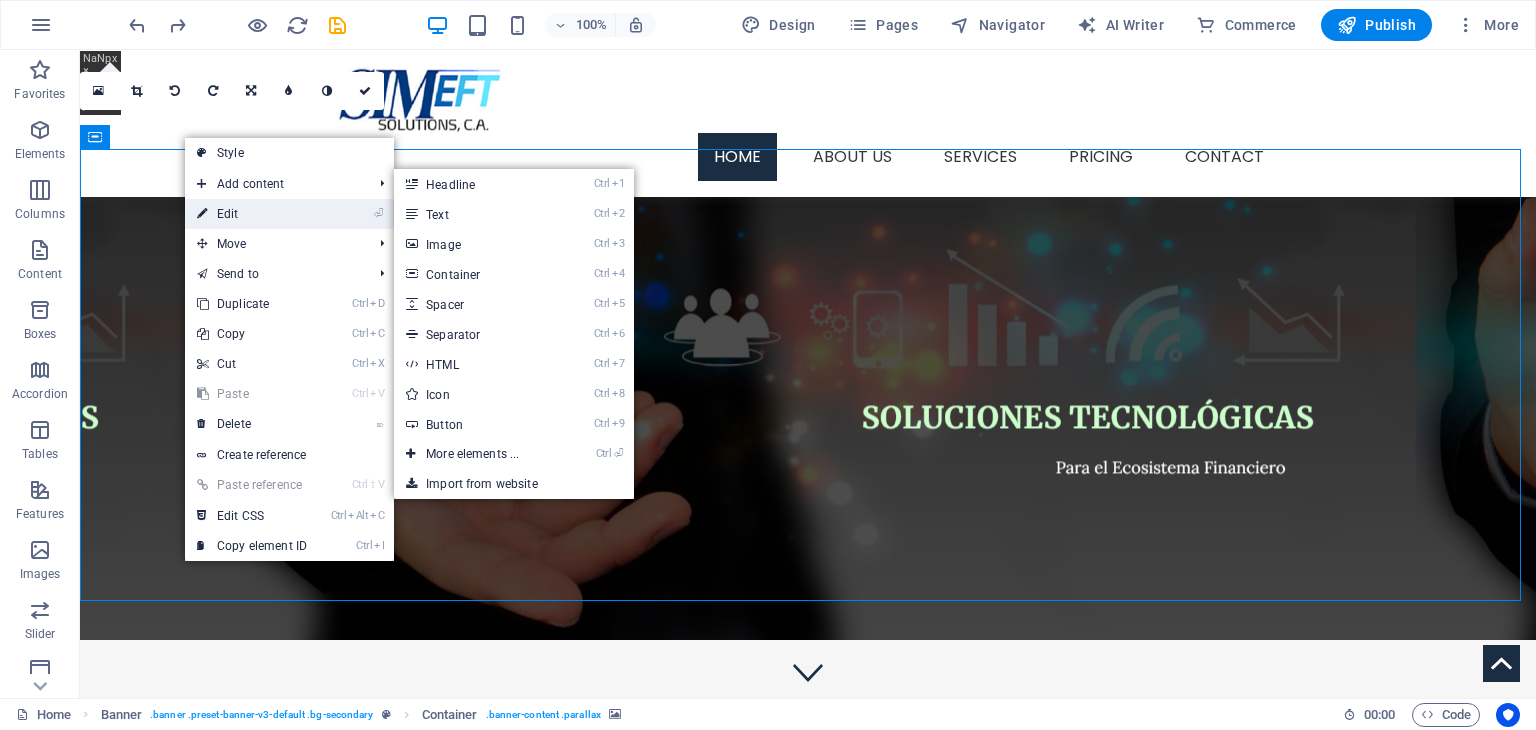 click on "⏎  Edit" at bounding box center (252, 214) 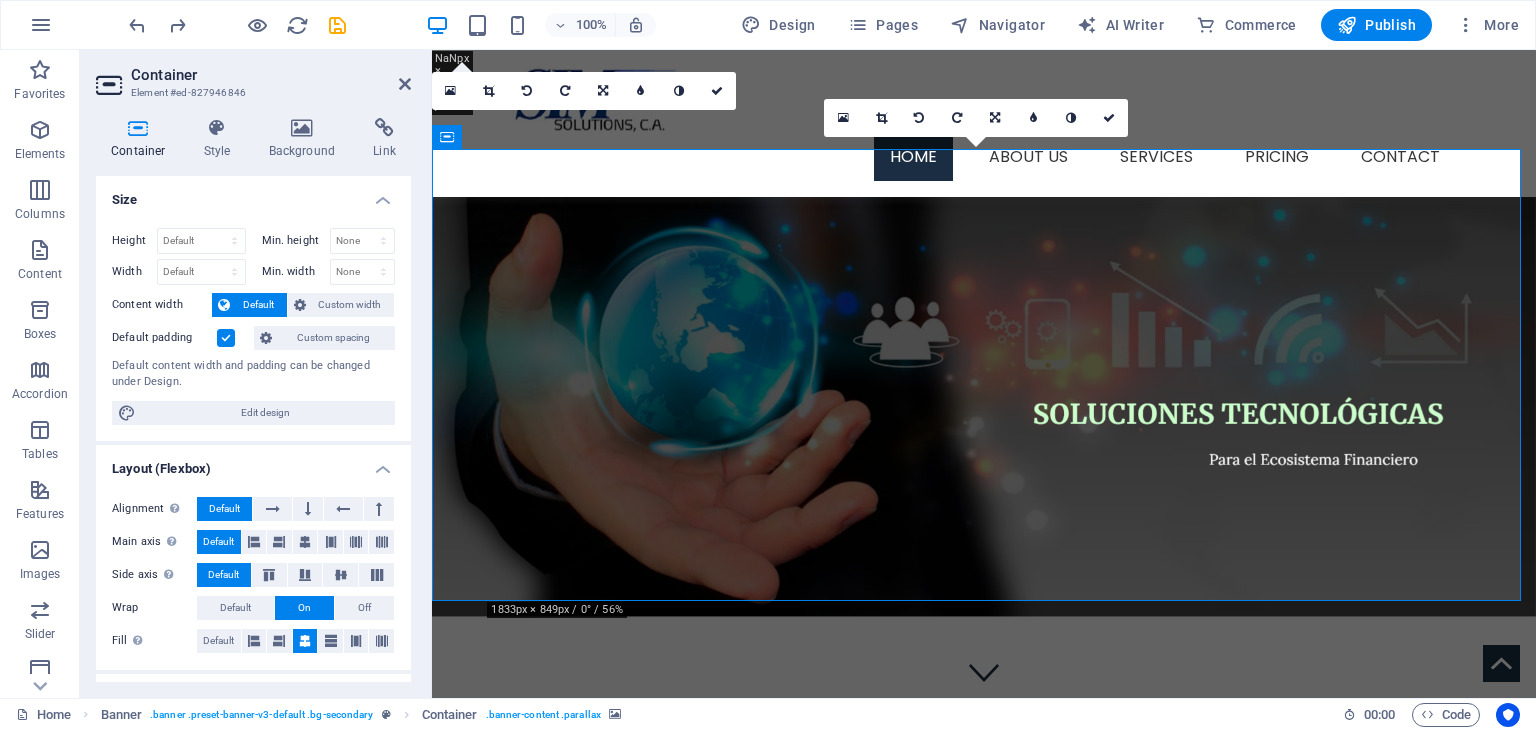 scroll, scrollTop: 100, scrollLeft: 0, axis: vertical 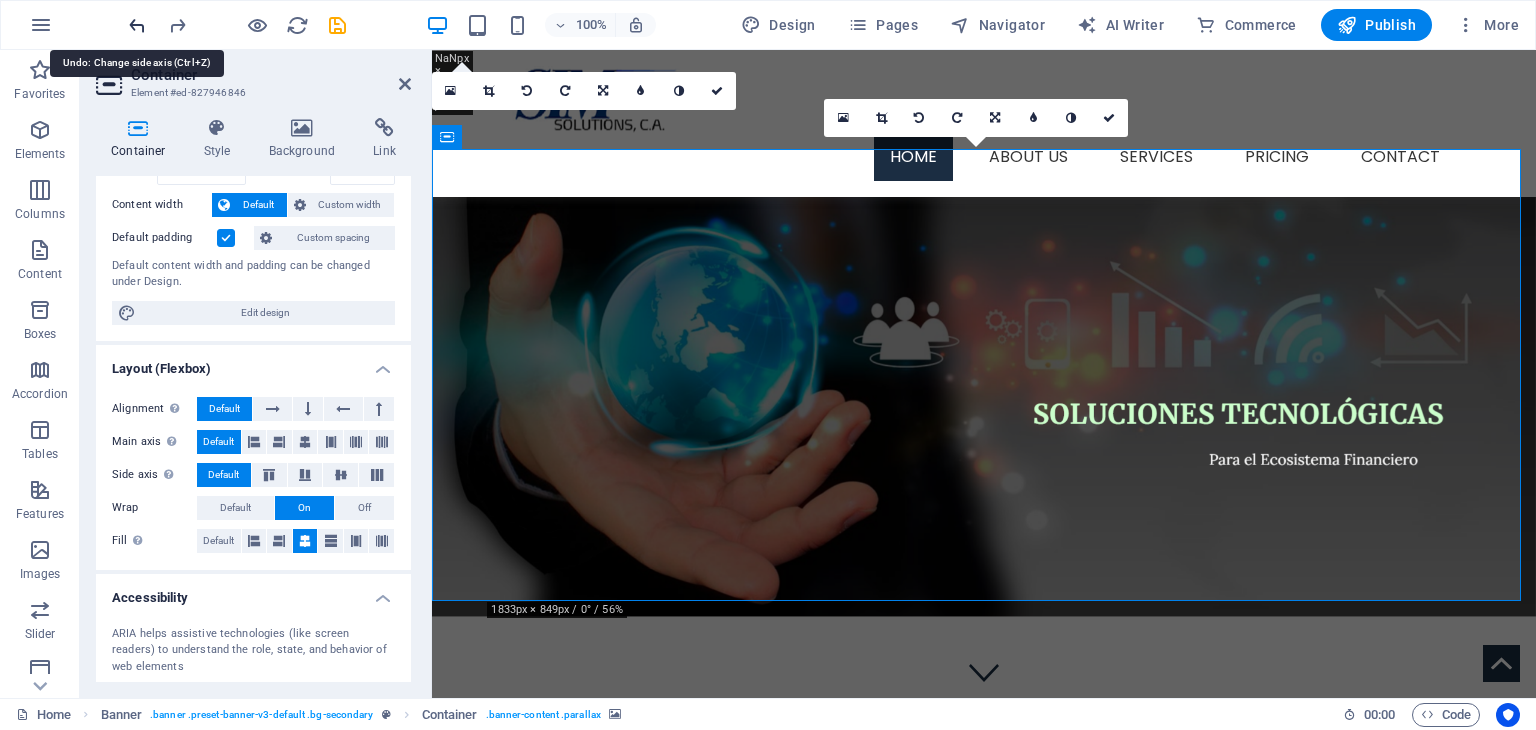 click at bounding box center [137, 25] 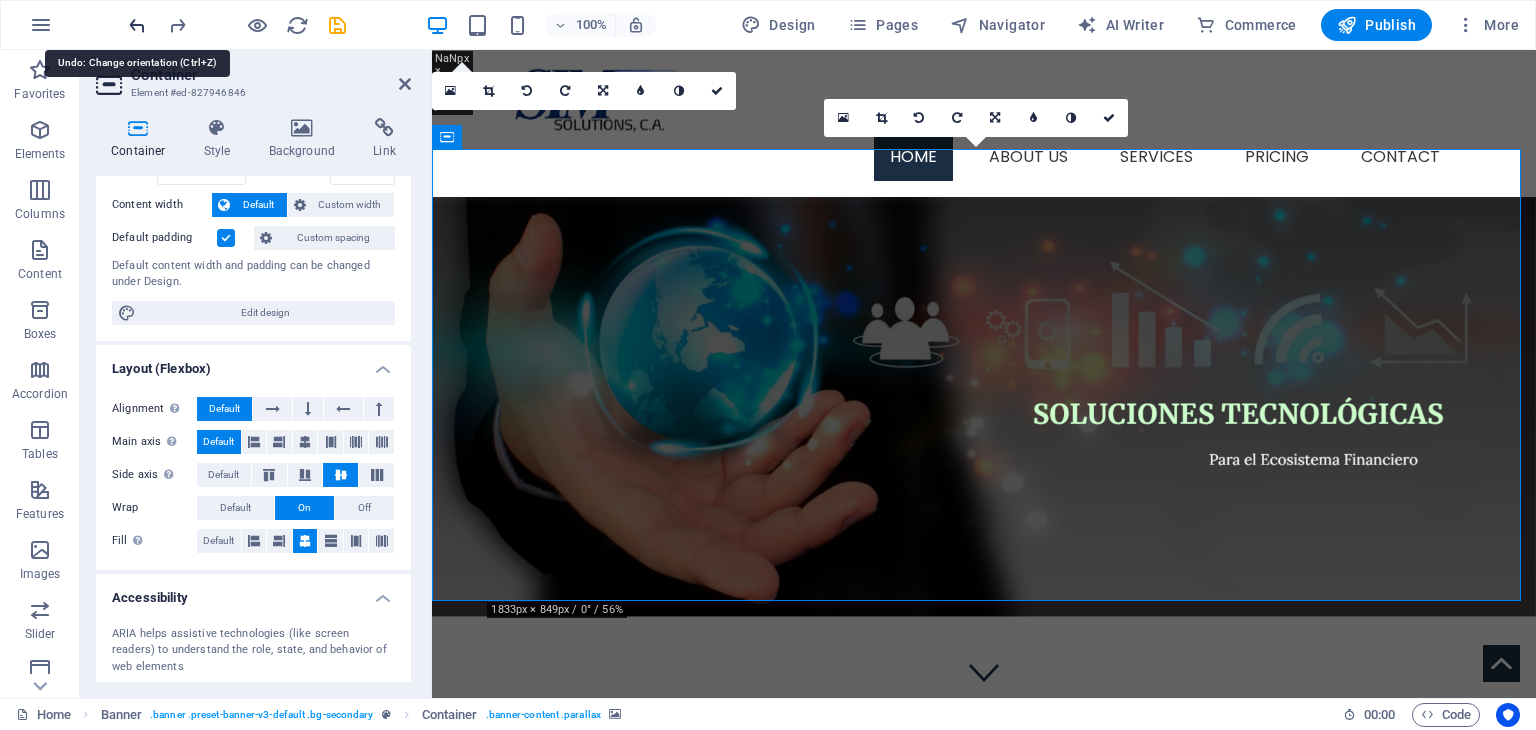 click at bounding box center (137, 25) 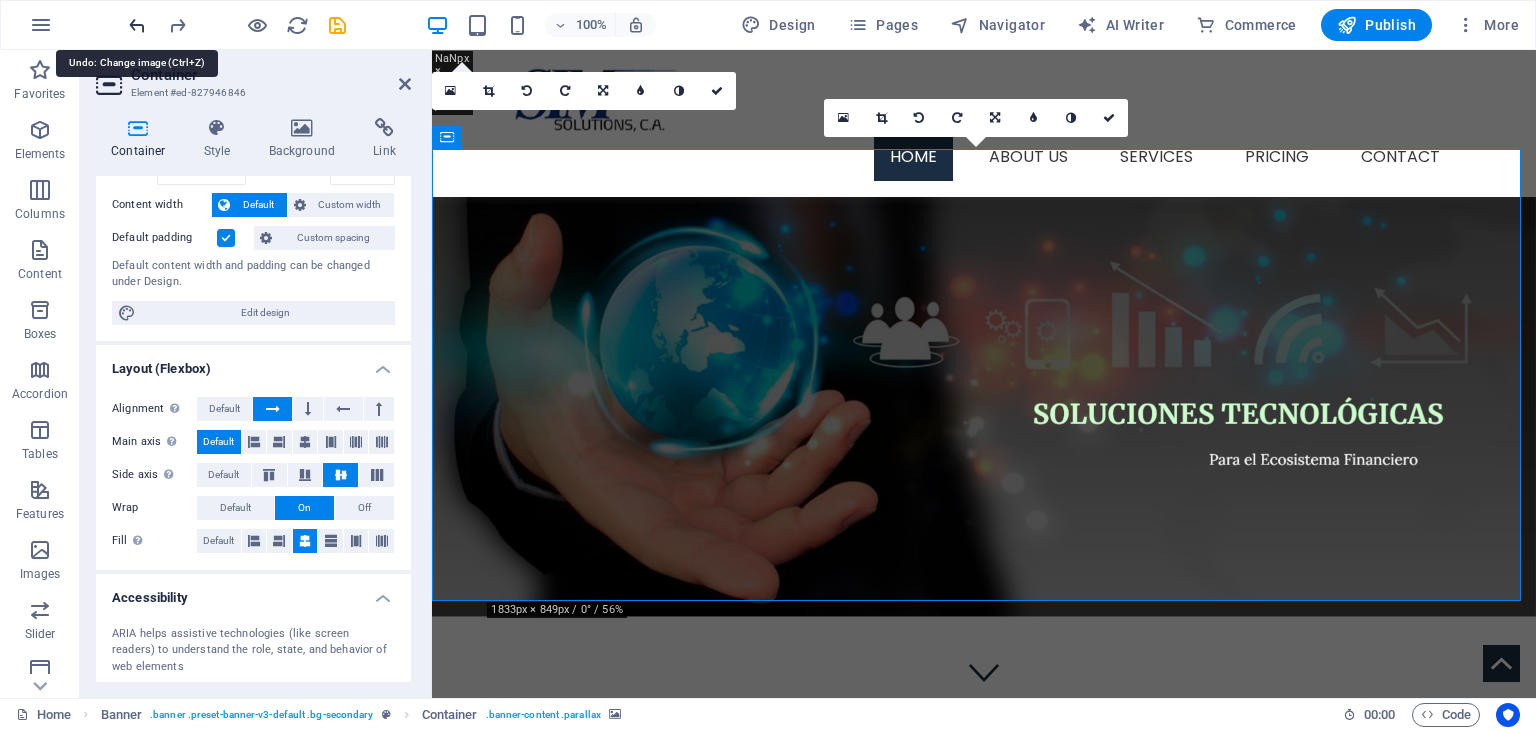 click at bounding box center (137, 25) 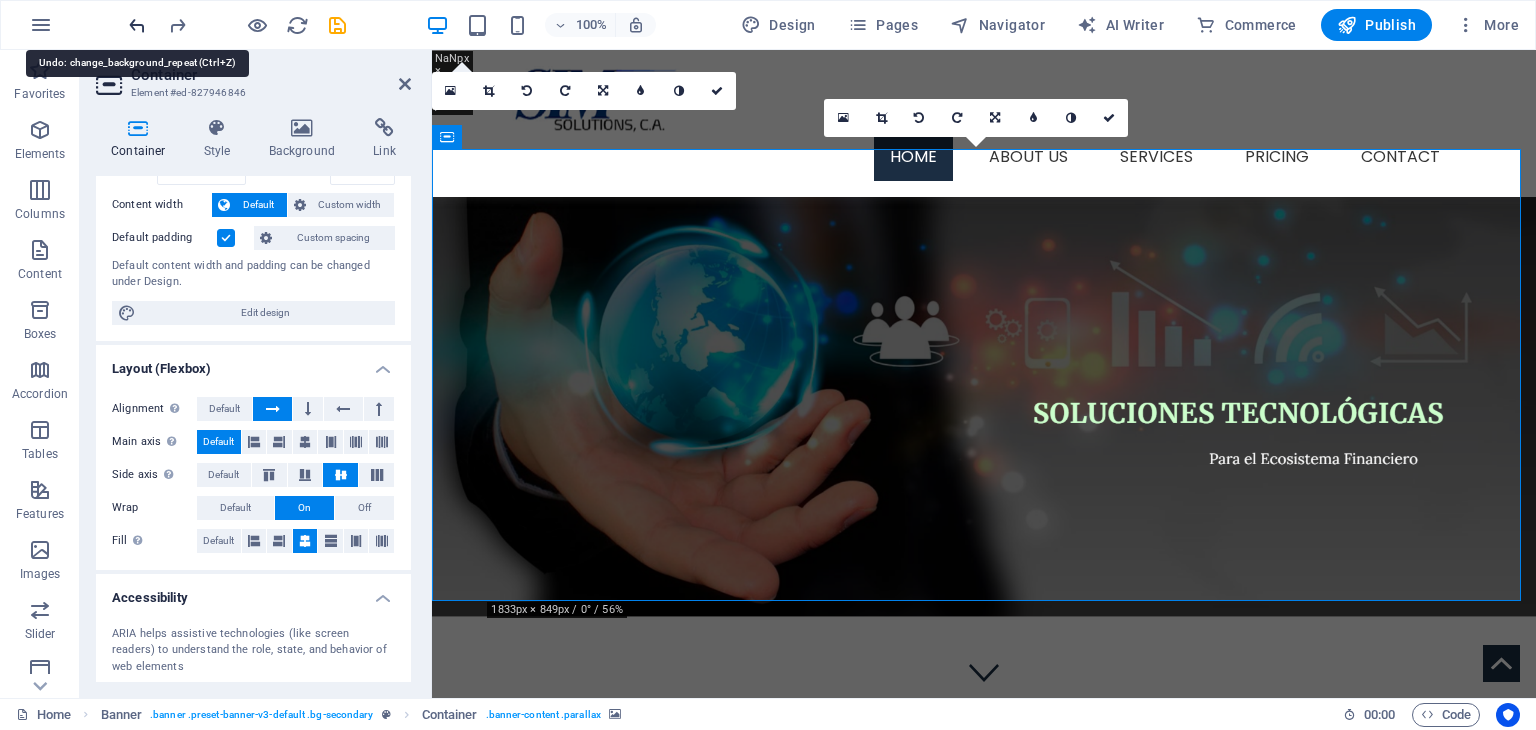 click at bounding box center (137, 25) 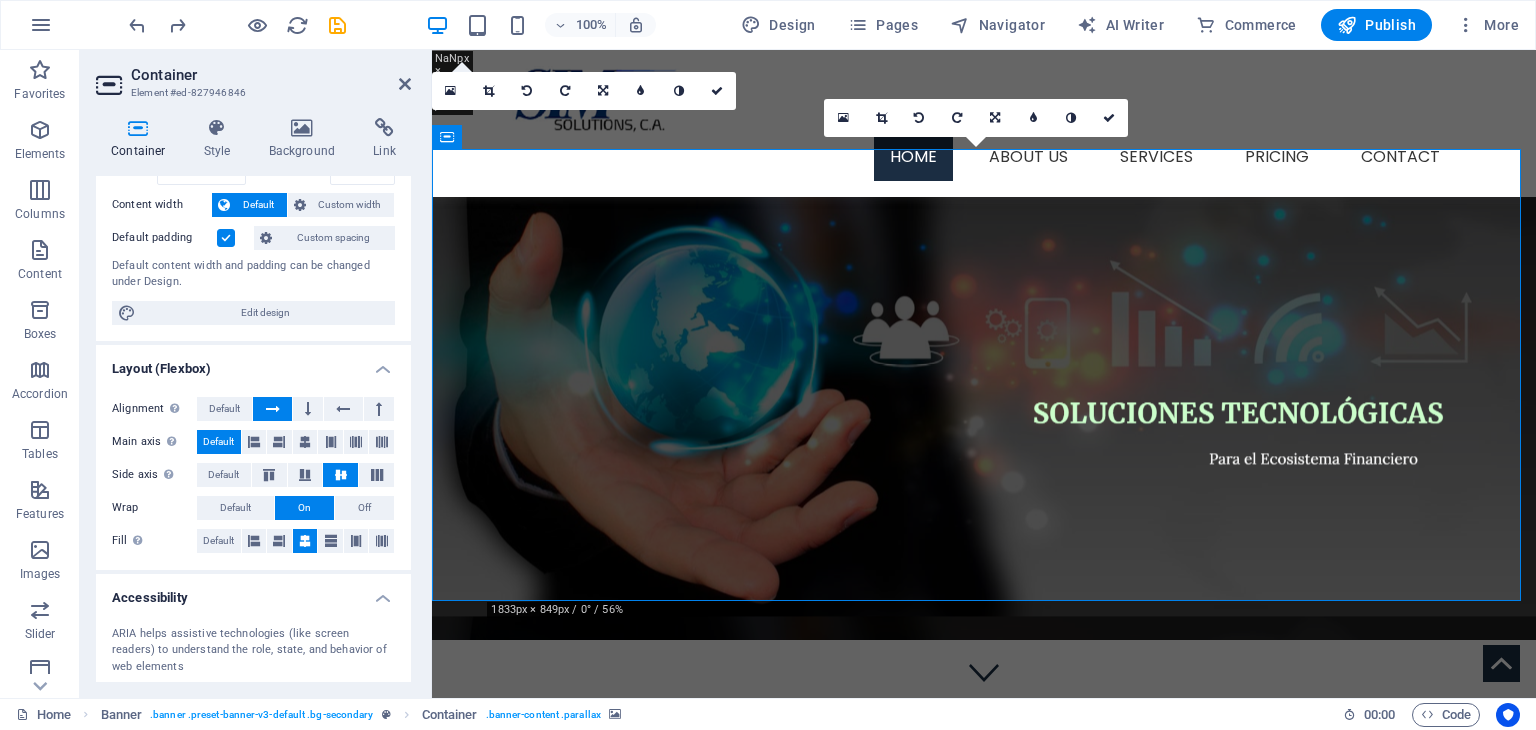 scroll, scrollTop: 0, scrollLeft: 0, axis: both 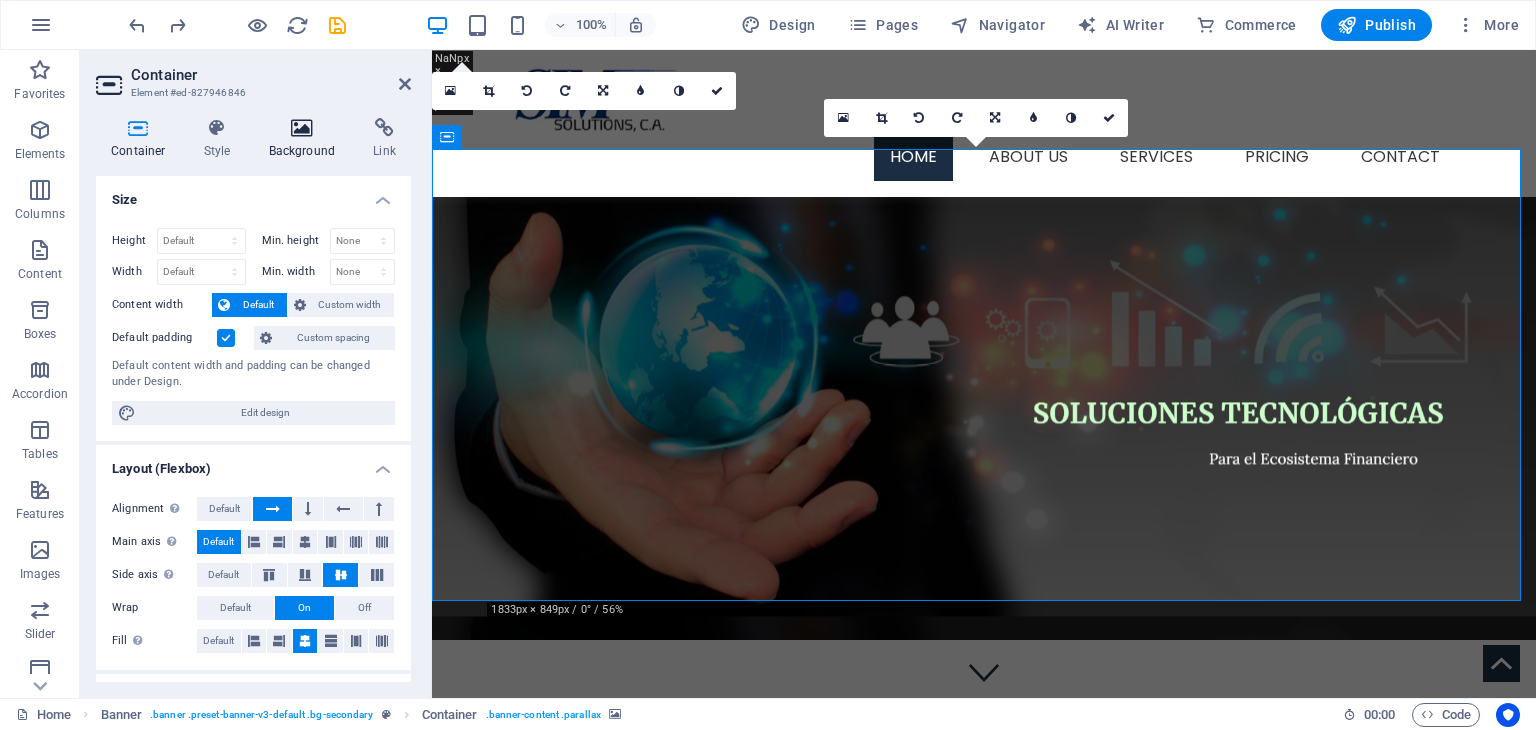 click at bounding box center [302, 128] 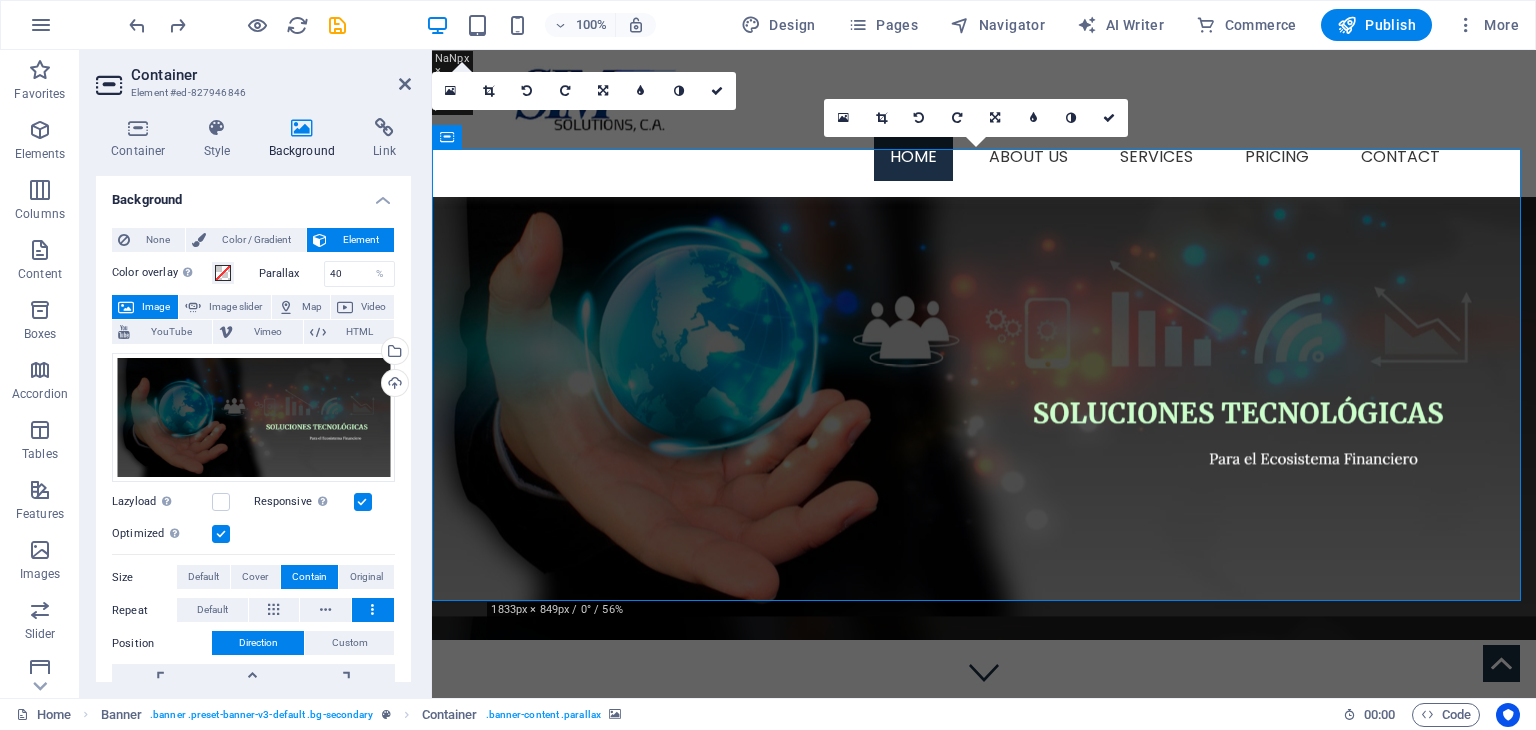 scroll, scrollTop: 100, scrollLeft: 0, axis: vertical 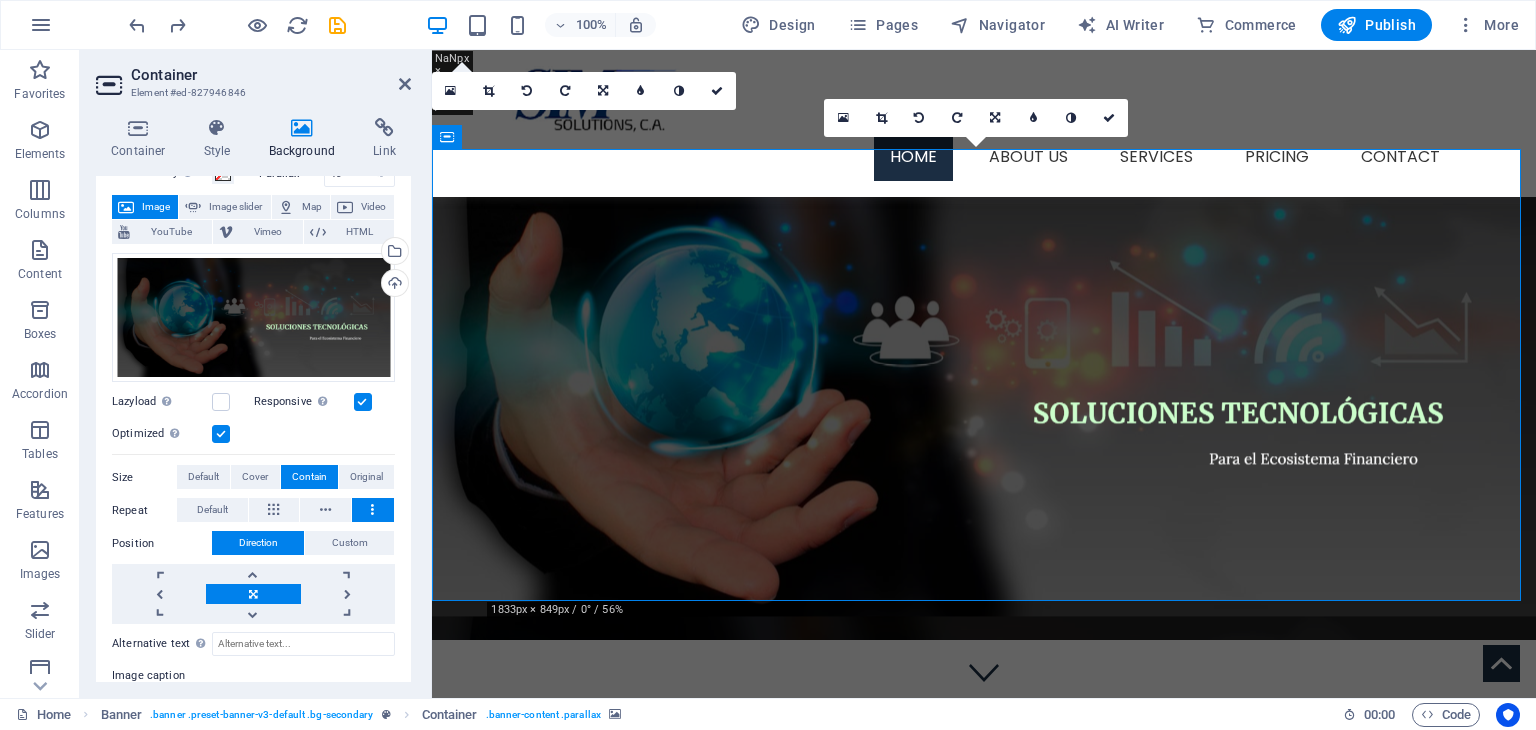 click at bounding box center (363, 402) 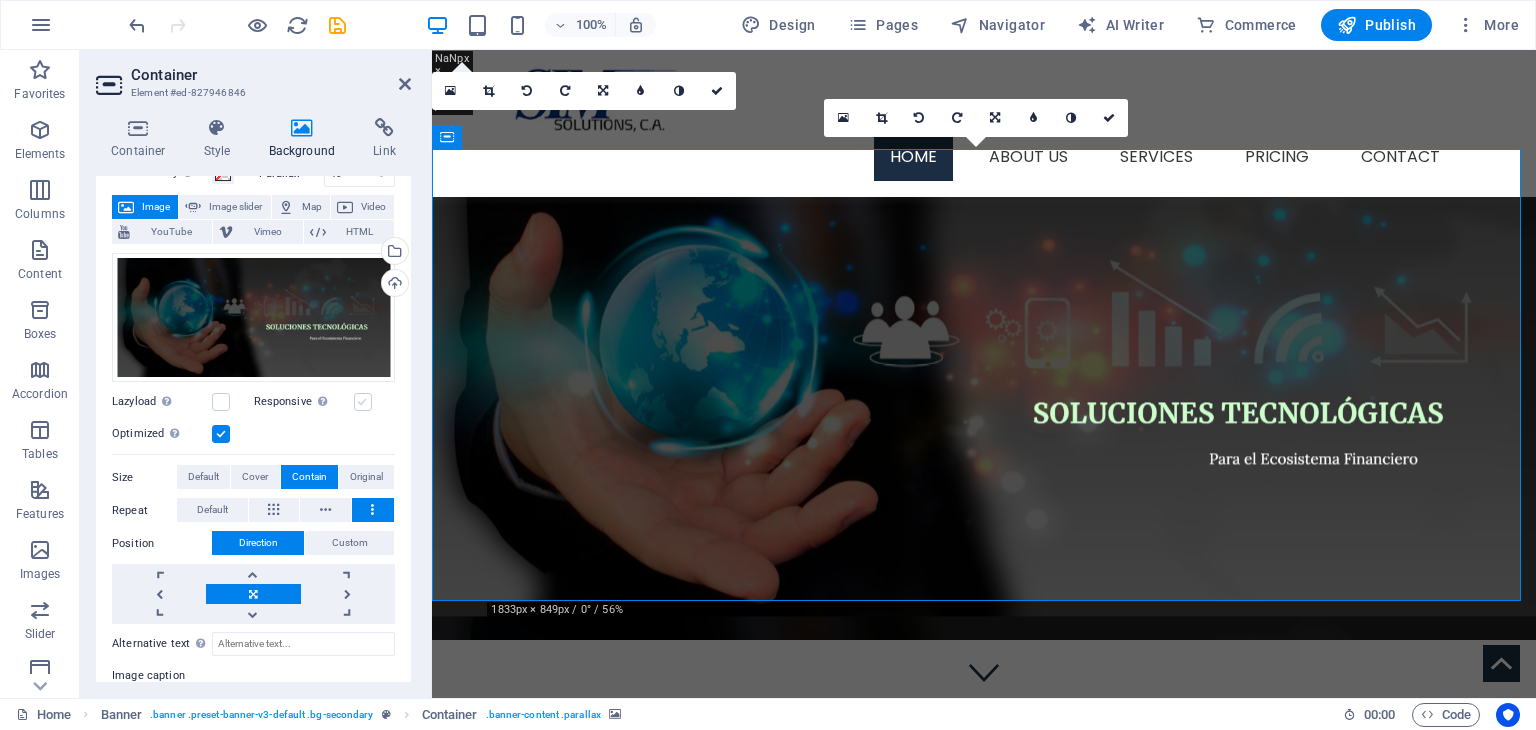 click at bounding box center (363, 402) 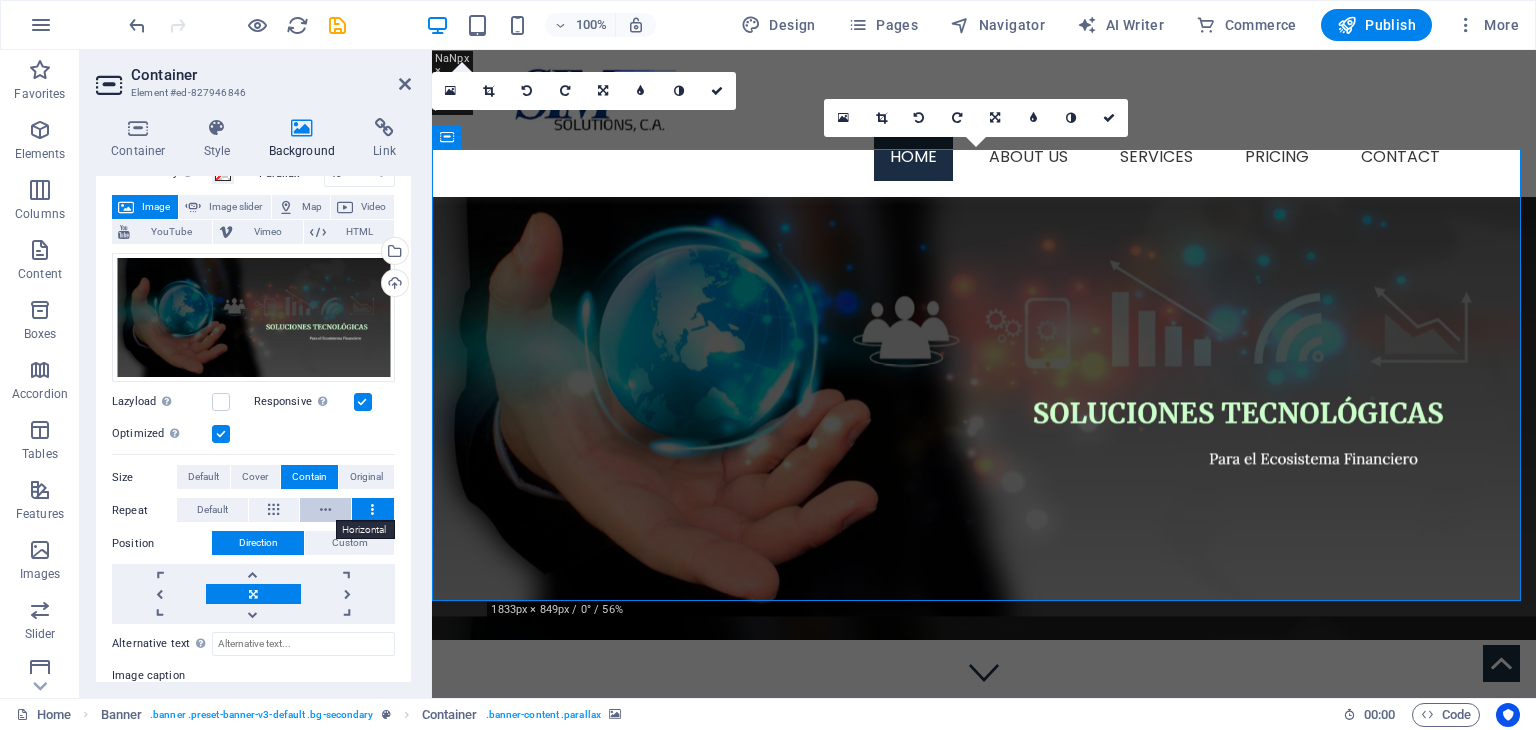 click at bounding box center (325, 510) 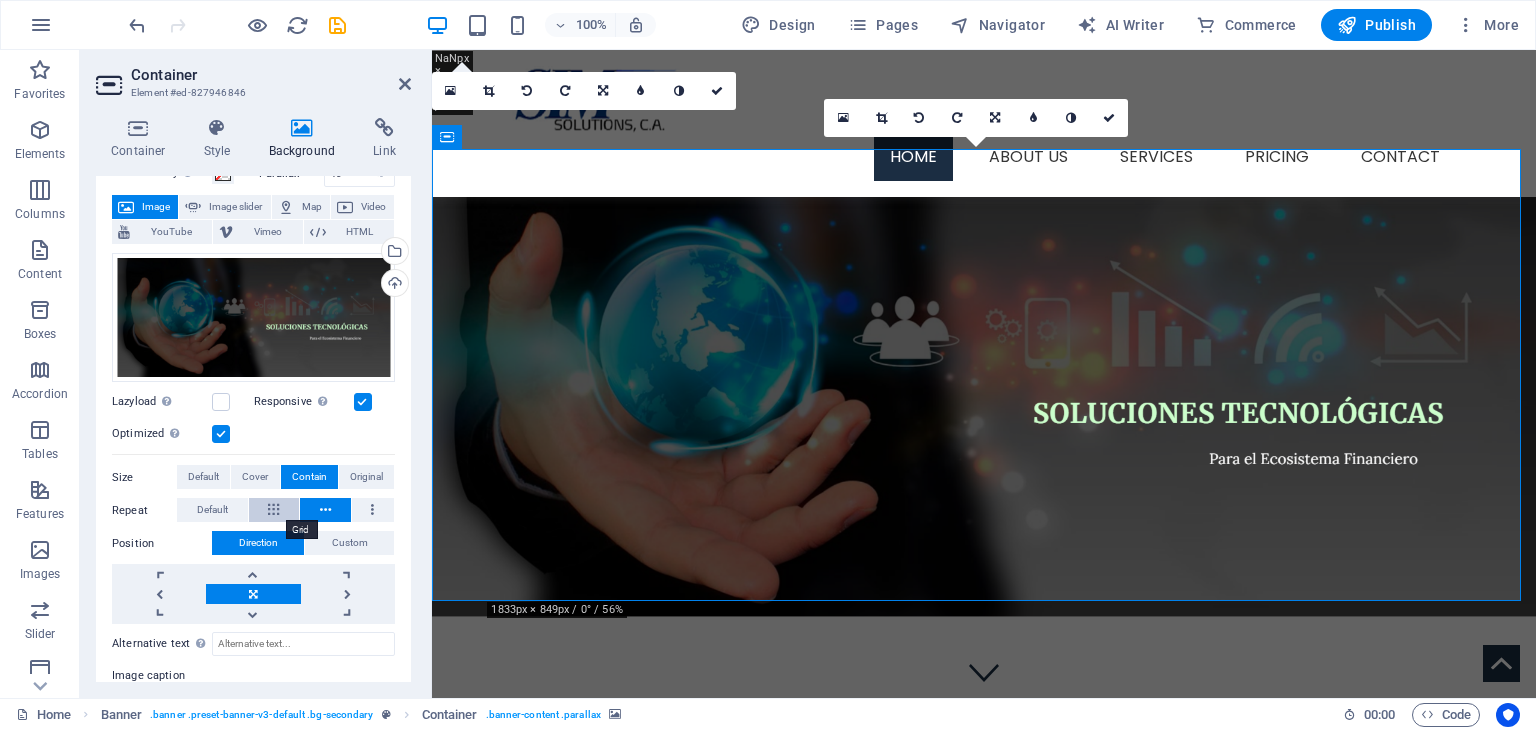 click at bounding box center [274, 510] 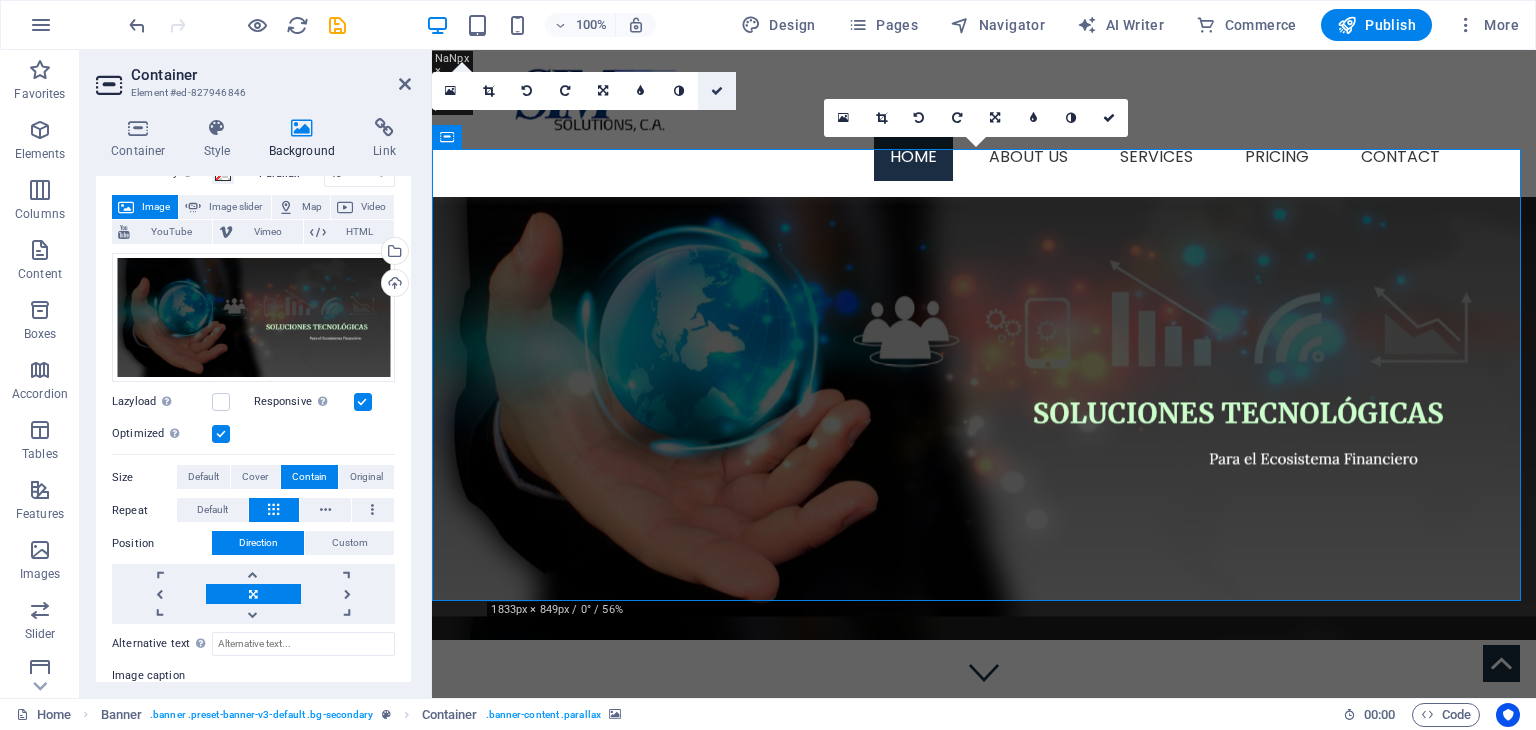 drag, startPoint x: 718, startPoint y: 87, endPoint x: 639, endPoint y: 39, distance: 92.43917 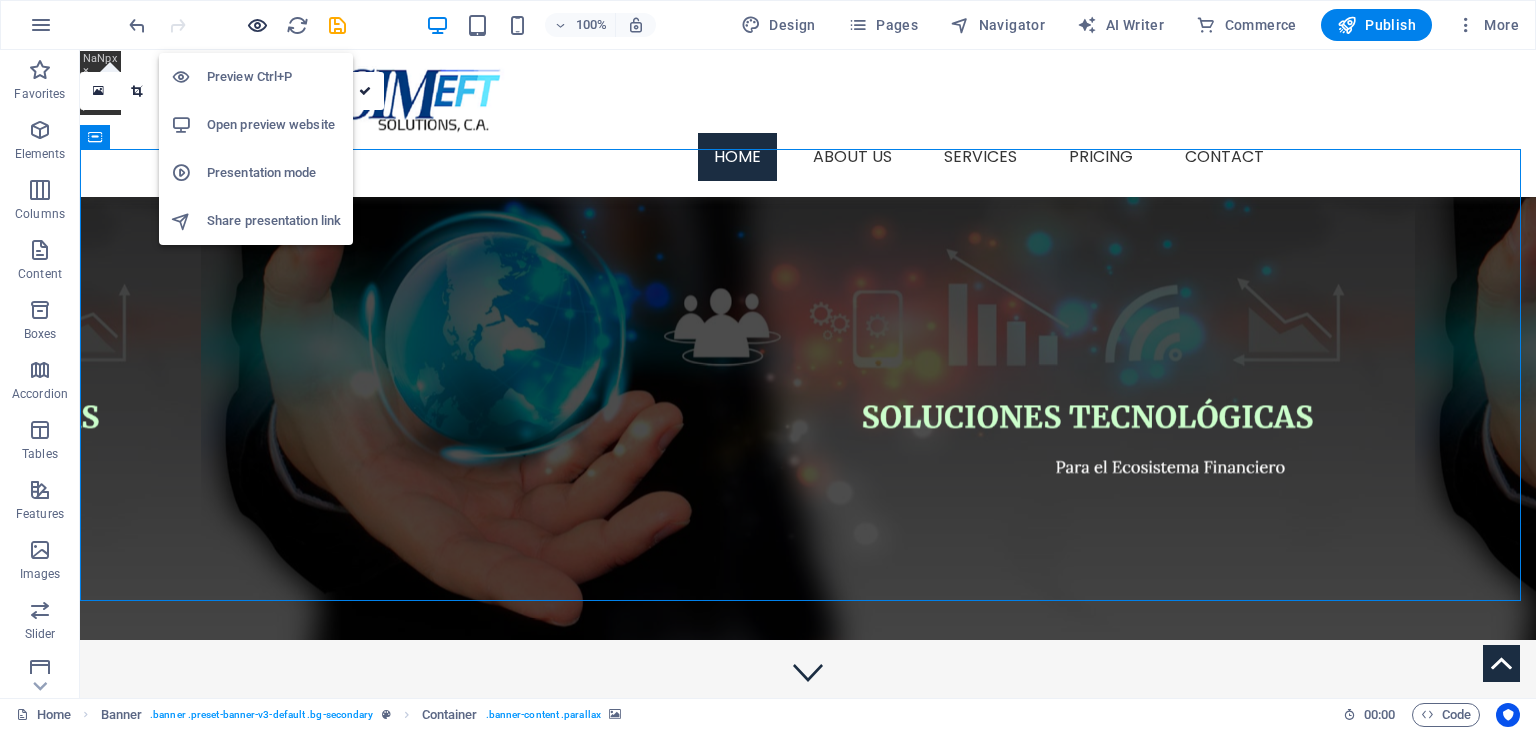 click at bounding box center [257, 25] 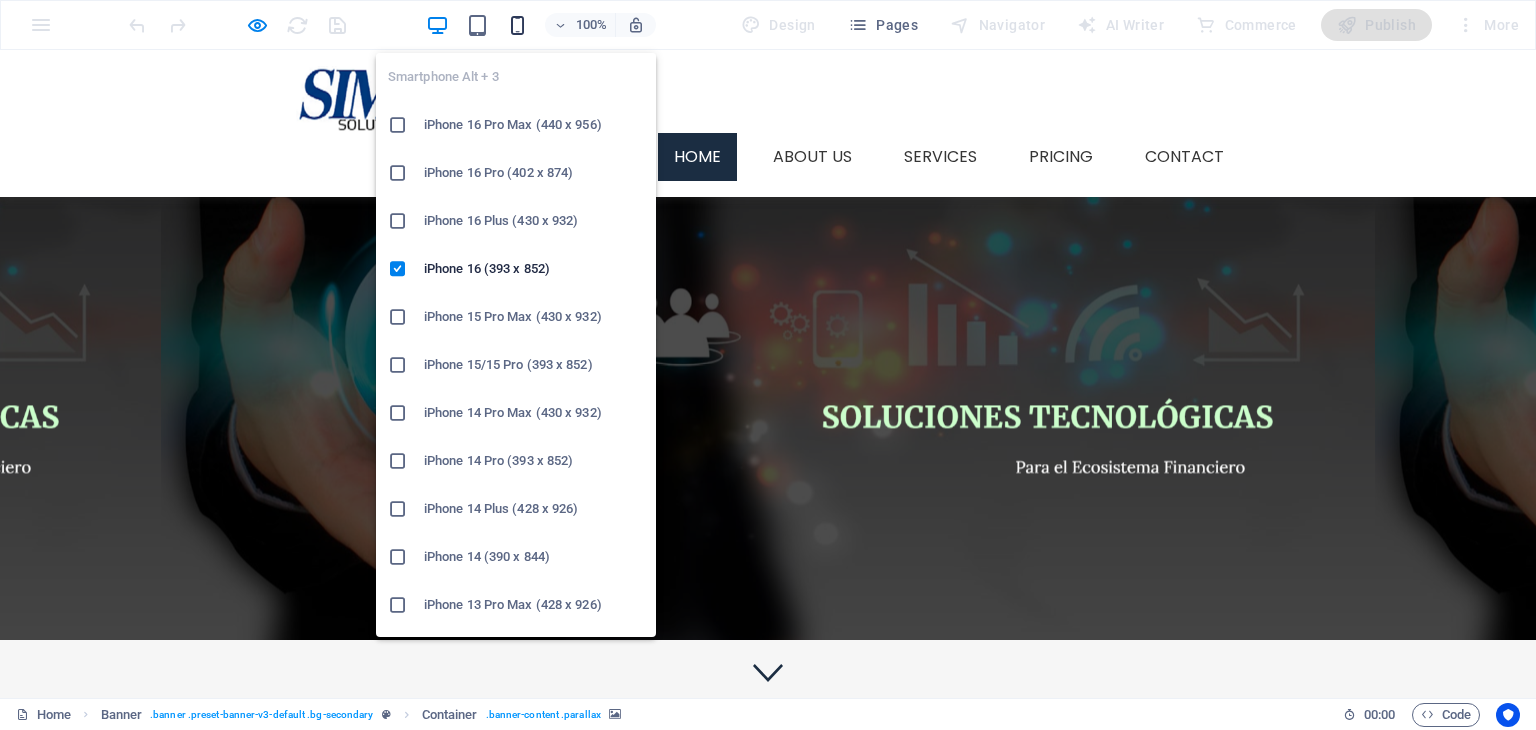 click at bounding box center [517, 25] 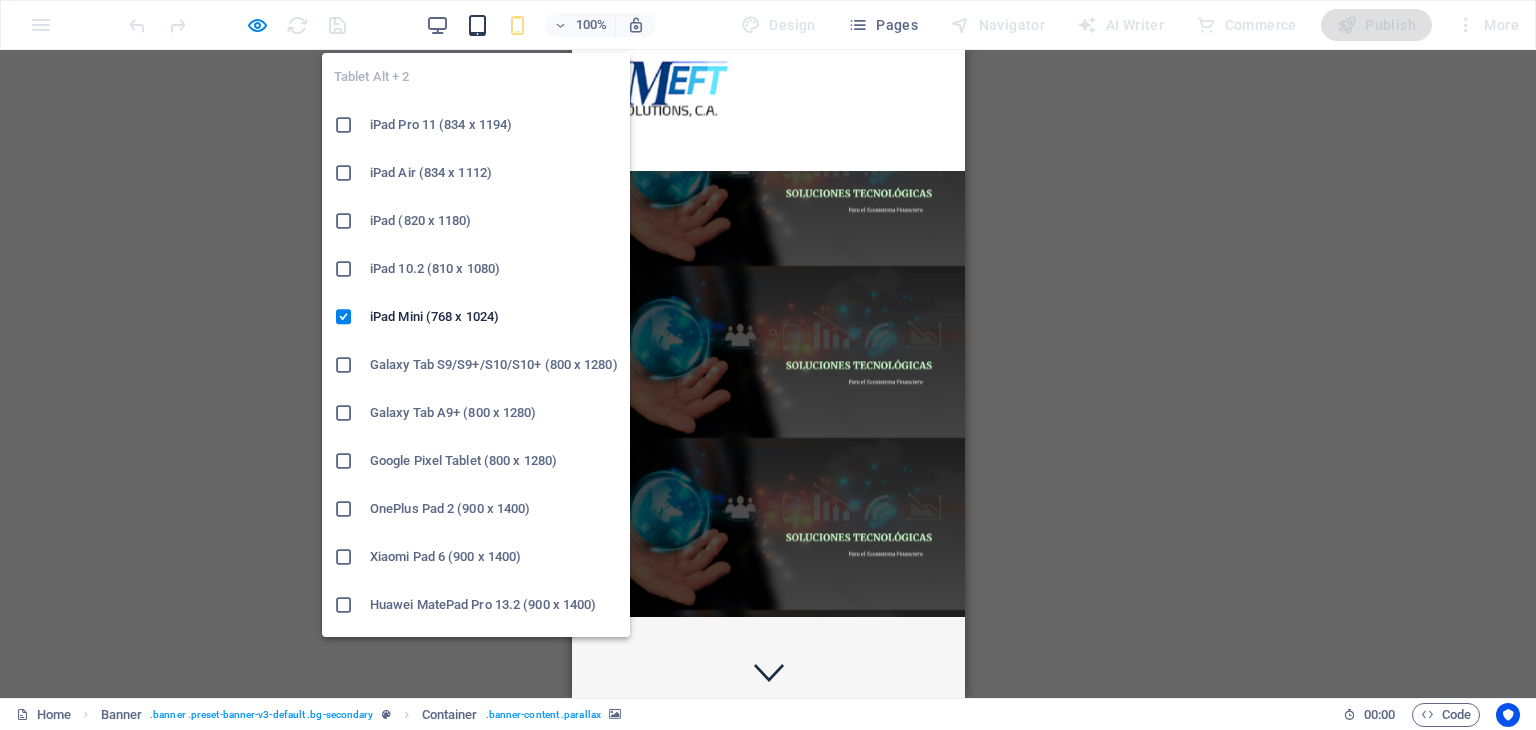 click at bounding box center [477, 25] 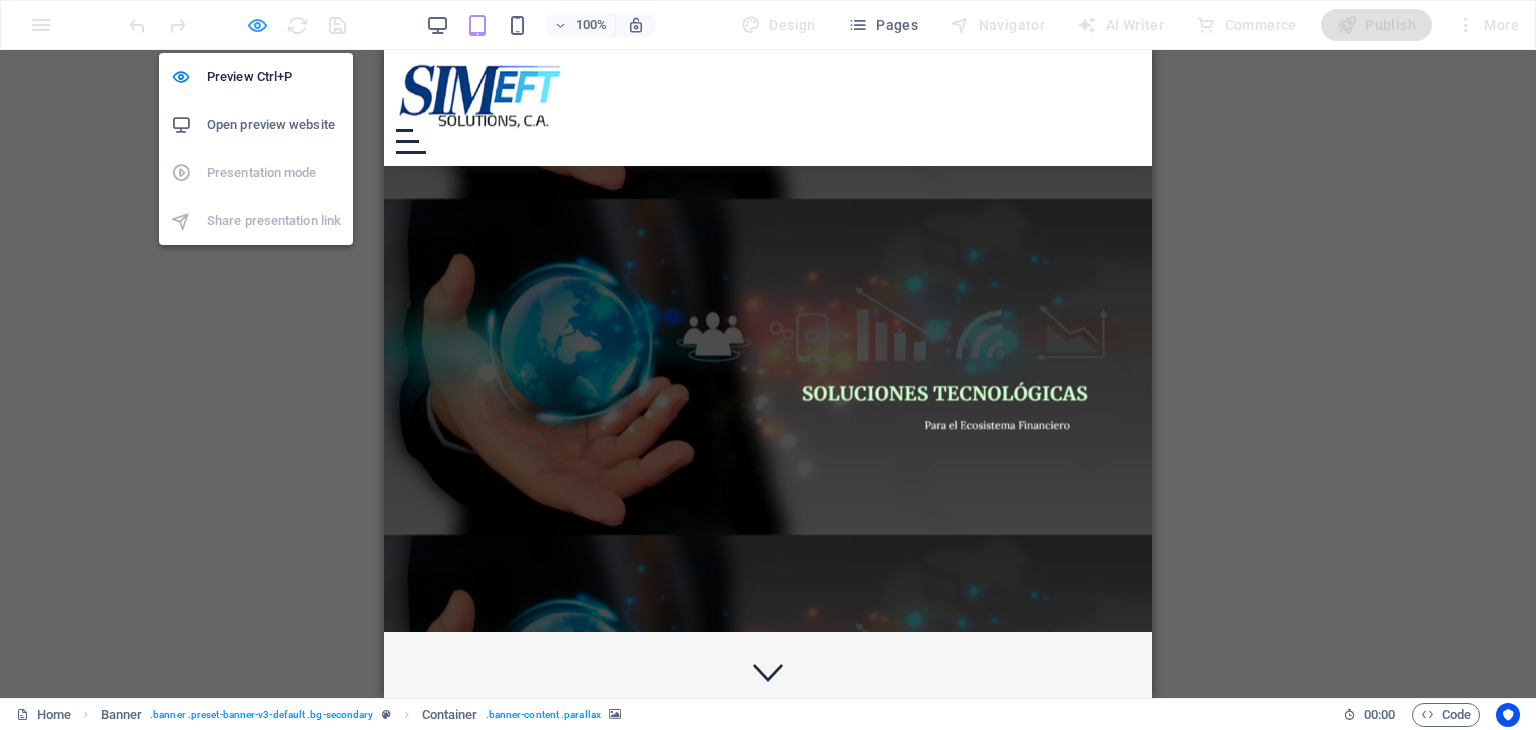 click at bounding box center [257, 25] 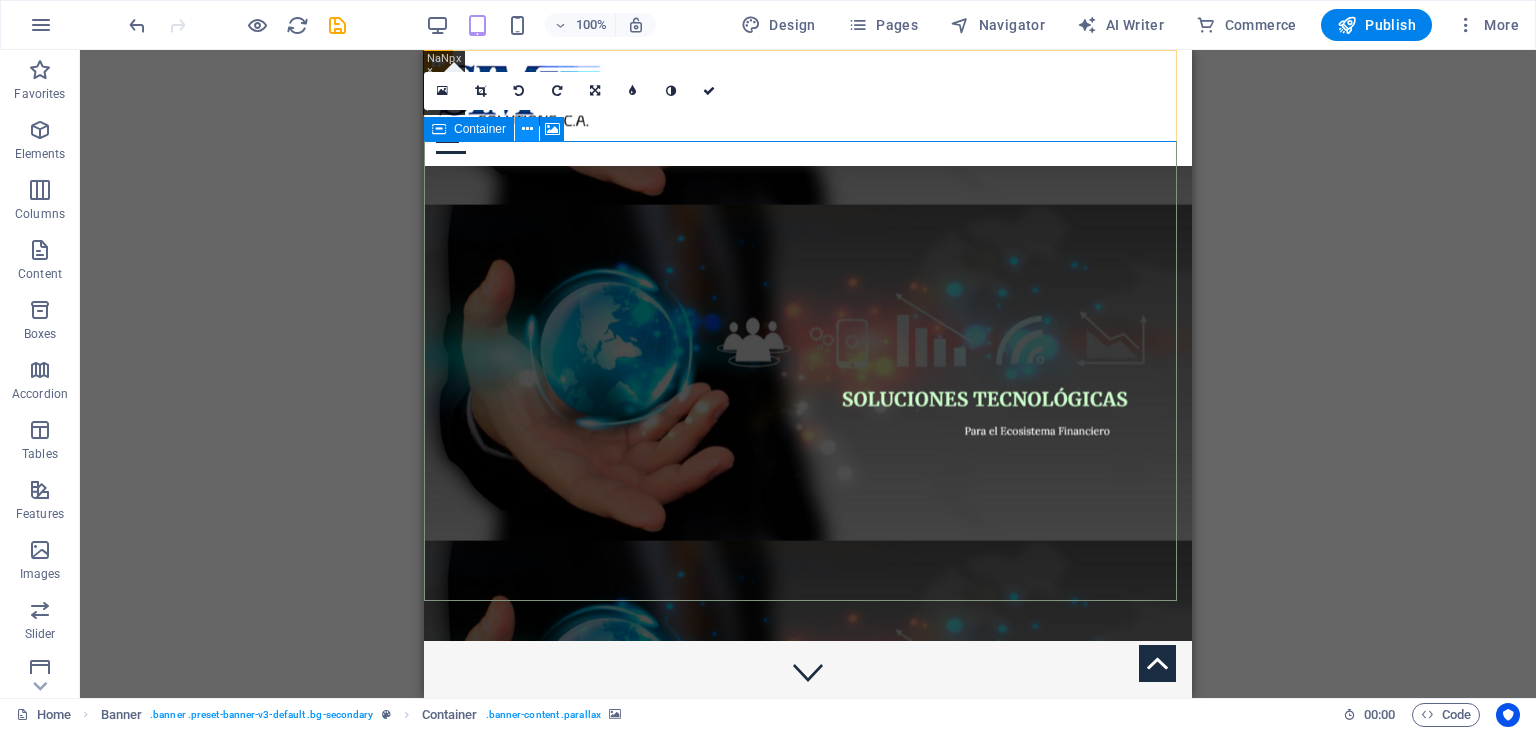 click at bounding box center [527, 129] 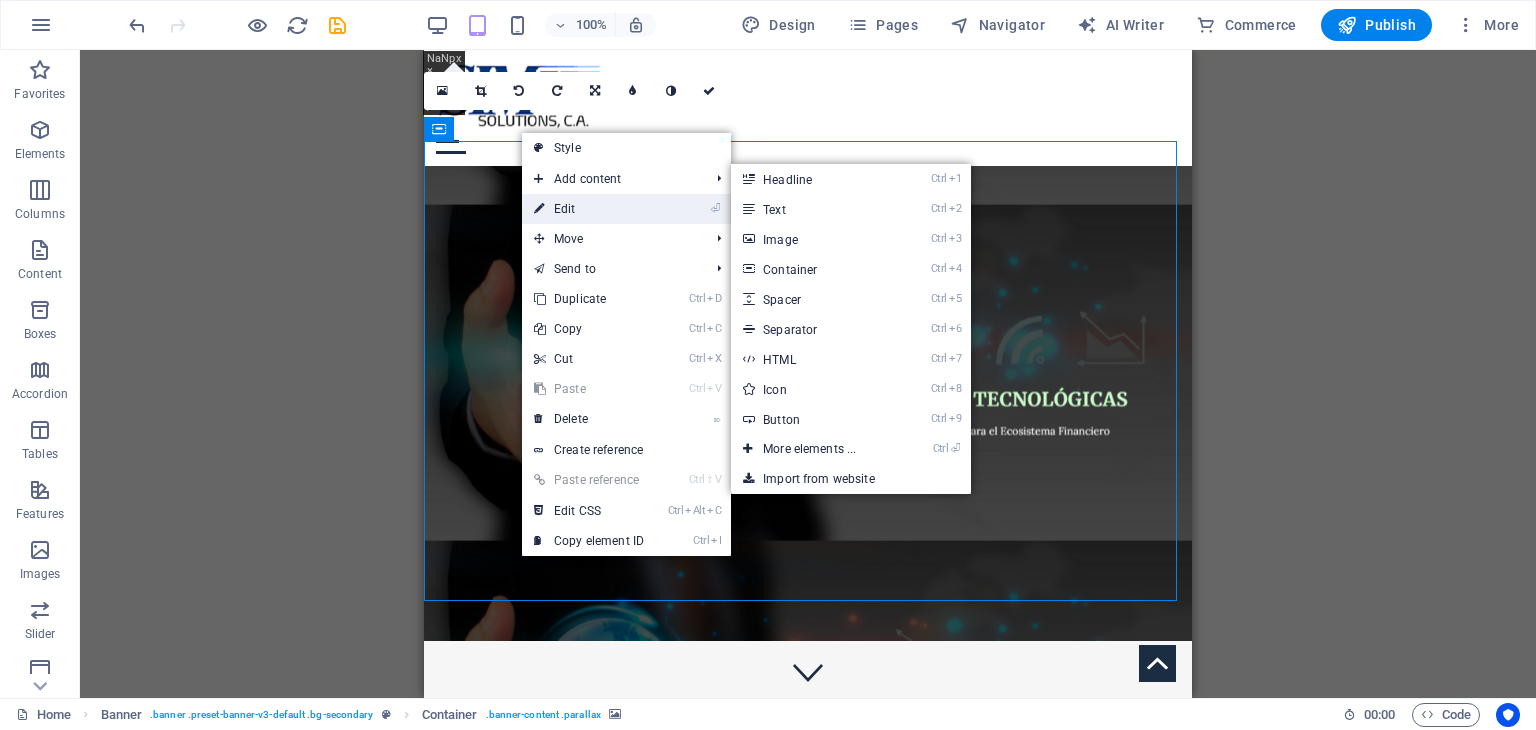 click on "⏎  Edit" at bounding box center [589, 209] 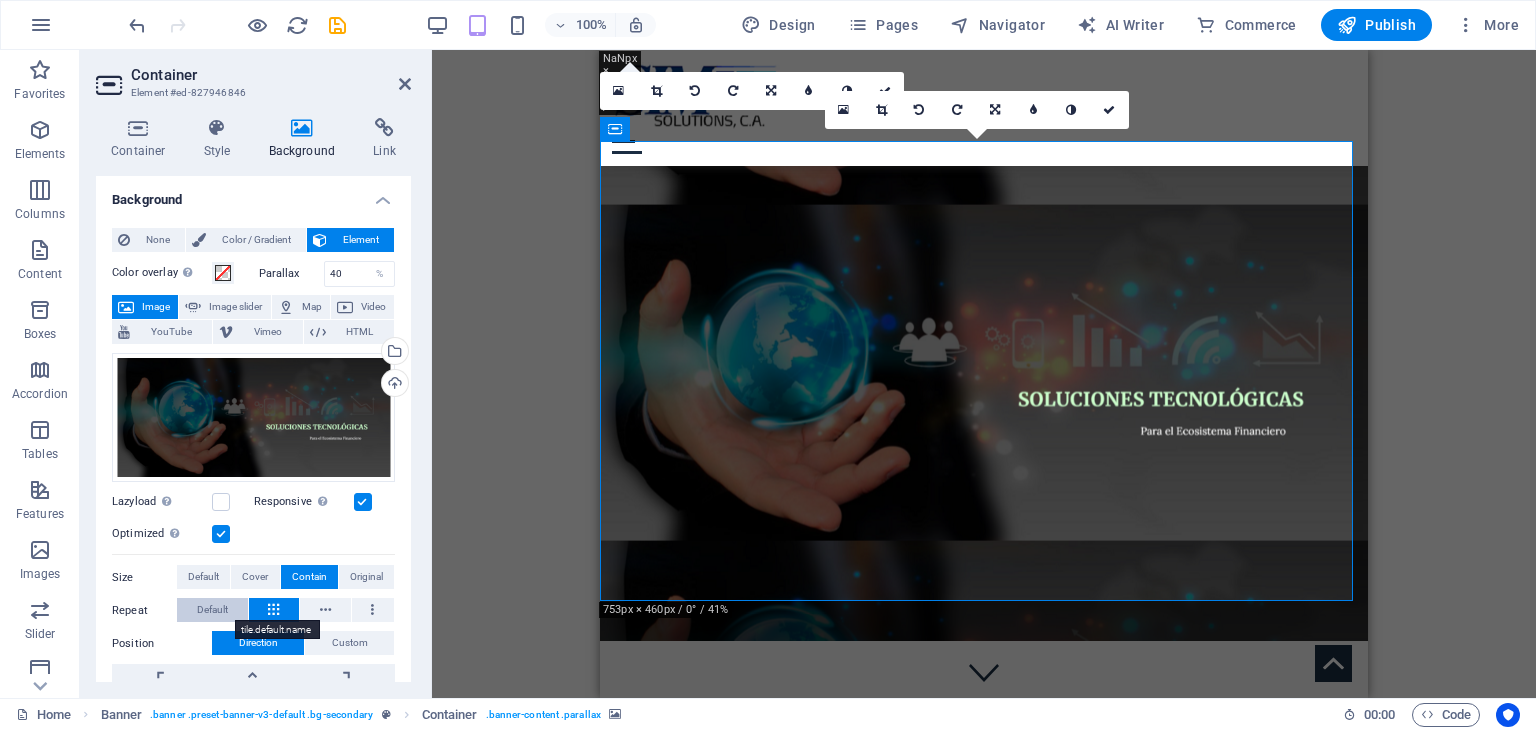 click on "Default" at bounding box center [212, 610] 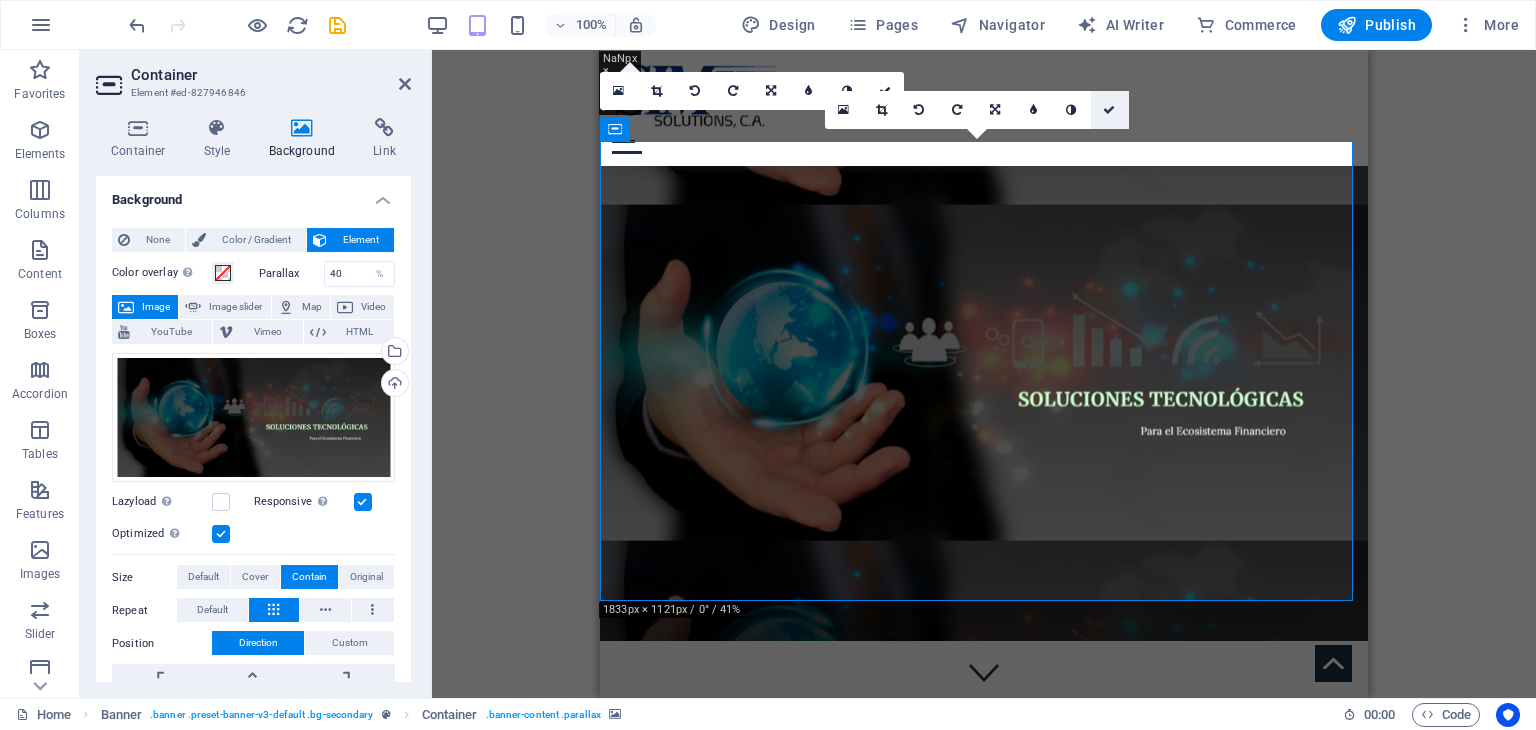 click at bounding box center [1110, 110] 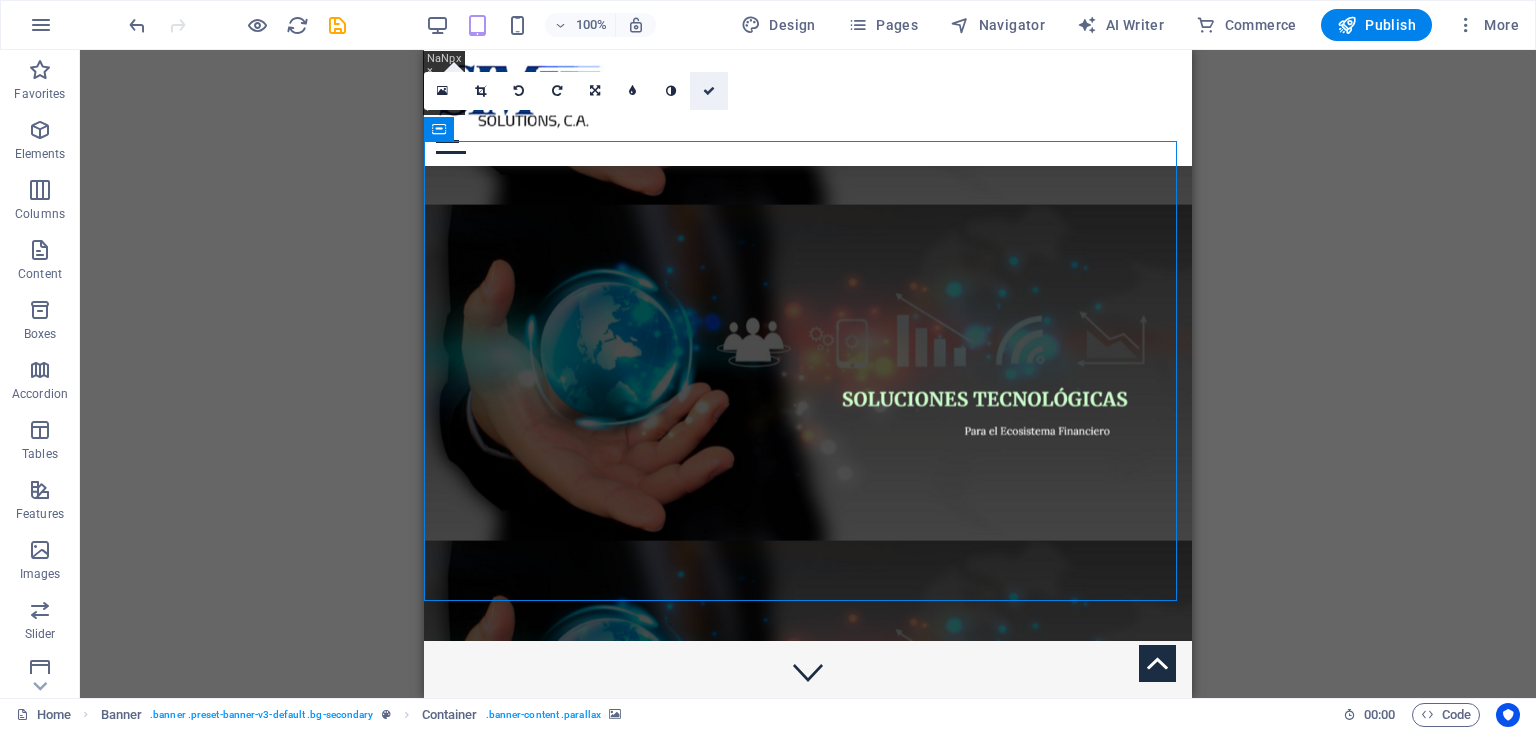 click at bounding box center (709, 91) 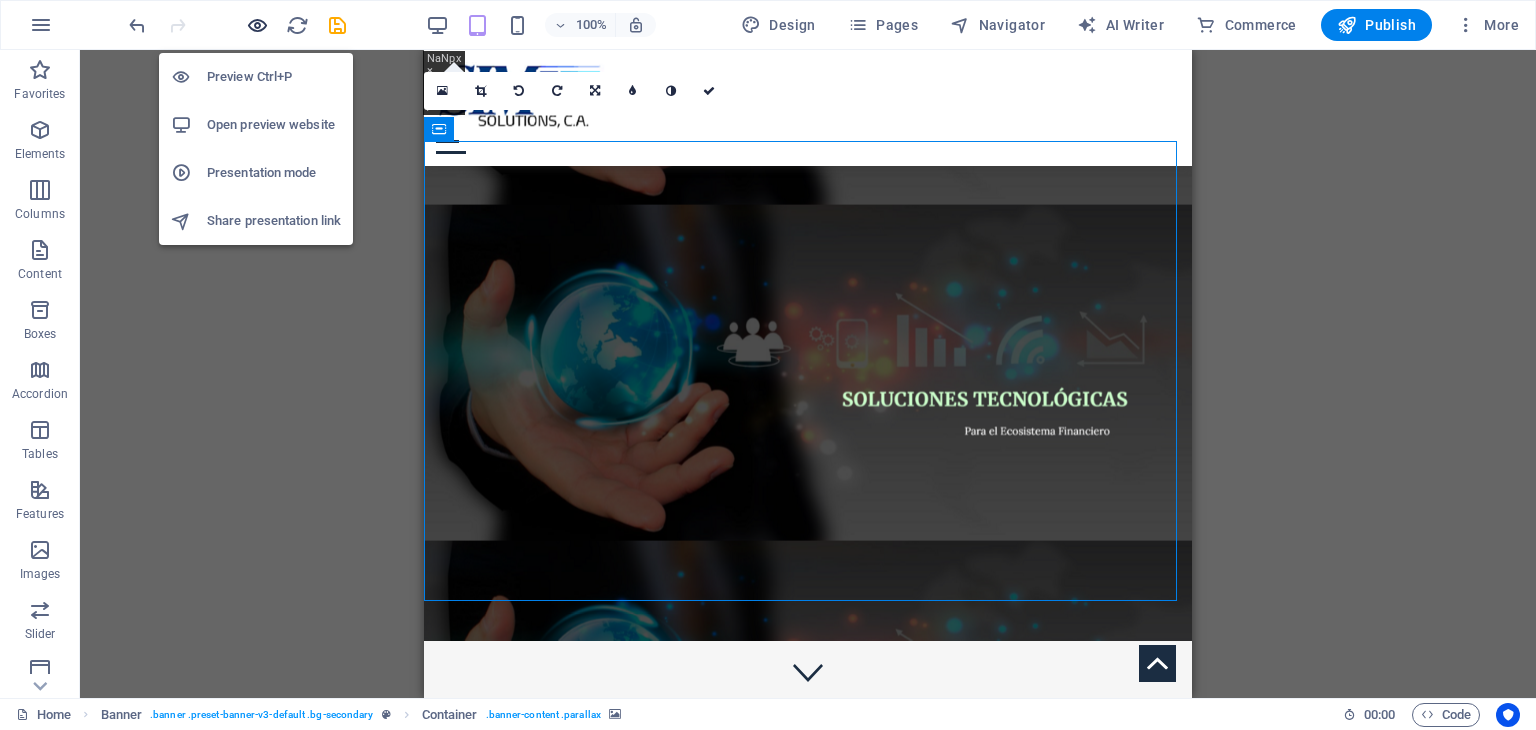 click at bounding box center [257, 25] 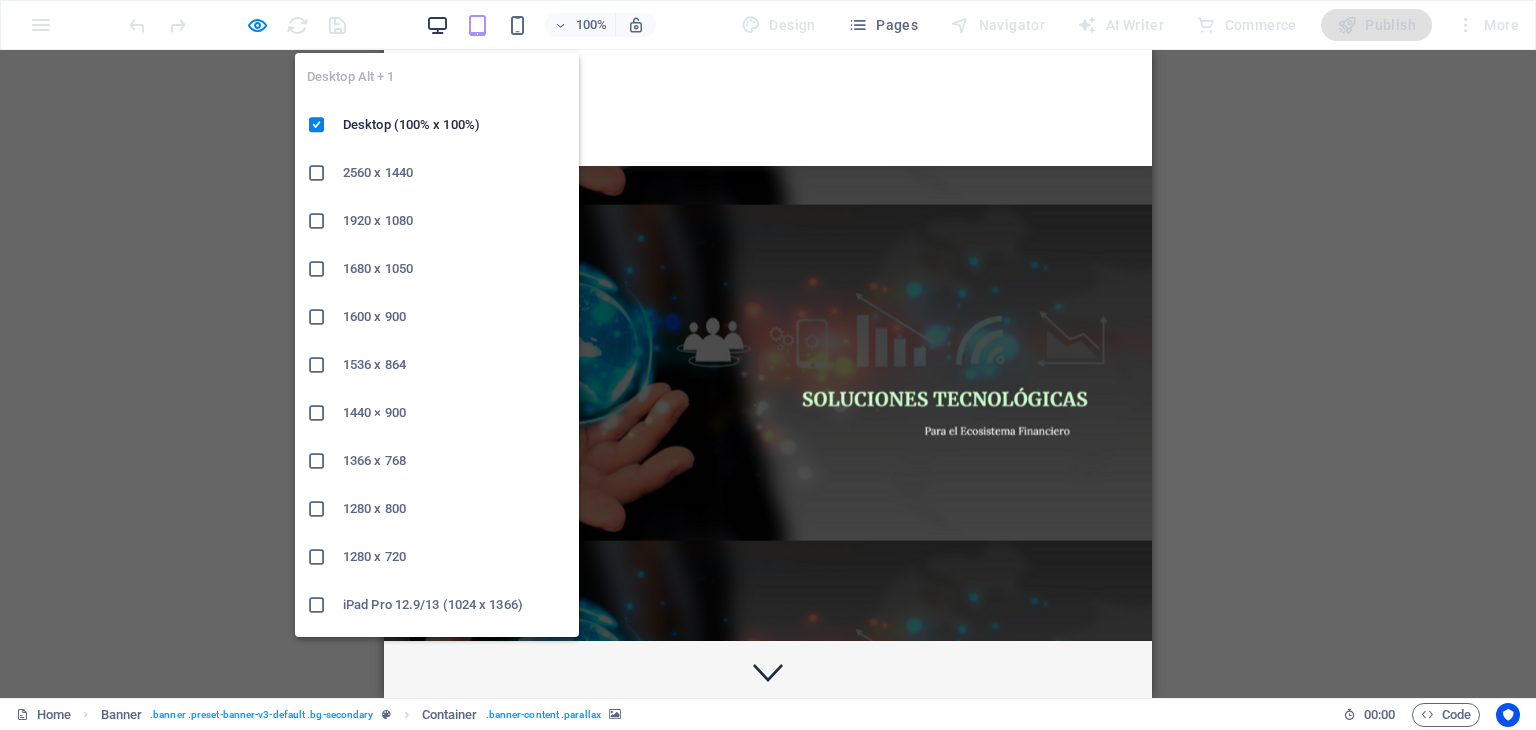 click at bounding box center (437, 25) 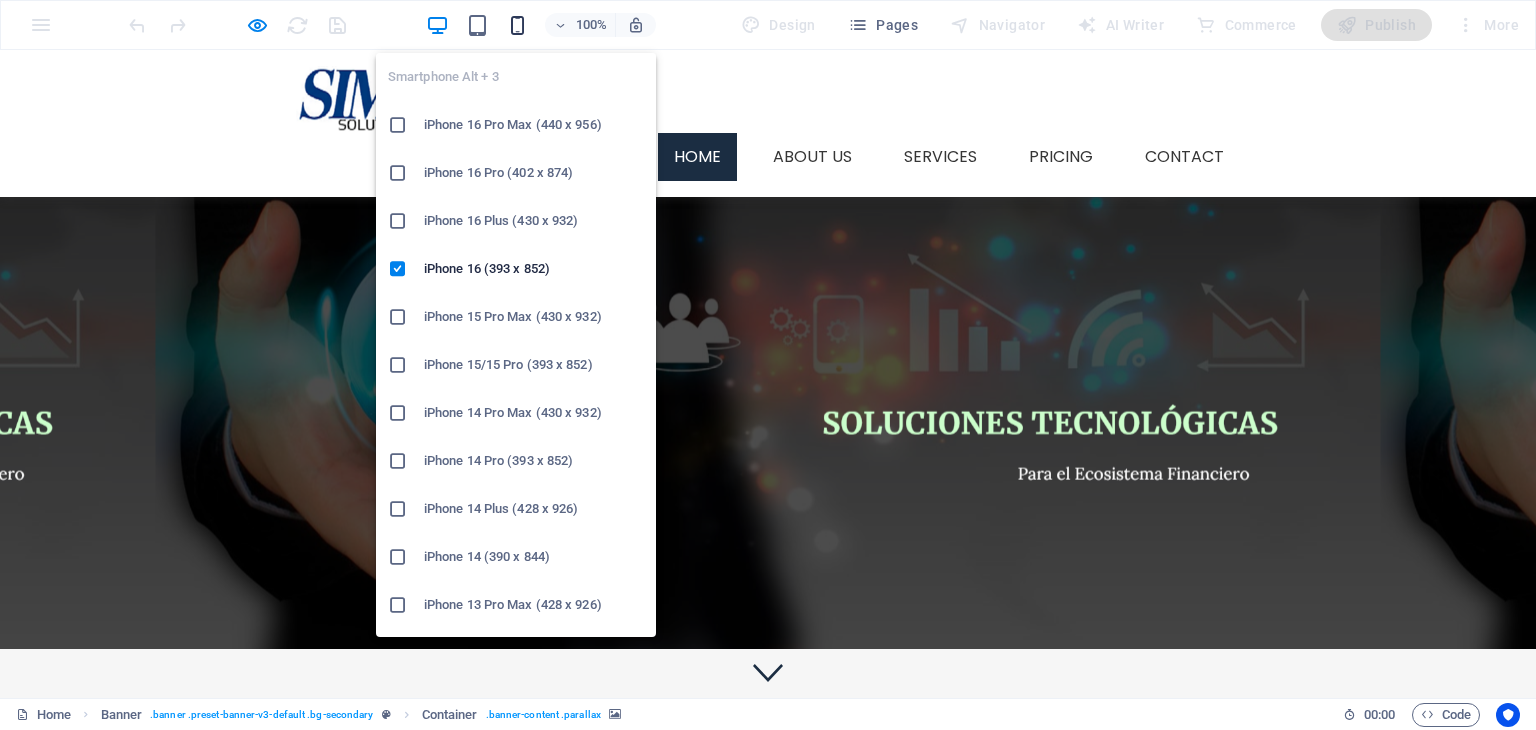 click at bounding box center (517, 25) 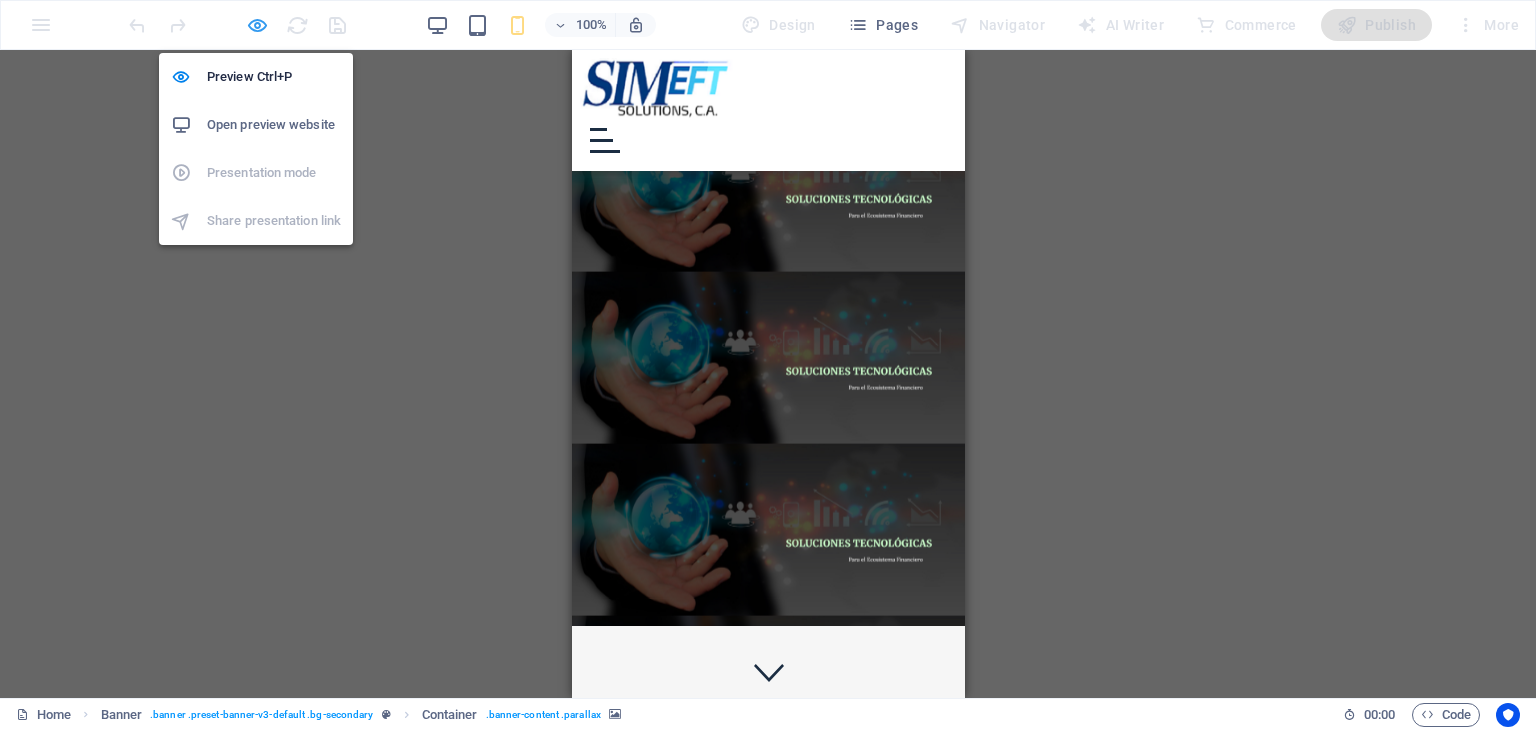 click at bounding box center [257, 25] 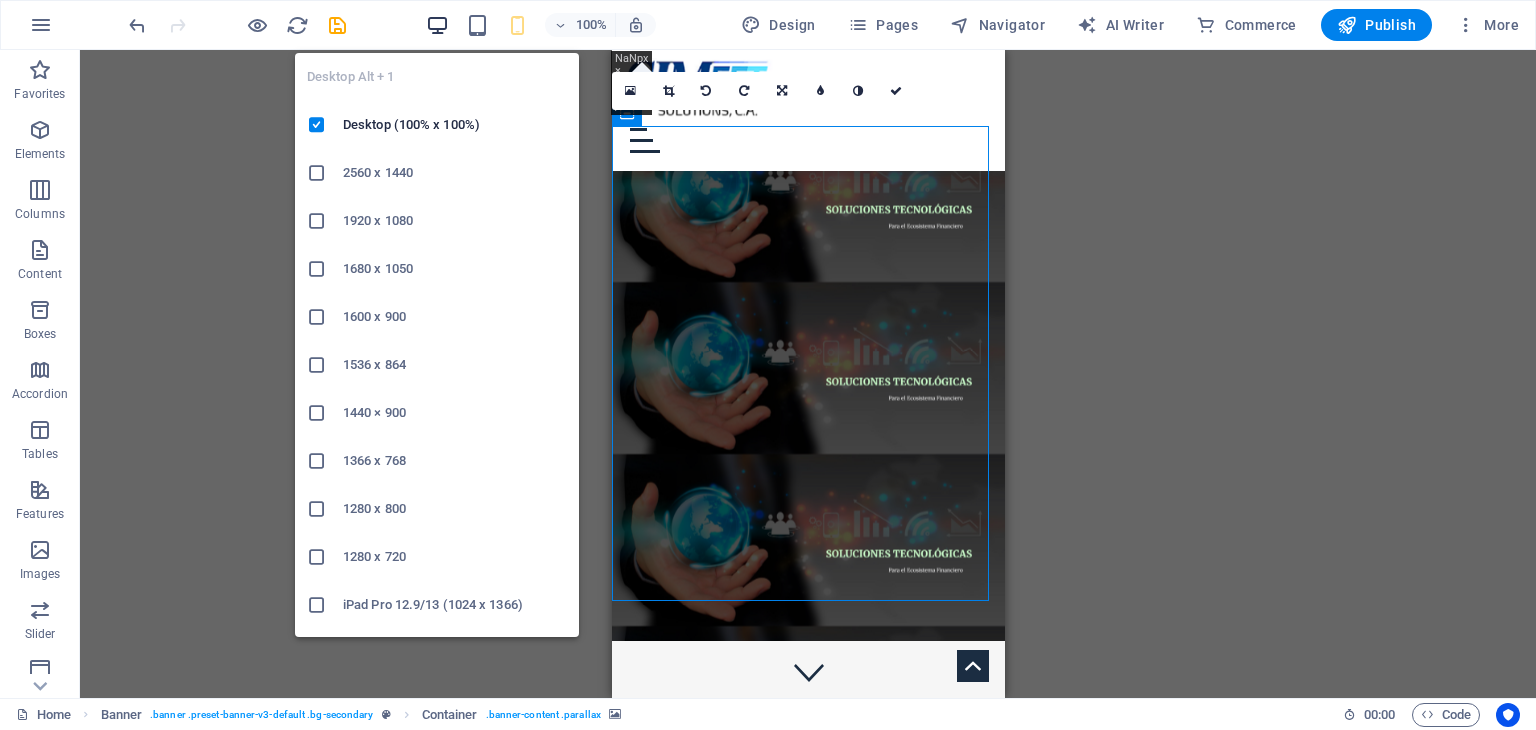 click at bounding box center (437, 25) 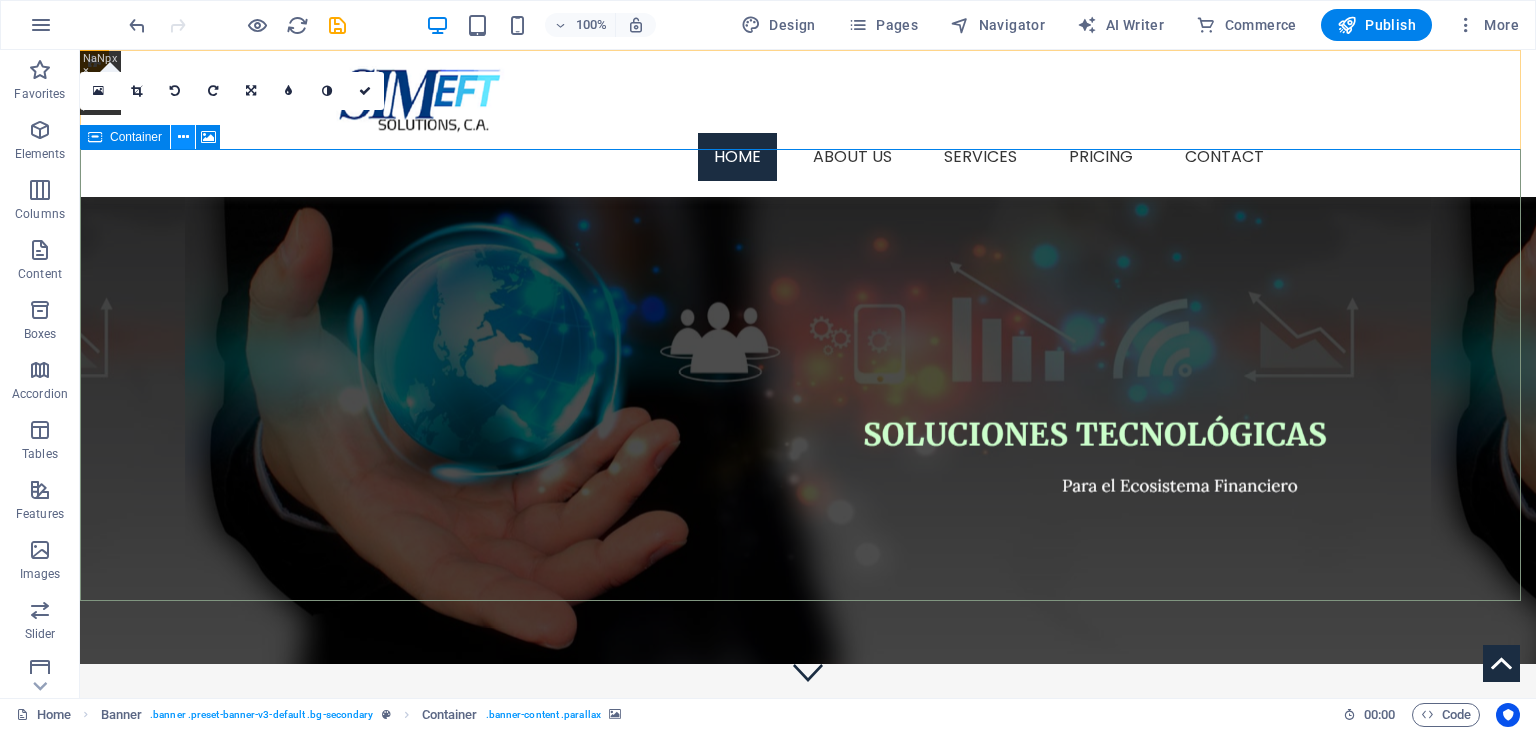 click at bounding box center [183, 137] 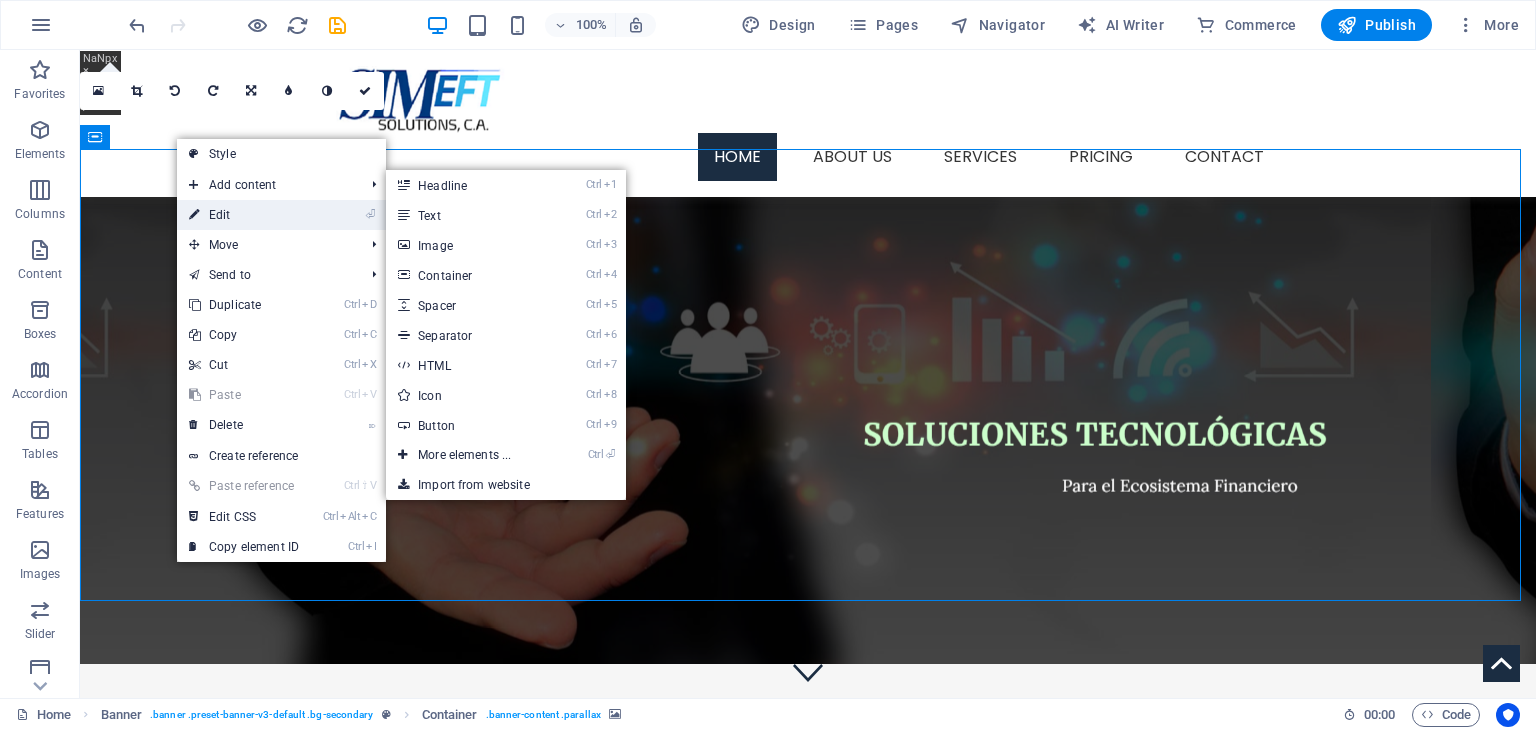 click on "⏎  Edit" at bounding box center [244, 215] 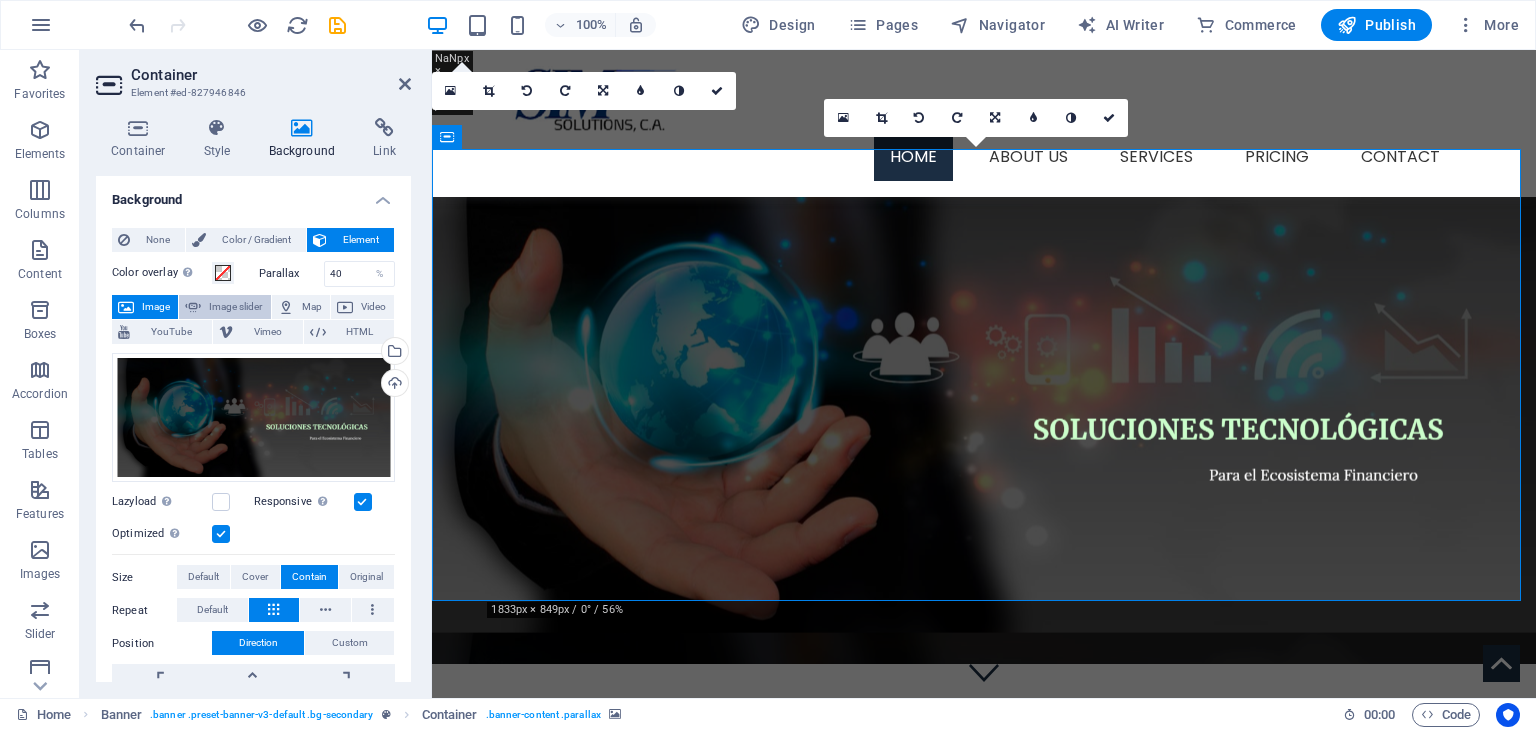 click on "Image slider" at bounding box center (235, 307) 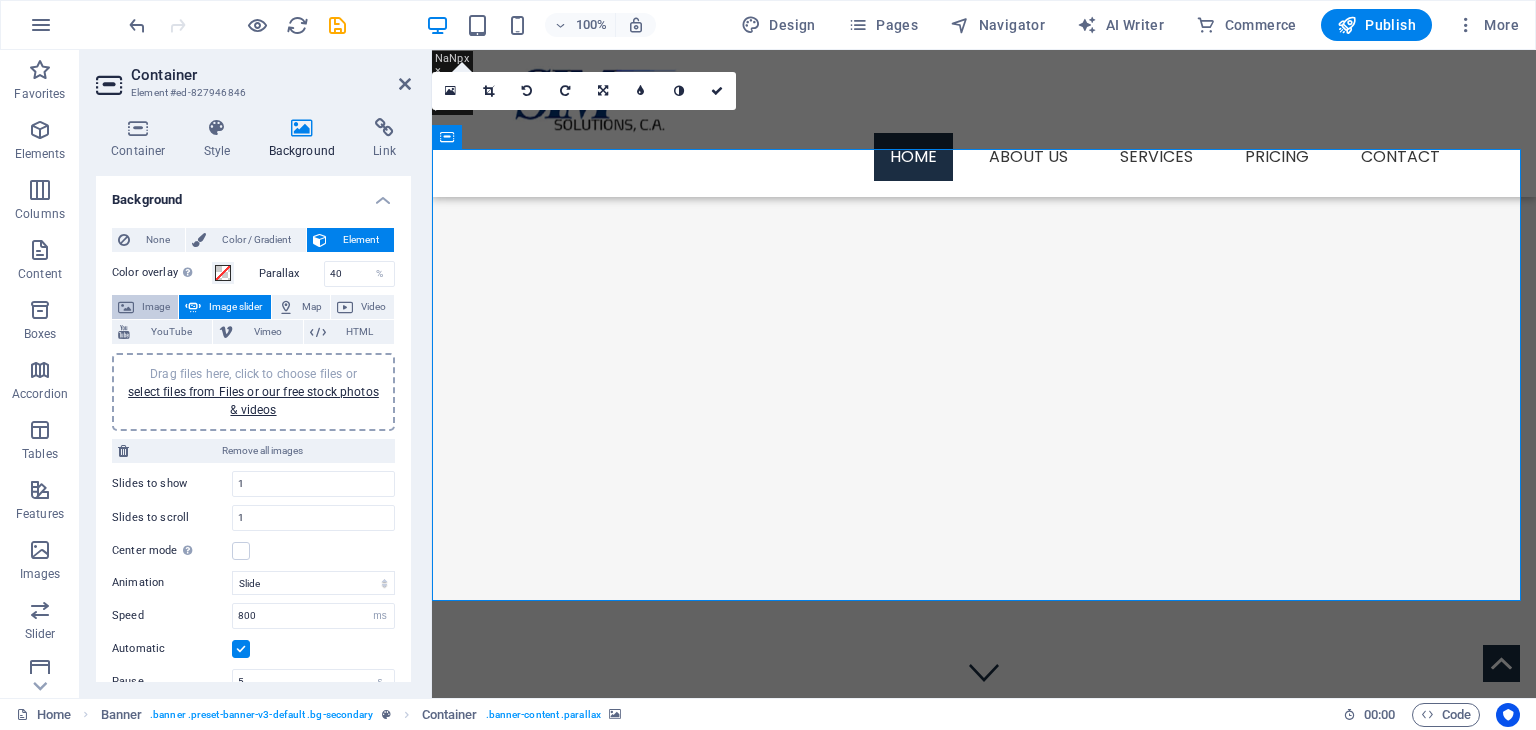 click on "Image" at bounding box center [156, 307] 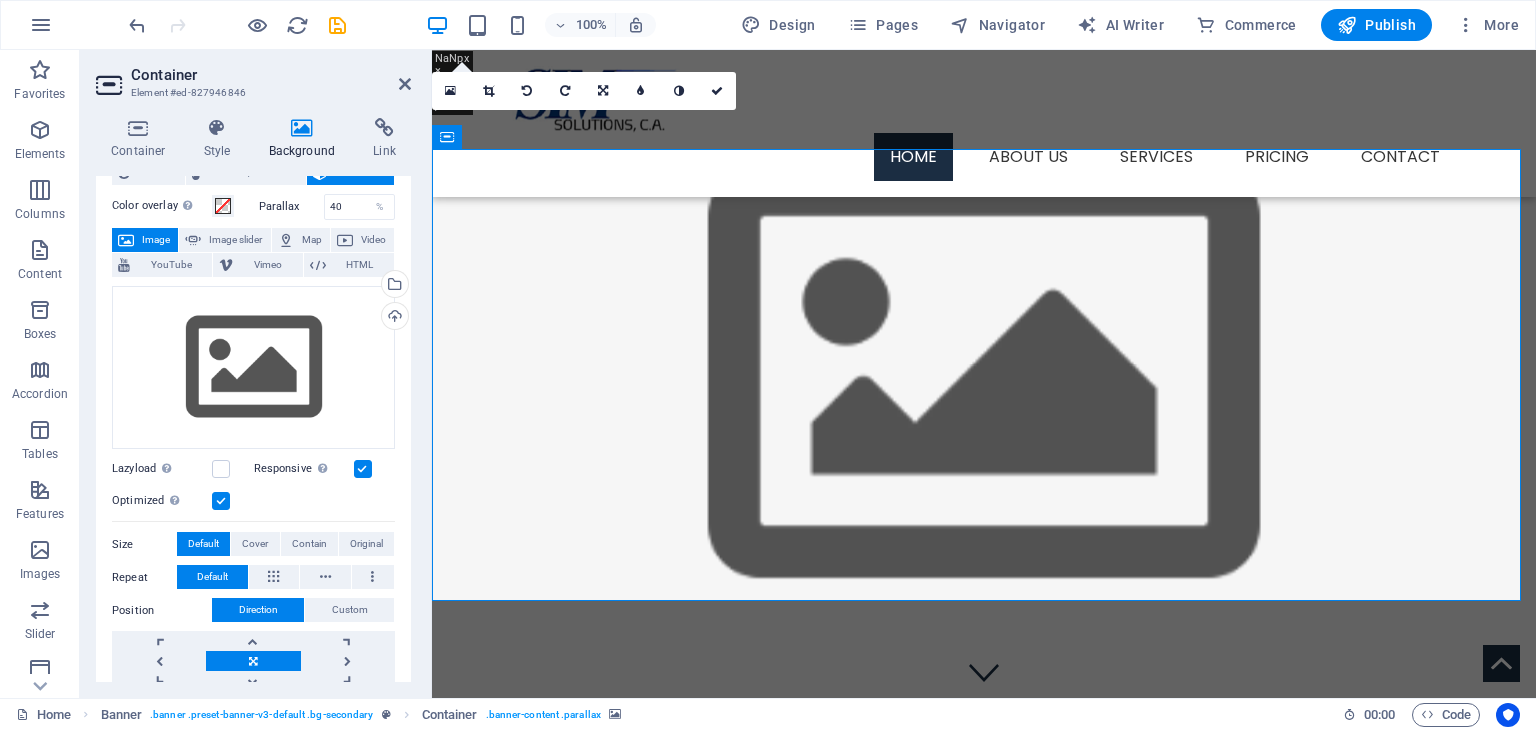 scroll, scrollTop: 100, scrollLeft: 0, axis: vertical 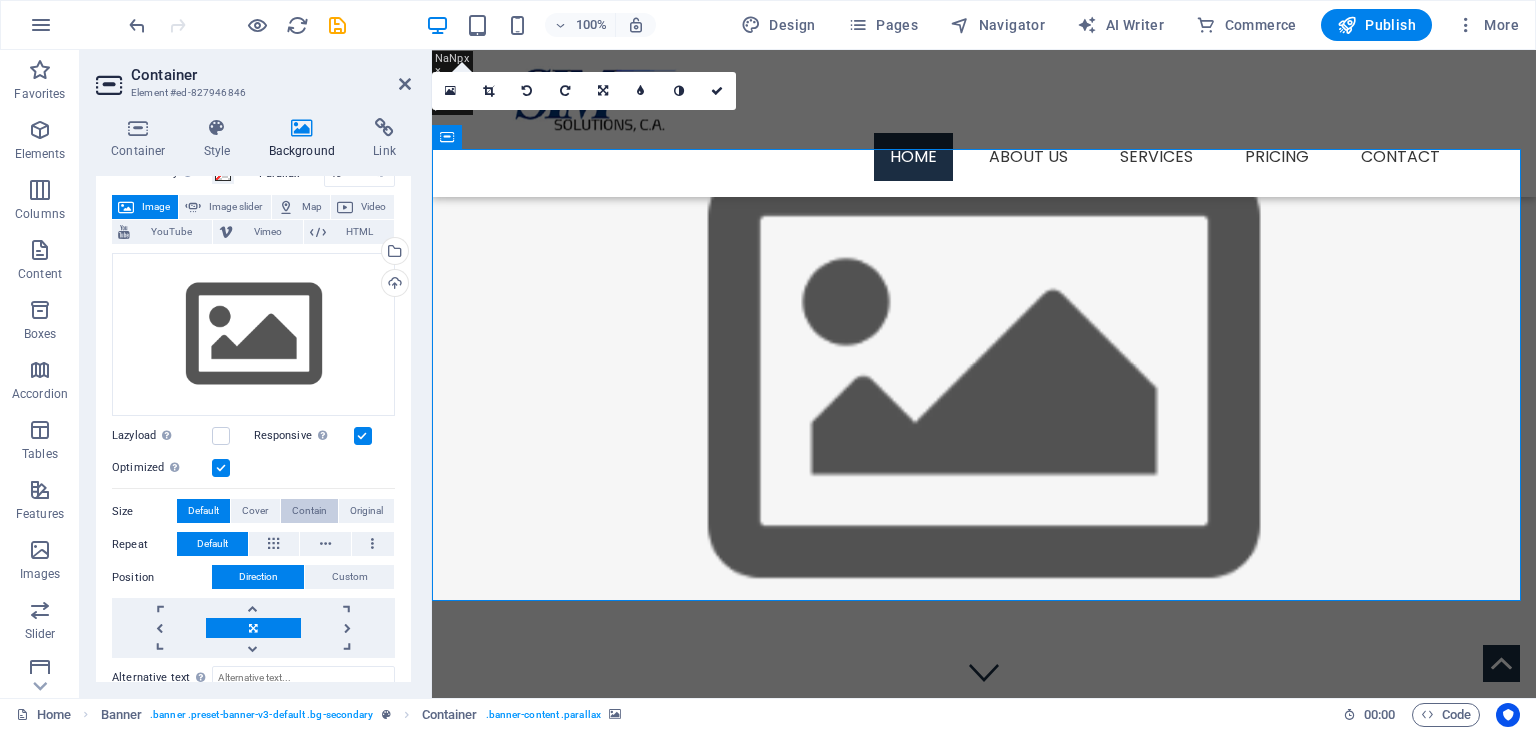 click on "Contain" at bounding box center [309, 511] 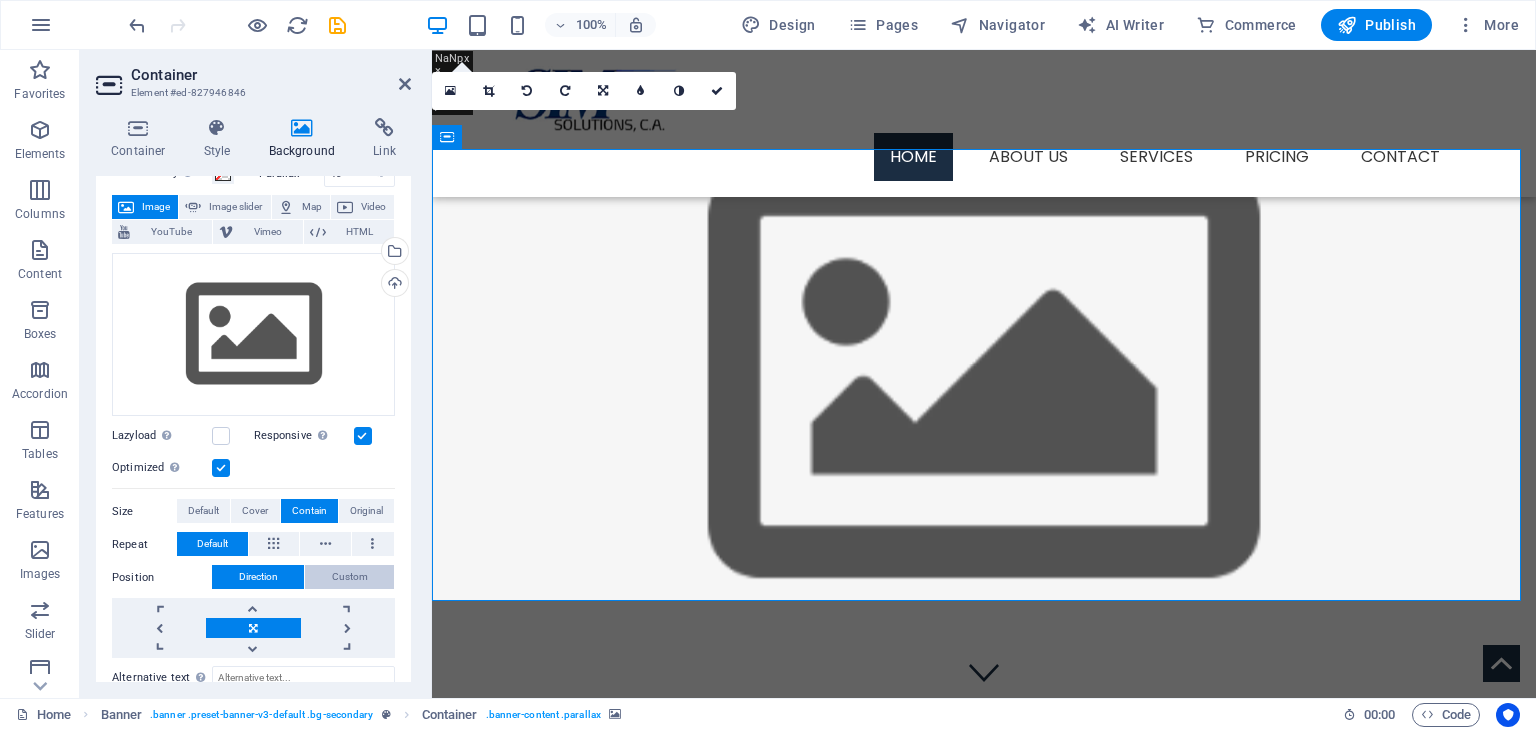 click on "Custom" at bounding box center (349, 577) 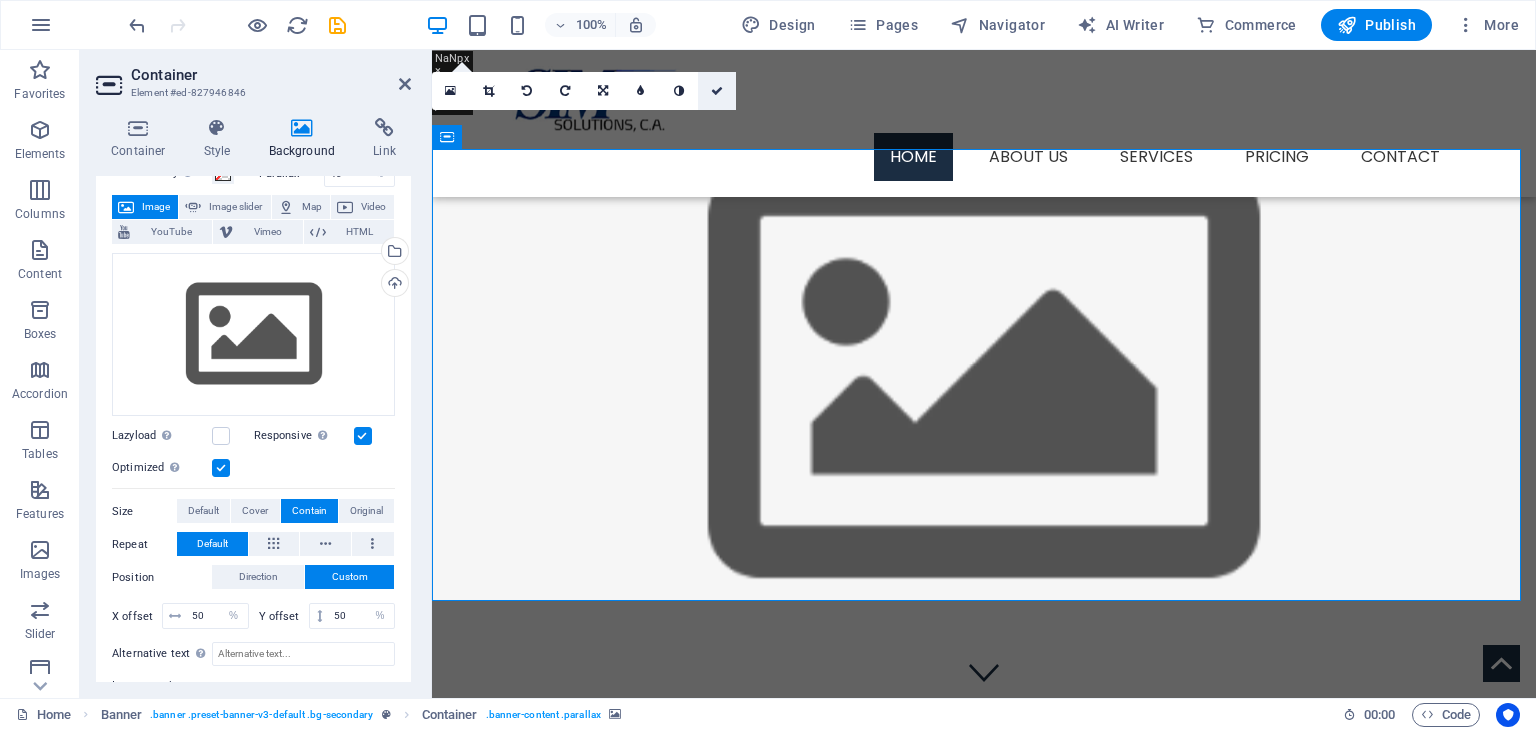 click at bounding box center [717, 91] 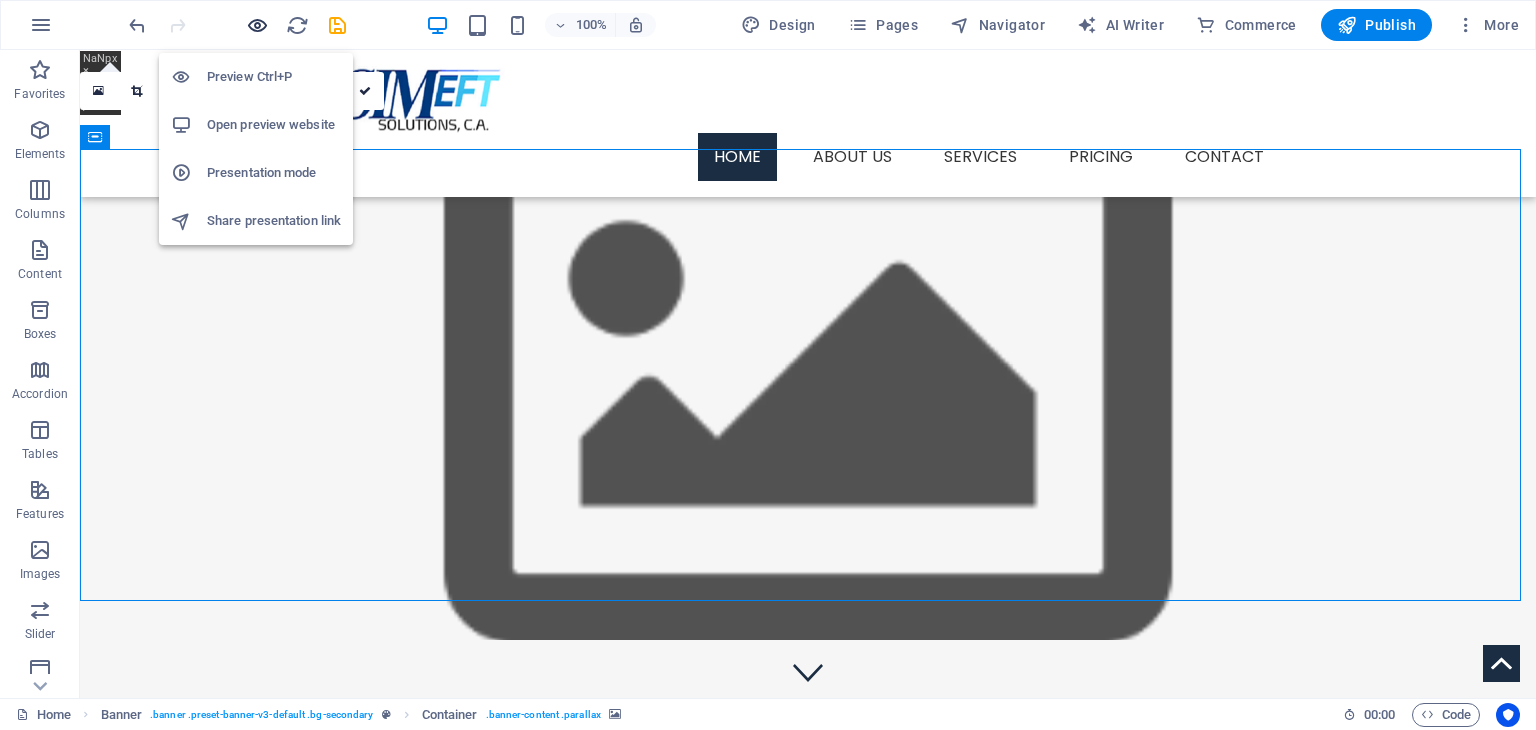 click at bounding box center [257, 25] 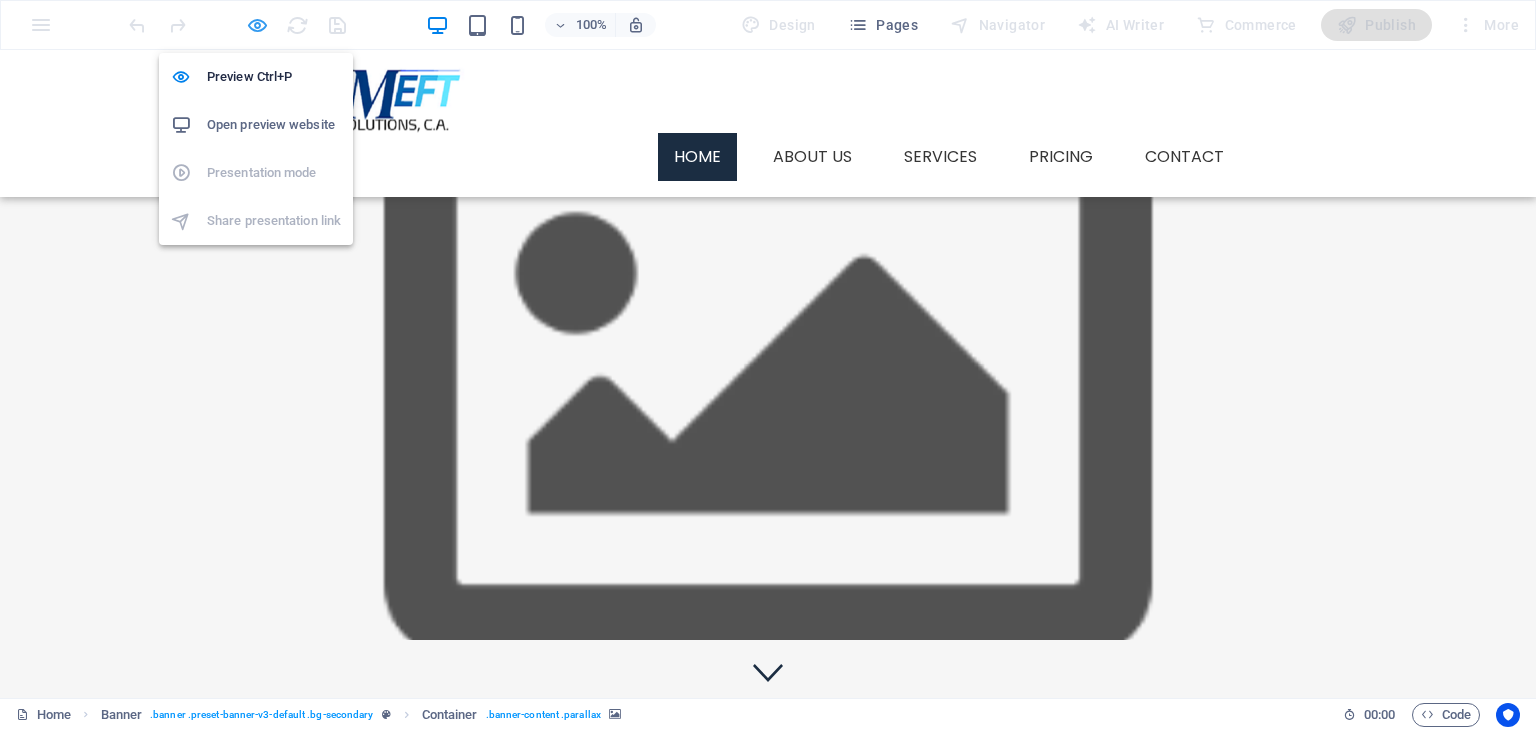 click at bounding box center (257, 25) 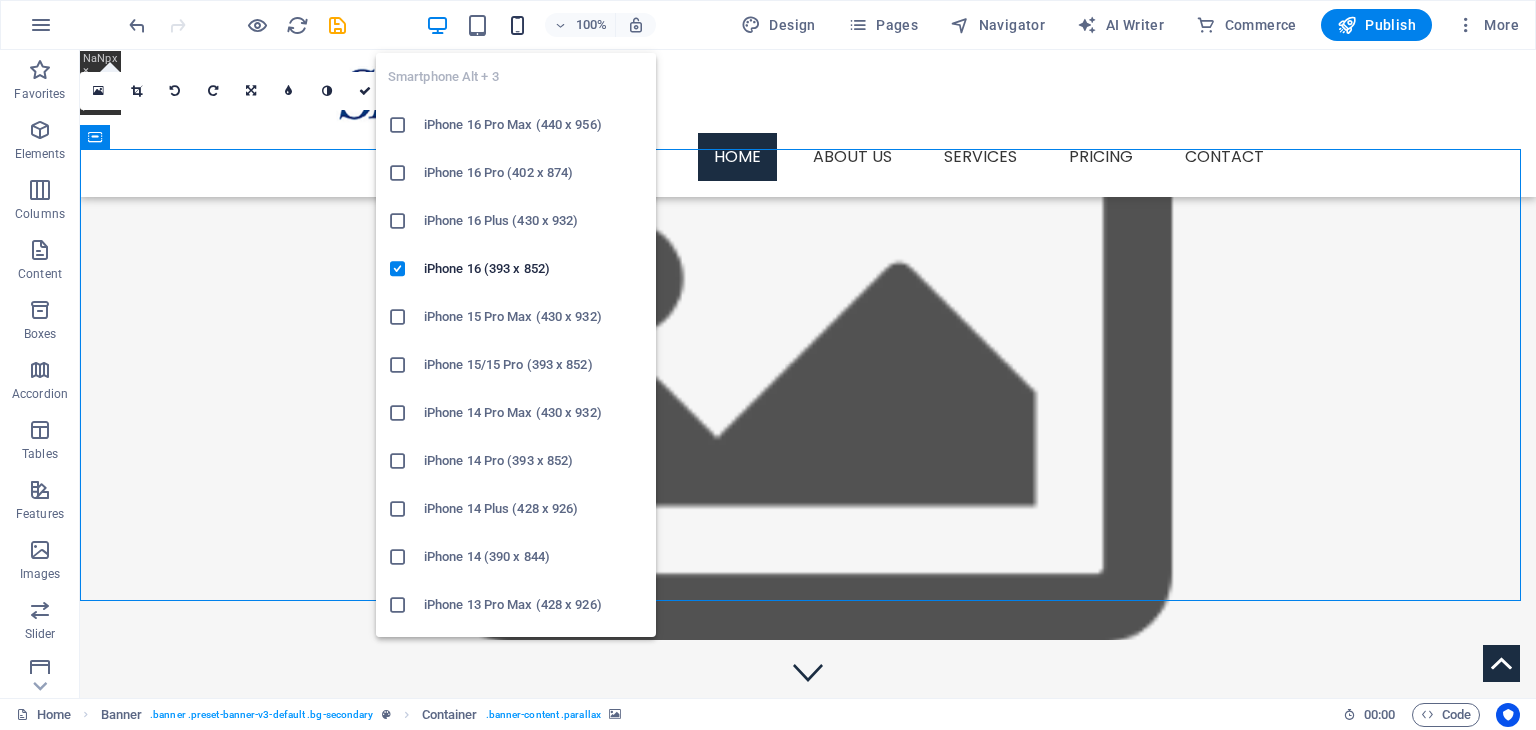 click at bounding box center (517, 25) 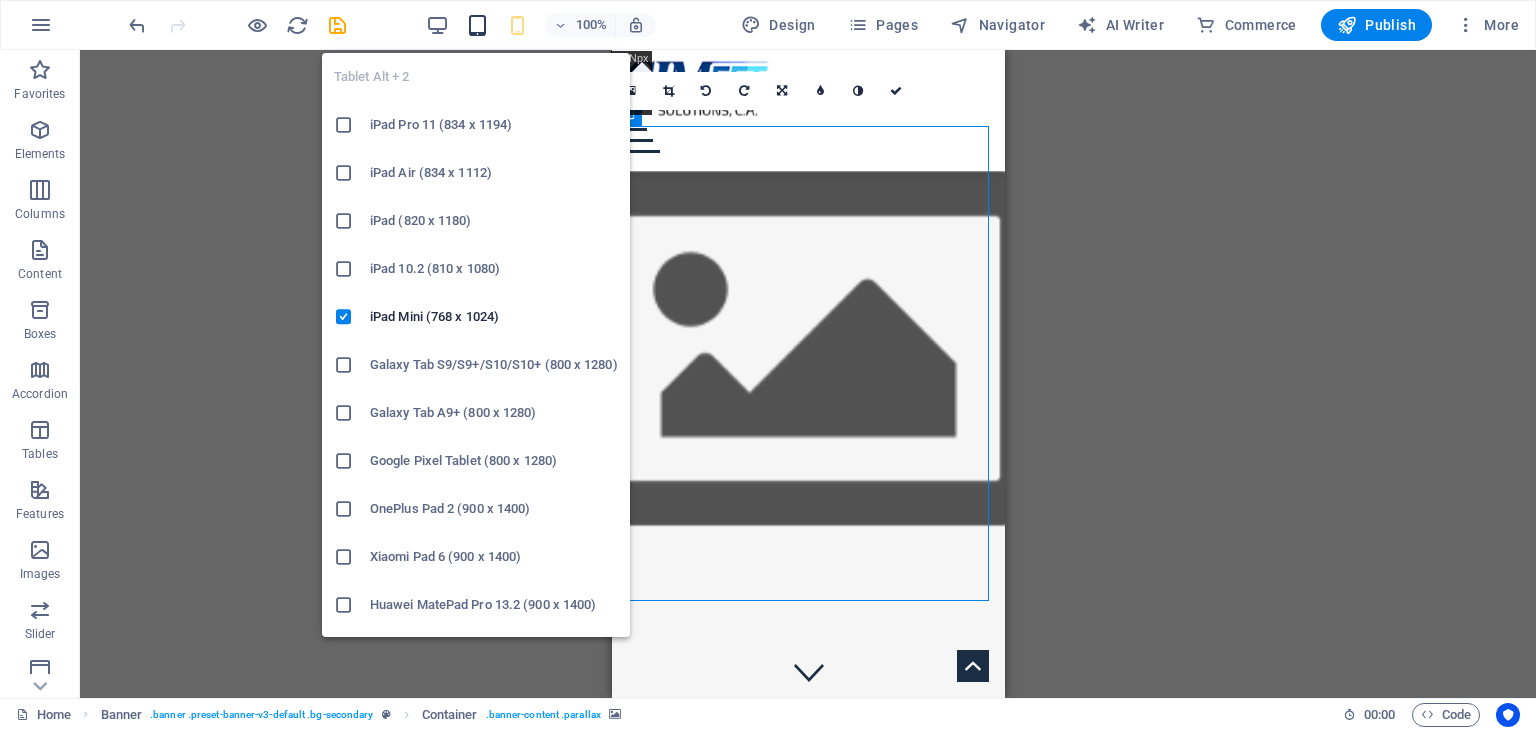 click at bounding box center (477, 25) 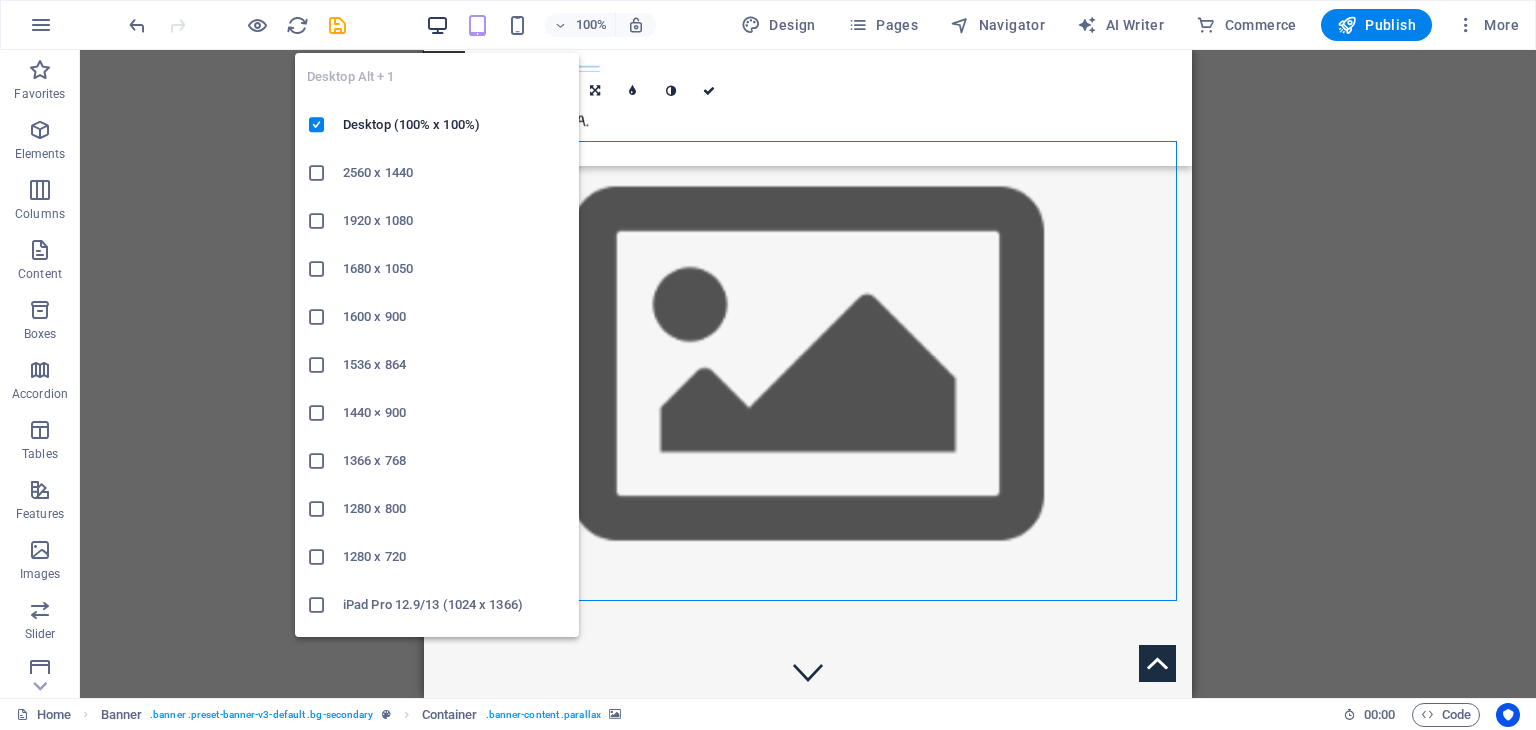 click at bounding box center [437, 25] 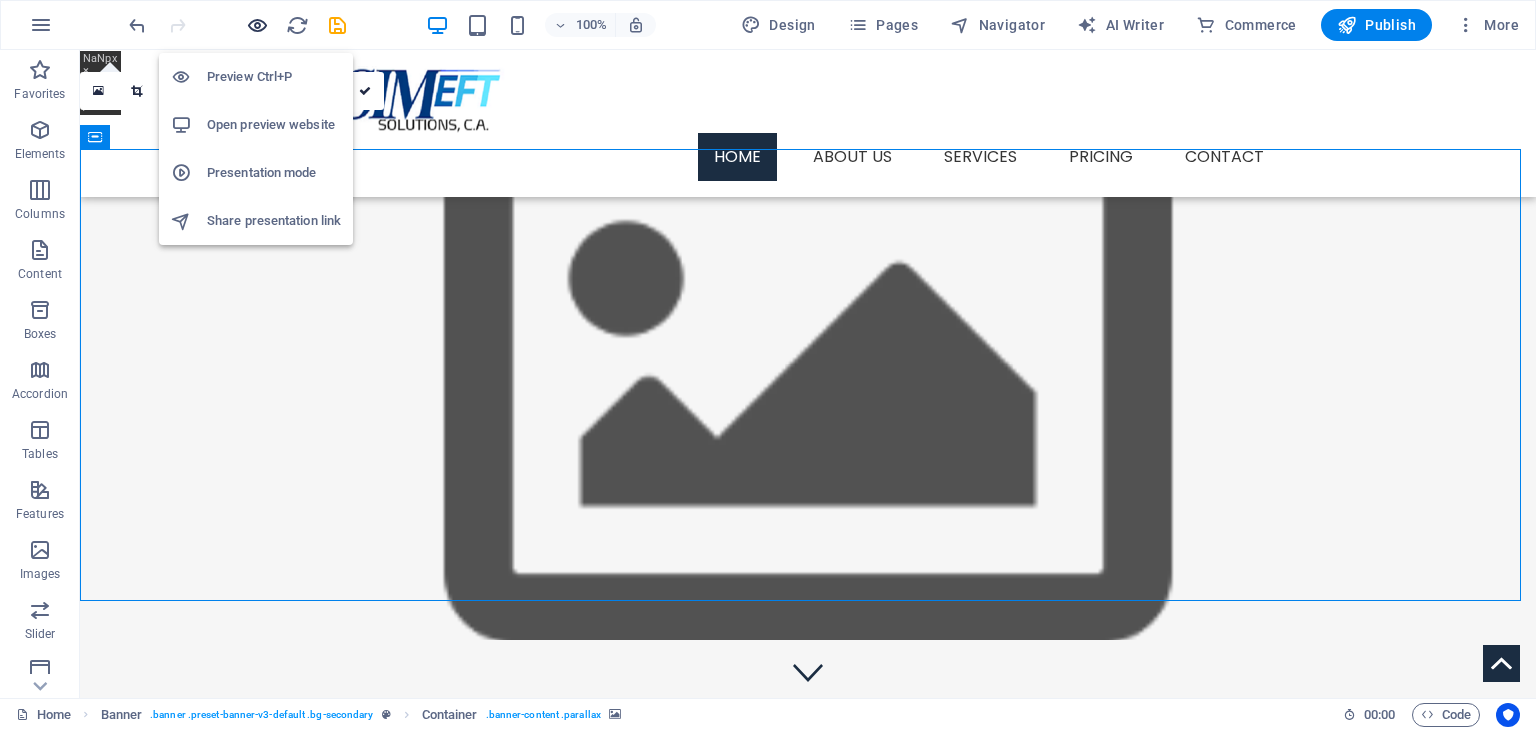 click at bounding box center (257, 25) 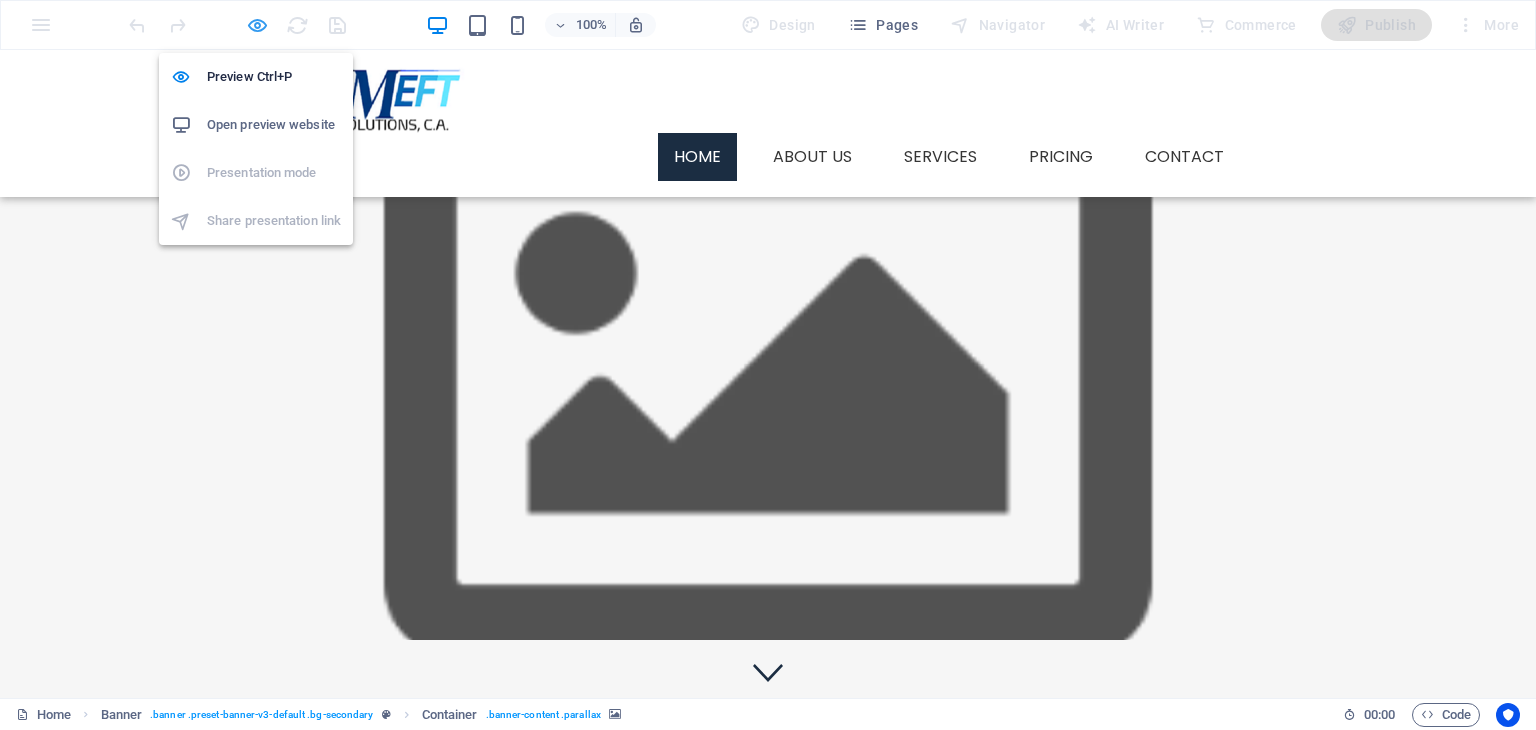 click at bounding box center [257, 25] 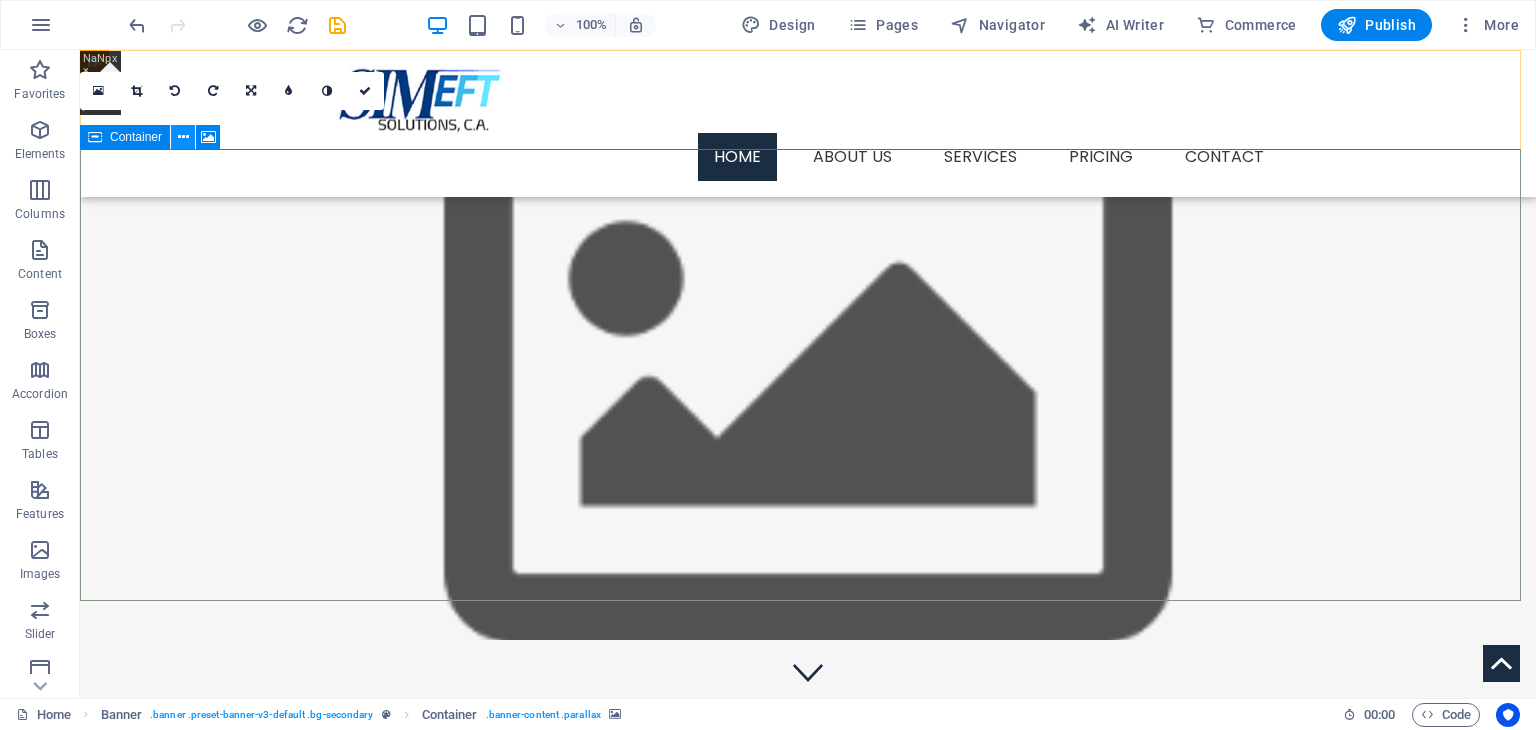 click at bounding box center [183, 137] 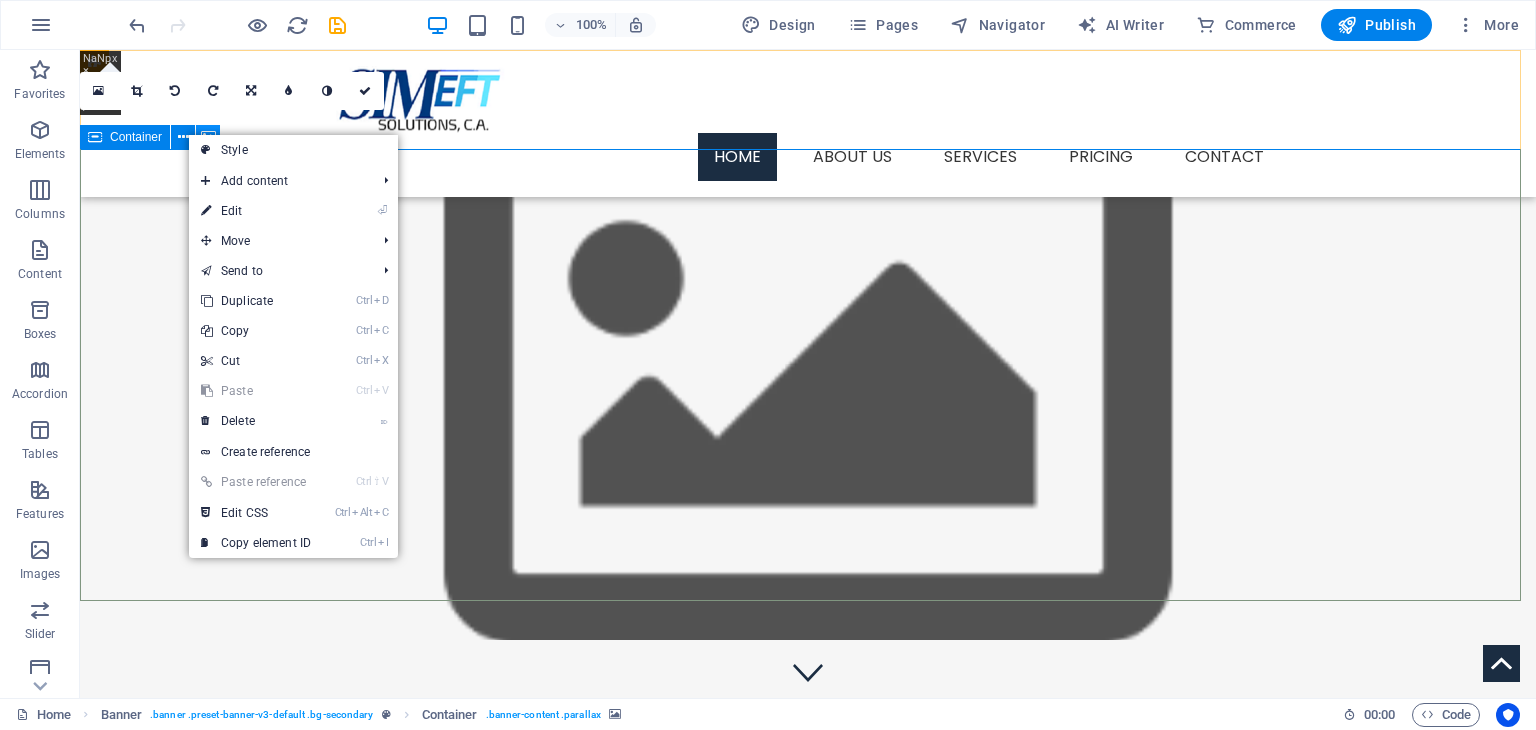 click at bounding box center (208, 137) 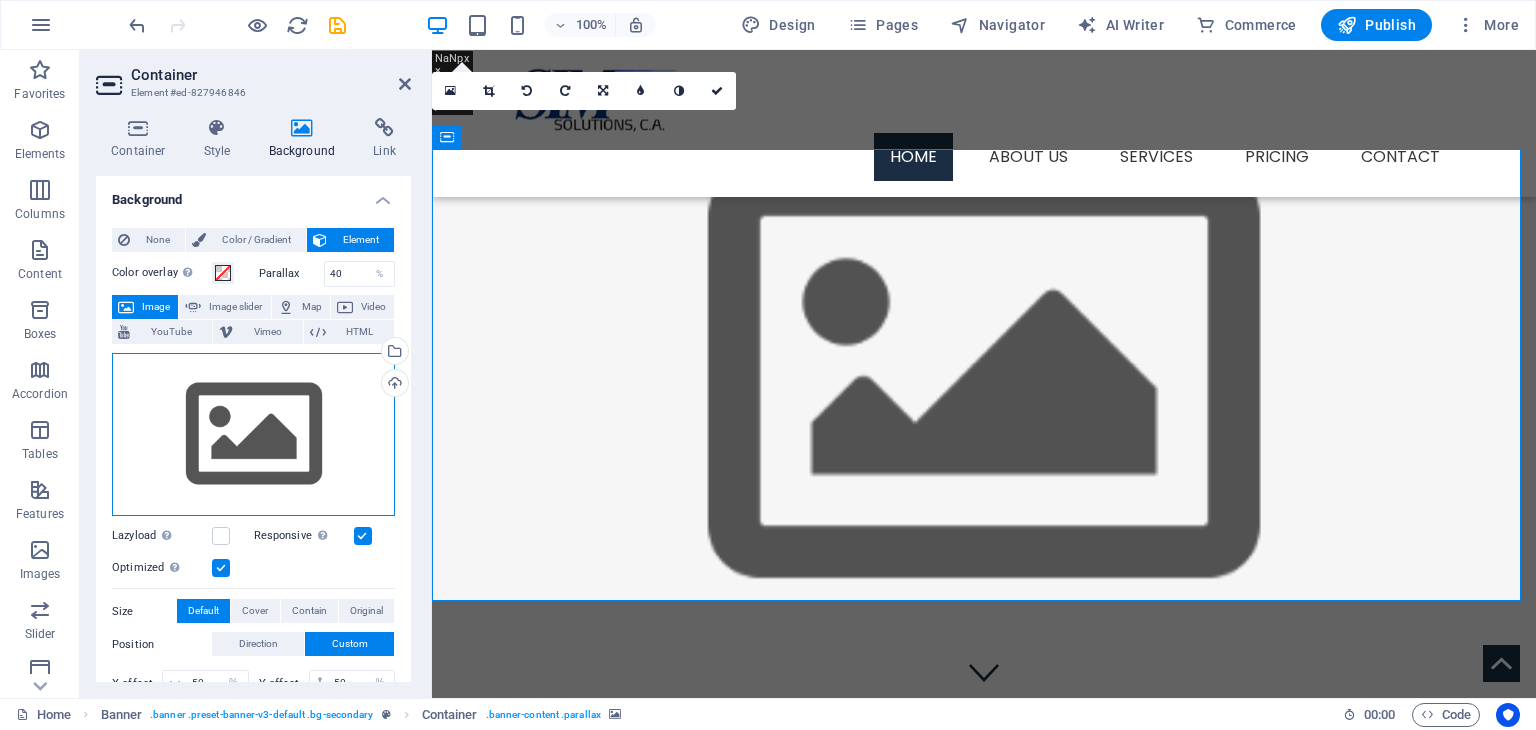 click on "Drag files here, click to choose files or select files from Files or our free stock photos & videos" at bounding box center [253, 435] 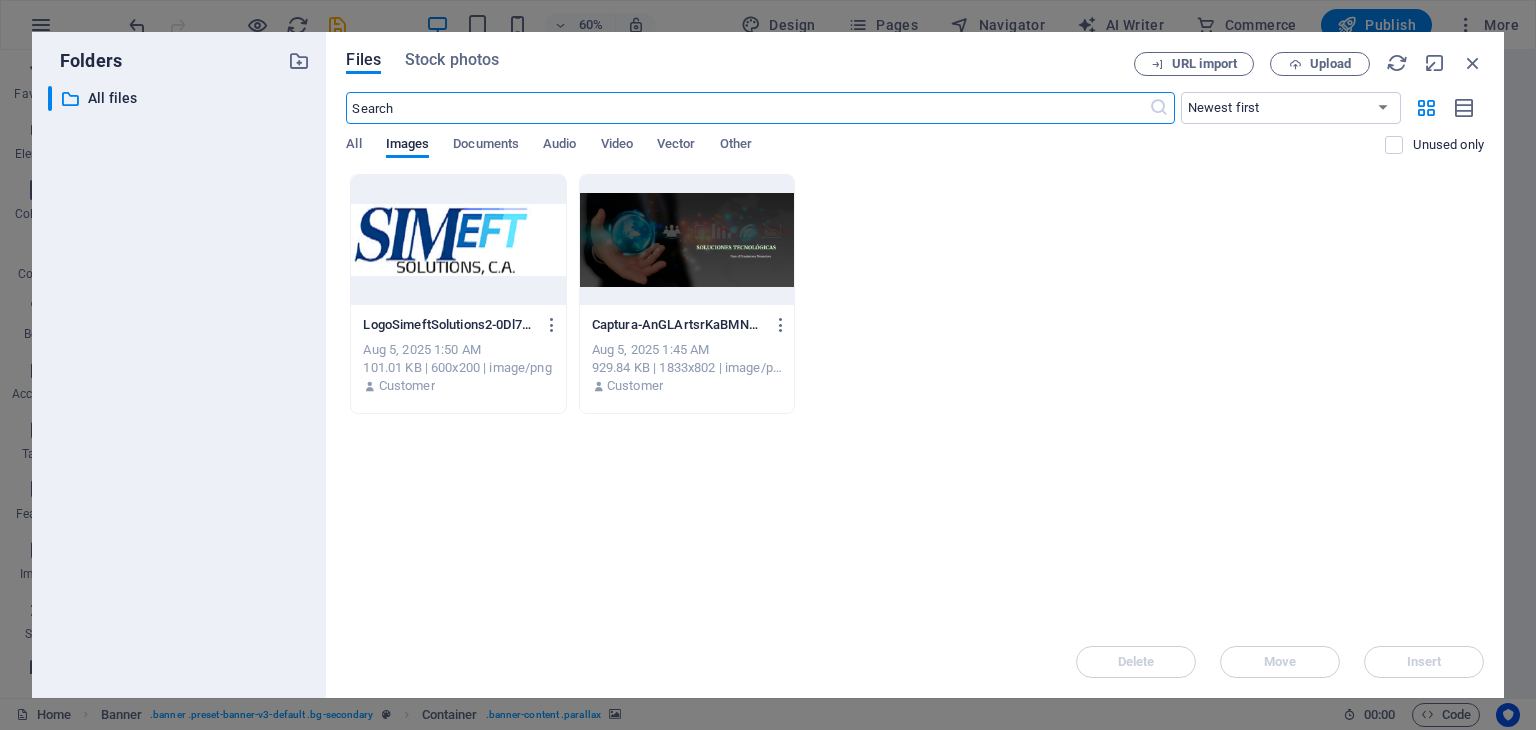 click at bounding box center (687, 240) 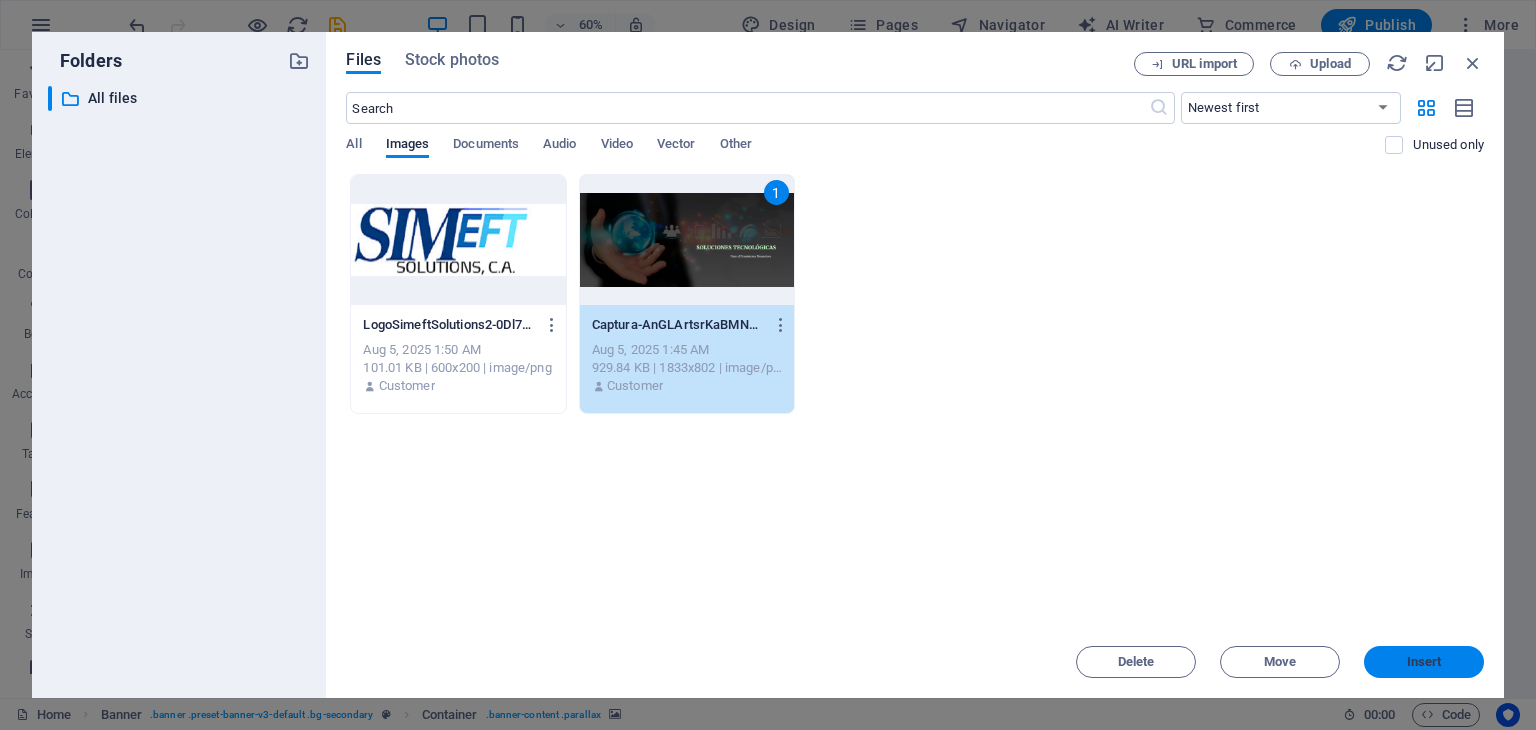 drag, startPoint x: 1435, startPoint y: 657, endPoint x: 956, endPoint y: 589, distance: 483.80264 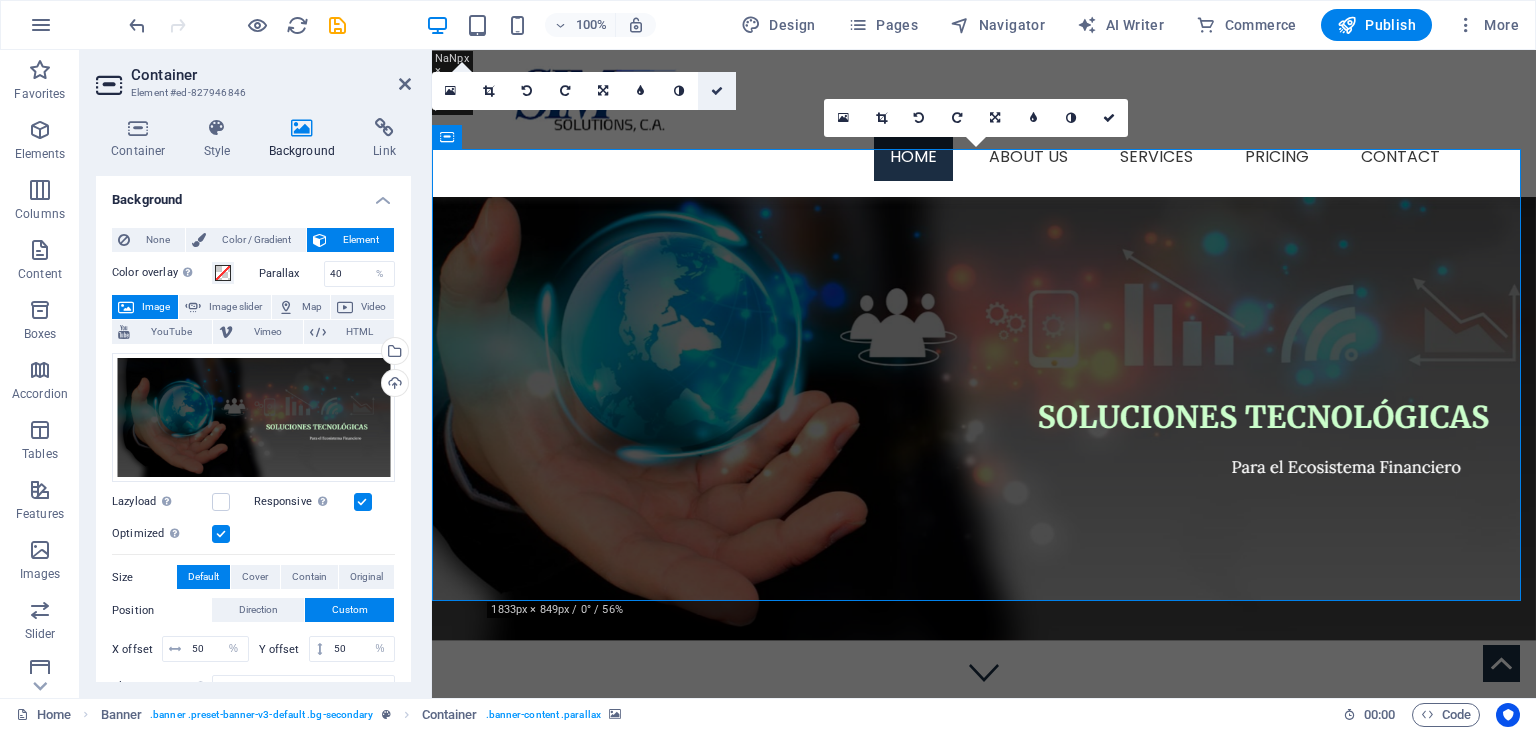 click at bounding box center [717, 91] 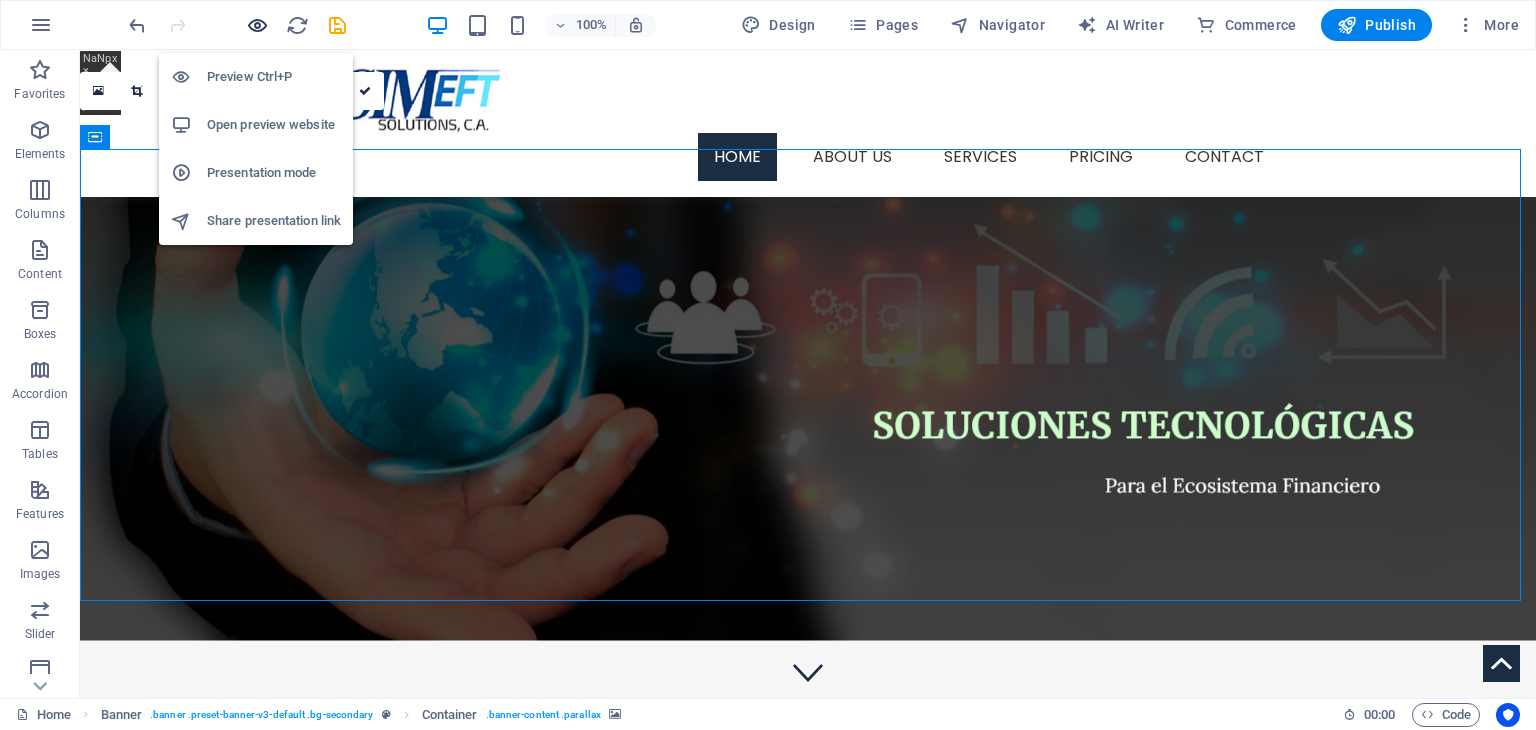 click at bounding box center (257, 25) 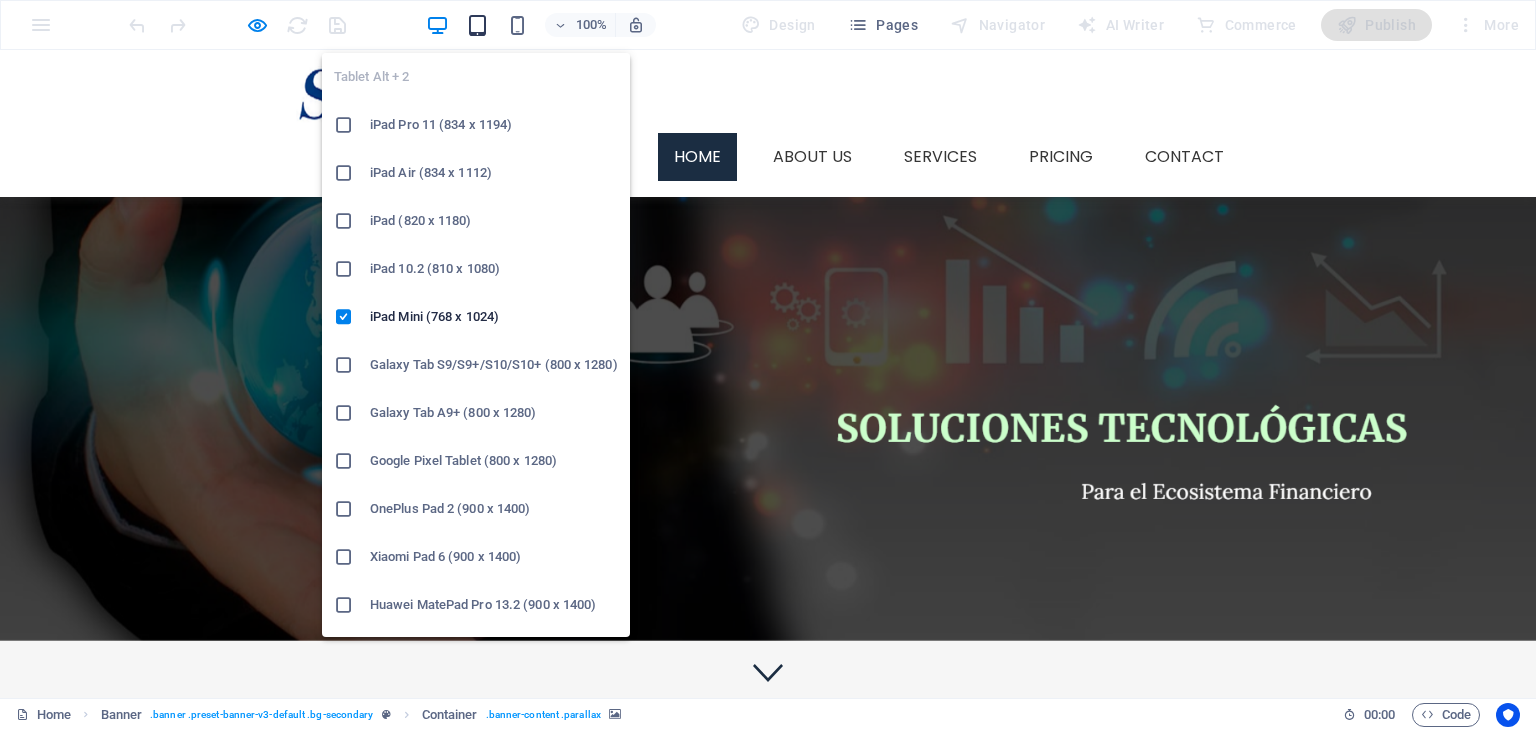click at bounding box center [477, 25] 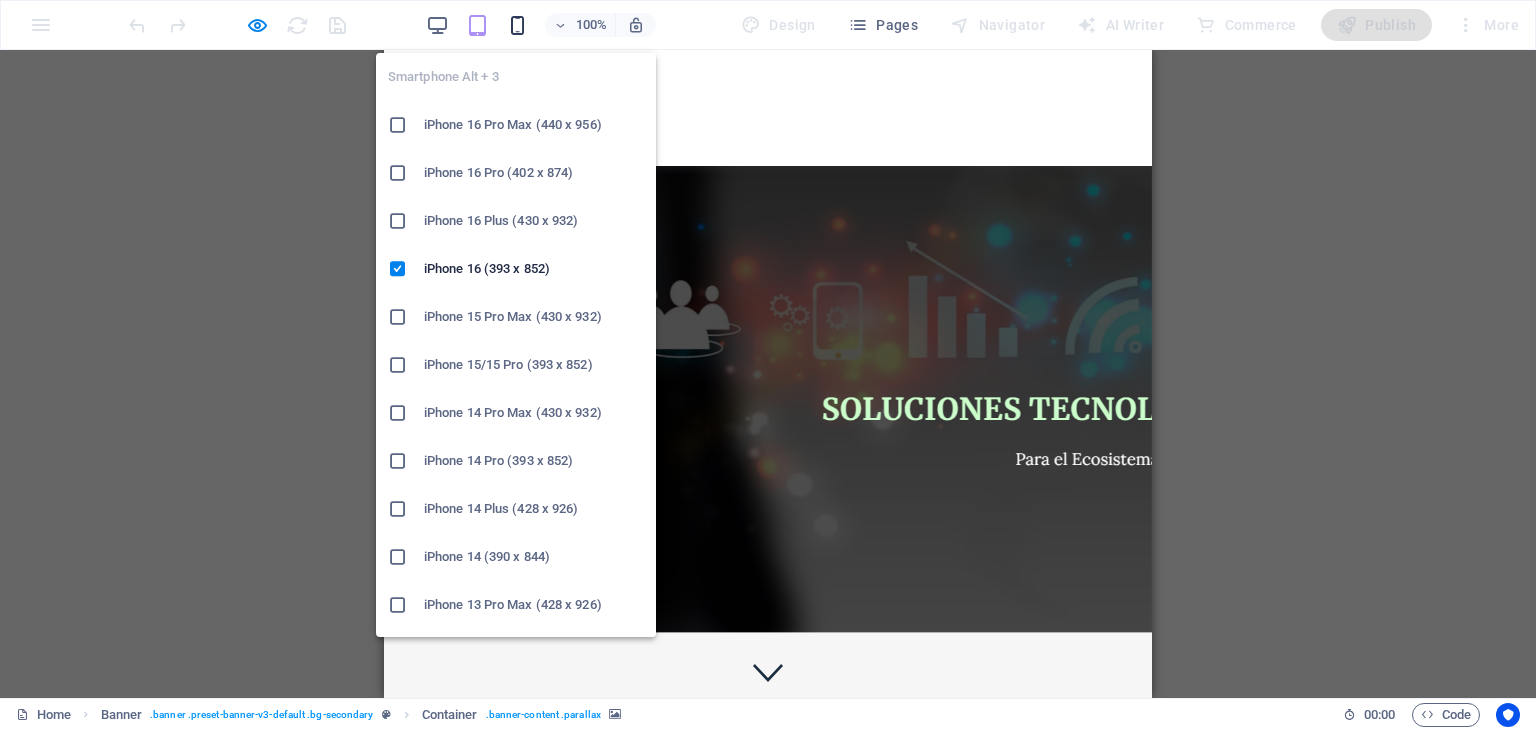 click at bounding box center (517, 25) 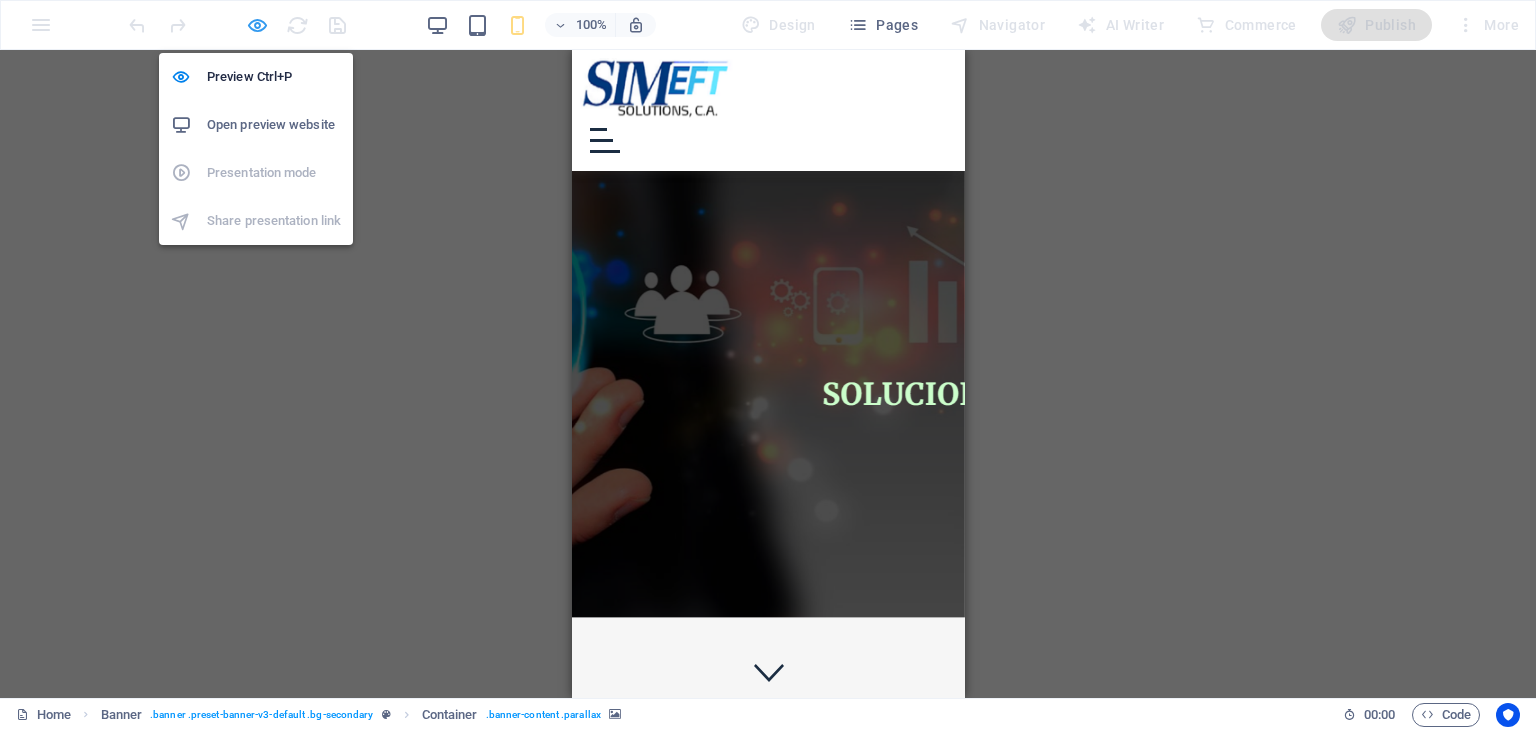 click at bounding box center (257, 25) 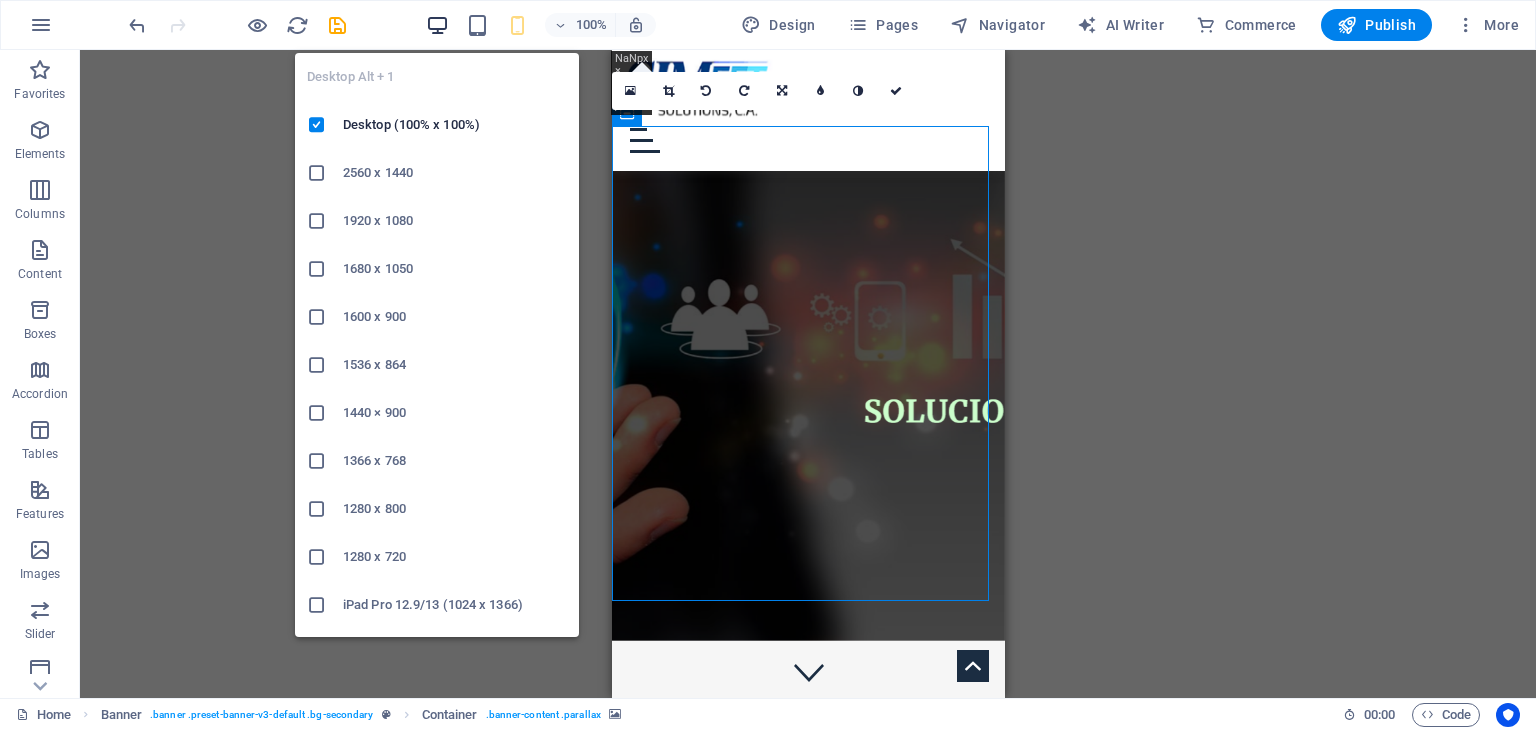 click at bounding box center [437, 25] 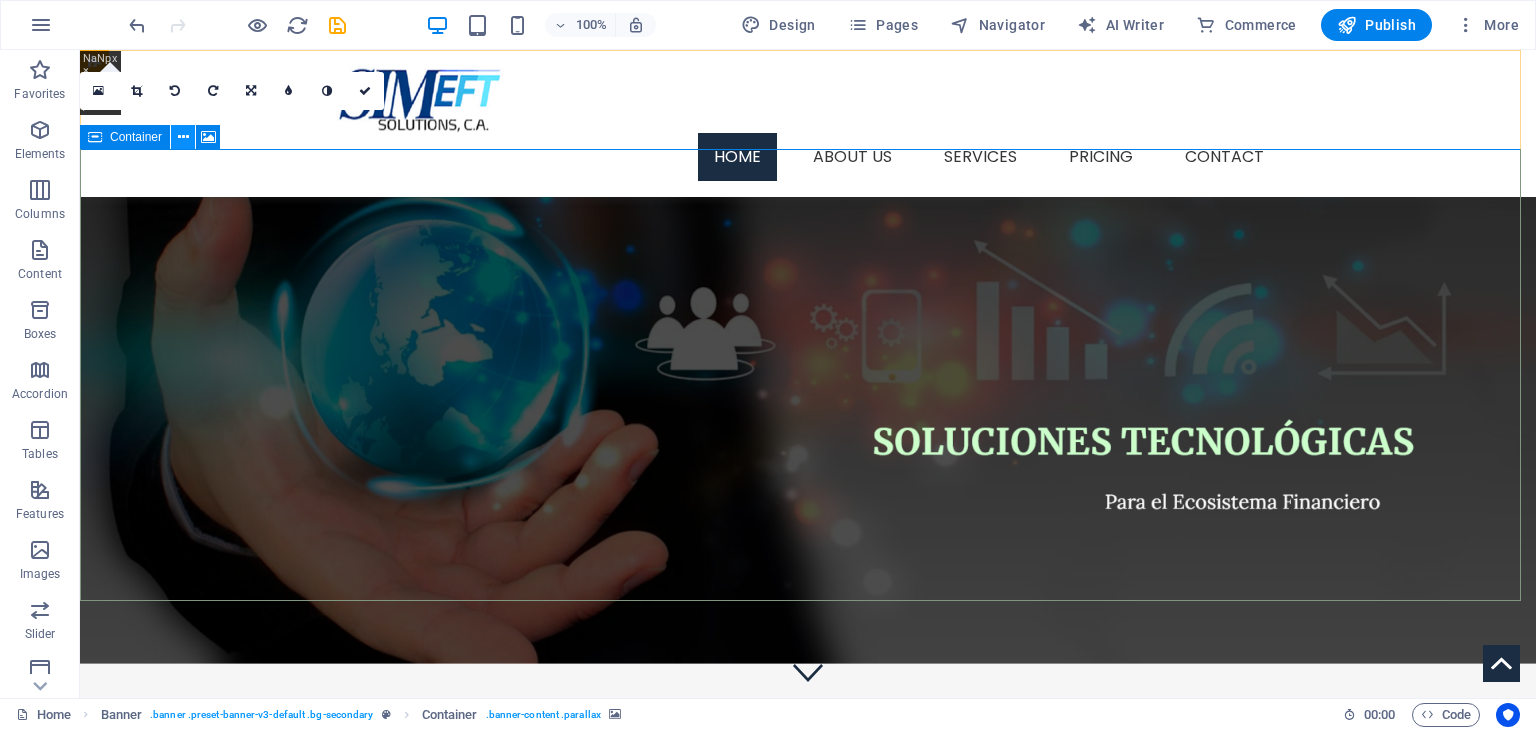 click at bounding box center (183, 137) 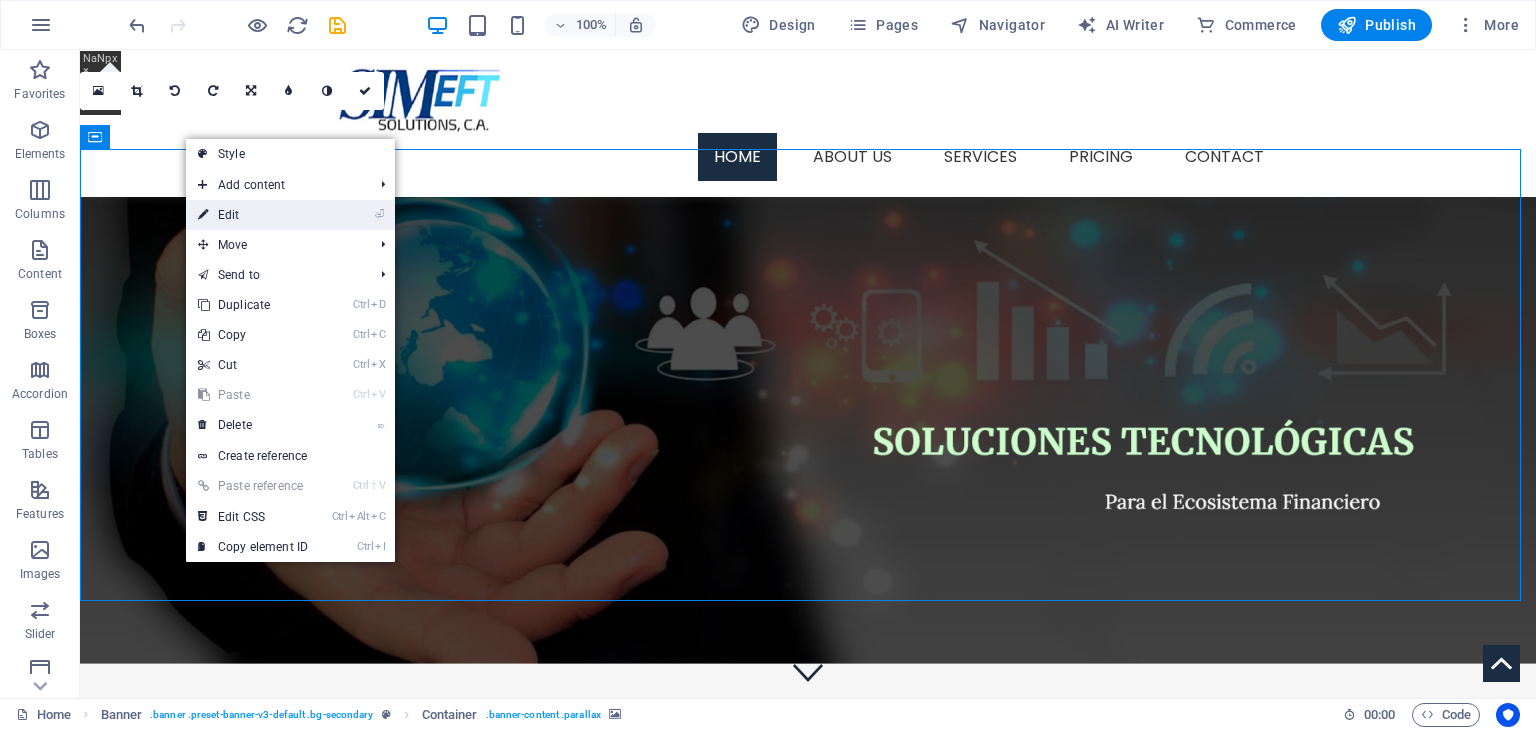 click on "⏎  Edit" at bounding box center (253, 215) 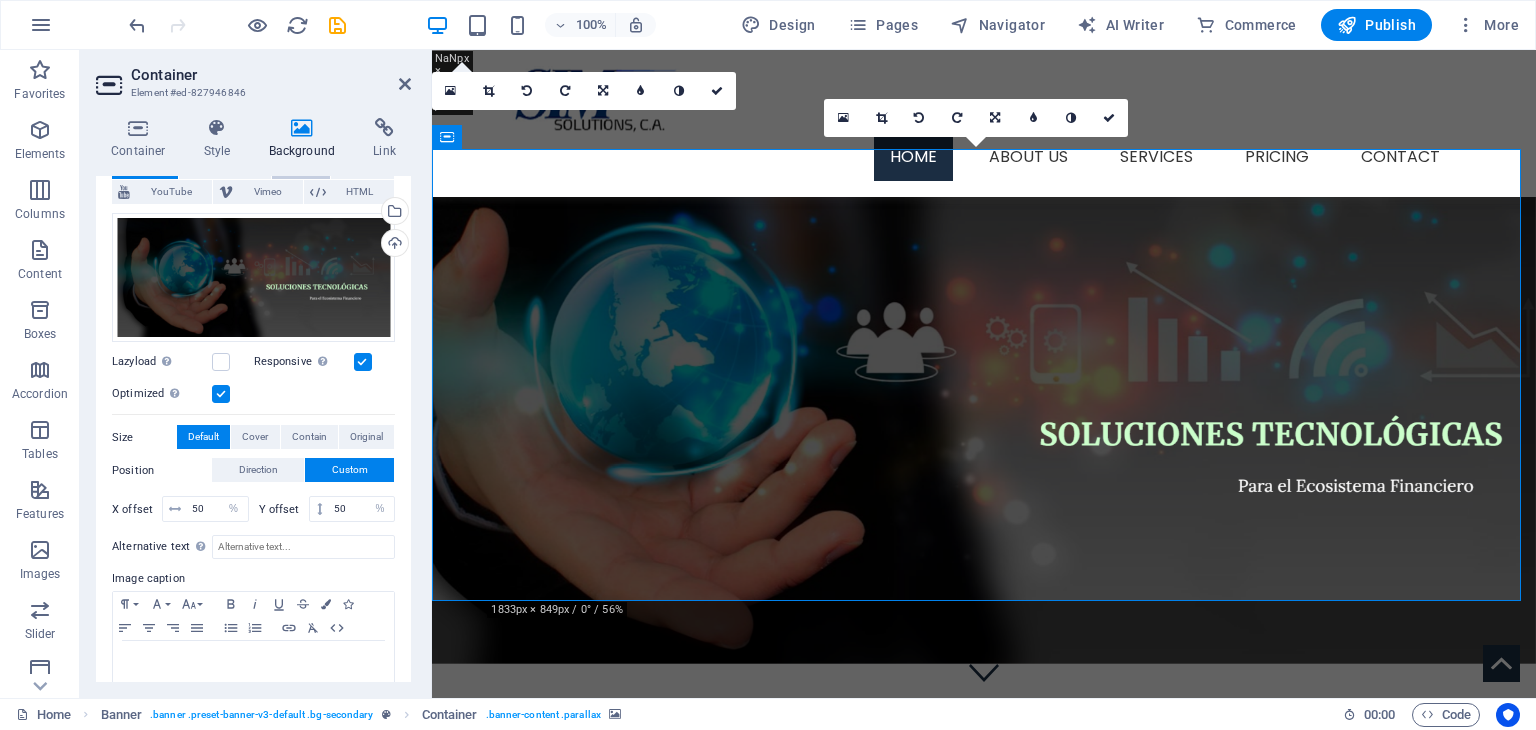 scroll, scrollTop: 174, scrollLeft: 0, axis: vertical 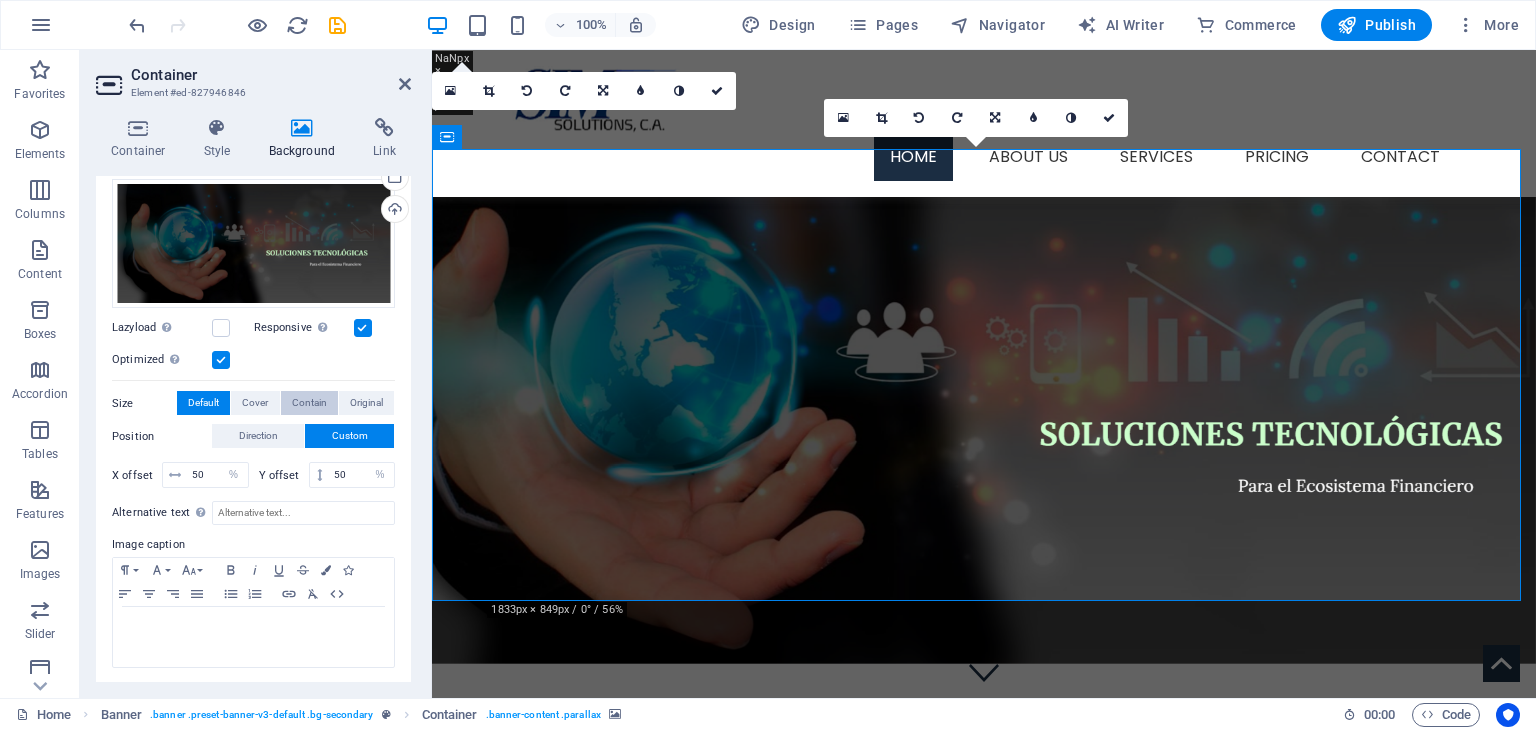 click on "Contain" at bounding box center (309, 403) 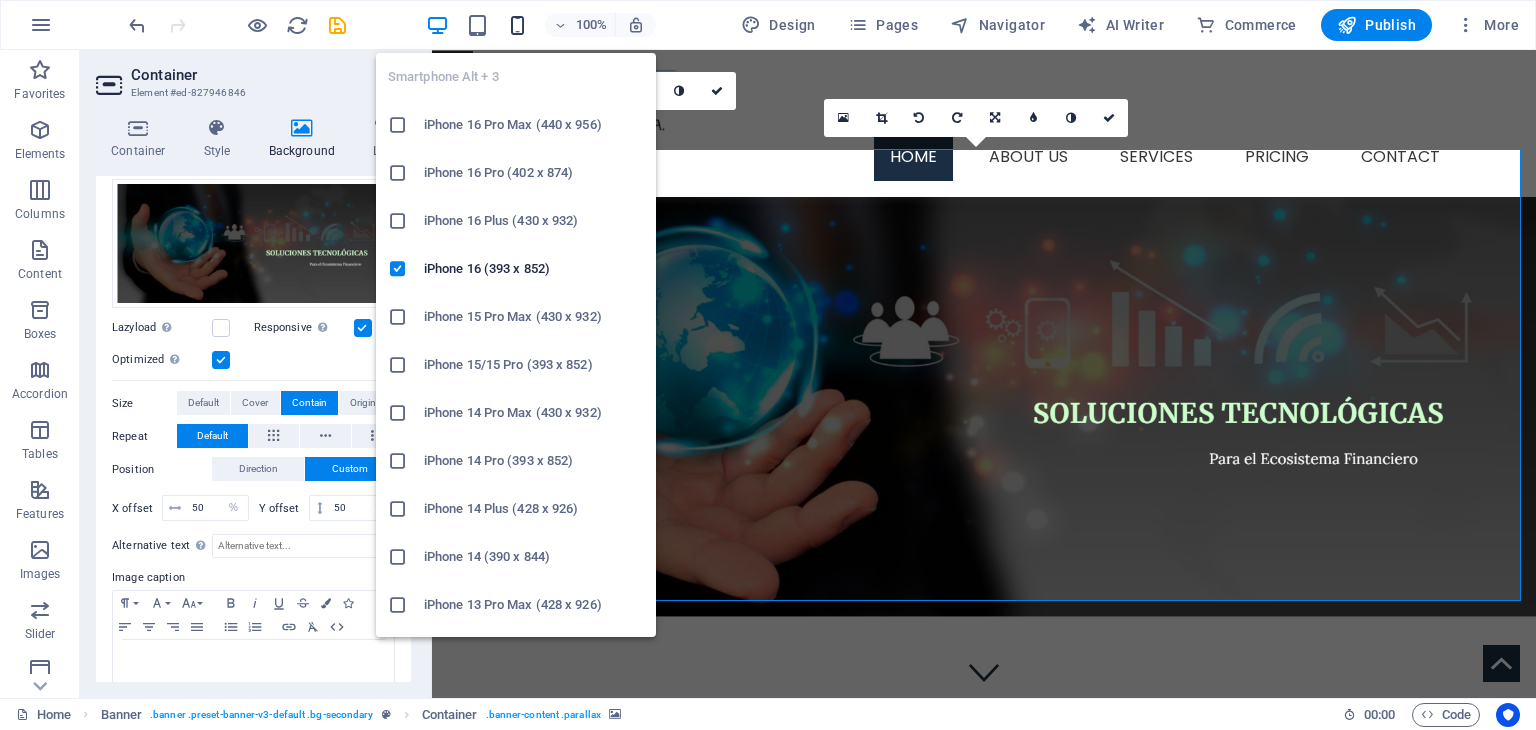 click at bounding box center (517, 25) 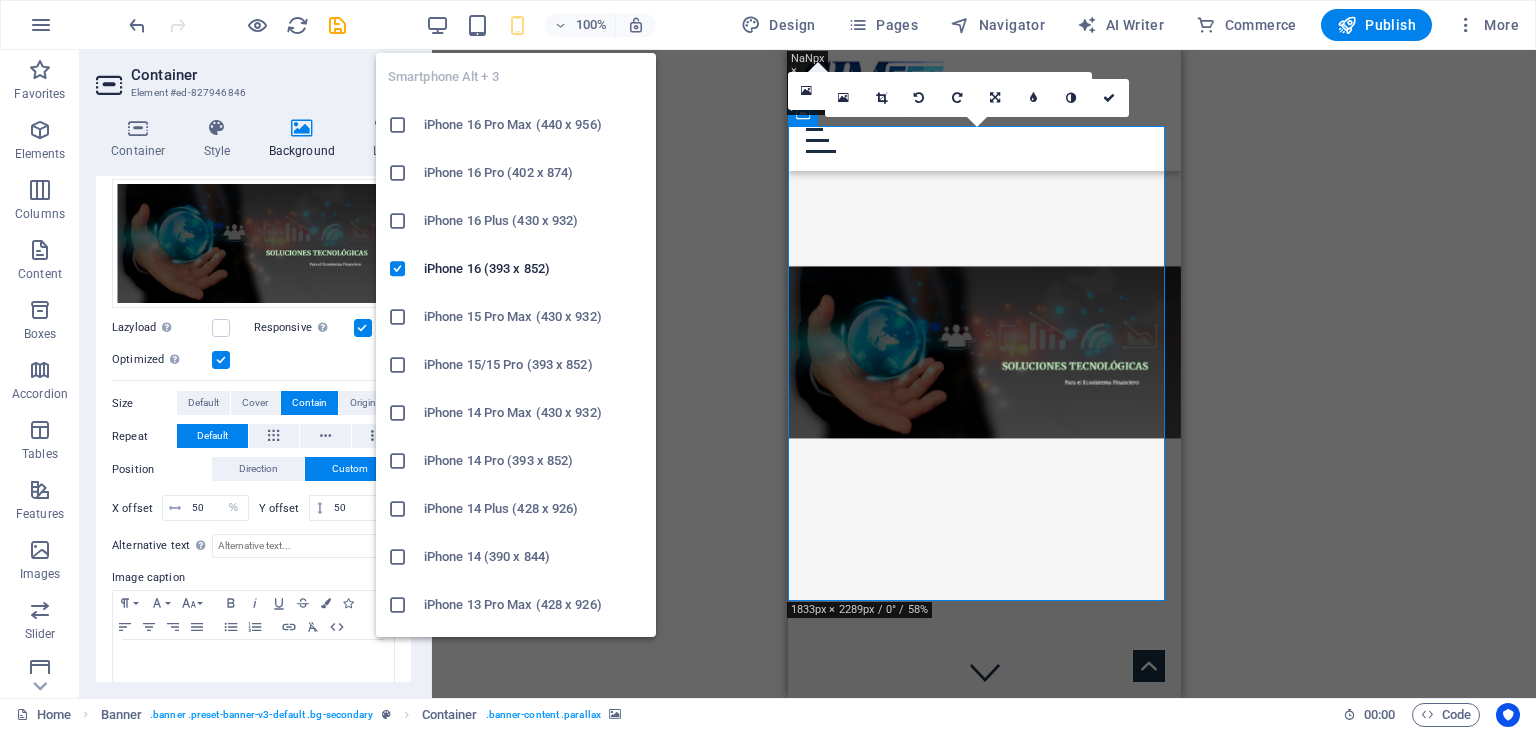 click on "iPhone 16 Pro Max (440 x 956)" at bounding box center [534, 125] 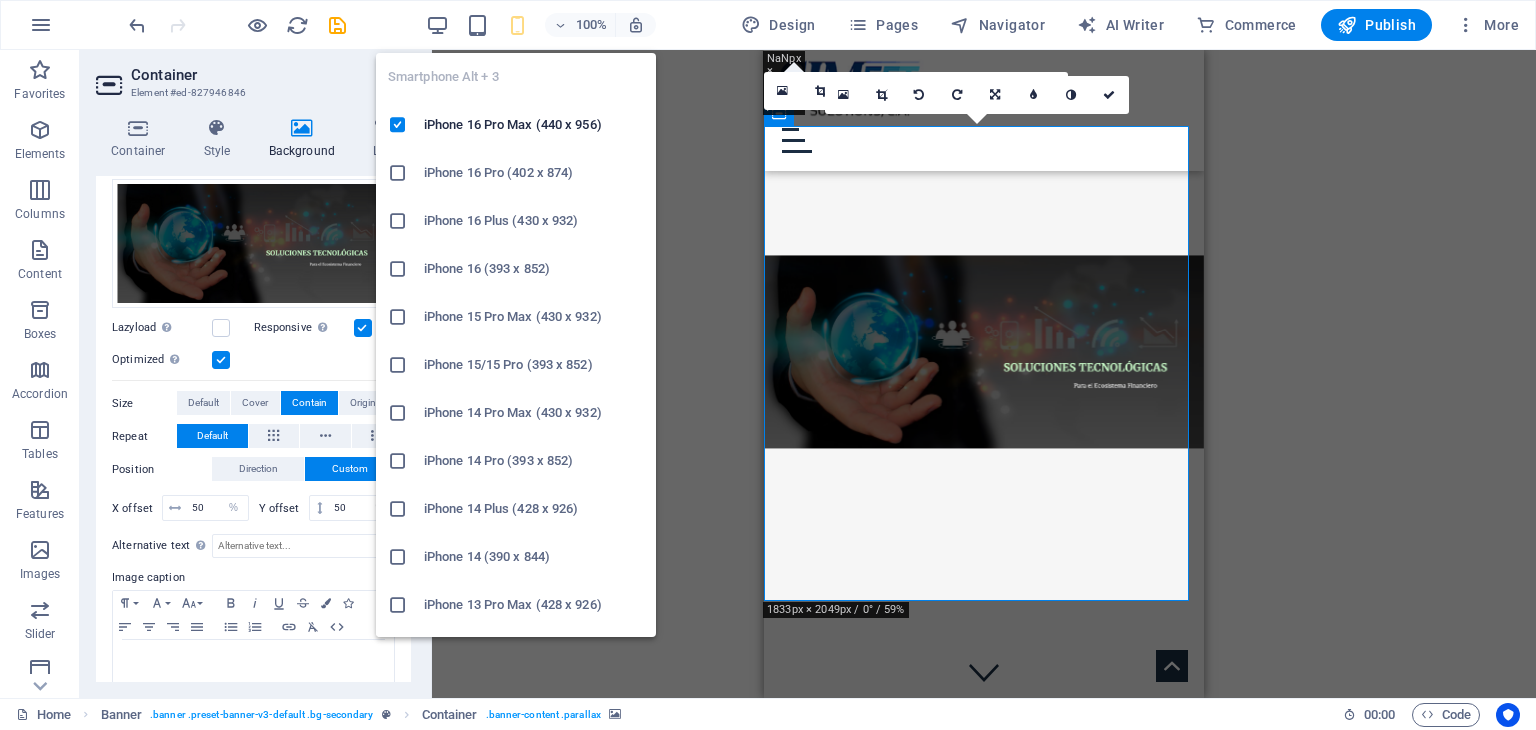 click on "iPhone 14 Pro Max (430 x 932)" at bounding box center [534, 413] 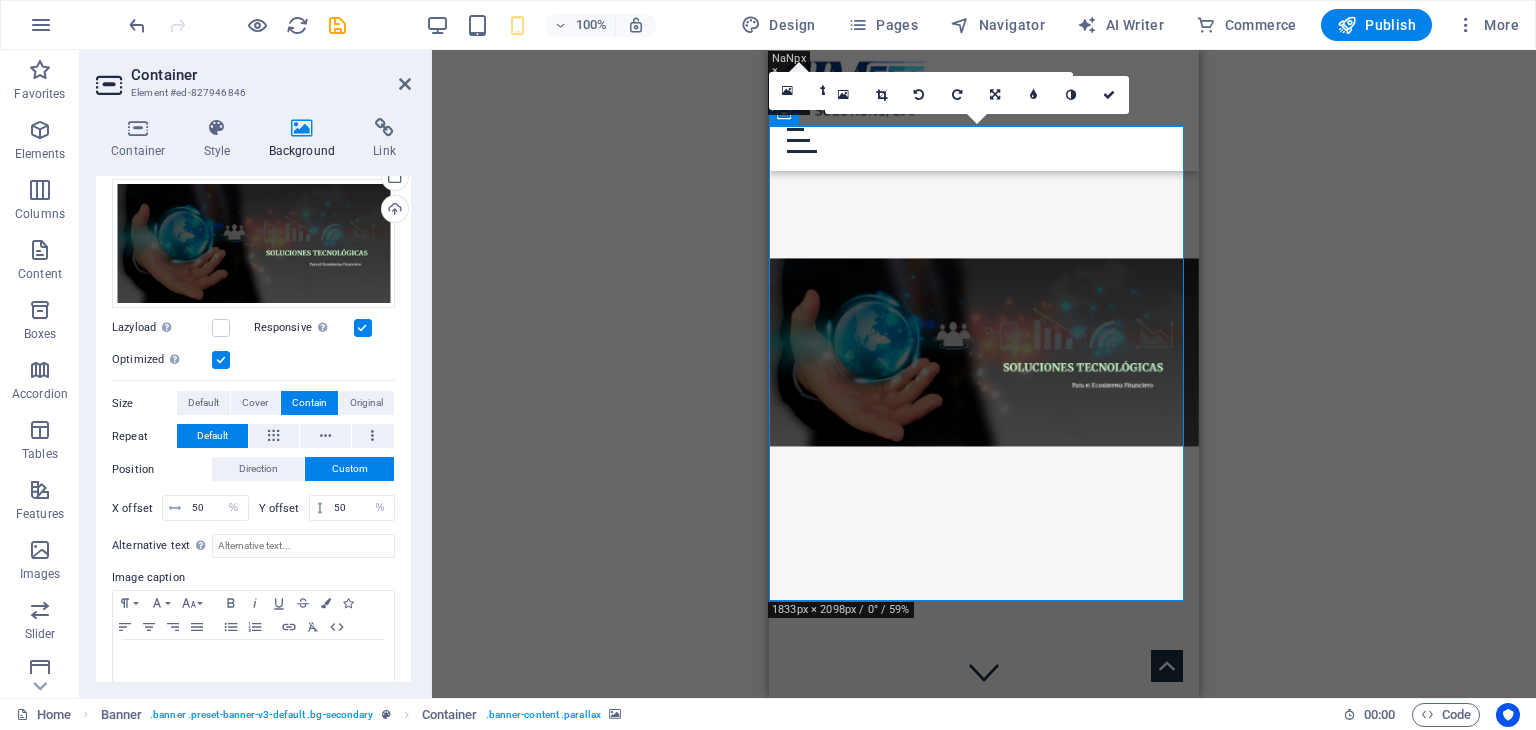 click at bounding box center (984, 351) 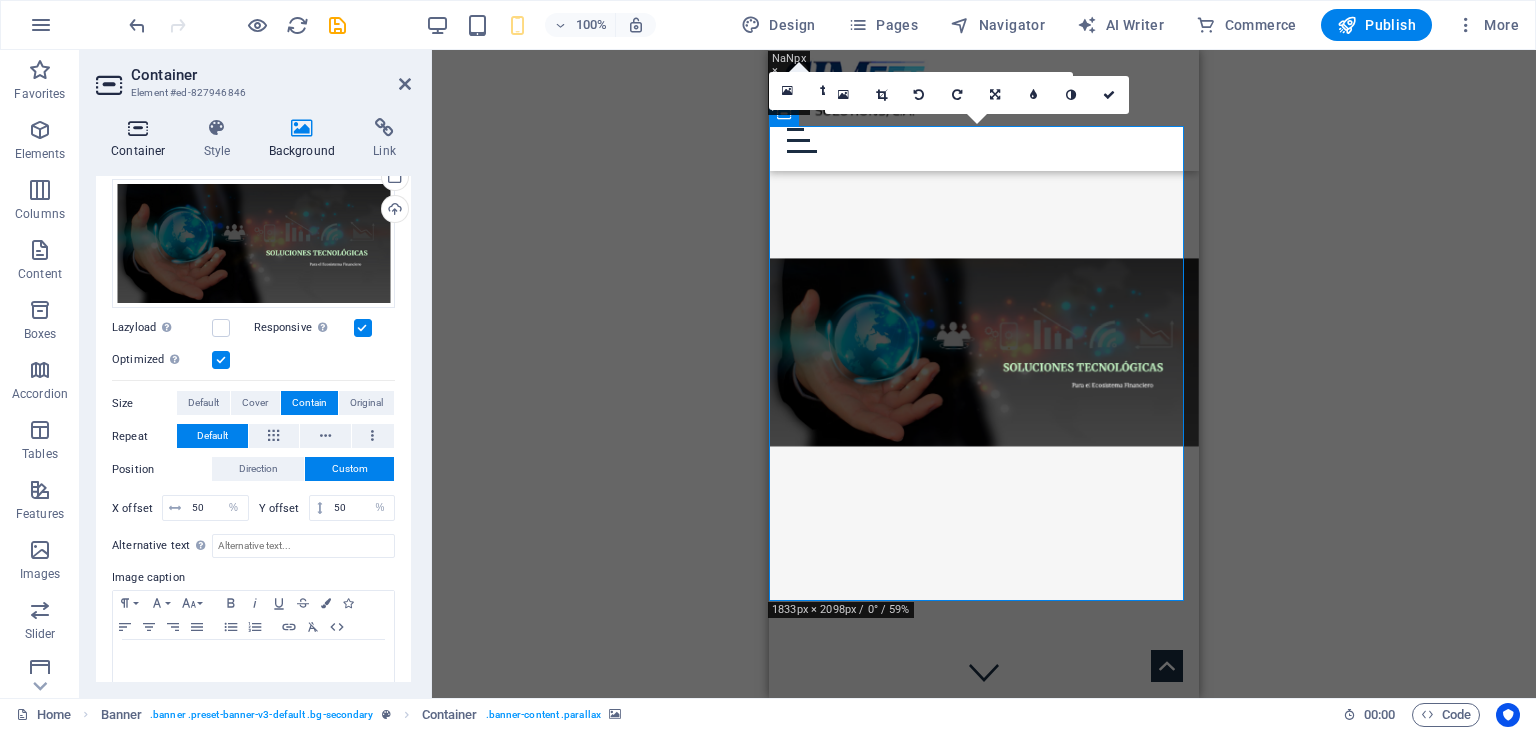 click on "Container" at bounding box center [142, 139] 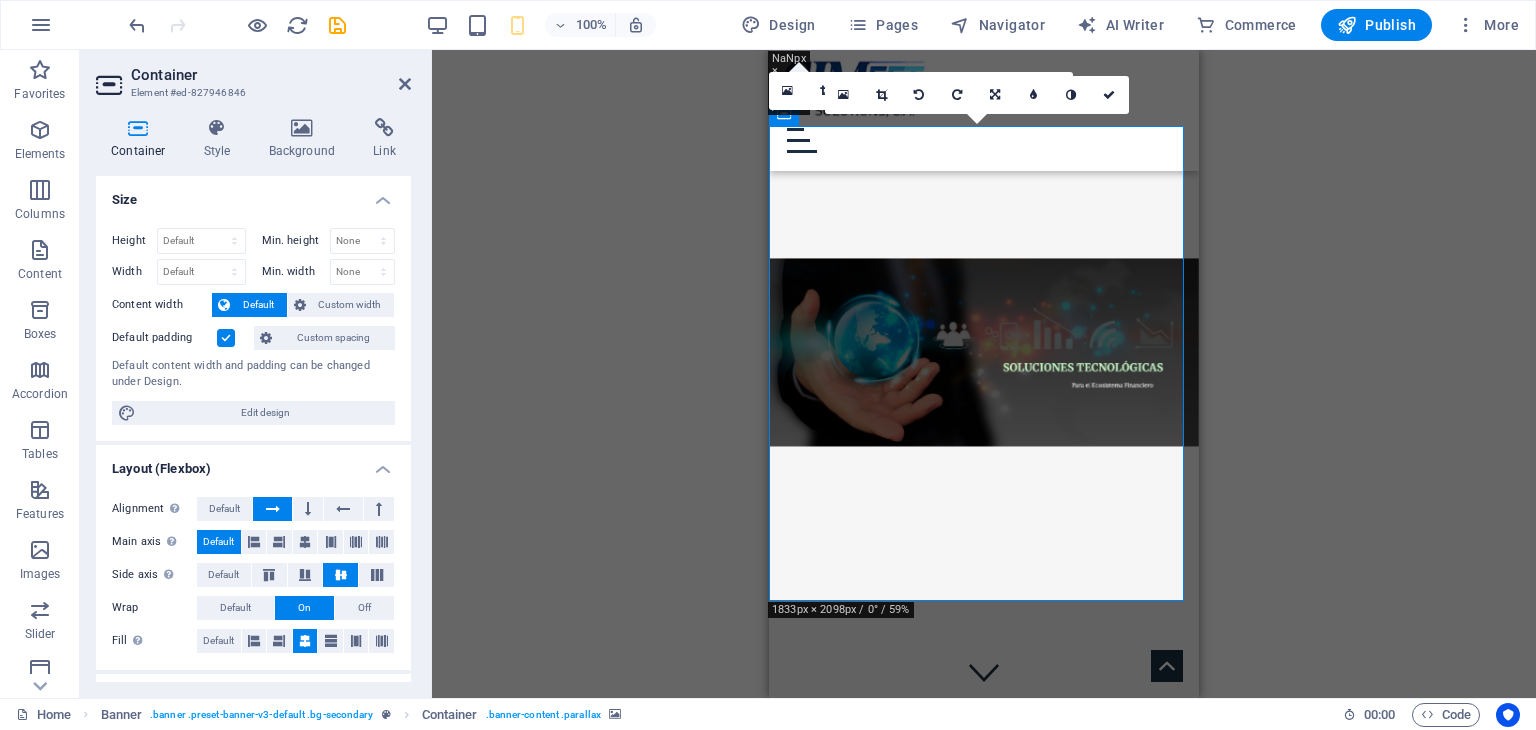 click at bounding box center (226, 338) 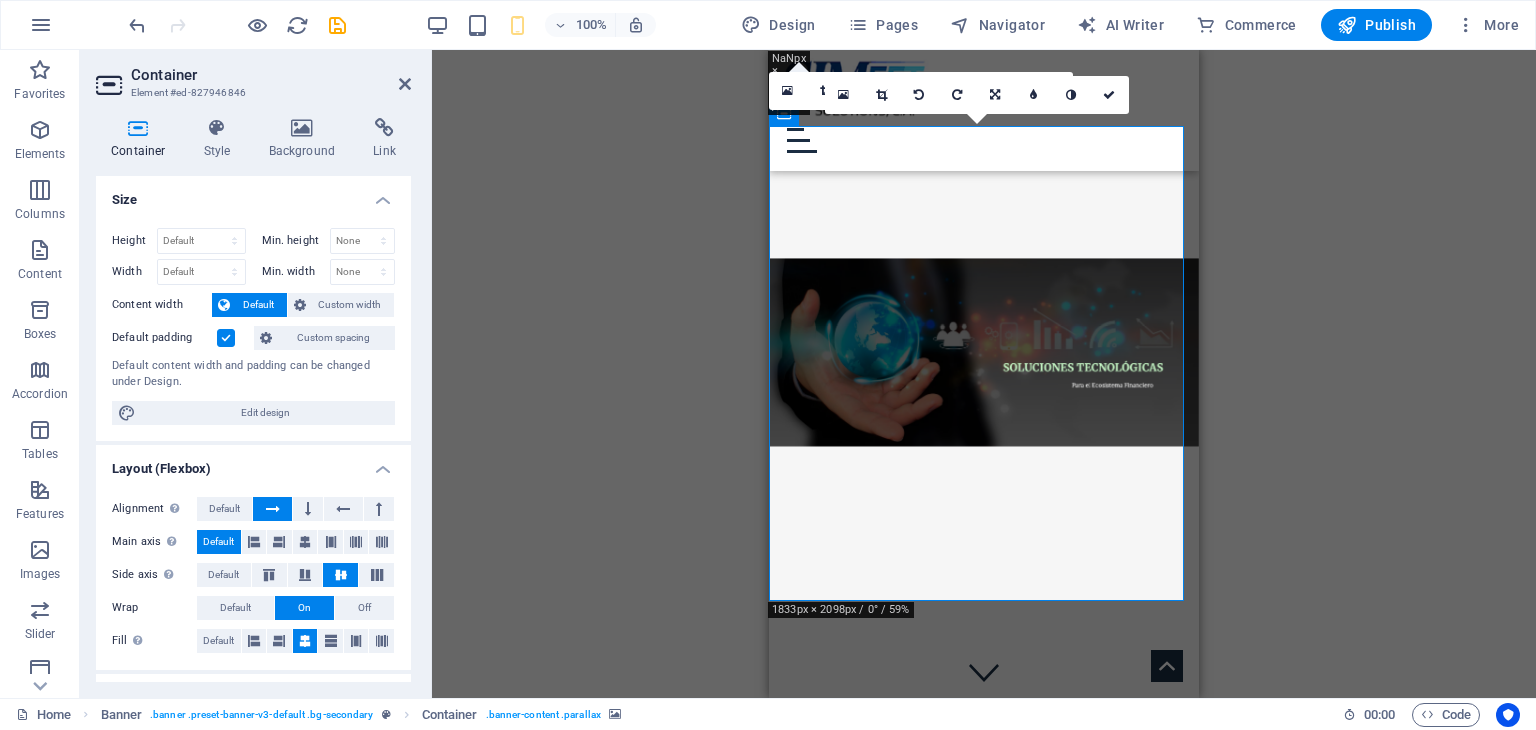 click on "Default padding" at bounding box center (0, 0) 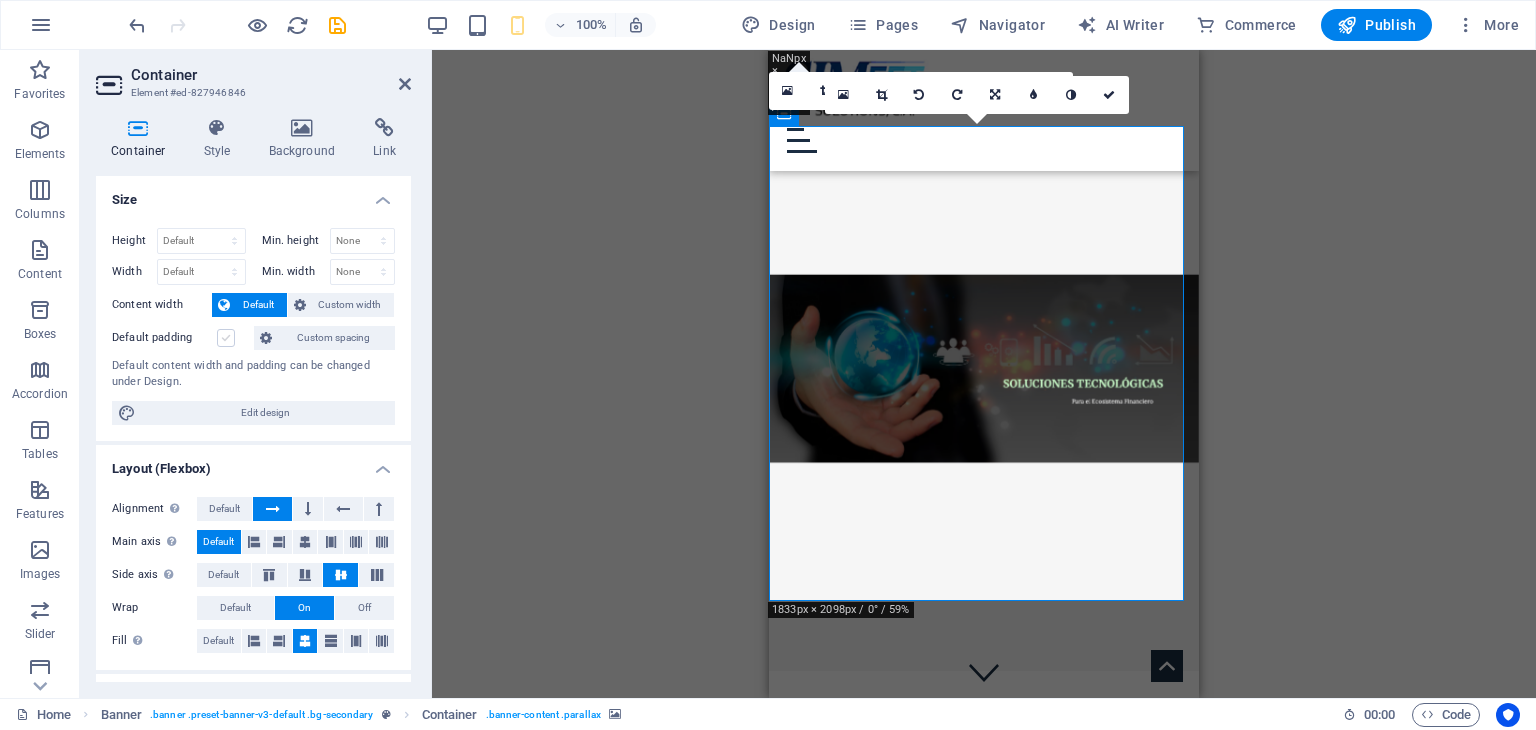 click at bounding box center [226, 338] 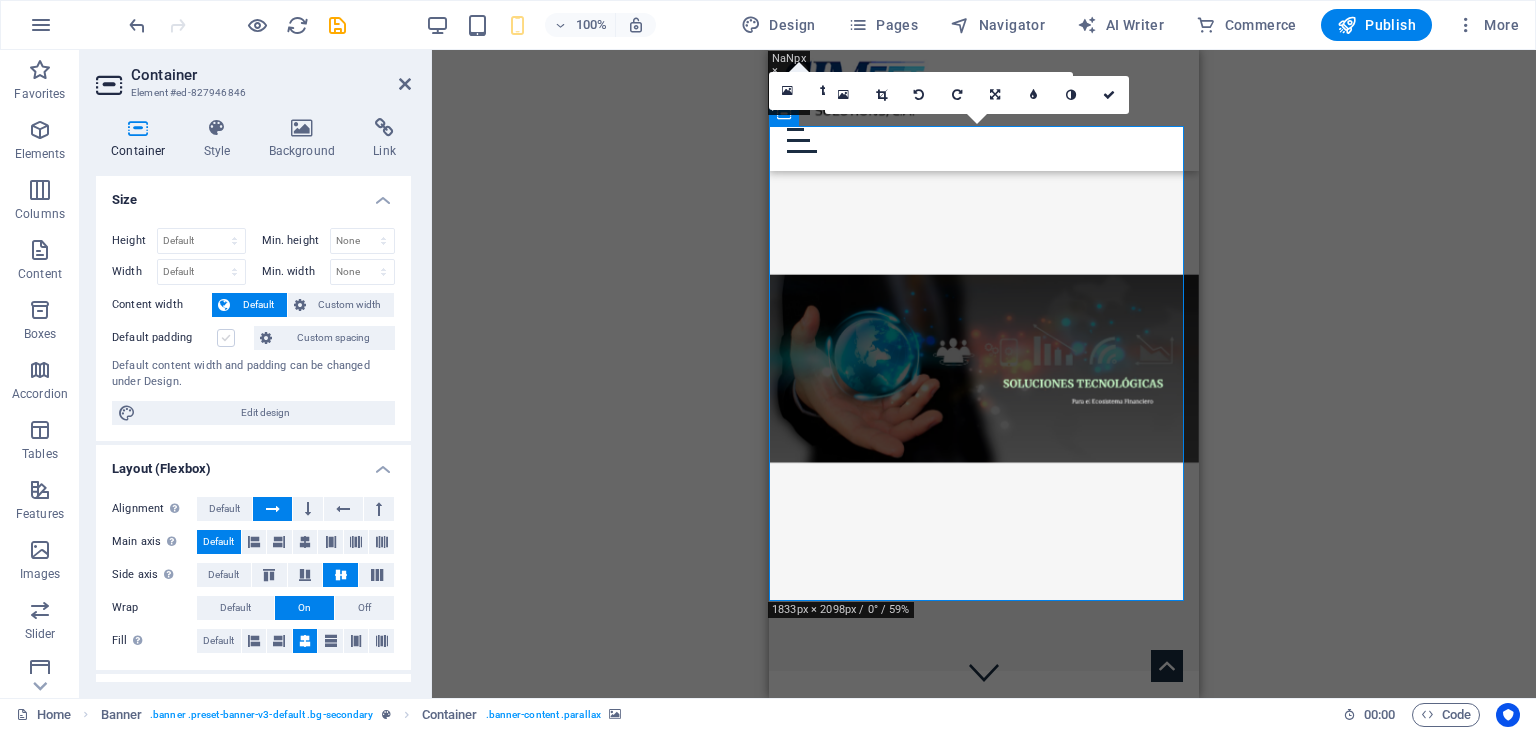 click on "Default padding" at bounding box center (0, 0) 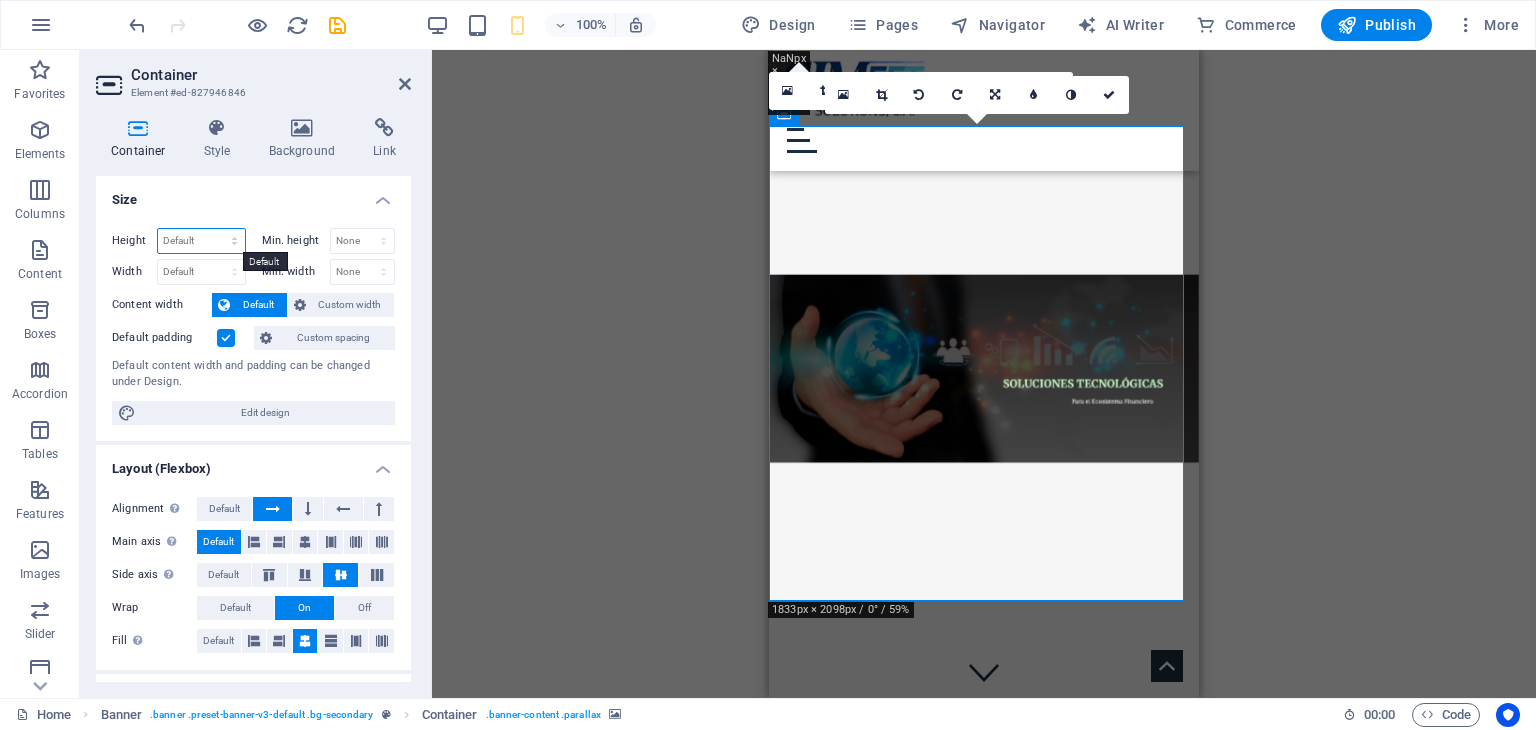 click on "Default px rem % vh vw" at bounding box center [201, 241] 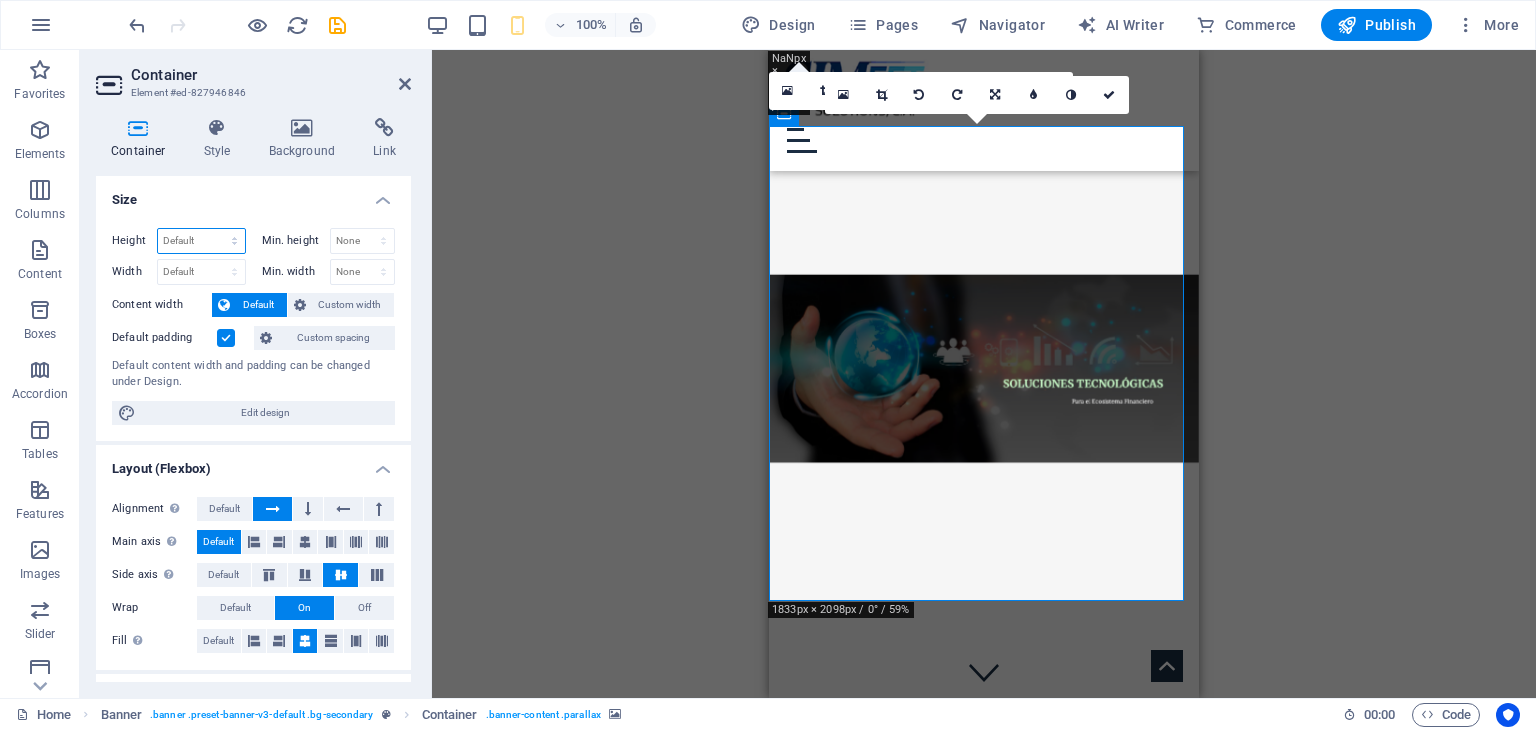 select on "%" 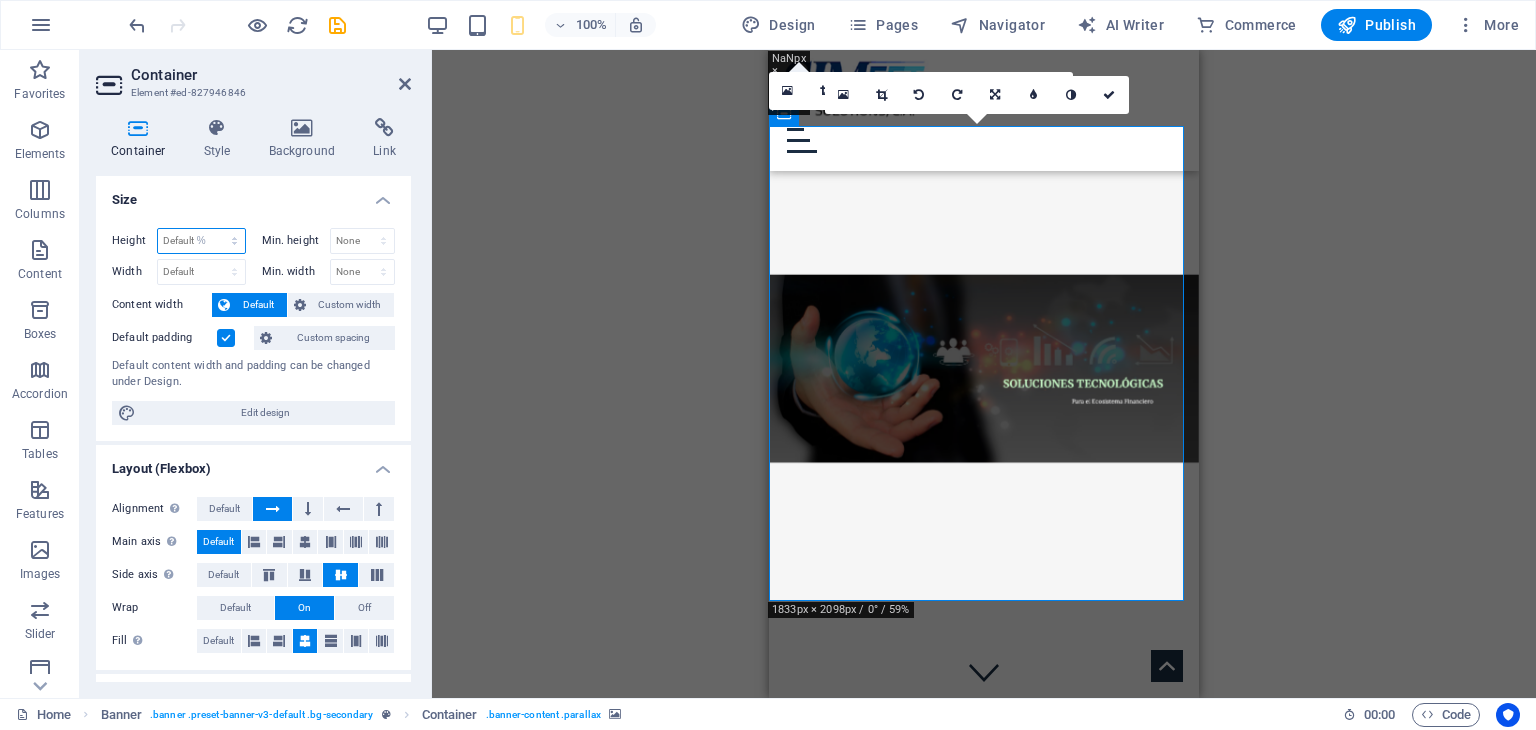 click on "Default px rem % vh vw" at bounding box center [201, 241] 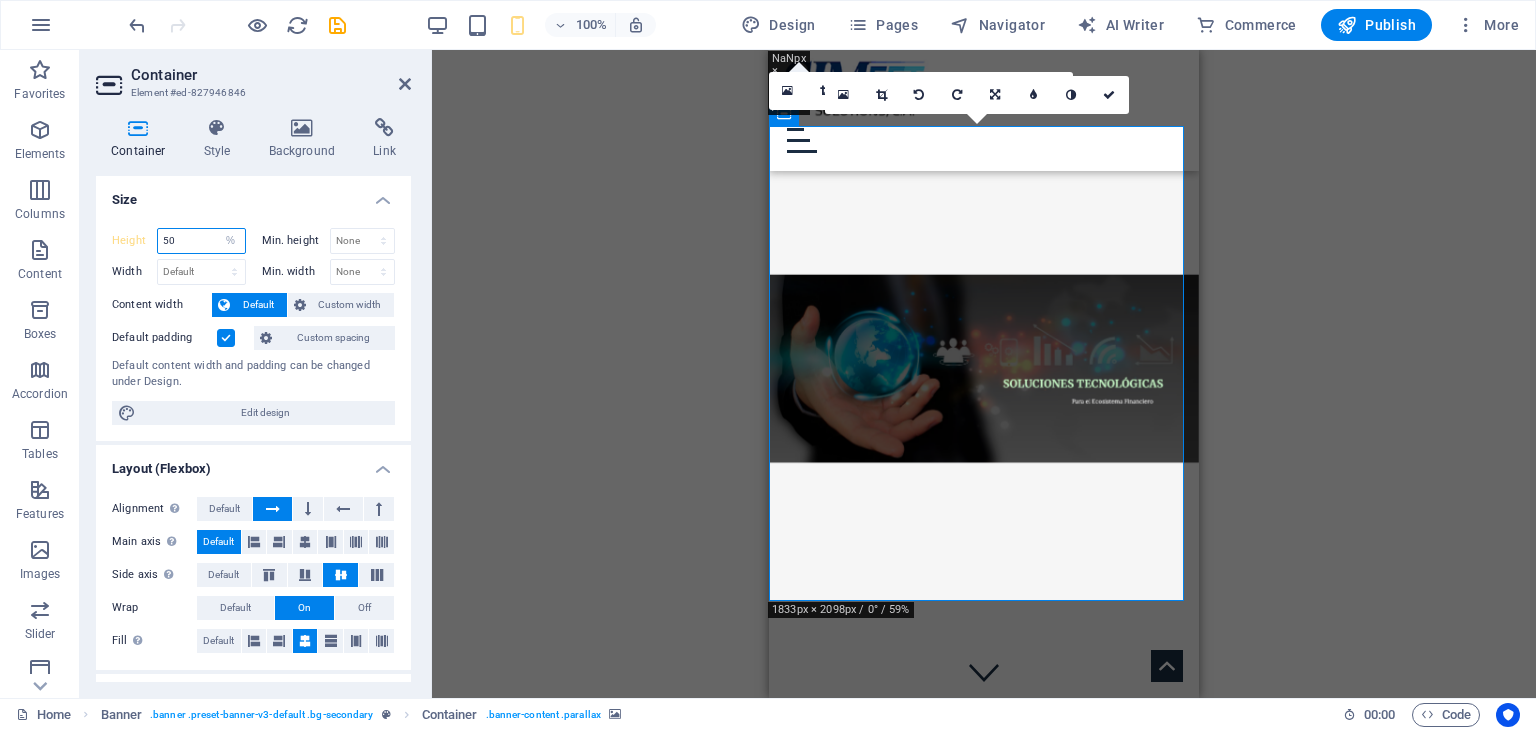 type on "50" 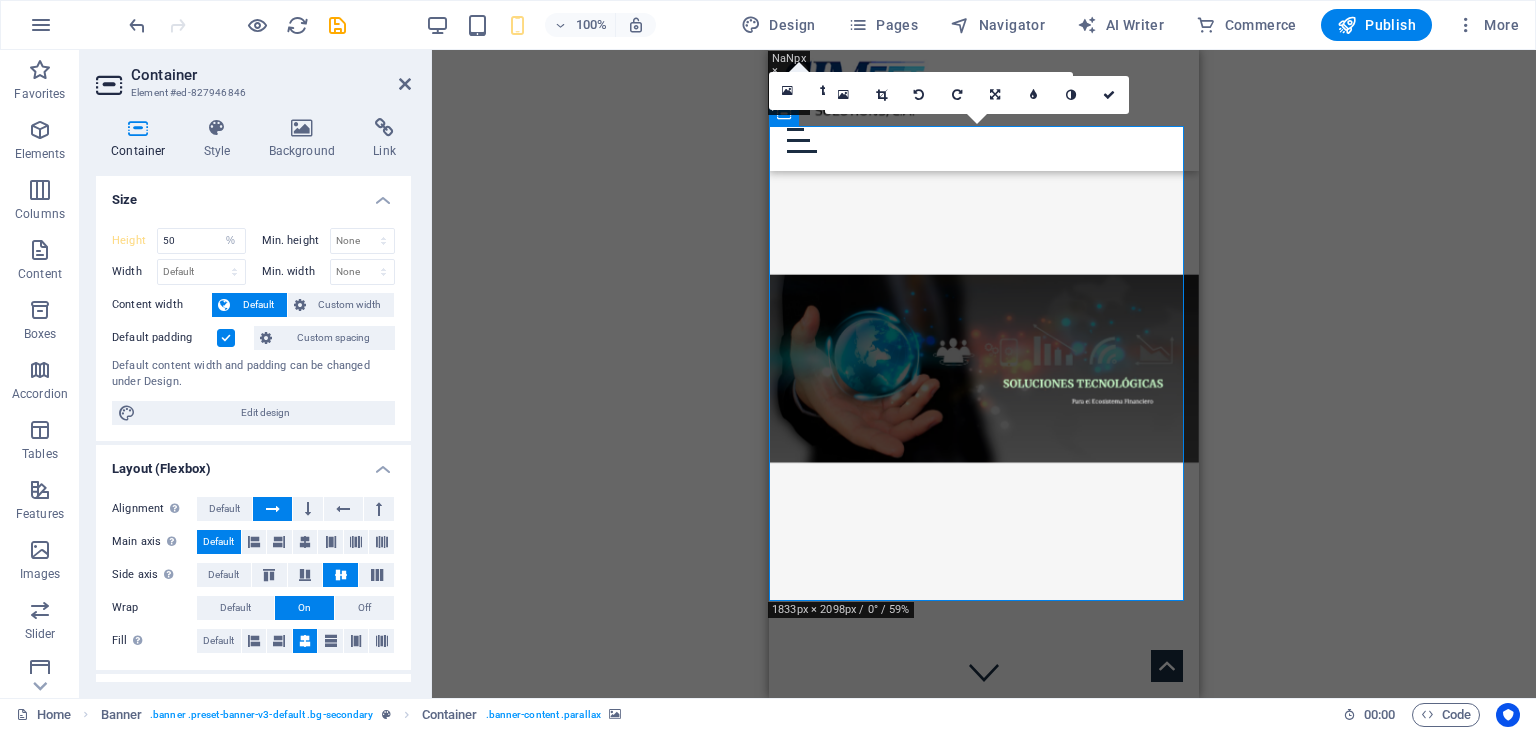 click on "Size" at bounding box center [253, 194] 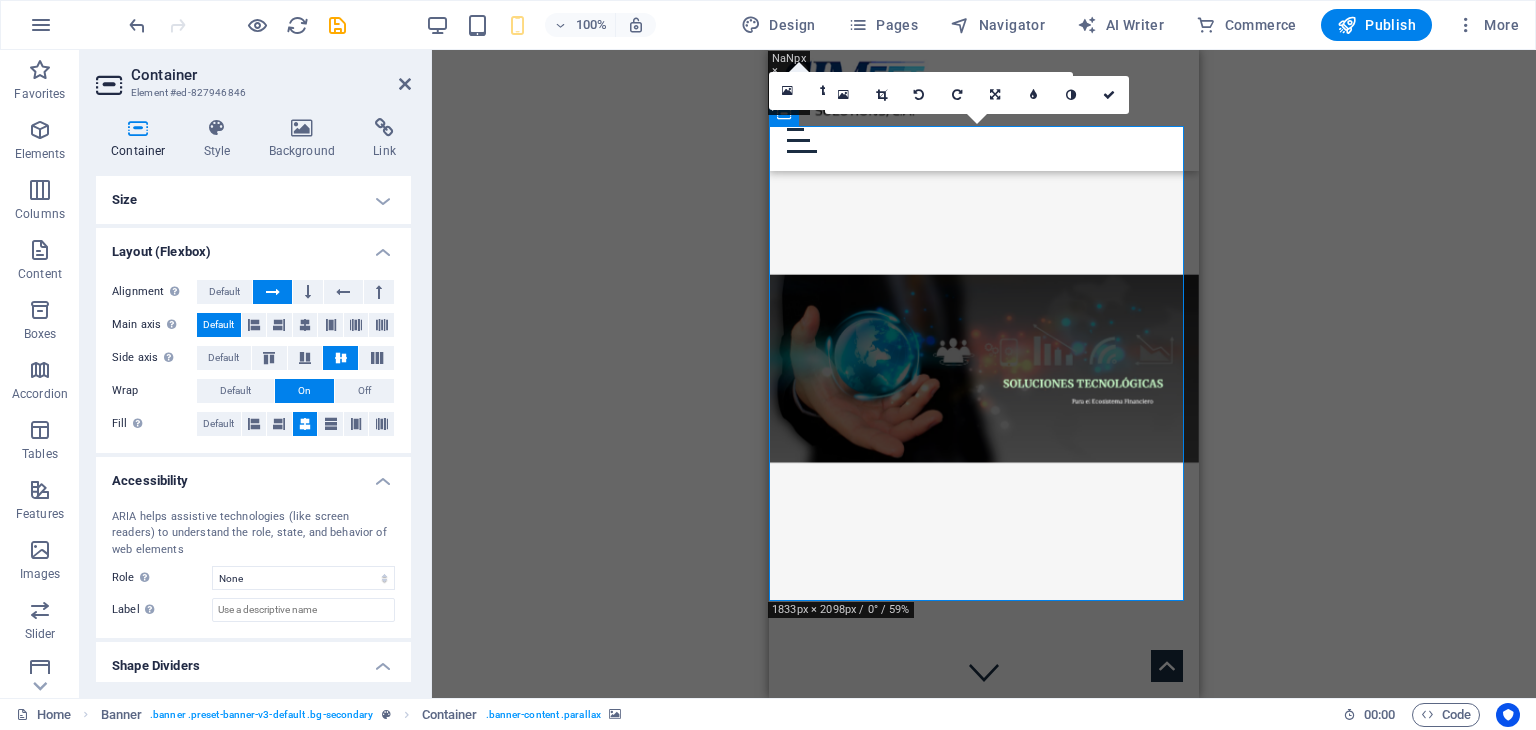 click on "Container" at bounding box center (142, 139) 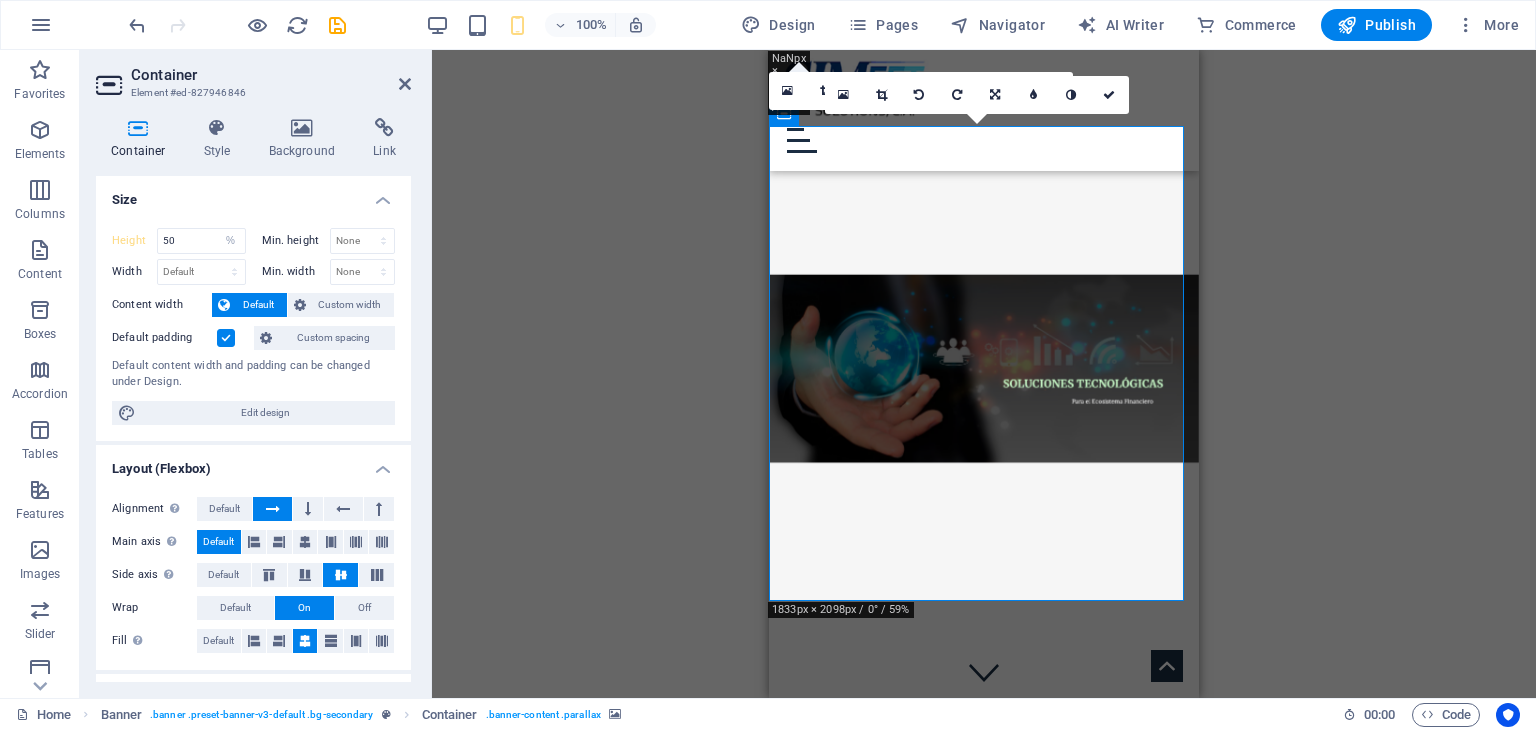 click on "Size" at bounding box center (253, 194) 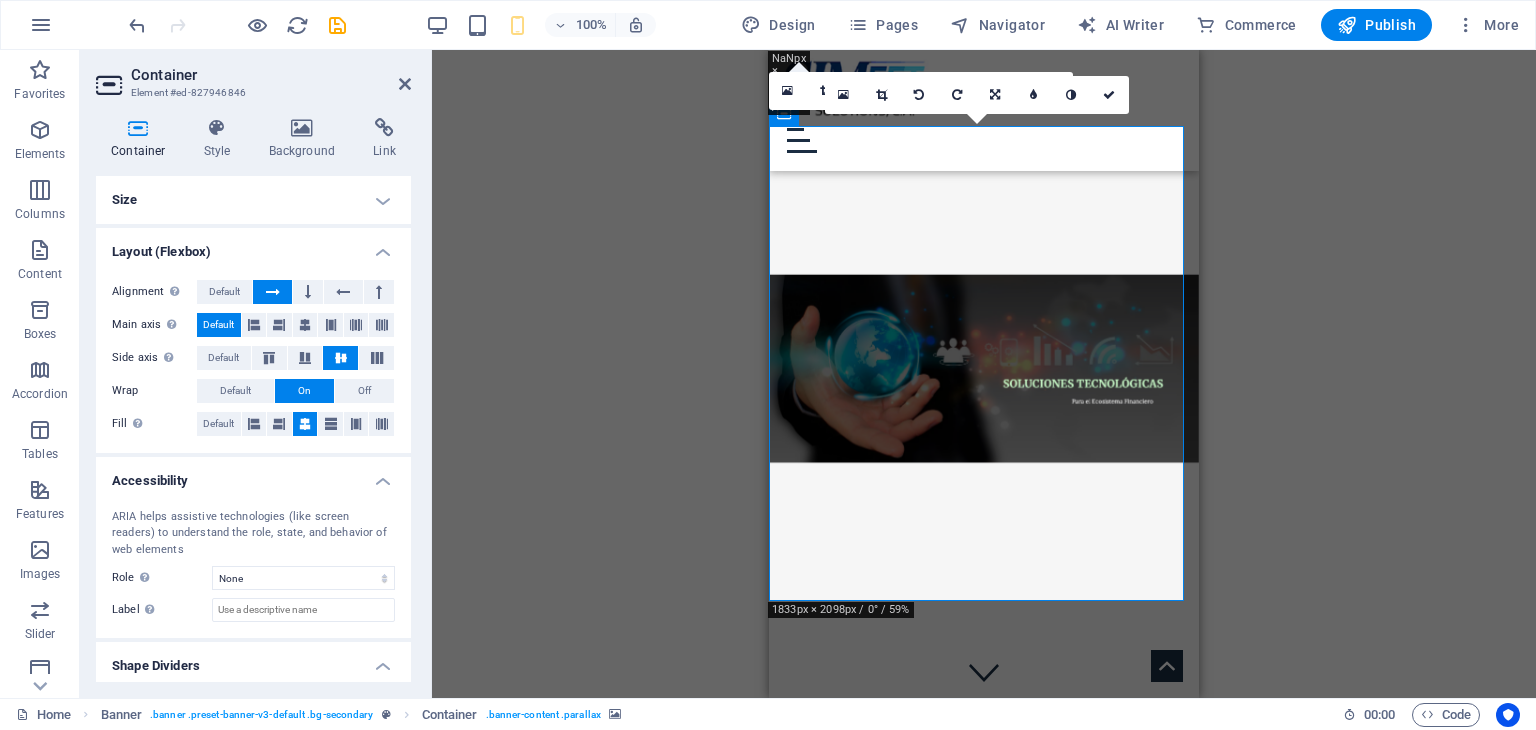 click on "Size" at bounding box center (253, 200) 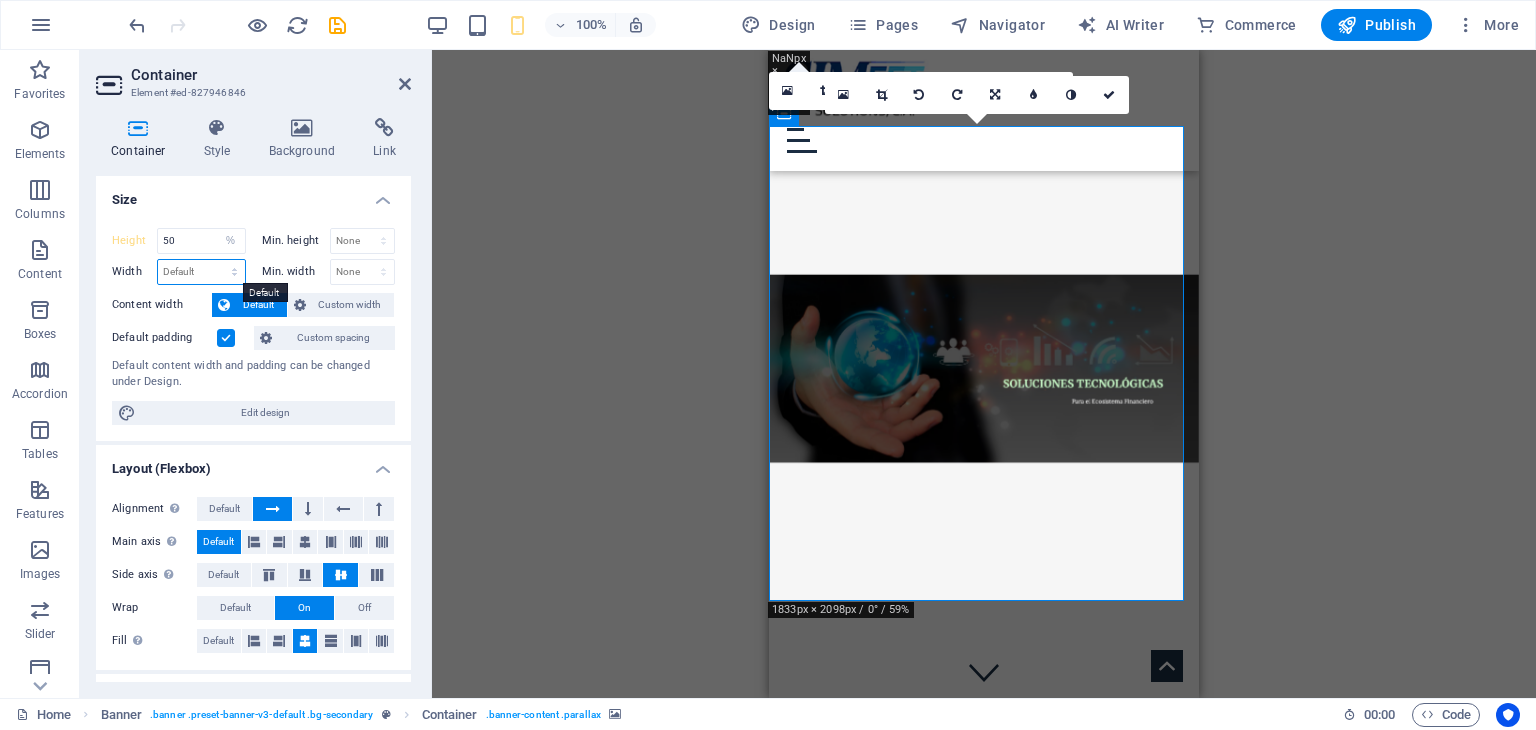 click on "Default px rem % em vh vw" at bounding box center [201, 272] 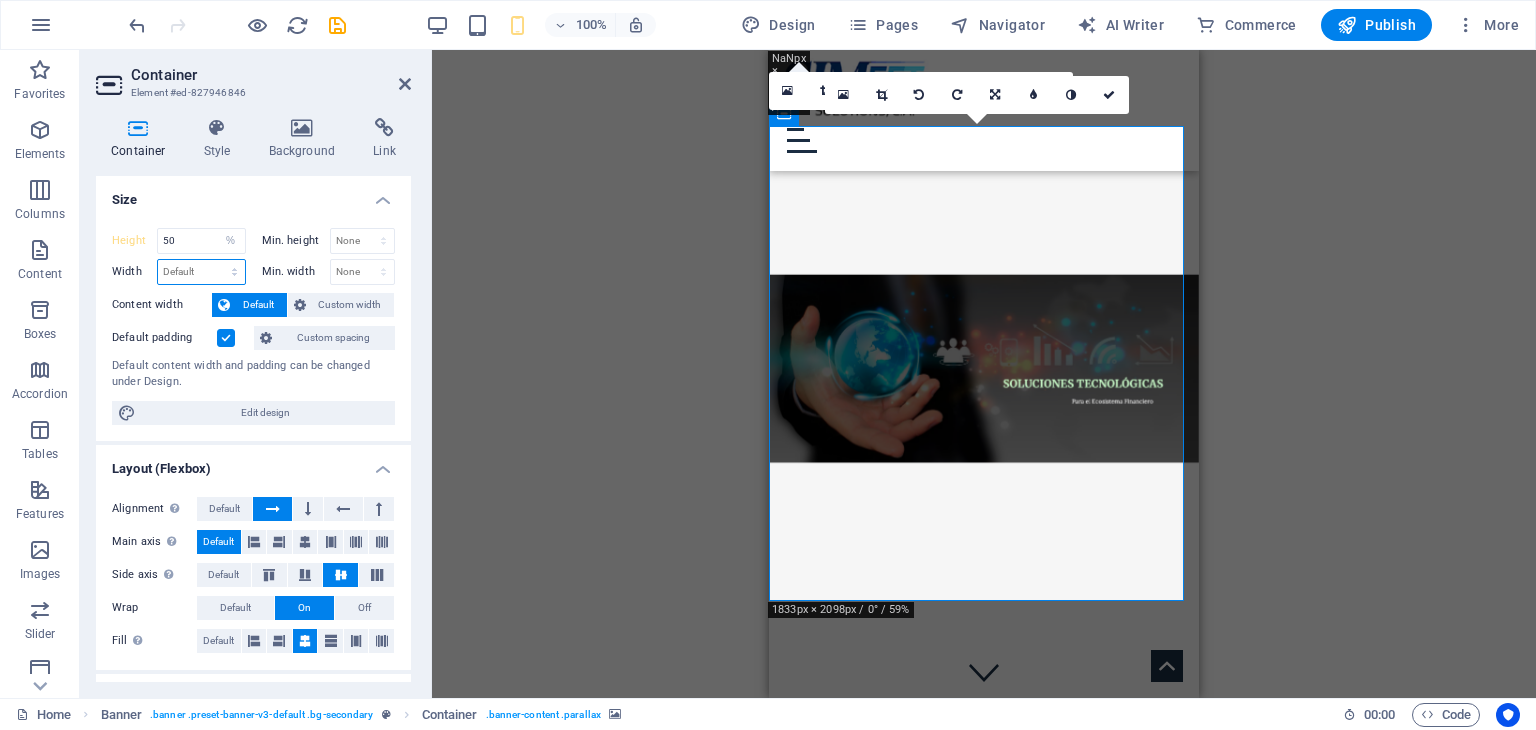 select on "%" 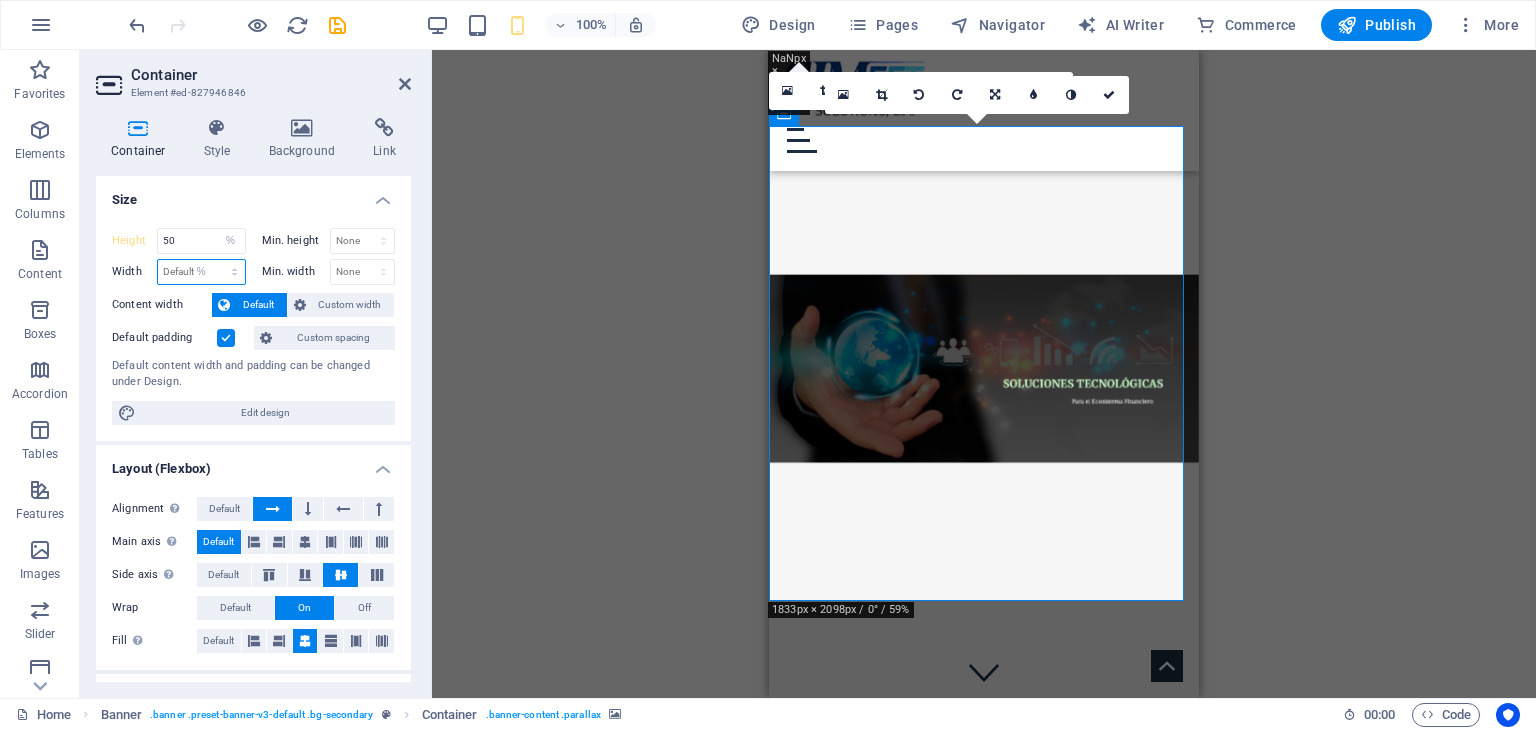 click on "Default px rem % em vh vw" at bounding box center (201, 272) 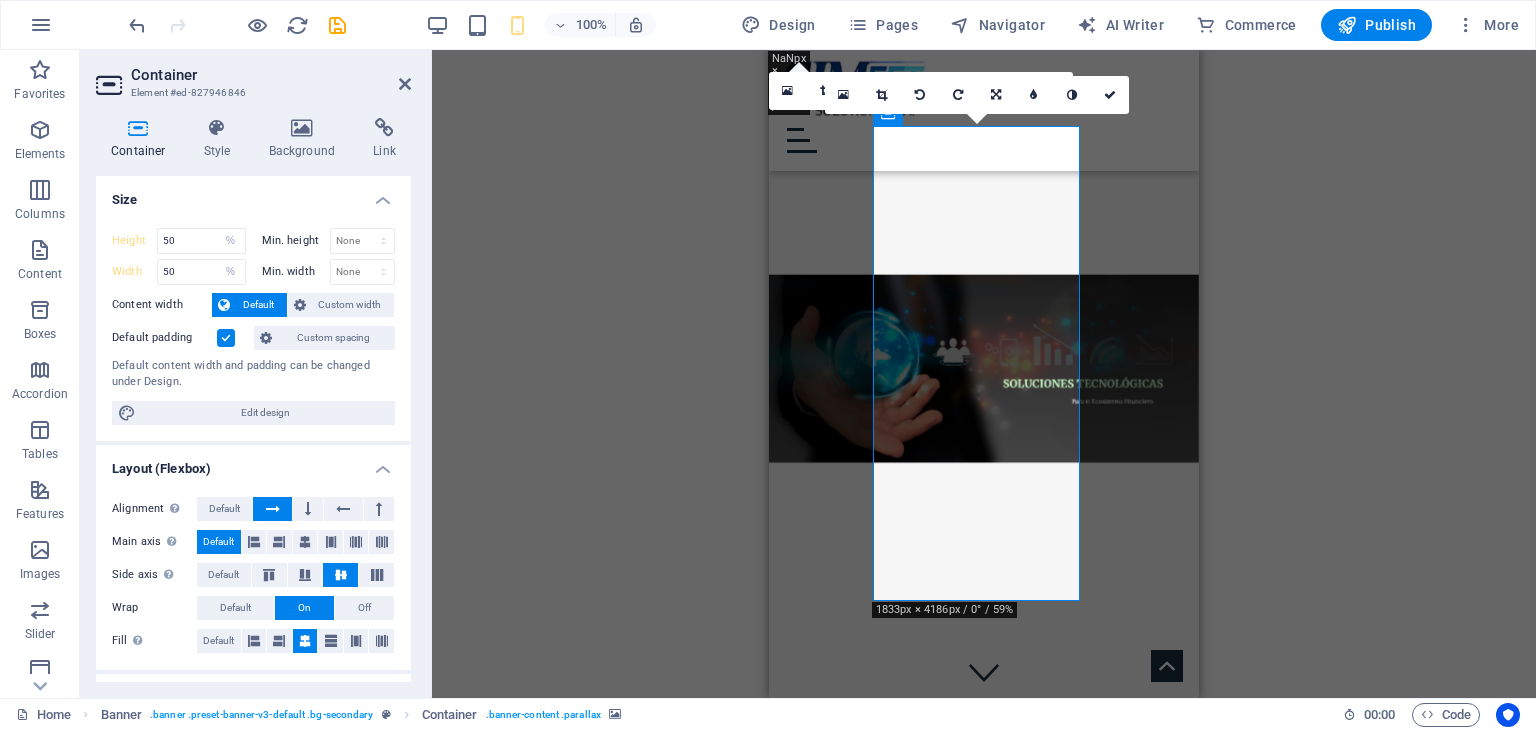 click on "Width 50 Default px rem % em vh vw" at bounding box center [183, 272] 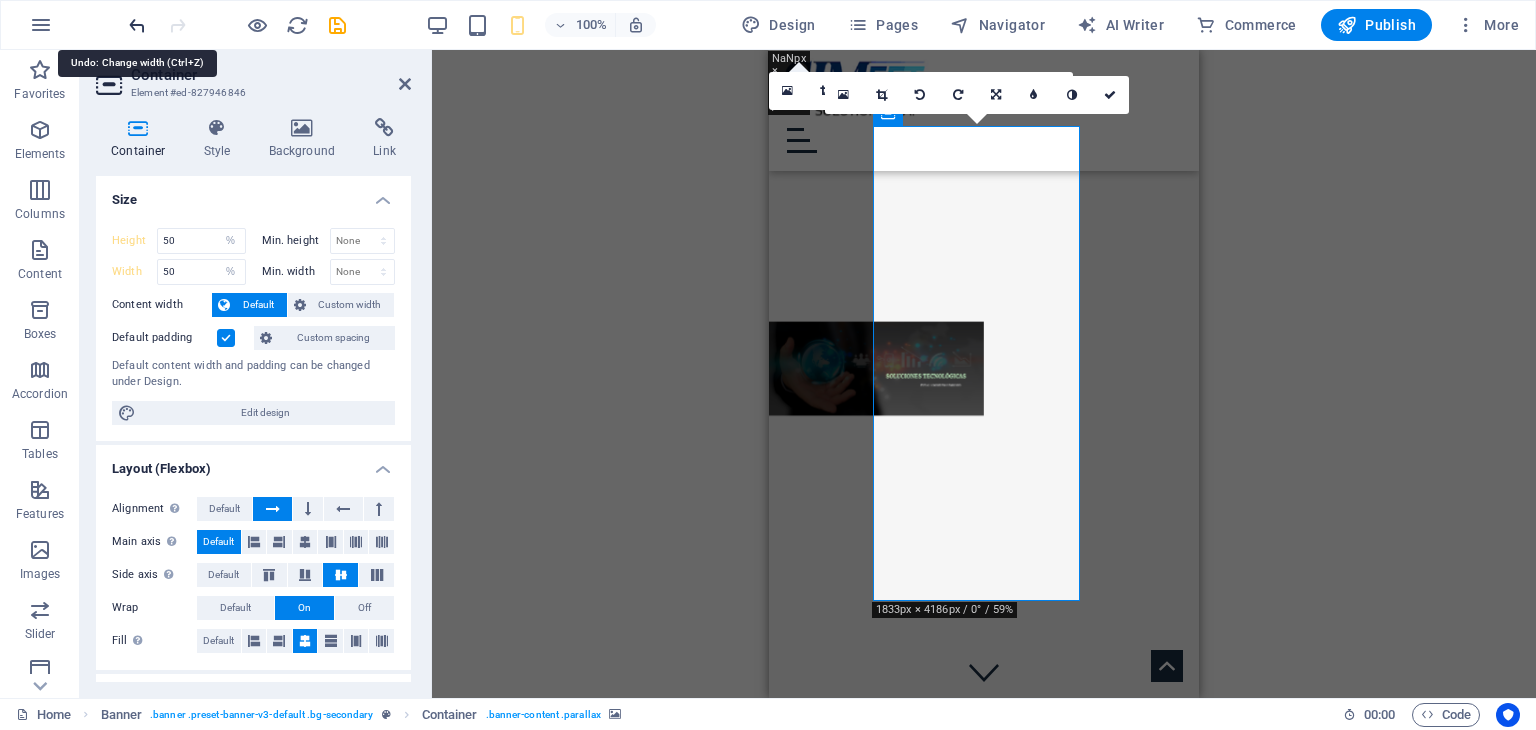click at bounding box center [137, 25] 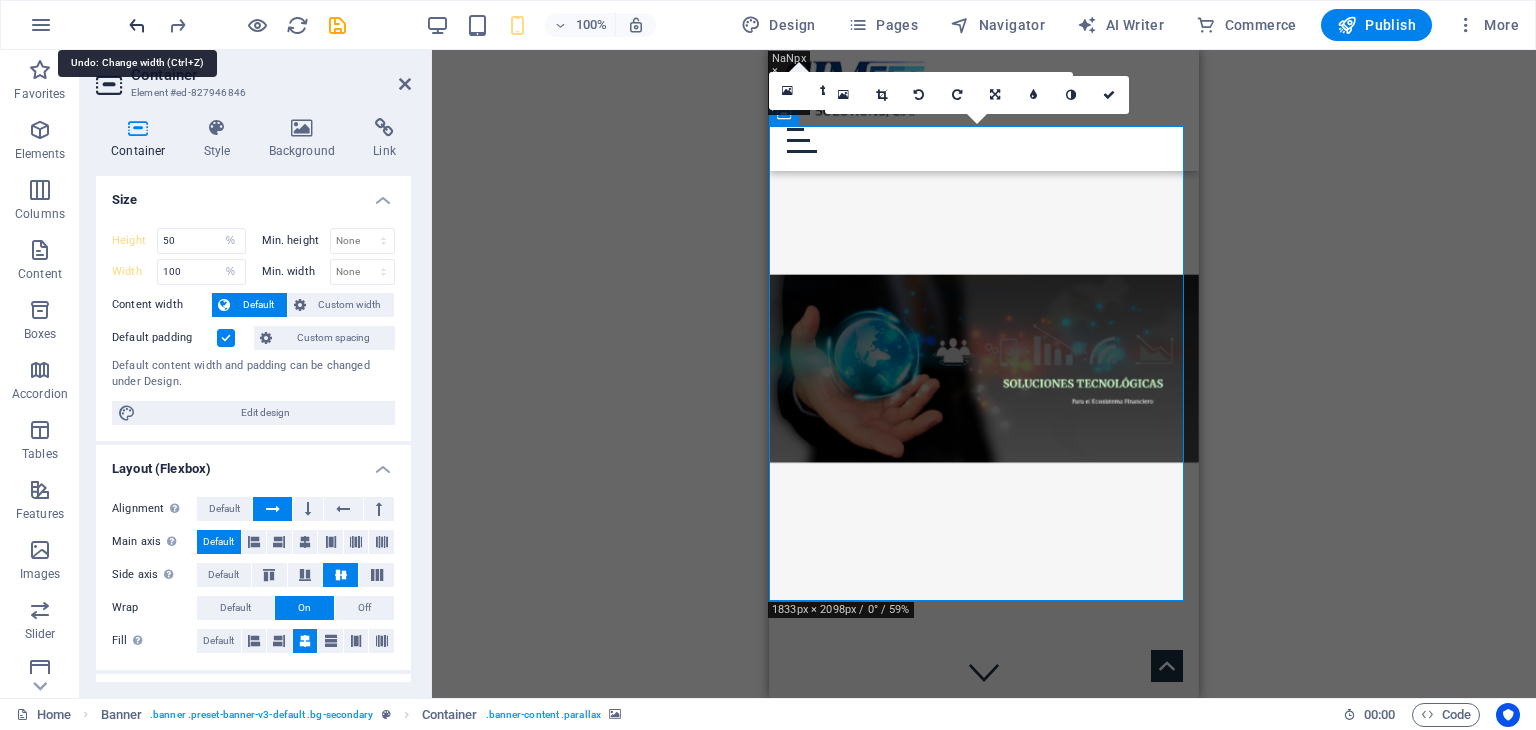 click at bounding box center (137, 25) 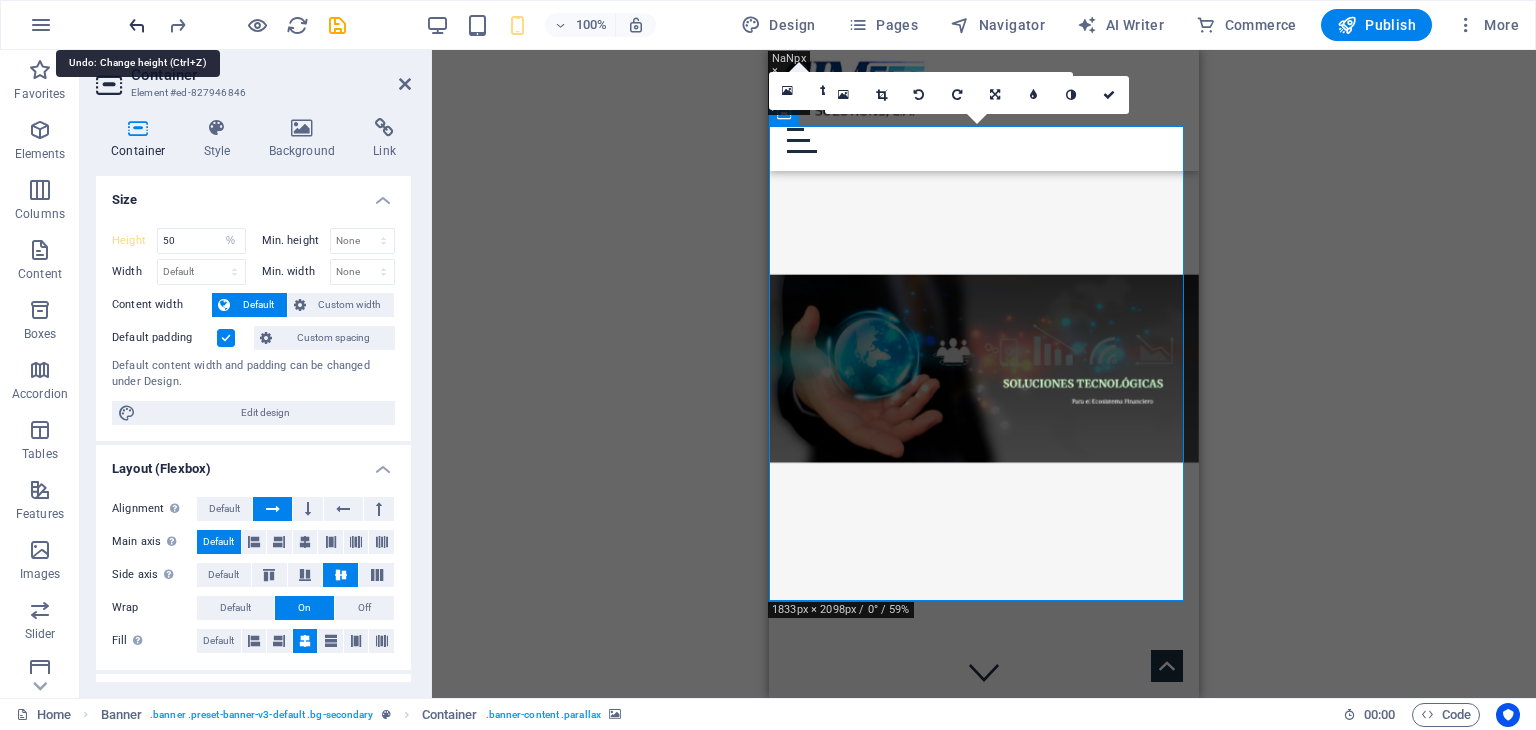 click at bounding box center [137, 25] 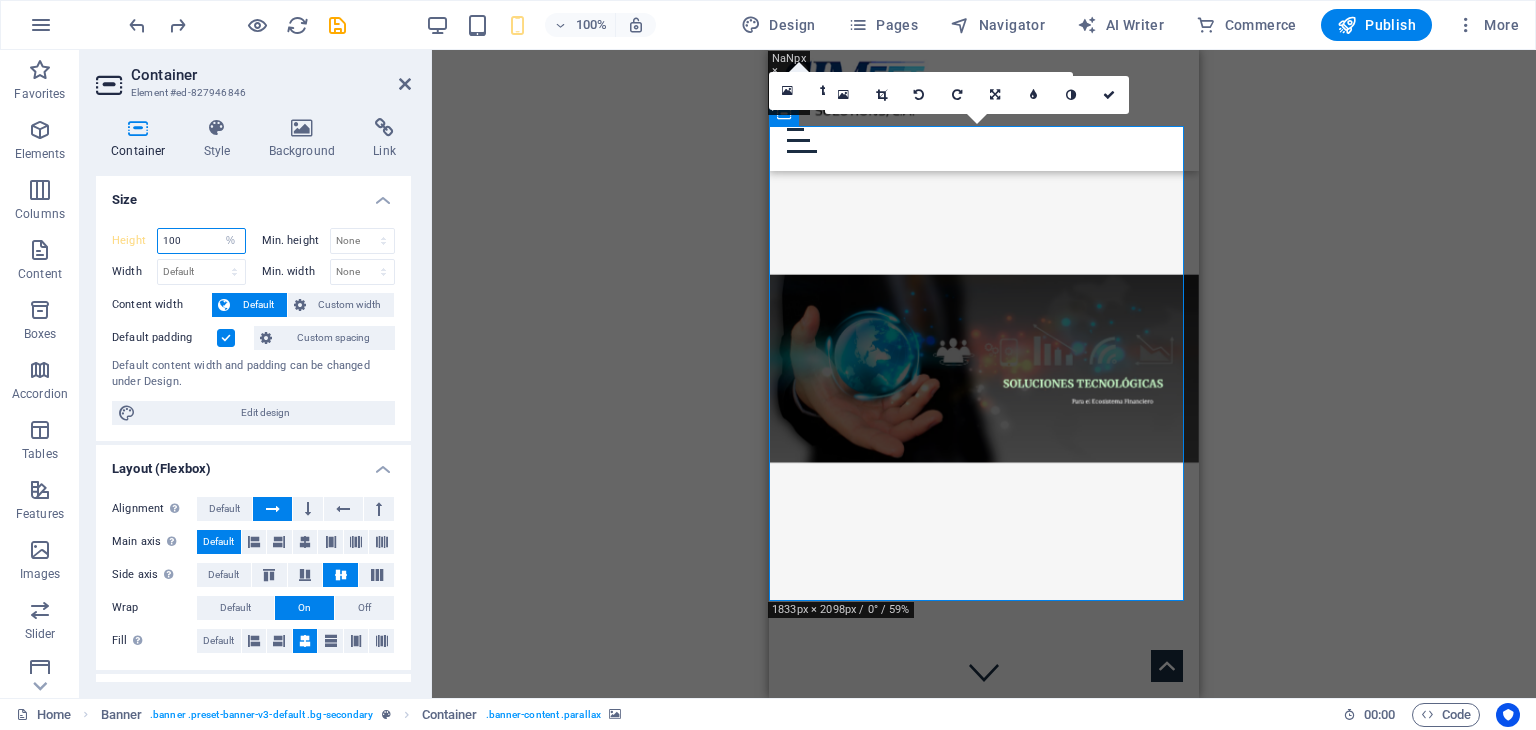 click on "100" at bounding box center (201, 241) 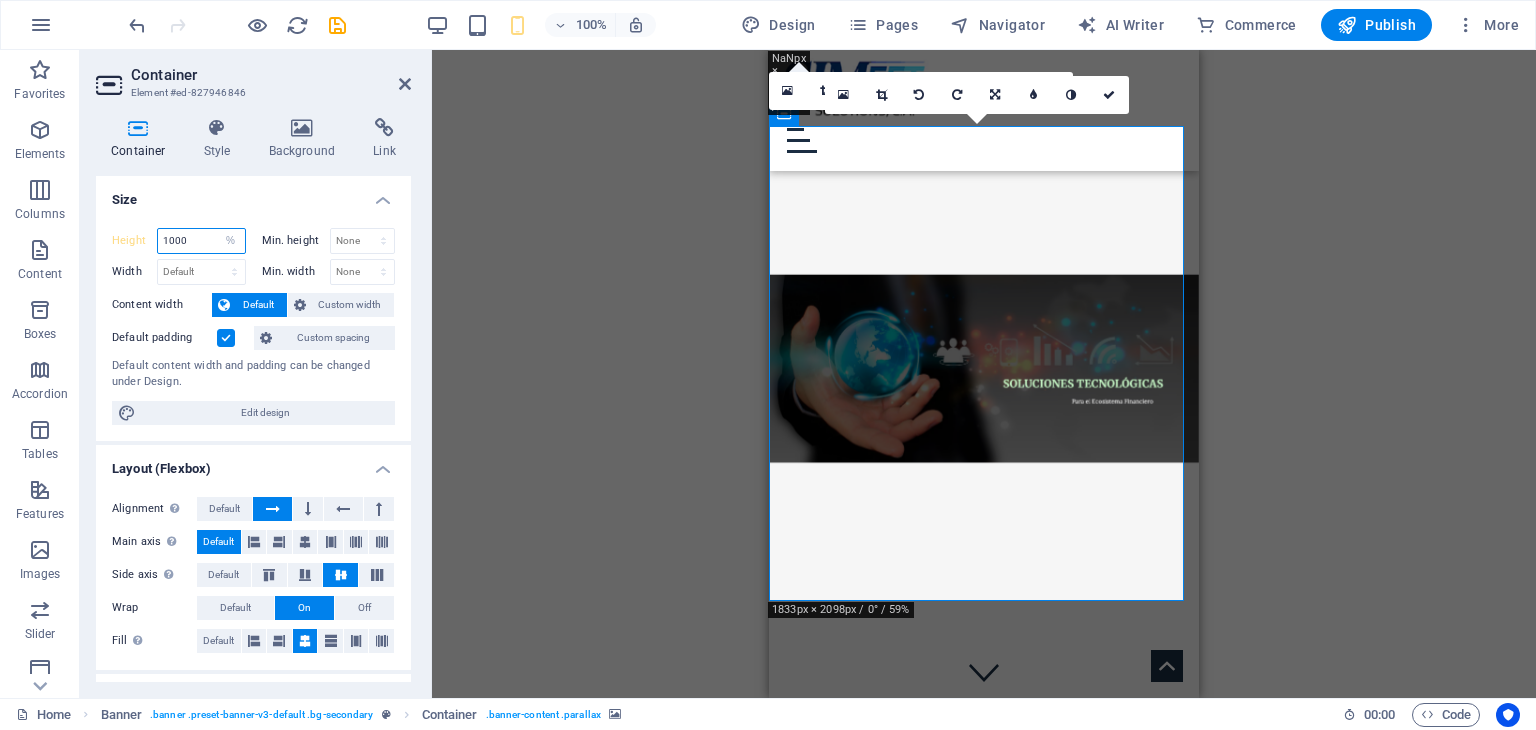 type on "1000" 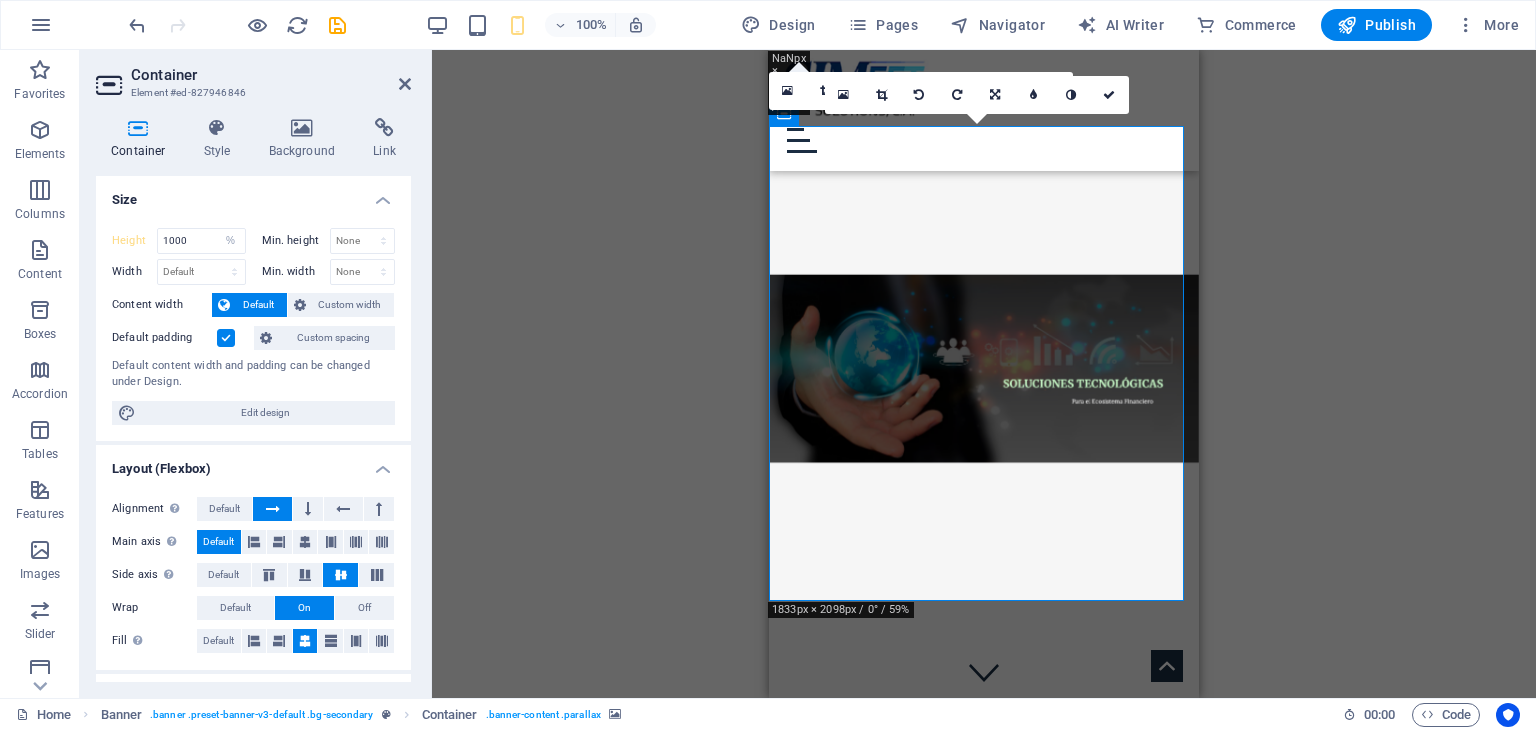 click on "Height 1000 Default px rem % vh vw Min. height None px rem % vh vw Width Default px rem % em vh vw Min. width None px rem % vh vw Content width Default Custom width Width Default px rem % em vh vw Min. width None px rem % vh vw Default padding Custom spacing Default content width and padding can be changed under Design. Edit design" at bounding box center [253, 326] 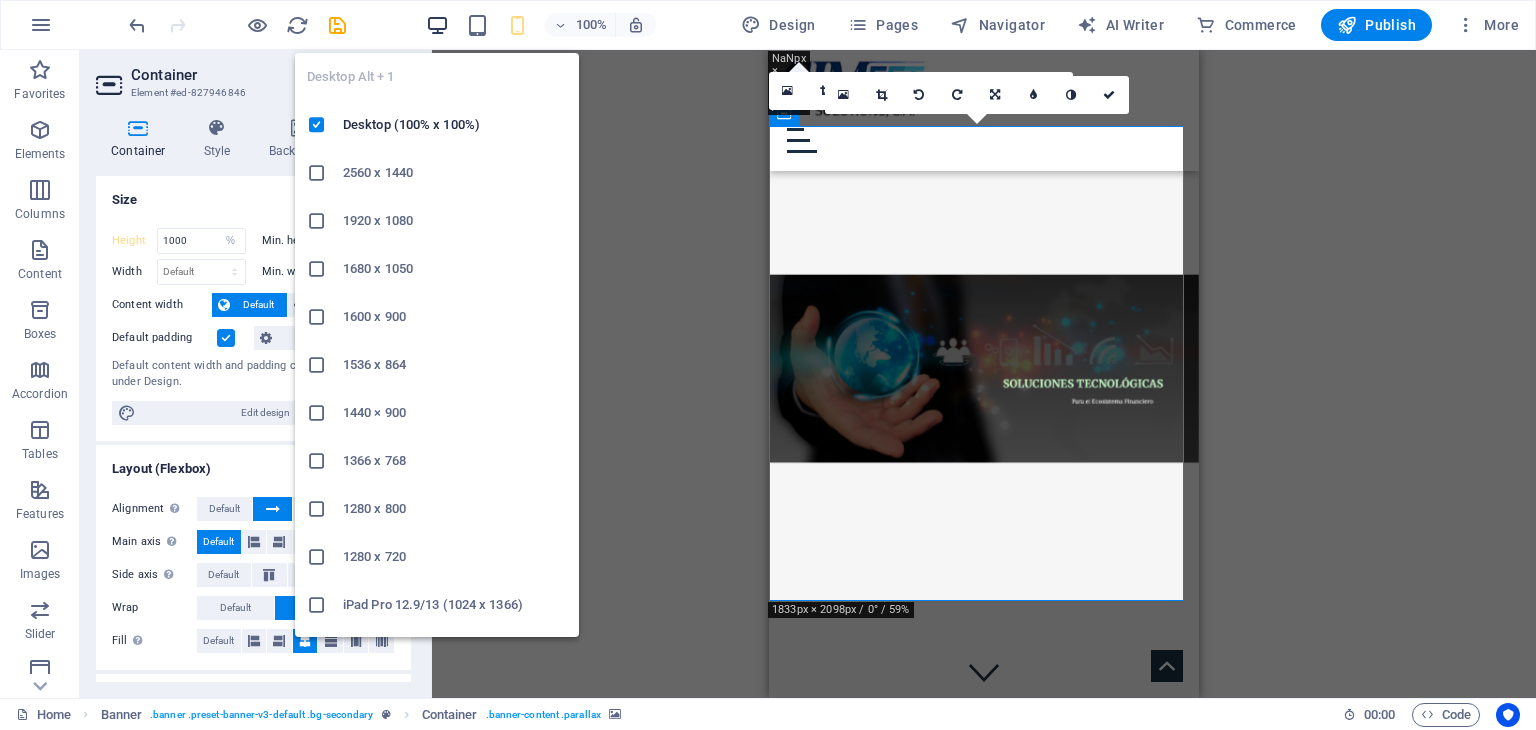 click at bounding box center (437, 25) 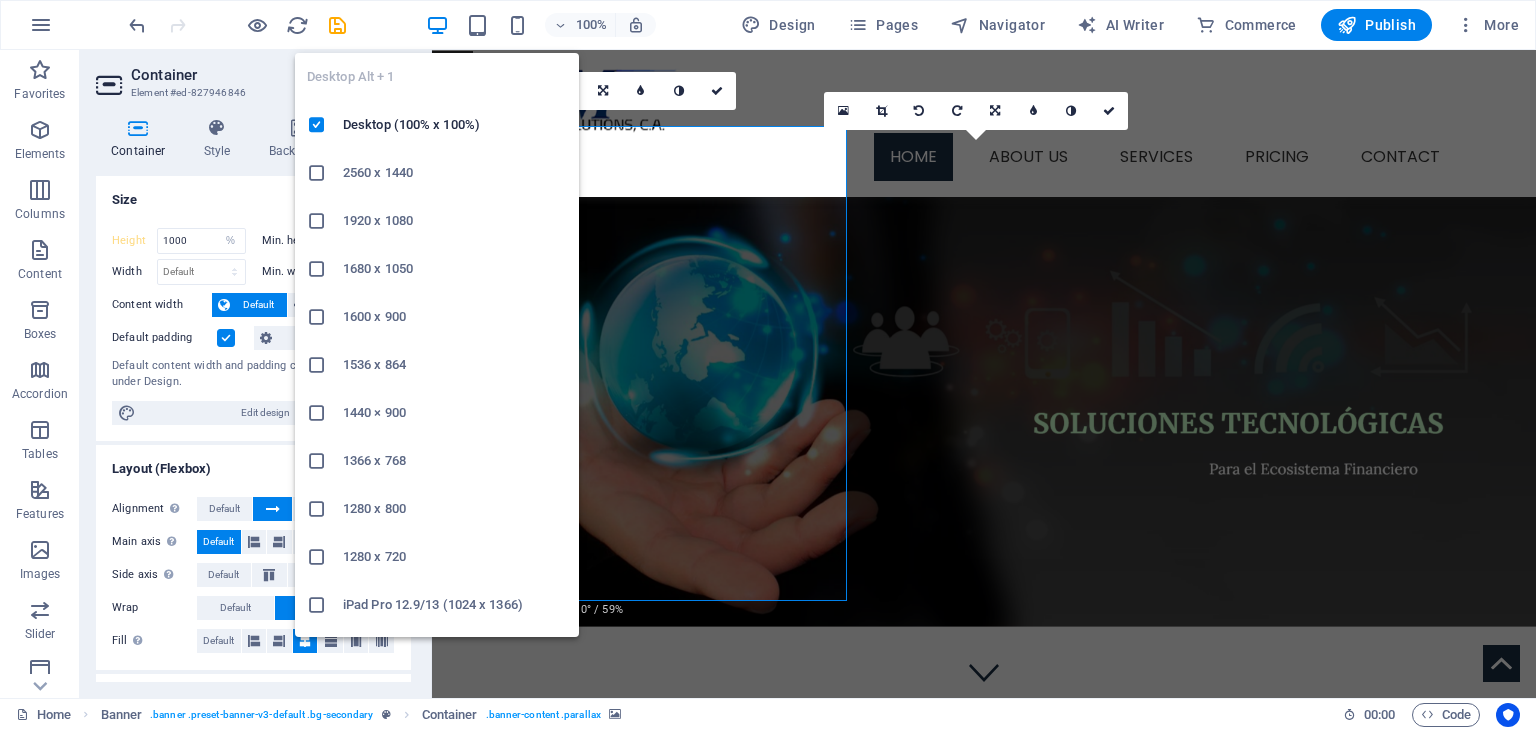 type 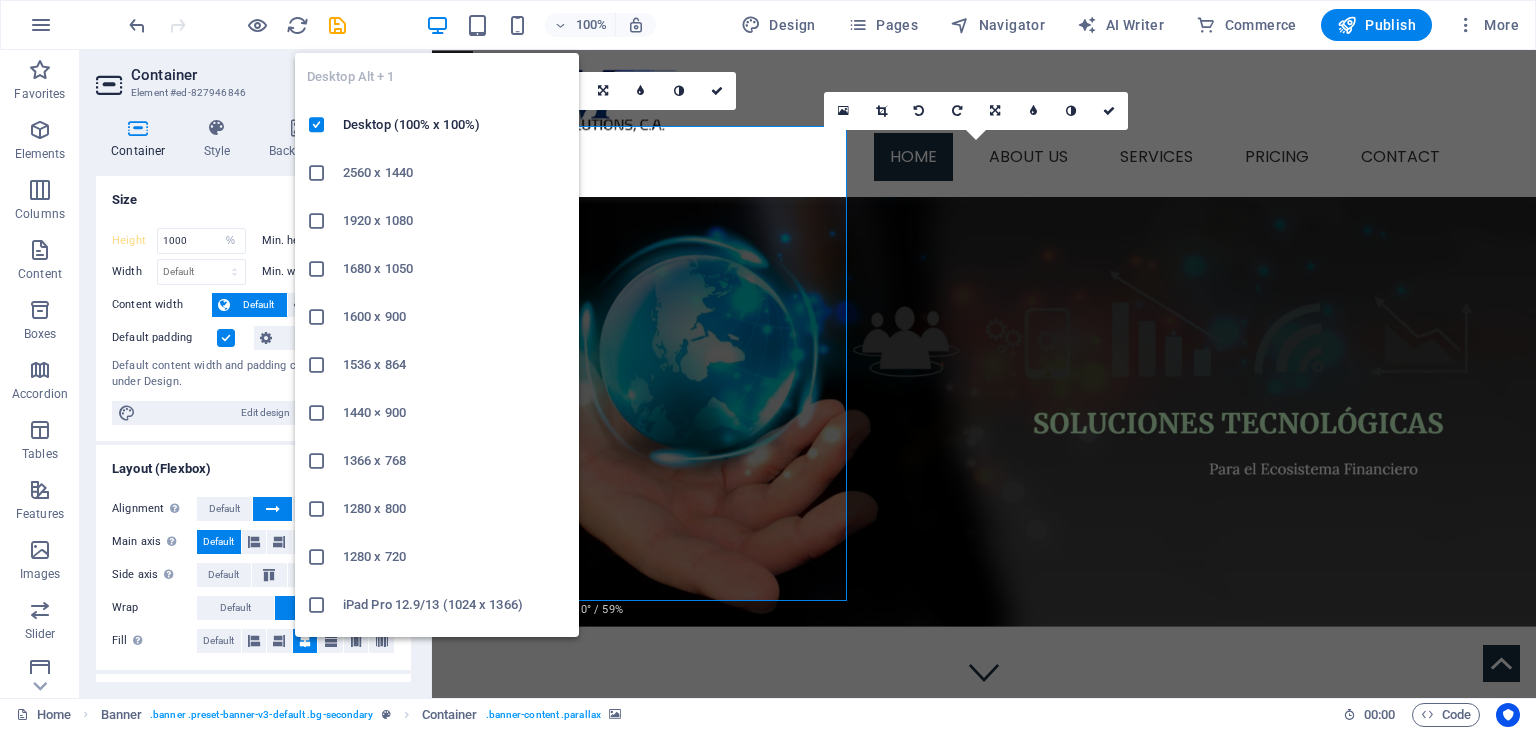 select on "DISABLED_OPTION_VALUE" 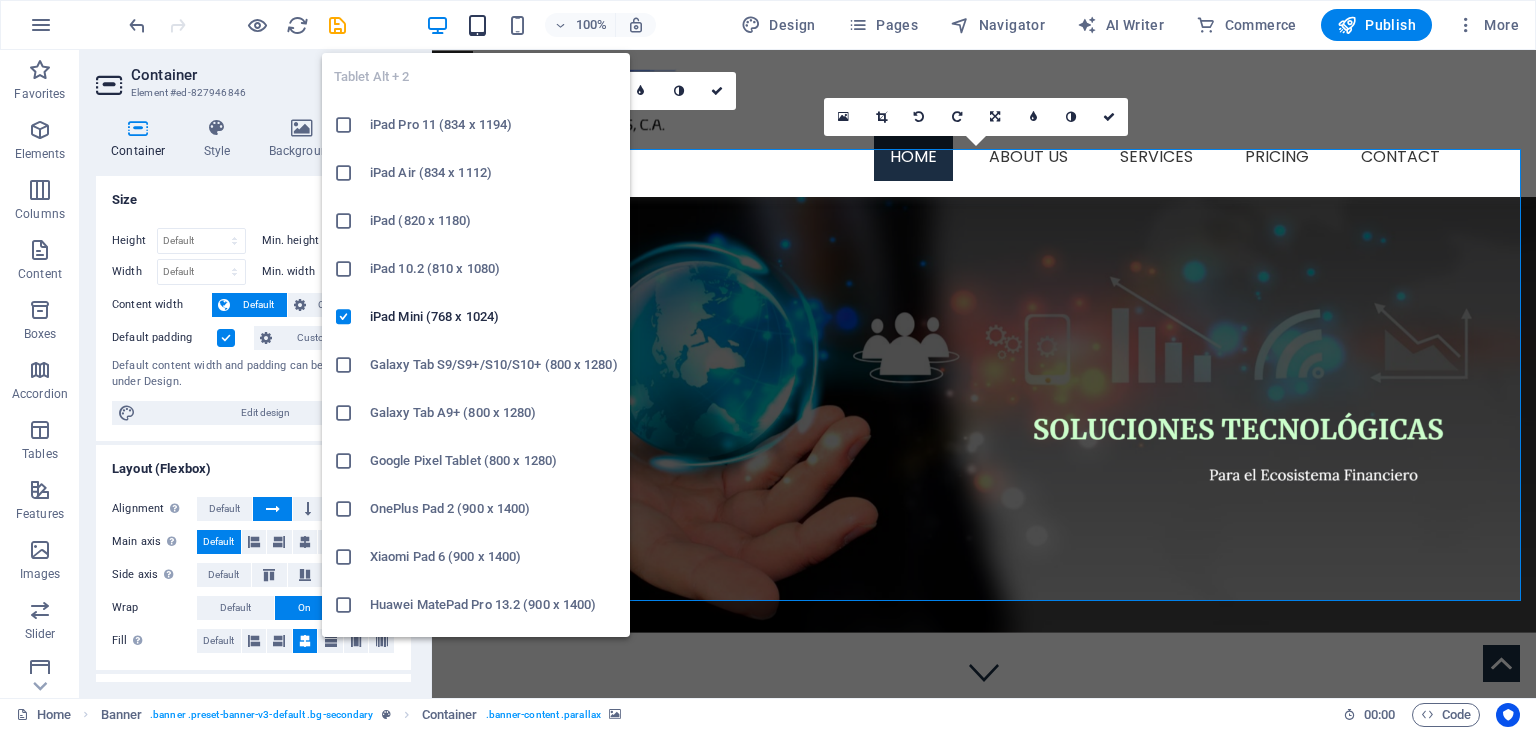 click at bounding box center (477, 25) 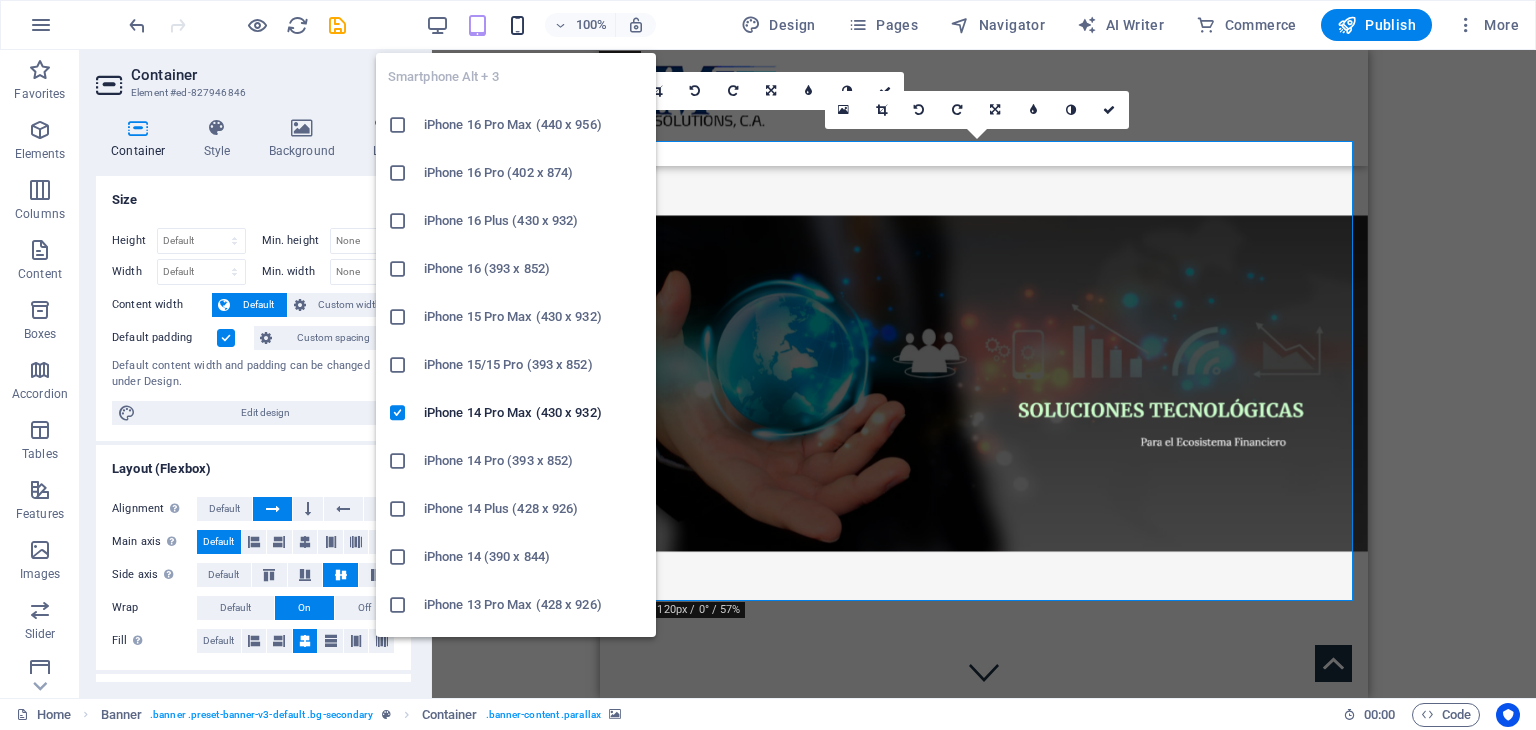 click at bounding box center [517, 25] 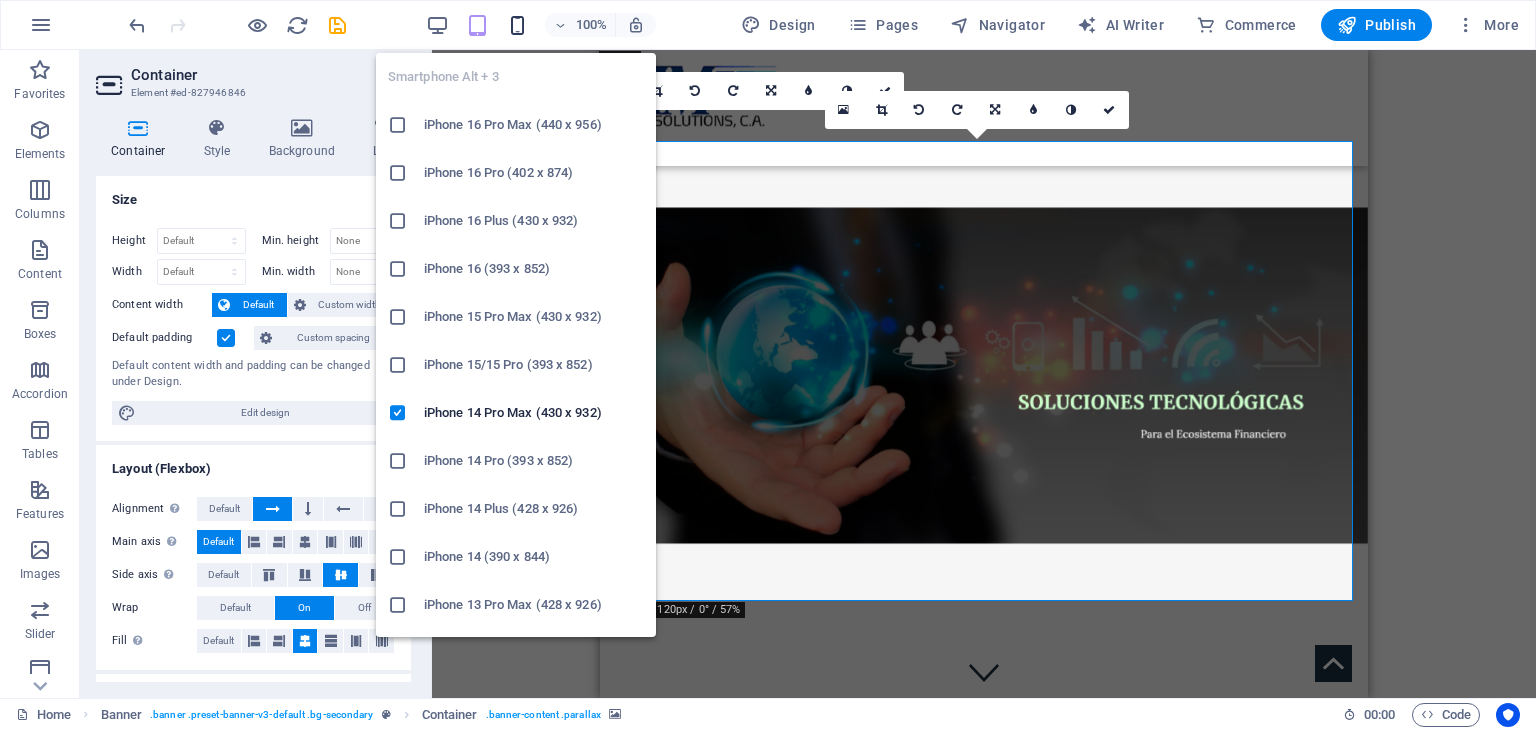 type on "1000" 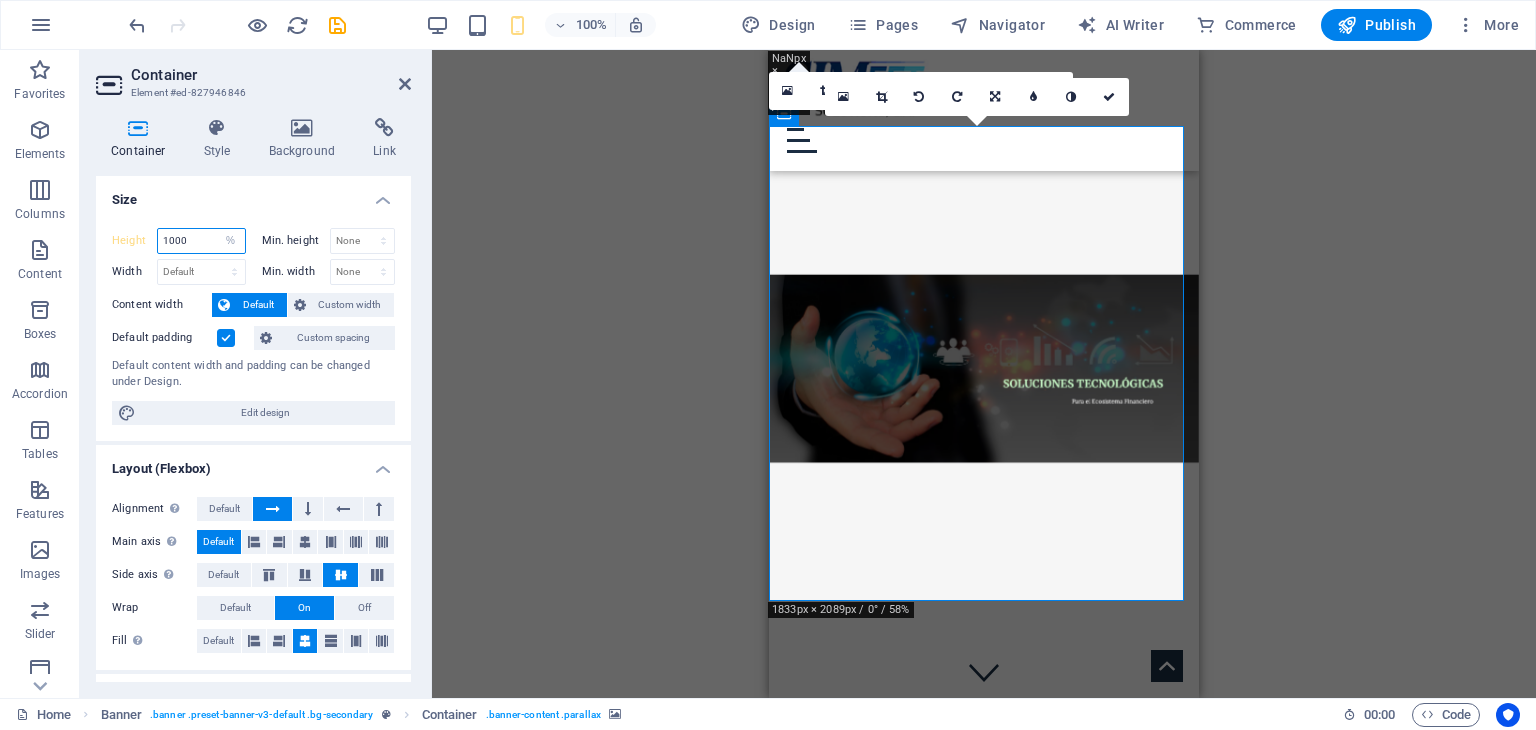 click on "1000" at bounding box center (201, 241) 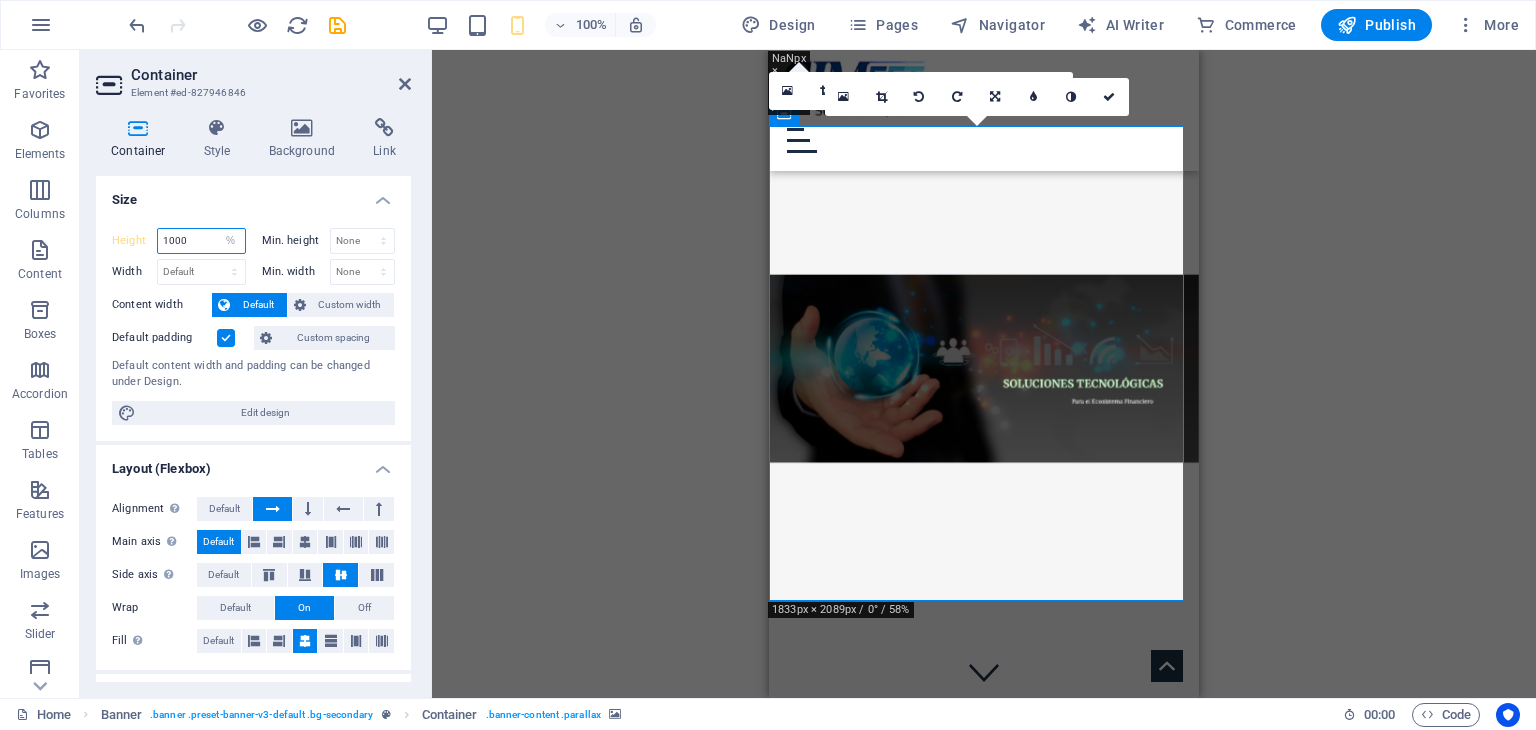 click on "1000" at bounding box center (201, 241) 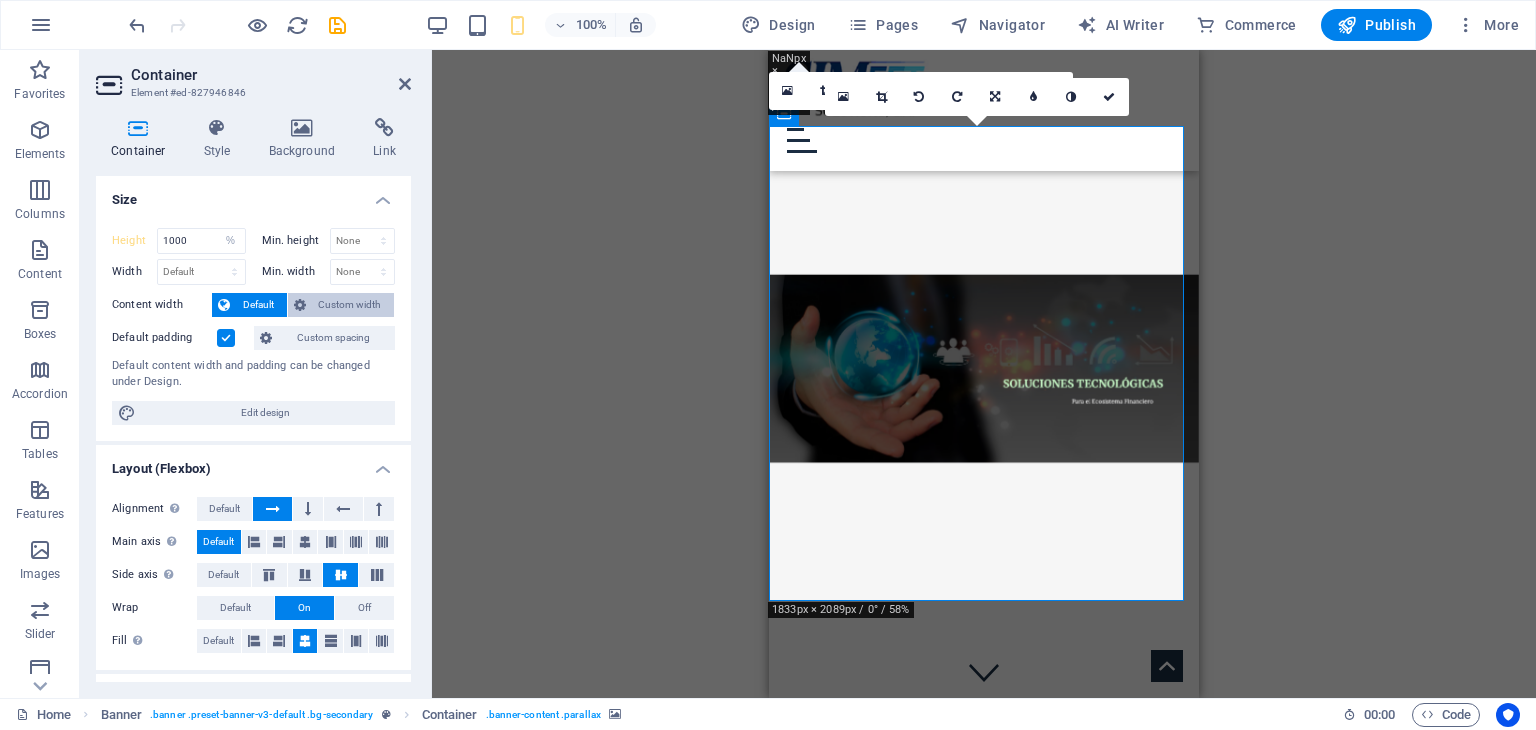 click on "Custom width" at bounding box center [350, 305] 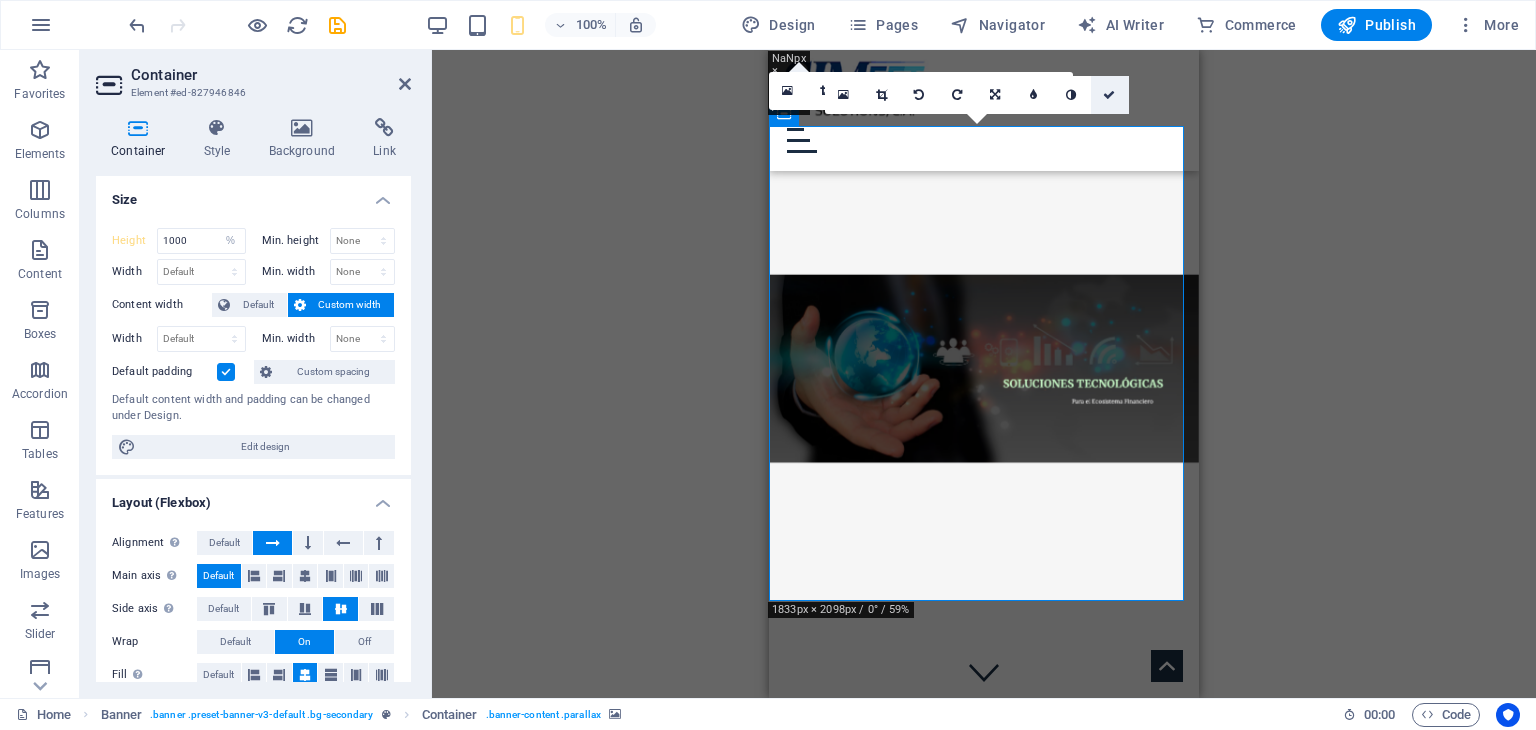 click at bounding box center (1109, 95) 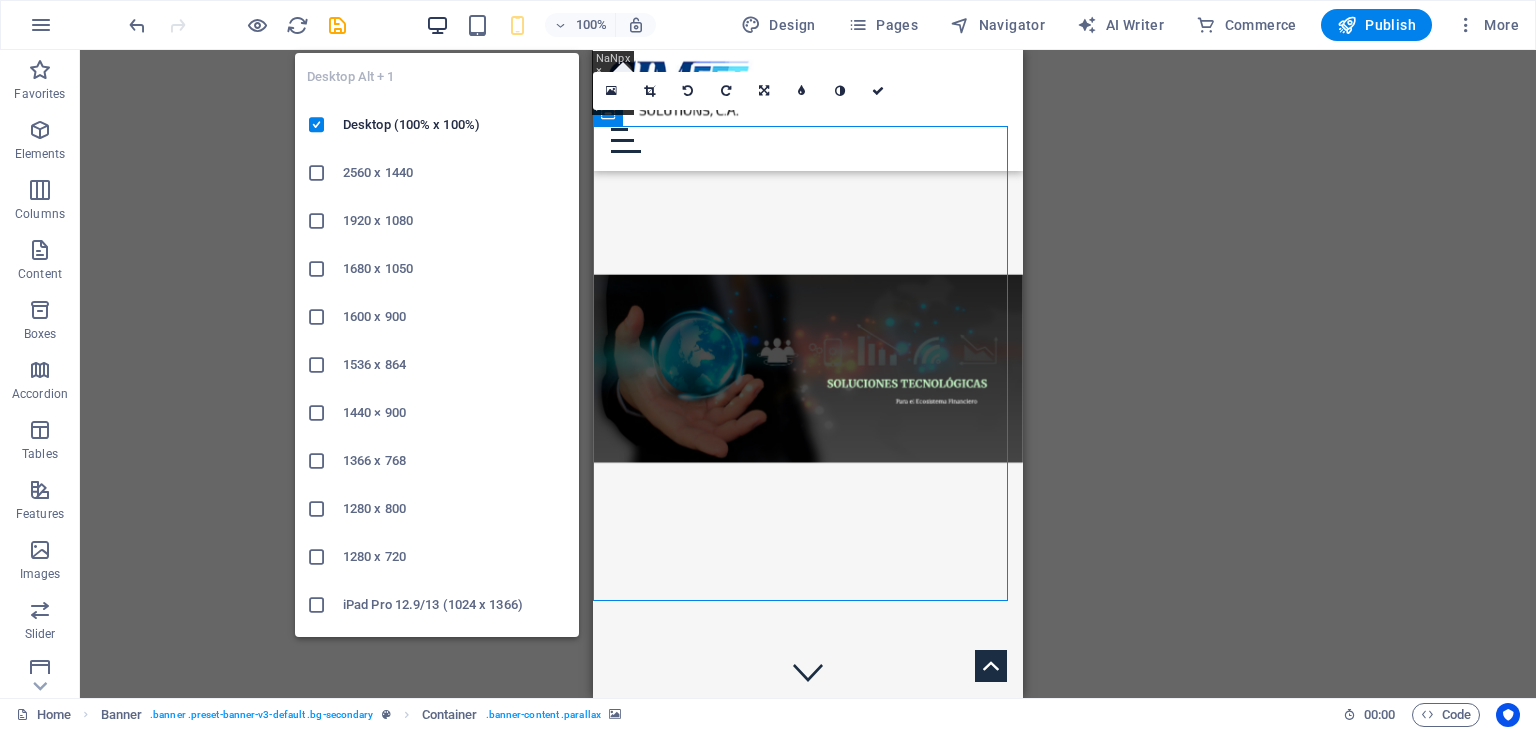 click at bounding box center [437, 25] 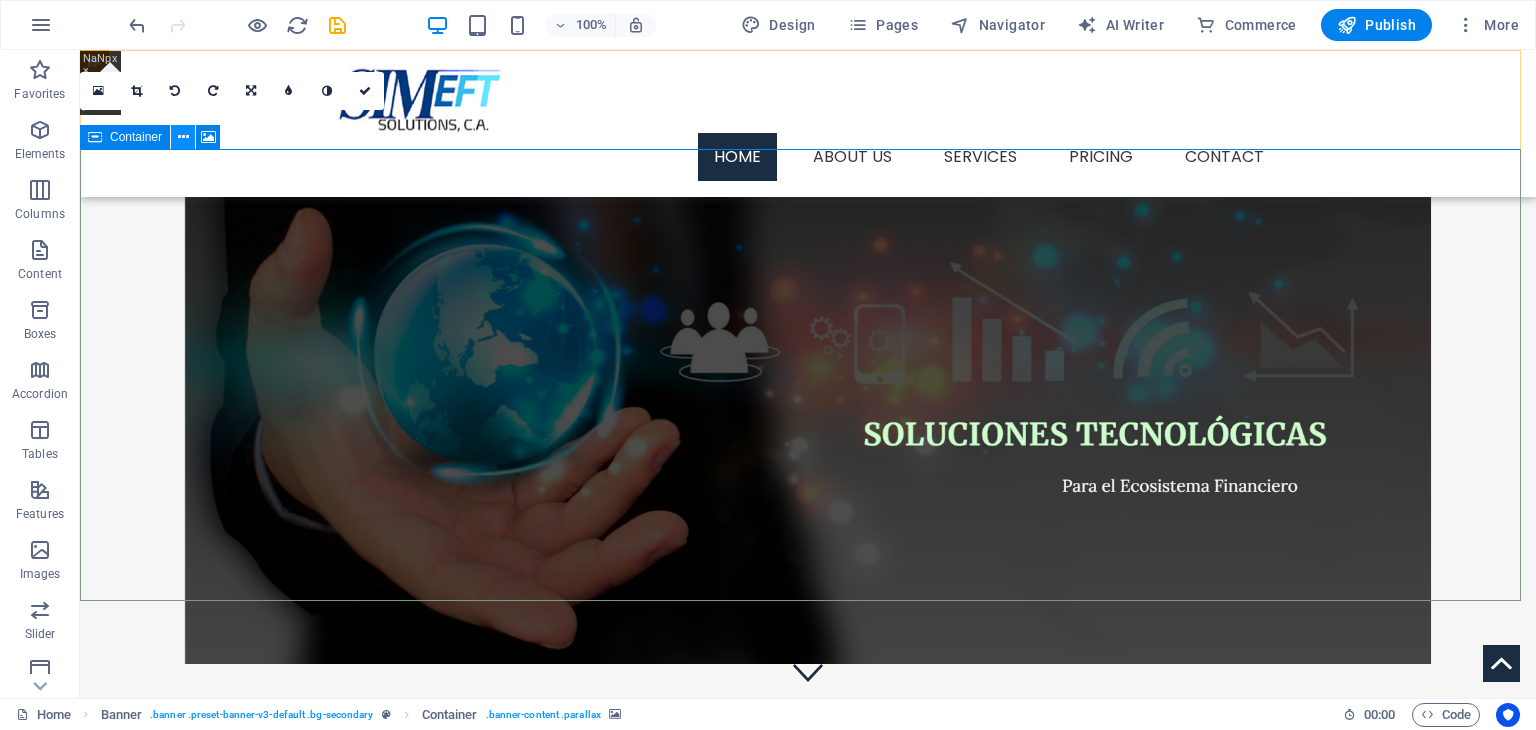 click at bounding box center [183, 137] 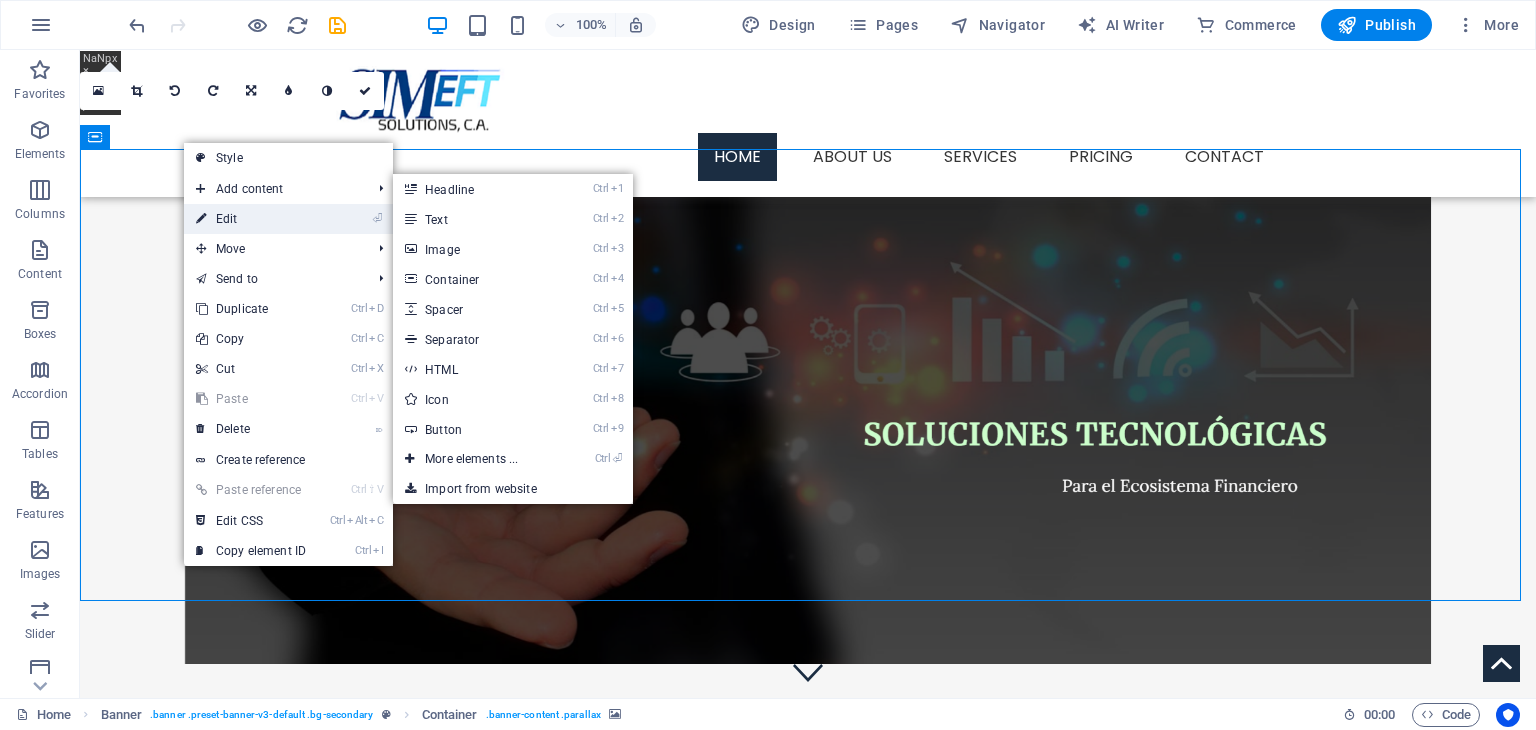click on "⏎  Edit" at bounding box center [251, 219] 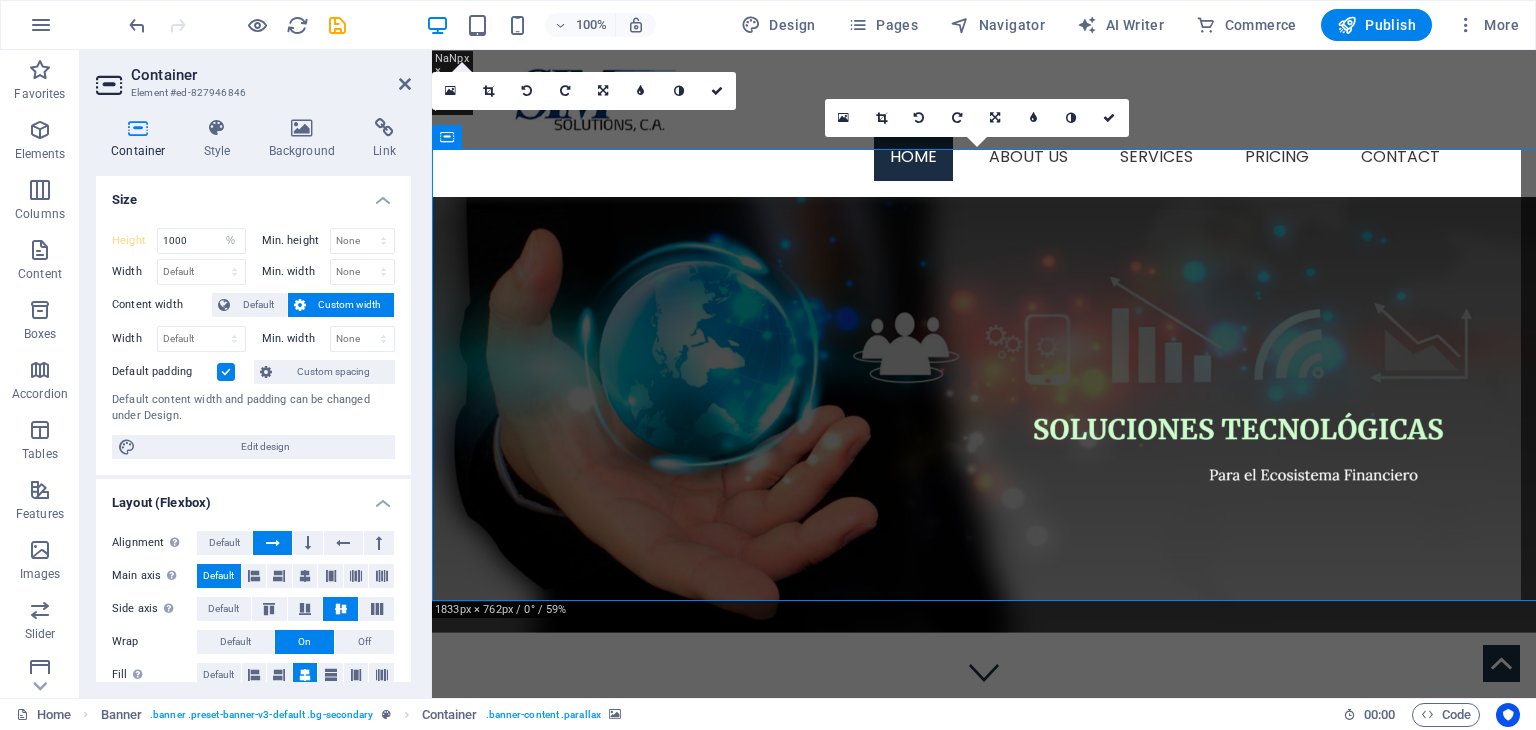 type 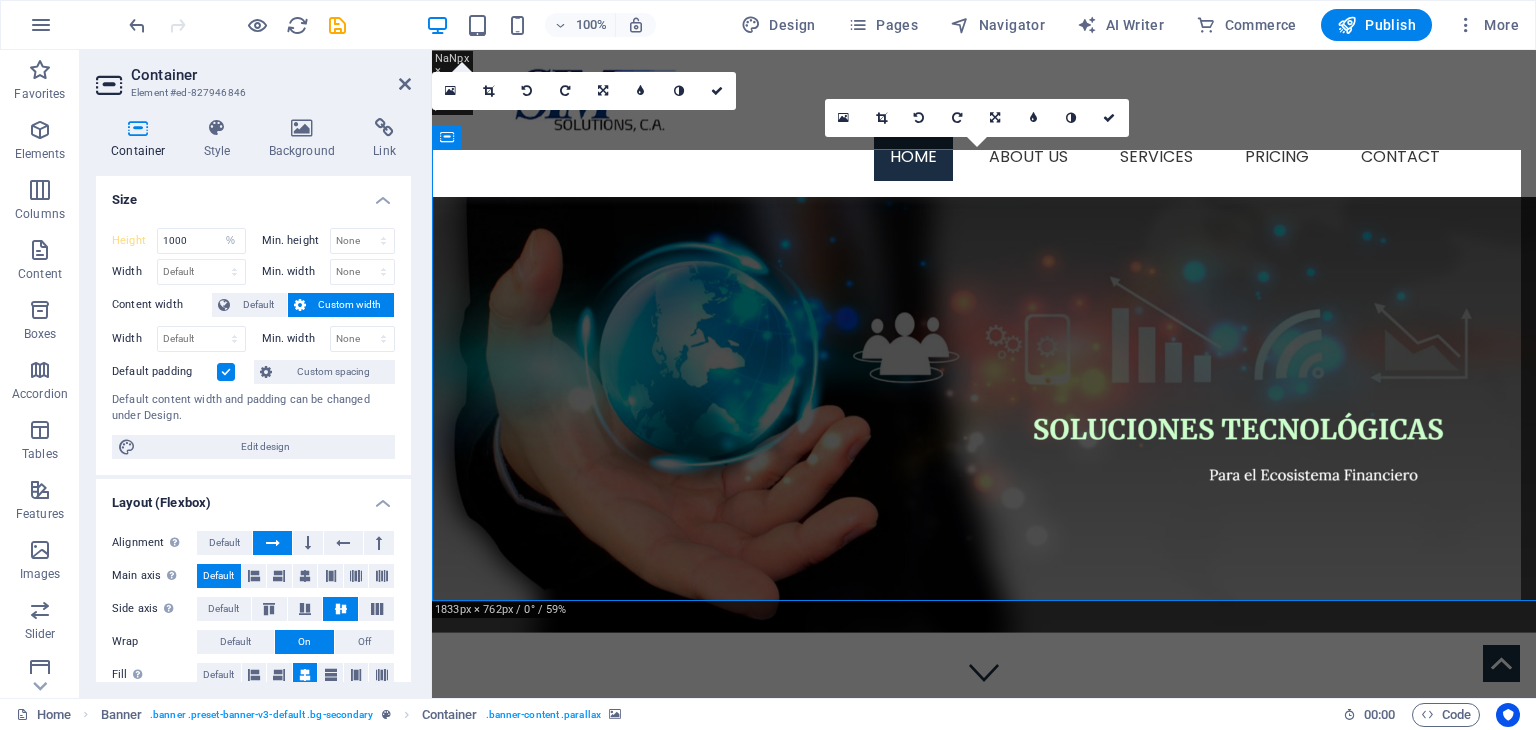 select on "DISABLED_OPTION_VALUE" 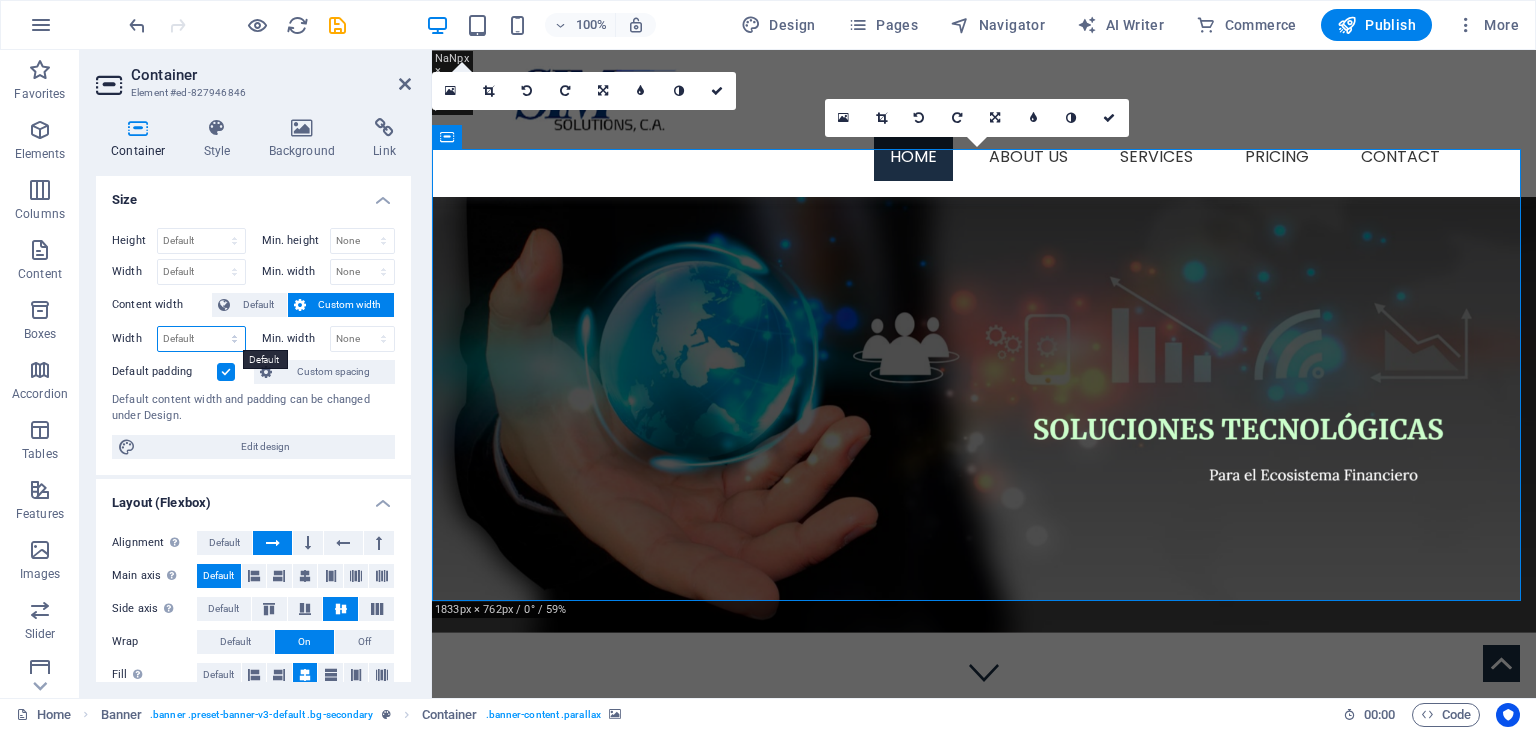click on "Default px rem % em vh vw" at bounding box center [201, 339] 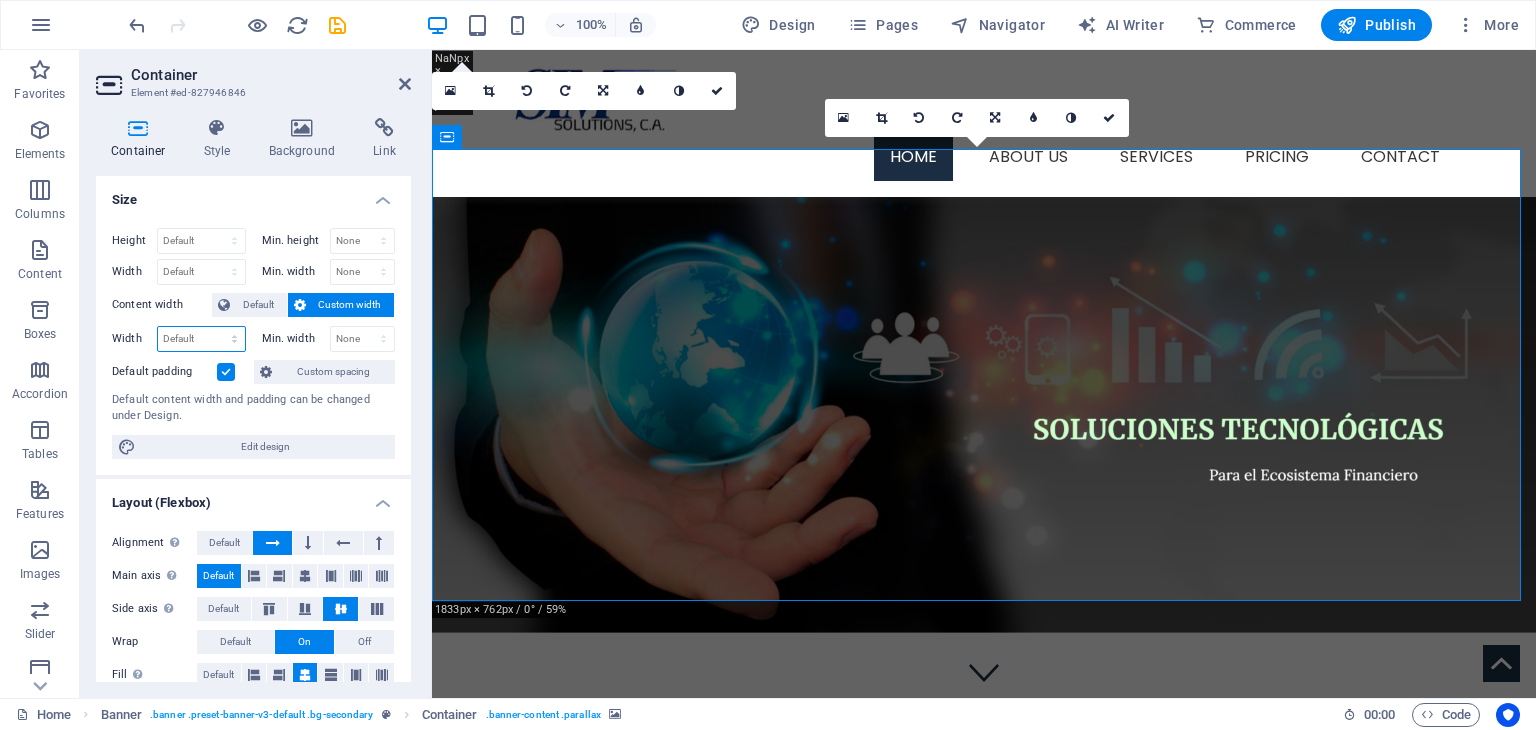 select on "%" 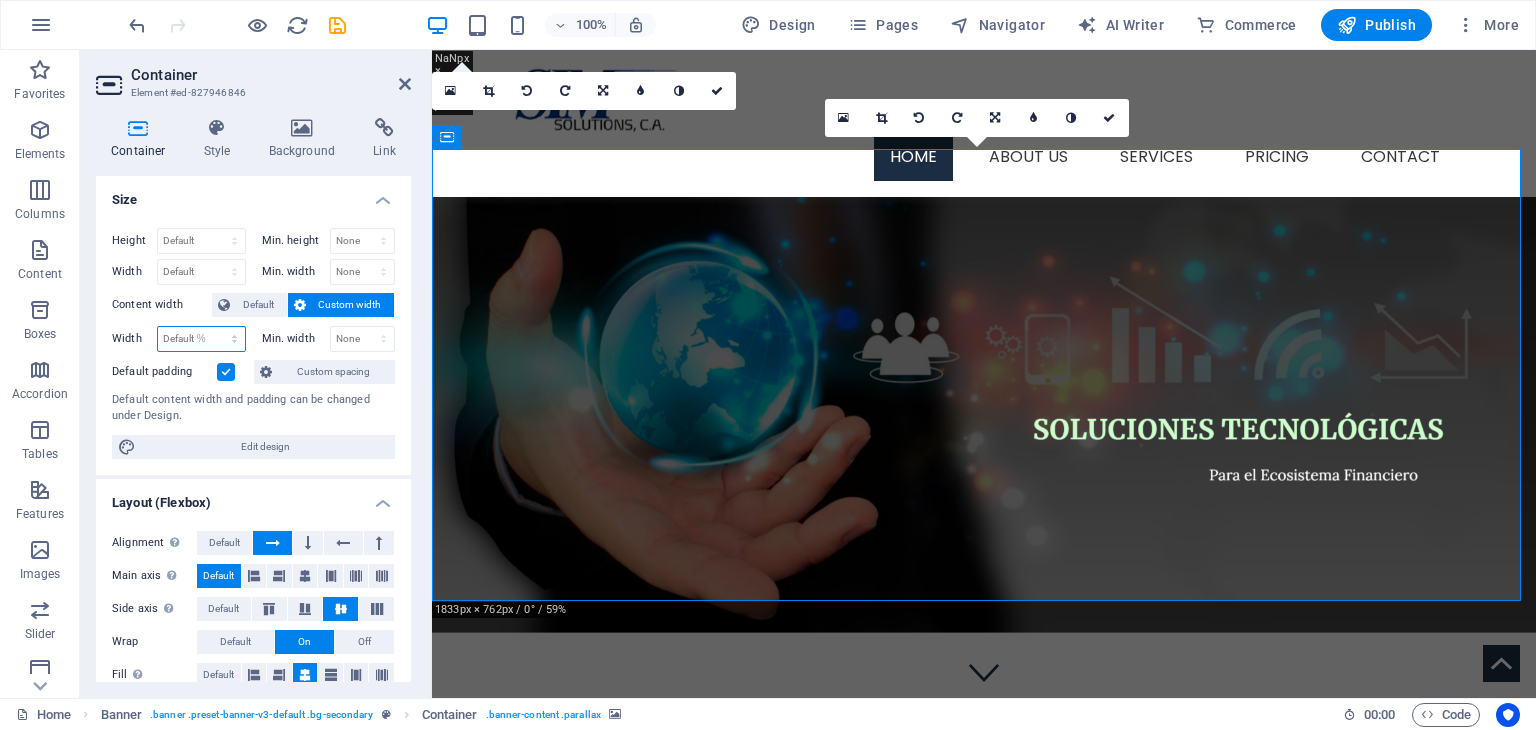 click on "Default px rem % em vh vw" at bounding box center [201, 339] 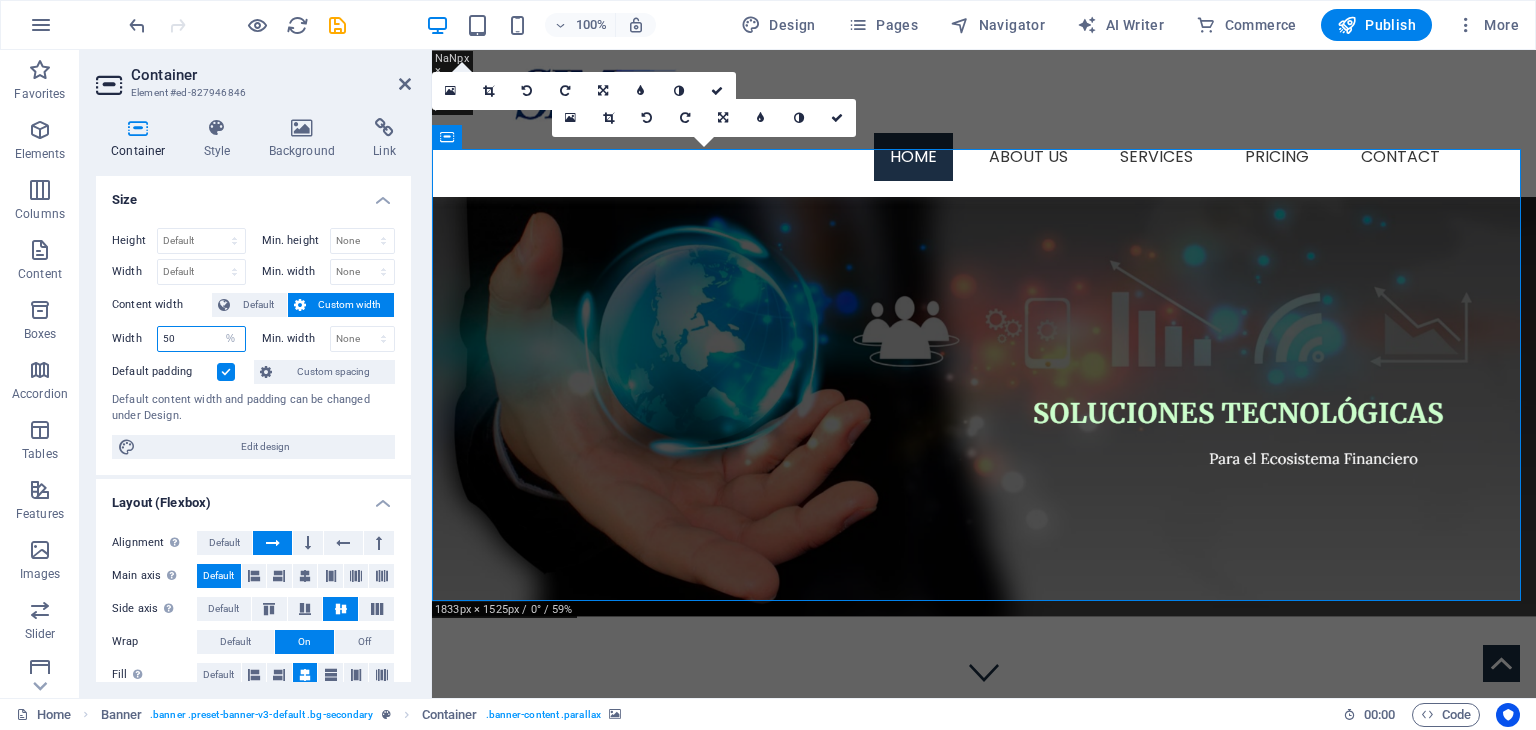 type on "50" 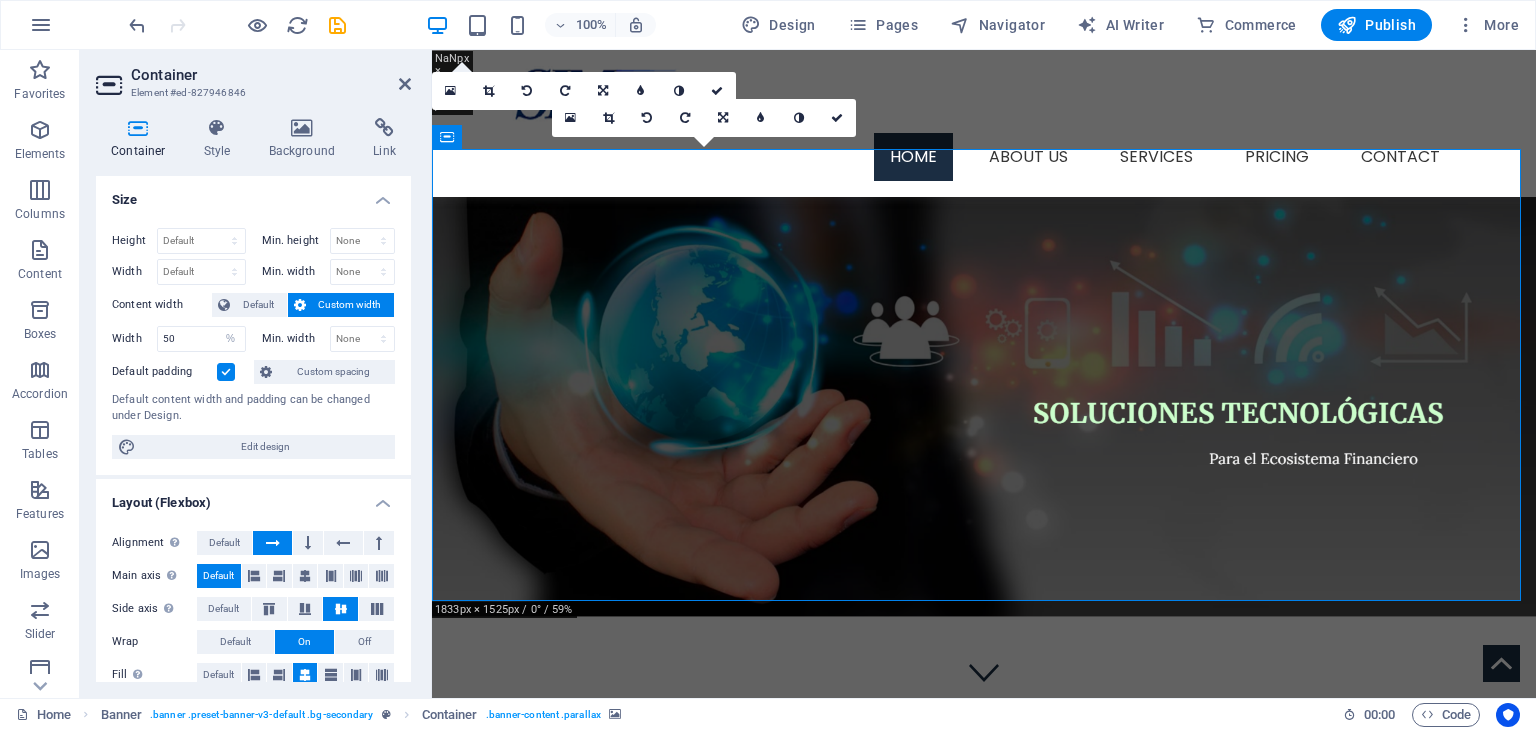 click on "Height Default px rem % vh vw Min. height None px rem % vh vw Width Default px rem % em vh vw Min. width None px rem % vh vw Content width Default Custom width Width 50 Default px rem % em vh vw Min. width None px rem % vh vw Default padding Custom spacing Default content width and padding can be changed under Design. Edit design" at bounding box center (253, 343) 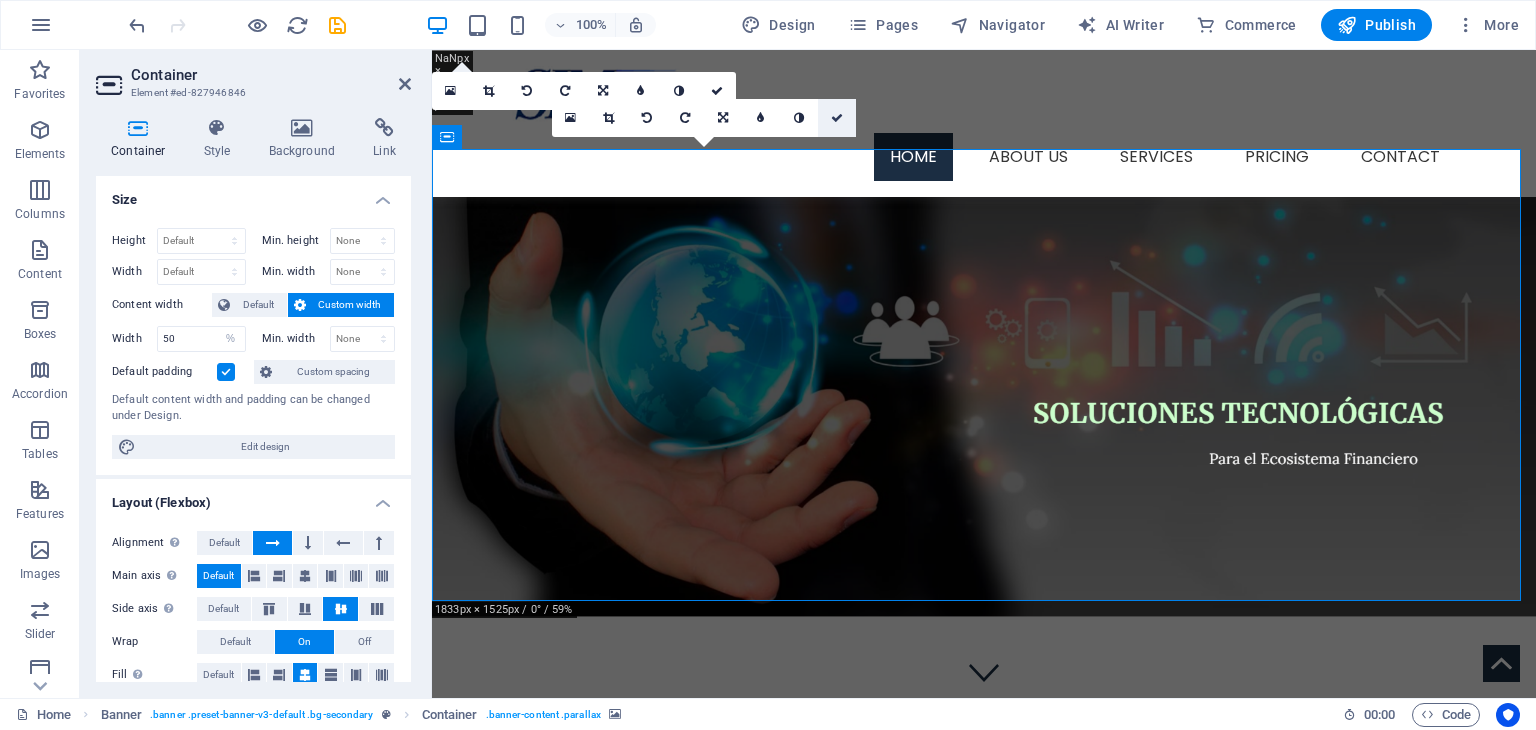 click at bounding box center (837, 118) 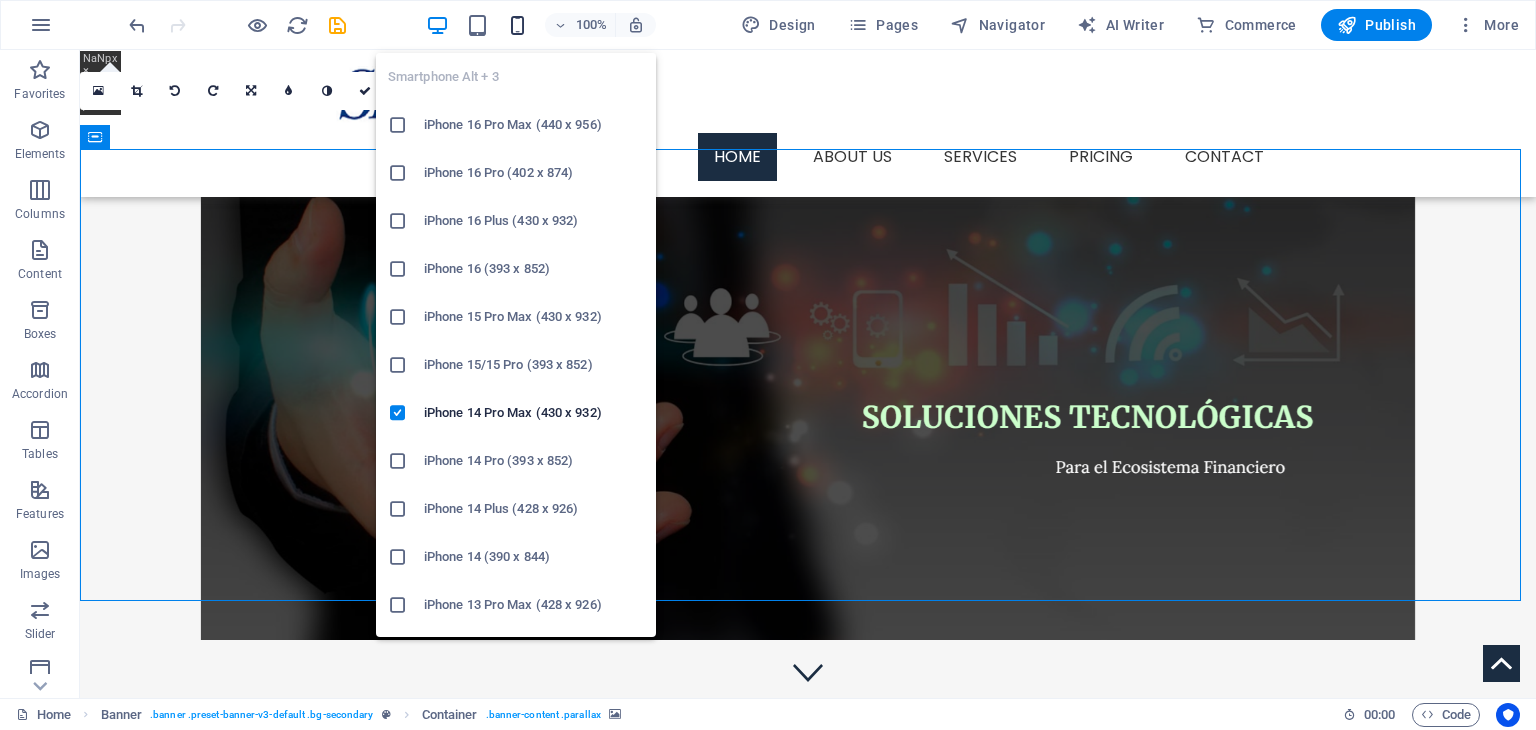 click at bounding box center [517, 25] 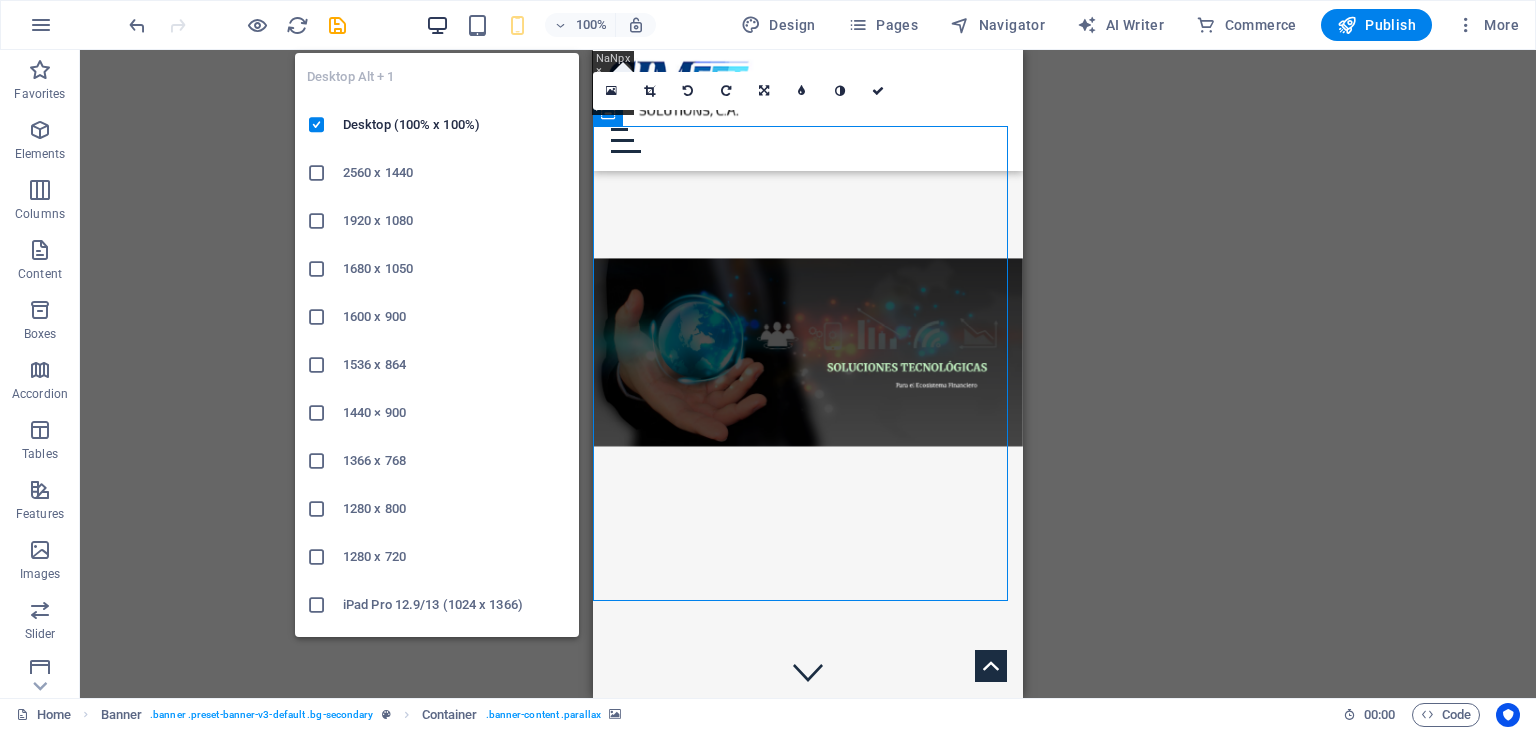 click at bounding box center (437, 25) 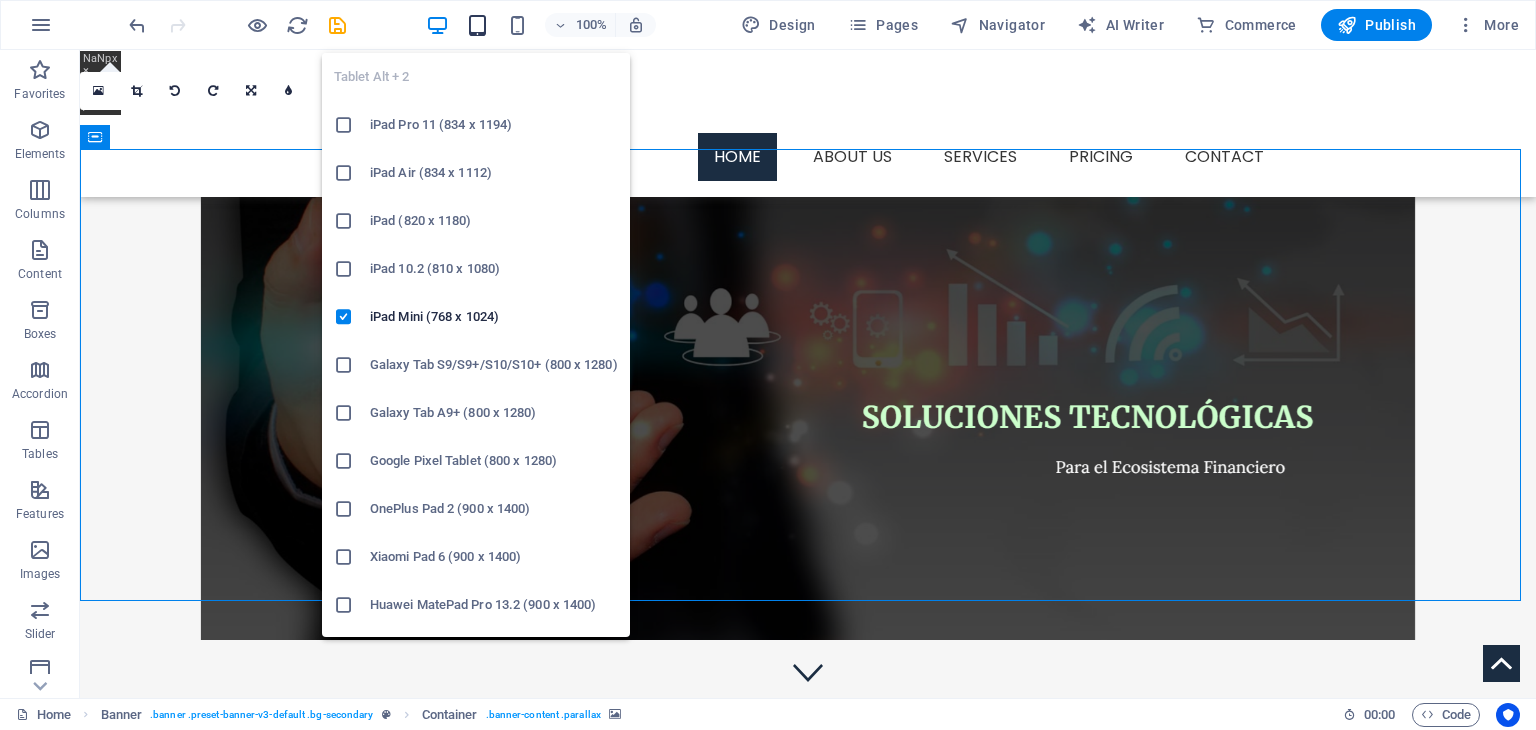 click at bounding box center (477, 25) 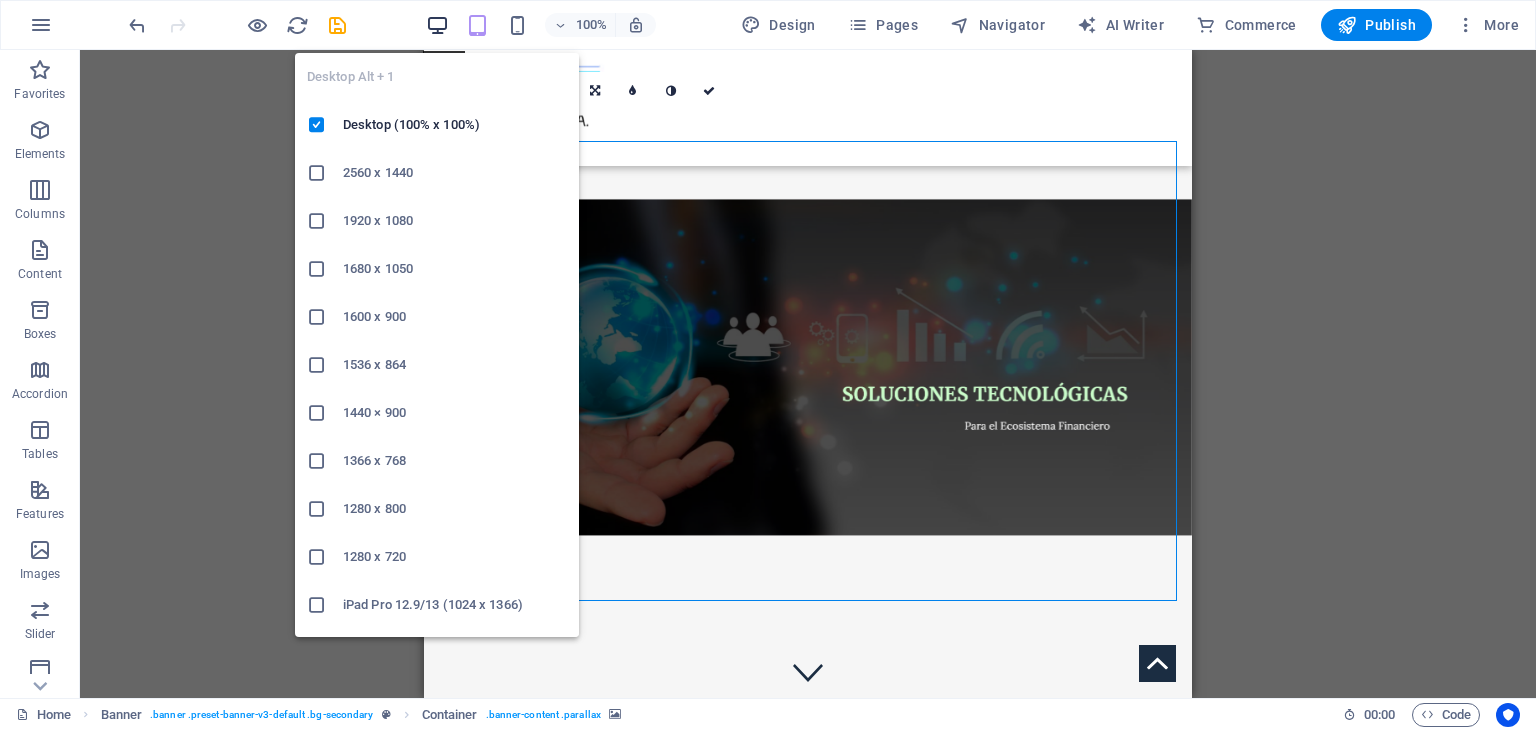 click at bounding box center (437, 25) 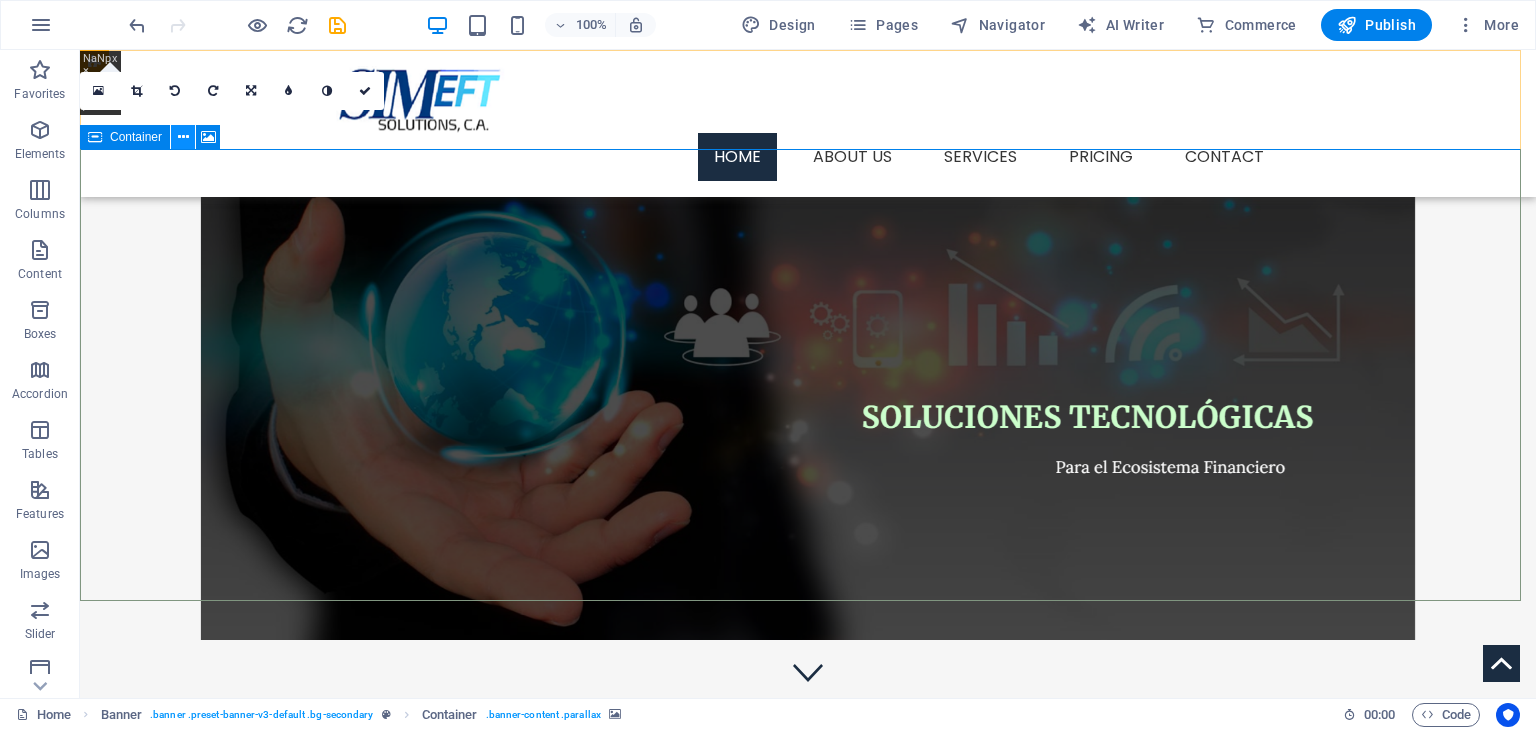 click at bounding box center (183, 137) 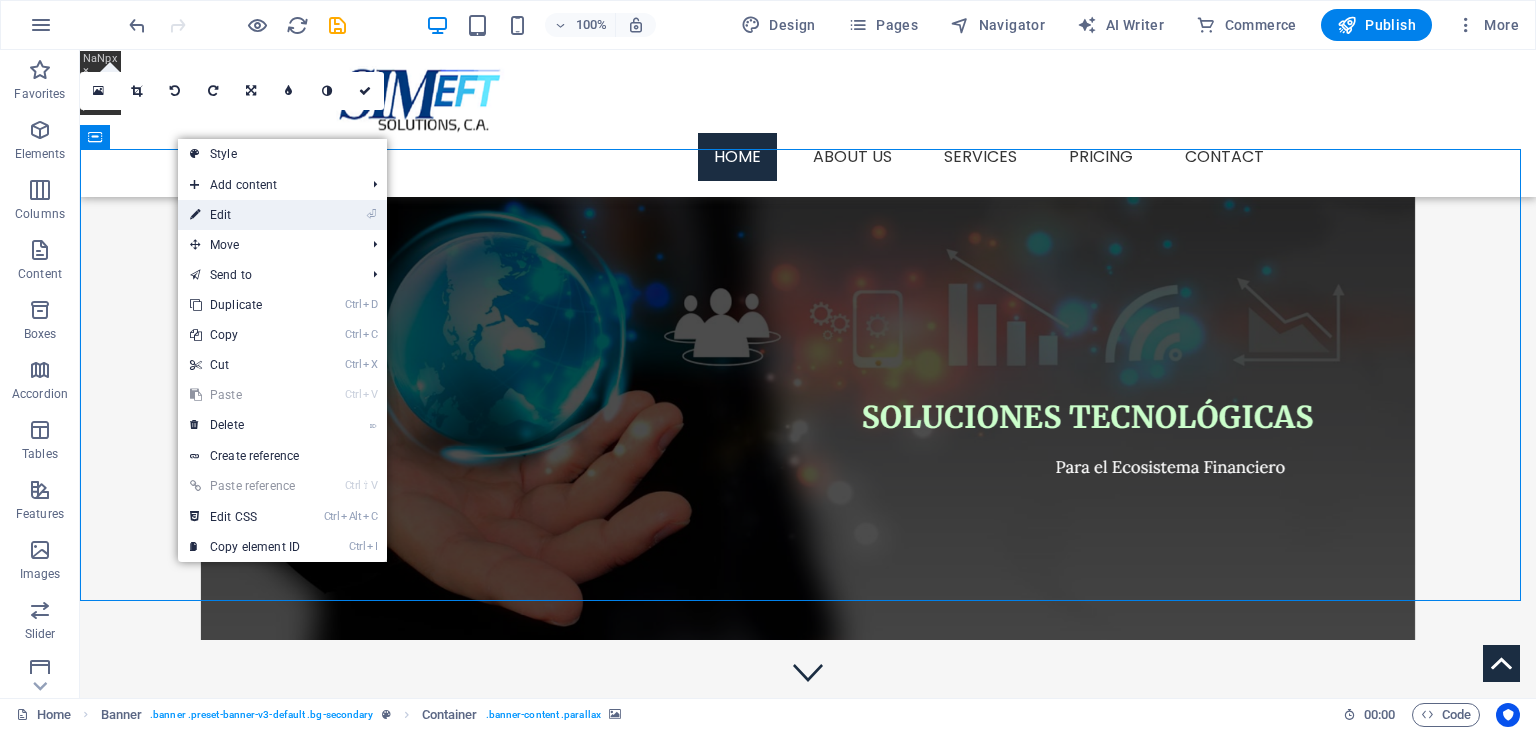 click on "⏎  Edit" at bounding box center [245, 215] 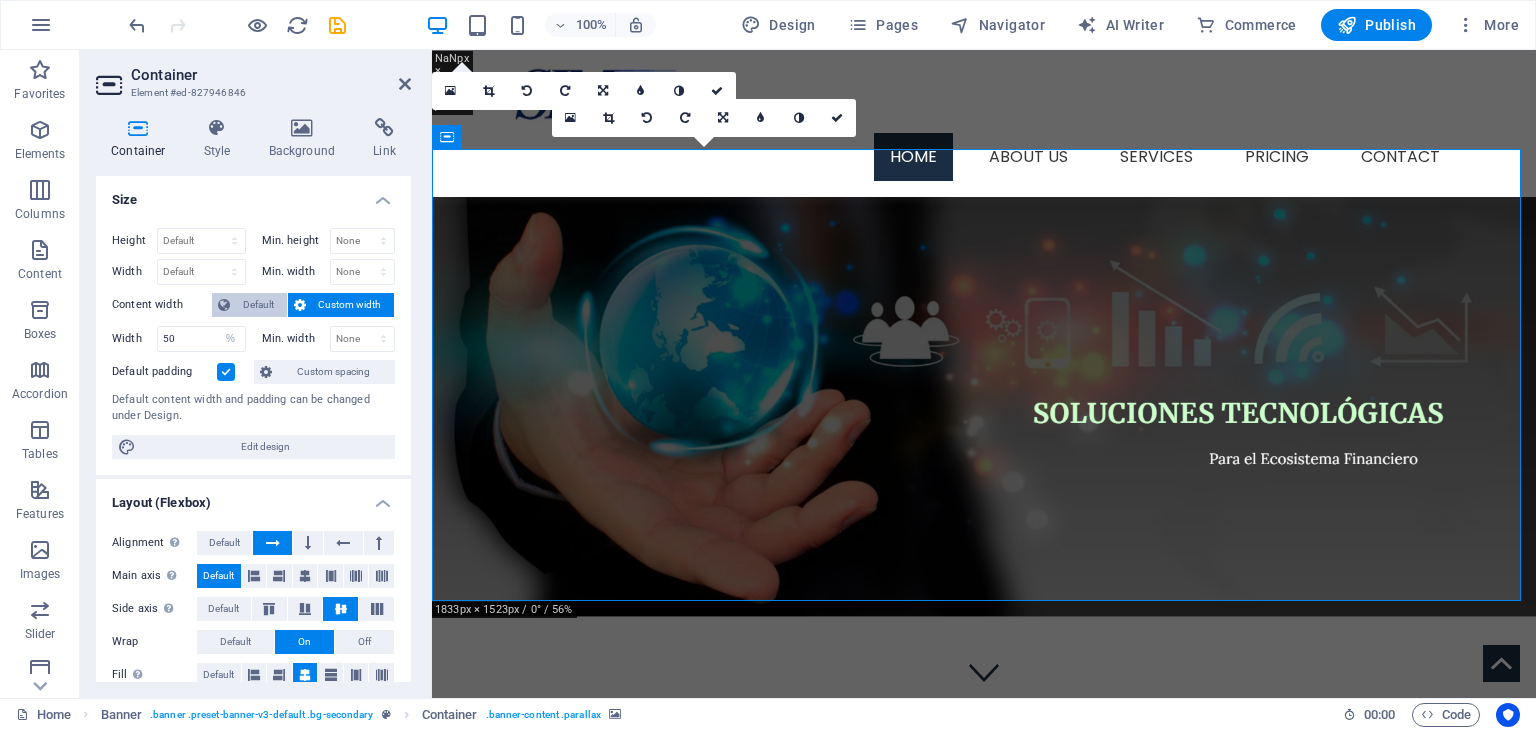 click on "Default" at bounding box center [258, 305] 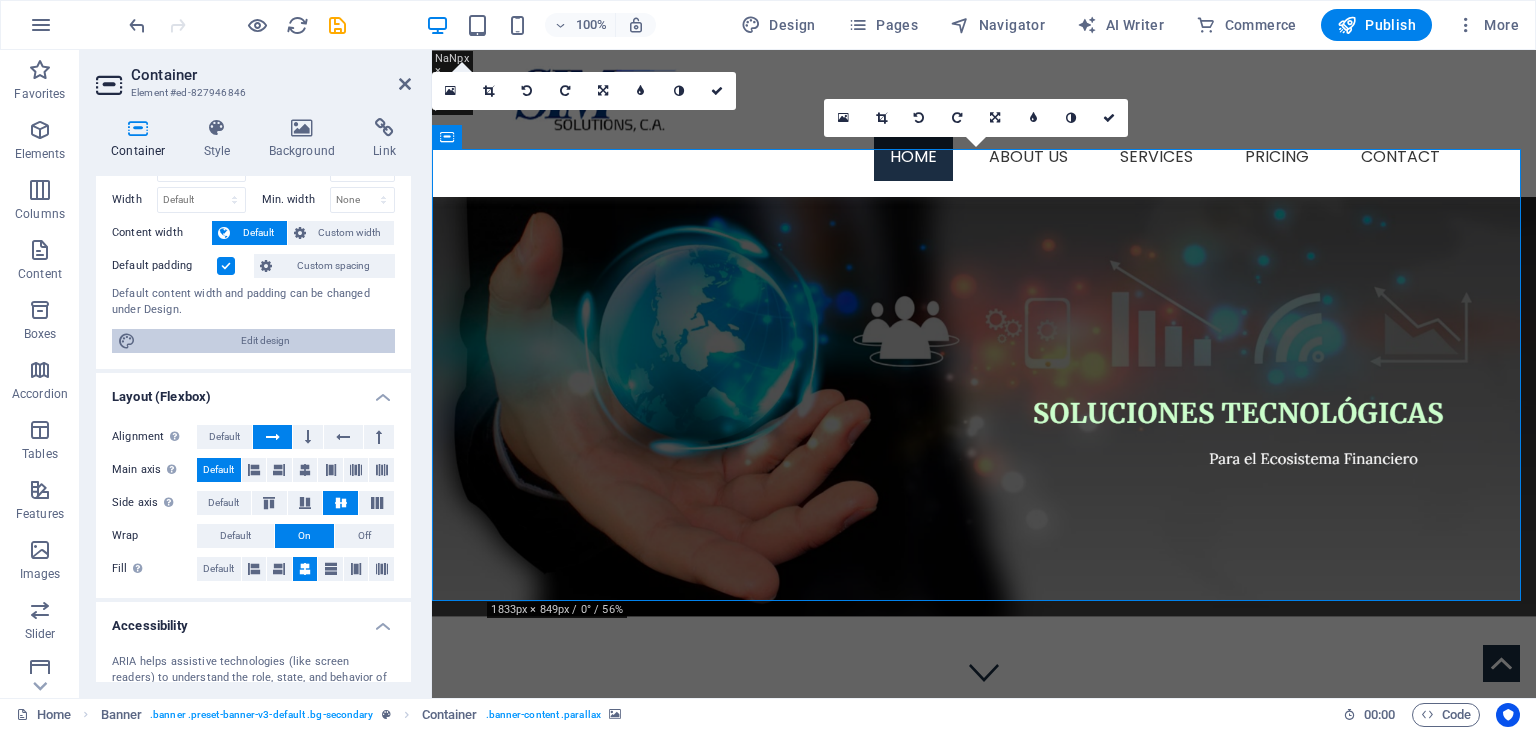 scroll, scrollTop: 100, scrollLeft: 0, axis: vertical 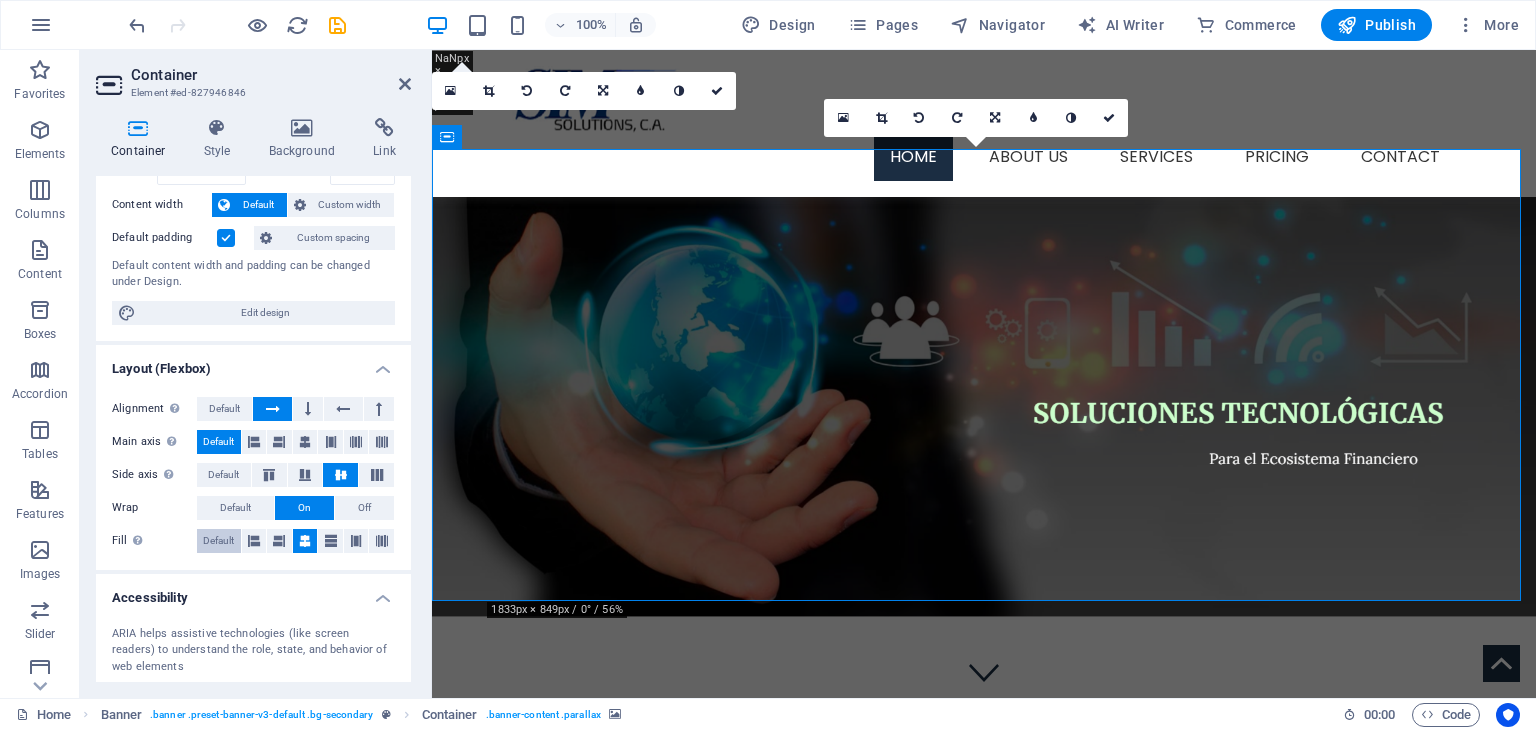click on "Default" at bounding box center [218, 541] 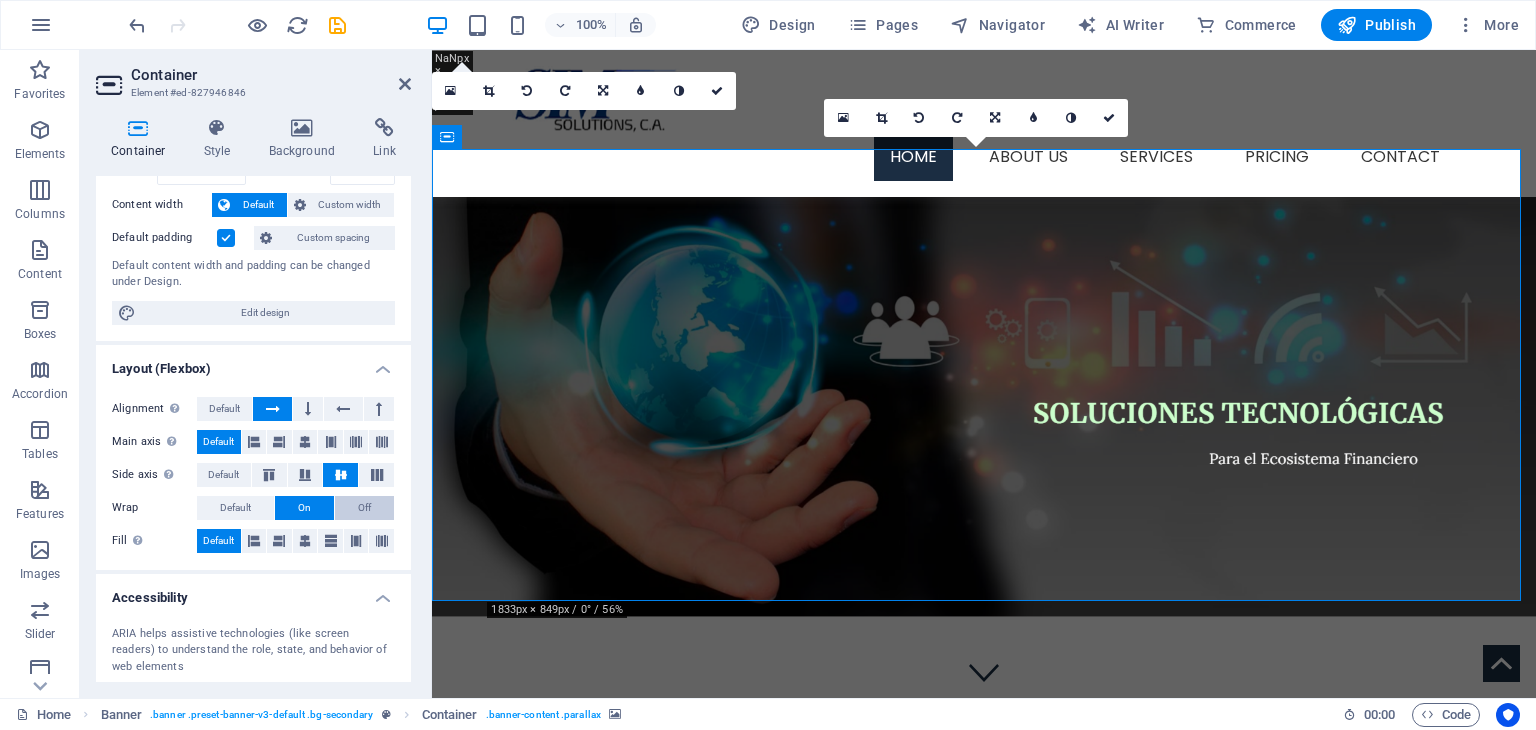 click on "Off" at bounding box center (364, 508) 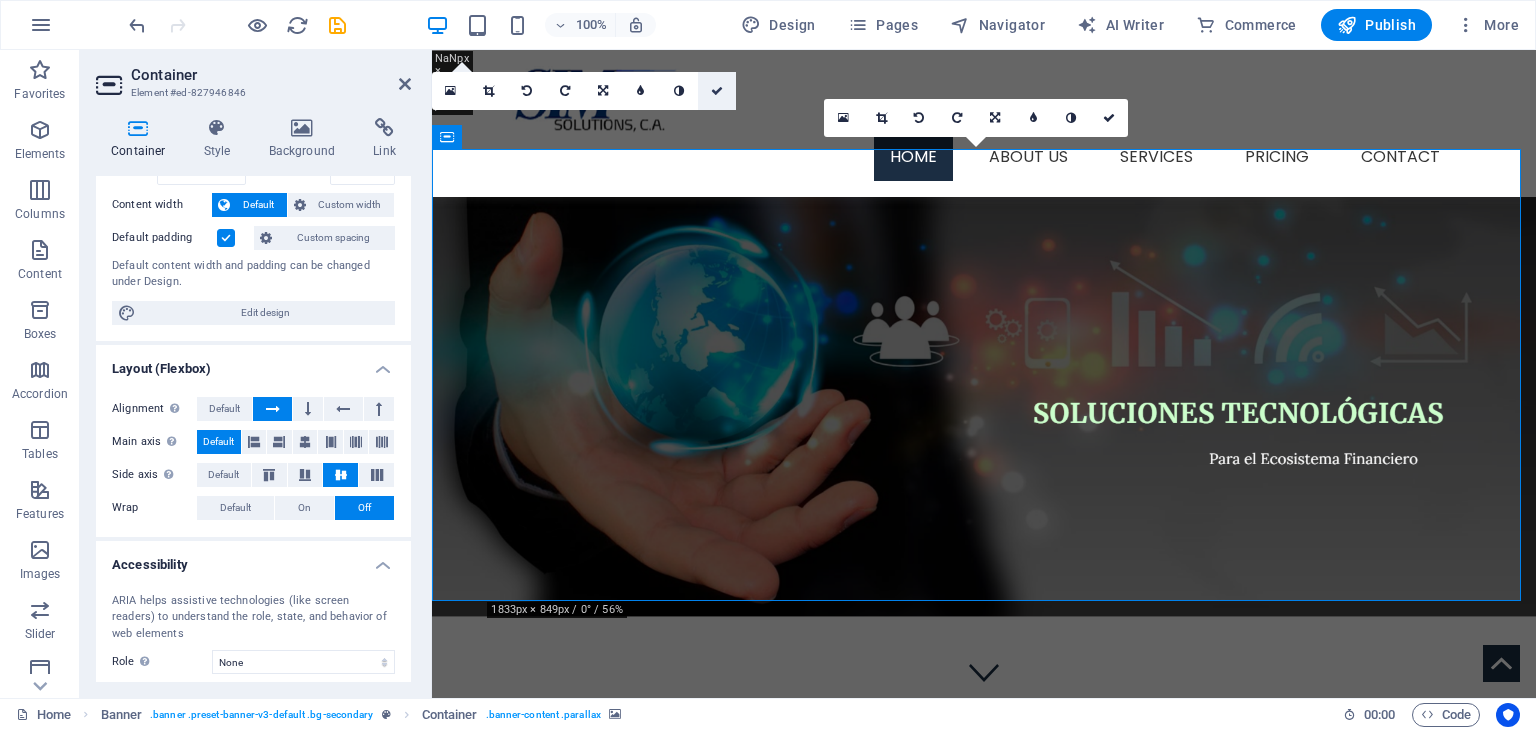 click at bounding box center (717, 91) 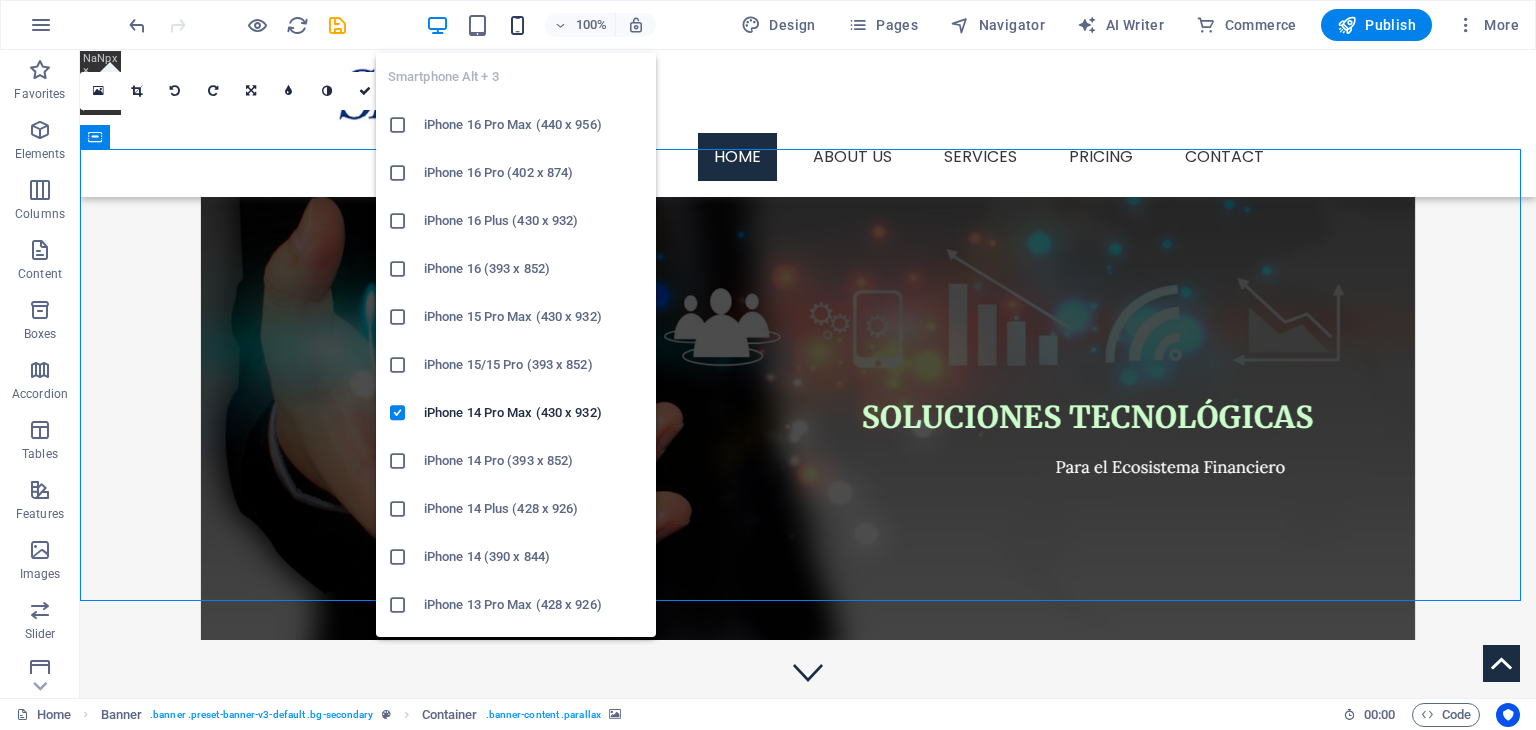 click at bounding box center [517, 25] 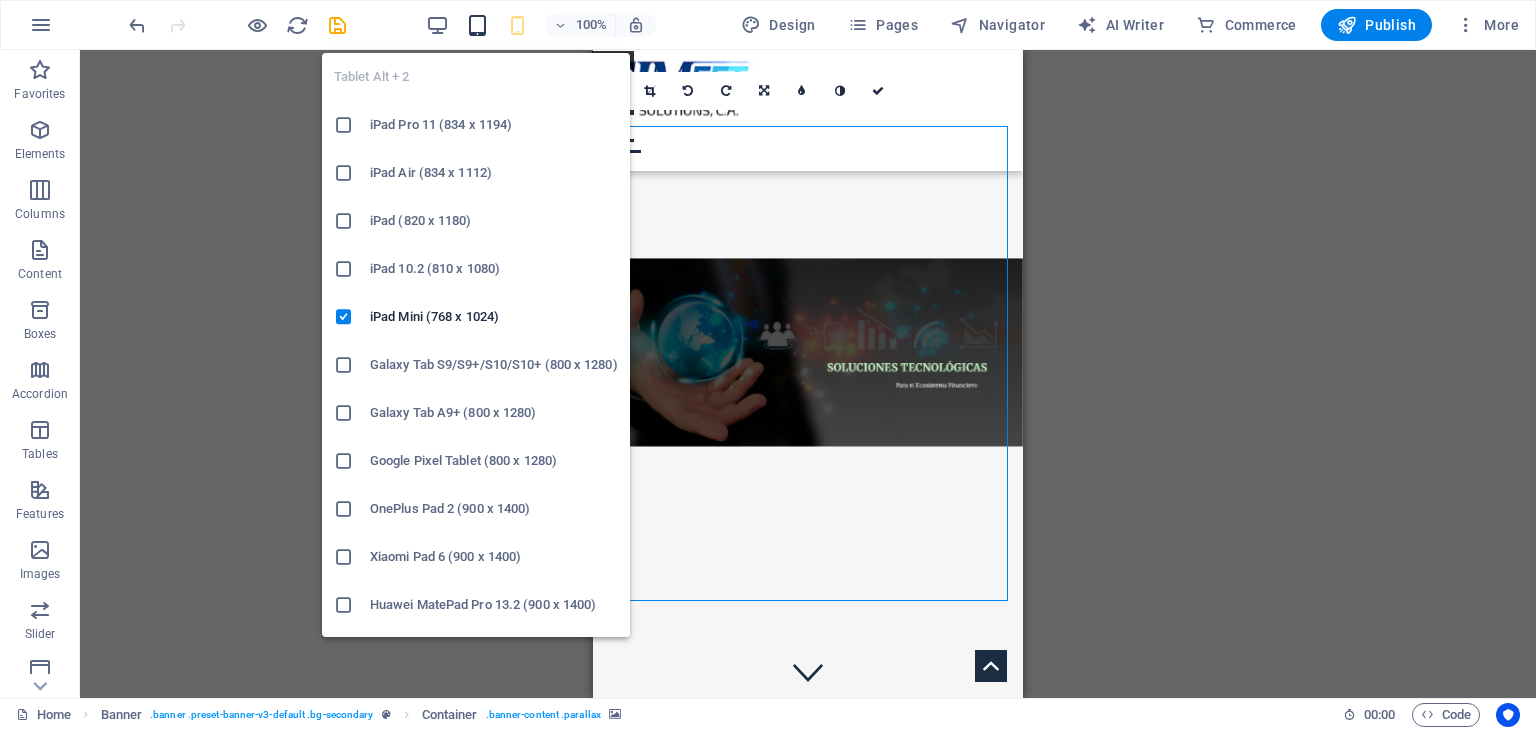 click at bounding box center [477, 25] 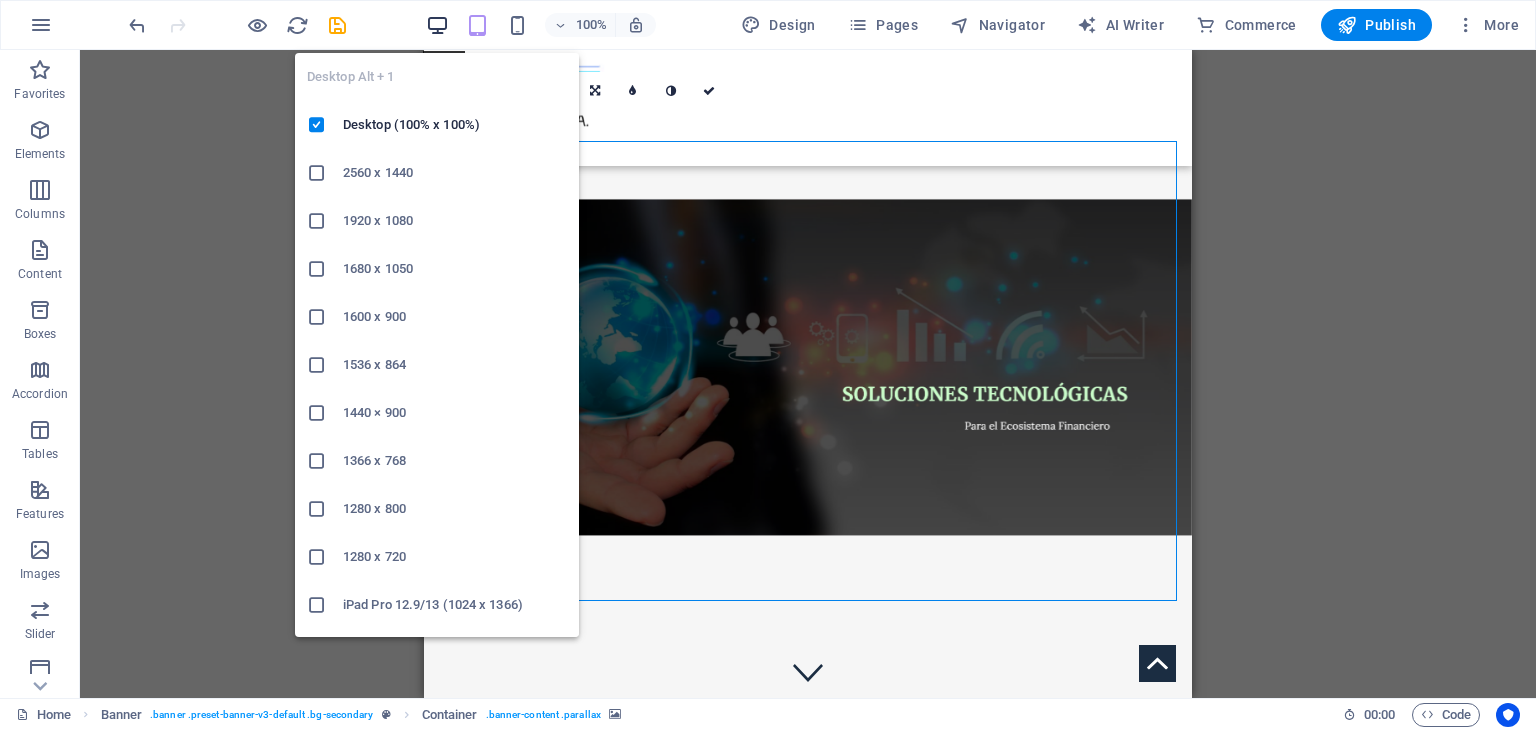 click at bounding box center (437, 25) 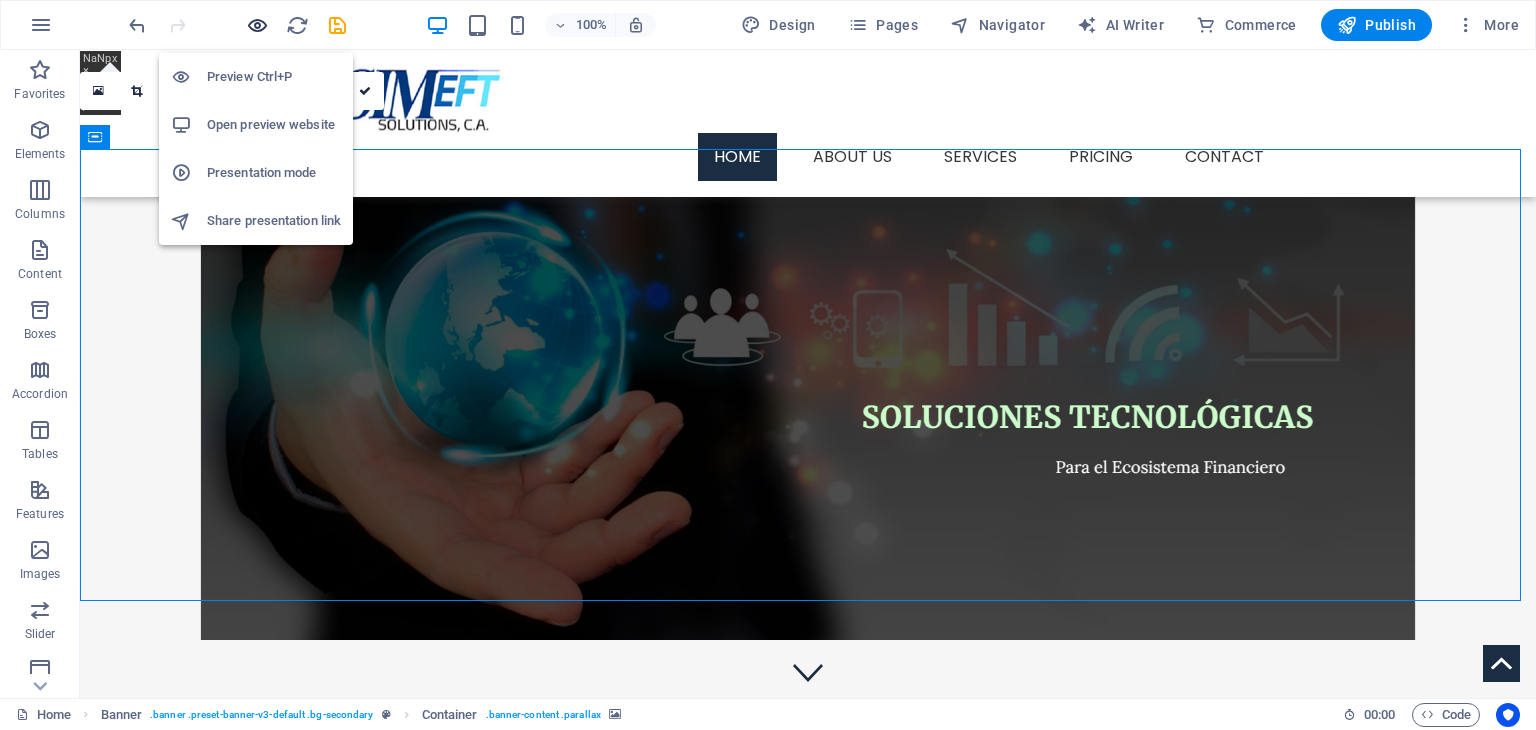 click at bounding box center (257, 25) 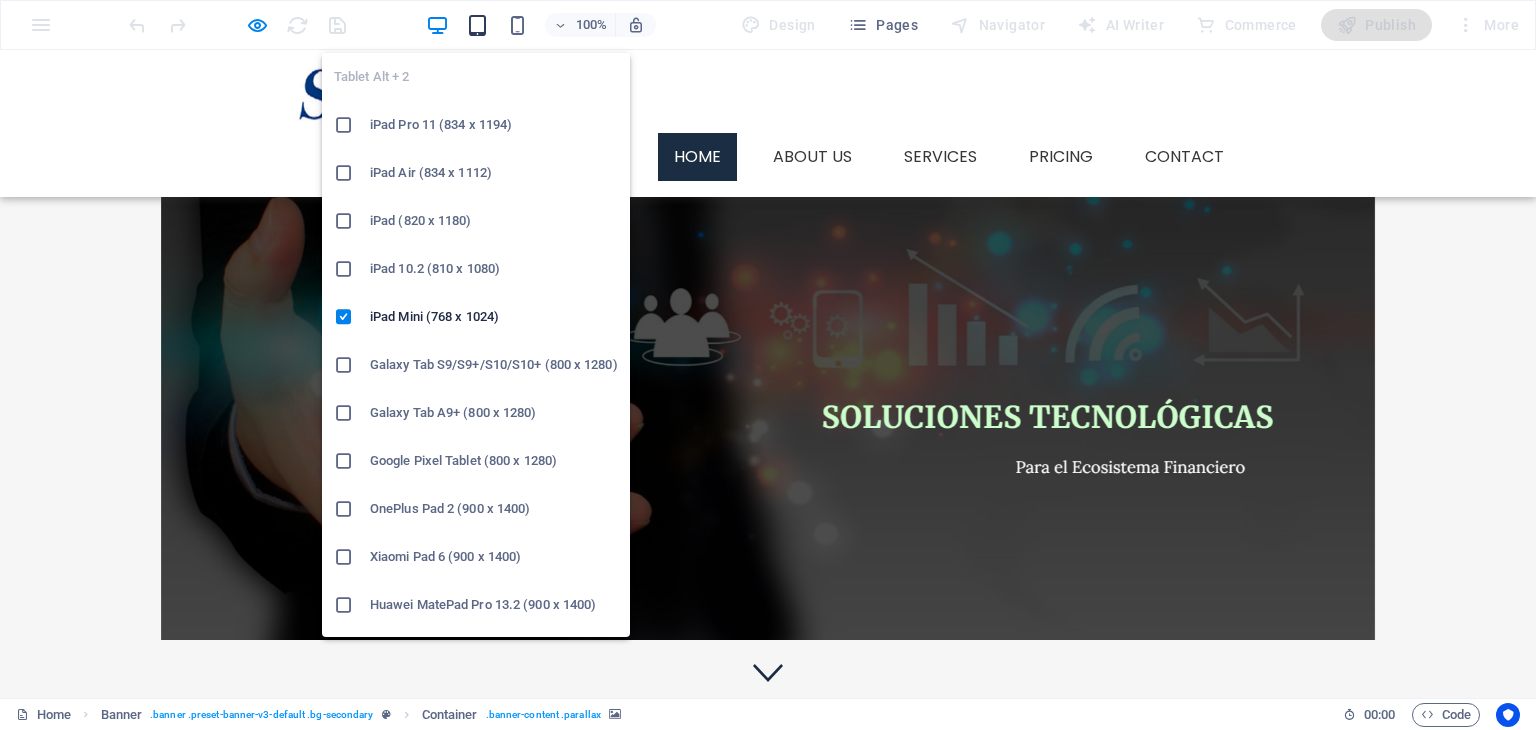 click at bounding box center (477, 25) 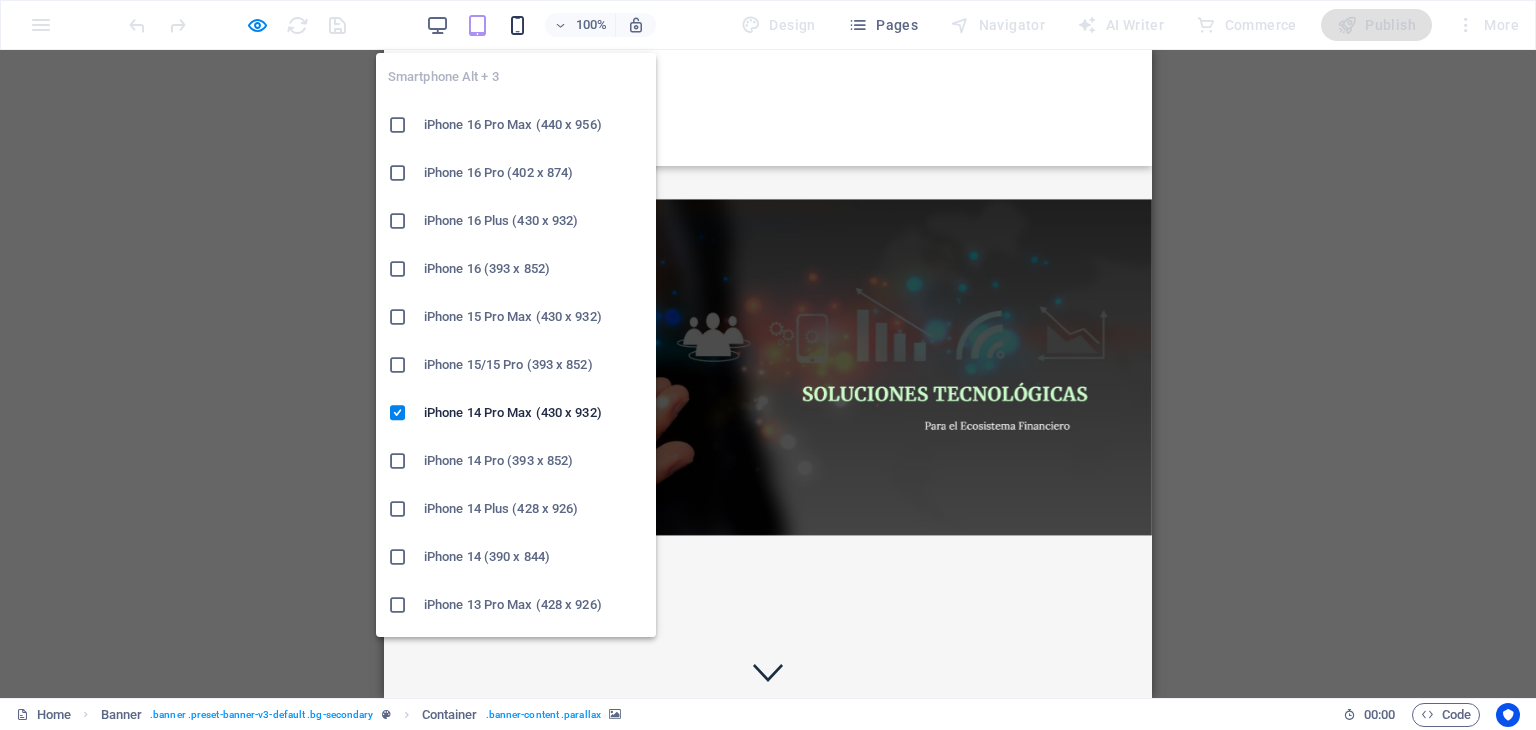 click at bounding box center (517, 25) 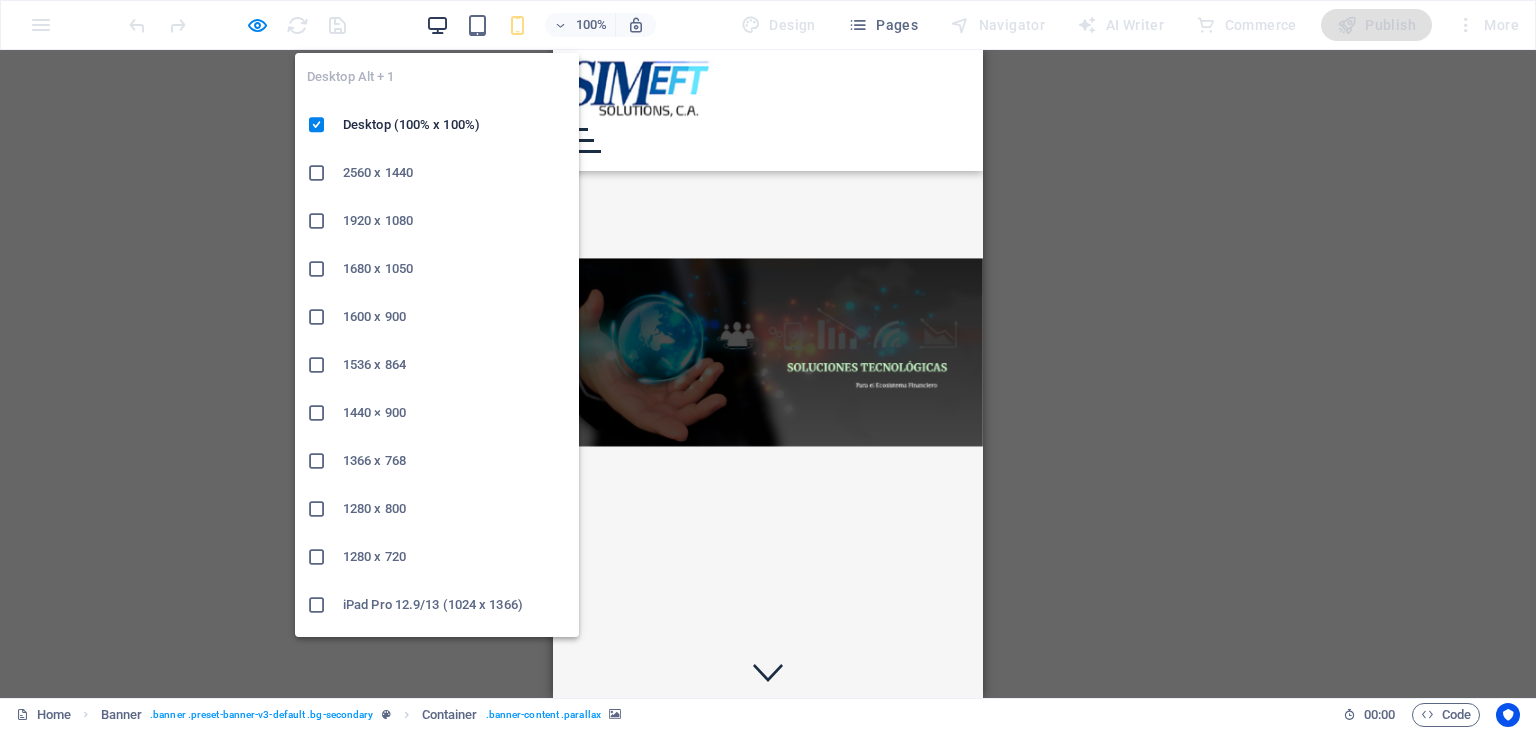 click at bounding box center (437, 25) 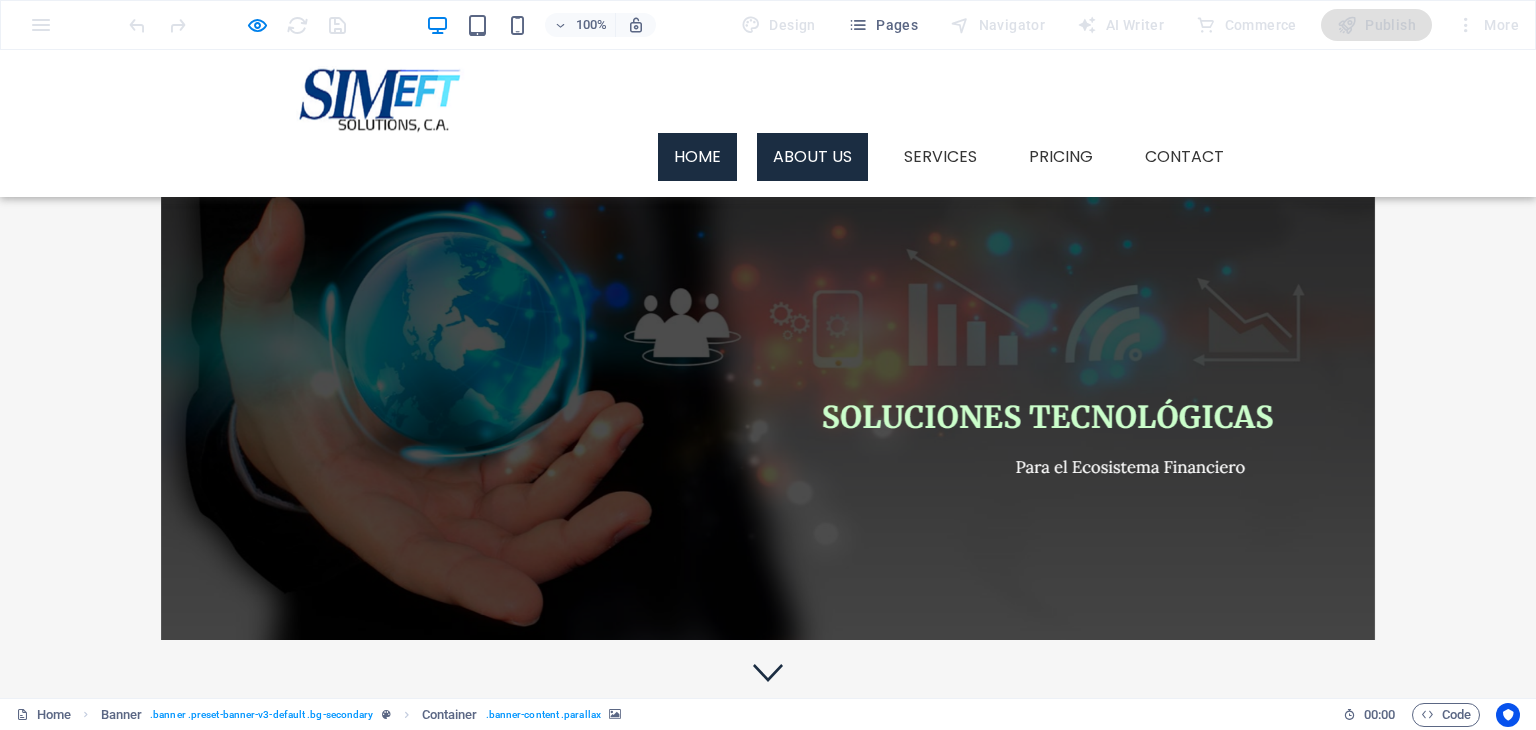 click on "About us" at bounding box center (812, 157) 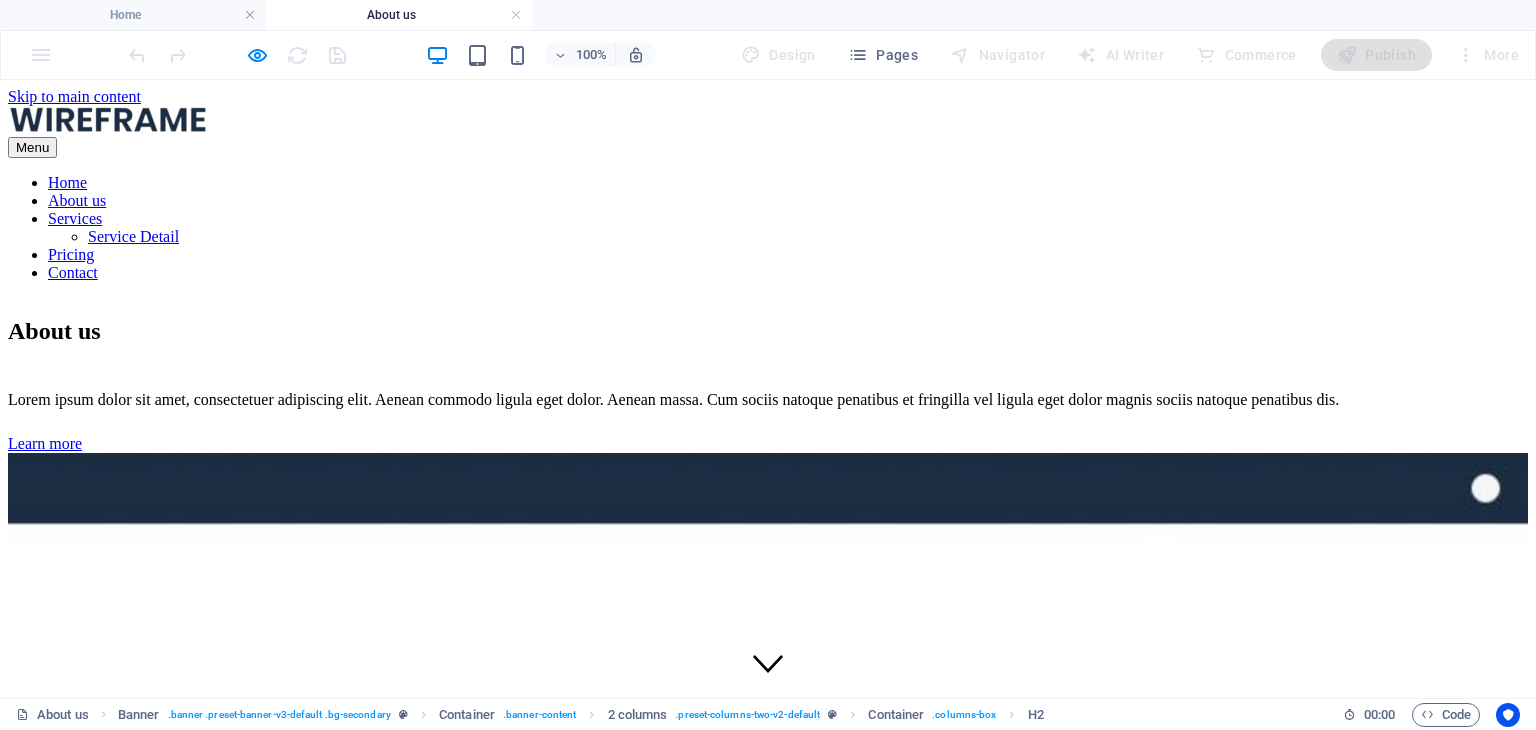 scroll, scrollTop: 0, scrollLeft: 0, axis: both 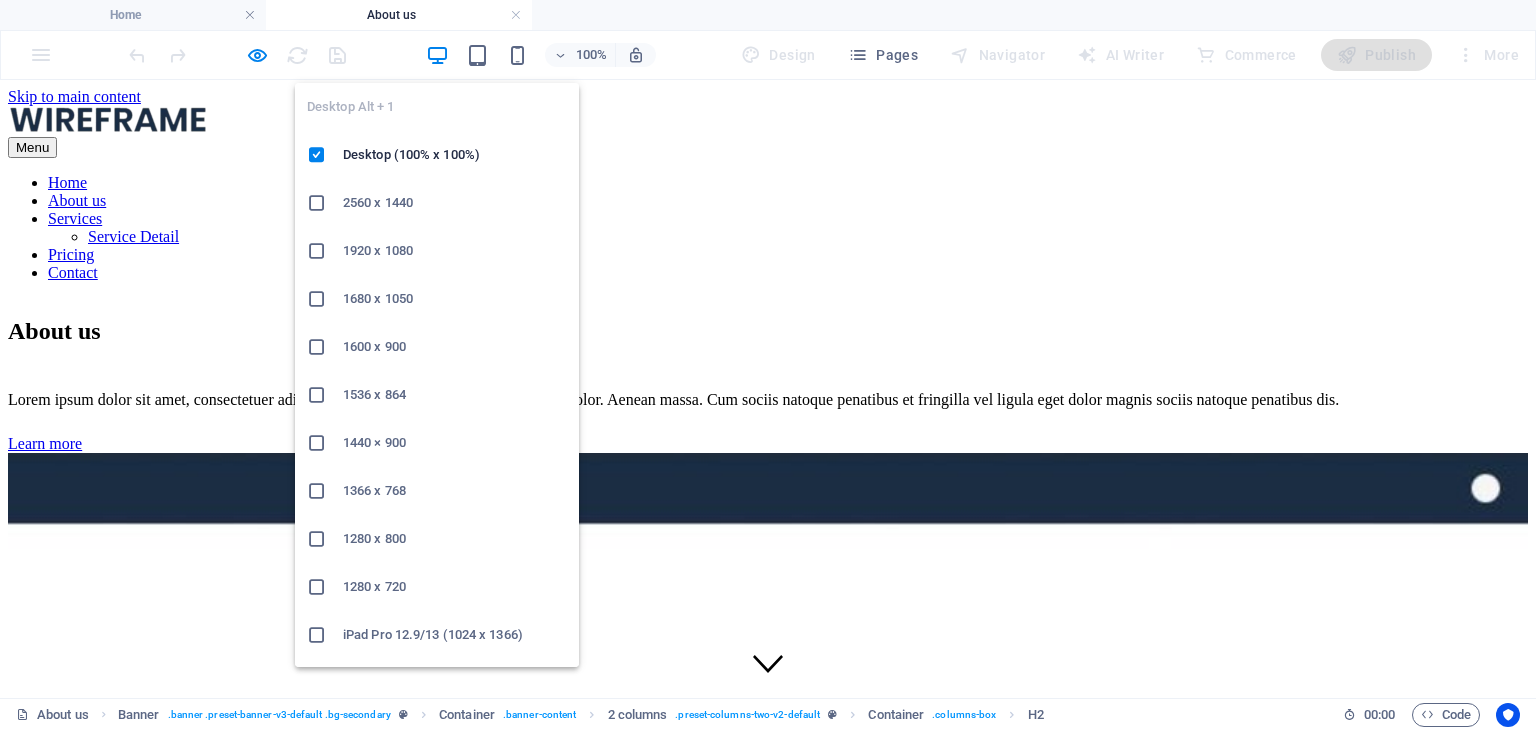click at bounding box center [437, 55] 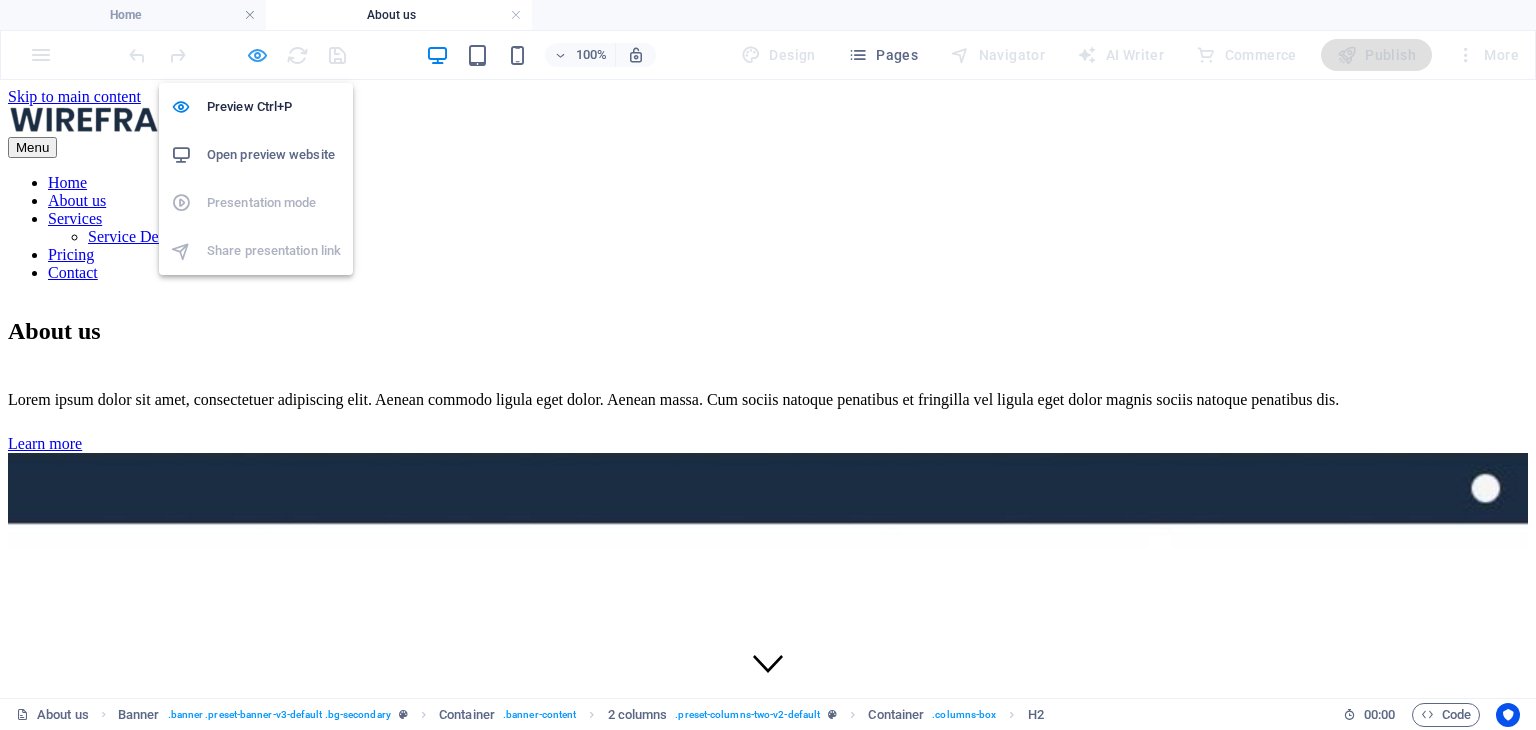 click at bounding box center (257, 55) 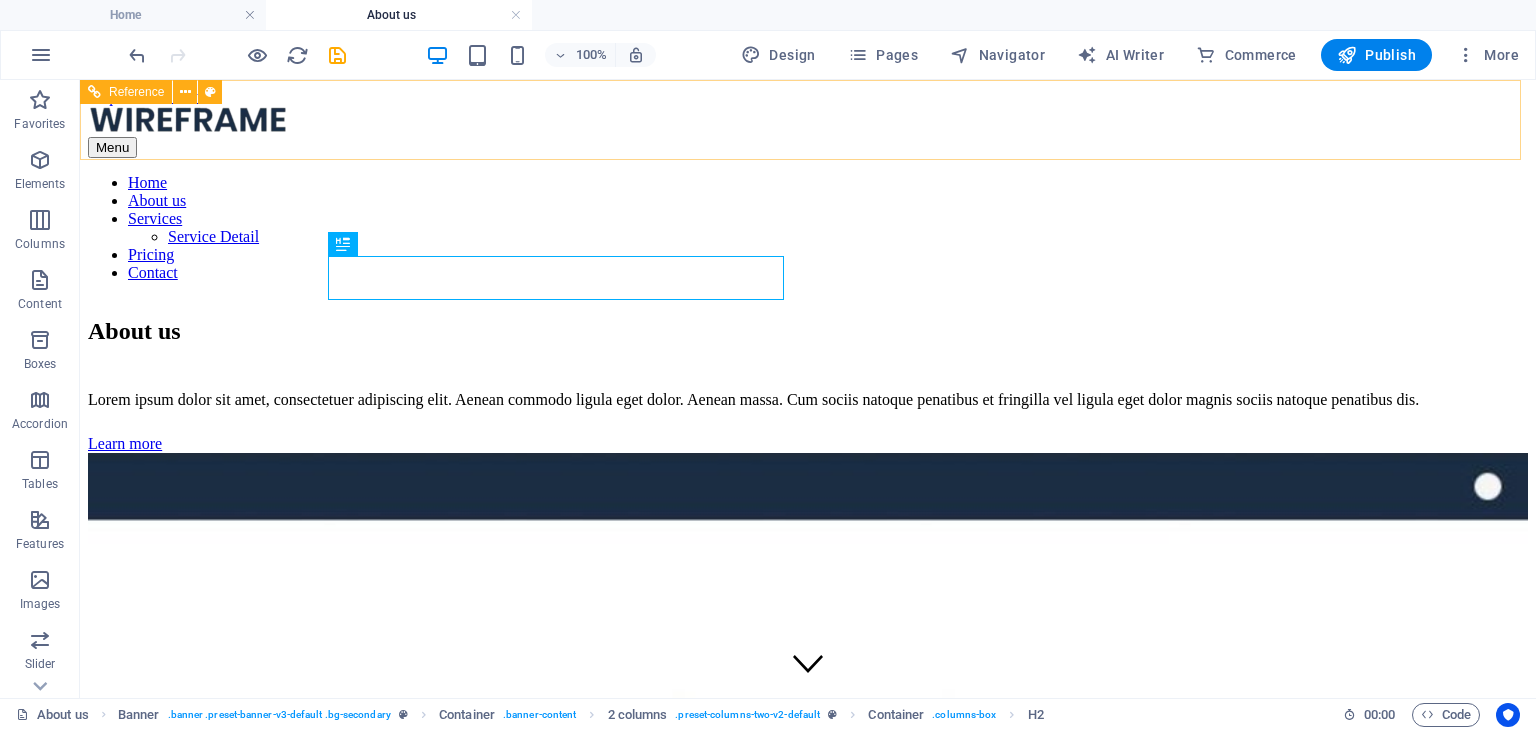 click on "Home About us Services Service Detail Pricing Contact" at bounding box center [808, 228] 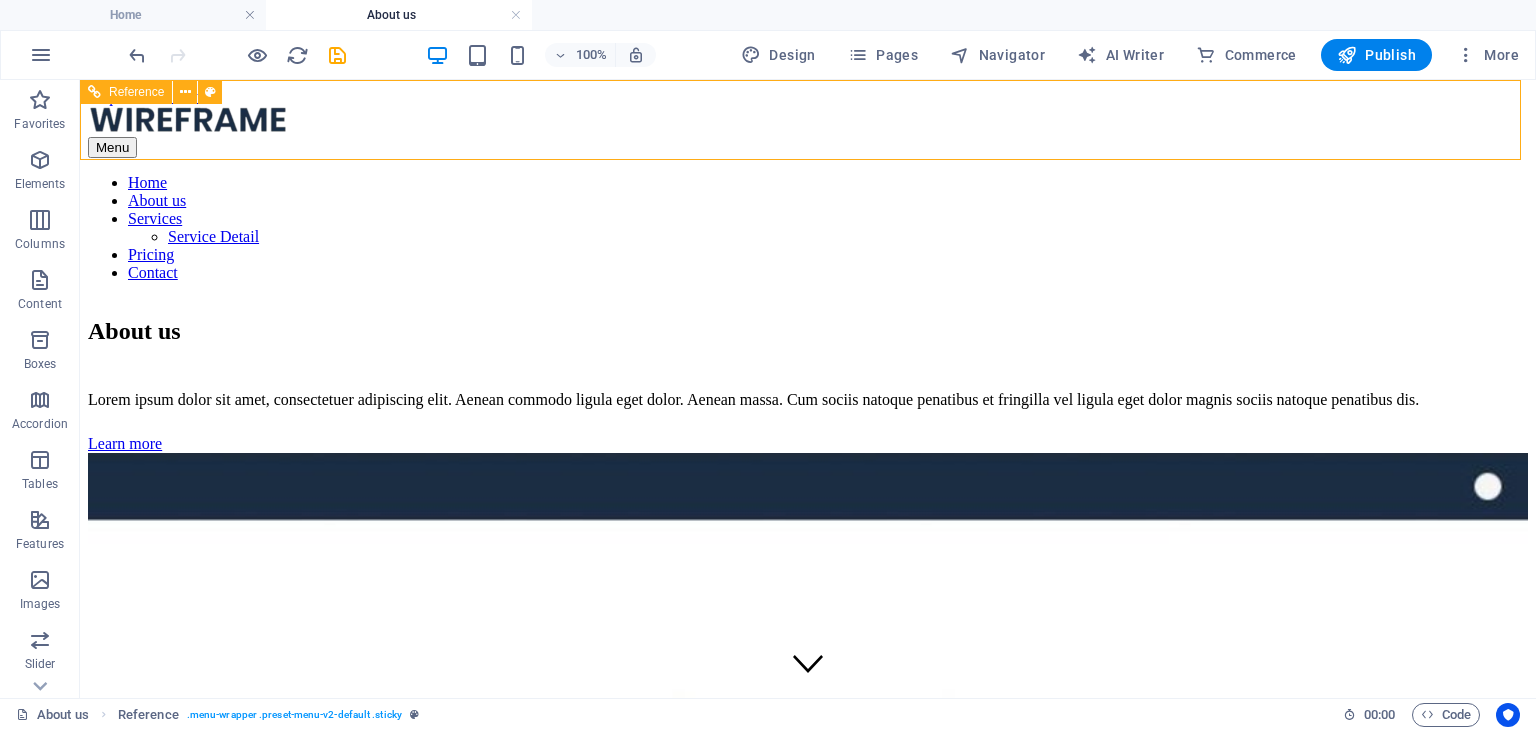 click on "Home About us Services Service Detail Pricing Contact" at bounding box center [808, 228] 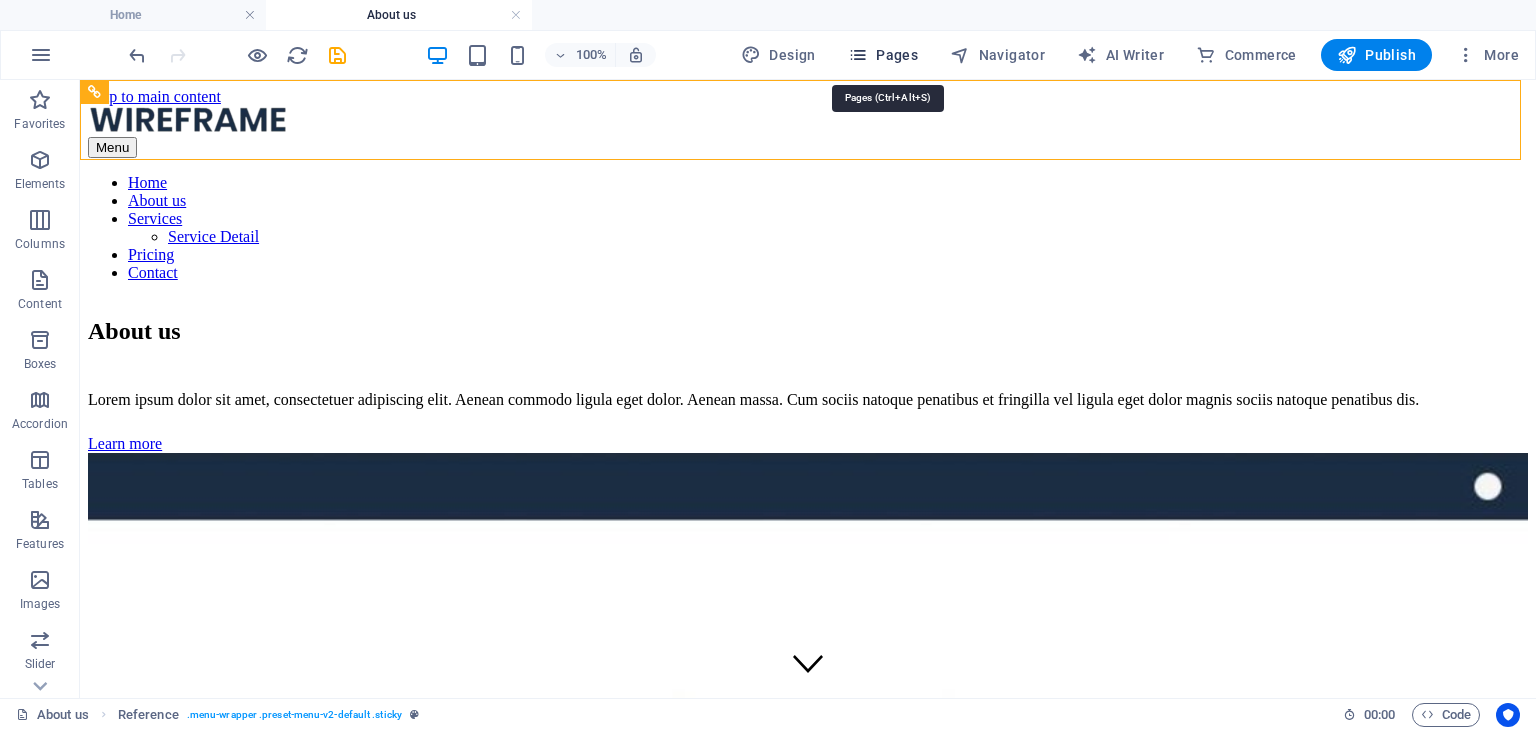 click on "Pages" at bounding box center (883, 55) 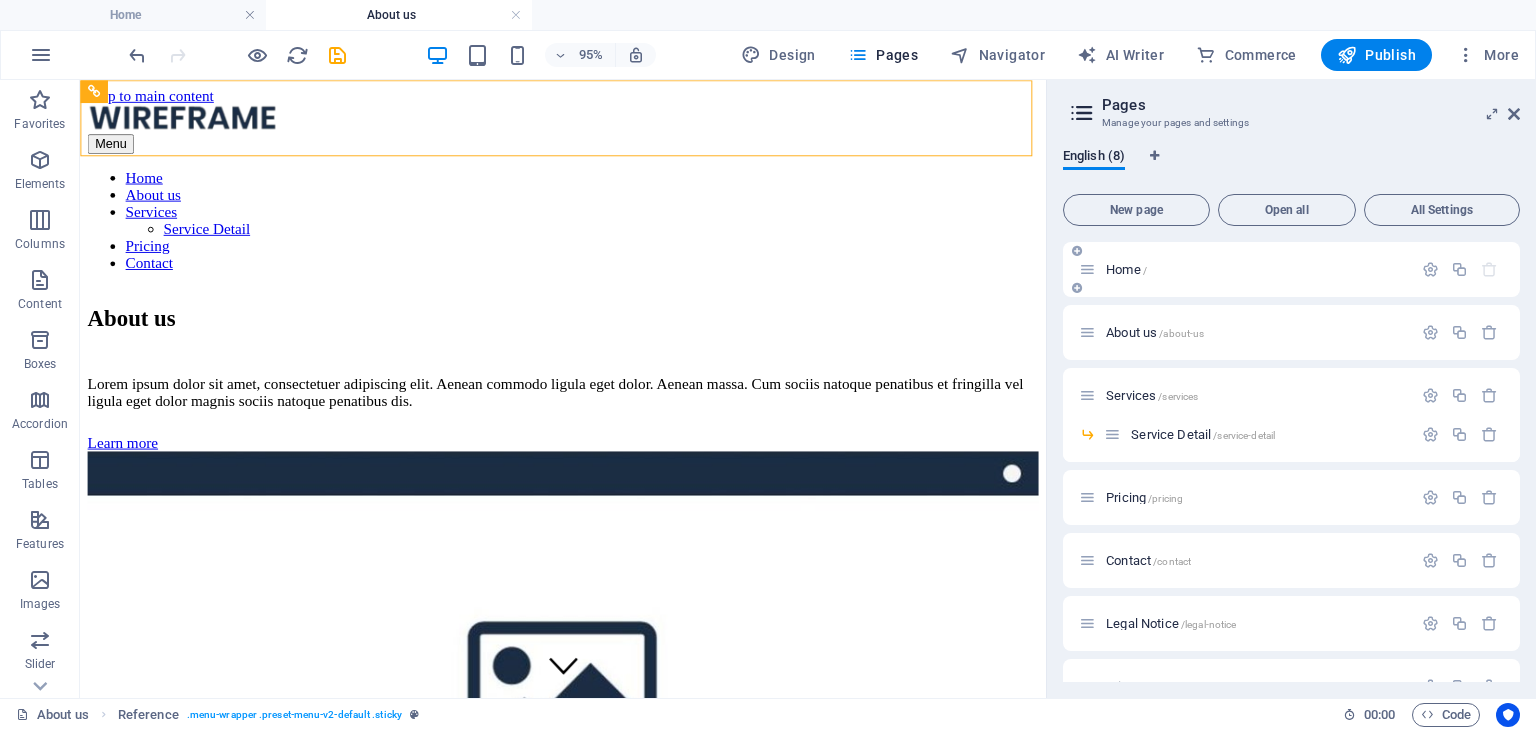 click on "Home /" at bounding box center (1256, 269) 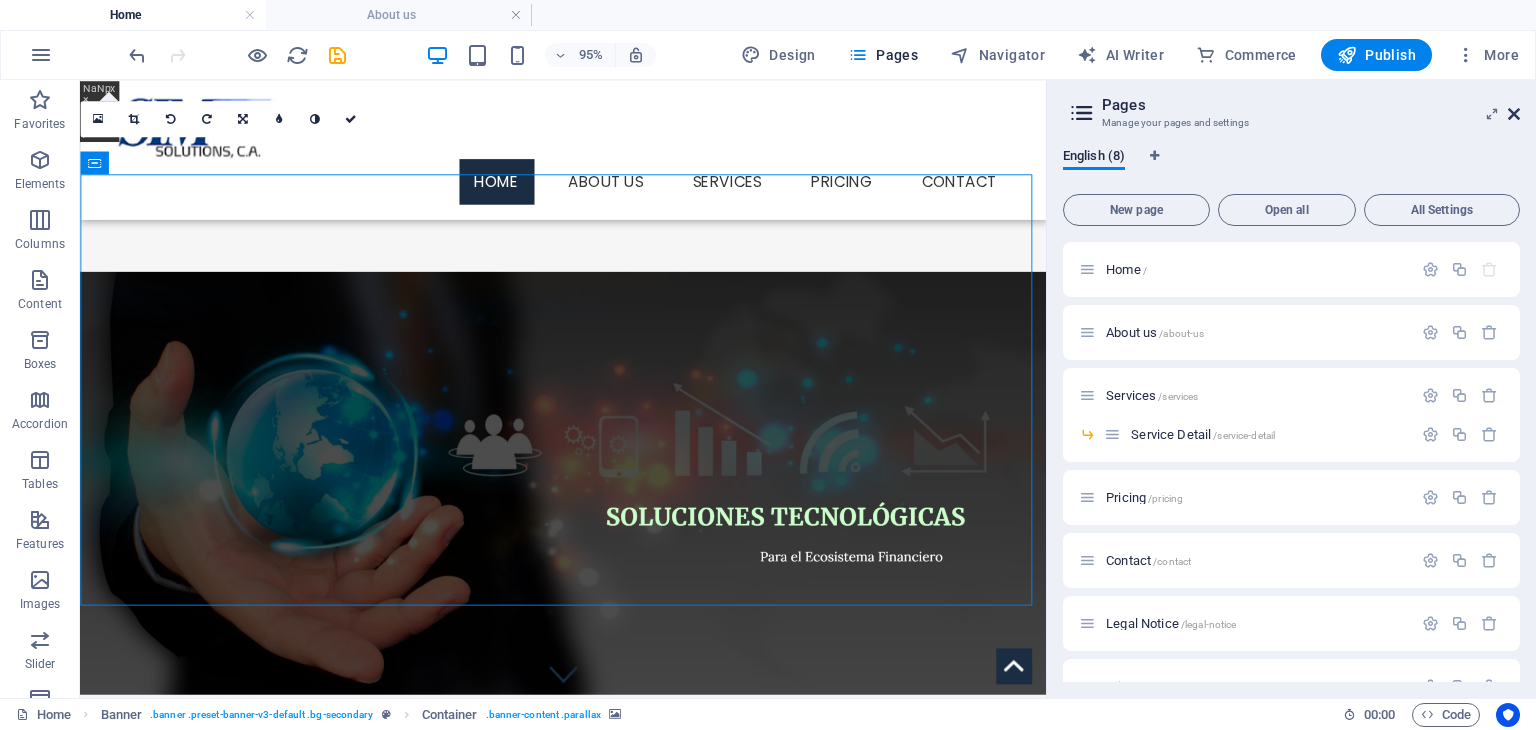 click at bounding box center (1514, 114) 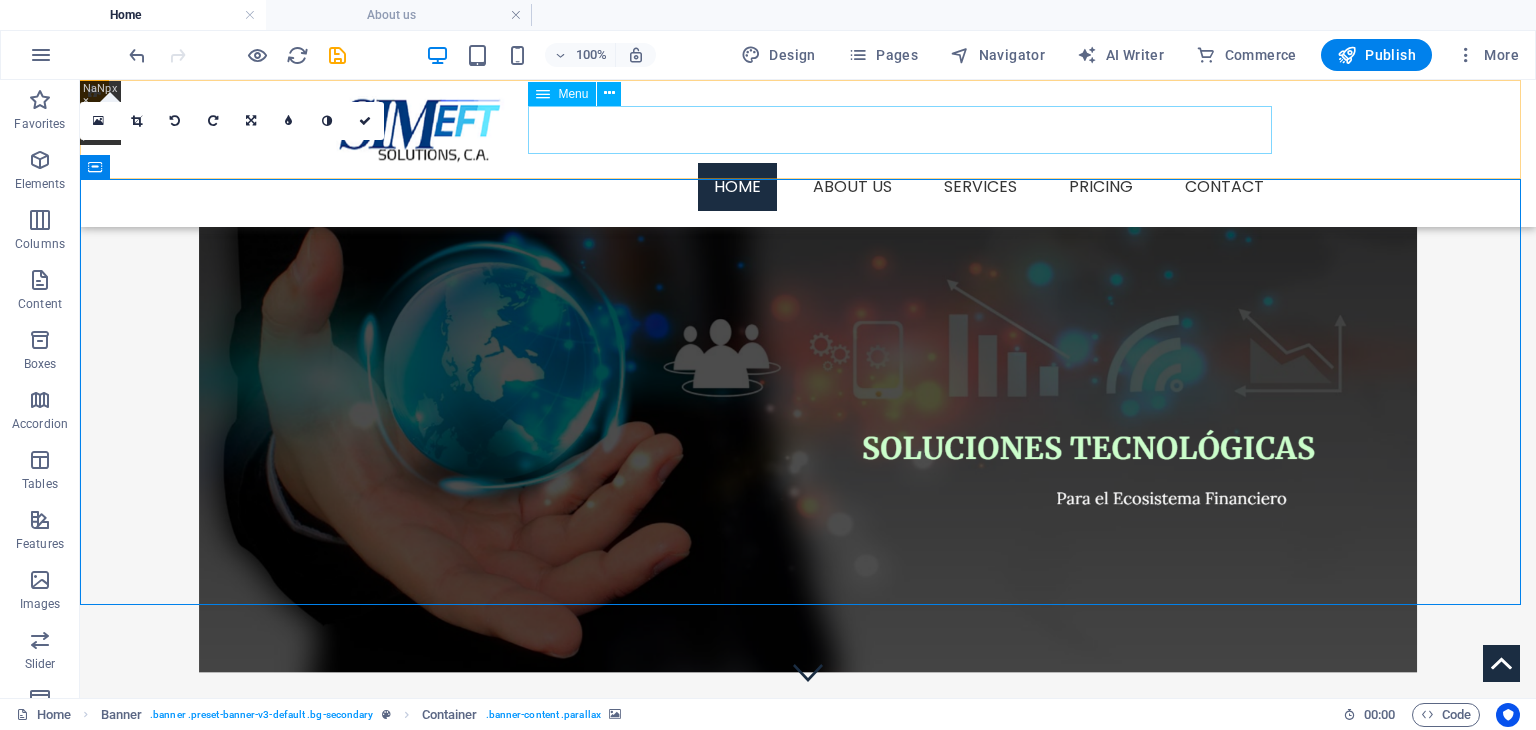 click on "Home About us Services Service Detail Pricing Contact" at bounding box center (808, 187) 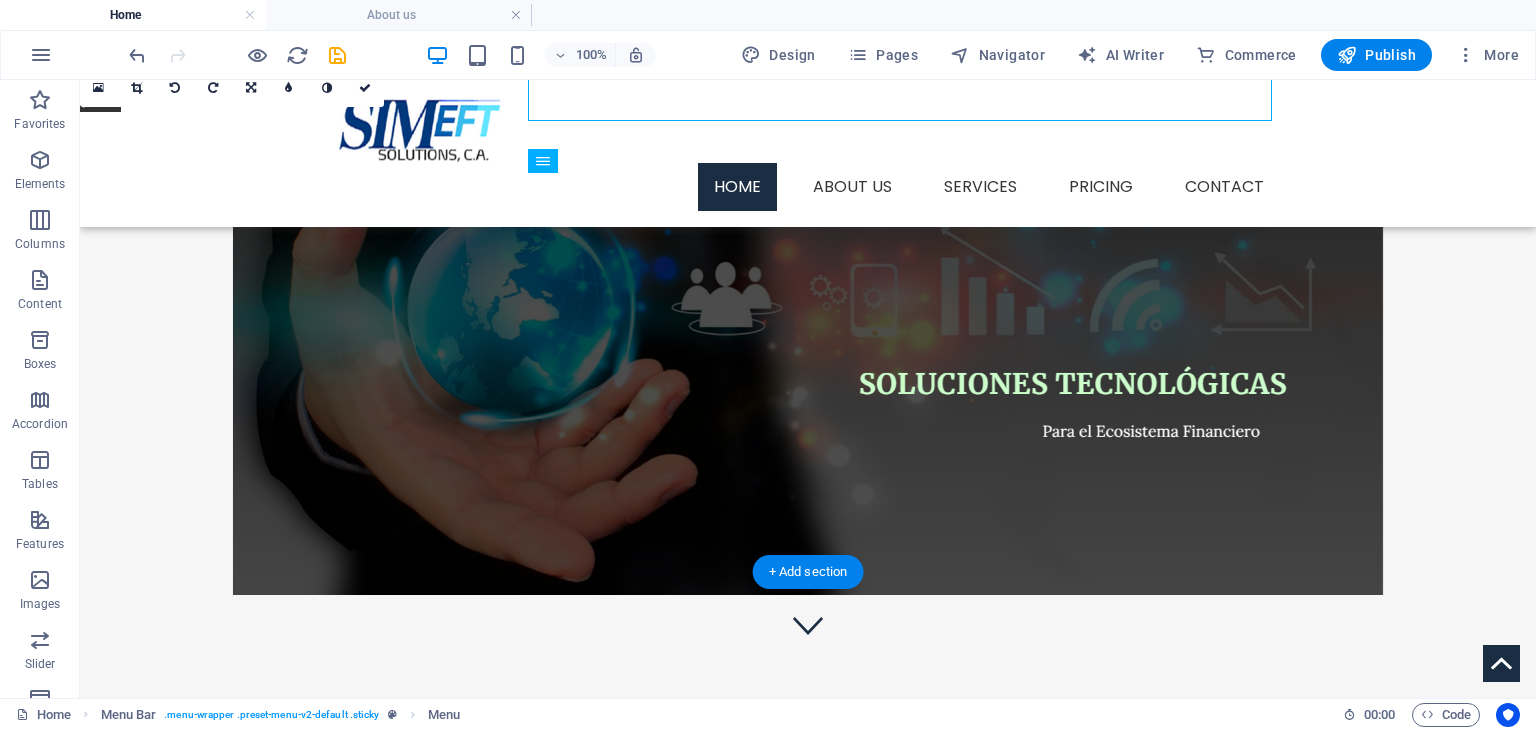 scroll, scrollTop: 0, scrollLeft: 0, axis: both 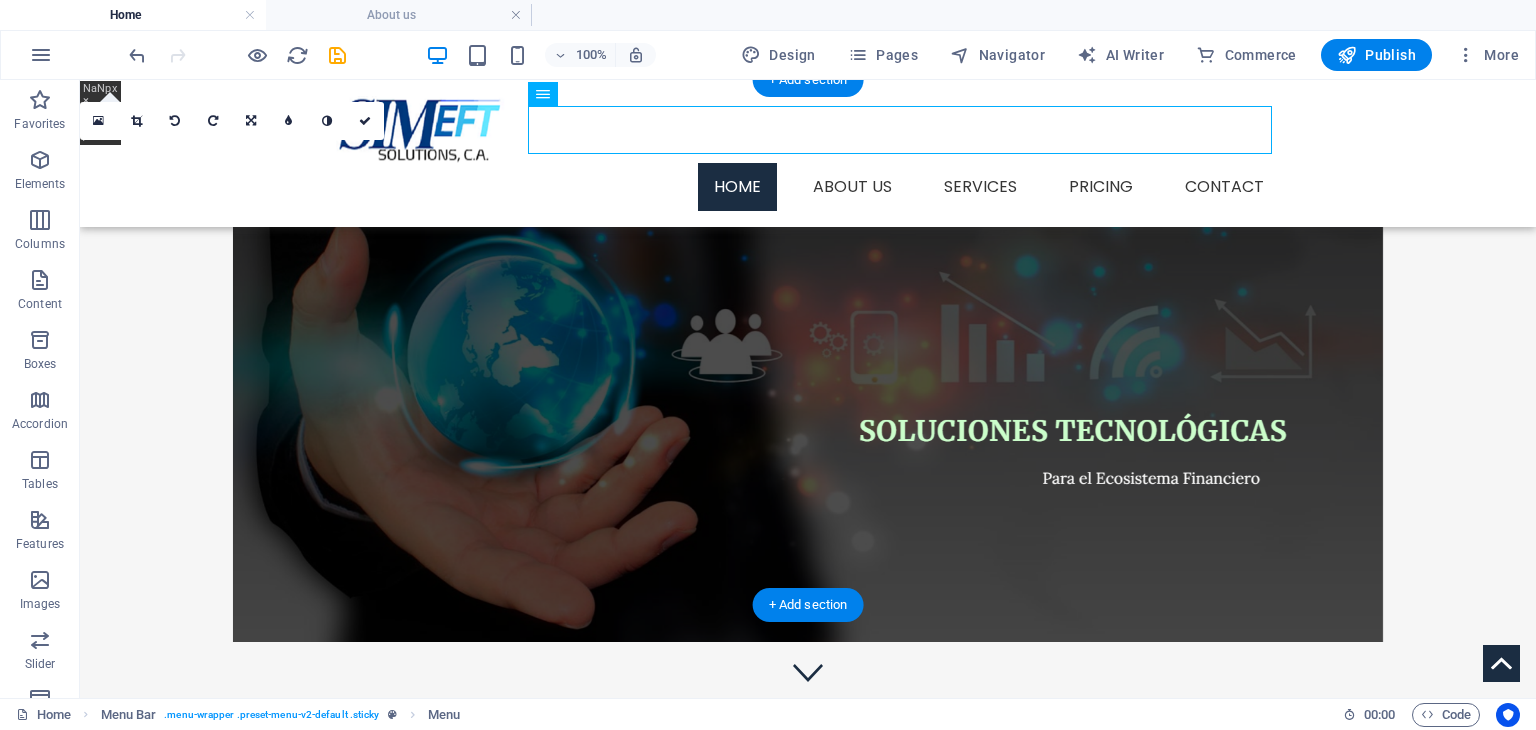 click at bounding box center (808, 390) 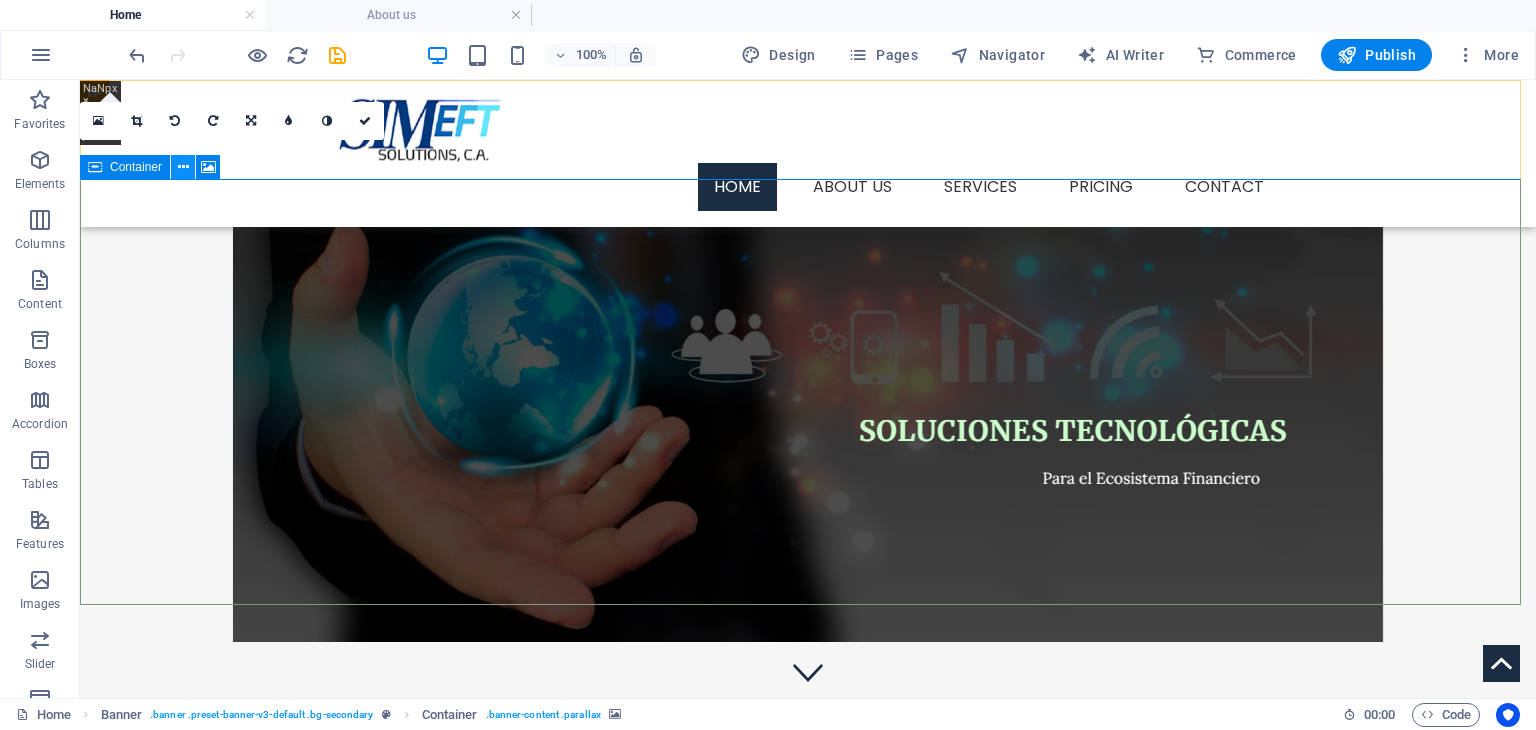 click at bounding box center [183, 167] 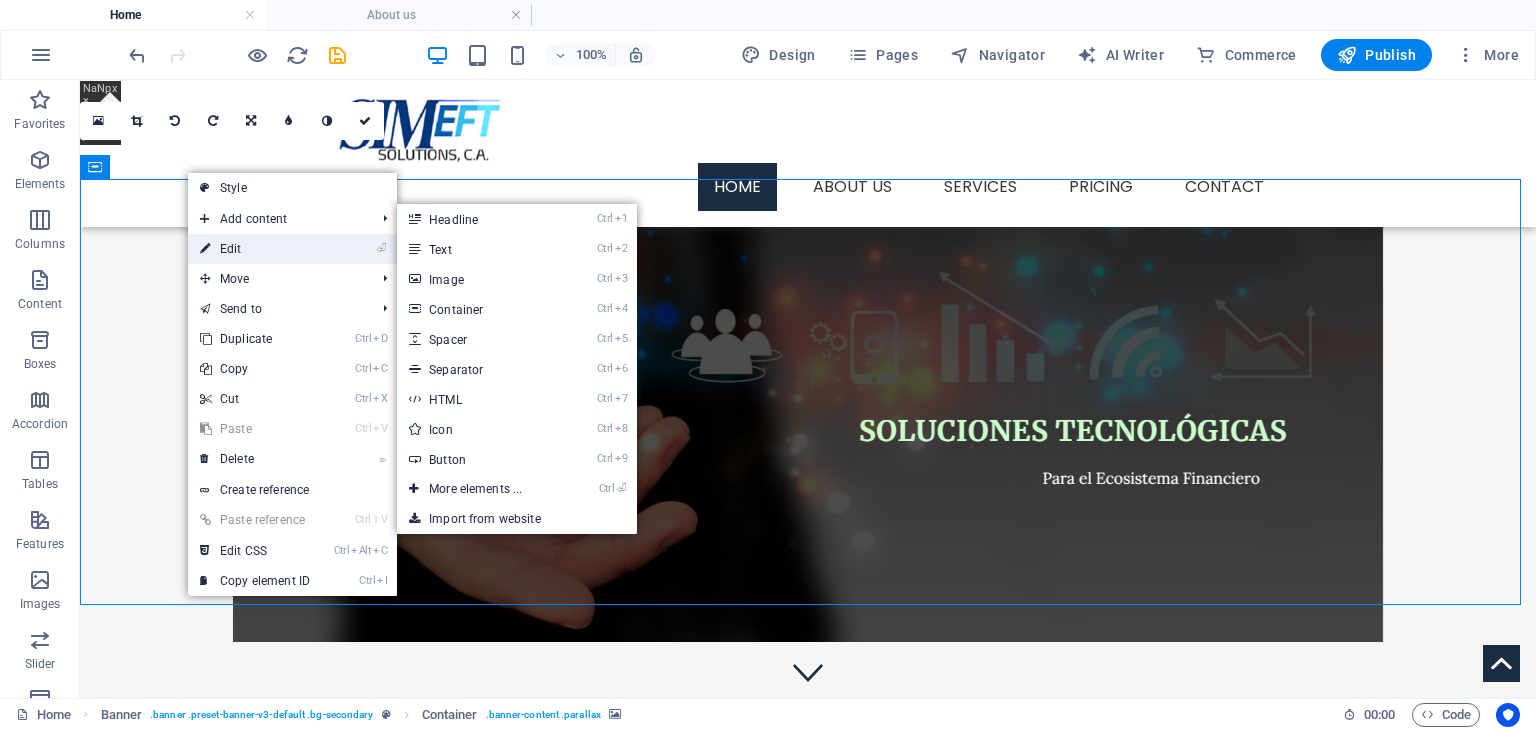 click on "⏎  Edit" at bounding box center (255, 249) 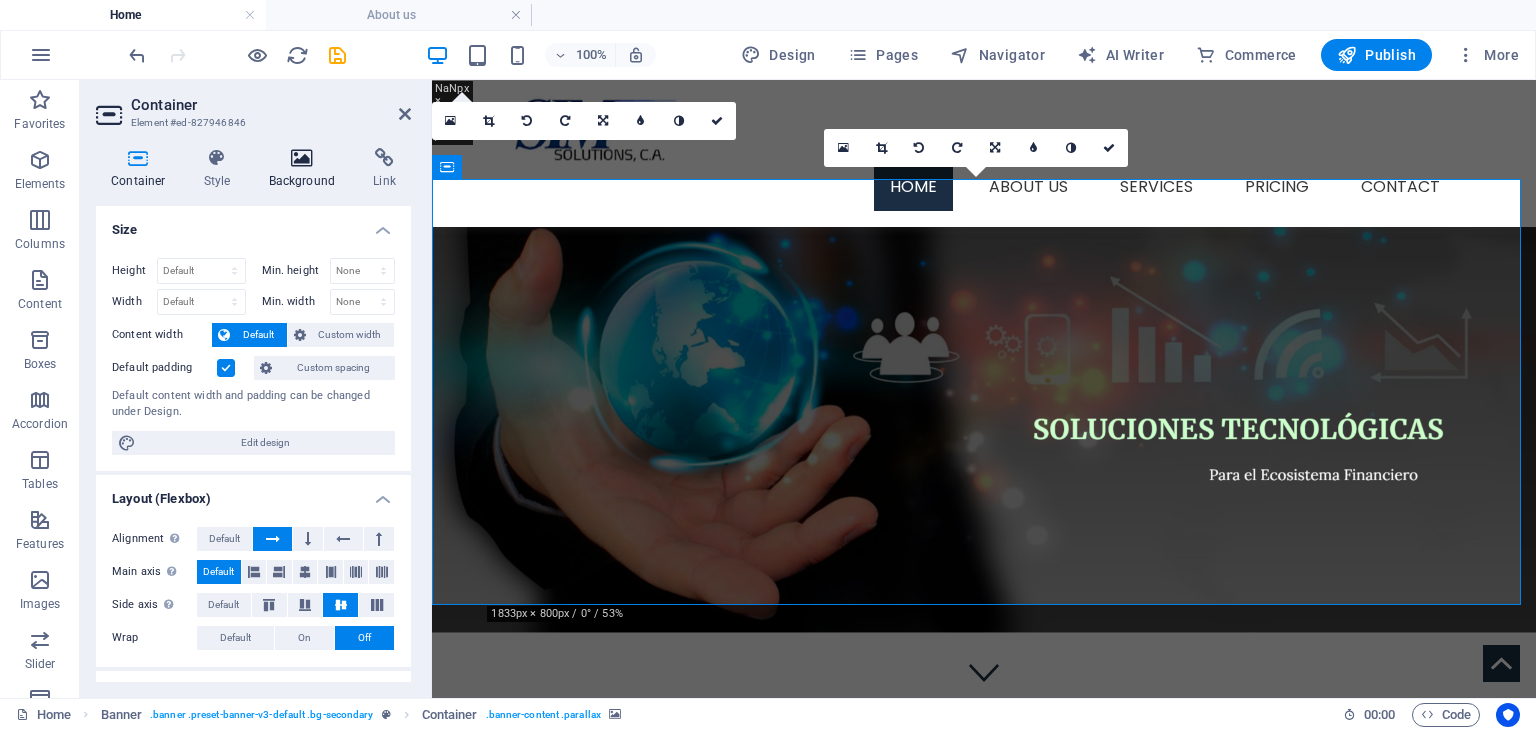 click on "Background" at bounding box center [306, 169] 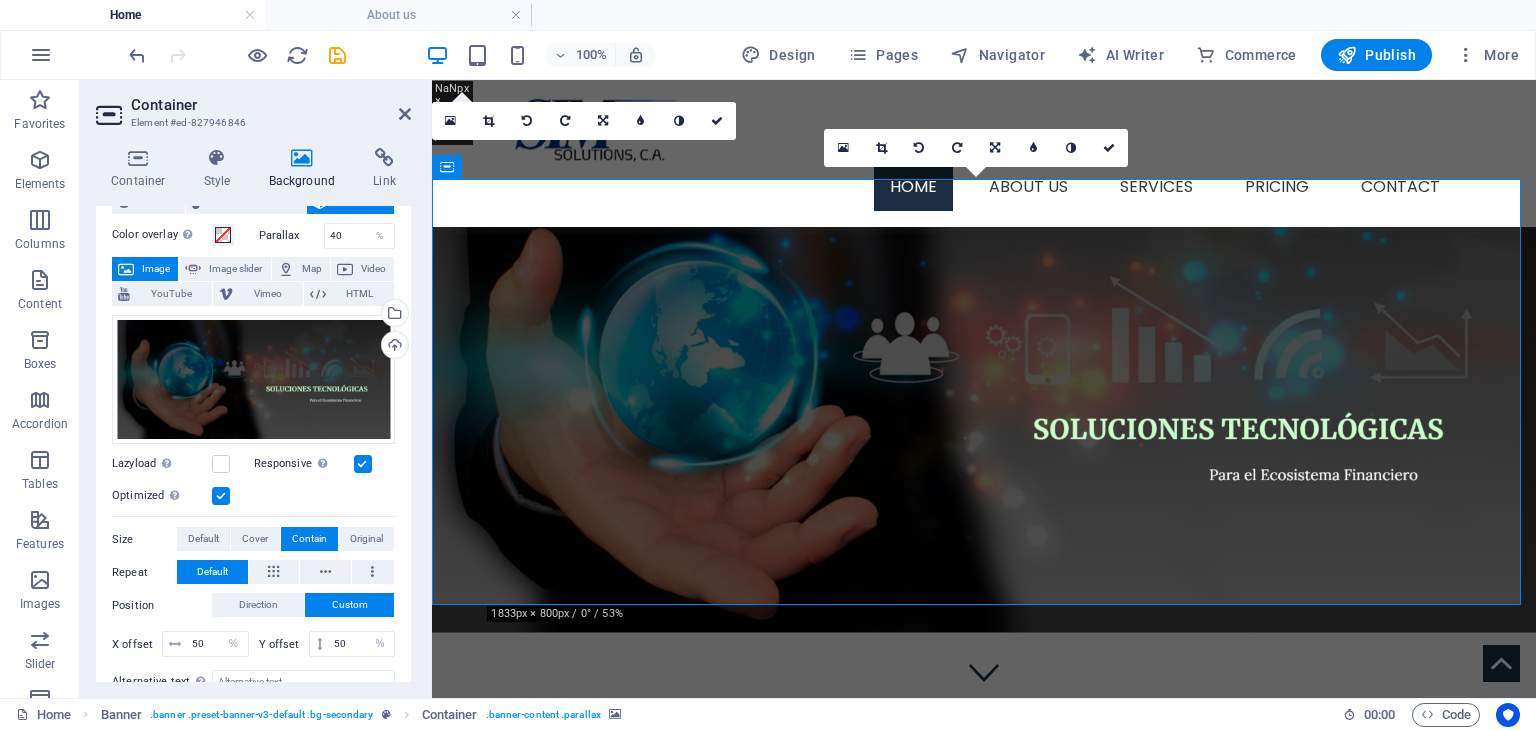 scroll, scrollTop: 100, scrollLeft: 0, axis: vertical 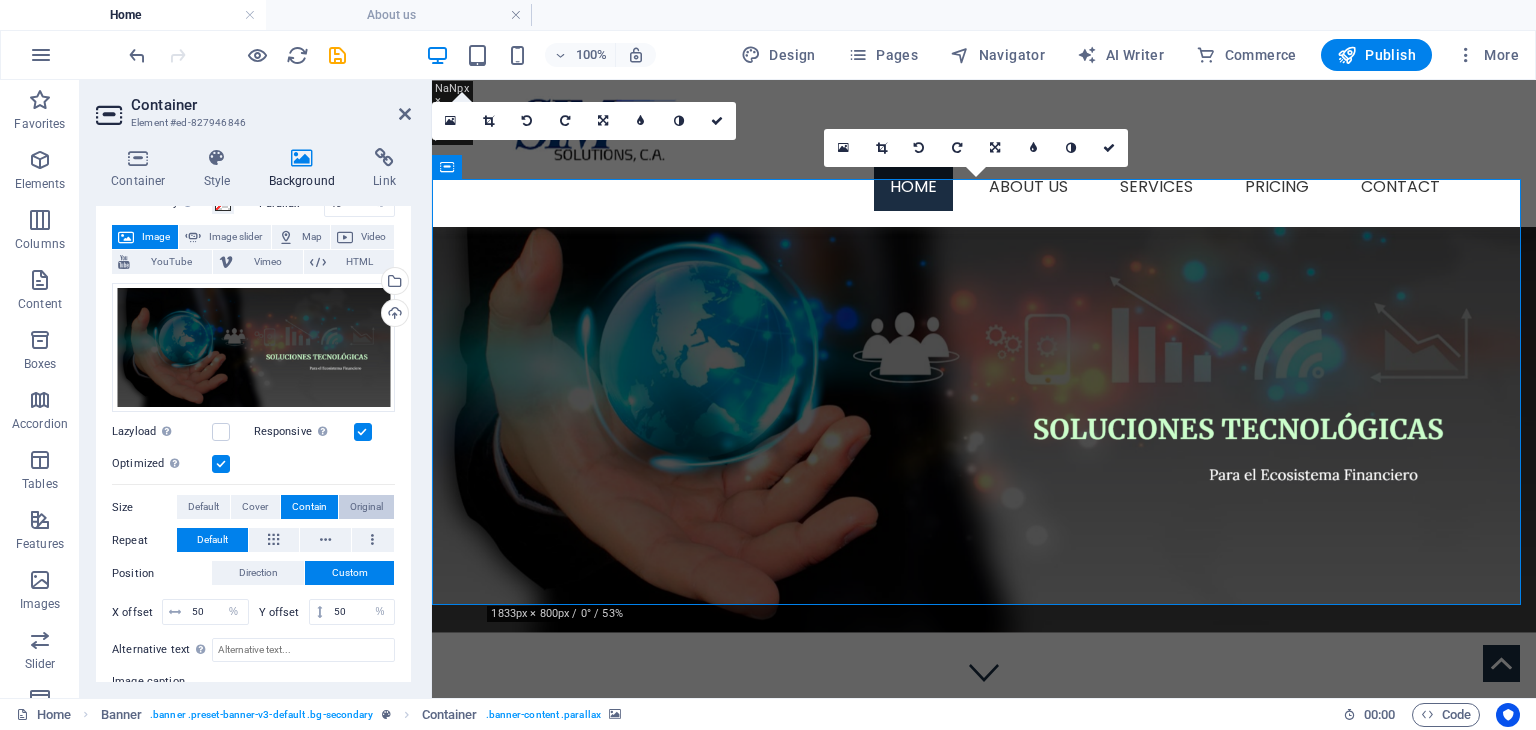 click on "Original" at bounding box center (366, 507) 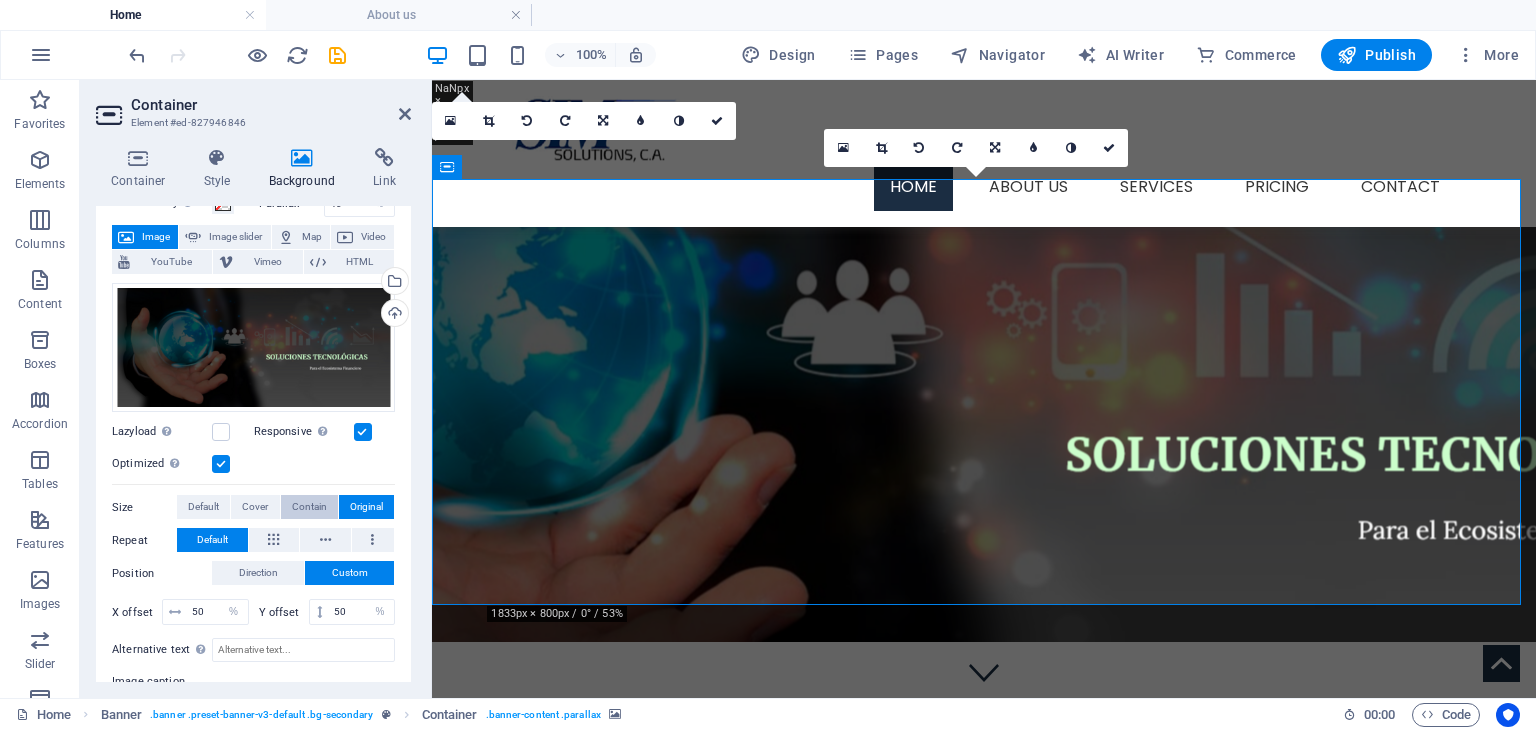 click on "Contain" at bounding box center [309, 507] 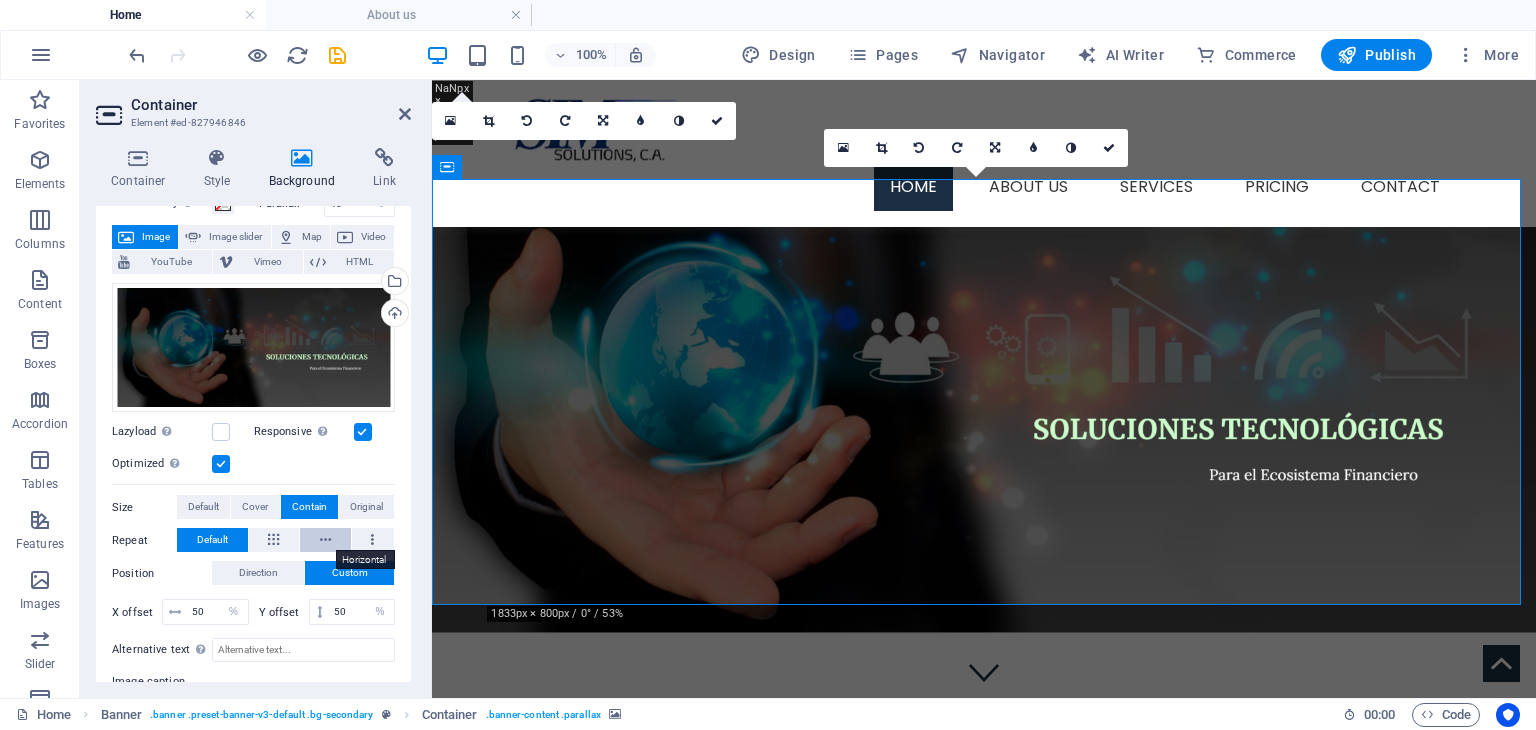 click at bounding box center (325, 540) 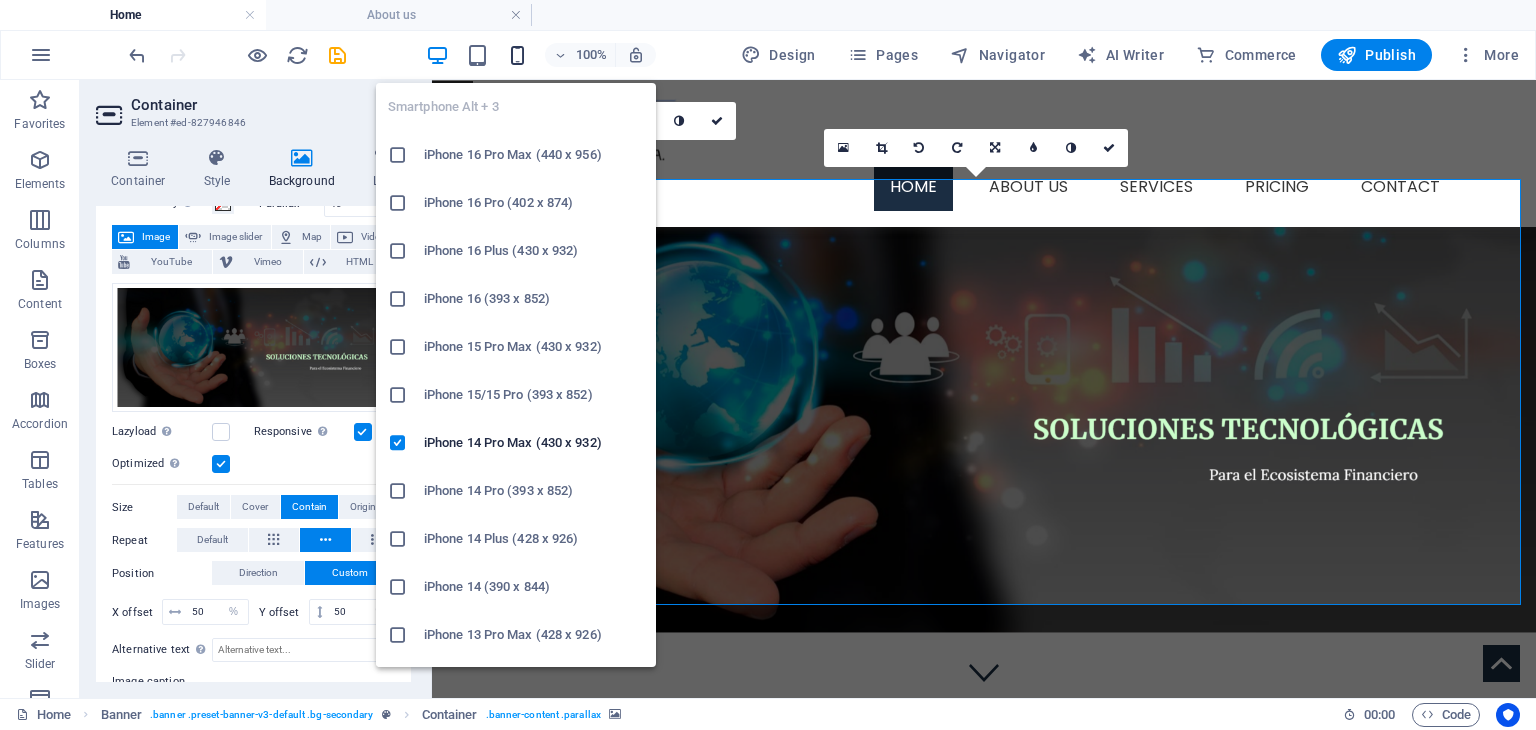 click at bounding box center (517, 55) 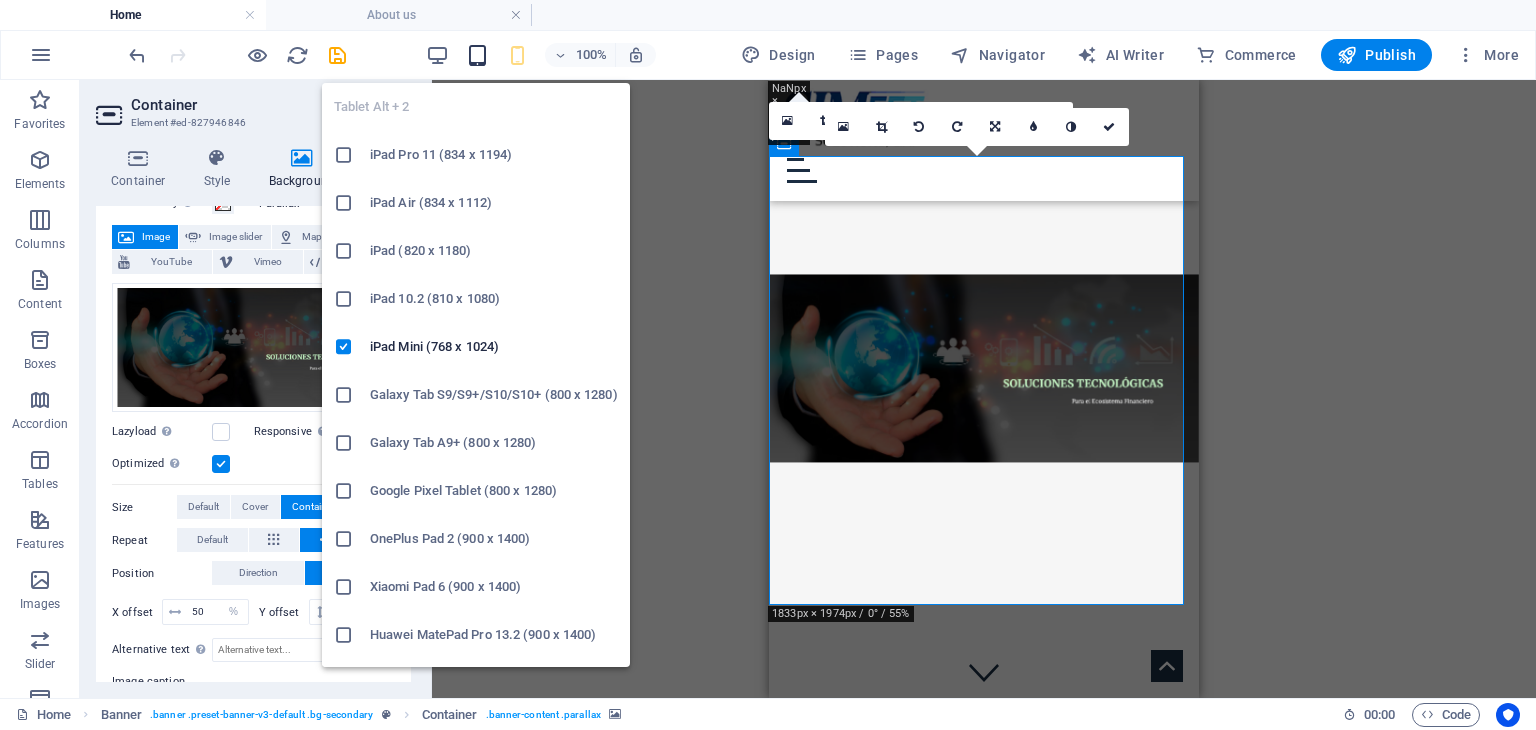 click at bounding box center [477, 55] 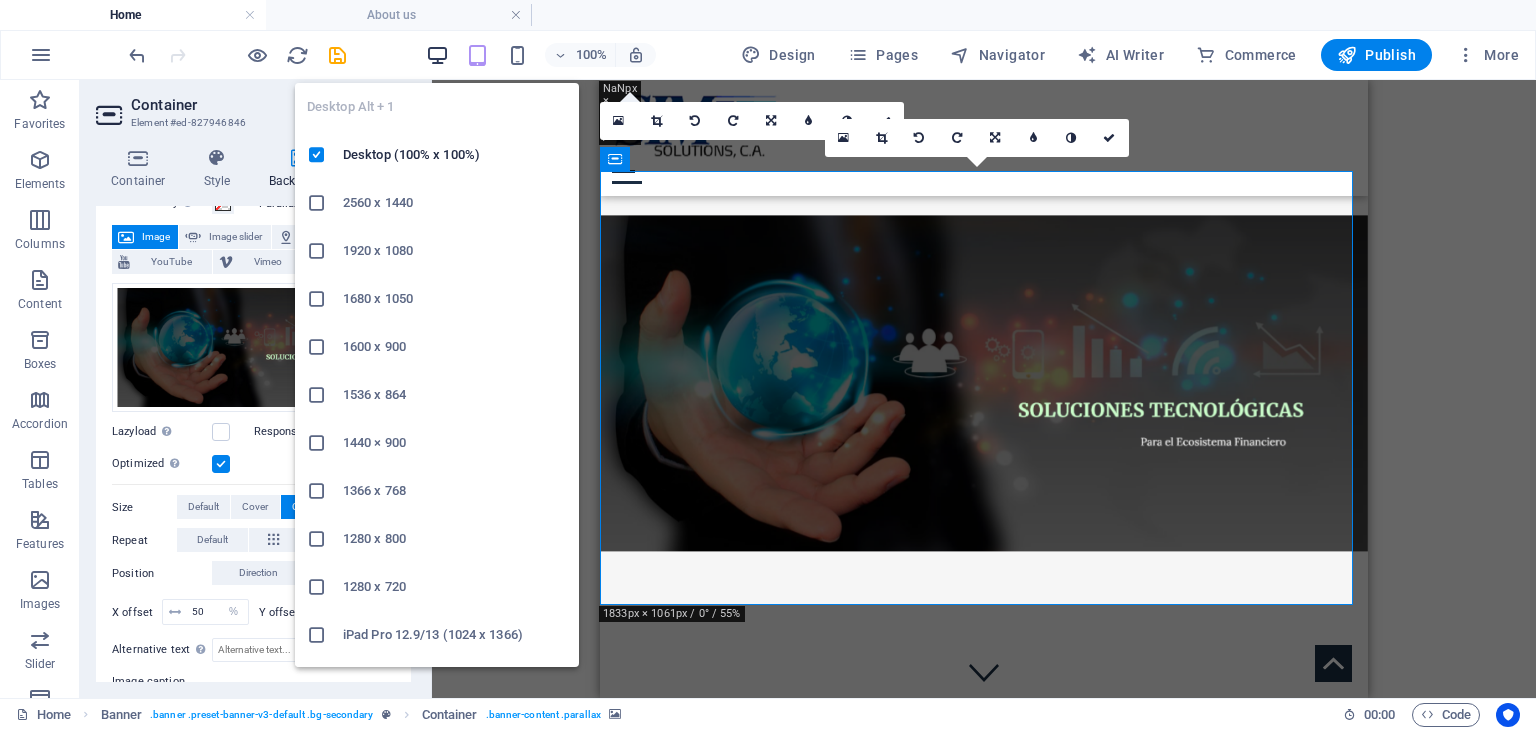 click at bounding box center (437, 55) 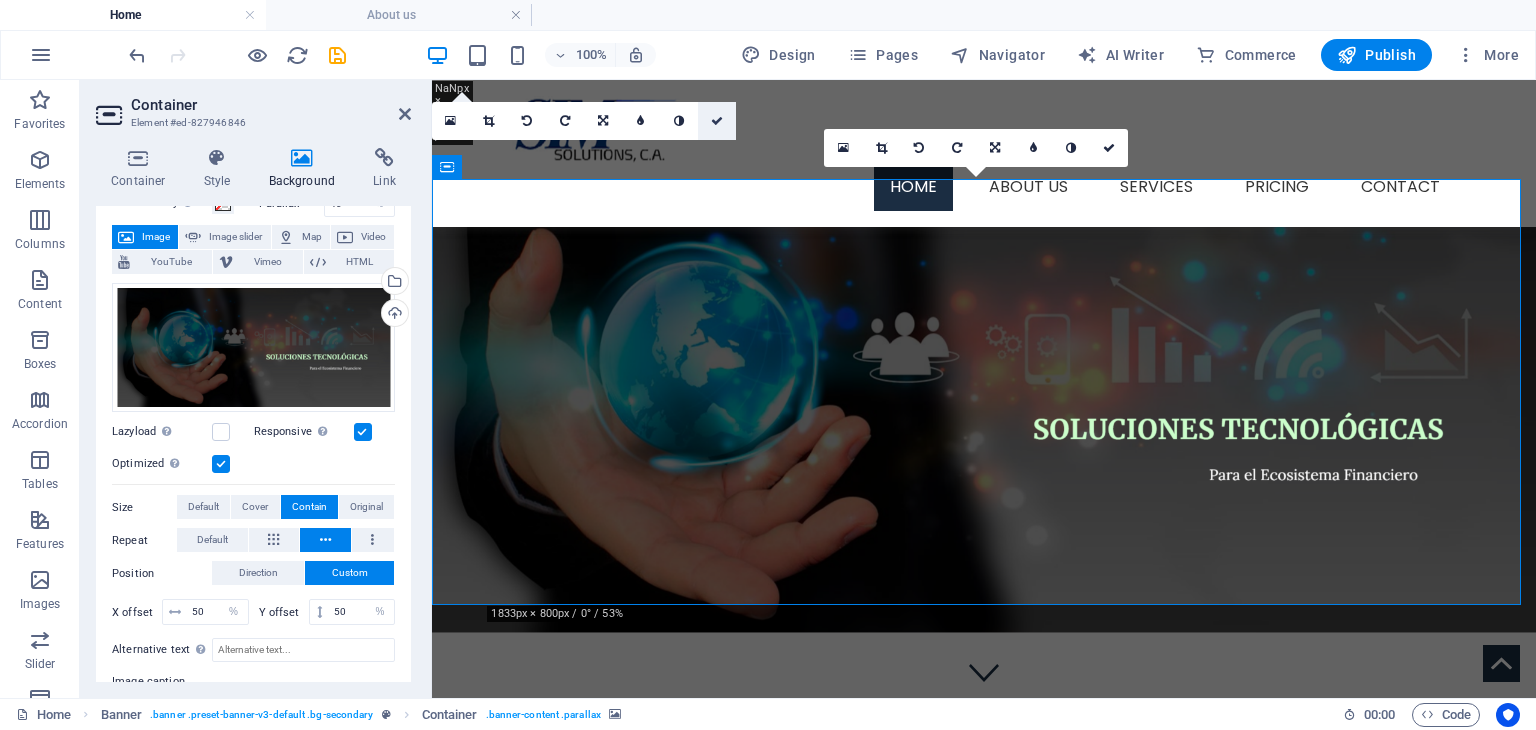 click at bounding box center (717, 121) 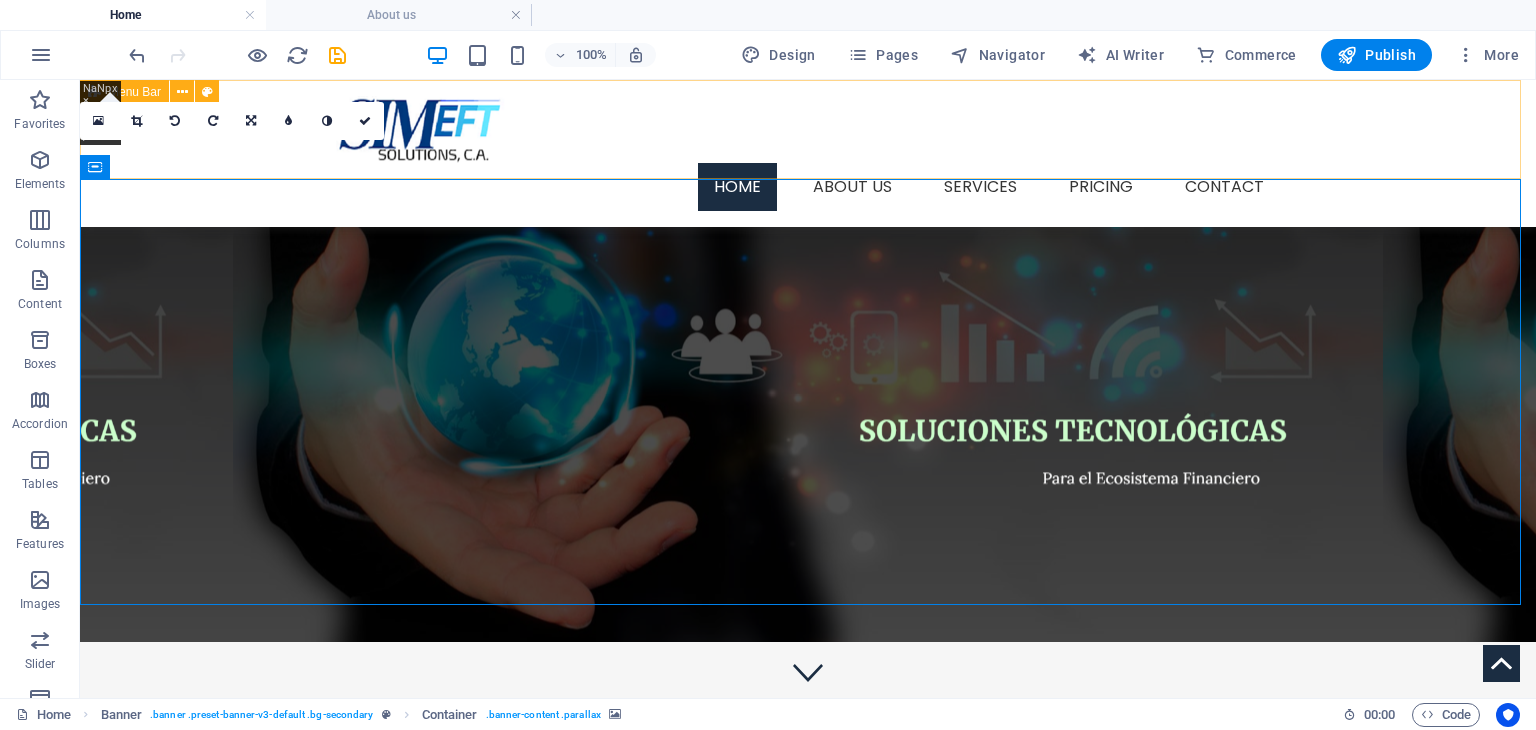 click on "Menu Home About us Services Service Detail Pricing Contact" at bounding box center [808, 153] 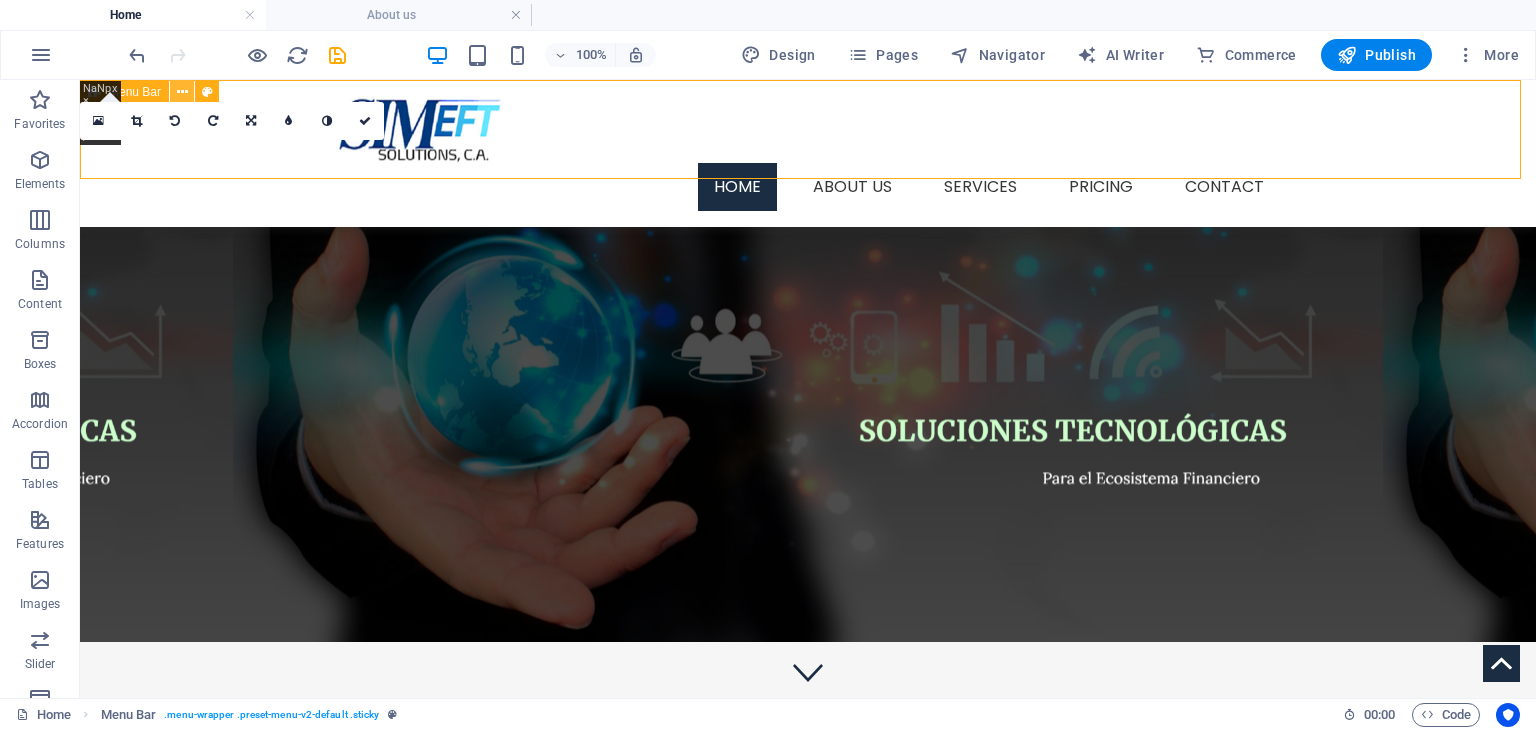 click at bounding box center [182, 92] 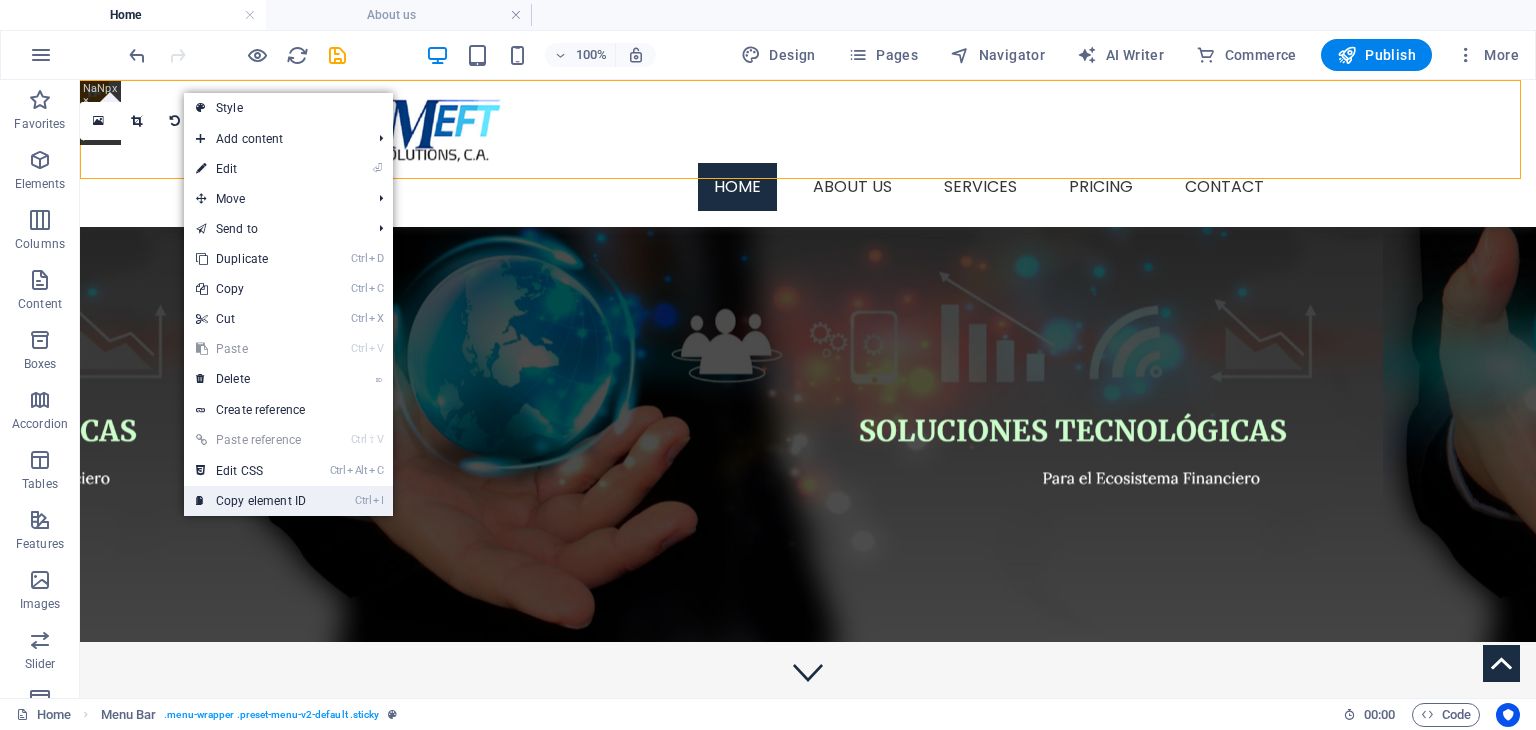 click on "Ctrl I  Copy element ID" at bounding box center [251, 501] 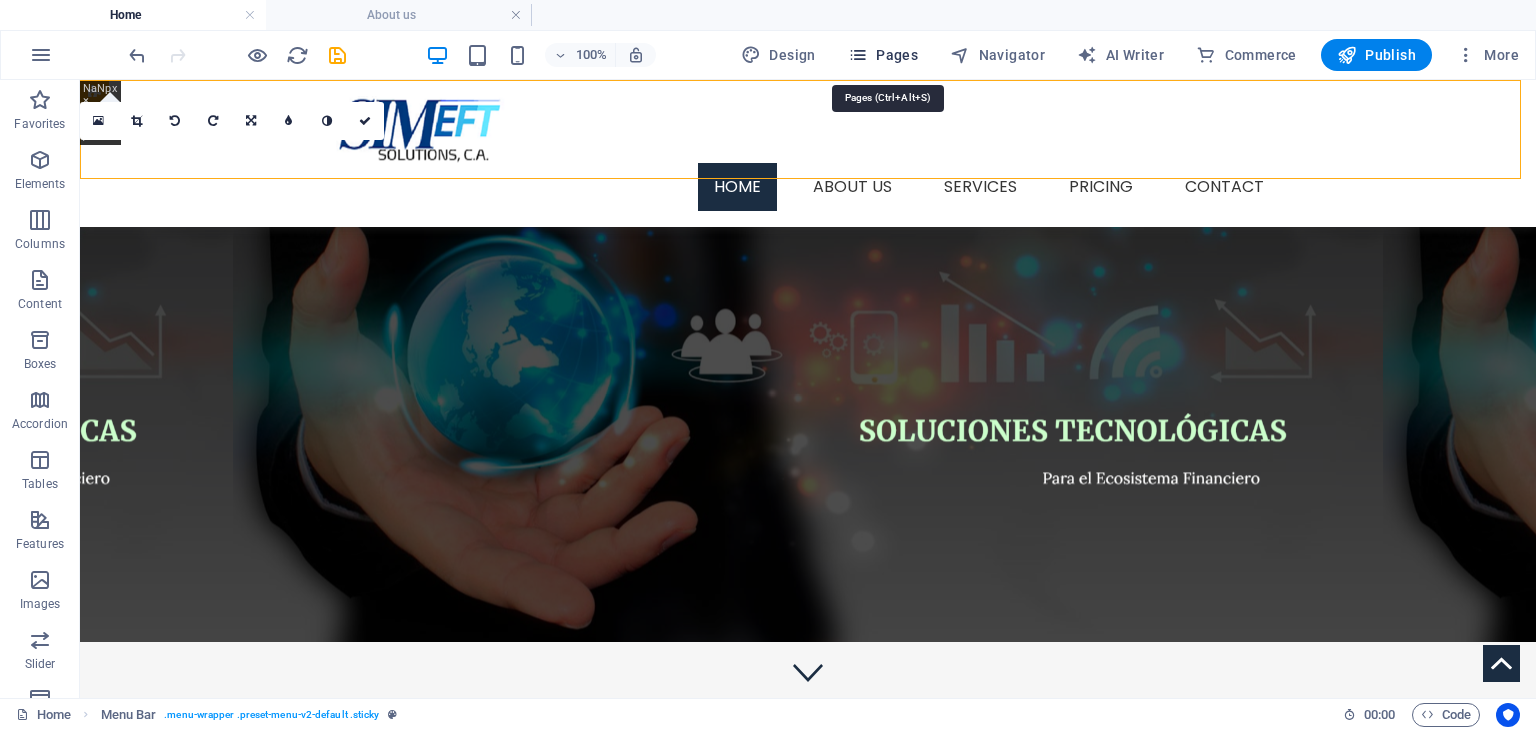 click on "Pages" at bounding box center [883, 55] 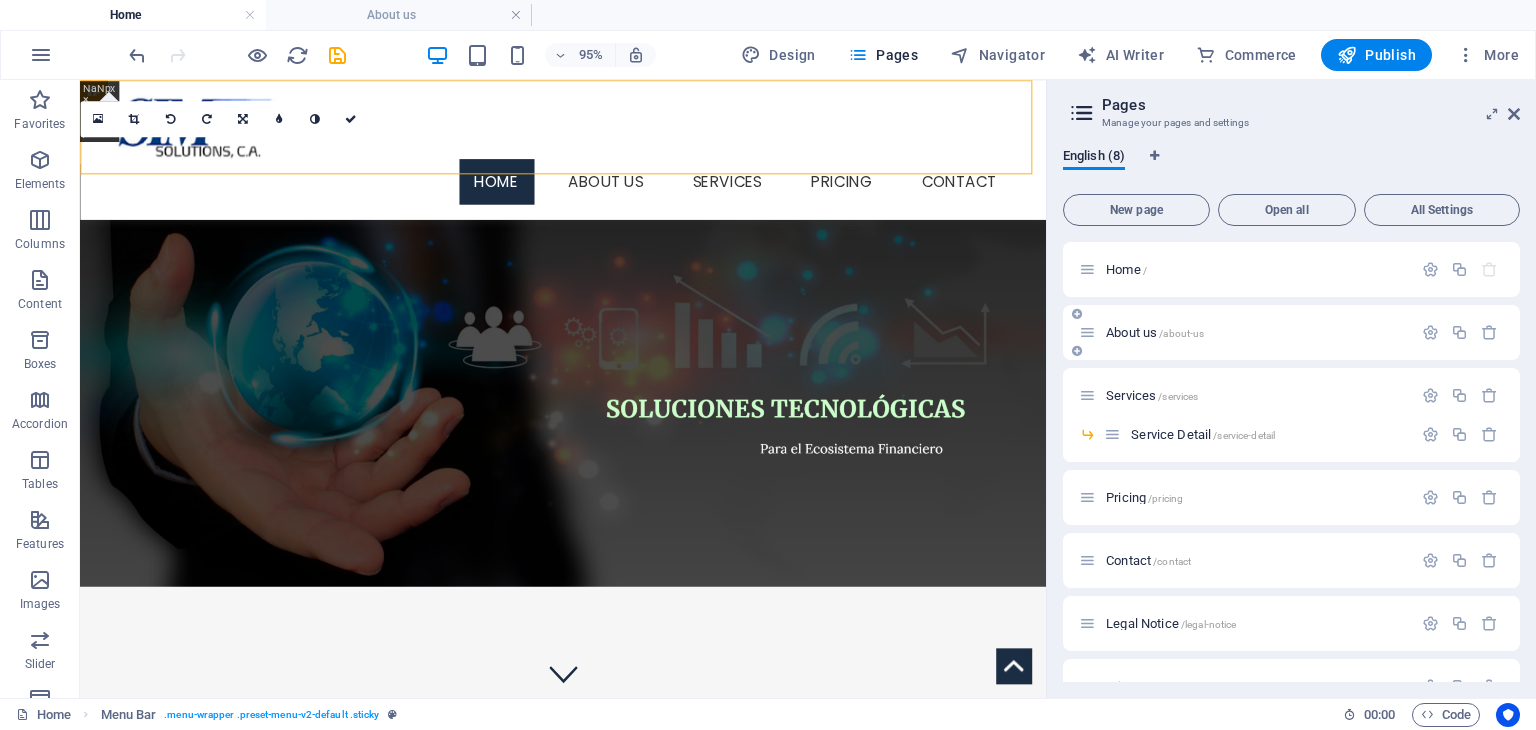 click on "About us /about-us" at bounding box center (1155, 332) 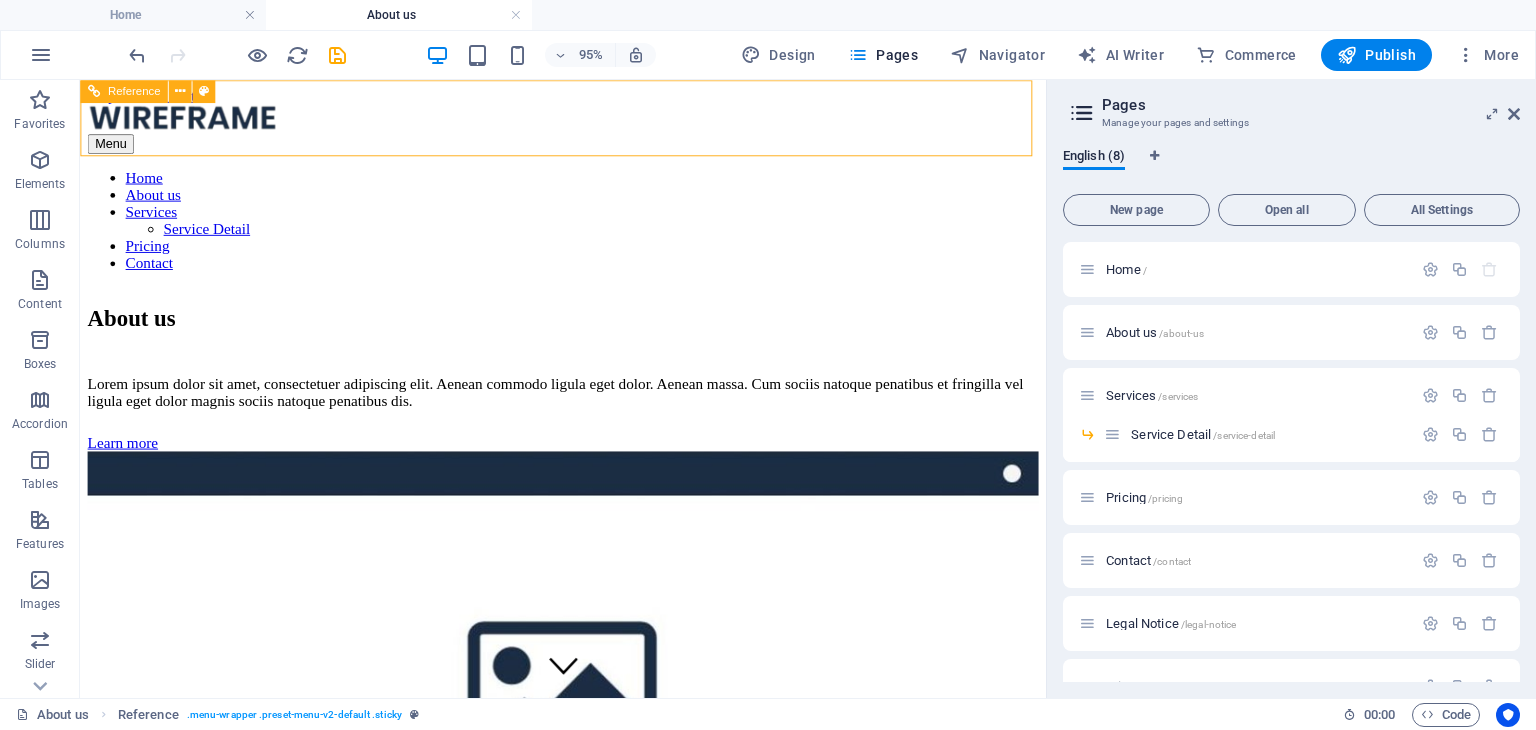 click on "Home About us Services Service Detail Pricing Contact" at bounding box center (588, 228) 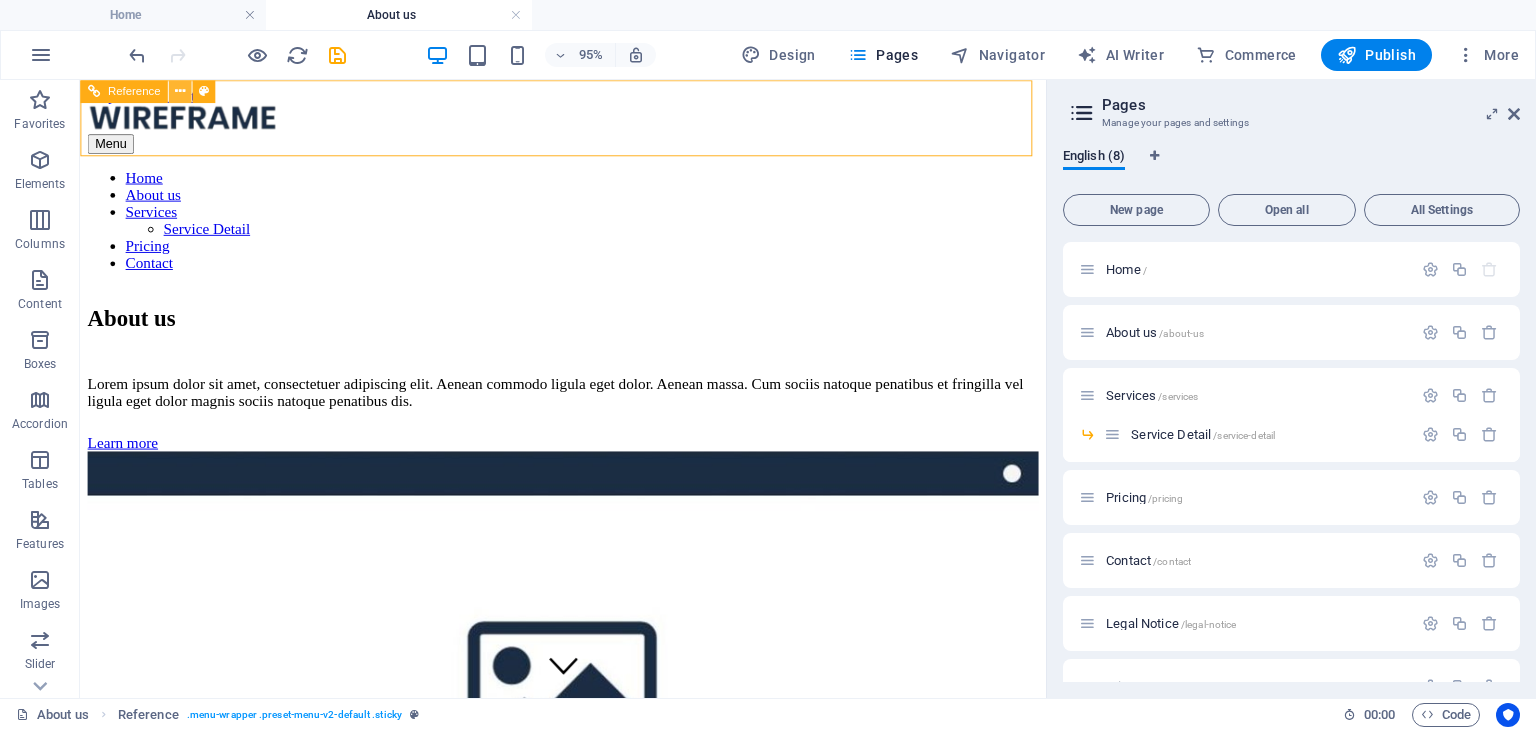 click at bounding box center [180, 91] 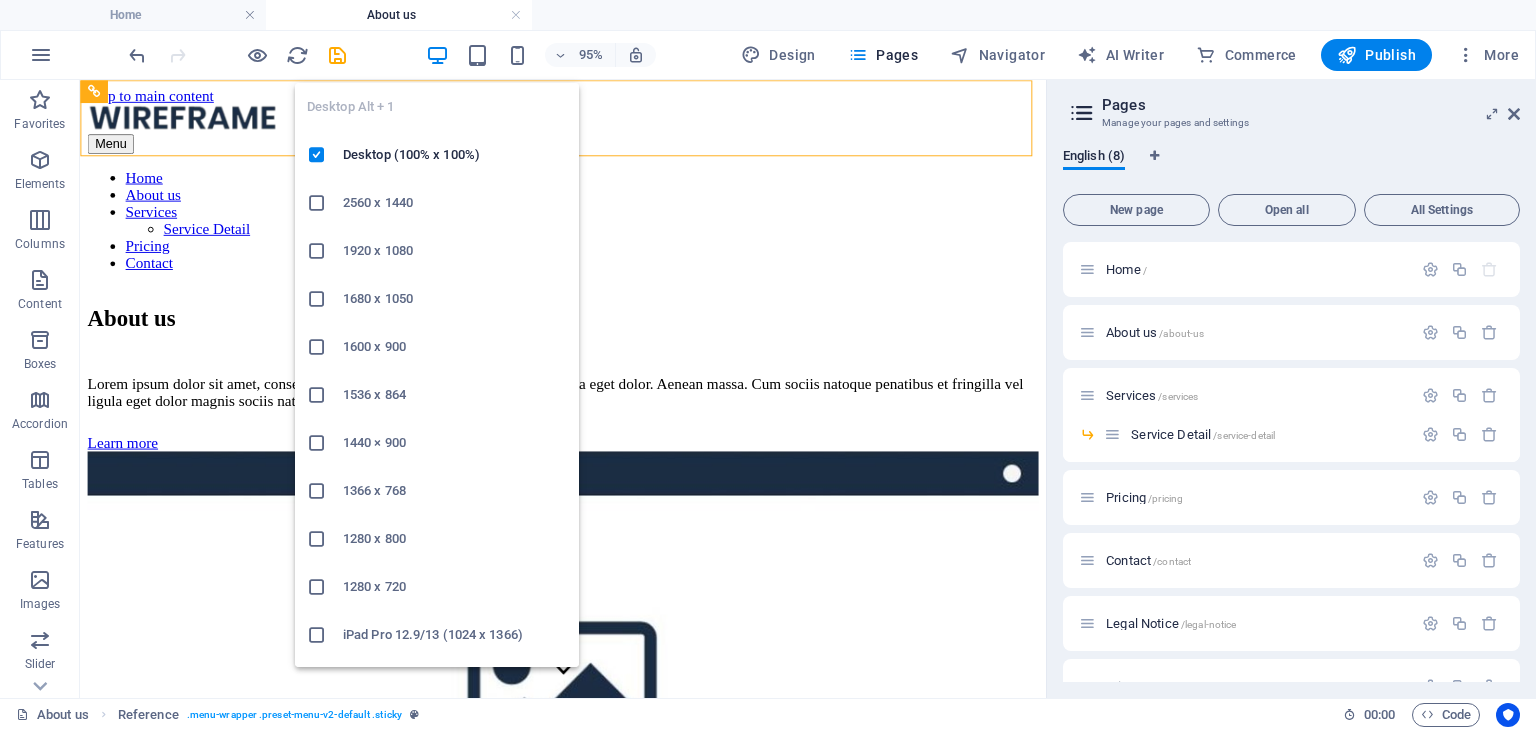 click at bounding box center (437, 55) 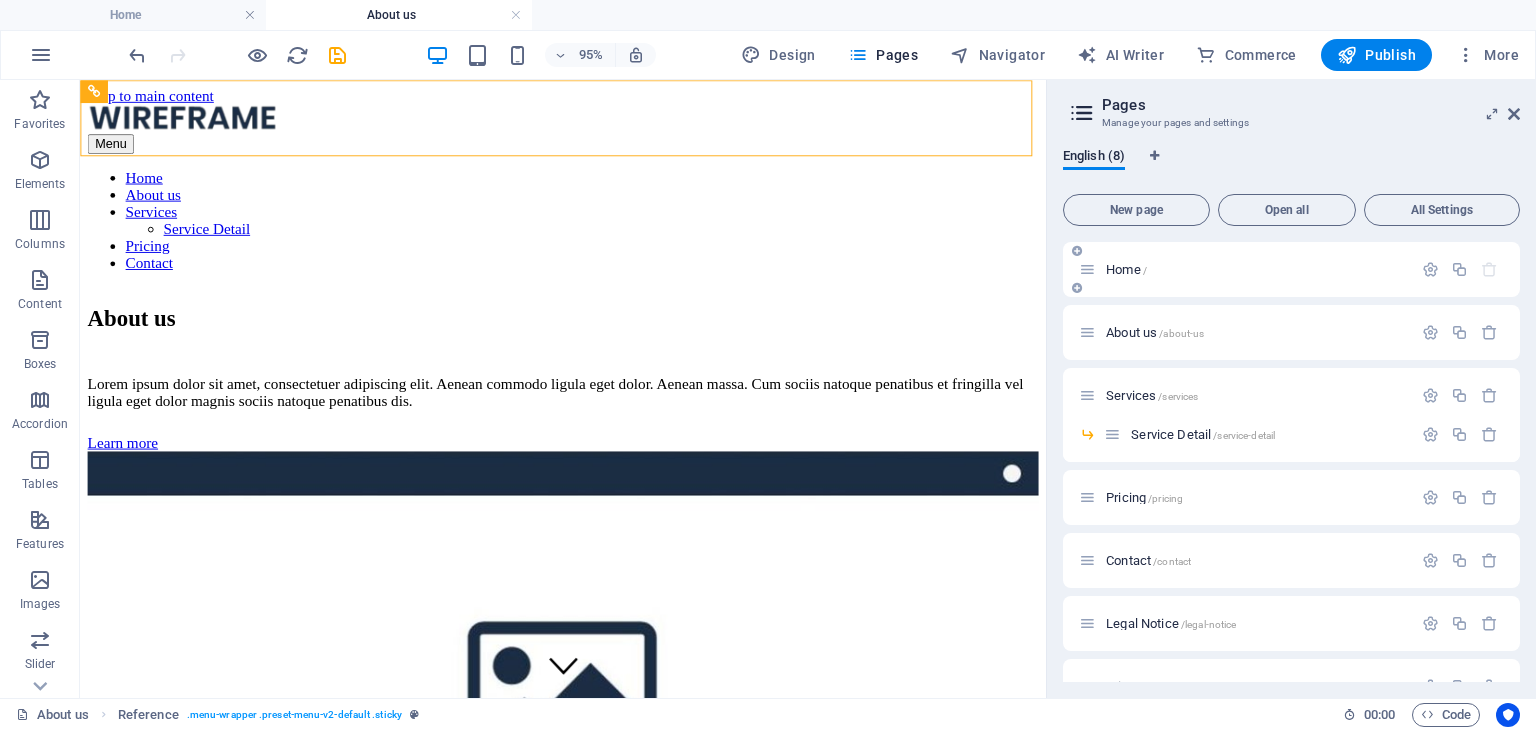 click on "/" at bounding box center (1145, 270) 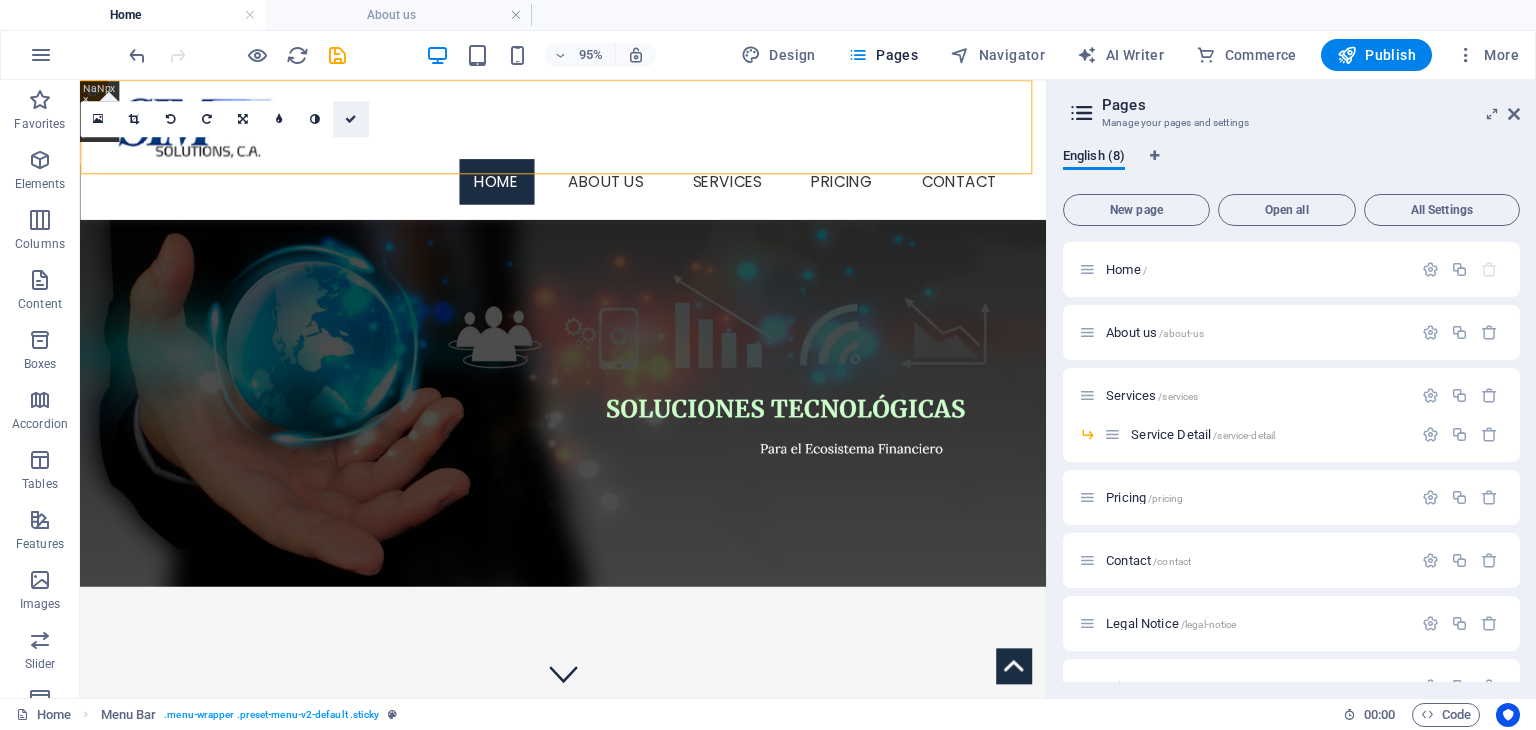 click at bounding box center [351, 118] 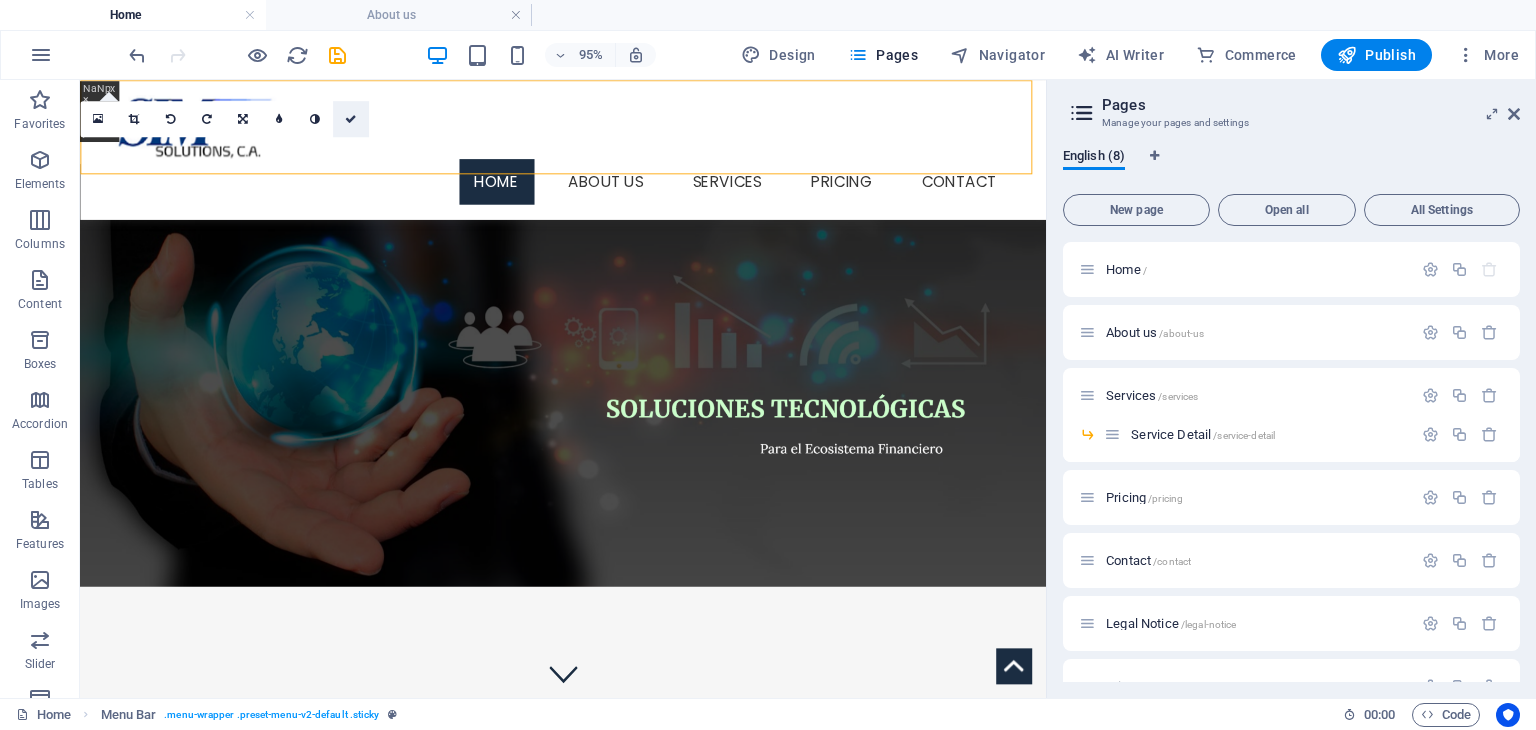 click at bounding box center (351, 118) 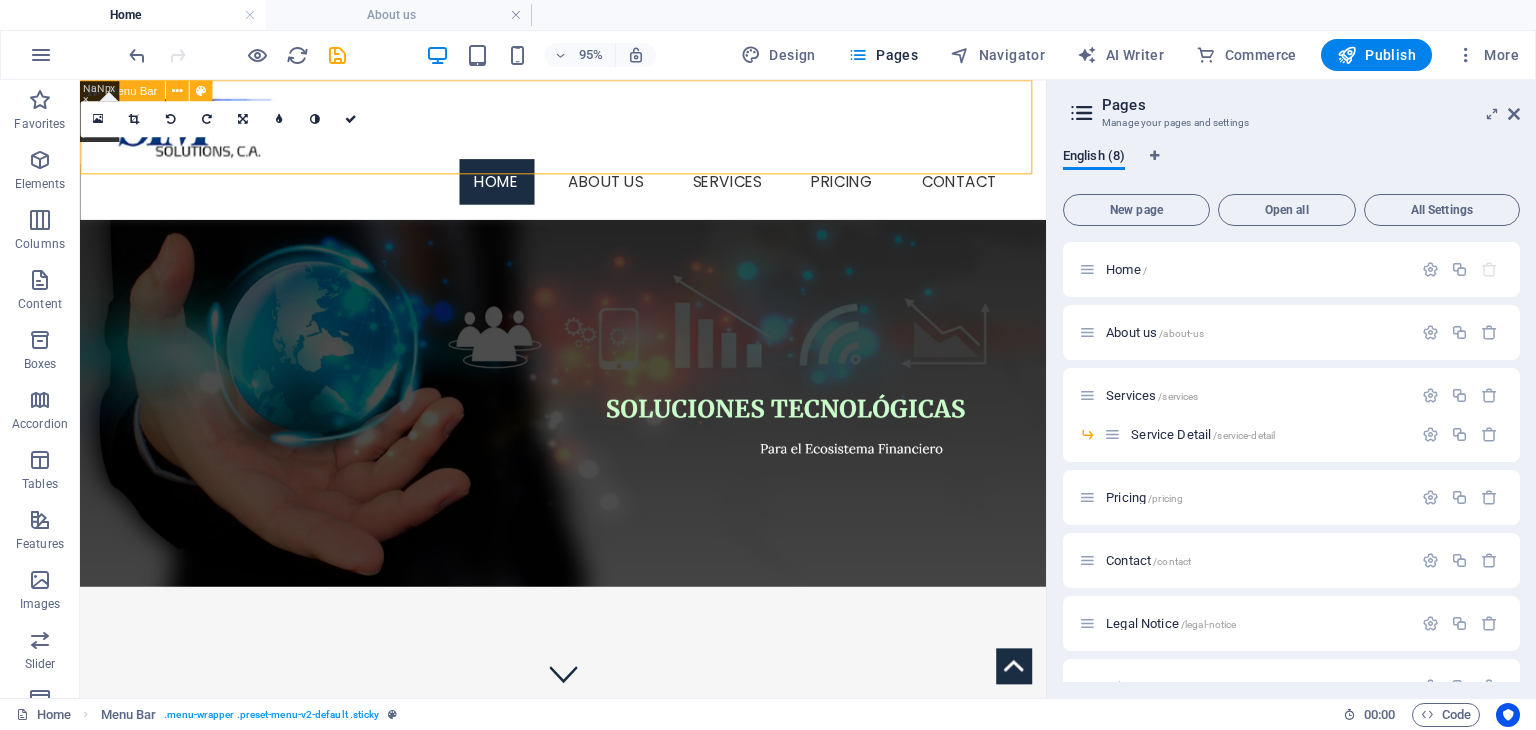 click on "Menu Home About us Services Service Detail Pricing Contact" at bounding box center [588, 153] 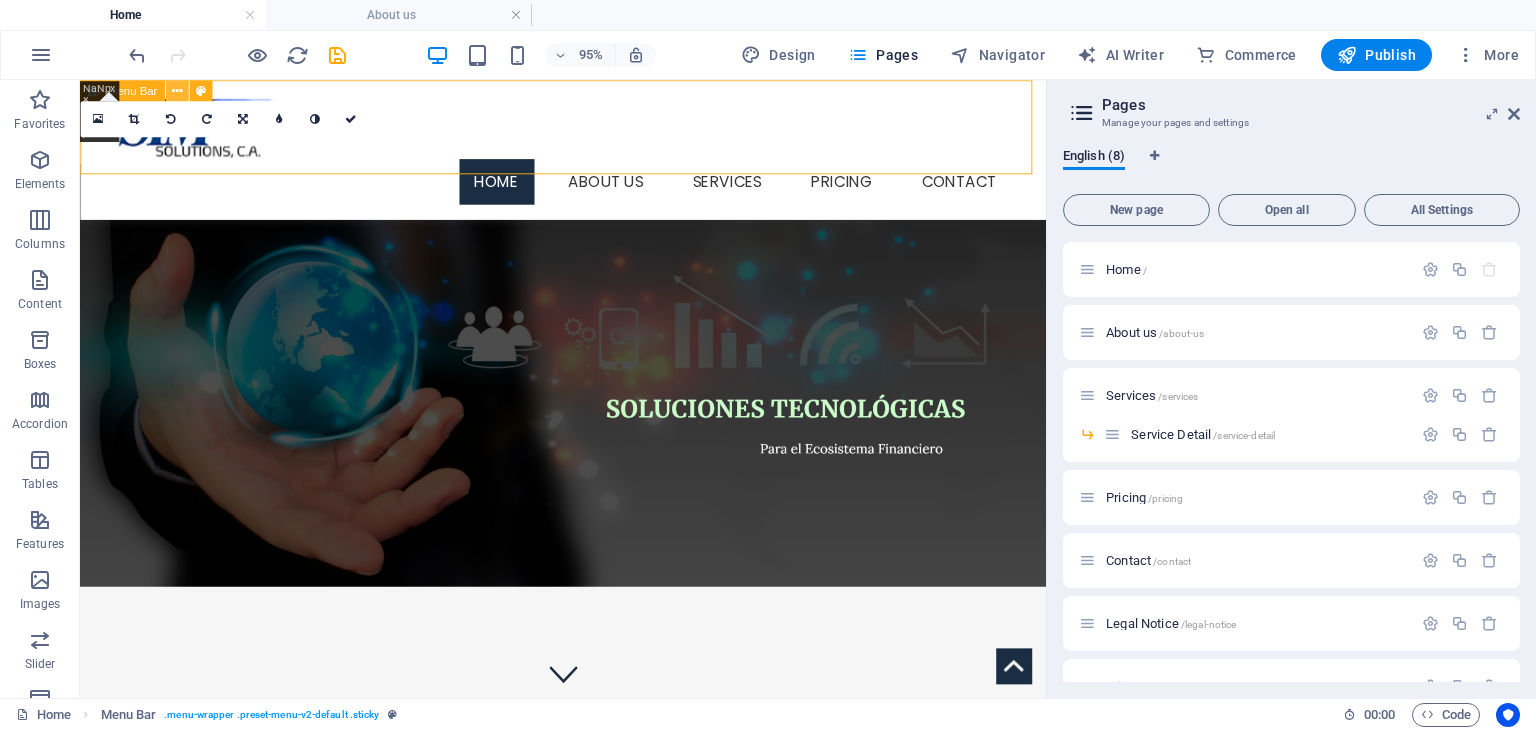 click at bounding box center [177, 91] 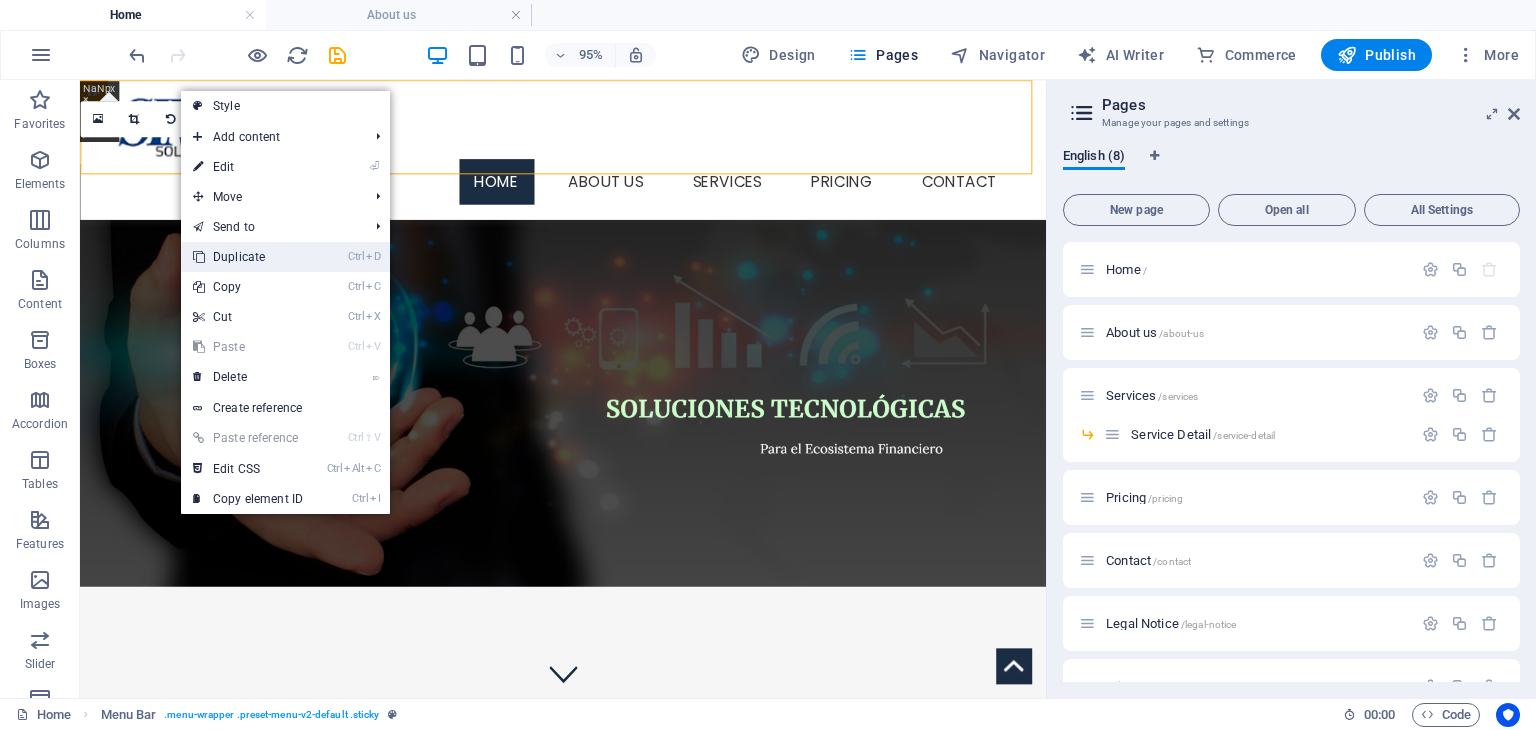 click on "Ctrl D  Duplicate" at bounding box center (248, 257) 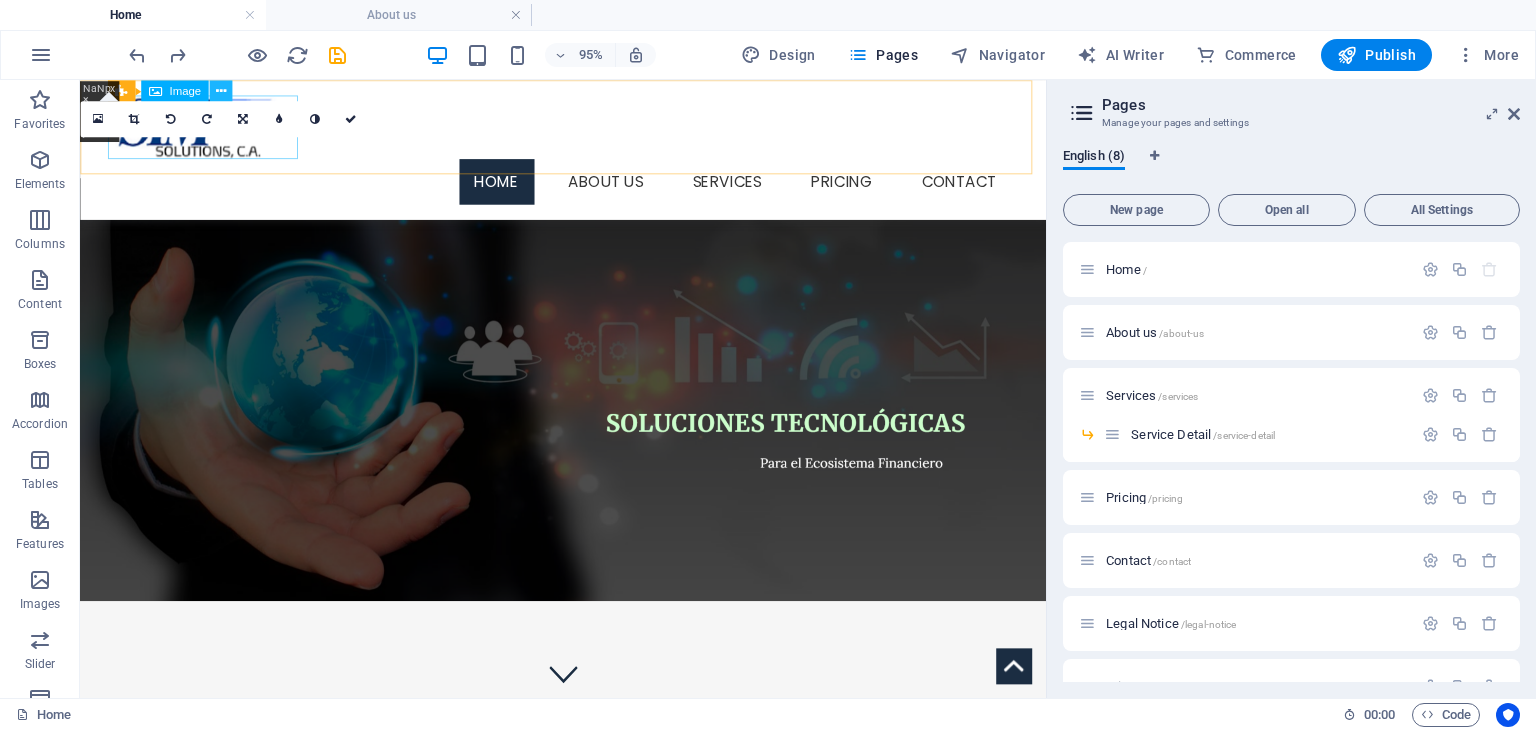 click at bounding box center [221, 91] 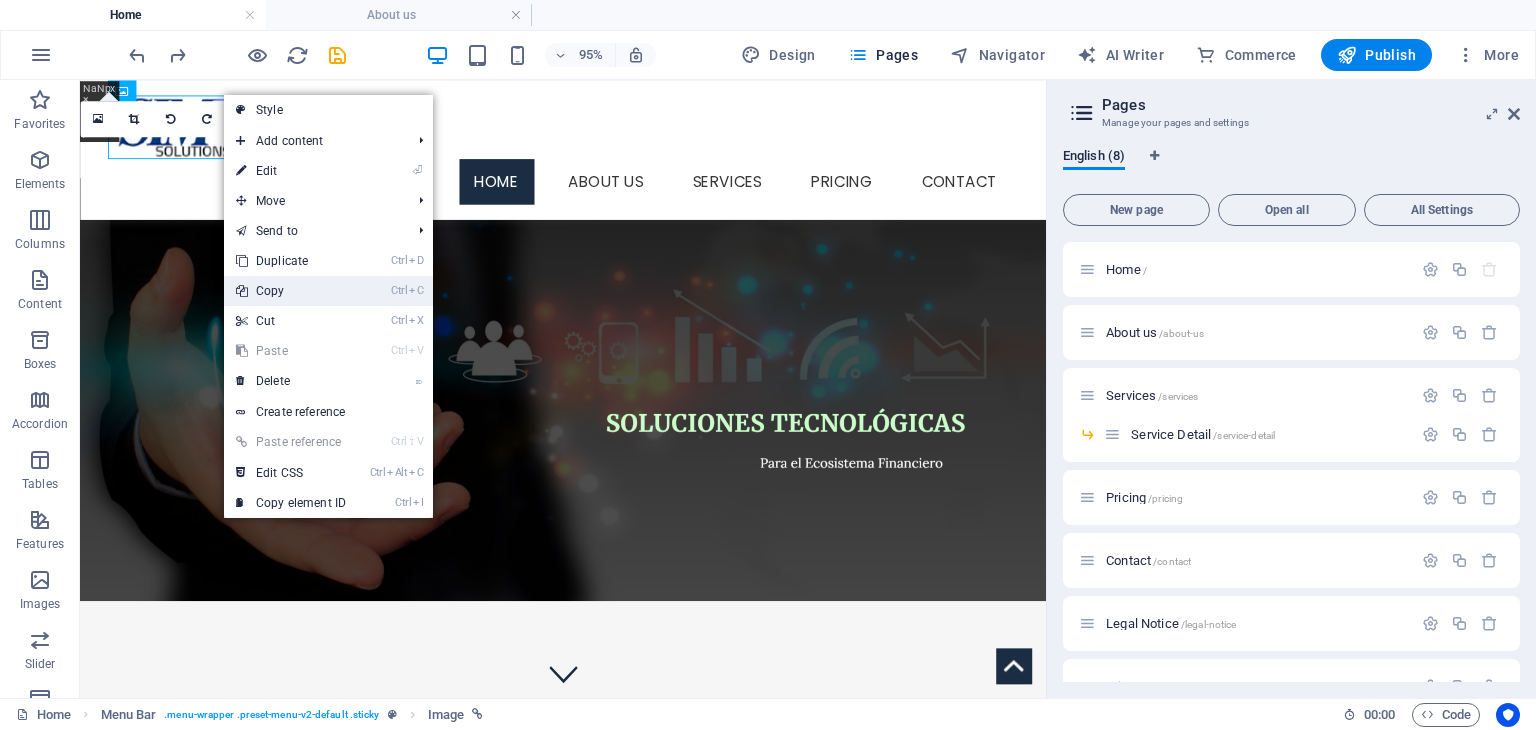 click on "Ctrl C  Copy" at bounding box center [291, 291] 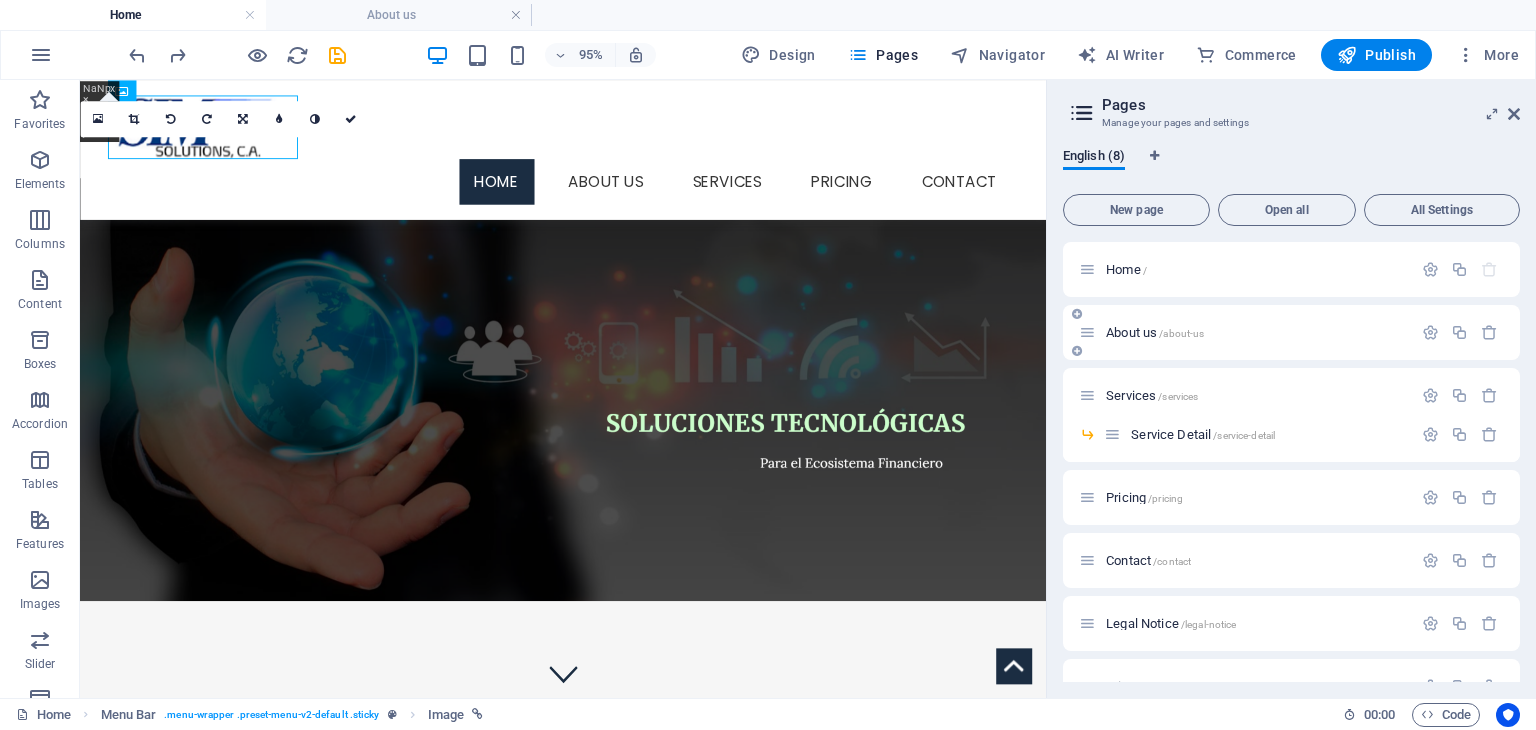 click on "About us /about-us" at bounding box center [1155, 332] 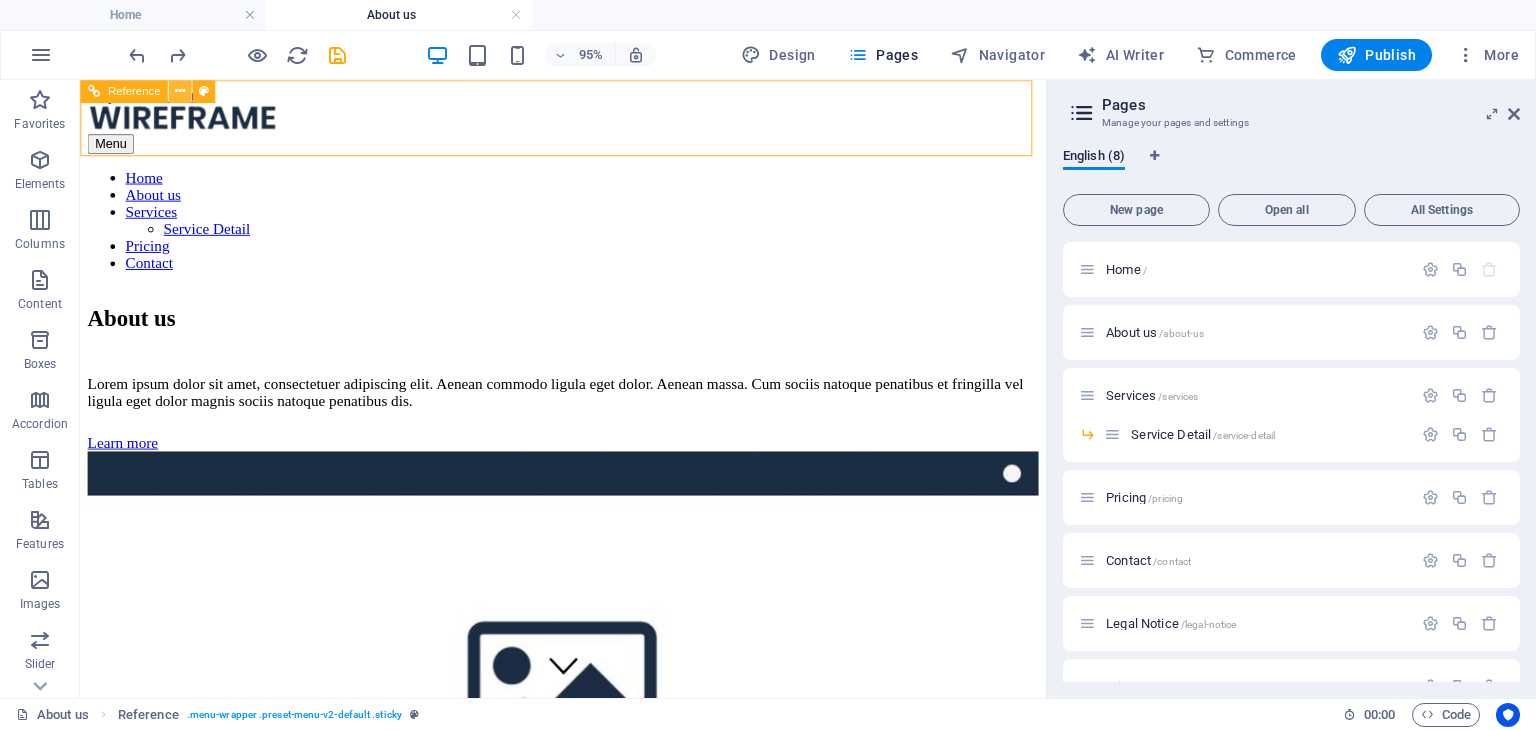 click at bounding box center (180, 91) 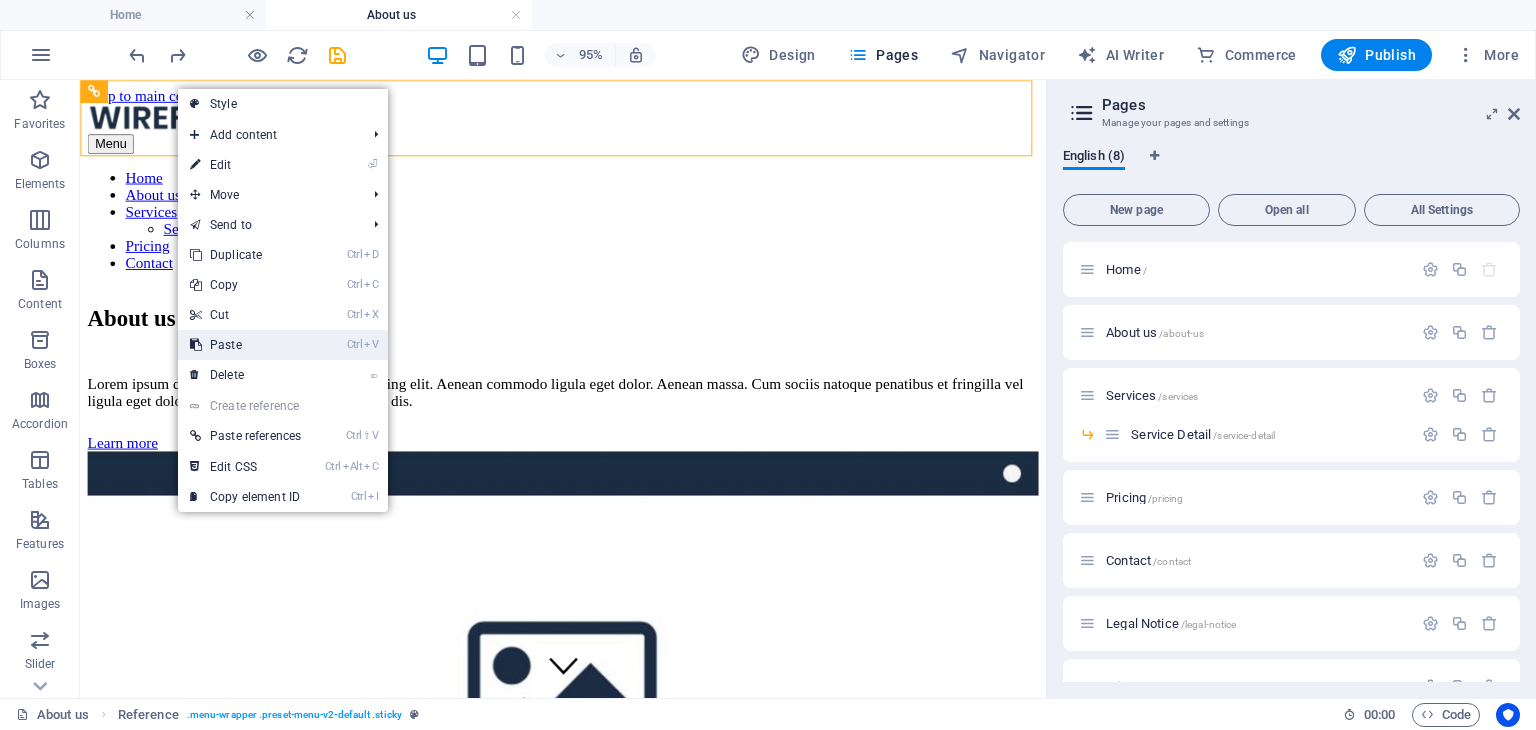 click on "Ctrl V  Paste" at bounding box center [245, 345] 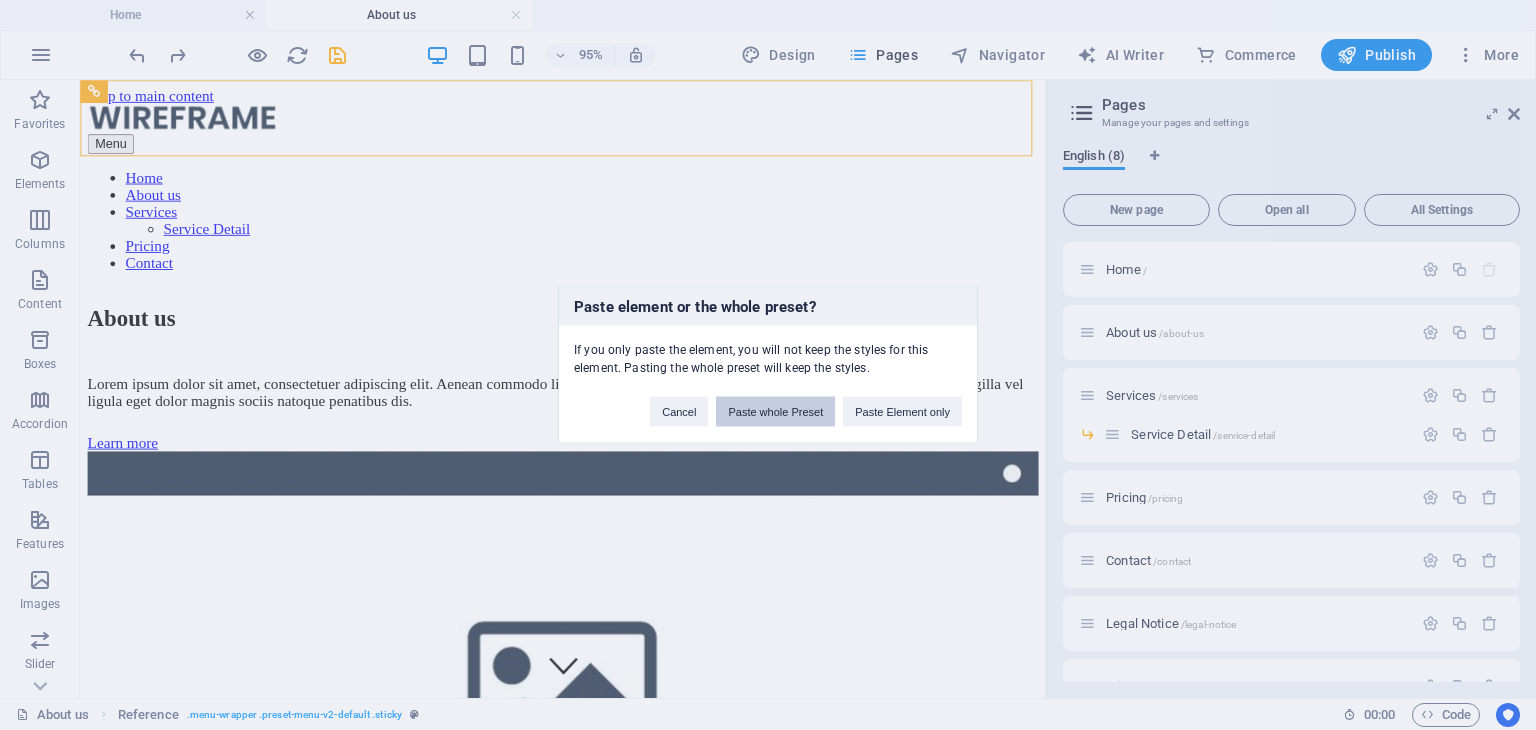 click on "Paste whole Preset" at bounding box center (775, 412) 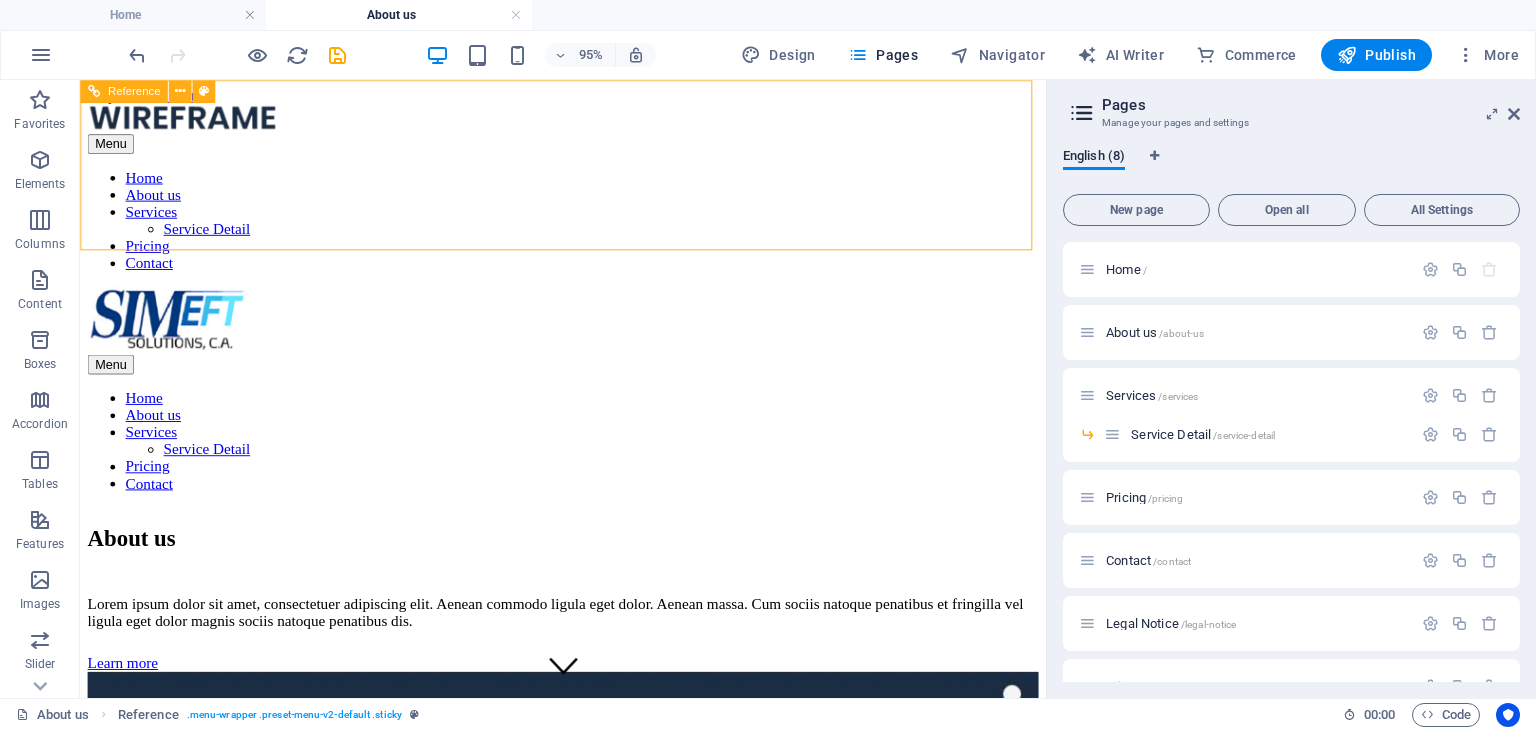 click on "Menu Home About us Services Service Detail Pricing Contact" at bounding box center (588, 406) 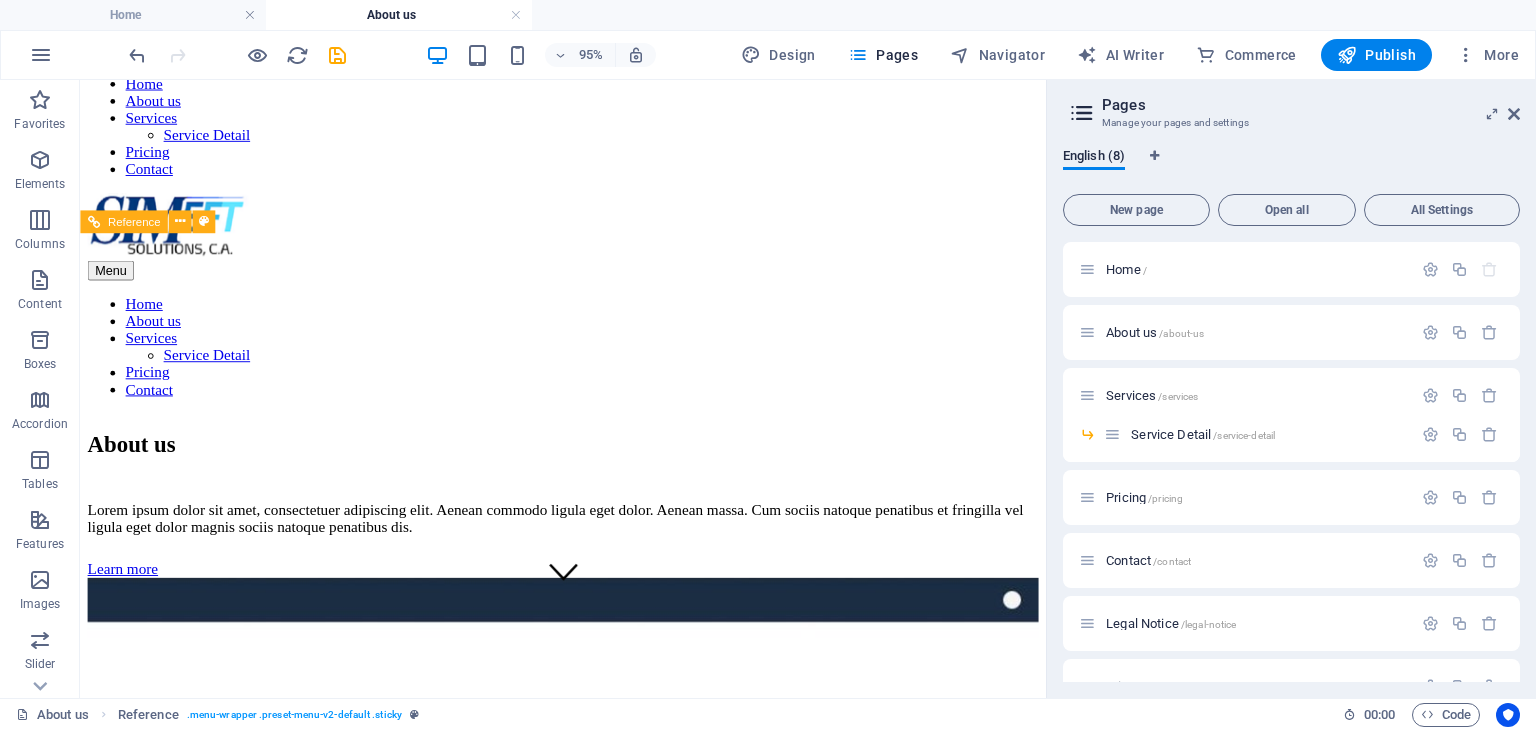 scroll, scrollTop: 0, scrollLeft: 0, axis: both 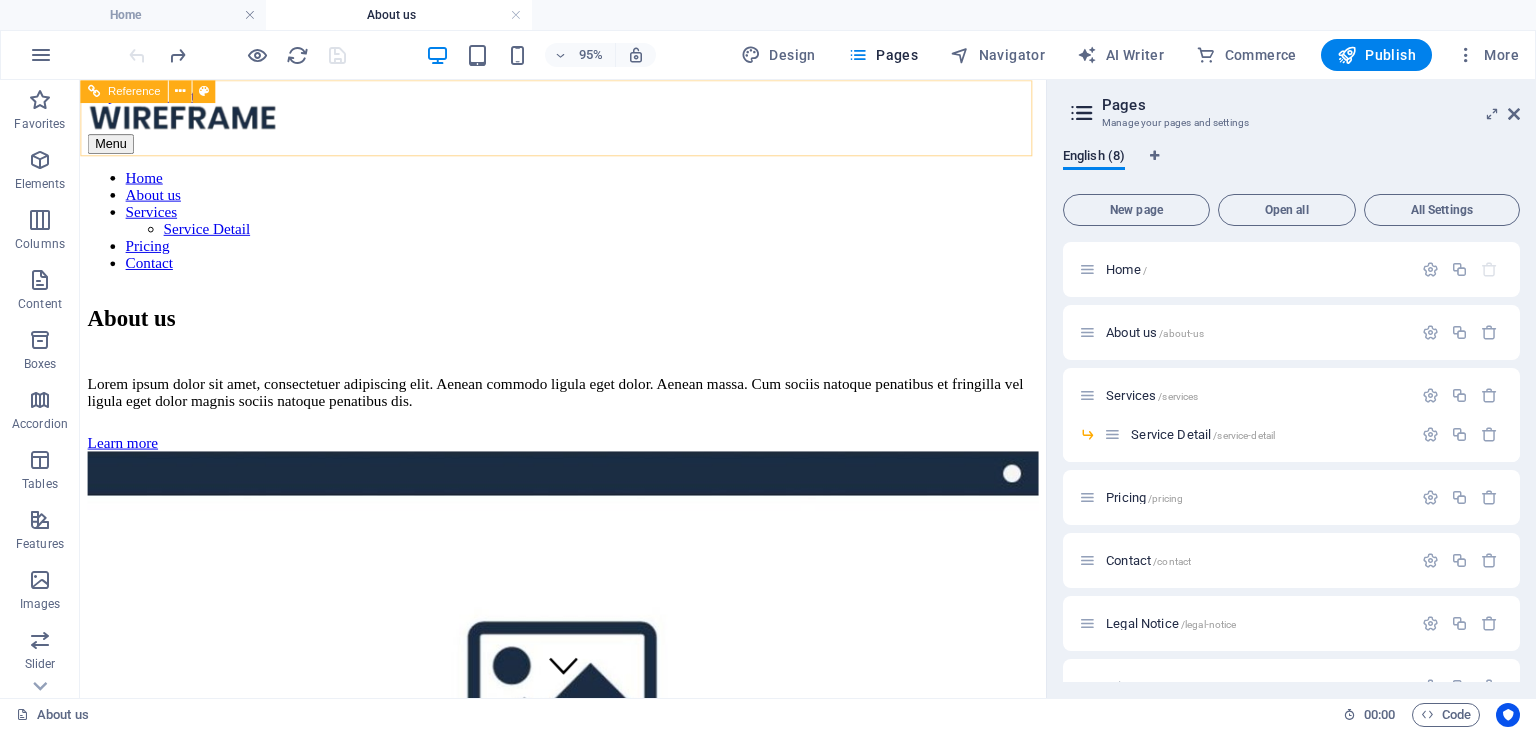 click on "Home About us Services Service Detail Pricing Contact" at bounding box center (588, 228) 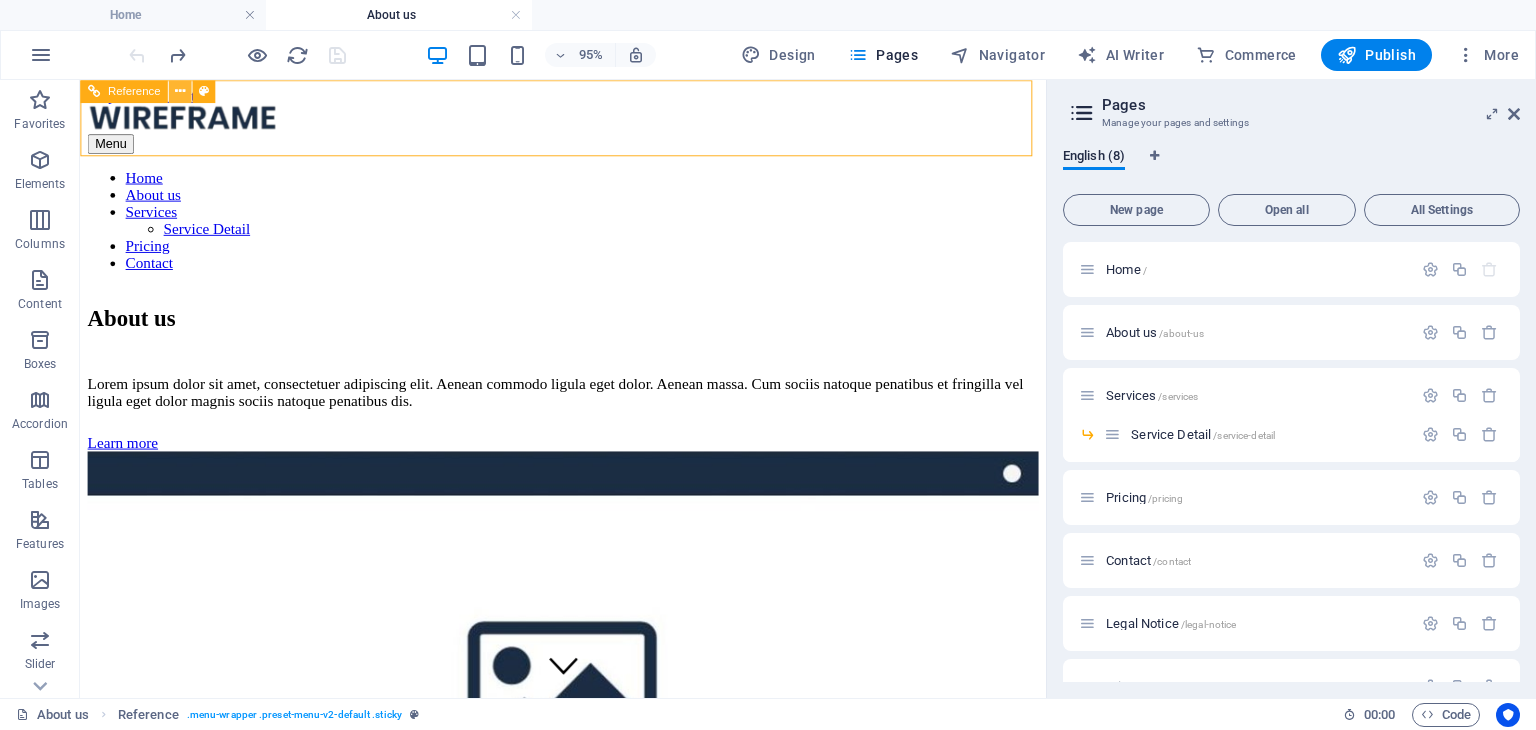 click at bounding box center (180, 91) 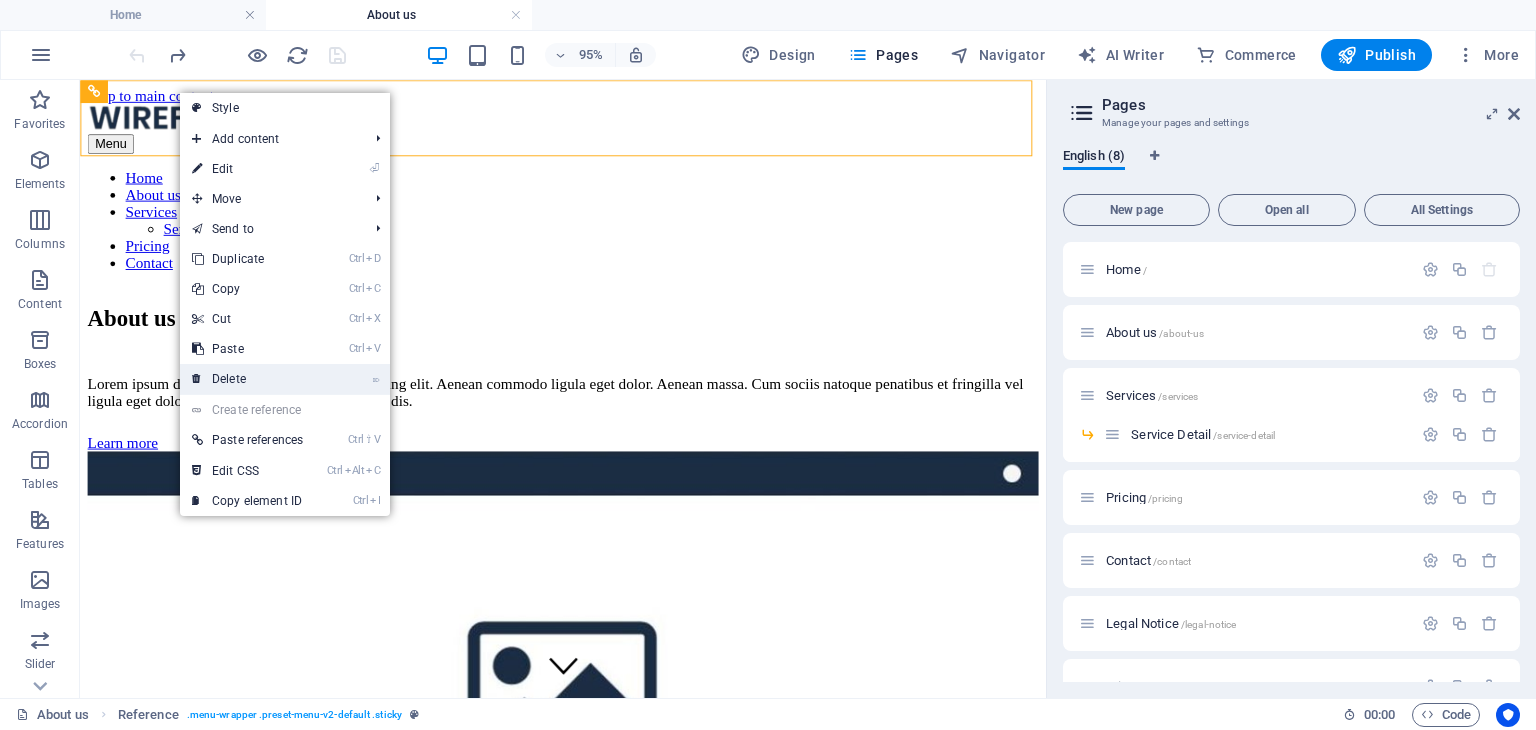 click on "⌦  Delete" at bounding box center (247, 379) 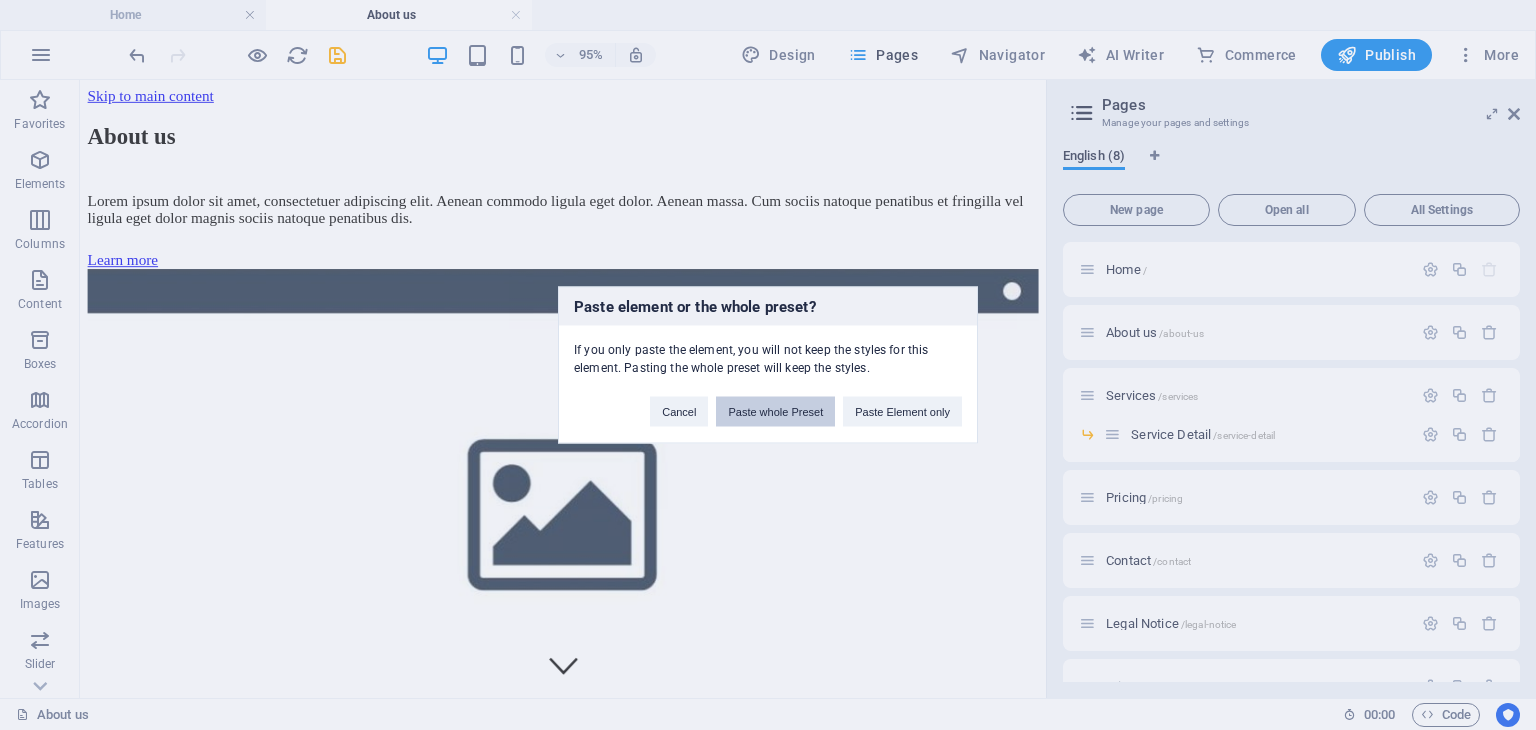 click on "Paste whole Preset" at bounding box center (775, 412) 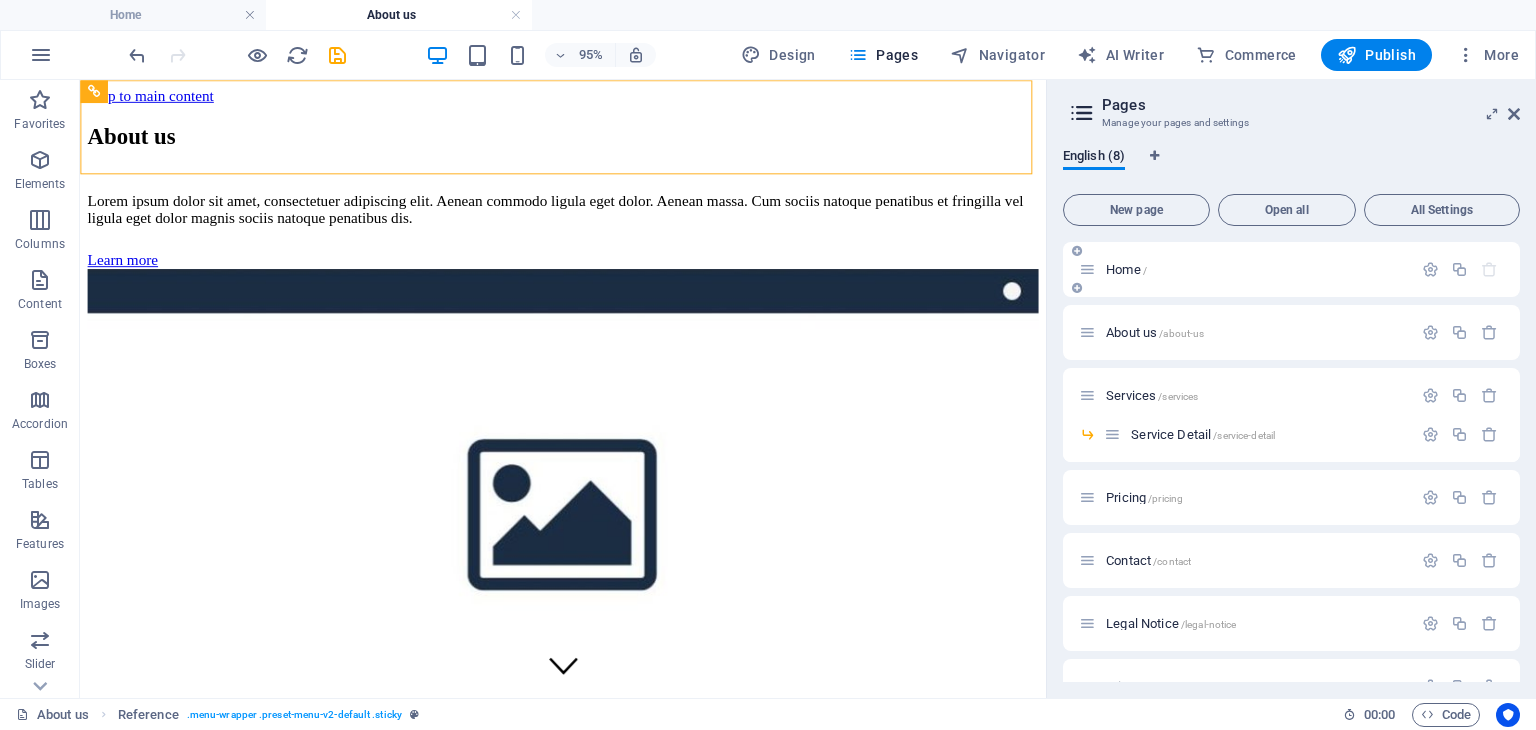 click on "Home /" at bounding box center (1126, 269) 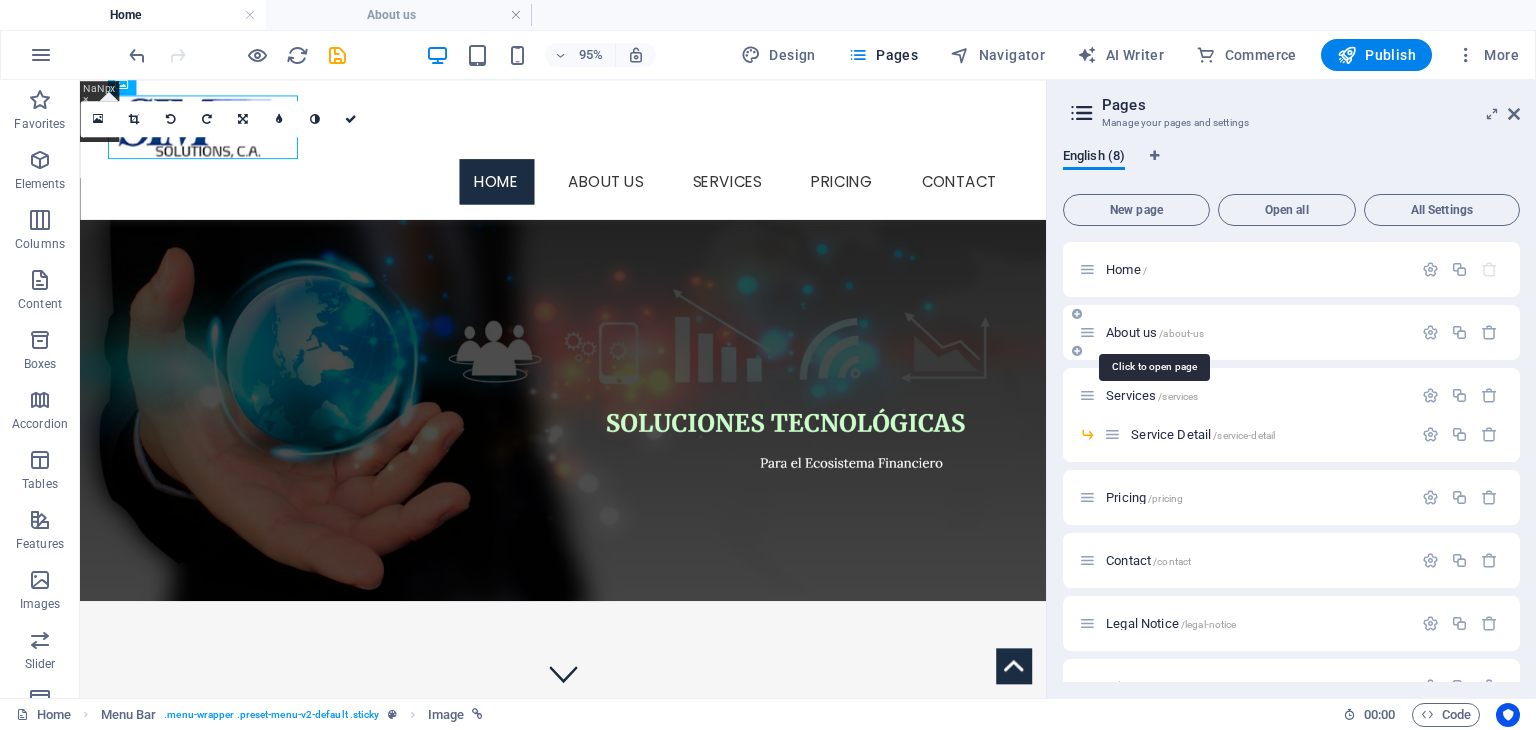 click on "About us /about-us" at bounding box center [1155, 332] 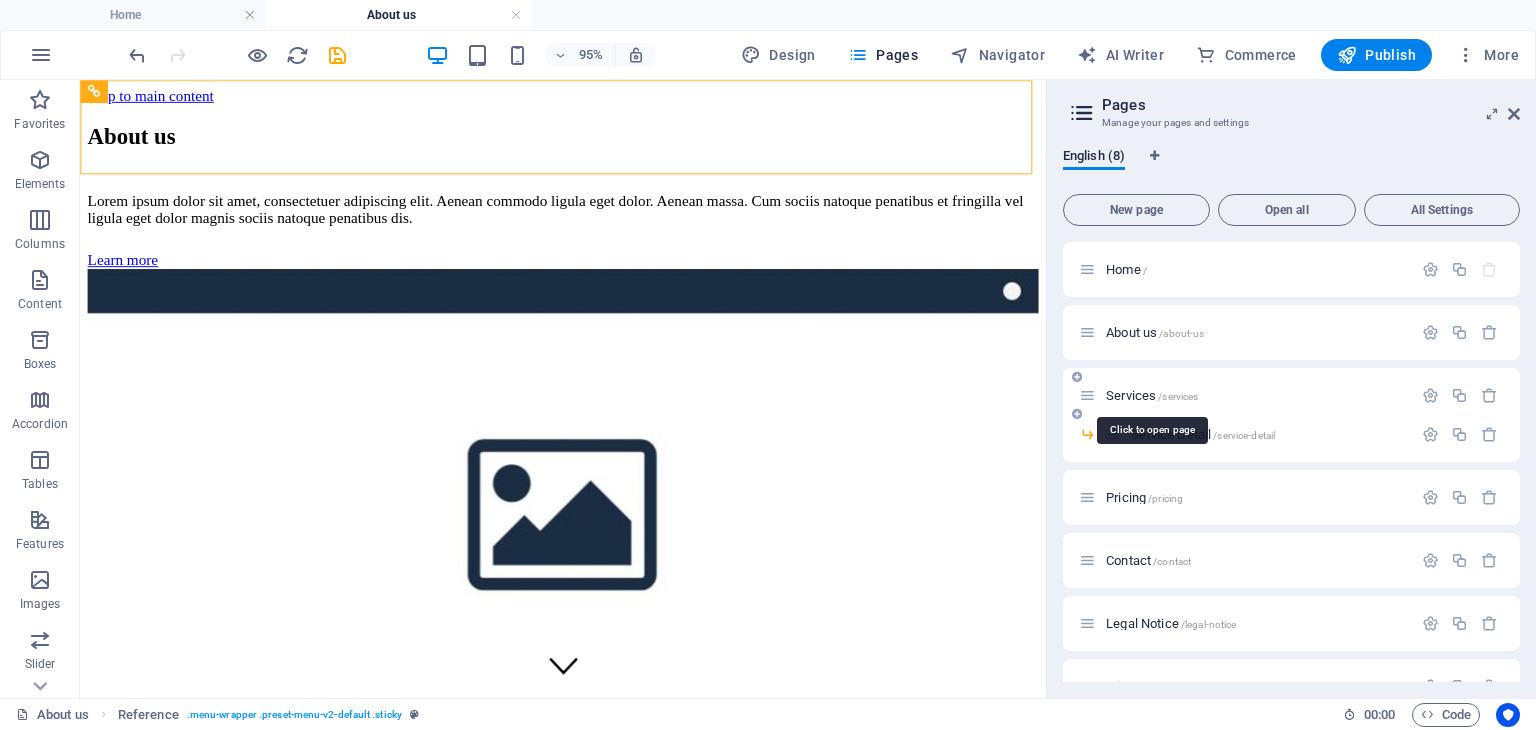 click on "Services /services" at bounding box center [1152, 395] 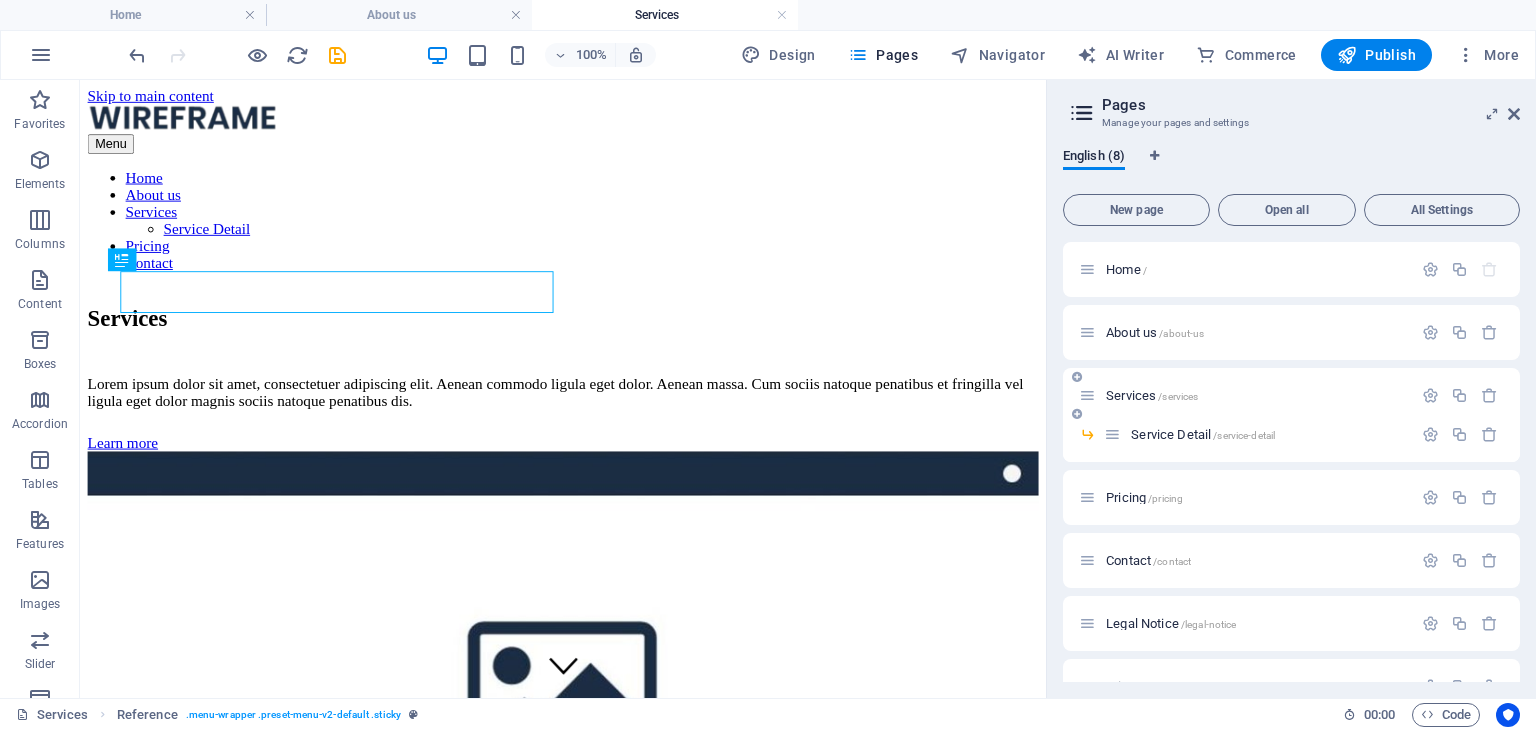 scroll, scrollTop: 0, scrollLeft: 0, axis: both 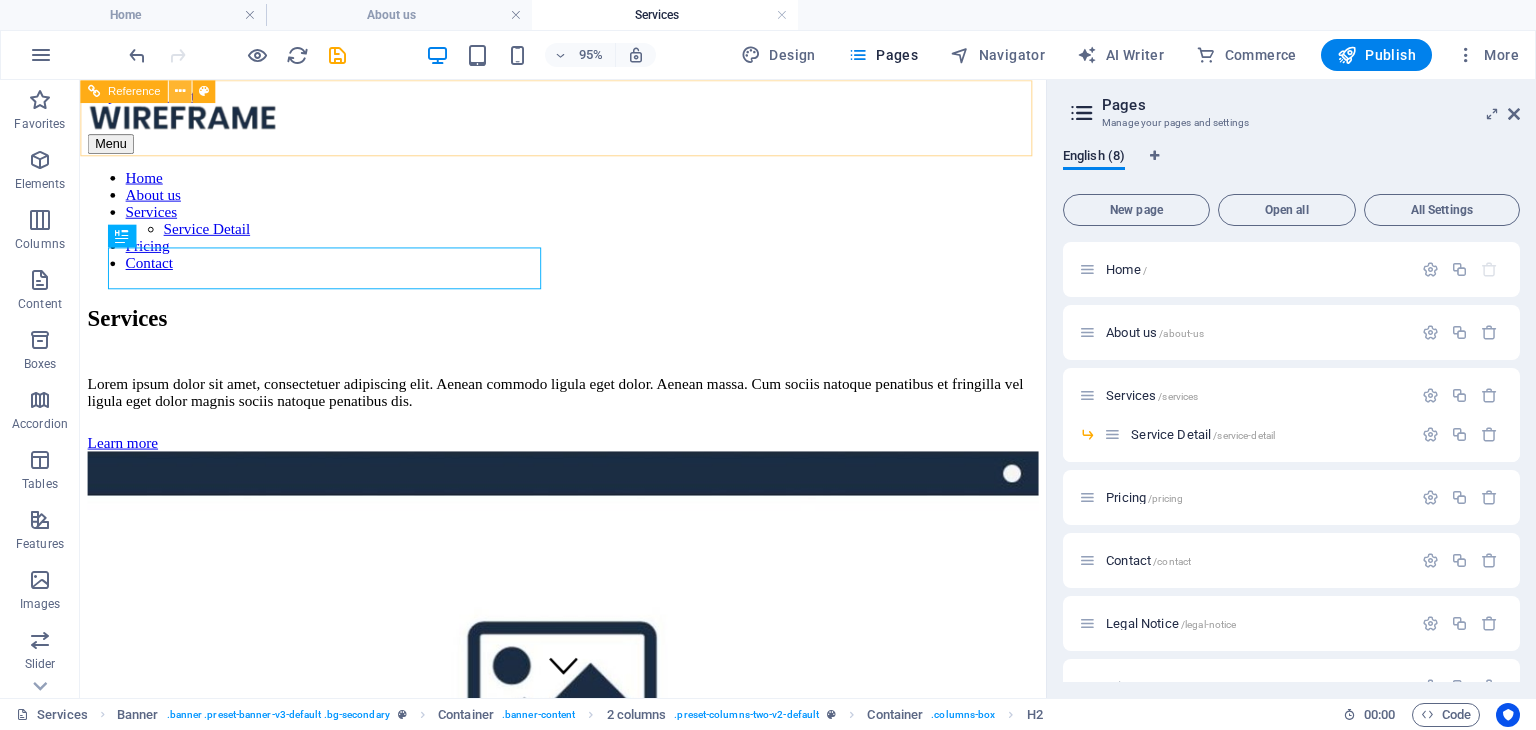 click at bounding box center (180, 91) 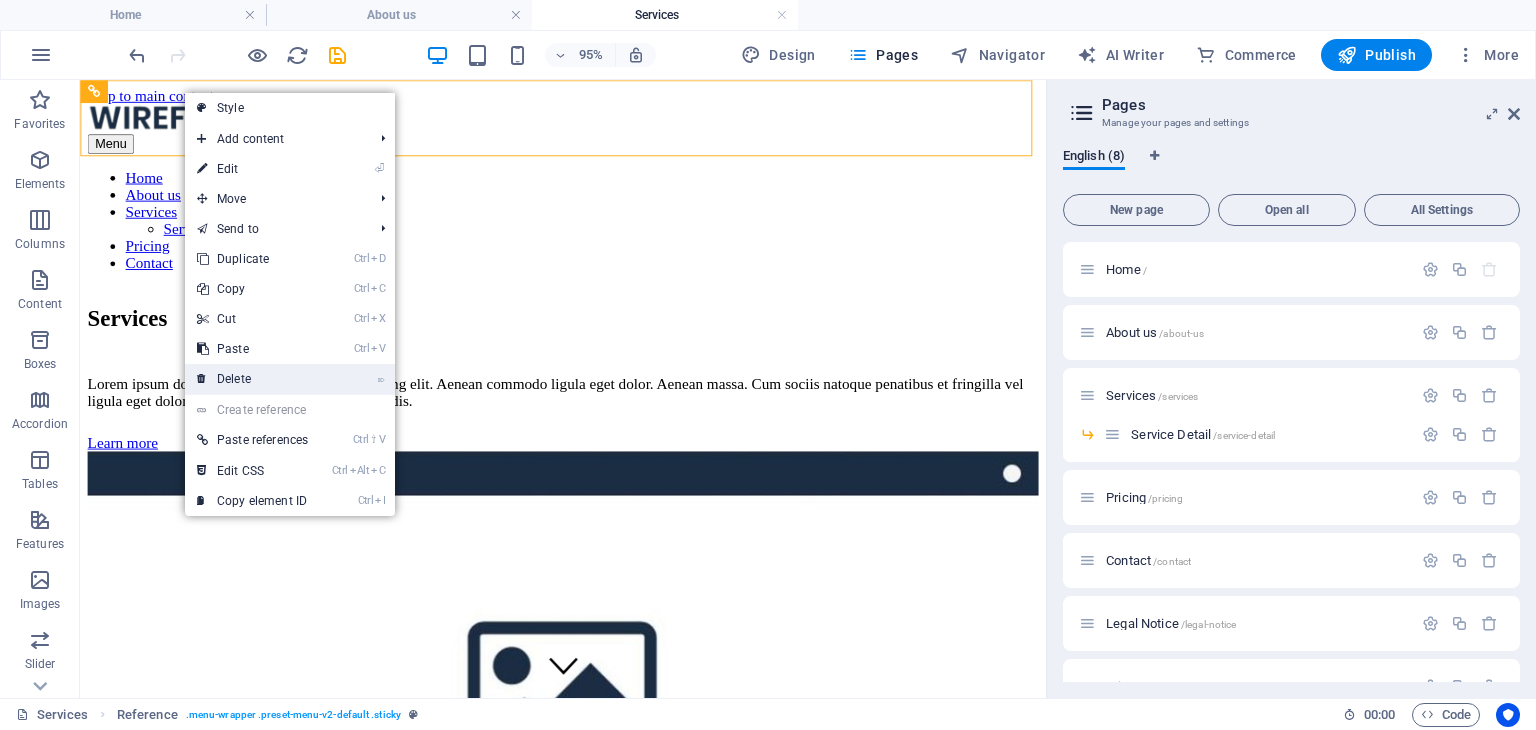 click on "⌦  Delete" at bounding box center [252, 379] 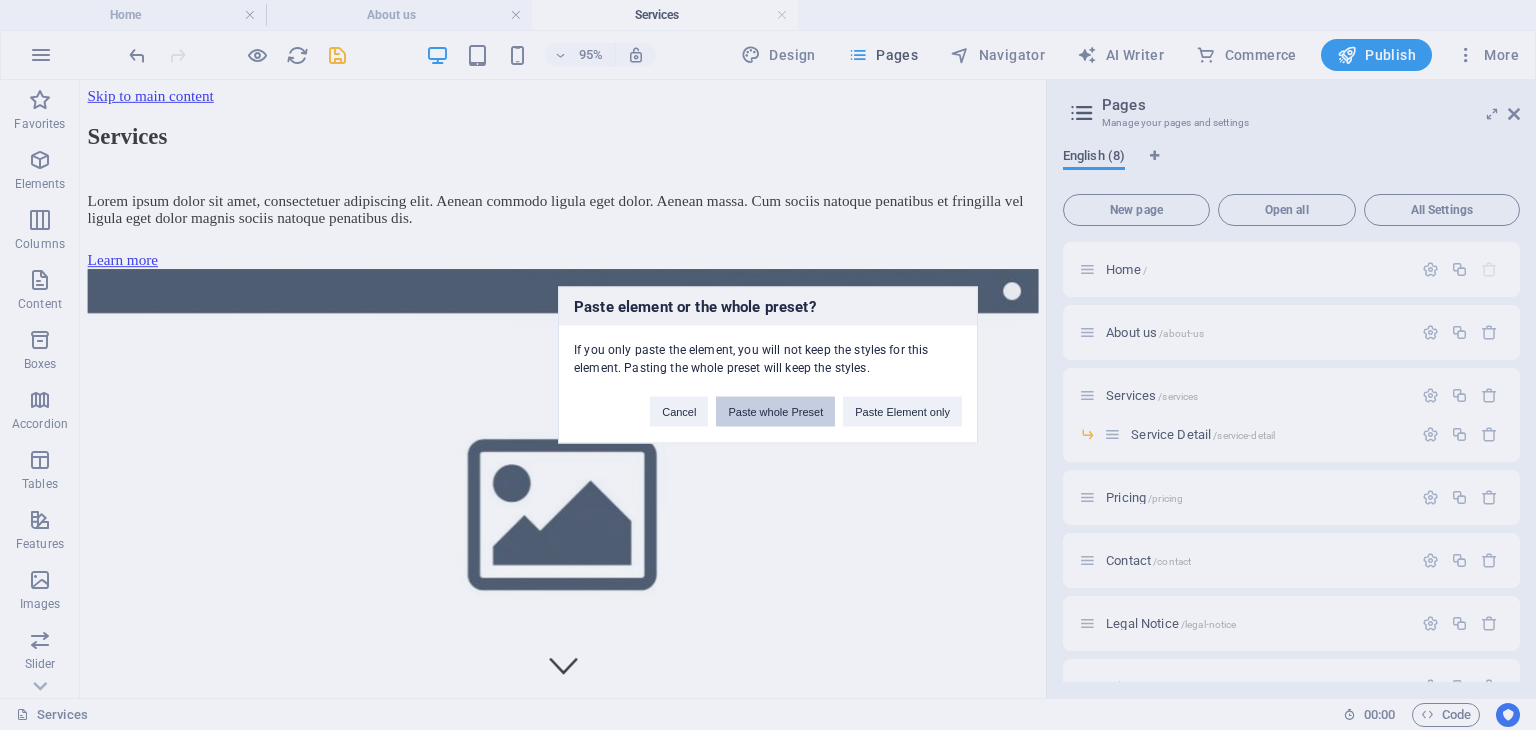 click on "Paste whole Preset" at bounding box center (775, 412) 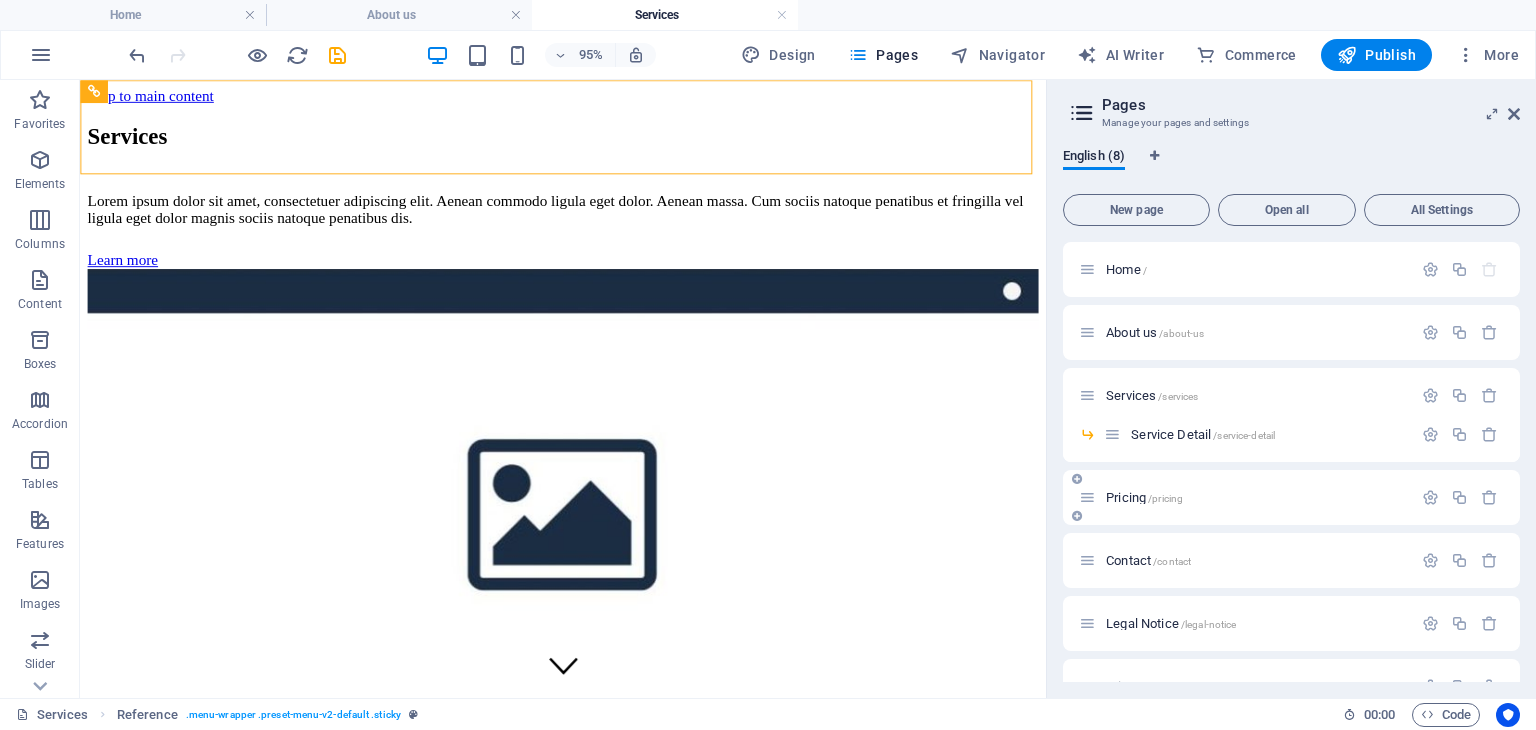 click on "Pricing /pricing" at bounding box center [1144, 497] 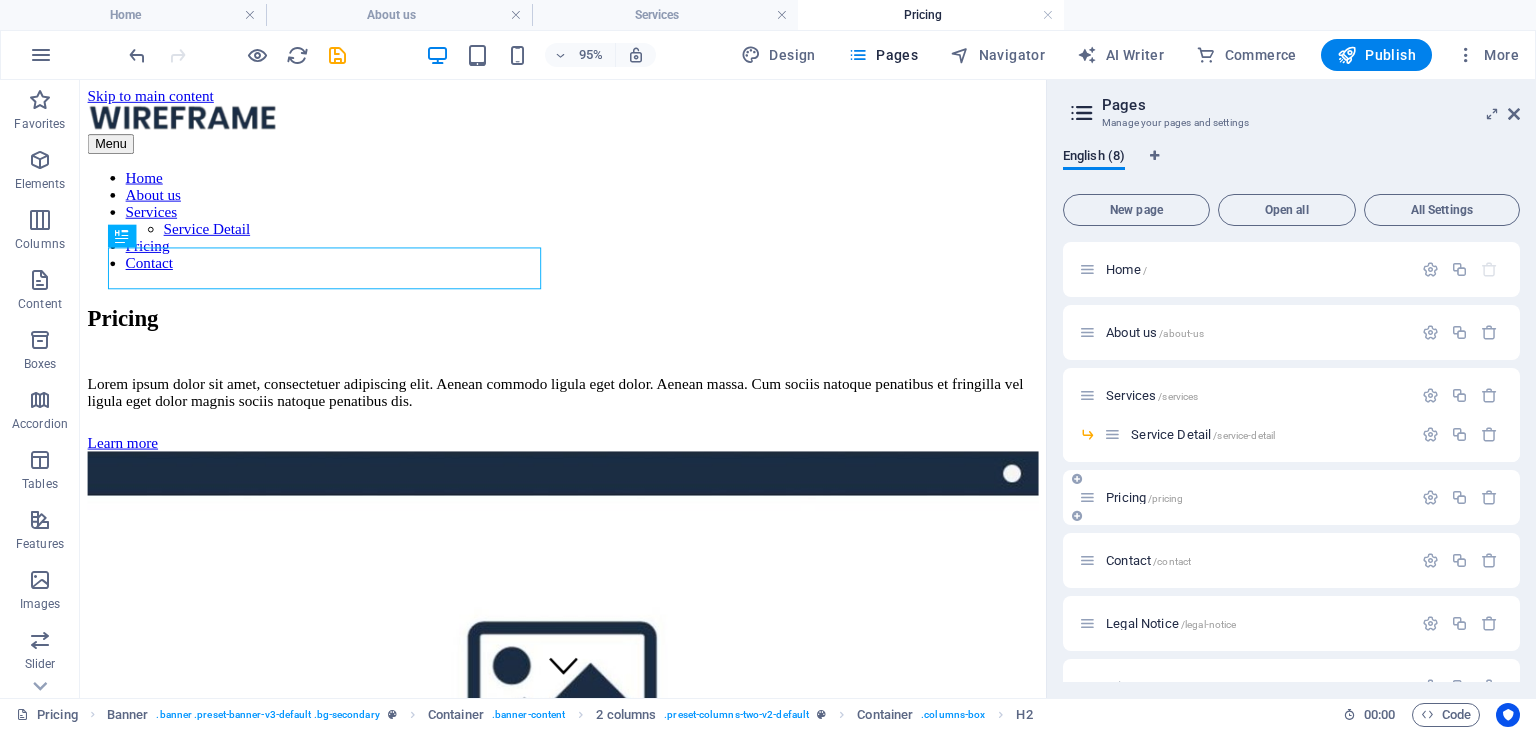 scroll, scrollTop: 0, scrollLeft: 0, axis: both 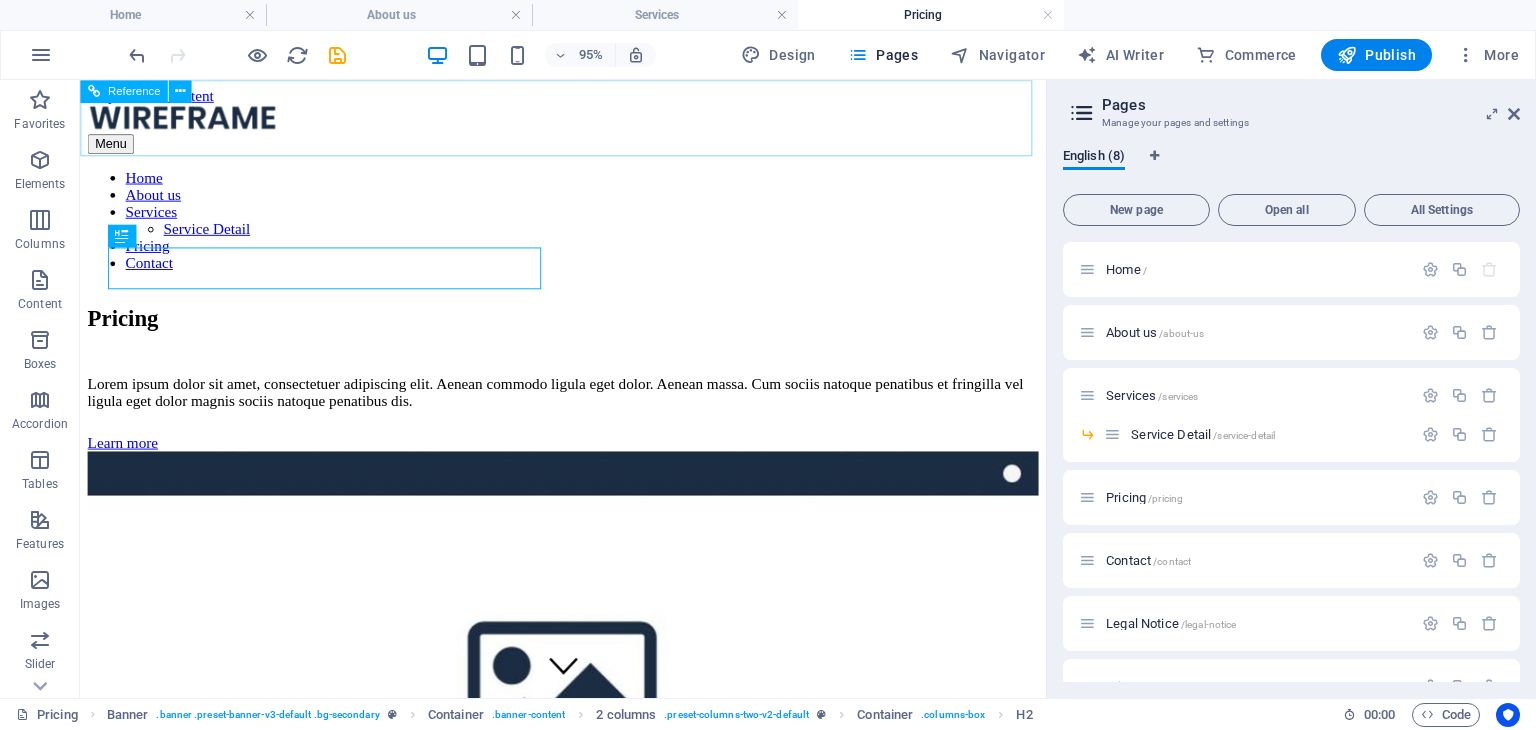 click on "Home About us Services Service Detail Pricing Contact" at bounding box center (588, 228) 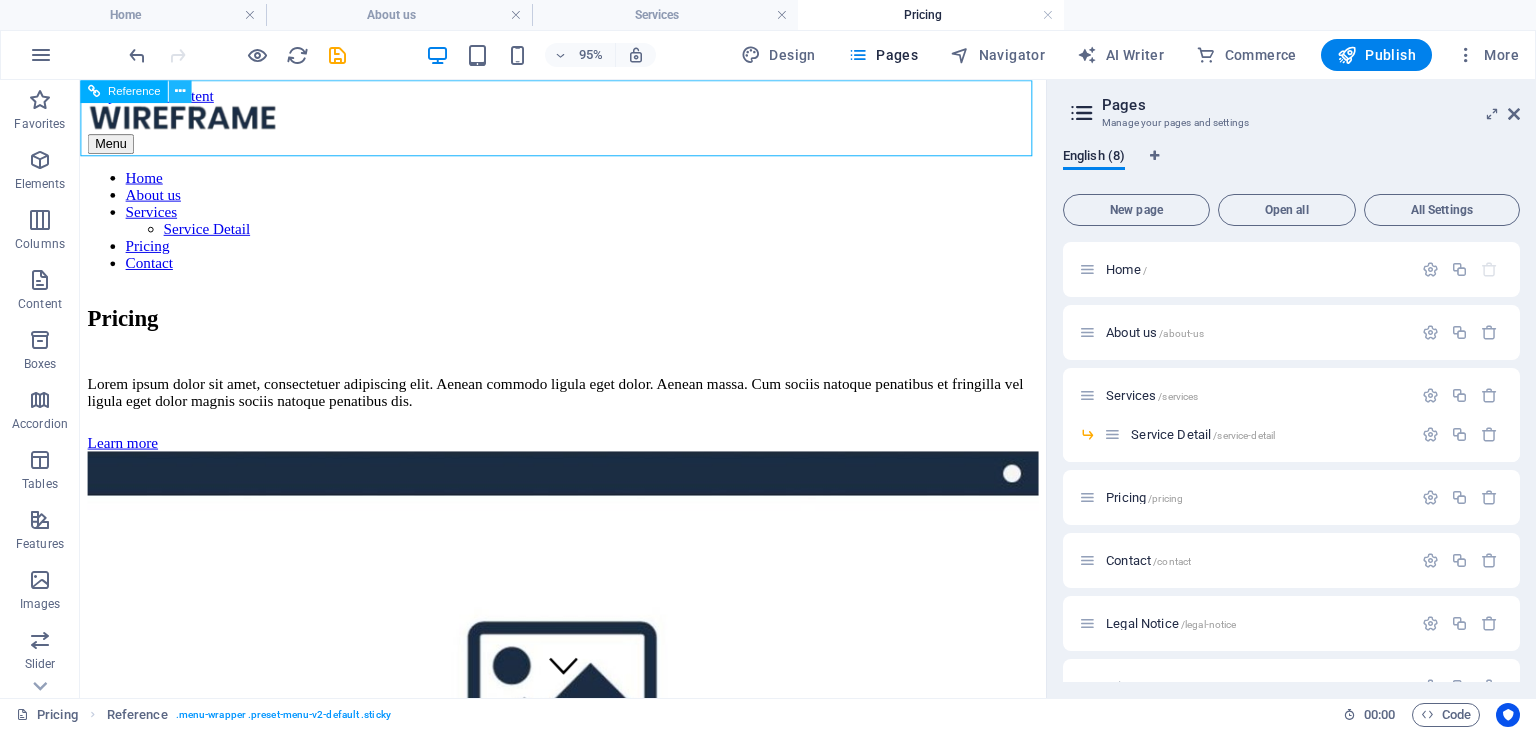 click at bounding box center (180, 91) 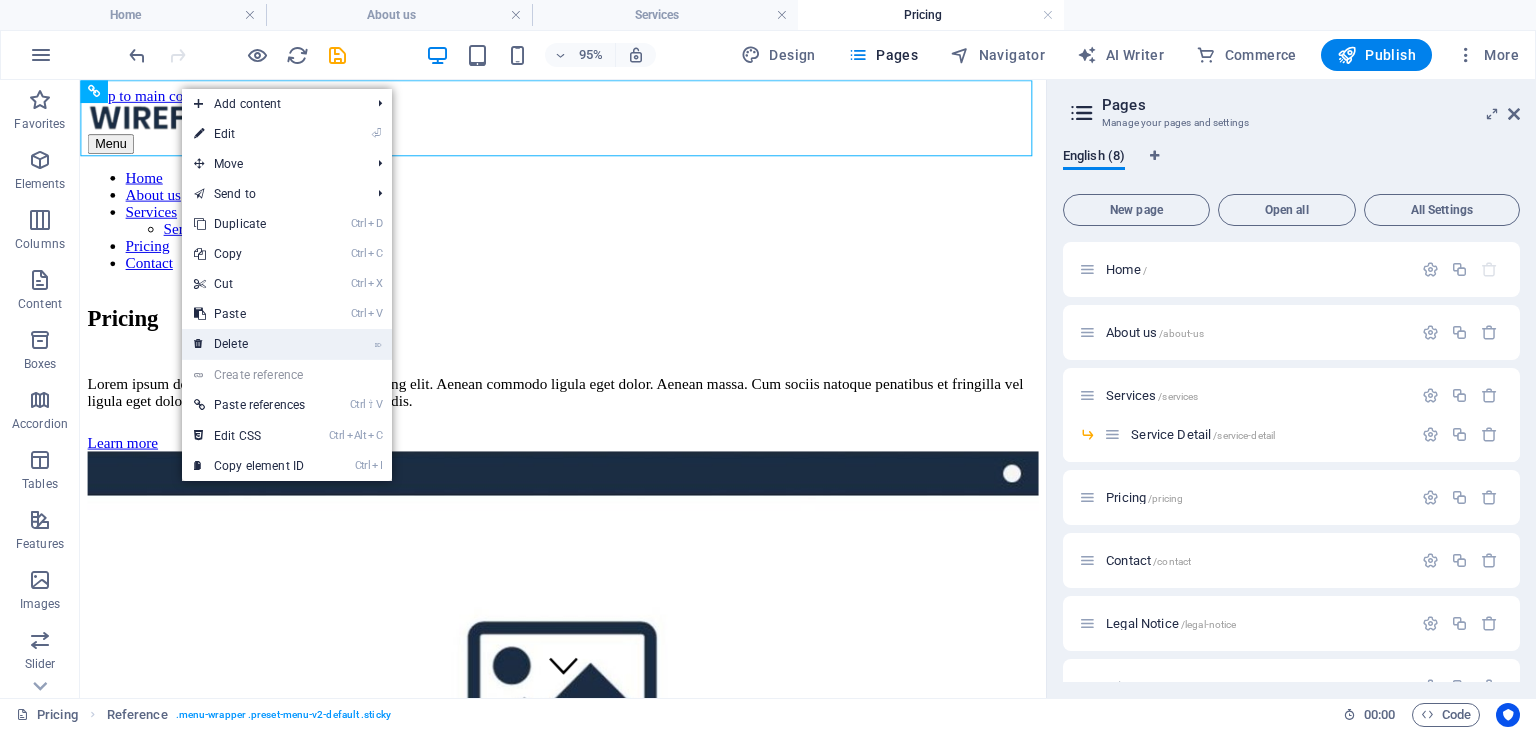 click on "⌦  Delete" at bounding box center (249, 344) 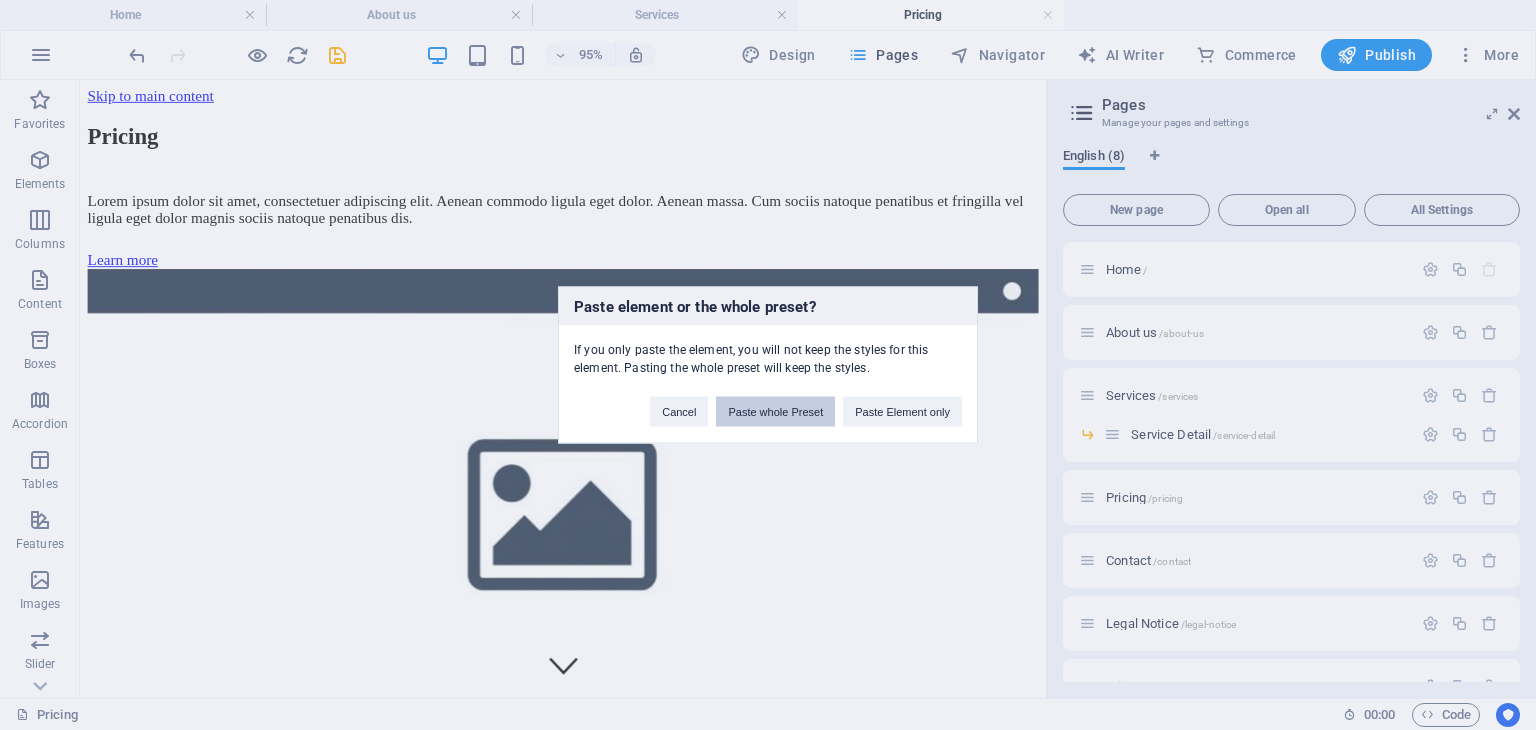 click on "Paste whole Preset" at bounding box center (775, 412) 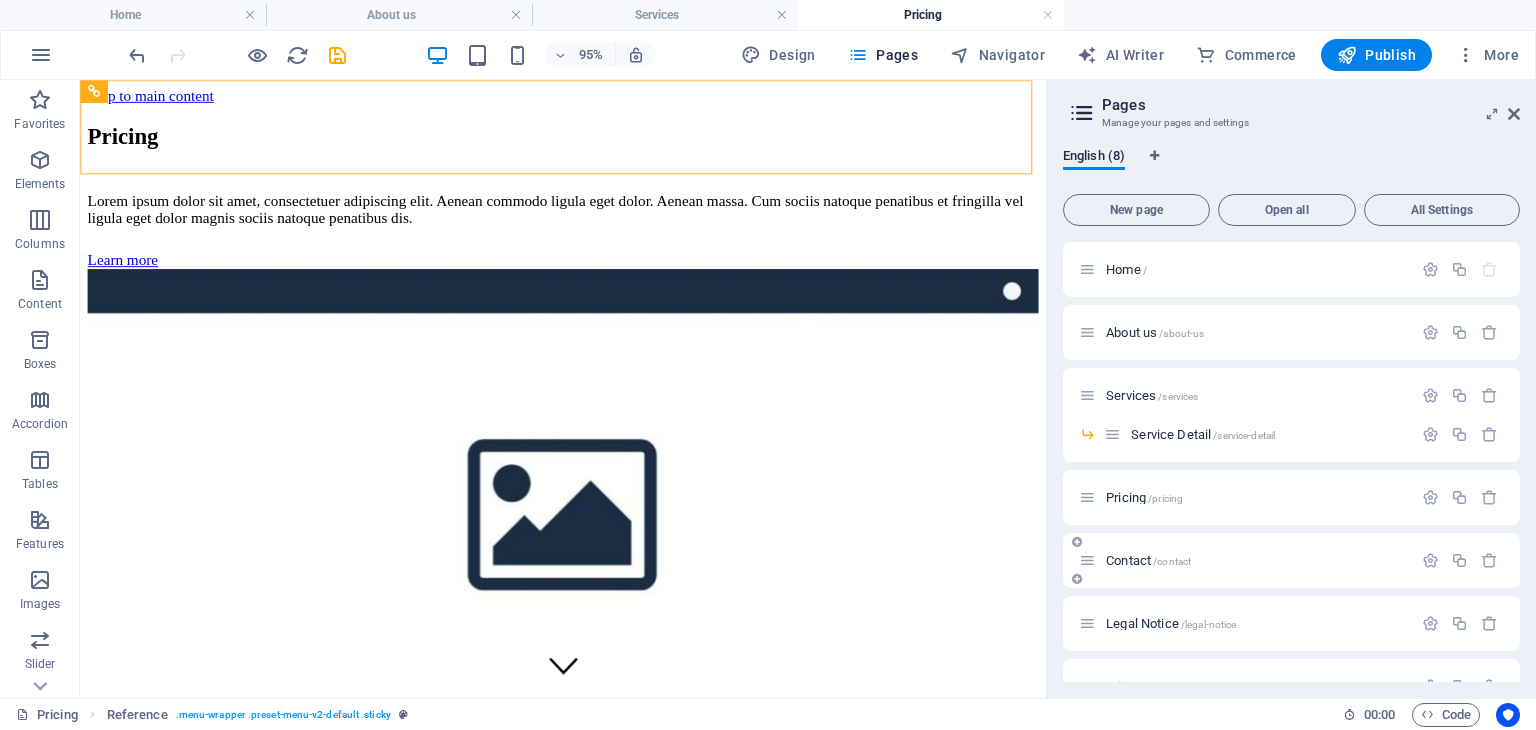 click on "Contact /contact" at bounding box center (1245, 560) 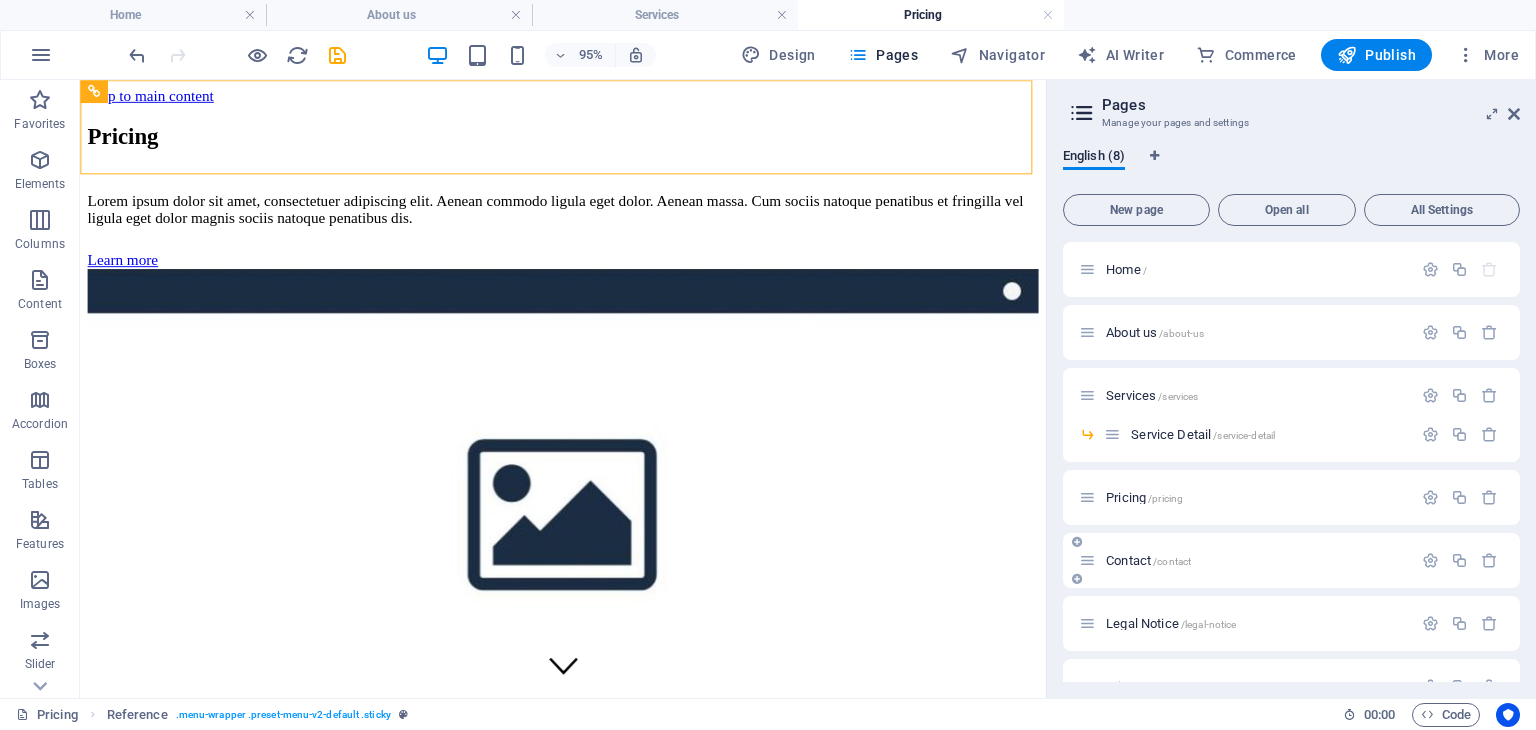 click on "Contact /contact" at bounding box center (1148, 560) 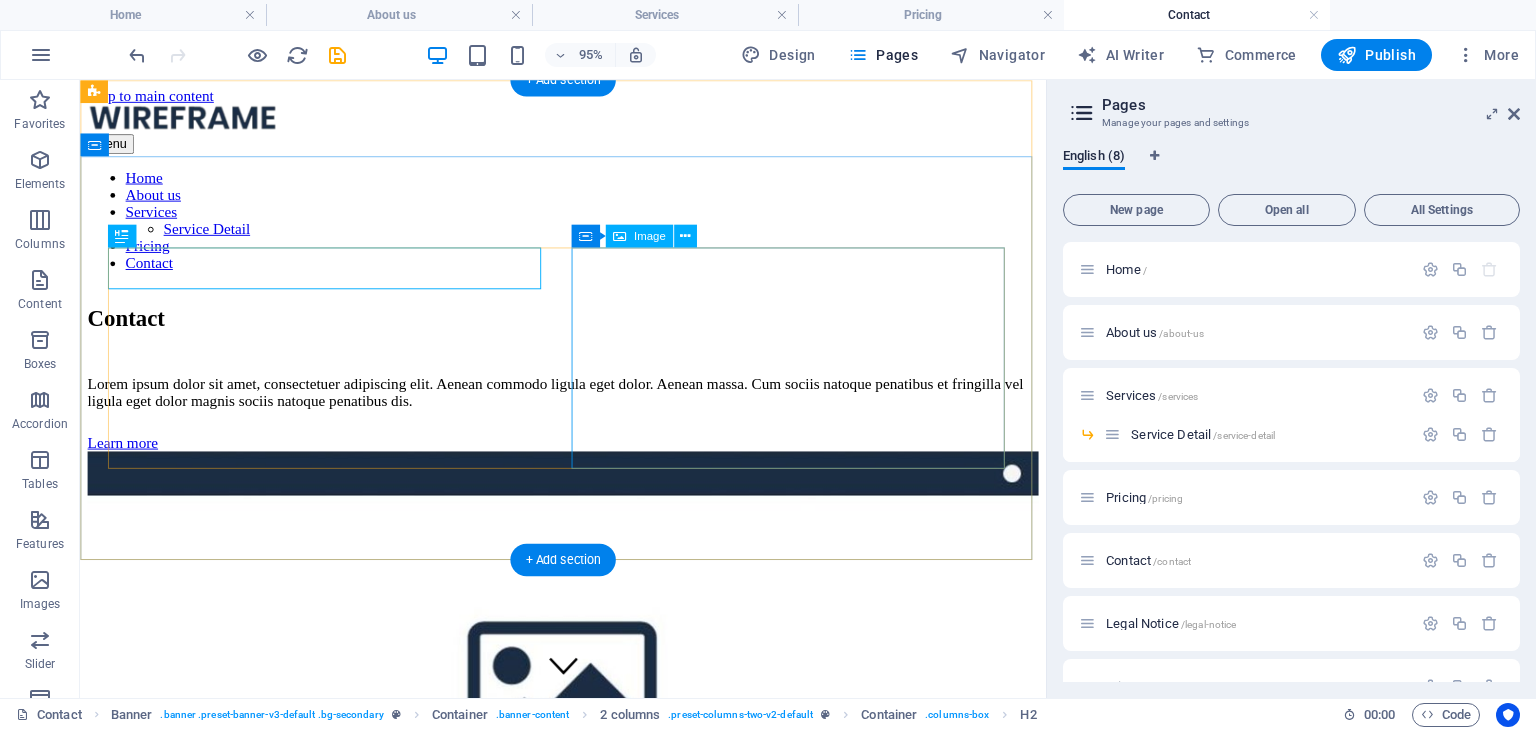 scroll, scrollTop: 0, scrollLeft: 0, axis: both 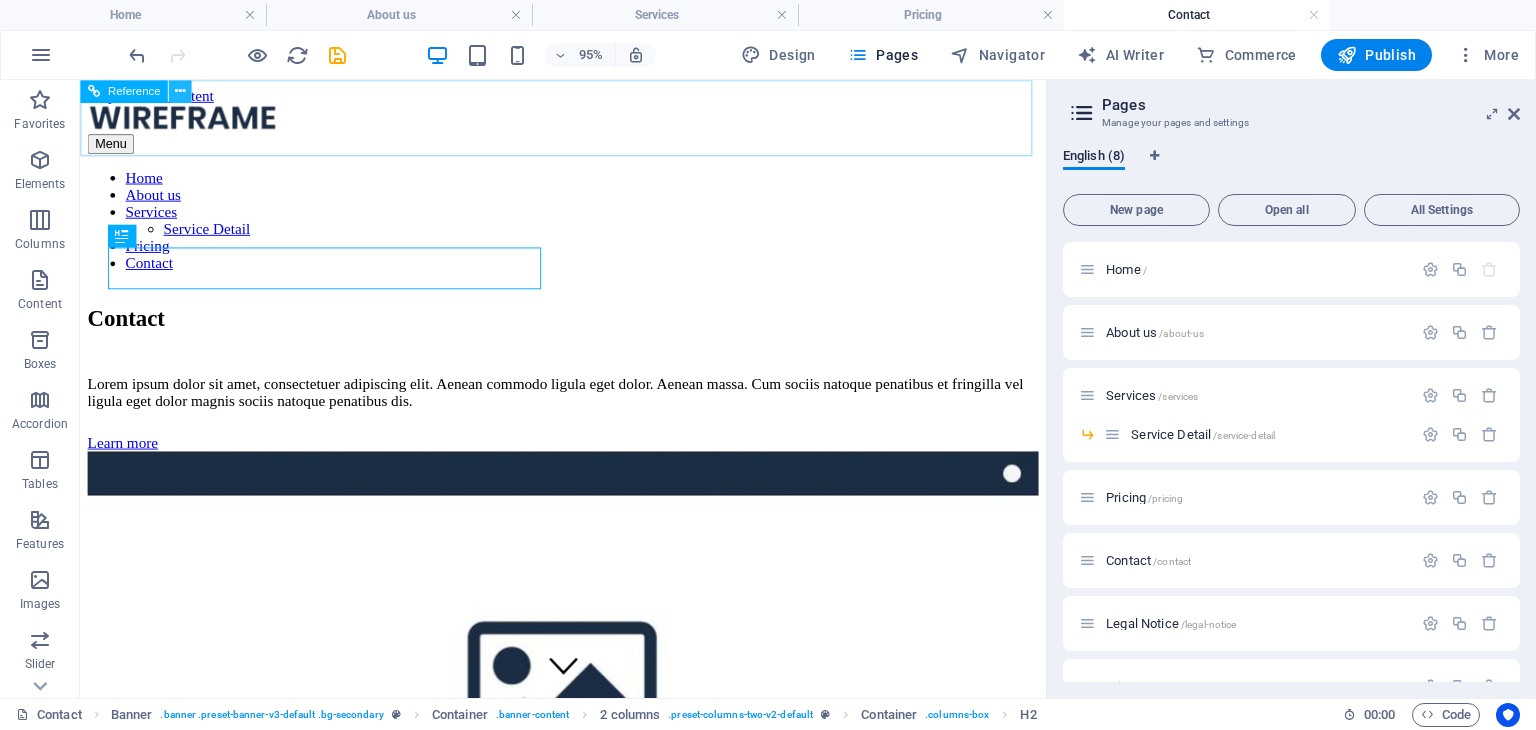 click at bounding box center [180, 91] 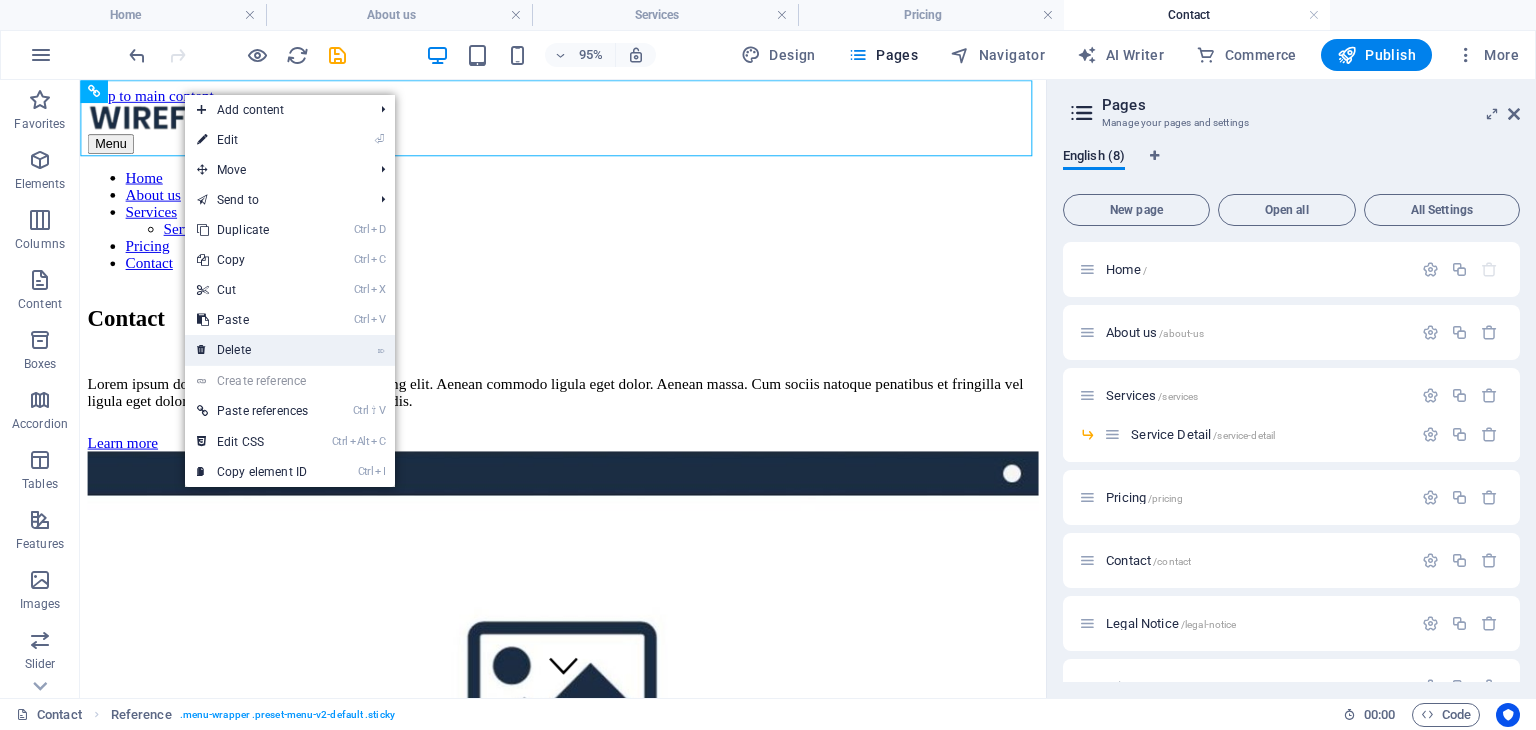 click on "⌦  Delete" at bounding box center (252, 350) 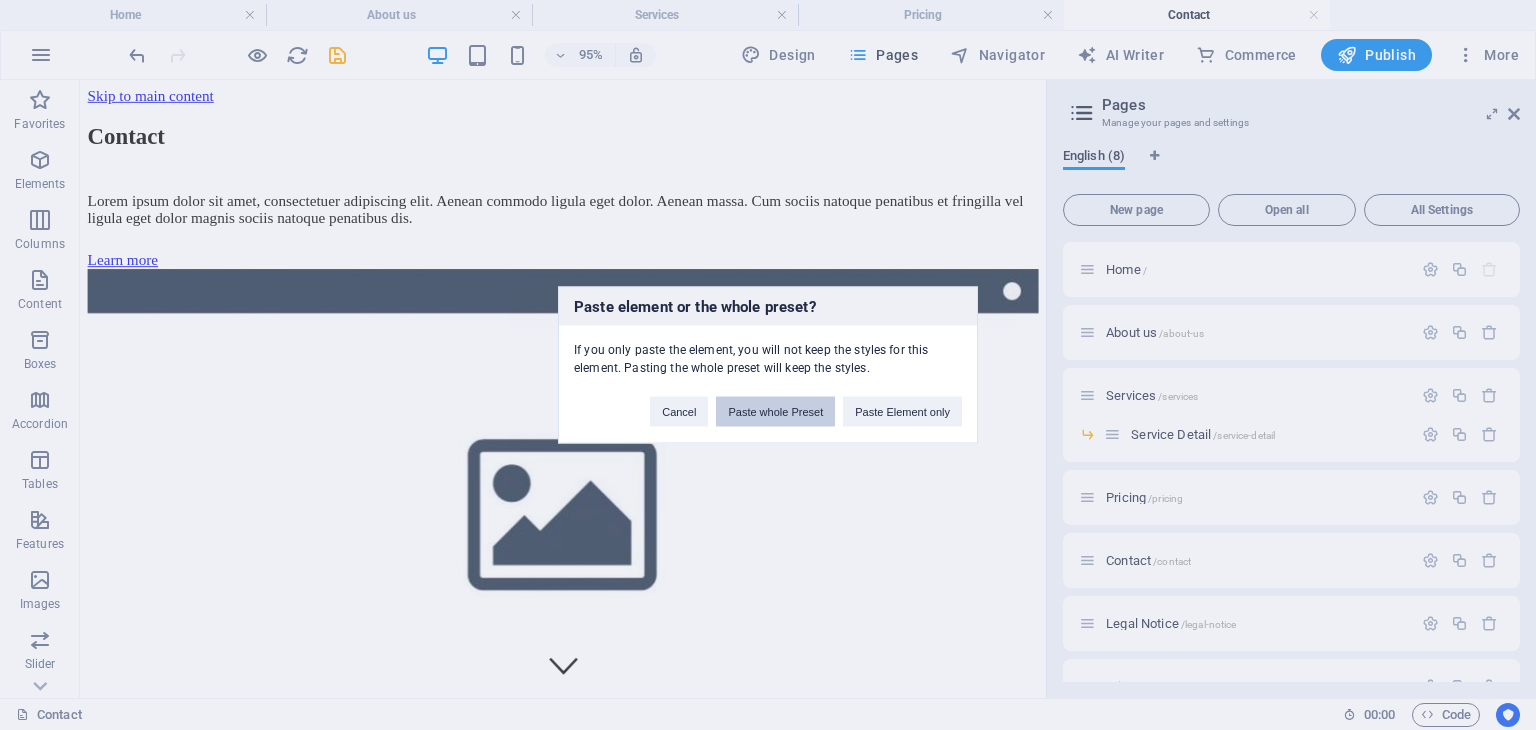 click on "Paste whole Preset" at bounding box center [775, 412] 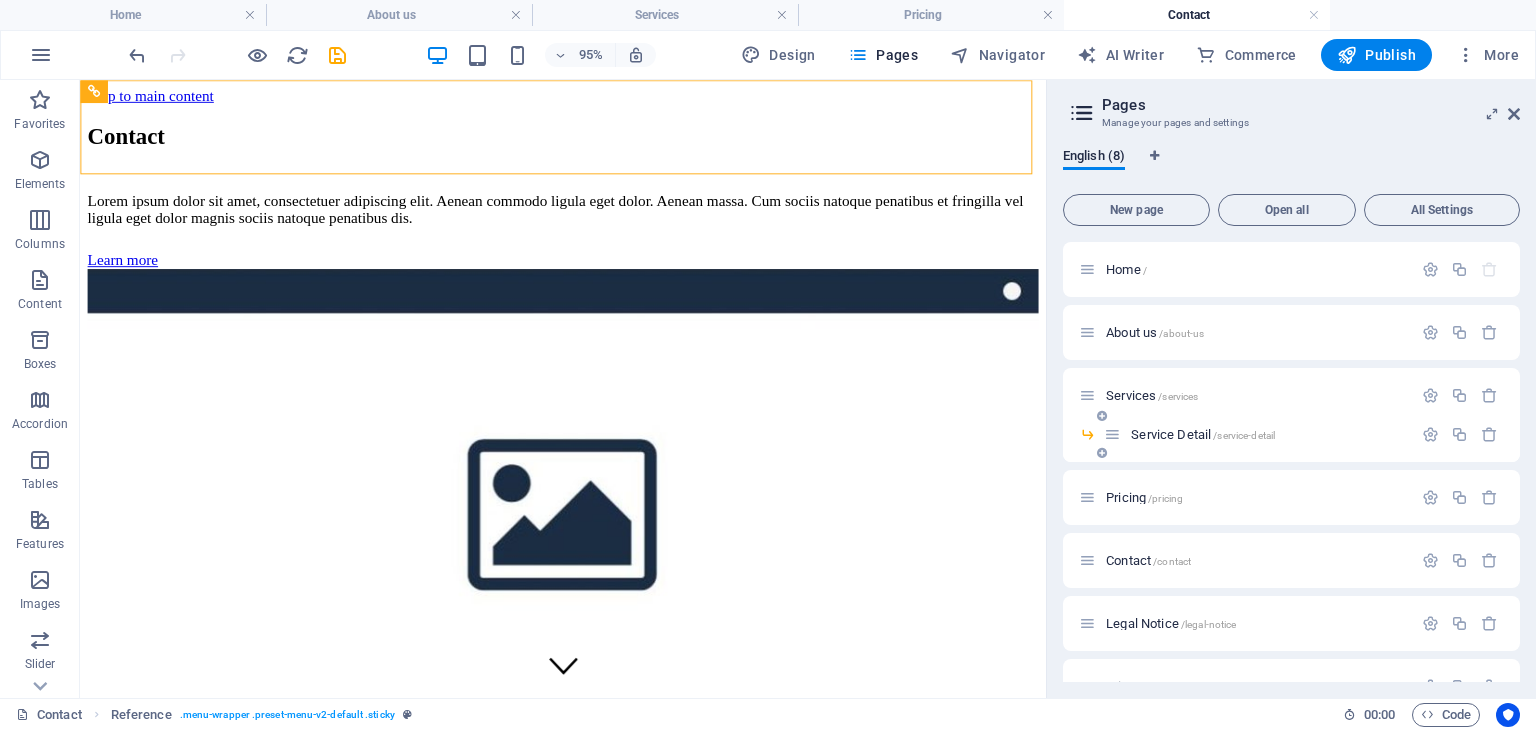scroll, scrollTop: 40, scrollLeft: 0, axis: vertical 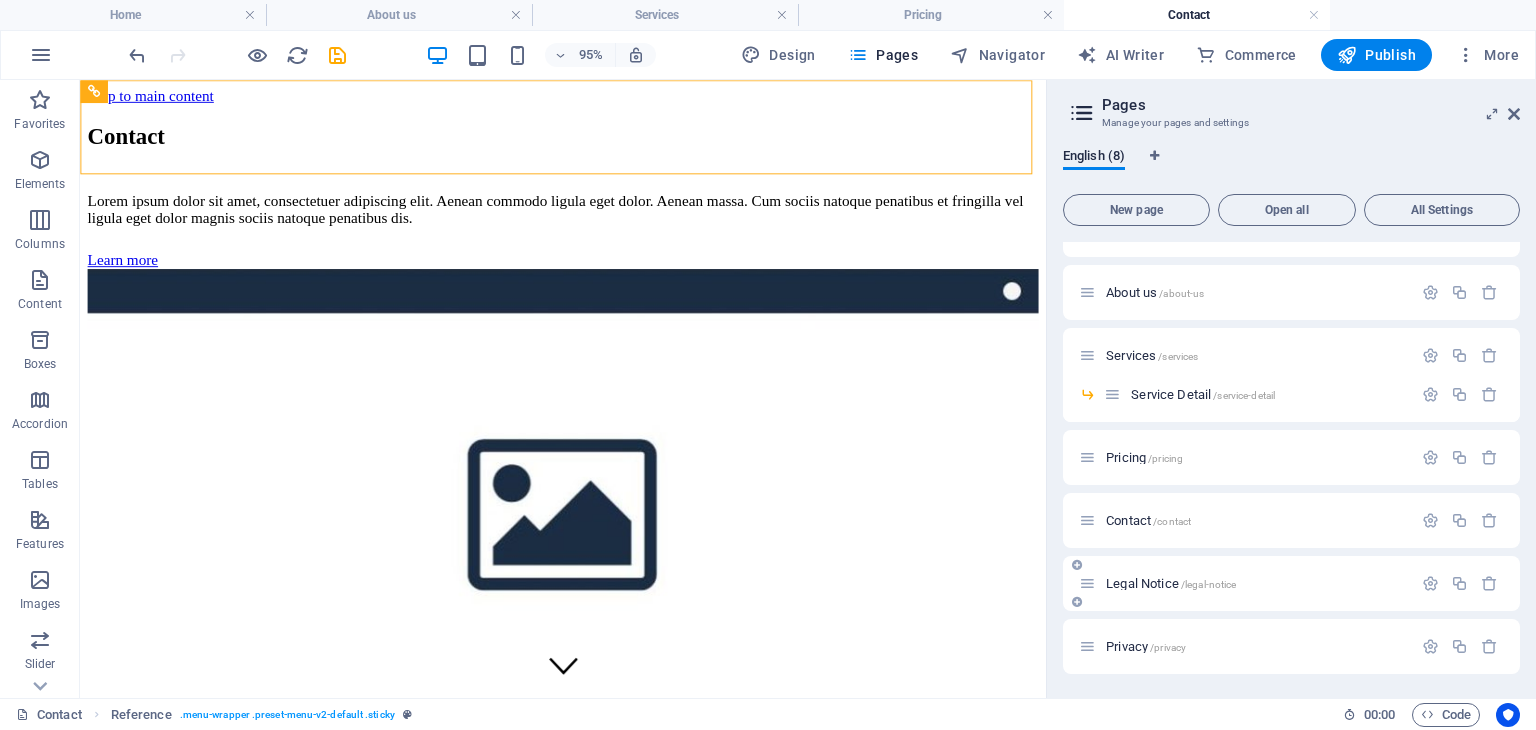 click on "Legal Notice /legal-notice" at bounding box center (1171, 583) 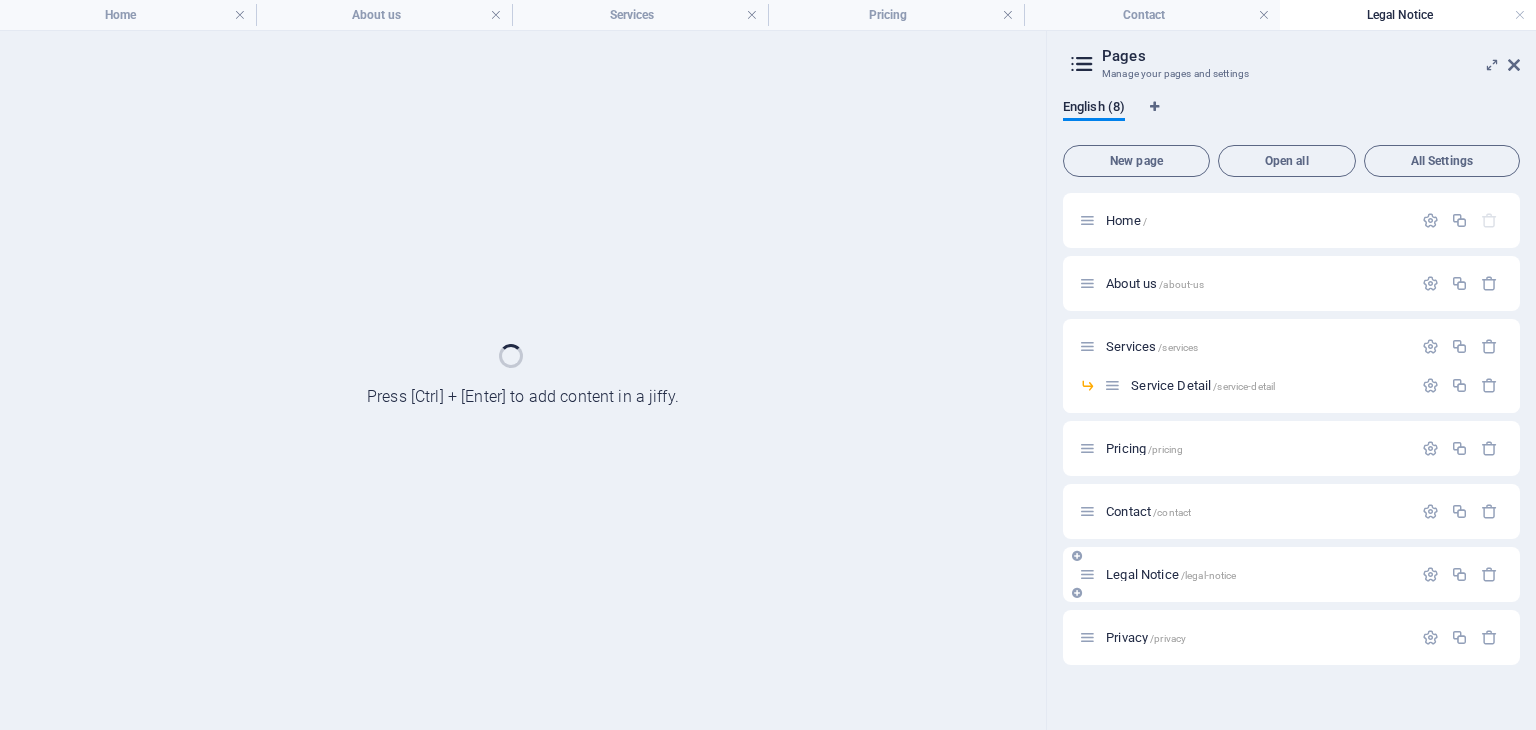 scroll, scrollTop: 0, scrollLeft: 0, axis: both 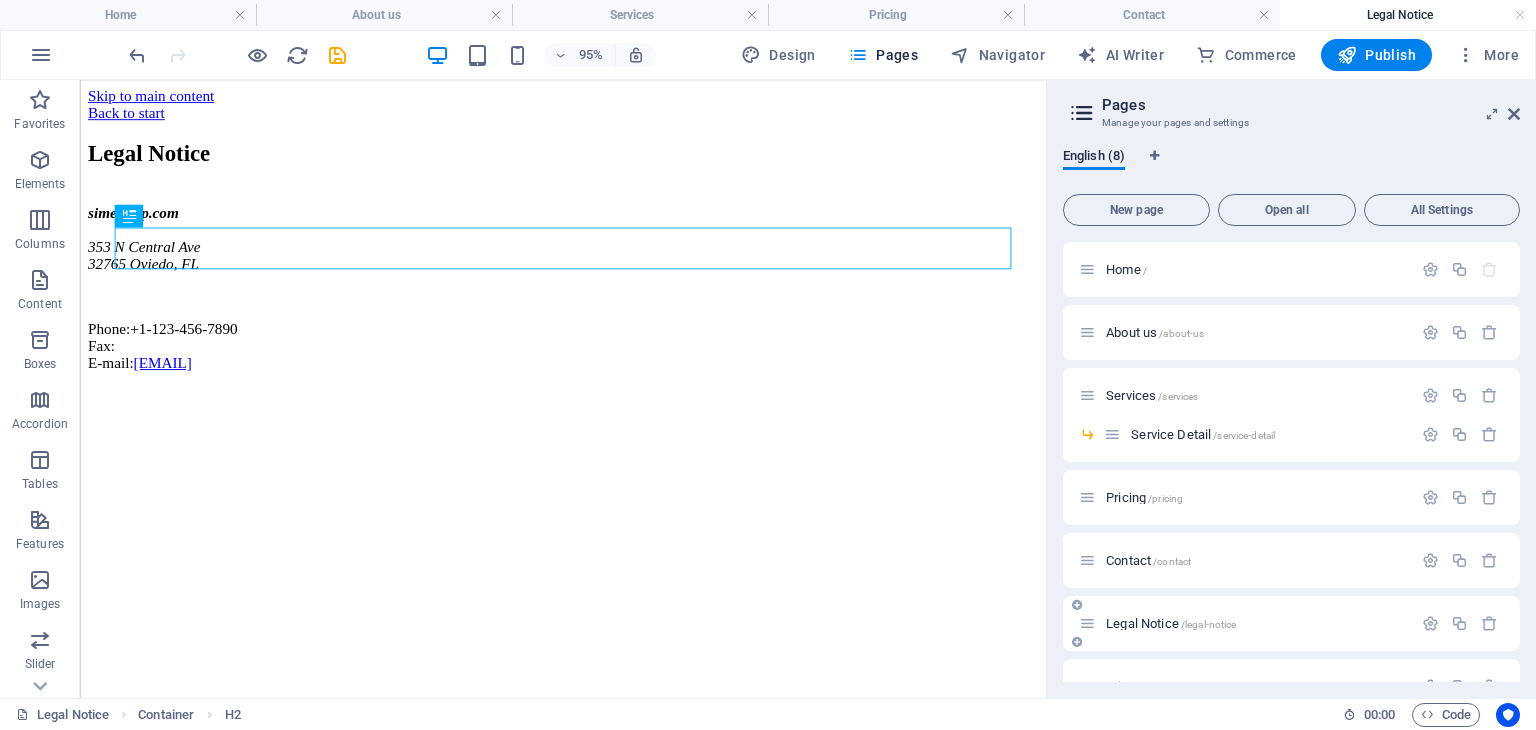 click on "Legal Notice /legal-notice" at bounding box center [1171, 623] 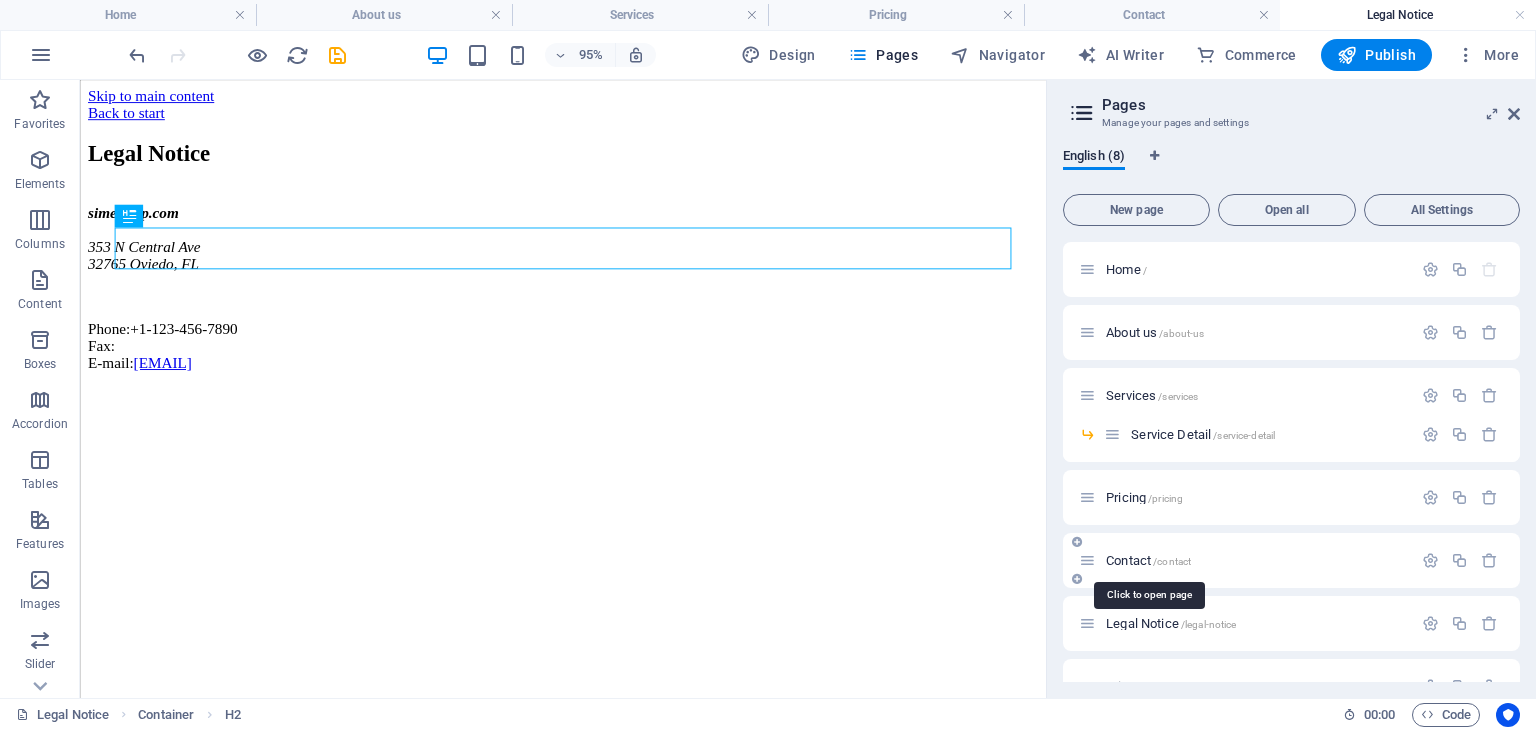 click on "Contact /contact" at bounding box center (1148, 560) 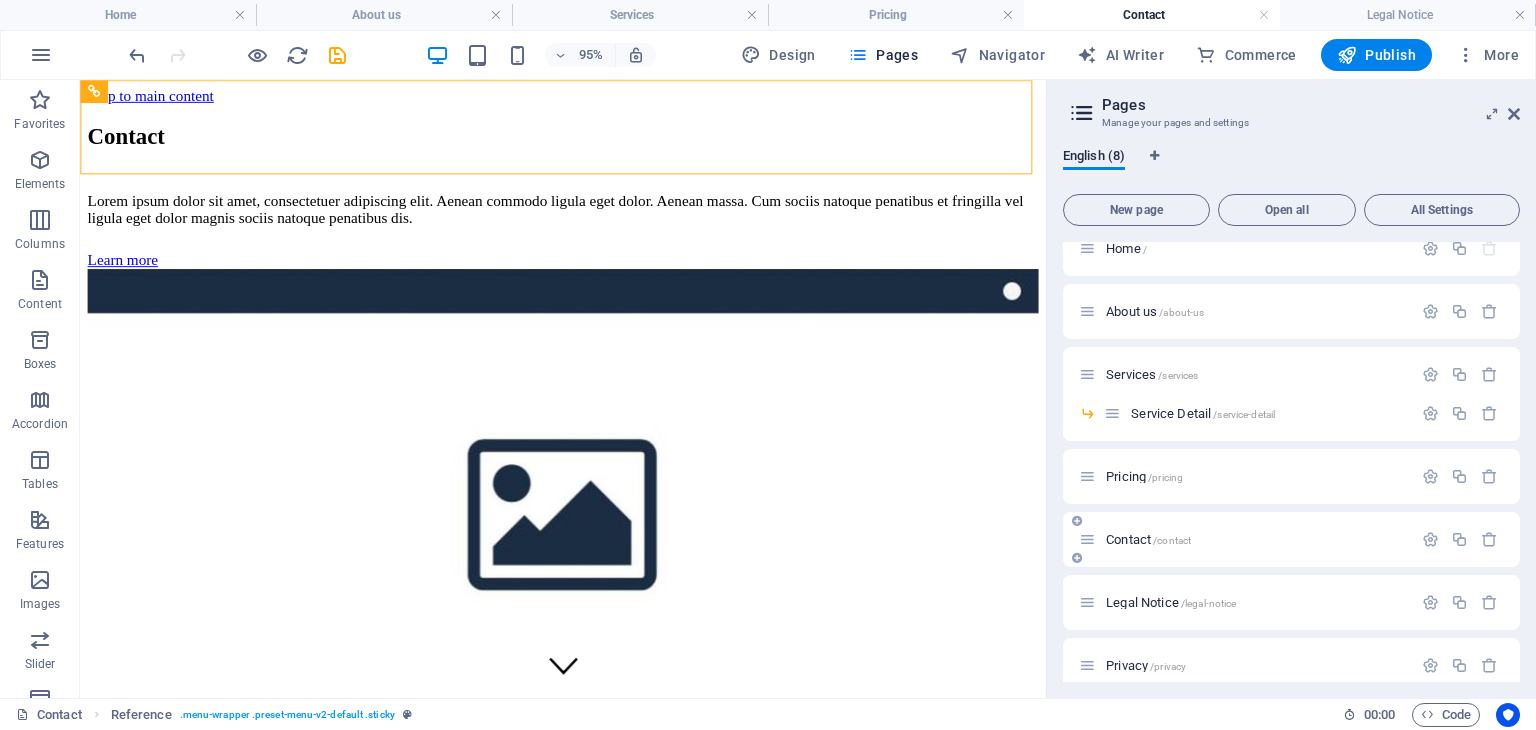 scroll, scrollTop: 40, scrollLeft: 0, axis: vertical 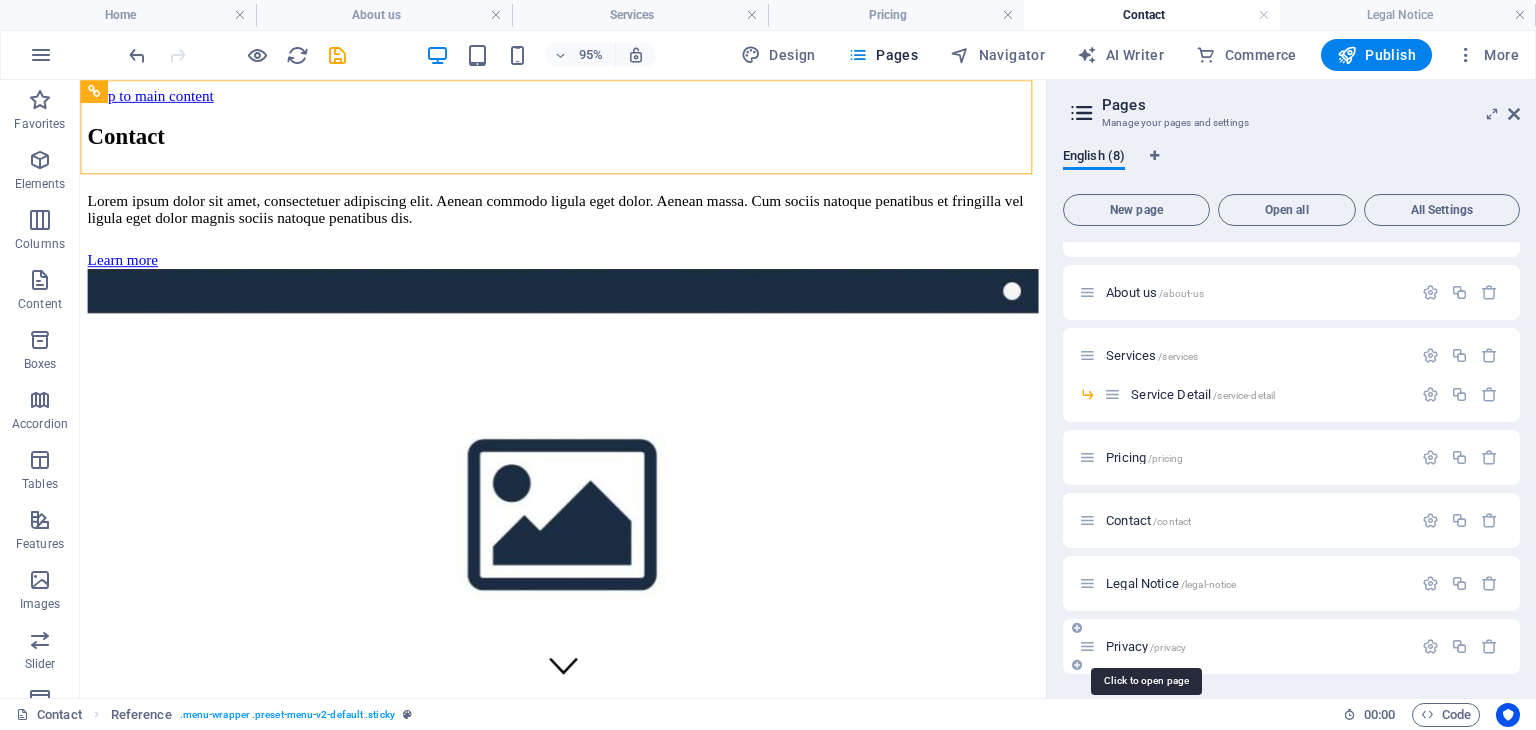 click on "Privacy /privacy" at bounding box center [1146, 646] 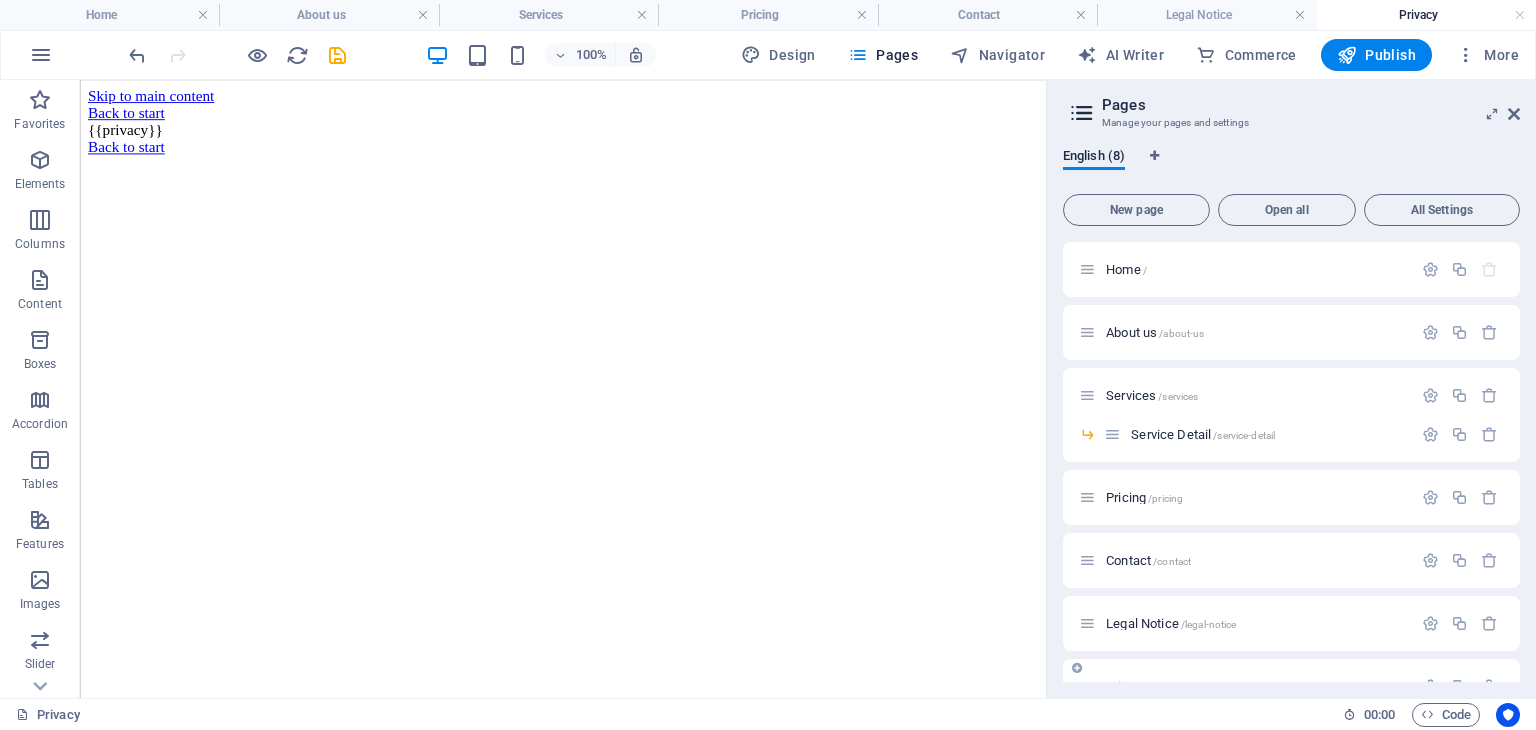 scroll, scrollTop: 0, scrollLeft: 0, axis: both 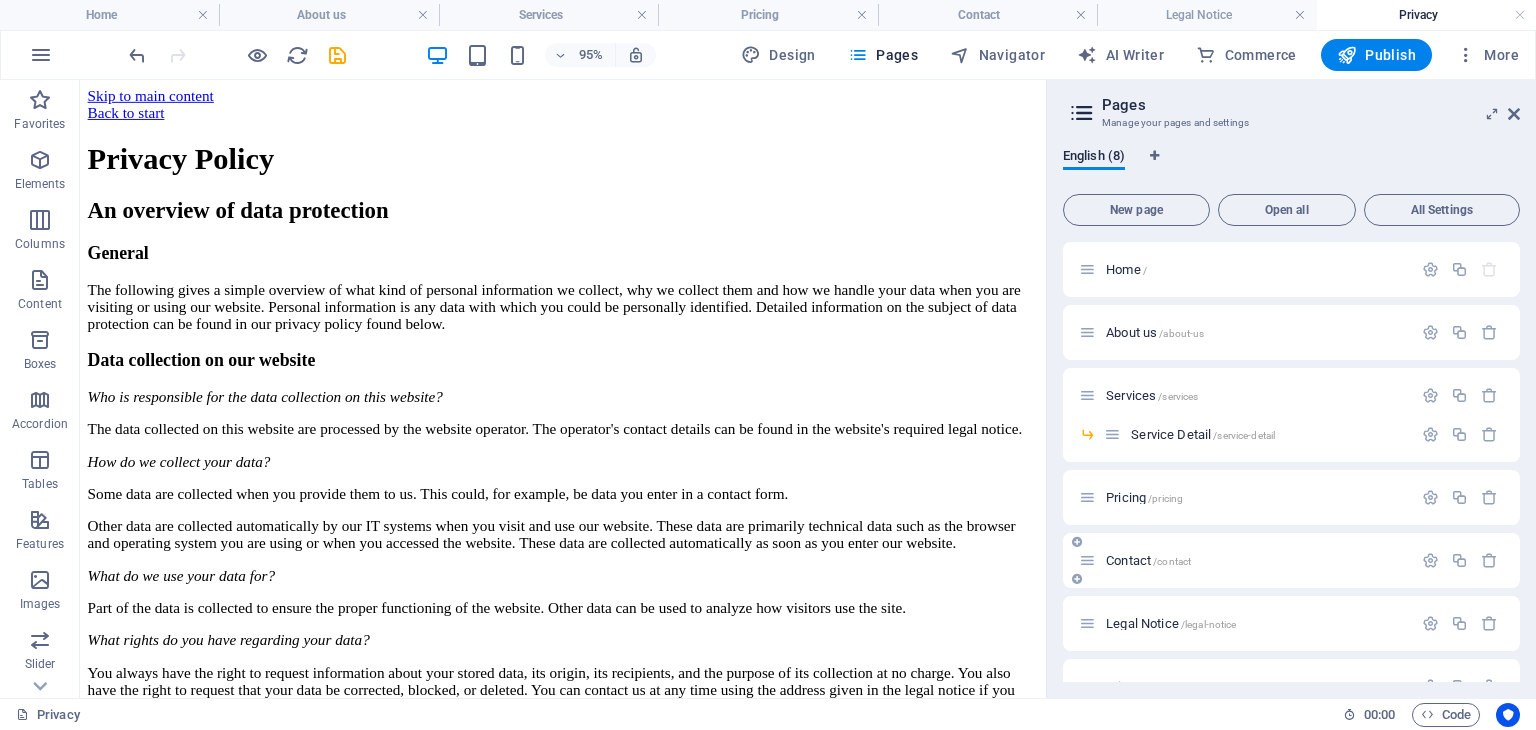 click on "Contact /contact" at bounding box center (1148, 560) 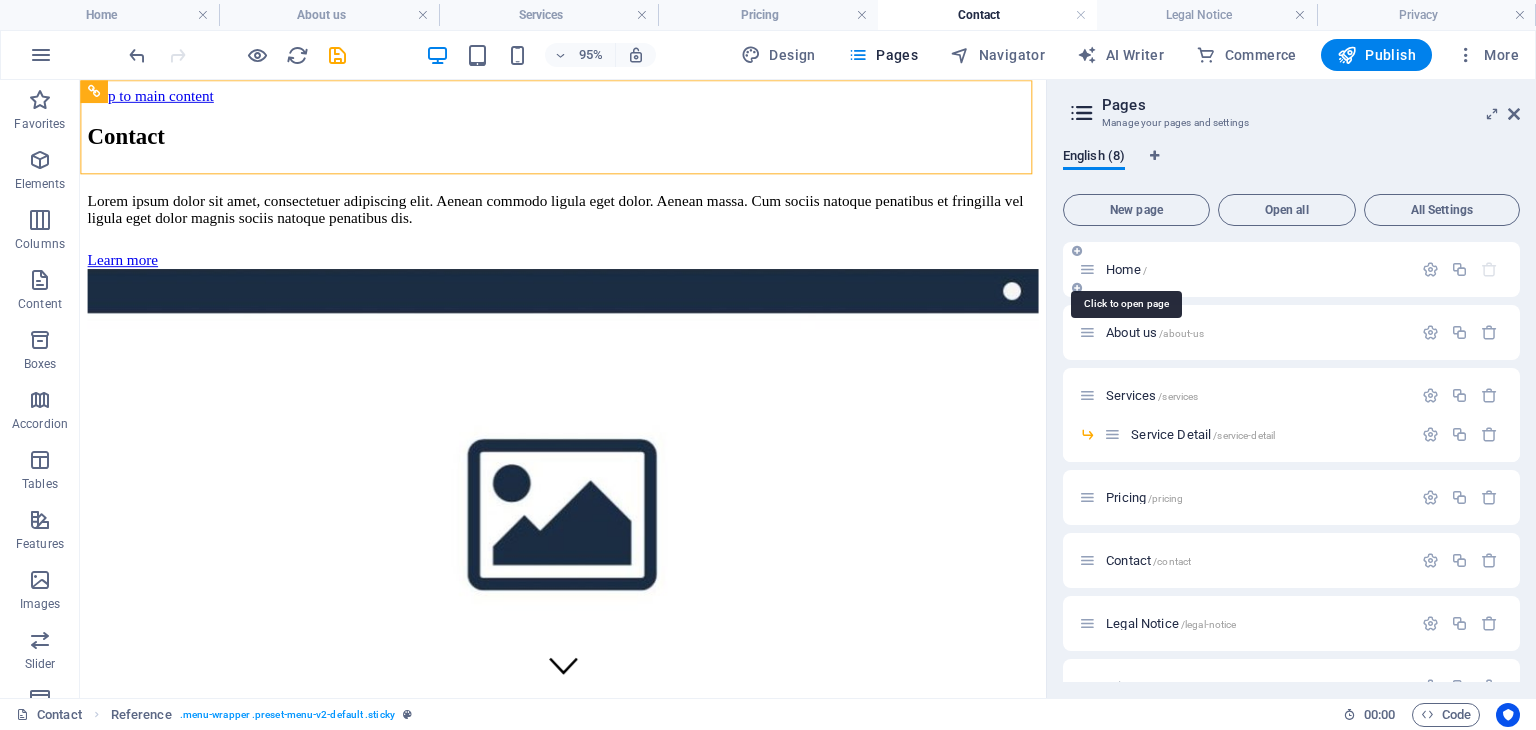 click on "Home /" at bounding box center (1126, 269) 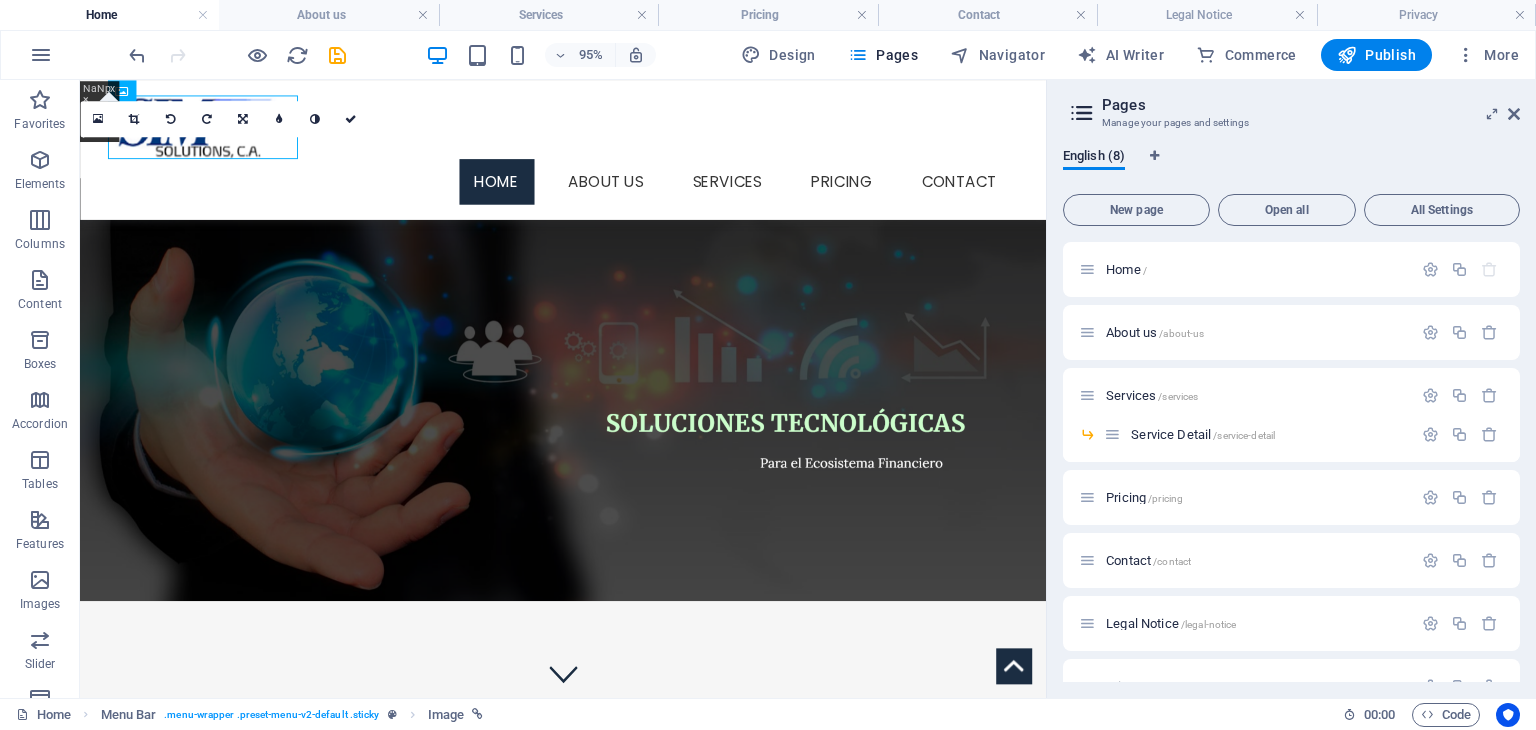 click on "Pages Manage your pages and settings English (8) New page Open all All Settings Home / About us /about-us Services /services Service Detail /service-detail Pricing /pricing Contact /contact Legal Notice /legal-notice Privacy /privacy" at bounding box center [1291, 389] 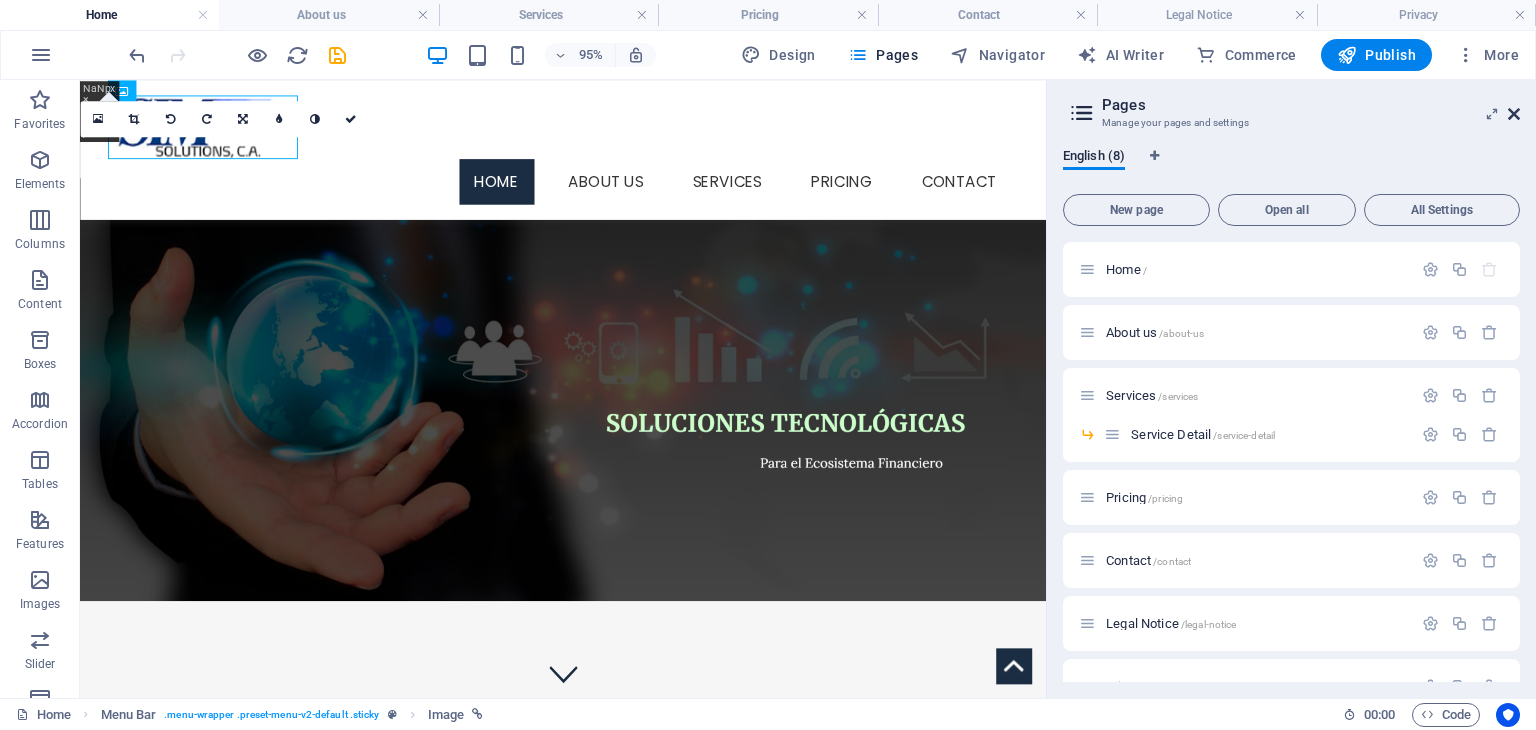 click at bounding box center [1514, 114] 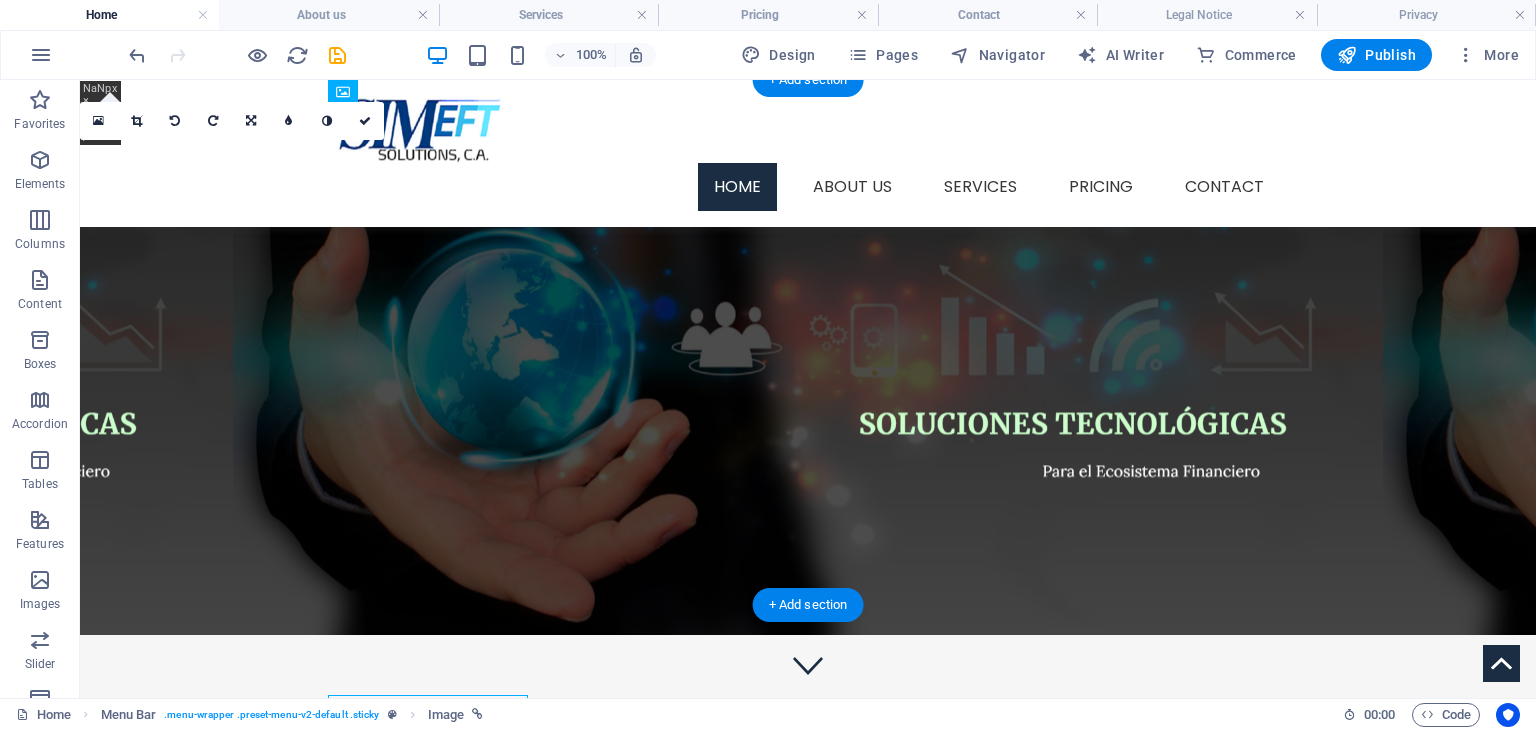 scroll, scrollTop: 0, scrollLeft: 0, axis: both 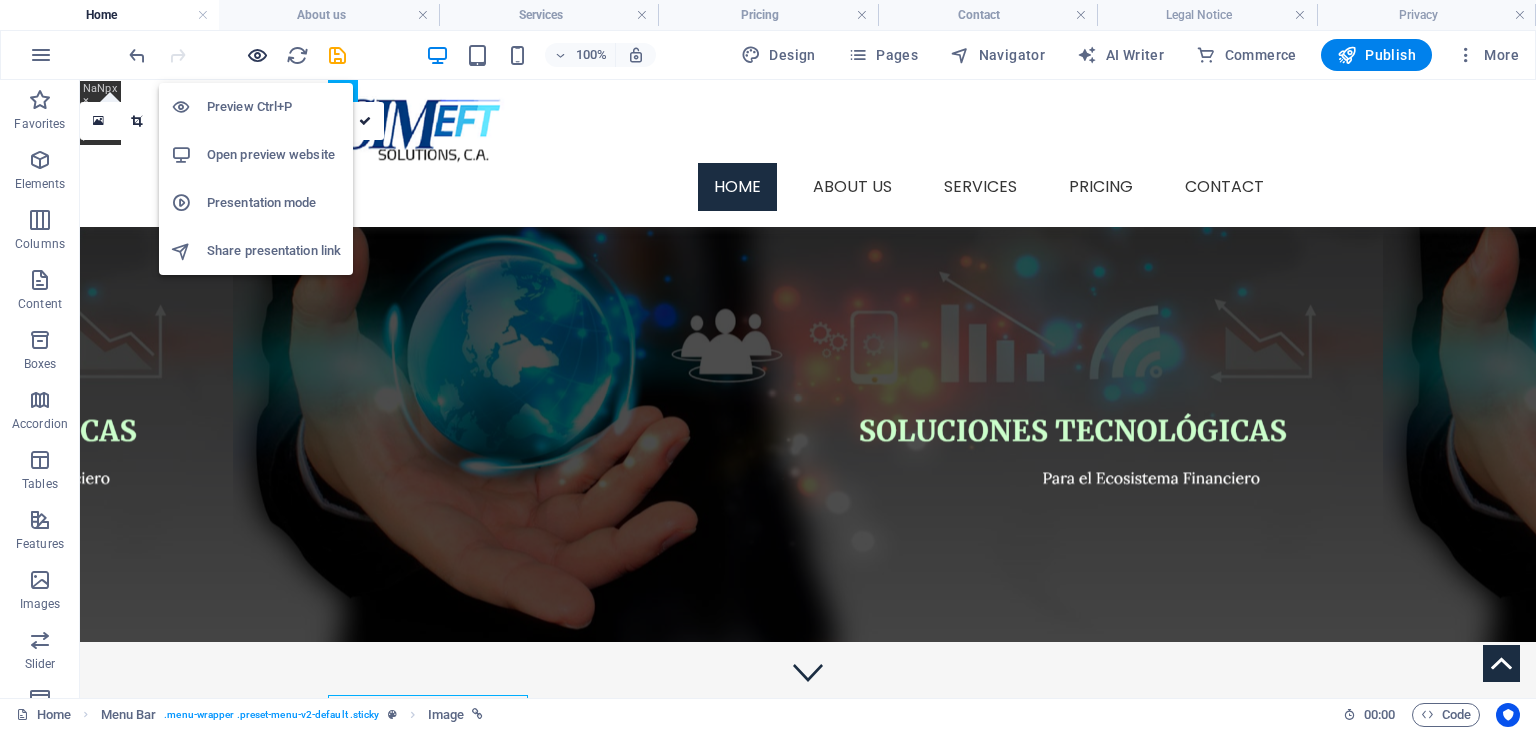 click at bounding box center [257, 55] 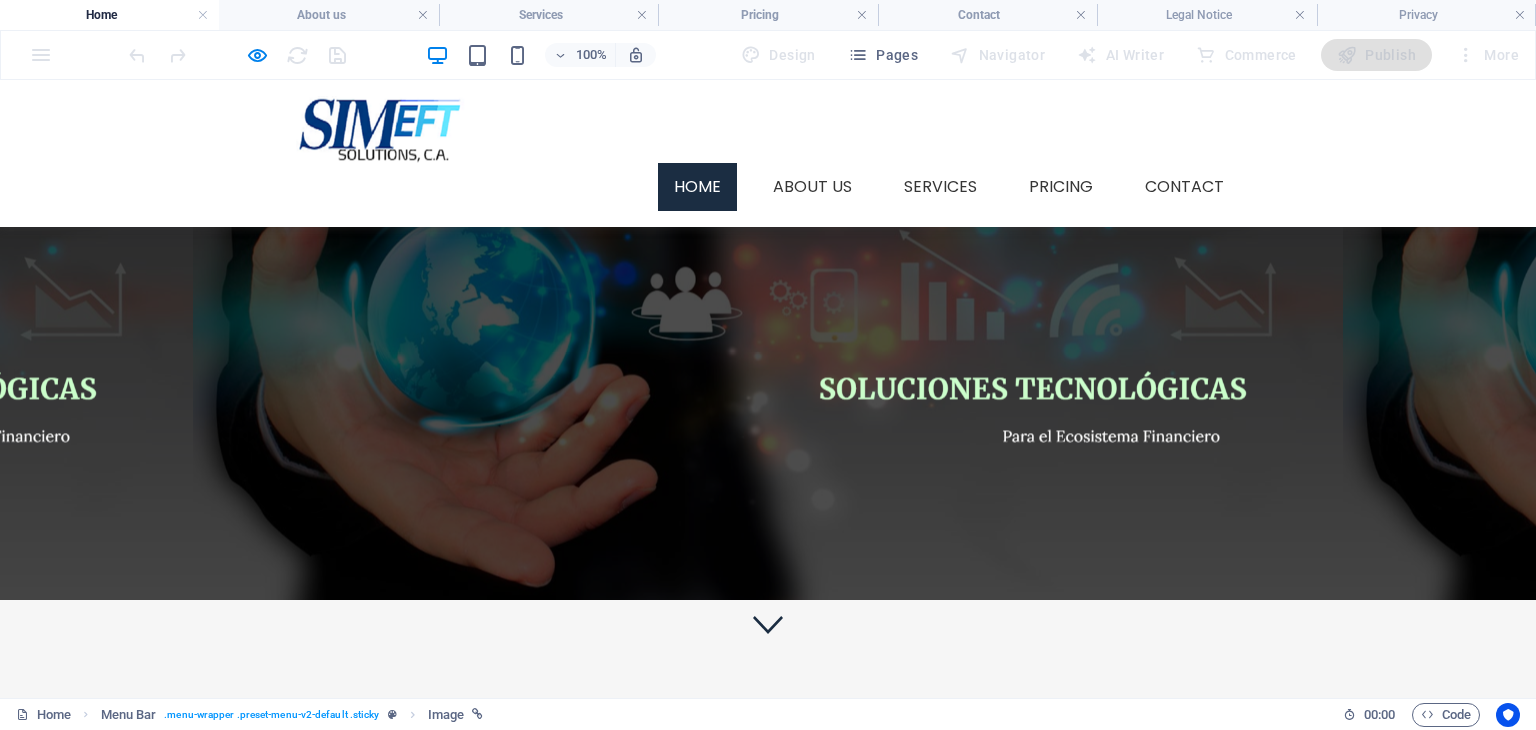 scroll, scrollTop: 0, scrollLeft: 0, axis: both 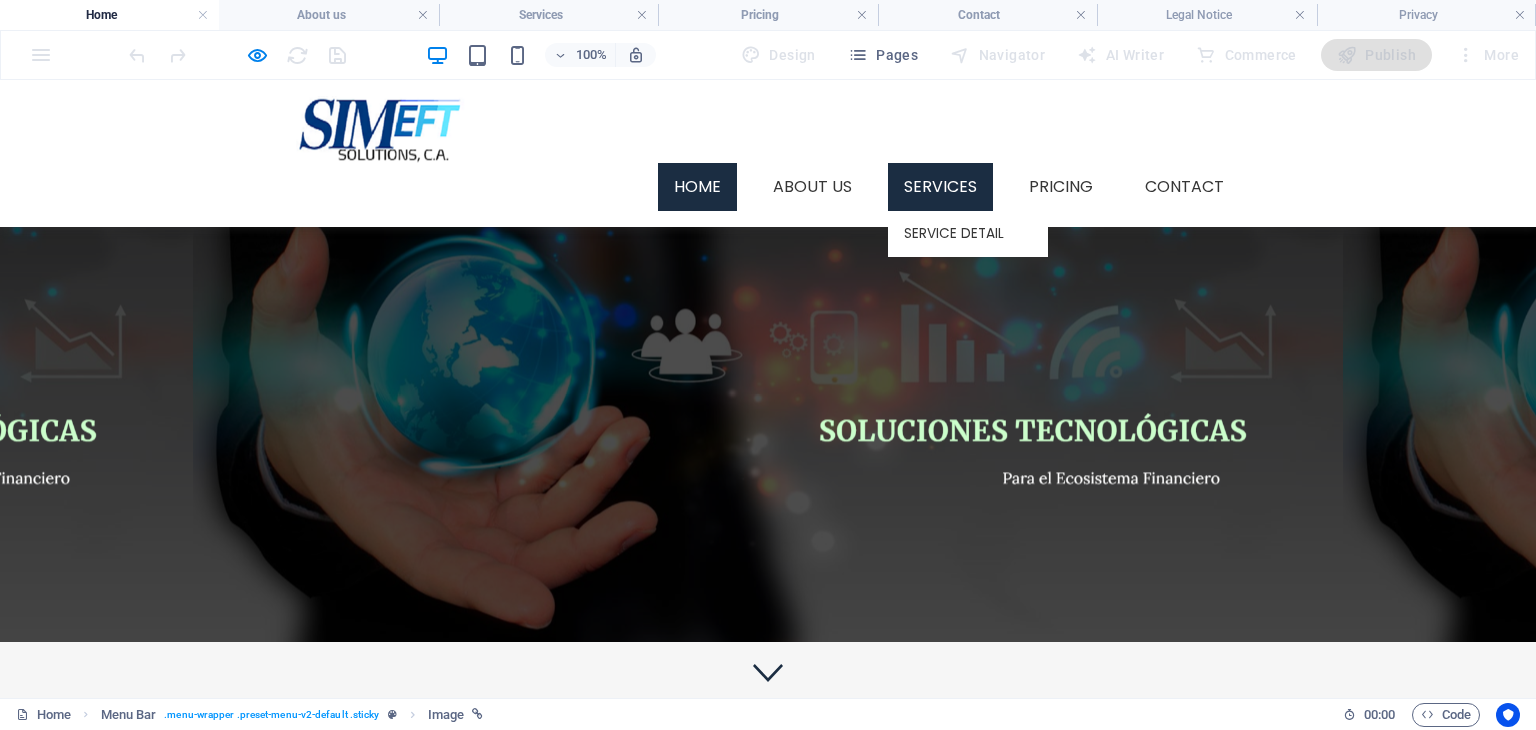 click on "Services" at bounding box center (940, 187) 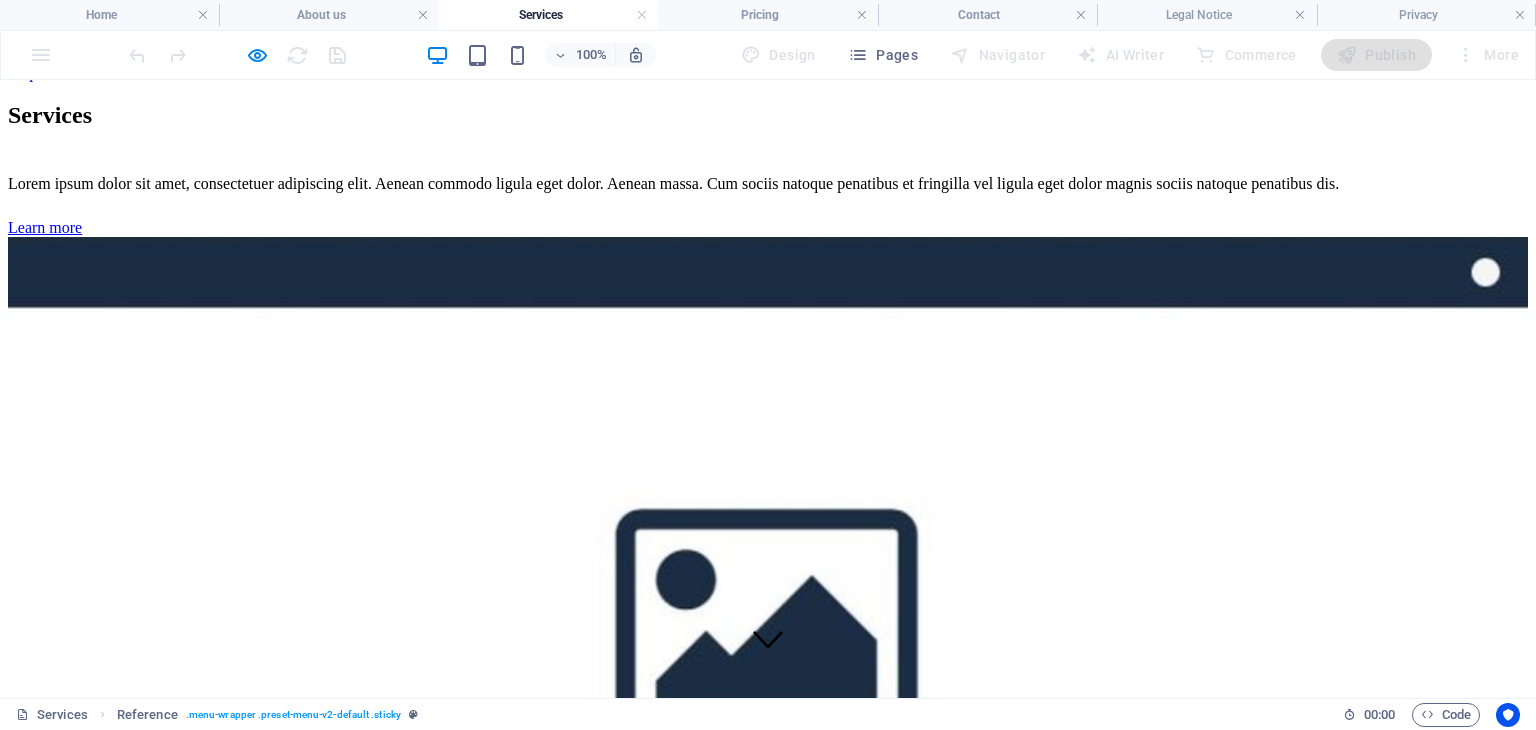 scroll, scrollTop: 0, scrollLeft: 0, axis: both 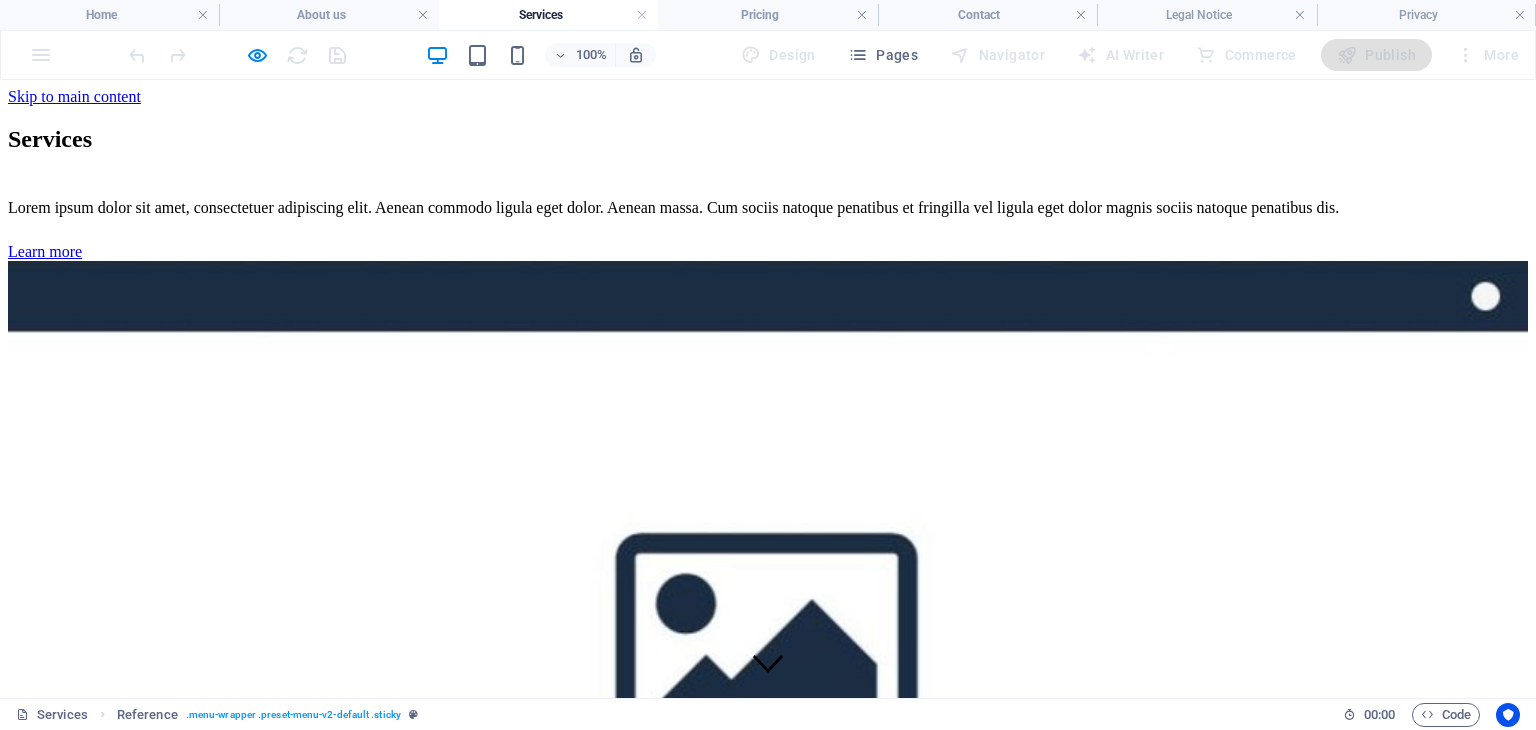click on "About us" at bounding box center (77, 22319) 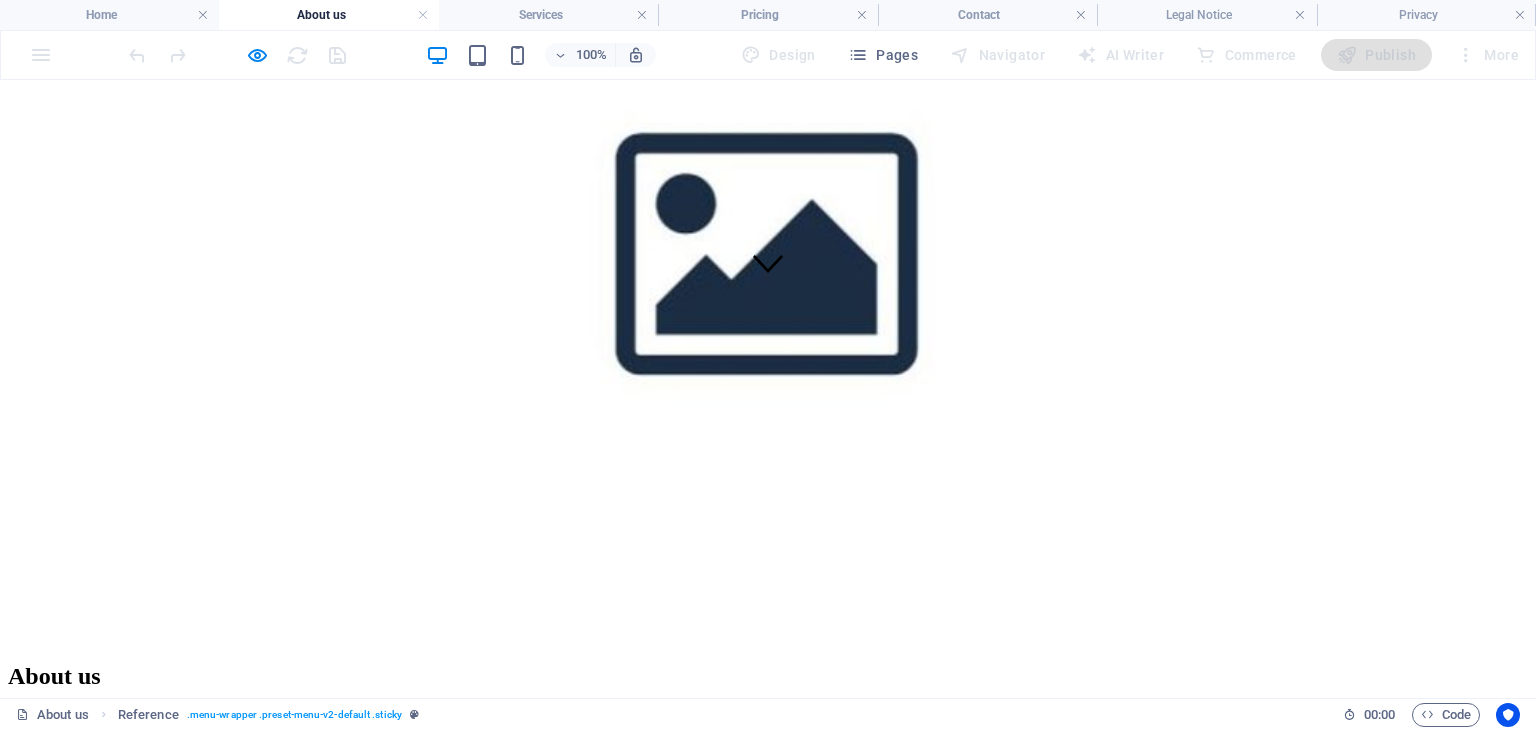 scroll, scrollTop: 0, scrollLeft: 0, axis: both 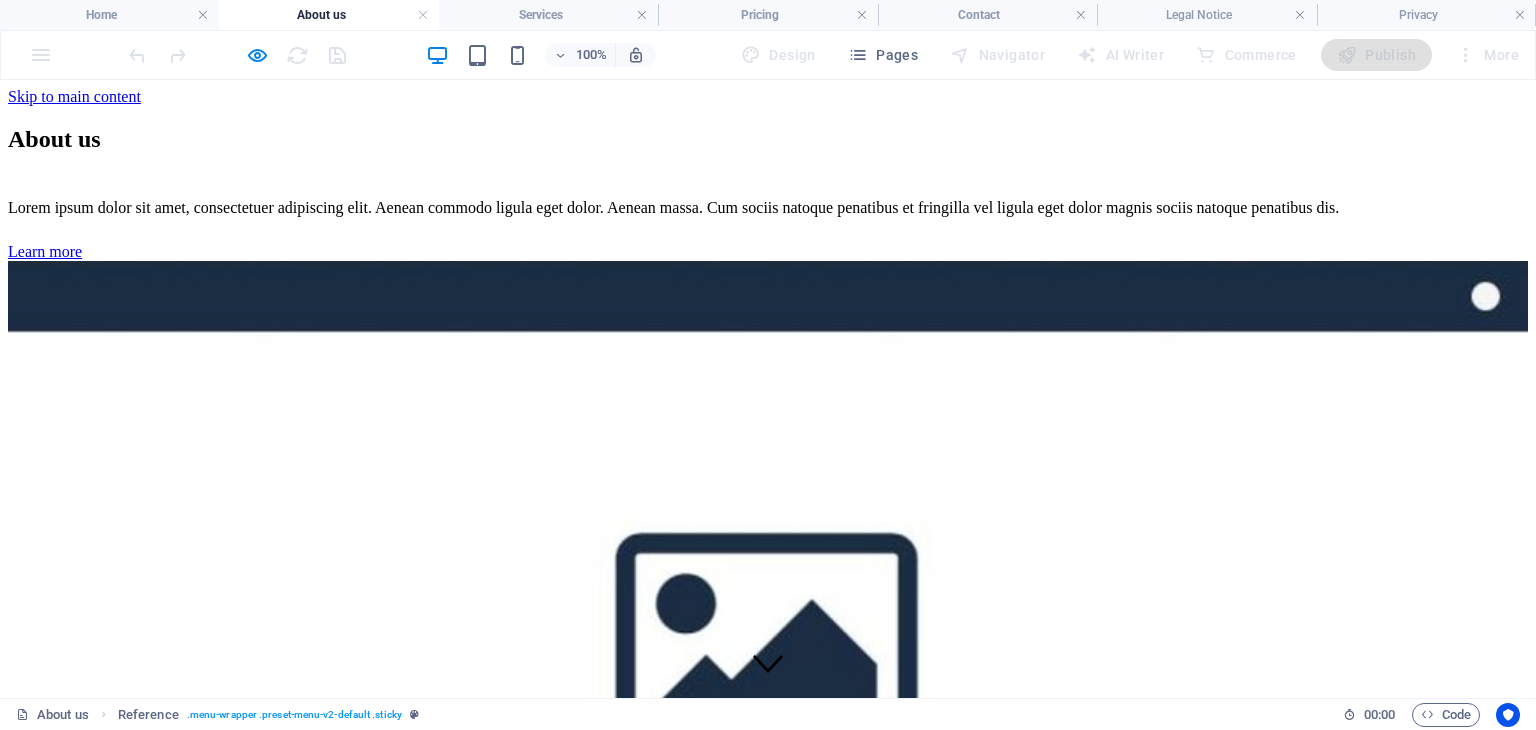 click on "Home" at bounding box center [67, 18005] 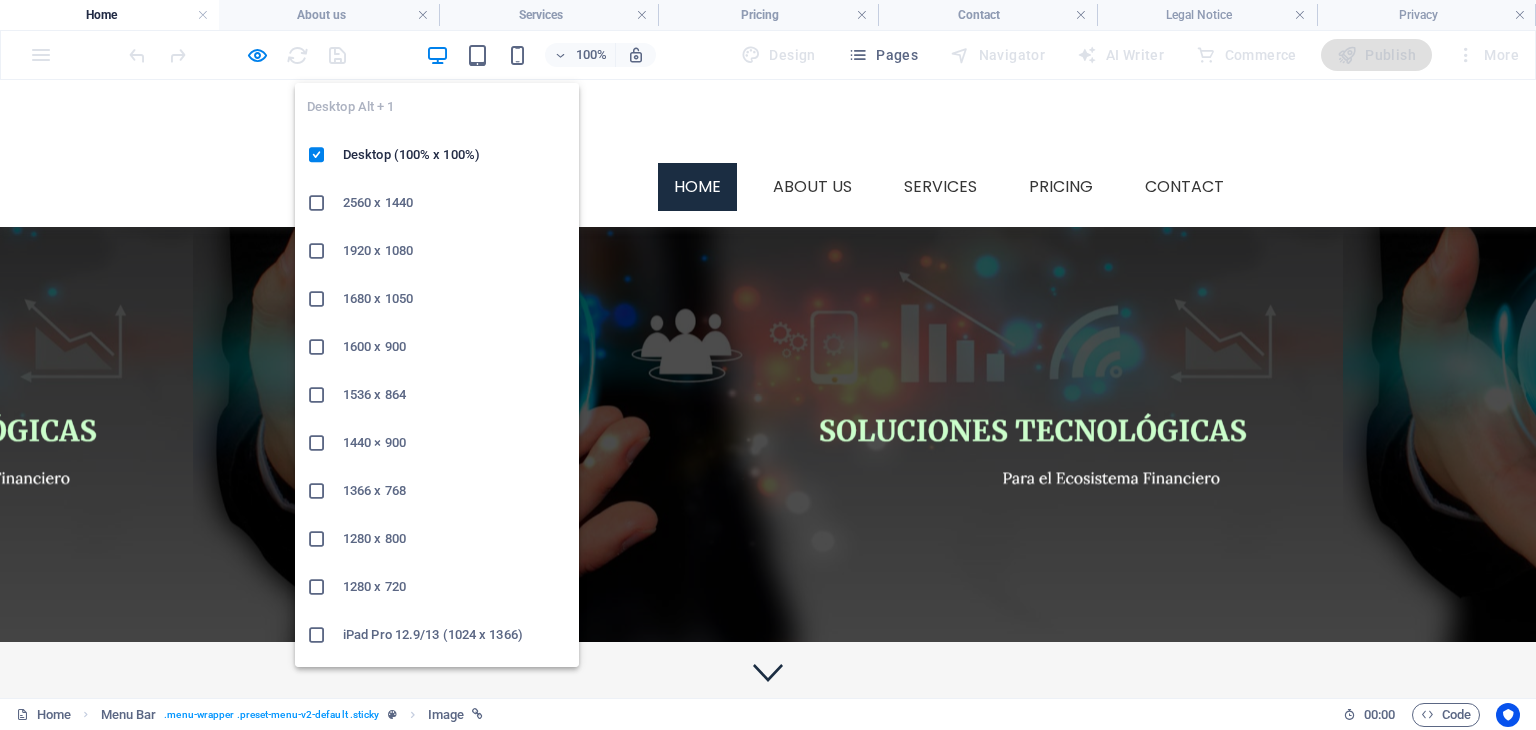 click on "1920 x 1080" at bounding box center (455, 251) 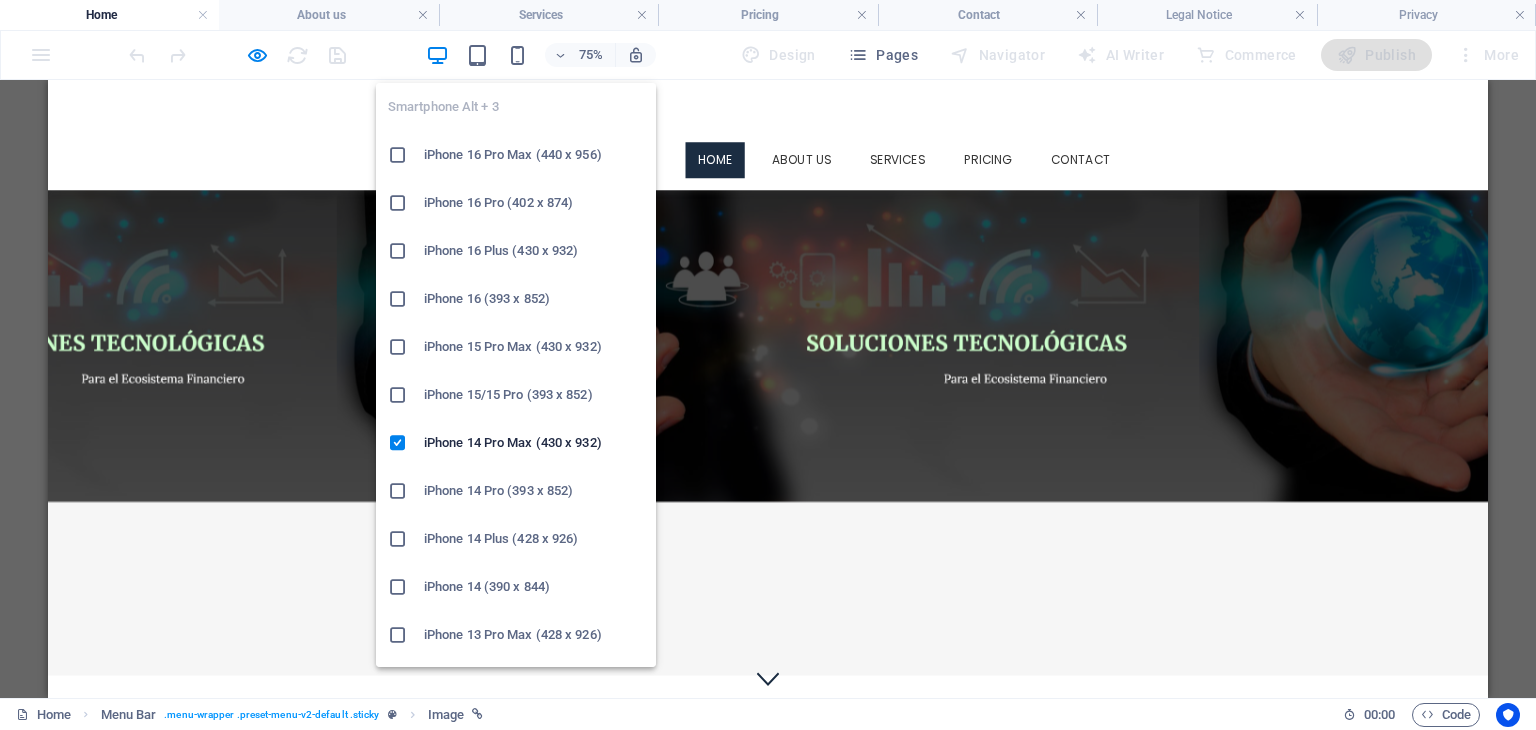 click on "iPhone 16 Plus (430 x 932)" at bounding box center [534, 251] 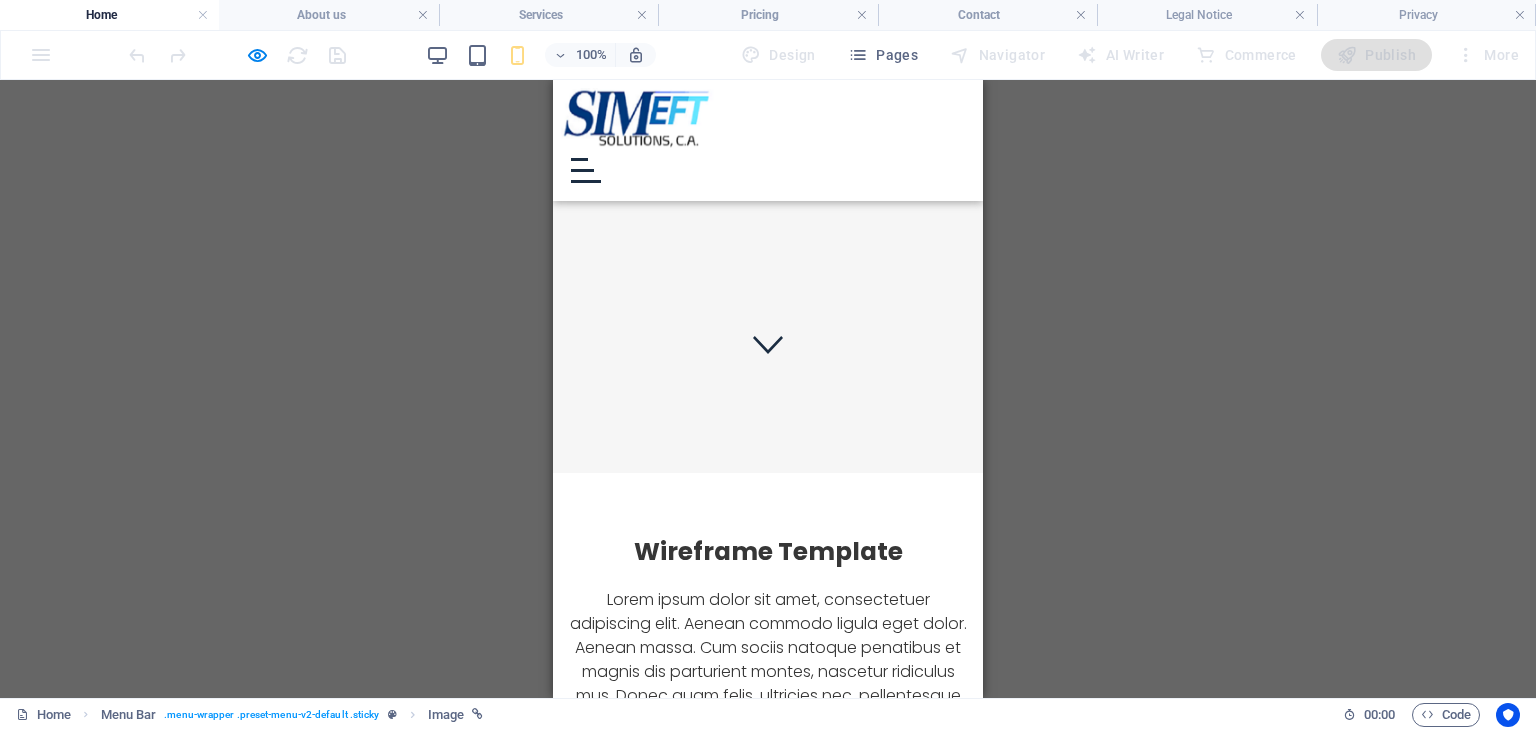 scroll, scrollTop: 0, scrollLeft: 0, axis: both 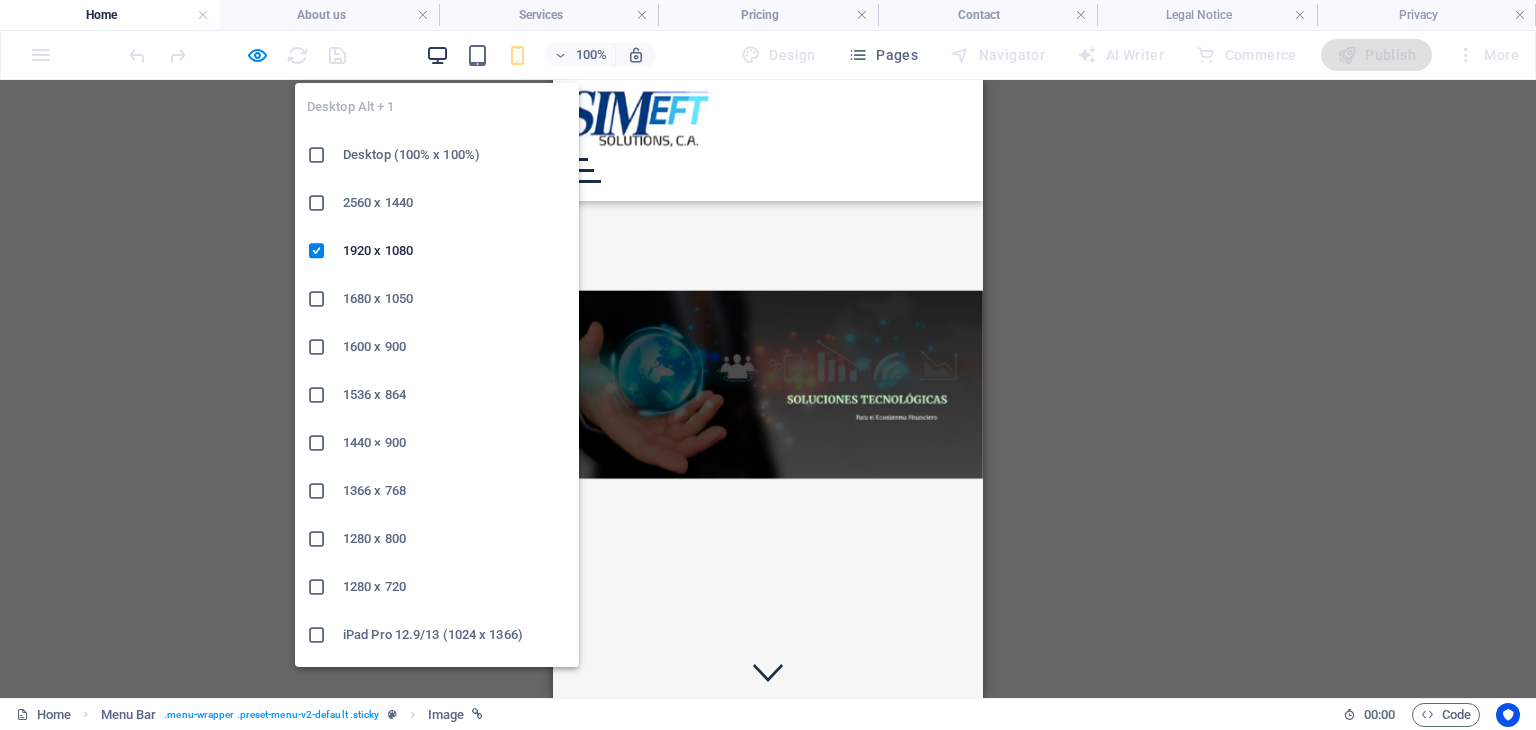 click at bounding box center (437, 55) 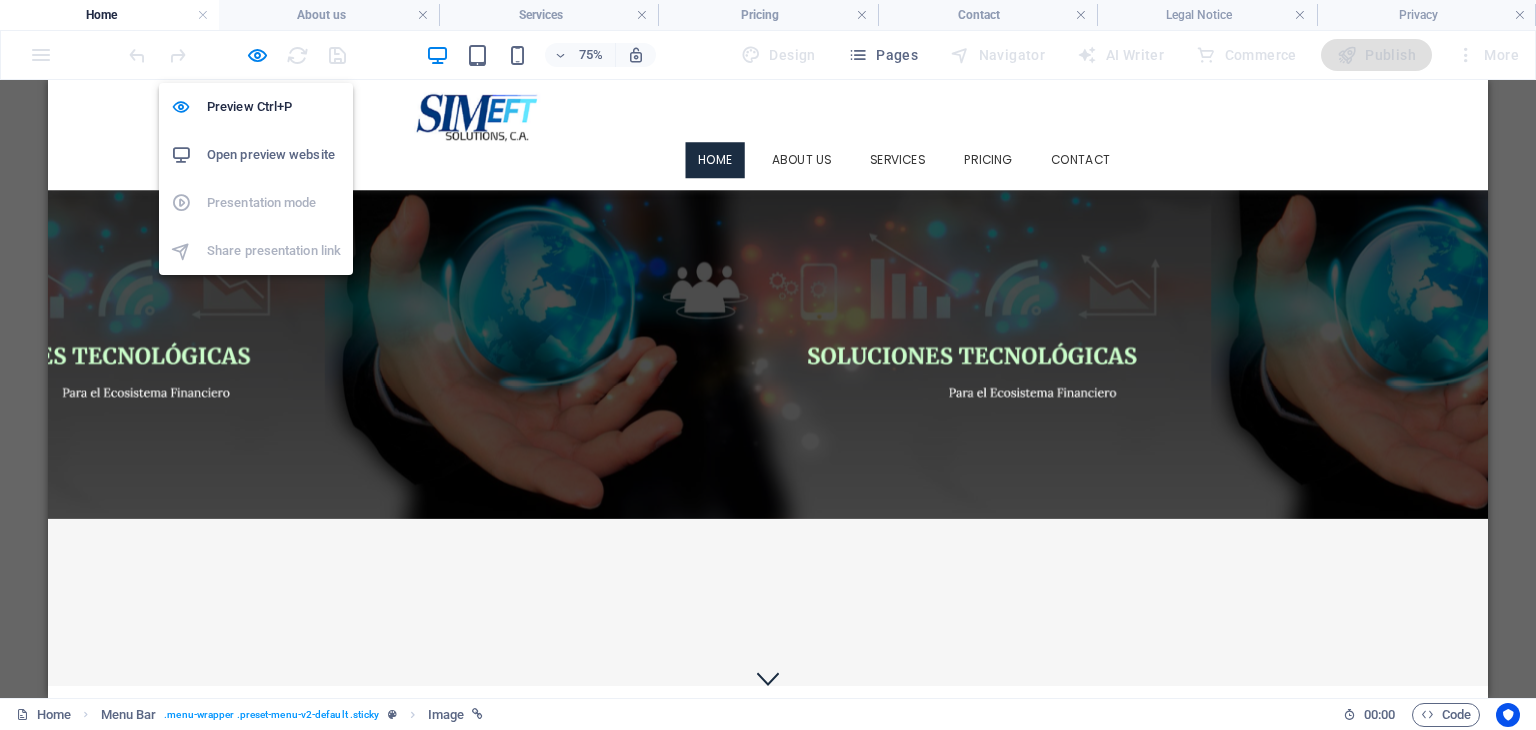 click at bounding box center [237, 55] 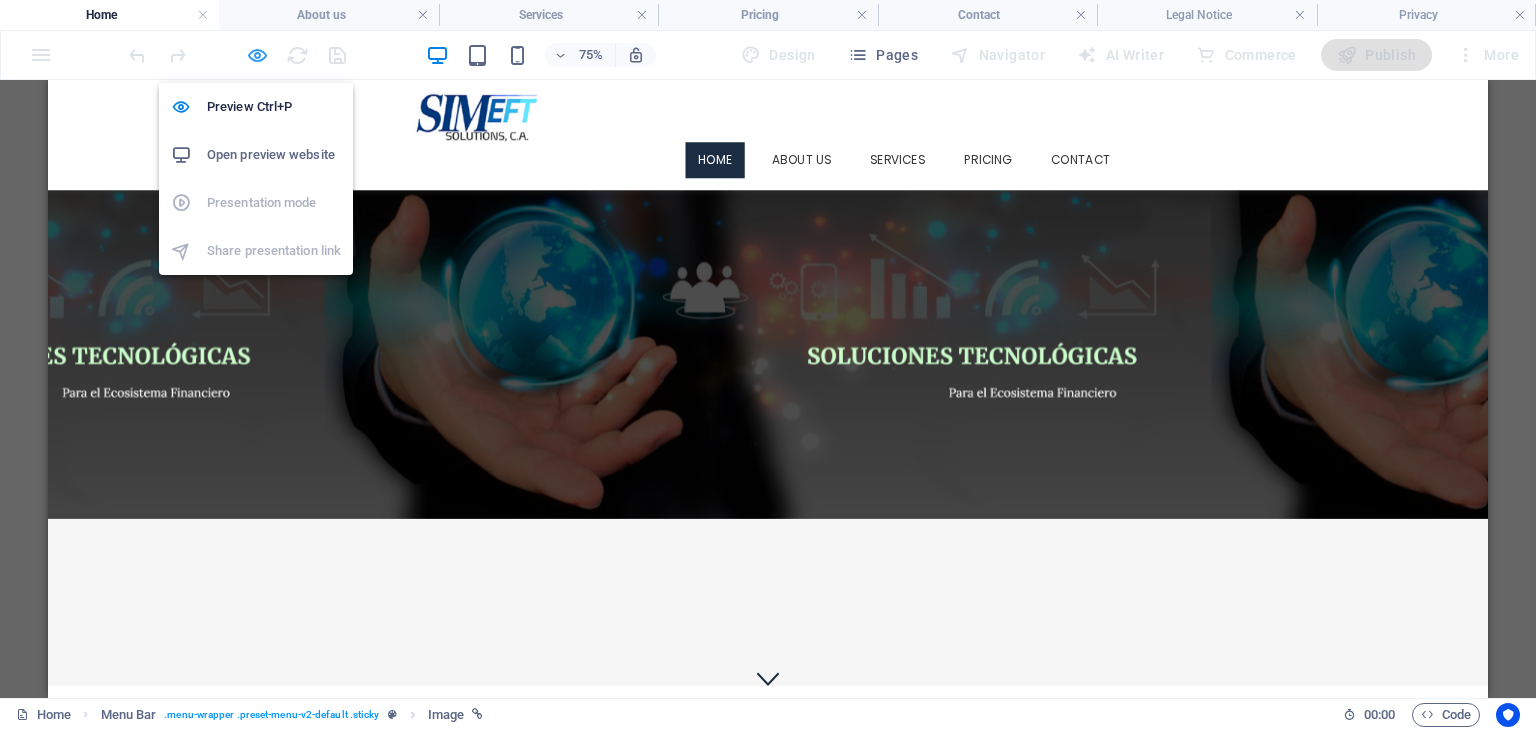 click at bounding box center (257, 55) 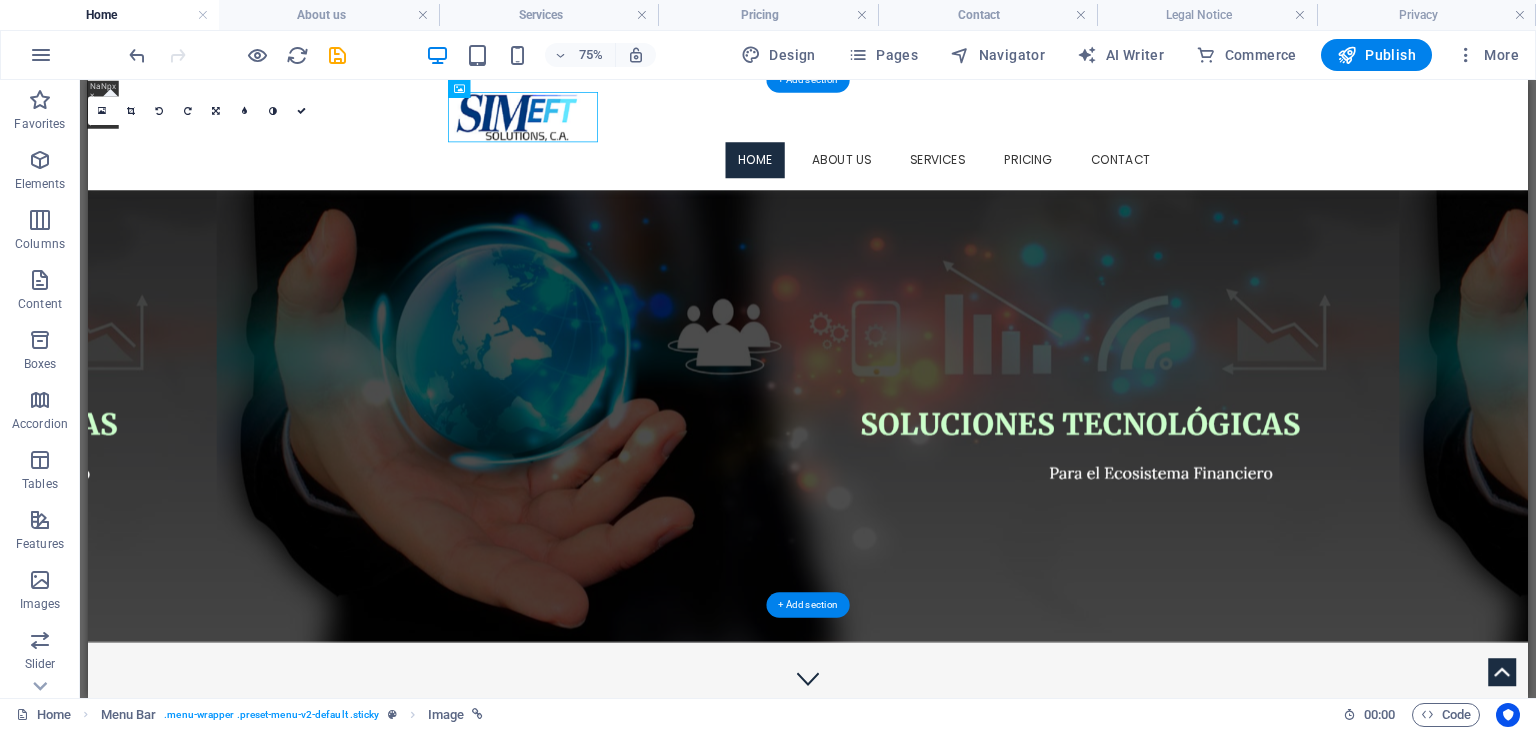 click at bounding box center (1048, 484) 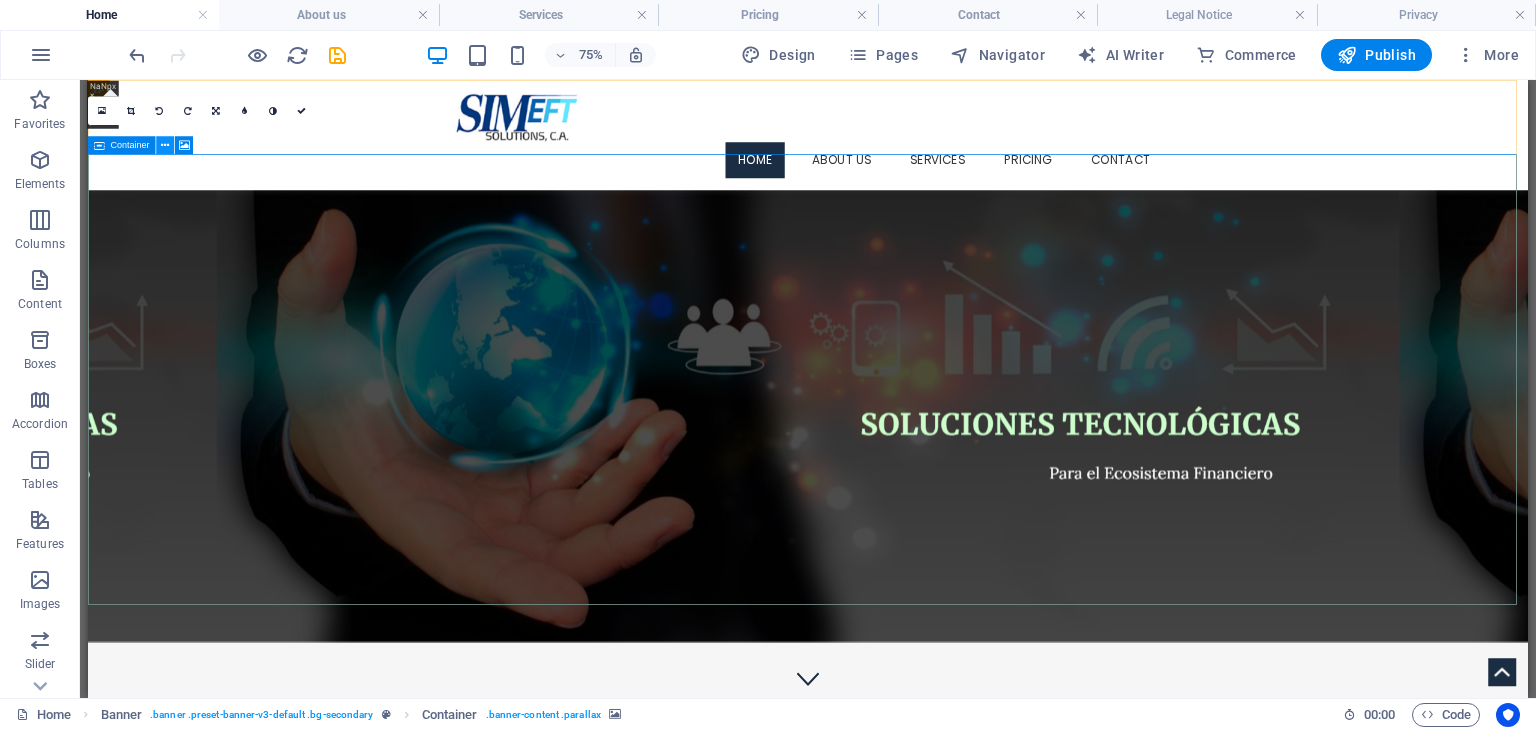 click at bounding box center [165, 145] 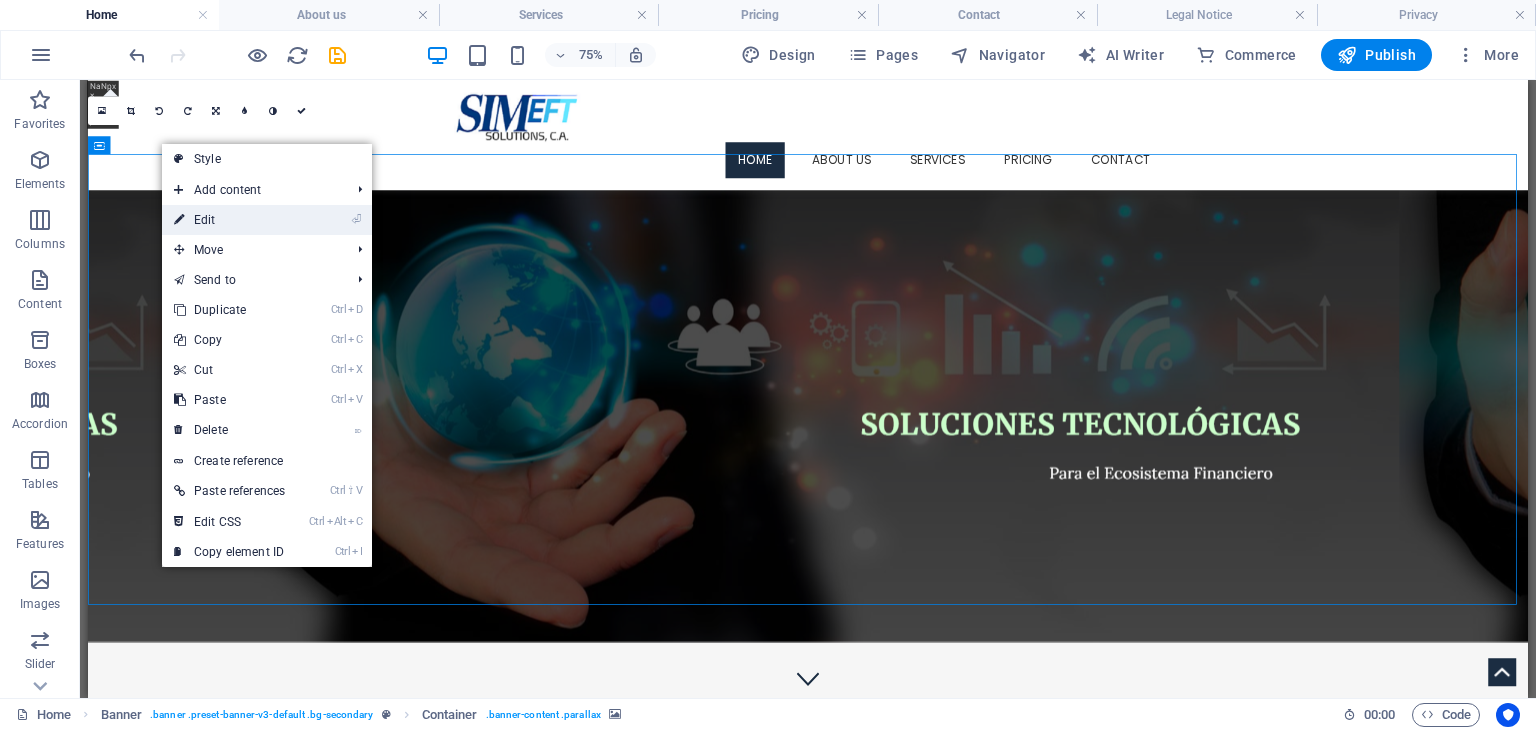 click on "⏎  Edit" at bounding box center (229, 220) 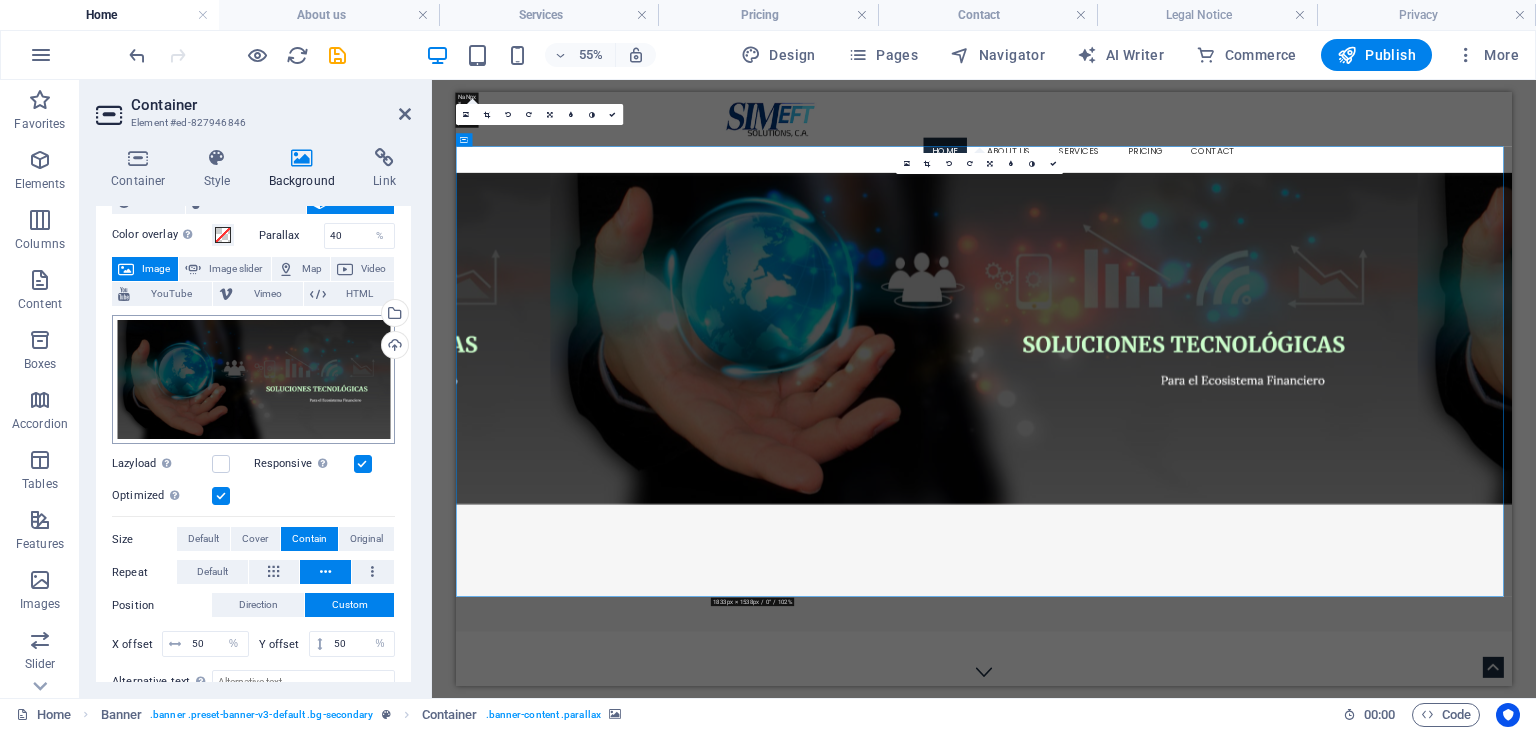 scroll, scrollTop: 100, scrollLeft: 0, axis: vertical 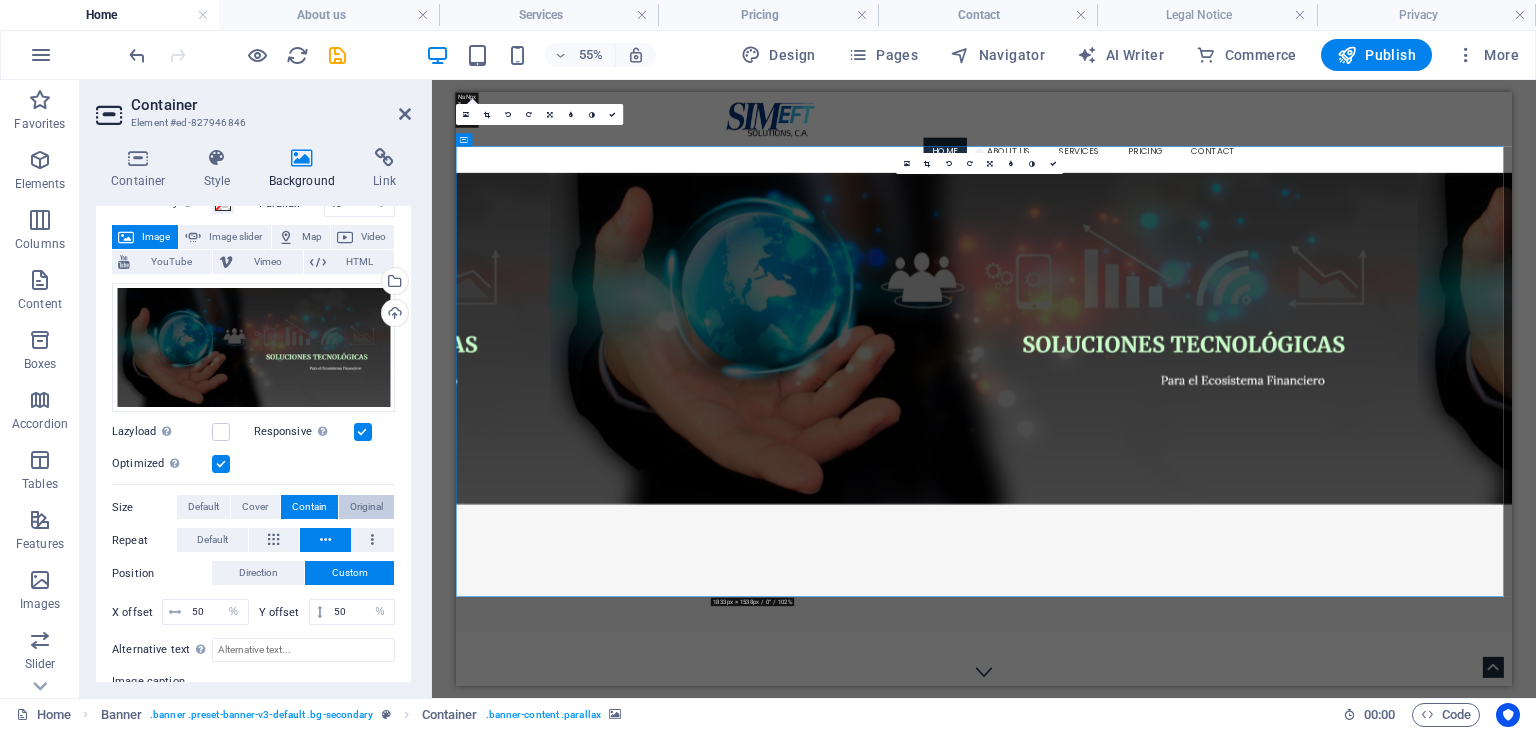 click on "Original" at bounding box center [366, 507] 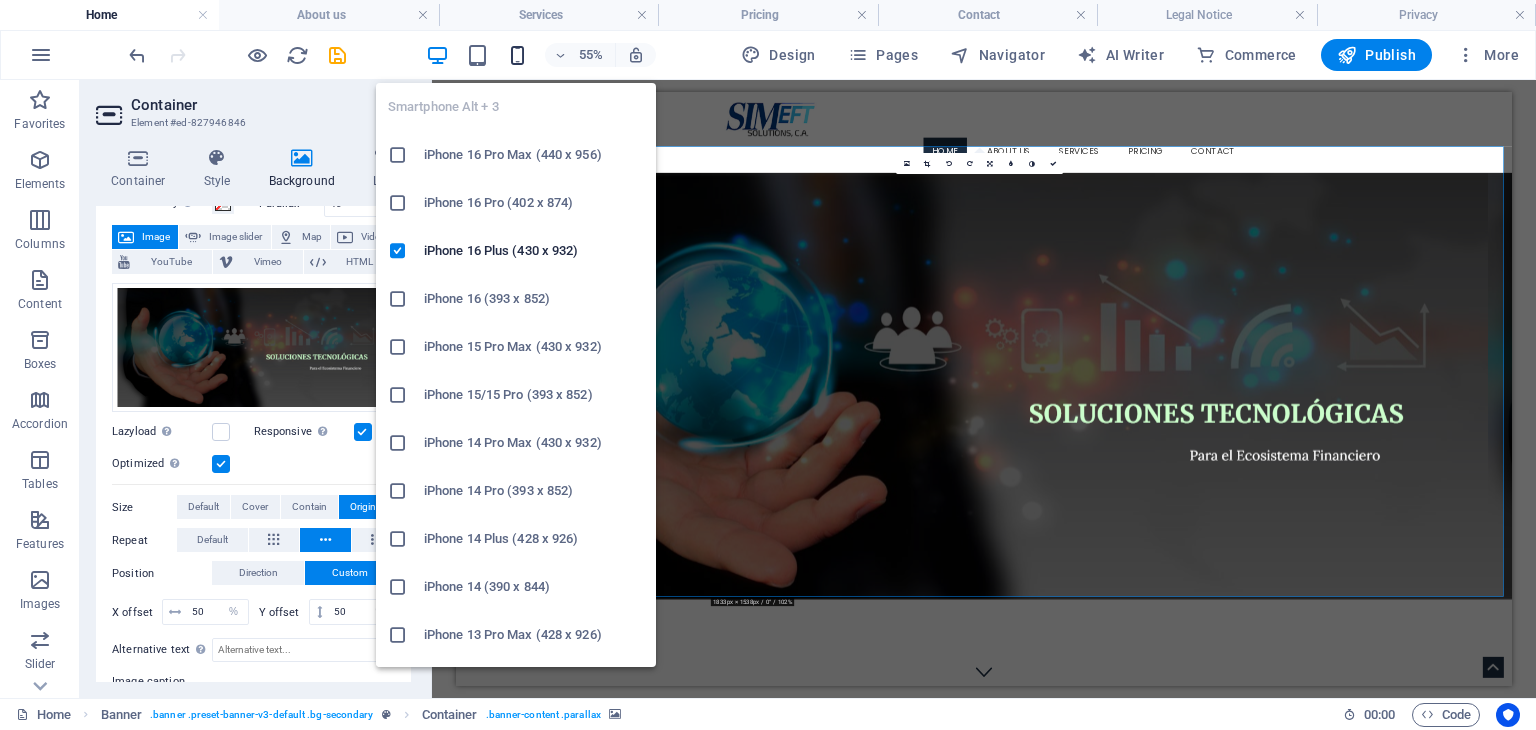 click at bounding box center [517, 55] 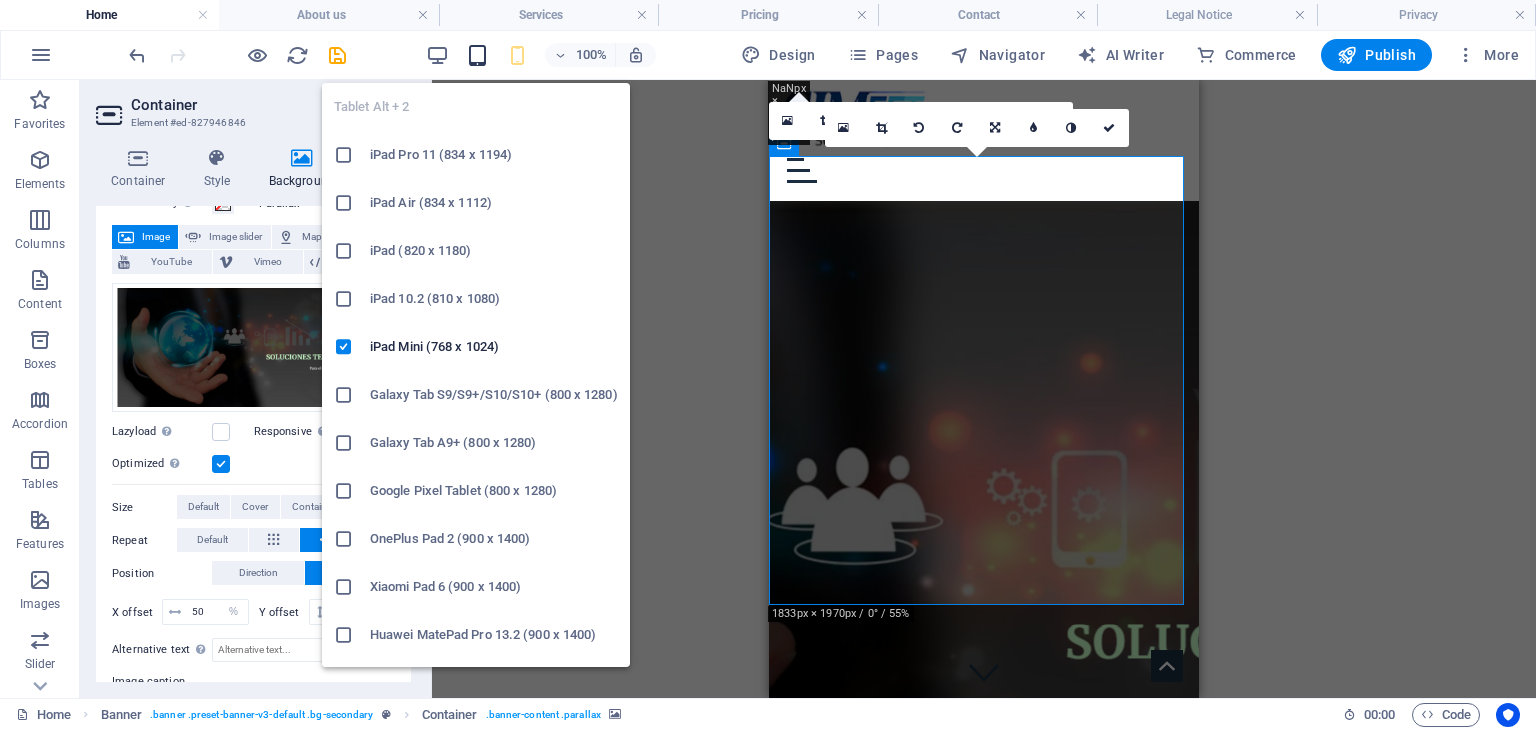 click at bounding box center (477, 55) 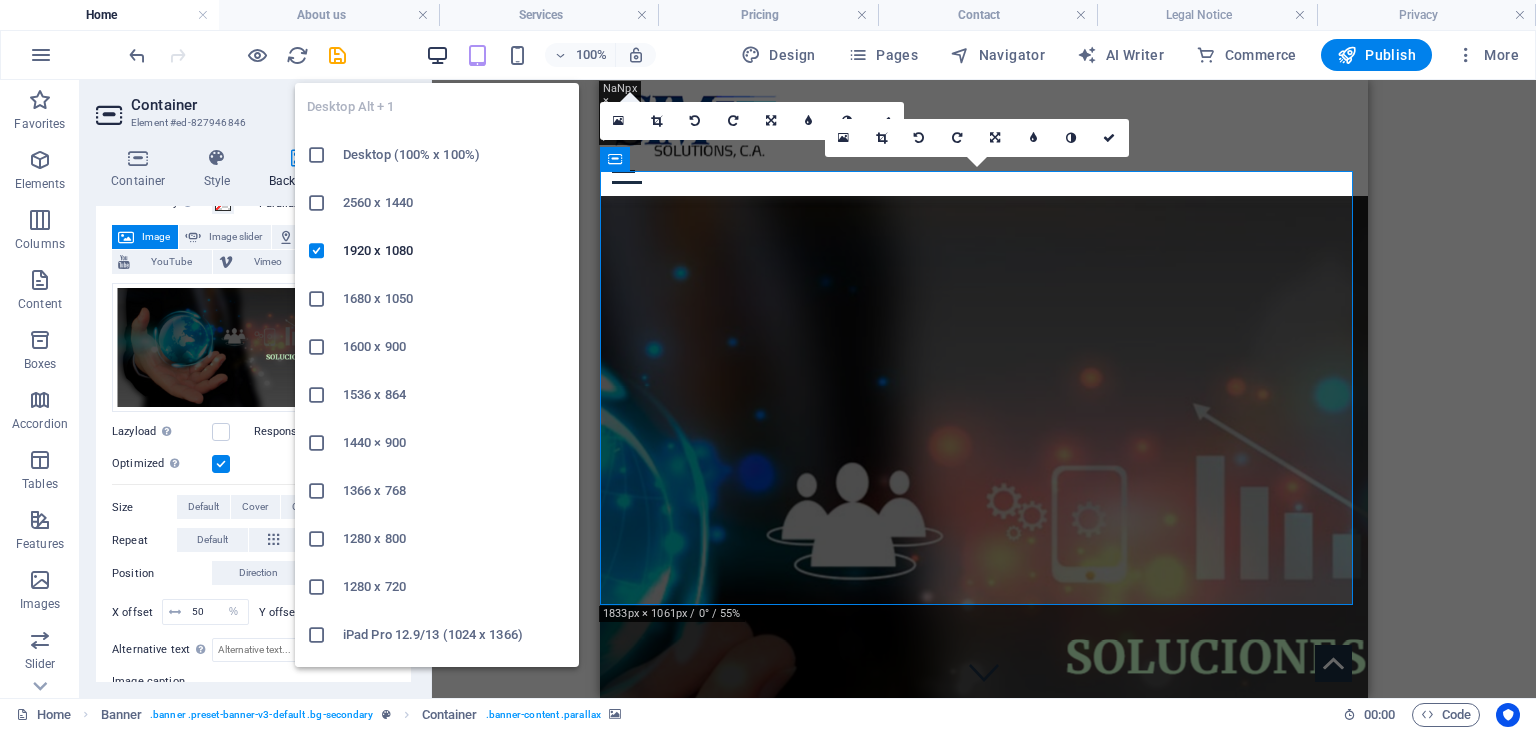 click at bounding box center (437, 55) 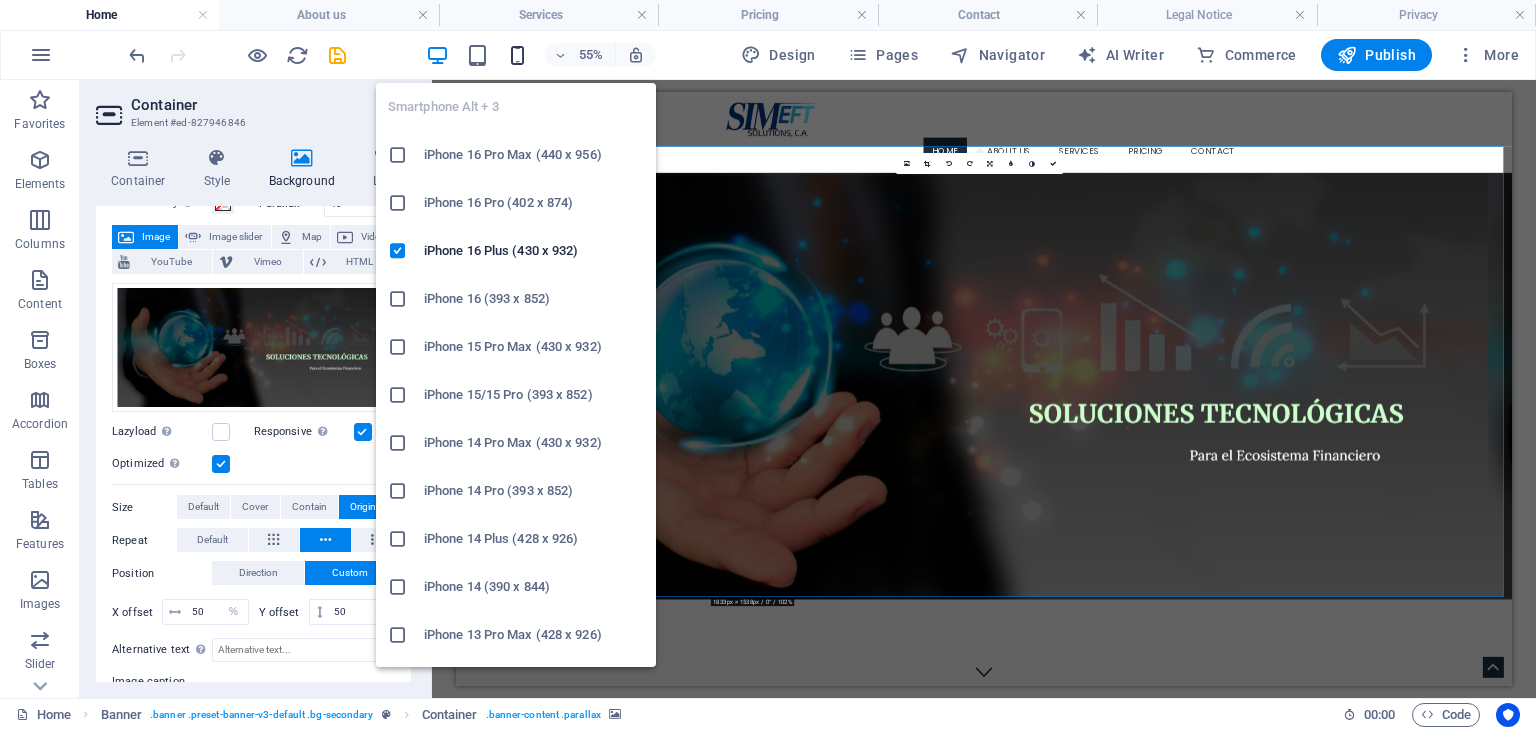 click at bounding box center (517, 55) 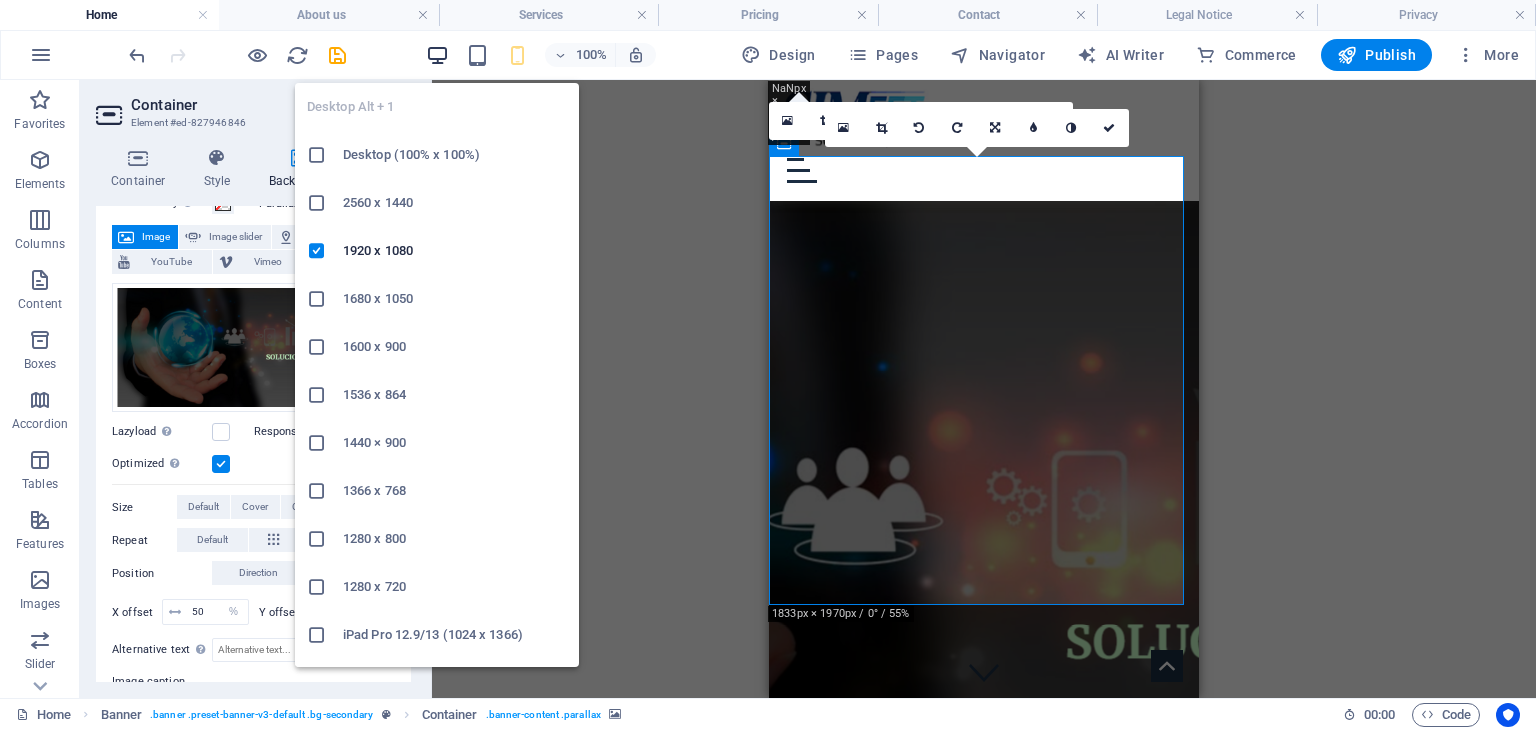 click at bounding box center (437, 55) 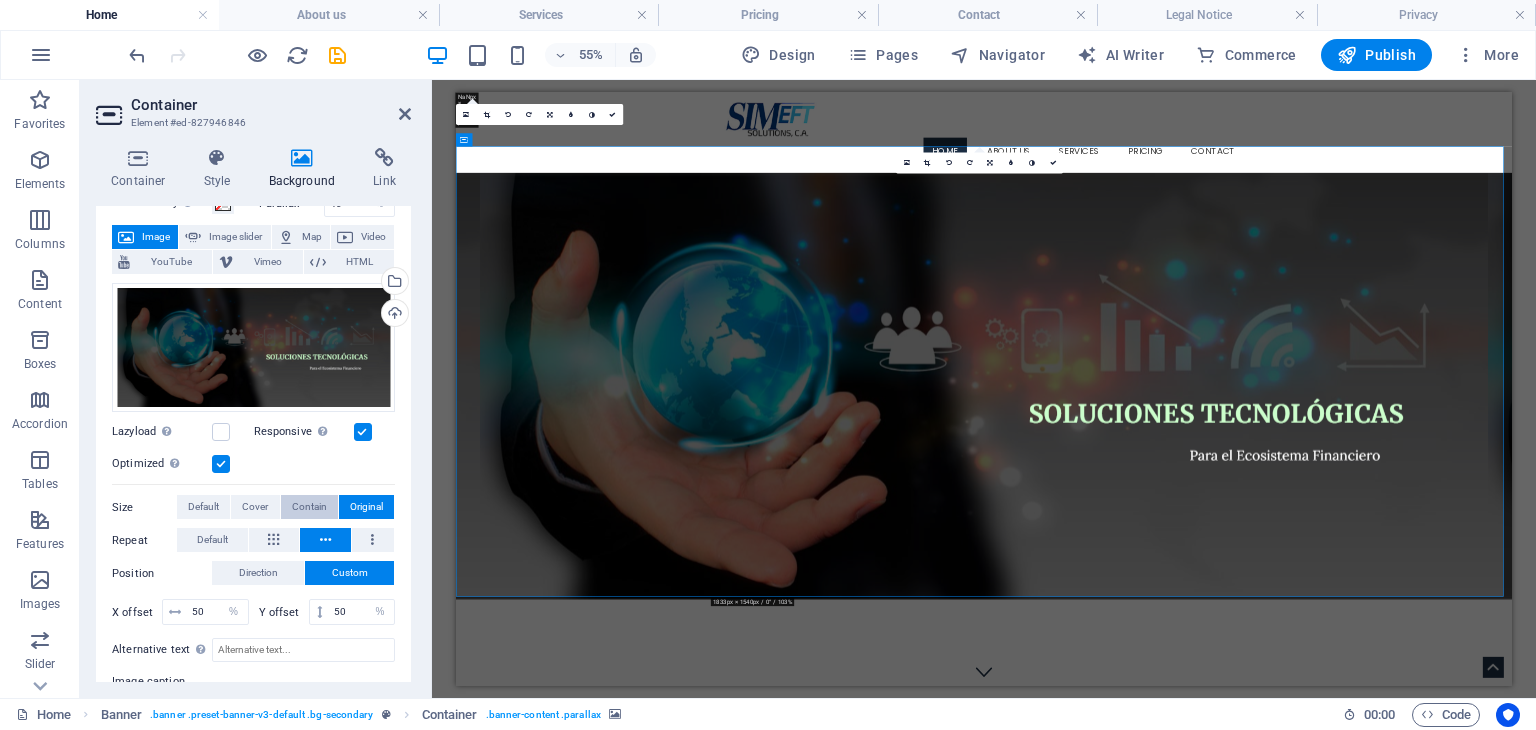 click on "Contain" at bounding box center (309, 507) 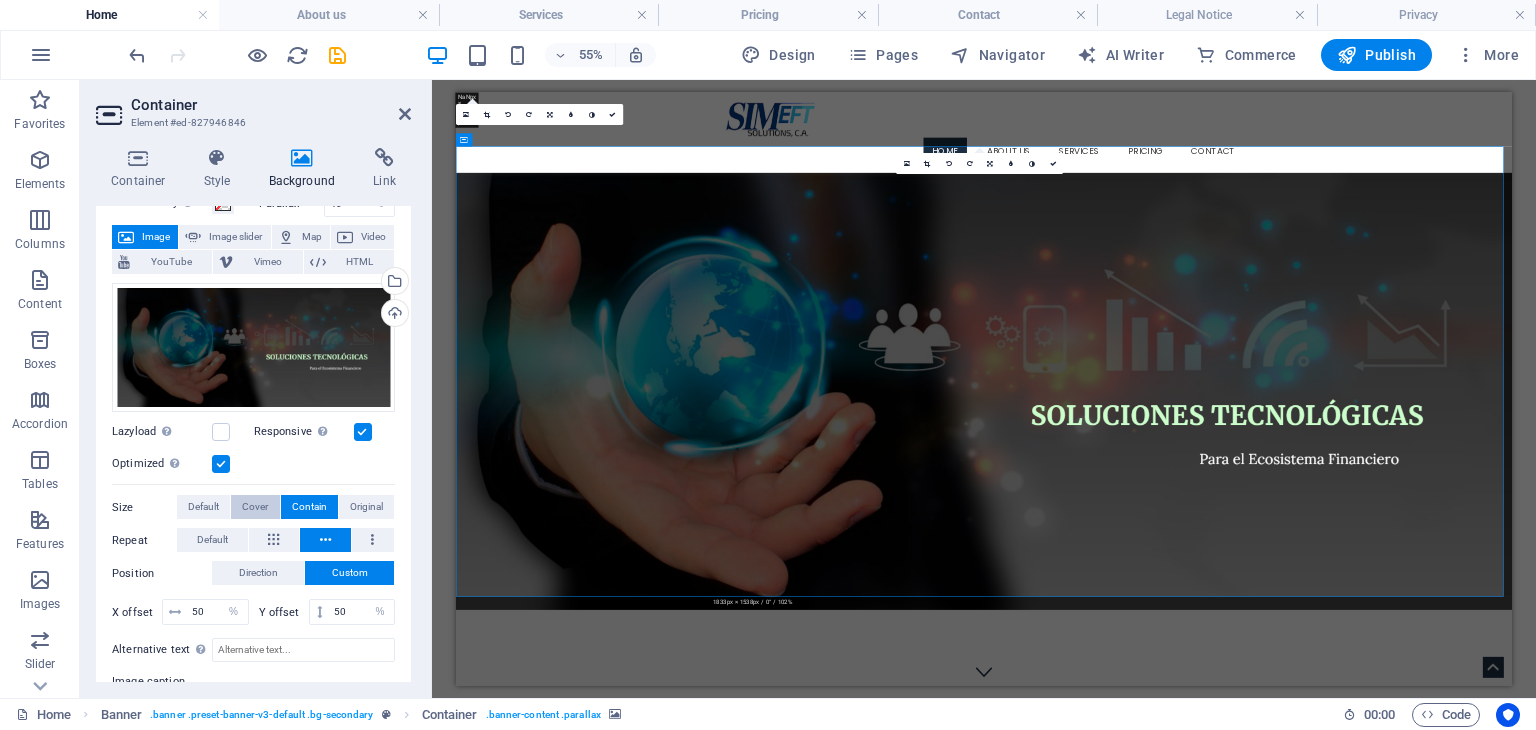 click on "Cover" at bounding box center (255, 507) 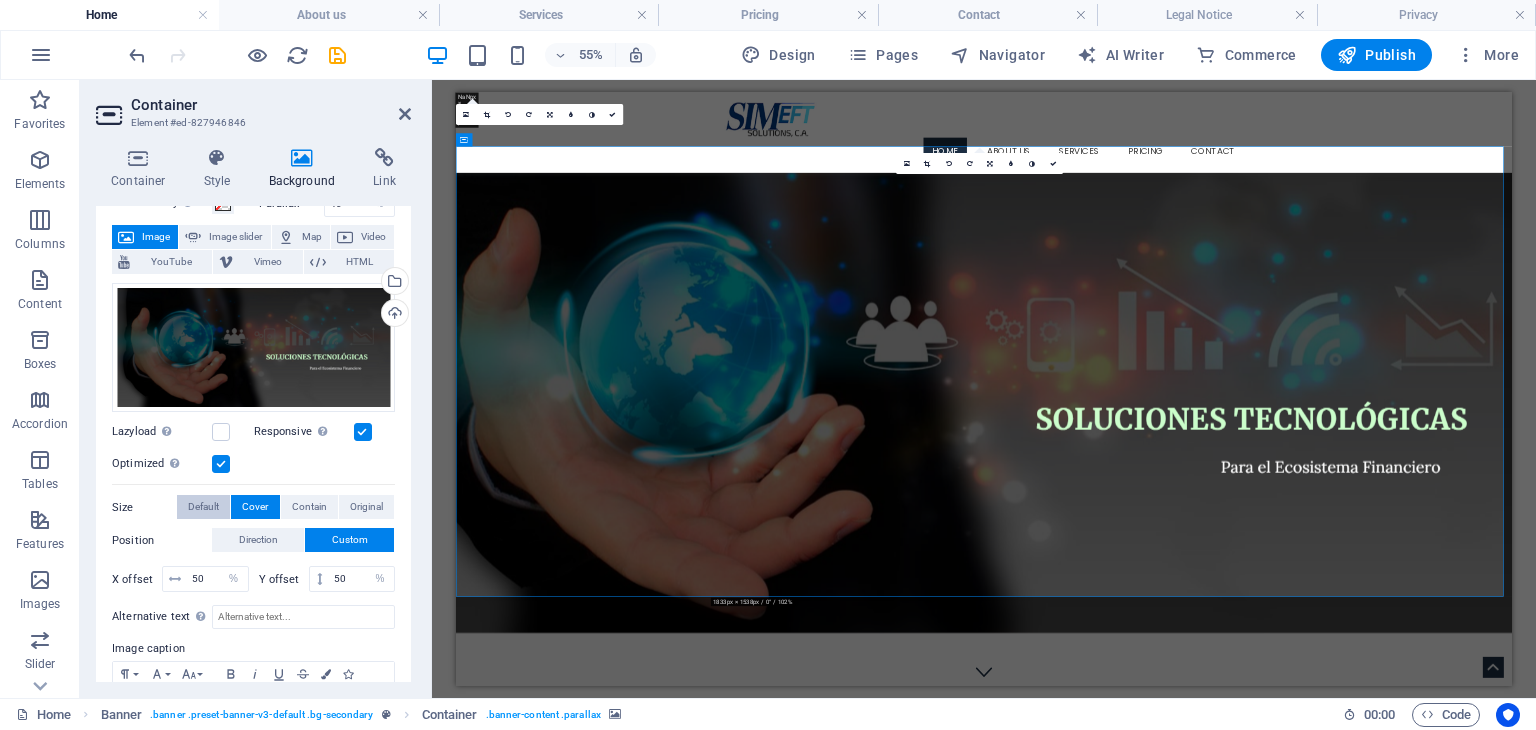 click on "Default" at bounding box center [203, 507] 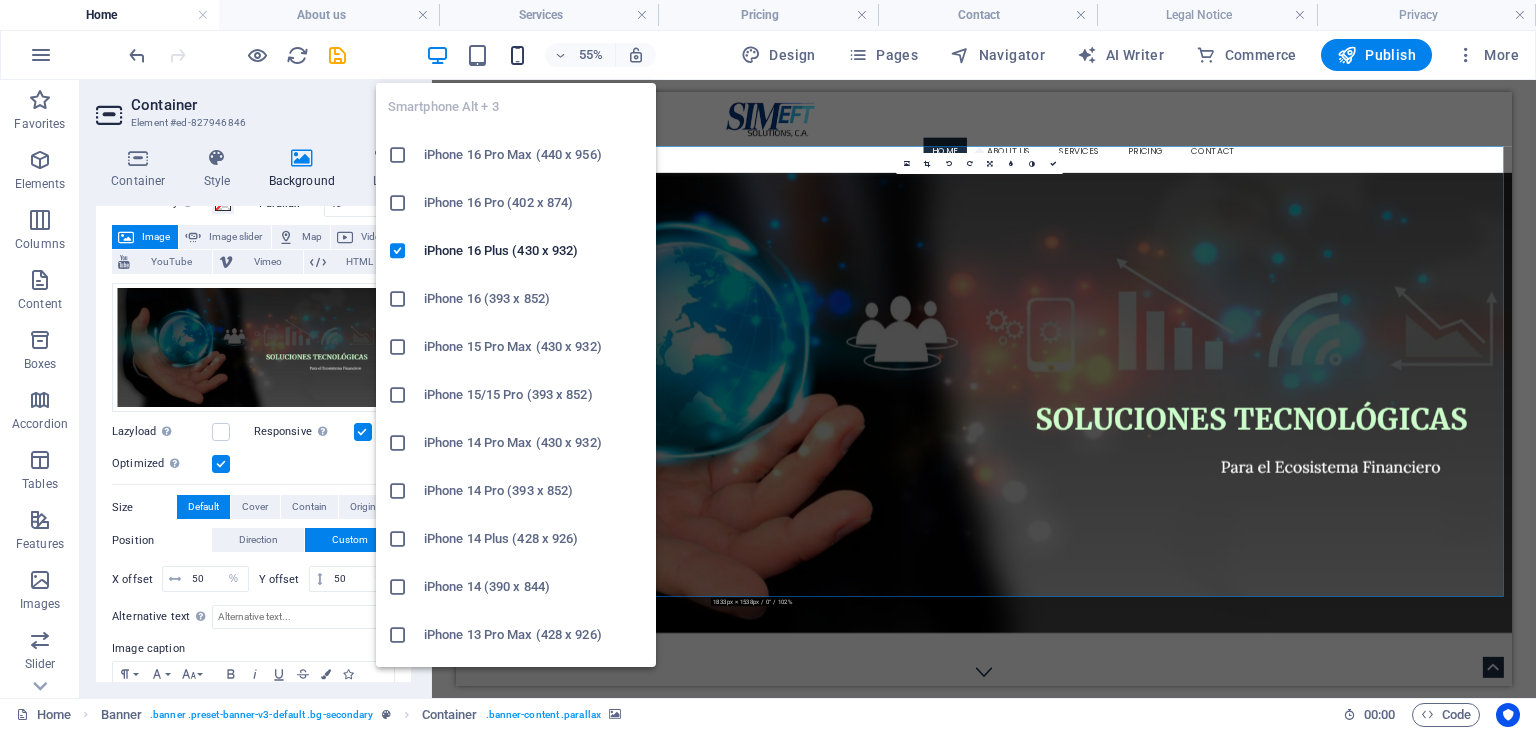 click at bounding box center (517, 55) 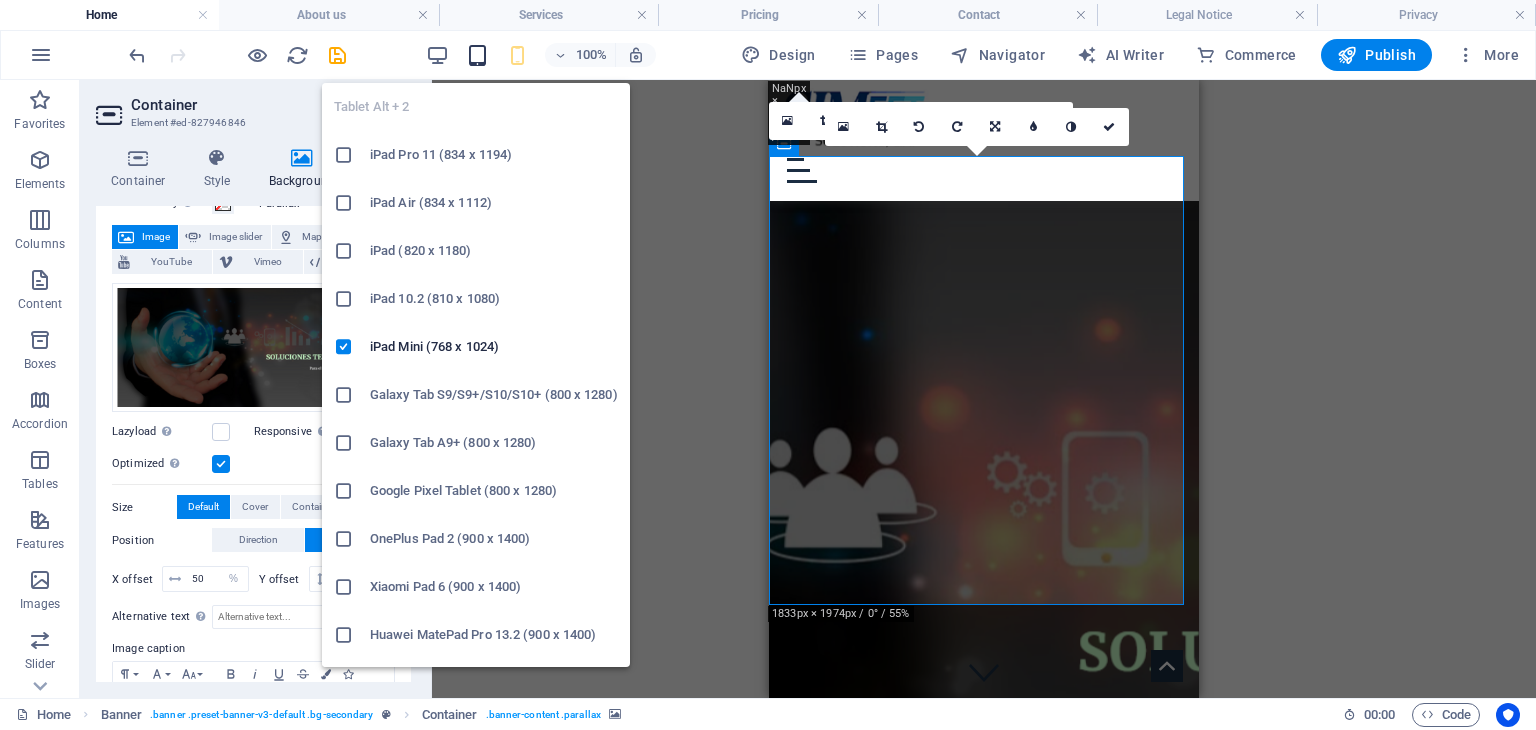 click at bounding box center (477, 55) 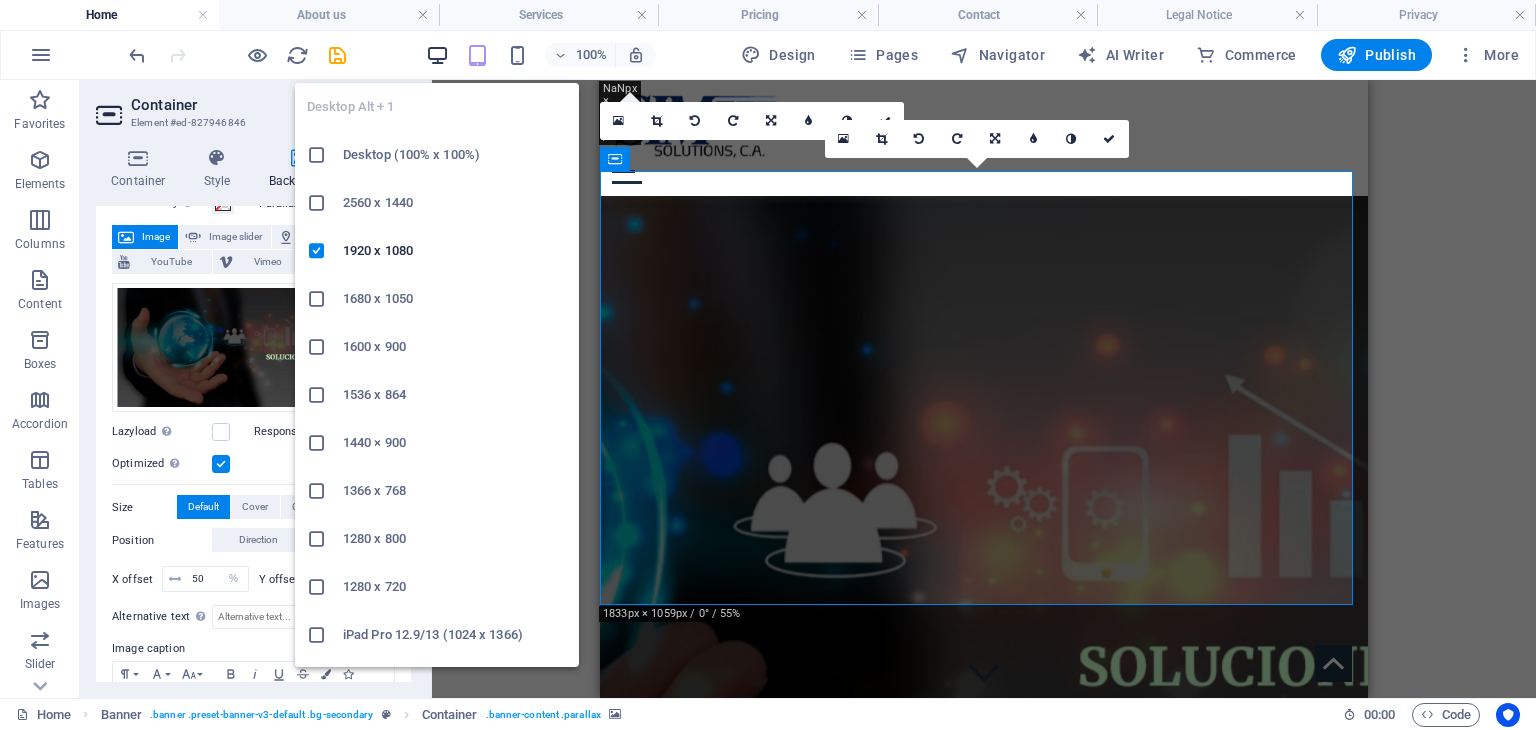 click at bounding box center [437, 55] 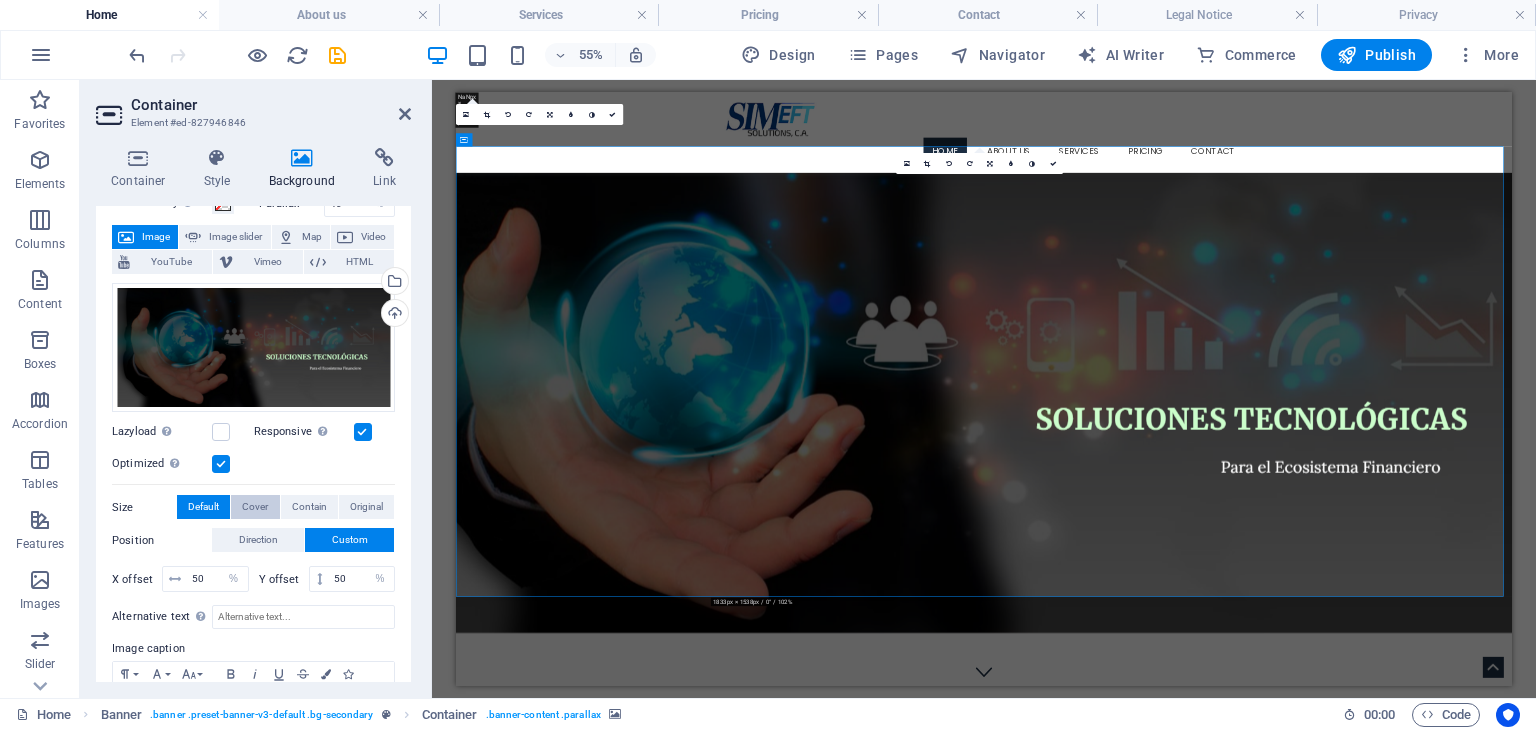 click on "Cover" at bounding box center (255, 507) 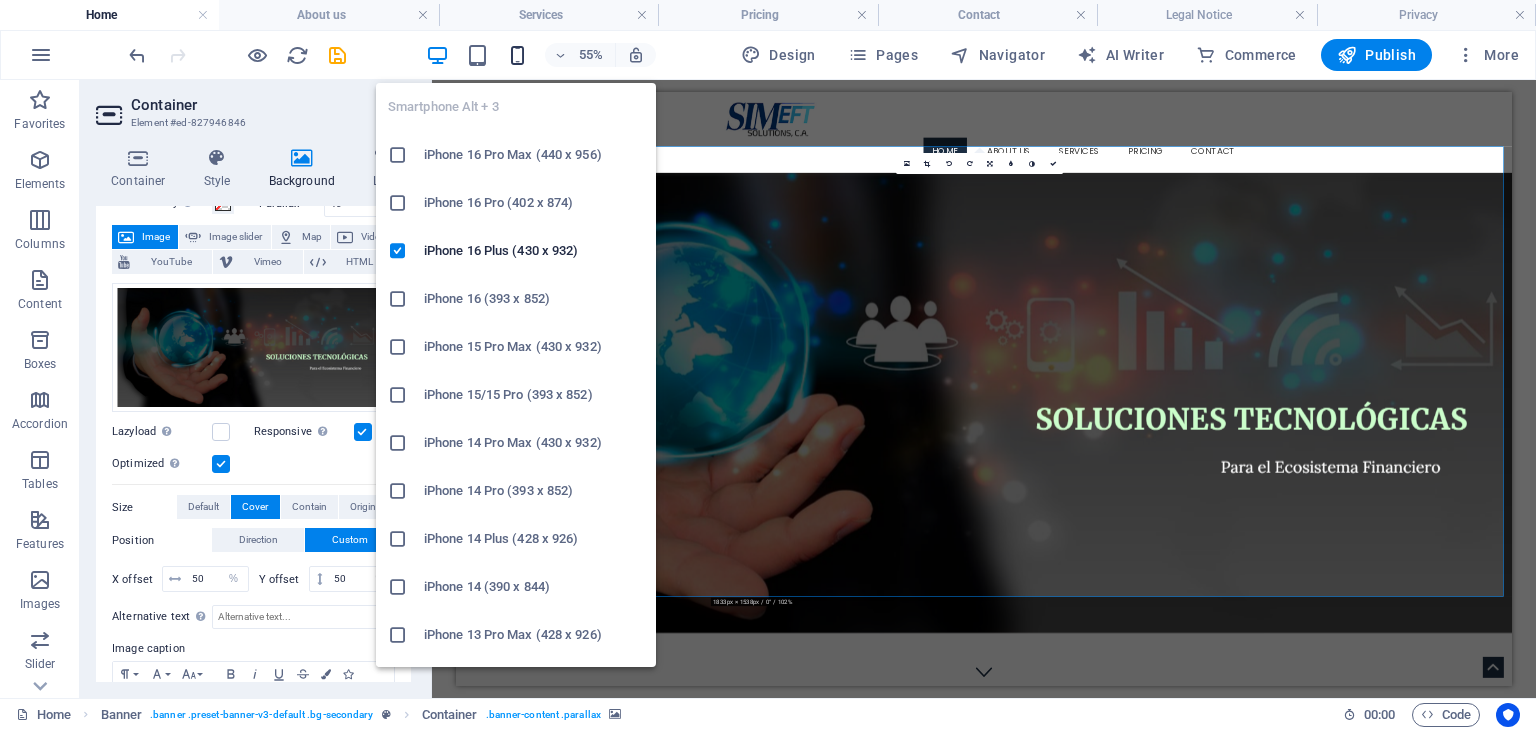 click at bounding box center [517, 55] 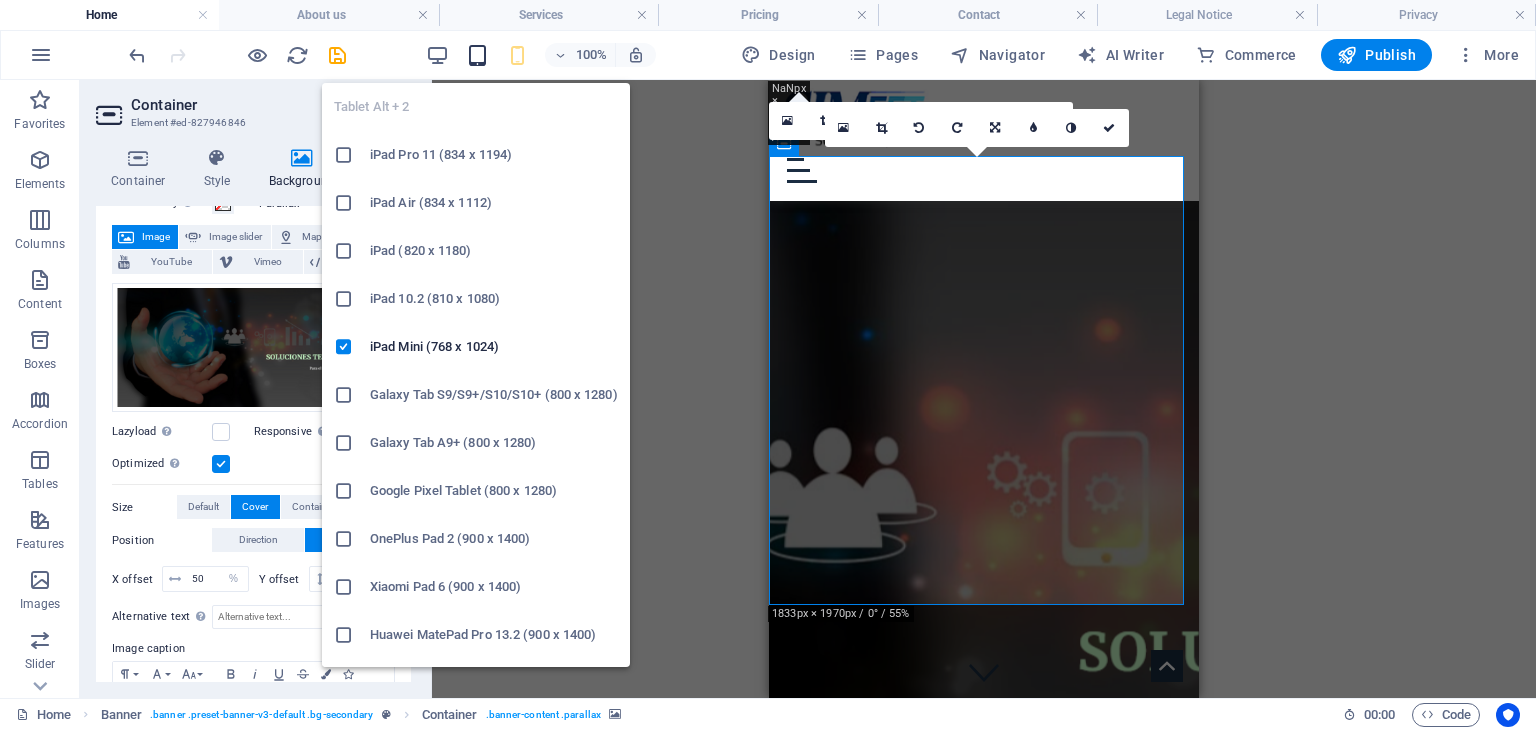 click at bounding box center (477, 55) 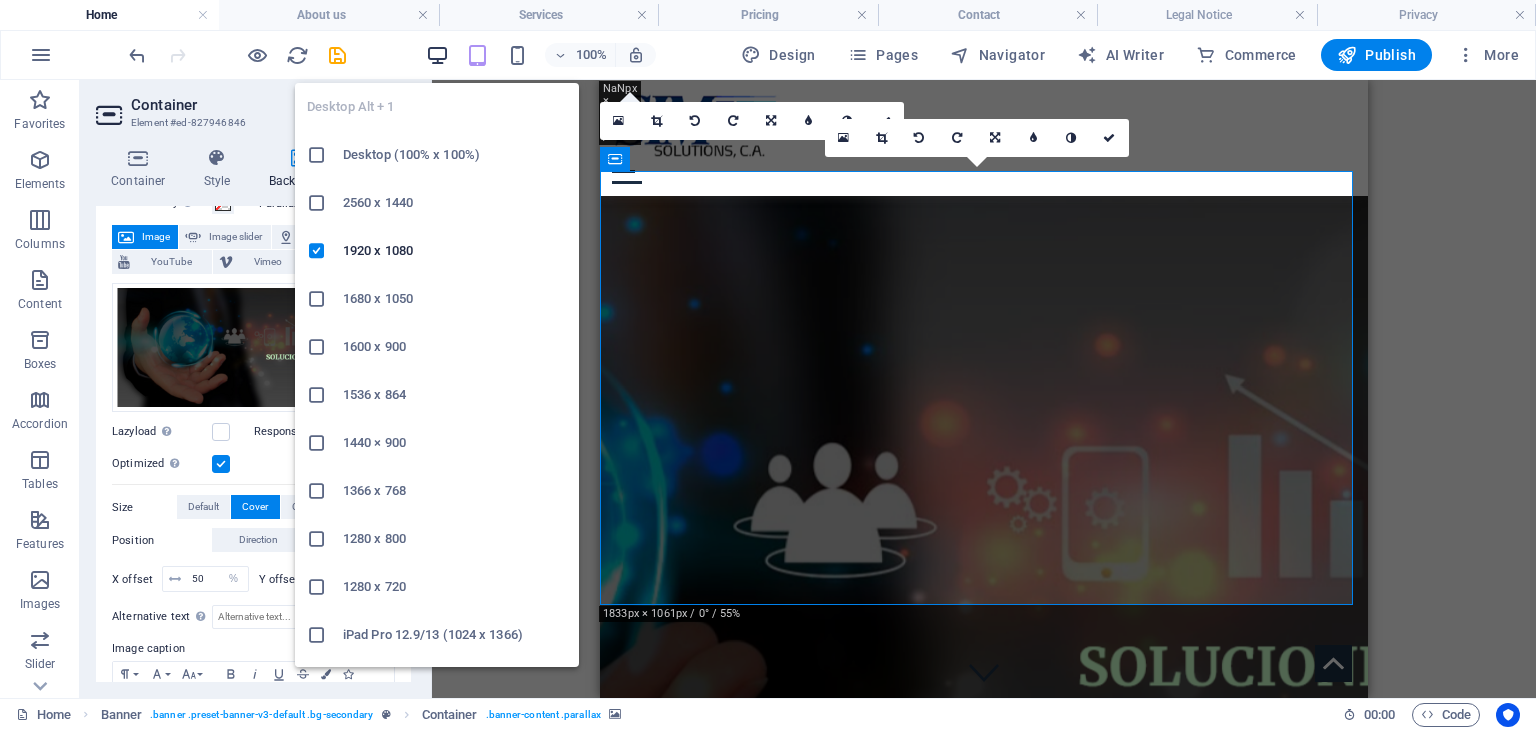 click at bounding box center (437, 55) 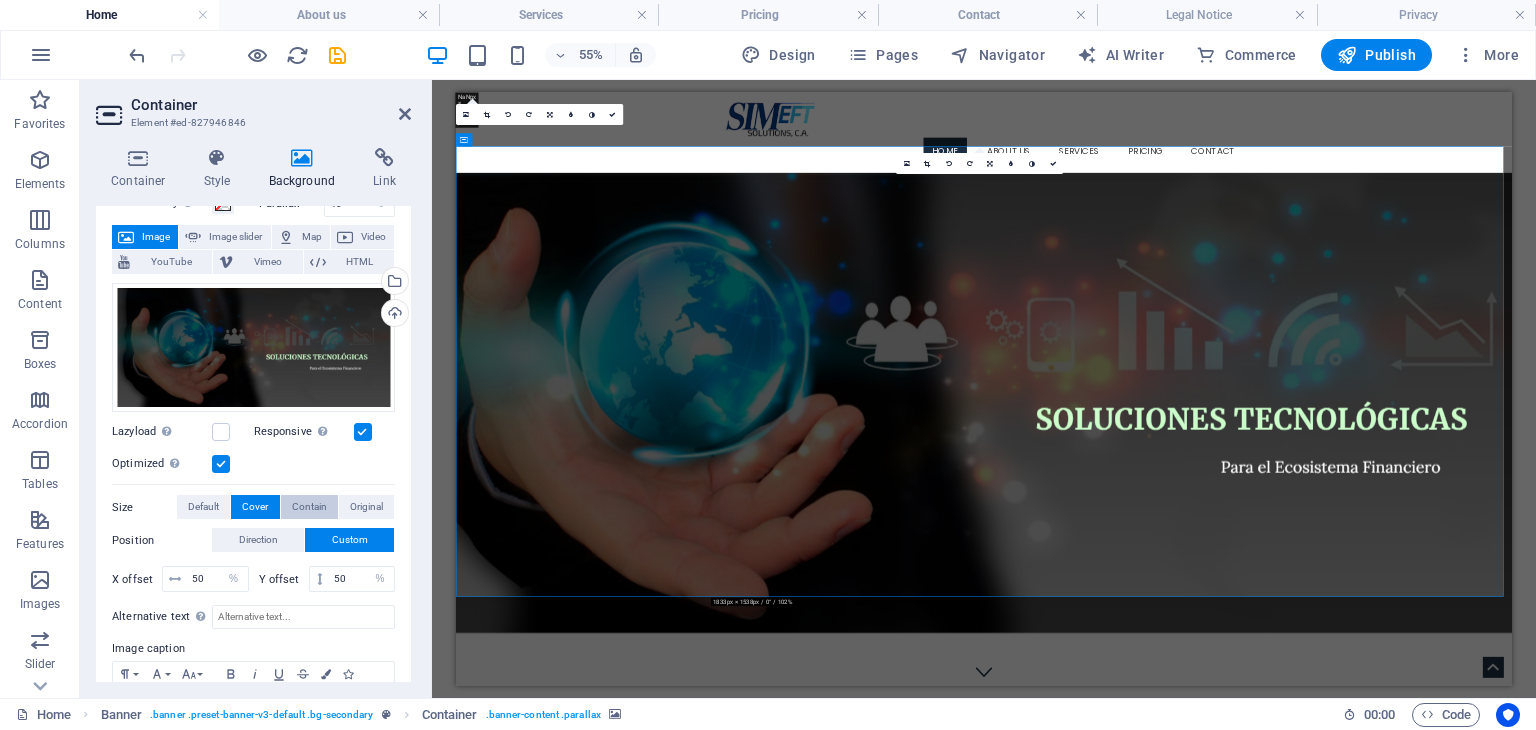 click on "Contain" at bounding box center (309, 507) 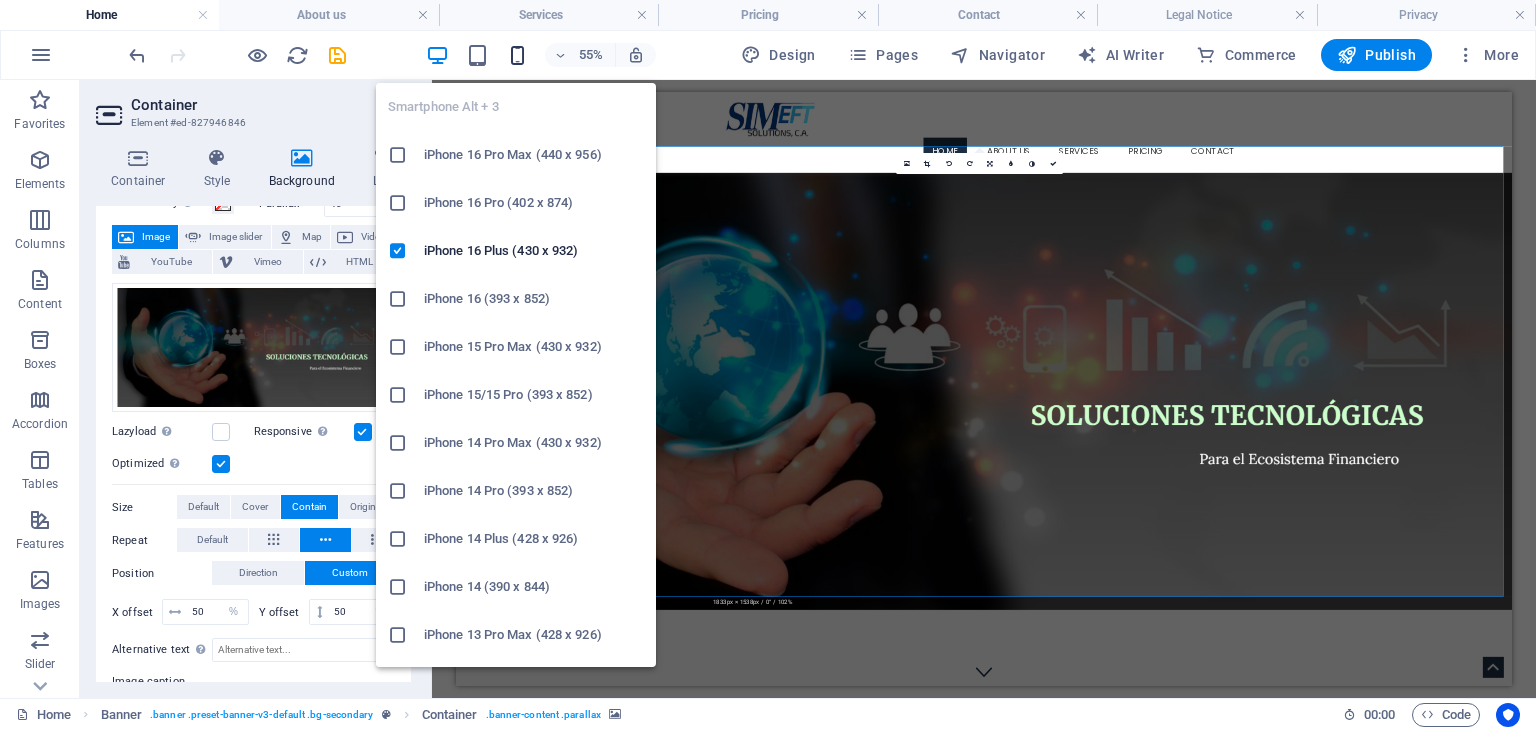 click at bounding box center (517, 55) 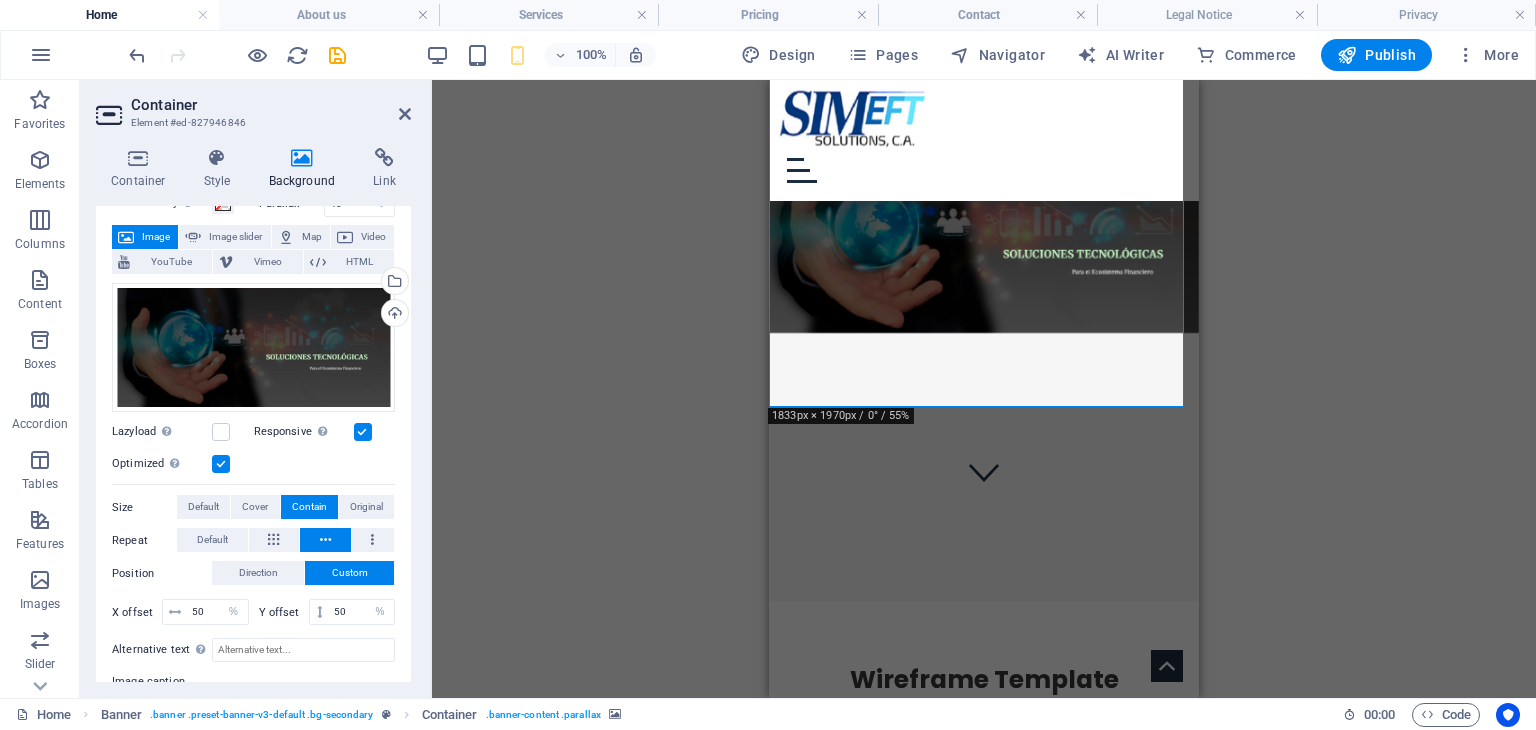 scroll, scrollTop: 0, scrollLeft: 0, axis: both 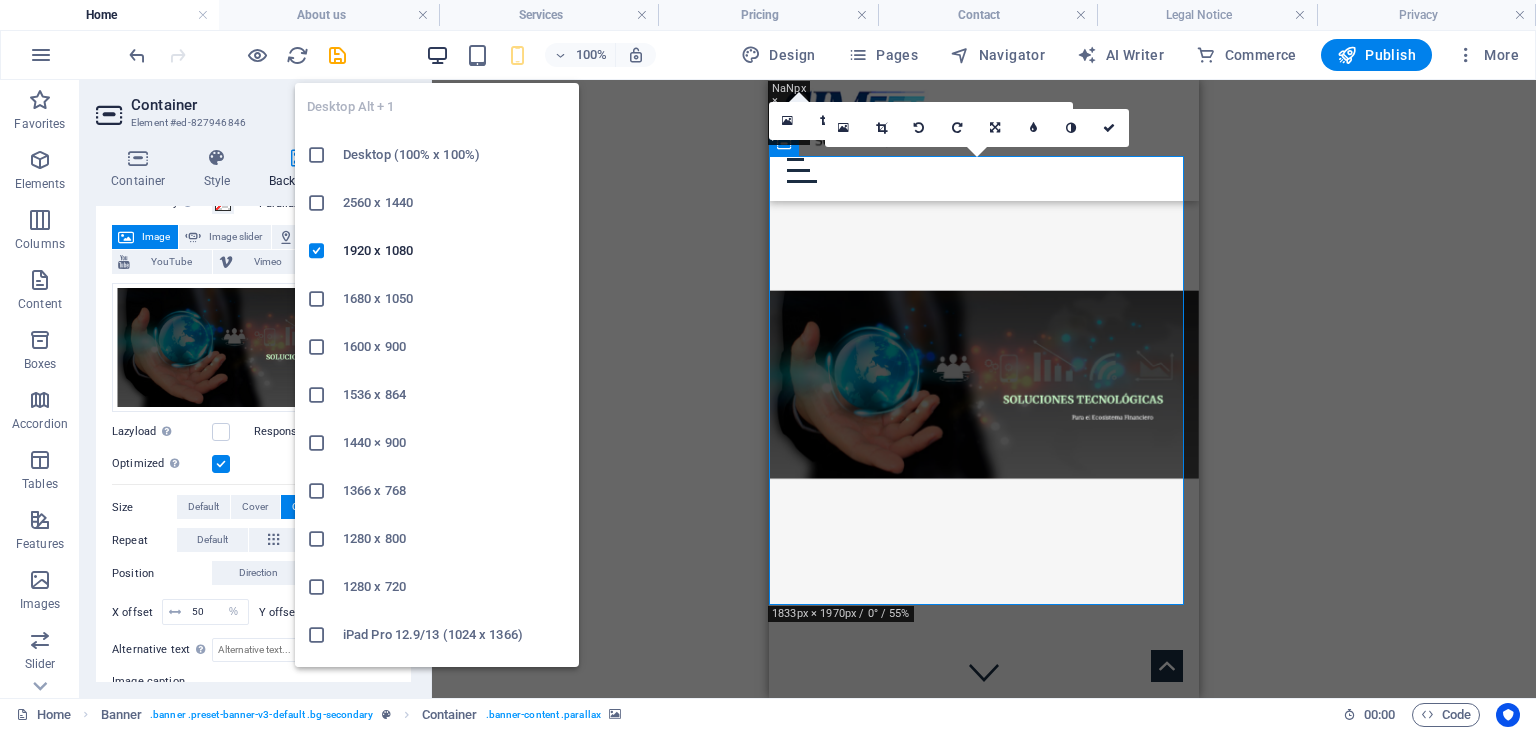 click at bounding box center [437, 55] 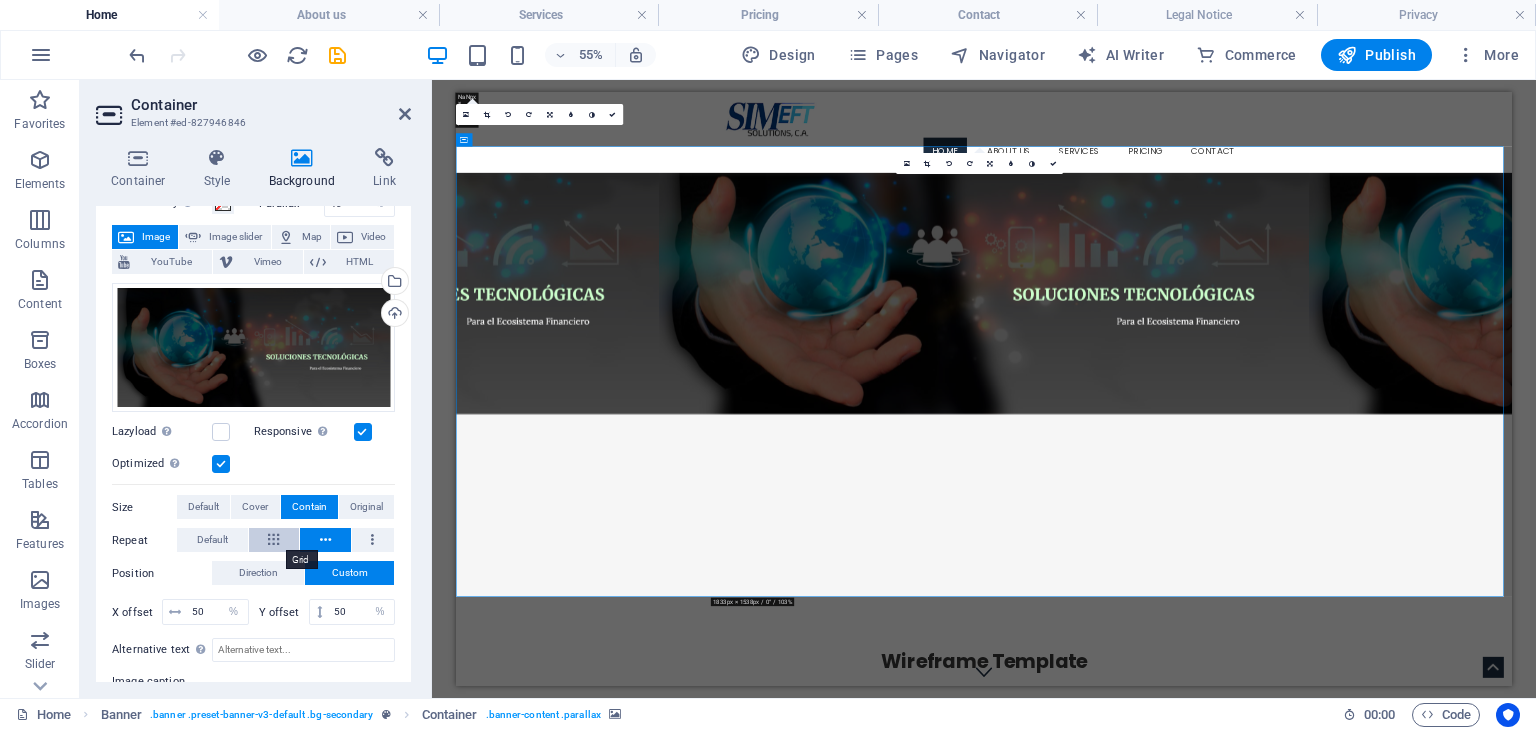 click at bounding box center (273, 540) 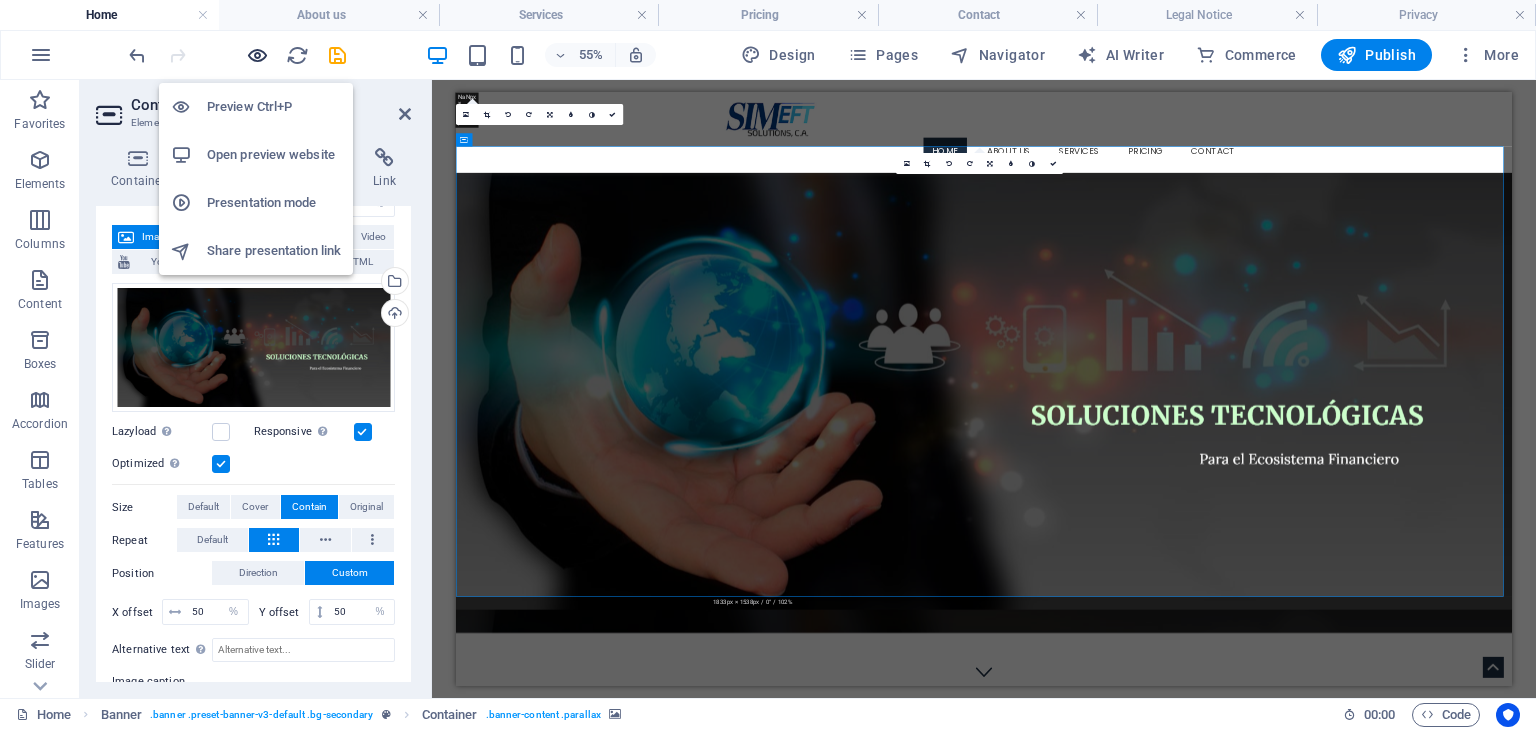 click at bounding box center [257, 55] 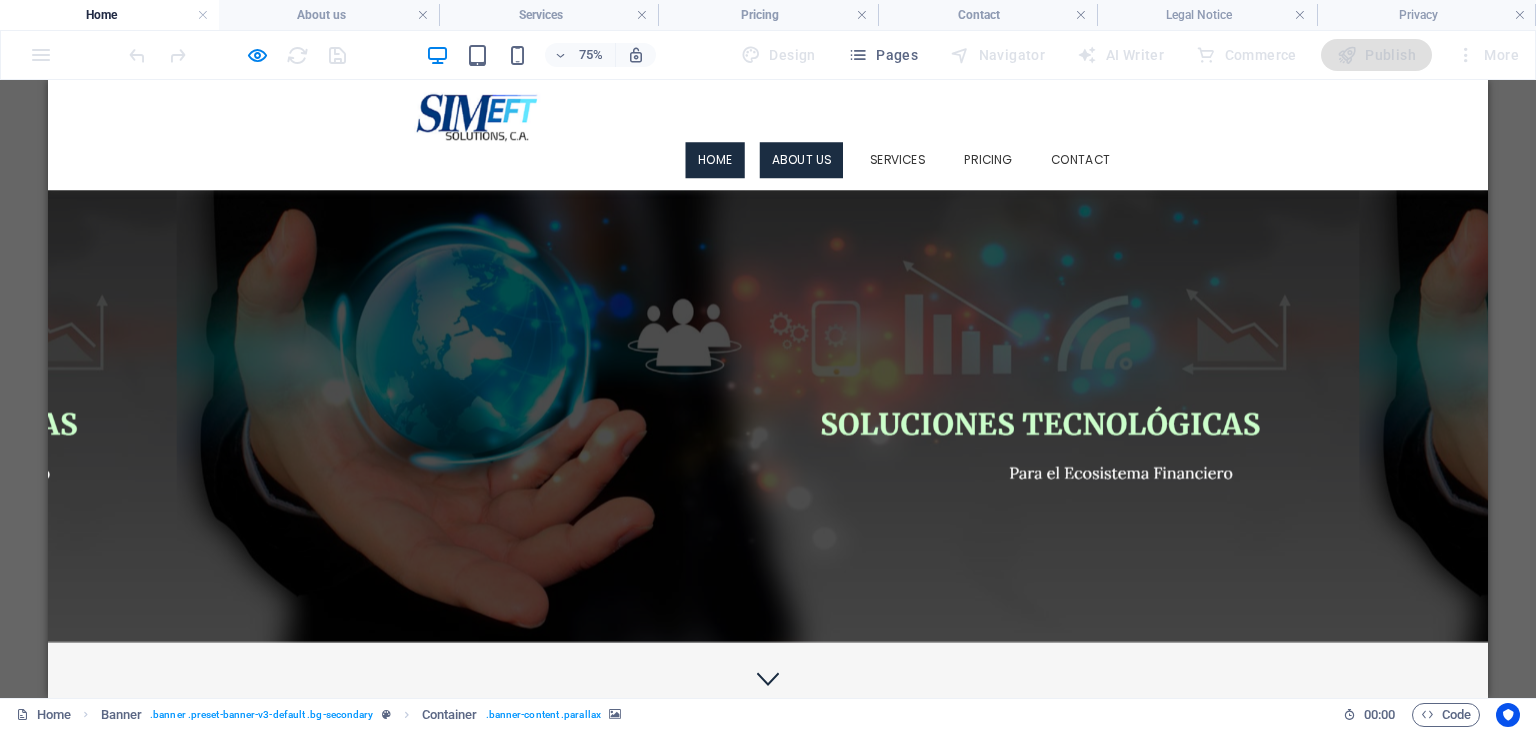 click on "About us" at bounding box center (1052, 187) 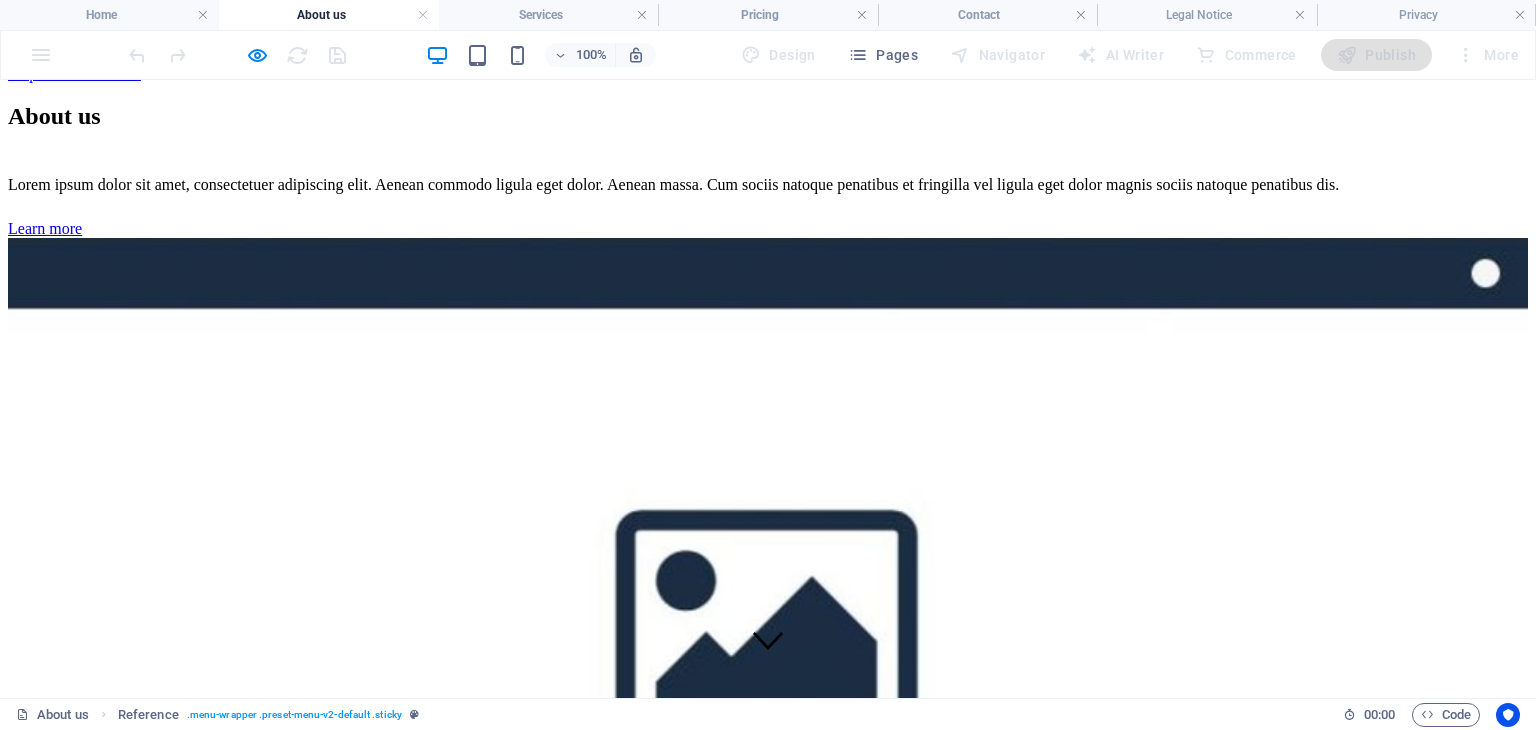 scroll, scrollTop: 0, scrollLeft: 0, axis: both 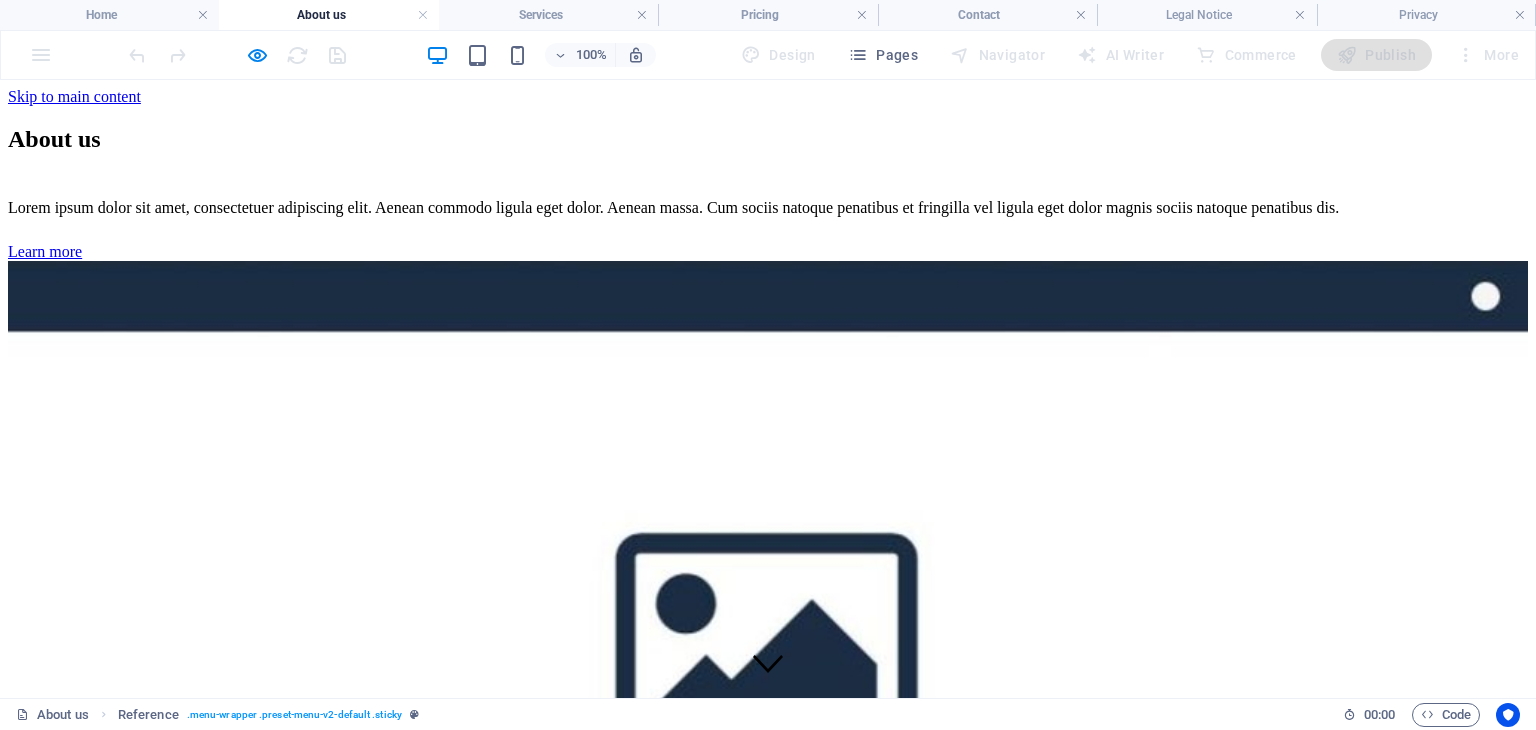click on "Home" at bounding box center (67, 18005) 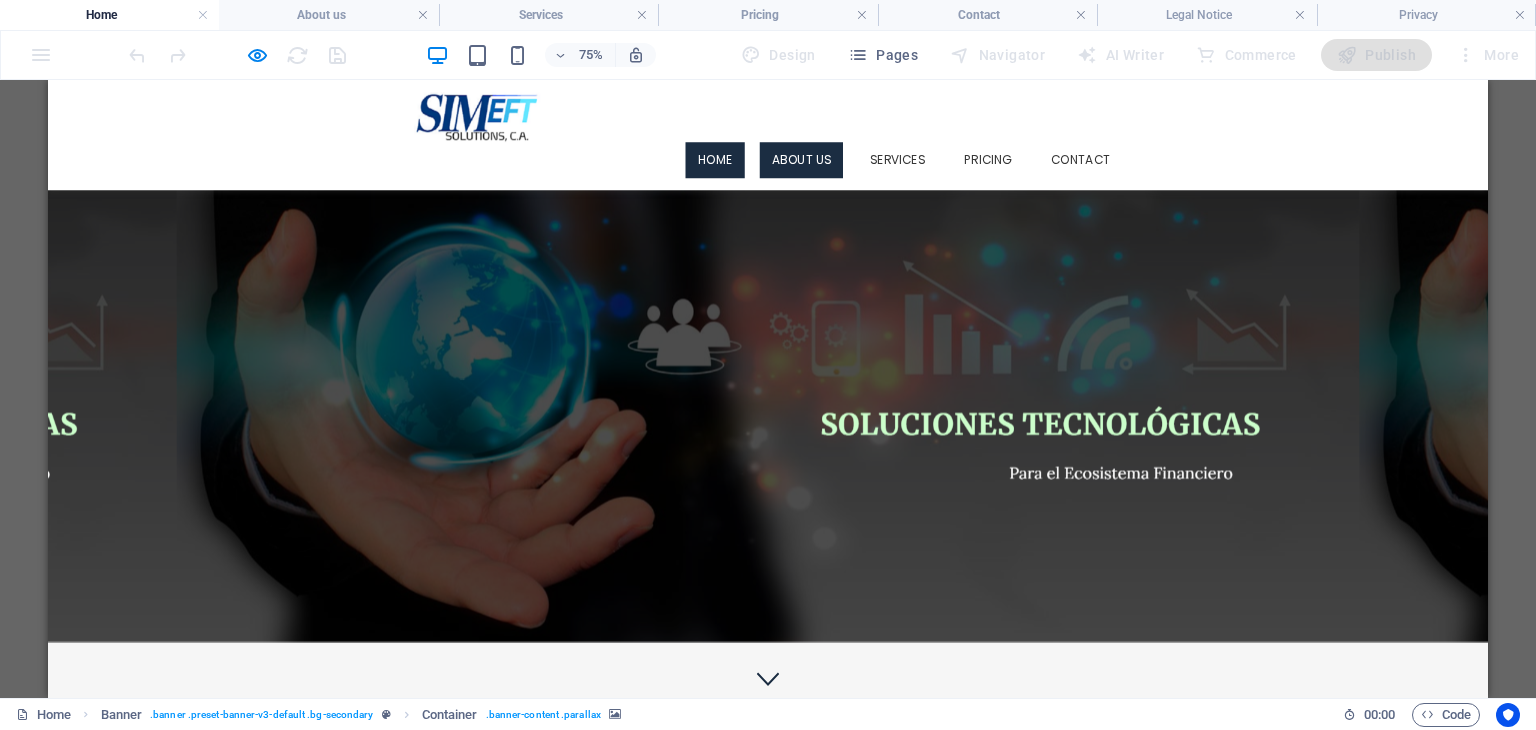 click on "About us" at bounding box center [1052, 187] 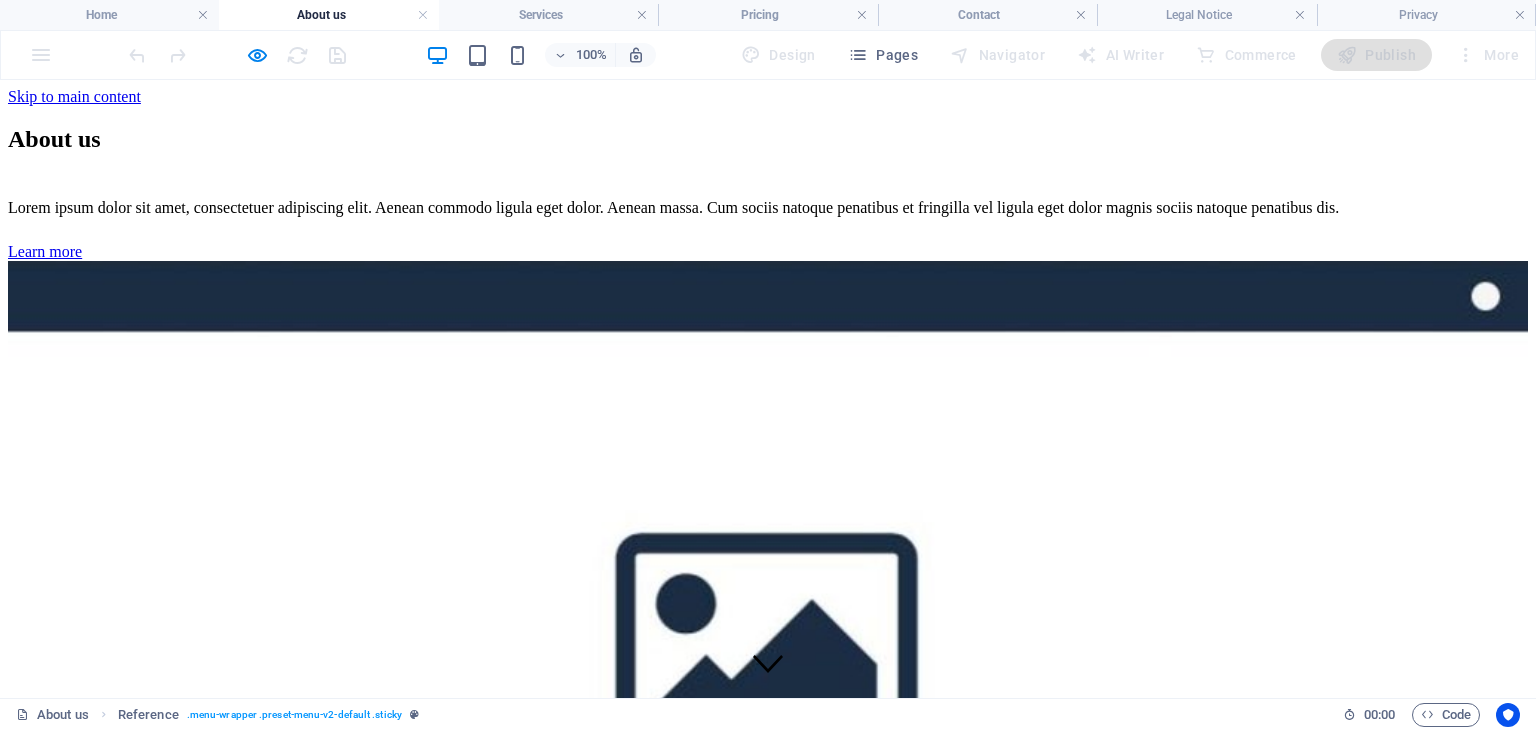 click on "Home" at bounding box center (67, 18005) 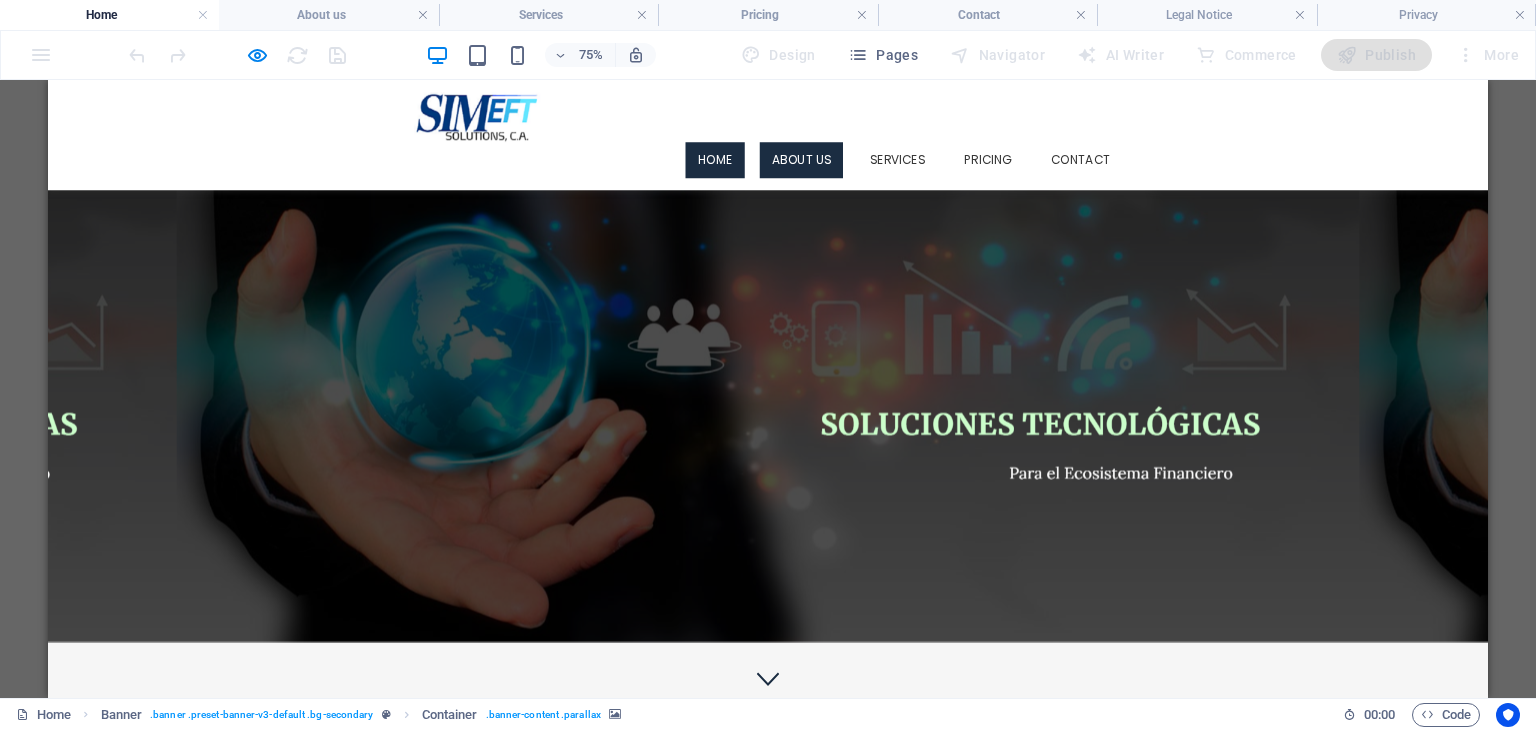 click on "About us" at bounding box center [1052, 187] 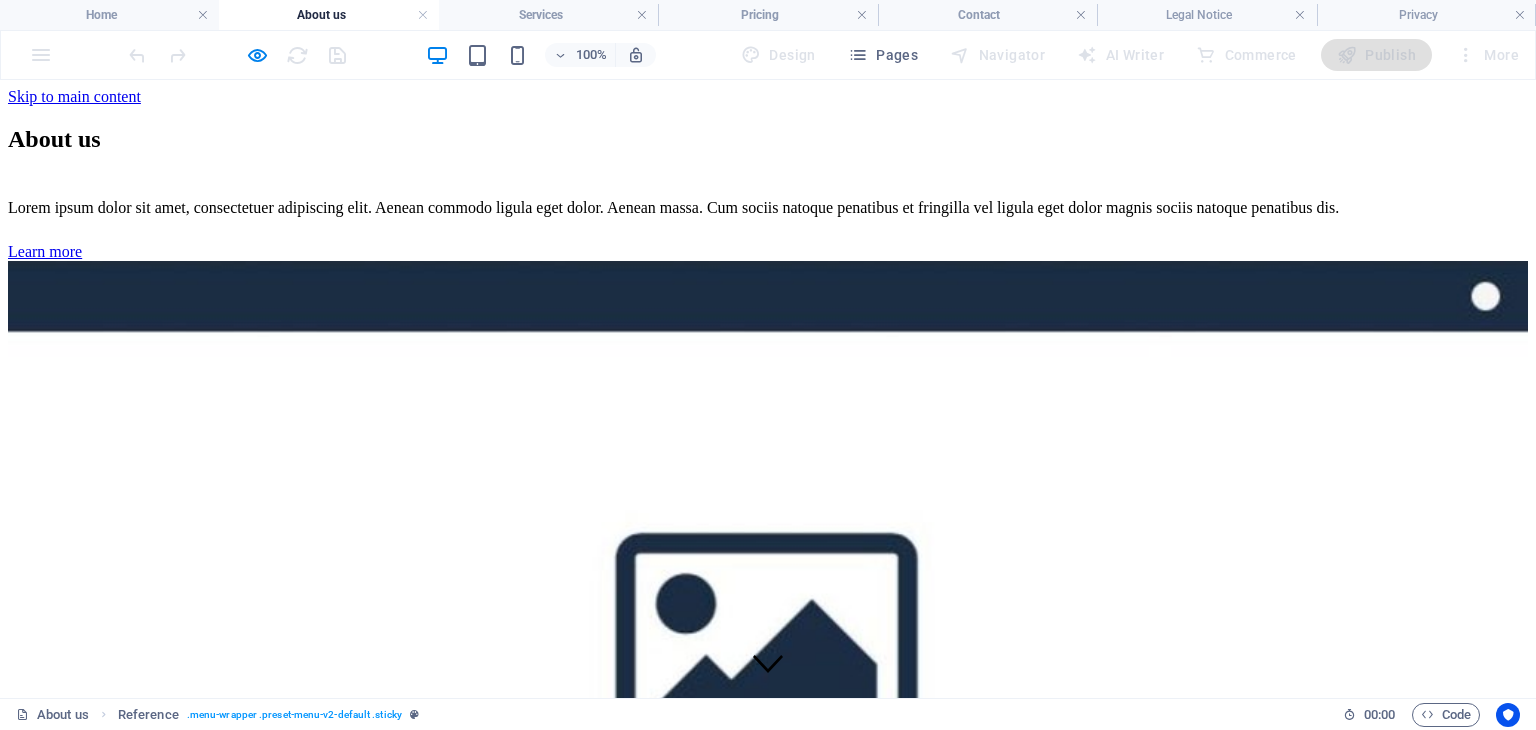 click on "Home" at bounding box center [67, 18005] 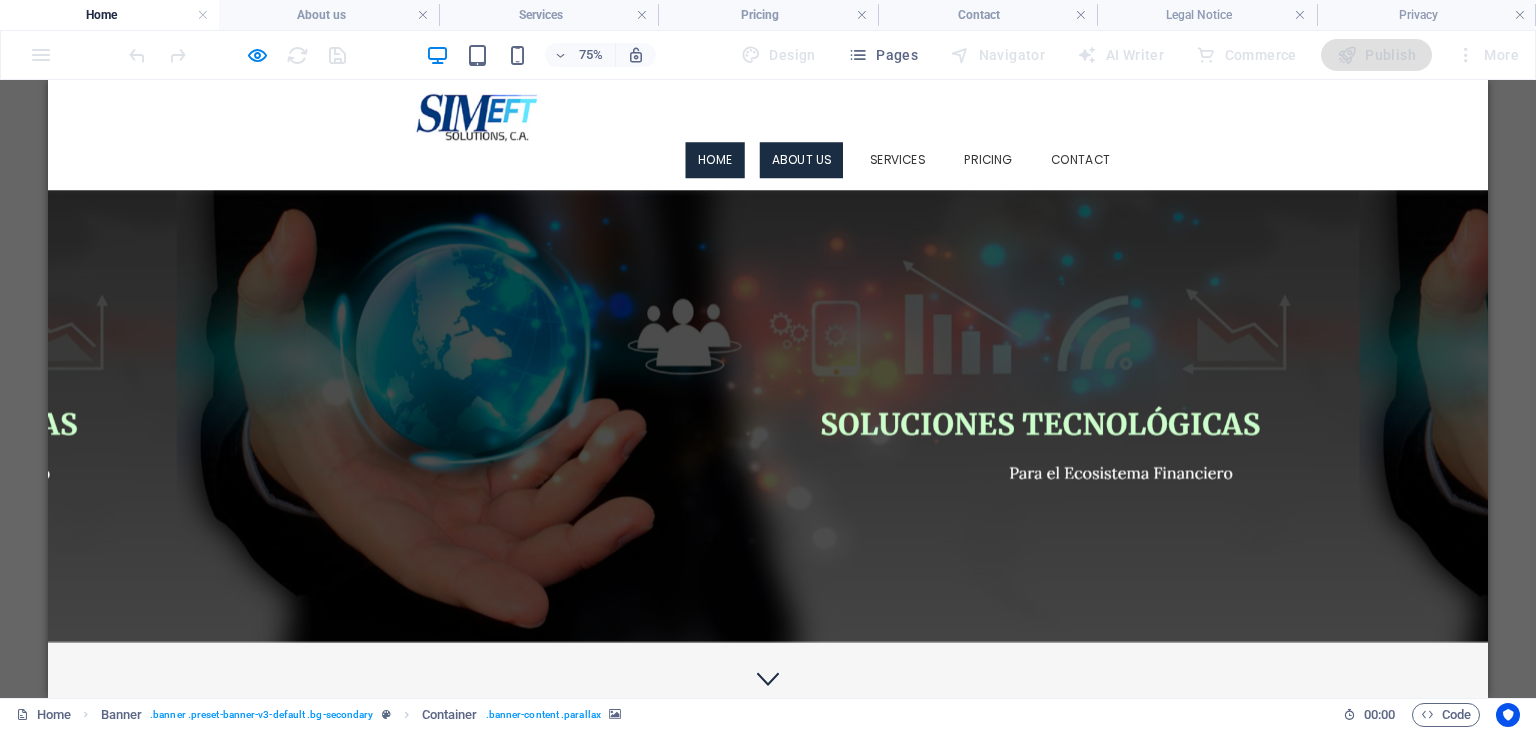 click on "About us" at bounding box center [1052, 187] 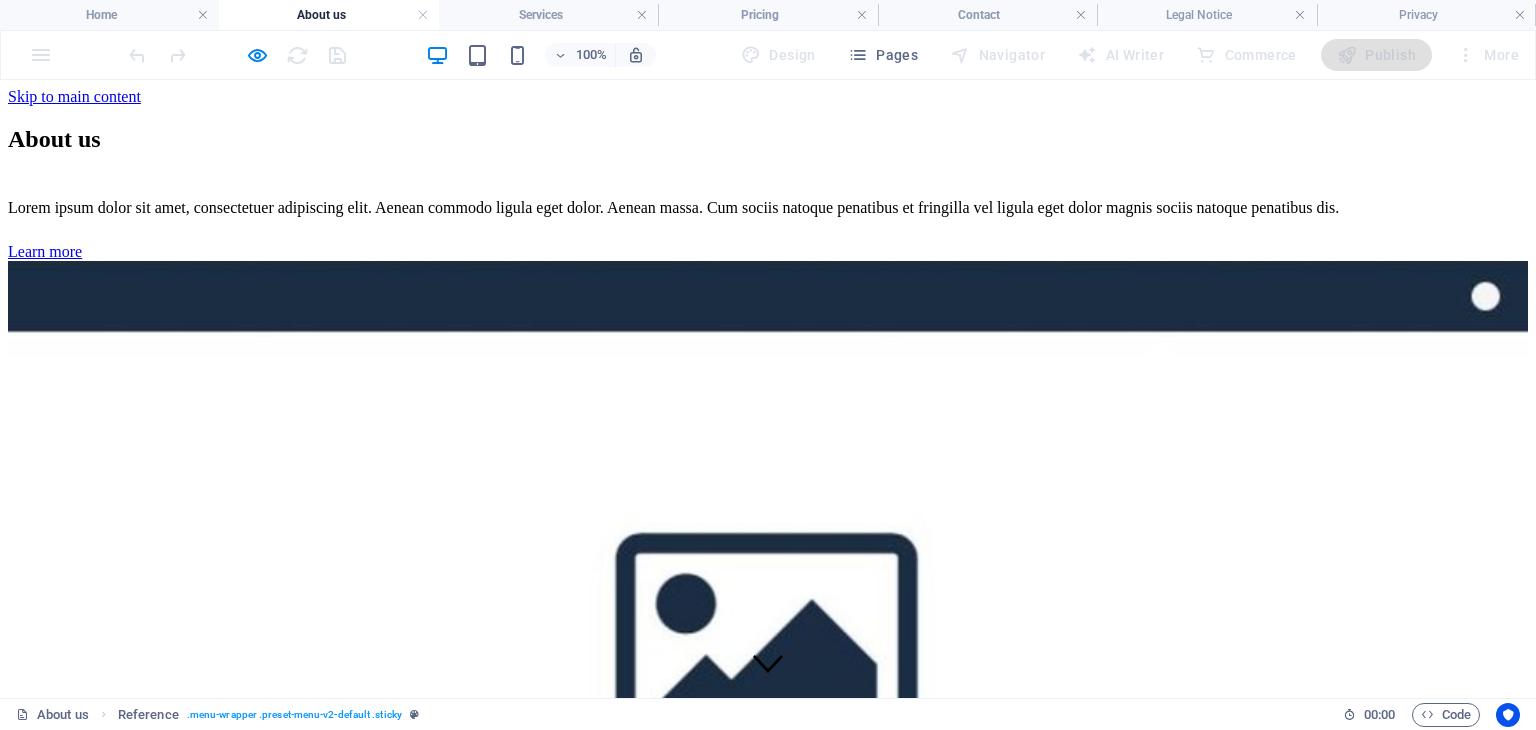 click on "Home" at bounding box center (67, 18005) 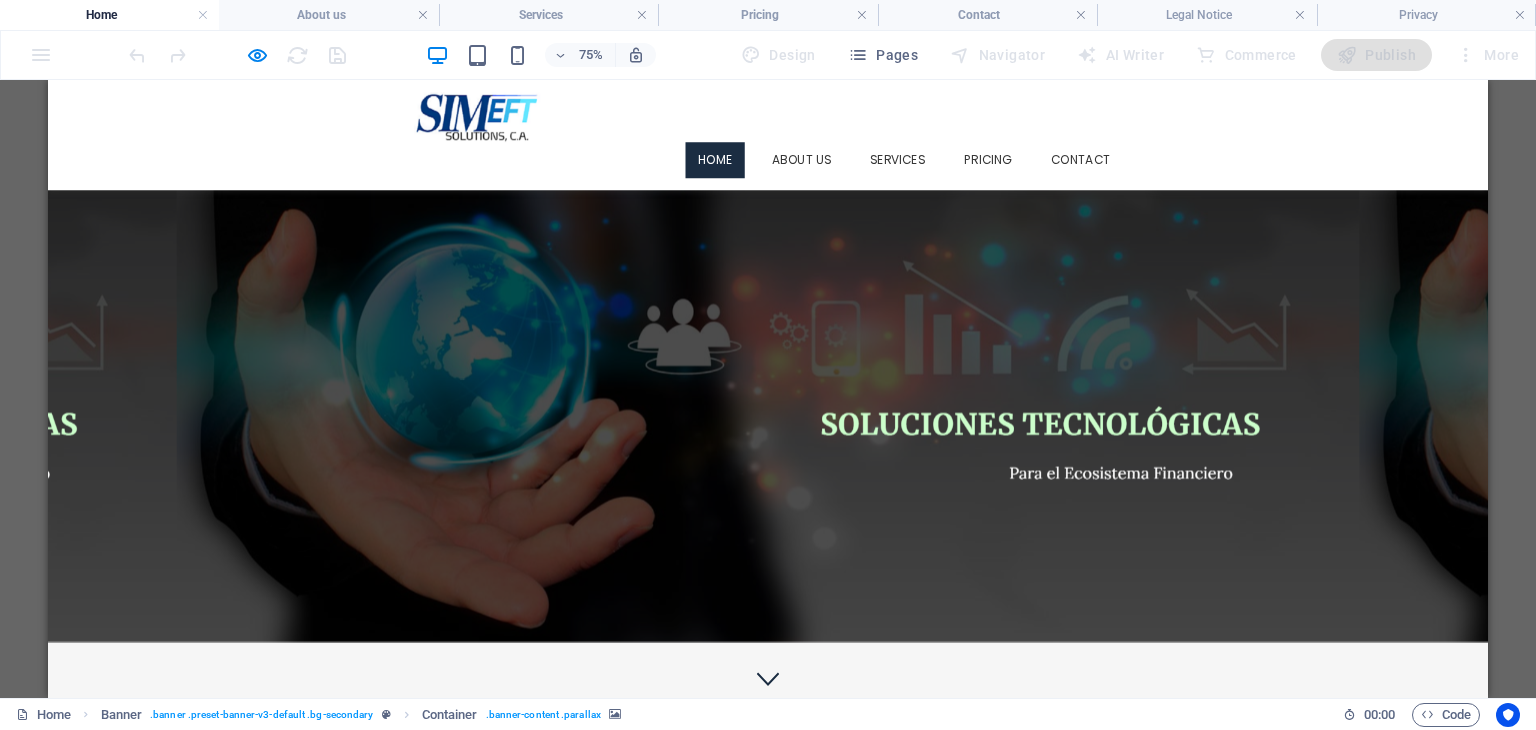 click on "Home" at bounding box center [937, 187] 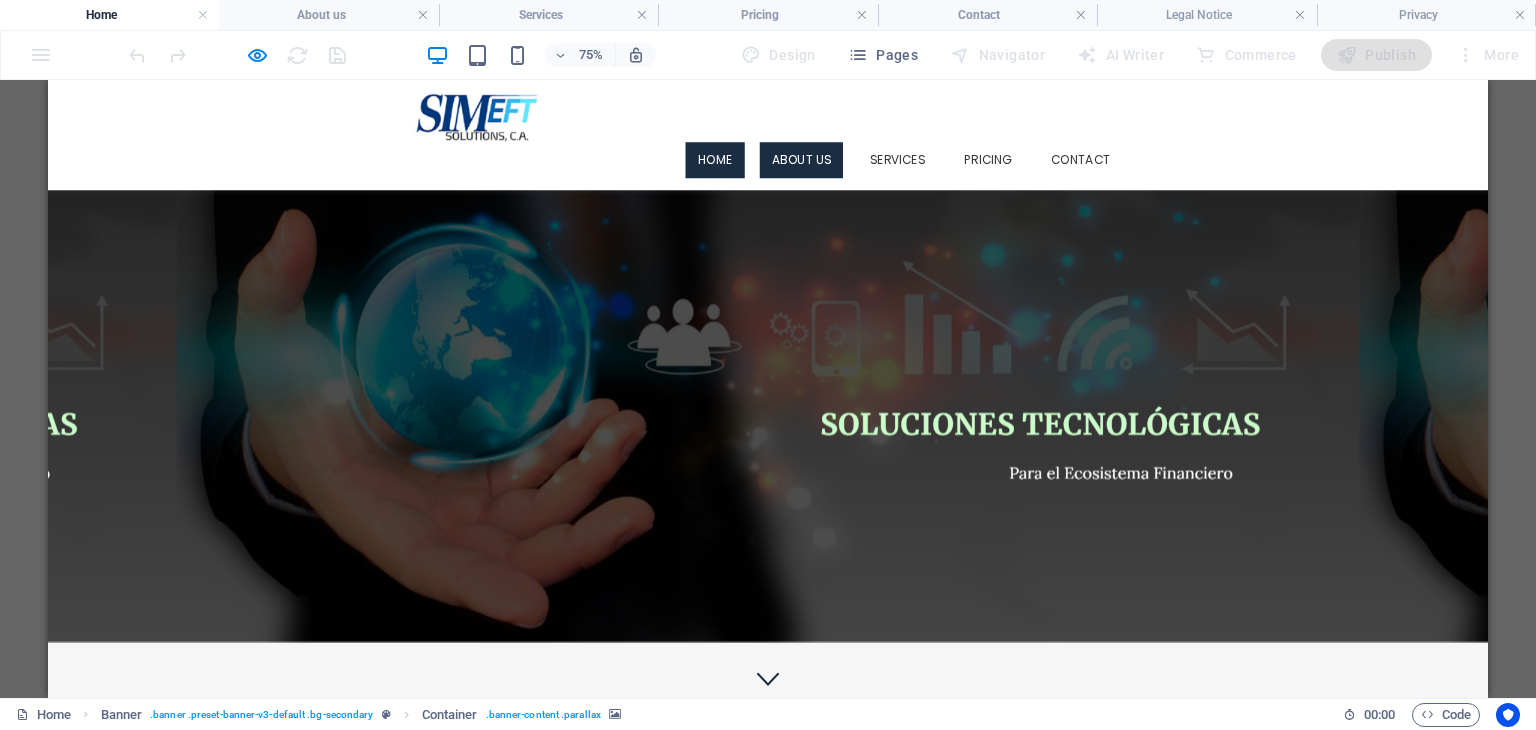 click on "About us" at bounding box center [1052, 187] 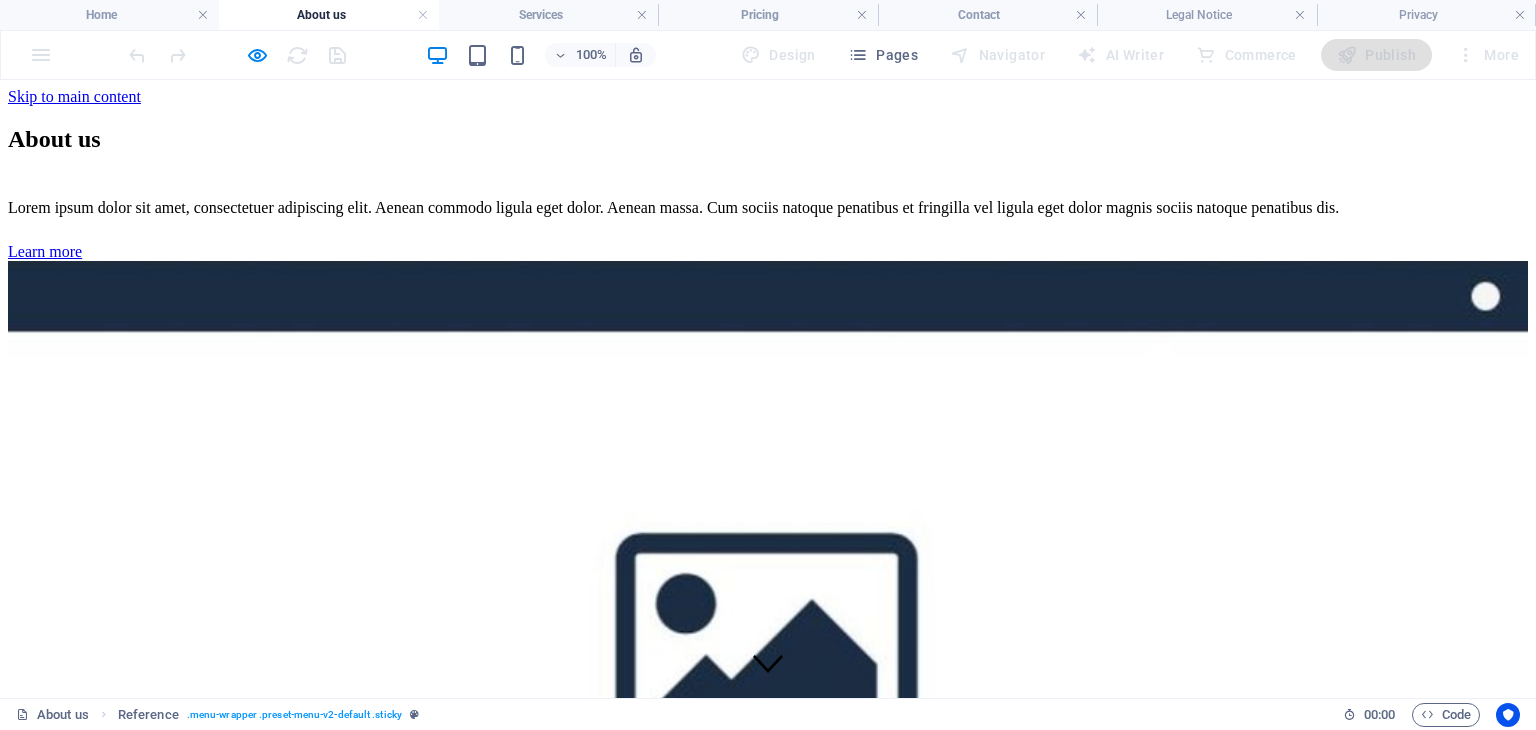 click on "Home" at bounding box center [67, 18005] 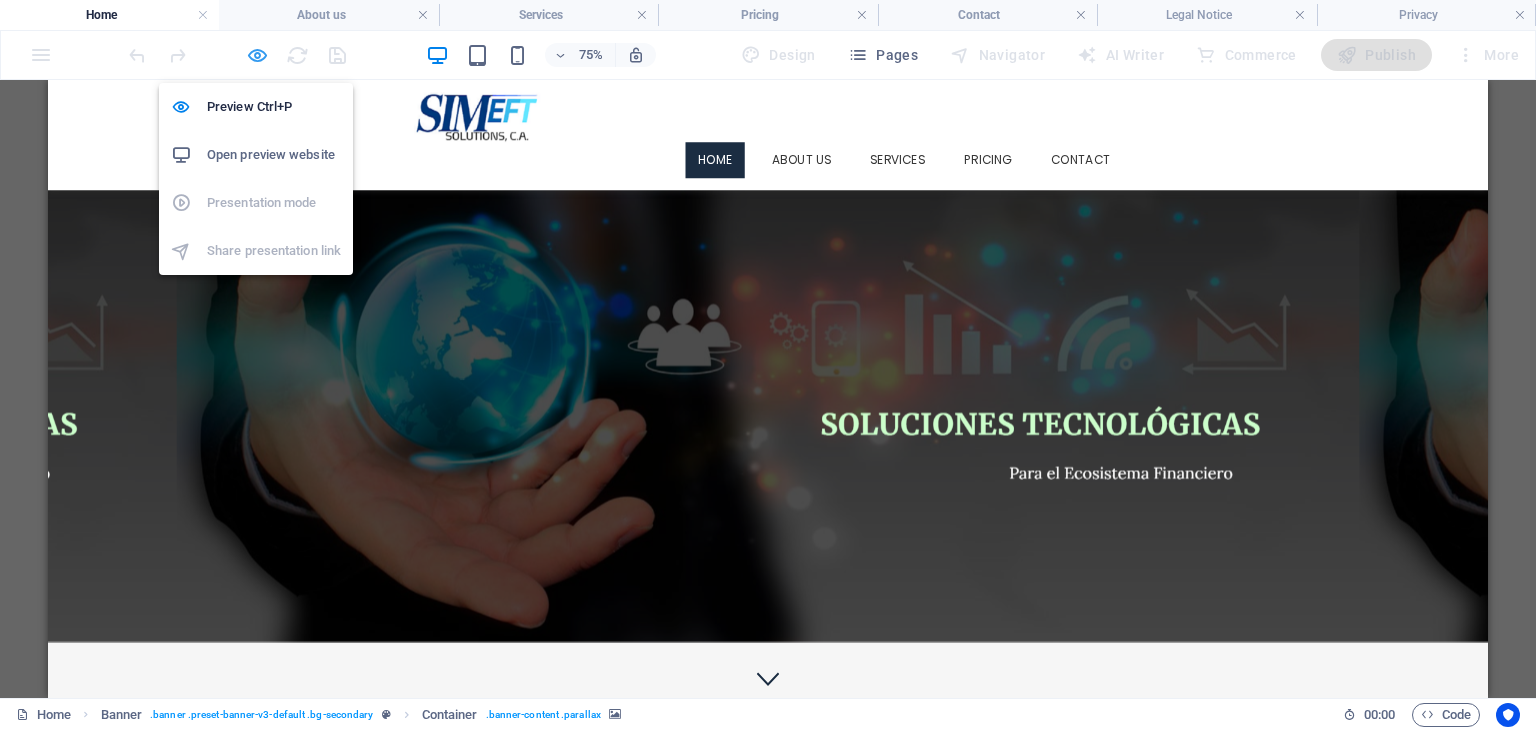 click at bounding box center [257, 55] 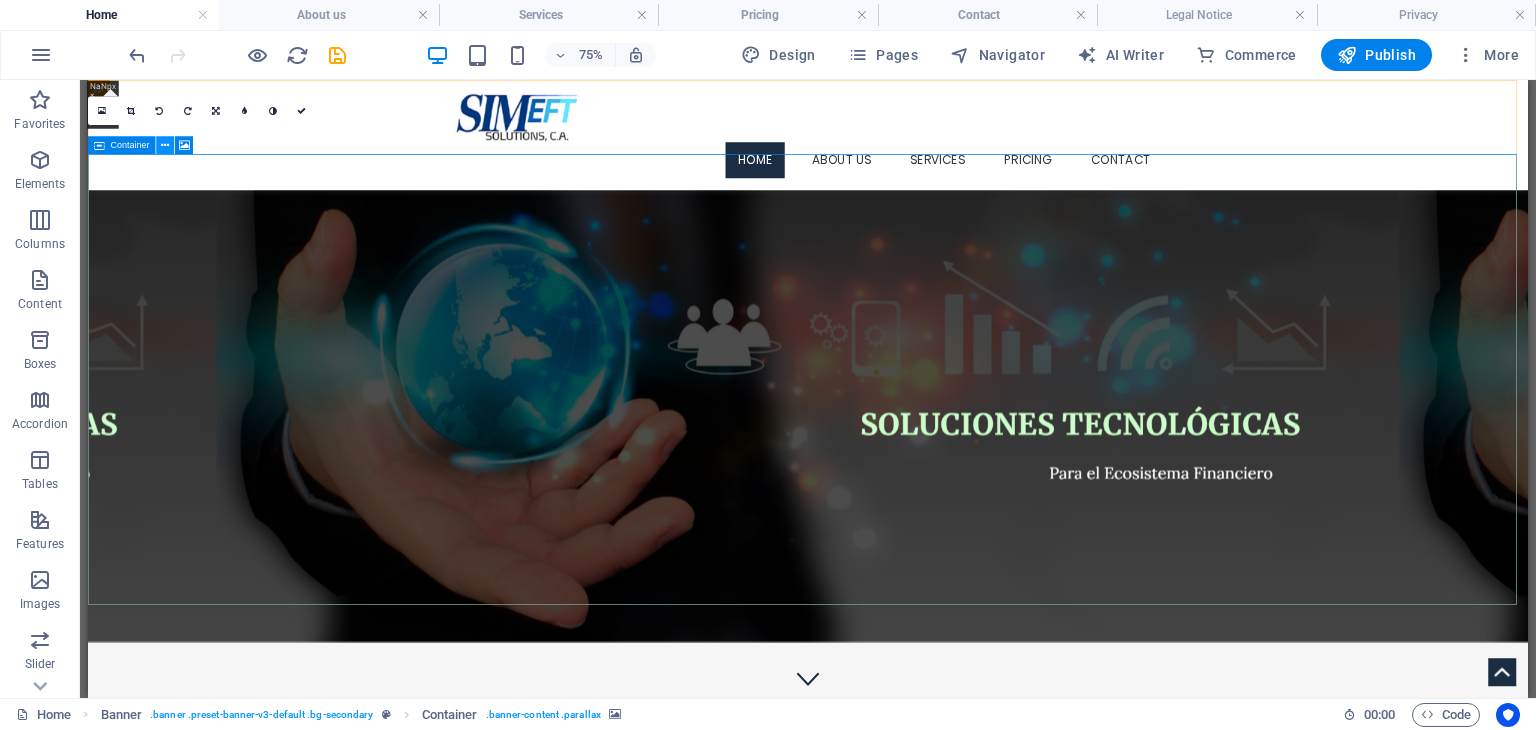click at bounding box center [165, 145] 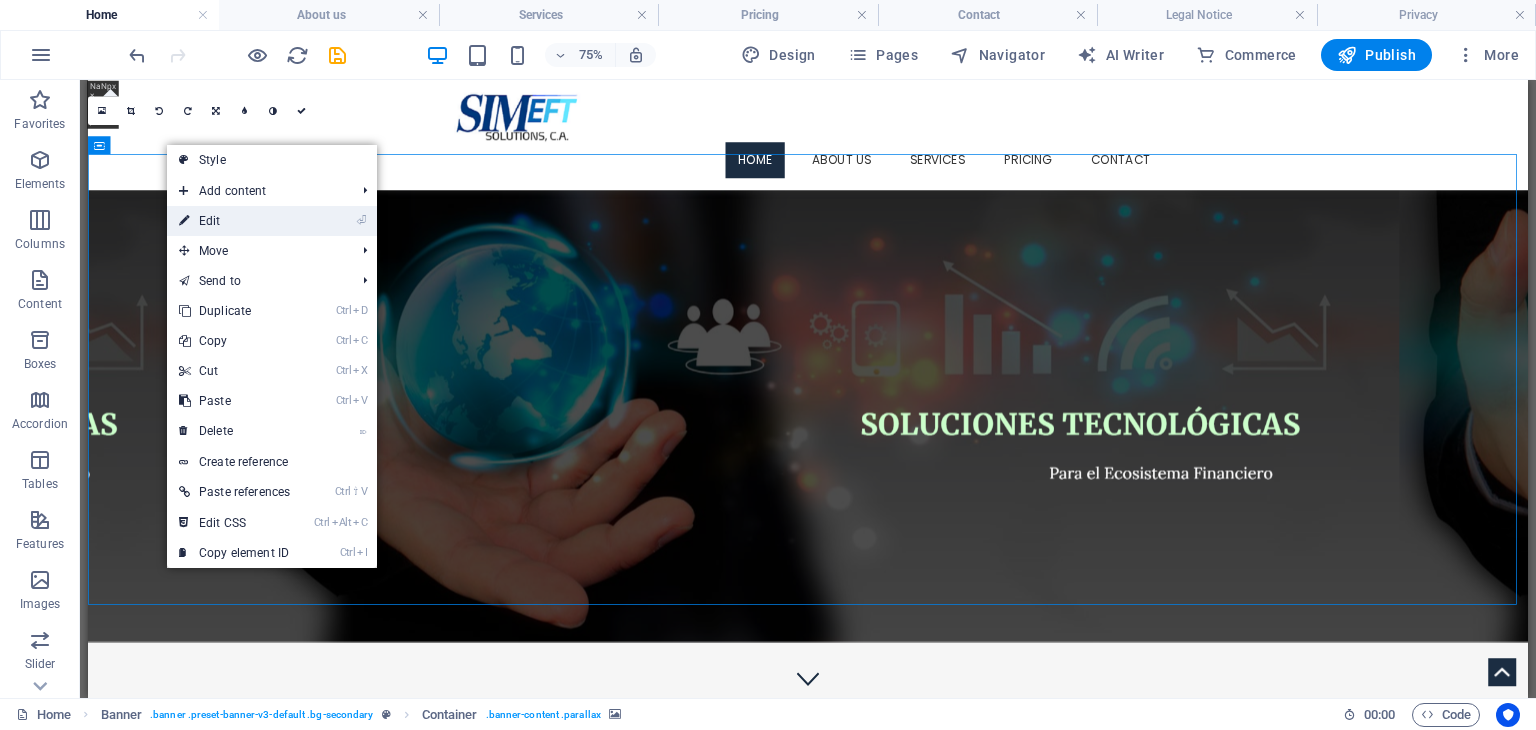 click on "⏎  Edit" at bounding box center [234, 221] 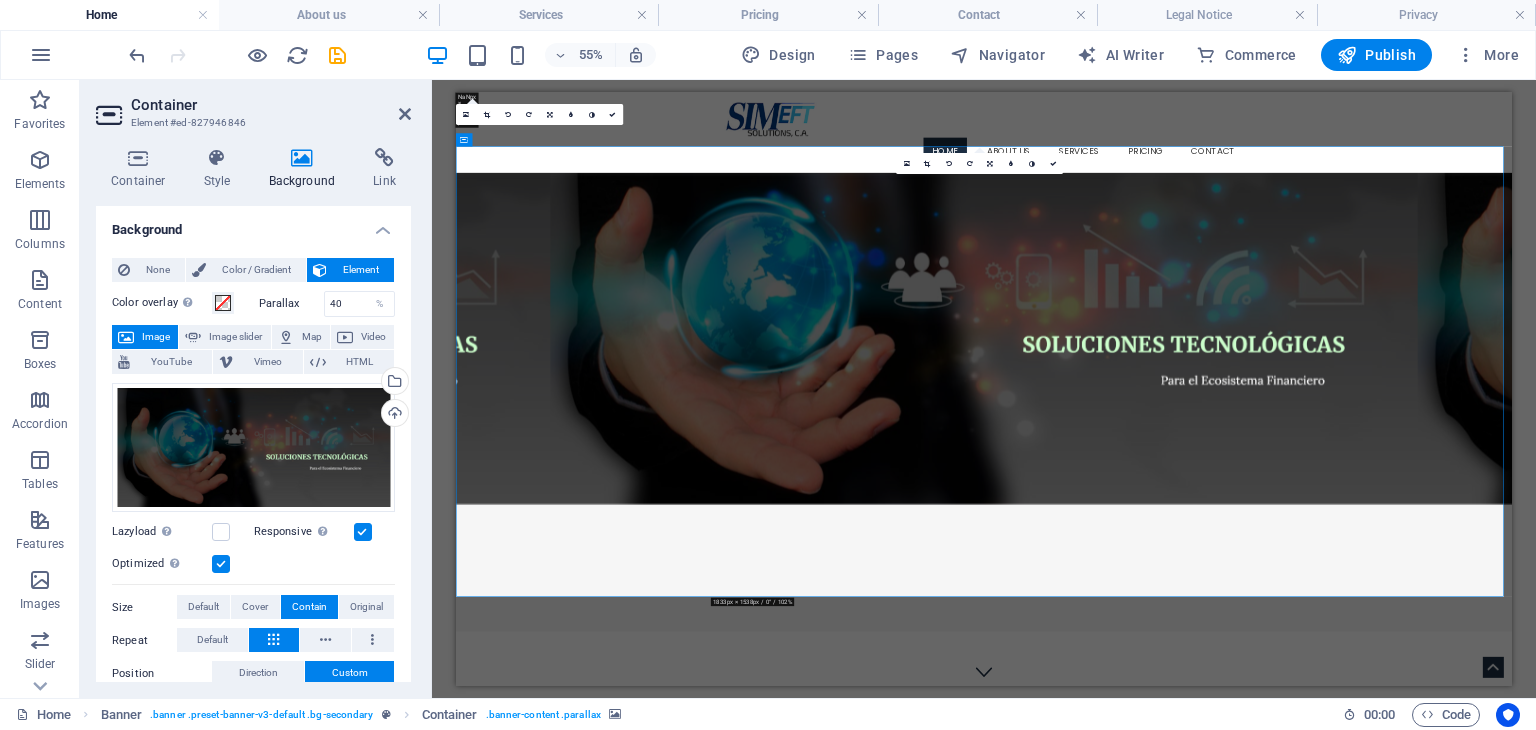 click at bounding box center (221, 564) 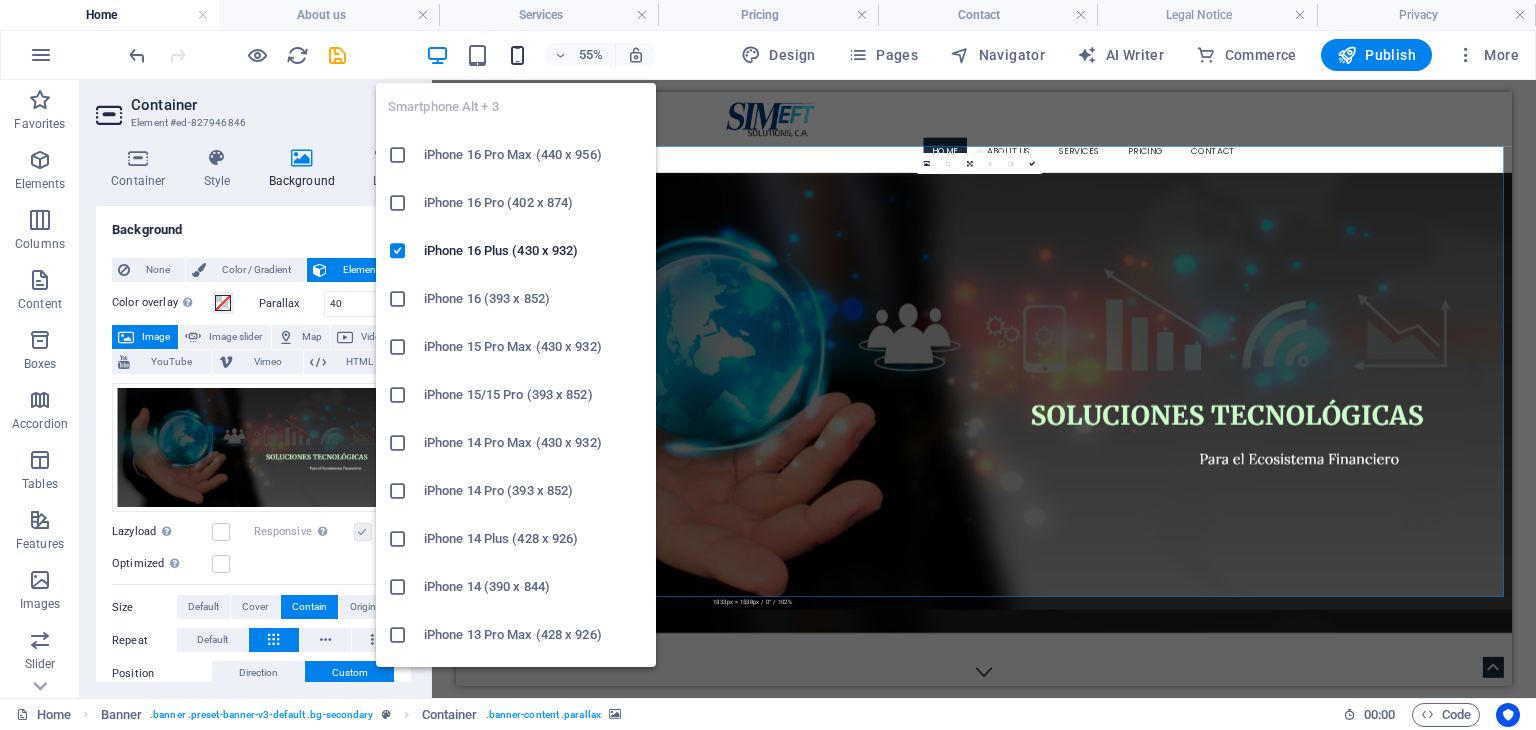 click at bounding box center (517, 55) 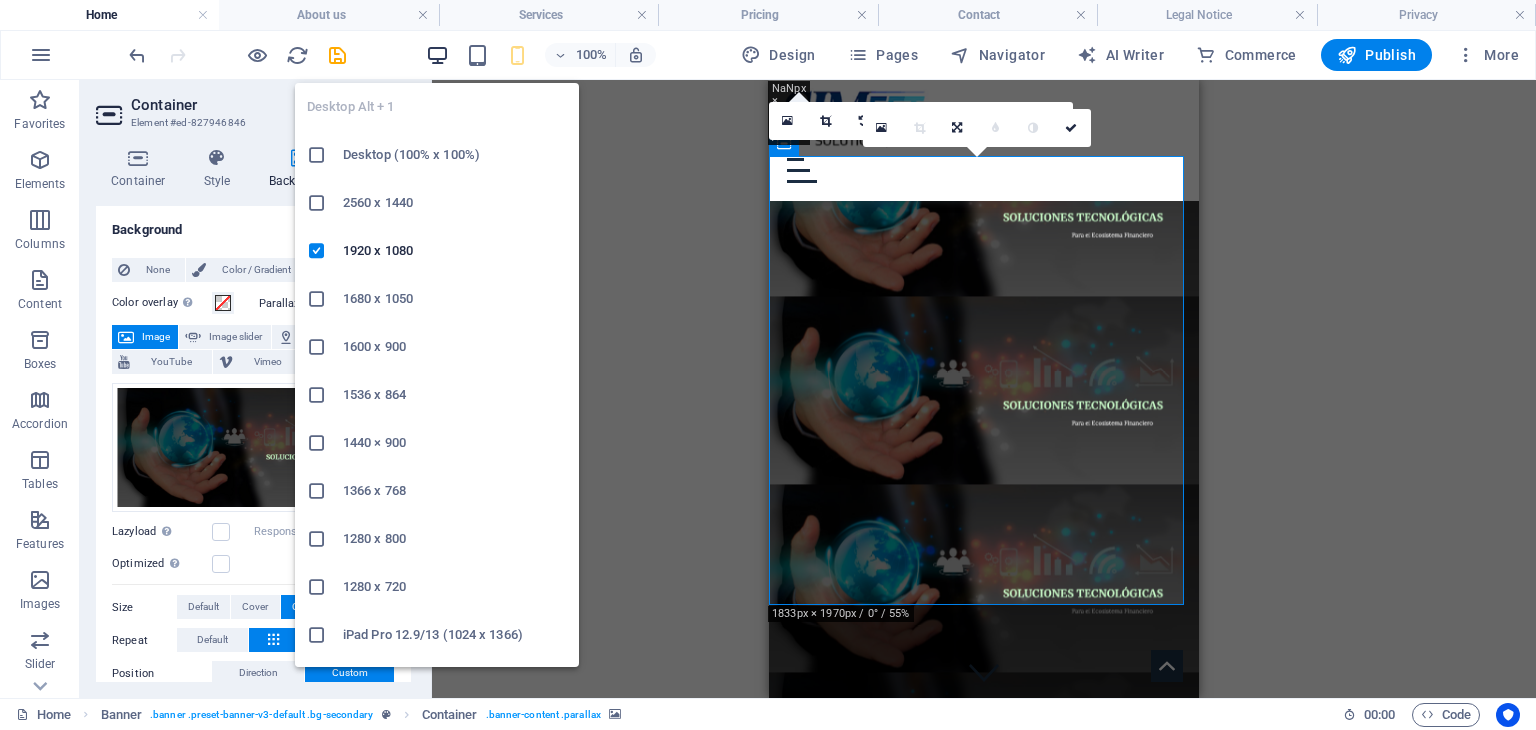 click at bounding box center (437, 55) 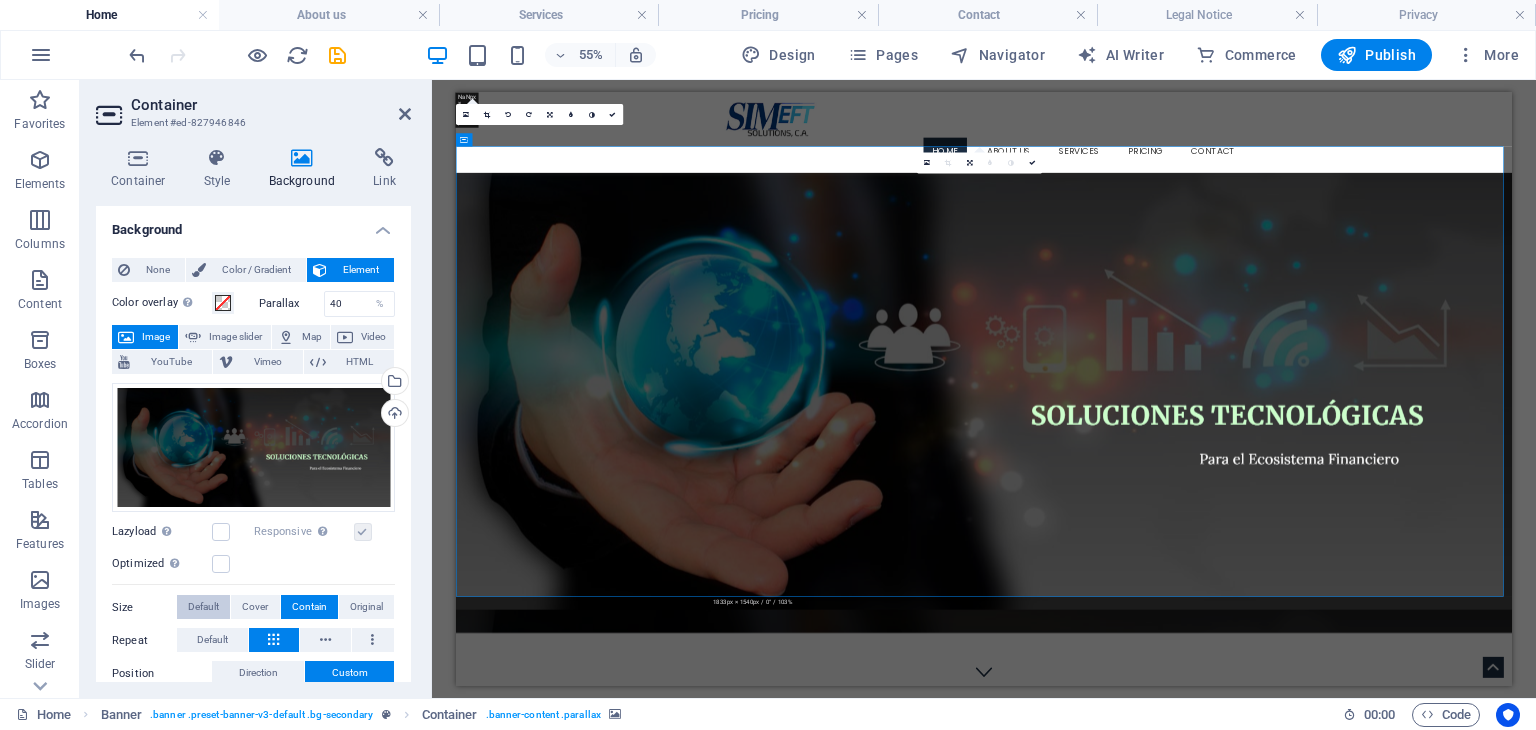 click on "Default" at bounding box center [203, 607] 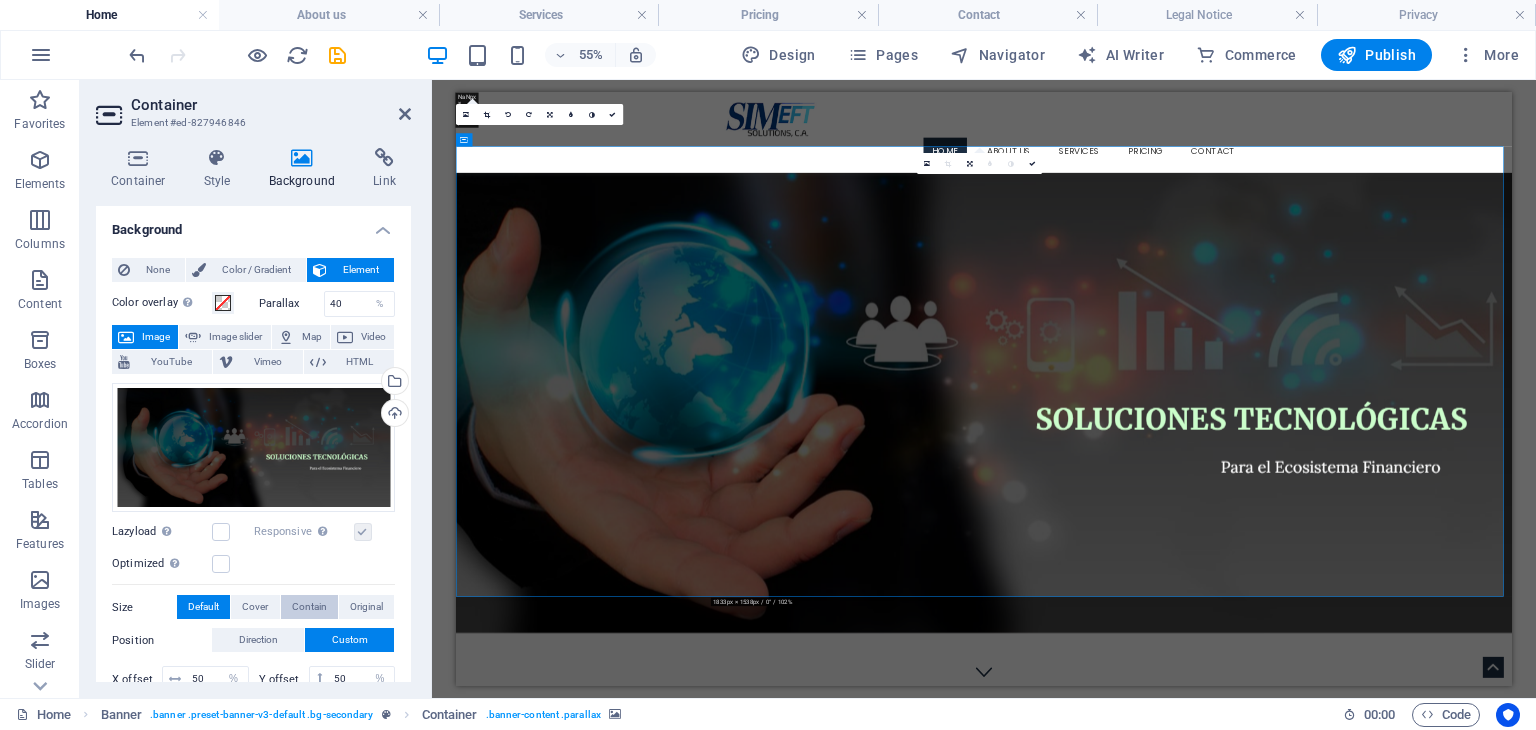 click on "Contain" at bounding box center (309, 607) 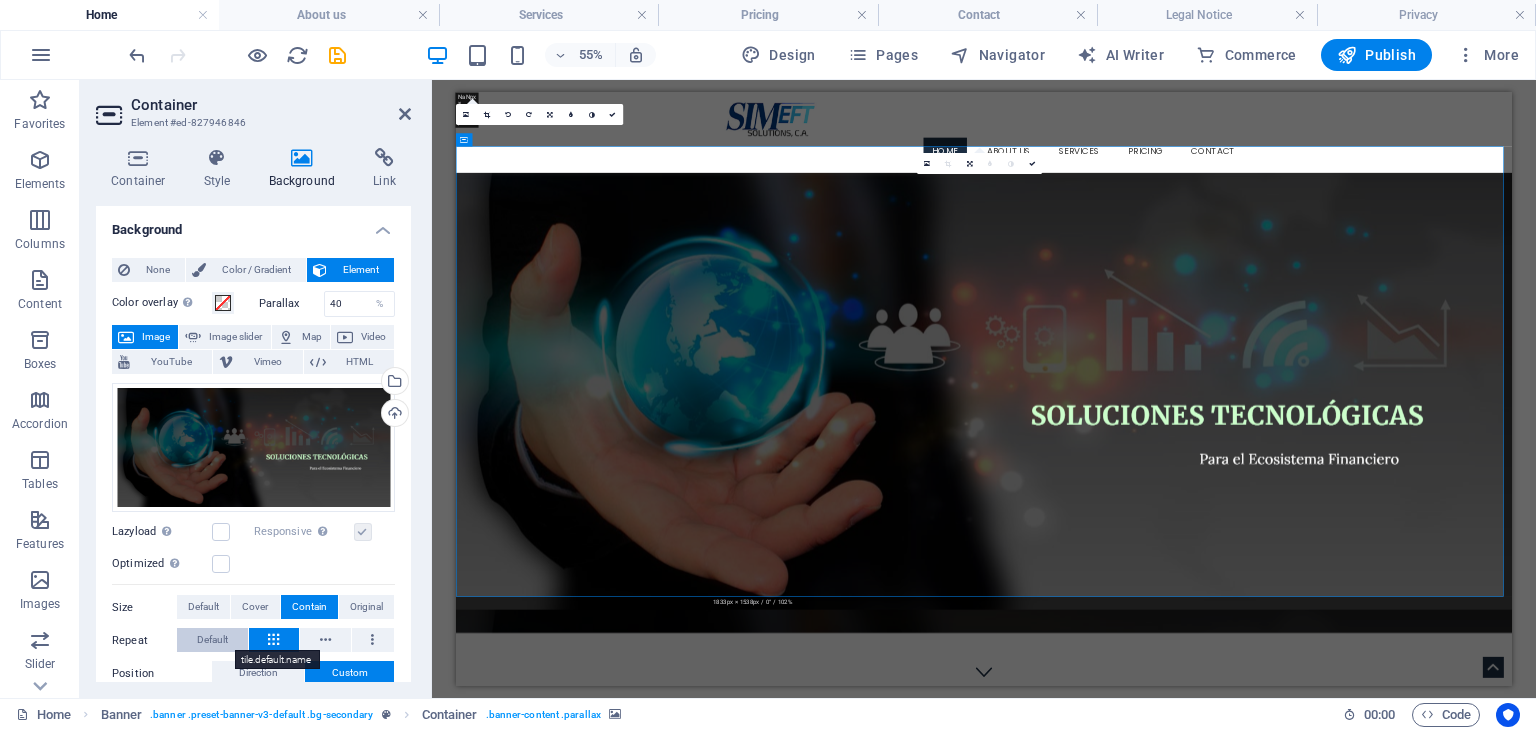 click on "Default" at bounding box center (212, 640) 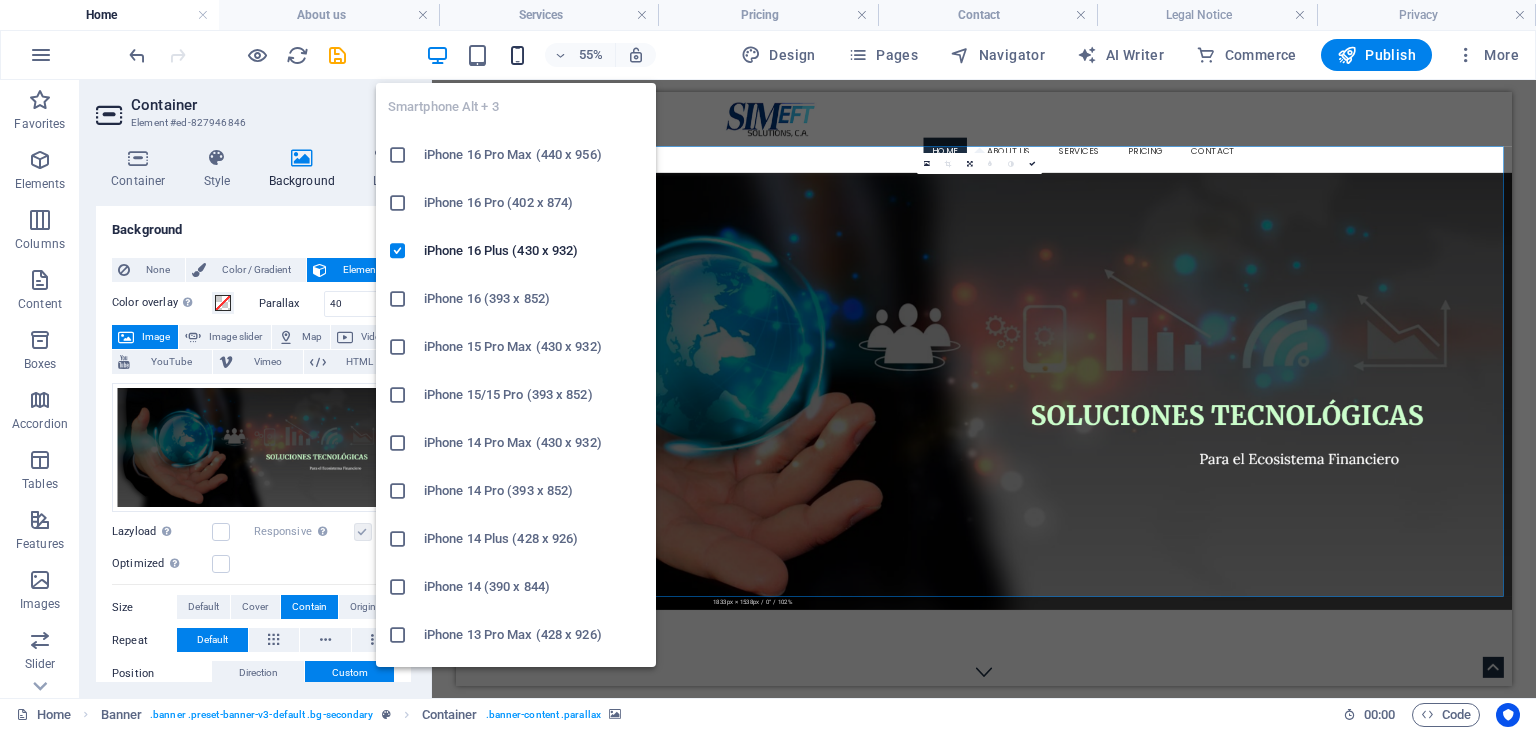 click at bounding box center (517, 55) 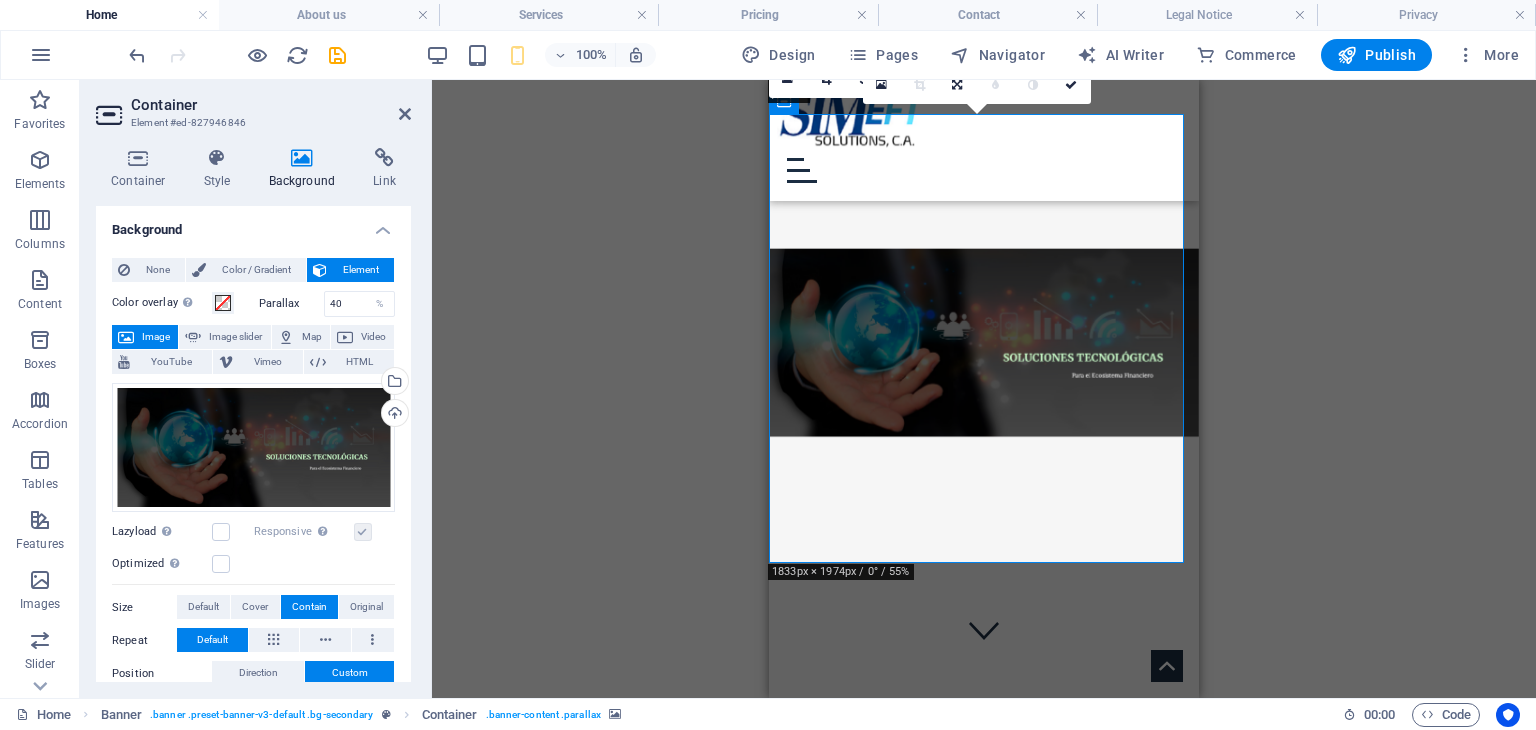 scroll, scrollTop: 0, scrollLeft: 0, axis: both 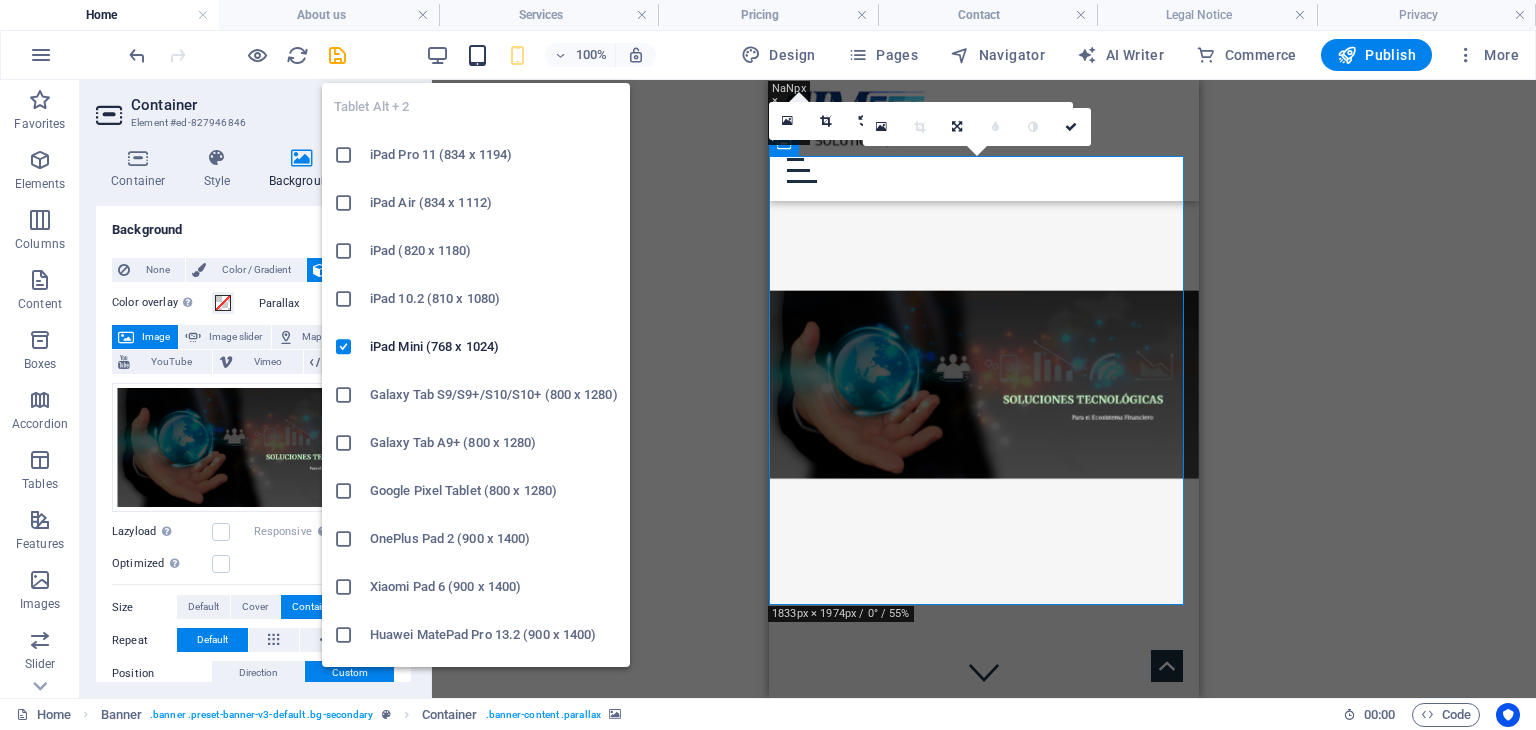 click at bounding box center (477, 55) 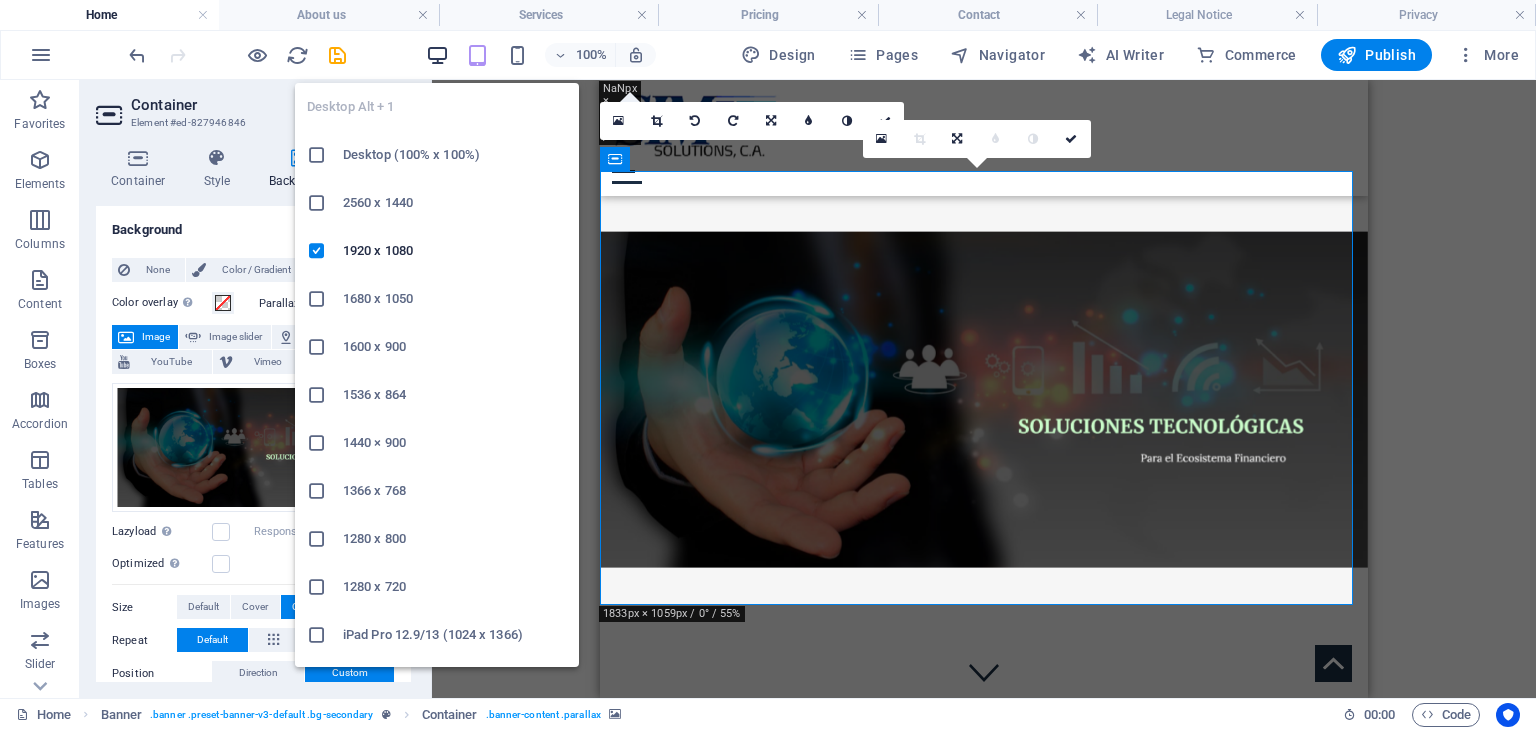click at bounding box center [437, 55] 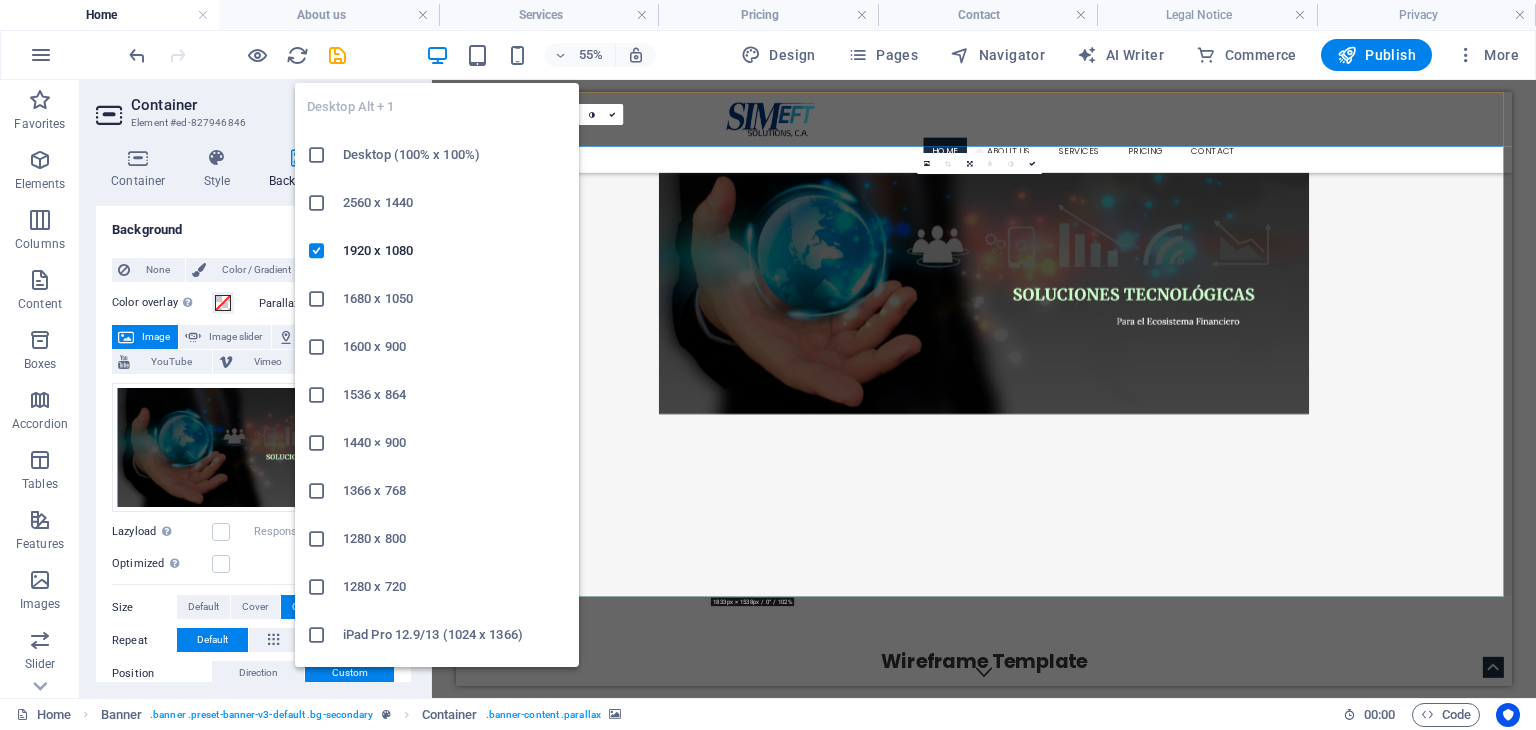 click on "Desktop (100% x 100%)" at bounding box center [455, 155] 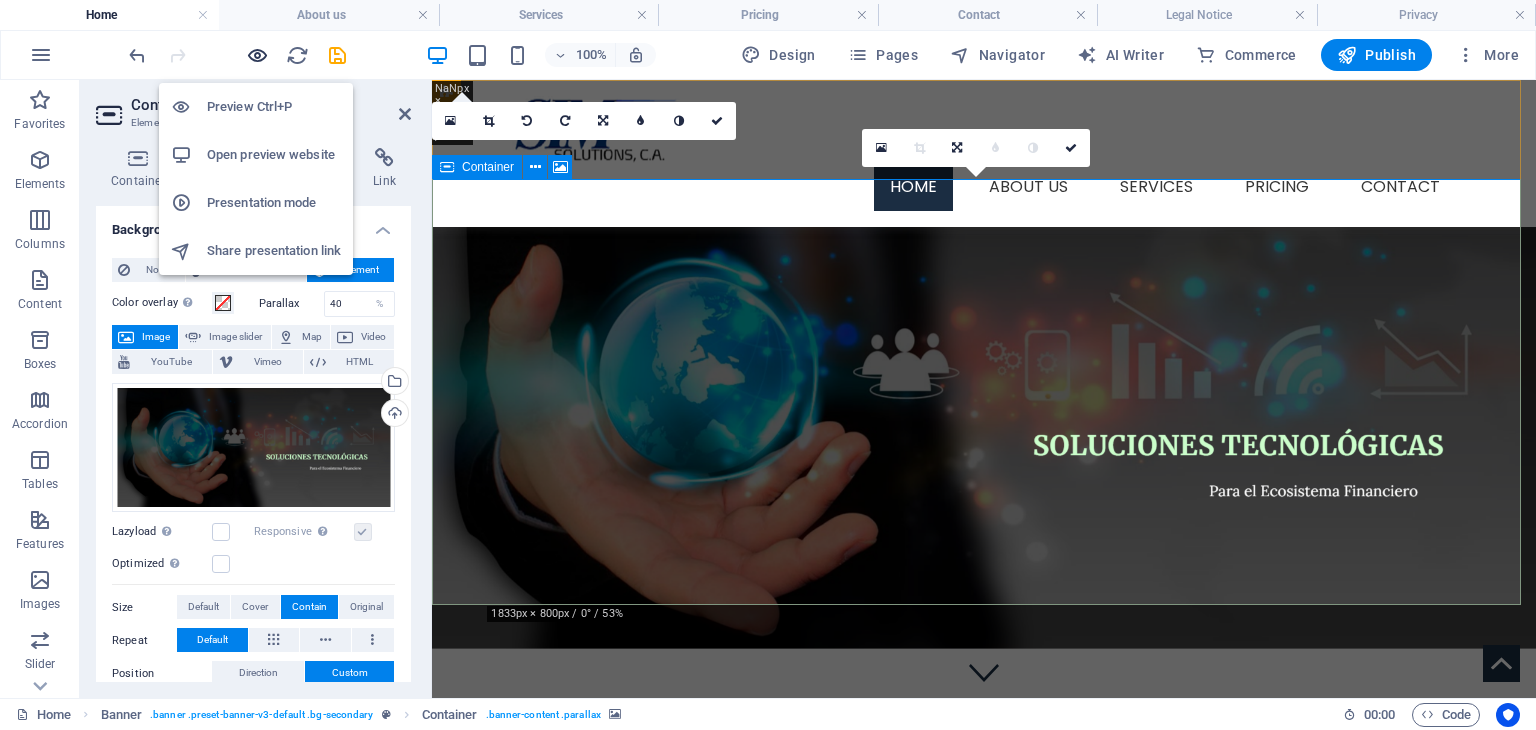 click at bounding box center [257, 55] 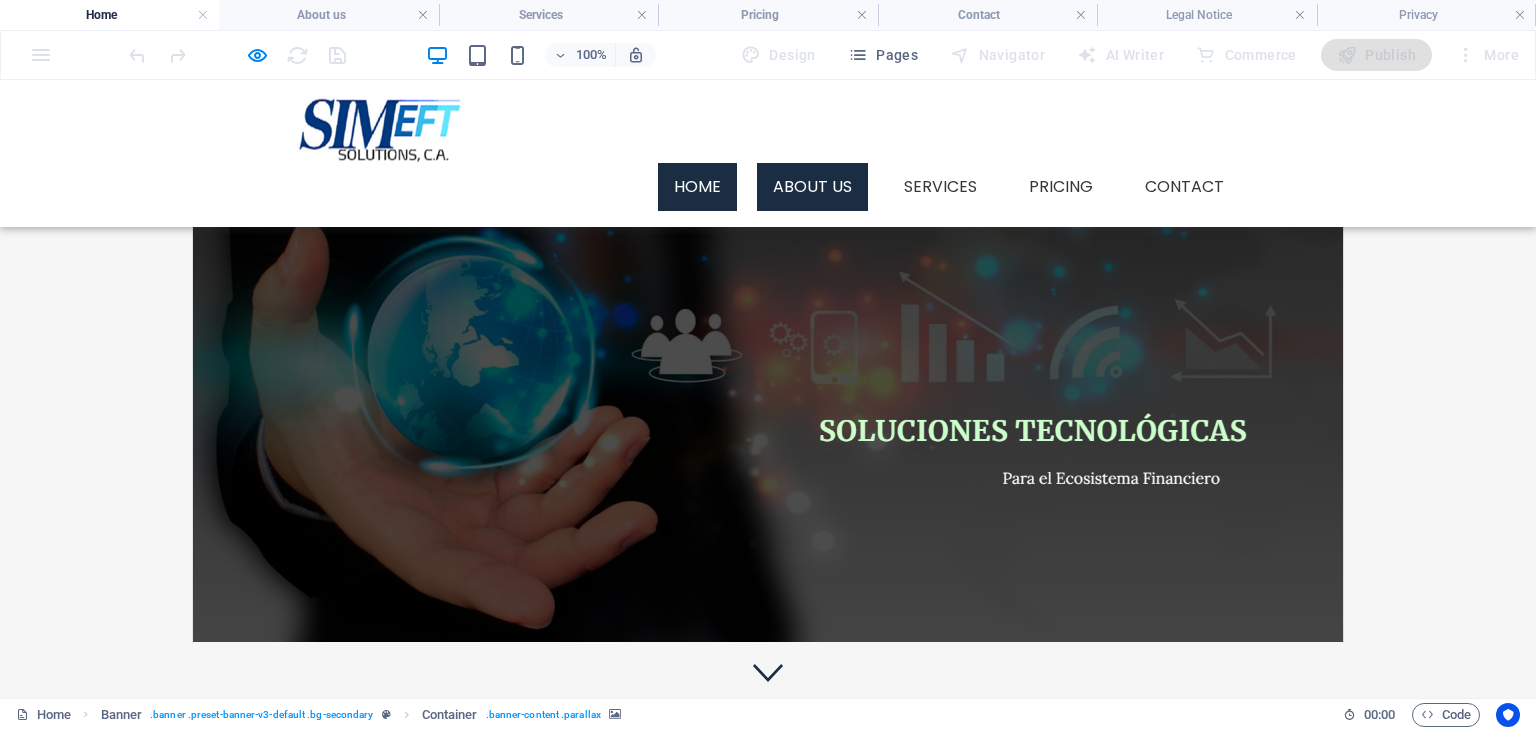 click on "About us" at bounding box center [812, 187] 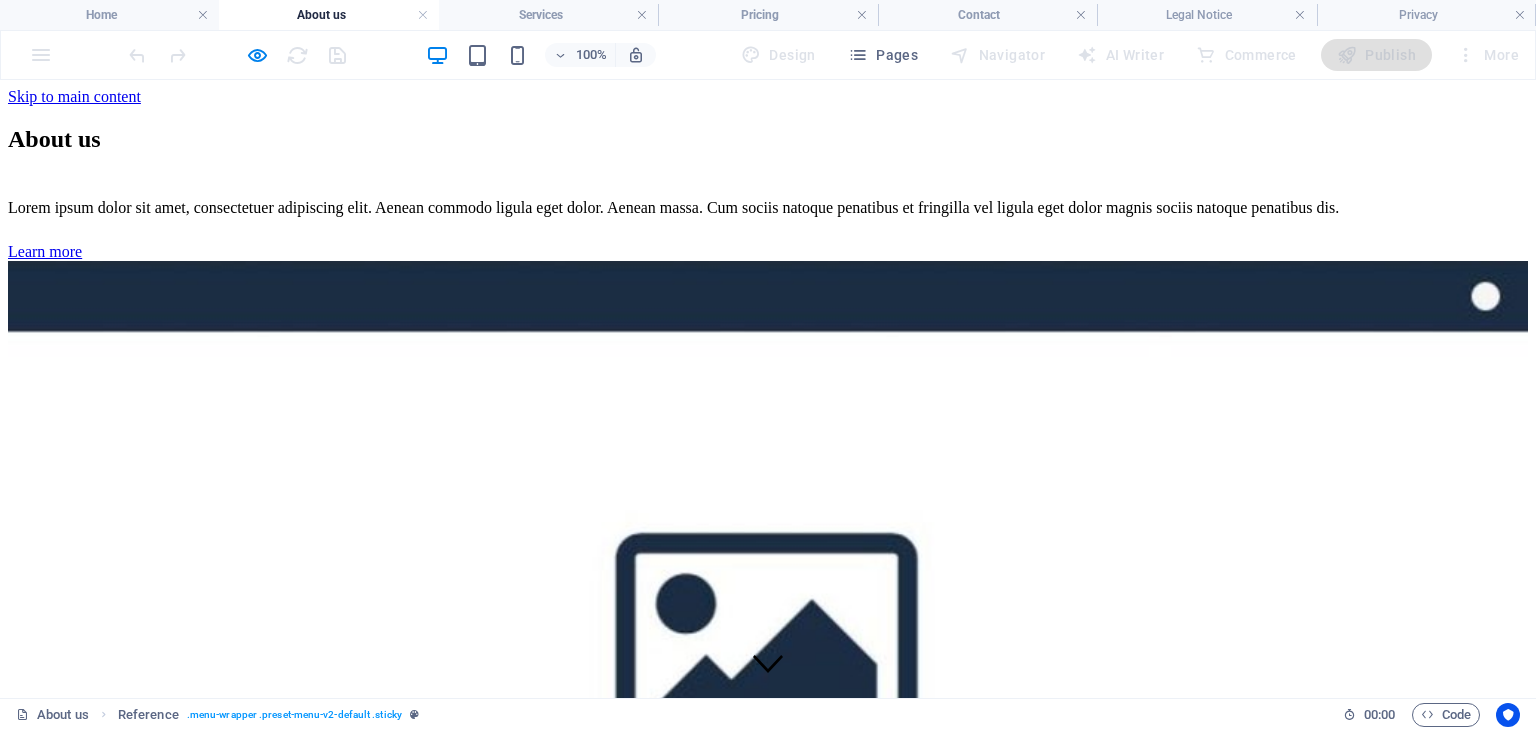 click on "Services" at bounding box center (75, 18041) 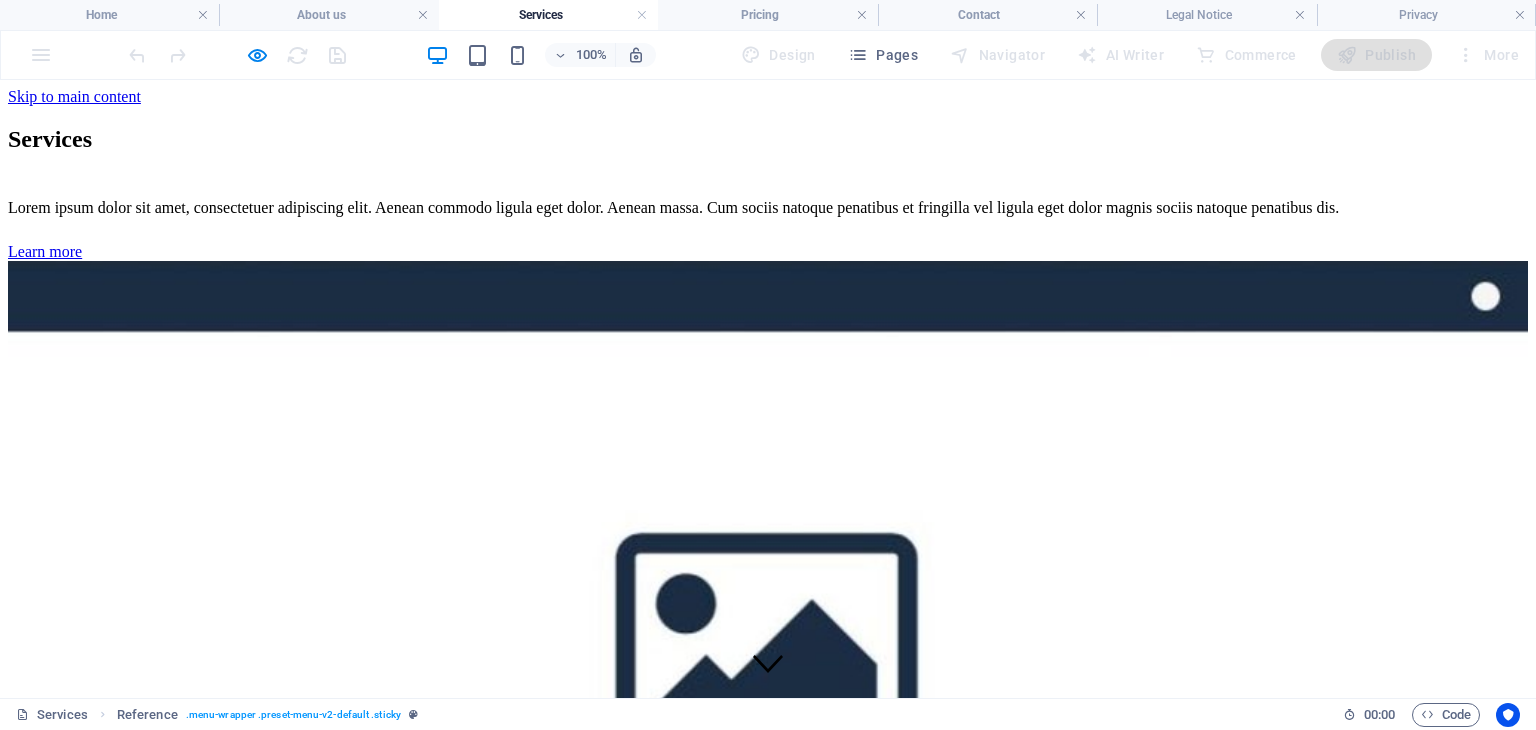 click on "Pricing" at bounding box center (71, 22373) 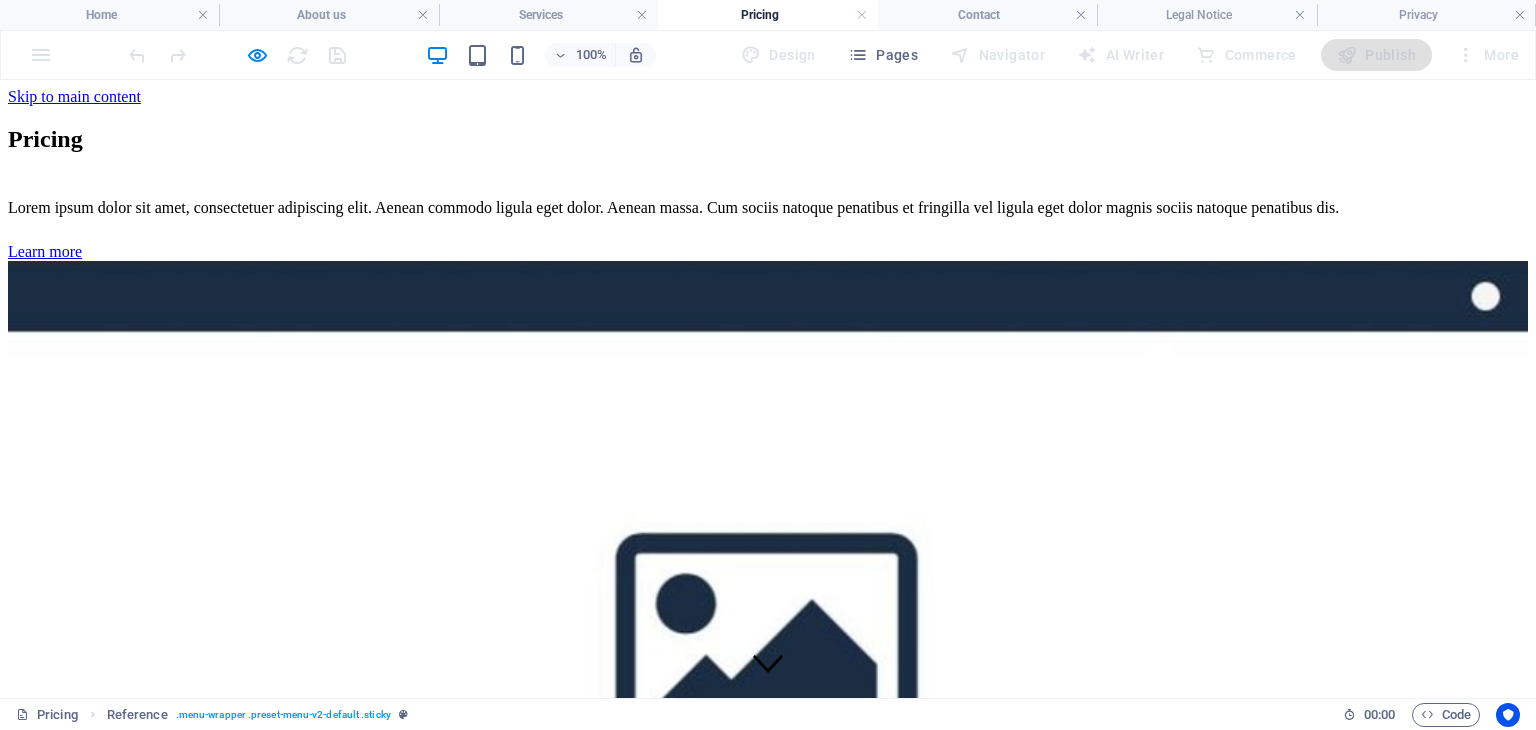 click on "Contact" at bounding box center (73, 16682) 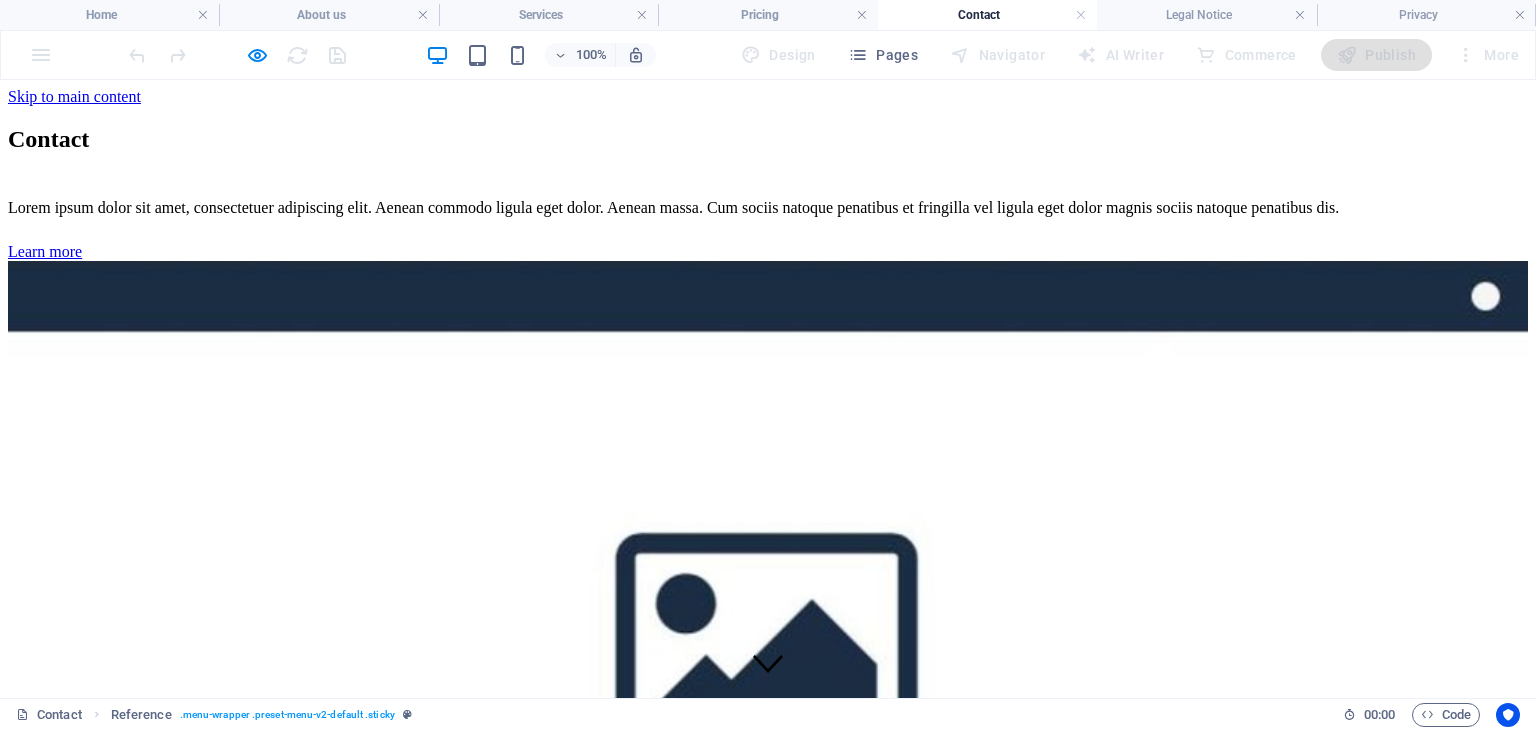 click on "Home" at bounding box center (67, 11986) 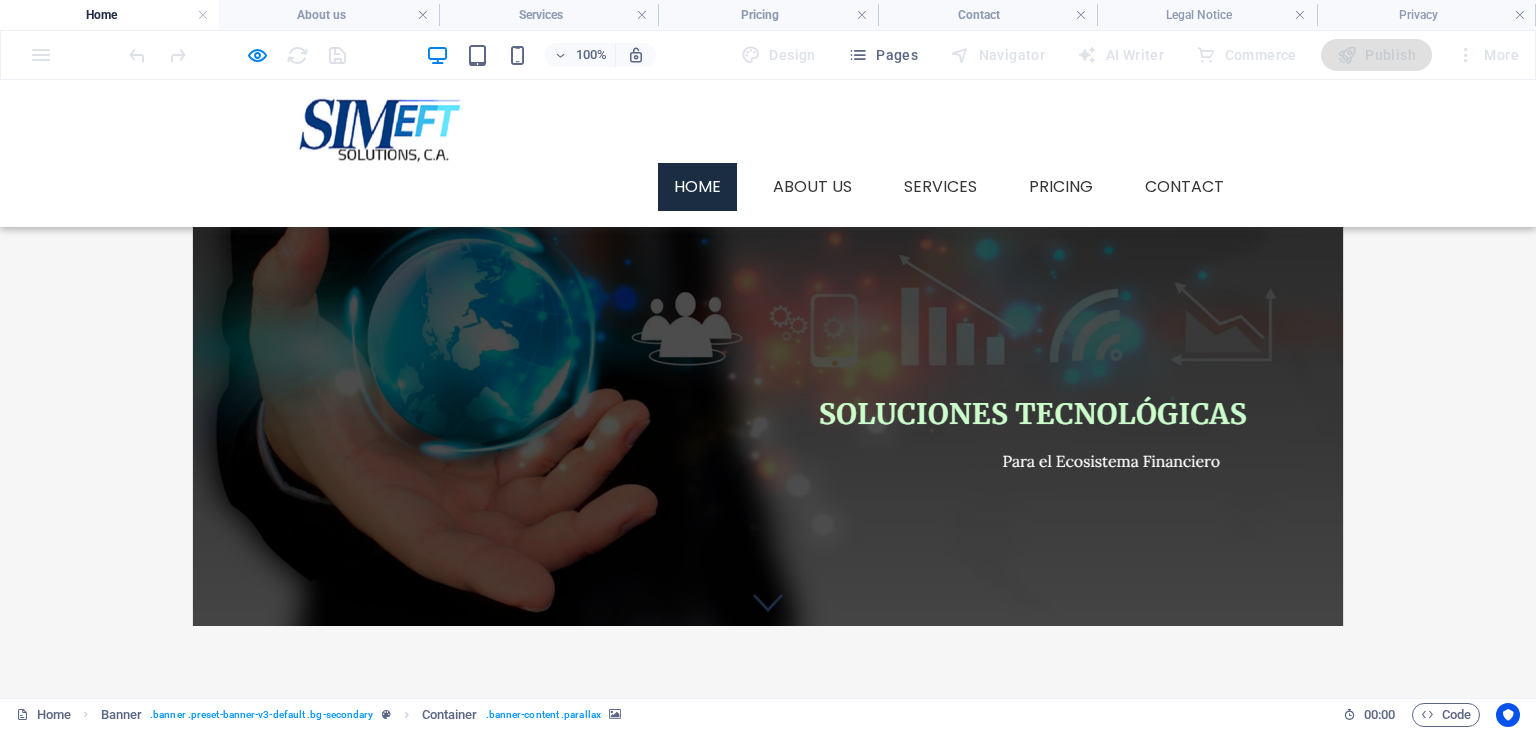 scroll, scrollTop: 0, scrollLeft: 0, axis: both 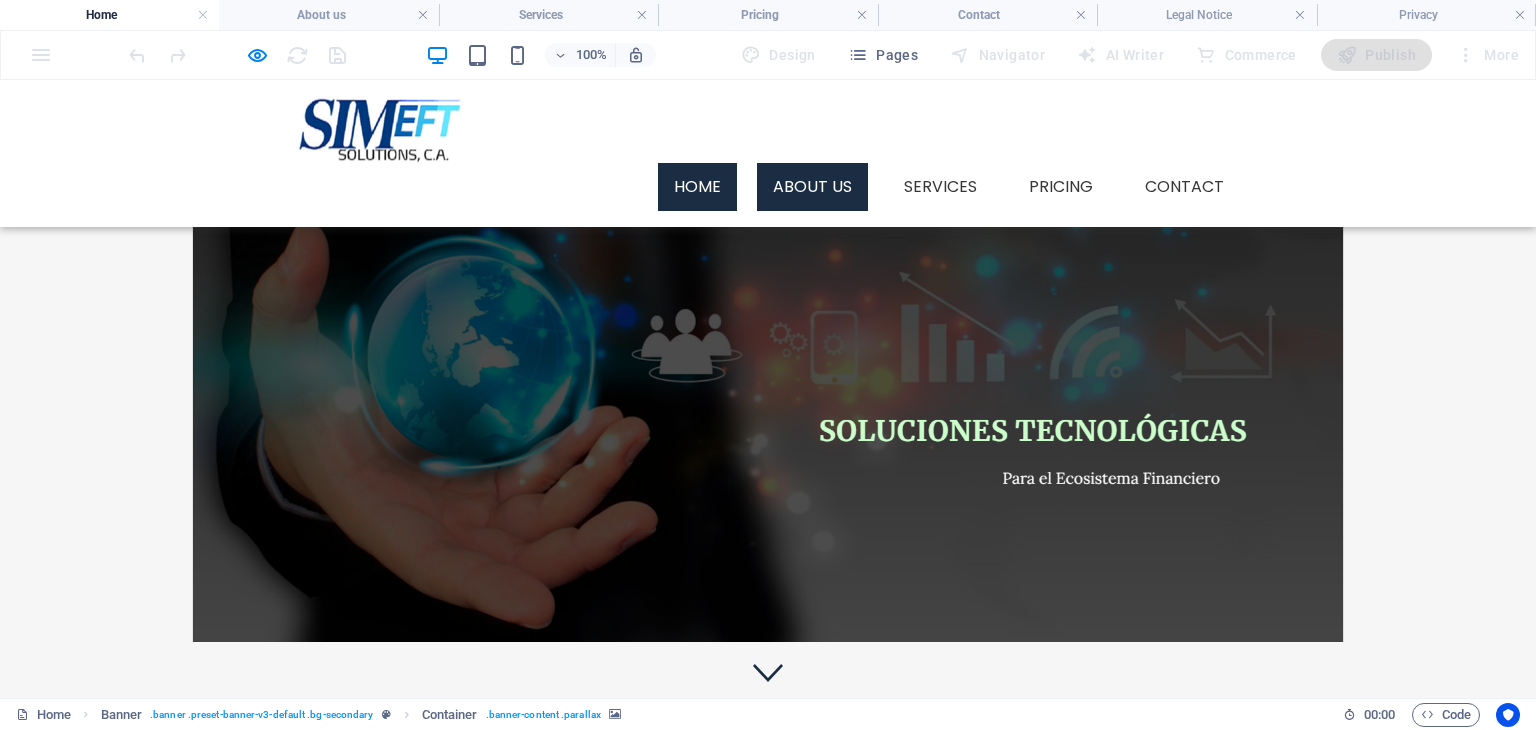 click on "About us" at bounding box center (812, 187) 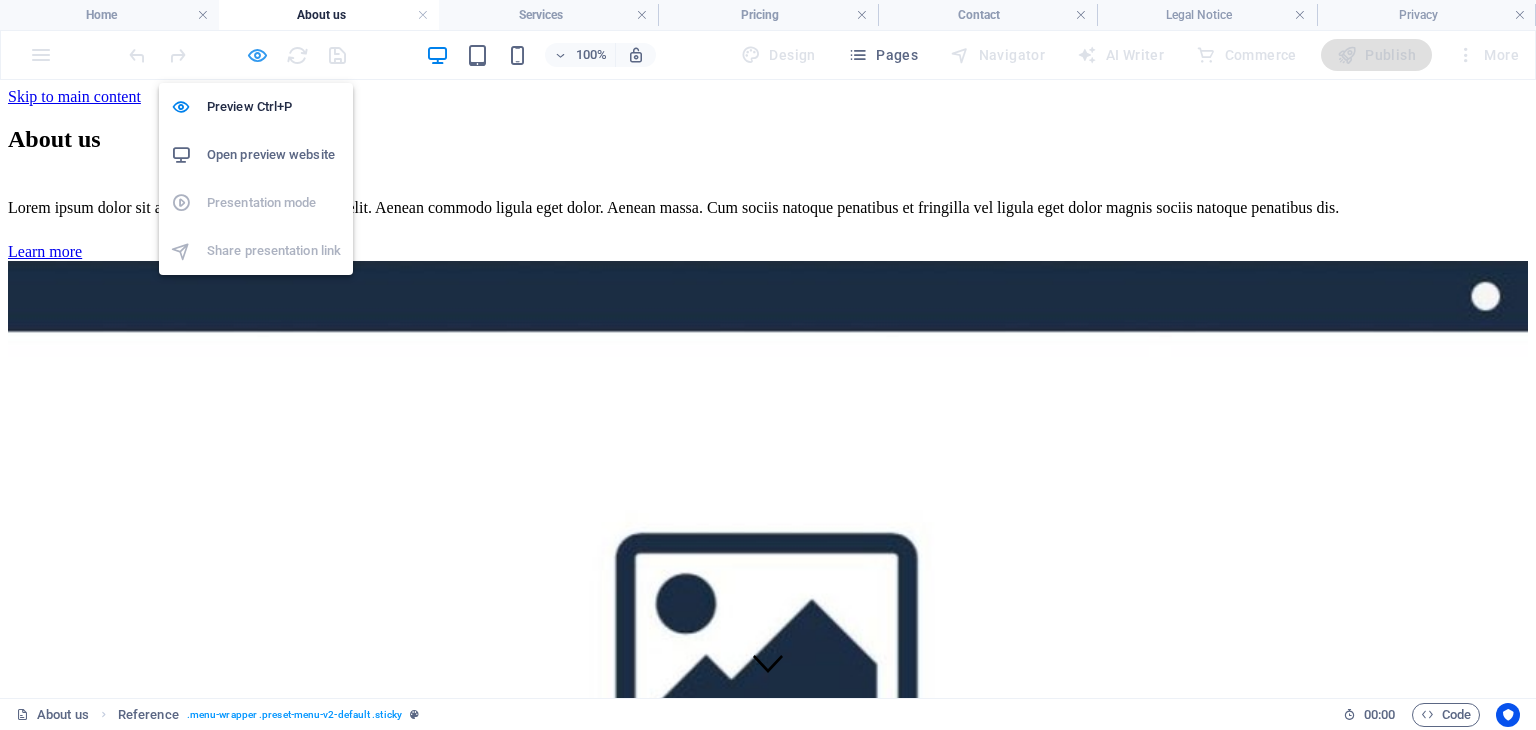 click at bounding box center (257, 55) 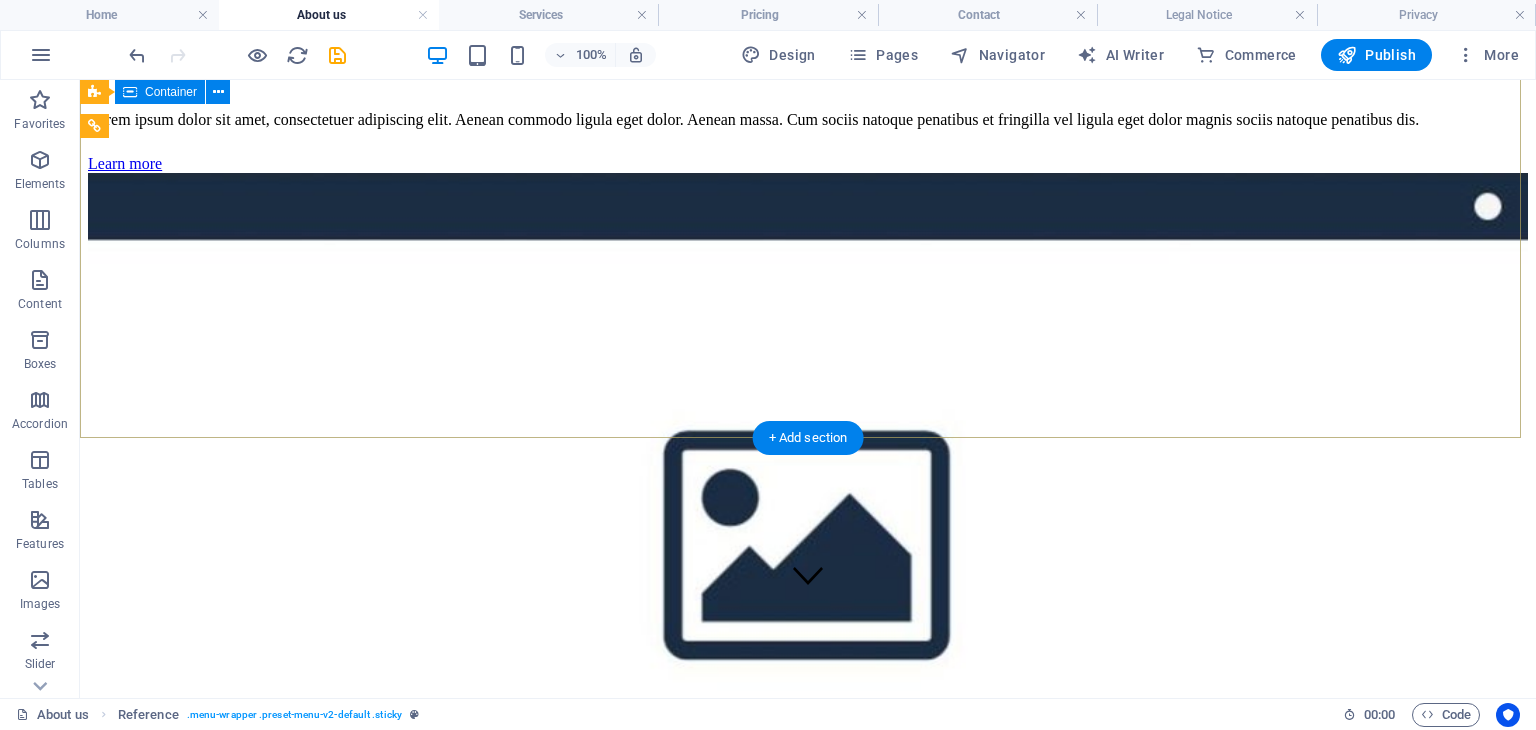 scroll, scrollTop: 0, scrollLeft: 0, axis: both 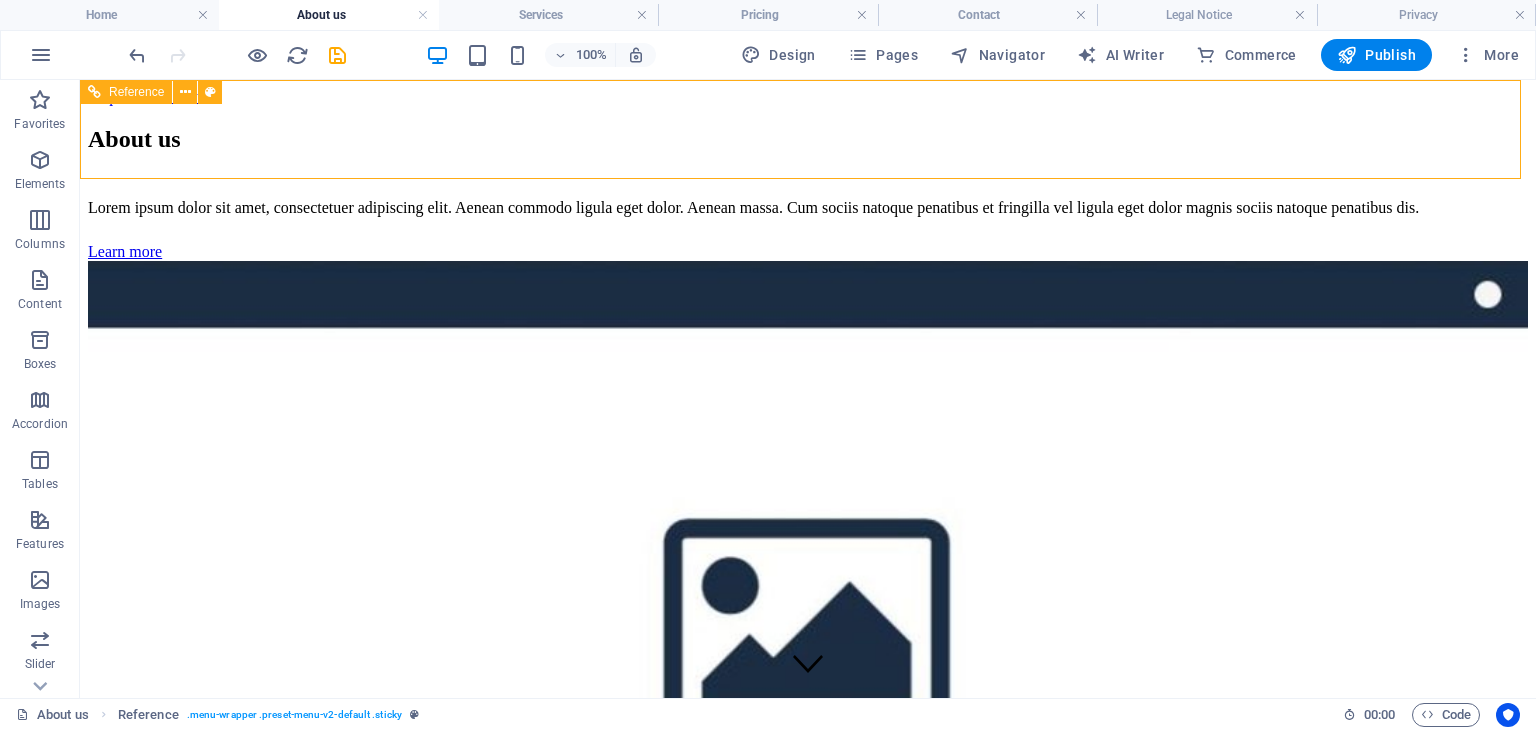 click on "Home About us Services Service Detail Pricing Contact" at bounding box center (808, 17241) 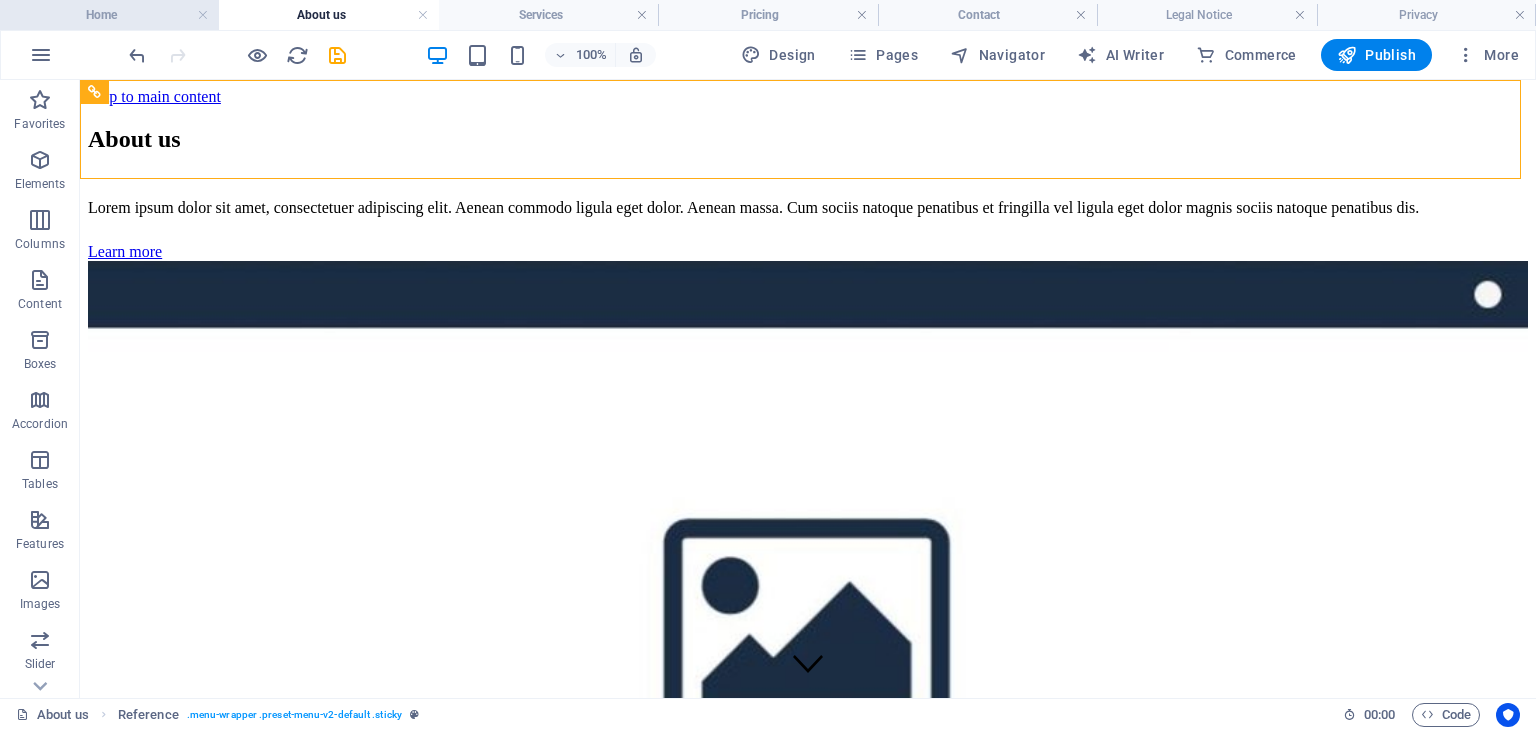 click on "Home" at bounding box center (109, 15) 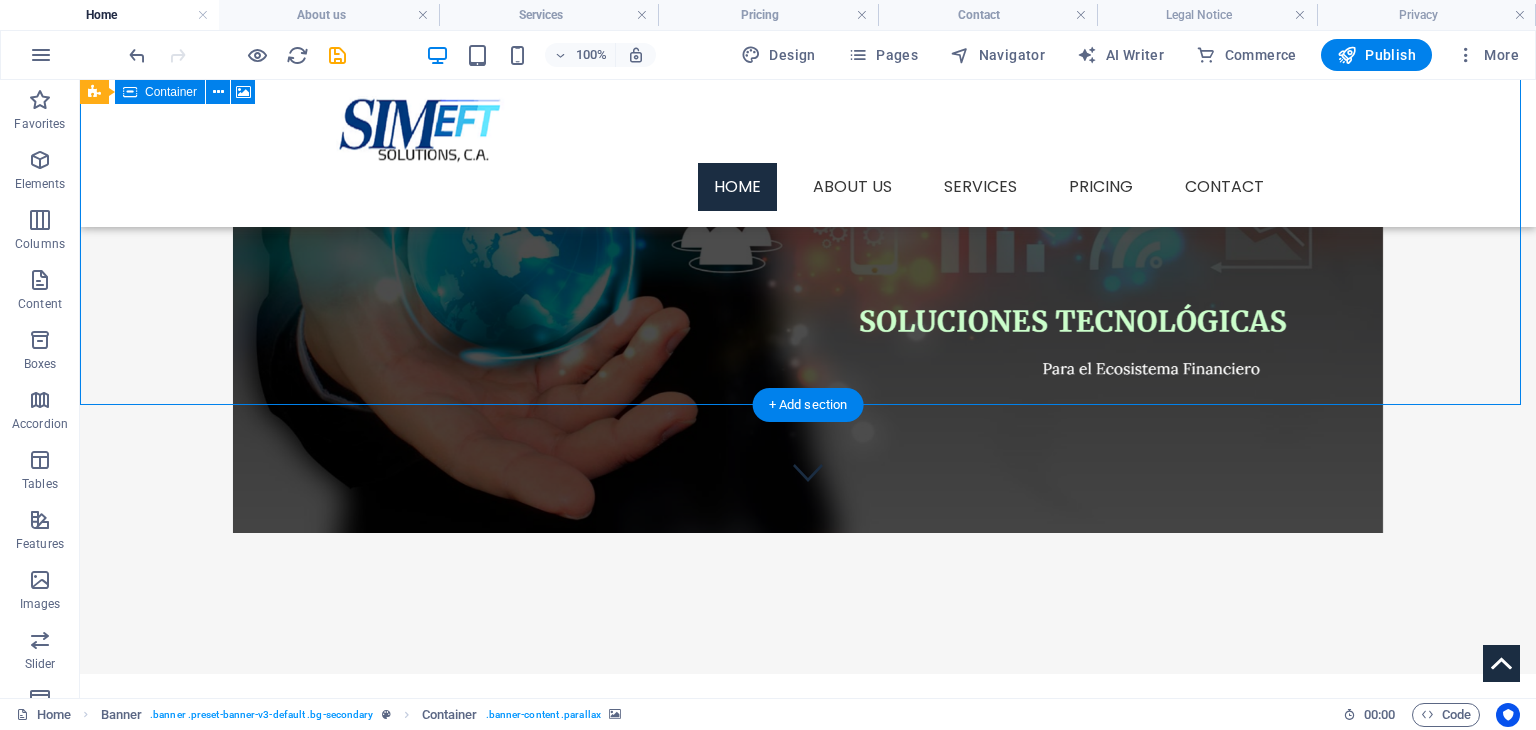 scroll, scrollTop: 300, scrollLeft: 0, axis: vertical 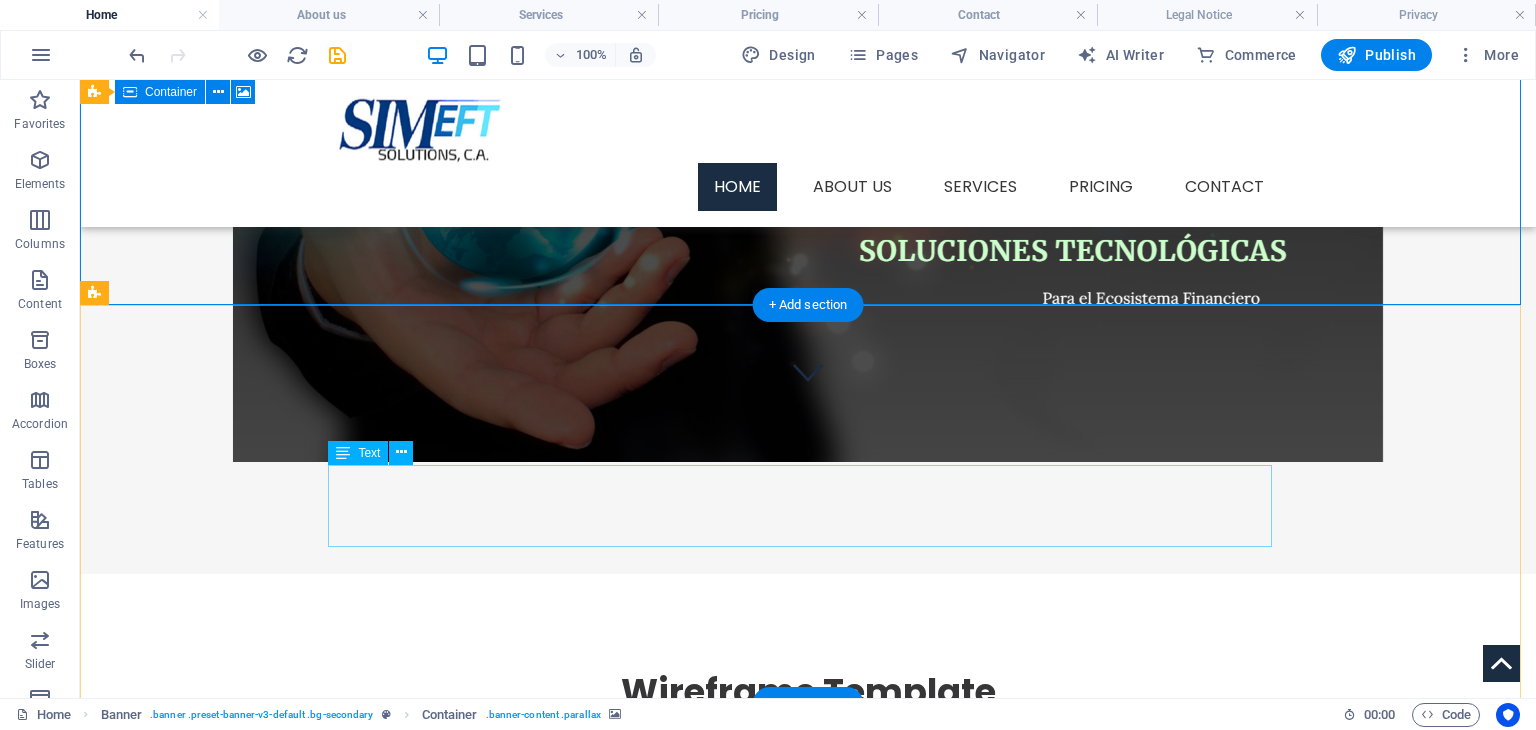click on "Lorem ipsum dolor sit amet, consectetuer adipiscing elit. Aenean commodo ligula eget dolor. Aenean massa. Cum sociis natoque penatibus et magnis dis parturient montes, nascetur ridiculus mus. Donec quam felis, ultricies nec, pellentesque eu, pretium quis, sem. Nulla consequat massa quis enim. Donec pede justo, fringilla vel." at bounding box center (808, 775) 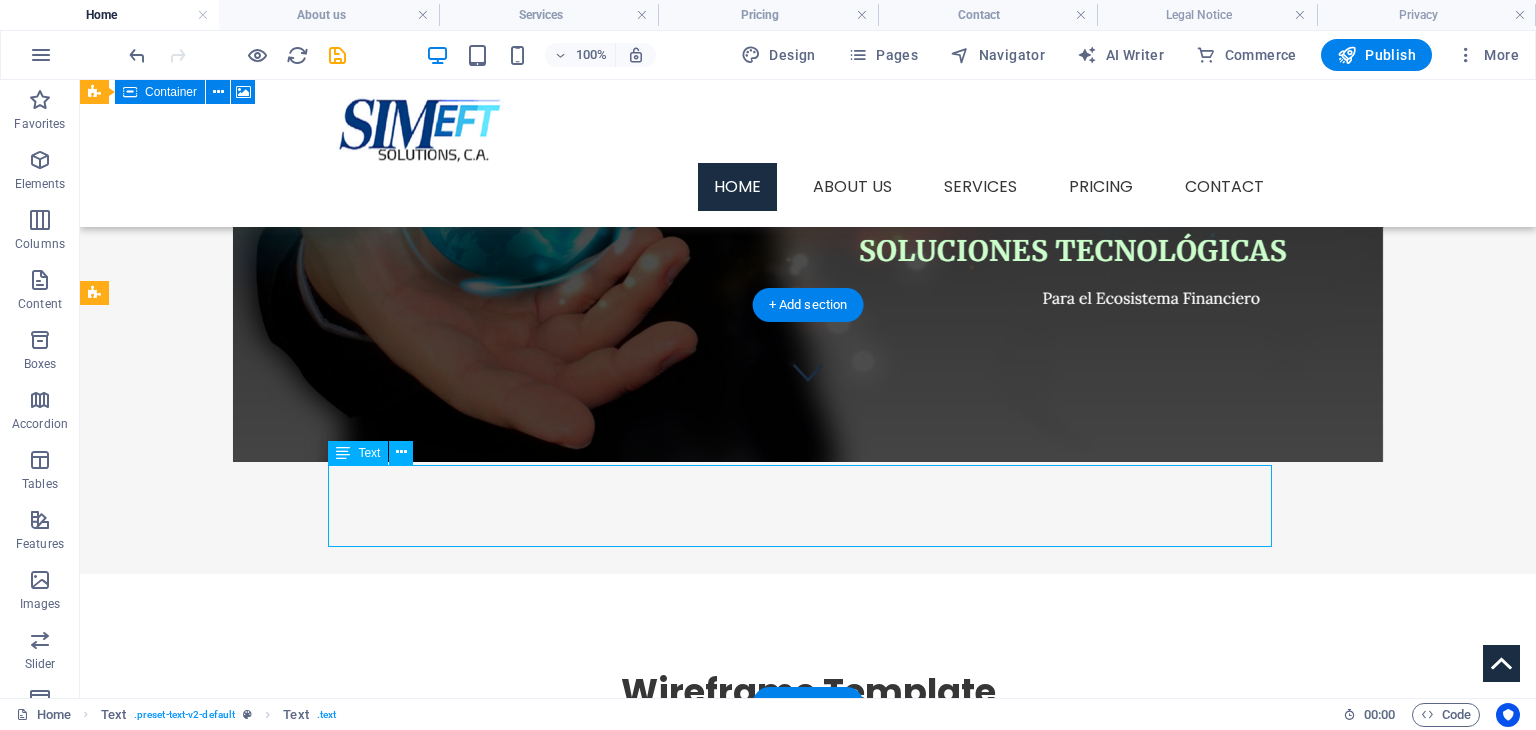click on "Lorem ipsum dolor sit amet, consectetuer adipiscing elit. Aenean commodo ligula eget dolor. Aenean massa. Cum sociis natoque penatibus et magnis dis parturient montes, nascetur ridiculus mus. Donec quam felis, ultricies nec, pellentesque eu, pretium quis, sem. Nulla consequat massa quis enim. Donec pede justo, fringilla vel." at bounding box center (808, 775) 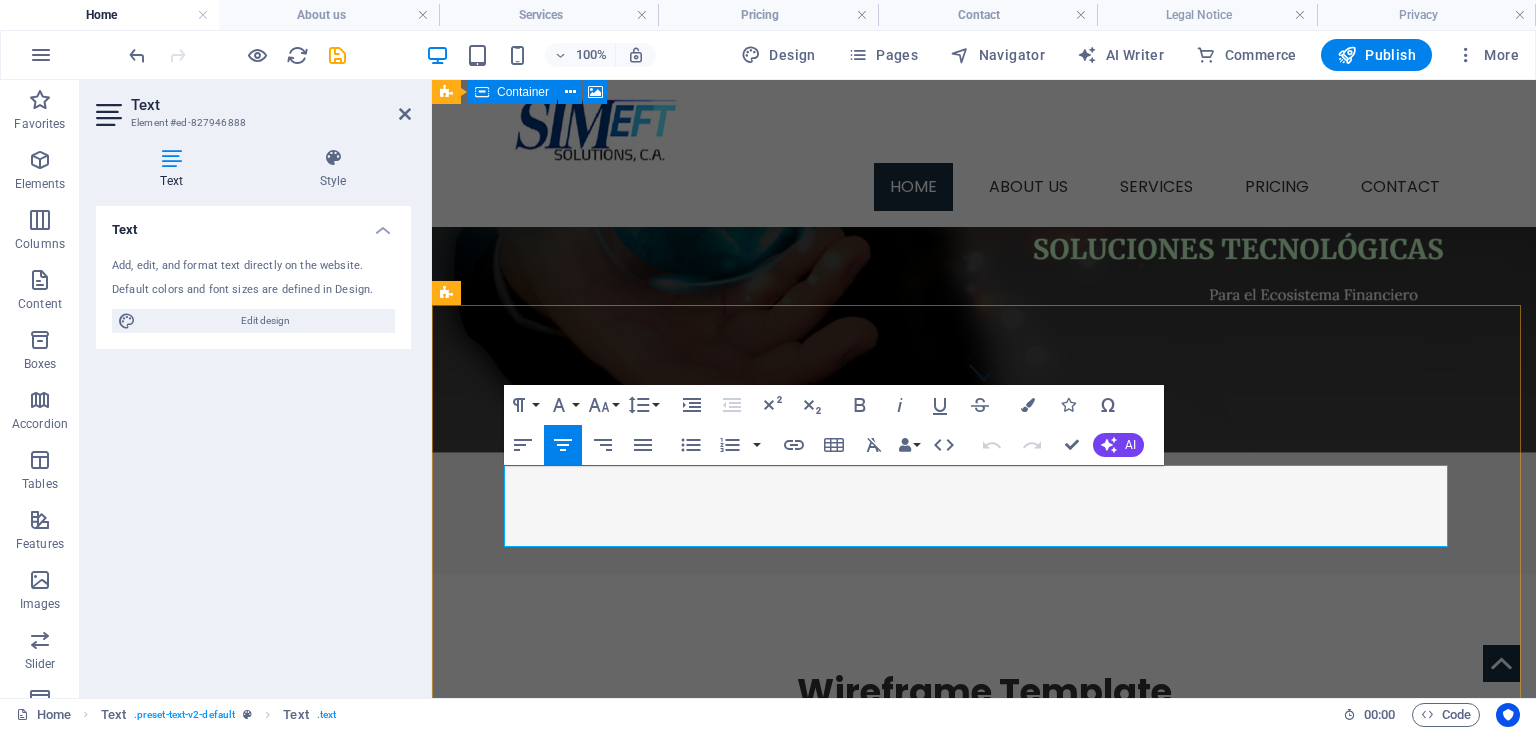 drag, startPoint x: 526, startPoint y: 479, endPoint x: 1397, endPoint y: 541, distance: 873.20386 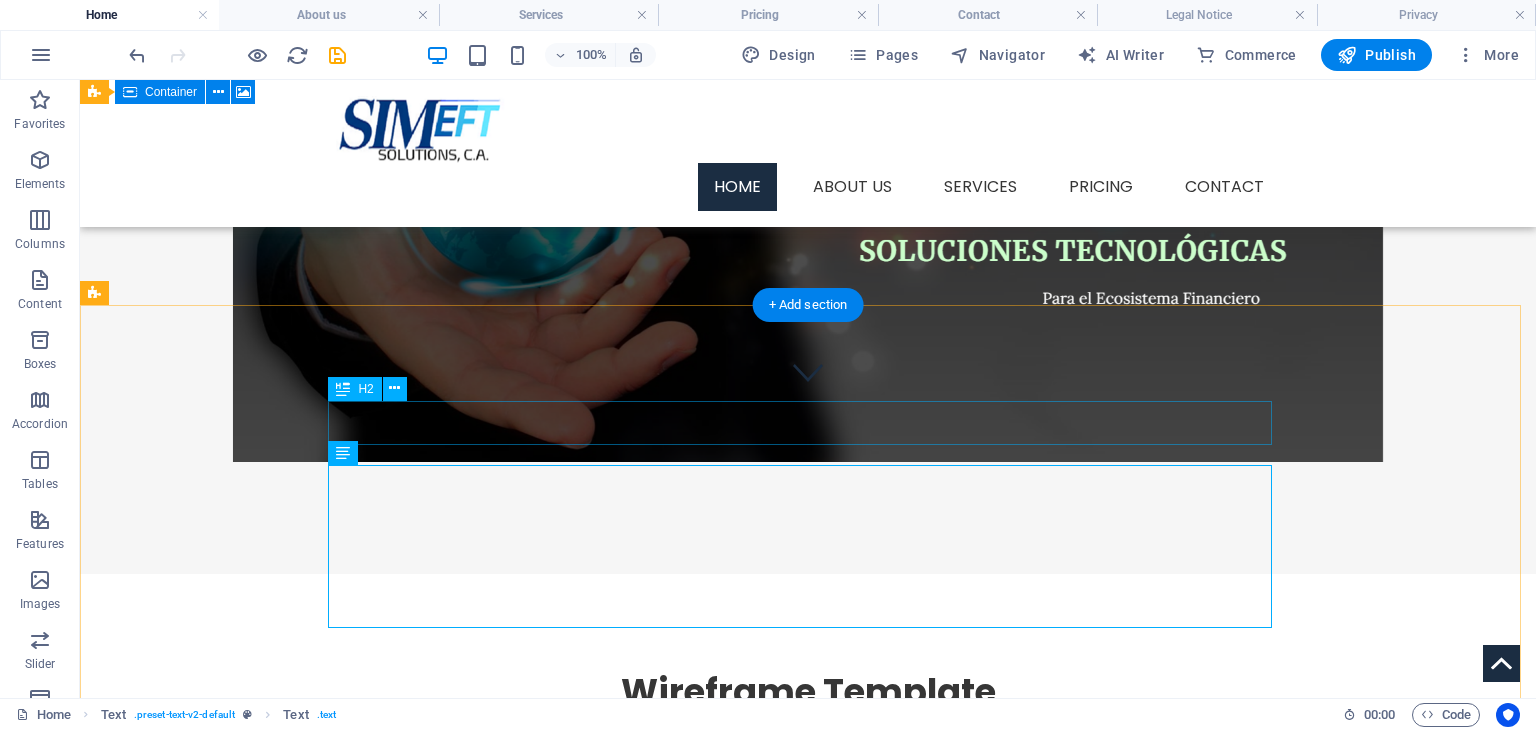 click on "Wireframe Template" at bounding box center (808, 692) 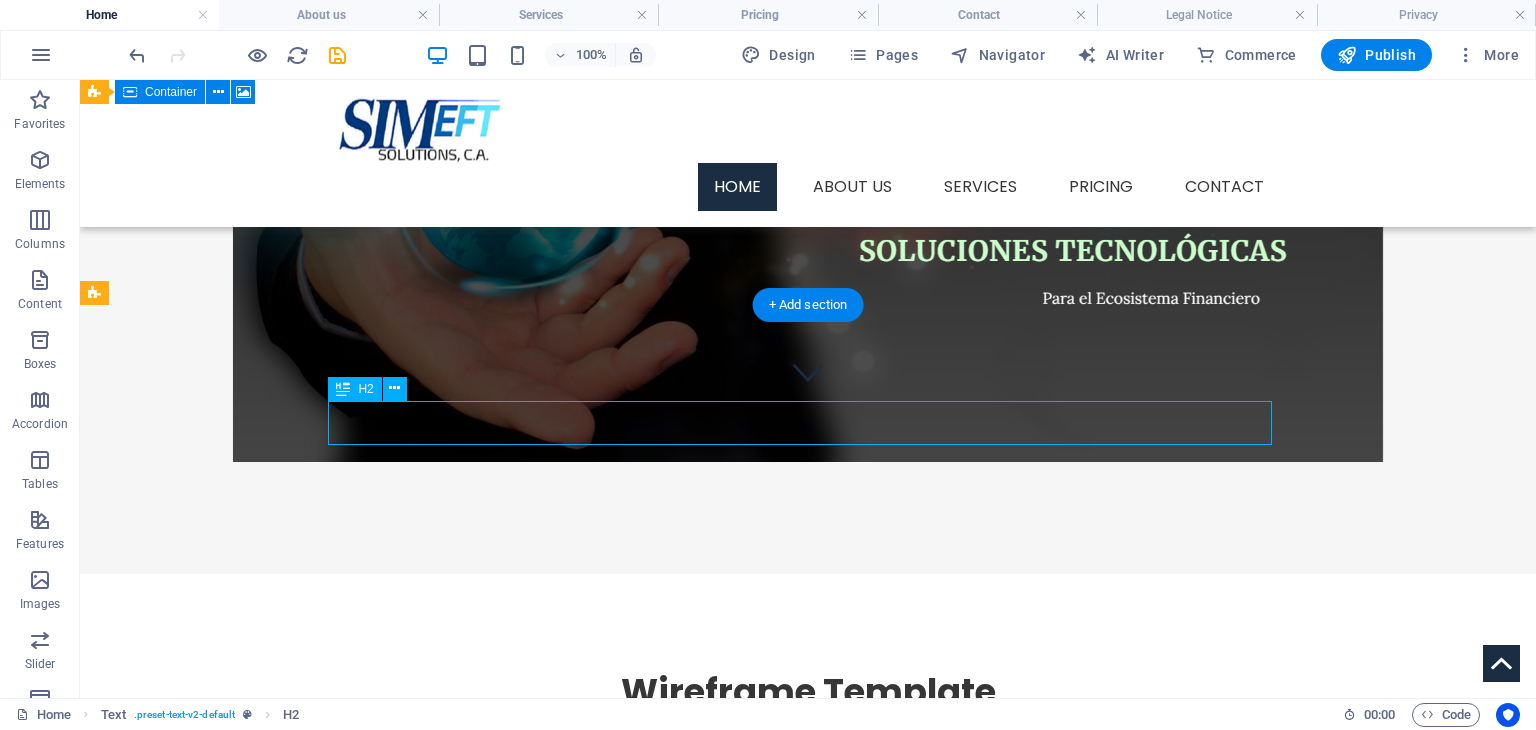 click on "Wireframe Template" at bounding box center [808, 692] 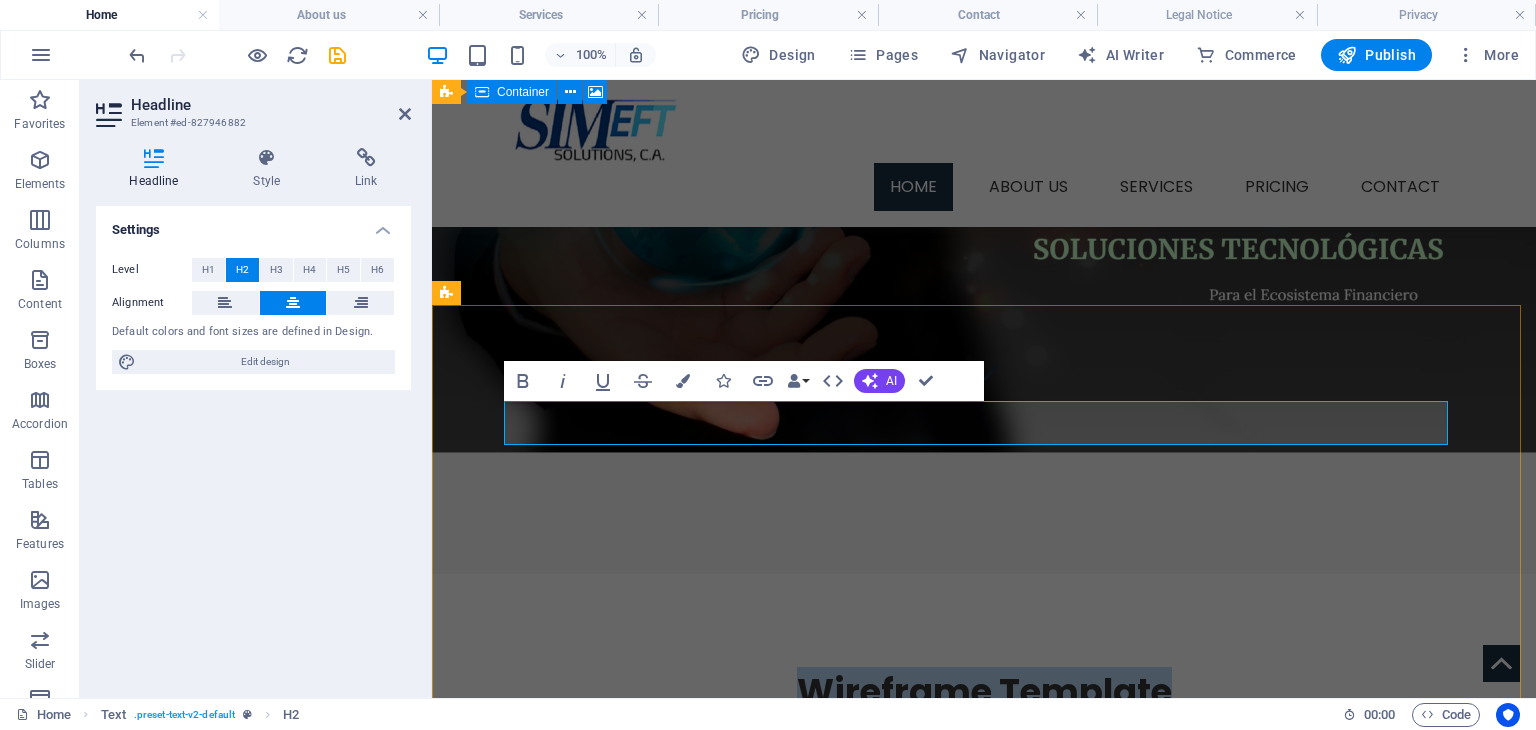 type 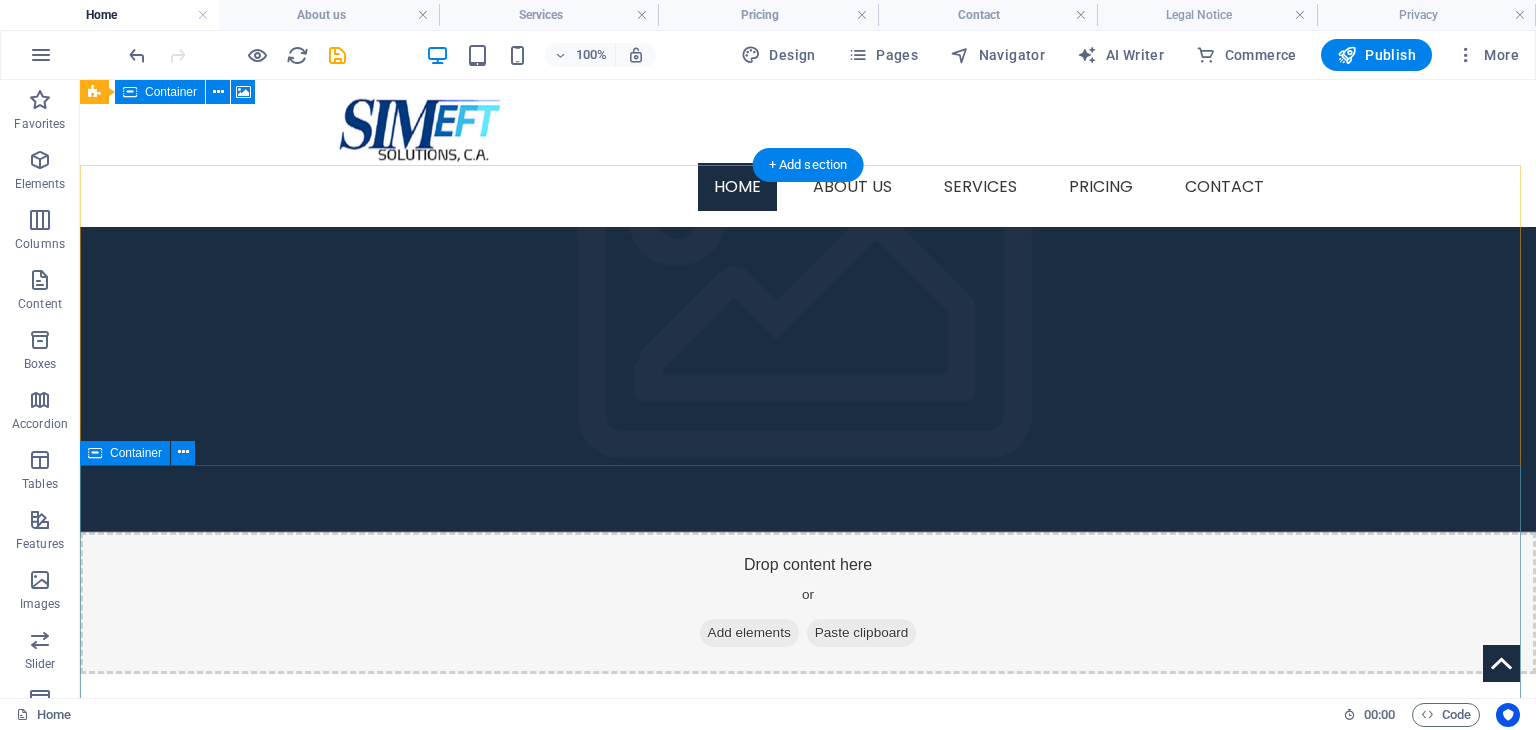 scroll, scrollTop: 1704, scrollLeft: 0, axis: vertical 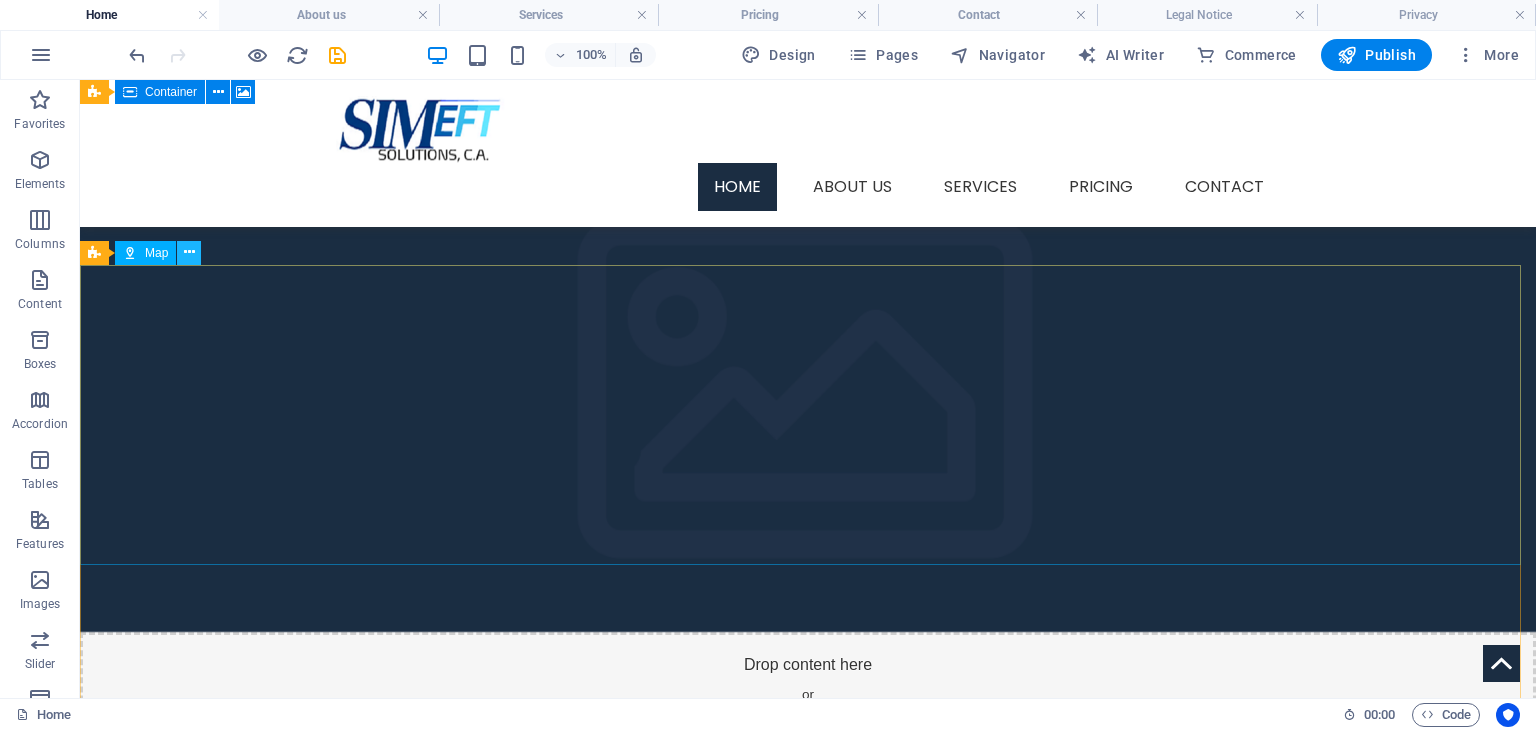 click at bounding box center [189, 252] 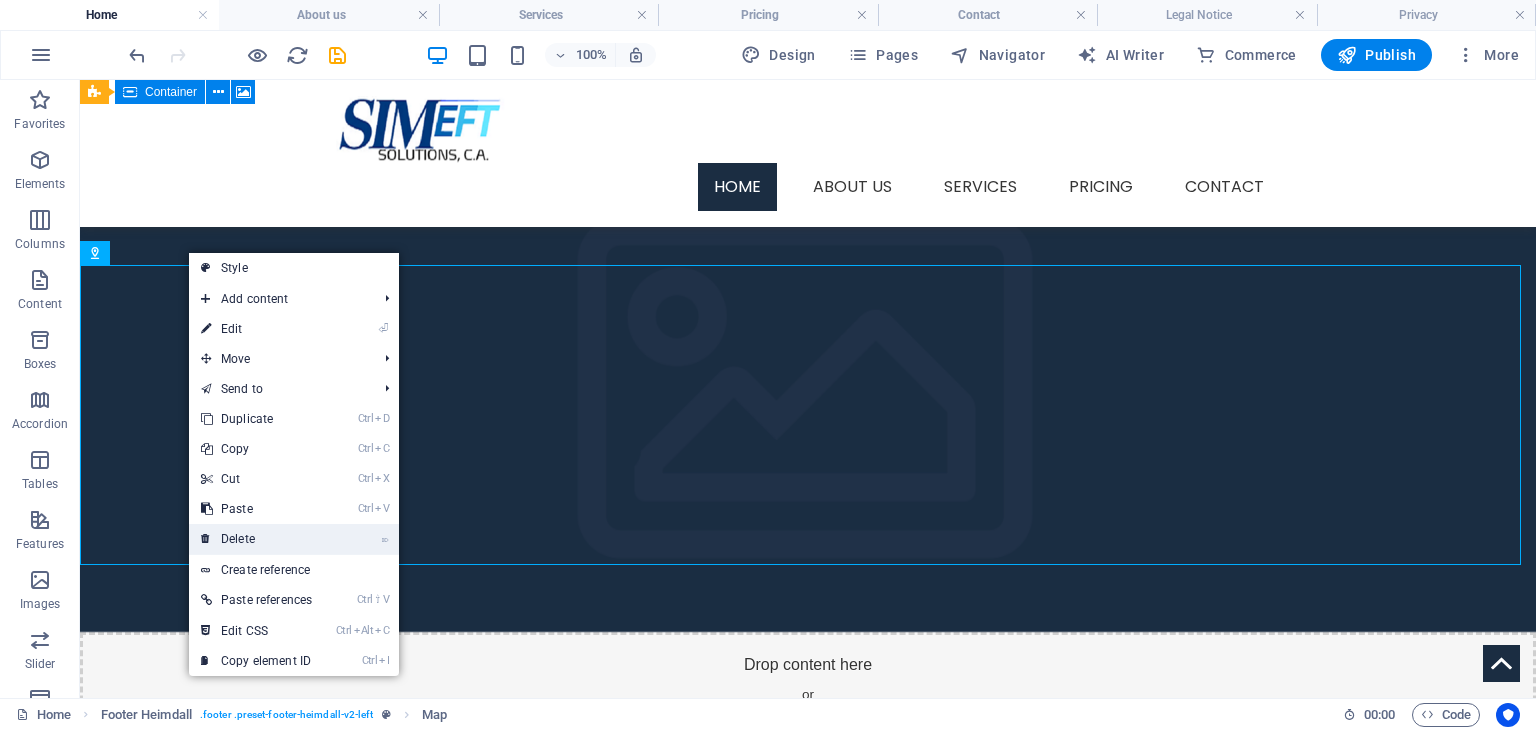 click on "⌦  Delete" at bounding box center (256, 539) 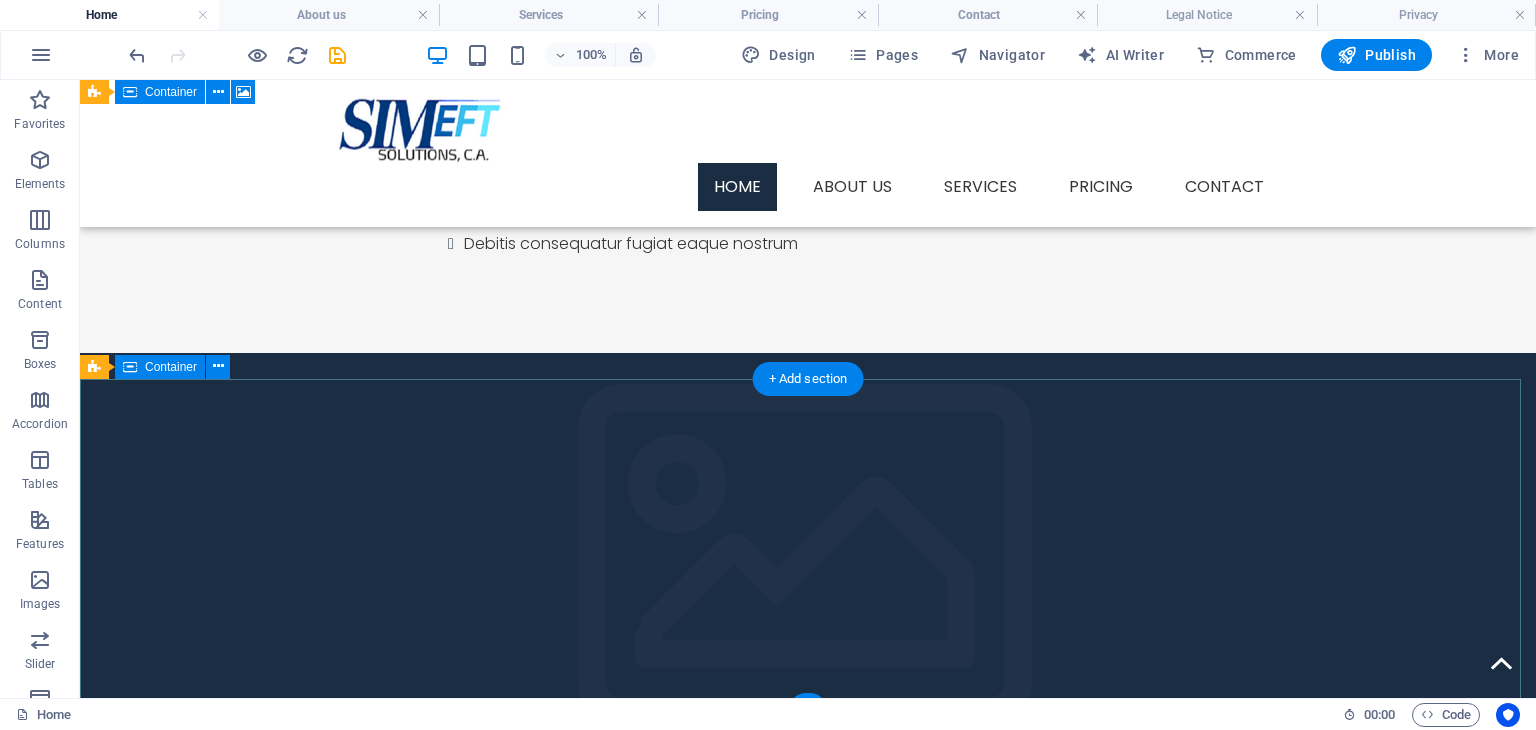 scroll, scrollTop: 1504, scrollLeft: 0, axis: vertical 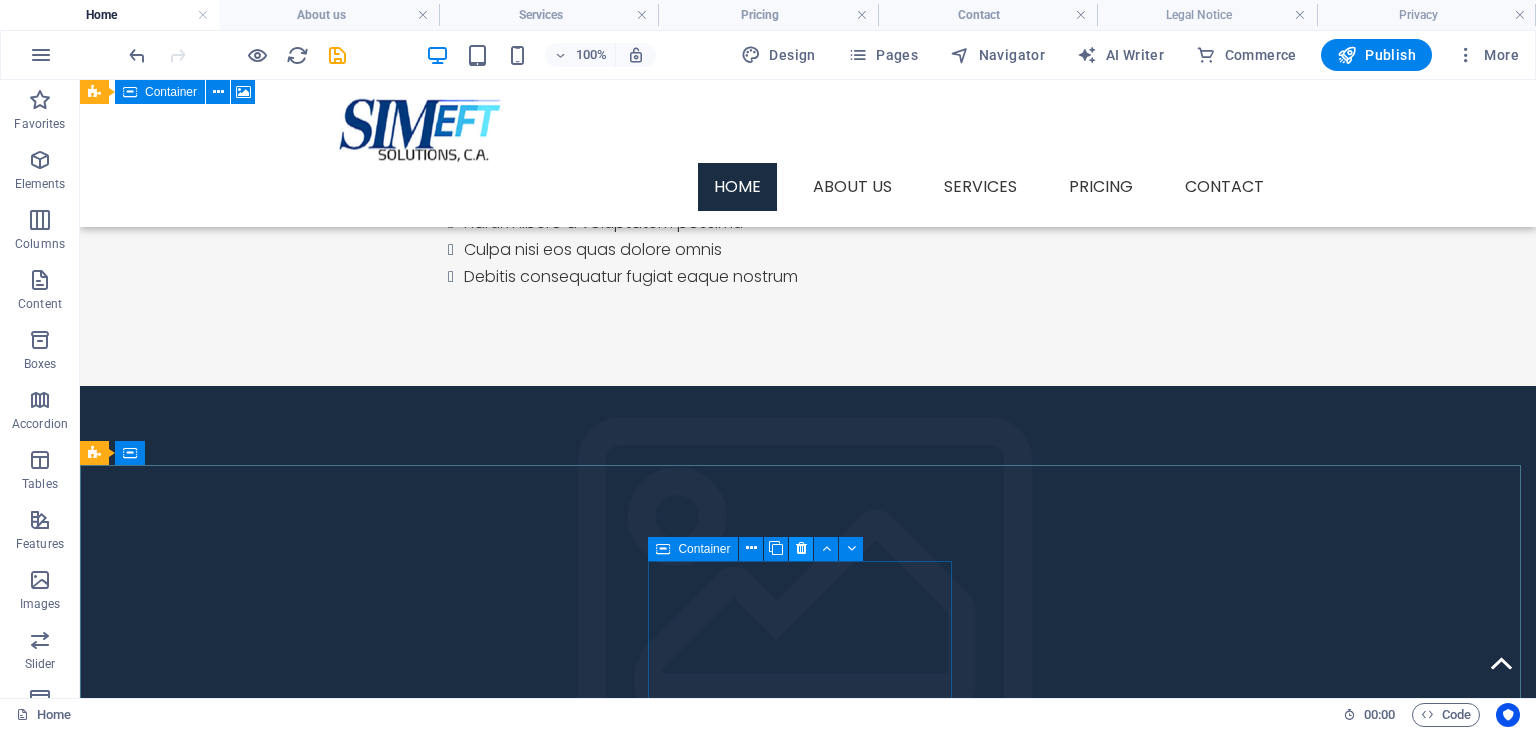 click at bounding box center [801, 548] 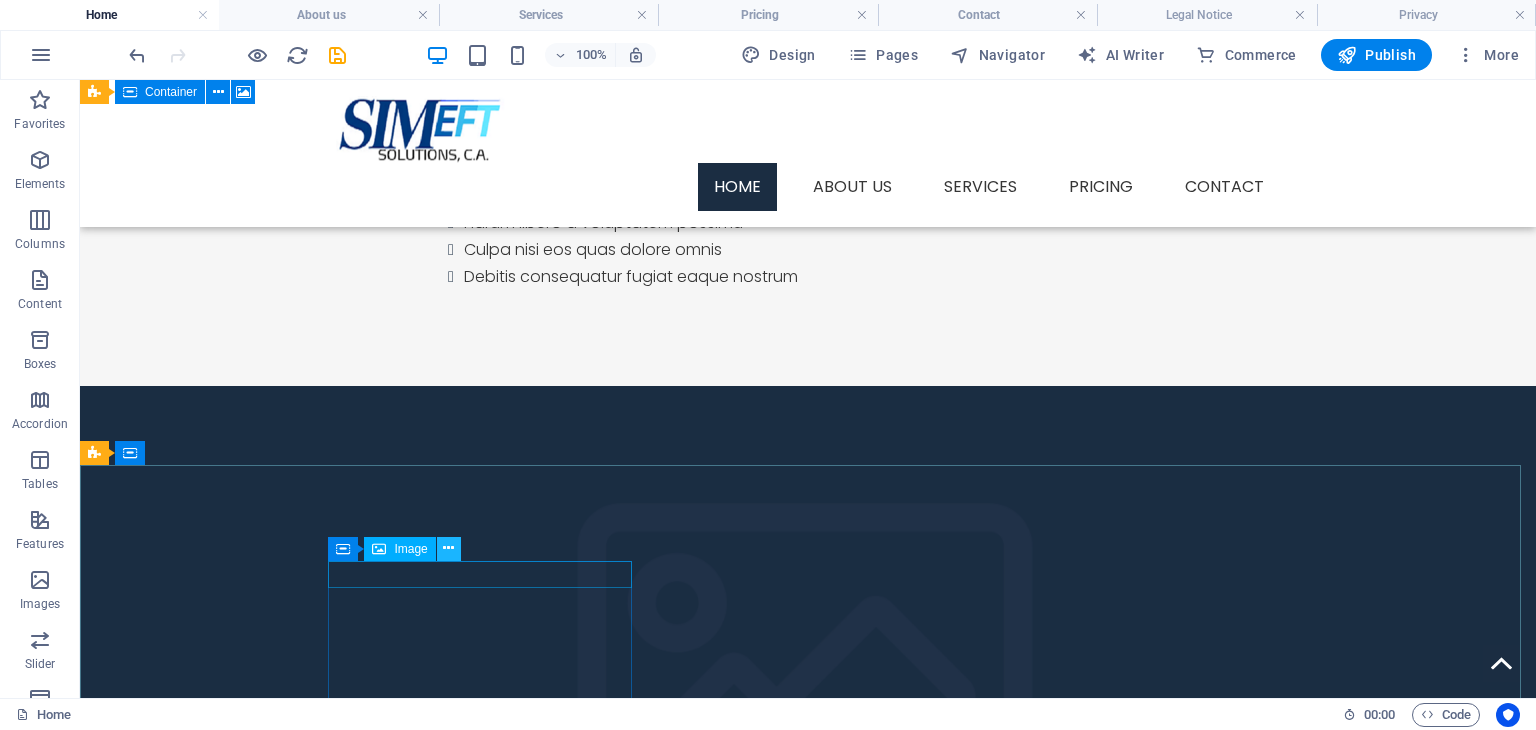 click at bounding box center [448, 548] 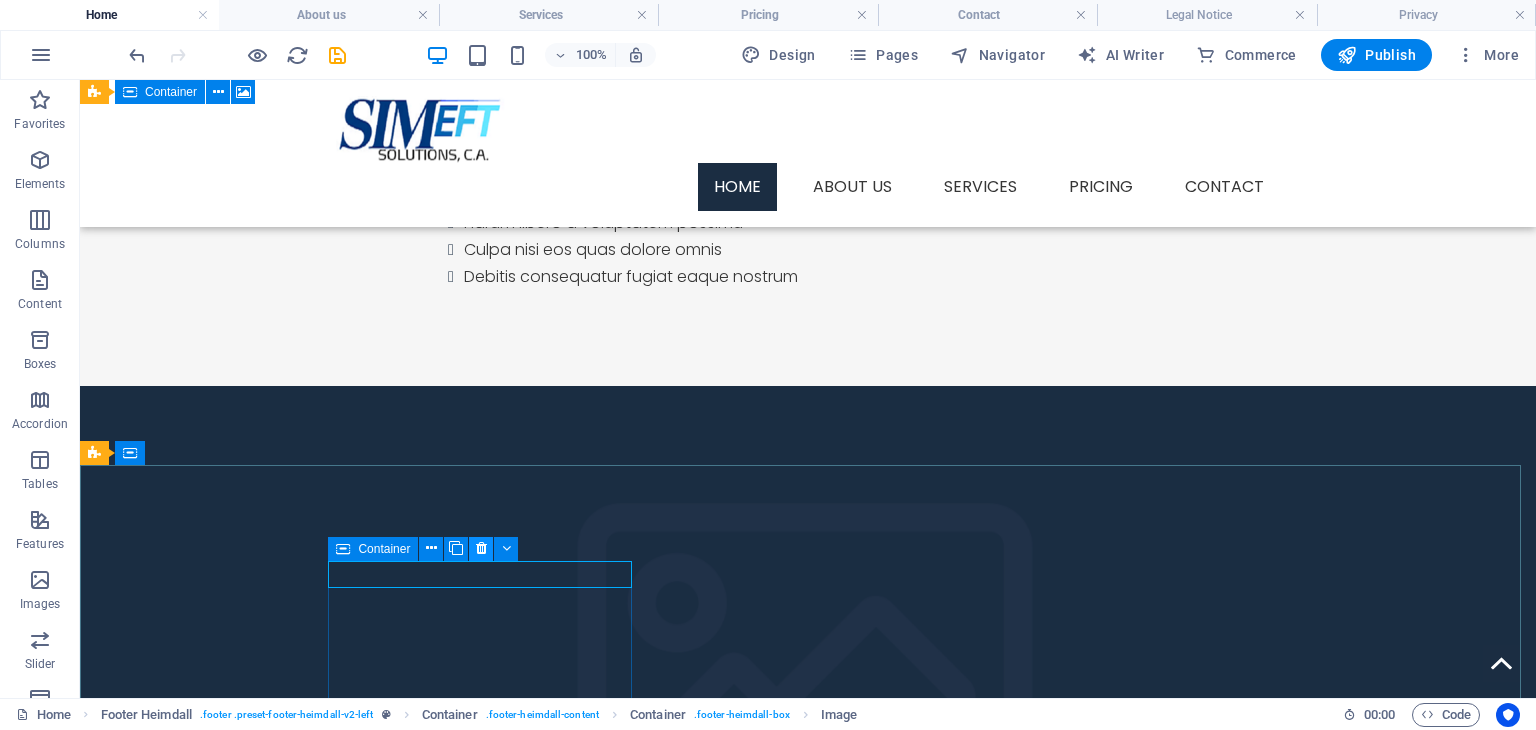 click at bounding box center (481, 548) 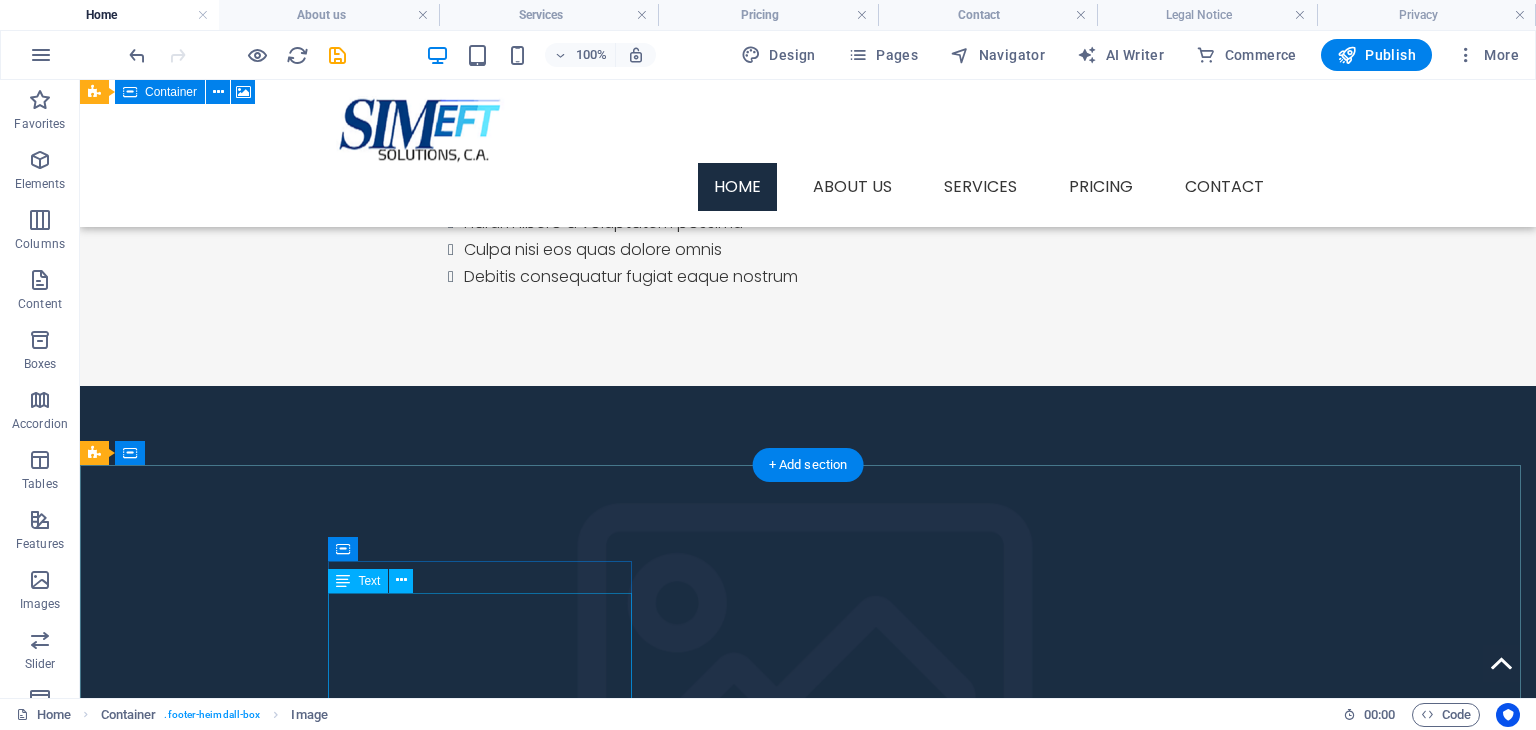 click on "Tel.:  +1-123-456-7890 Fax:  Mobil:  9c315e1f20d13a4b988cd9274a0c08@plesk.local" at bounding box center (248, 1697) 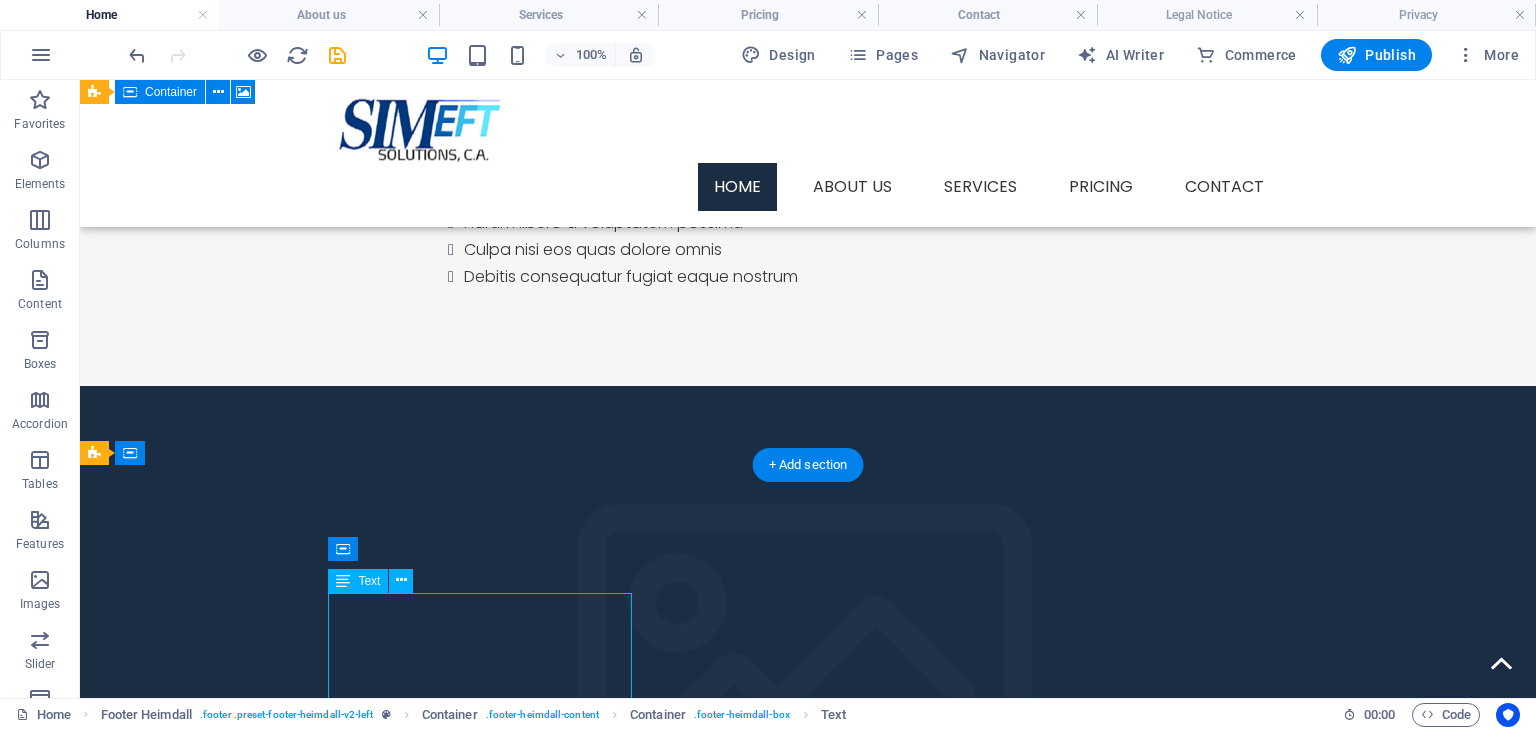scroll, scrollTop: 1604, scrollLeft: 0, axis: vertical 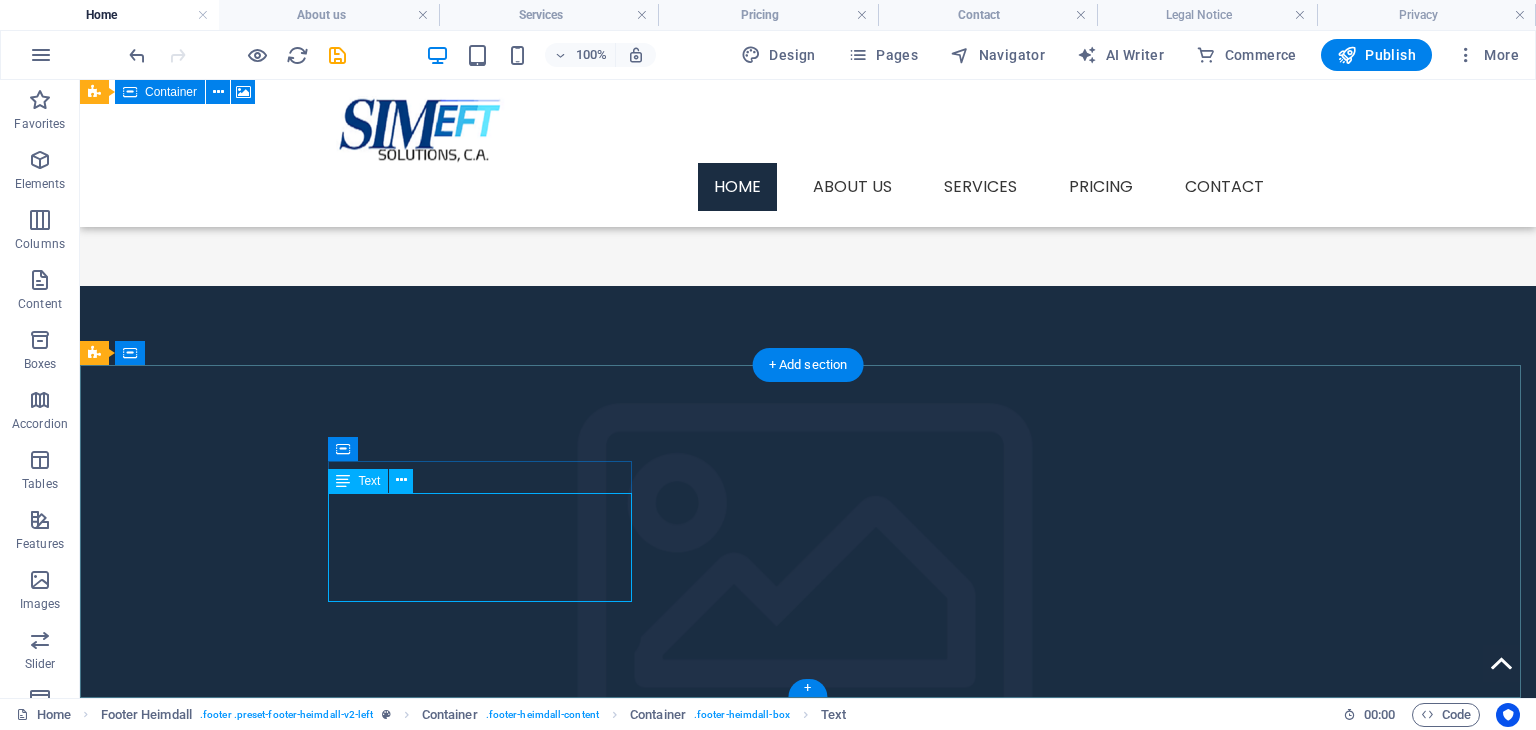 click on "Tel.:  +1-123-456-7890 Fax:  Mobil:  9c315e1f20d13a4b988cd9274a0c08@plesk.local" at bounding box center [248, 1597] 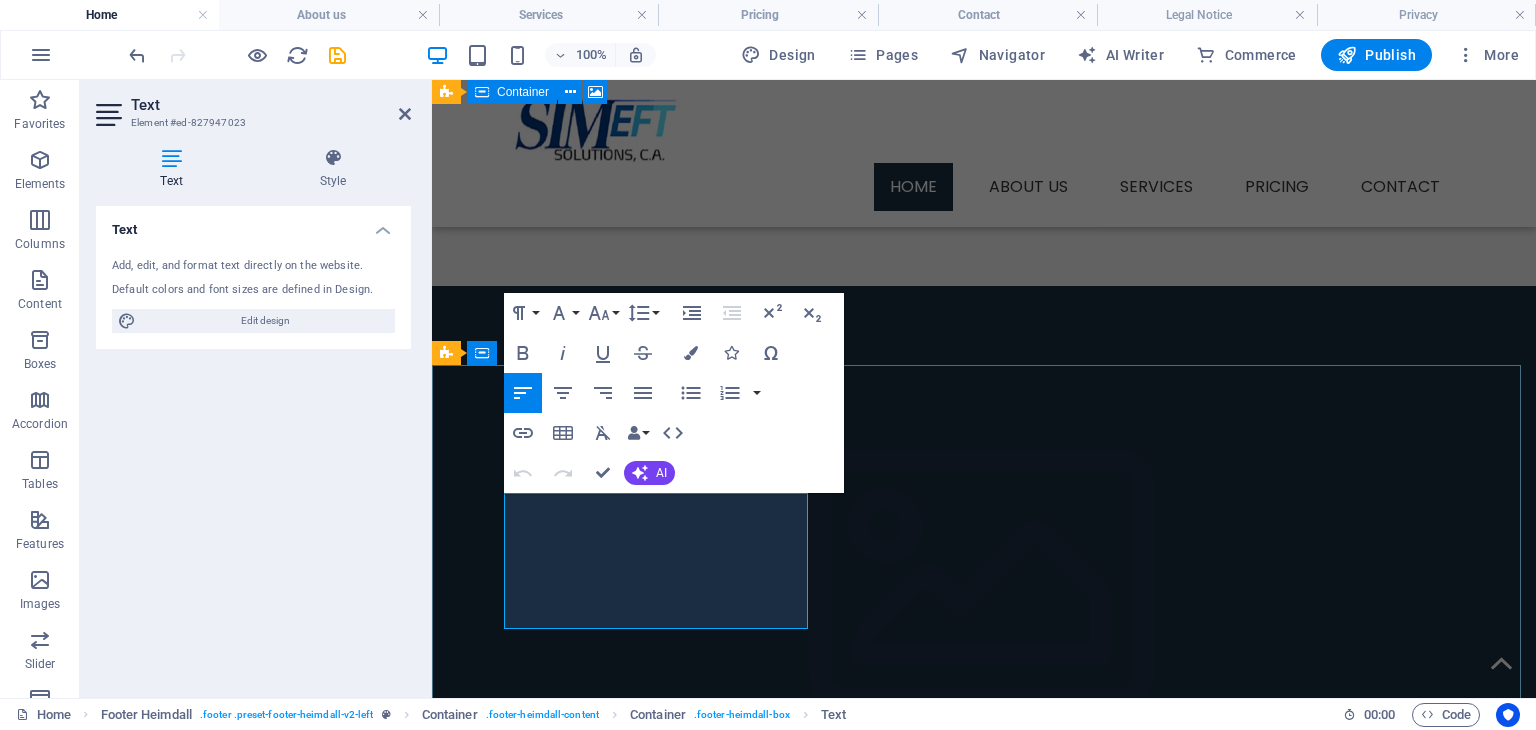 type 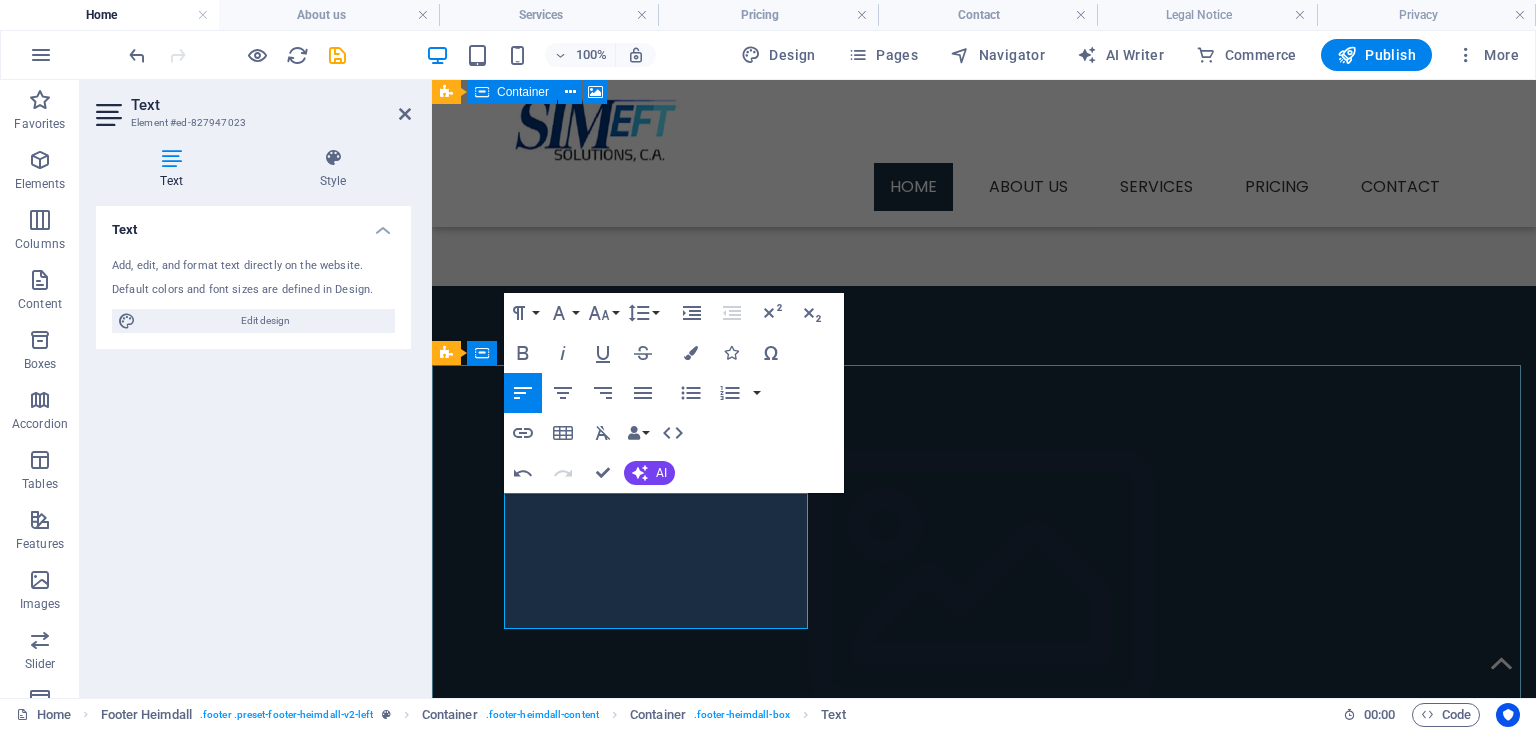 click on "Fax:" at bounding box center [600, 1583] 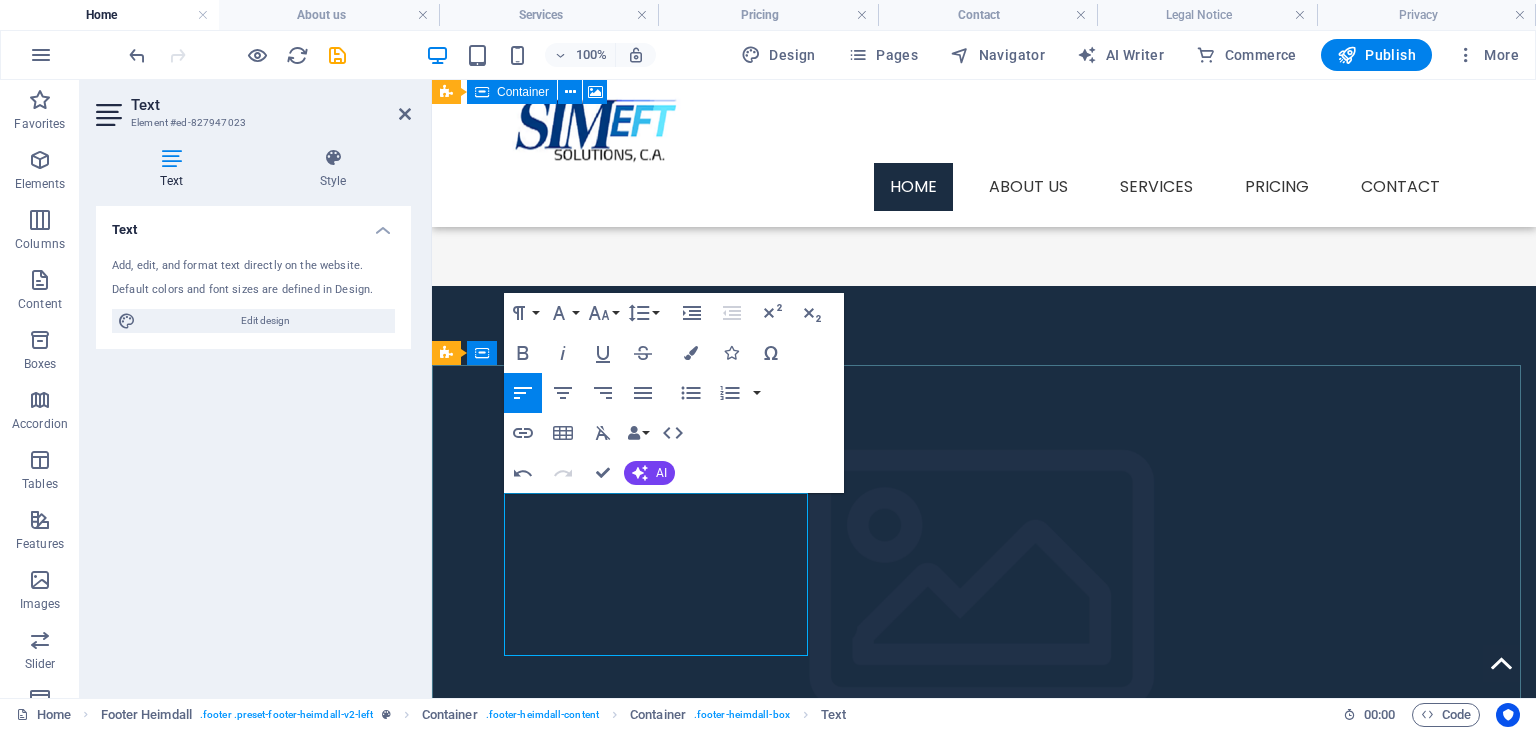 click on "9c315e1f20d13a4b9 Correo: info@simeftapp.com 88cd9274a0c08@plesk.local" at bounding box center [578, 1652] 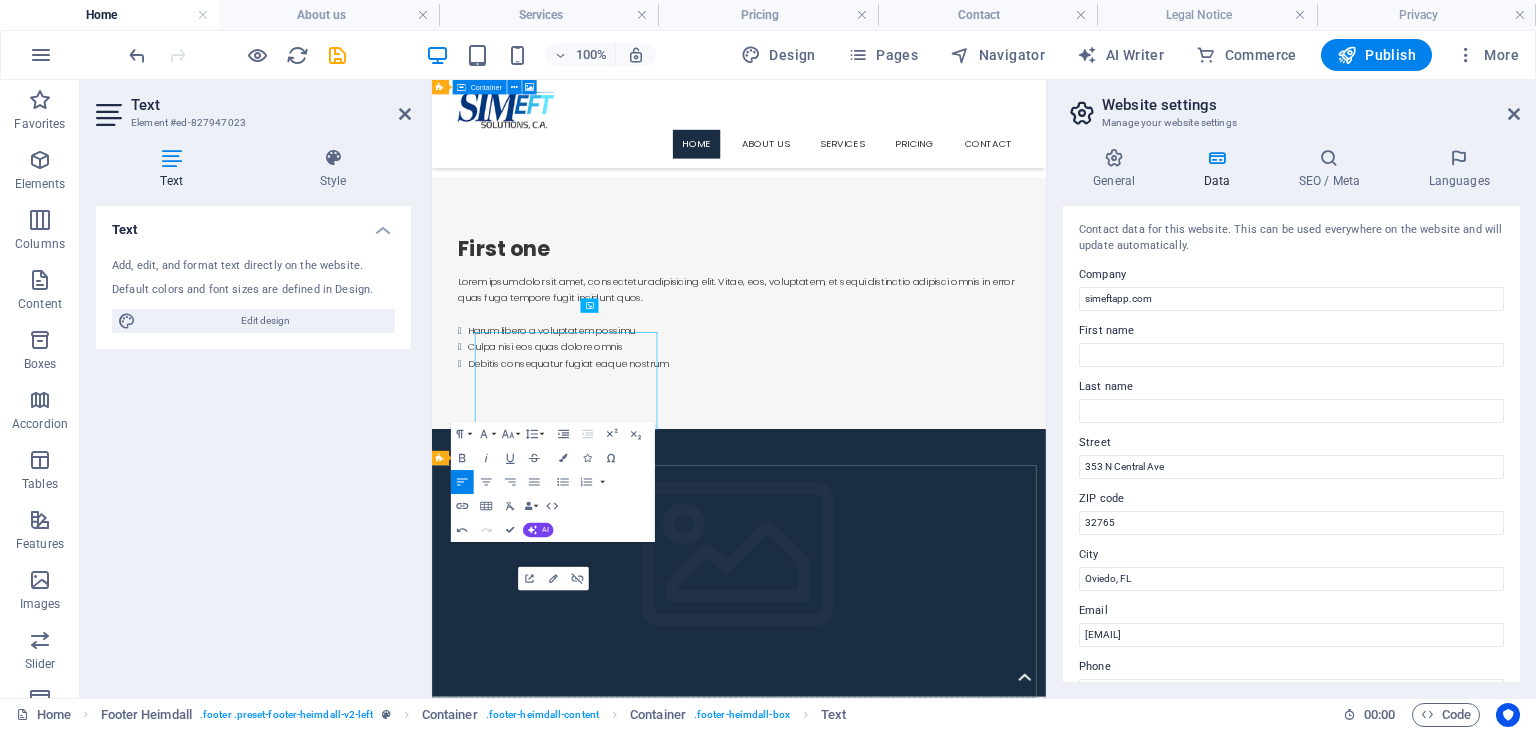 scroll, scrollTop: 1596, scrollLeft: 0, axis: vertical 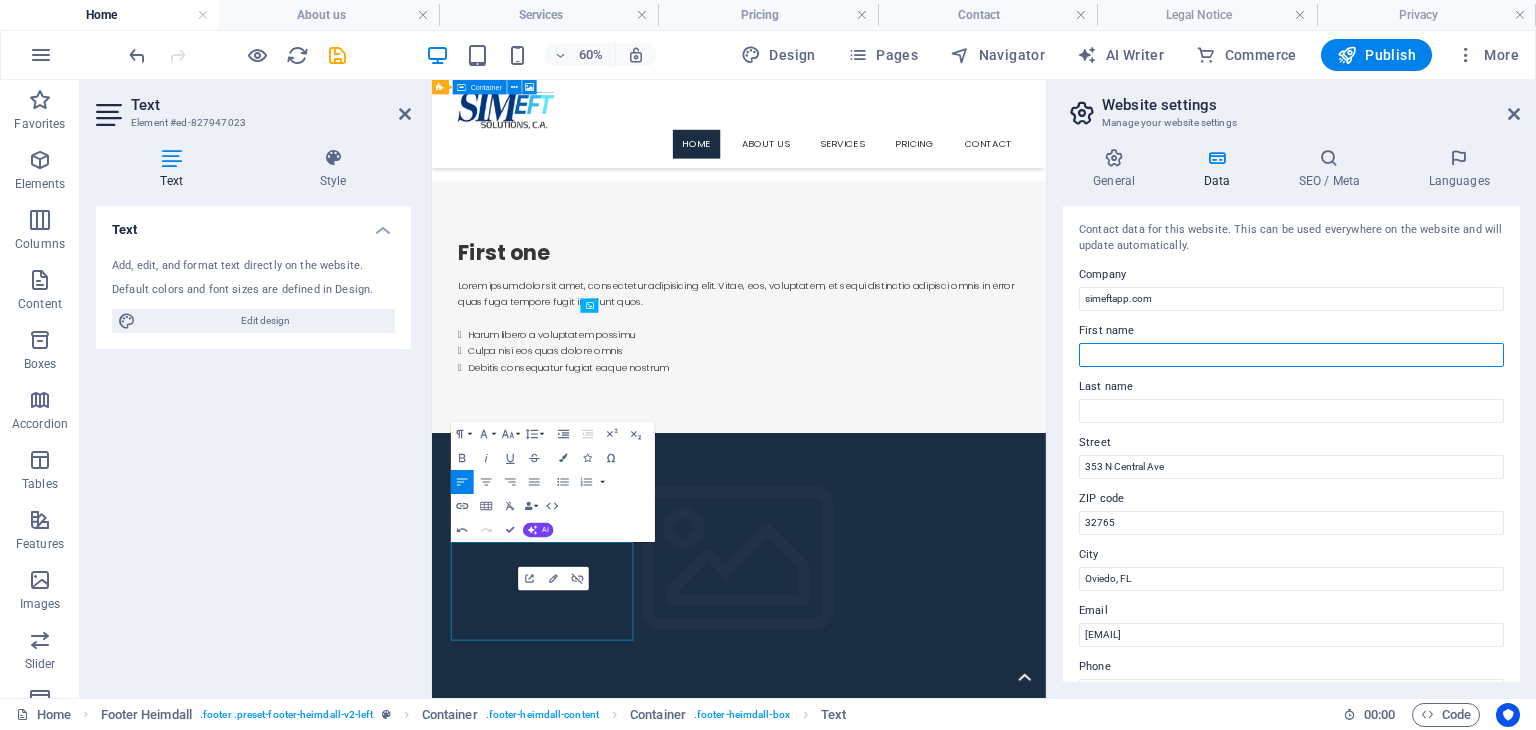 click on "First name" at bounding box center [1291, 355] 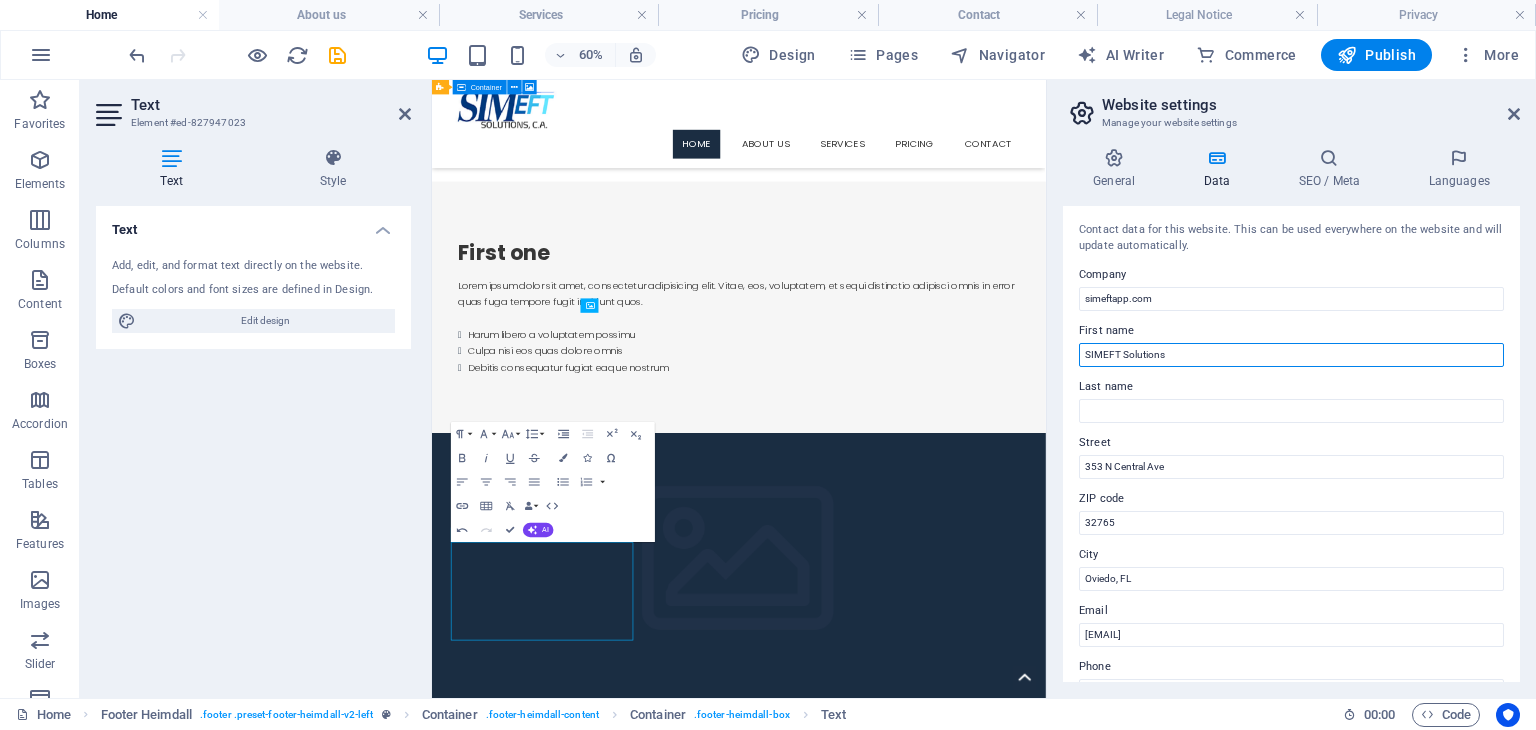 scroll, scrollTop: 1569, scrollLeft: 0, axis: vertical 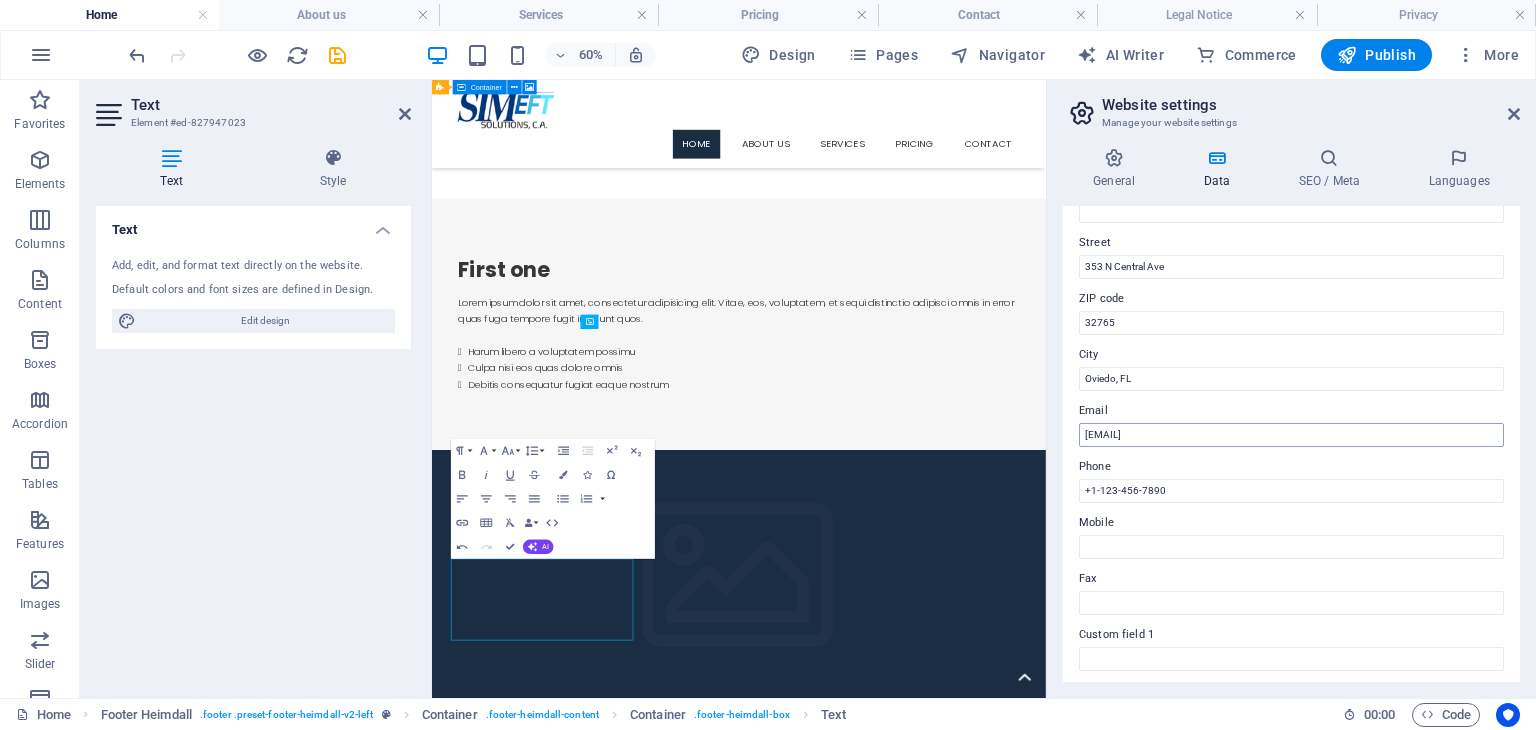 type on "SIMEFT Solutions, C.A." 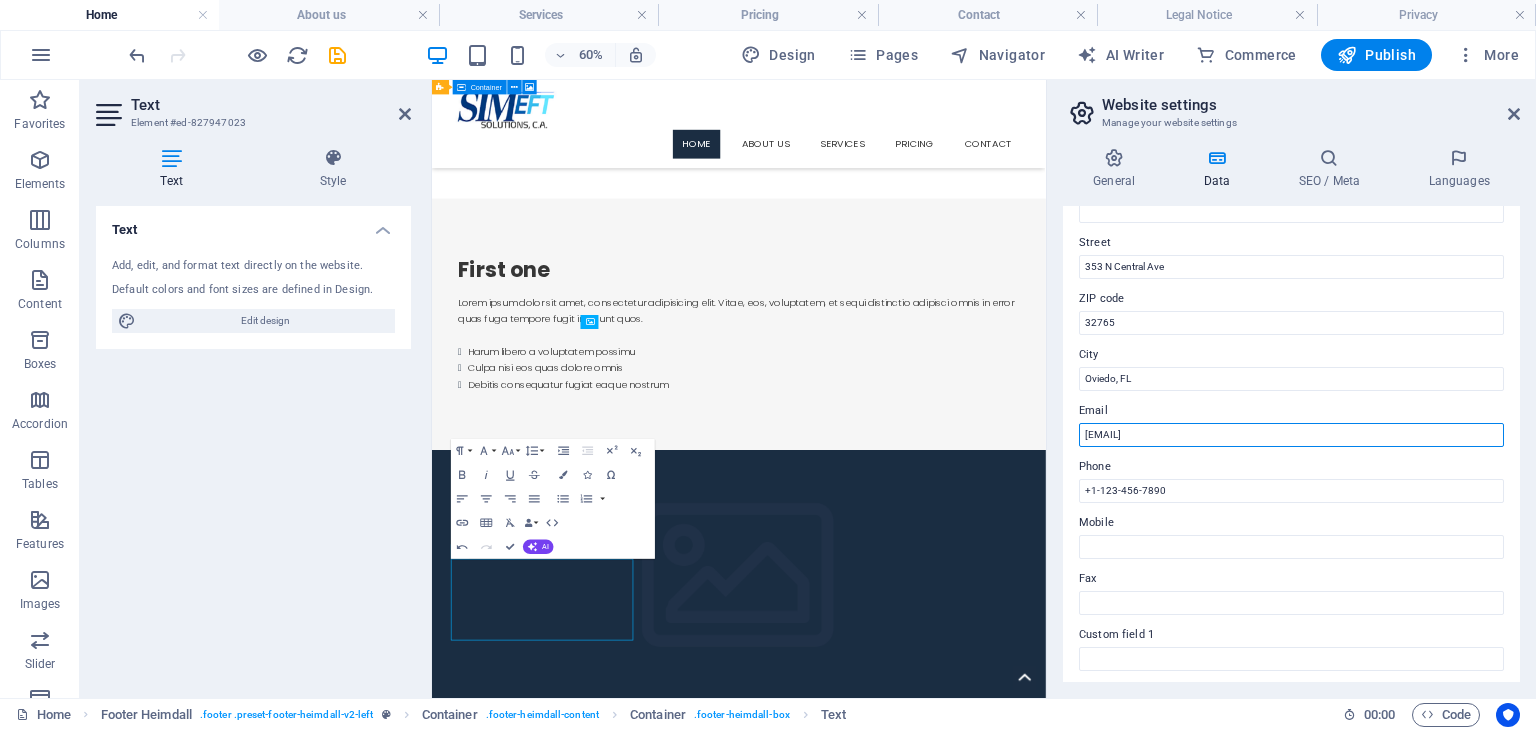 drag, startPoint x: 1310, startPoint y: 432, endPoint x: 1076, endPoint y: 436, distance: 234.03418 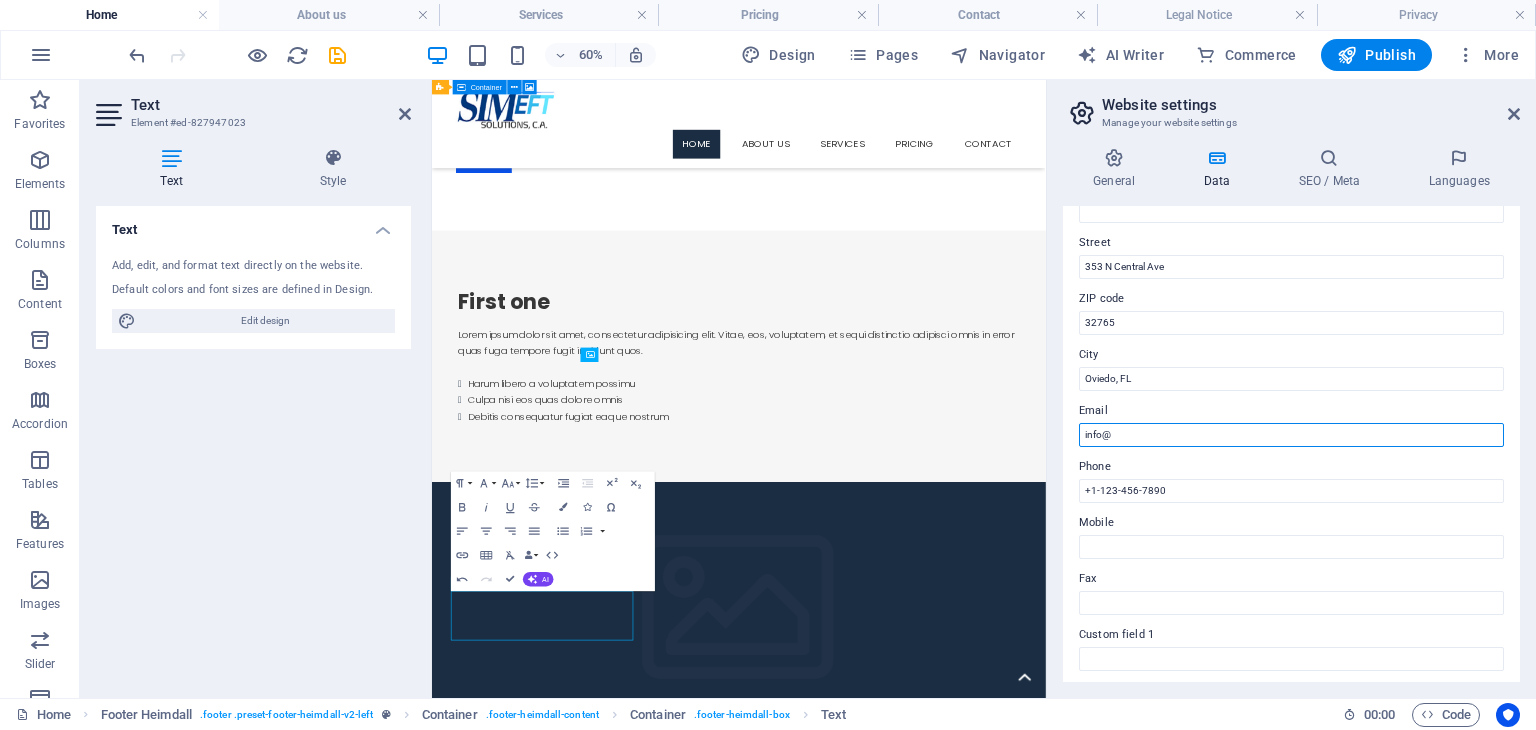 scroll, scrollTop: 1542, scrollLeft: 0, axis: vertical 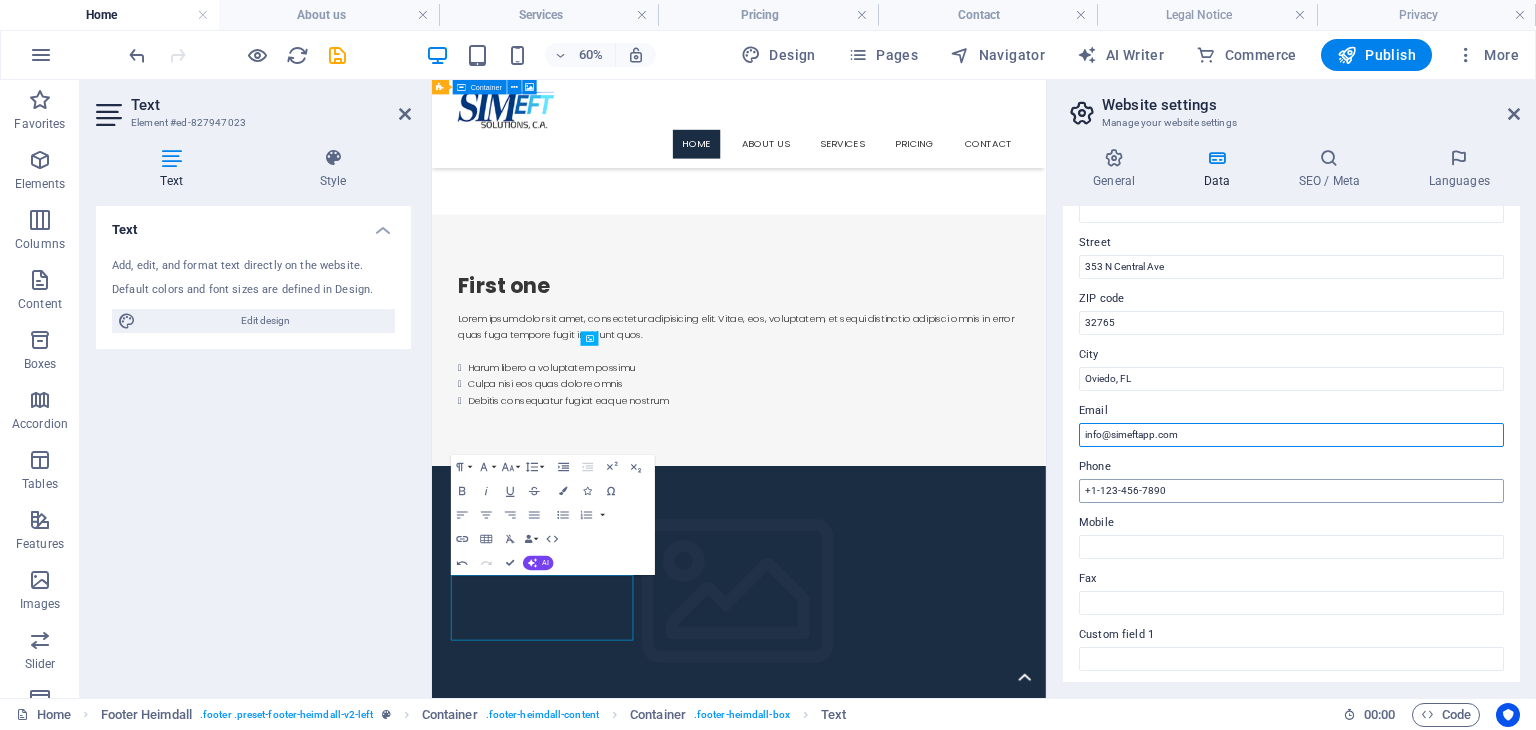 type on "info@simeftapp.com" 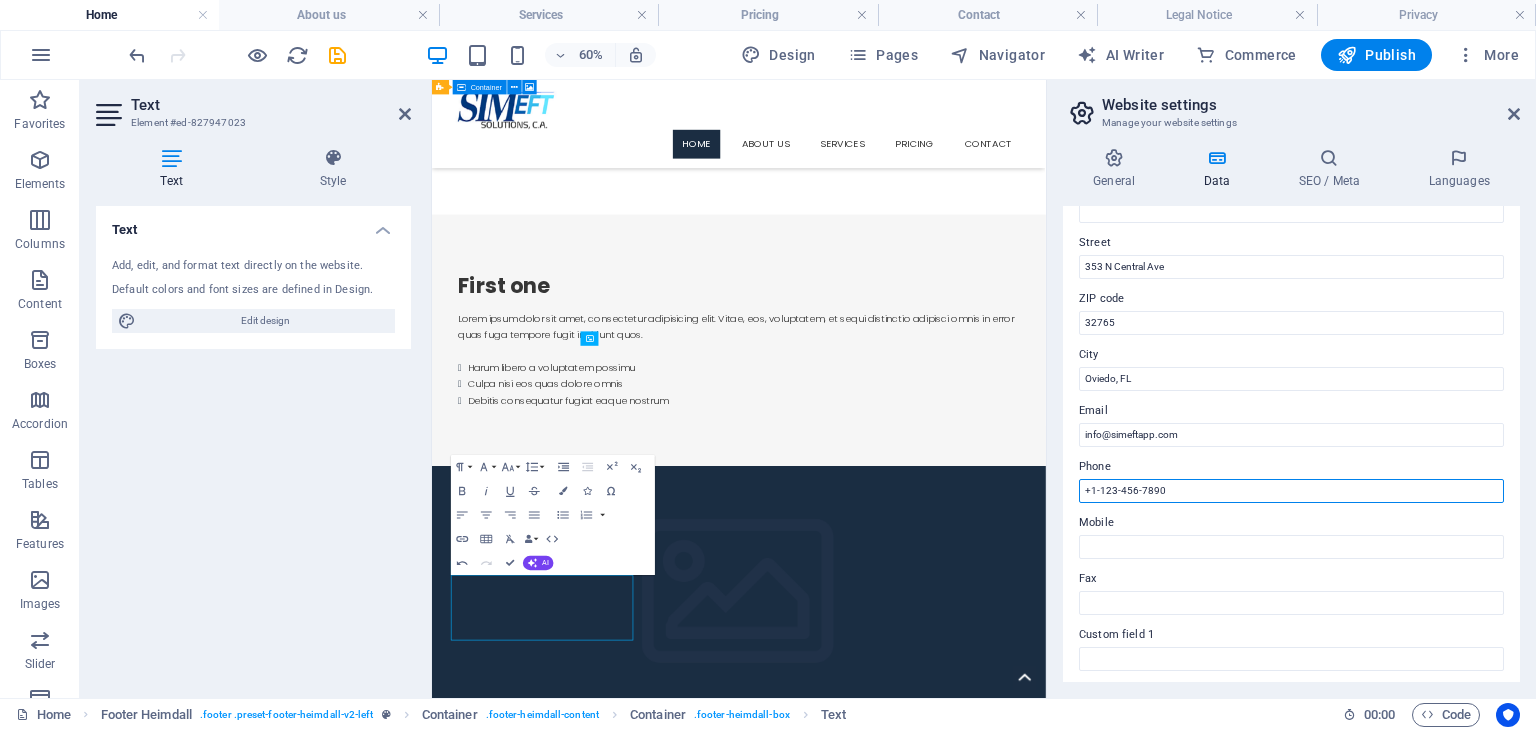 drag, startPoint x: 1210, startPoint y: 488, endPoint x: 1064, endPoint y: 486, distance: 146.0137 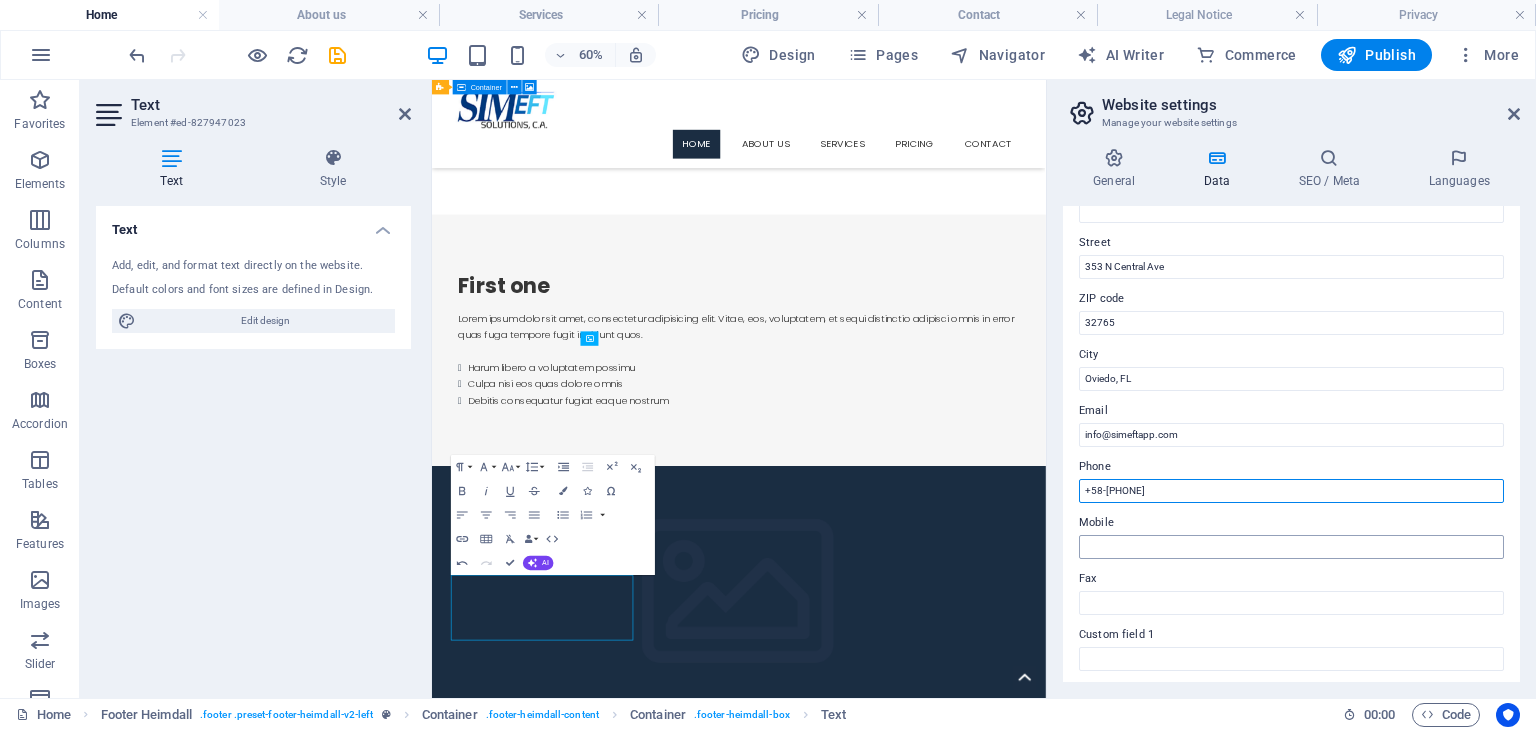 type on "+58-[PHONE]" 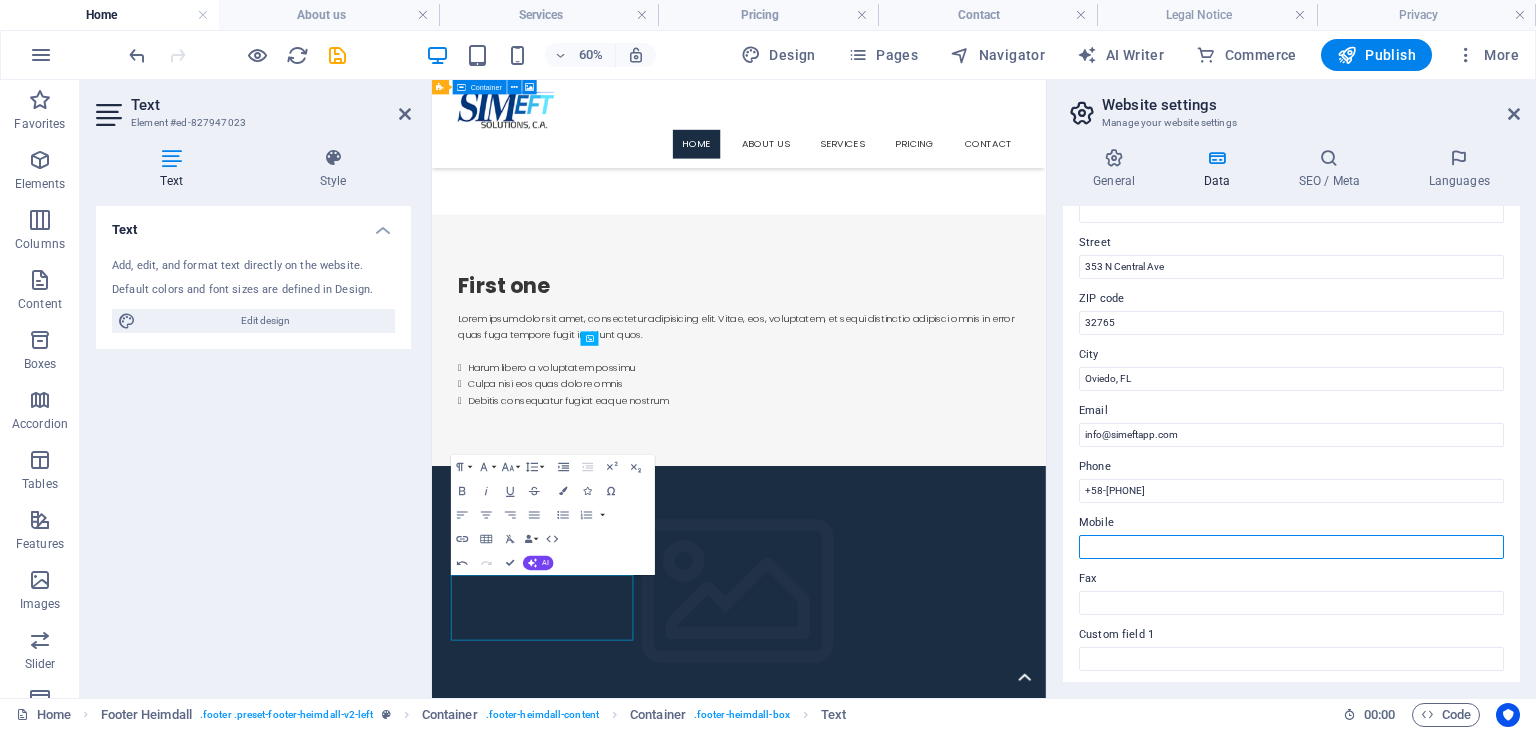 click on "Mobile" at bounding box center (1291, 547) 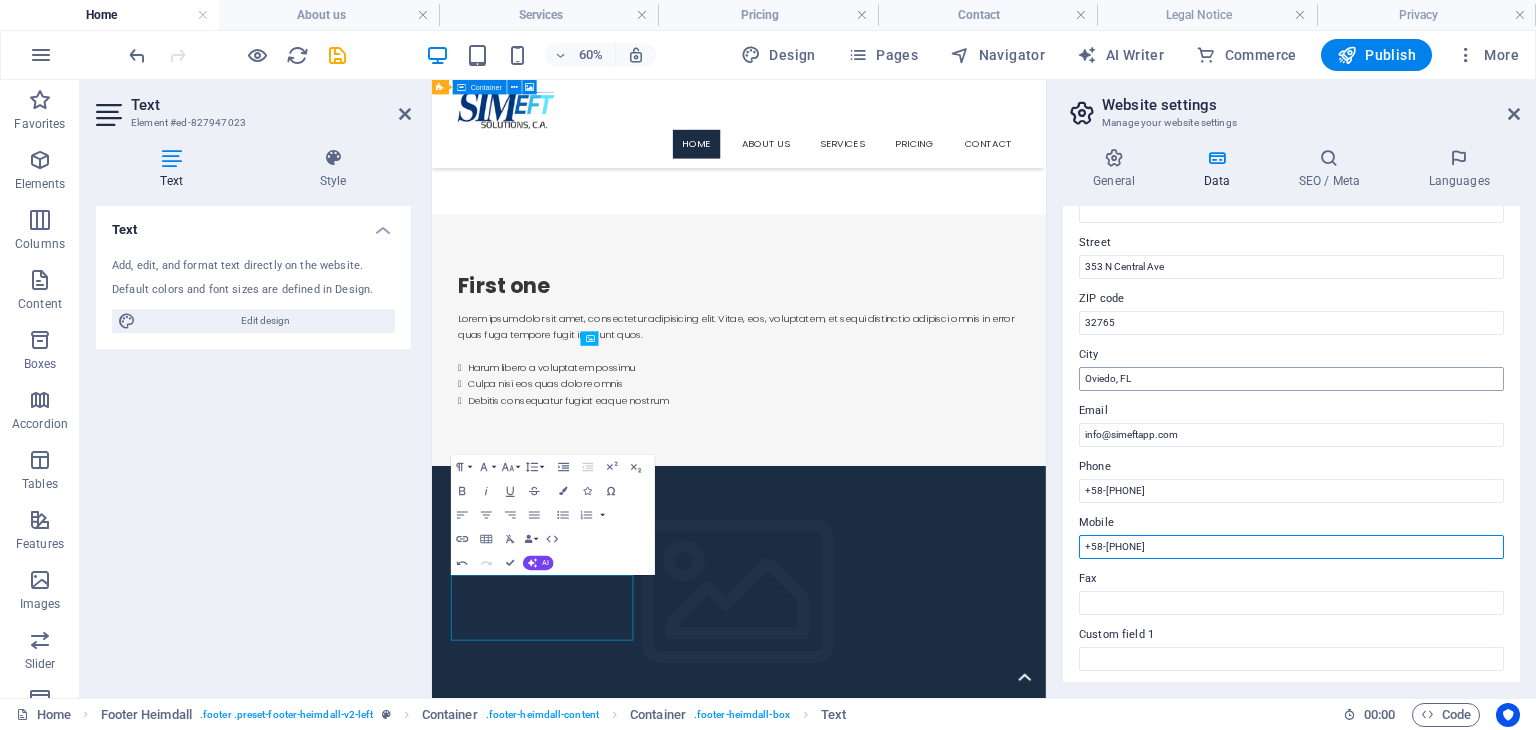 type on "+58-424-1286844" 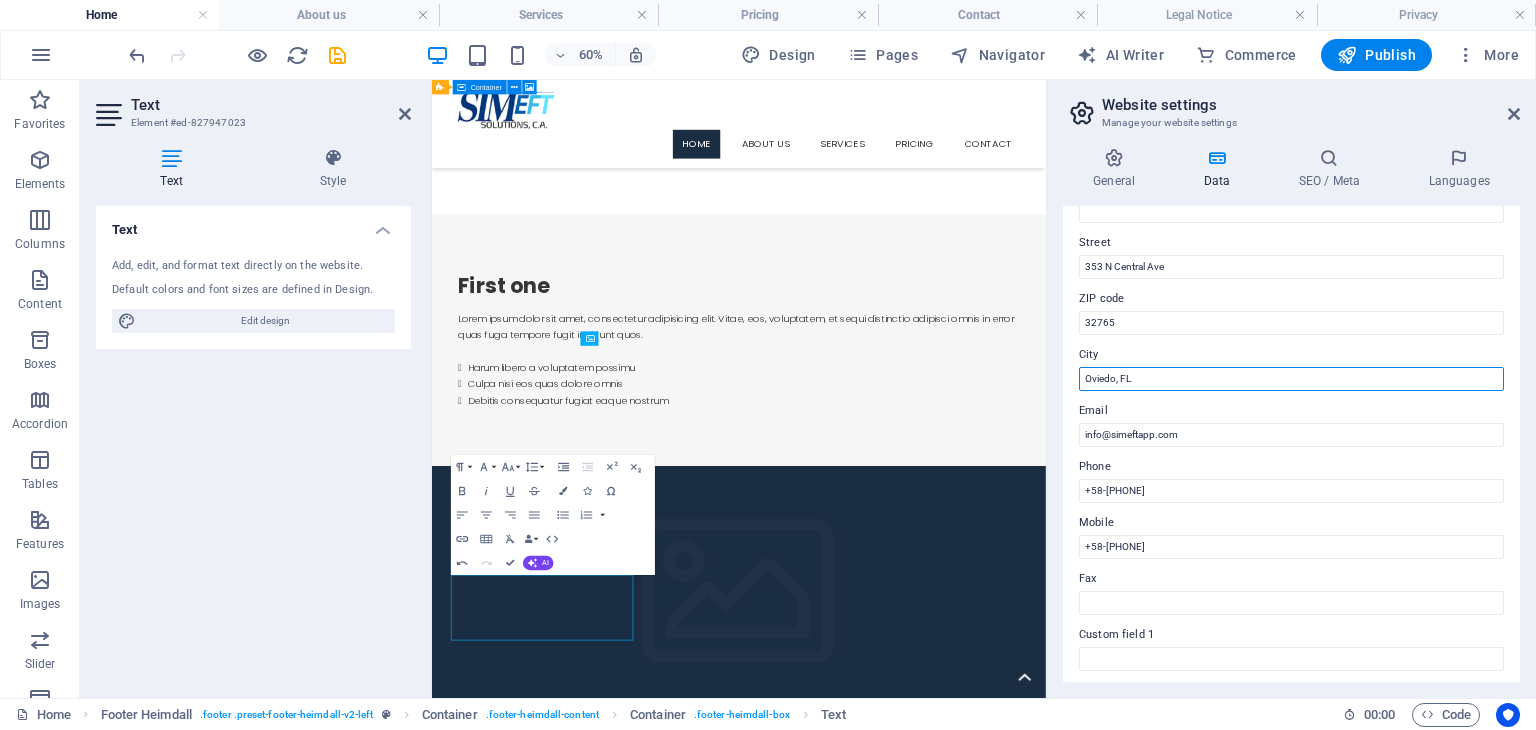 drag, startPoint x: 1158, startPoint y: 370, endPoint x: 1050, endPoint y: 353, distance: 109.32977 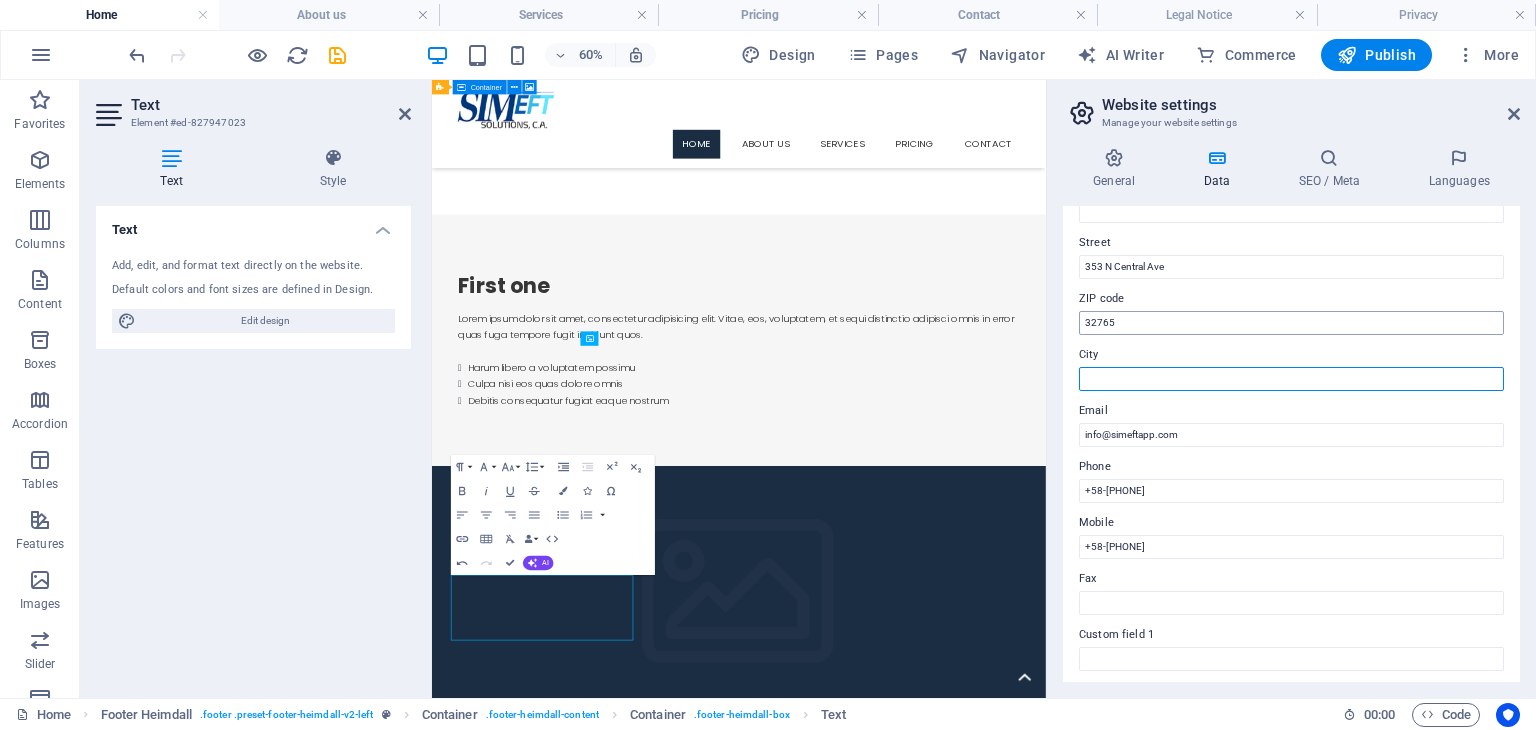 type 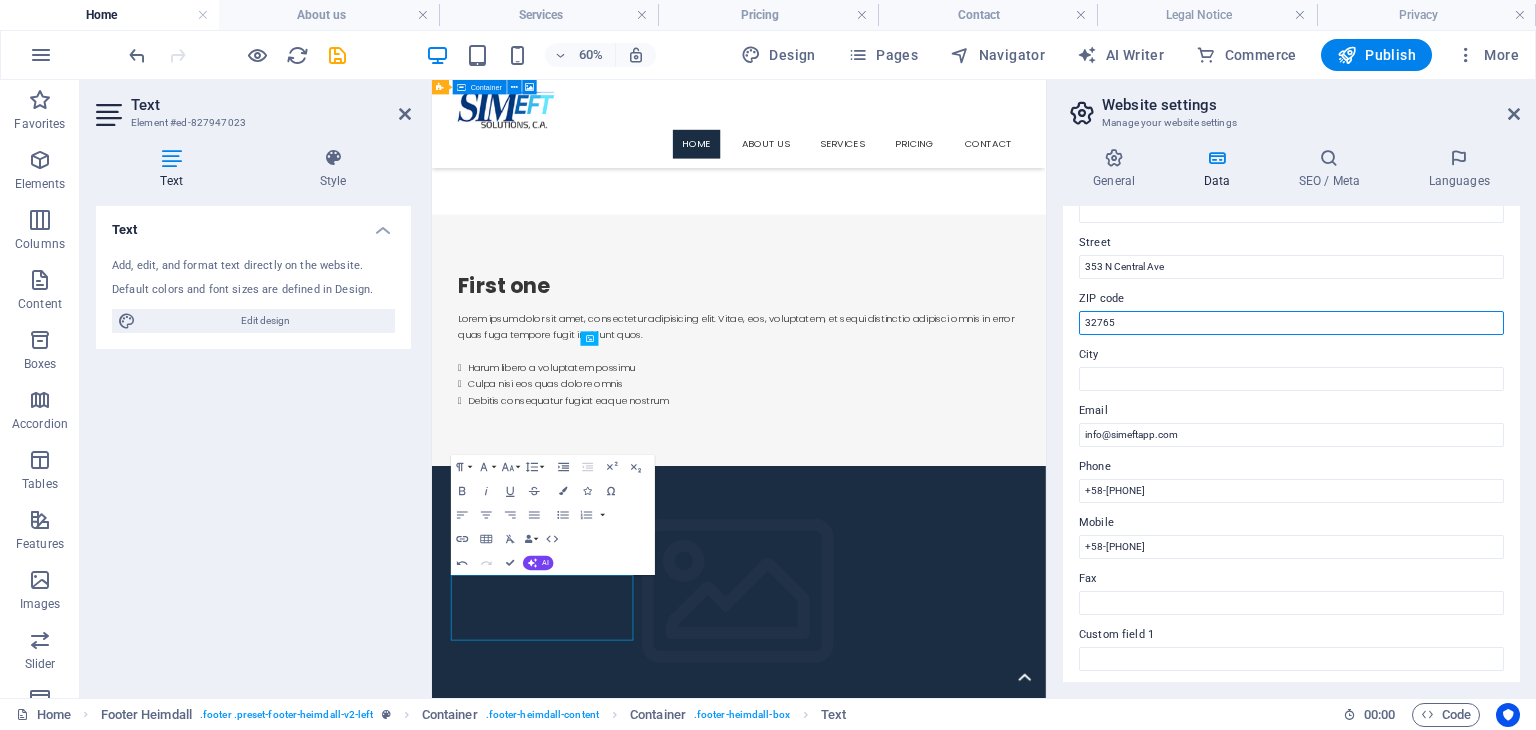 drag, startPoint x: 1147, startPoint y: 310, endPoint x: 1062, endPoint y: 322, distance: 85.84288 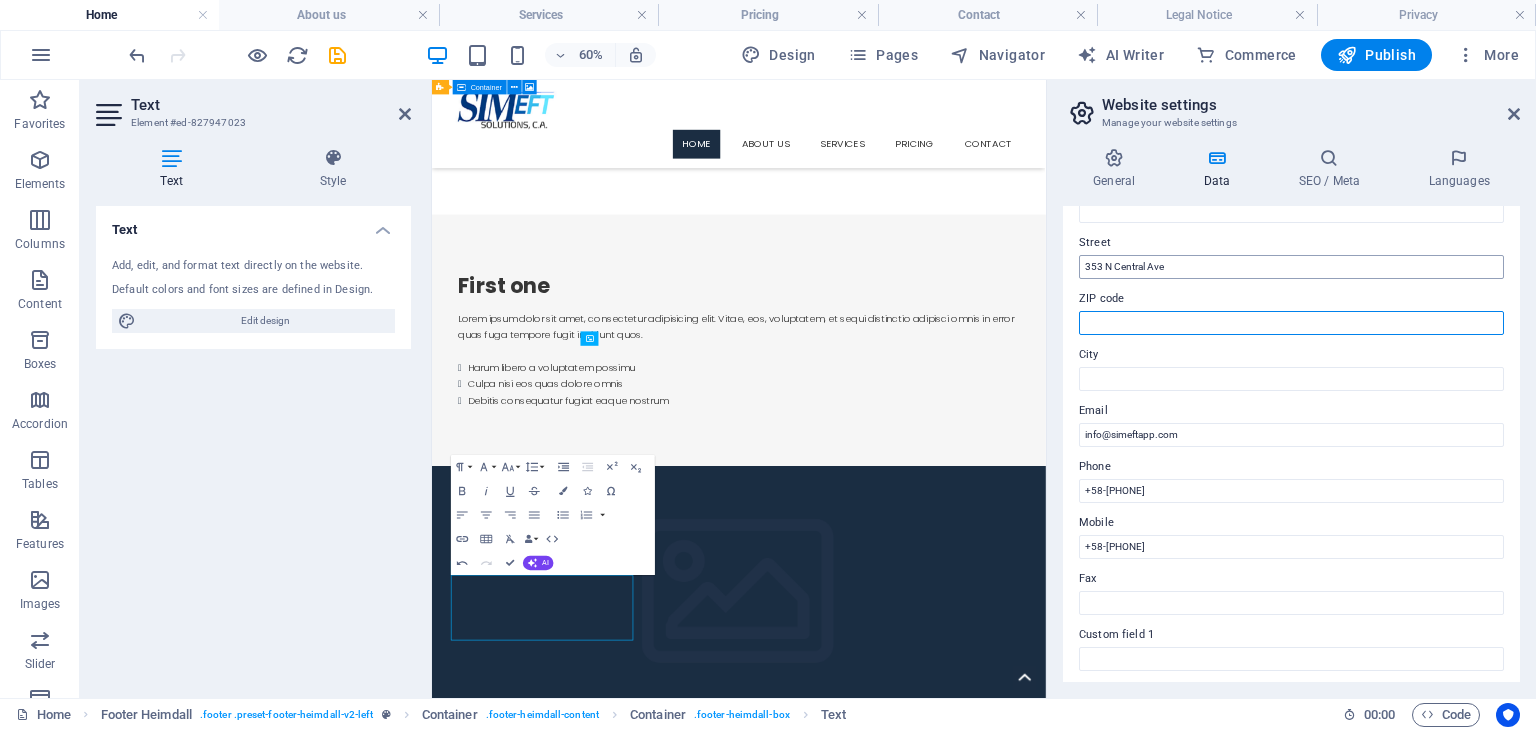 type 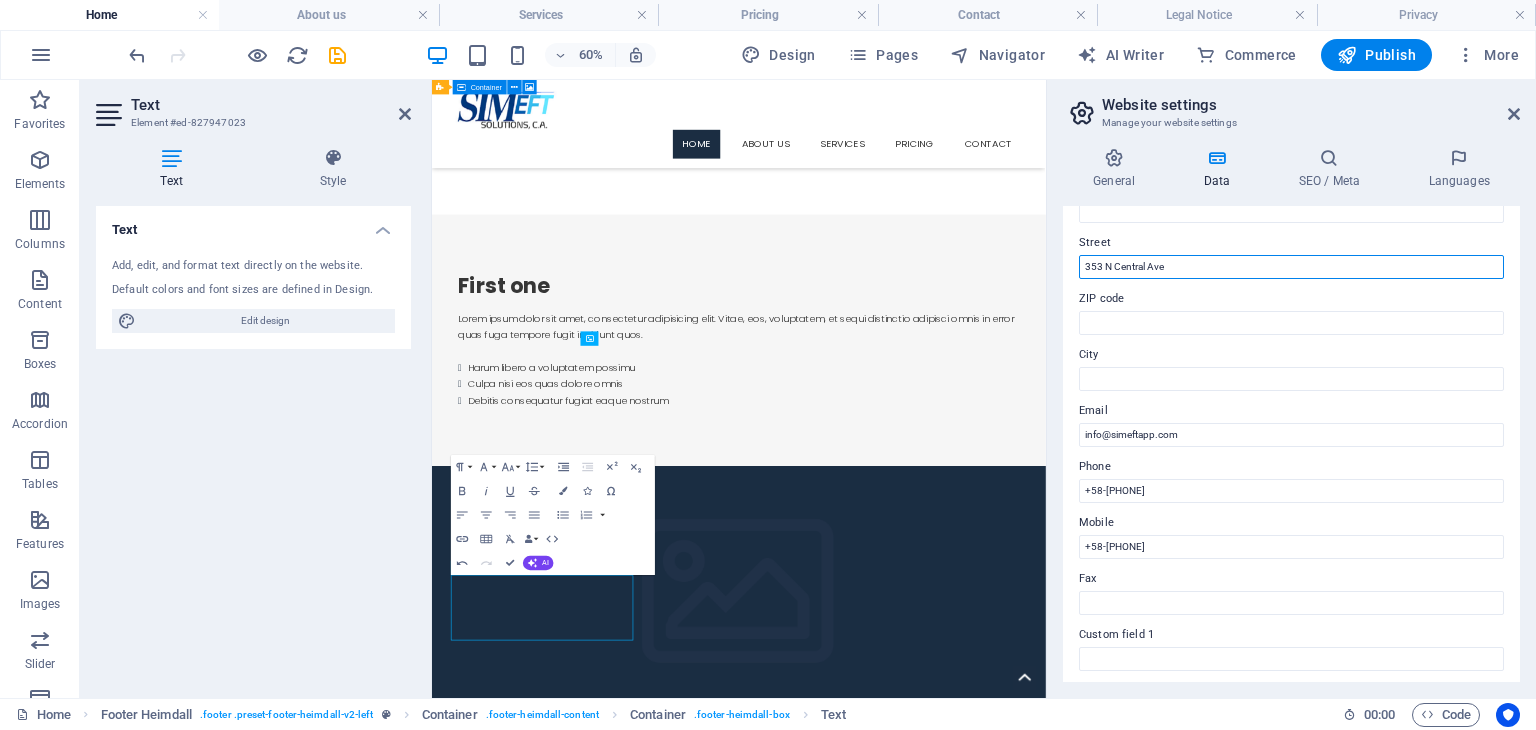drag, startPoint x: 1175, startPoint y: 268, endPoint x: 1072, endPoint y: 269, distance: 103.00485 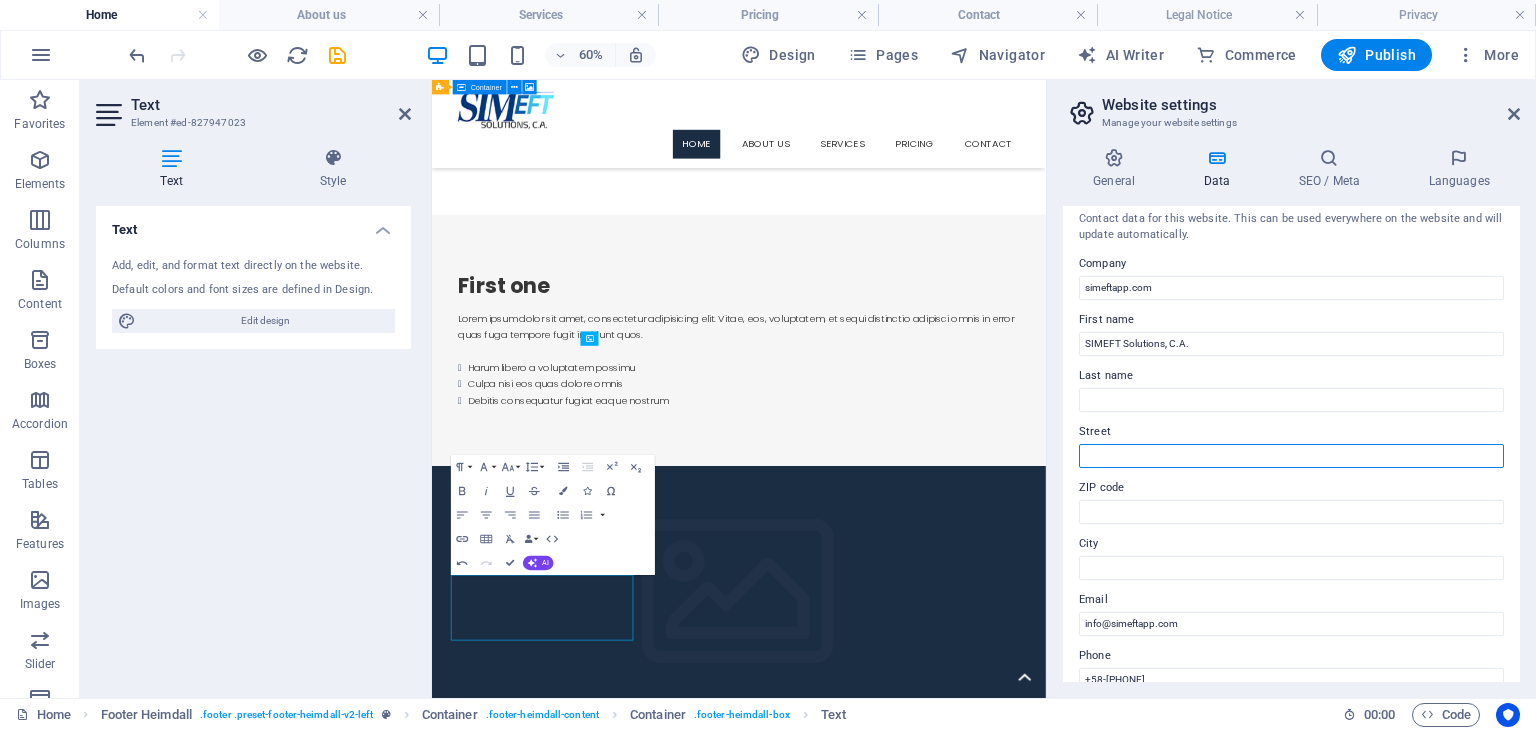 scroll, scrollTop: 0, scrollLeft: 0, axis: both 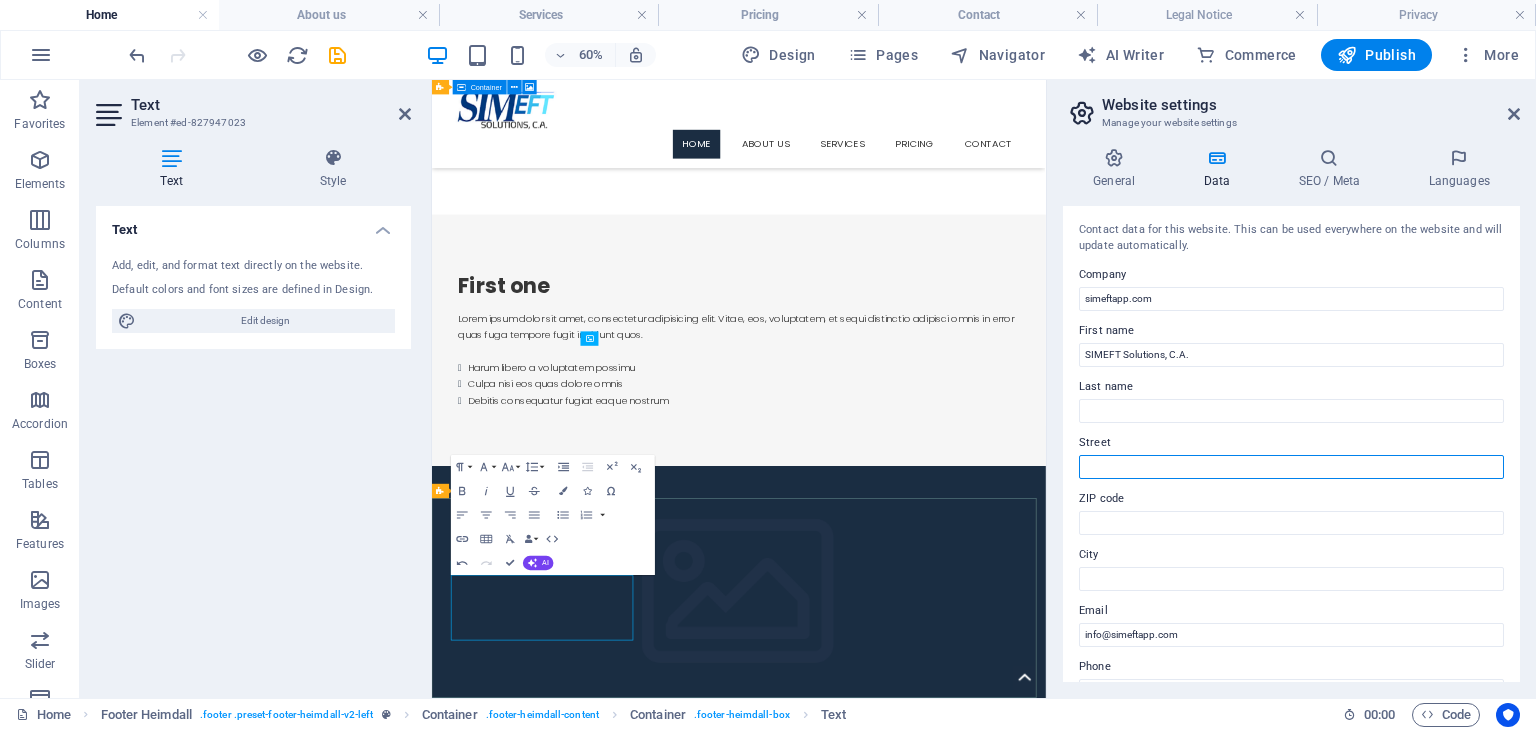 type 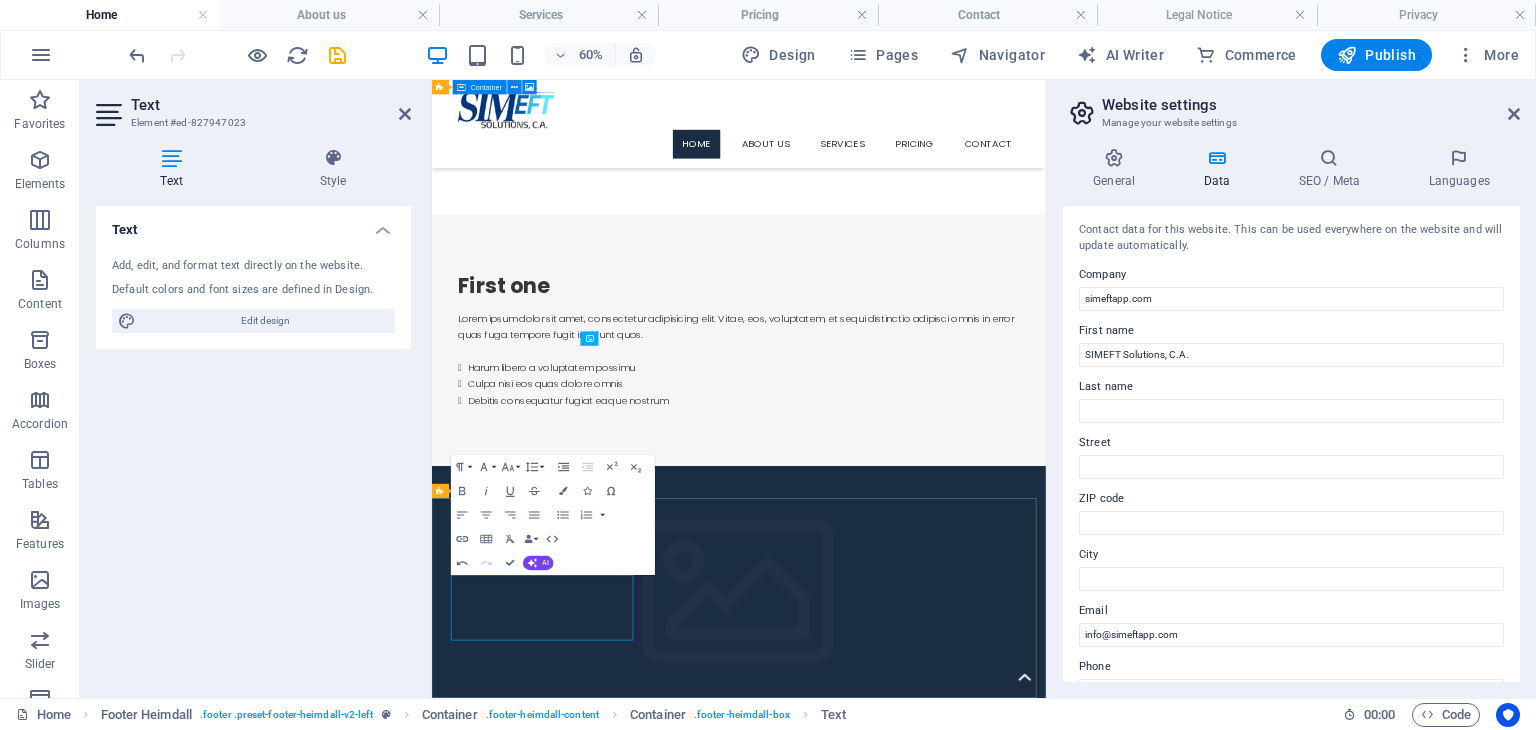 click on "Contact Tel.:  +58-212-5149327 Mobil:  info@simeftapp.com" at bounding box center [943, 2006] 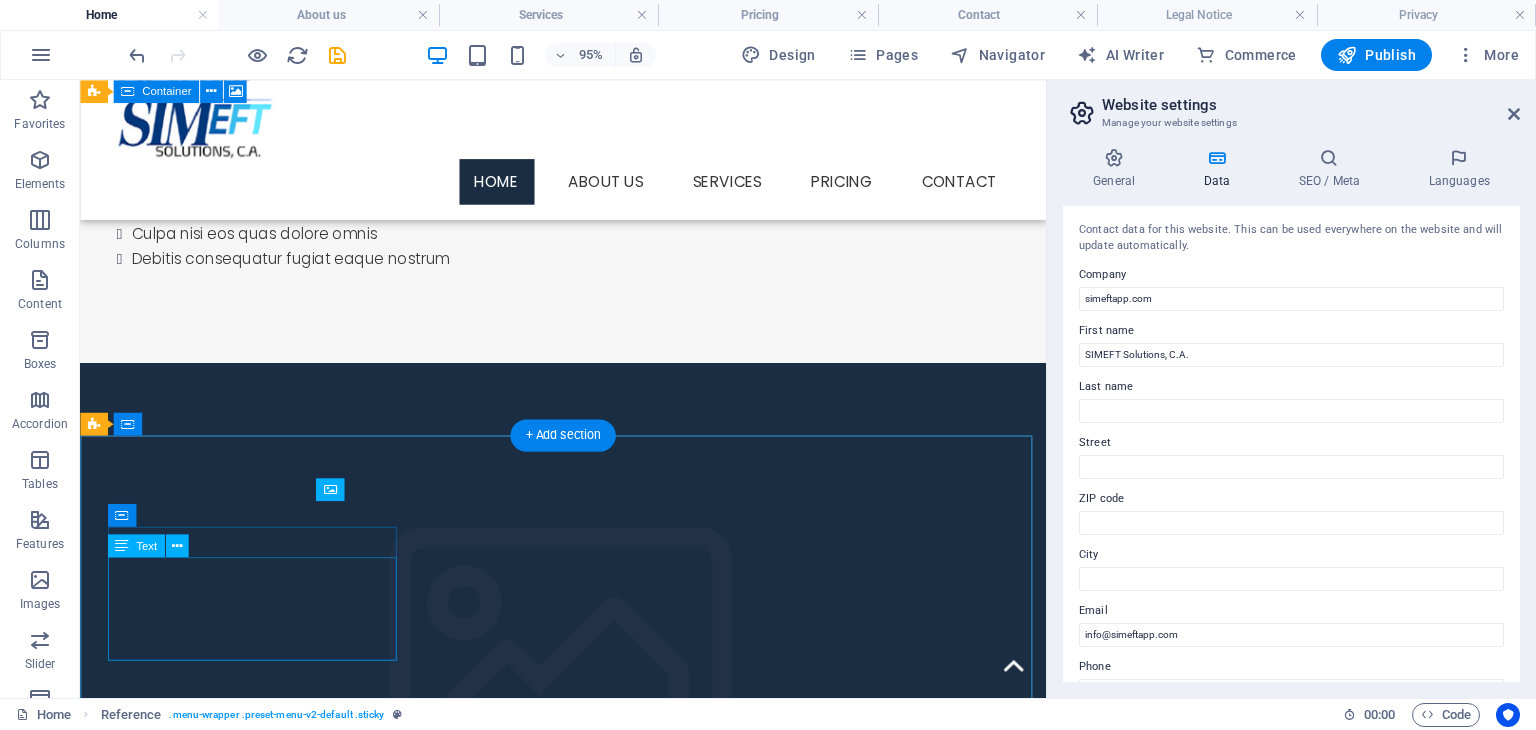 click on "Tel.:  +58-212-5149327 Mobil:  info@simeftapp.com" at bounding box center (248, 1689) 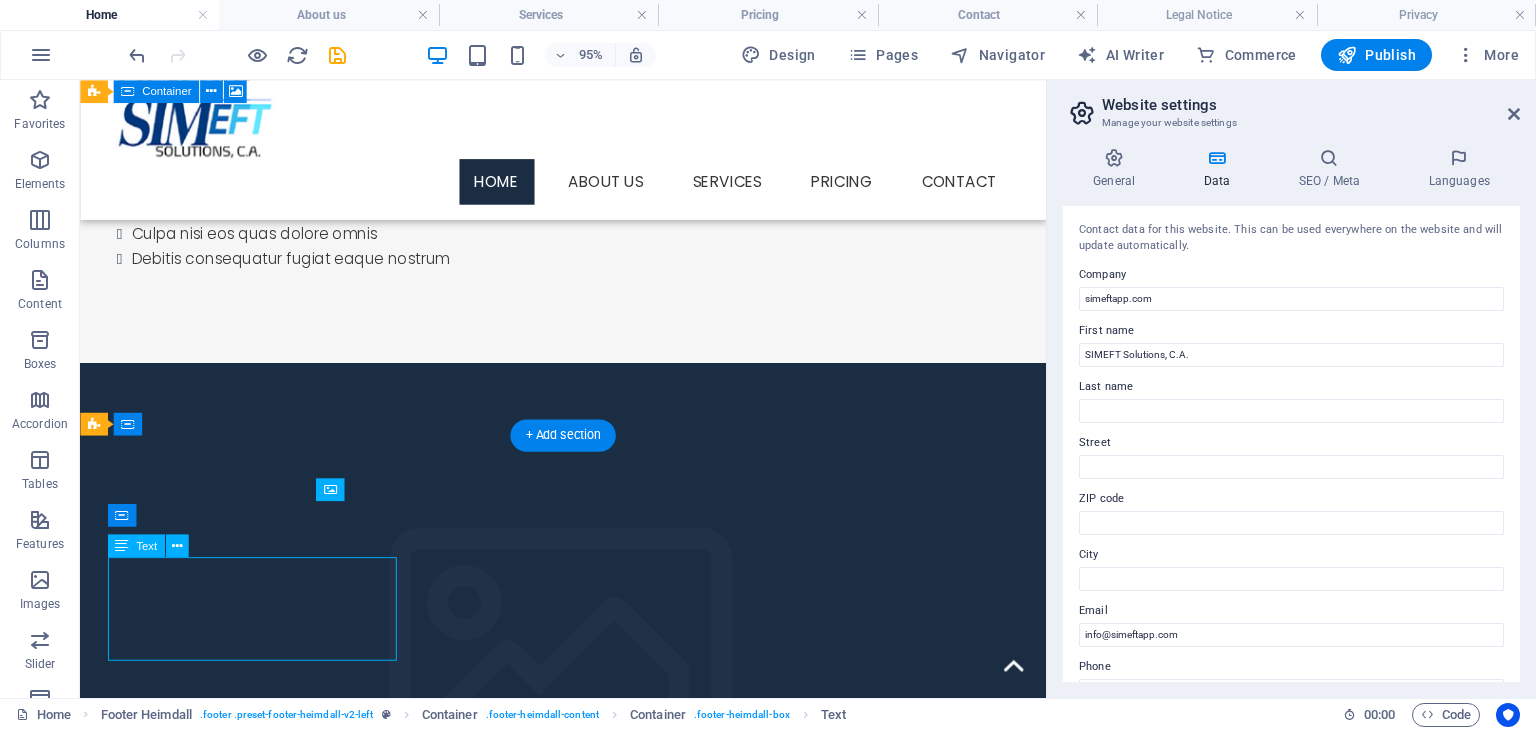 click on "Tel.:  +58-212-5149327 Mobil:  info@simeftapp.com" at bounding box center [248, 1689] 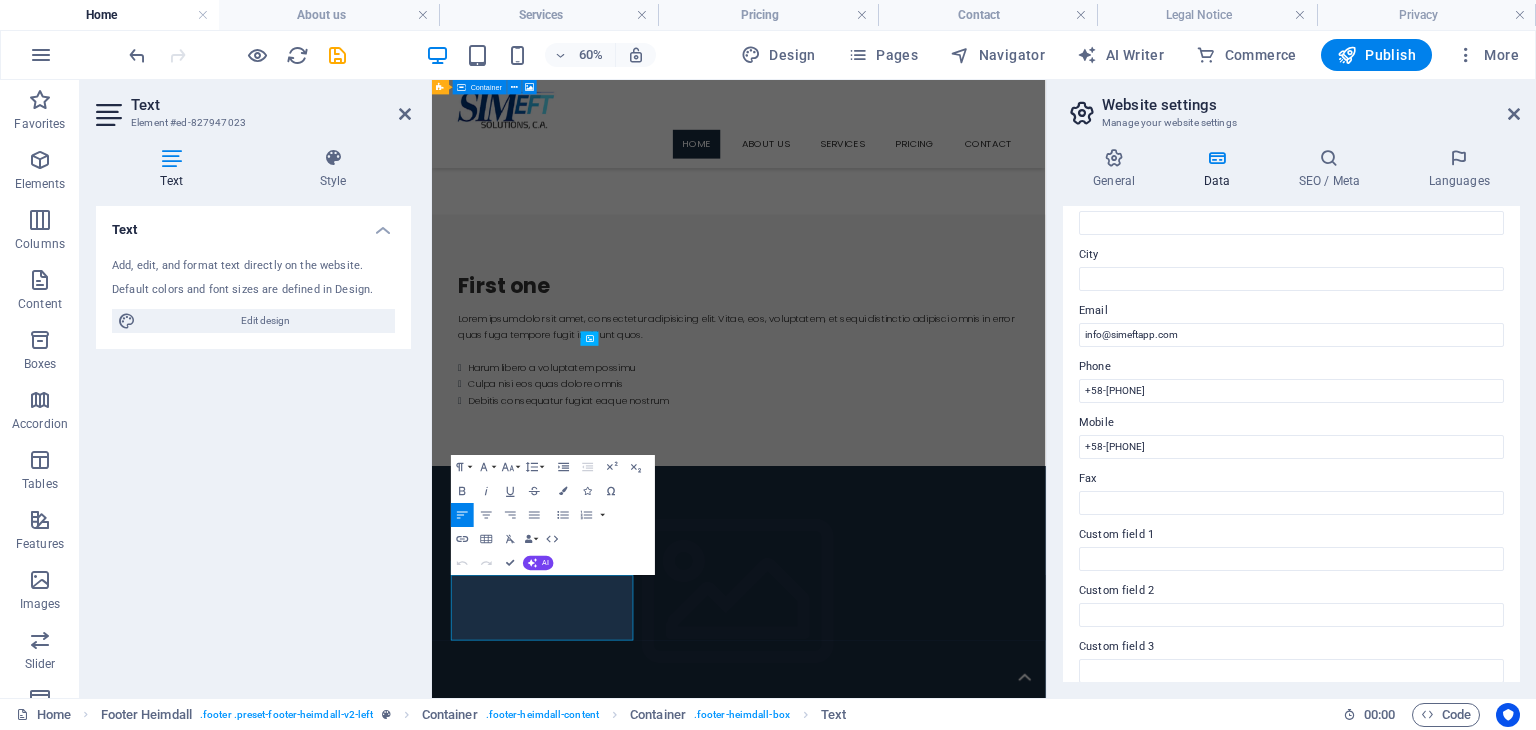 scroll, scrollTop: 400, scrollLeft: 0, axis: vertical 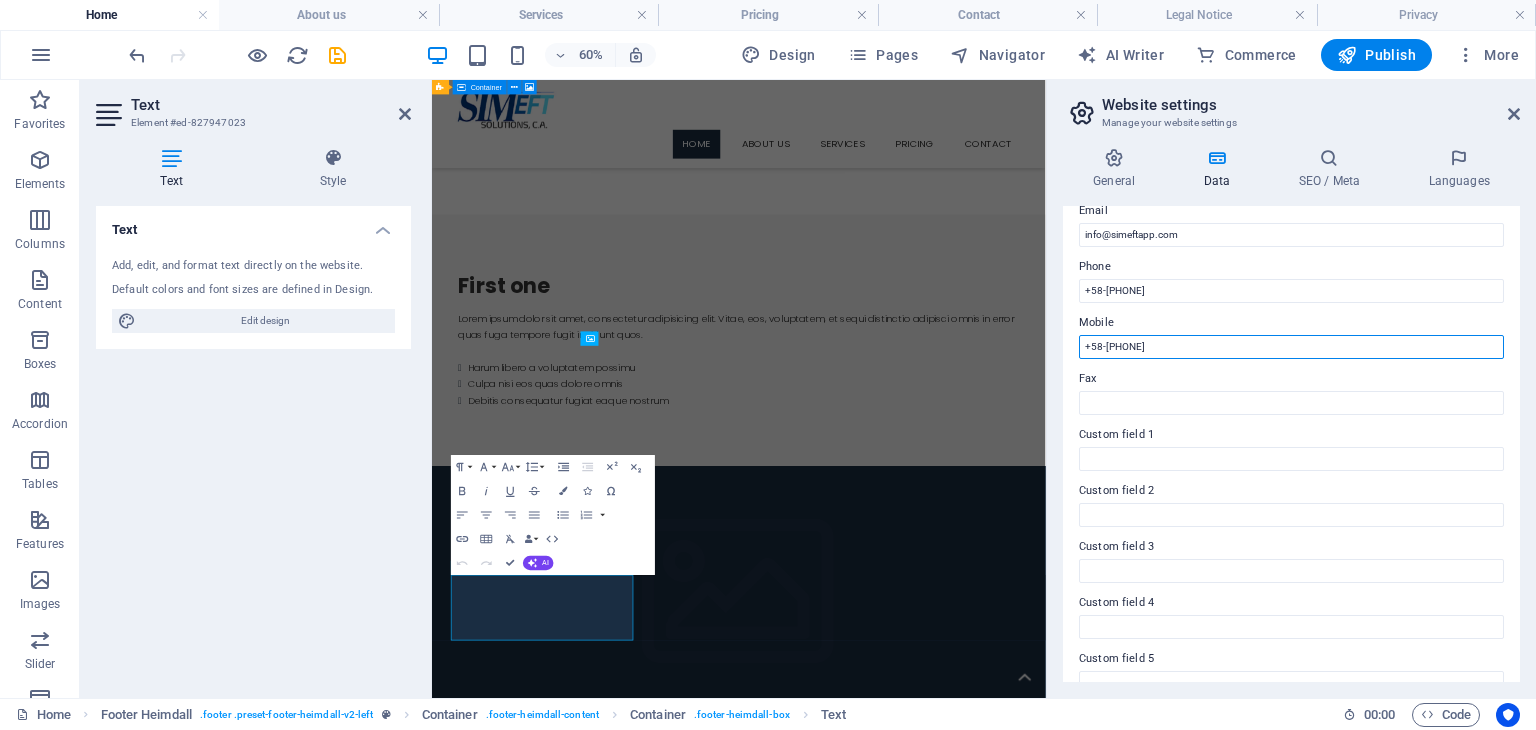 drag, startPoint x: 1196, startPoint y: 351, endPoint x: 1051, endPoint y: 353, distance: 145.0138 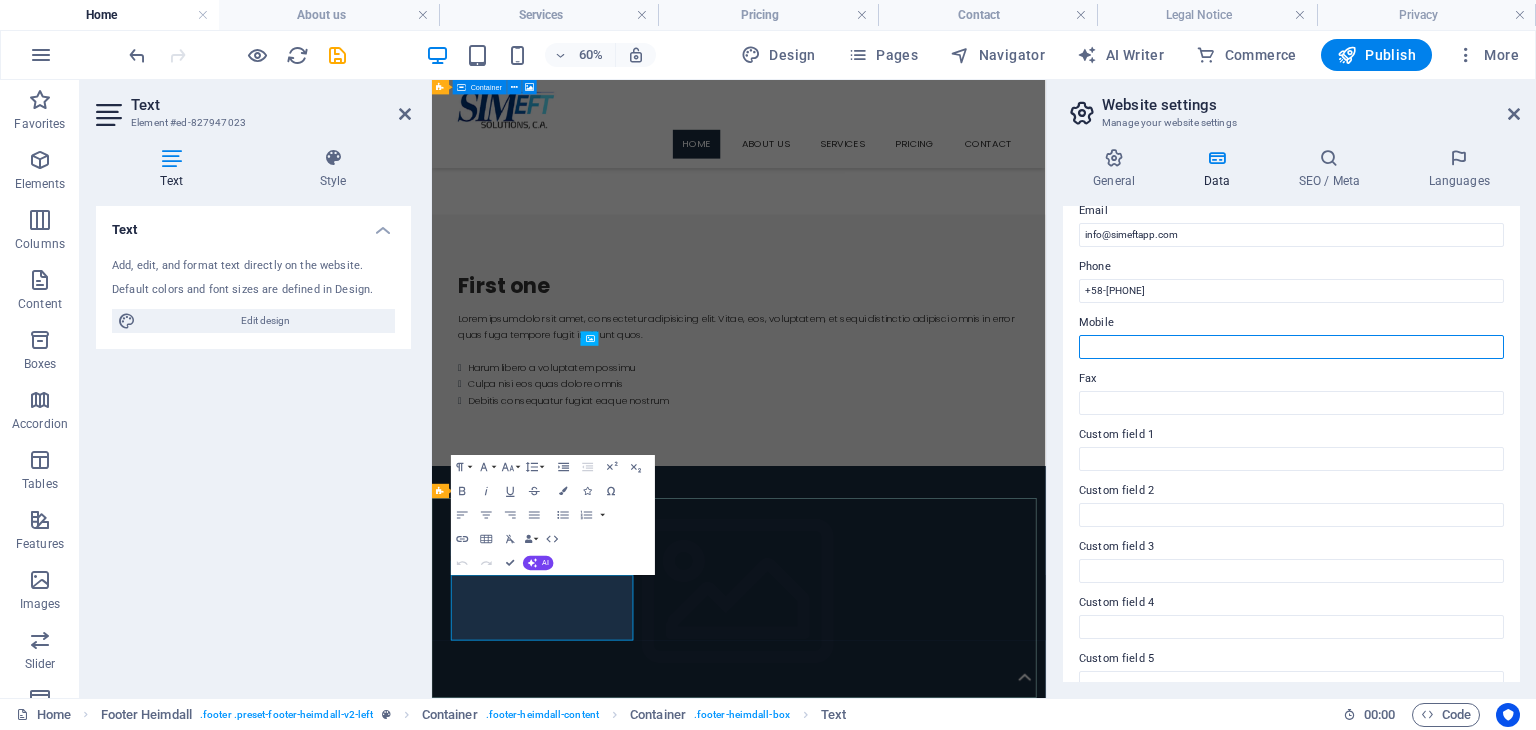 type 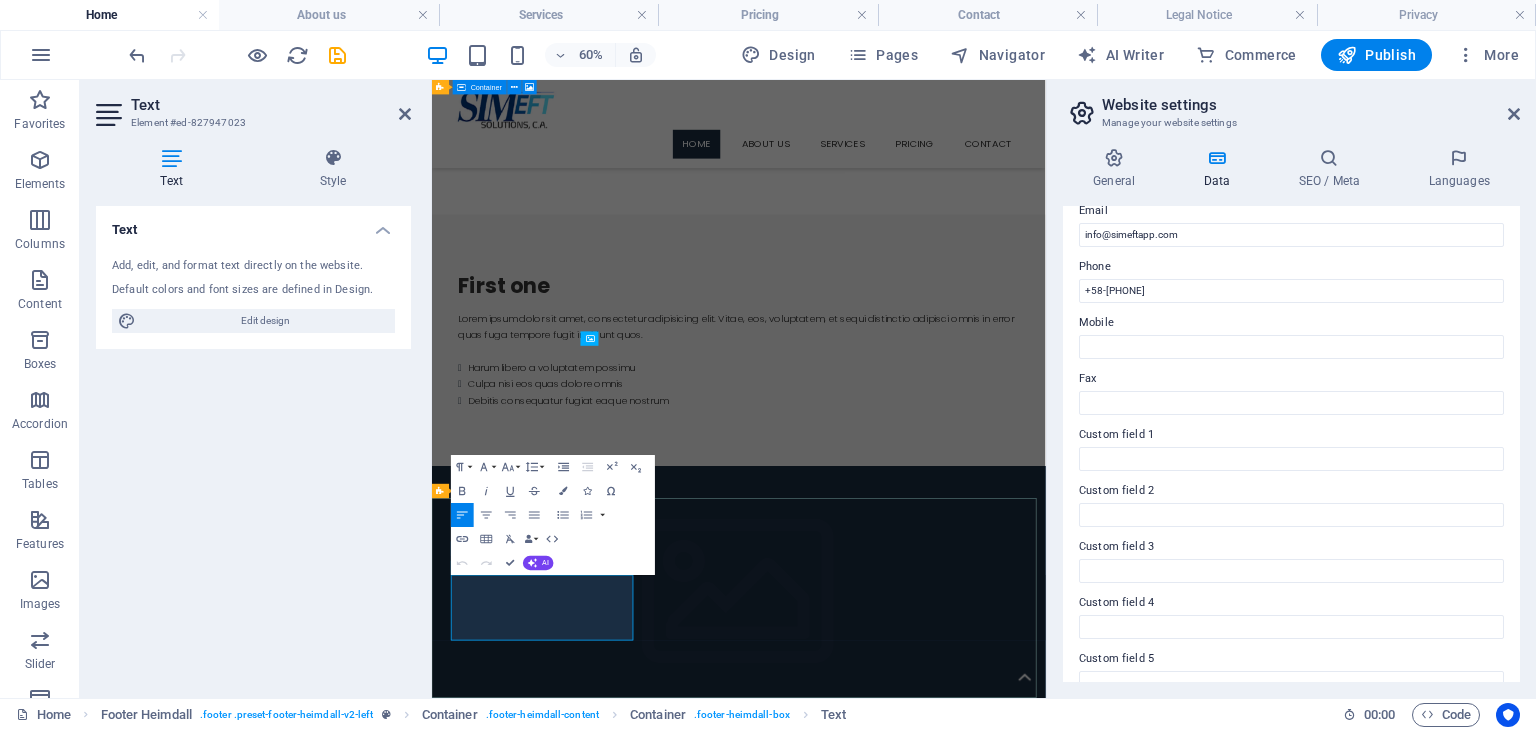 click on "Mobil:" at bounding box center (600, 2047) 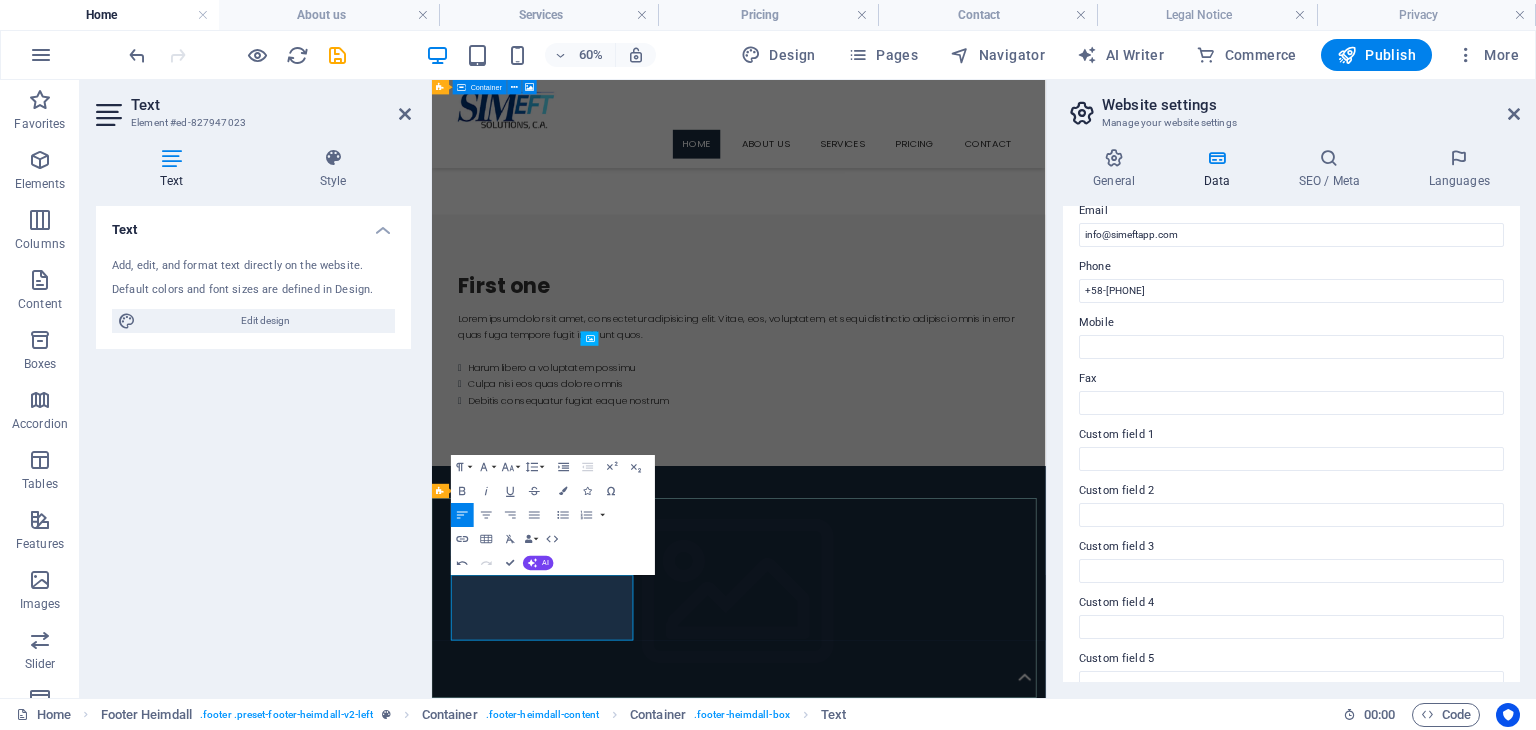 scroll, scrollTop: 0, scrollLeft: 8, axis: horizontal 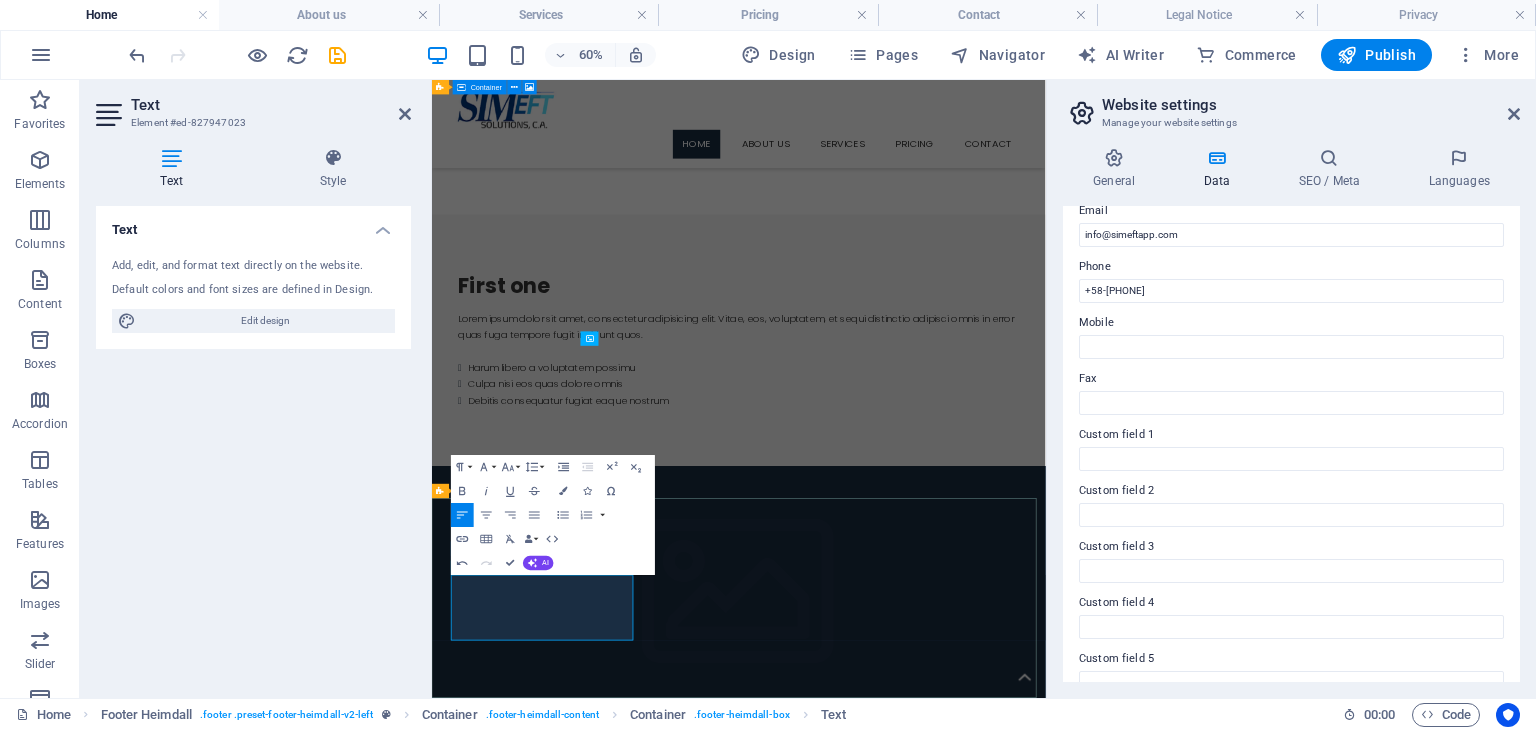 click at bounding box center (600, 2020) 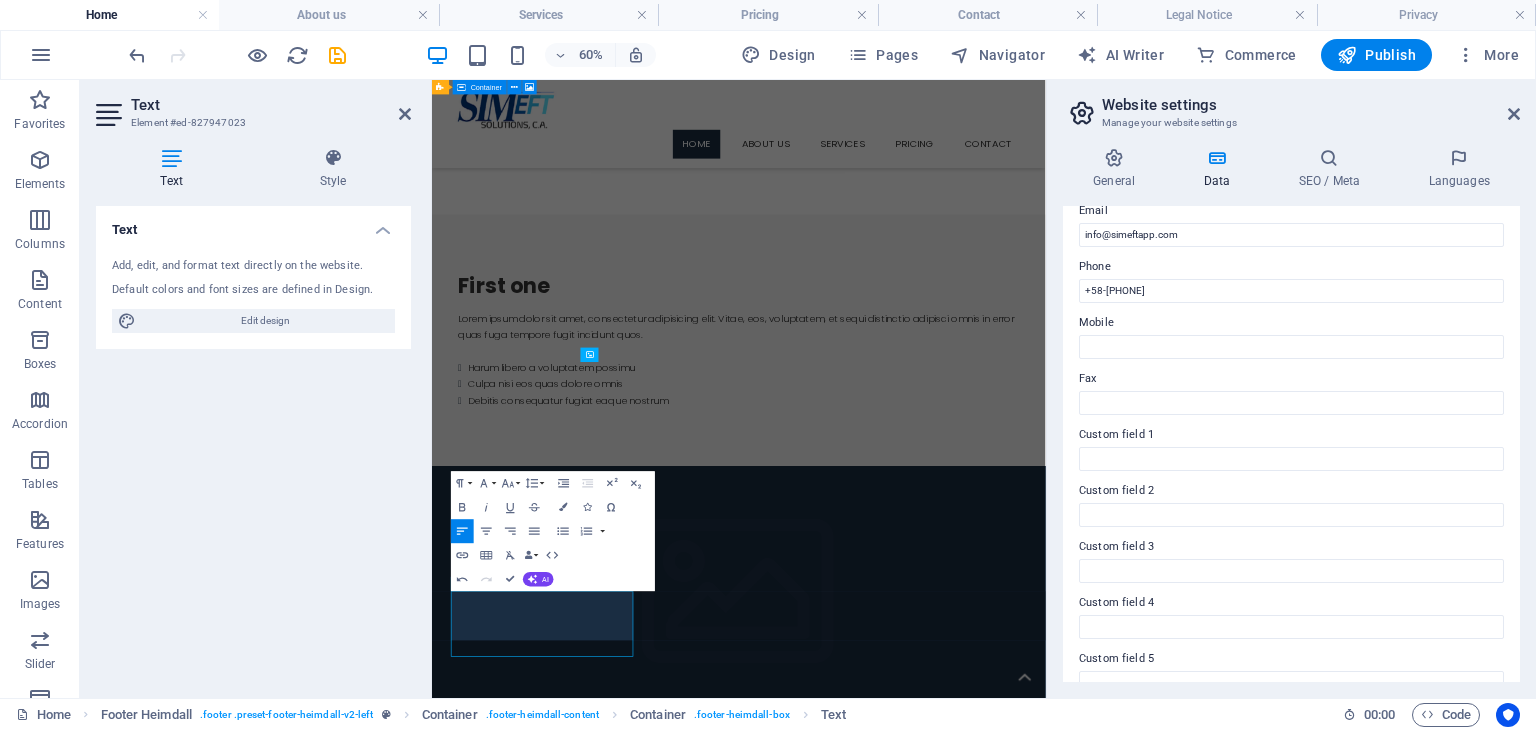 scroll, scrollTop: 1515, scrollLeft: 0, axis: vertical 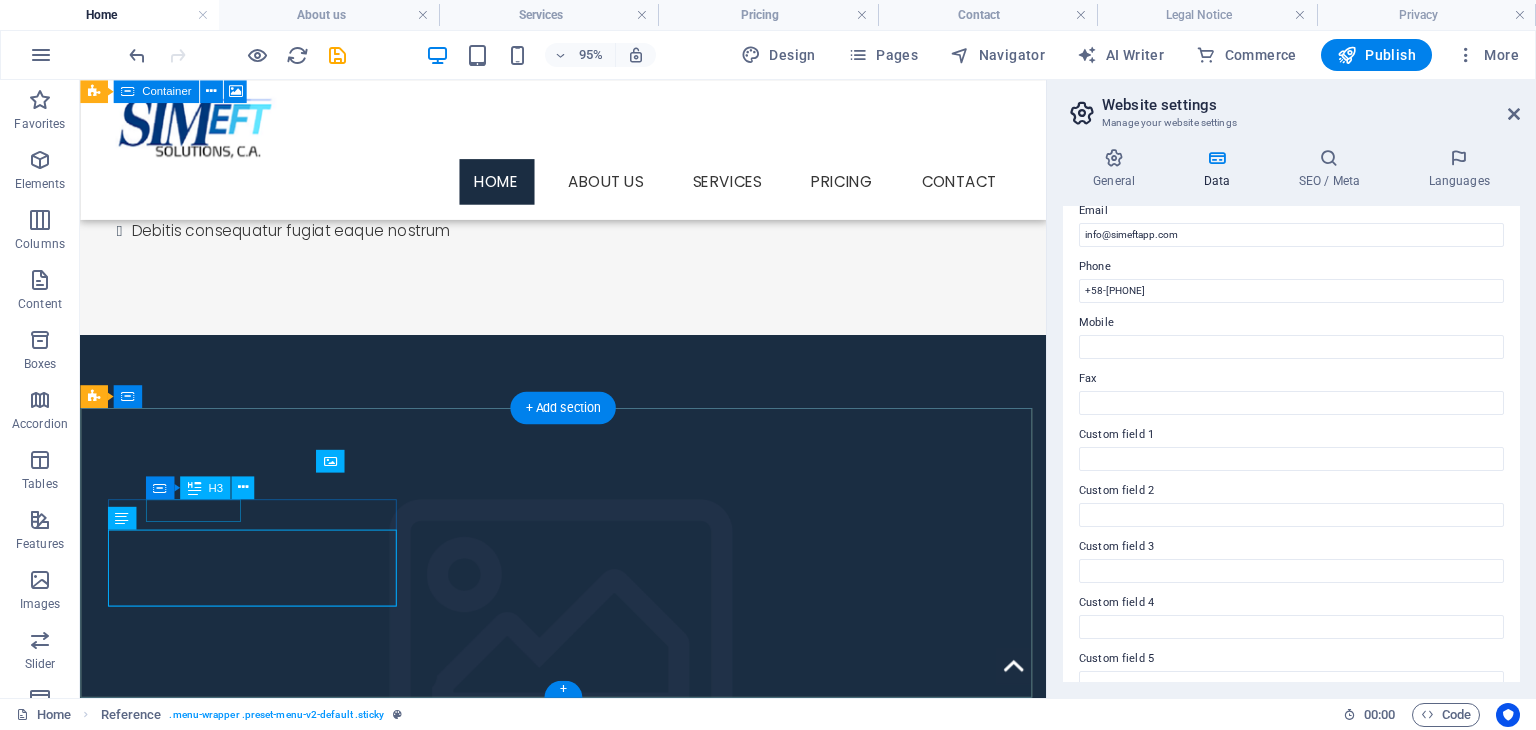 click on "Contact" at bounding box center [248, 1585] 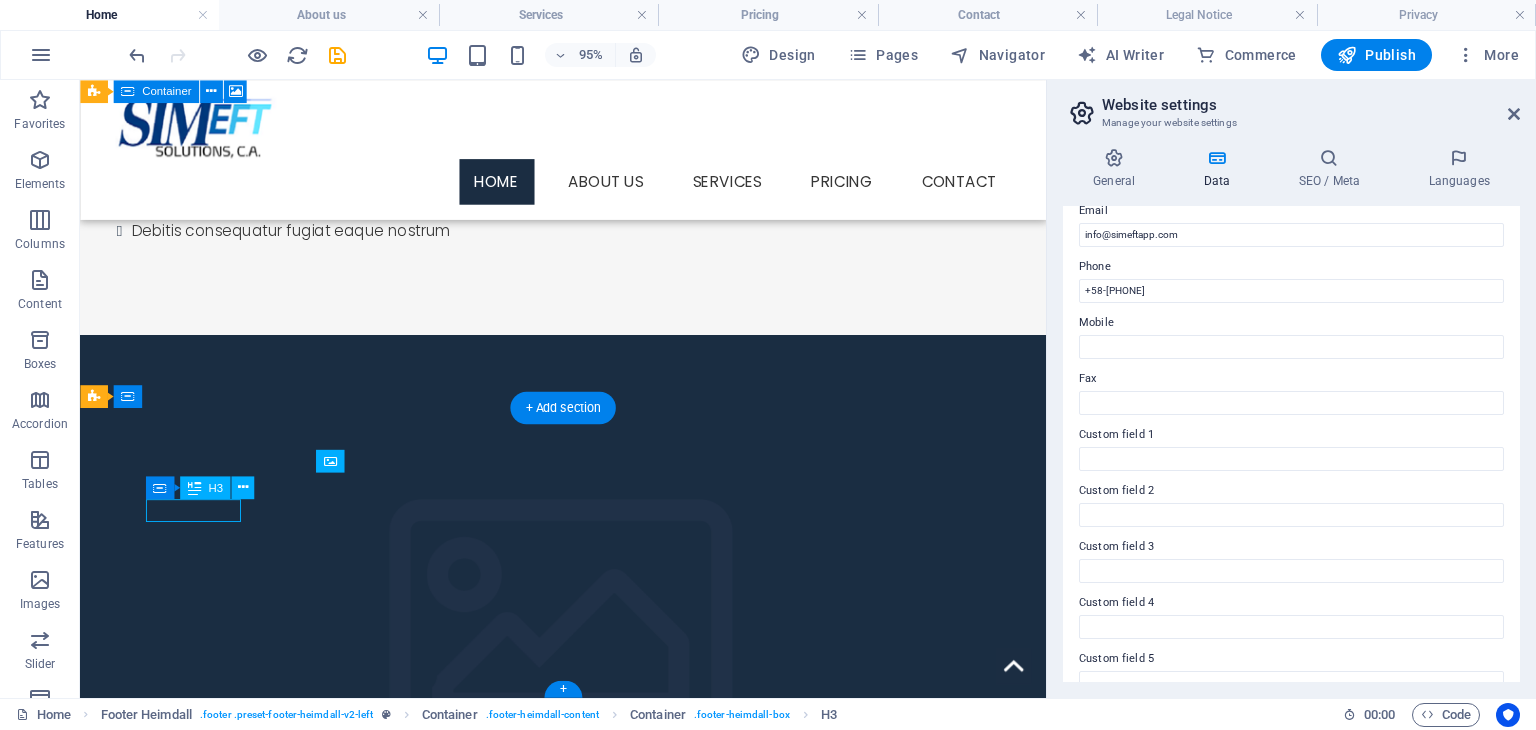 click on "Contact" at bounding box center (248, 1585) 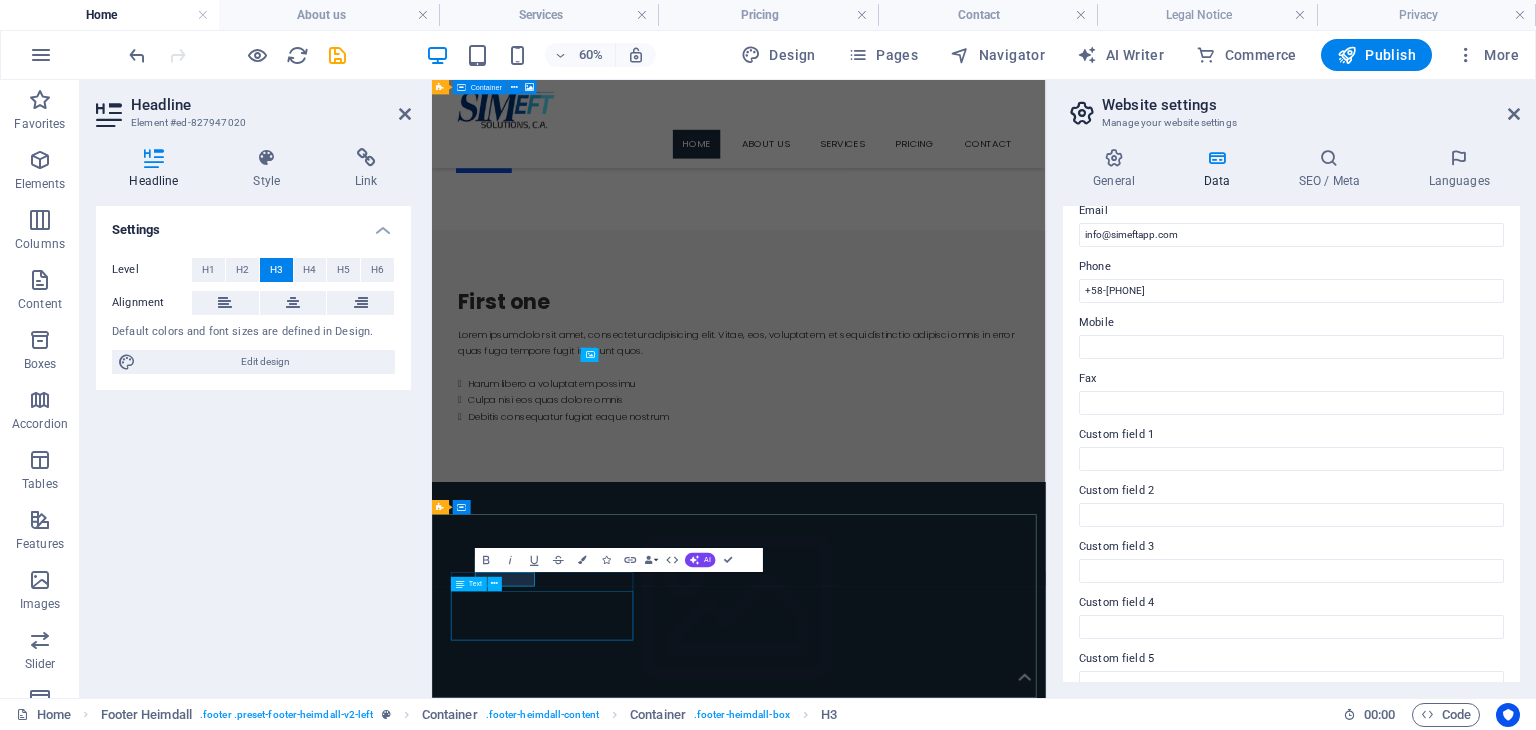 type 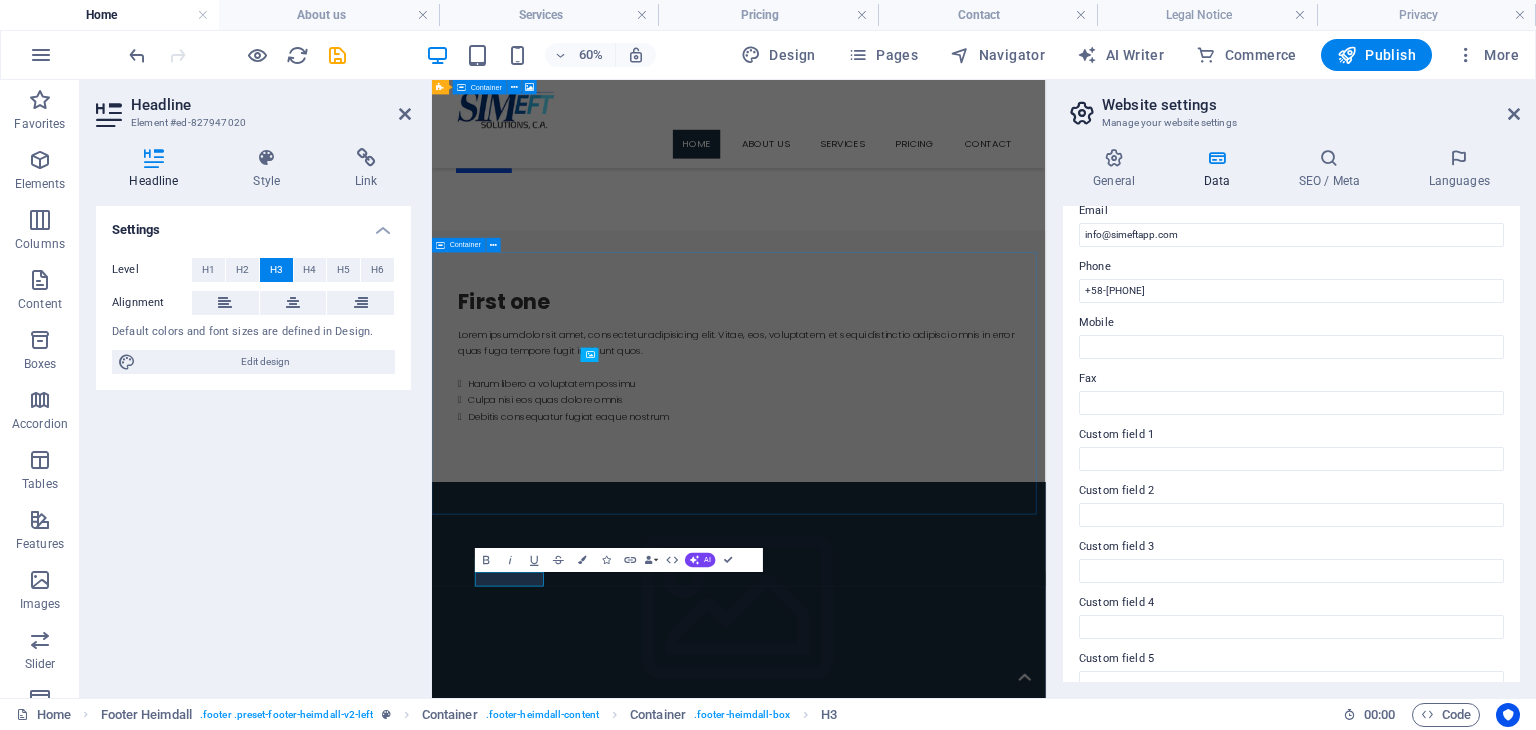 click on "Content Slider Lorem ipsum dolor sit amet, consectetur adipisicing elit. Id, ipsum, quibusdam, temporibus harum culpa unde voluptatem possimus qui molestiae expedita ad aut necessitatibus vel incidunt placeat velit soluta a consectetur laborum illum nobis distinctio nisi facilis! Officiis, illum, aut, quasi dolorem laudantium fuga porro amet provident voluptatibus dicta mollitia neque! Third Slide Lorem ipsum dolor sit amet, consectetur adipisicing elit. Id, ipsum, quibusdam, temporibus harum culpa unde voluptatem possimus qui molestiae expedita ad aut necessitatibus vel incidunt placeat velit soluta a consectetur laborum illum nobis distinctio nisi facilis! Officiis, illum, aut, quasi dolorem laudantium fuga porro amet provident voluptatibus dicta mollitia neque! First Slide Second Slide Third Slide First Slide" at bounding box center [943, 1596] 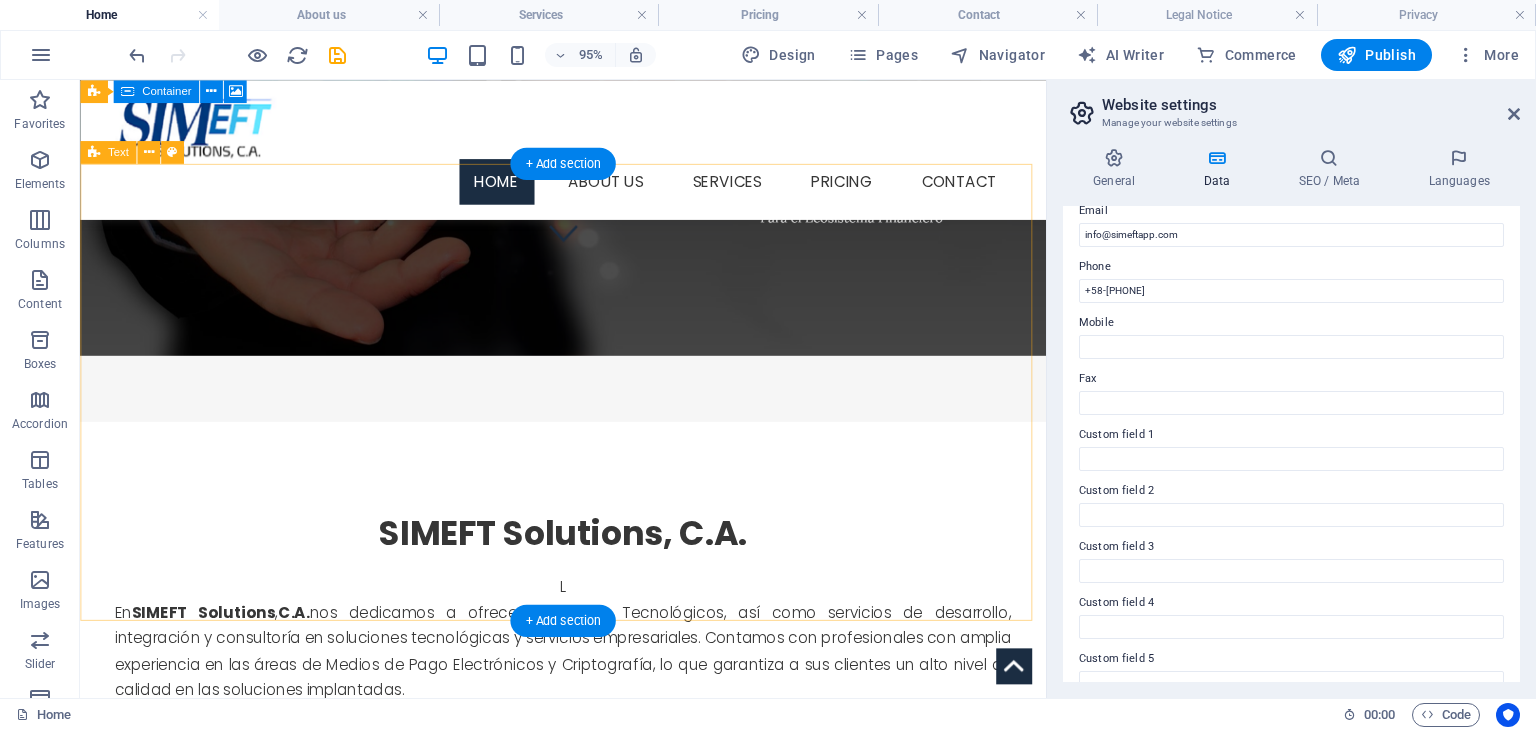 scroll, scrollTop: 515, scrollLeft: 0, axis: vertical 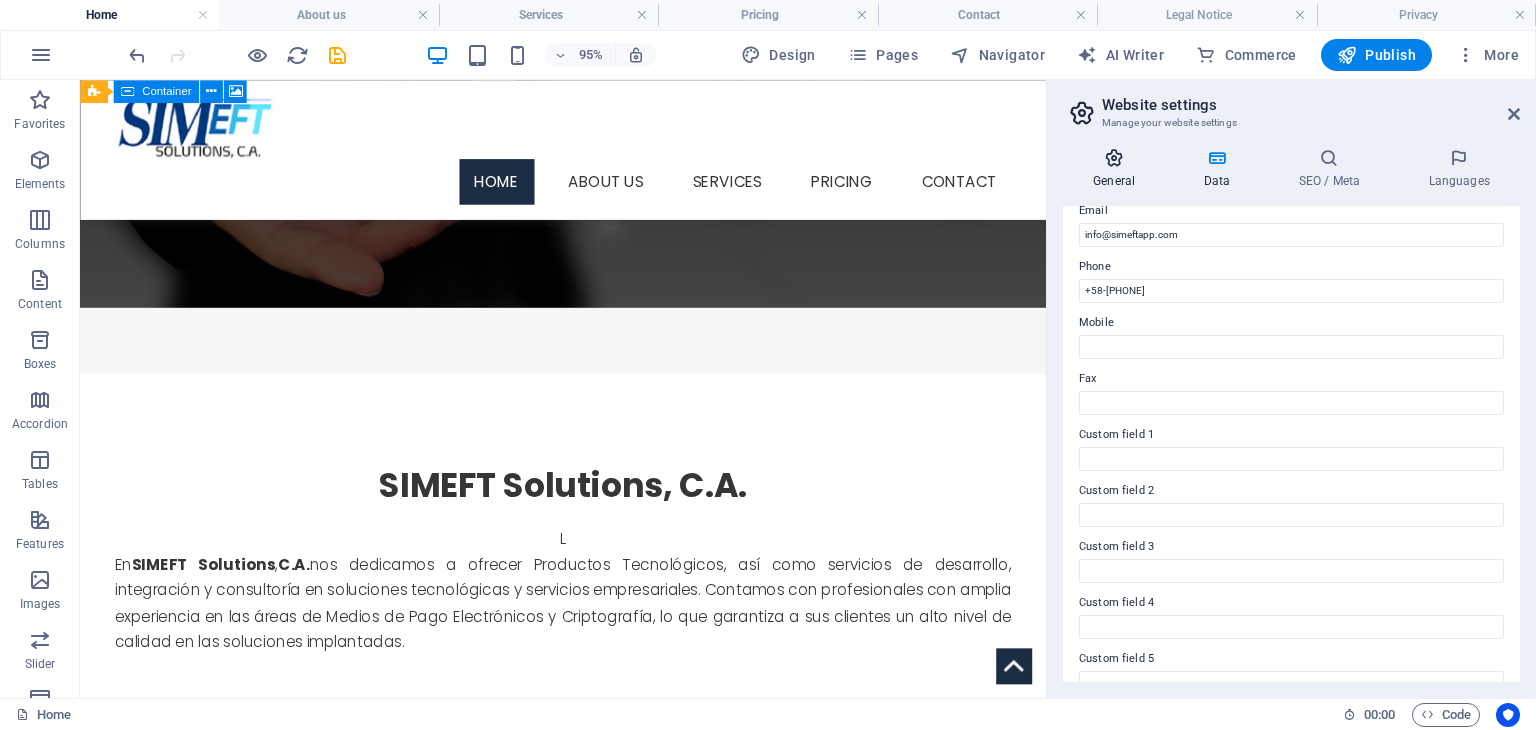 click on "General" at bounding box center [1118, 169] 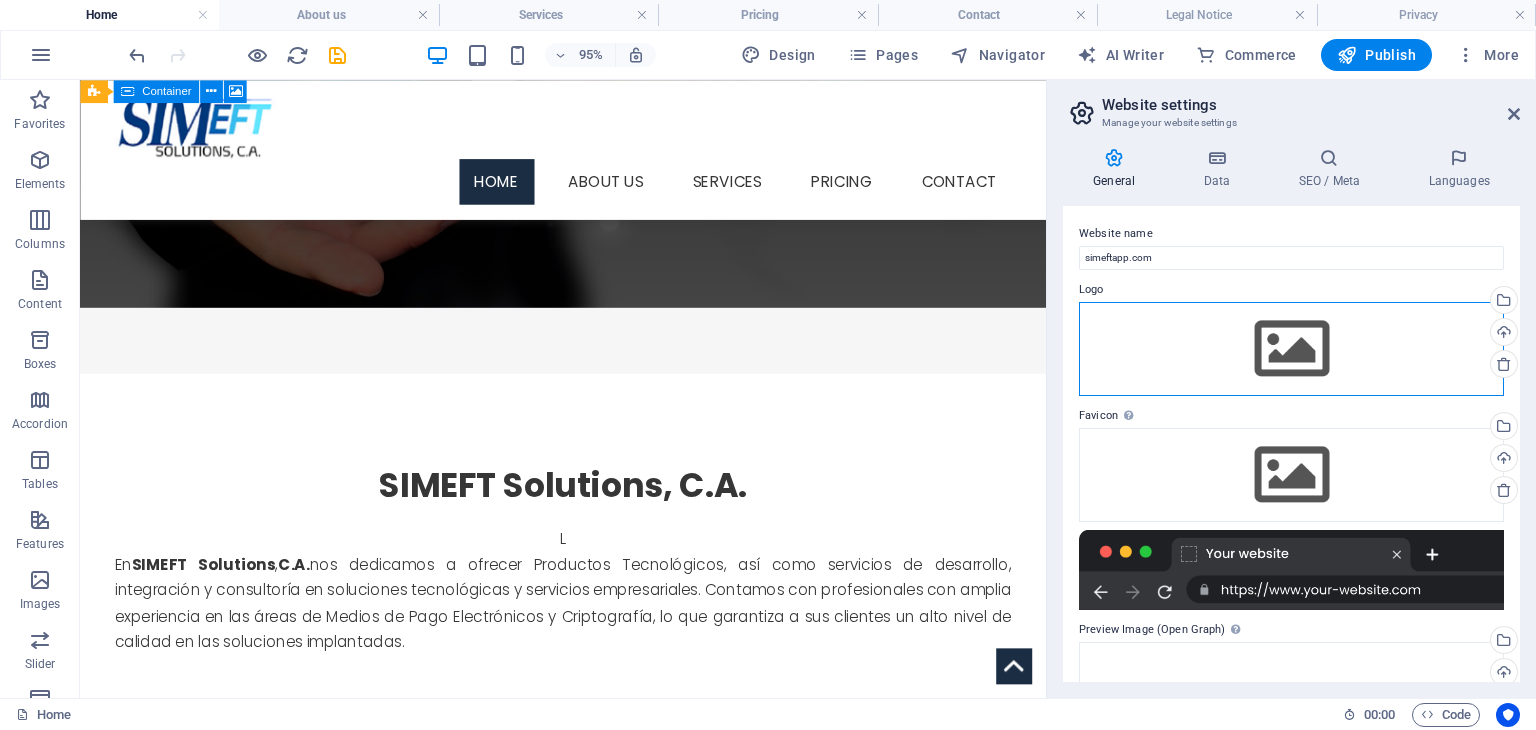 click on "Drag files here, click to choose files or select files from Files or our free stock photos & videos" at bounding box center (1291, 349) 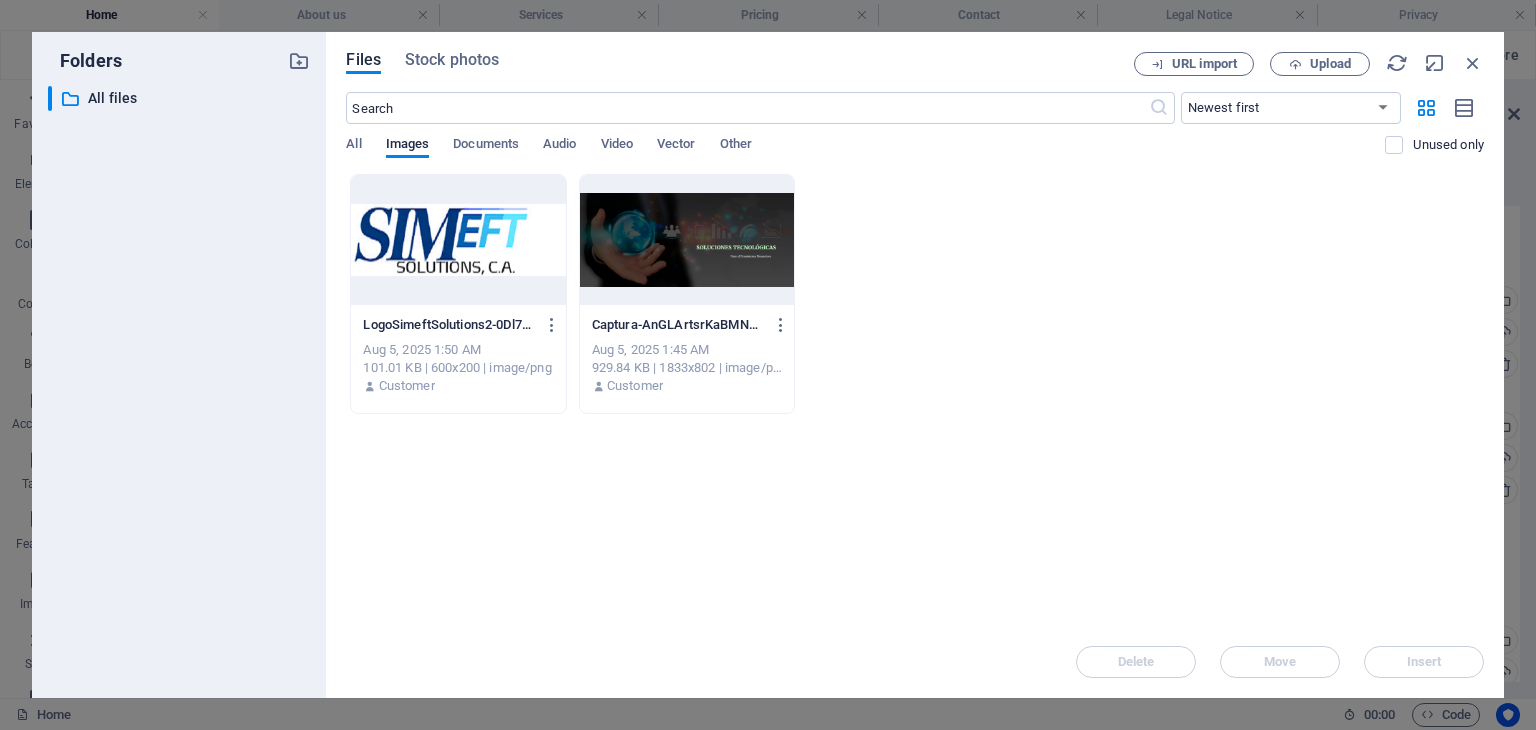 click at bounding box center [458, 240] 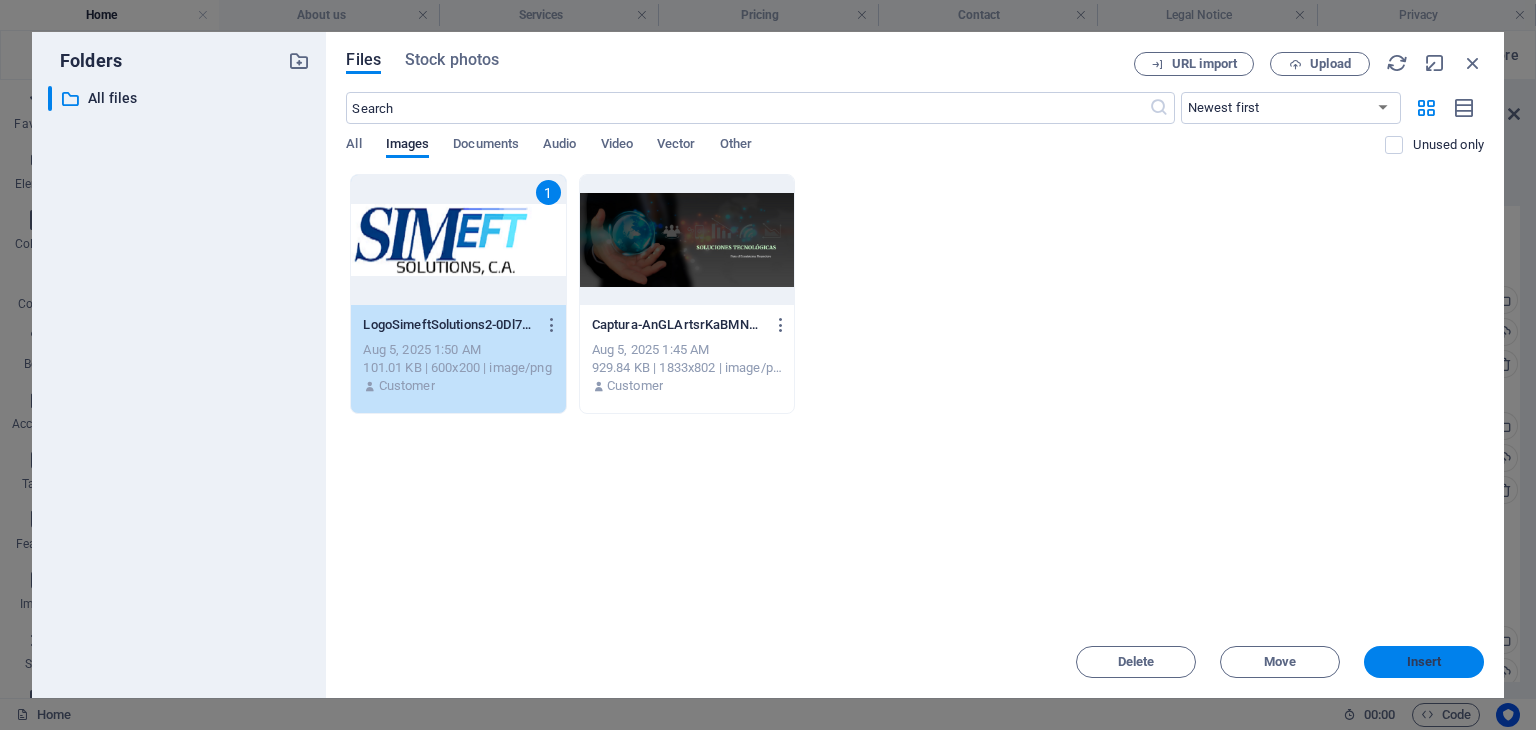 click on "Insert" at bounding box center [1424, 662] 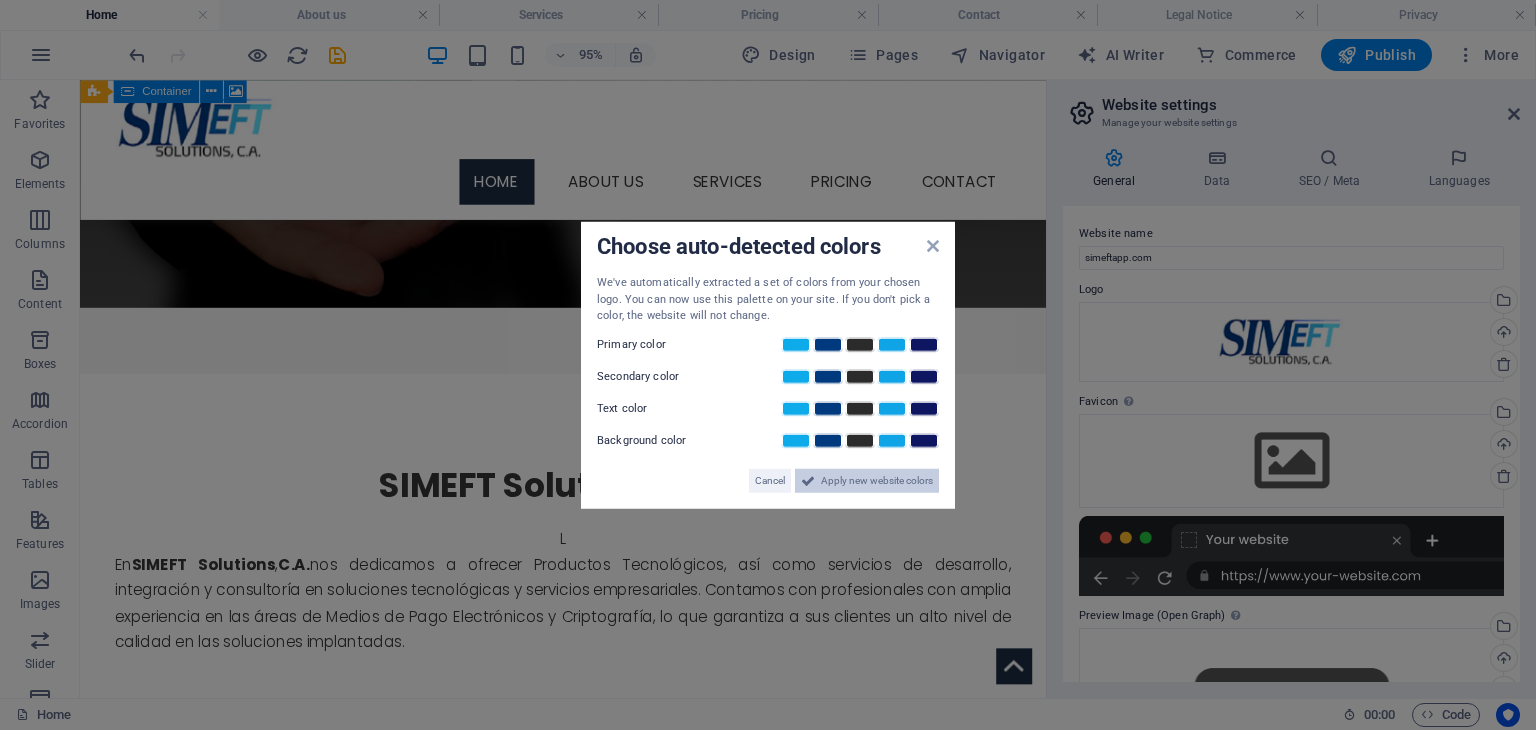 click on "Apply new website colors" at bounding box center (877, 480) 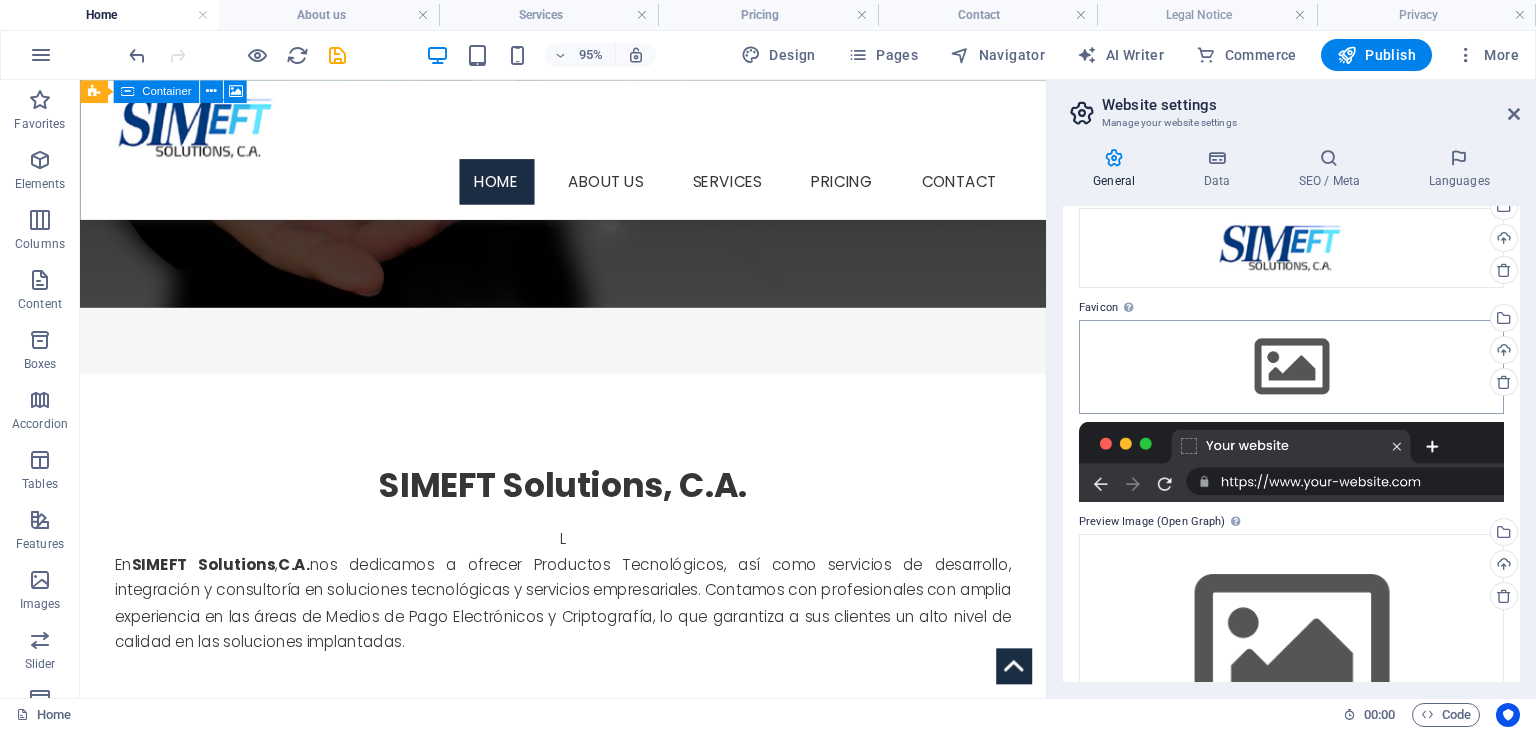 scroll, scrollTop: 0, scrollLeft: 0, axis: both 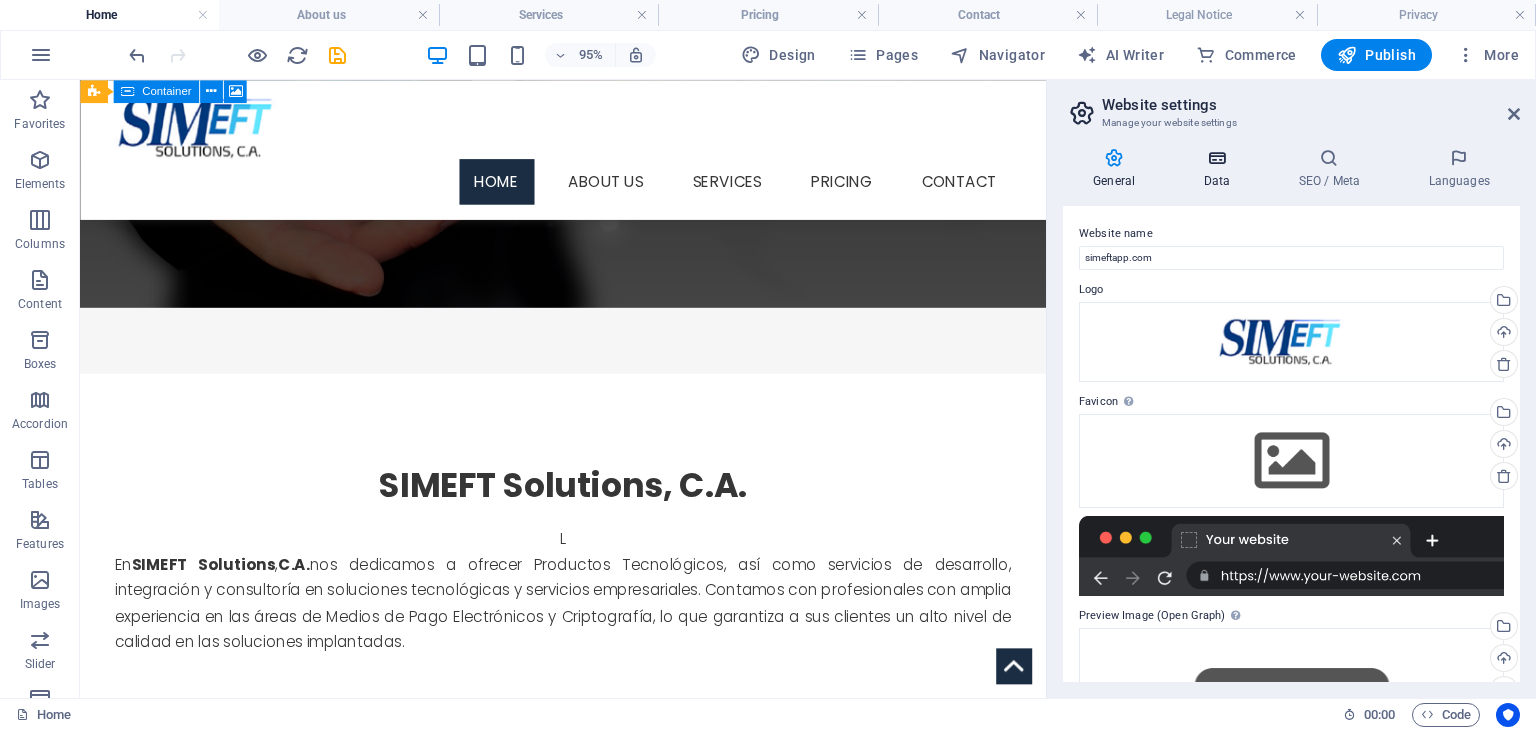 click on "Data" at bounding box center (1220, 169) 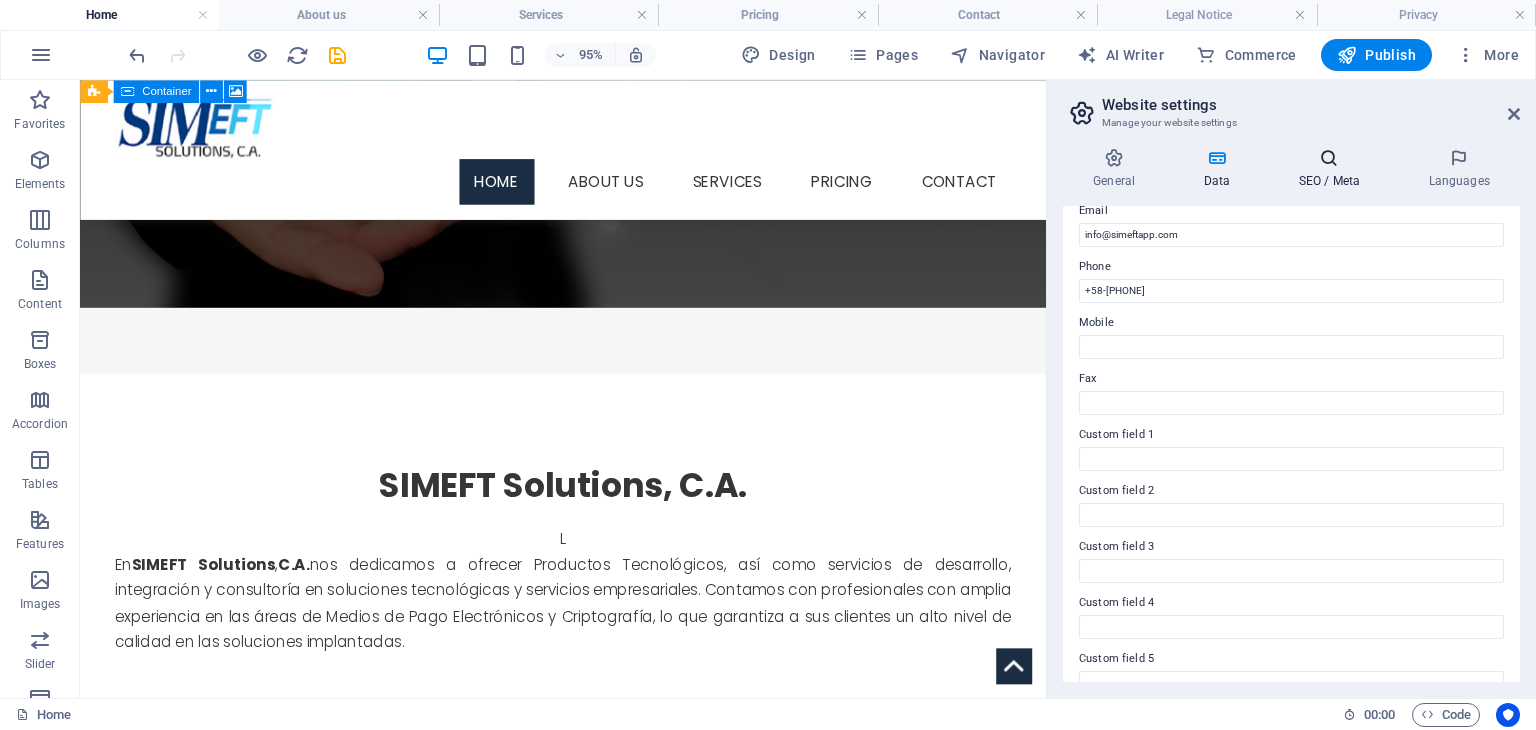 click on "SEO / Meta" at bounding box center (1333, 169) 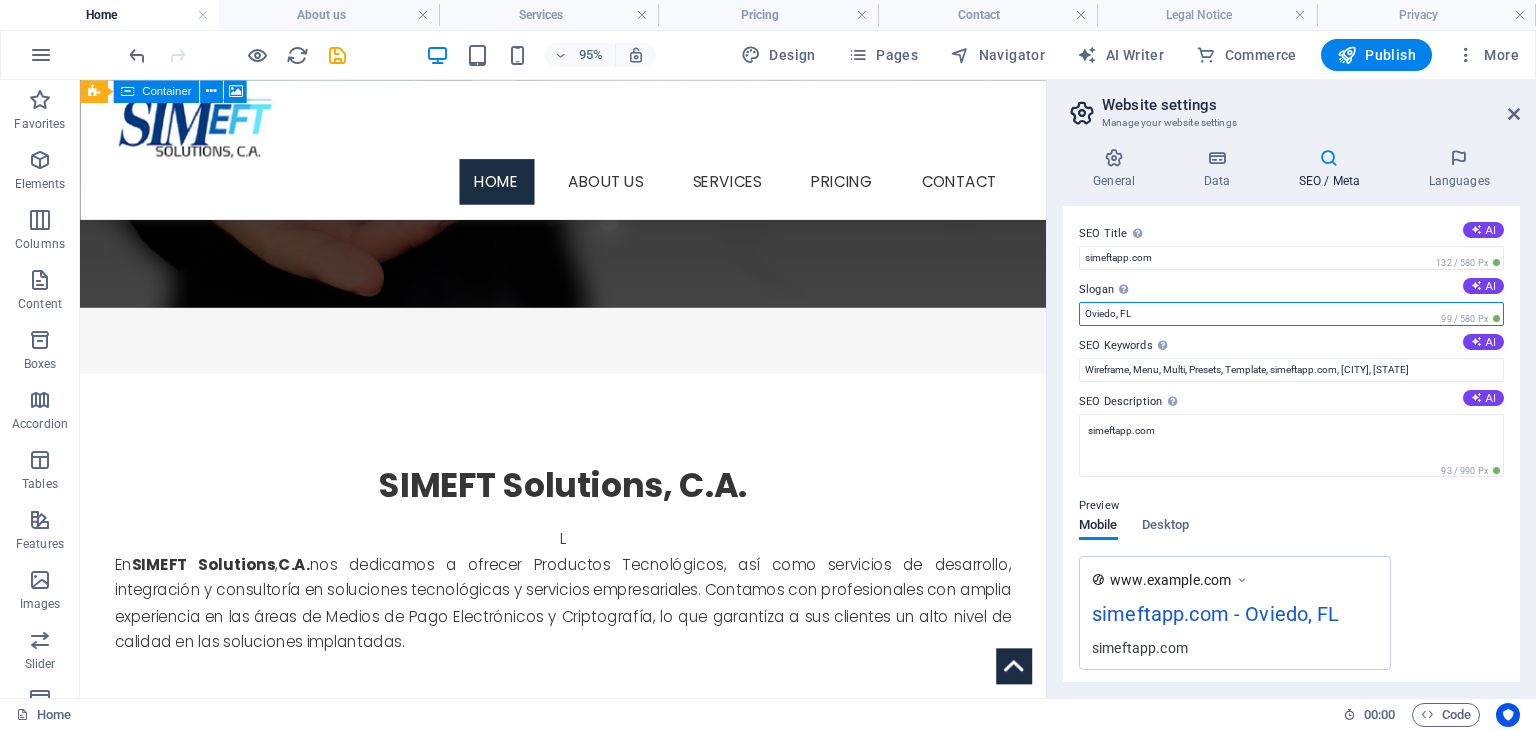 drag, startPoint x: 1156, startPoint y: 313, endPoint x: 1064, endPoint y: 296, distance: 93.55747 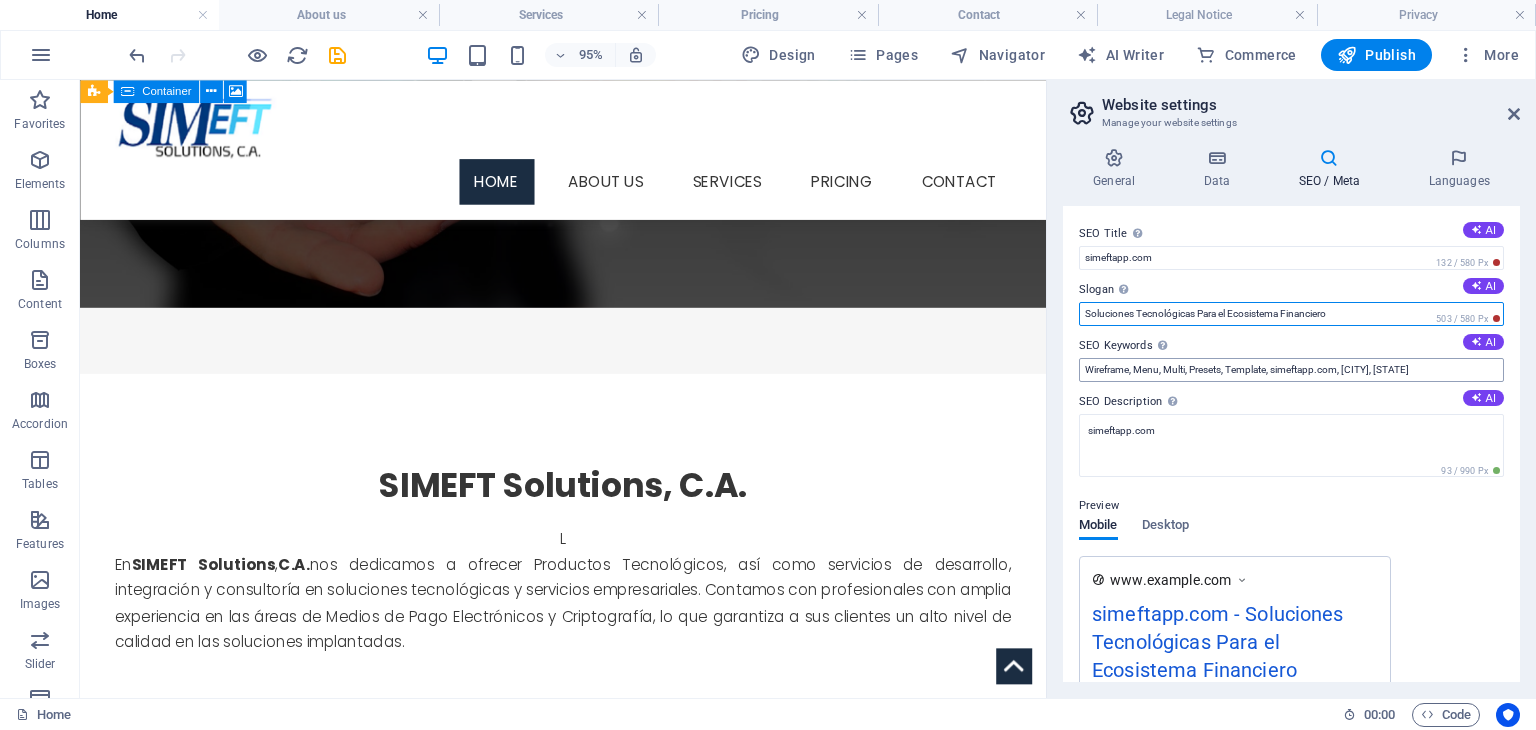 type on "Soluciones Tecnológicas Para el Ecosistema Financiero" 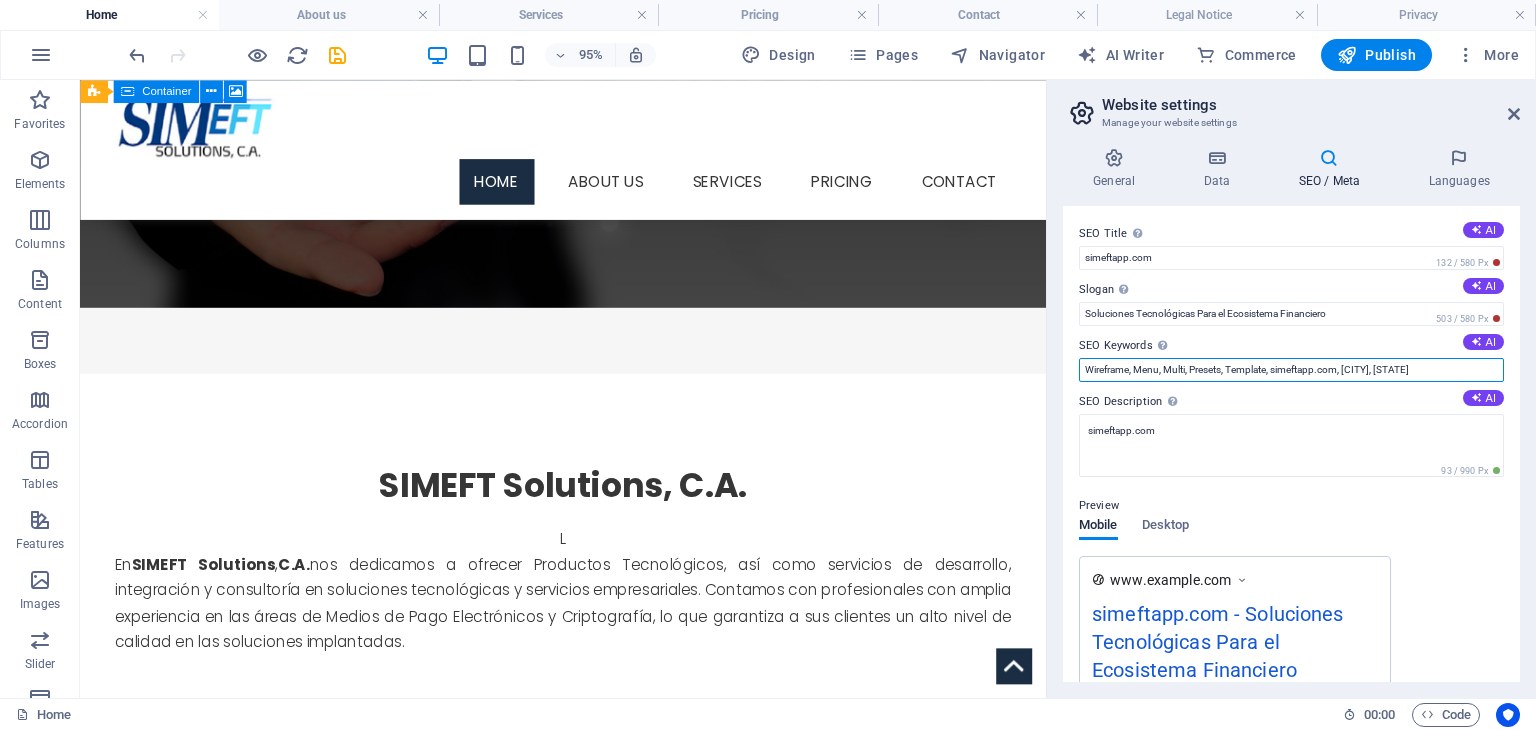 drag, startPoint x: 1402, startPoint y: 371, endPoint x: 1346, endPoint y: 361, distance: 56.88585 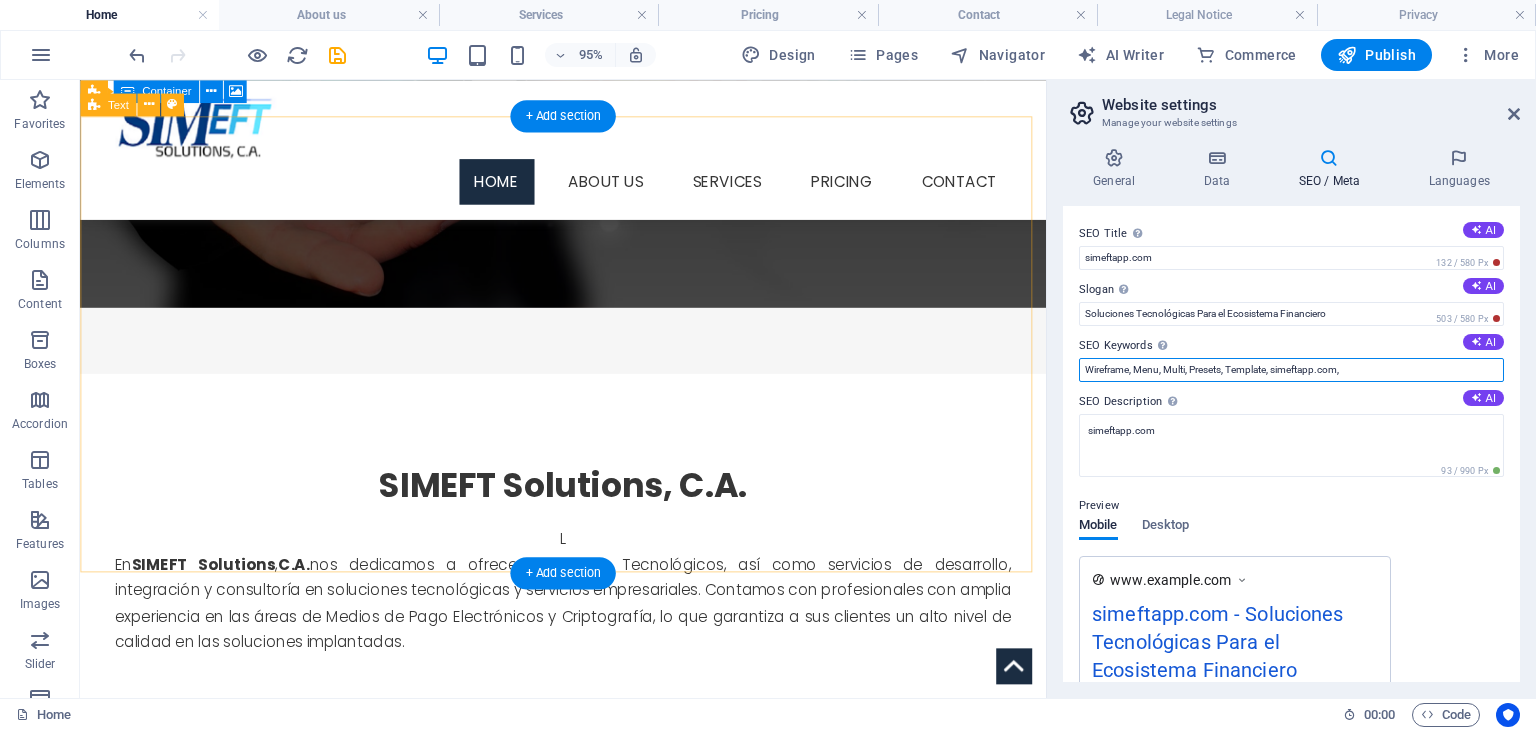 drag, startPoint x: 1352, startPoint y: 447, endPoint x: 1068, endPoint y: 365, distance: 295.60107 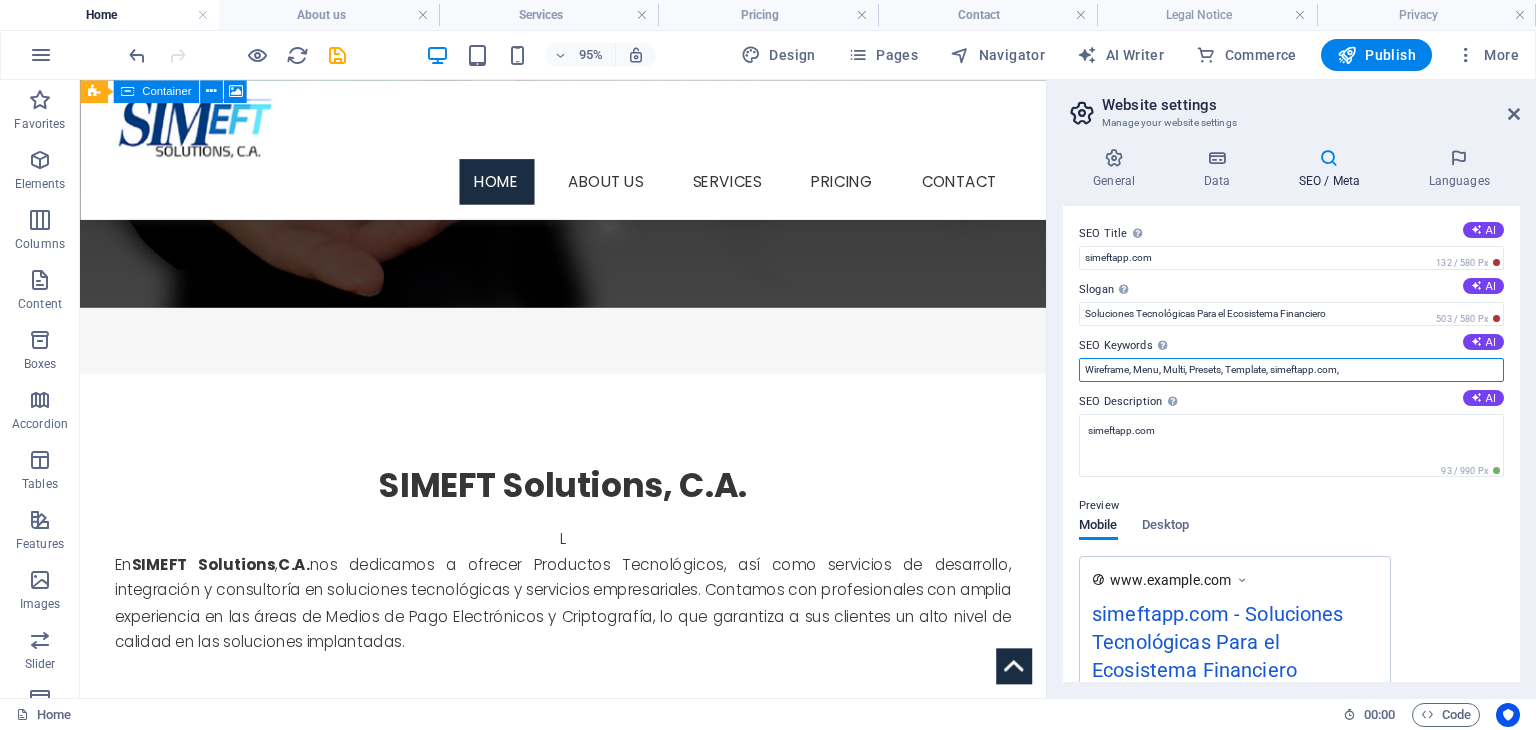 drag, startPoint x: 1274, startPoint y: 368, endPoint x: 1047, endPoint y: 360, distance: 227.14093 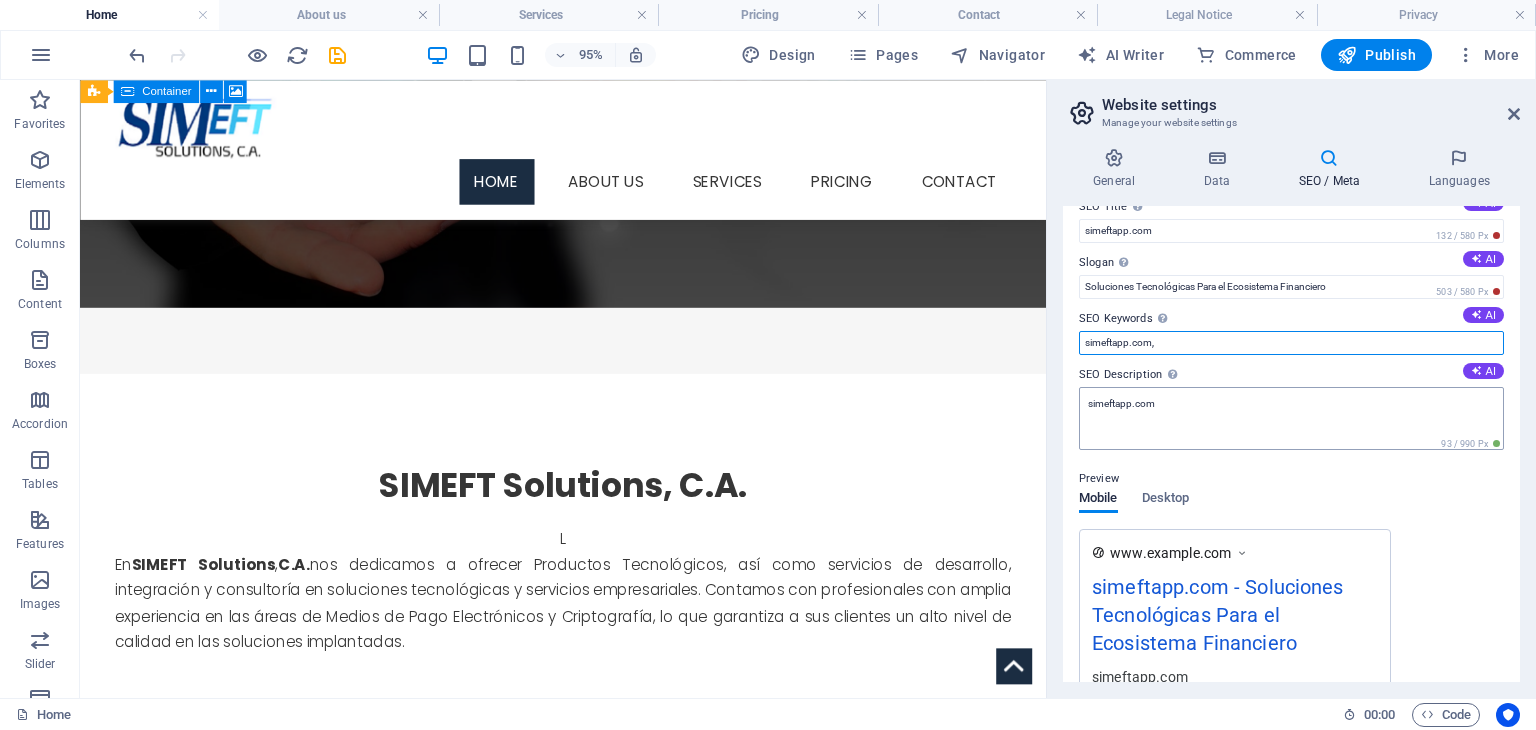 scroll, scrollTop: 0, scrollLeft: 0, axis: both 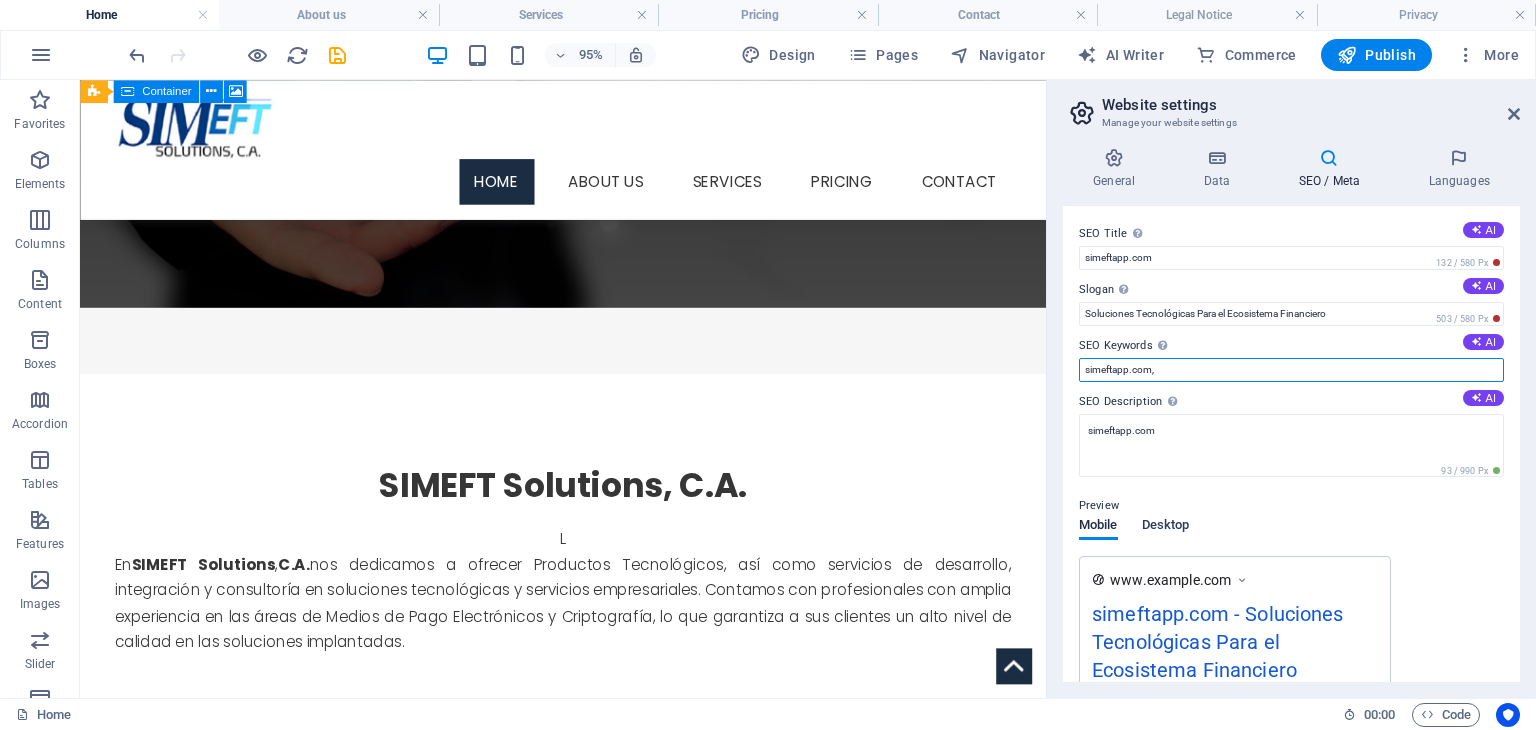 type on "simeftapp.com," 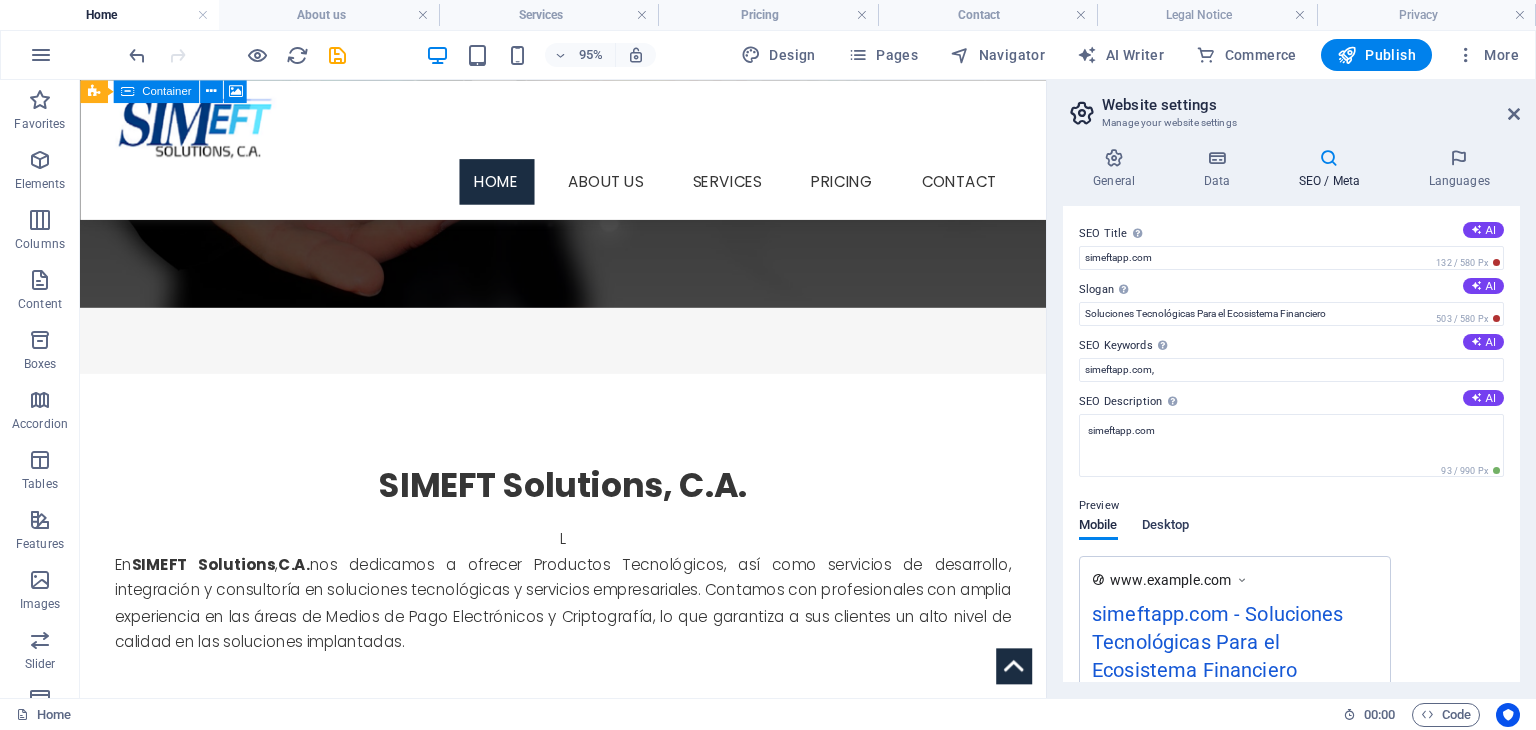 click on "Desktop" at bounding box center (1166, 527) 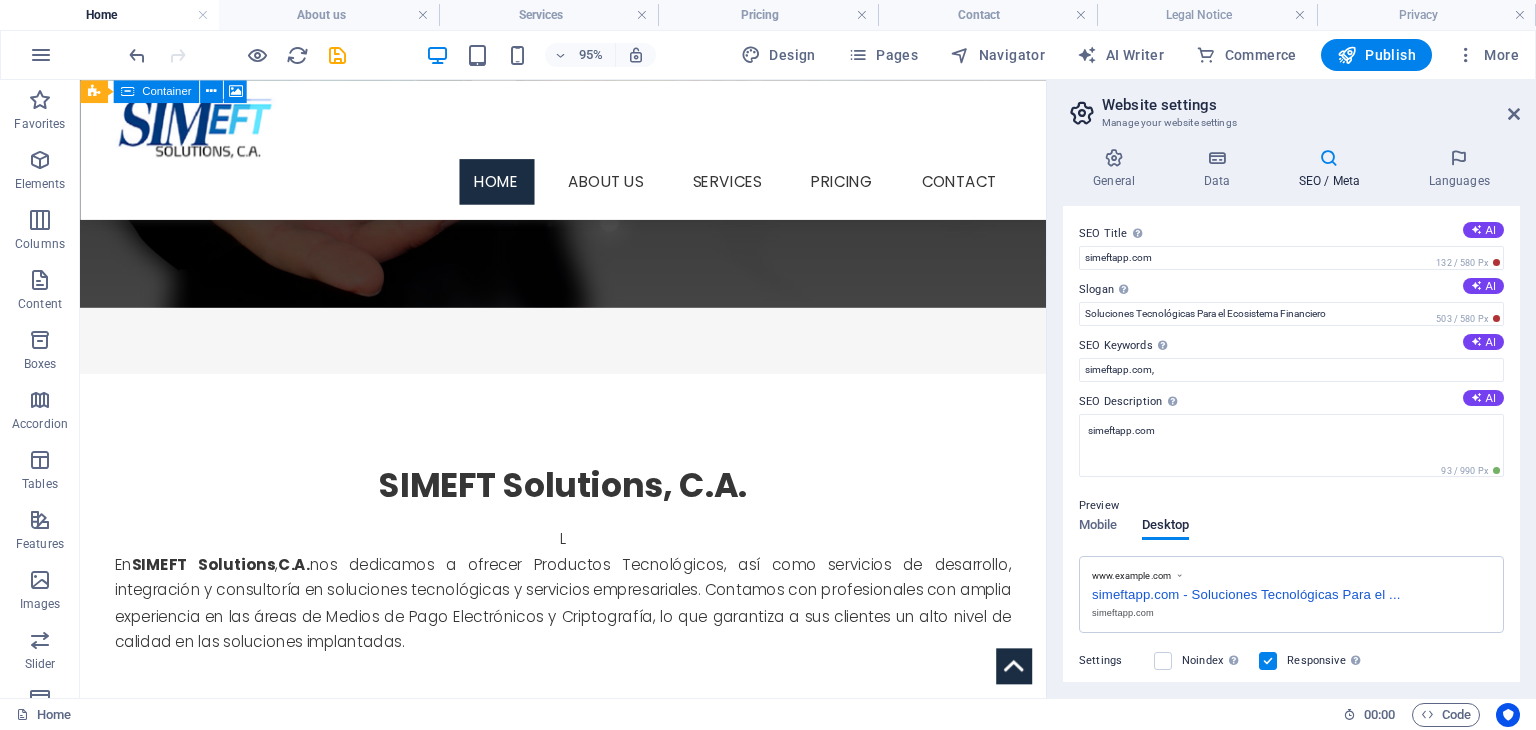 scroll, scrollTop: 100, scrollLeft: 0, axis: vertical 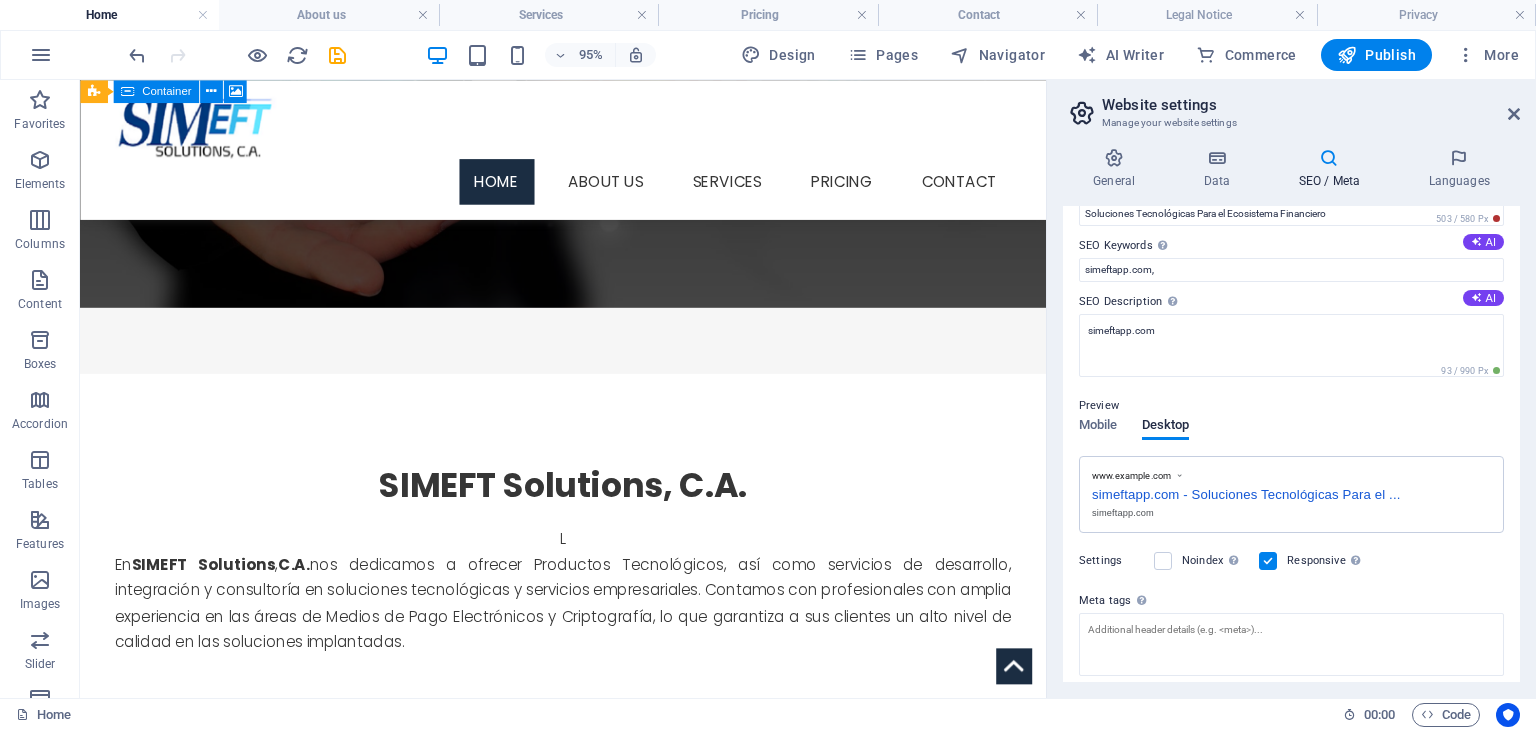 click on "Noindex Instruct search engines to exclude this website from search results." at bounding box center [1198, 561] 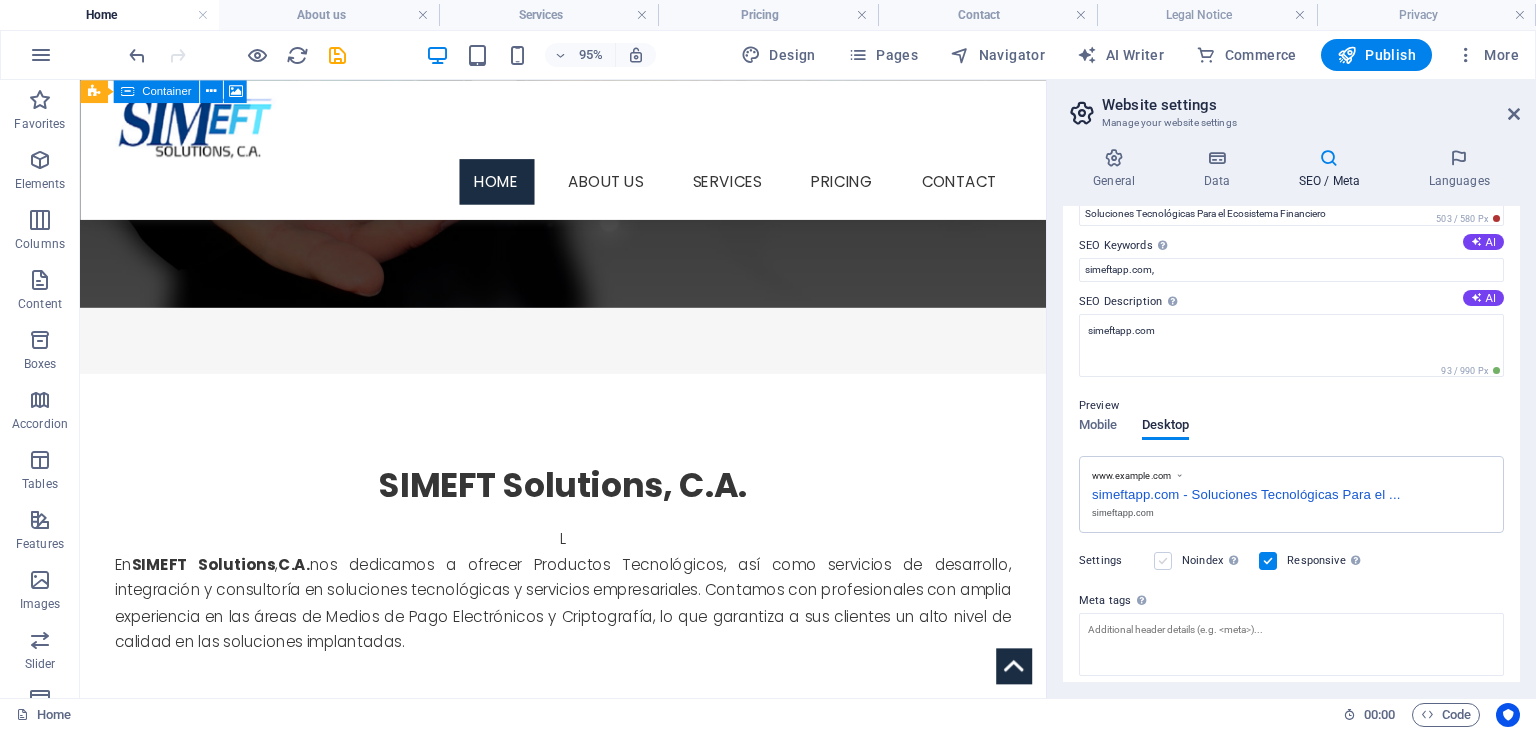 click at bounding box center (1163, 561) 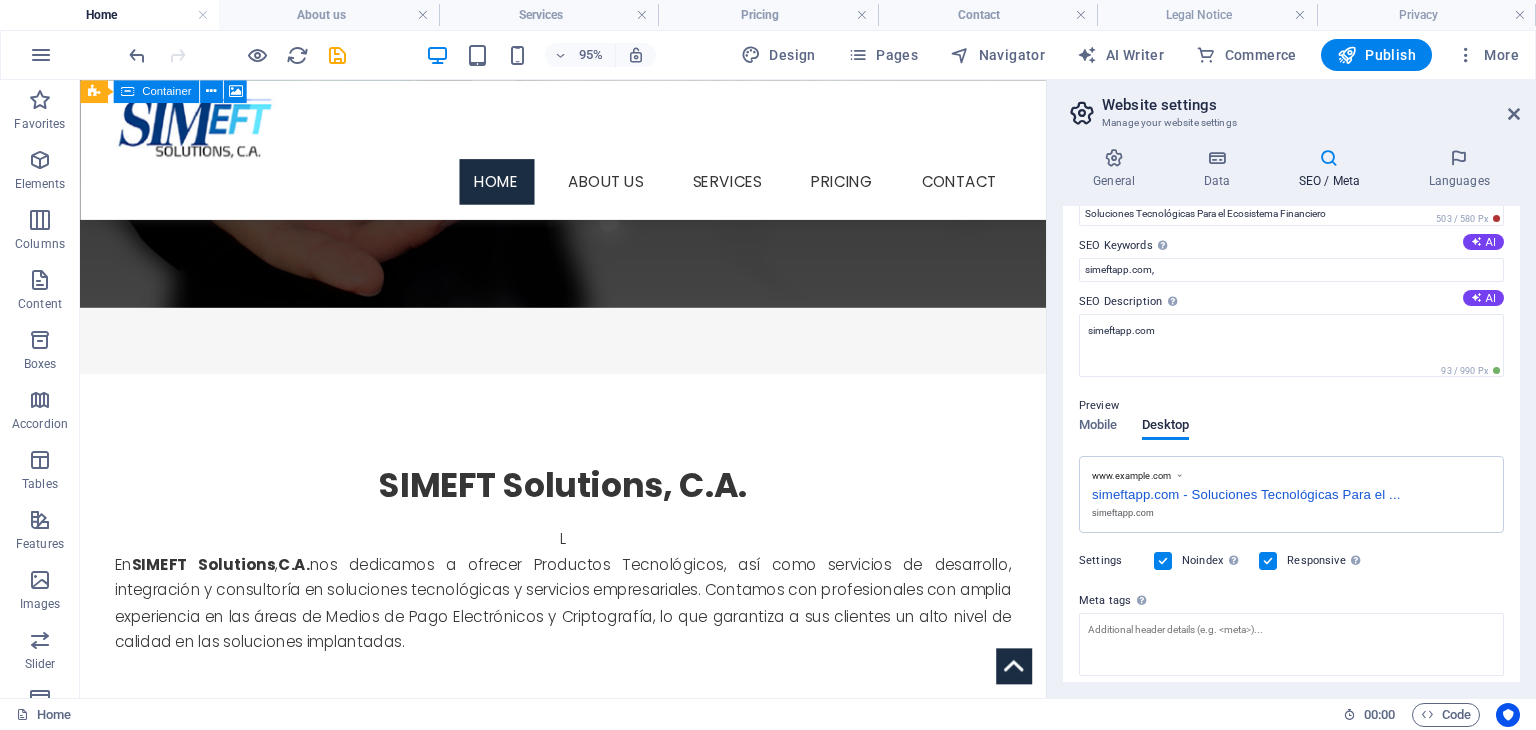 click at bounding box center (1163, 561) 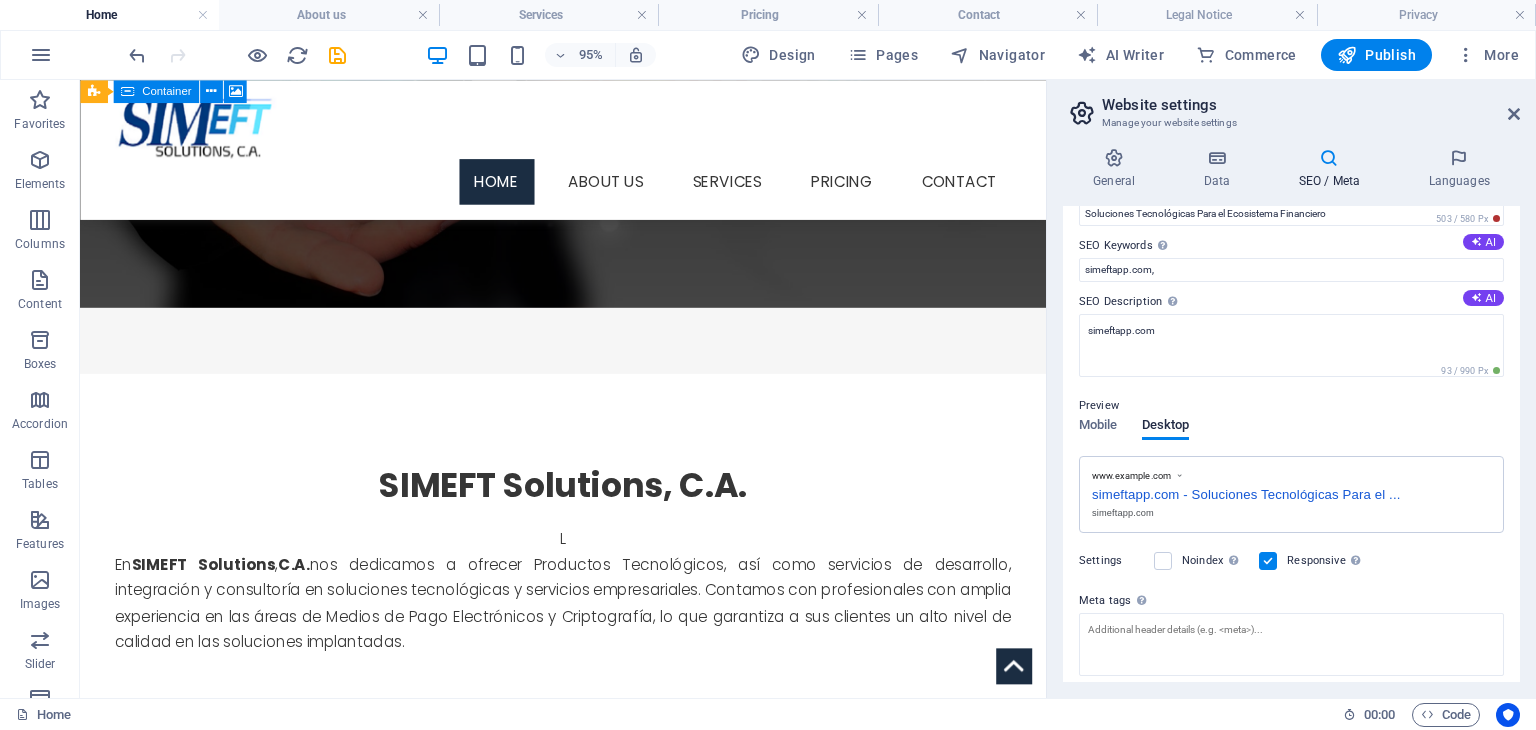 scroll, scrollTop: 0, scrollLeft: 0, axis: both 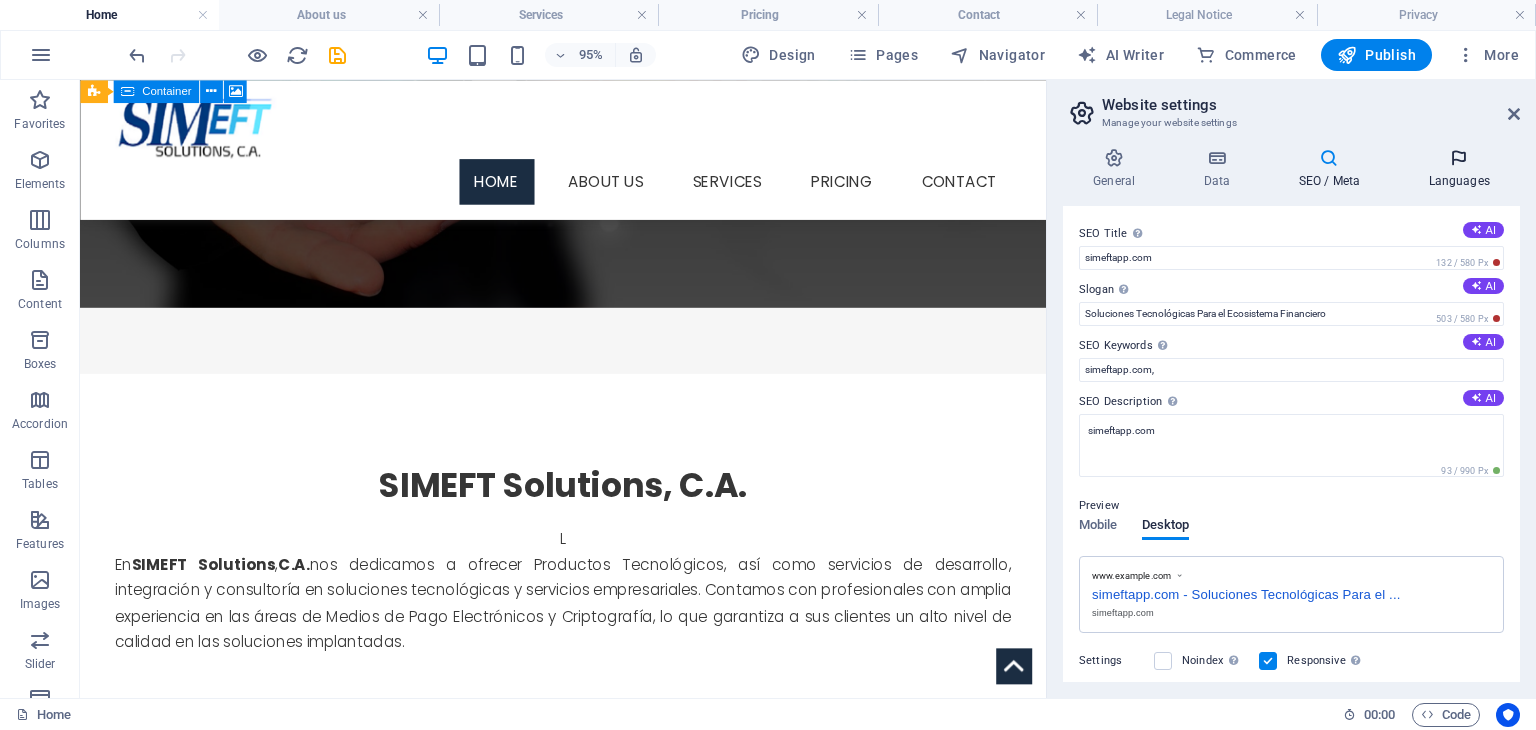 click on "Languages" at bounding box center (1459, 169) 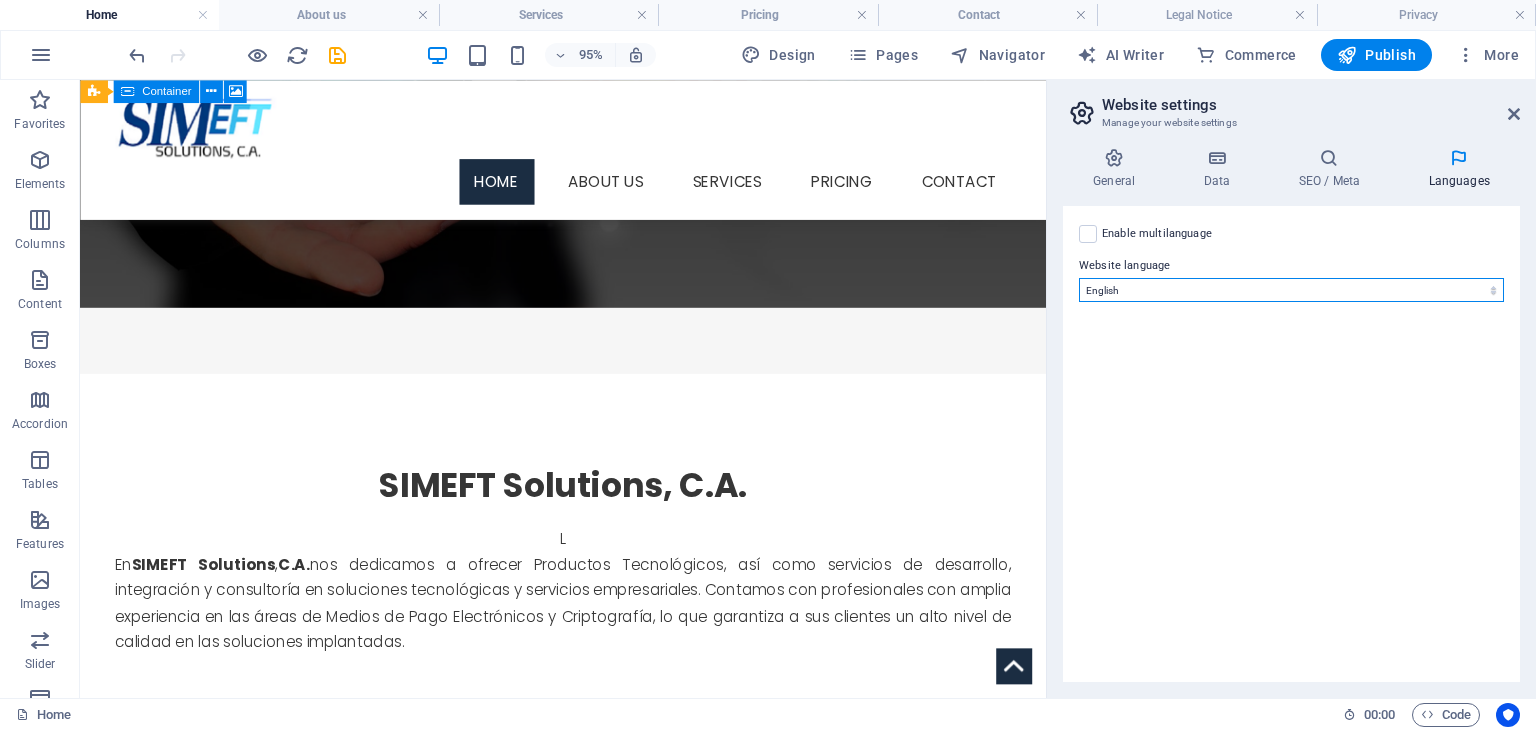click on "Abkhazian Afar Afrikaans Akan Albanian Amharic Arabic Aragonese Armenian Assamese Avaric Avestan Aymara Azerbaijani Bambara Bashkir Basque Belarusian Bengali Bihari languages Bislama Bokmål Bosnian Breton Bulgarian Burmese Catalan Central Khmer Chamorro Chechen Chinese Church Slavic Chuvash Cornish Corsican Cree Croatian Czech Danish Dutch Dzongkha English Esperanto Estonian Ewe Faroese Farsi (Persian) Fijian Finnish French Fulah Gaelic Galician Ganda Georgian German Greek Greenlandic Guaraní Gujarati Haitian Creole Hausa Hebrew Herero Hindi Hiri Motu Hungarian Icelandic Ido Igbo Indonesian Interlingua Interlingue Inuktitut Inupiaq Irish Italian Japanese Javanese Kannada Kanuri Kashmiri Kazakh Kikuyu Kinyarwanda Komi Kongo Korean Kurdish Kwanyama Kyrgyz Lao Latin Latvian Limburgish Lingala Lithuanian Luba-Katanga Luxembourgish Macedonian Malagasy Malay Malayalam Maldivian Maltese Manx Maori Marathi Marshallese Mongolian Nauru Navajo Ndonga Nepali North Ndebele Northern Sami Norwegian Norwegian Nynorsk Nuosu" at bounding box center [1291, 290] 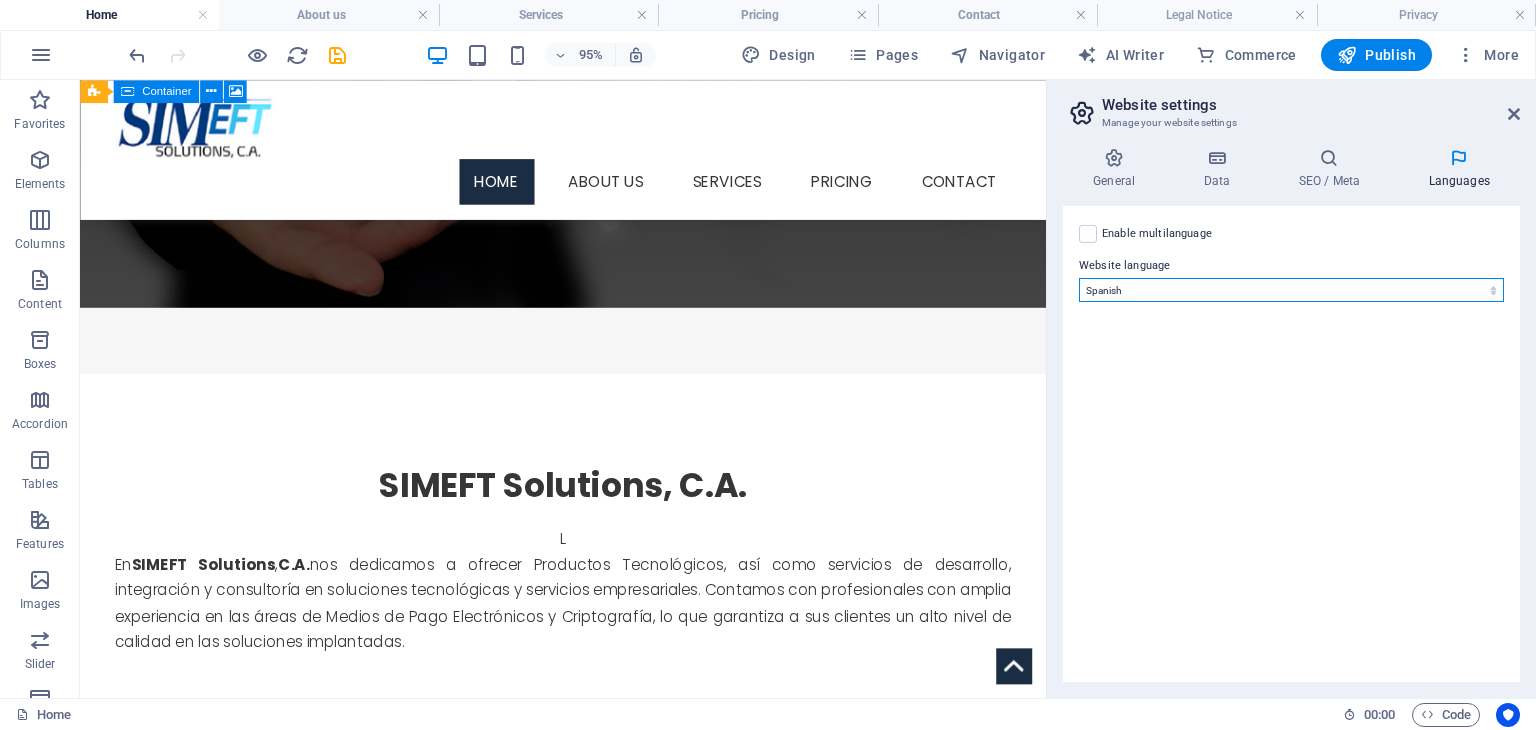 click on "Abkhazian Afar Afrikaans Akan Albanian Amharic Arabic Aragonese Armenian Assamese Avaric Avestan Aymara Azerbaijani Bambara Bashkir Basque Belarusian Bengali Bihari languages Bislama Bokmål Bosnian Breton Bulgarian Burmese Catalan Central Khmer Chamorro Chechen Chinese Church Slavic Chuvash Cornish Corsican Cree Croatian Czech Danish Dutch Dzongkha English Esperanto Estonian Ewe Faroese Farsi (Persian) Fijian Finnish French Fulah Gaelic Galician Ganda Georgian German Greek Greenlandic Guaraní Gujarati Haitian Creole Hausa Hebrew Herero Hindi Hiri Motu Hungarian Icelandic Ido Igbo Indonesian Interlingua Interlingue Inuktitut Inupiaq Irish Italian Japanese Javanese Kannada Kanuri Kashmiri Kazakh Kikuyu Kinyarwanda Komi Kongo Korean Kurdish Kwanyama Kyrgyz Lao Latin Latvian Limburgish Lingala Lithuanian Luba-Katanga Luxembourgish Macedonian Malagasy Malay Malayalam Maldivian Maltese Manx Maori Marathi Marshallese Mongolian Nauru Navajo Ndonga Nepali North Ndebele Northern Sami Norwegian Norwegian Nynorsk Nuosu" at bounding box center [1291, 290] 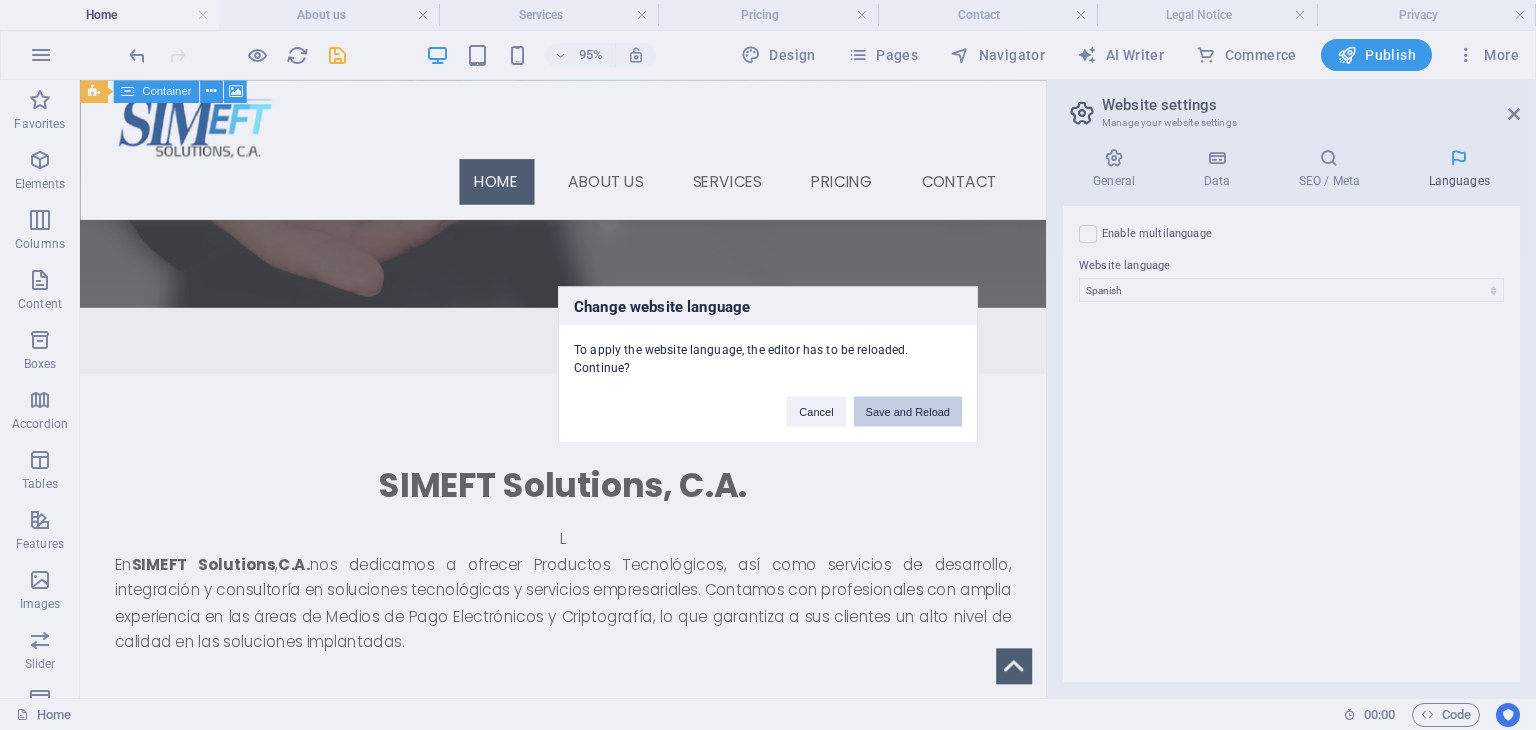 click on "Save and Reload" at bounding box center (908, 412) 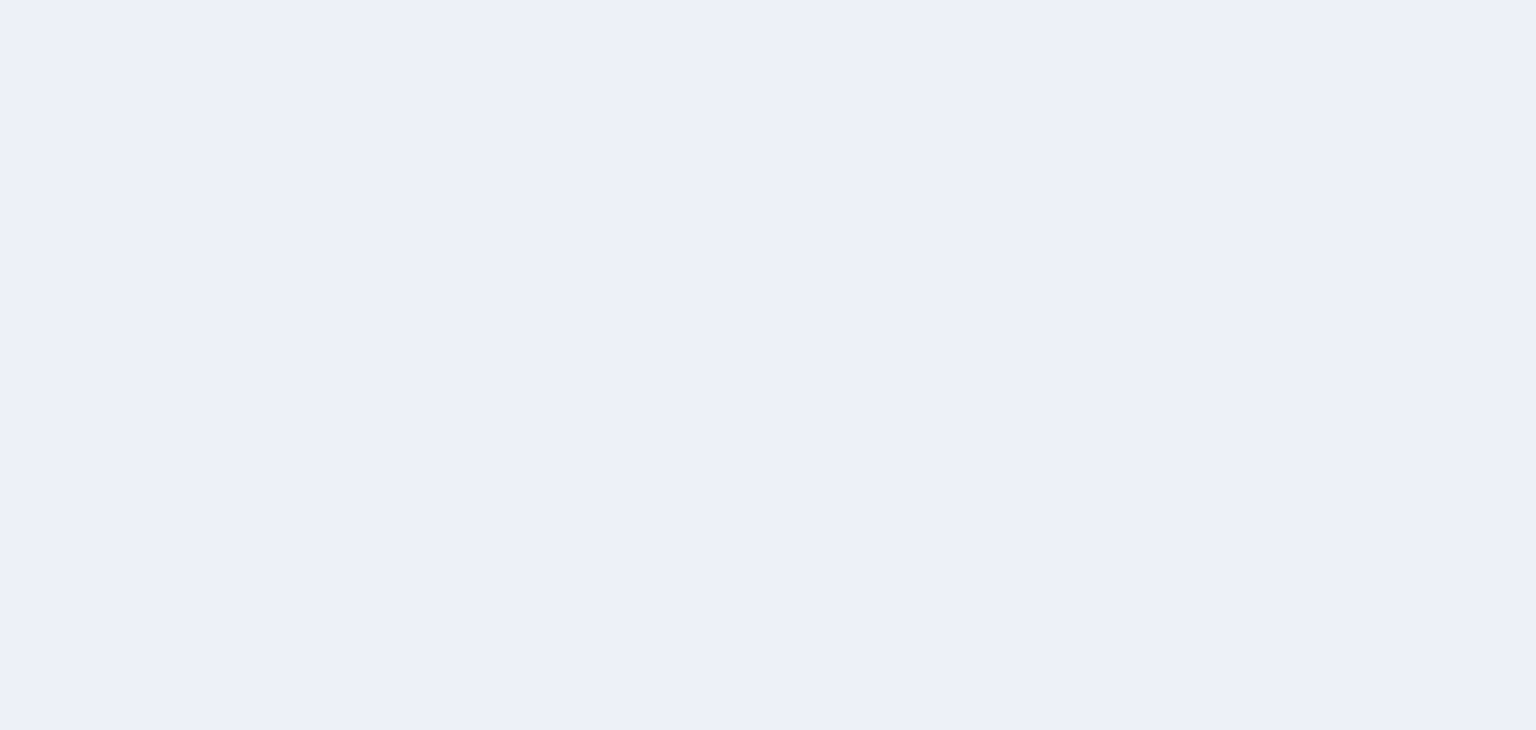 scroll, scrollTop: 0, scrollLeft: 0, axis: both 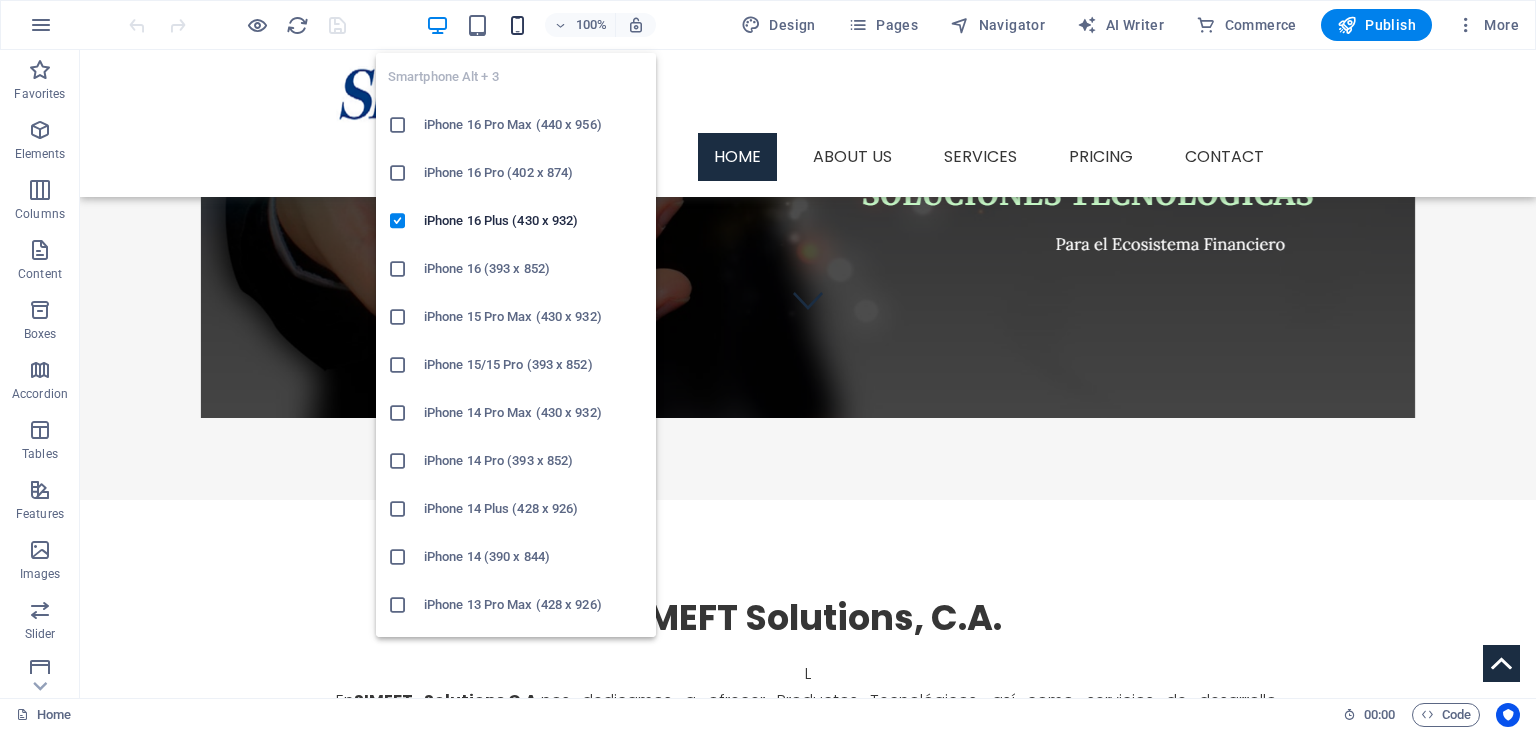 click at bounding box center (517, 25) 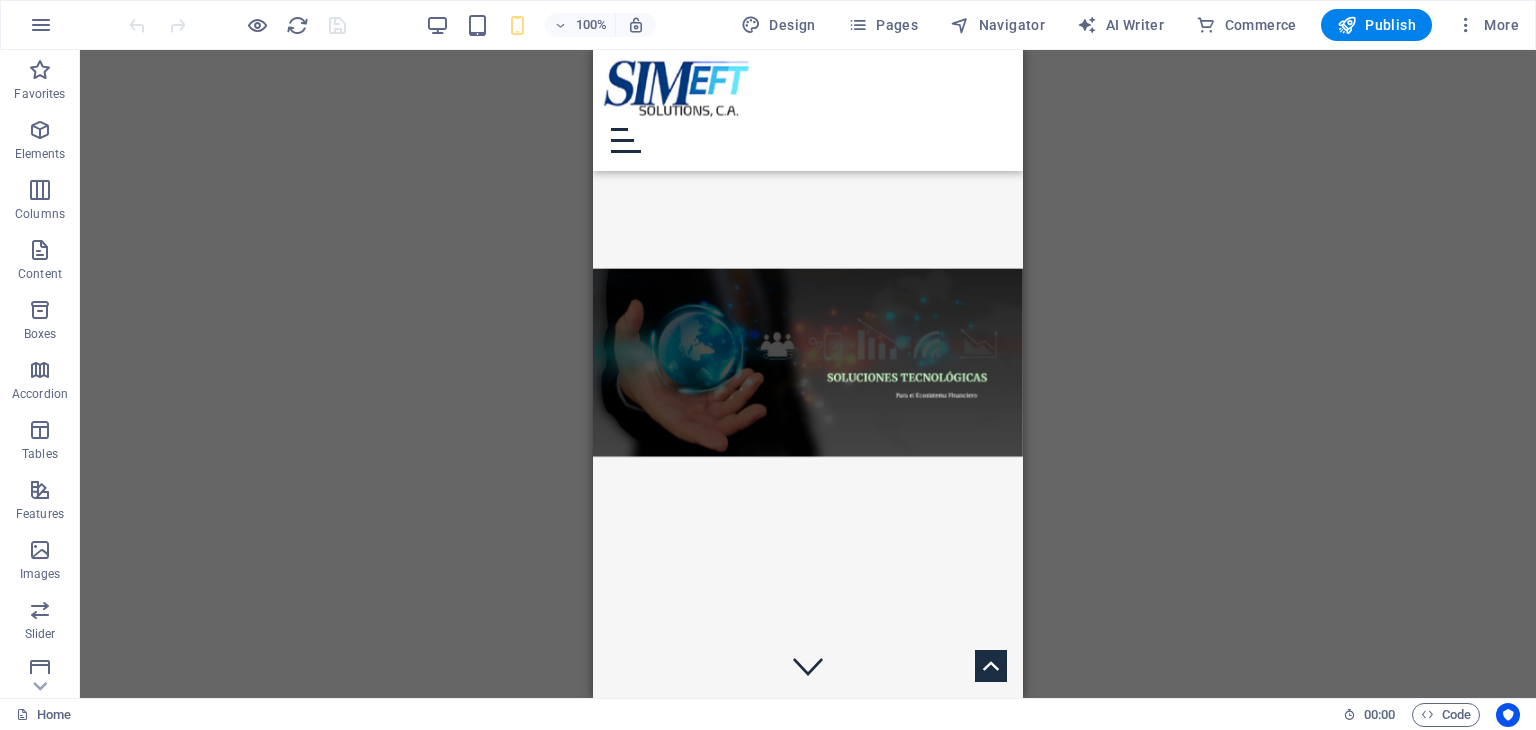 scroll, scrollTop: 0, scrollLeft: 0, axis: both 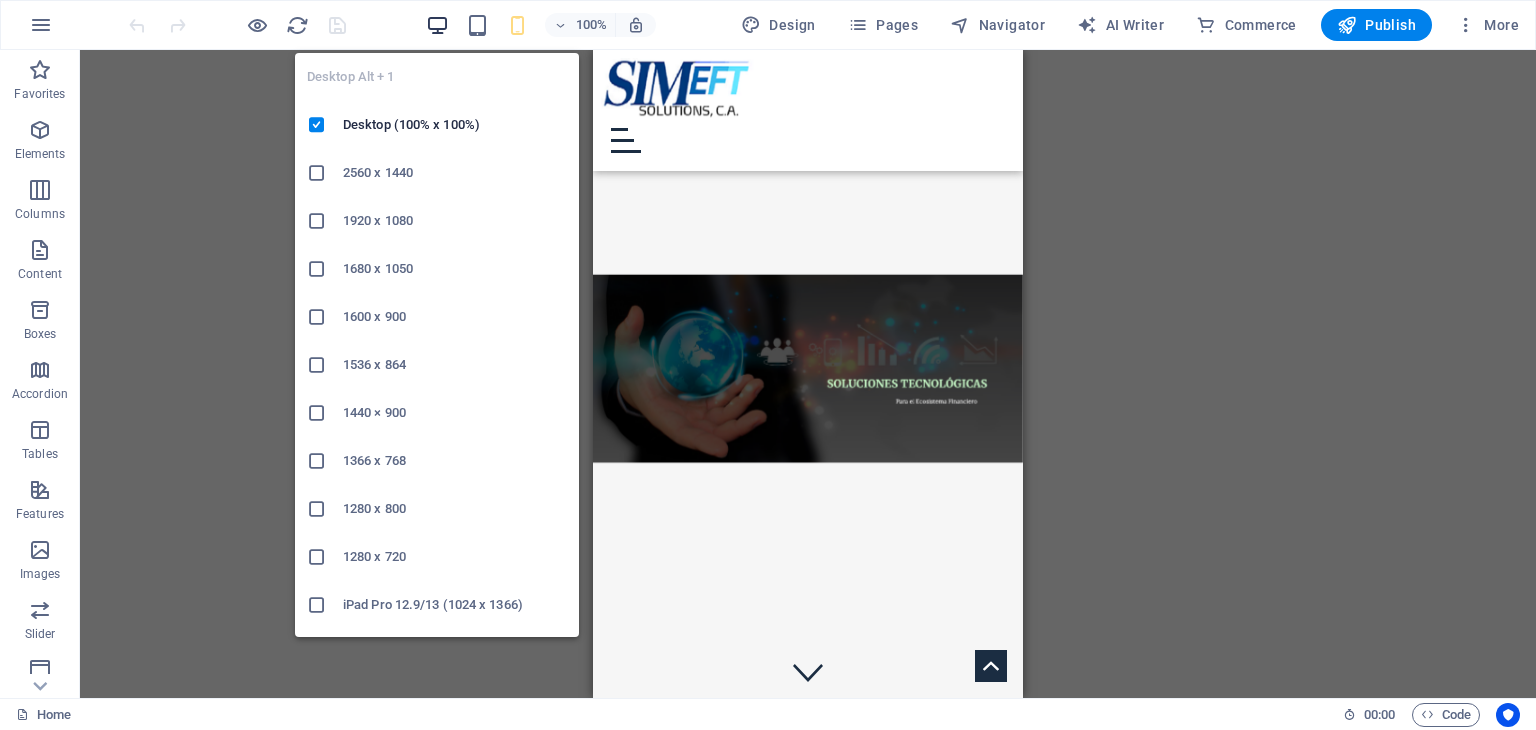 click at bounding box center [437, 25] 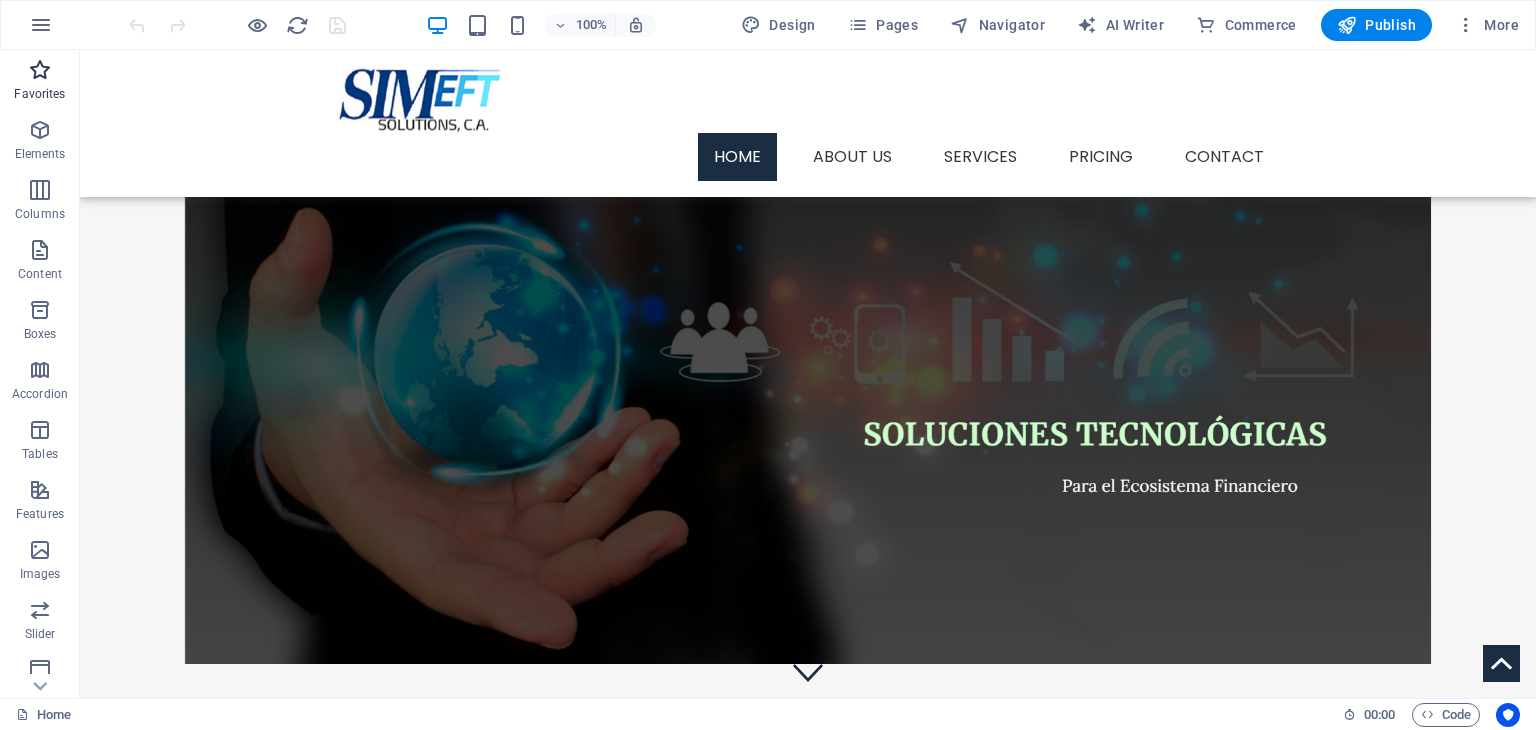 click at bounding box center (40, 70) 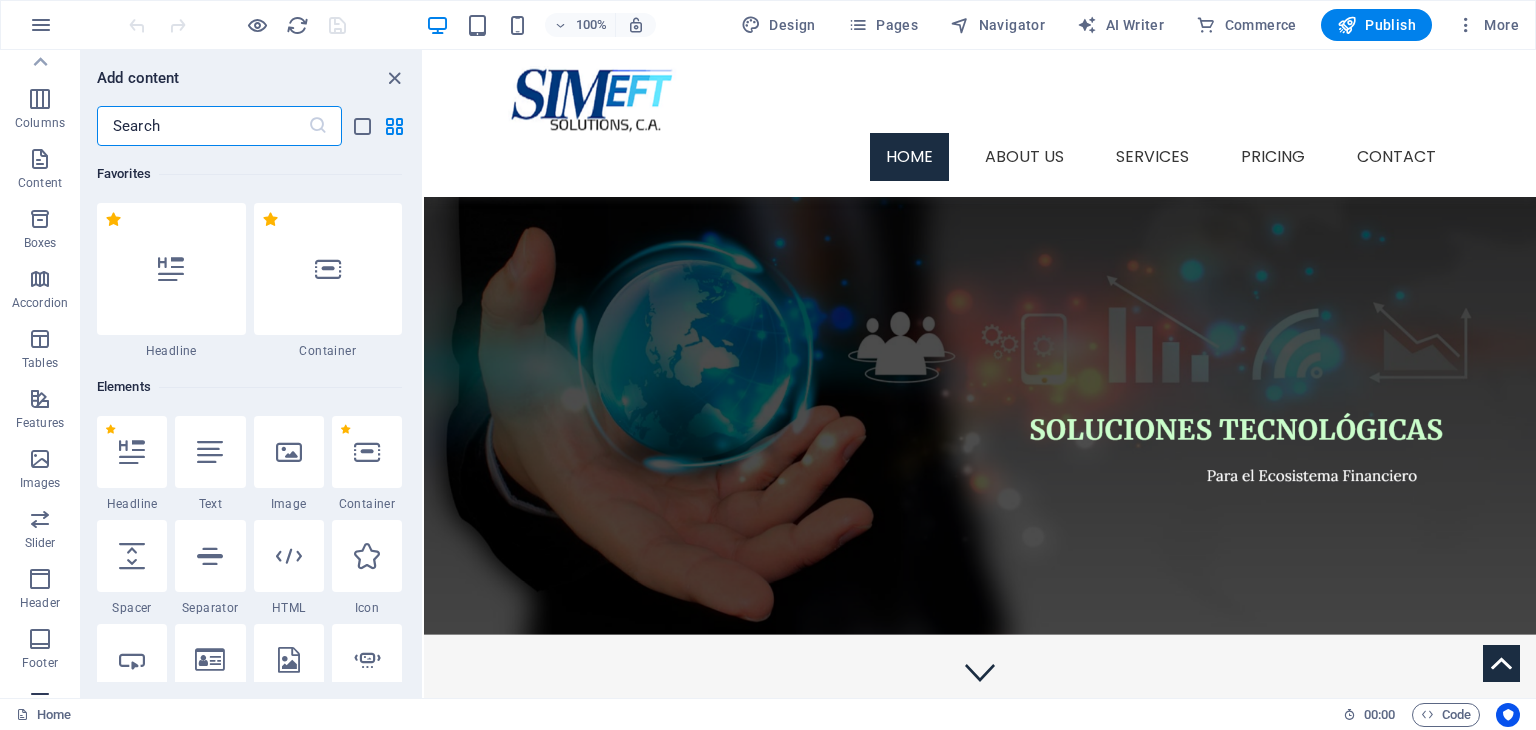 scroll, scrollTop: 0, scrollLeft: 0, axis: both 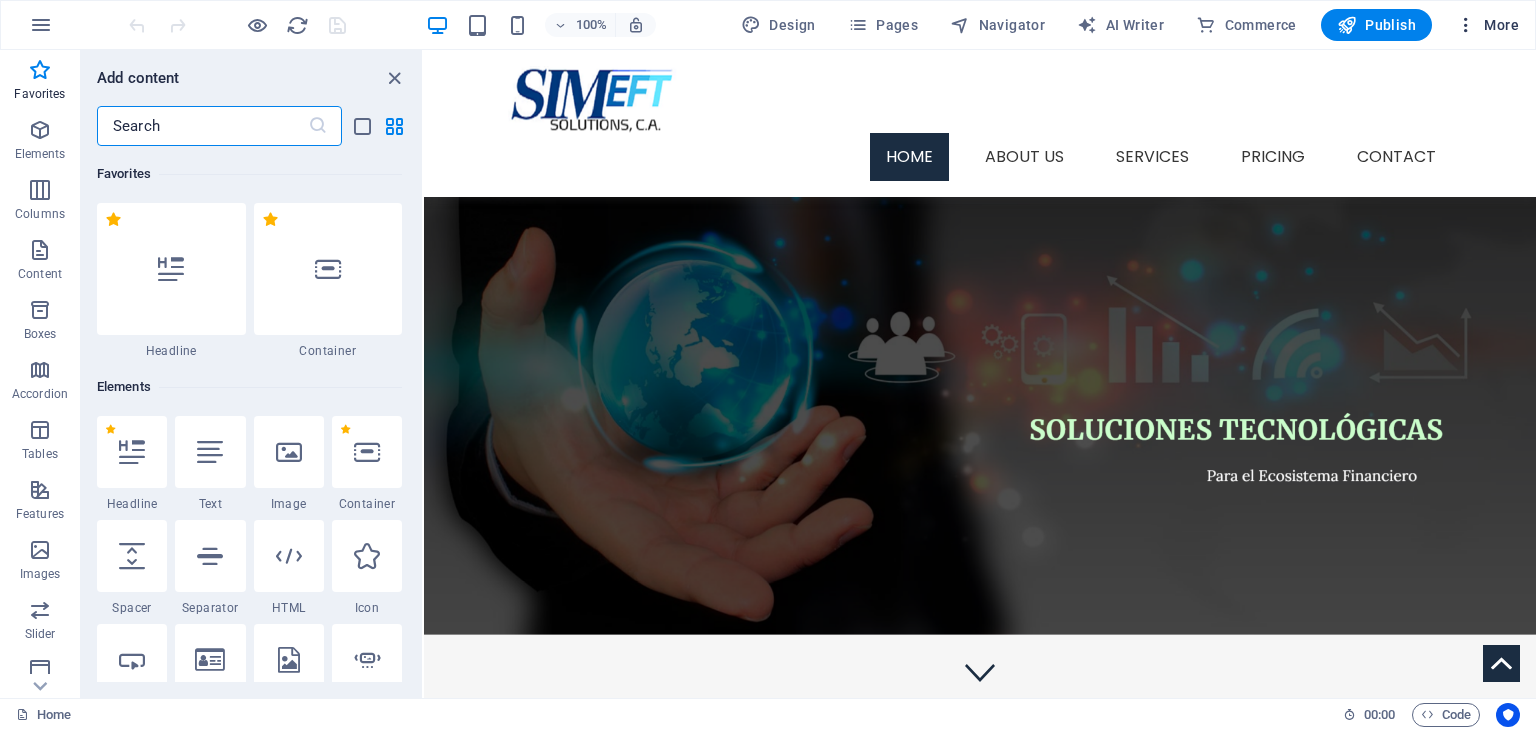 click on "More" at bounding box center [1487, 25] 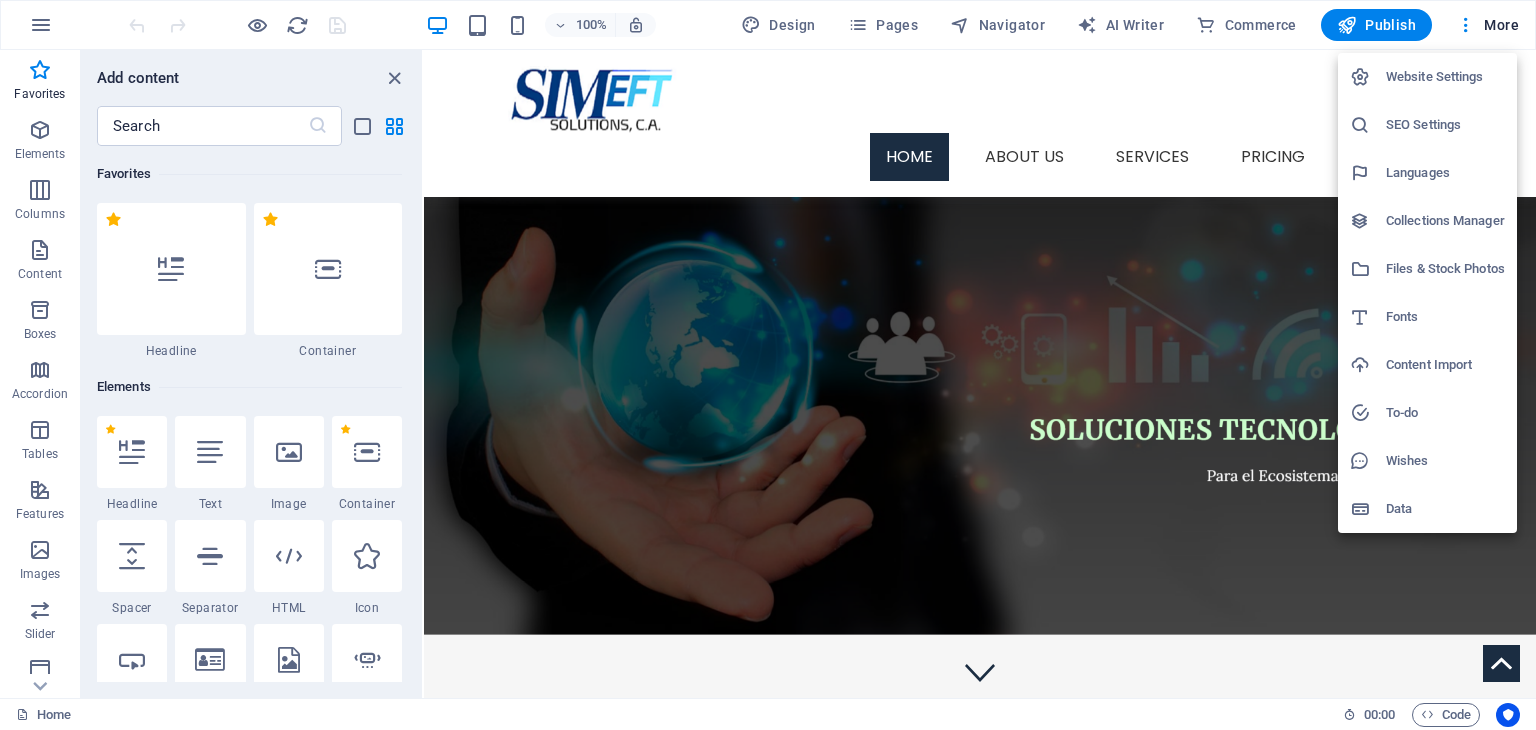 click on "Website Settings" at bounding box center (1445, 77) 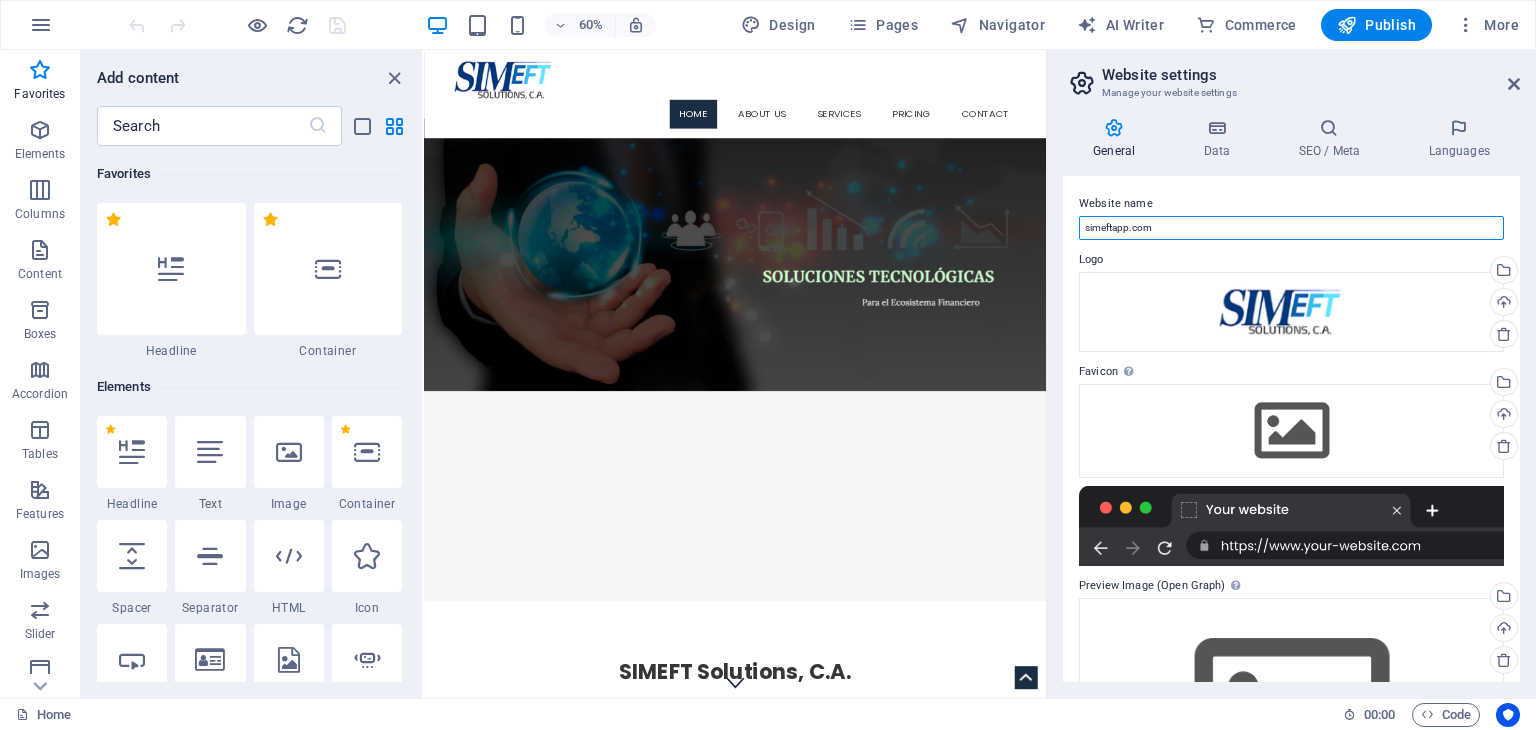 drag, startPoint x: 1128, startPoint y: 229, endPoint x: 1081, endPoint y: 227, distance: 47.042534 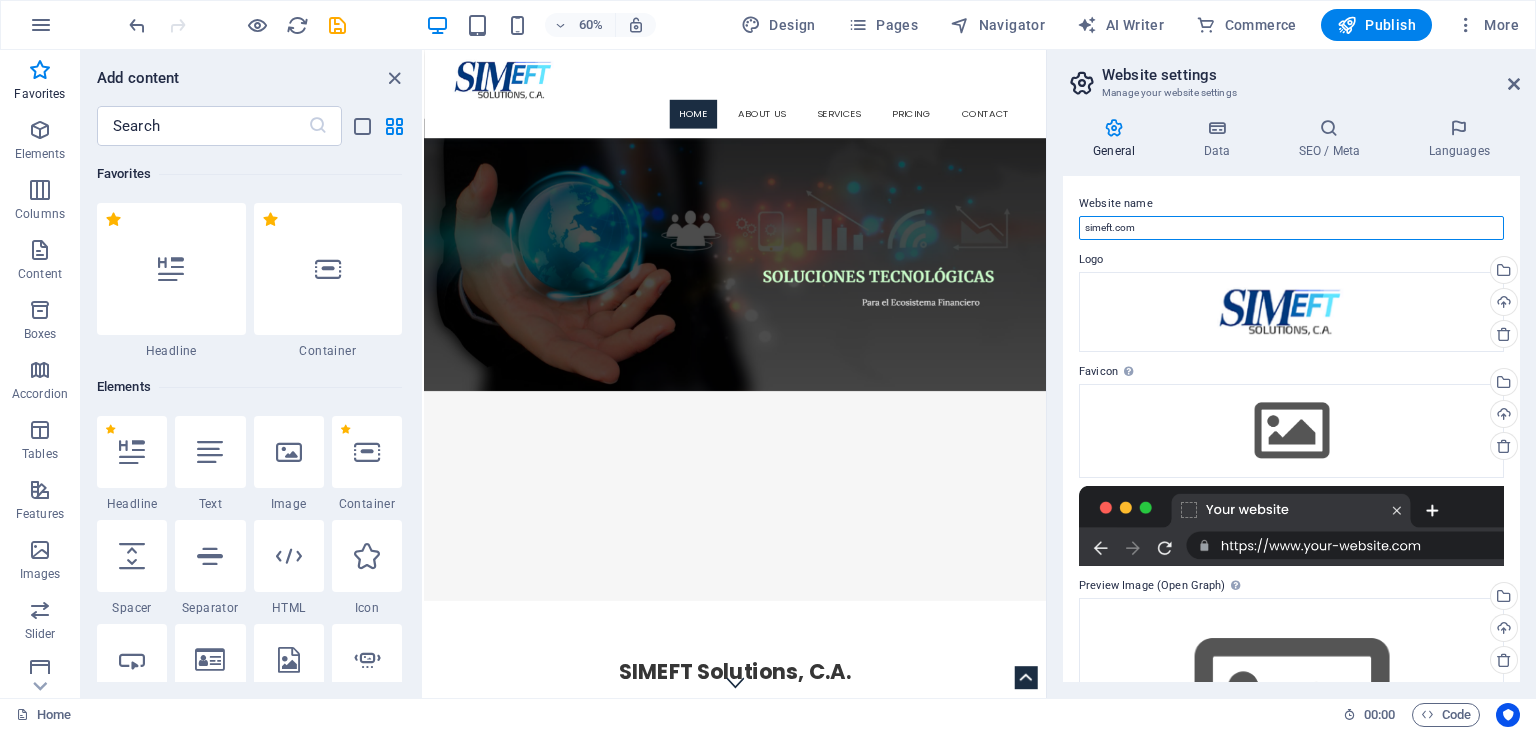 type on "simeft.com" 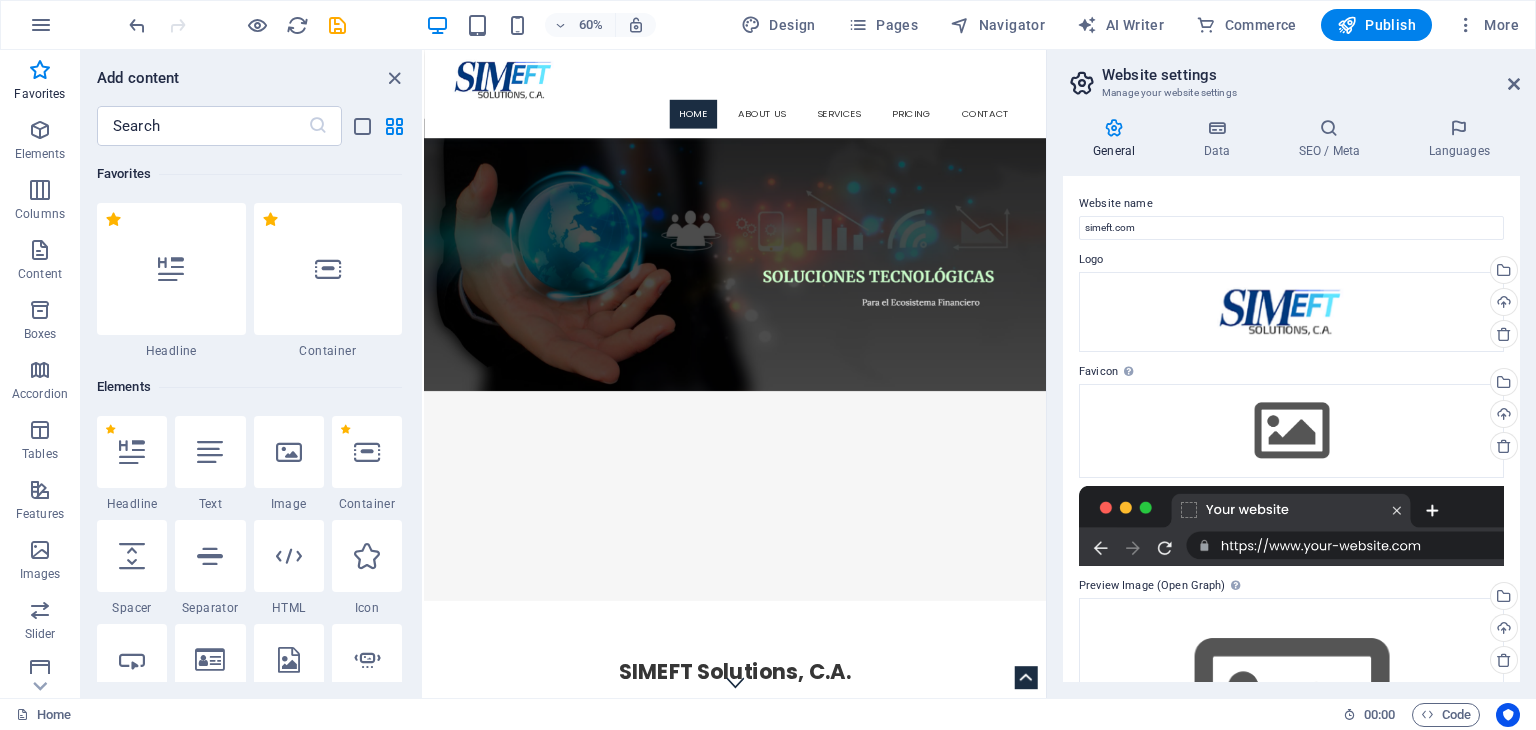 click on "Website name simeft.com Logo Drag files here, click to choose files or select files from Files or our free stock photos & videos Select files from the file manager, stock photos, or upload file(s) Upload Favicon Set the favicon of your website here. A favicon is a small icon shown in the browser tab next to your website title. It helps visitors identify your website. Drag files here, click to choose files or select files from Files or our free stock photos & videos Select files from the file manager, stock photos, or upload file(s) Upload Preview Image (Open Graph) This image will be shown when the website is shared on social networks Drag files here, click to choose files or select files from Files or our free stock photos & videos Select files from the file manager, stock photos, or upload file(s) Upload" at bounding box center [1291, 429] 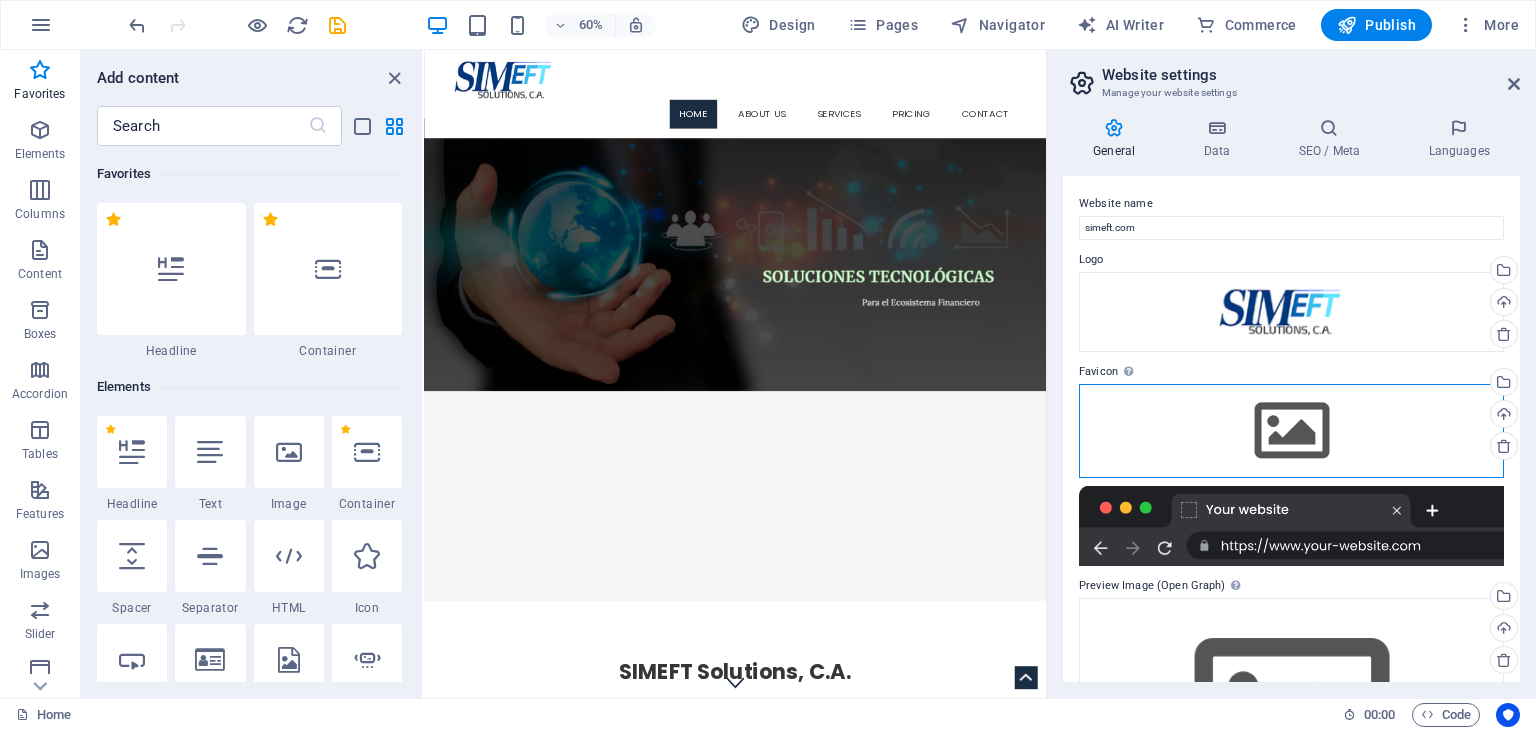 click on "Drag files here, click to choose files or select files from Files or our free stock photos & videos" at bounding box center (1291, 431) 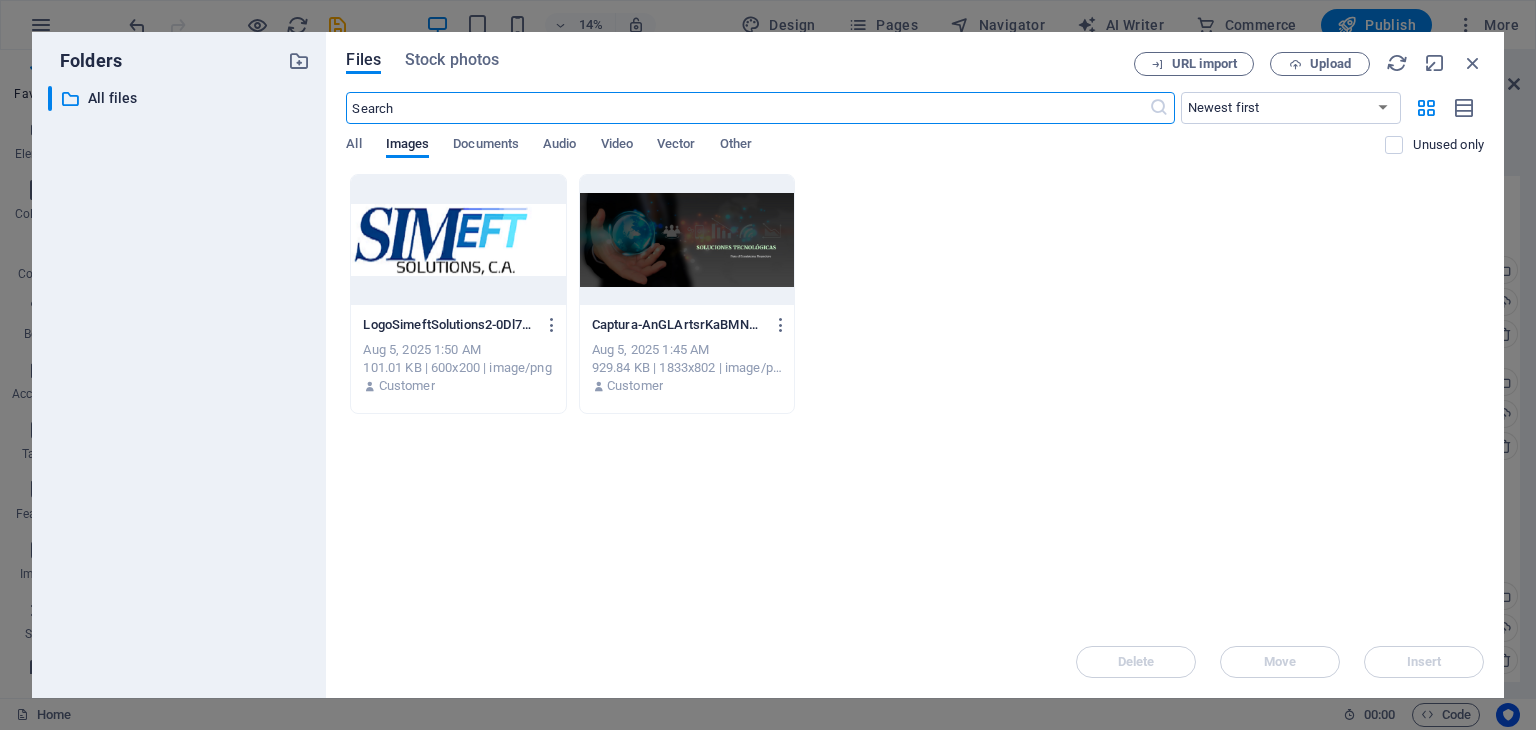 click at bounding box center [458, 240] 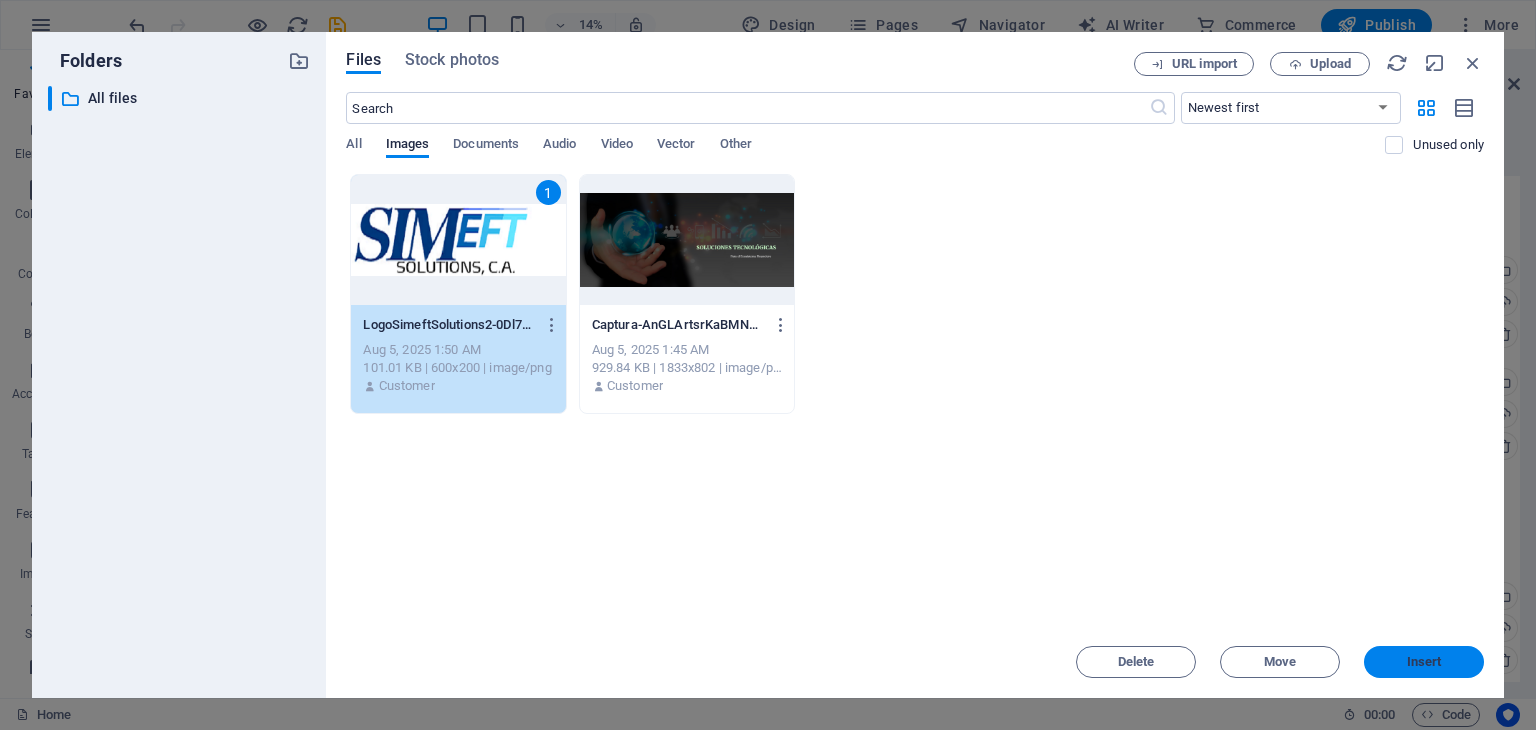 click on "Insert" at bounding box center [1424, 662] 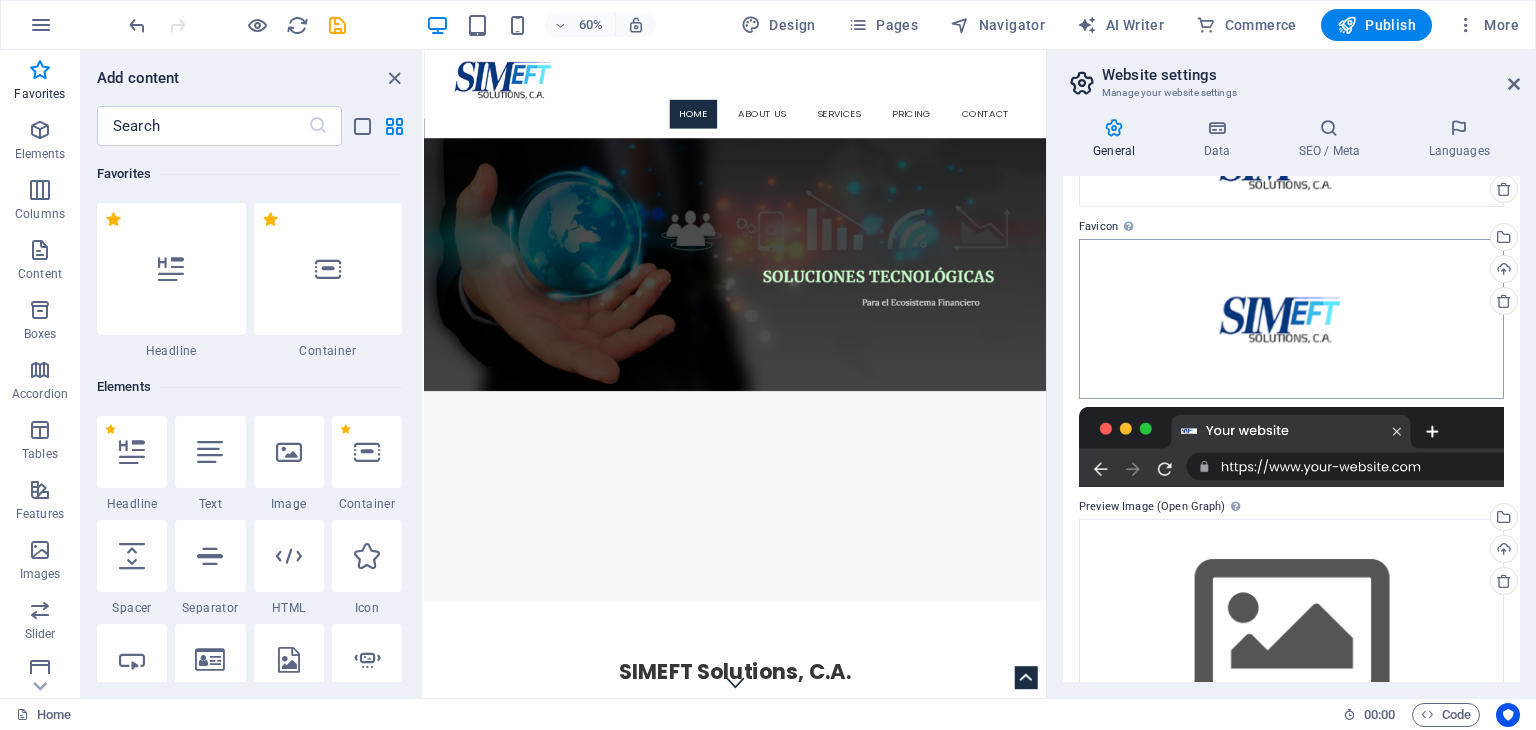 scroll, scrollTop: 147, scrollLeft: 0, axis: vertical 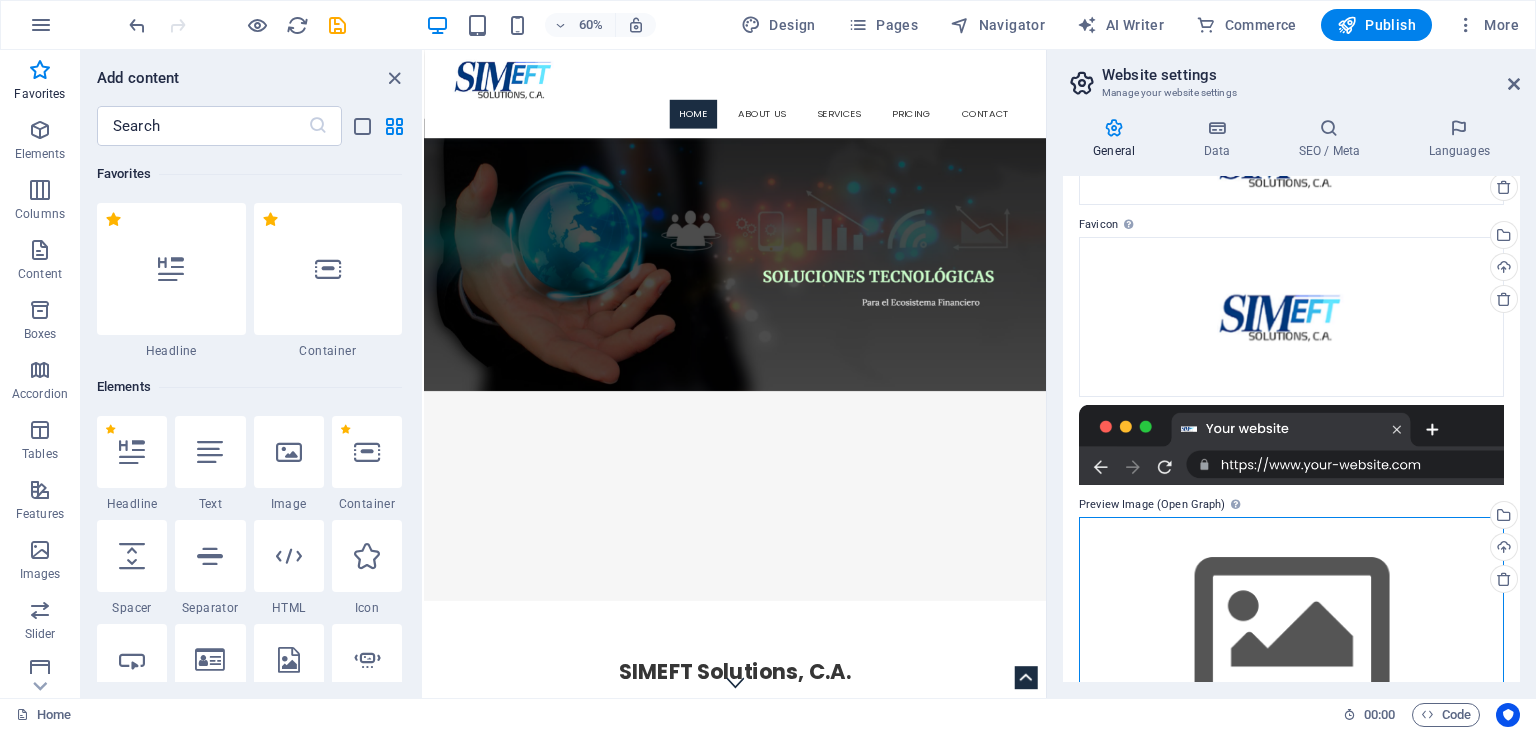 click on "Drag files here, click to choose files or select files from Files or our free stock photos & videos" at bounding box center (1291, 631) 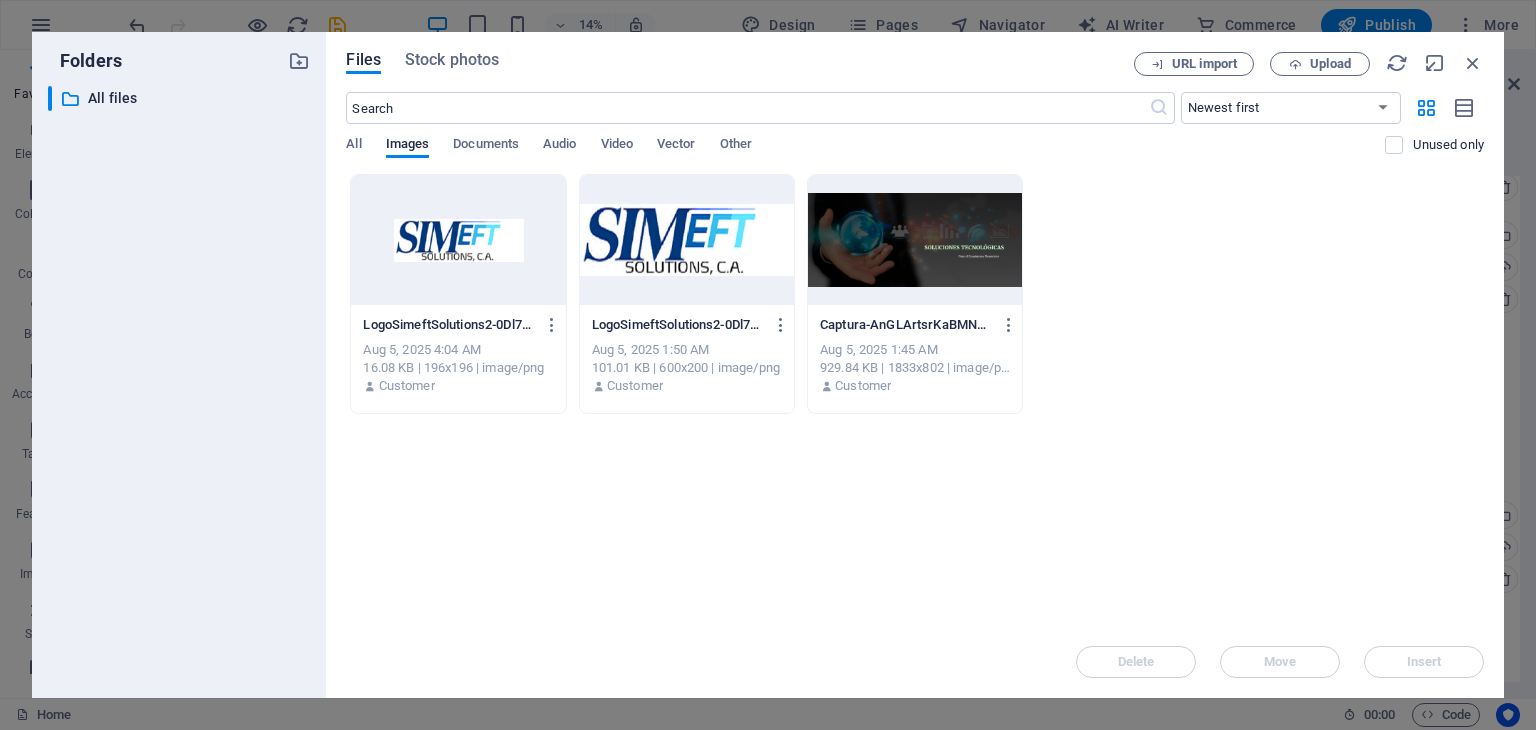 click at bounding box center (687, 240) 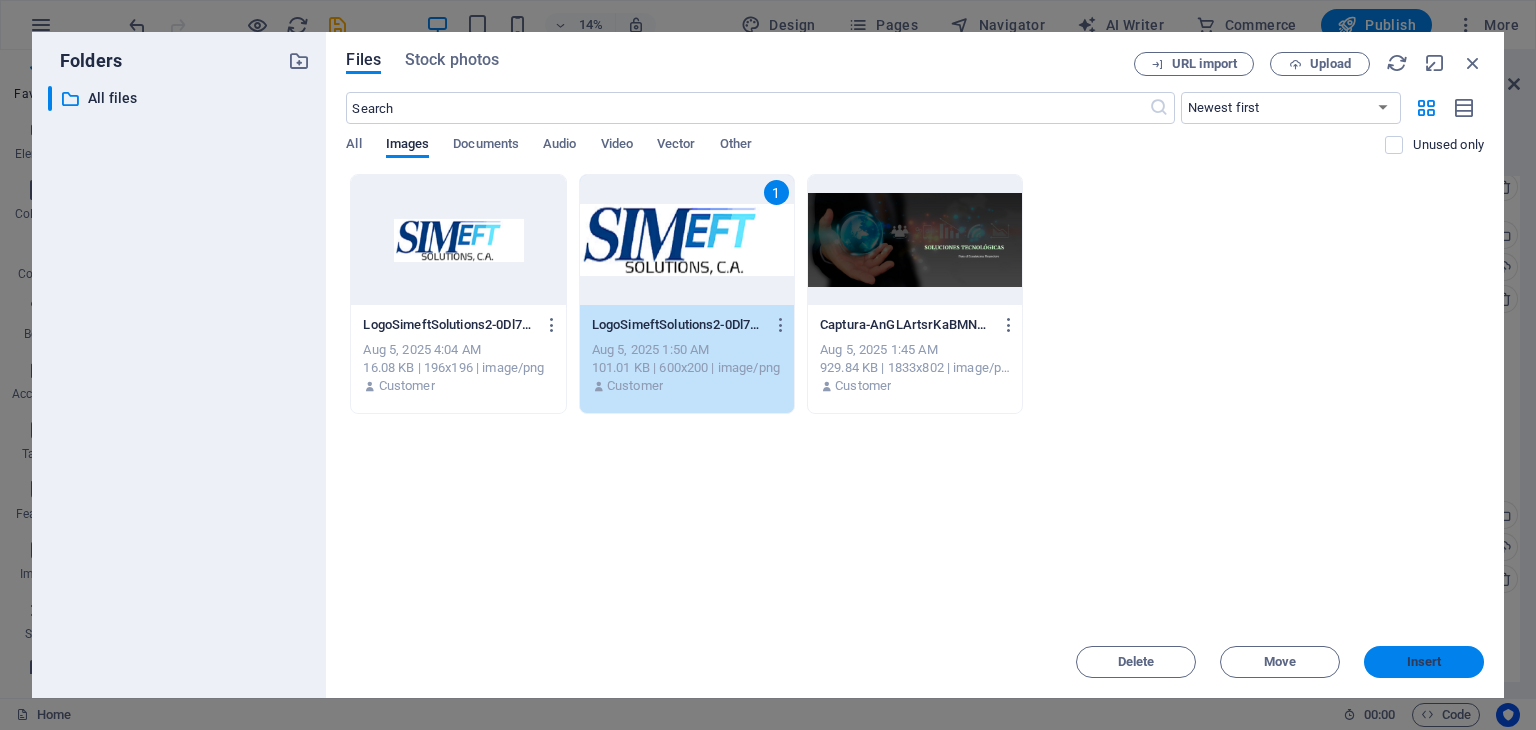 click on "Insert" at bounding box center [1424, 662] 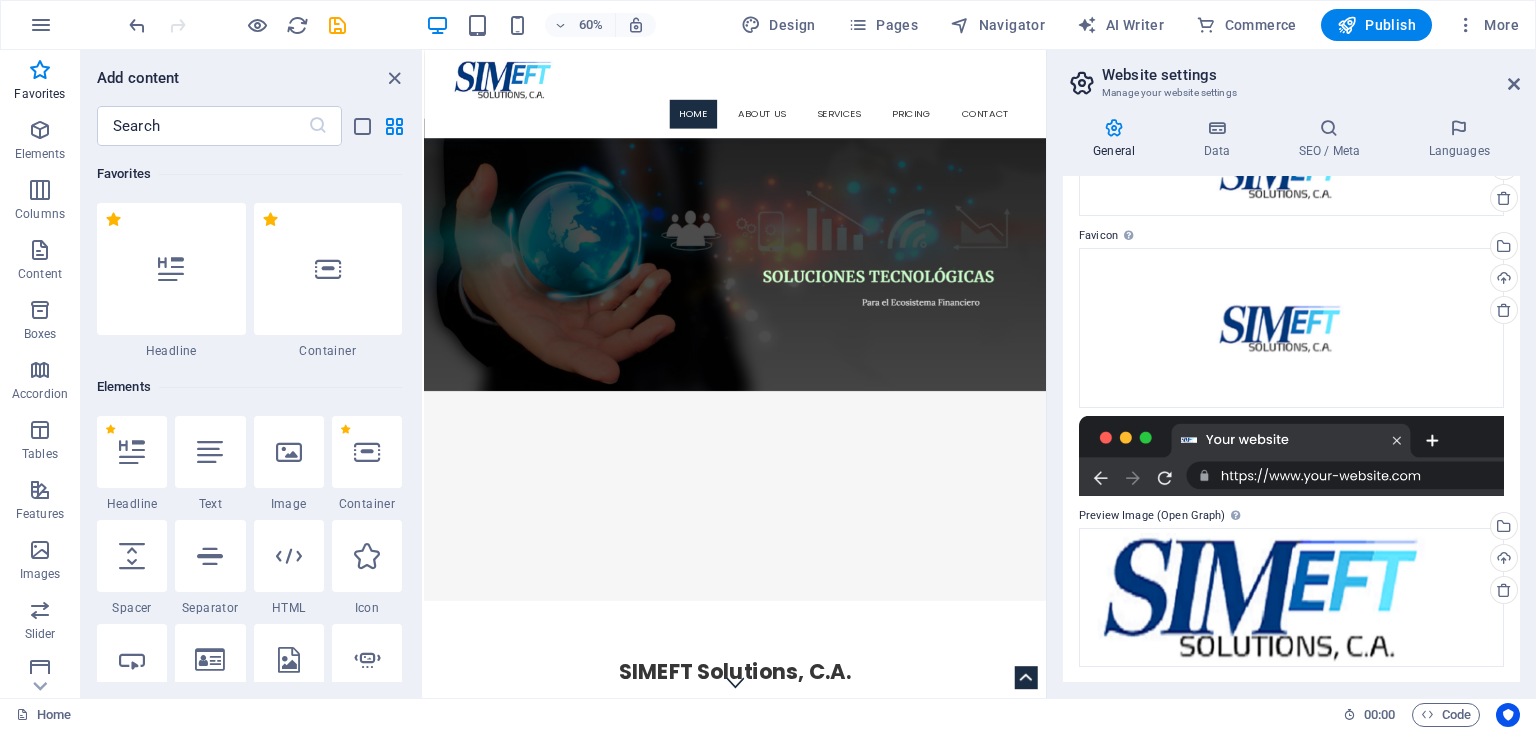scroll, scrollTop: 137, scrollLeft: 0, axis: vertical 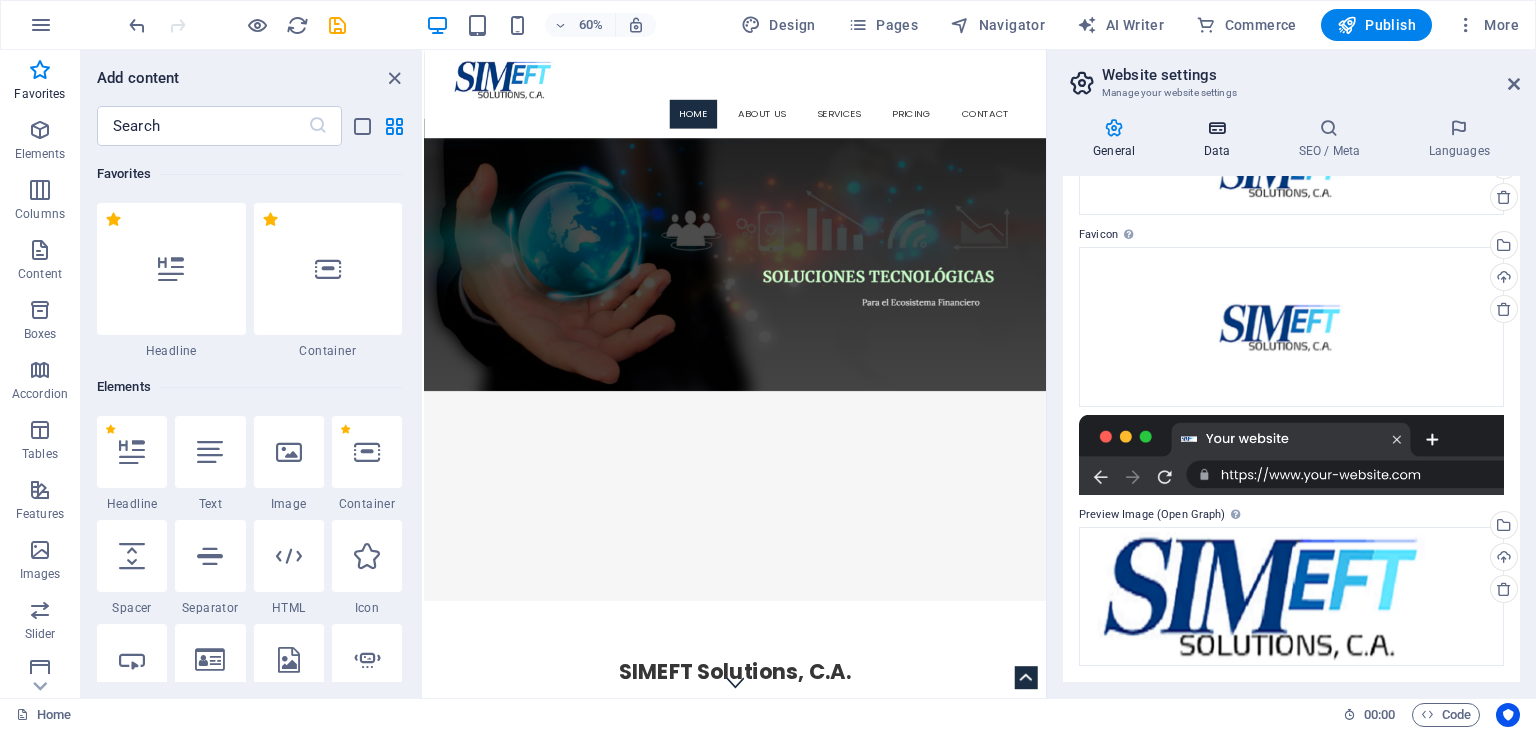 click at bounding box center [1216, 128] 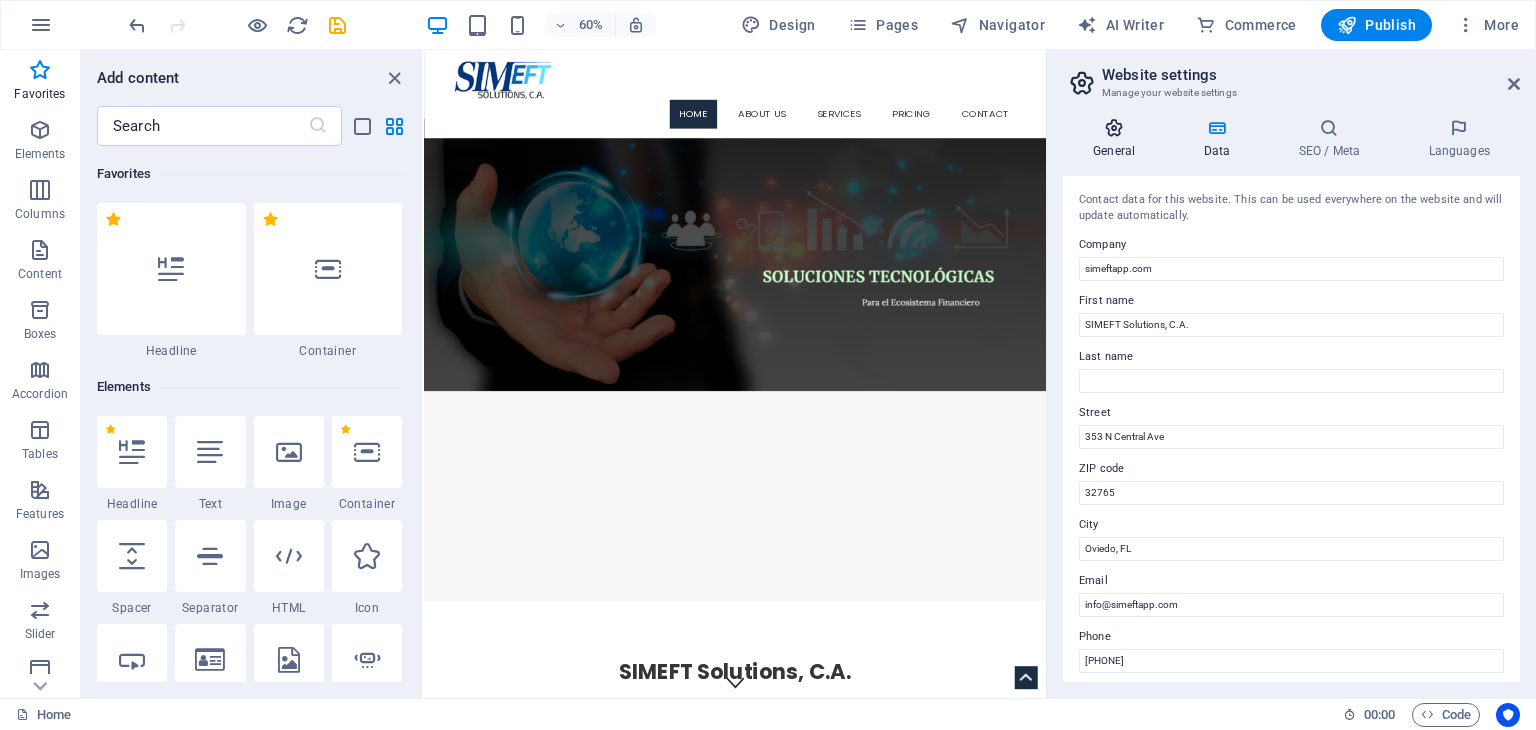click on "General" at bounding box center [1118, 139] 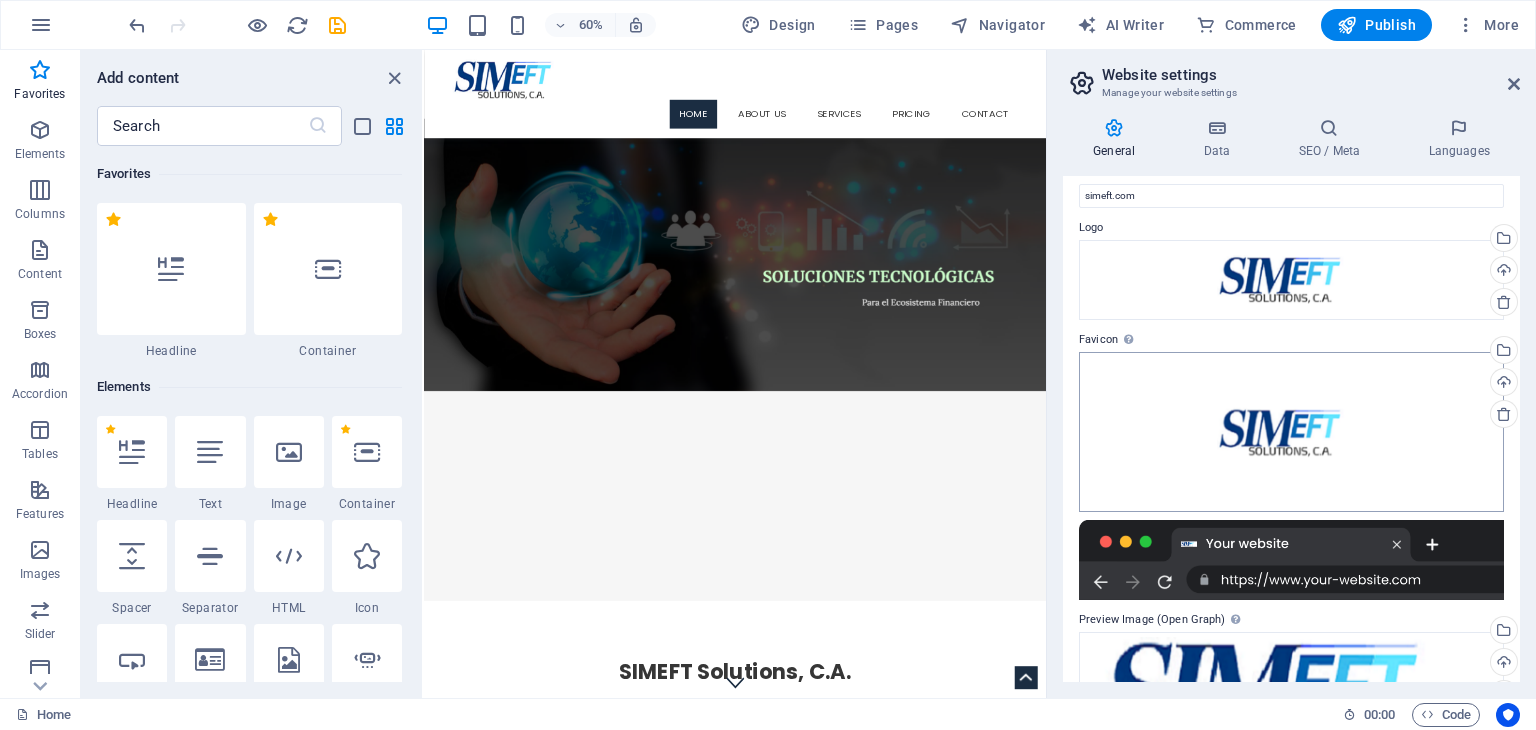 scroll, scrollTop: 0, scrollLeft: 0, axis: both 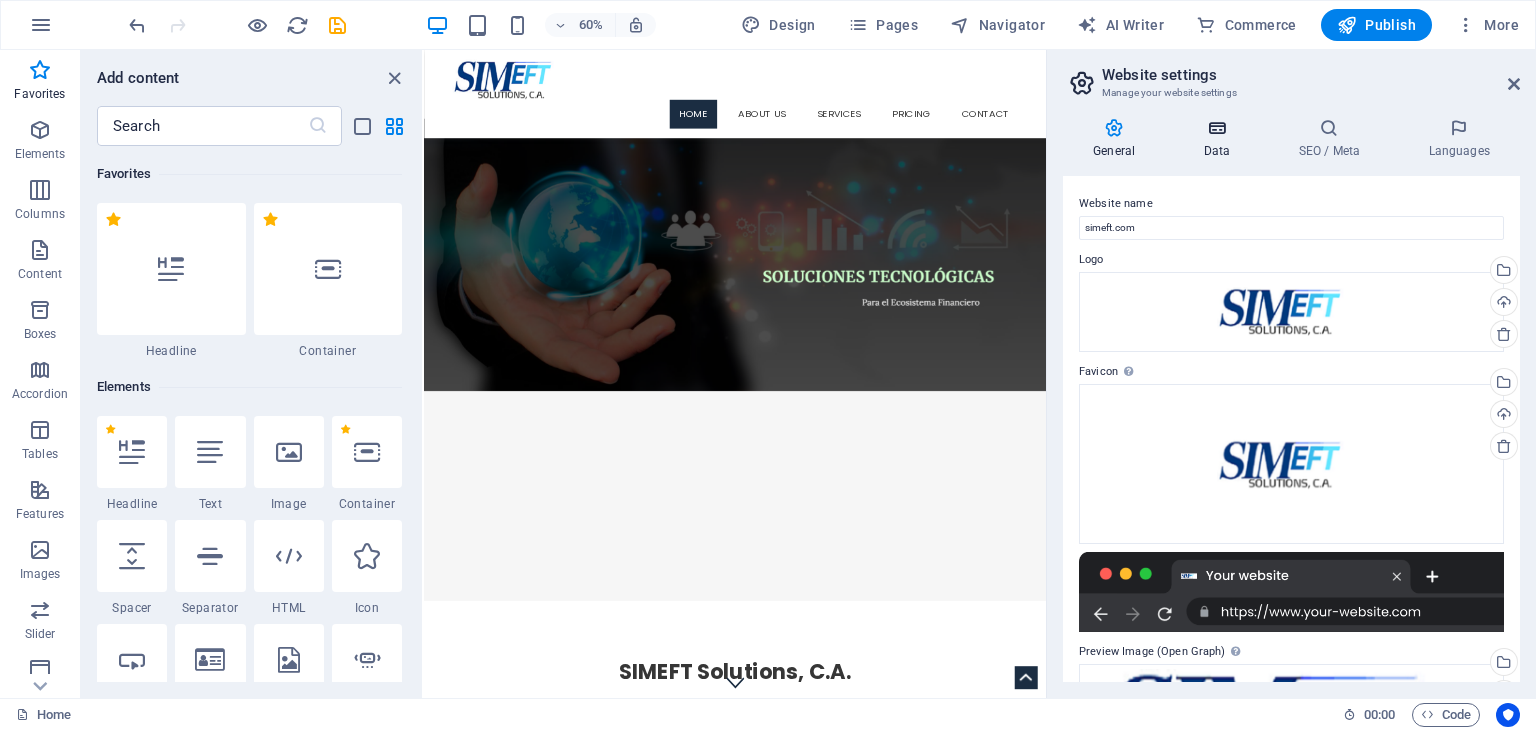 click on "Data" at bounding box center [1220, 139] 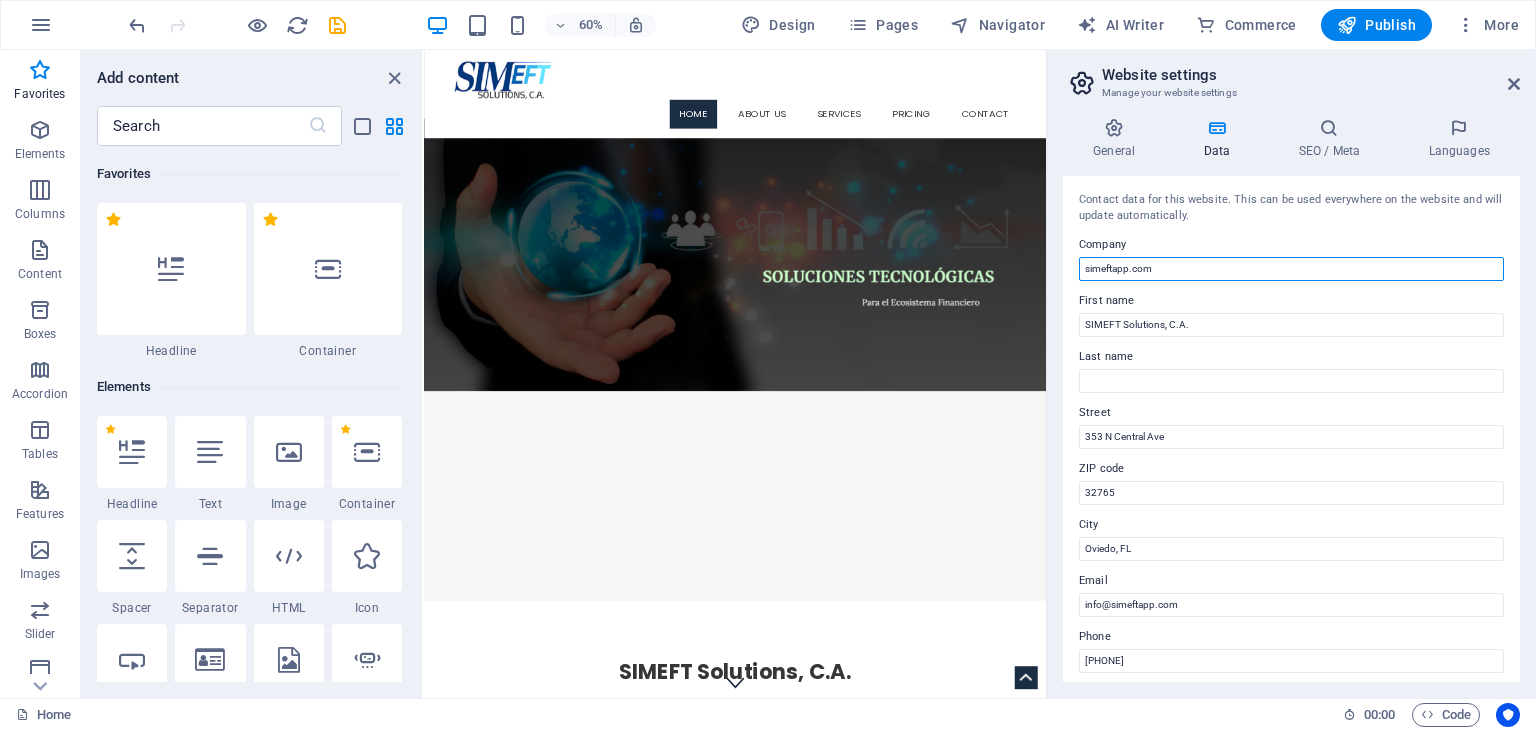 drag, startPoint x: 1174, startPoint y: 269, endPoint x: 1069, endPoint y: 256, distance: 105.801704 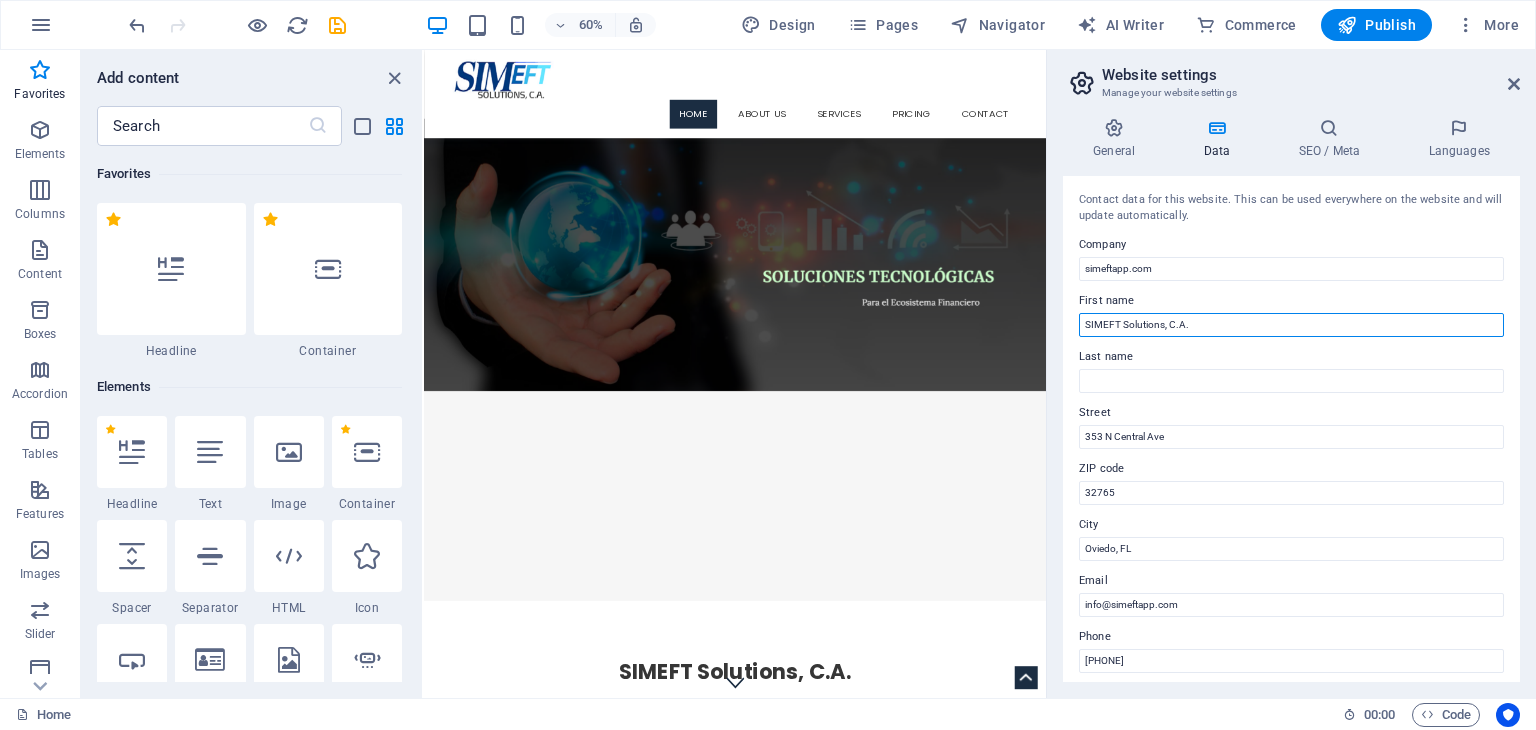drag, startPoint x: 1226, startPoint y: 325, endPoint x: 1067, endPoint y: 306, distance: 160.1312 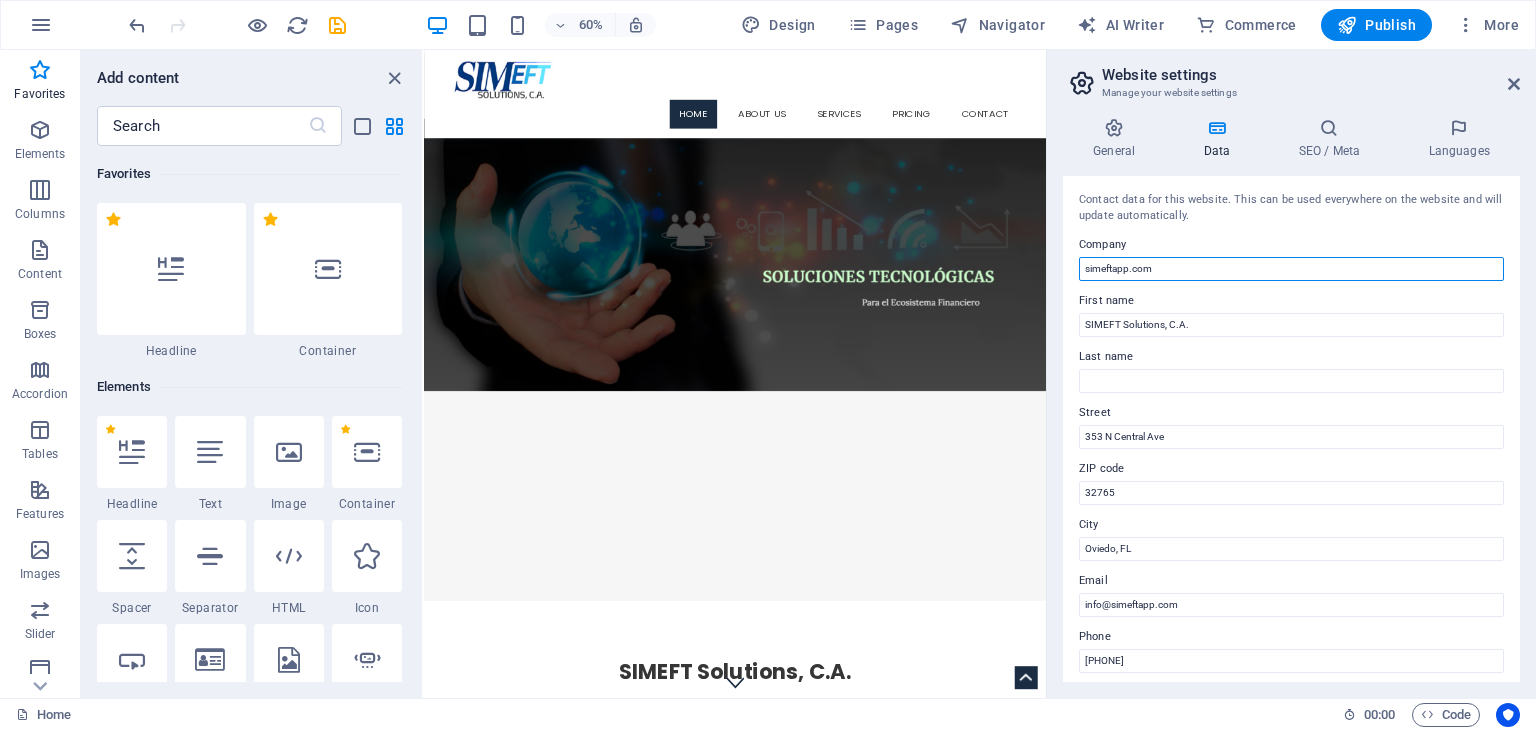 drag, startPoint x: 1196, startPoint y: 271, endPoint x: 1054, endPoint y: 265, distance: 142.12671 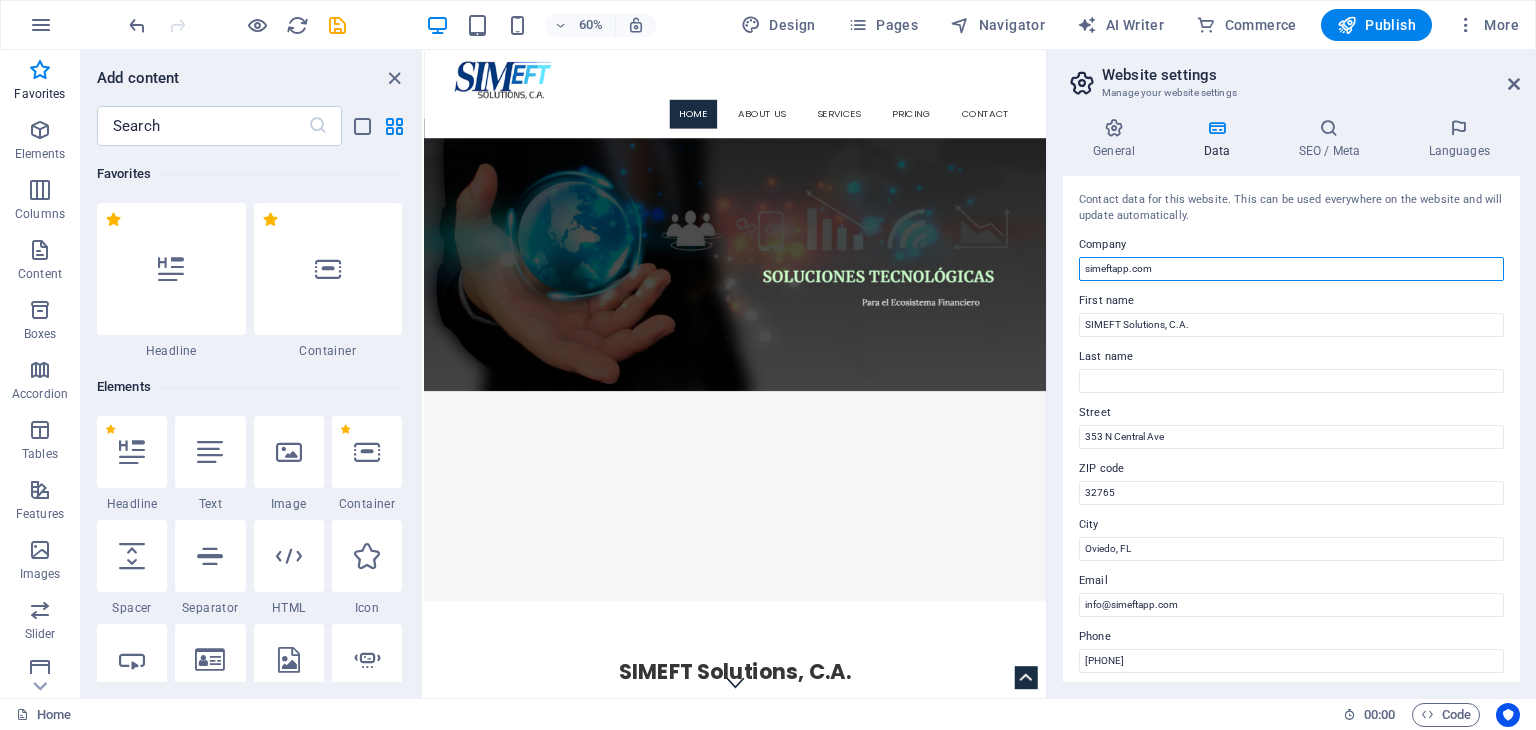 click on "General  Data  SEO / Meta  Languages Website name simeft.com Logo Drag files here, click to choose files or select files from Files or our free stock photos & videos Select files from the file manager, stock photos, or upload file(s) Upload Favicon Set the favicon of your website here. A favicon is a small icon shown in the browser tab next to your website title. It helps visitors identify your website. Drag files here, click to choose files or select files from Files or our free stock photos & videos Select files from the file manager, stock photos, or upload file(s) Upload Preview Image (Open Graph) This image will be shown when the website is shared on social networks Drag files here, click to choose files or select files from Files or our free stock photos & videos Select files from the file manager, stock photos, or upload file(s) Upload Contact data for this website. This can be used everywhere on the website and will update automatically. Company simeftapp.com First name SIMEFT Solutions, C.A. Street" at bounding box center [1291, 400] 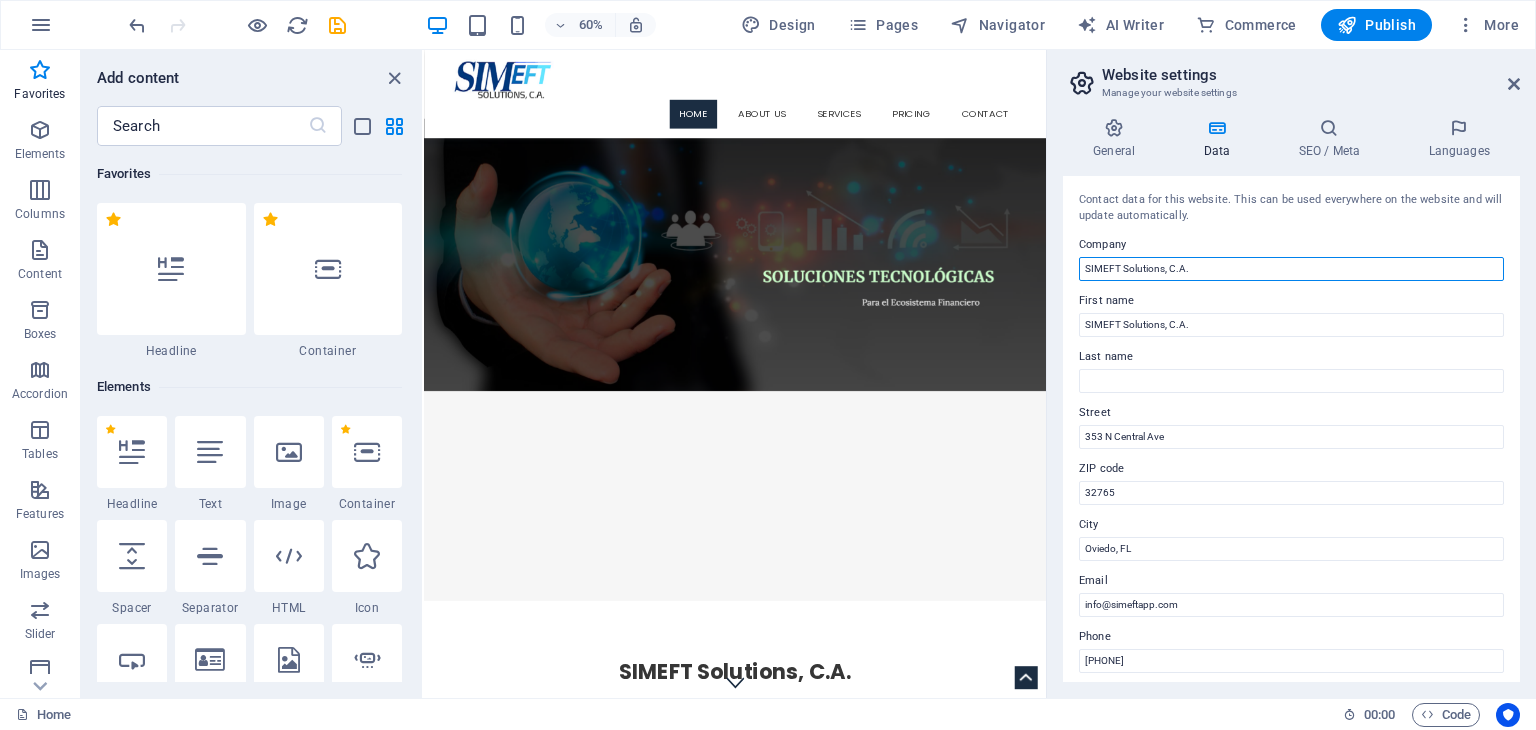 type on "SIMEFT Solutions, C.A." 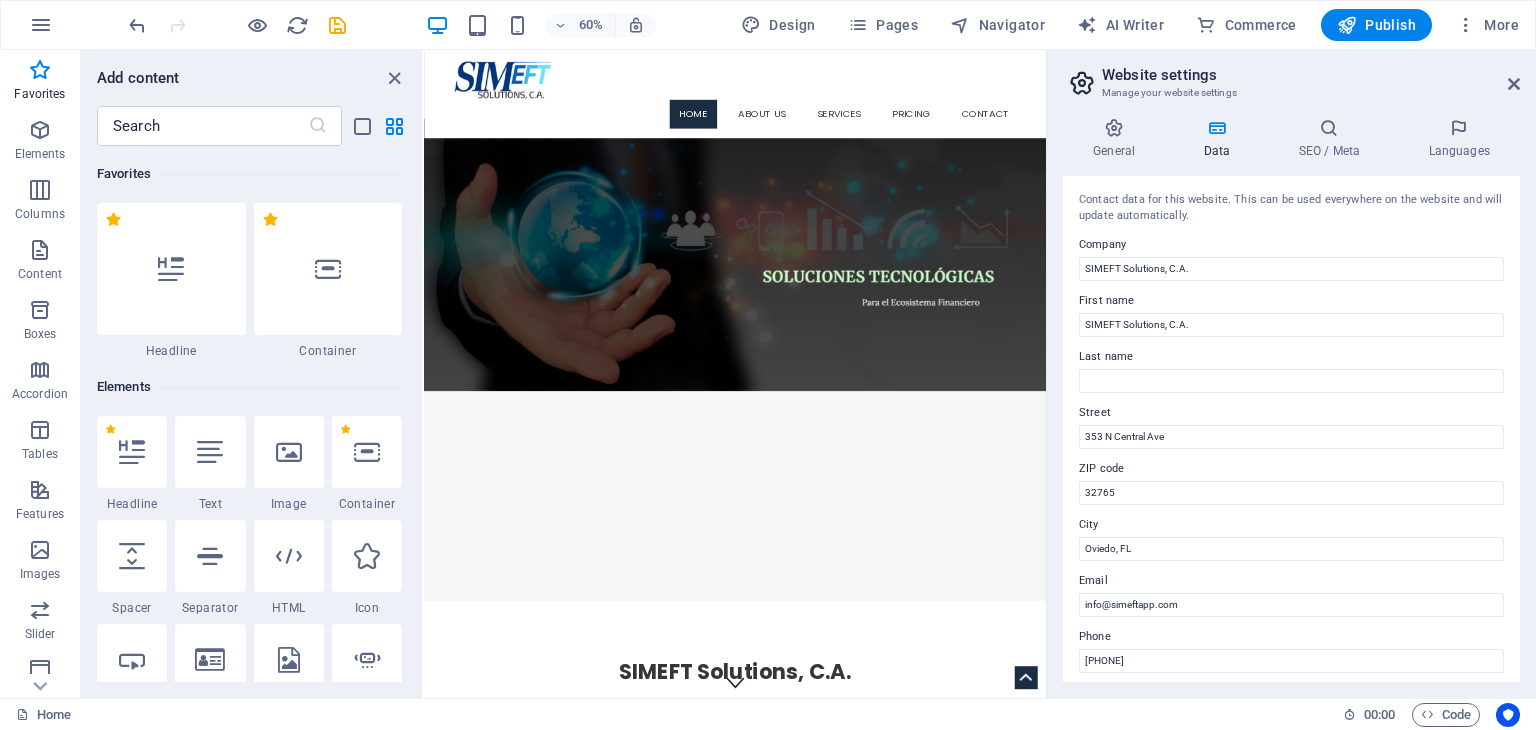 click on "Contact data for this website. This can be used everywhere on the website and will update automatically. Company SIMEFT Solutions, C.A. First name SIMEFT Solutions, C.A. Last name Street 353 N Central Ave ZIP code 32765 City Oviedo, FL Email info@simeftapp.com Phone +58-212-5149327 Mobile Fax Custom field 1 Custom field 2 Custom field 3 Custom field 4 Custom field 5 Custom field 6" at bounding box center (1291, 429) 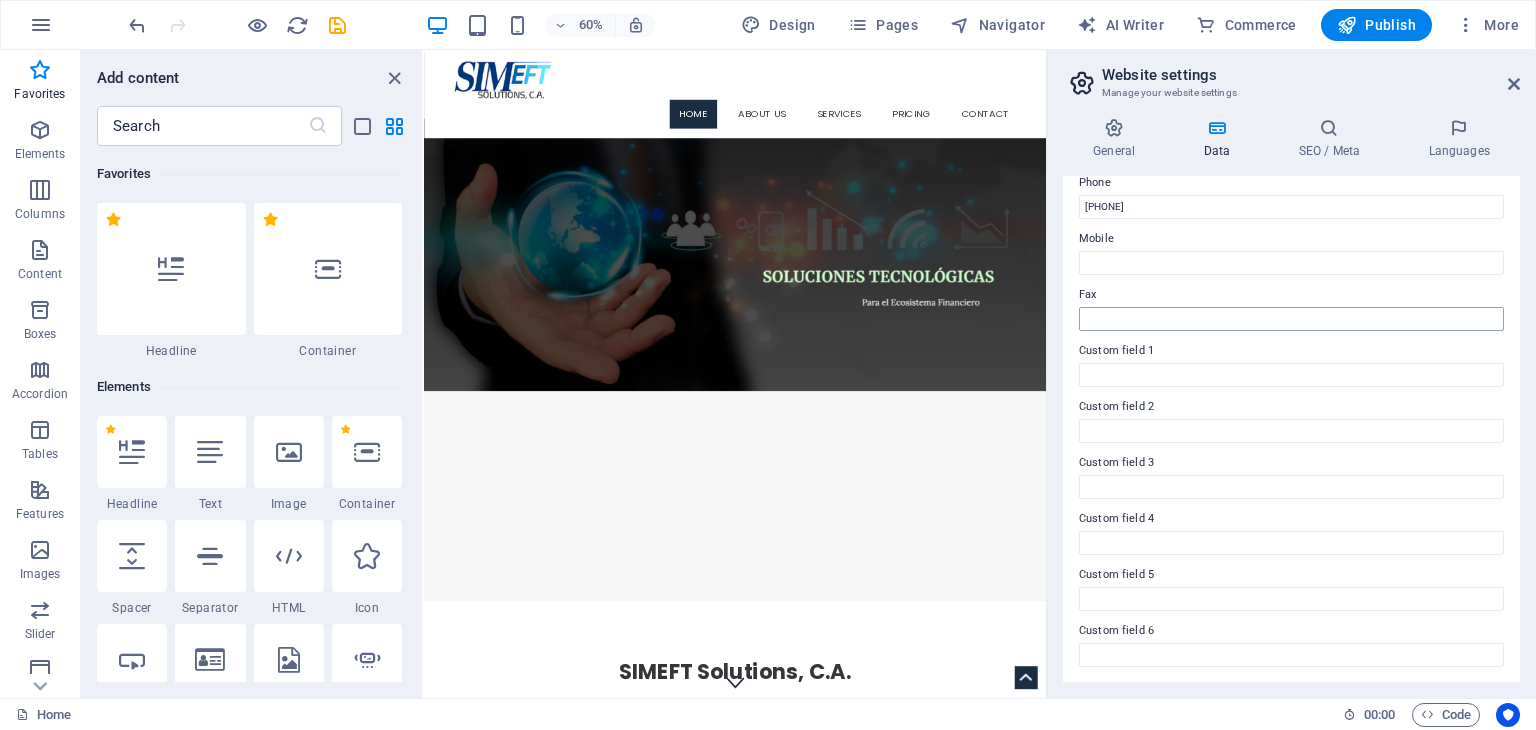 scroll, scrollTop: 0, scrollLeft: 0, axis: both 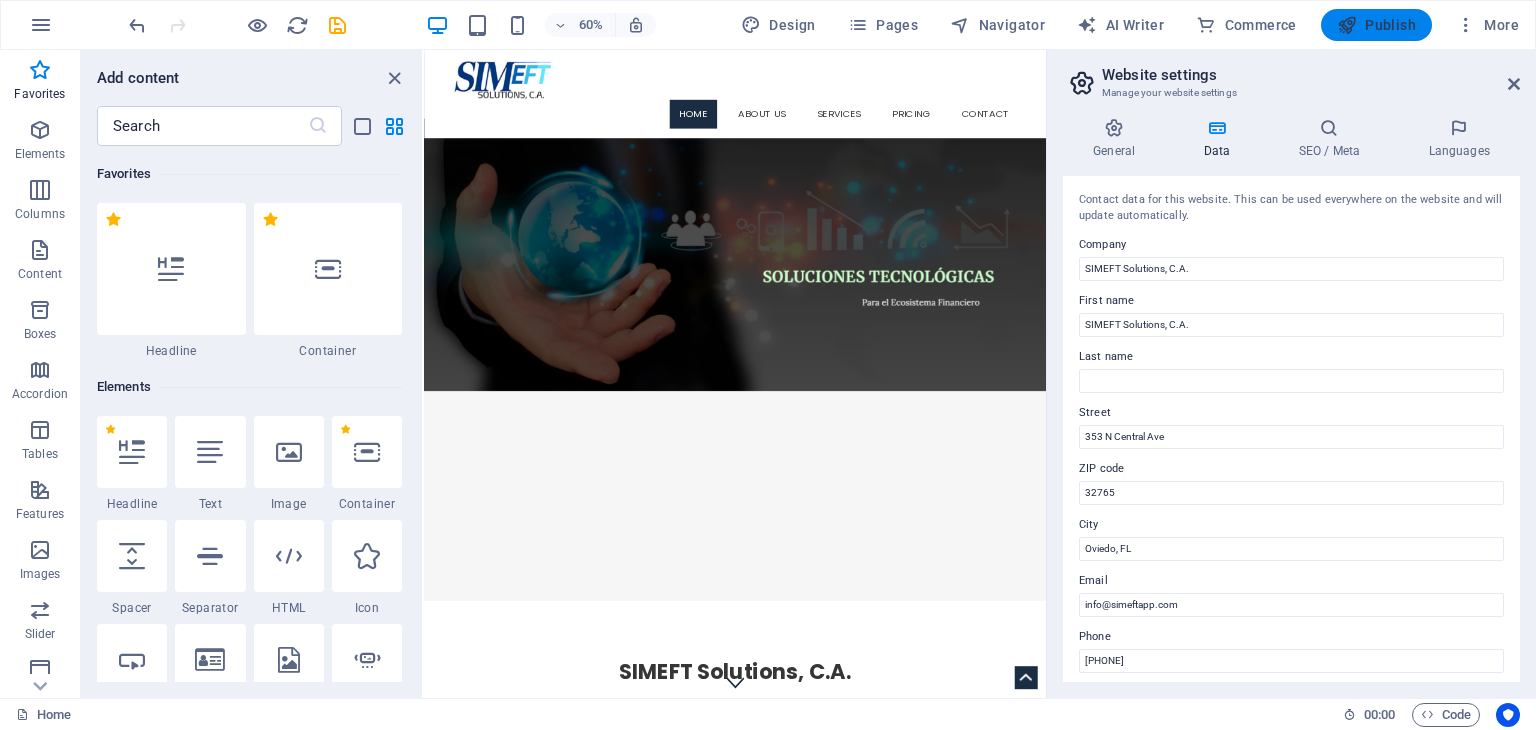 click on "Publish" at bounding box center [1376, 25] 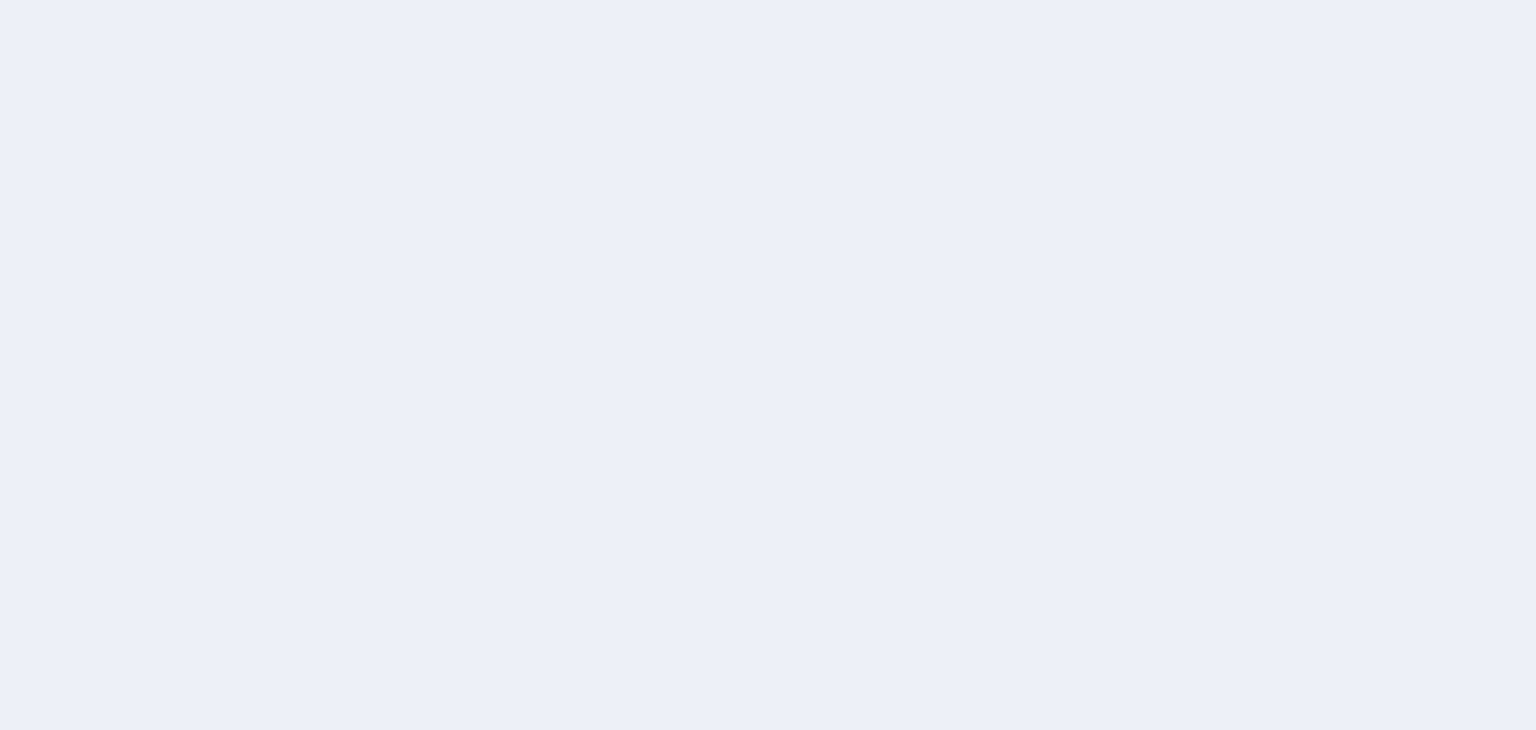 scroll, scrollTop: 0, scrollLeft: 0, axis: both 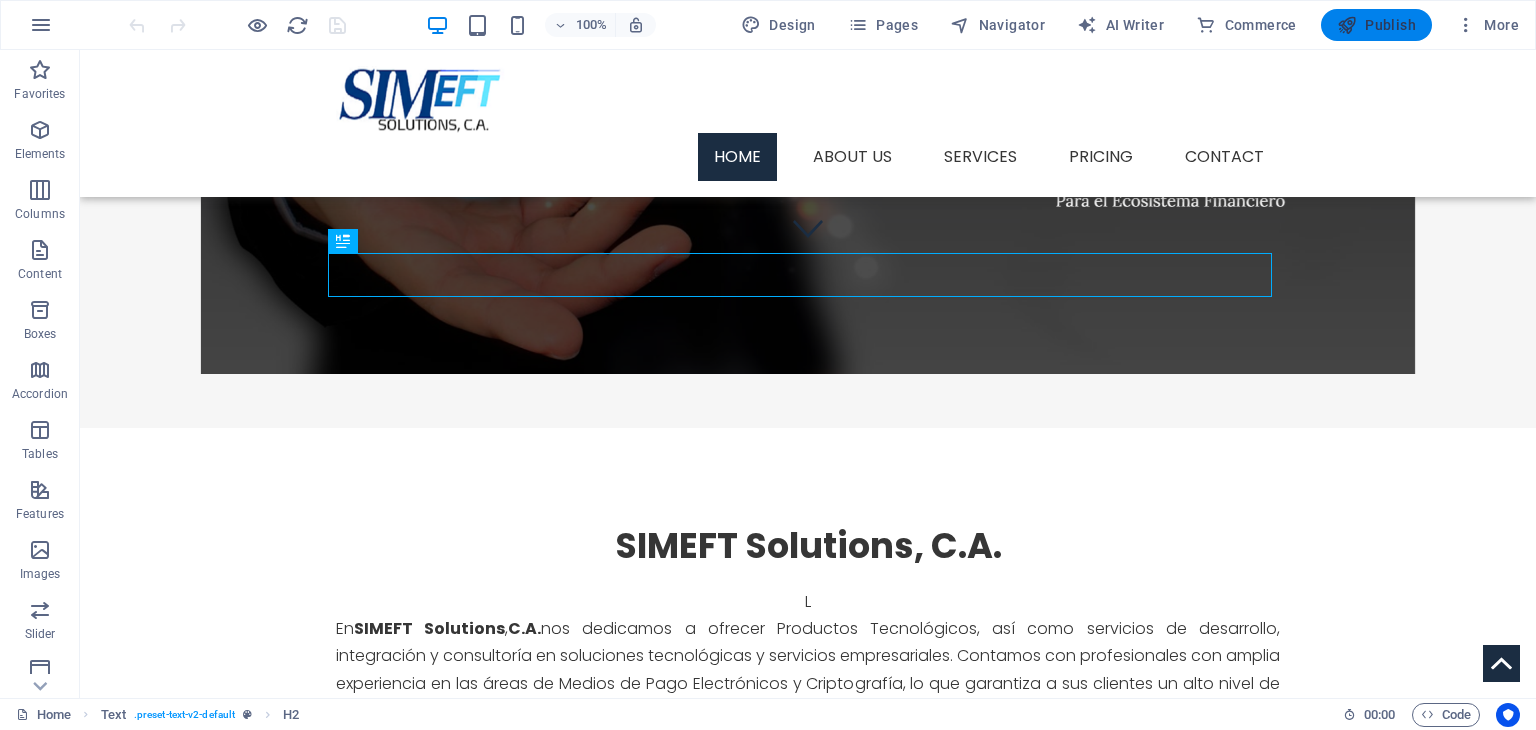 click on "Publish" at bounding box center [1376, 25] 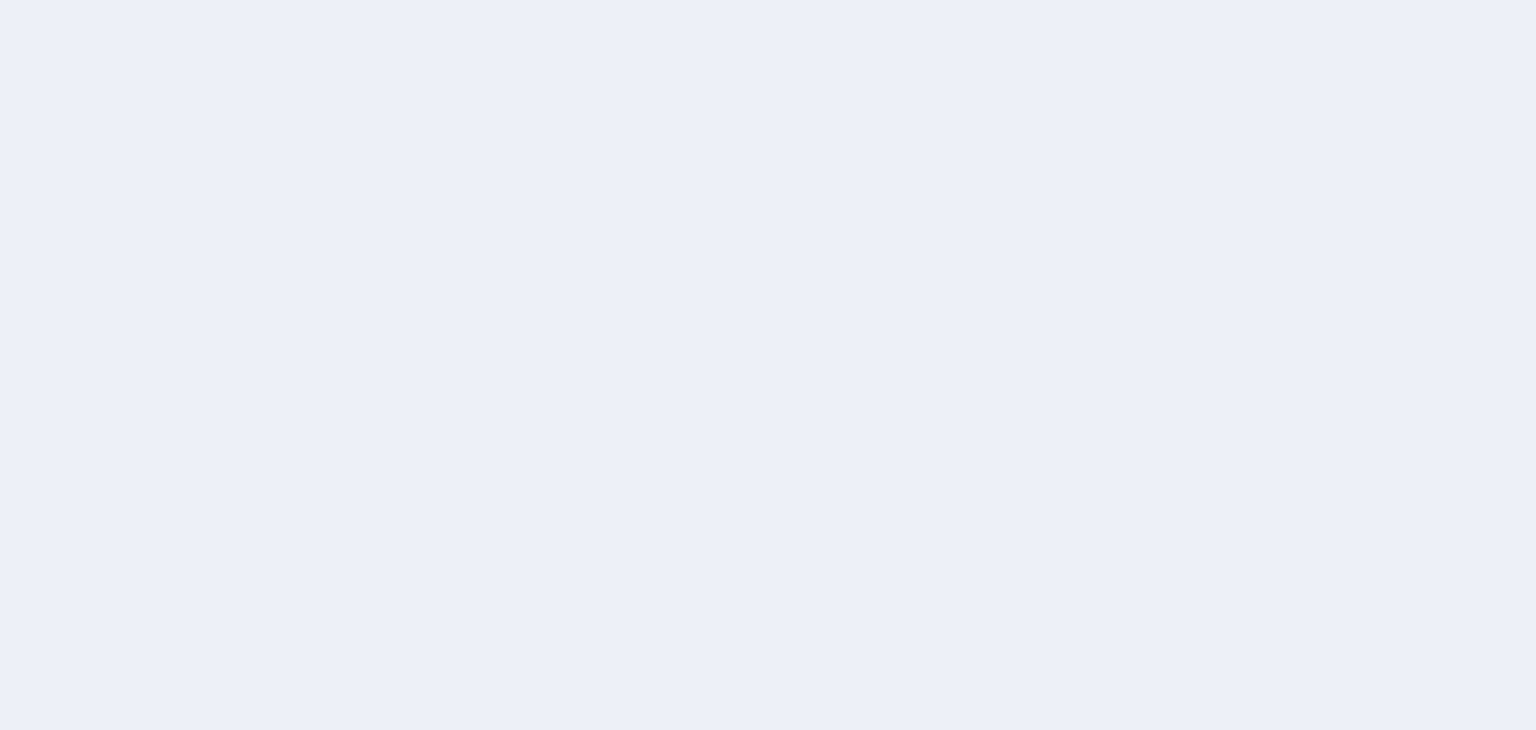scroll, scrollTop: 0, scrollLeft: 0, axis: both 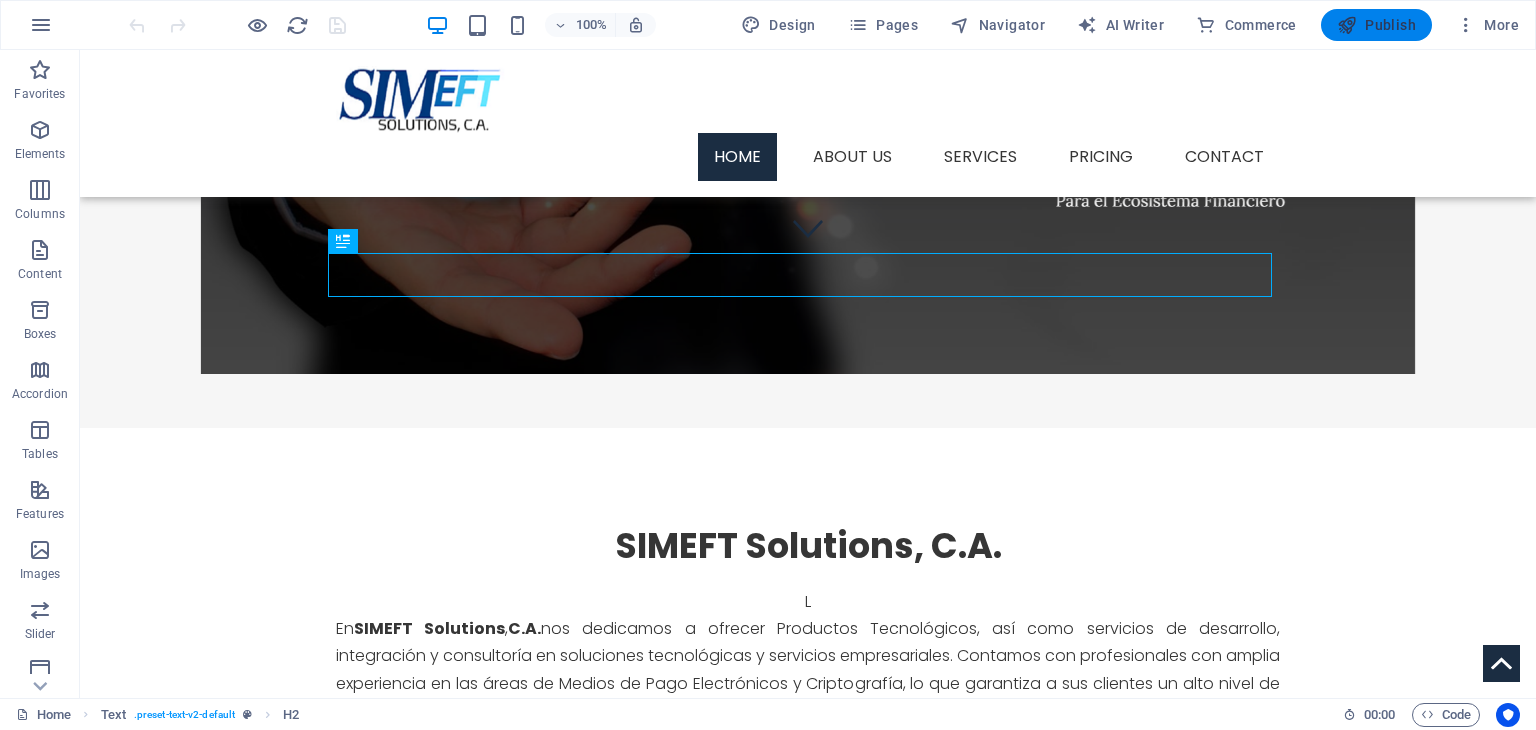 click on "Publish" at bounding box center [1376, 25] 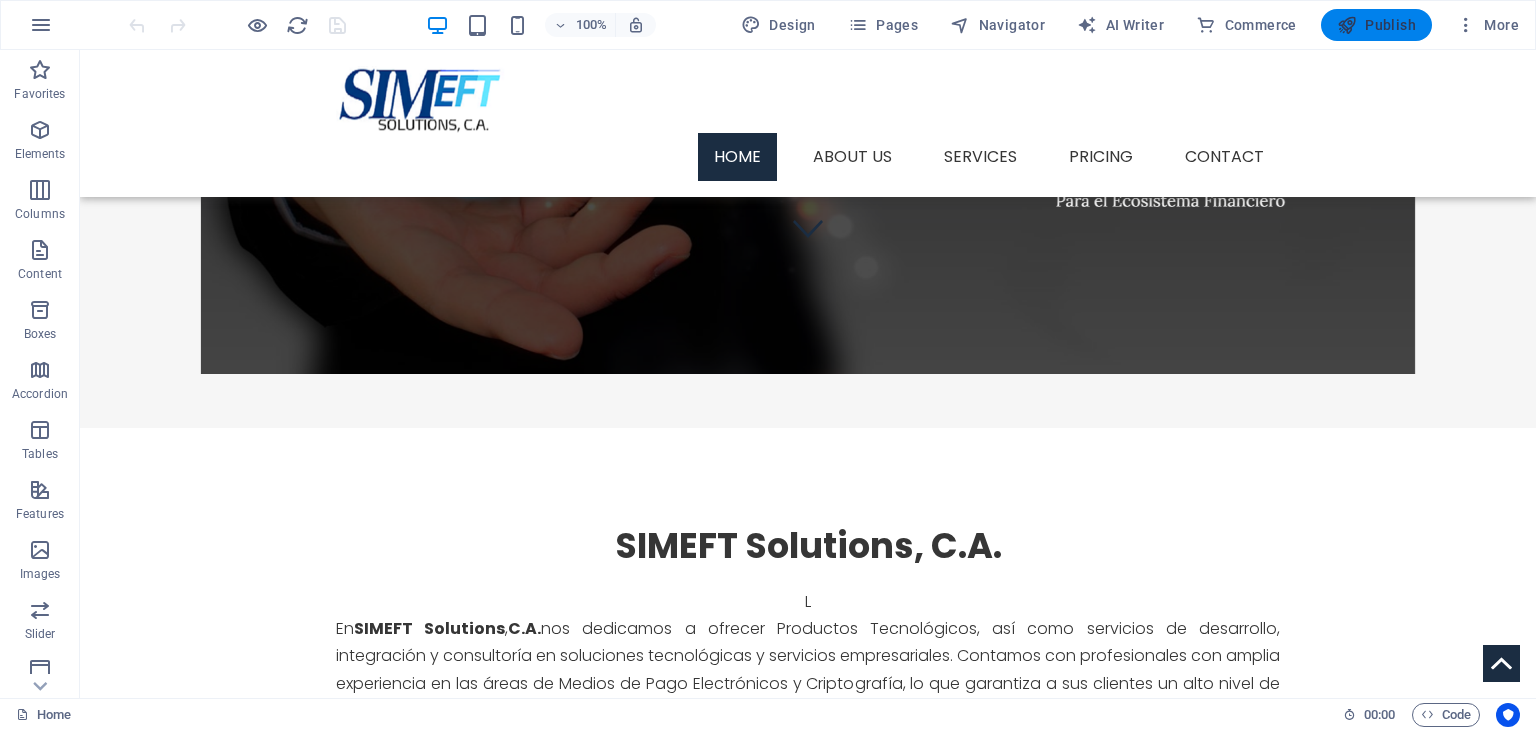 click on "Publish" at bounding box center (1376, 25) 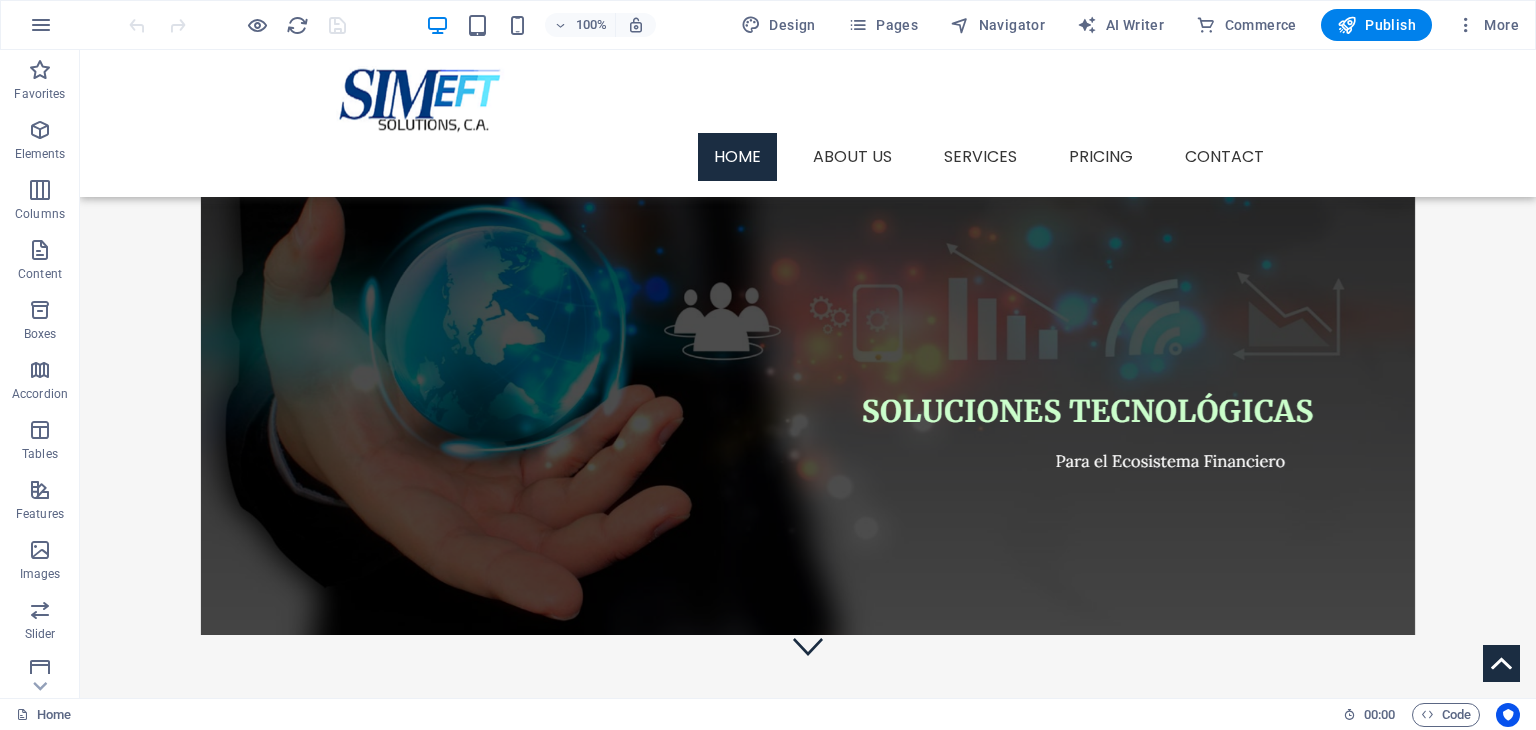 scroll, scrollTop: 0, scrollLeft: 0, axis: both 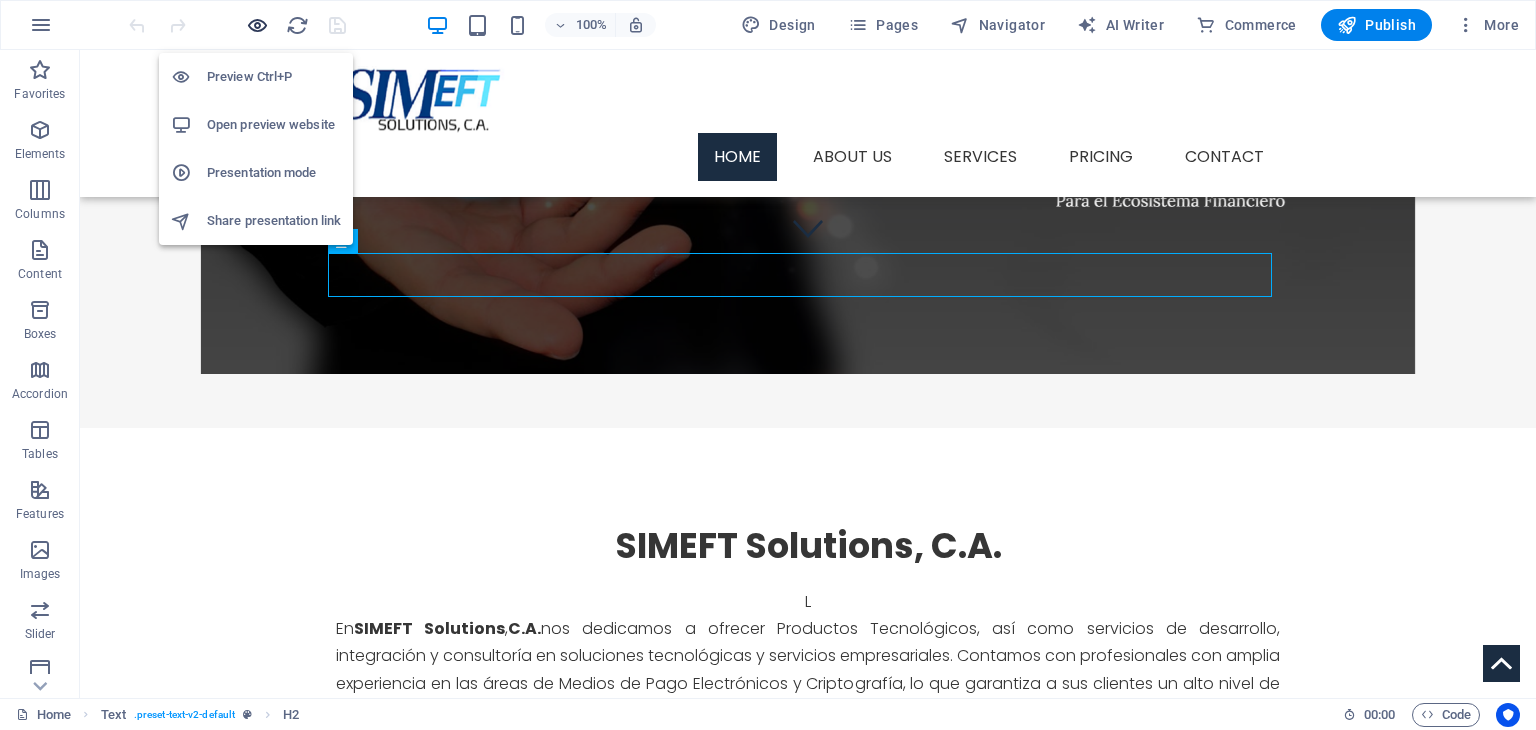 click at bounding box center (257, 25) 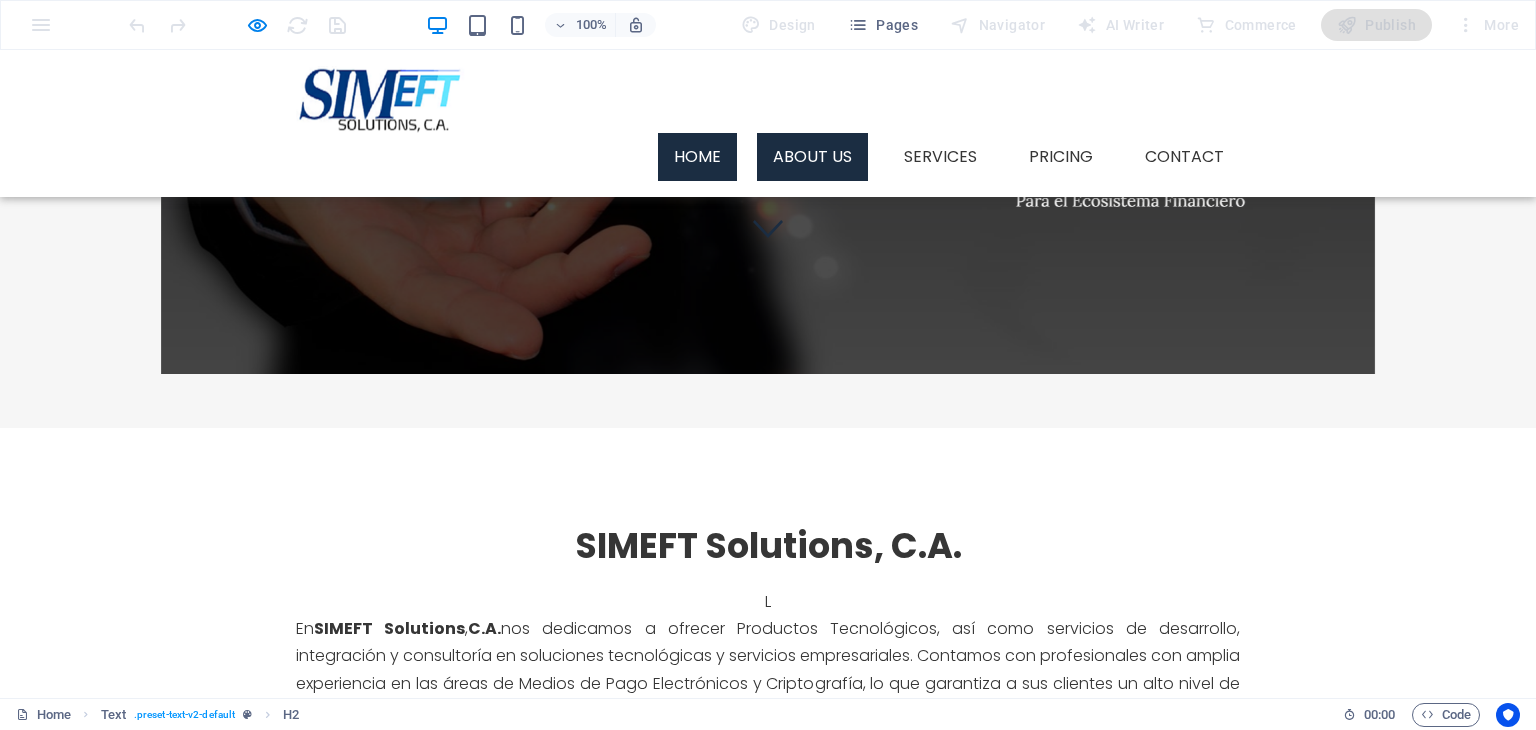 click on "About us" at bounding box center (812, 157) 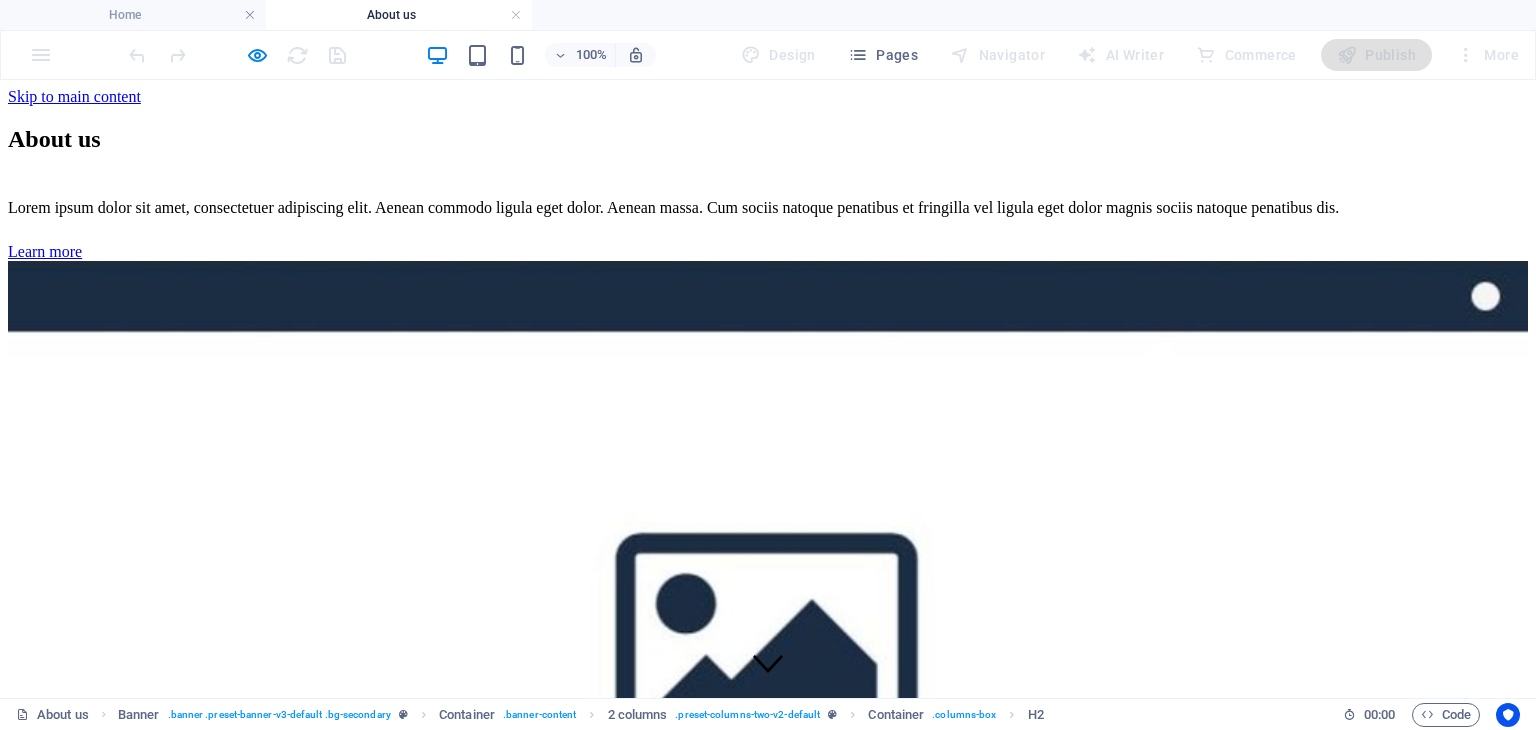 scroll, scrollTop: 0, scrollLeft: 0, axis: both 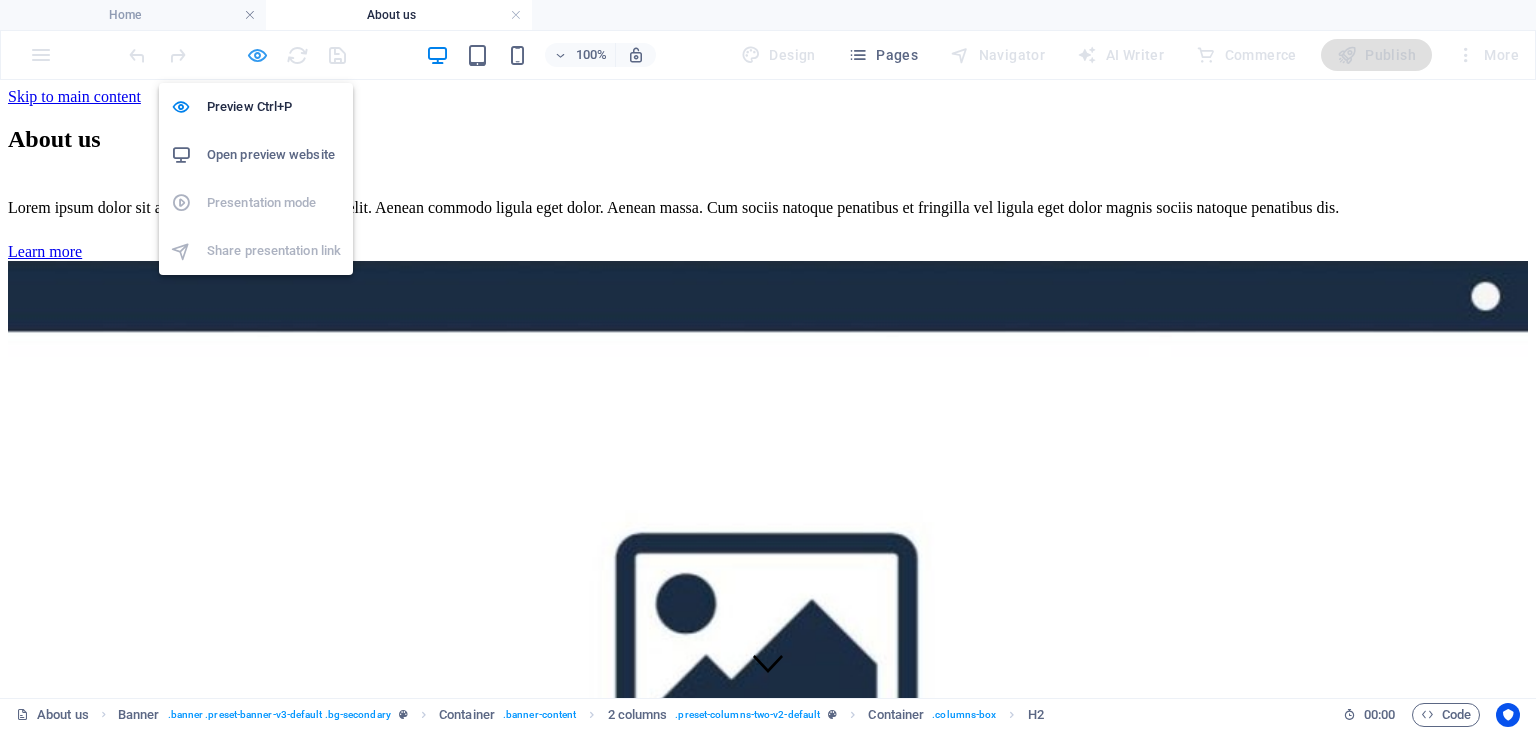 click at bounding box center [257, 55] 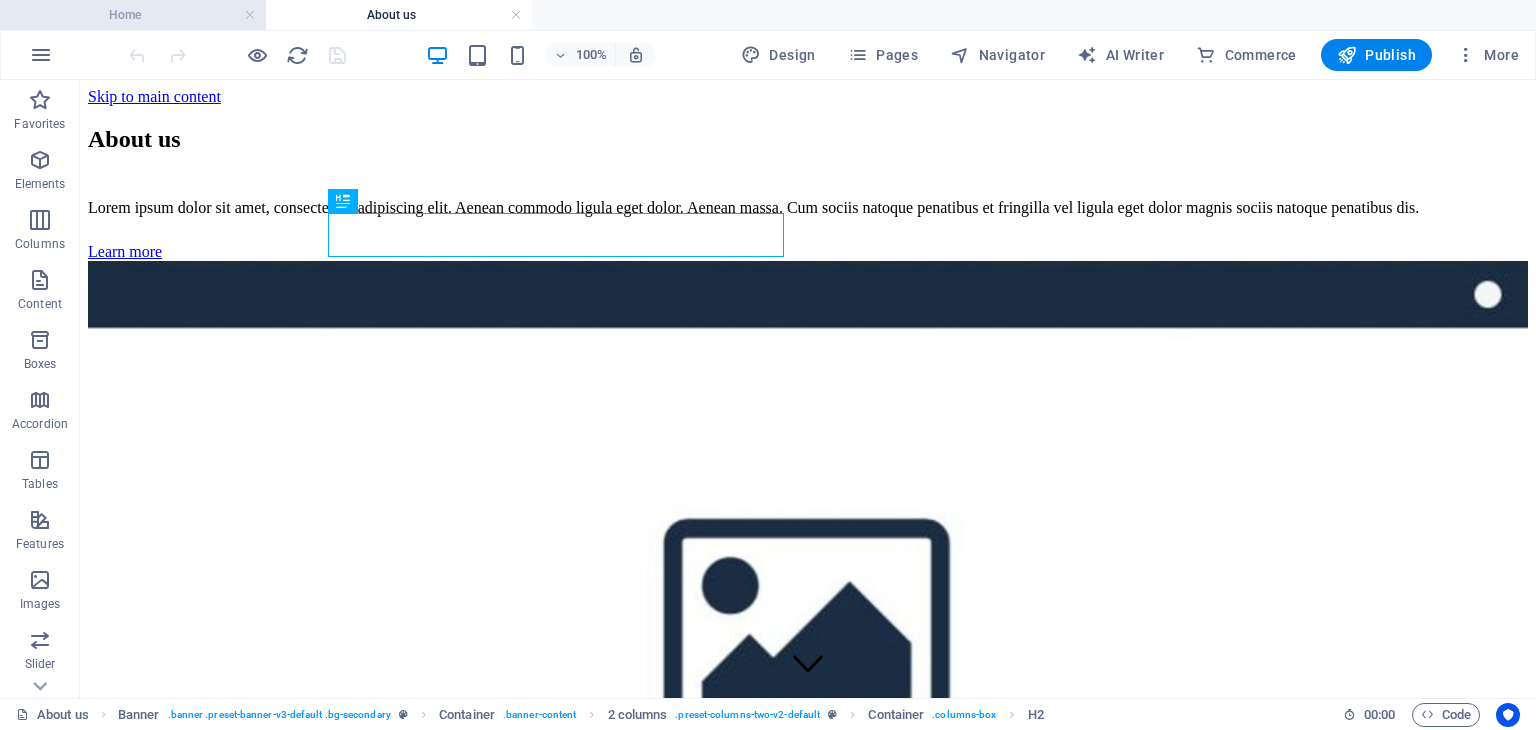 click on "Home" at bounding box center [133, 15] 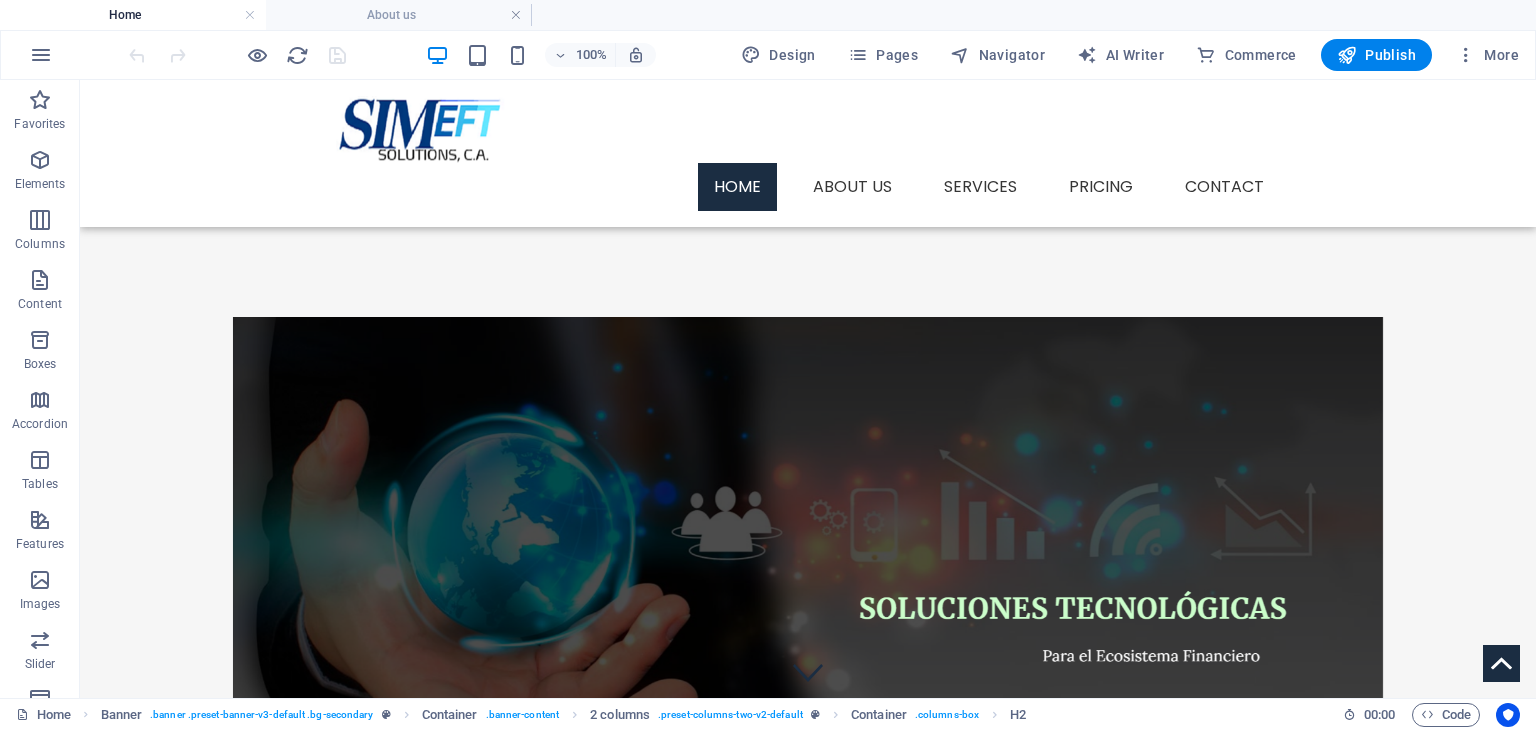 scroll, scrollTop: 444, scrollLeft: 0, axis: vertical 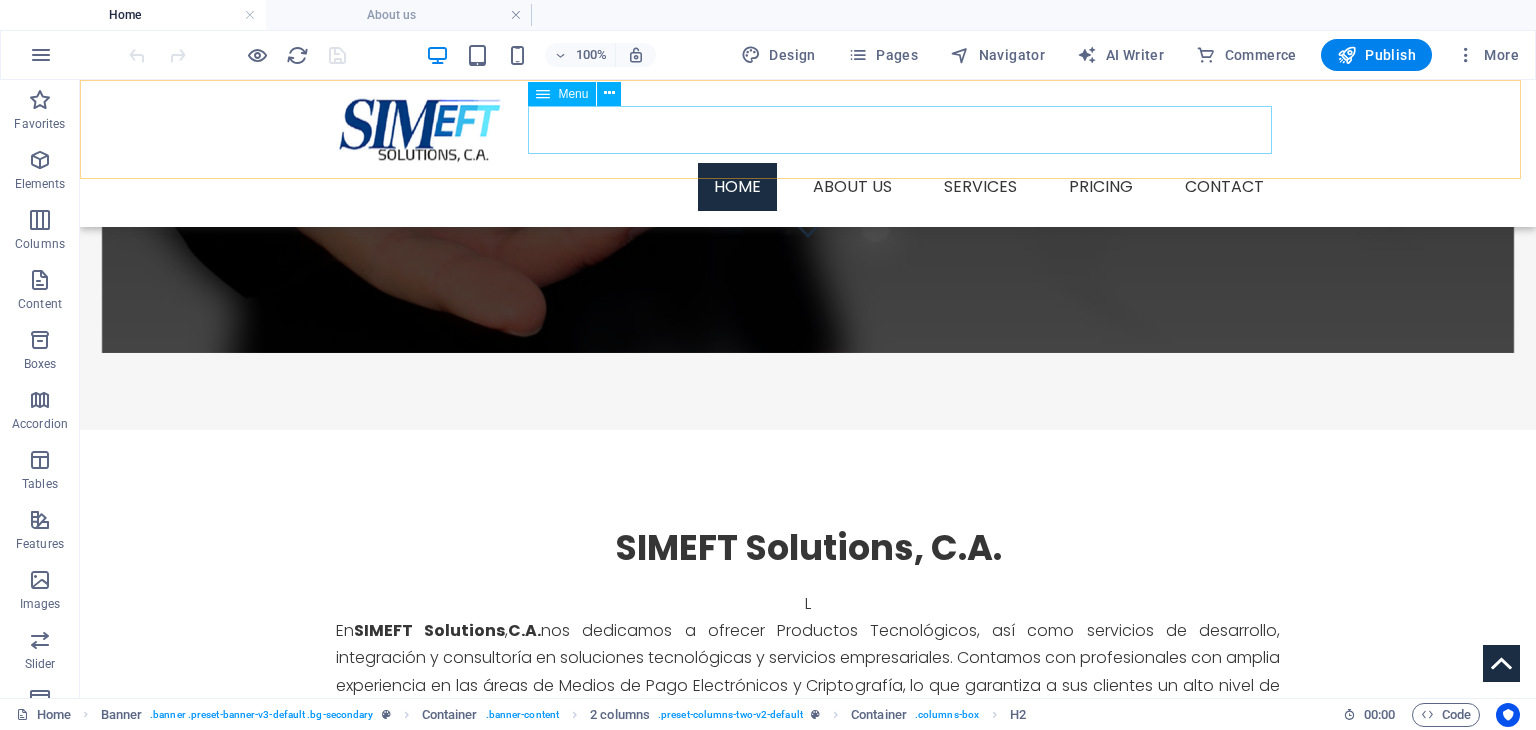 click on "Home About us Services Service Detail Pricing Contact" at bounding box center [808, 187] 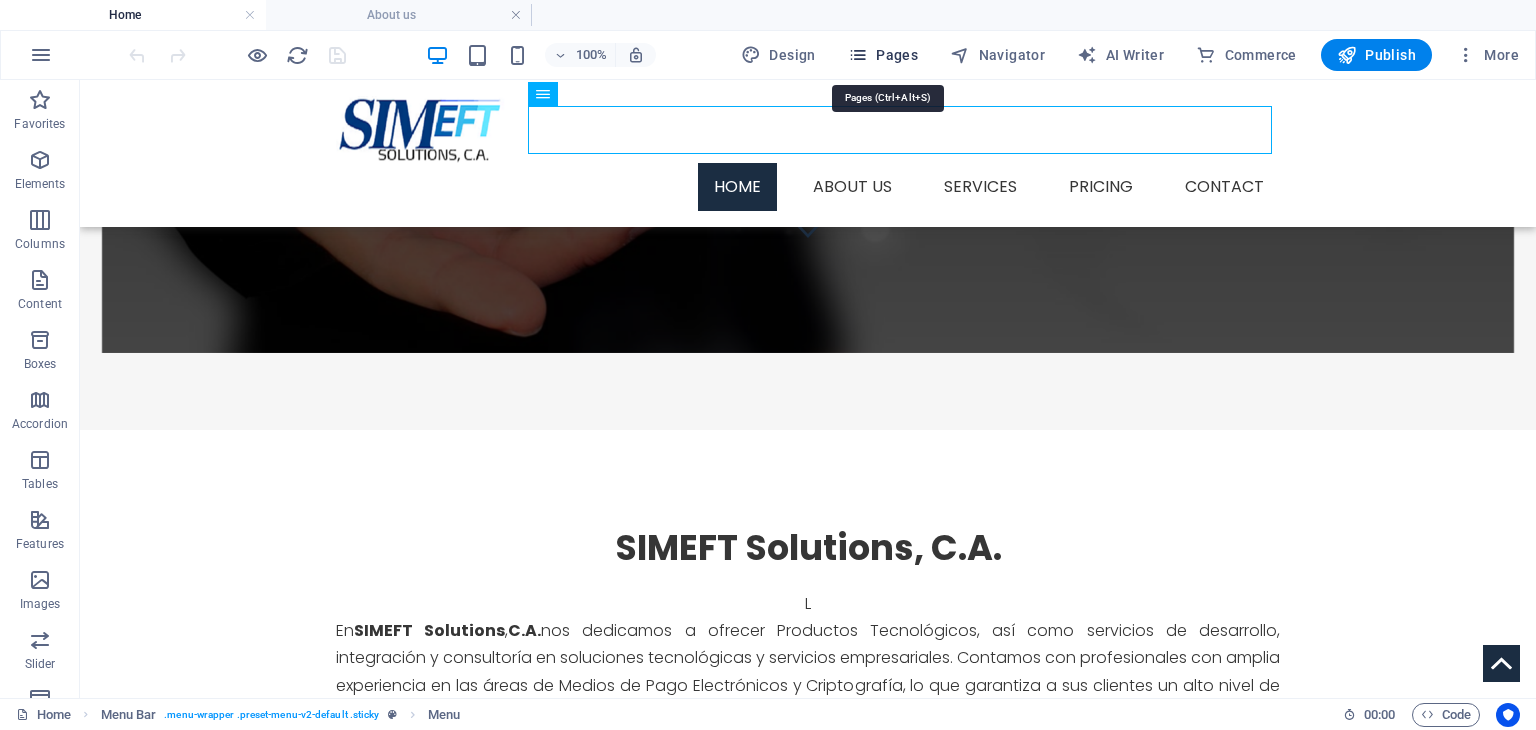 click on "Pages" at bounding box center (883, 55) 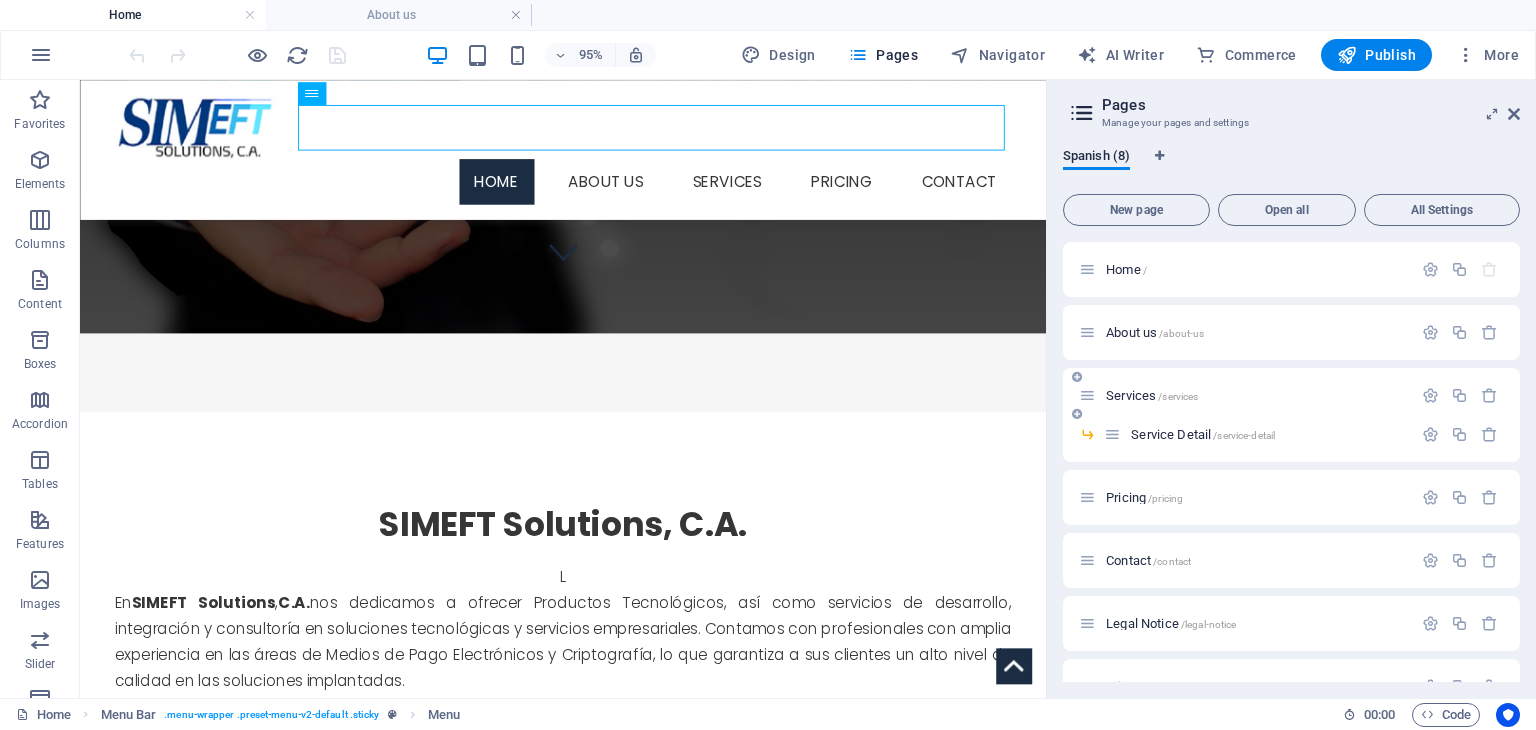 click on "Services /services" at bounding box center (1245, 395) 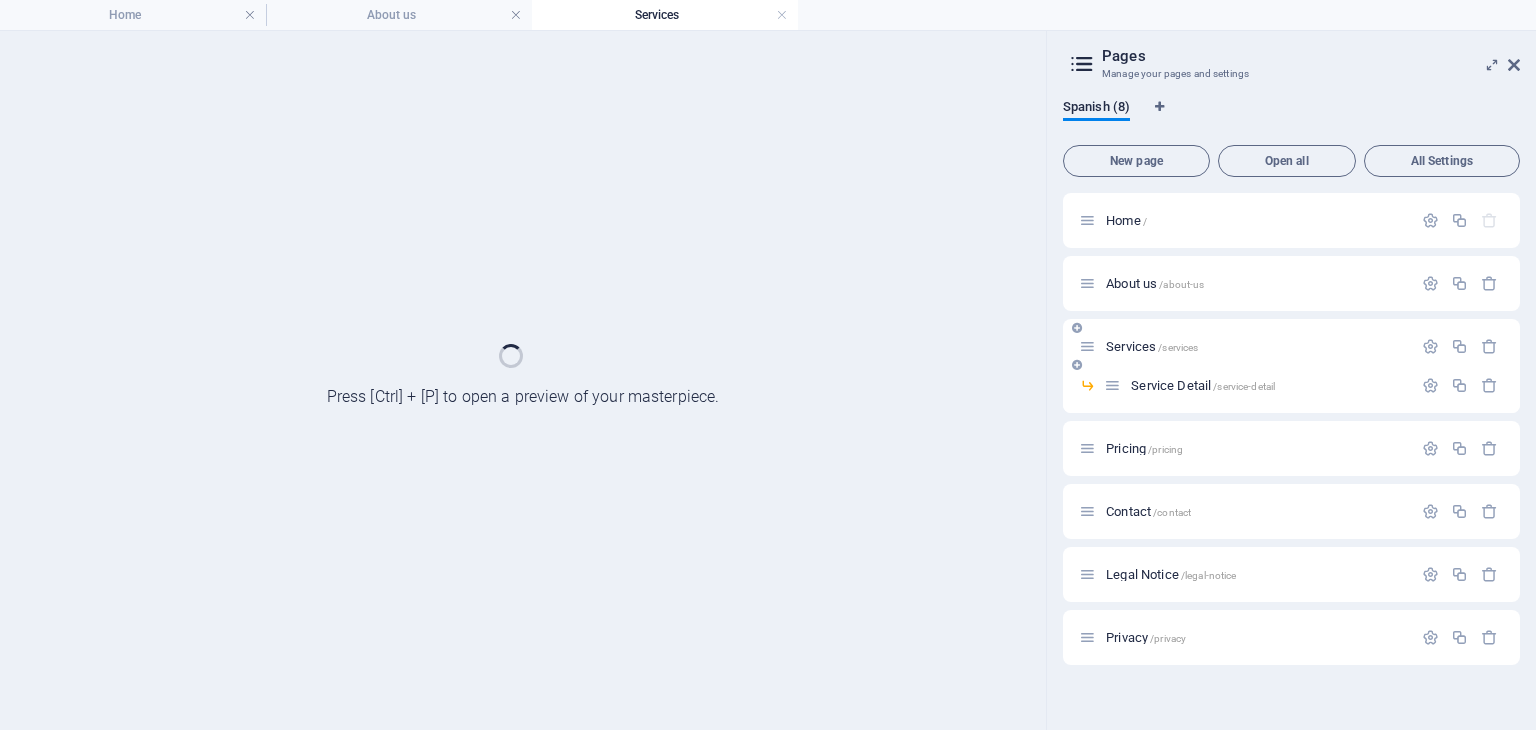 scroll, scrollTop: 0, scrollLeft: 0, axis: both 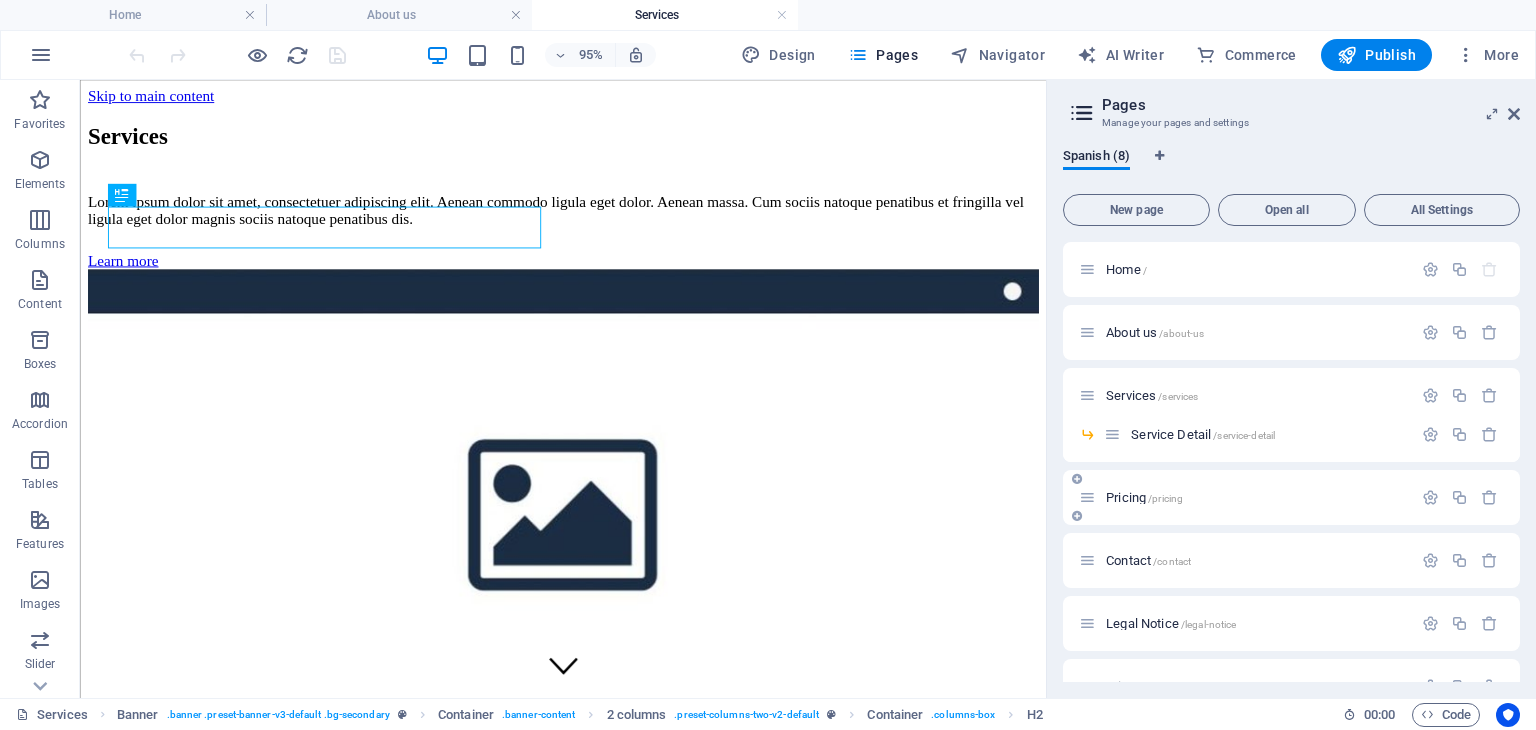 click on "Pricing /pricing" at bounding box center (1144, 497) 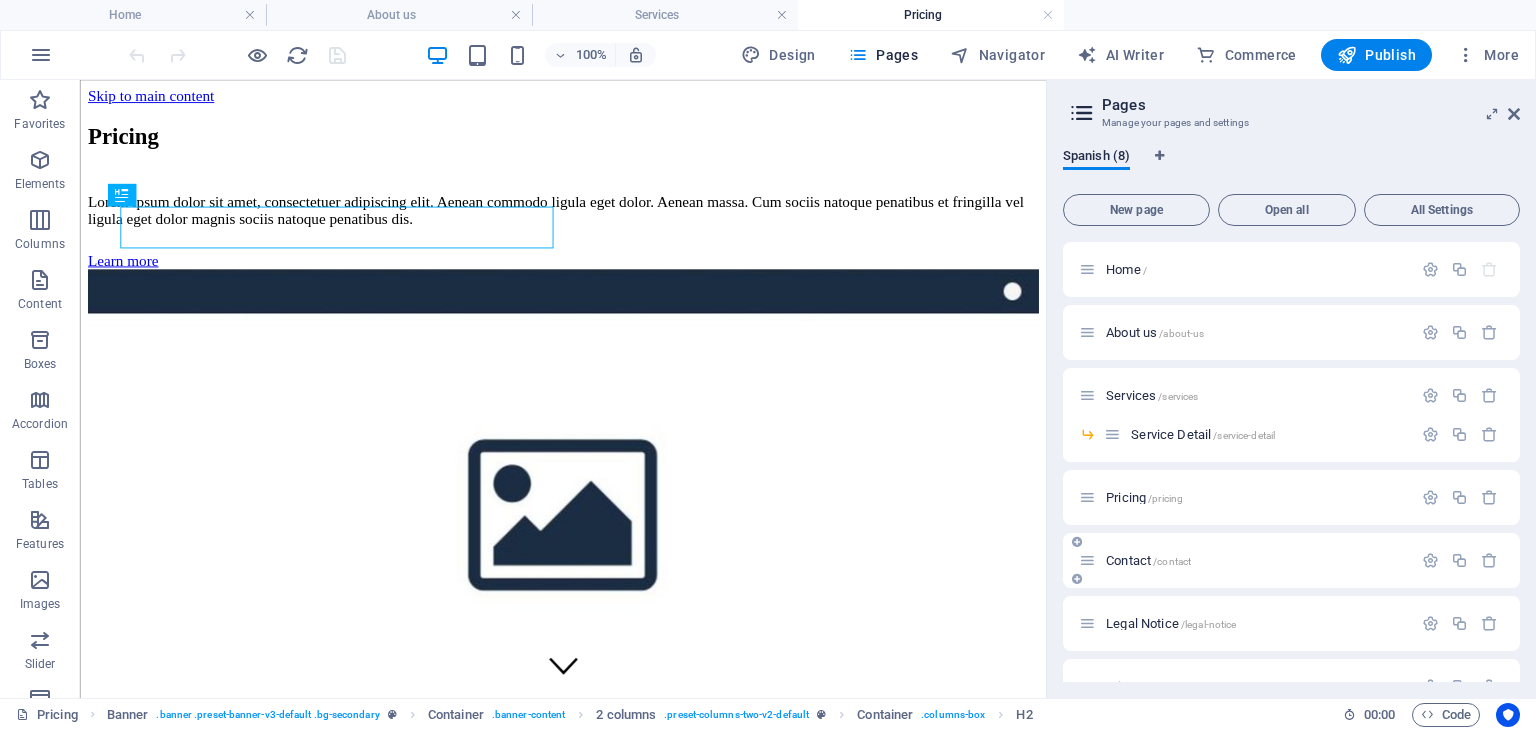 scroll, scrollTop: 0, scrollLeft: 0, axis: both 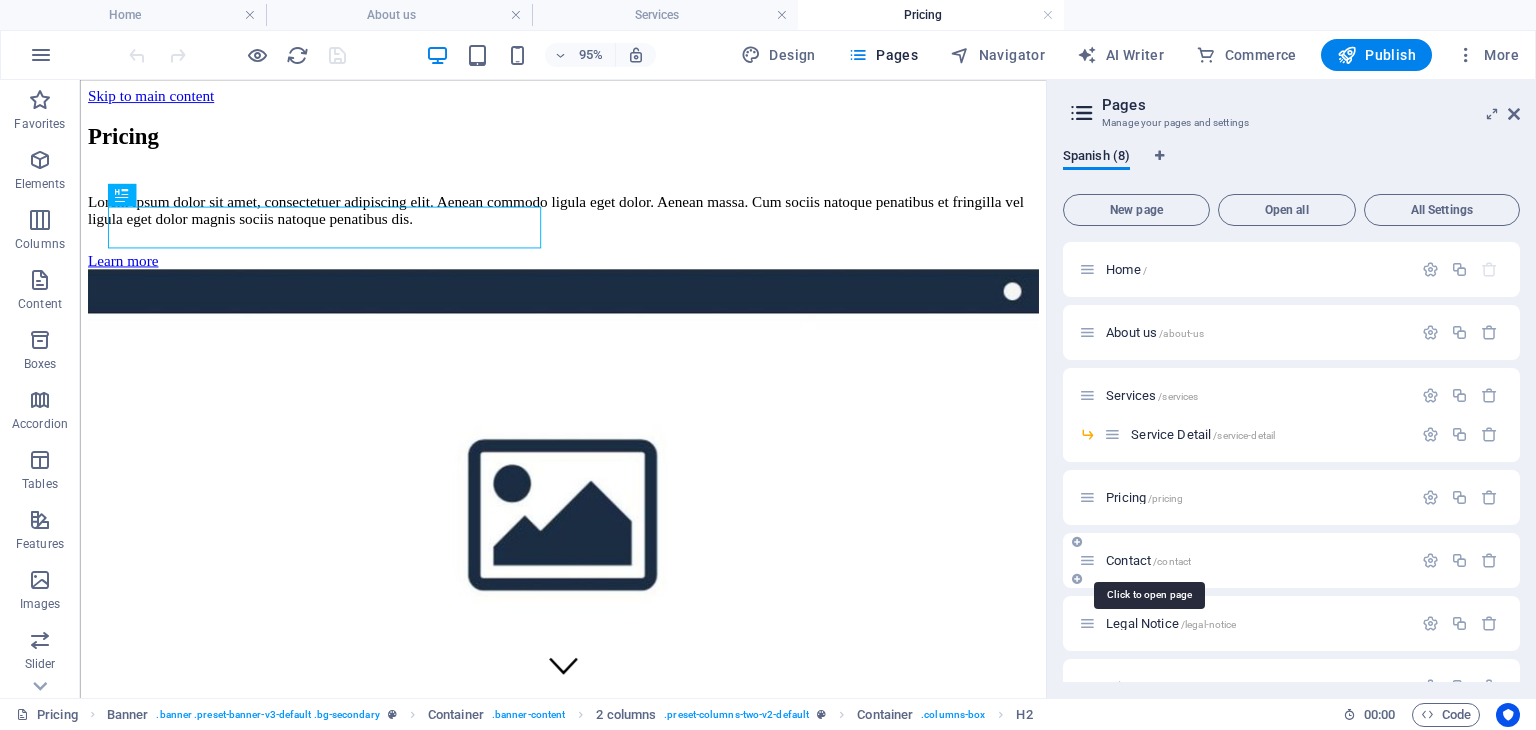 click on "Contact /contact" at bounding box center (1148, 560) 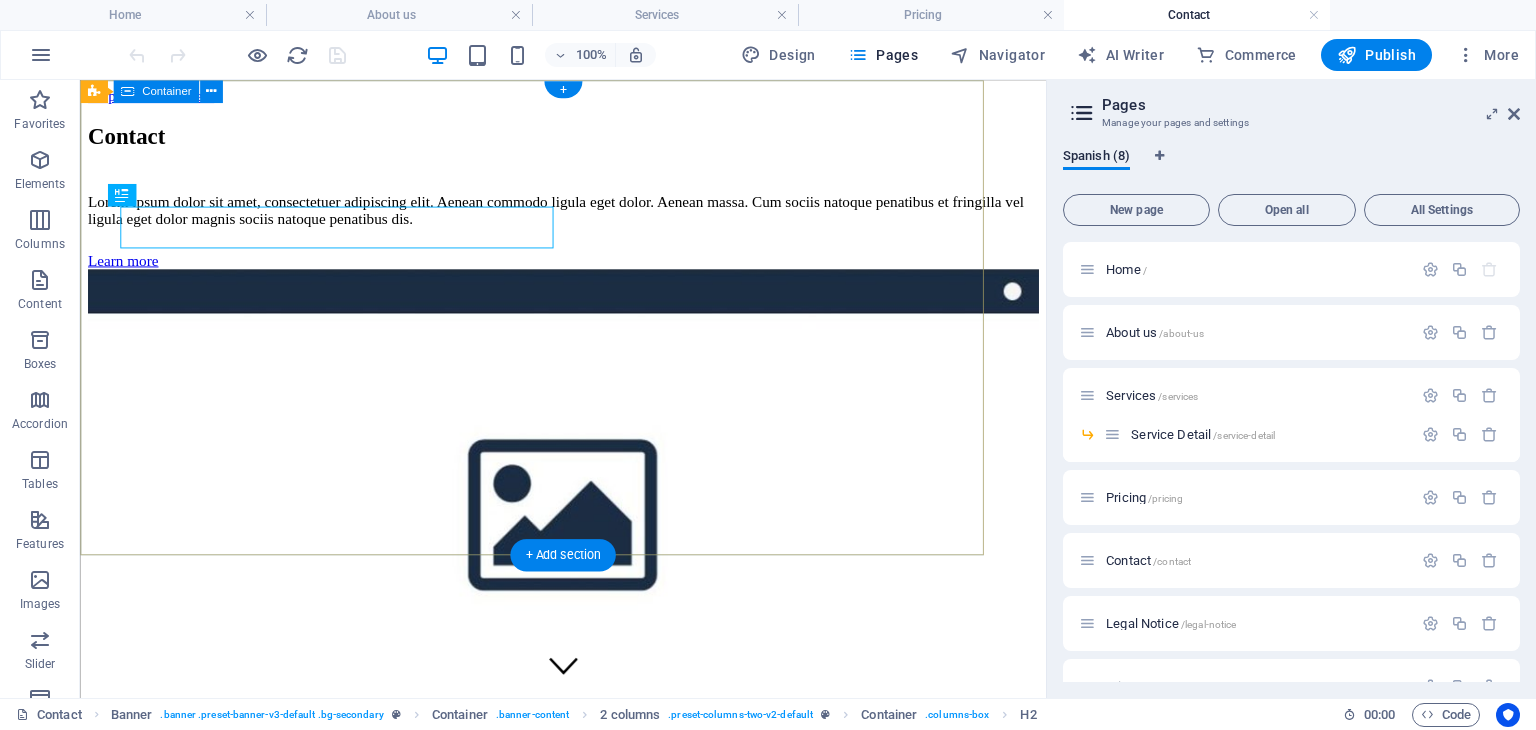scroll, scrollTop: 0, scrollLeft: 0, axis: both 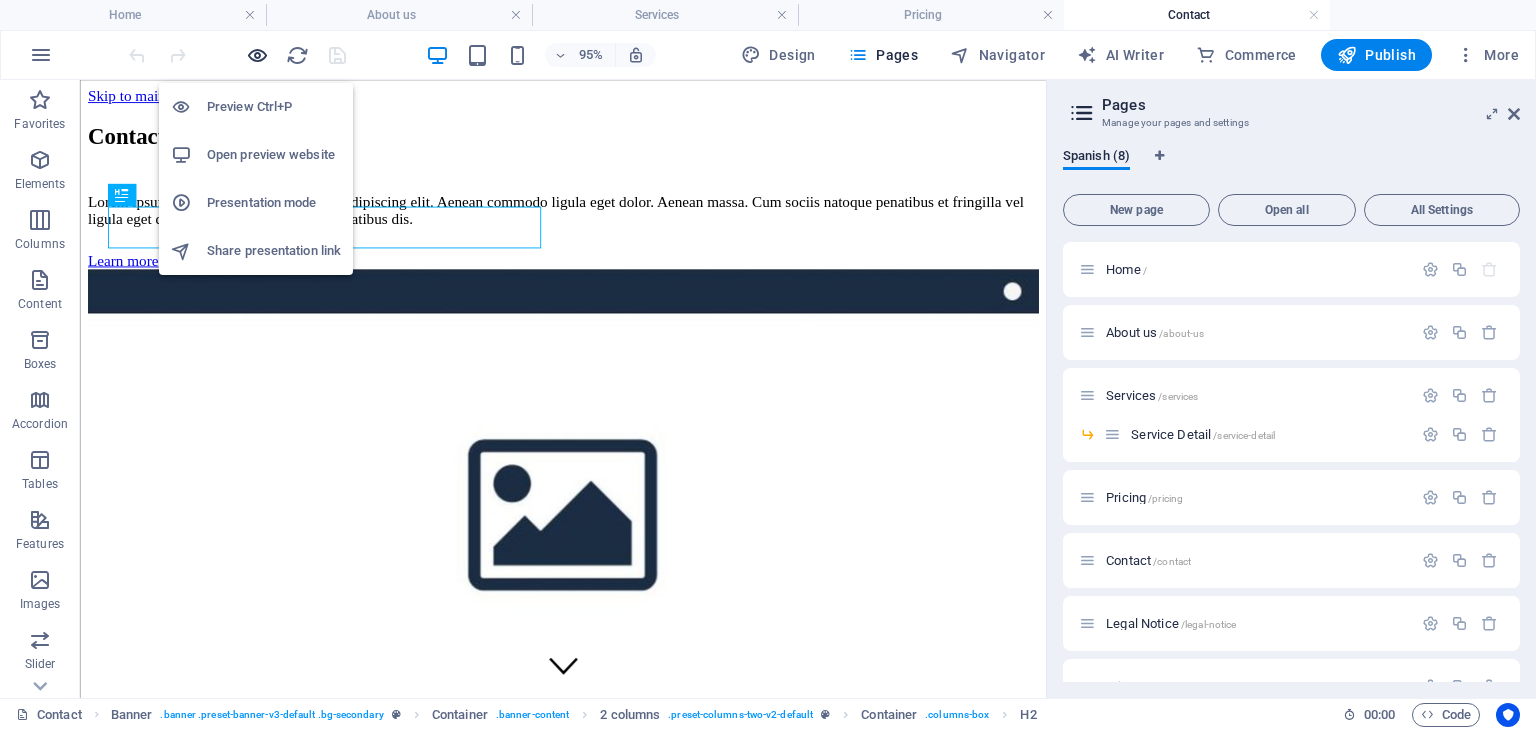 click at bounding box center (257, 55) 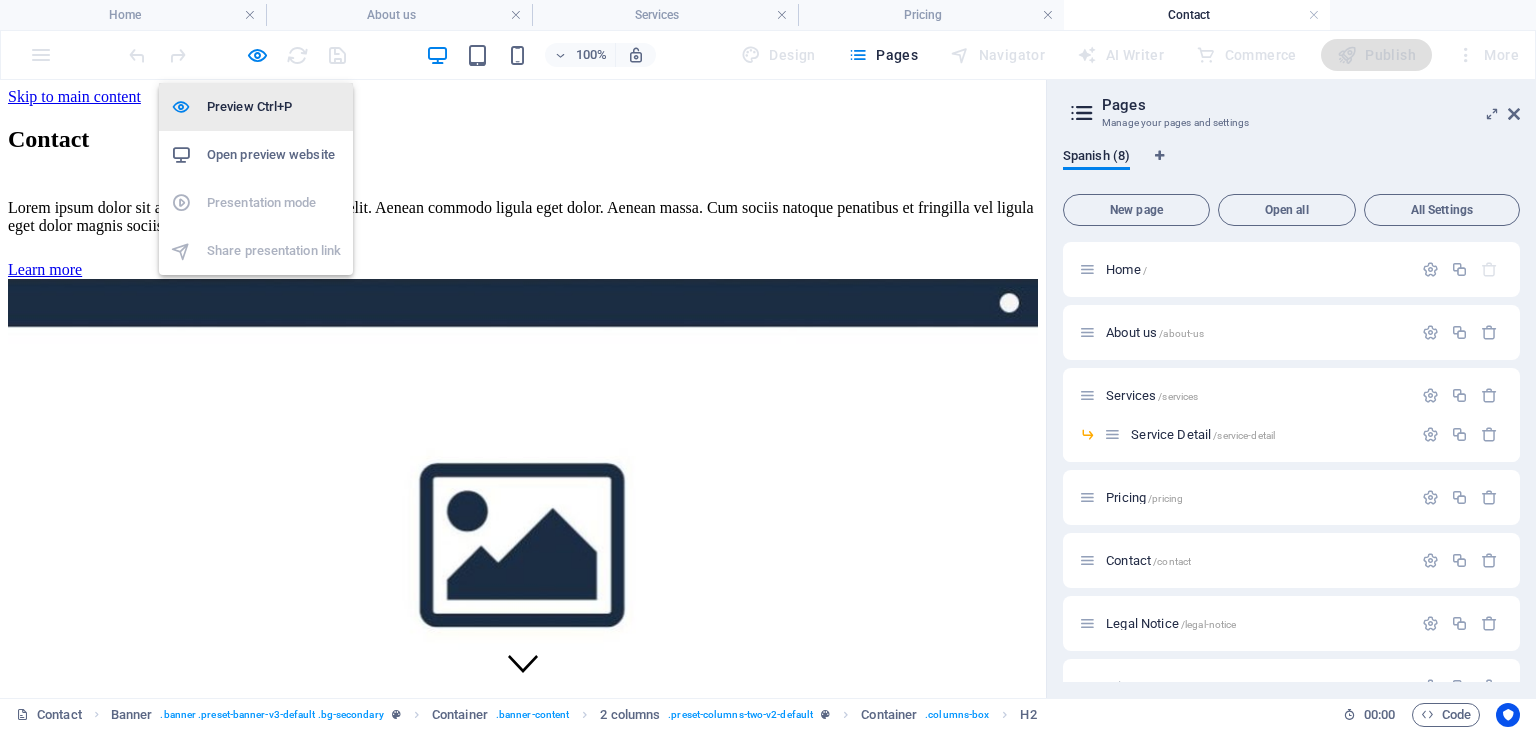 click on "Preview Ctrl+P" at bounding box center [274, 107] 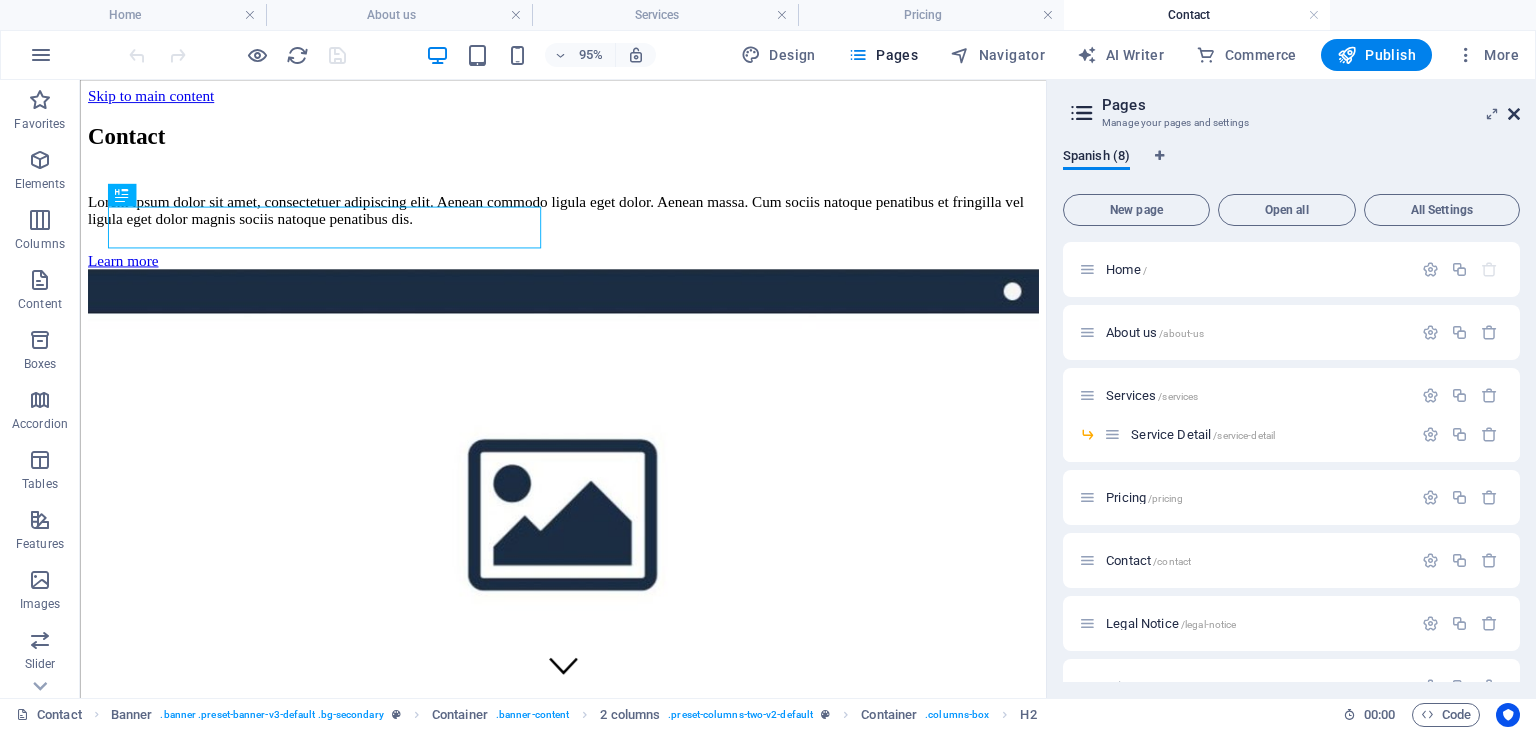 click at bounding box center (1514, 114) 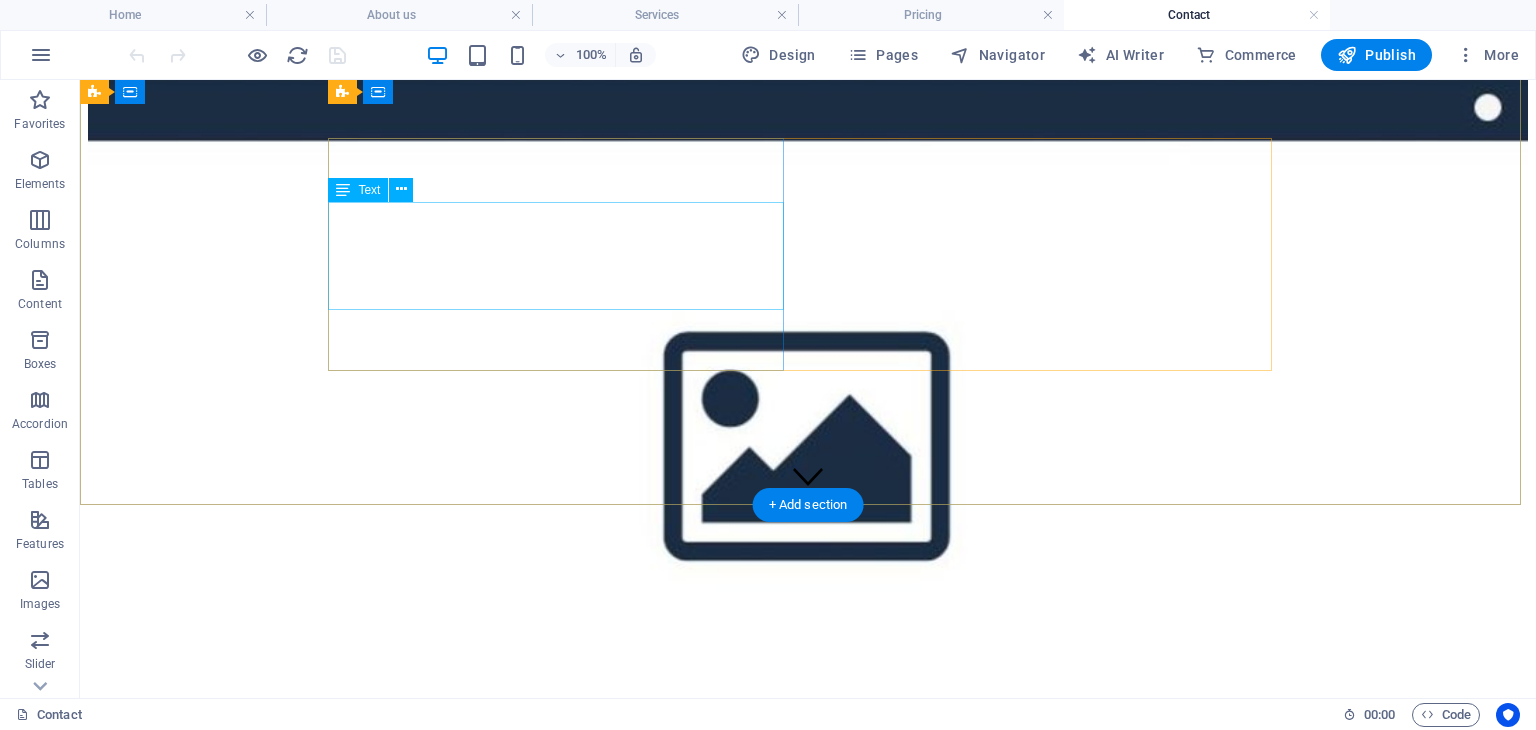 scroll, scrollTop: 0, scrollLeft: 0, axis: both 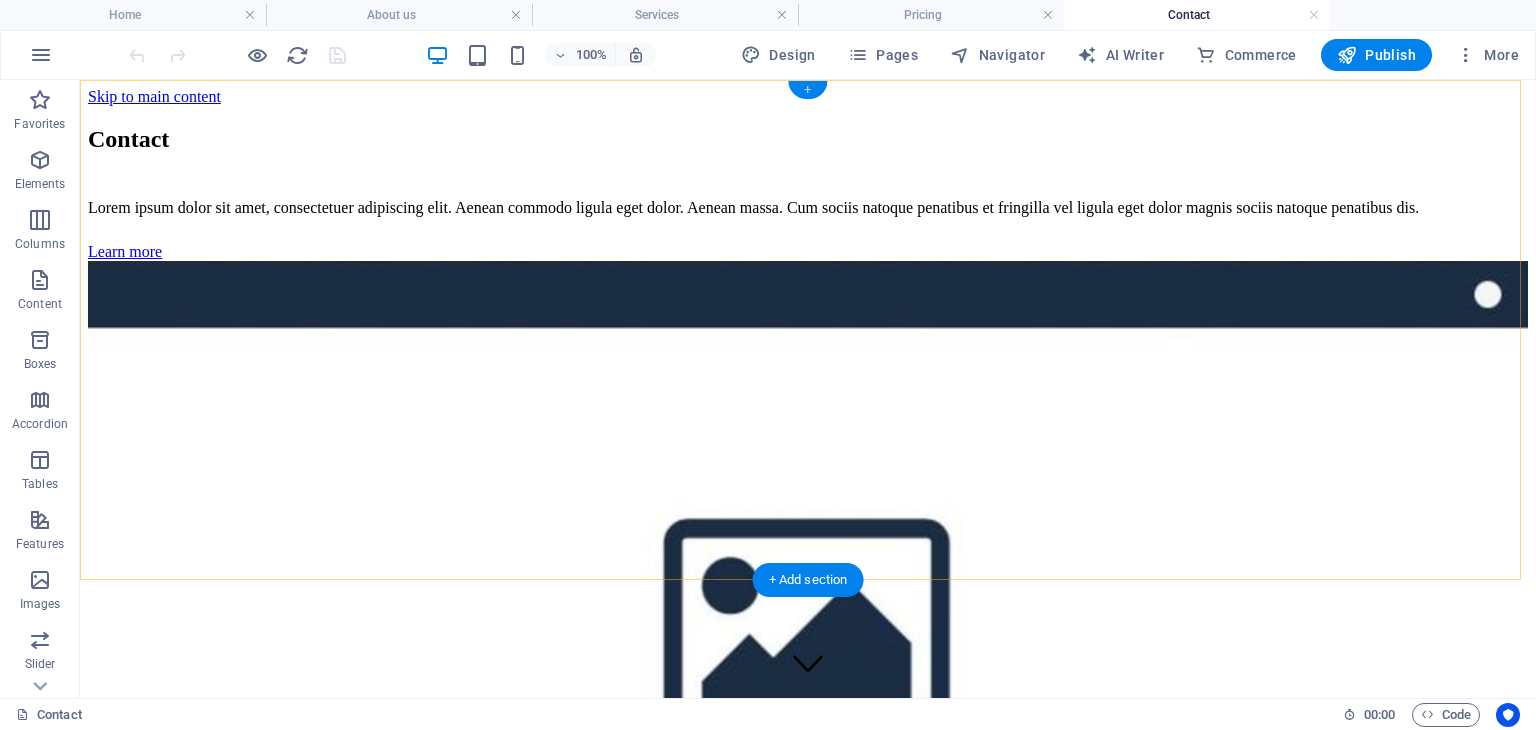 click on "+" at bounding box center (807, 90) 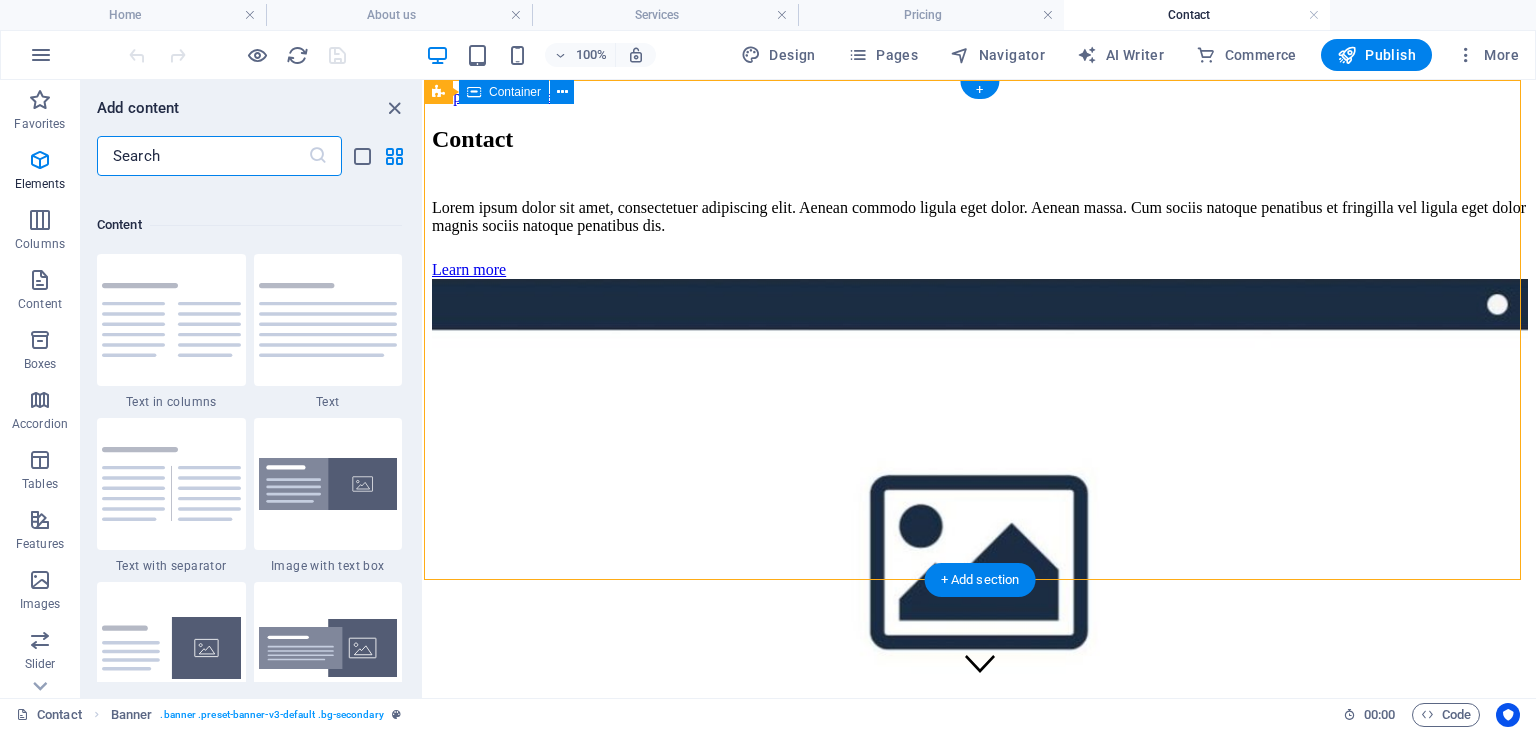 scroll, scrollTop: 3499, scrollLeft: 0, axis: vertical 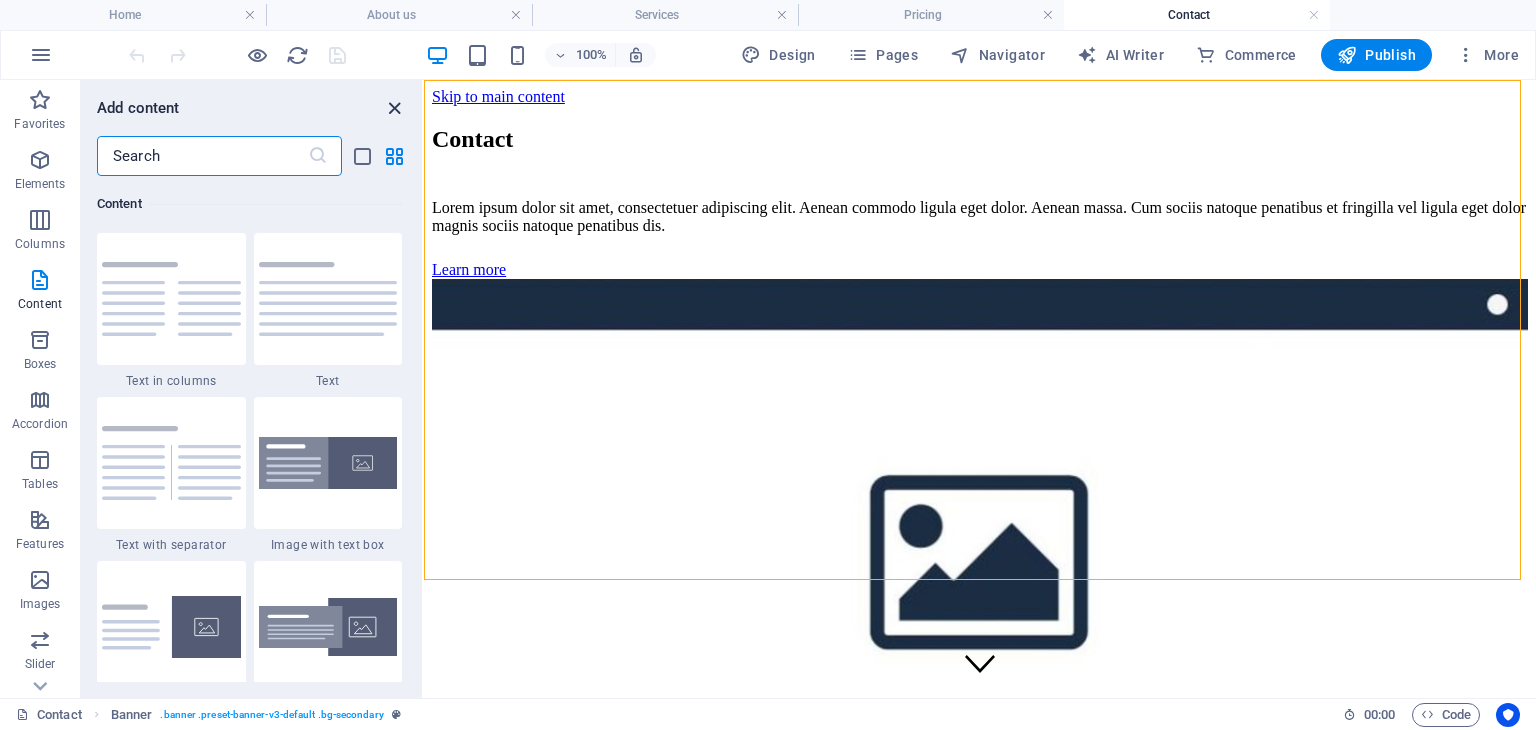 click at bounding box center [394, 108] 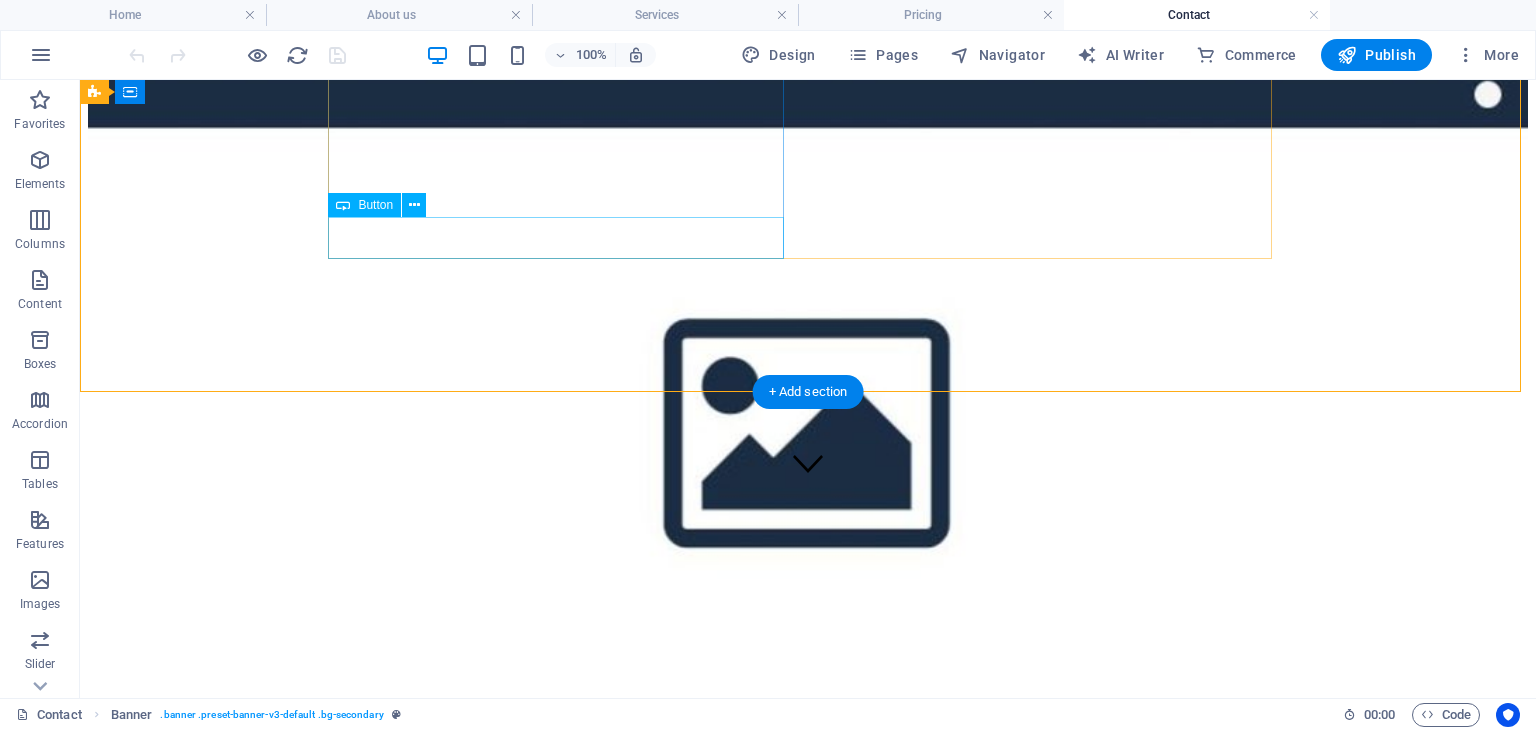 scroll, scrollTop: 0, scrollLeft: 0, axis: both 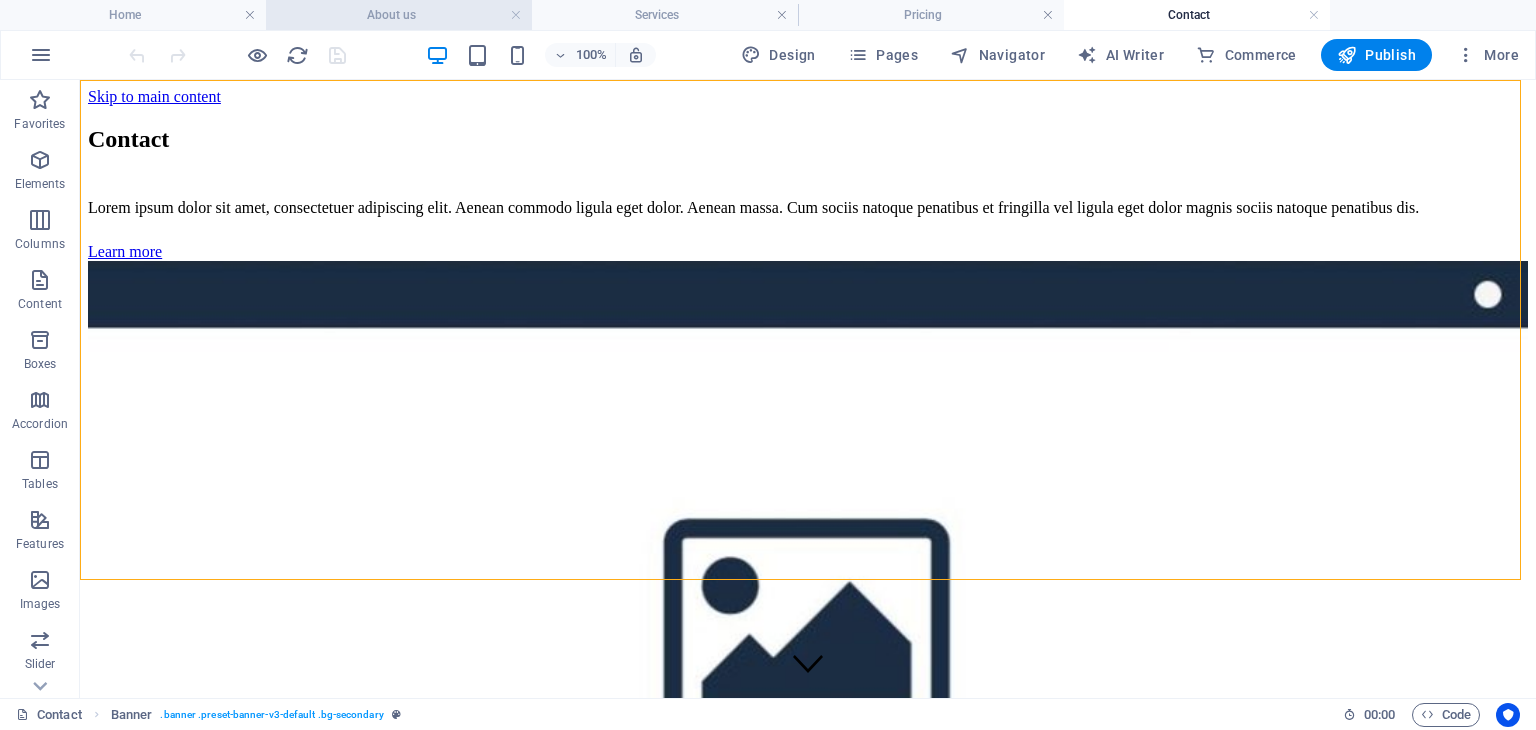 click on "About us" at bounding box center [399, 15] 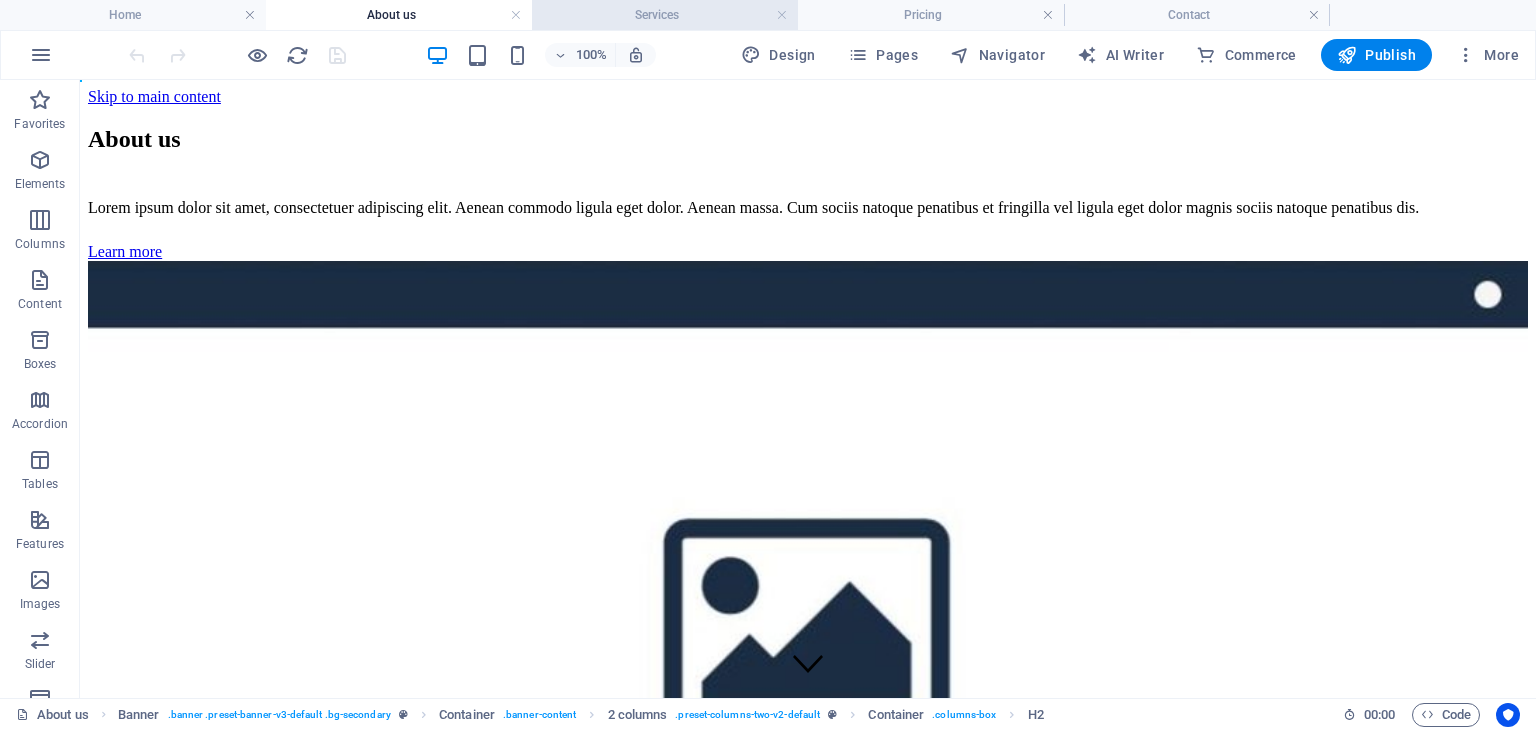 click on "Services" at bounding box center [665, 15] 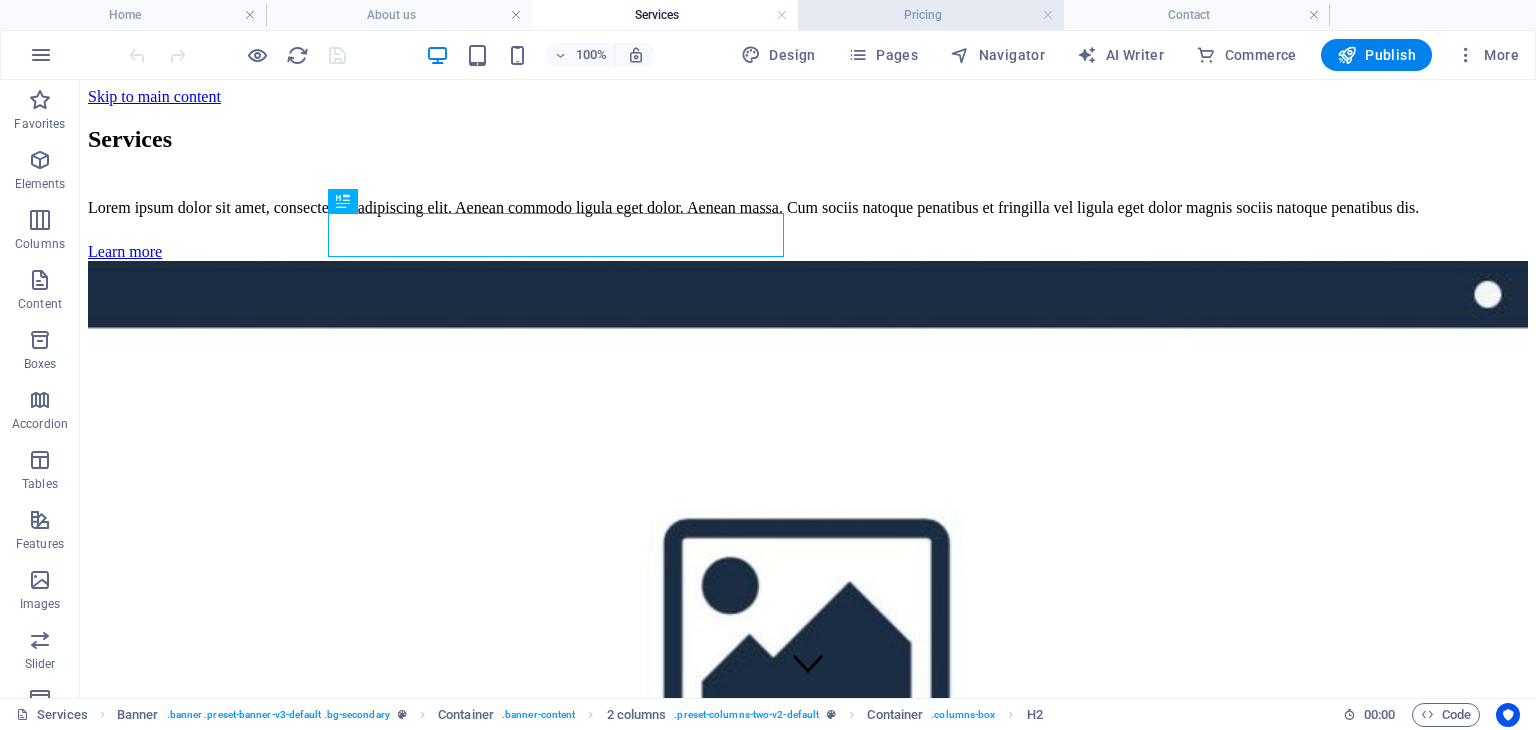 click on "Pricing" at bounding box center (931, 15) 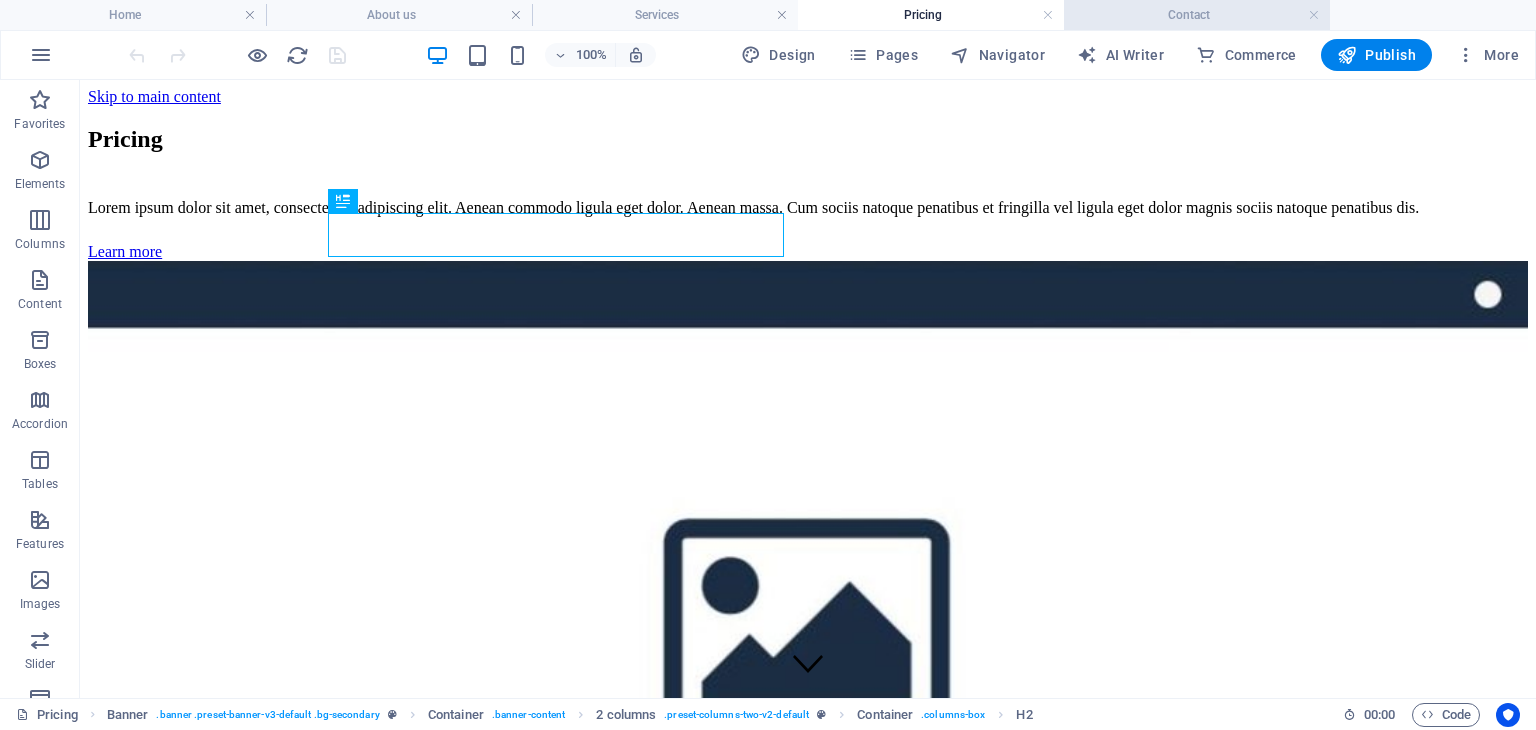 click on "Contact" at bounding box center [1197, 15] 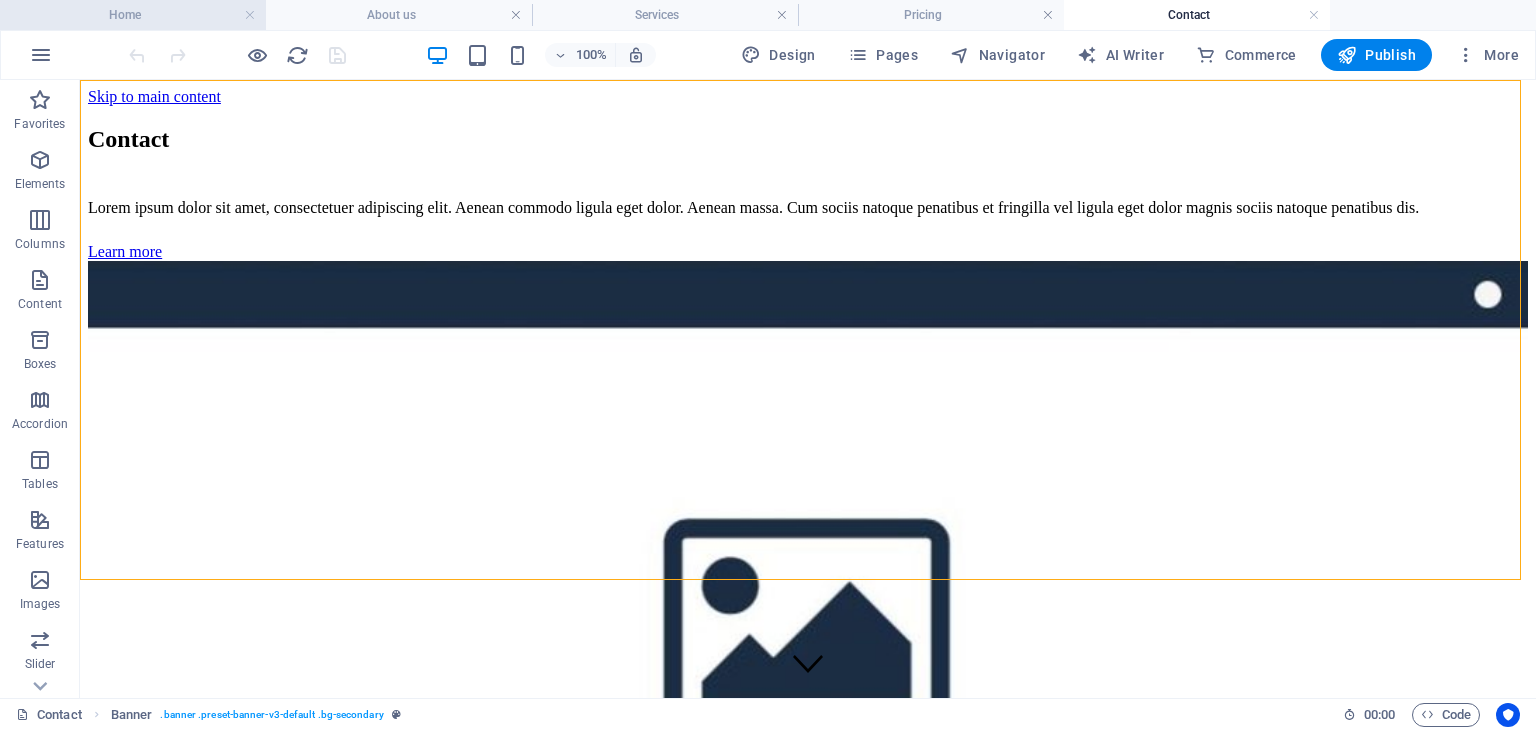 click on "Home" at bounding box center [133, 15] 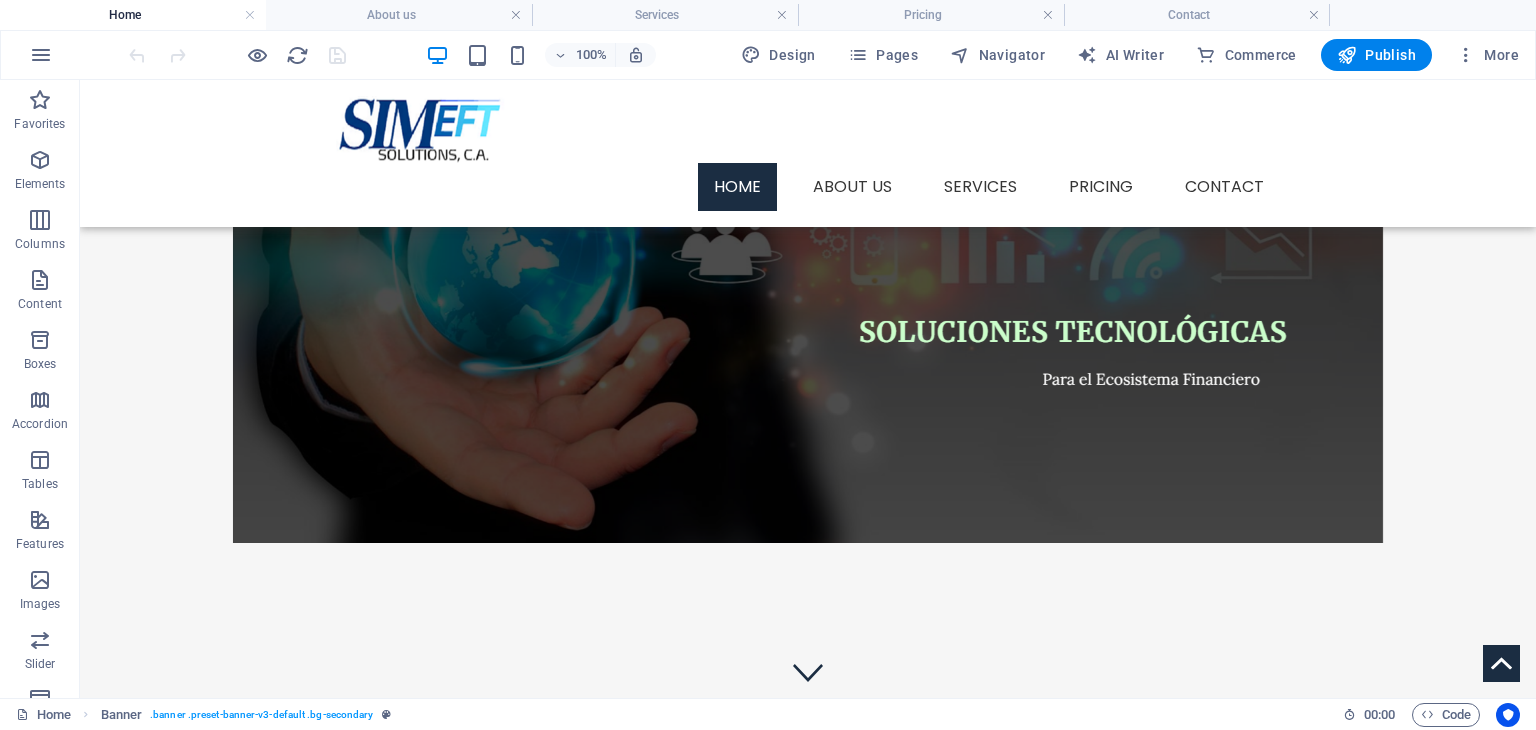 scroll, scrollTop: 444, scrollLeft: 0, axis: vertical 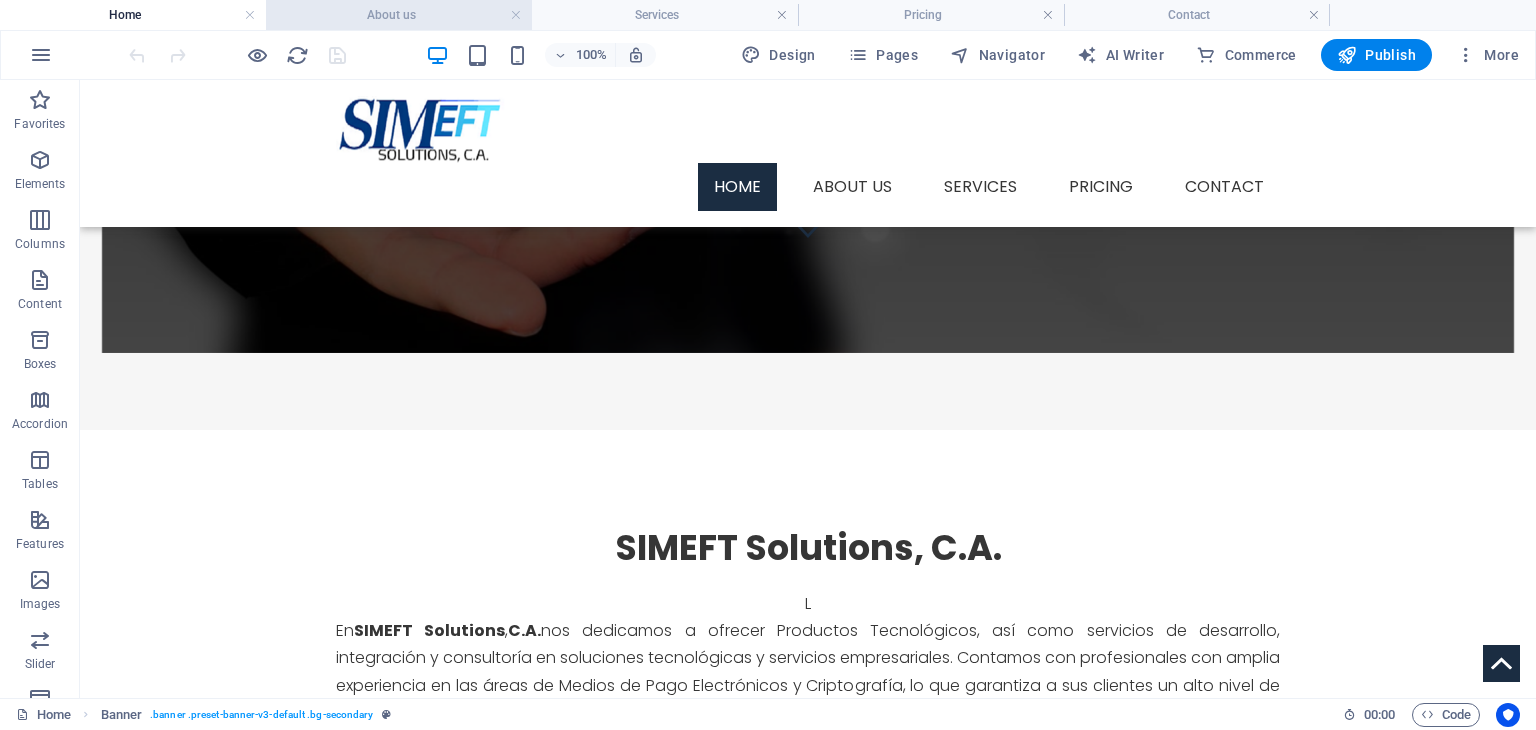 click on "About us" at bounding box center (399, 15) 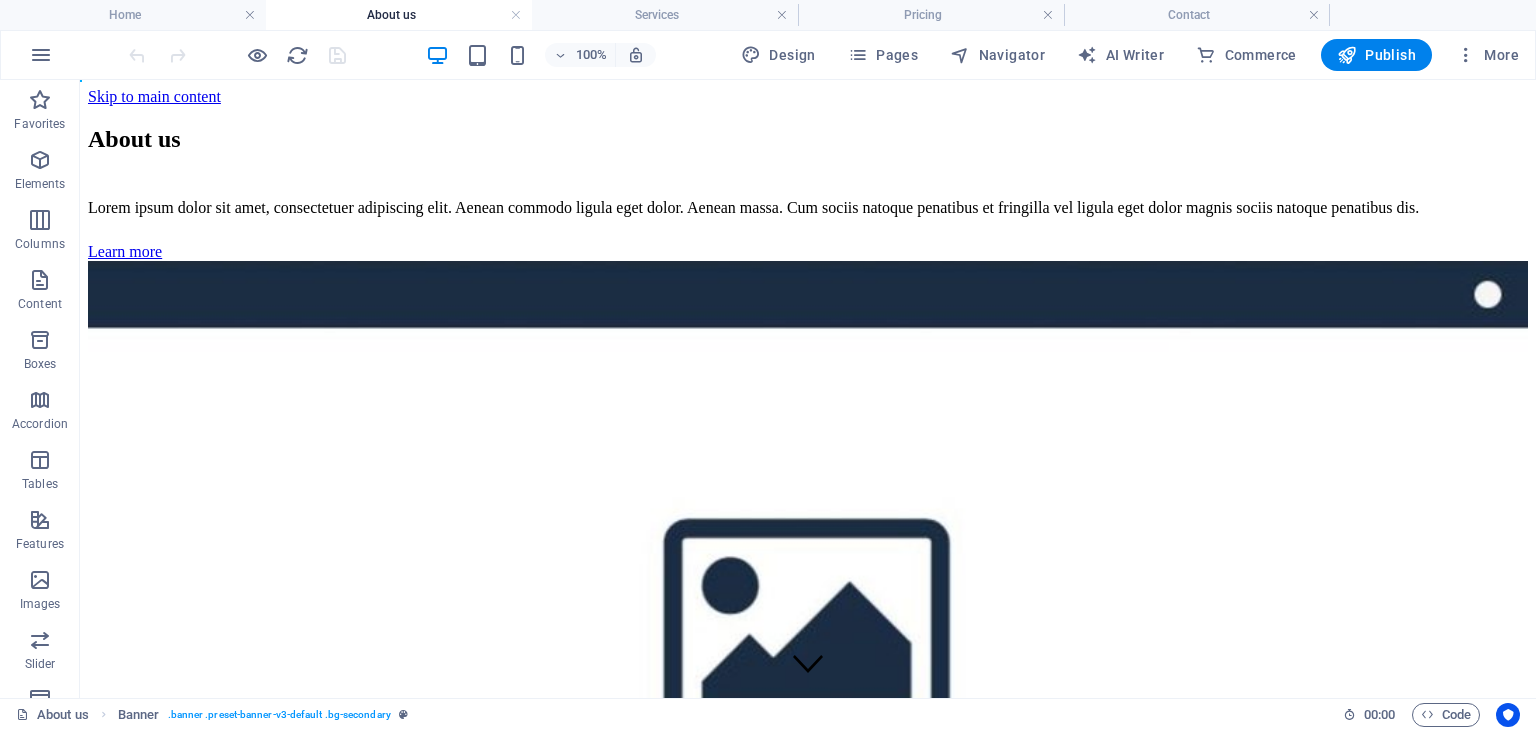 scroll, scrollTop: 0, scrollLeft: 0, axis: both 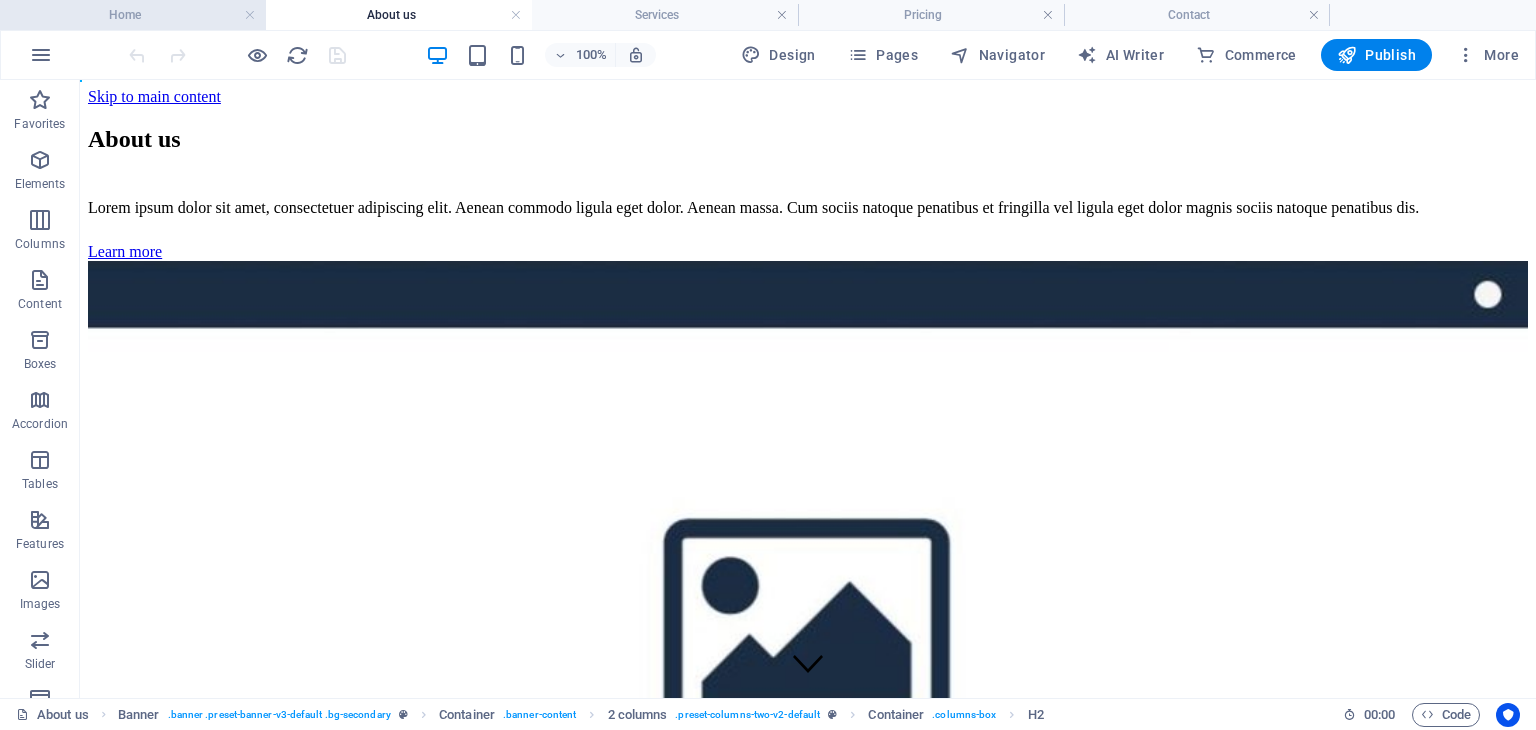 click on "Home" at bounding box center (133, 15) 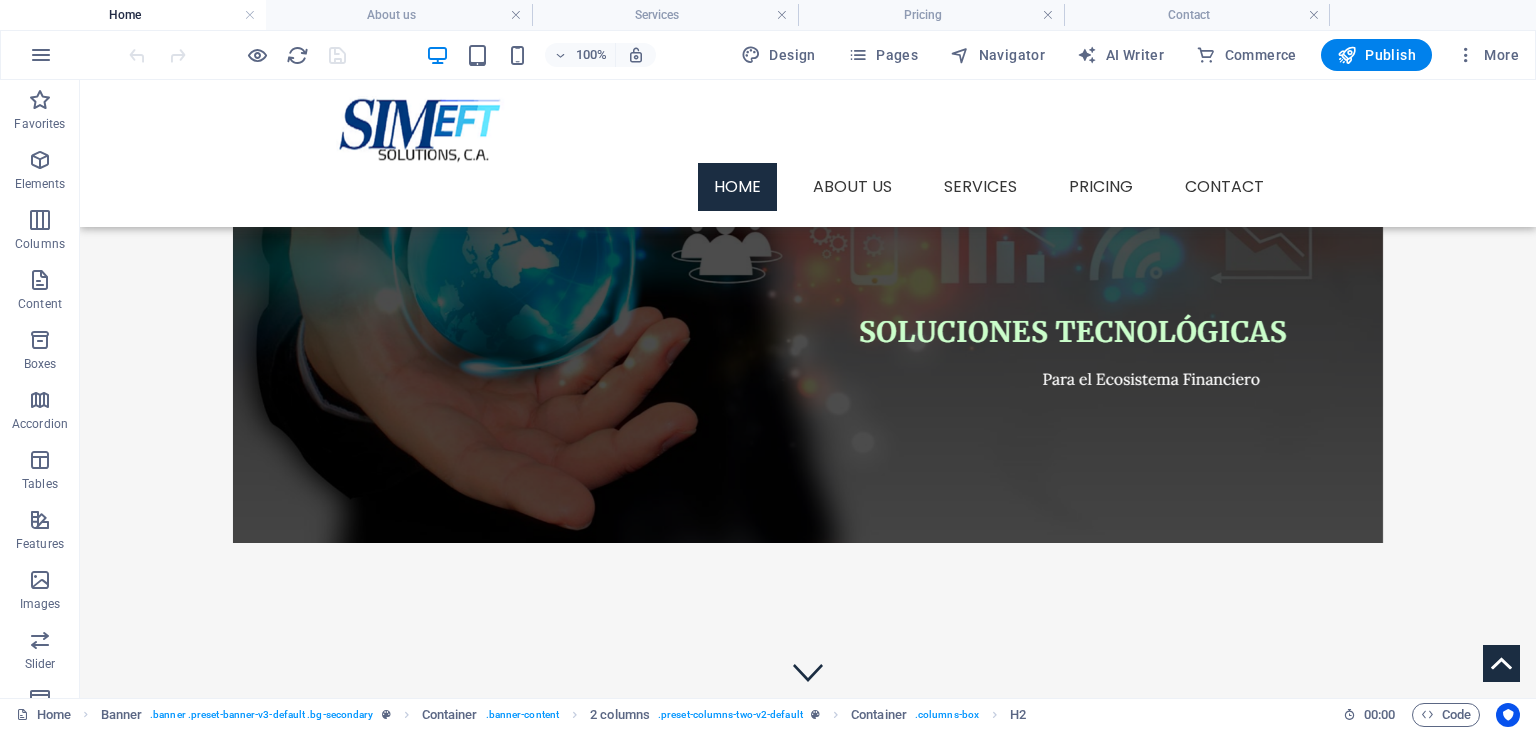 scroll, scrollTop: 444, scrollLeft: 0, axis: vertical 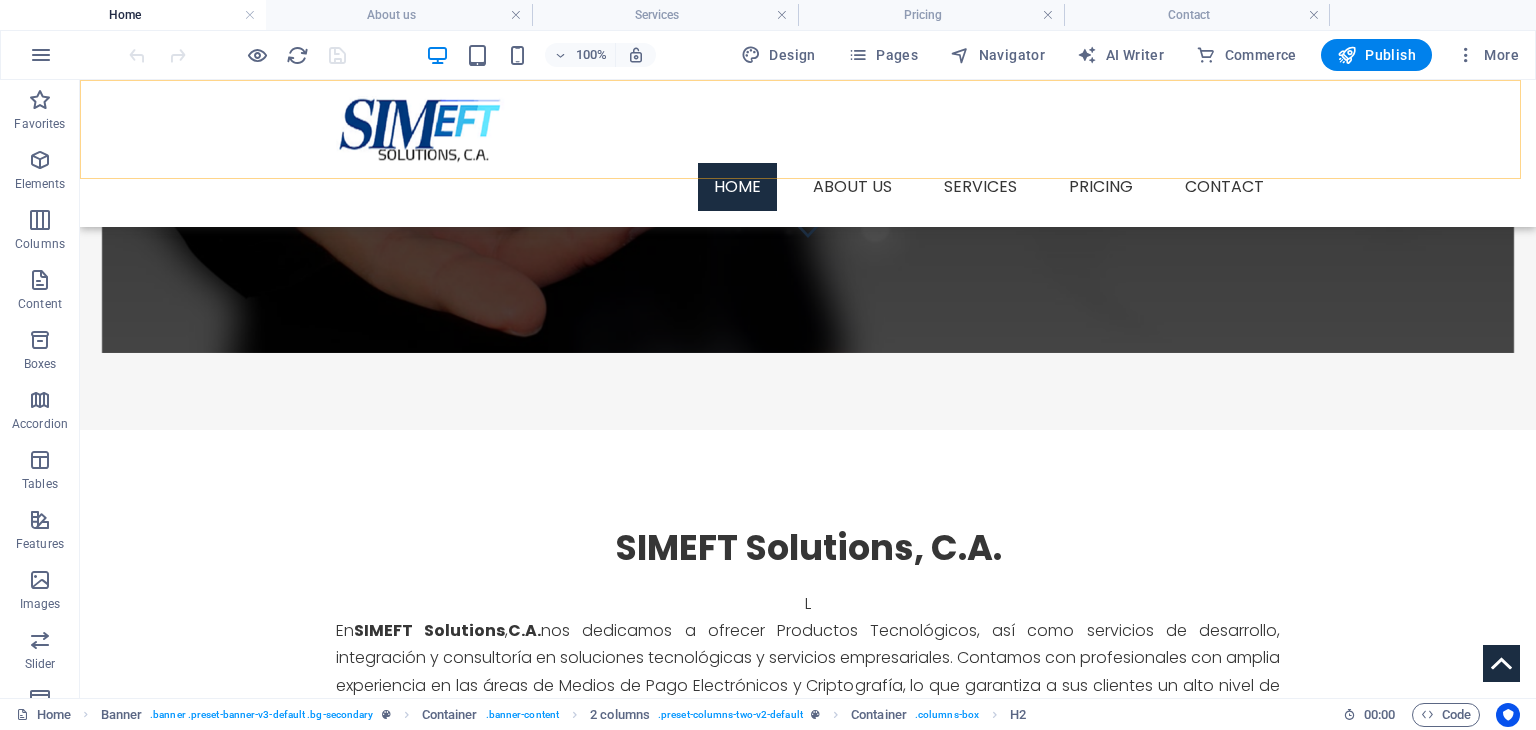 click on "Menu Home About us Services Service Detail Pricing Contact" at bounding box center [808, 153] 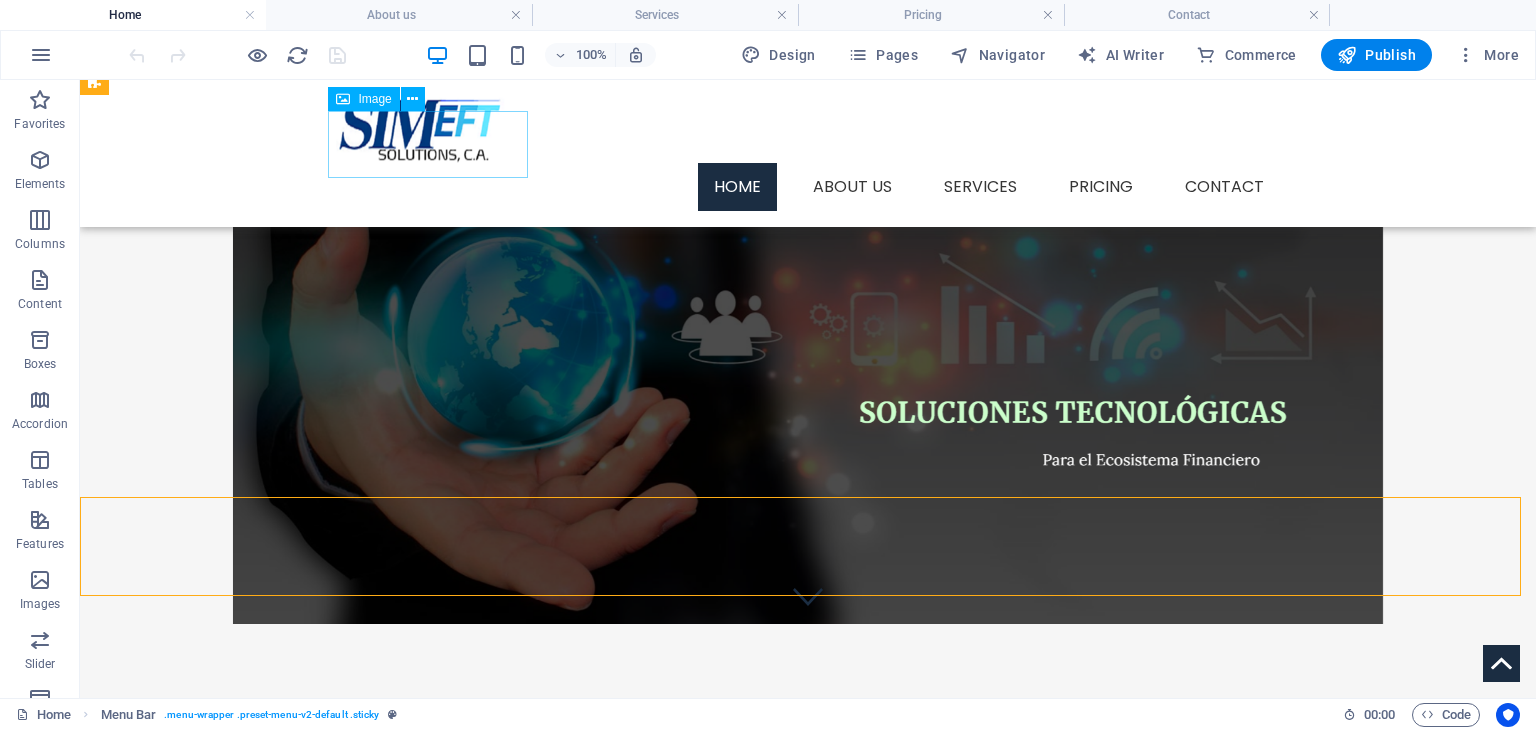 scroll, scrollTop: 0, scrollLeft: 0, axis: both 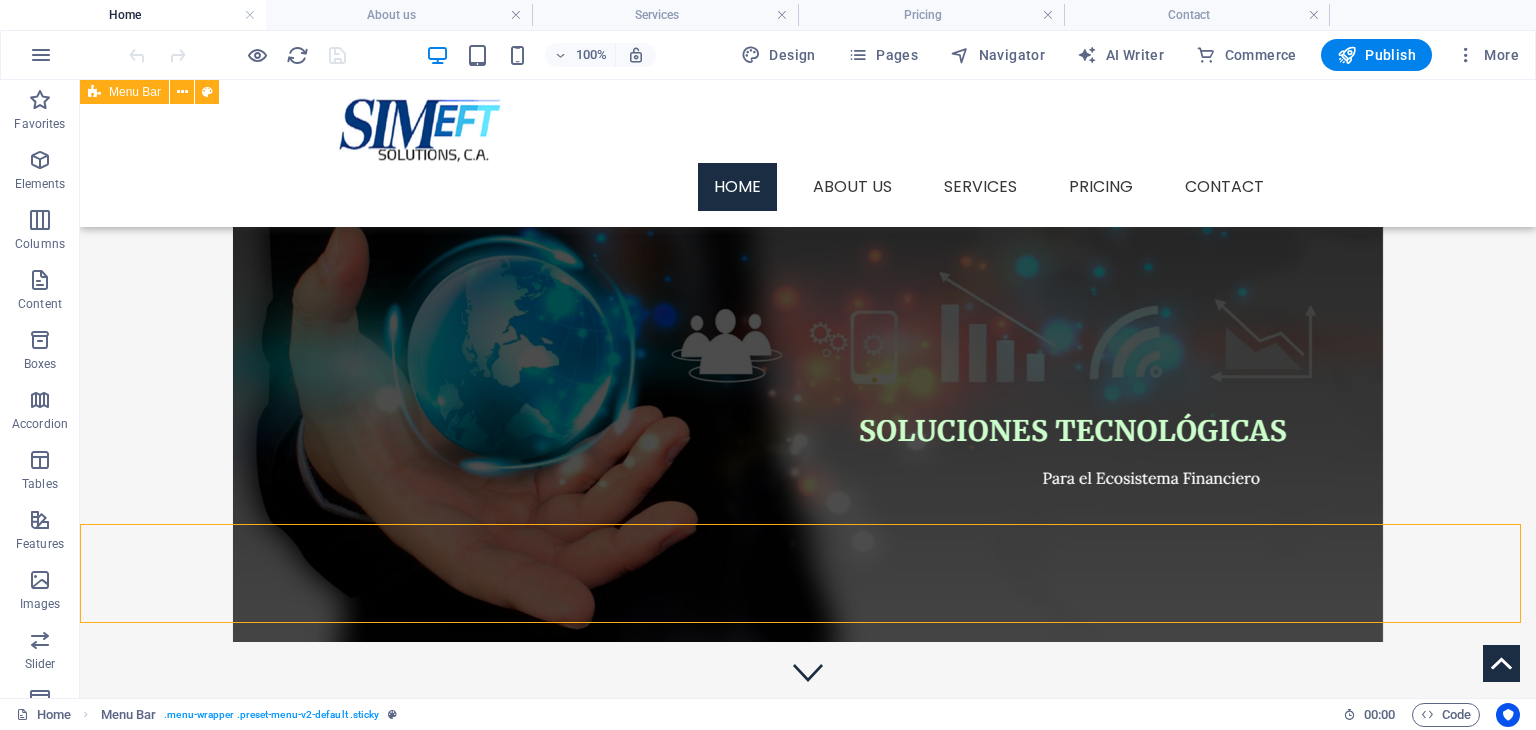 click on "Menu Home About us Services Service Detail Pricing Contact" at bounding box center [808, 153] 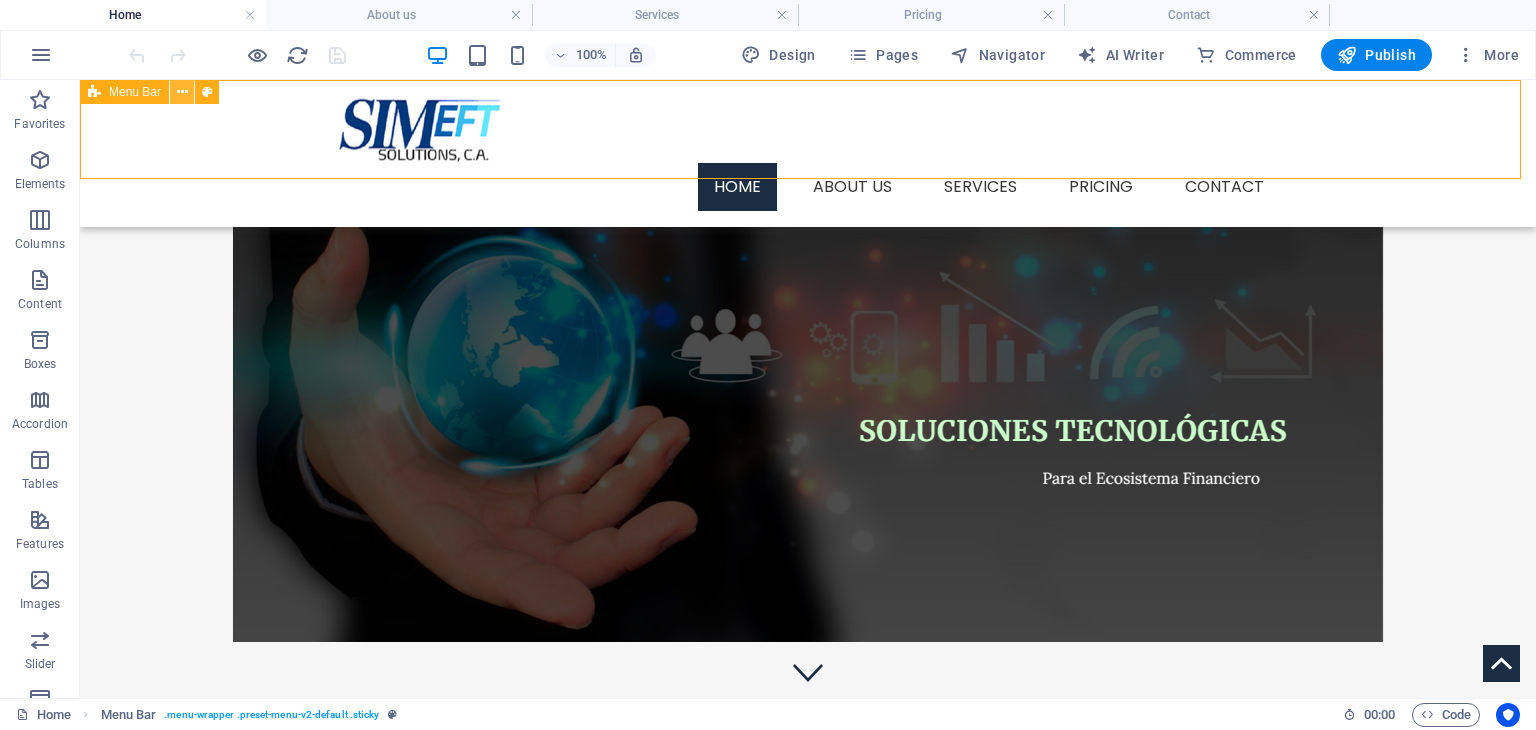 click at bounding box center [182, 92] 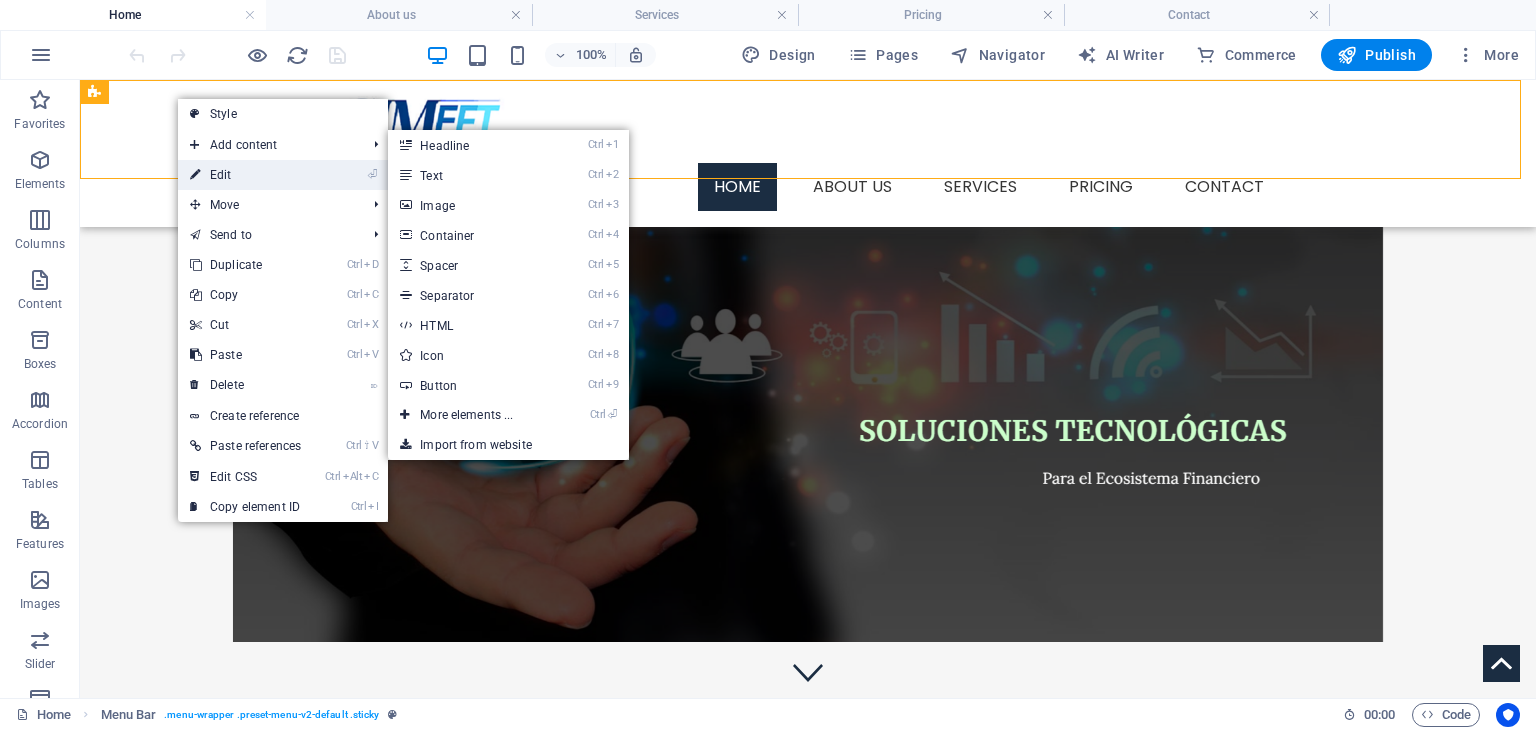 click on "⏎  Edit" at bounding box center (245, 175) 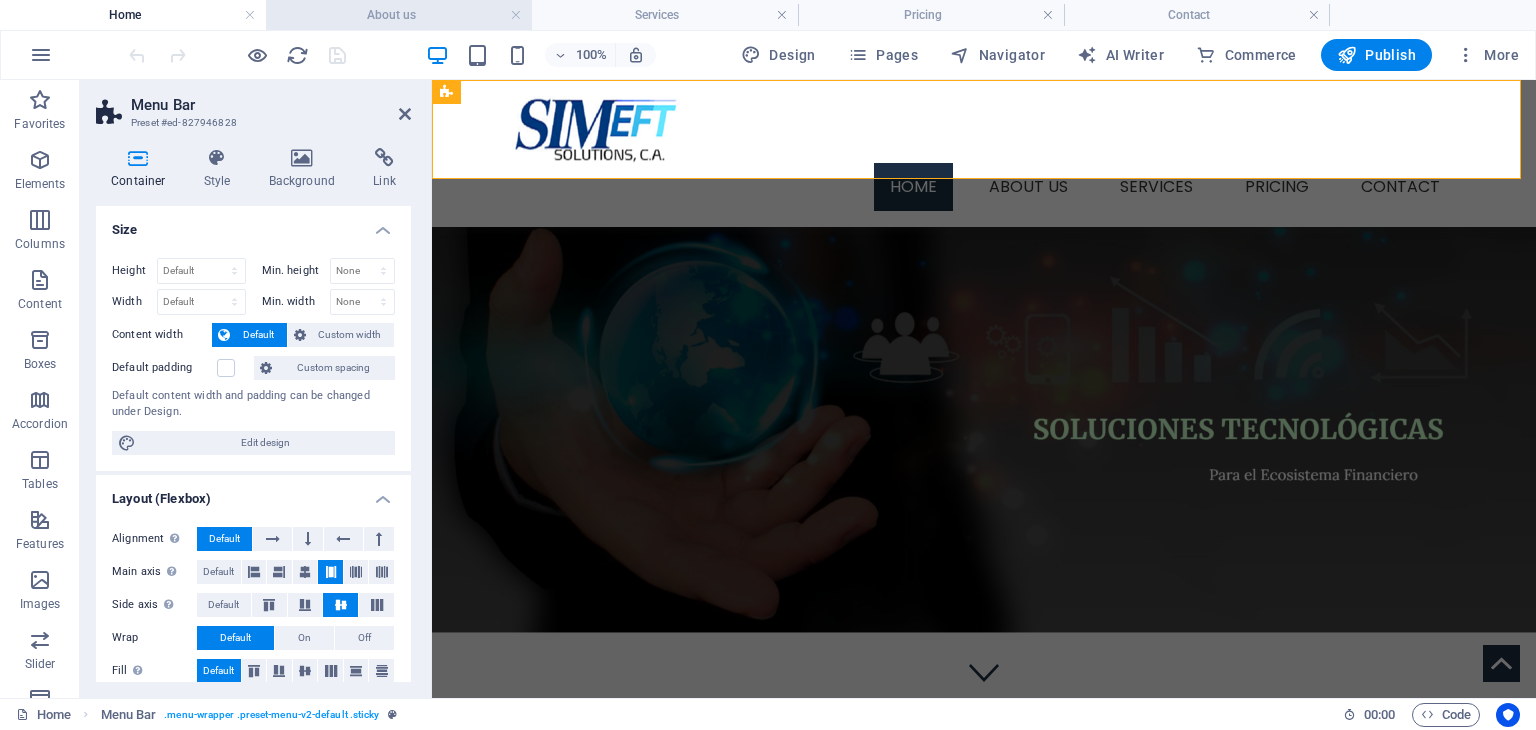 click on "About us" at bounding box center [399, 15] 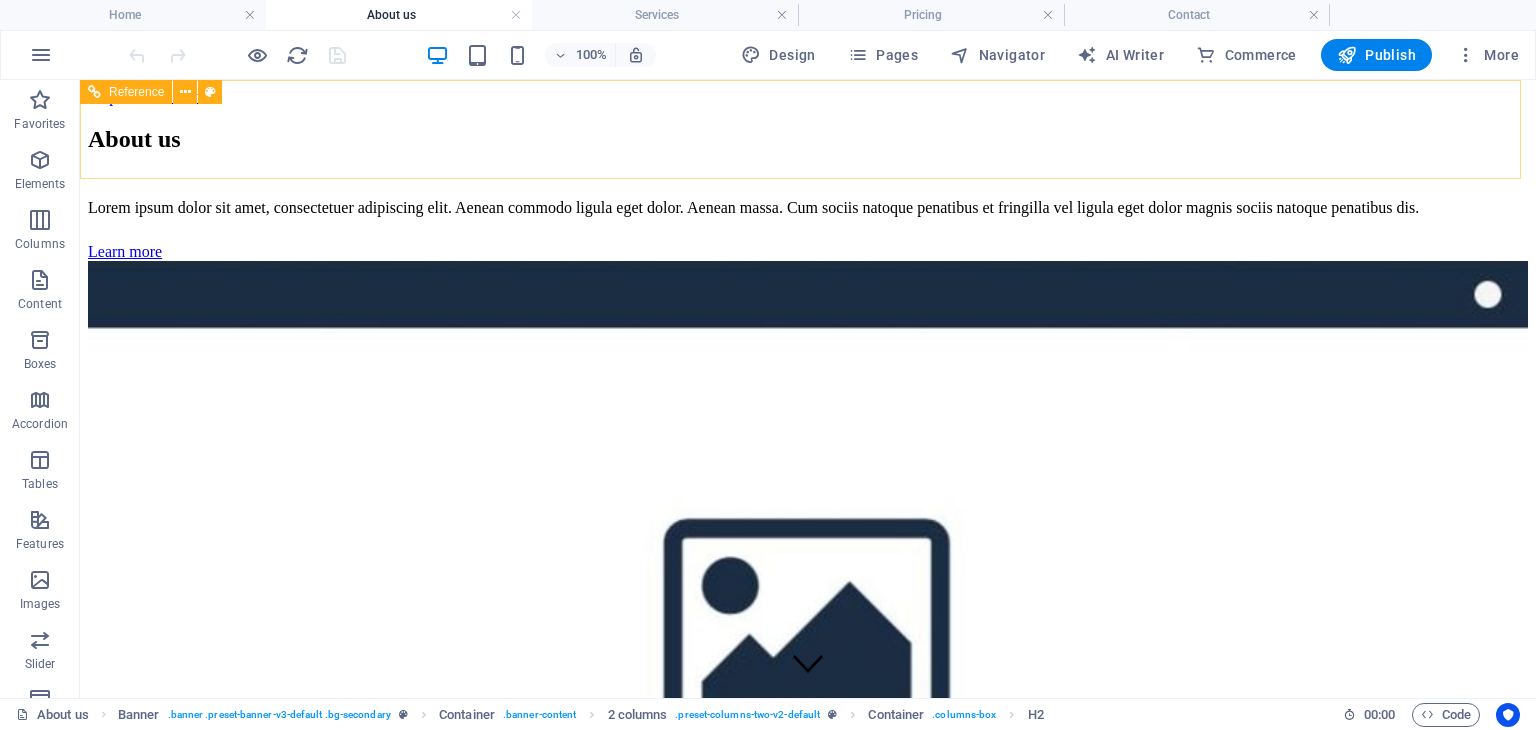 click on "Menu Home About us Services Service Detail Pricing Contact" at bounding box center (808, 9037) 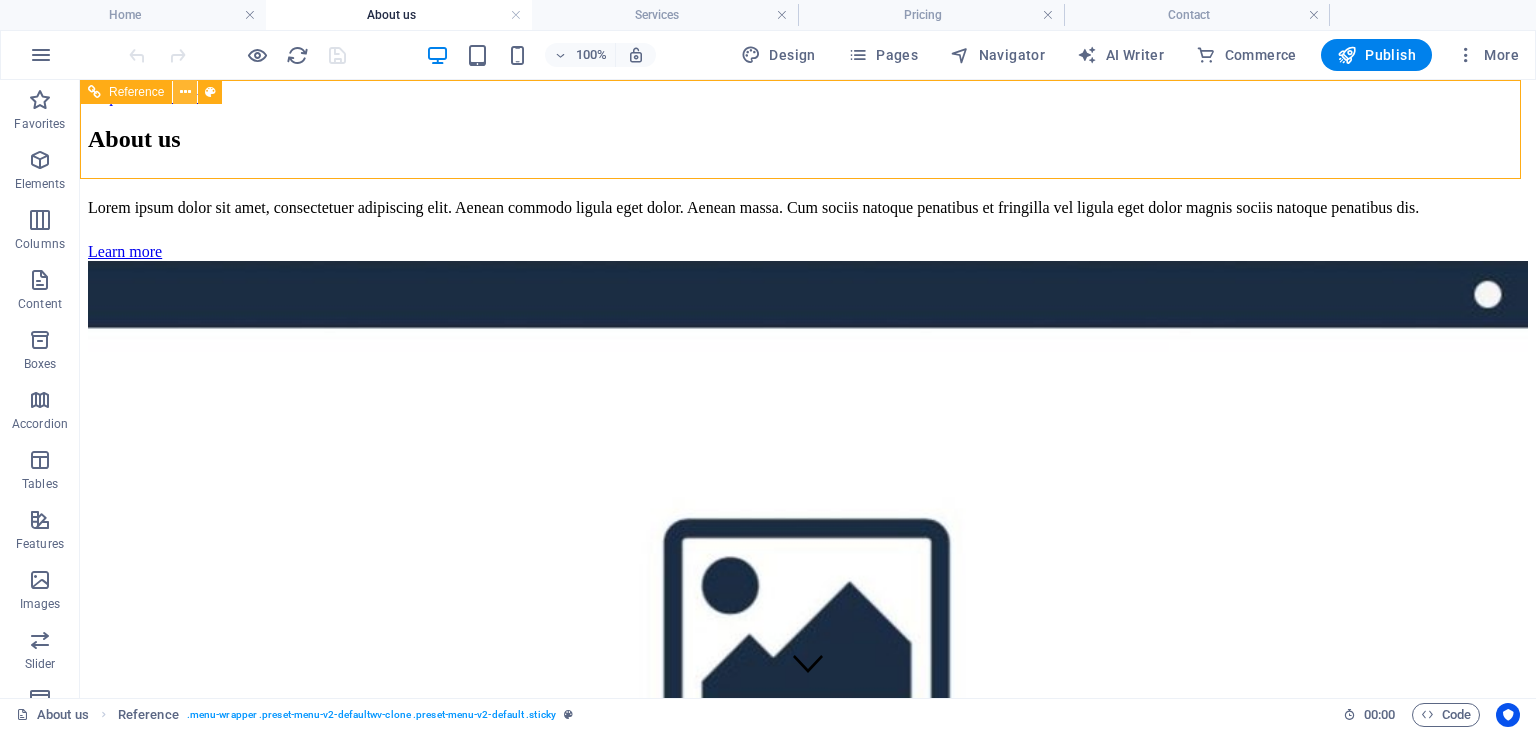 click at bounding box center (185, 92) 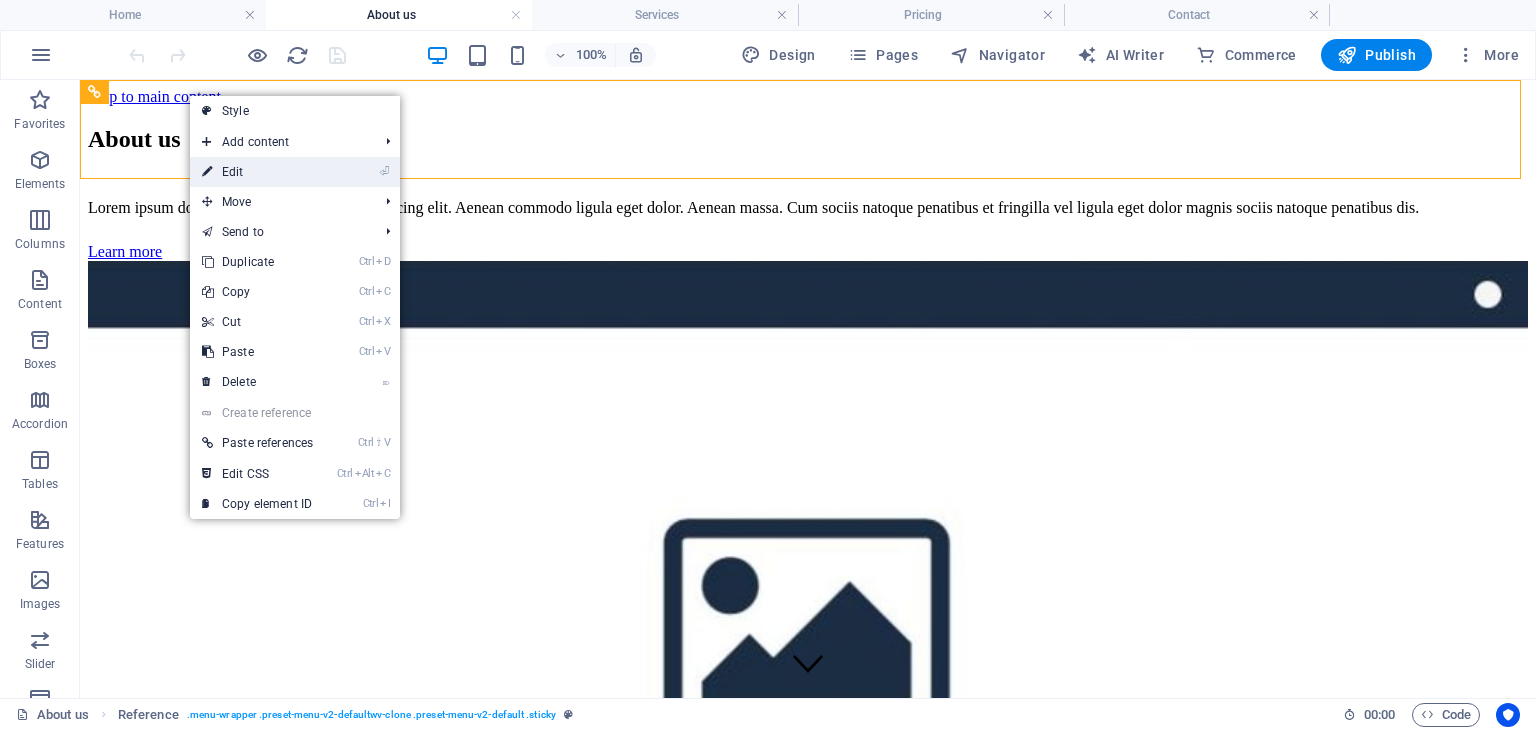 click on "⏎  Edit" at bounding box center (257, 172) 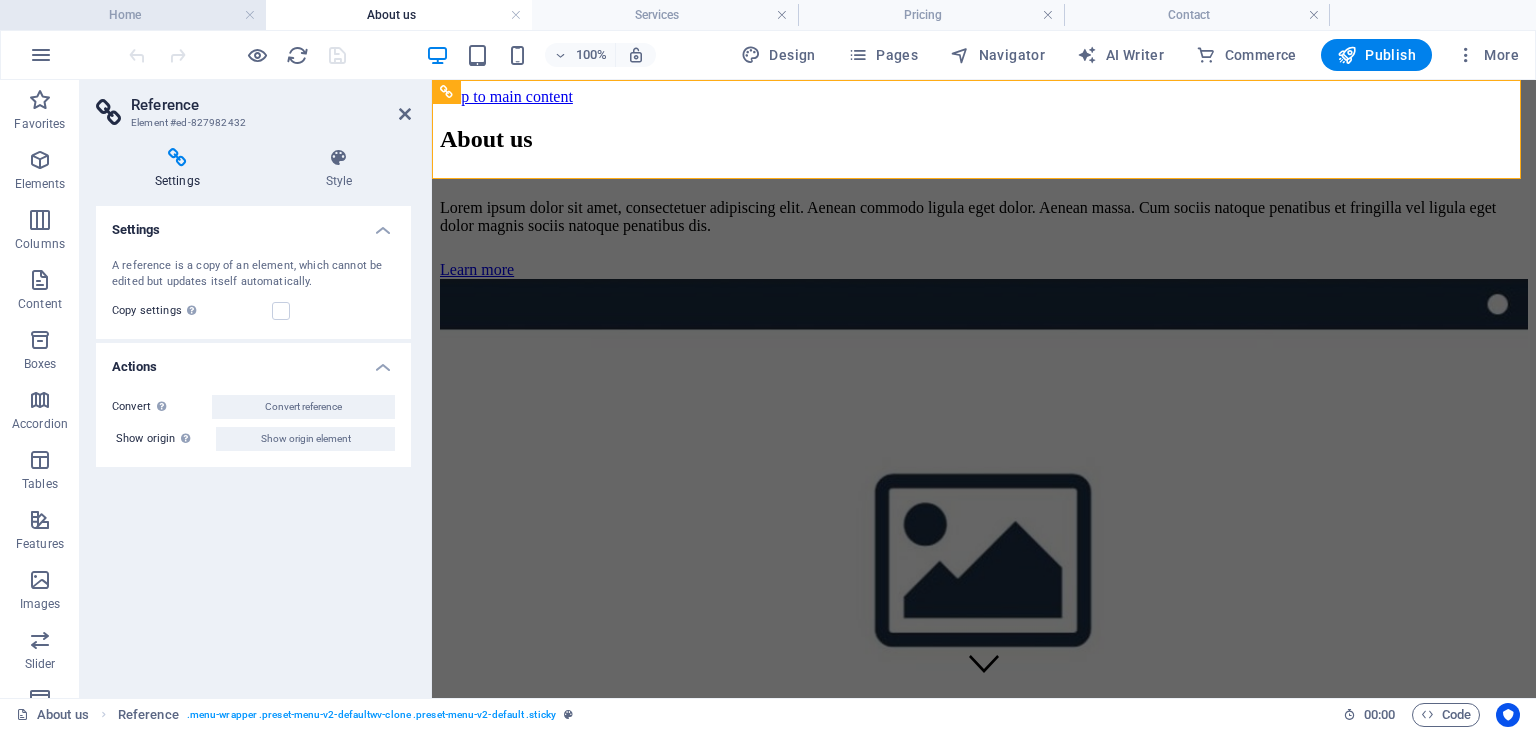 click on "Home" at bounding box center [133, 15] 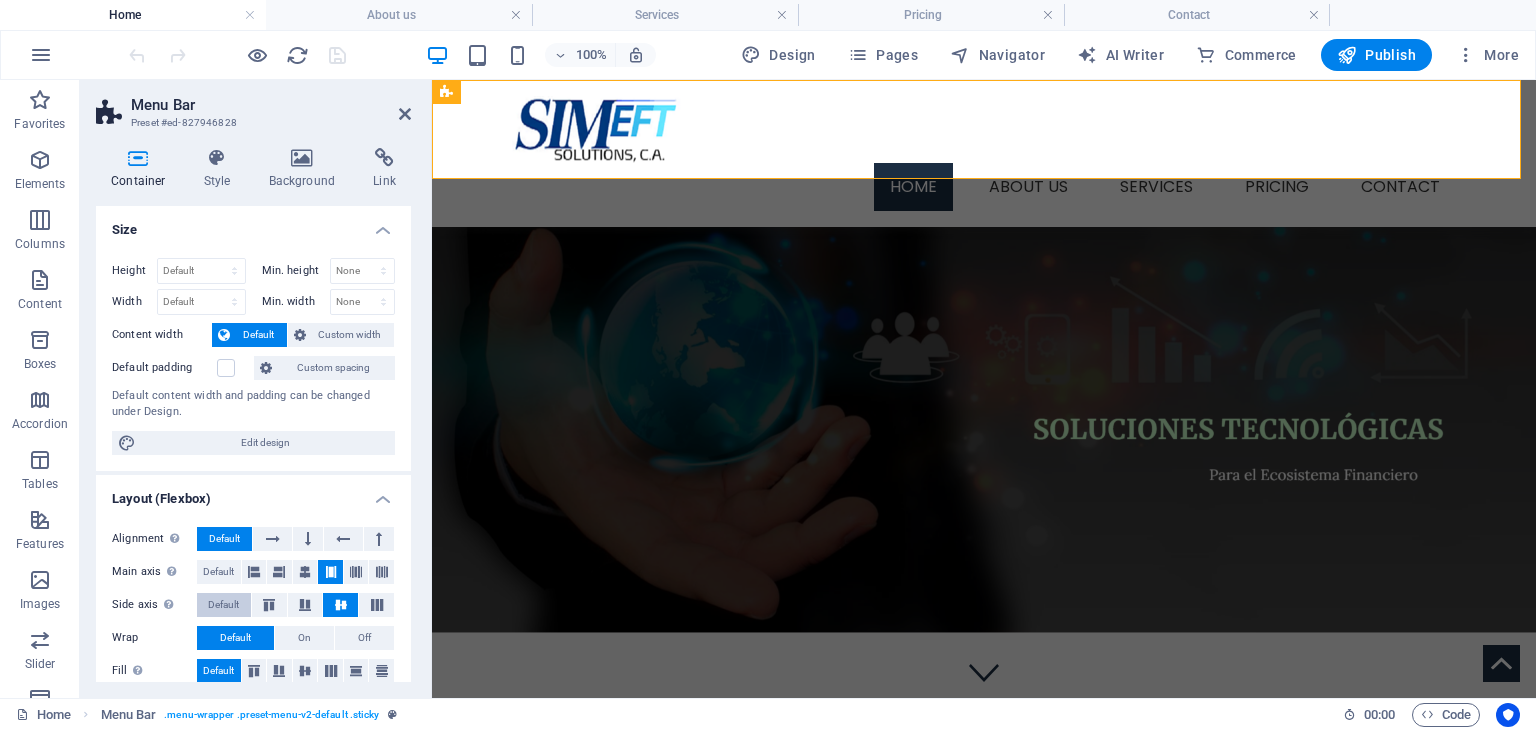 click on "Default" at bounding box center (223, 605) 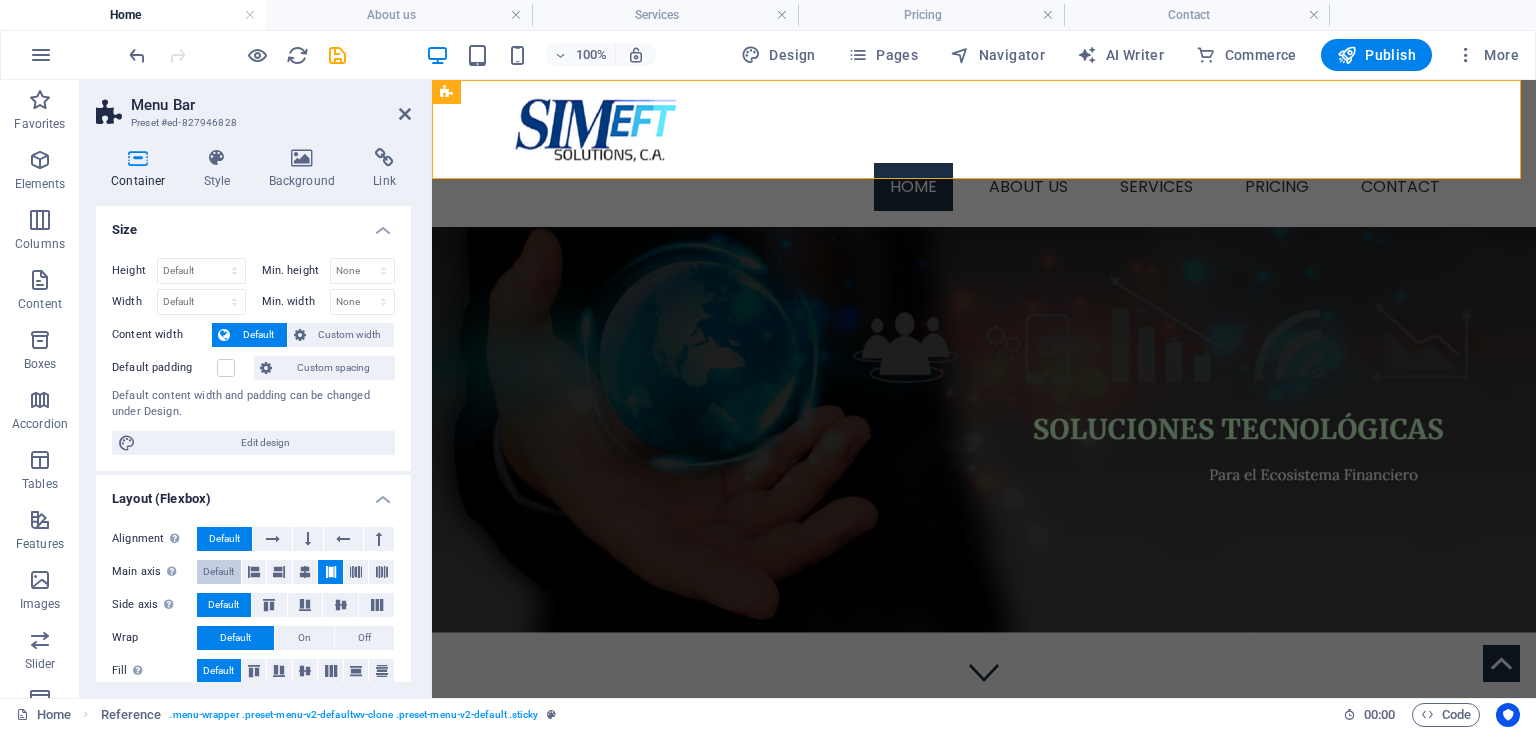 click on "Default" at bounding box center (218, 572) 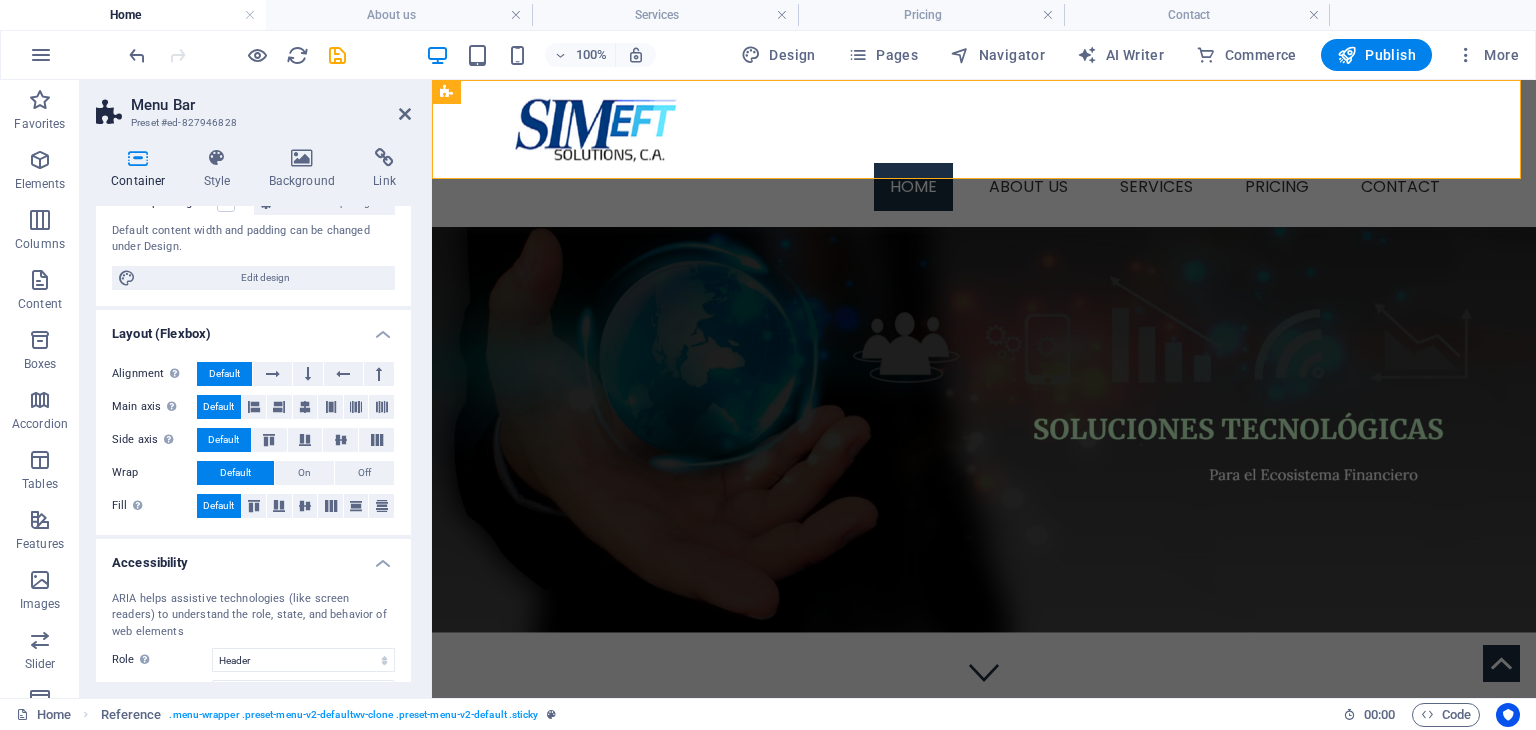 scroll, scrollTop: 200, scrollLeft: 0, axis: vertical 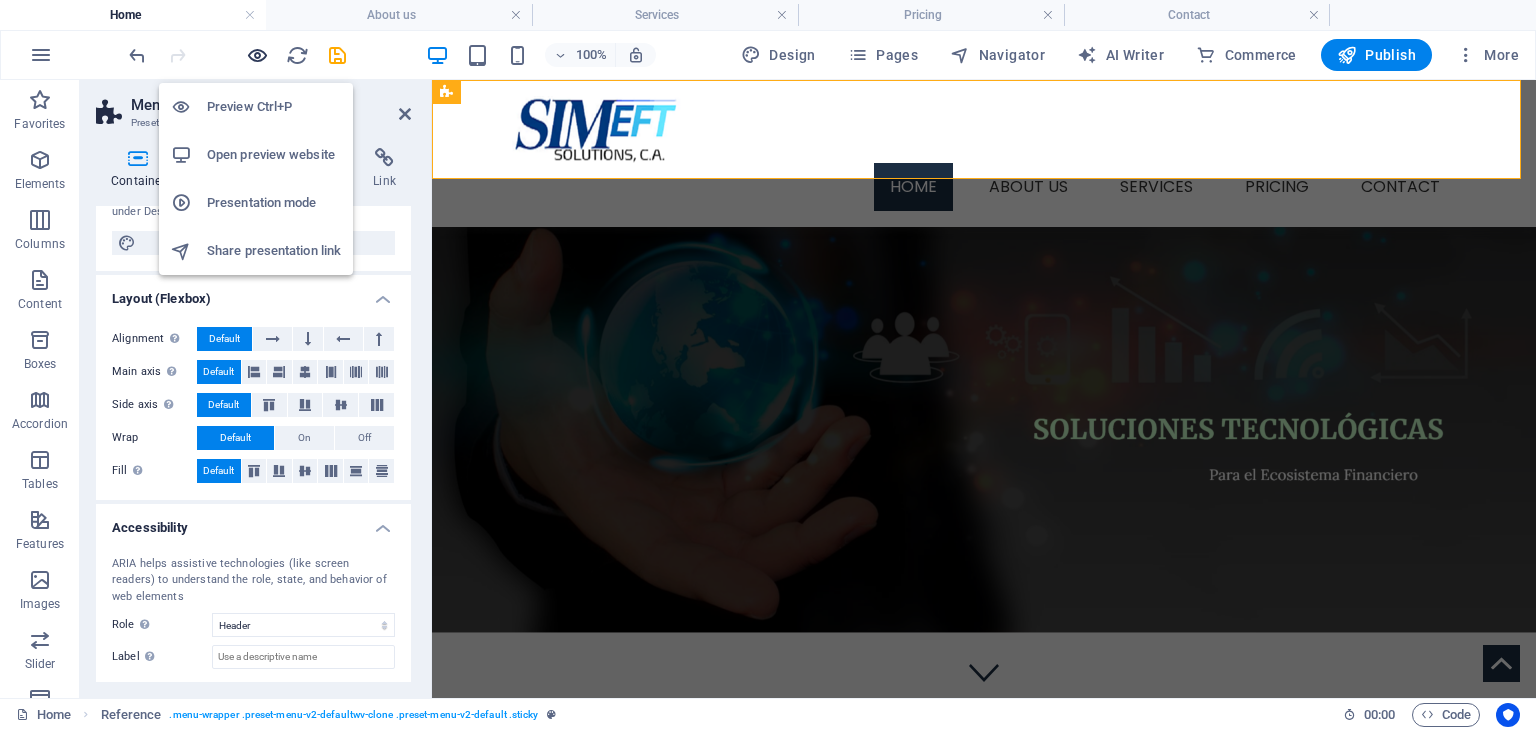 click at bounding box center (257, 55) 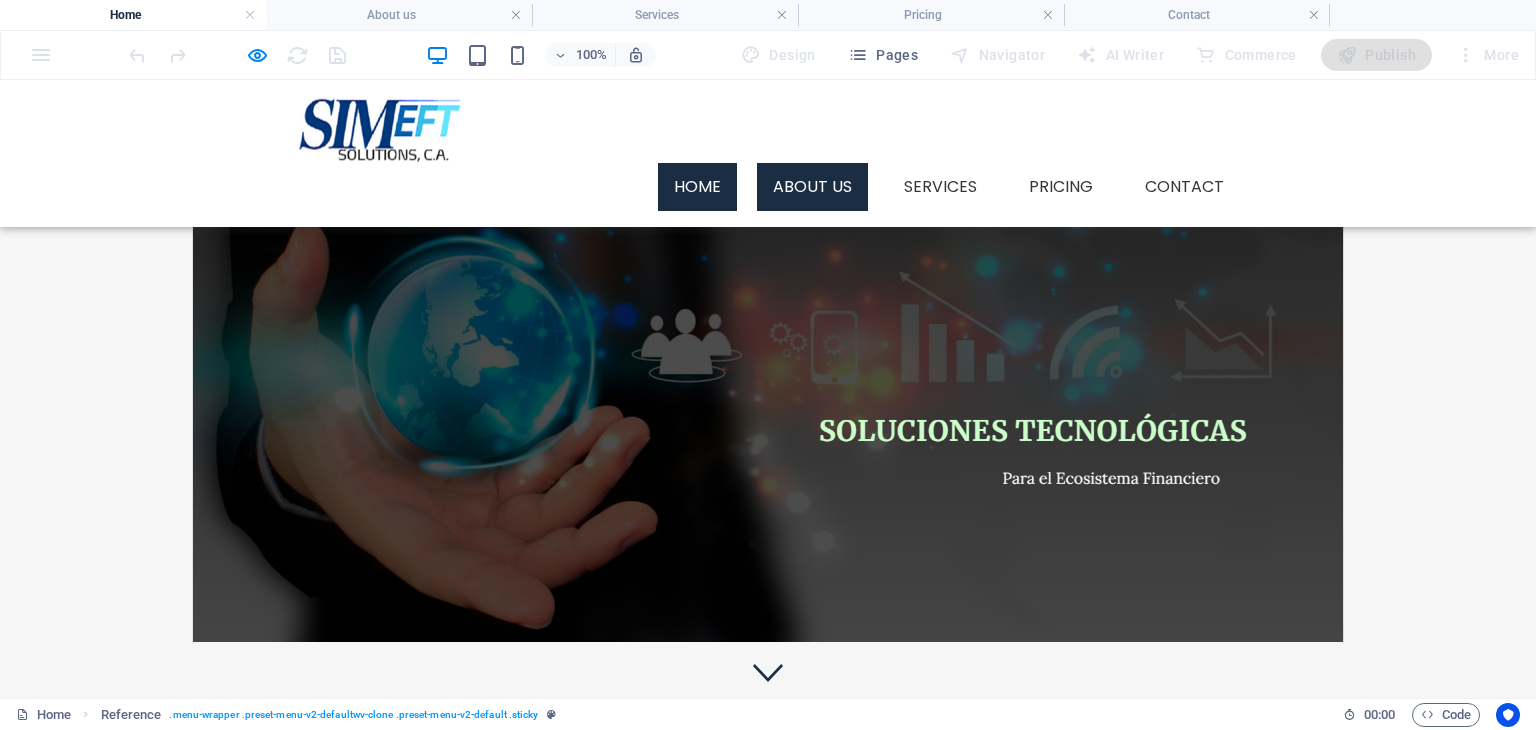 click on "About us" at bounding box center [812, 187] 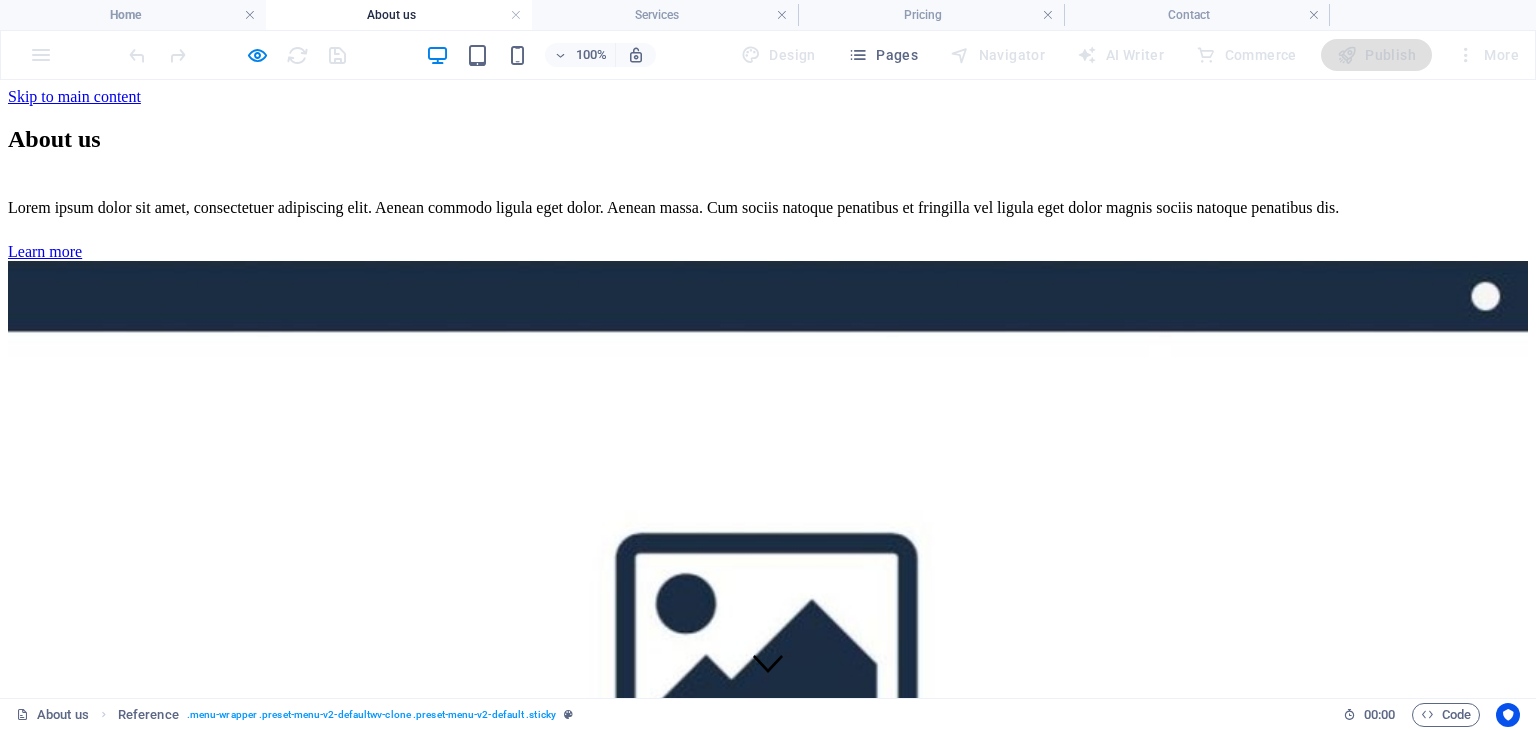 click on "Services" at bounding box center (75, 9472) 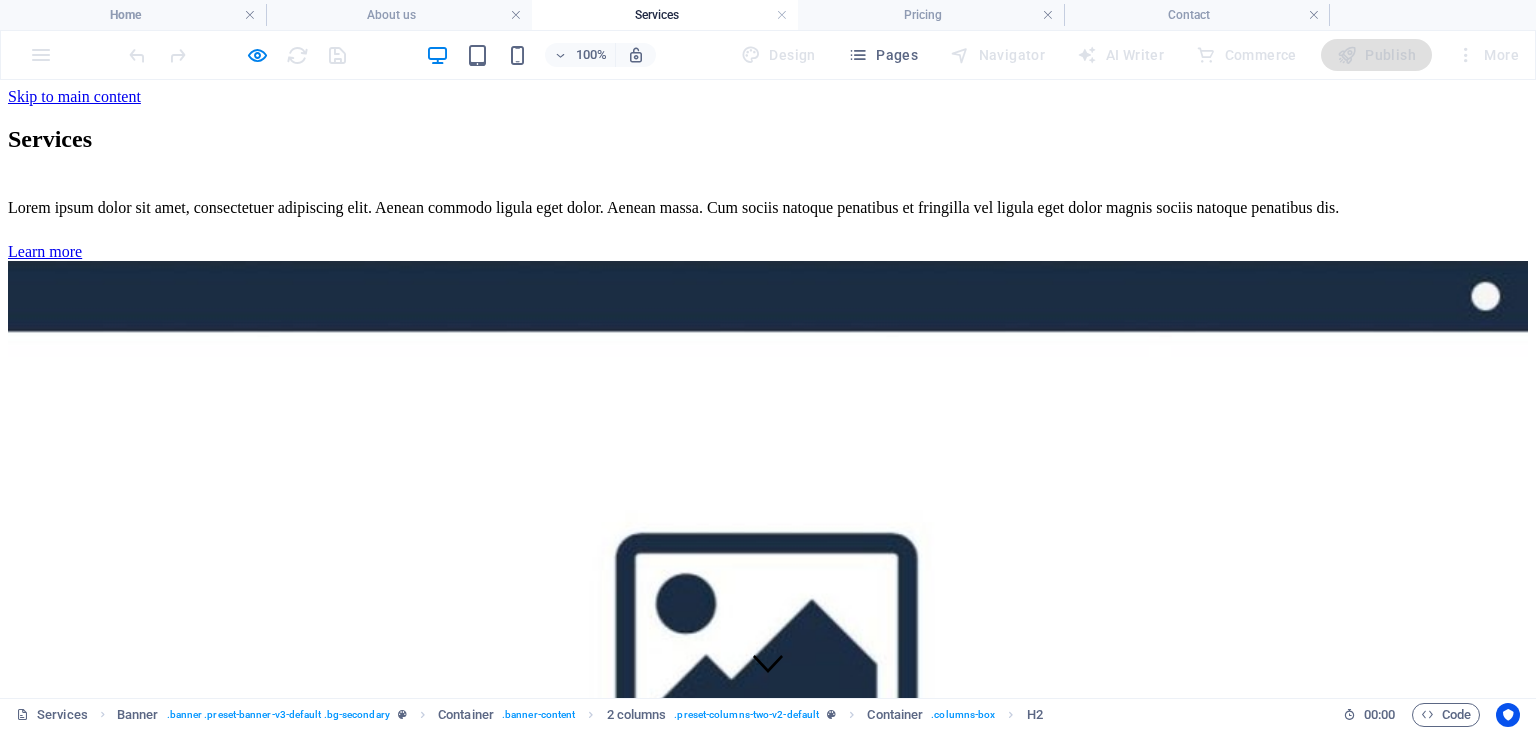 click on "Pricing" at bounding box center (71, 13805) 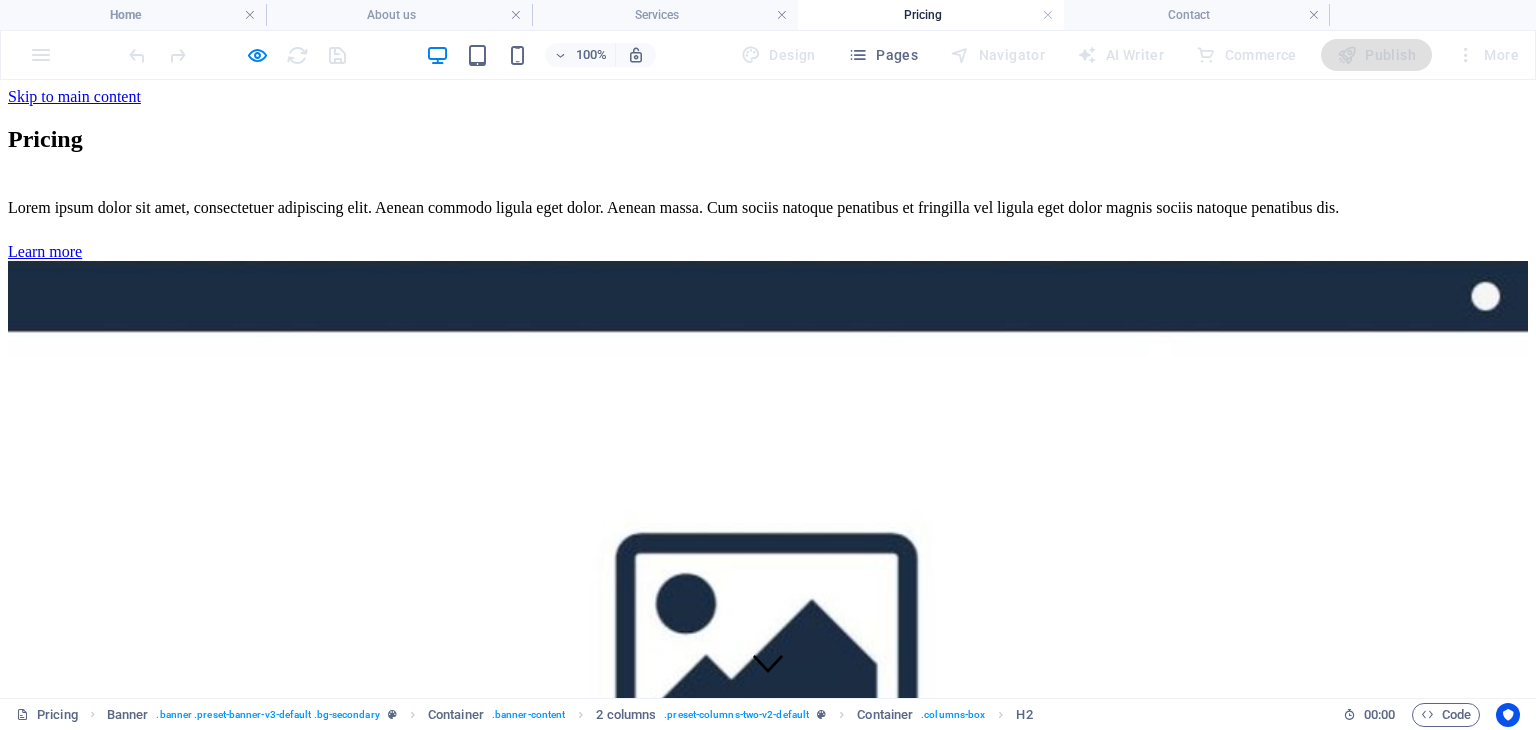 click on "Contact" at bounding box center (73, 8114) 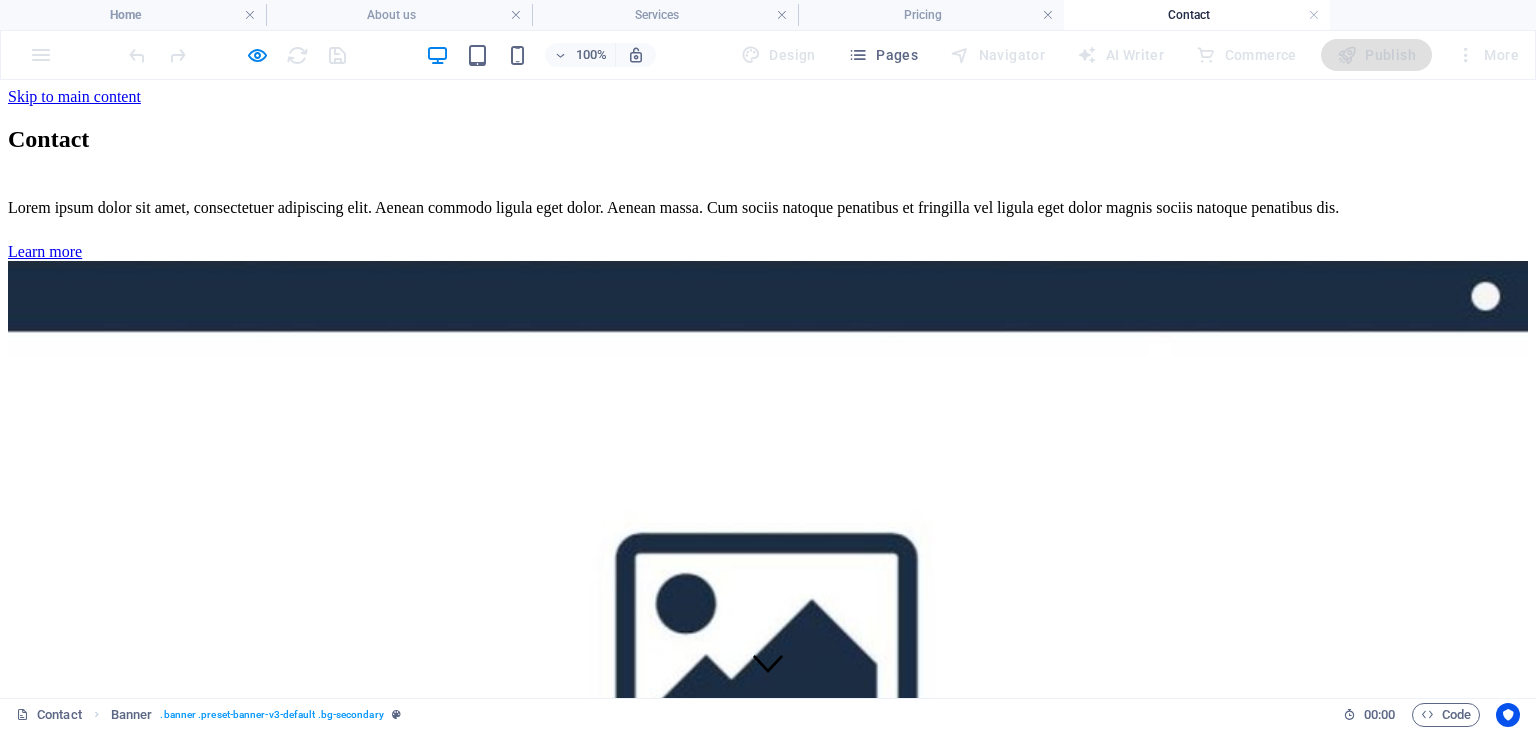 click on "Home" at bounding box center (67, 3418) 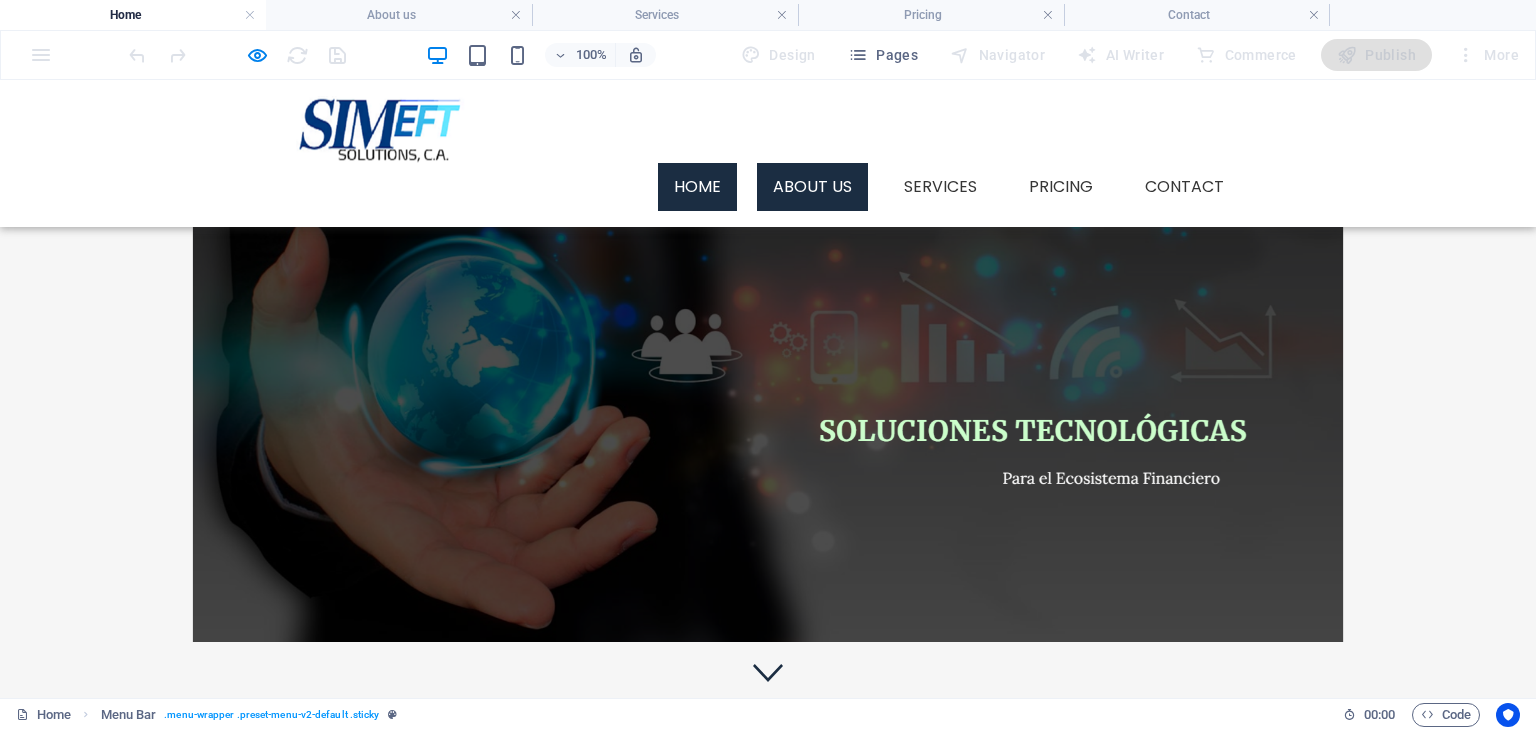 click on "About us" at bounding box center [812, 187] 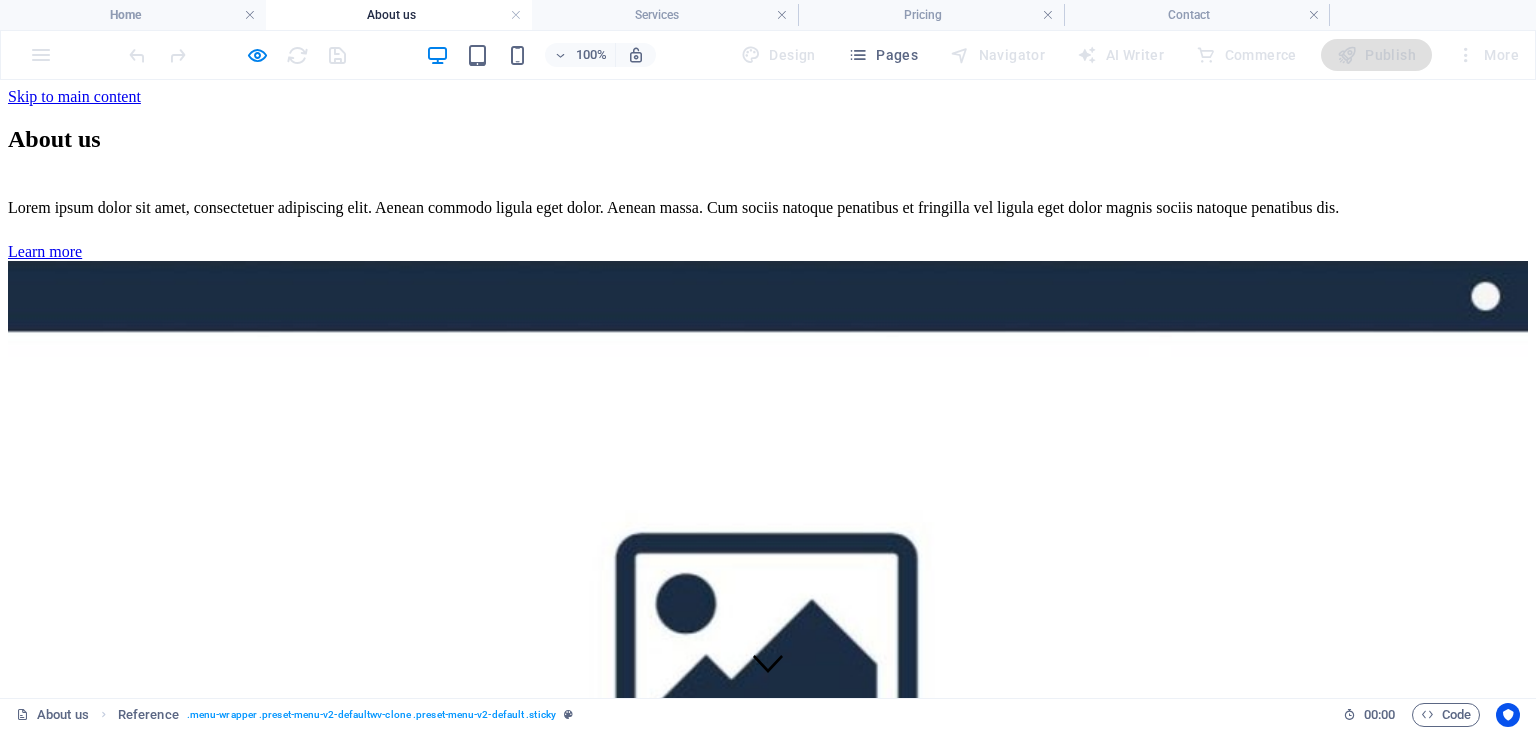 drag, startPoint x: 934, startPoint y: 132, endPoint x: 956, endPoint y: 137, distance: 22.561028 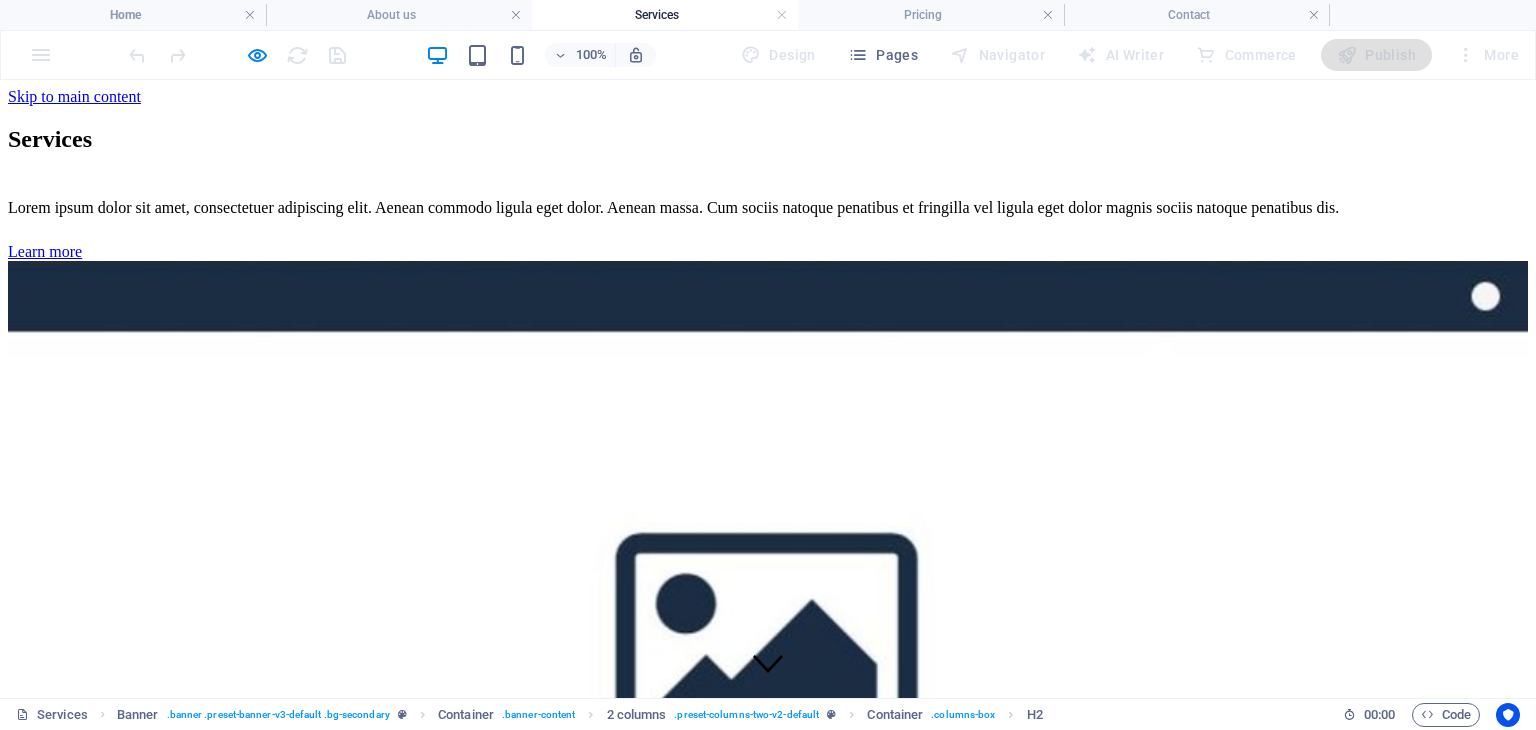 click on "Pricing" at bounding box center [71, 13805] 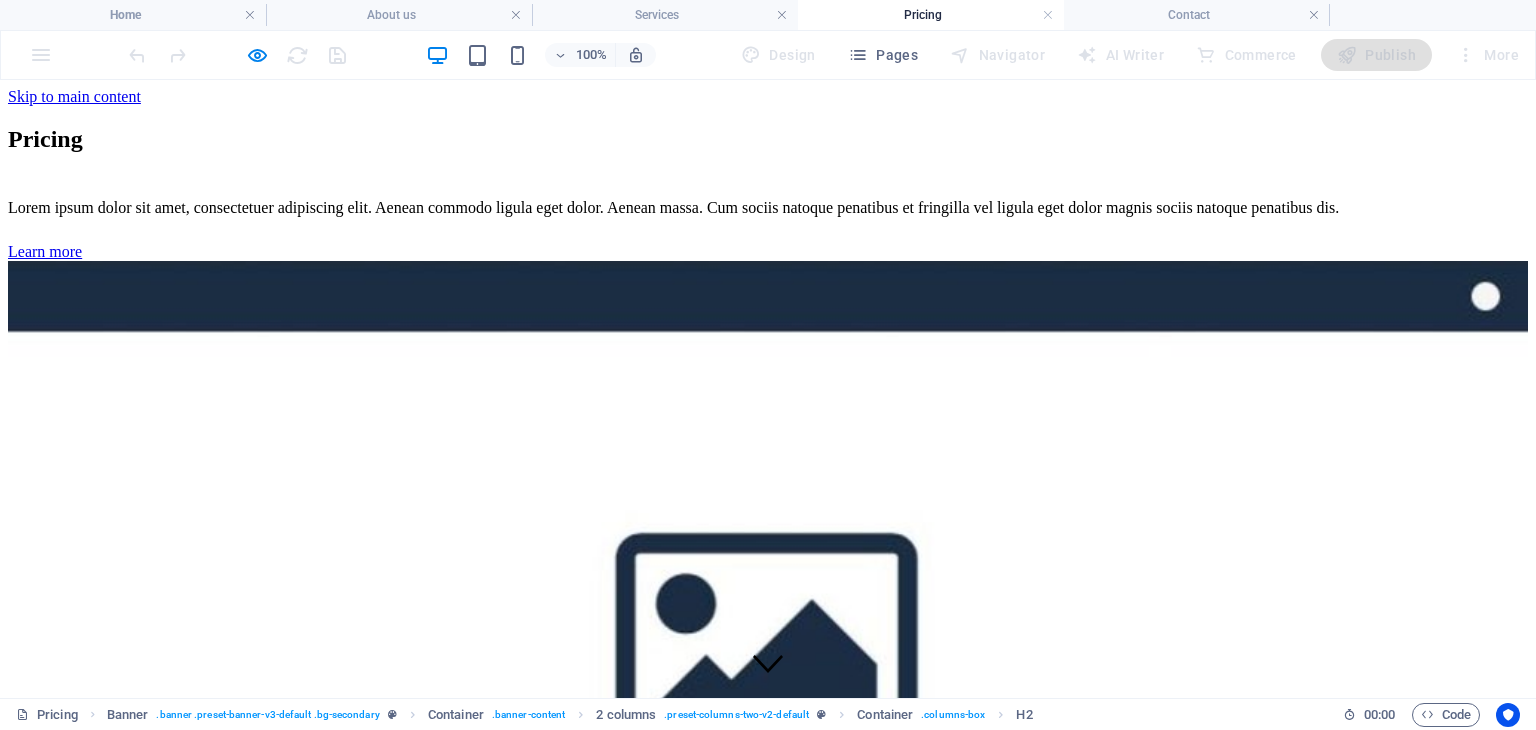 click on "Contact" at bounding box center (73, 8114) 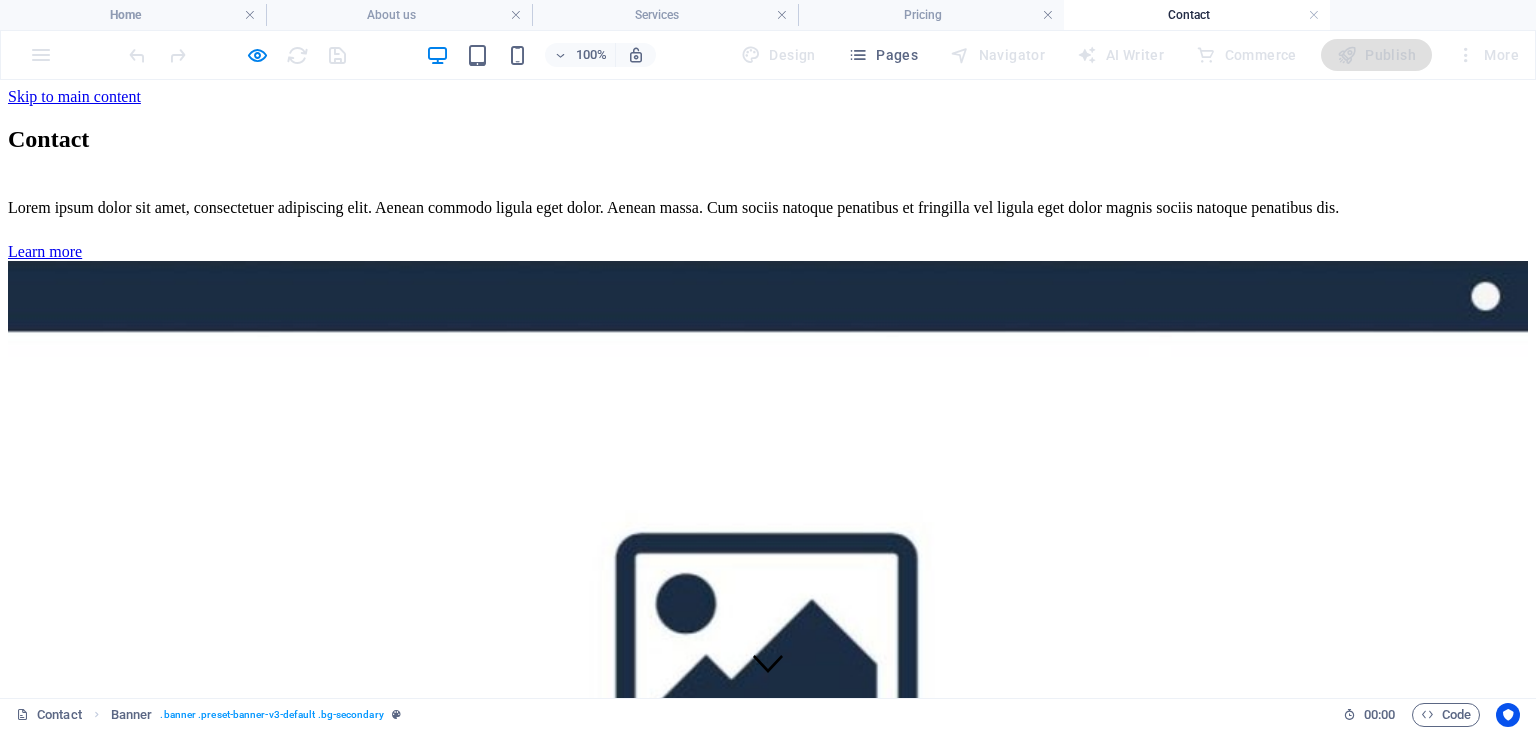 click on "Home About us Services Service Detail Pricing Contact" at bounding box center [768, 3464] 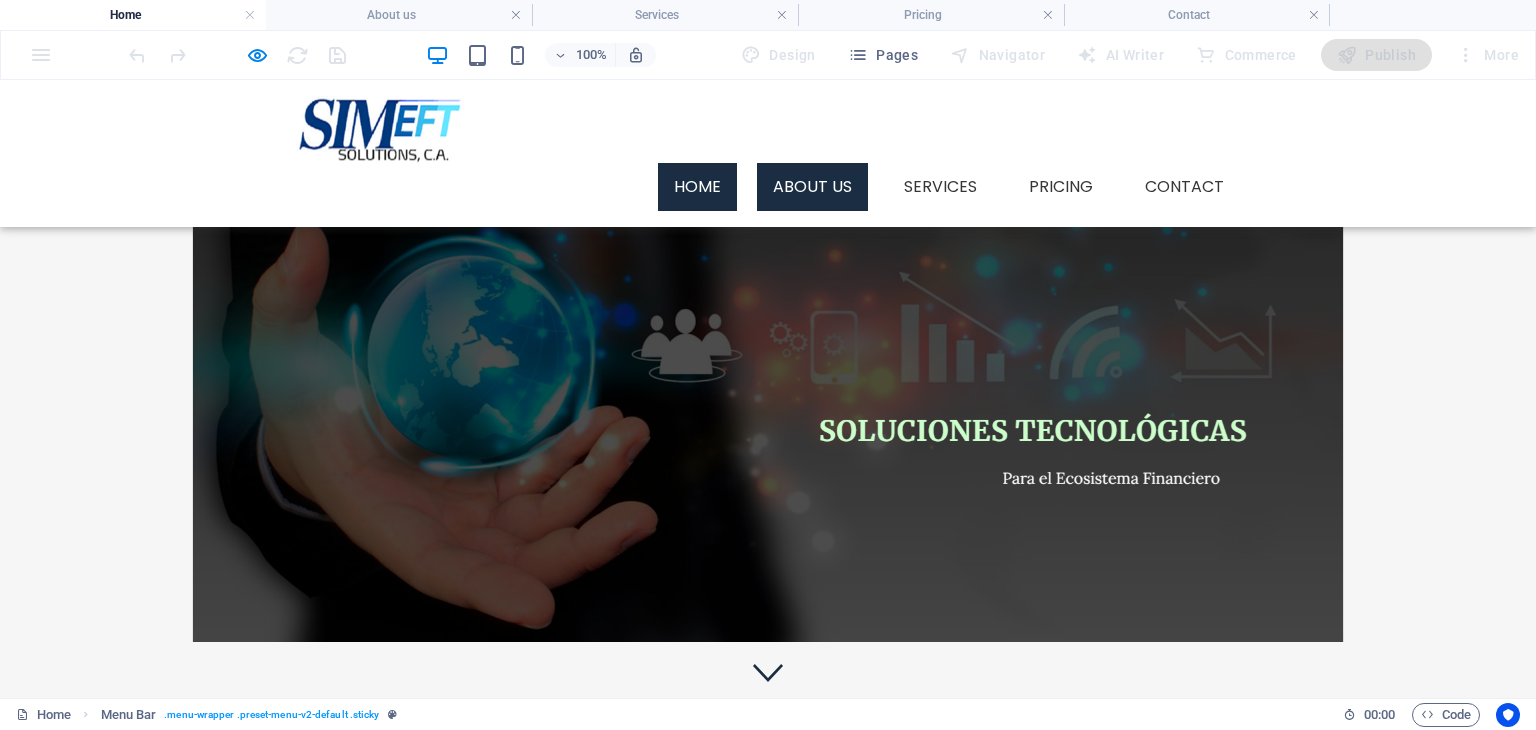 click on "About us" at bounding box center [812, 187] 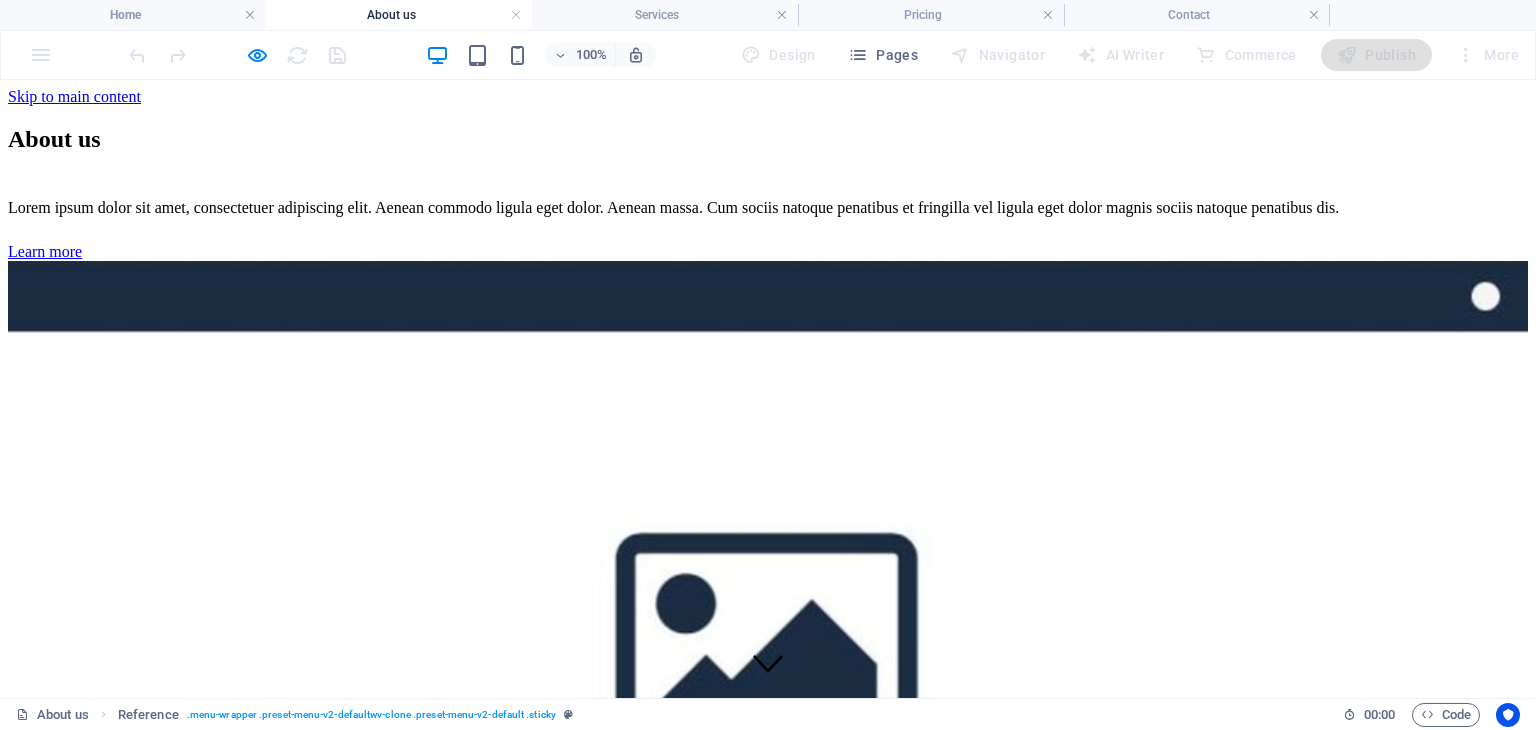 click on "Services" at bounding box center [75, 9472] 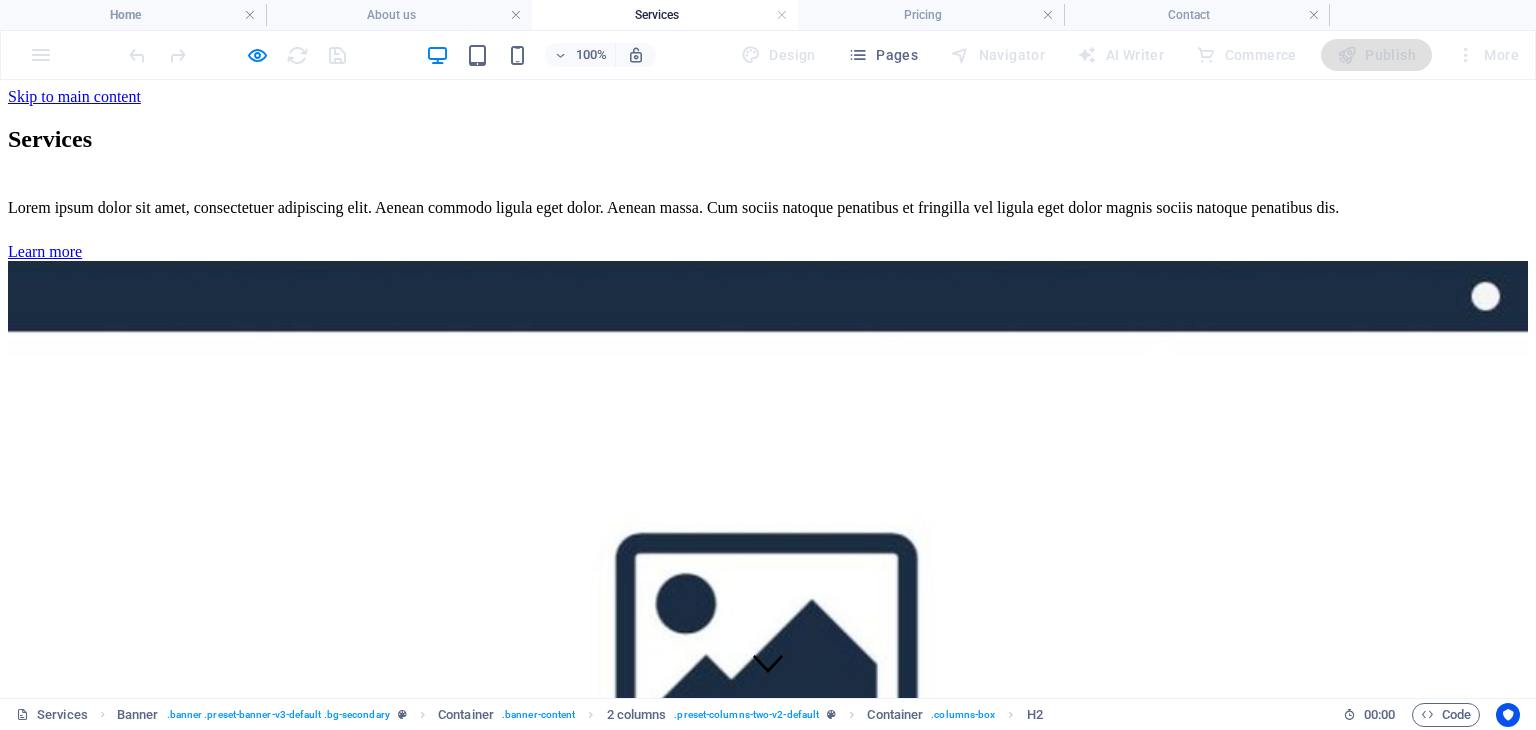 click on "Pricing" at bounding box center [71, 13805] 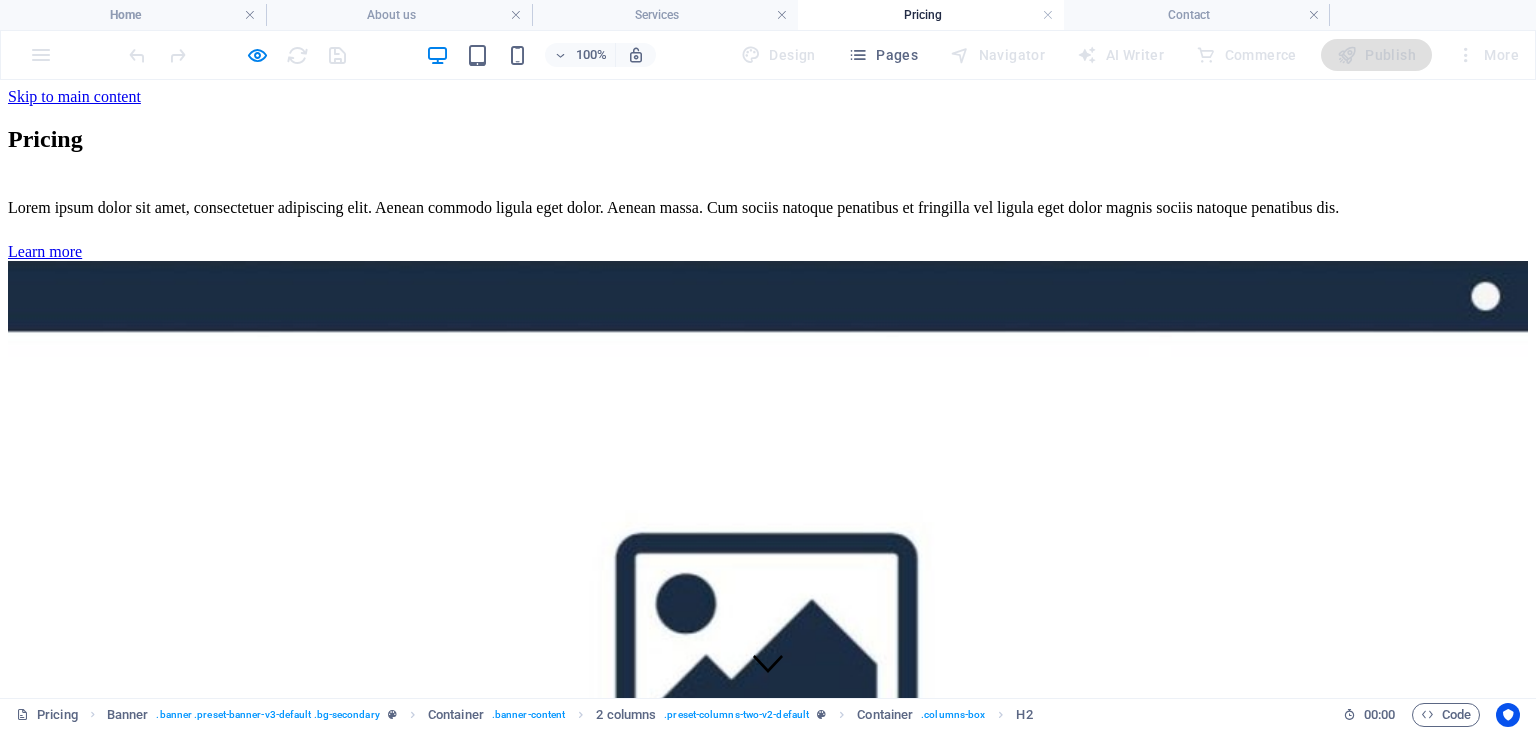 click on "Contact" at bounding box center (73, 8114) 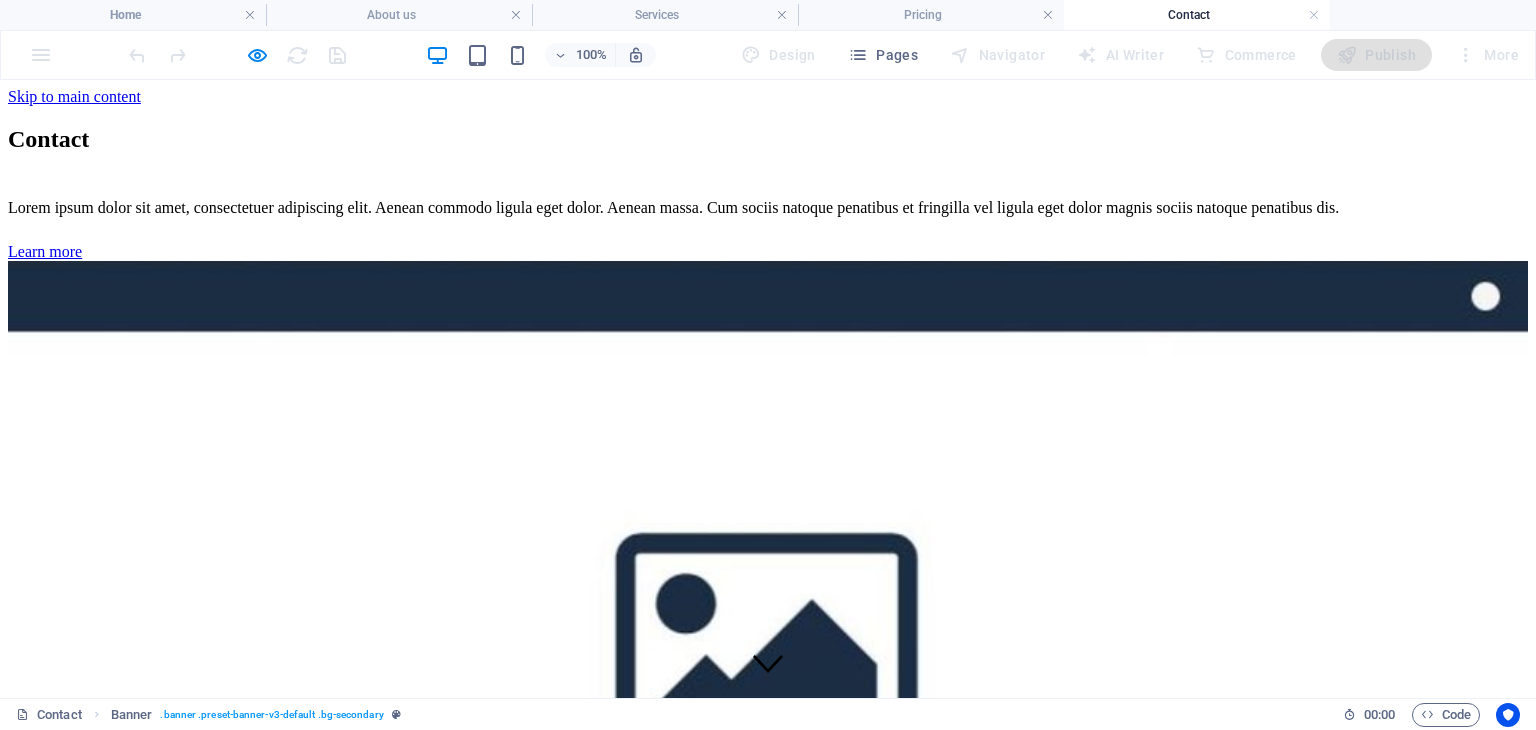 click on "Home" at bounding box center (67, 3418) 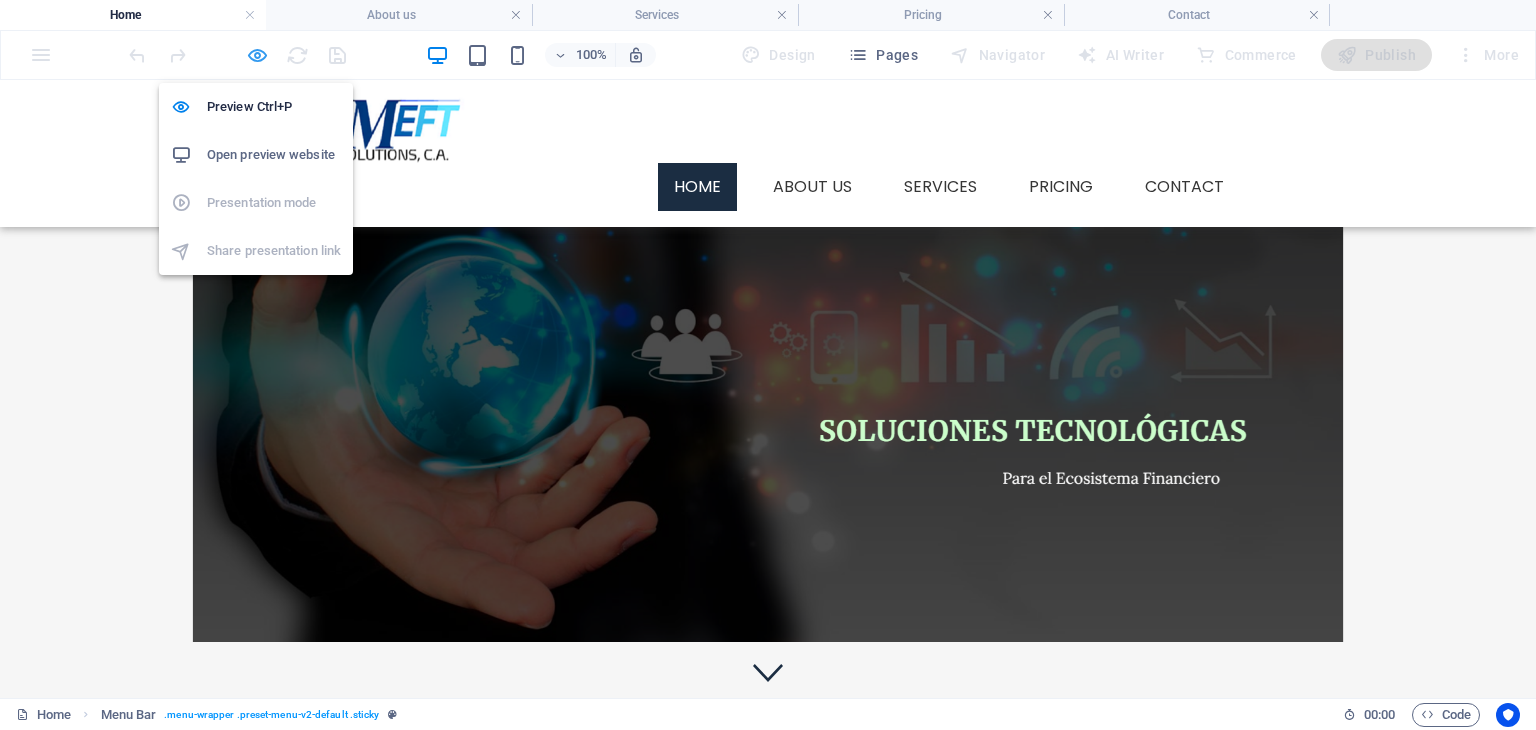 click at bounding box center (257, 55) 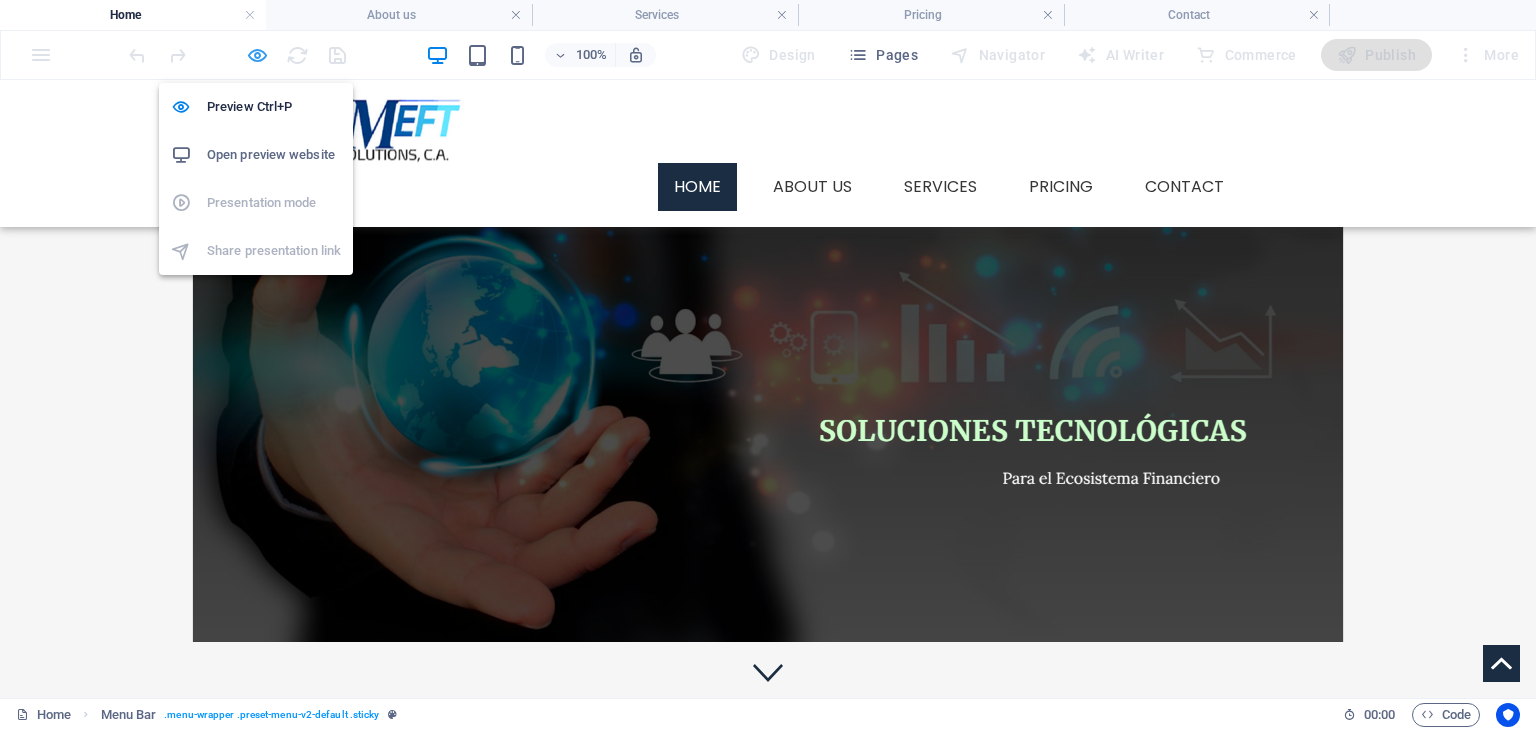select on "header" 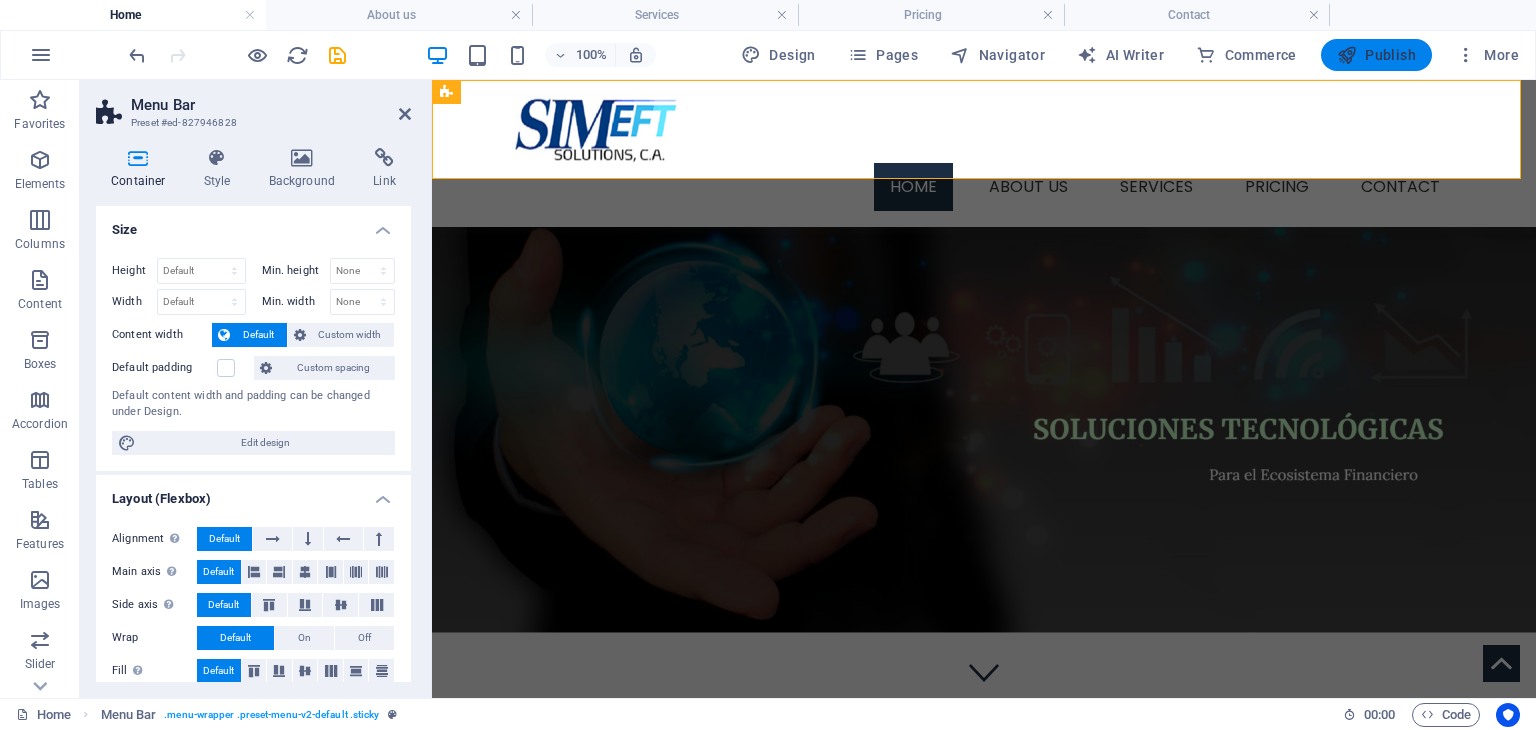 drag, startPoint x: 1357, startPoint y: 48, endPoint x: 755, endPoint y: 68, distance: 602.33215 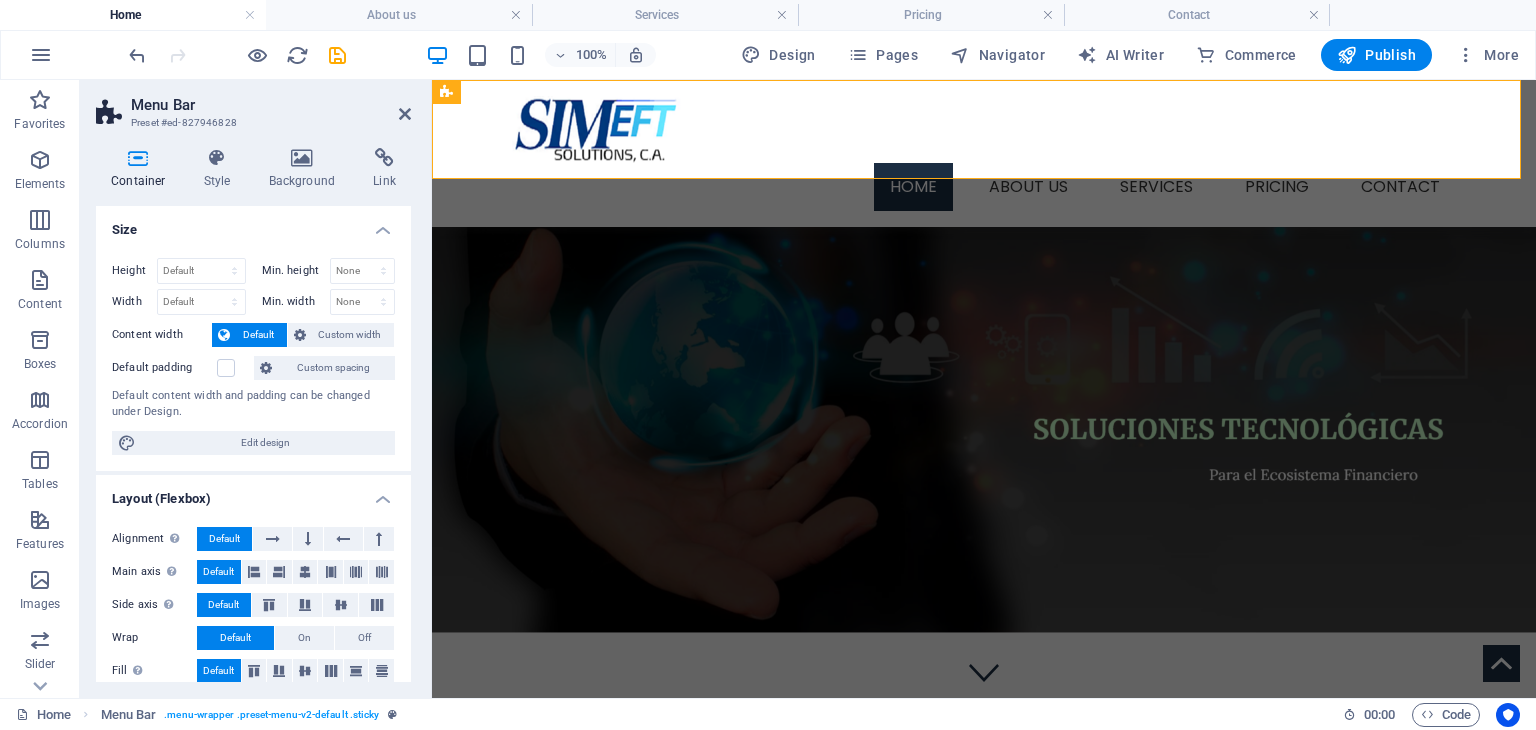 select on "header" 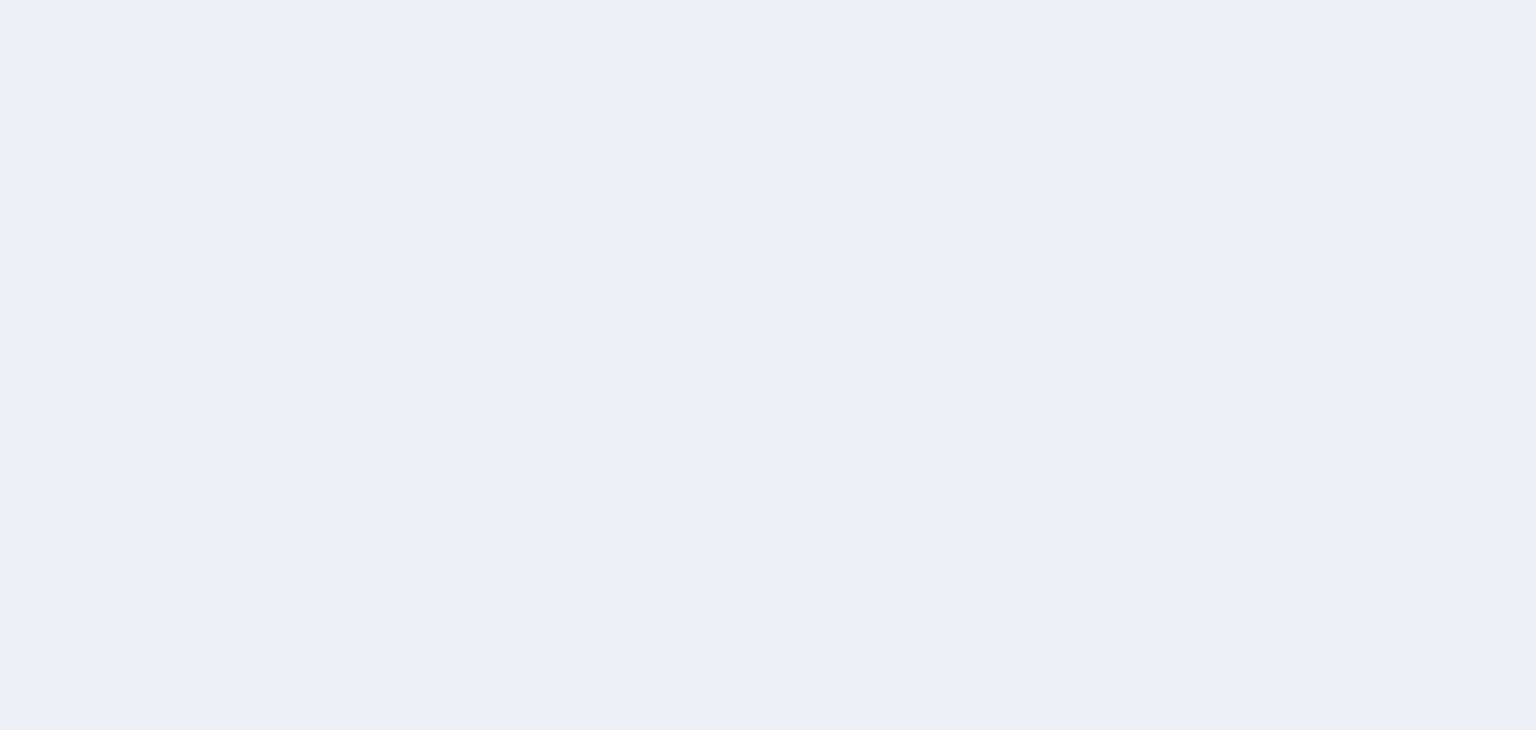 scroll, scrollTop: 0, scrollLeft: 0, axis: both 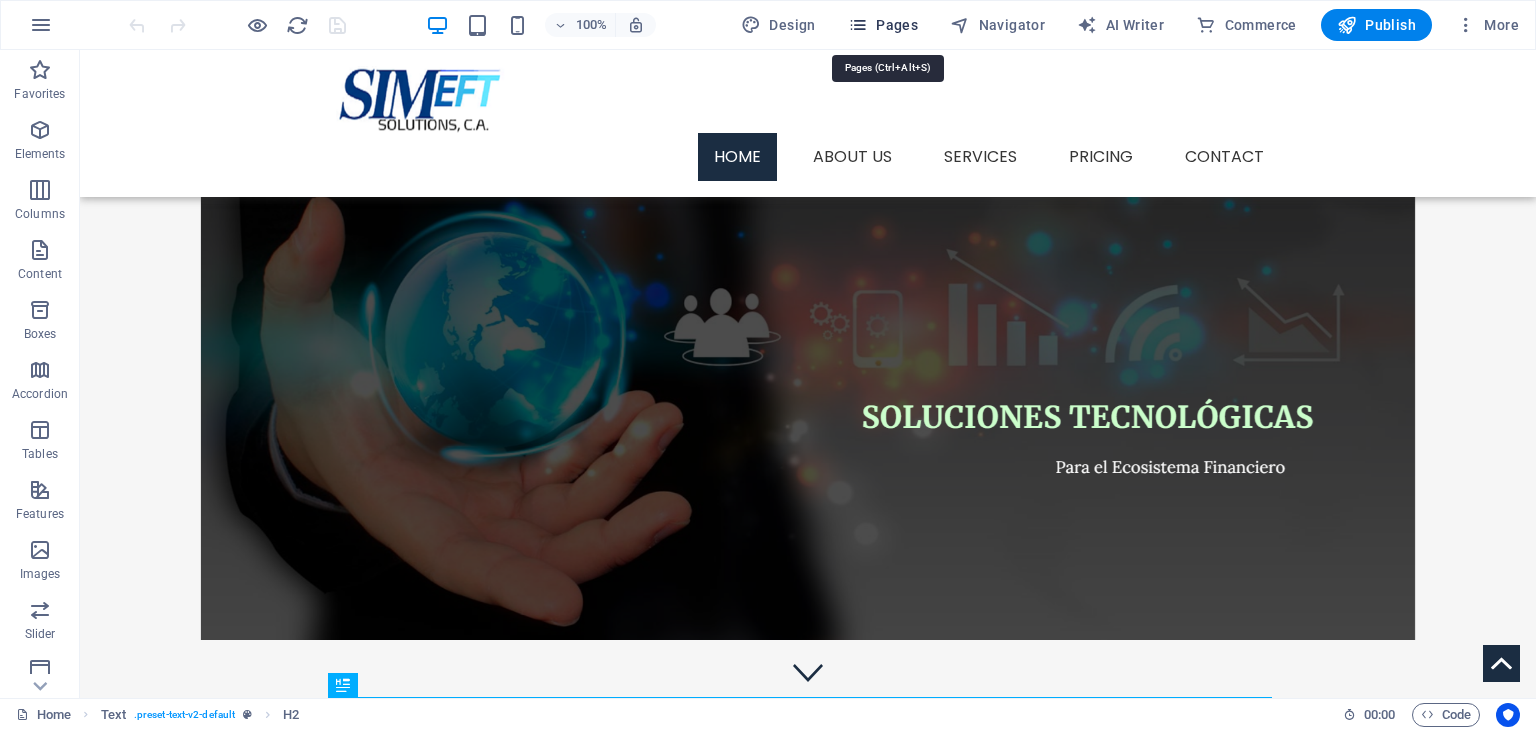click on "Pages" at bounding box center (883, 25) 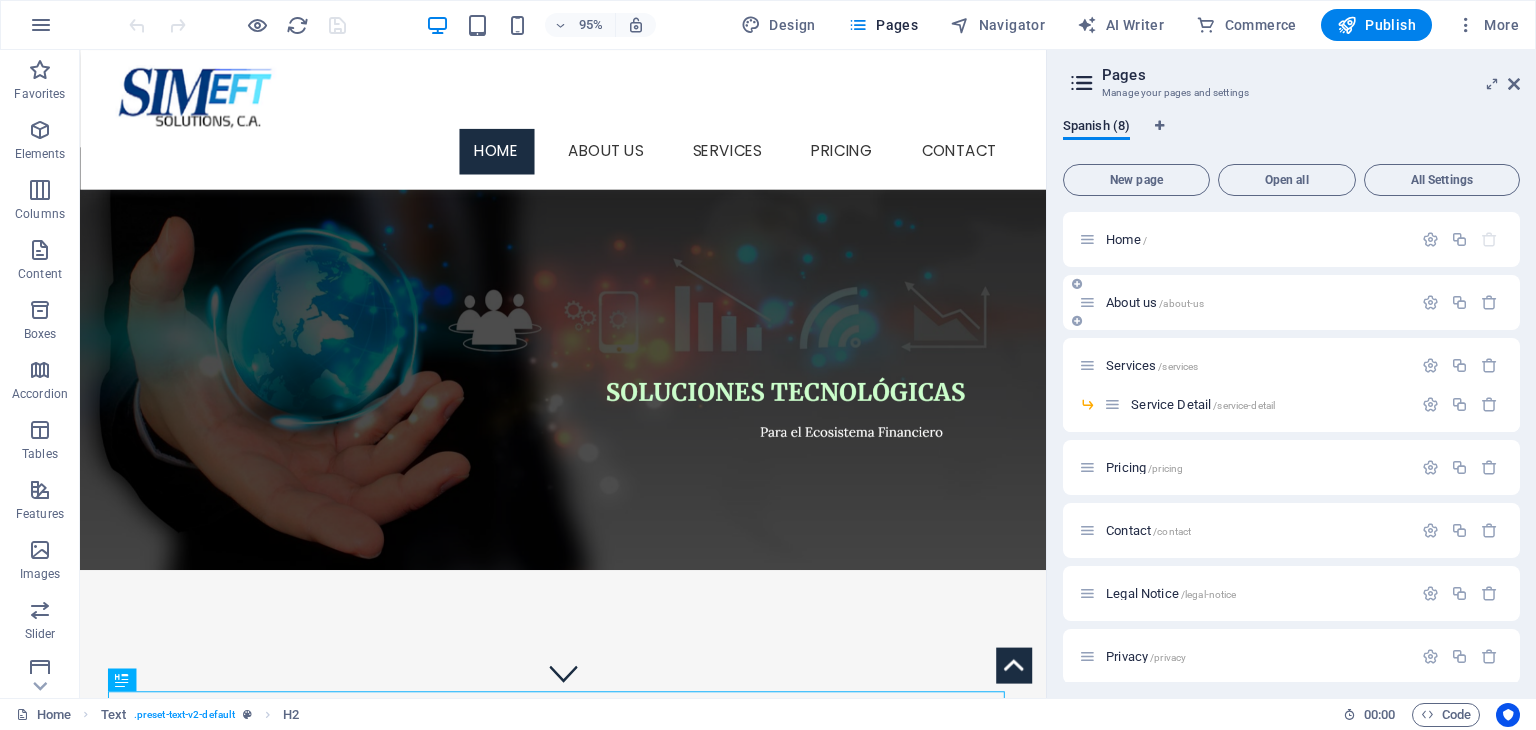 click on "About us /about-us" at bounding box center [1256, 302] 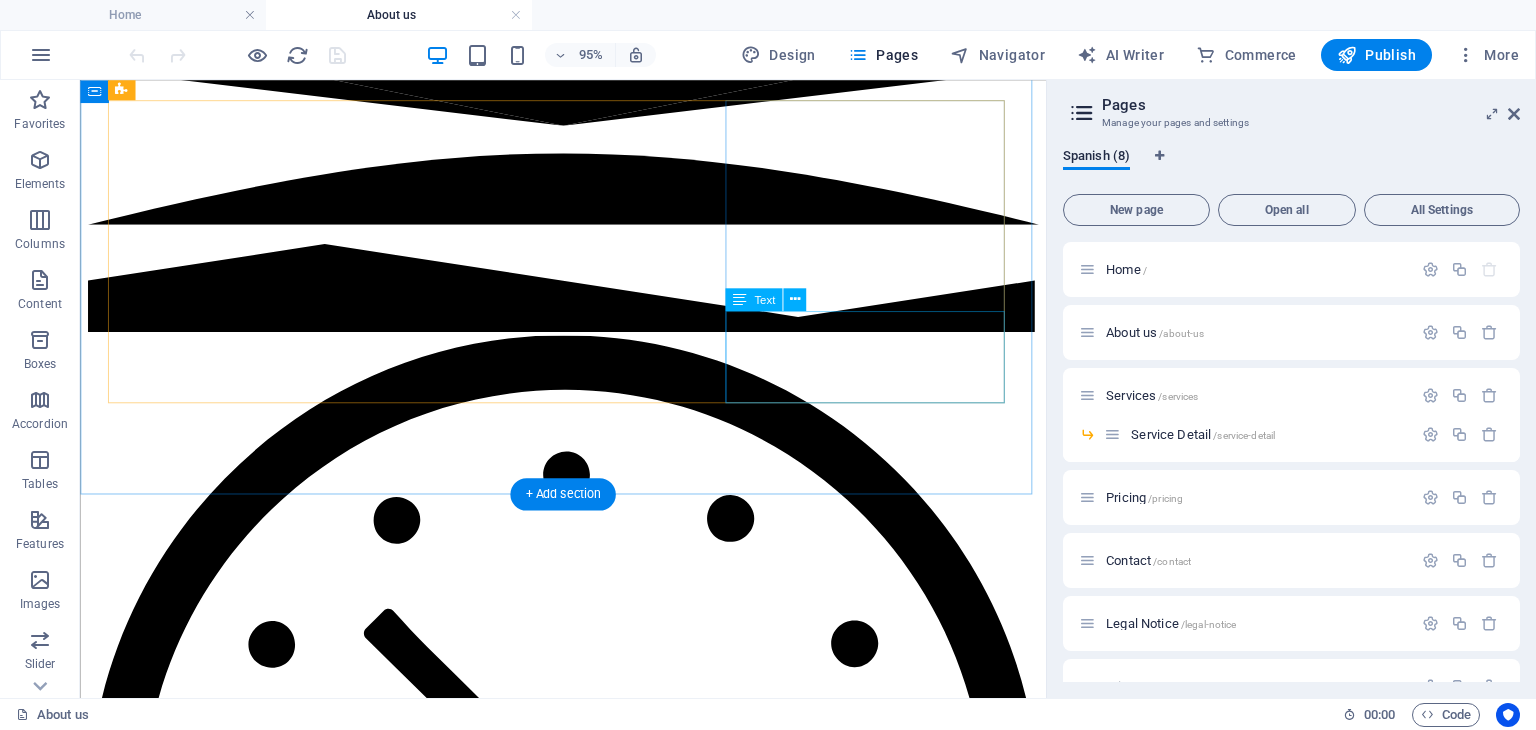 scroll, scrollTop: 1730, scrollLeft: 0, axis: vertical 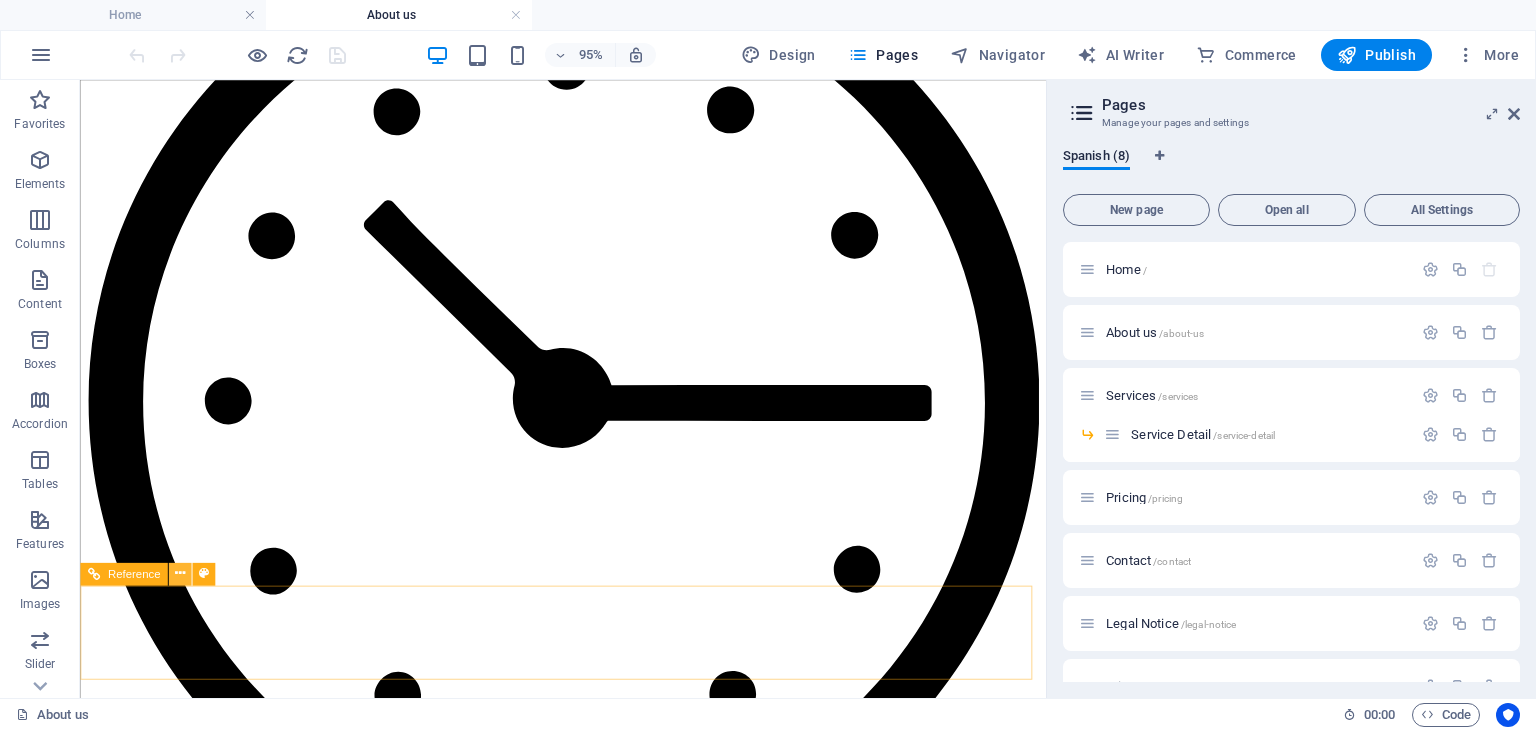 click at bounding box center [180, 574] 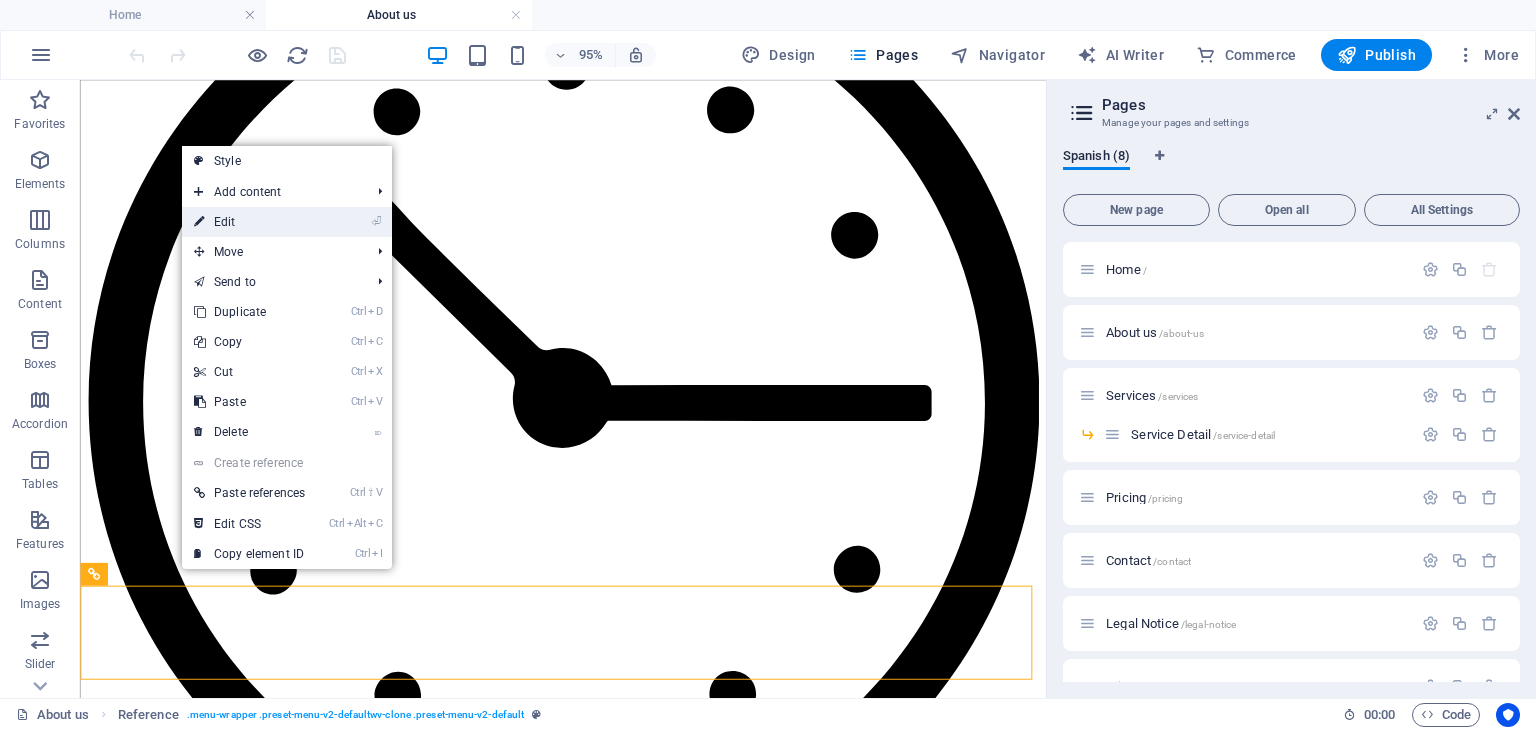 click on "⏎  Edit" at bounding box center [249, 222] 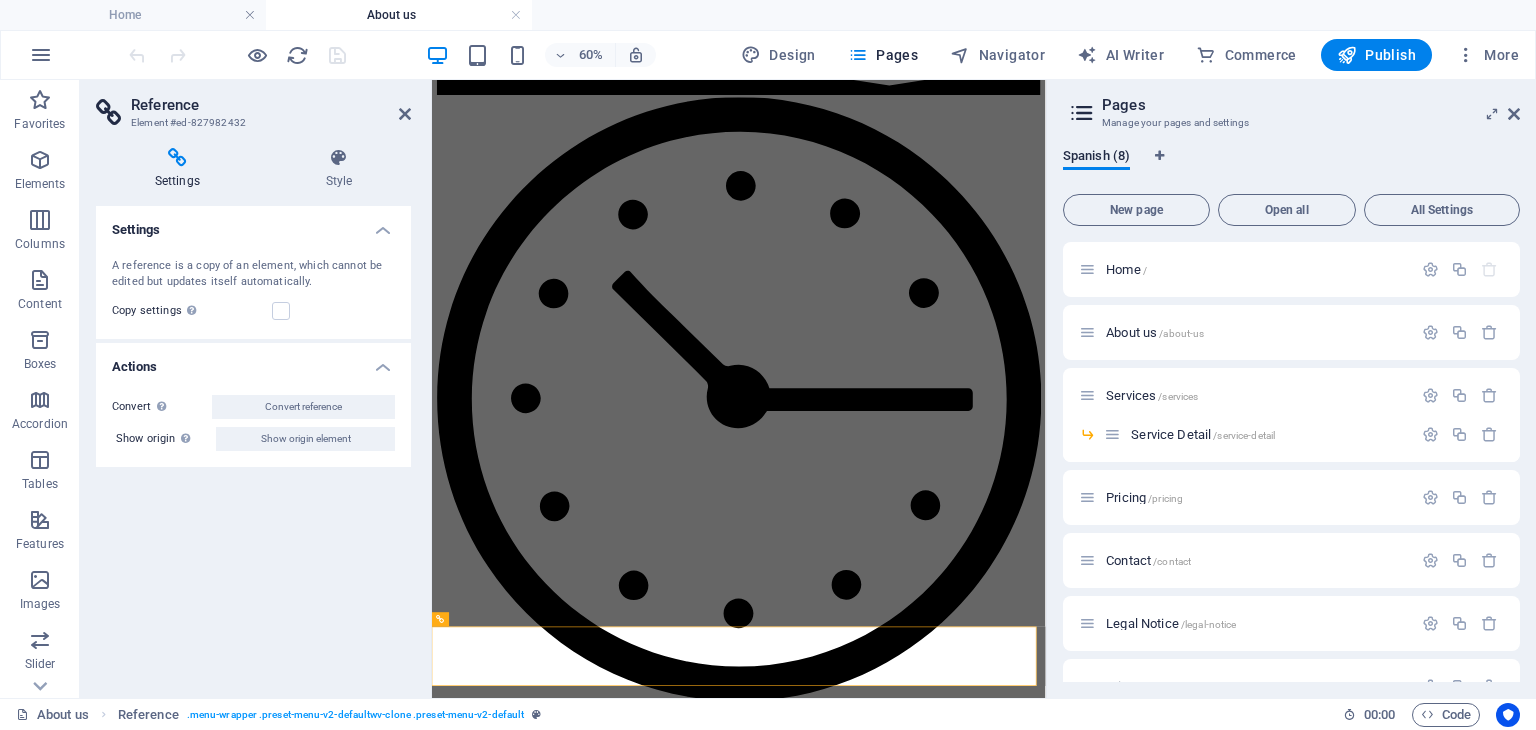 scroll, scrollTop: 1351, scrollLeft: 0, axis: vertical 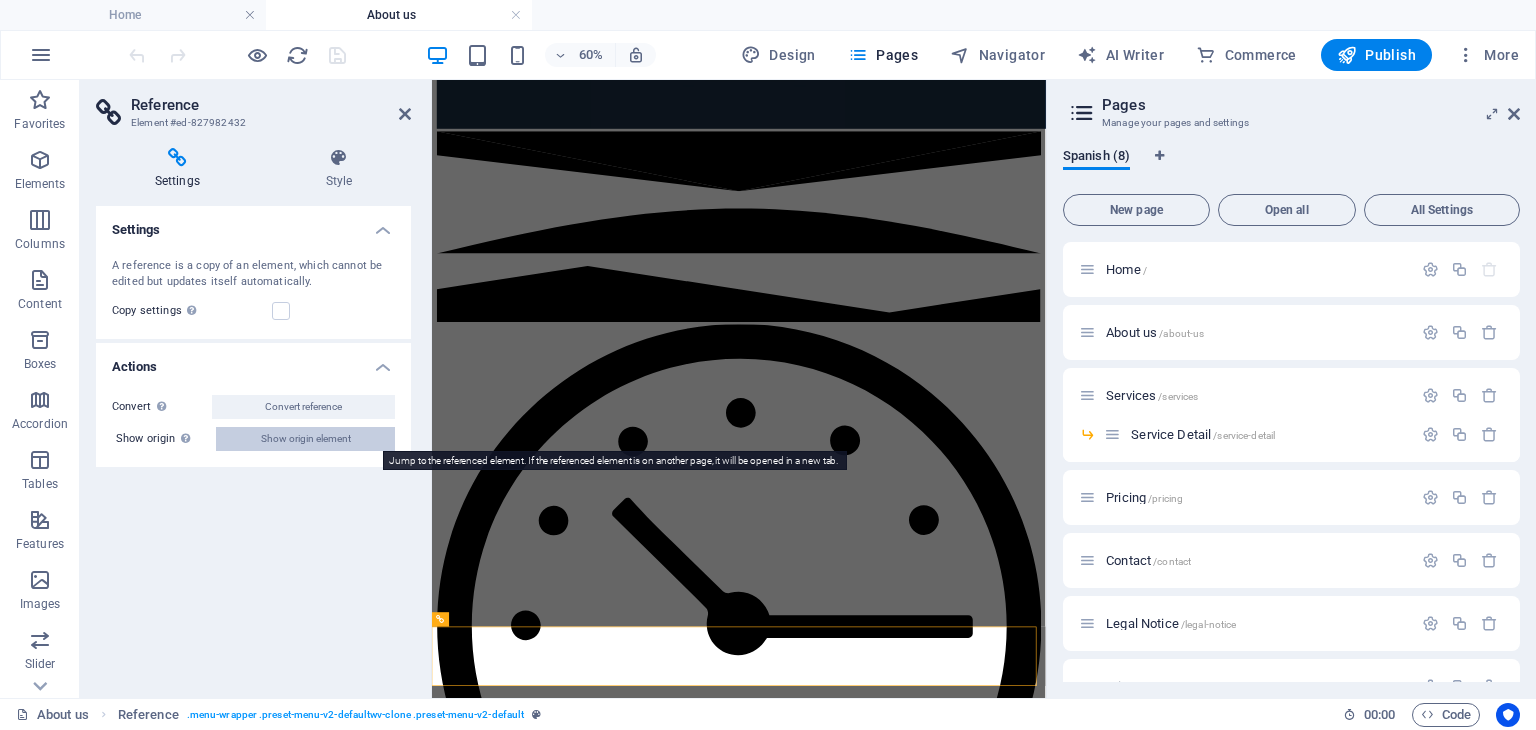 click on "Show origin element" at bounding box center (306, 439) 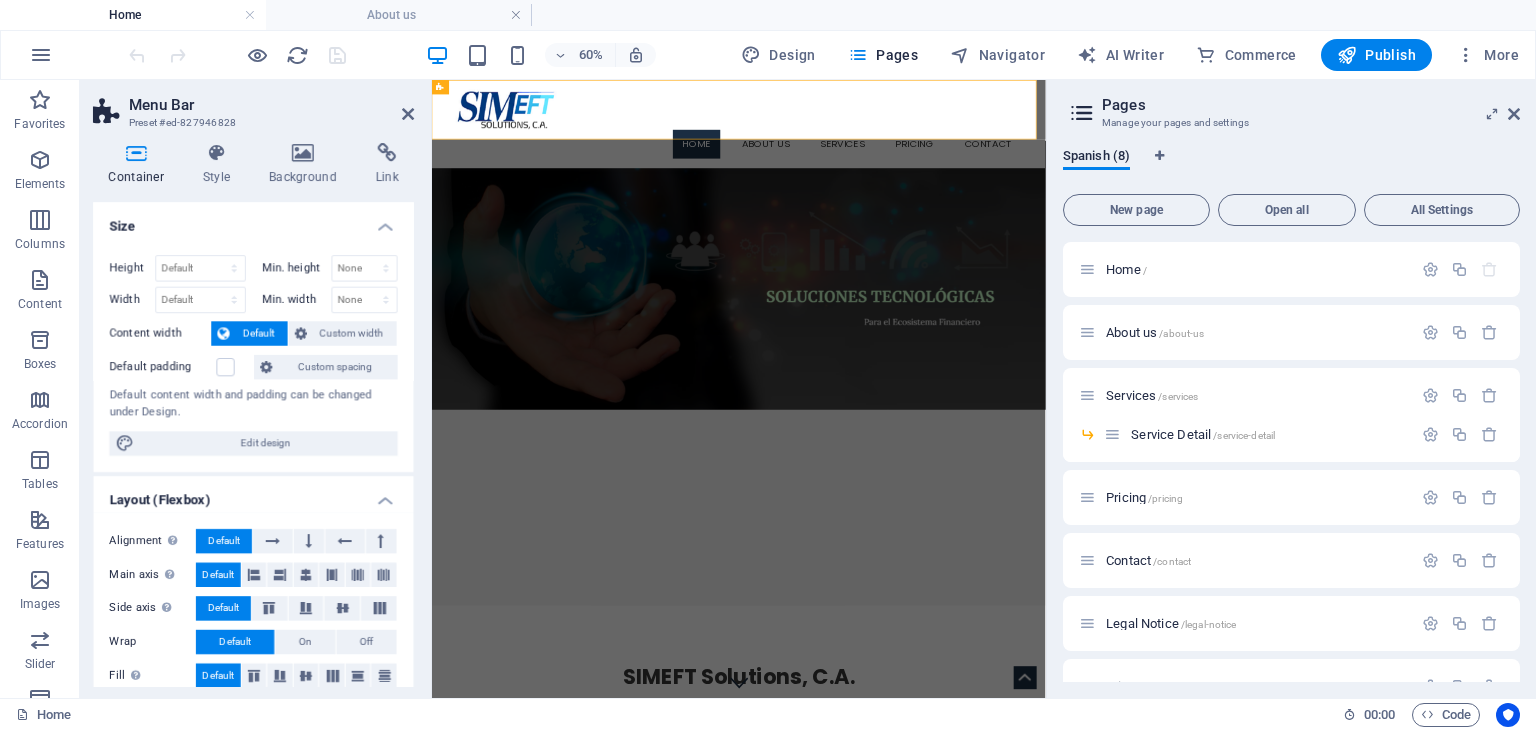 scroll, scrollTop: 0, scrollLeft: 0, axis: both 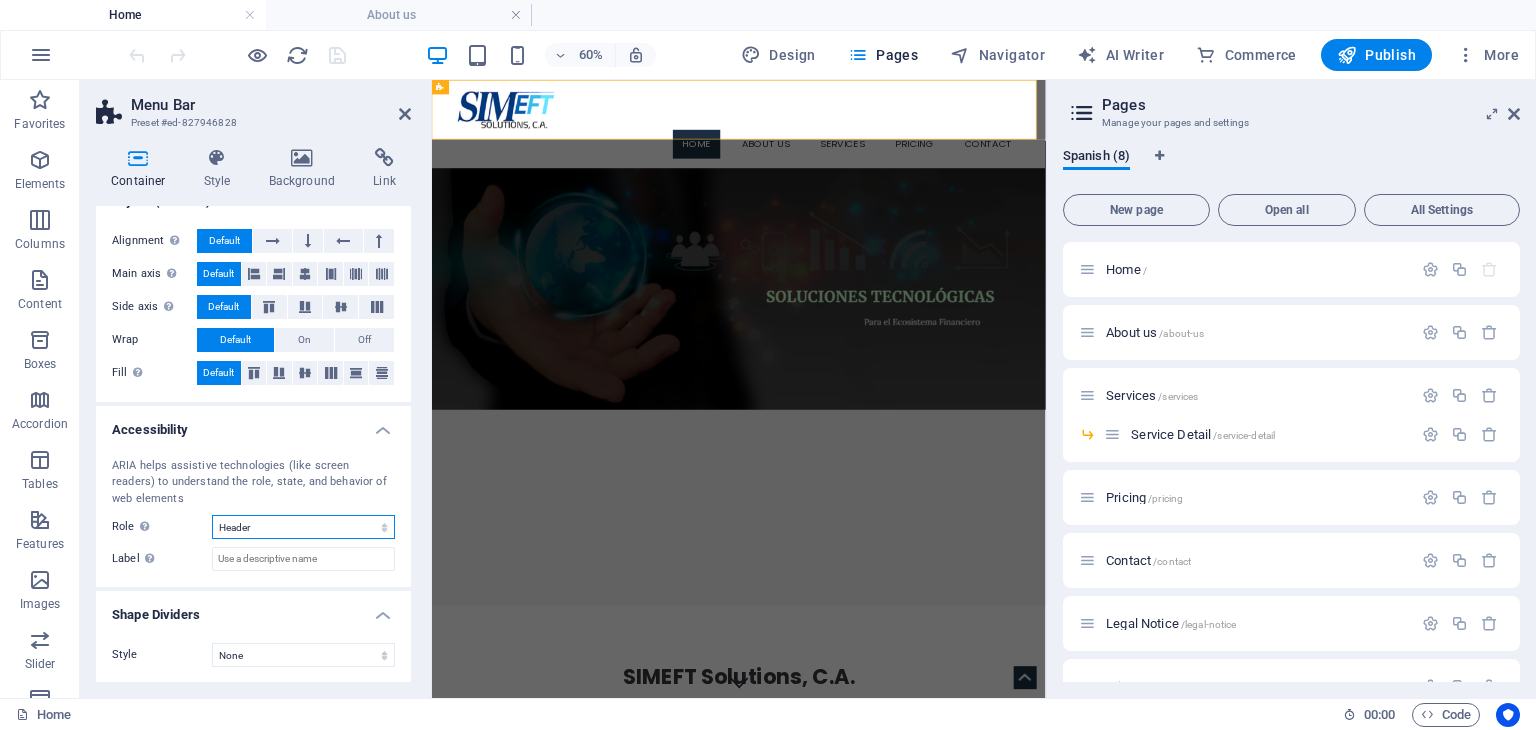 click on "None Alert Article Banner Comment Complementary Dialog Footer Header Marquee Presentation Region Section Separator Status Timer" at bounding box center (303, 527) 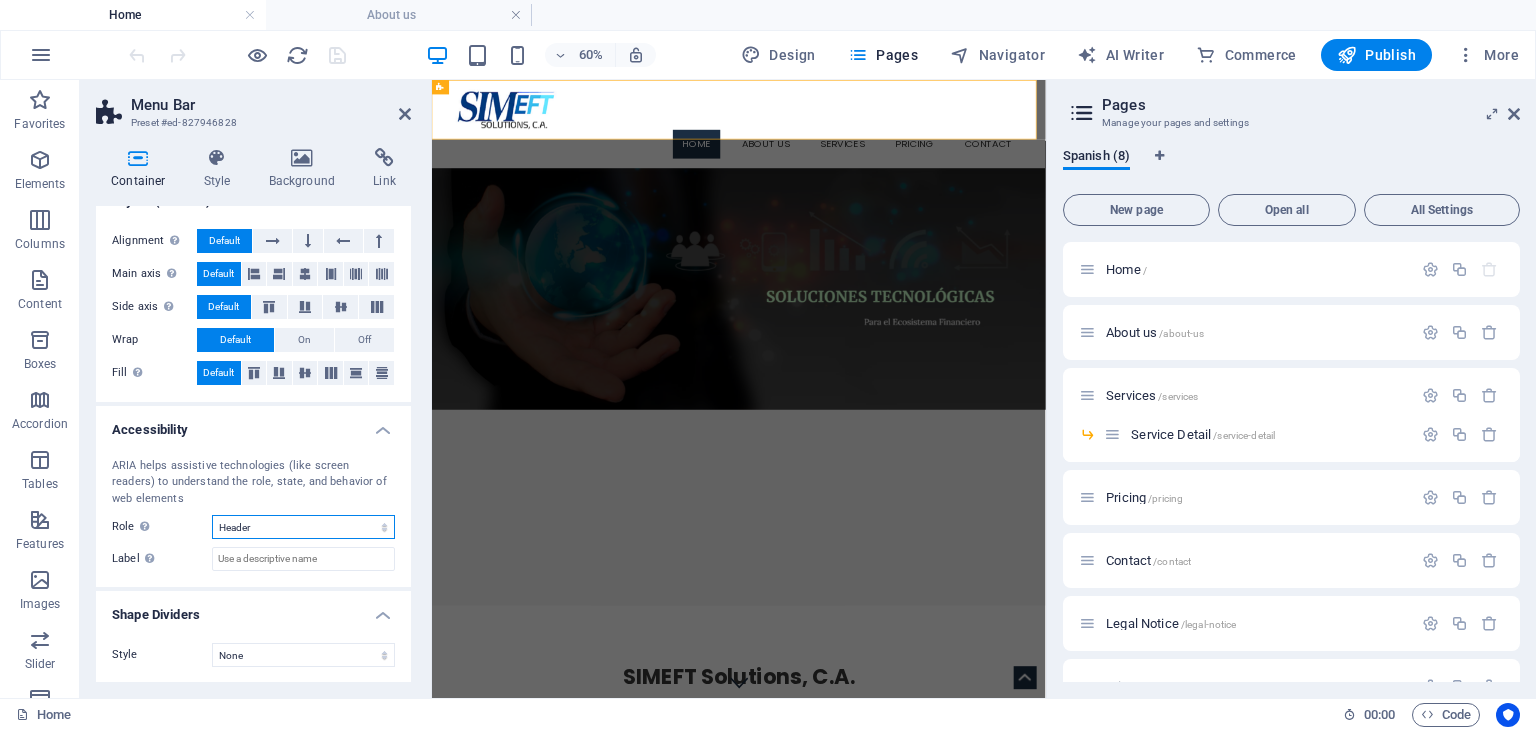 click on "None Alert Article Banner Comment Complementary Dialog Footer Header Marquee Presentation Region Section Separator Status Timer" at bounding box center [303, 527] 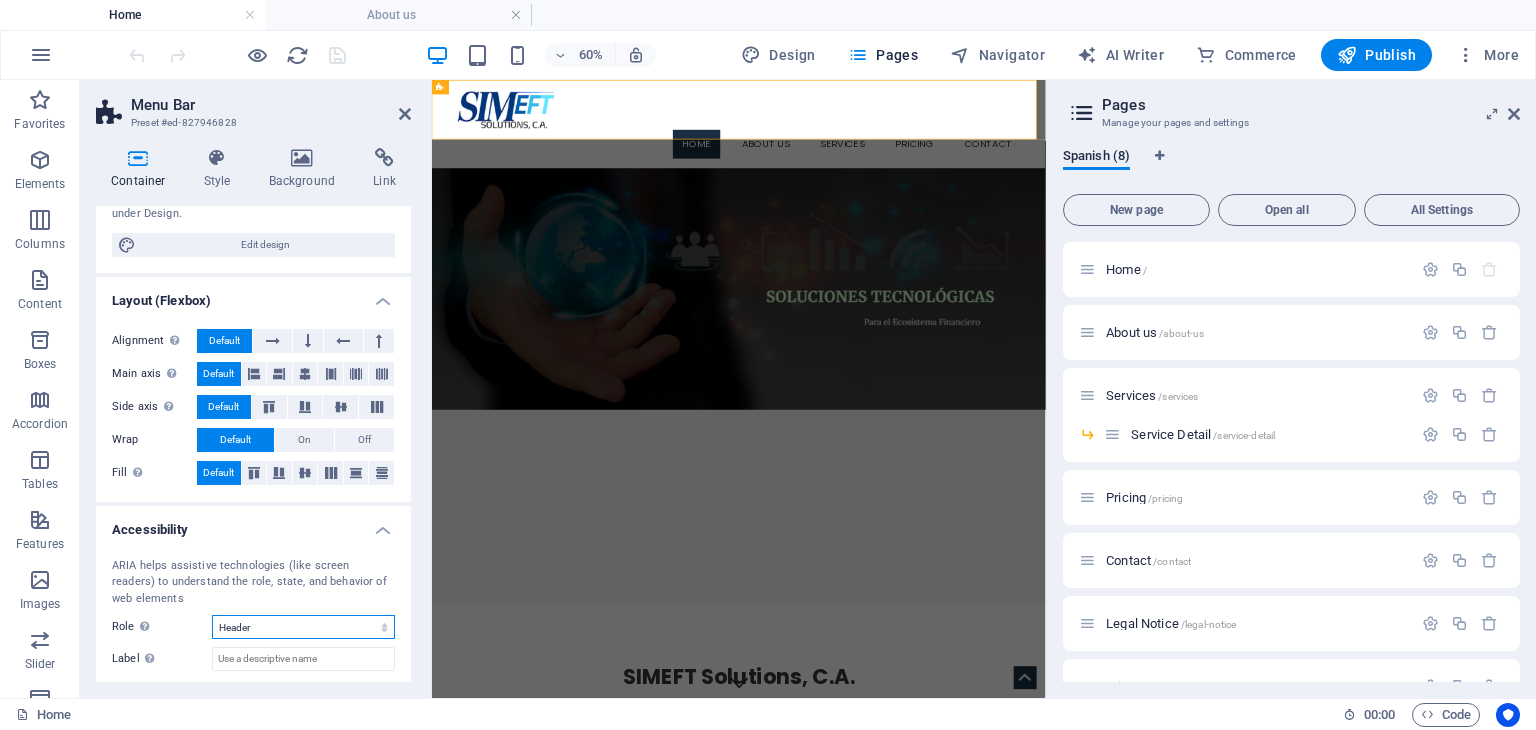 scroll, scrollTop: 98, scrollLeft: 0, axis: vertical 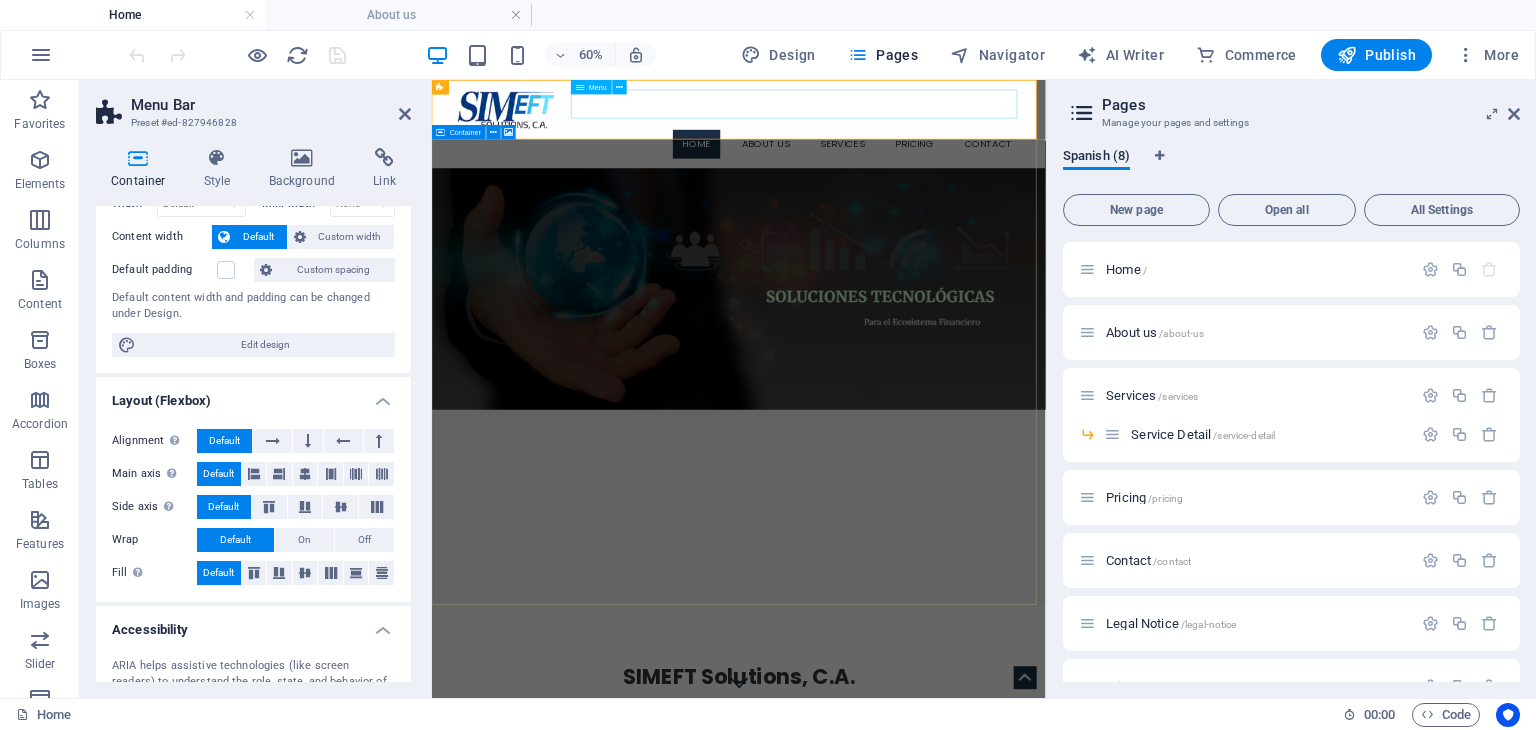 click on "Home About us Services Service Detail Pricing Contact" at bounding box center (944, 187) 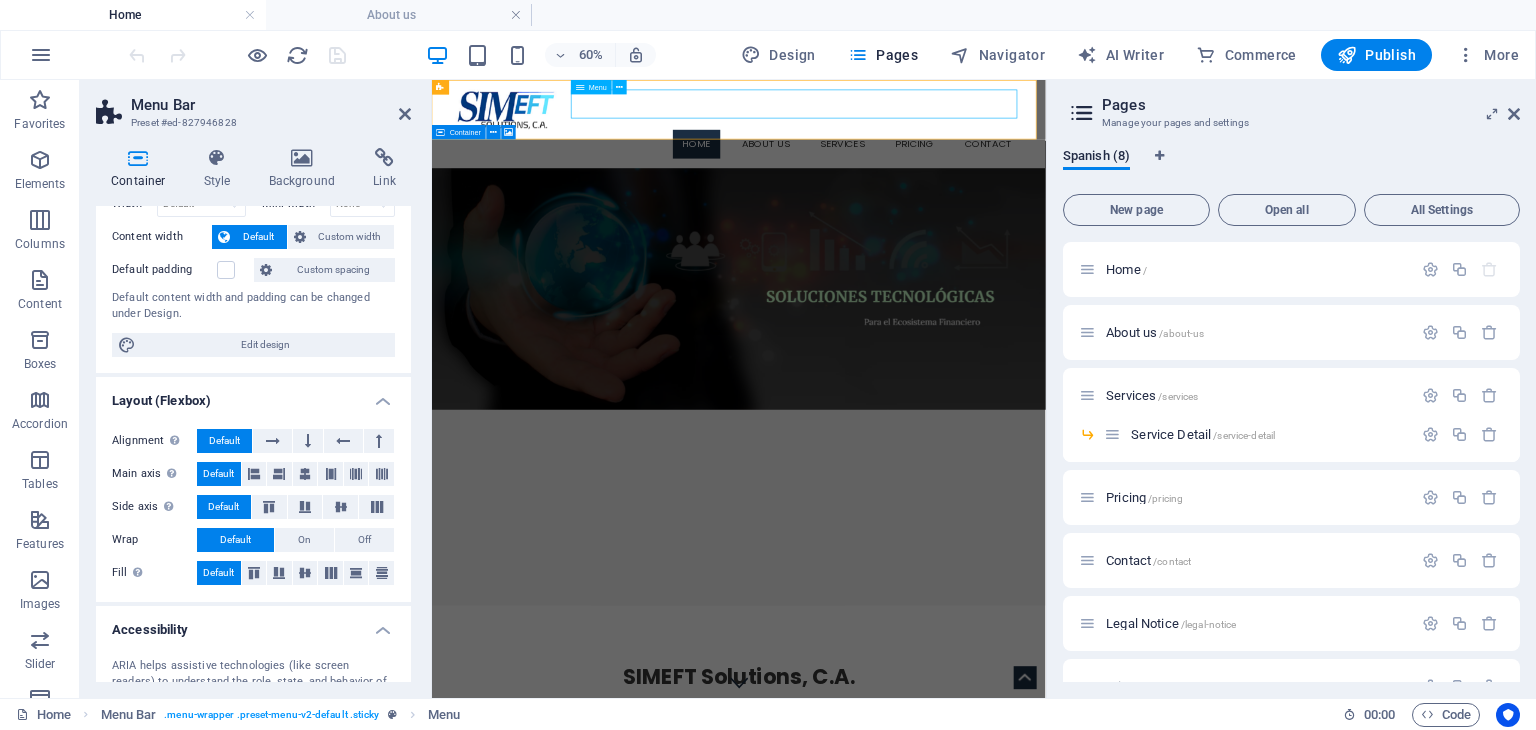 click on "Home About us Services Service Detail Pricing Contact" at bounding box center (944, 187) 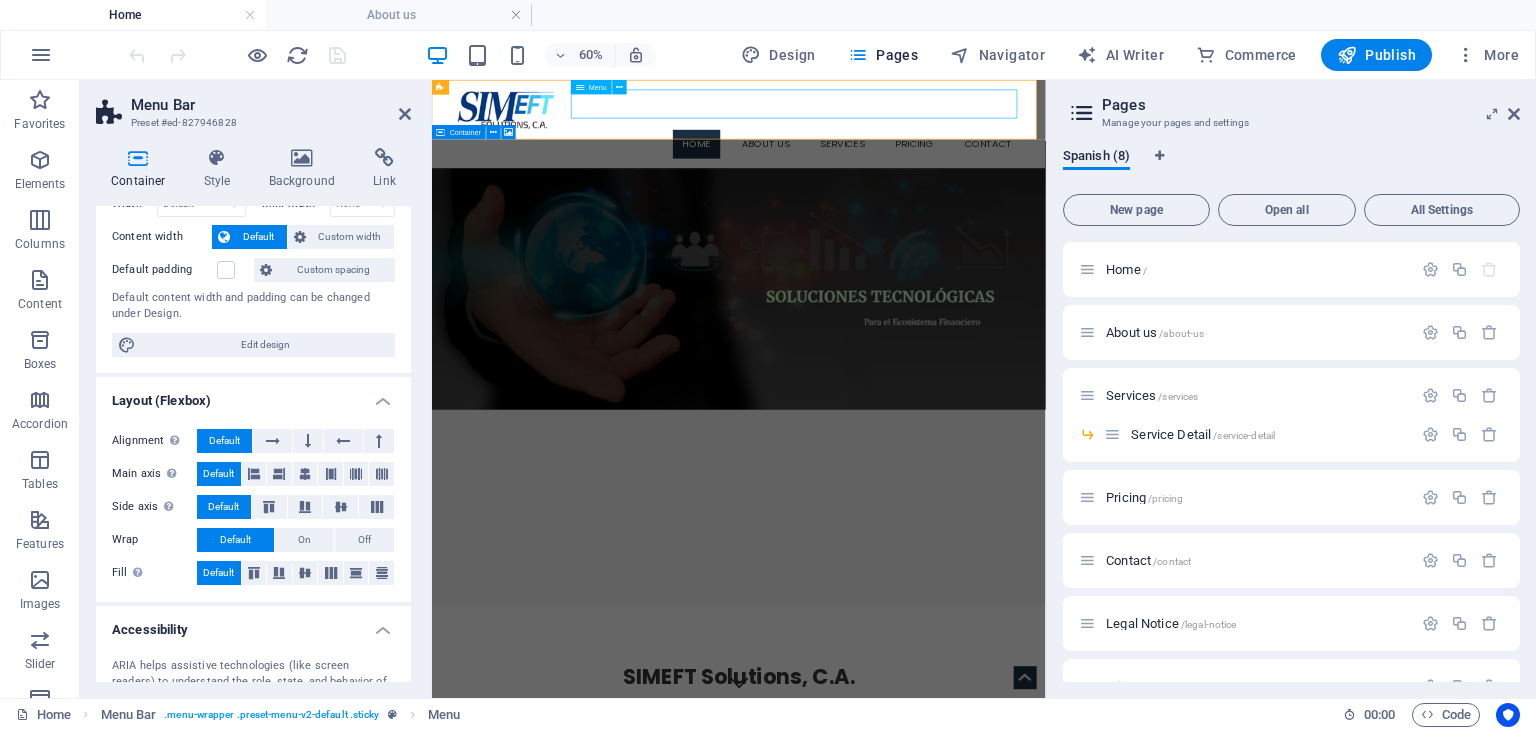 click on "Home About us Services Service Detail Pricing Contact" at bounding box center (944, 187) 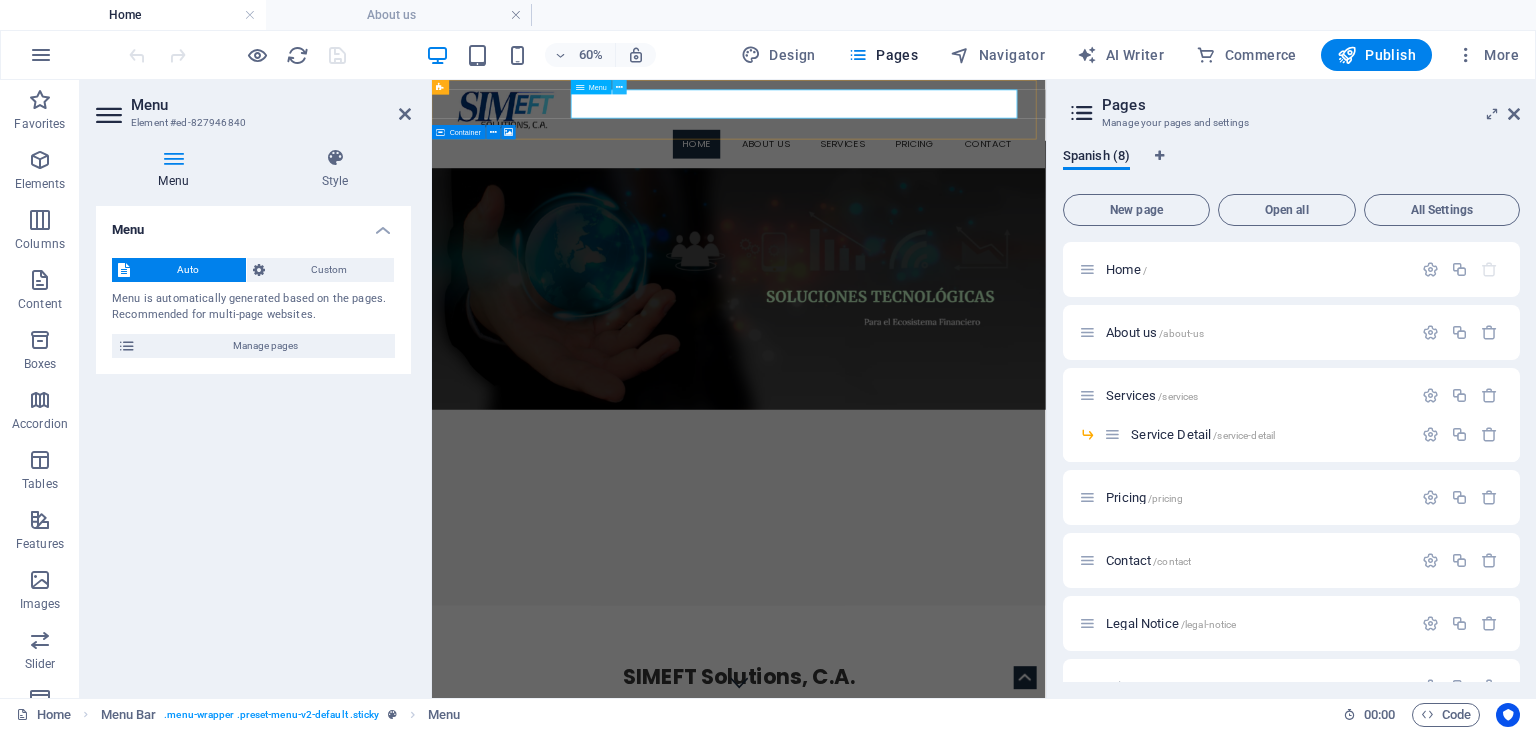 click at bounding box center (620, 87) 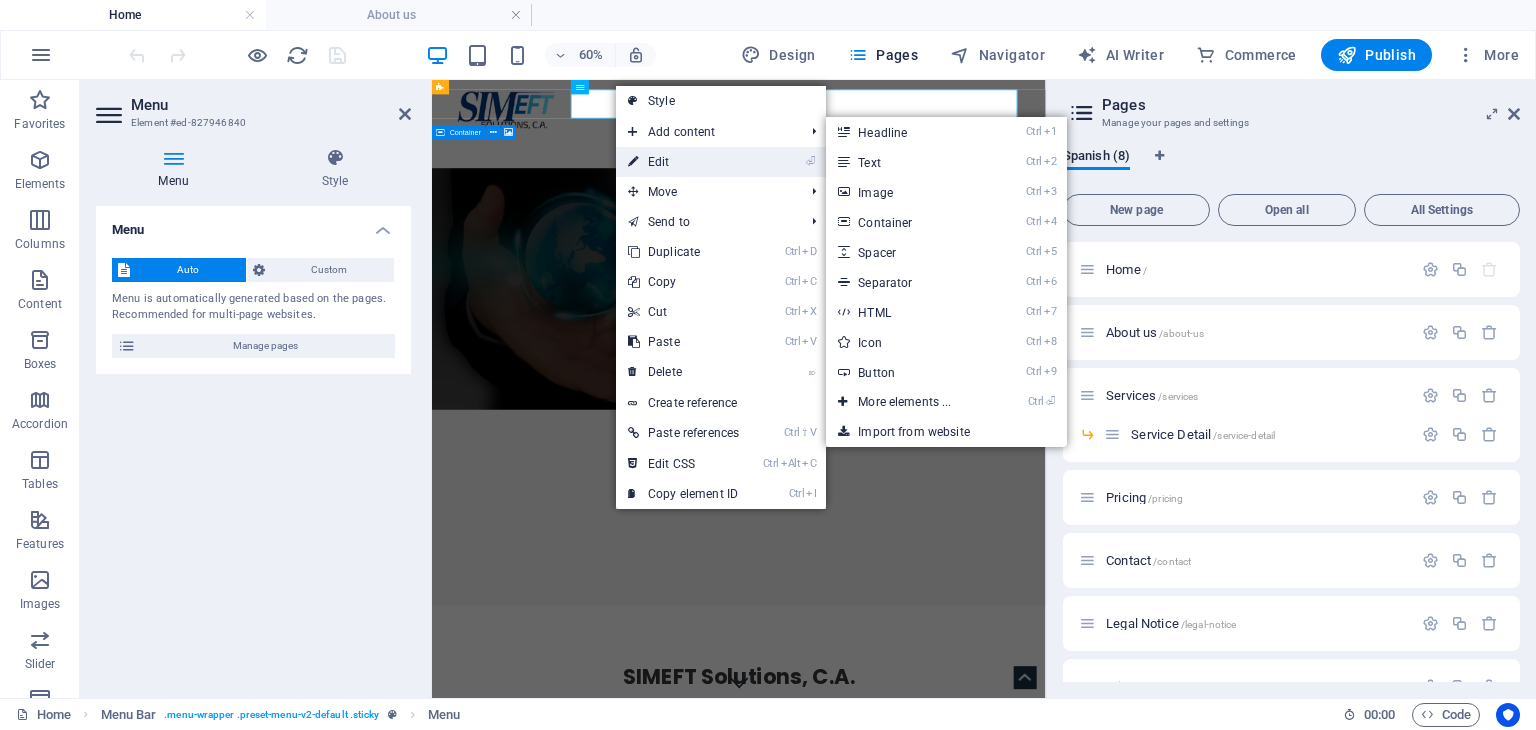 click on "⏎  Edit" at bounding box center (683, 162) 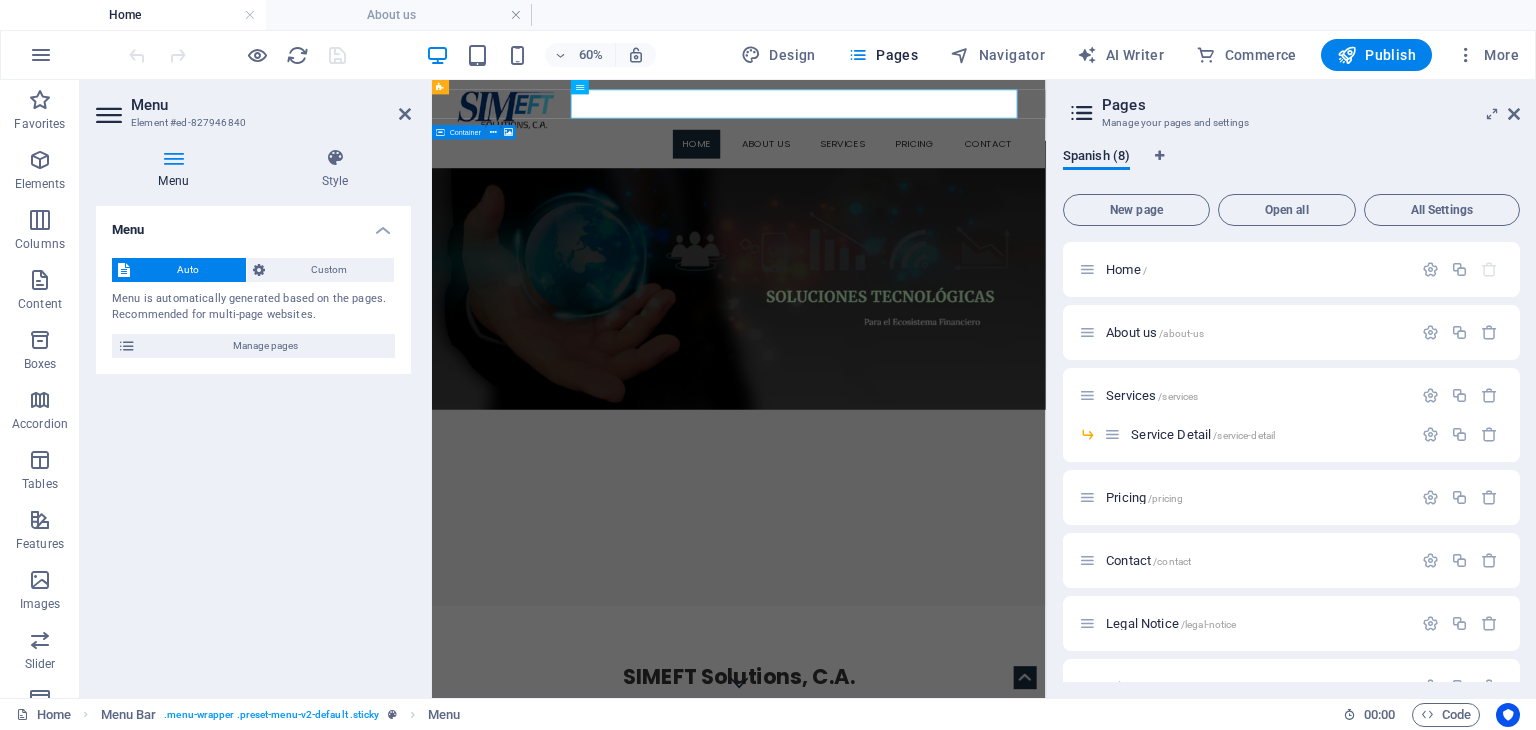 click on "Home" at bounding box center (133, 15) 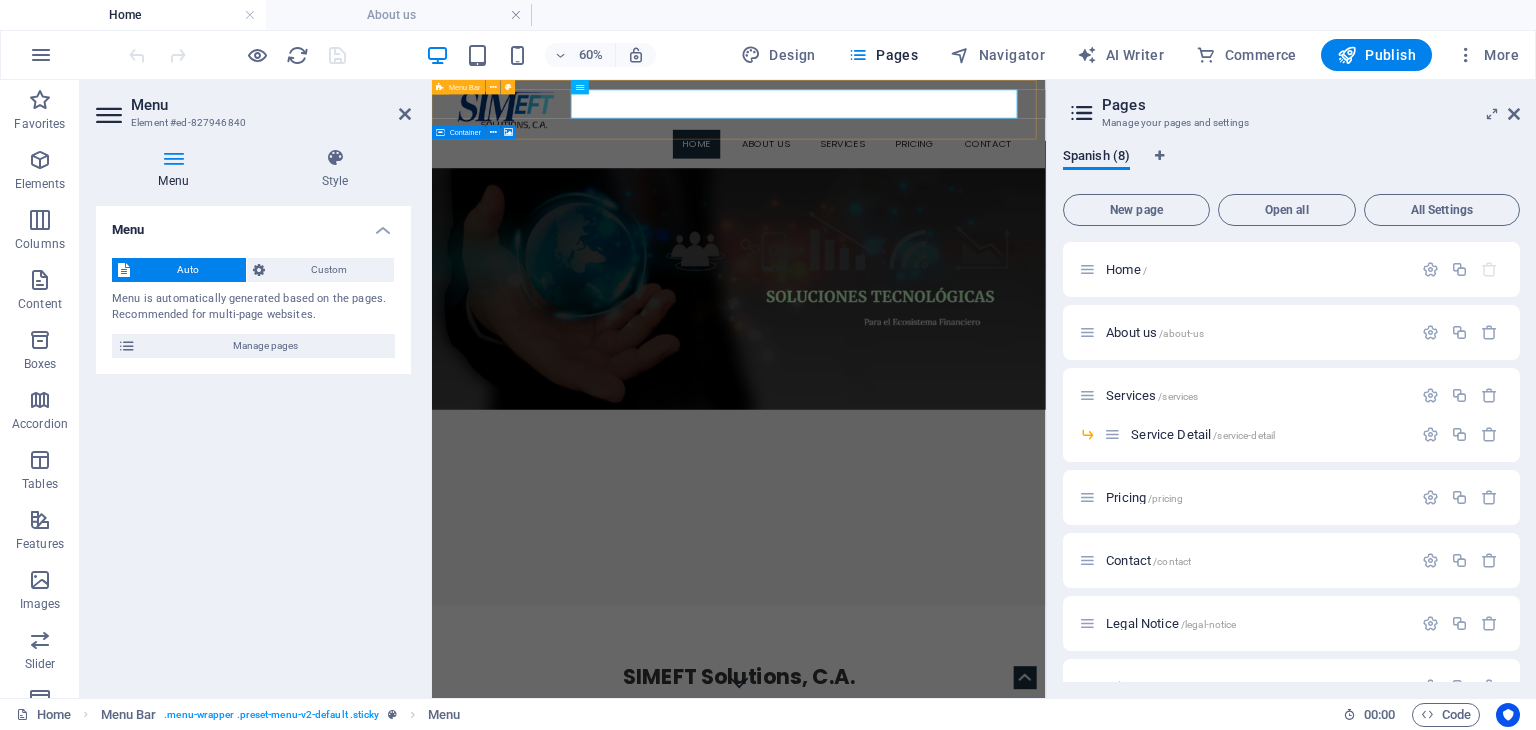 click on "Menu Home About us Services Service Detail Pricing Contact" at bounding box center (943, 153) 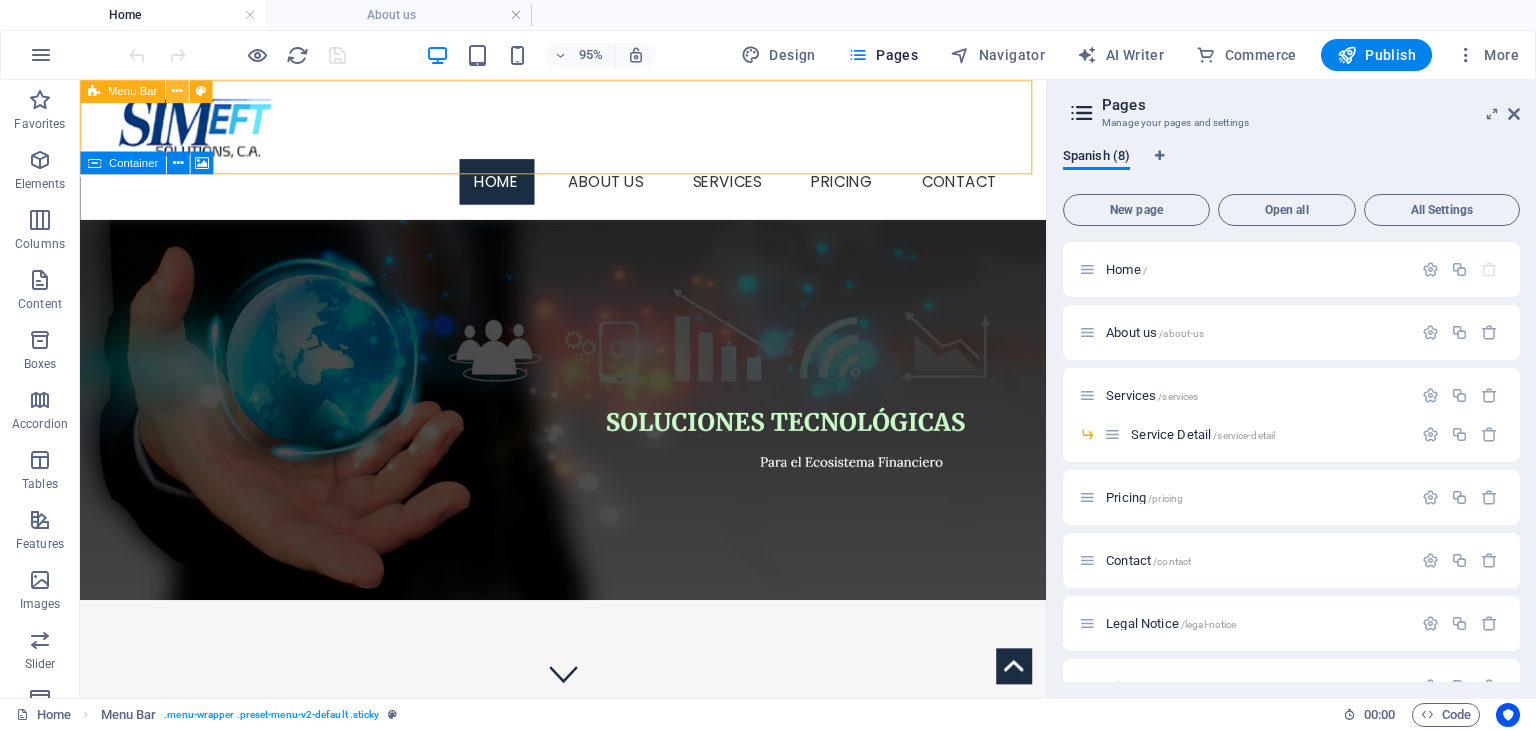 click at bounding box center [177, 91] 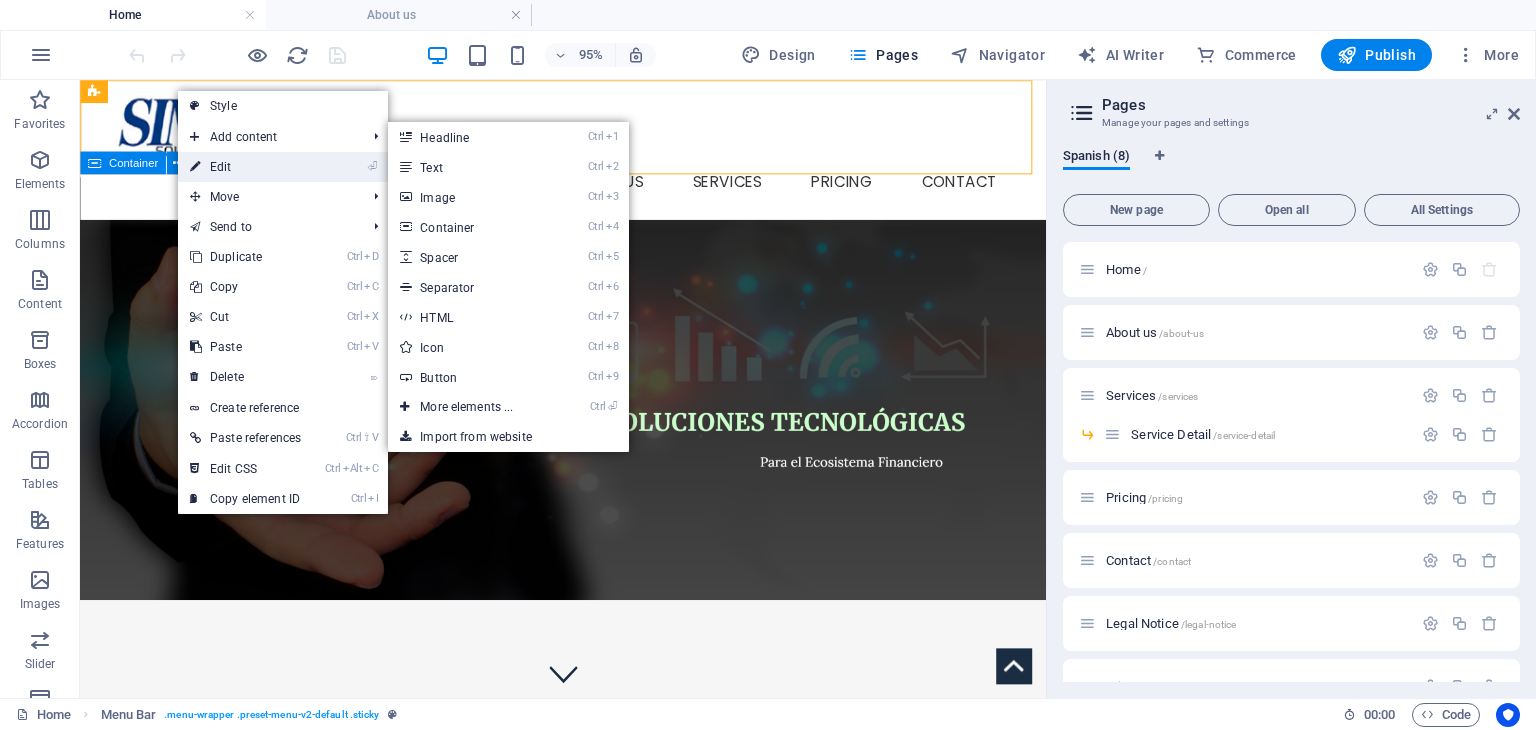 click on "⏎  Edit" at bounding box center [245, 167] 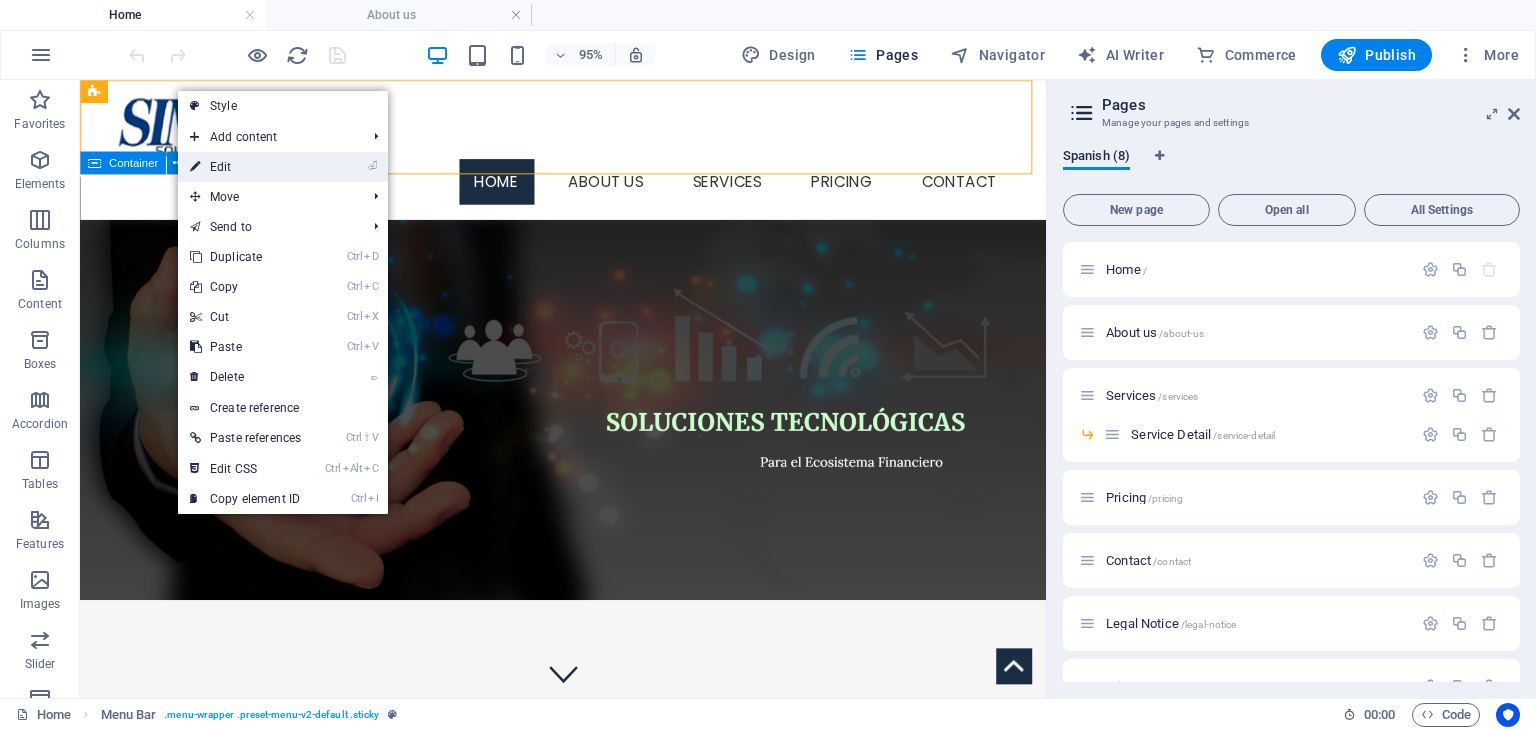 select on "header" 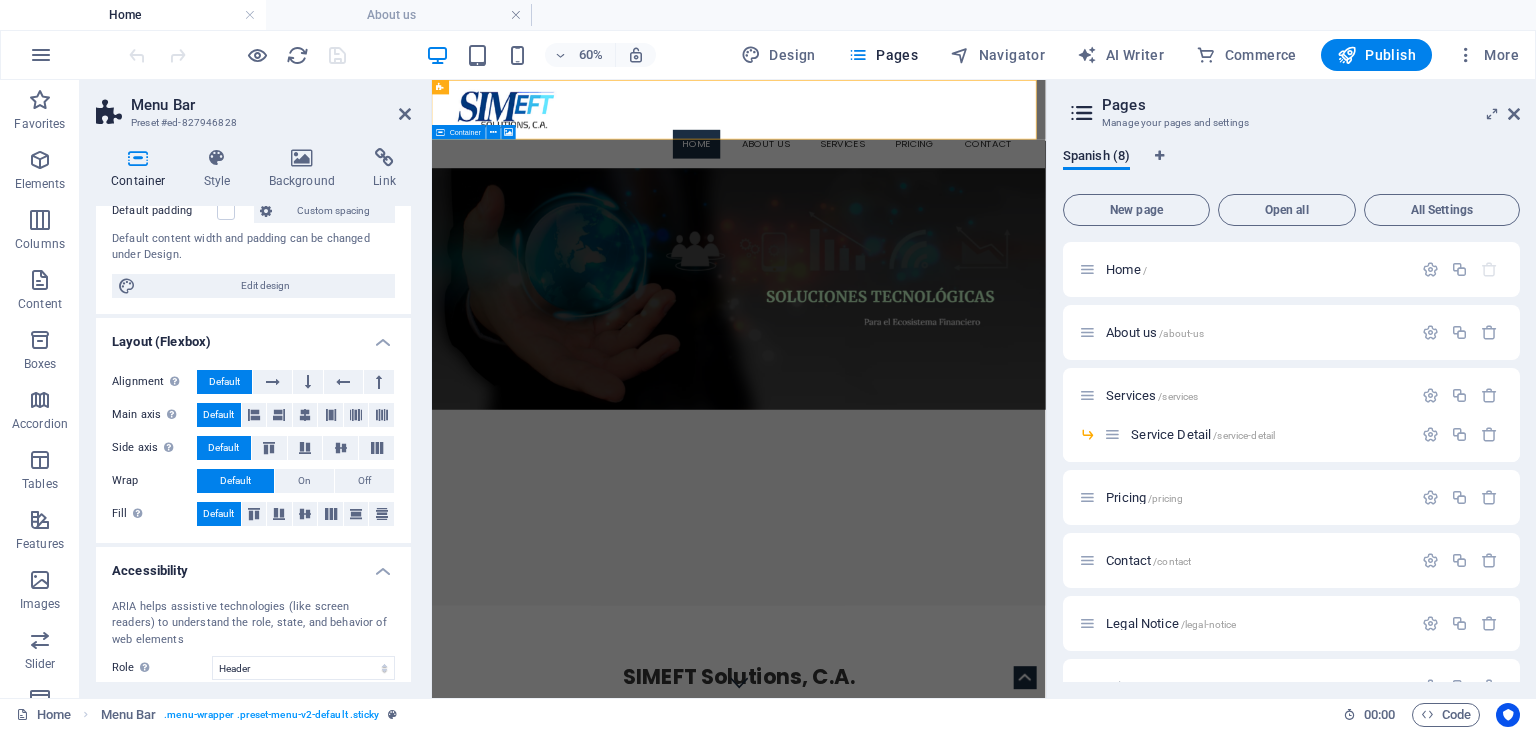 scroll, scrollTop: 0, scrollLeft: 0, axis: both 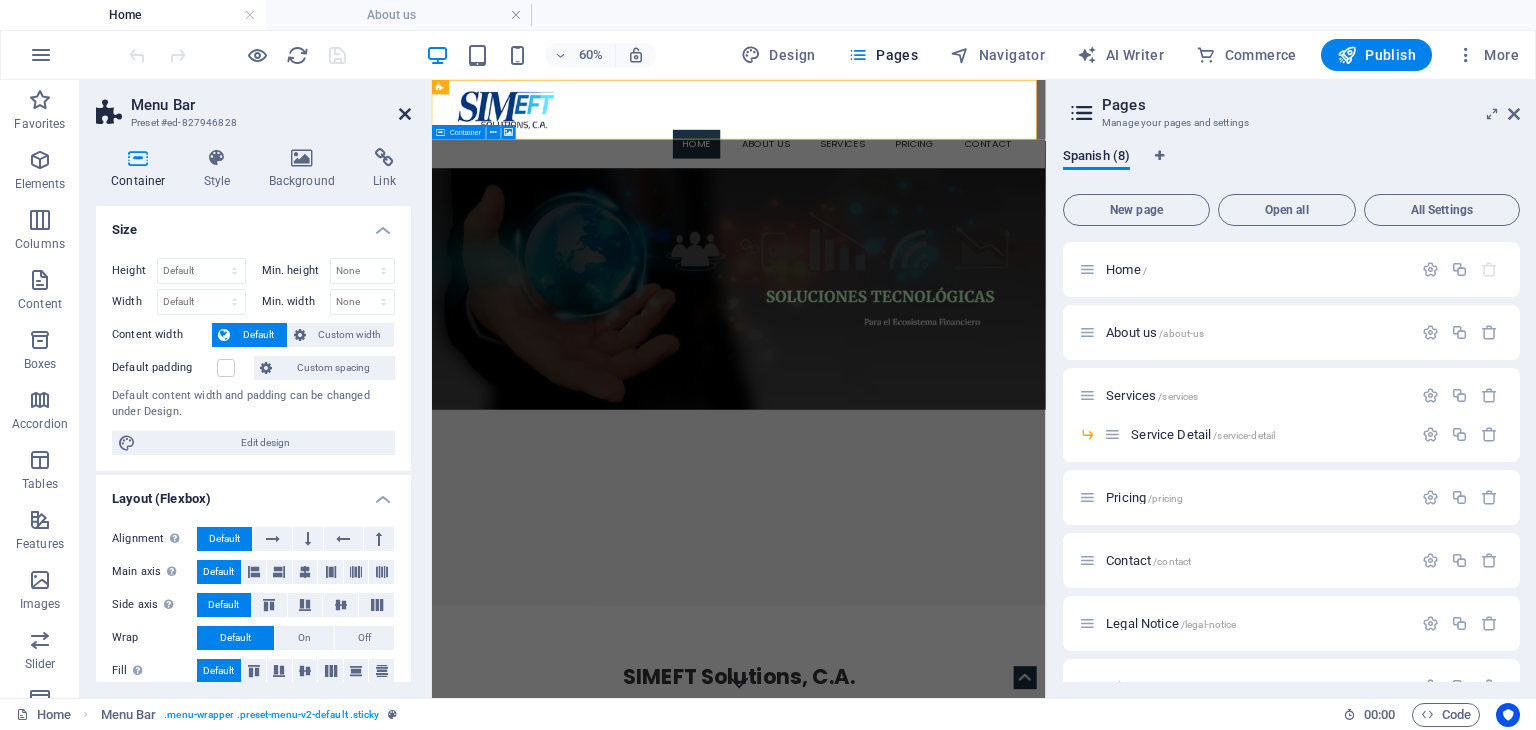 click at bounding box center [405, 114] 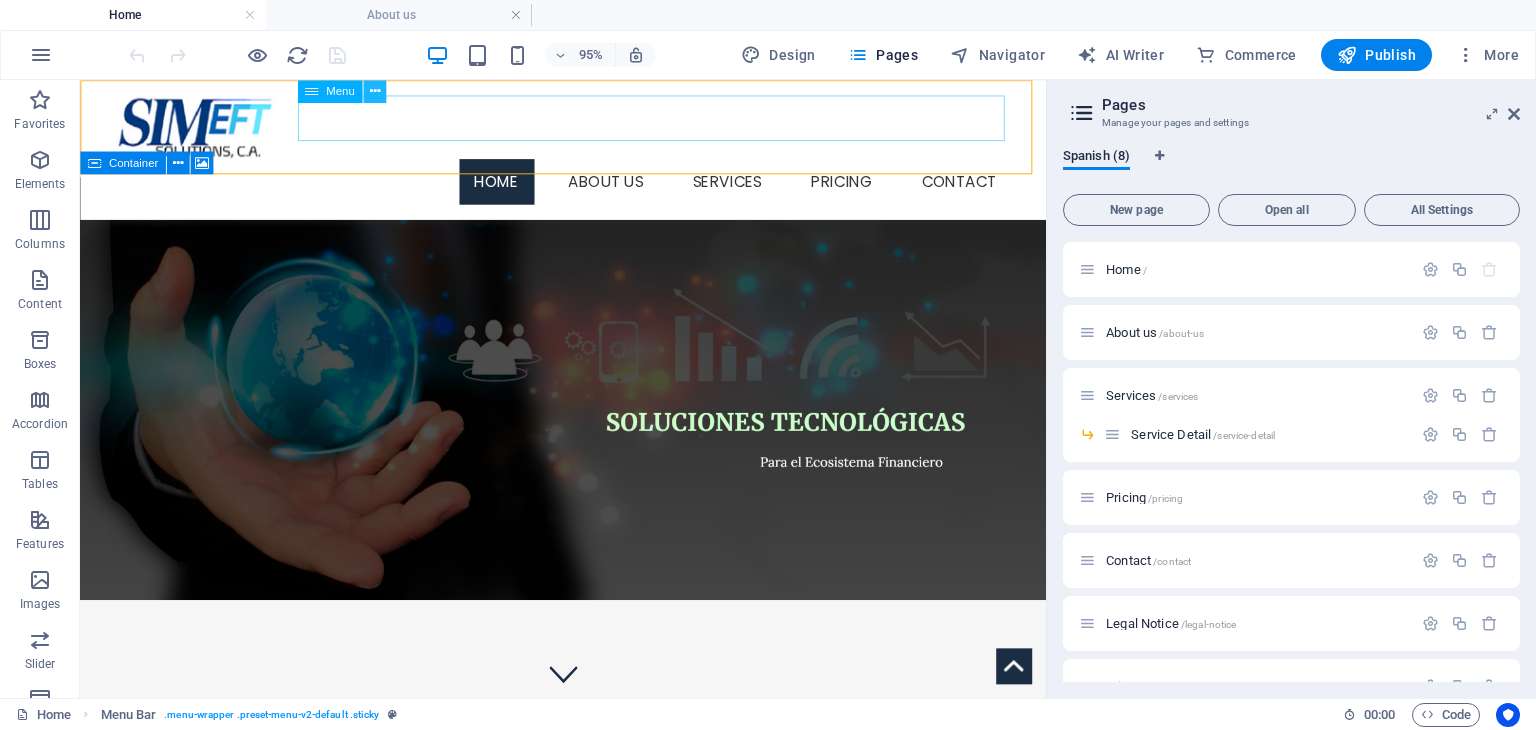 click at bounding box center [374, 91] 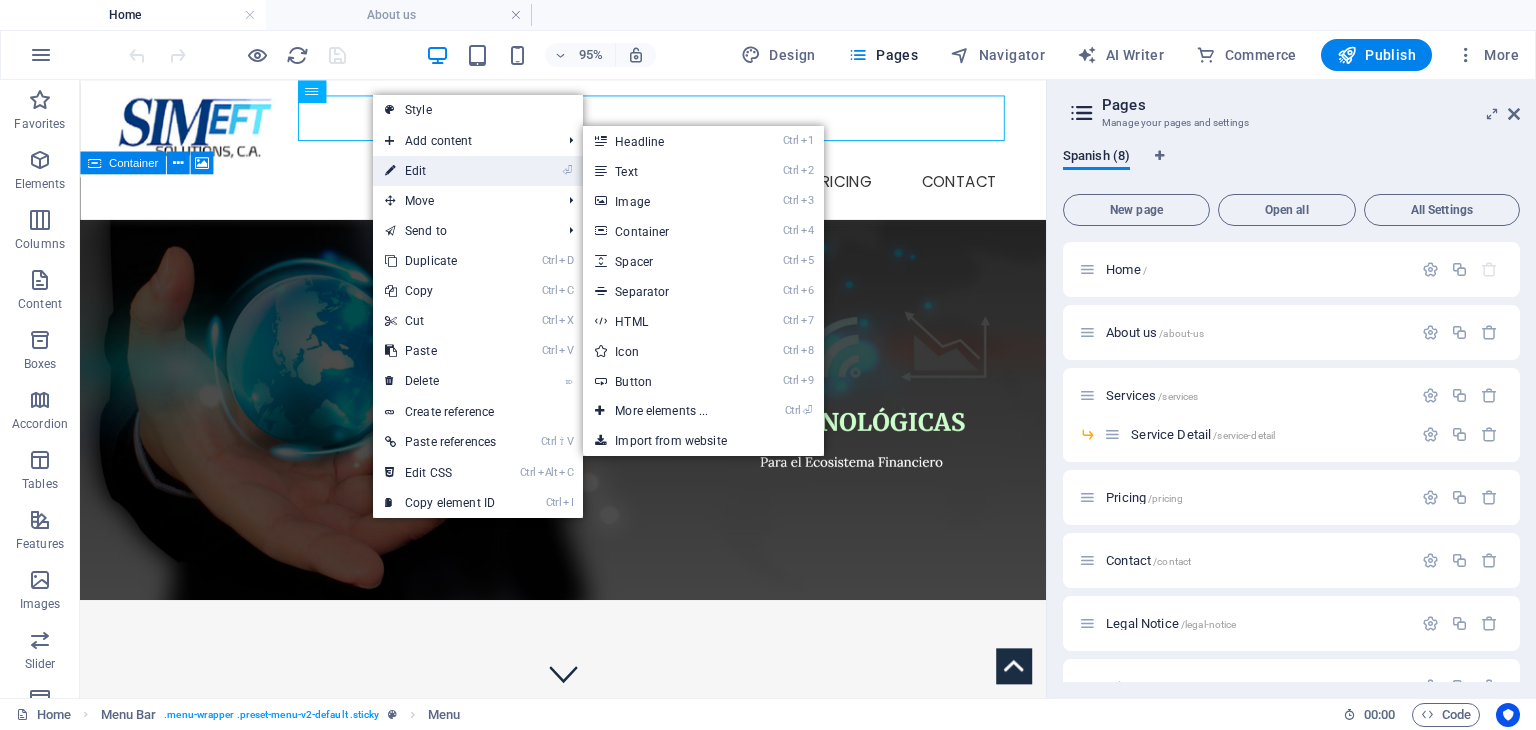 click on "⏎  Edit" at bounding box center (440, 171) 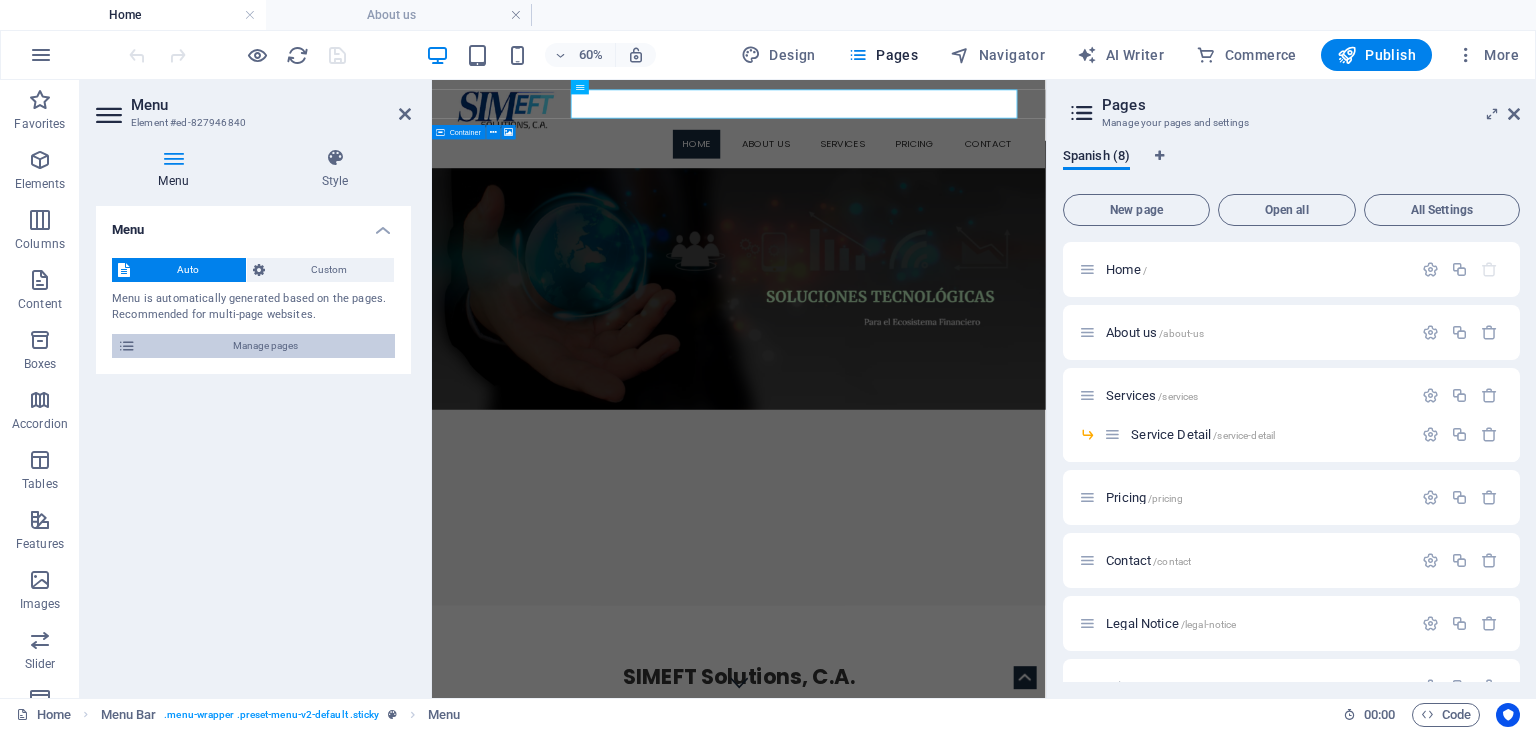click on "Manage pages" at bounding box center [265, 346] 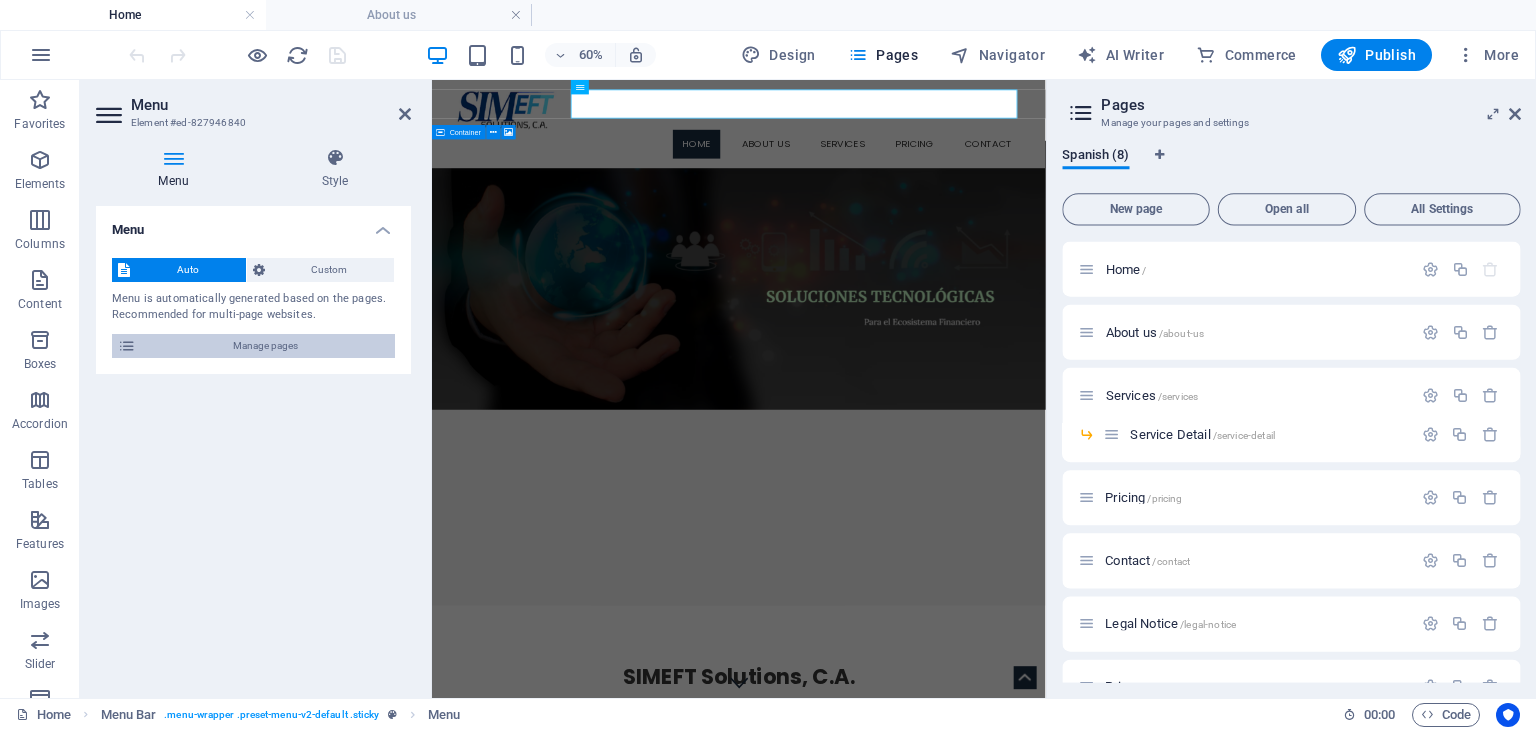 click on "Manage pages" at bounding box center [265, 346] 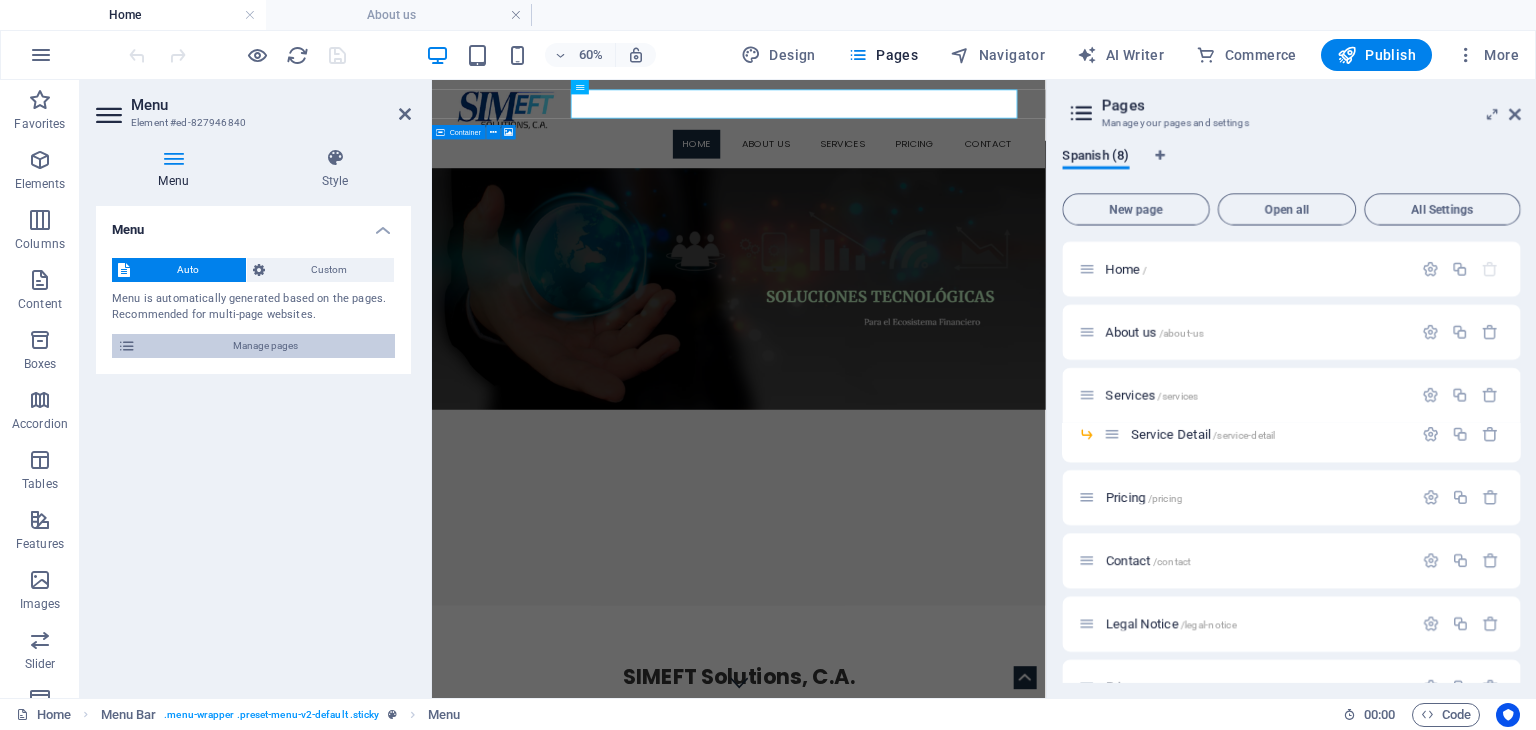 click on "Manage pages" at bounding box center (265, 346) 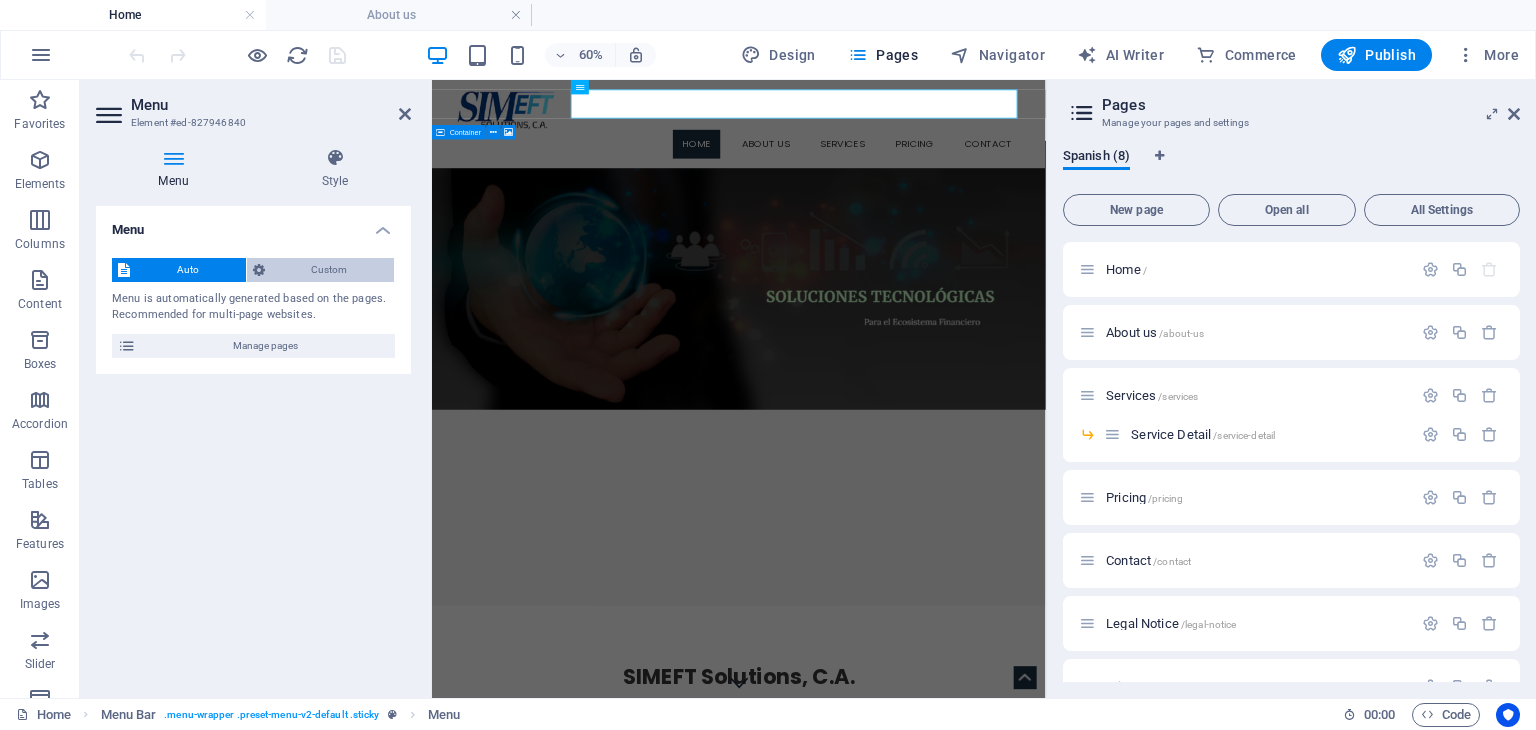 click on "Custom" at bounding box center [330, 270] 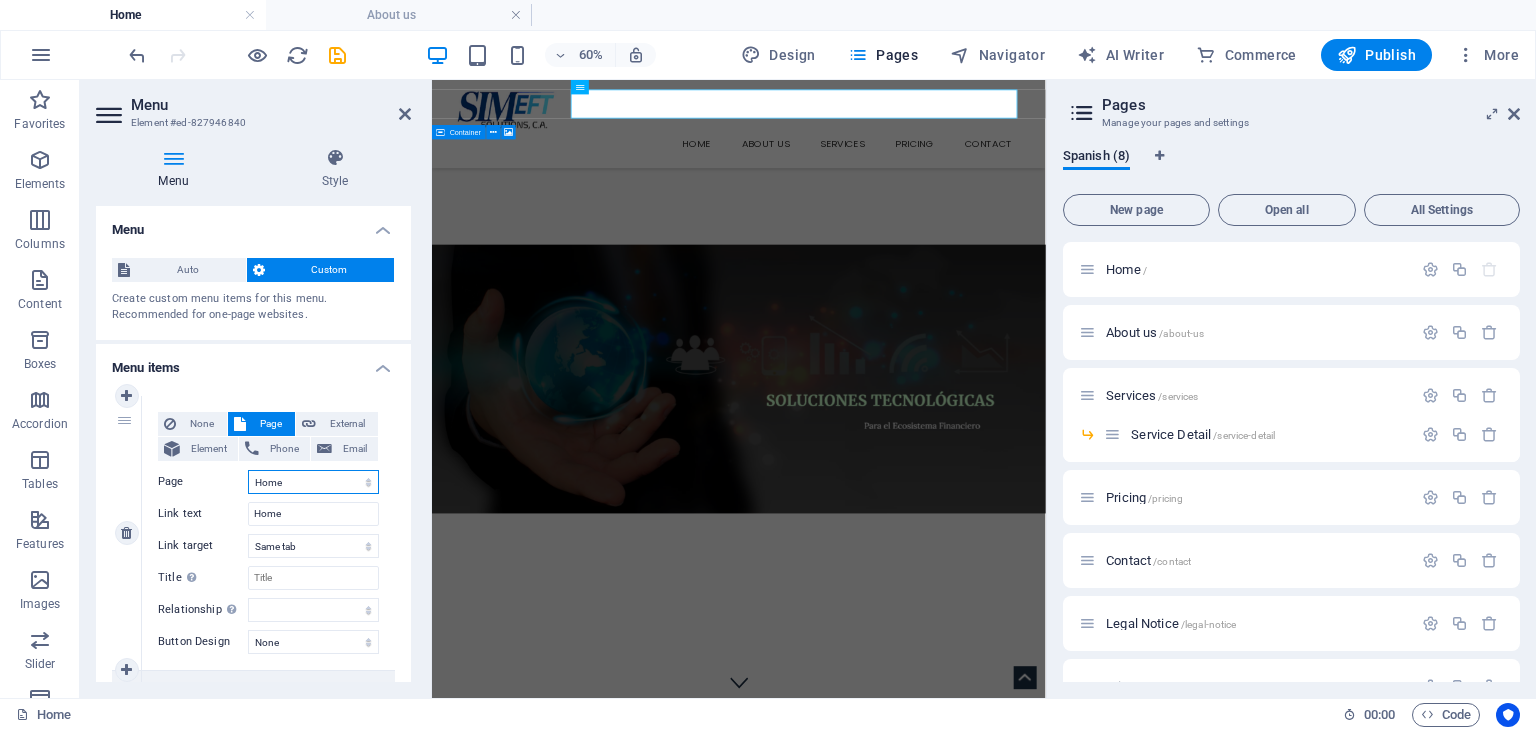 click on "Home About us Services -- Service Detail Pricing Contact Legal Notice Privacy" at bounding box center (313, 482) 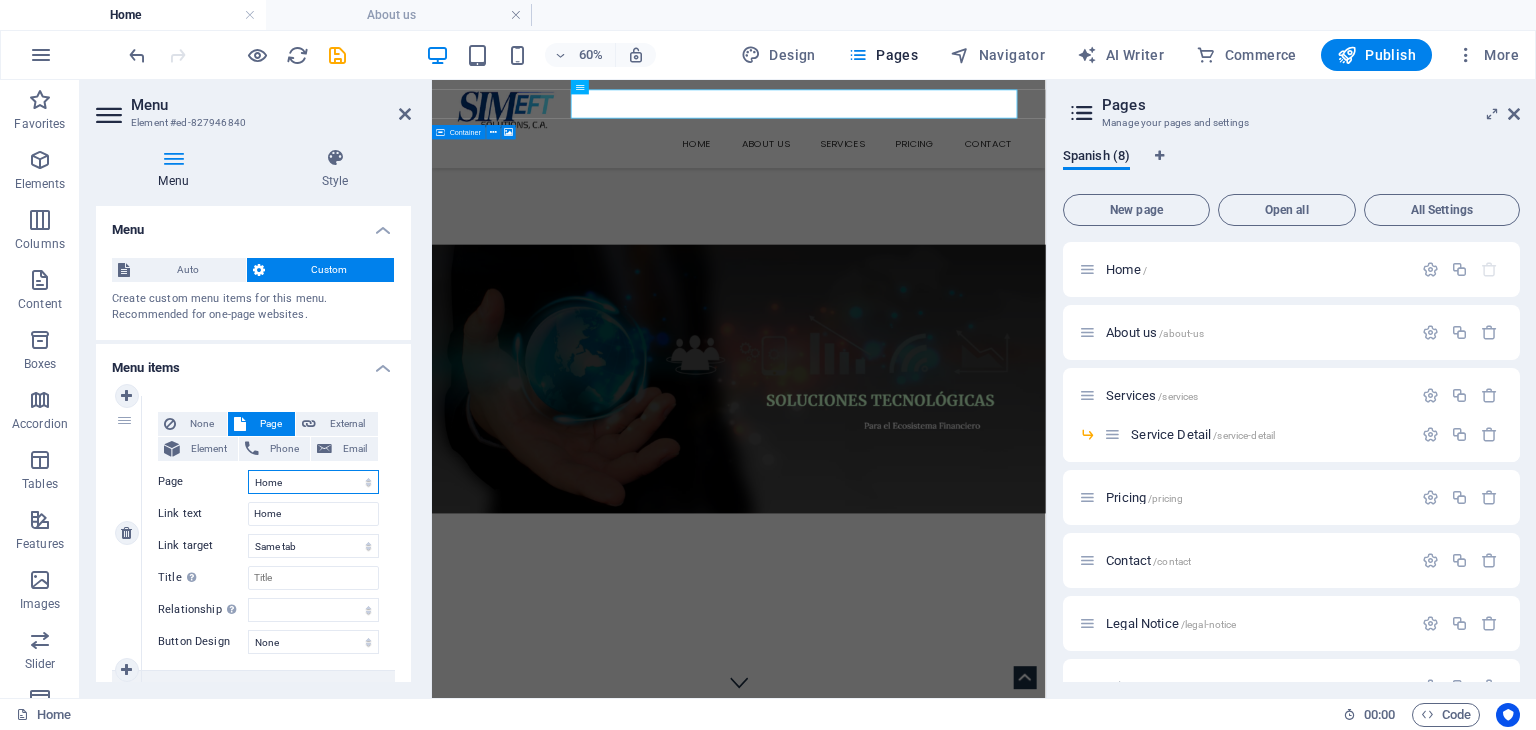 click on "Home About us Services -- Service Detail Pricing Contact Legal Notice Privacy" at bounding box center (313, 482) 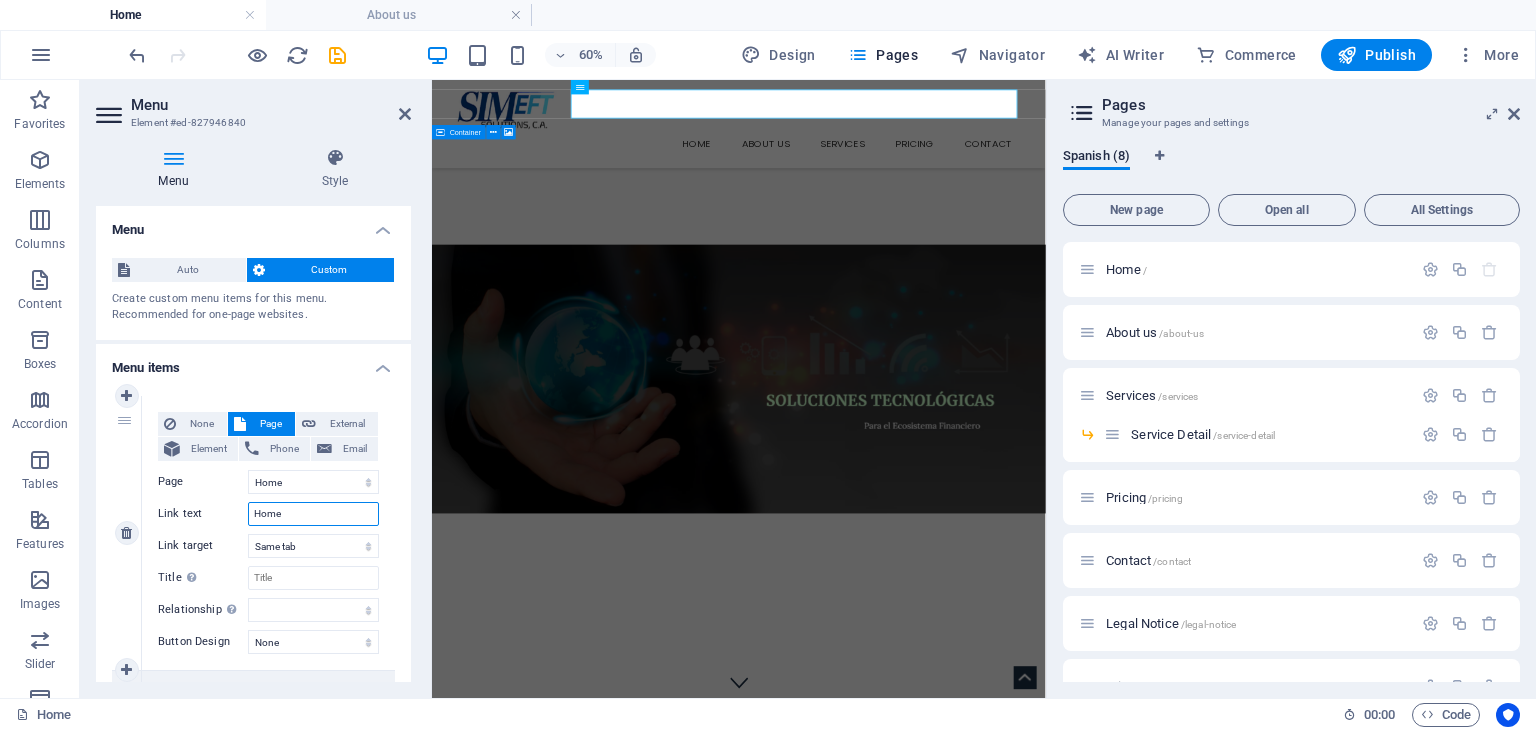 click on "Home" at bounding box center [313, 514] 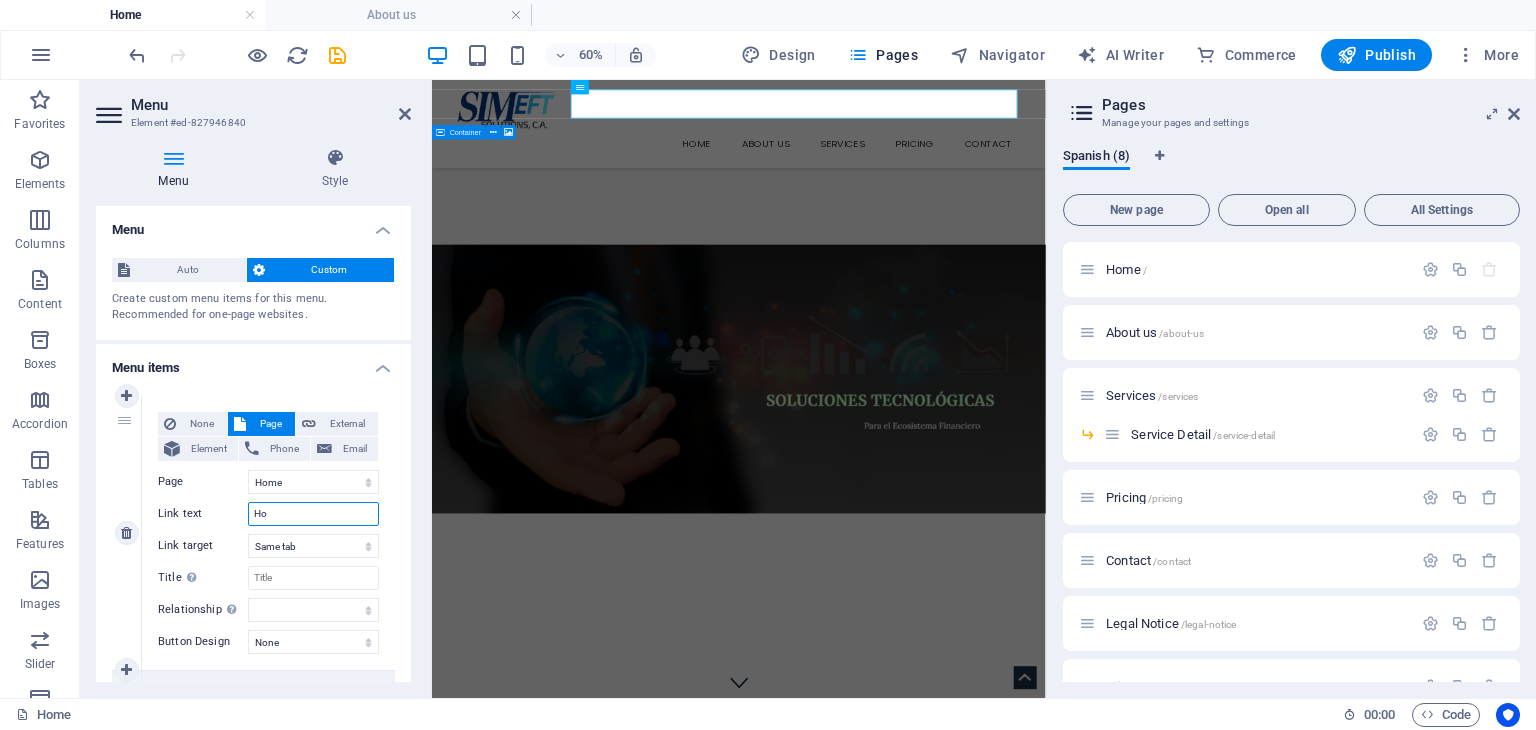 type on "H" 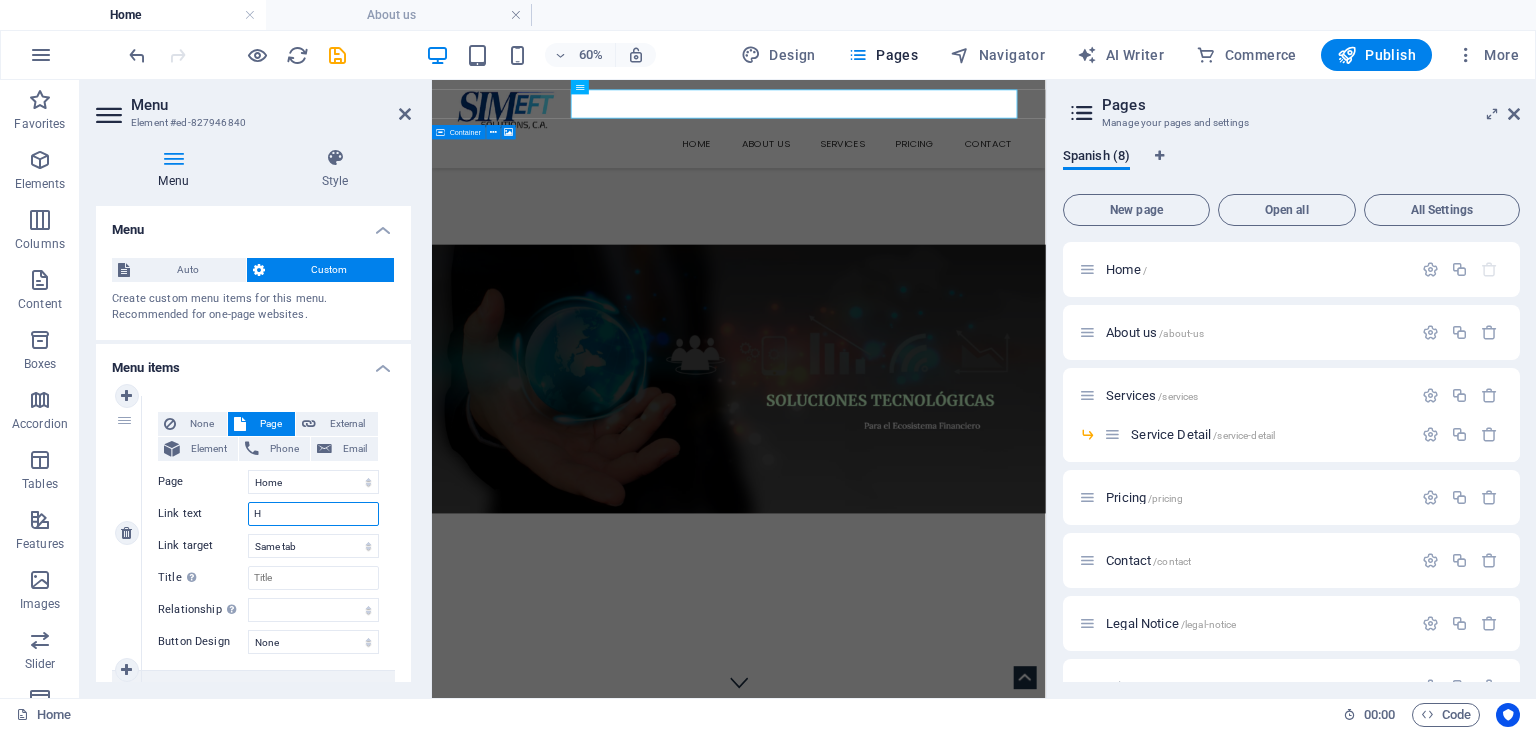 type 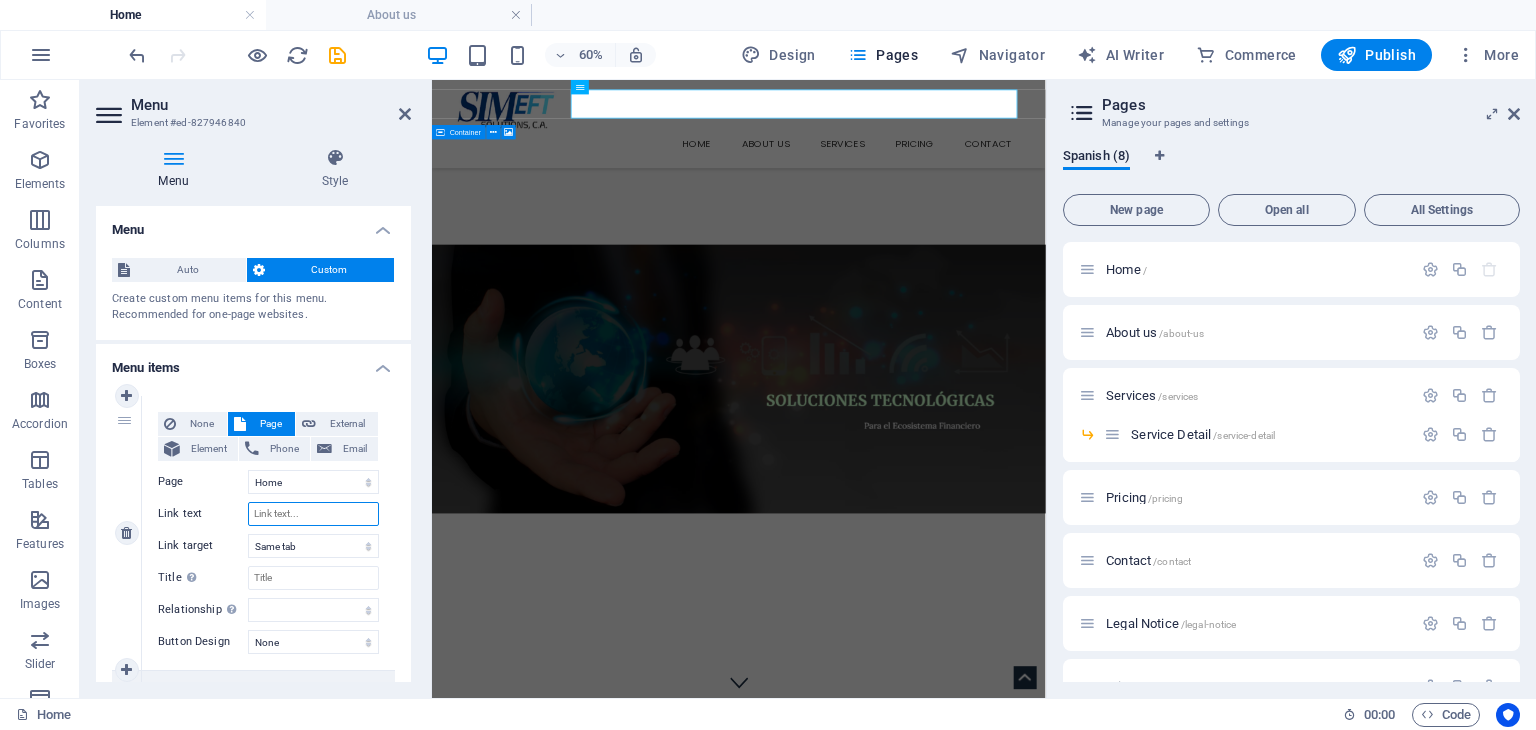 select 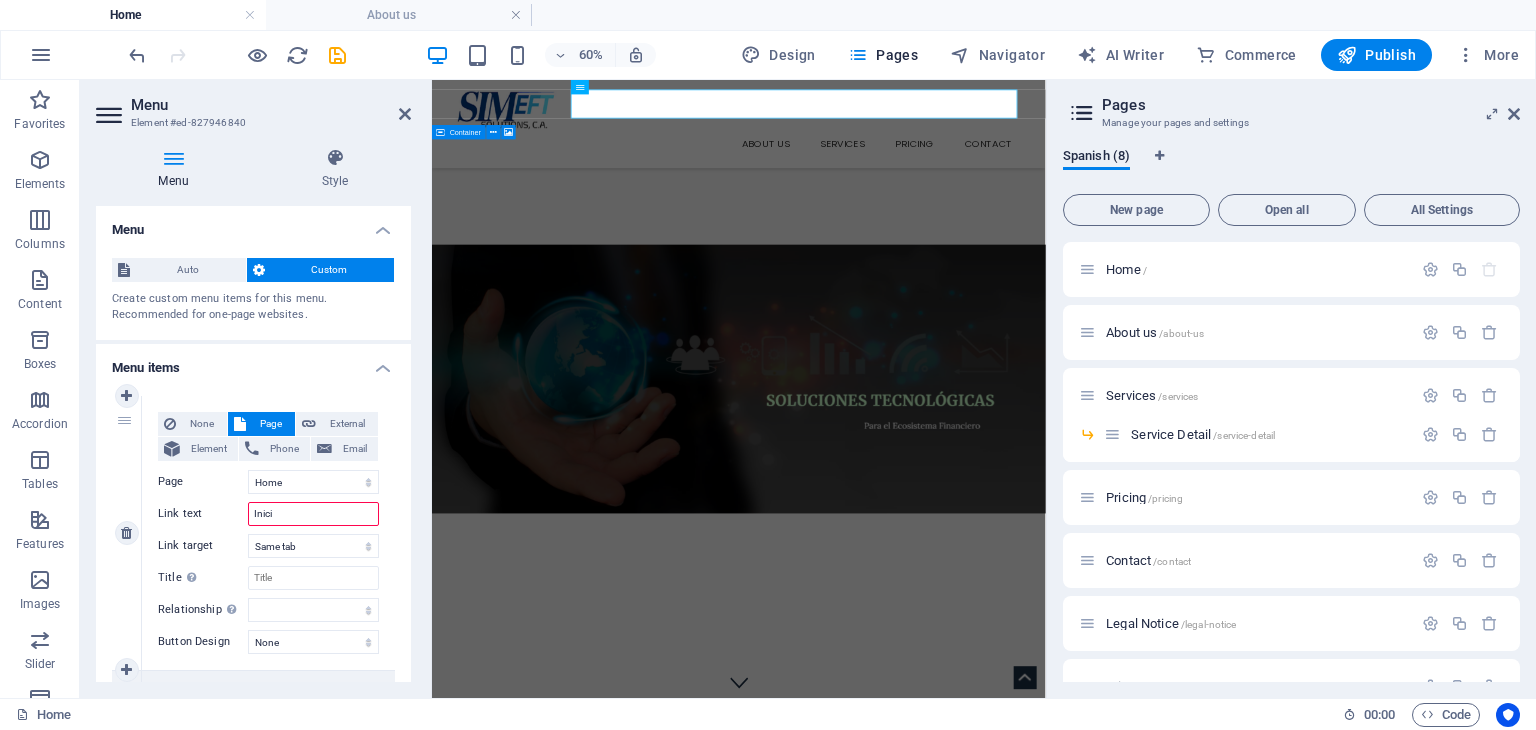 type on "Inicio" 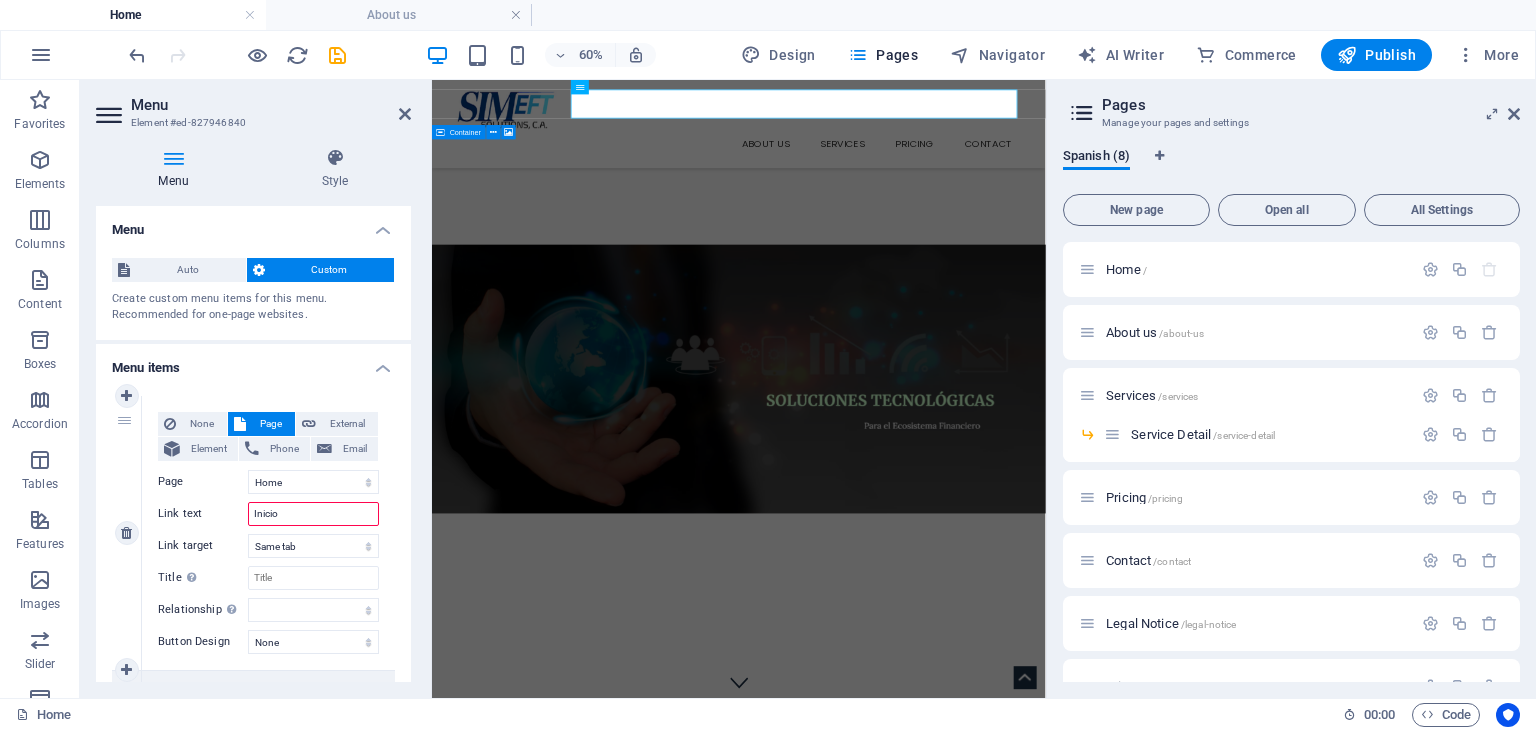 select 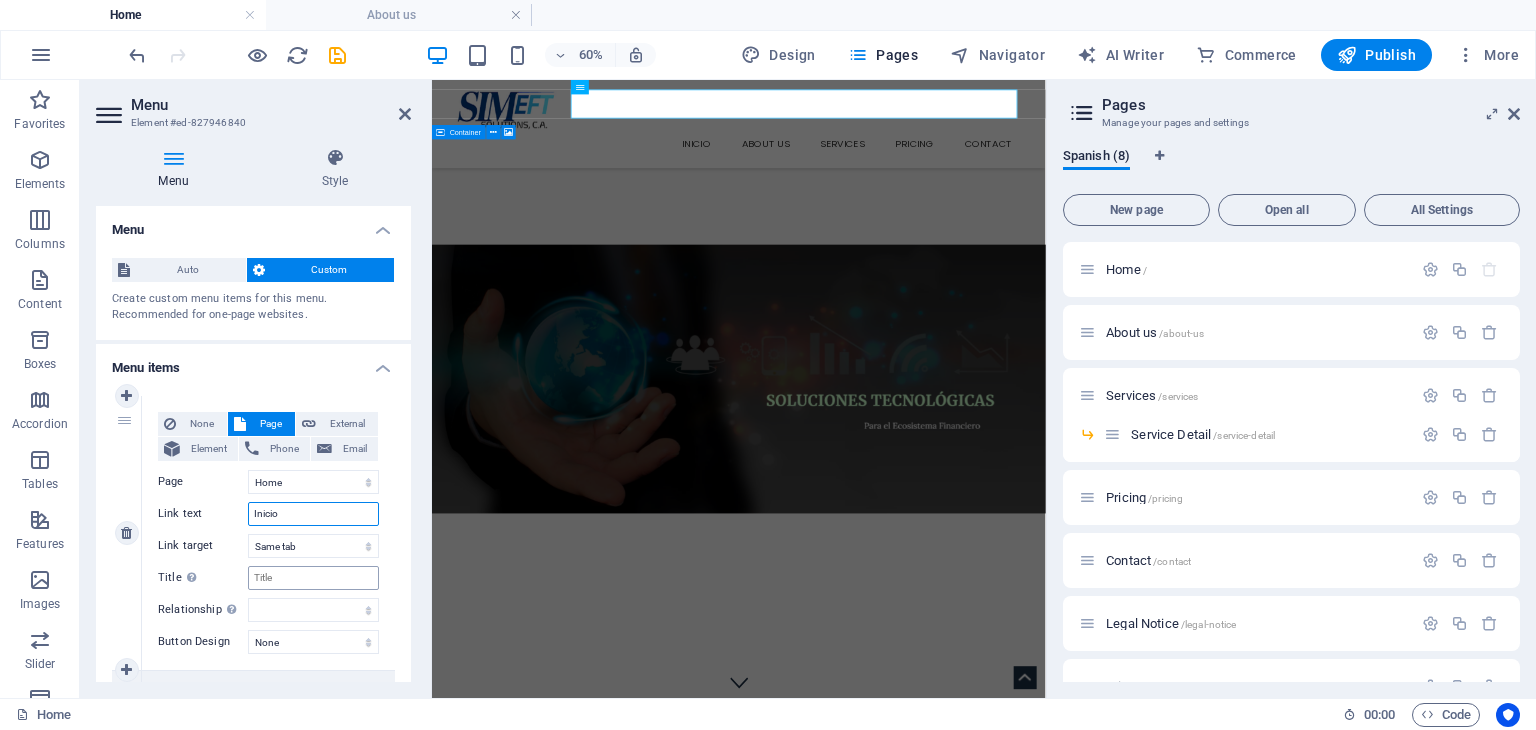 type on "Inicio" 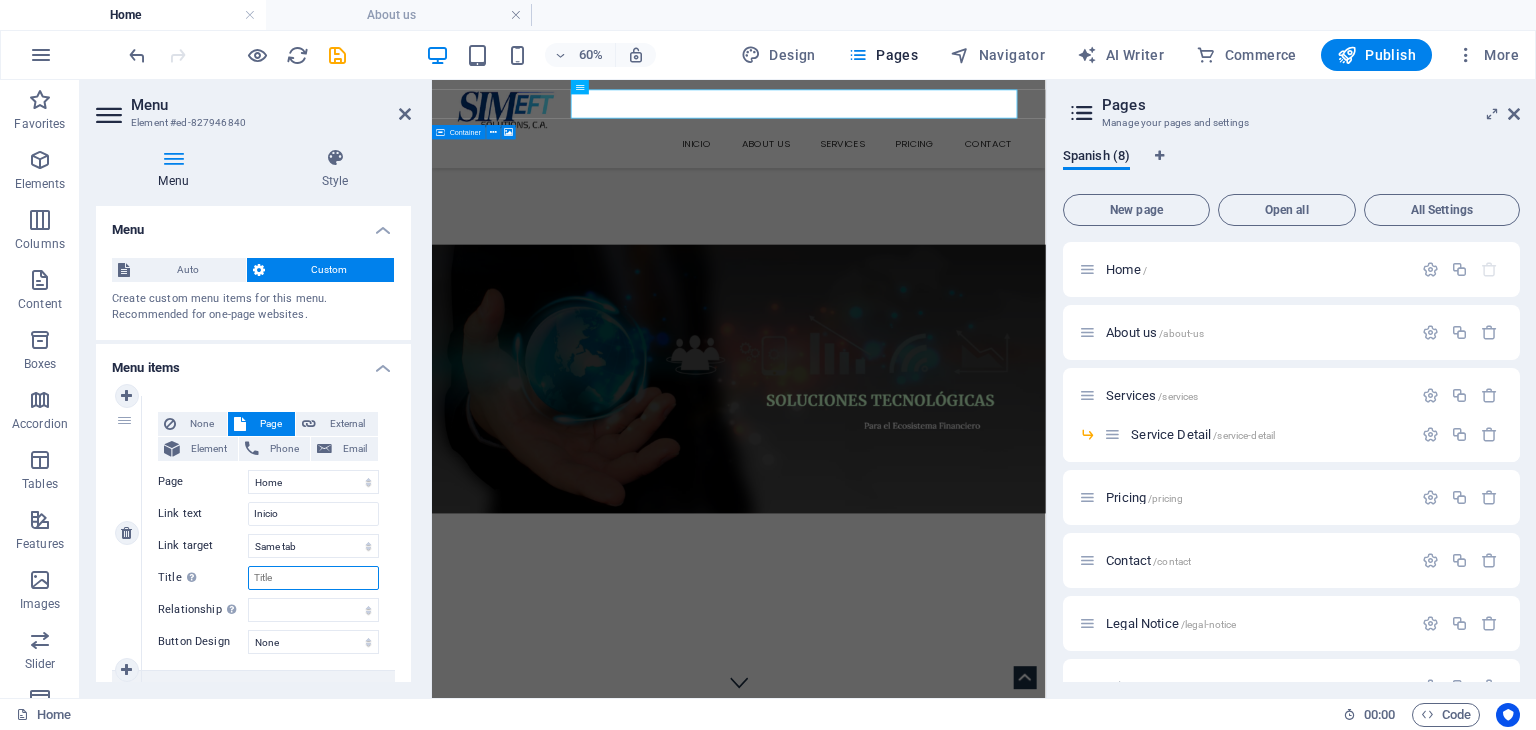 click on "Title Additional link description, should not be the same as the link text. The title is most often shown as a tooltip text when the mouse moves over the element. Leave empty if uncertain." at bounding box center [313, 578] 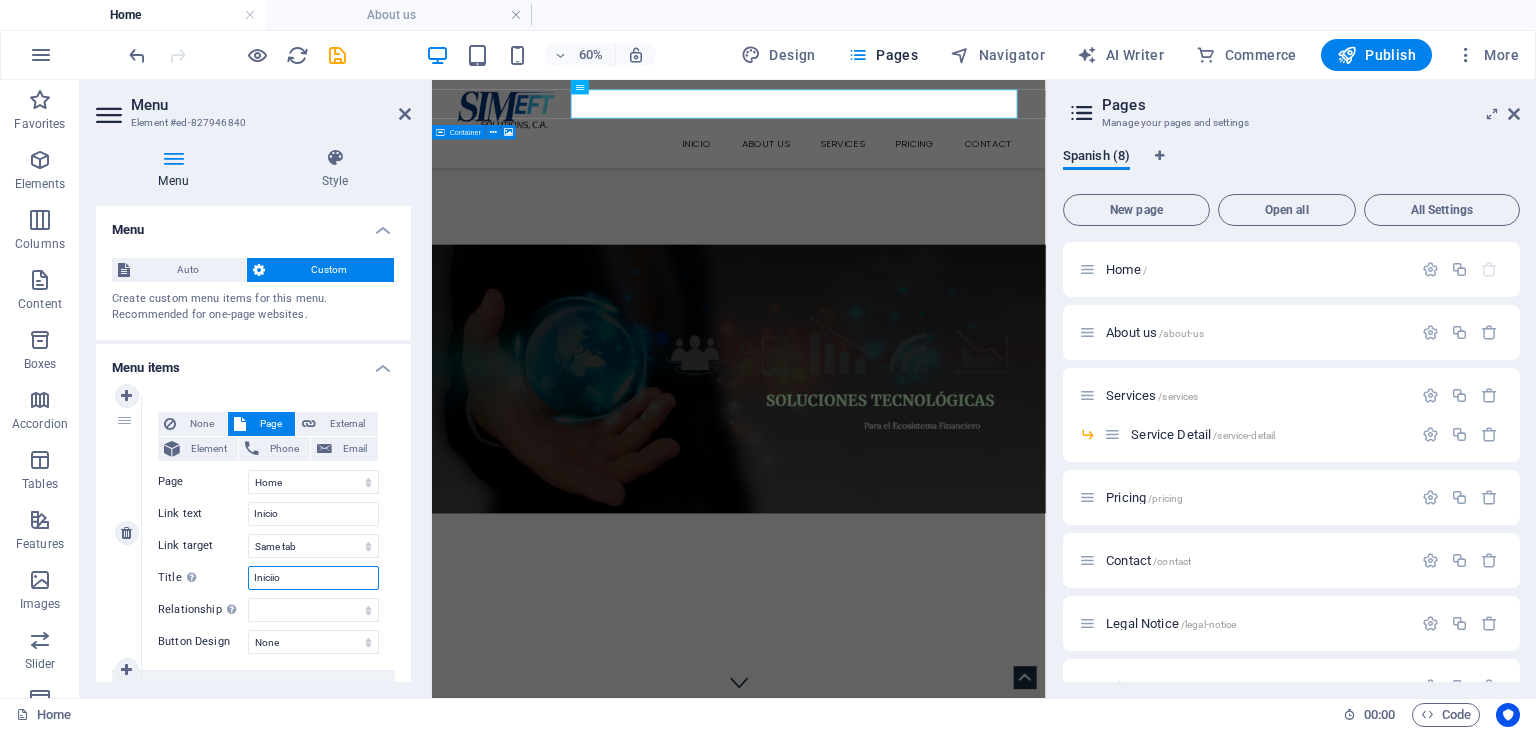 type on "Inicii" 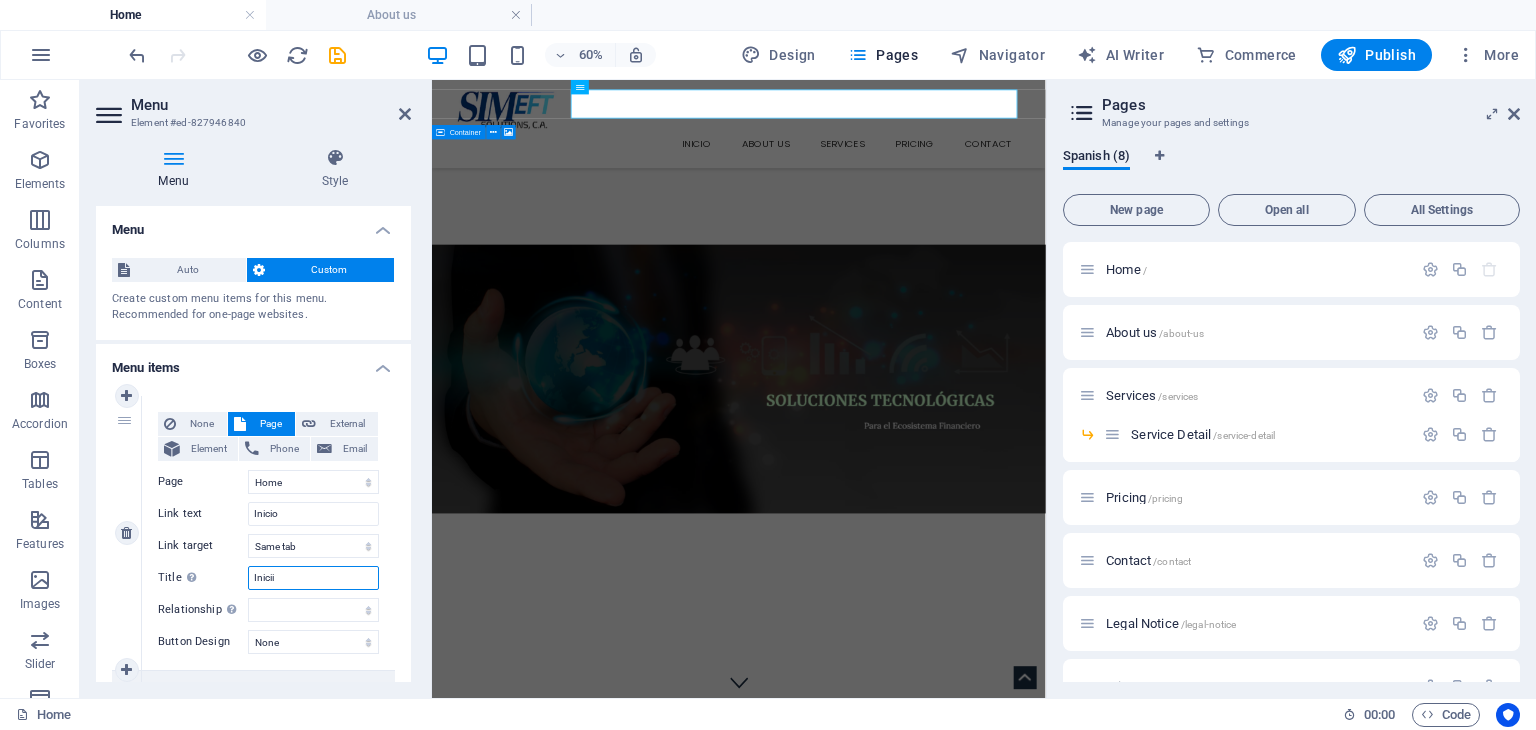 select 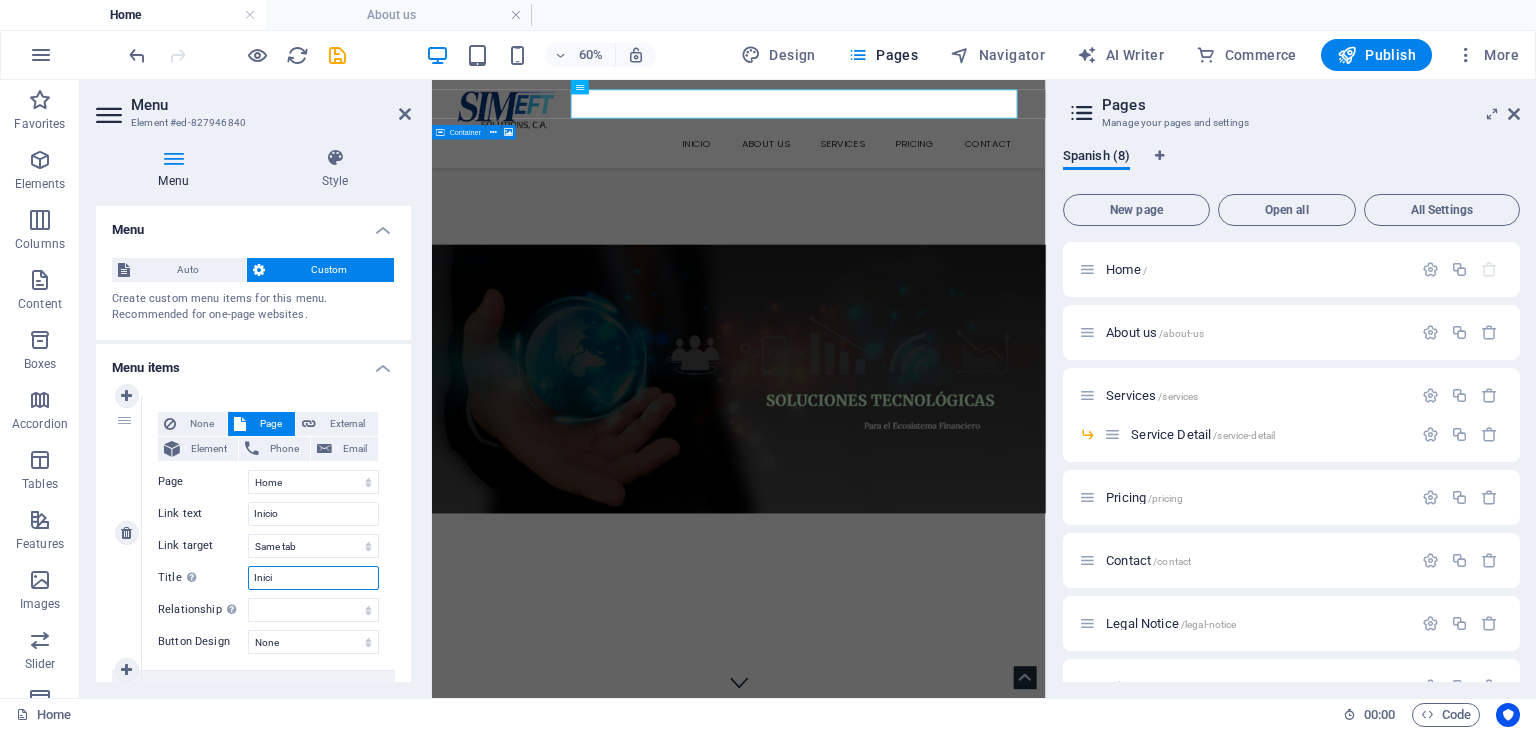 type on "Inicio" 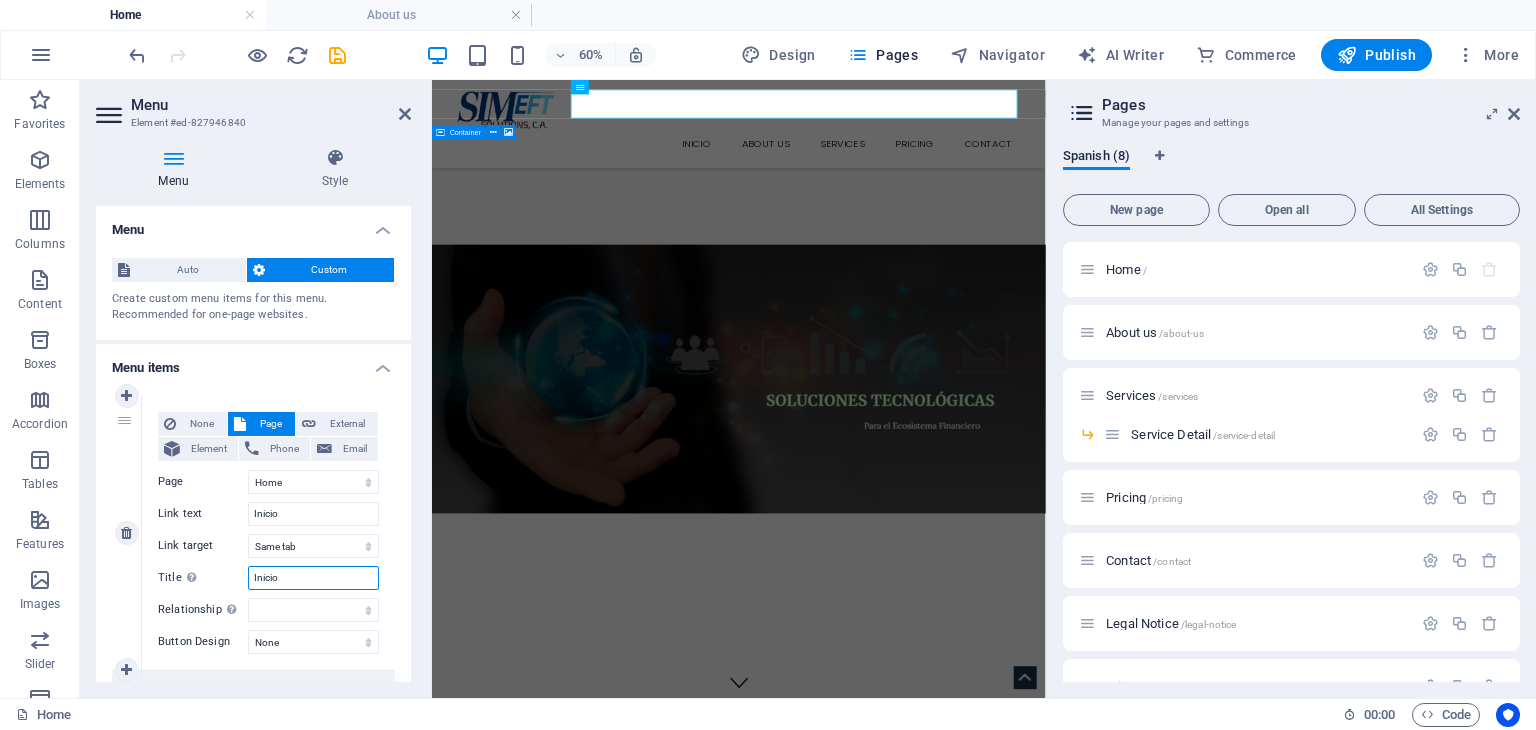 select 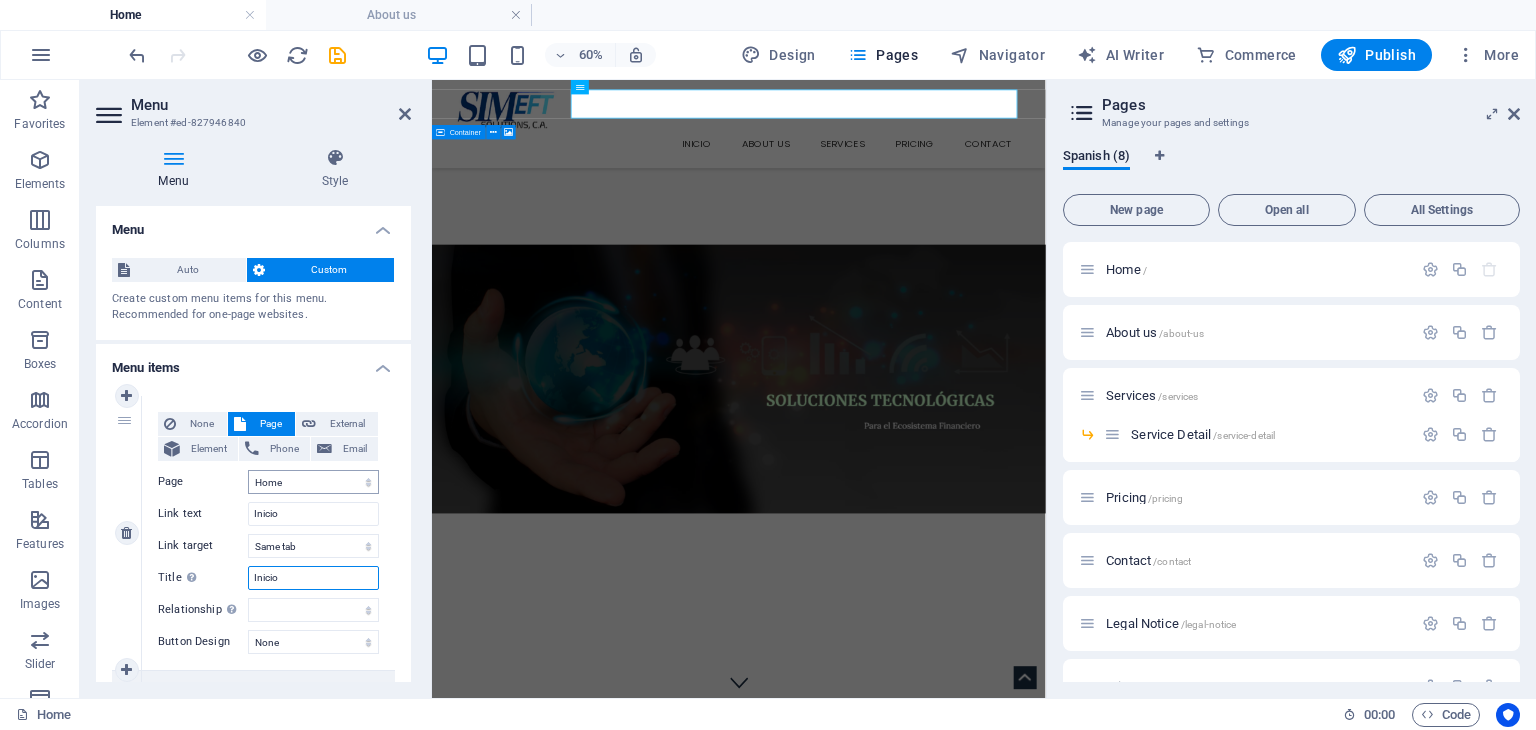type on "Inicio" 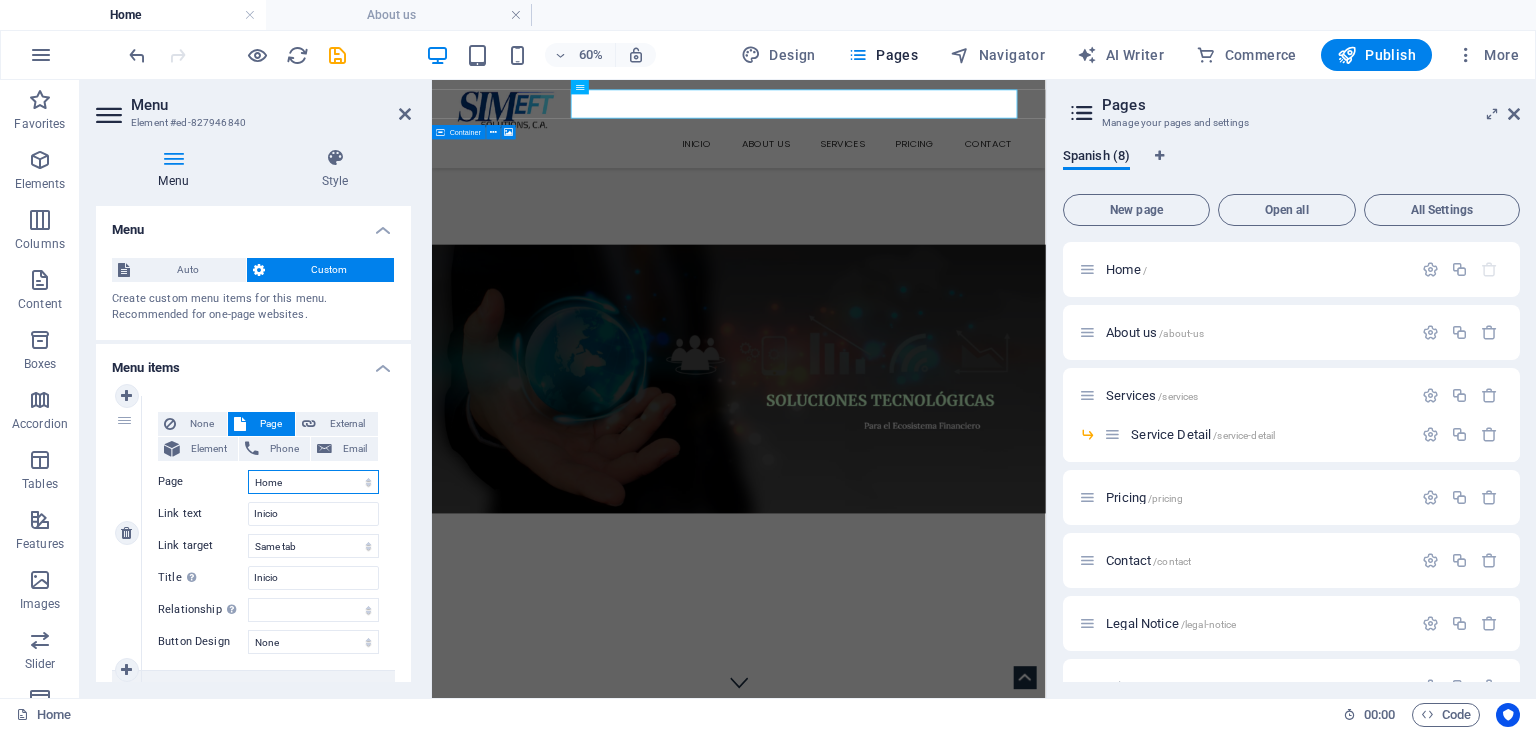 click on "Home About us Services -- Service Detail Pricing Contact Legal Notice Privacy" at bounding box center [313, 482] 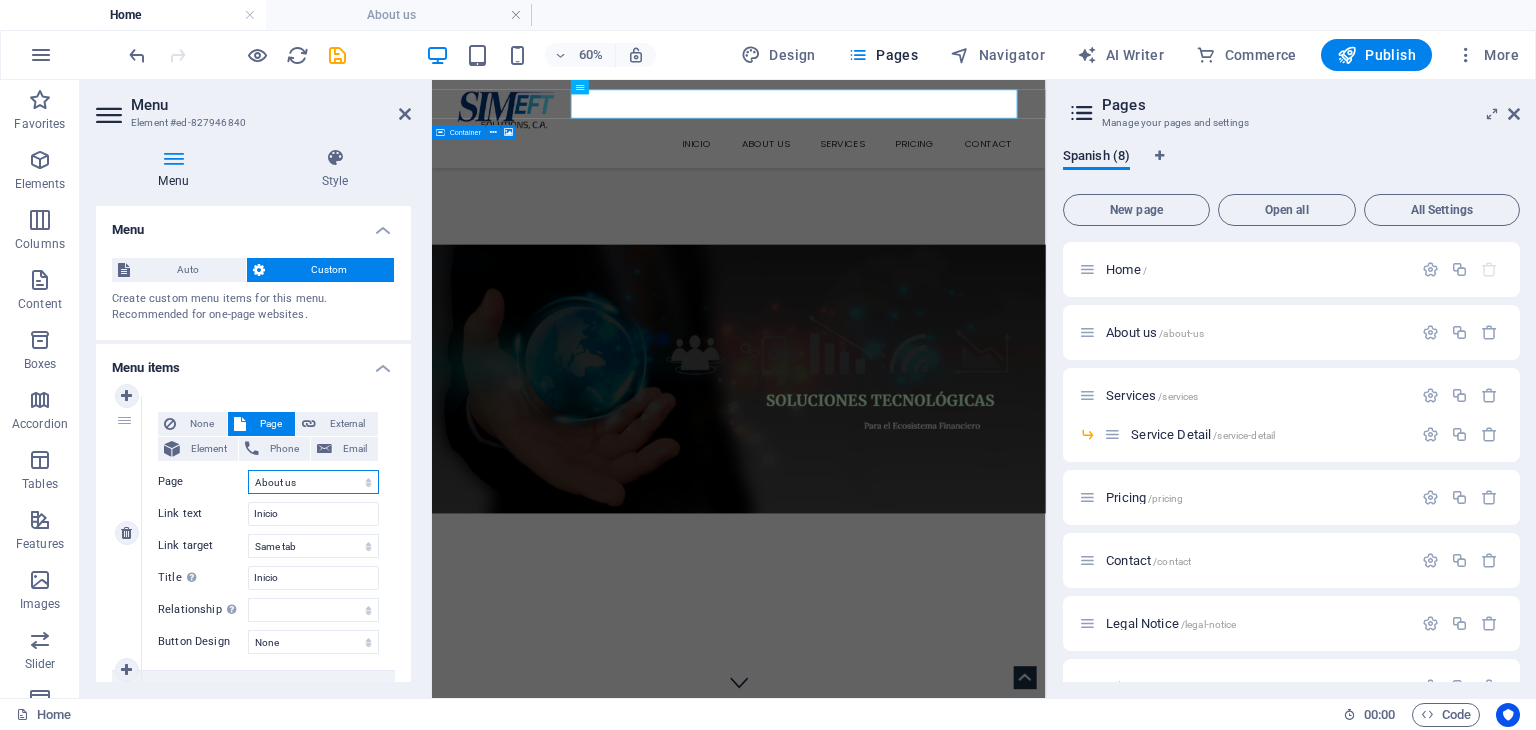 click on "Home About us Services -- Service Detail Pricing Contact Legal Notice Privacy" at bounding box center [313, 482] 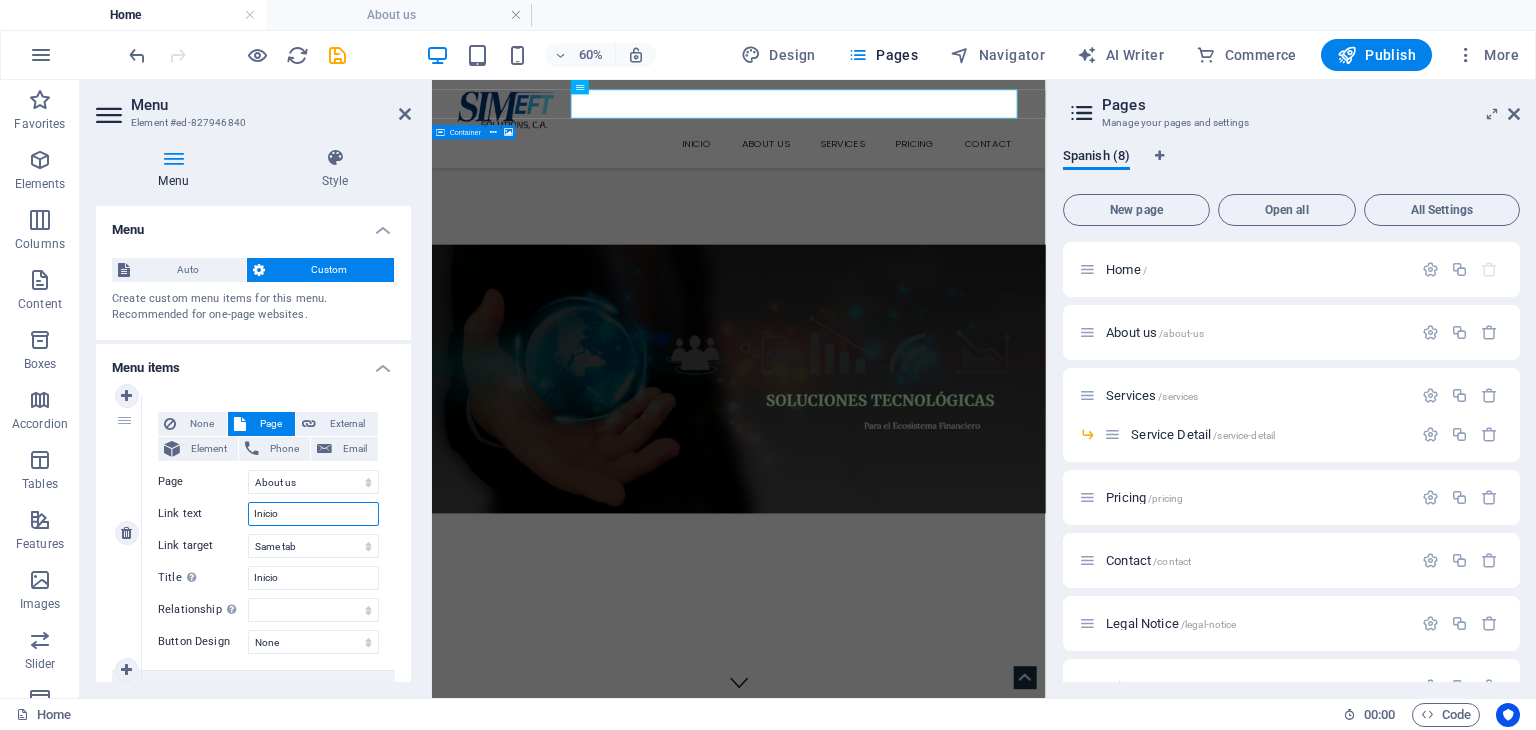 drag, startPoint x: 288, startPoint y: 514, endPoint x: 244, endPoint y: 507, distance: 44.553337 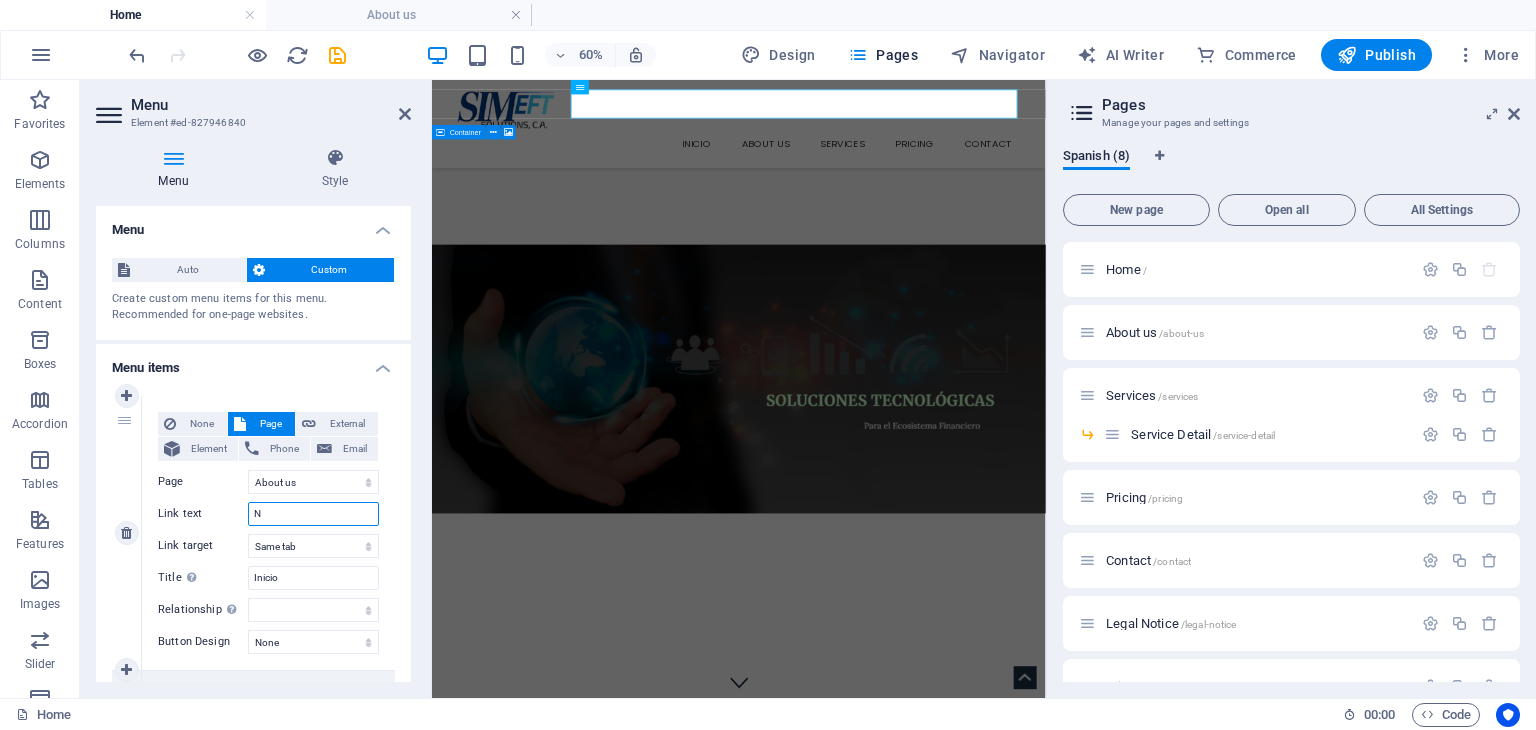type on "No" 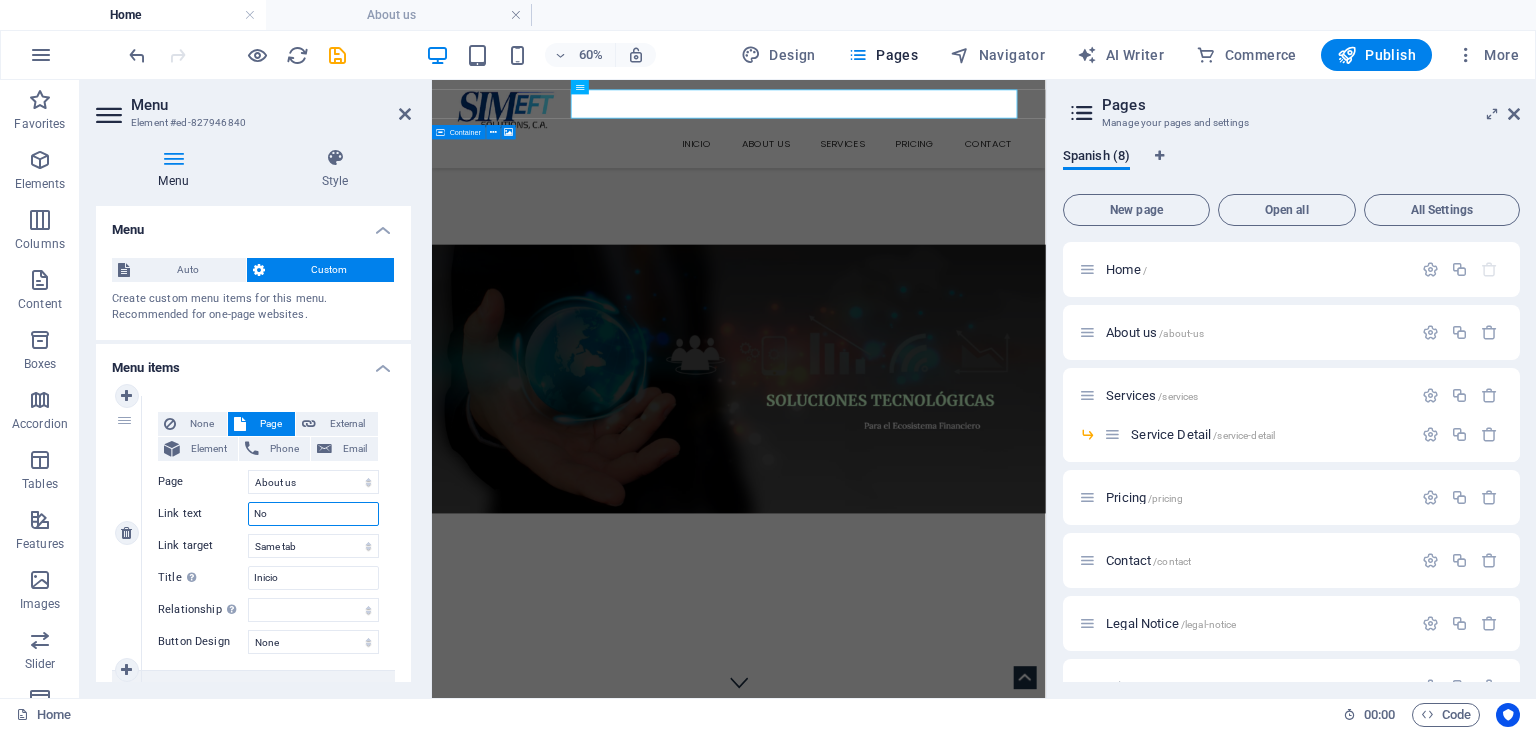select 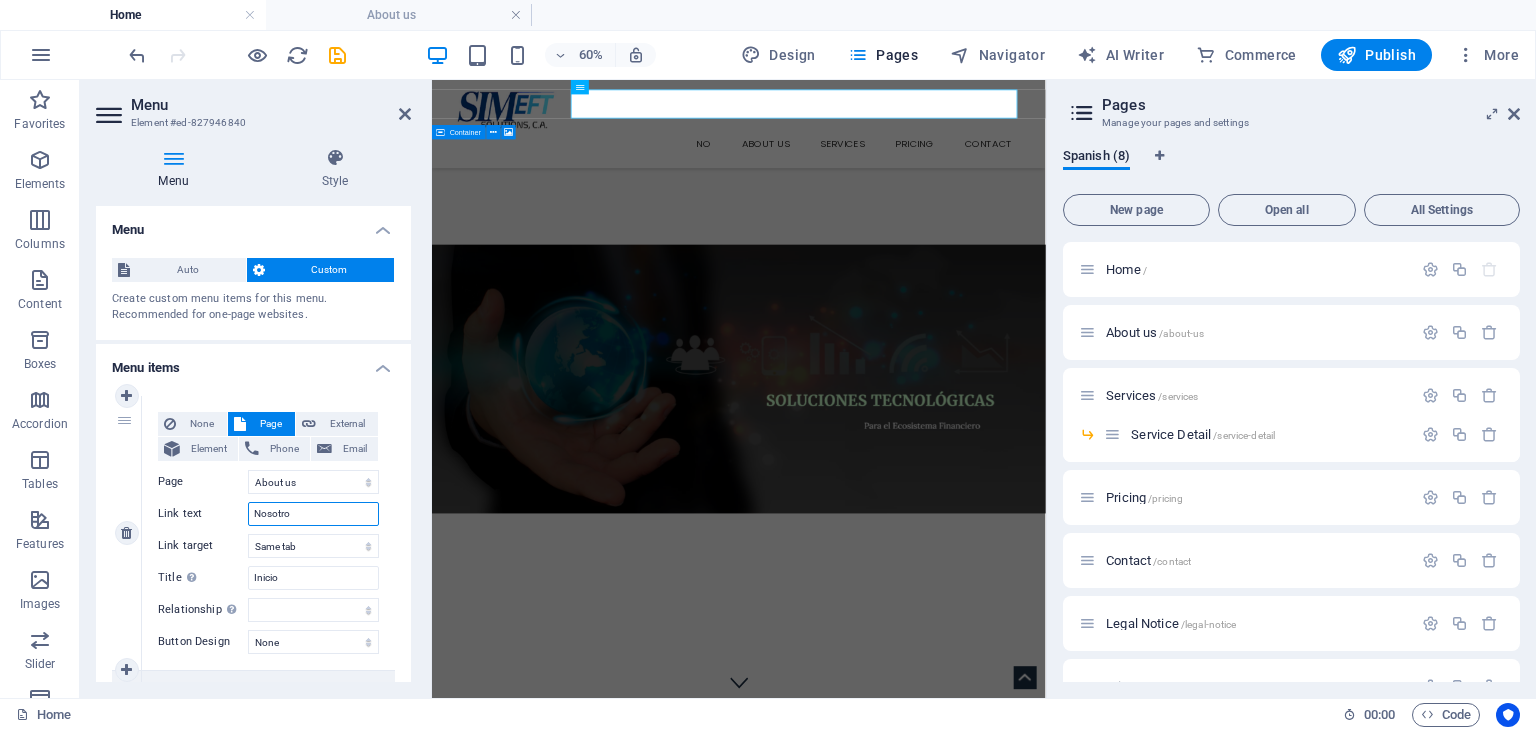 type on "Nosotros" 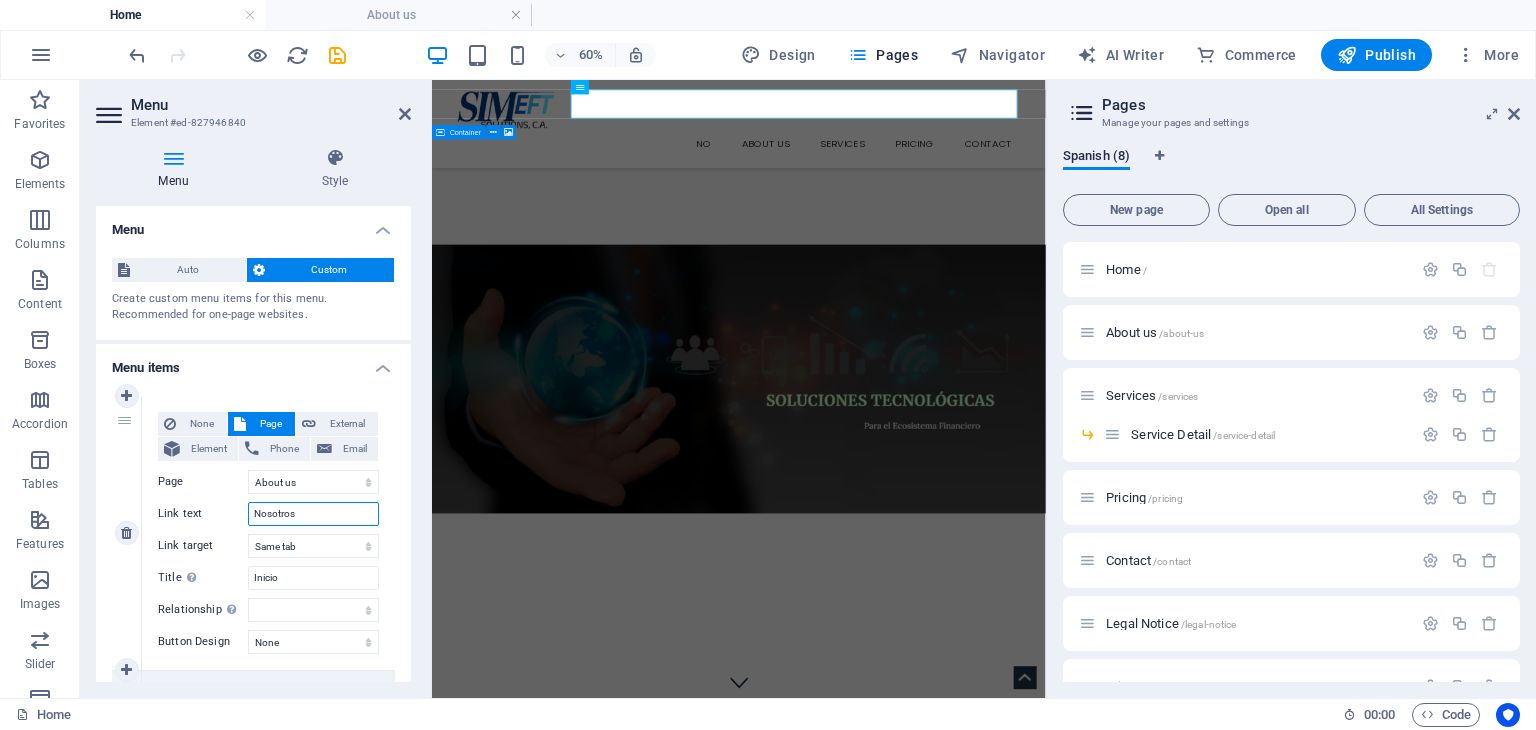 select 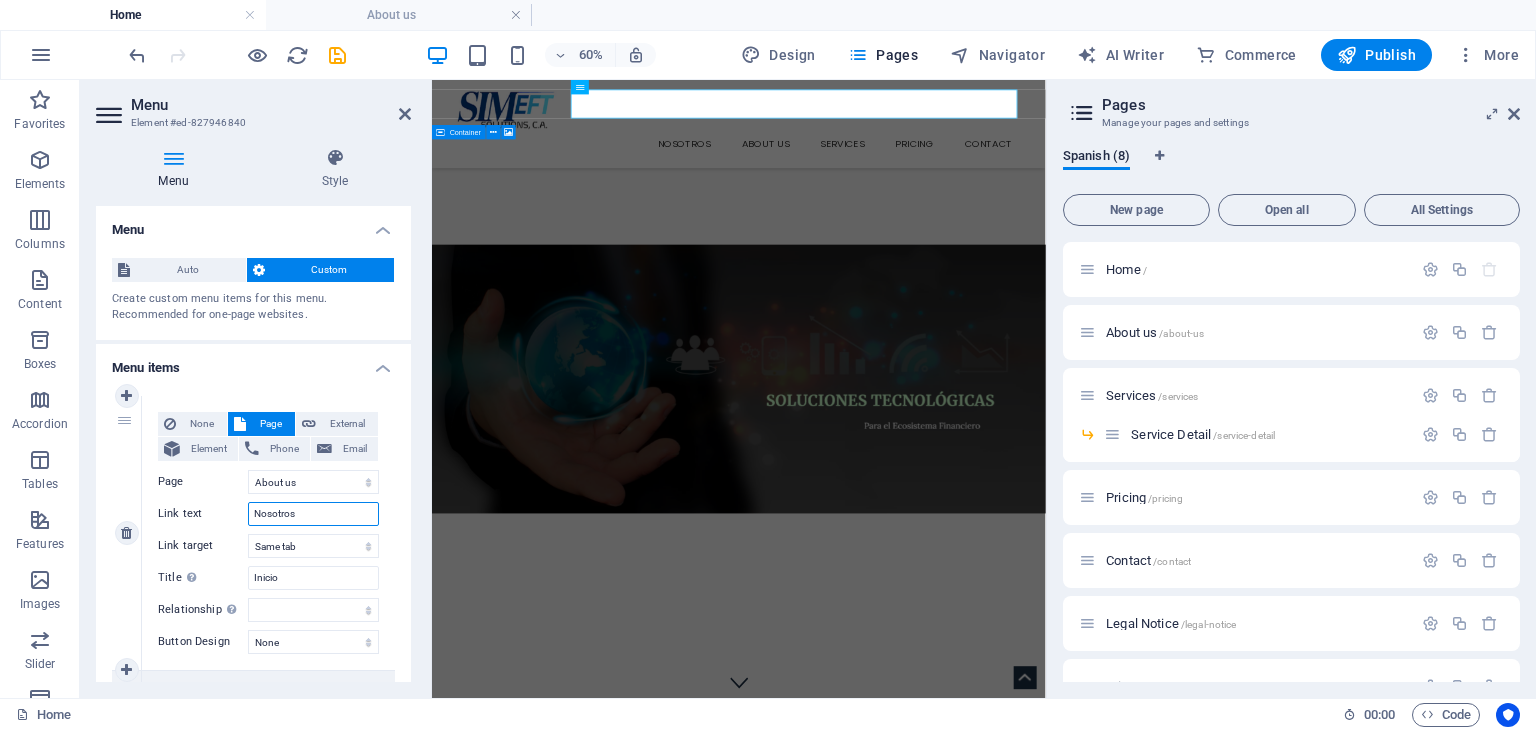 type on "Nosotros" 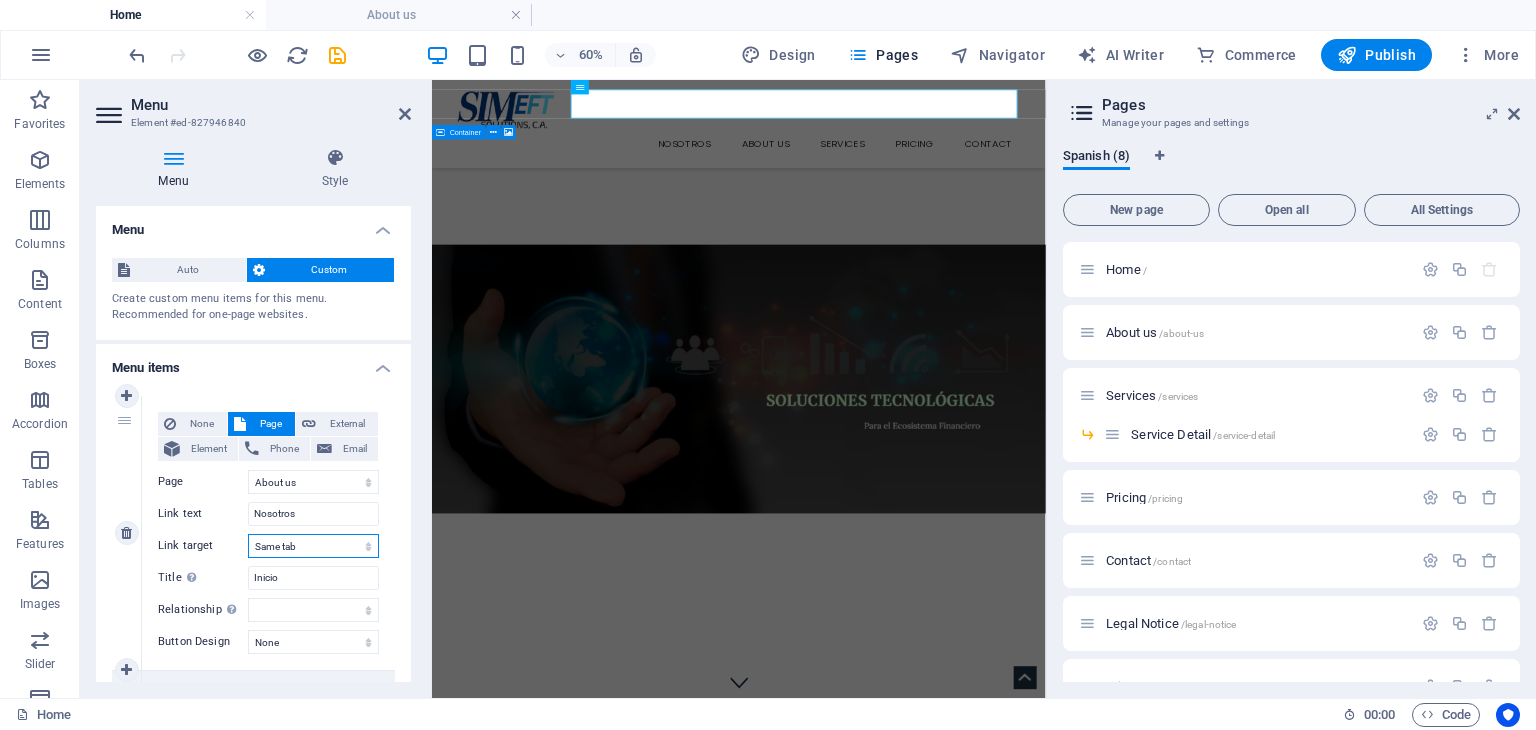 select on "blank" 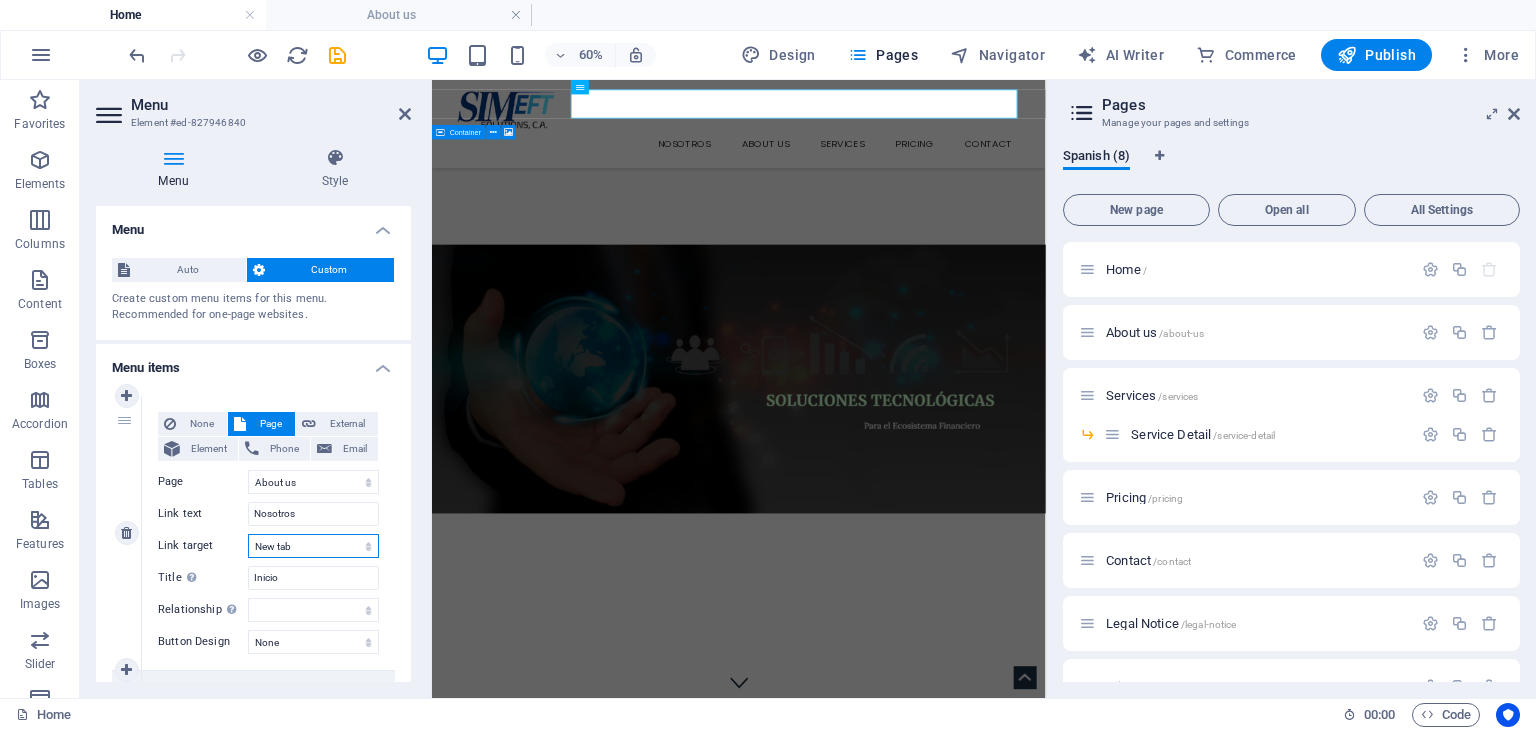 select 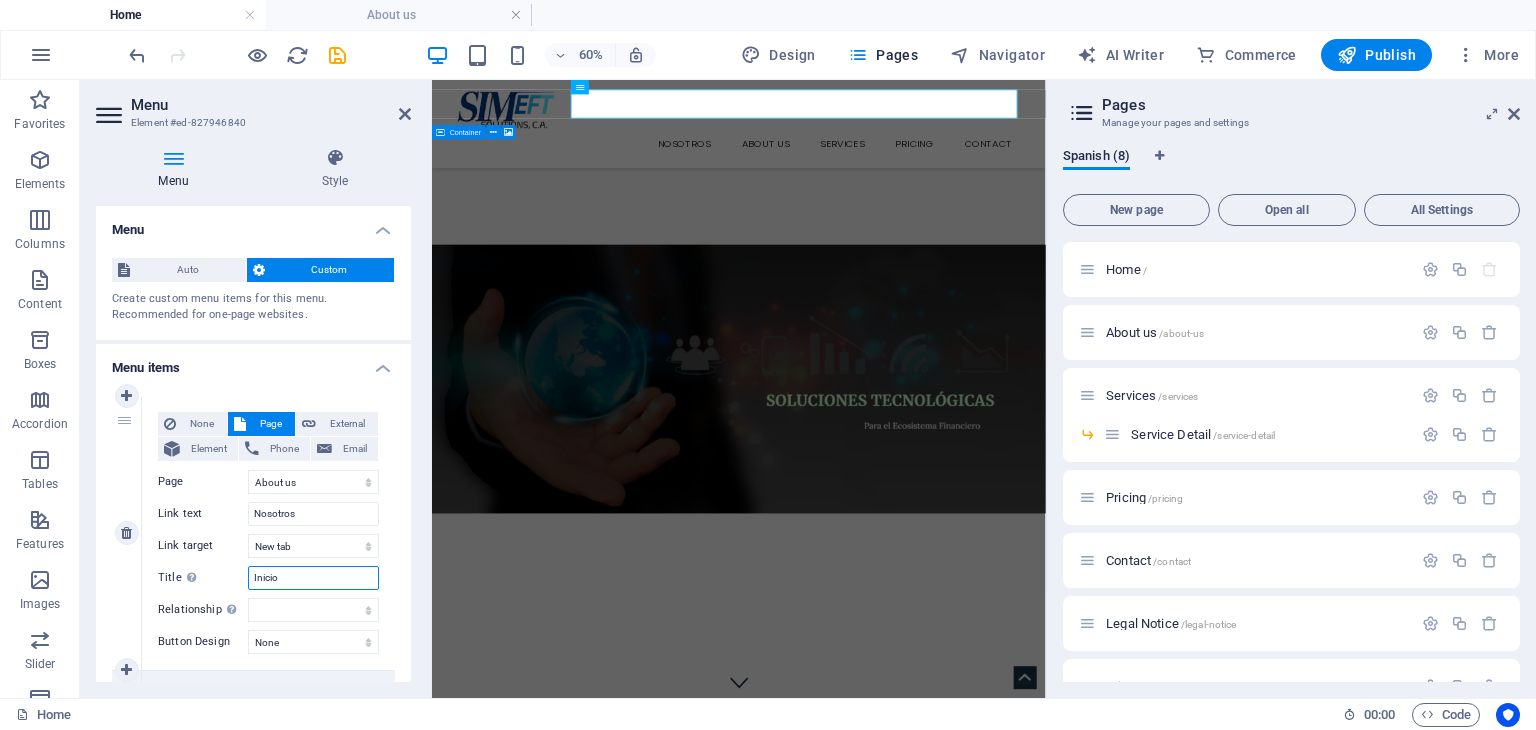 click on "Inicio" at bounding box center [313, 578] 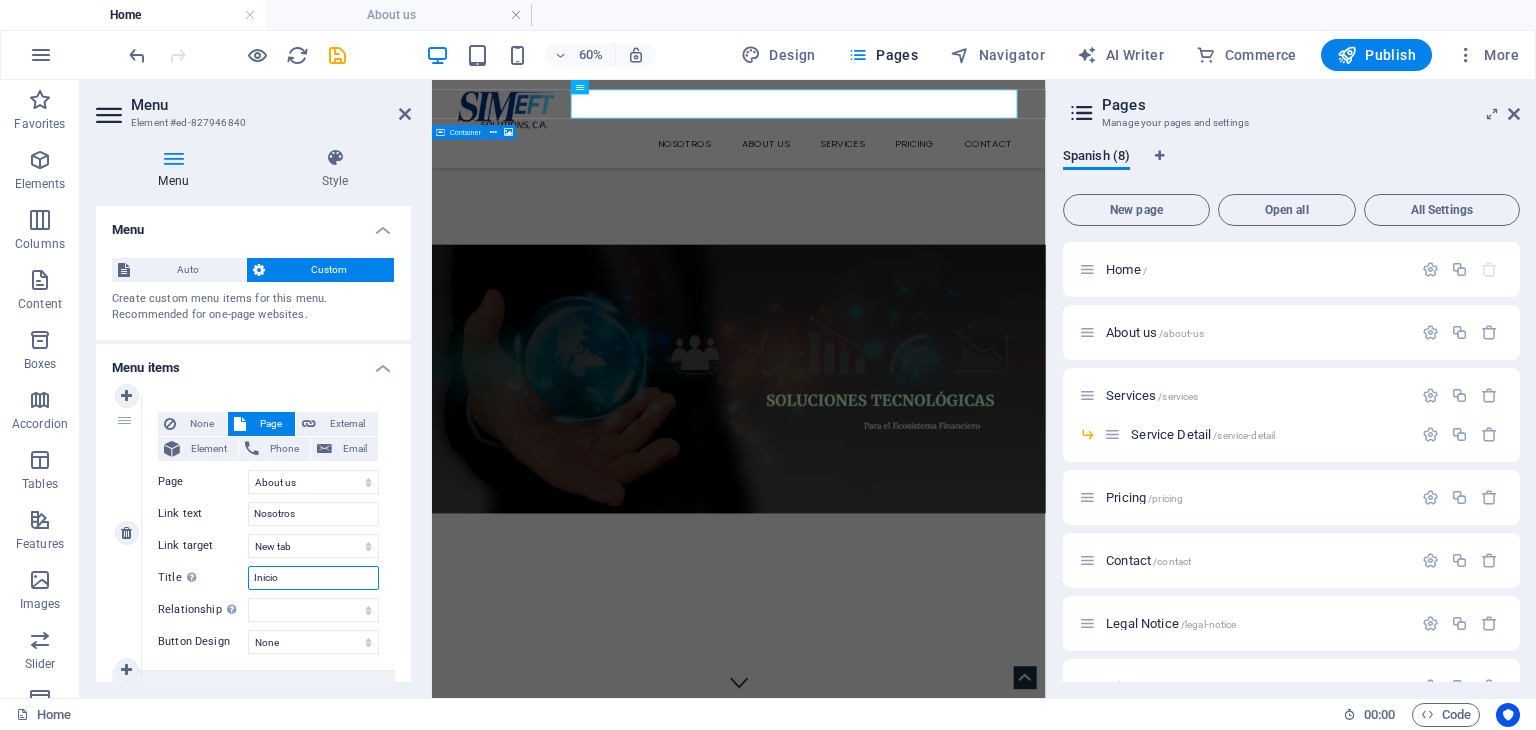 drag, startPoint x: 294, startPoint y: 579, endPoint x: 221, endPoint y: 576, distance: 73.061615 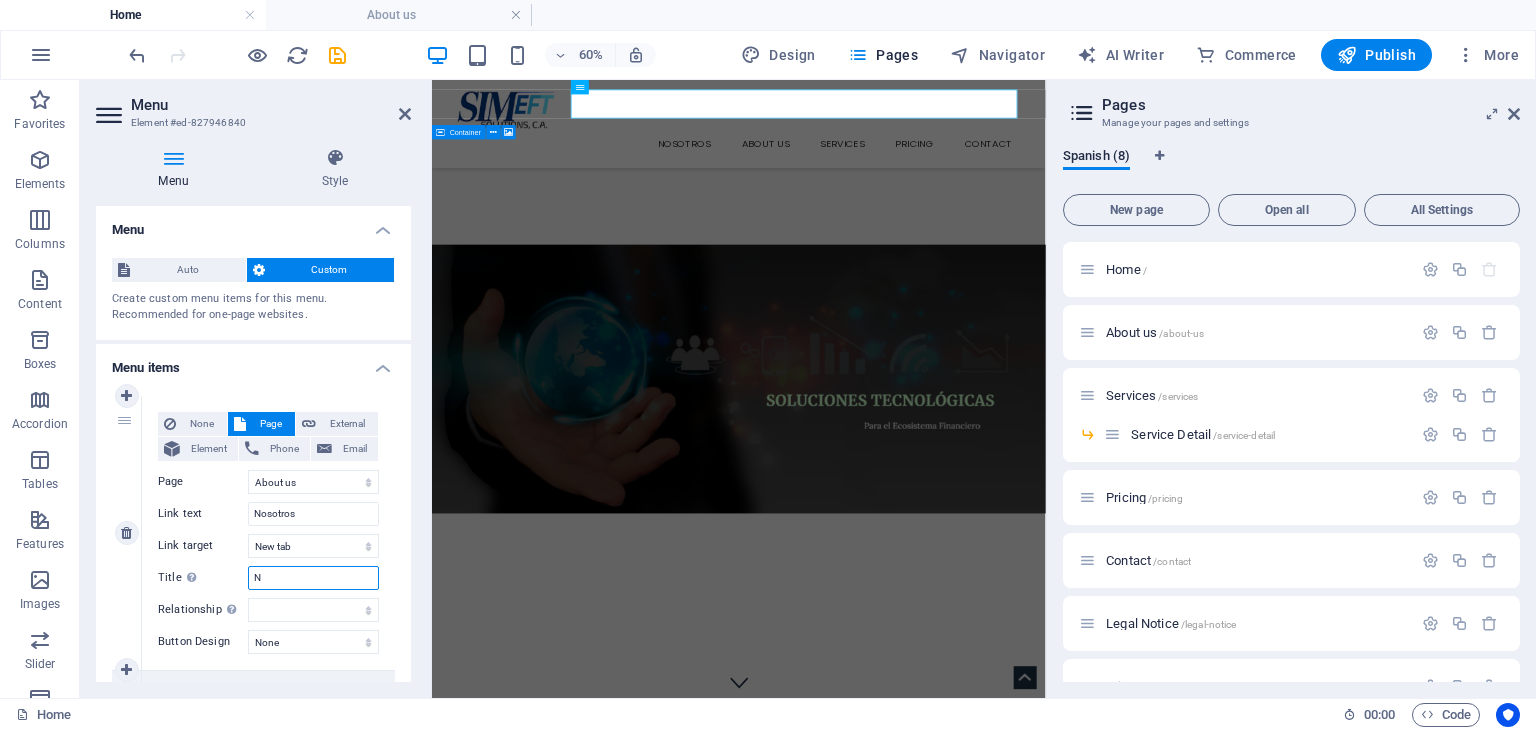 type on "NM" 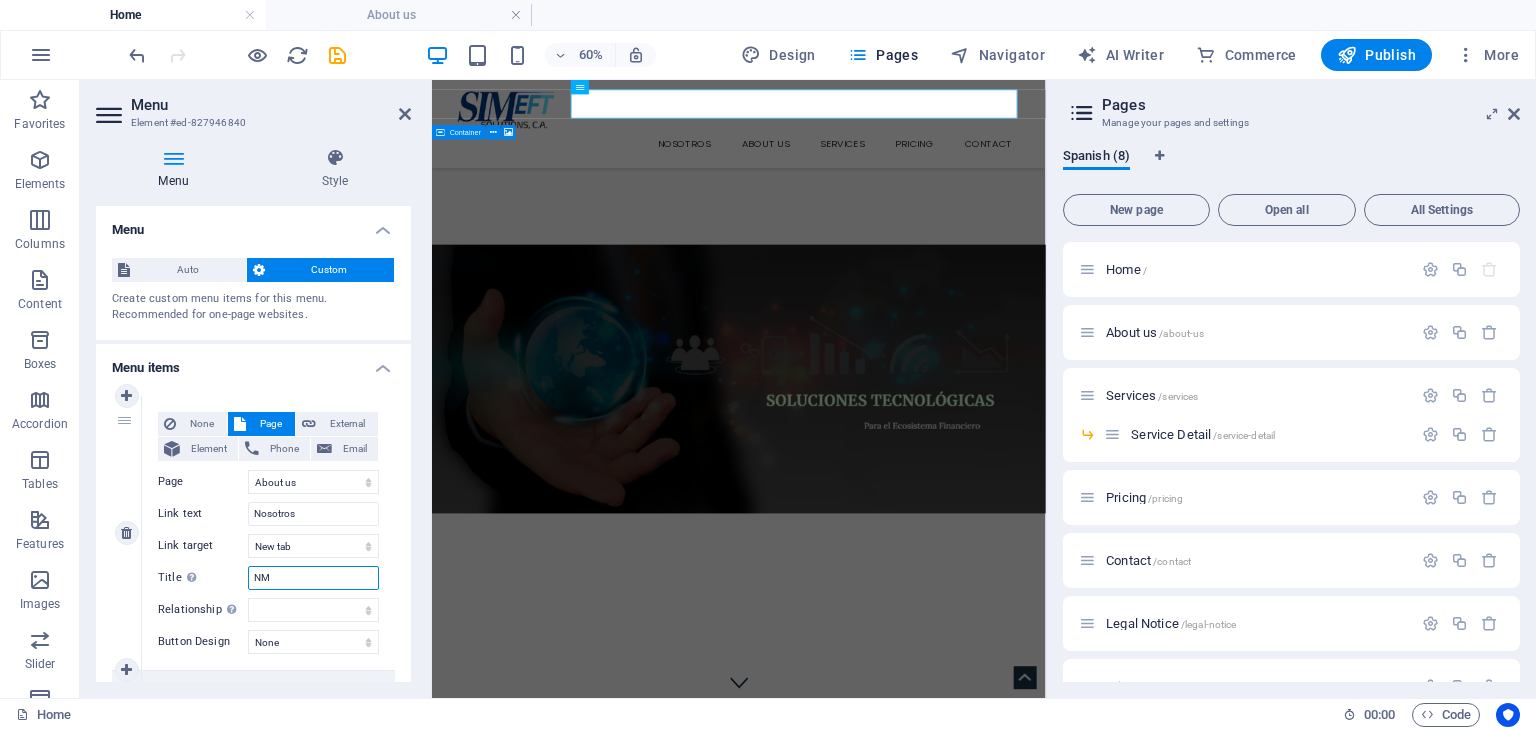 select 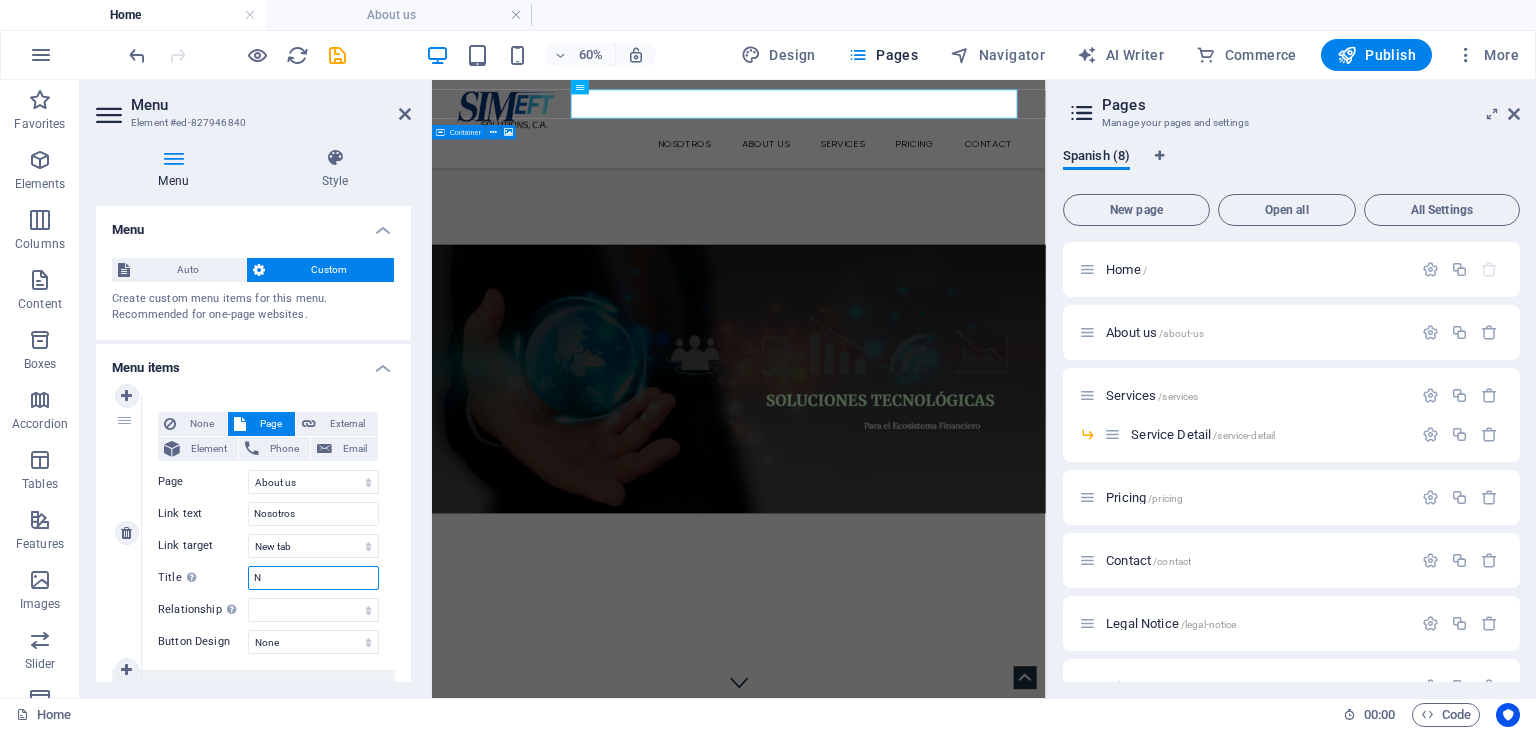 select 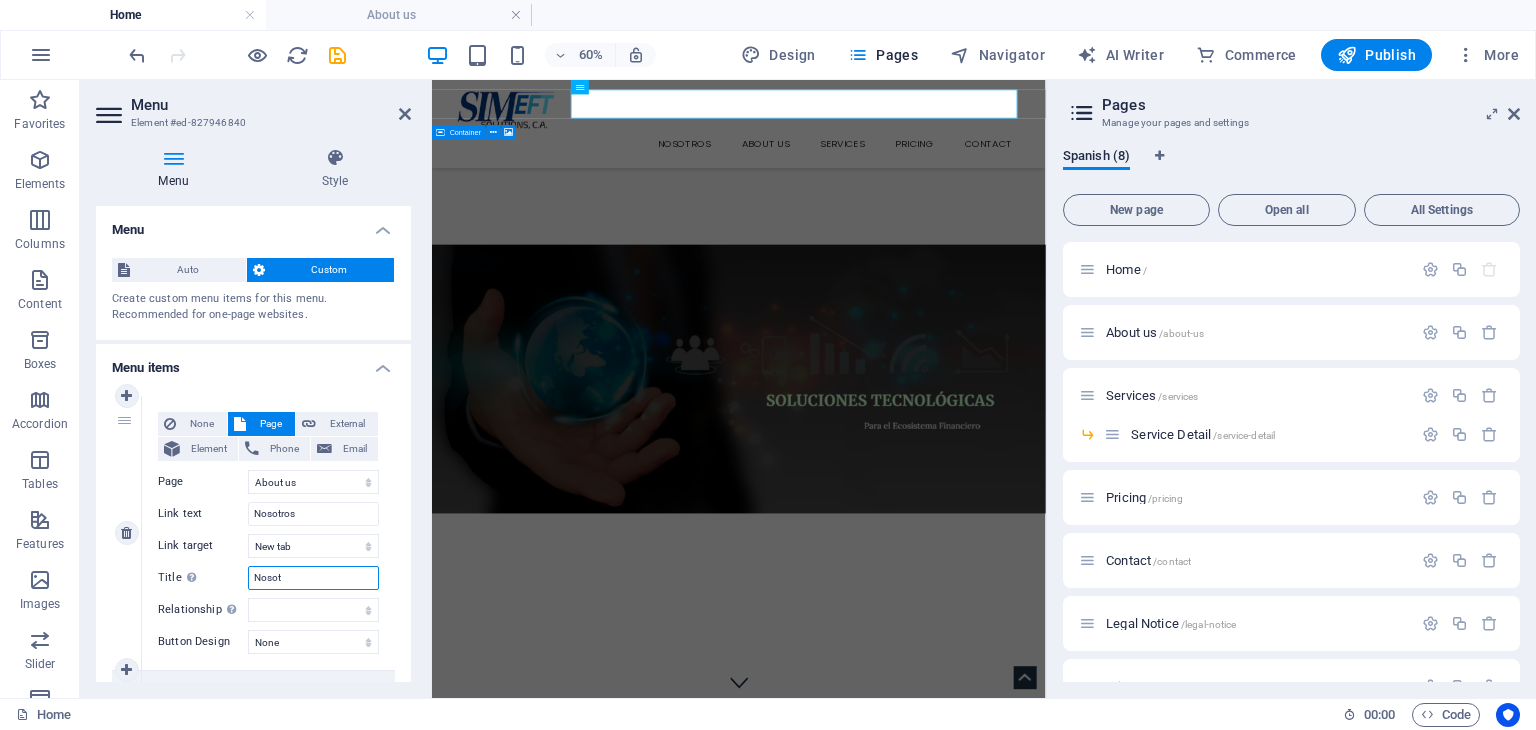 type on "Nosotr" 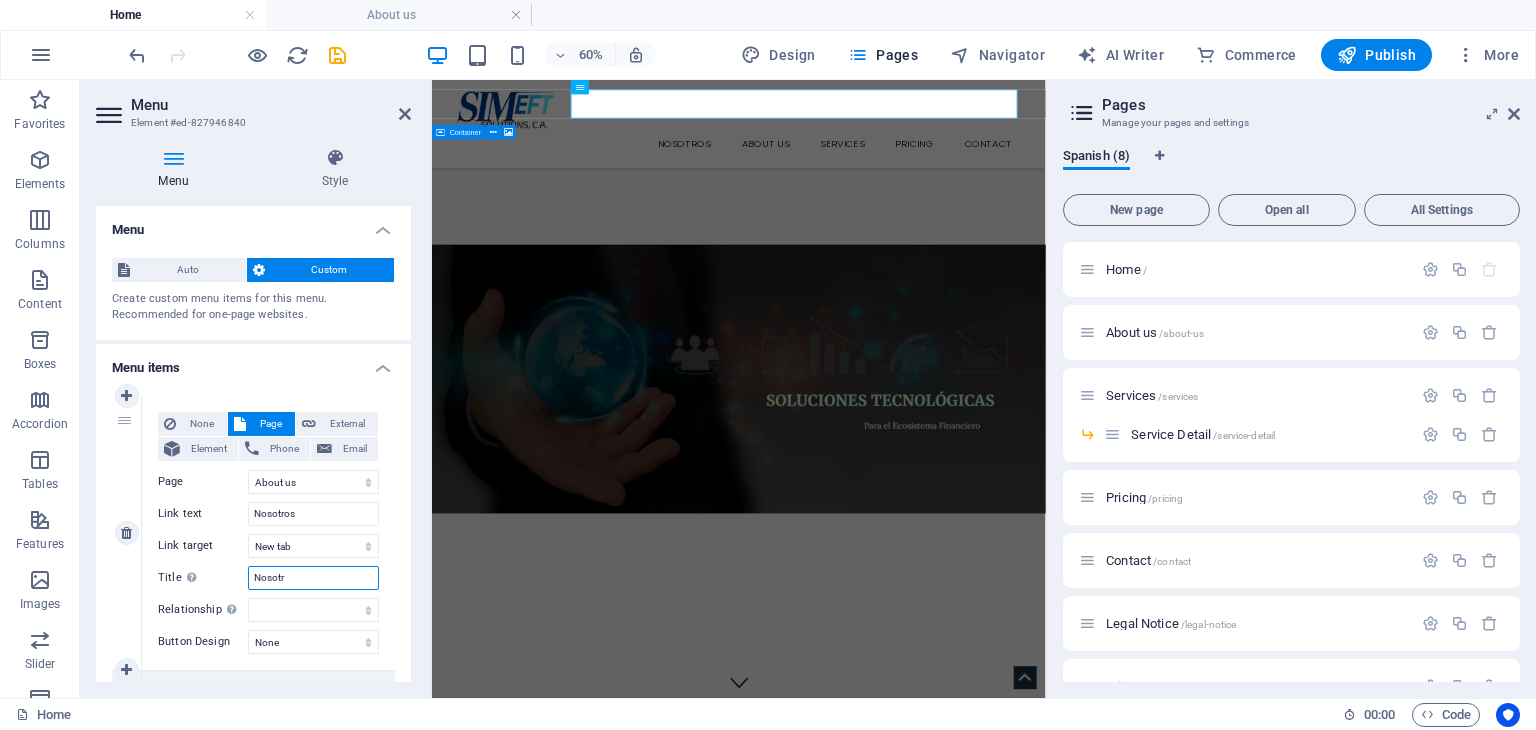select 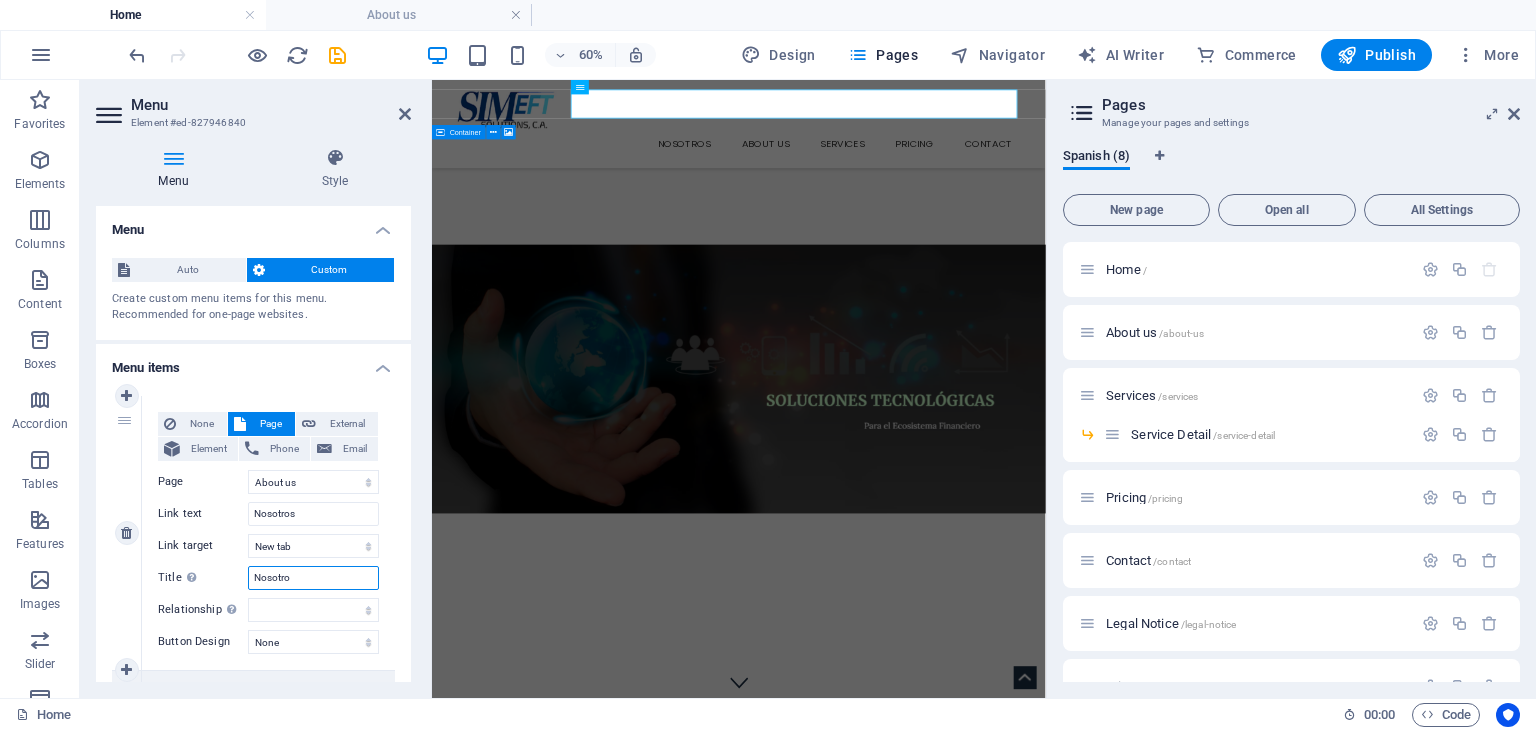 type on "Nosotros" 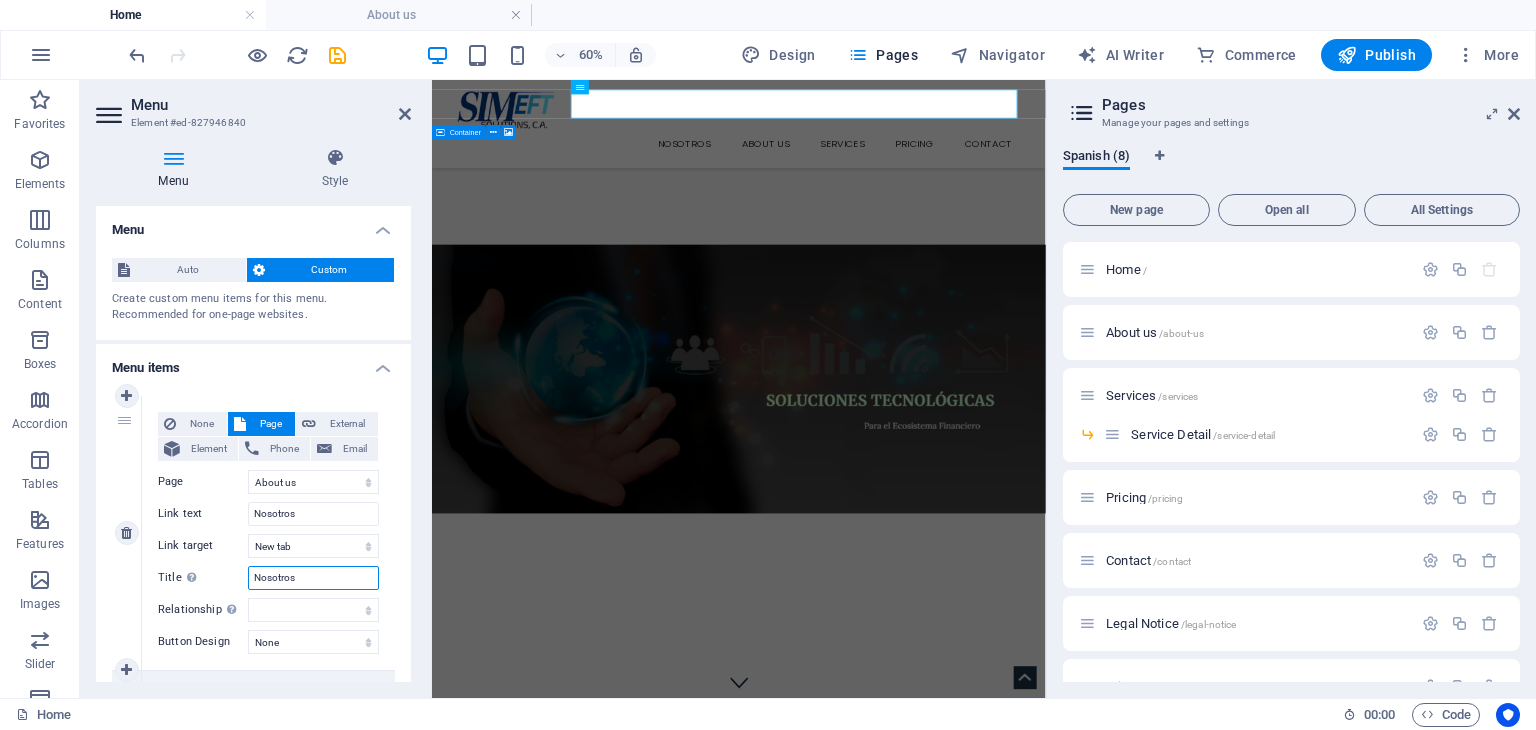 select 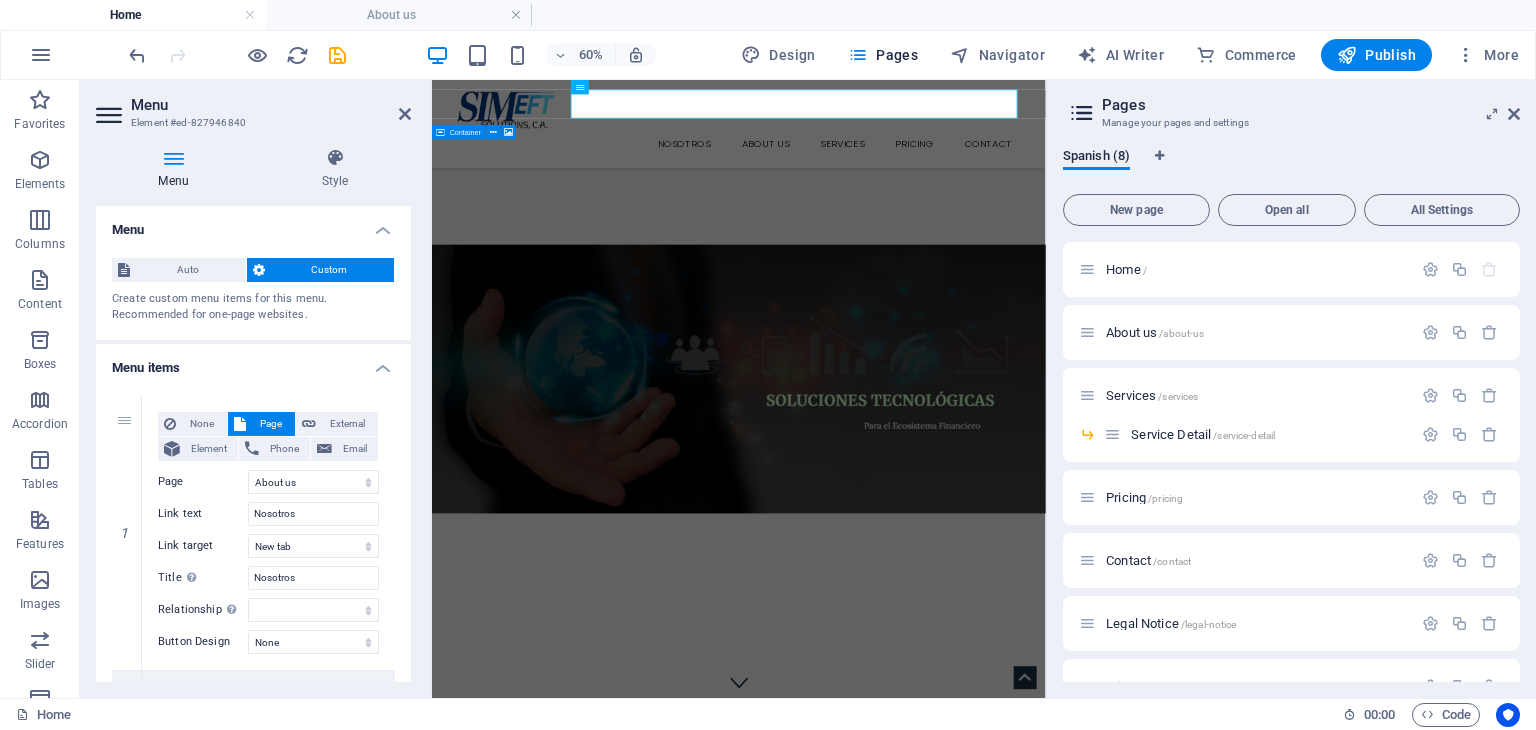 click on "1 None Page External Element Phone Email Page Home About us Services -- Service Detail Pricing Contact Legal Notice Privacy Element
URL / Phone Email Link text Nosotros Link target New tab Same tab Overlay Title Additional link description, should not be the same as the link text. The title is most often shown as a tooltip text when the mouse moves over the element. Leave empty if uncertain. Nosotros Relationship Sets the  relationship of this link to the link target . For example, the value "nofollow" instructs search engines not to follow the link. Can be left empty. alternate author bookmark external help license next nofollow noreferrer noopener prev search tag Button Design None Default Primary Secondary 2 None Page External Element Phone Email Page Home About us Services -- Service Detail Pricing Contact Legal Notice Privacy Element
URL /about-us Phone Email Link text About us Link target New tab Same tab Overlay Title Relationship Sets the  alternate help" at bounding box center (253, 1233) 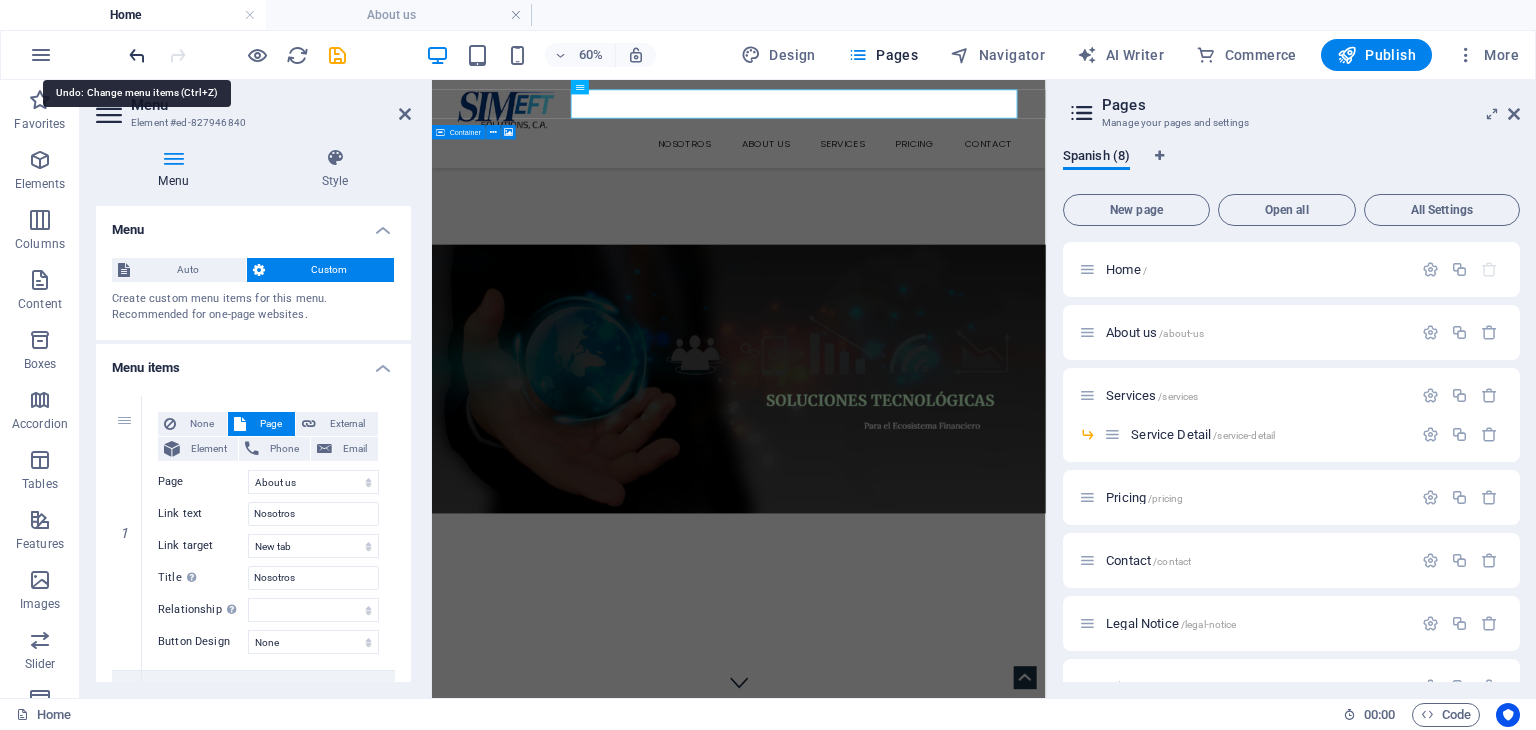 click at bounding box center (137, 55) 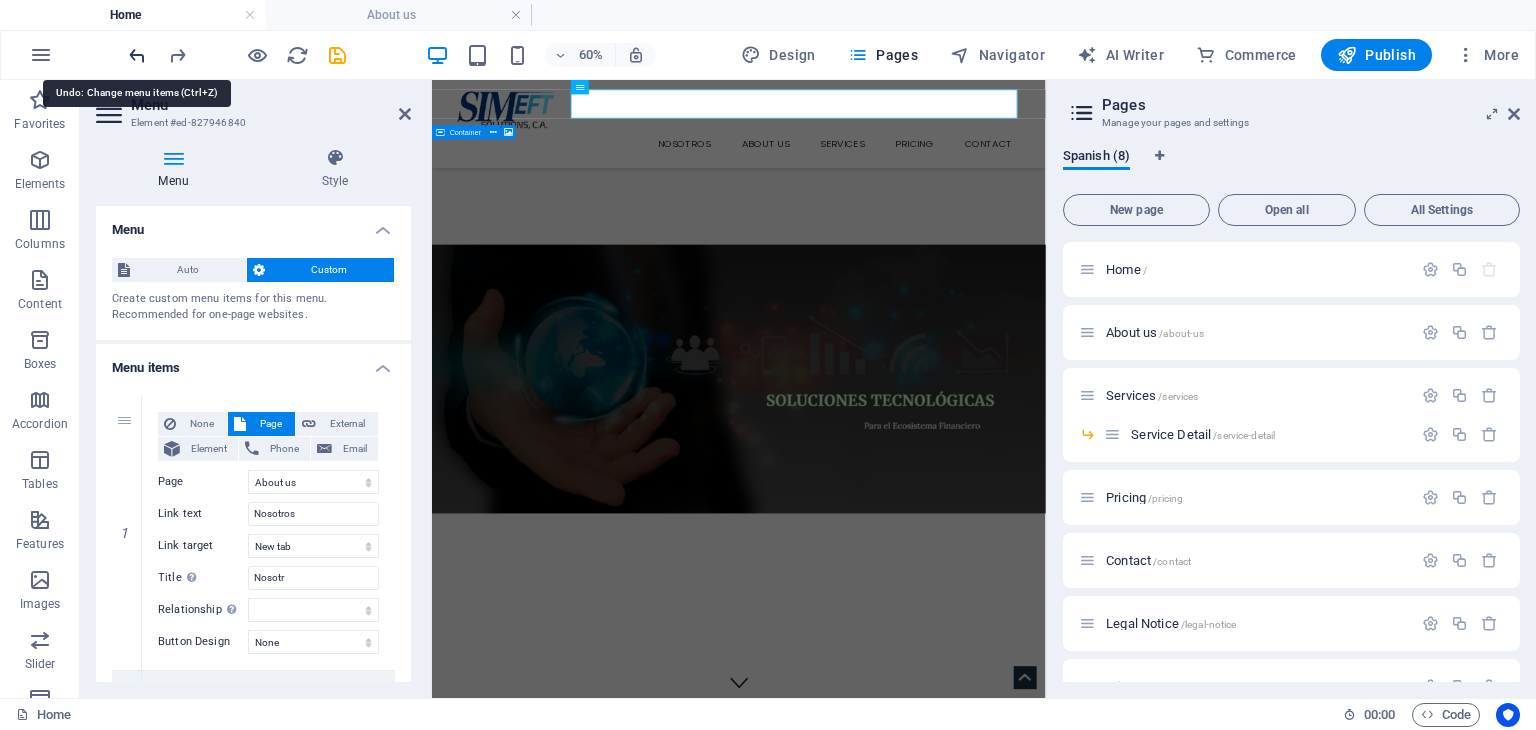 click at bounding box center (137, 55) 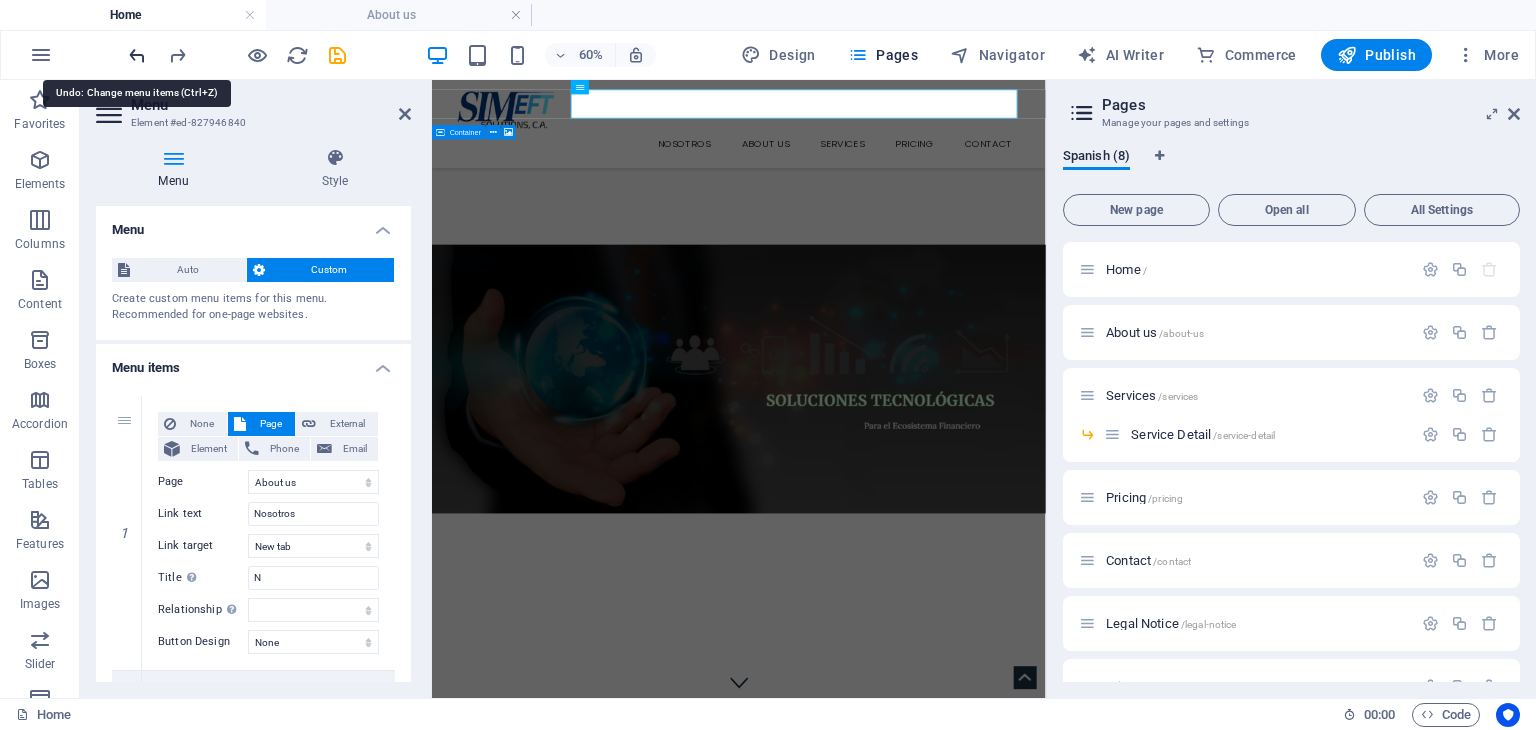 select 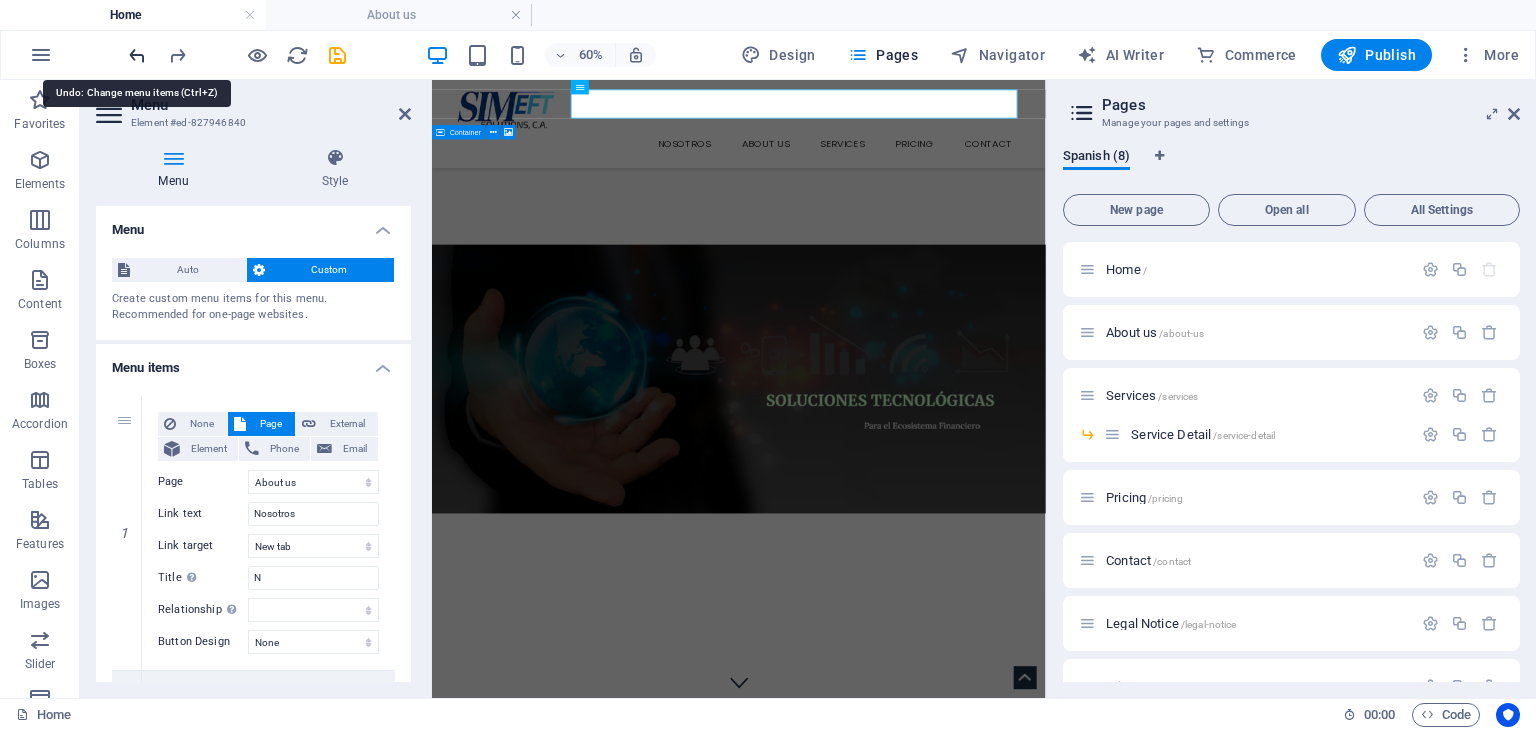 click at bounding box center [137, 55] 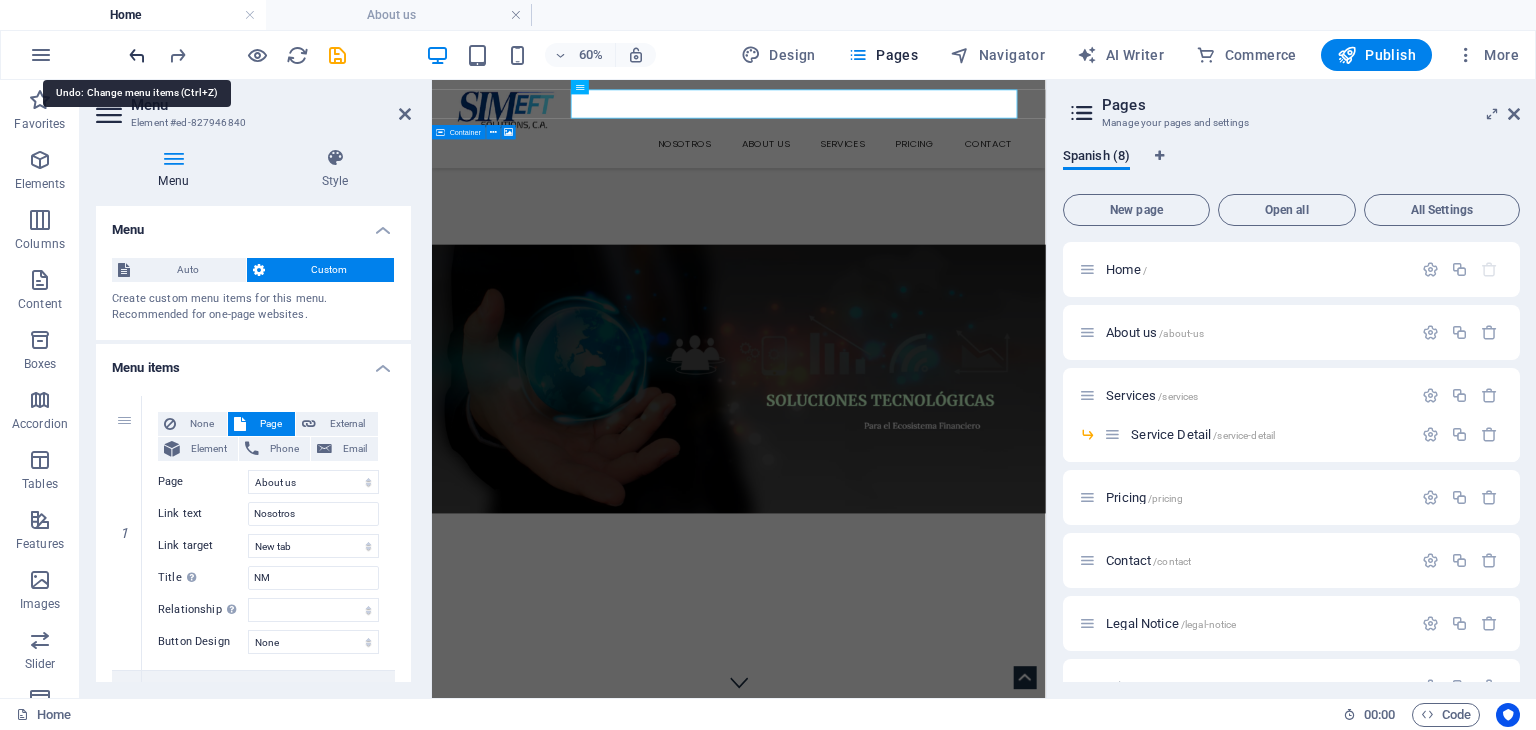 click at bounding box center [137, 55] 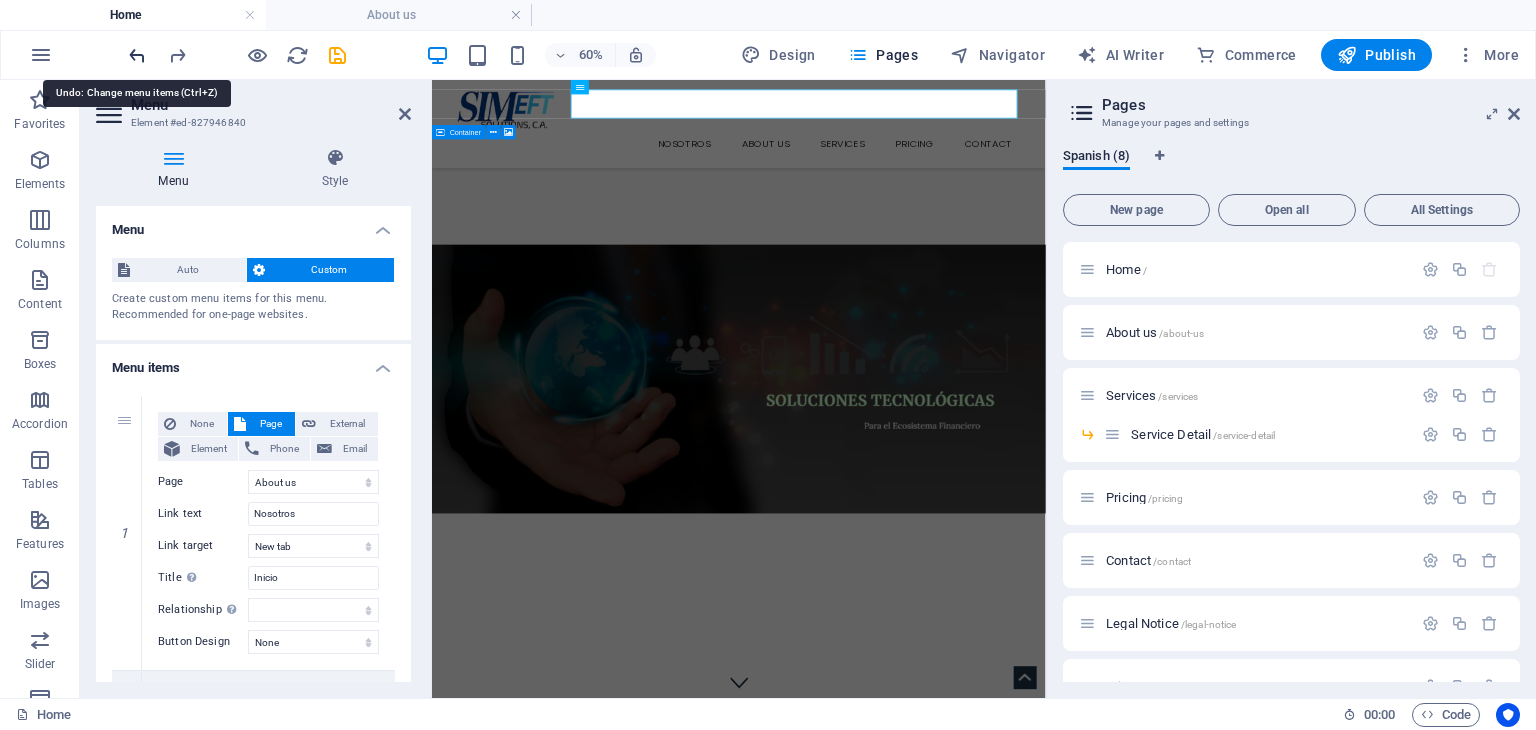 click at bounding box center (137, 55) 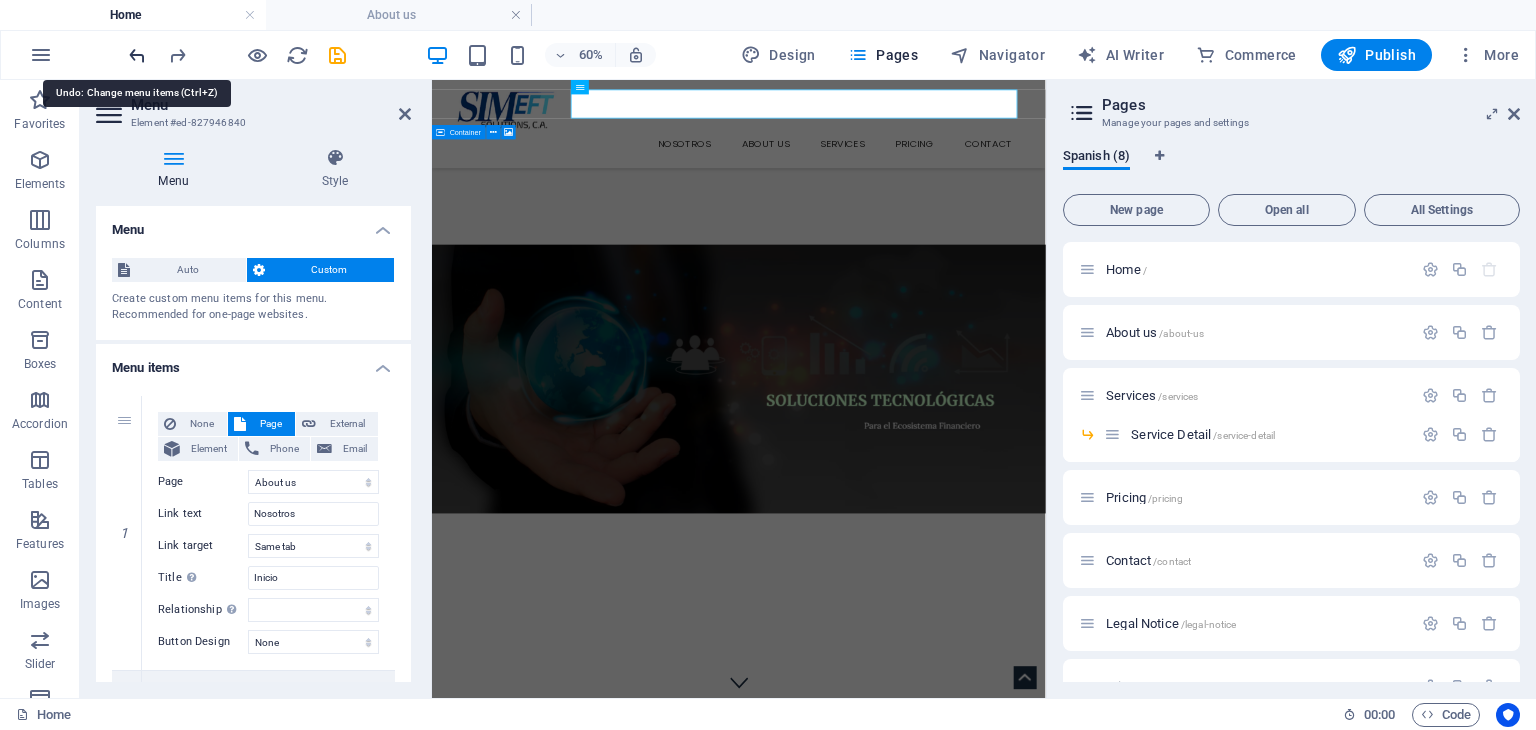 click at bounding box center (137, 55) 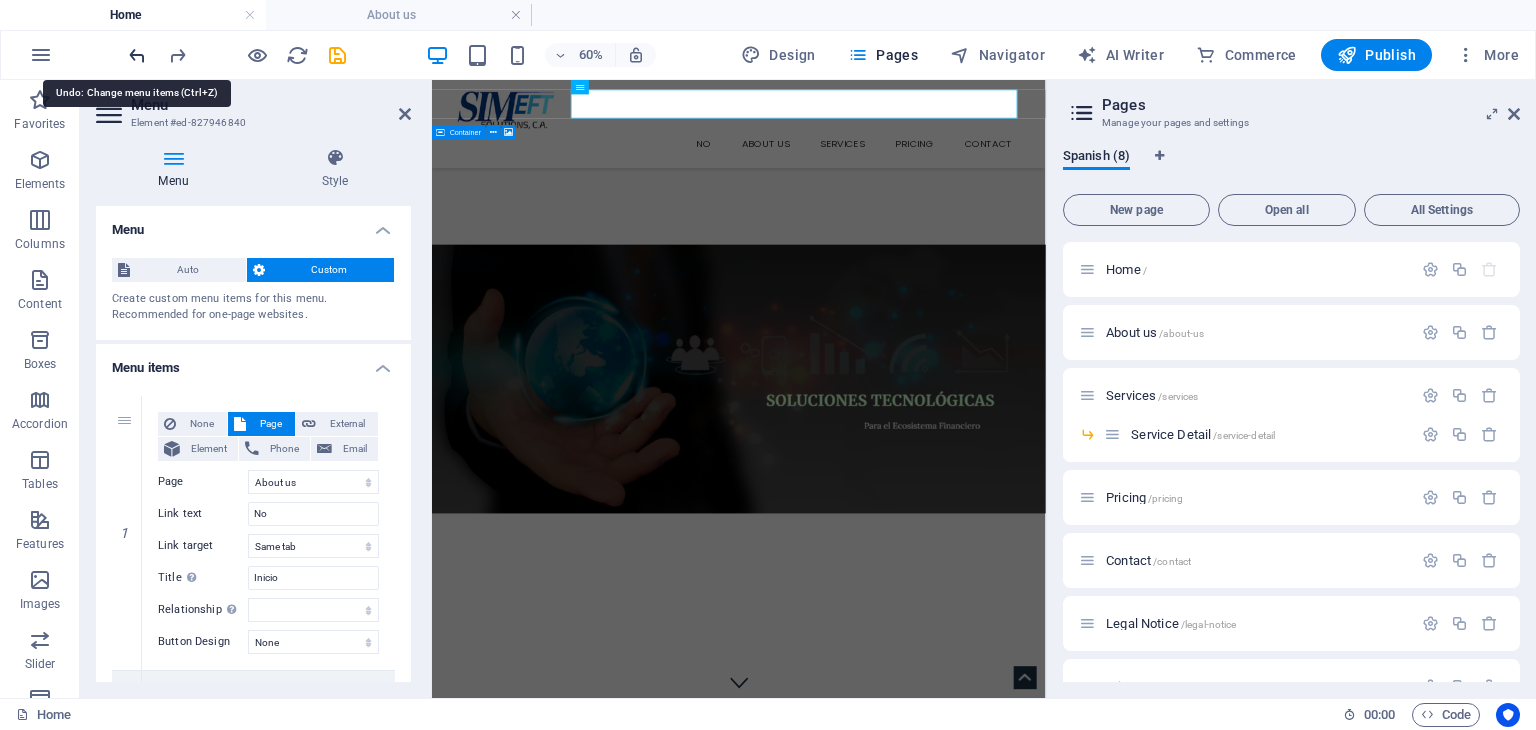 click at bounding box center (137, 55) 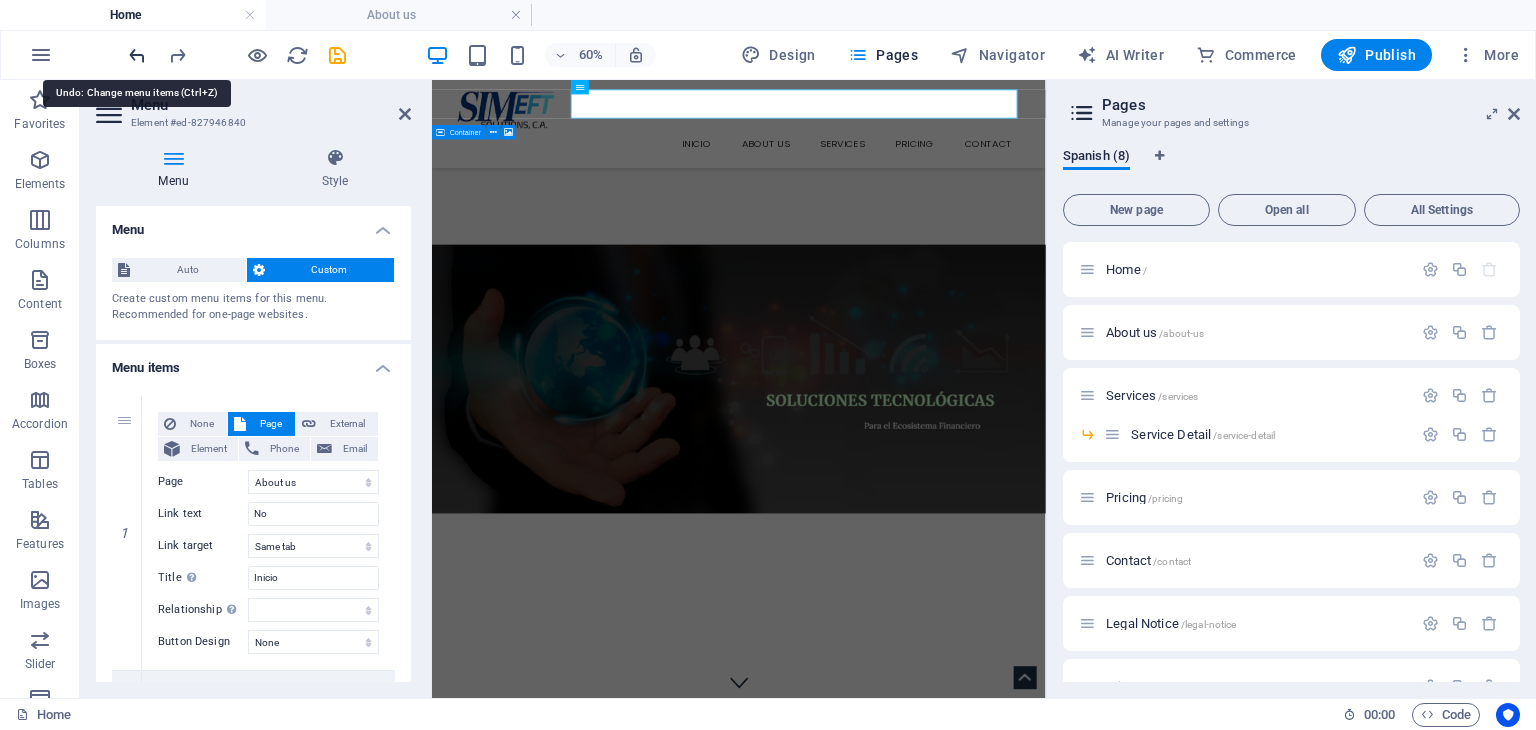 type on "Inicio" 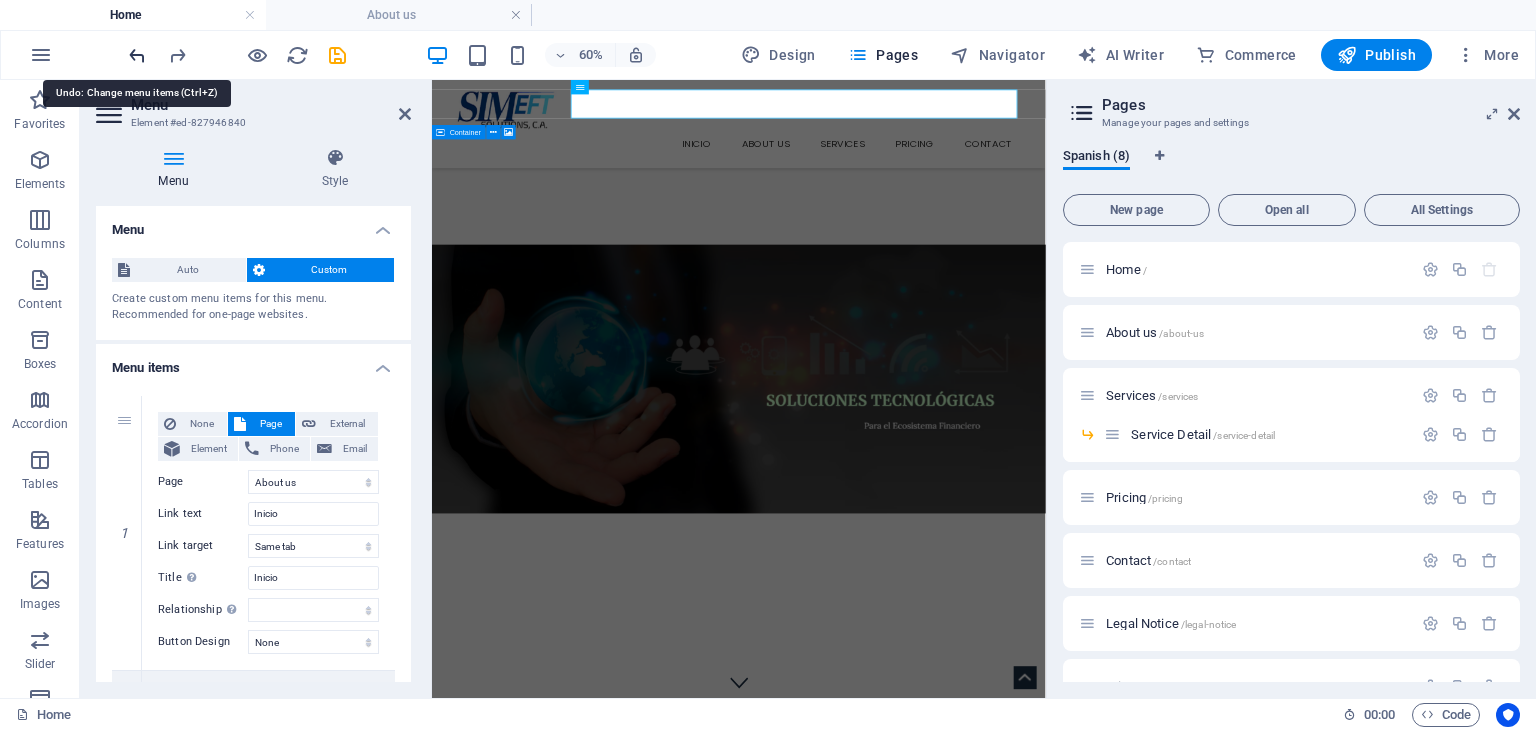click at bounding box center (137, 55) 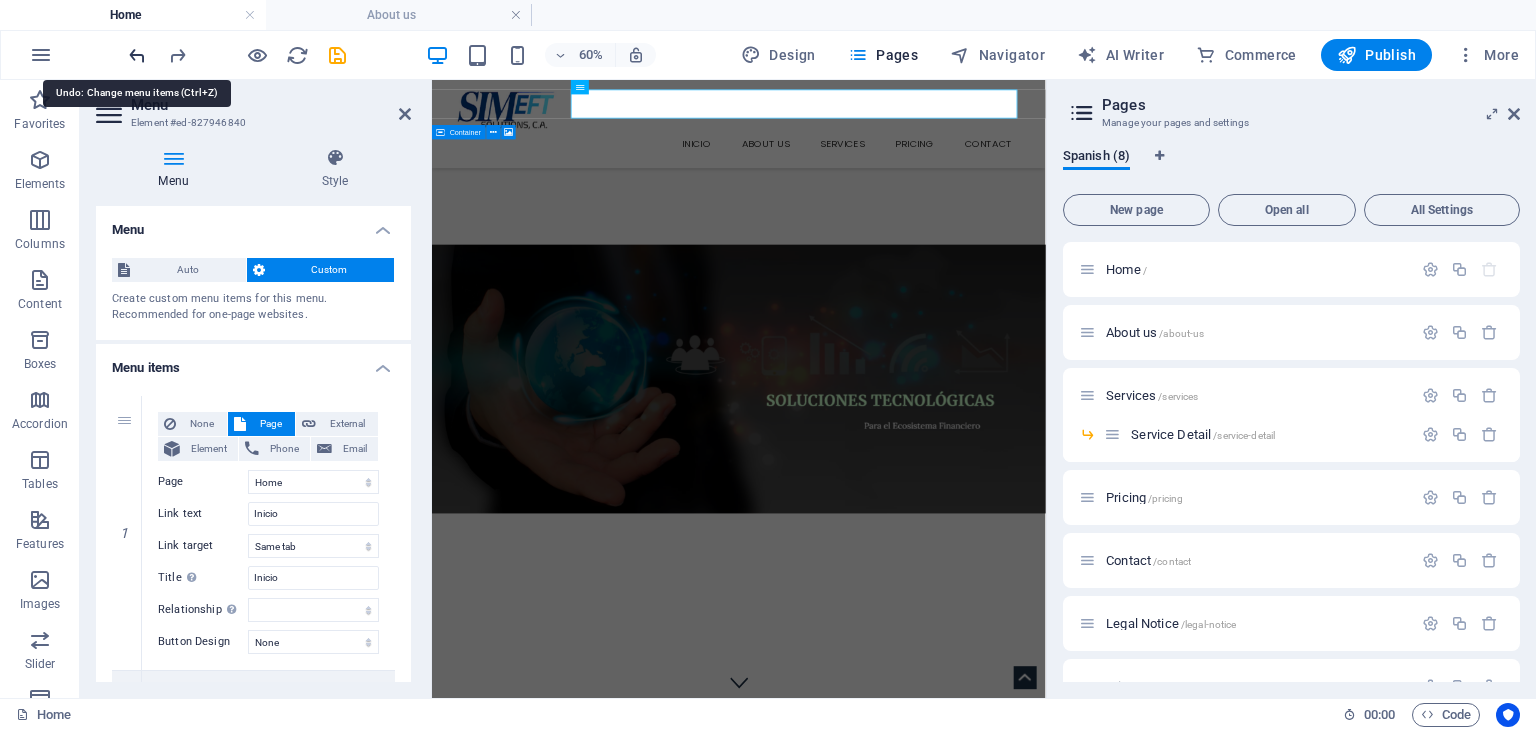 click at bounding box center [137, 55] 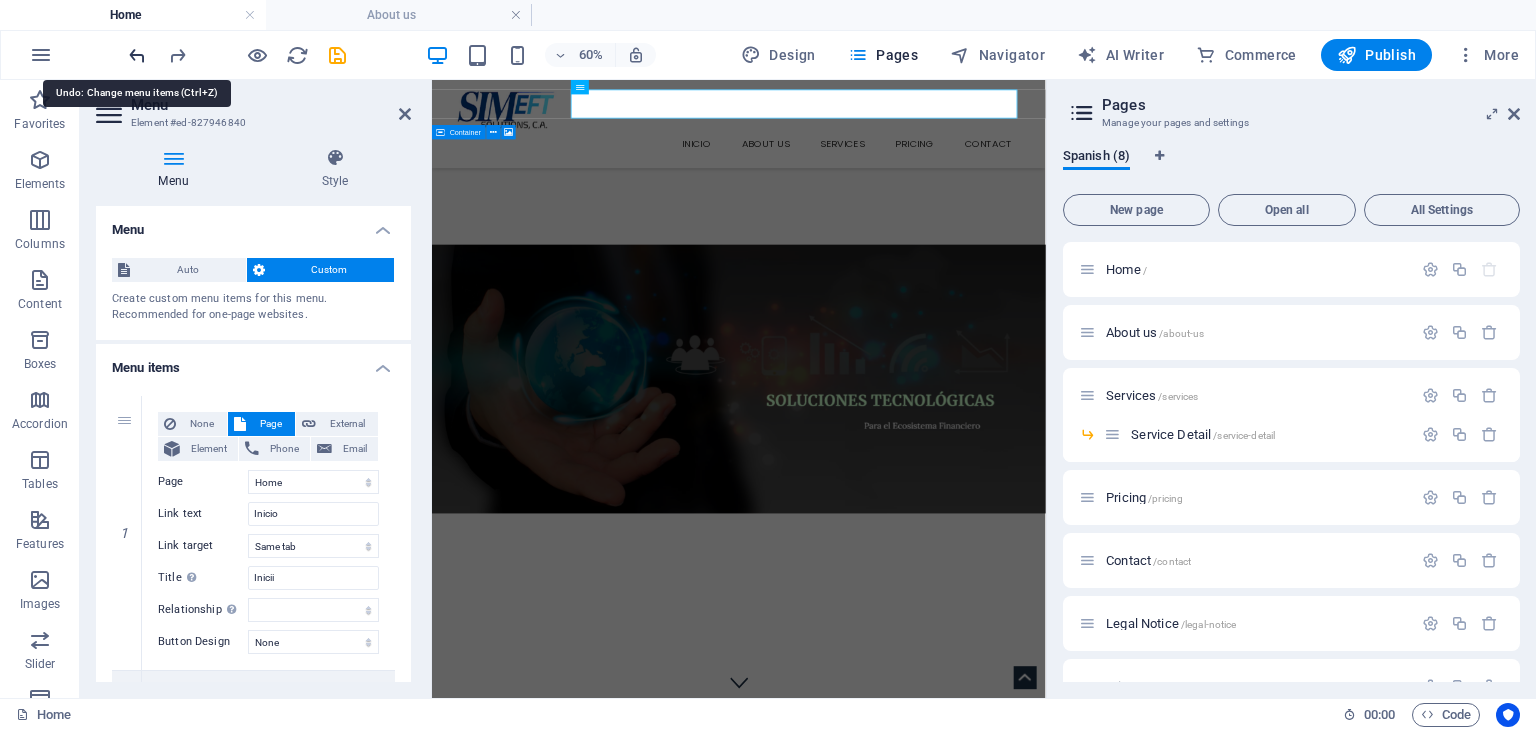 click at bounding box center [137, 55] 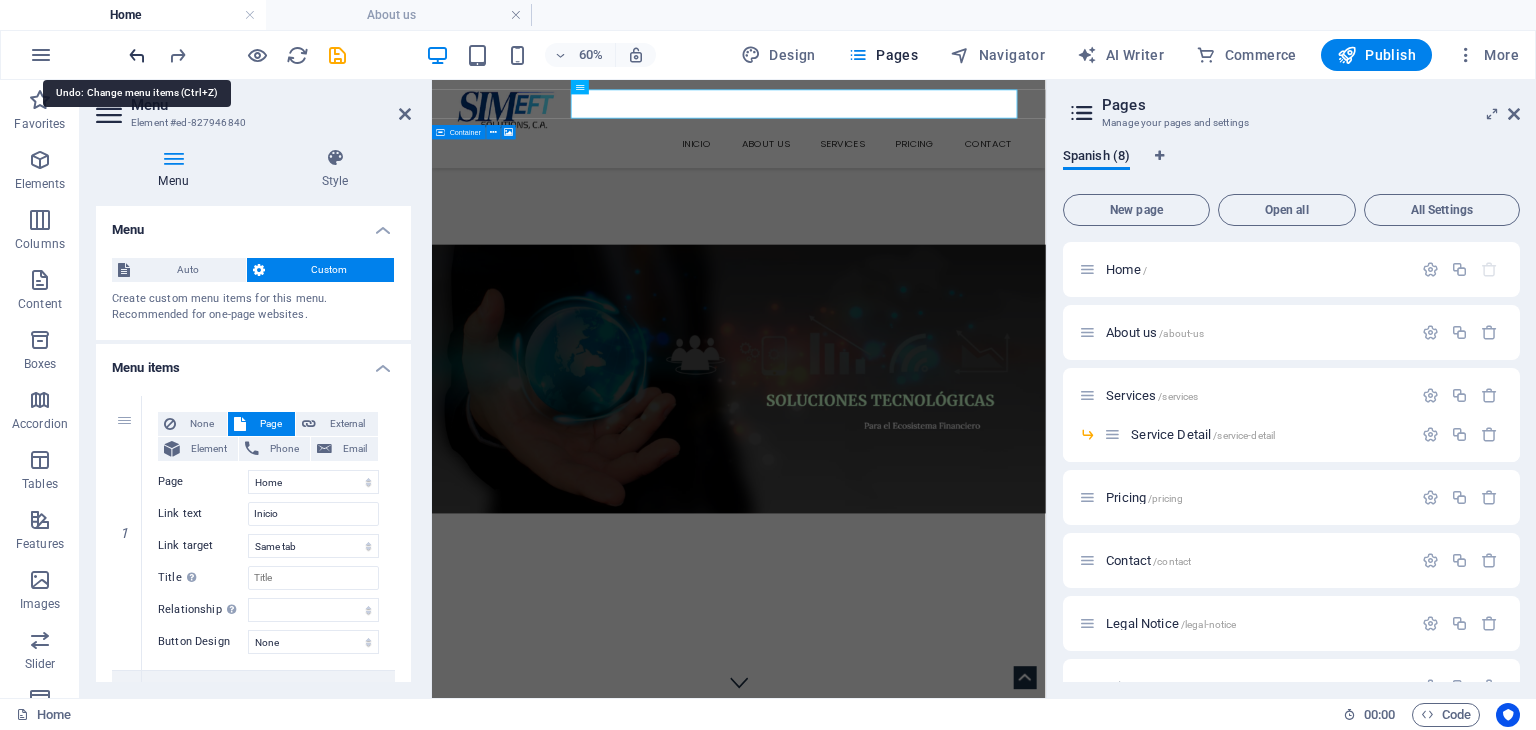 click at bounding box center [137, 55] 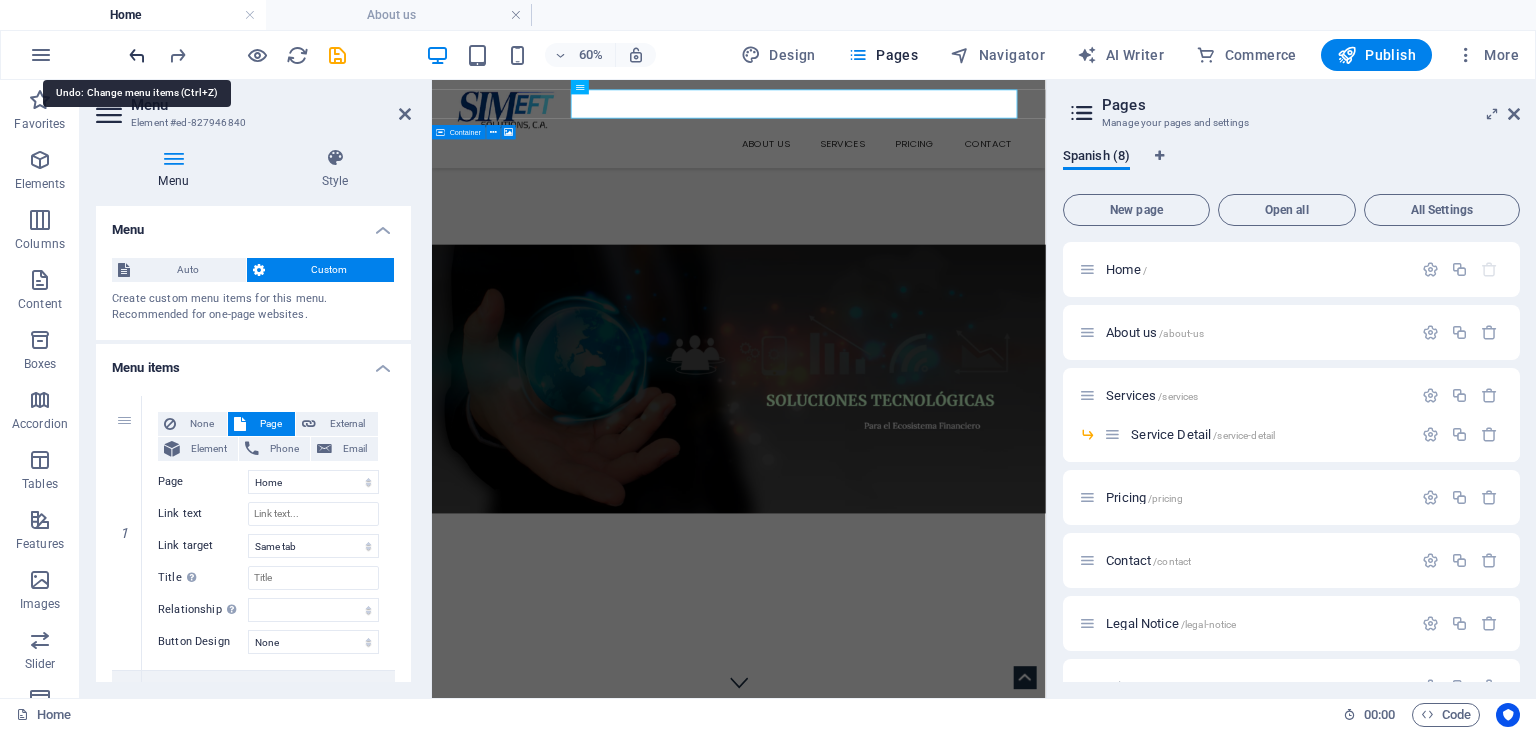 click at bounding box center (137, 55) 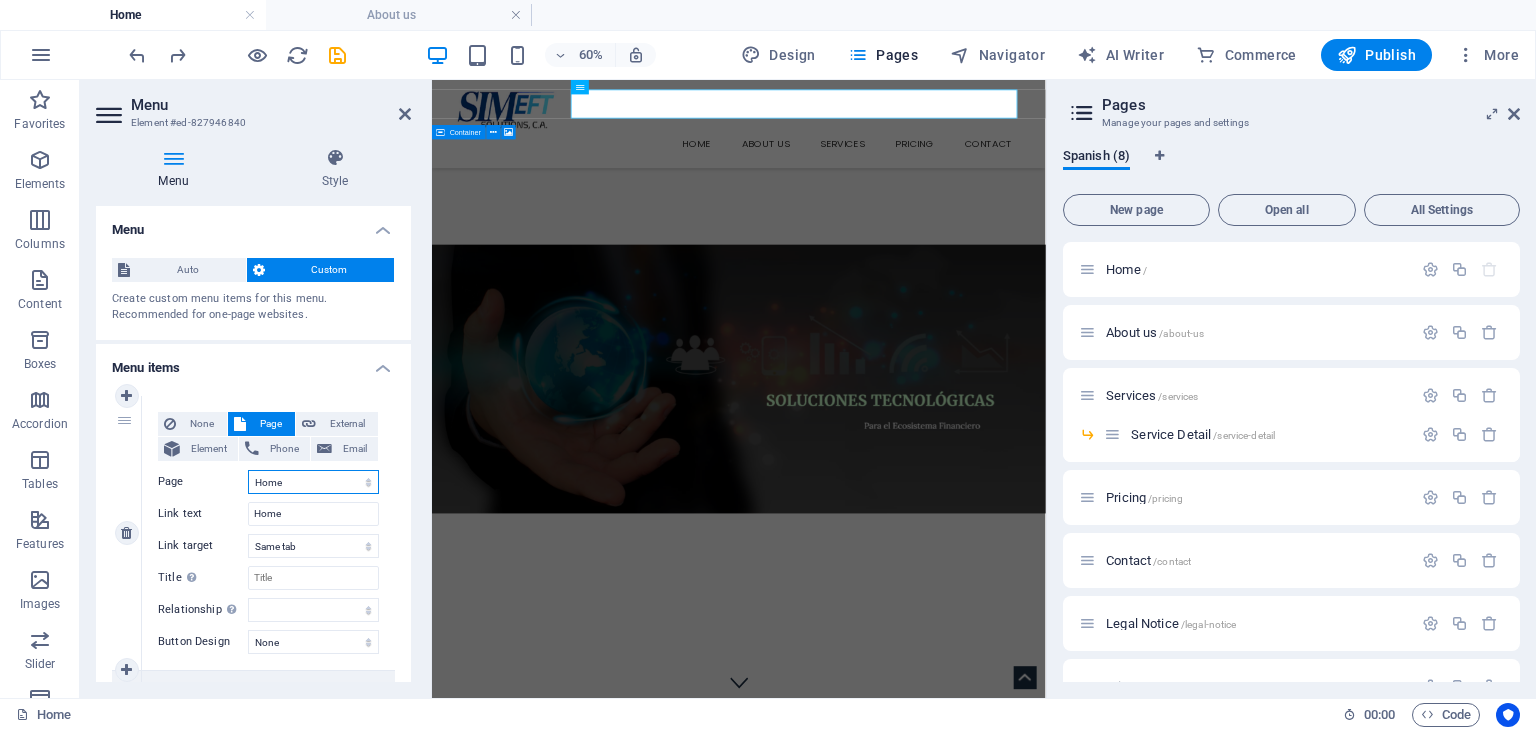 click on "Home About us Services -- Service Detail Pricing Contact Legal Notice Privacy" at bounding box center (313, 482) 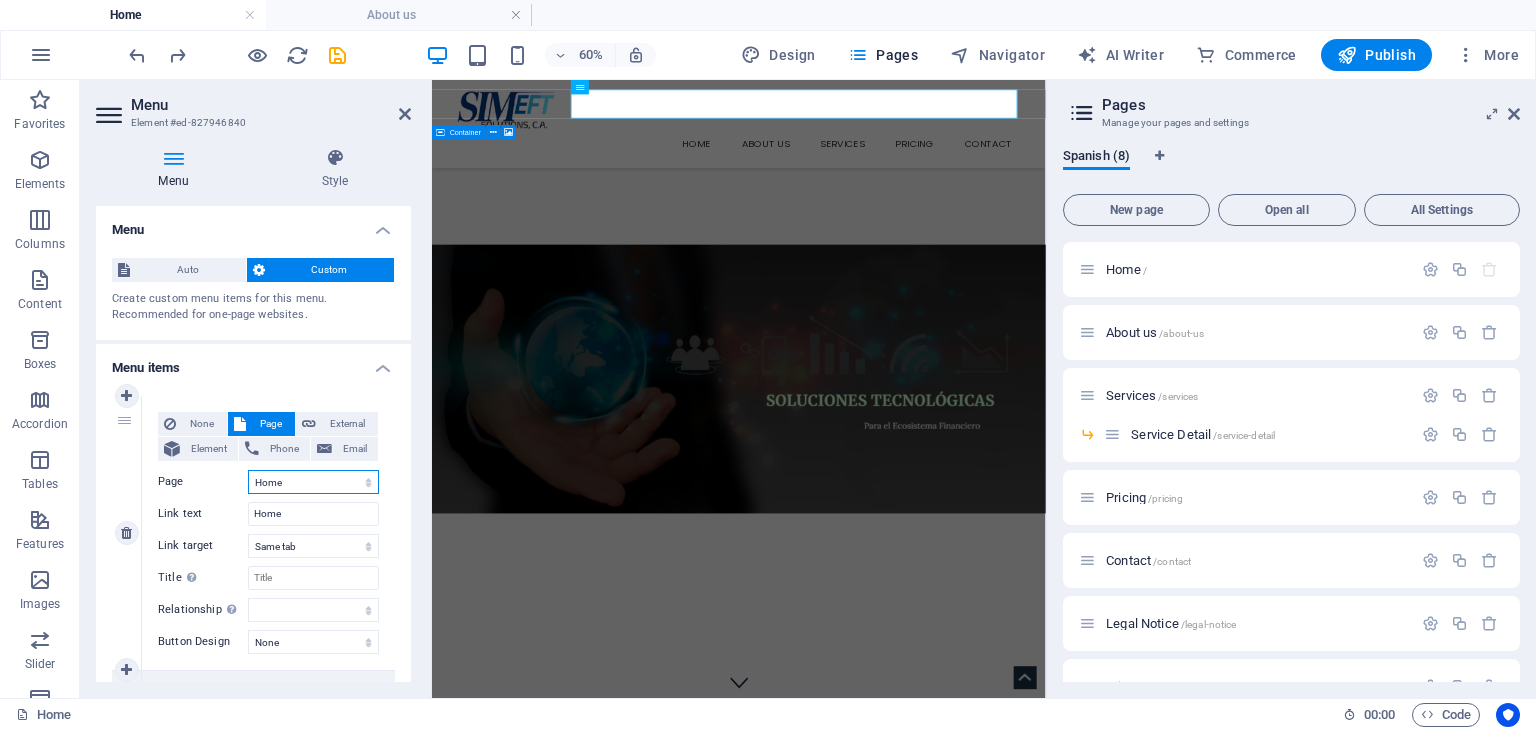 select on "4" 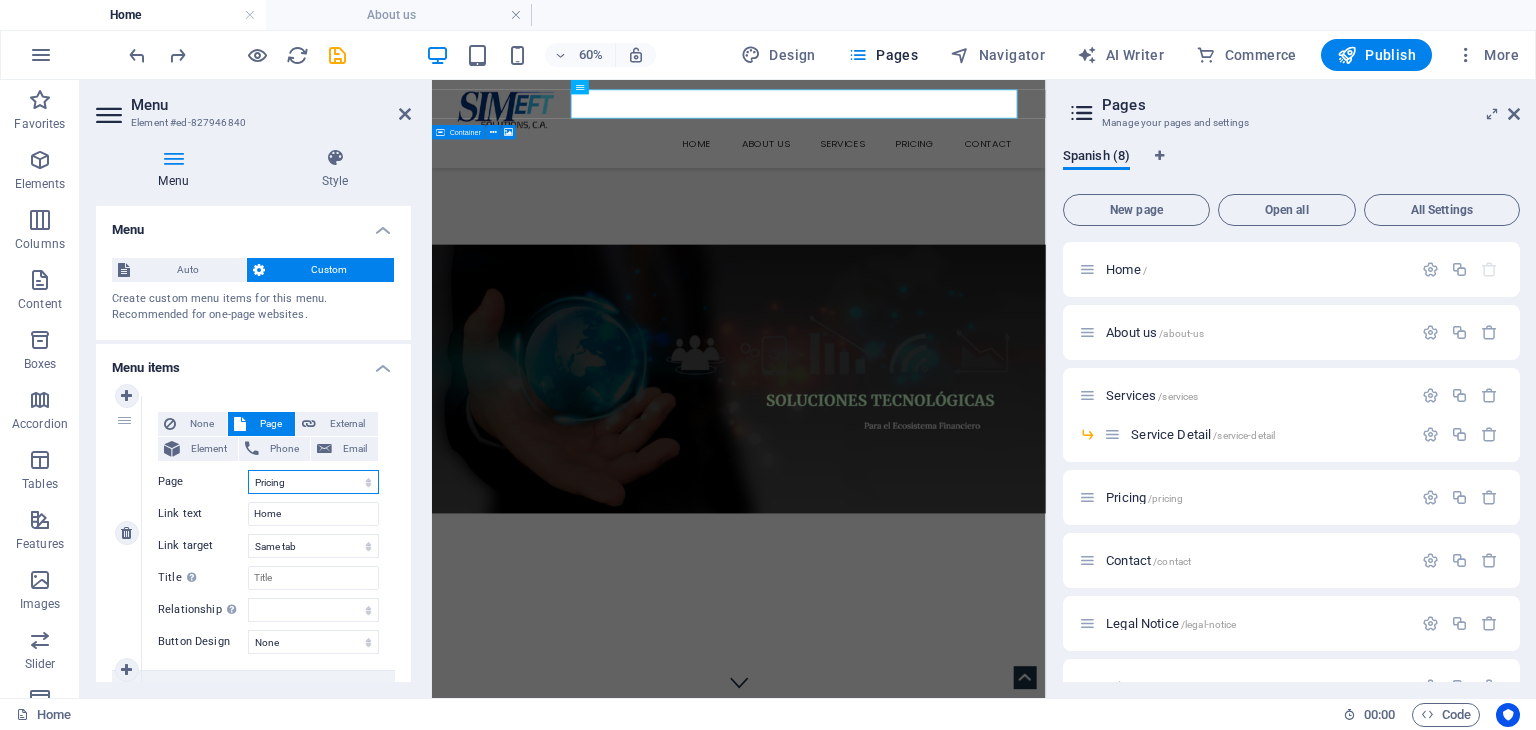 click on "Home About us Services -- Service Detail Pricing Contact Legal Notice Privacy" at bounding box center (313, 482) 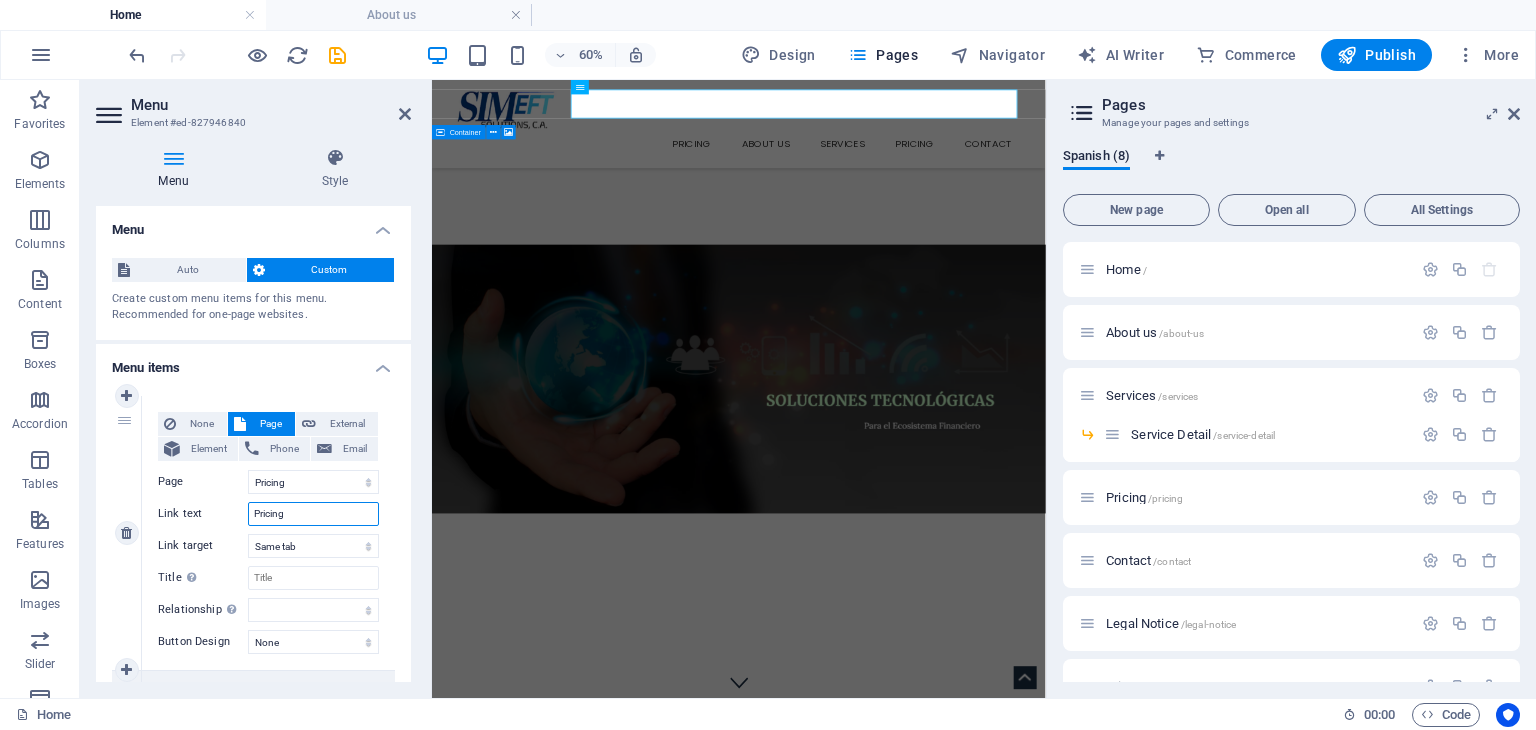 drag, startPoint x: 300, startPoint y: 515, endPoint x: 263, endPoint y: 525, distance: 38.327538 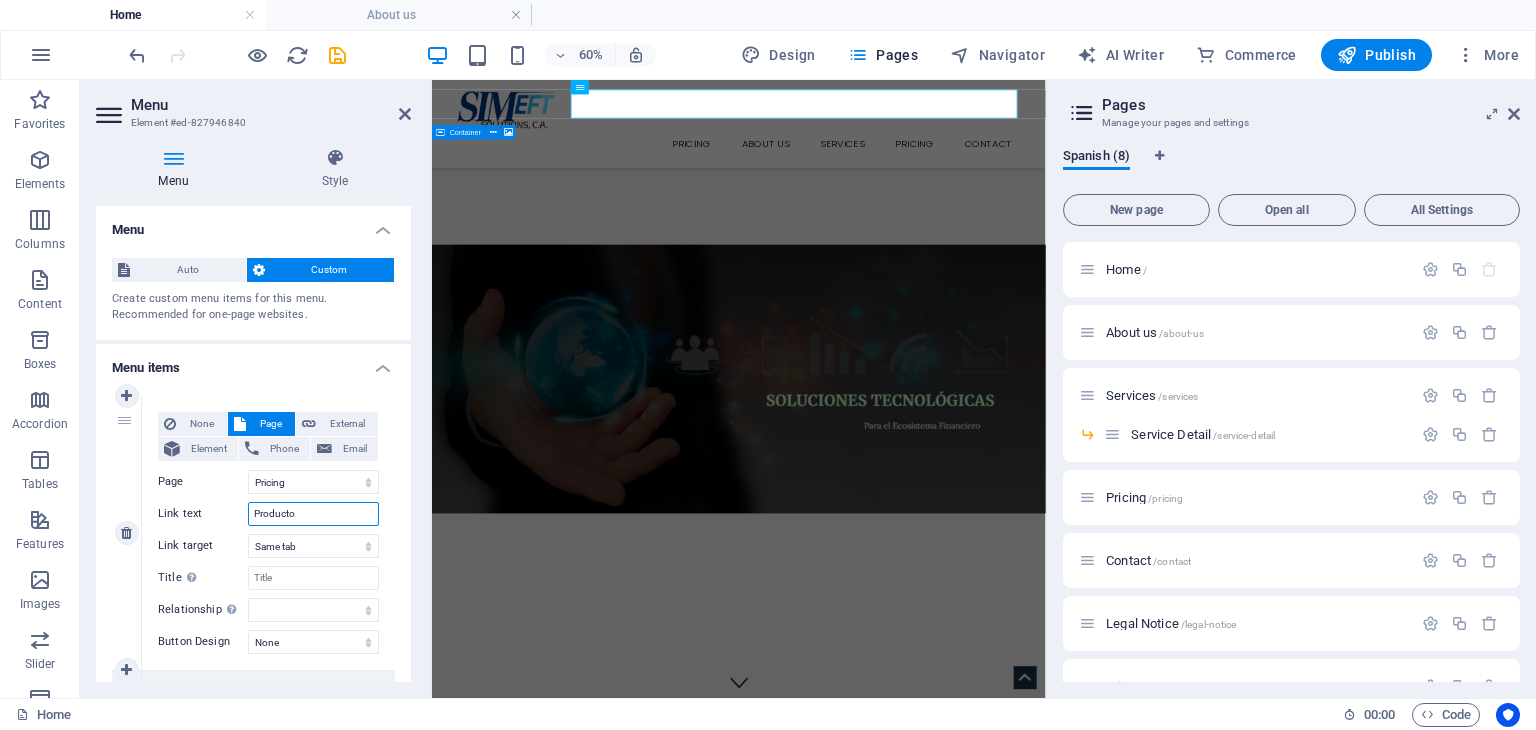 type on "Productos" 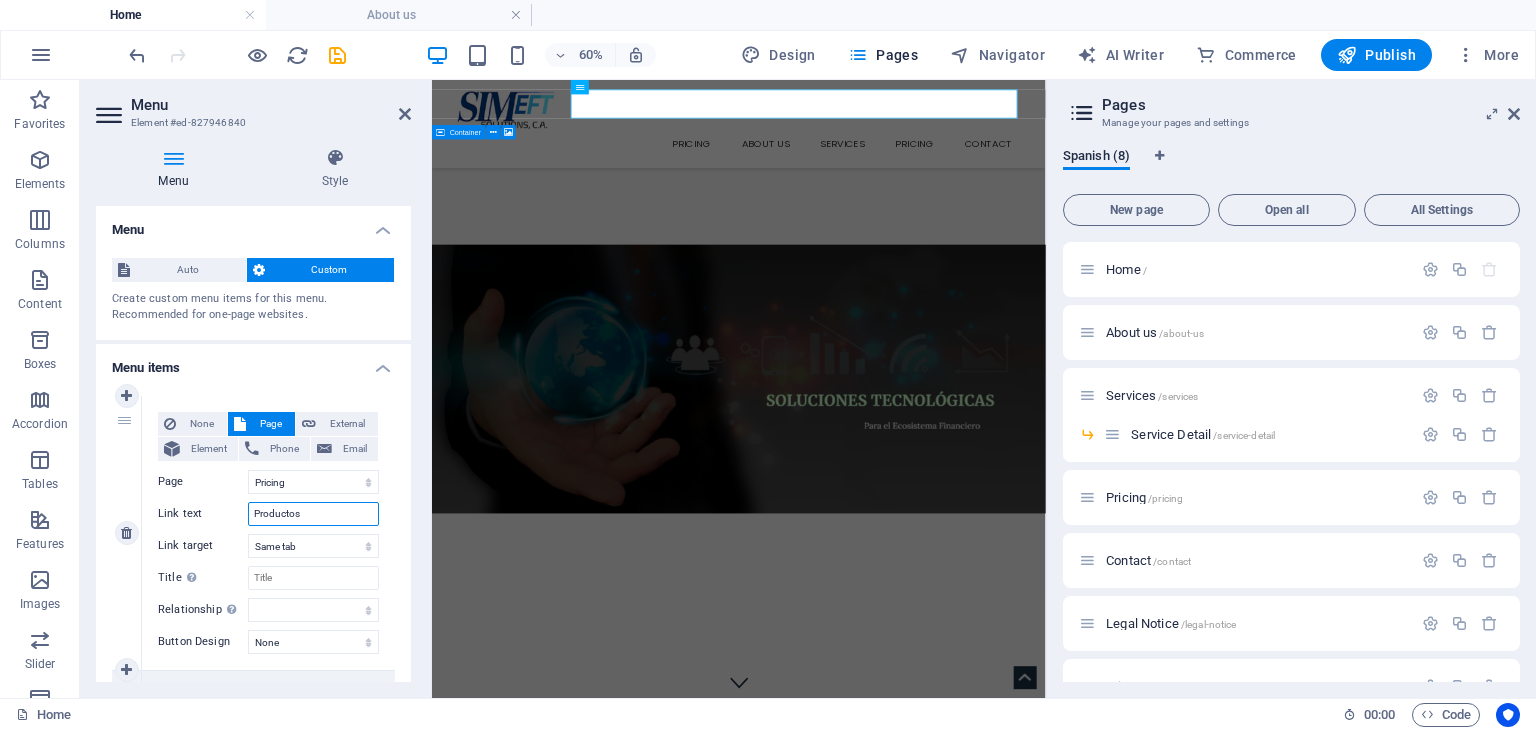 select 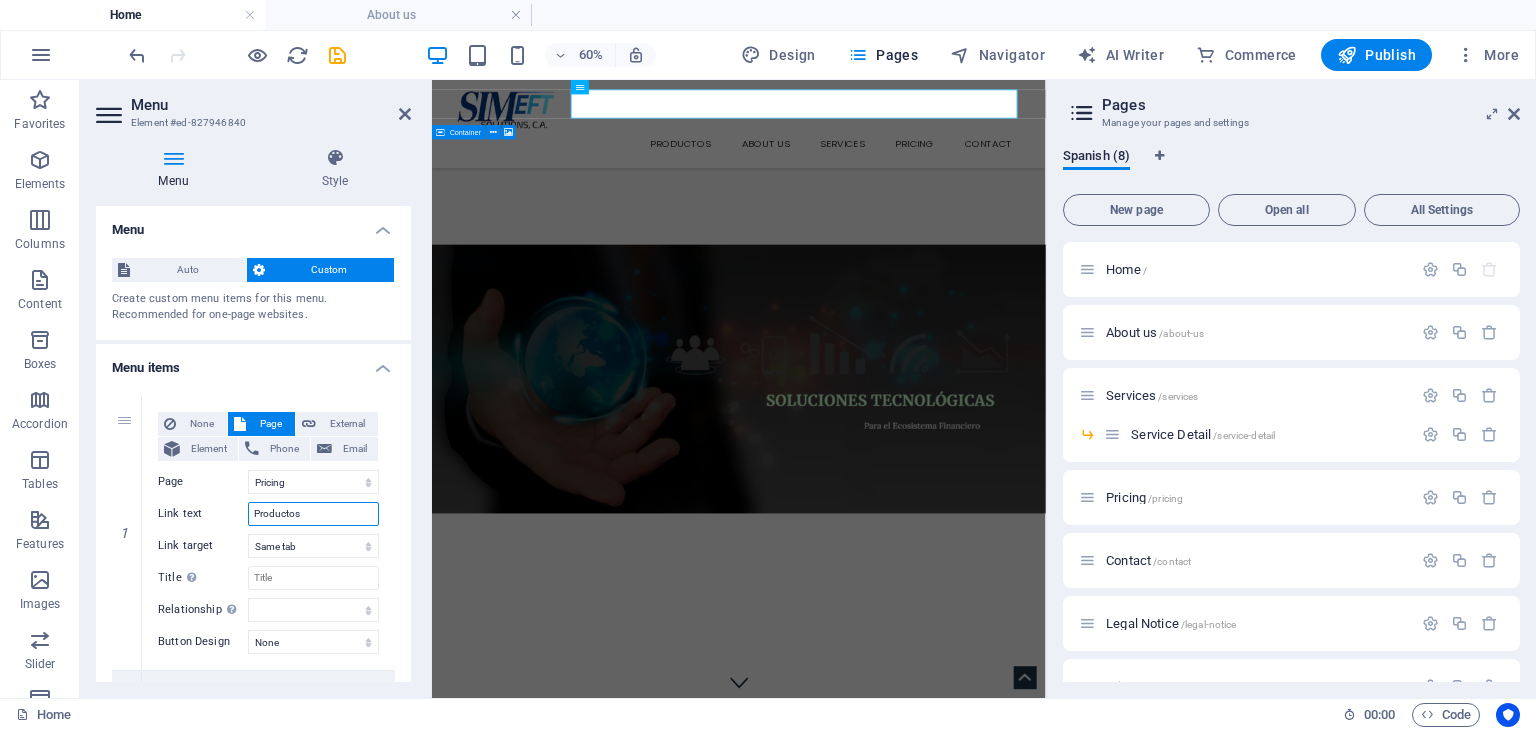 type on "Productos" 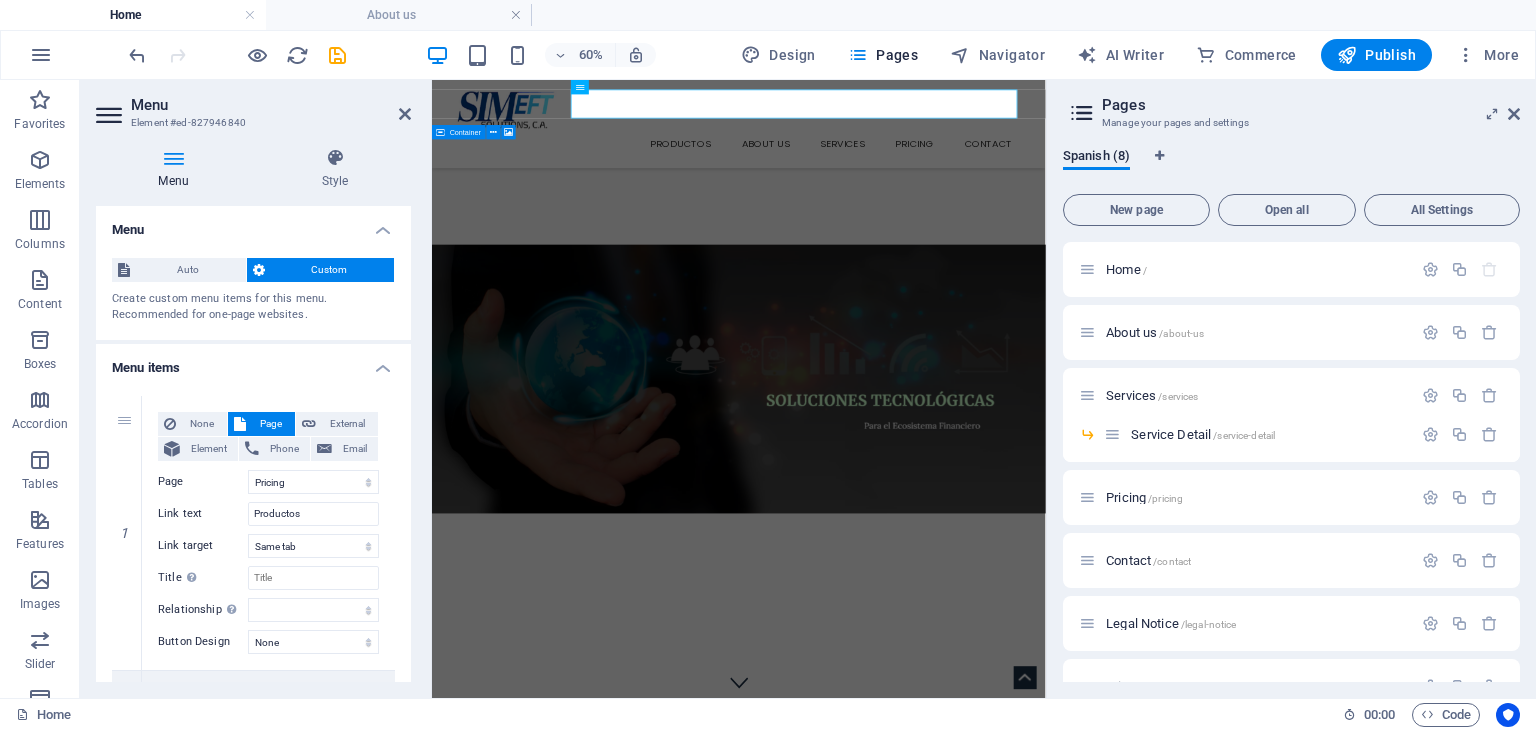 click on "1 None Page External Element Phone Email Page Home About us Services -- Service Detail Pricing Contact Legal Notice Privacy Element
URL / Phone Email Link text Productos Link target New tab Same tab Overlay Title Additional link description, should not be the same as the link text. The title is most often shown as a tooltip text when the mouse moves over the element. Leave empty if uncertain. Relationship Sets the  relationship of this link to the link target . For example, the value "nofollow" instructs search engines not to follow the link. Can be left empty. alternate author bookmark external help license next nofollow noreferrer noopener prev search tag Button Design None Default Primary Secondary 2 None Page External Element Phone Email Page Home About us Services -- Service Detail Pricing Contact Legal Notice Privacy Element
URL /about-us Phone Email Link text About us Link target New tab Same tab Overlay Title Relationship Sets the  alternate author help" at bounding box center [253, 1233] 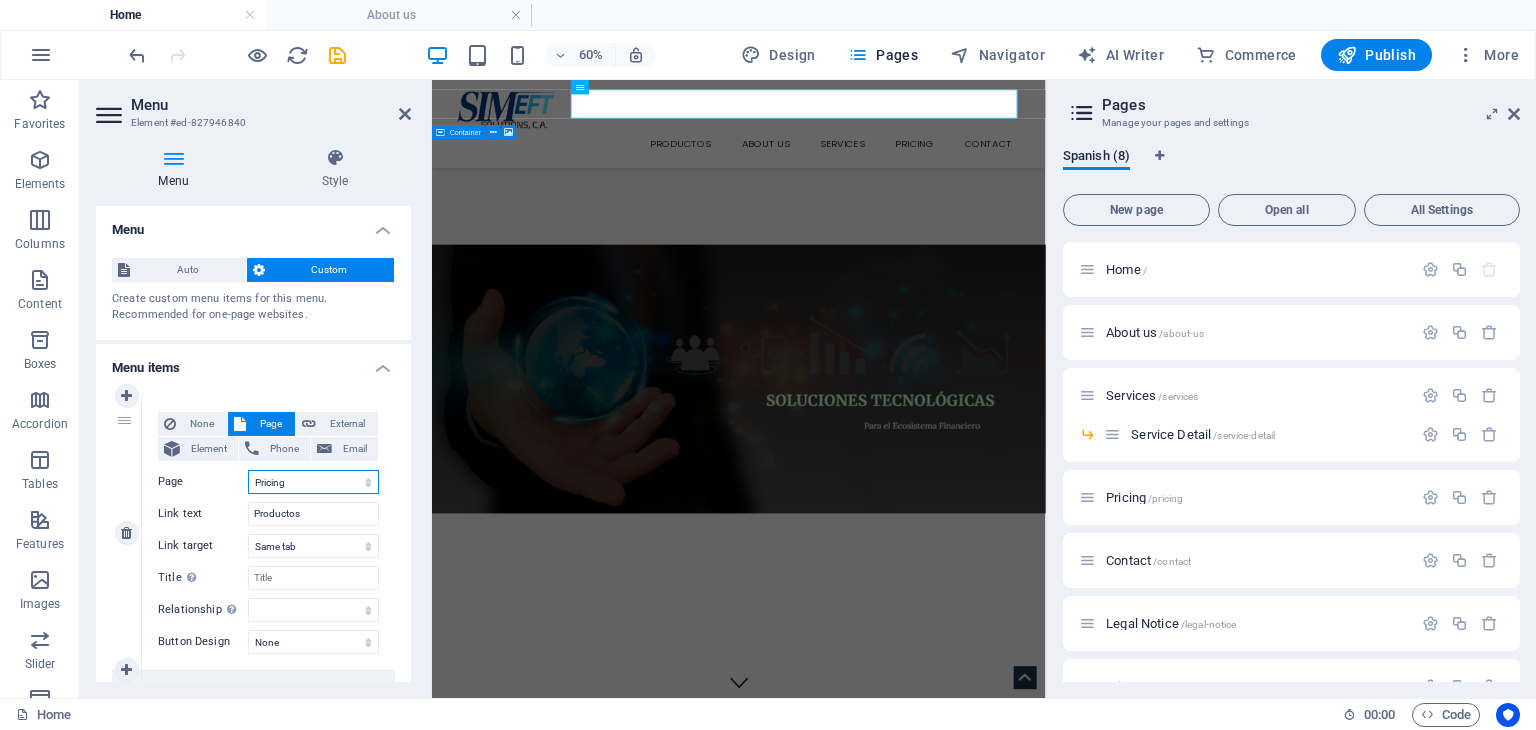 click on "Home About us Services -- Service Detail Pricing Contact Legal Notice Privacy" at bounding box center (313, 482) 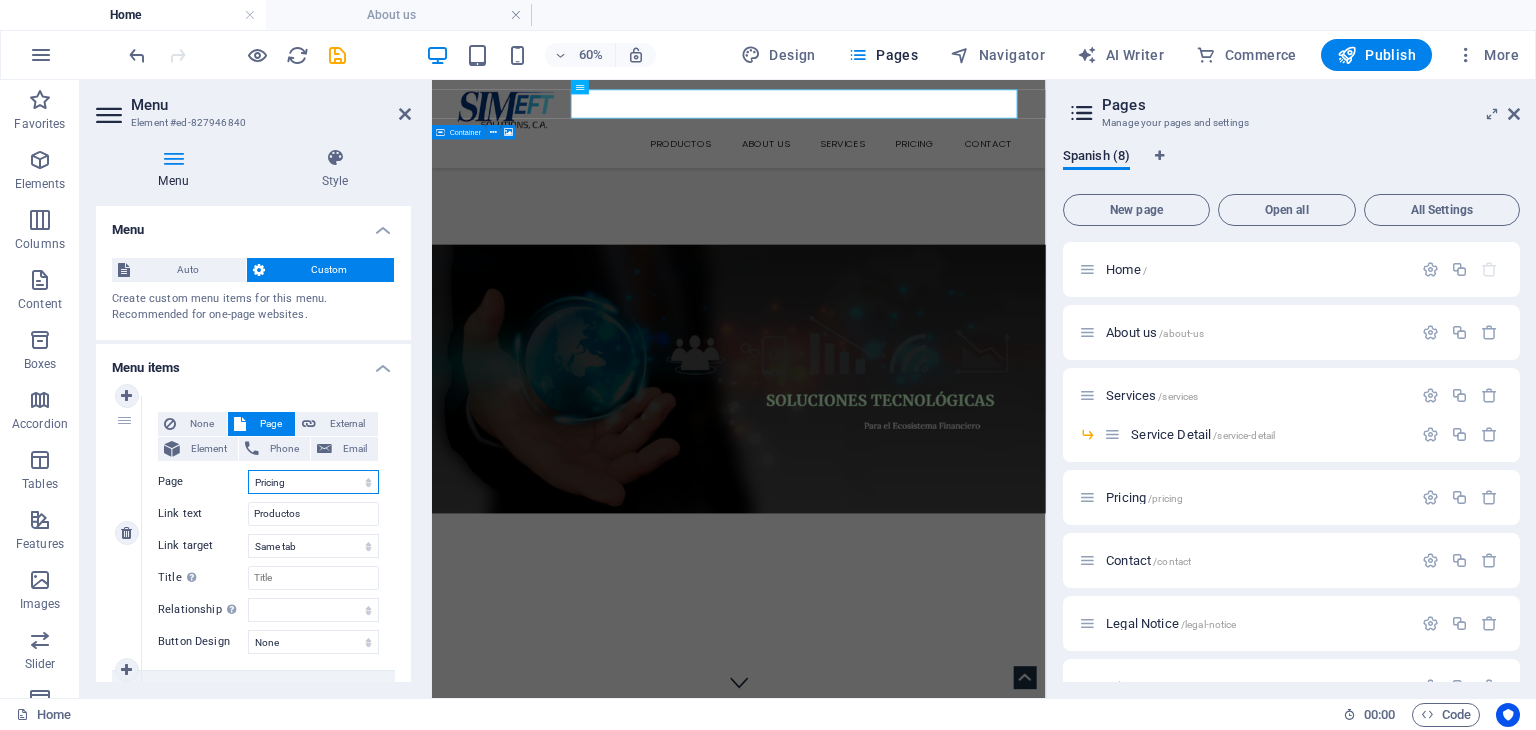 select on "0" 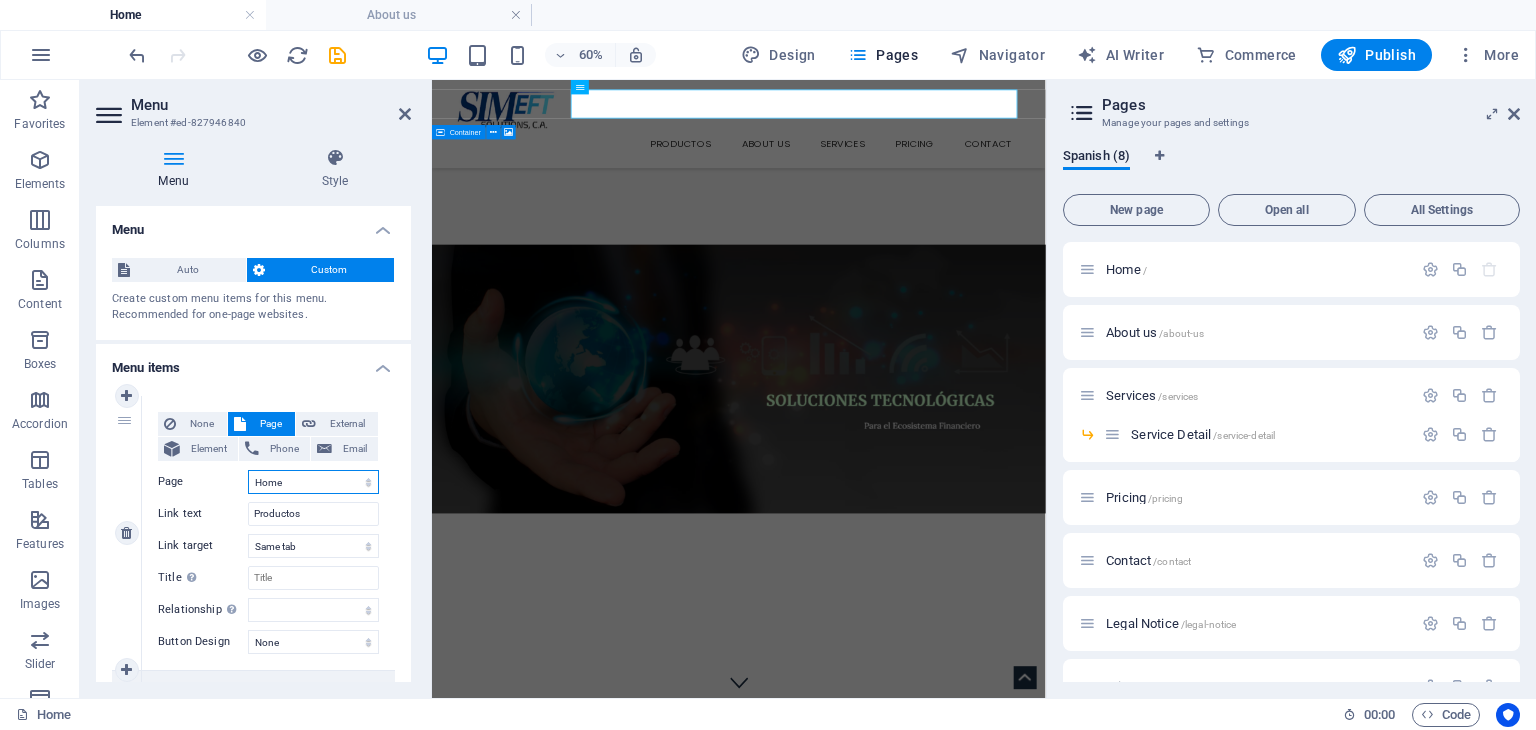 click on "Home About us Services -- Service Detail Pricing Contact Legal Notice Privacy" at bounding box center (313, 482) 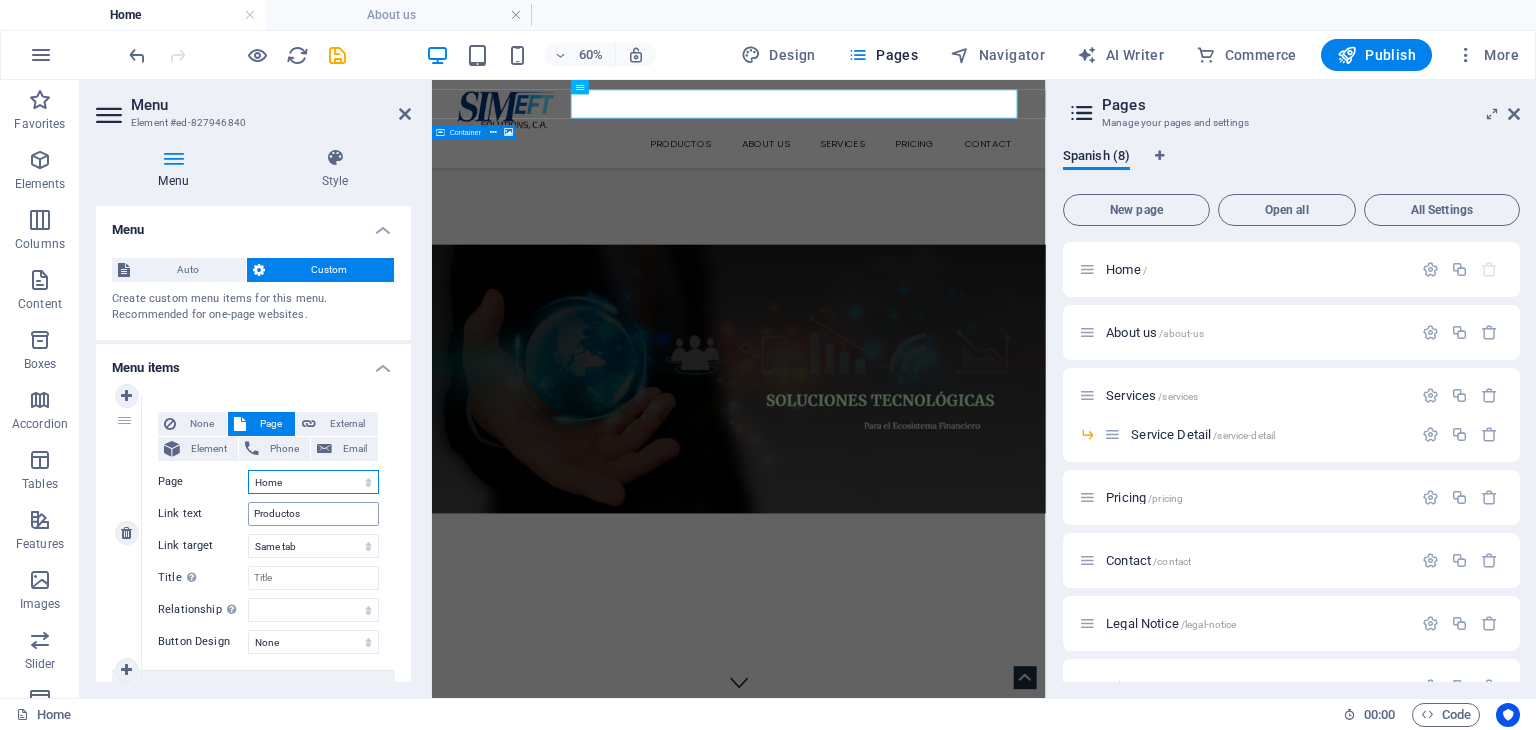 select on "4" 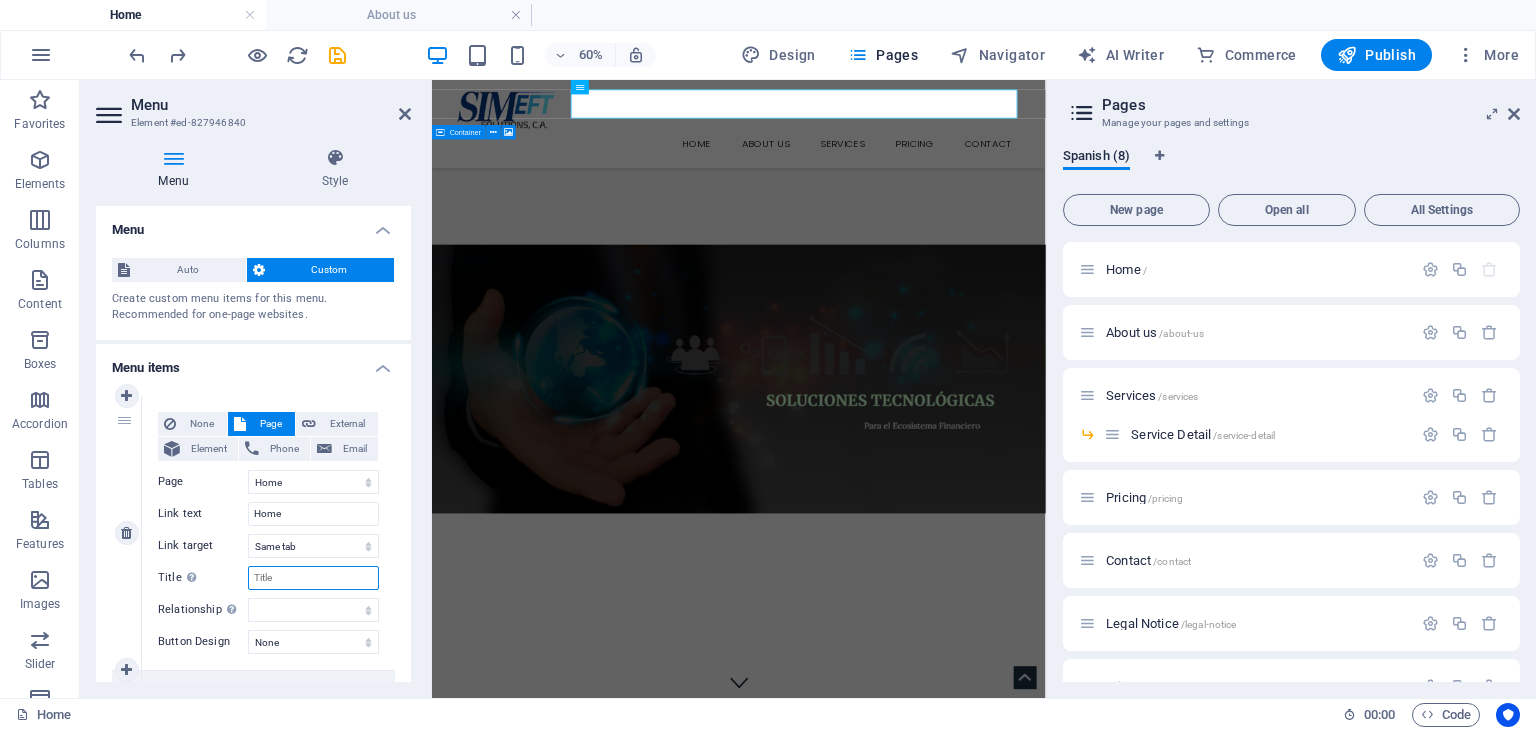 click on "Title Additional link description, should not be the same as the link text. The title is most often shown as a tooltip text when the mouse moves over the element. Leave empty if uncertain." at bounding box center (313, 578) 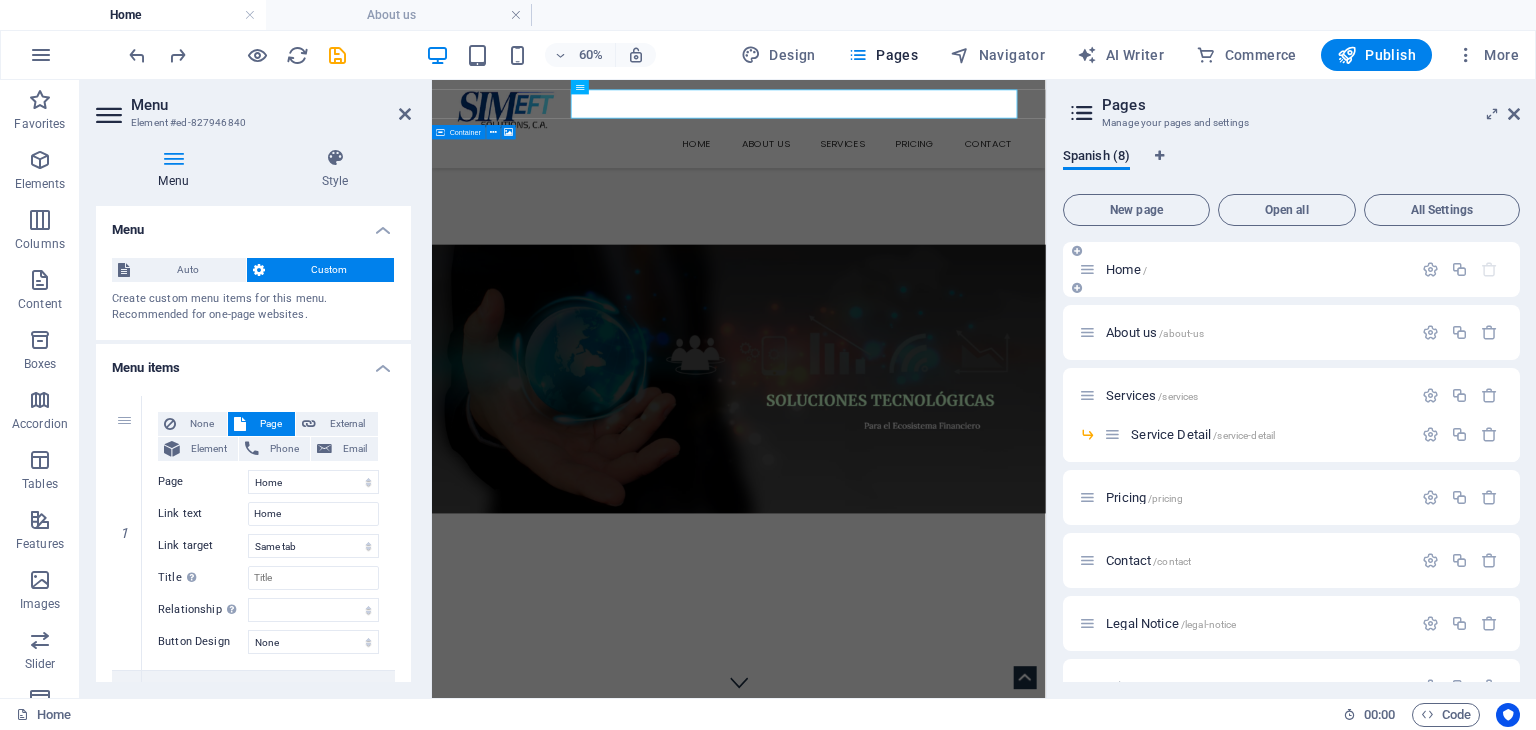 click on "Home /" at bounding box center [1126, 269] 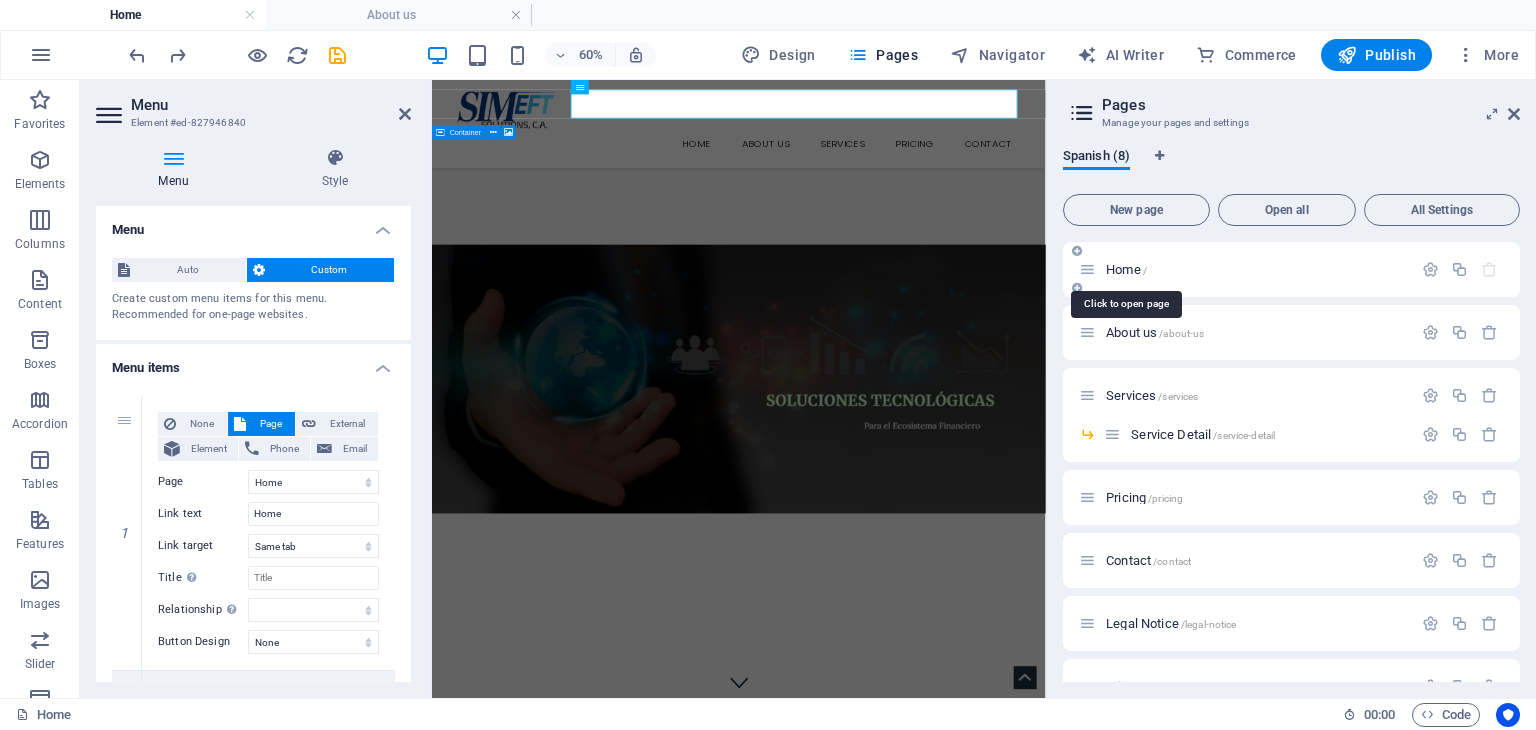 click on "Home /" at bounding box center [1126, 269] 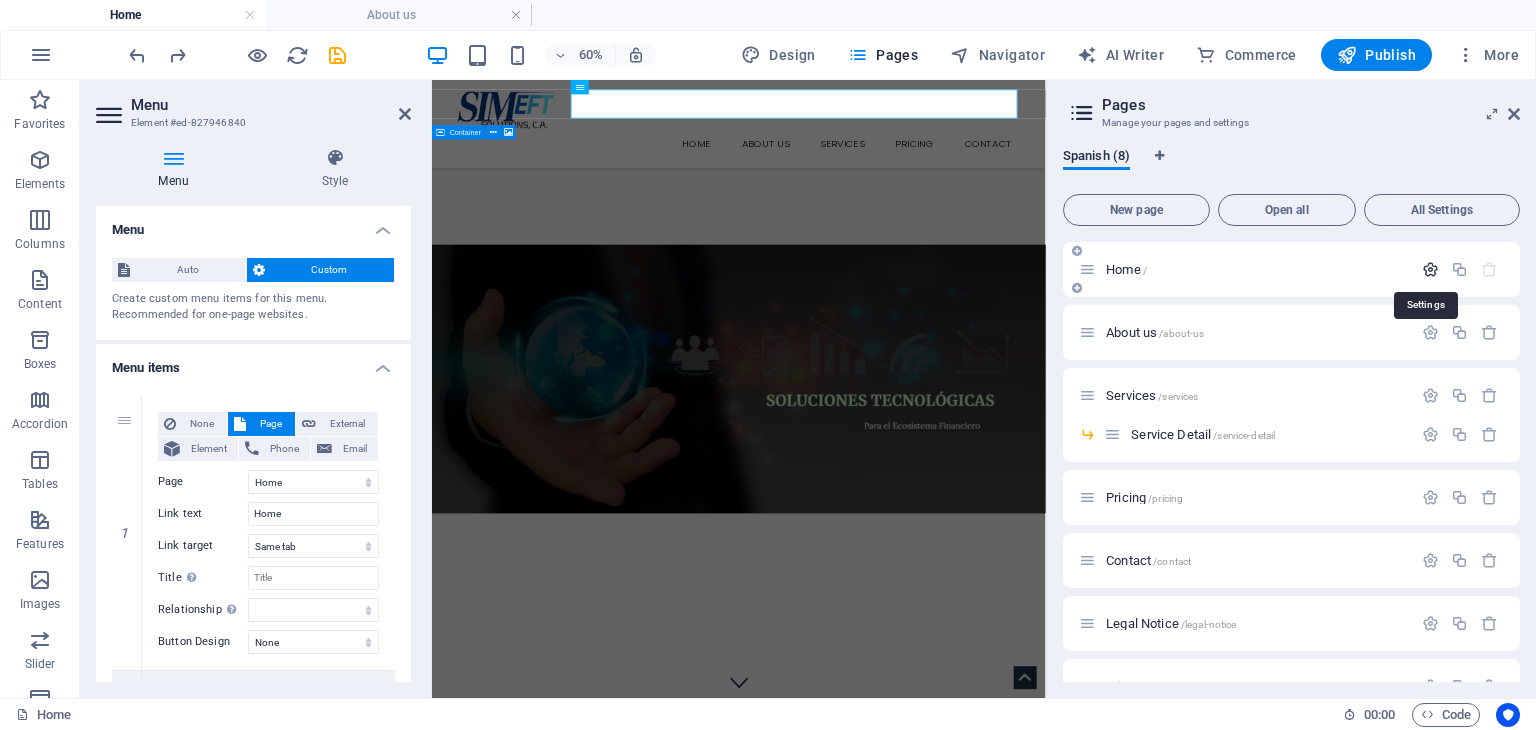 click at bounding box center (1430, 269) 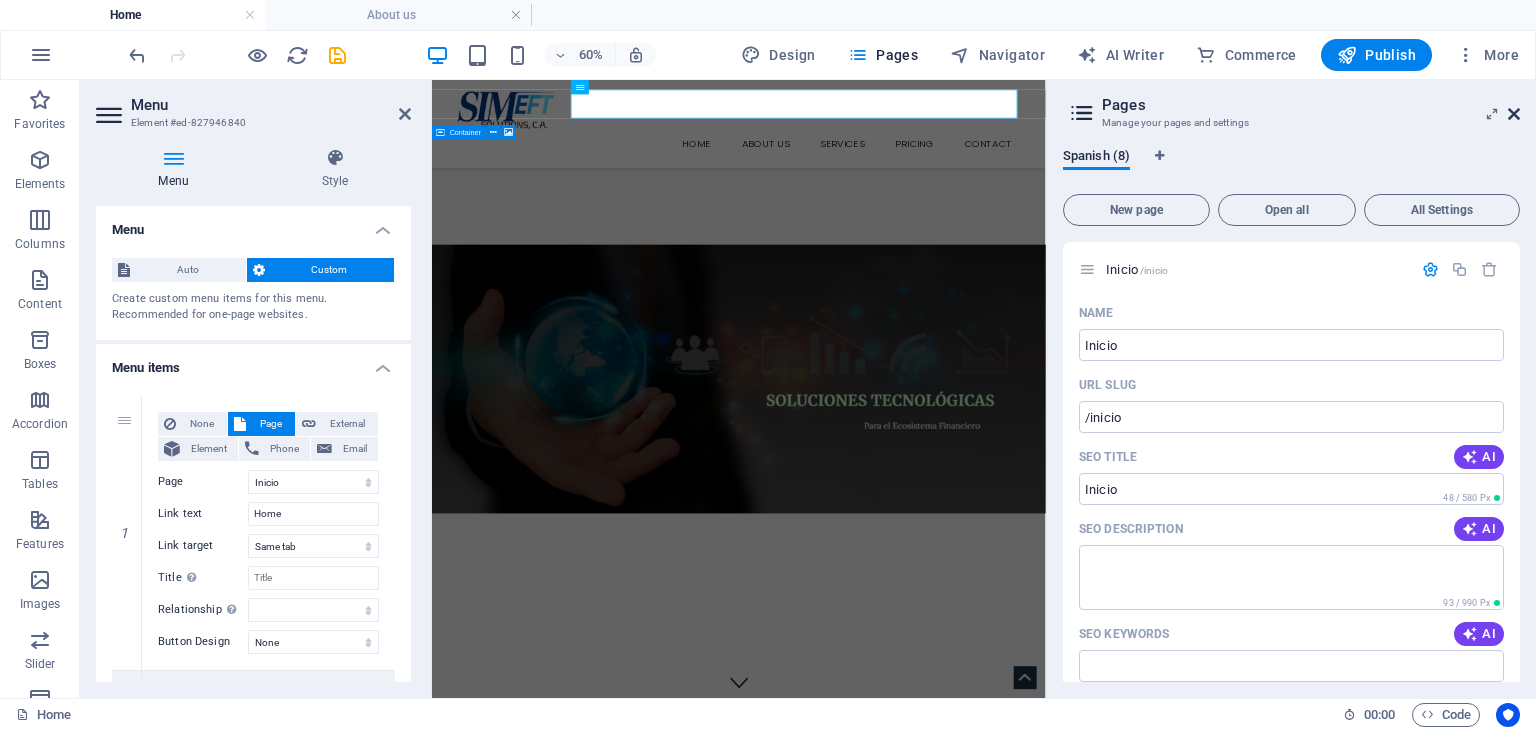 click at bounding box center (1514, 114) 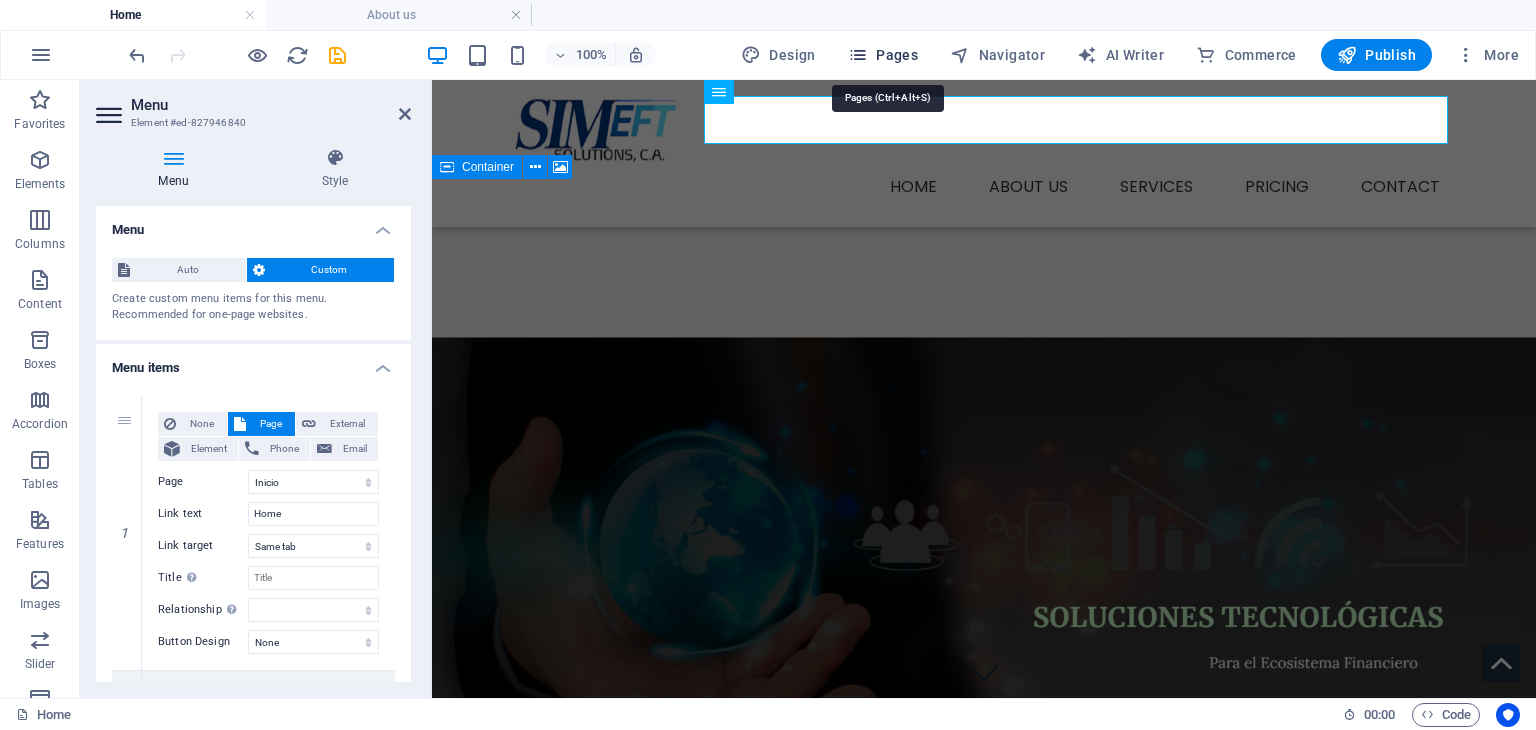 click on "Pages" at bounding box center (883, 55) 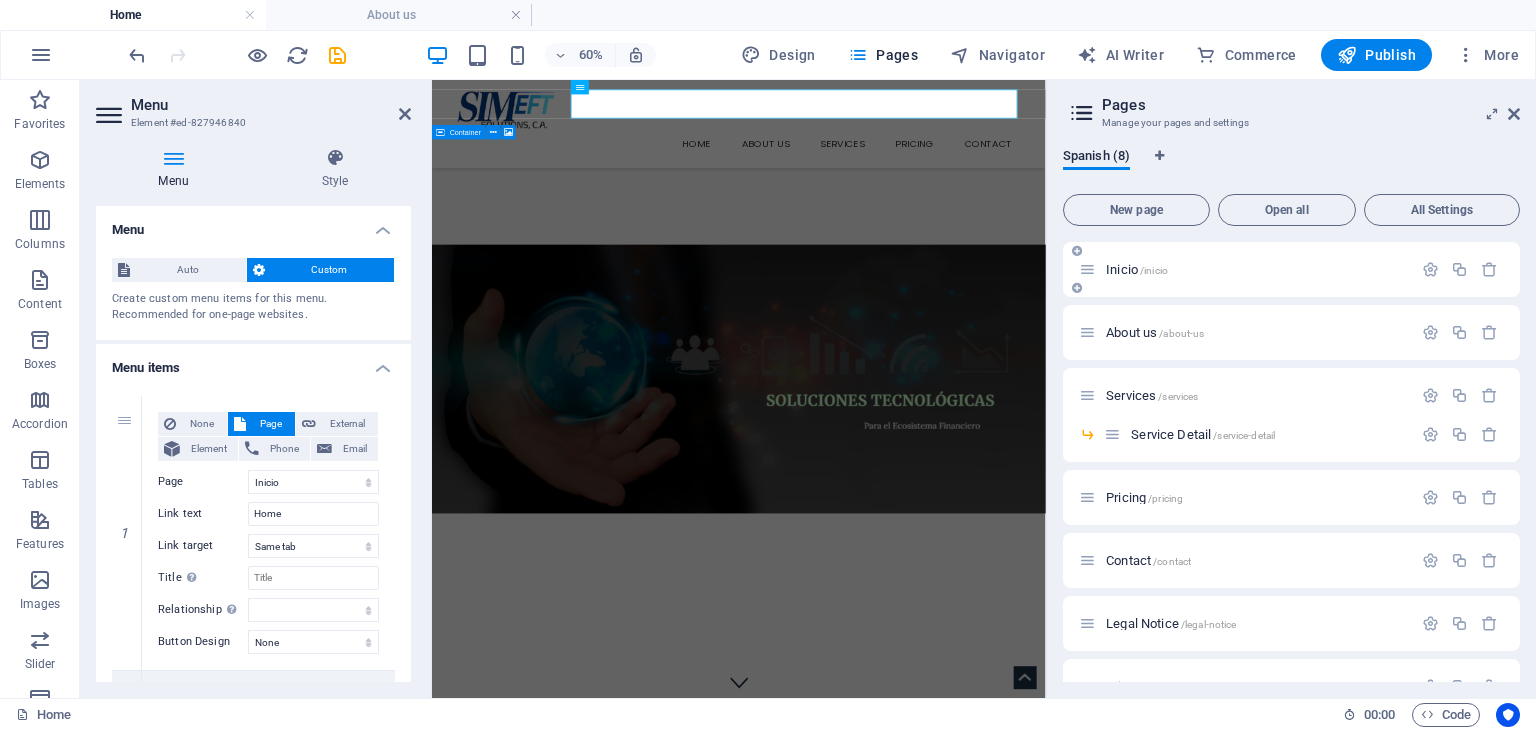 click on "/inicio" at bounding box center [1154, 270] 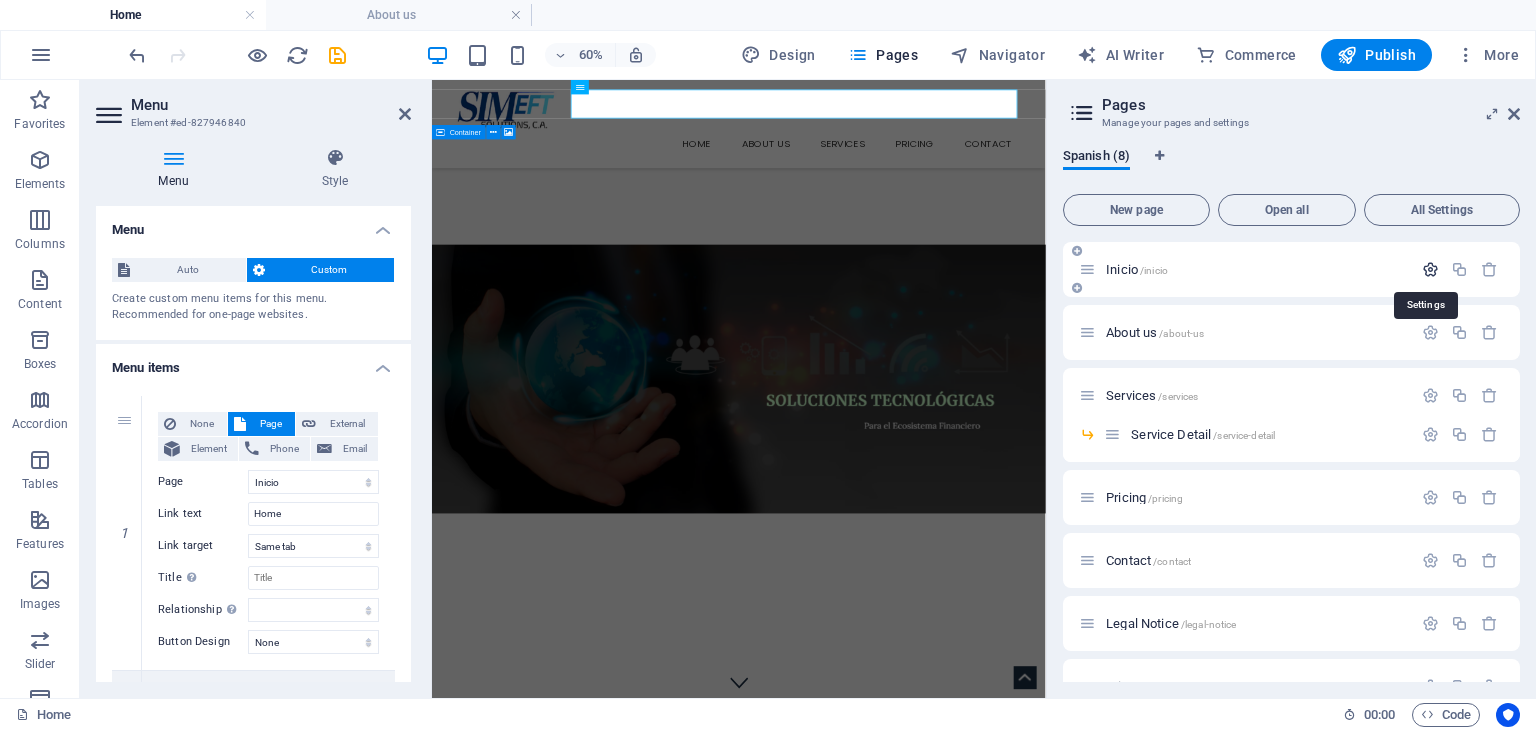 click at bounding box center (1430, 269) 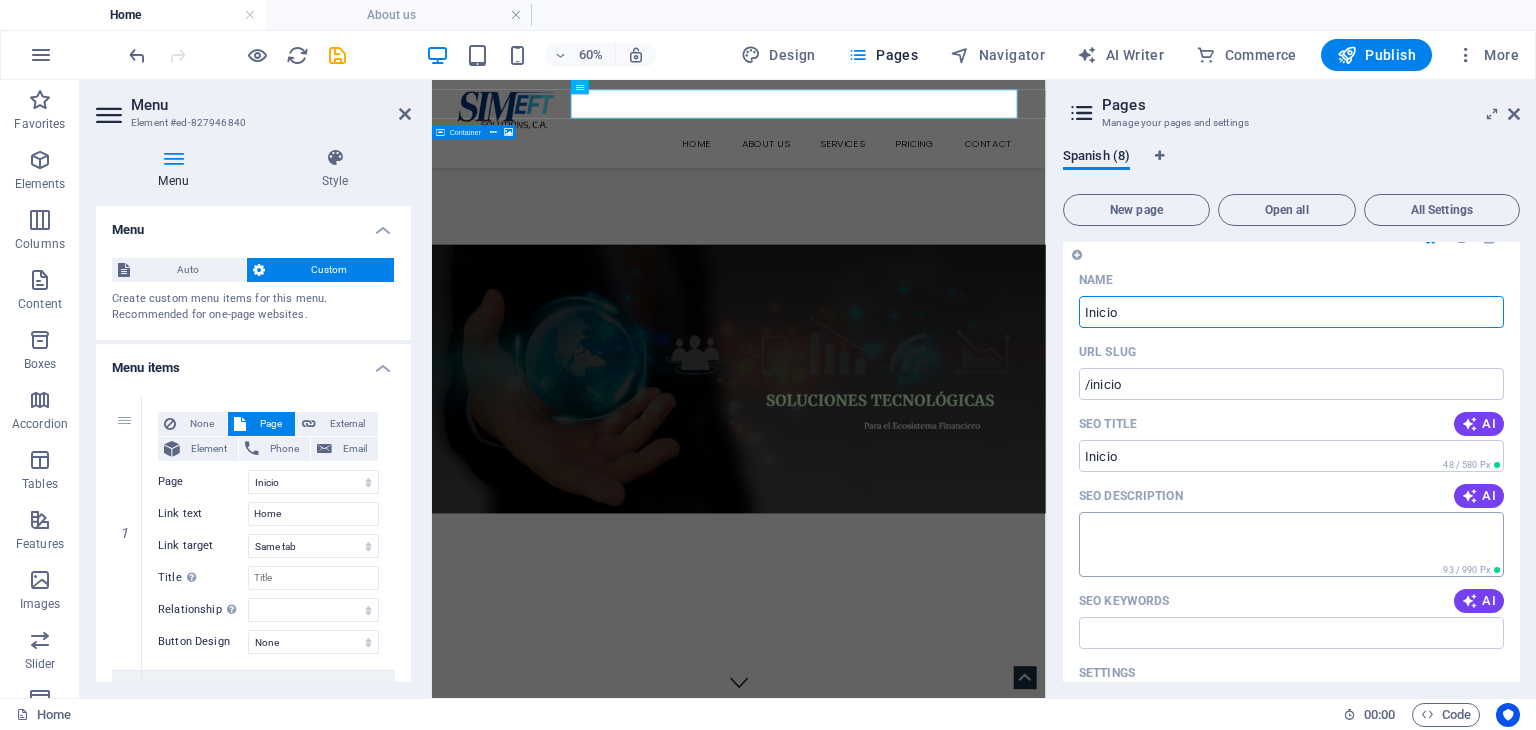 scroll, scrollTop: 0, scrollLeft: 0, axis: both 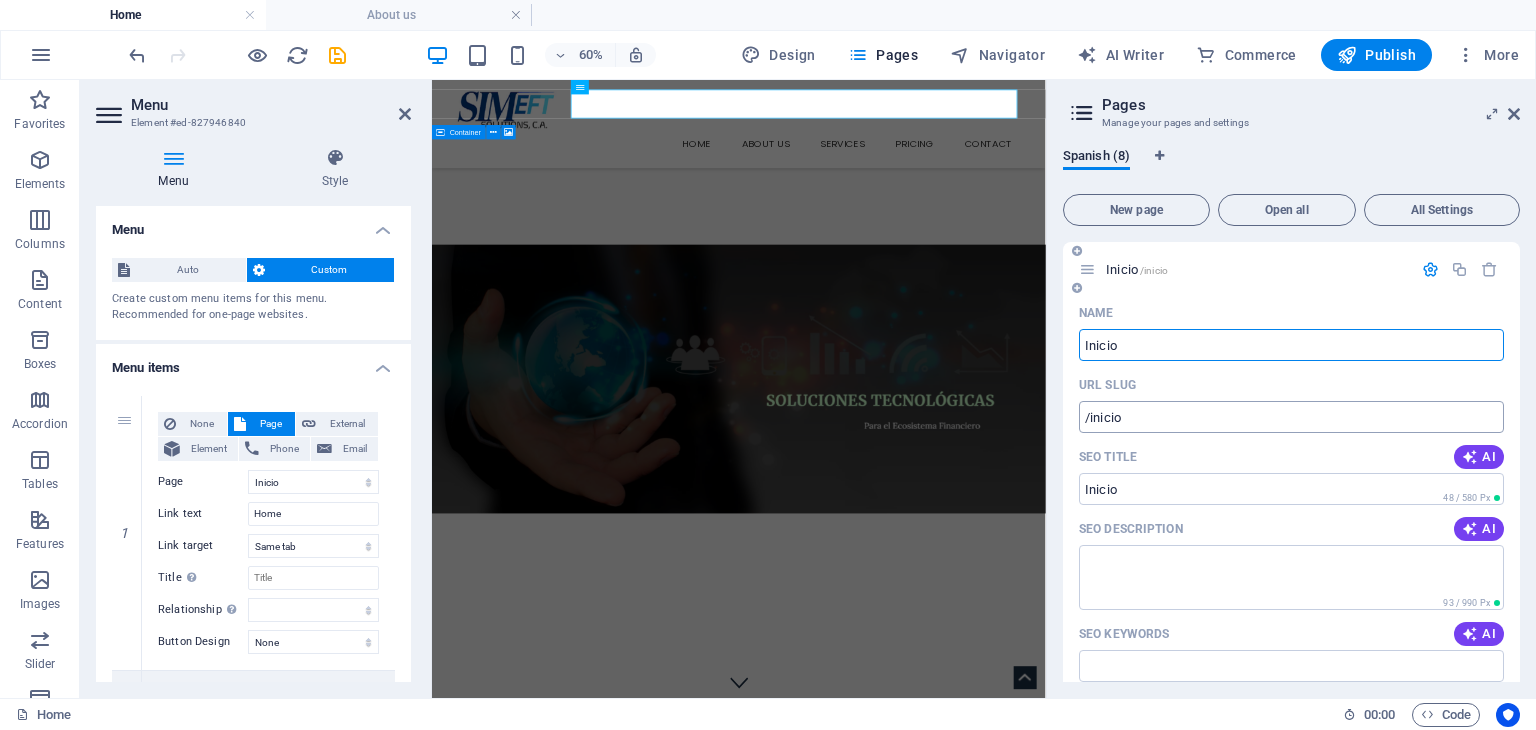 click on "/inicio" at bounding box center [1291, 417] 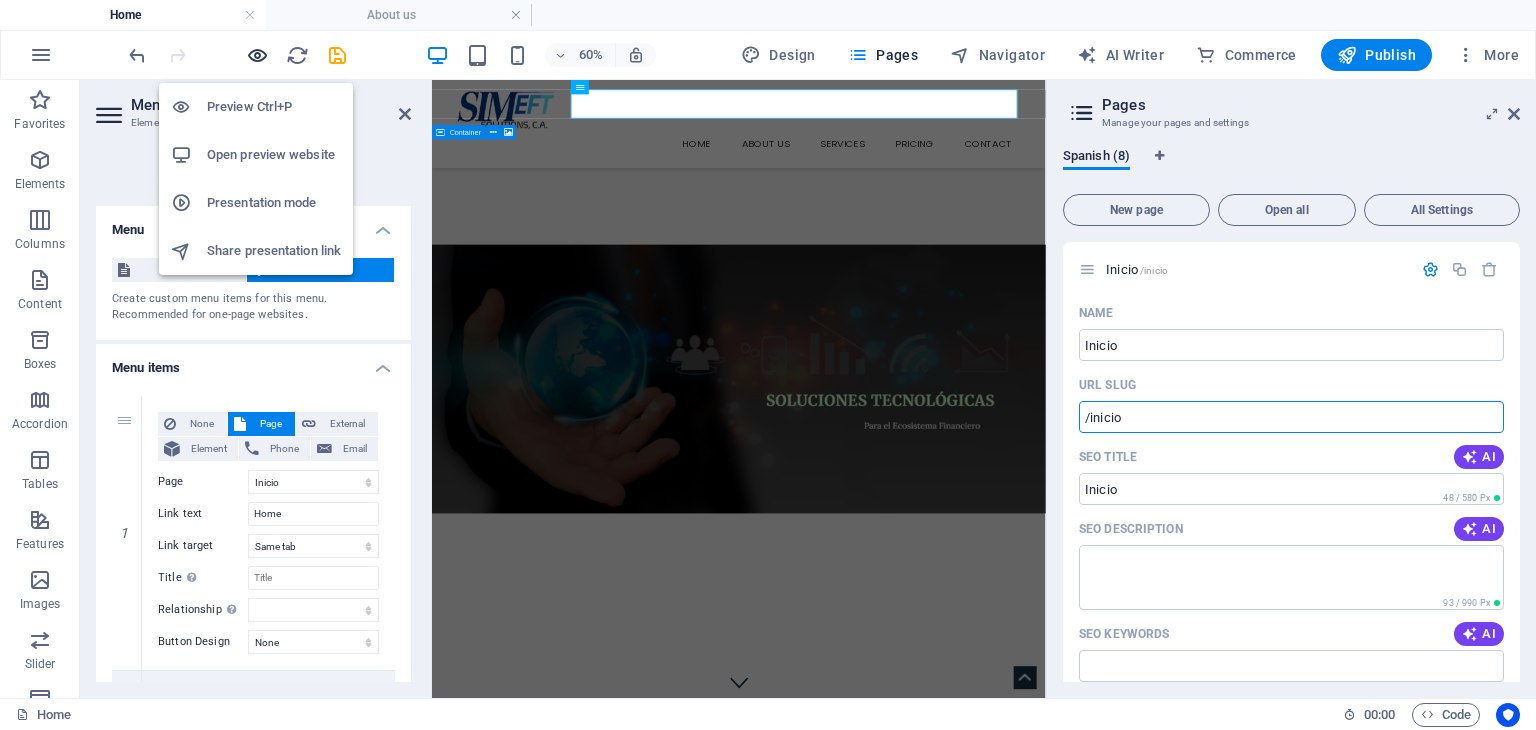 click at bounding box center (257, 55) 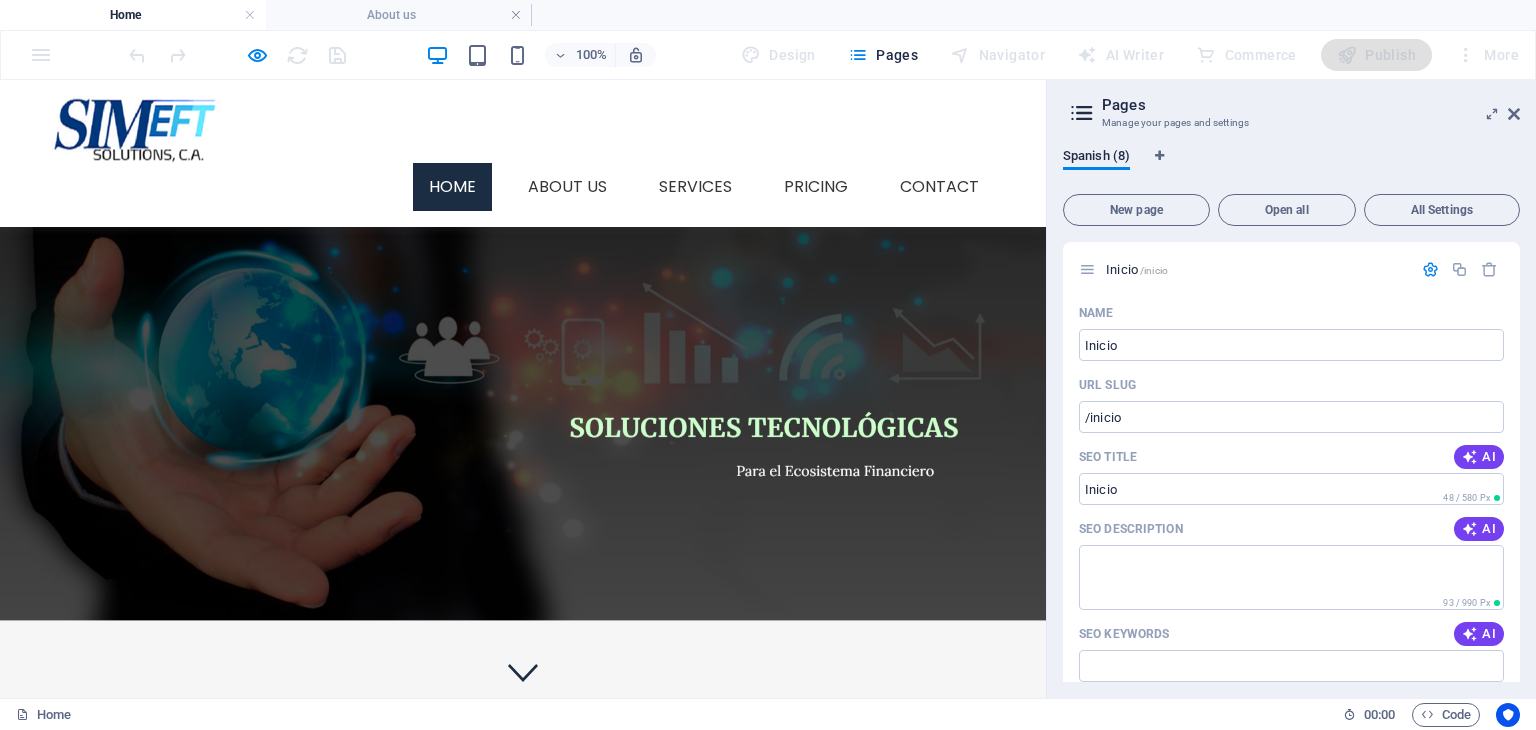 click on "Home" at bounding box center (452, 187) 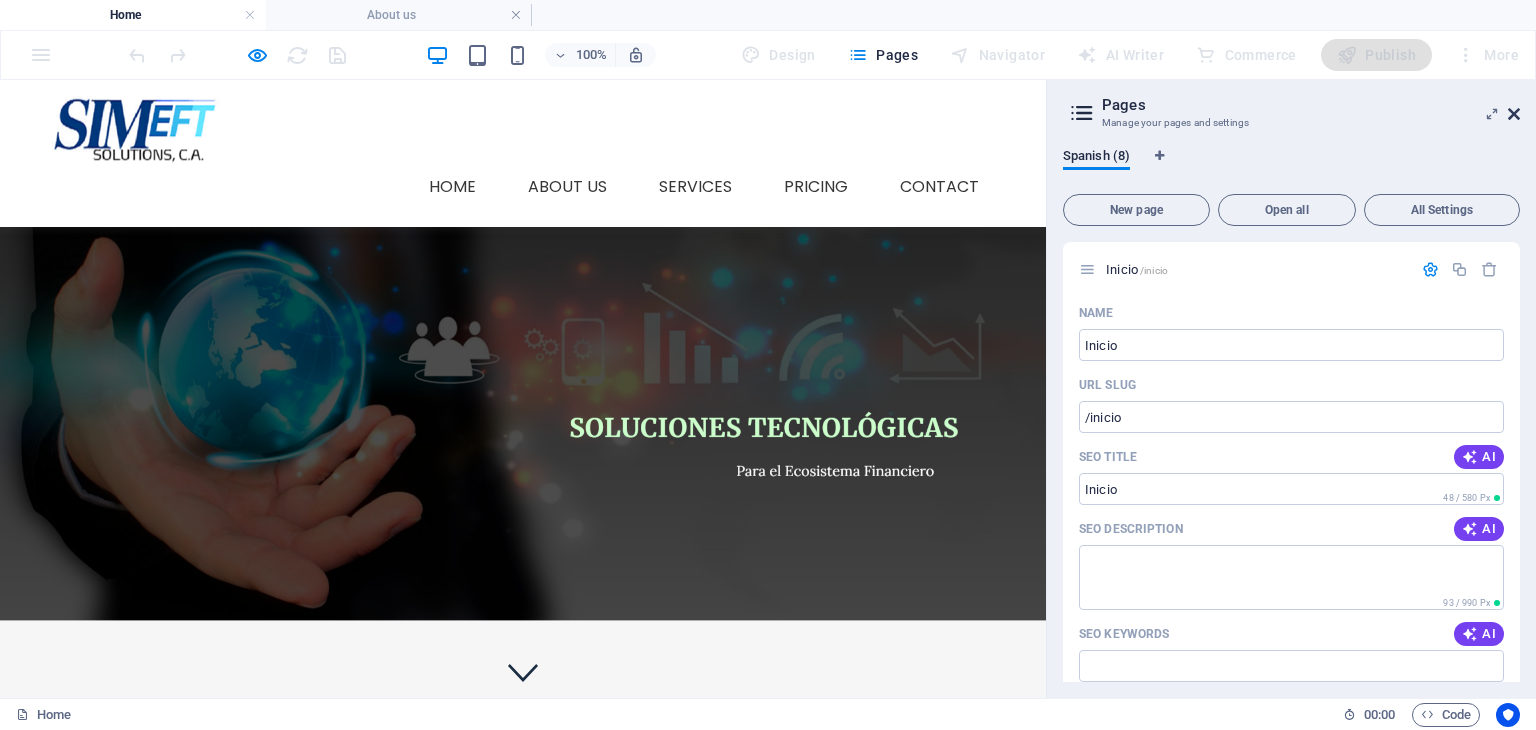 click at bounding box center [1514, 114] 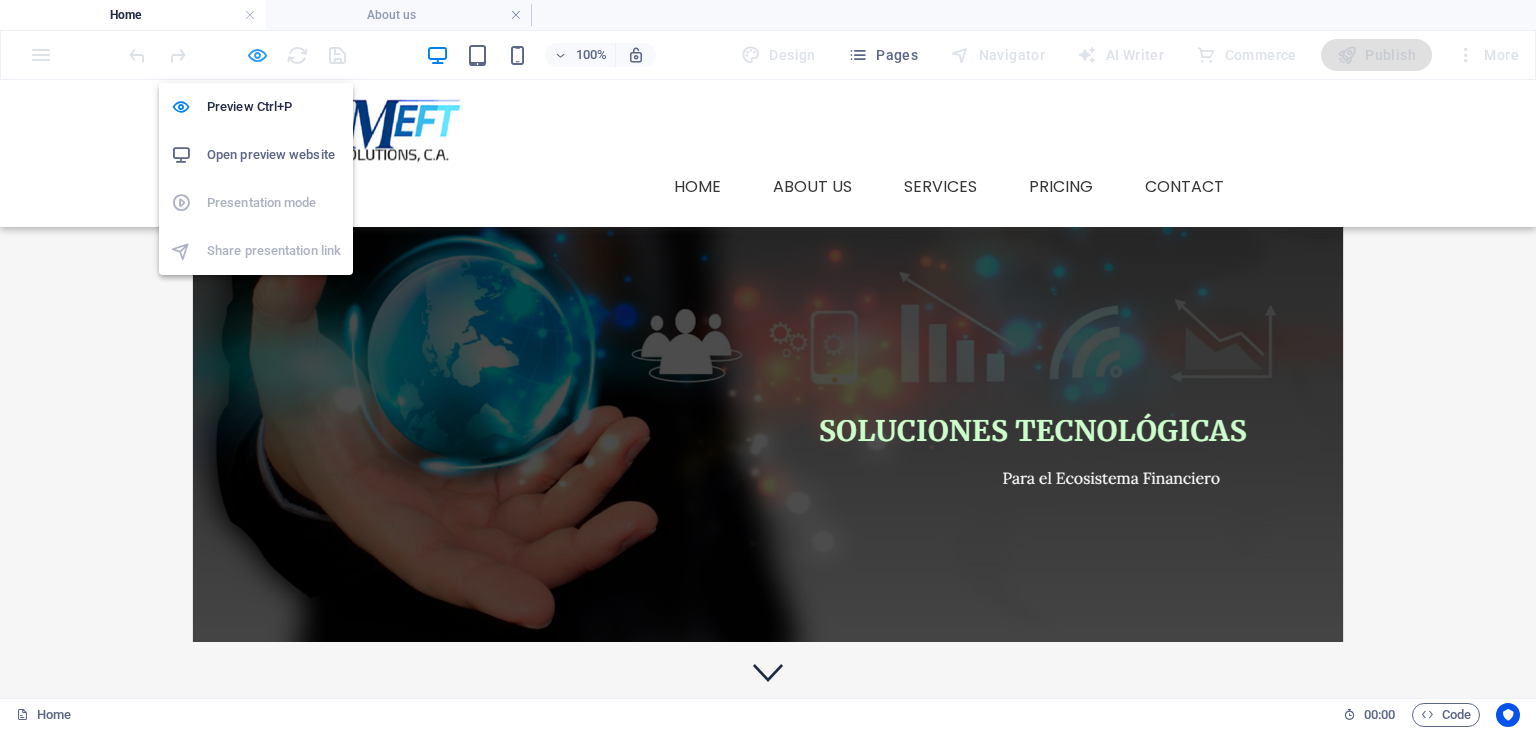 click at bounding box center (257, 55) 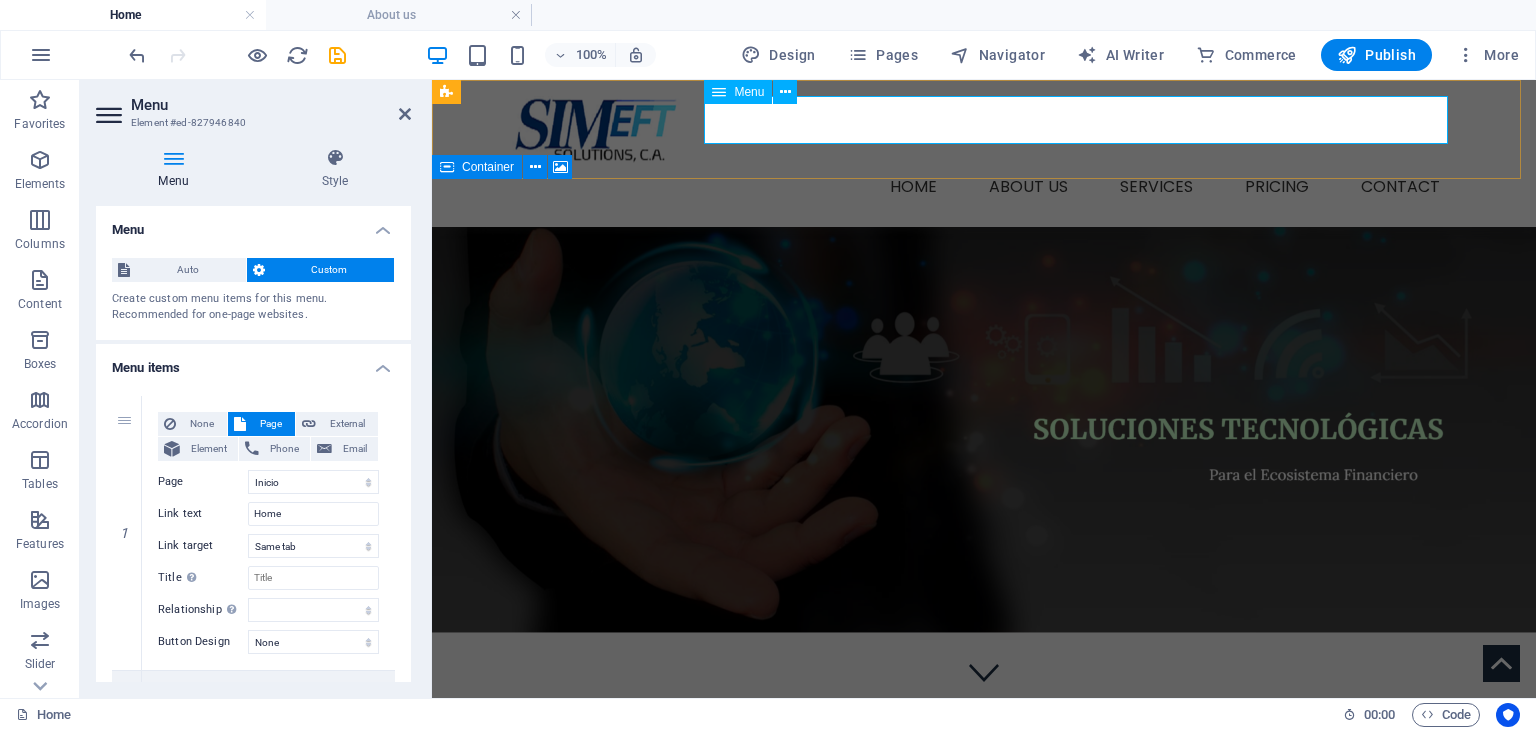 click on "Home About us Services Service Detail Pricing Contact" at bounding box center [984, 187] 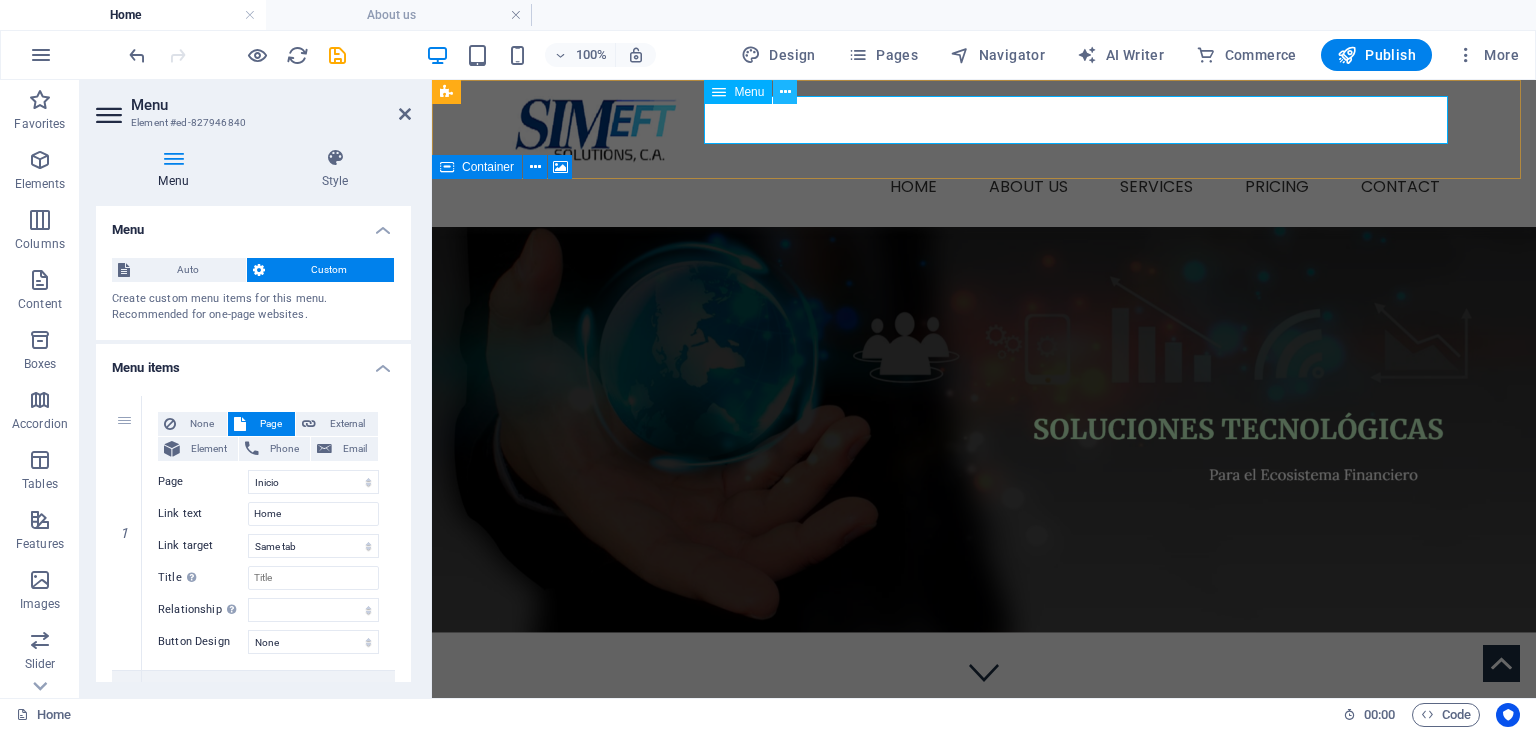 click at bounding box center [785, 92] 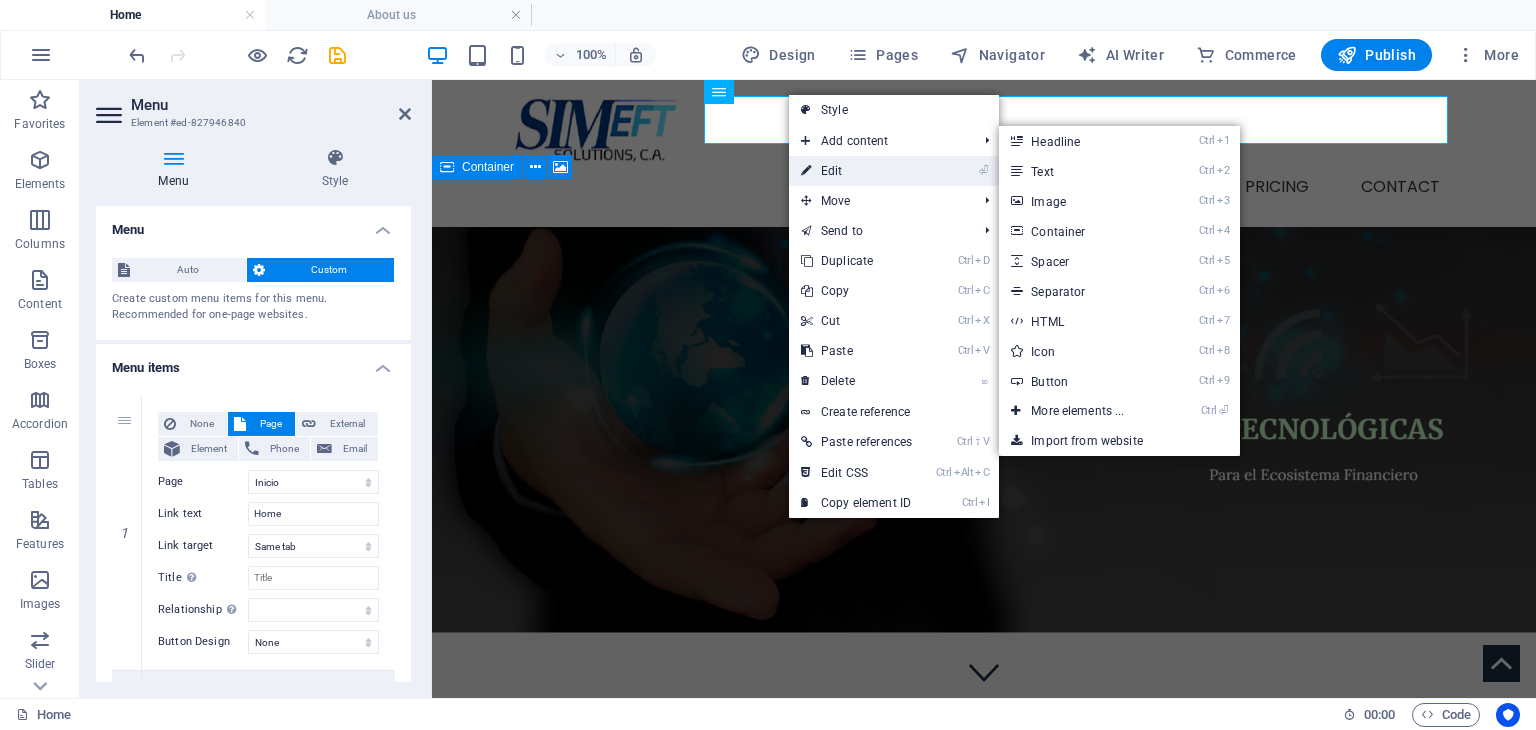 click on "⏎  Edit" at bounding box center (856, 171) 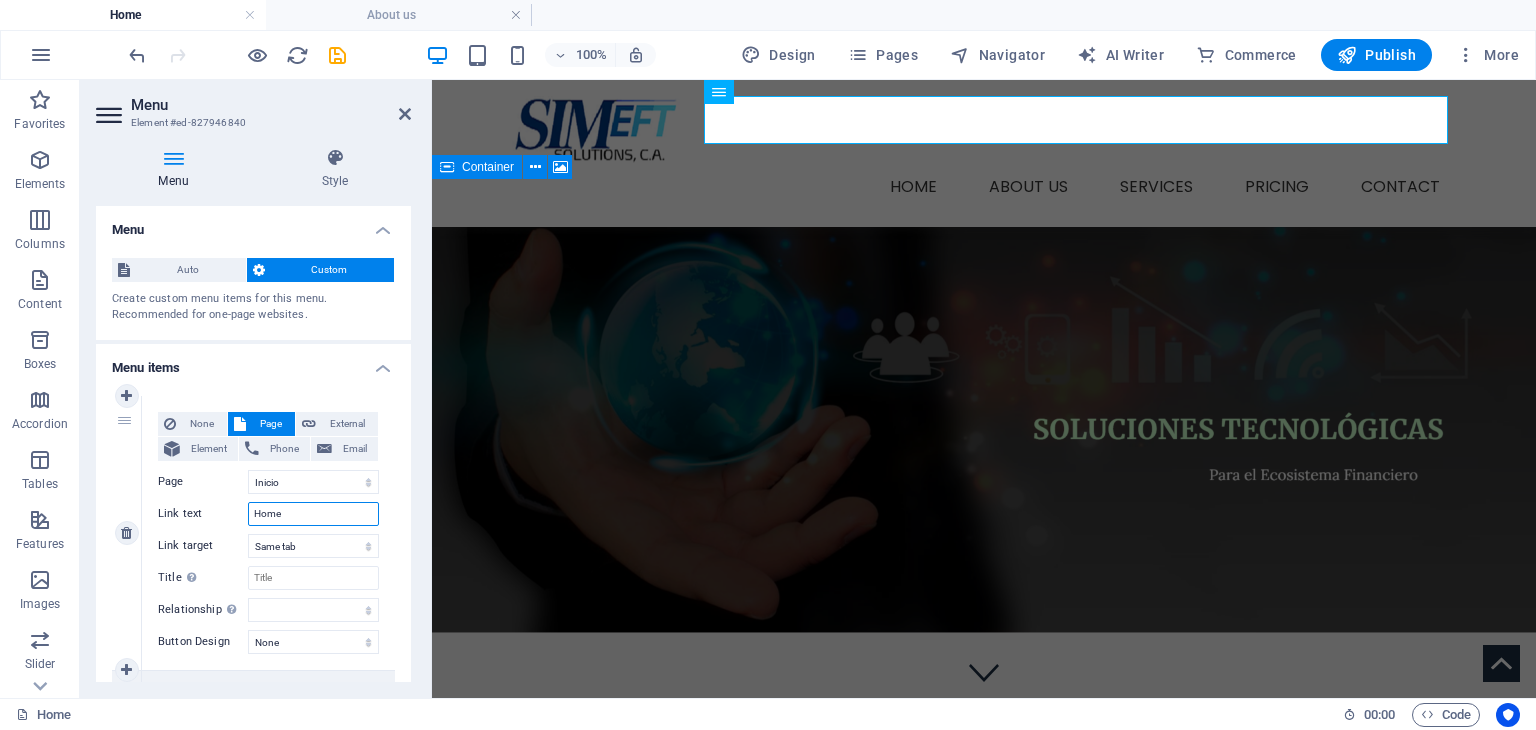 drag, startPoint x: 303, startPoint y: 512, endPoint x: 232, endPoint y: 505, distance: 71.34424 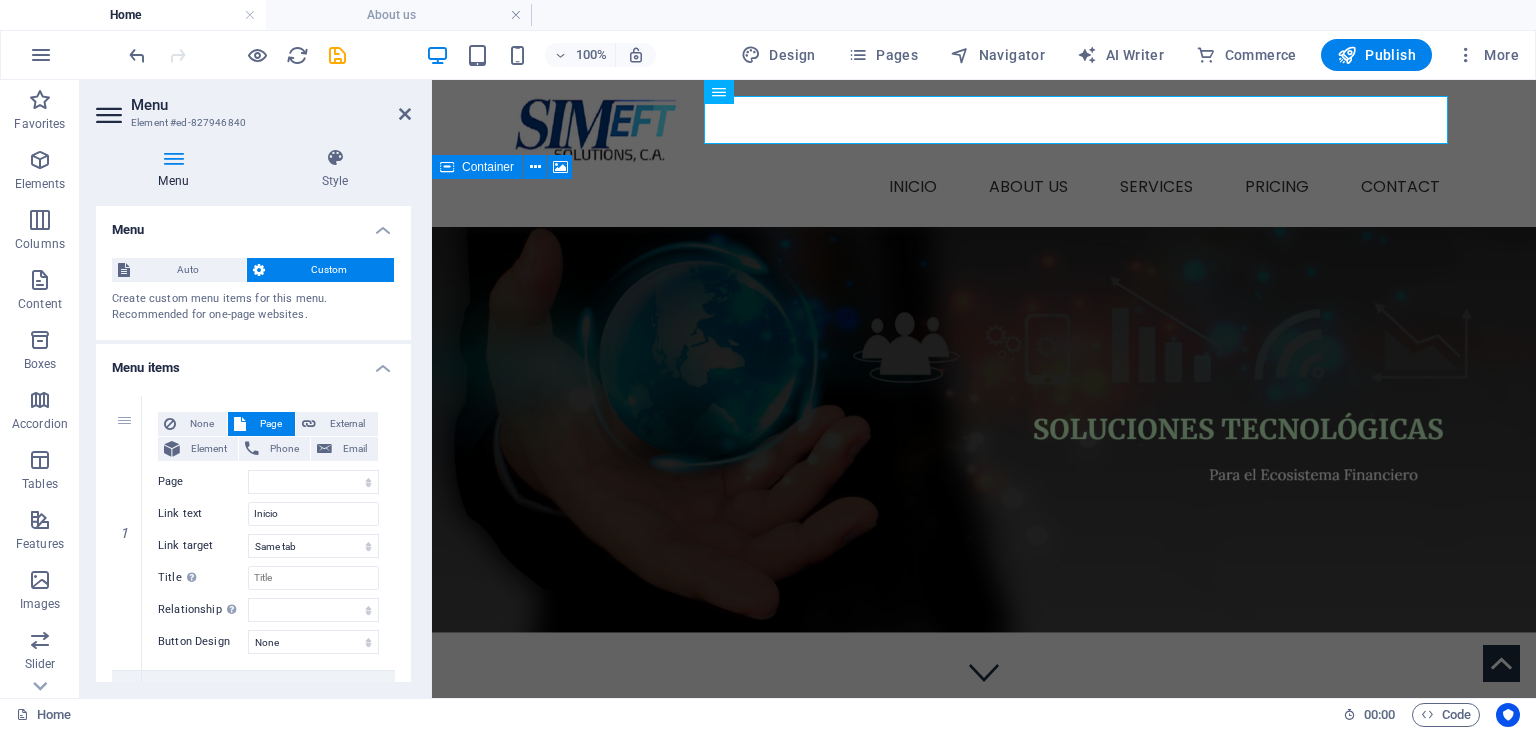 click on "Menu Style Menu Auto Custom Create custom menu items for this menu. Recommended for one-page websites. Manage pages Menu items 1 None Page External Element Phone Email Page Inicio About us Services -- Service Detail Pricing Contact Legal Notice Privacy Element
URL / Phone Email Link text Inicio Link target New tab Same tab Overlay Title Additional link description, should not be the same as the link text. The title is most often shown as a tooltip text when the mouse moves over the element. Leave empty if uncertain. Relationship Sets the  relationship of this link to the link target . For example, the value "nofollow" instructs search engines not to follow the link. Can be left empty. alternate author bookmark external help license next nofollow noreferrer noopener prev search tag Button Design None Default Primary Secondary 2 None Page External Element Phone Email Page Inicio About us Services -- Service Detail Pricing Contact Legal Notice Privacy Element
URL 3" at bounding box center (253, 415) 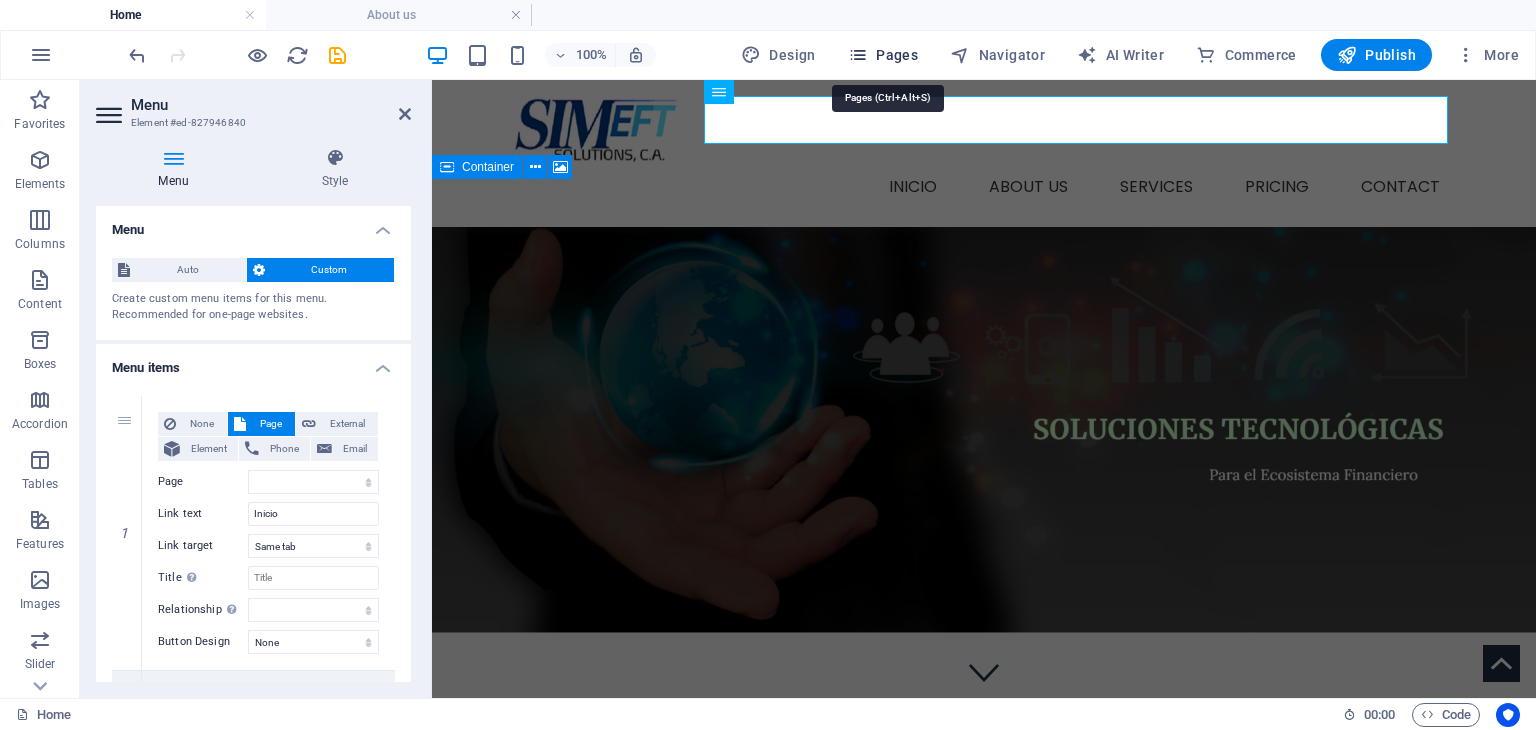 click on "Pages" at bounding box center (883, 55) 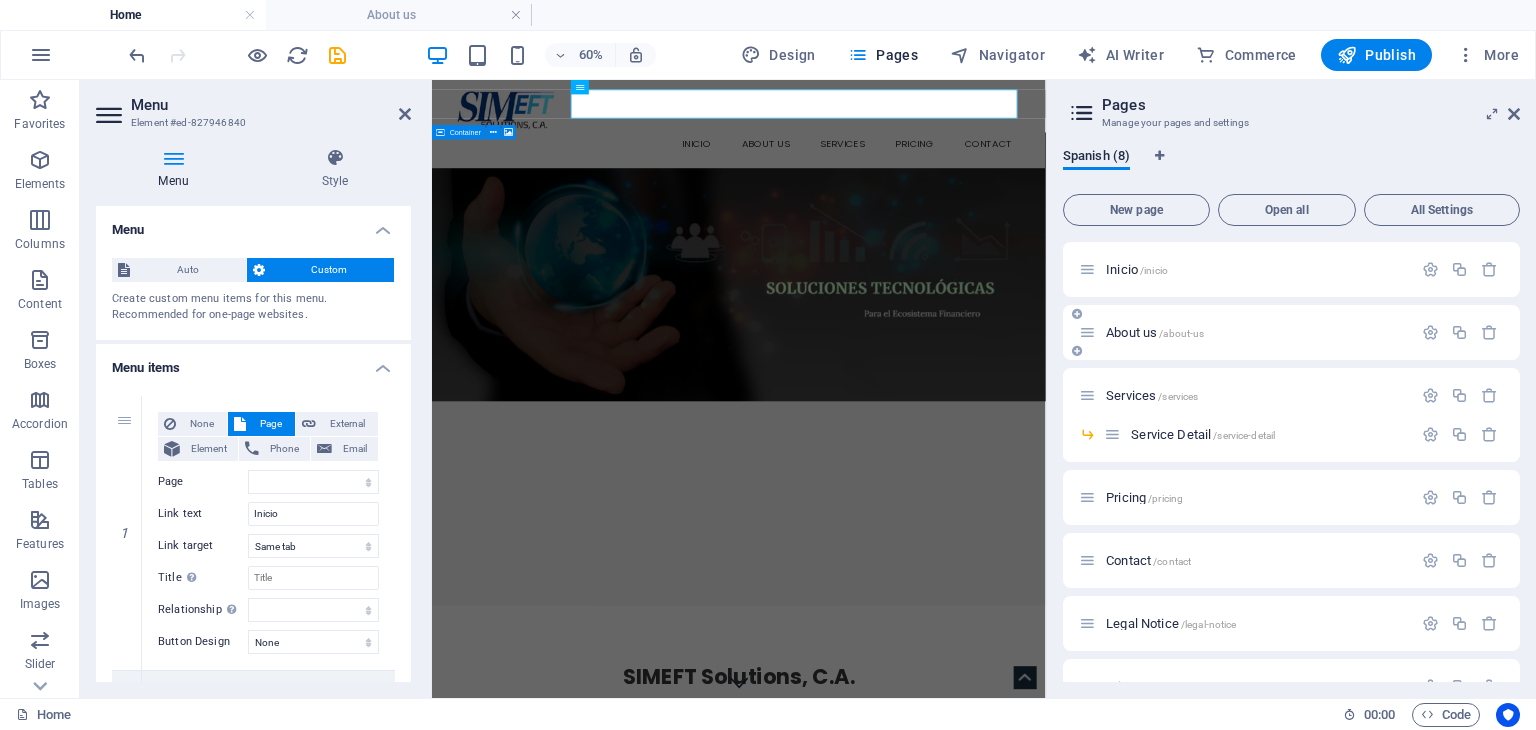 click on "About us /about-us" at bounding box center [1245, 332] 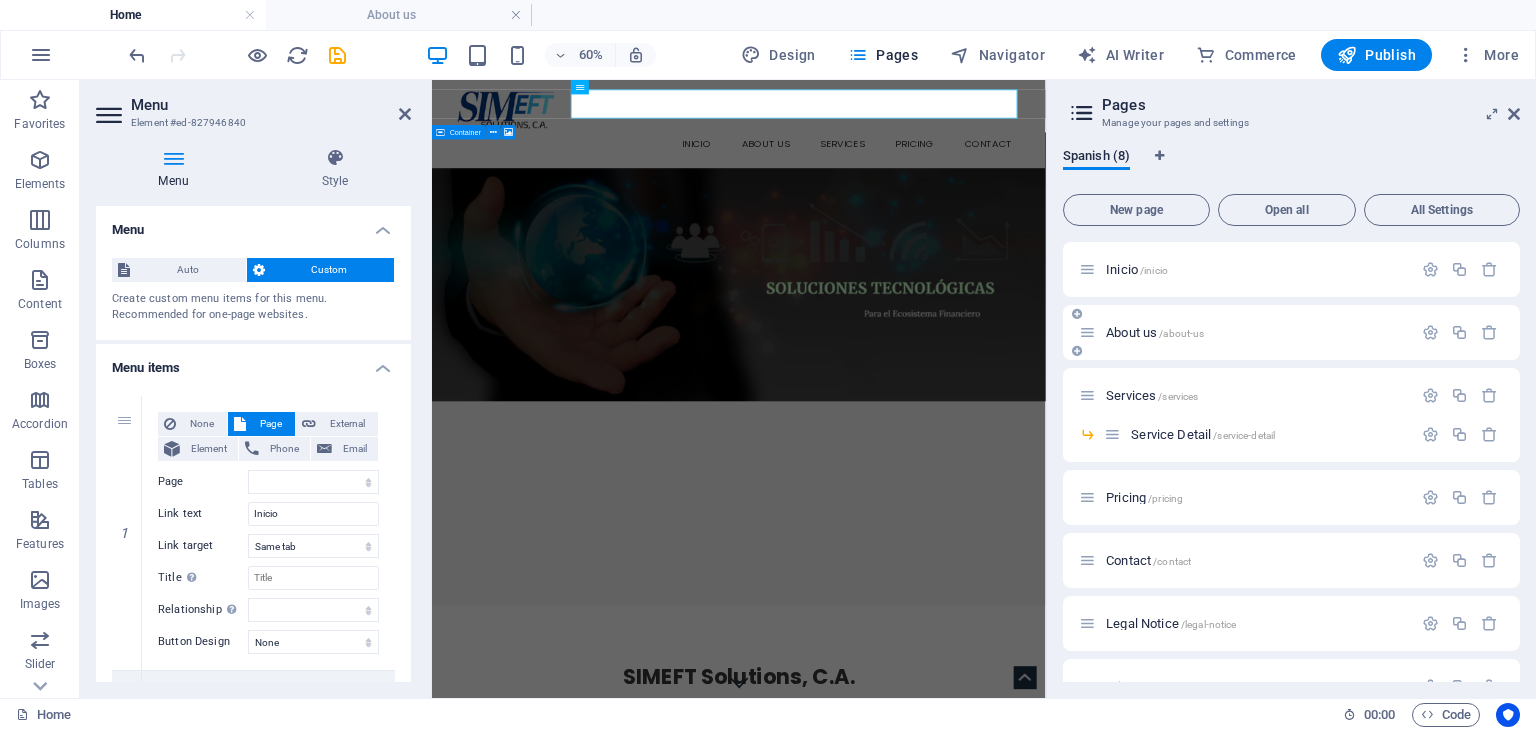 click on "About us /about-us" at bounding box center [1155, 332] 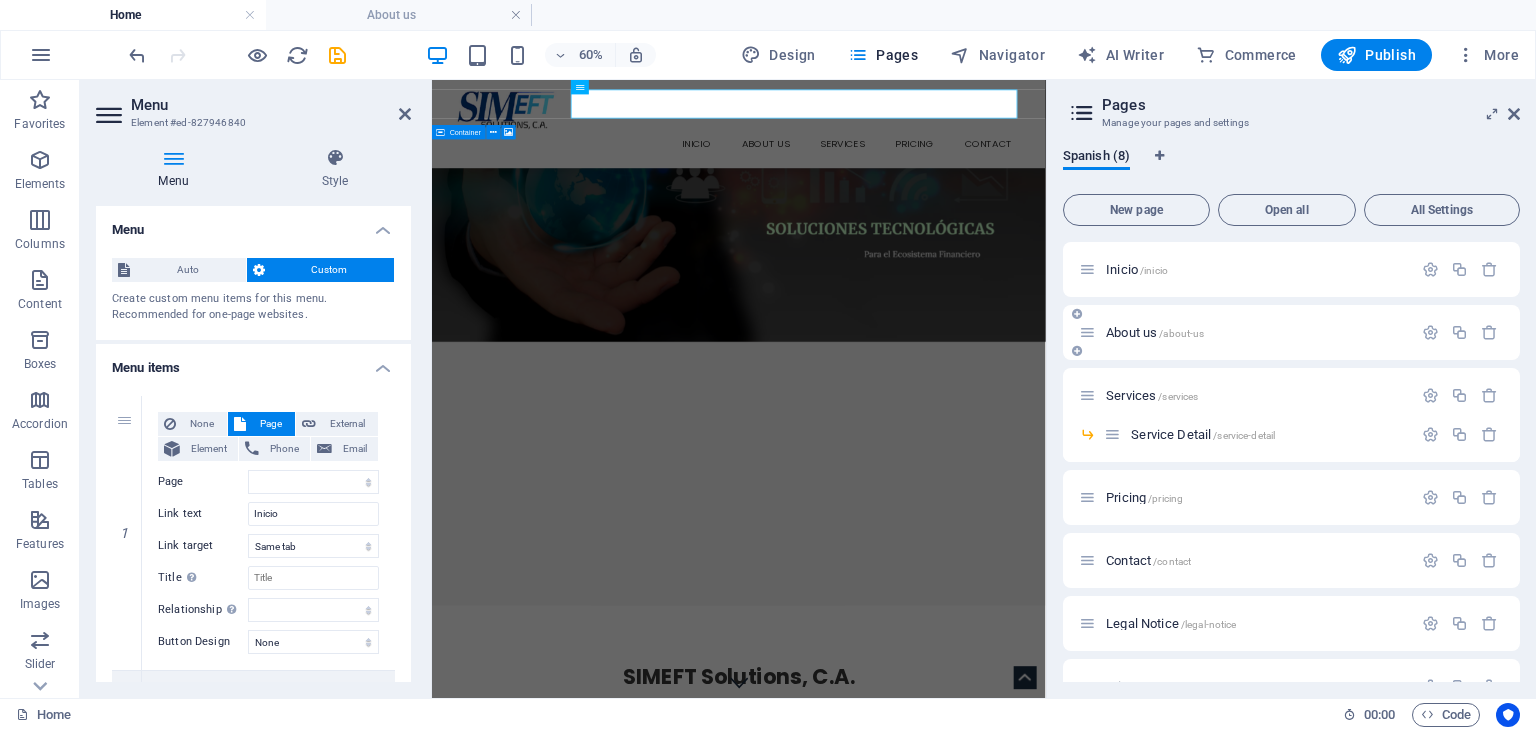 scroll, scrollTop: 1611, scrollLeft: 0, axis: vertical 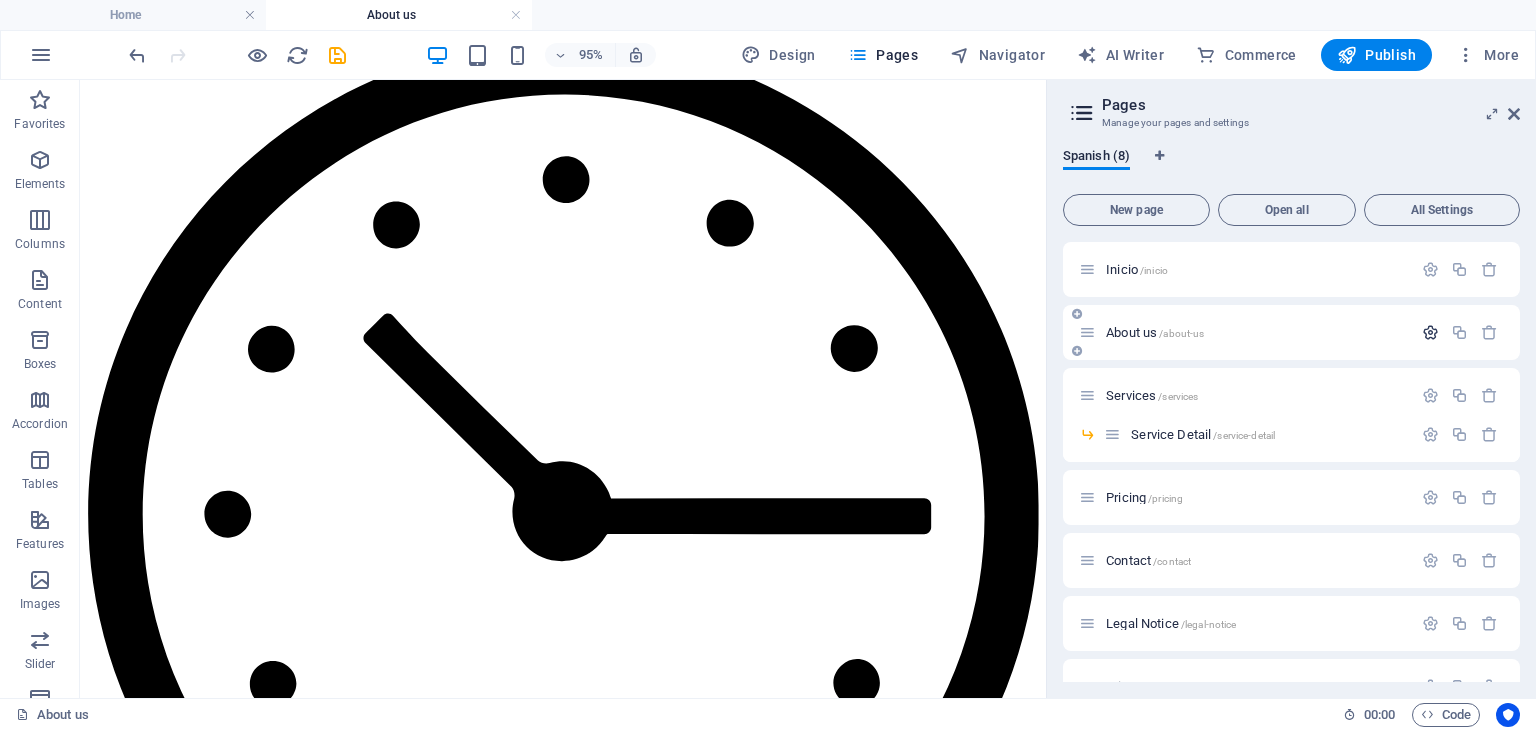 click at bounding box center [1430, 332] 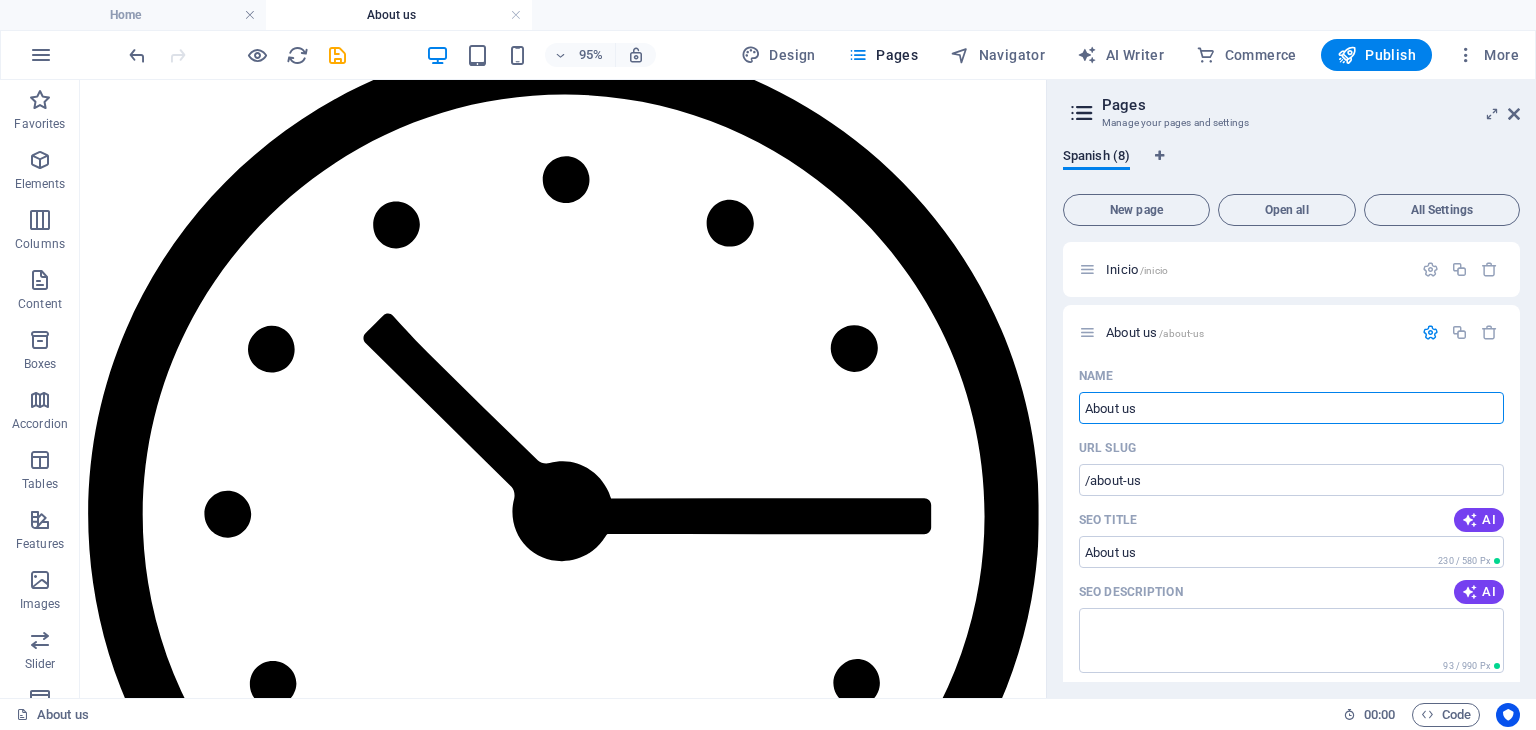drag, startPoint x: 1158, startPoint y: 411, endPoint x: 1057, endPoint y: 411, distance: 101 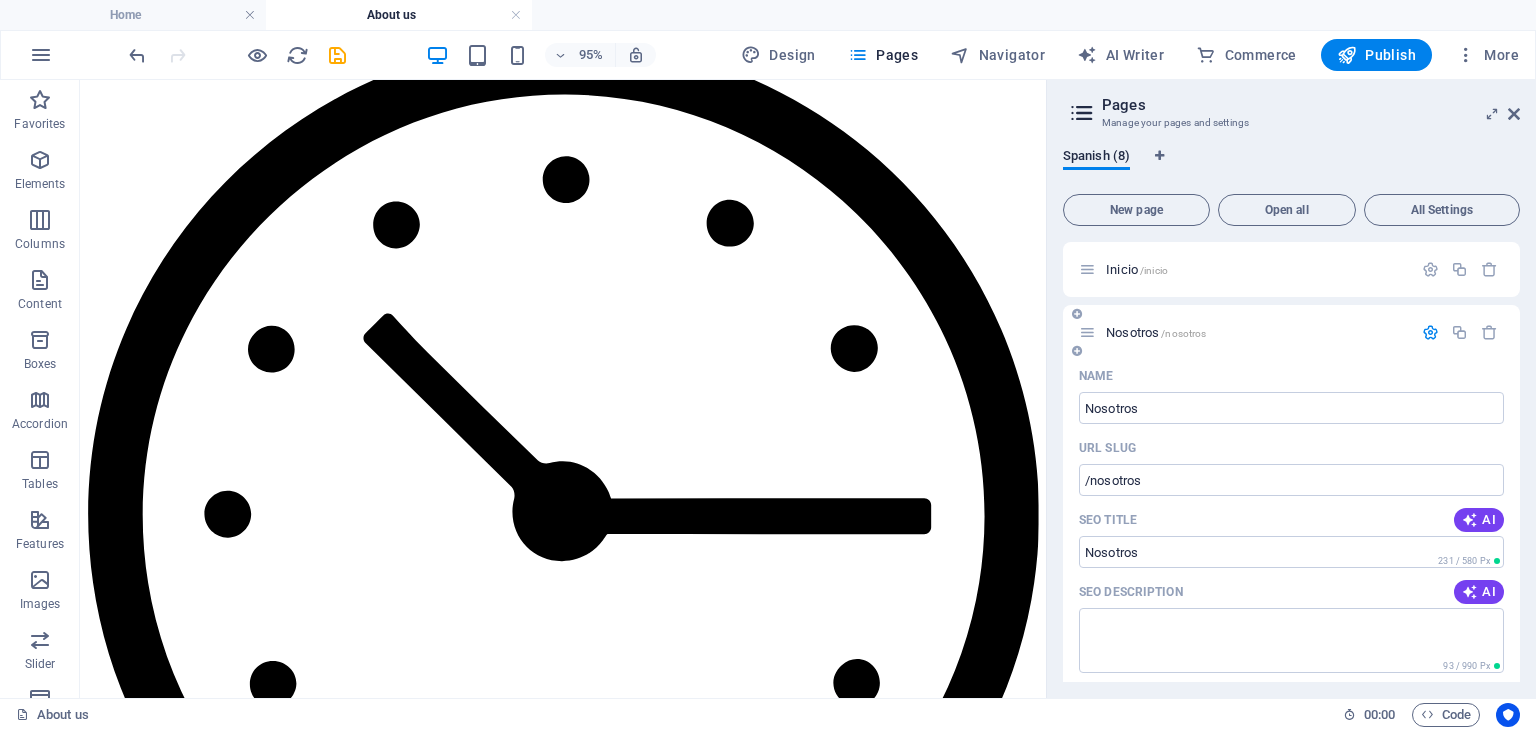 click at bounding box center (1430, 332) 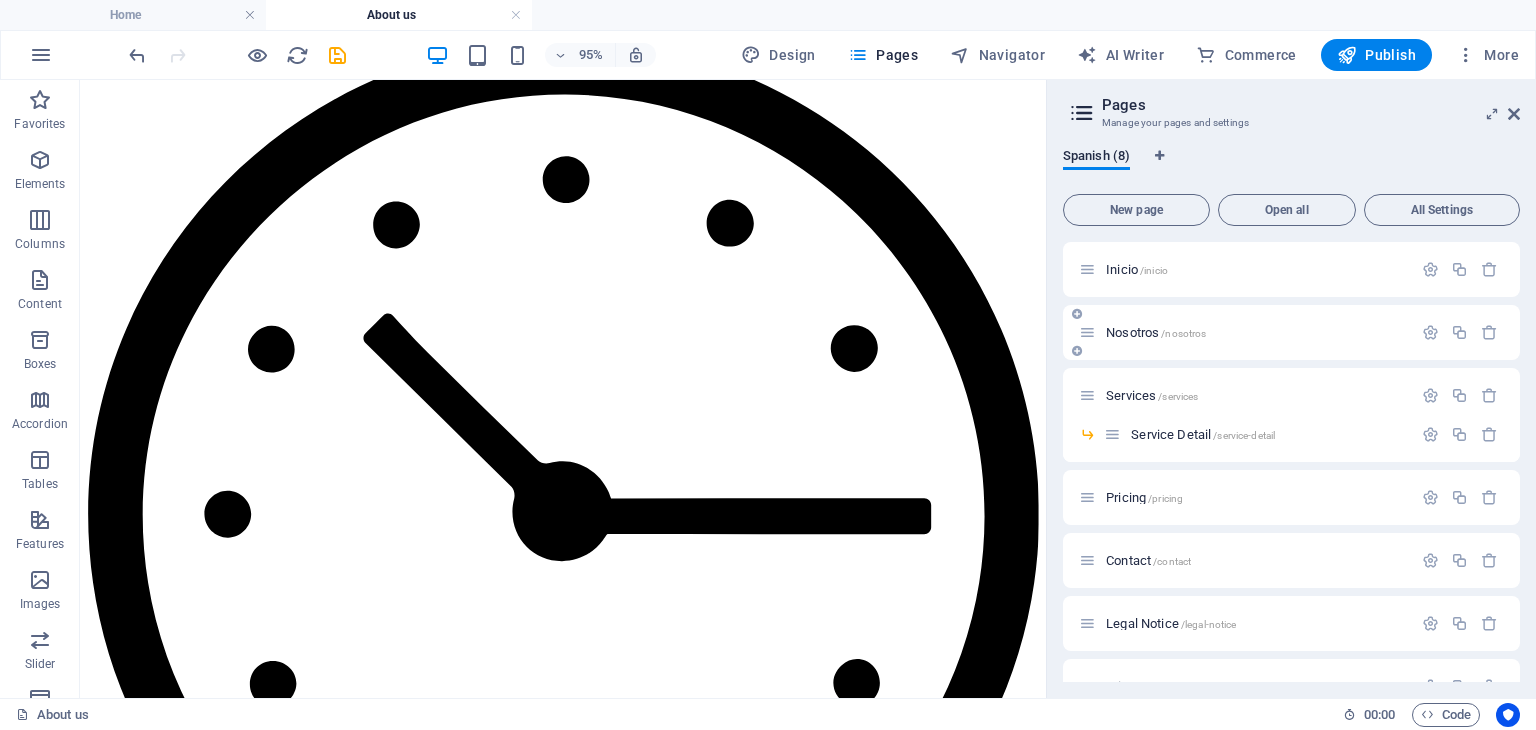 click at bounding box center (1087, 332) 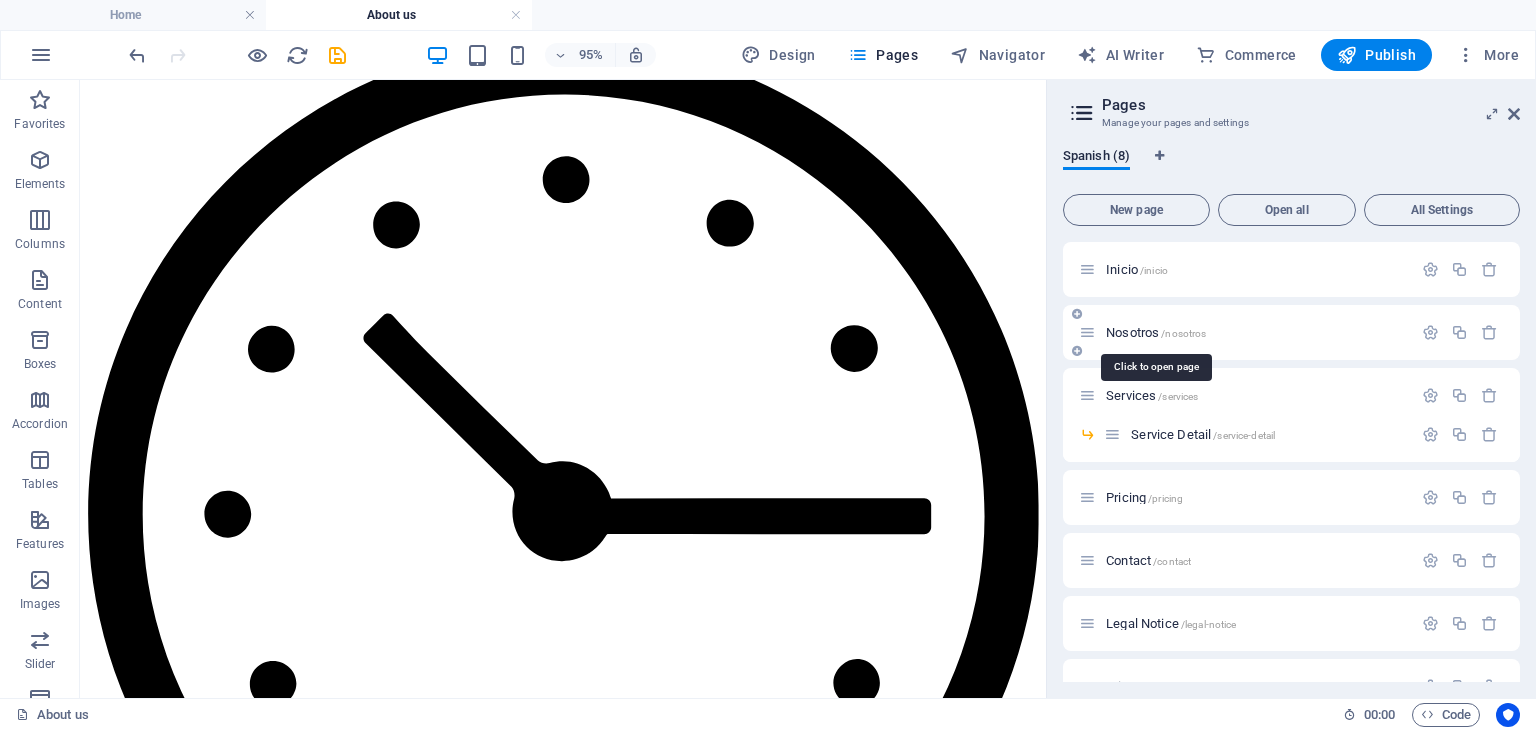 click on "Nosotros /nosotros" at bounding box center [1156, 332] 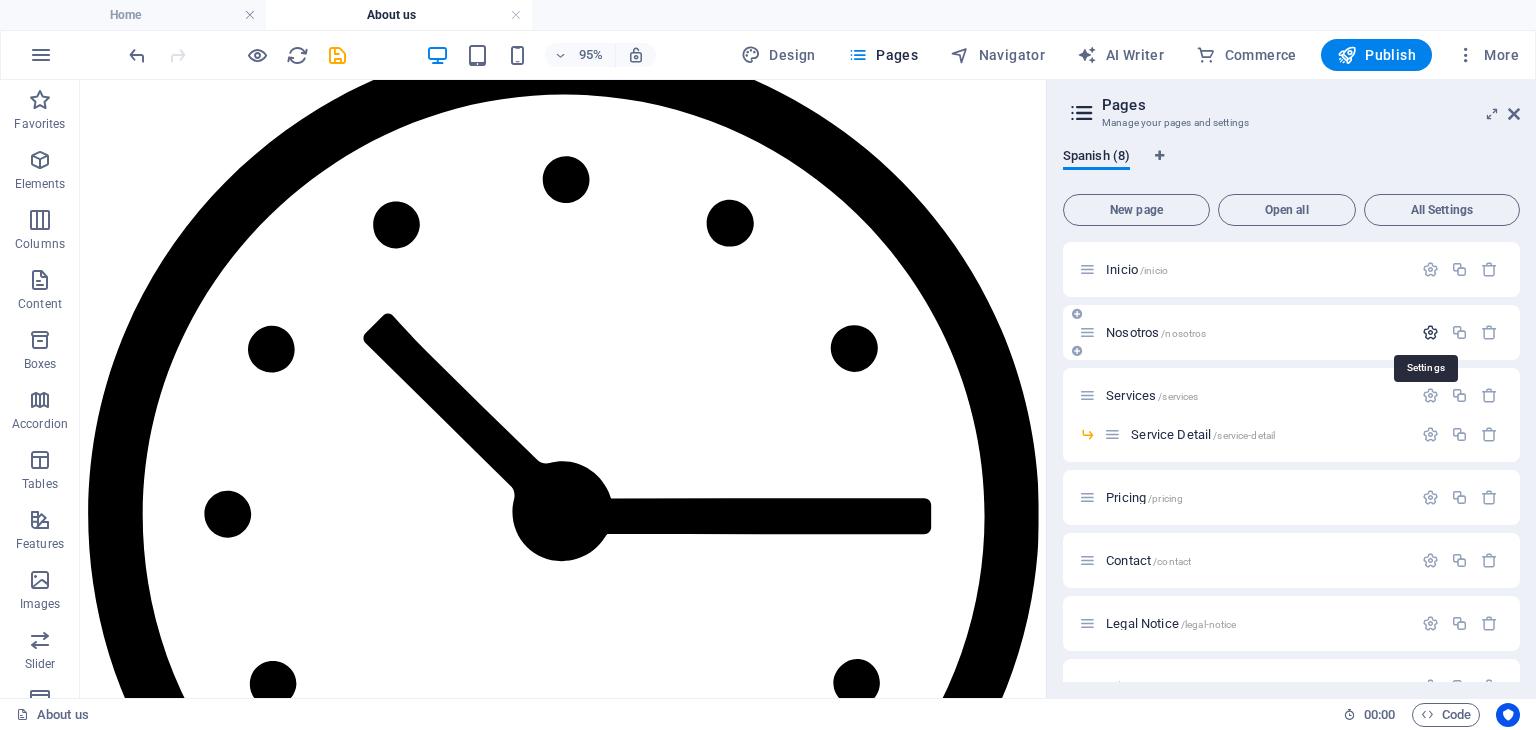 click at bounding box center (1430, 332) 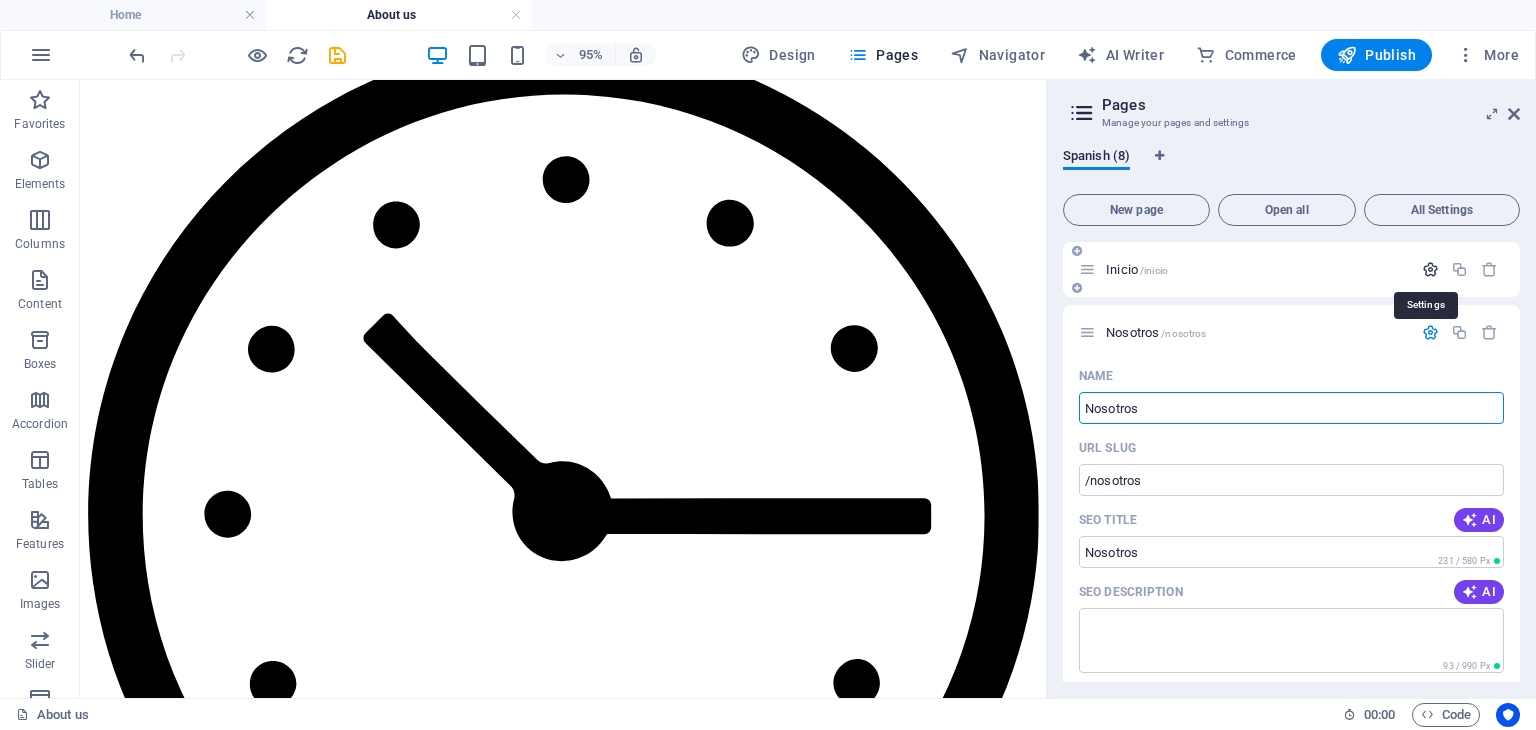 click at bounding box center [1430, 269] 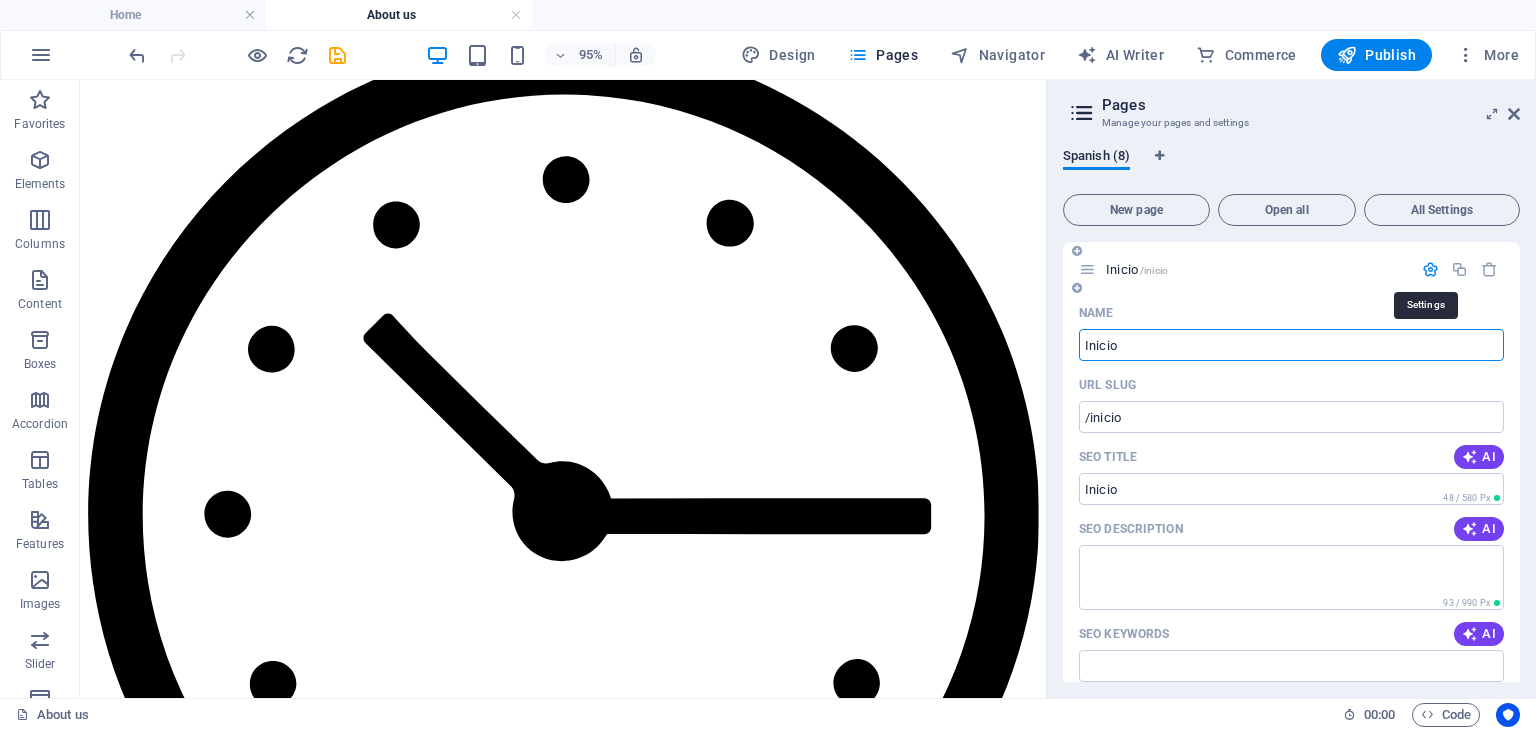 click at bounding box center [1430, 269] 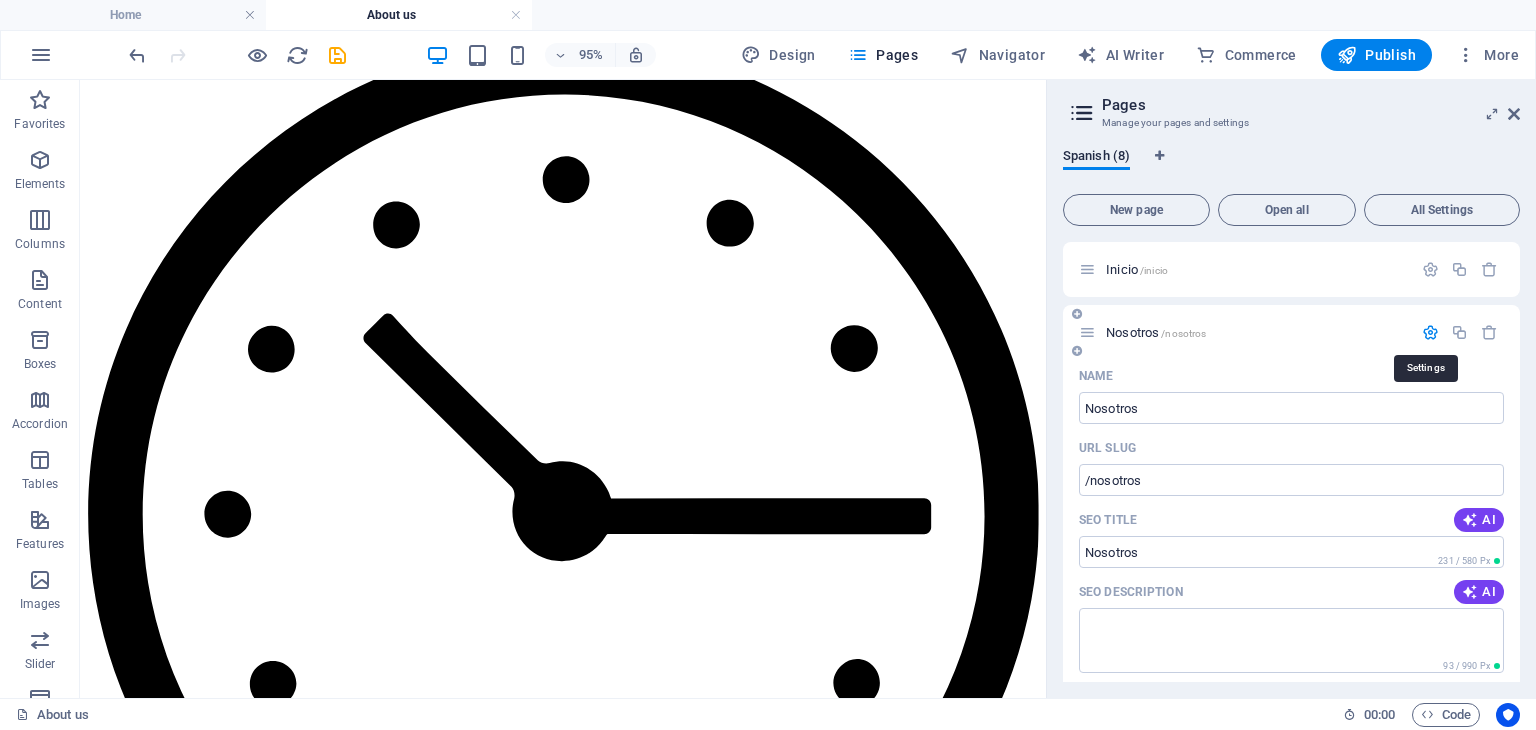 click at bounding box center (1430, 332) 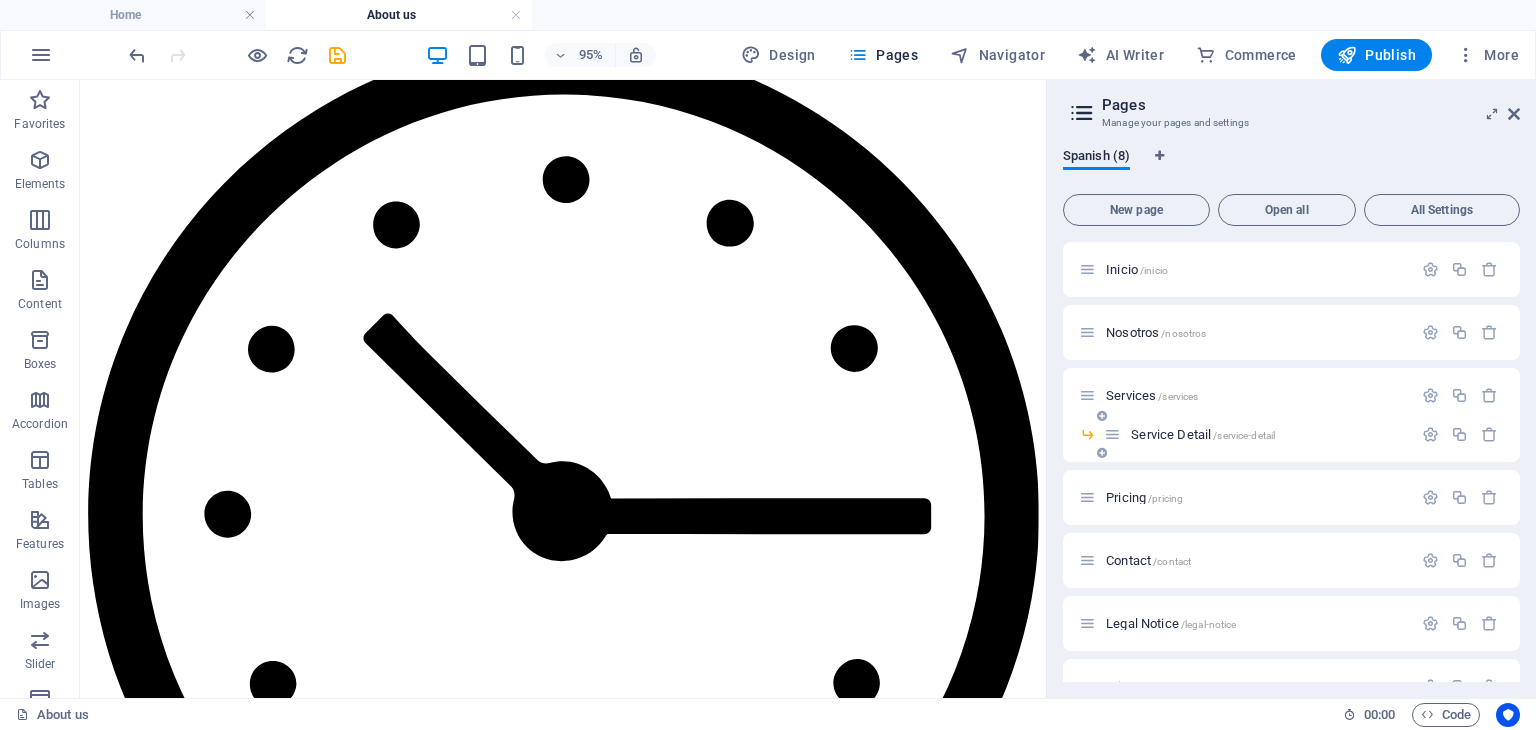 click on "Service Detail /service-detail" at bounding box center (1203, 434) 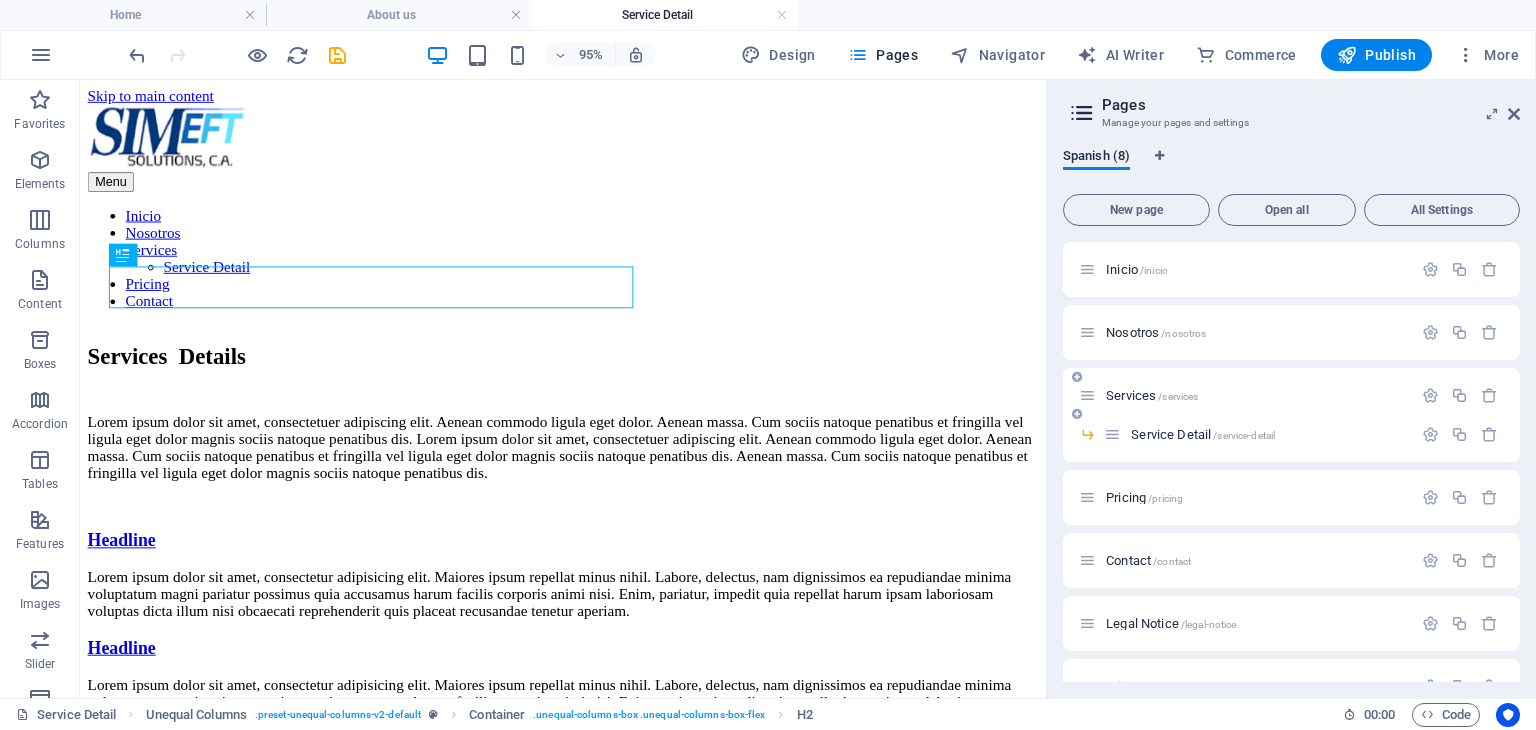 scroll, scrollTop: 0, scrollLeft: 0, axis: both 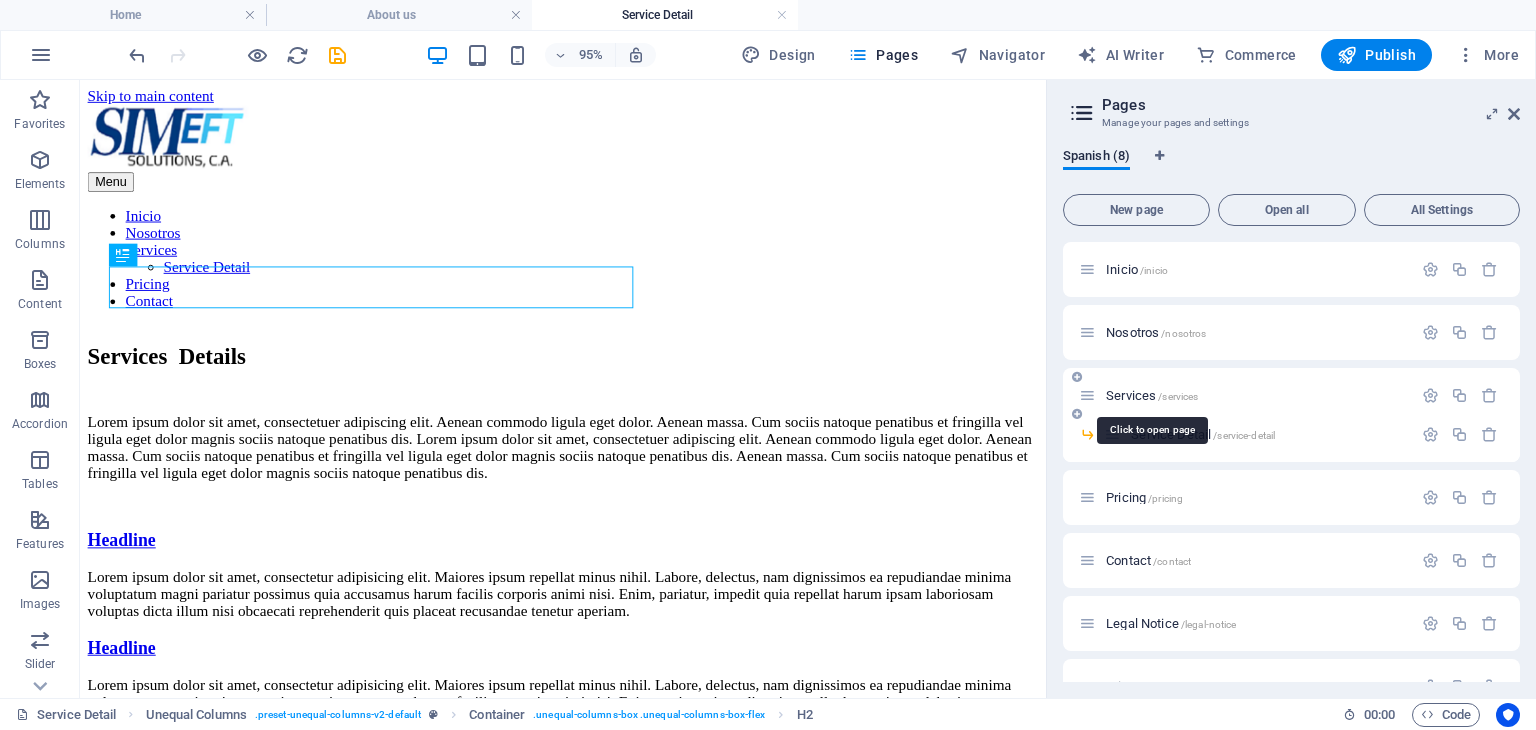 click on "Services /services" at bounding box center (1152, 395) 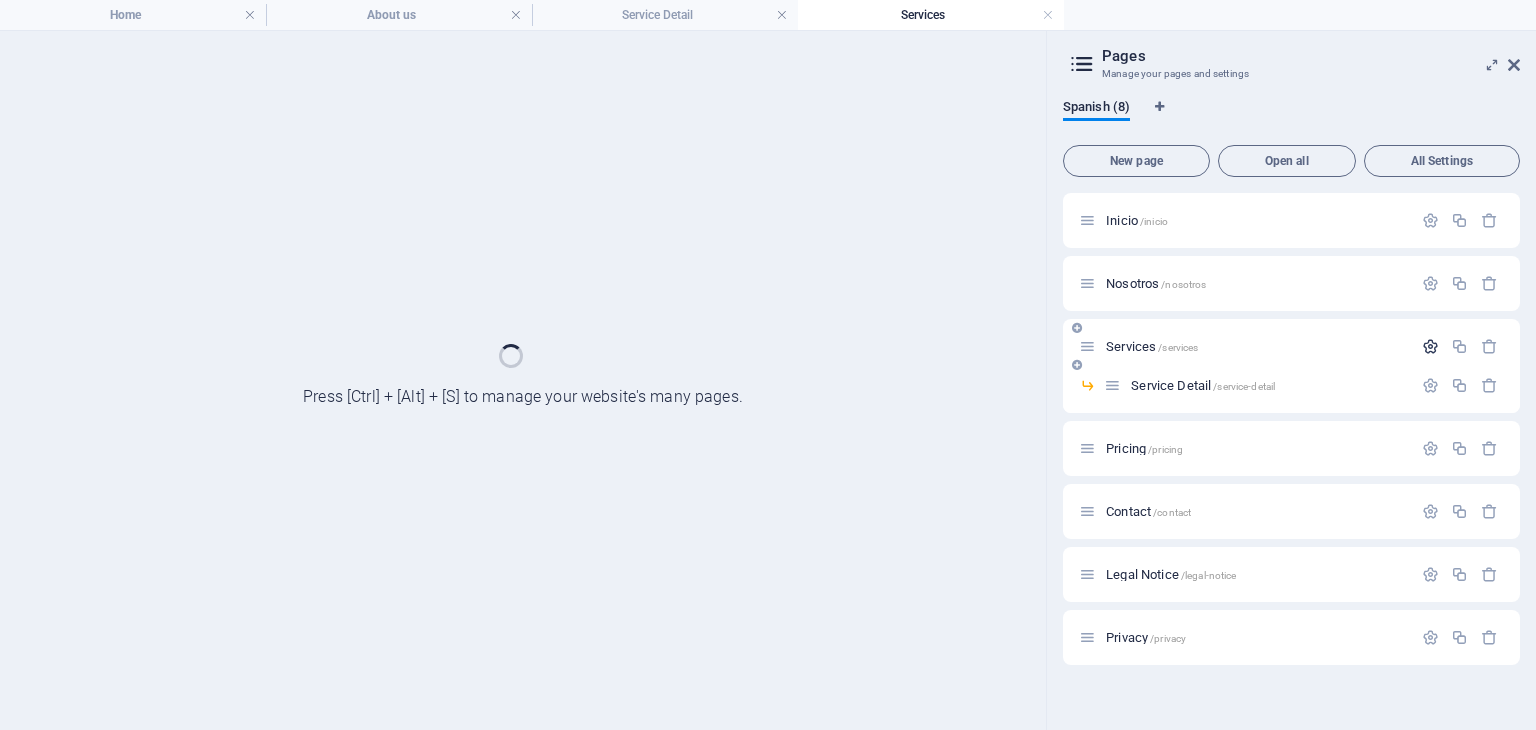 click at bounding box center (1430, 346) 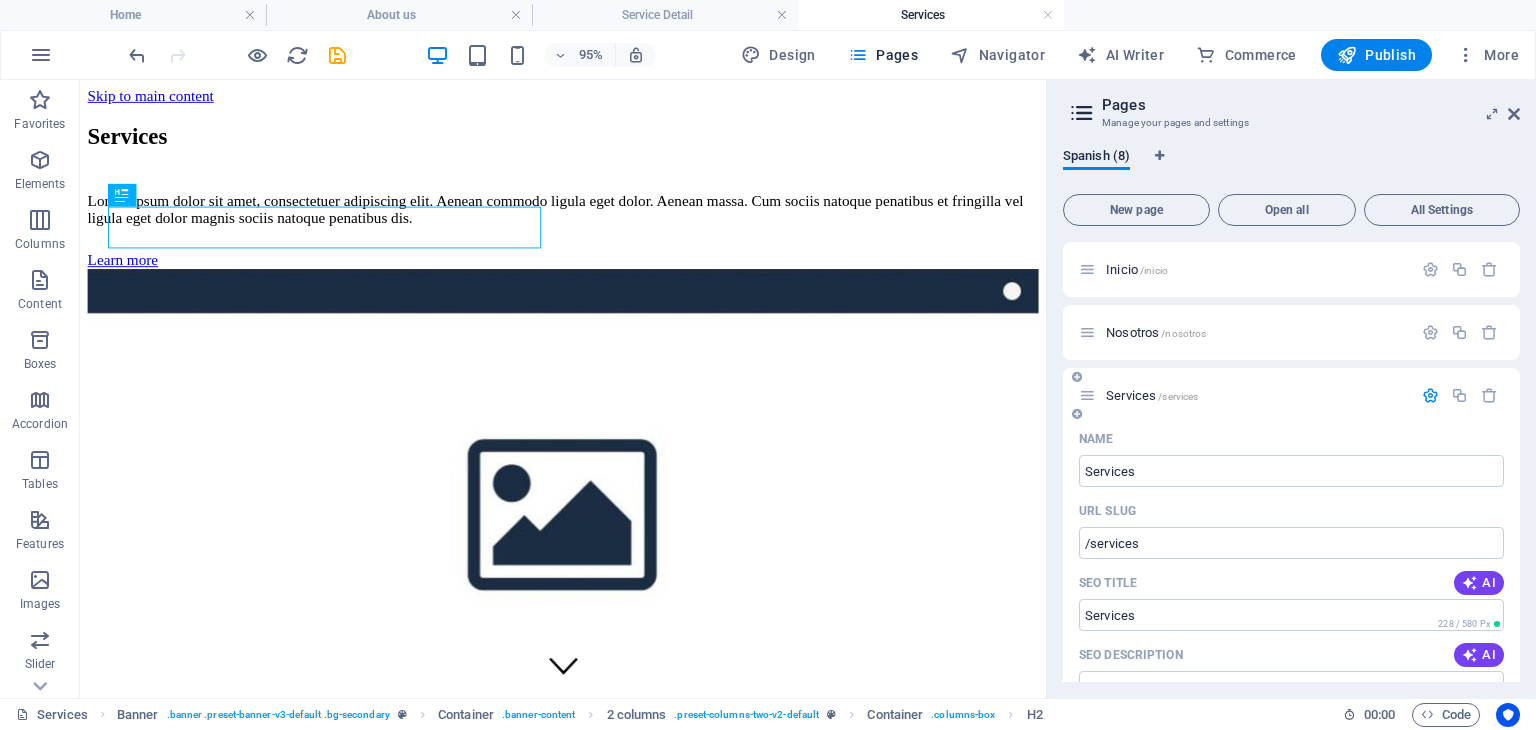 scroll, scrollTop: 0, scrollLeft: 0, axis: both 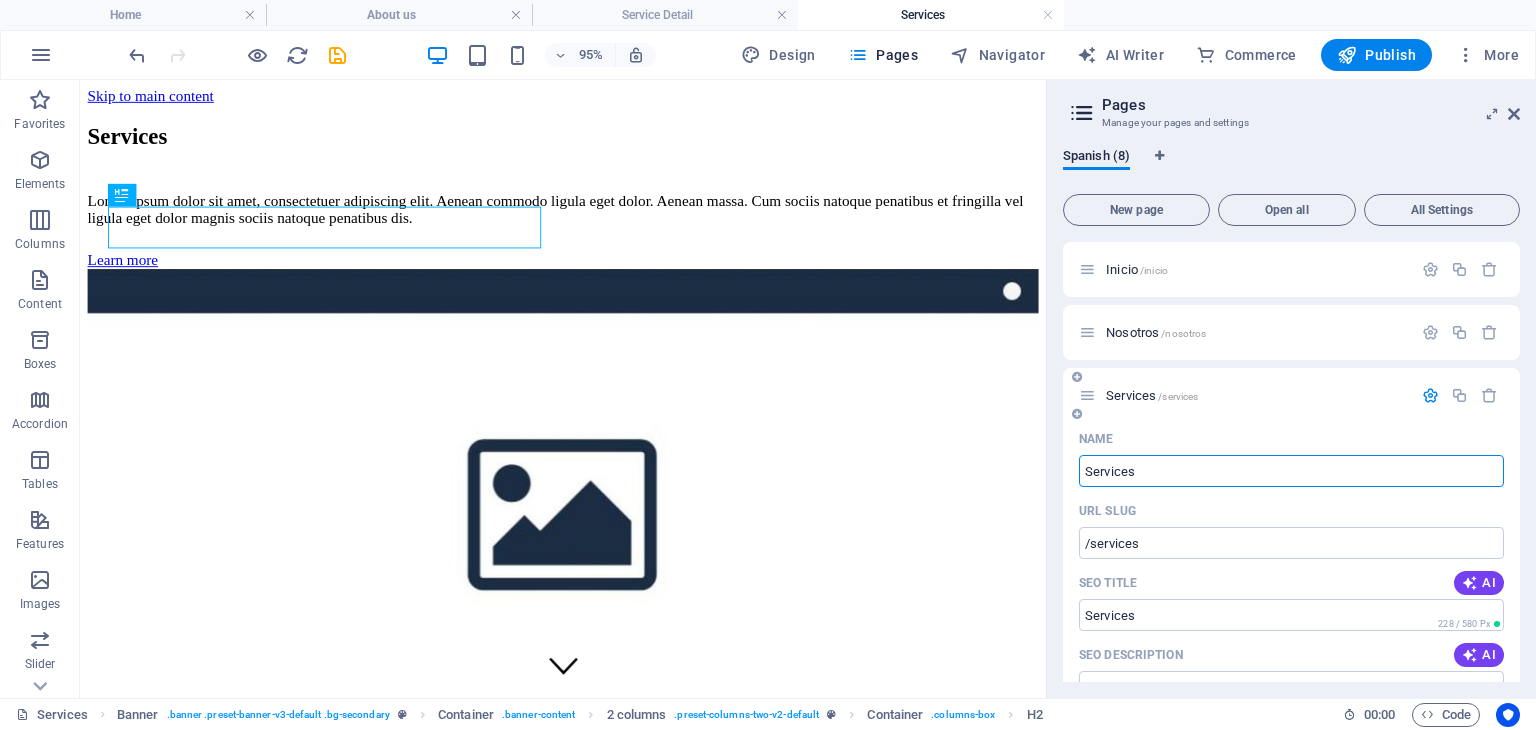 click on "Services" at bounding box center [1291, 471] 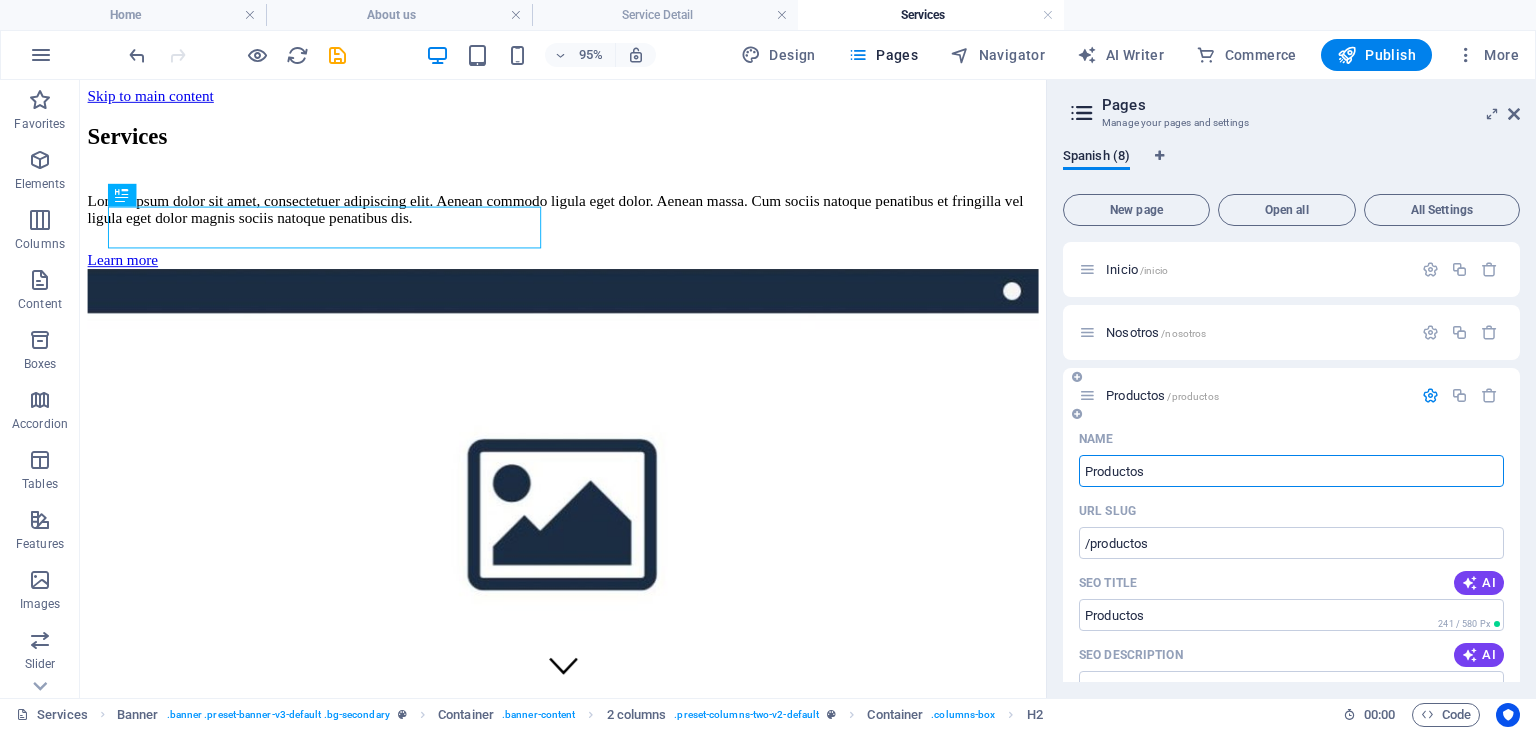 click on "/productos" at bounding box center [1192, 396] 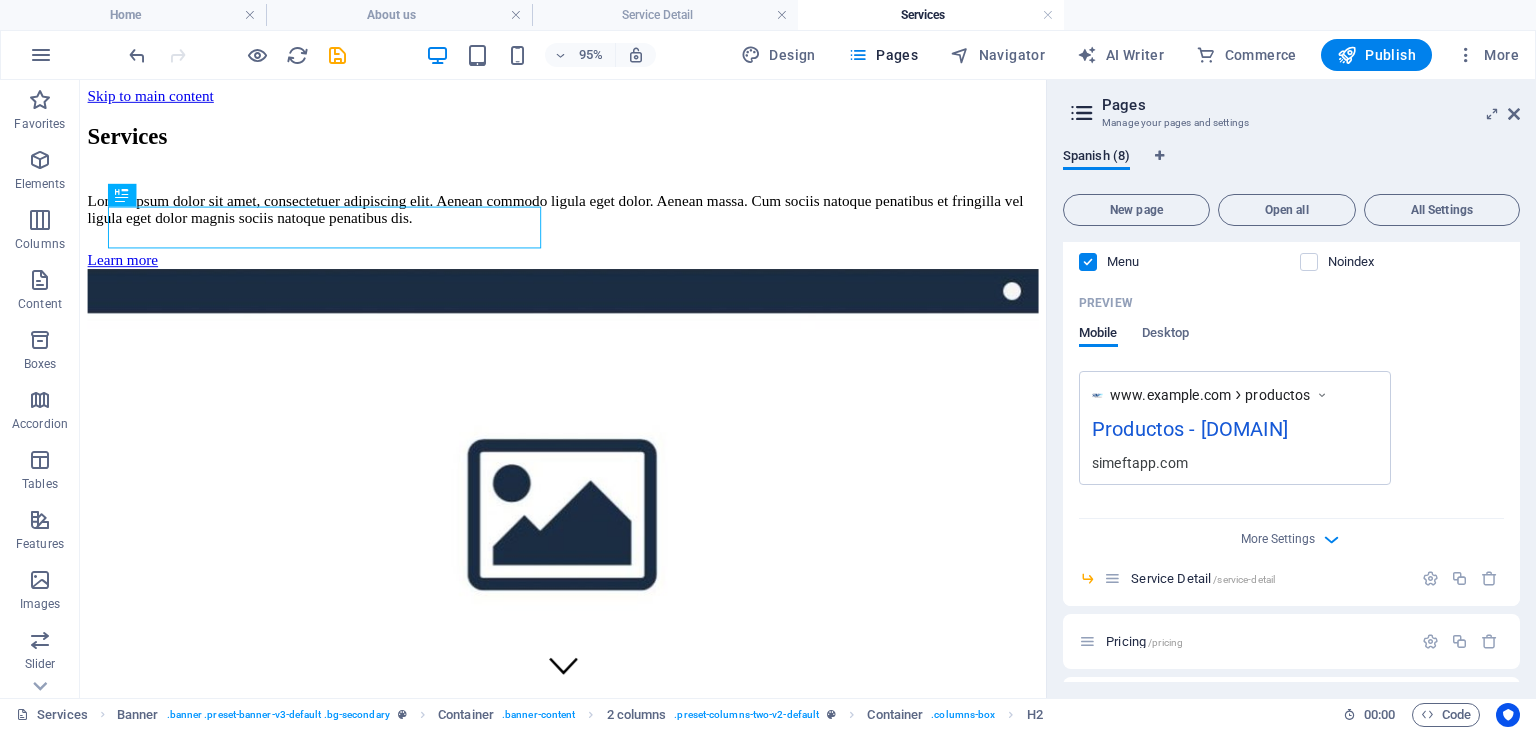 scroll, scrollTop: 700, scrollLeft: 0, axis: vertical 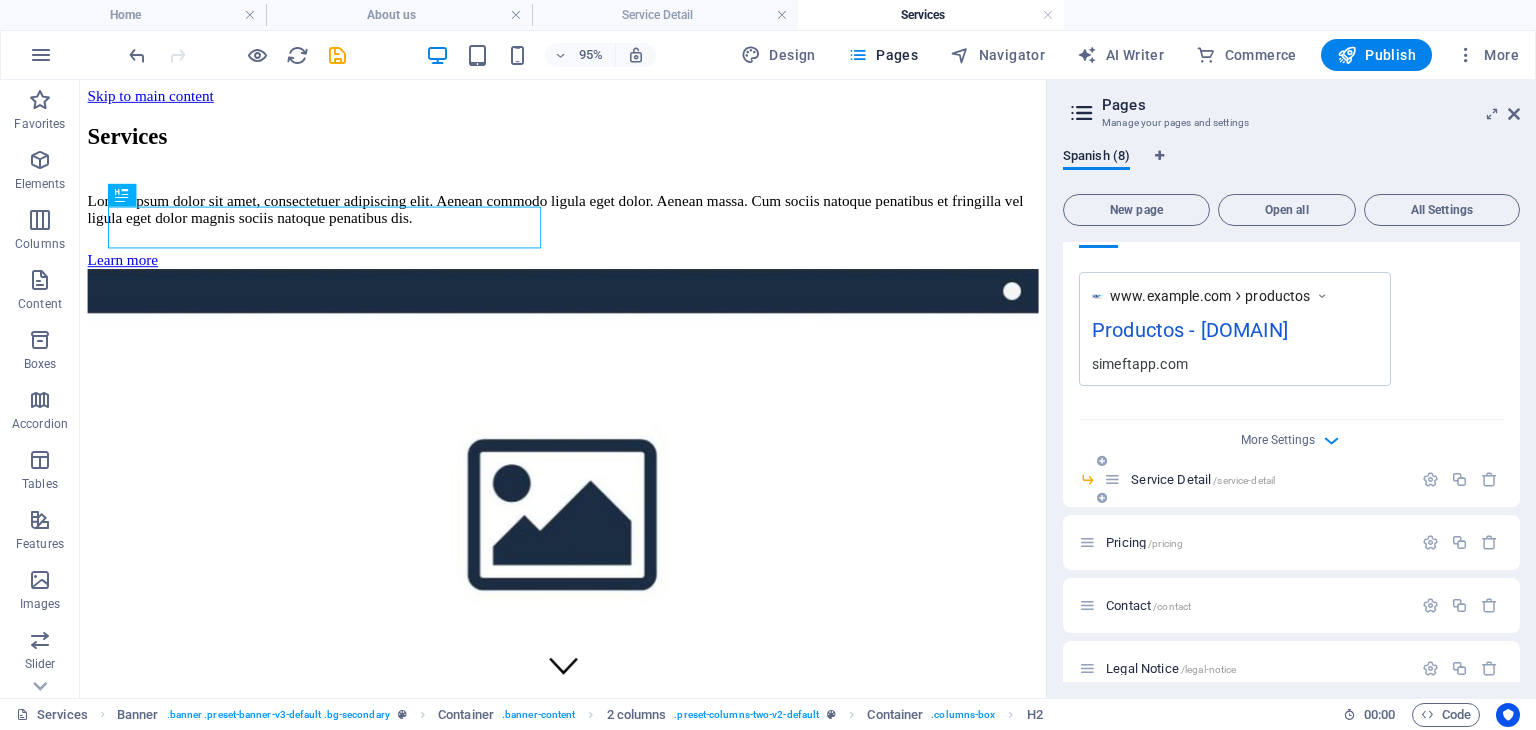 click on "Service Detail /service-detail" at bounding box center [1203, 479] 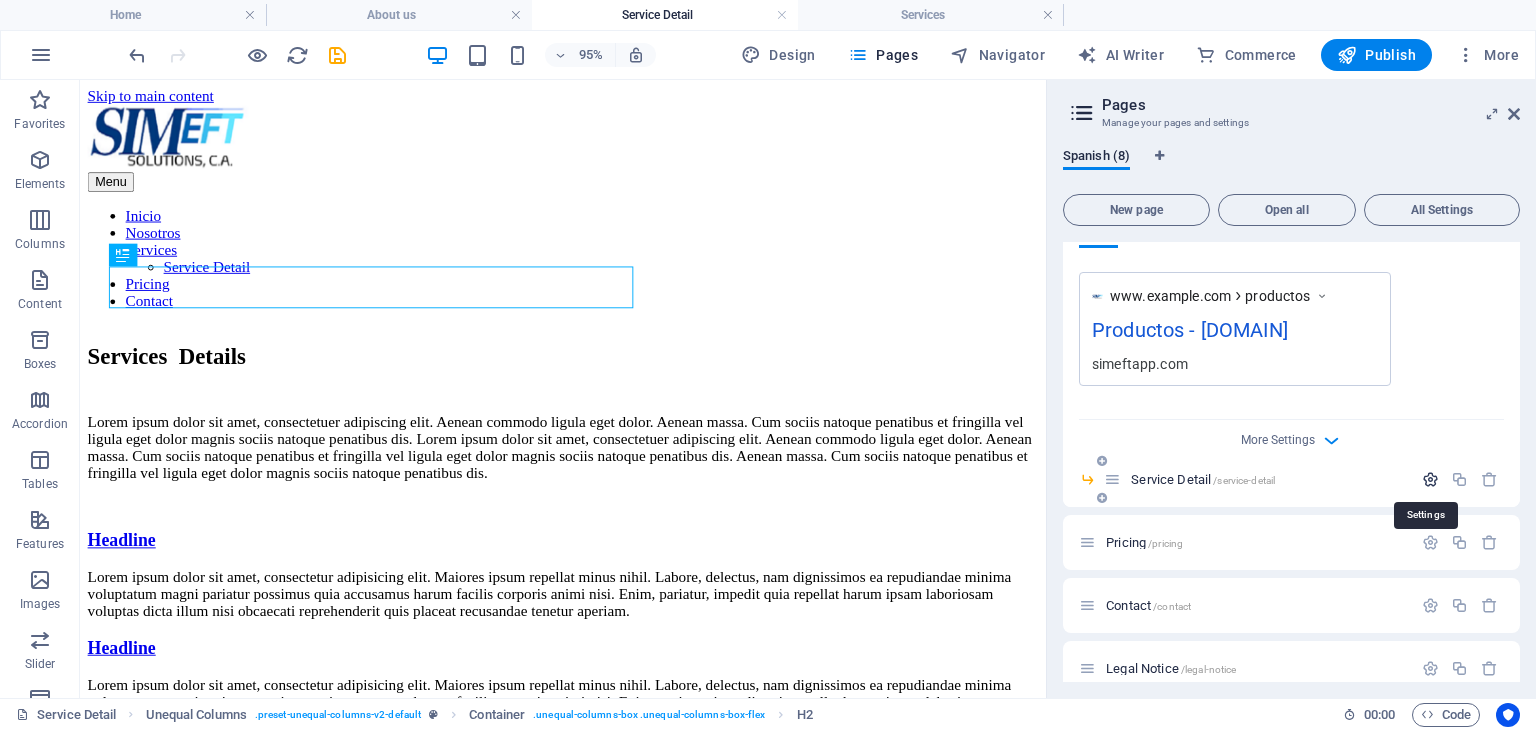 click at bounding box center (1430, 479) 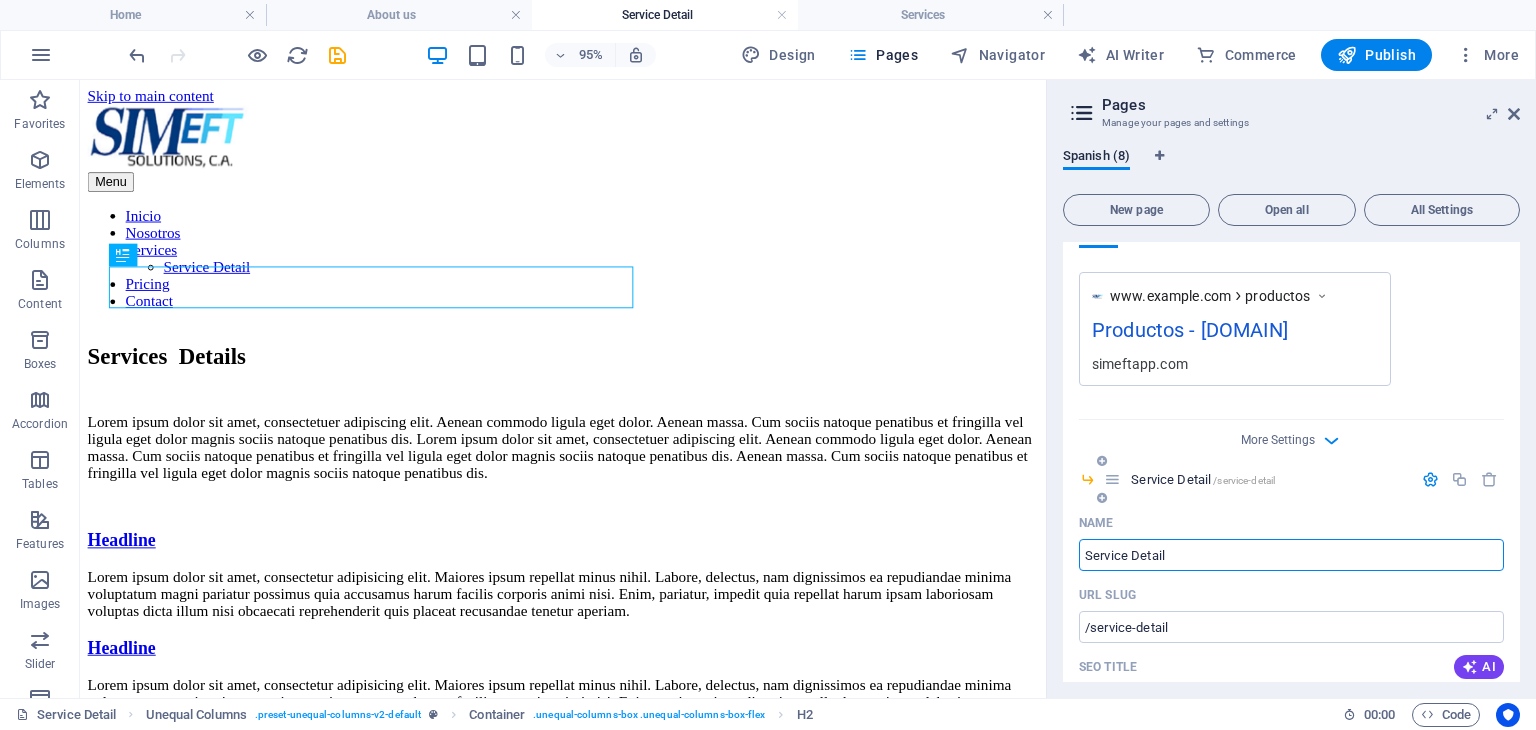 drag, startPoint x: 1206, startPoint y: 548, endPoint x: 1069, endPoint y: 548, distance: 137 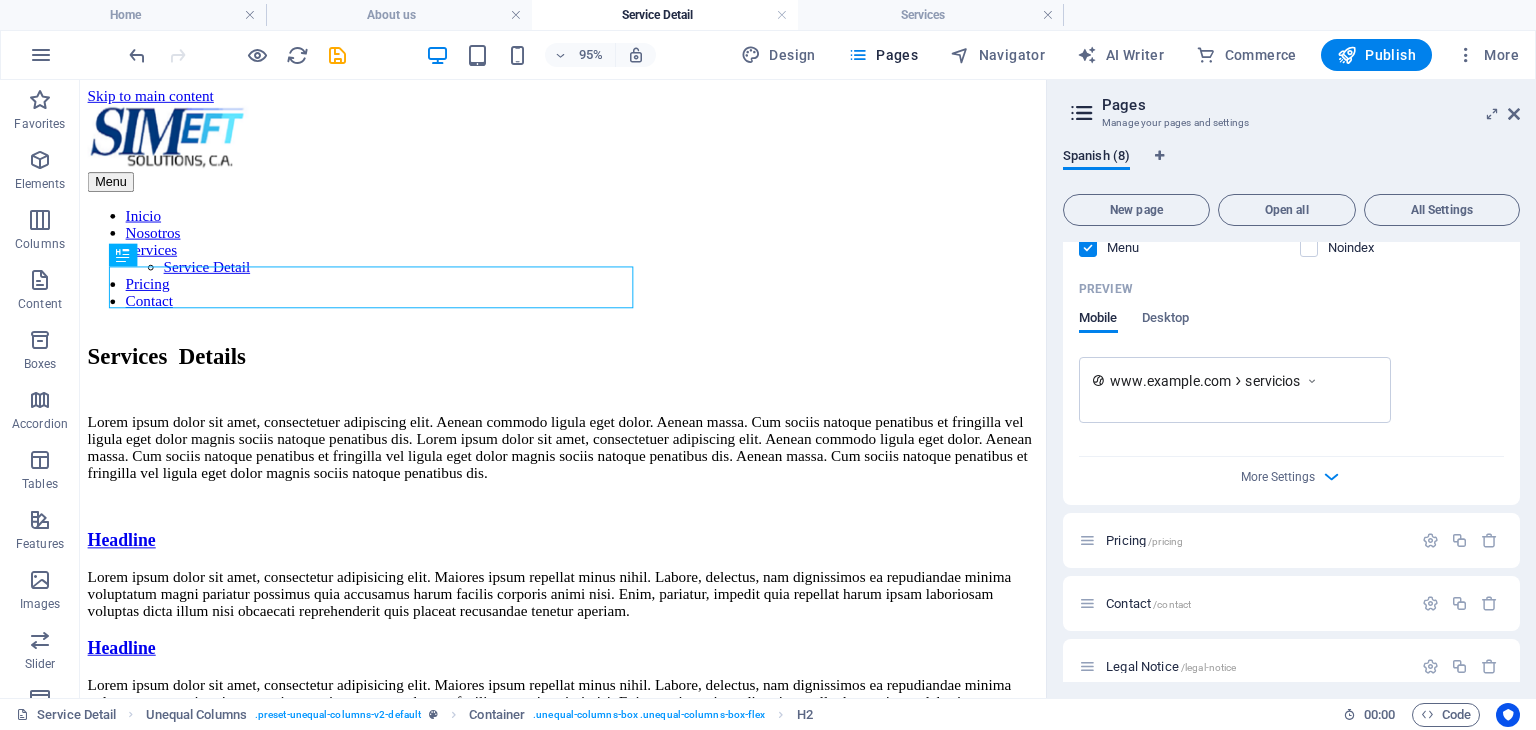scroll, scrollTop: 1482, scrollLeft: 0, axis: vertical 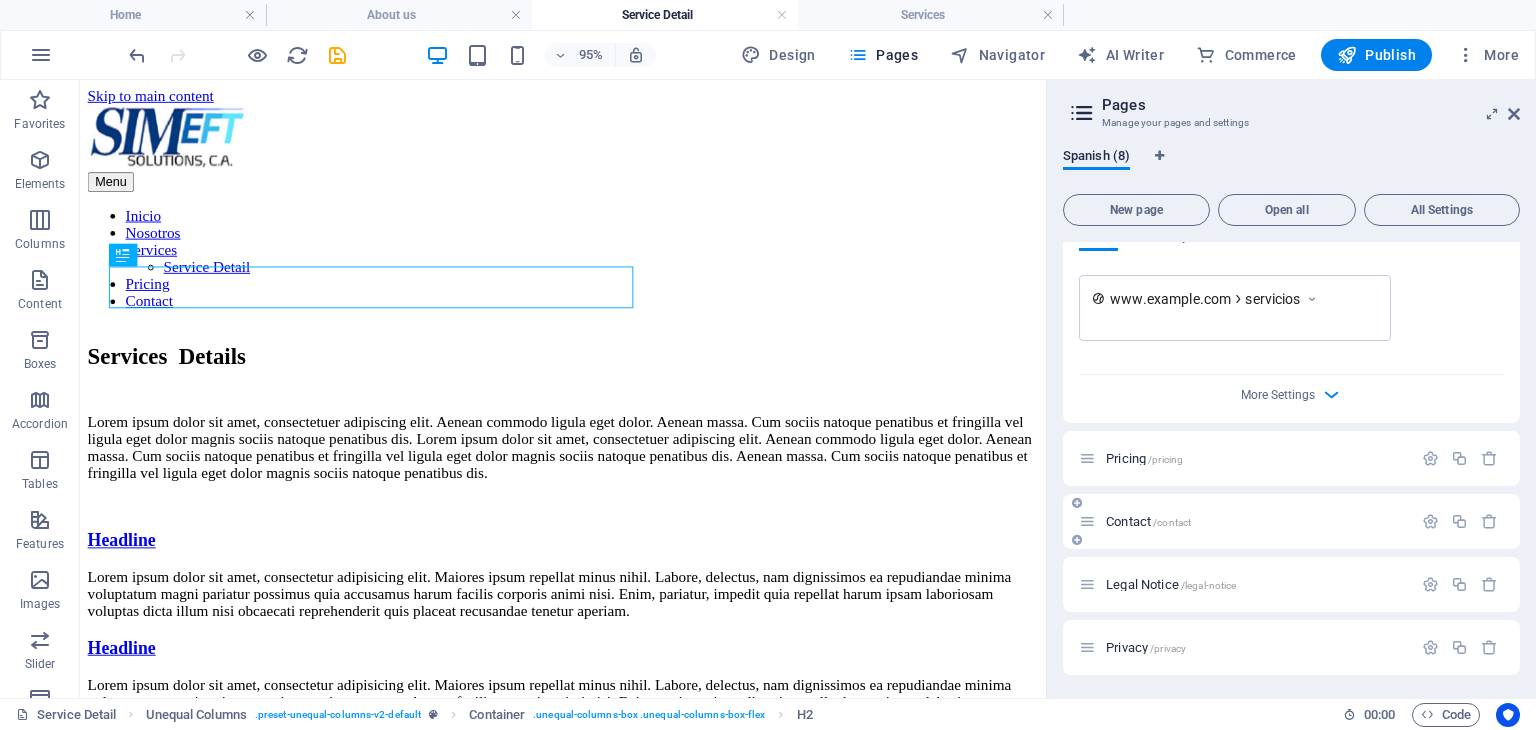 click on "Contact /contact" at bounding box center [1256, 521] 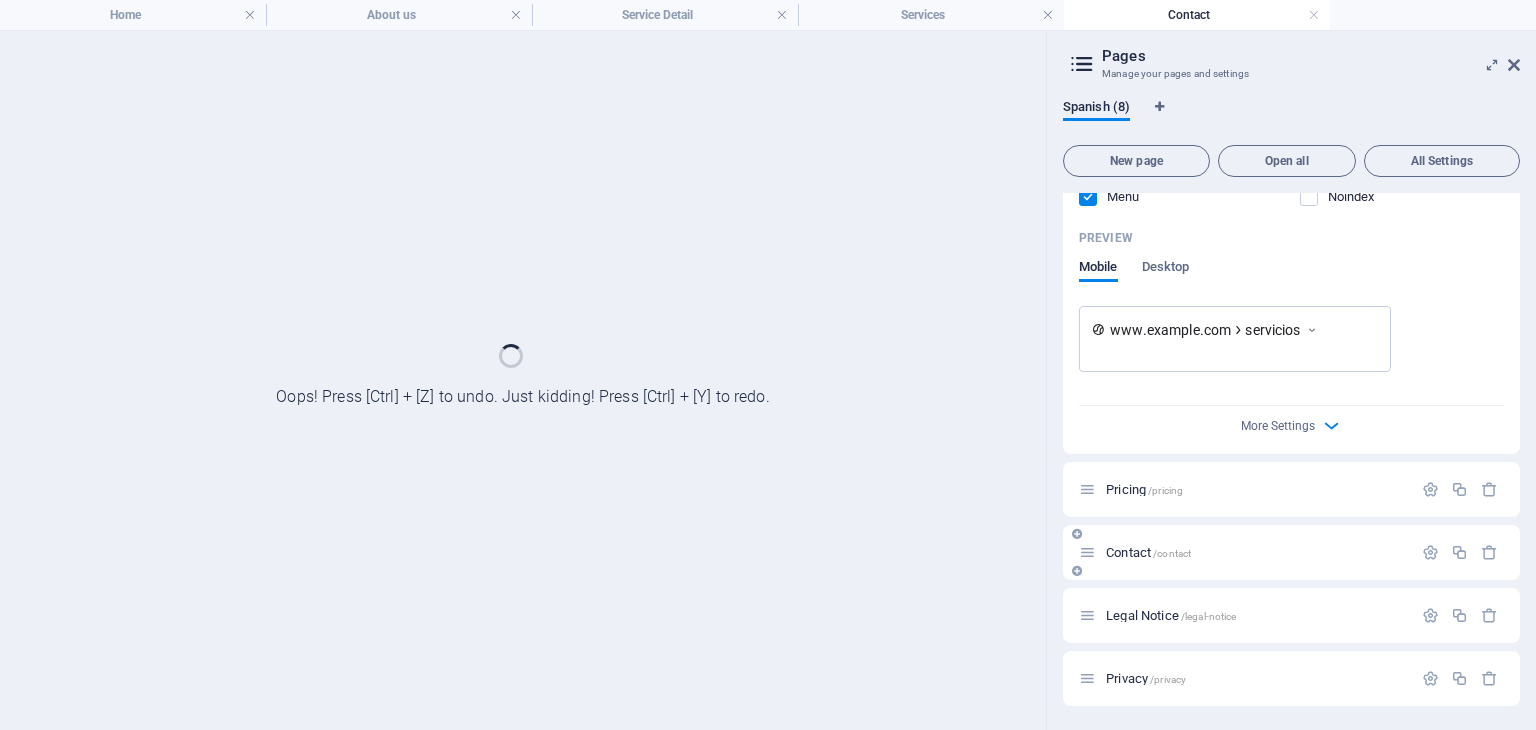 scroll, scrollTop: 1401, scrollLeft: 0, axis: vertical 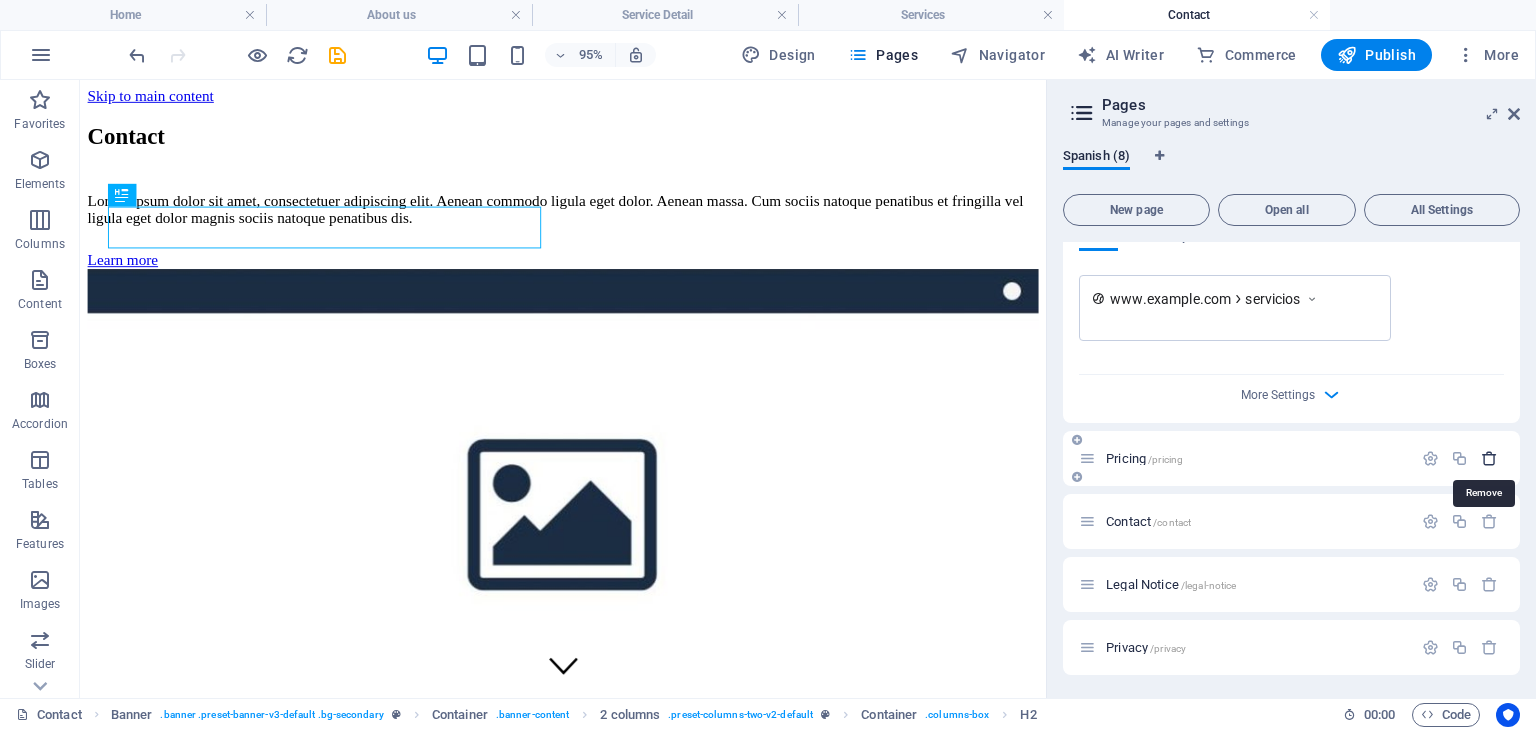 click at bounding box center [1489, 458] 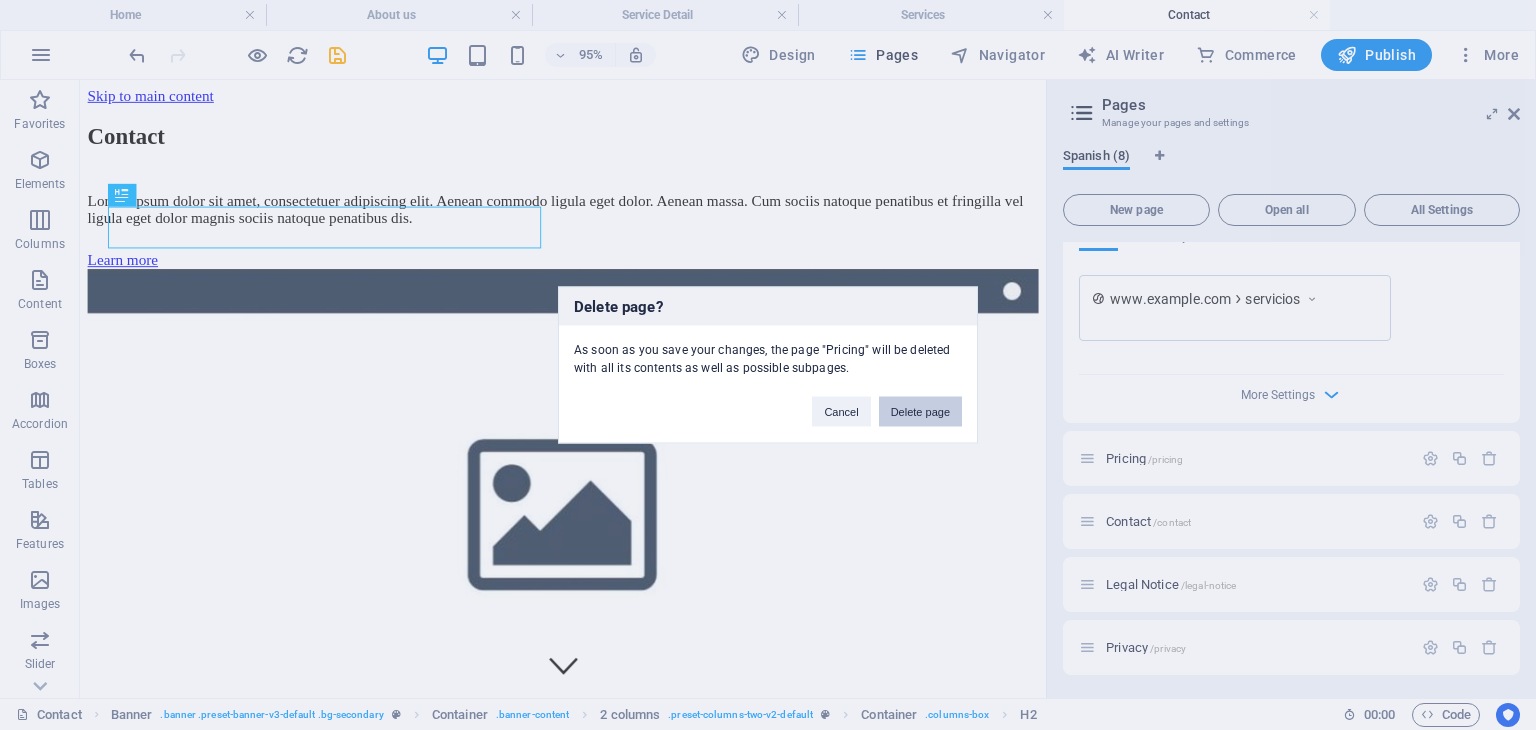 click on "Delete page" at bounding box center [920, 412] 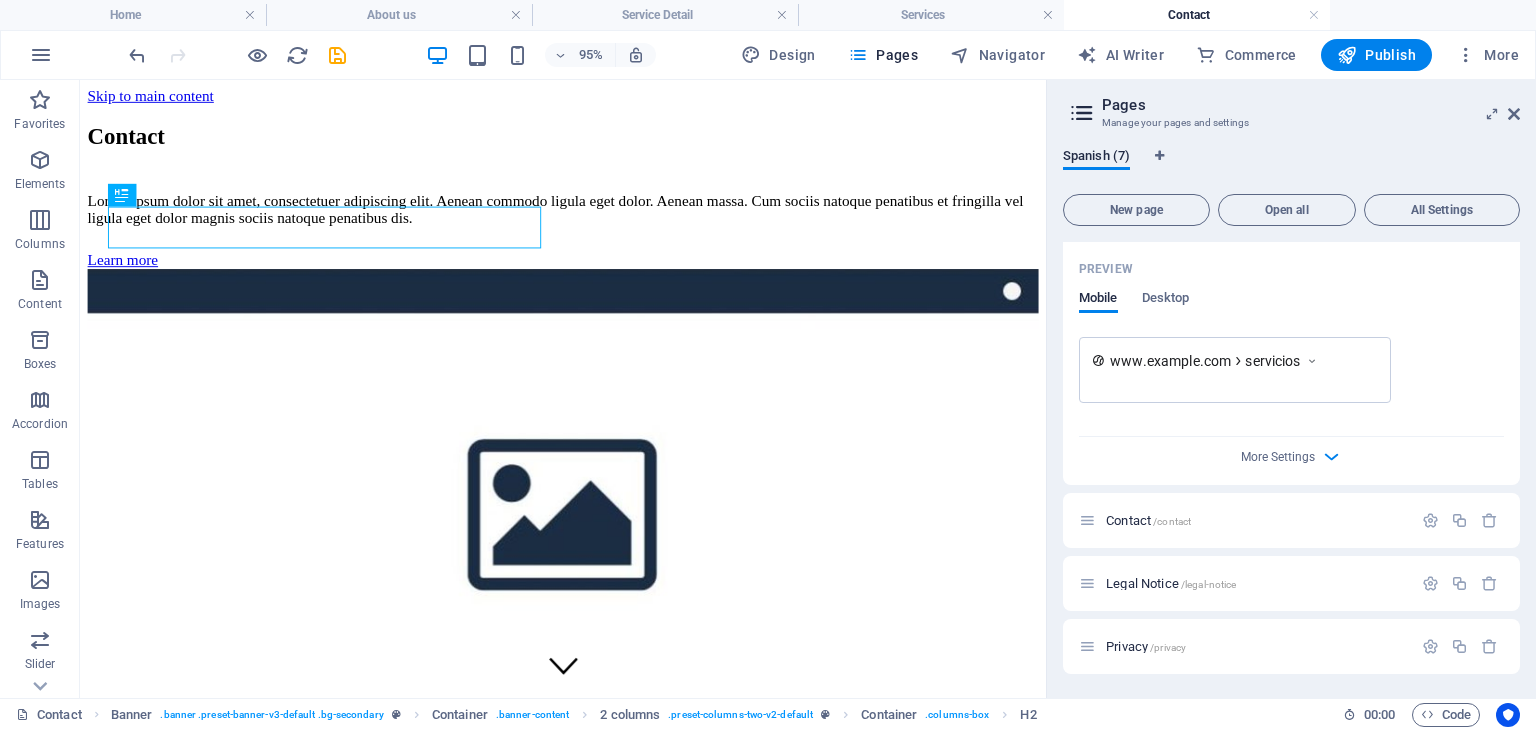 scroll, scrollTop: 1419, scrollLeft: 0, axis: vertical 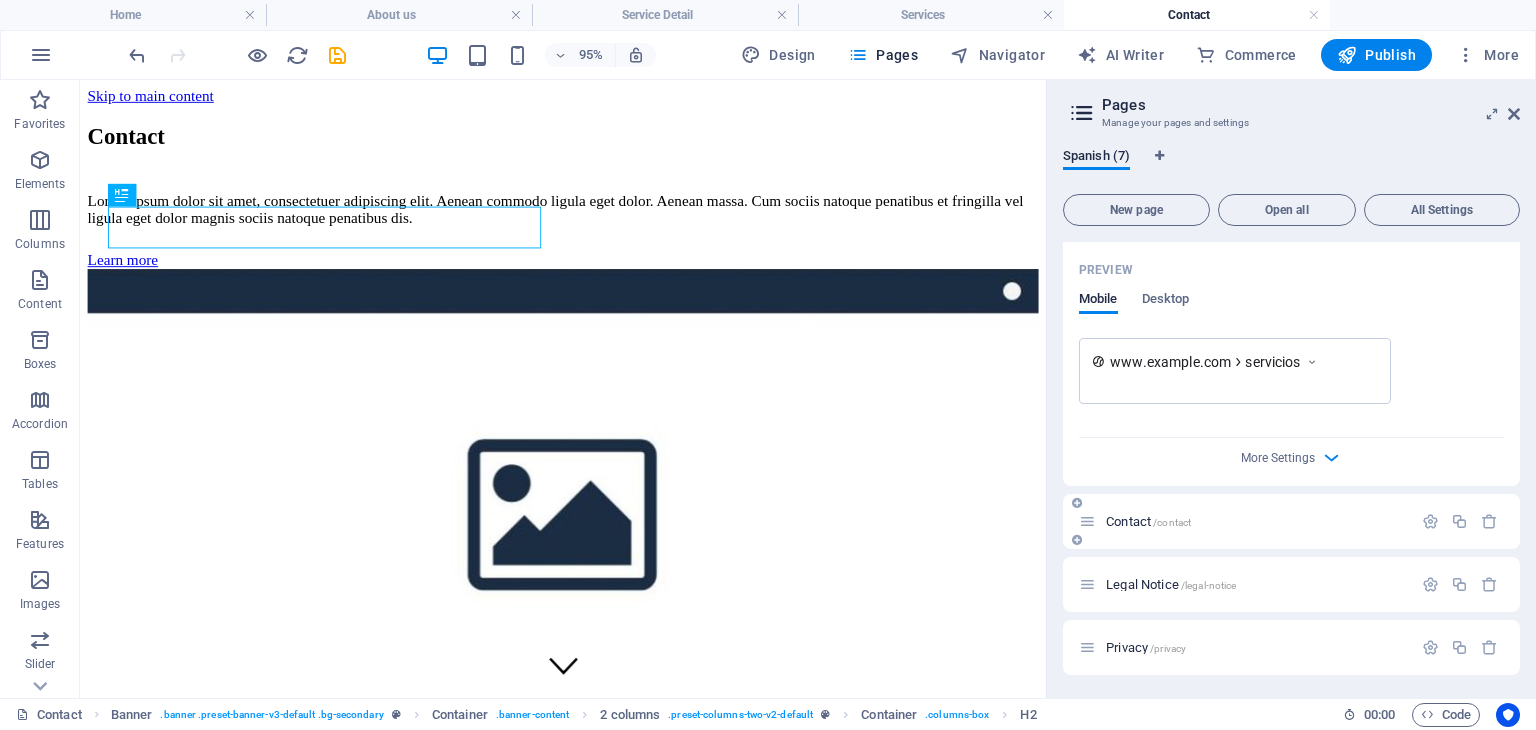 click on "/contact" at bounding box center (1172, 522) 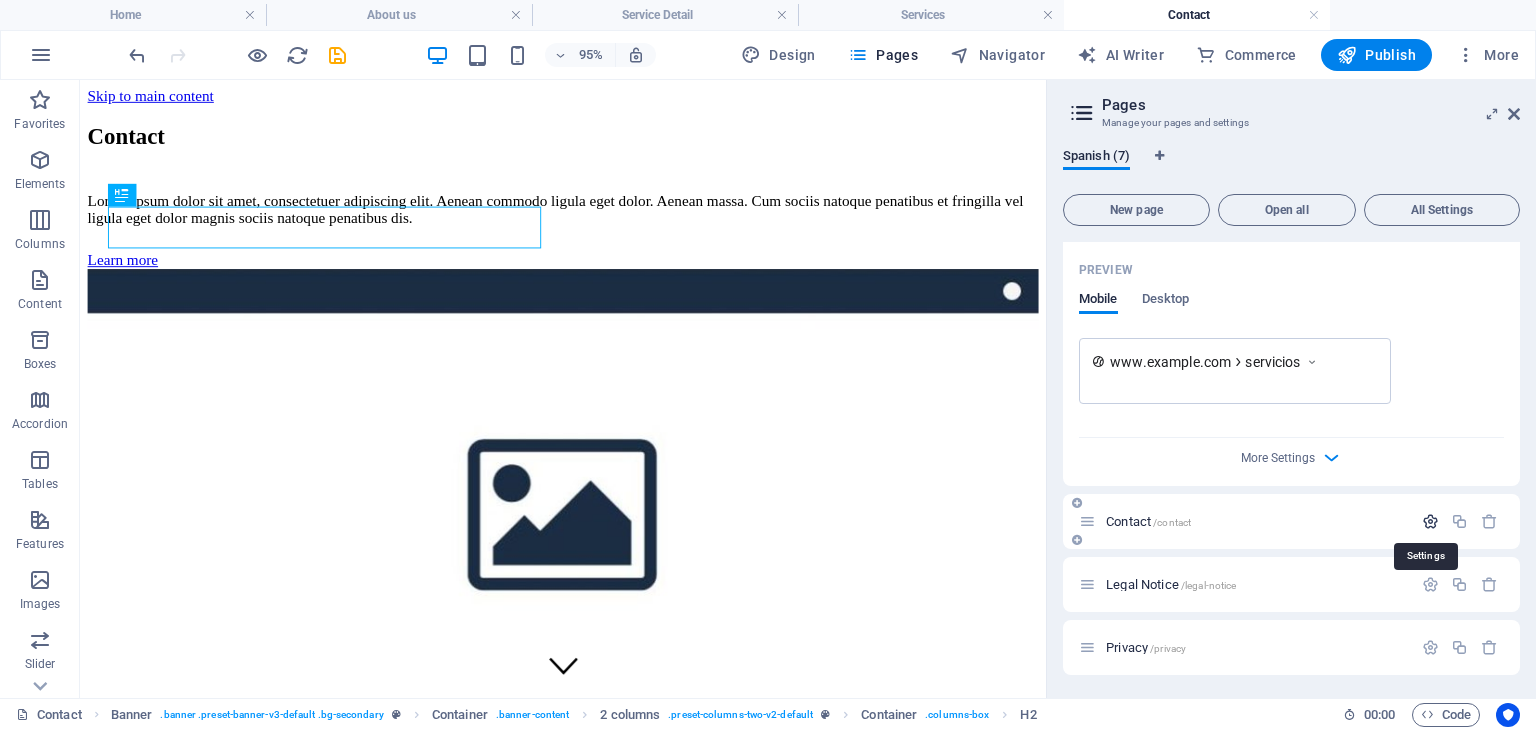 click at bounding box center [1430, 521] 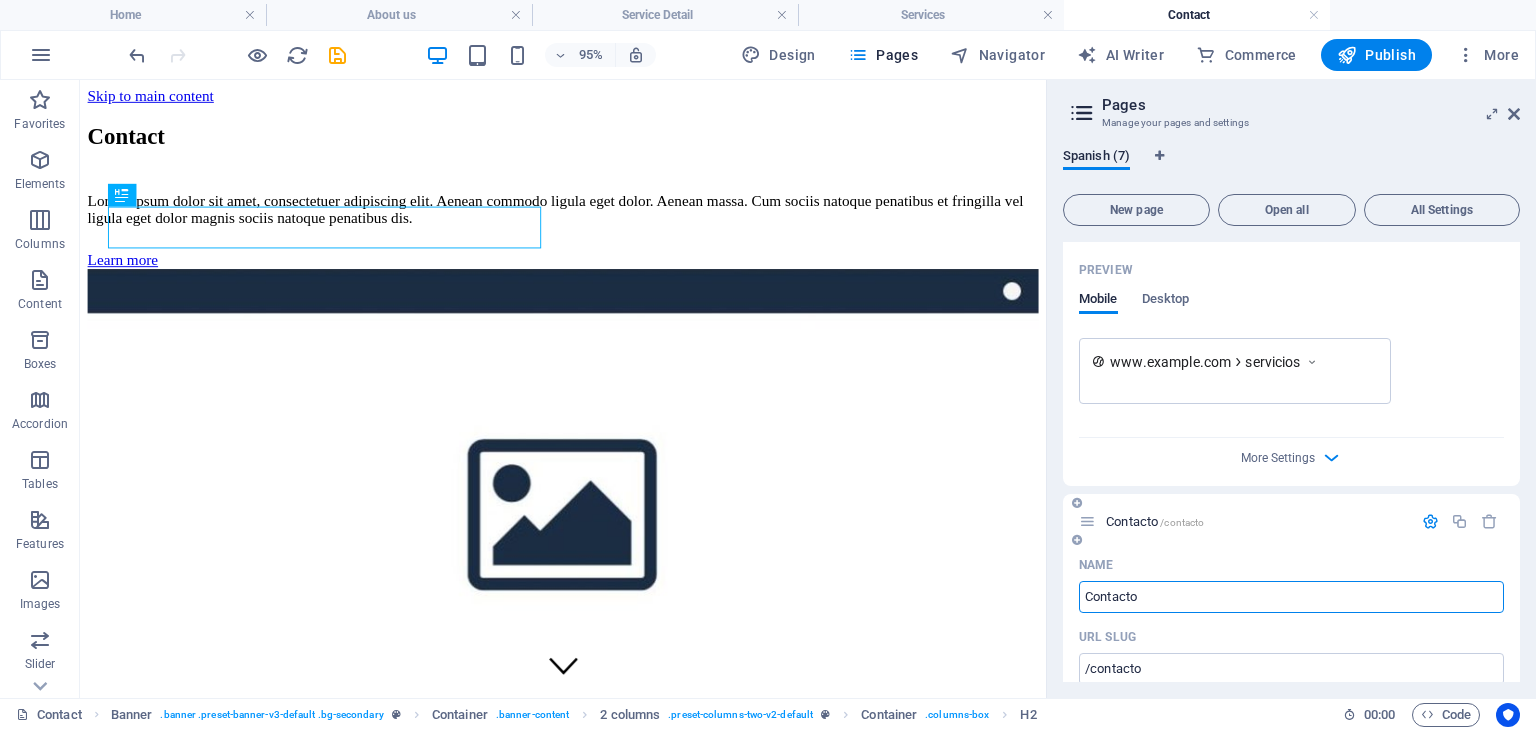 click on "URL SLUG" at bounding box center [1291, 637] 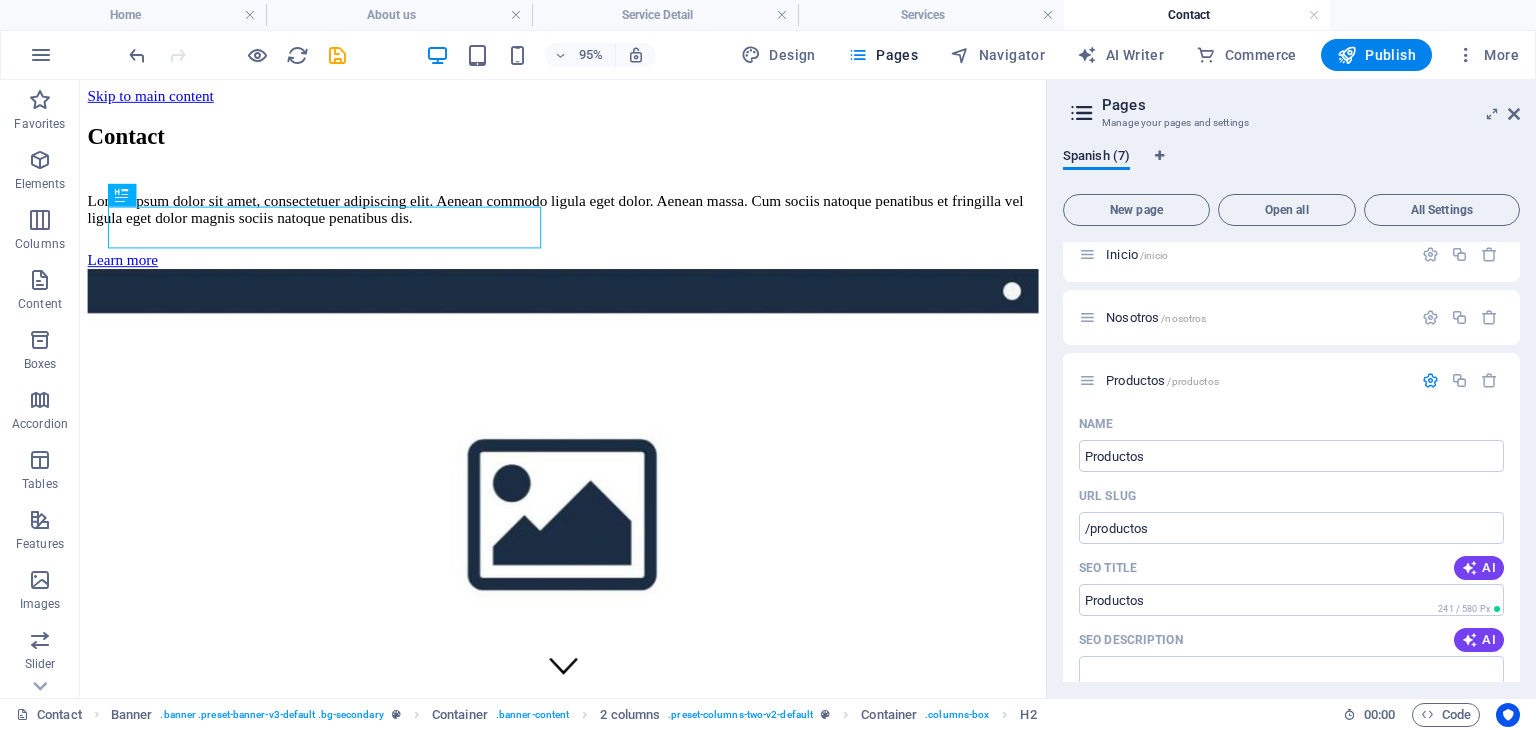 scroll, scrollTop: 0, scrollLeft: 0, axis: both 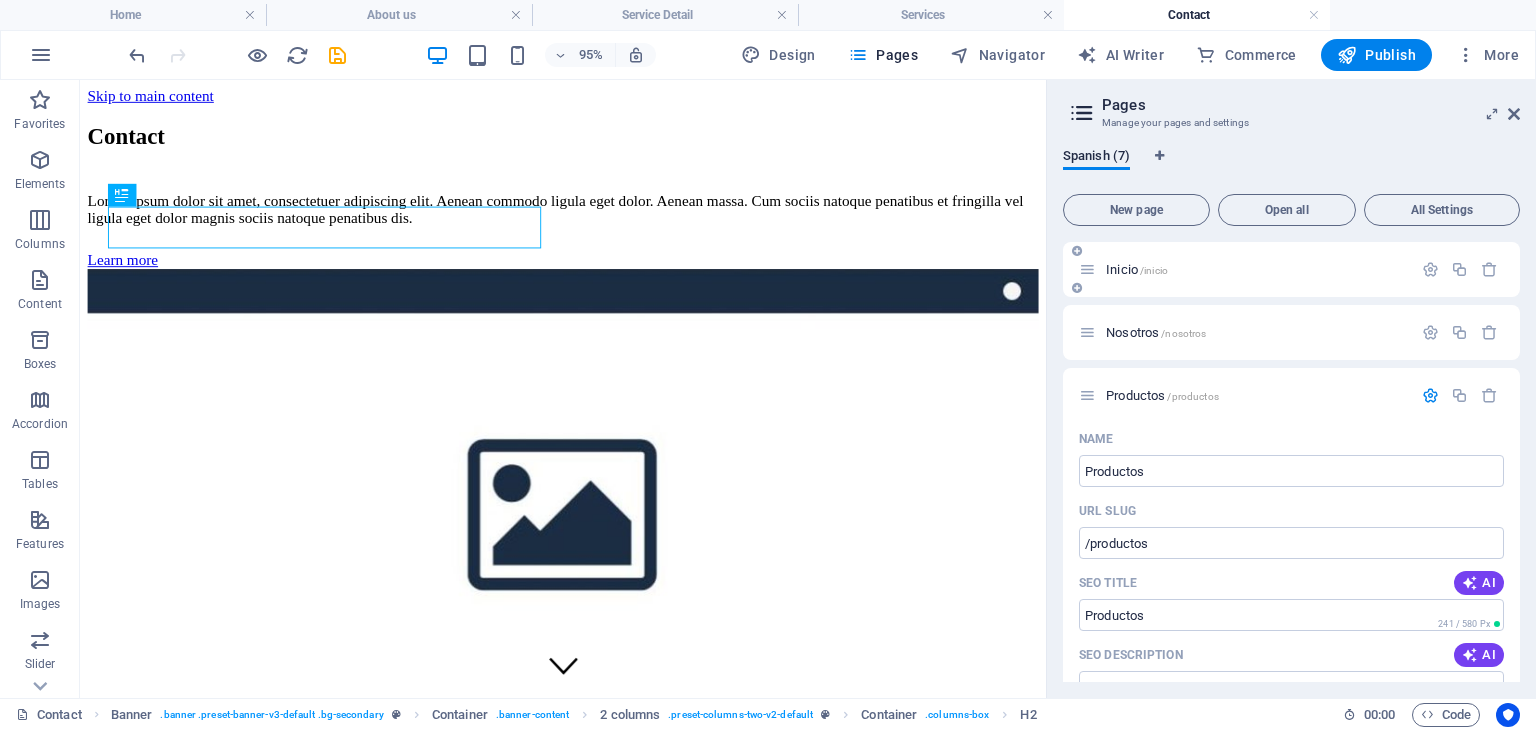 click on "Inicio /inicio" at bounding box center (1256, 269) 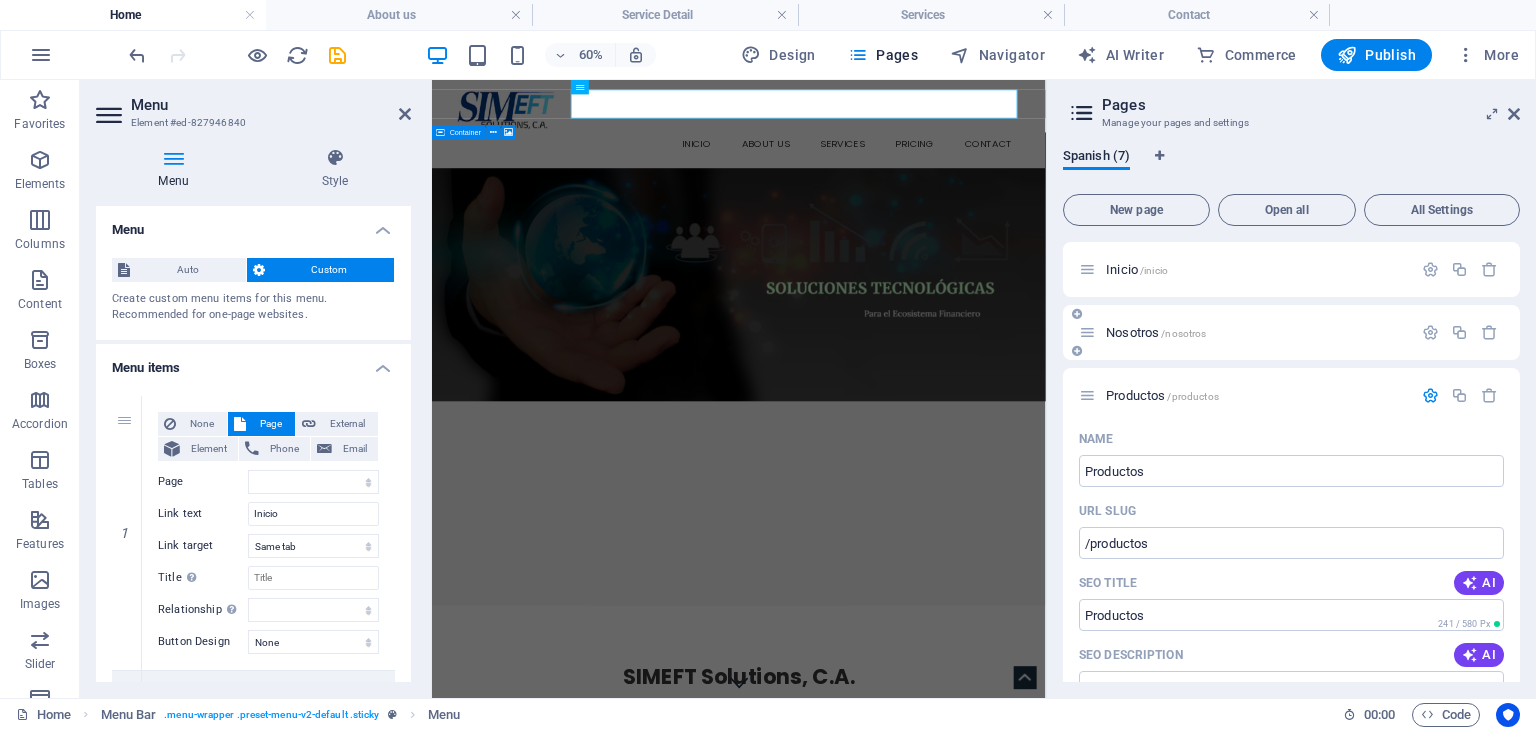 click on "Nosotros /nosotros" at bounding box center (1256, 332) 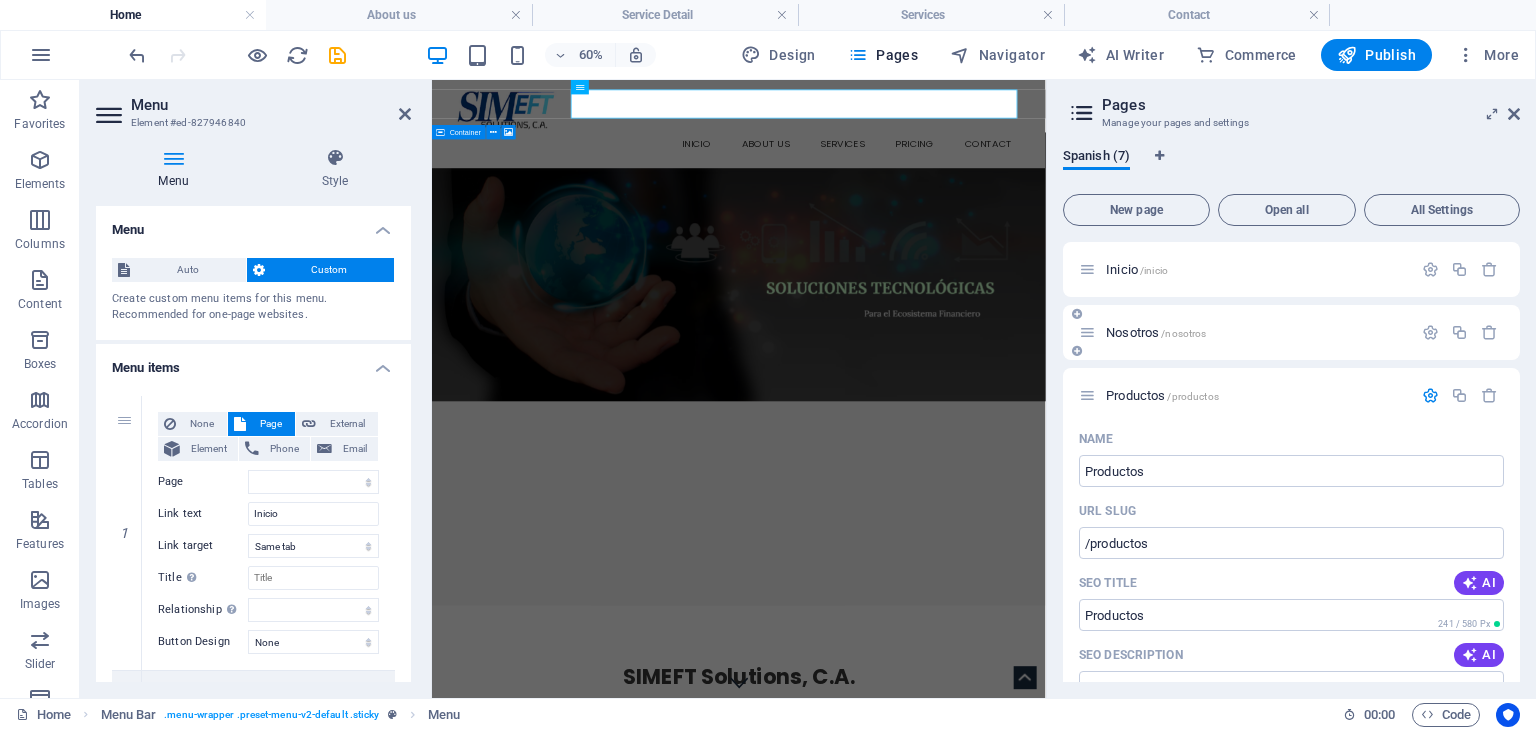 scroll, scrollTop: 1526, scrollLeft: 0, axis: vertical 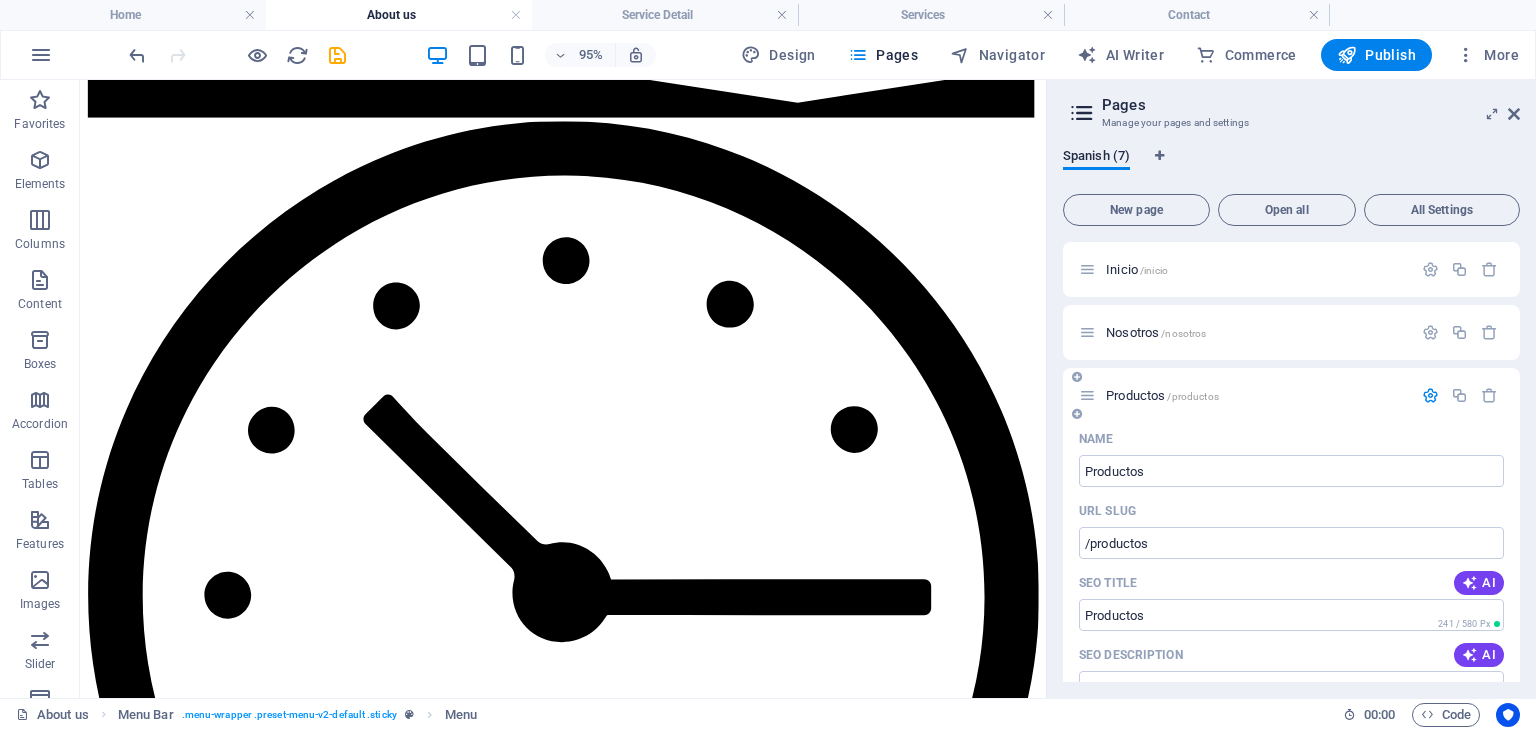 click on "Productos /productos" at bounding box center (1256, 395) 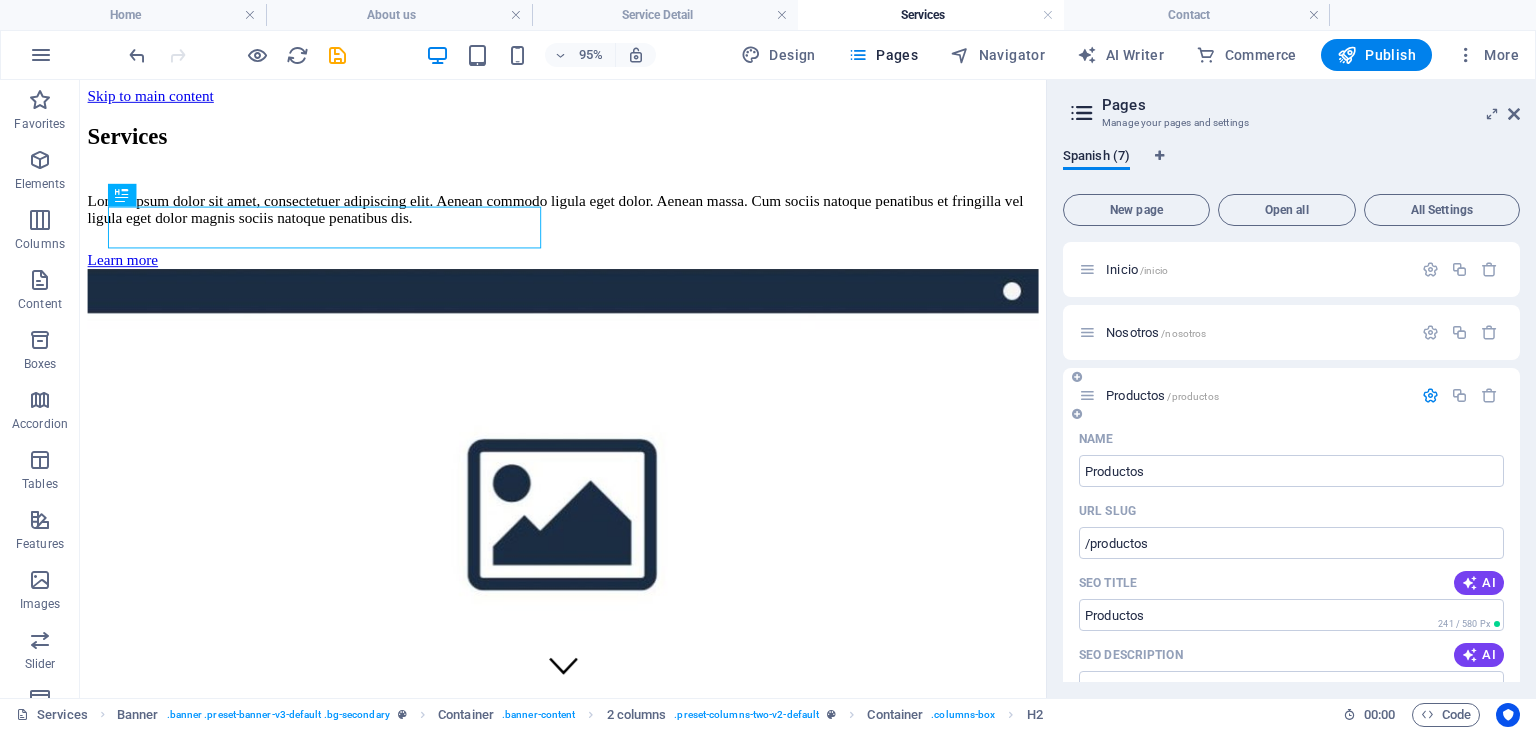 scroll, scrollTop: 0, scrollLeft: 0, axis: both 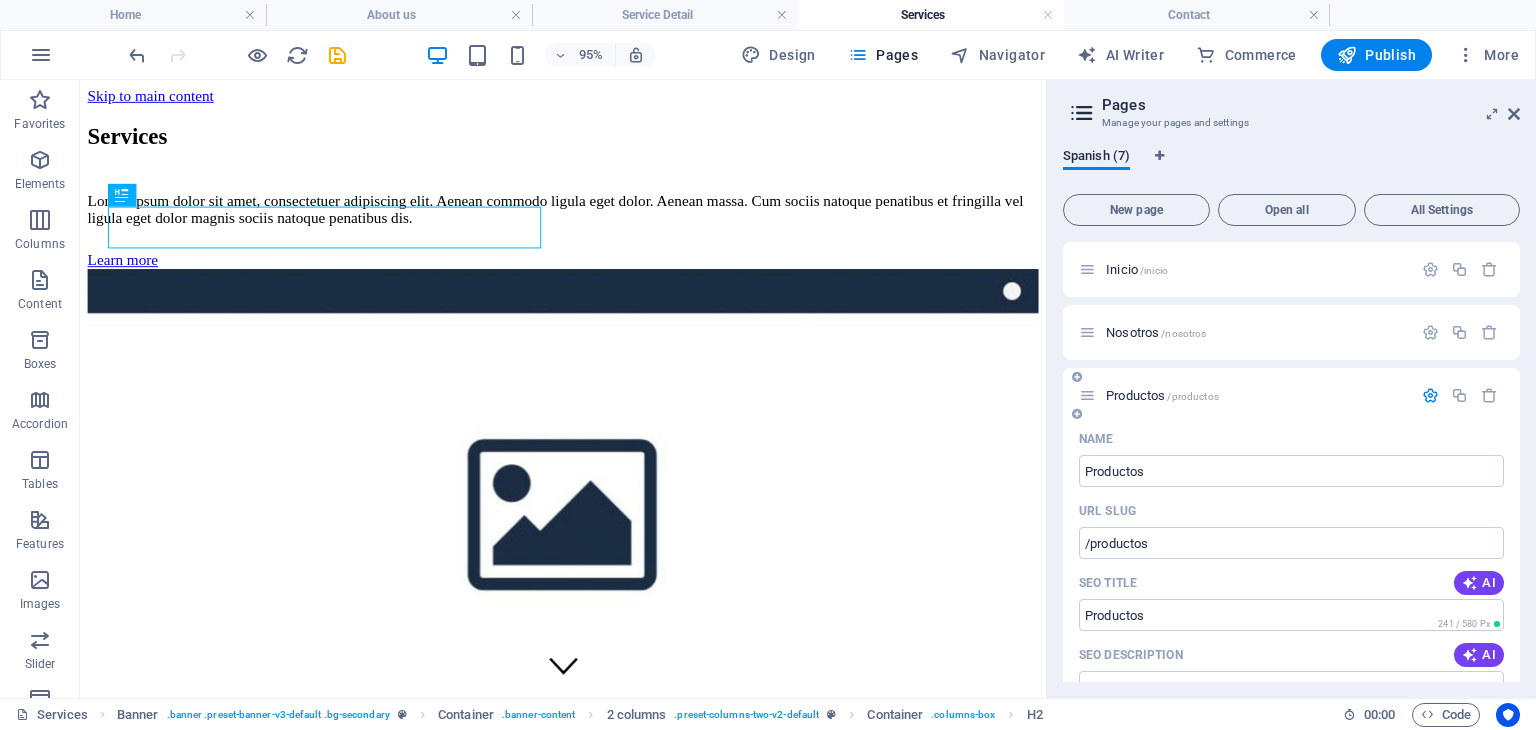 click on "Productos /productos" at bounding box center [1162, 395] 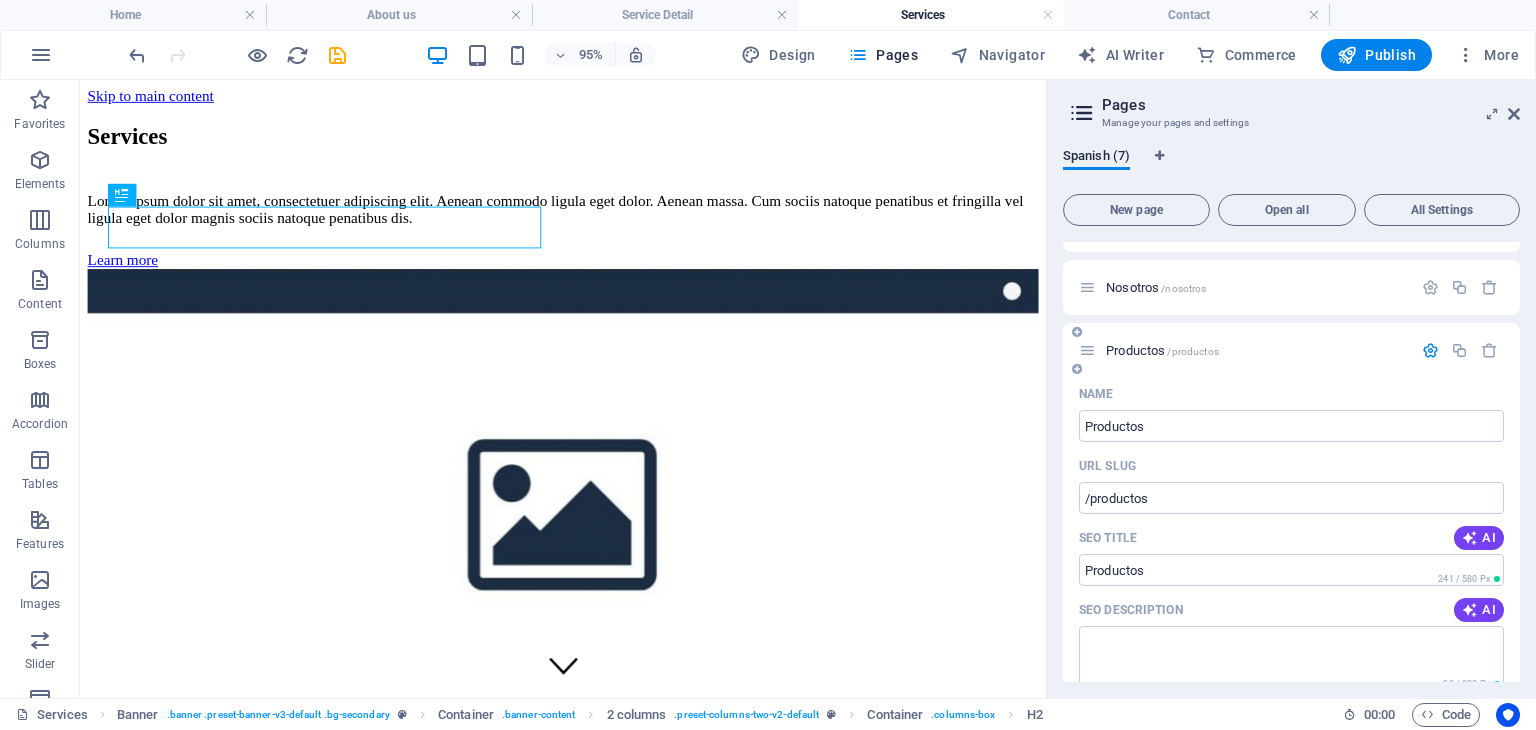 scroll, scrollTop: 0, scrollLeft: 0, axis: both 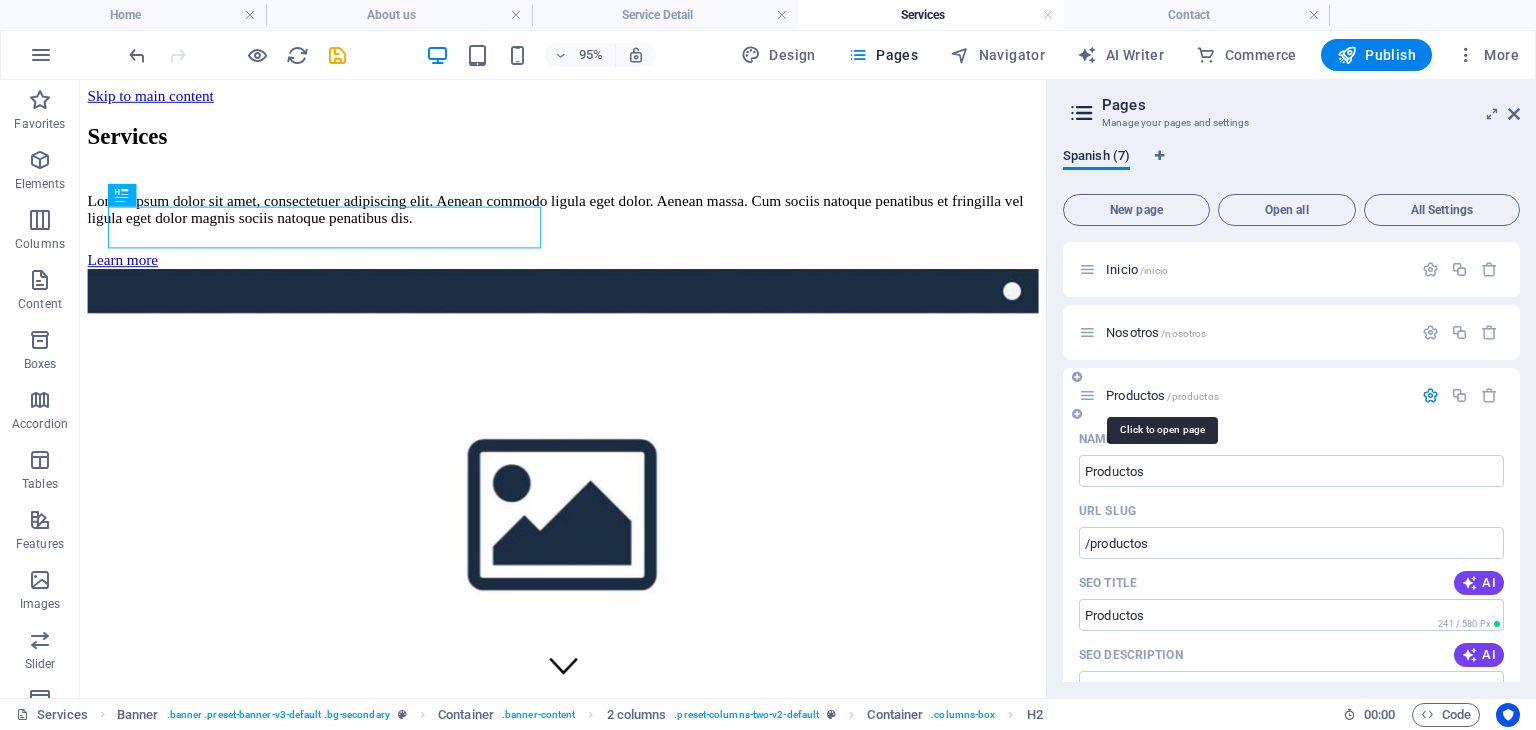 click on "Productos /productos" at bounding box center [1162, 395] 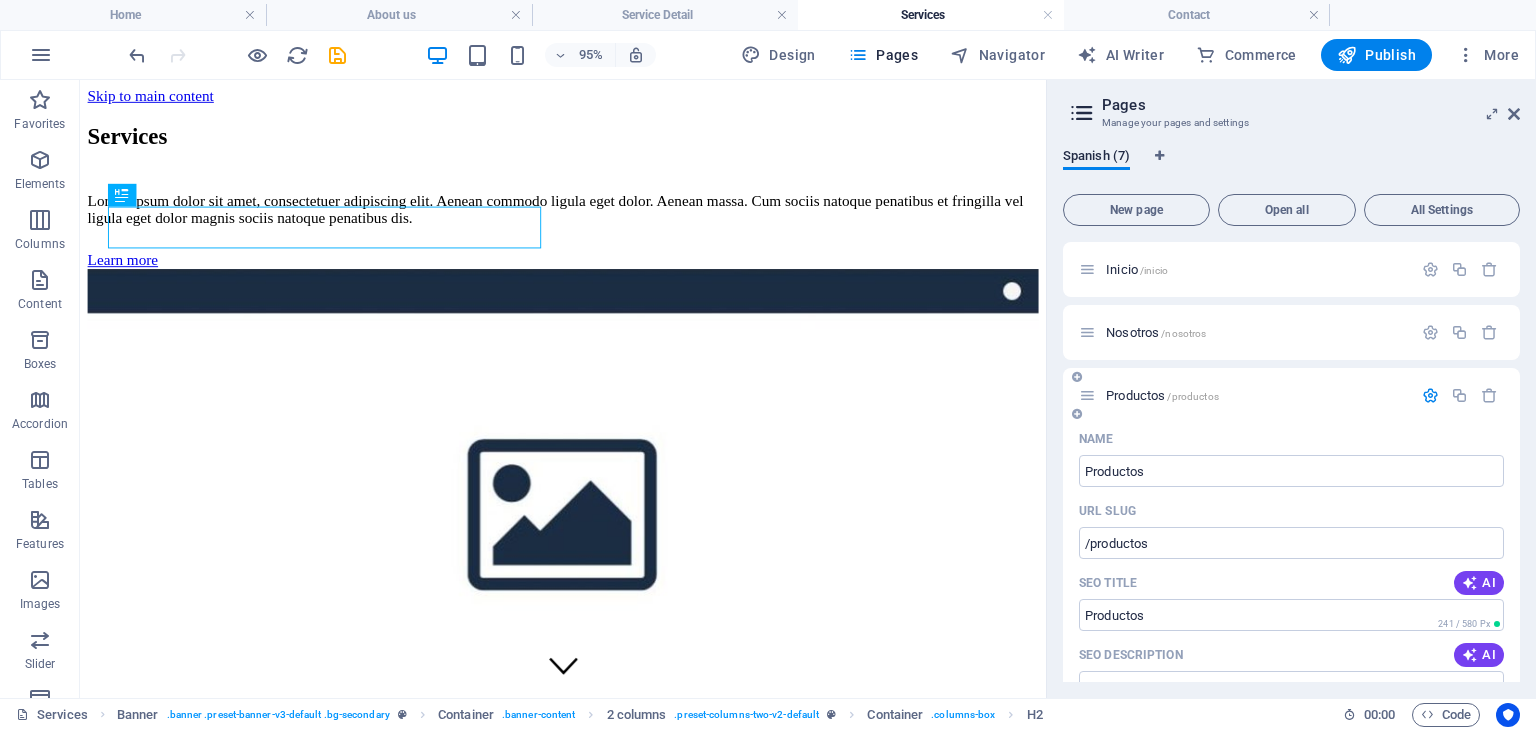 click at bounding box center (1430, 395) 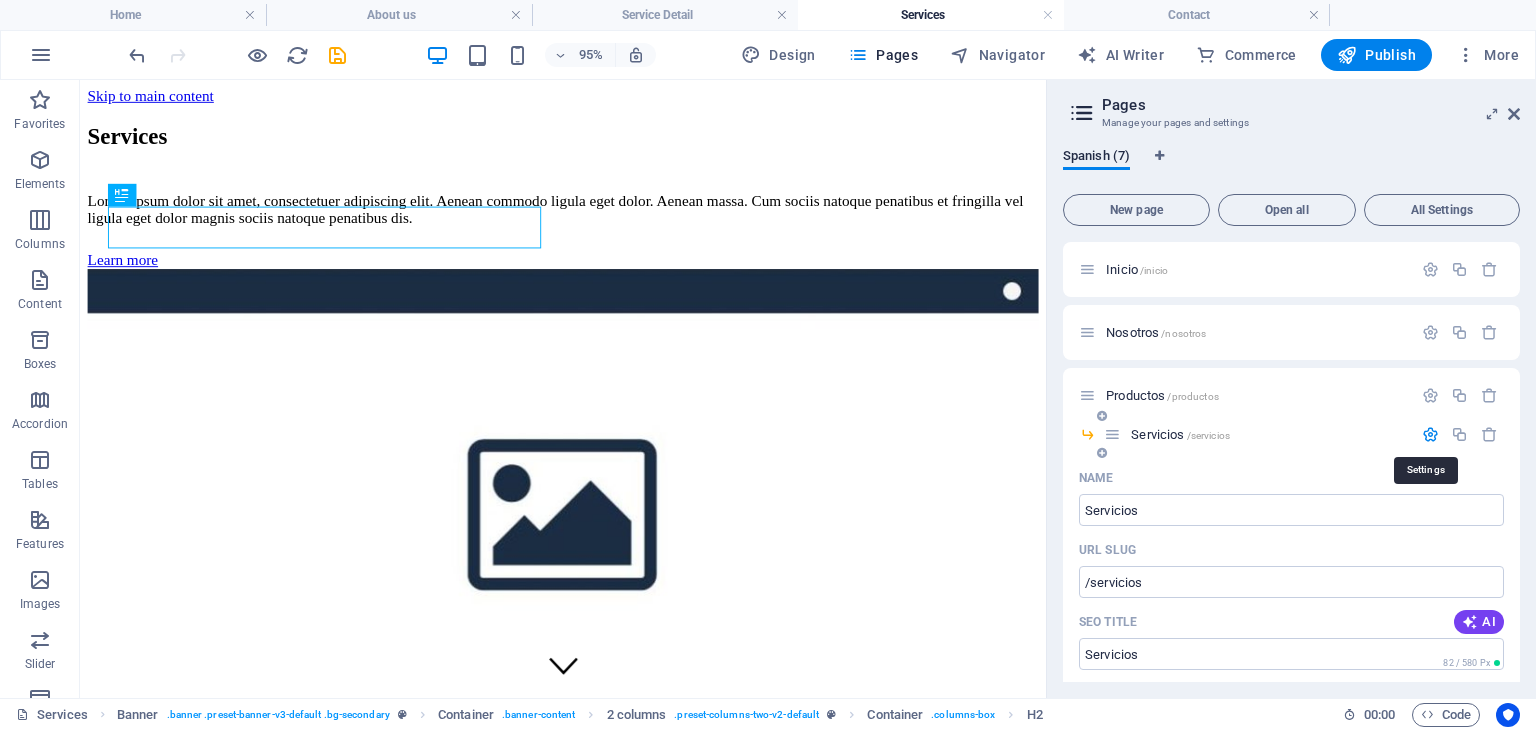 click at bounding box center (1430, 434) 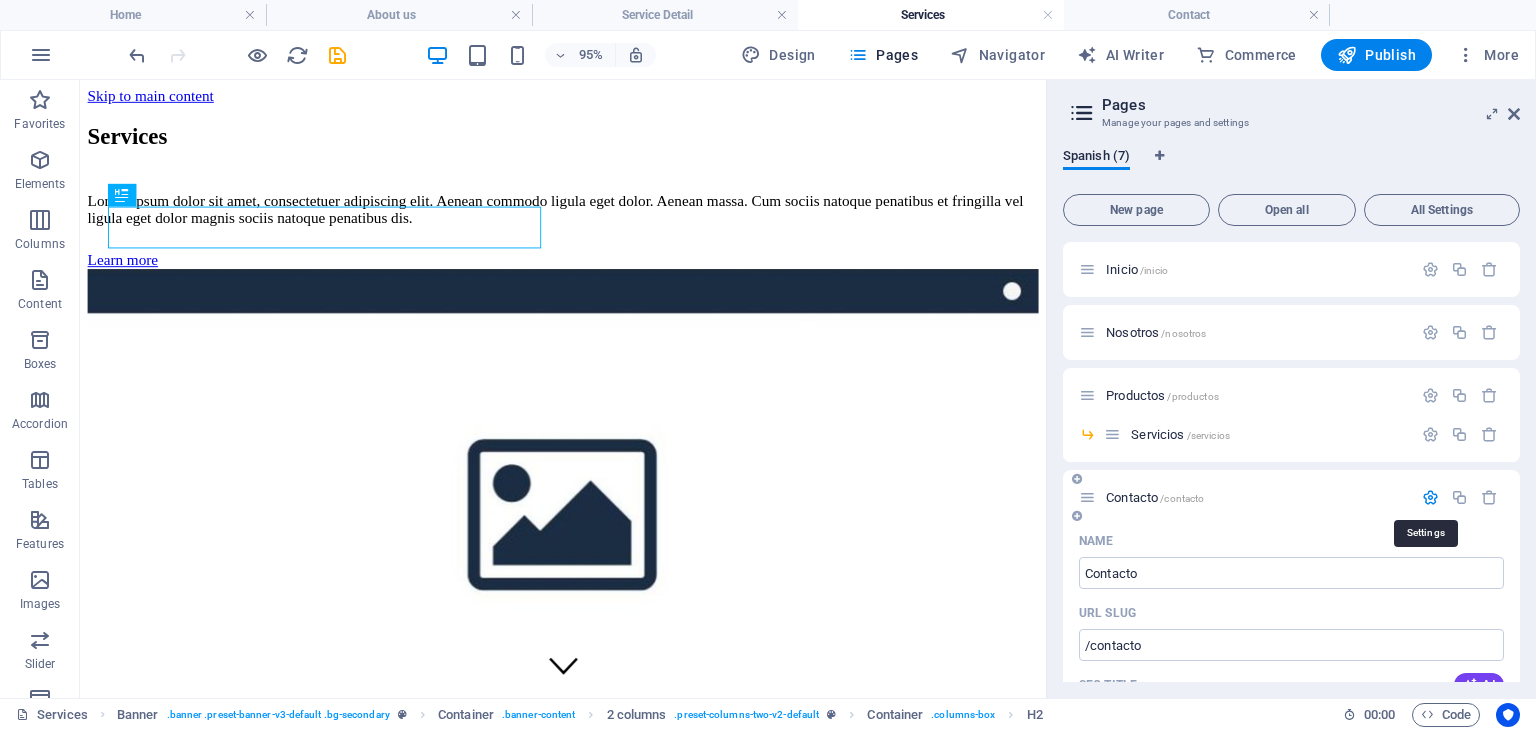 click at bounding box center [1430, 497] 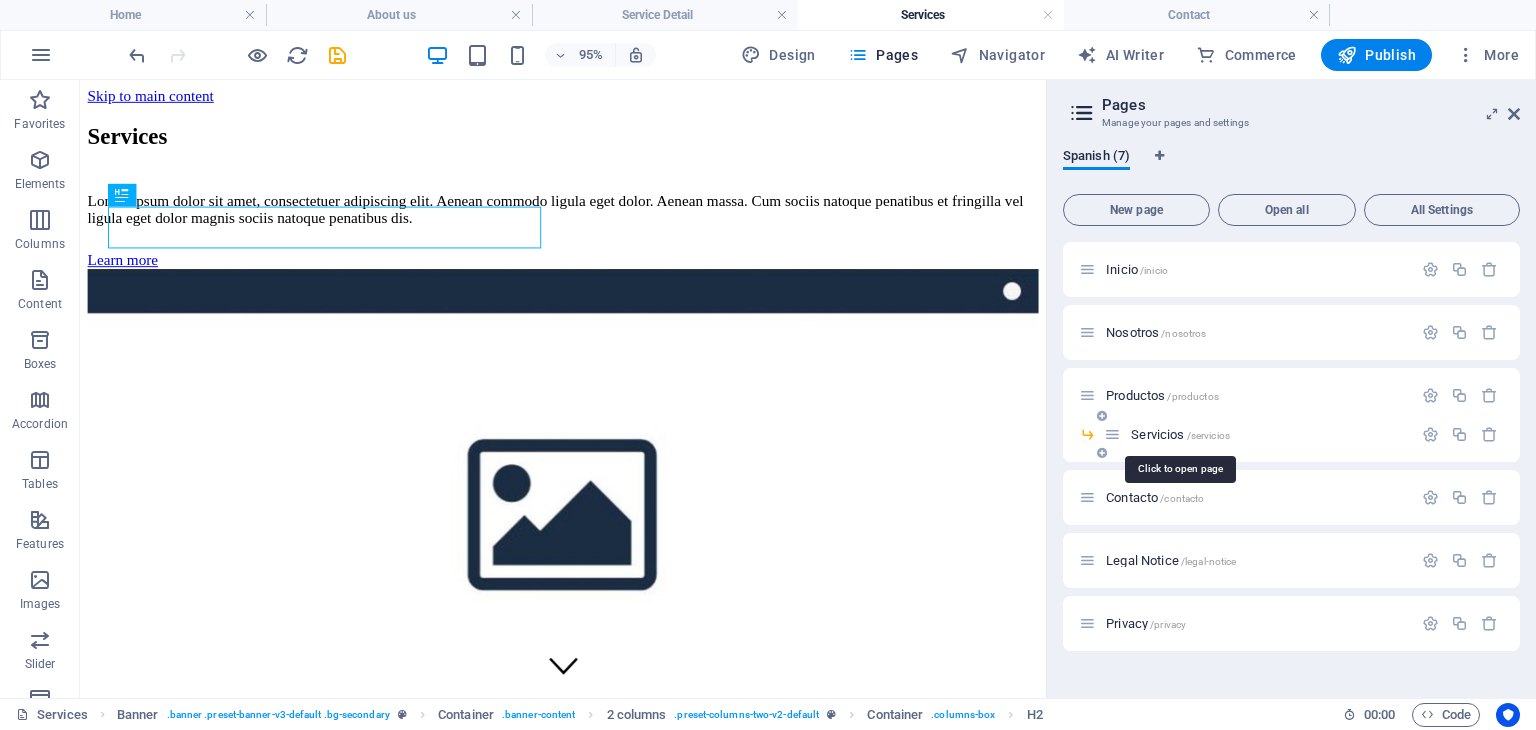 click on "Servicios /servicios" at bounding box center (1180, 434) 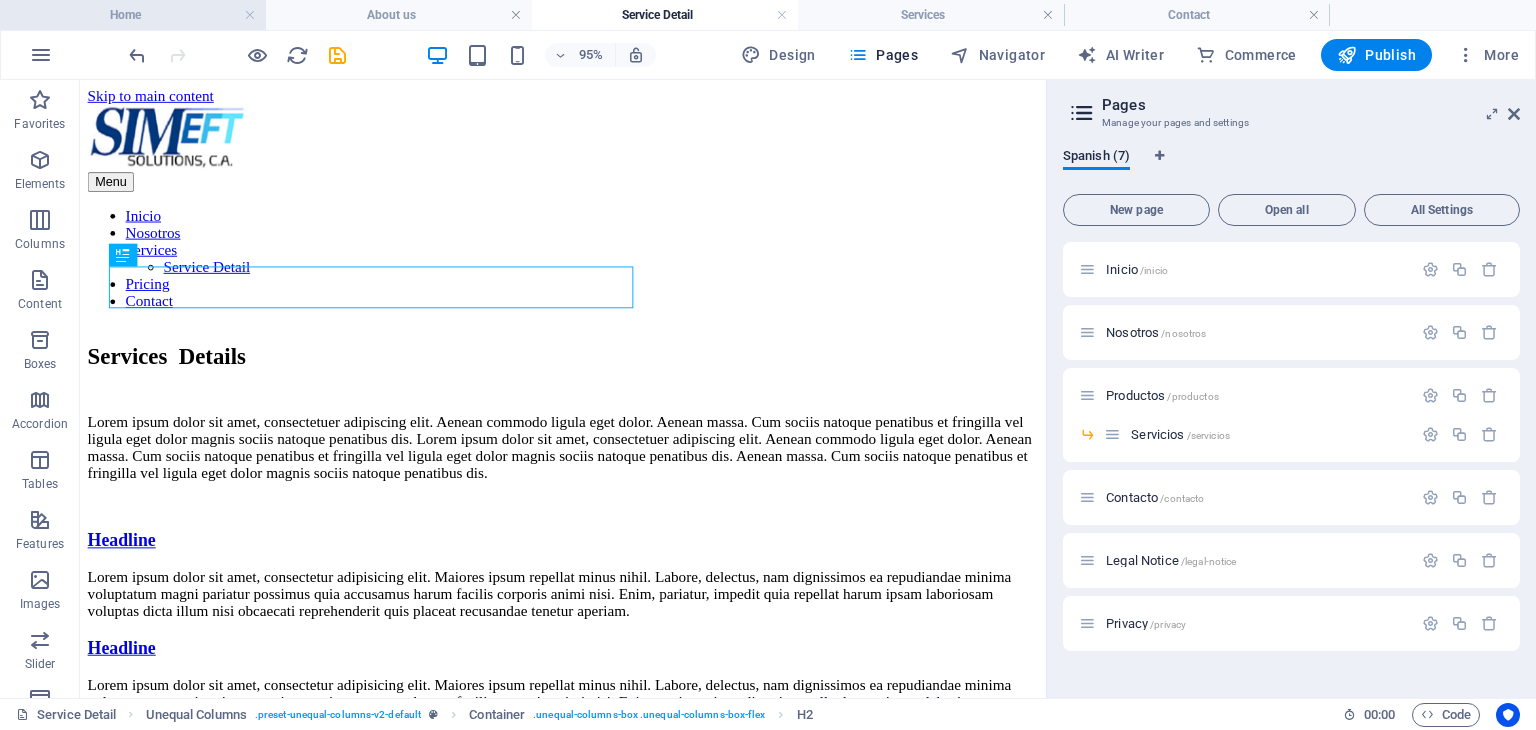 click on "Home" at bounding box center [133, 15] 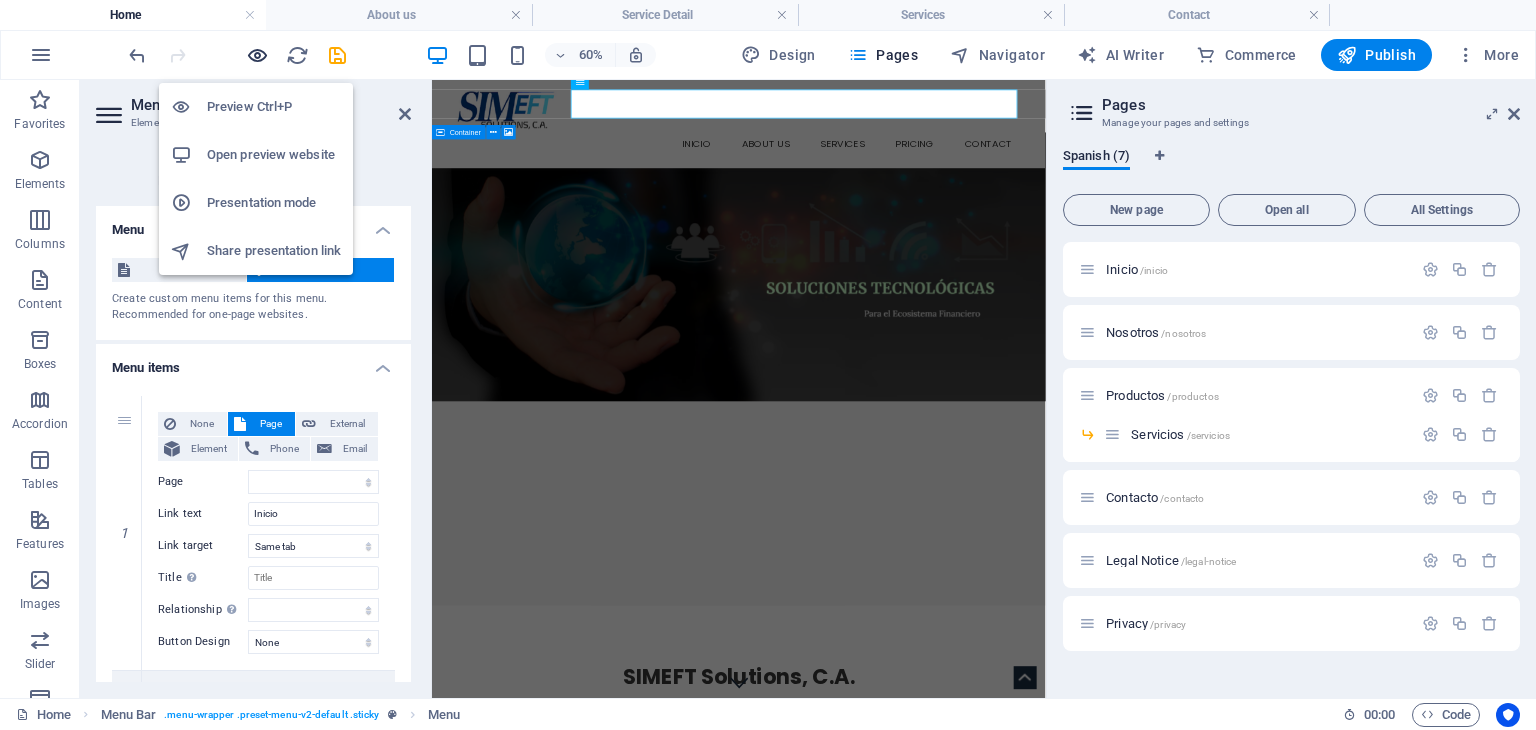 click at bounding box center [257, 55] 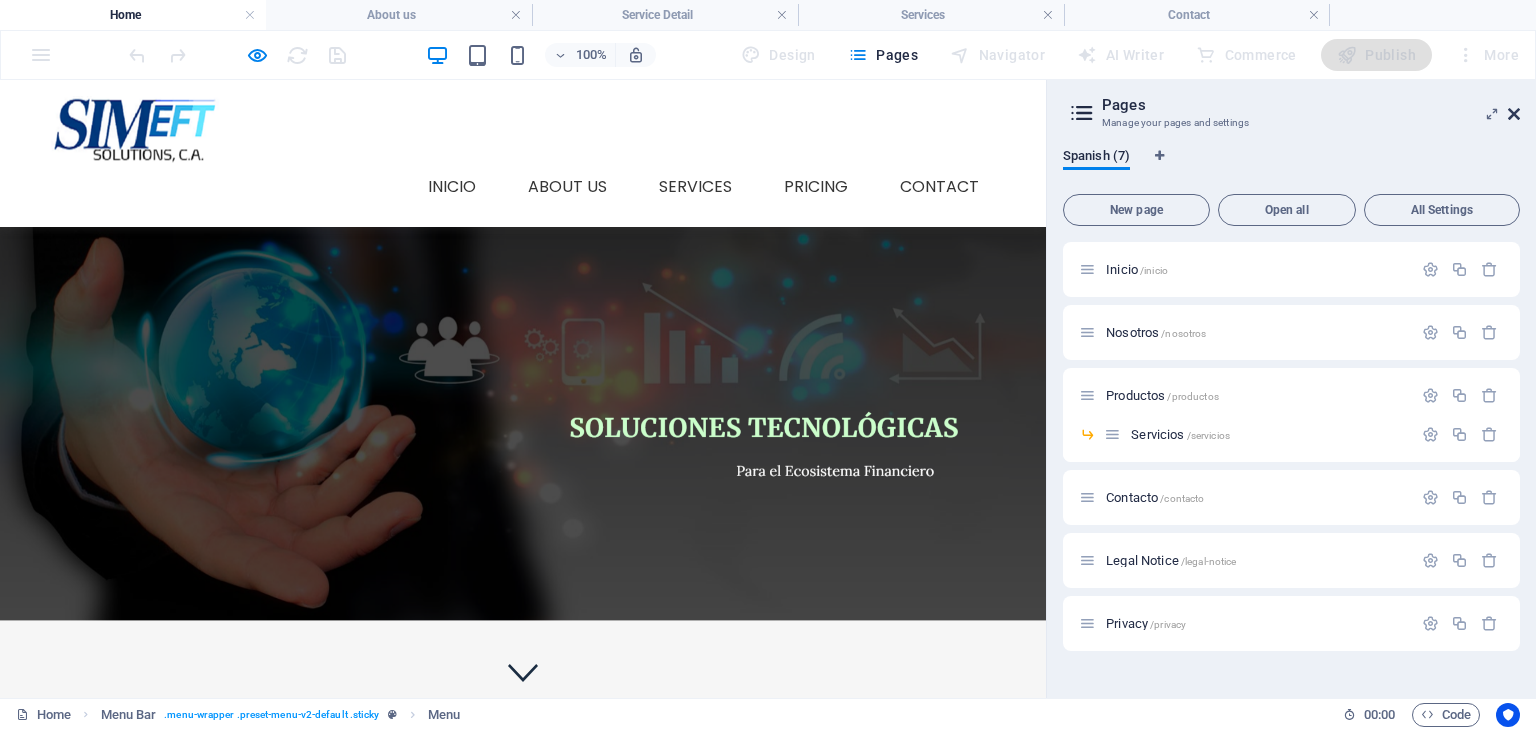click at bounding box center [1514, 114] 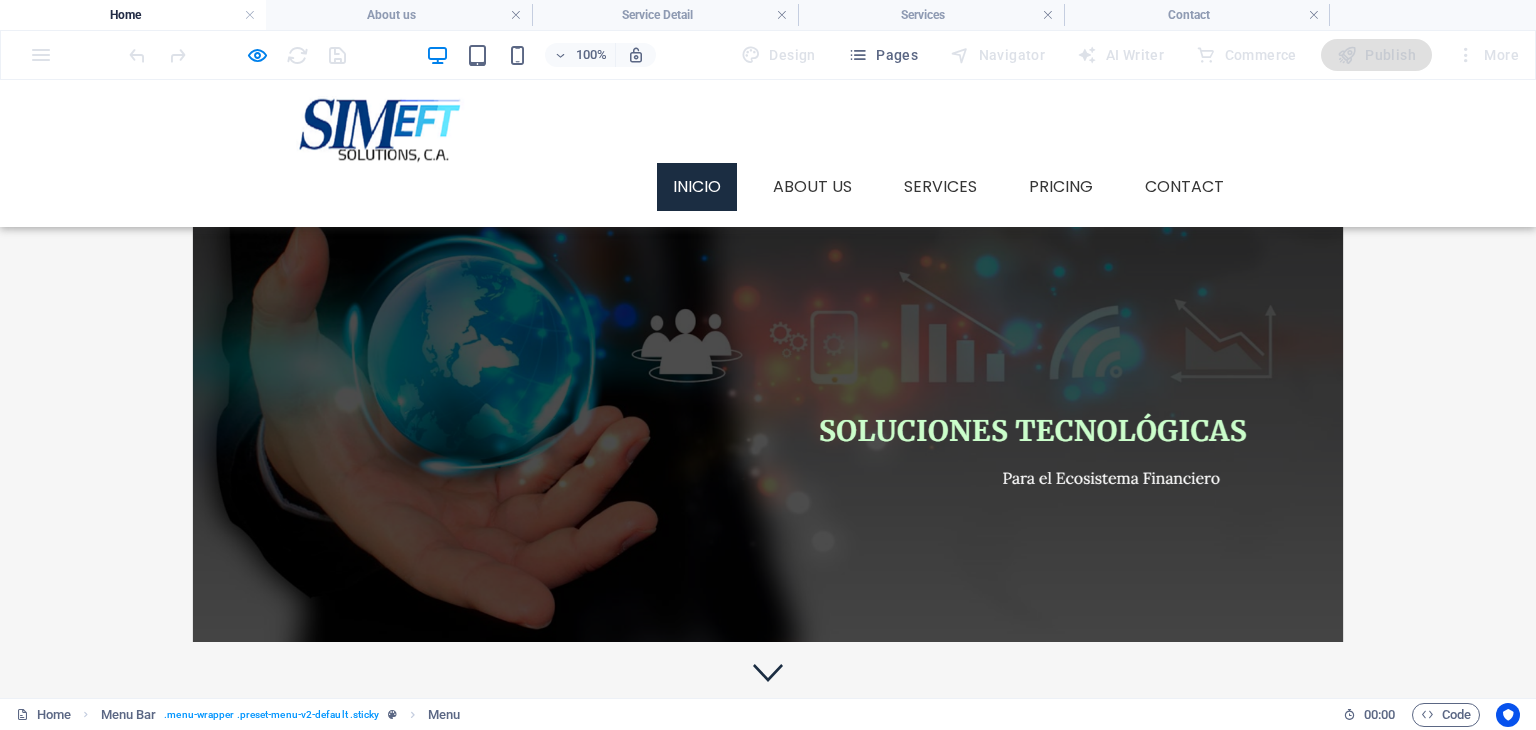 click on "Inicio" at bounding box center [697, 187] 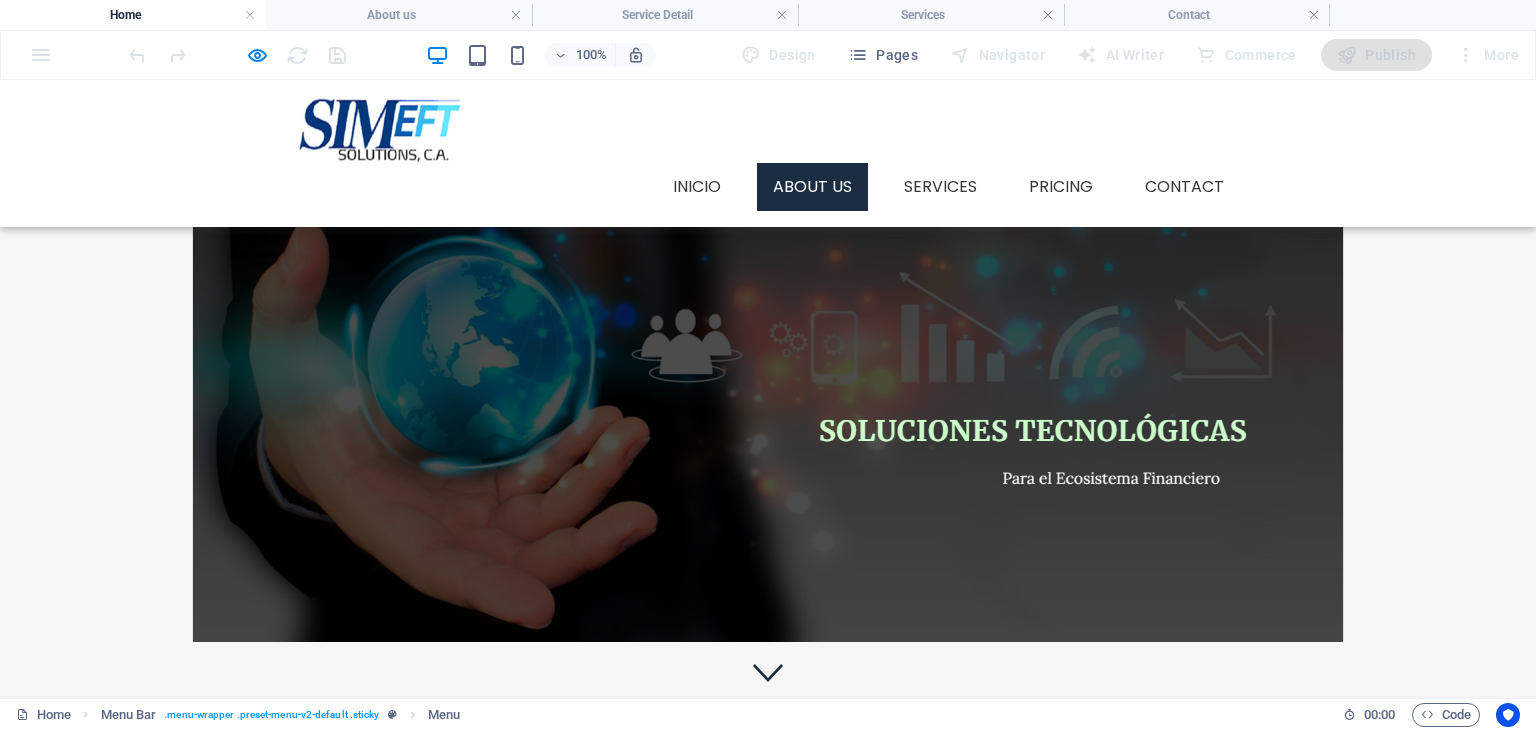click on "About us" at bounding box center (812, 187) 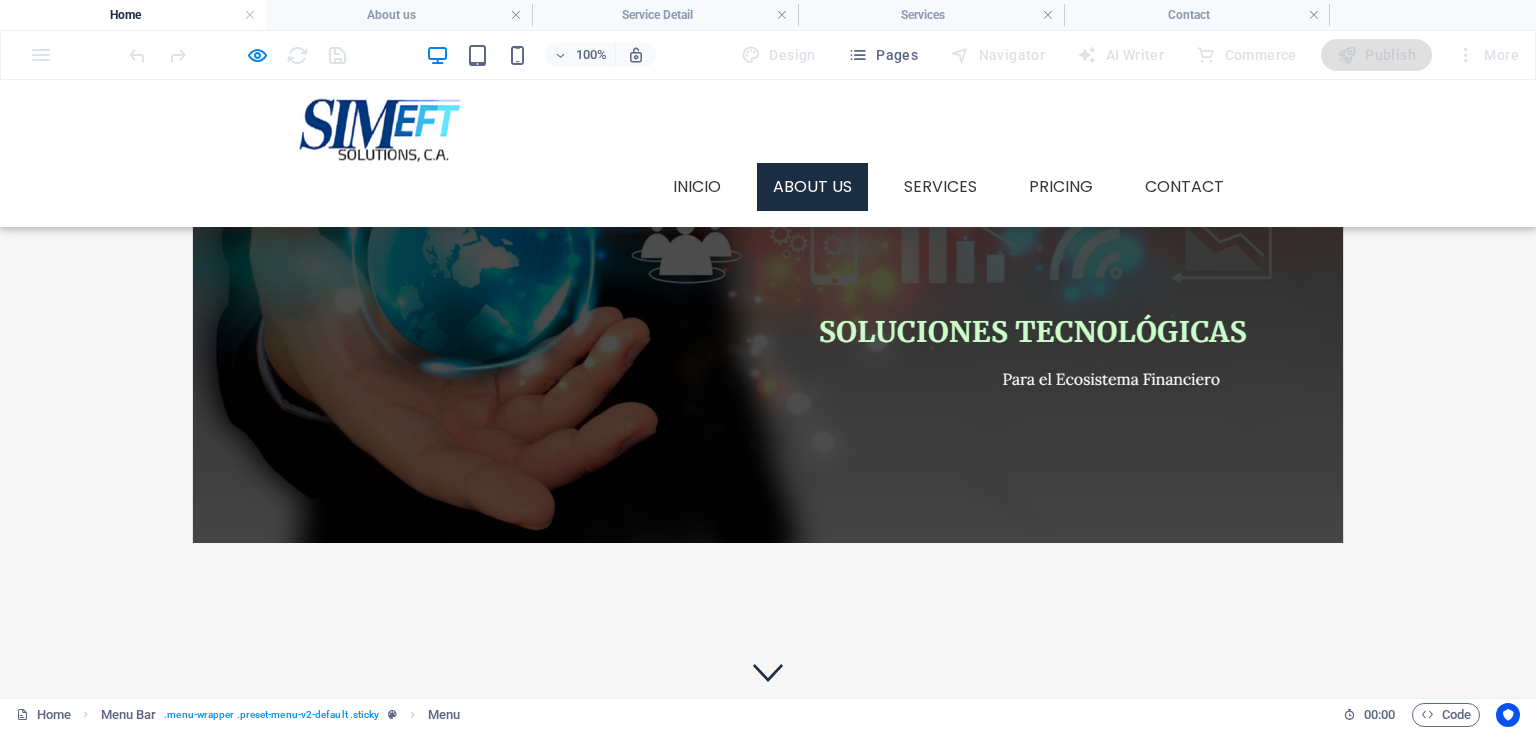 scroll, scrollTop: 1526, scrollLeft: 0, axis: vertical 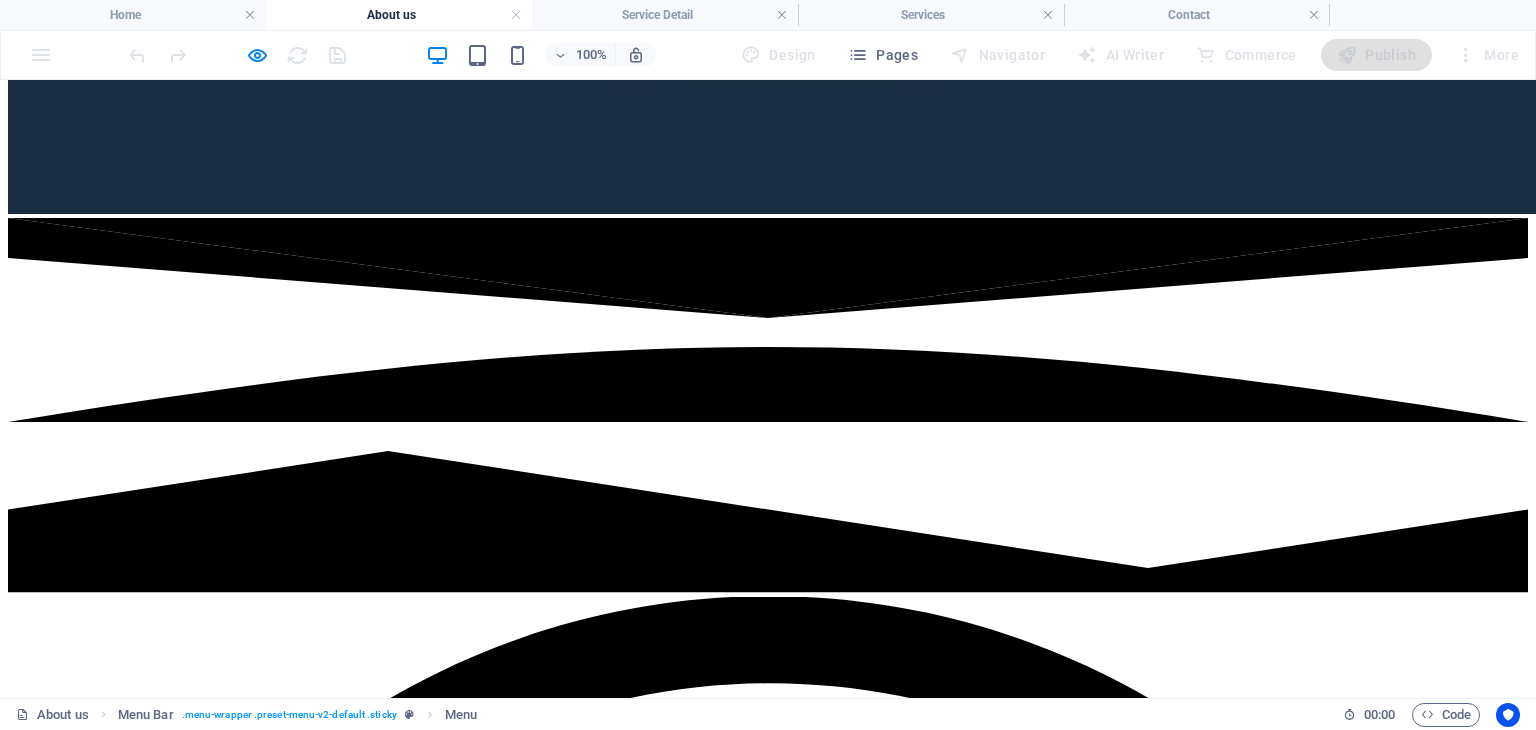 click on "Services" at bounding box center [75, 7946] 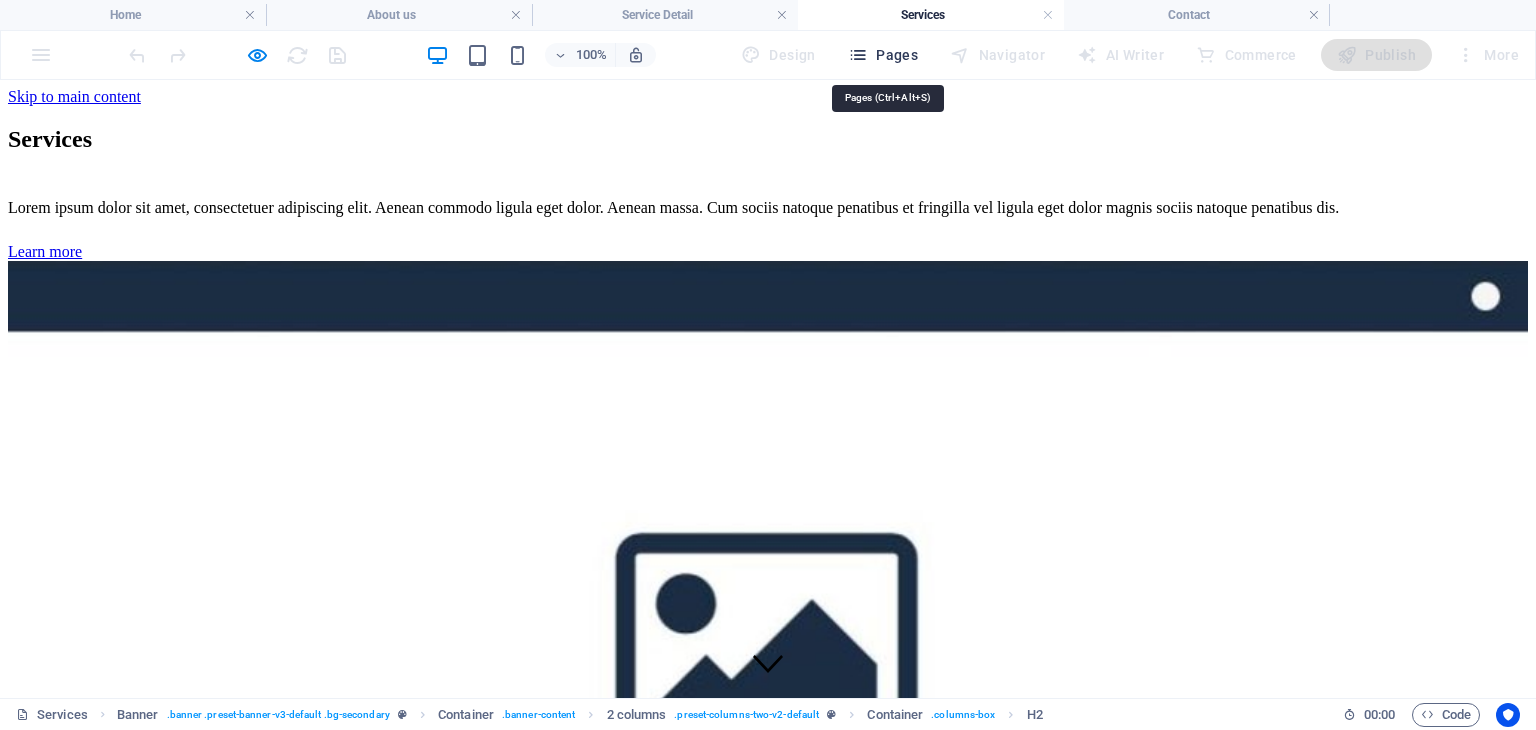 click at bounding box center (858, 55) 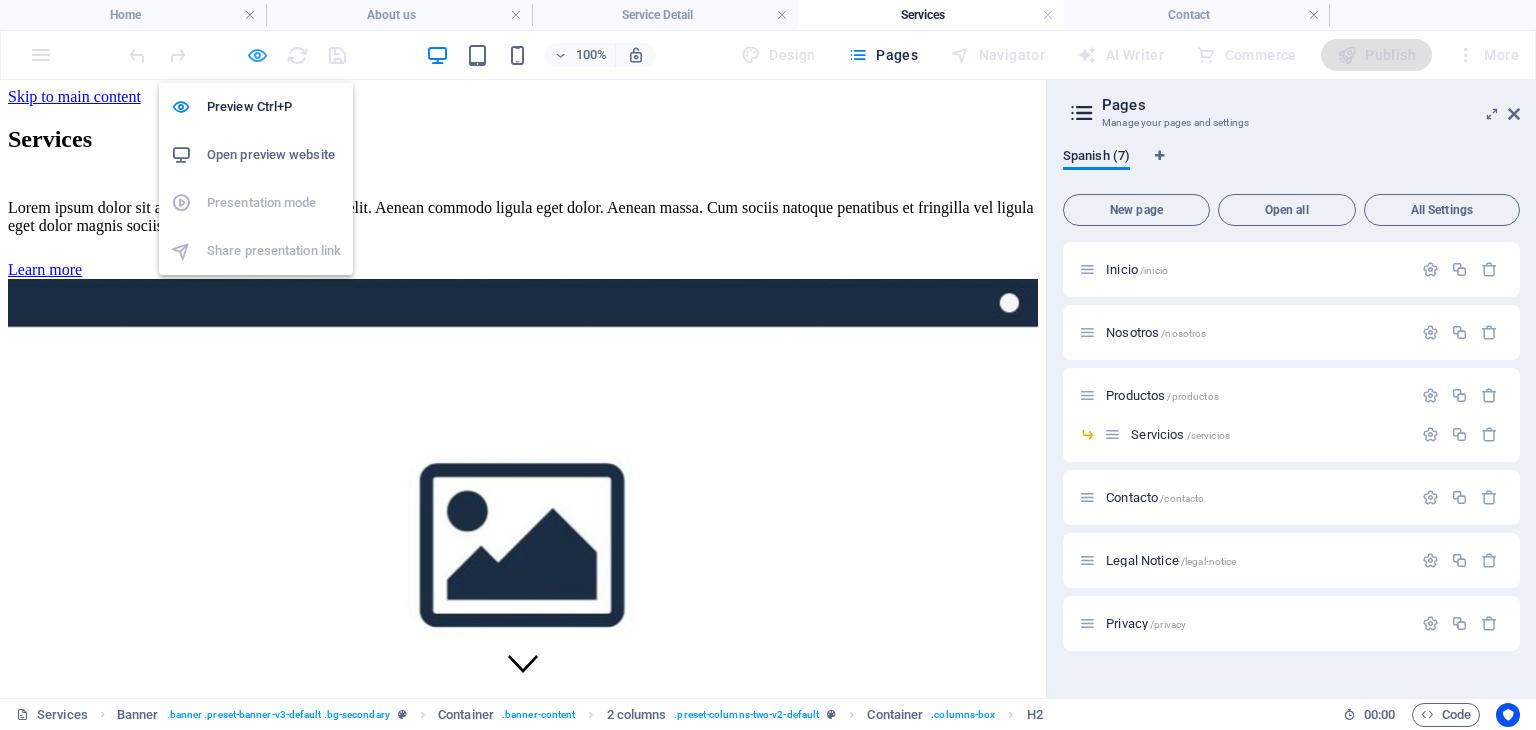 click at bounding box center [257, 55] 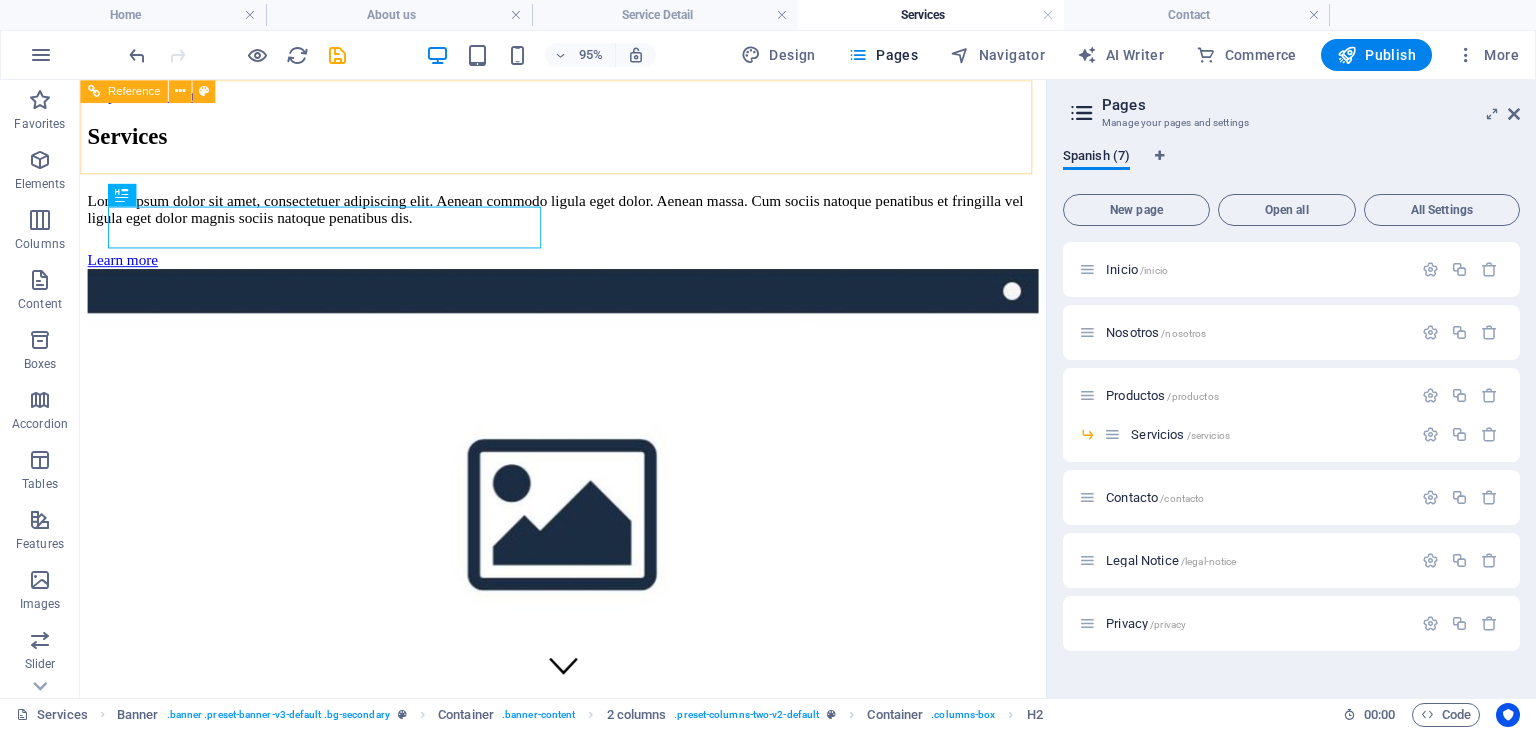 click on "Inicio Nosotros Services Service Detail Pricing Contact" at bounding box center [588, 10335] 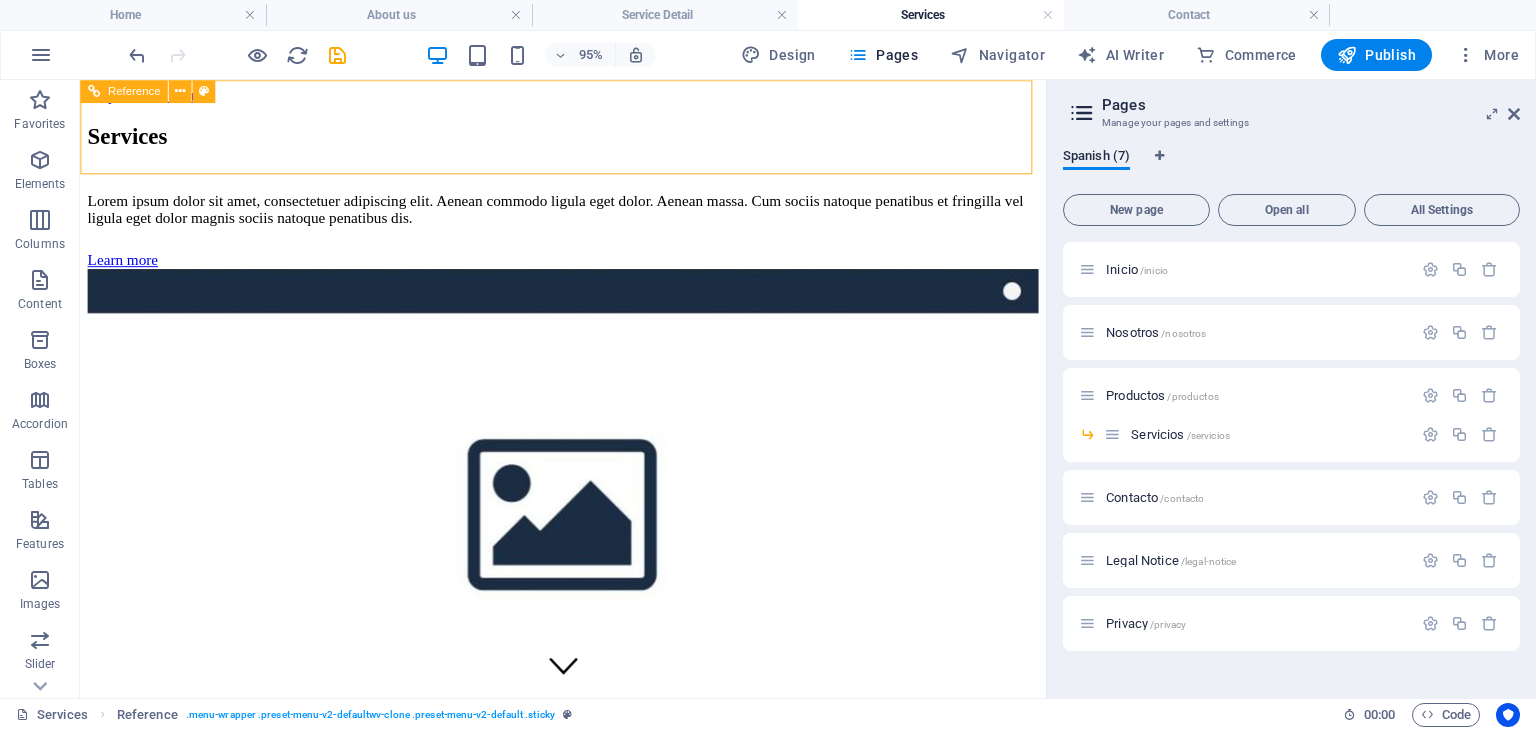 click on "Inicio Nosotros Services Service Detail Pricing Contact" at bounding box center [588, 10335] 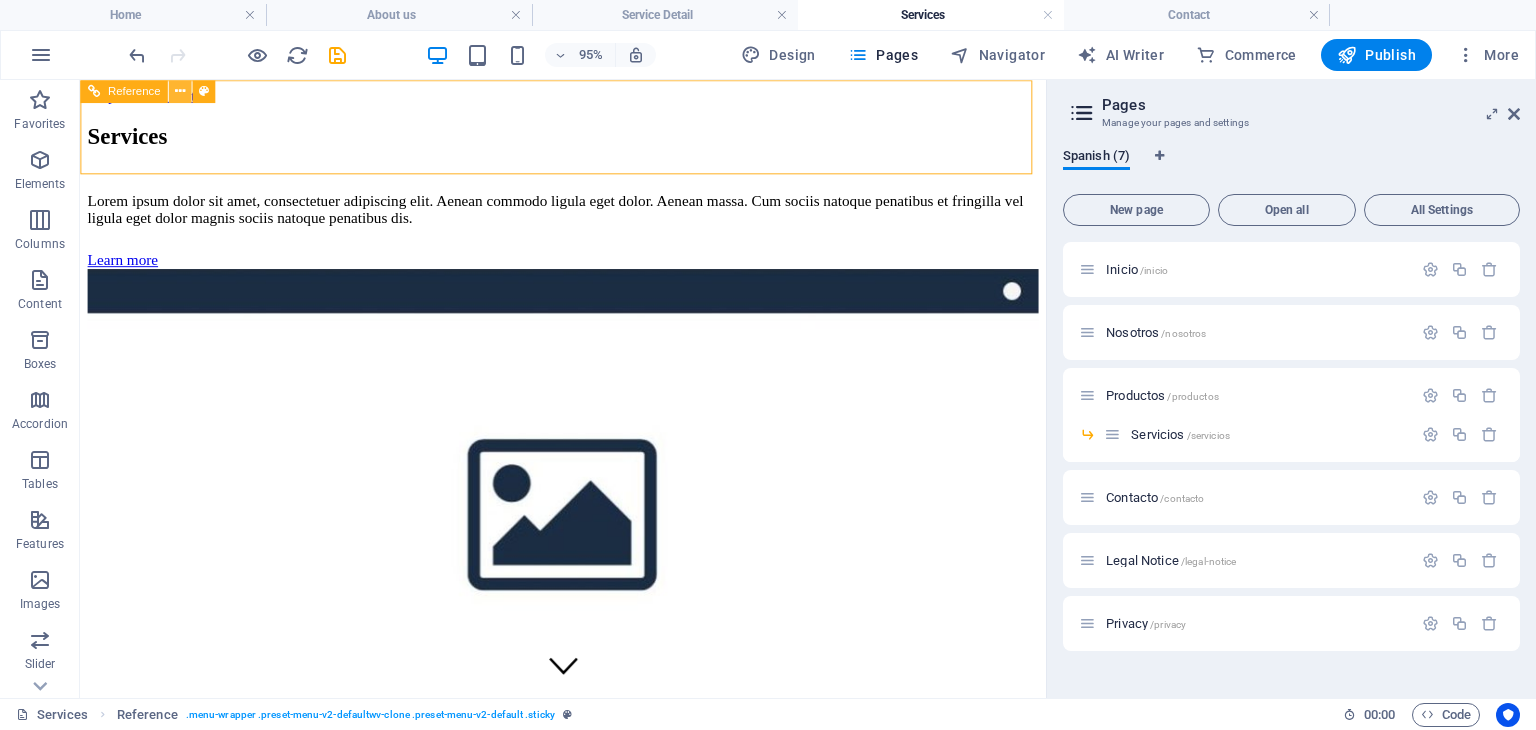 click at bounding box center (180, 91) 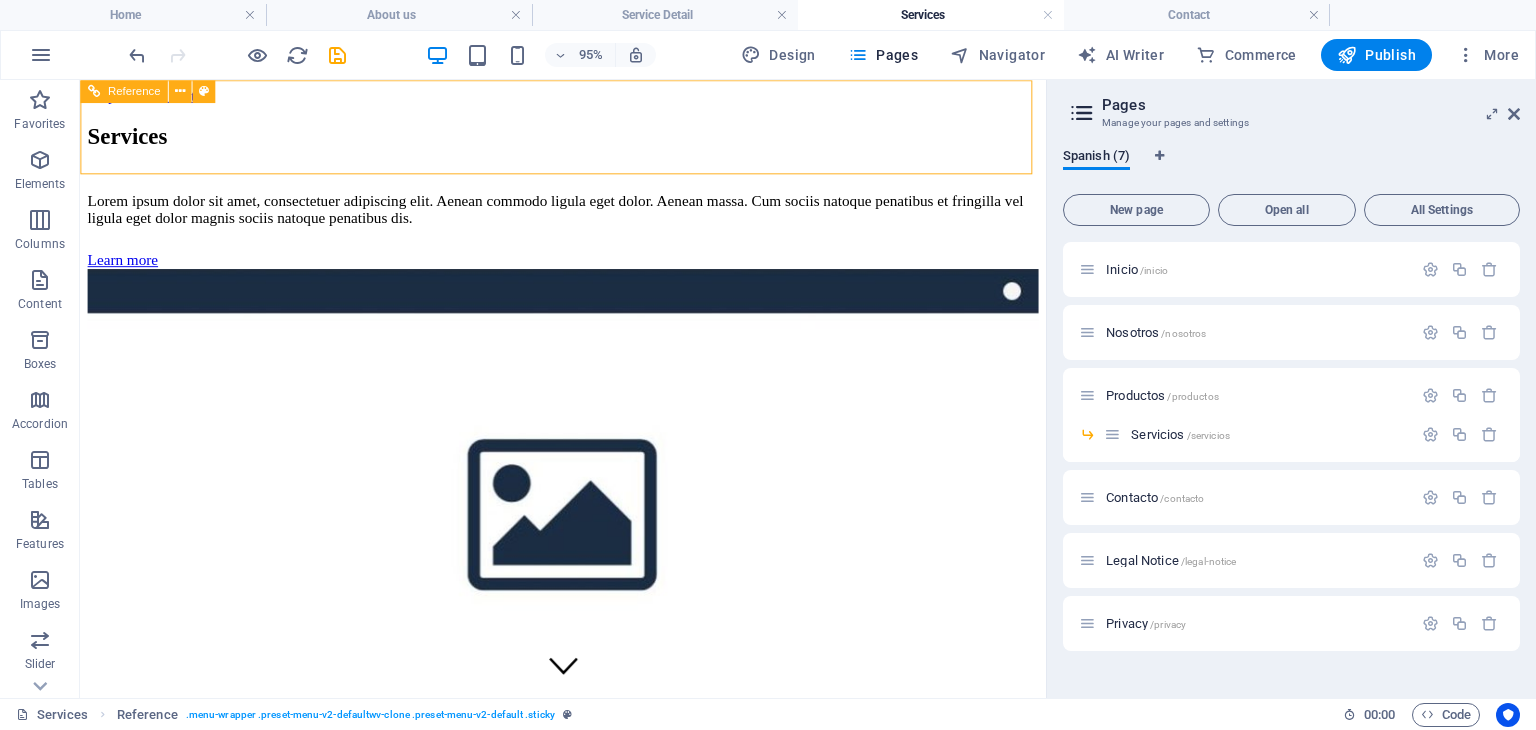 click on "Inicio Nosotros Services Service Detail Pricing Contact" at bounding box center (588, 10335) 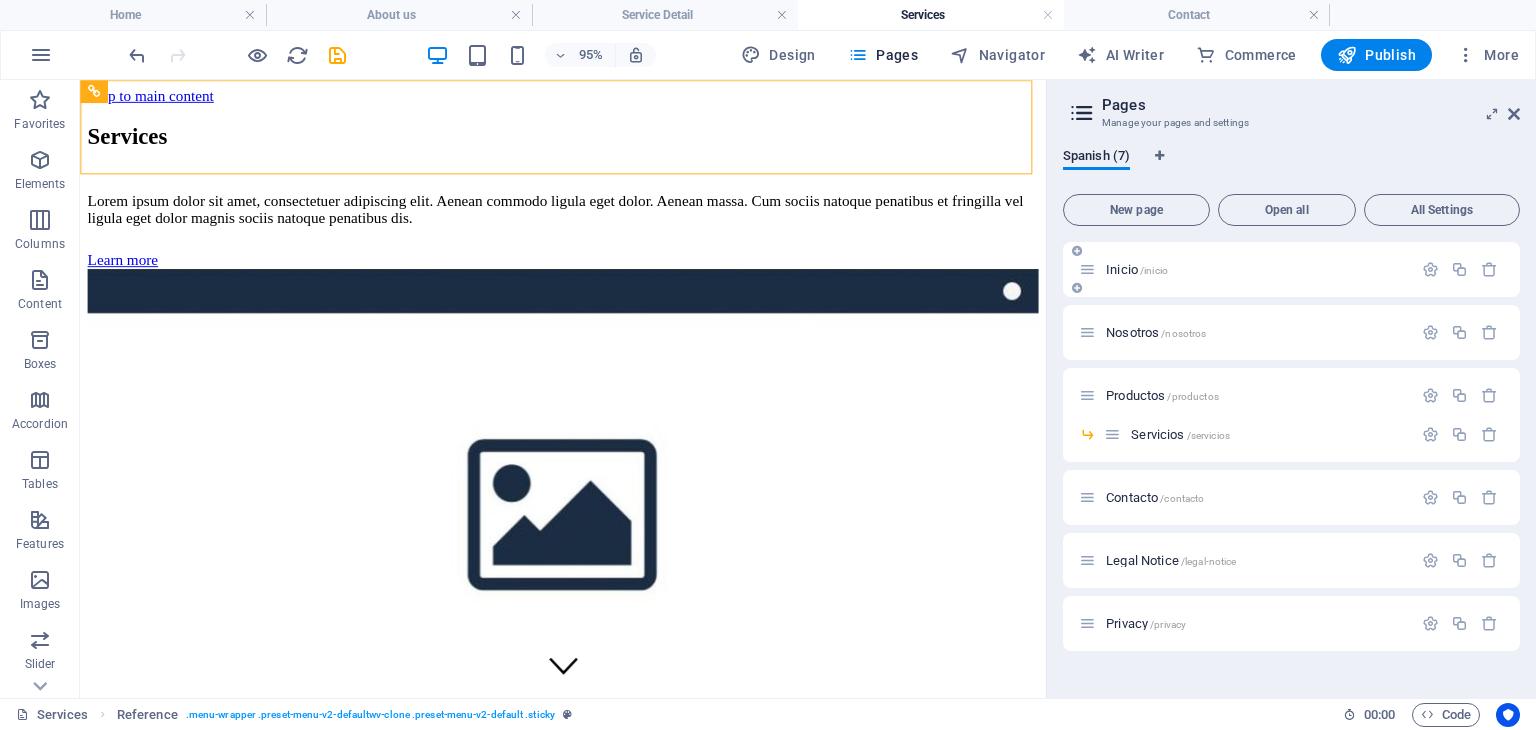 click on "/inicio" at bounding box center (1154, 270) 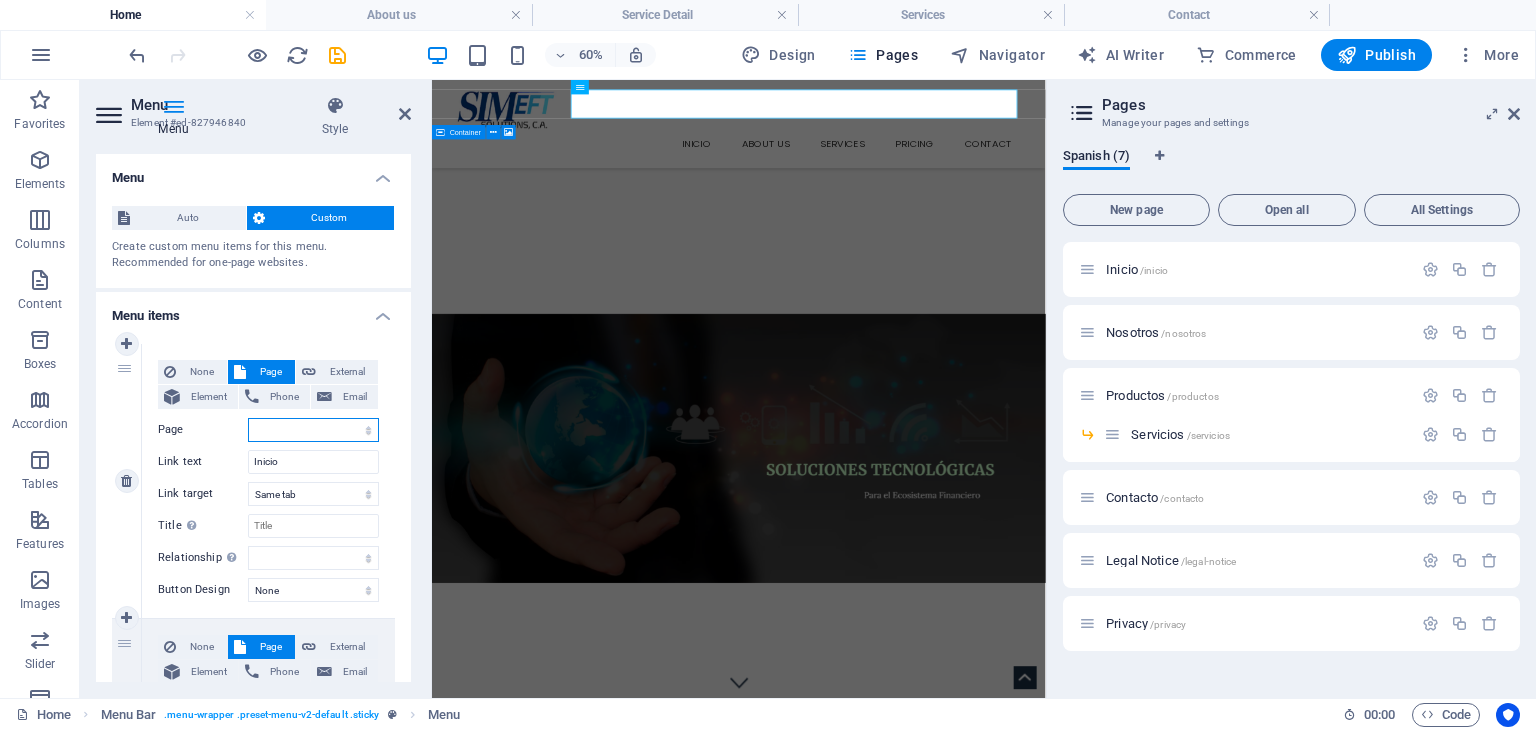 click on "Inicio Nosotros Productos -- Servicios Contacto Legal Notice Privacy" at bounding box center (313, 430) 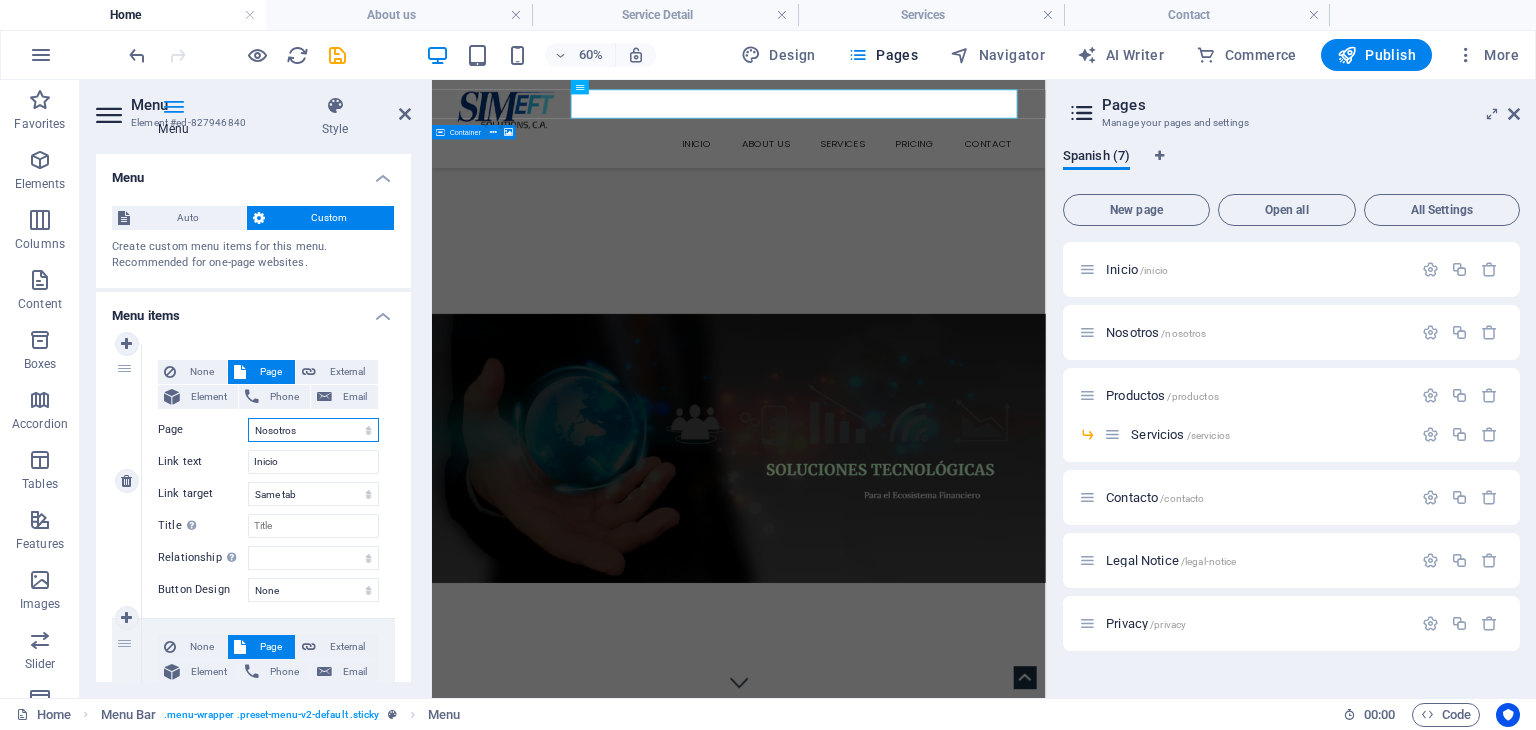 click on "Inicio Nosotros Productos -- Servicios Contacto Legal Notice Privacy" at bounding box center (313, 430) 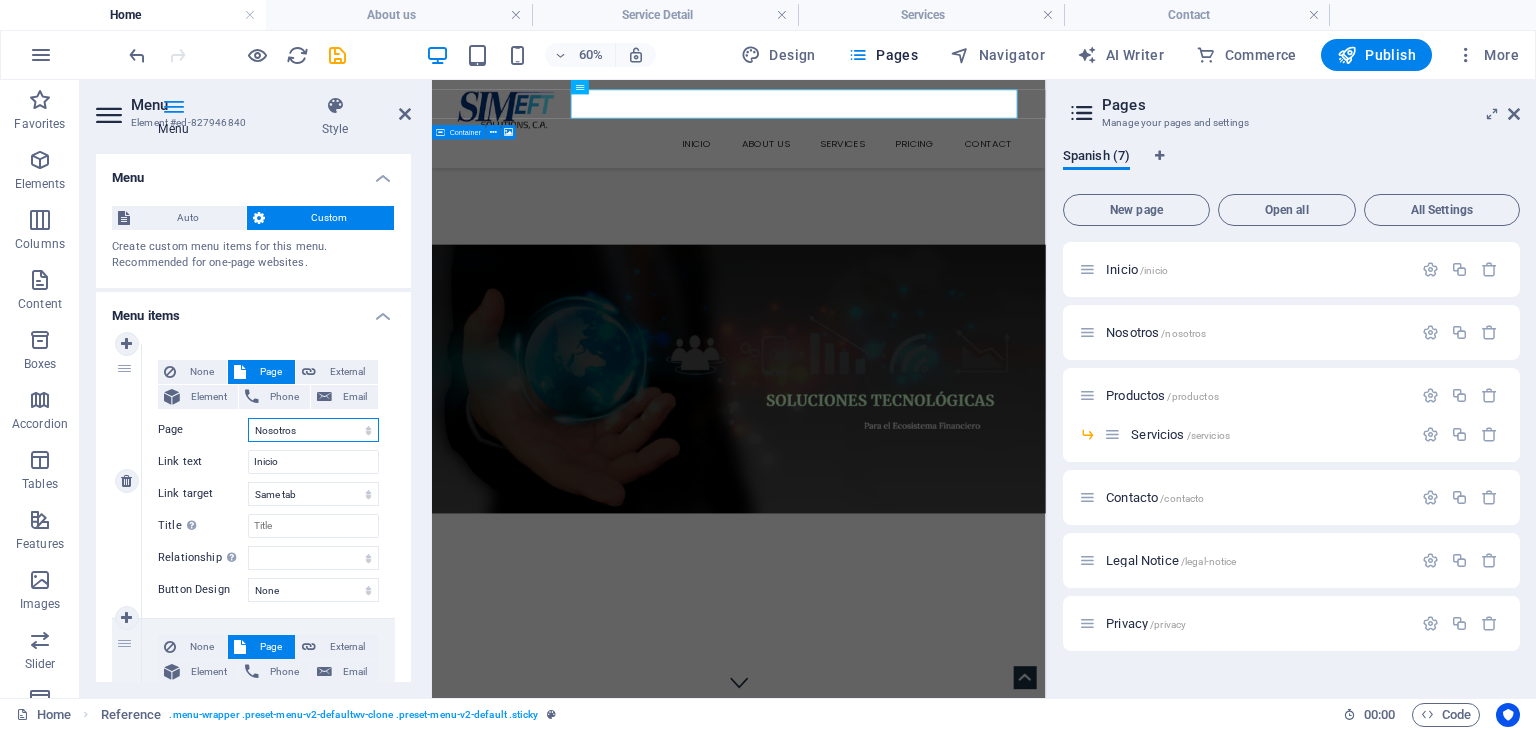 click on "Inicio Nosotros Productos -- Servicios Contacto Legal Notice Privacy" at bounding box center (313, 430) 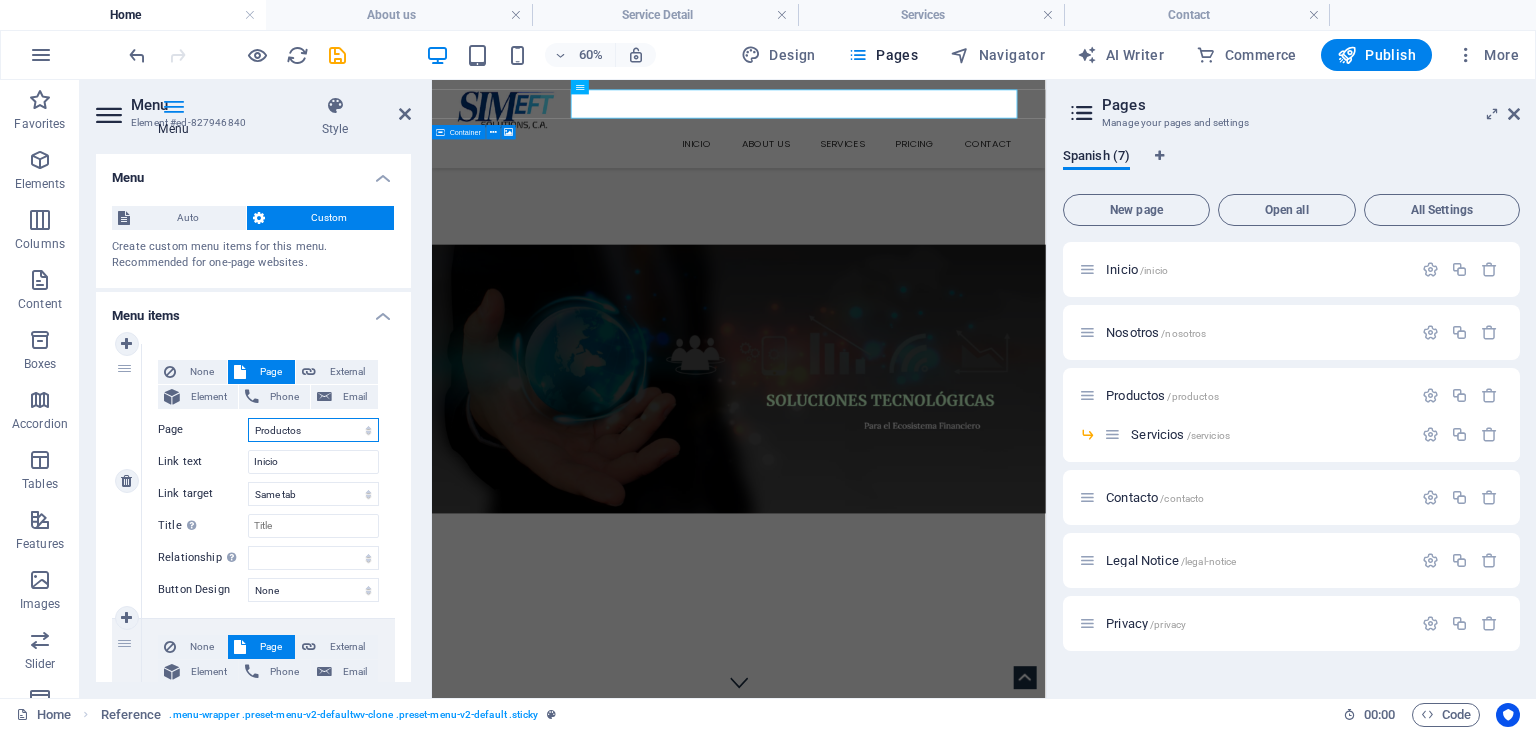 click on "Inicio Nosotros Productos -- Servicios Contacto Legal Notice Privacy" at bounding box center [313, 430] 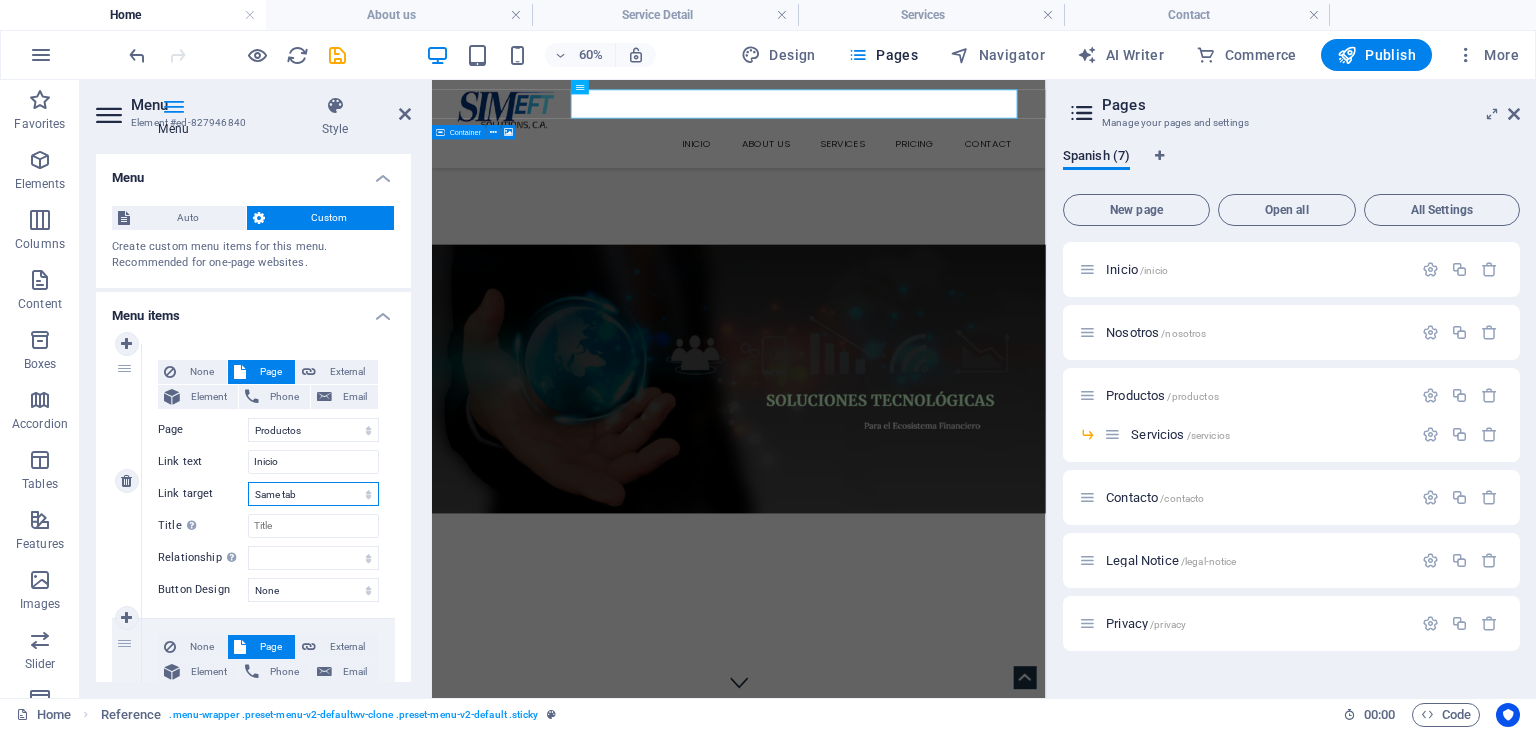 click on "New tab Same tab Overlay" at bounding box center (313, 494) 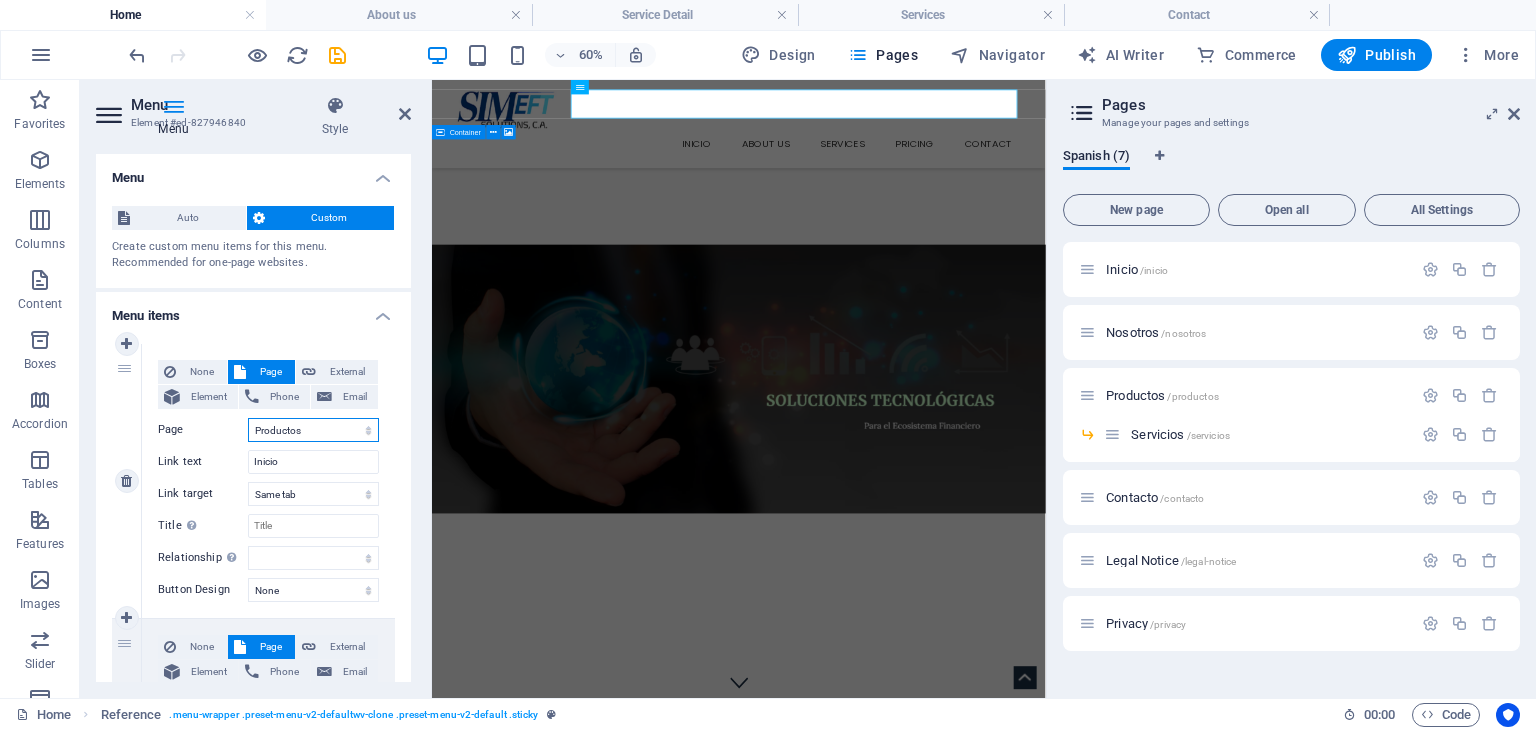 click on "Inicio Nosotros Productos -- Servicios Contacto Legal Notice Privacy" at bounding box center [313, 430] 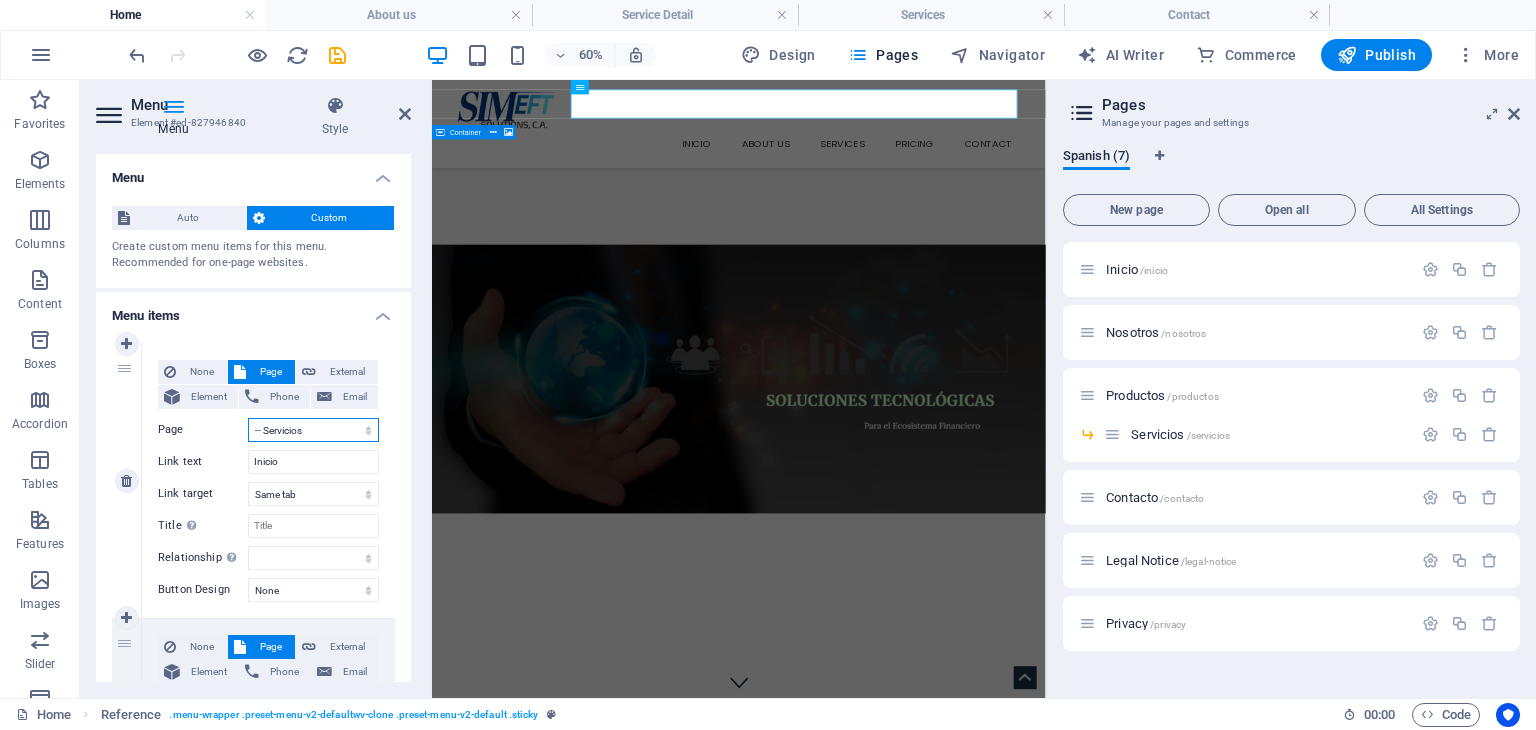 click on "Inicio Nosotros Productos -- Servicios Contacto Legal Notice Privacy" at bounding box center [313, 430] 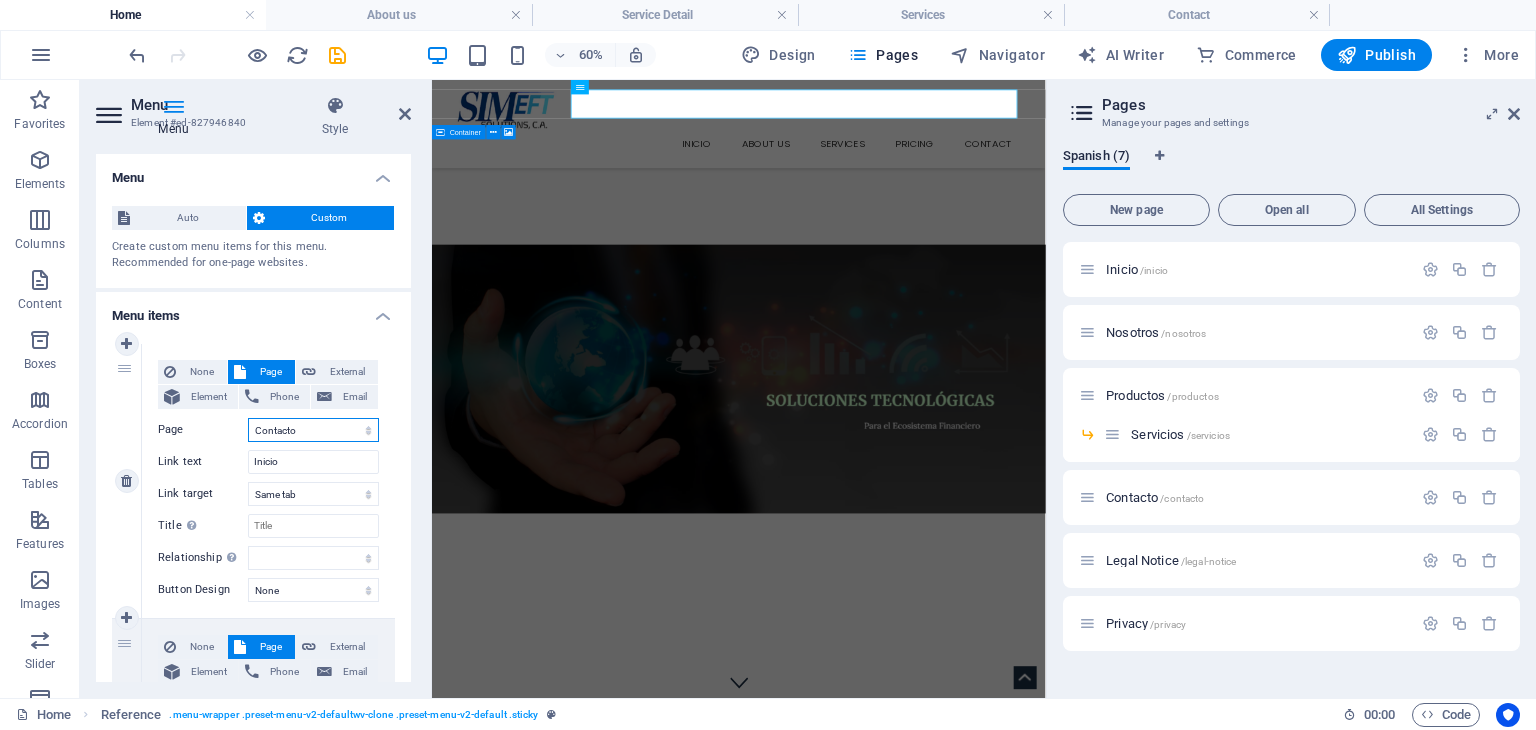 click on "Inicio Nosotros Productos -- Servicios Contacto Legal Notice Privacy" at bounding box center [313, 430] 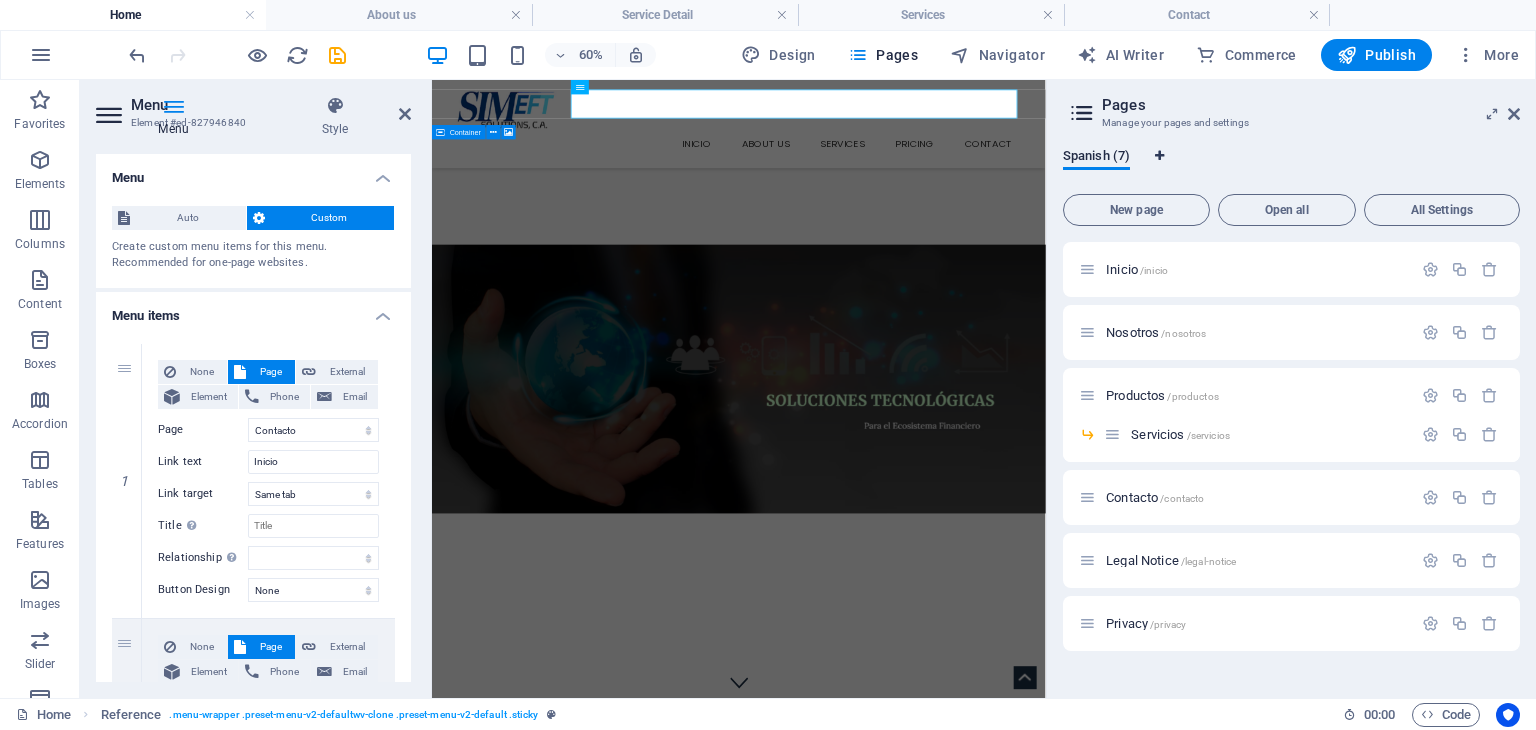 click at bounding box center [1159, 156] 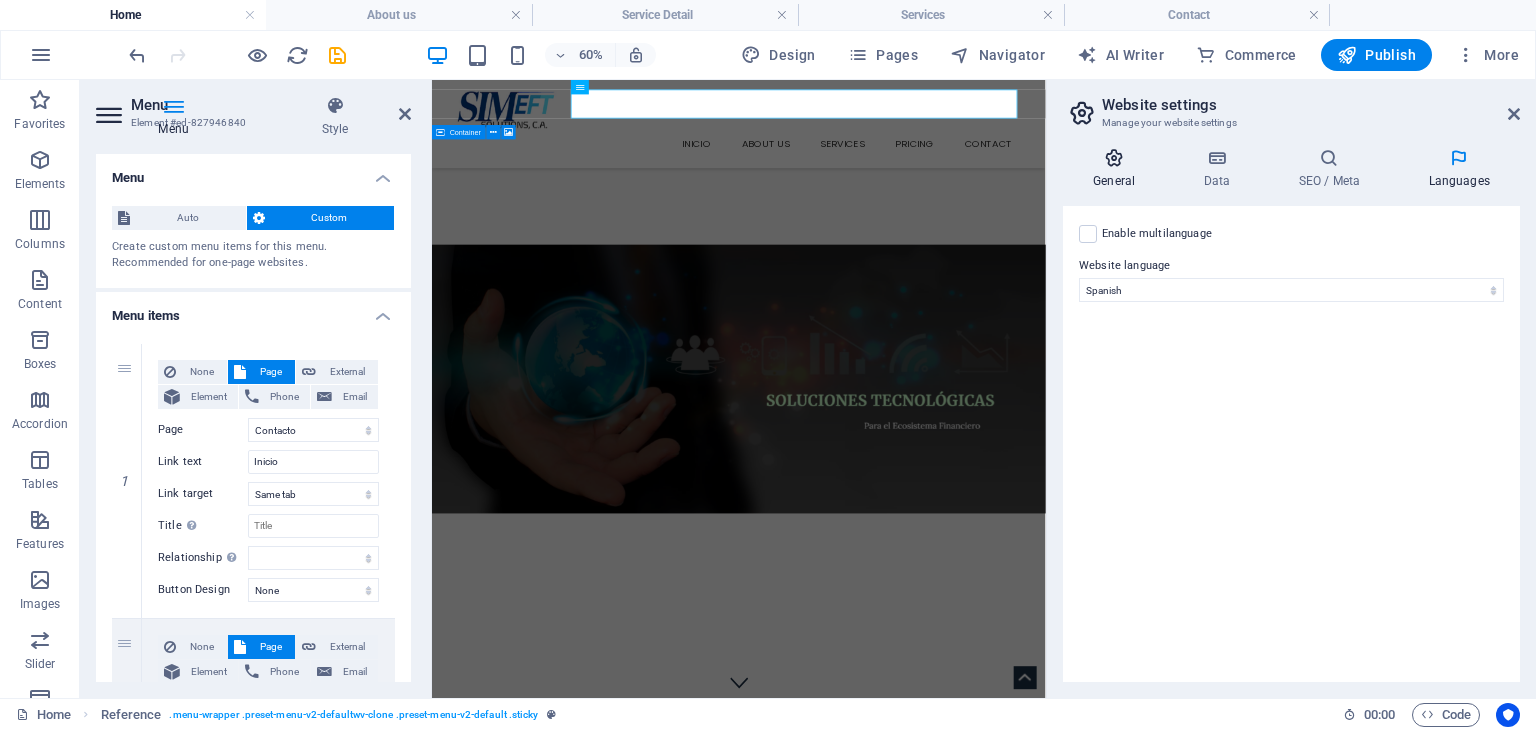 click at bounding box center [1114, 158] 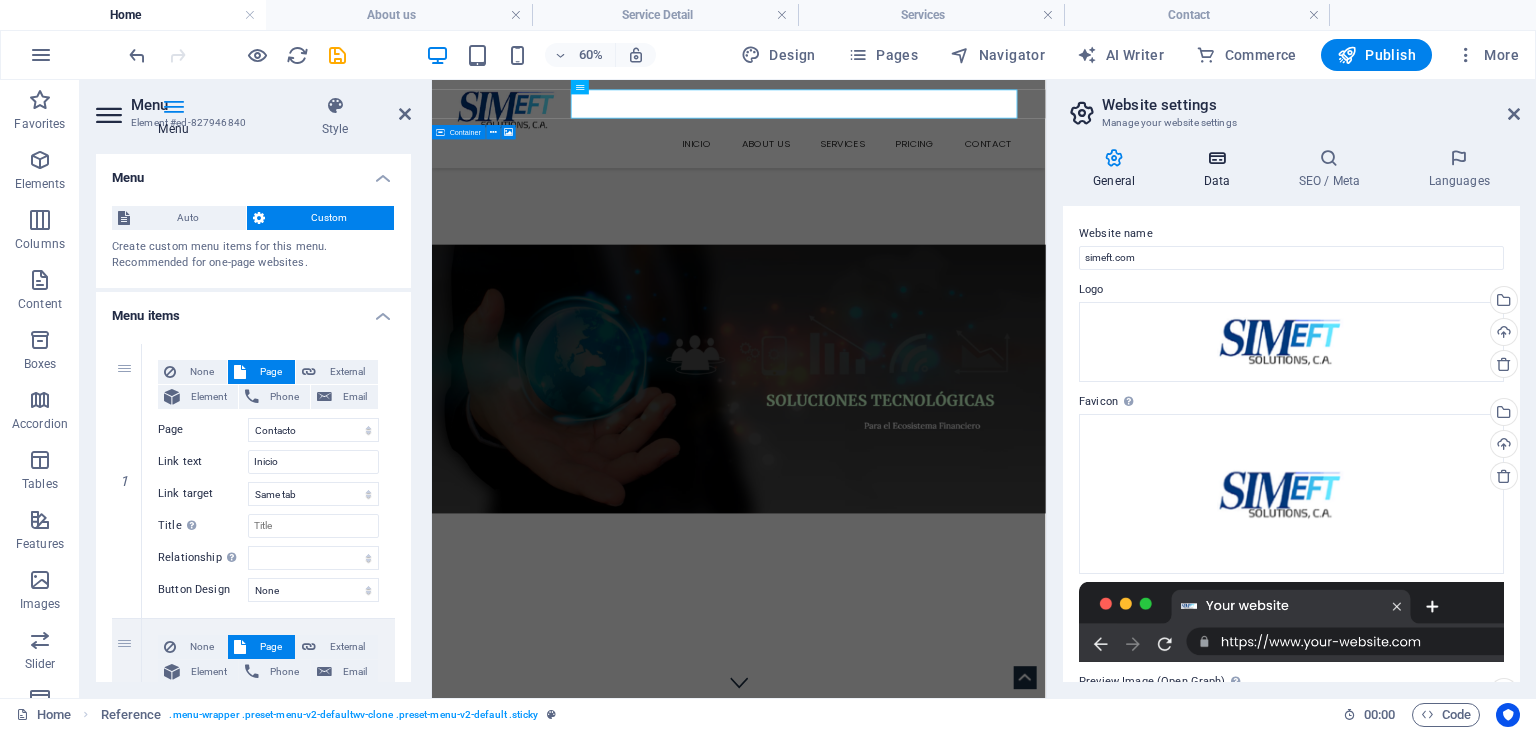 click on "Data" at bounding box center [1220, 169] 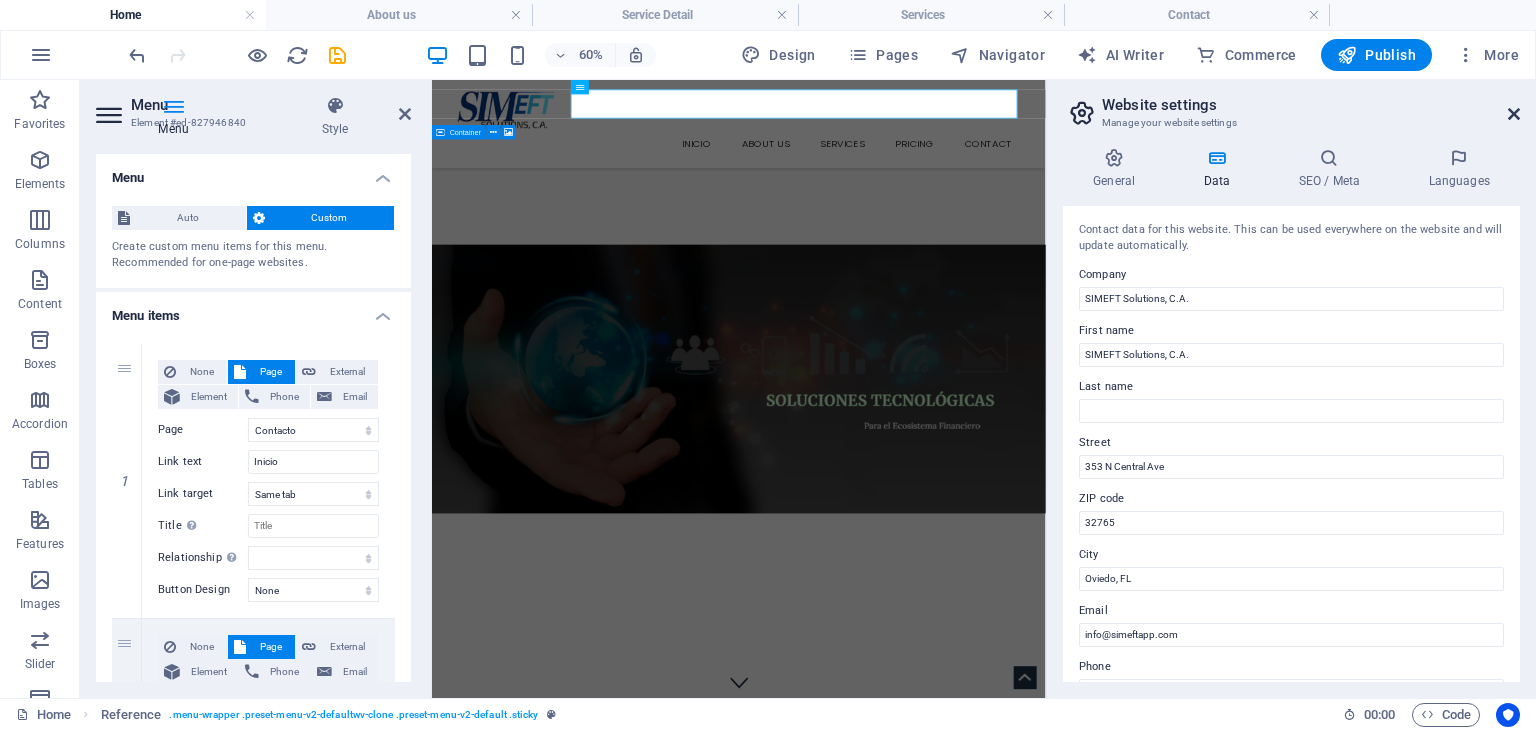 click at bounding box center (1514, 114) 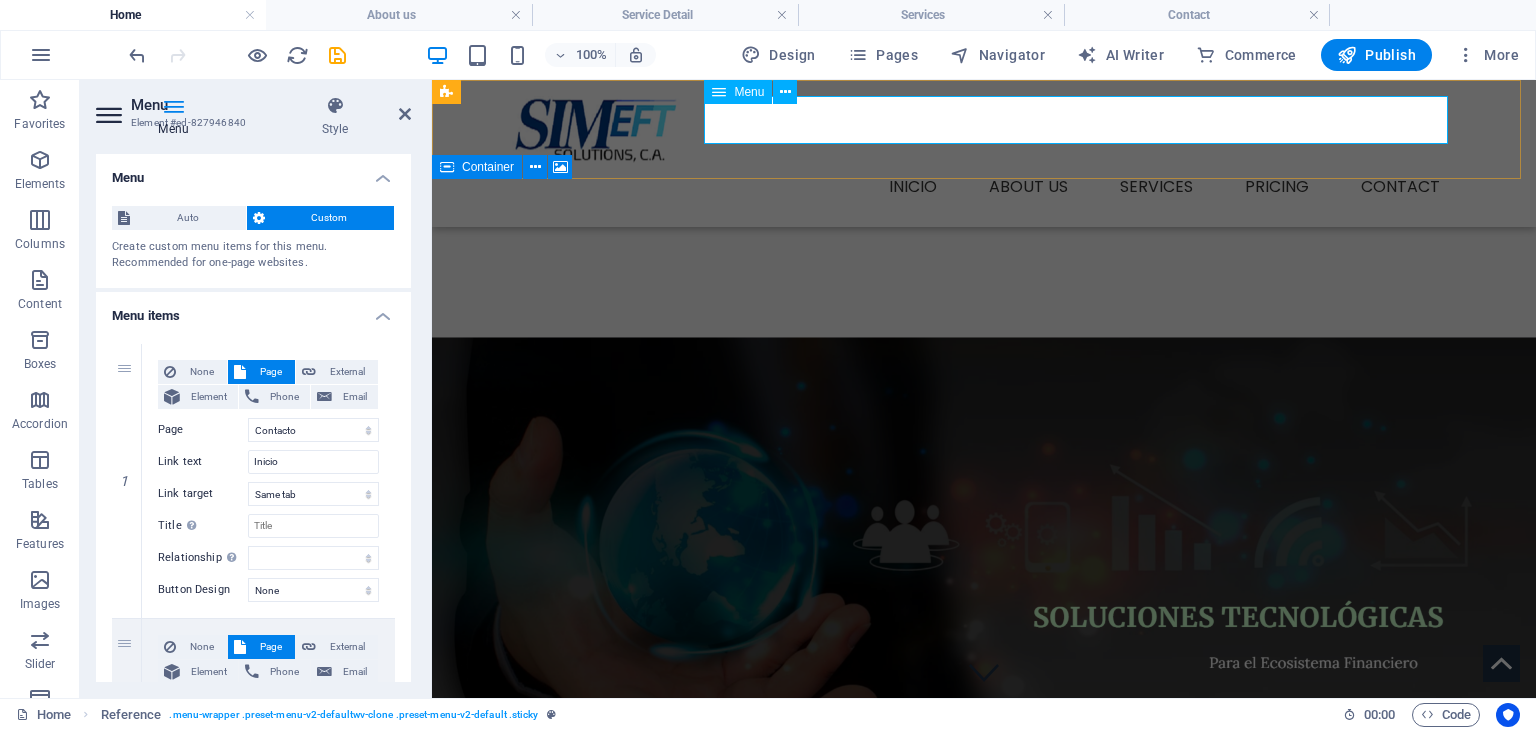 click on "Inicio About us Services Service Detail Pricing Contact" at bounding box center (984, 187) 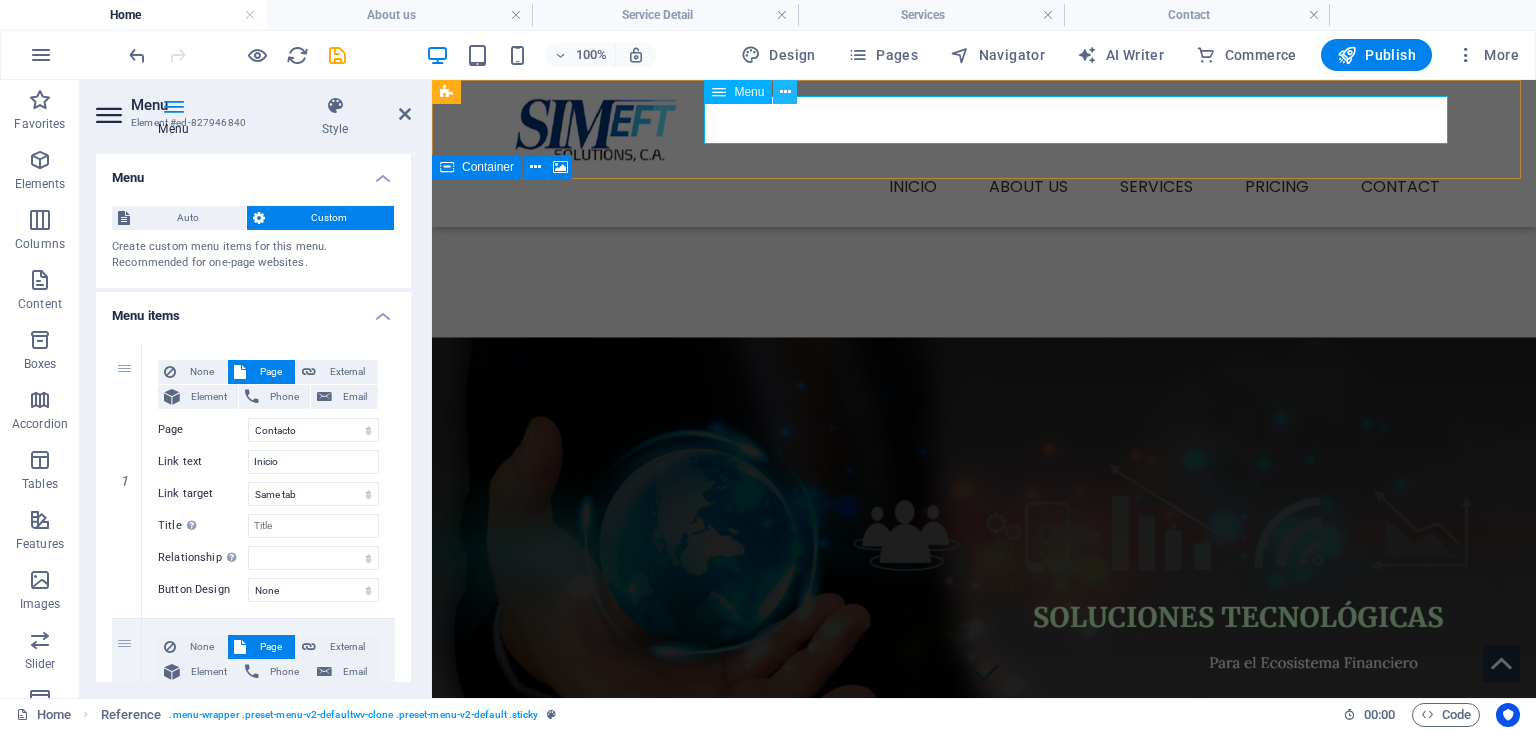 click at bounding box center (785, 92) 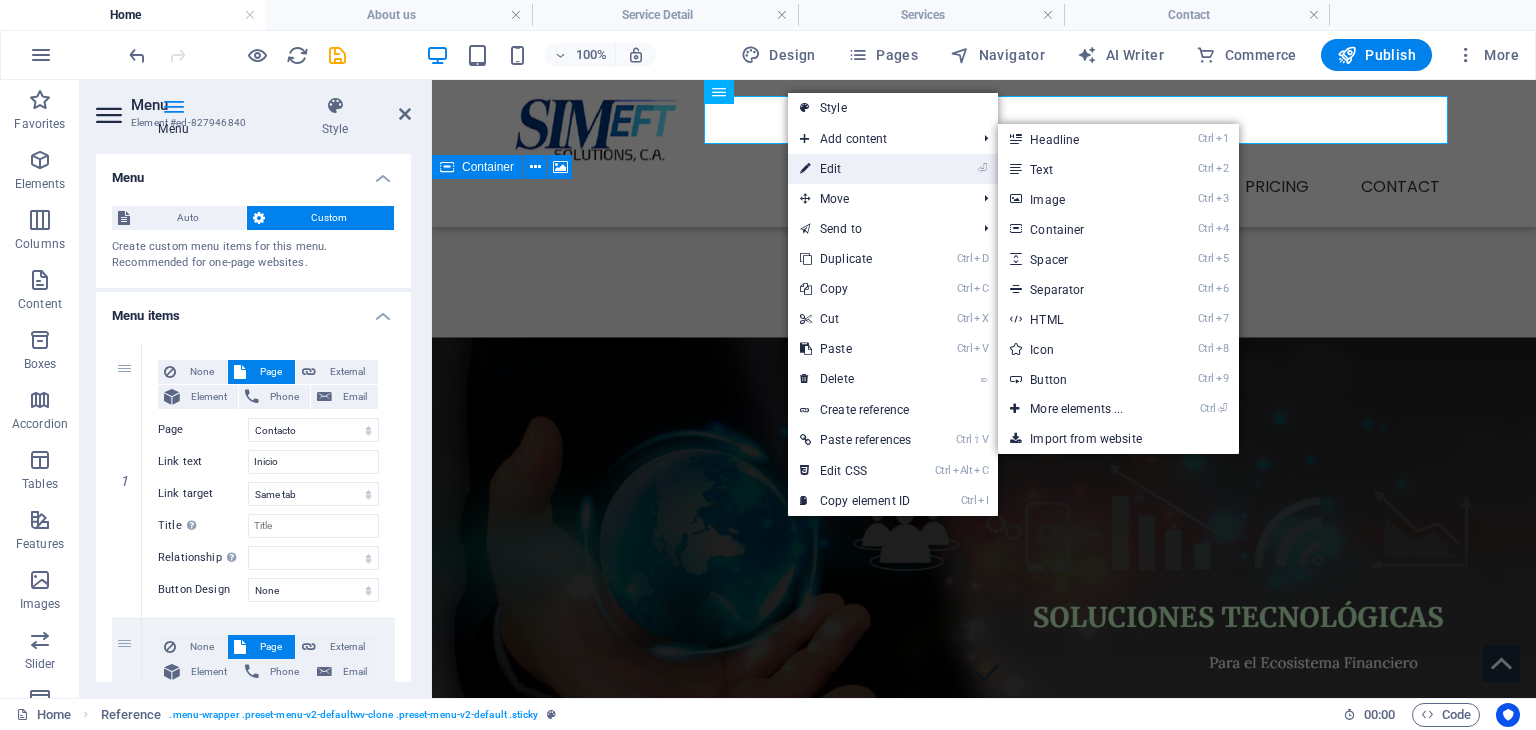 click on "⏎  Edit" at bounding box center [855, 169] 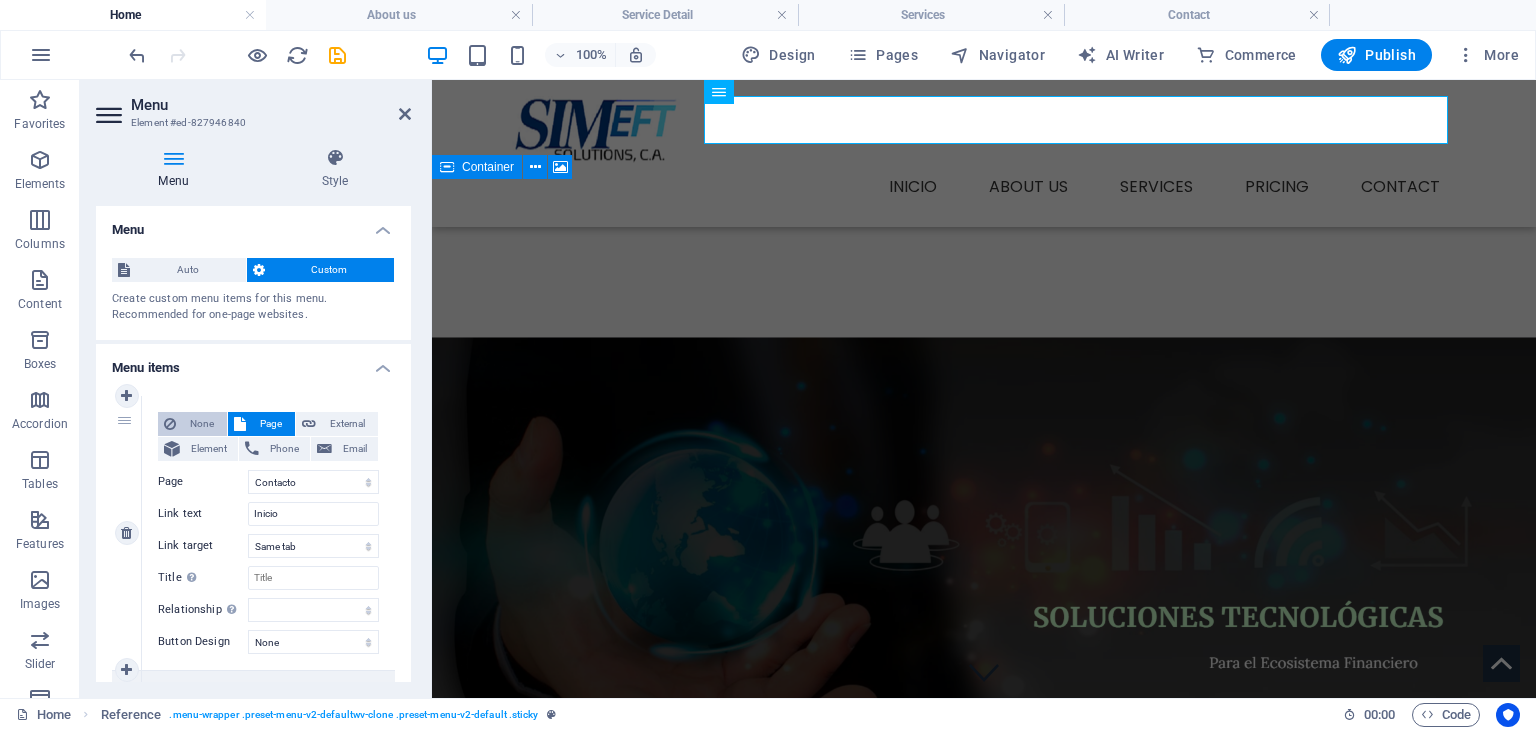 click on "None" at bounding box center (201, 424) 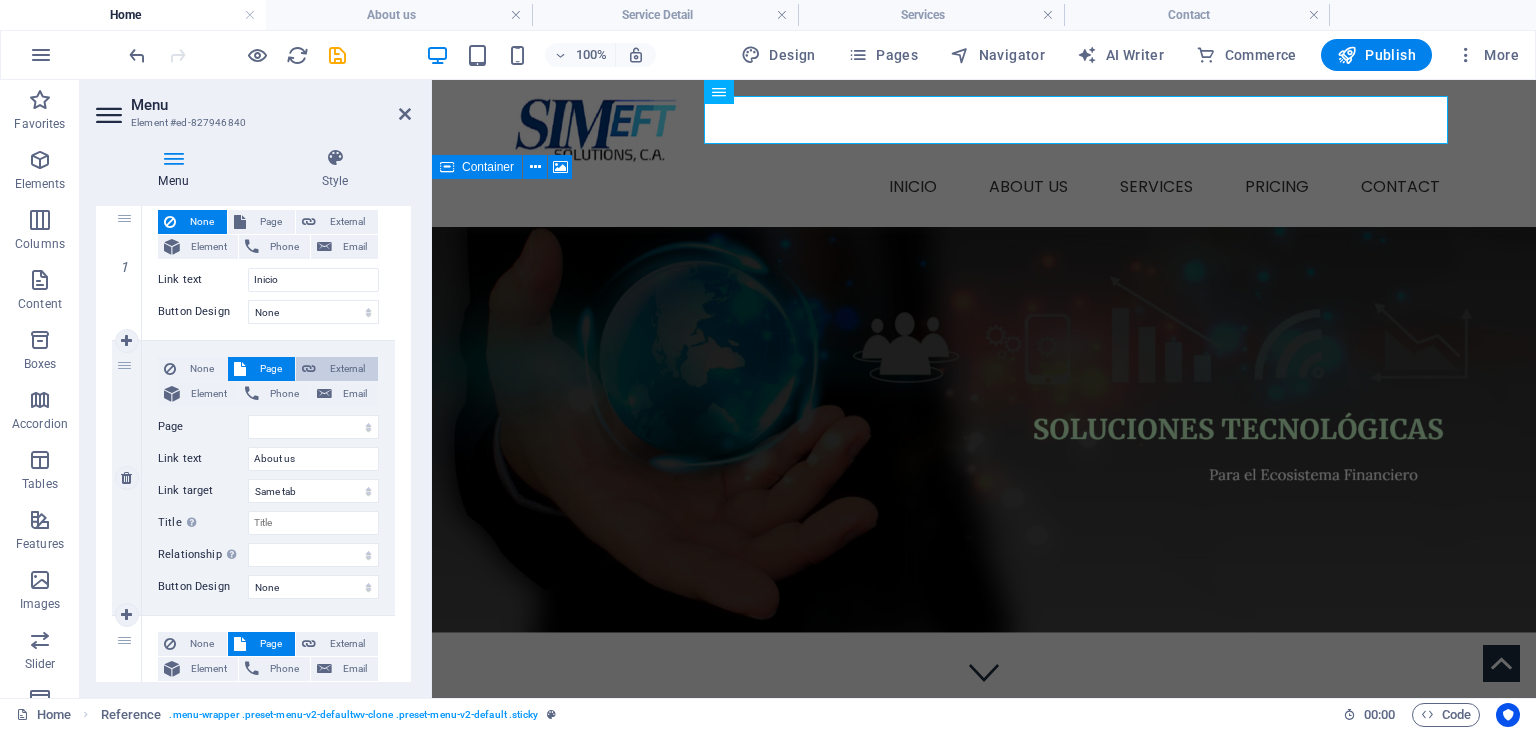 scroll, scrollTop: 200, scrollLeft: 0, axis: vertical 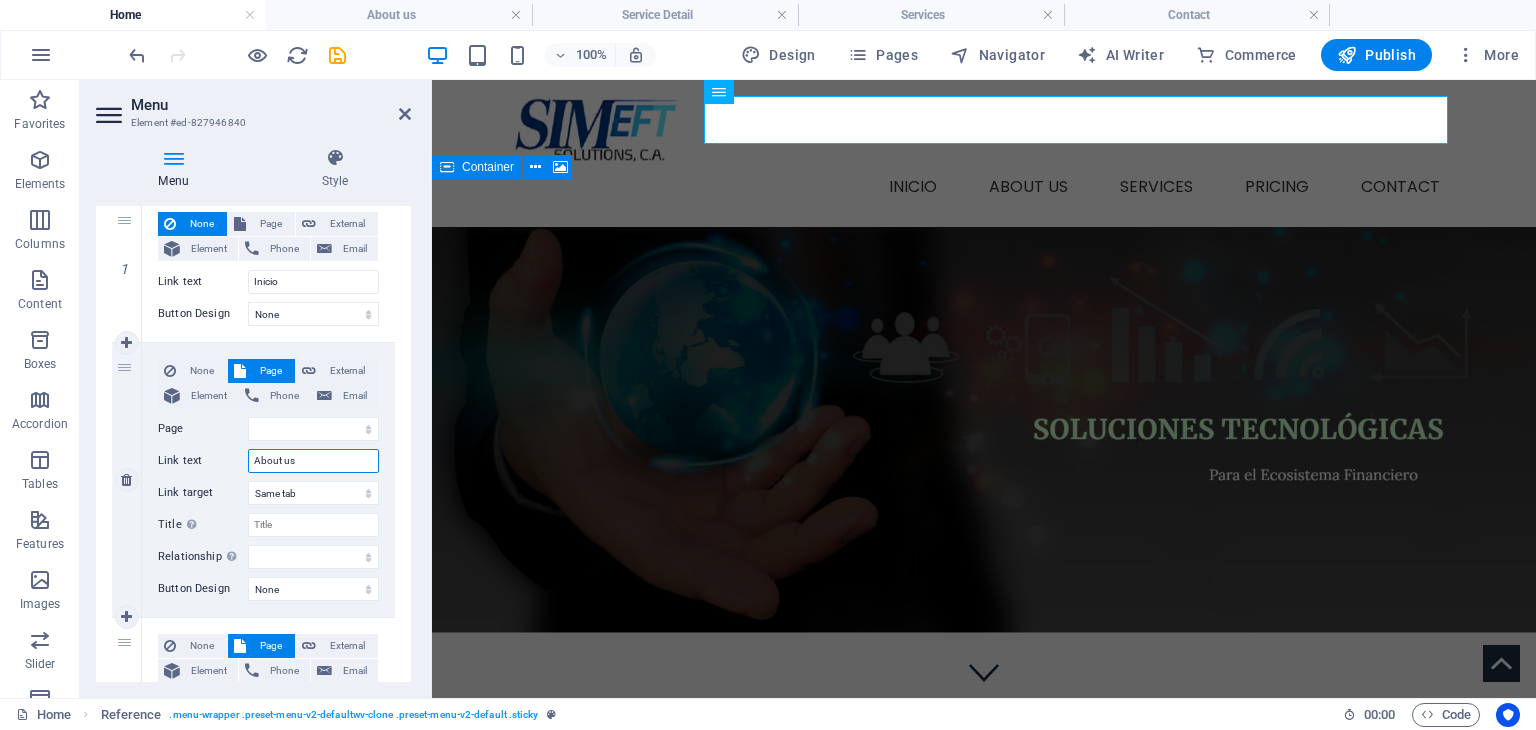 click on "About us" at bounding box center (313, 461) 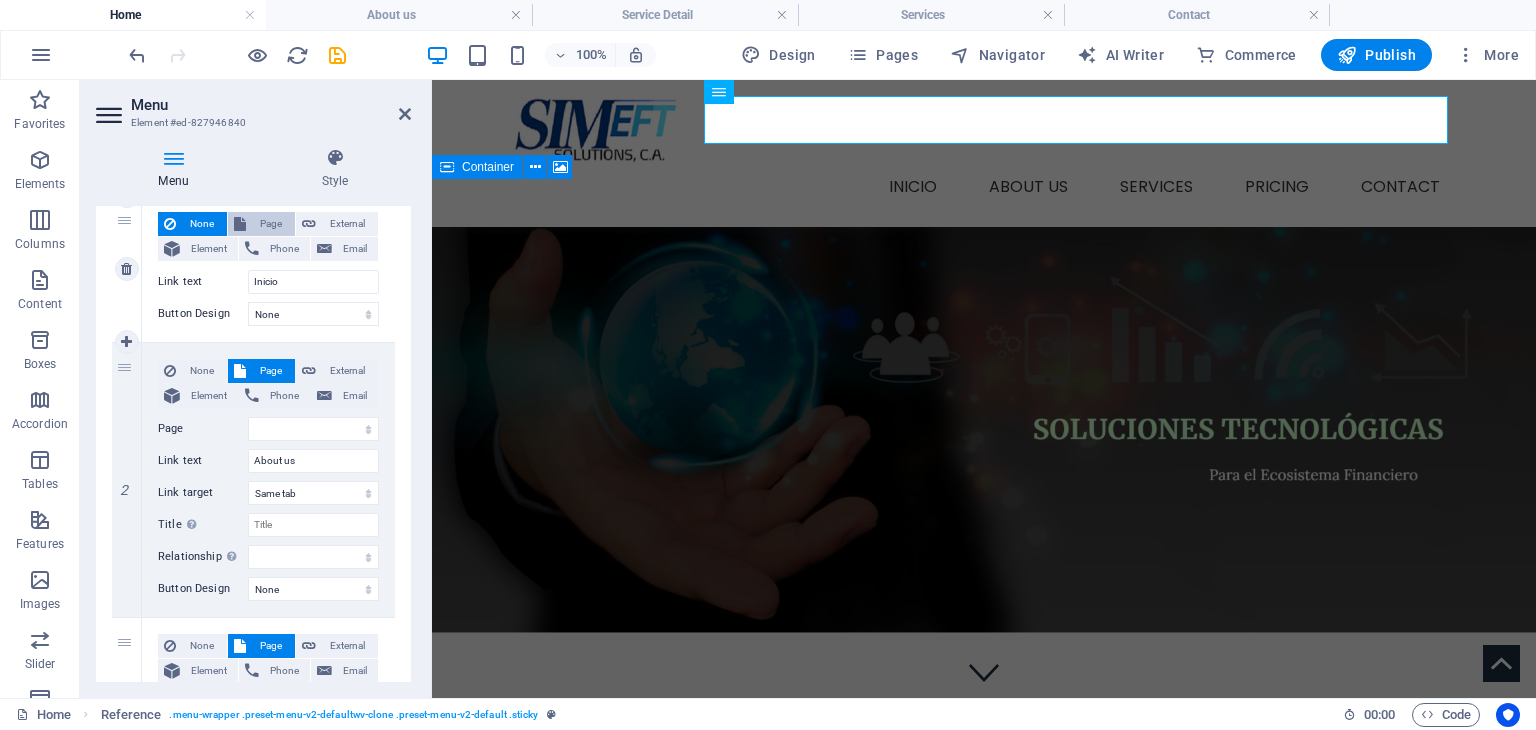 click on "Page" at bounding box center [270, 224] 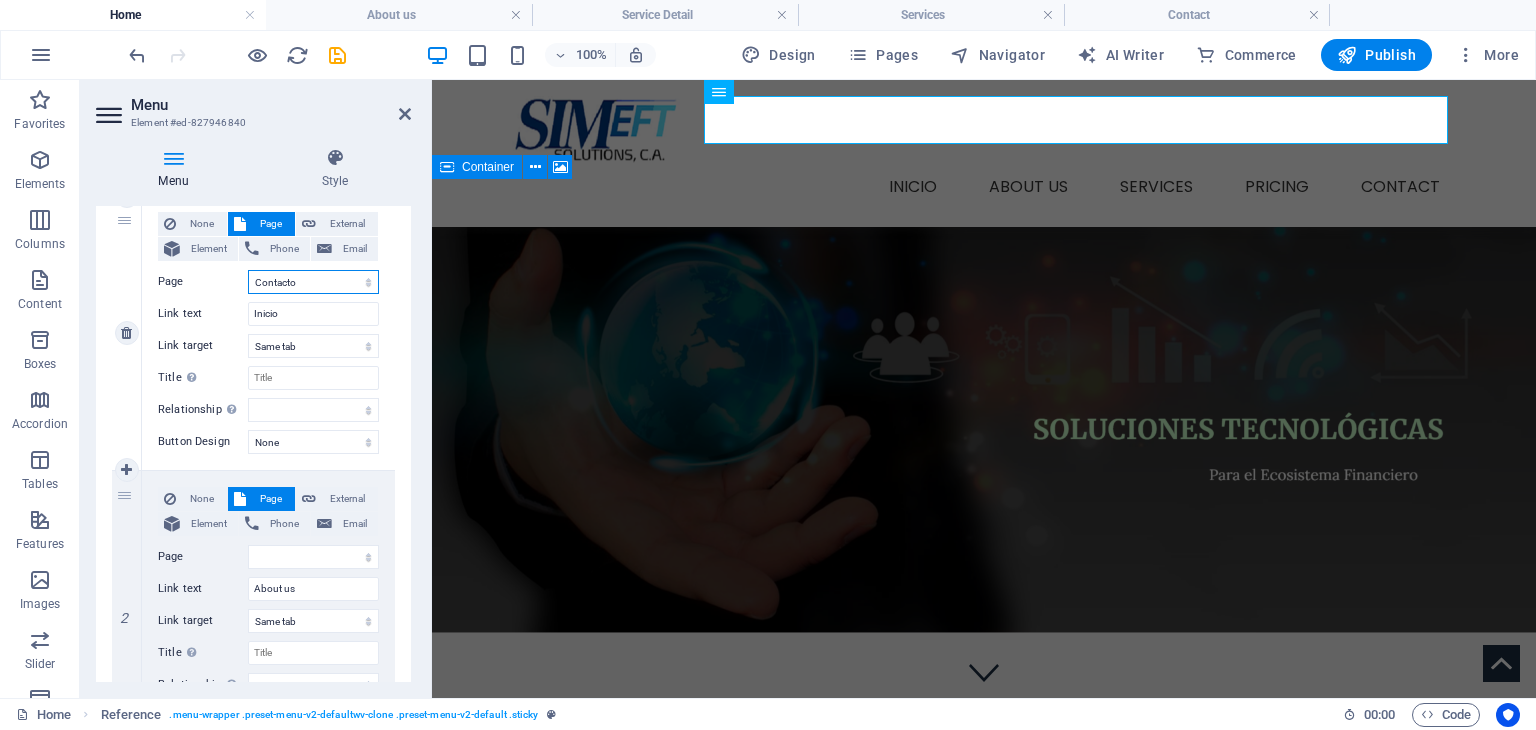 scroll, scrollTop: 38, scrollLeft: 0, axis: vertical 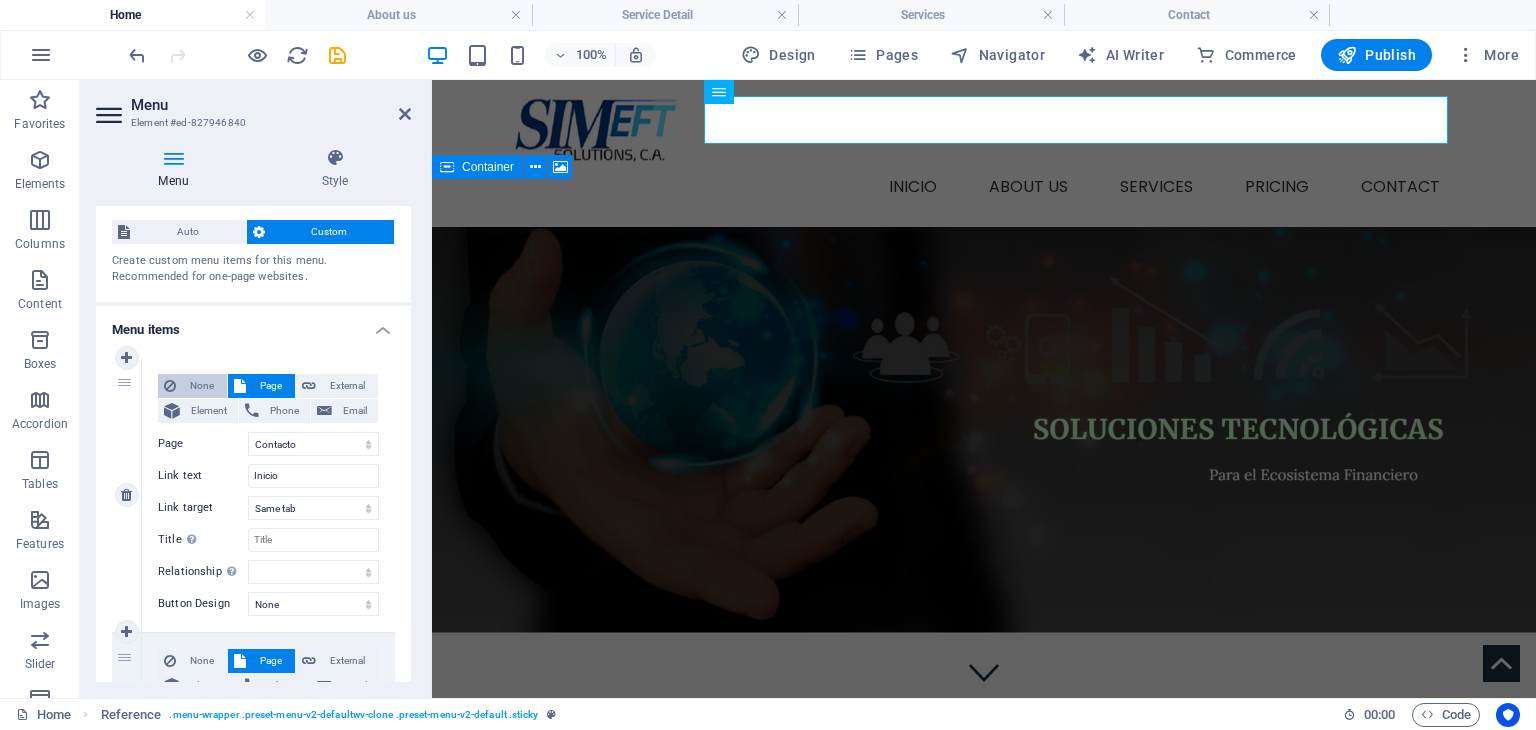 click on "None" at bounding box center [201, 386] 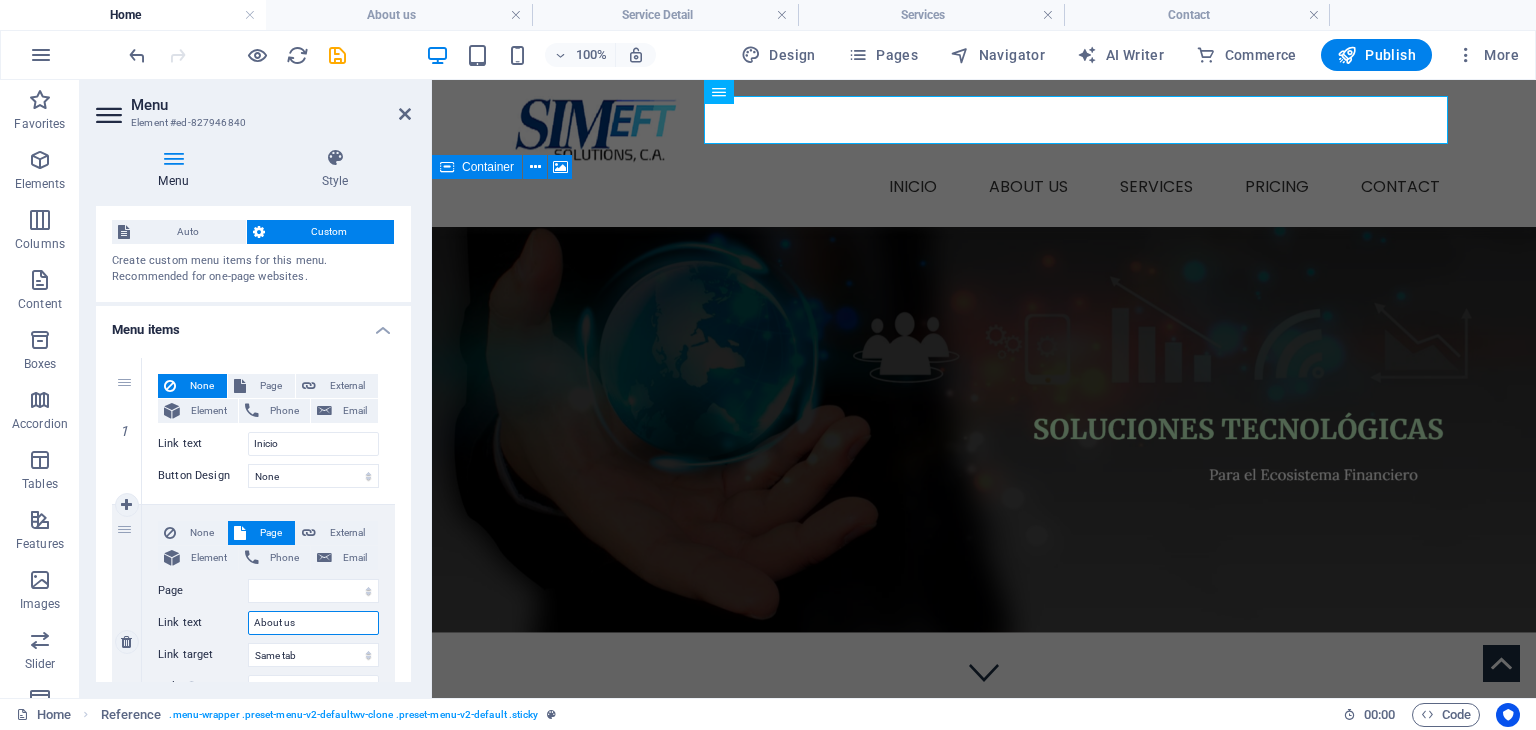 drag, startPoint x: 297, startPoint y: 625, endPoint x: 248, endPoint y: 621, distance: 49.162994 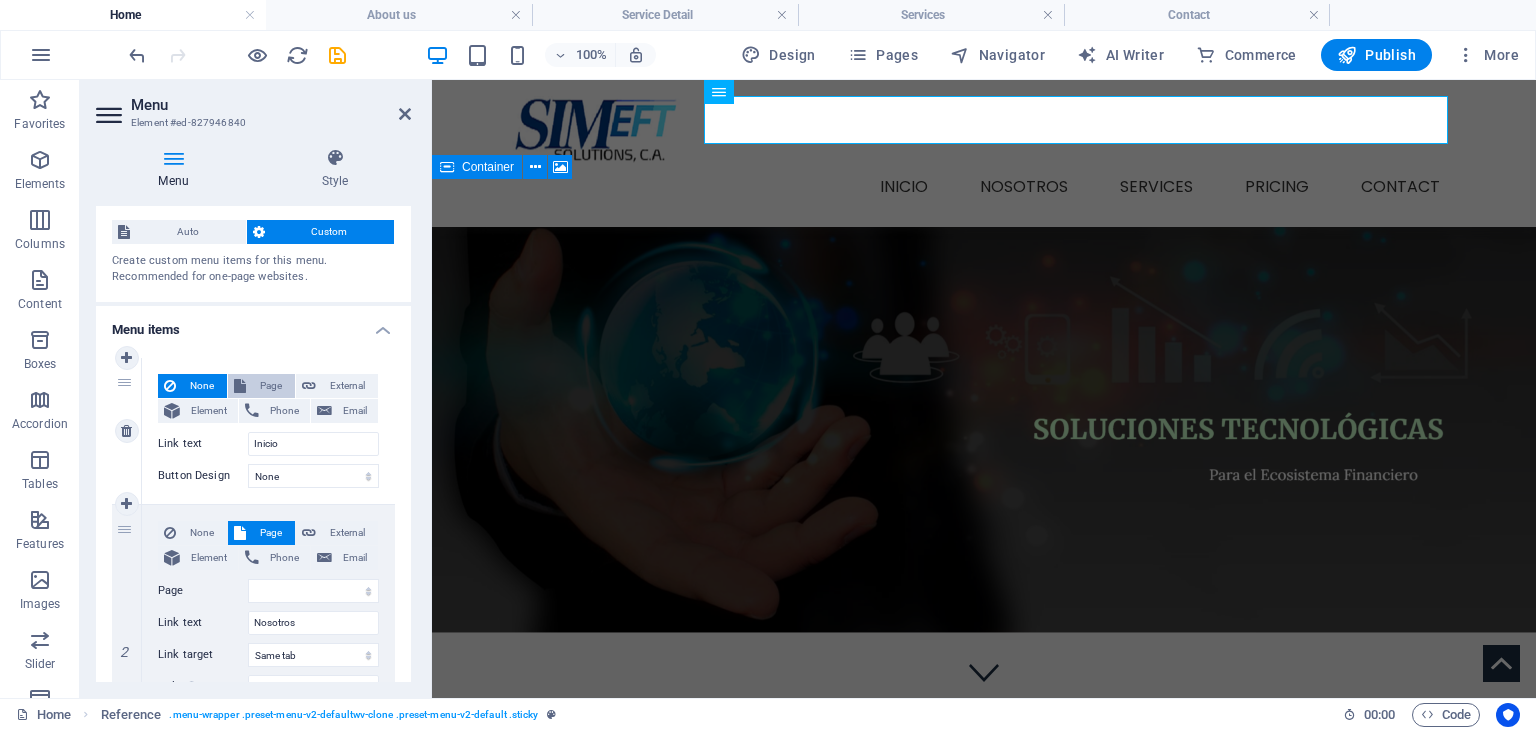 click on "Page" at bounding box center [270, 386] 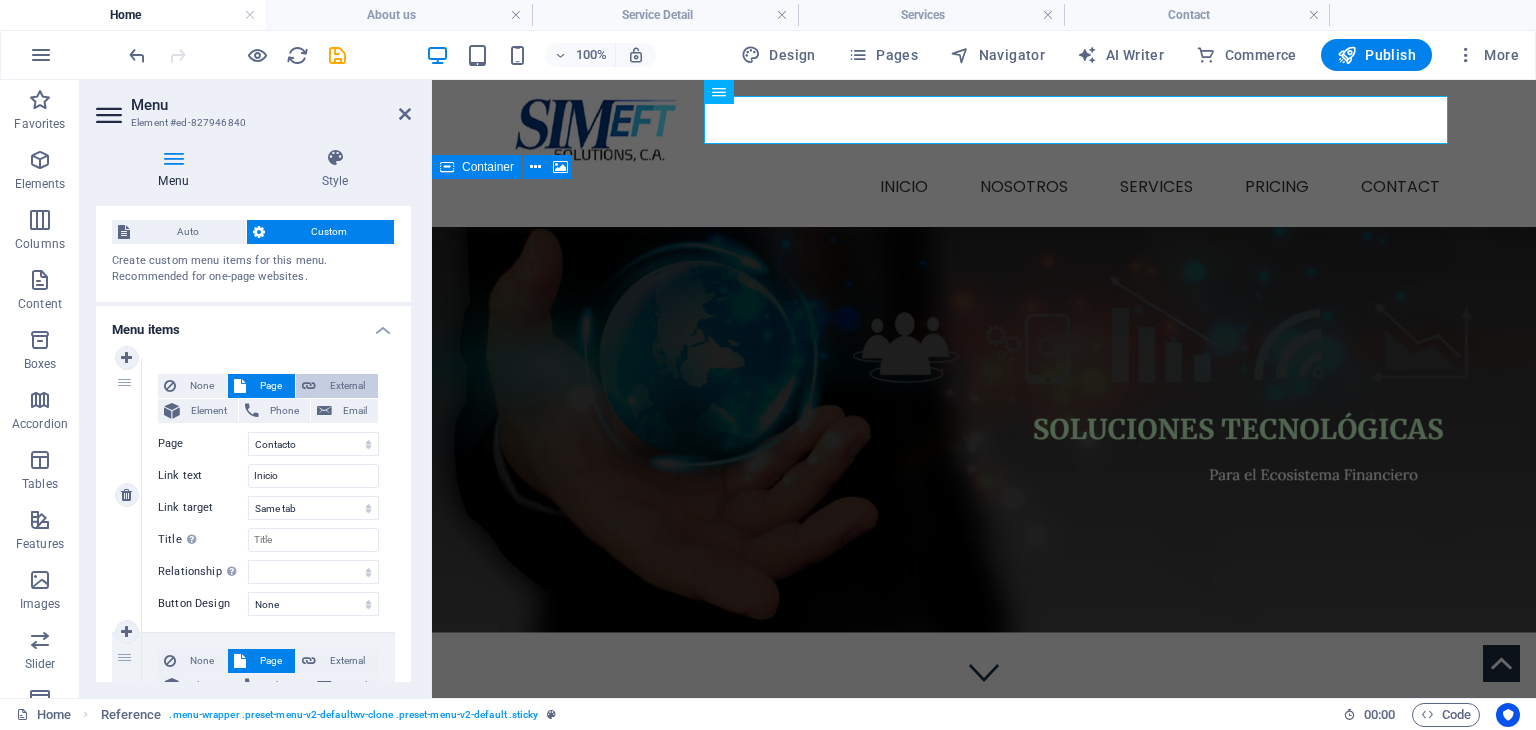 click on "External" at bounding box center (347, 386) 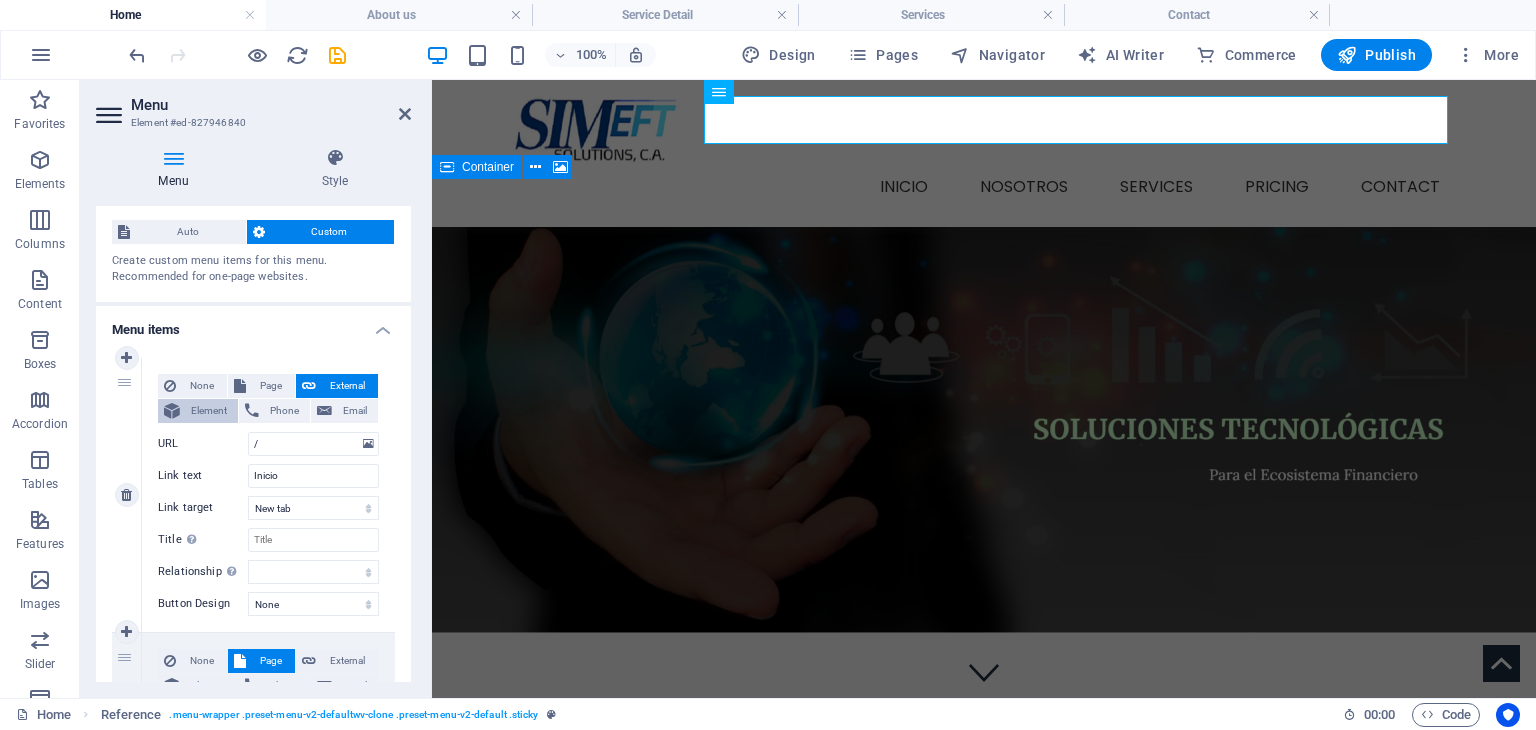 click on "Element" at bounding box center (209, 411) 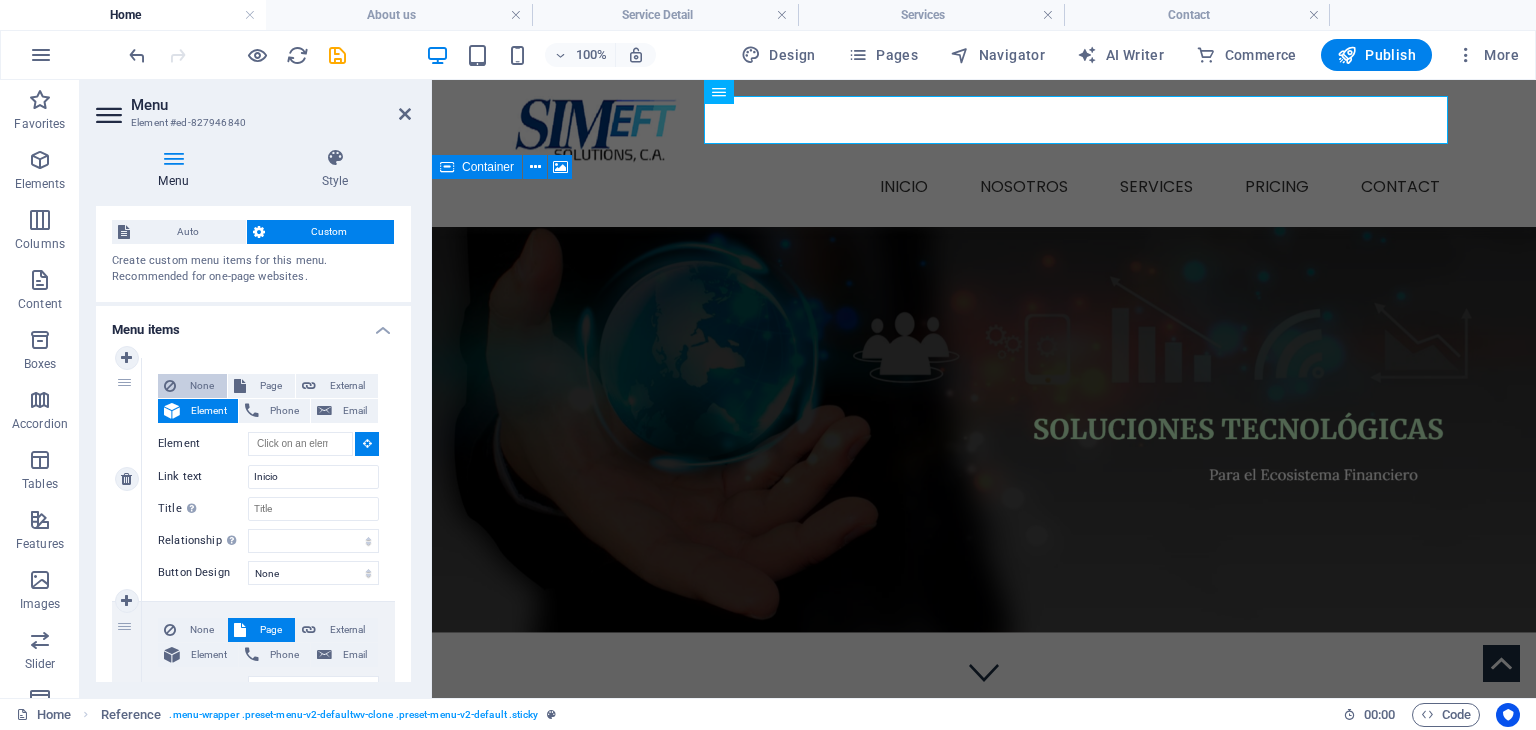 click on "None" at bounding box center (201, 386) 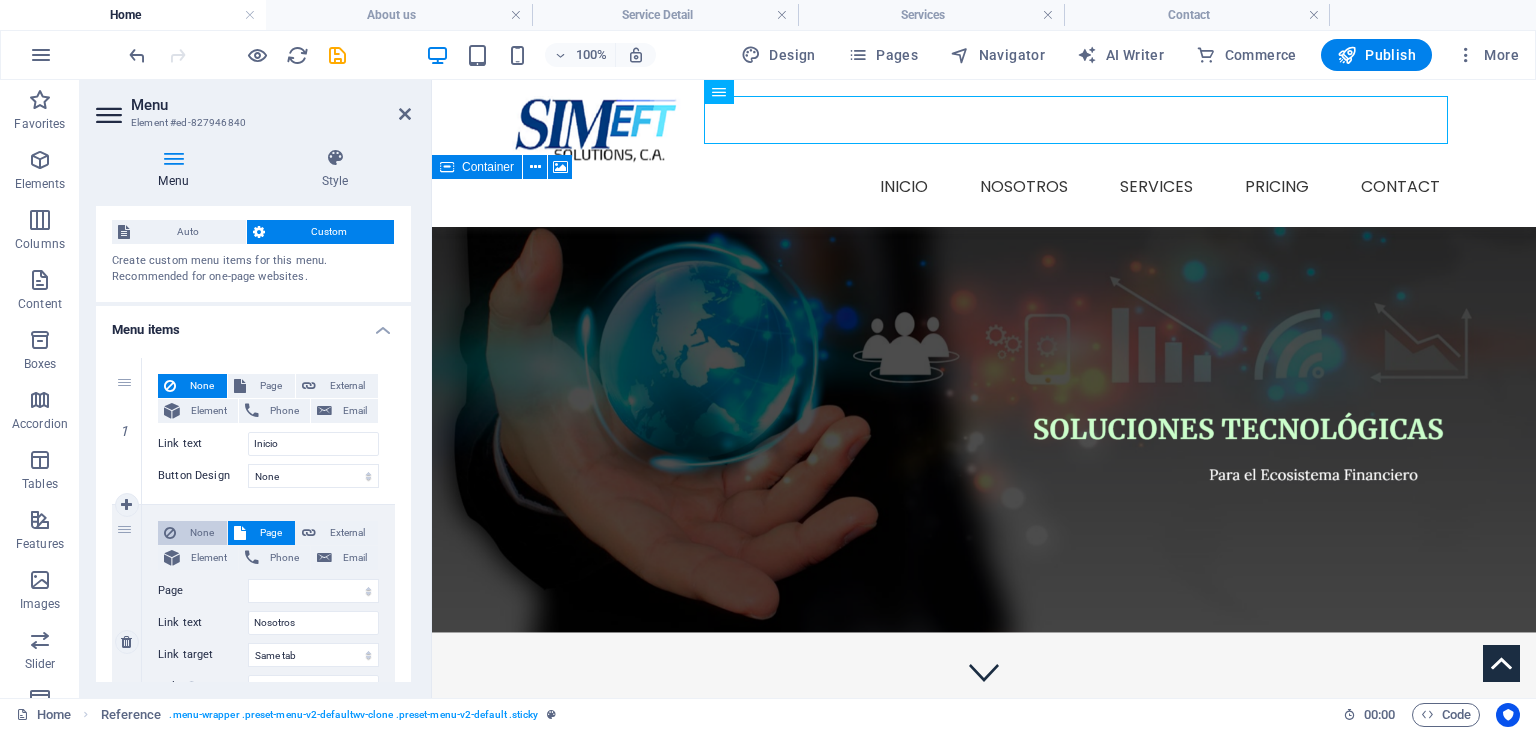click on "None" at bounding box center [201, 533] 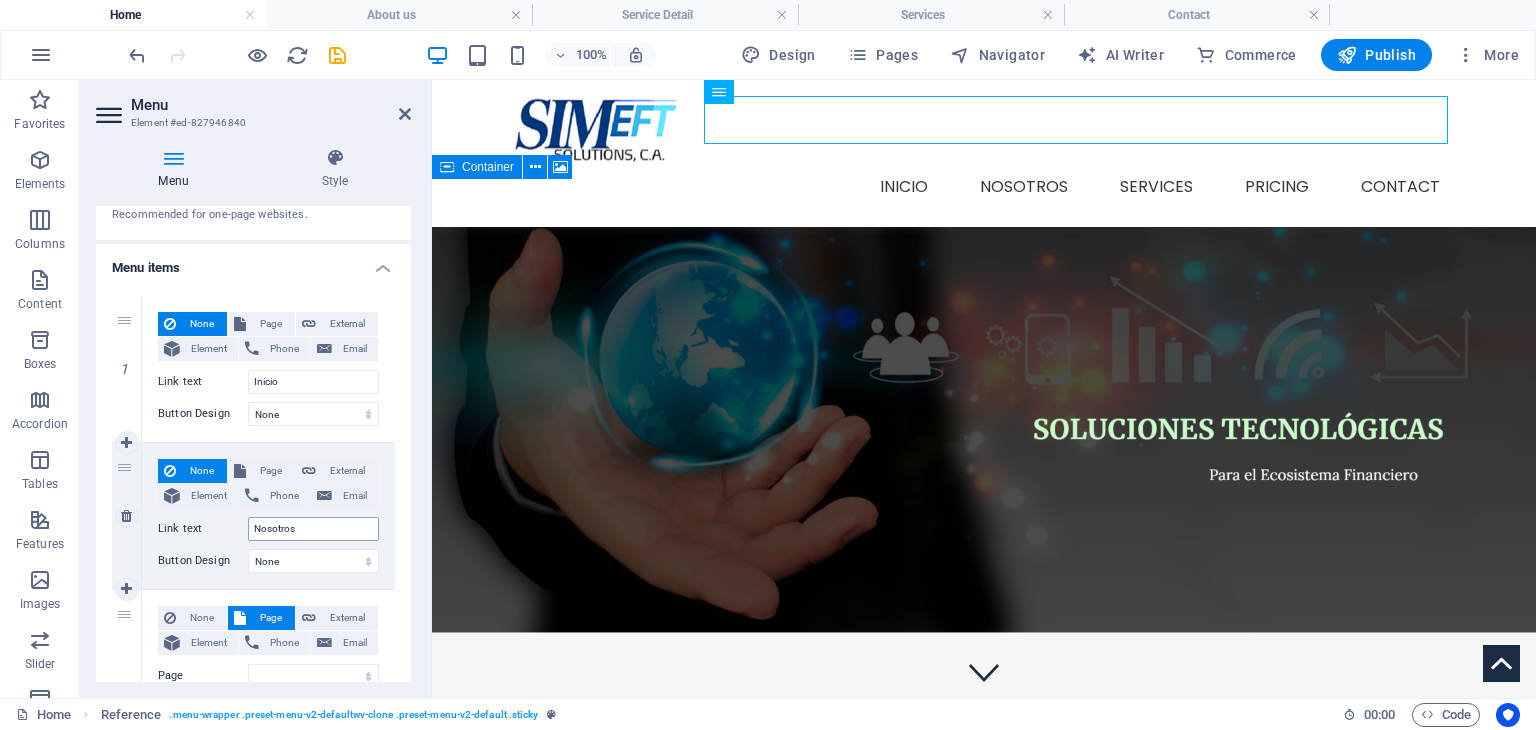 scroll, scrollTop: 200, scrollLeft: 0, axis: vertical 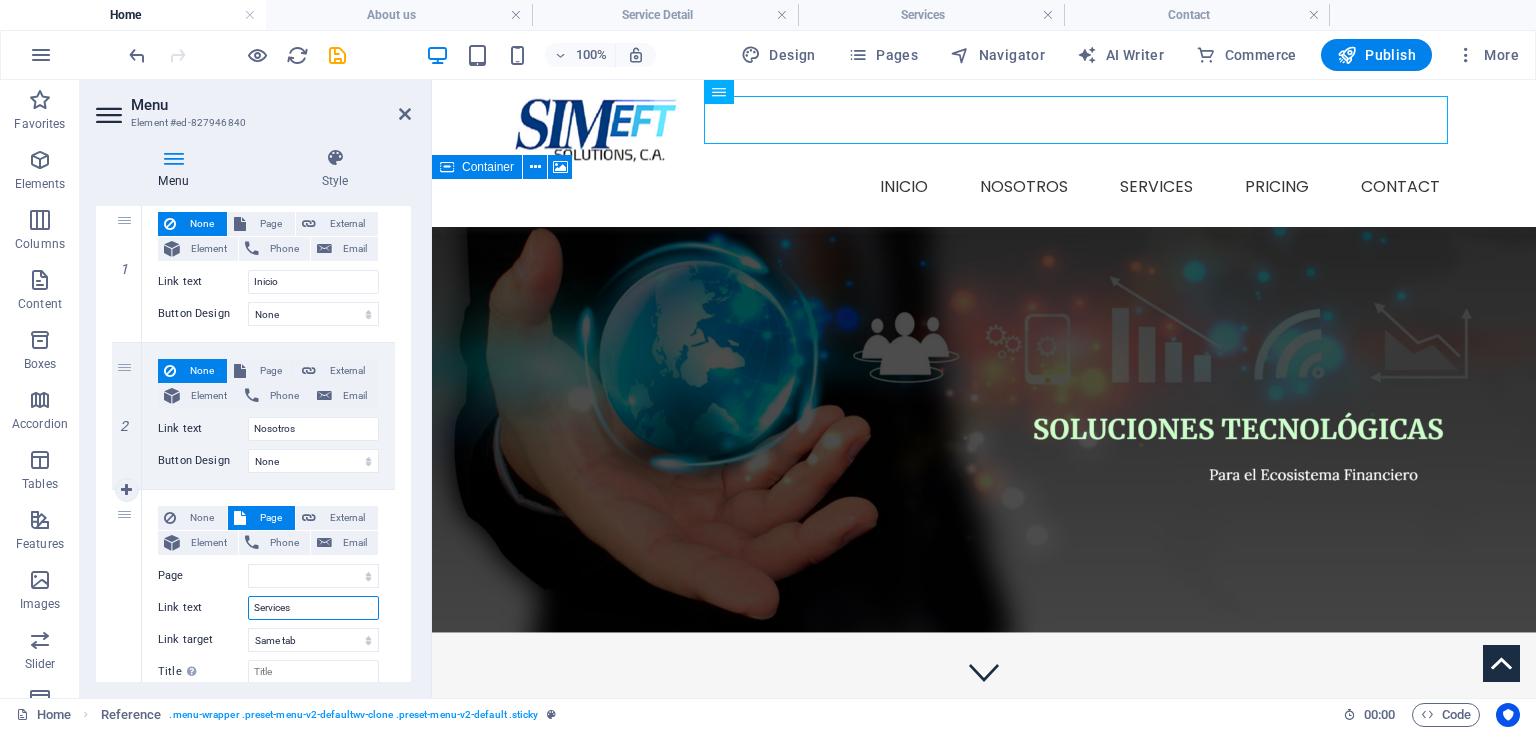 drag, startPoint x: 312, startPoint y: 608, endPoint x: 222, endPoint y: 598, distance: 90.55385 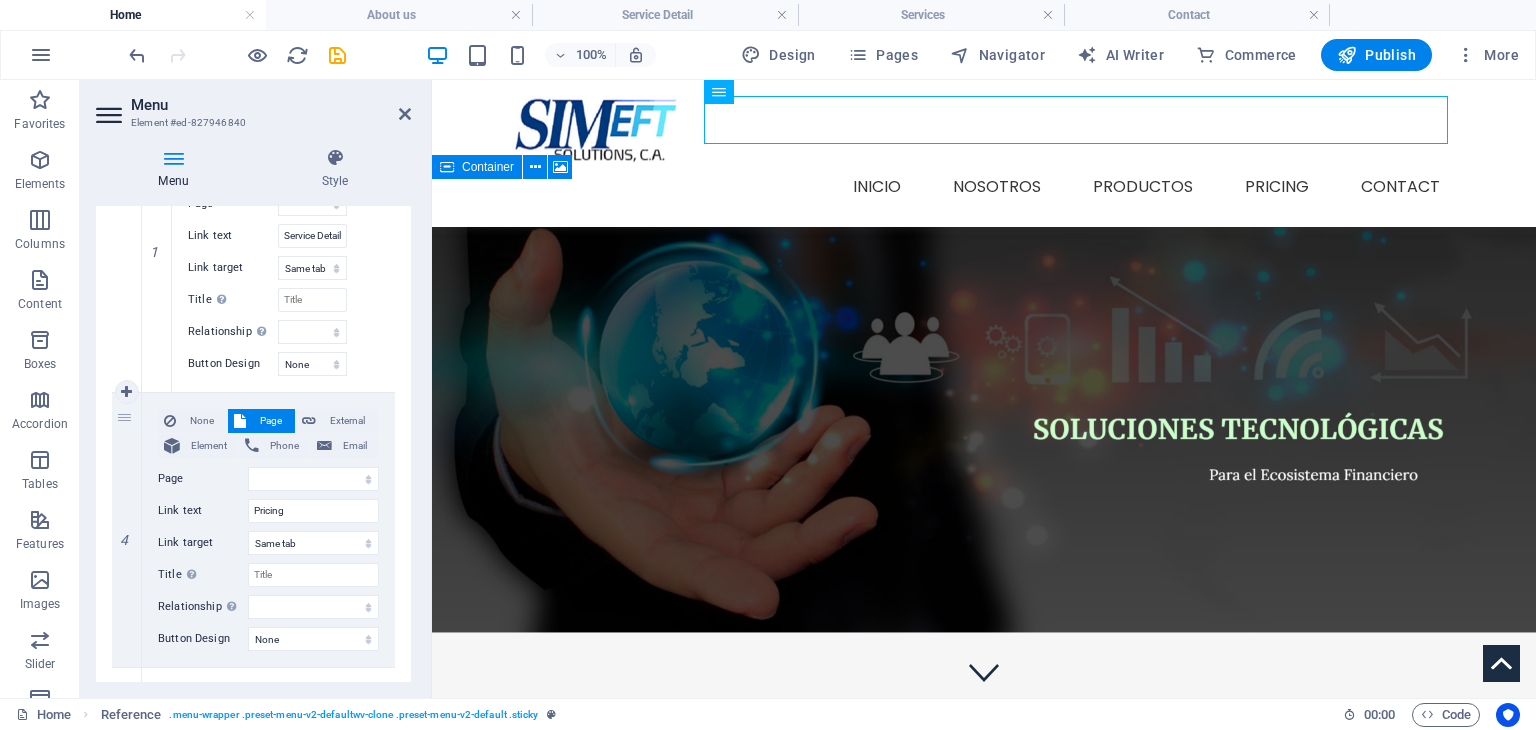 scroll, scrollTop: 900, scrollLeft: 0, axis: vertical 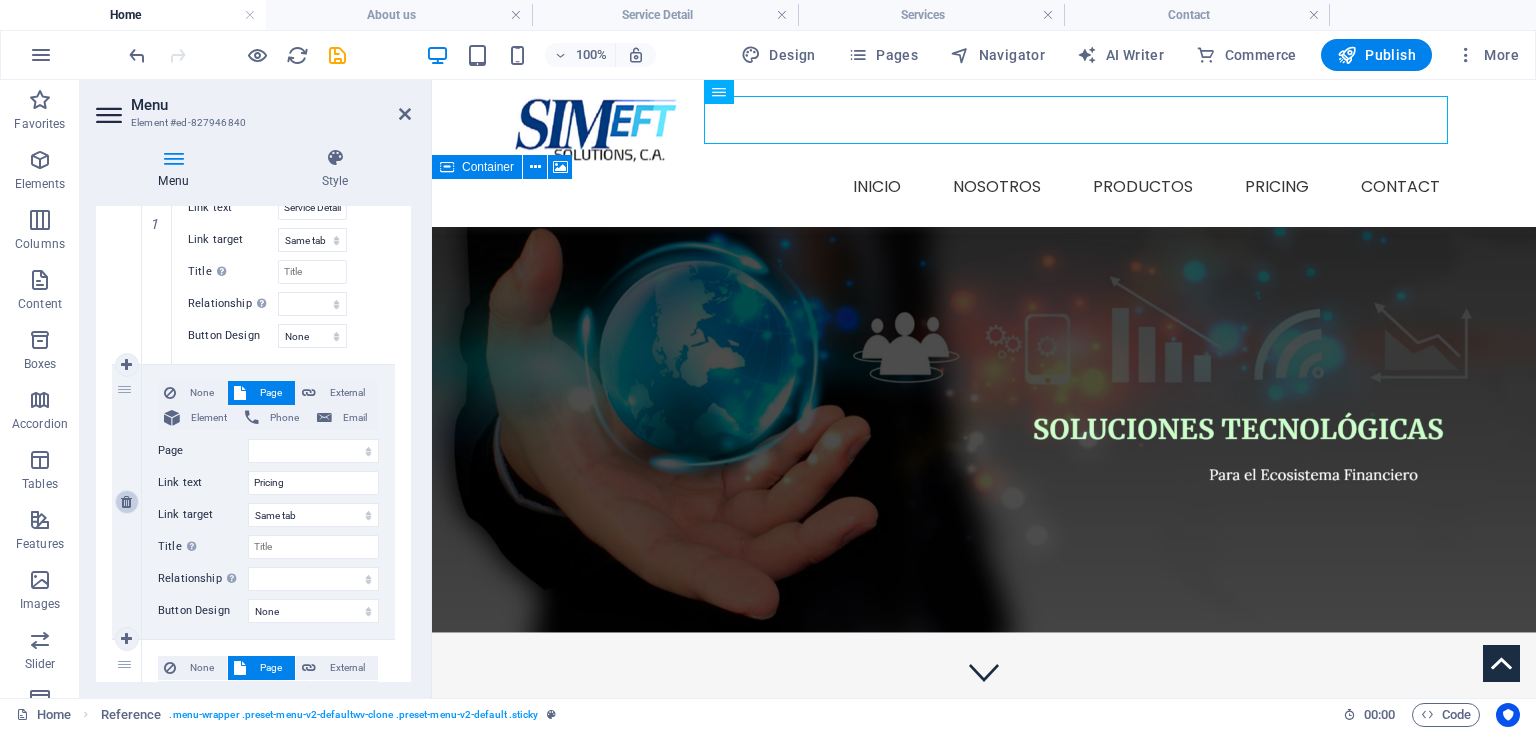 click at bounding box center (126, 502) 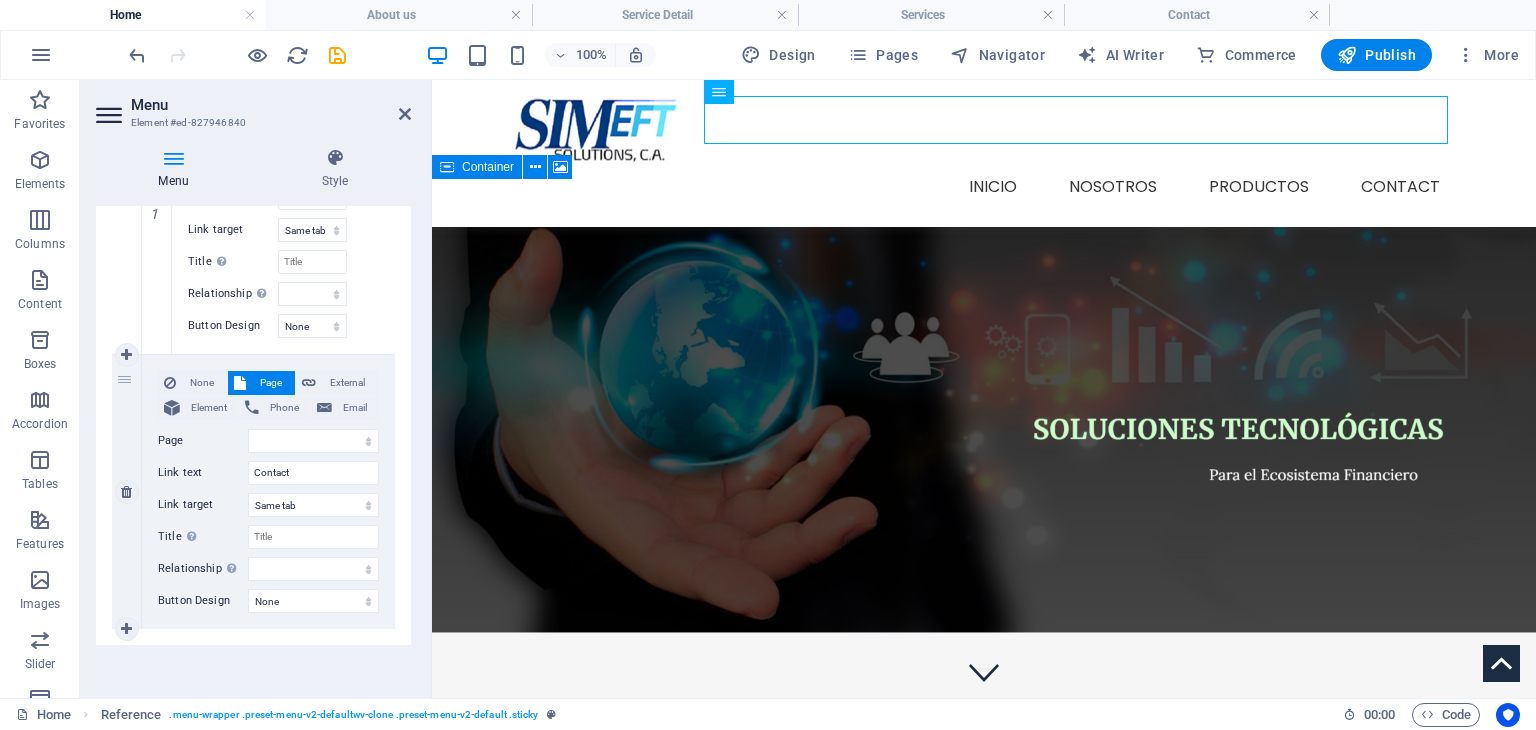 scroll, scrollTop: 912, scrollLeft: 0, axis: vertical 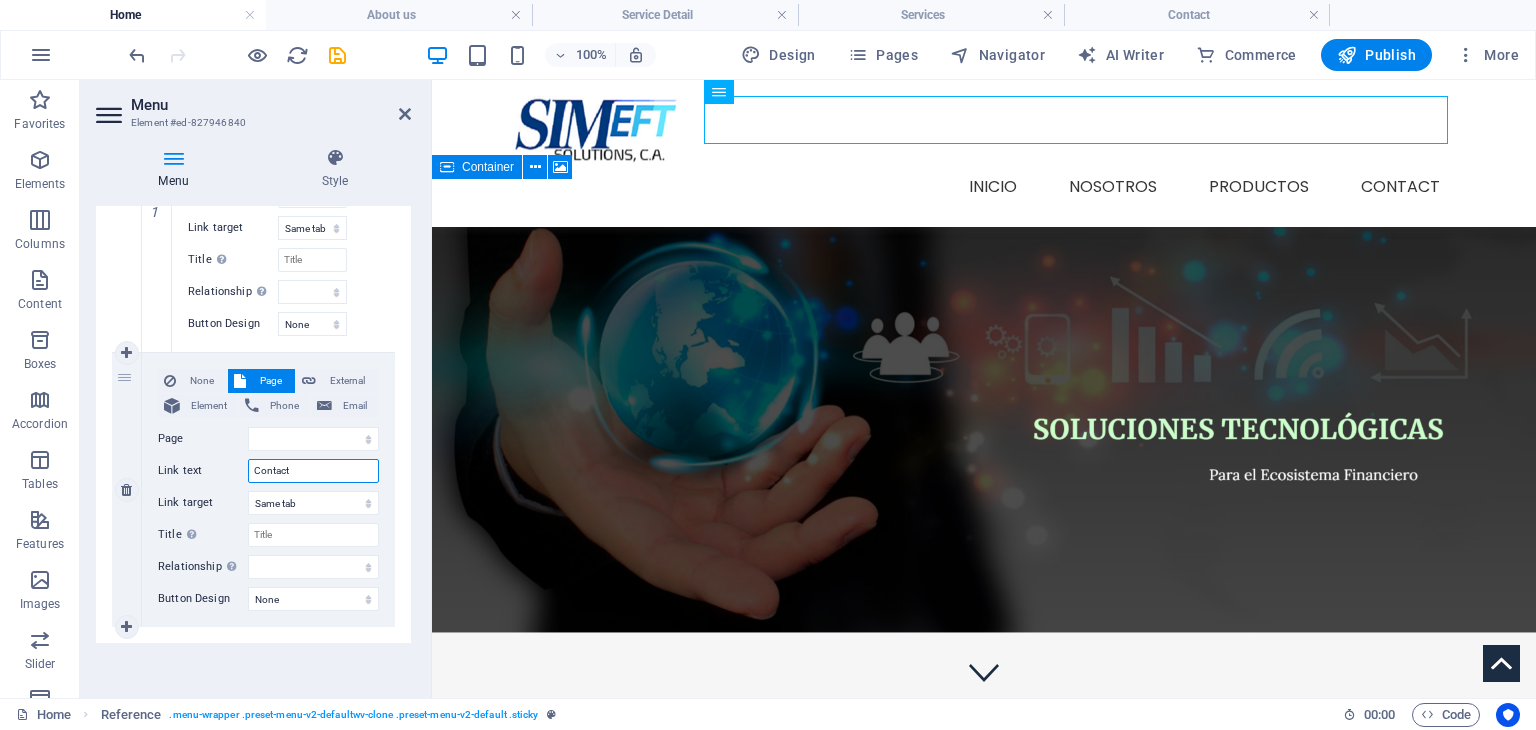 click on "Contact" at bounding box center [313, 471] 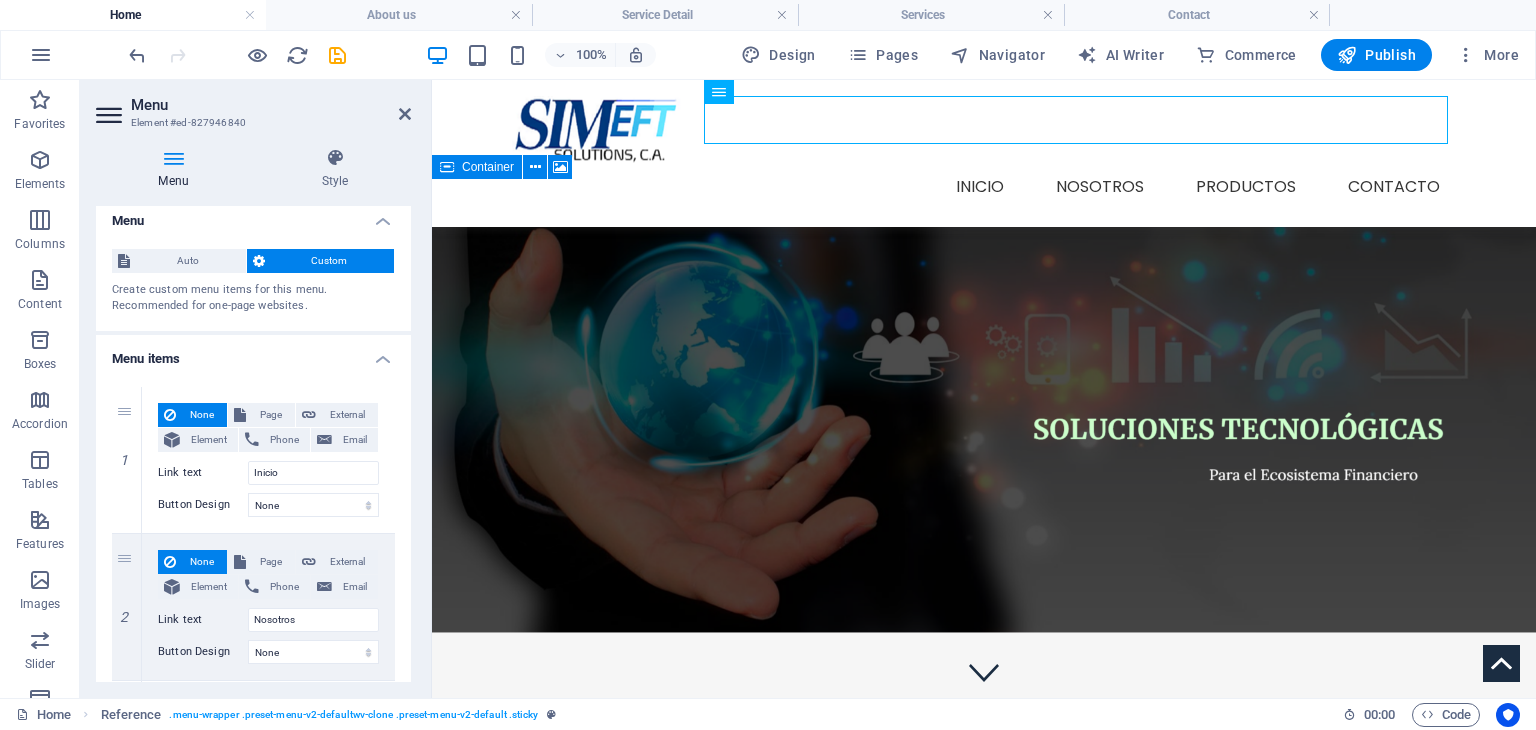 scroll, scrollTop: 0, scrollLeft: 0, axis: both 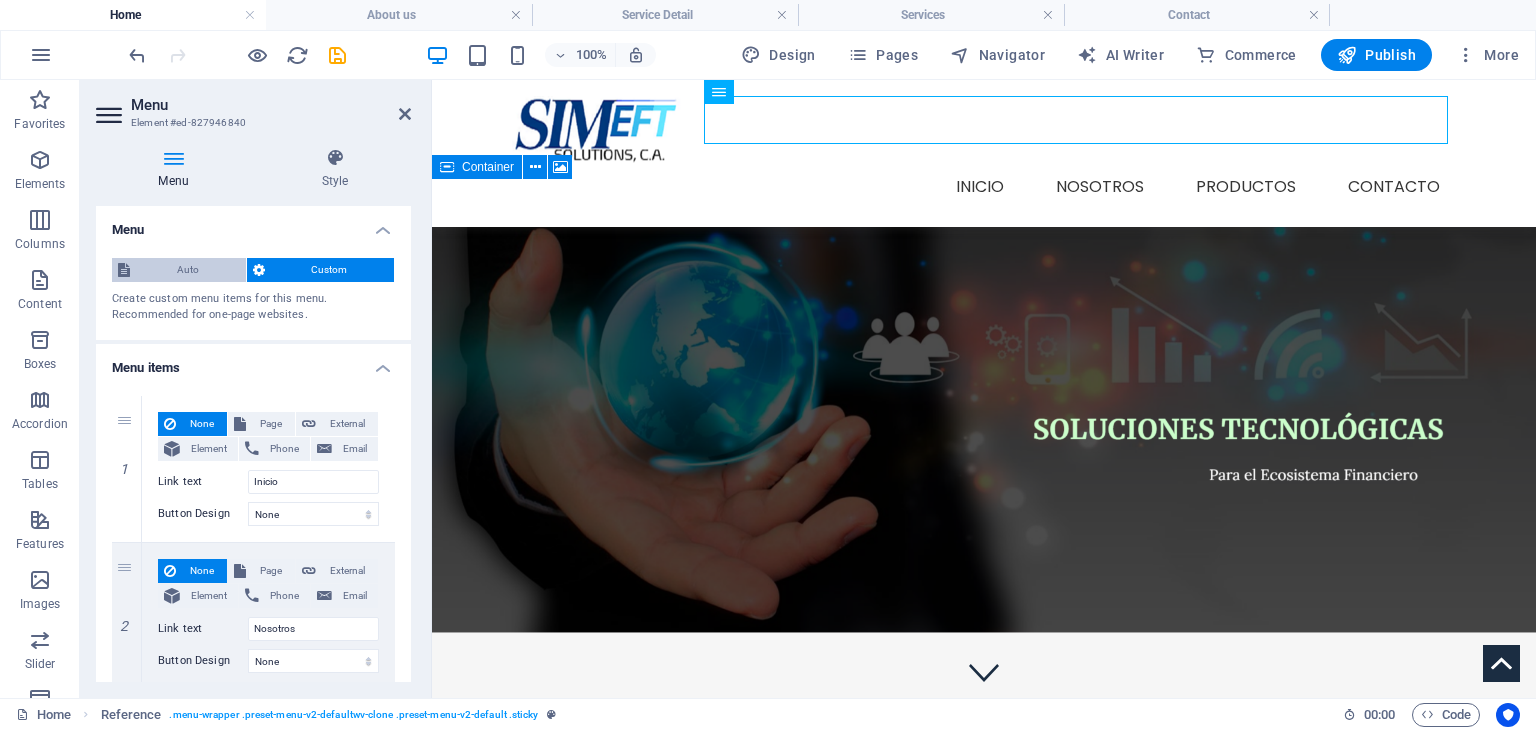 click on "Auto" at bounding box center [188, 270] 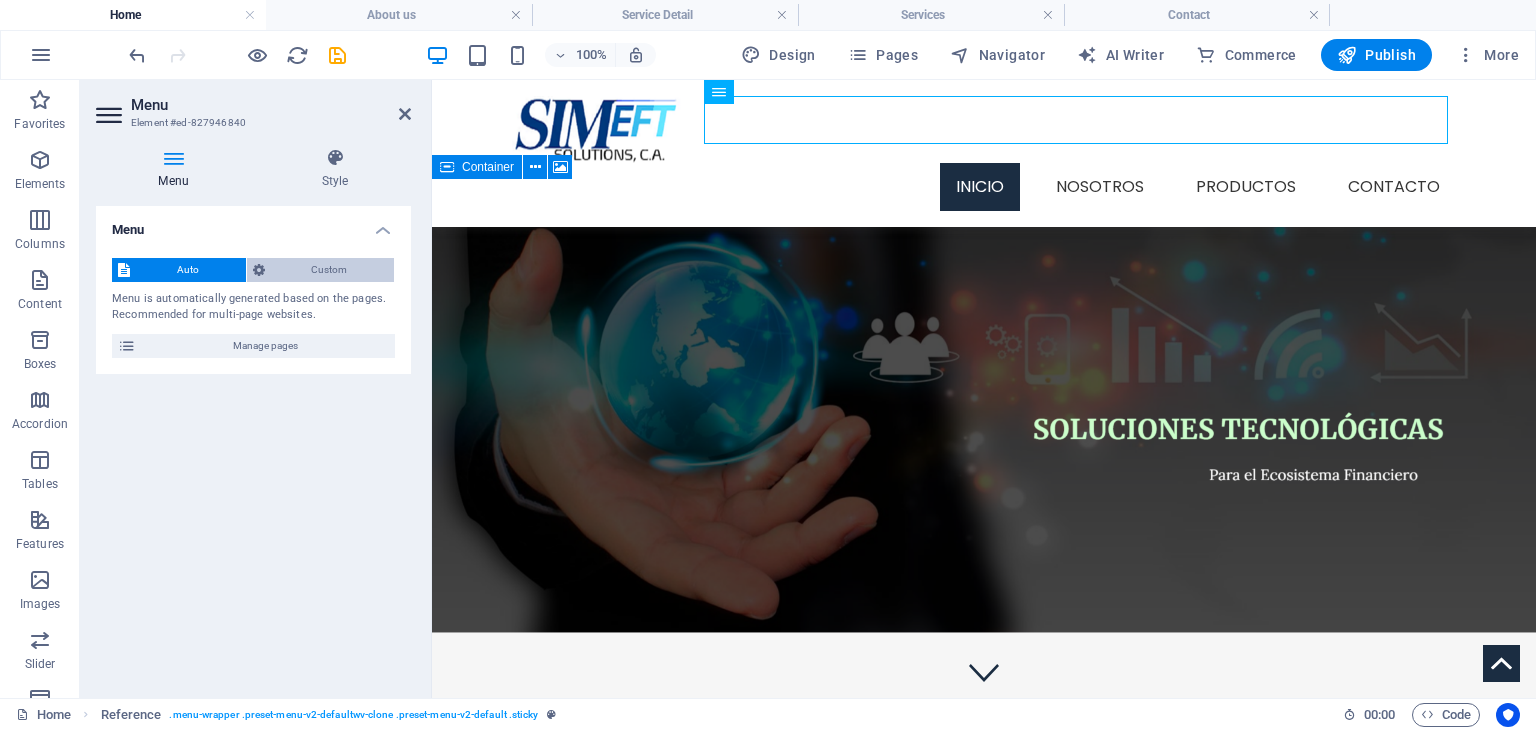 click on "Custom" at bounding box center (330, 270) 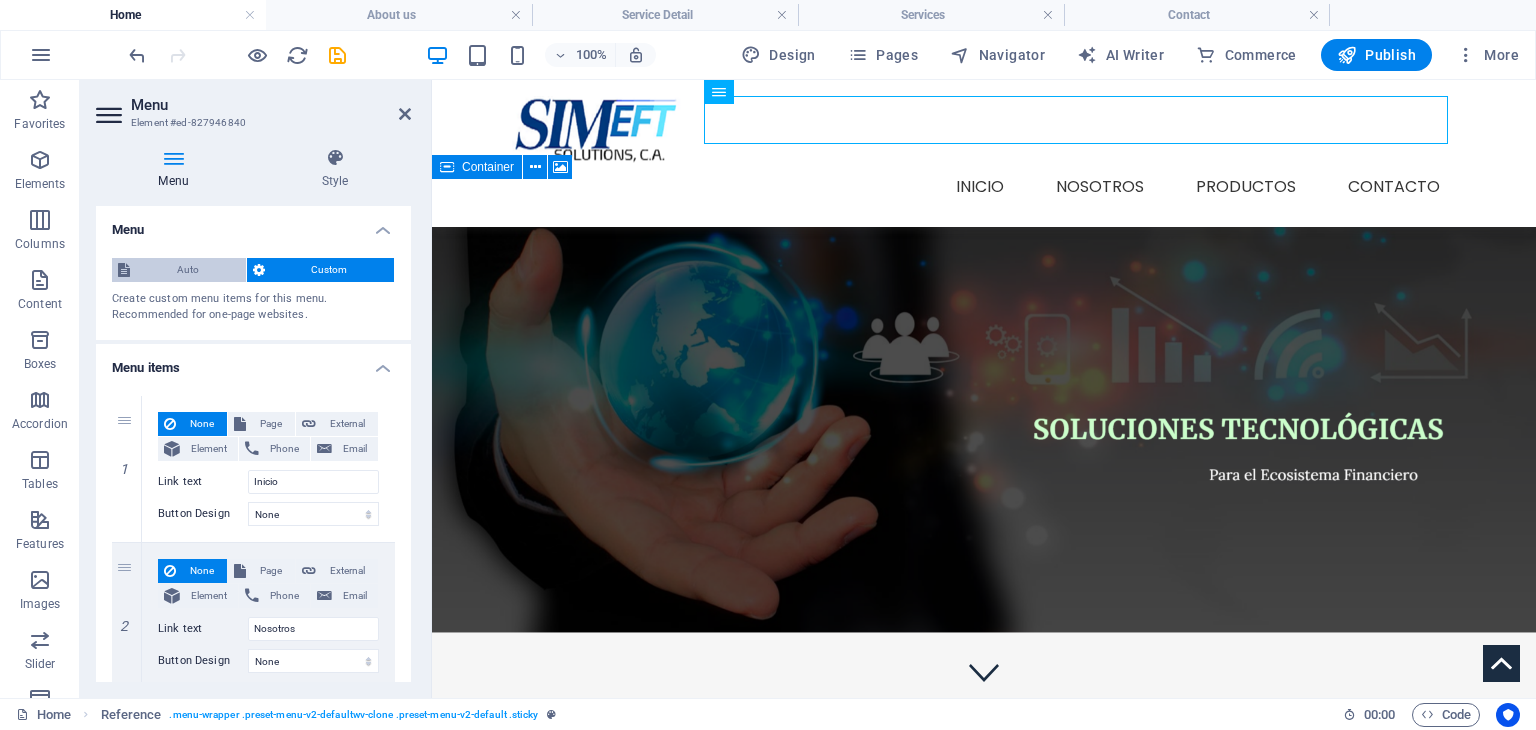 click on "Auto" at bounding box center [188, 270] 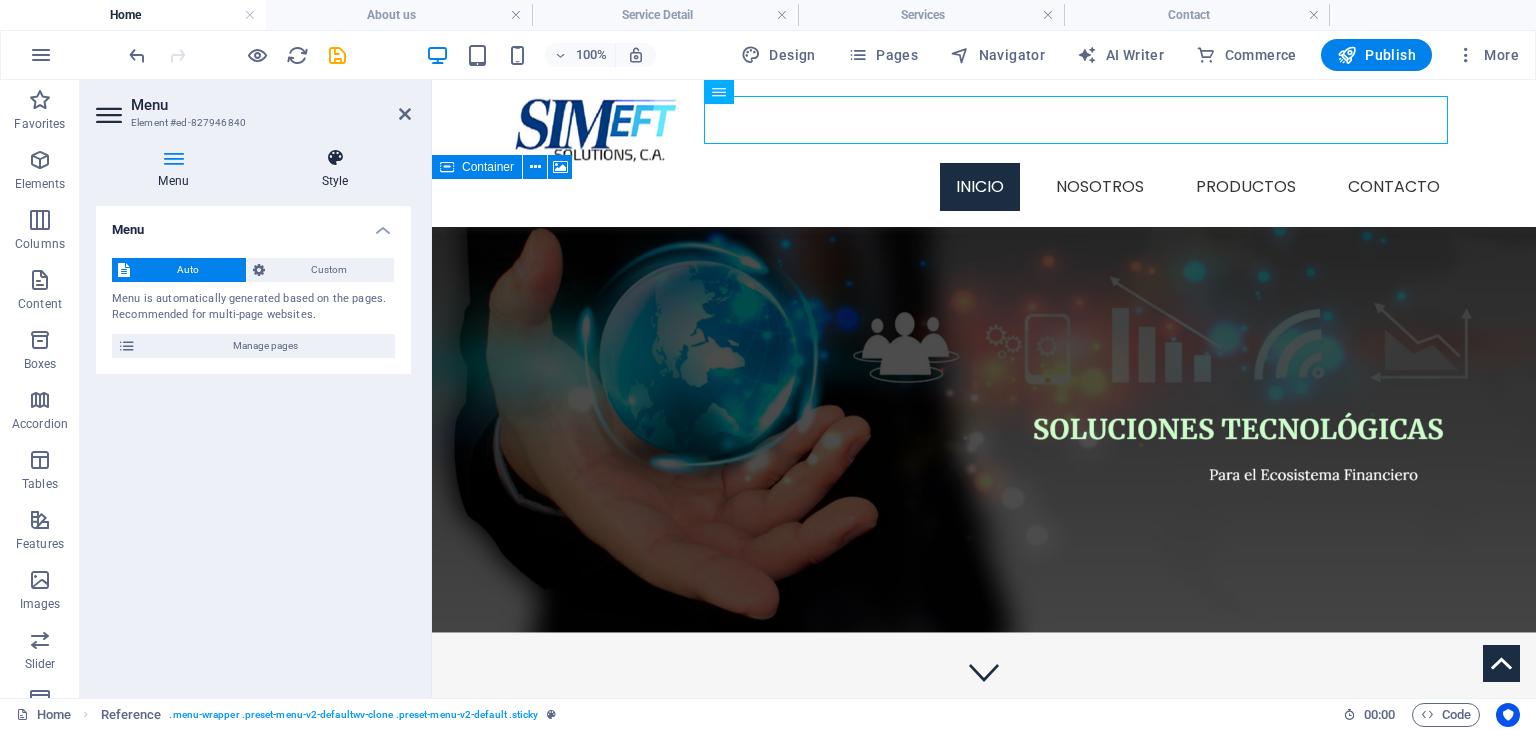 click at bounding box center [335, 158] 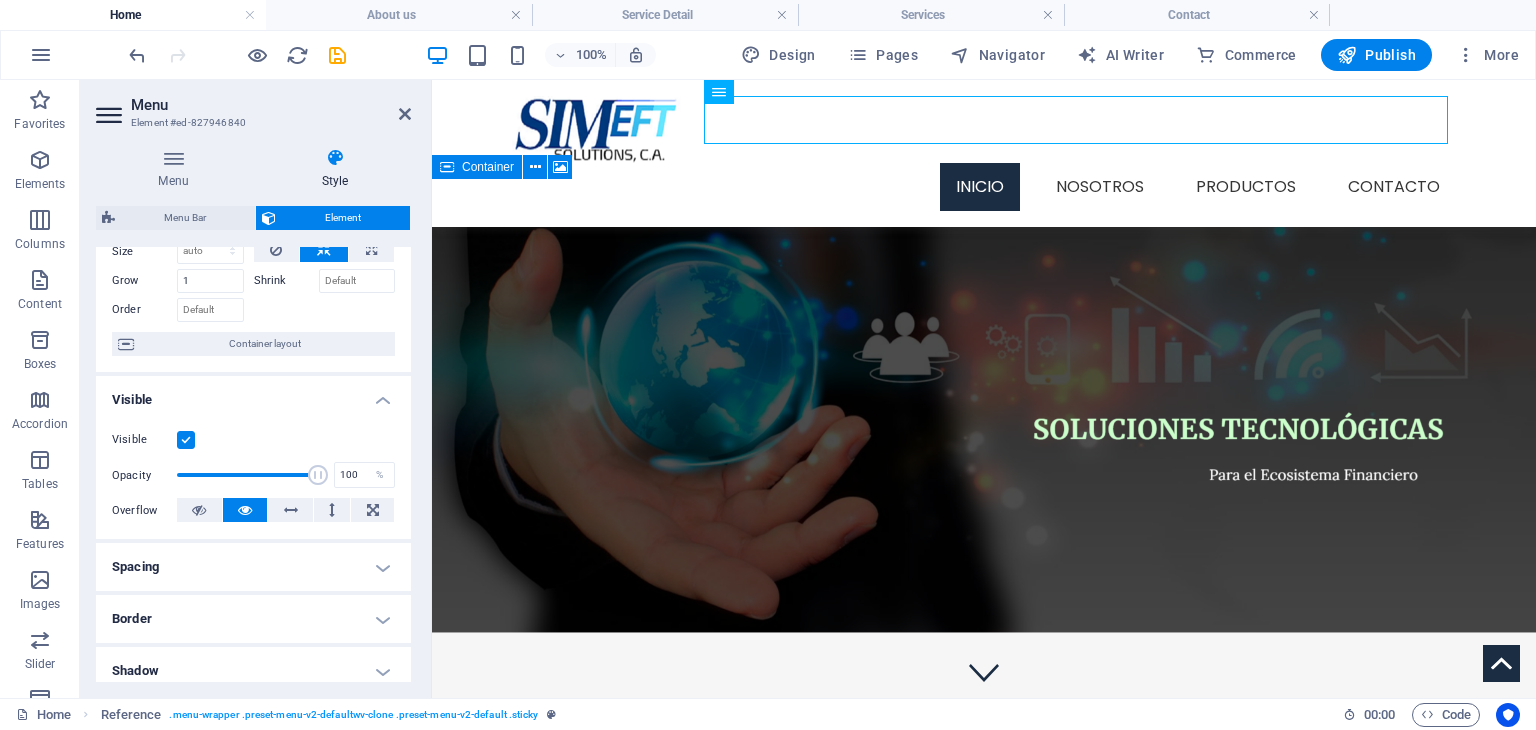 scroll, scrollTop: 0, scrollLeft: 0, axis: both 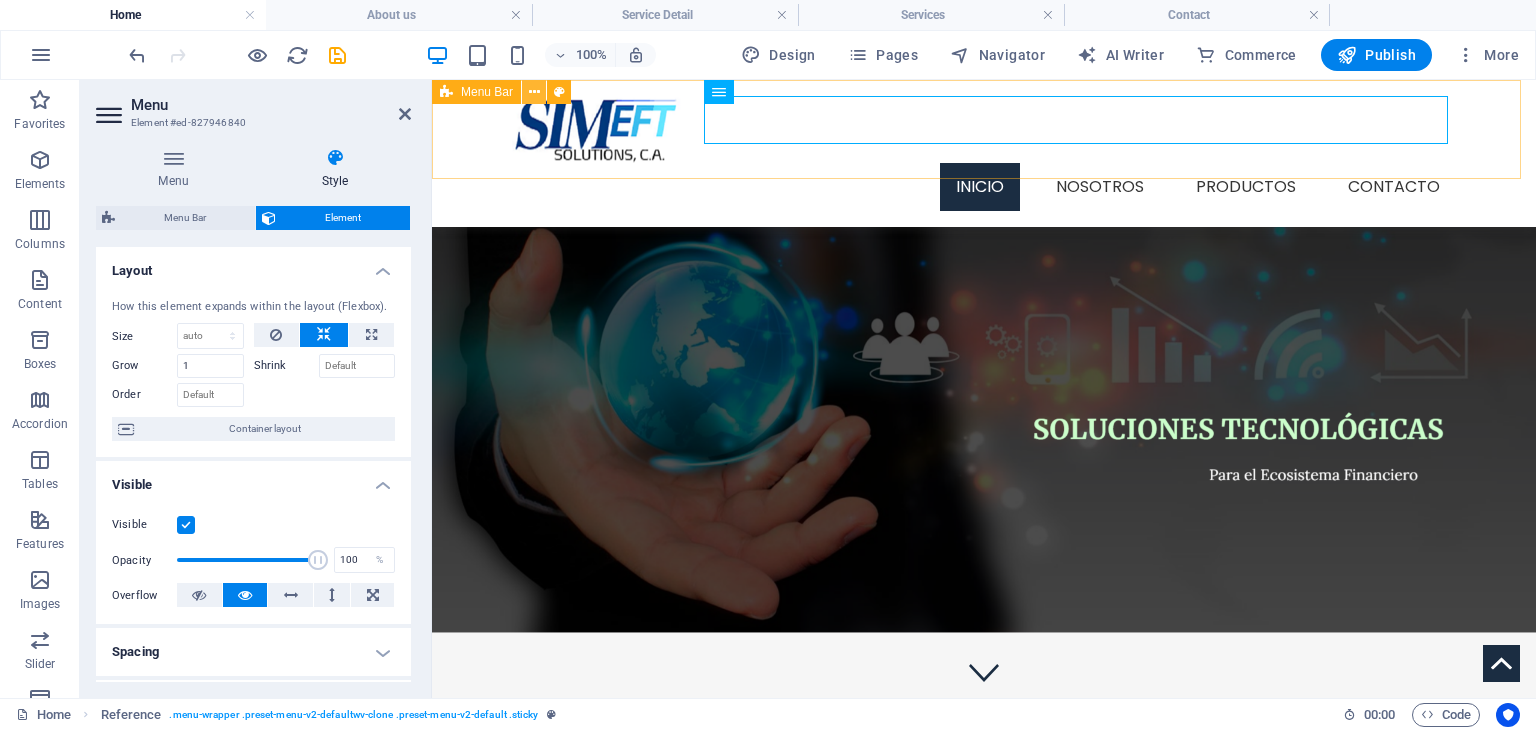 click at bounding box center [534, 92] 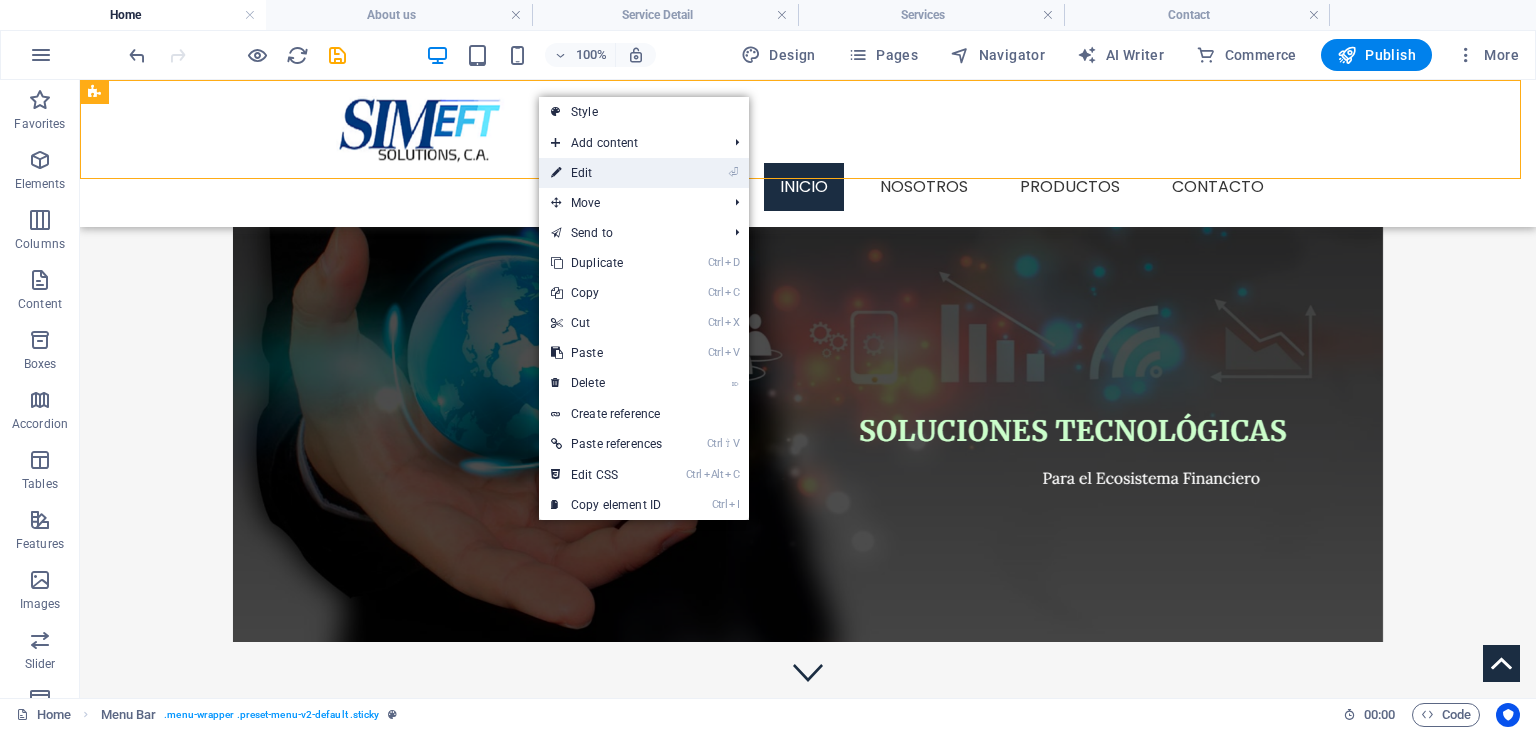 click on "⏎  Edit" at bounding box center [606, 173] 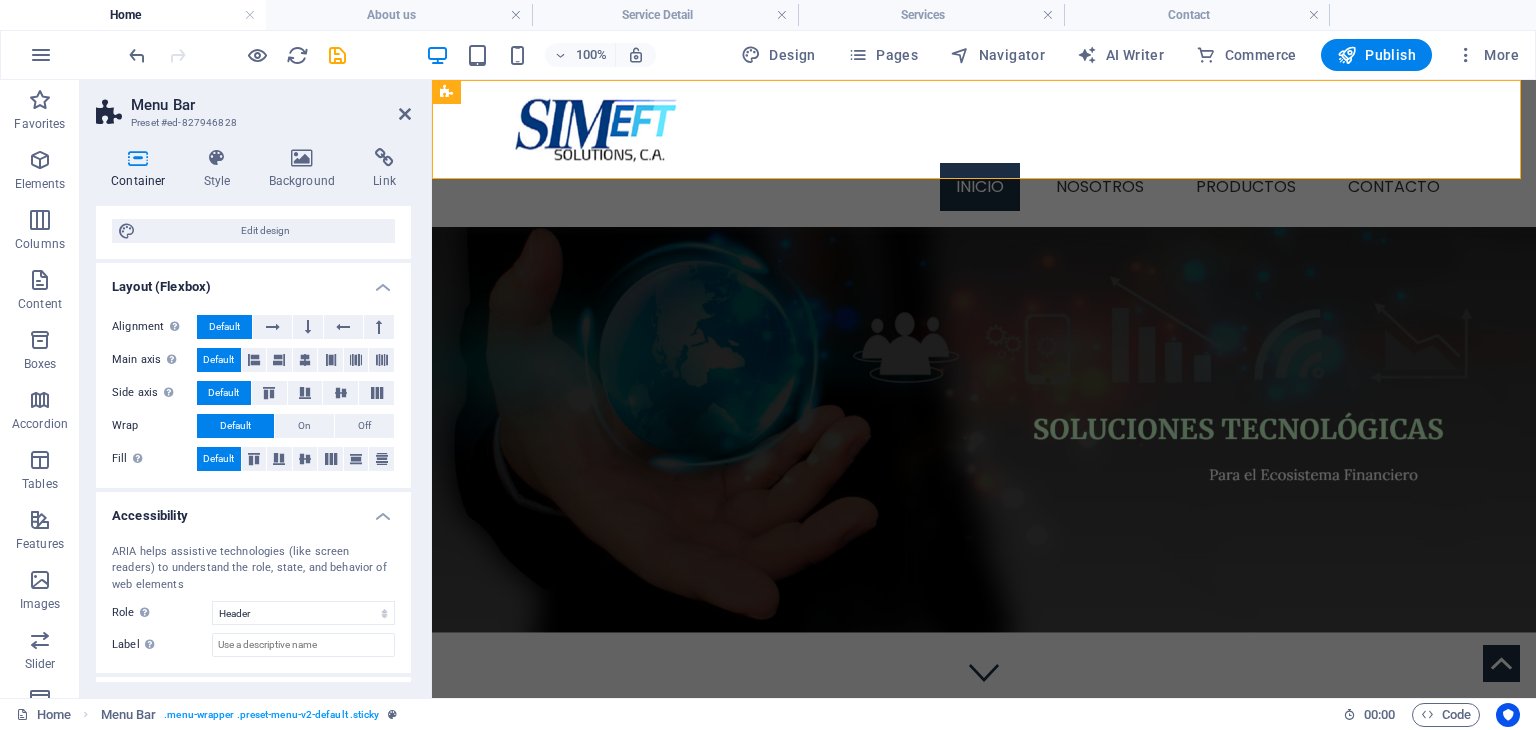 scroll, scrollTop: 298, scrollLeft: 0, axis: vertical 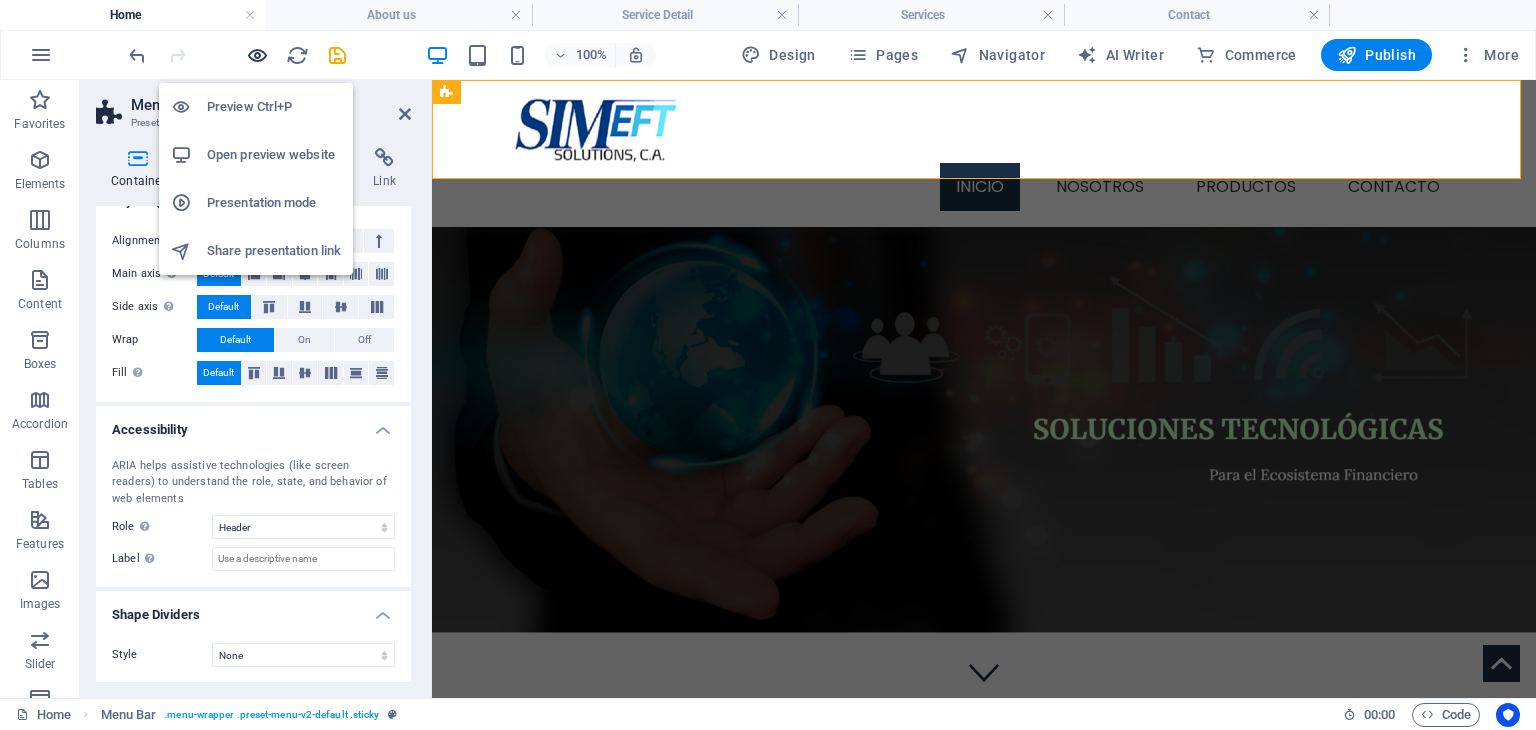 click at bounding box center (257, 55) 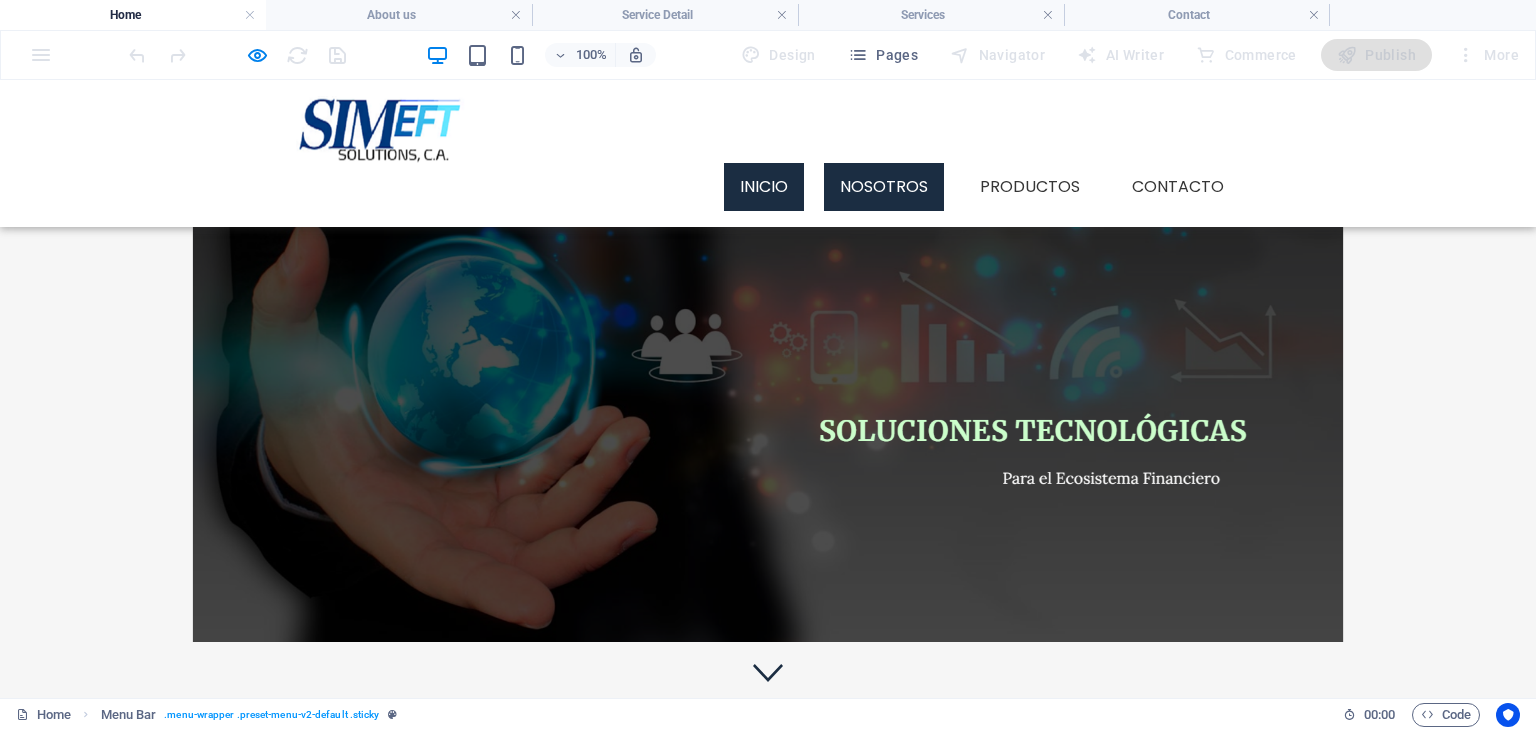 click on "Nosotros" at bounding box center [884, 187] 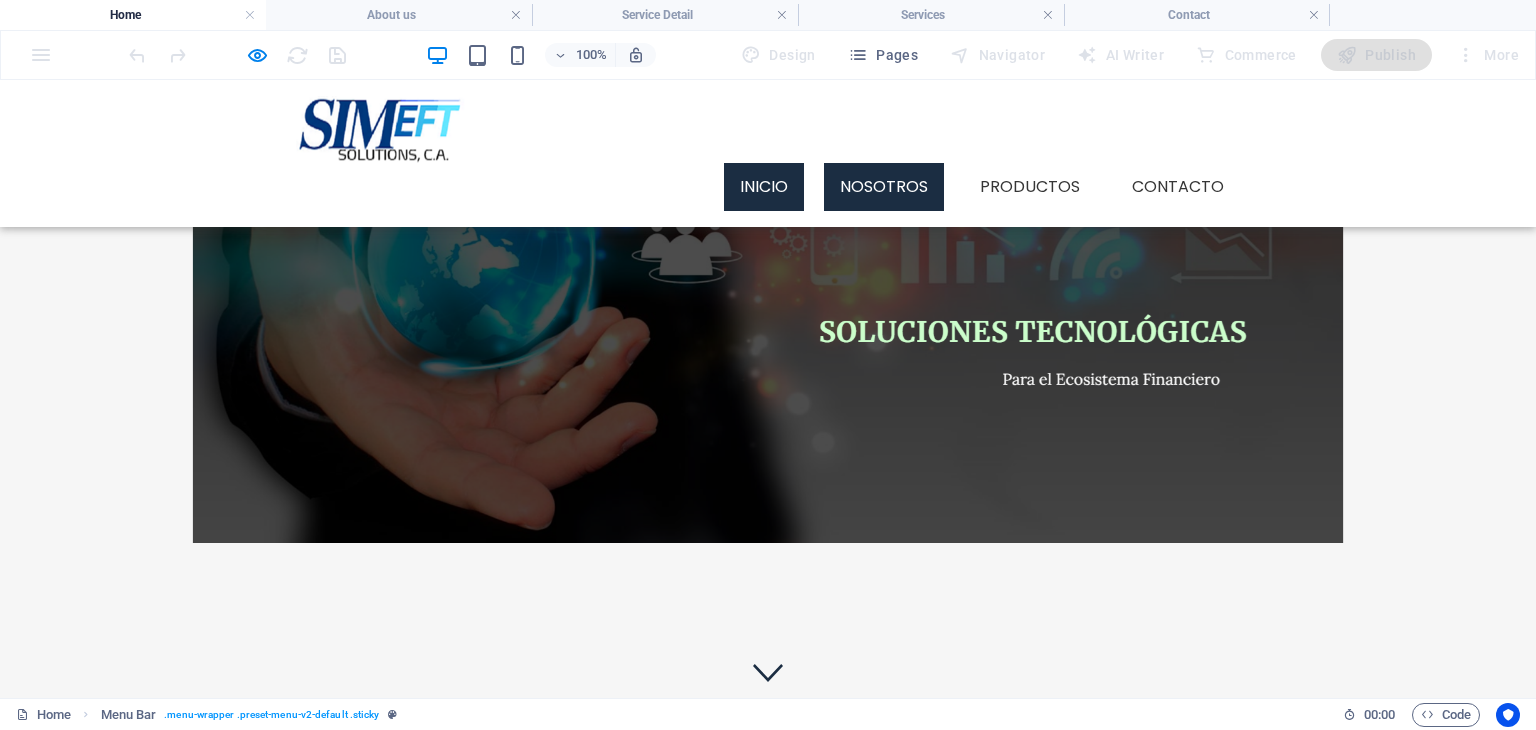 scroll, scrollTop: 1526, scrollLeft: 0, axis: vertical 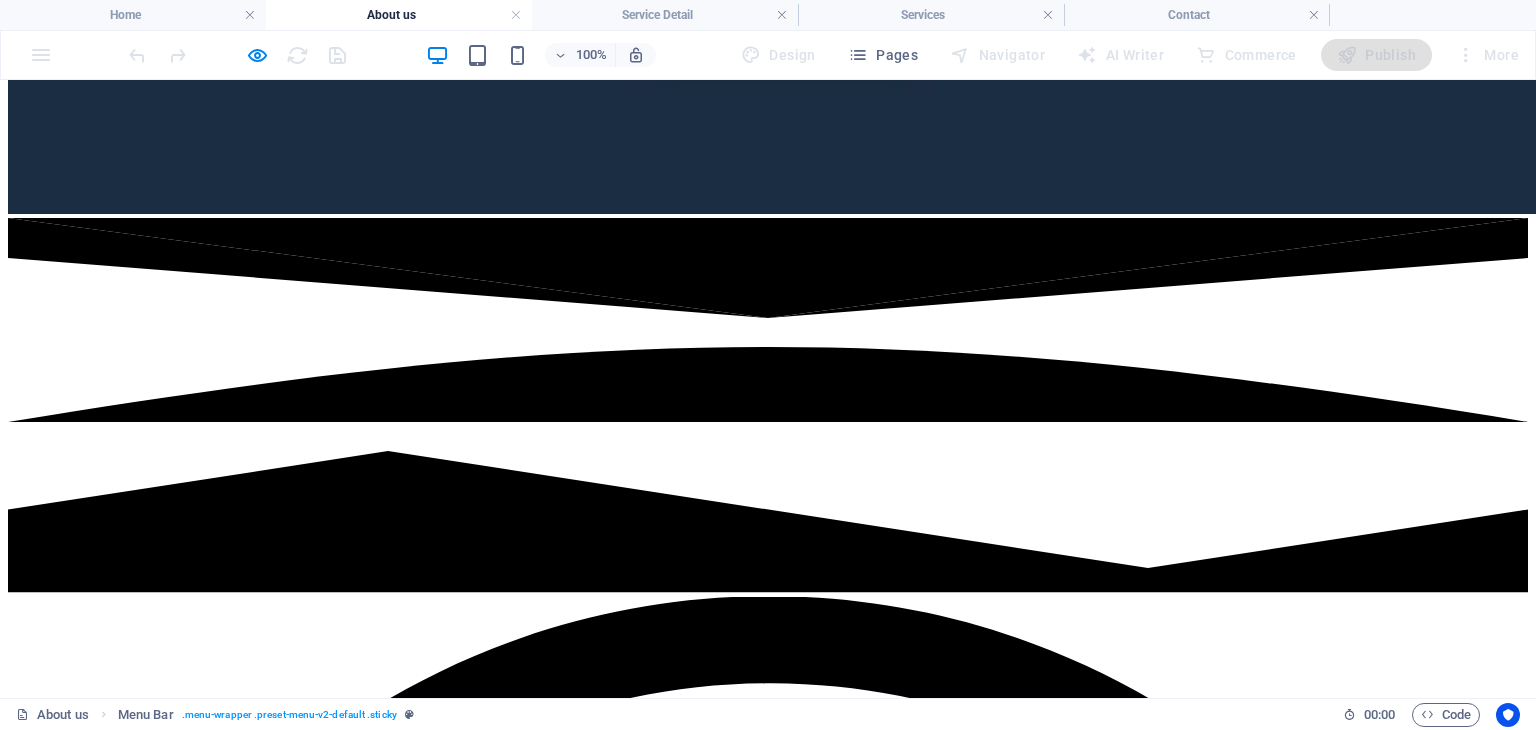click on "Productos" at bounding box center (80, 7946) 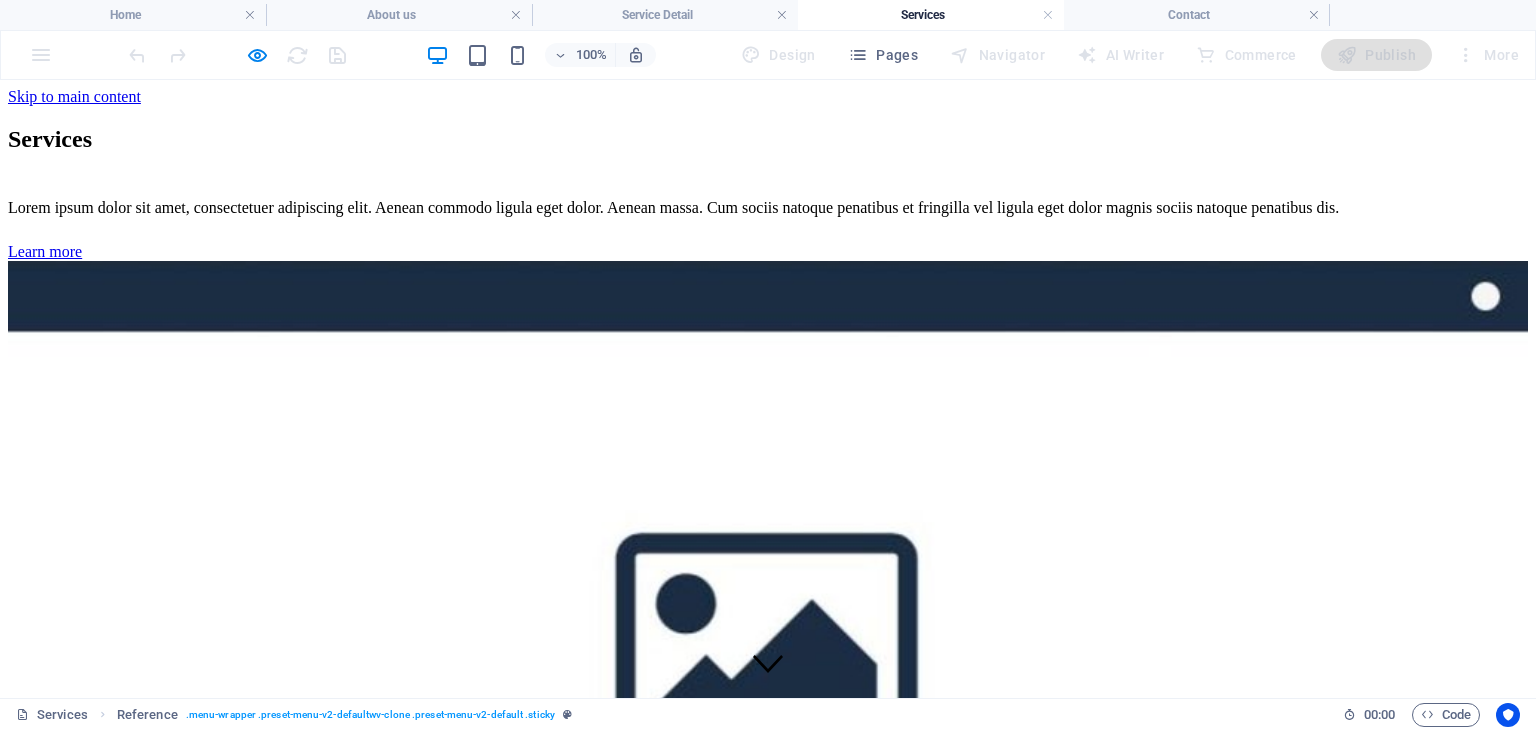 click on "Contacto" at bounding box center [77, 13805] 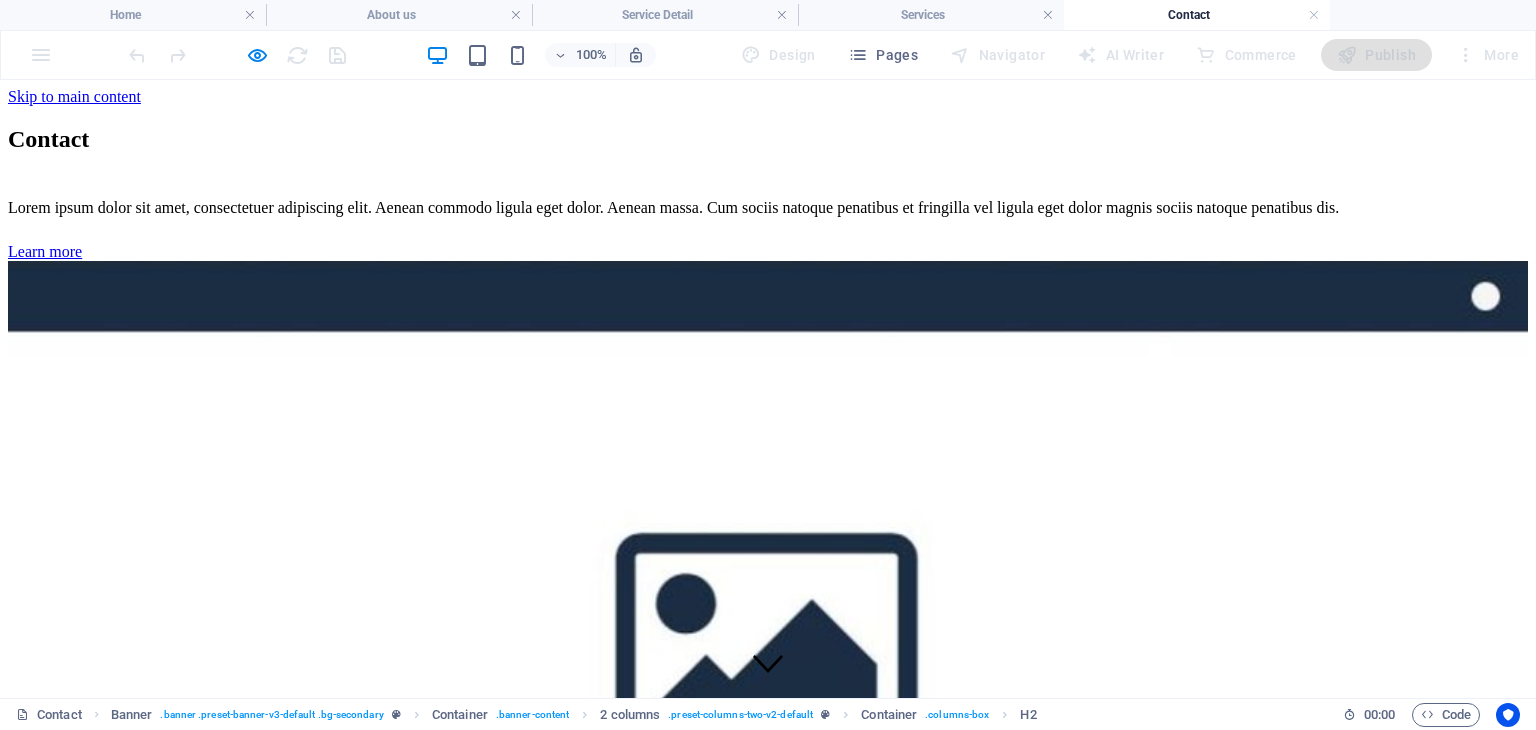 click on "Inicio" at bounding box center [66, 3418] 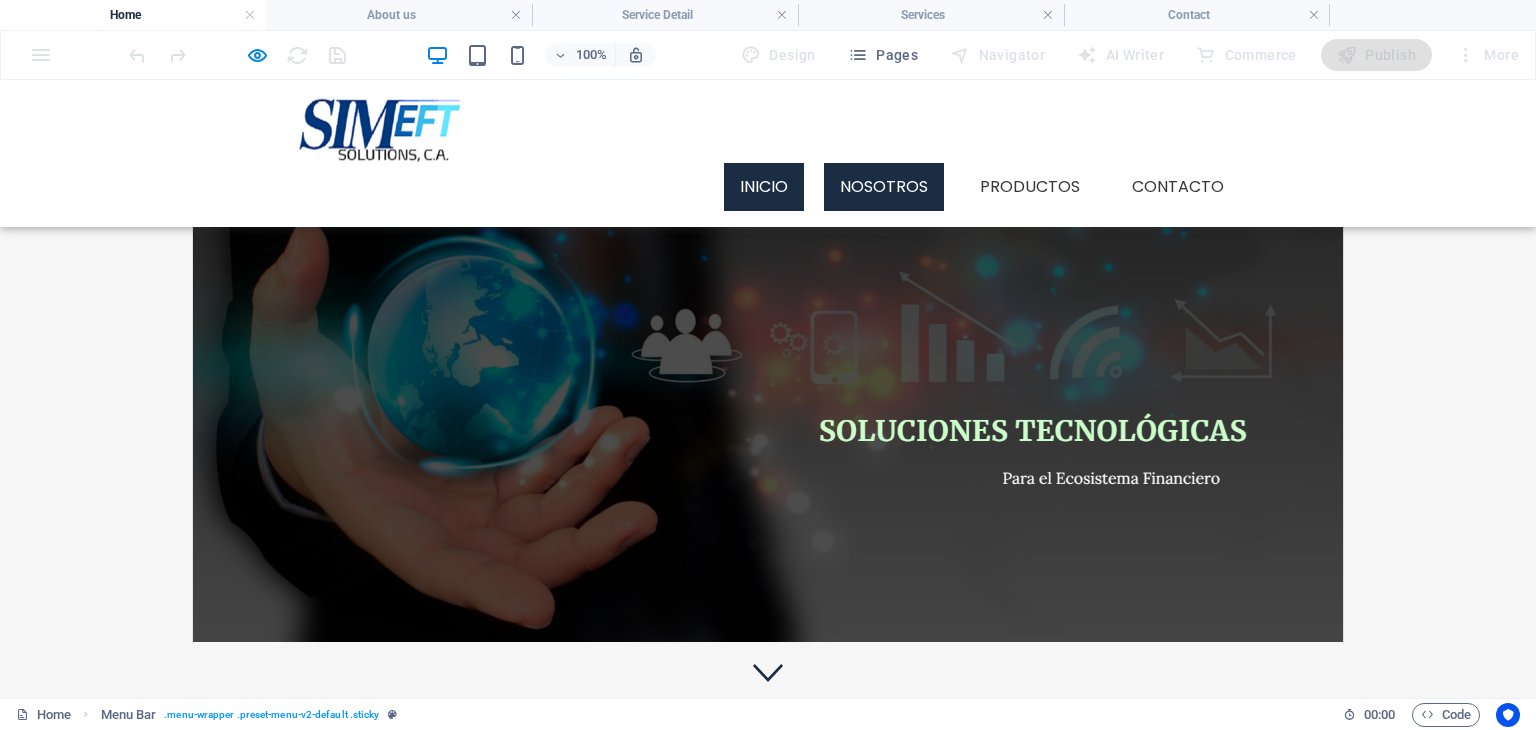click on "Nosotros" at bounding box center [884, 187] 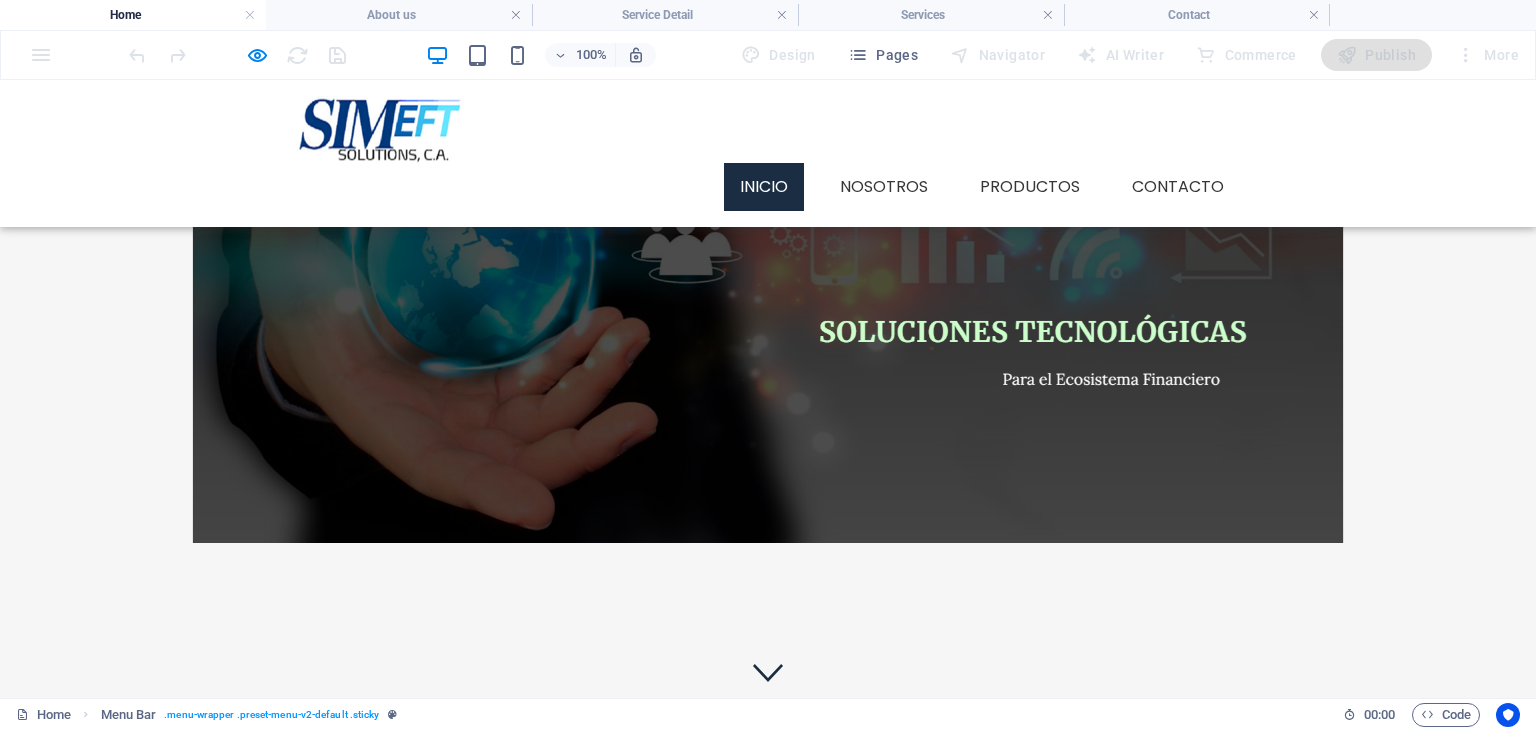 scroll, scrollTop: 1526, scrollLeft: 0, axis: vertical 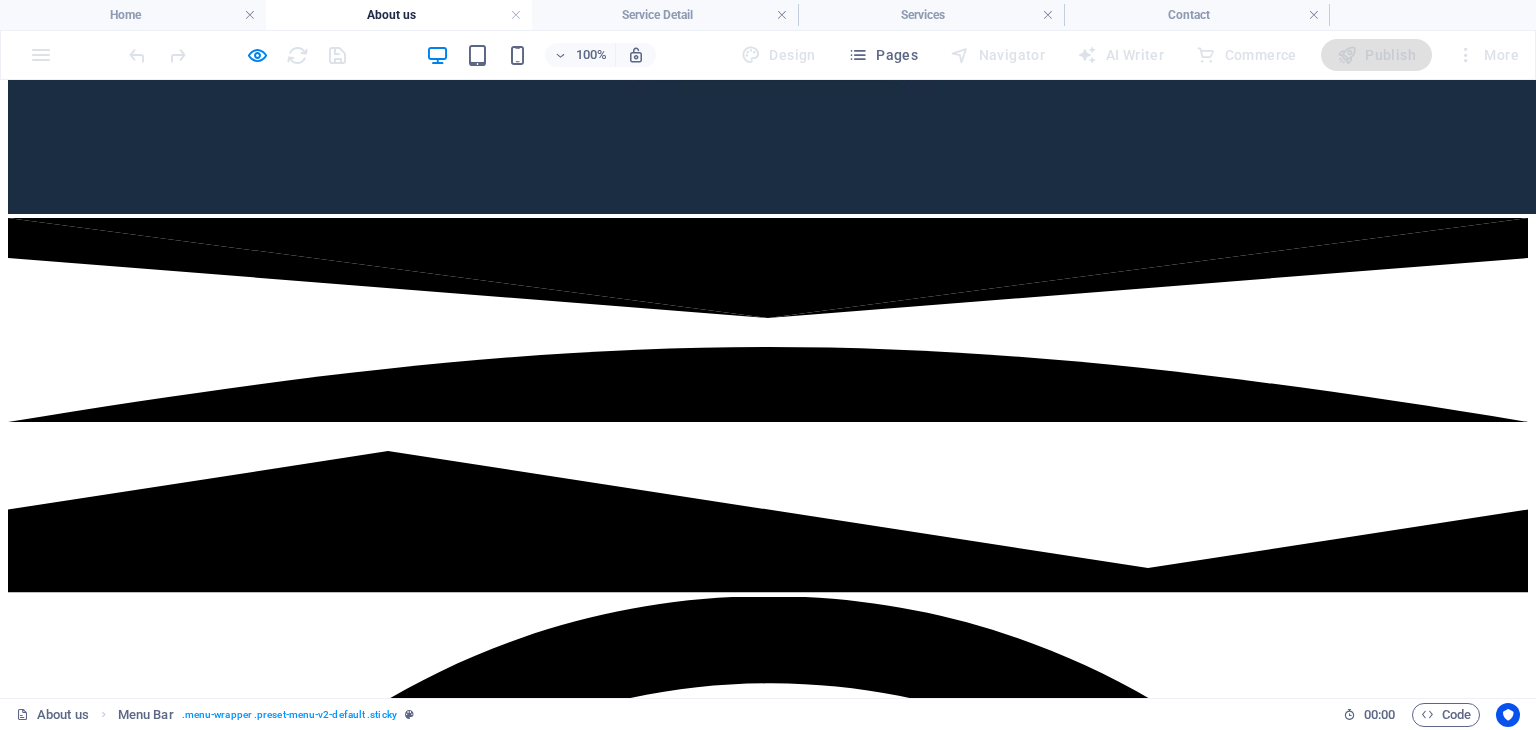 drag, startPoint x: 1014, startPoint y: 118, endPoint x: 1080, endPoint y: 116, distance: 66.0303 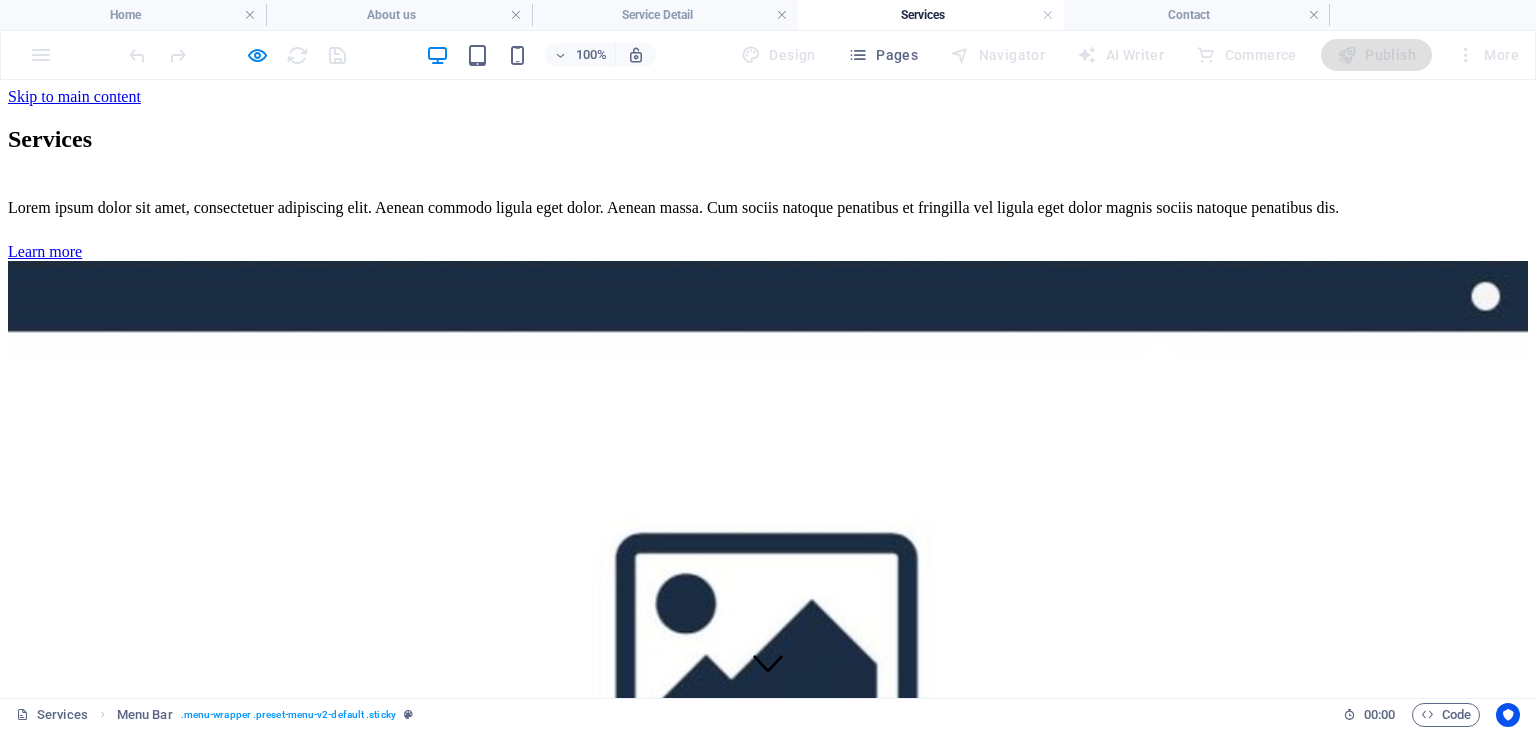 scroll, scrollTop: 0, scrollLeft: 0, axis: both 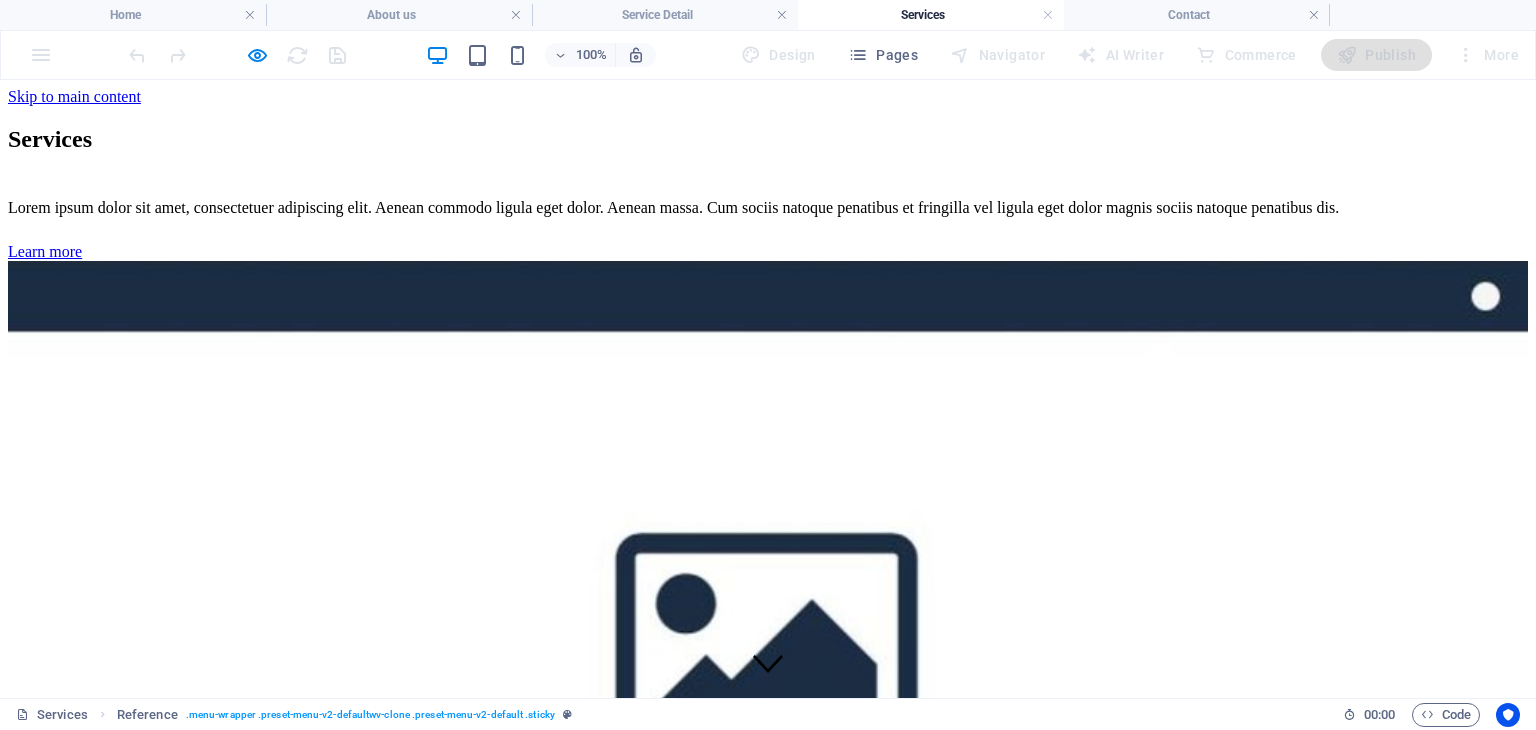 click on "Contacto" at bounding box center (77, 13805) 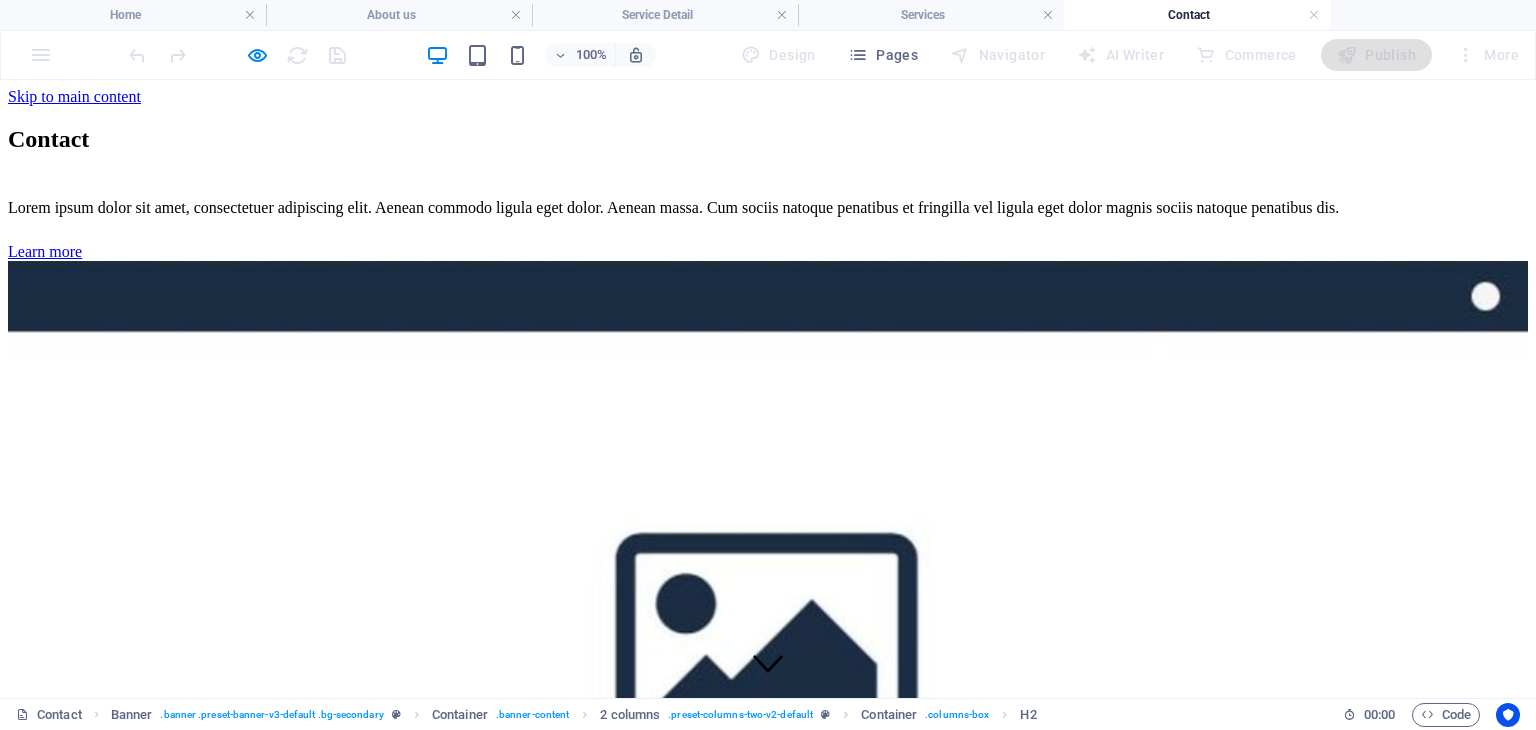 click on "Inicio" at bounding box center (66, 3418) 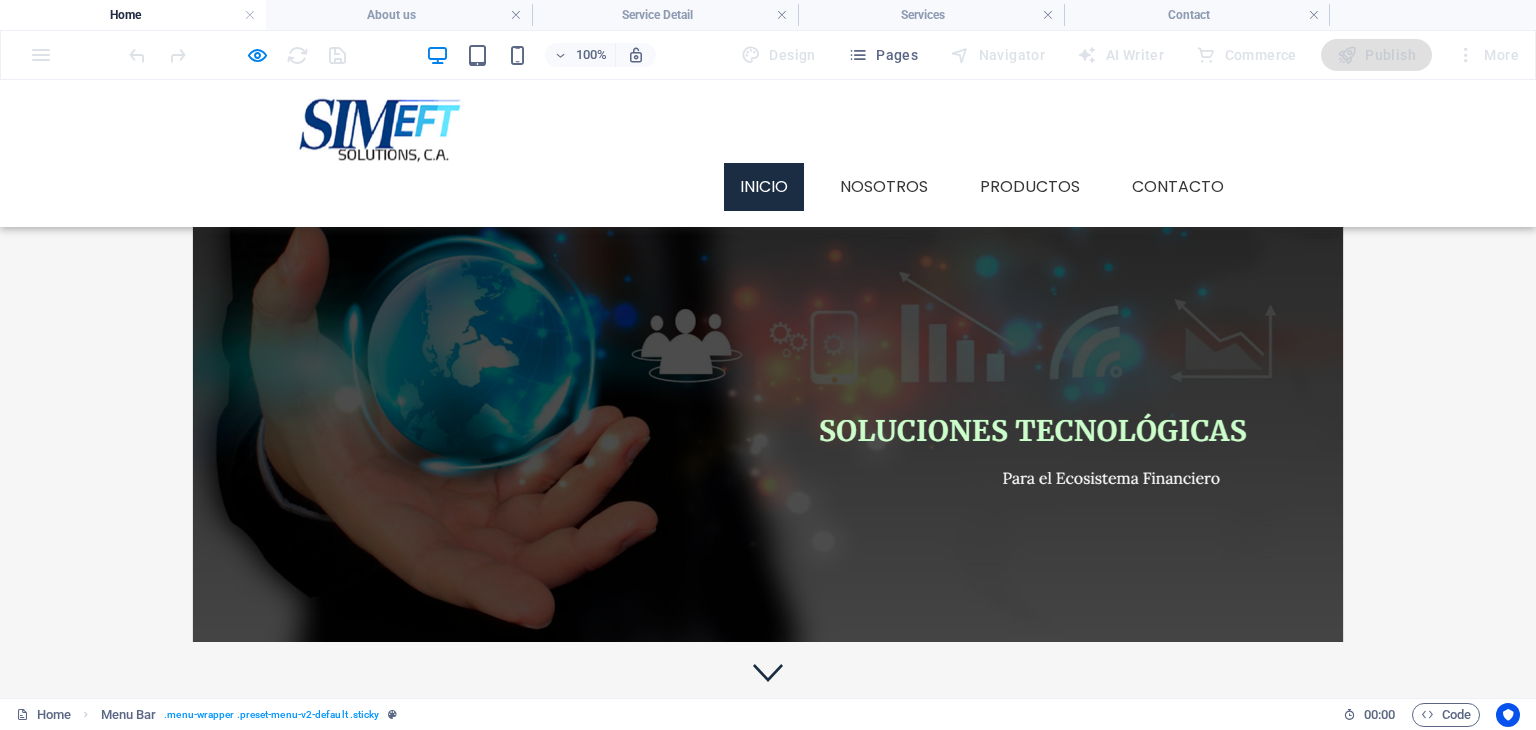click on "Inicio" at bounding box center [764, 187] 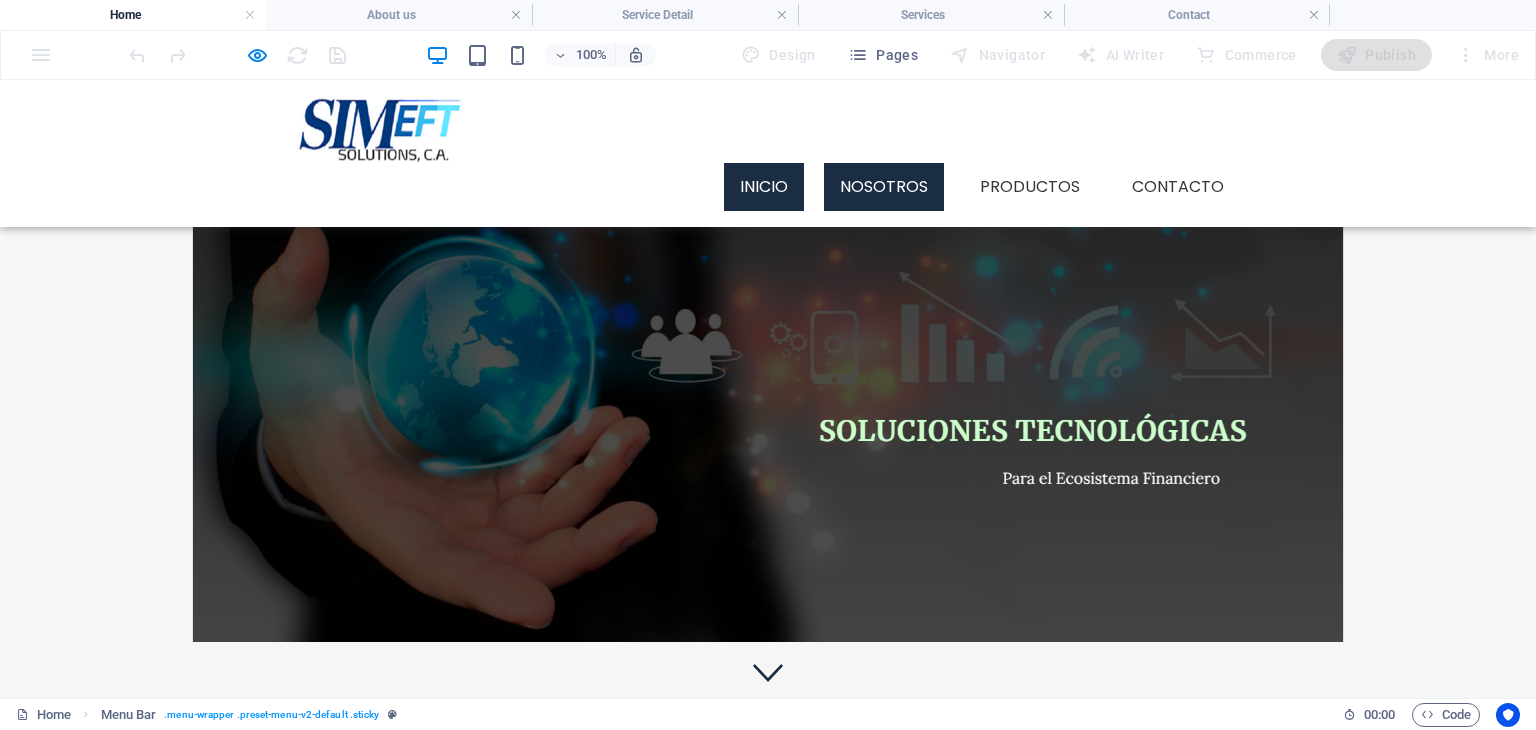 click on "Nosotros" at bounding box center (884, 187) 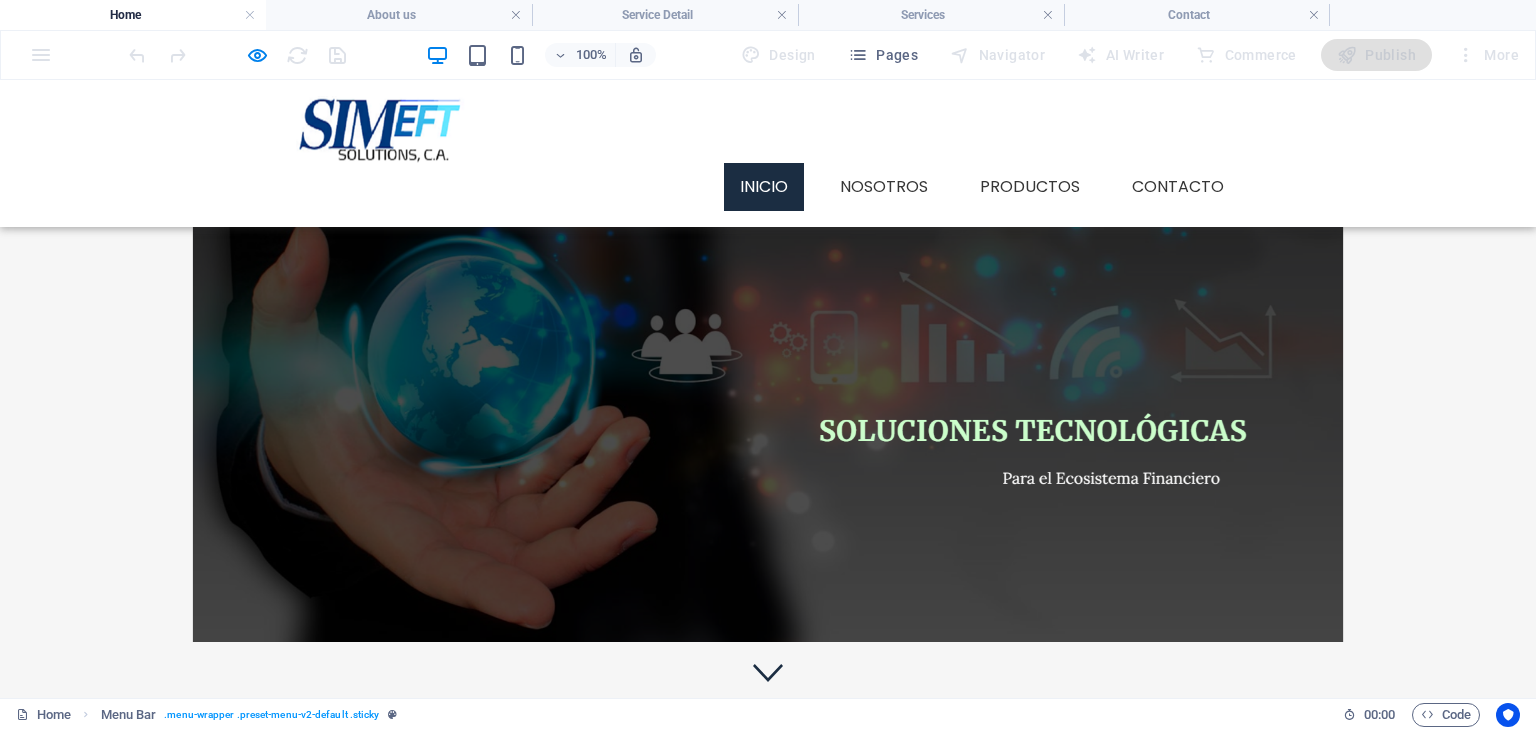 scroll, scrollTop: 1526, scrollLeft: 0, axis: vertical 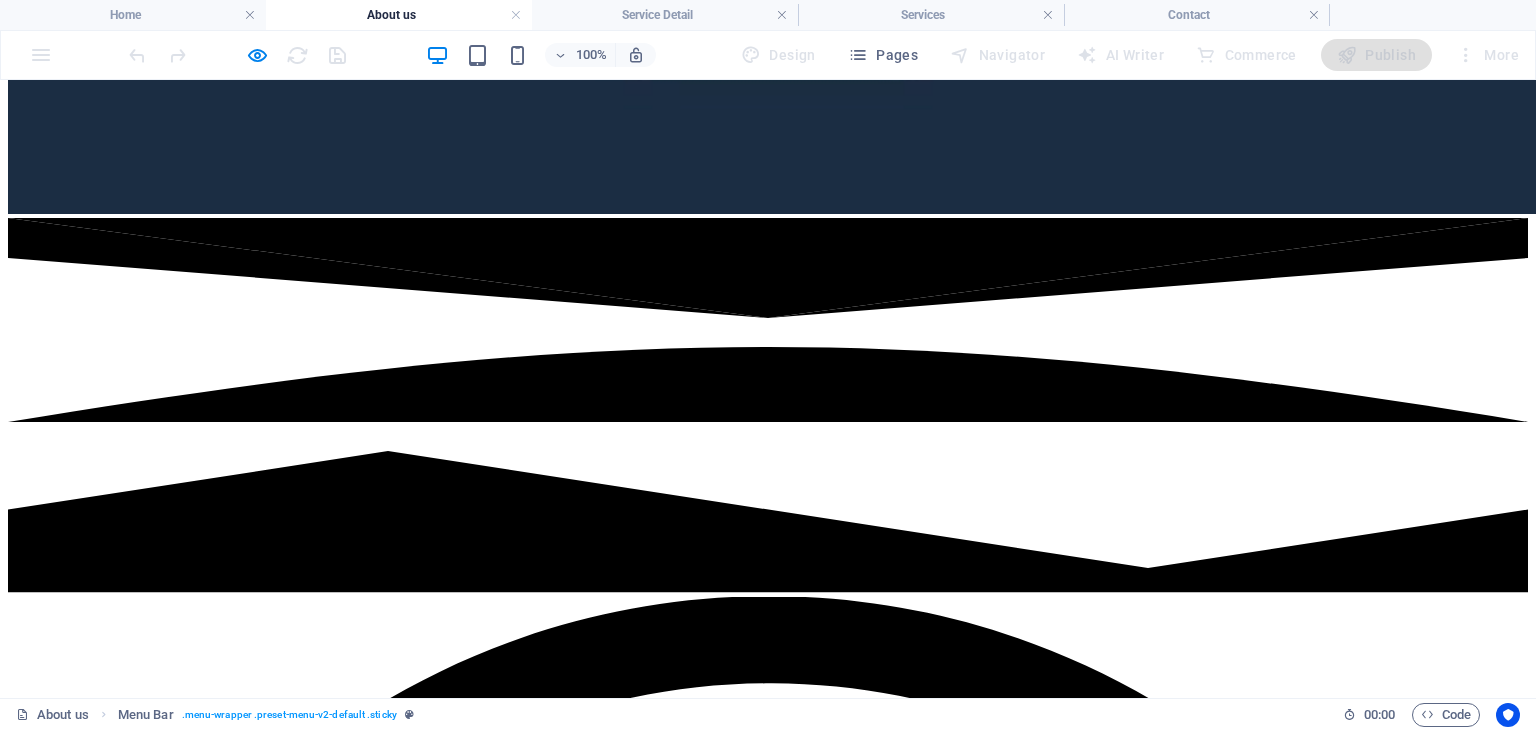 click on "Productos" at bounding box center (80, 7946) 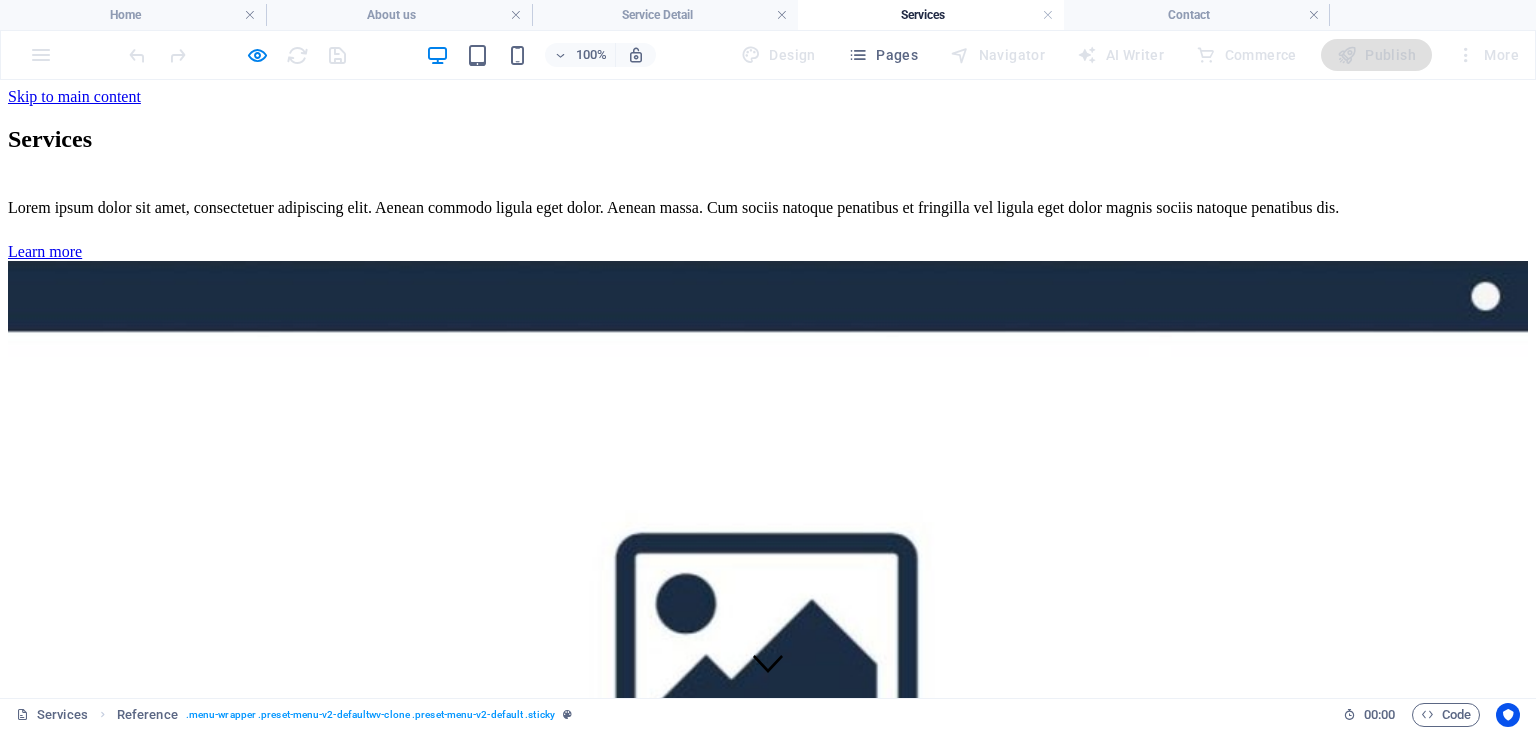 click on "Contacto" at bounding box center [77, 13805] 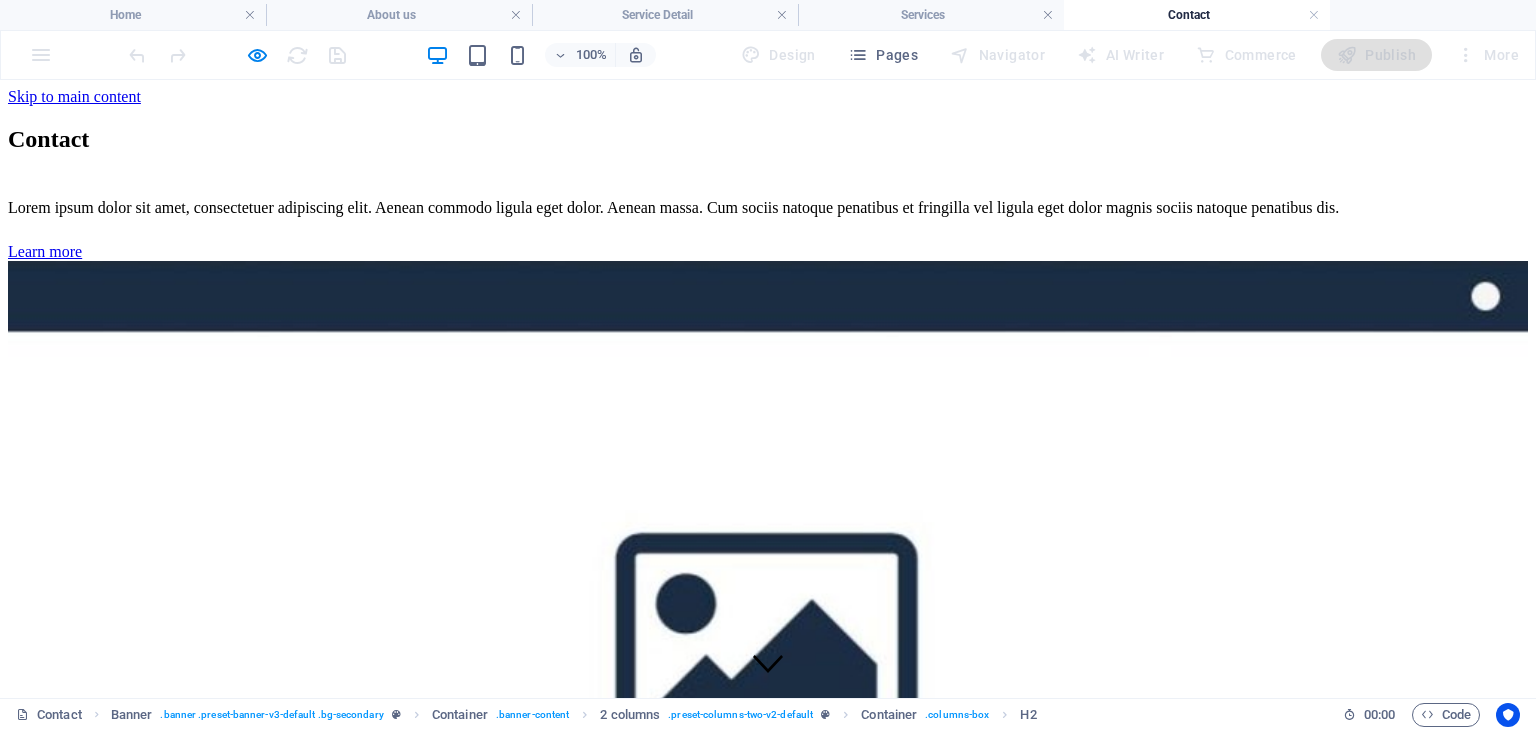 drag, startPoint x: 637, startPoint y: 135, endPoint x: 652, endPoint y: 136, distance: 15.033297 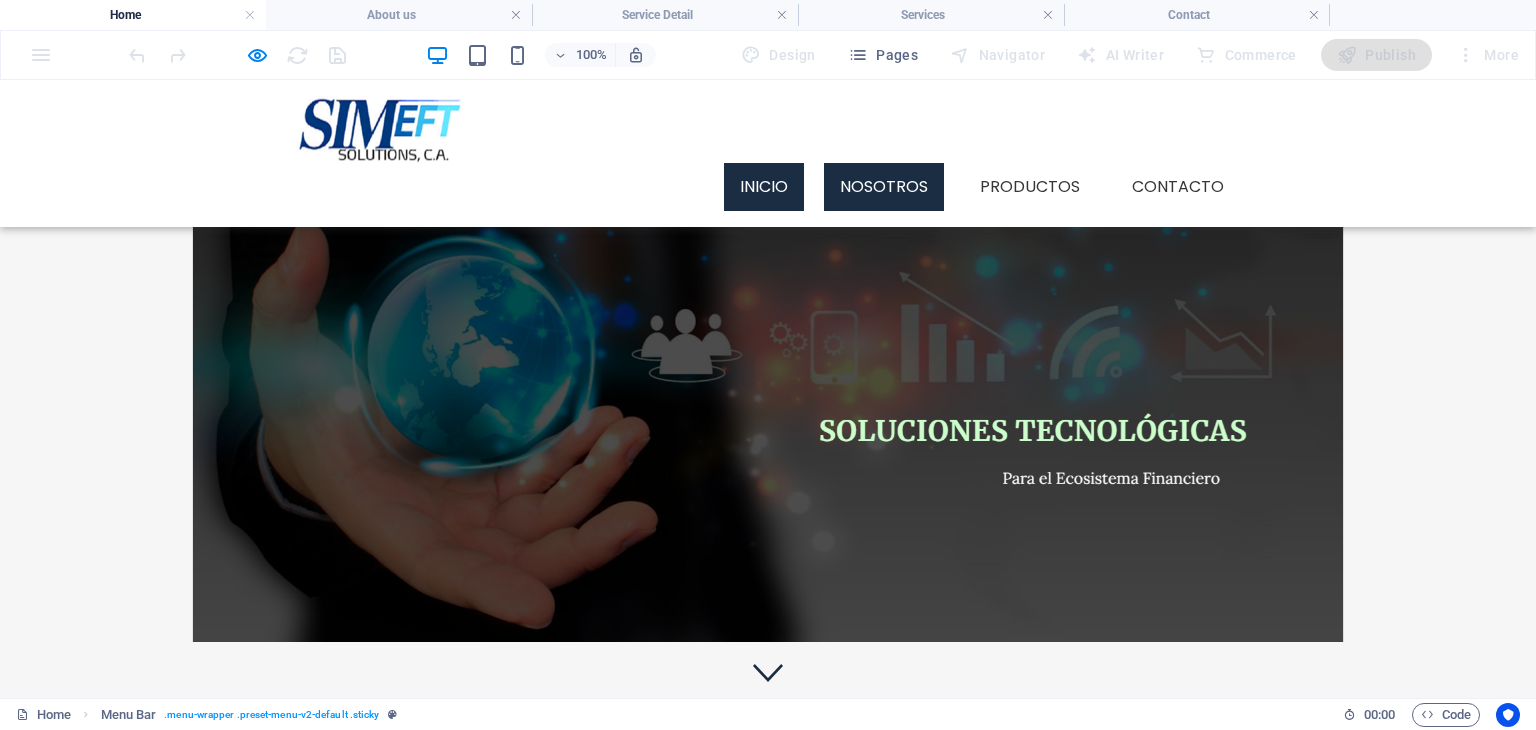 click on "Nosotros" at bounding box center (884, 187) 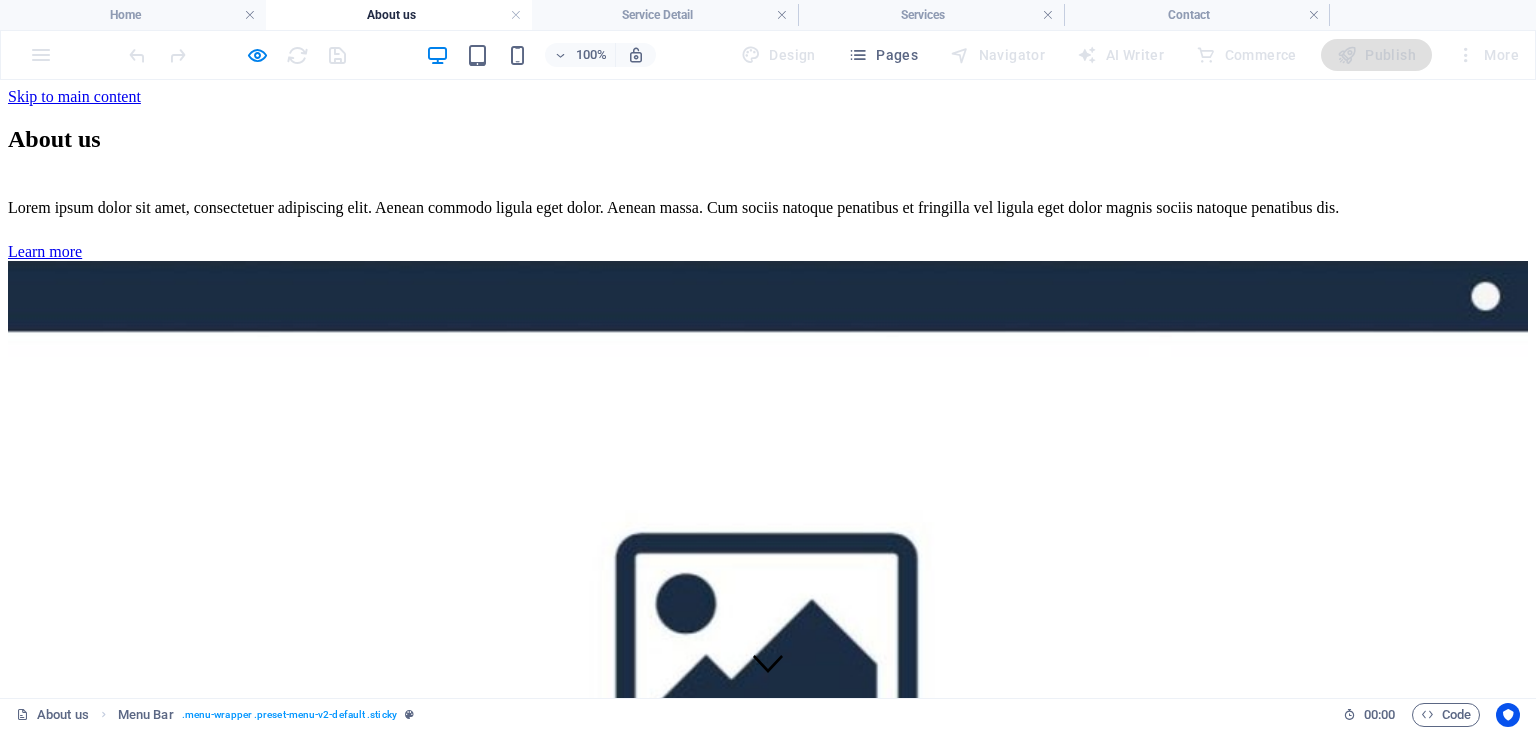 scroll, scrollTop: 1526, scrollLeft: 0, axis: vertical 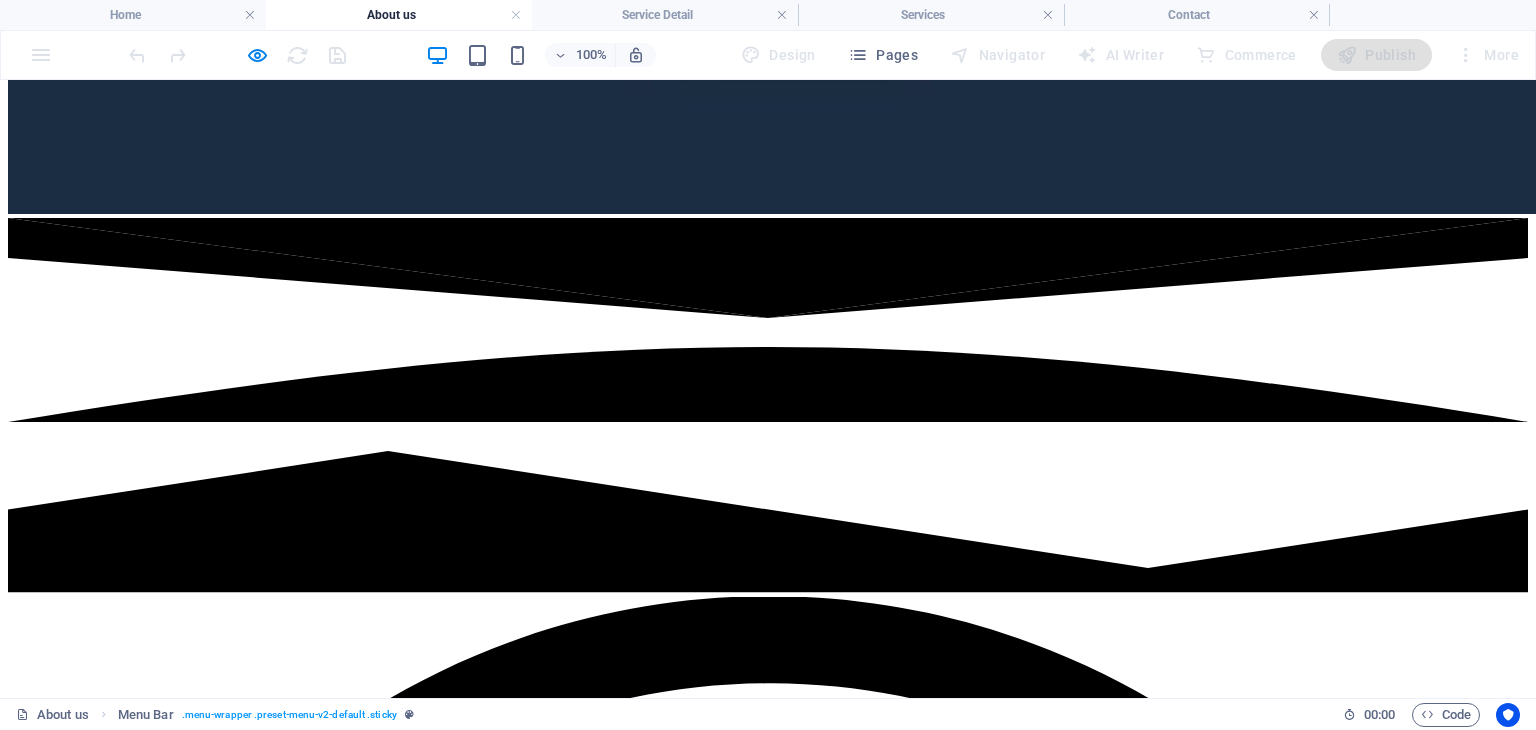 click on "Productos" at bounding box center [80, 7946] 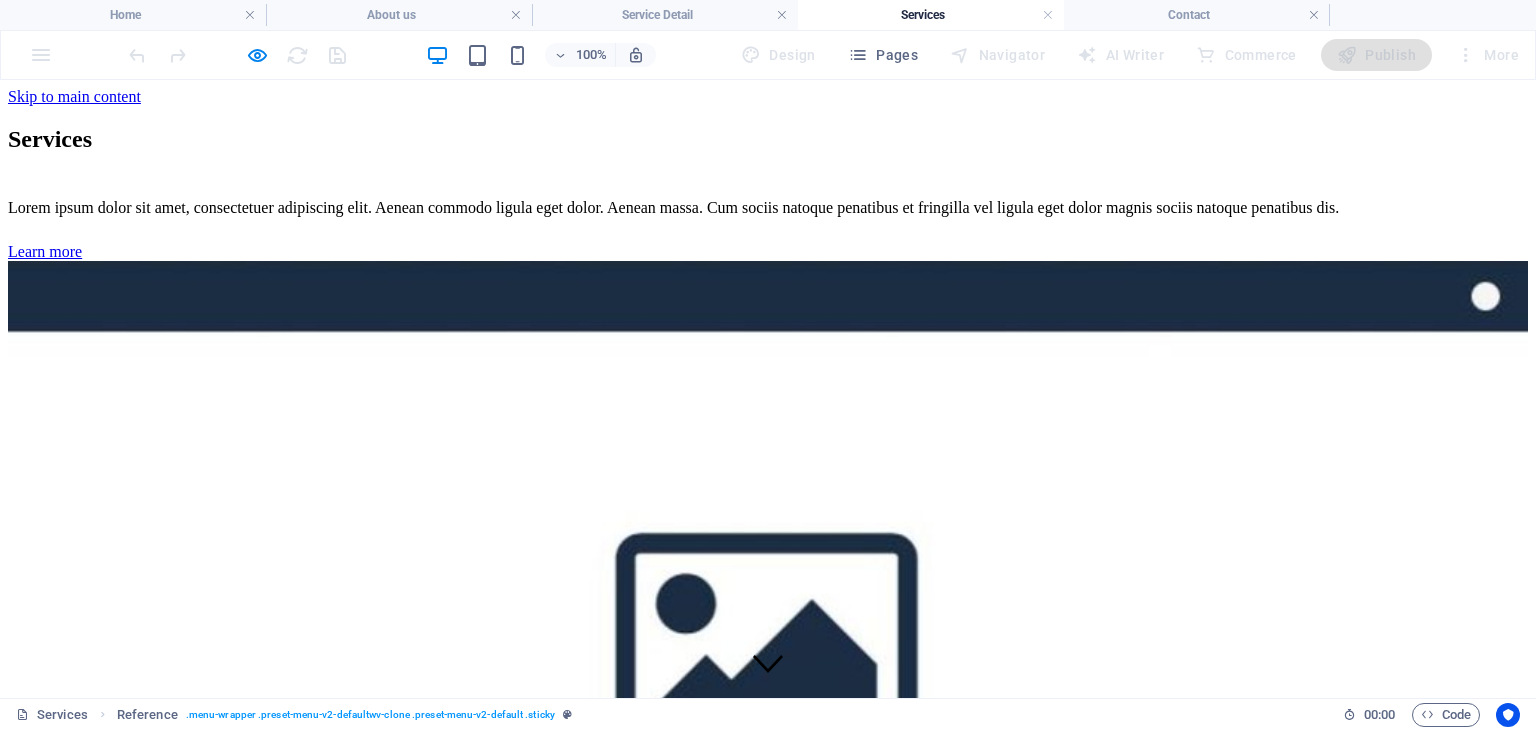 scroll, scrollTop: 0, scrollLeft: 0, axis: both 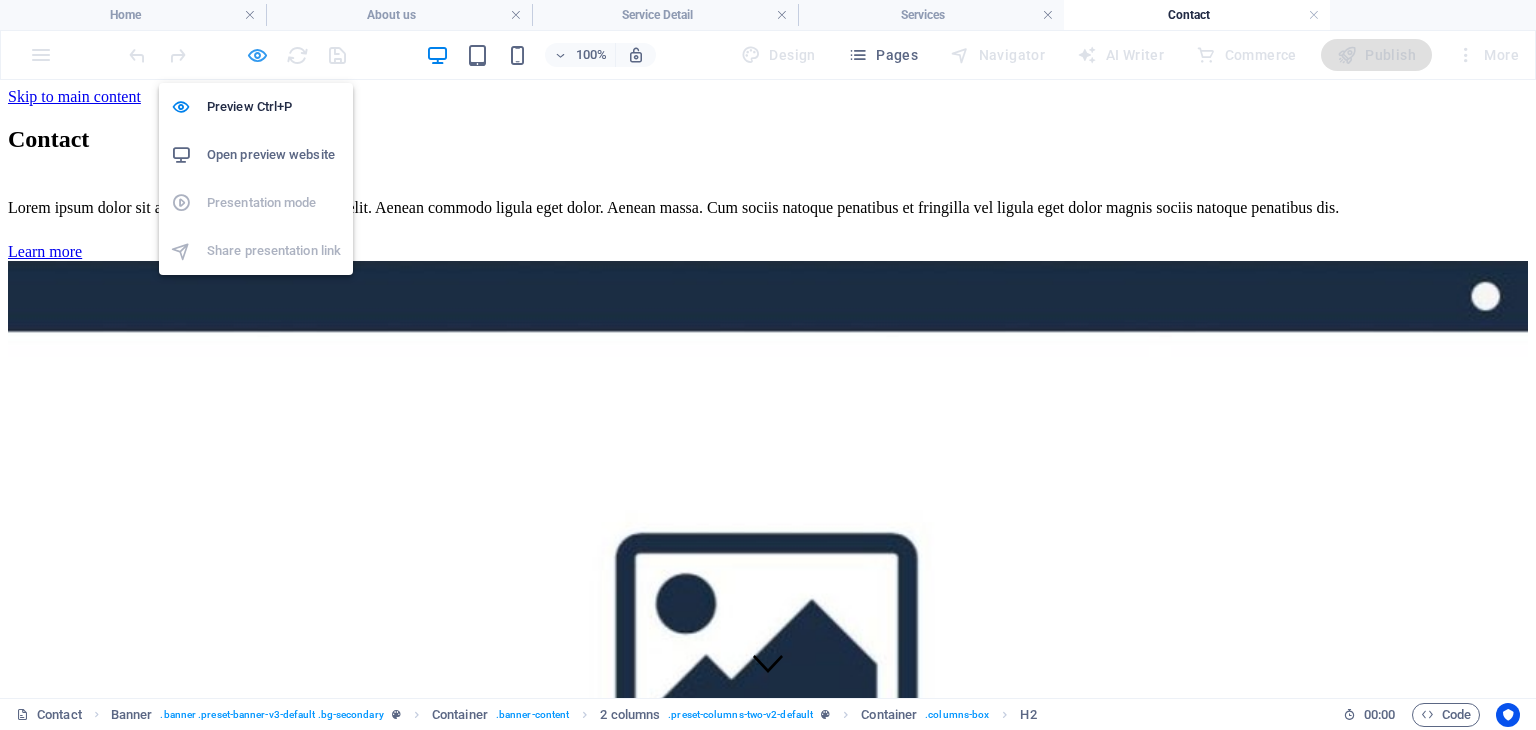 click at bounding box center [257, 55] 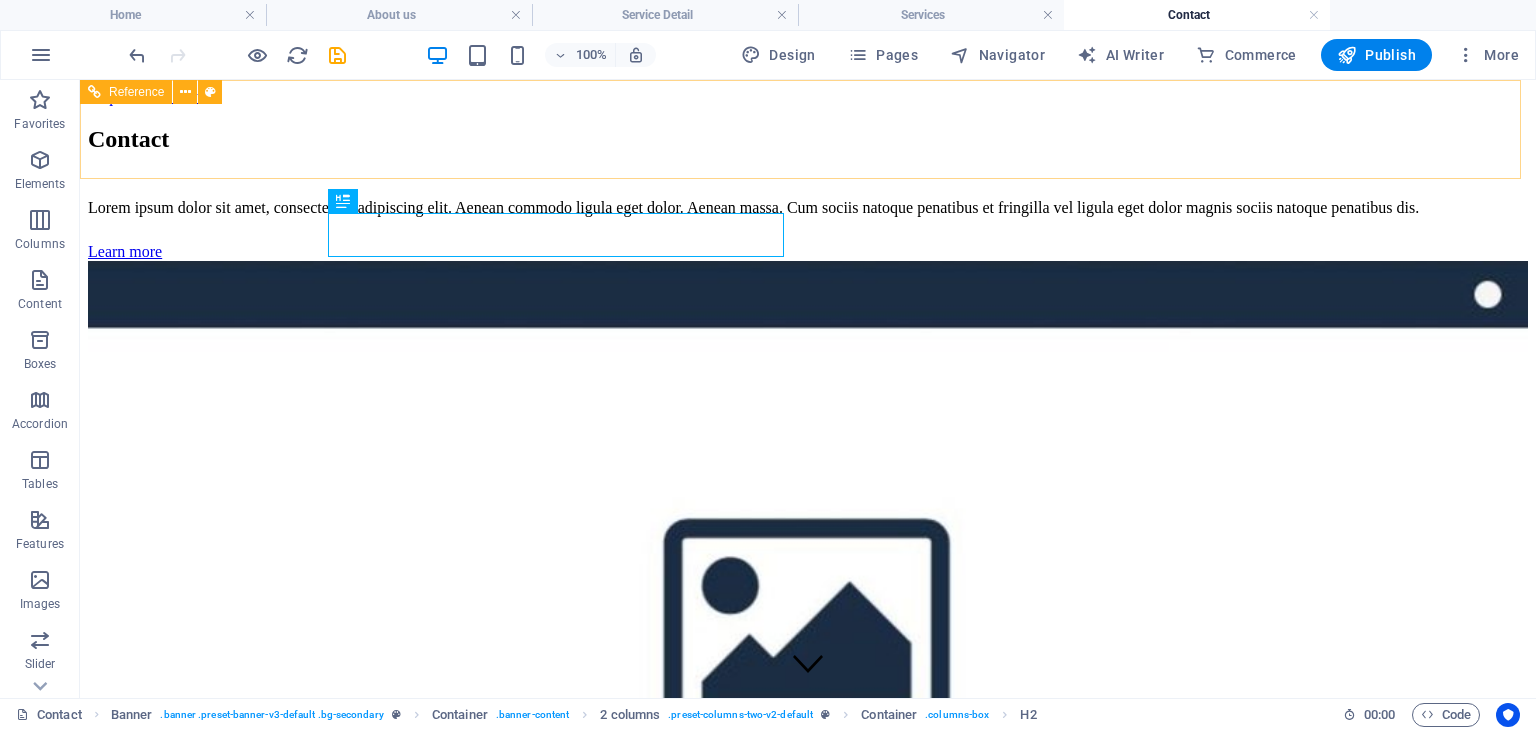 click on "Inicio Nosotros Productos Servicios Pricing Contact" at bounding box center [808, 3343] 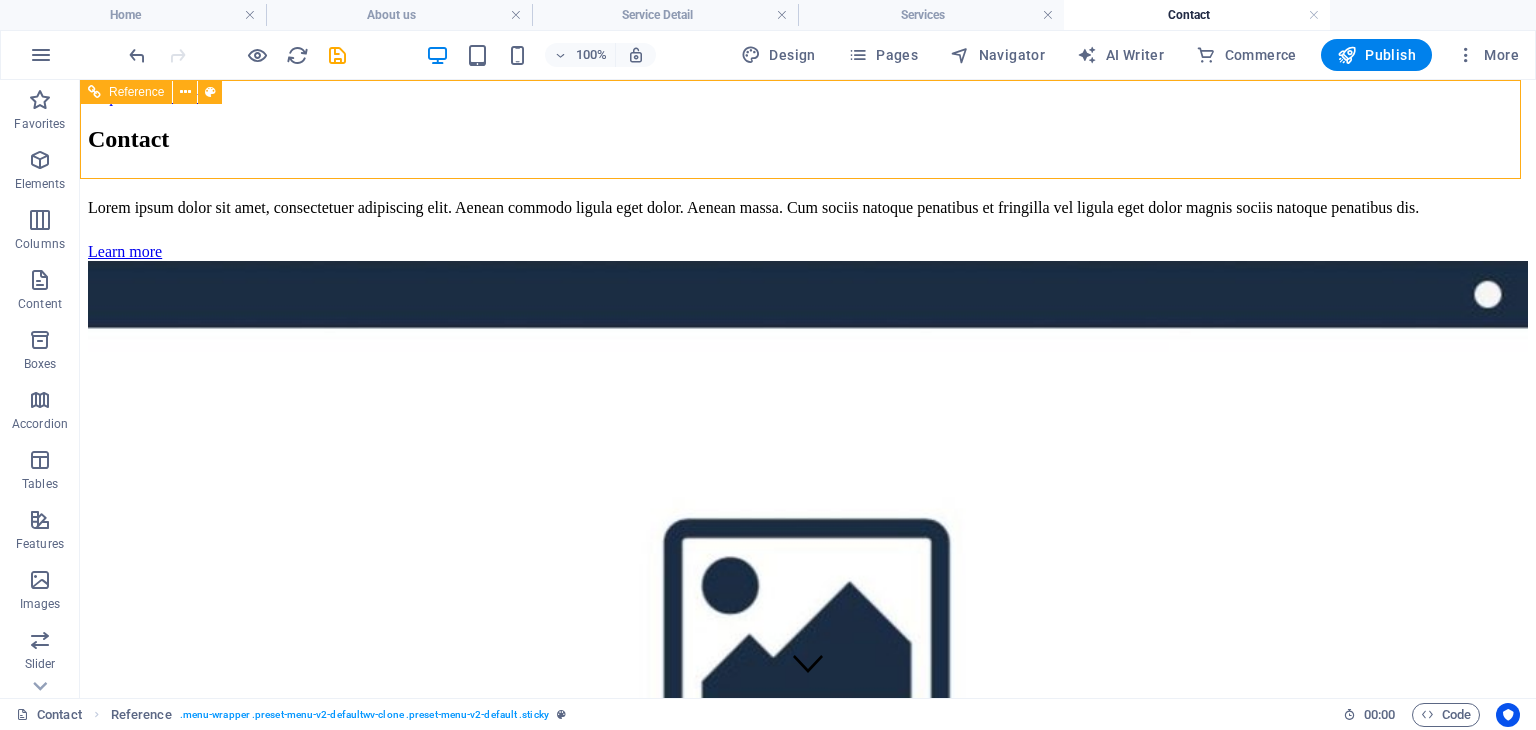 click on "Inicio Nosotros Productos Servicios Pricing Contact" at bounding box center (808, 3343) 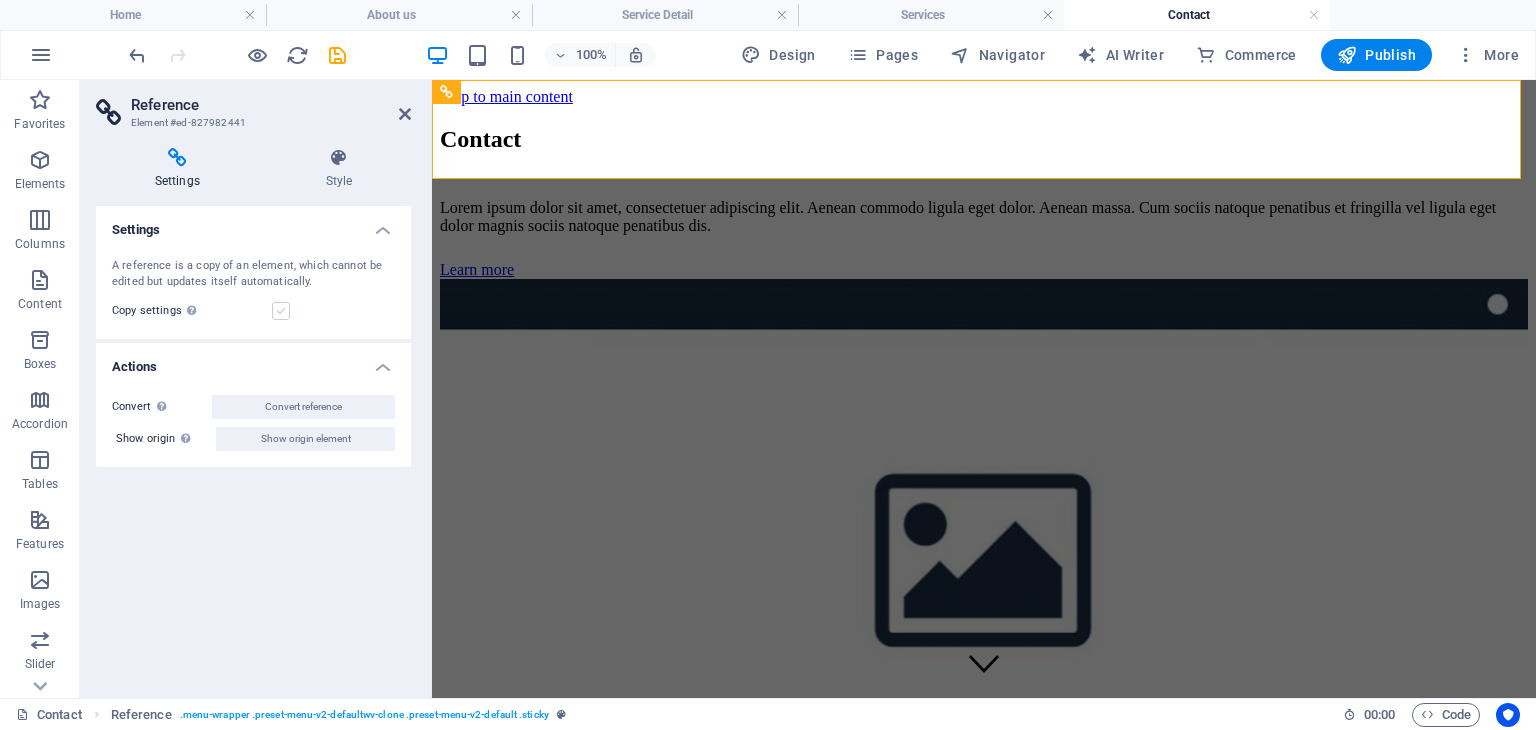 click at bounding box center [281, 311] 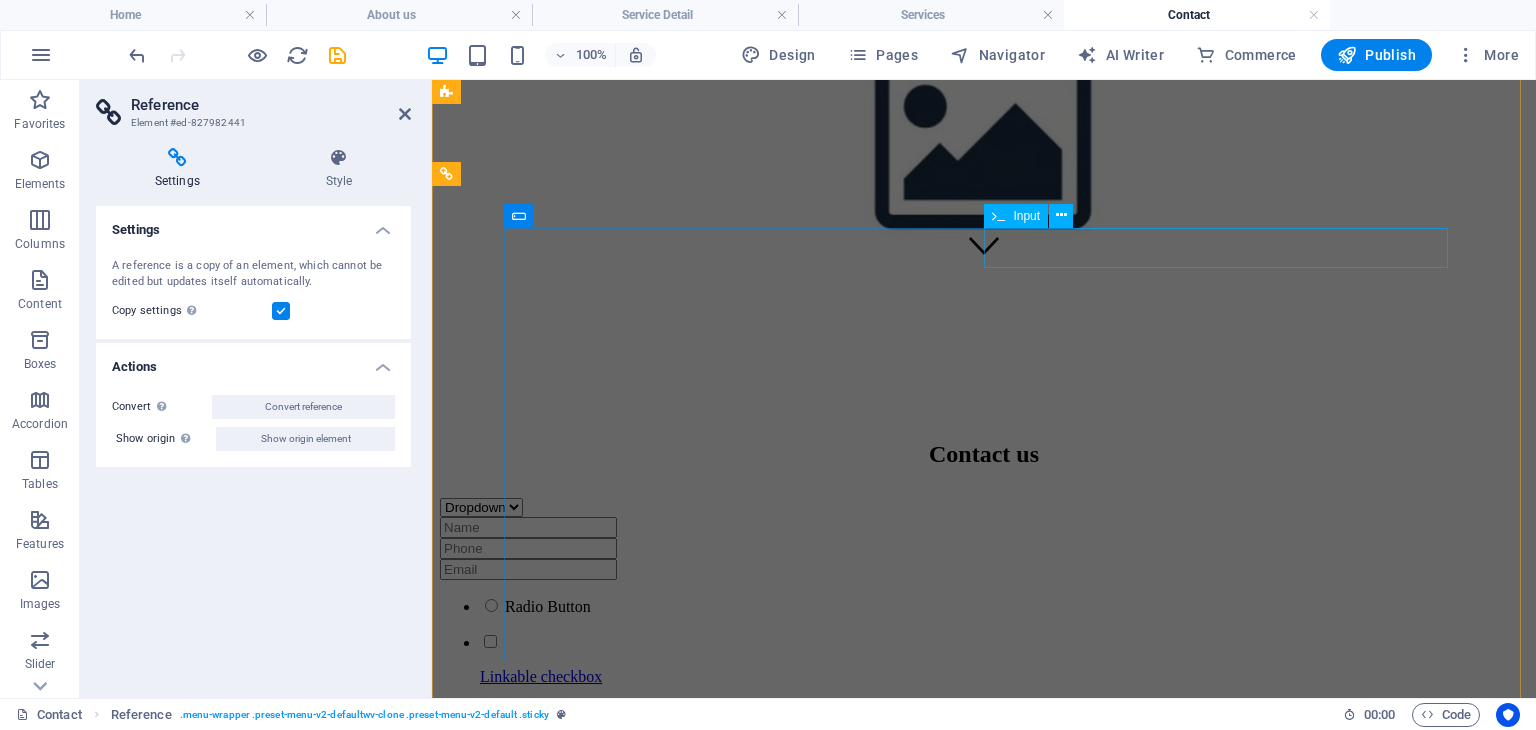 scroll, scrollTop: 408, scrollLeft: 0, axis: vertical 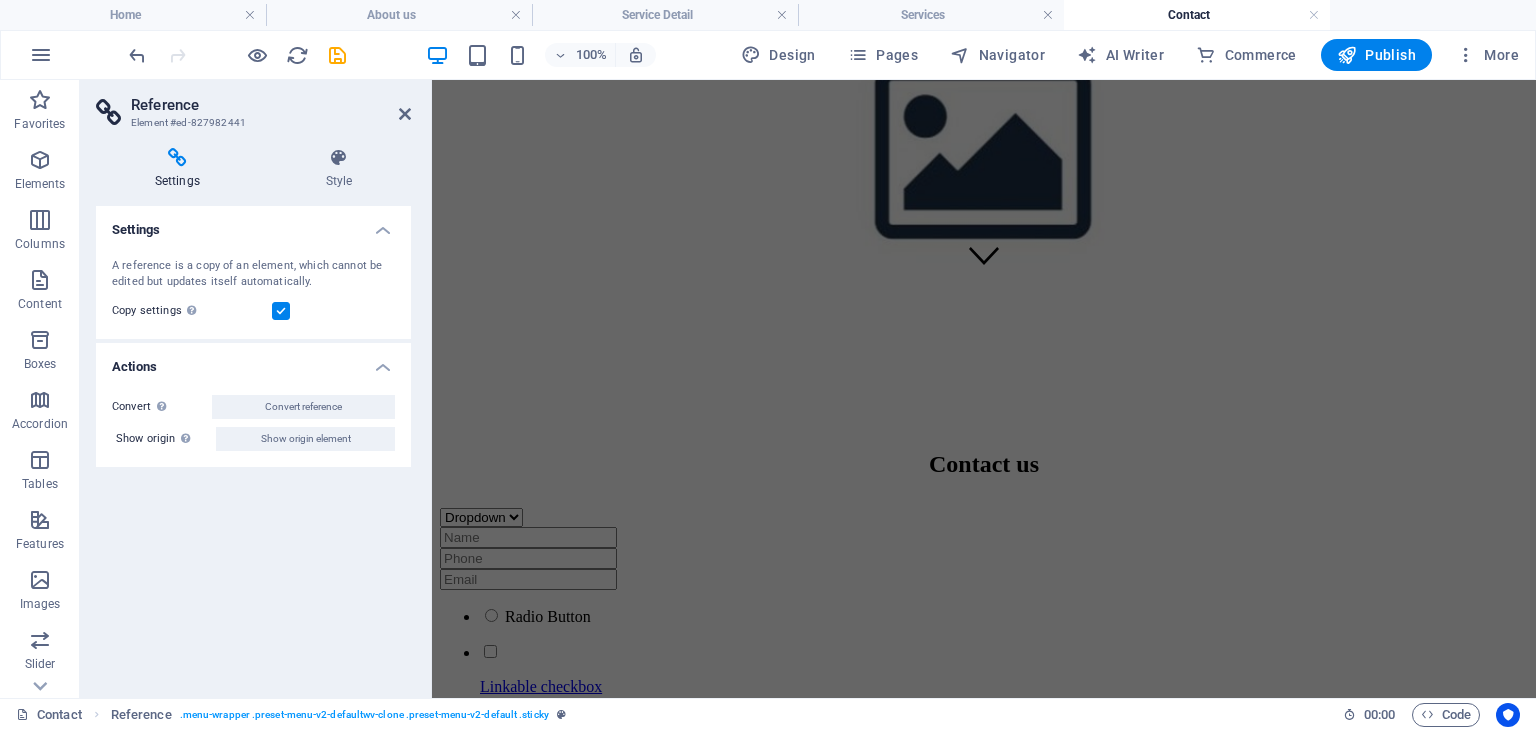 click on "Inicio Nosotros Productos Servicios Pricing Contact" at bounding box center [984, 2421] 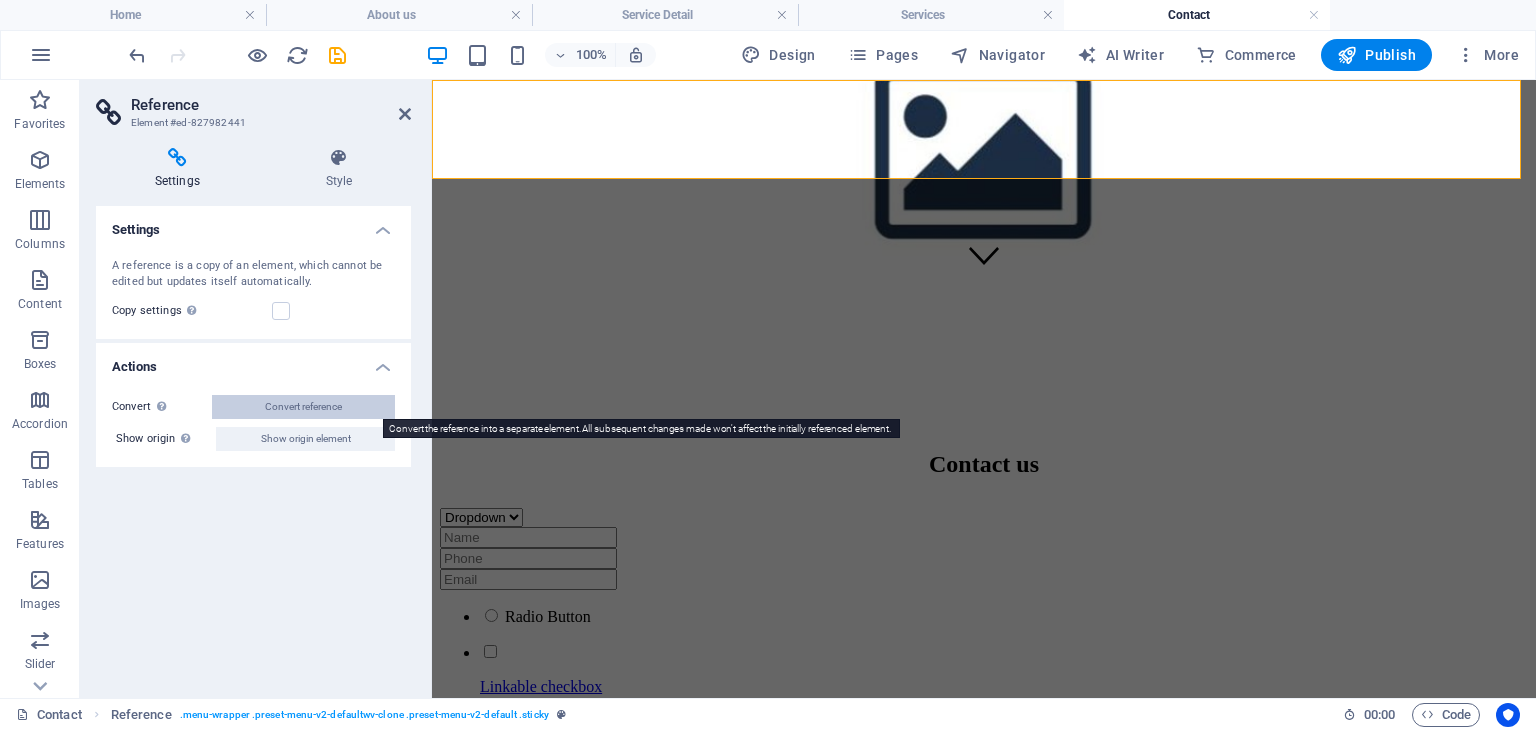 click on "Convert reference" at bounding box center (303, 407) 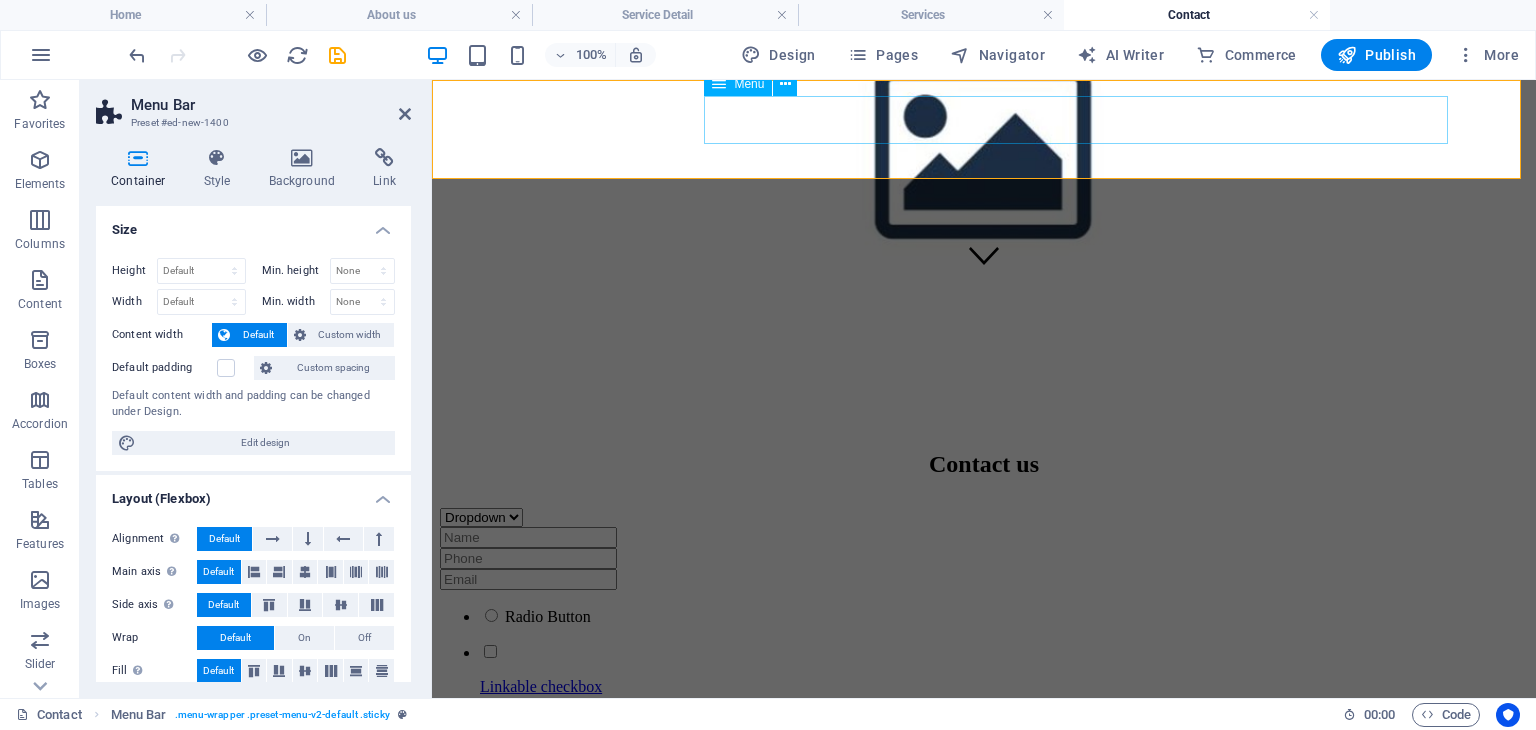 click on "Inicio Nosotros Productos Servicios Contacto" at bounding box center [984, 2412] 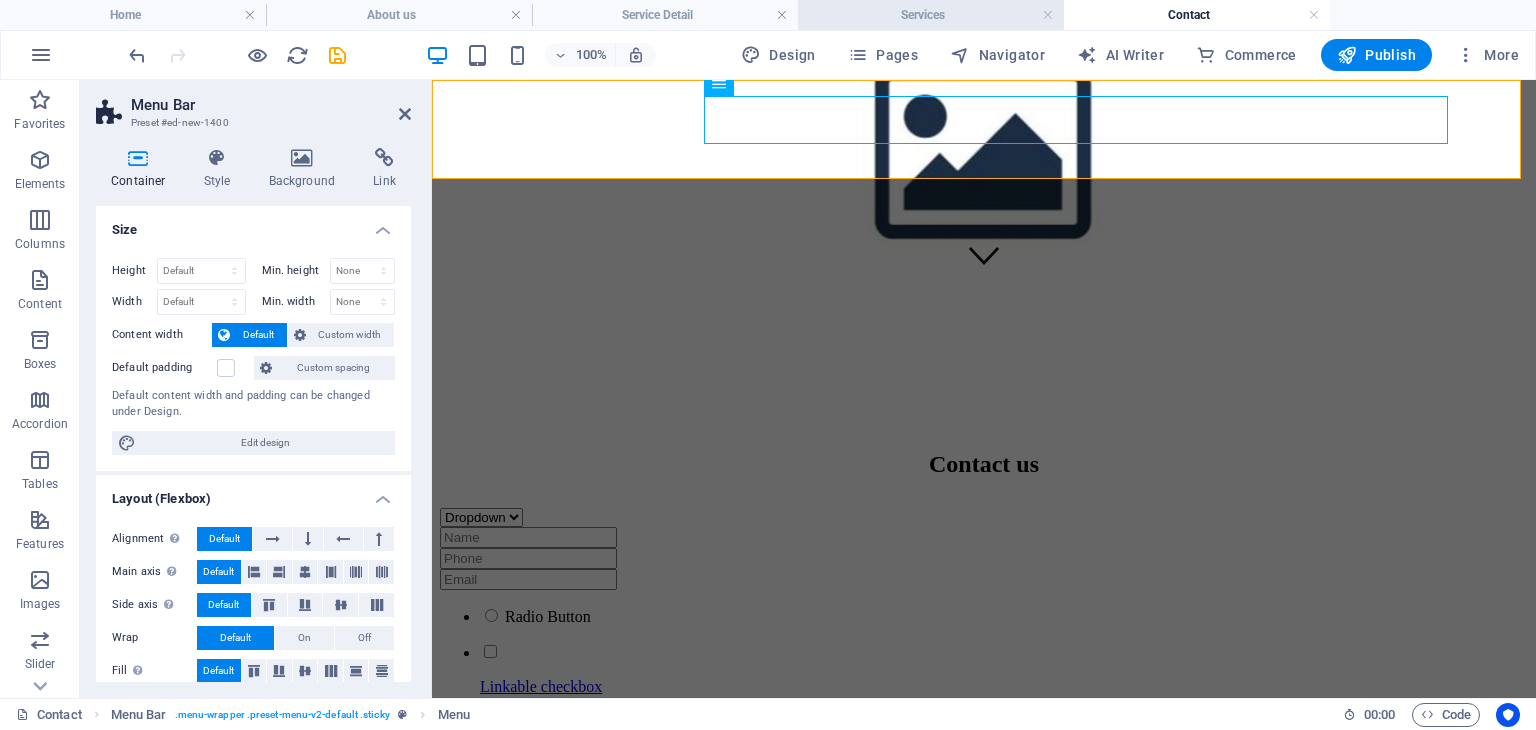 click on "Services" at bounding box center (931, 15) 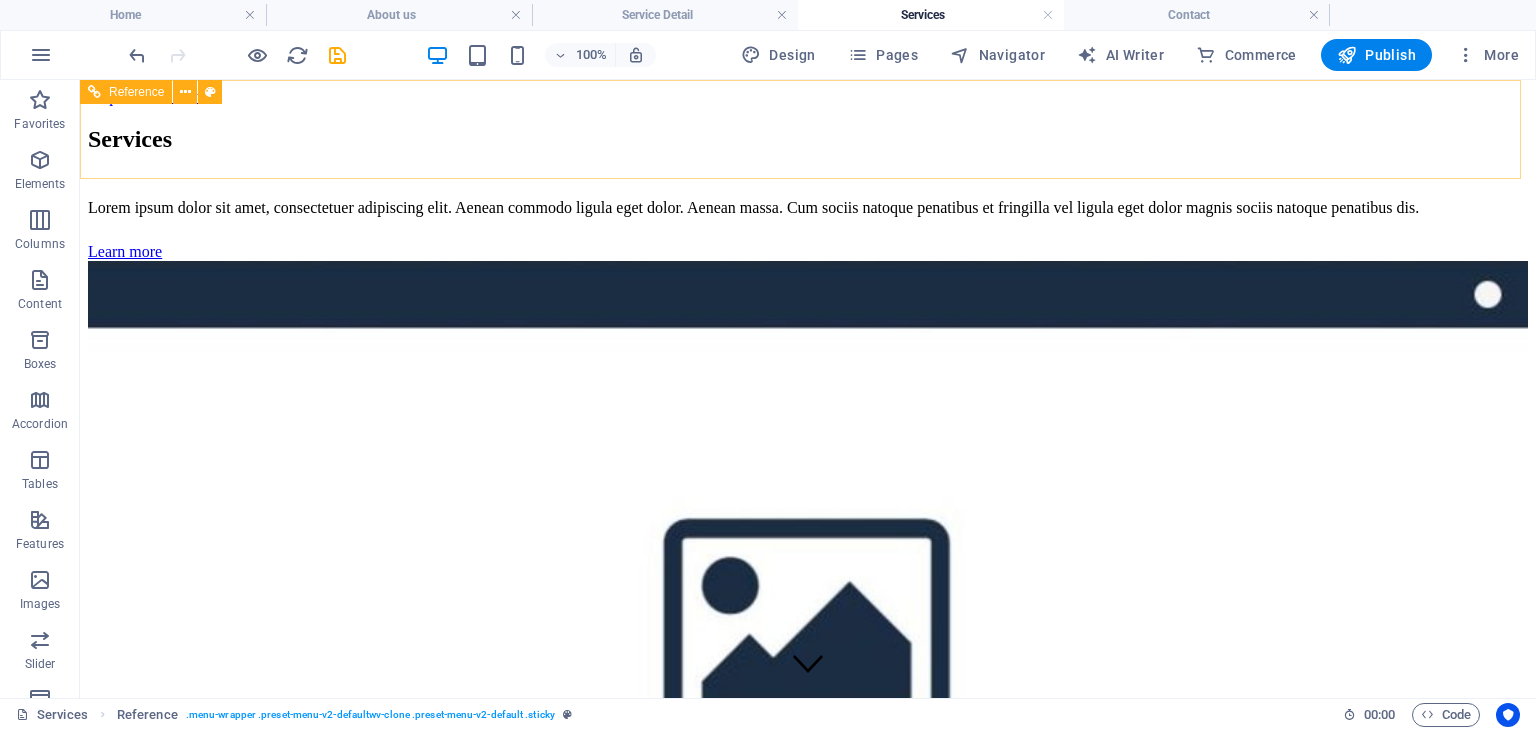 click on "Inicio Nosotros Productos Servicios Contacto" at bounding box center (808, 13534) 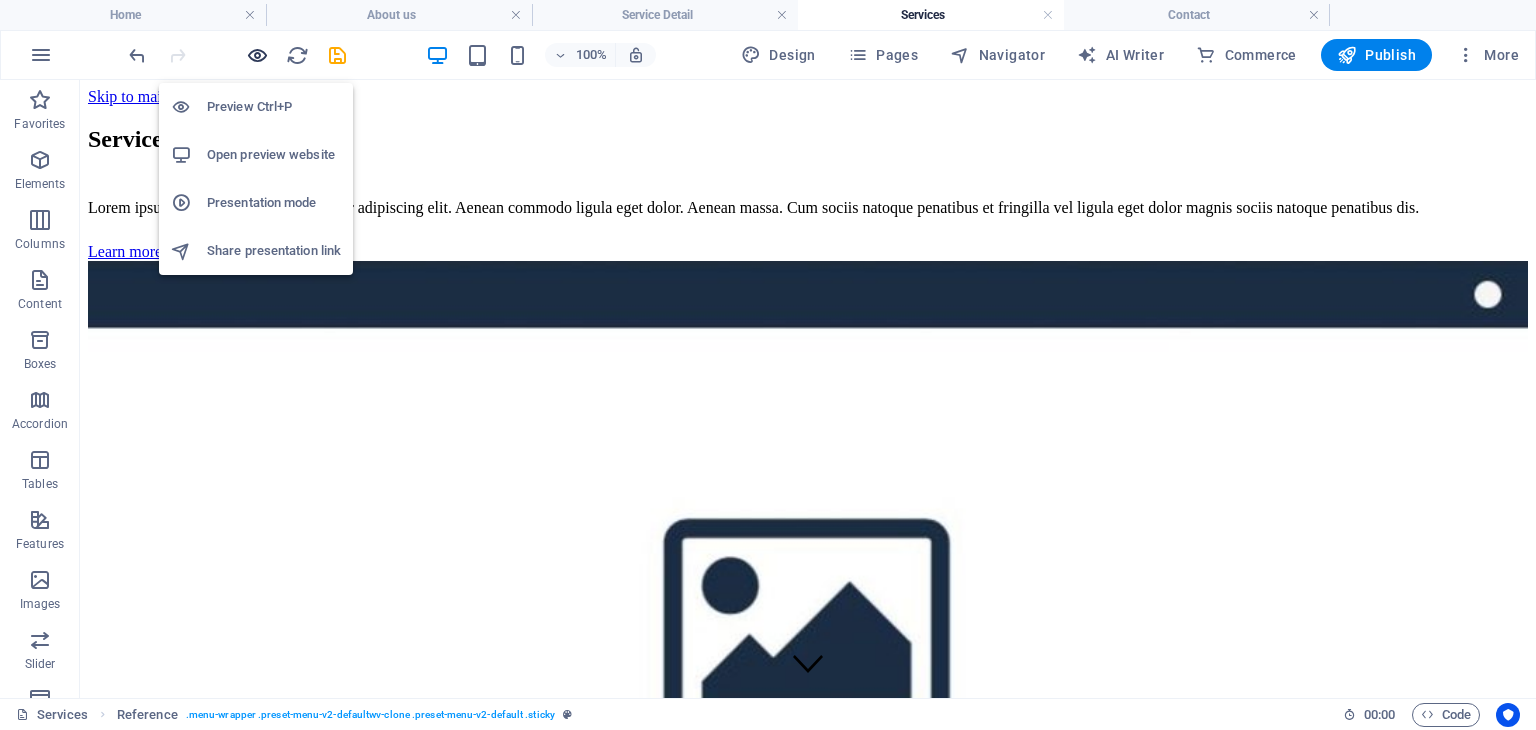 click at bounding box center (257, 55) 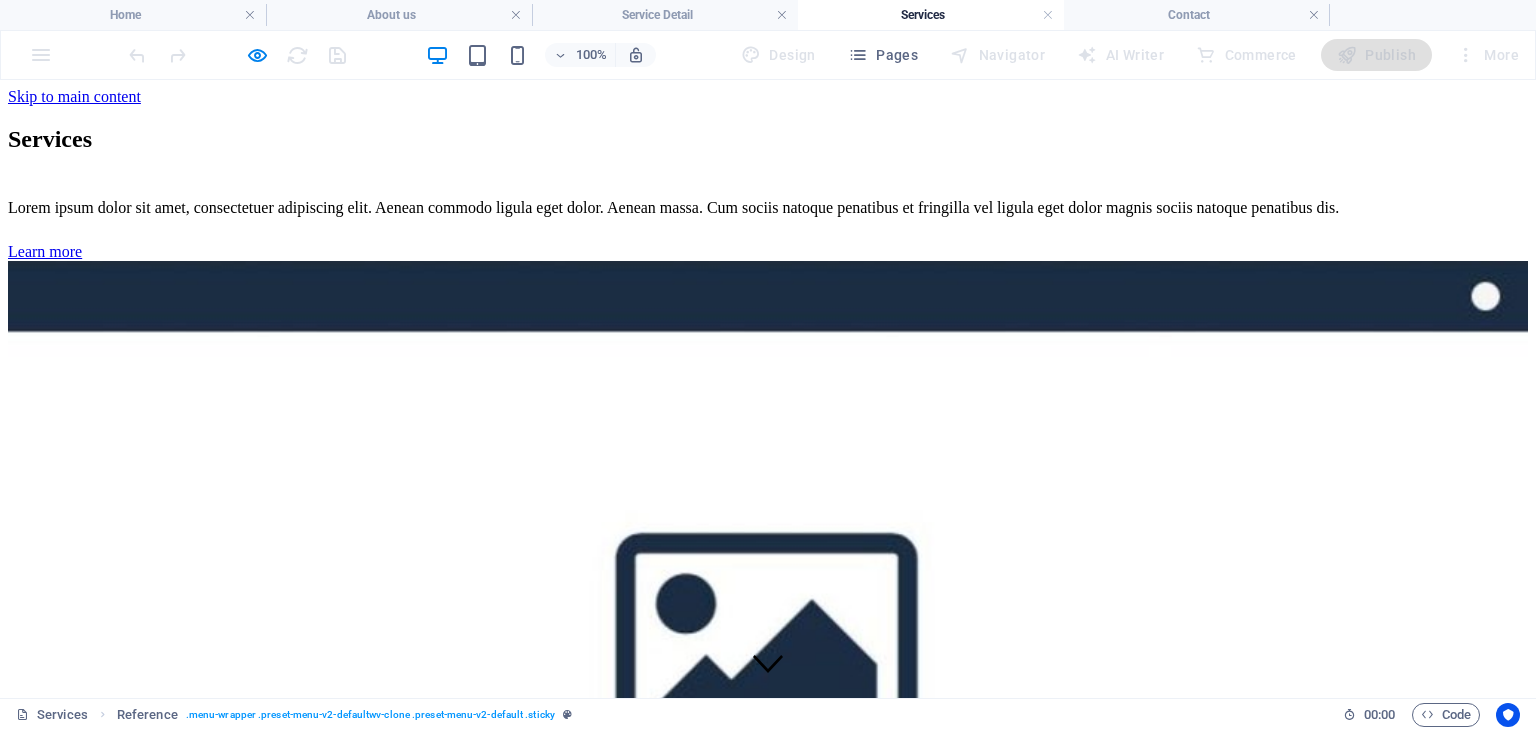 click on "Nosotros" at bounding box center [77, 13751] 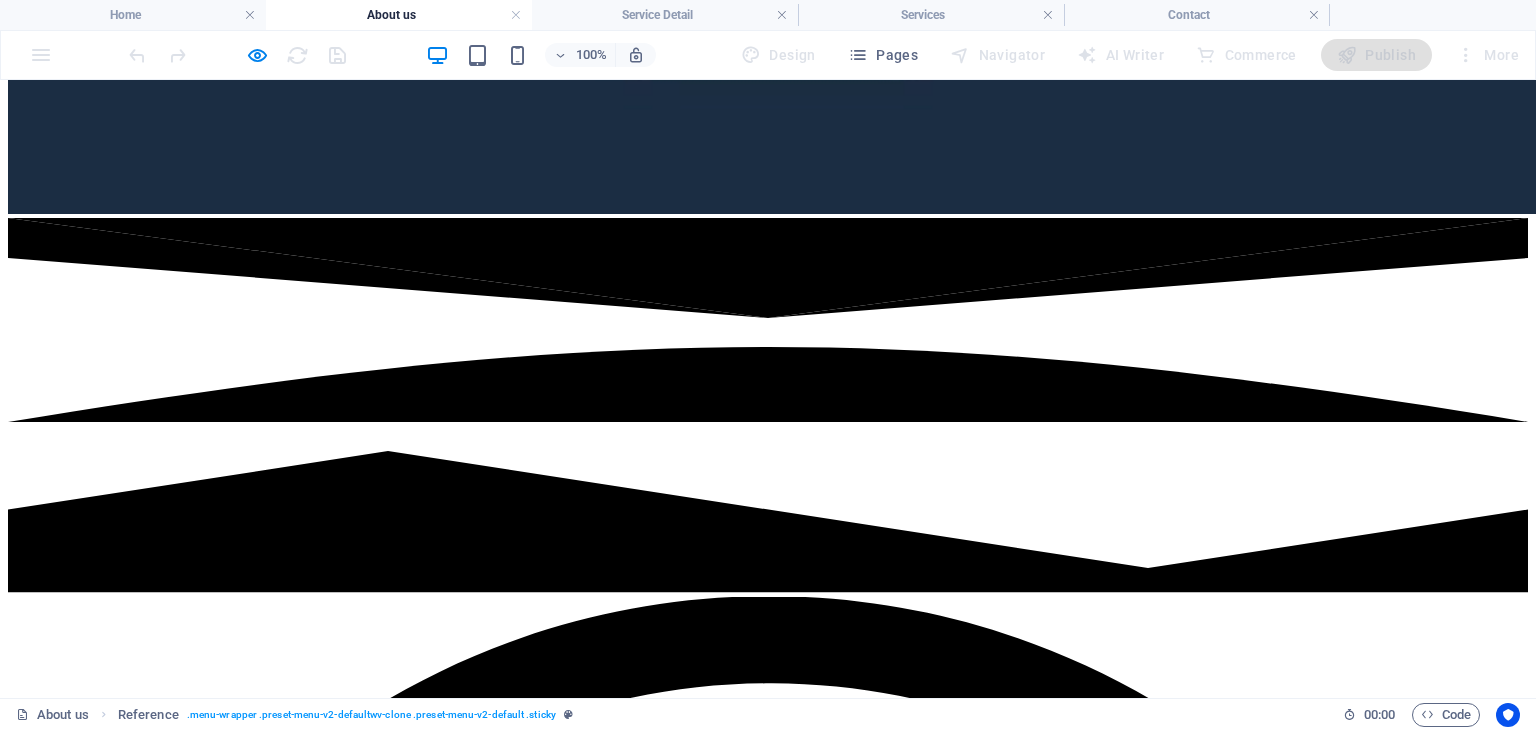 click on "Productos" at bounding box center (80, 7946) 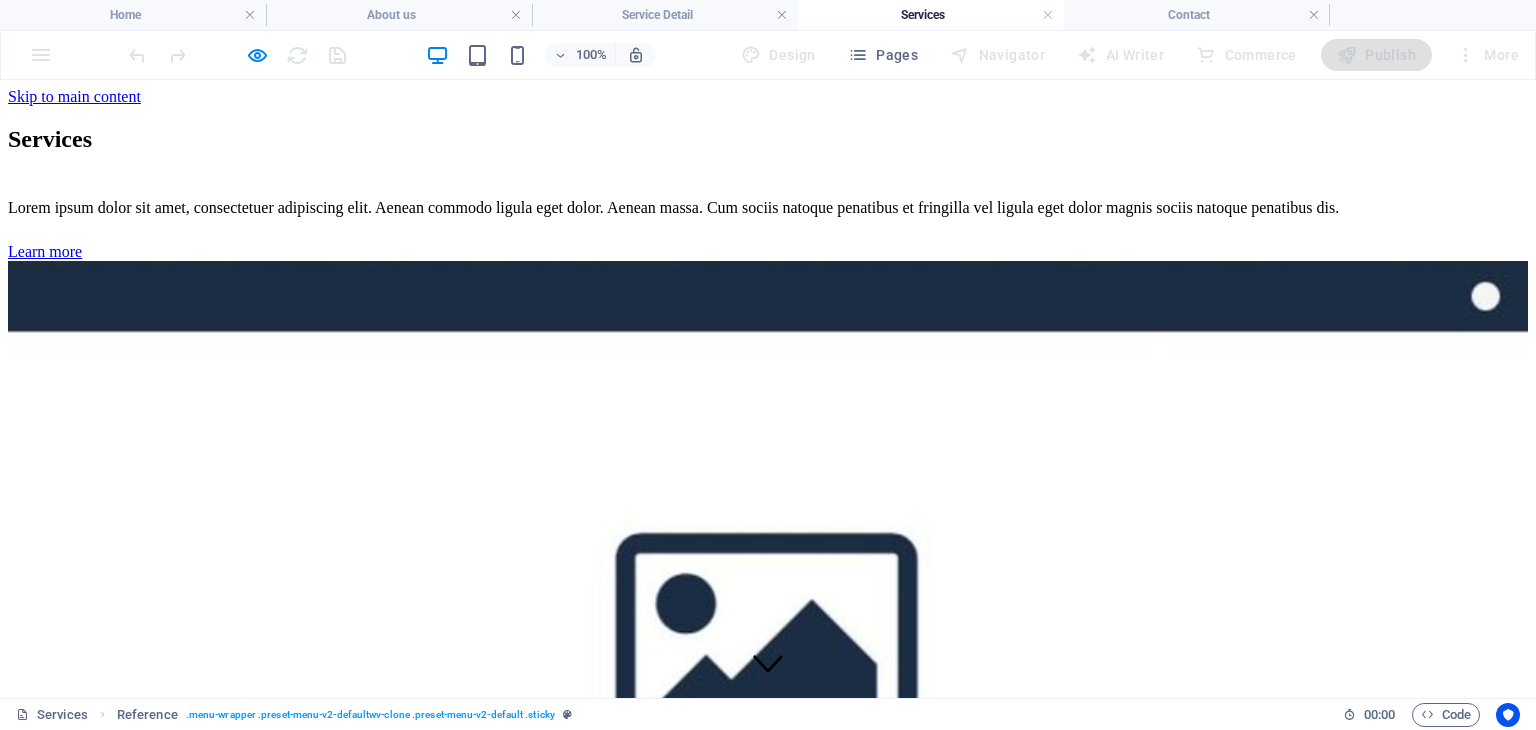 drag, startPoint x: 1168, startPoint y: 127, endPoint x: 1144, endPoint y: 126, distance: 24.020824 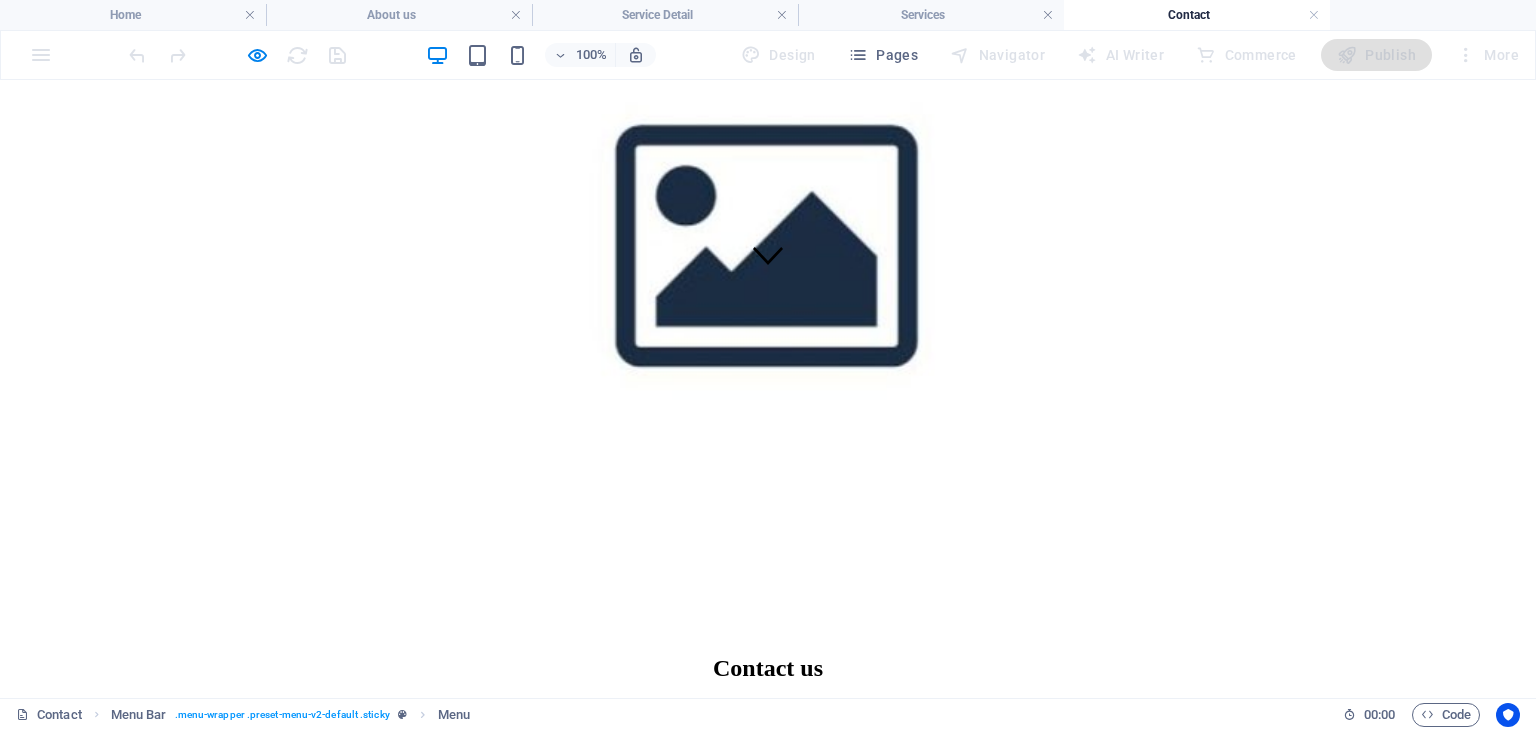 click on "Inicio" at bounding box center [66, 3010] 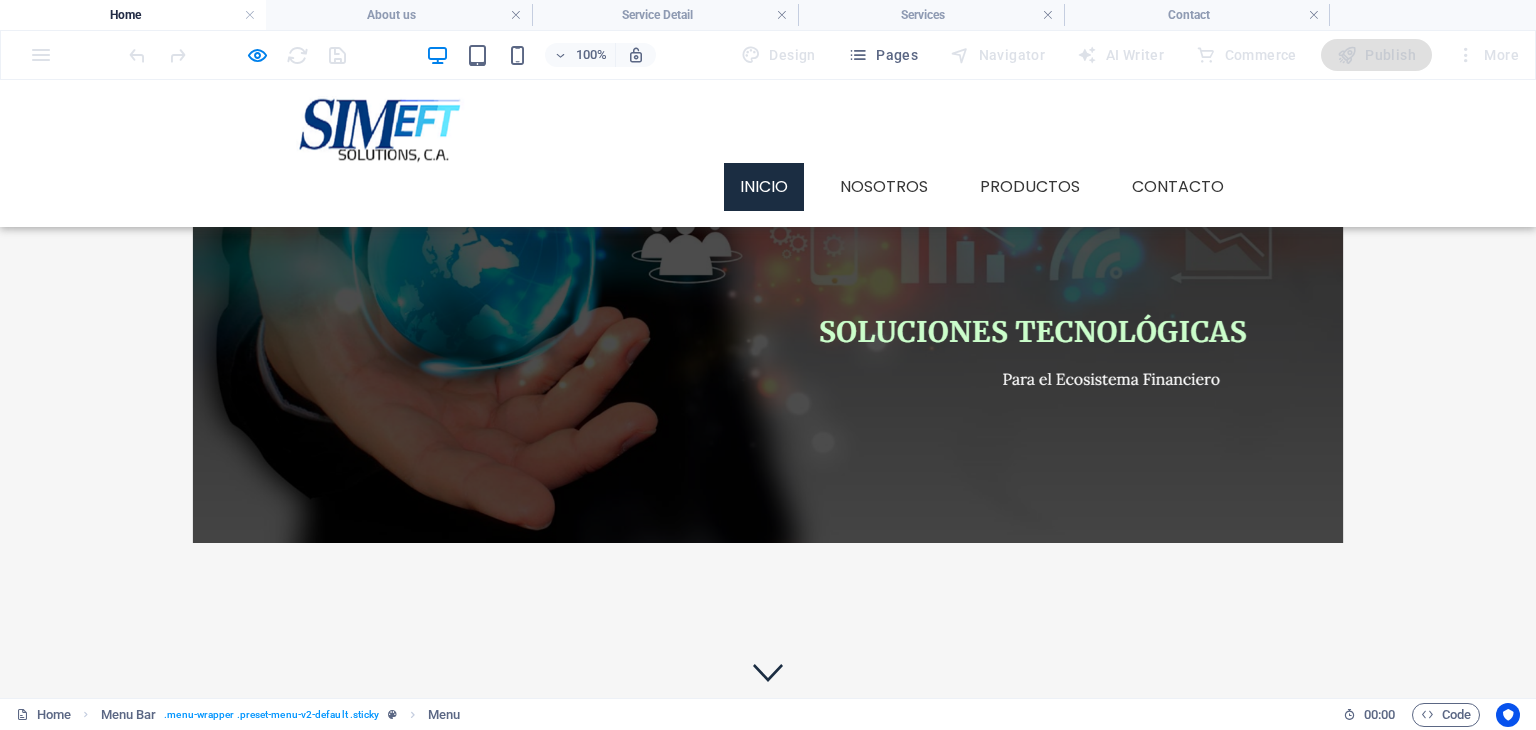 scroll, scrollTop: 0, scrollLeft: 0, axis: both 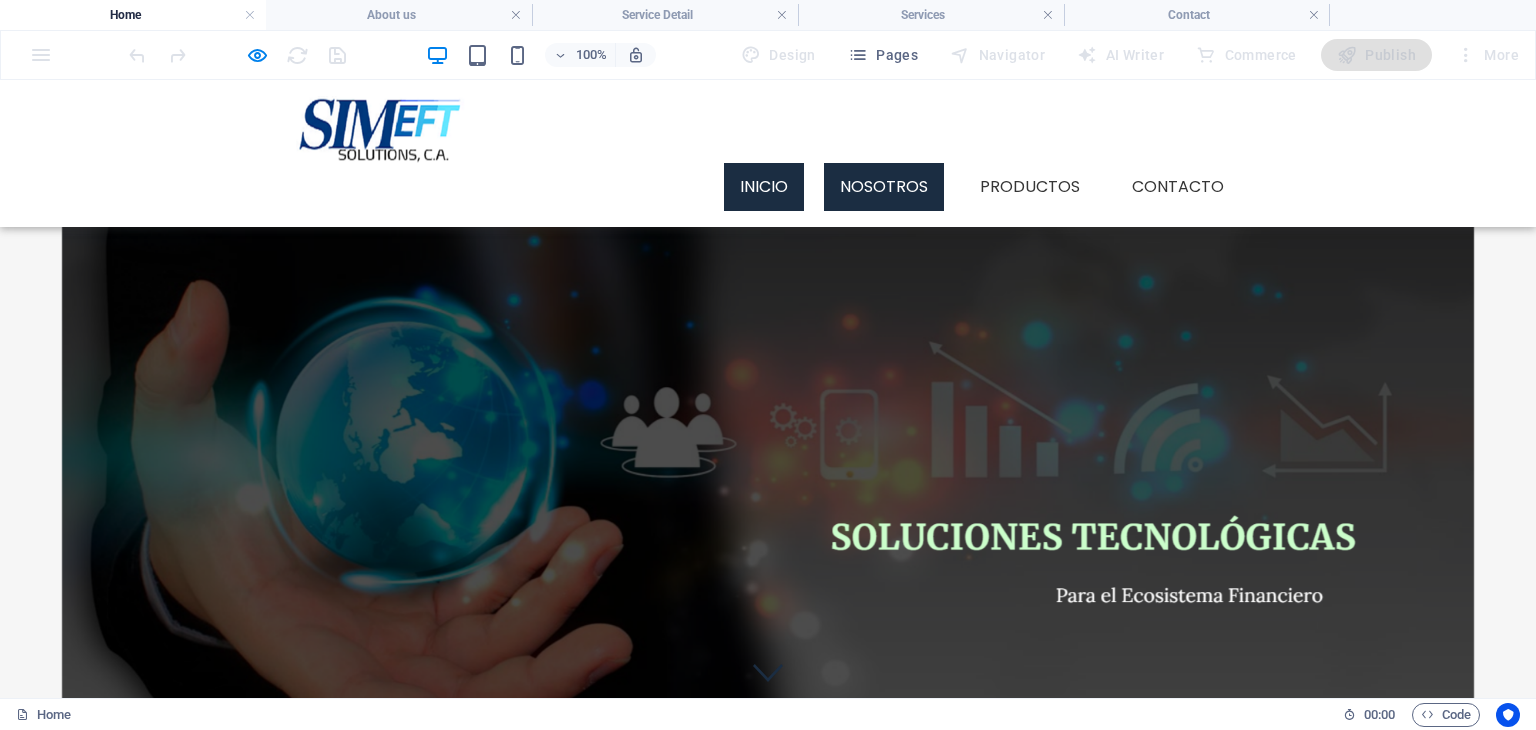 click on "Nosotros" at bounding box center [884, 187] 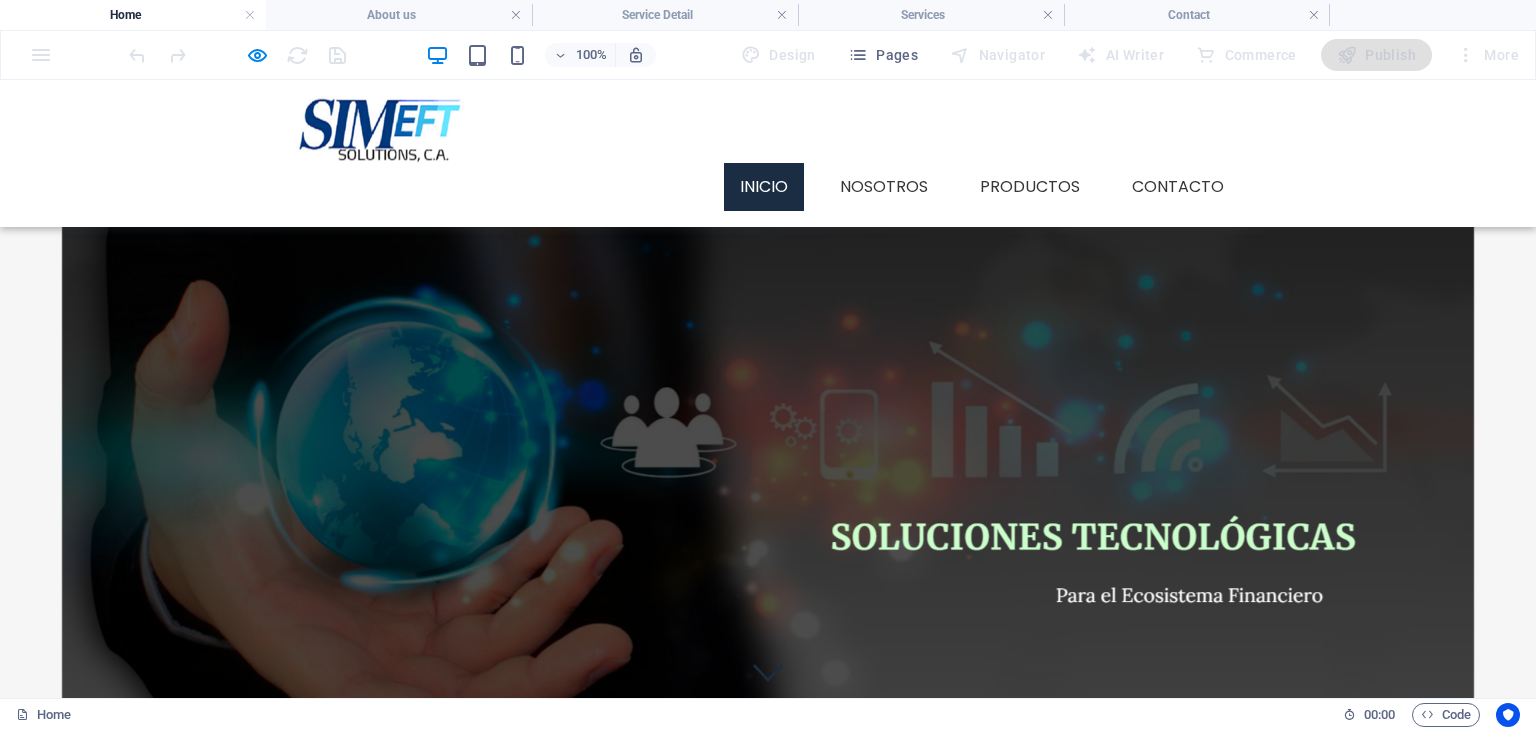 scroll, scrollTop: 1526, scrollLeft: 0, axis: vertical 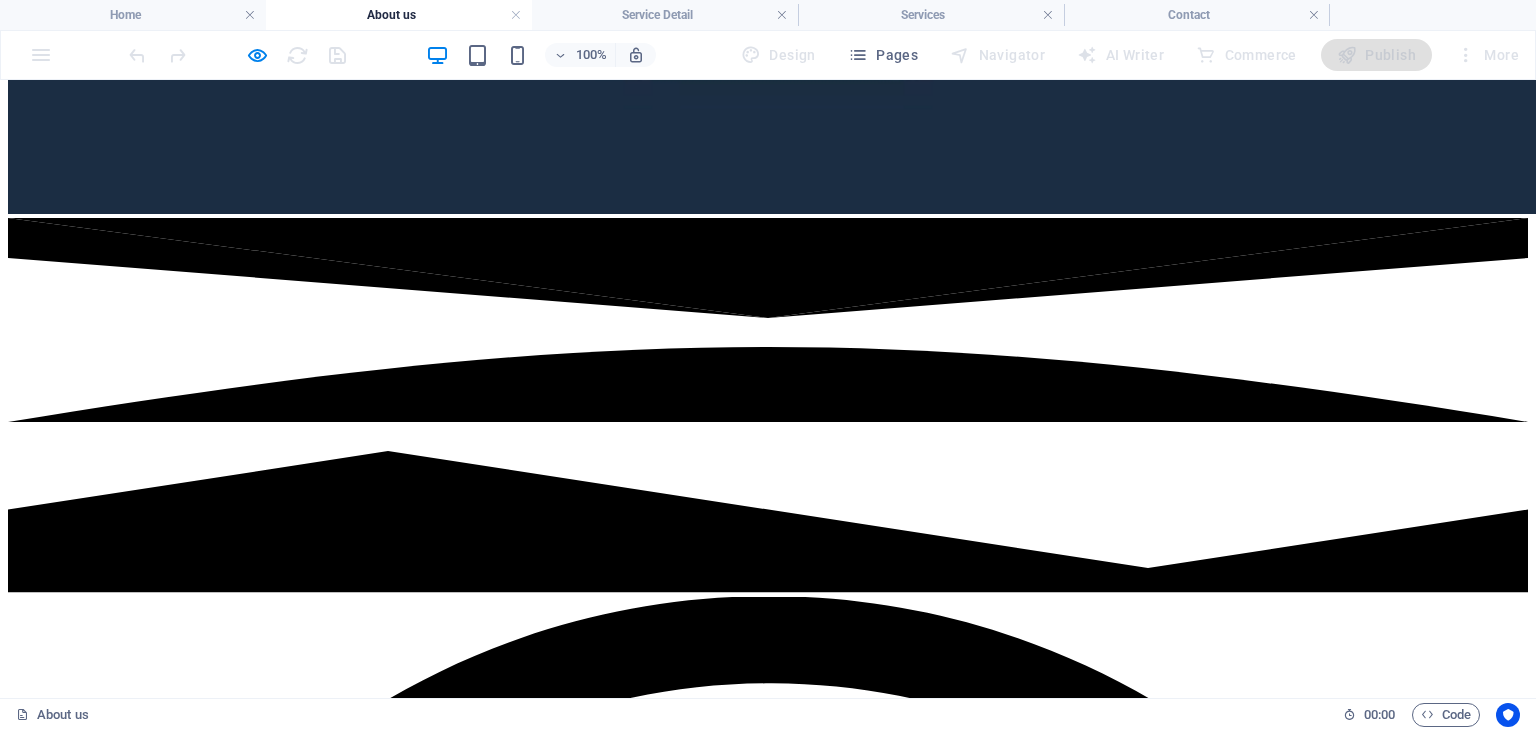 click on "Productos" at bounding box center [80, 7946] 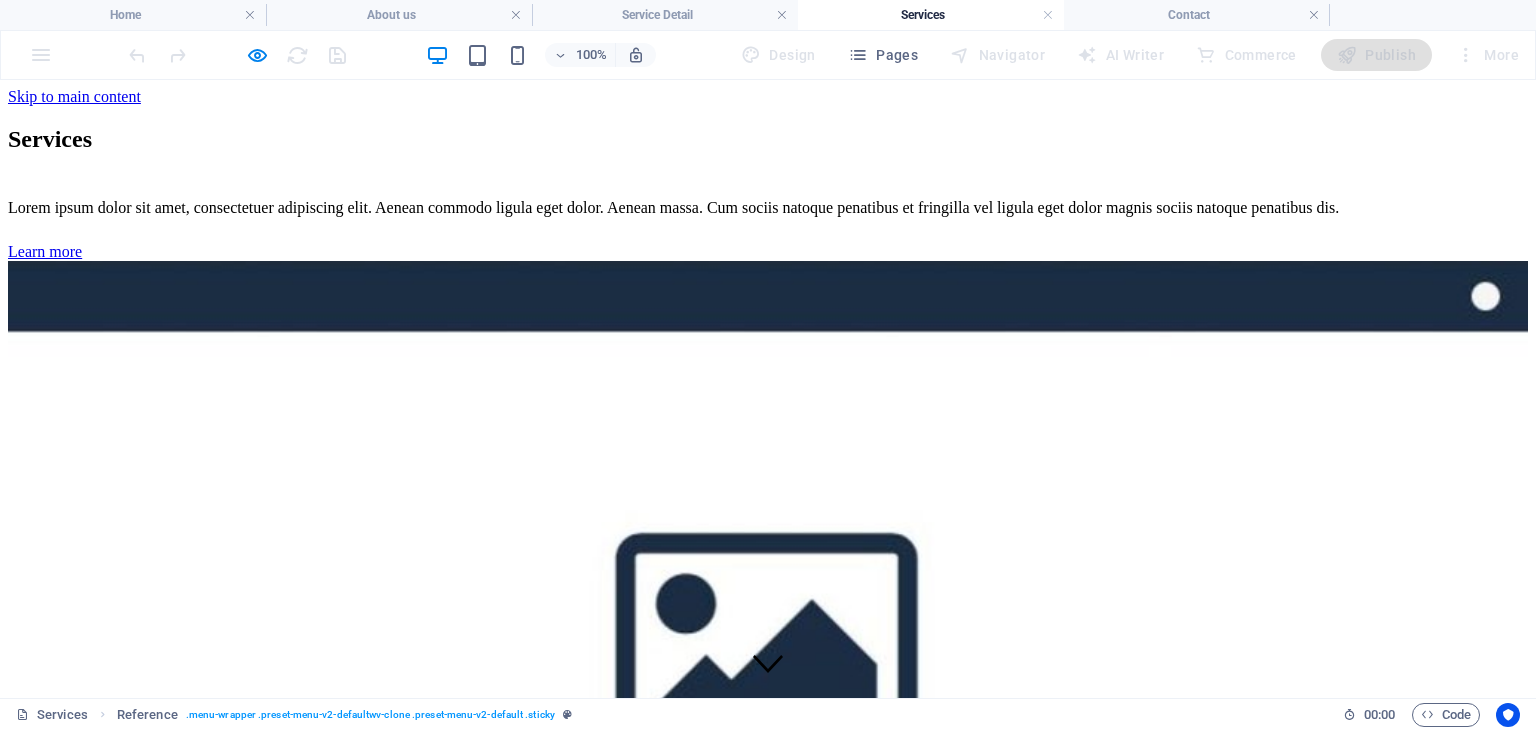 click on "Contacto" at bounding box center [77, 13805] 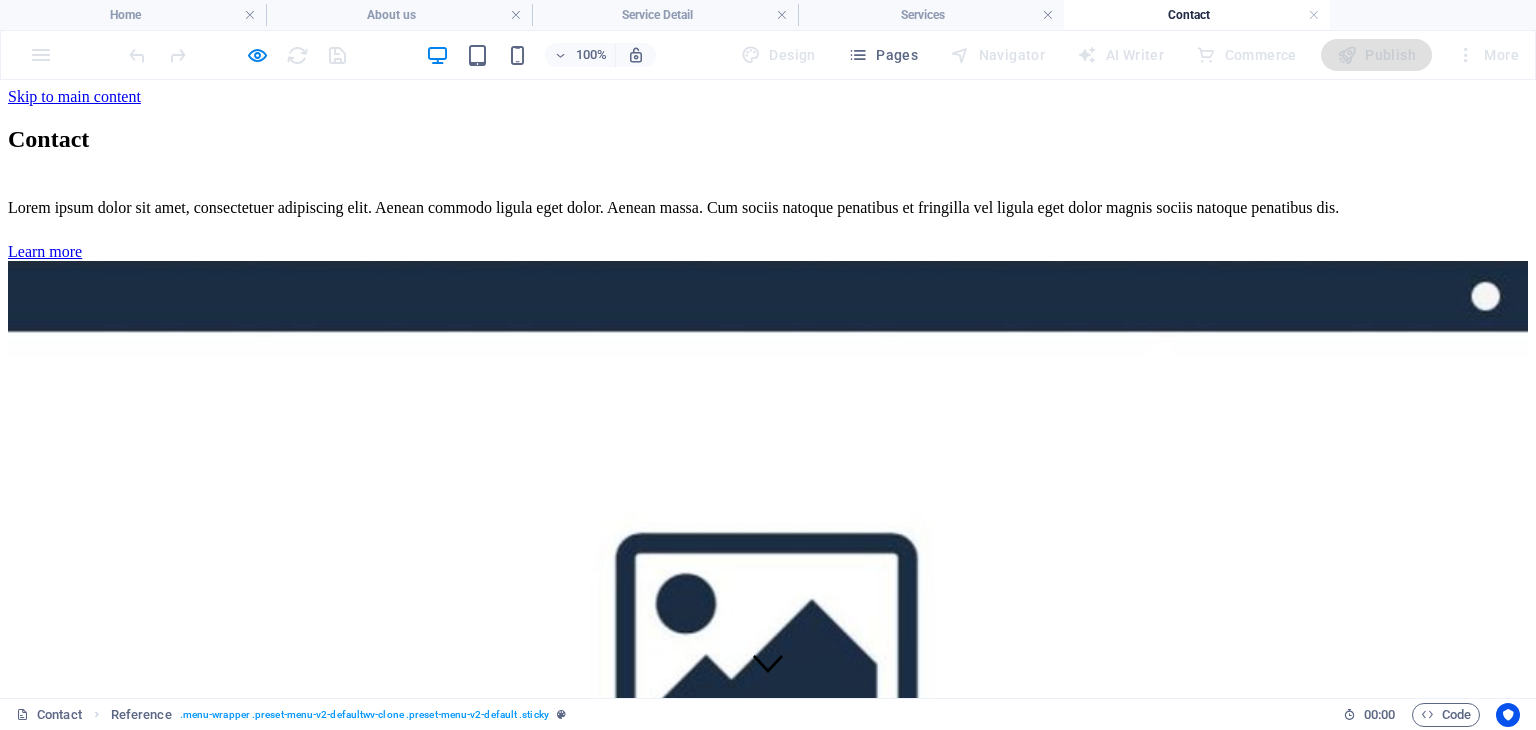 scroll, scrollTop: 408, scrollLeft: 0, axis: vertical 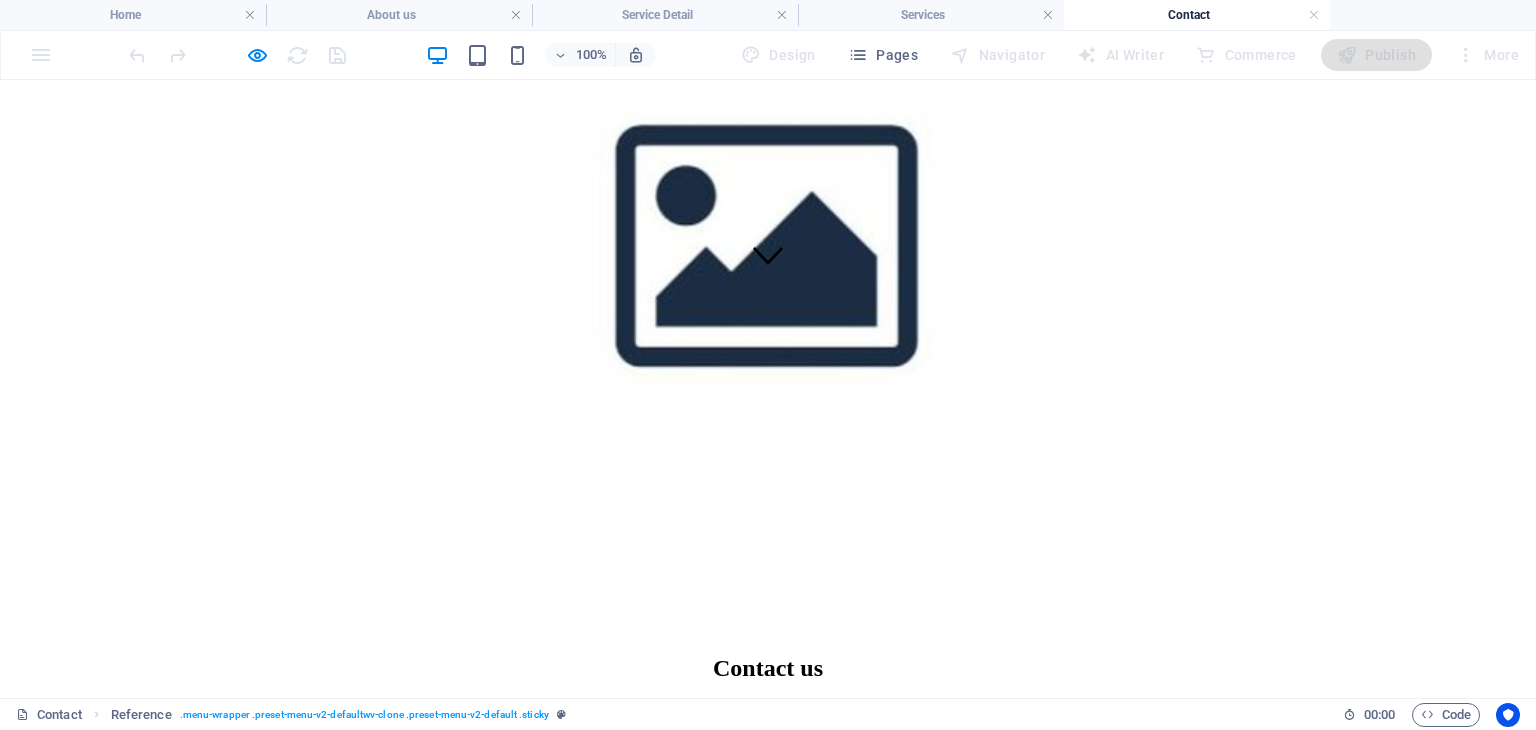 click on "Inicio" at bounding box center (66, 3010) 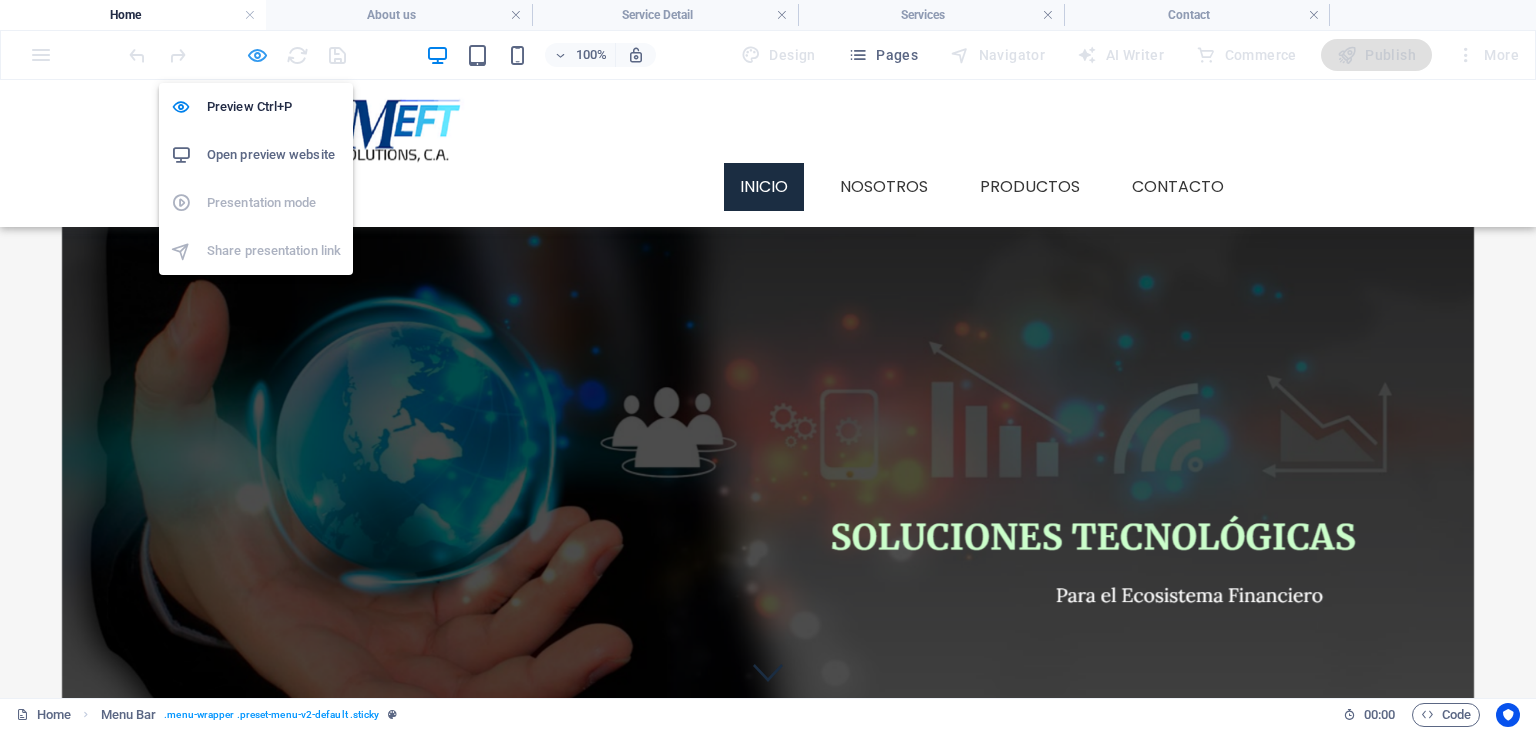 click at bounding box center (257, 55) 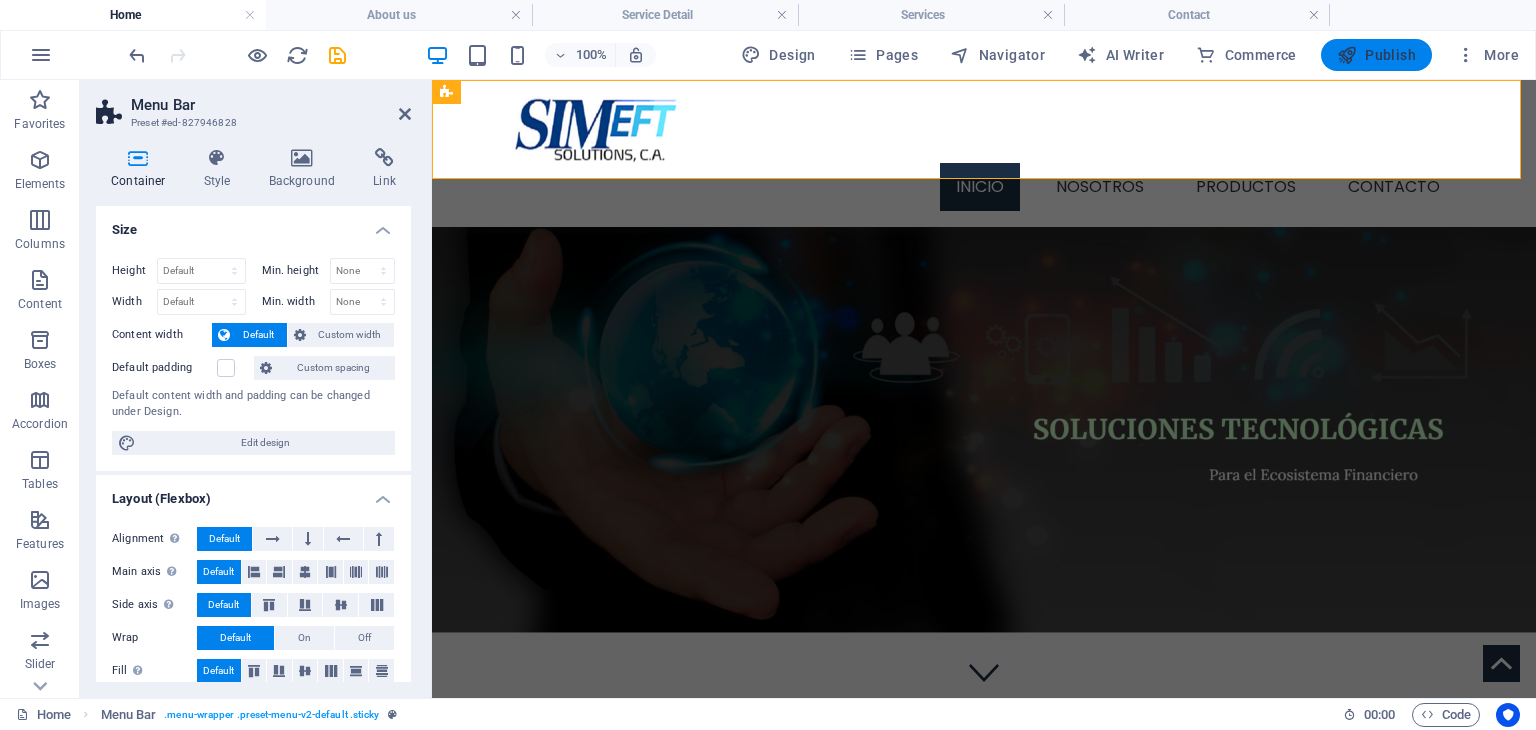 click on "Publish" at bounding box center [1376, 55] 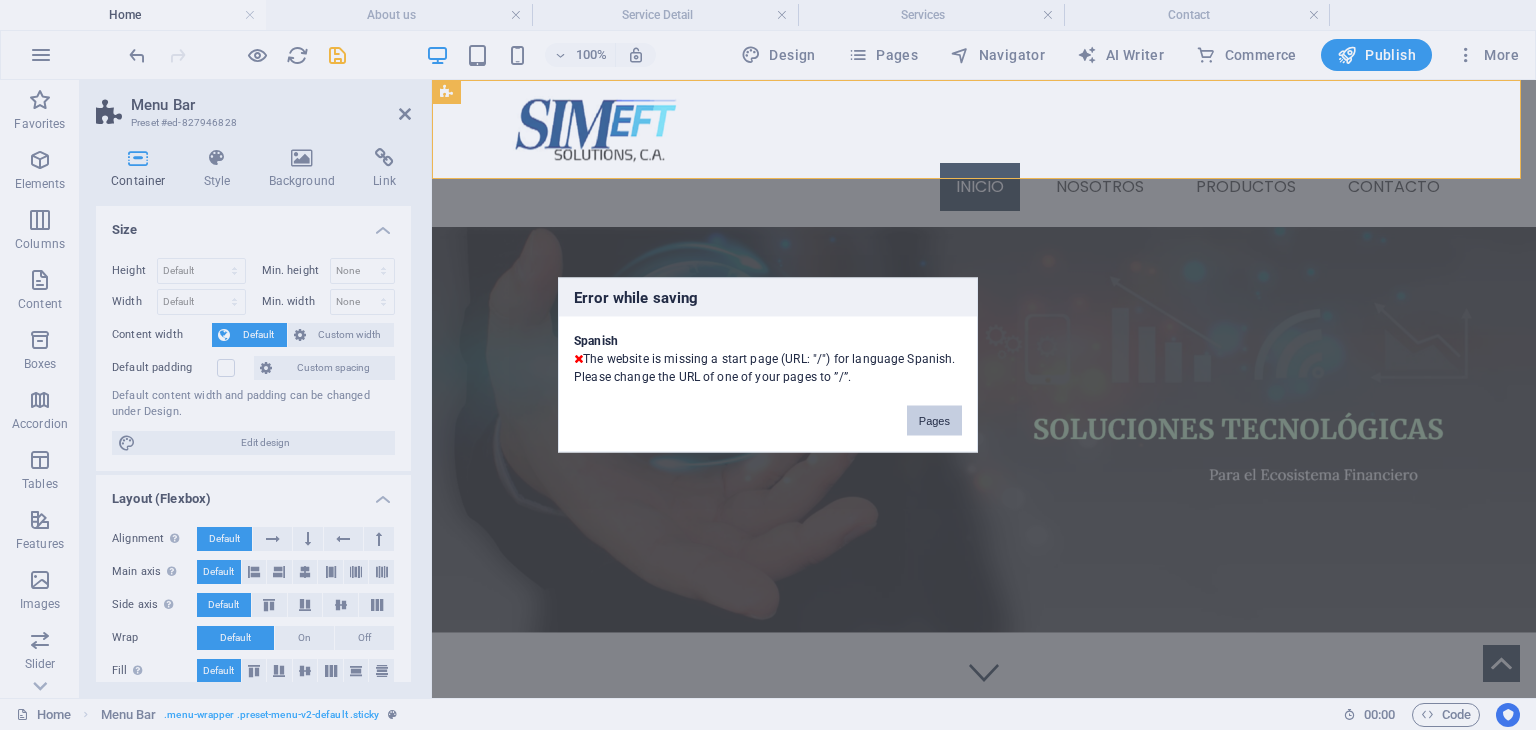 click on "Pages" at bounding box center [934, 421] 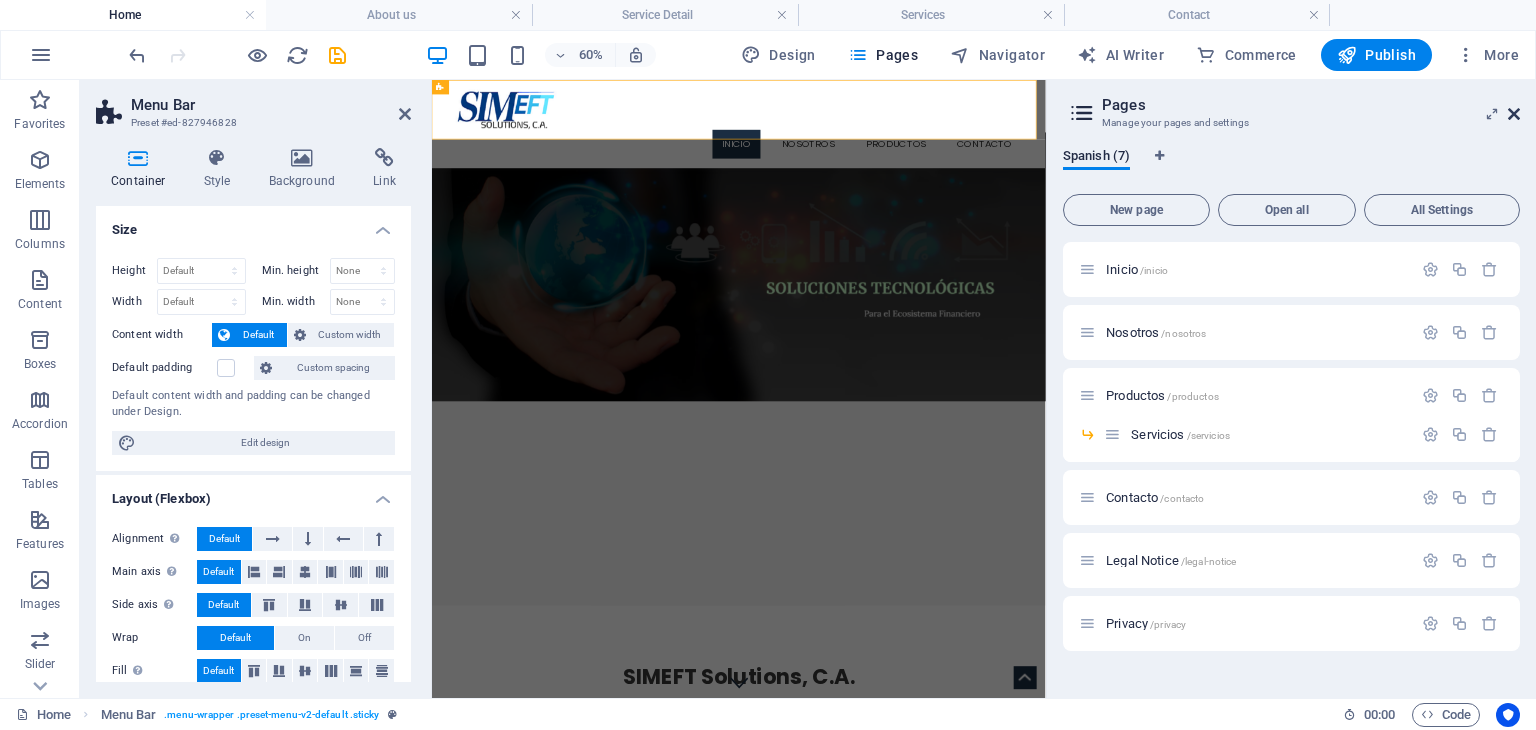 click at bounding box center (1514, 114) 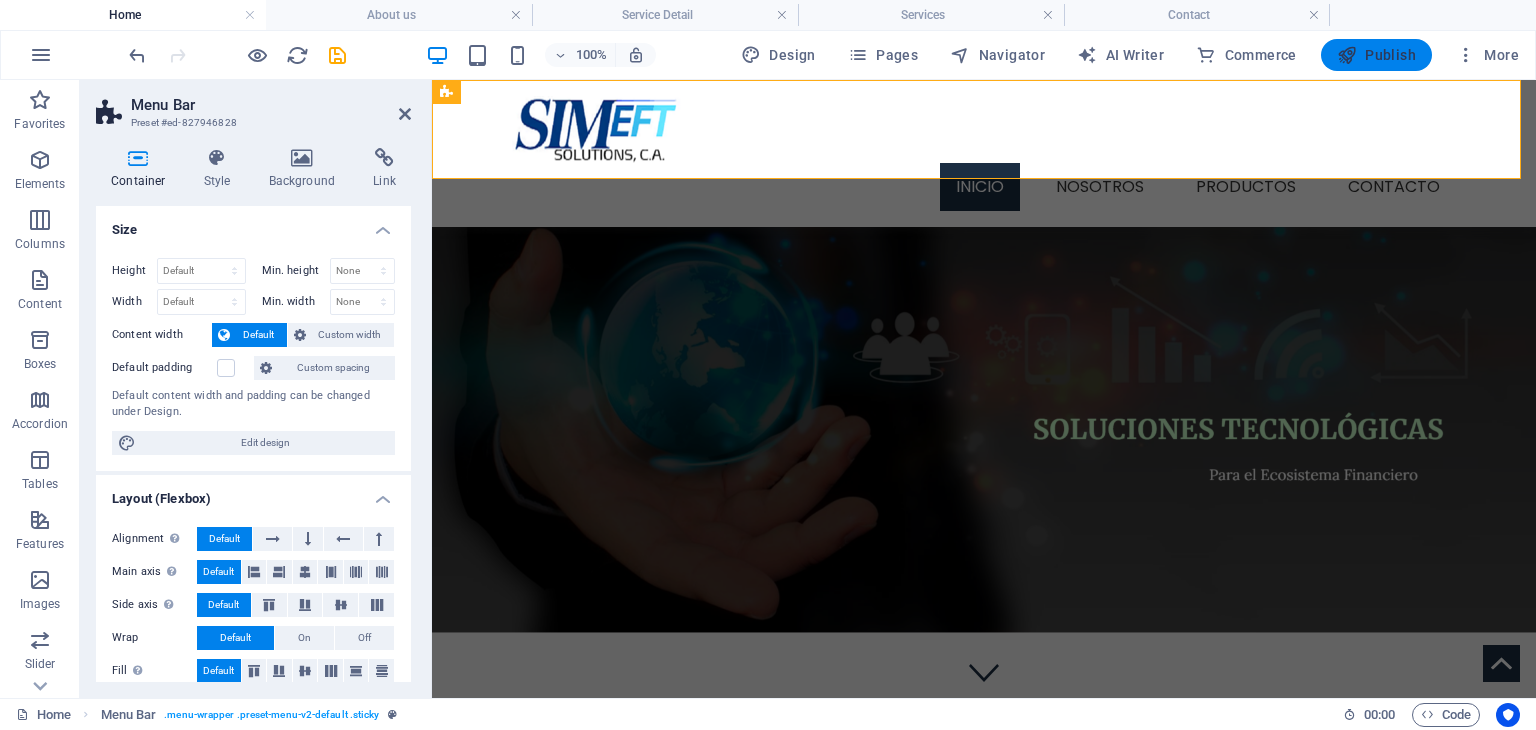 click on "Publish" at bounding box center (1376, 55) 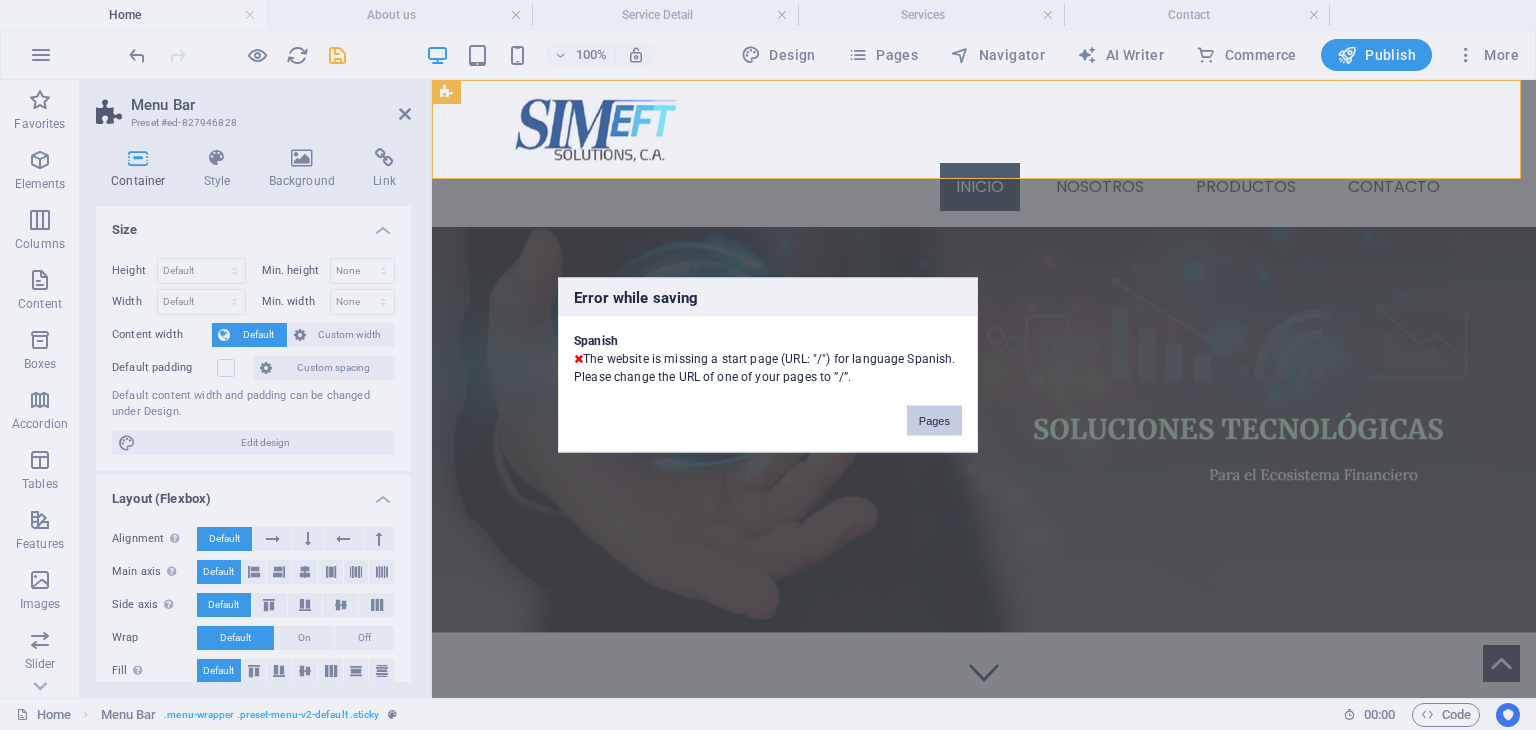 click on "Pages" at bounding box center [934, 421] 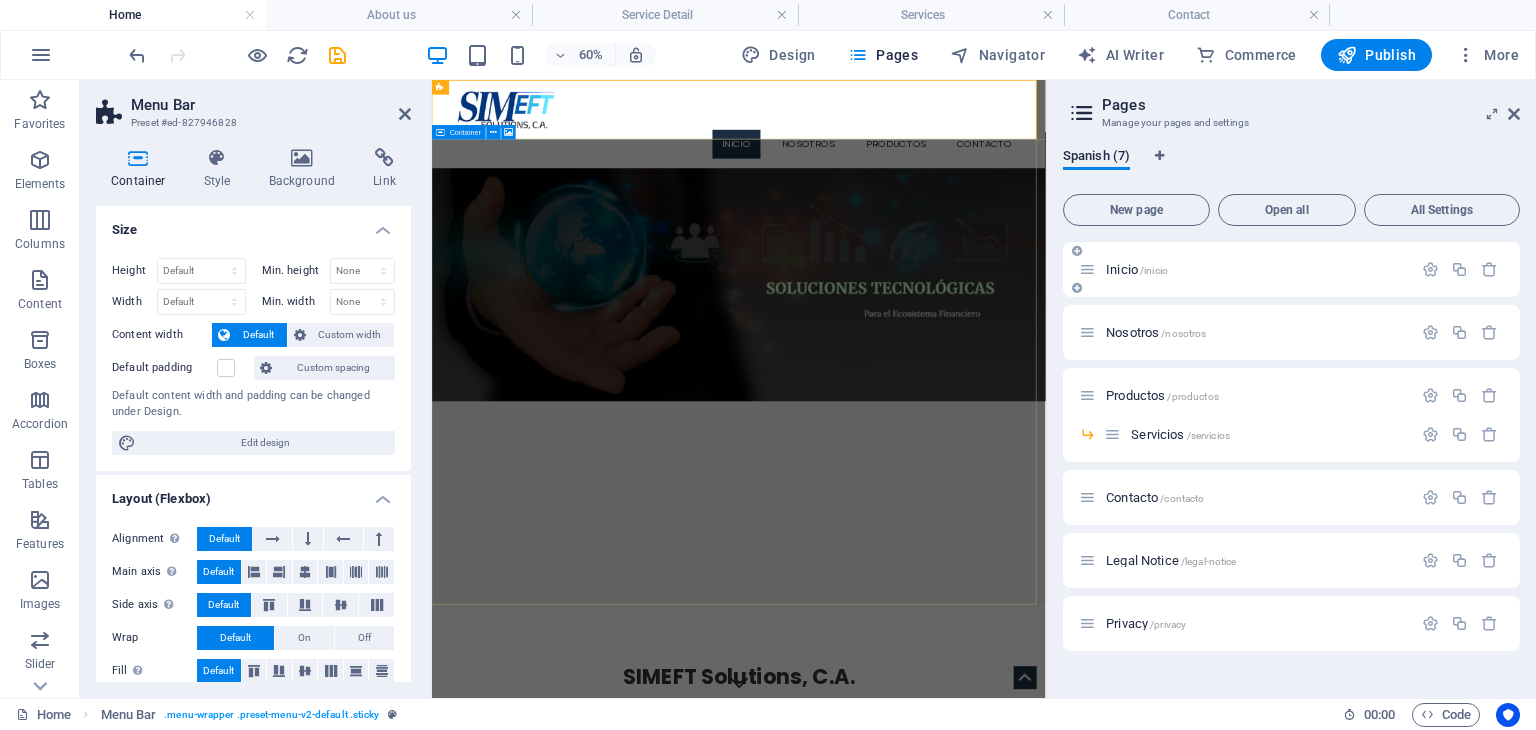 click on "/inicio" at bounding box center (1154, 270) 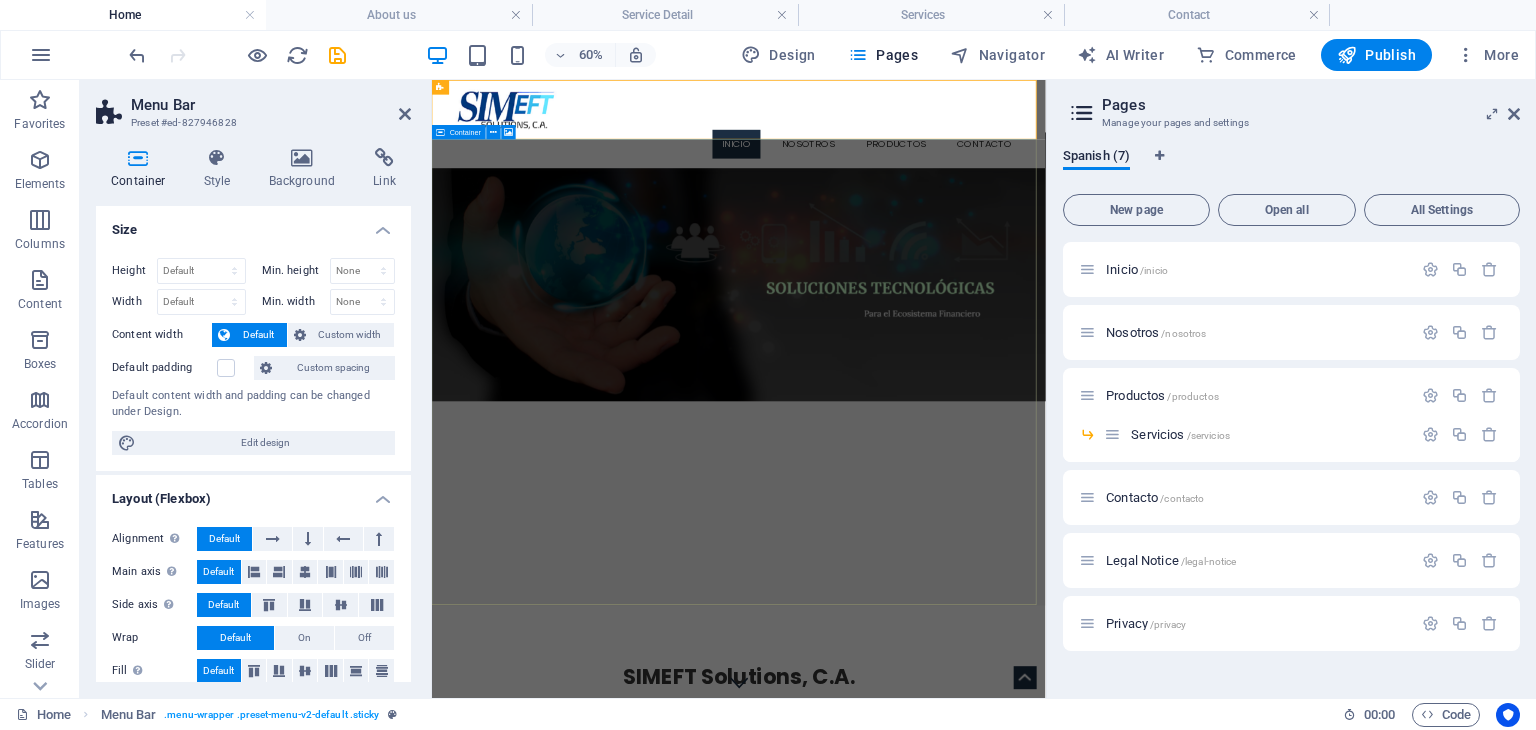 click on "New page Open all All Settings Inicio /inicio Nosotros /nosotros Productos /productos Servicios /servicios Contacto /contacto Legal Notice /legal-notice Privacy /privacy" at bounding box center (1291, 434) 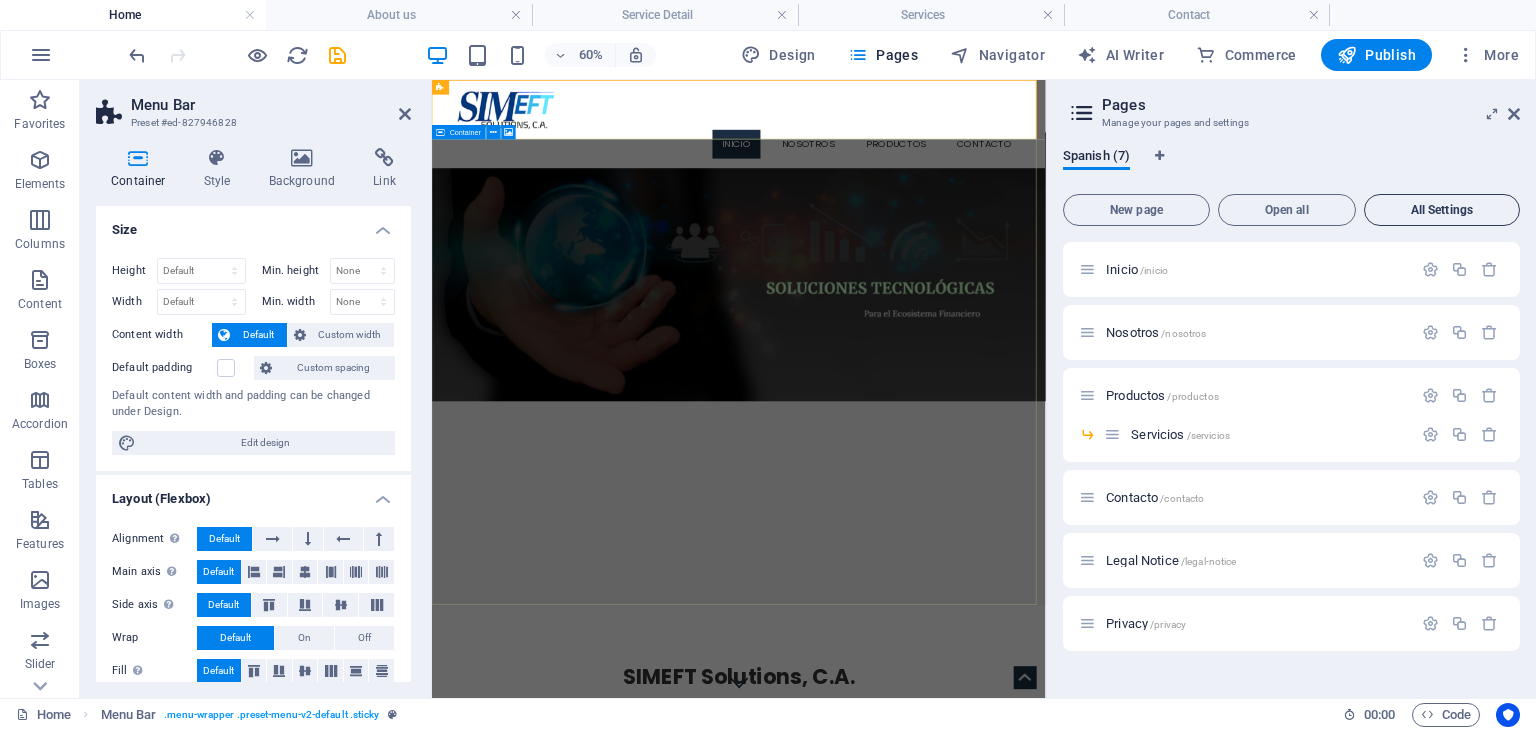 click on "All Settings" at bounding box center [1442, 210] 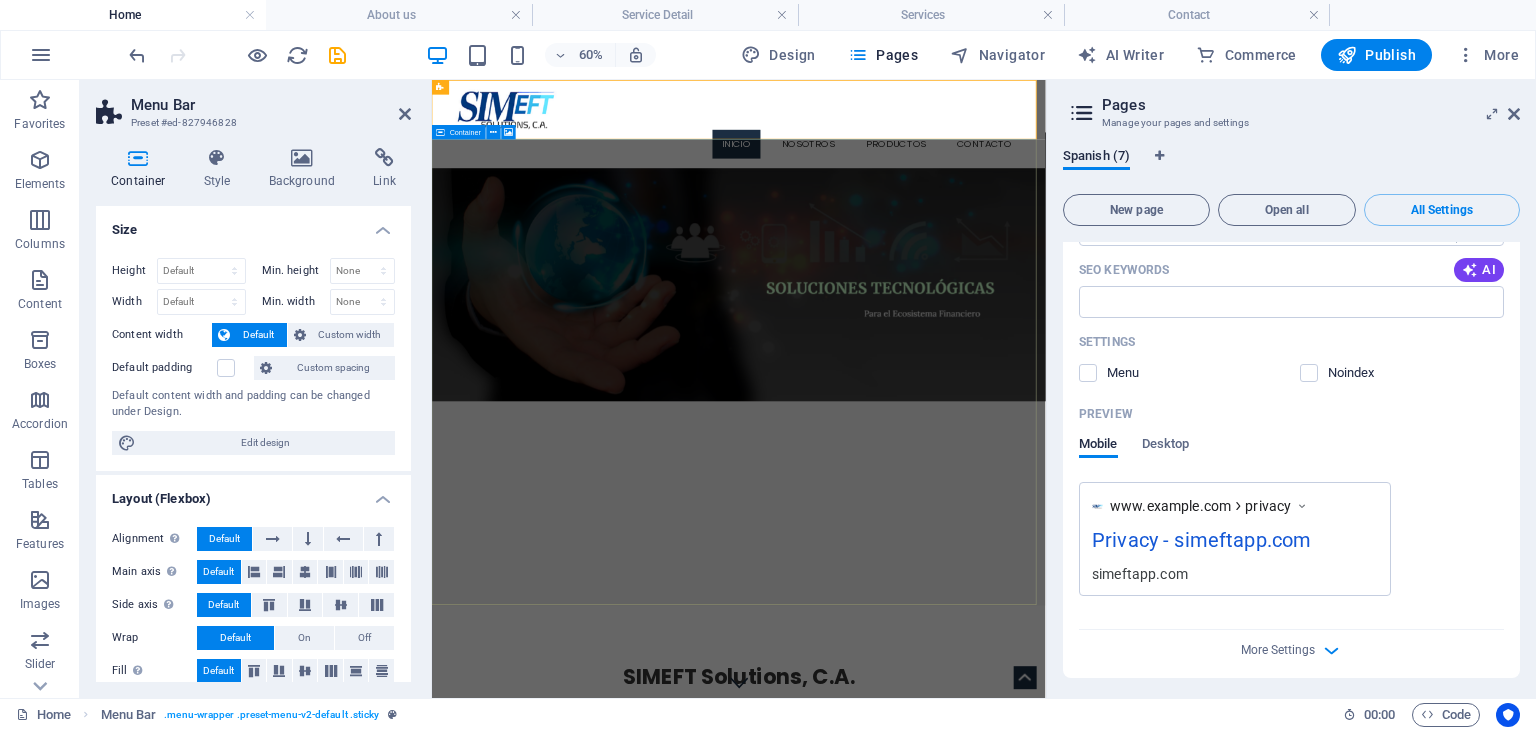 scroll, scrollTop: 5144, scrollLeft: 0, axis: vertical 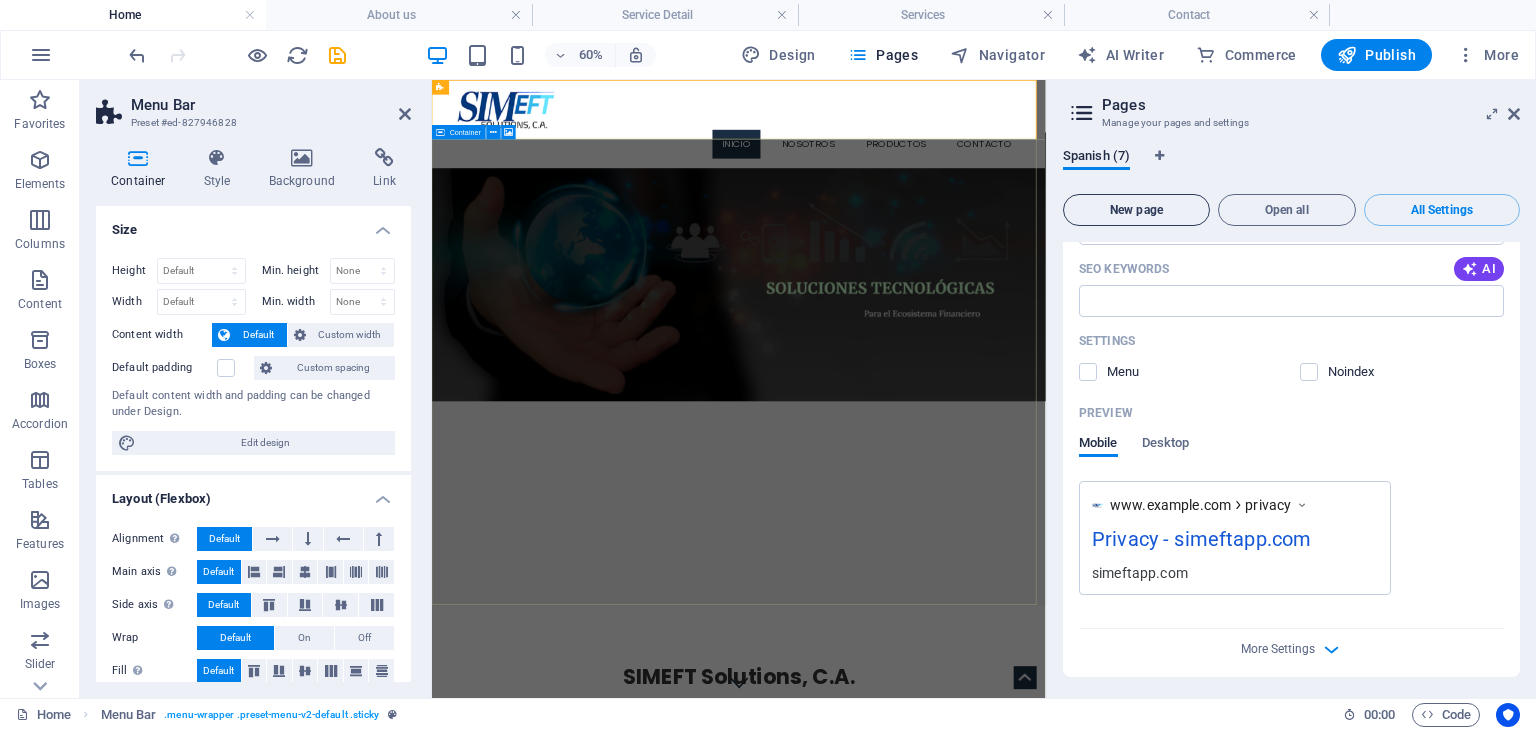 click on "New page" at bounding box center (1136, 210) 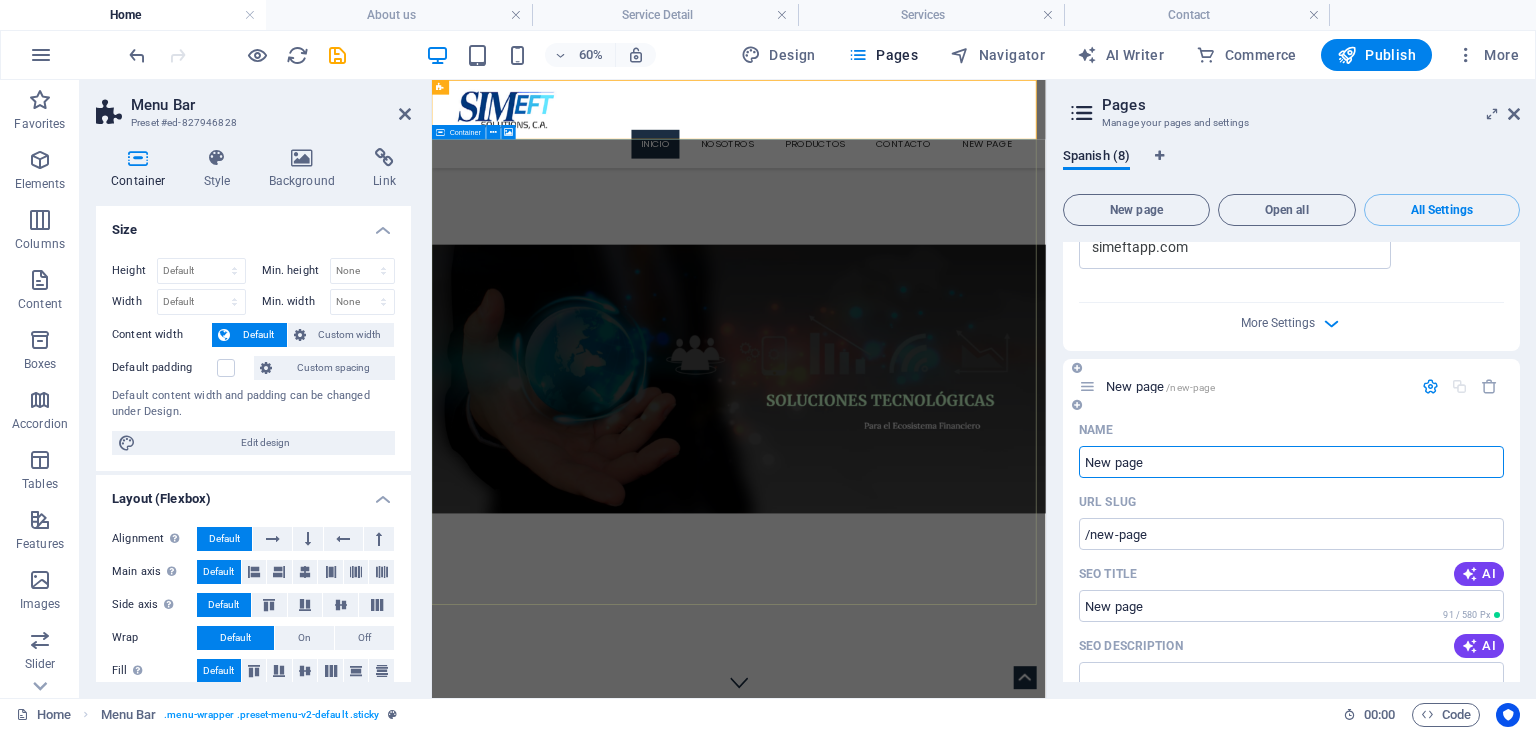 scroll, scrollTop: 5567, scrollLeft: 0, axis: vertical 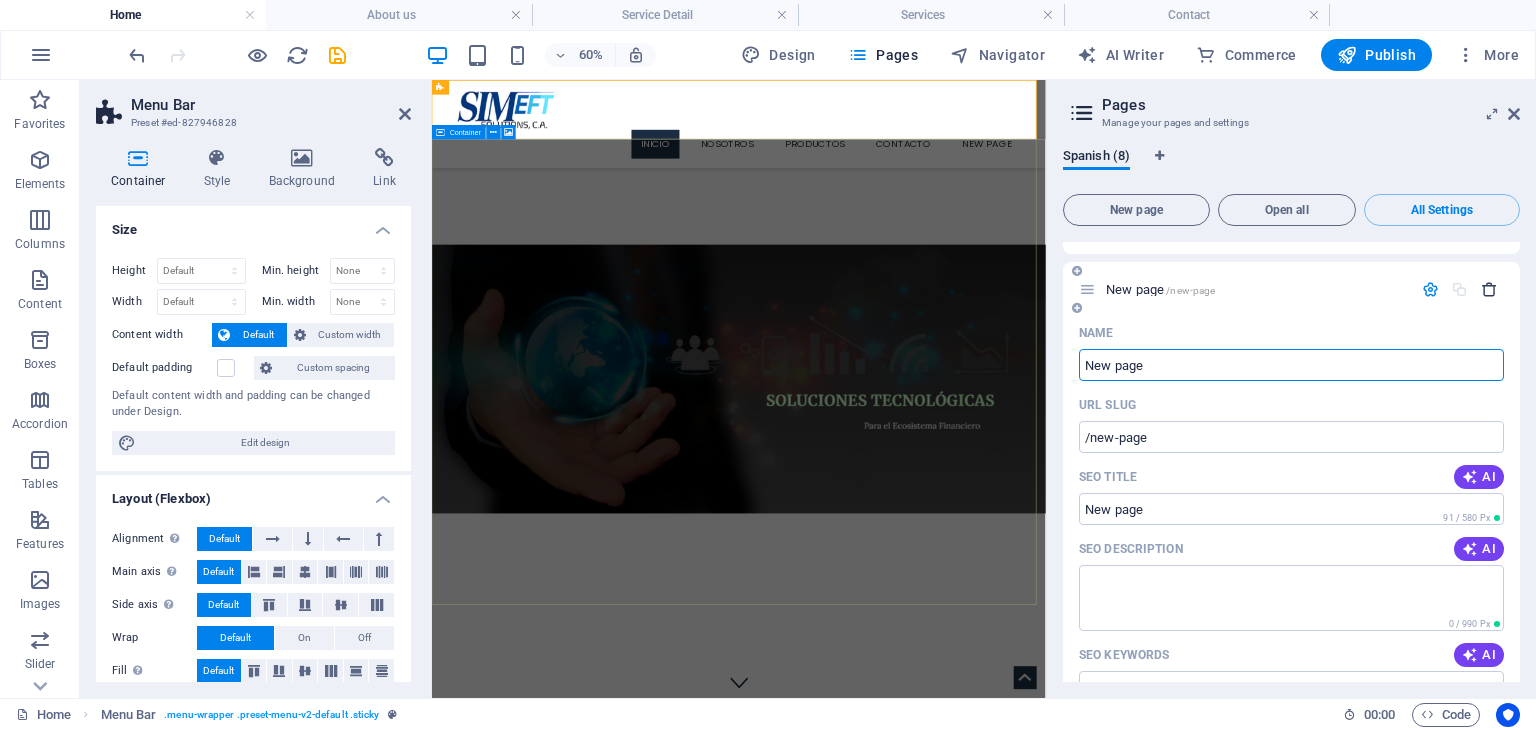 click at bounding box center [1489, 289] 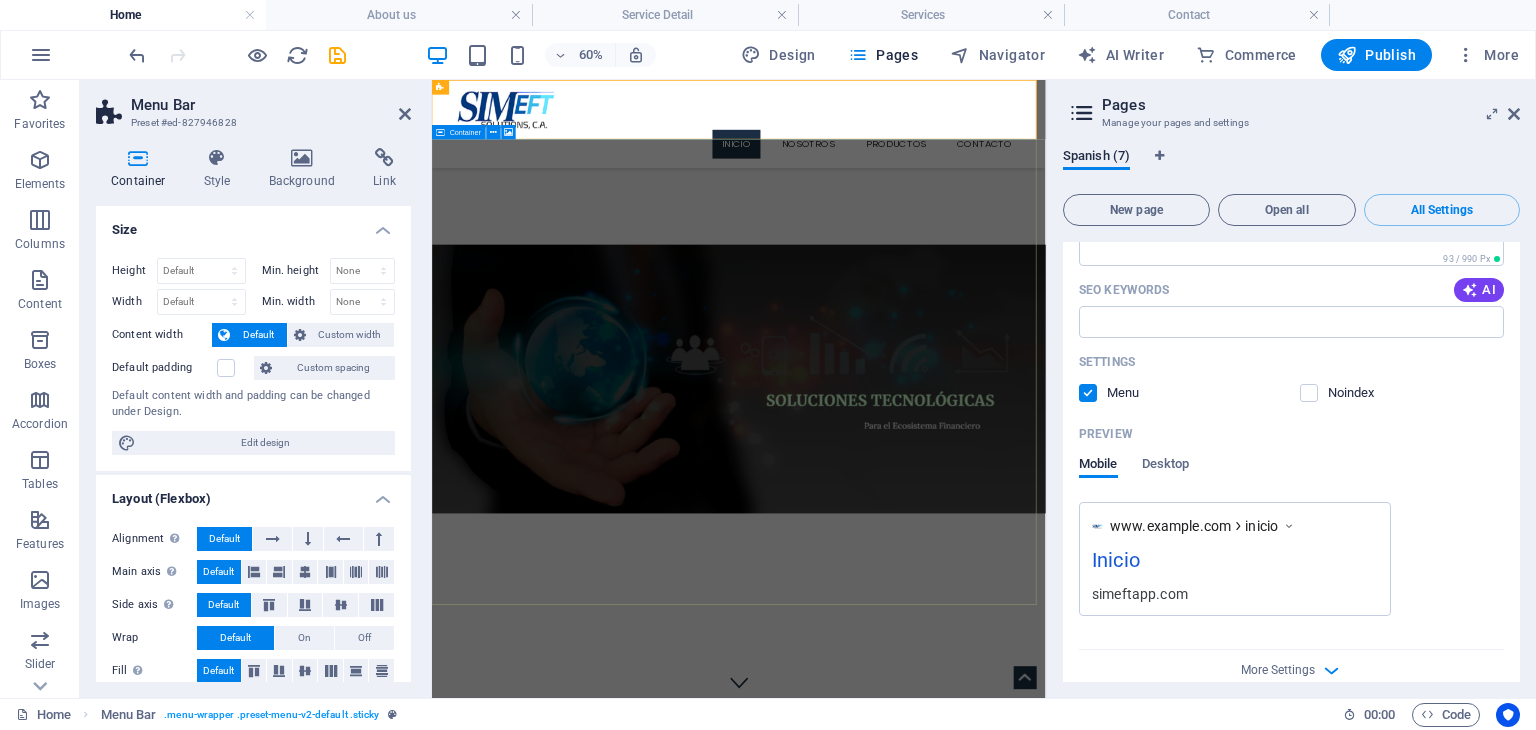 scroll, scrollTop: 0, scrollLeft: 0, axis: both 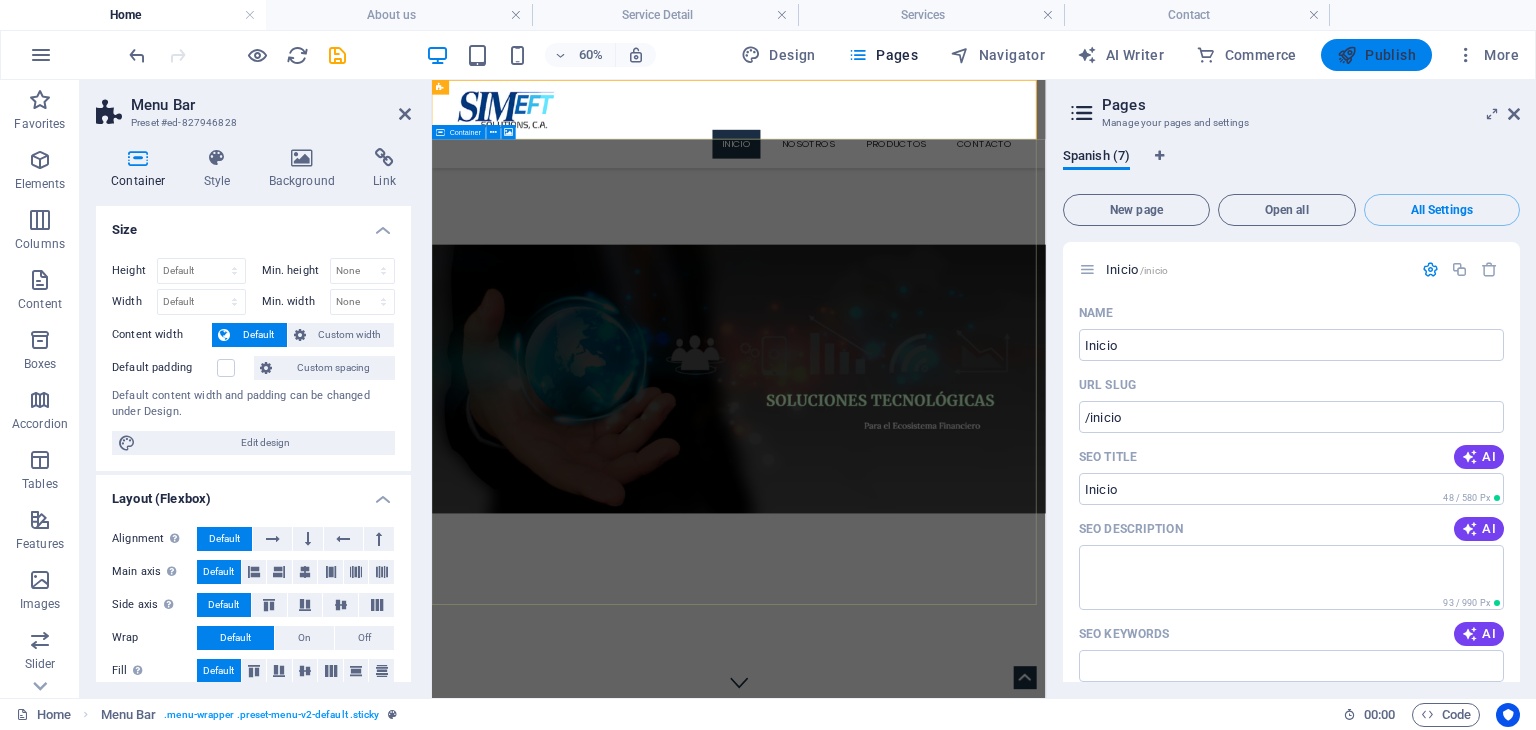 click on "Publish" at bounding box center [1376, 55] 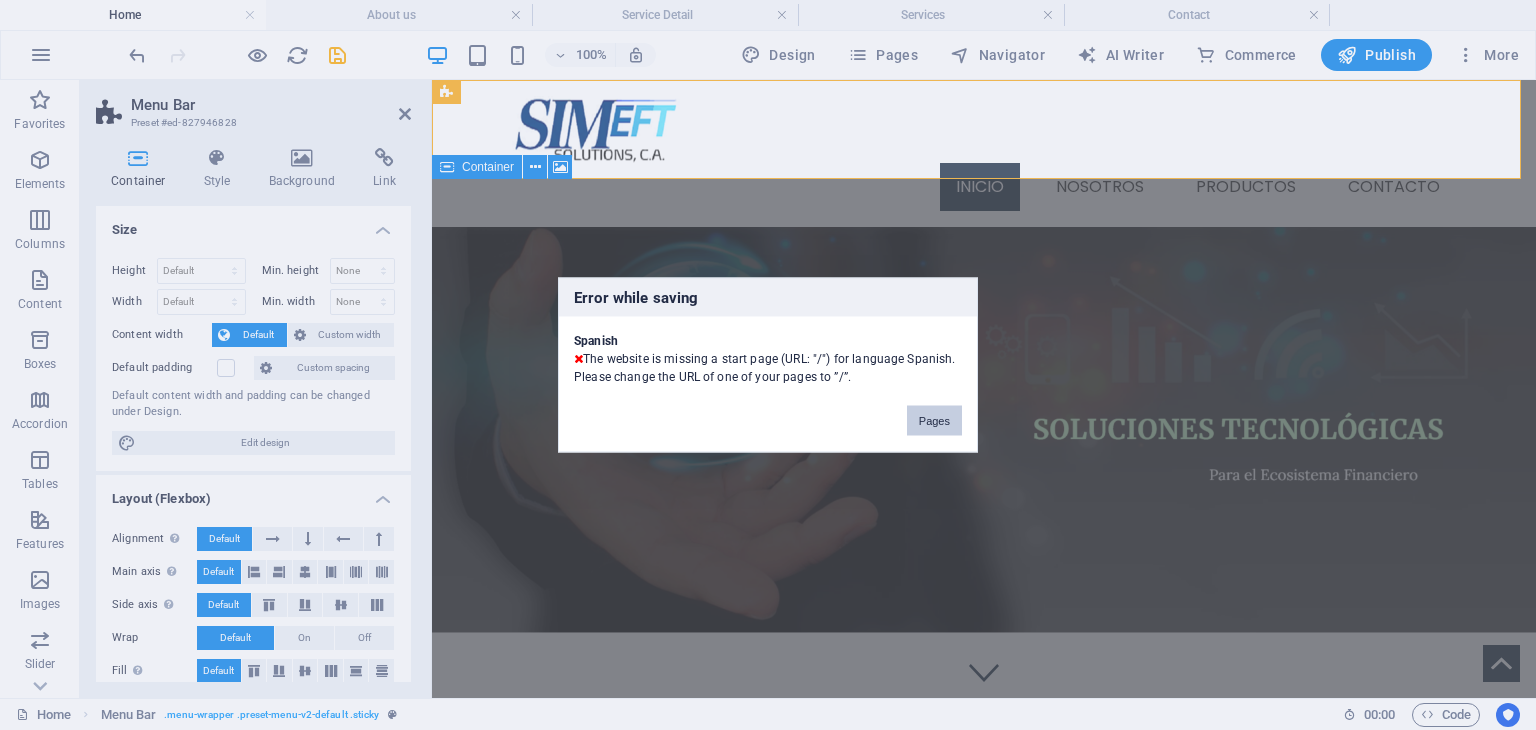 click on "Pages" at bounding box center [934, 421] 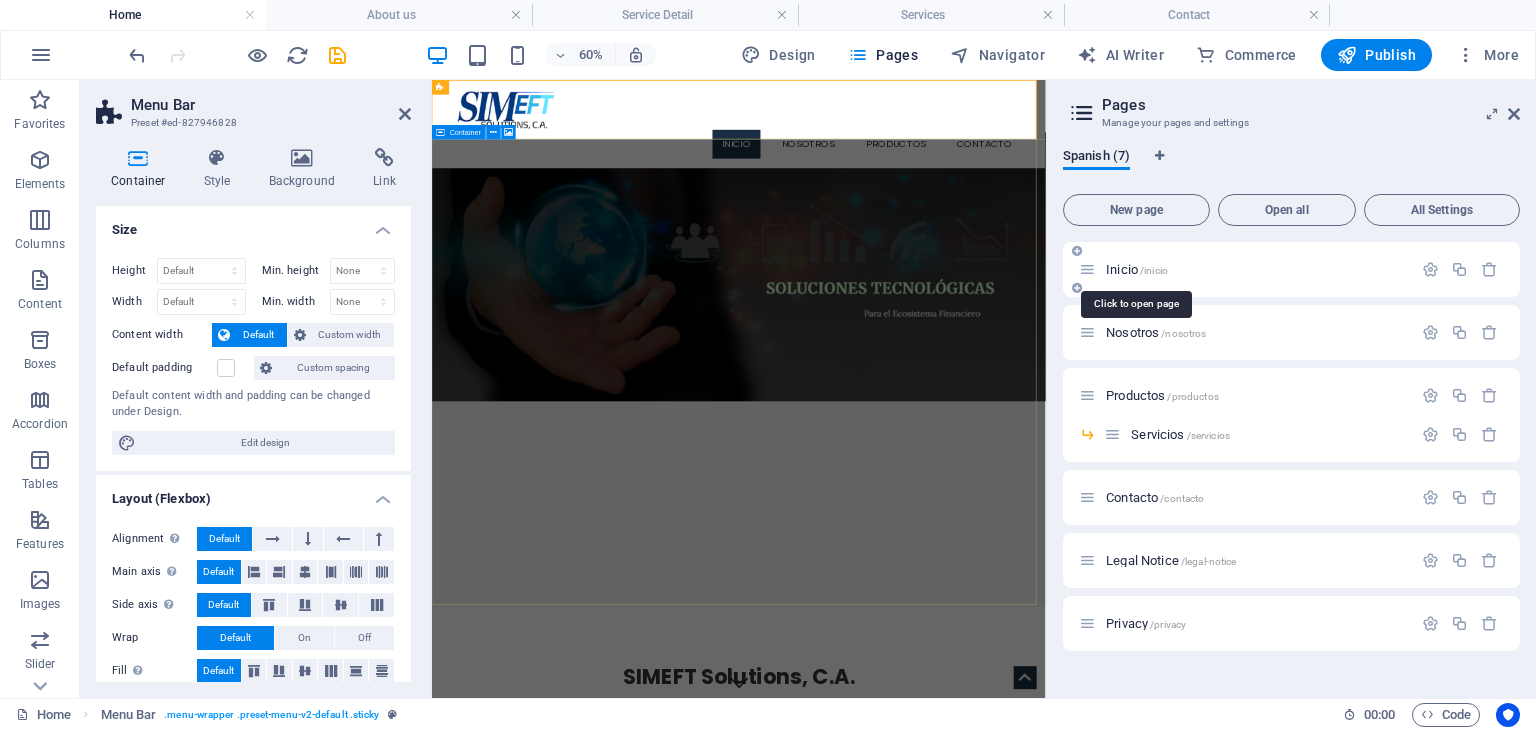 click on "/inicio" at bounding box center [1154, 270] 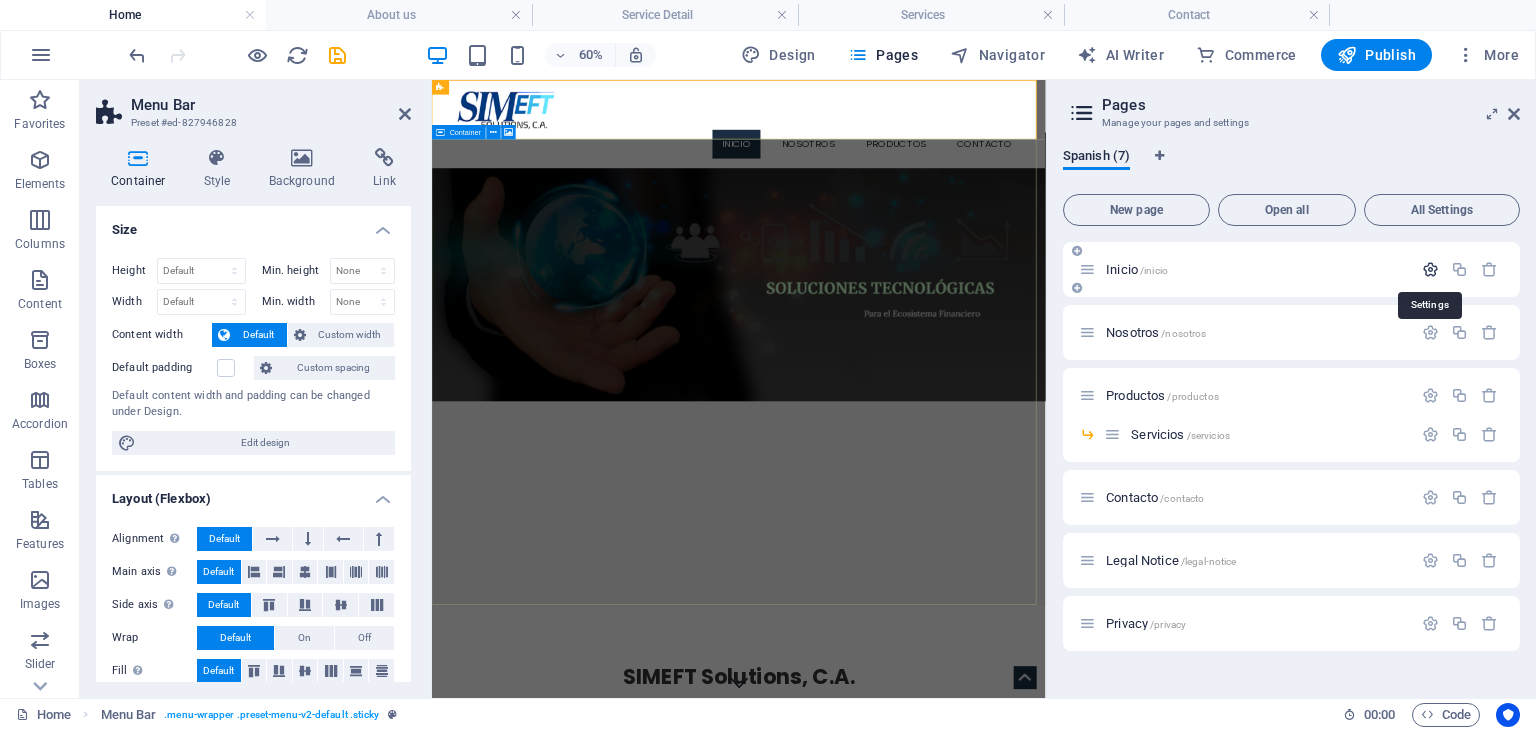 click at bounding box center (1430, 269) 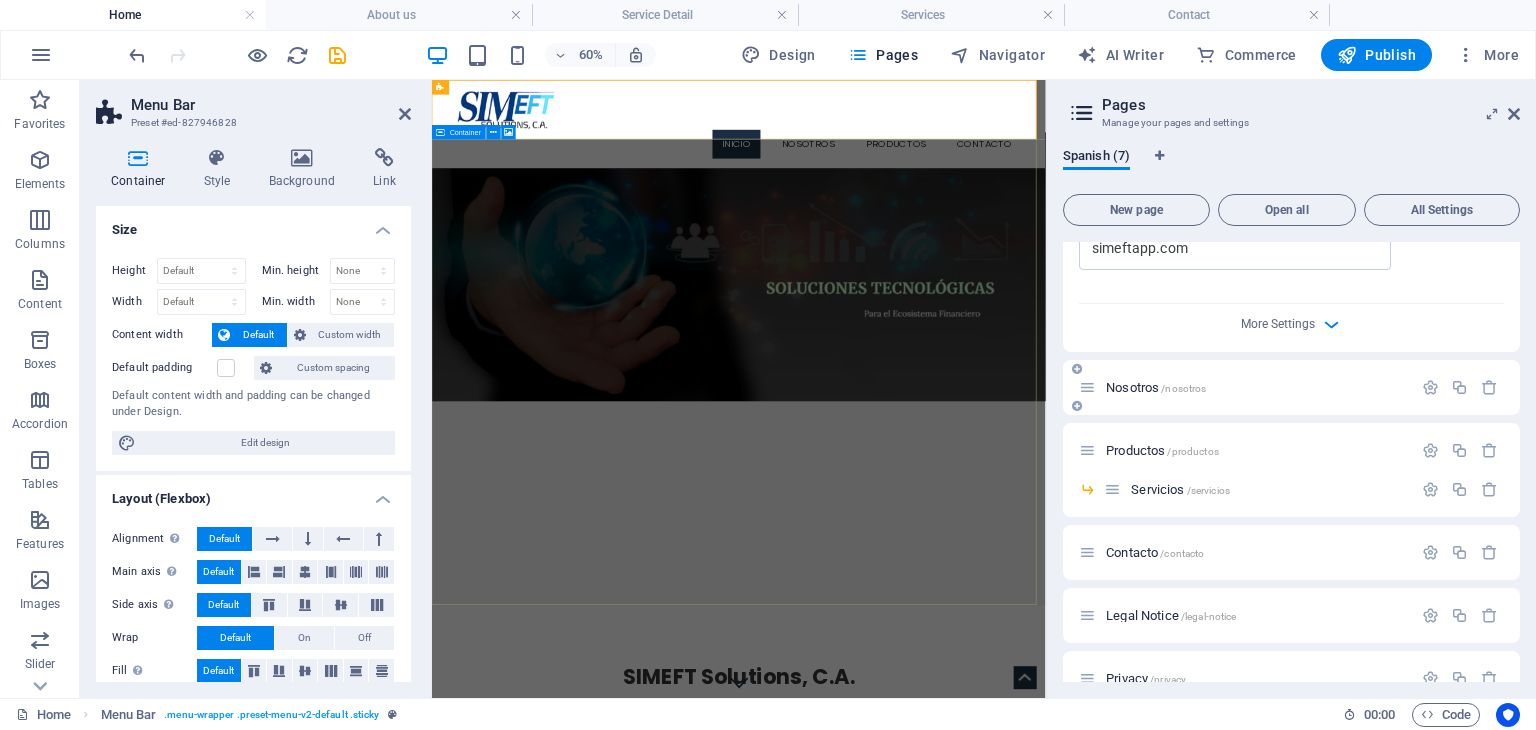 scroll, scrollTop: 700, scrollLeft: 0, axis: vertical 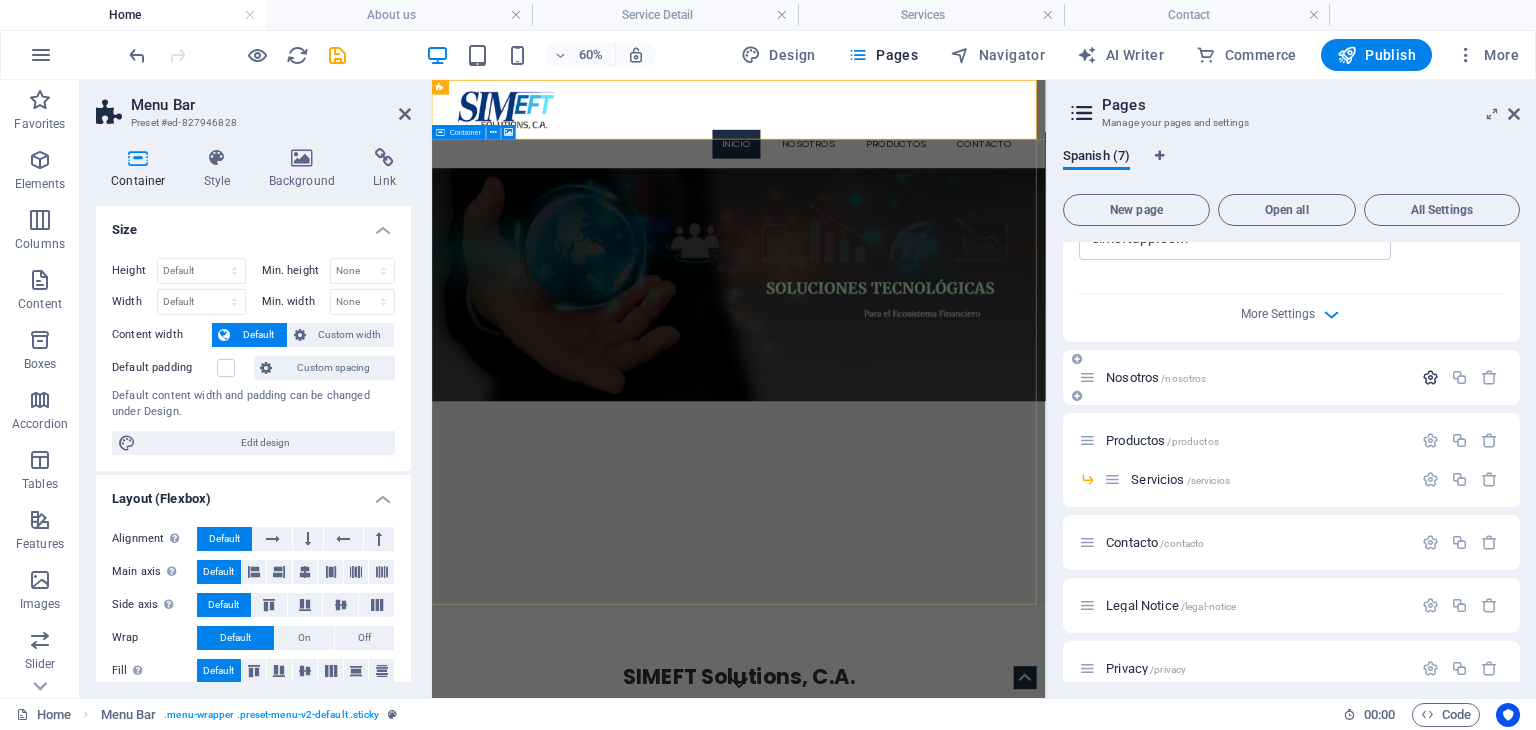 click at bounding box center (1430, 377) 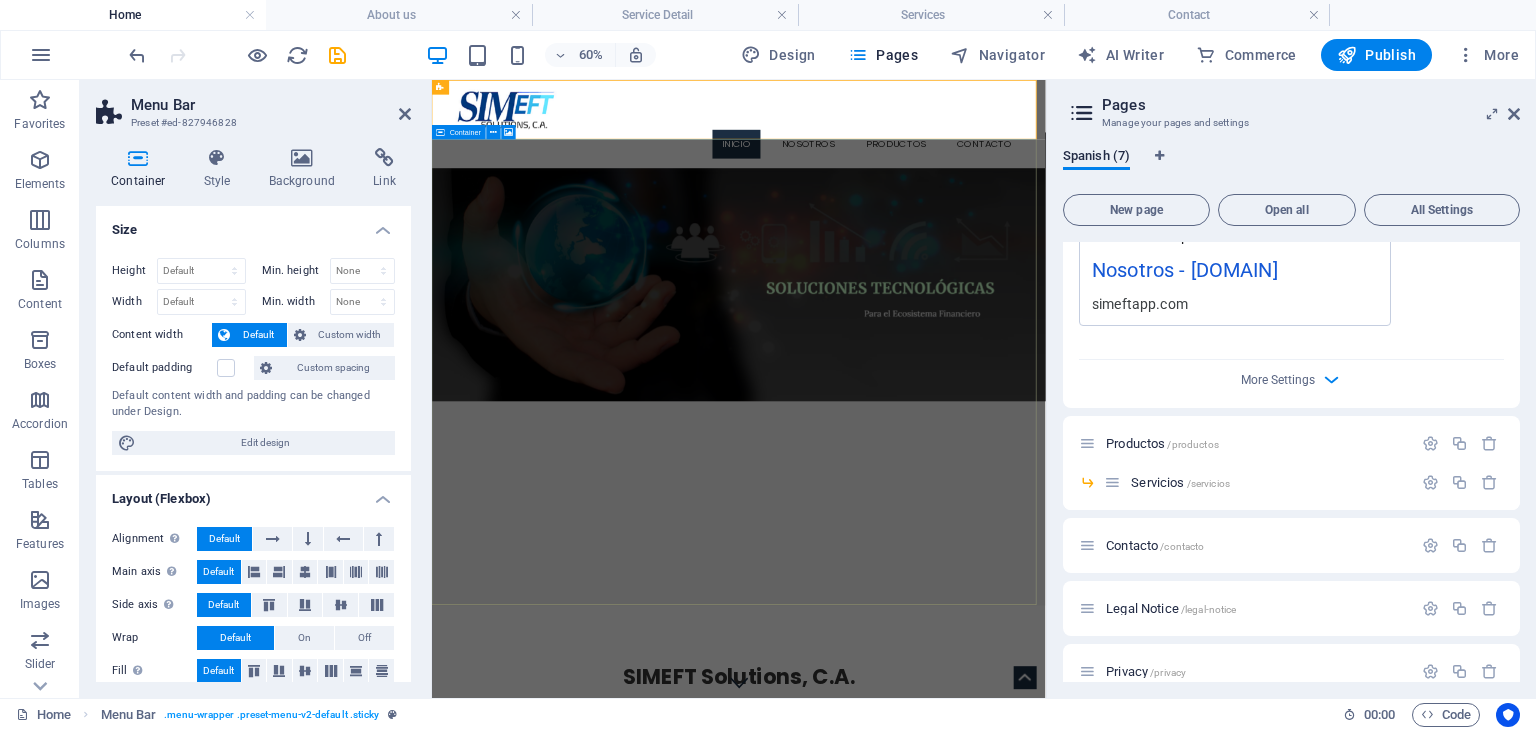 scroll, scrollTop: 1467, scrollLeft: 0, axis: vertical 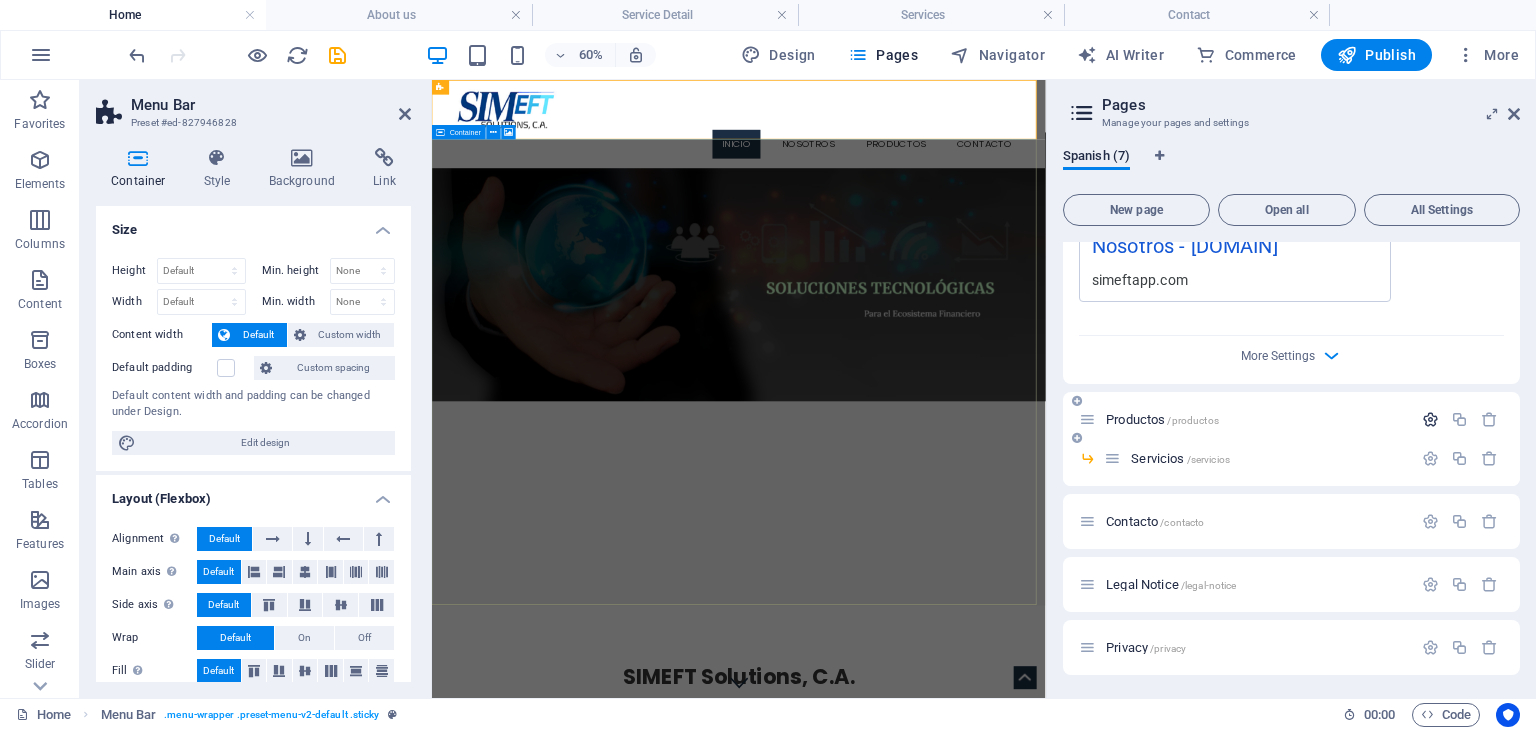 click at bounding box center (1430, 419) 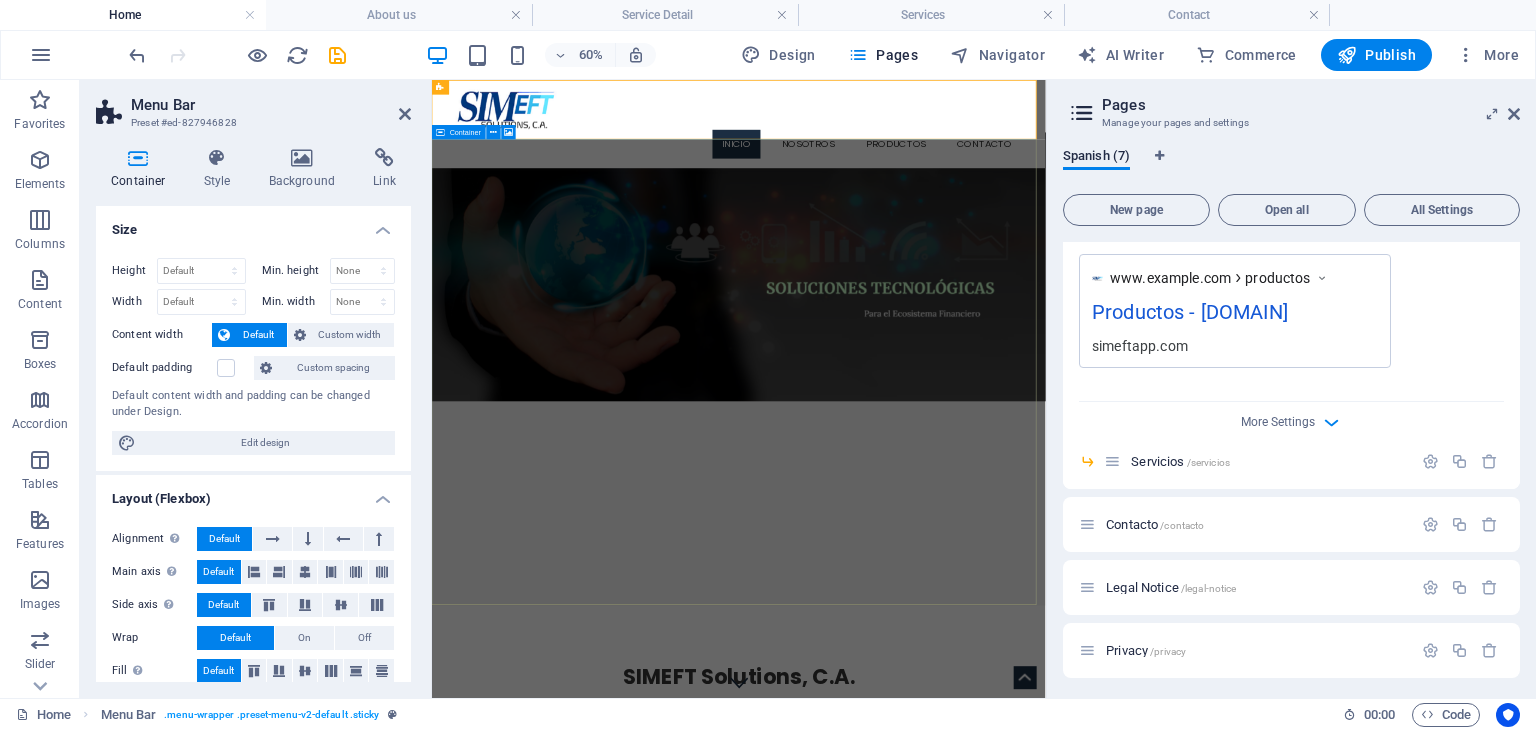 scroll, scrollTop: 2212, scrollLeft: 0, axis: vertical 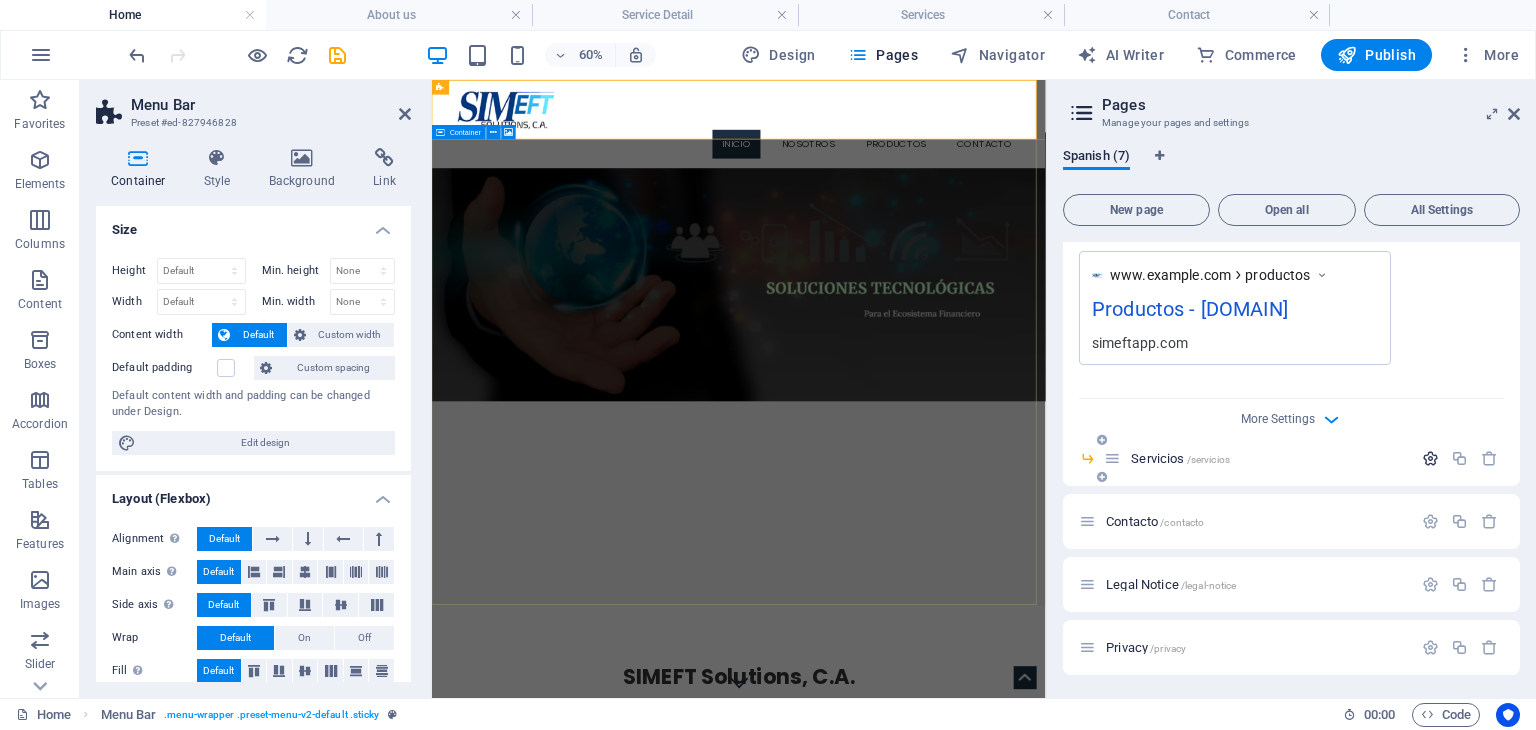 click at bounding box center (1430, 458) 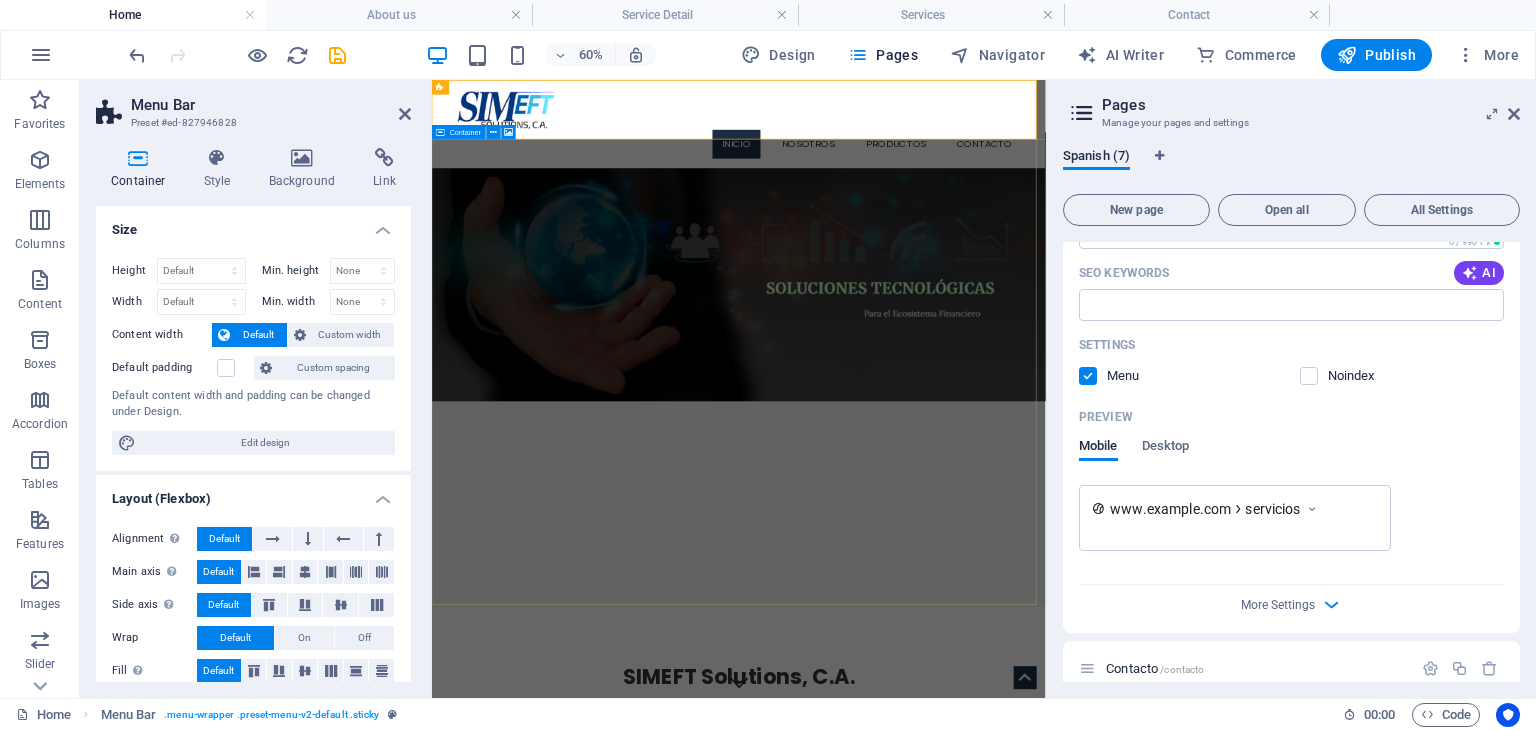 scroll, scrollTop: 2908, scrollLeft: 0, axis: vertical 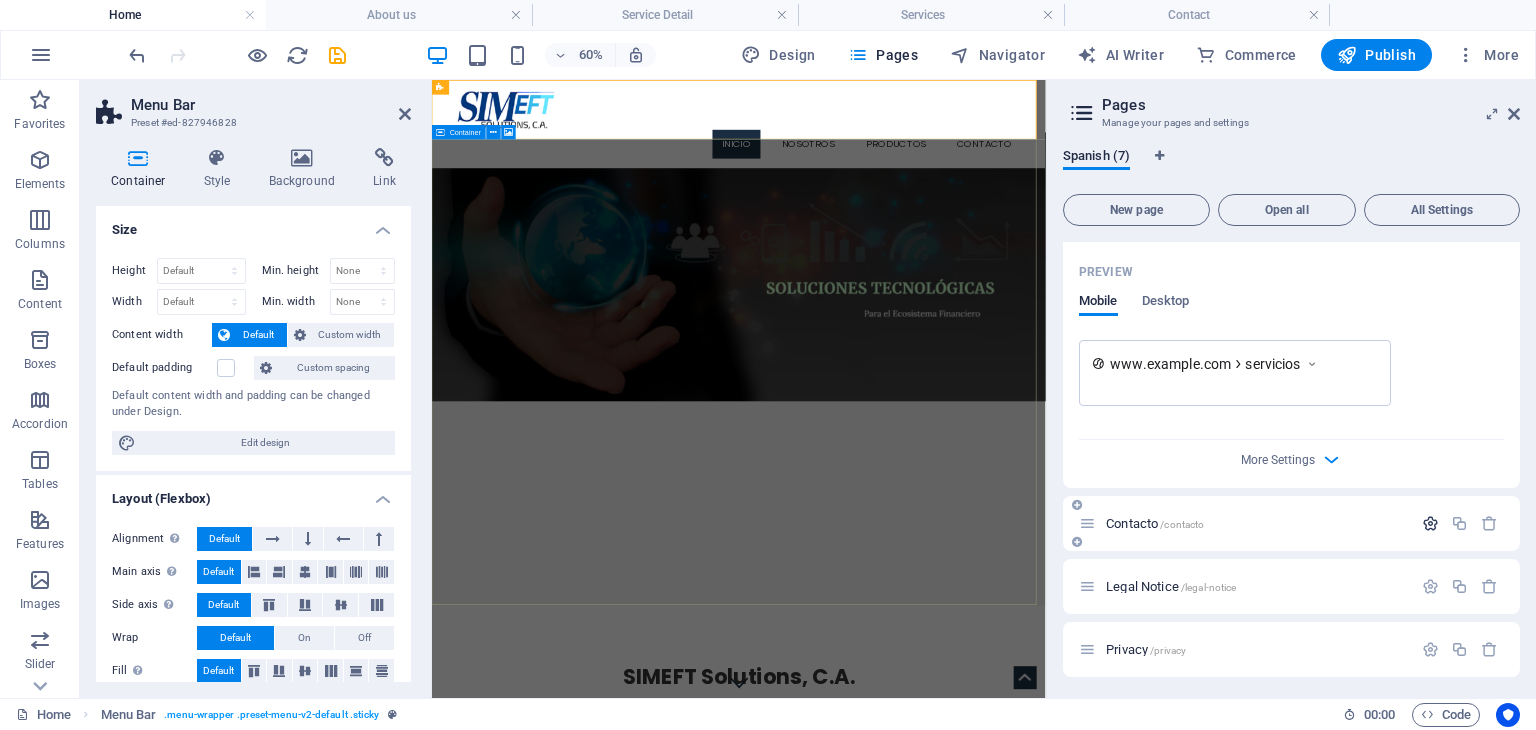 click at bounding box center (1430, 523) 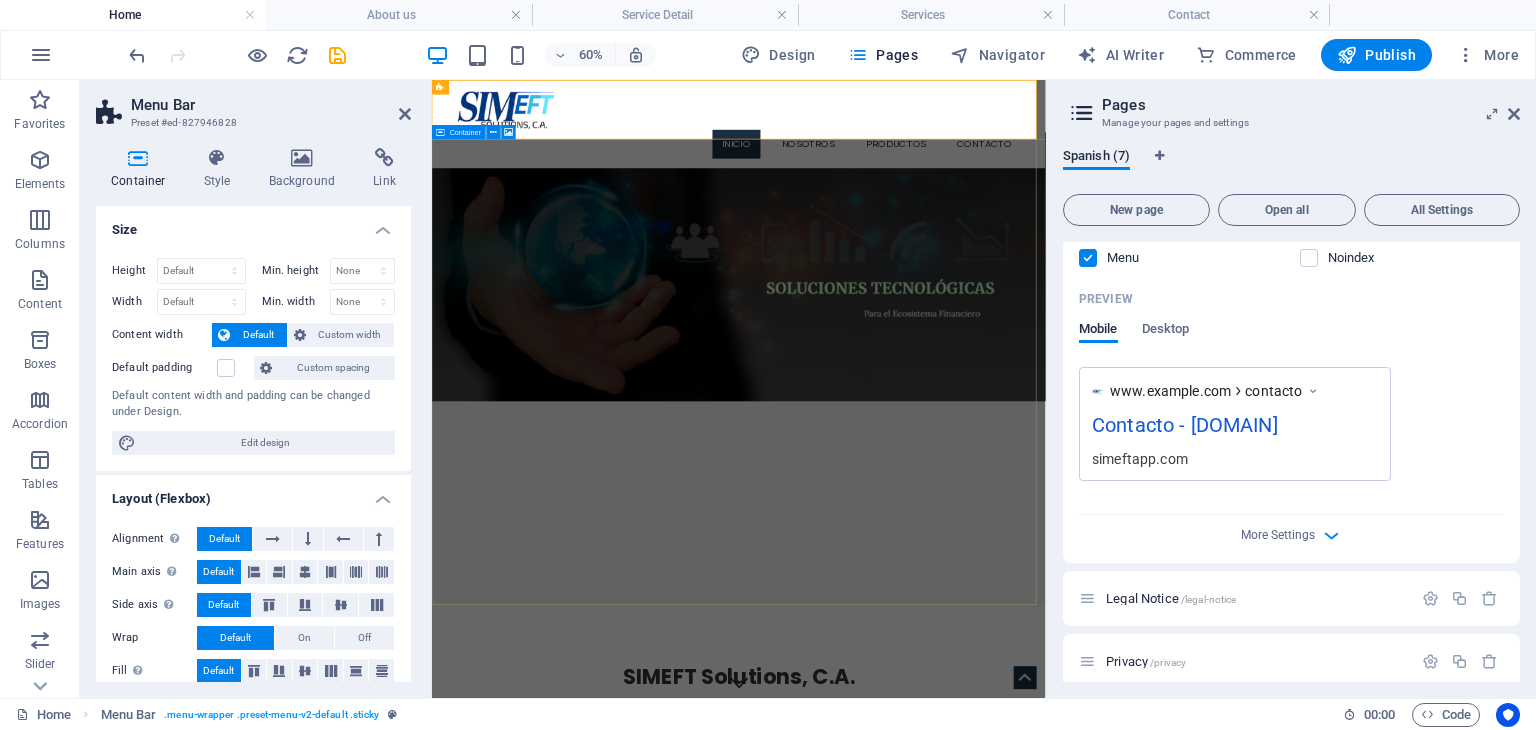 scroll, scrollTop: 3654, scrollLeft: 0, axis: vertical 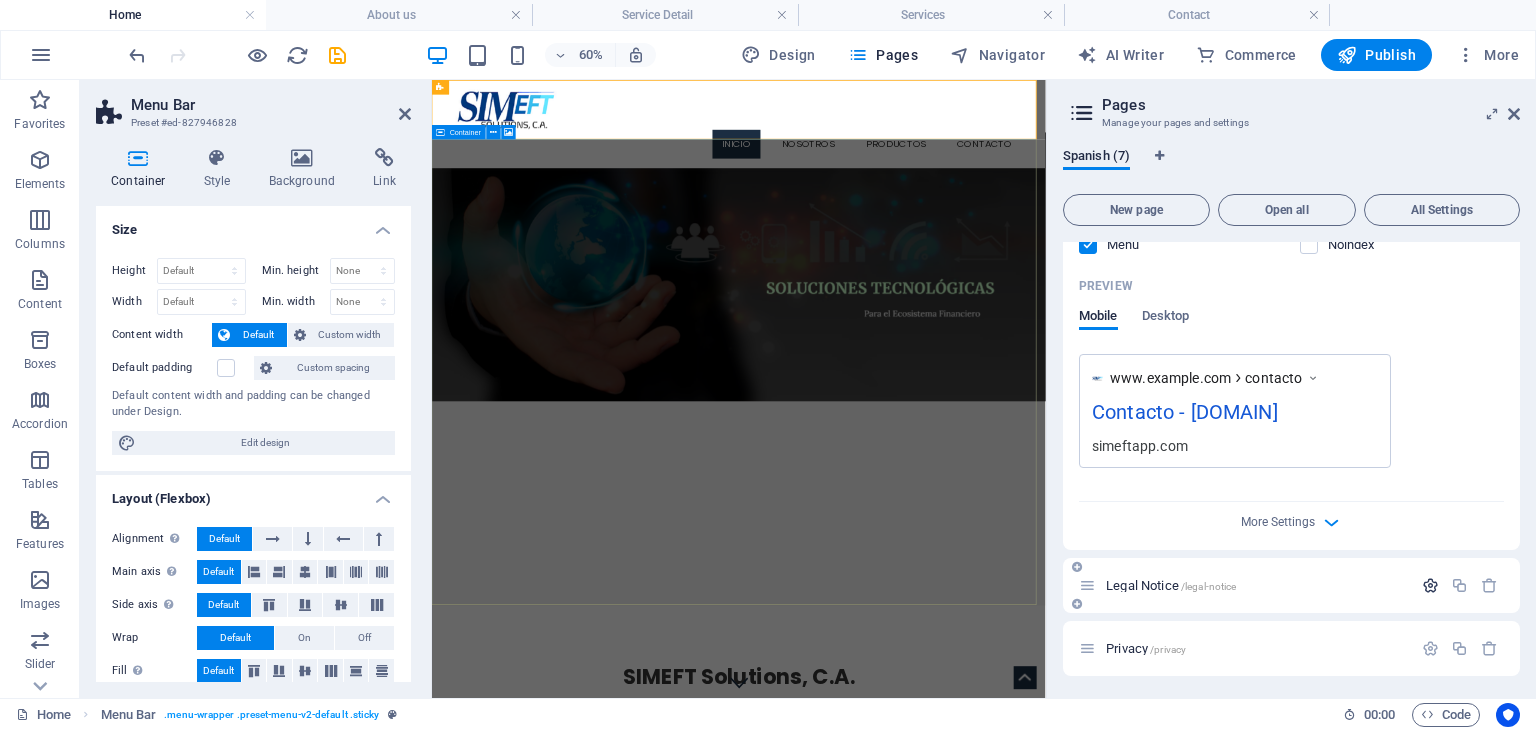 click at bounding box center (1430, 585) 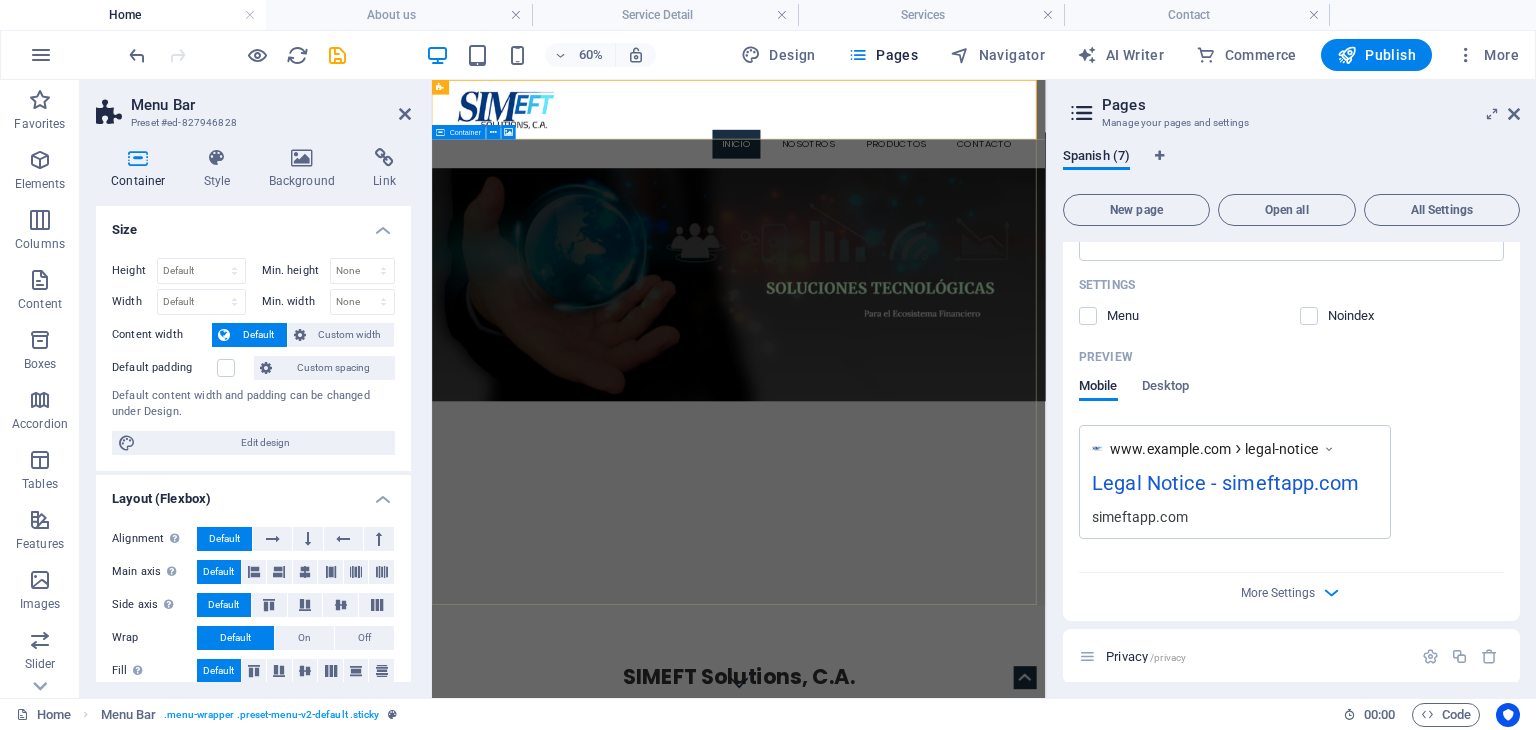 scroll, scrollTop: 4399, scrollLeft: 0, axis: vertical 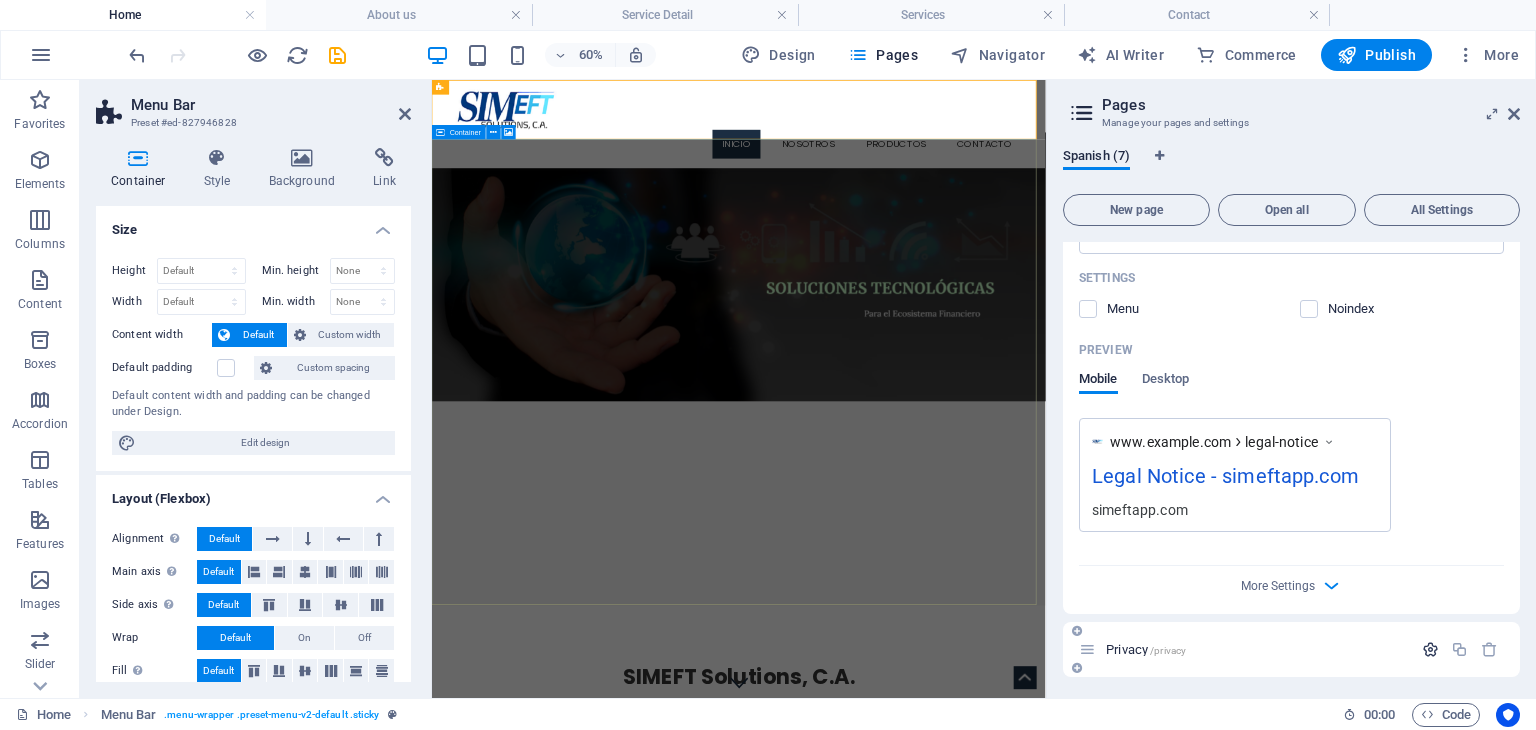 click at bounding box center [1430, 649] 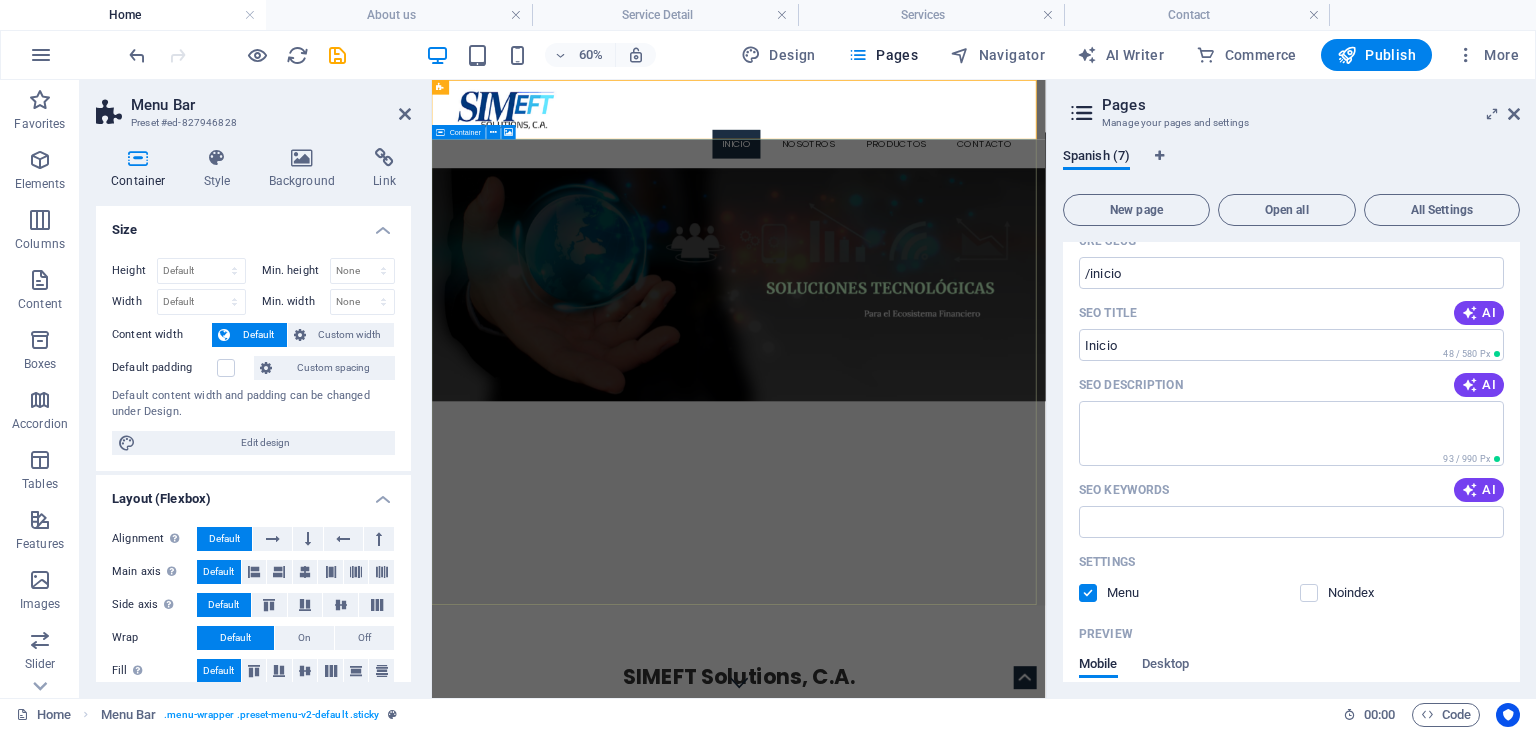 scroll, scrollTop: 0, scrollLeft: 0, axis: both 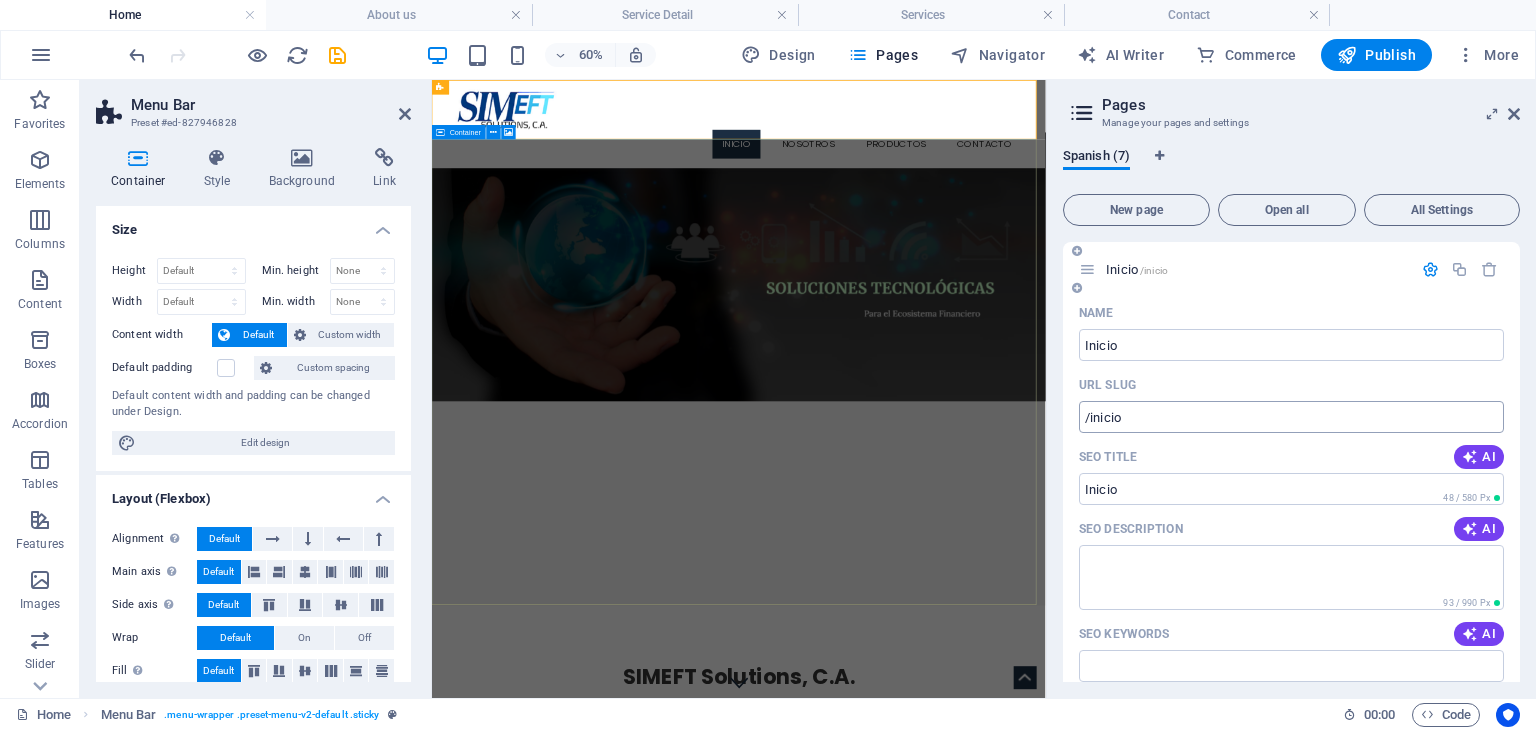 click on "/inicio" at bounding box center (1291, 417) 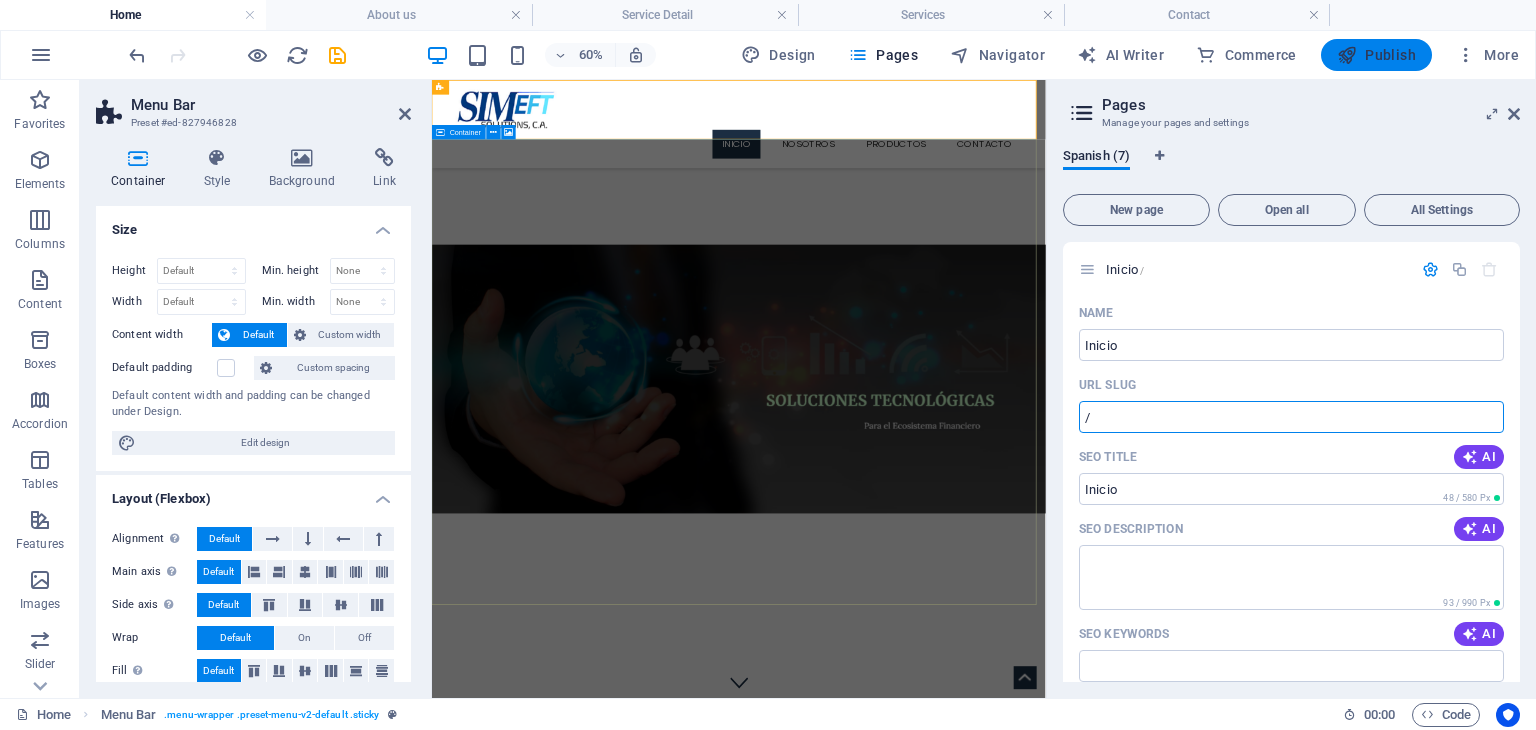 click on "Publish" at bounding box center (1376, 55) 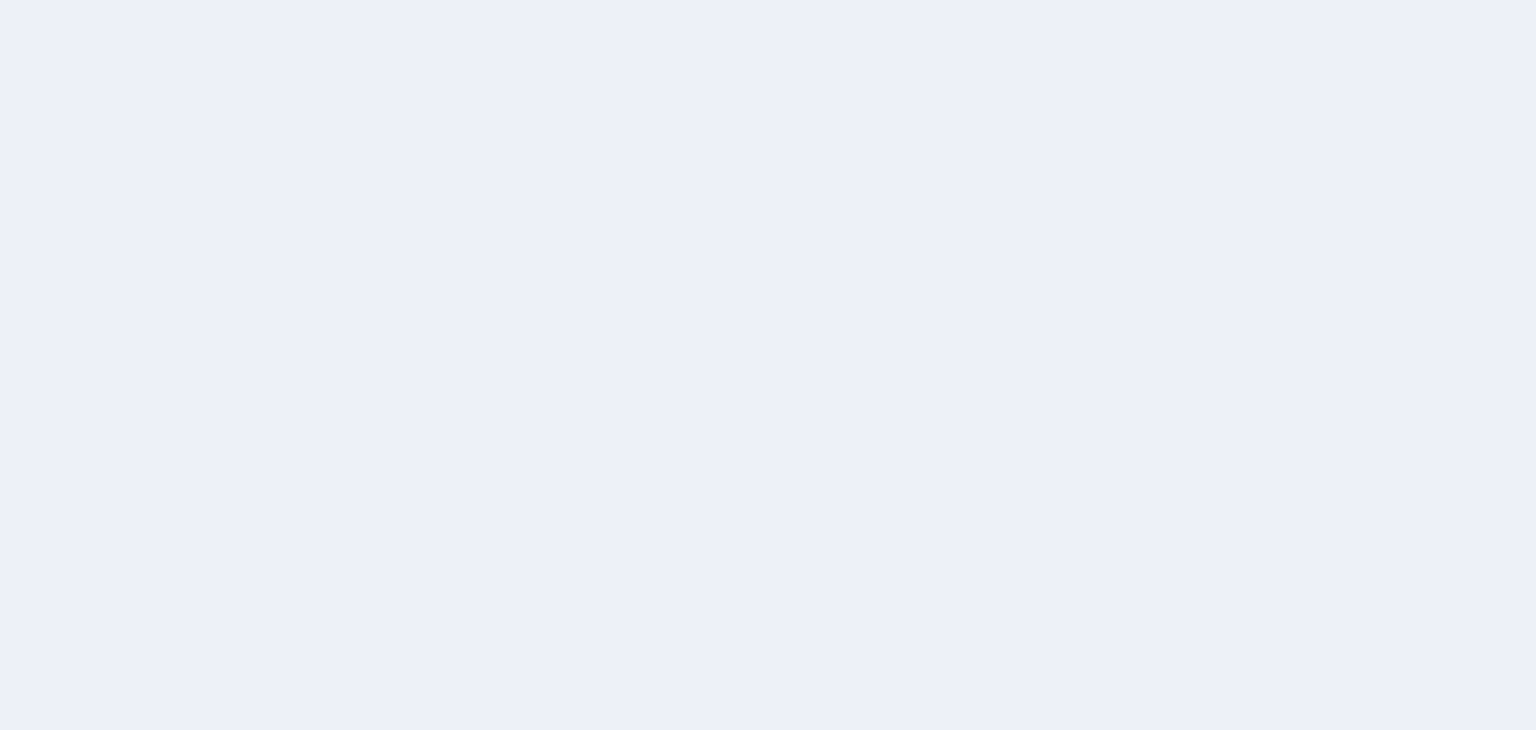 scroll, scrollTop: 0, scrollLeft: 0, axis: both 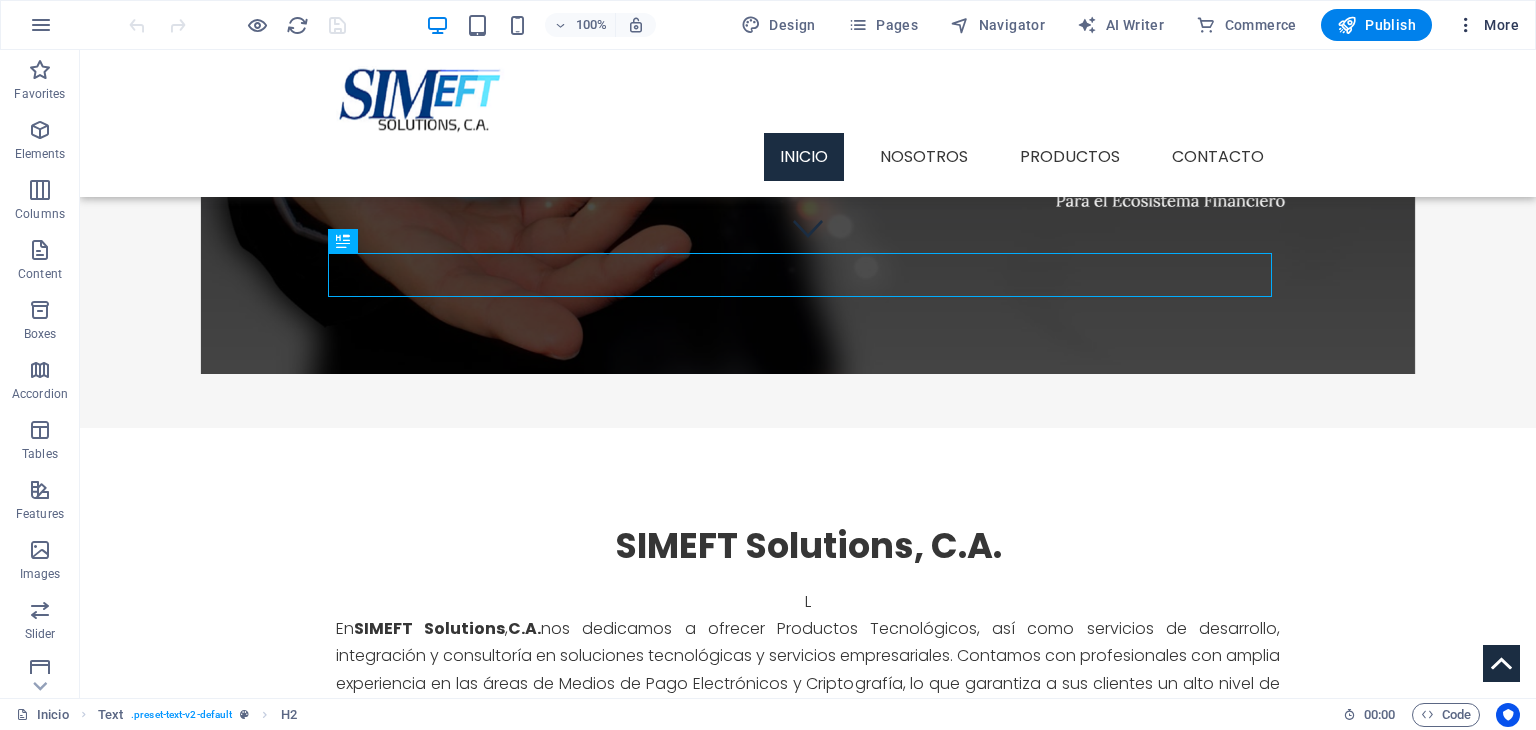 click at bounding box center (1466, 25) 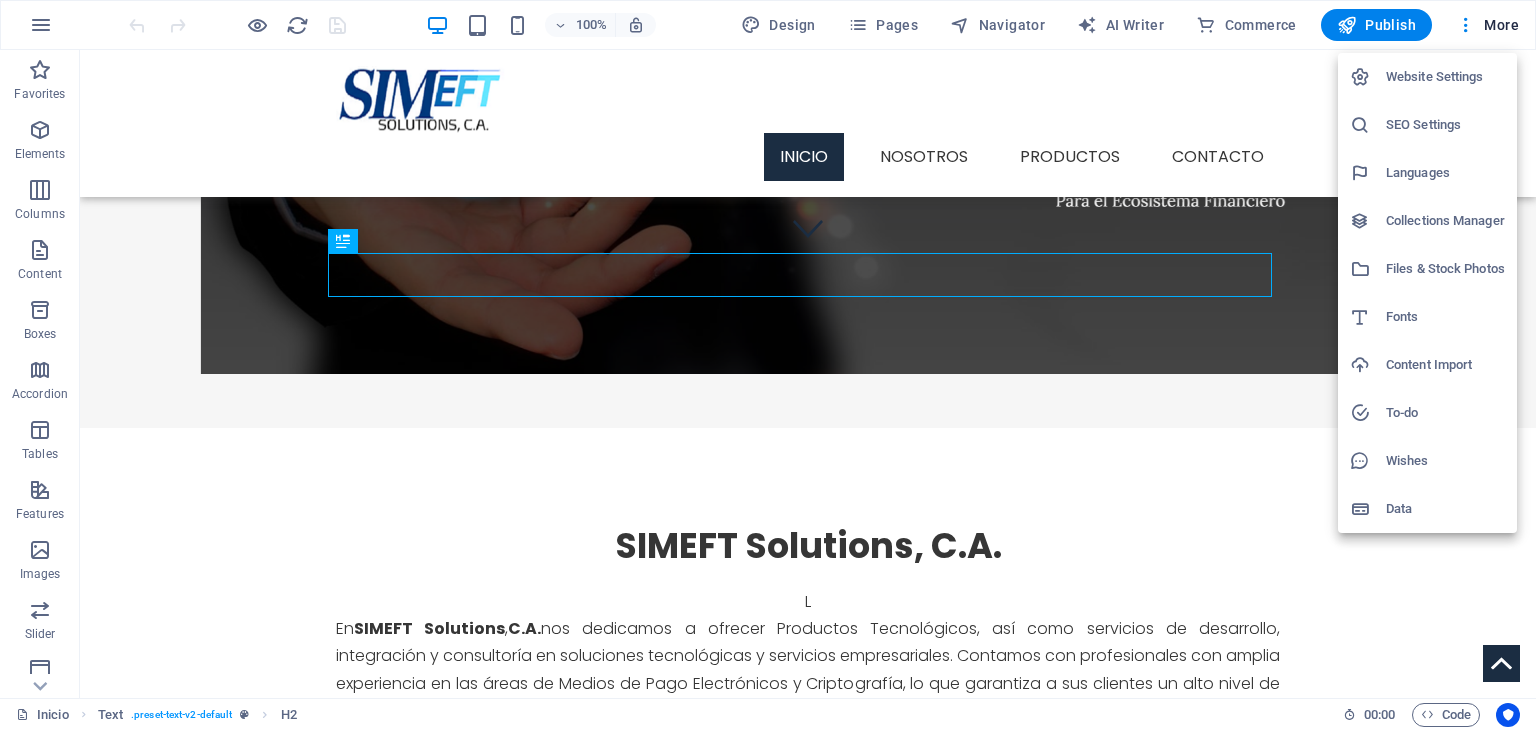 click at bounding box center (768, 365) 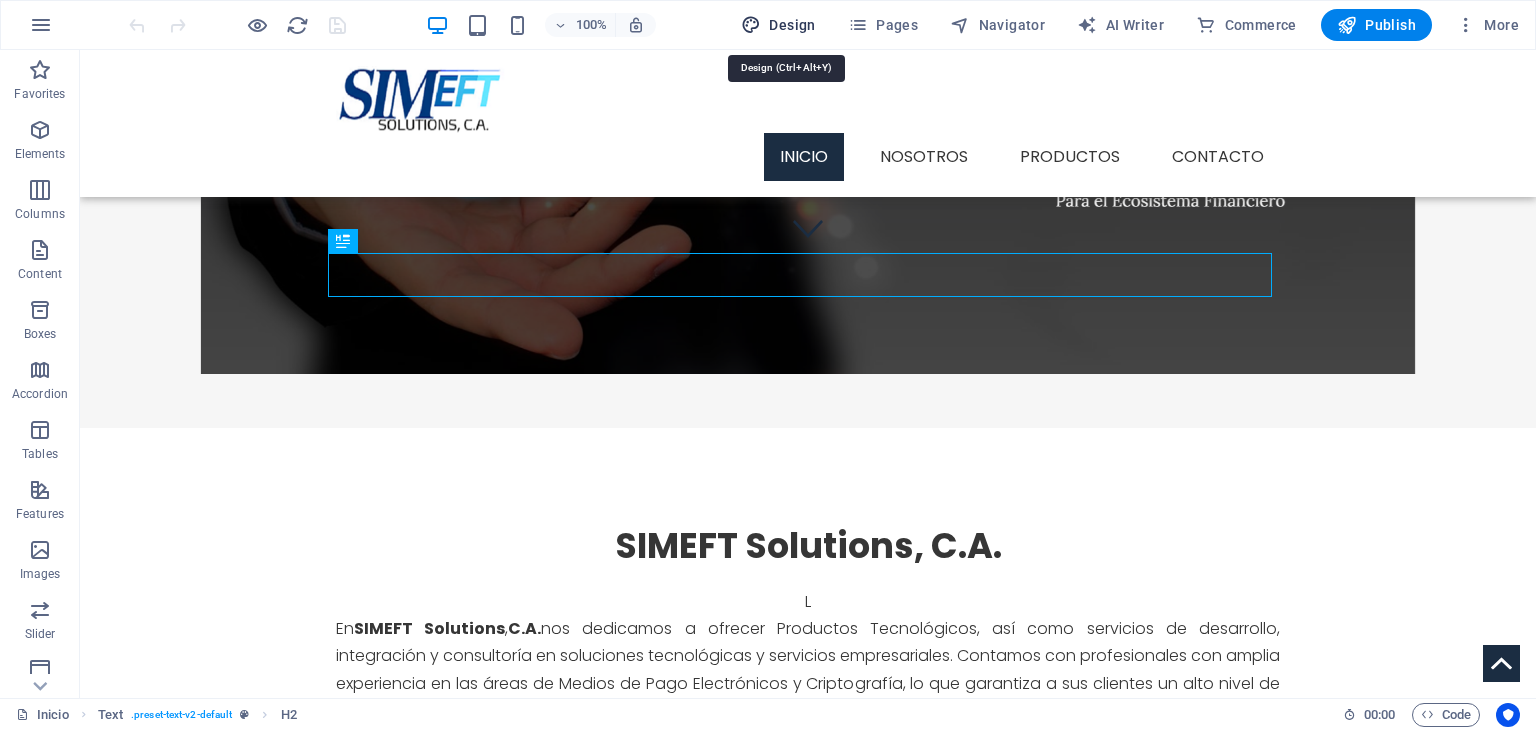click on "Design" at bounding box center (778, 25) 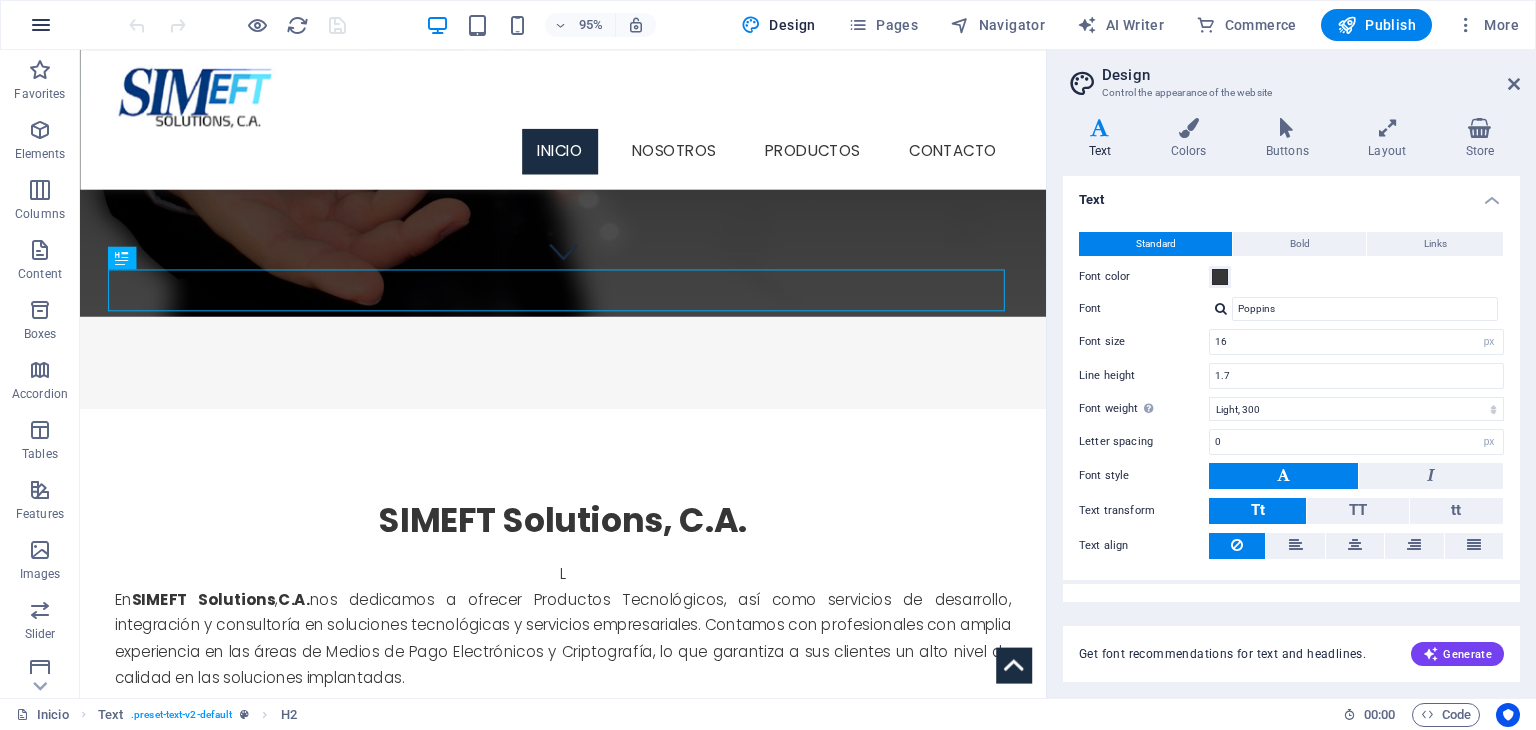 click at bounding box center (41, 25) 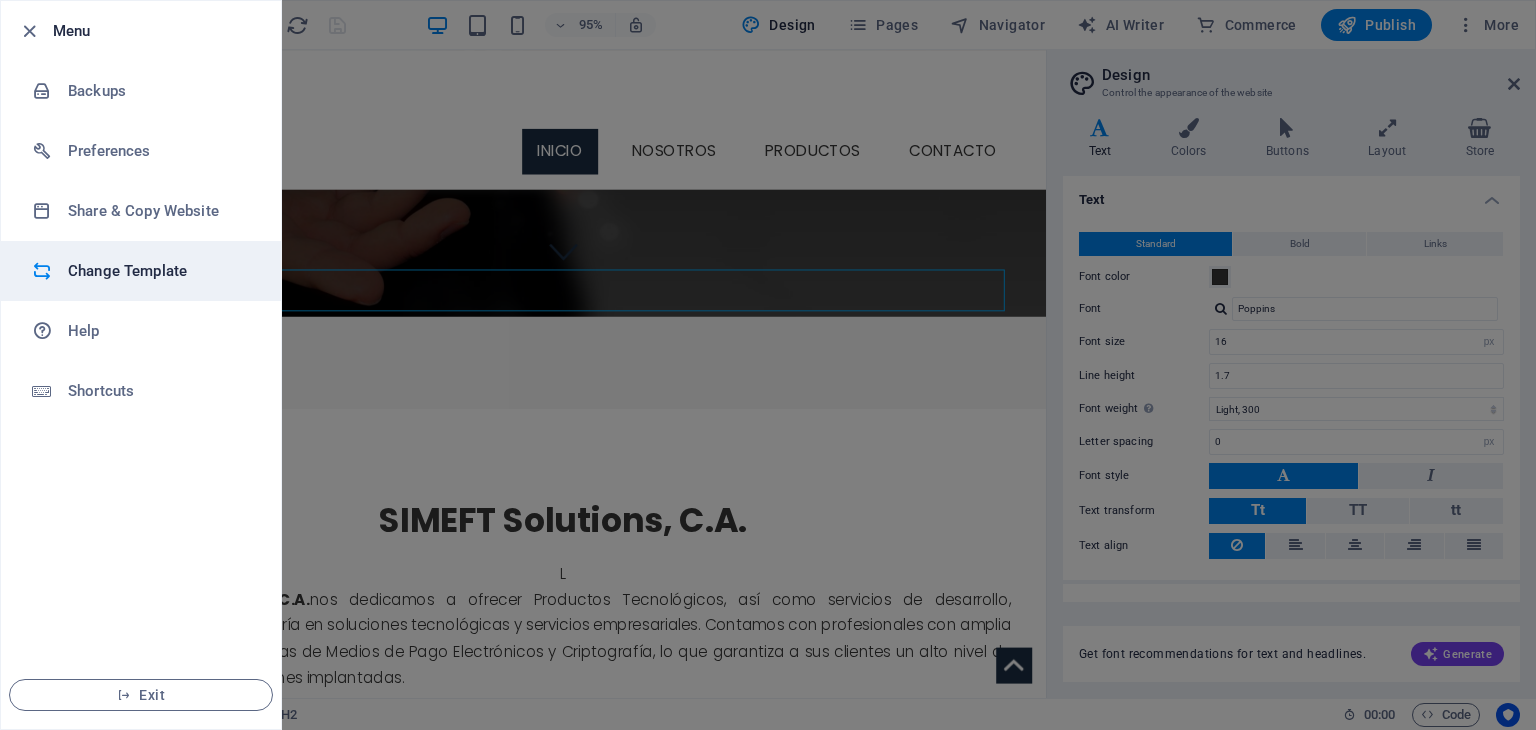 click on "Change Template" at bounding box center [160, 271] 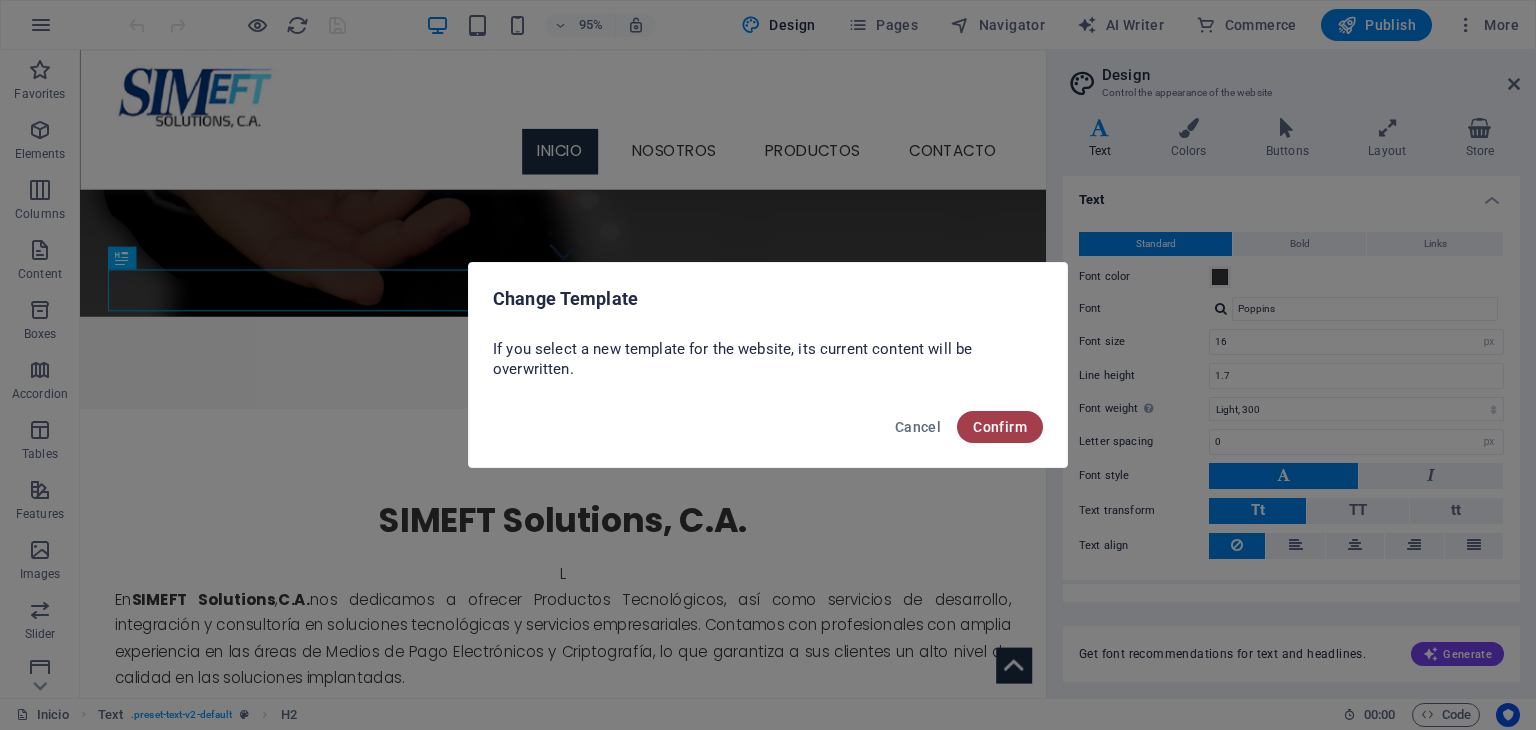 click on "Confirm" at bounding box center [1000, 427] 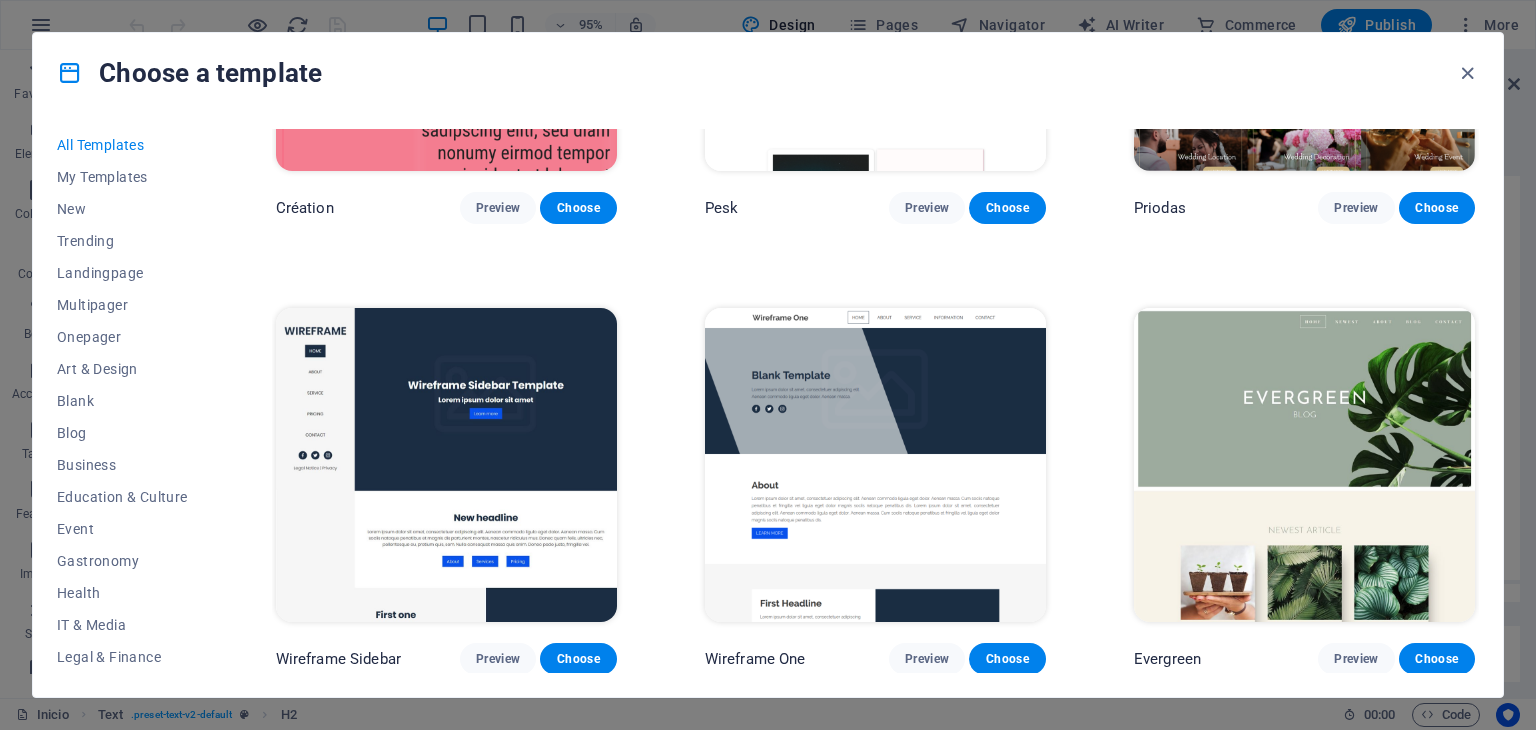 scroll, scrollTop: 8500, scrollLeft: 0, axis: vertical 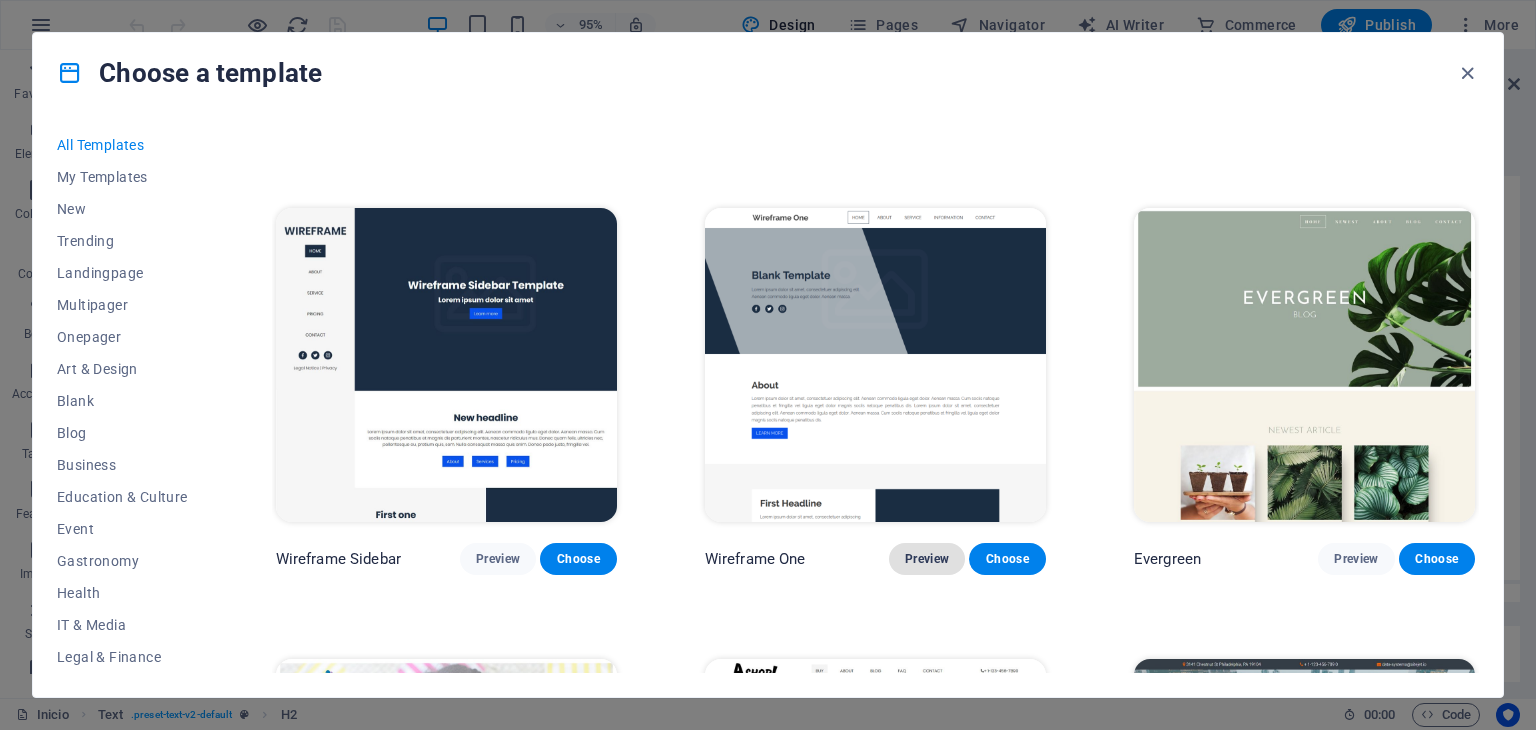 click on "Preview" at bounding box center (927, 559) 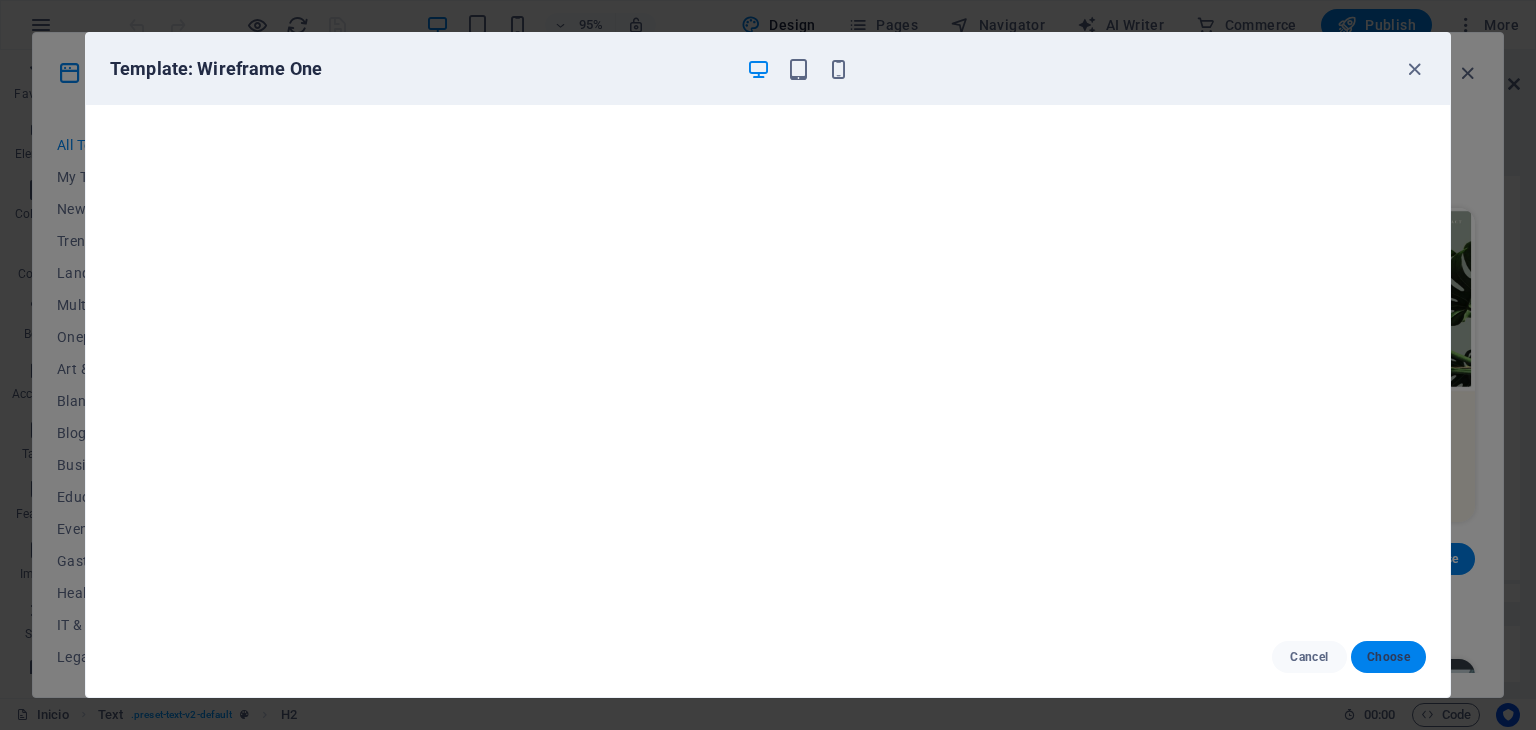 click on "Choose" at bounding box center (1388, 657) 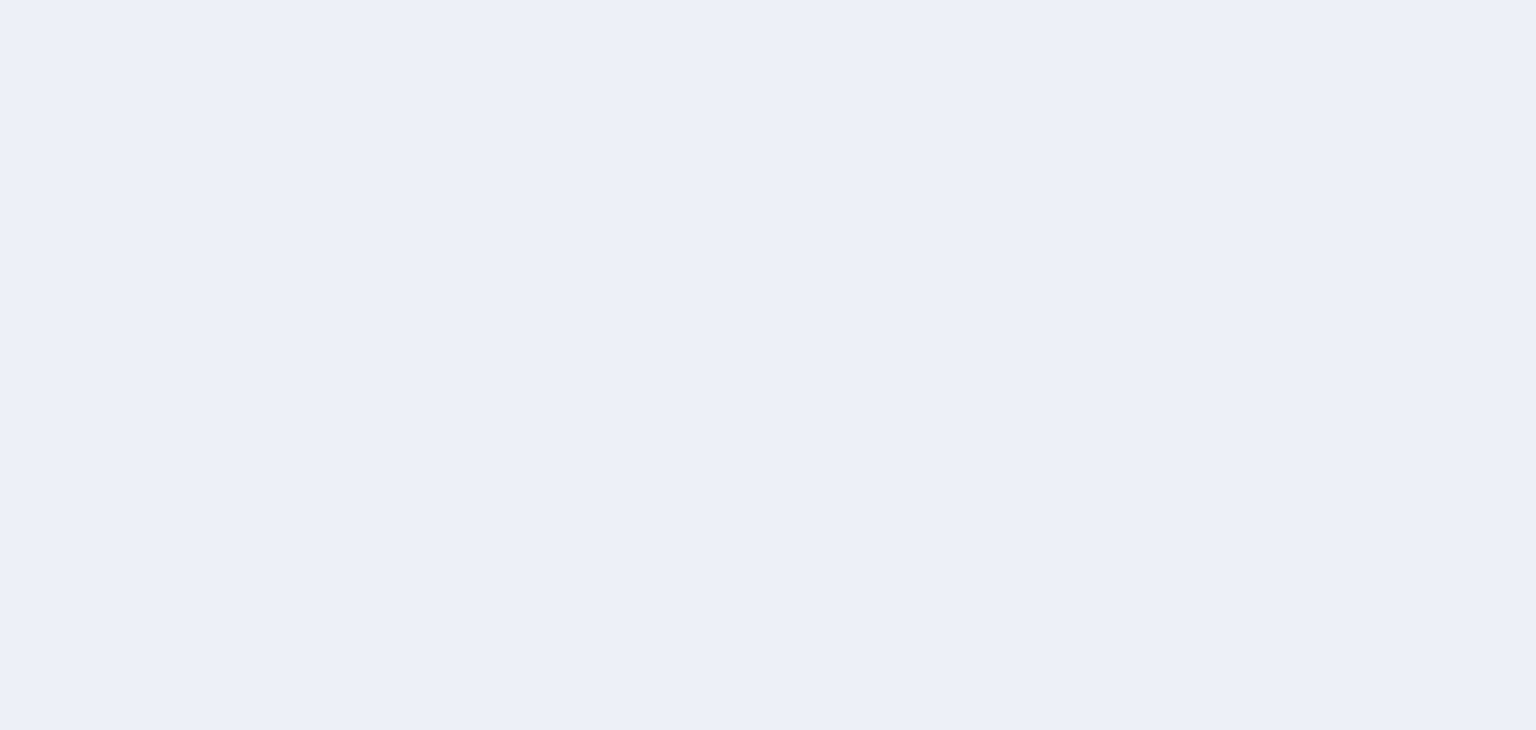 scroll, scrollTop: 0, scrollLeft: 0, axis: both 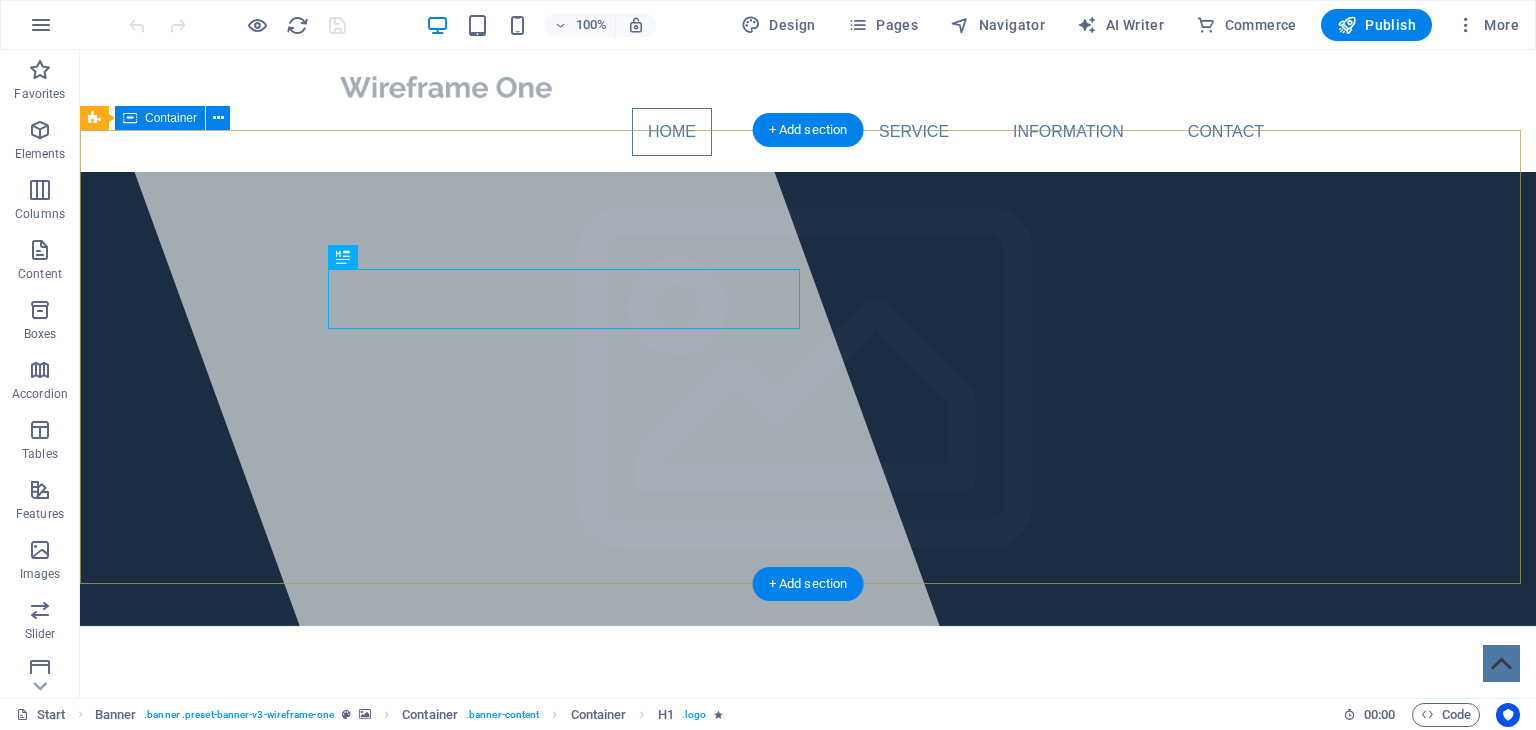 click on "SIMEFT Solutions, C.A. Lorem ipsum dolor sit amet, consectetuer adipiscing elit. Aenean commodo ligula eget dolor. Aenean massa." at bounding box center (808, 838) 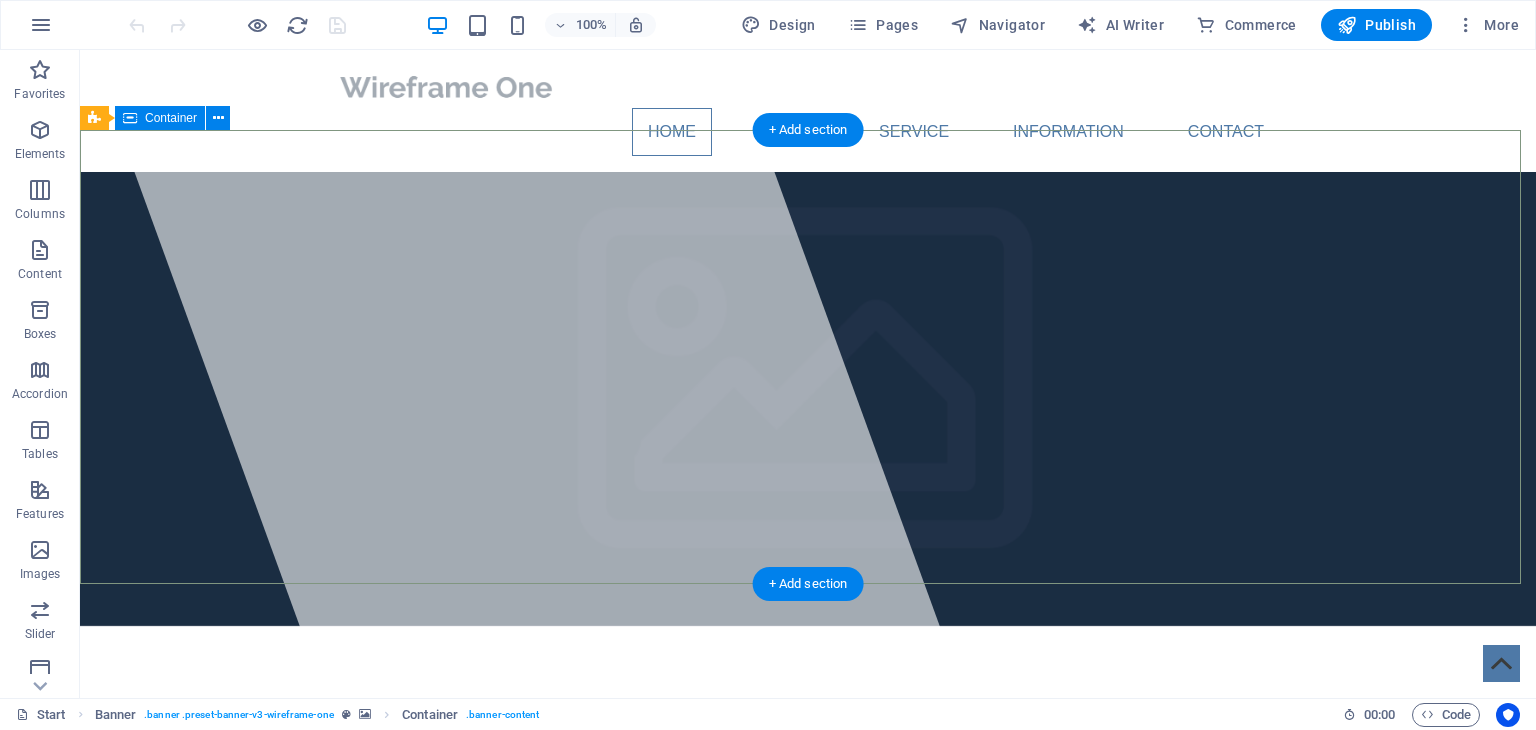 click on "SIMEFT Solutions, C.A. Lorem ipsum dolor sit amet, consectetuer adipiscing elit. Aenean commodo ligula eget dolor. Aenean massa." at bounding box center (808, 838) 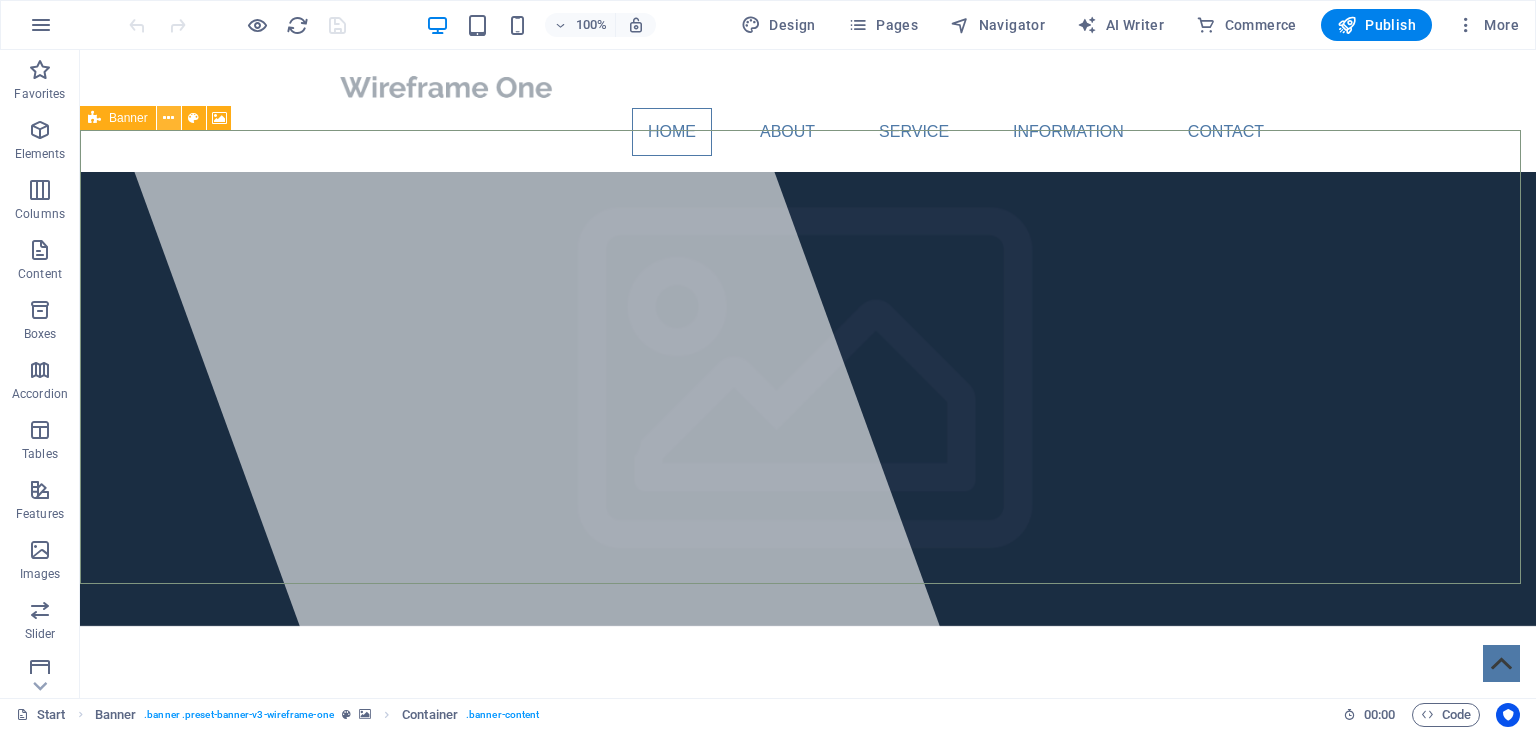 click at bounding box center (169, 118) 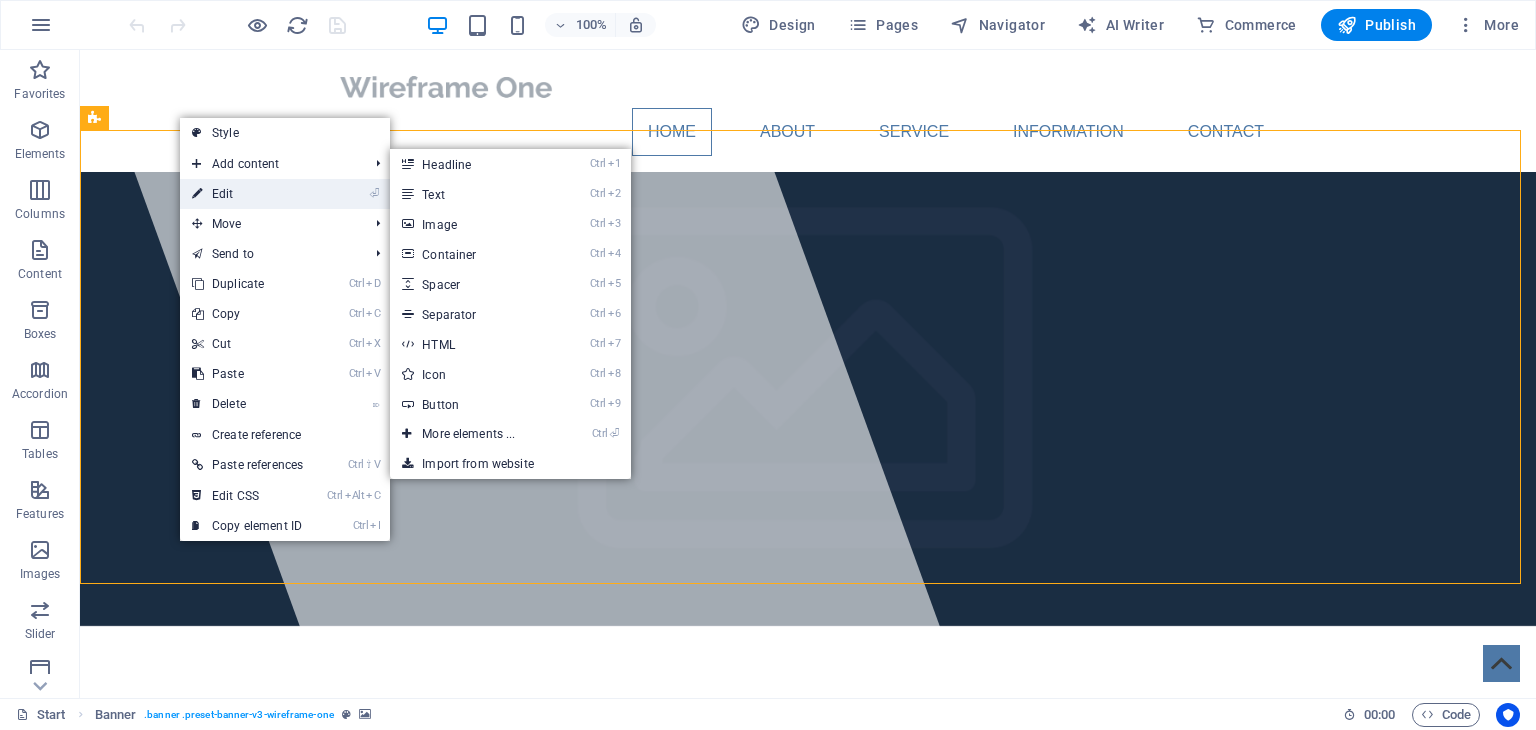 click on "⏎  Edit" at bounding box center [247, 194] 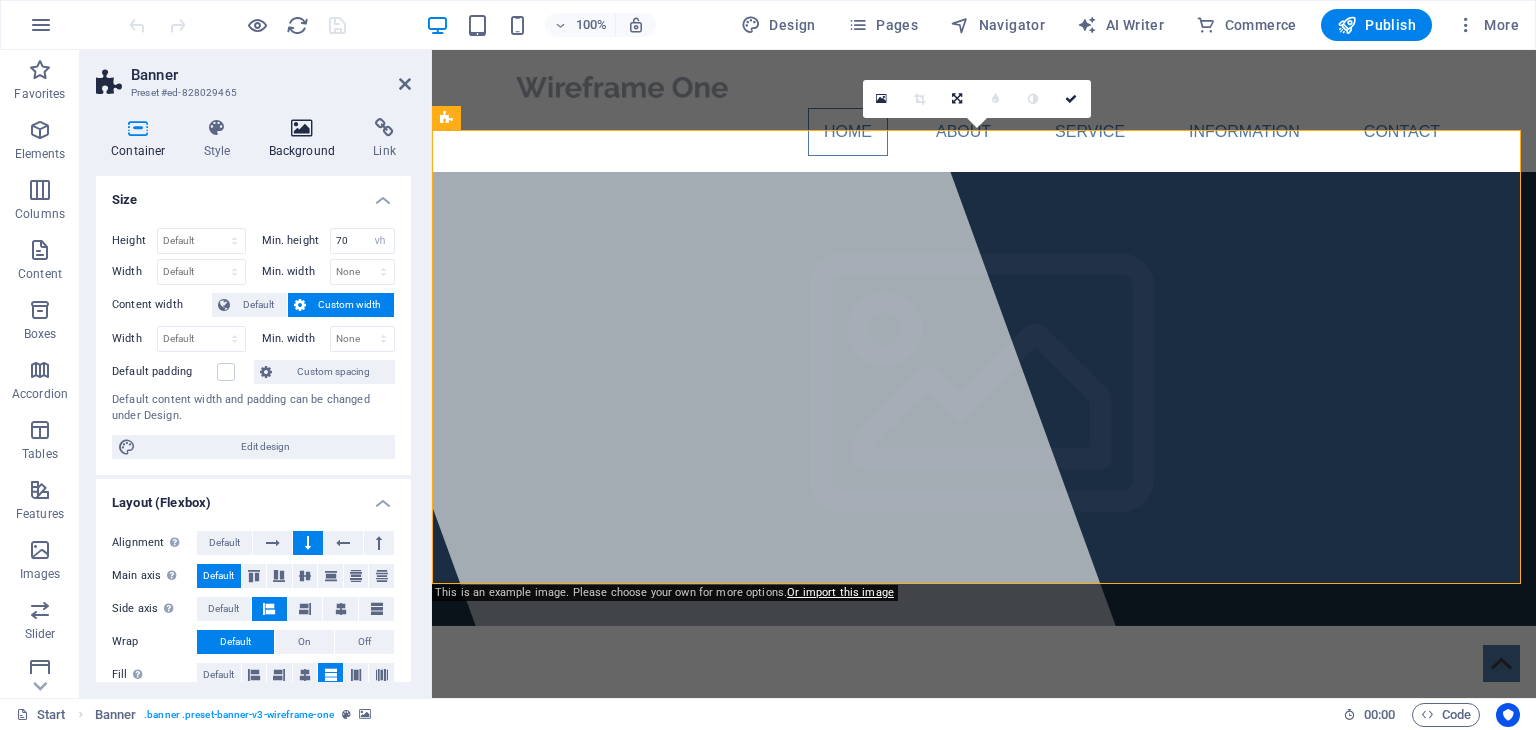 click at bounding box center (302, 128) 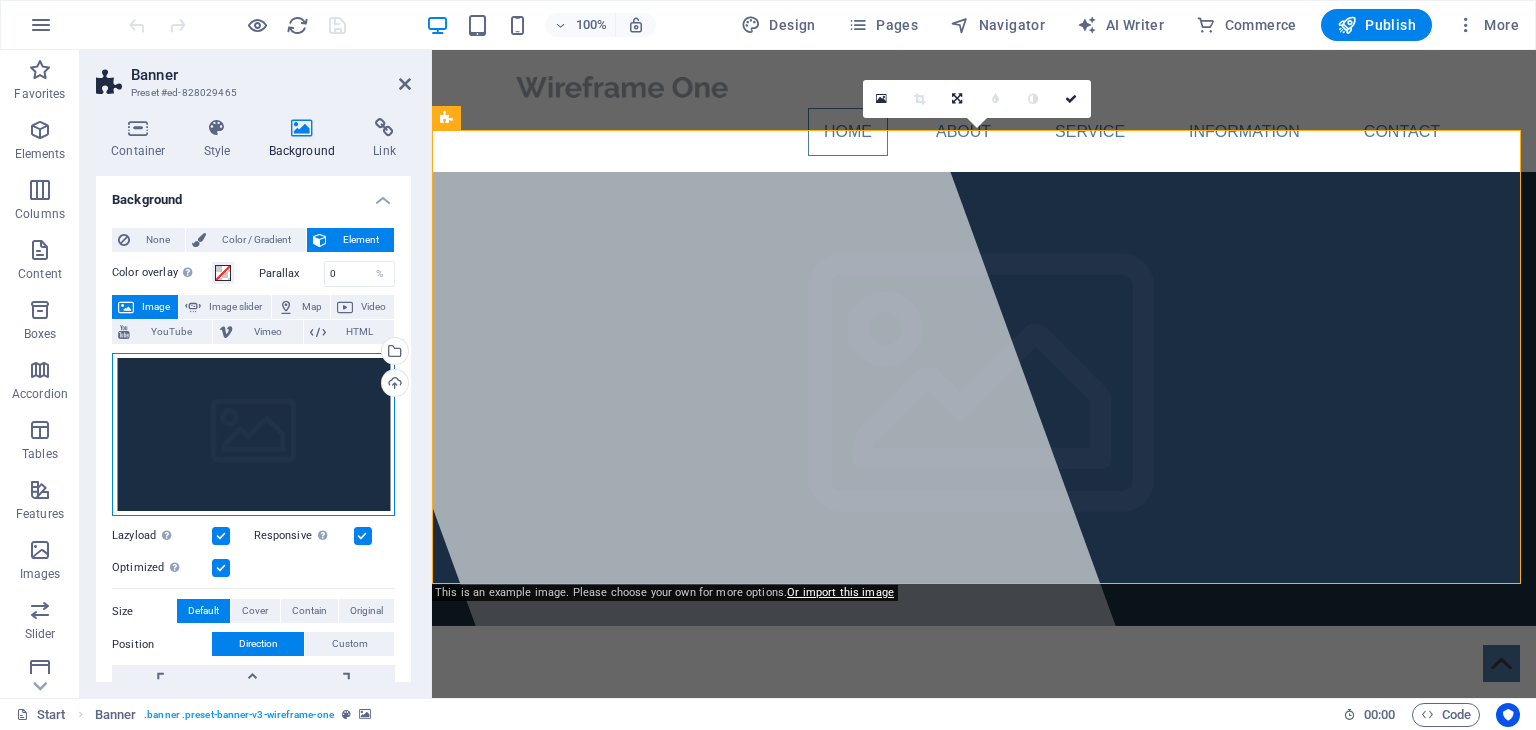 click on "Drag files here, click to choose files or select files from Files or our free stock photos & videos" at bounding box center (253, 435) 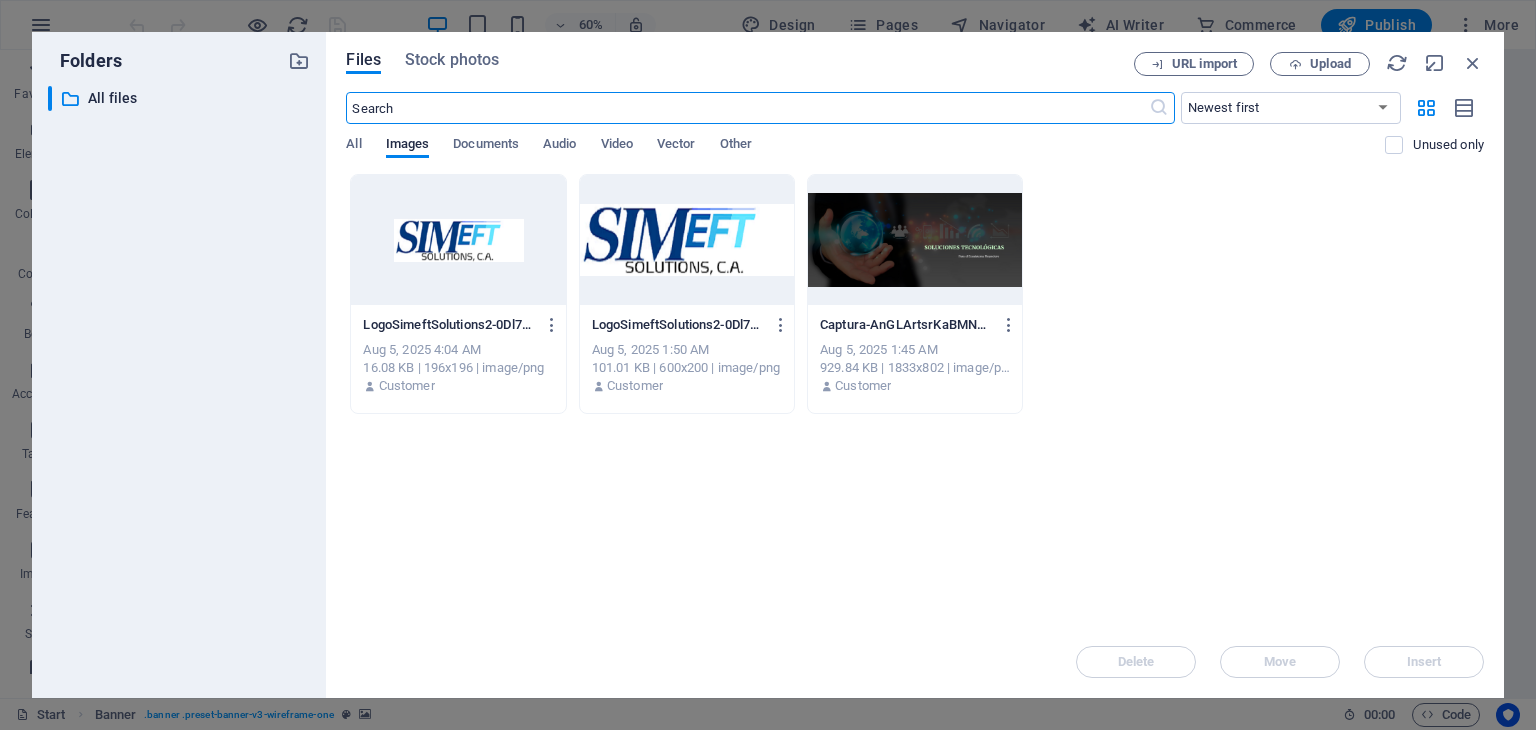 click at bounding box center (915, 240) 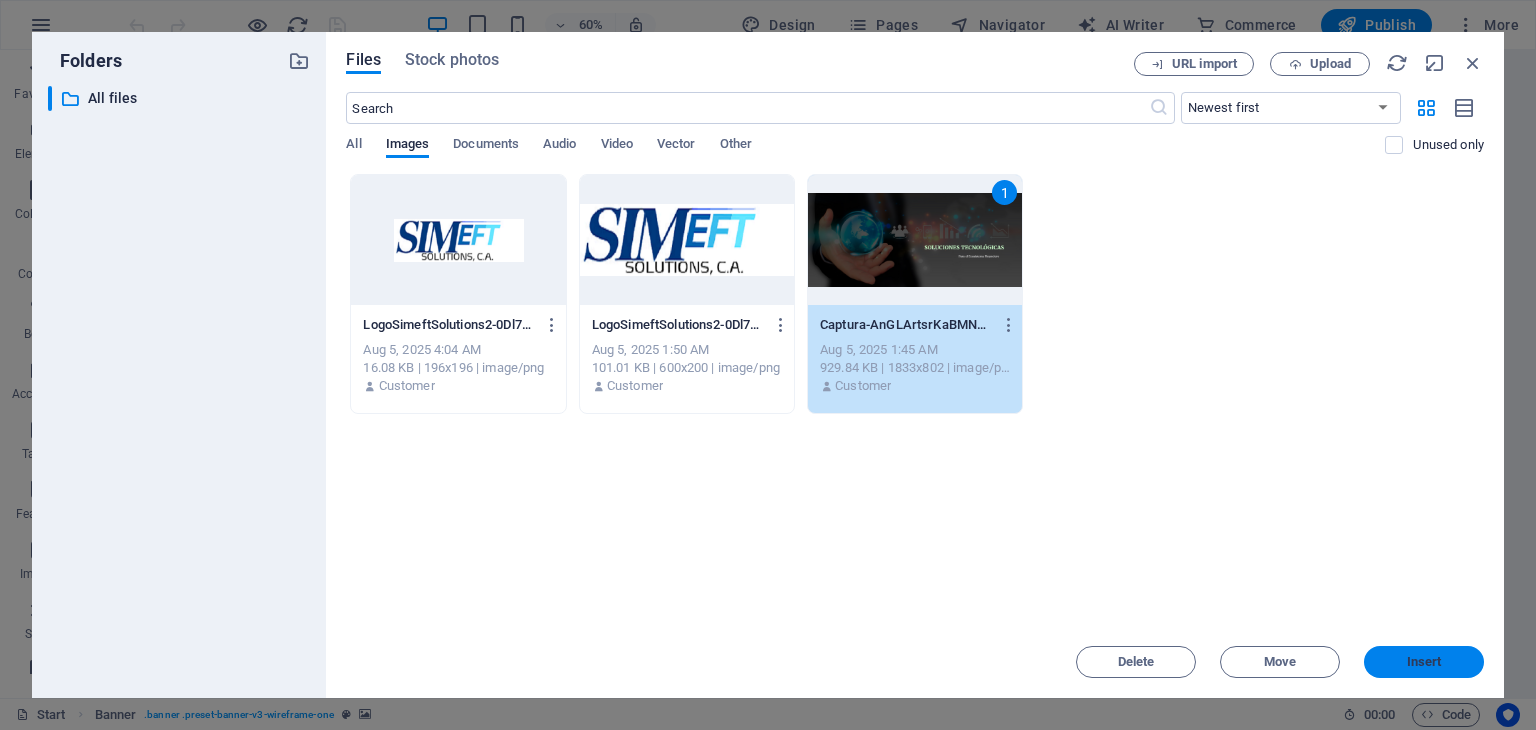 click on "Insert" at bounding box center [1424, 662] 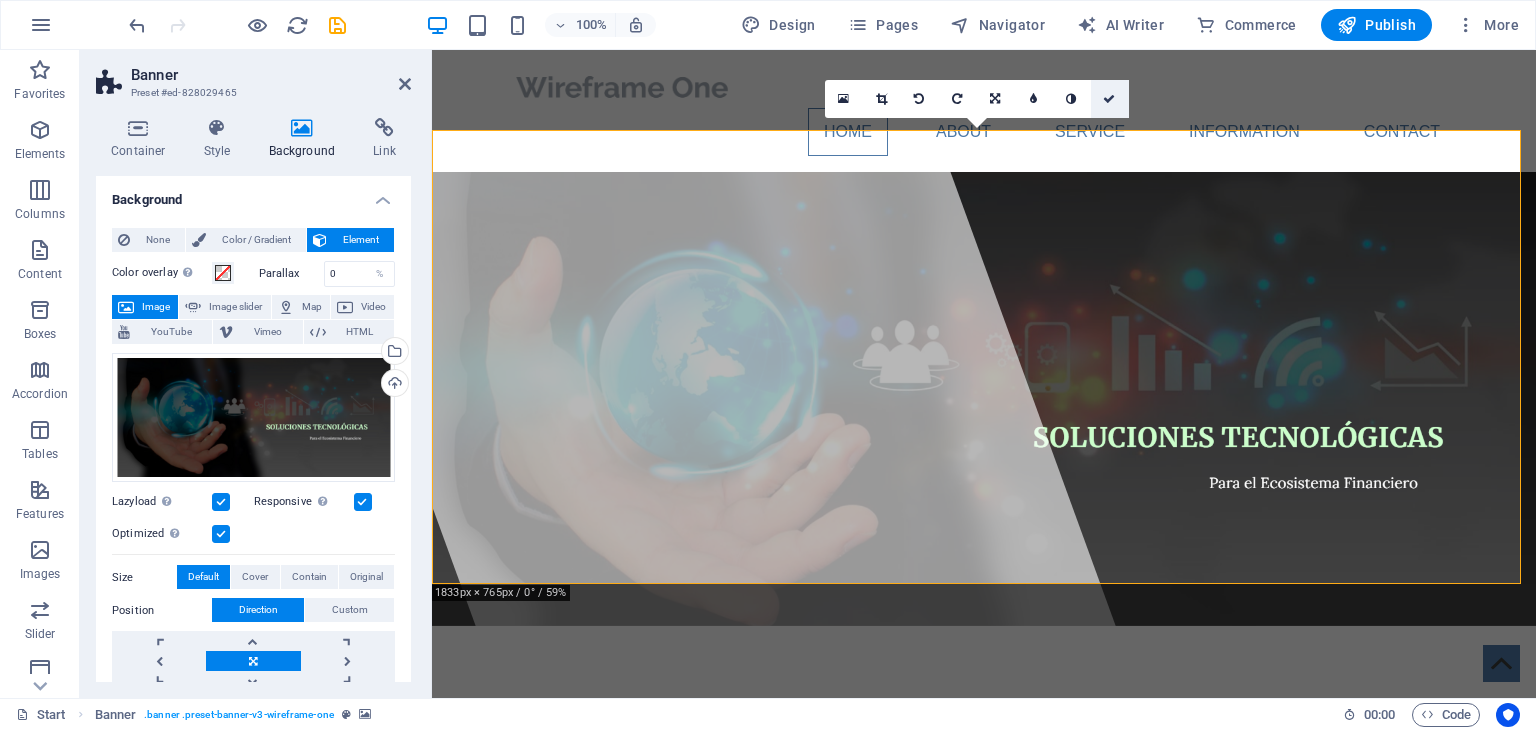 click at bounding box center (1110, 99) 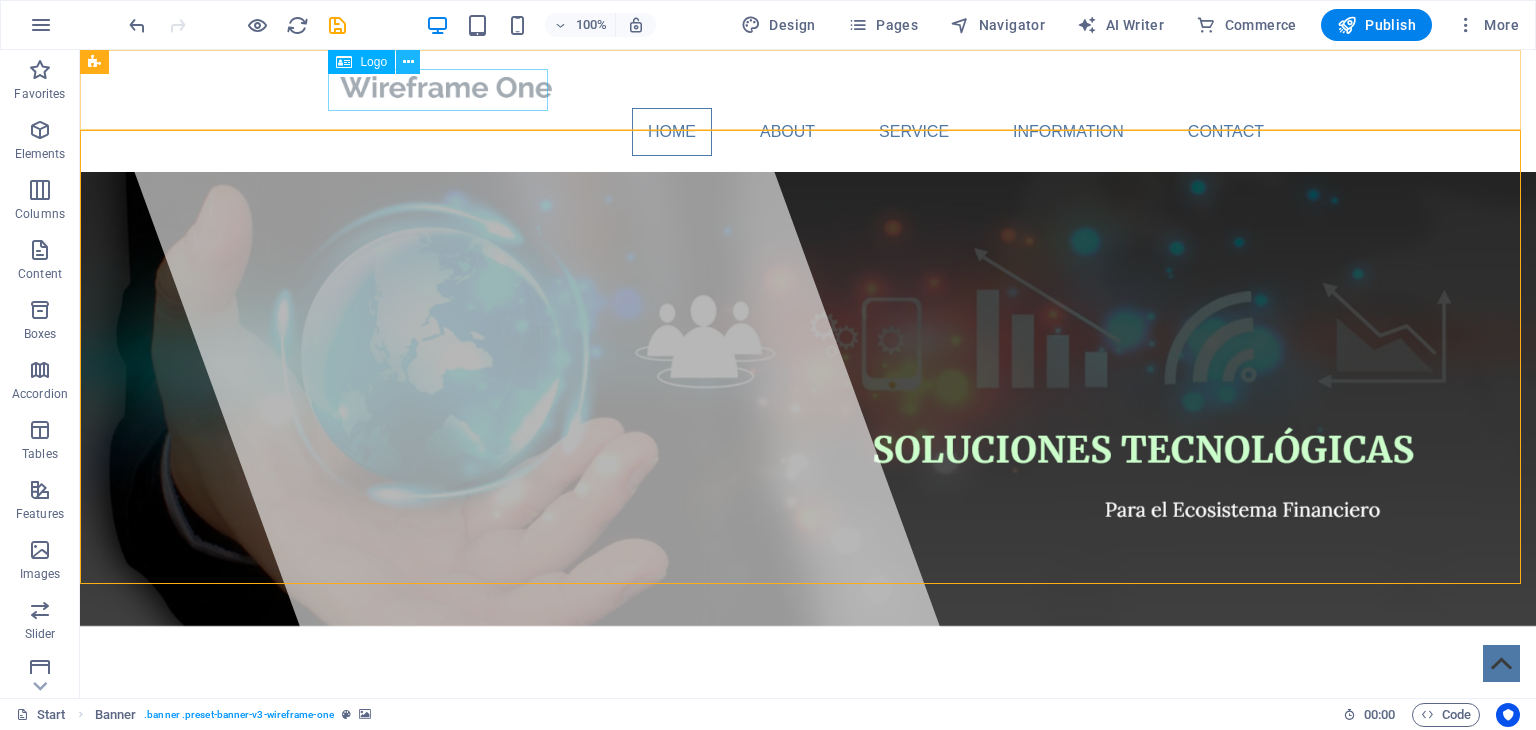click at bounding box center (408, 62) 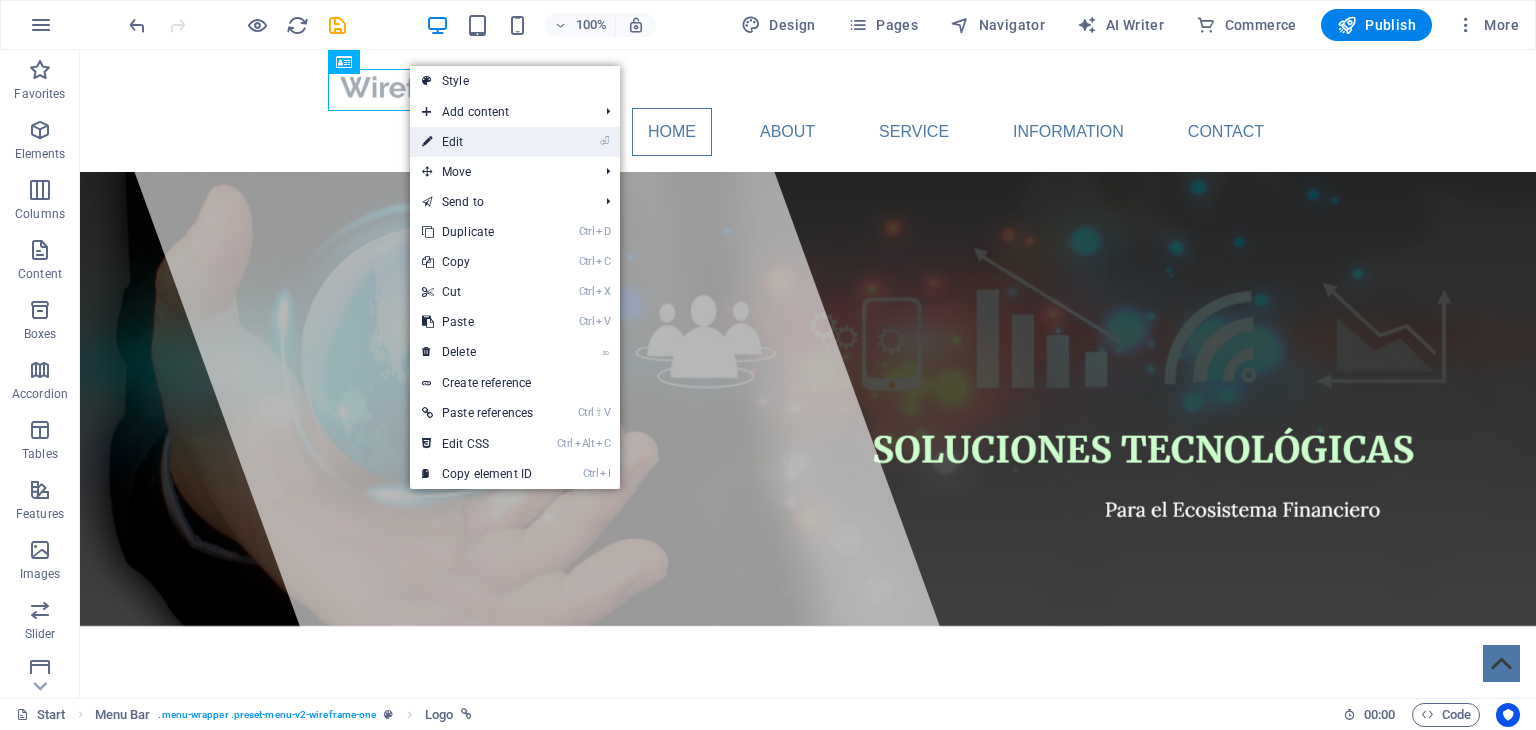 click on "⏎  Edit" at bounding box center [477, 142] 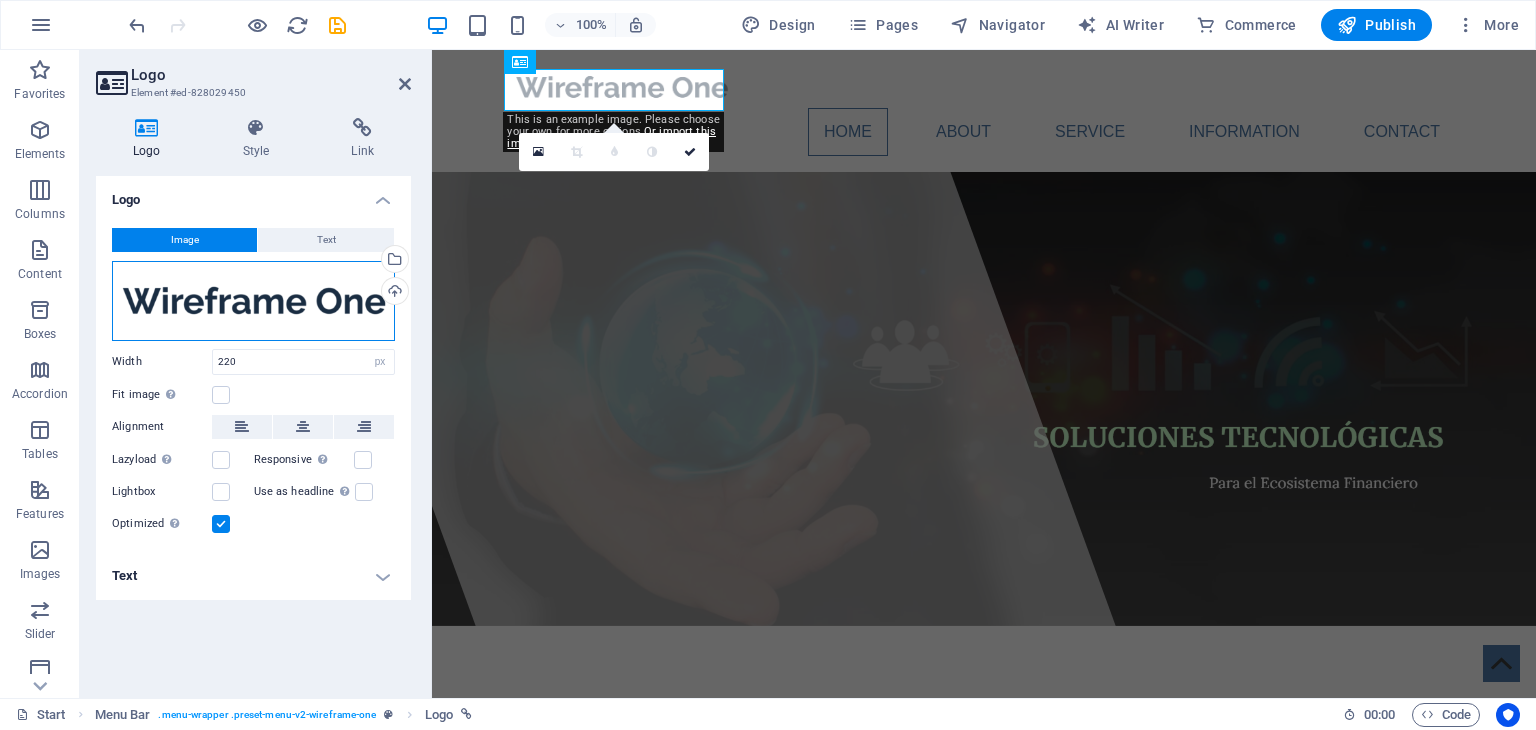 click on "Drag files here, click to choose files or select files from Files or our free stock photos & videos" at bounding box center [253, 301] 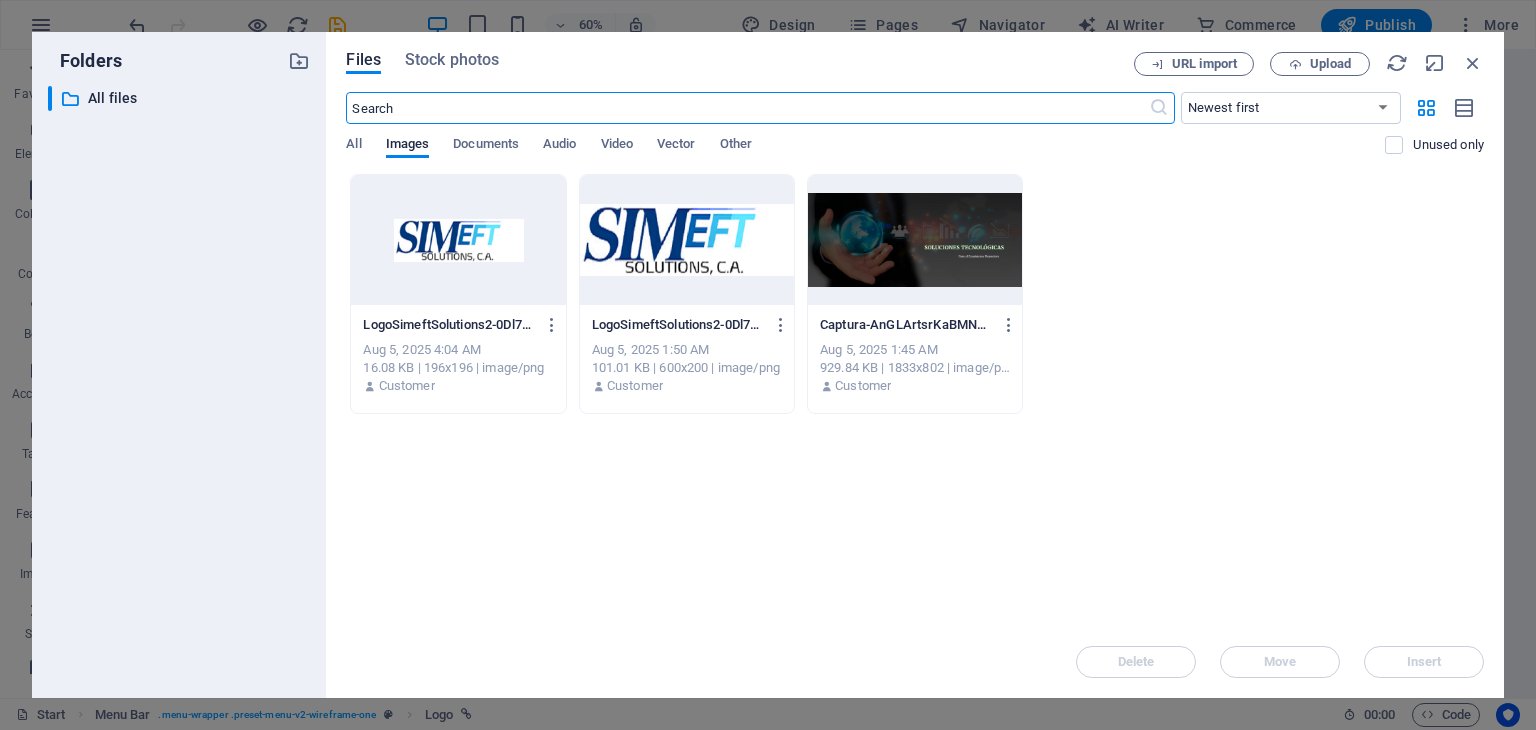 click at bounding box center (458, 240) 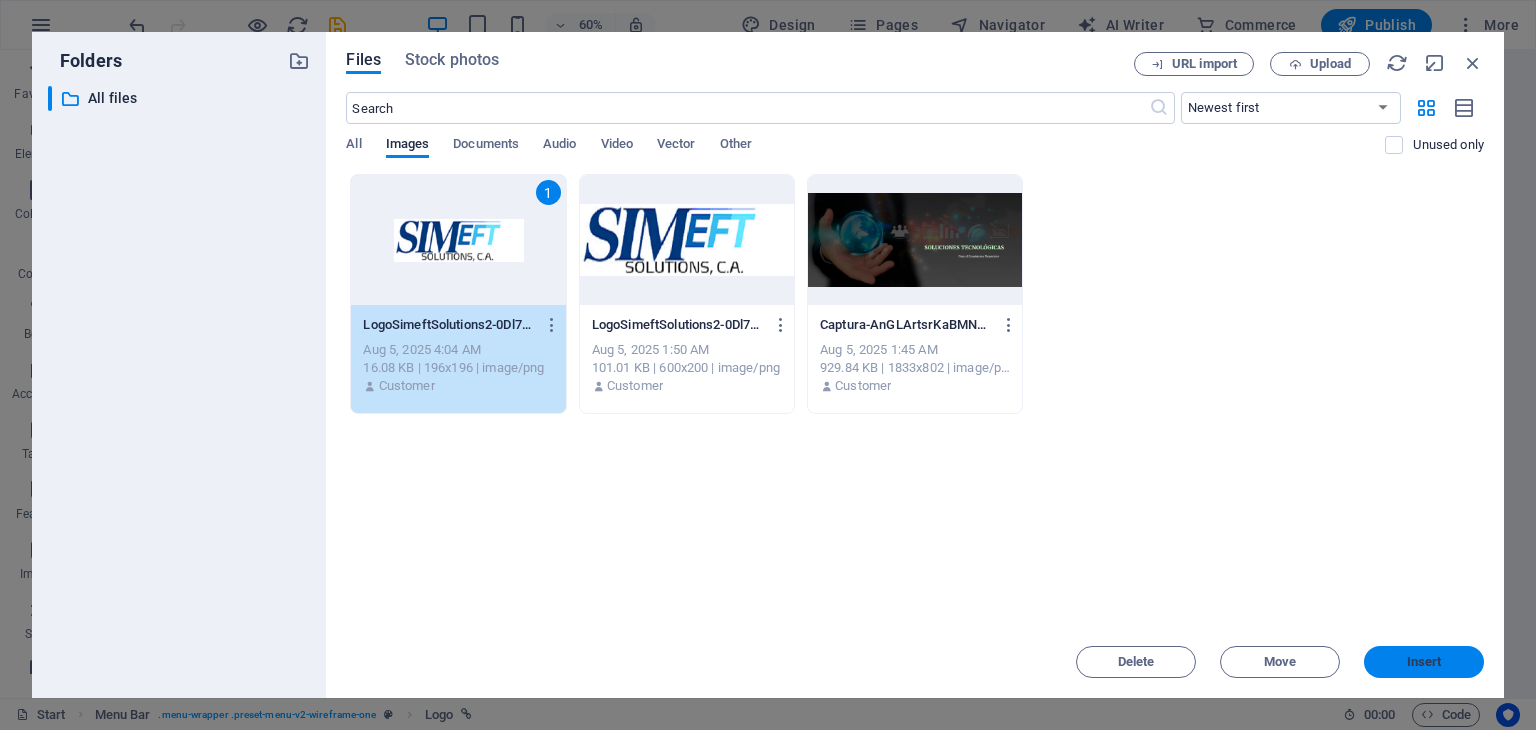 click on "Insert" at bounding box center [1424, 662] 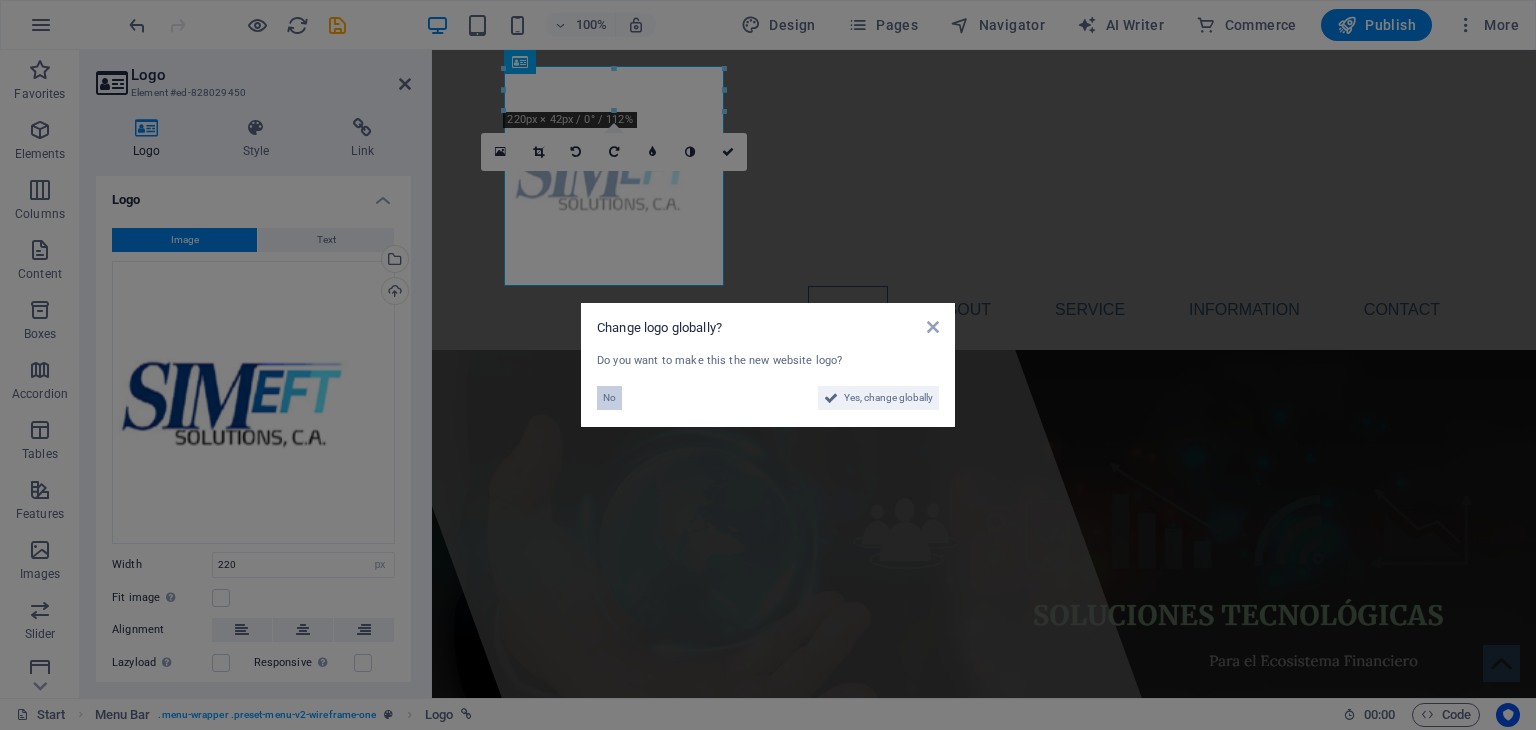 click on "No" at bounding box center [609, 398] 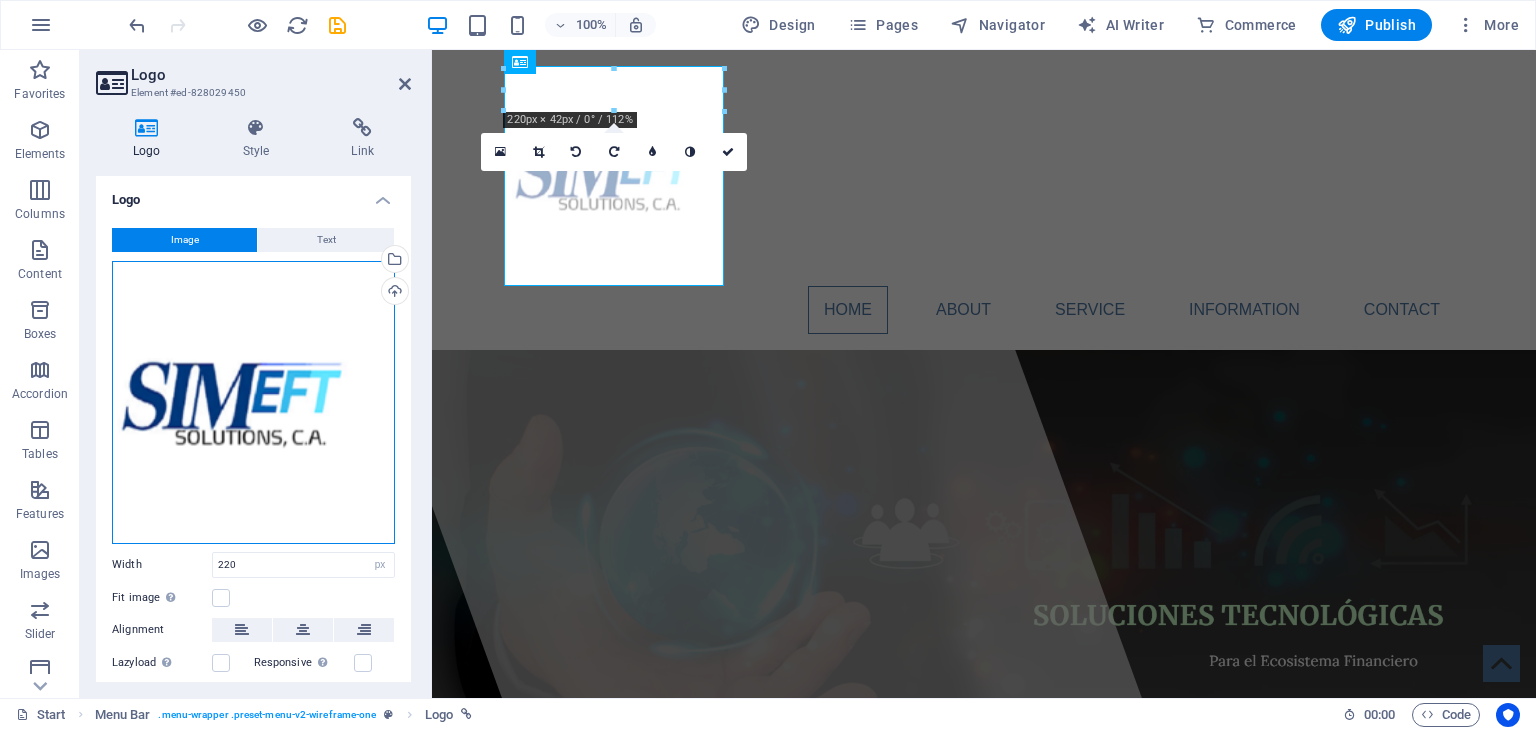 click on "Drag files here, click to choose files or select files from Files or our free stock photos & videos" at bounding box center [253, 402] 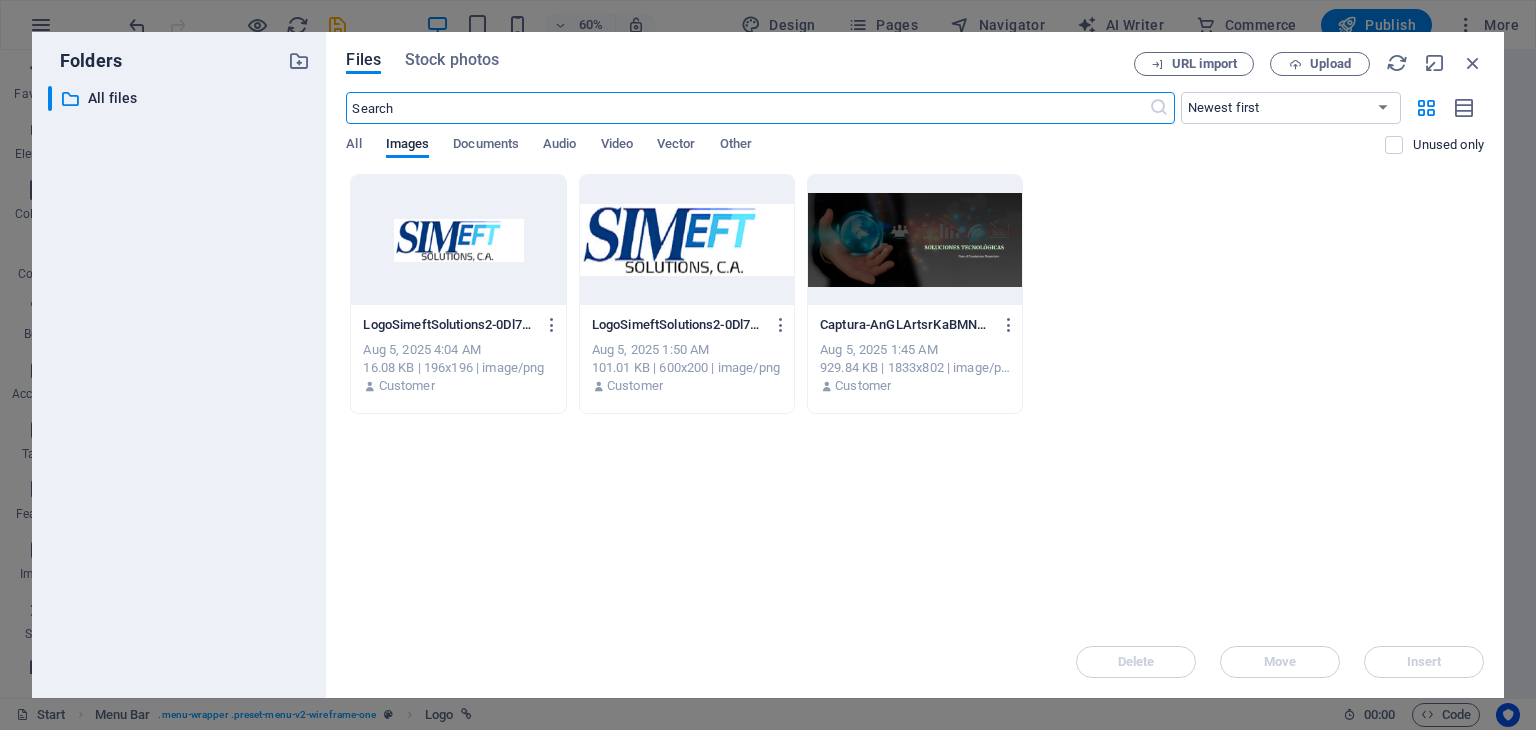 click at bounding box center [687, 240] 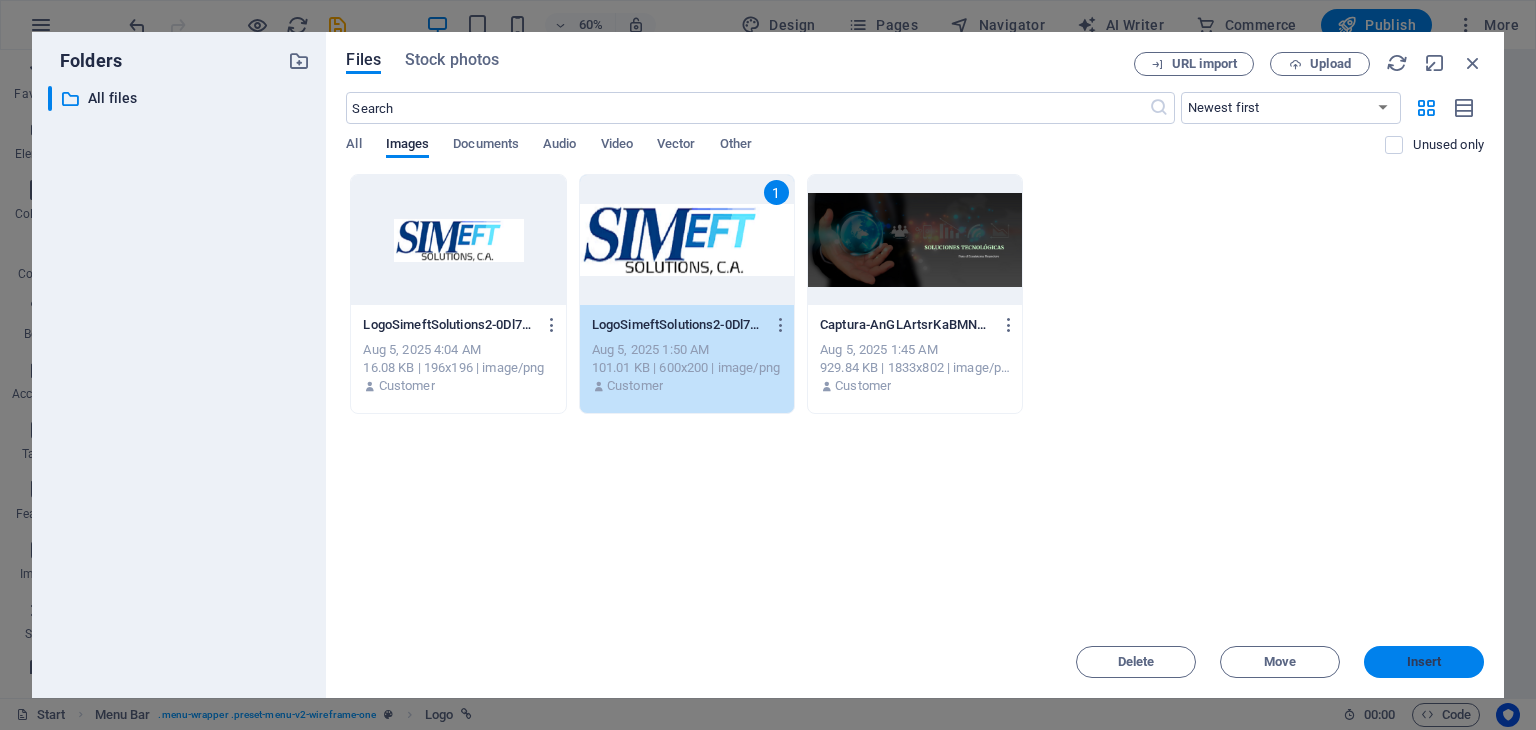 click on "Insert" at bounding box center (1424, 662) 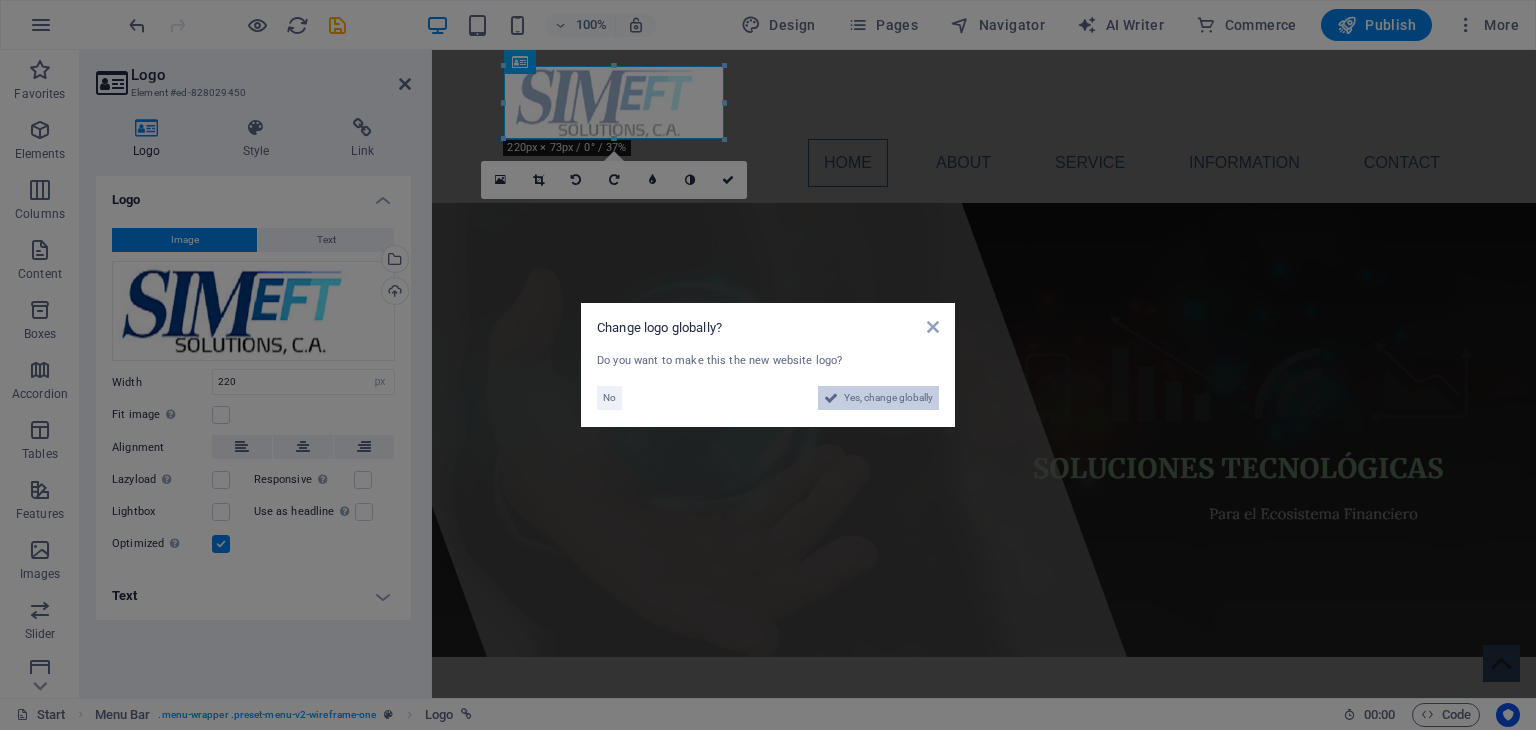 click on "Yes, change globally" at bounding box center (888, 398) 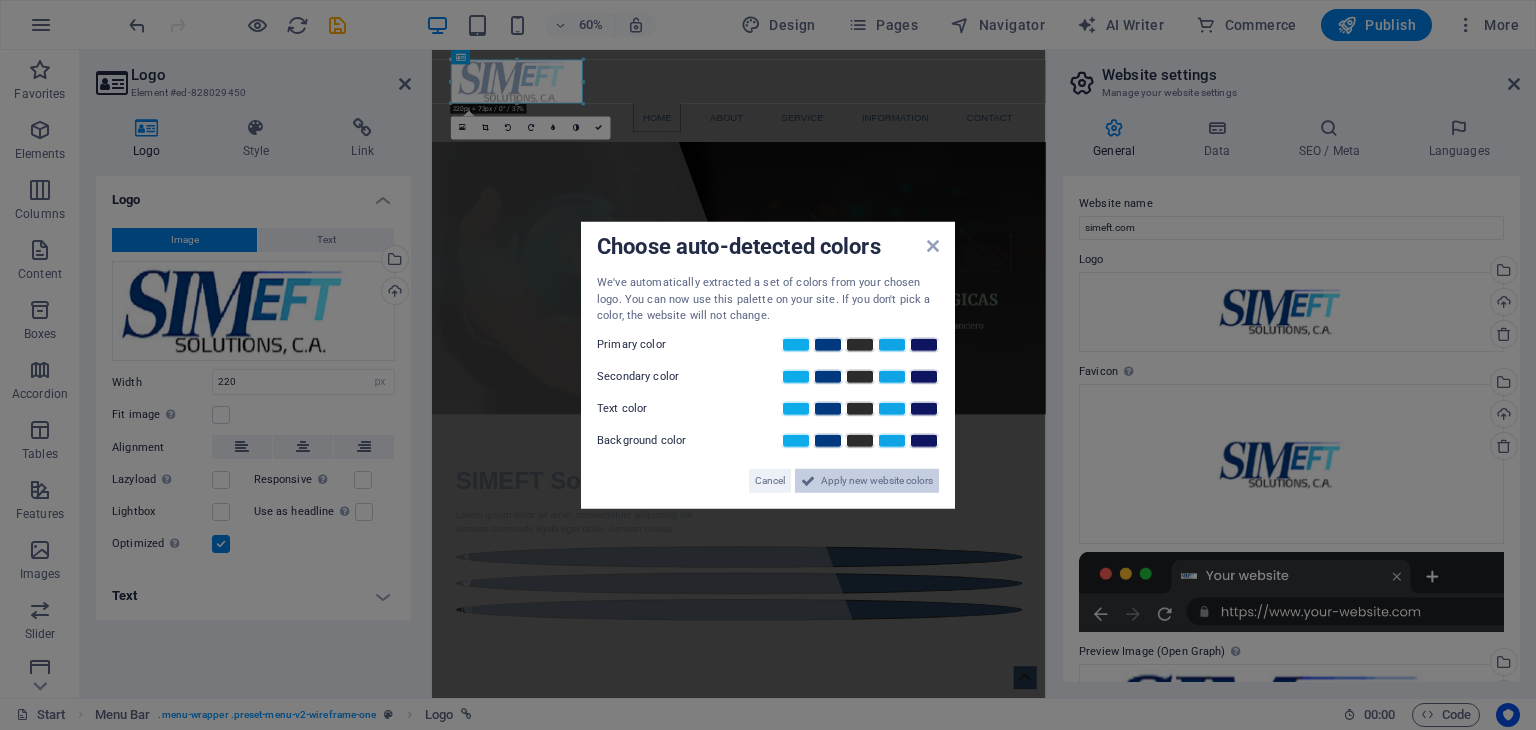 click on "Apply new website colors" at bounding box center [877, 480] 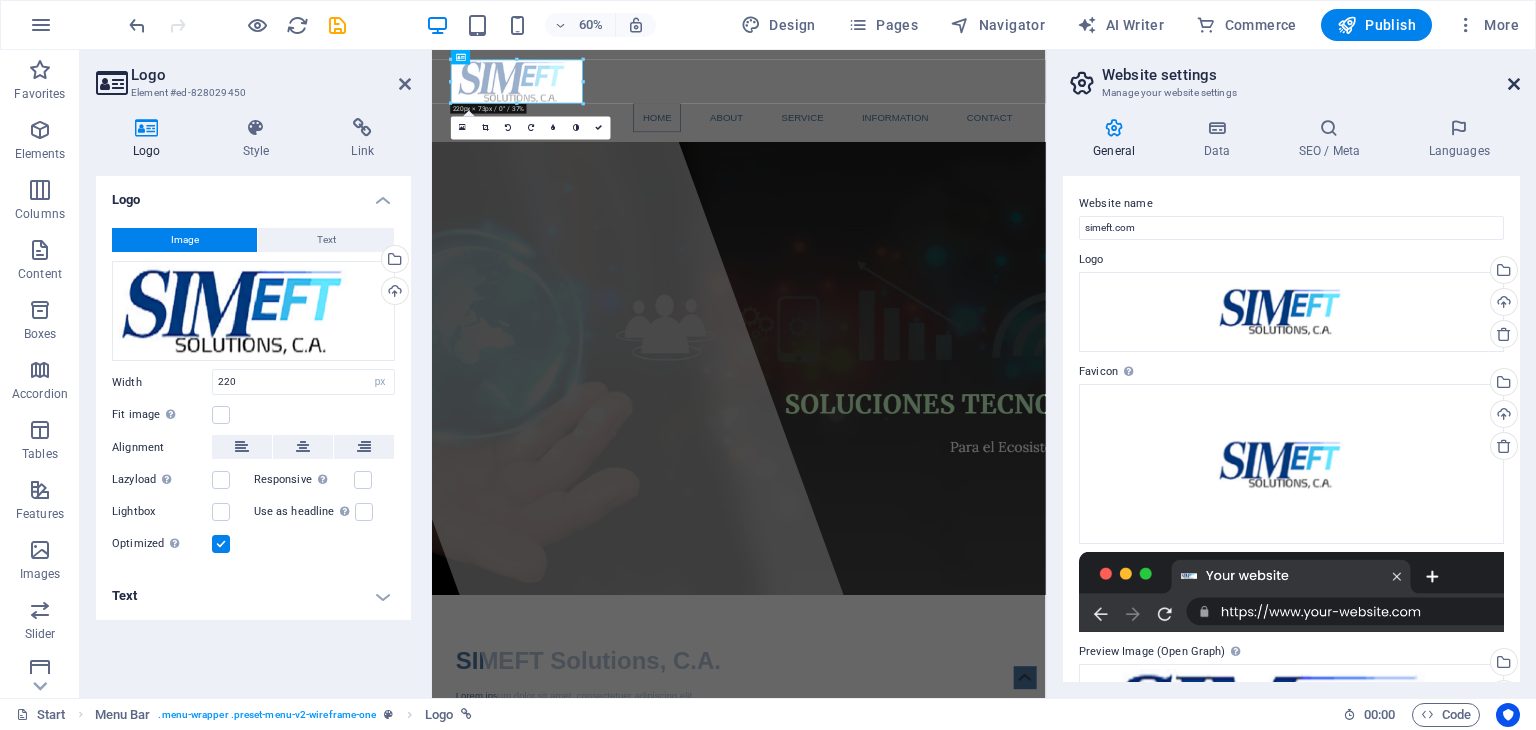 click at bounding box center [1514, 84] 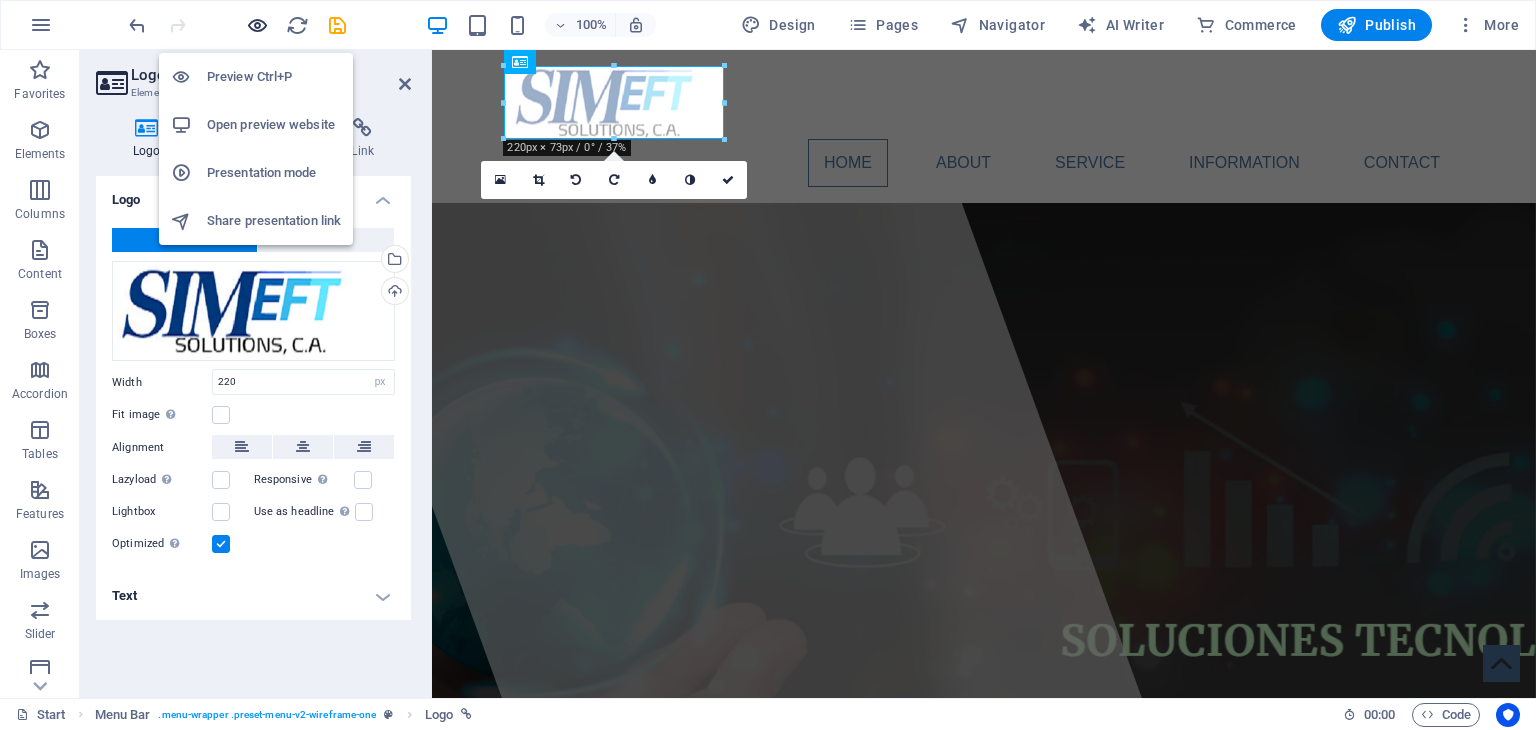 click at bounding box center [257, 25] 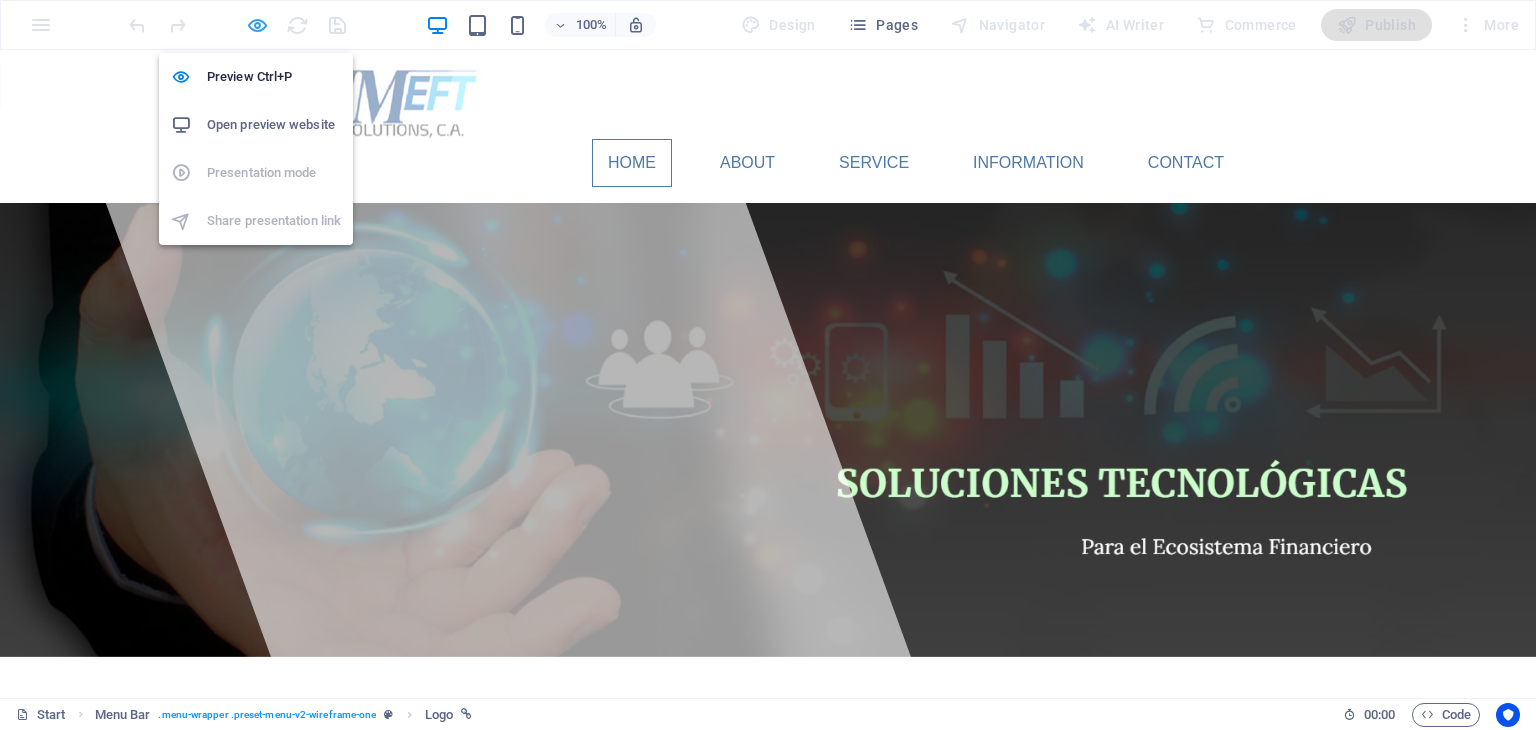 click at bounding box center [257, 25] 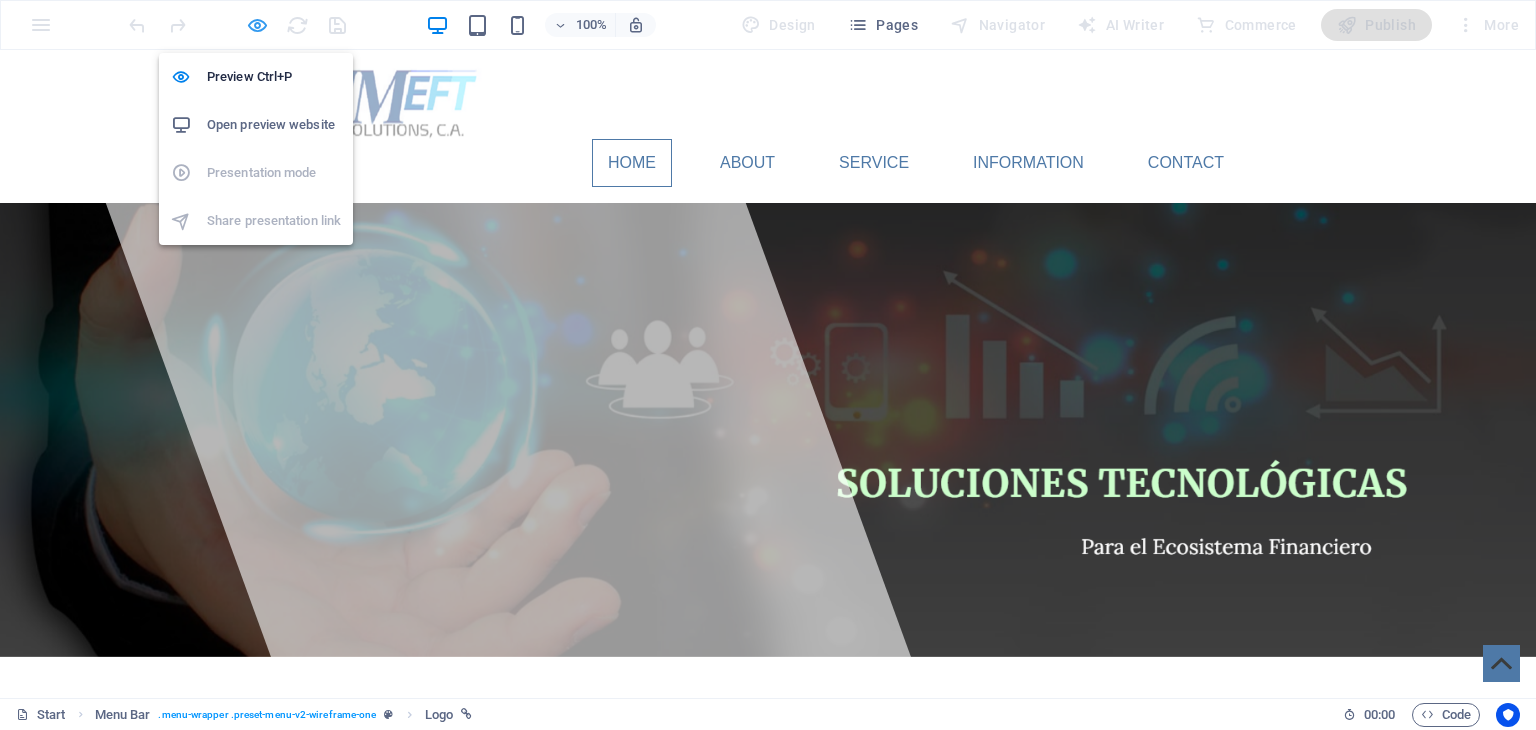 select on "px" 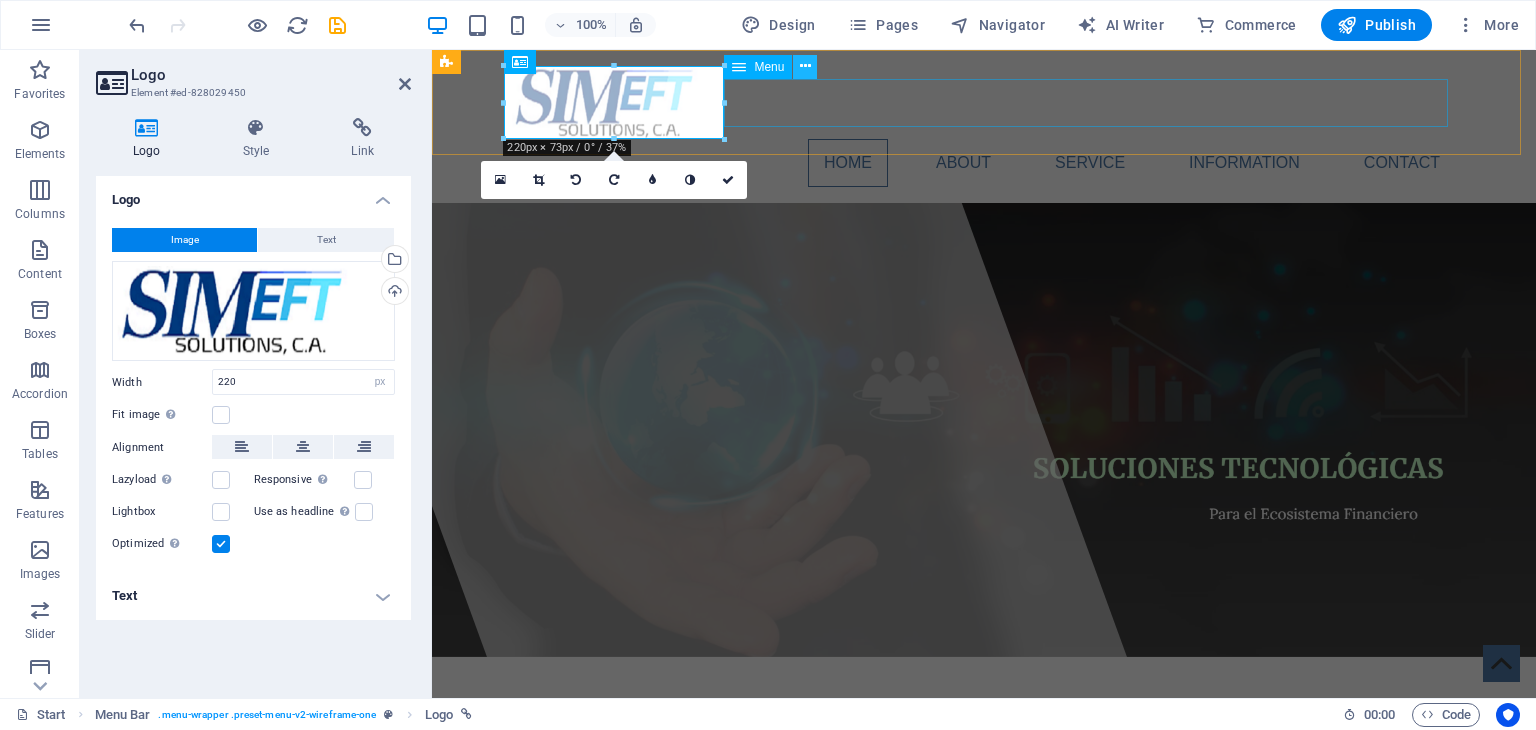 click at bounding box center (805, 66) 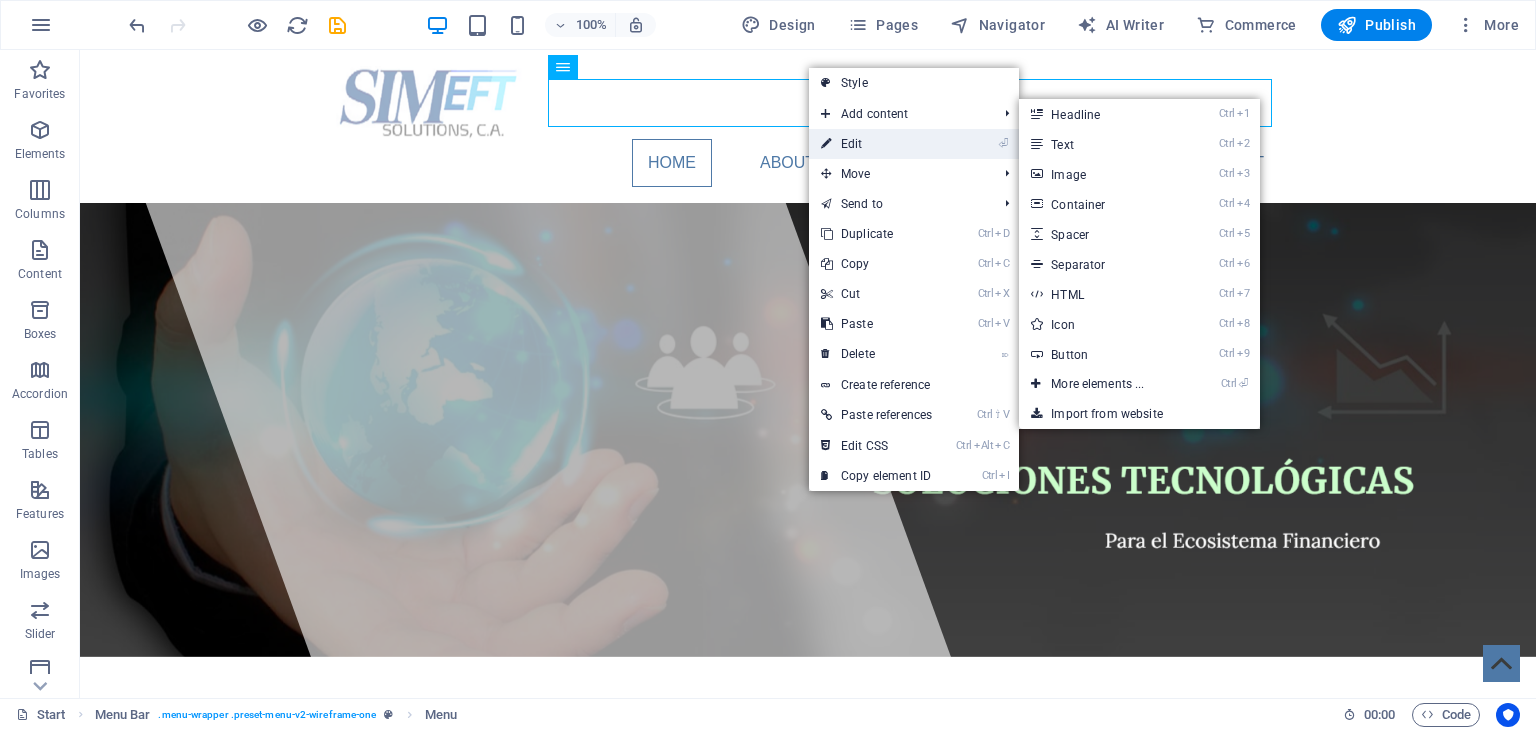 click on "⏎  Edit" at bounding box center [876, 144] 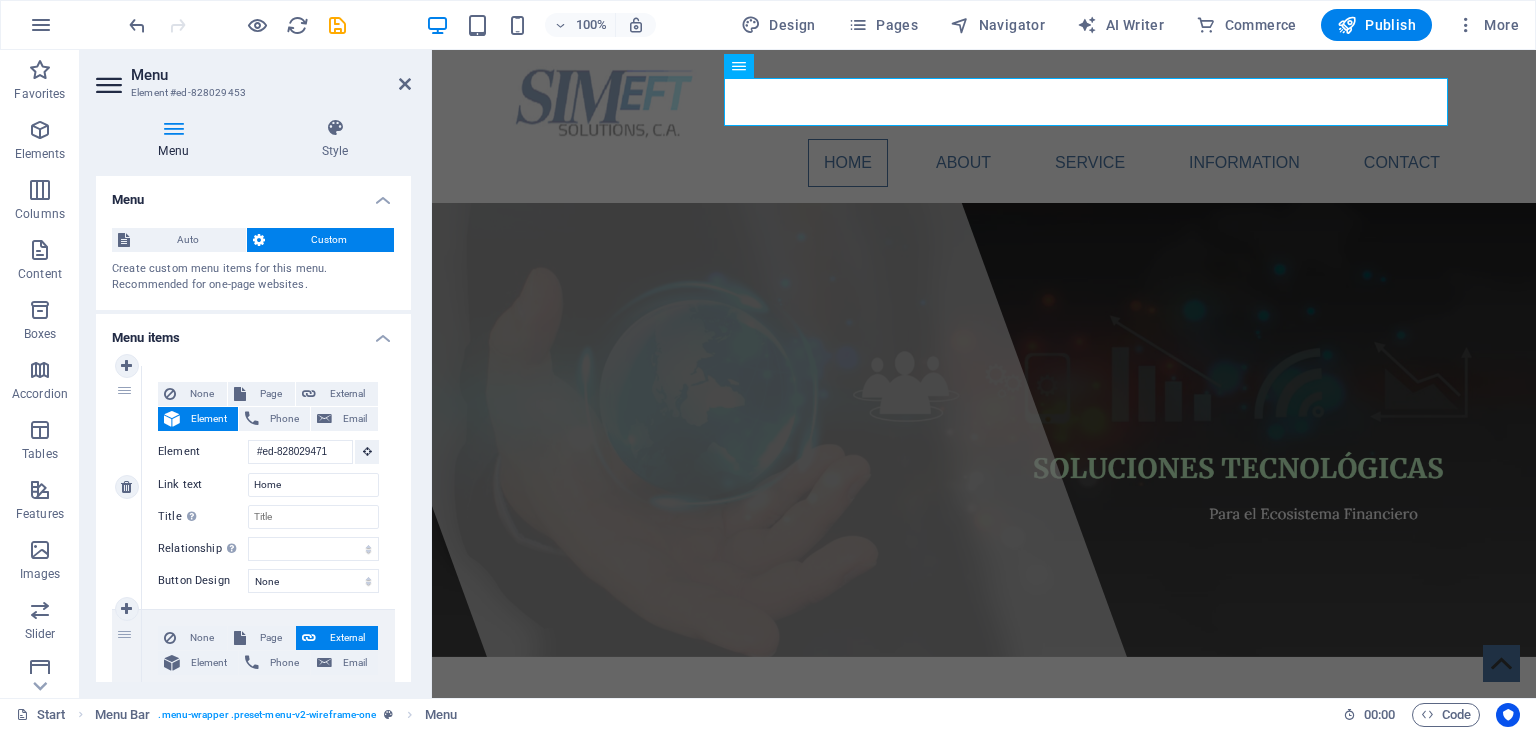 scroll, scrollTop: 0, scrollLeft: 0, axis: both 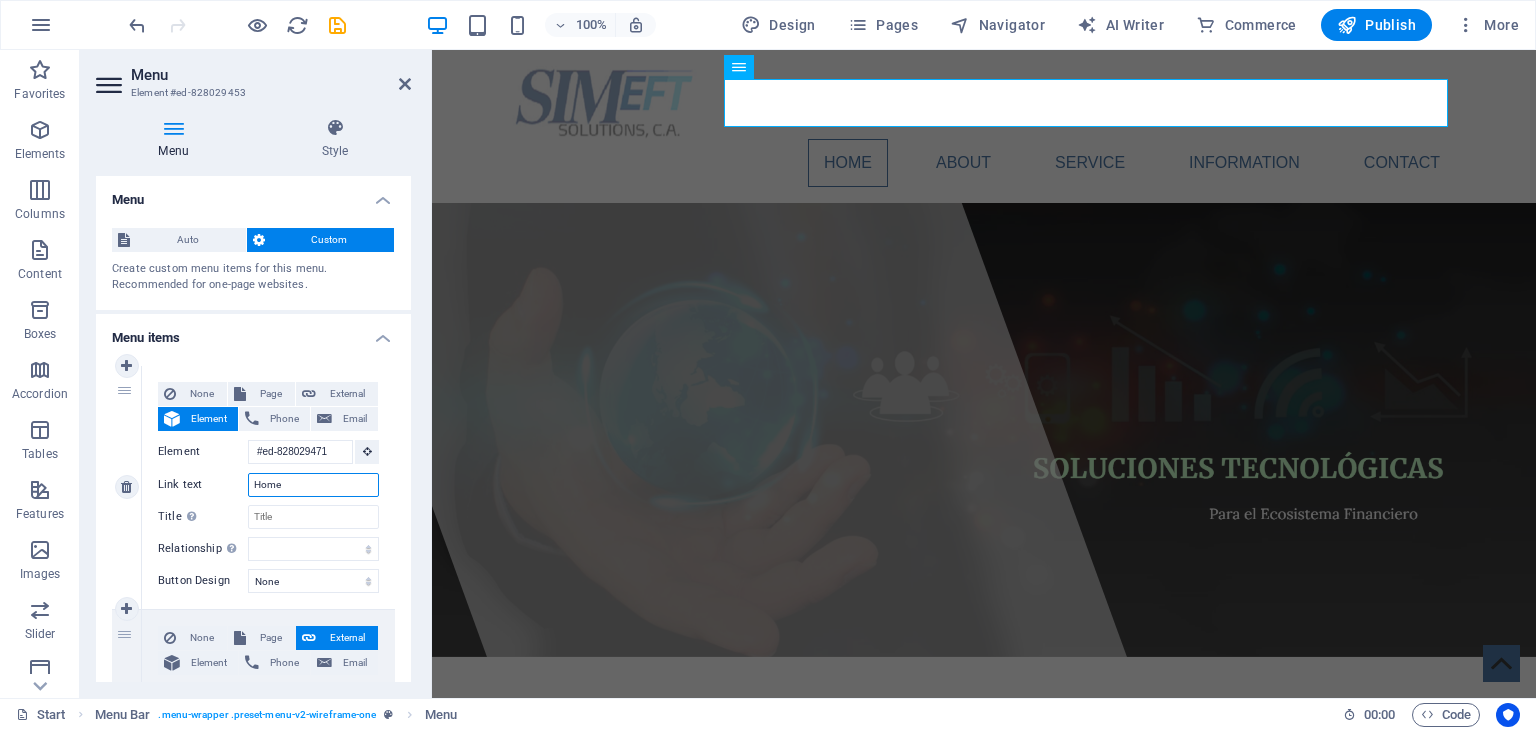 drag, startPoint x: 294, startPoint y: 481, endPoint x: 234, endPoint y: 481, distance: 60 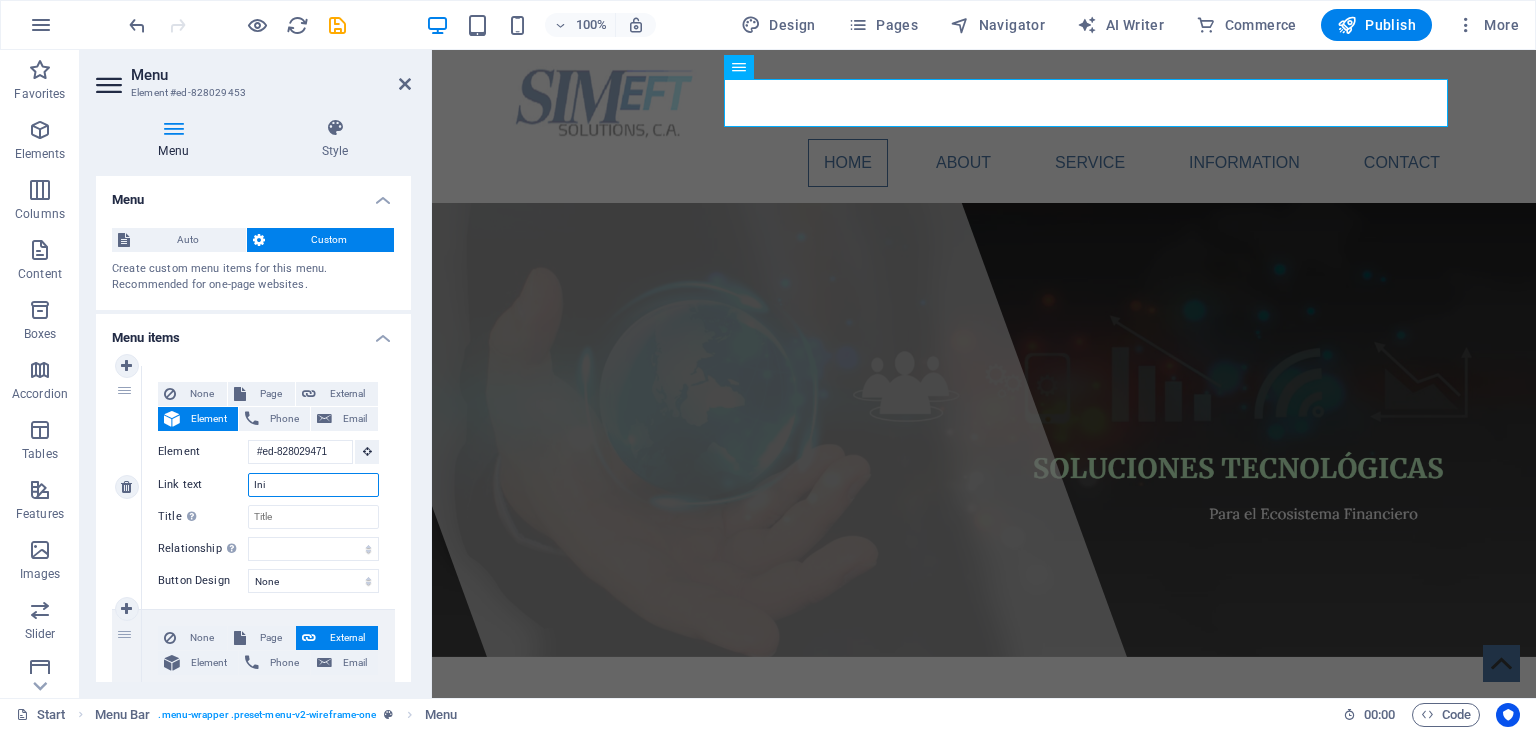 type on "Inic" 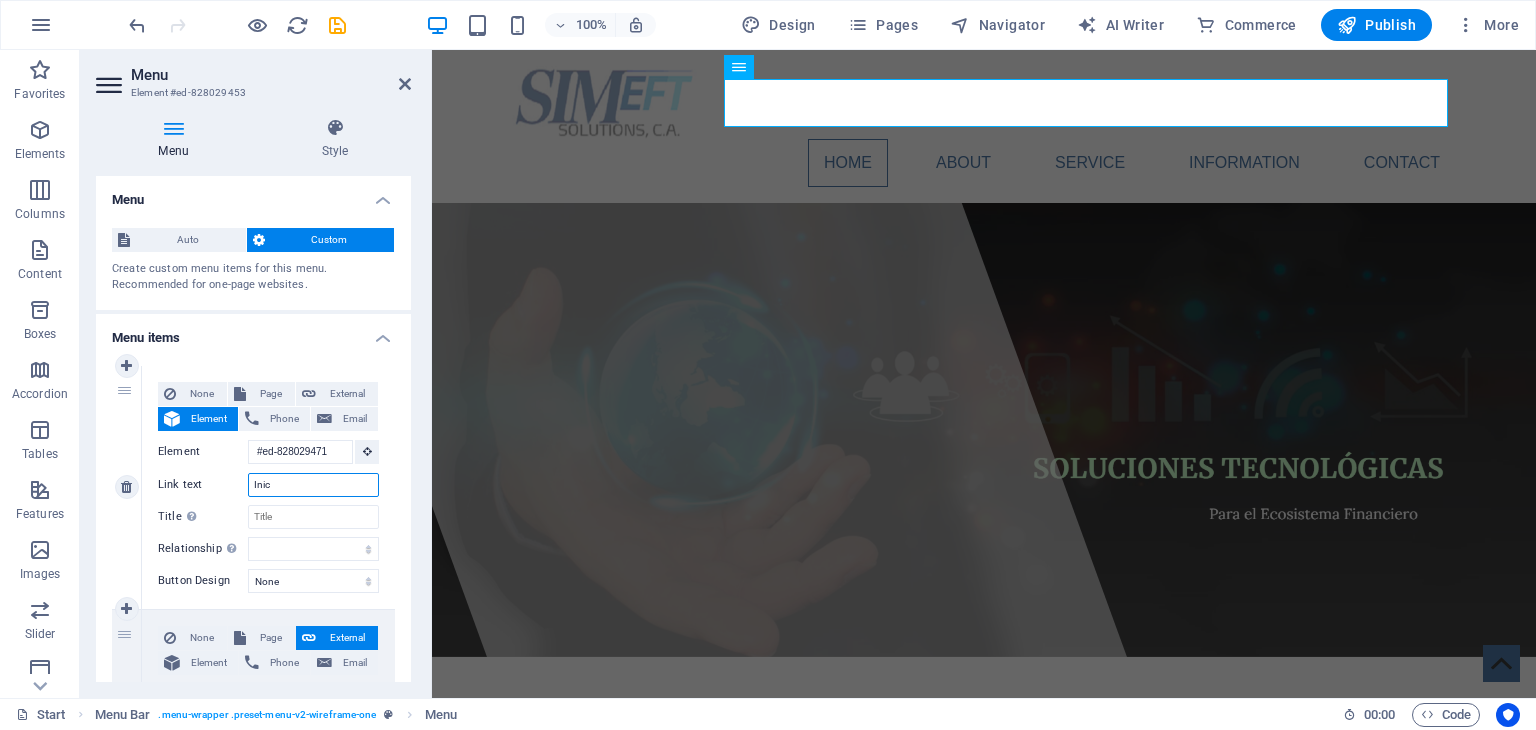 select 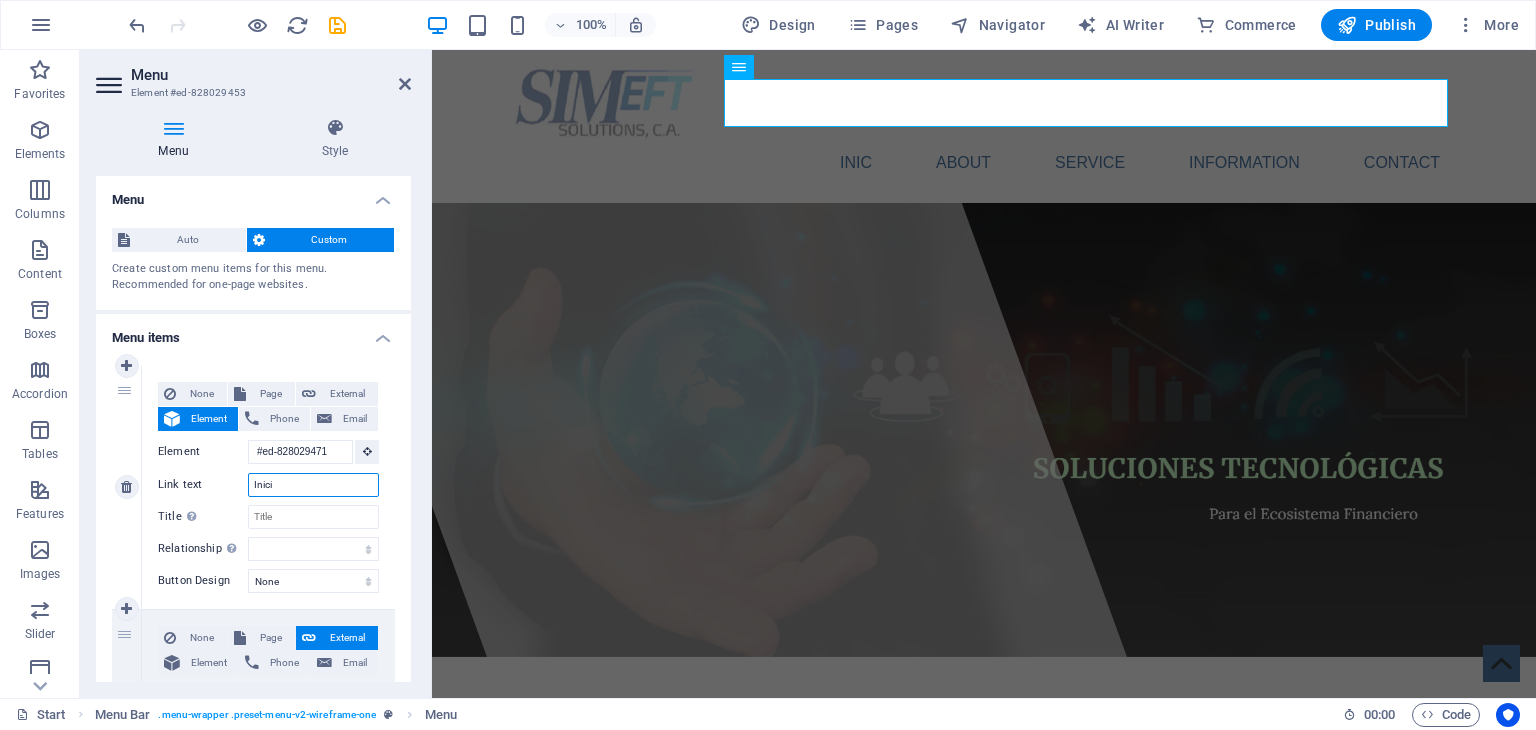 type on "Inicio" 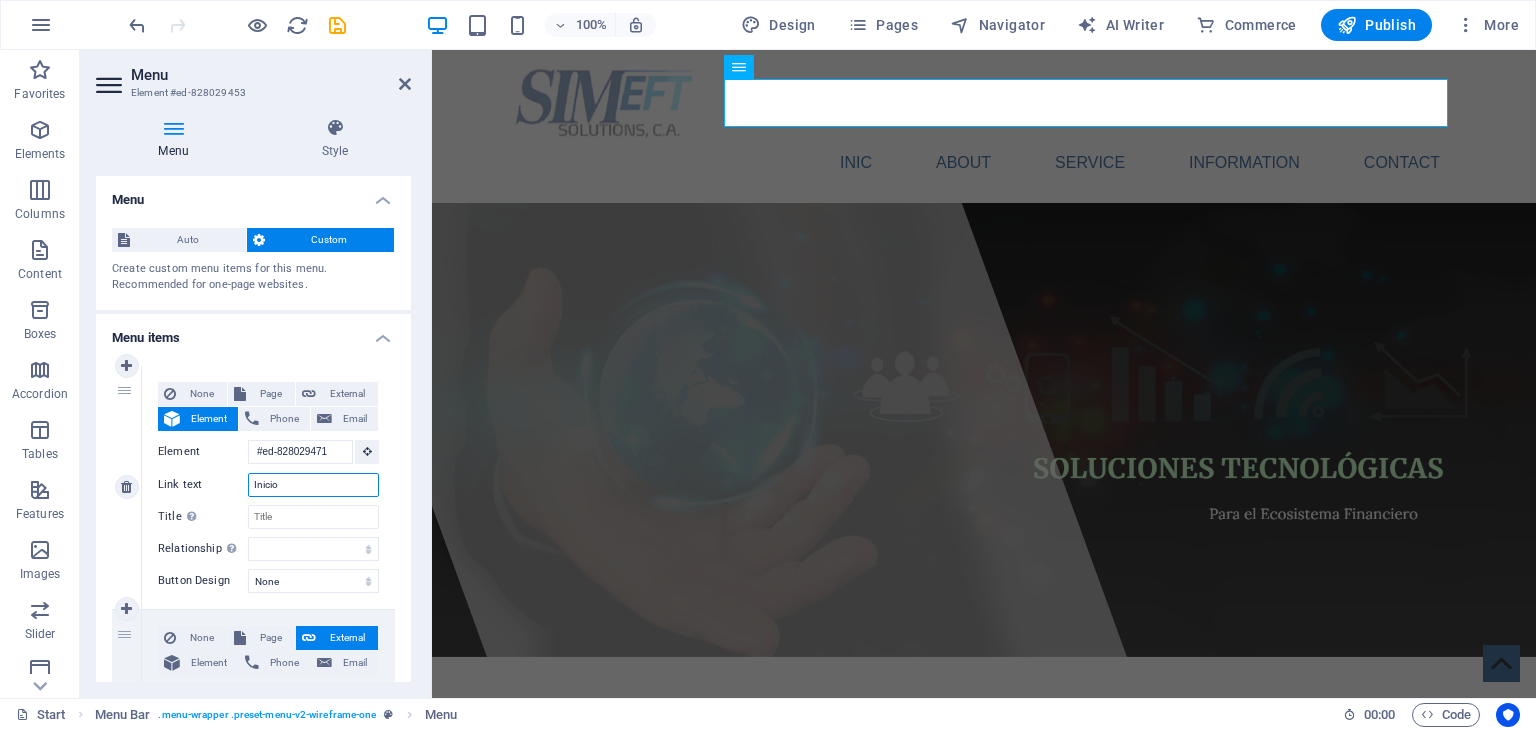 select 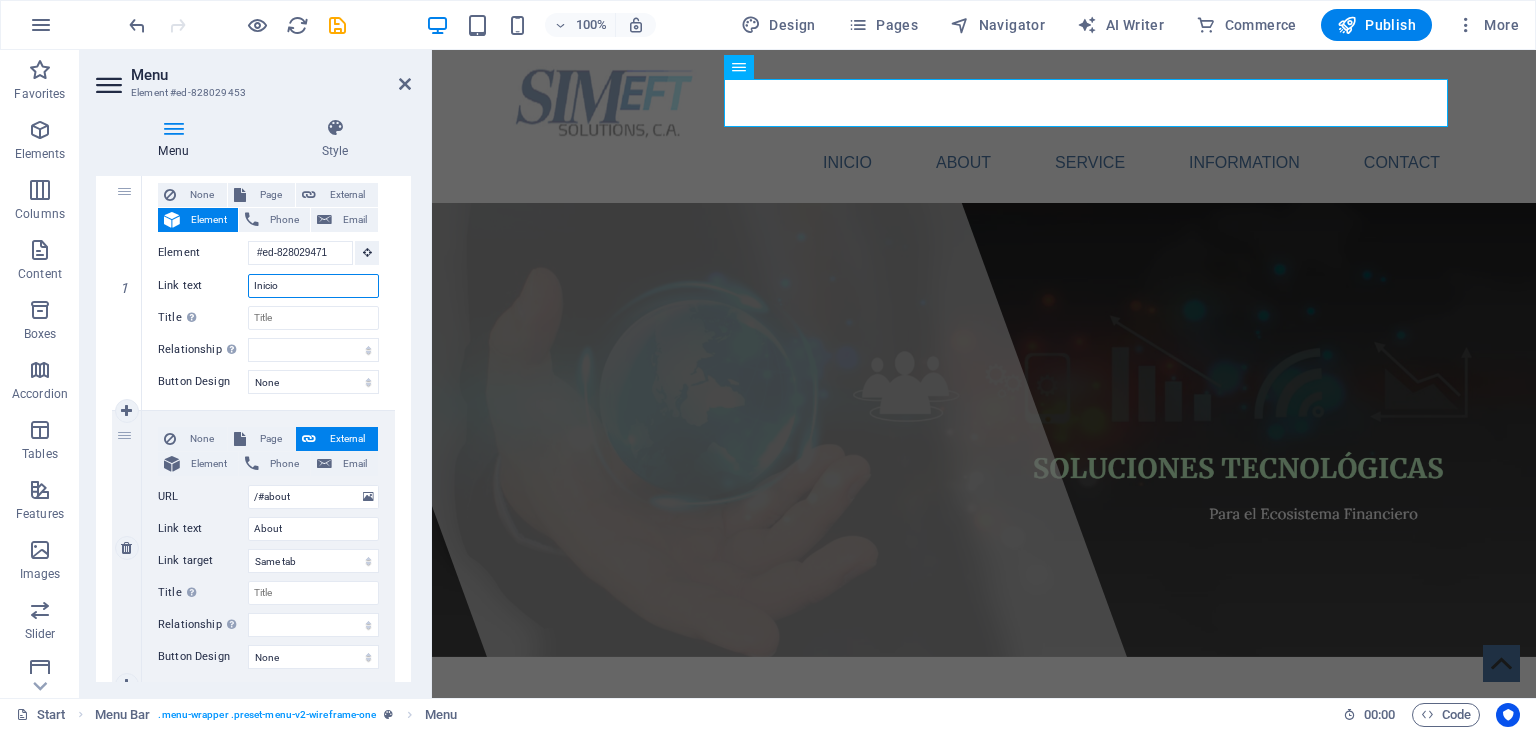 scroll, scrollTop: 200, scrollLeft: 0, axis: vertical 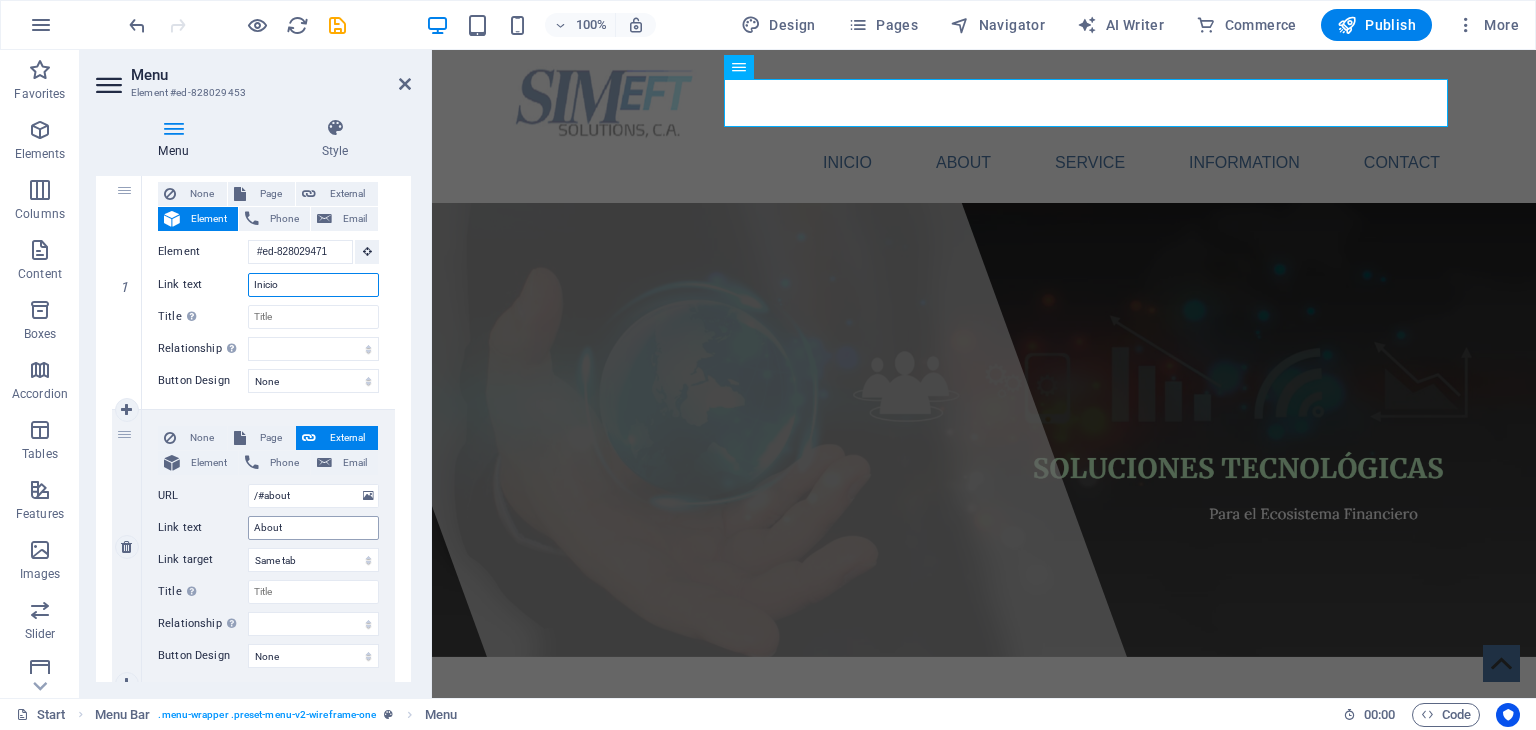 type on "Inicio" 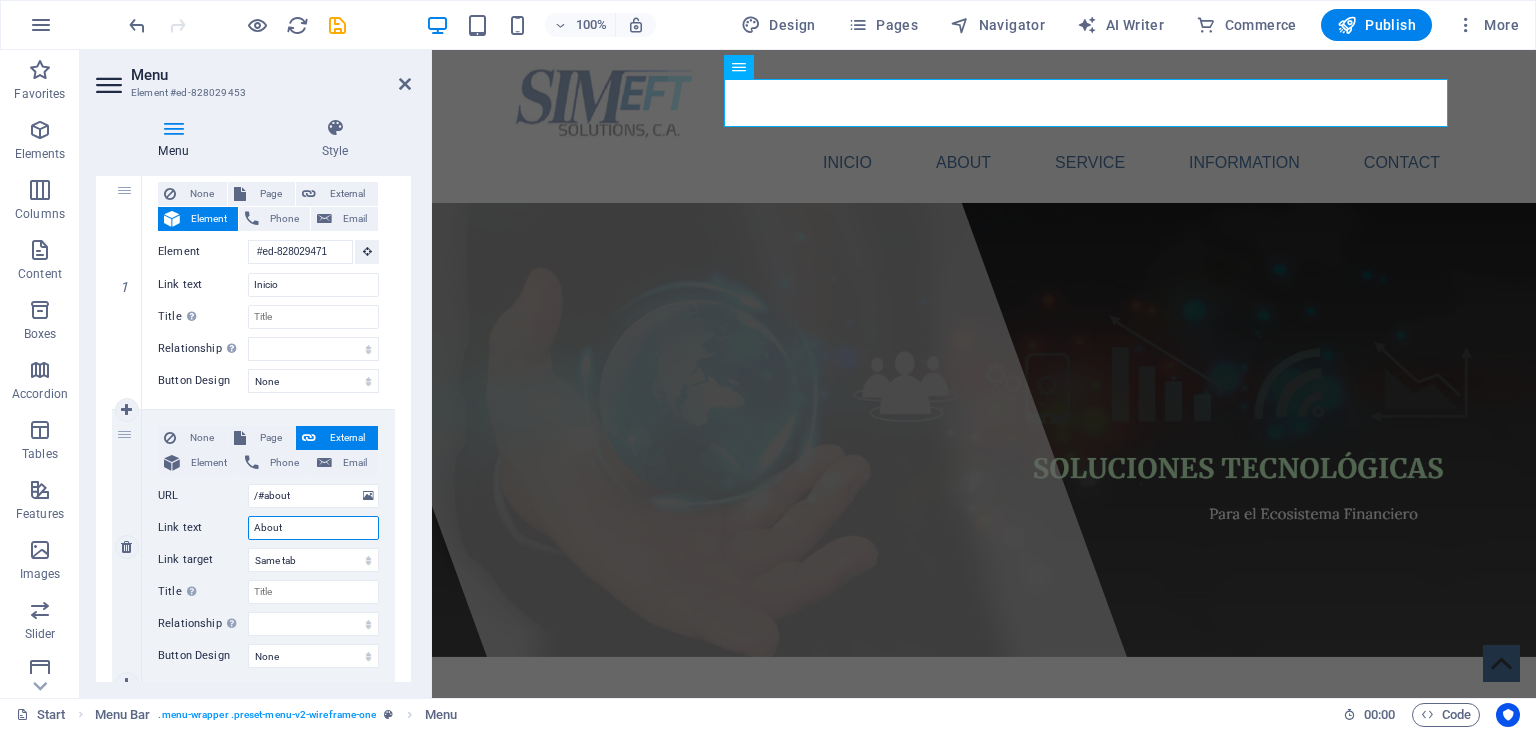 drag, startPoint x: 284, startPoint y: 525, endPoint x: 236, endPoint y: 520, distance: 48.259712 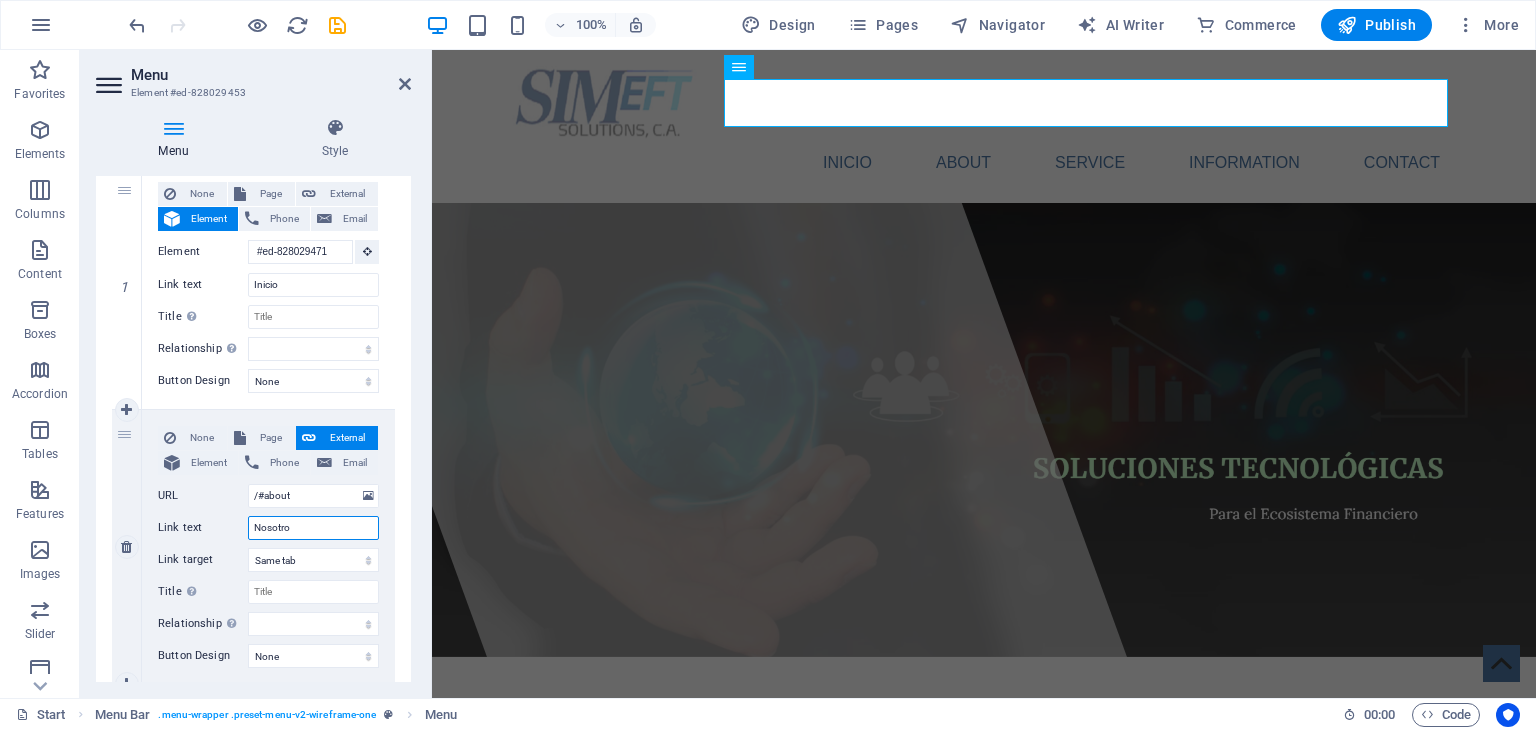 type on "Nosotros" 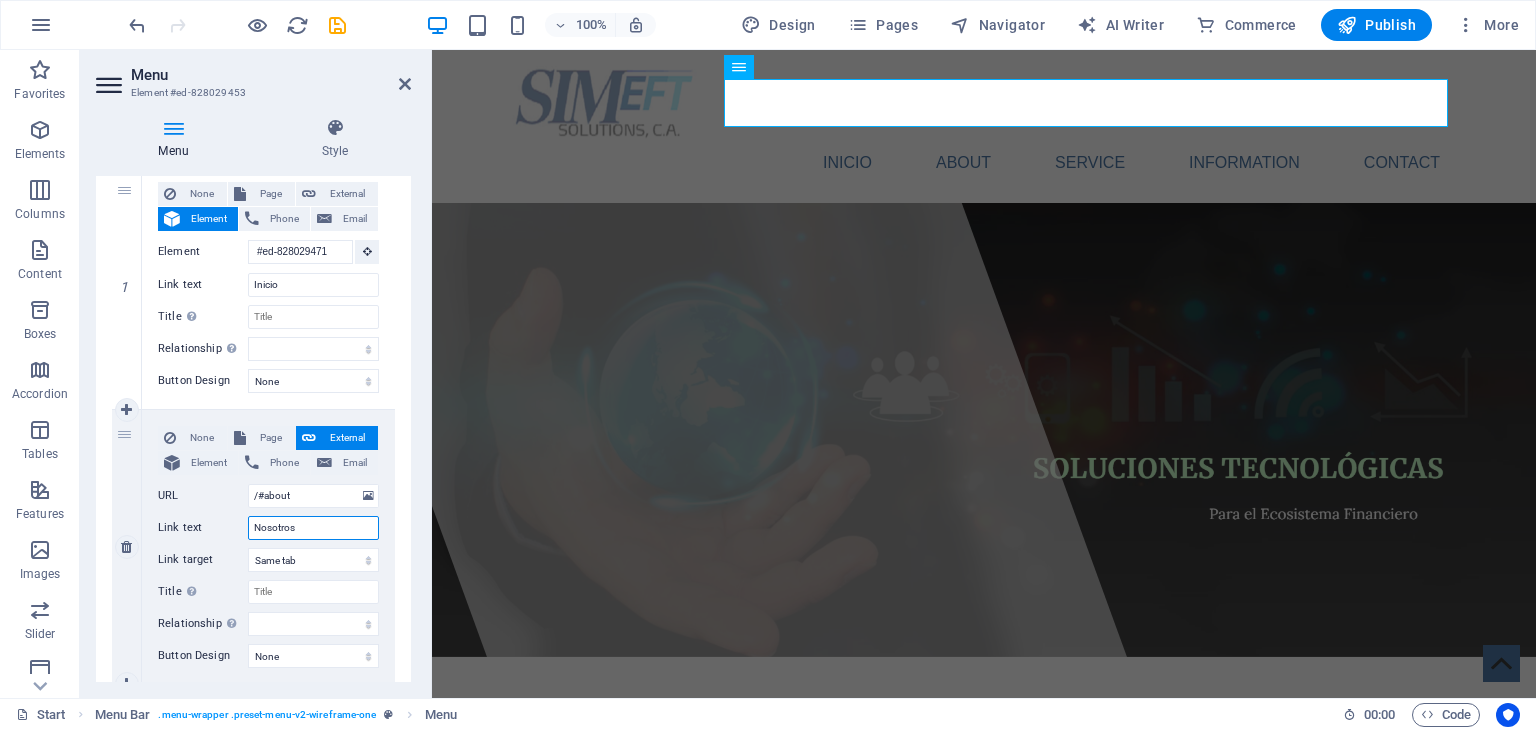 select 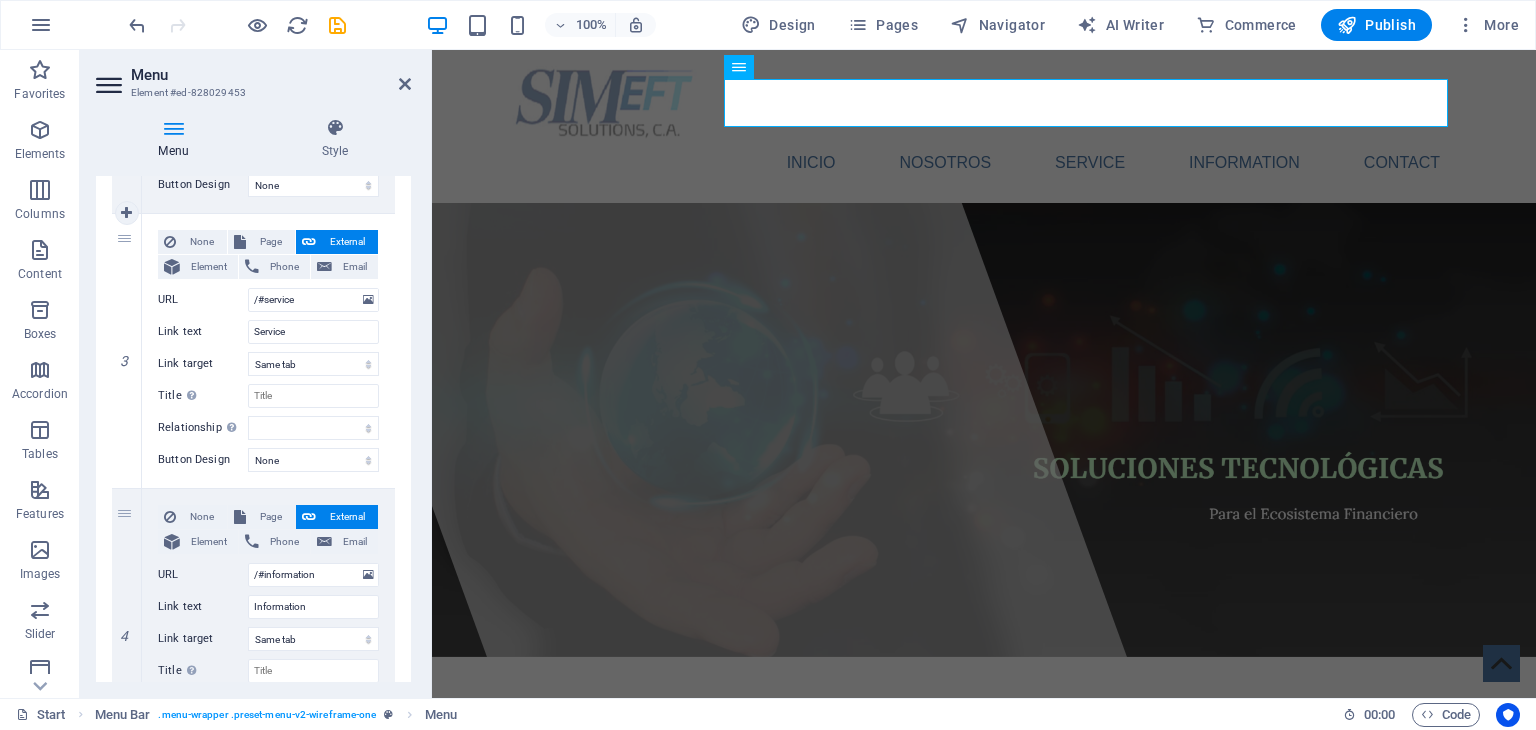 scroll, scrollTop: 700, scrollLeft: 0, axis: vertical 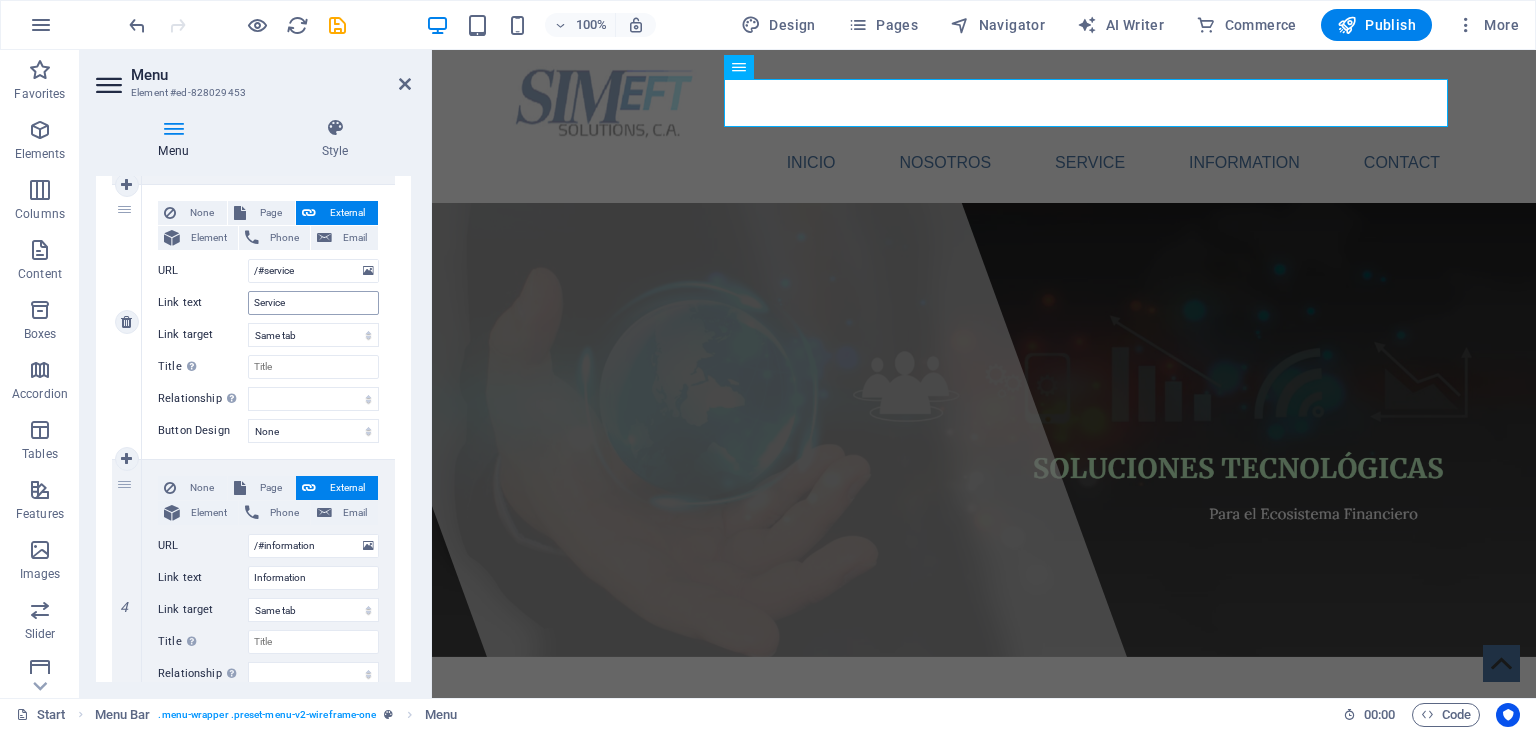 type on "Nosotros" 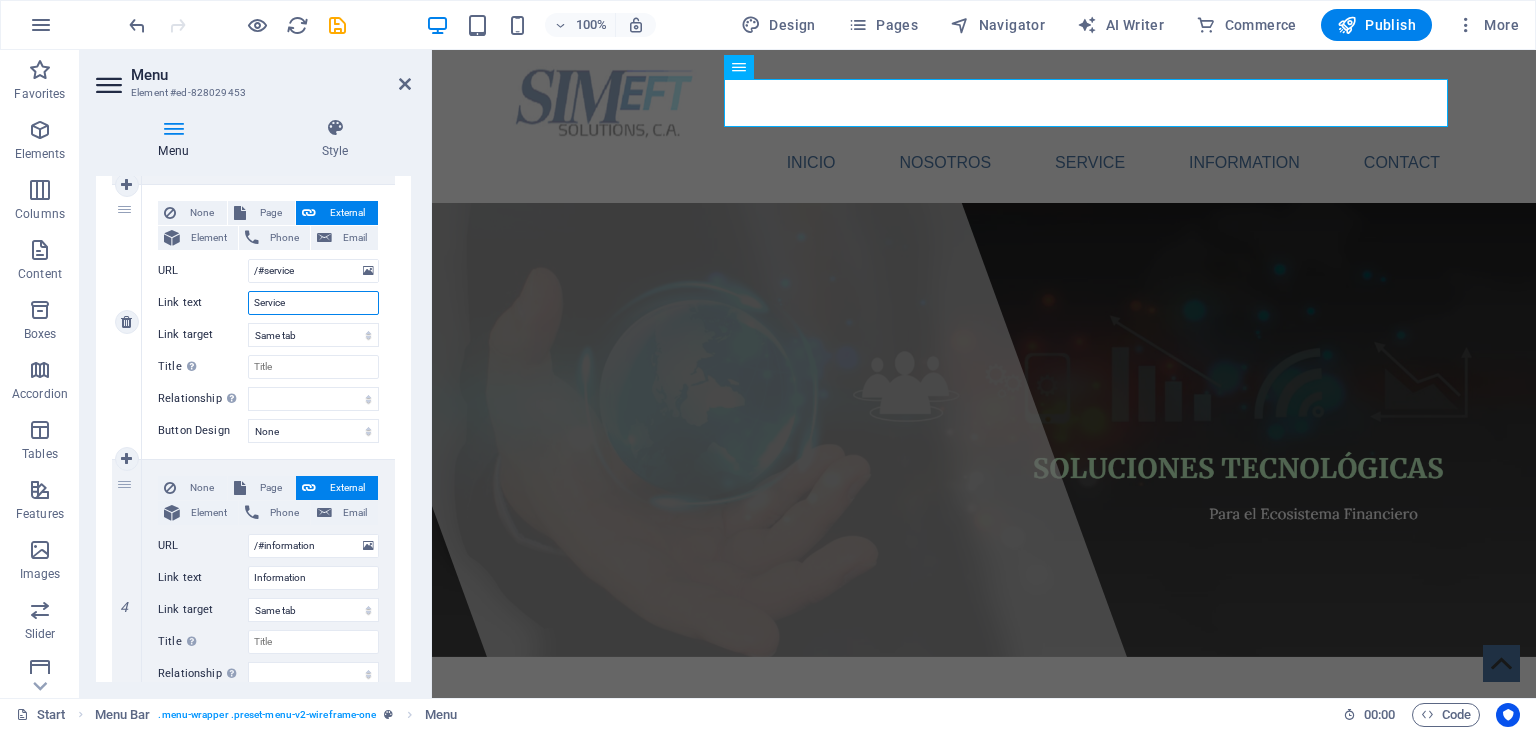 click on "Service" at bounding box center (313, 303) 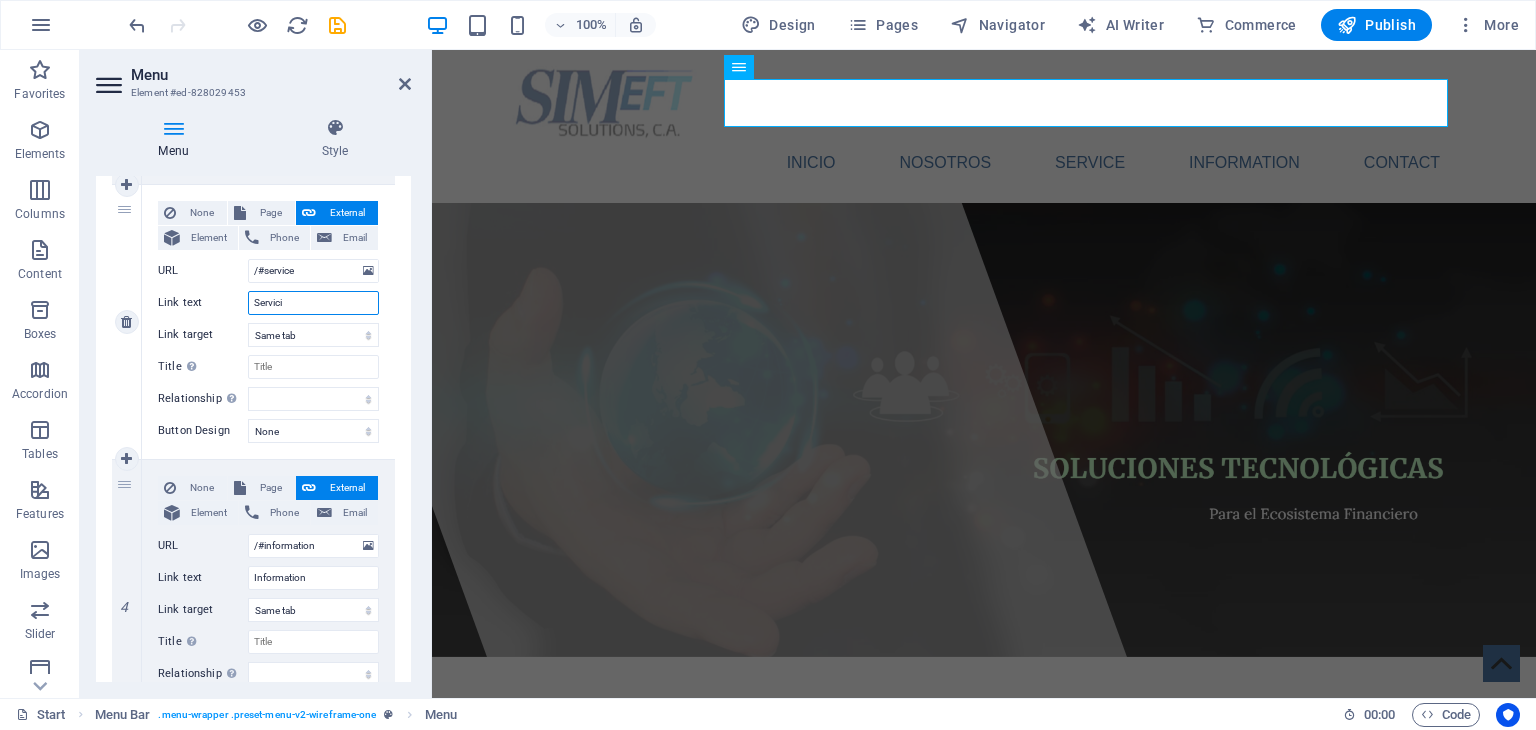 type on "Servicio" 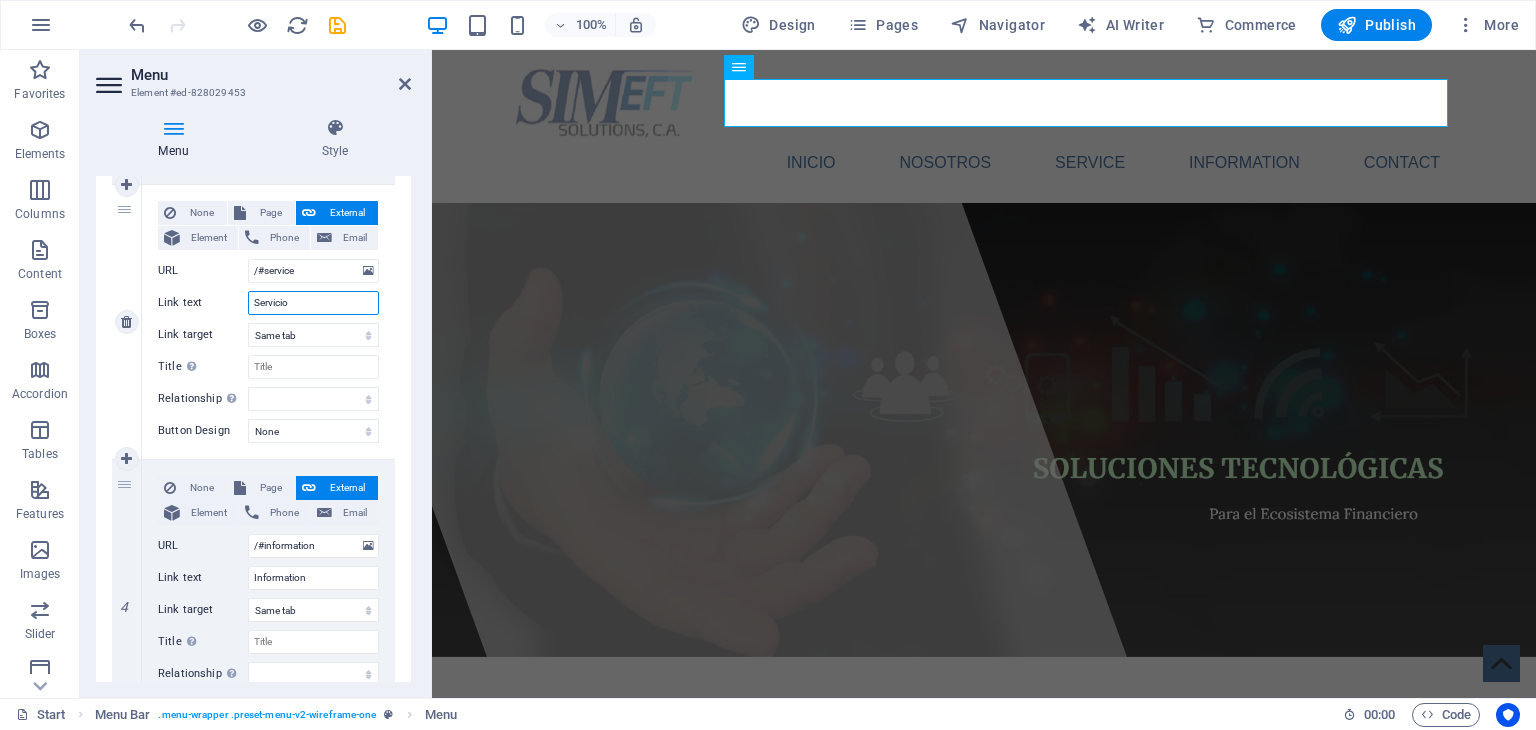 select 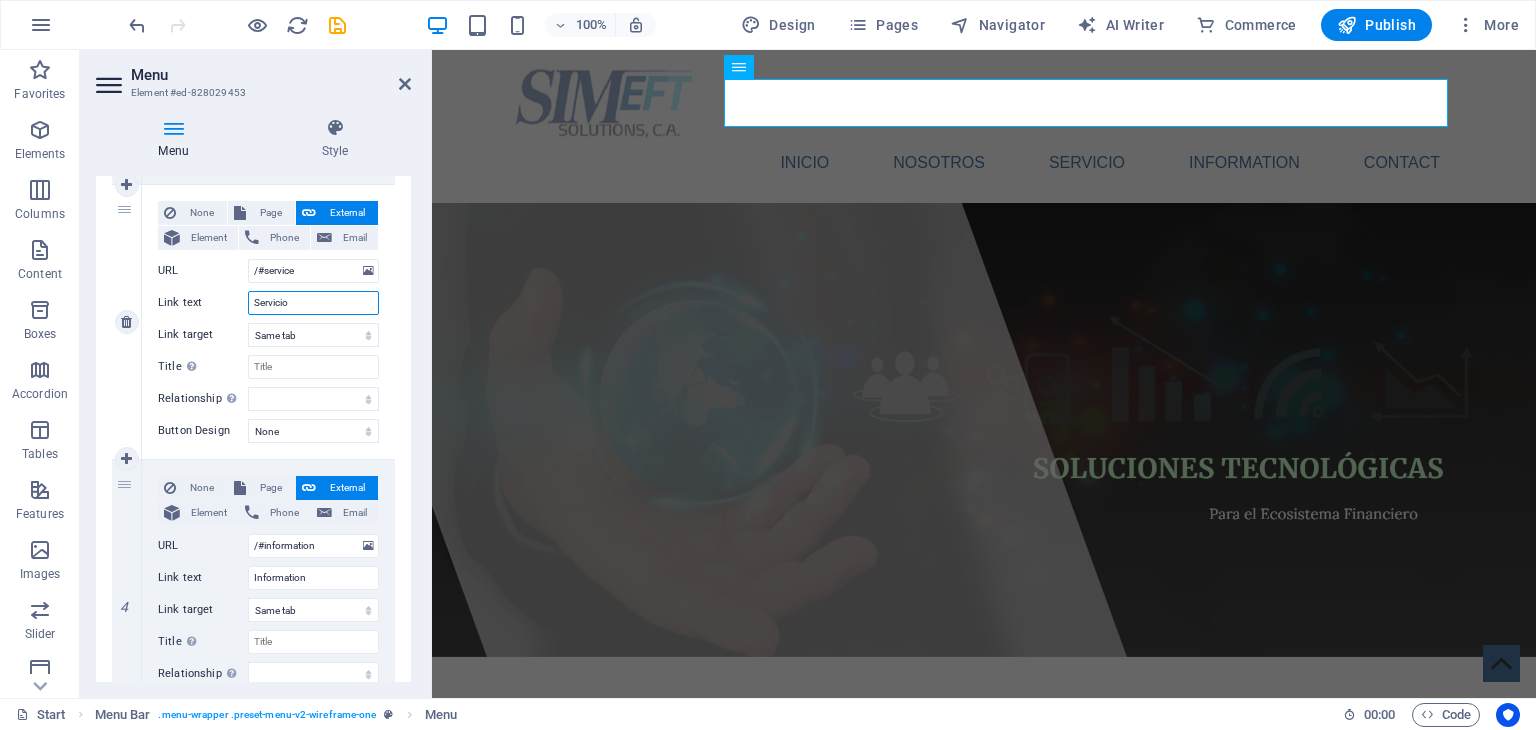 type on "Servicios" 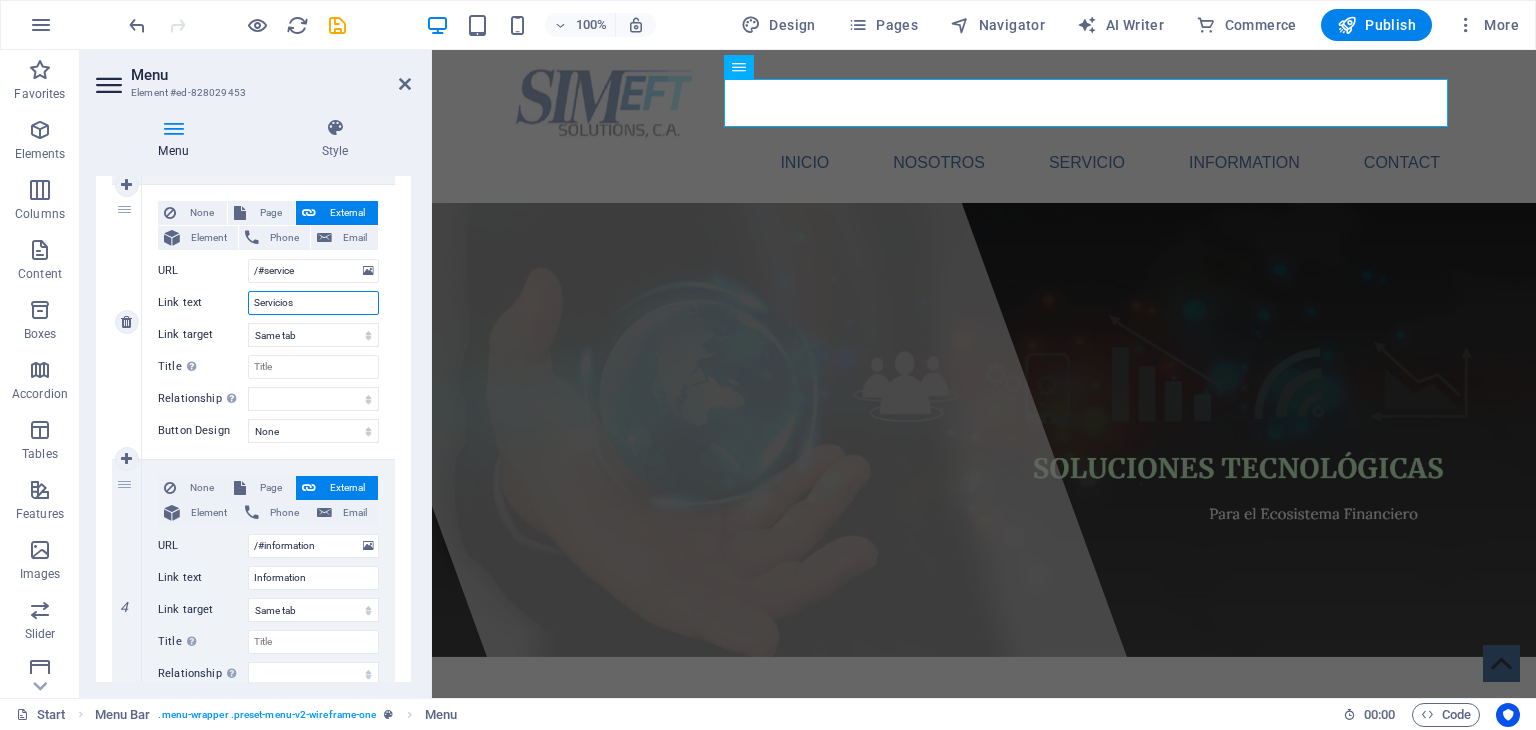 select 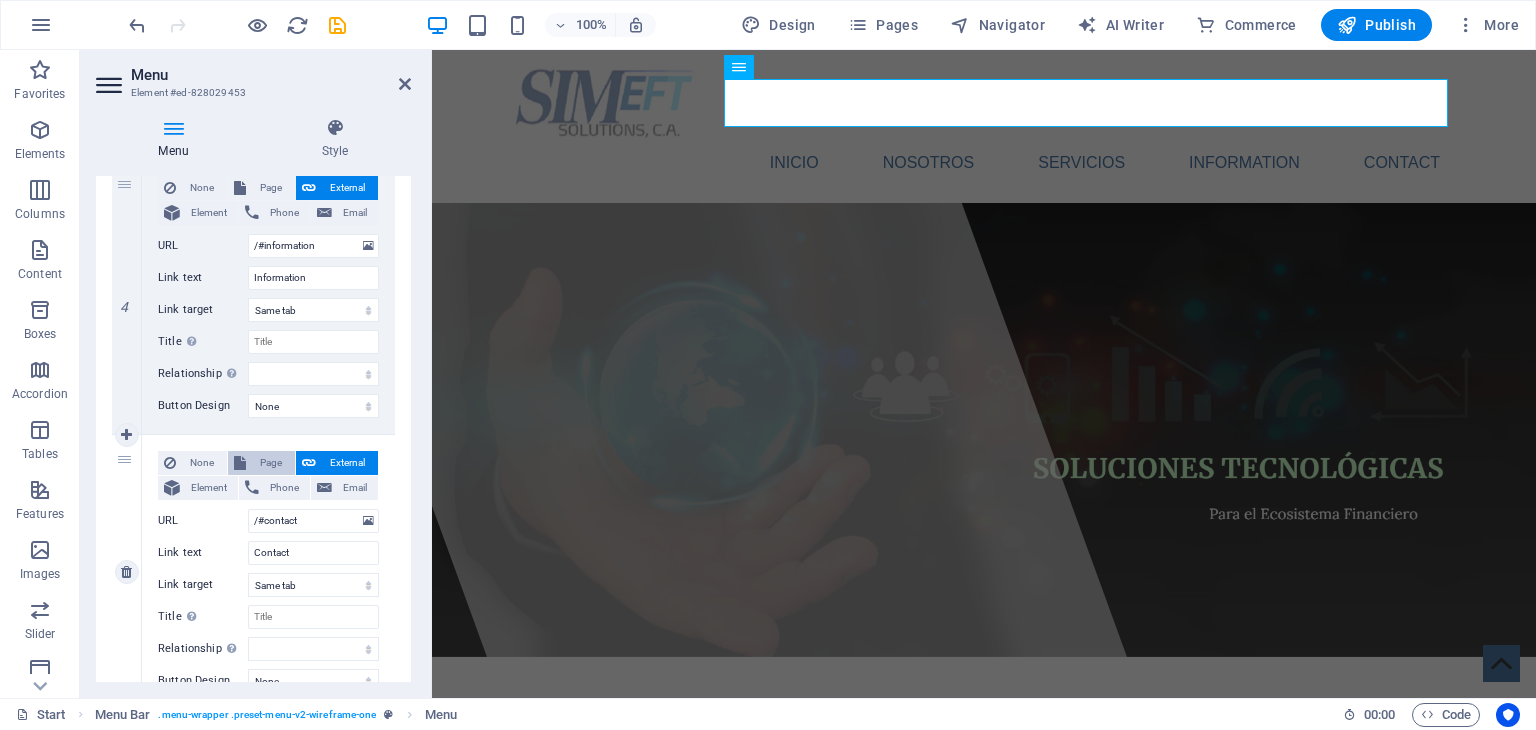 scroll, scrollTop: 1082, scrollLeft: 0, axis: vertical 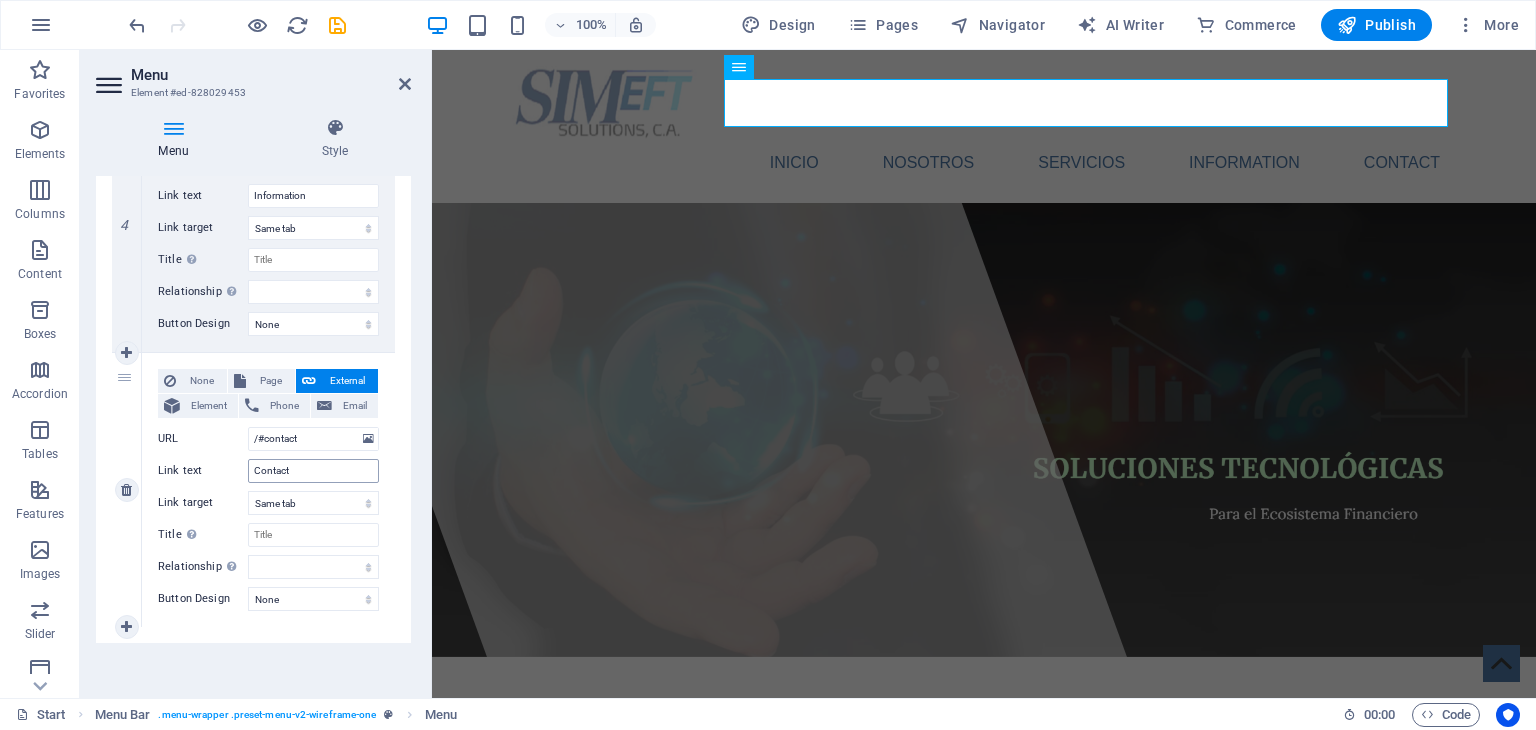 type on "Servicios" 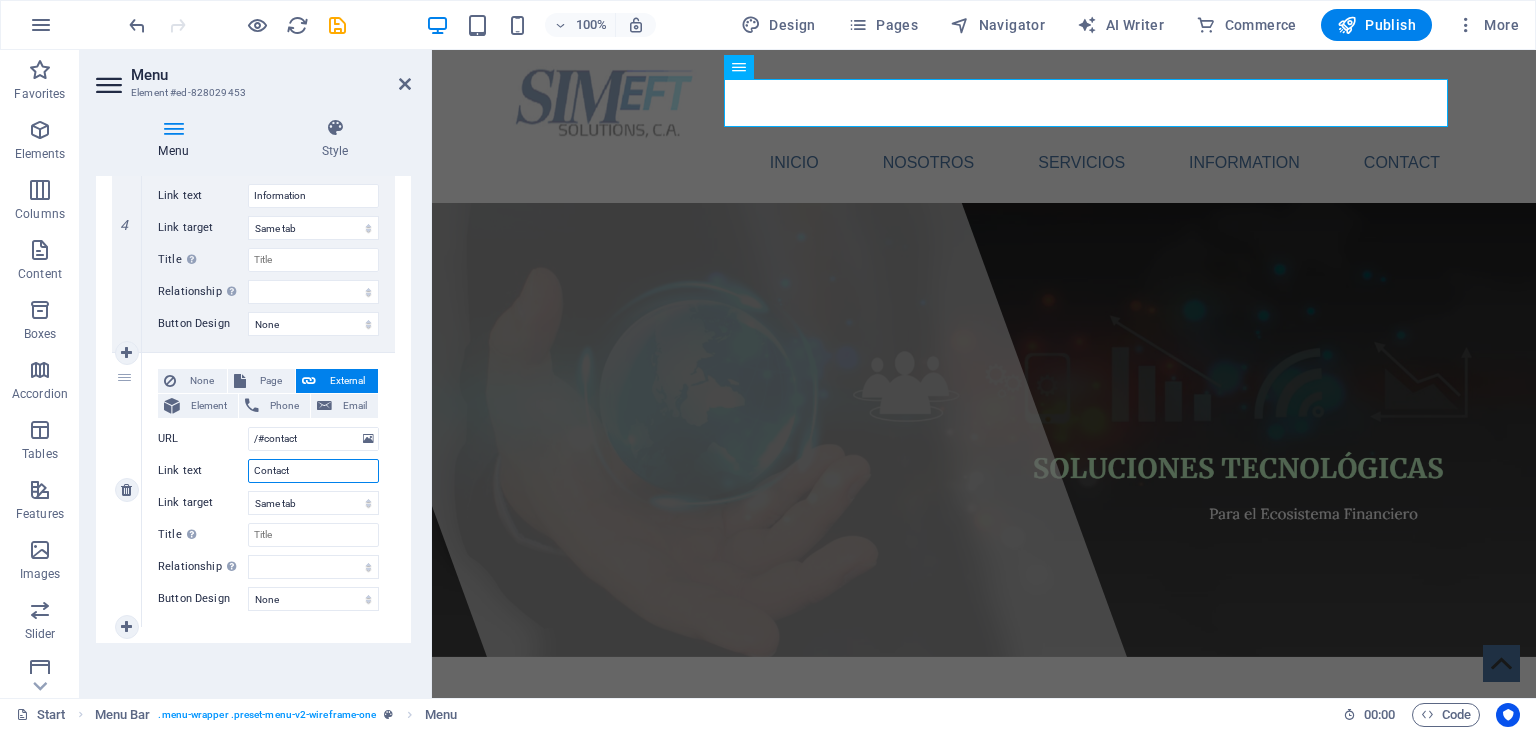 click on "Contact" at bounding box center [313, 471] 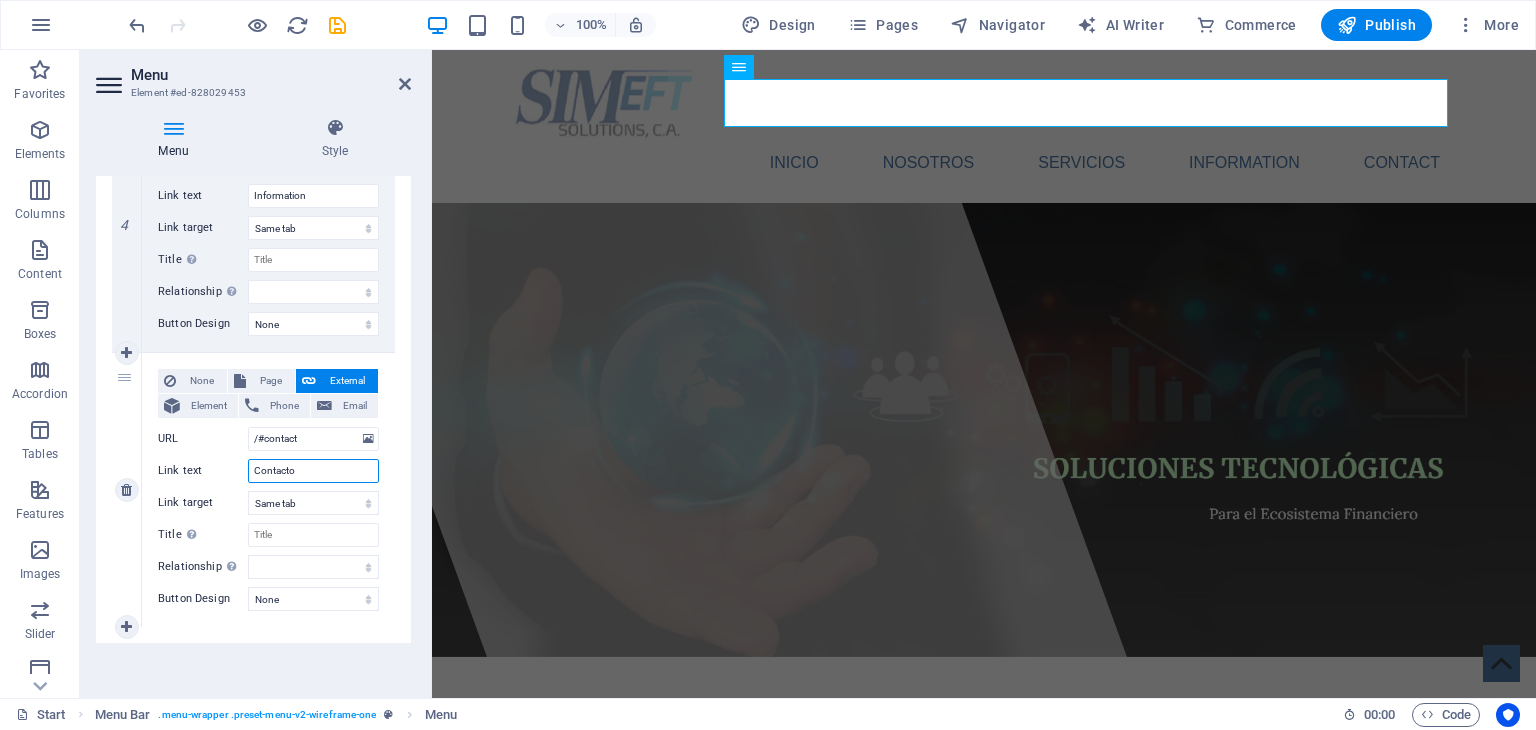 type on "Contactos" 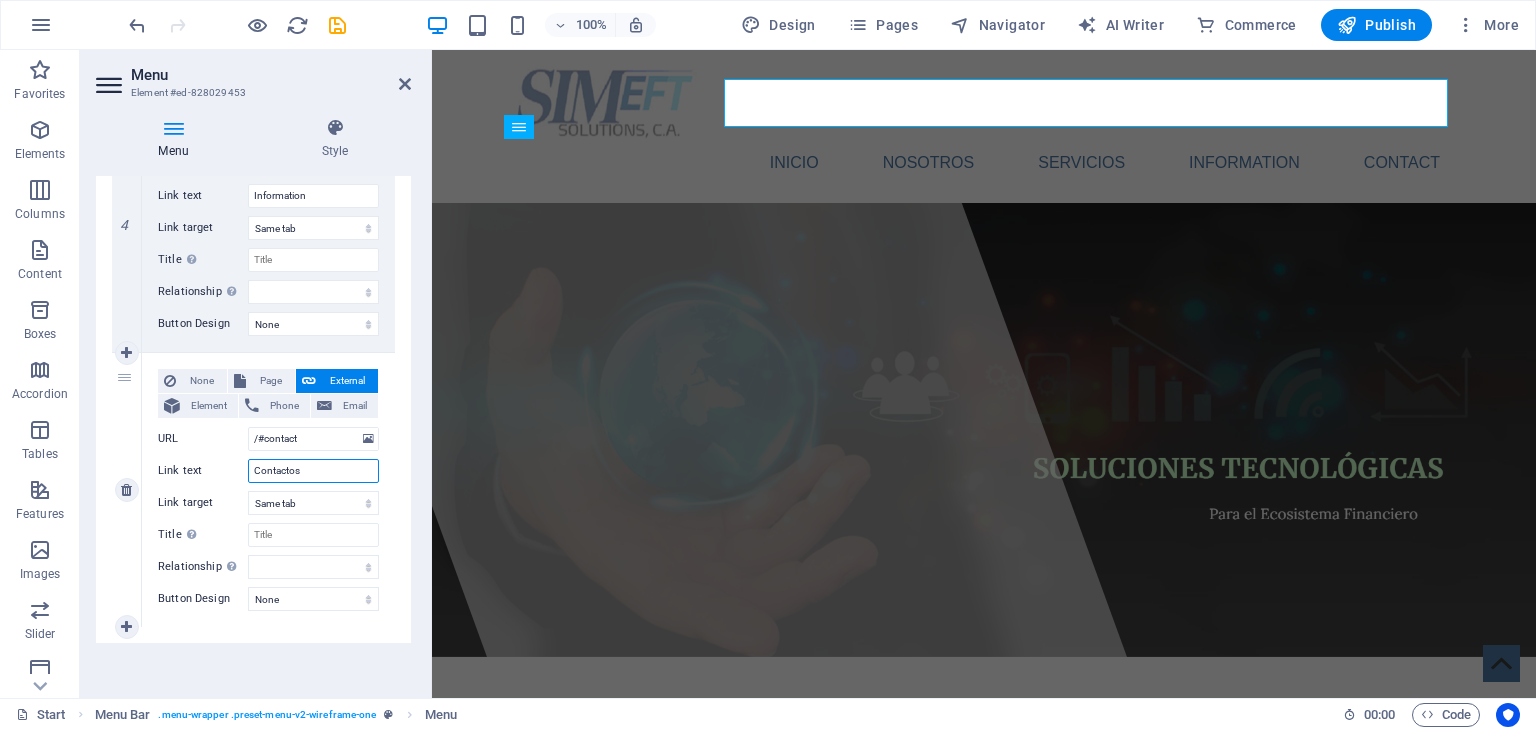 select 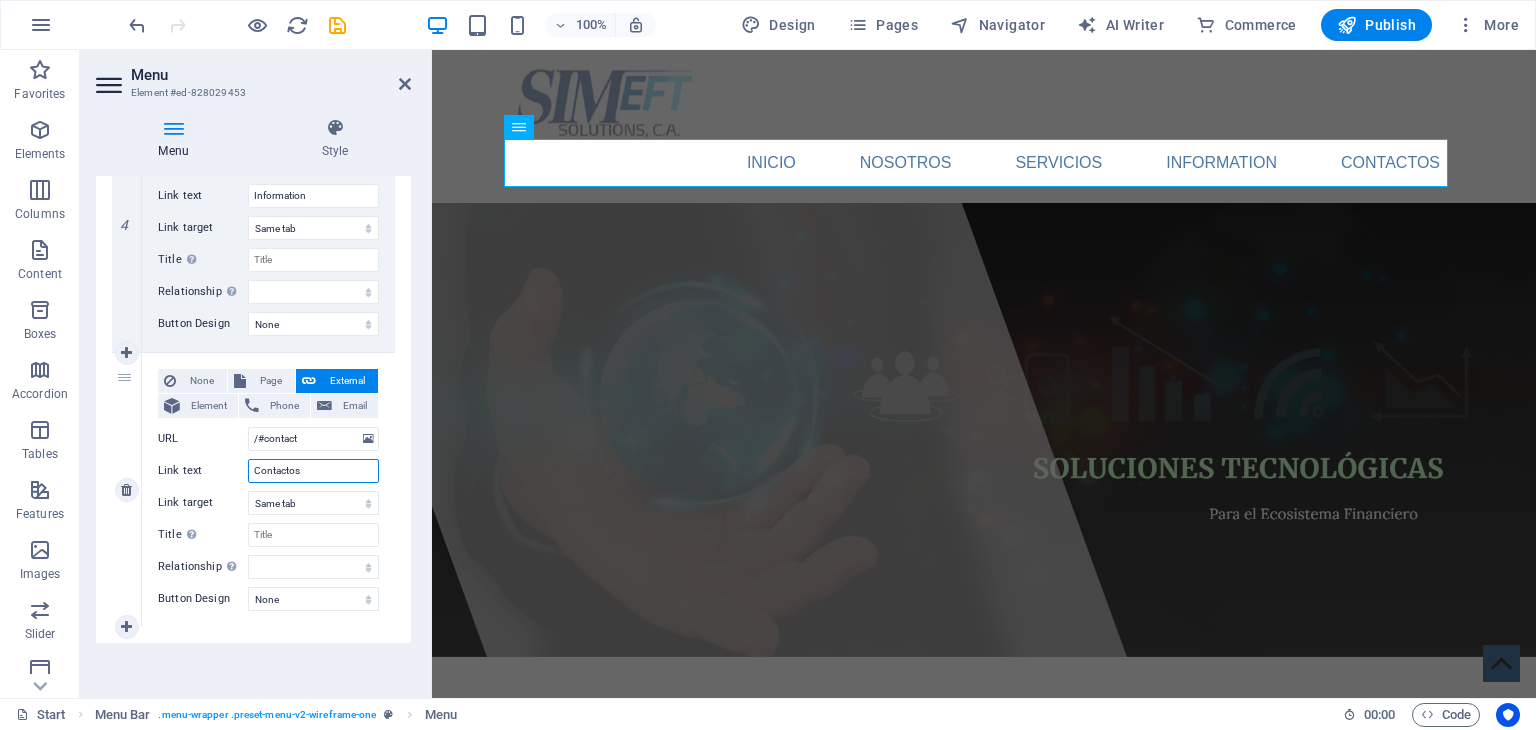 type on "Contacto" 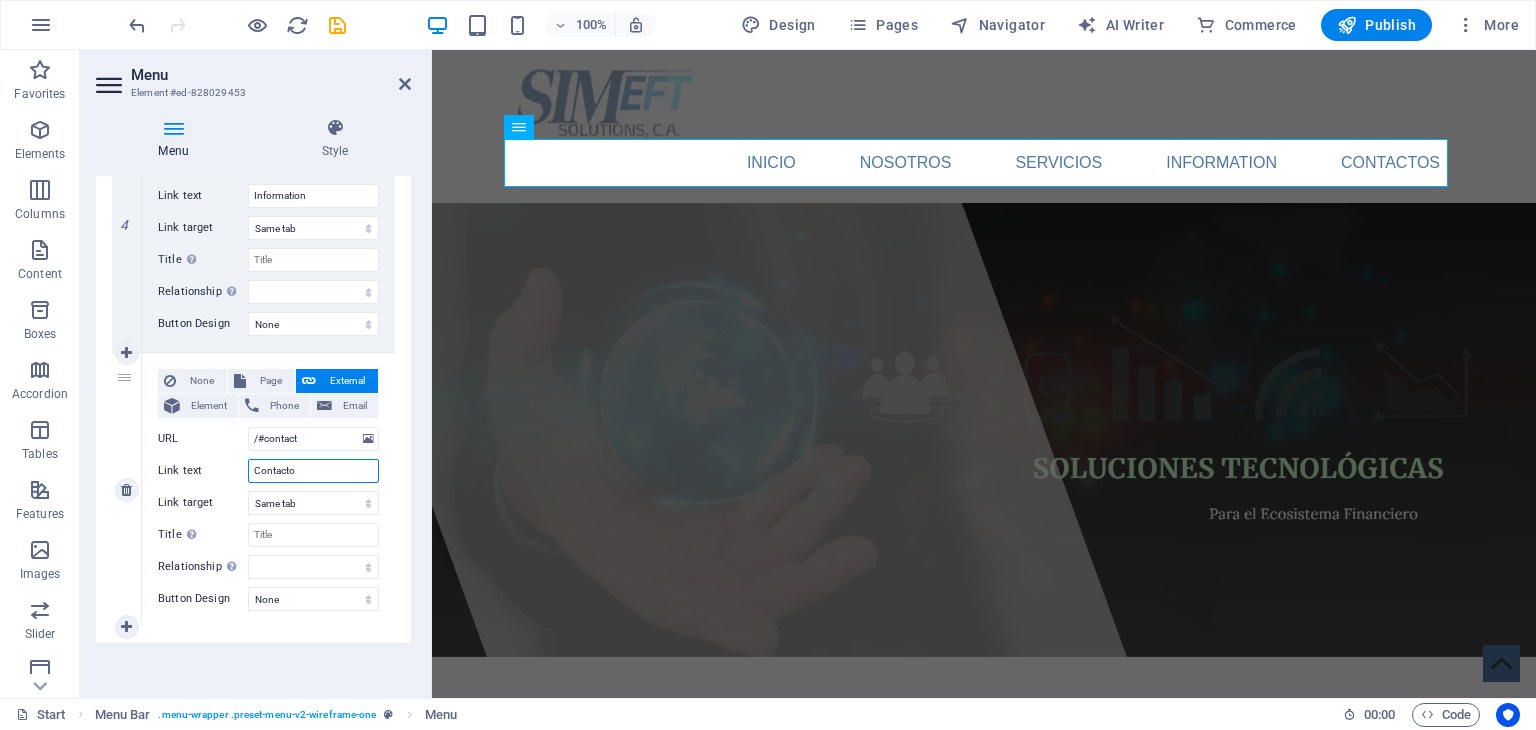 select 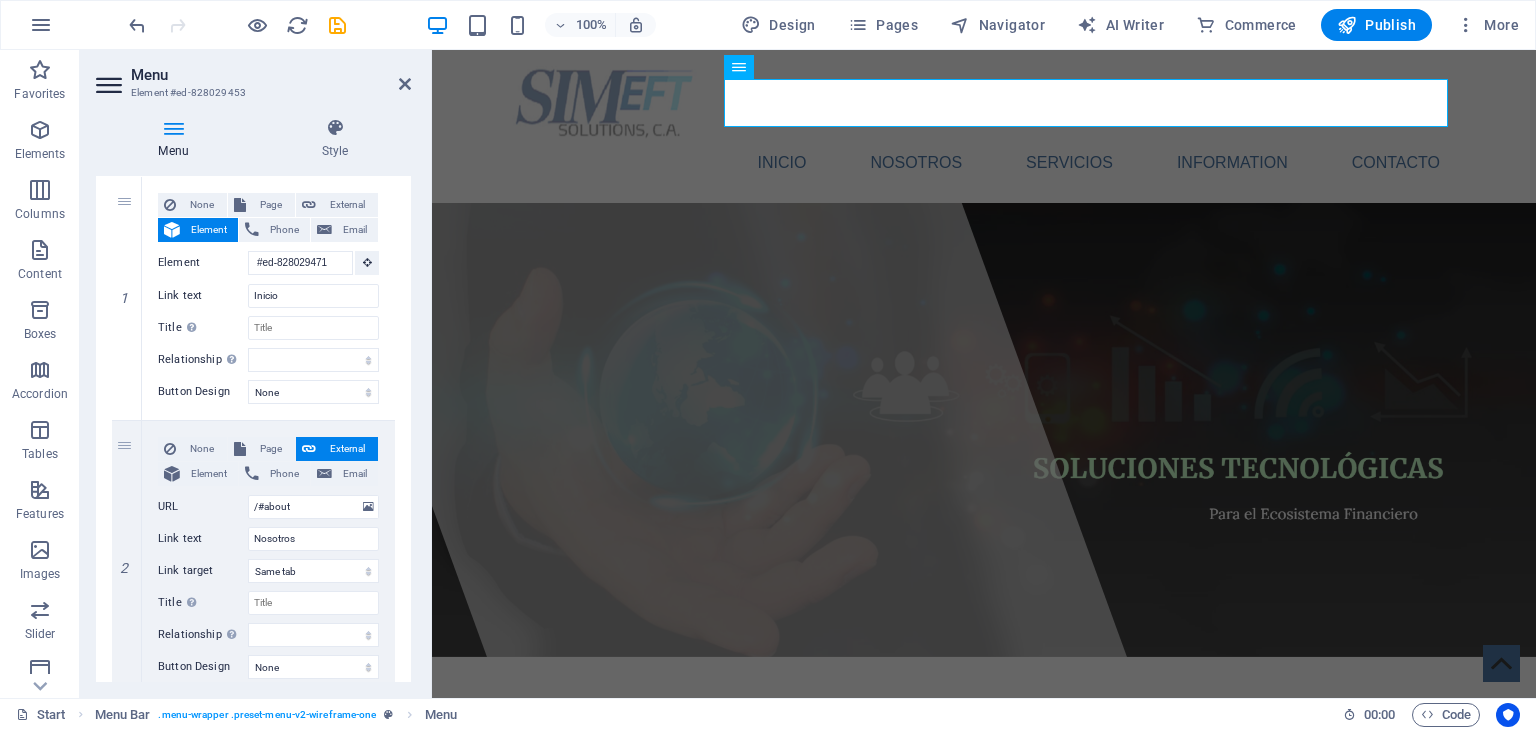 scroll, scrollTop: 182, scrollLeft: 0, axis: vertical 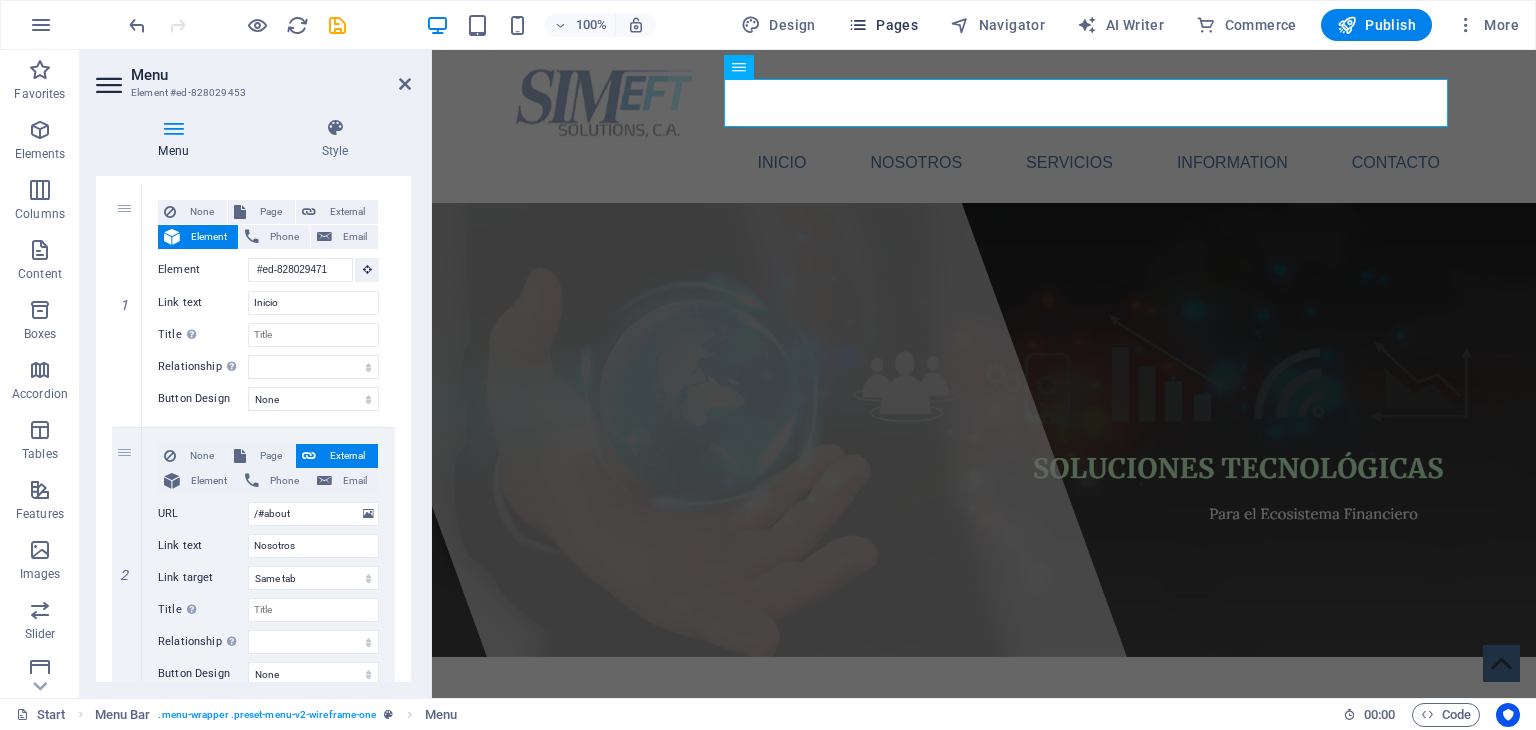 type on "Contacto" 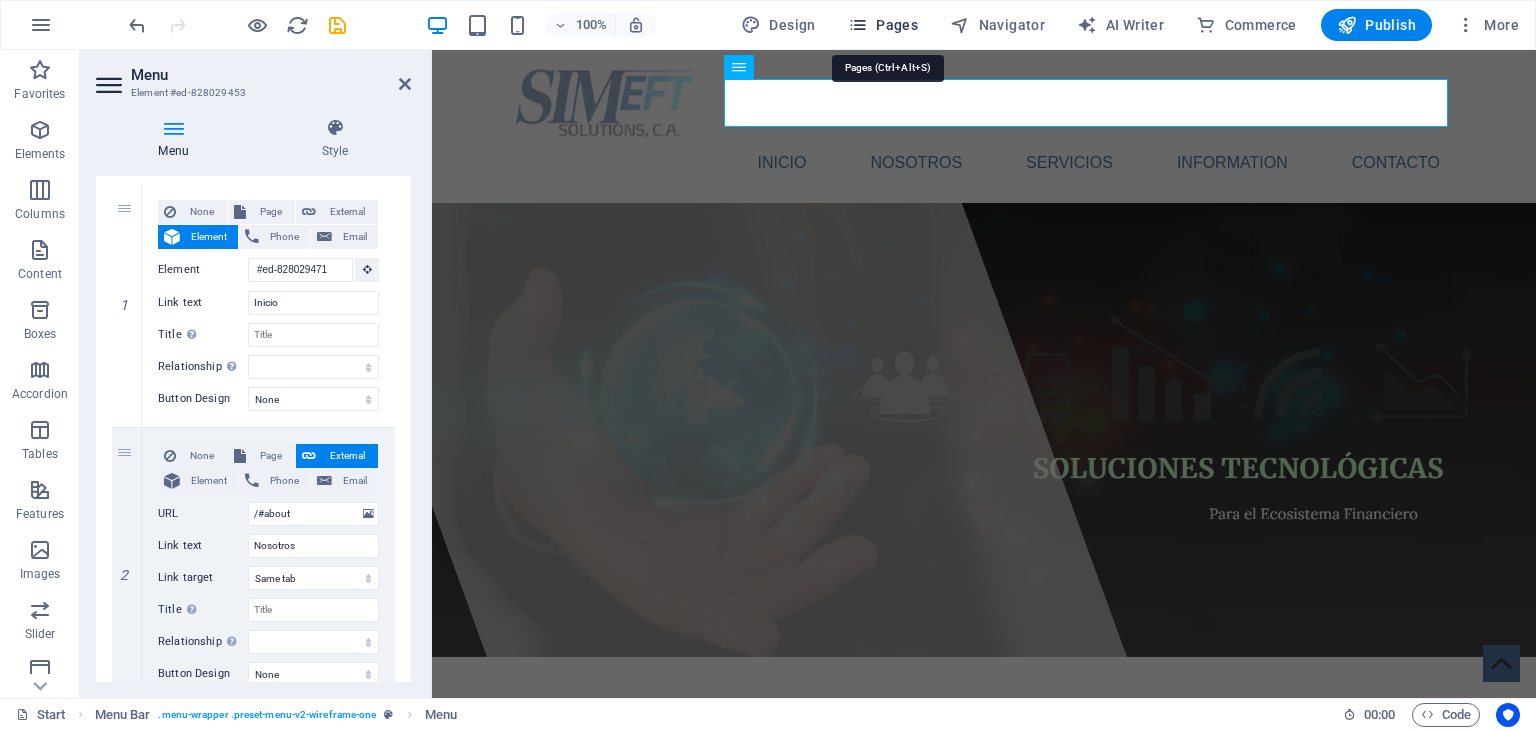 click on "Pages" at bounding box center [883, 25] 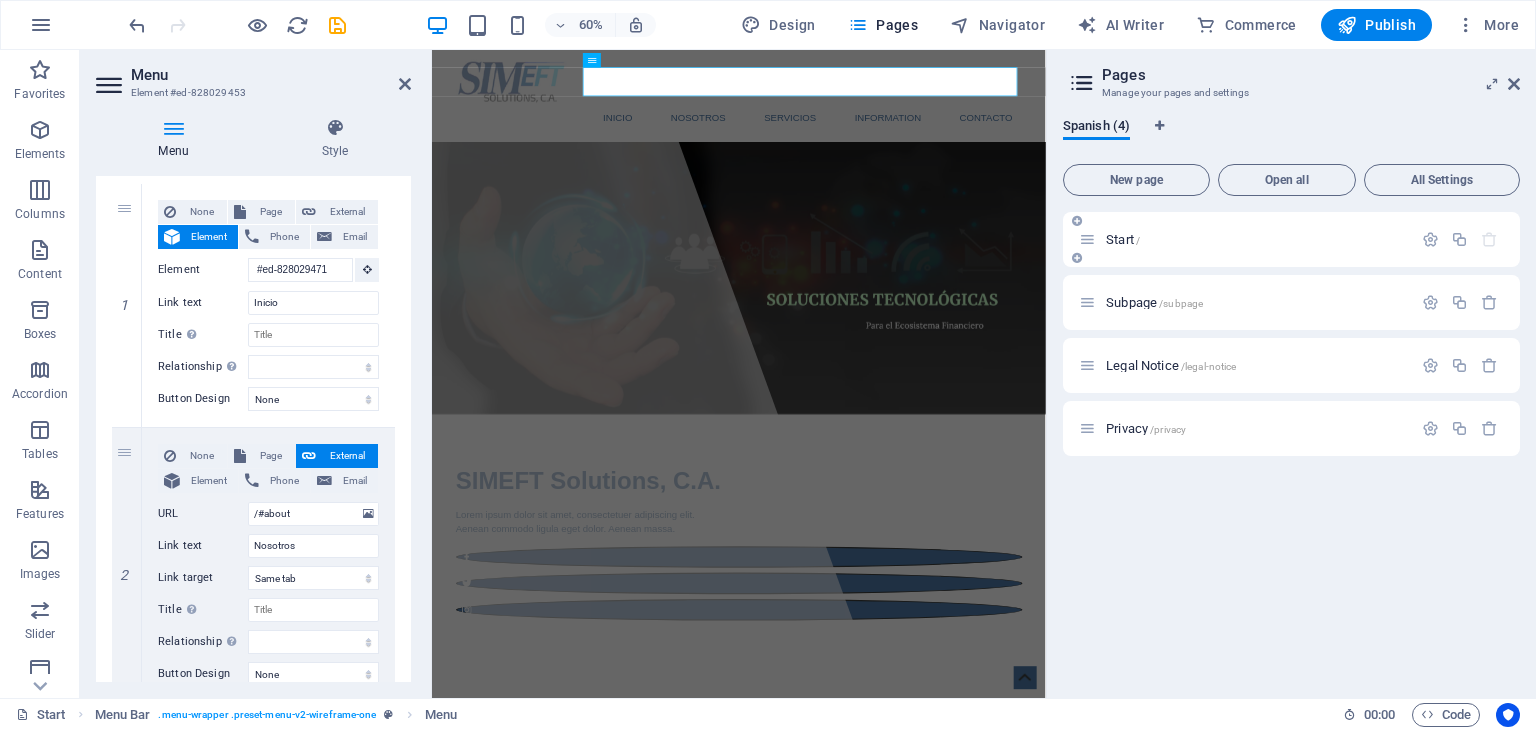 click on "Start /" at bounding box center [1123, 239] 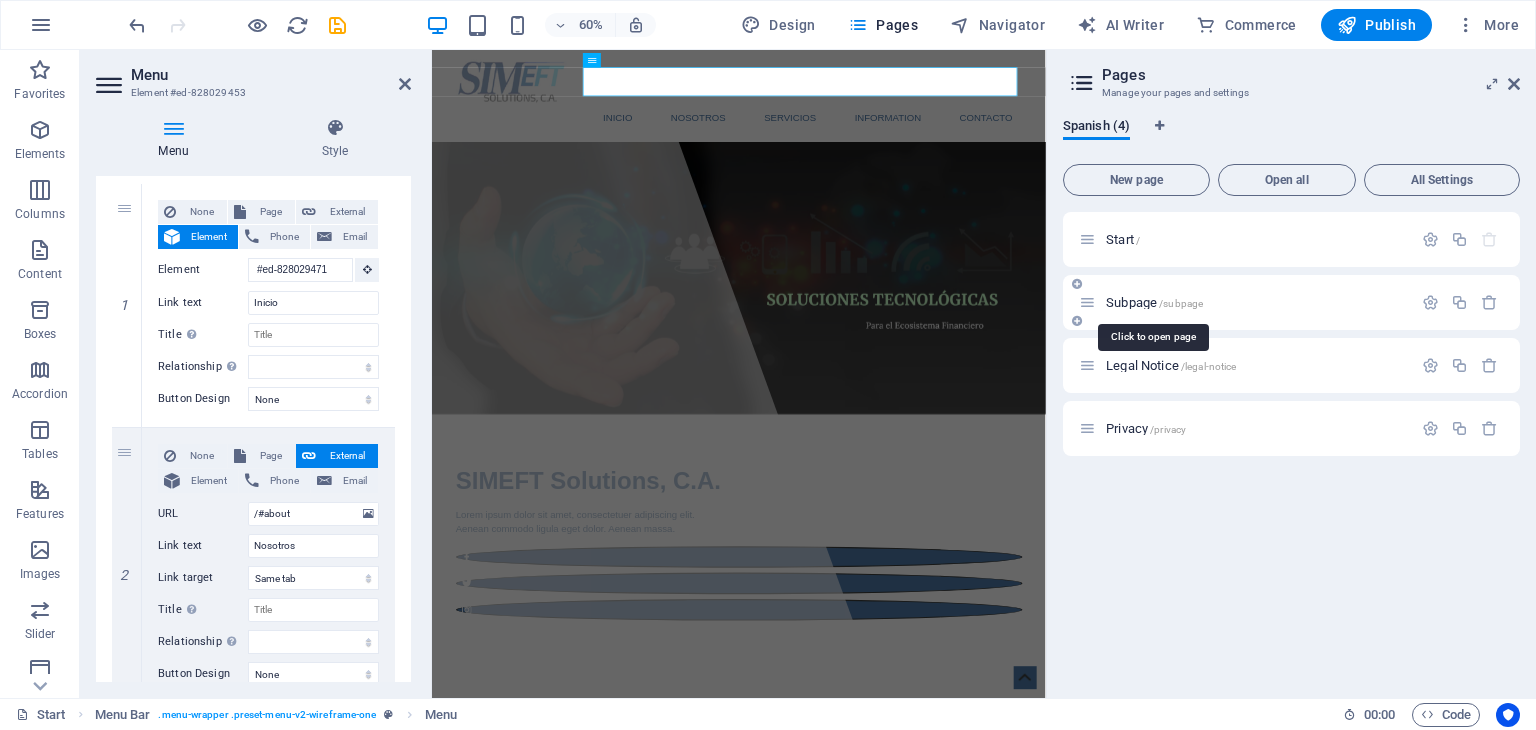 click on "Subpage /subpage" at bounding box center [1154, 302] 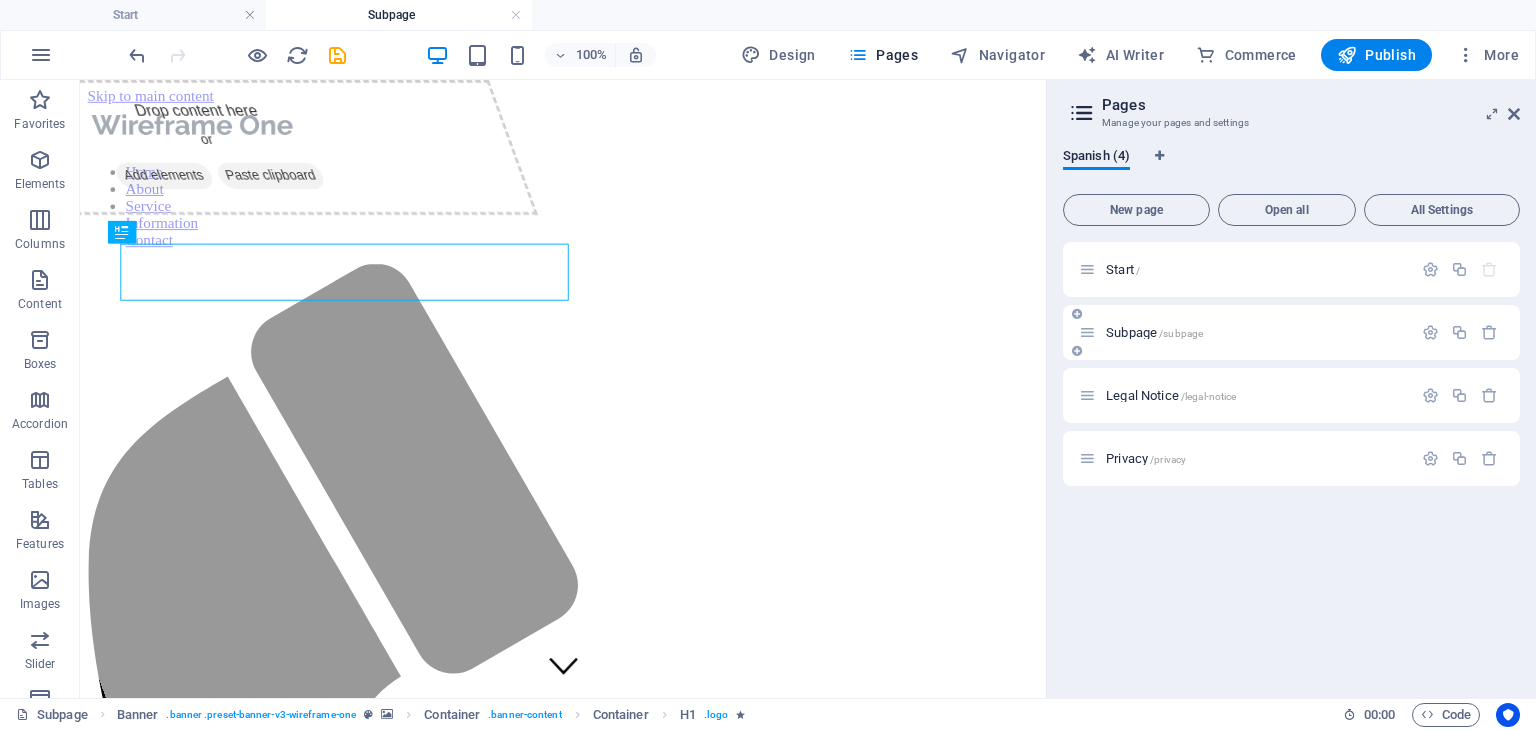 scroll, scrollTop: 0, scrollLeft: 0, axis: both 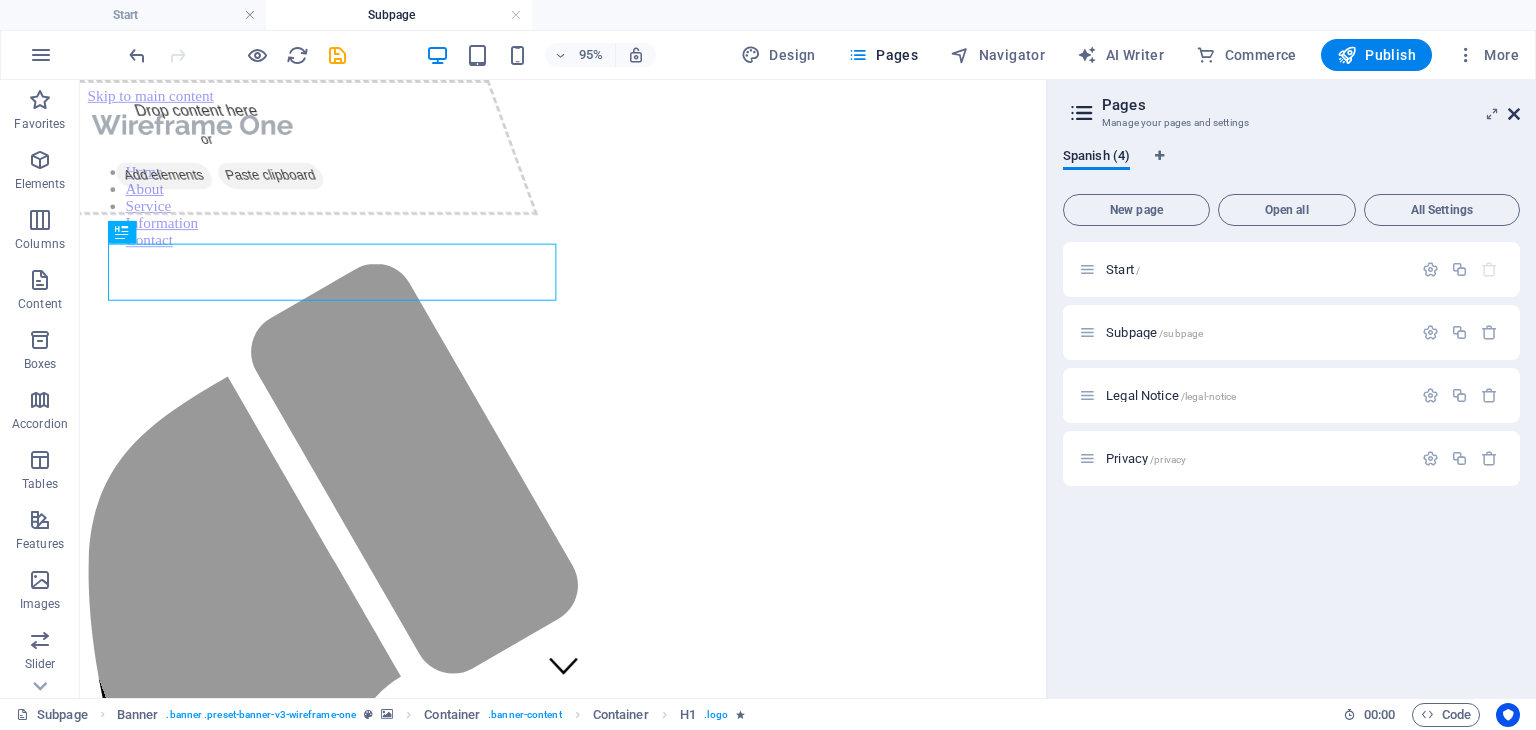 click at bounding box center [1514, 114] 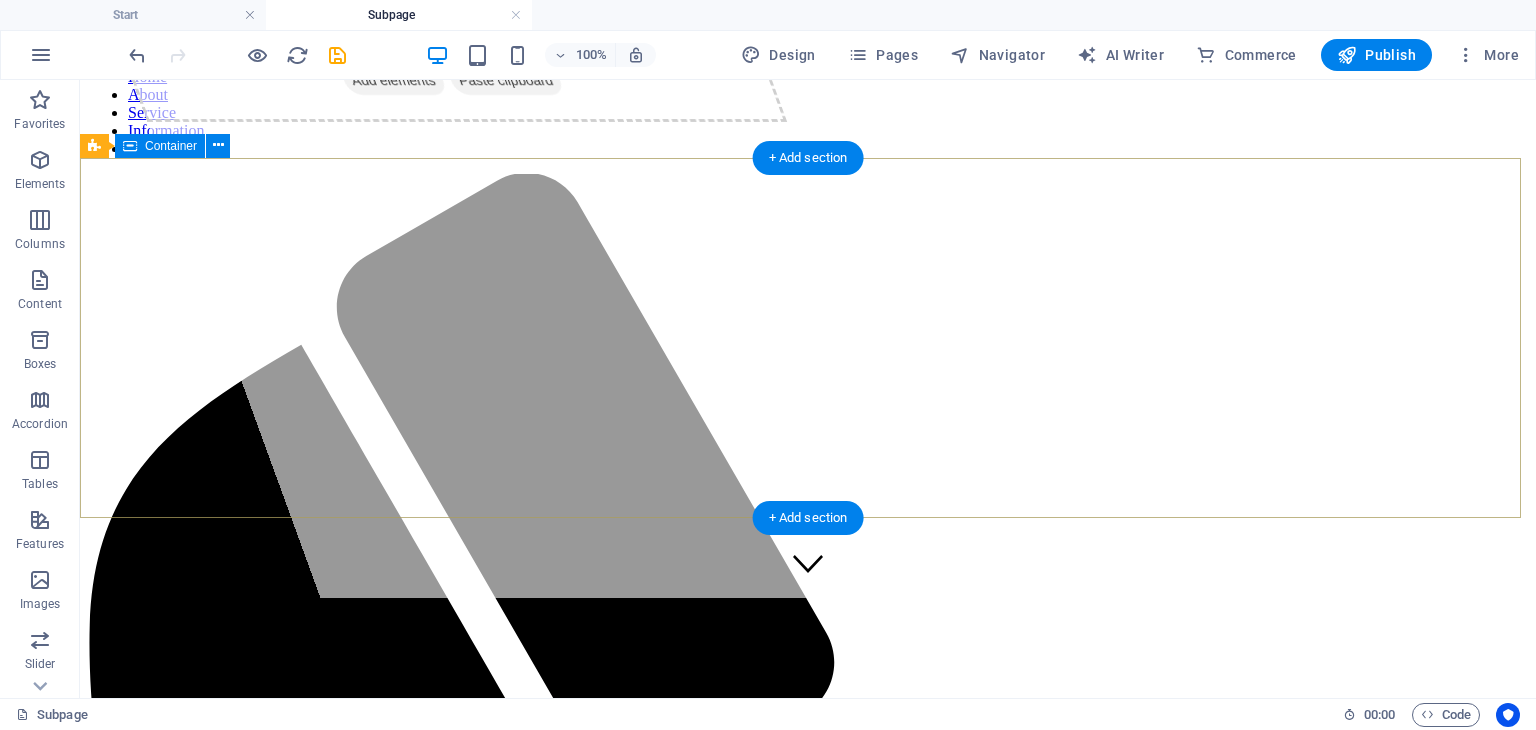 scroll, scrollTop: 0, scrollLeft: 0, axis: both 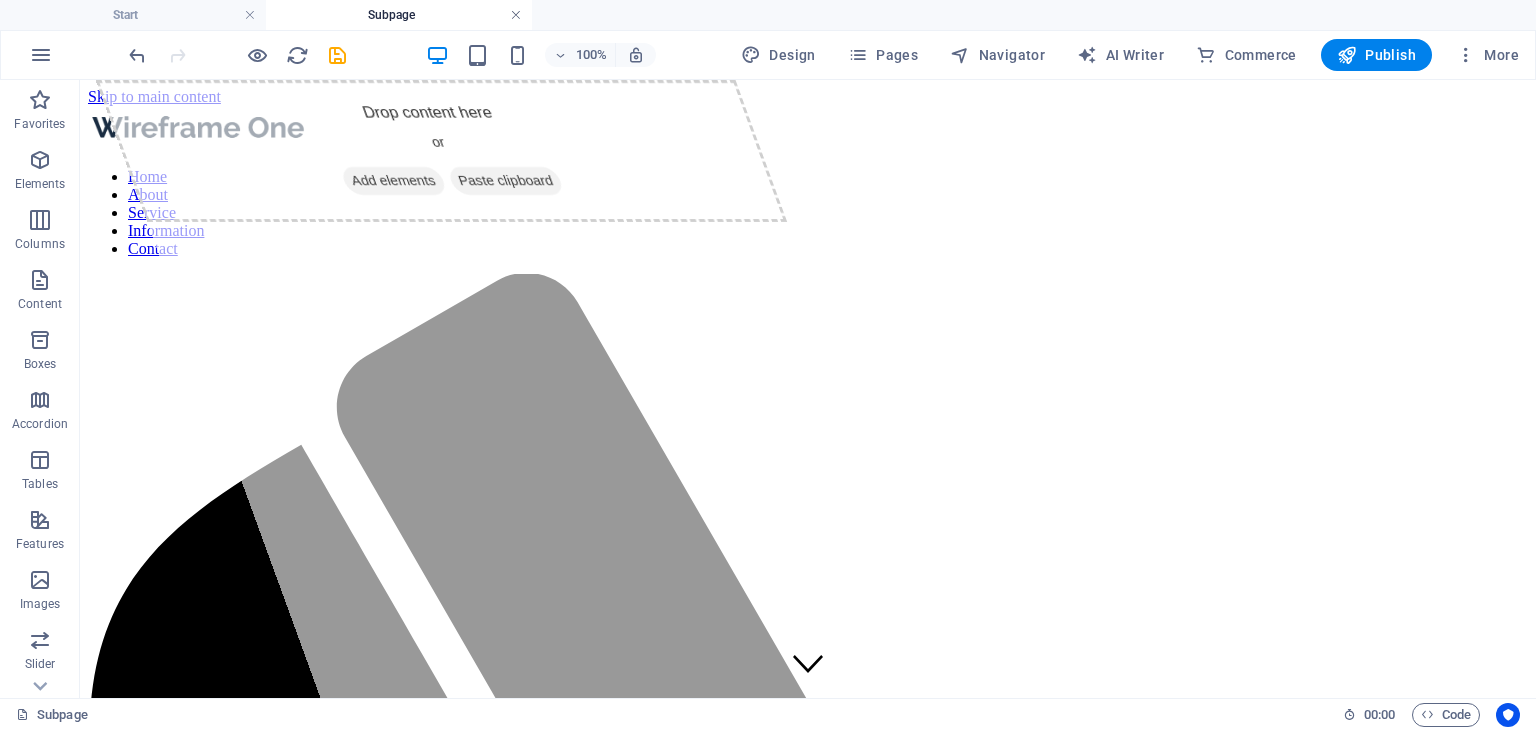 click at bounding box center [516, 15] 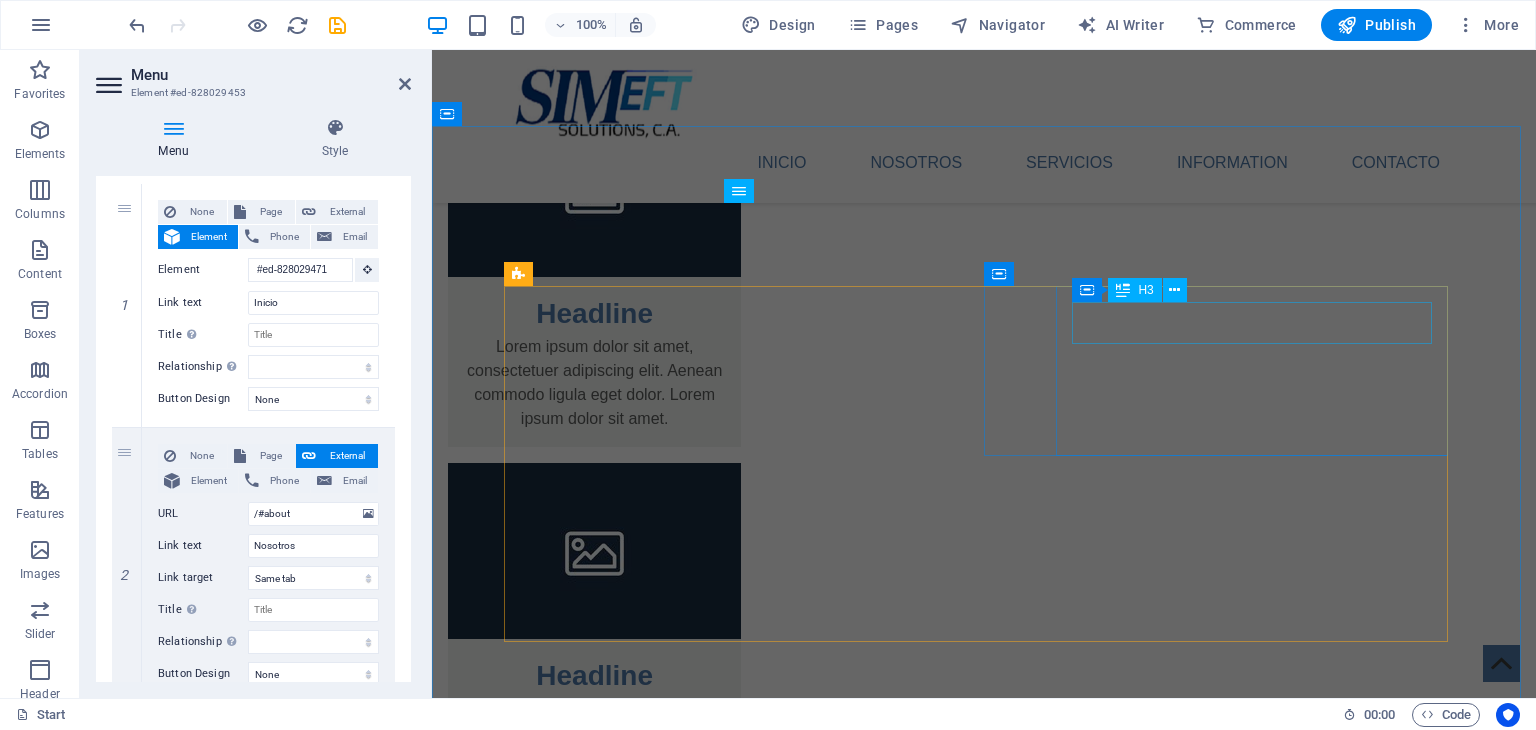 scroll, scrollTop: 2200, scrollLeft: 0, axis: vertical 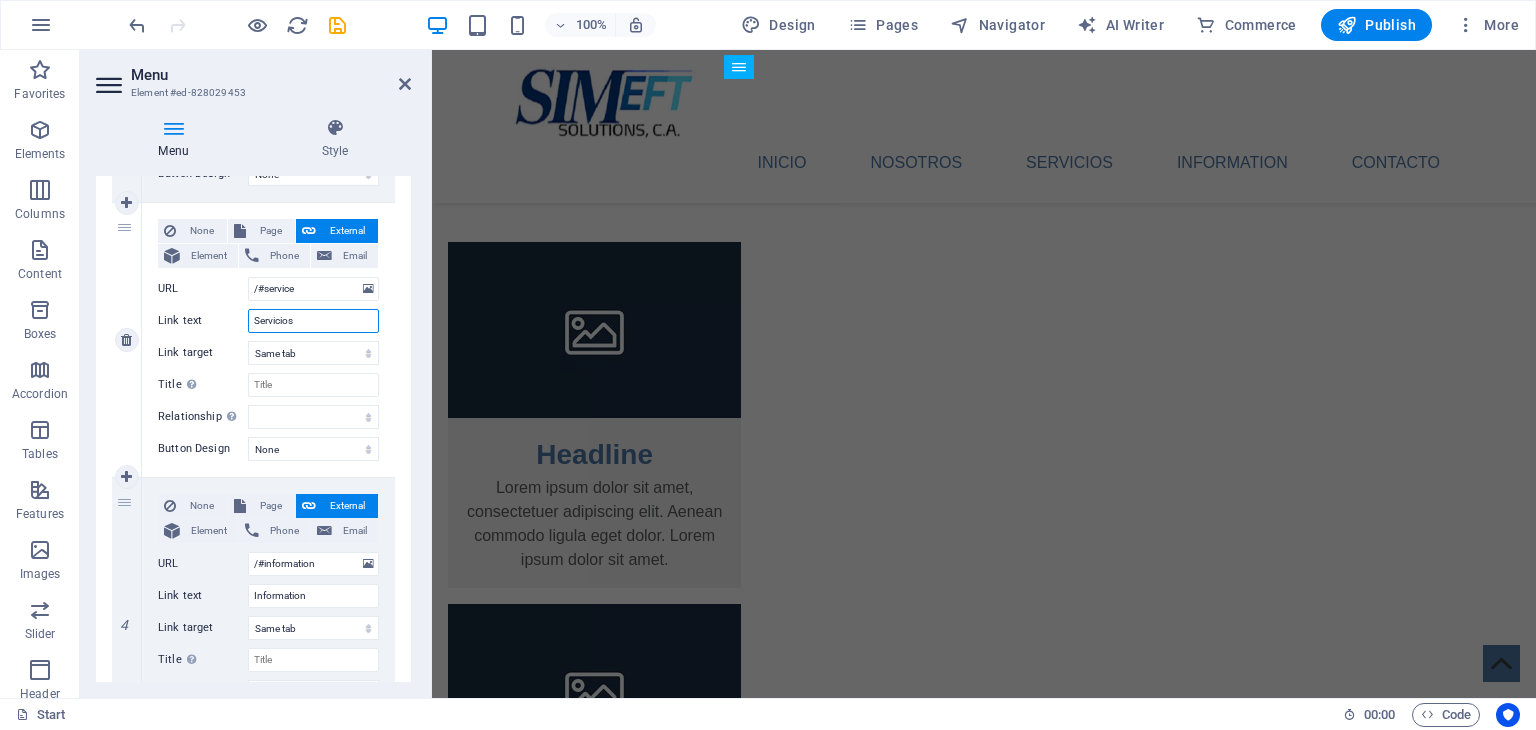 drag, startPoint x: 322, startPoint y: 320, endPoint x: 233, endPoint y: 320, distance: 89 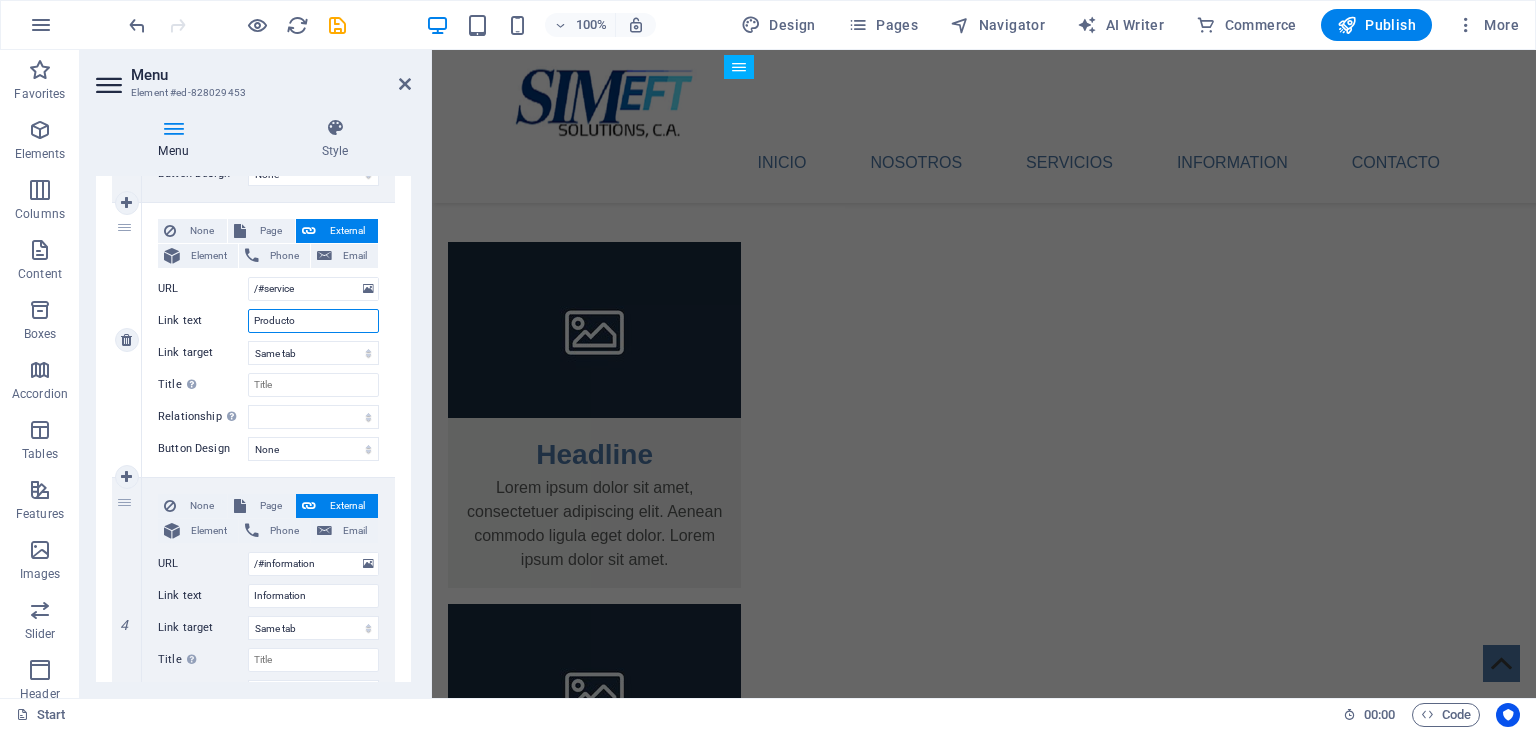 type on "Productos" 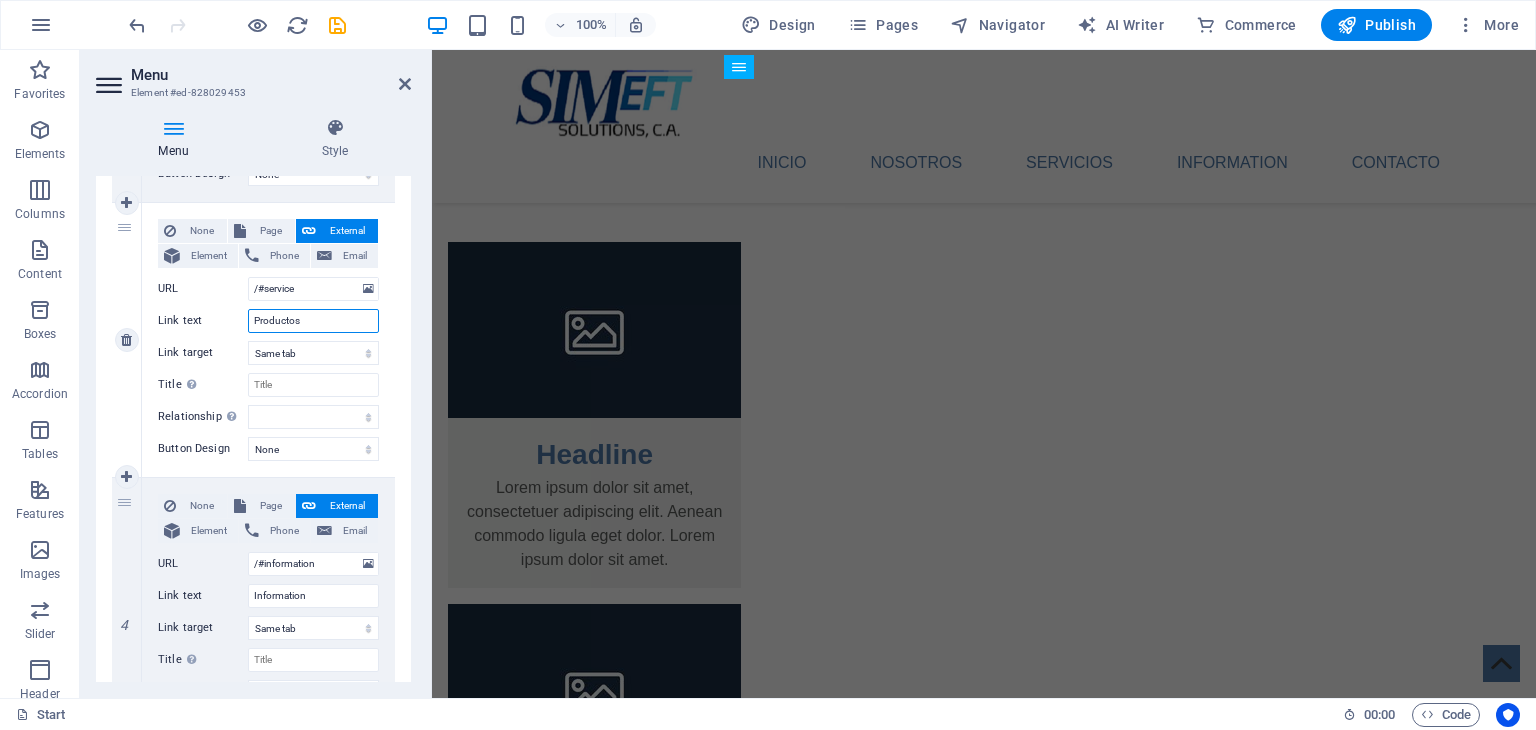 select 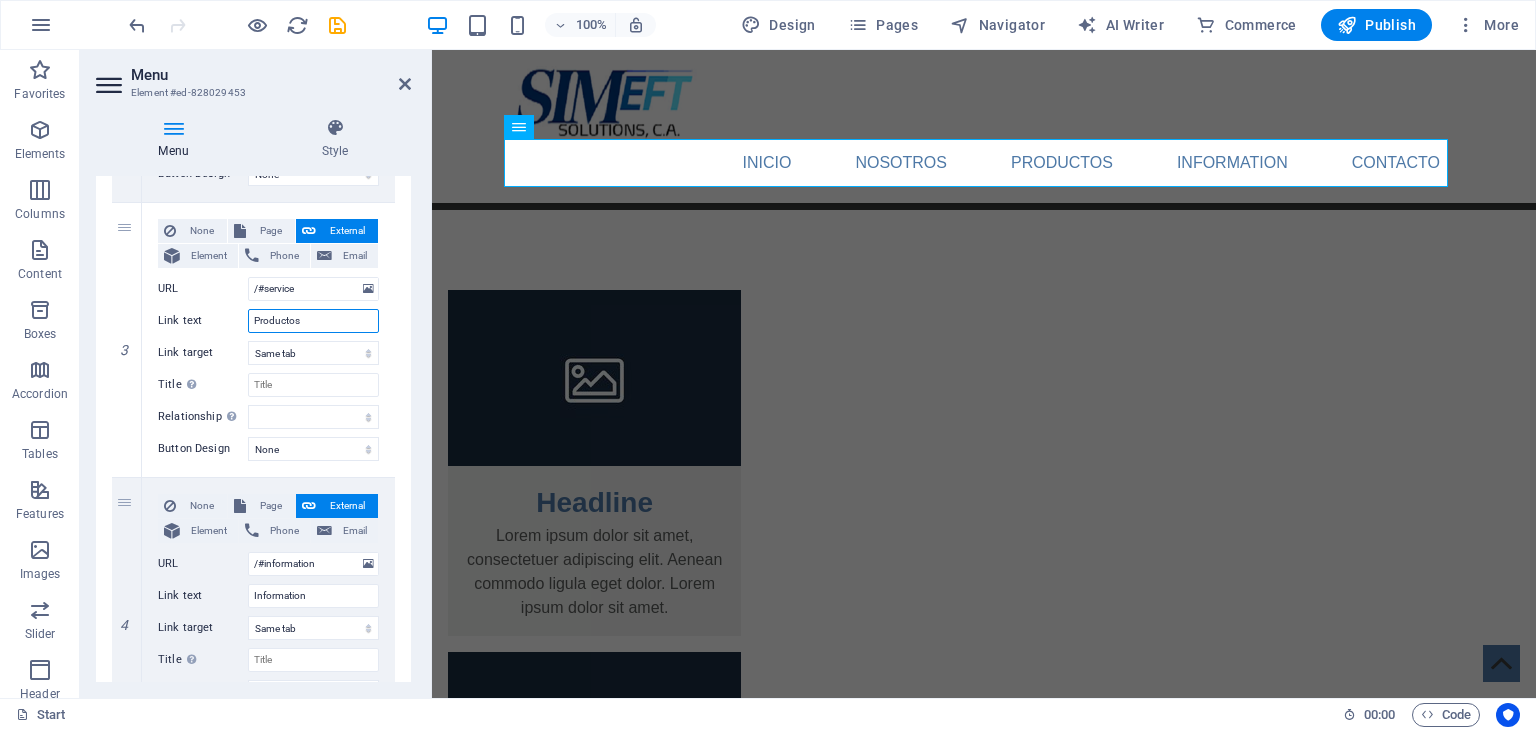 type on "Productos" 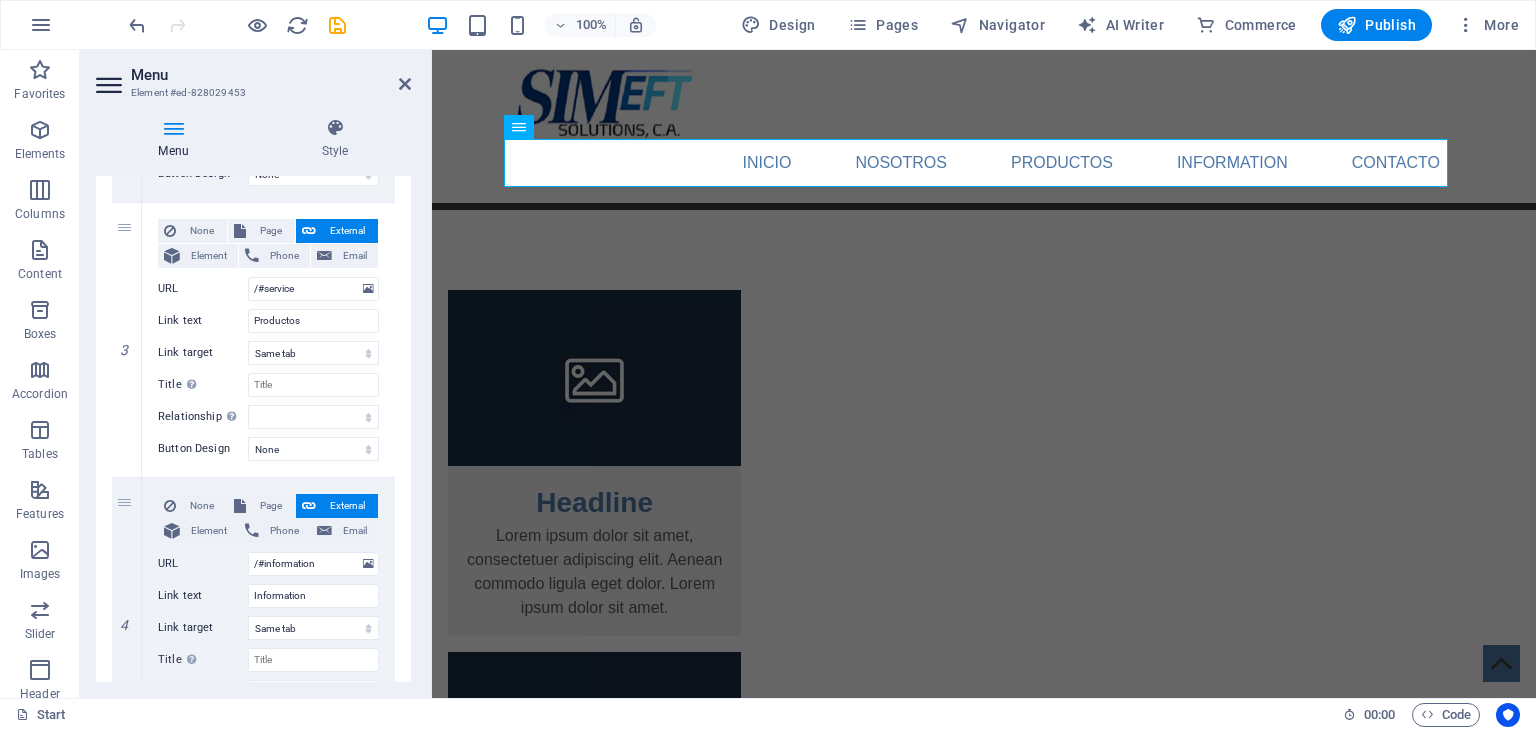 click on "Menu Style Menu Auto Custom Create custom menu items for this menu. Recommended for one-page websites. Manage pages Menu items 1 None Page External Element [PHONE] [EMAIL] Page Start Subpage Legal Notice Privacy Element #ed-828029471
URL [PHONE] [EMAIL] Link text Inicio Link target New tab Same tab Overlay Title Additional link description, should not be the same as the link text. The title is most often shown as a tooltip text when the mouse moves over the element. Leave empty if uncertain. Relationship Sets the  relationship of this link to the link target . For example, the value "nofollow" instructs search engines not to follow the link. Can be left empty. alternate author bookmark external help license next nofollow noreferrer noopener prev search tag Button Design None Default Primary Secondary 2 None Page External Element [PHONE] [EMAIL] Page Start Subpage Legal Notice Privacy Element
URL /#about [PHONE] [EMAIL] Link text Nosotros Link target New tab Same tab Overlay tag" at bounding box center [253, 400] 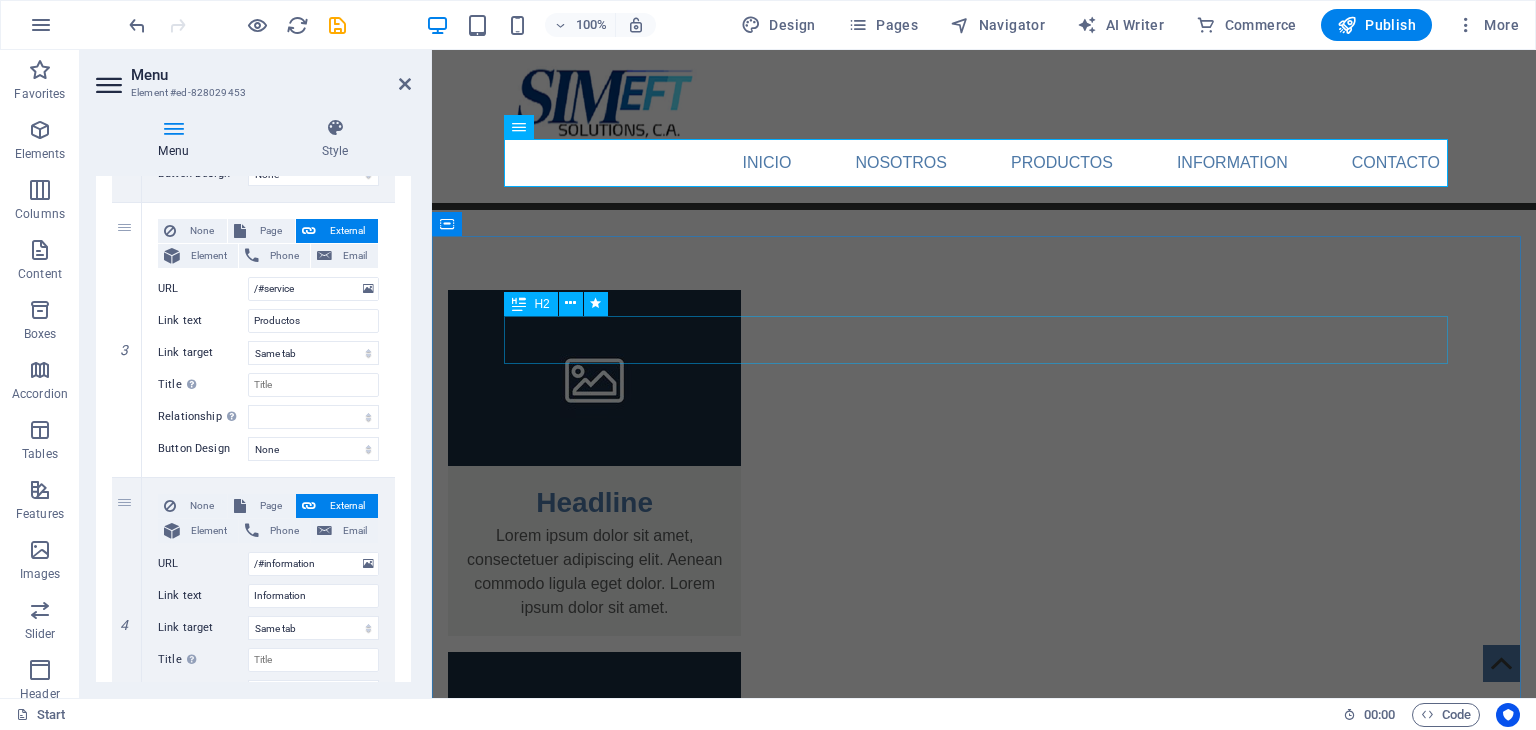 click on "Service" at bounding box center (984, 3247) 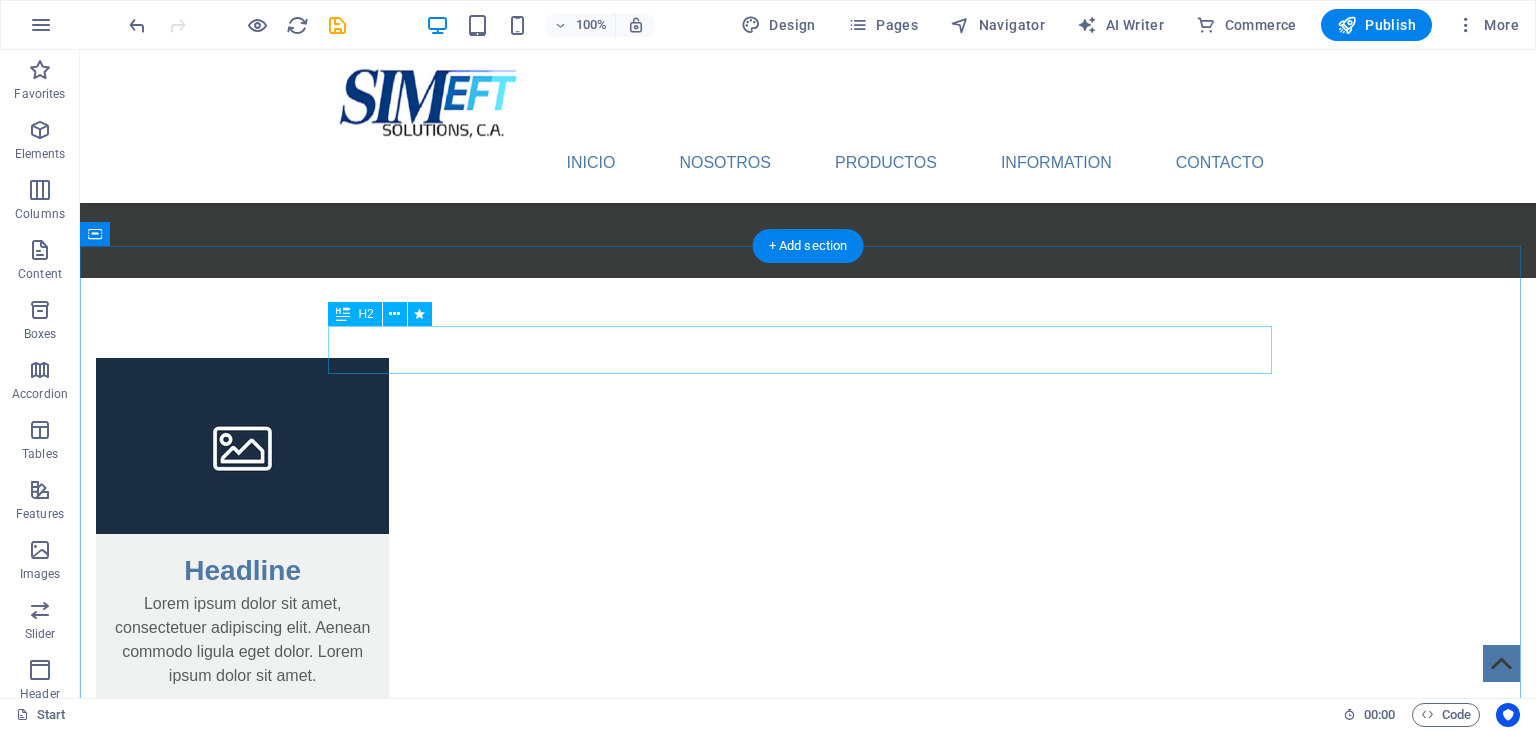 scroll, scrollTop: 2200, scrollLeft: 0, axis: vertical 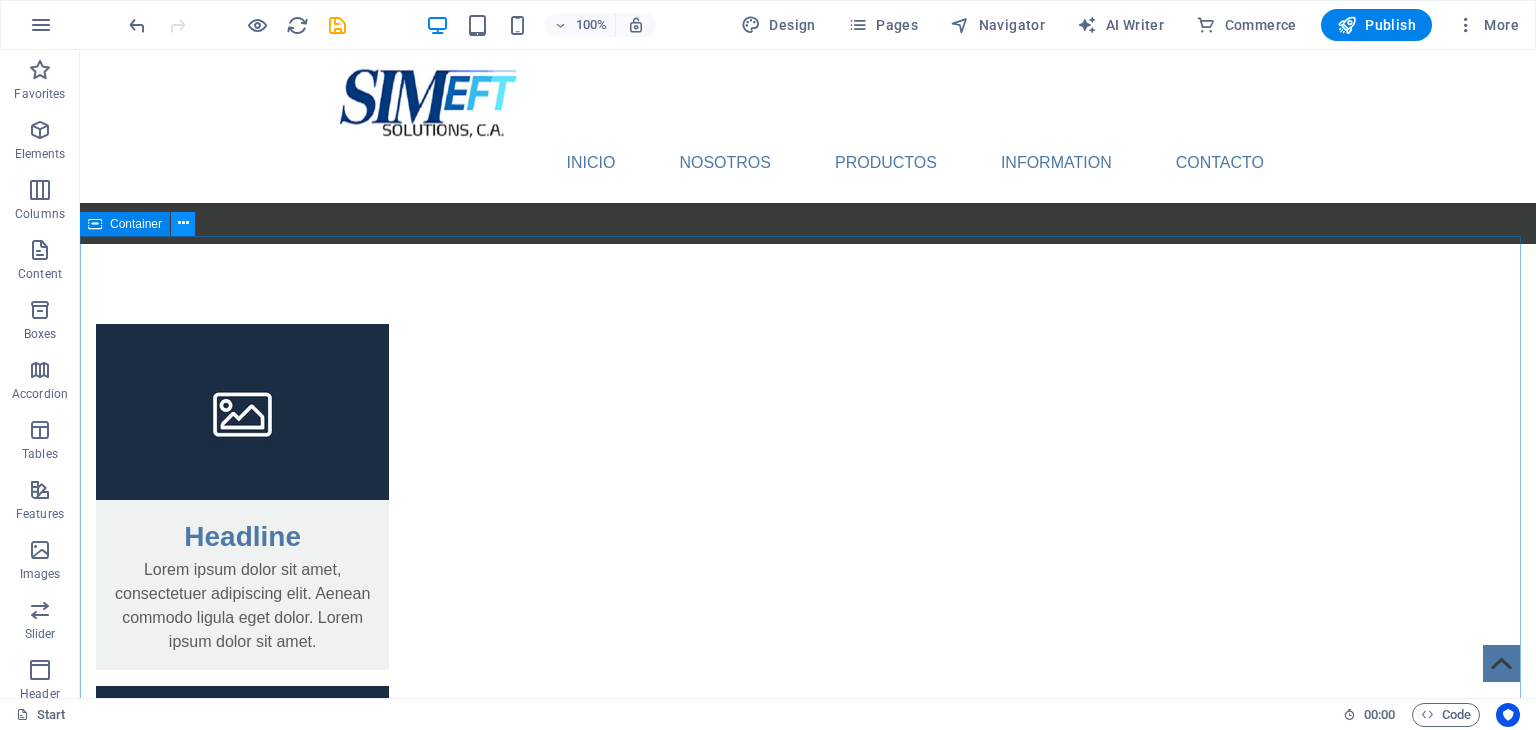 click at bounding box center (183, 223) 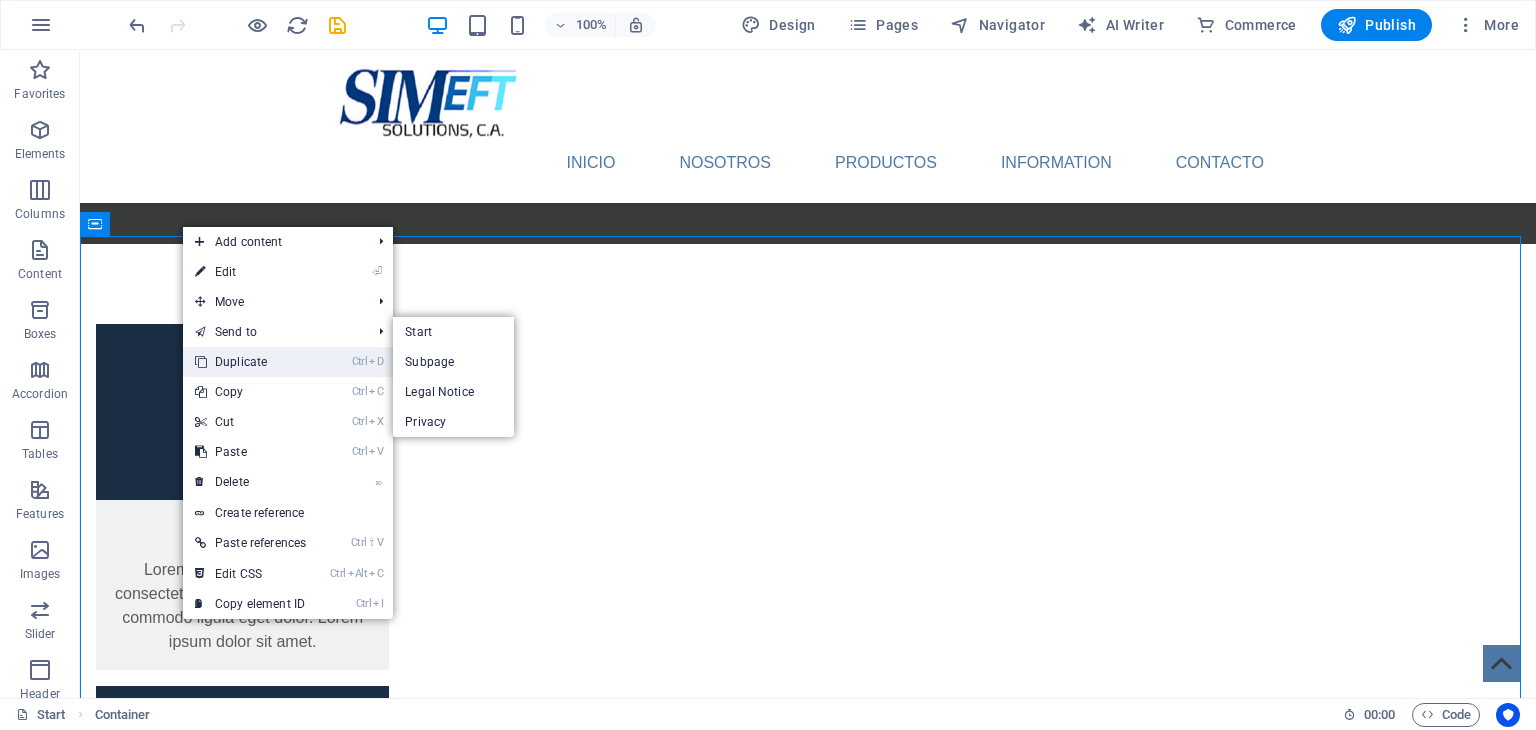 click on "Ctrl D  Duplicate" at bounding box center (250, 362) 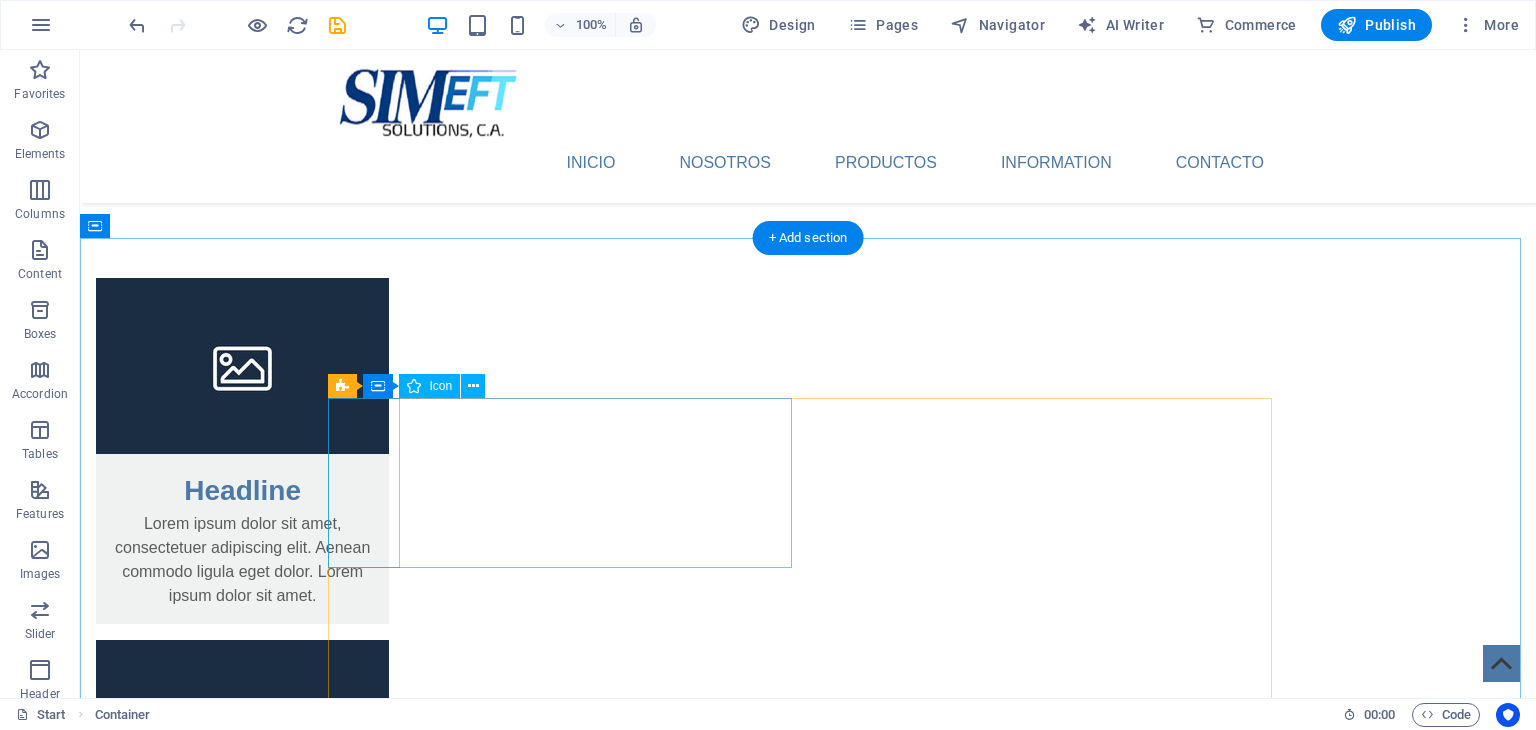 scroll, scrollTop: 2156, scrollLeft: 0, axis: vertical 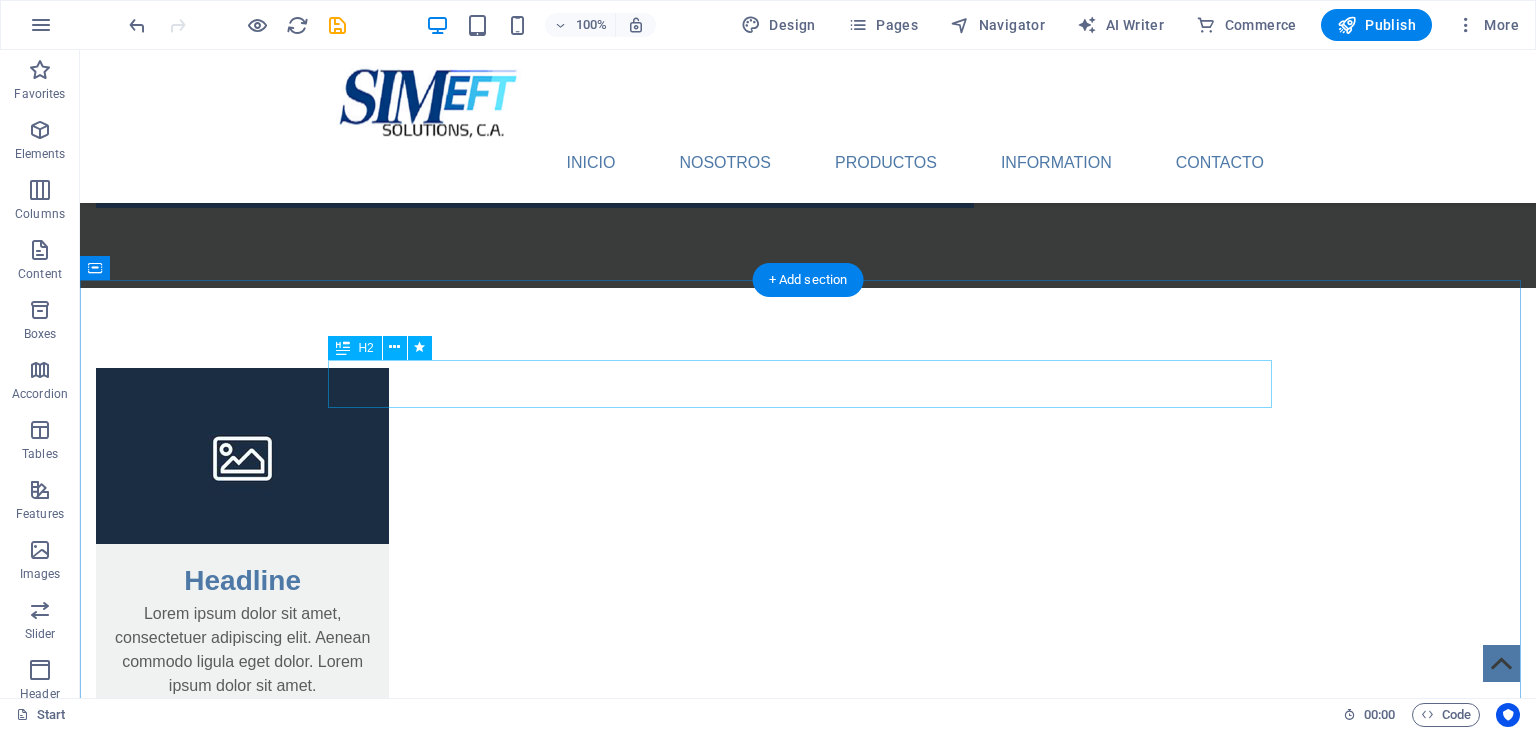 click on "Service" at bounding box center [808, 3325] 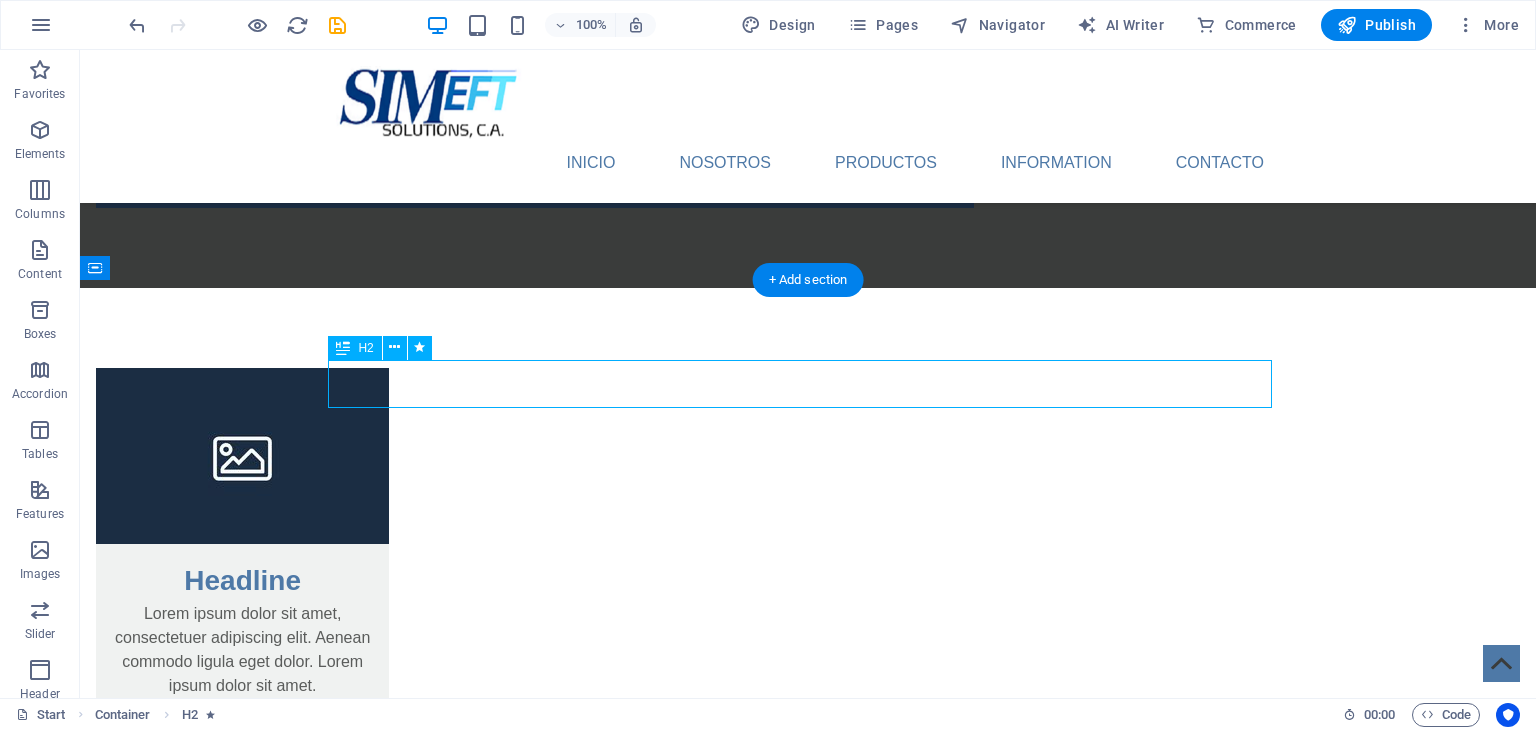 click on "Service" at bounding box center [808, 3325] 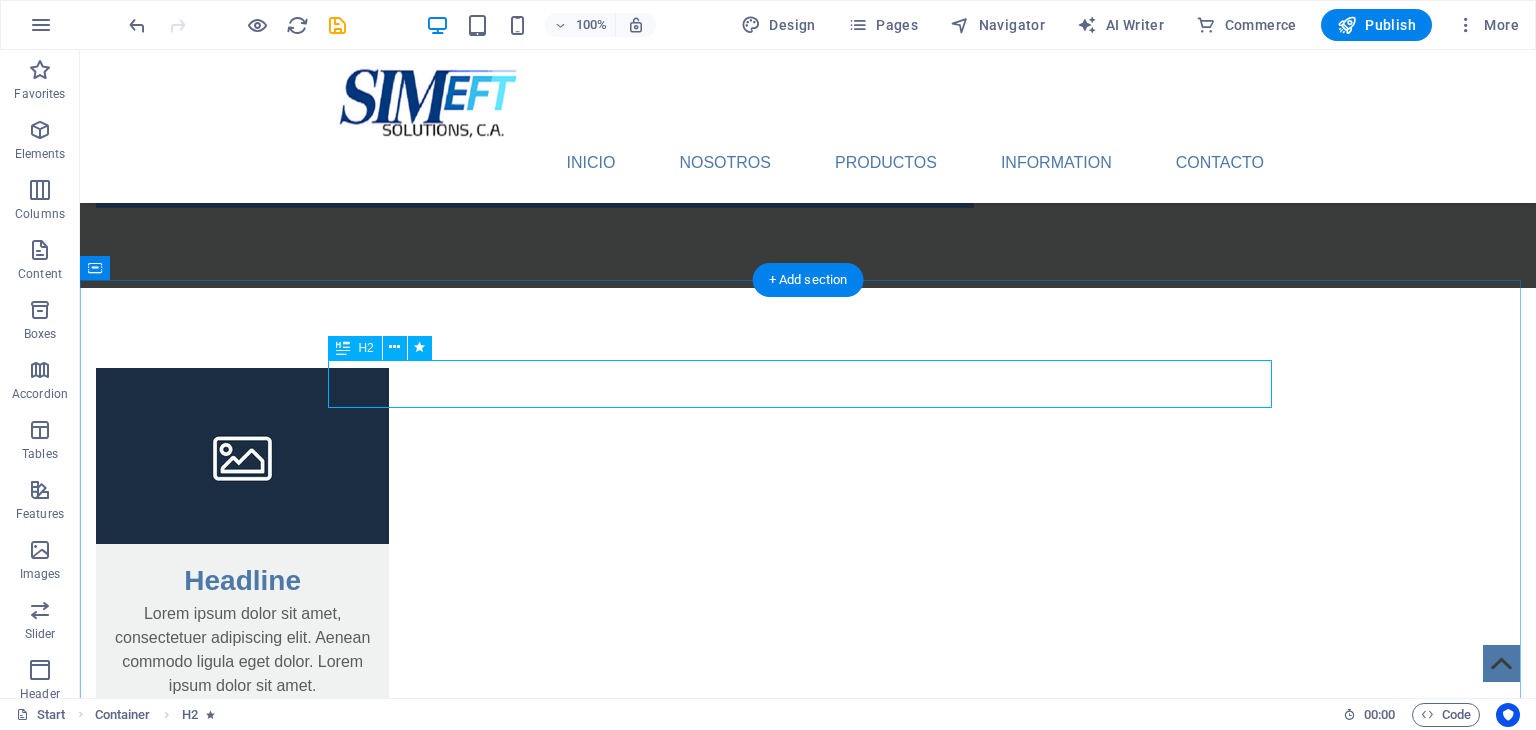 click on "Service" at bounding box center [808, 3325] 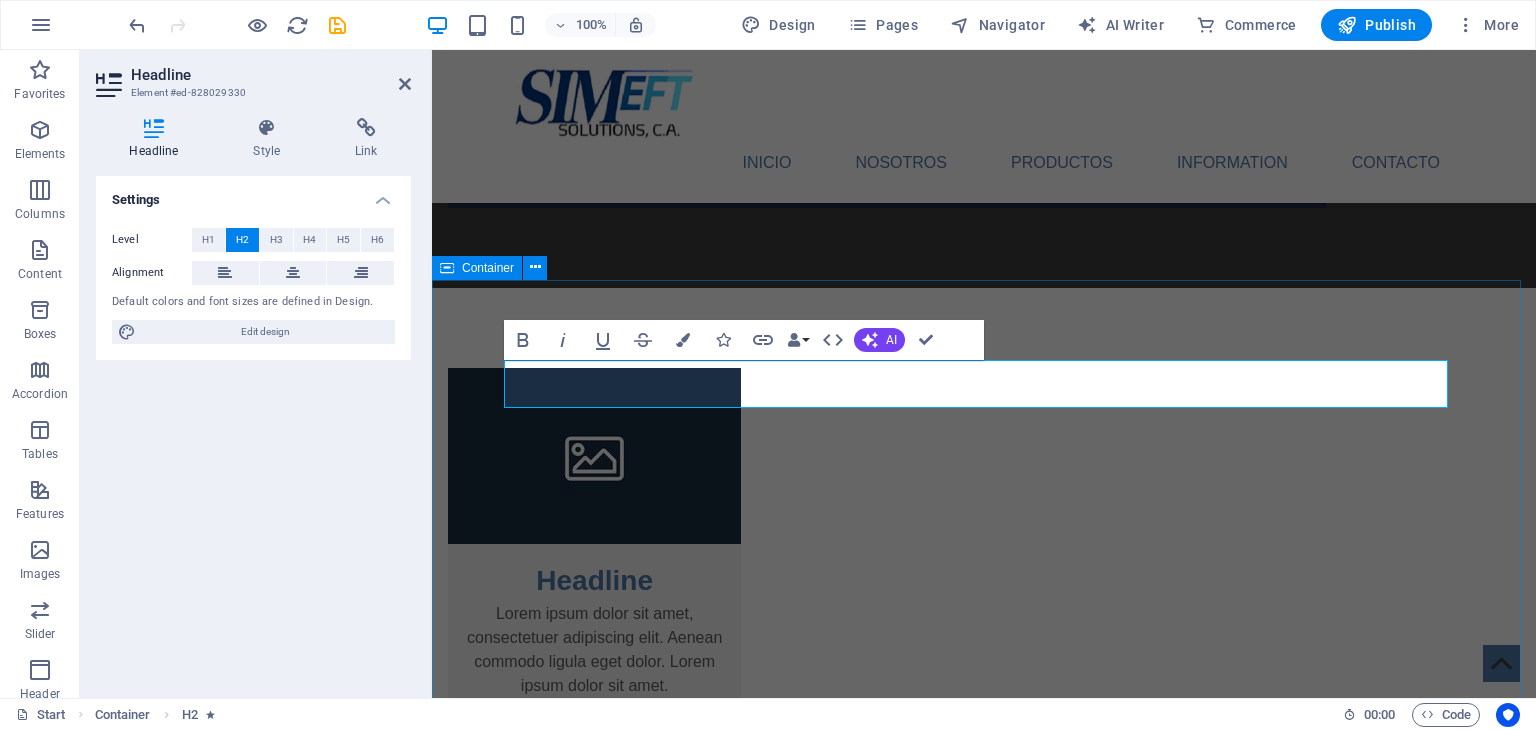 type 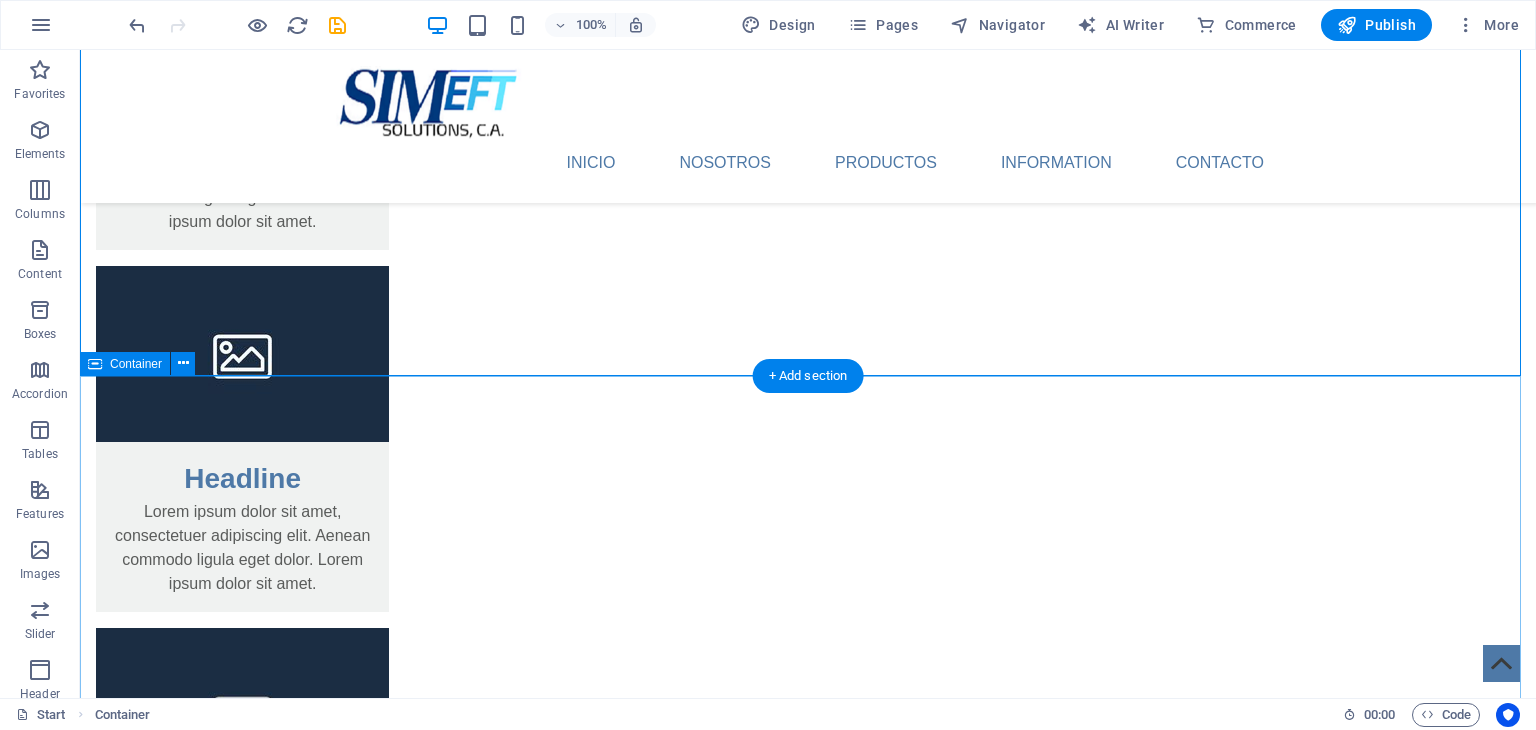 scroll, scrollTop: 2656, scrollLeft: 0, axis: vertical 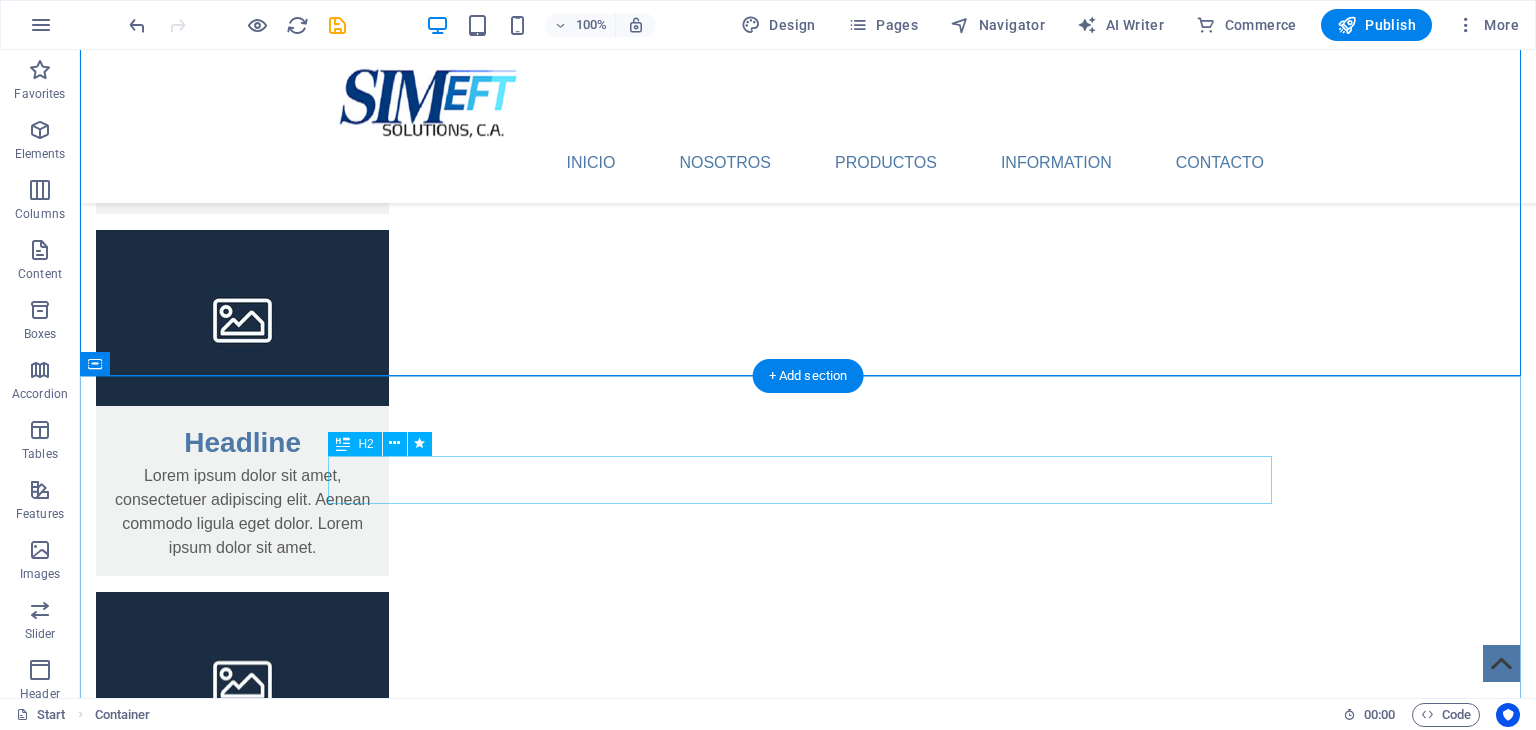 click on "Service" at bounding box center (808, 3961) 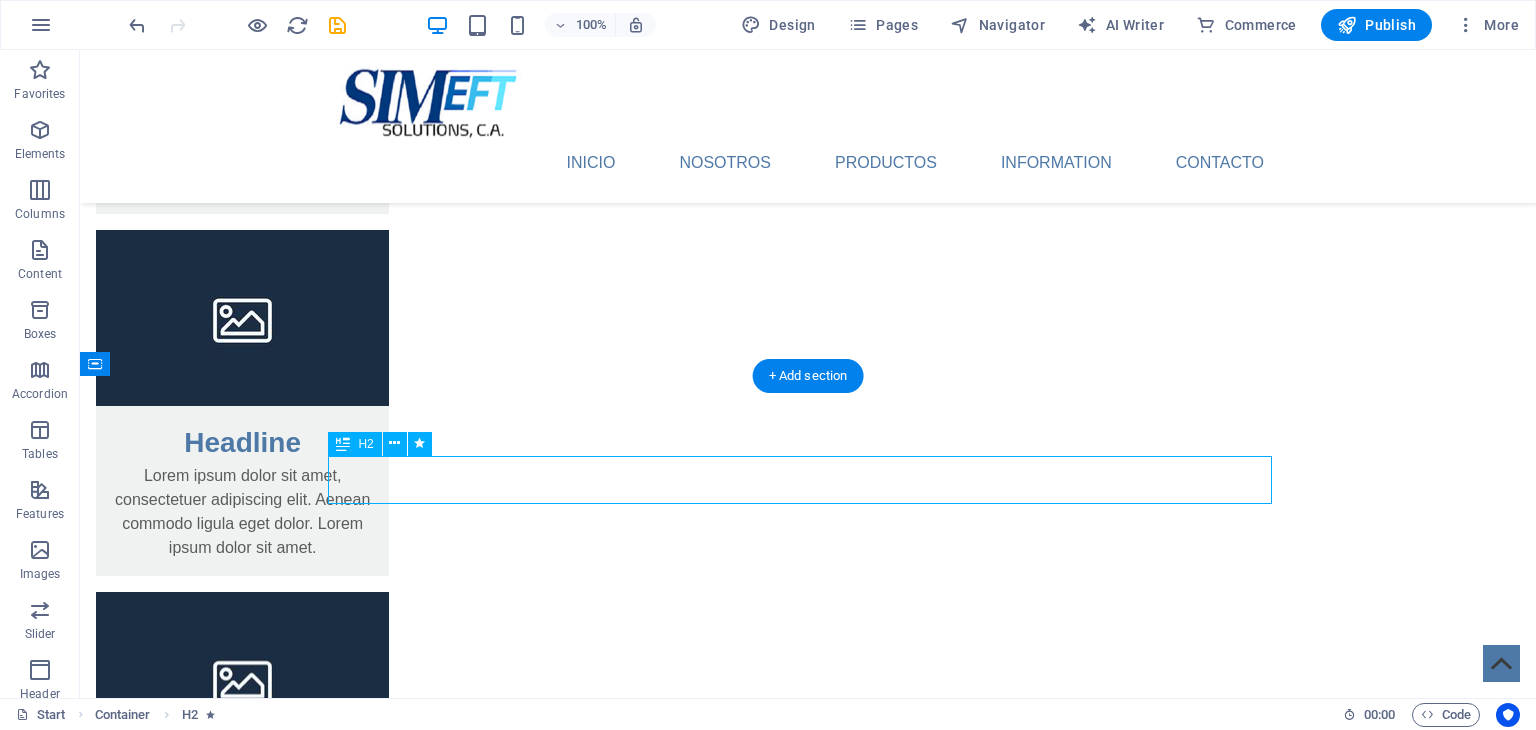 click on "Service" at bounding box center (808, 3961) 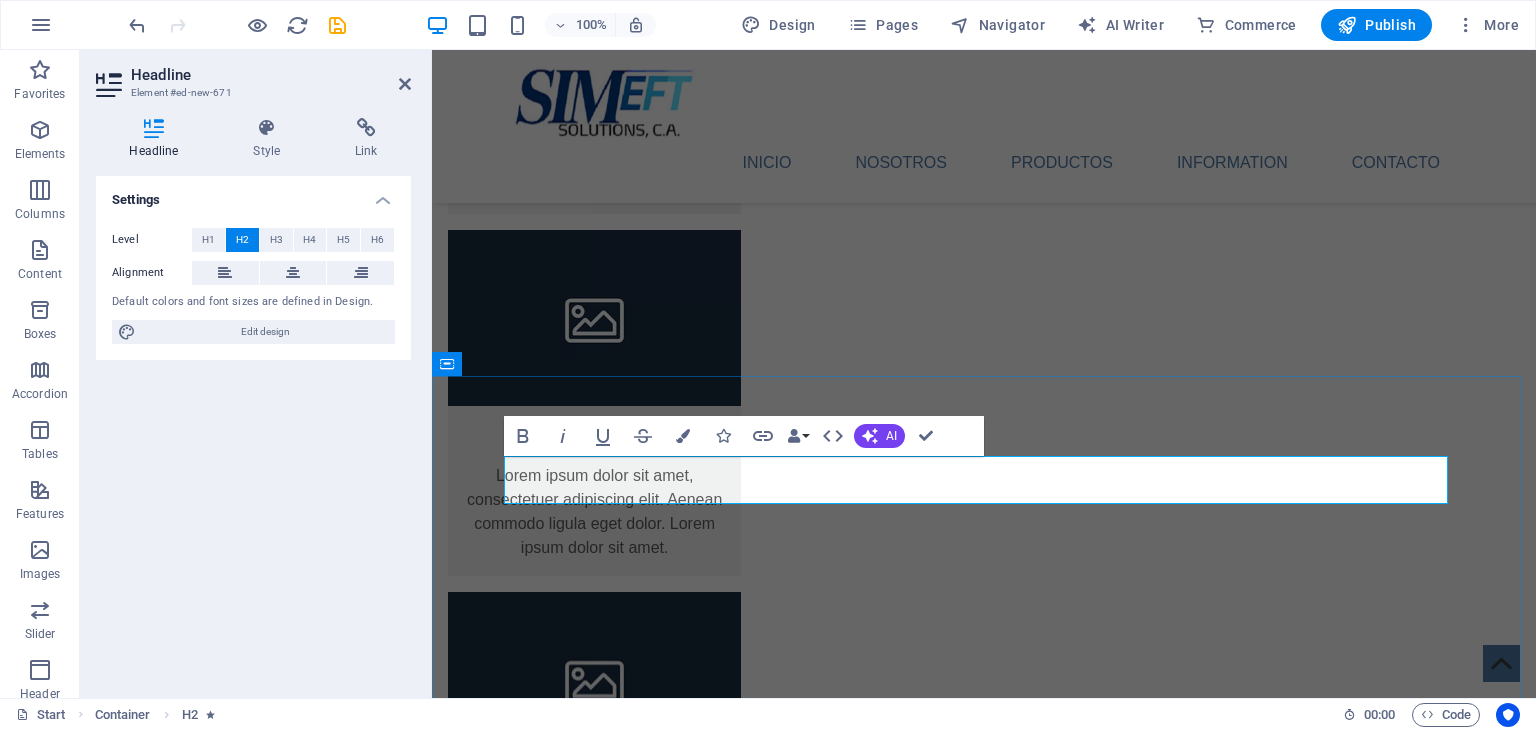 type 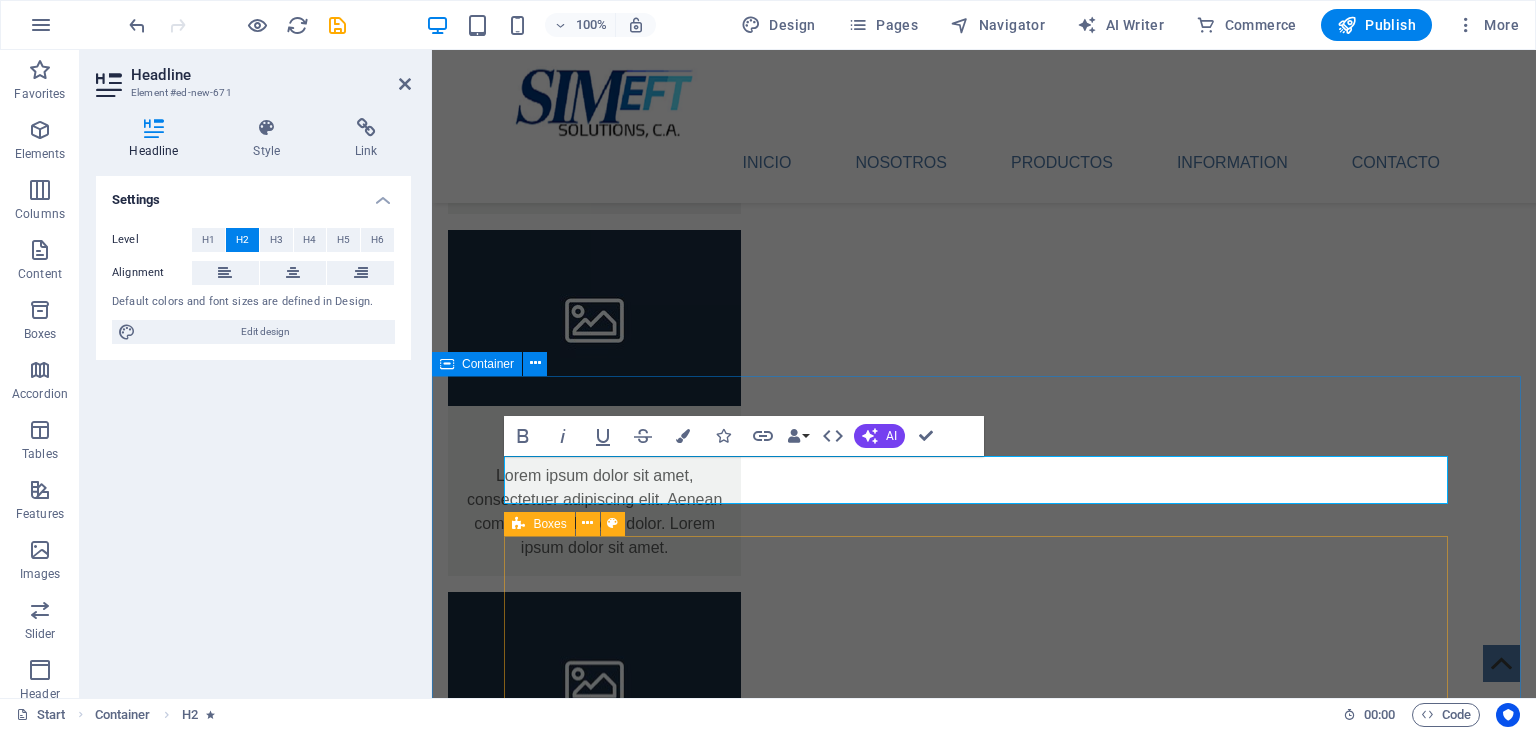 click on "Servicios Headline Lorem ipsum dolor sit amet, consectetuer adipiscing elit. Aenean commodo ligula eget dolor. Lorem ipsum dolor sit amet, consectetuer adipiscing elit leget dolor. Headline Lorem ipsum dolor sit amet, consectetuer adipiscing elit. Aenean commodo ligula eget dolor. Lorem ipsum dolor sit amet, consectetuer adipiscing elit leget dolor. Headline Lorem ipsum dolor sit amet, consectetuer adipiscing elit. Aenean commodo ligula eget dolor. Lorem ipsum dolor sit amet, consectetuer adipiscing elit leget dolor. Headline Lorem ipsum dolor sit amet, consectetuer adipiscing elit. Aenean commodo ligula eget dolor. Lorem ipsum dolor sit amet, consectetuer adipiscing elit leget dolor." at bounding box center (984, 4425) 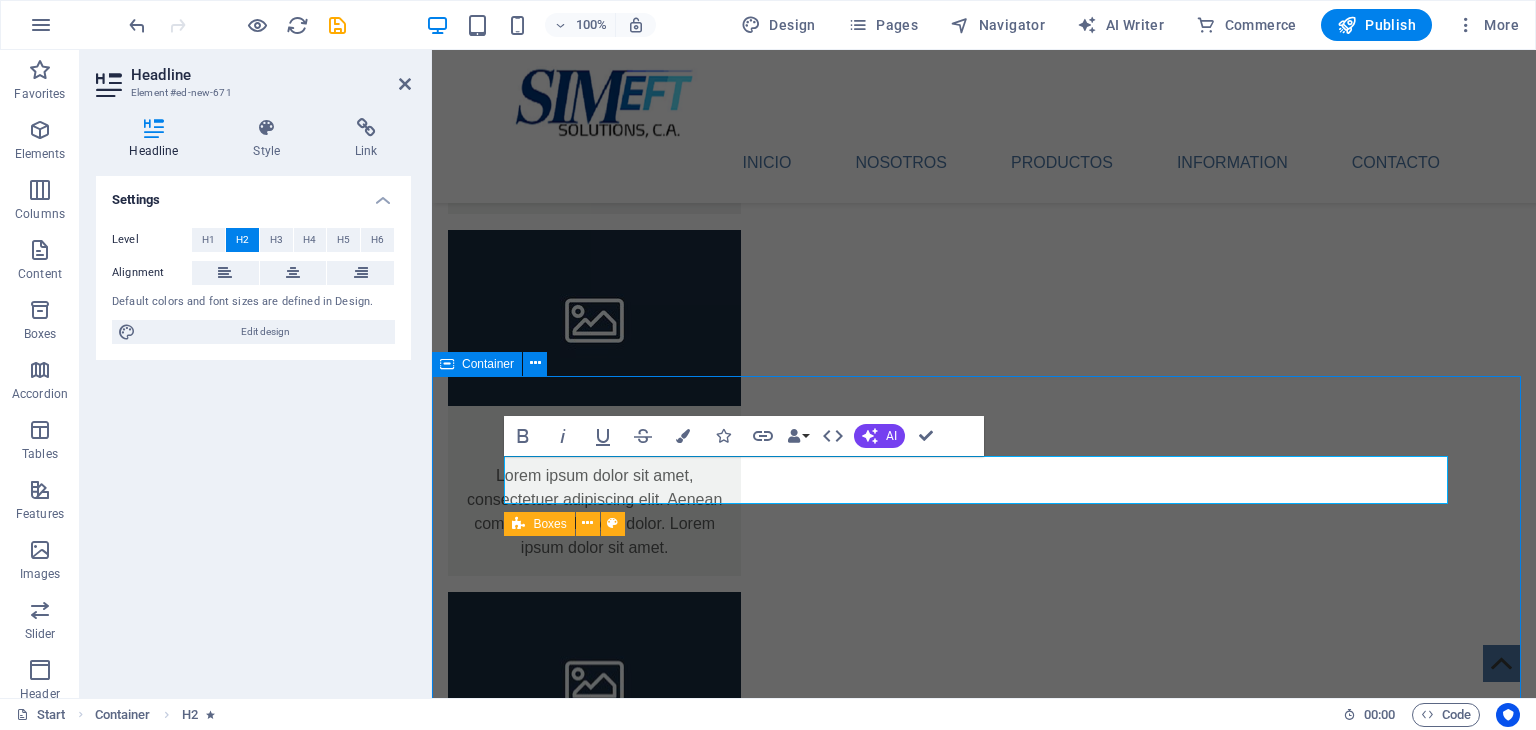 click on "Servicios Headline Lorem ipsum dolor sit amet, consectetuer adipiscing elit. Aenean commodo ligula eget dolor. Lorem ipsum dolor sit amet, consectetuer adipiscing elit leget dolor. Headline Lorem ipsum dolor sit amet, consectetuer adipiscing elit. Aenean commodo ligula eget dolor. Lorem ipsum dolor sit amet, consectetuer adipiscing elit leget dolor. Headline Lorem ipsum dolor sit amet, consectetuer adipiscing elit. Aenean commodo ligula eget dolor. Lorem ipsum dolor sit amet, consectetuer adipiscing elit leget dolor. Headline Lorem ipsum dolor sit amet, consectetuer adipiscing elit. Aenean commodo ligula eget dolor. Lorem ipsum dolor sit amet, consectetuer adipiscing elit leget dolor." at bounding box center (984, 4425) 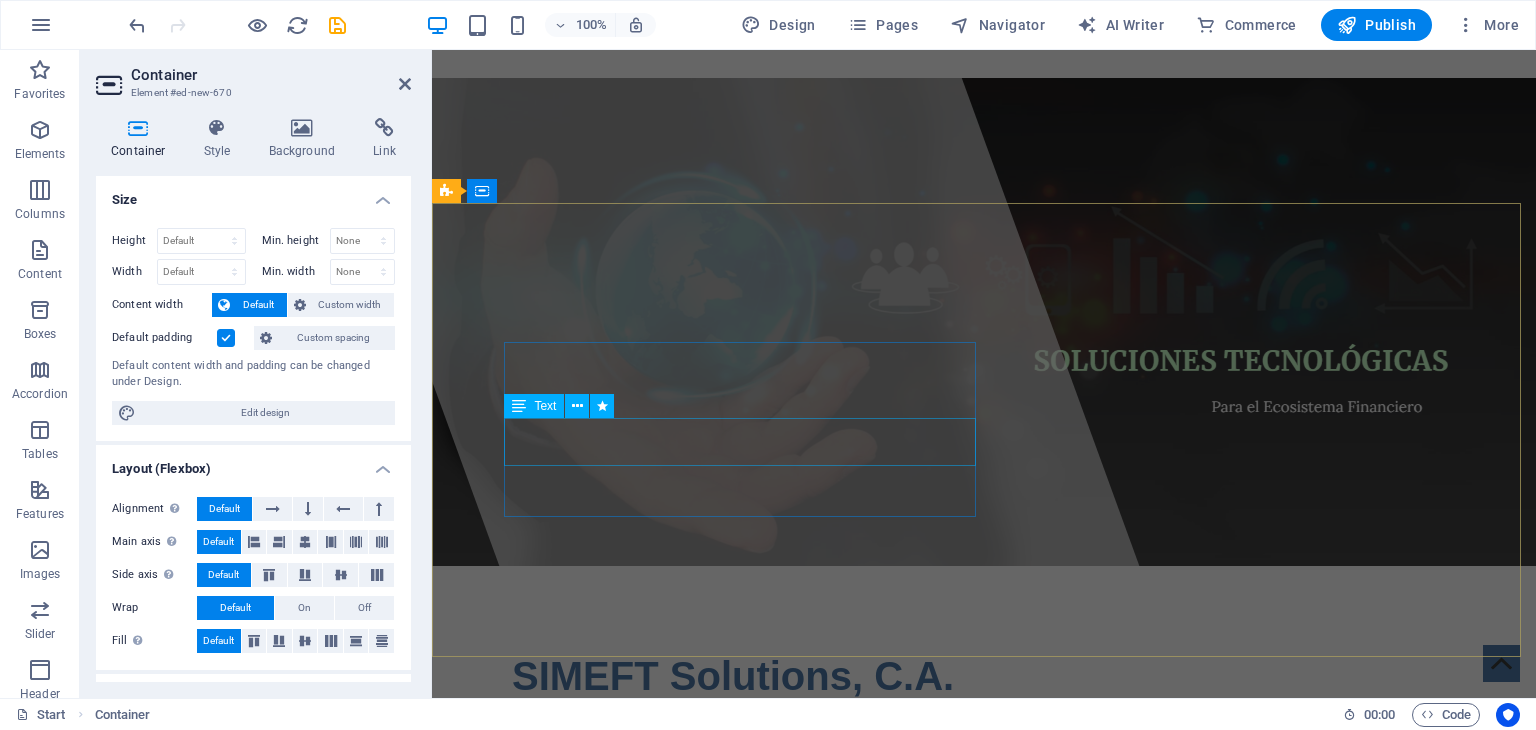 scroll, scrollTop: 0, scrollLeft: 0, axis: both 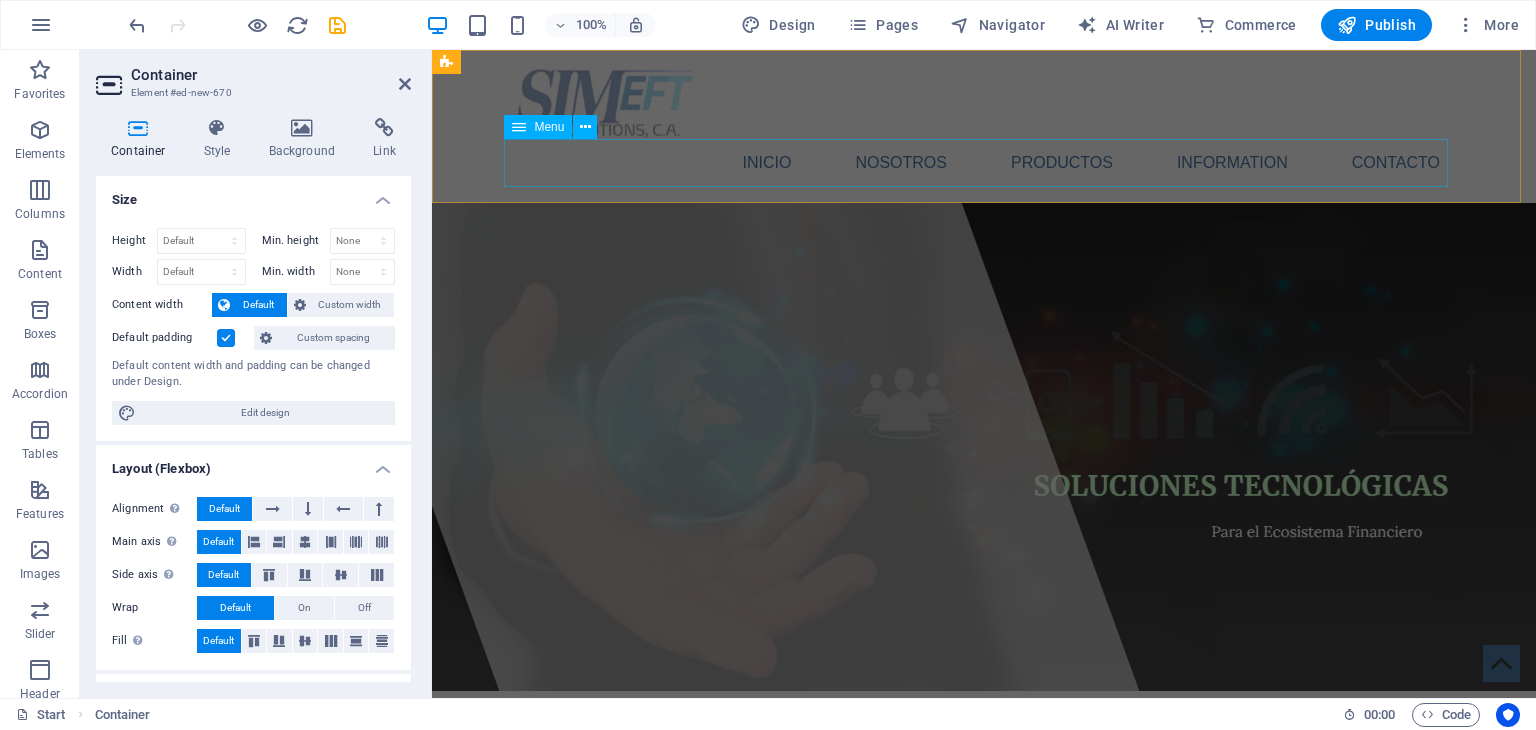 click on "Inicio Nosotros Productos Information Contacto" at bounding box center (984, 163) 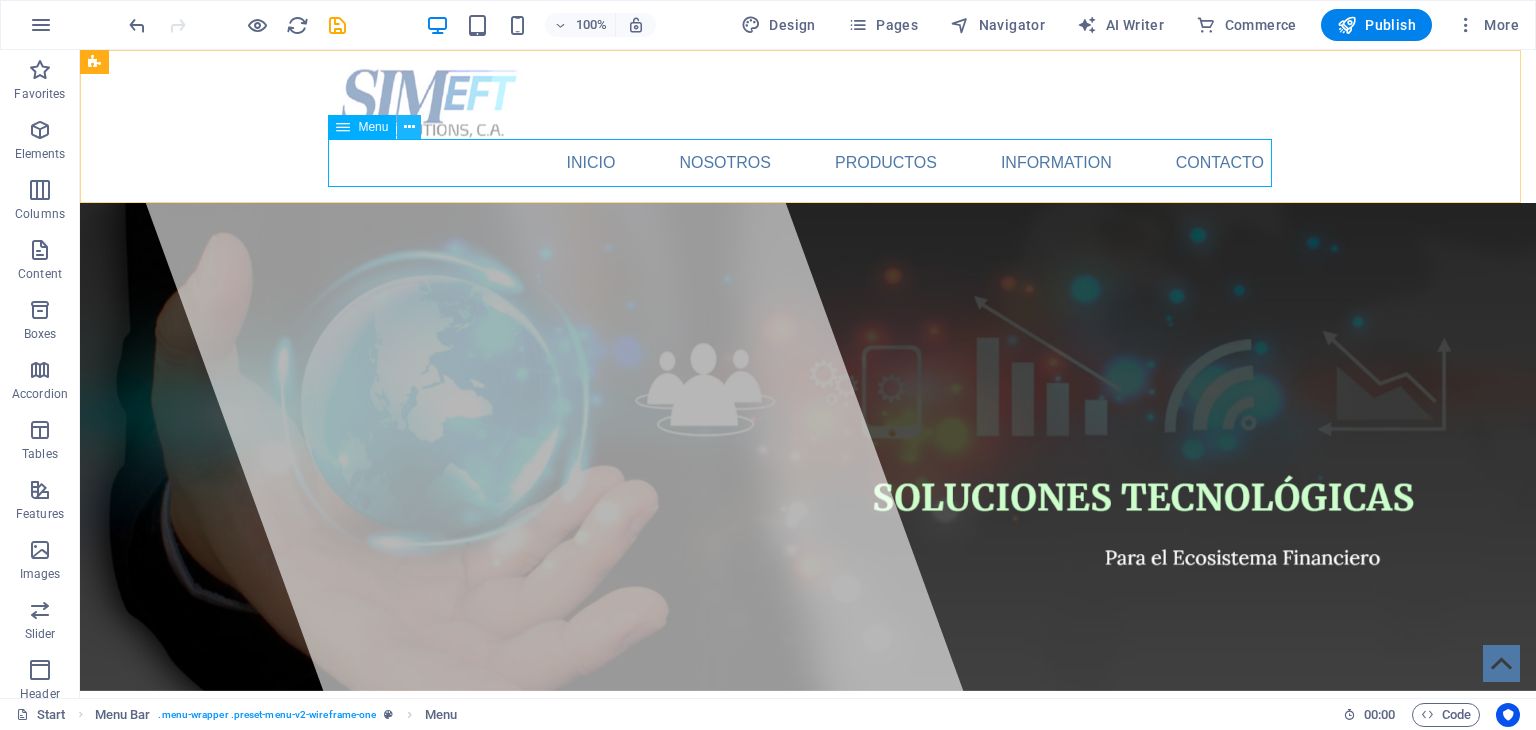 click at bounding box center [409, 127] 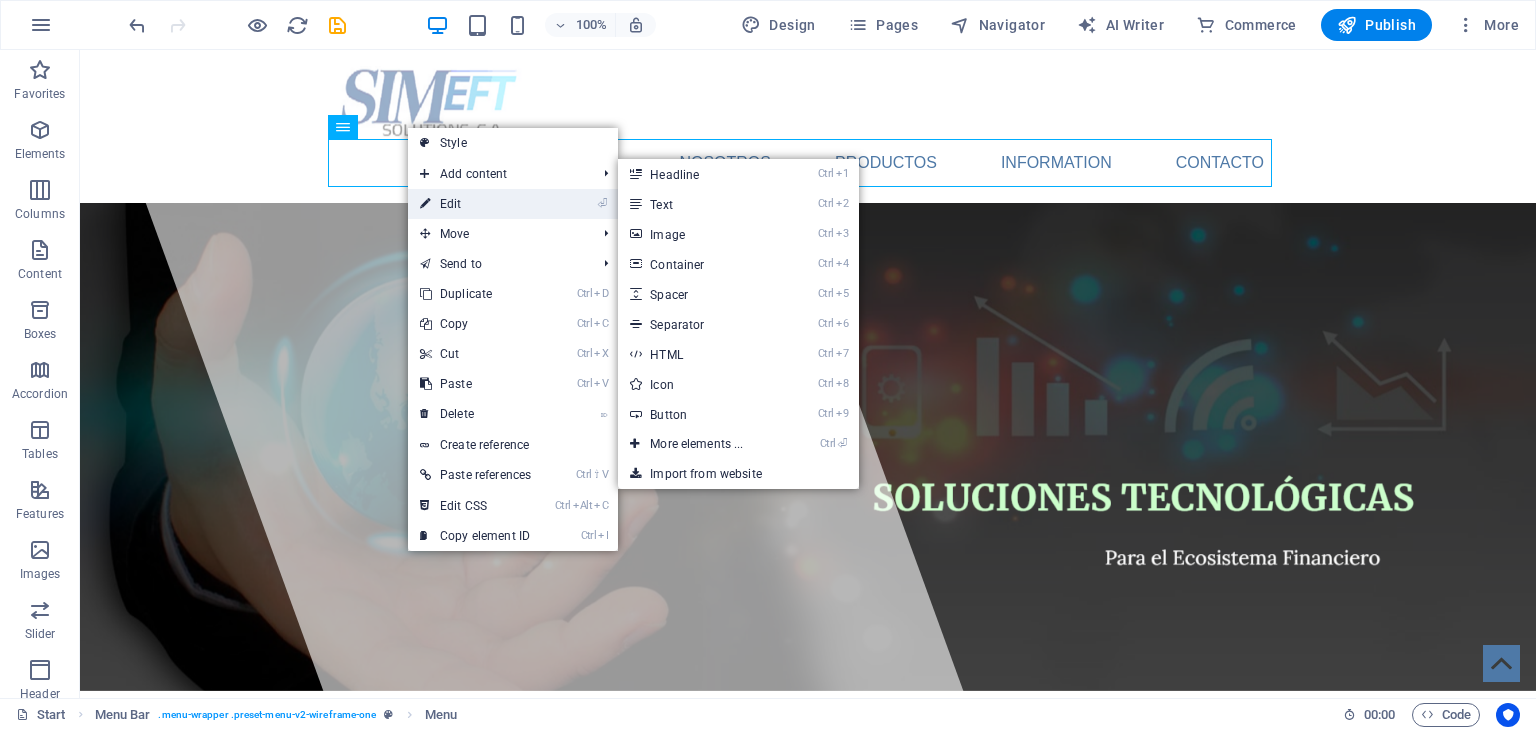 click on "⏎  Edit" at bounding box center (475, 204) 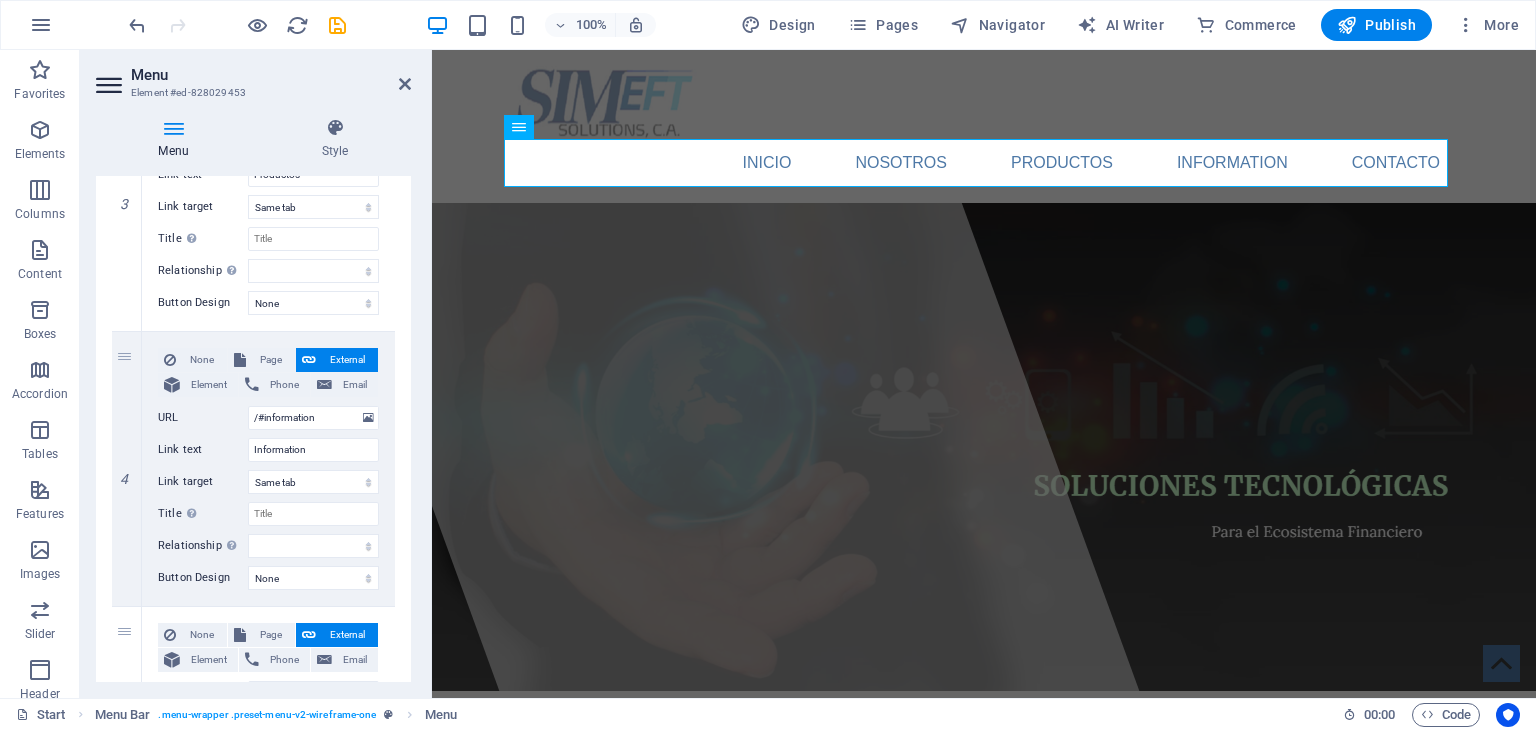 scroll, scrollTop: 800, scrollLeft: 0, axis: vertical 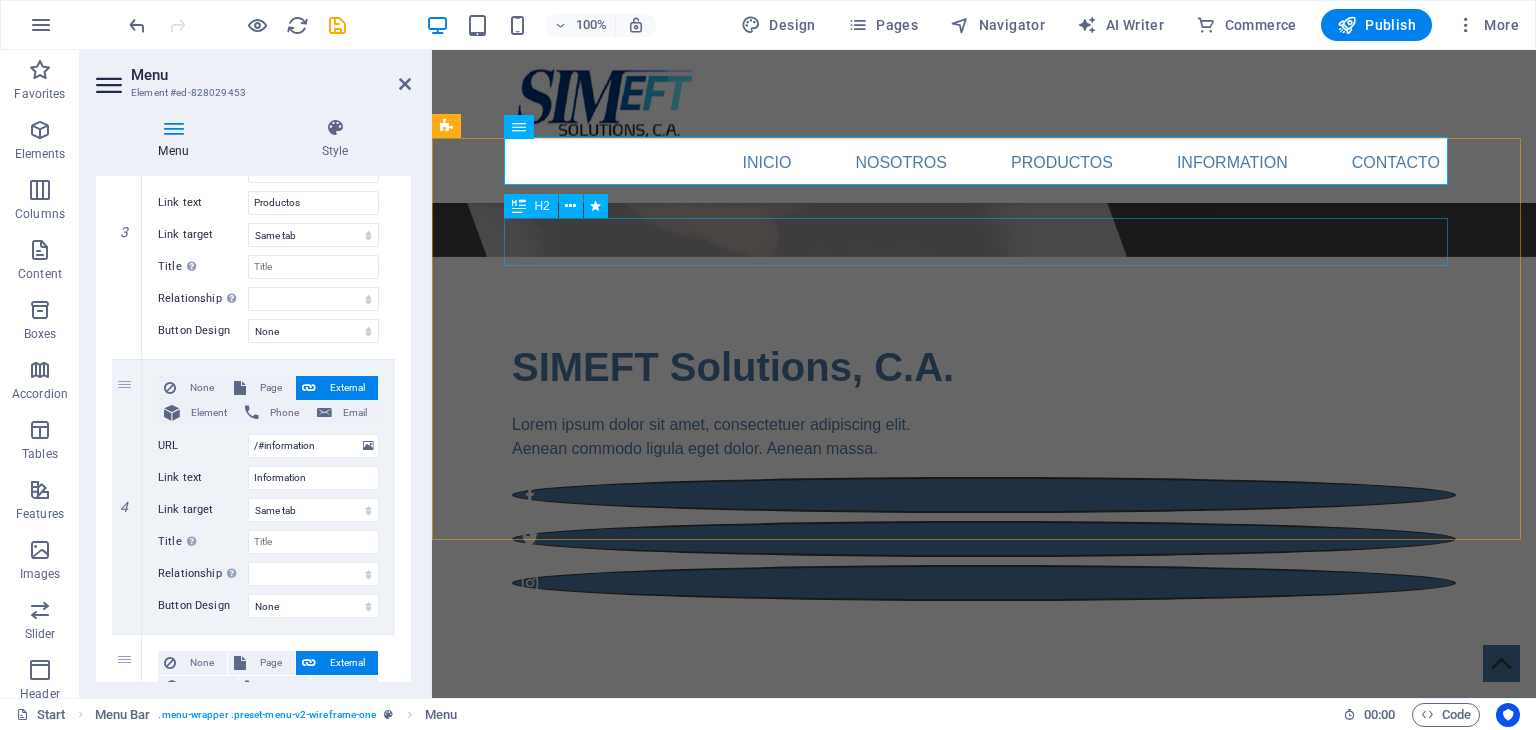 click on "About" at bounding box center [984, 785] 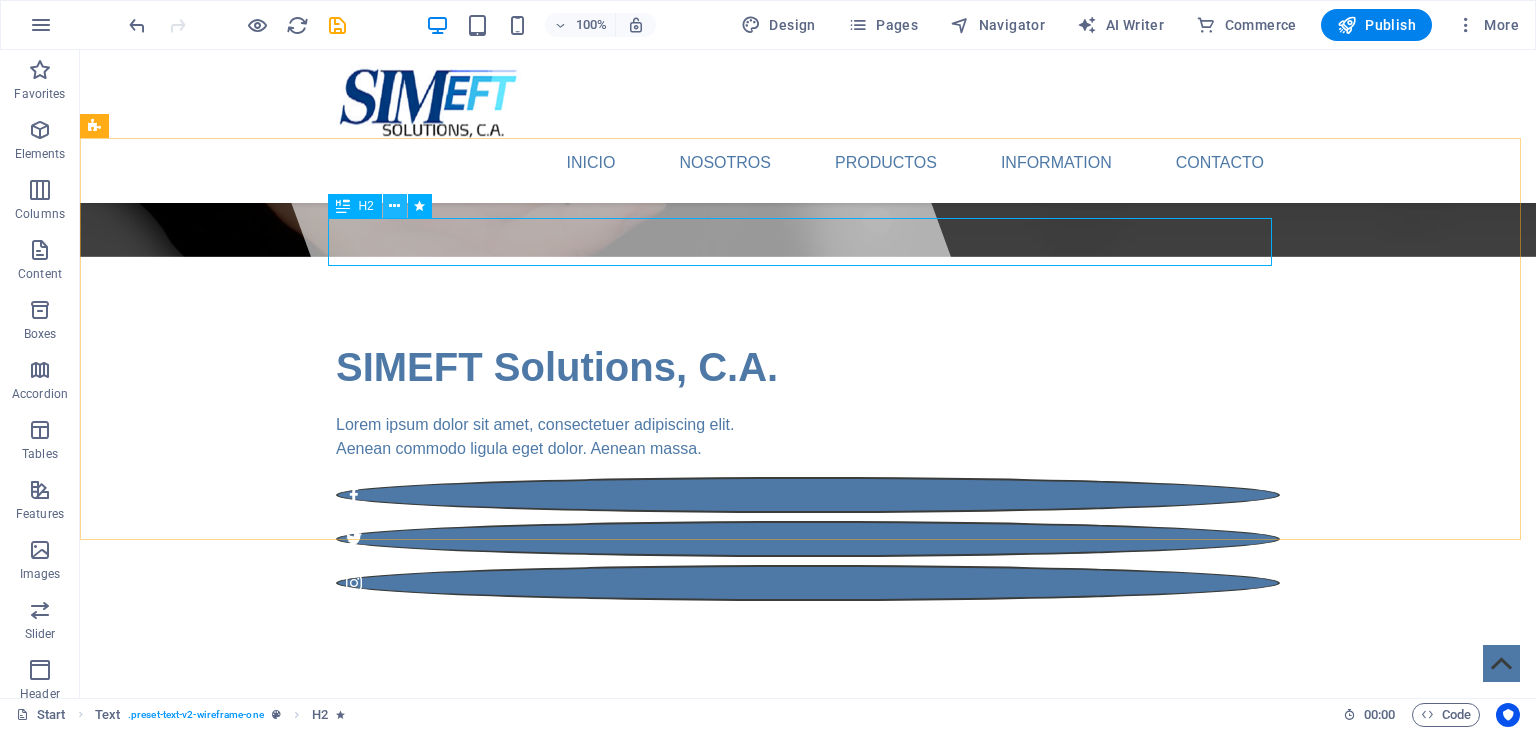 click at bounding box center (394, 206) 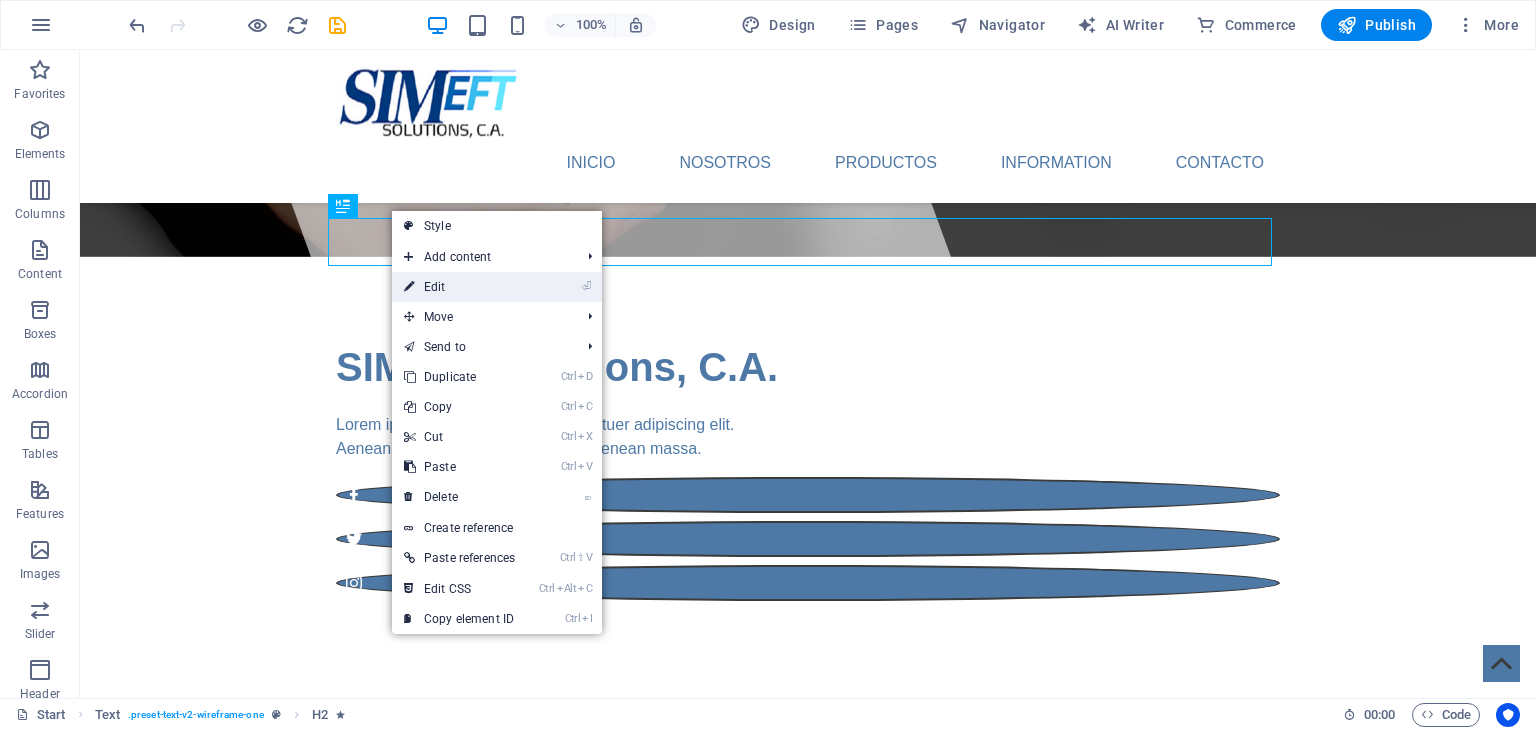 click on "⏎  Edit" at bounding box center [459, 287] 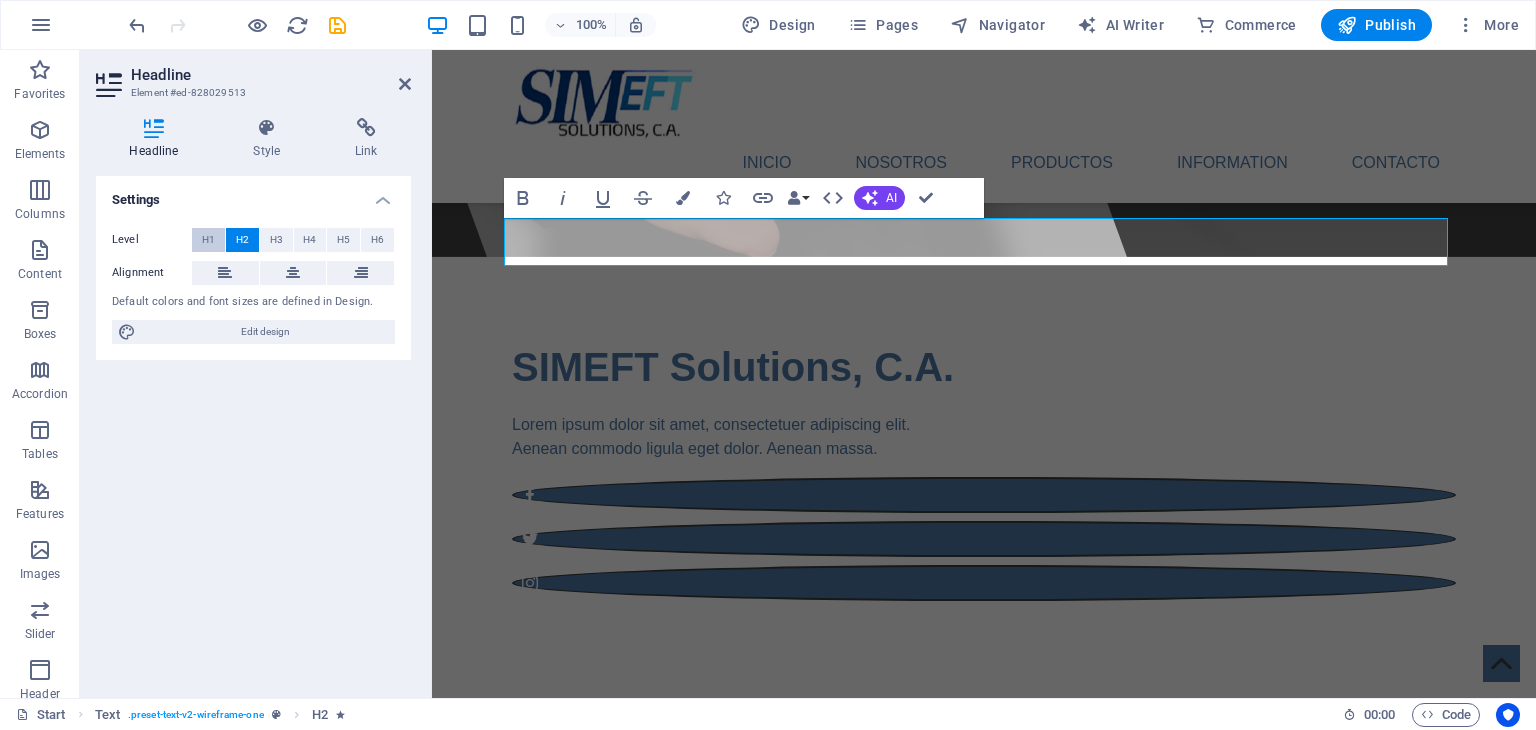 click on "H1" at bounding box center [208, 240] 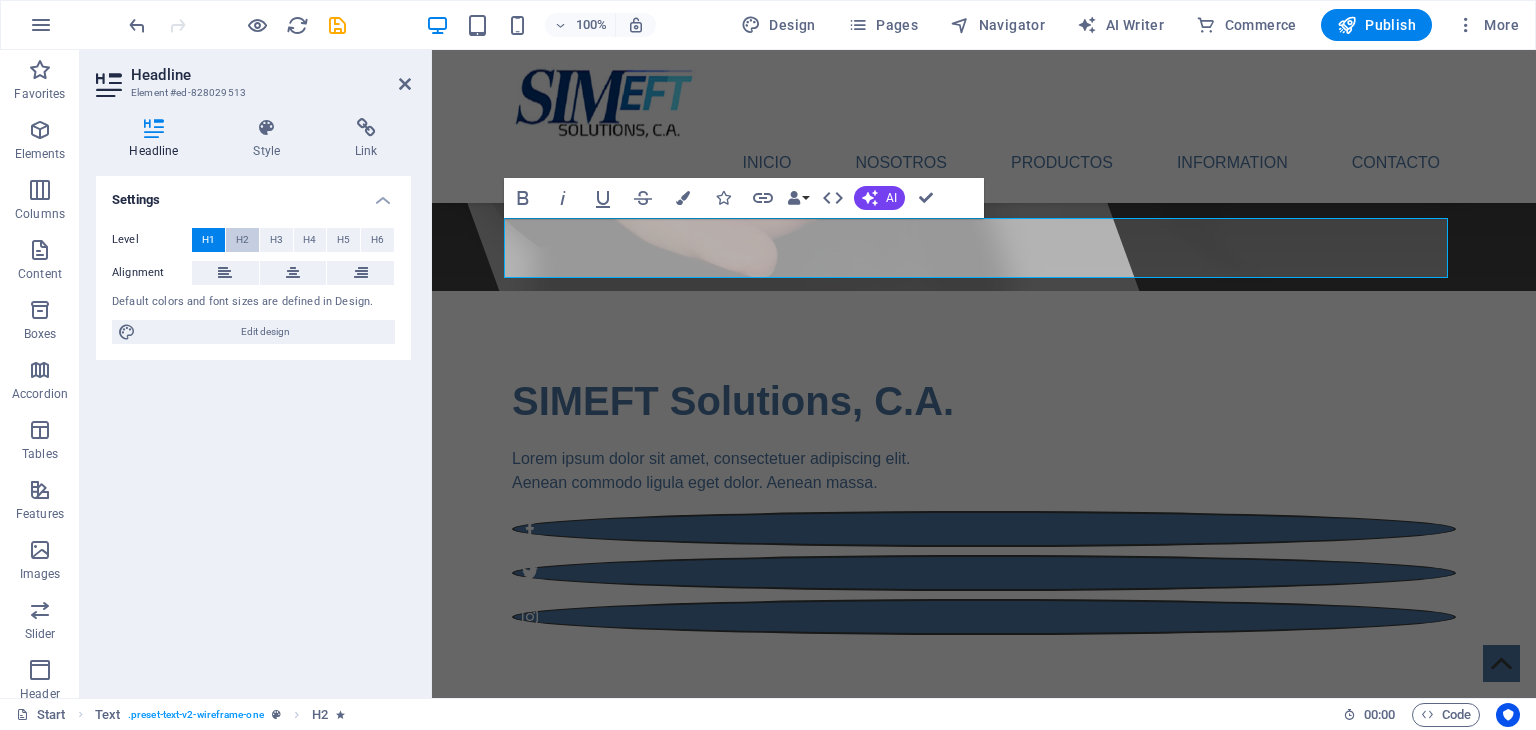 click on "H2" at bounding box center (242, 240) 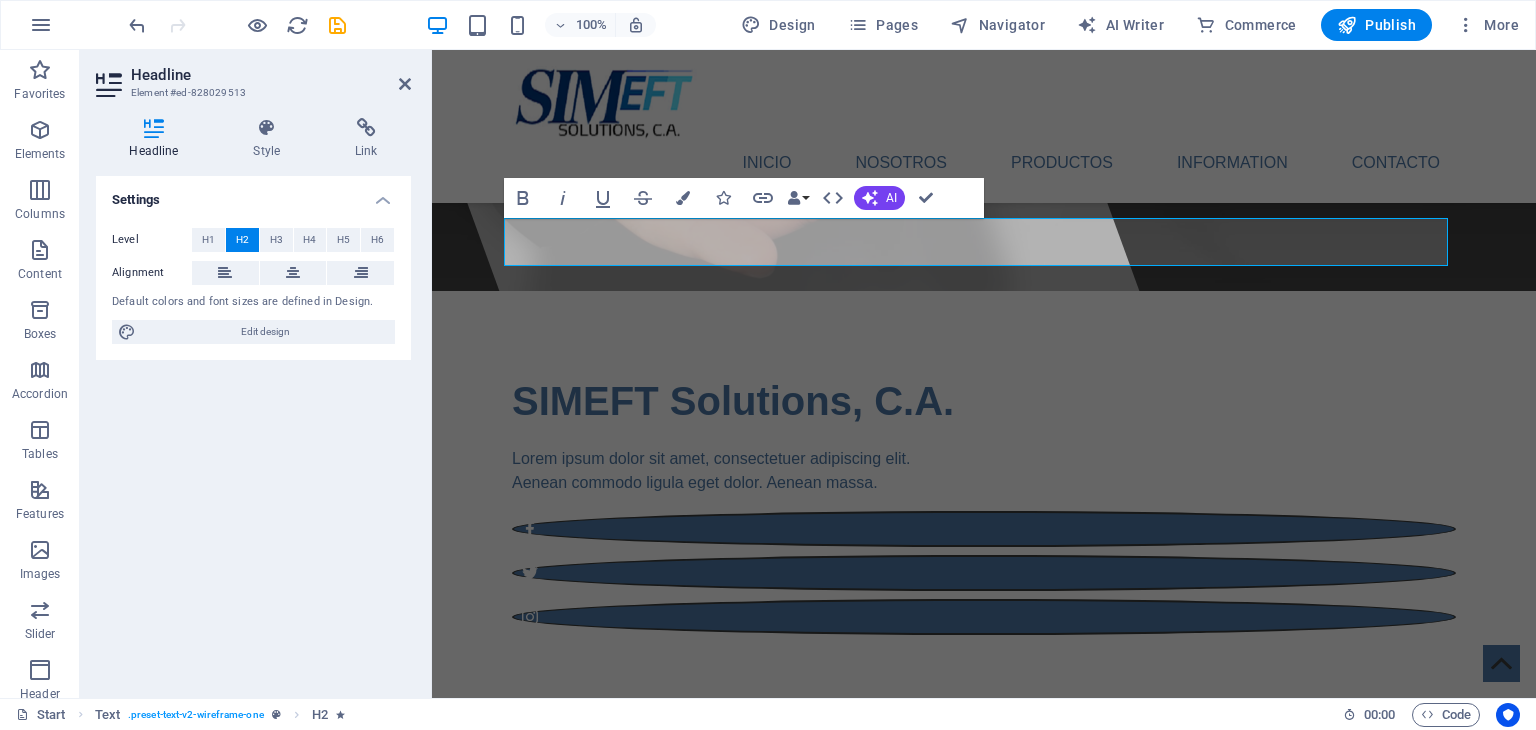 type 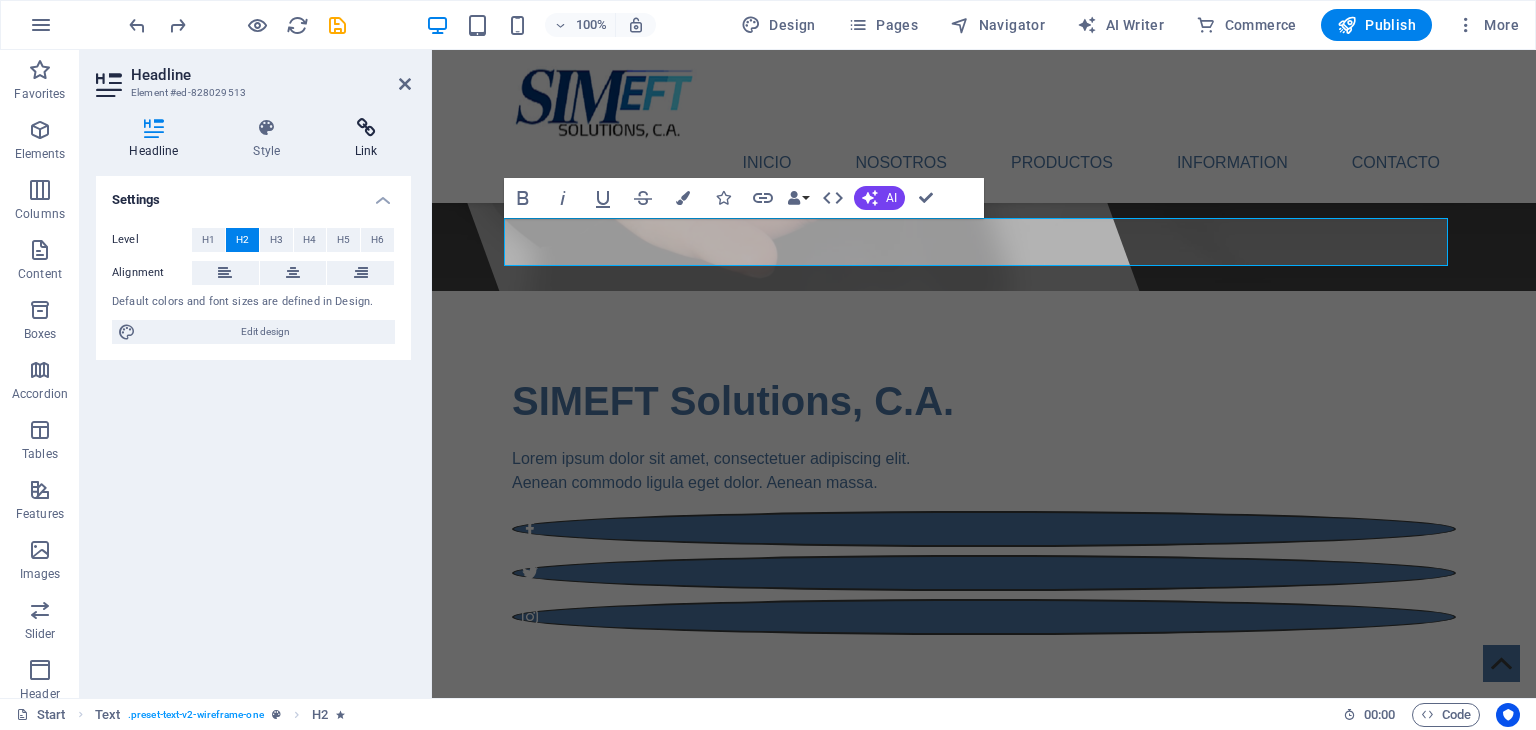 click on "Link" at bounding box center [366, 139] 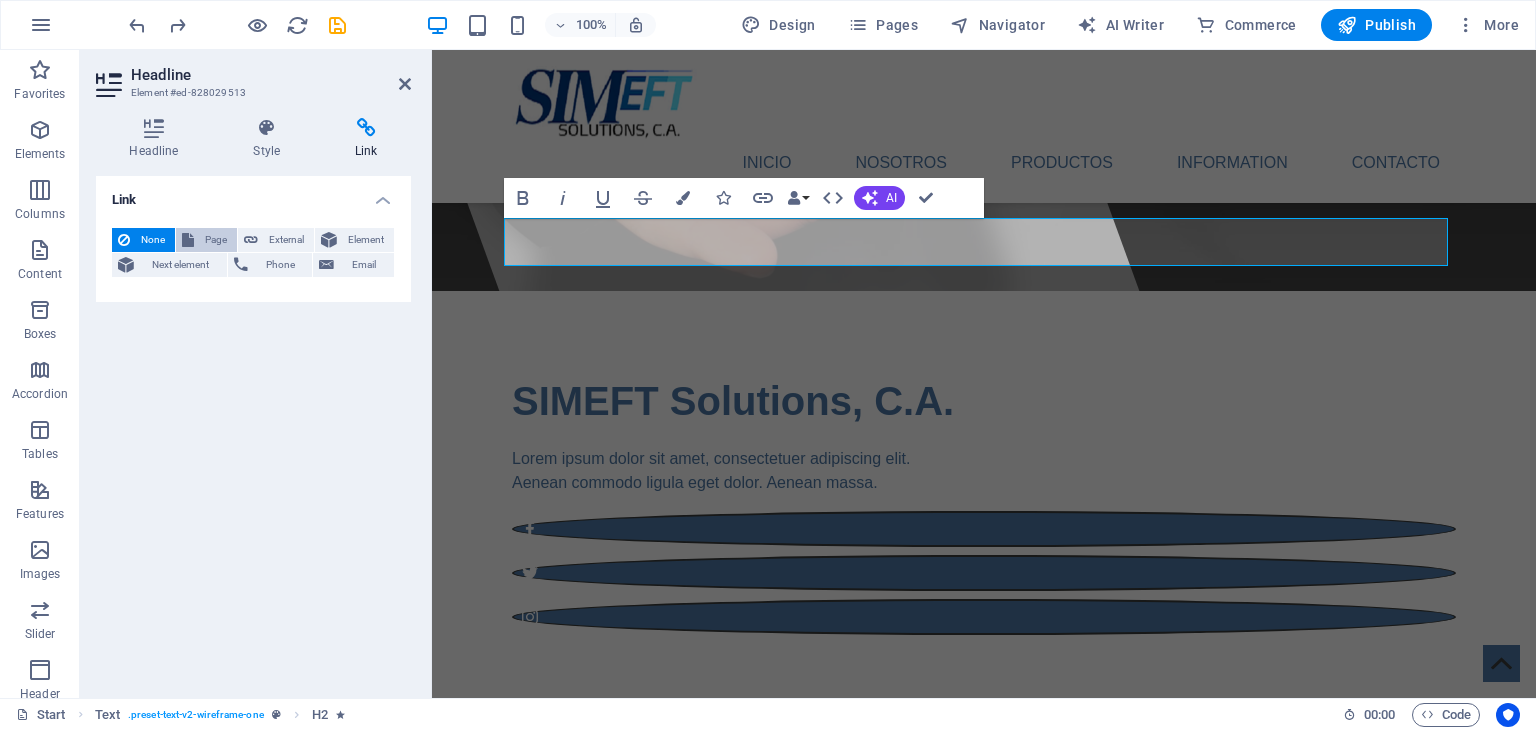 click on "Page" at bounding box center [206, 240] 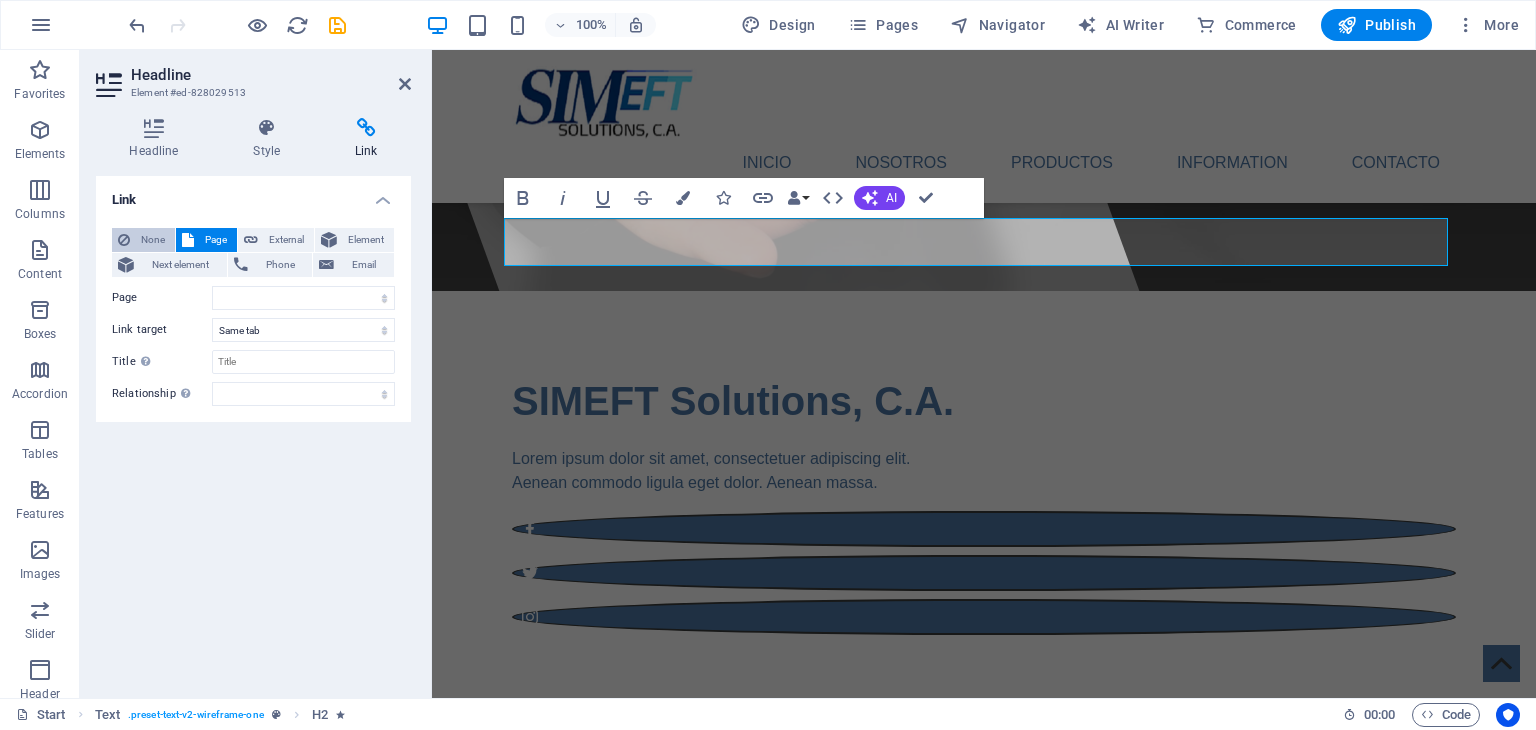 click on "None" at bounding box center [152, 240] 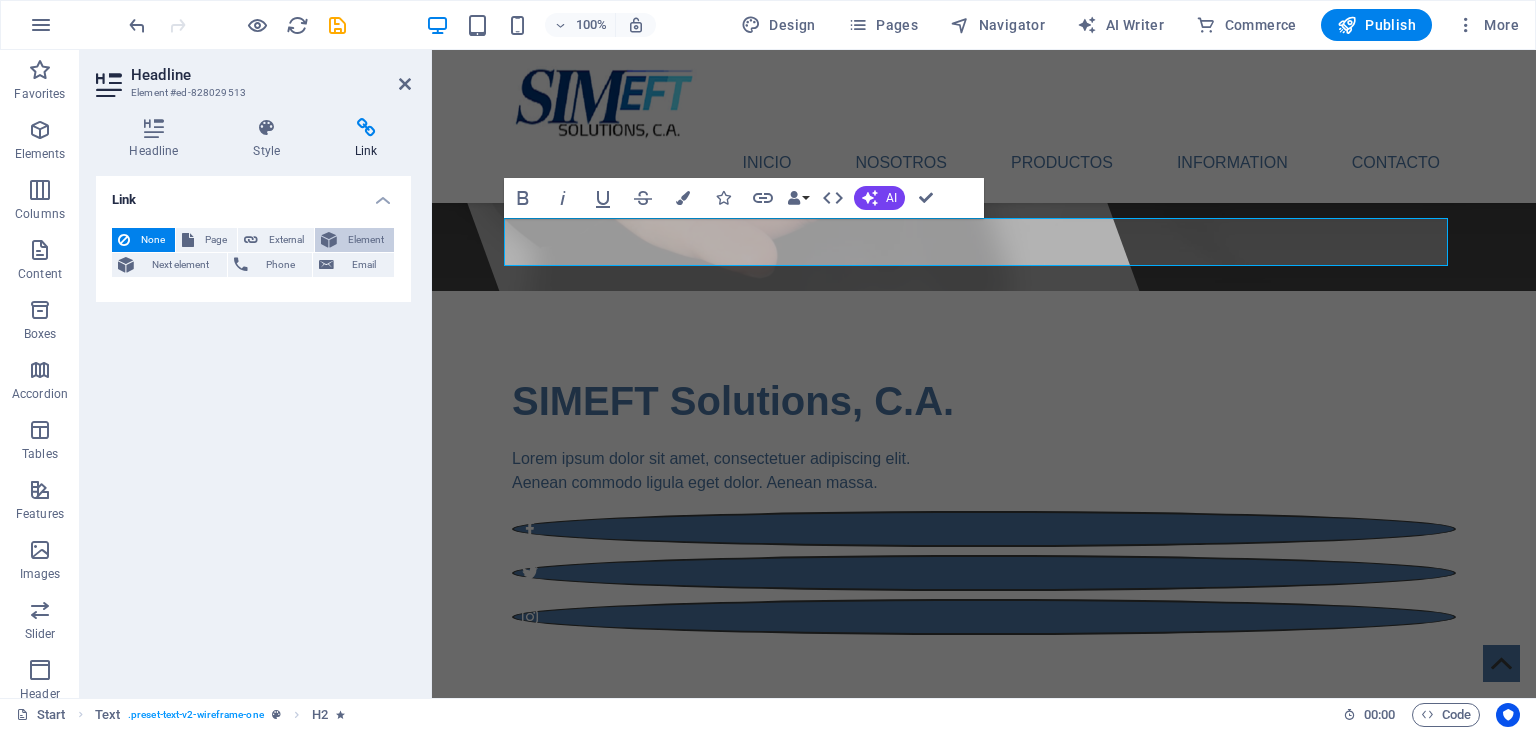 click on "Element" at bounding box center [365, 240] 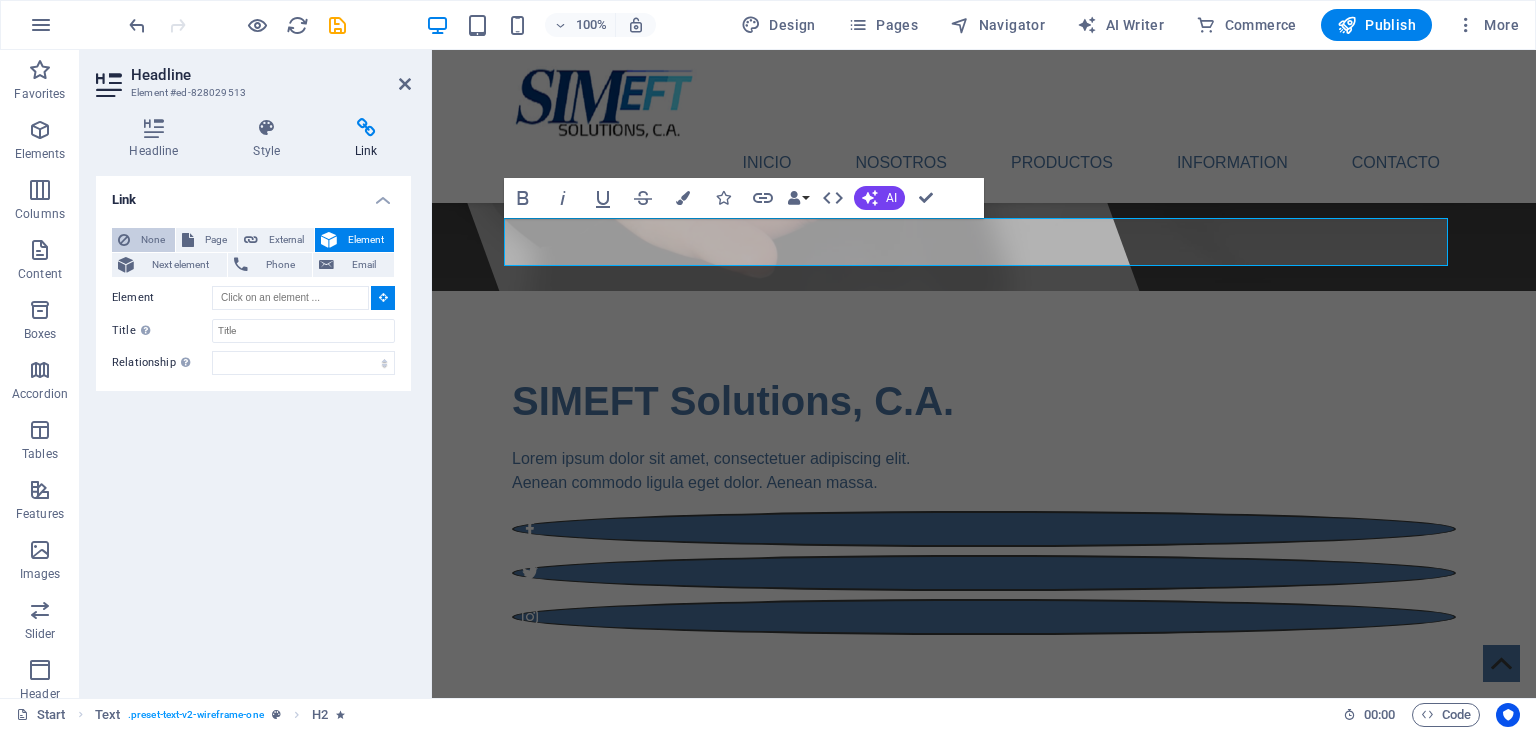 click on "None" at bounding box center (152, 240) 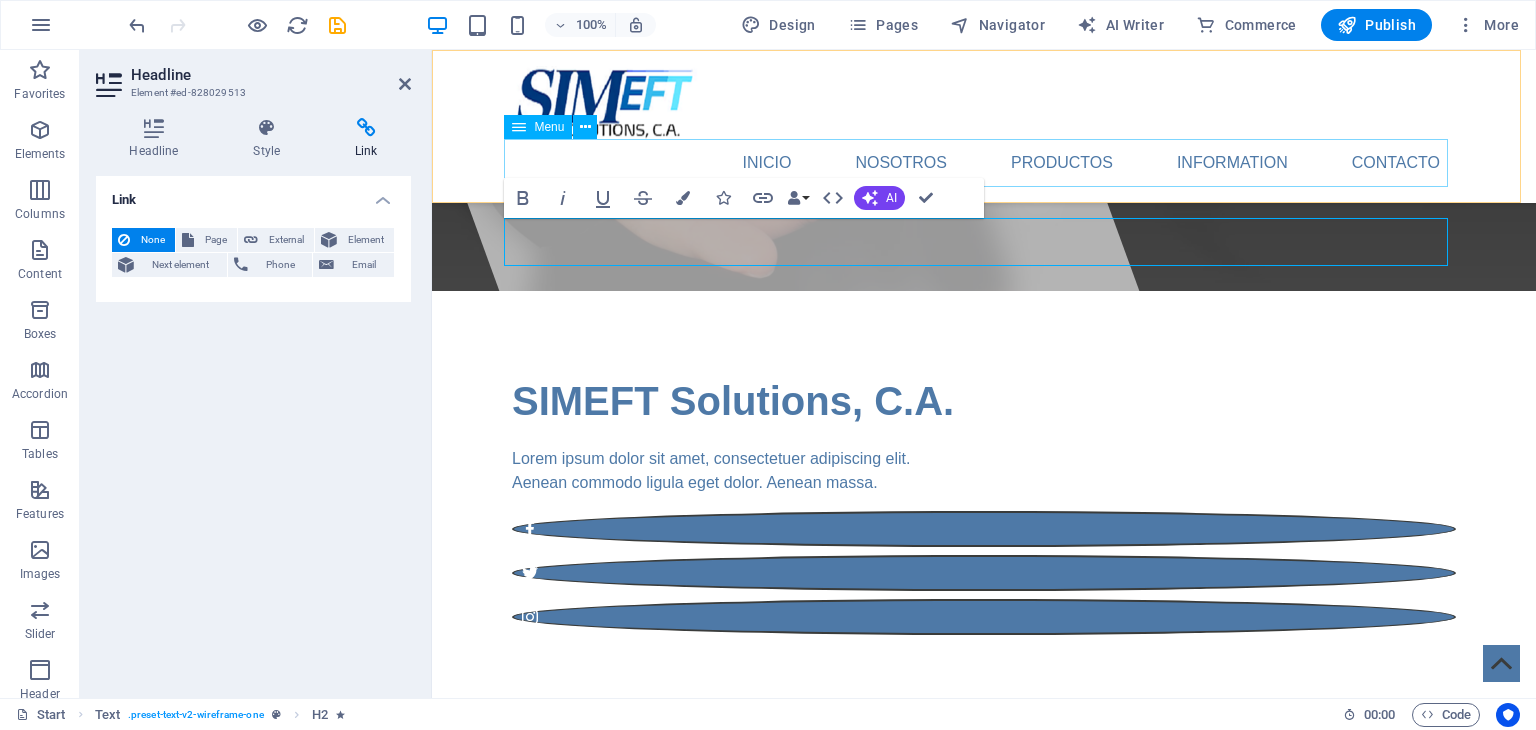 click on "Inicio Nosotros Productos Information Contacto" at bounding box center (984, 163) 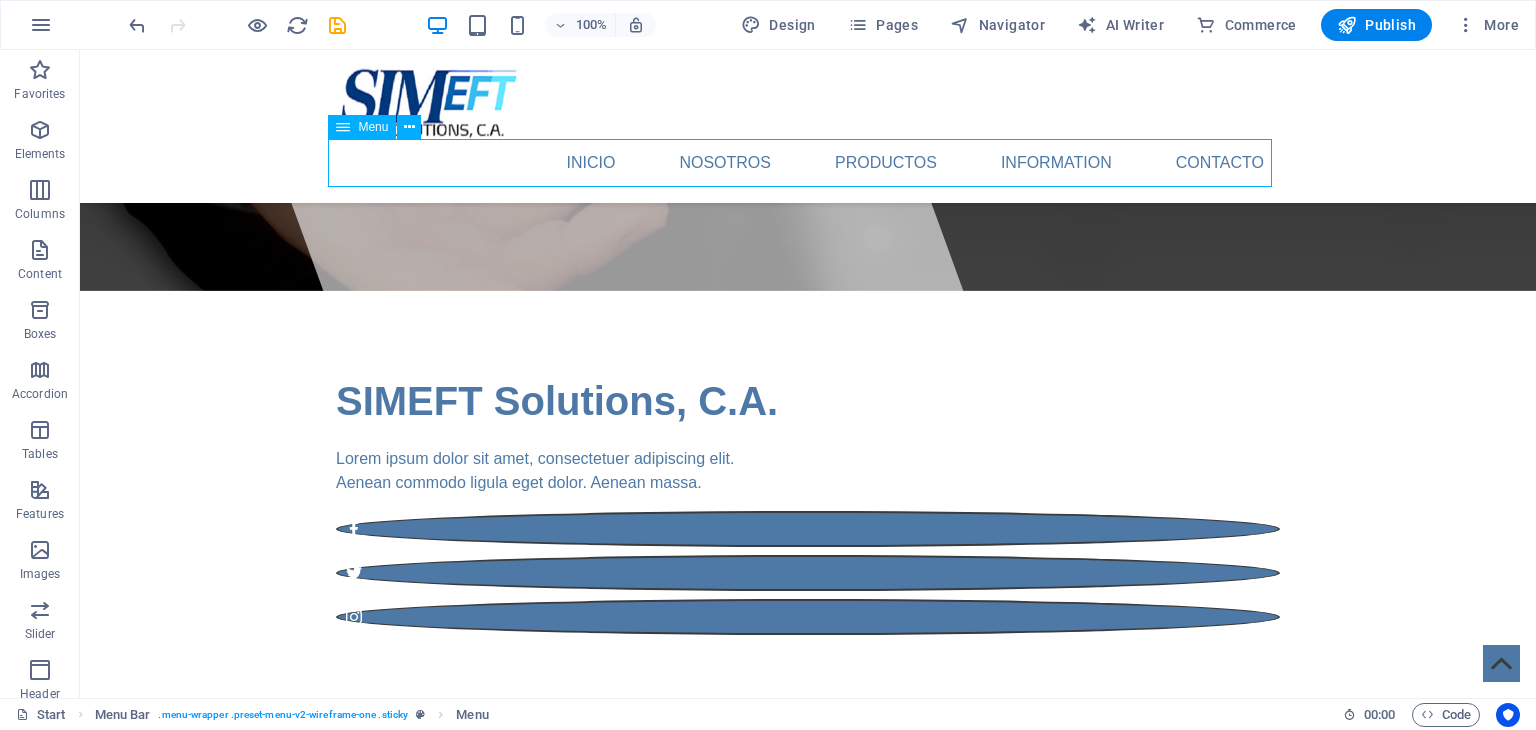 click on "Inicio Nosotros Productos Information Contacto" at bounding box center (808, 163) 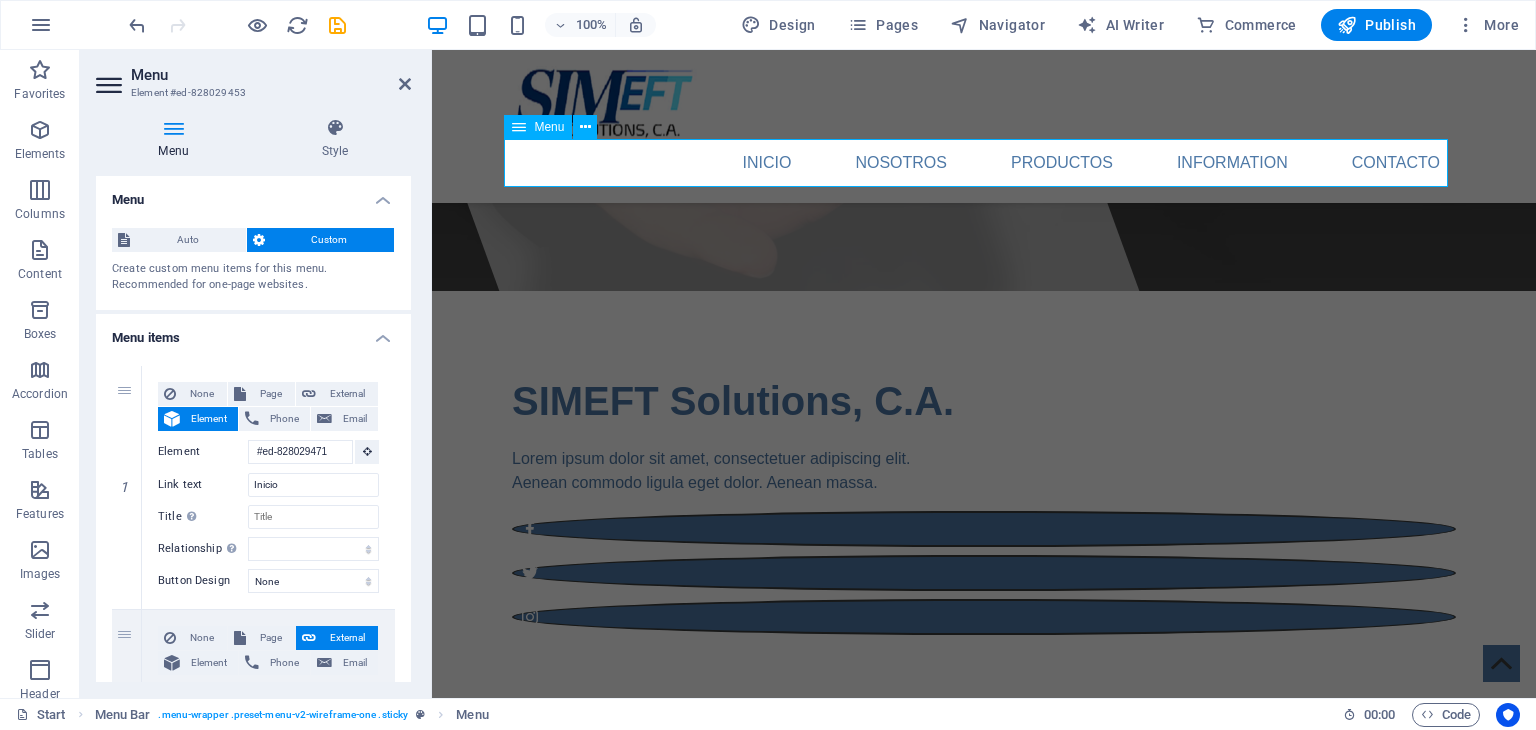 click on "Inicio Nosotros Productos Information Contacto" at bounding box center (984, 163) 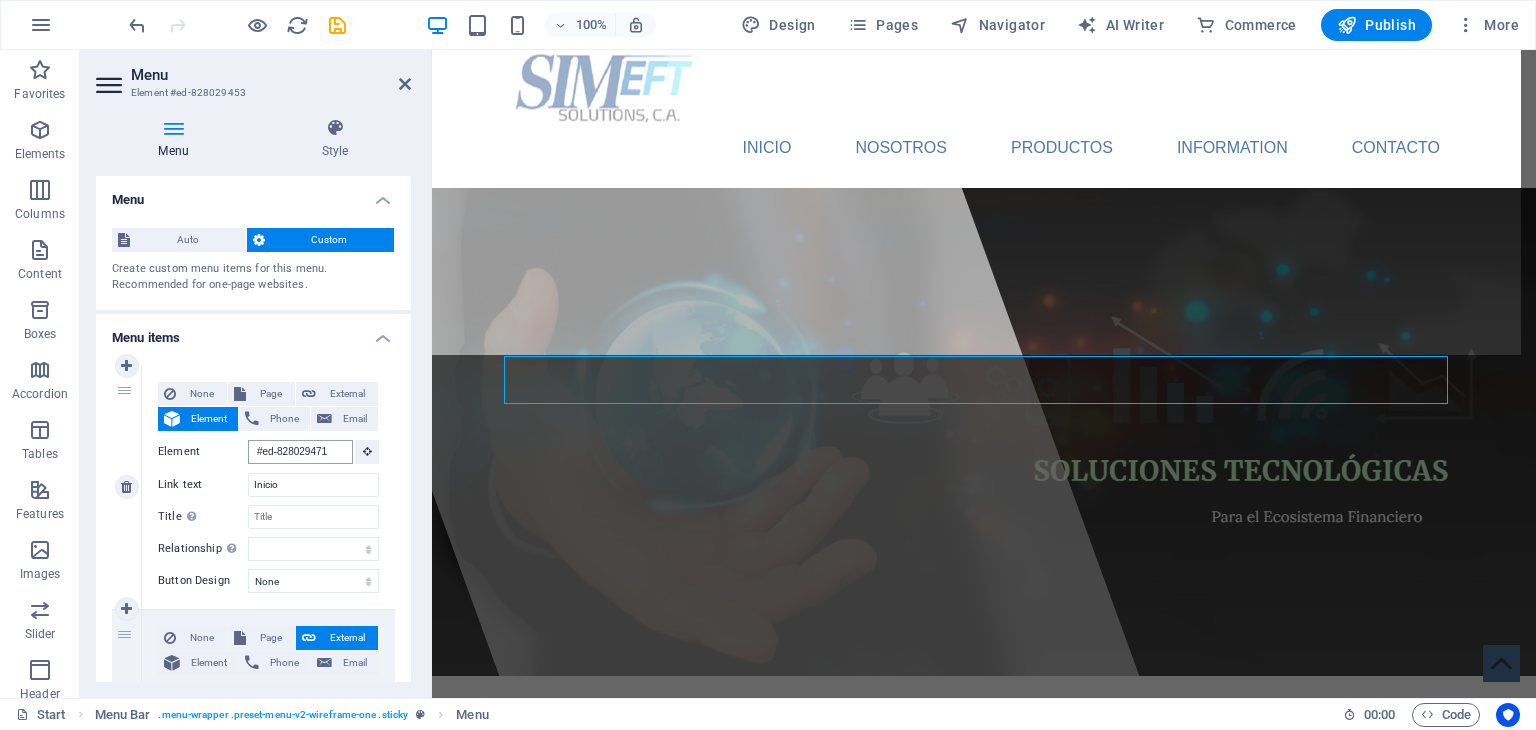 scroll, scrollTop: 56, scrollLeft: 0, axis: vertical 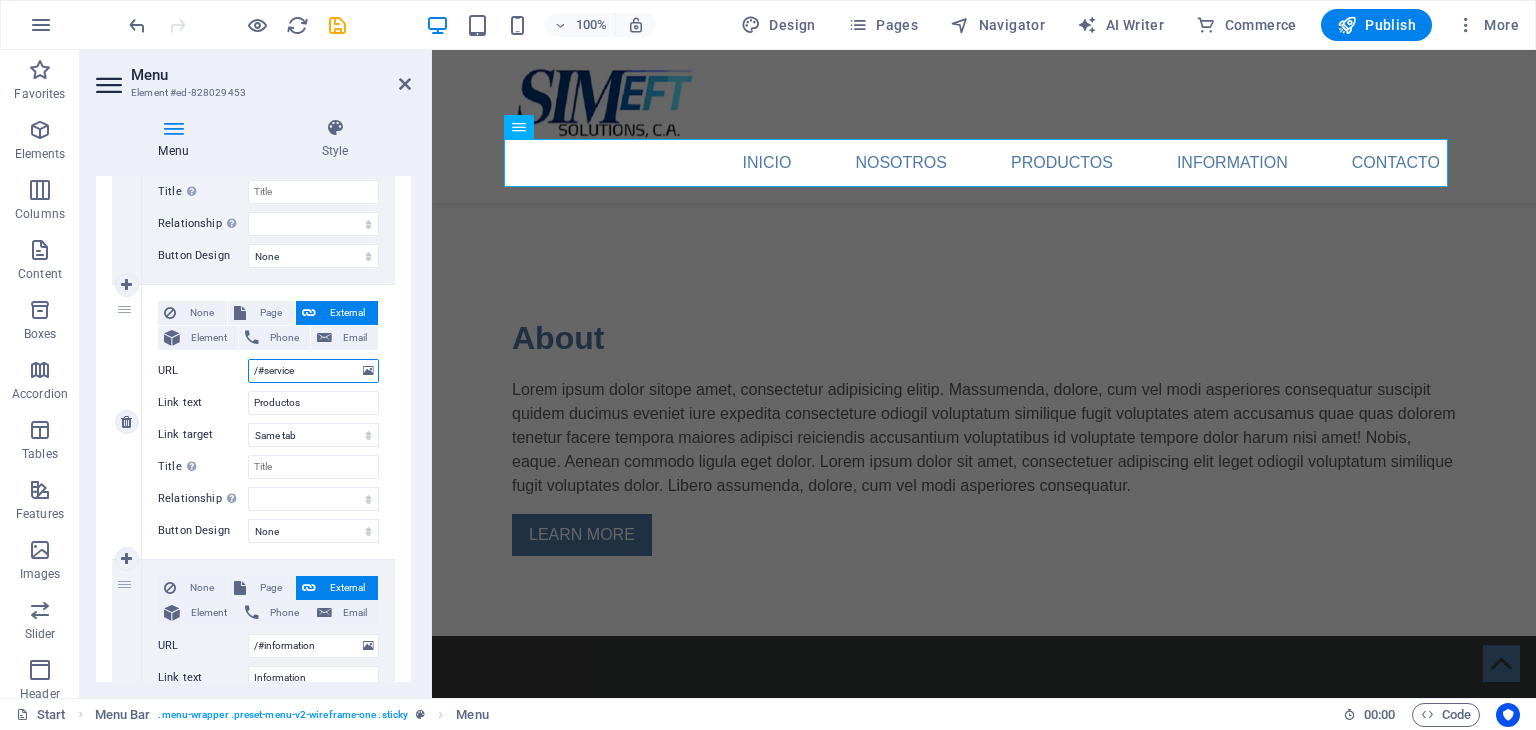 click on "/#service" at bounding box center (313, 371) 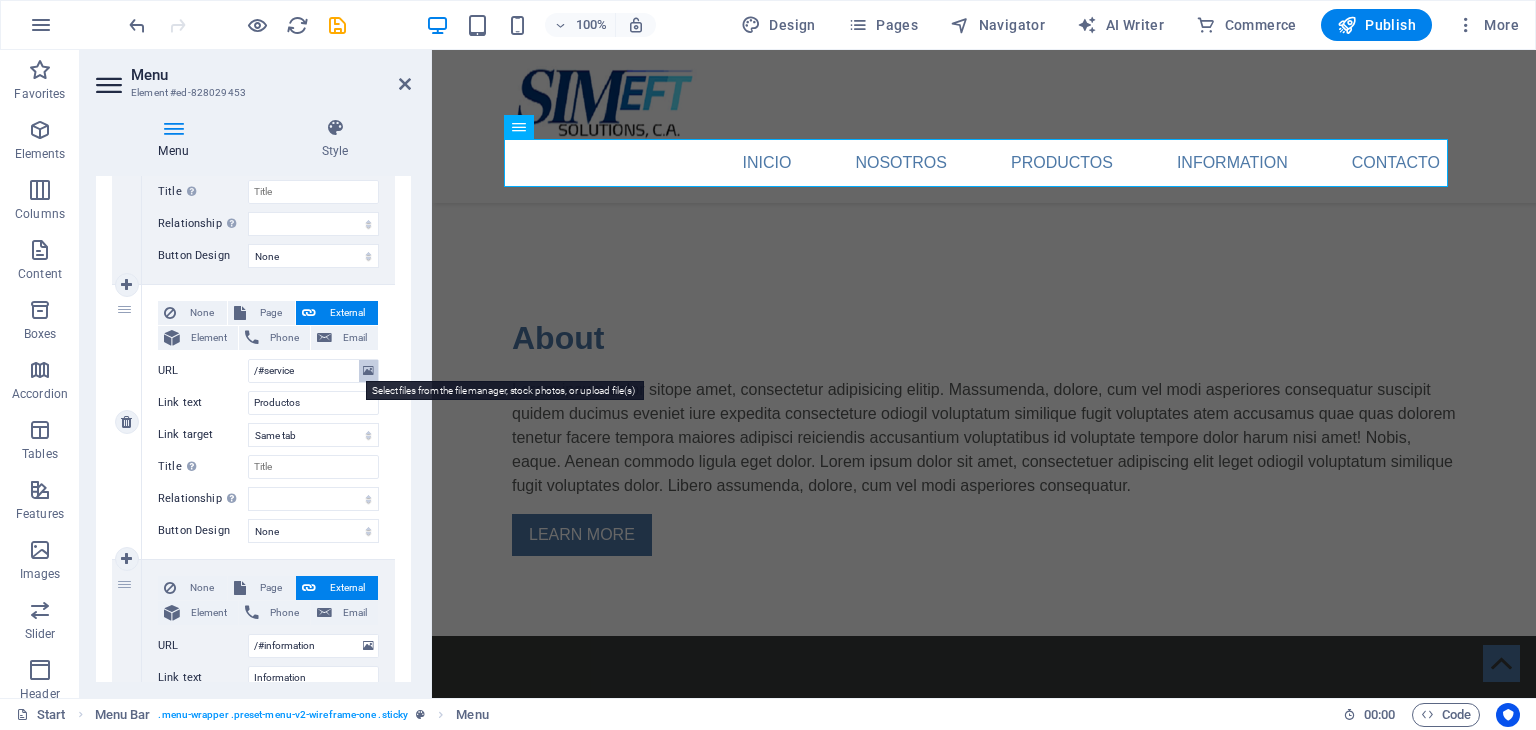 click at bounding box center [368, 371] 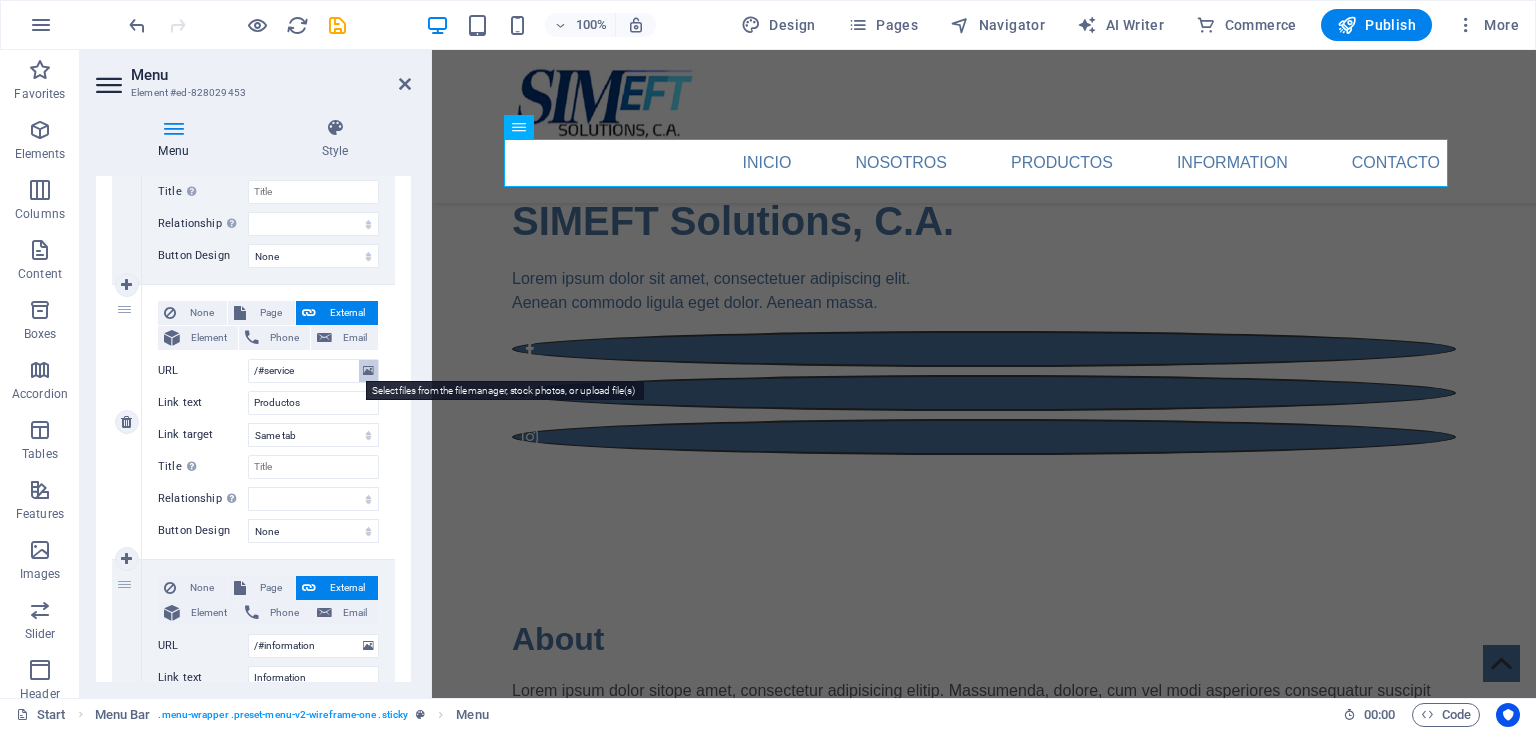 scroll, scrollTop: 1114, scrollLeft: 0, axis: vertical 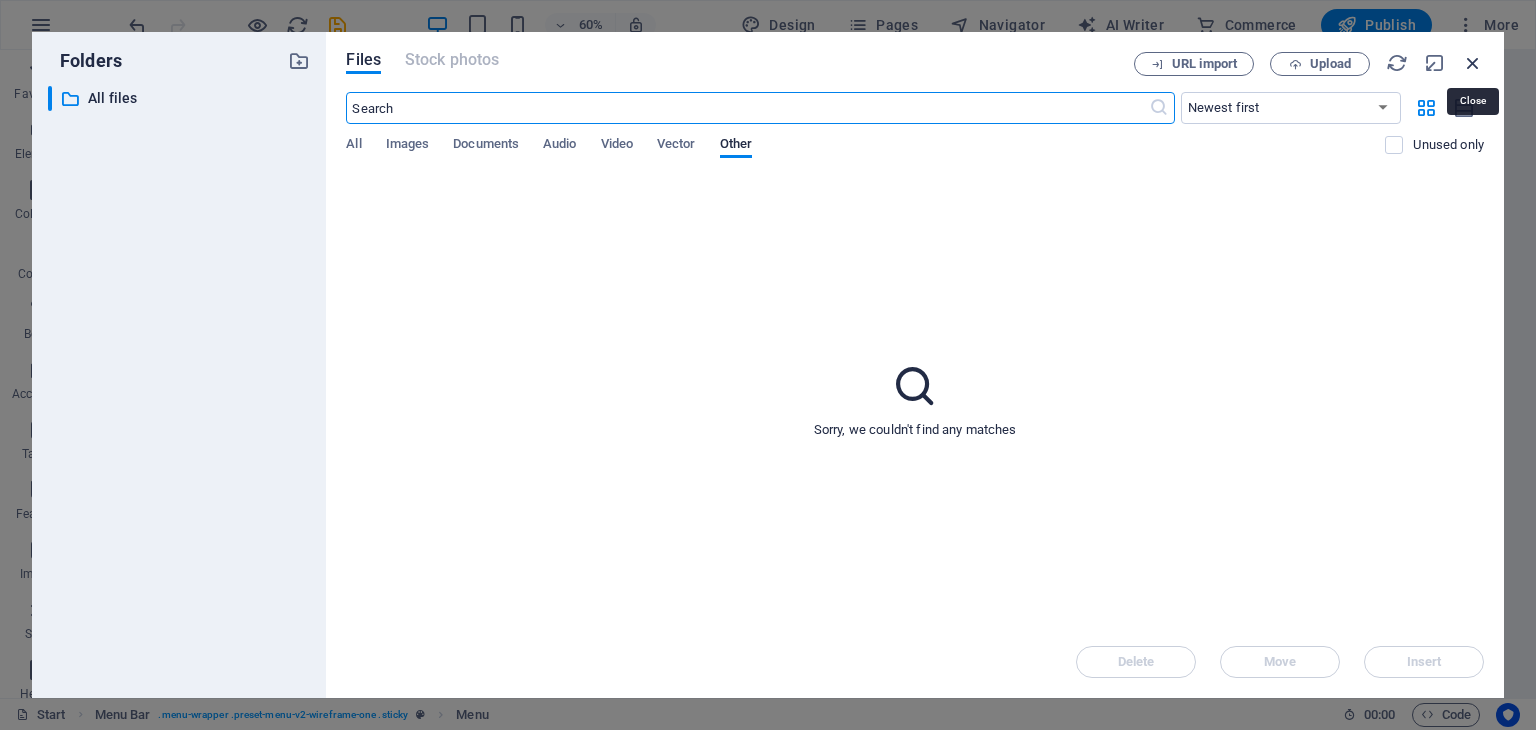 click at bounding box center (1473, 63) 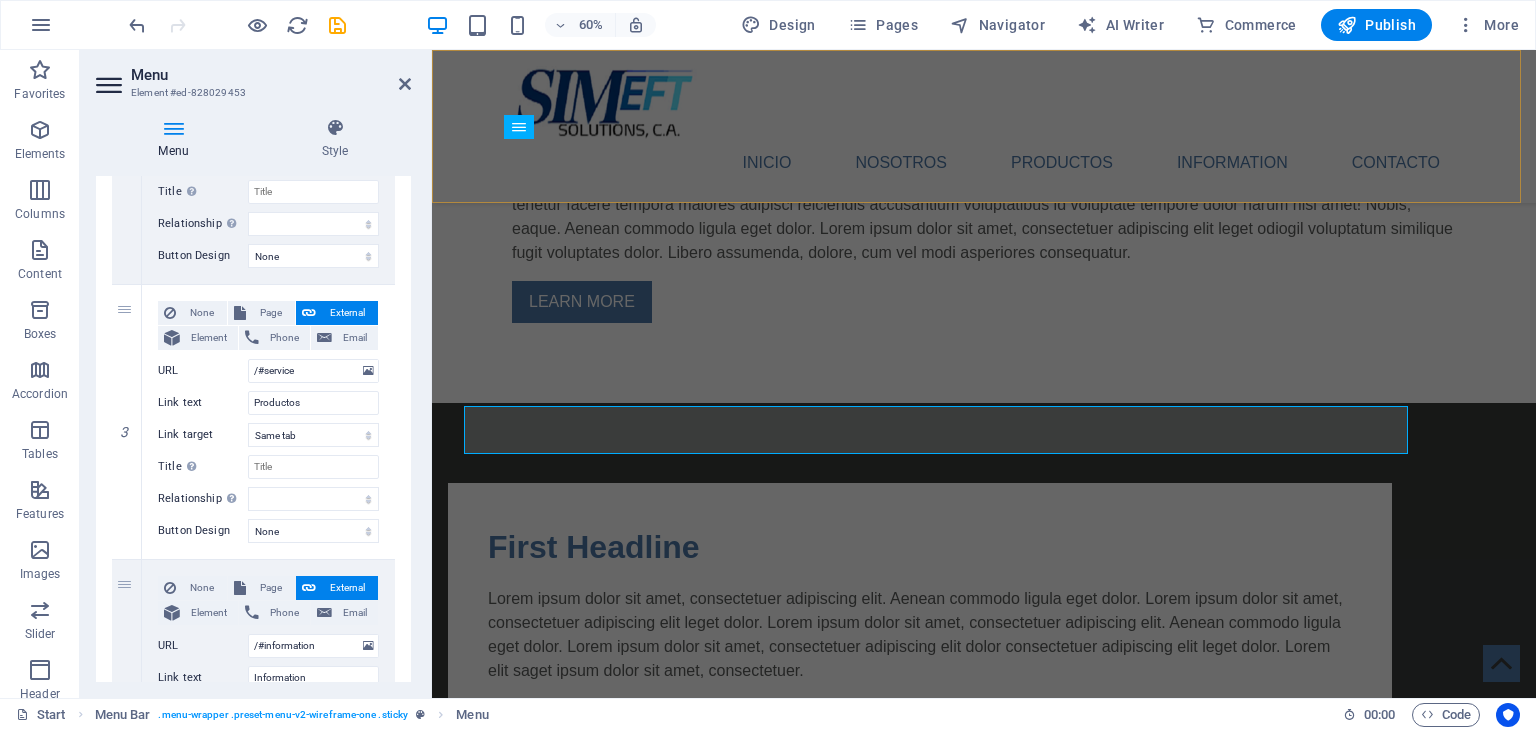 scroll, scrollTop: 847, scrollLeft: 0, axis: vertical 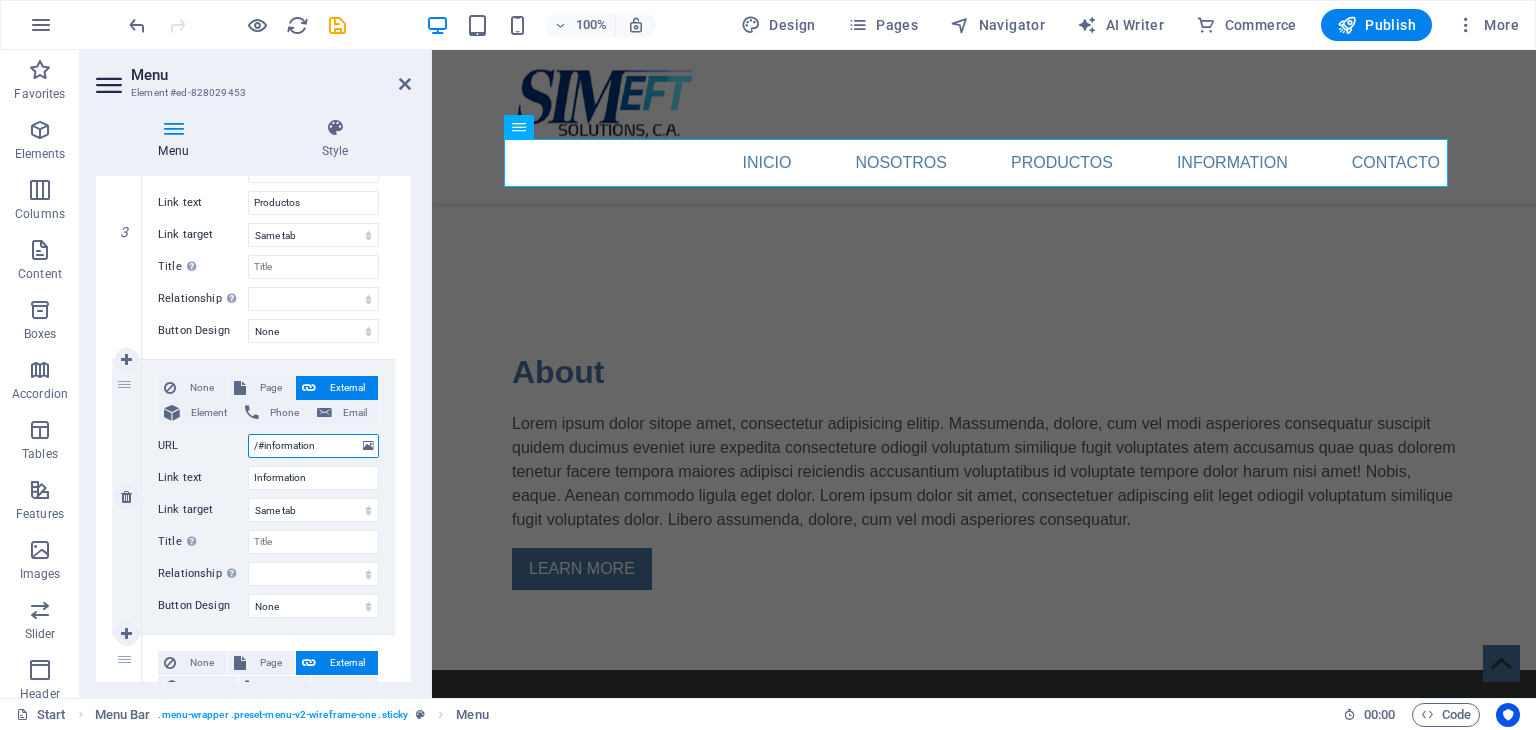 drag, startPoint x: 325, startPoint y: 444, endPoint x: 264, endPoint y: 441, distance: 61.073727 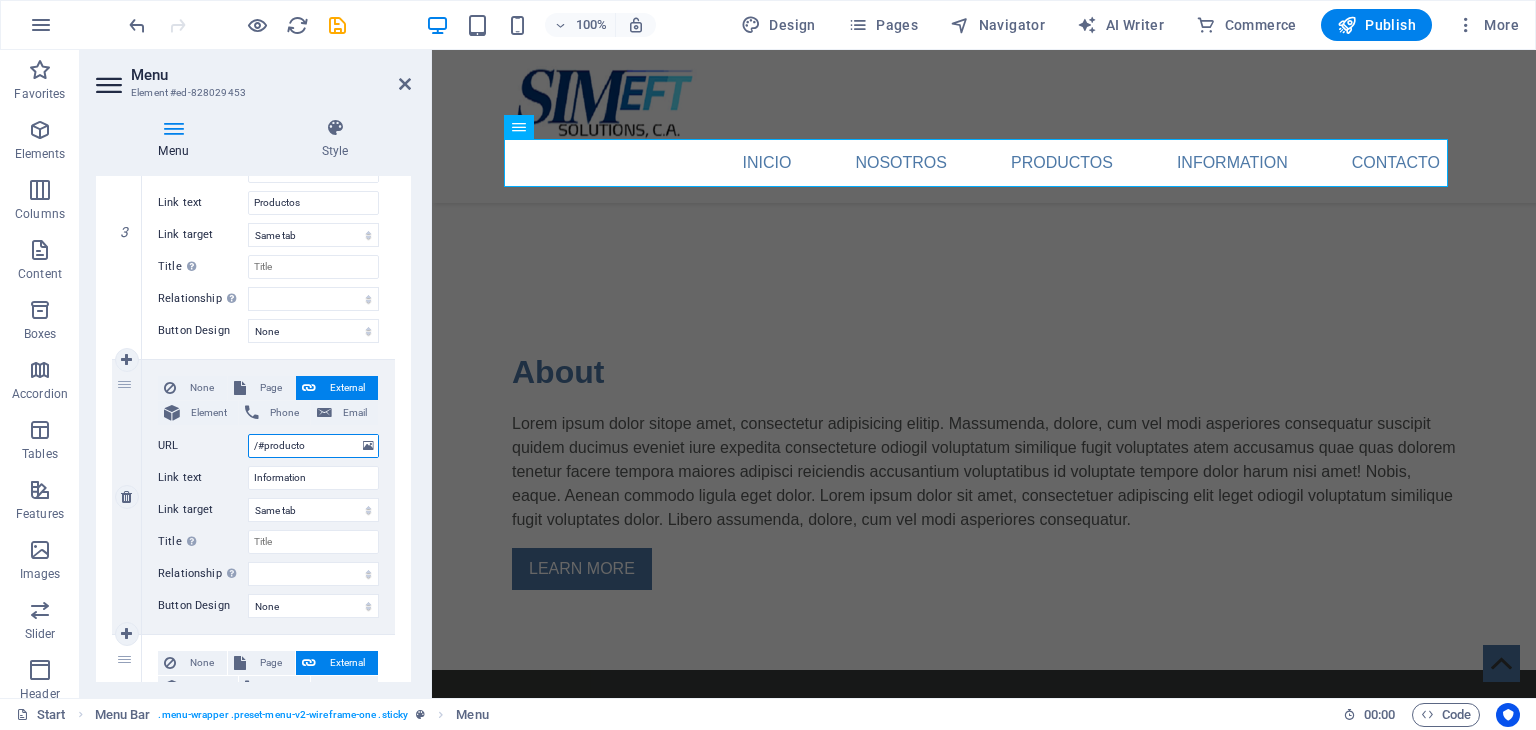 type on "/#productos" 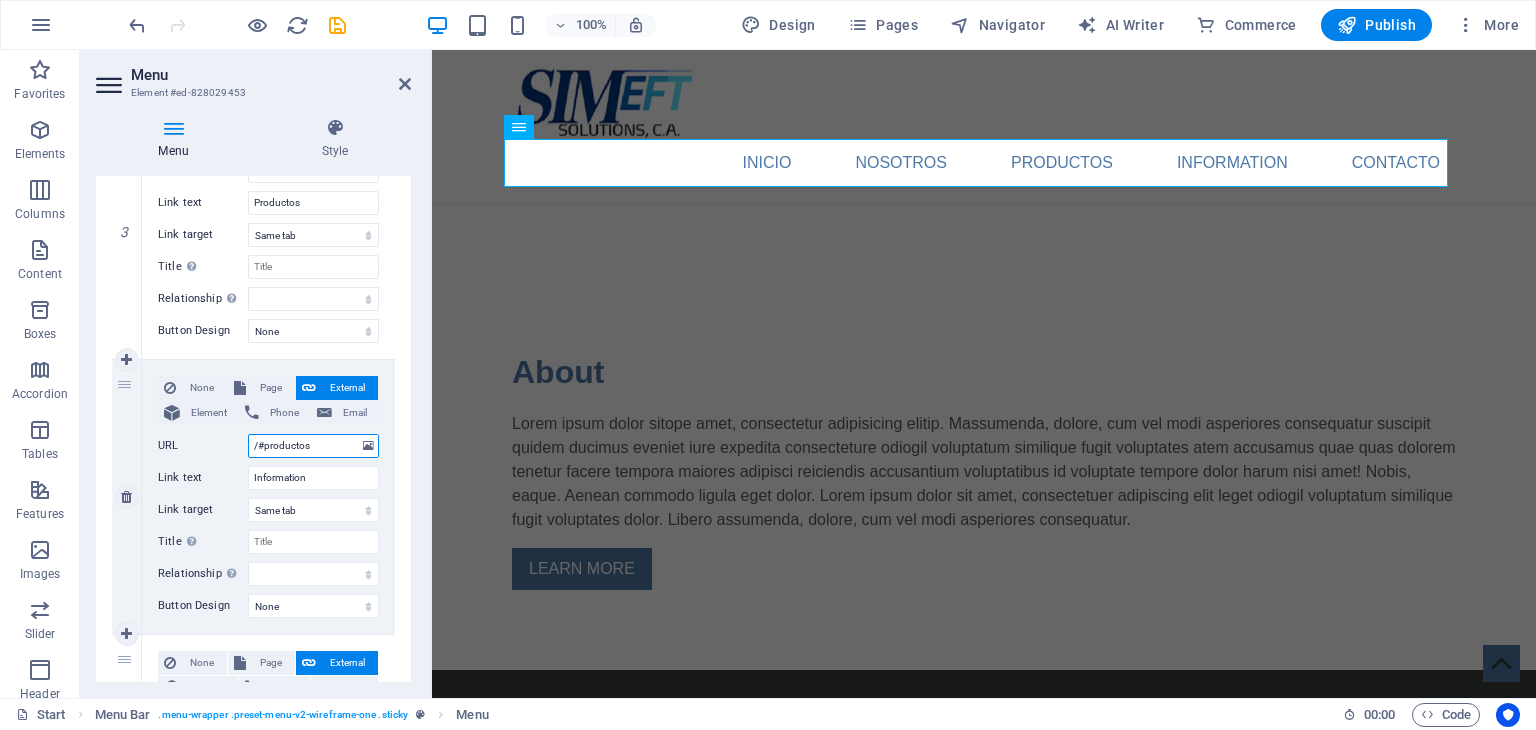 select 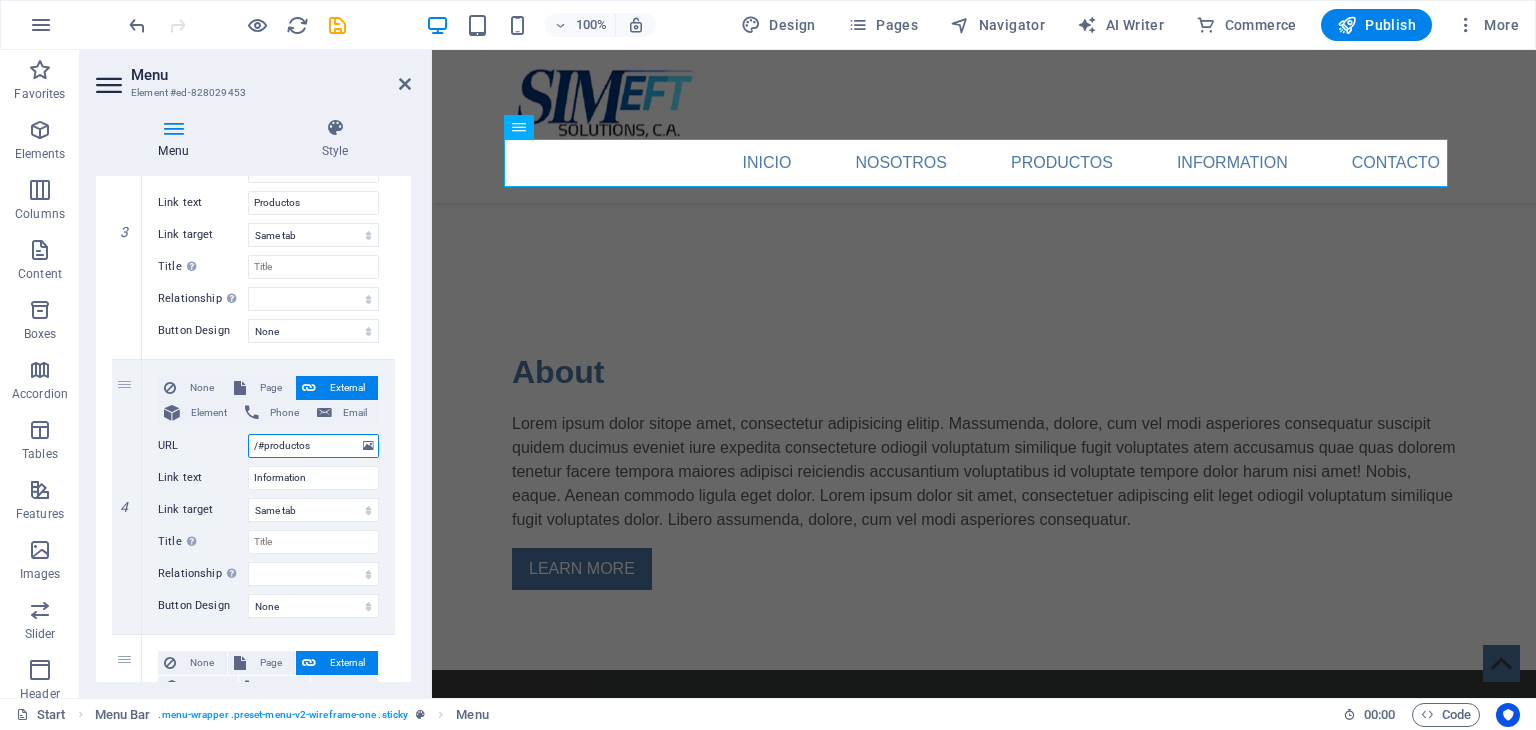 type on "/#productos" 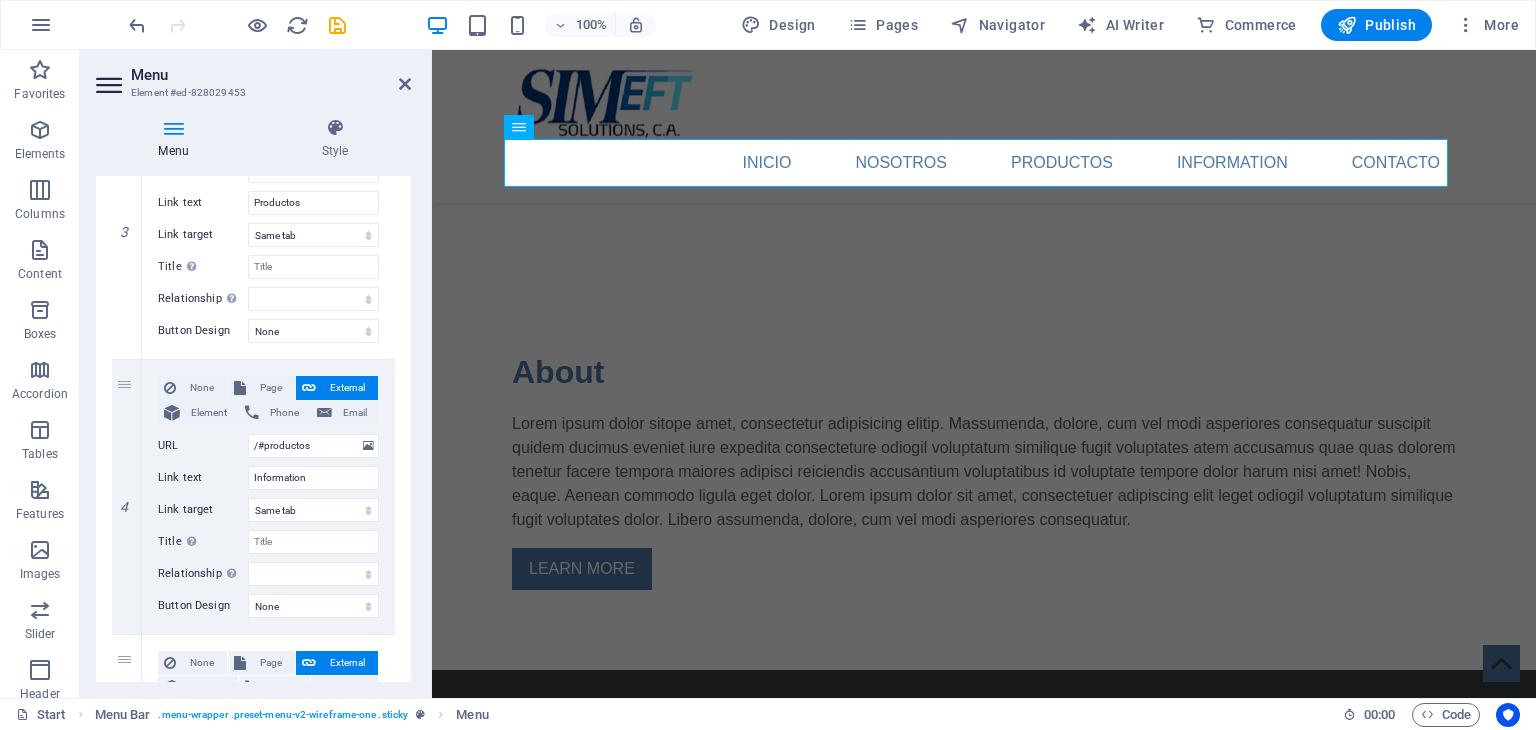 click on "Menu Style Menu Auto Custom Create custom menu items for this menu. Recommended for one-page websites. Manage pages Menu items 1 None Page External Element Phone Email Page Start Subpage Legal Notice Privacy Element #ed-828029471
URL Phone Email Link text Inicio Link target New tab Same tab Overlay Title Additional link description, should not be the same as the link text. The title is most often shown as a tooltip text when the mouse moves over the element. Leave empty if uncertain. Relationship Sets the  relationship of this link to the link target . For example, the value "nofollow" instructs search engines not to follow the link. Can be left empty. alternate author bookmark external help license next nofollow noreferrer noopener prev search tag Button Design None Default Primary Secondary 2 None Page External Element Phone Email Page Start Subpage Legal Notice Privacy Element
URL /#about Phone Email Link text Nosotros Link target New tab Same tab Overlay tag" at bounding box center (253, 400) 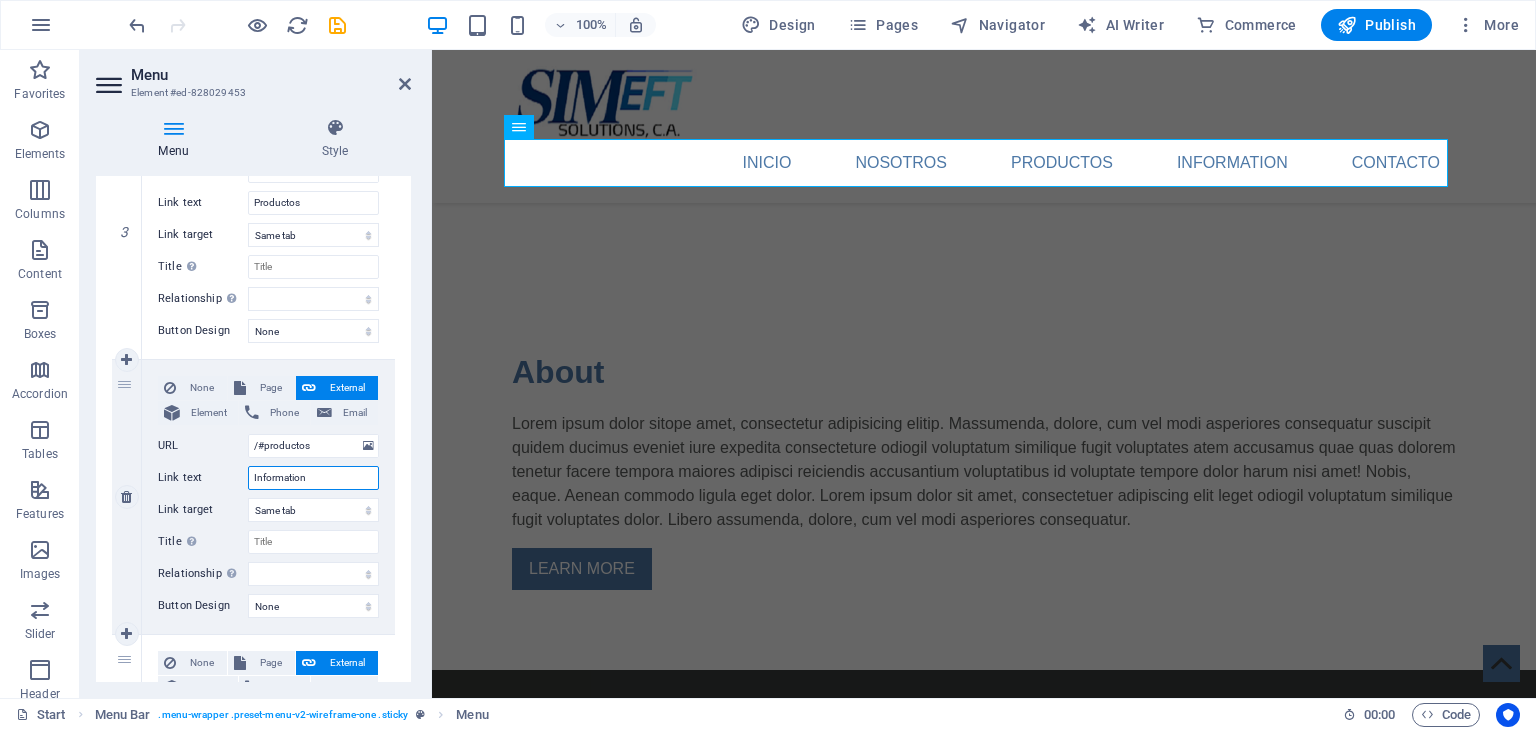drag, startPoint x: 303, startPoint y: 470, endPoint x: 216, endPoint y: 473, distance: 87.05171 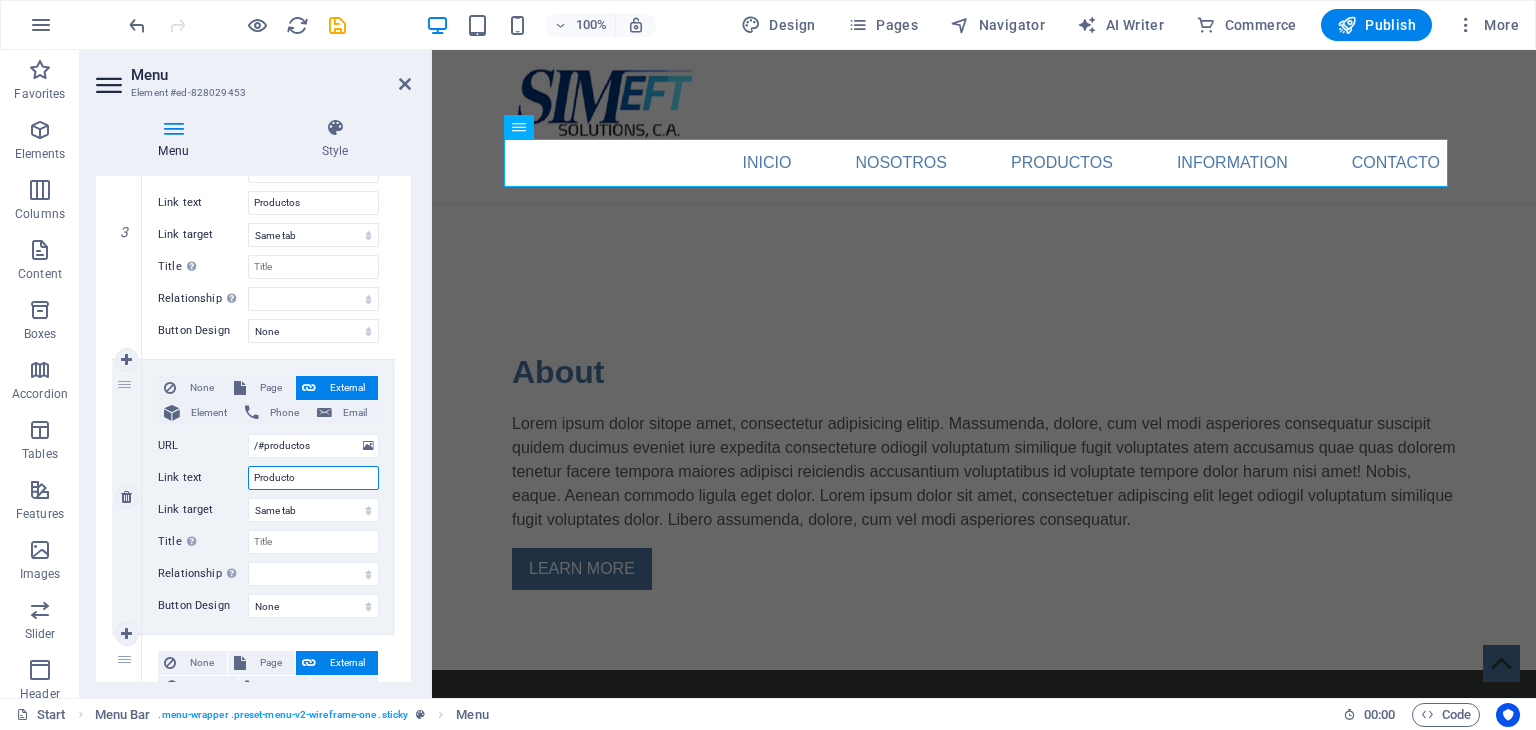 type on "Productos" 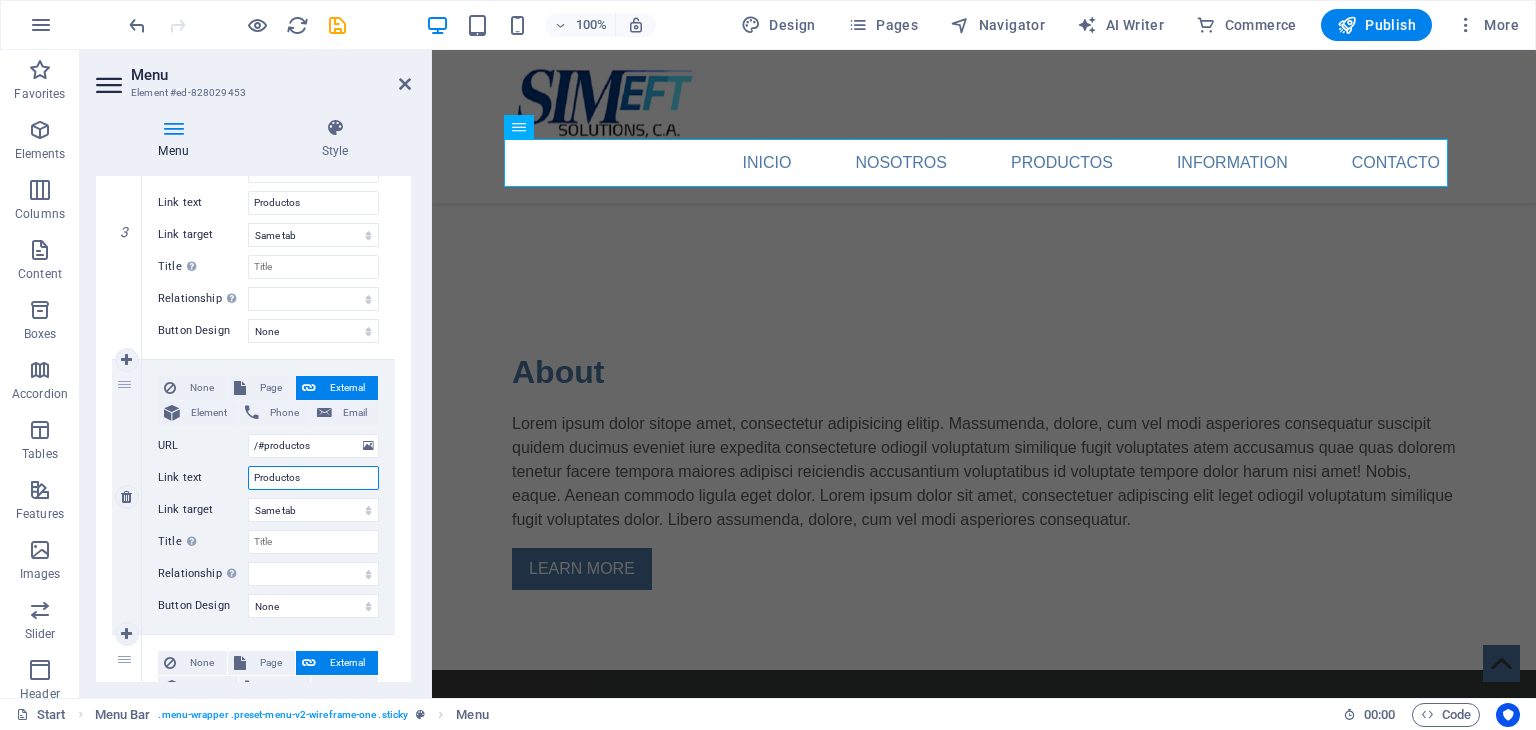 select 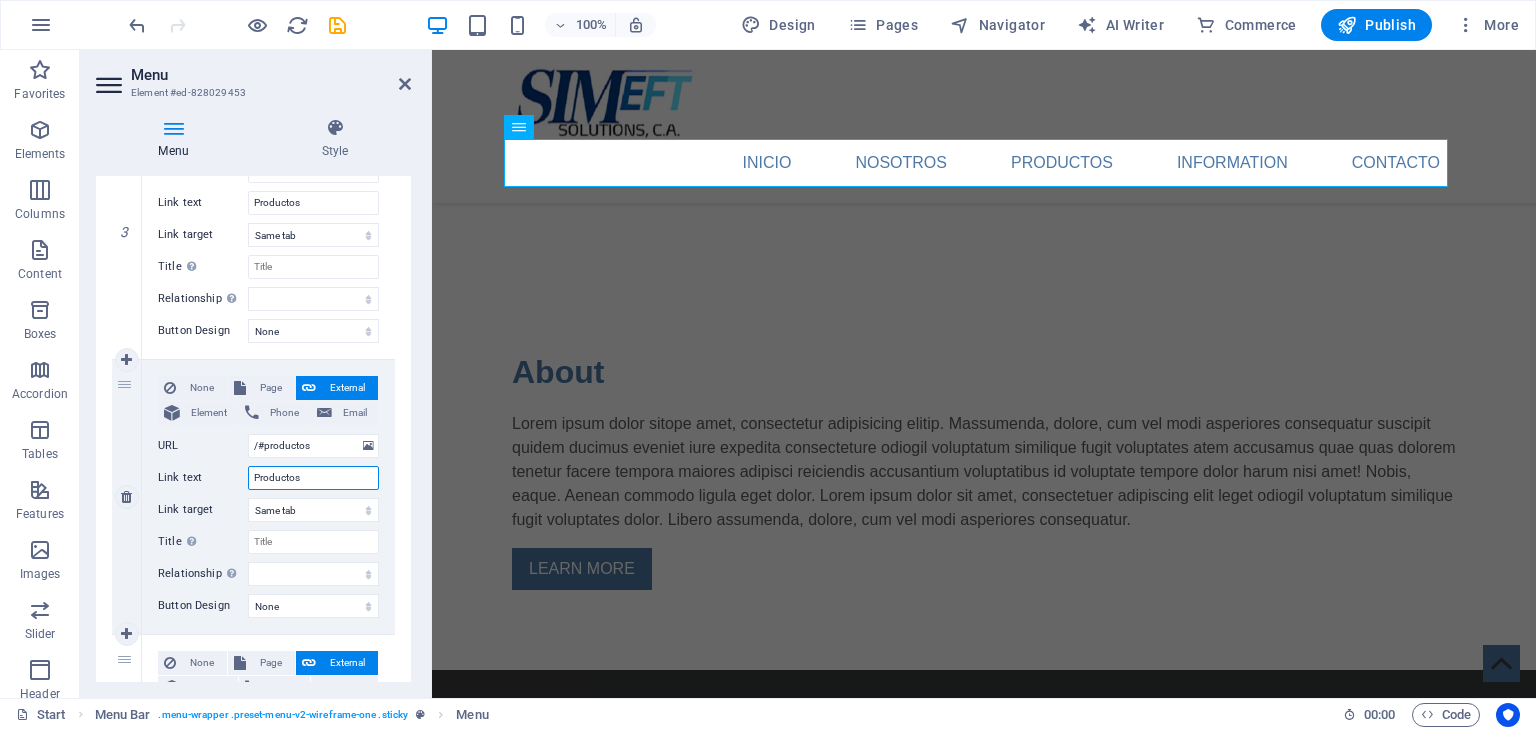 scroll, scrollTop: 812, scrollLeft: 0, axis: vertical 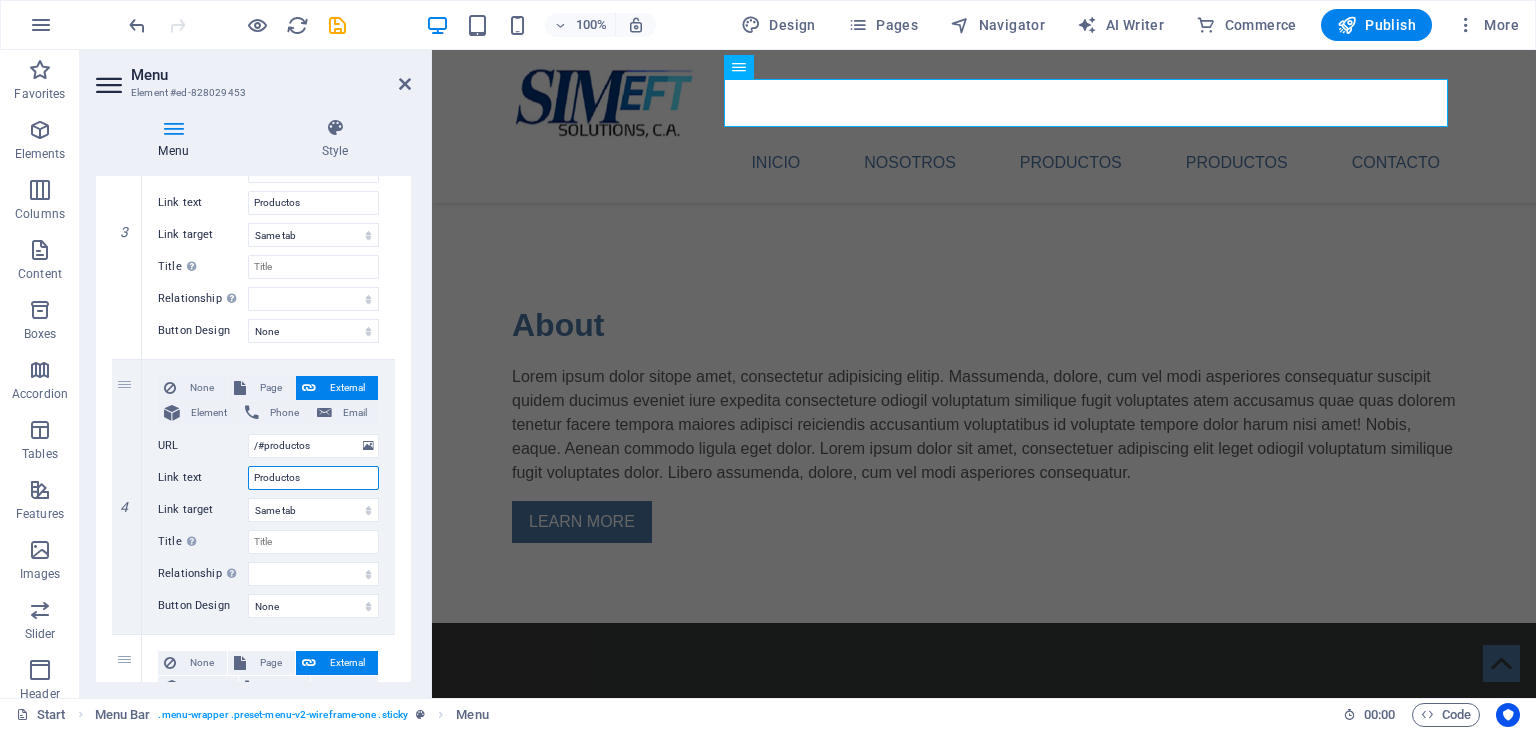 type on "Productos" 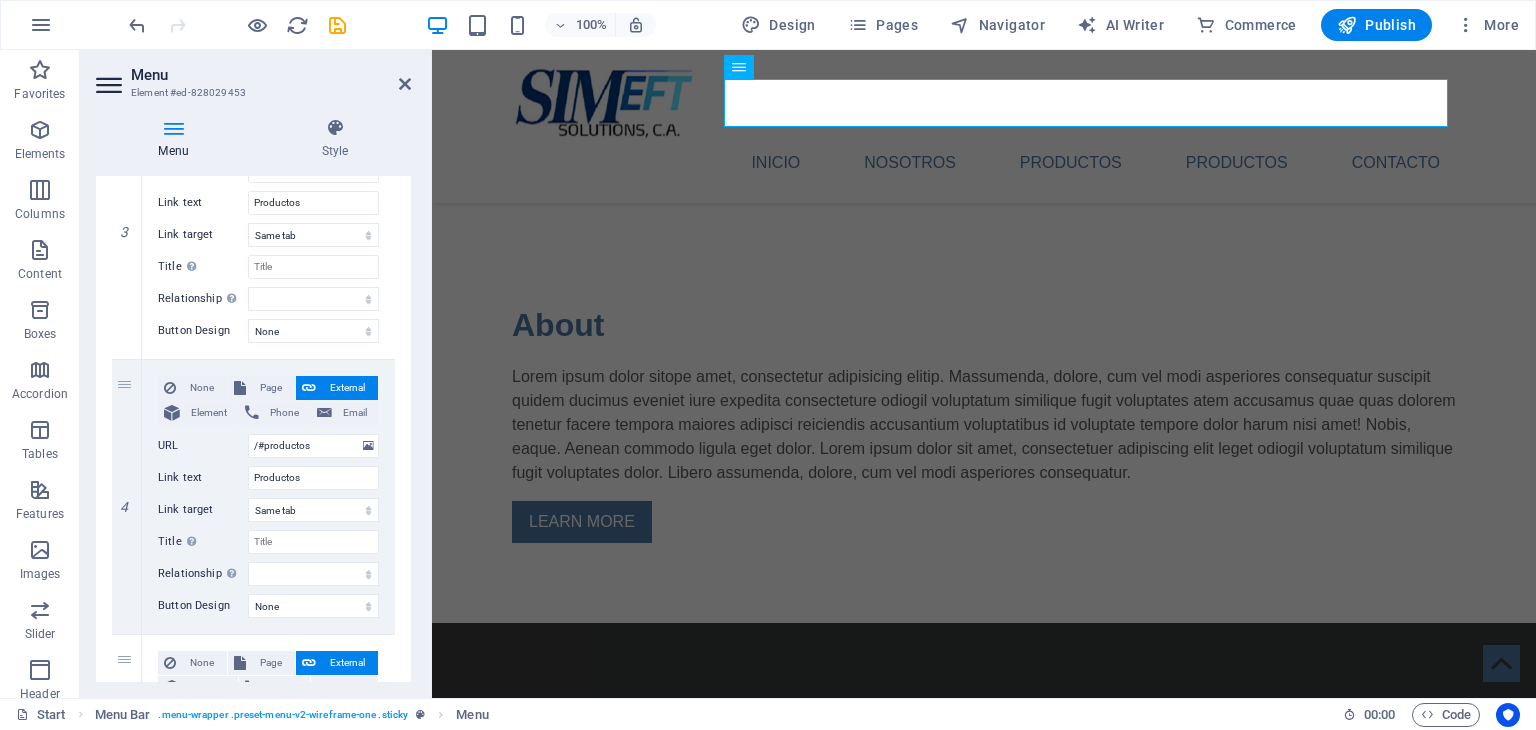 click on "Menu Style Menu Auto Custom Create custom menu items for this menu. Recommended for one-page websites. Manage pages Menu items 1 None Page External Element Phone Email Page Start Subpage Legal Notice Privacy Element #ed-828029471
URL Phone Email Link text Inicio Link target New tab Same tab Overlay Title Additional link description, should not be the same as the link text. The title is most often shown as a tooltip text when the mouse moves over the element. Leave empty if uncertain. Relationship Sets the  relationship of this link to the link target . For example, the value "nofollow" instructs search engines not to follow the link. Can be left empty. alternate author bookmark external help license next nofollow noreferrer noopener prev search tag Button Design None Default Primary Secondary 2 None Page External Element Phone Email Page Start Subpage Legal Notice Privacy Element
URL /#about Phone Email Link text Nosotros Link target New tab Same tab Overlay tag" at bounding box center [253, 400] 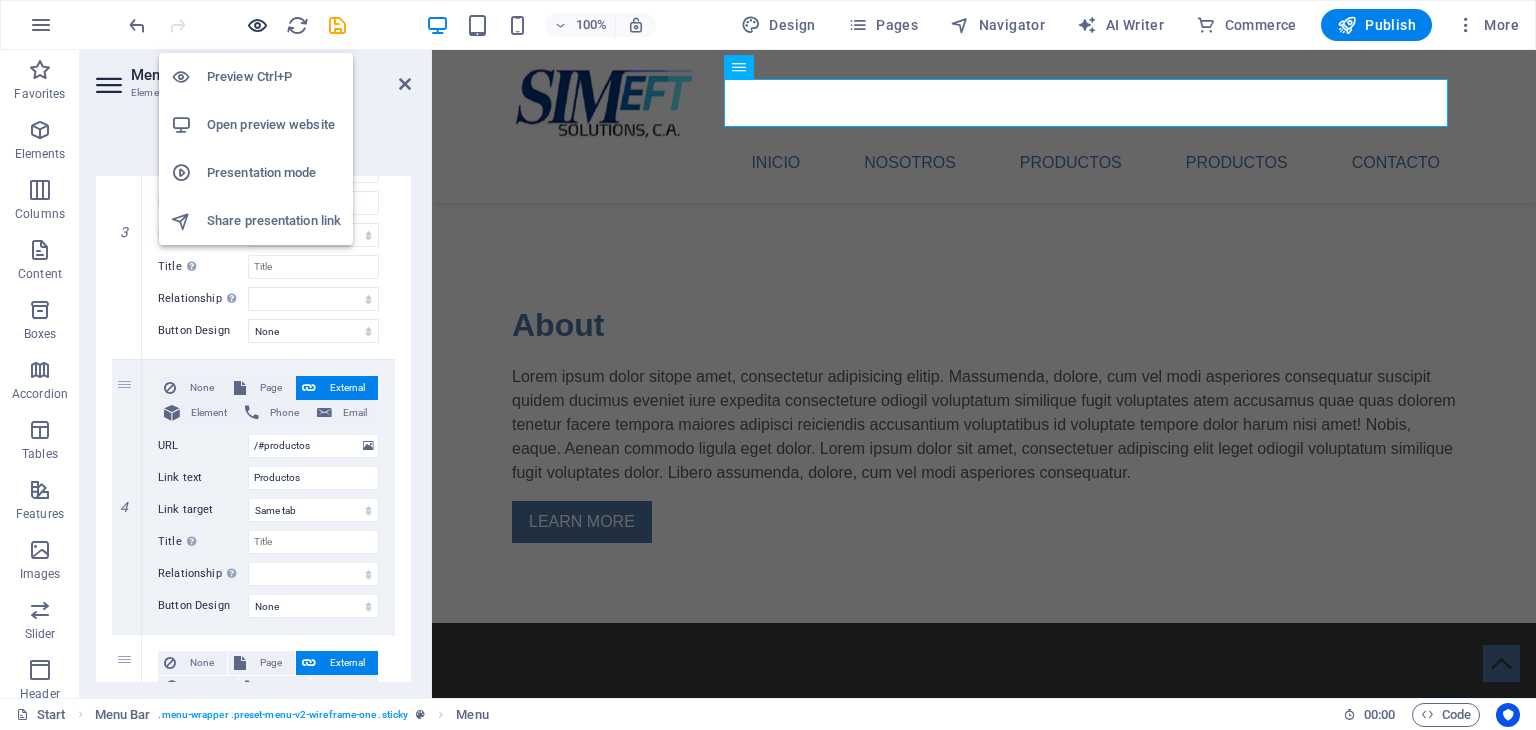 click at bounding box center (257, 25) 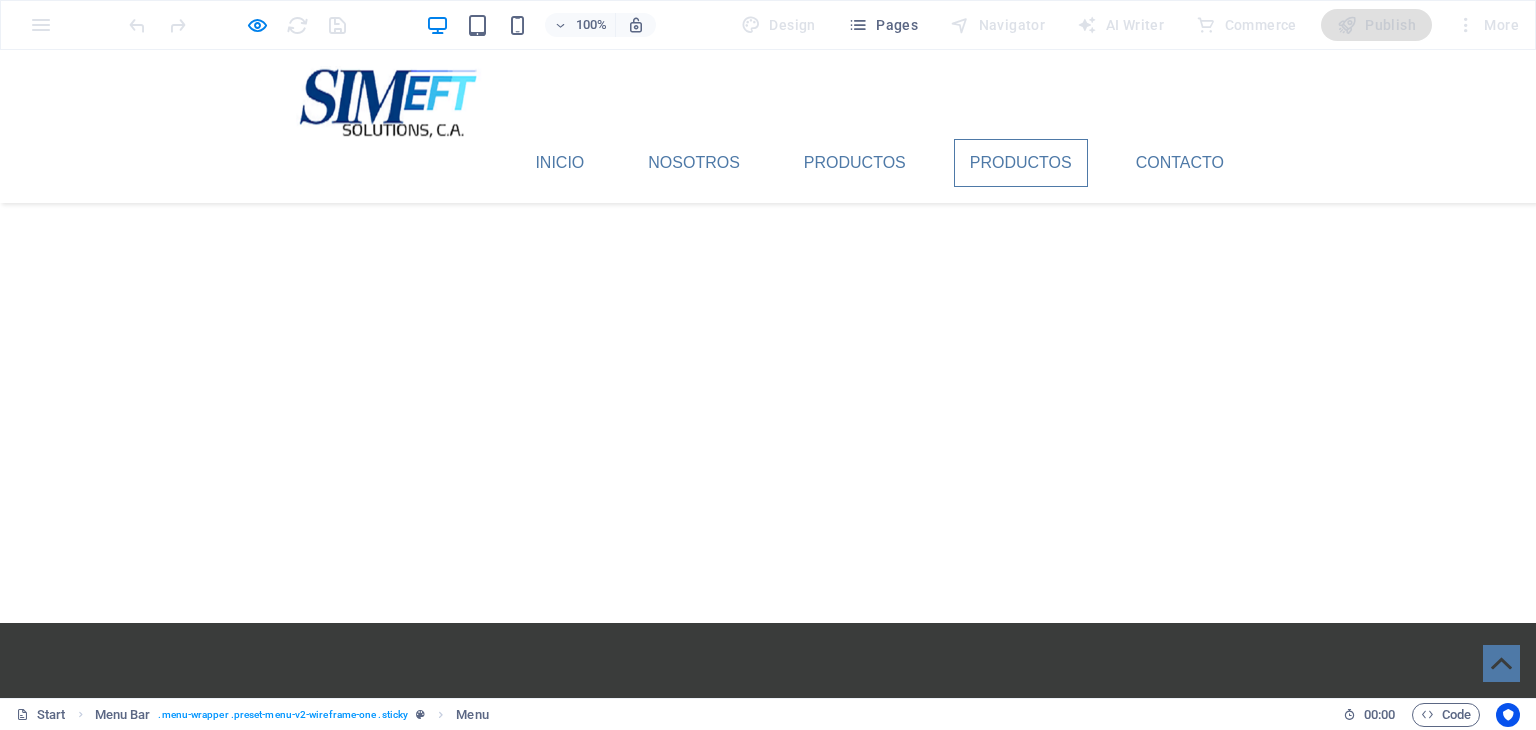 click on "Productos" at bounding box center (1021, 163) 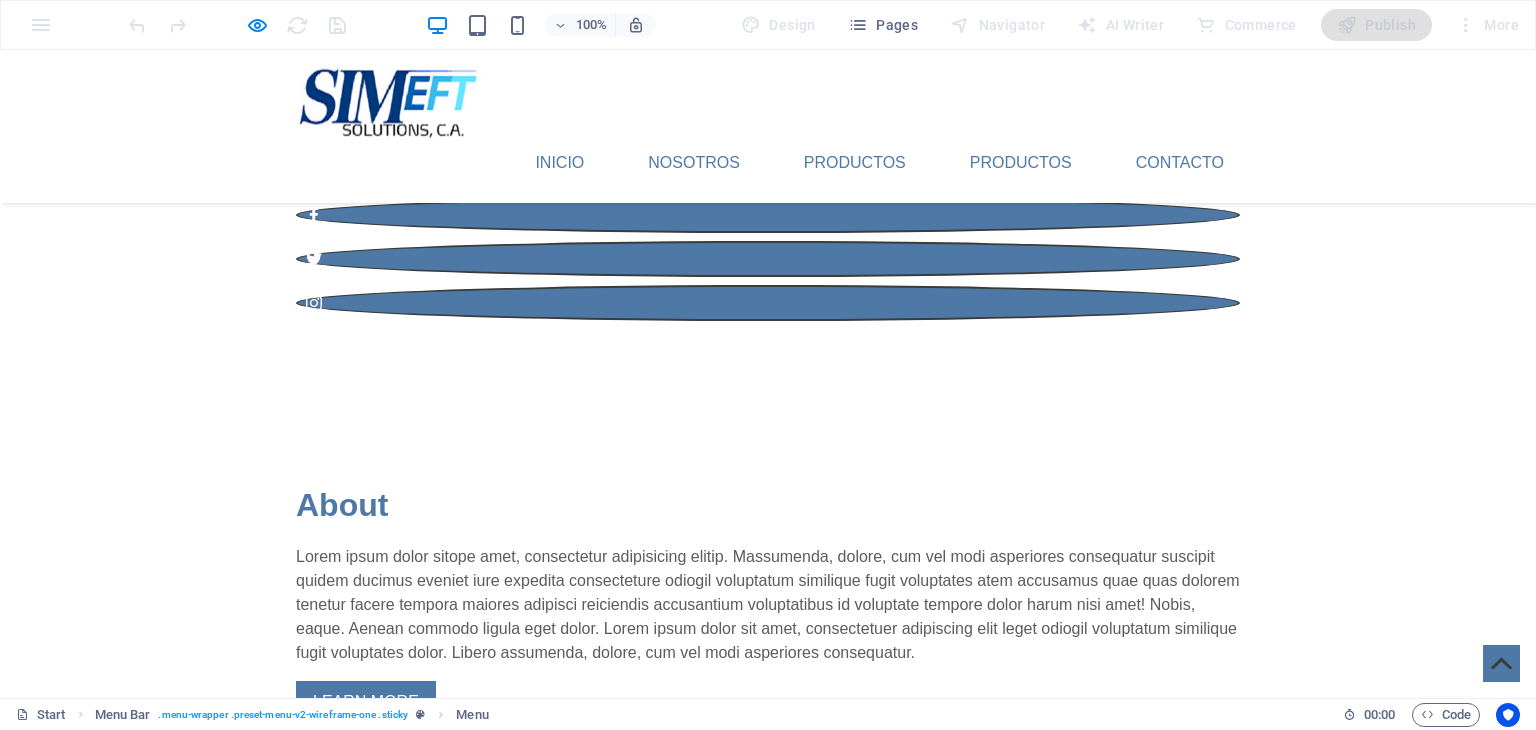 scroll, scrollTop: 312, scrollLeft: 0, axis: vertical 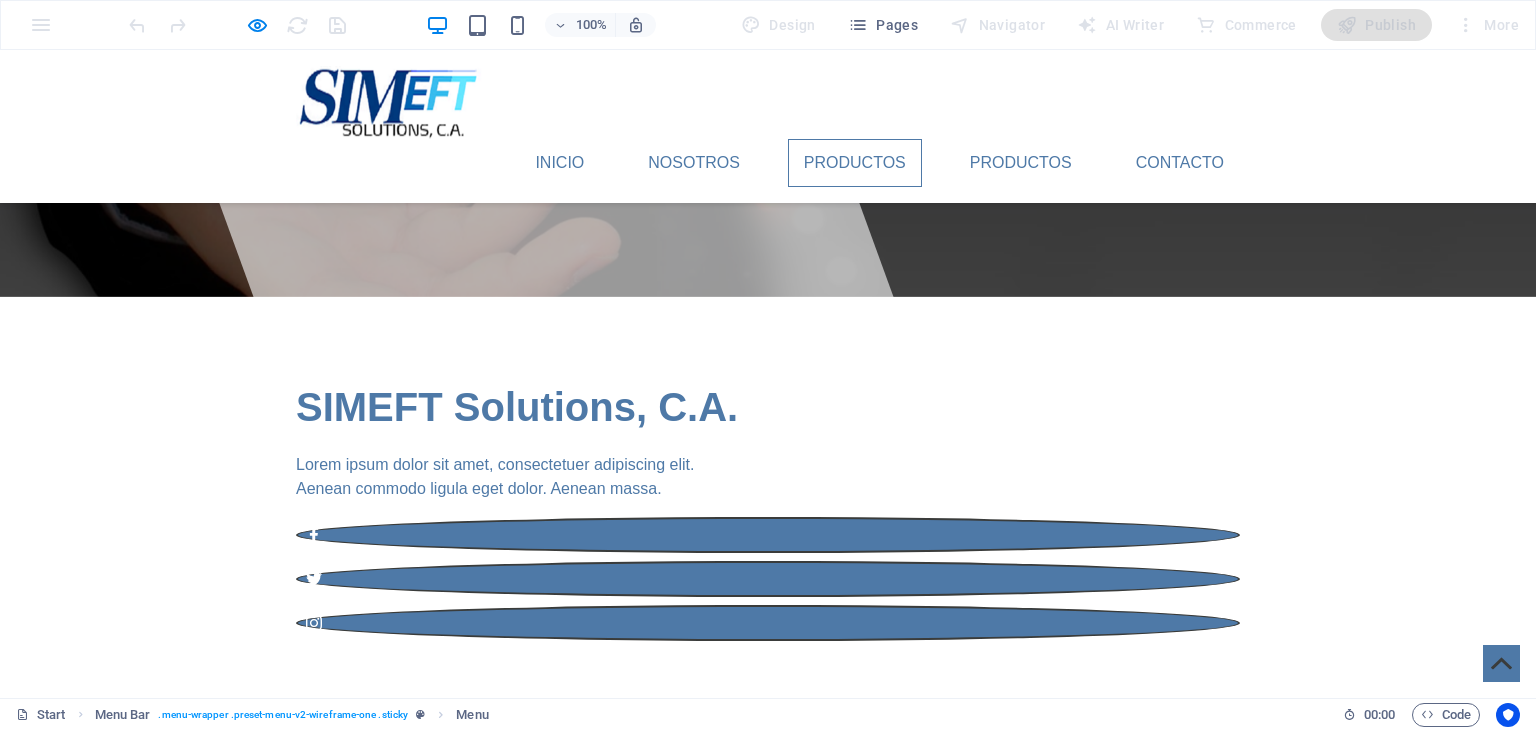 click on "Productos" at bounding box center [855, 163] 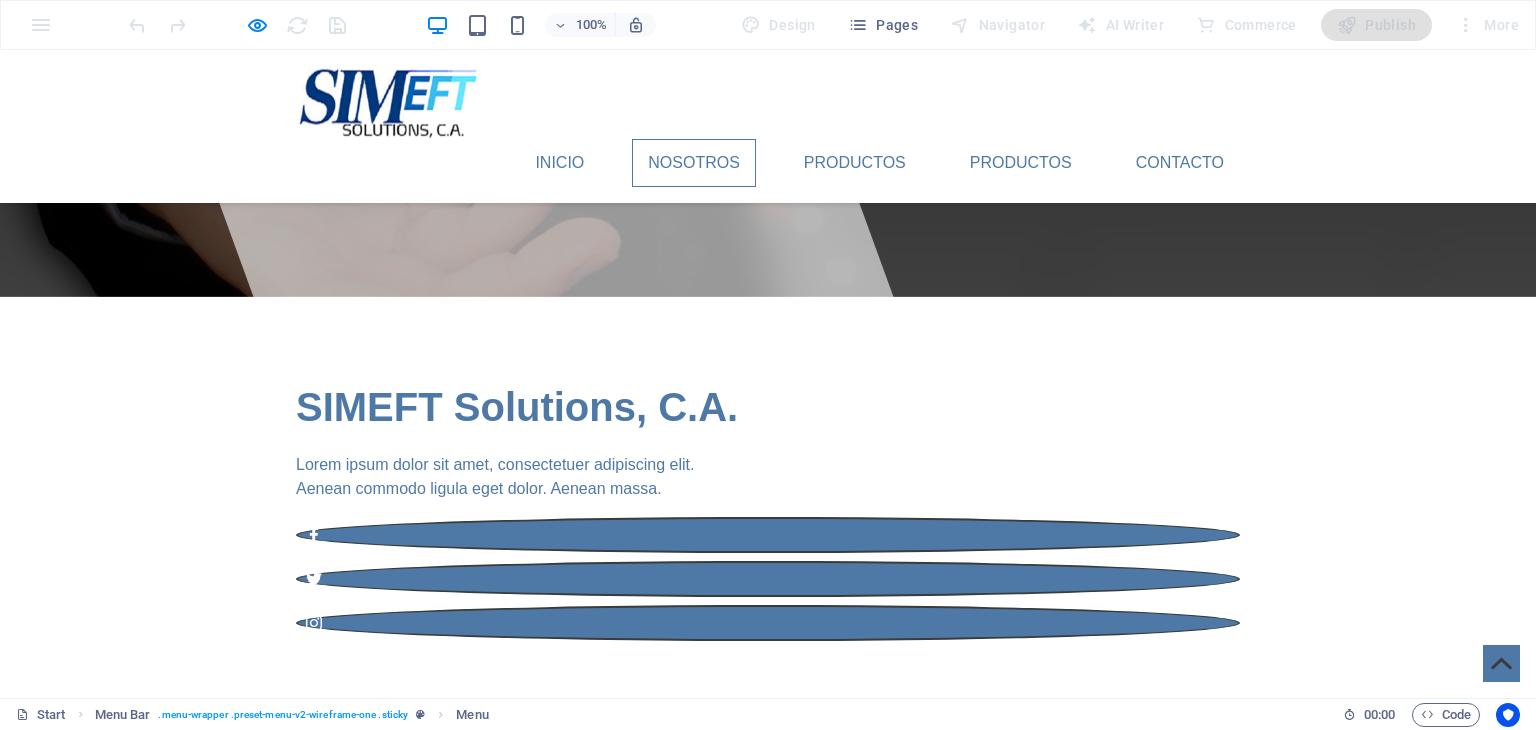 click on "Nosotros" at bounding box center [694, 163] 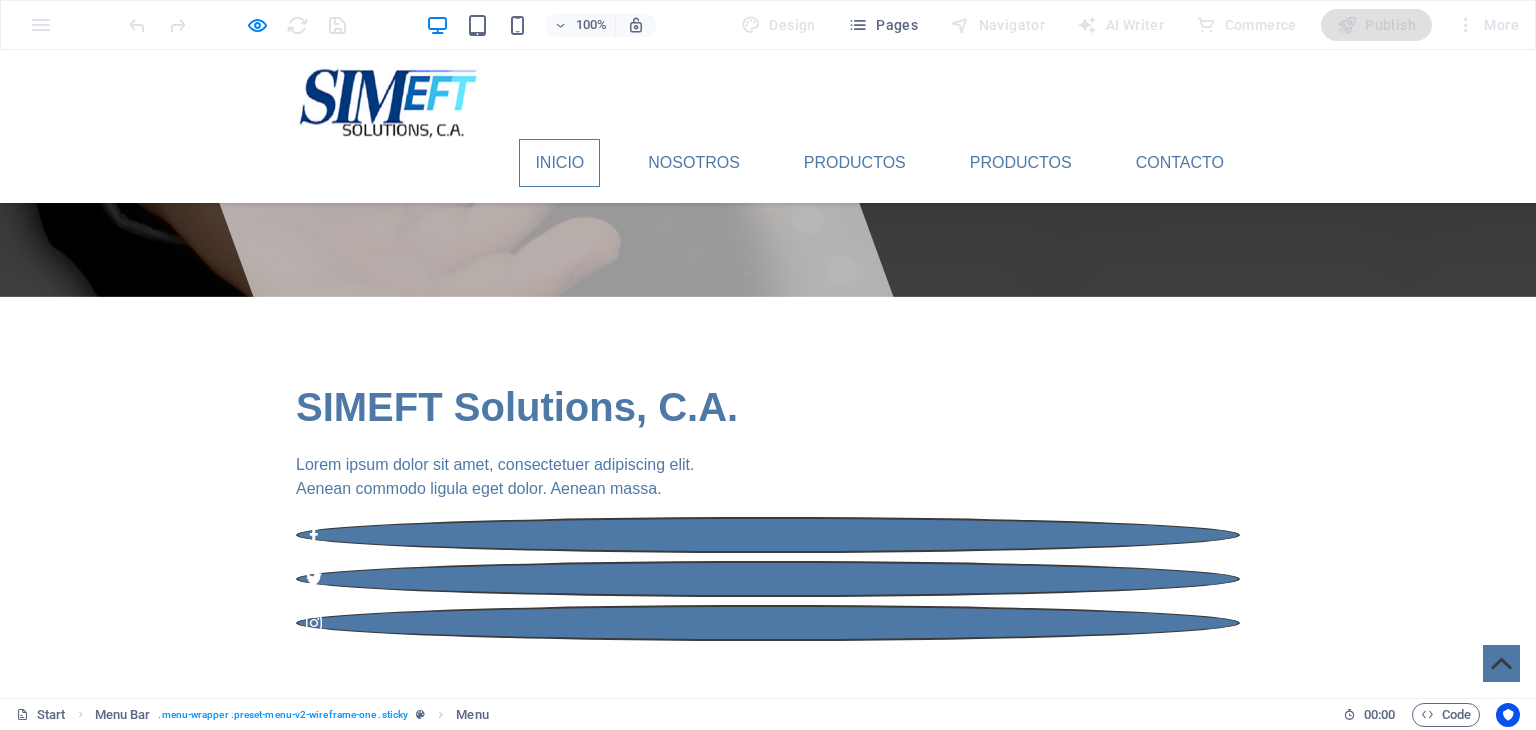 click on "Inicio" at bounding box center [559, 163] 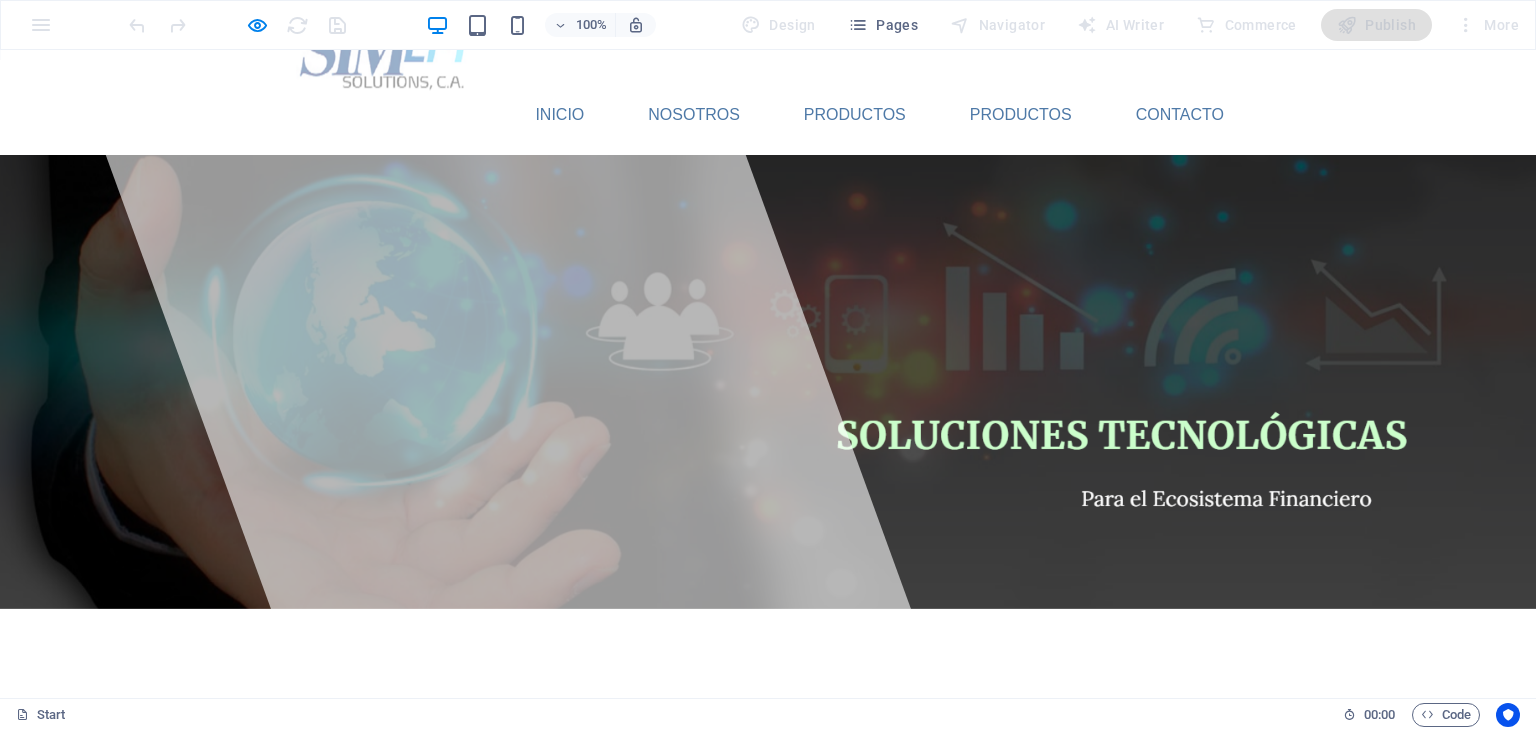 scroll, scrollTop: 0, scrollLeft: 0, axis: both 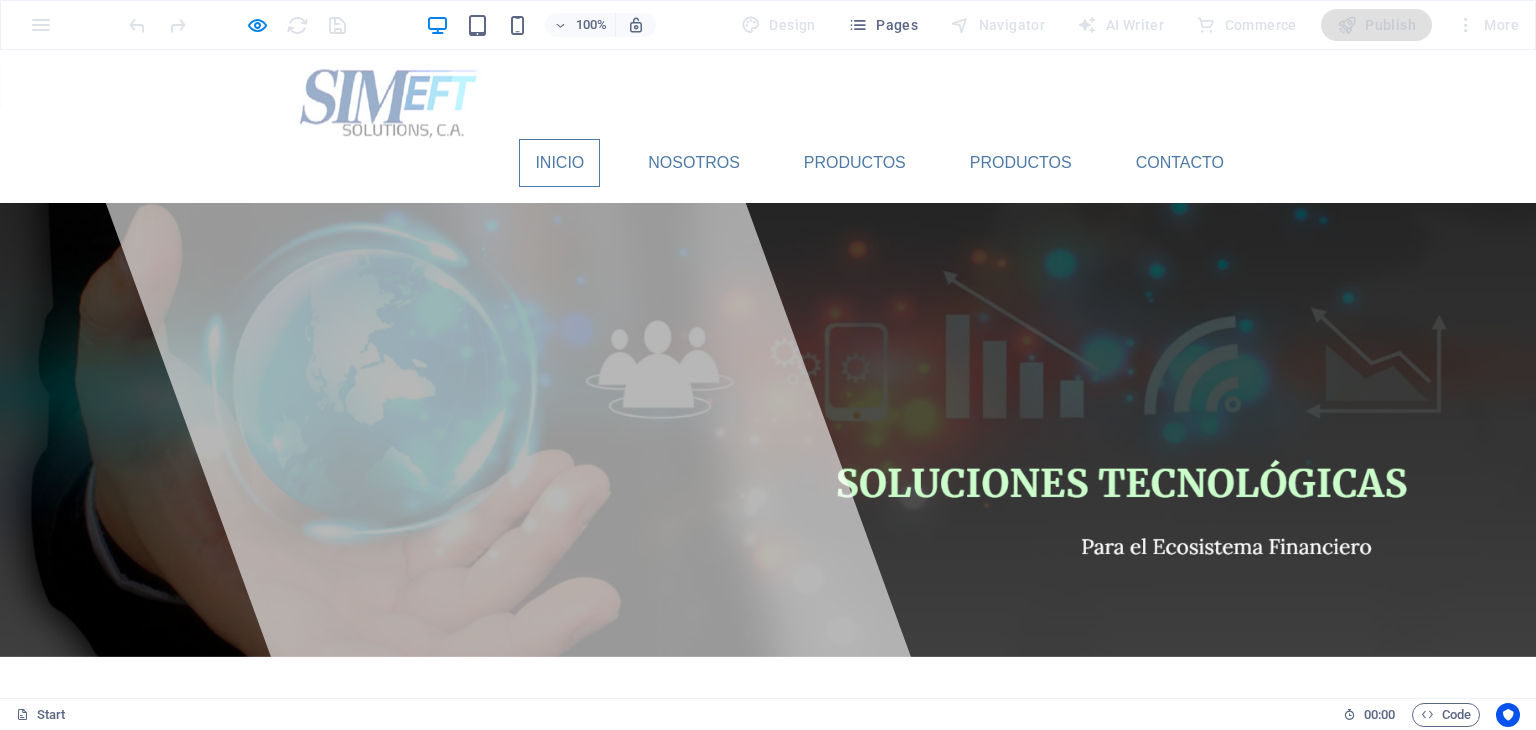 click on "Inicio" at bounding box center [559, 163] 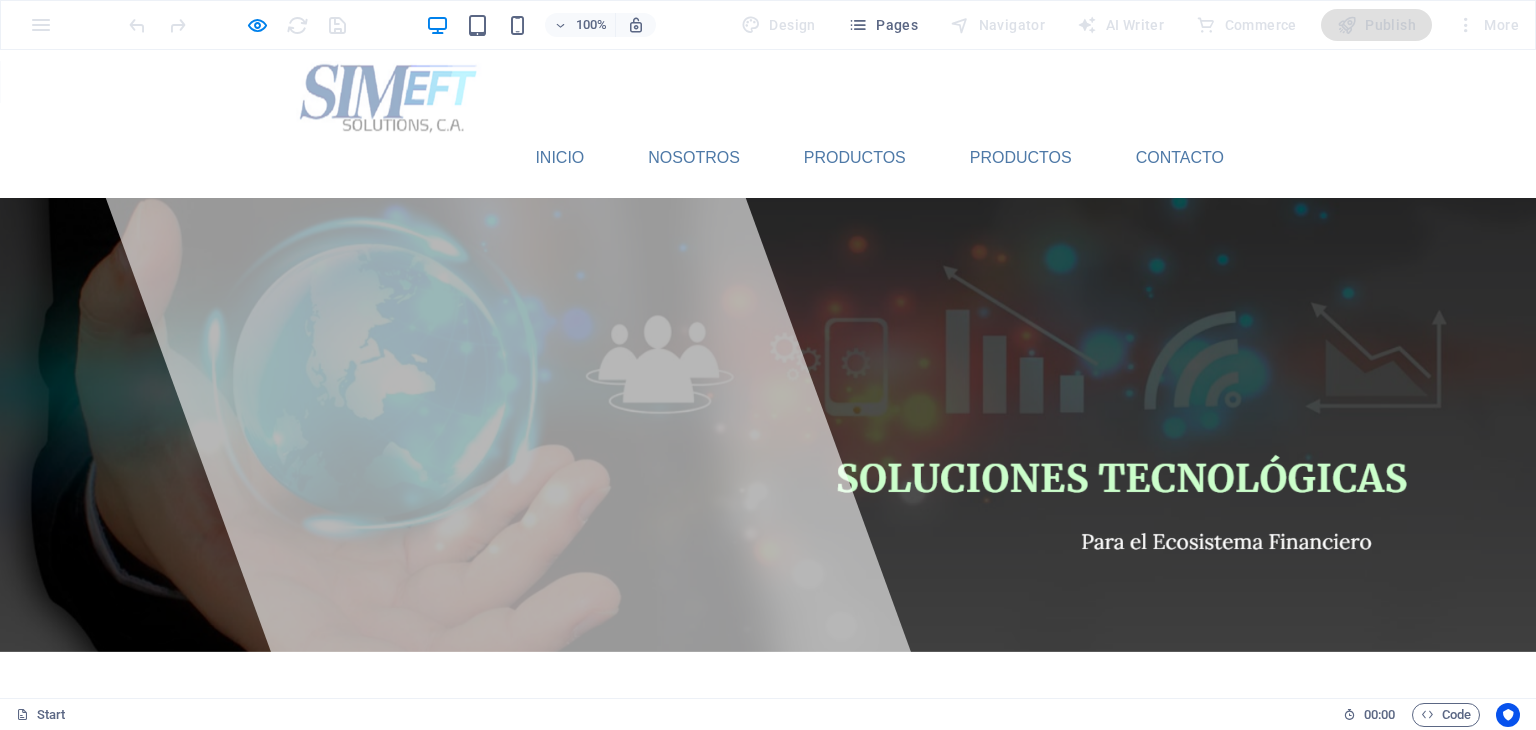 scroll, scrollTop: 0, scrollLeft: 0, axis: both 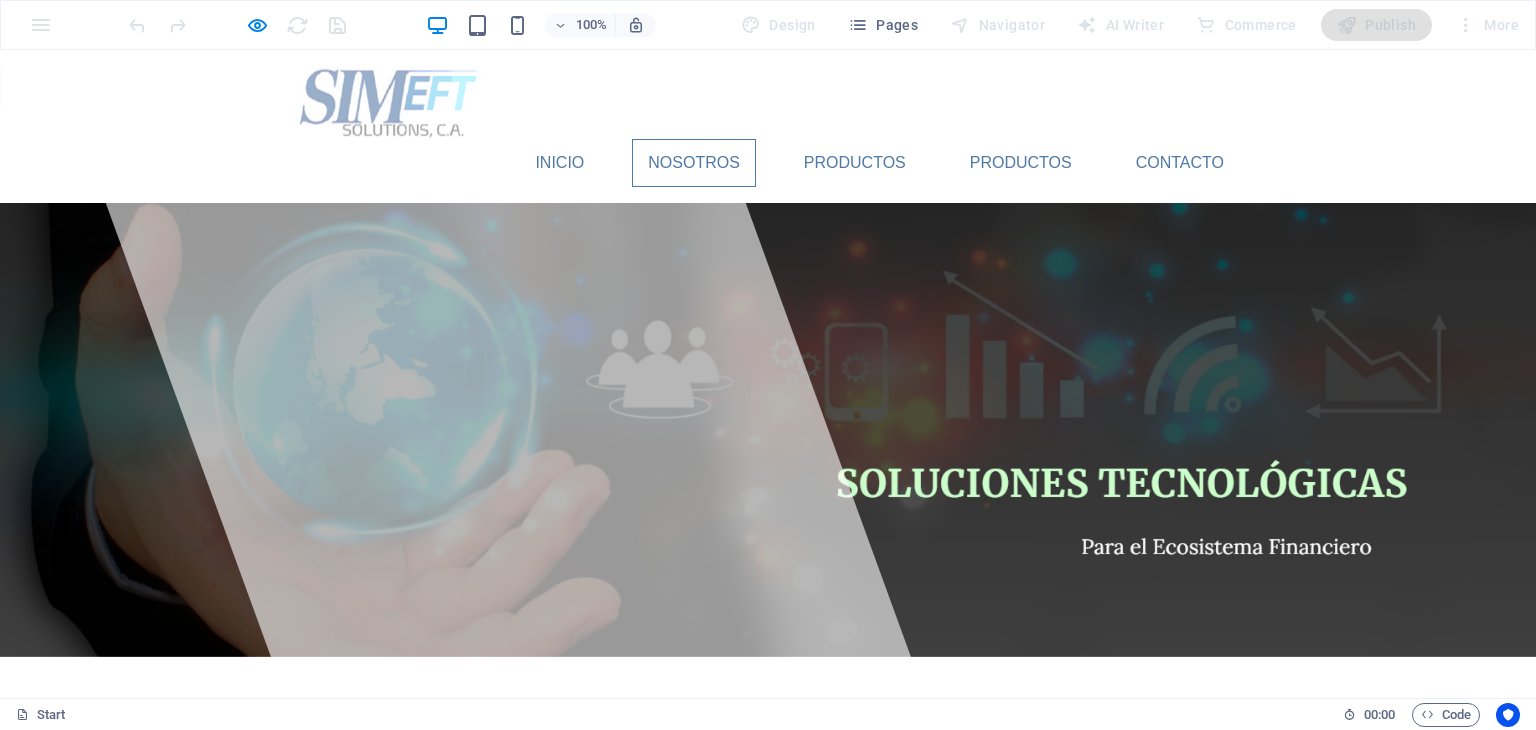 click on "Nosotros" at bounding box center (694, 163) 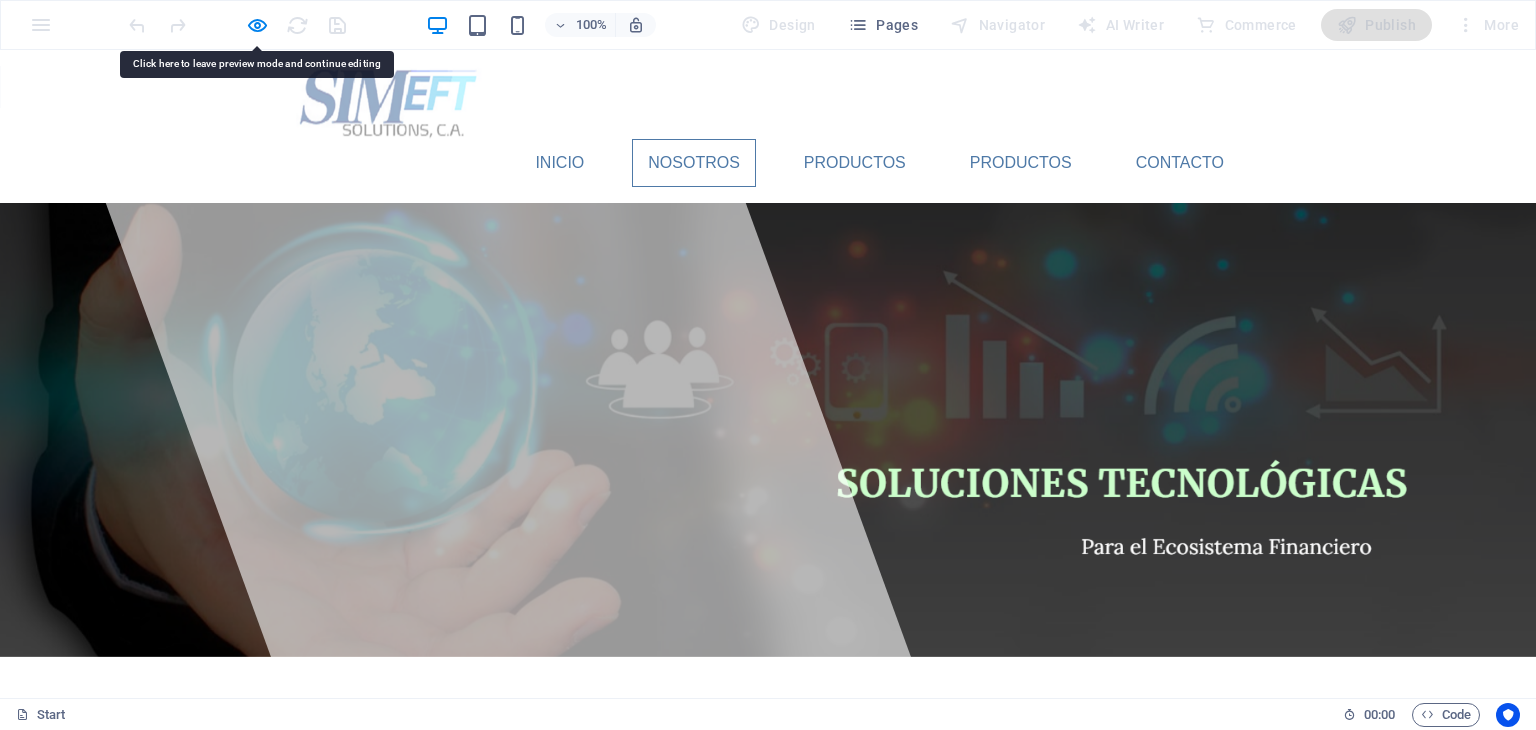 click on "Nosotros" at bounding box center [694, 163] 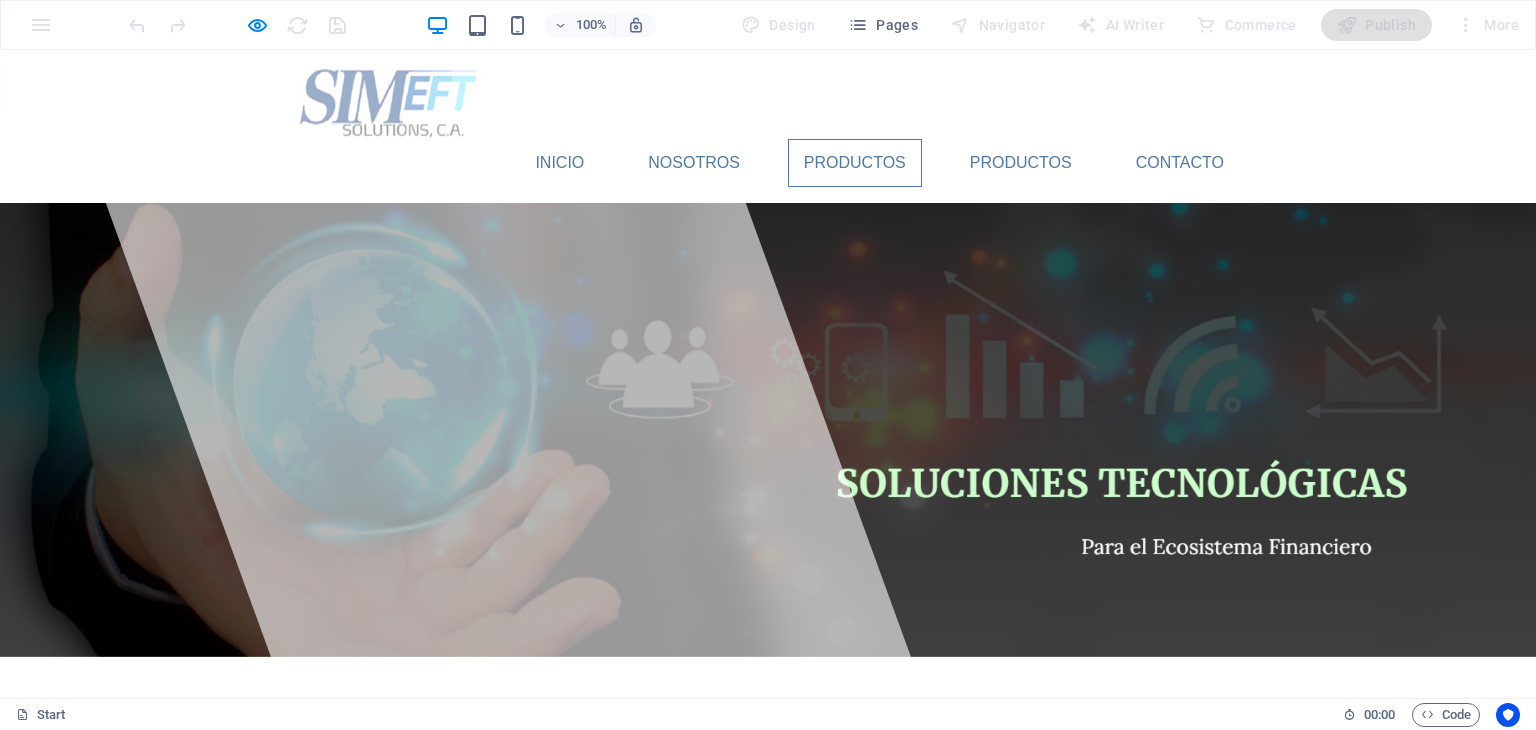 click on "Productos" at bounding box center [855, 163] 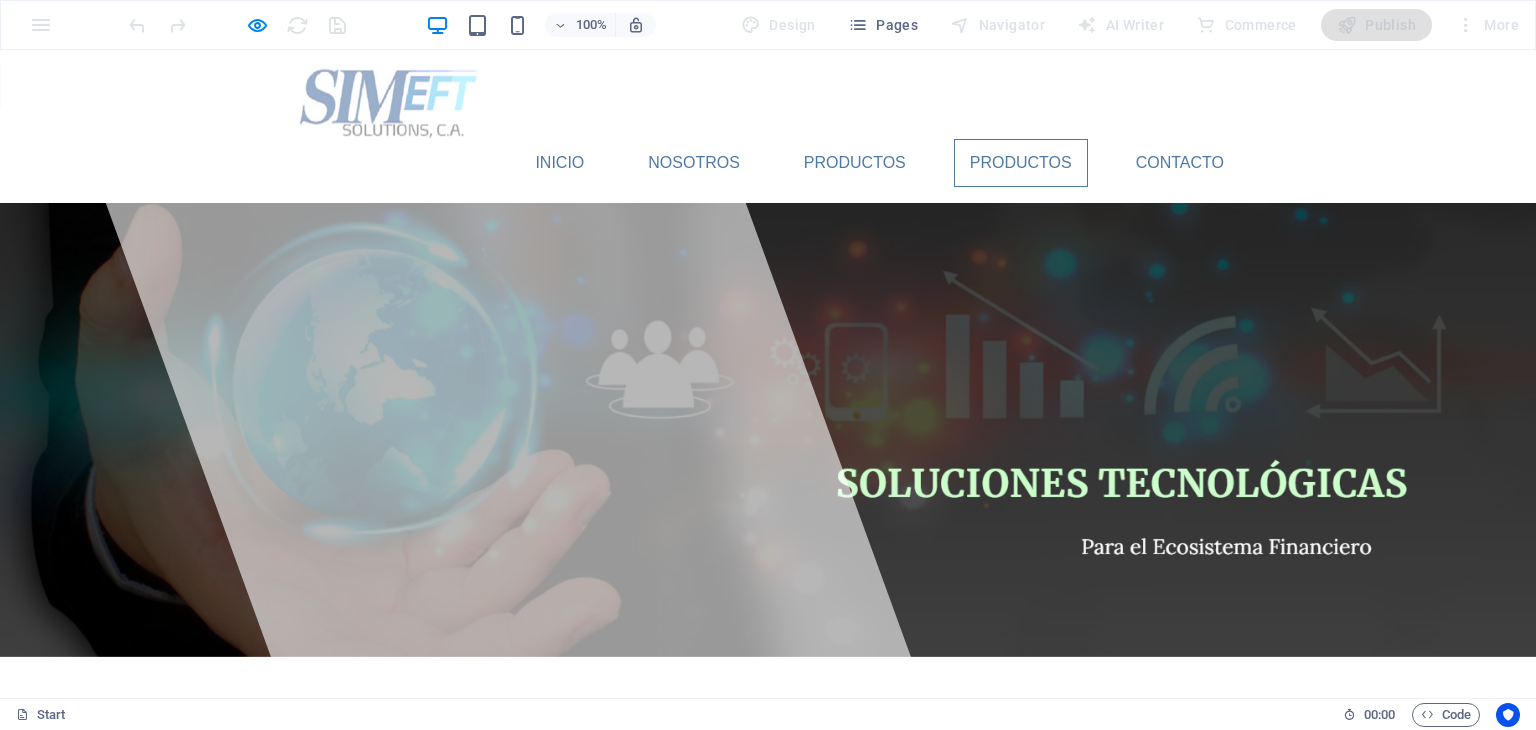 click on "Productos" at bounding box center (1021, 163) 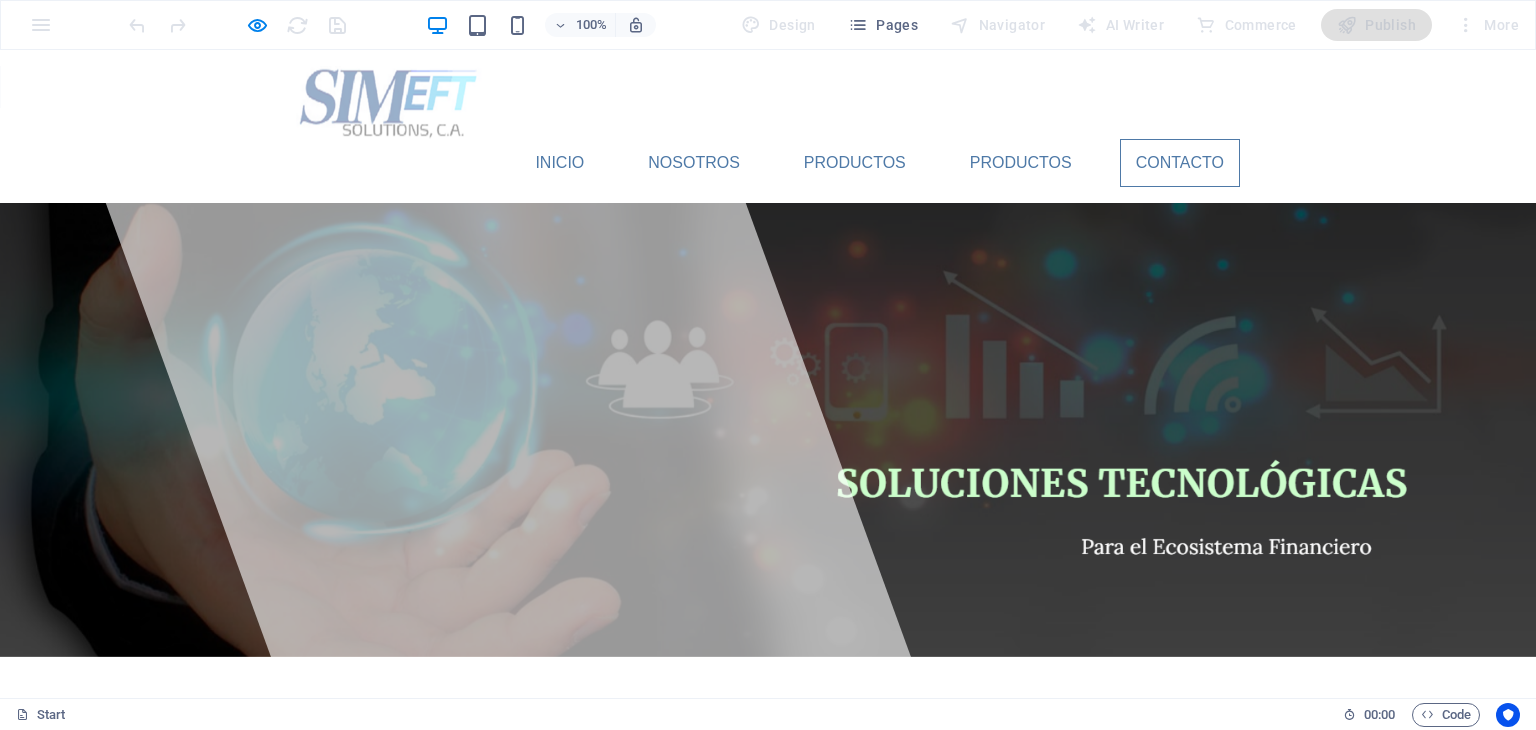 click on "Contacto" at bounding box center (1180, 163) 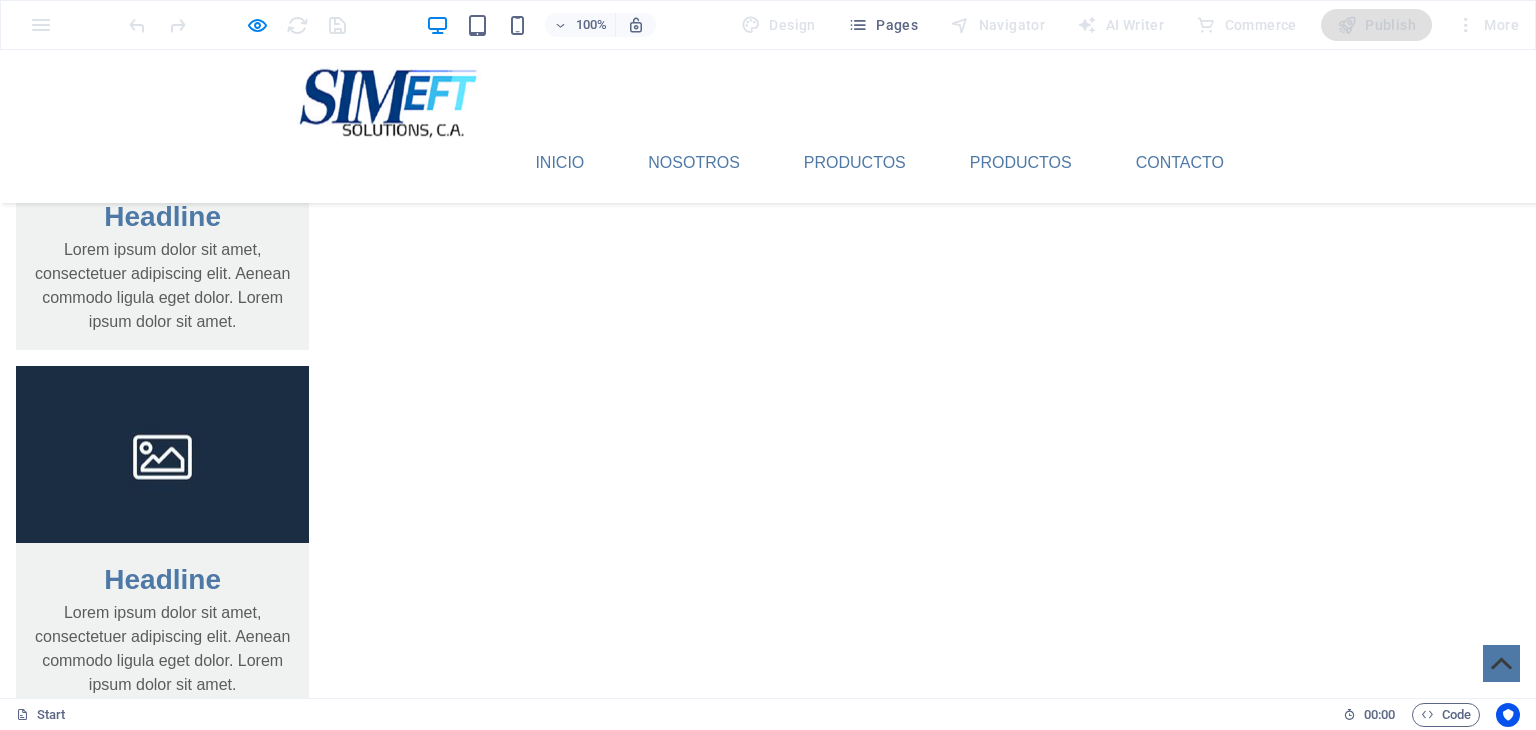 scroll, scrollTop: 2900, scrollLeft: 0, axis: vertical 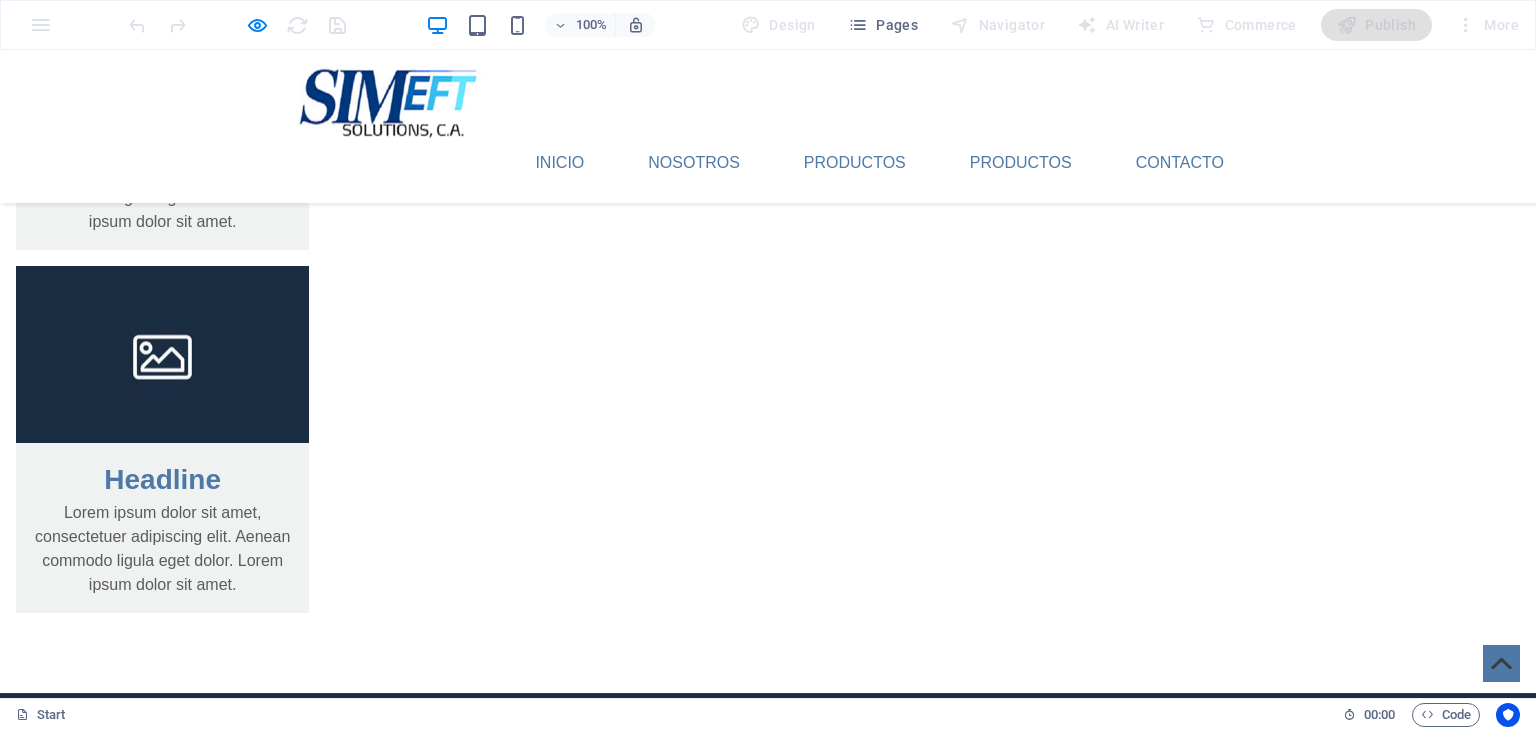 click on "Servicios" at bounding box center [768, 3635] 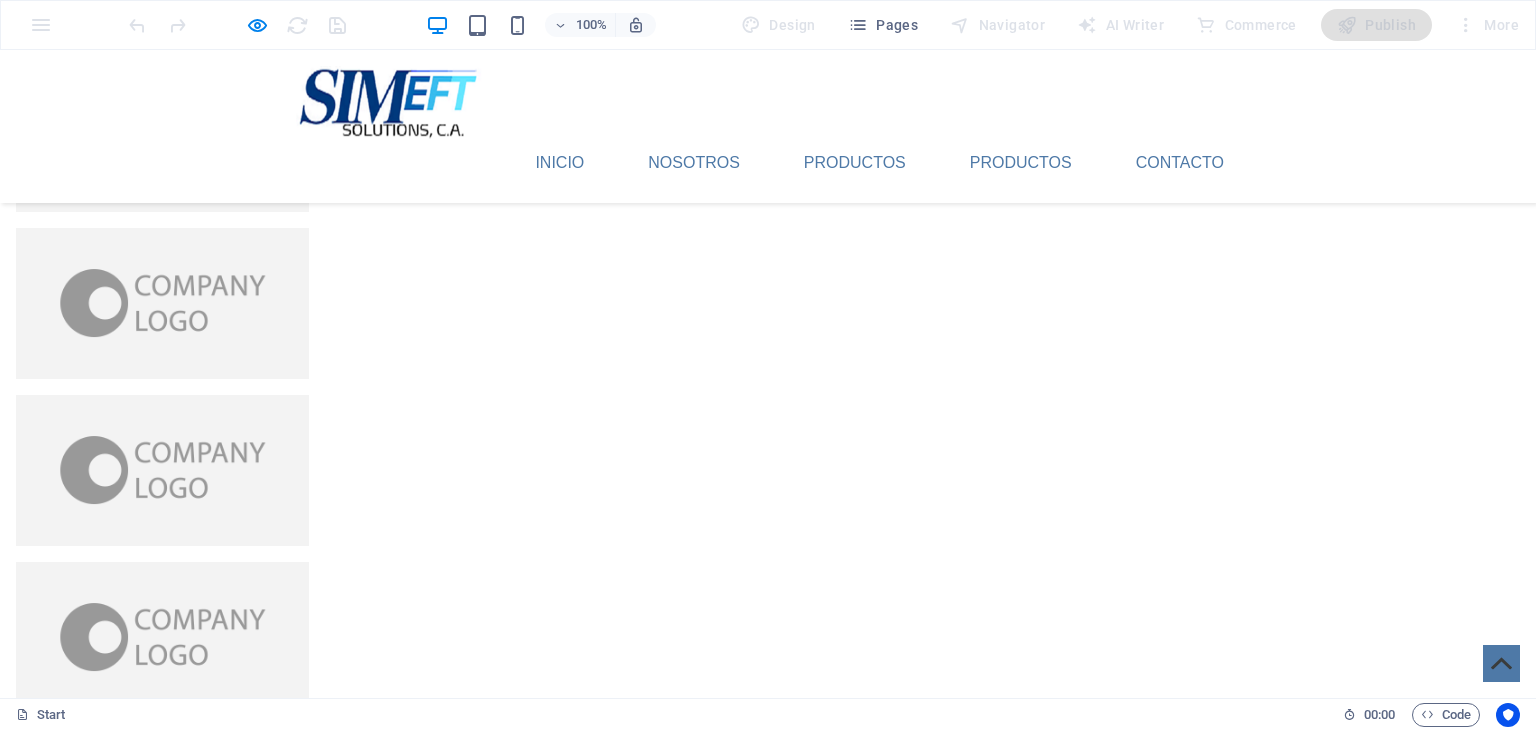scroll, scrollTop: 4200, scrollLeft: 0, axis: vertical 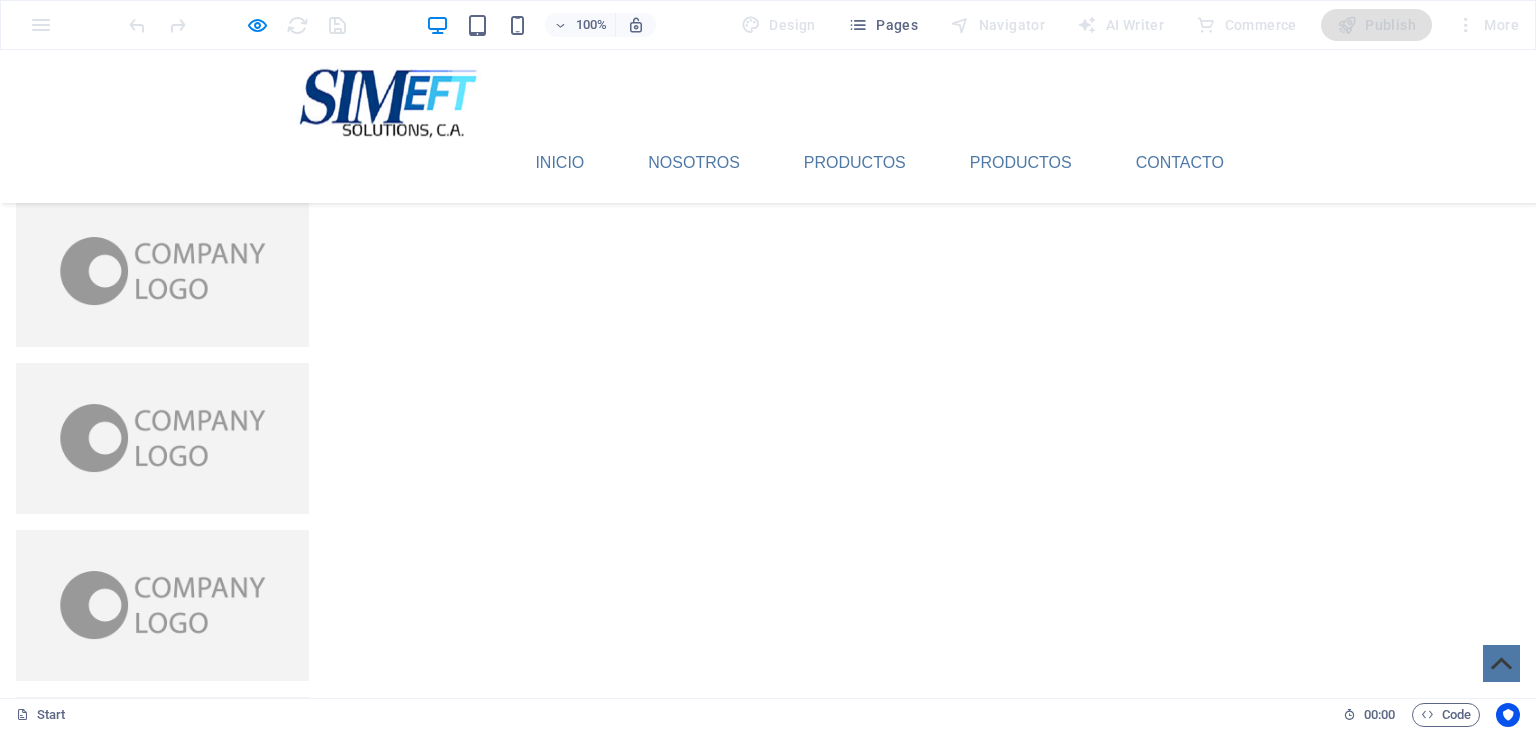 click on "Contact Us" at bounding box center [768, 4630] 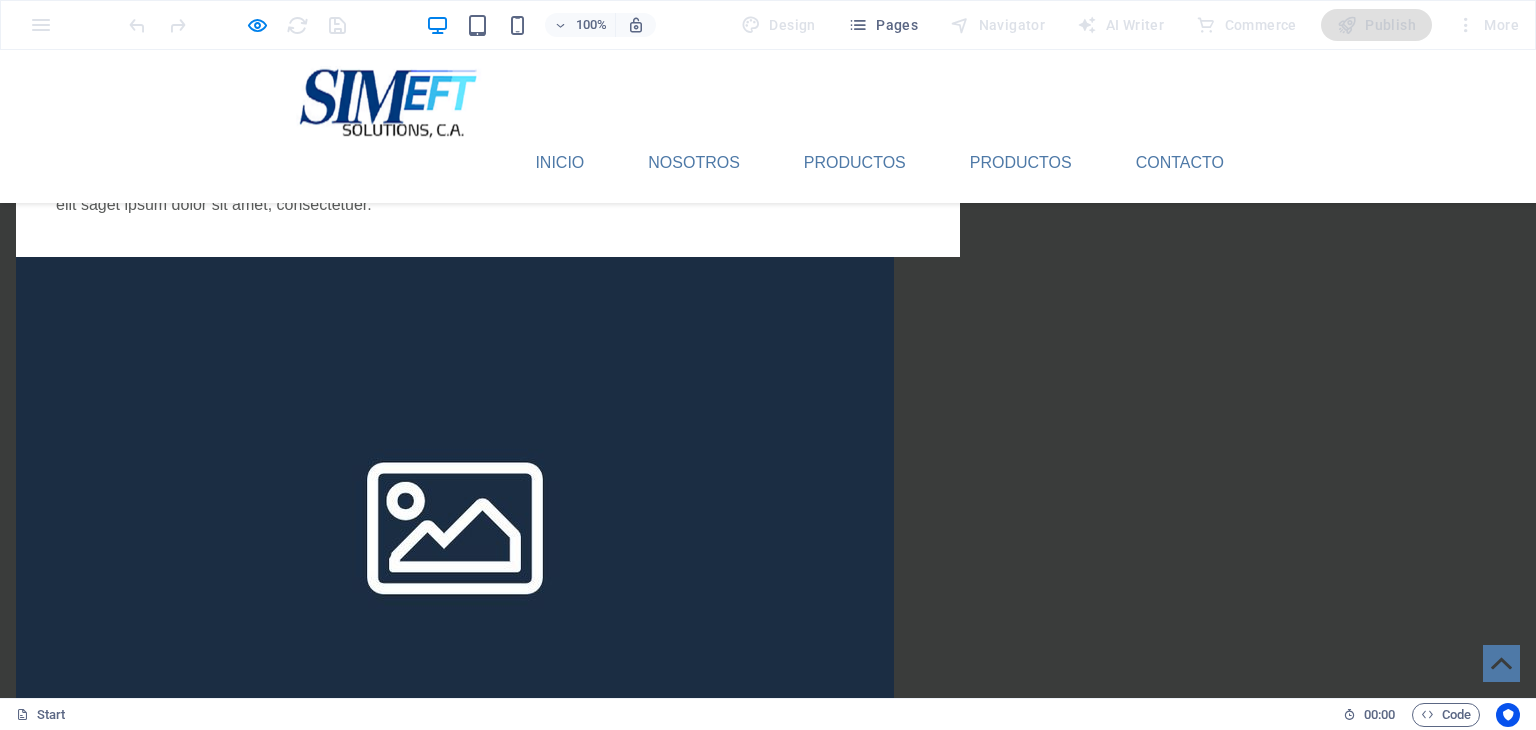 scroll, scrollTop: 1500, scrollLeft: 0, axis: vertical 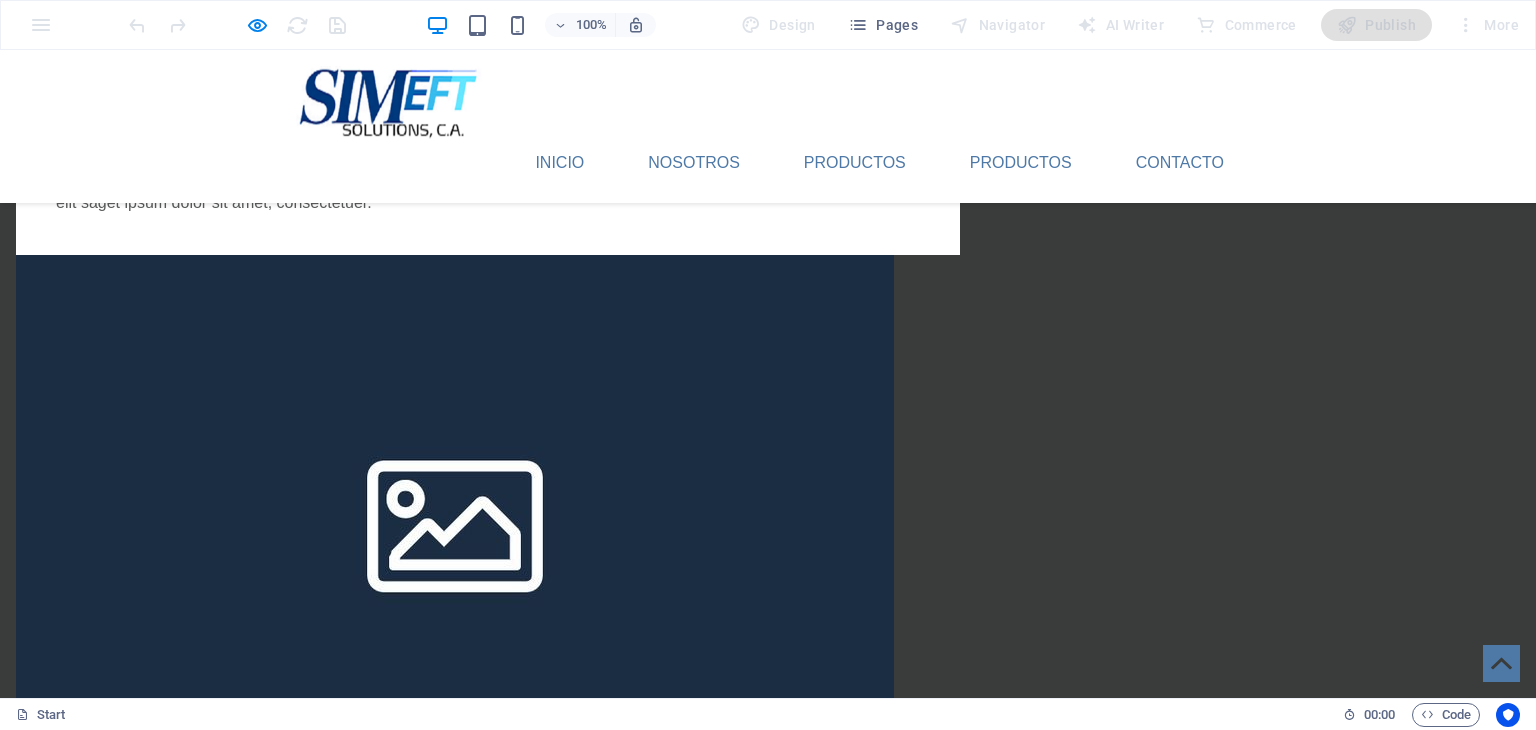 select 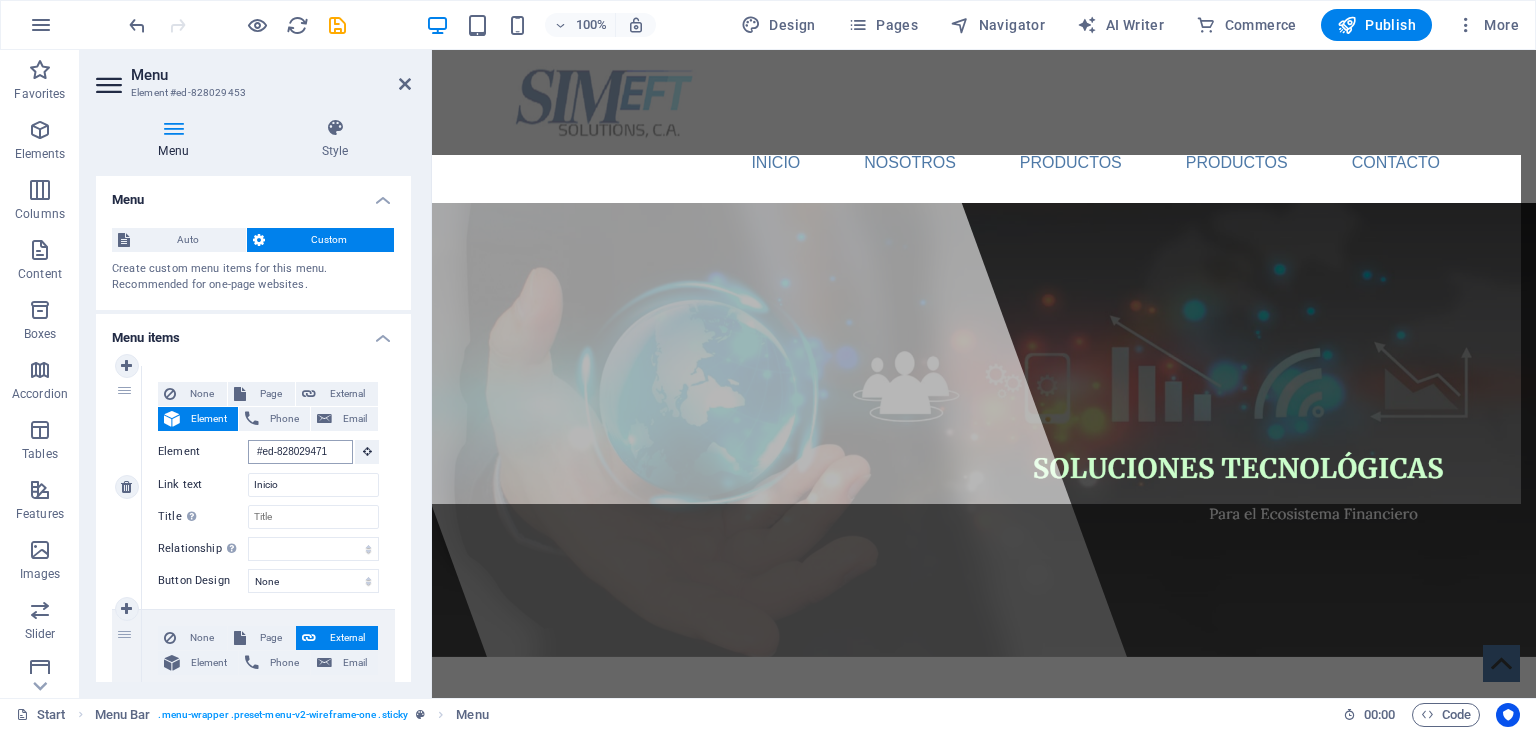 scroll, scrollTop: 8, scrollLeft: 0, axis: vertical 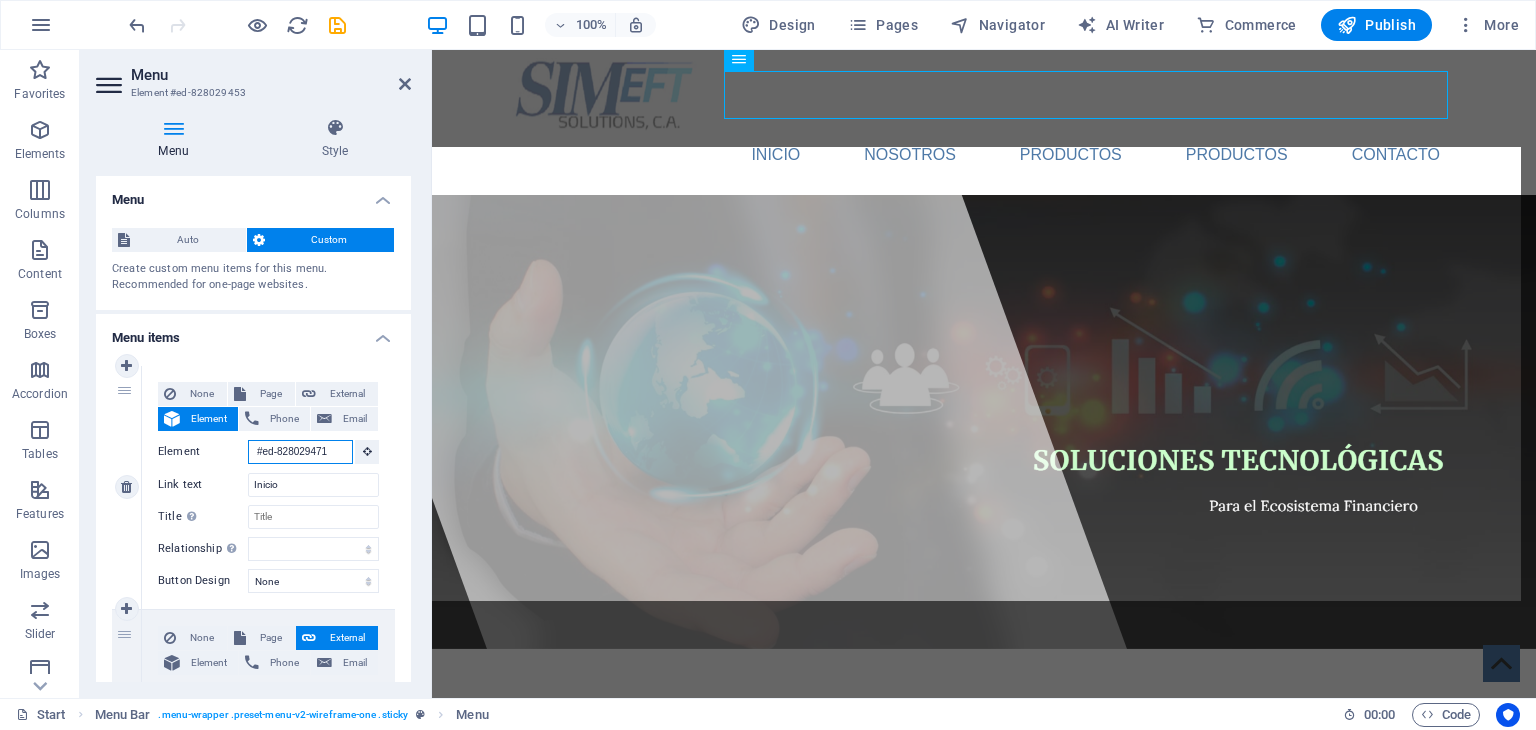 click on "#ed-828029471" at bounding box center (300, 452) 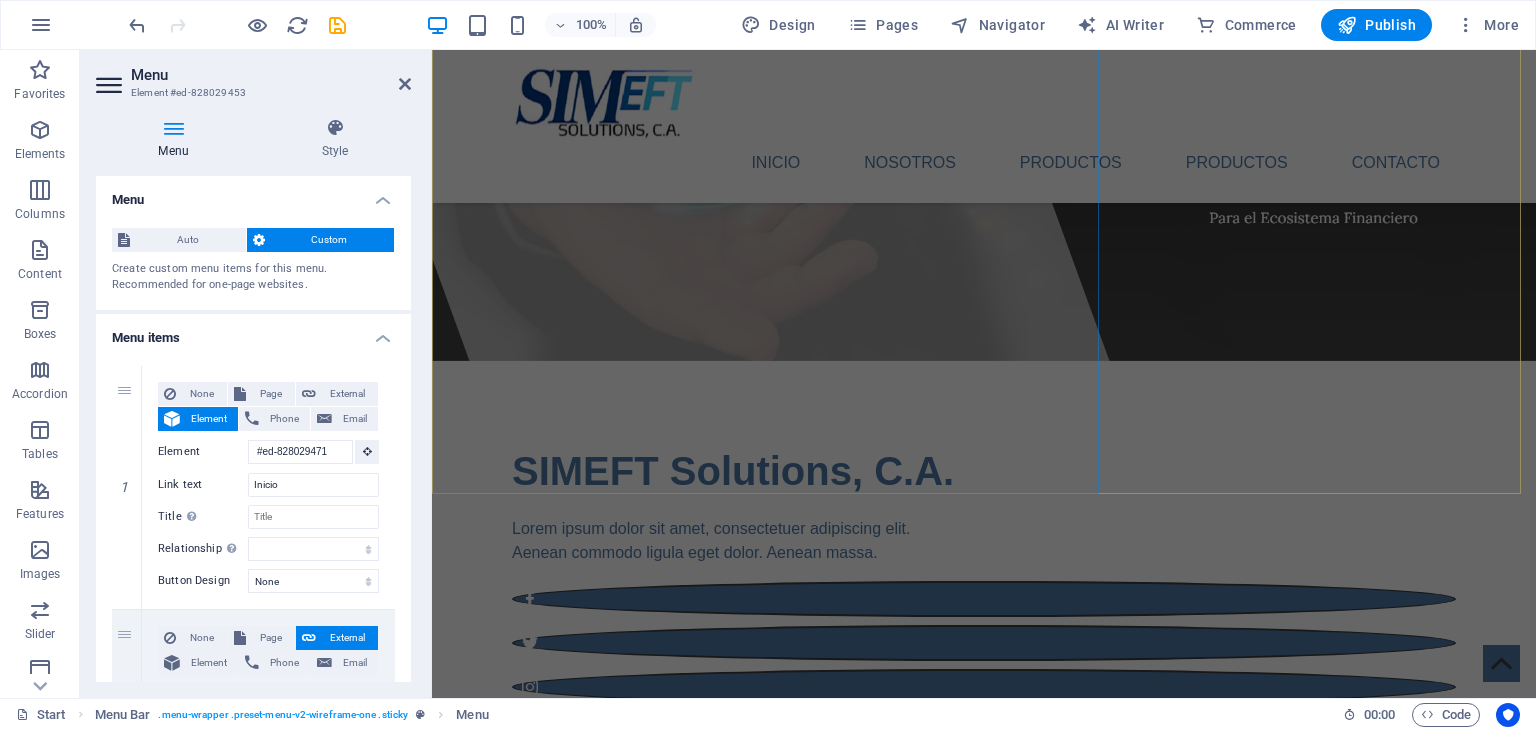 scroll, scrollTop: 300, scrollLeft: 0, axis: vertical 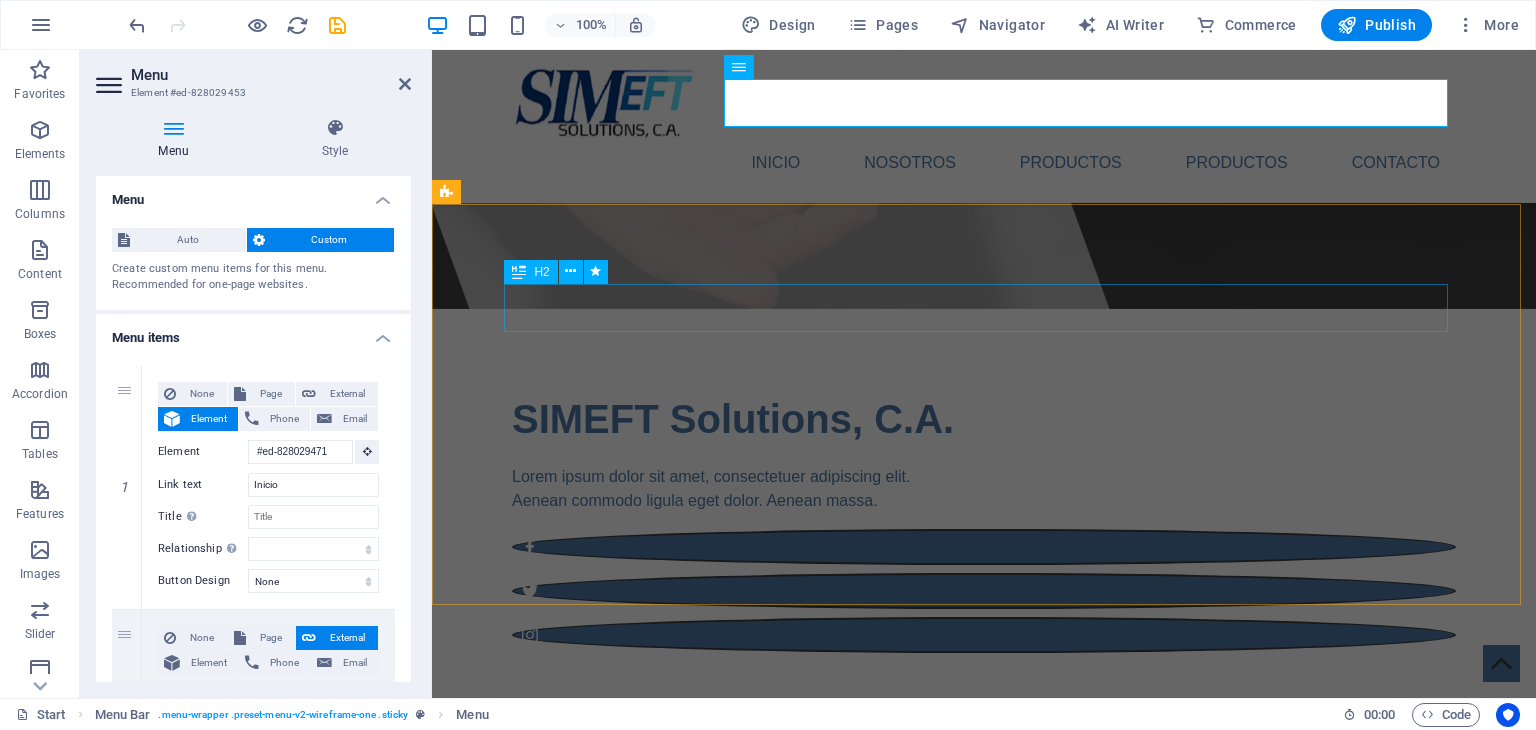 click on "About" at bounding box center (984, 837) 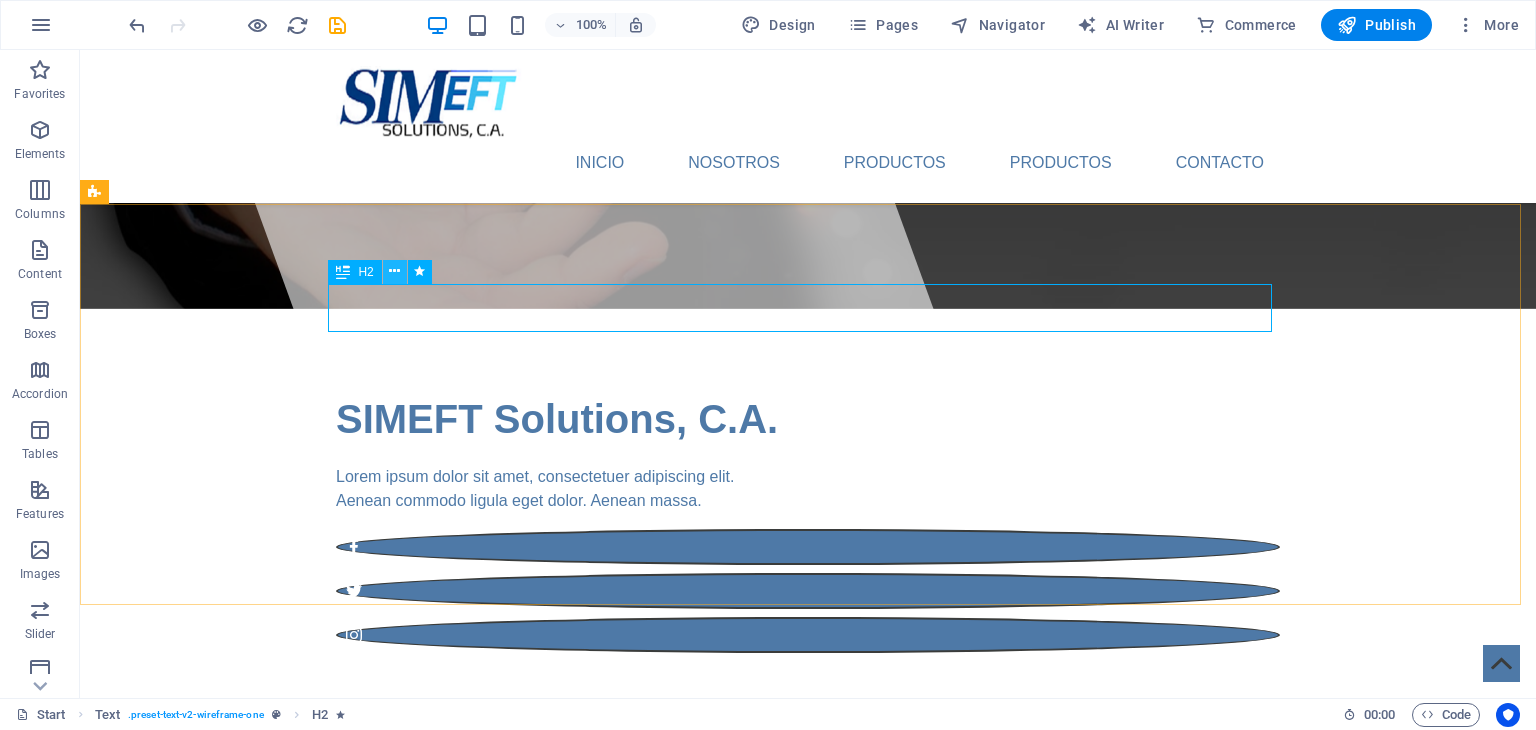 click at bounding box center (394, 271) 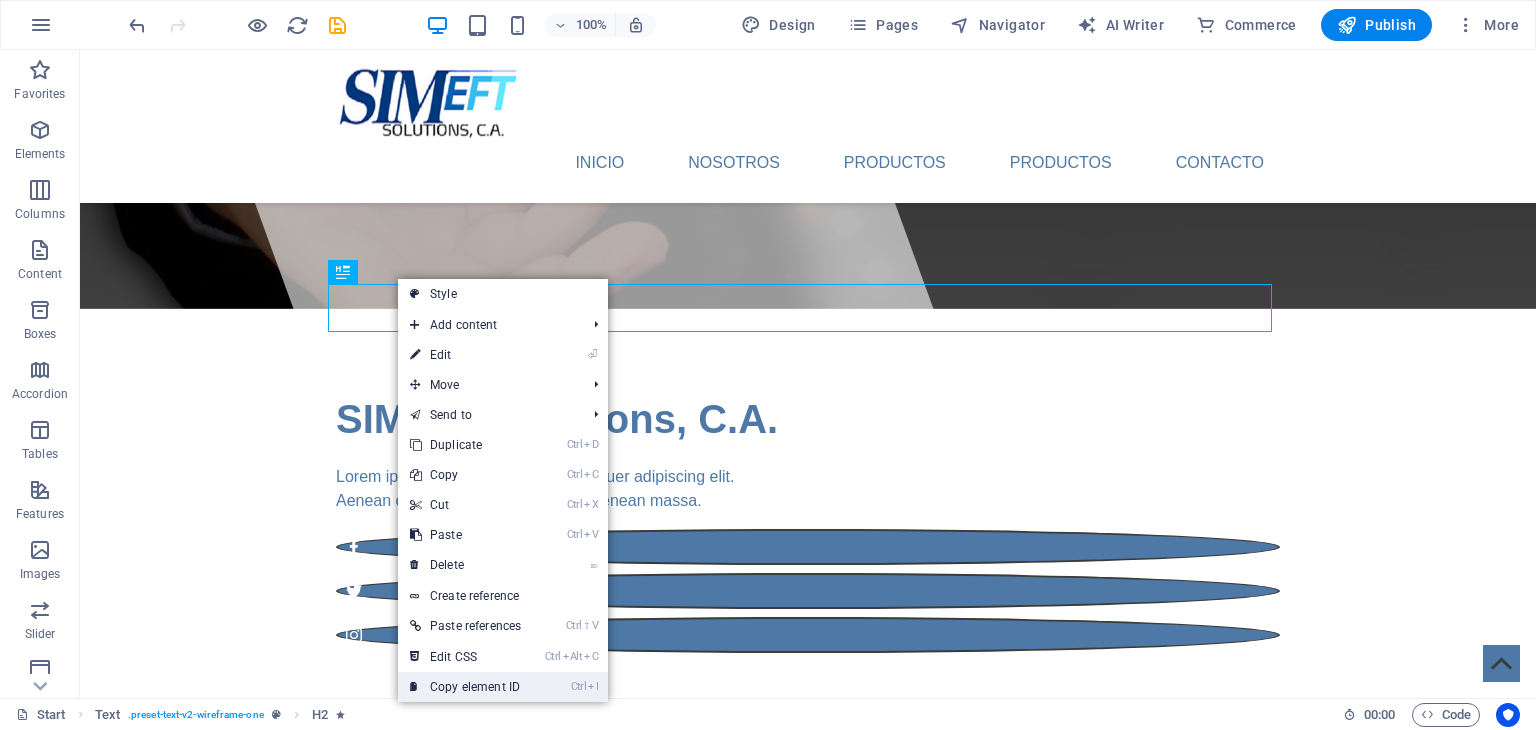 click on "Ctrl I  Copy element ID" at bounding box center [465, 687] 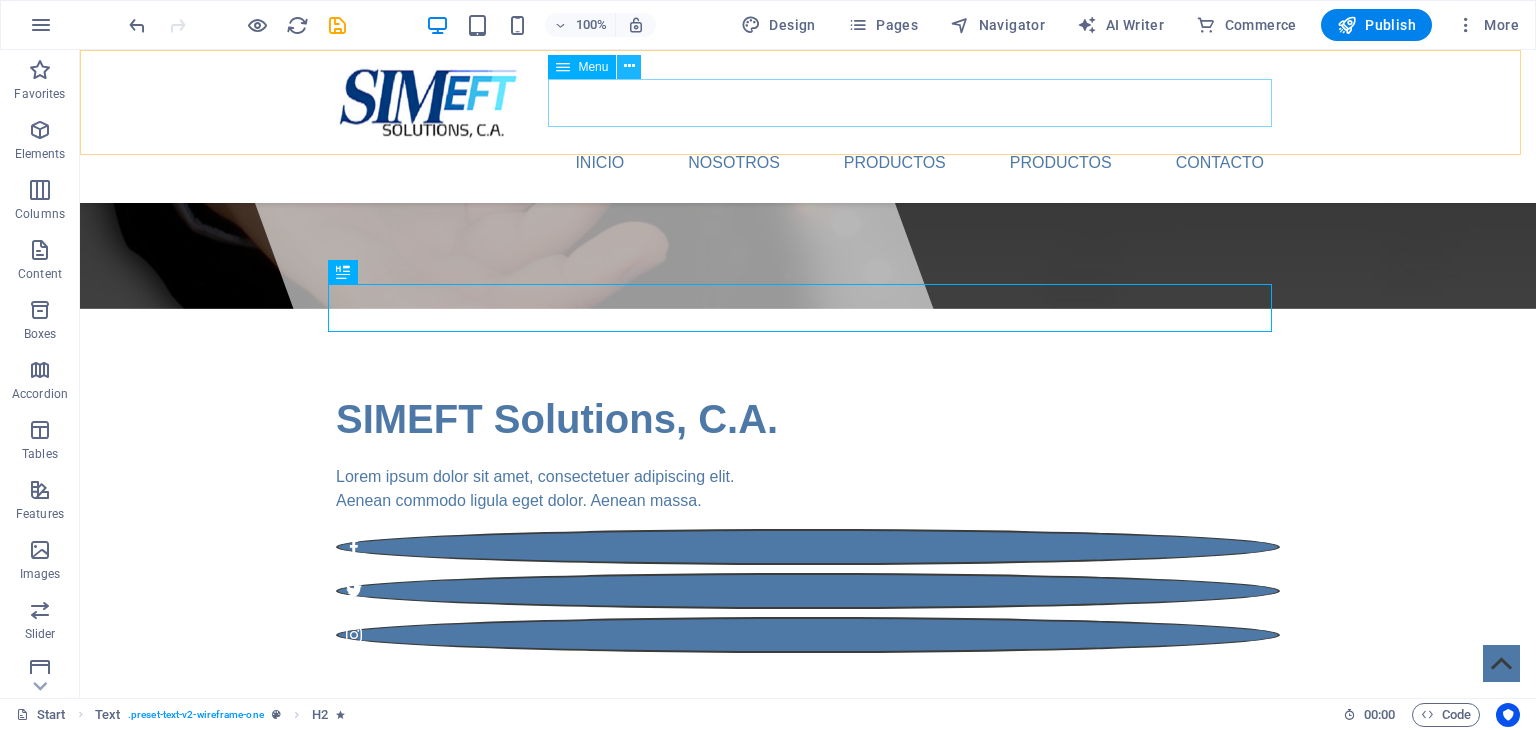 click at bounding box center (629, 66) 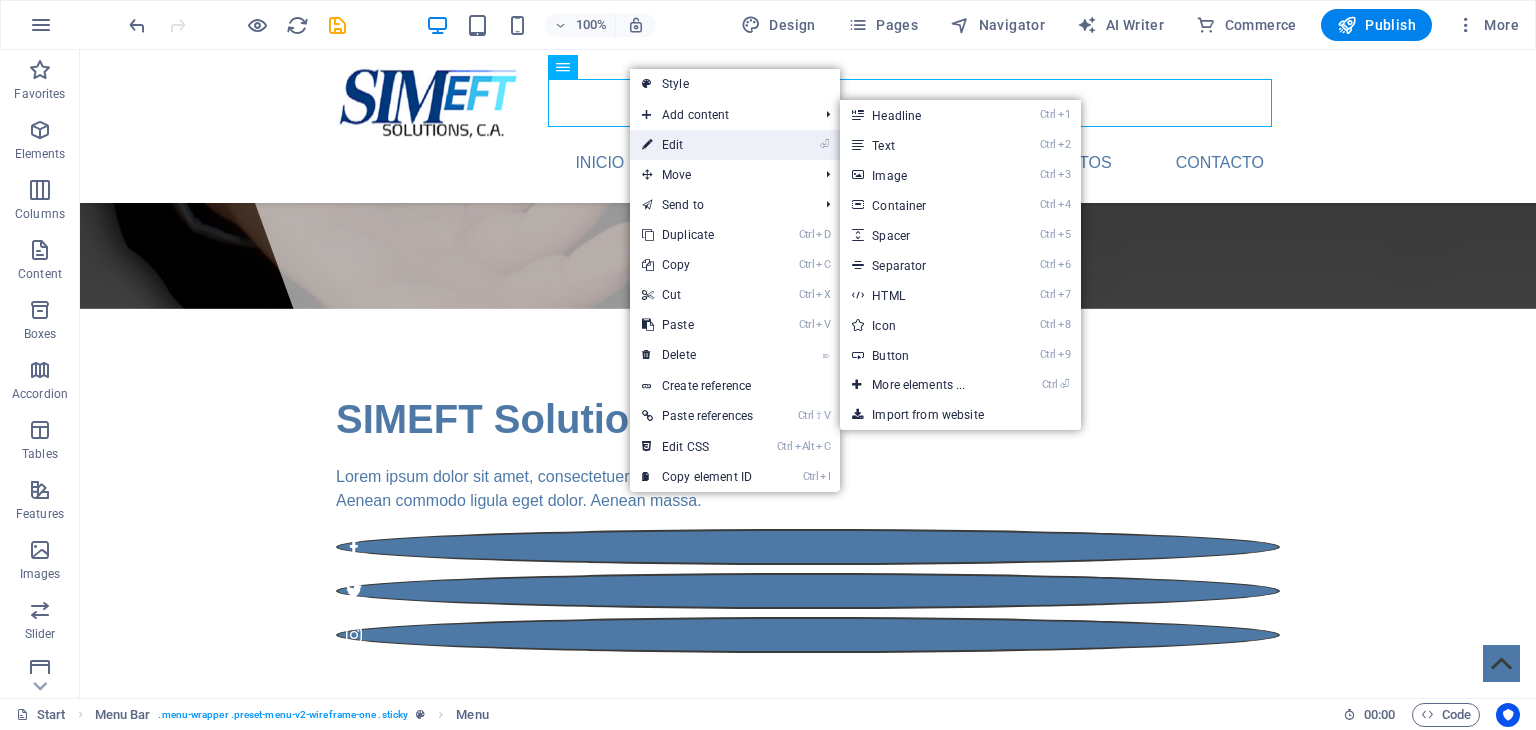 click on "⏎  Edit" at bounding box center (697, 145) 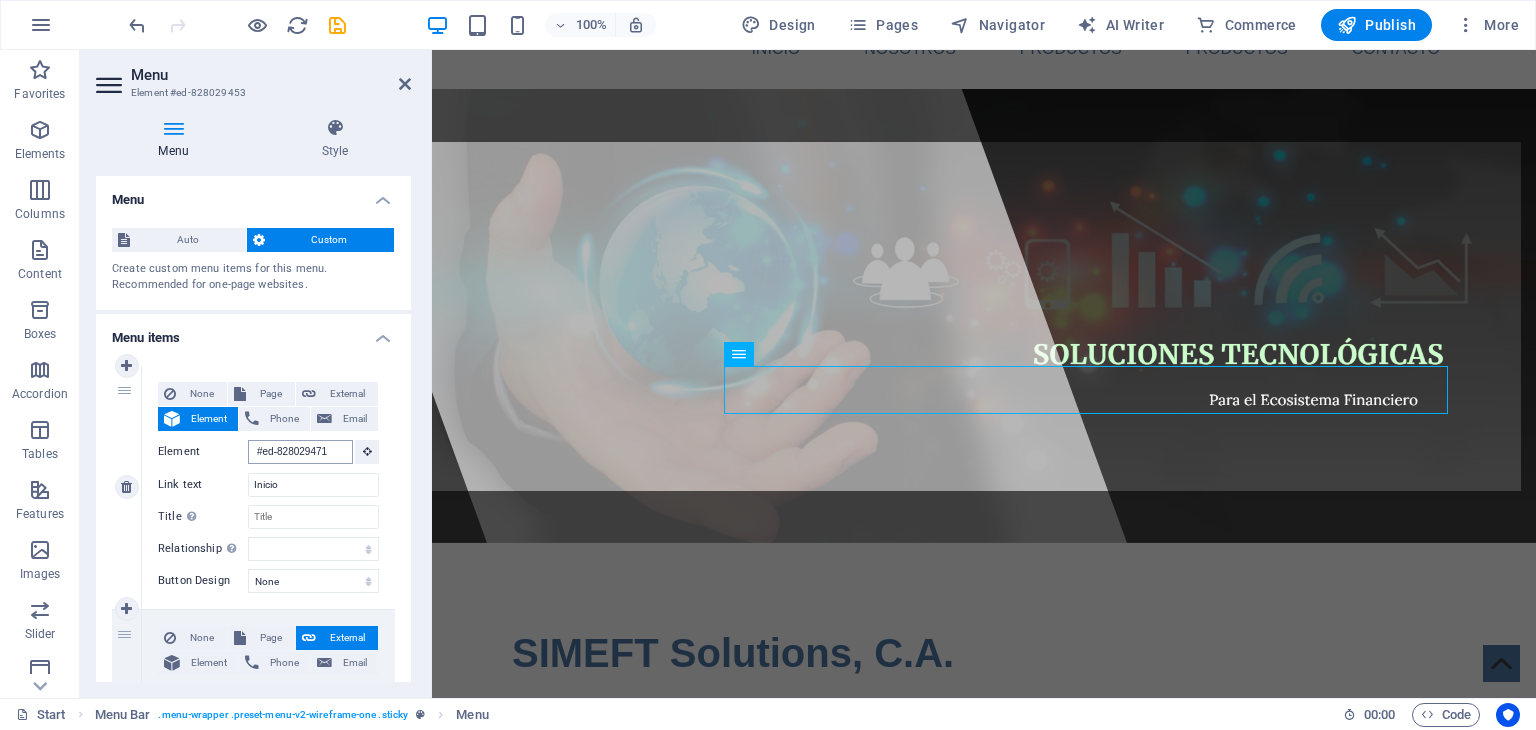 scroll, scrollTop: 8, scrollLeft: 0, axis: vertical 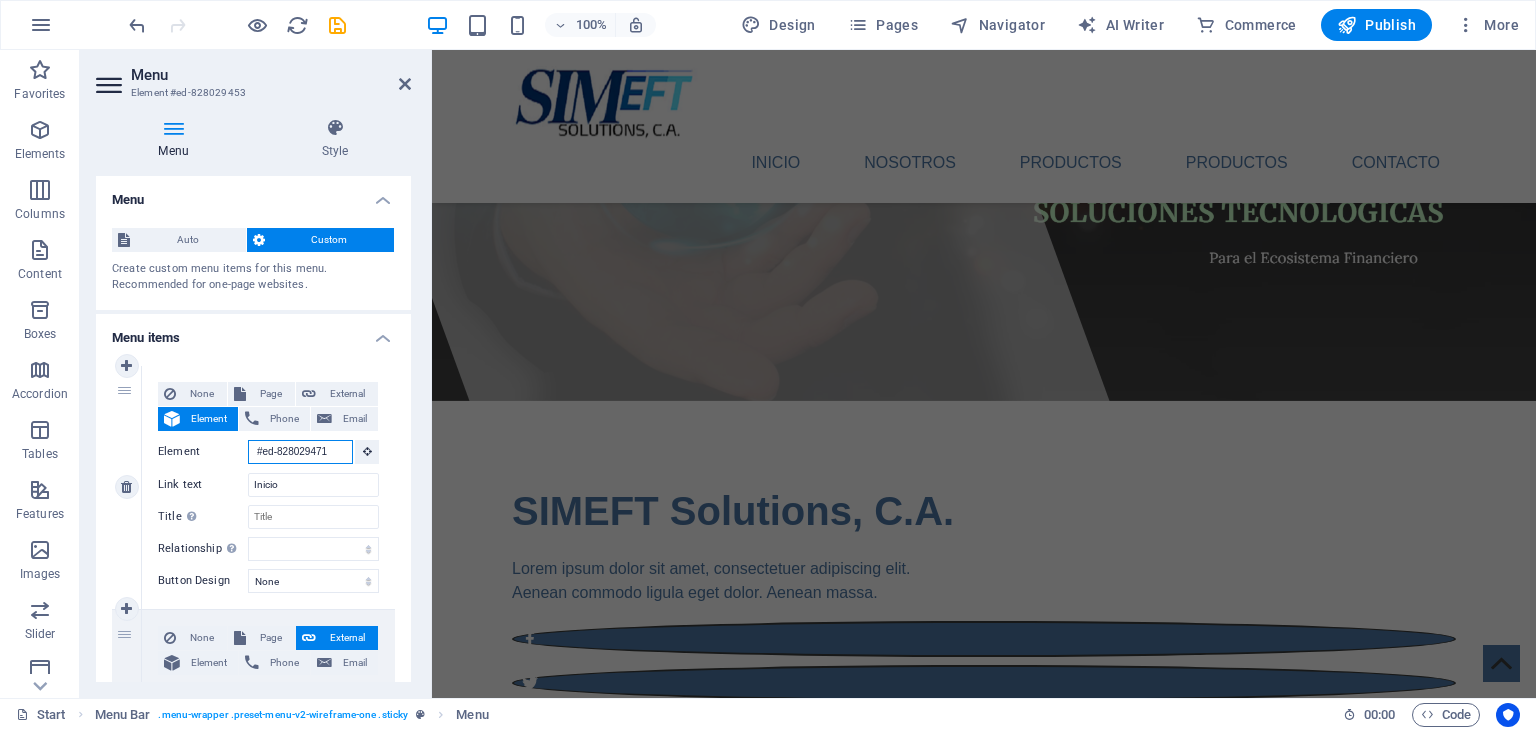 drag, startPoint x: 333, startPoint y: 449, endPoint x: 231, endPoint y: 439, distance: 102.48902 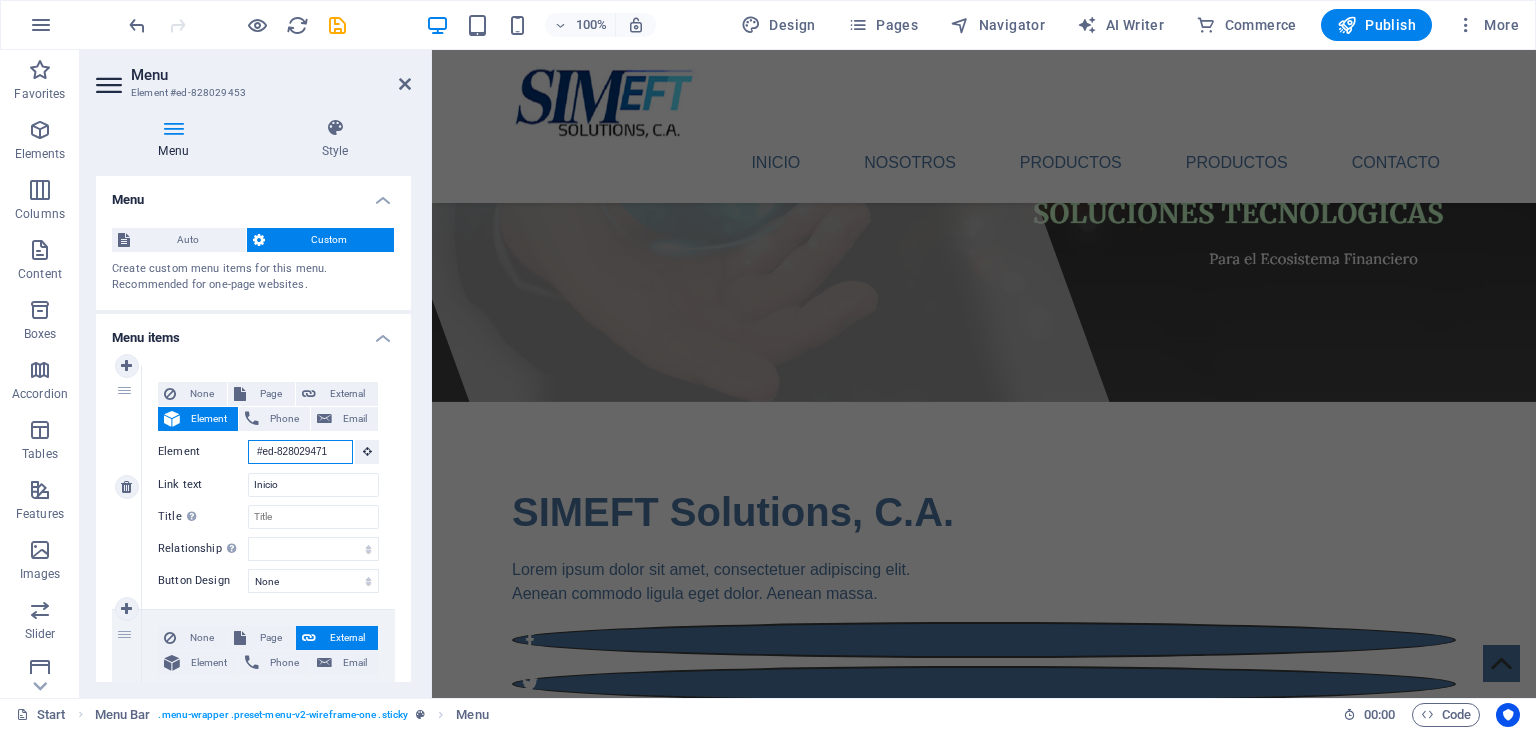 click on "Element #ed-828029471" at bounding box center [268, 452] 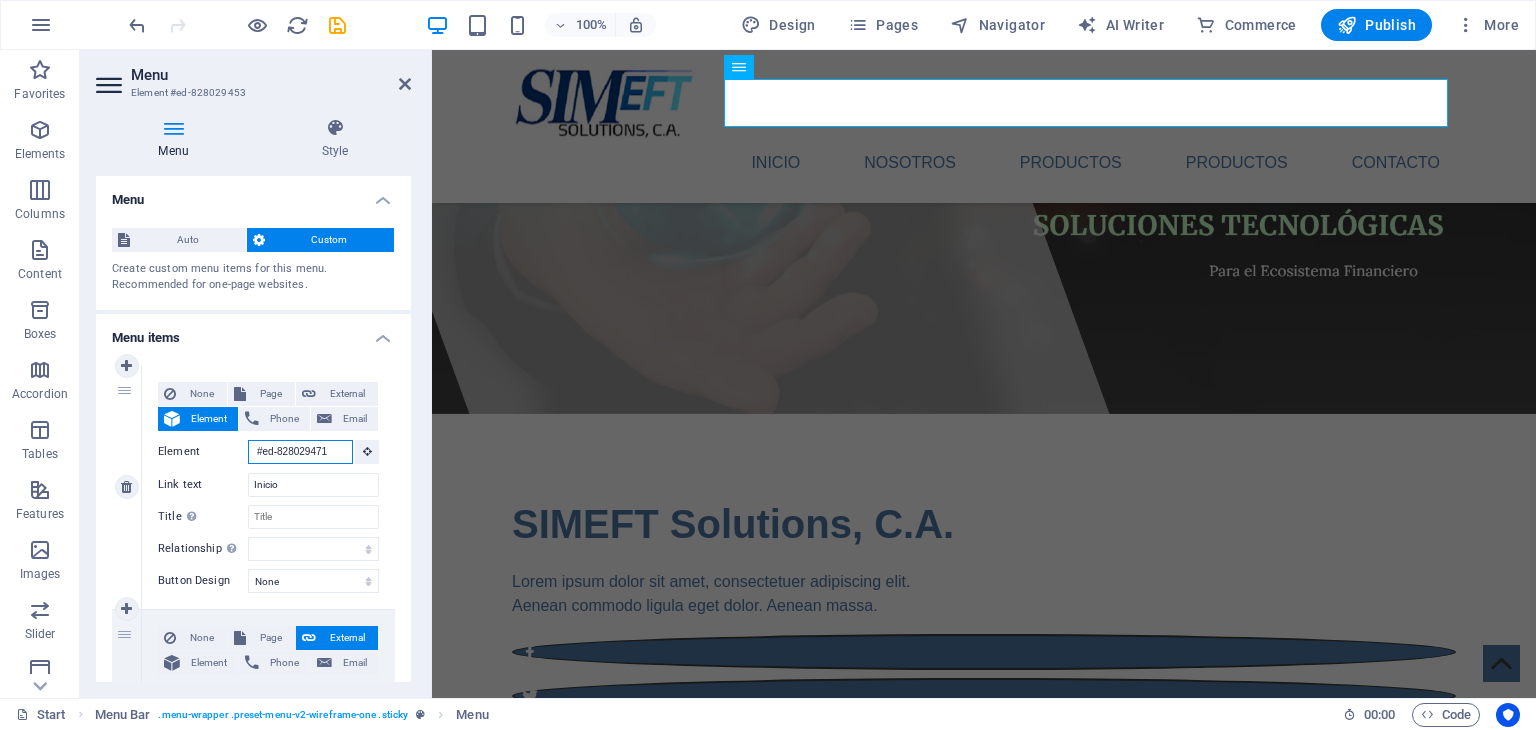 paste on "513" 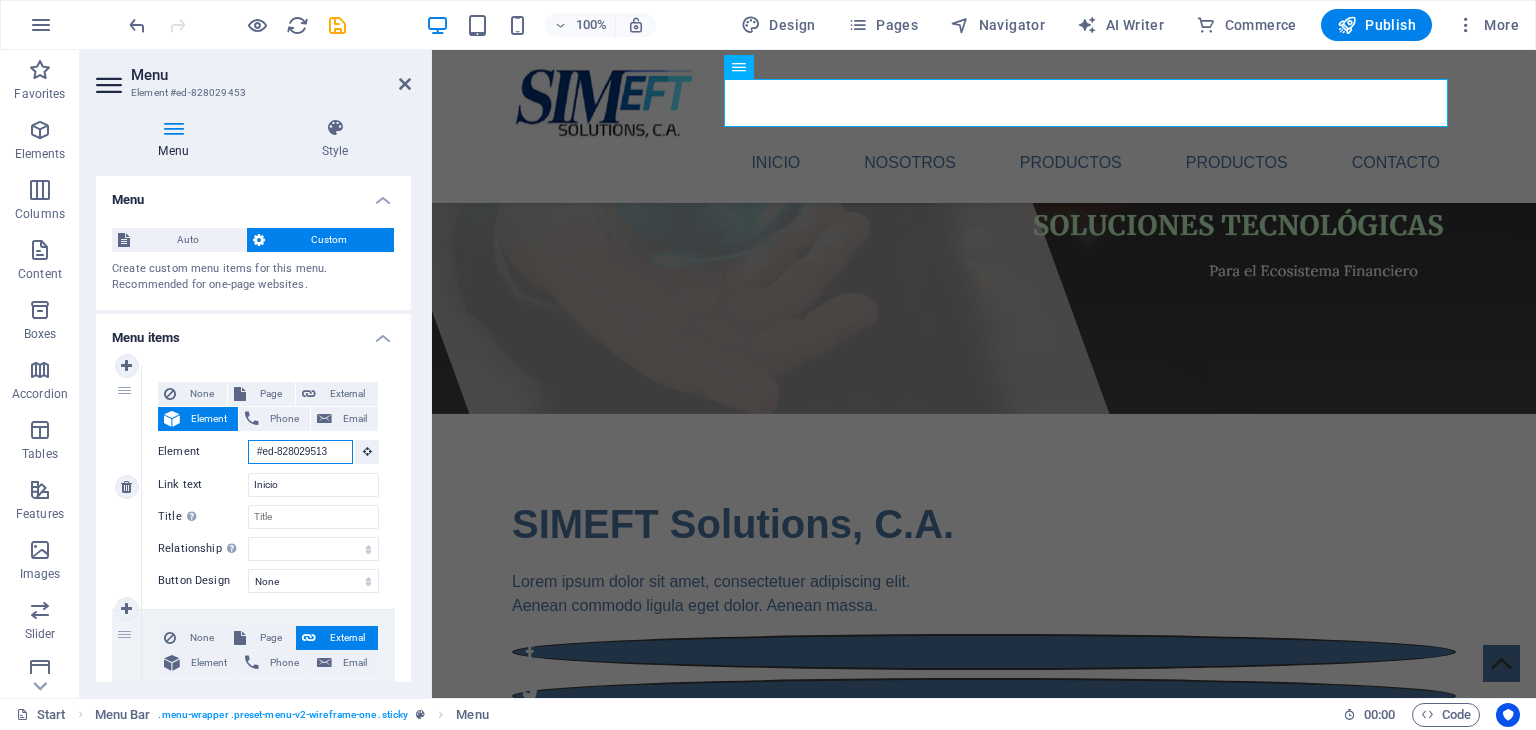 scroll, scrollTop: 0, scrollLeft: 2, axis: horizontal 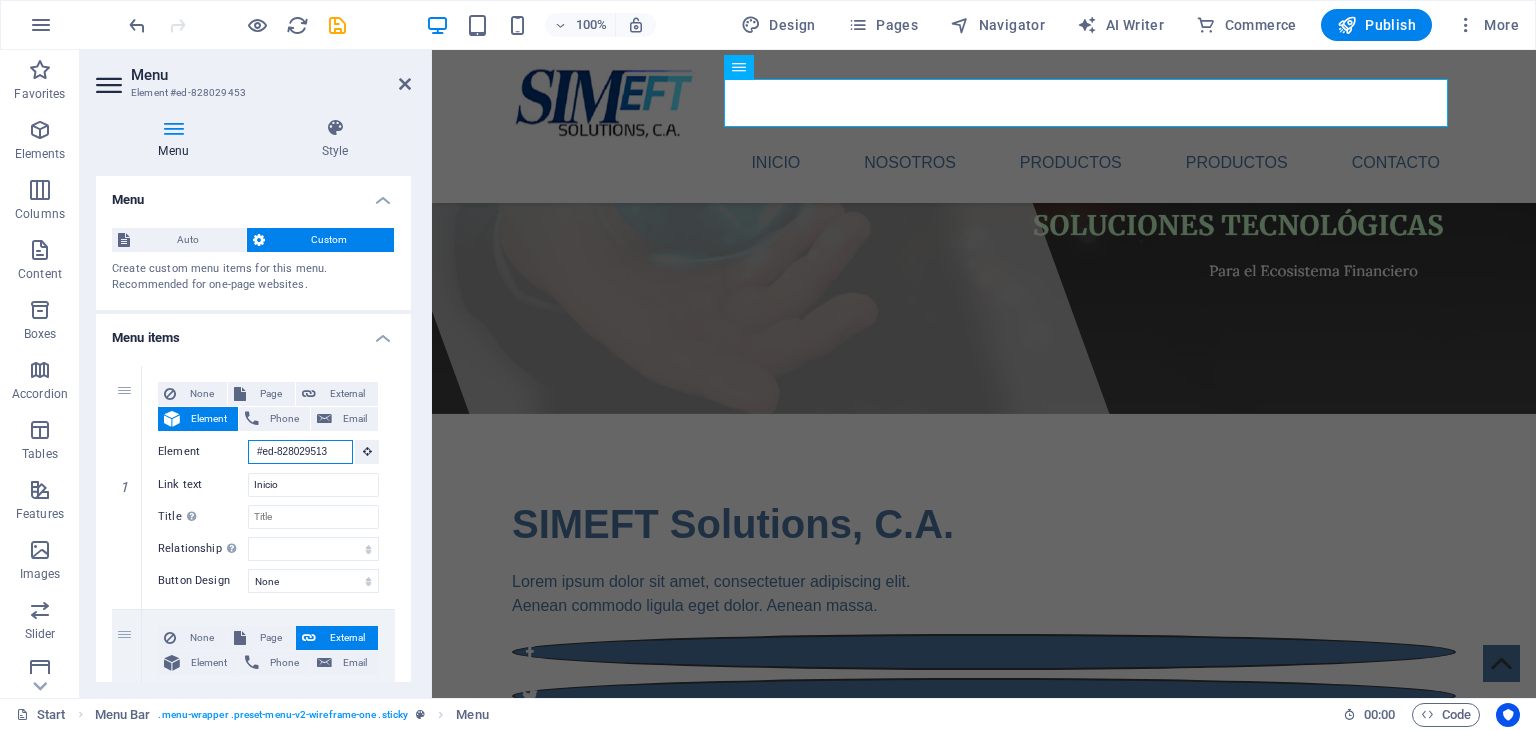 type on "#ed-828029513" 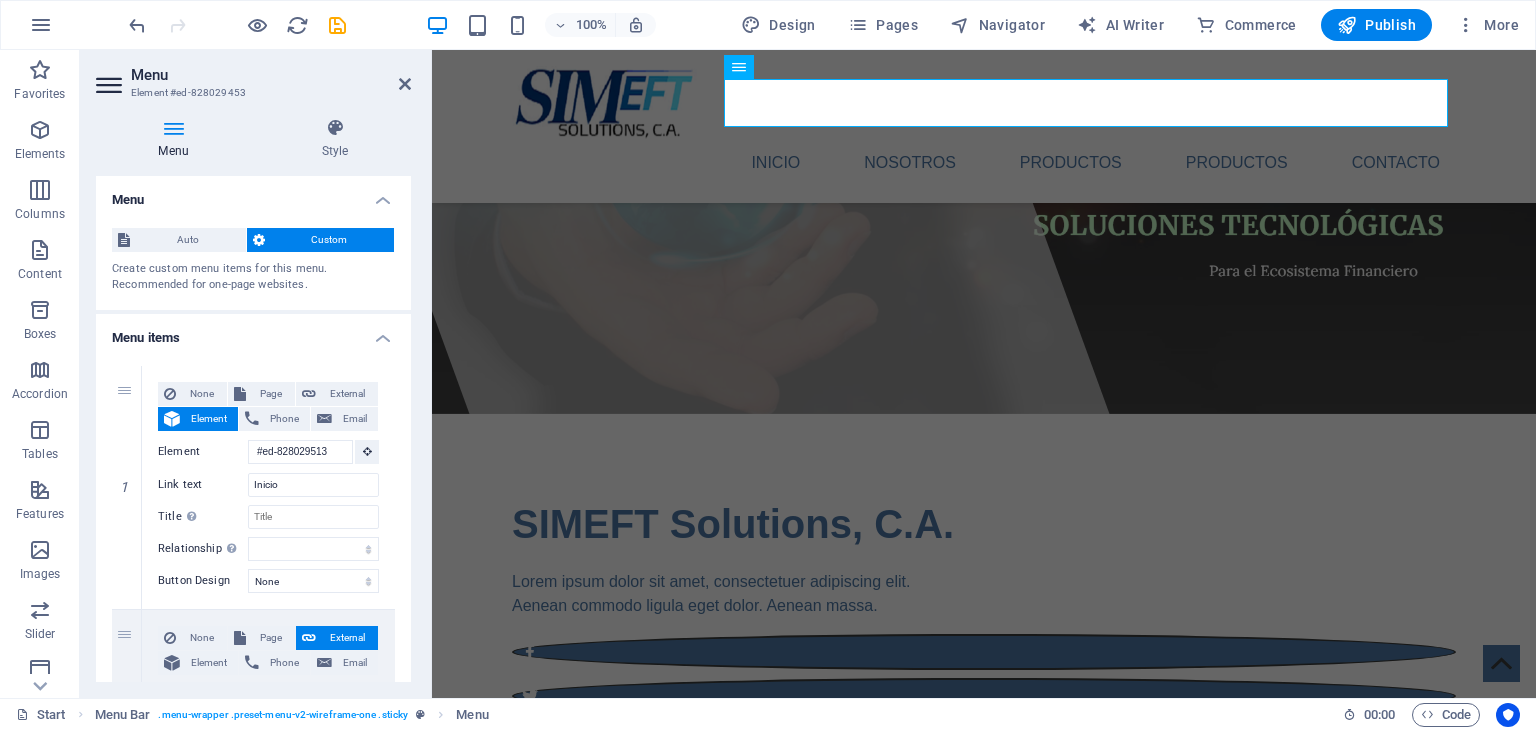 scroll, scrollTop: 0, scrollLeft: 0, axis: both 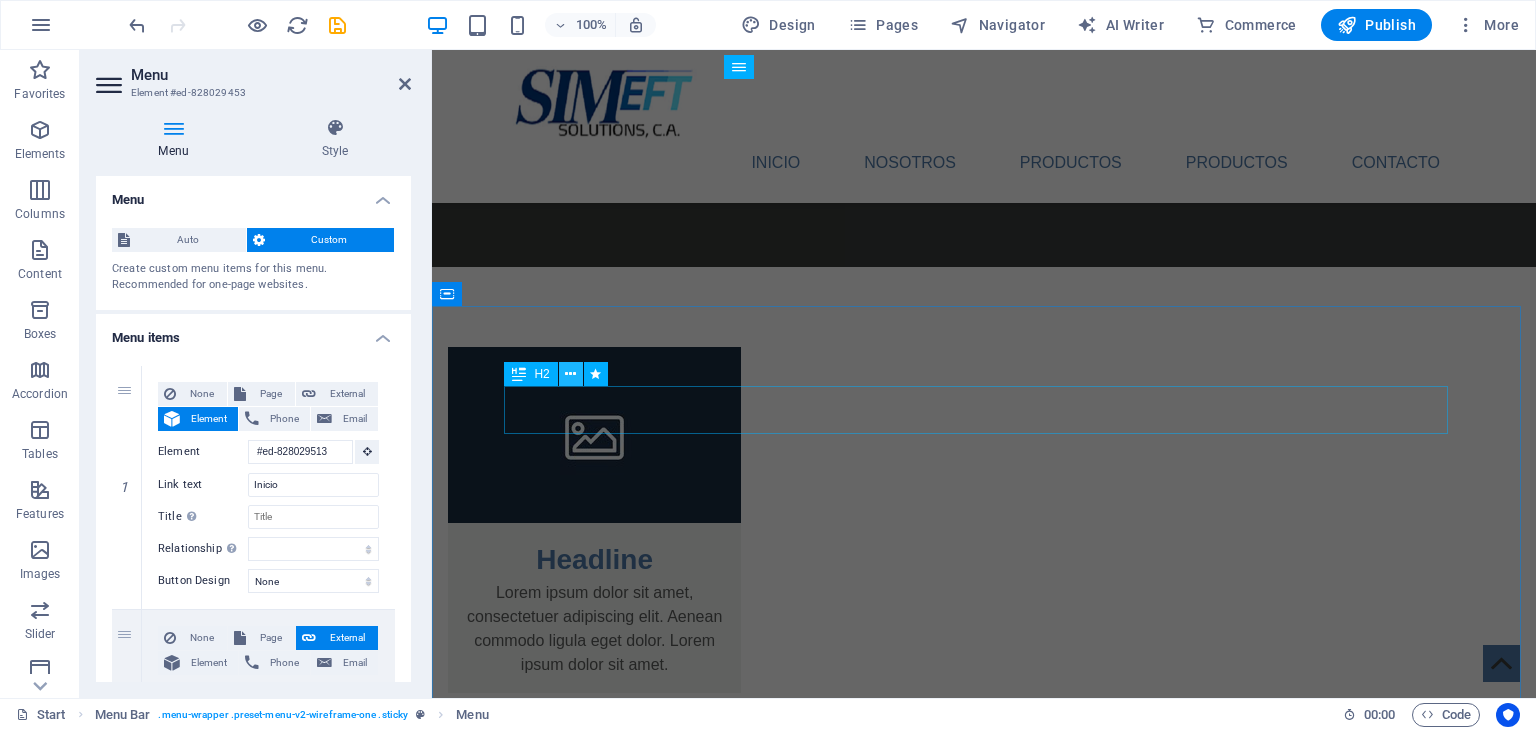 click at bounding box center [570, 374] 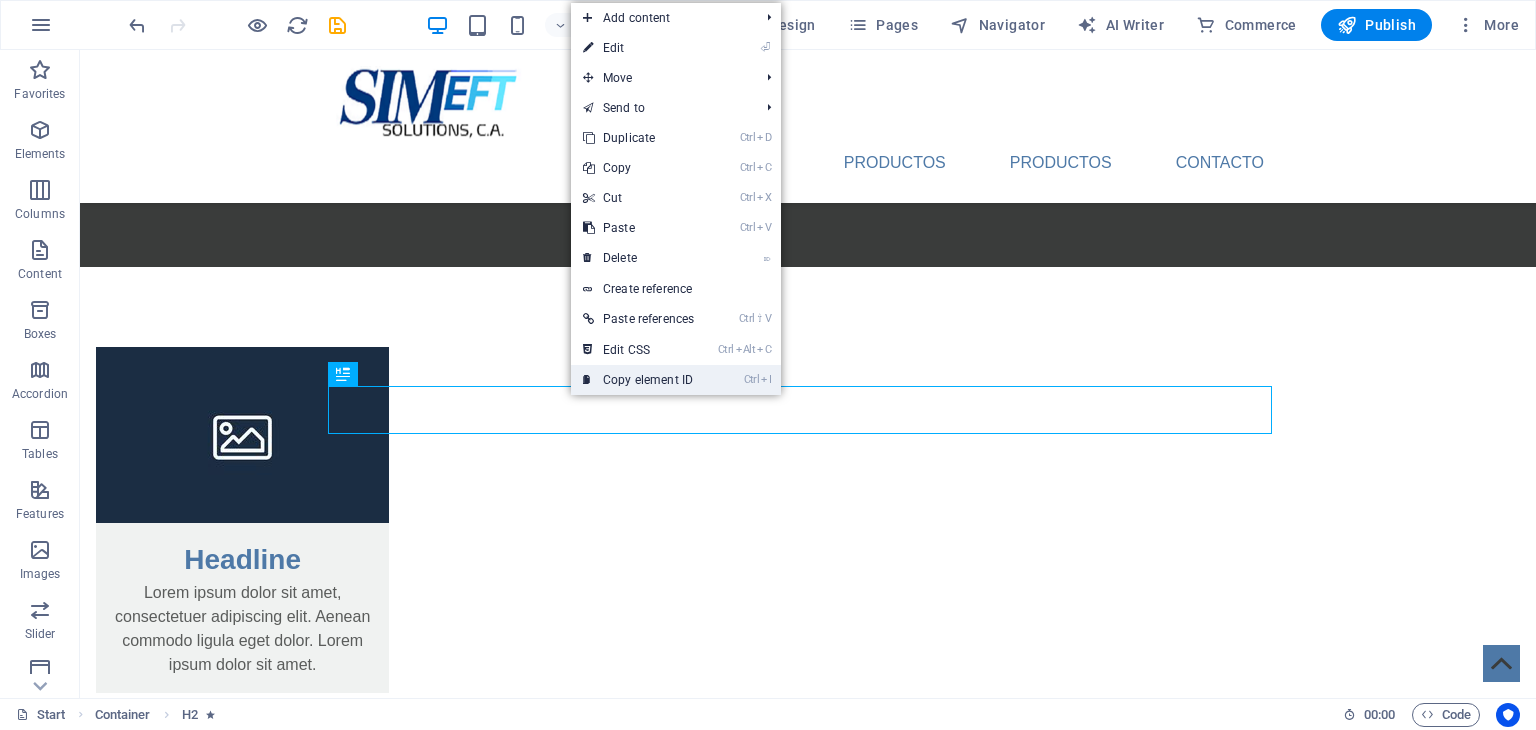 click on "Ctrl I  Copy element ID" at bounding box center [638, 380] 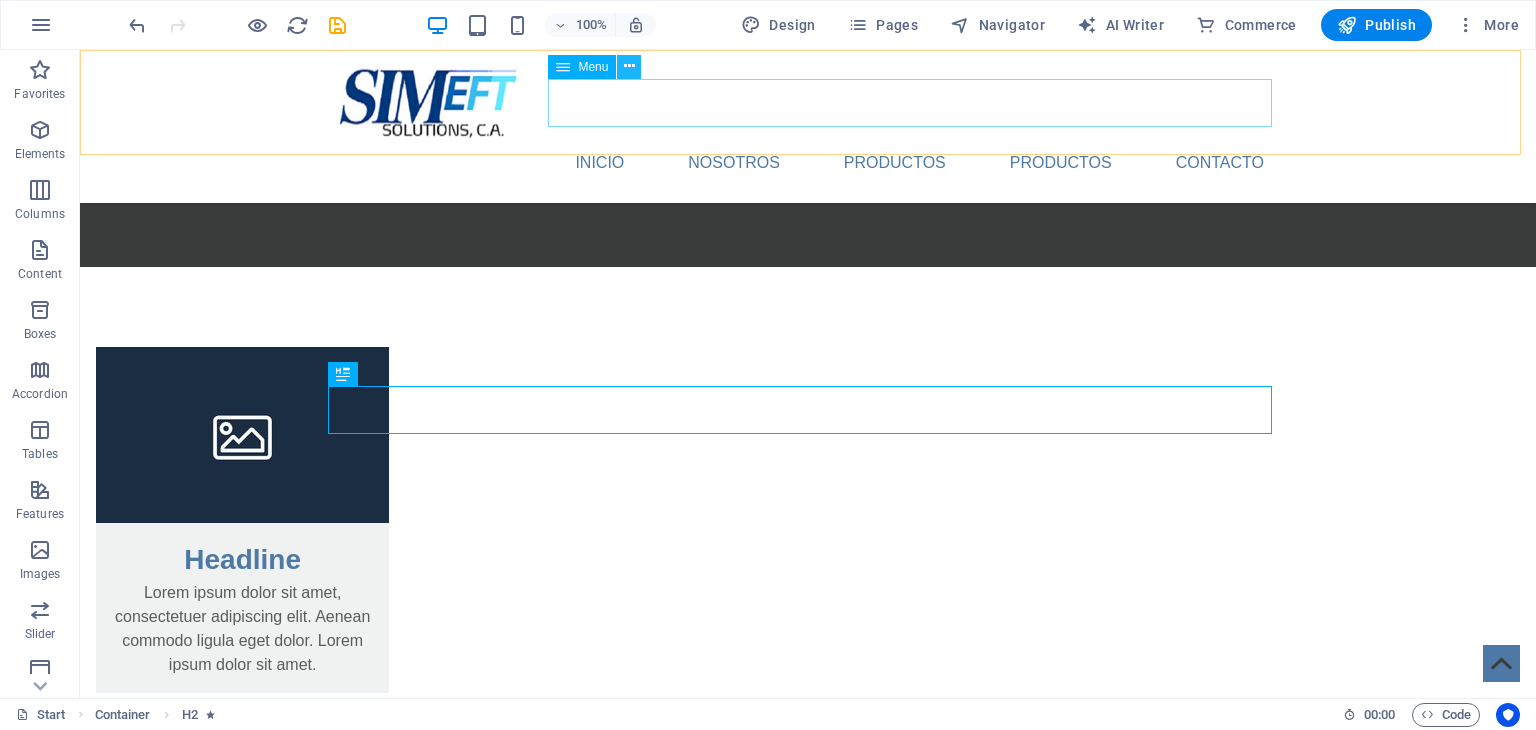 click at bounding box center [629, 66] 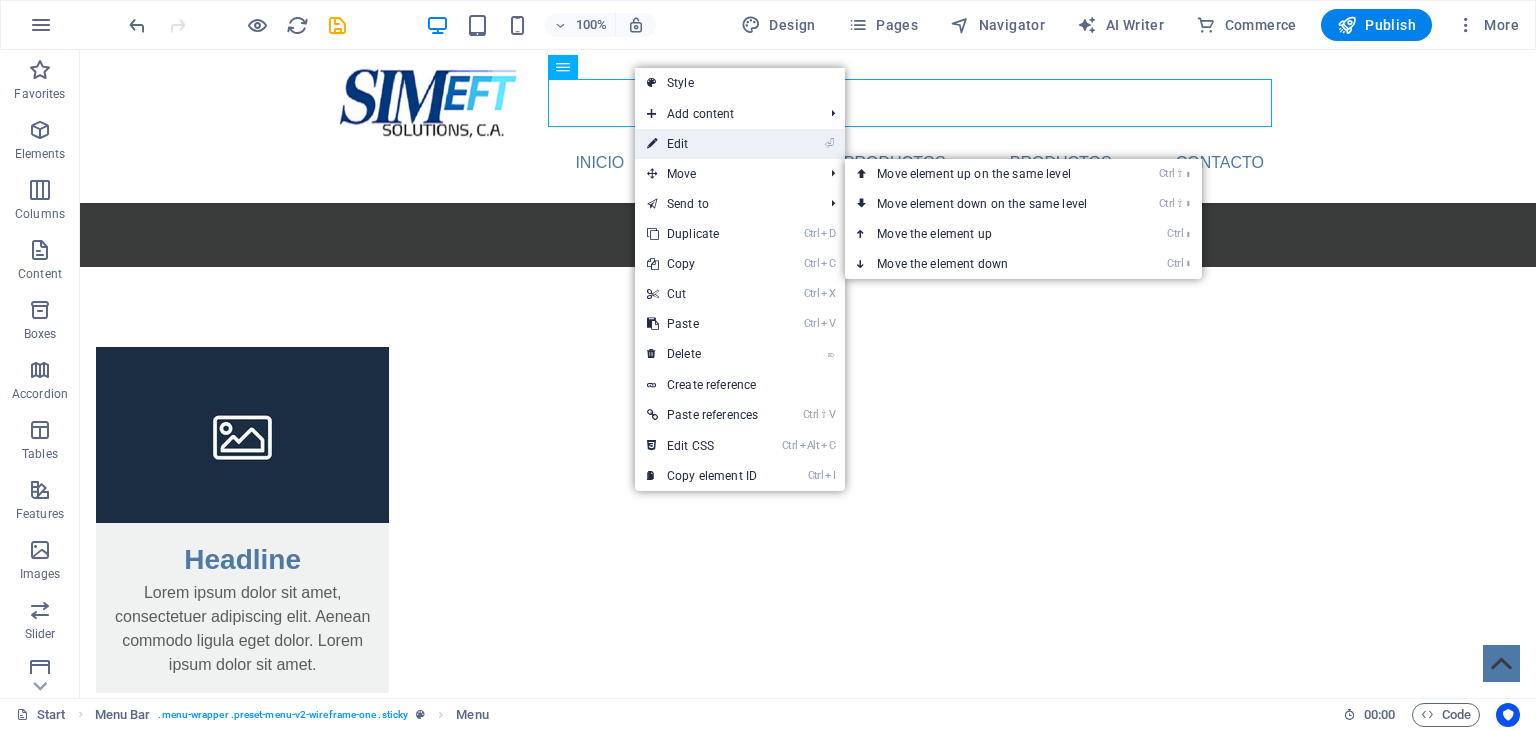 click on "⏎  Edit" at bounding box center [702, 144] 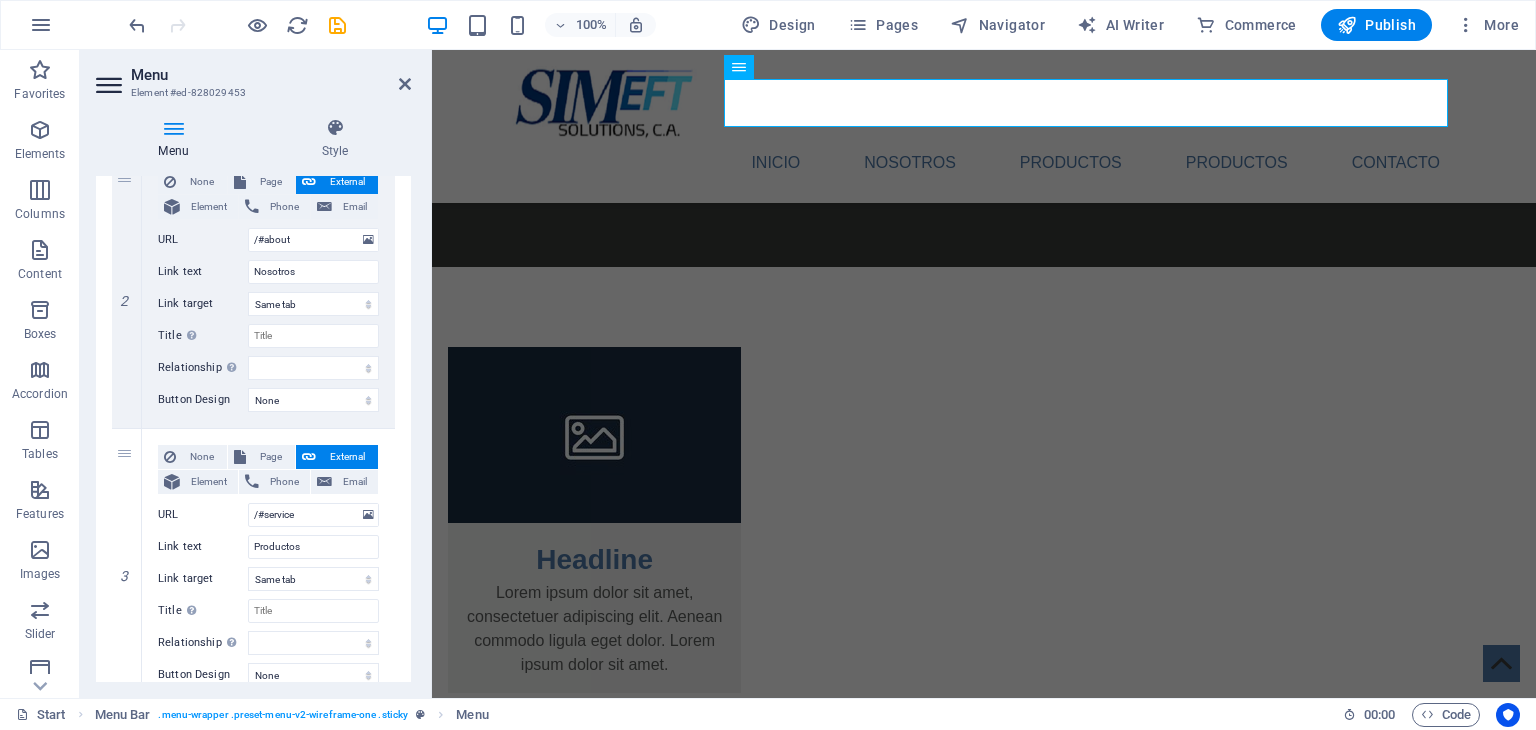 scroll, scrollTop: 500, scrollLeft: 0, axis: vertical 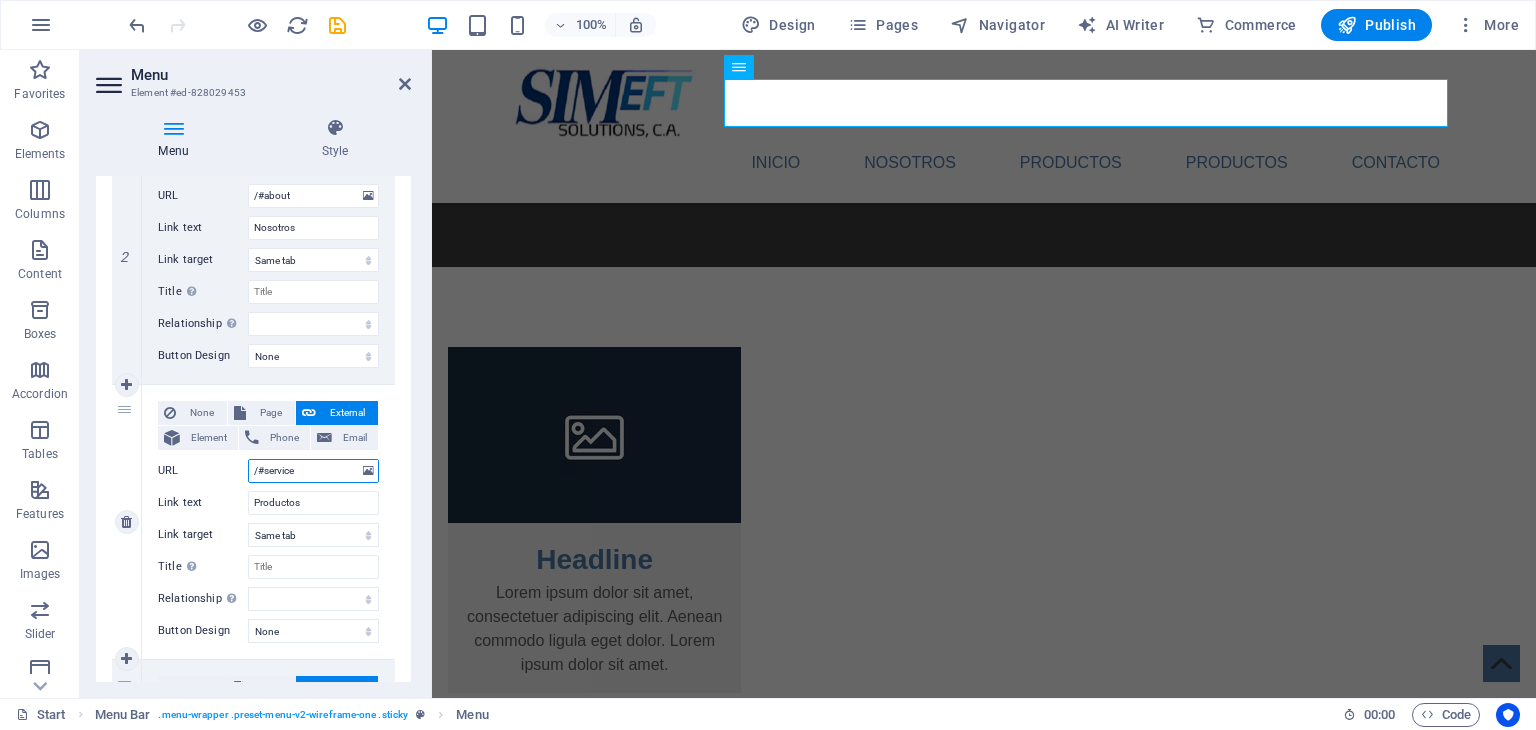 drag, startPoint x: 320, startPoint y: 473, endPoint x: 234, endPoint y: 464, distance: 86.46965 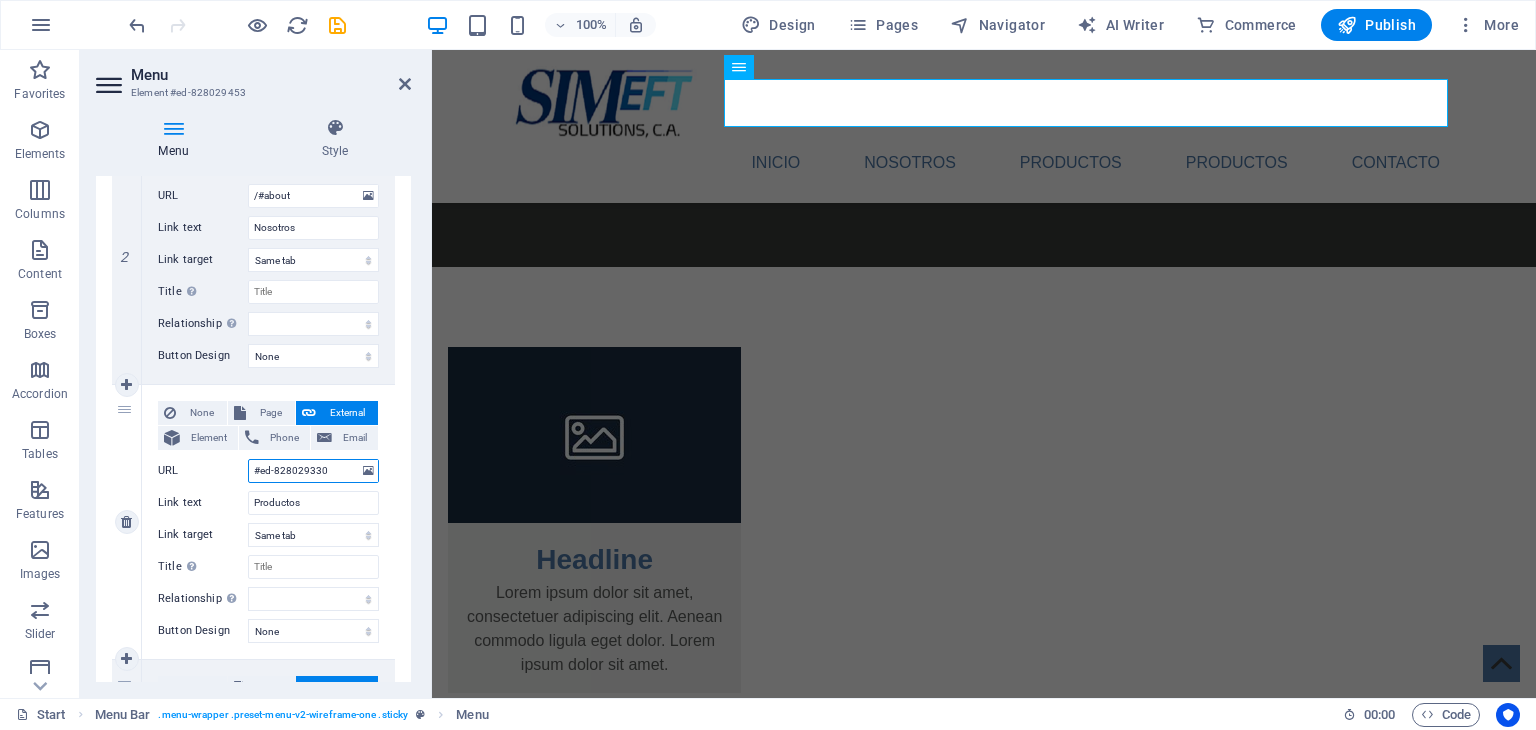 select 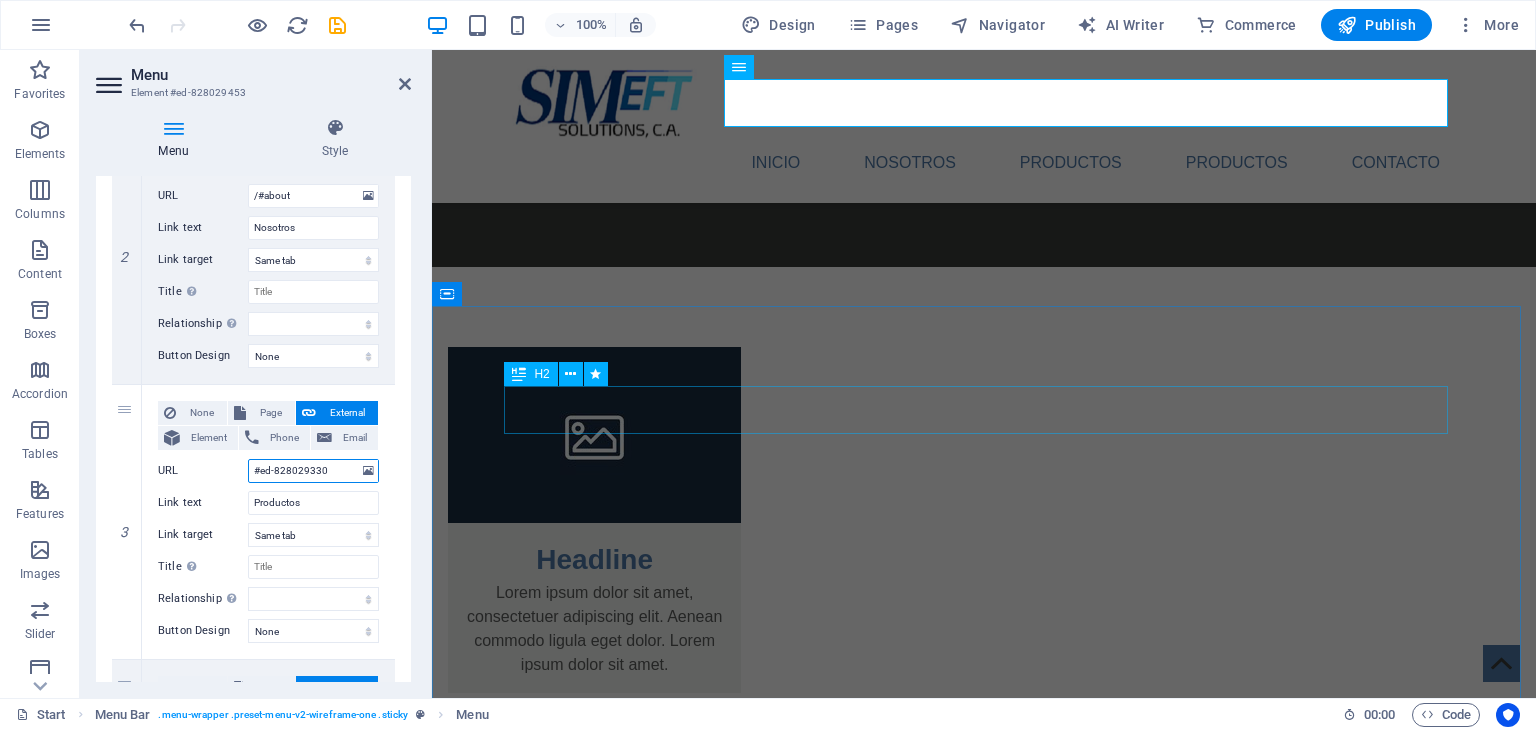 type on "#ed-828029330" 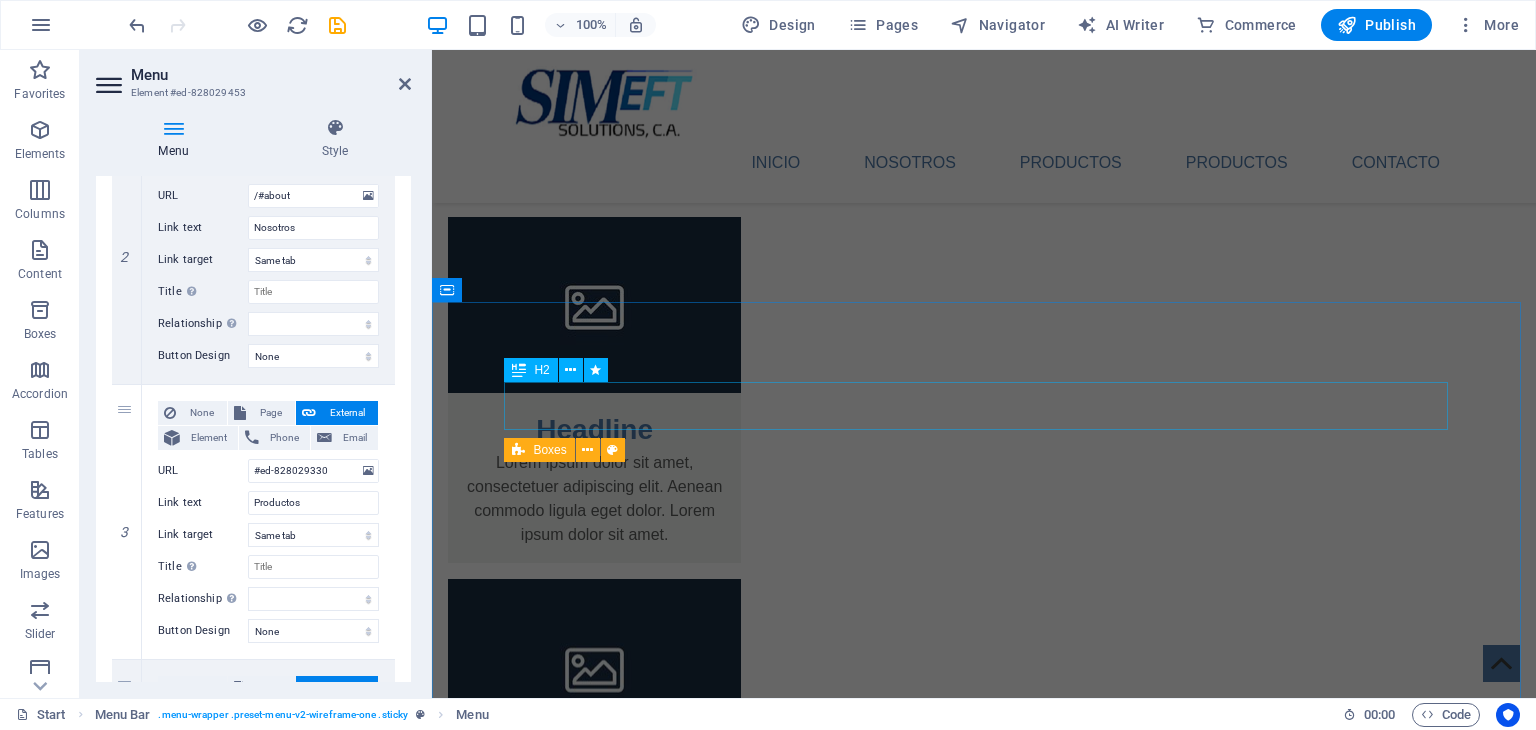 scroll, scrollTop: 2695, scrollLeft: 0, axis: vertical 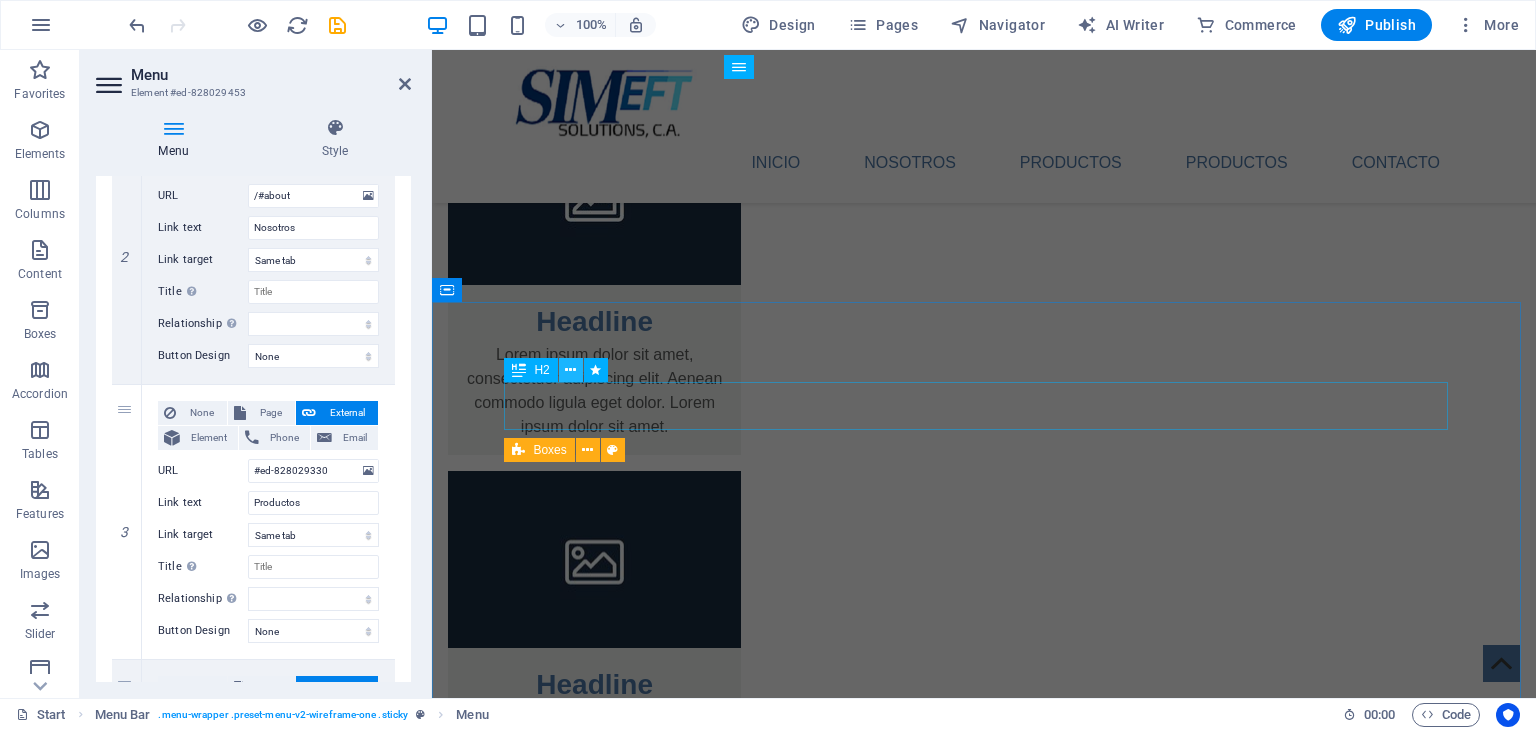 click at bounding box center (570, 370) 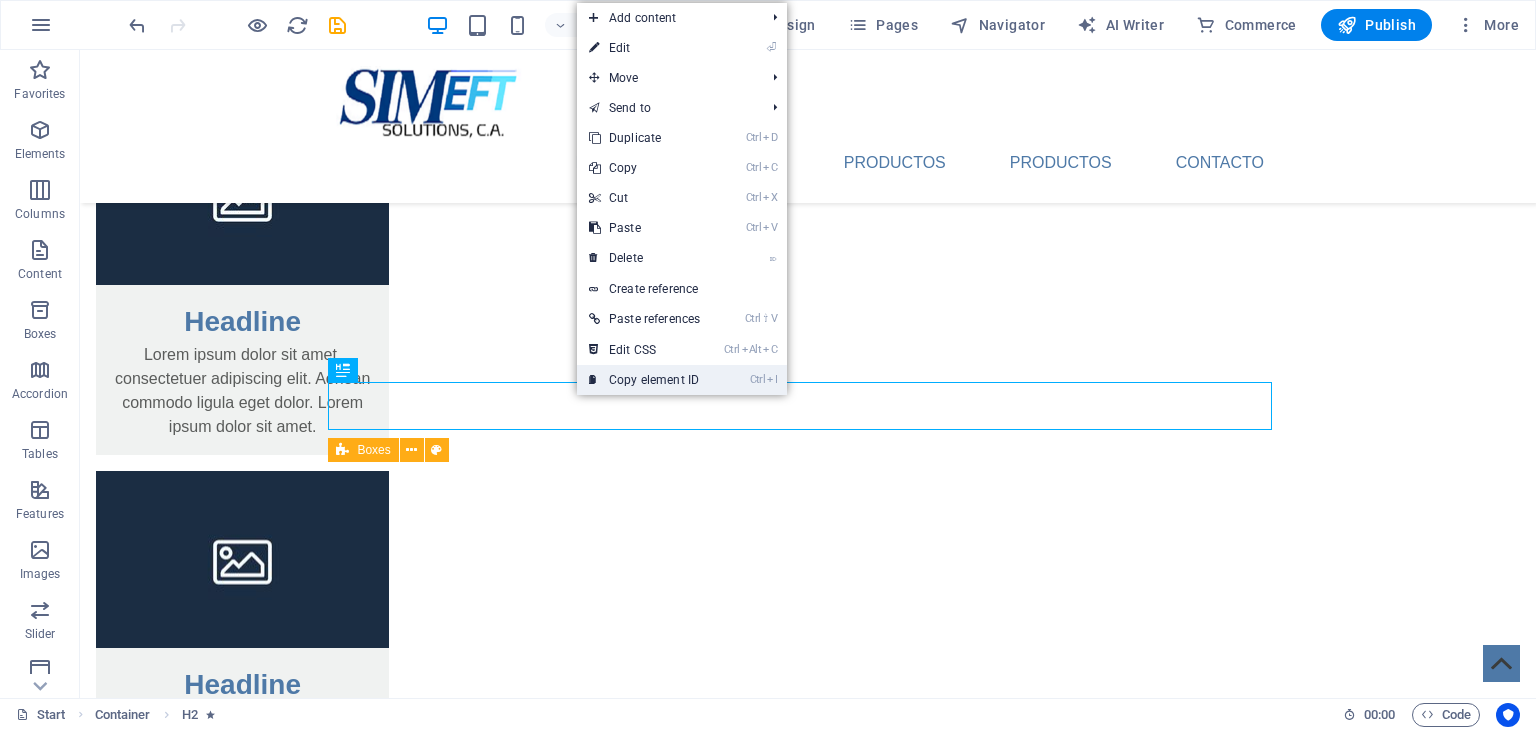 click on "Ctrl I  Copy element ID" at bounding box center (644, 380) 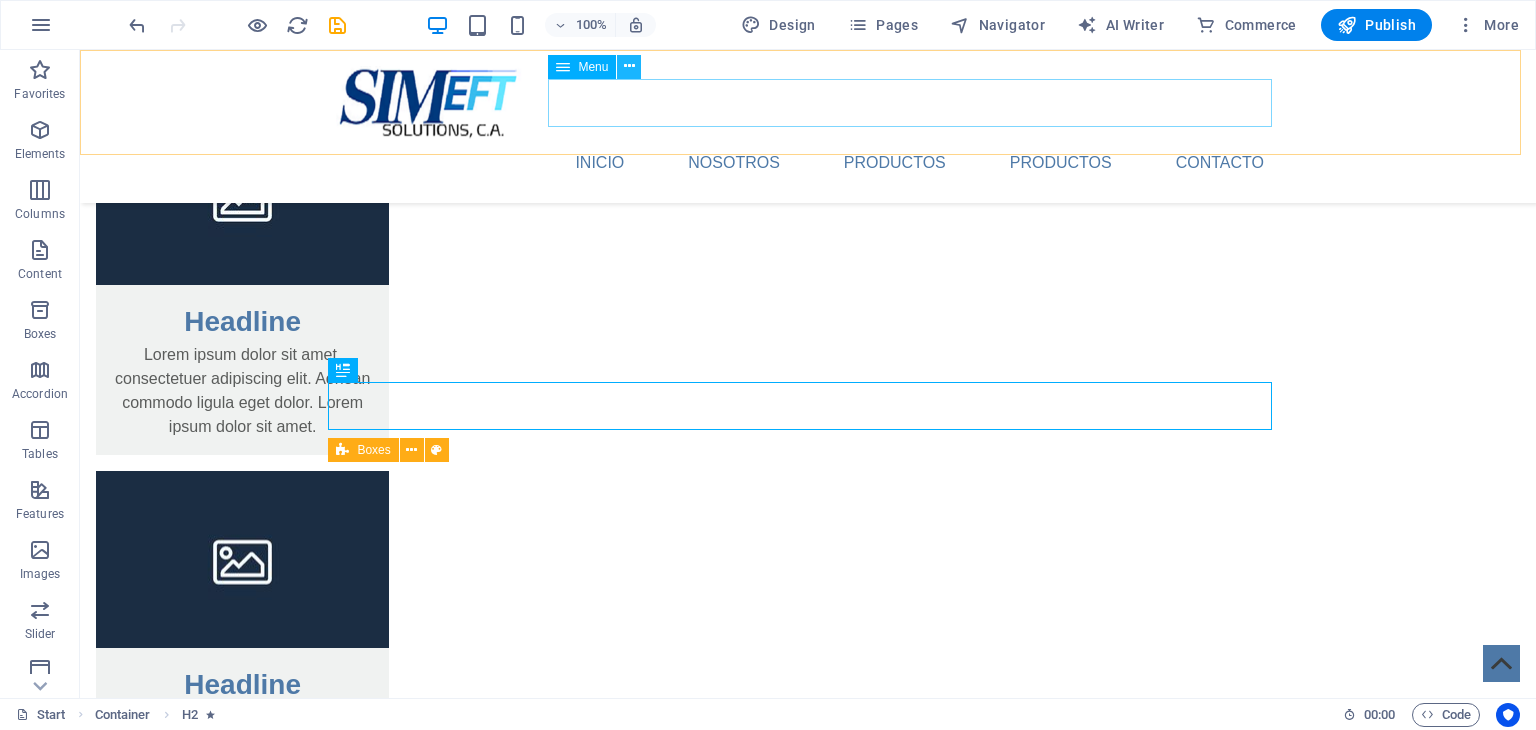 click at bounding box center [629, 66] 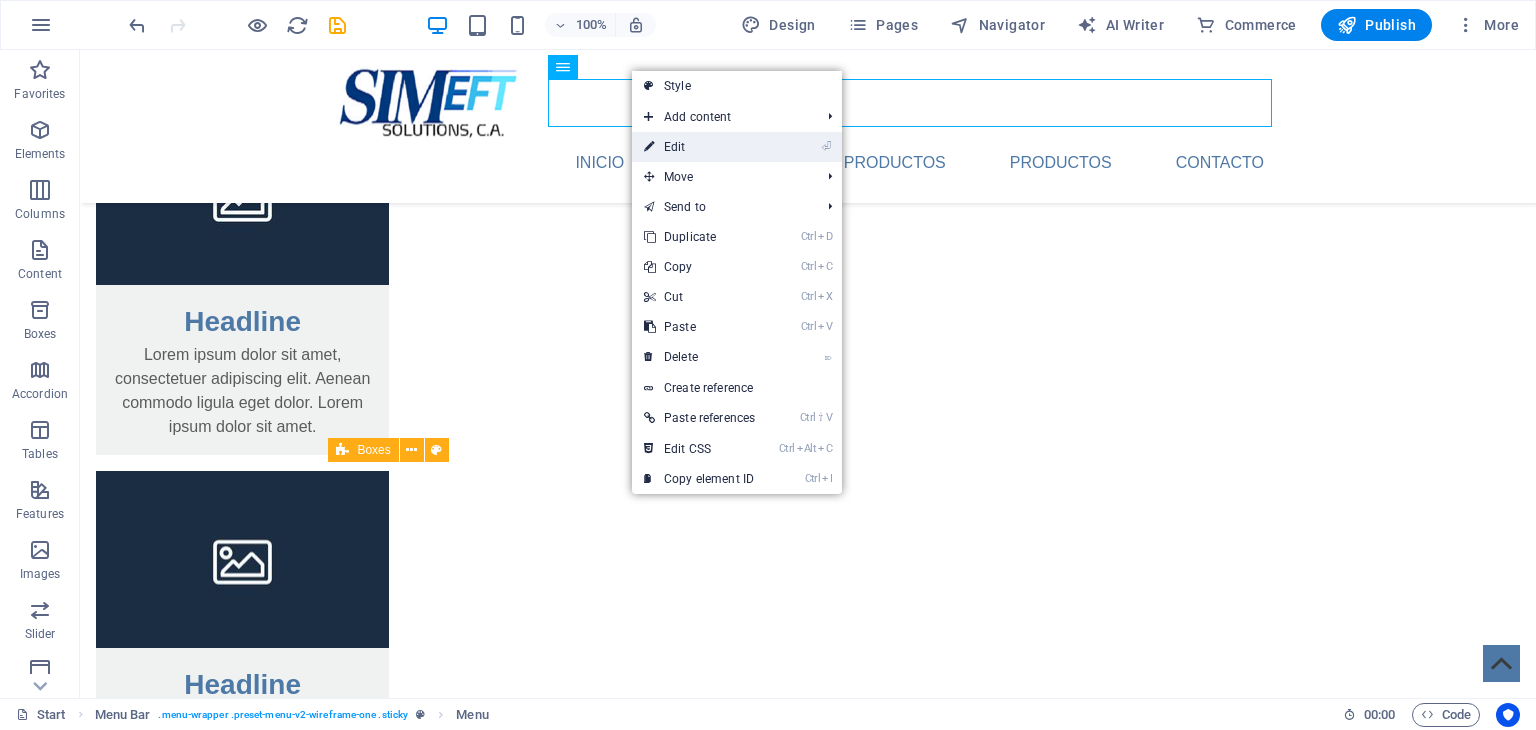 click on "⏎  Edit" at bounding box center (699, 147) 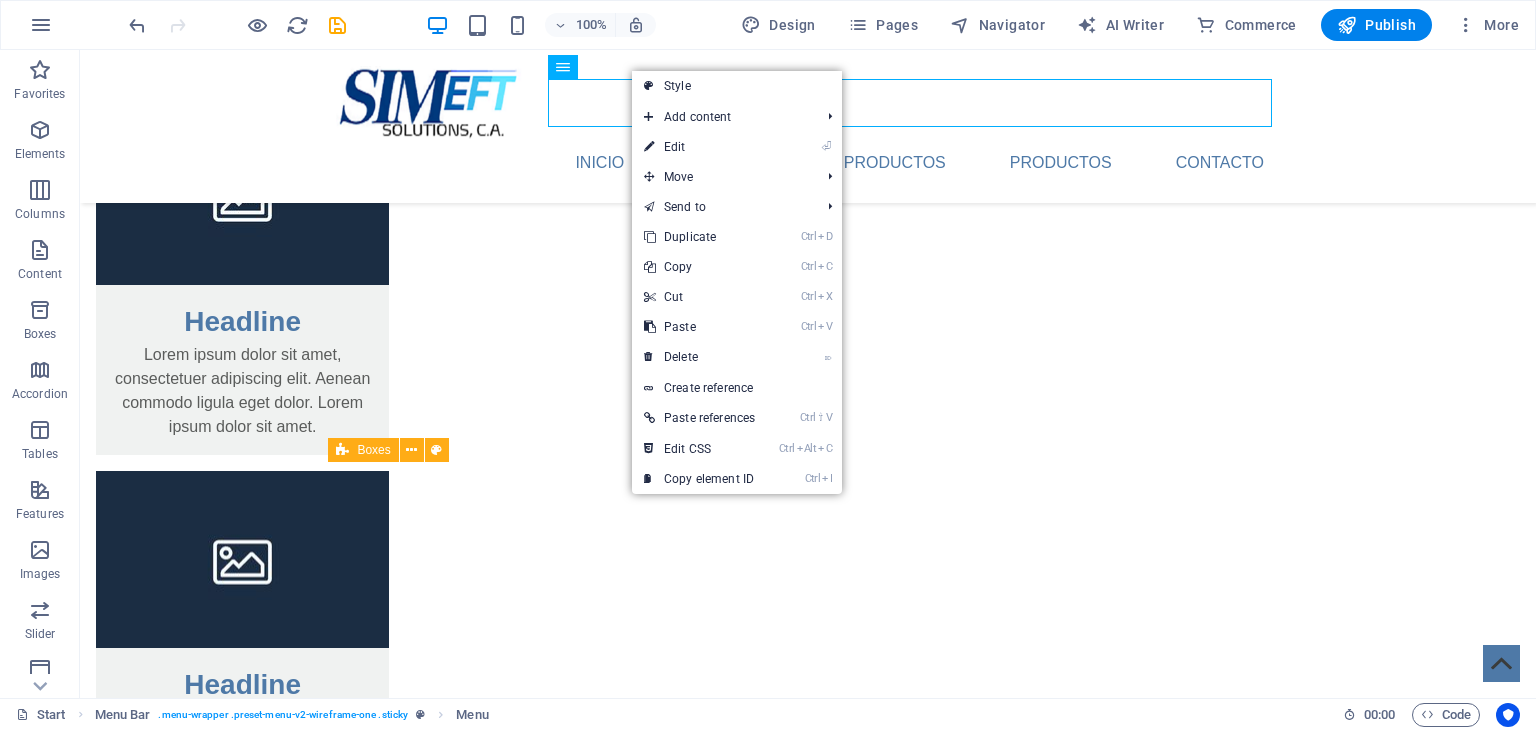 select 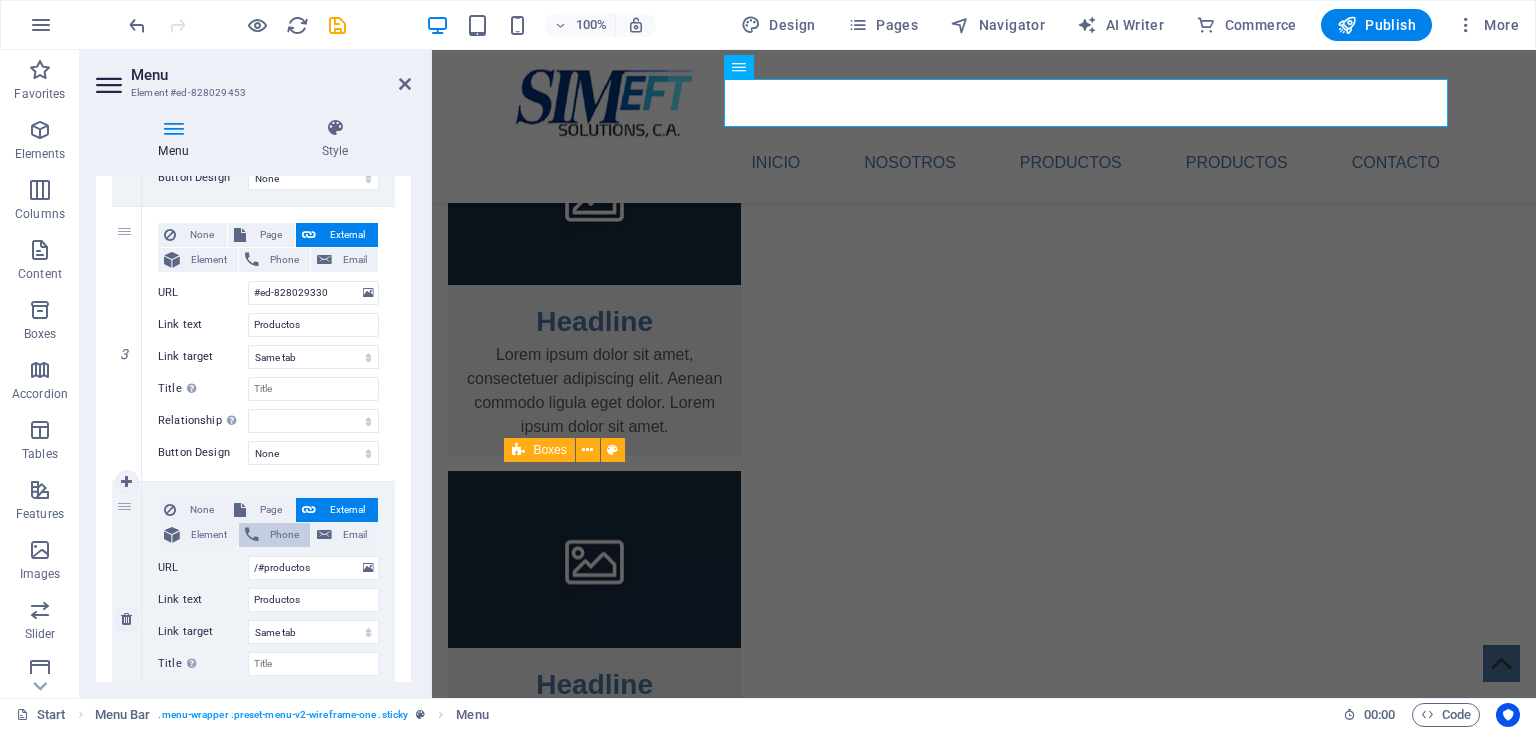 scroll, scrollTop: 682, scrollLeft: 0, axis: vertical 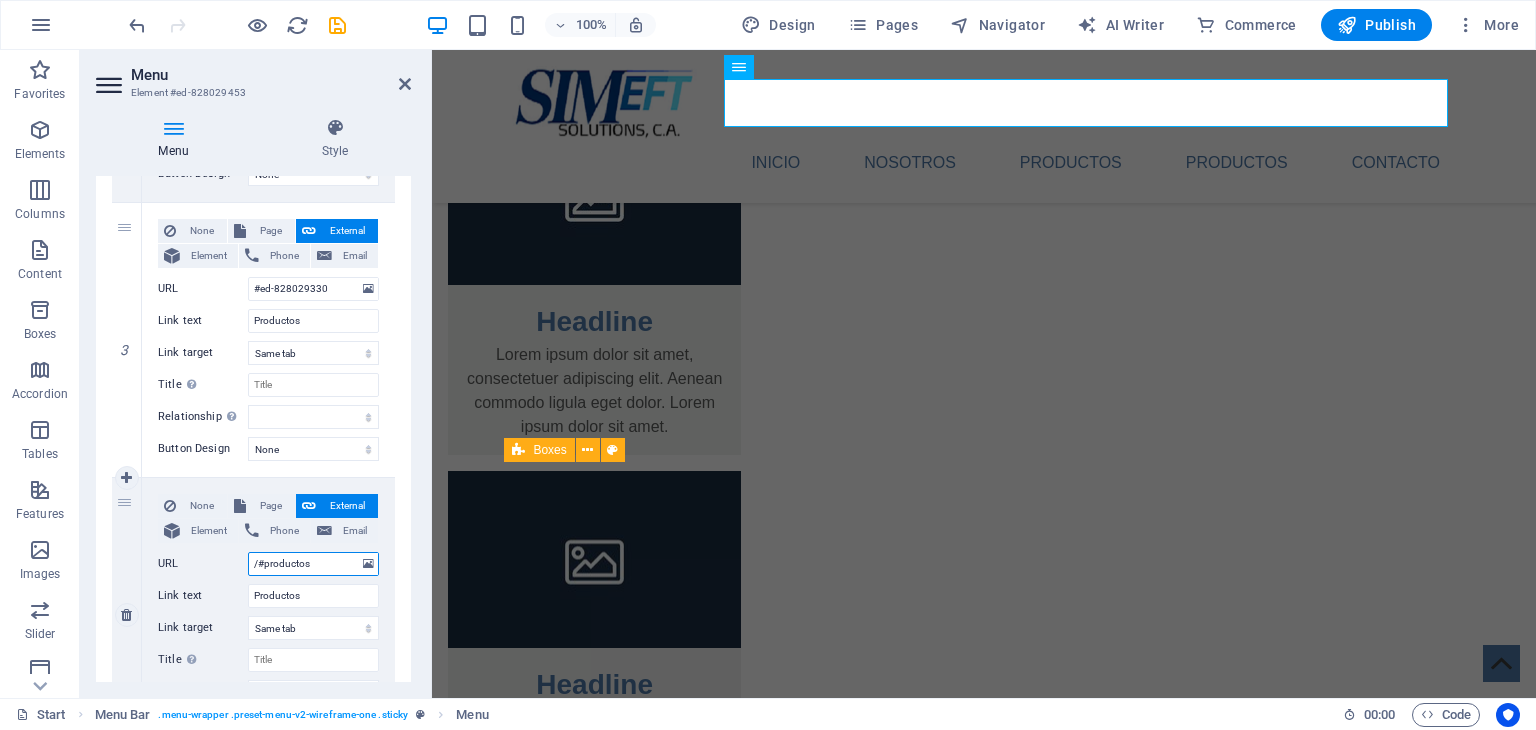 drag, startPoint x: 317, startPoint y: 561, endPoint x: 215, endPoint y: 556, distance: 102.122475 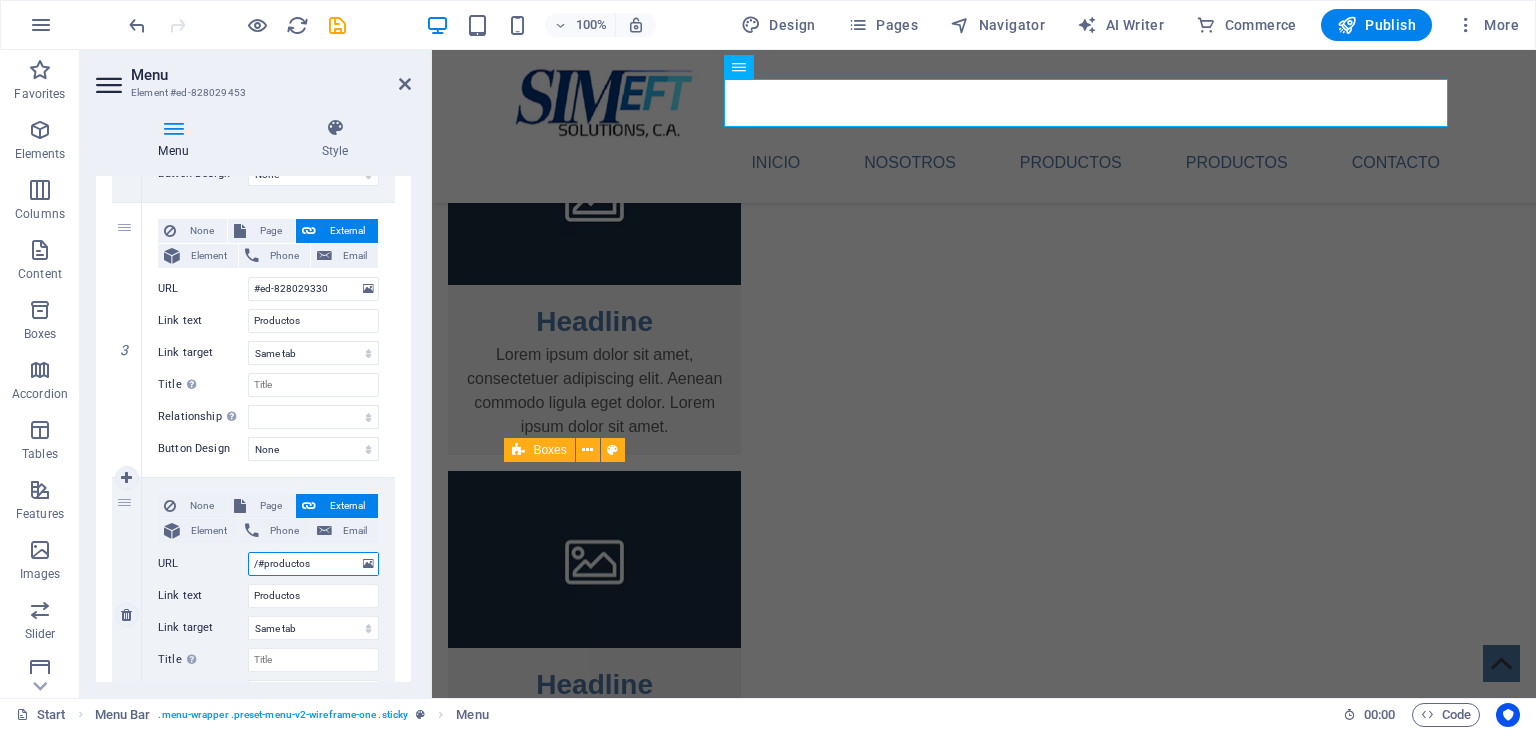 paste on "#ed-new-671" 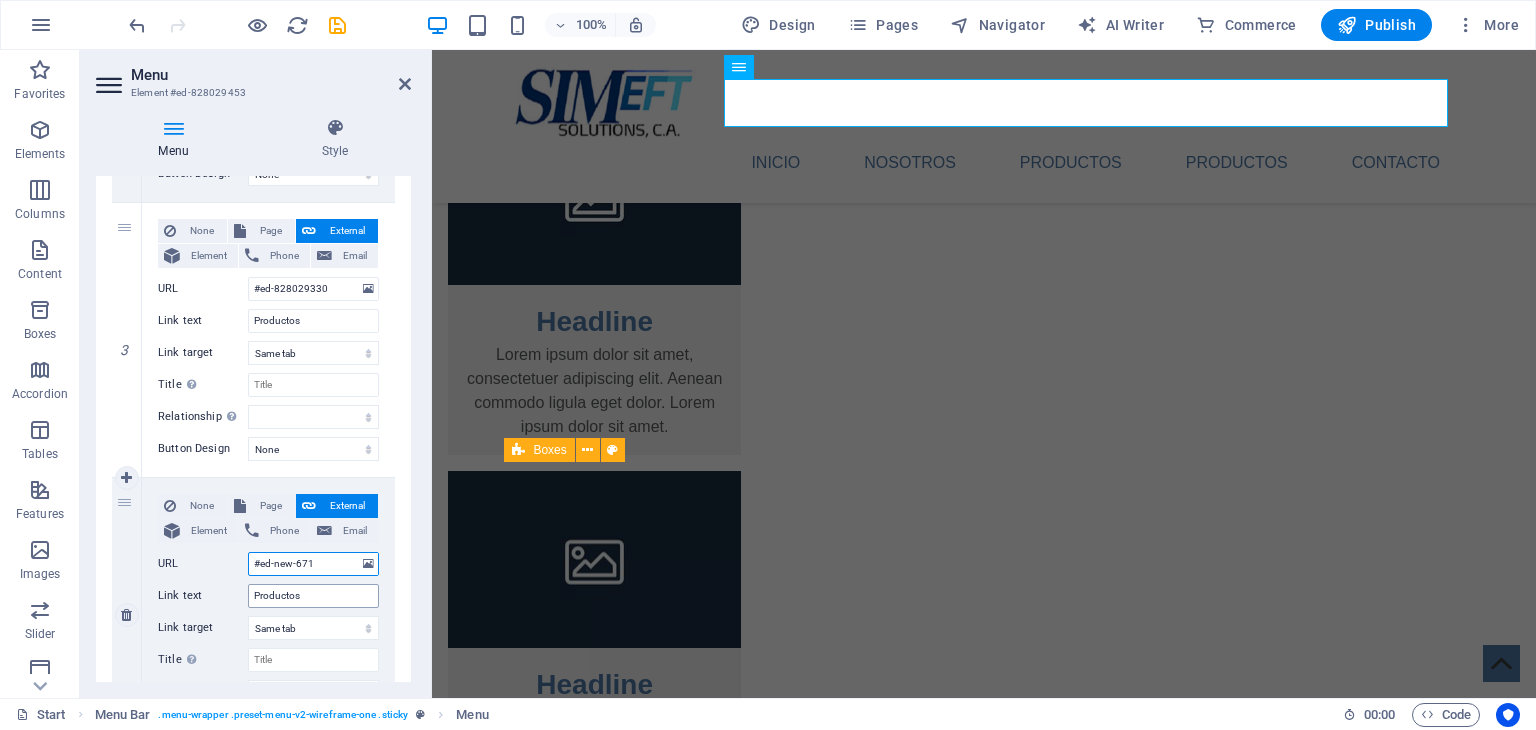 select 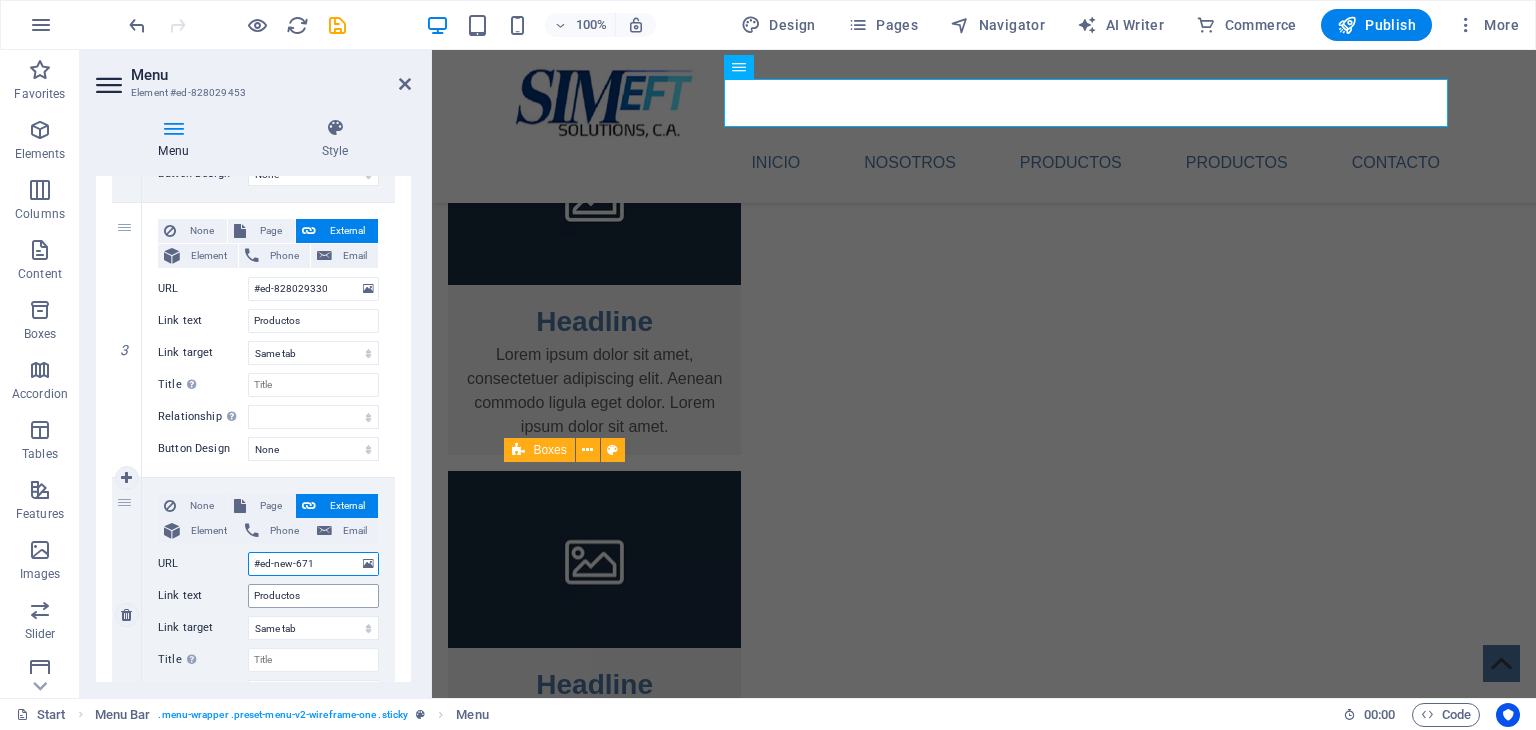 type on "#ed-new-671" 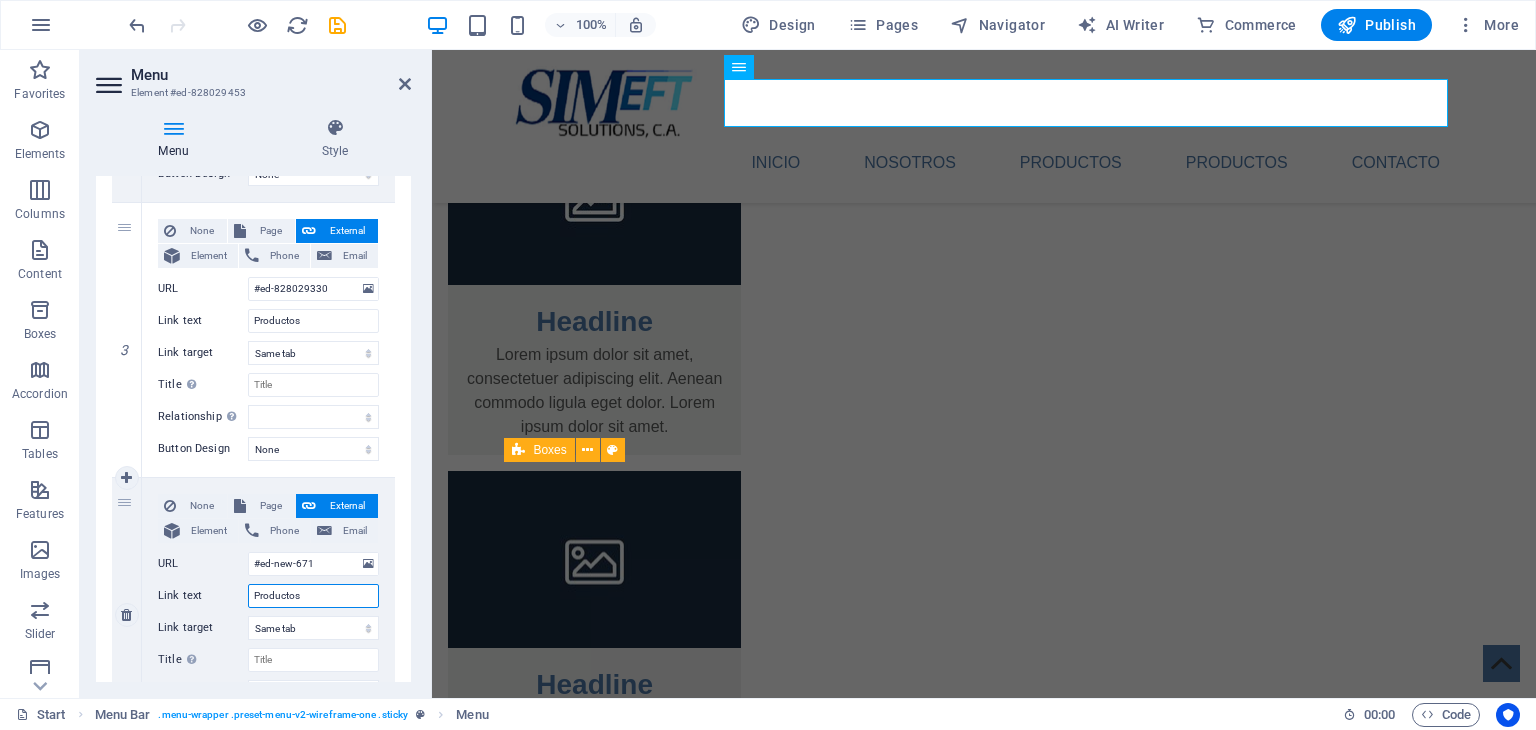 drag, startPoint x: 311, startPoint y: 595, endPoint x: 228, endPoint y: 584, distance: 83.725746 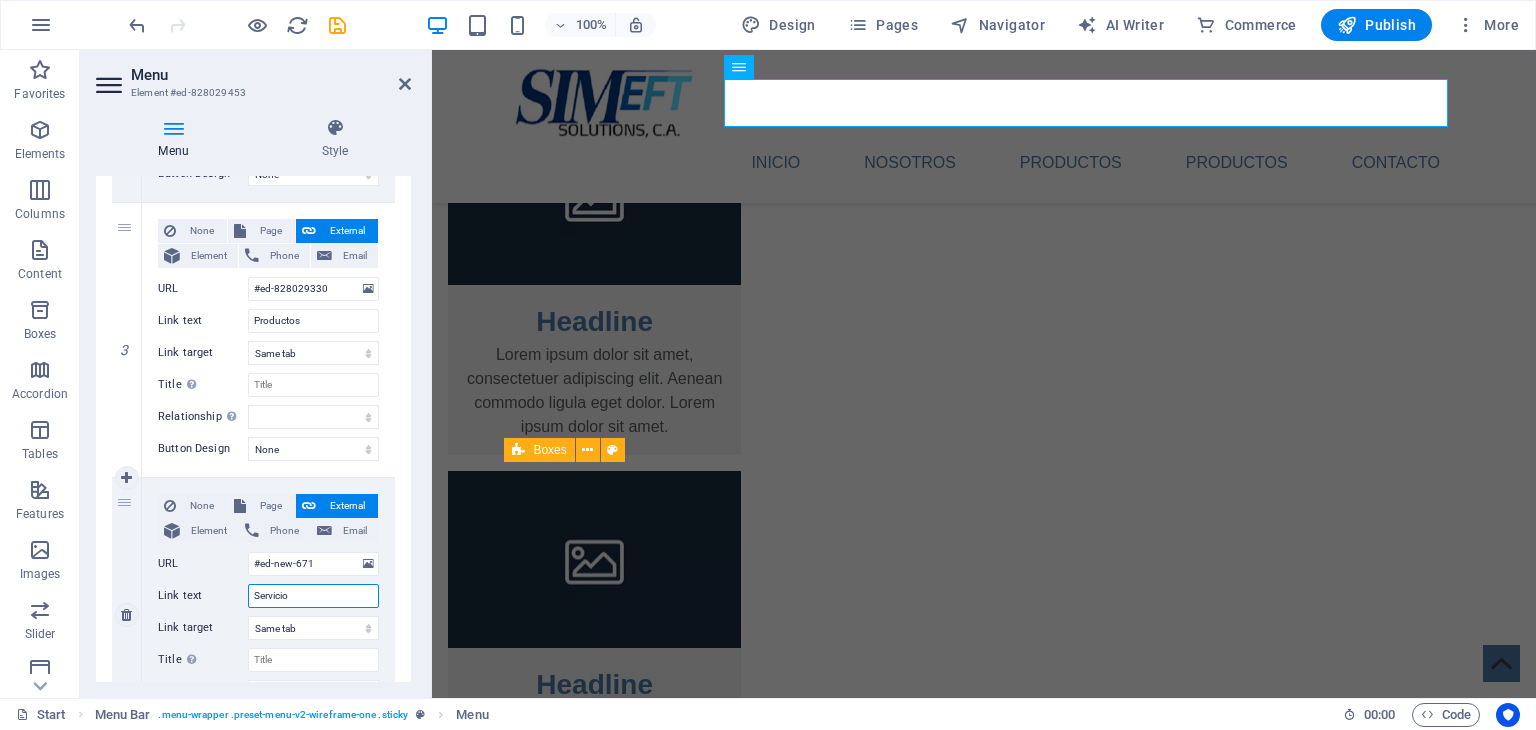 type on "Servicios" 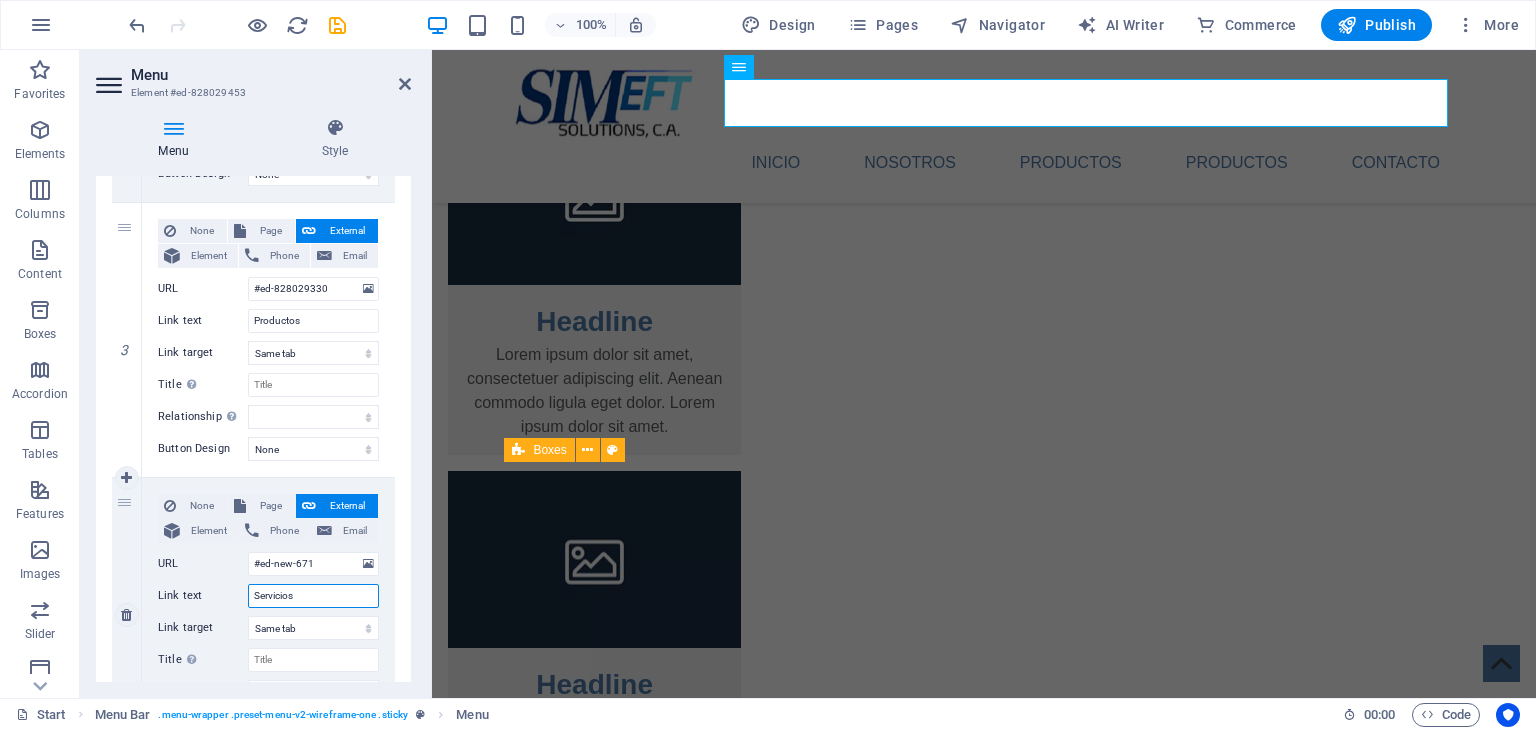 select 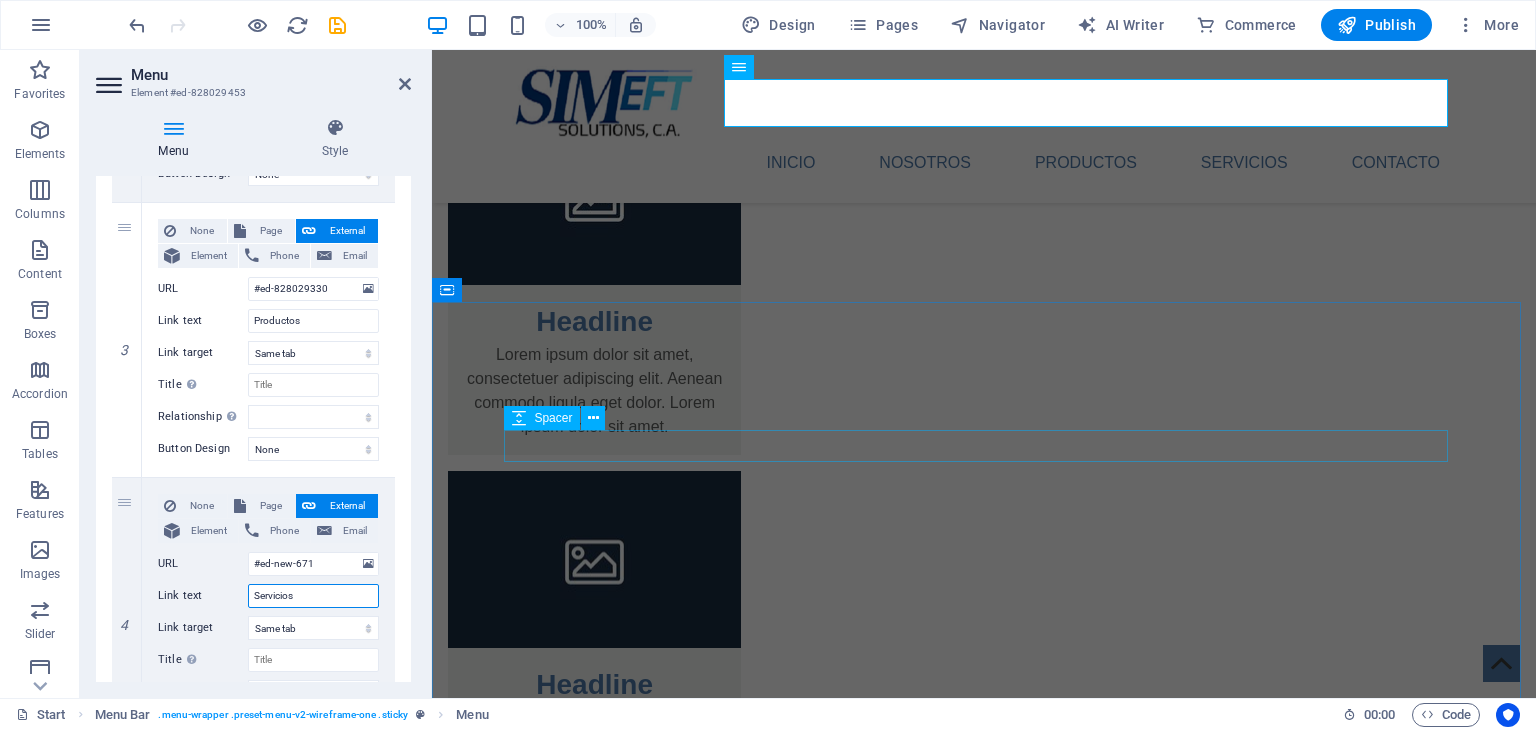 type on "Servicios" 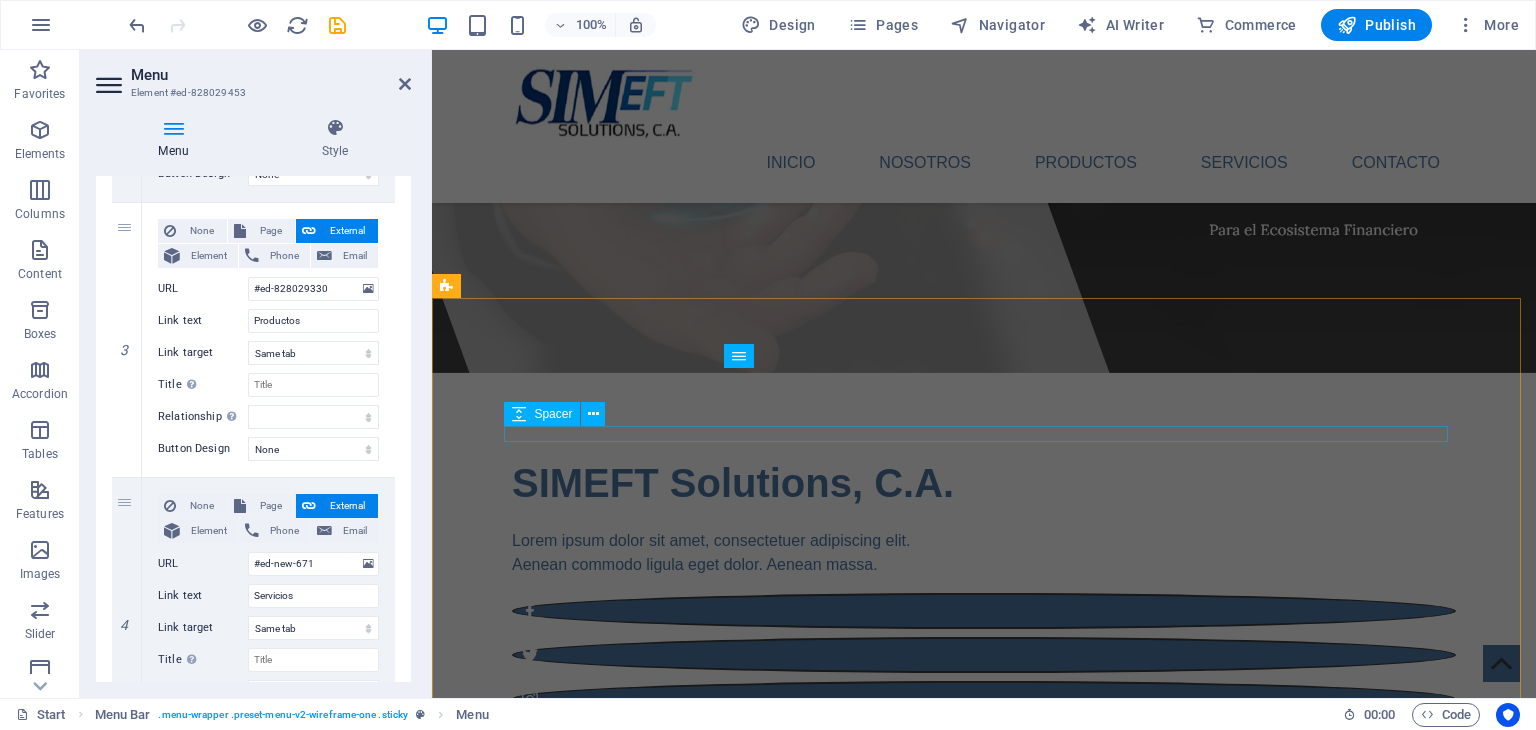 scroll, scrollTop: 195, scrollLeft: 0, axis: vertical 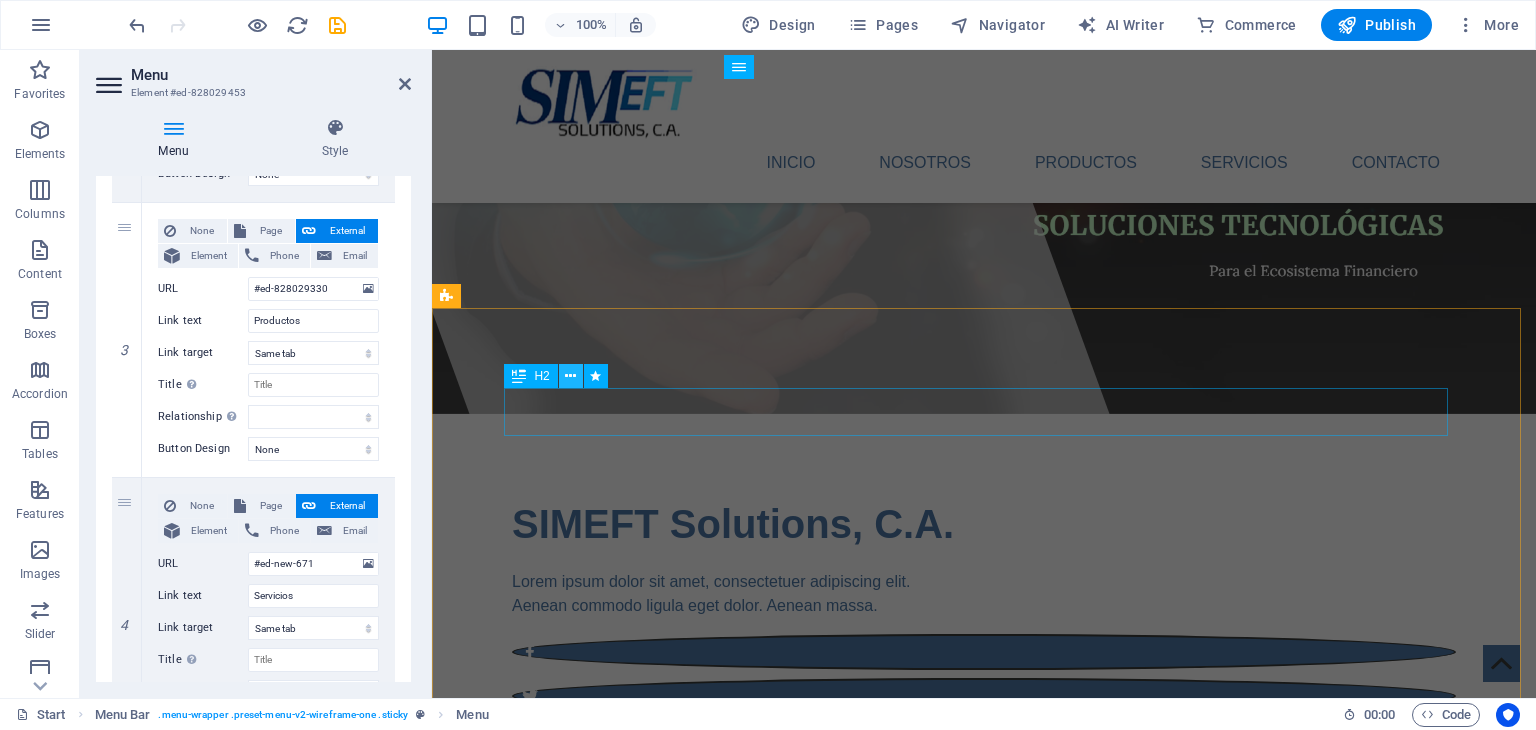 click at bounding box center (570, 376) 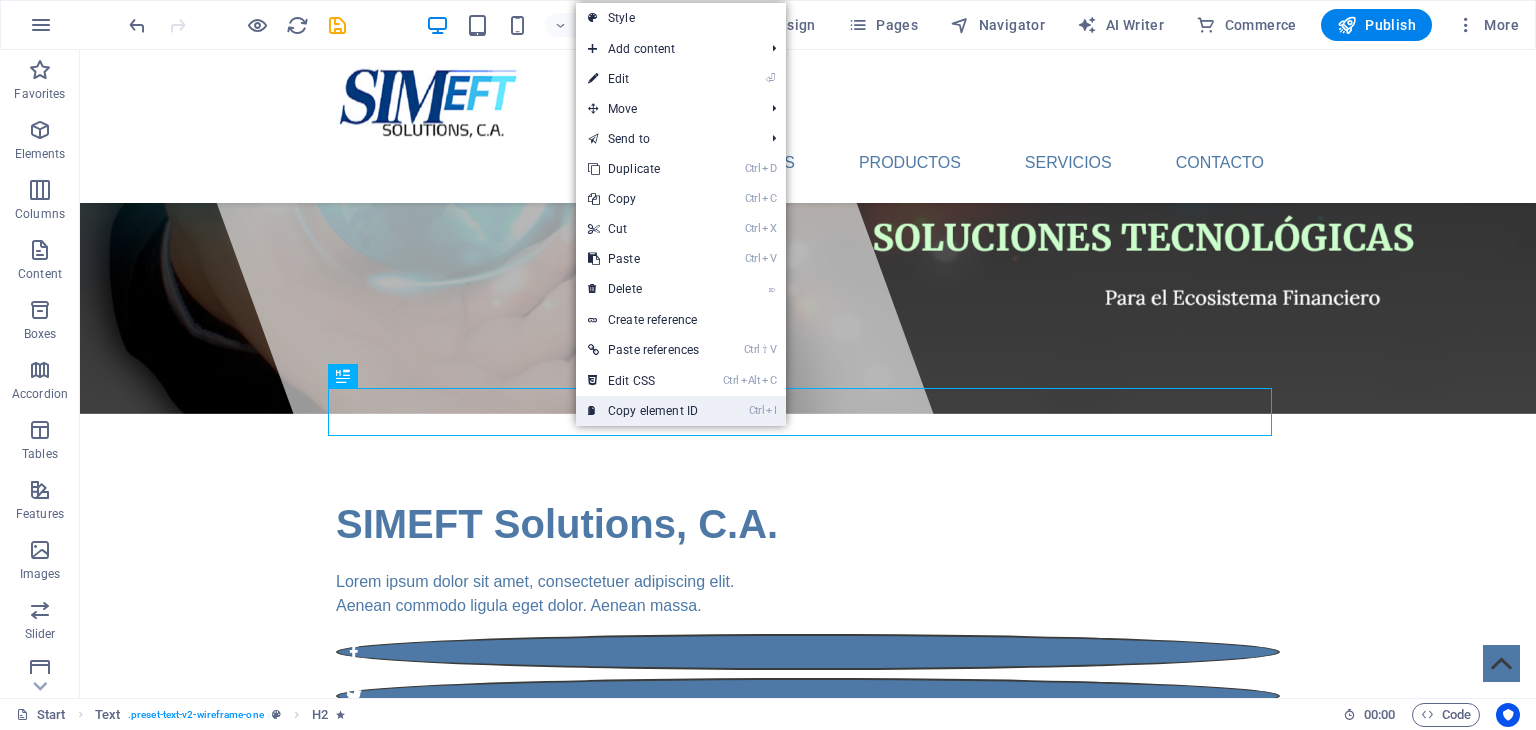 click on "Ctrl I  Copy element ID" at bounding box center [643, 411] 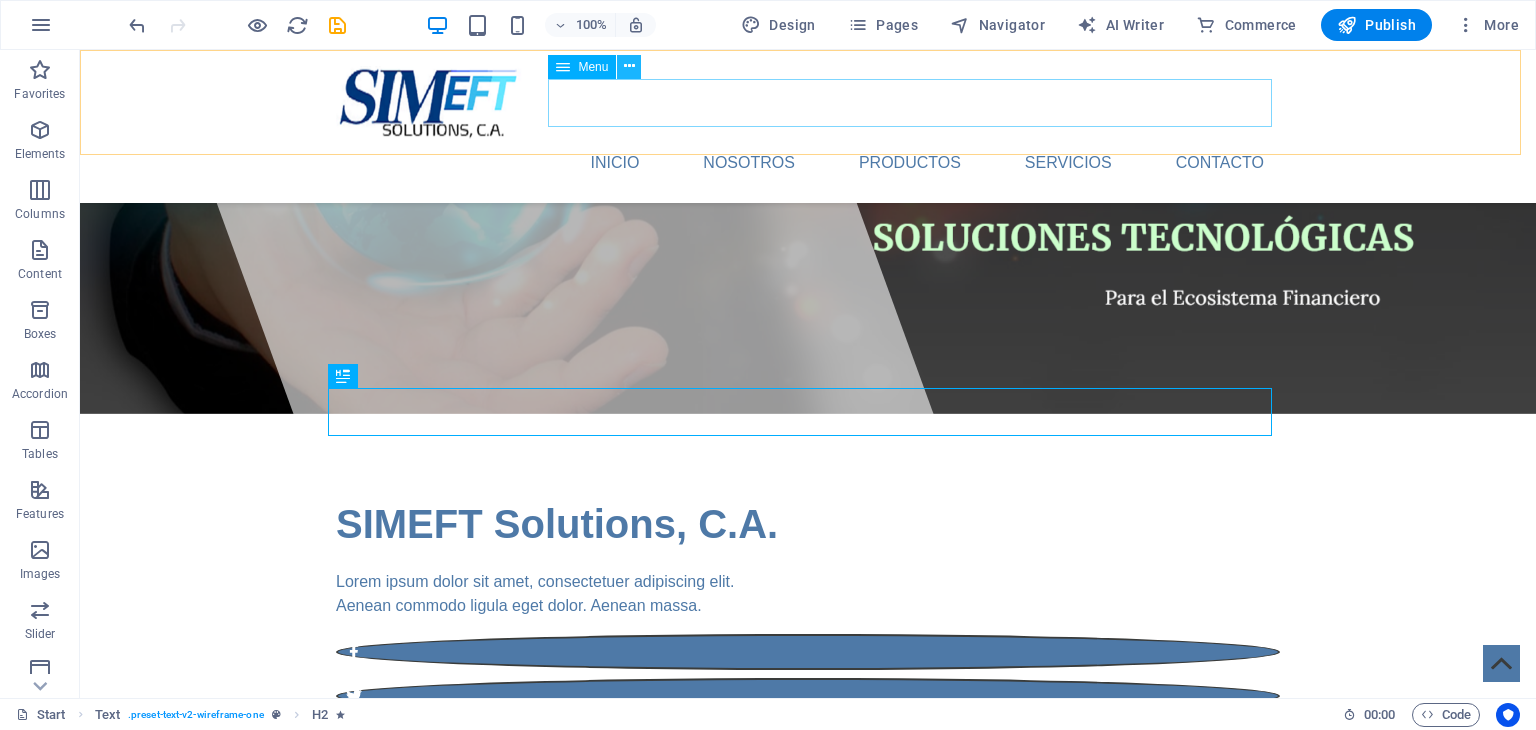 click at bounding box center (629, 66) 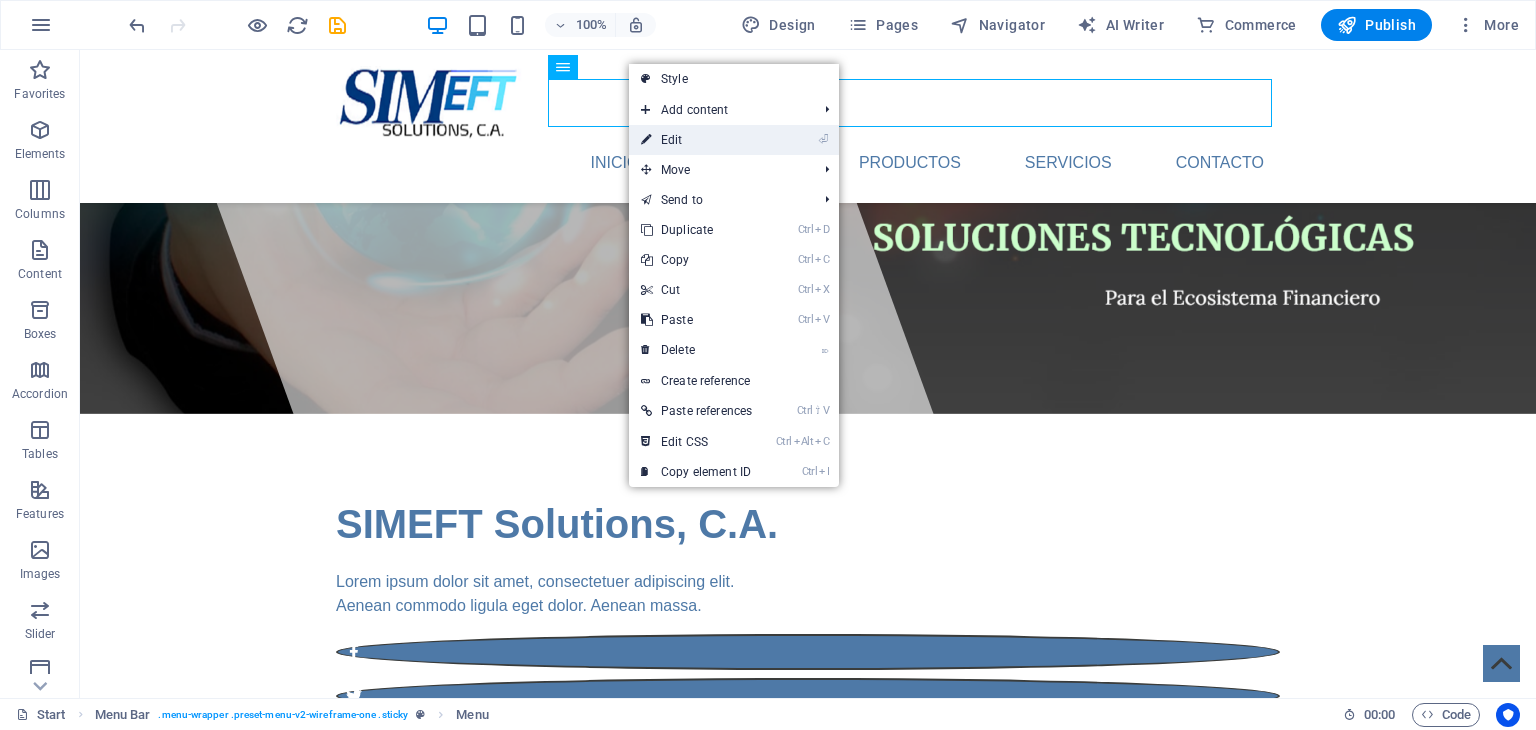 click on "⏎  Edit" at bounding box center [696, 140] 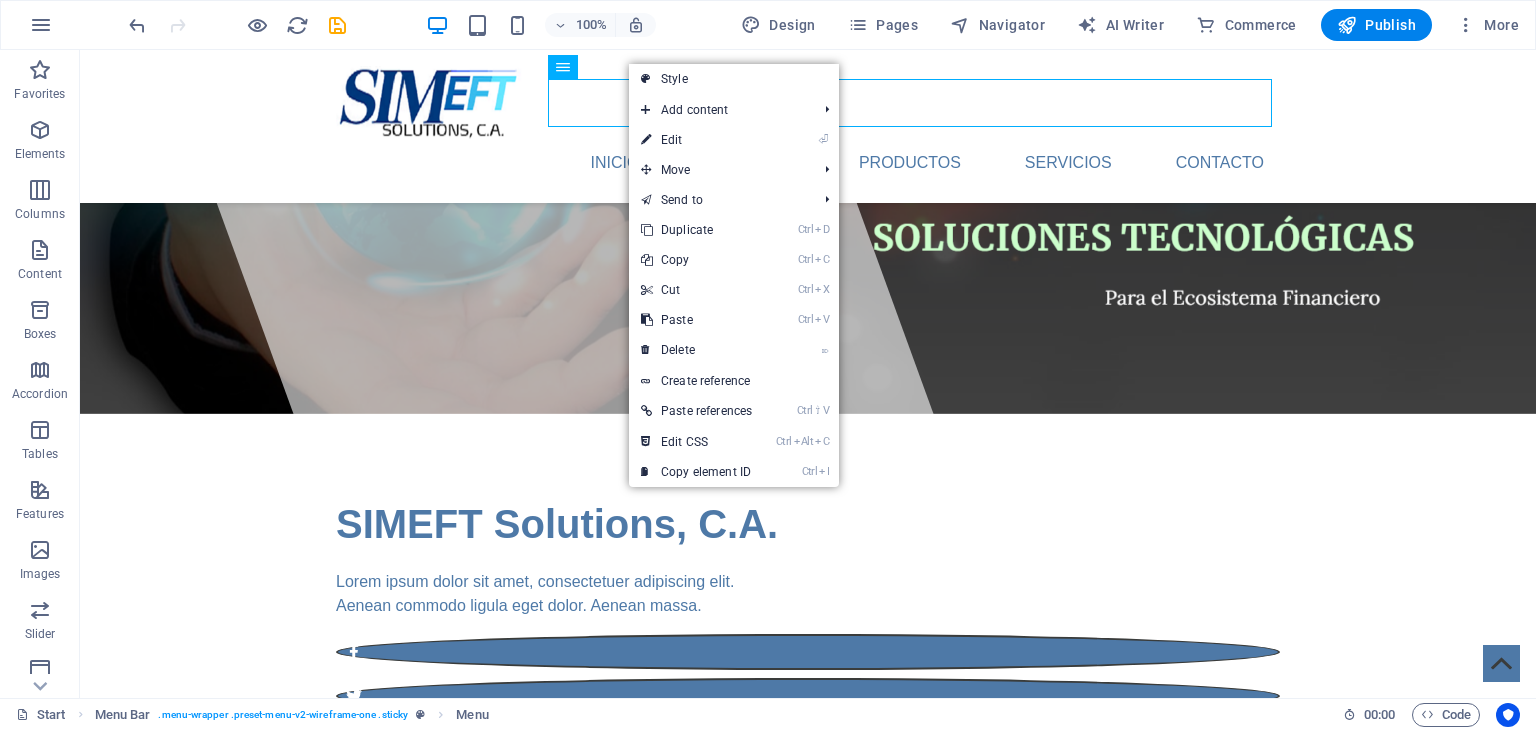 select 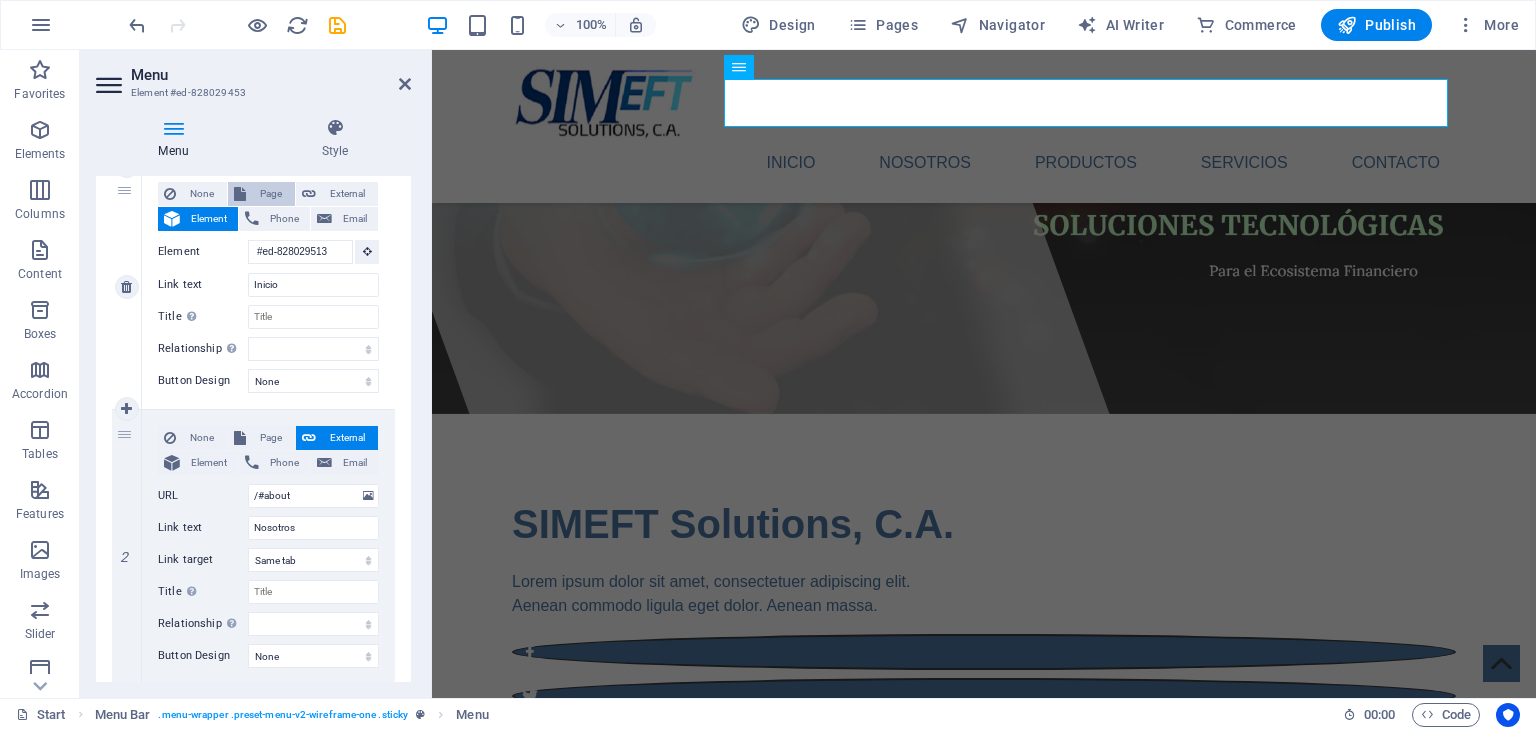 scroll, scrollTop: 300, scrollLeft: 0, axis: vertical 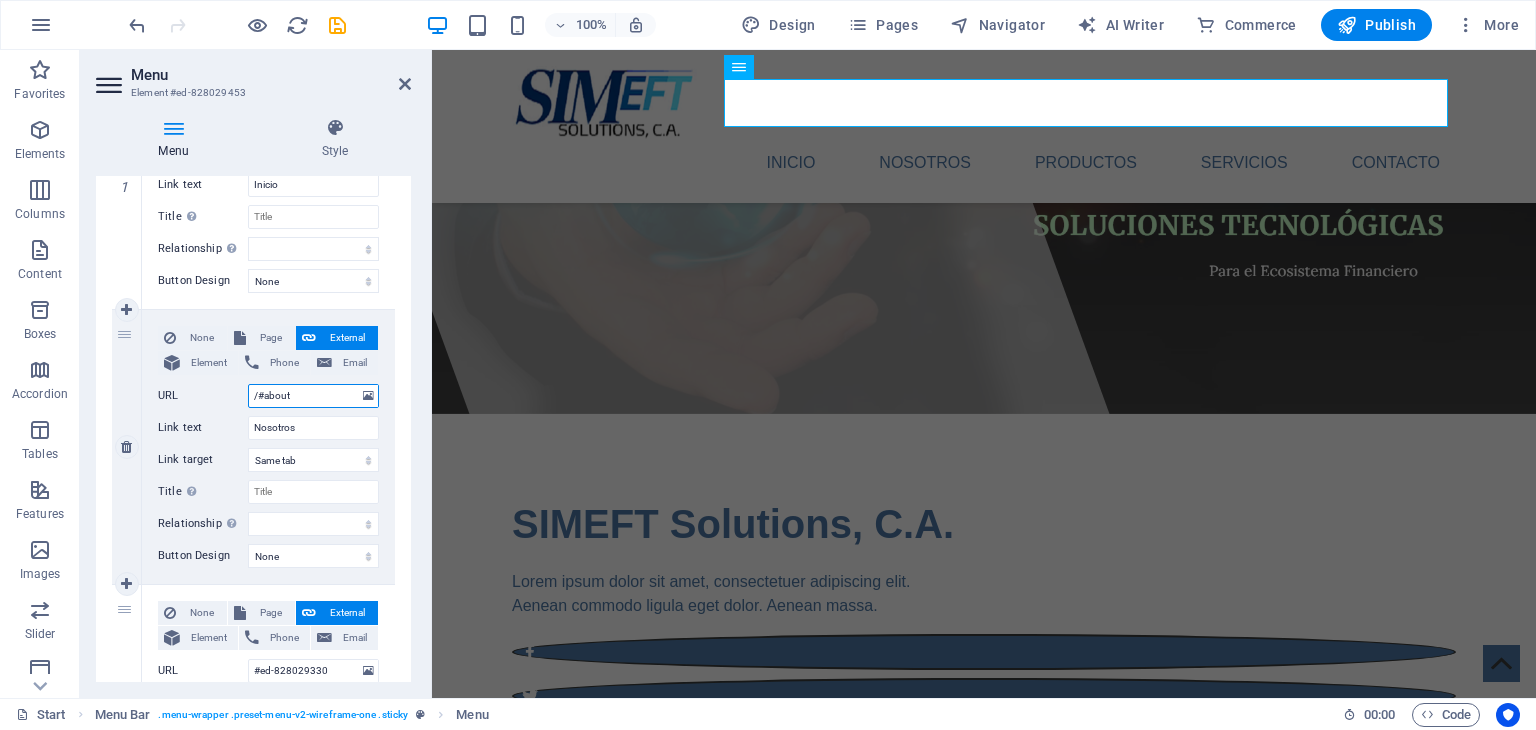 drag, startPoint x: 319, startPoint y: 393, endPoint x: 186, endPoint y: 386, distance: 133.18408 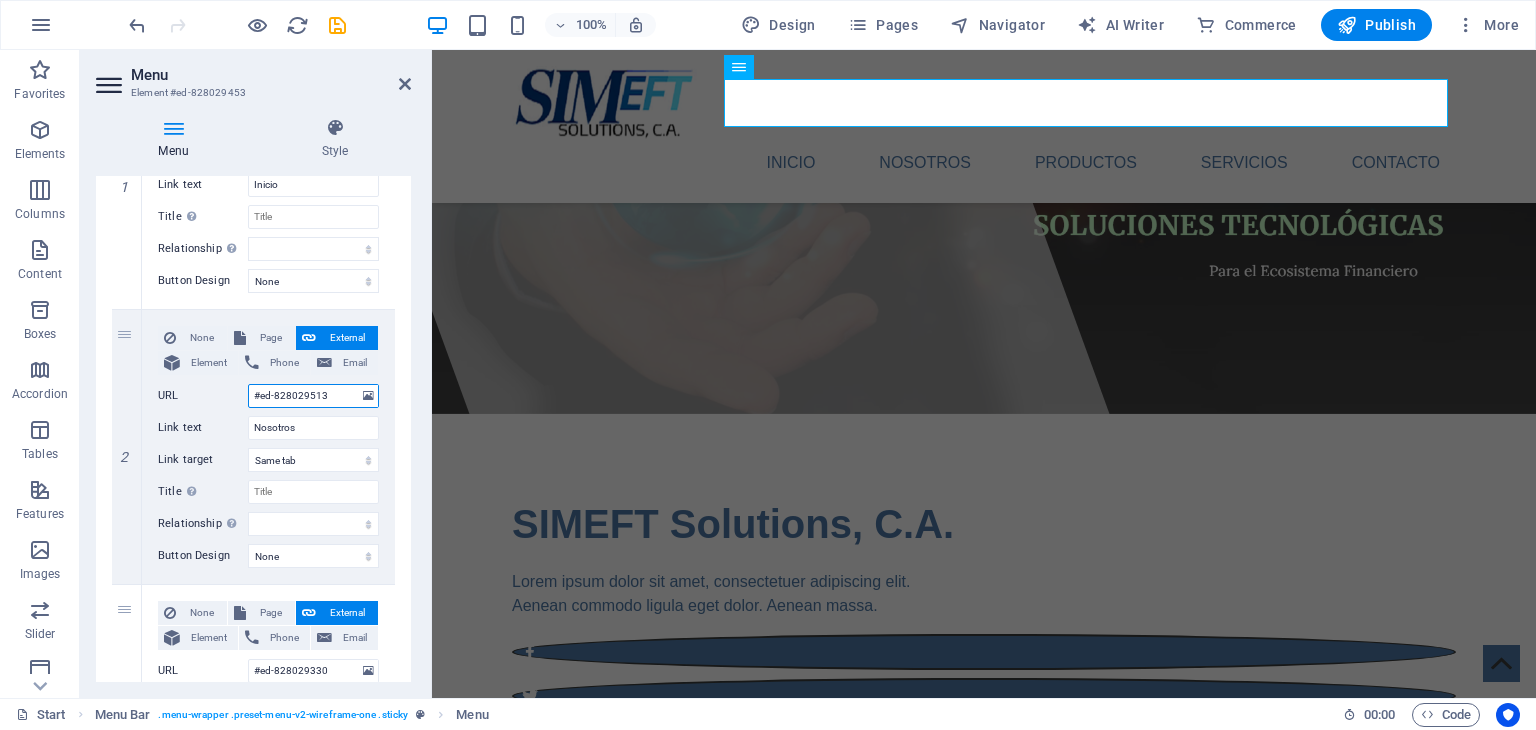 select 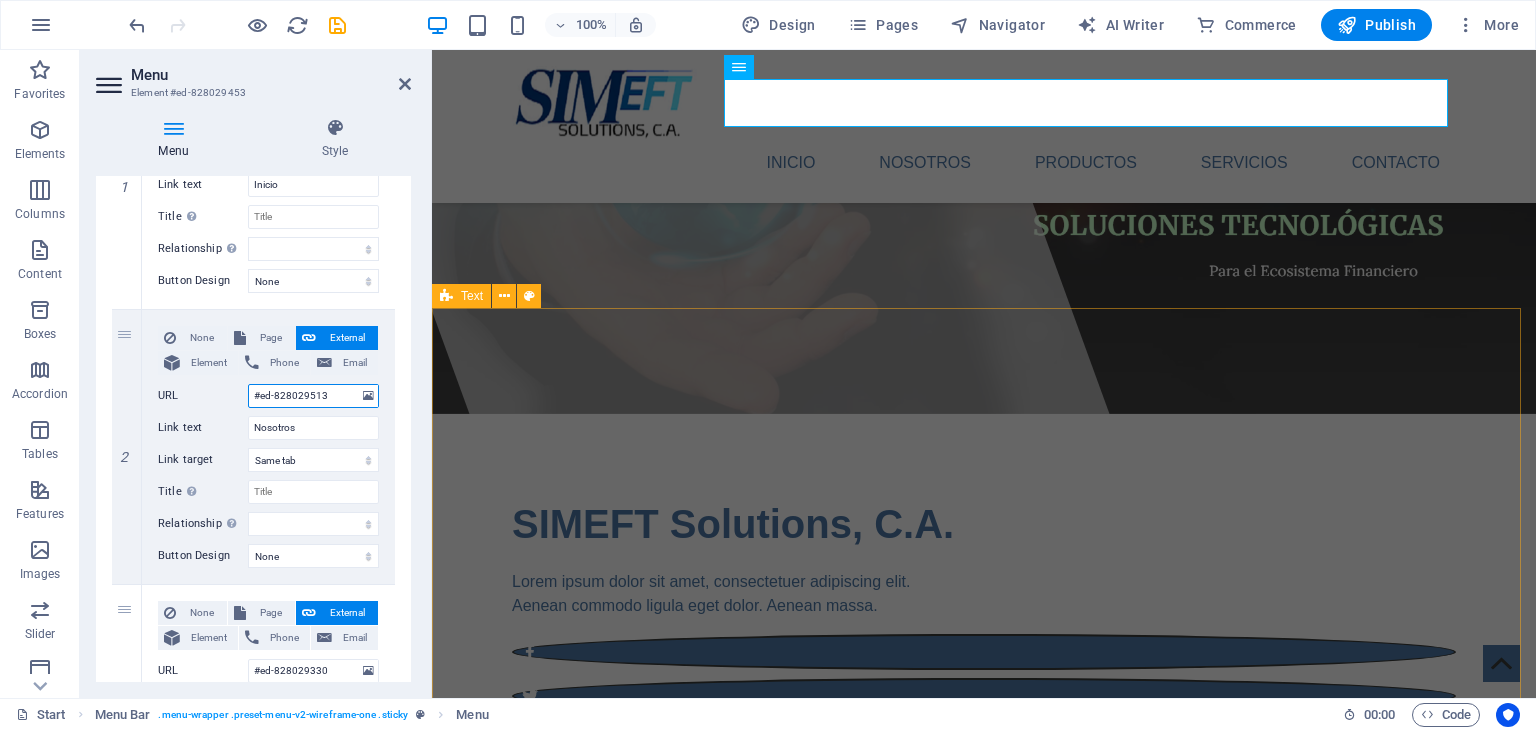 type on "#ed-828029513" 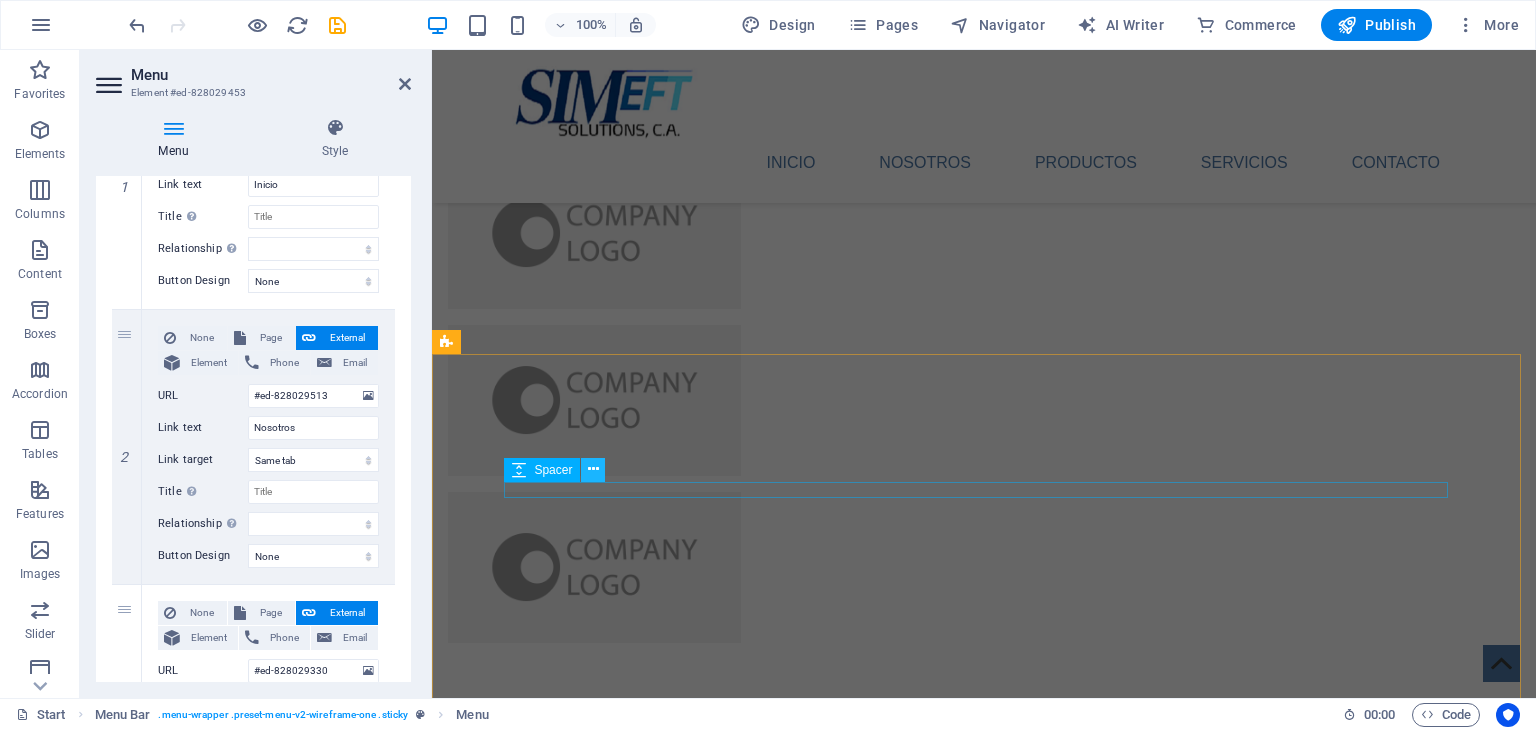 scroll, scrollTop: 4595, scrollLeft: 0, axis: vertical 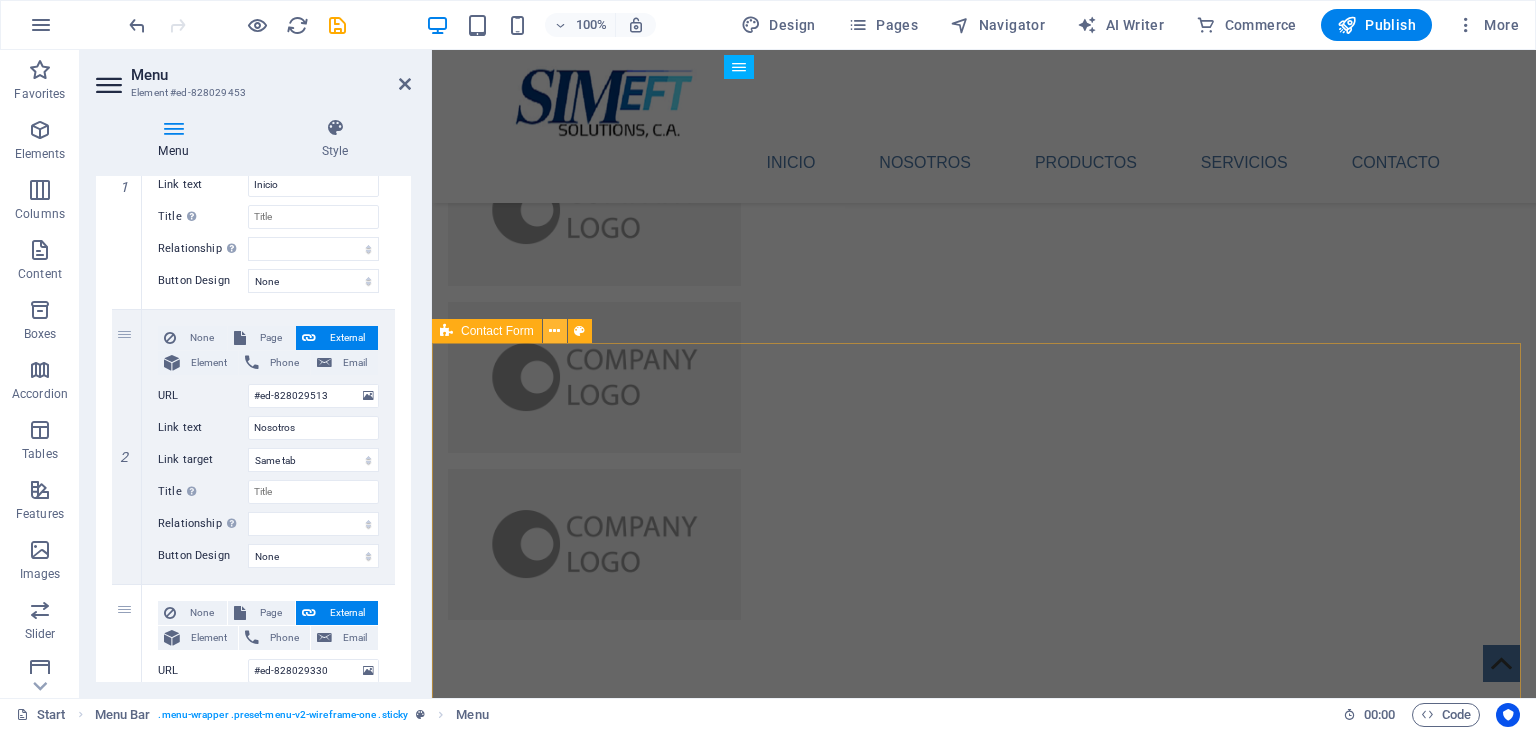 click at bounding box center [554, 331] 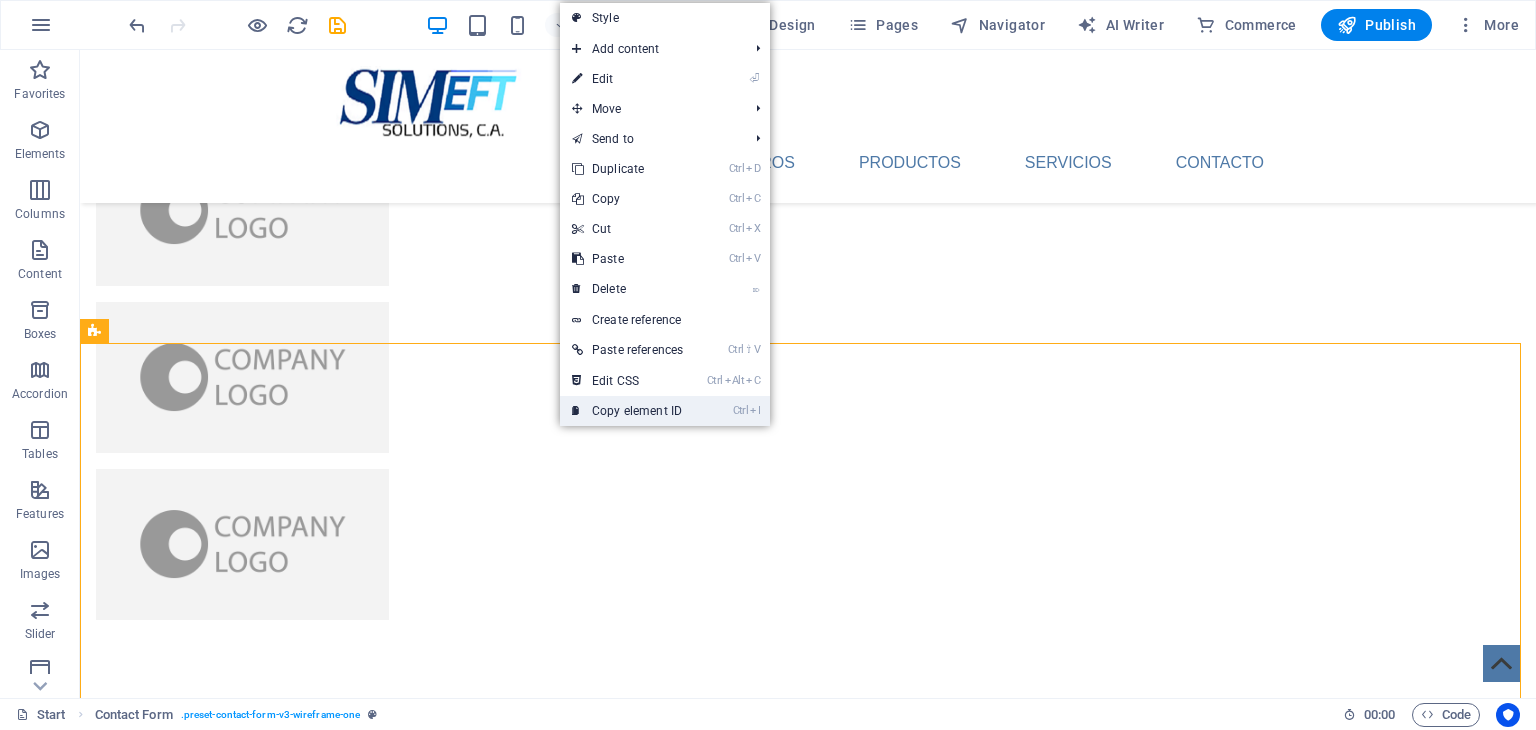click on "Ctrl I  Copy element ID" at bounding box center (627, 411) 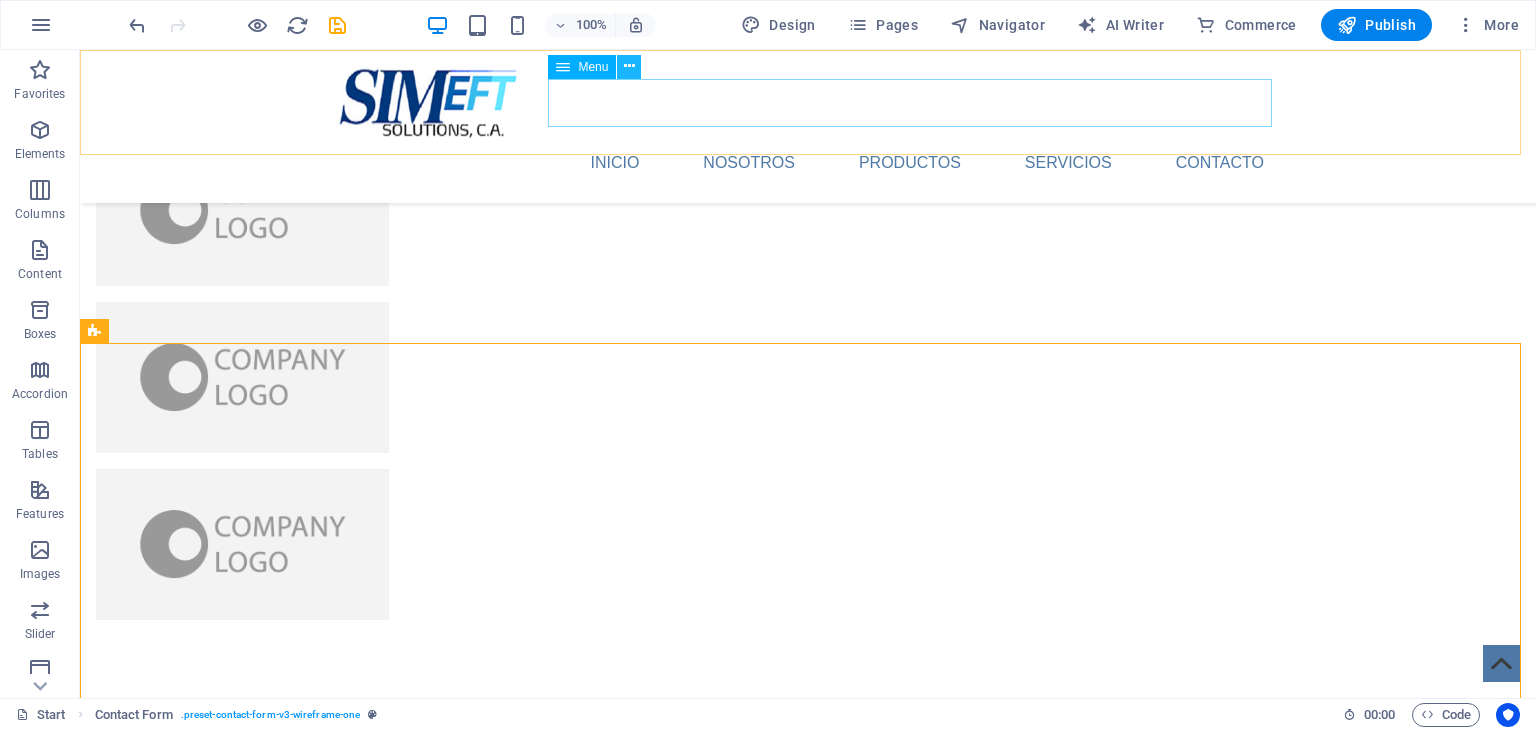 click at bounding box center [629, 66] 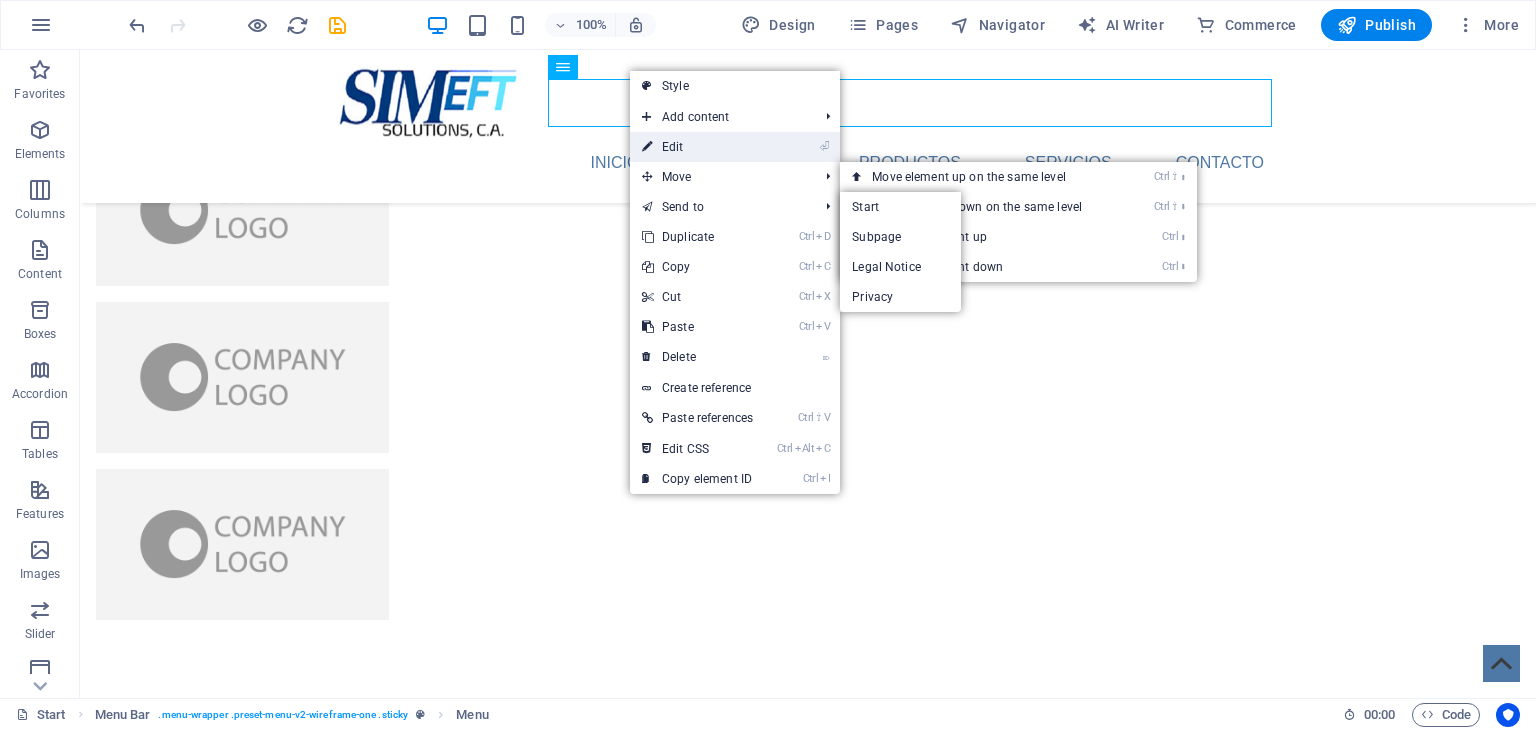 click on "⏎  Edit" at bounding box center [697, 147] 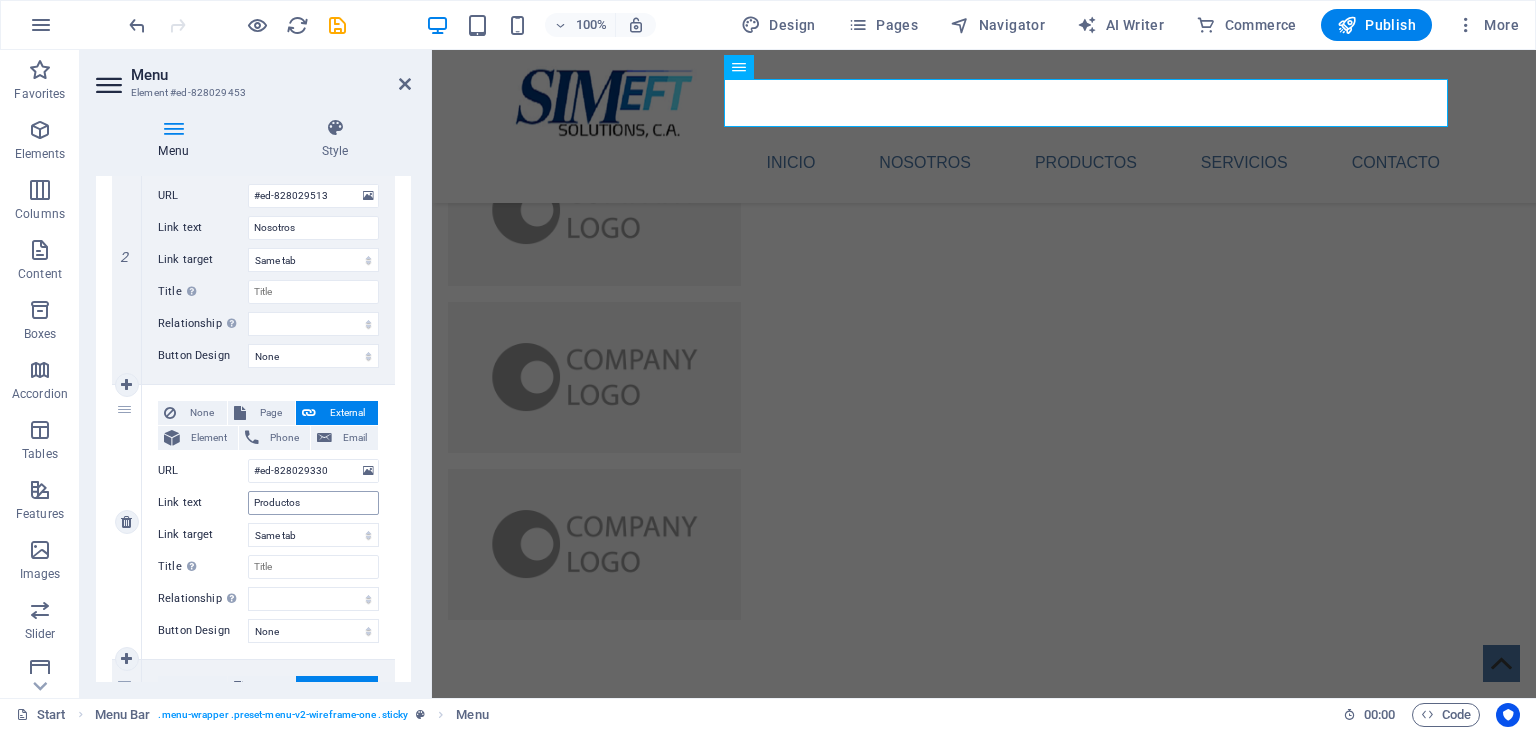 scroll, scrollTop: 1082, scrollLeft: 0, axis: vertical 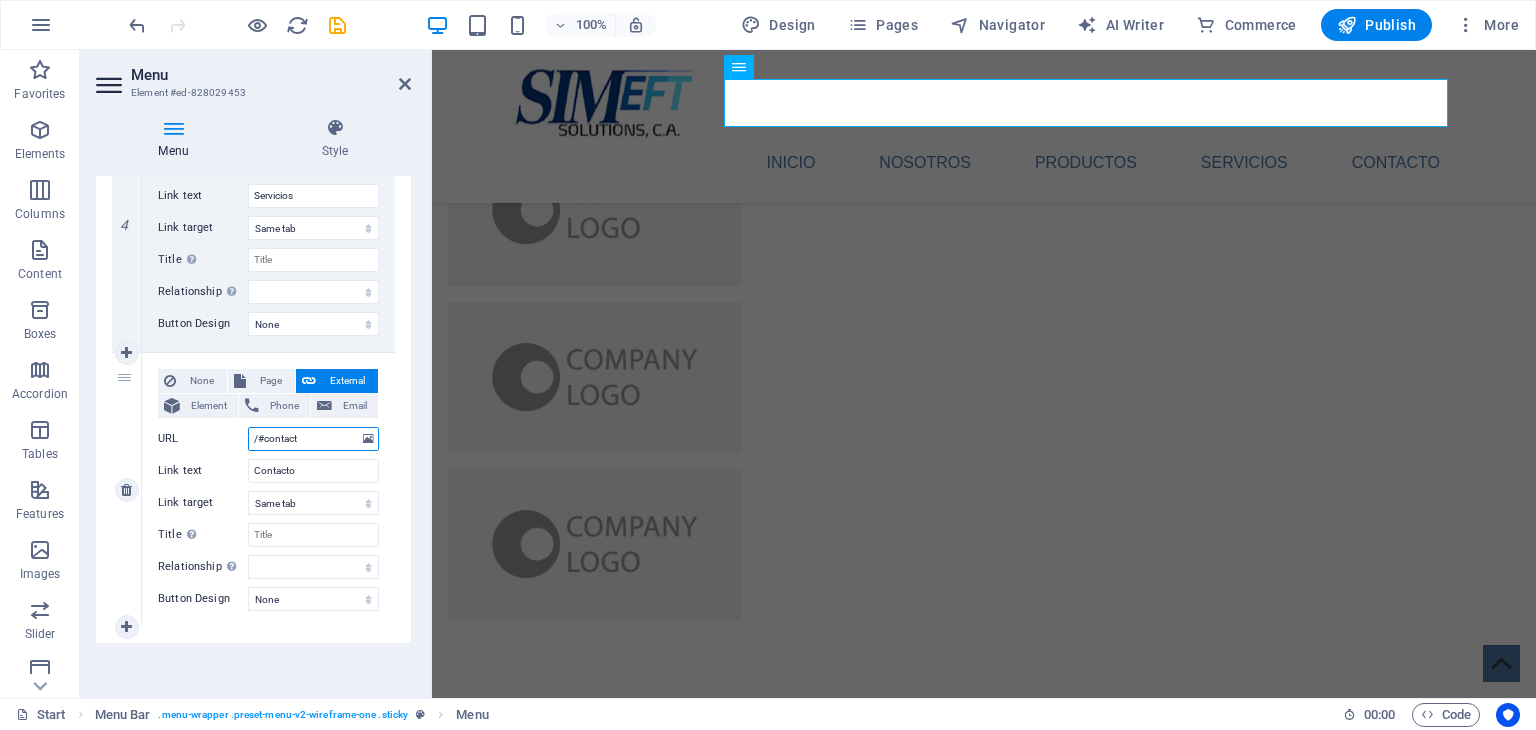 drag, startPoint x: 316, startPoint y: 441, endPoint x: 202, endPoint y: 424, distance: 115.260574 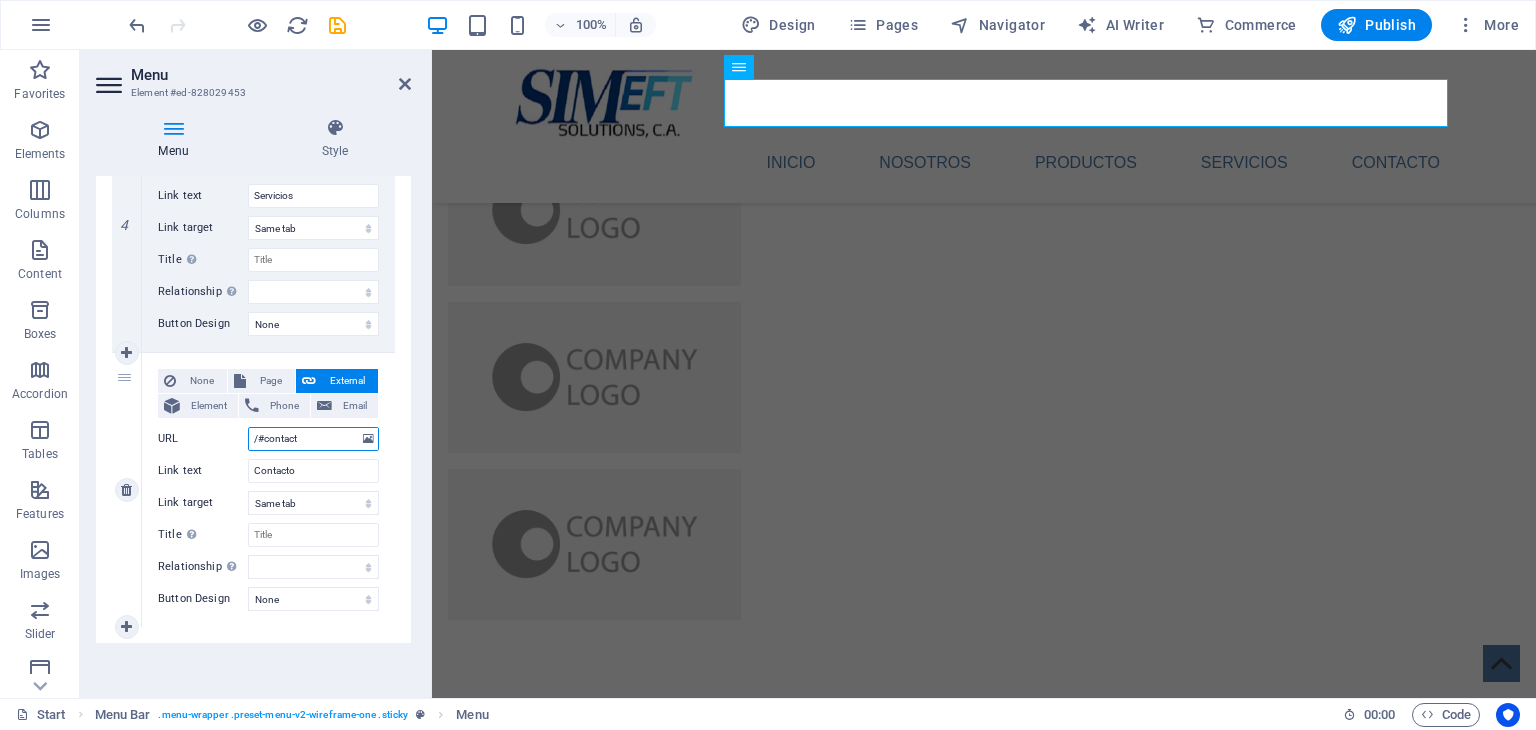 paste on "#ed-828029630" 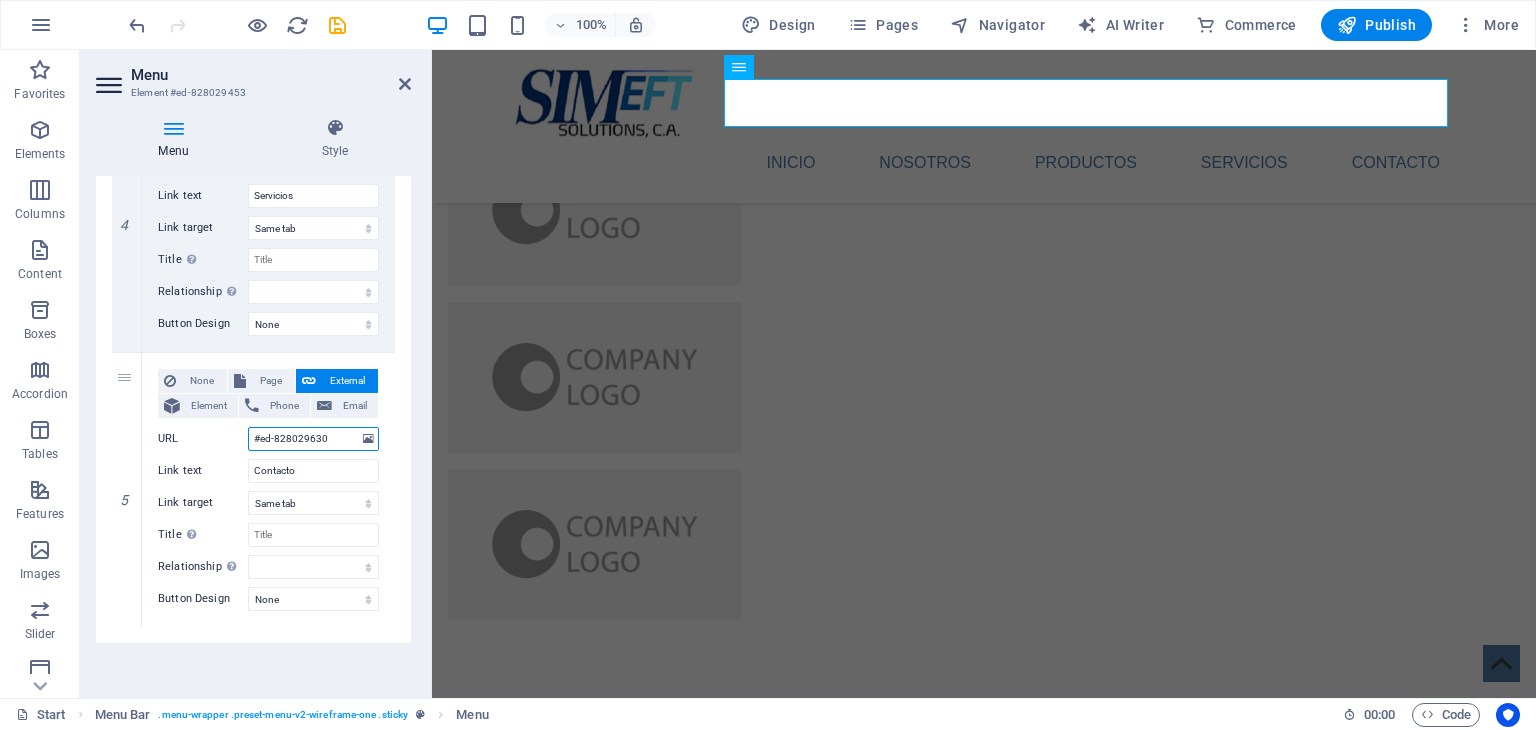 select 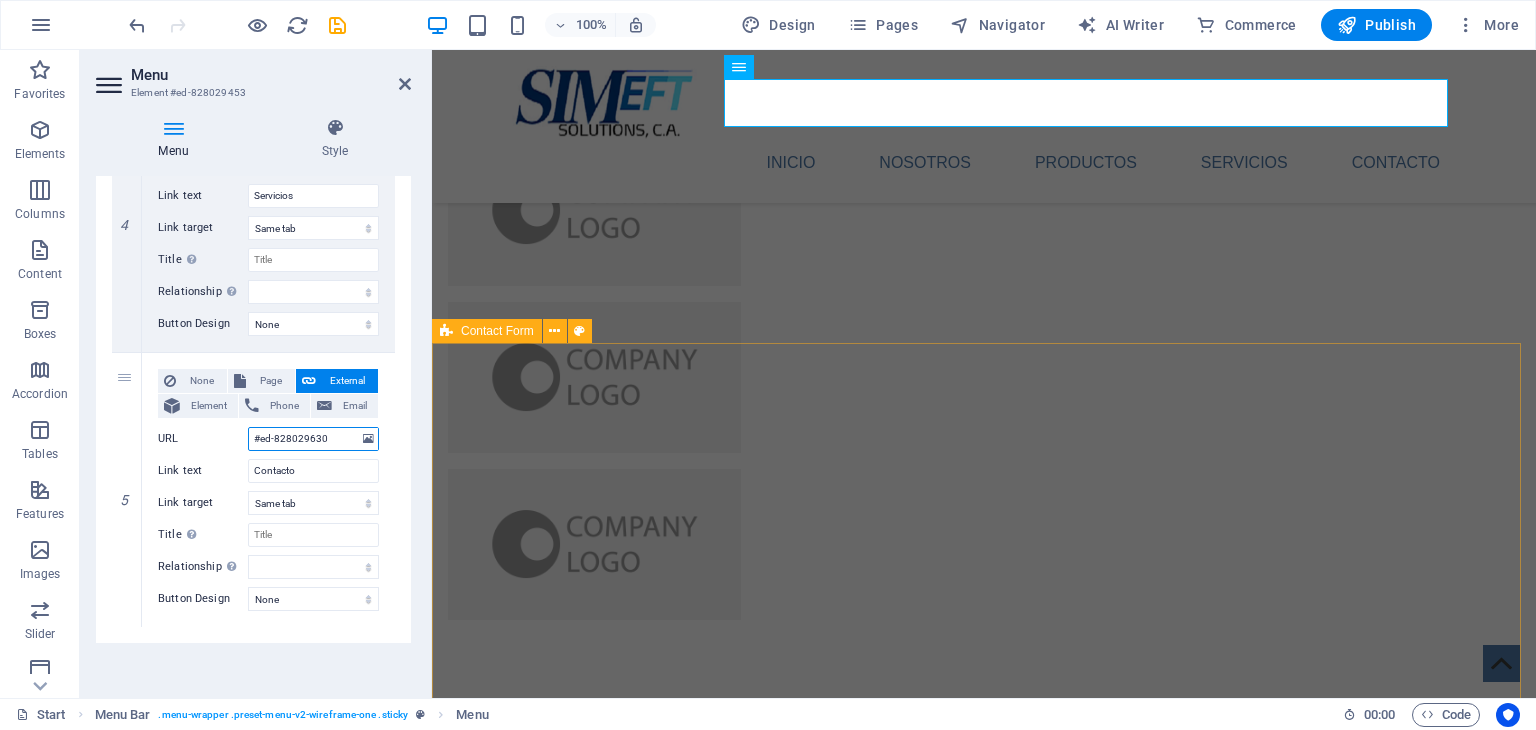 type on "#ed-828029630" 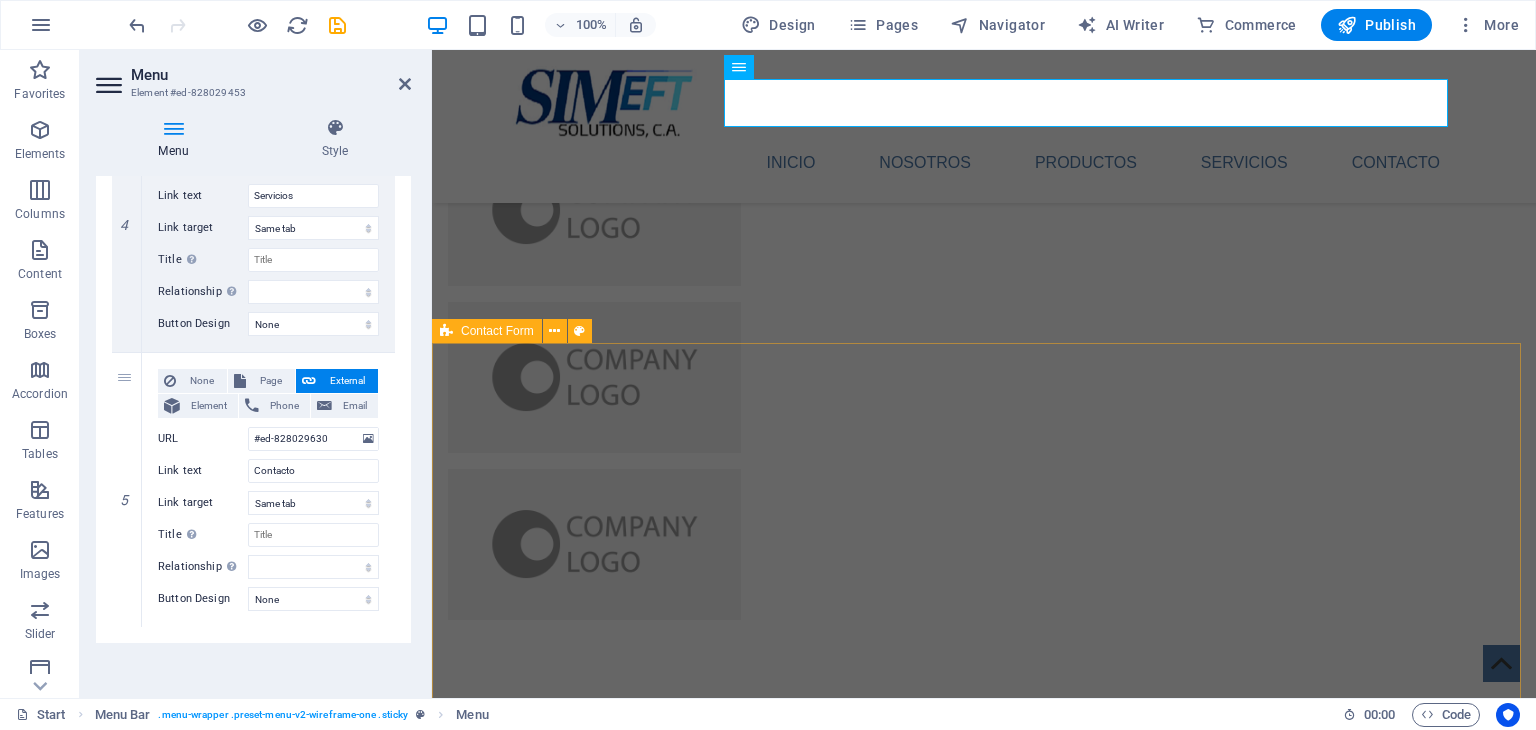 click on "Contact Us   I have read and understand the privacy policy. Unreadable? Load new Submit" at bounding box center (984, 4954) 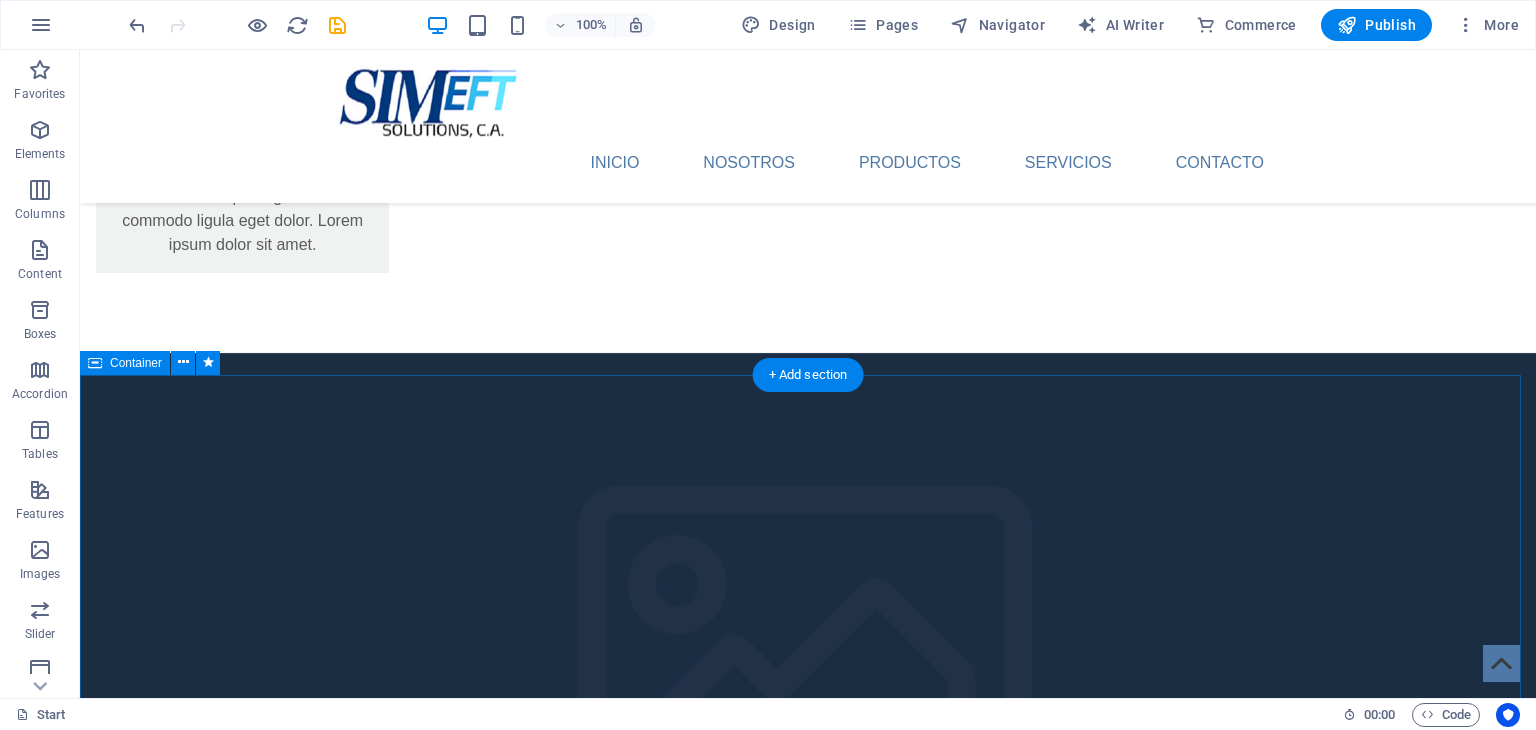 scroll, scrollTop: 3218, scrollLeft: 0, axis: vertical 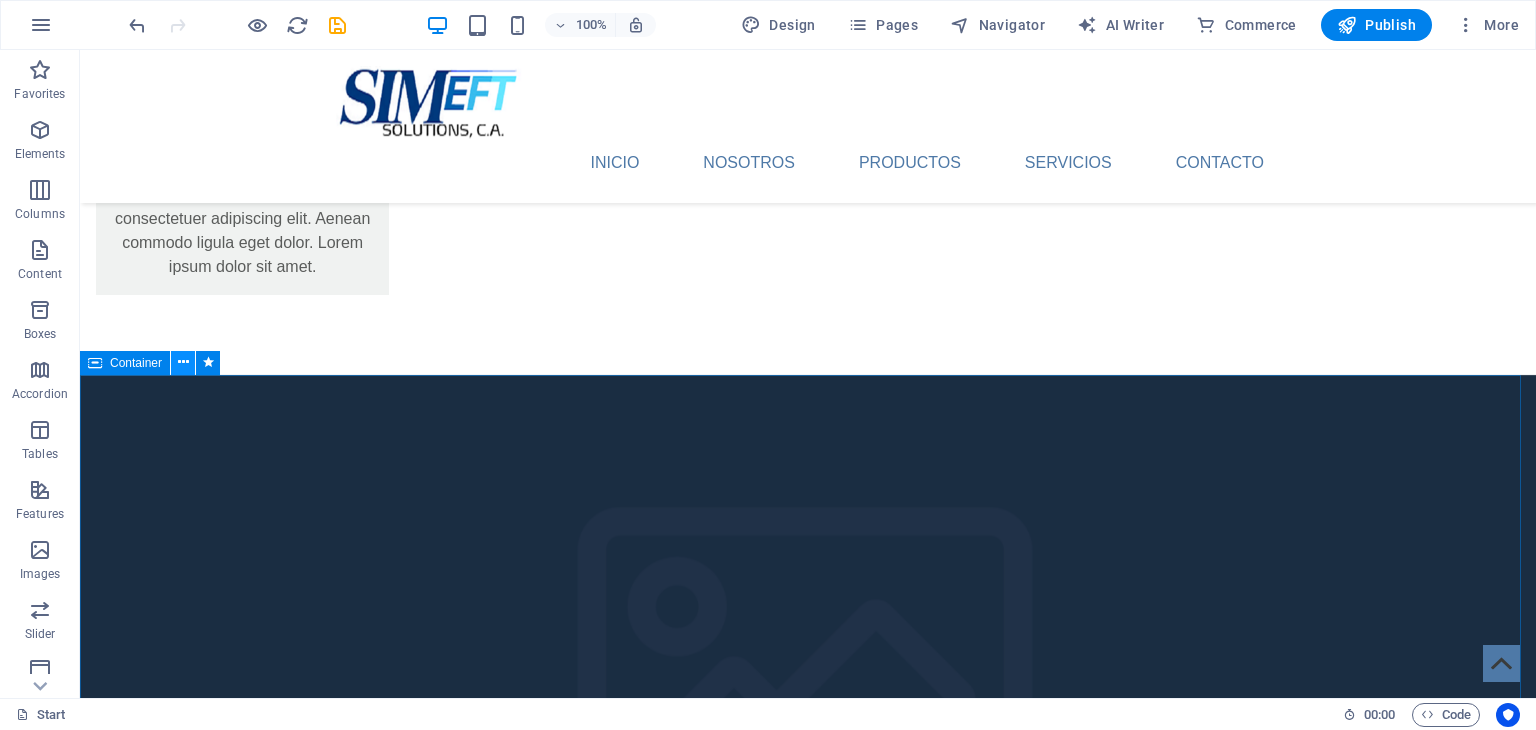 click at bounding box center (183, 362) 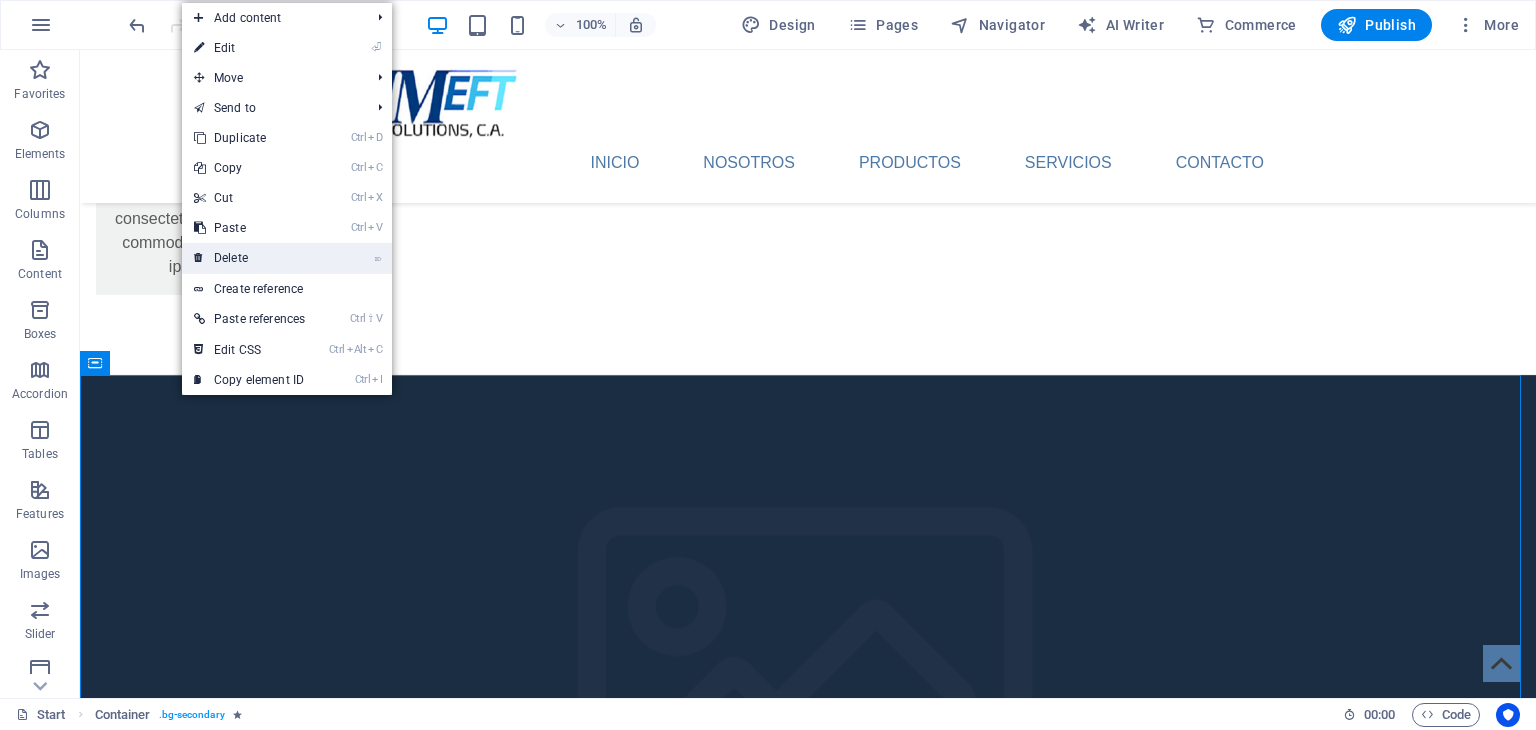 click on "⌦  Delete" at bounding box center (249, 258) 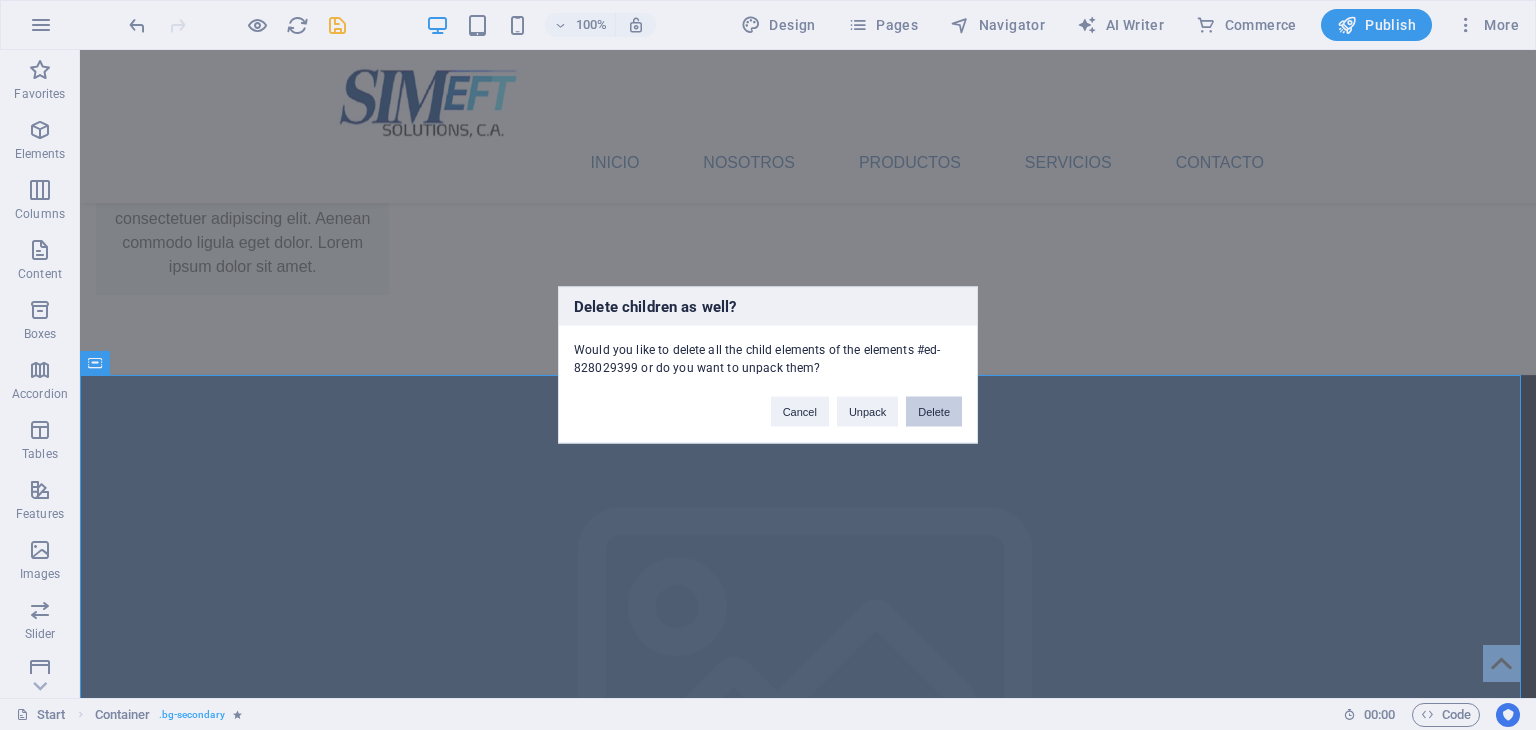click on "Delete" at bounding box center (934, 412) 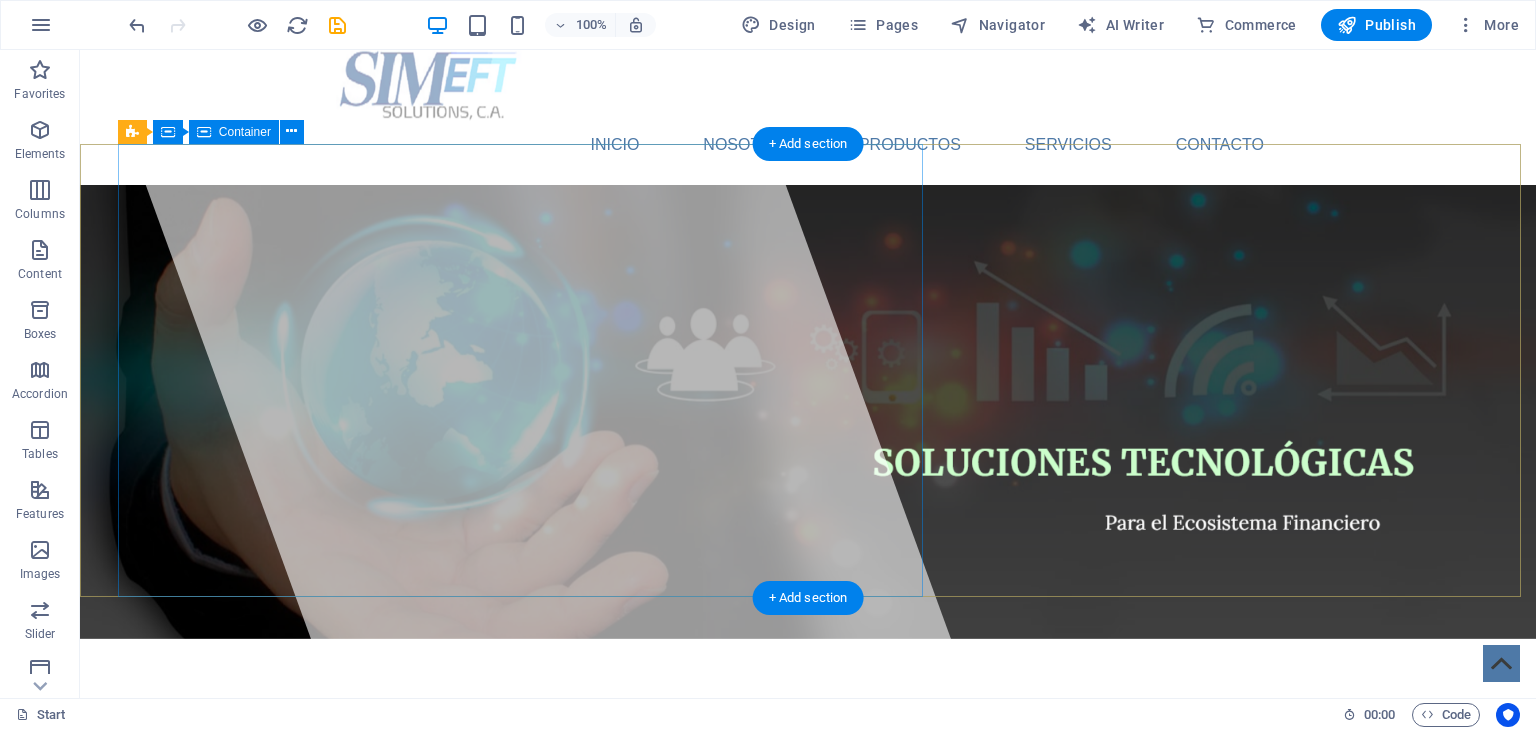 scroll, scrollTop: 0, scrollLeft: 0, axis: both 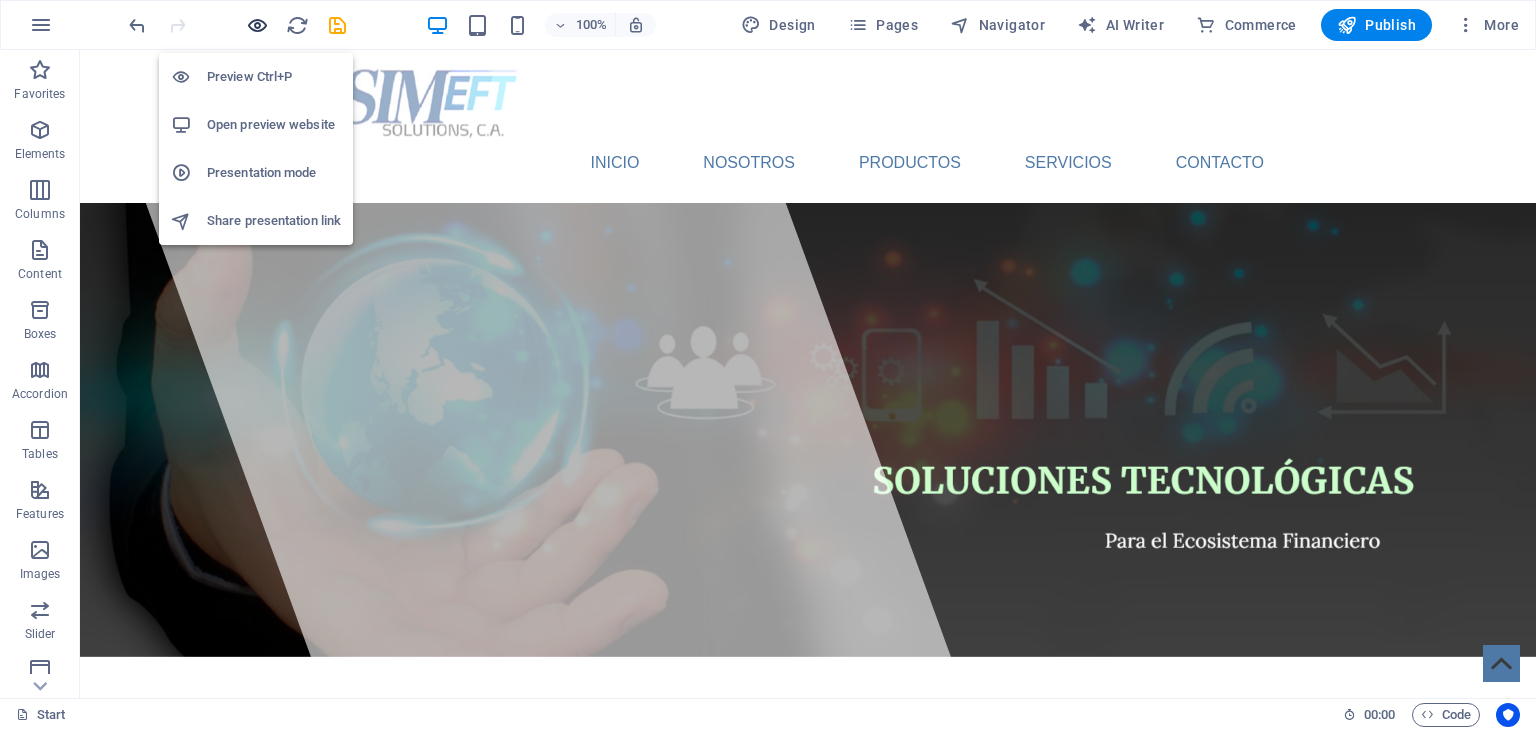 click at bounding box center (257, 25) 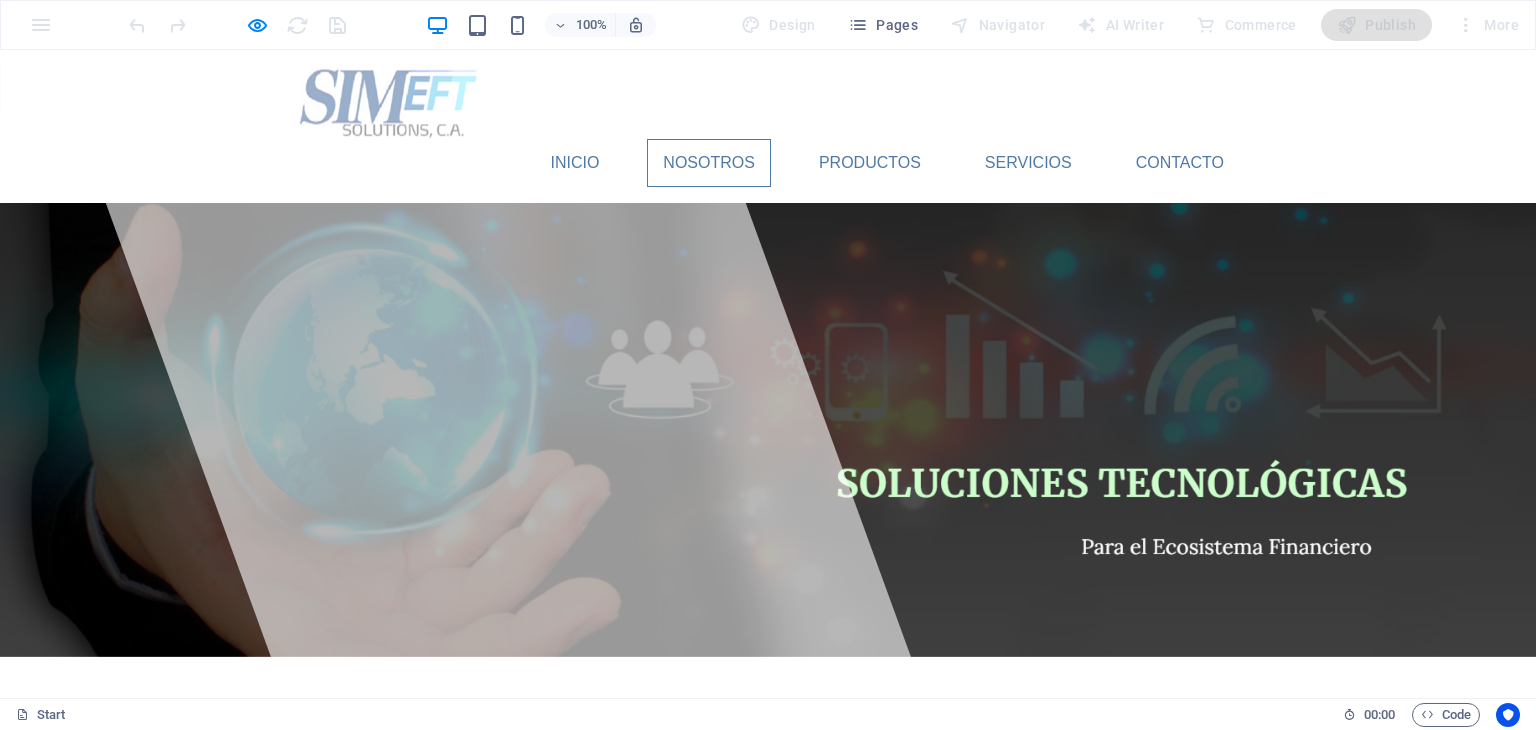 click on "Nosotros" at bounding box center [709, 163] 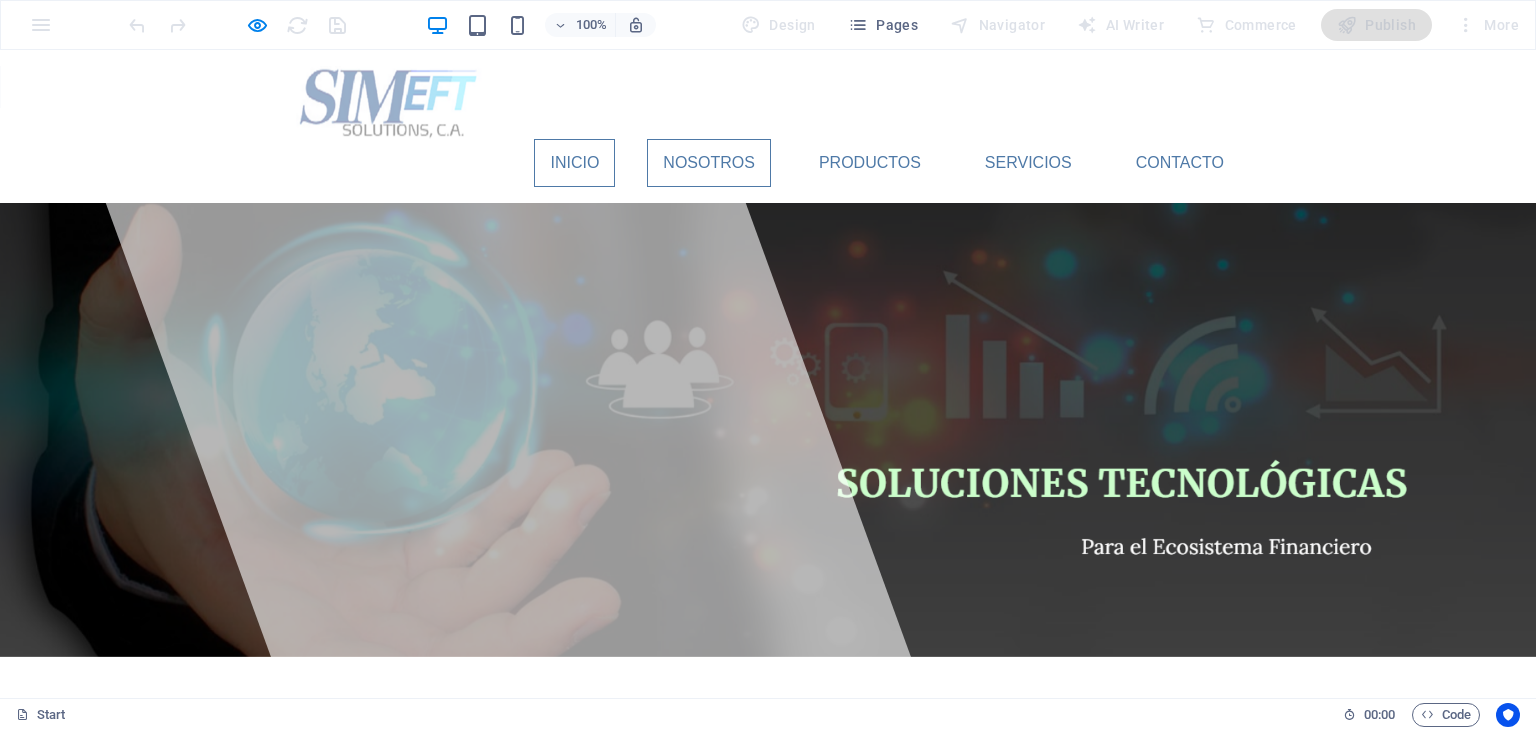 click on "Nosotros" at bounding box center [709, 163] 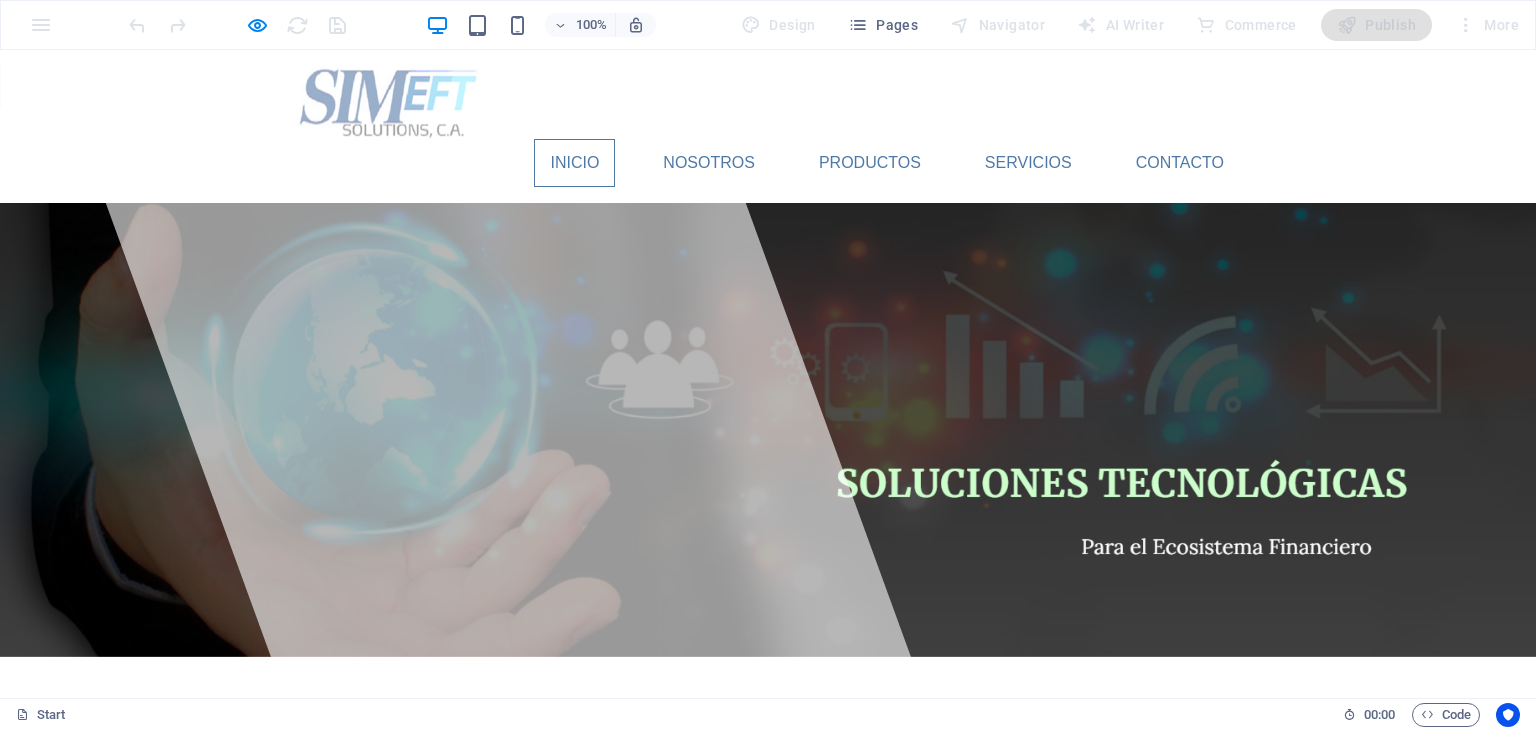 click on "Inicio" at bounding box center [574, 163] 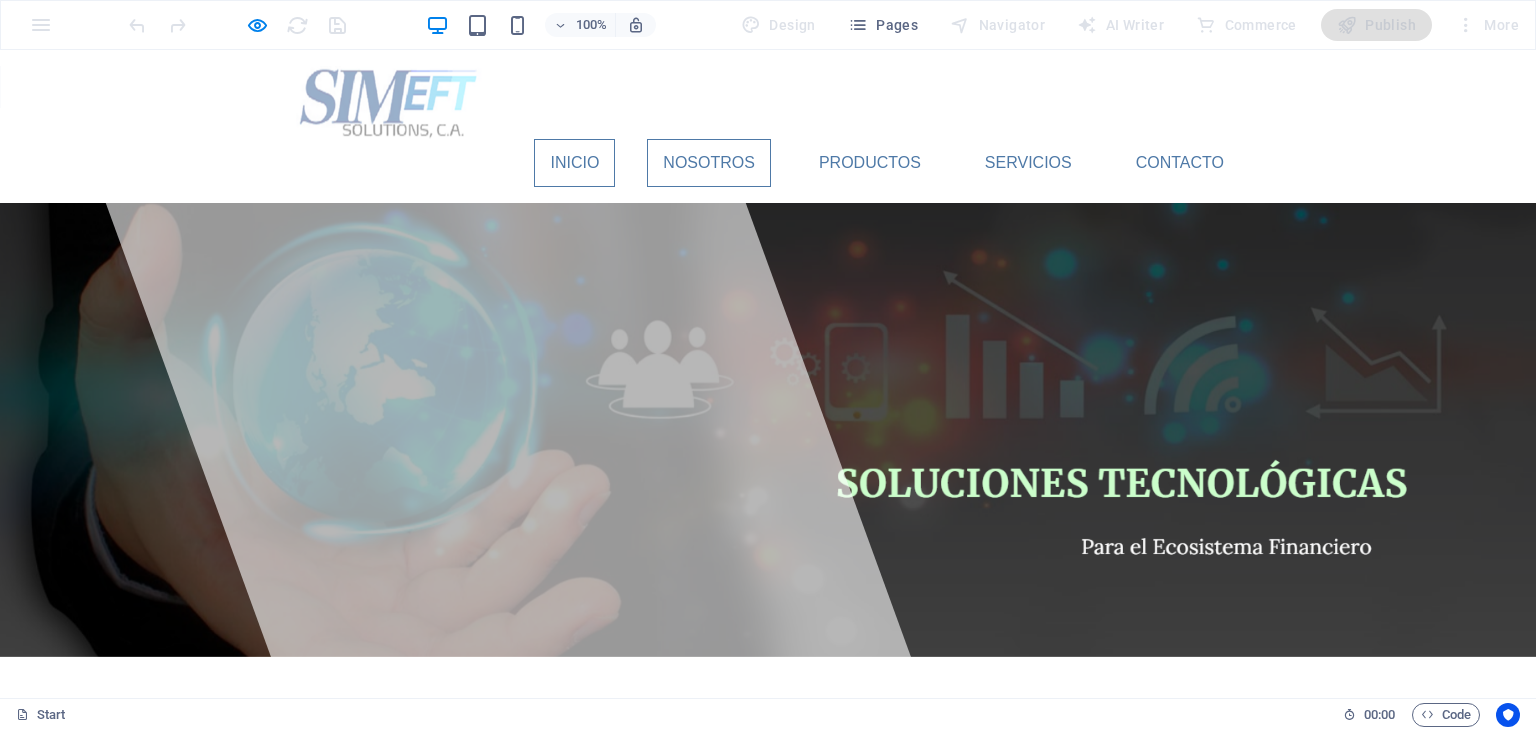 click on "Nosotros" at bounding box center (709, 163) 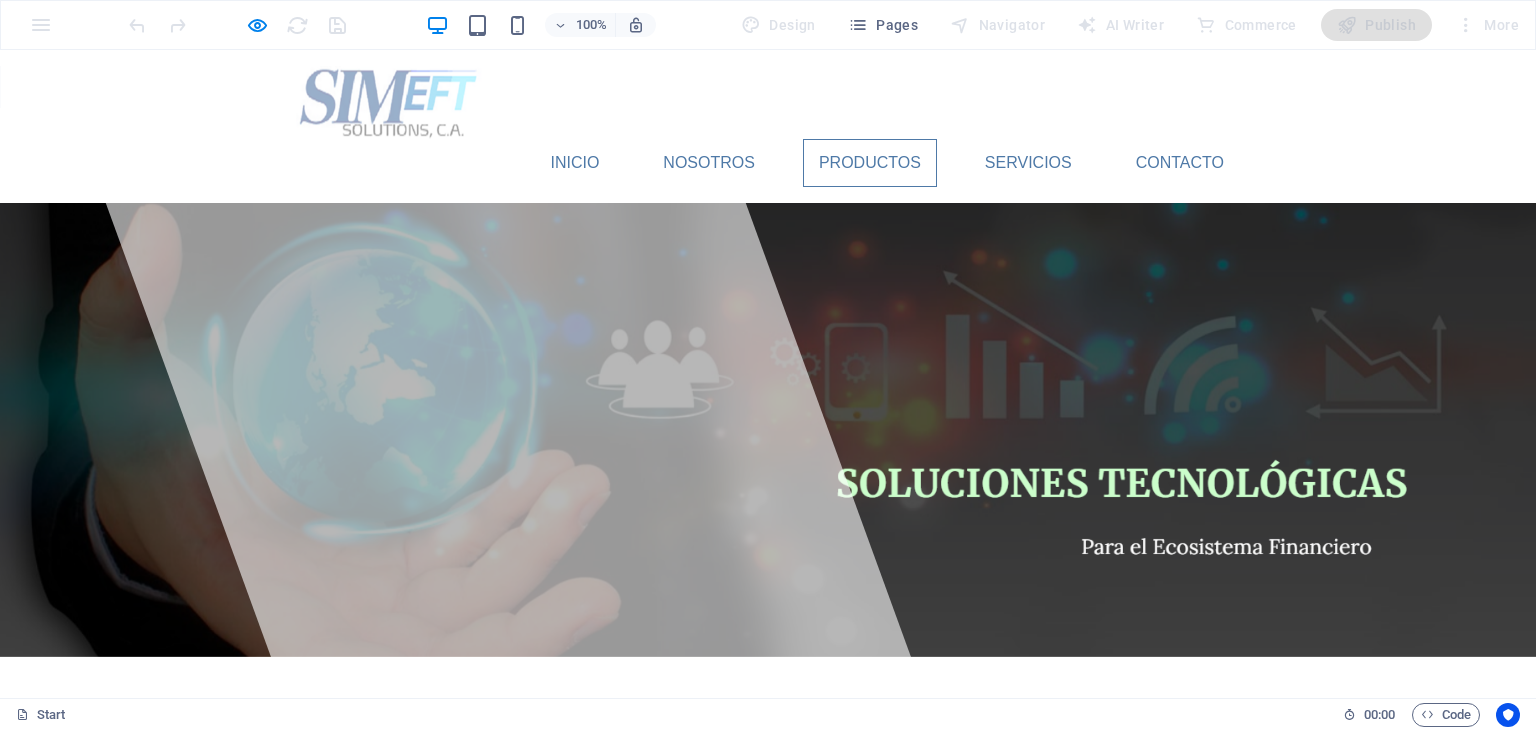 click on "Productos" at bounding box center (870, 163) 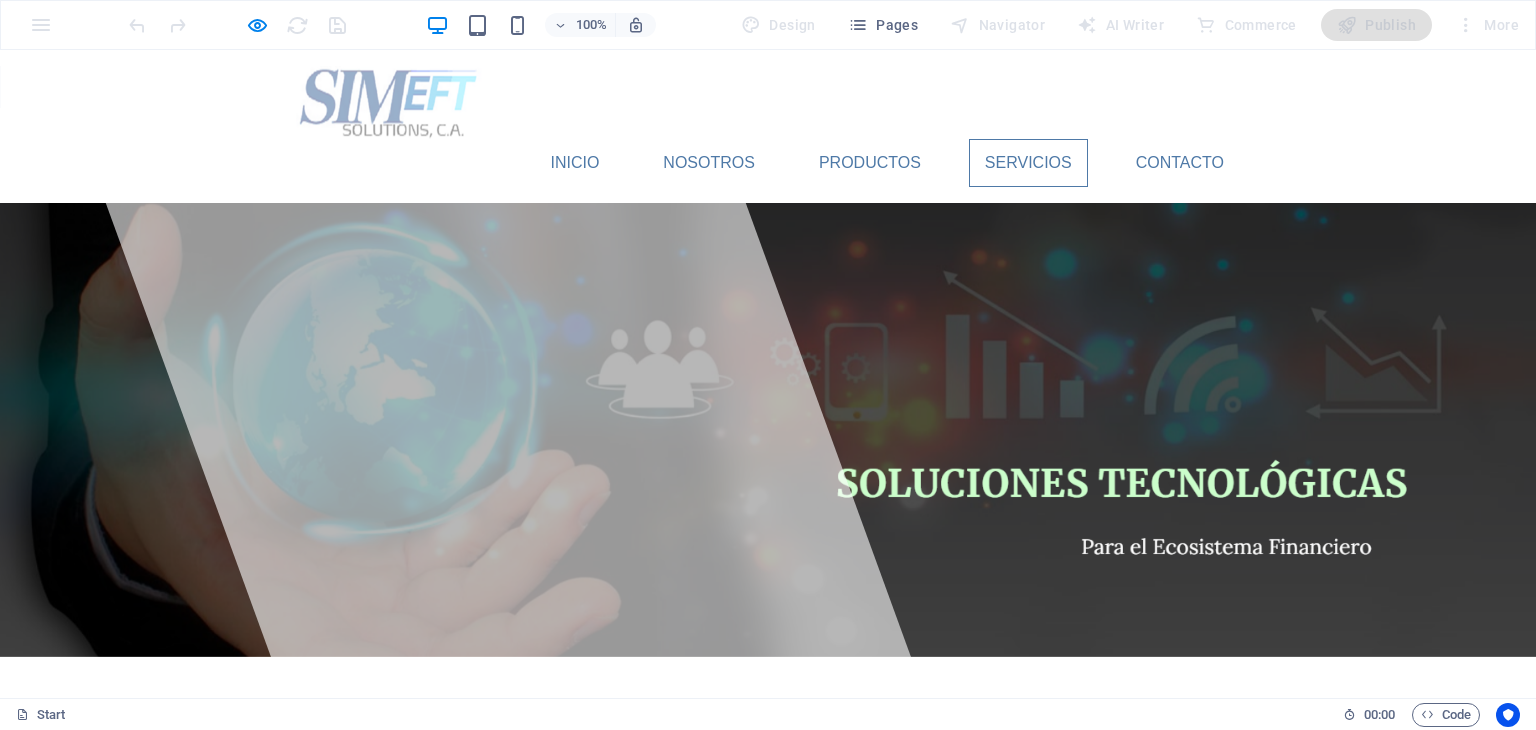 click on "Servicios" at bounding box center [1028, 163] 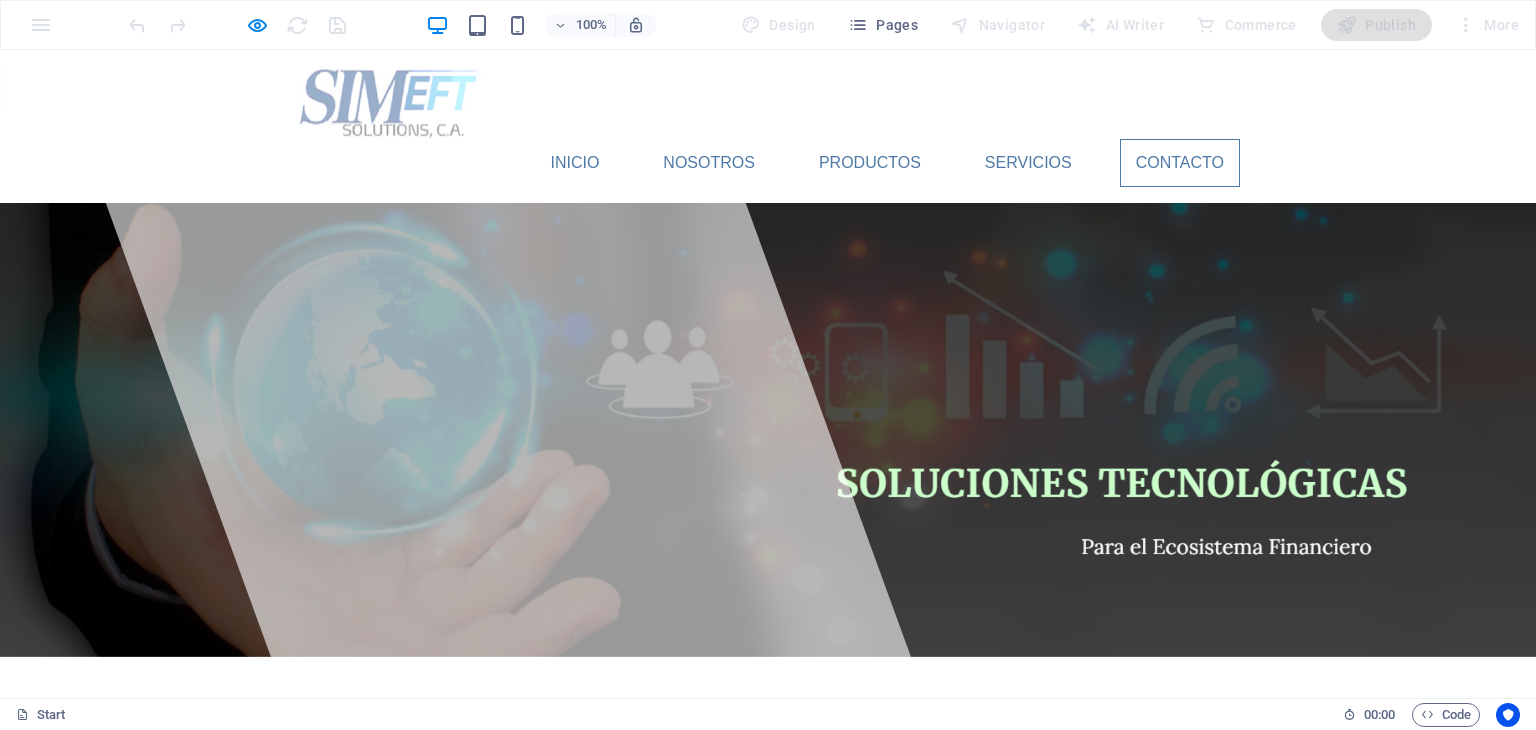 click on "Contacto" at bounding box center (1180, 163) 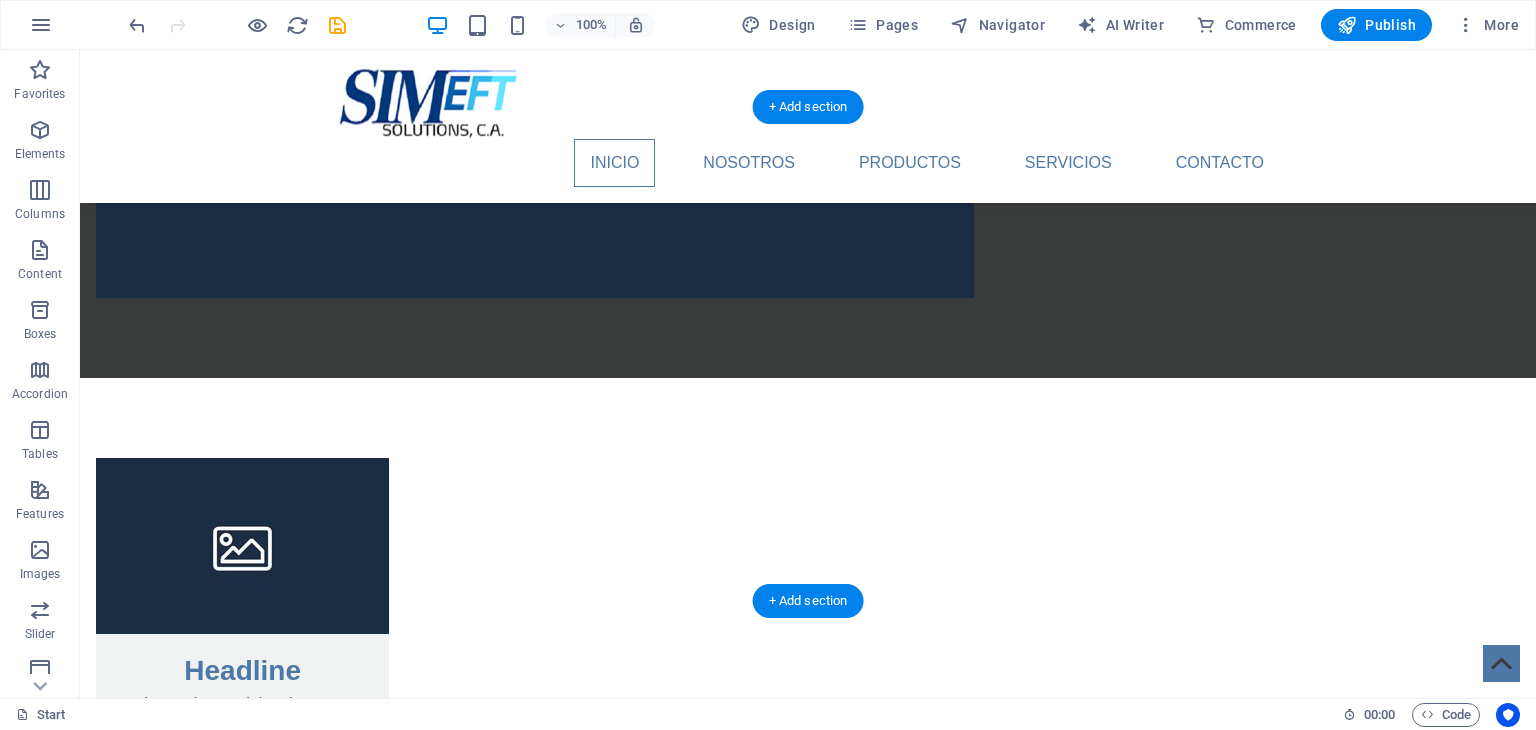 scroll, scrollTop: 2000, scrollLeft: 0, axis: vertical 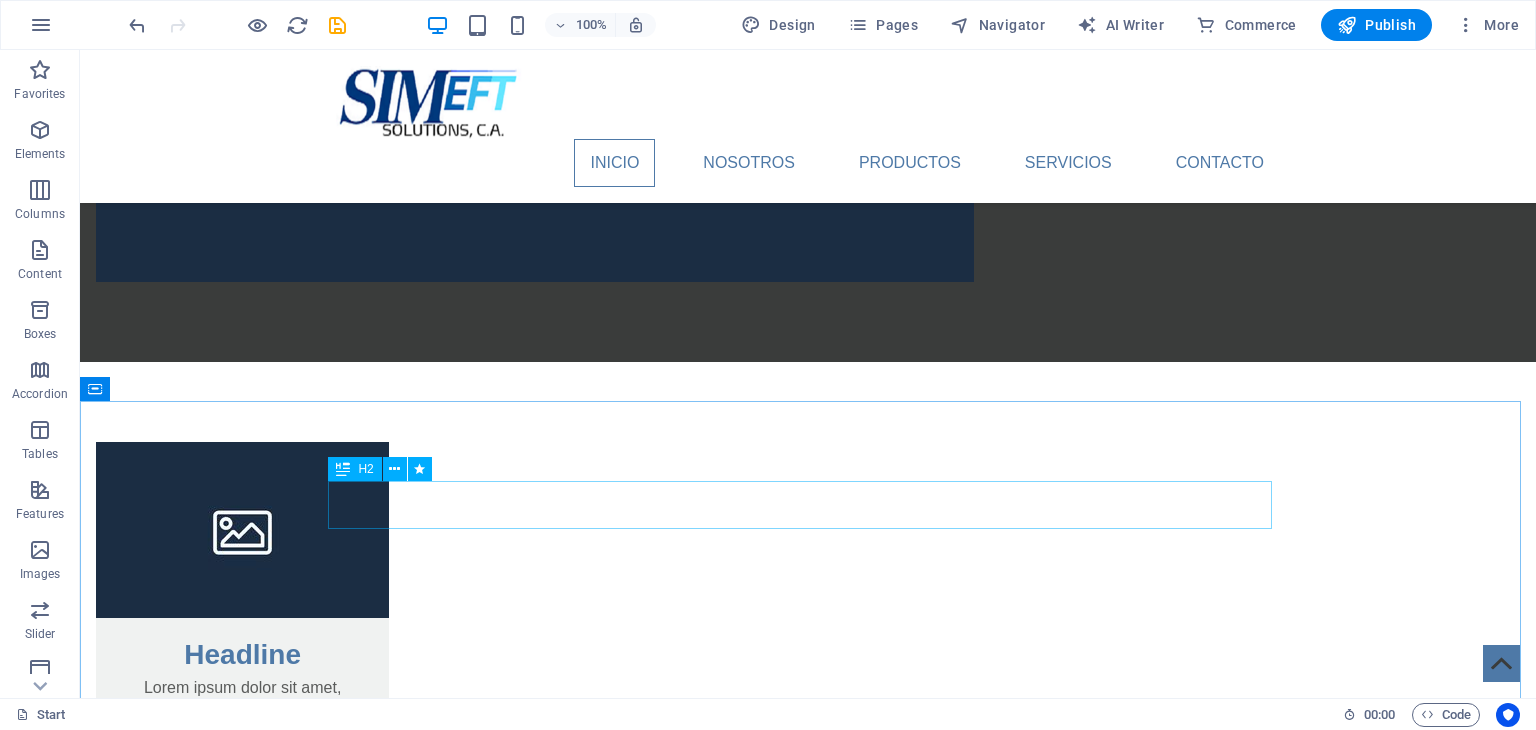 click on "H2" at bounding box center [354, 469] 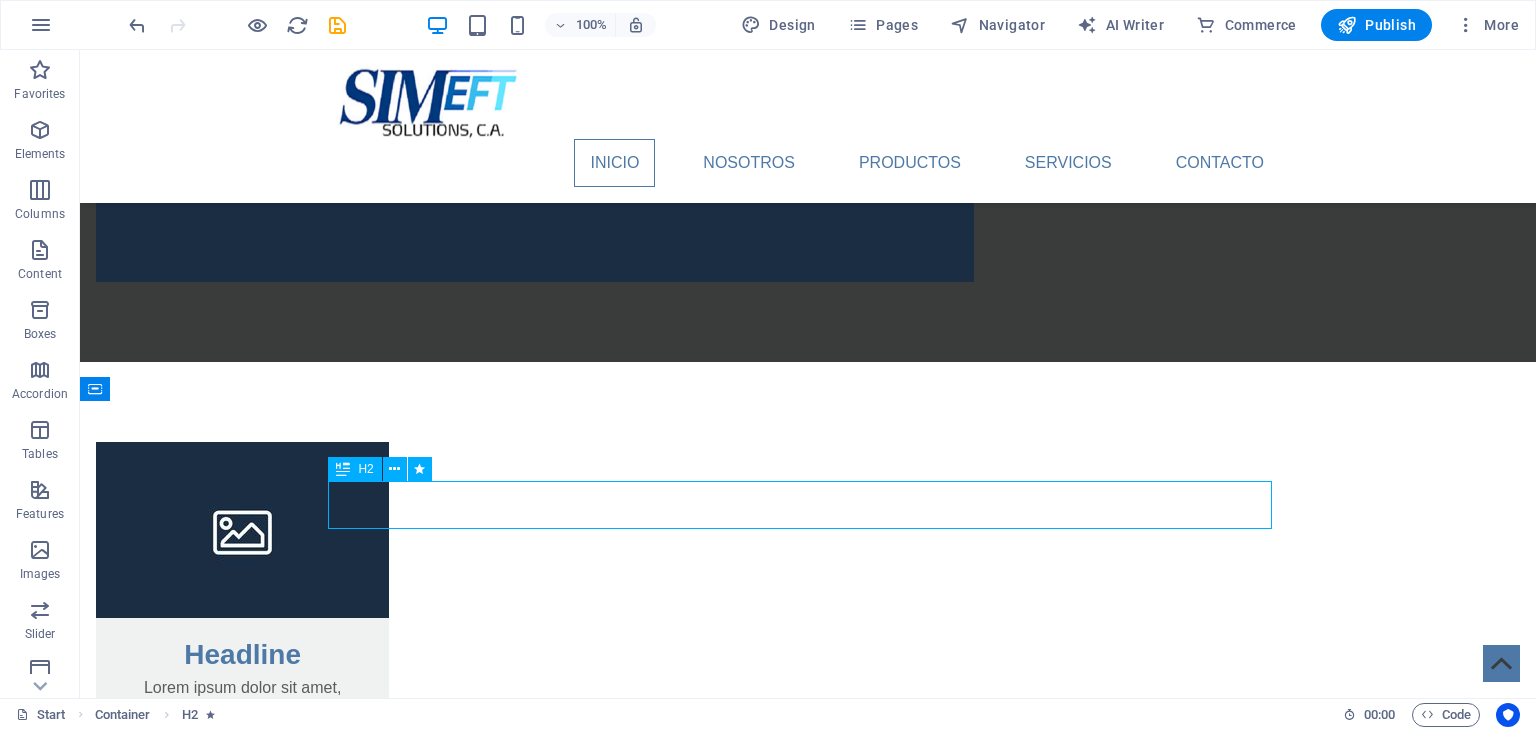 click at bounding box center [343, 469] 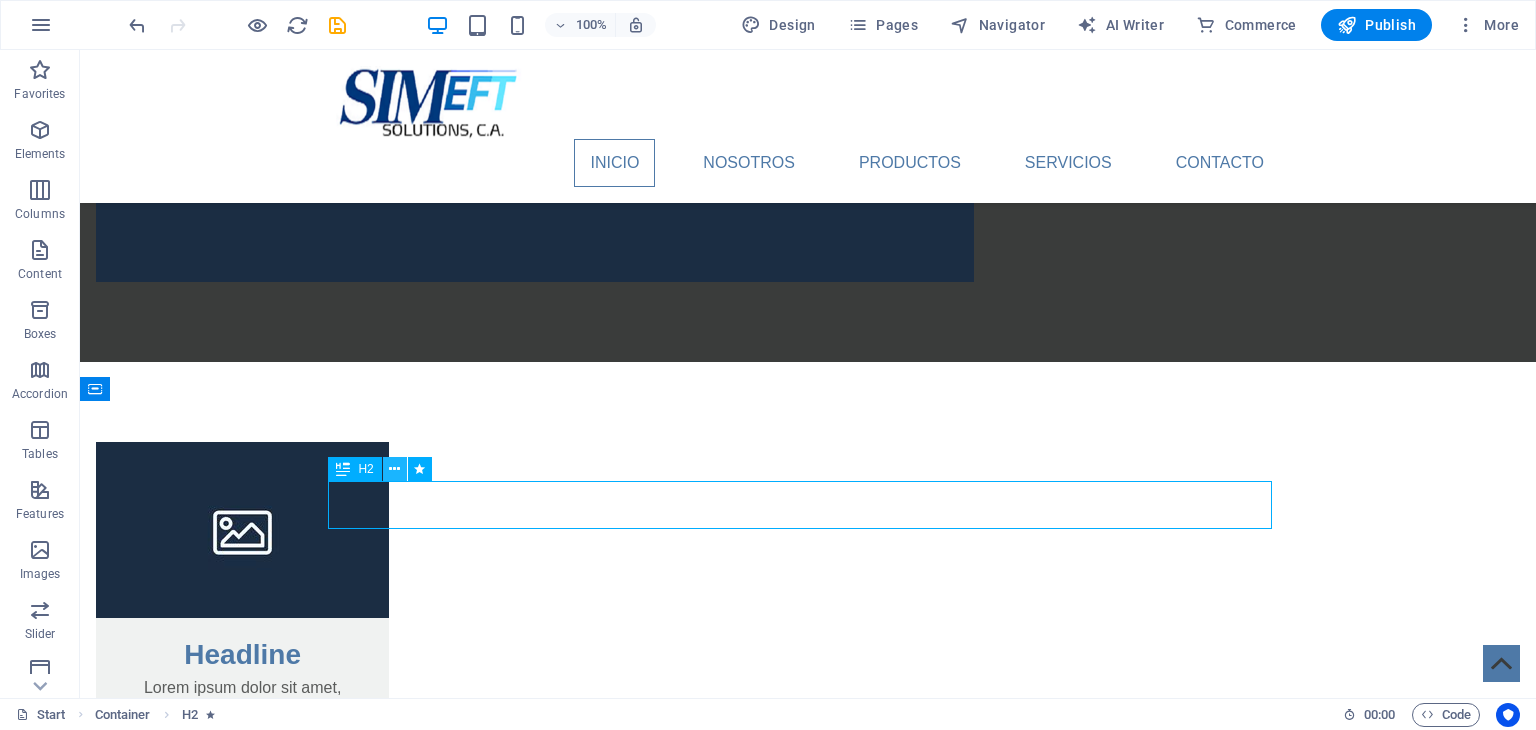 click at bounding box center (394, 469) 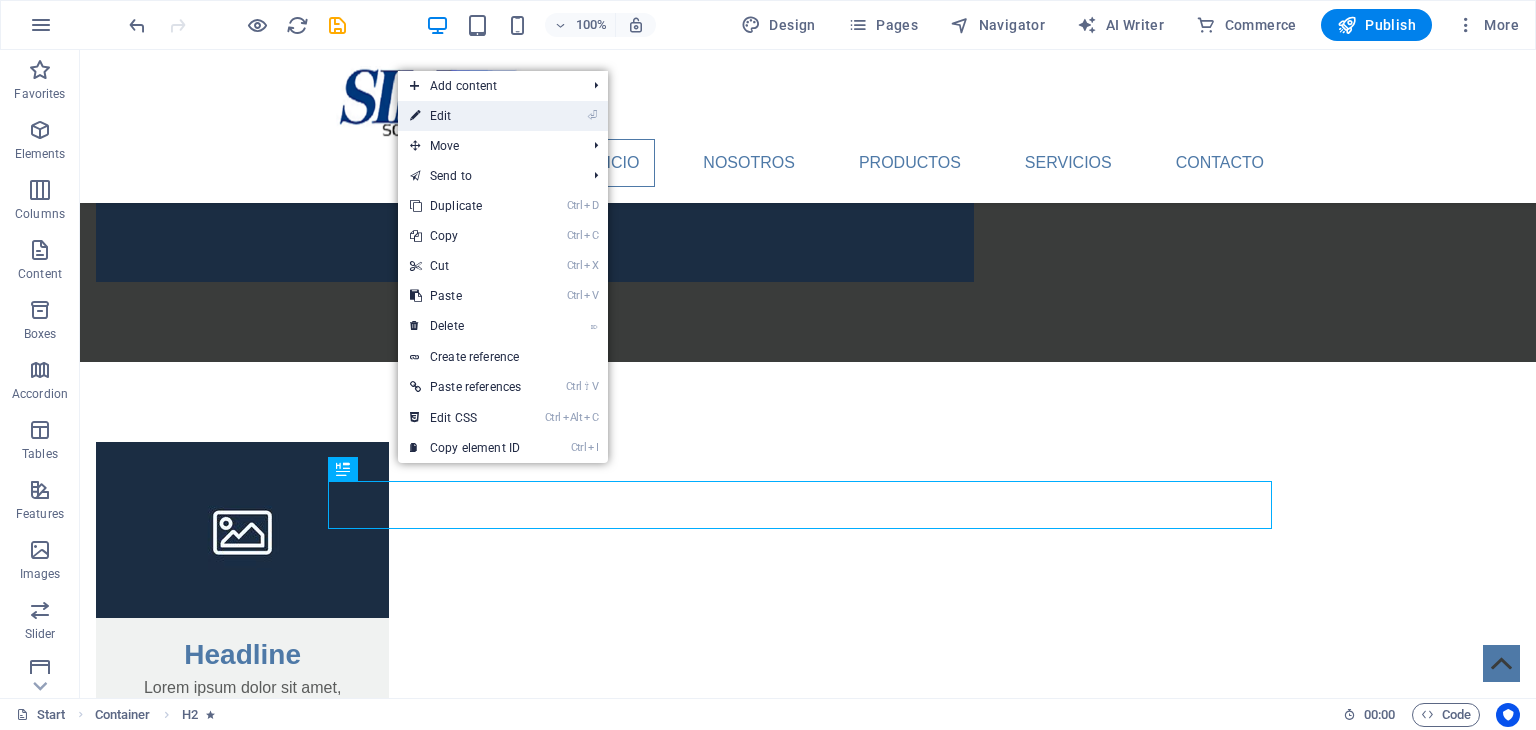 click on "⏎  Edit" at bounding box center [465, 116] 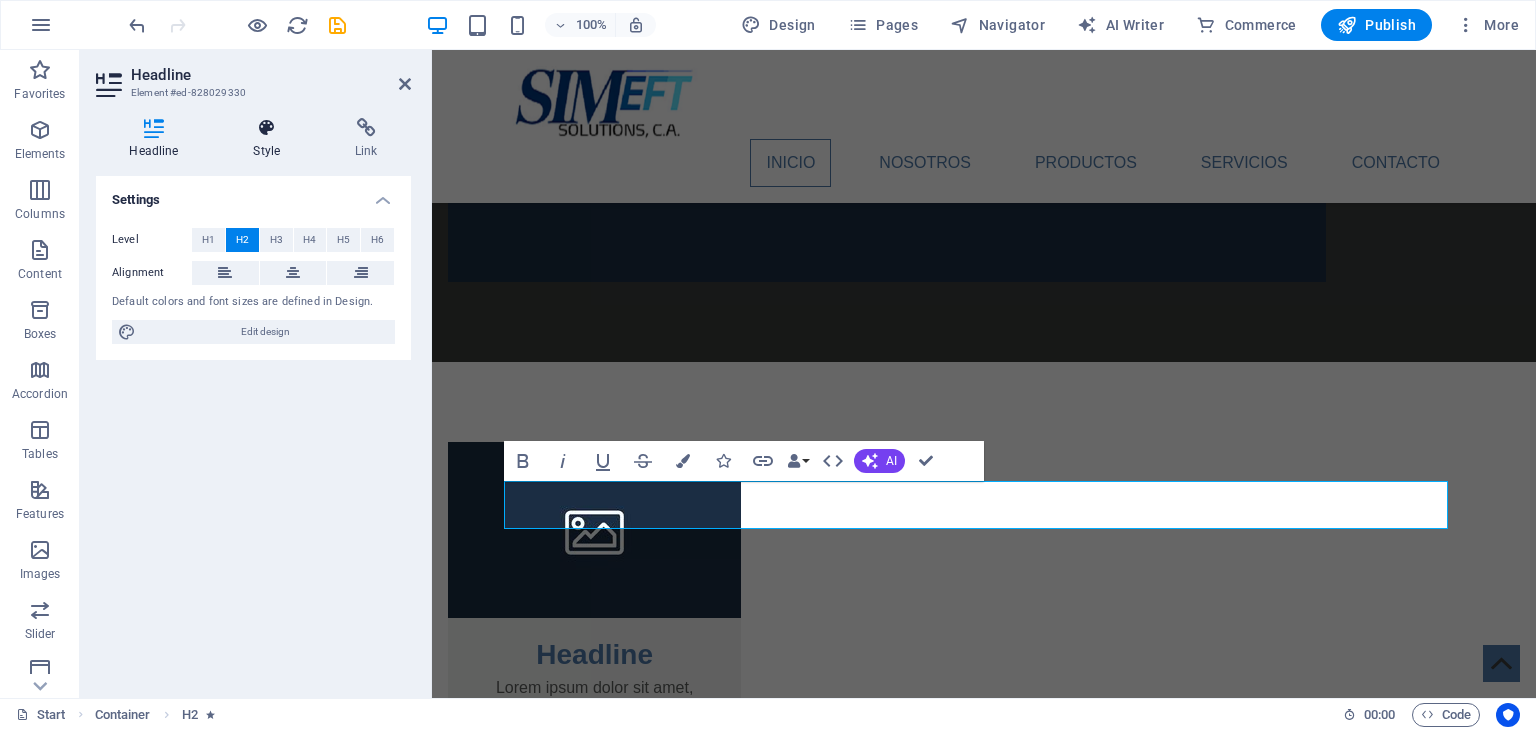 click at bounding box center [267, 128] 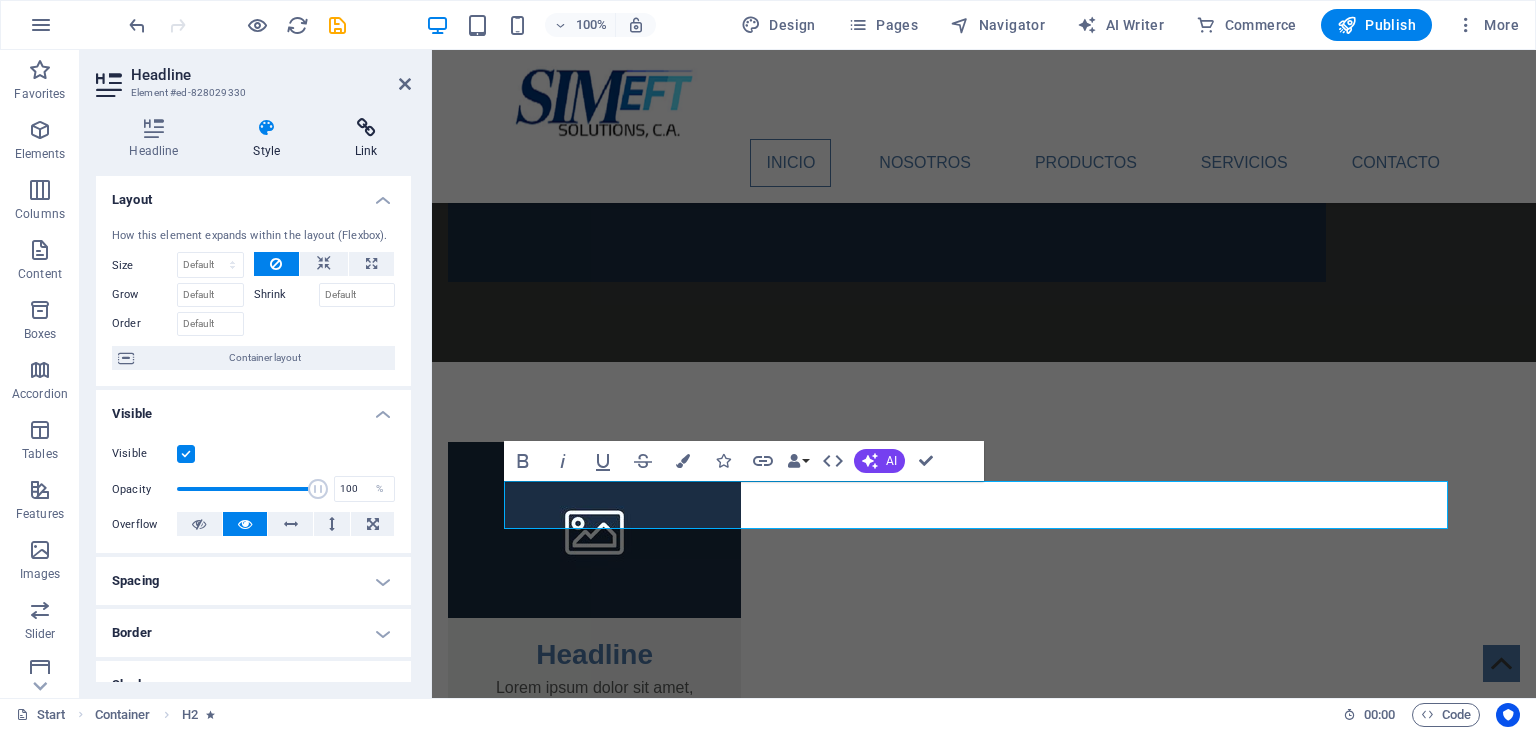 click at bounding box center [366, 128] 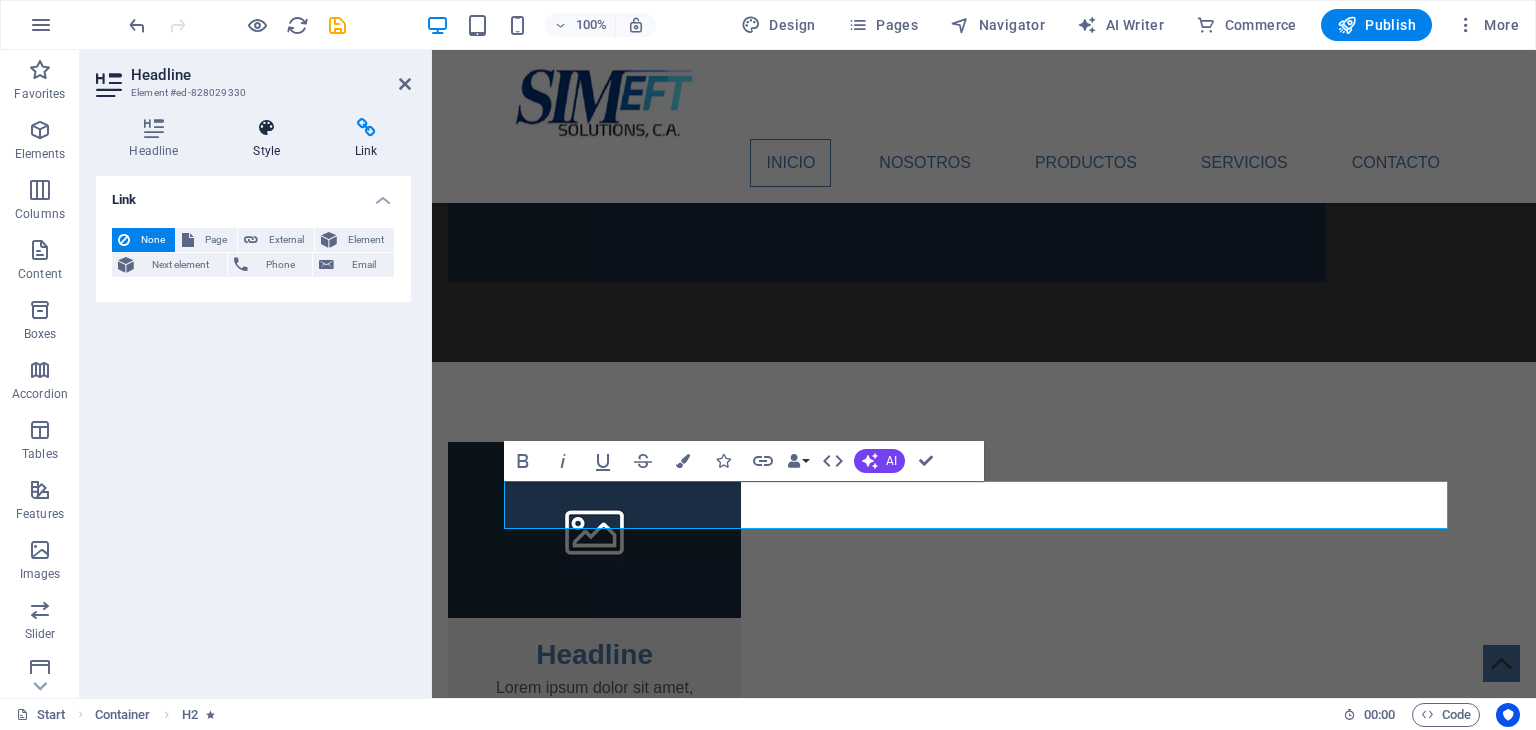 click at bounding box center (267, 128) 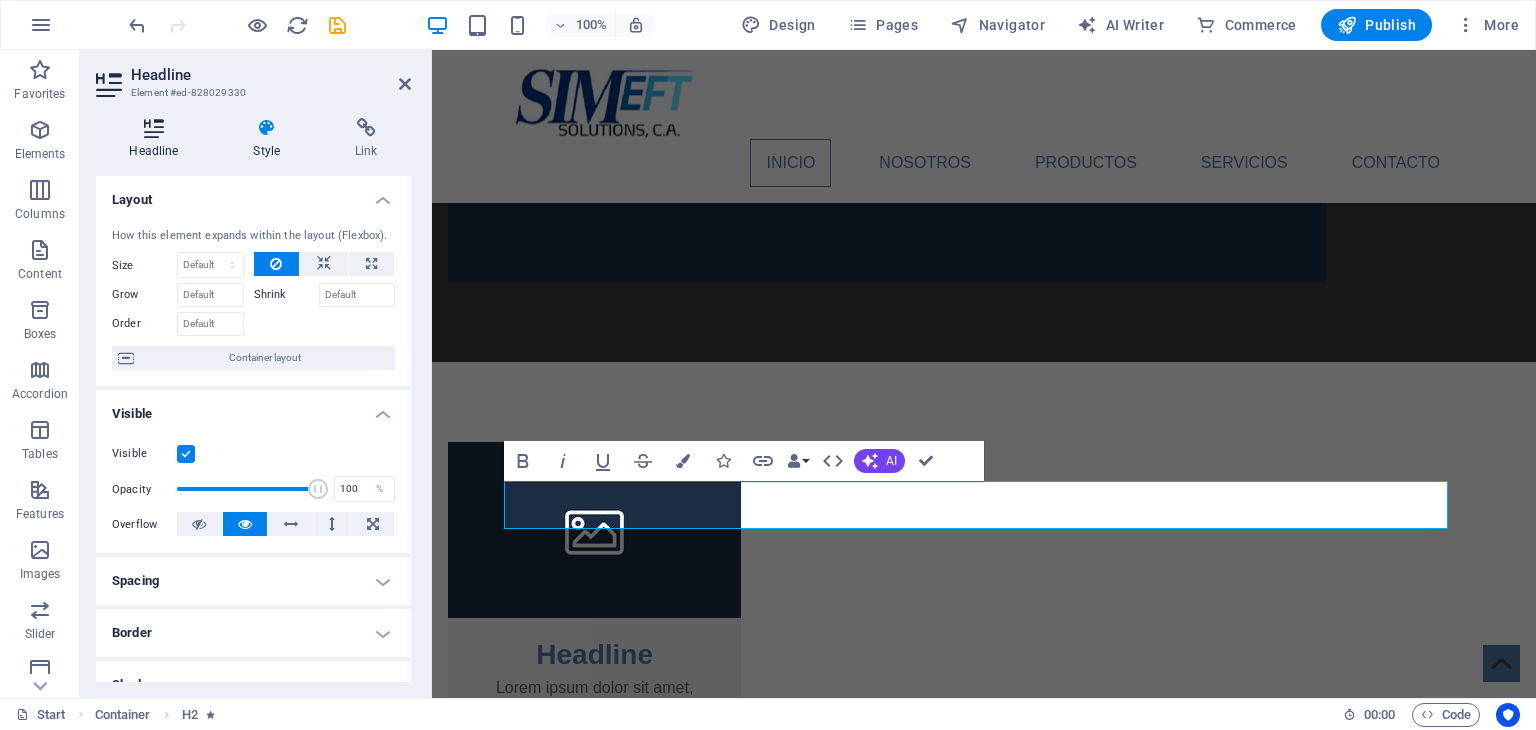 click on "Headline" at bounding box center [158, 139] 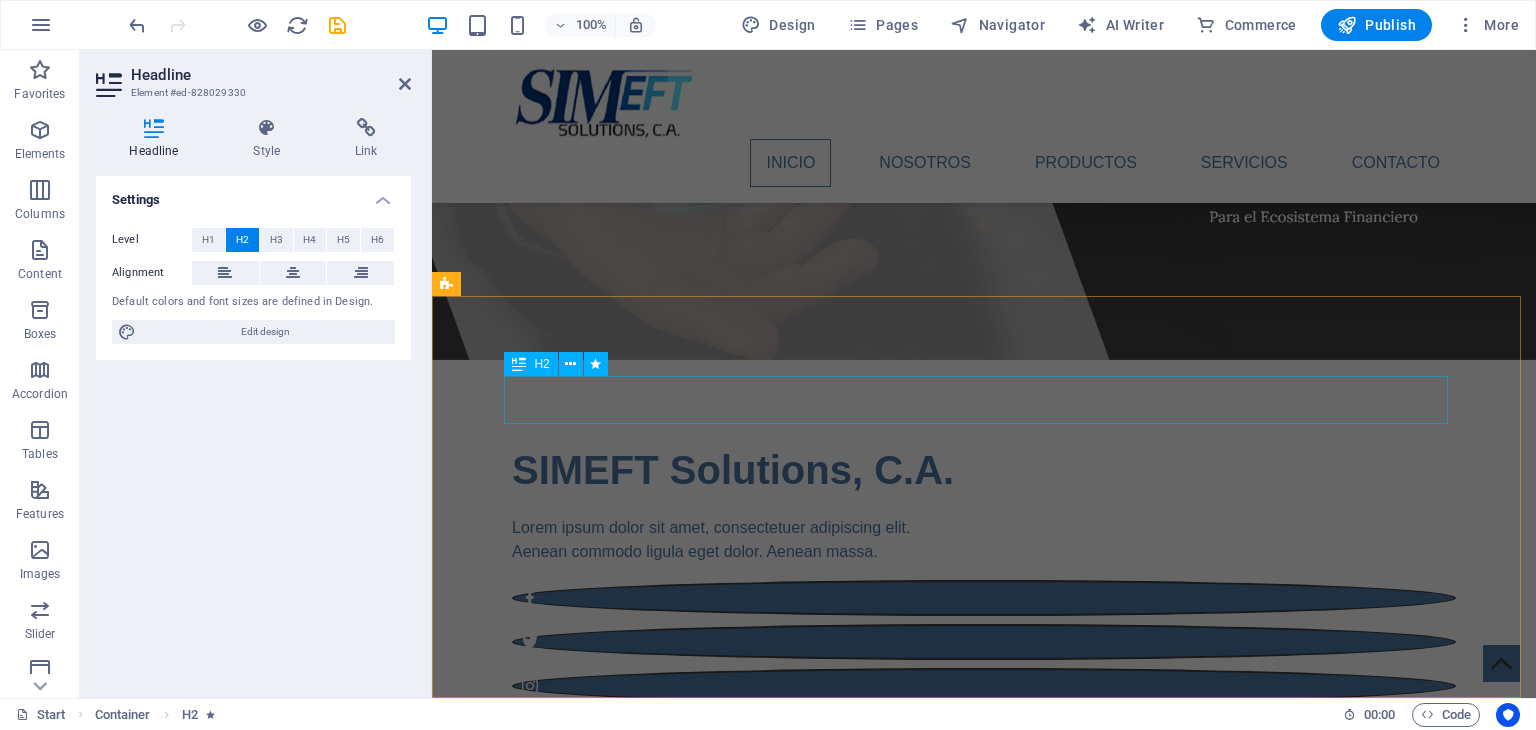 scroll, scrollTop: 200, scrollLeft: 0, axis: vertical 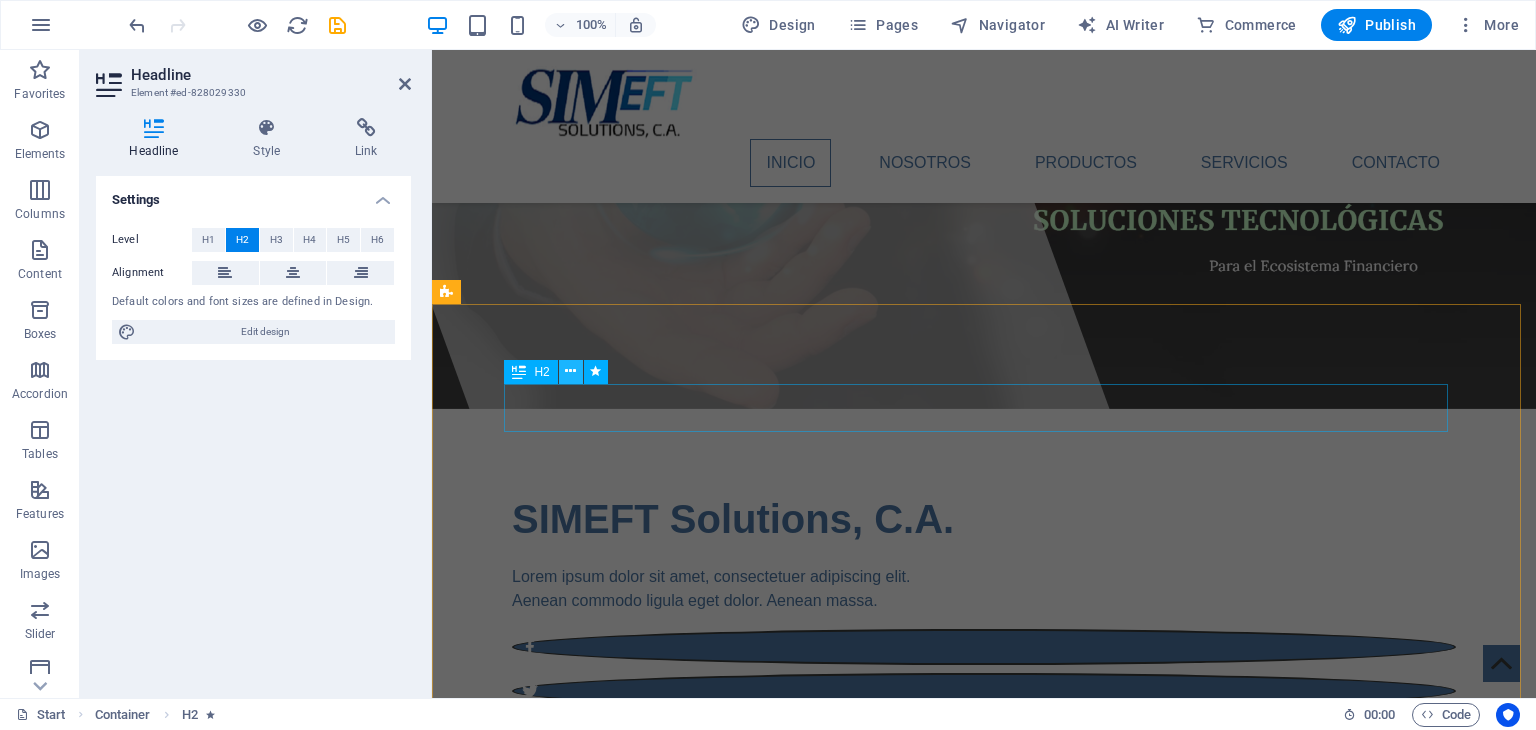 click at bounding box center [570, 371] 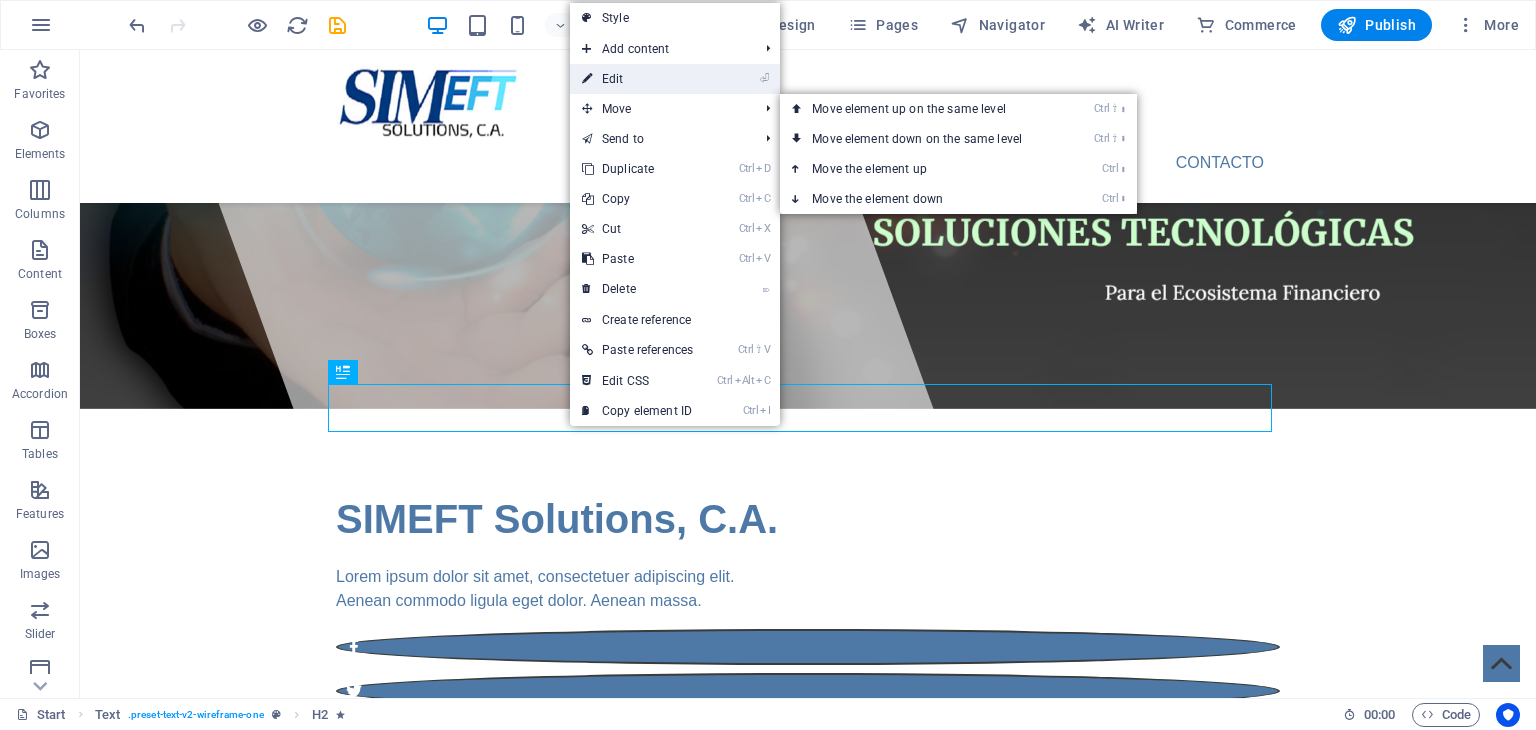 click on "⏎  Edit" at bounding box center (637, 79) 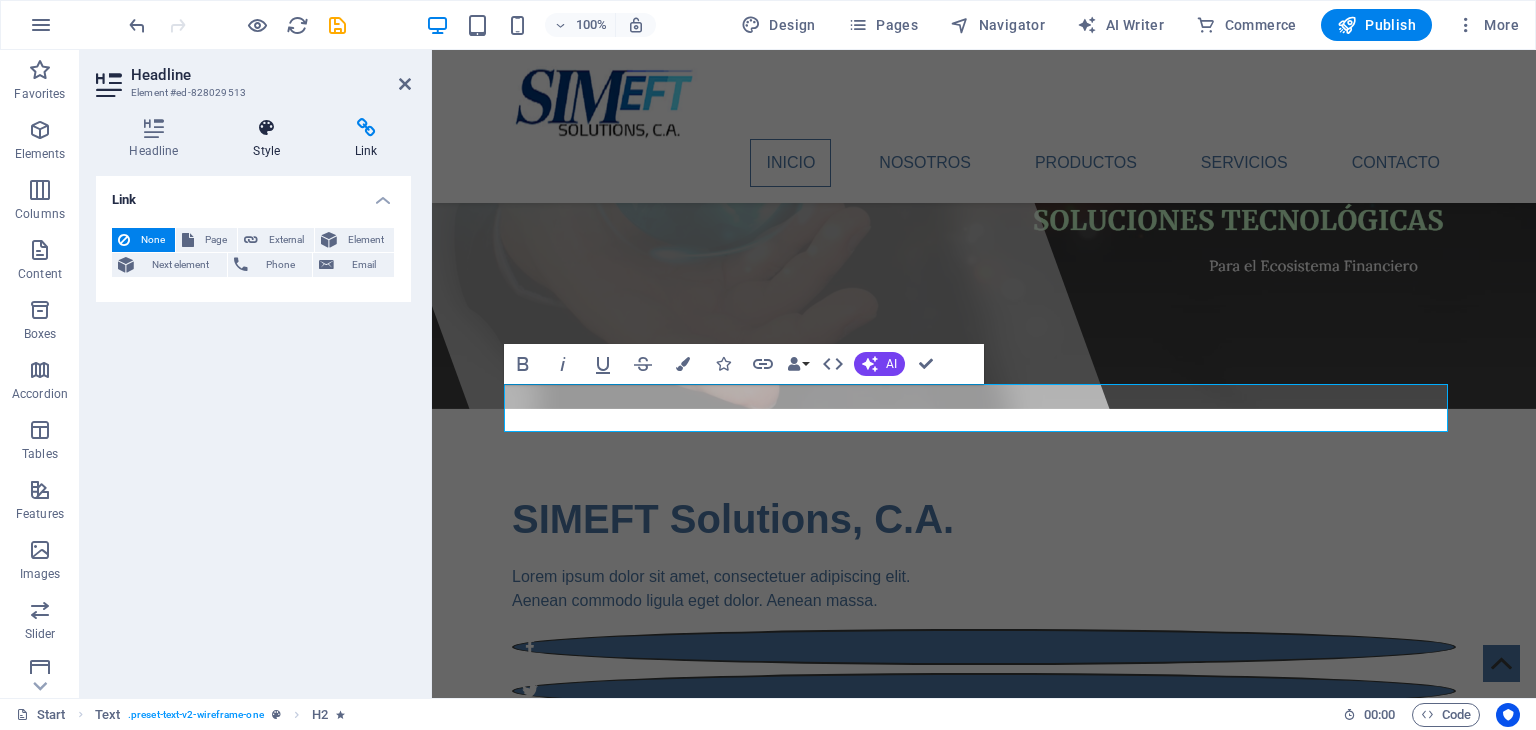 click at bounding box center (267, 128) 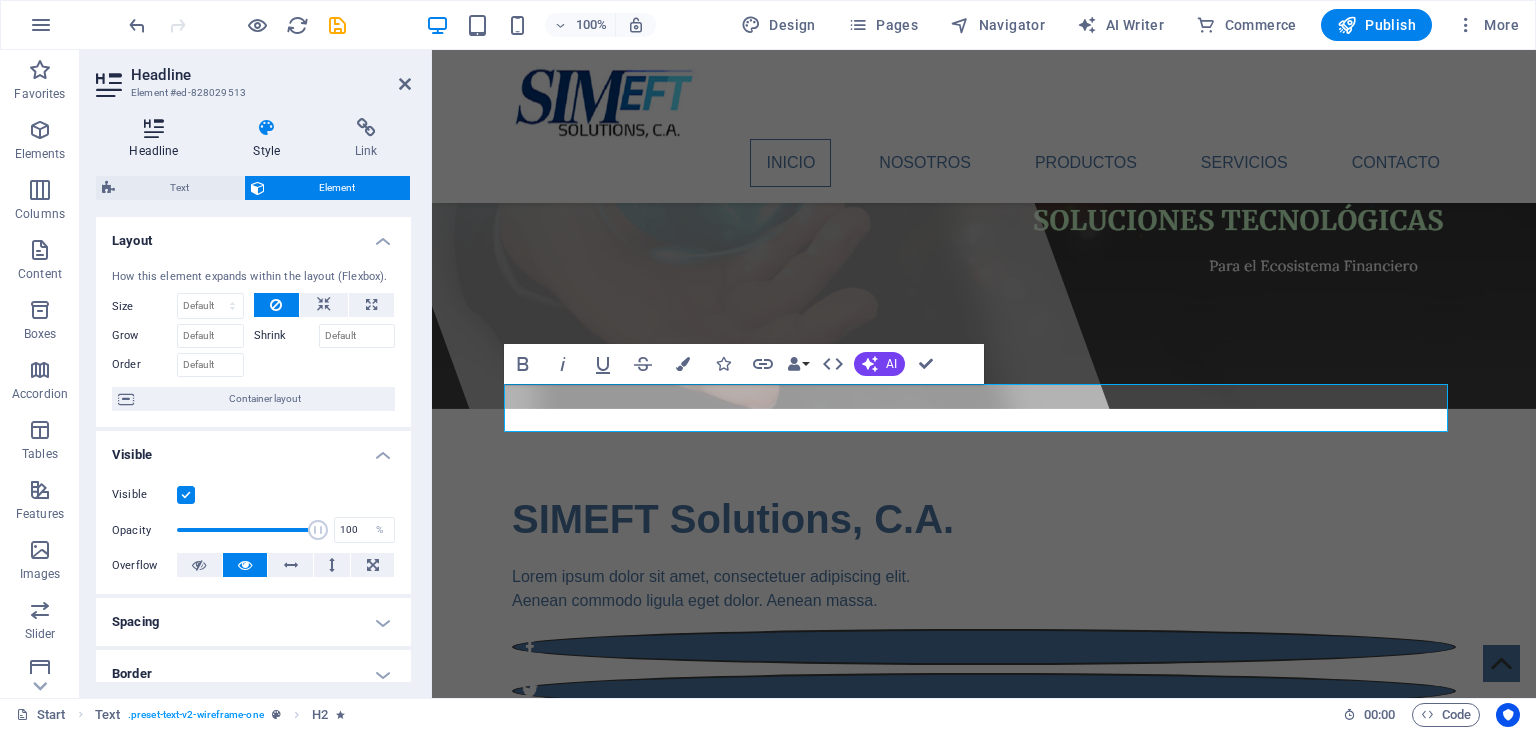 click at bounding box center [154, 128] 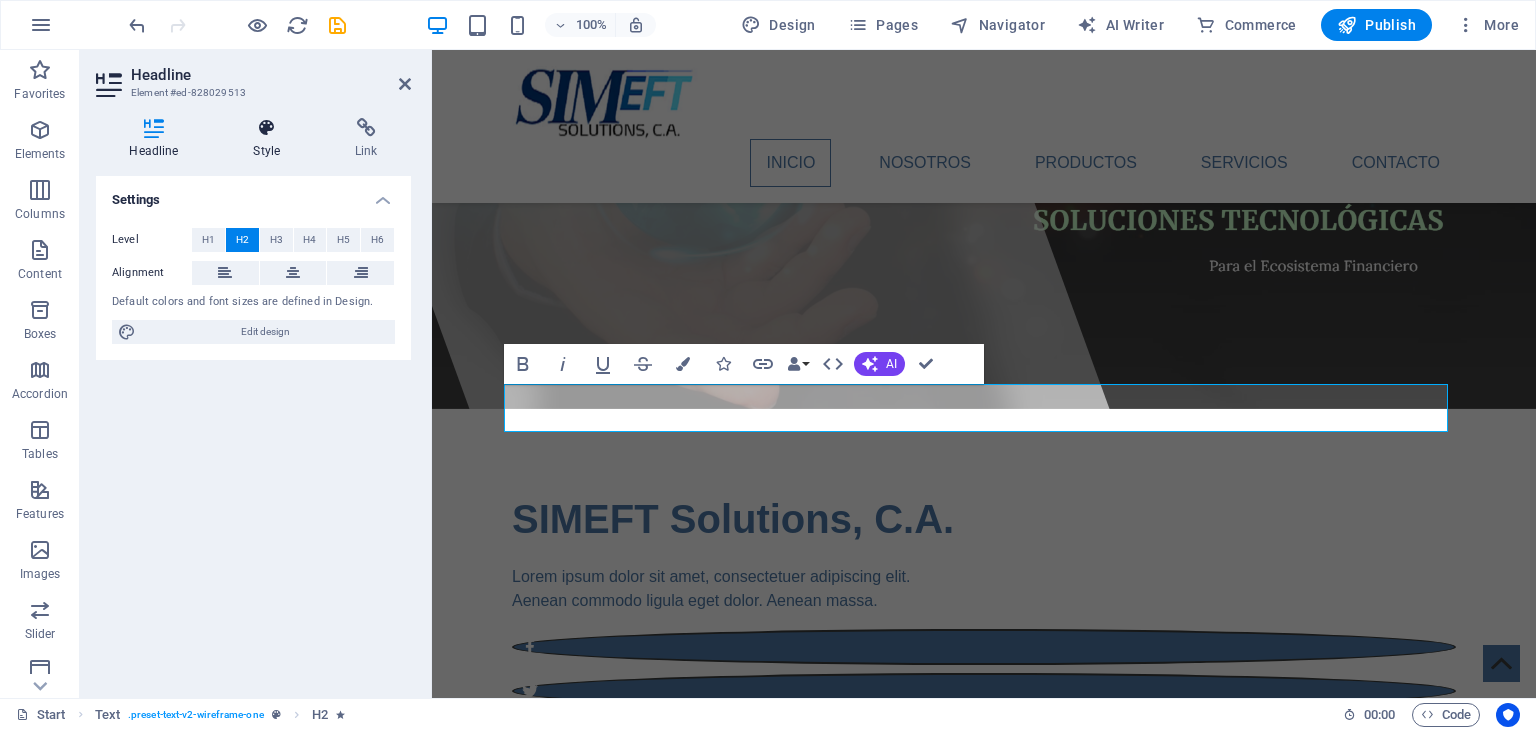 click at bounding box center [267, 128] 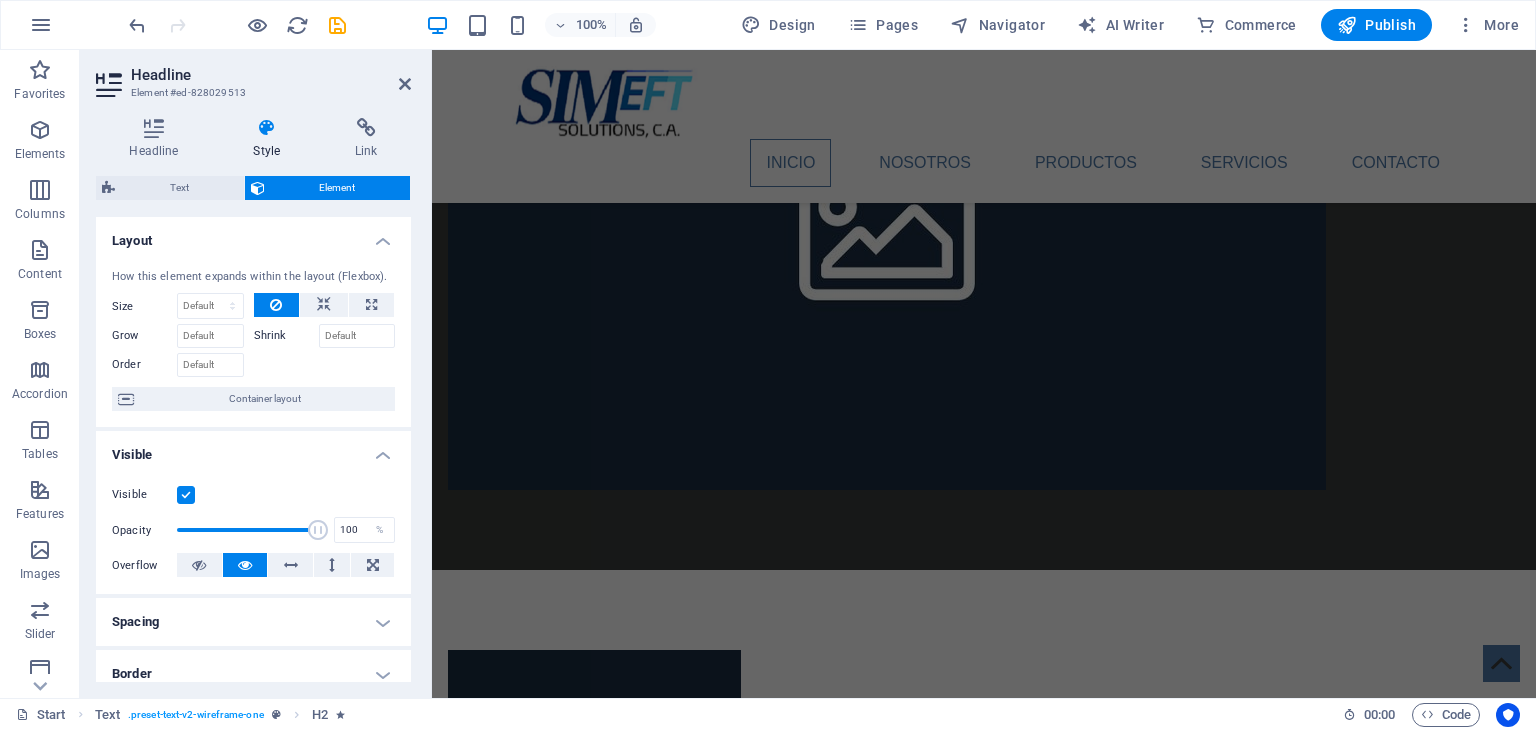 scroll, scrollTop: 1900, scrollLeft: 0, axis: vertical 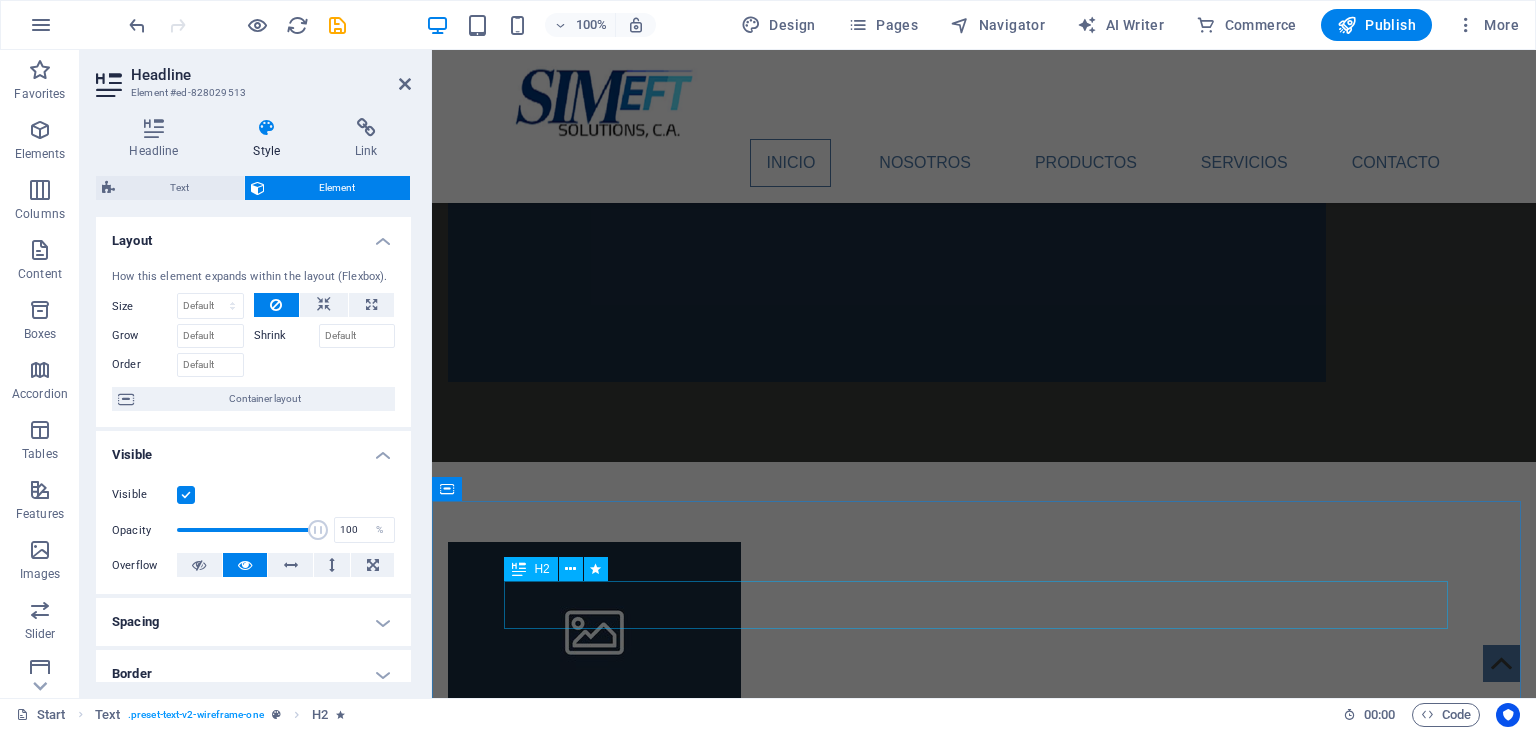 click on "Productos" at bounding box center (984, 3499) 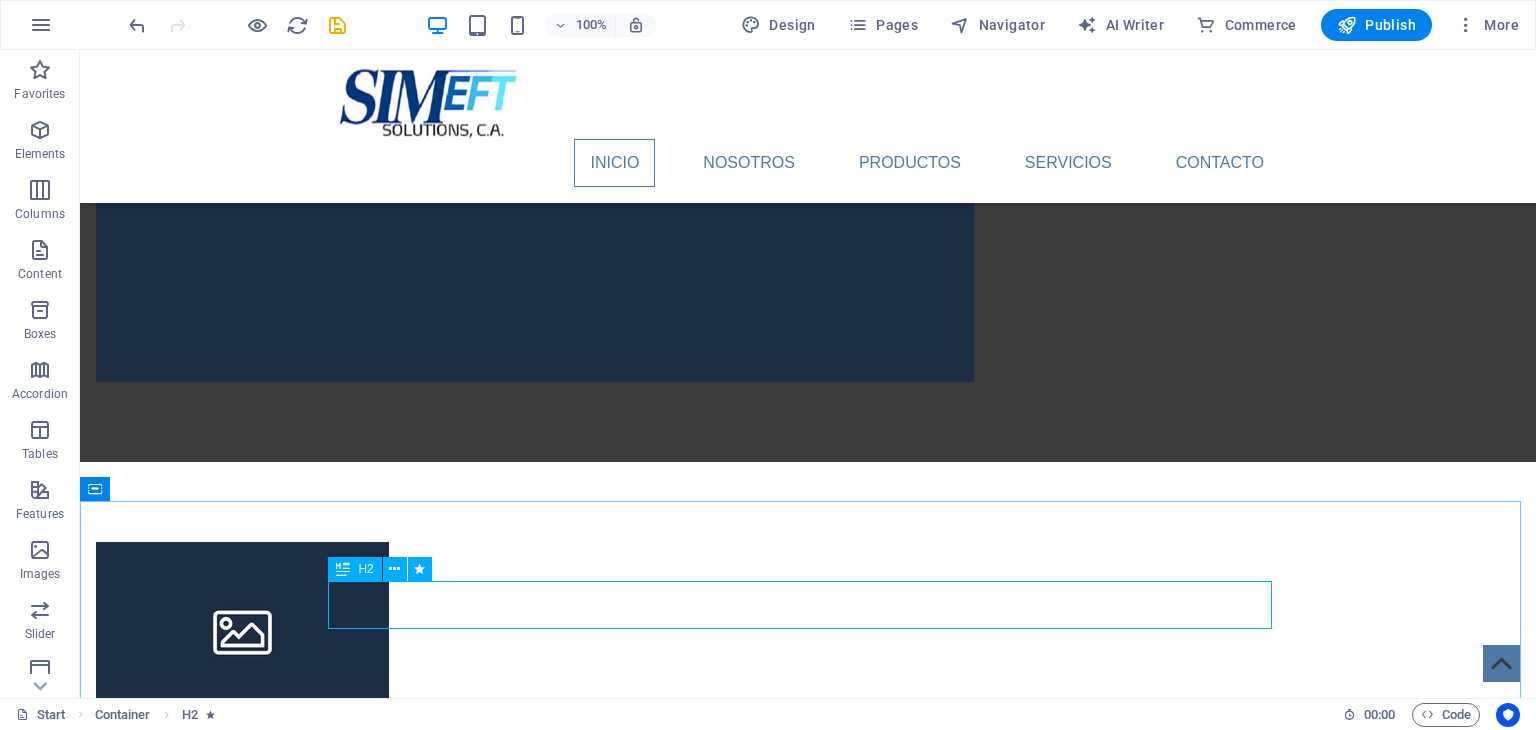 click at bounding box center (343, 569) 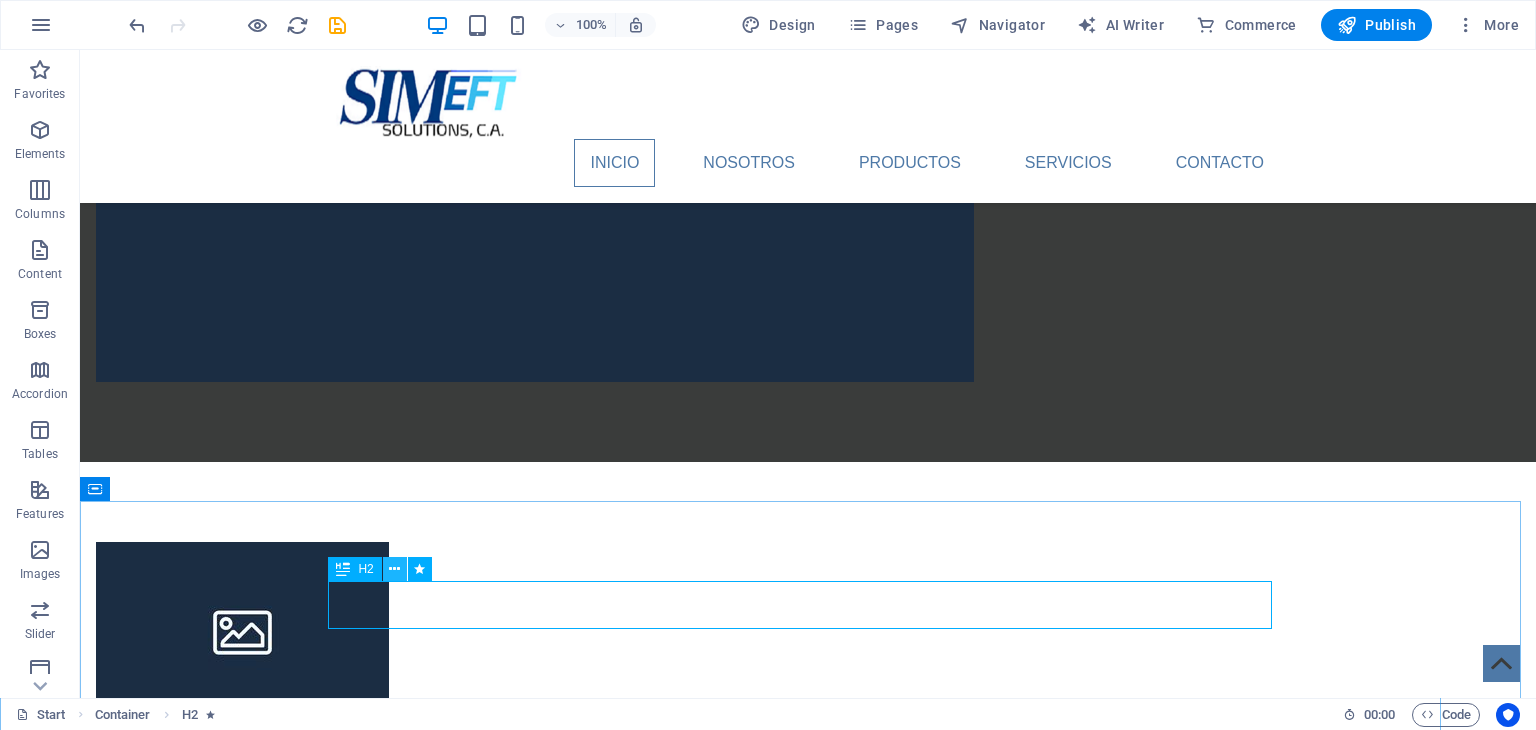click at bounding box center (394, 569) 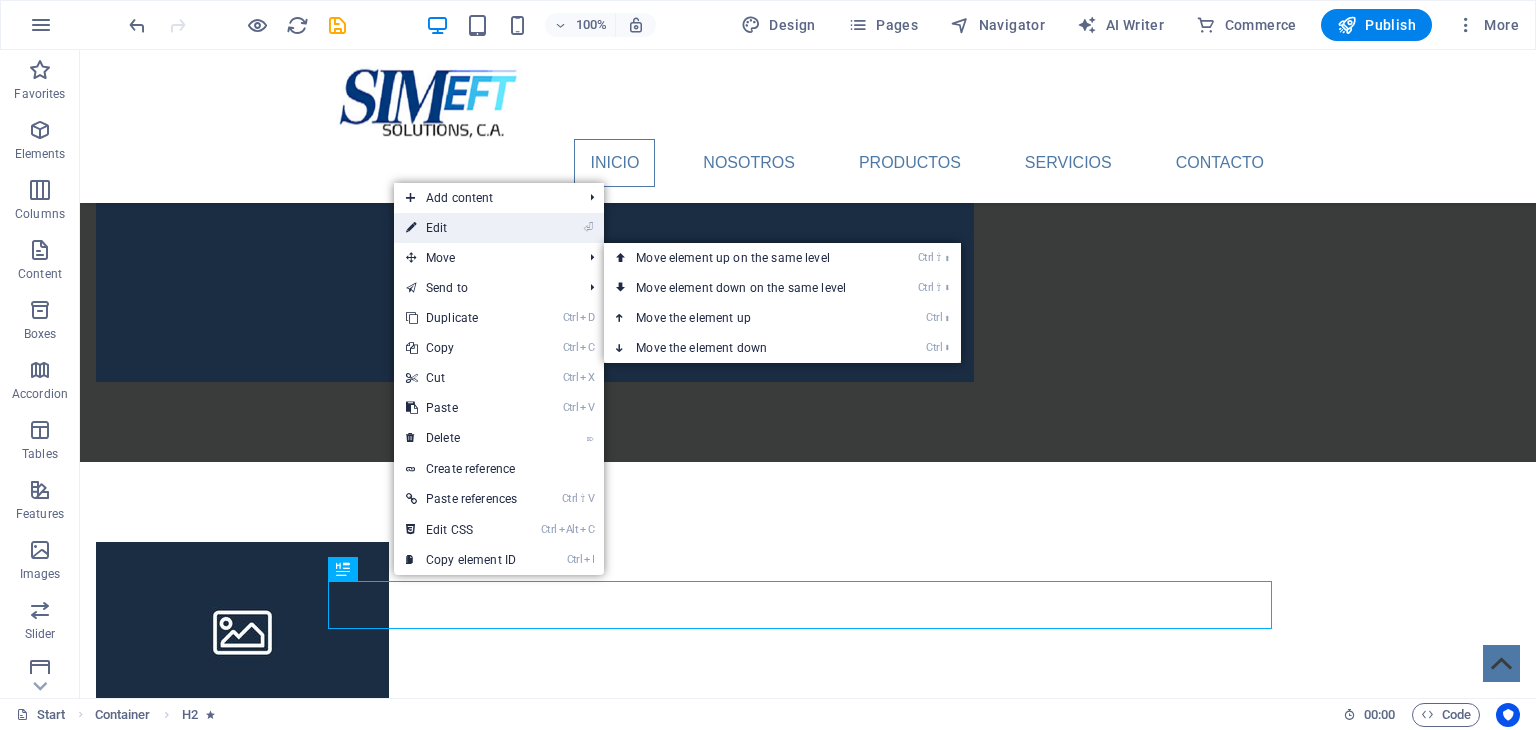 click on "⏎  Edit" at bounding box center [461, 228] 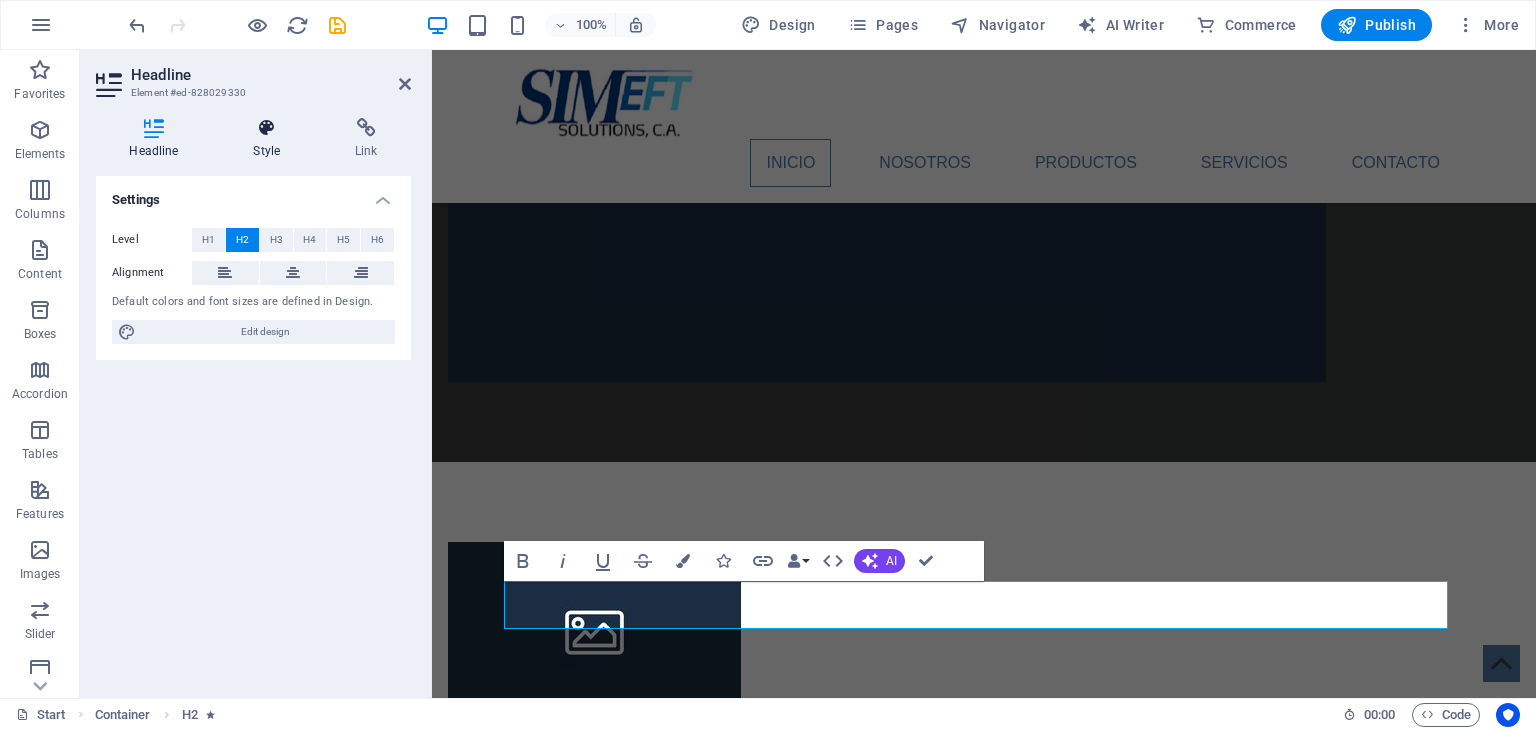 click on "Style" at bounding box center (271, 139) 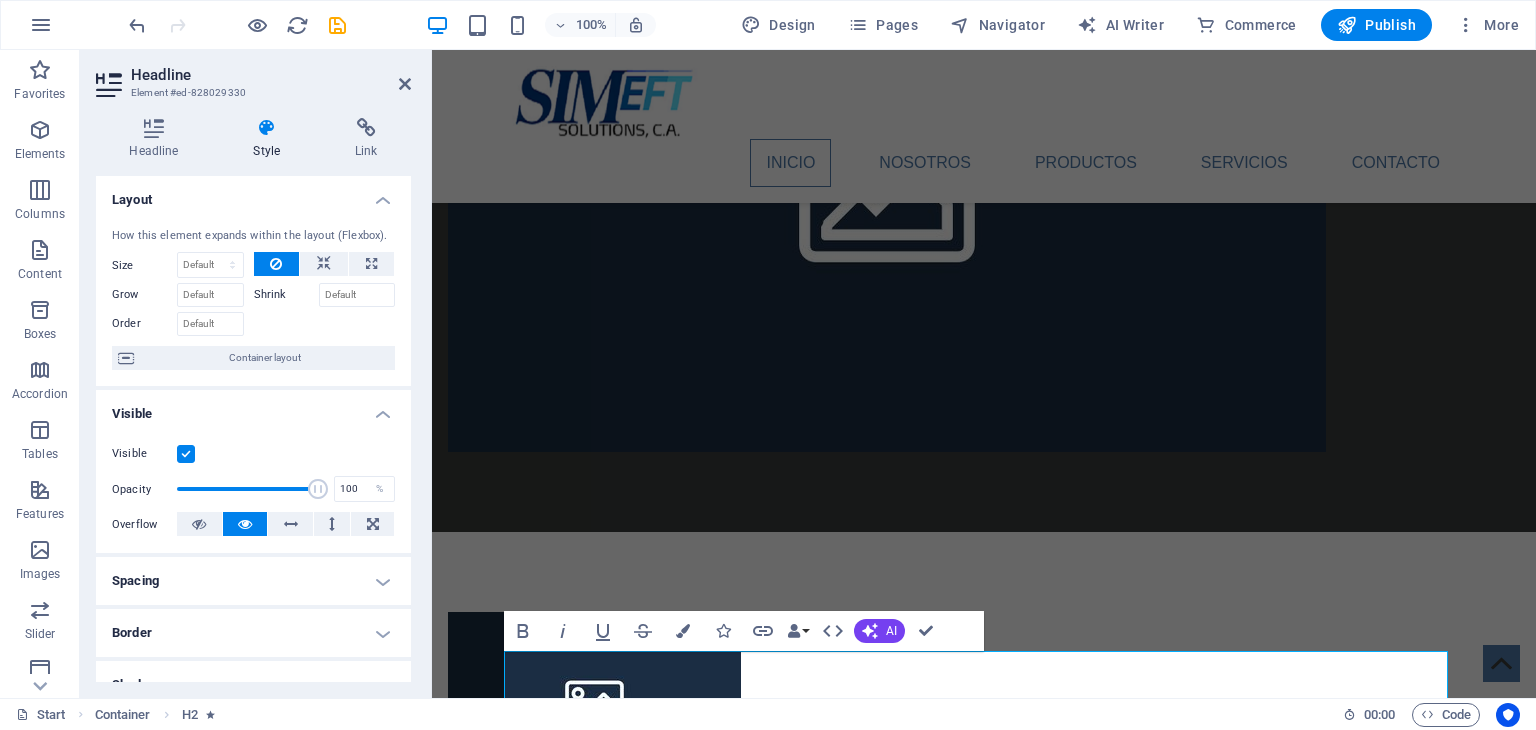 scroll, scrollTop: 1800, scrollLeft: 0, axis: vertical 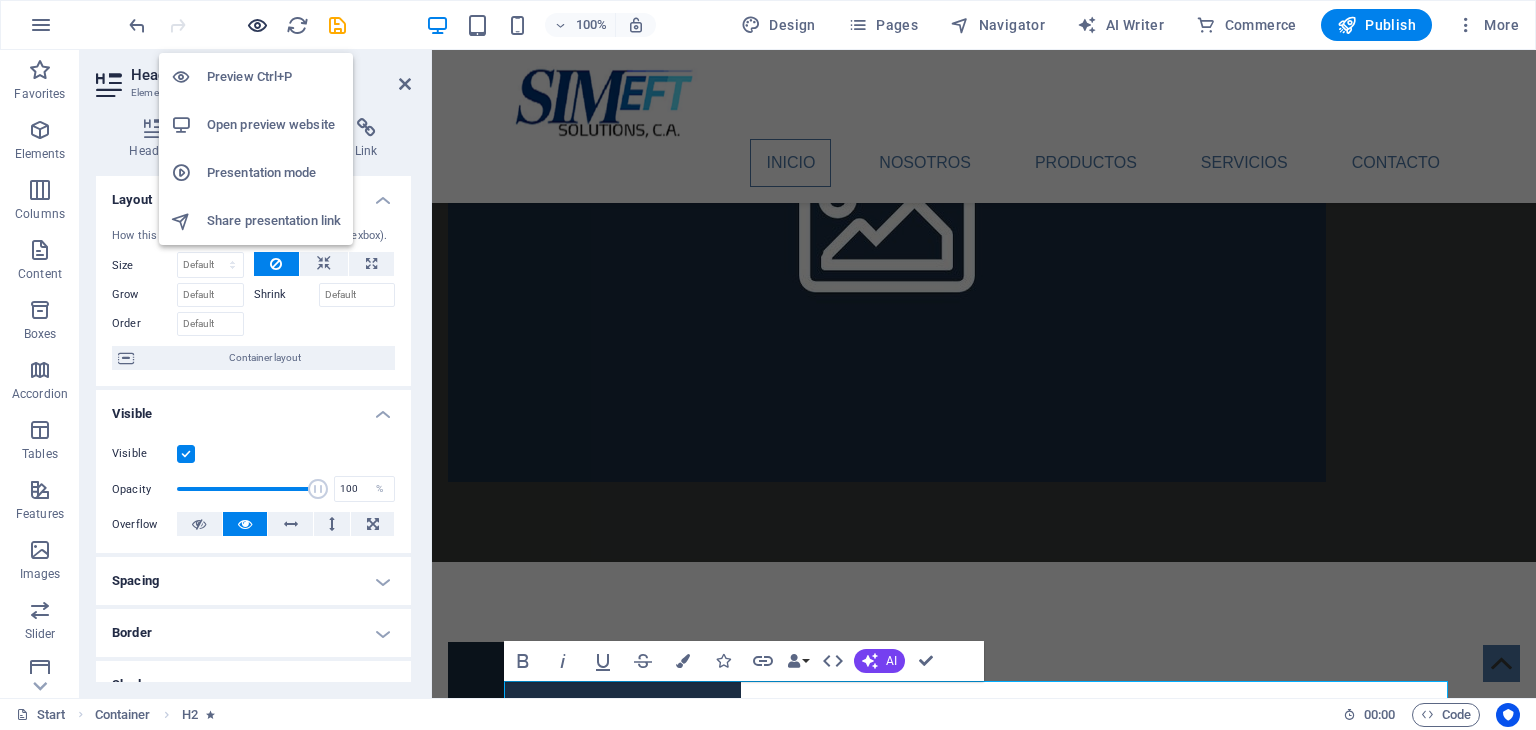 click at bounding box center (257, 25) 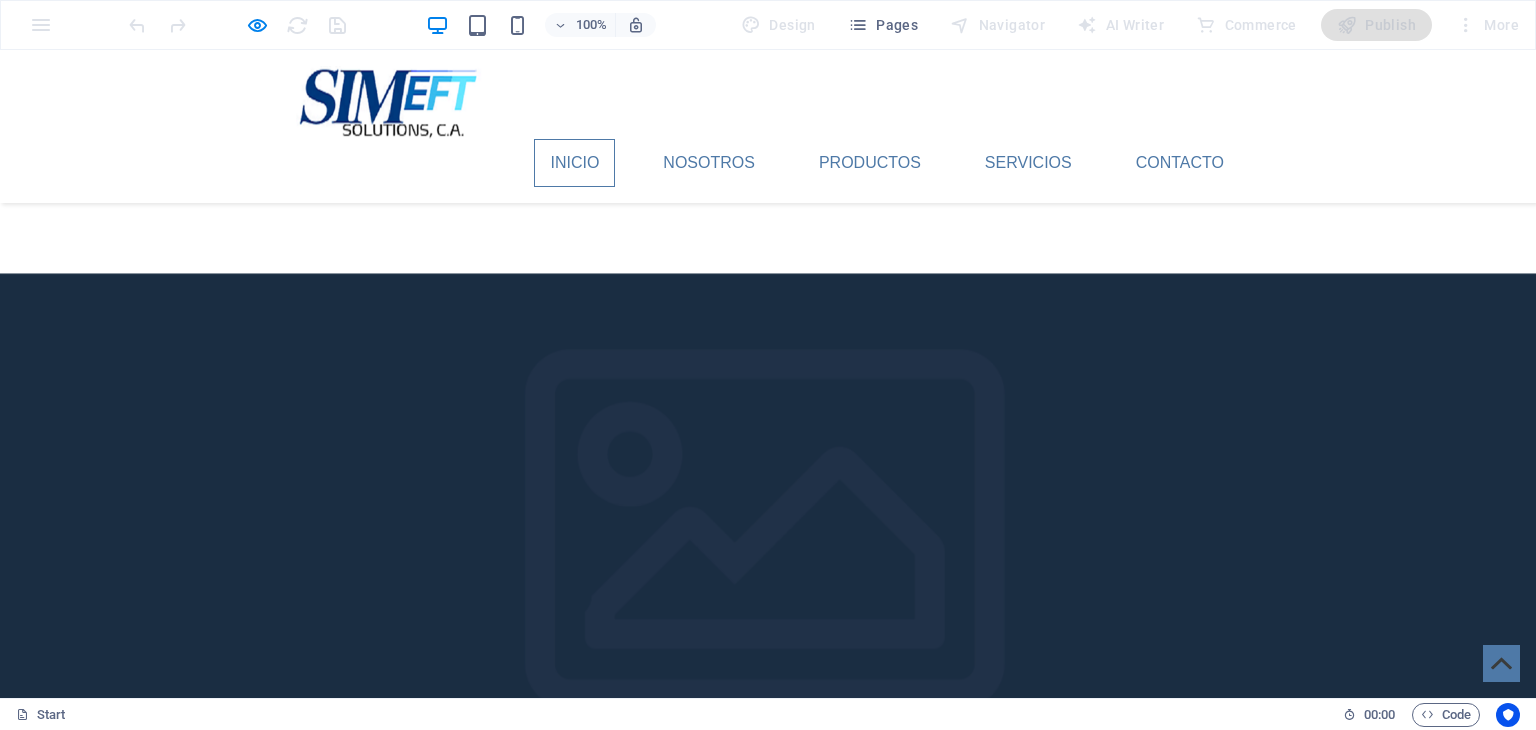 scroll, scrollTop: 3500, scrollLeft: 0, axis: vertical 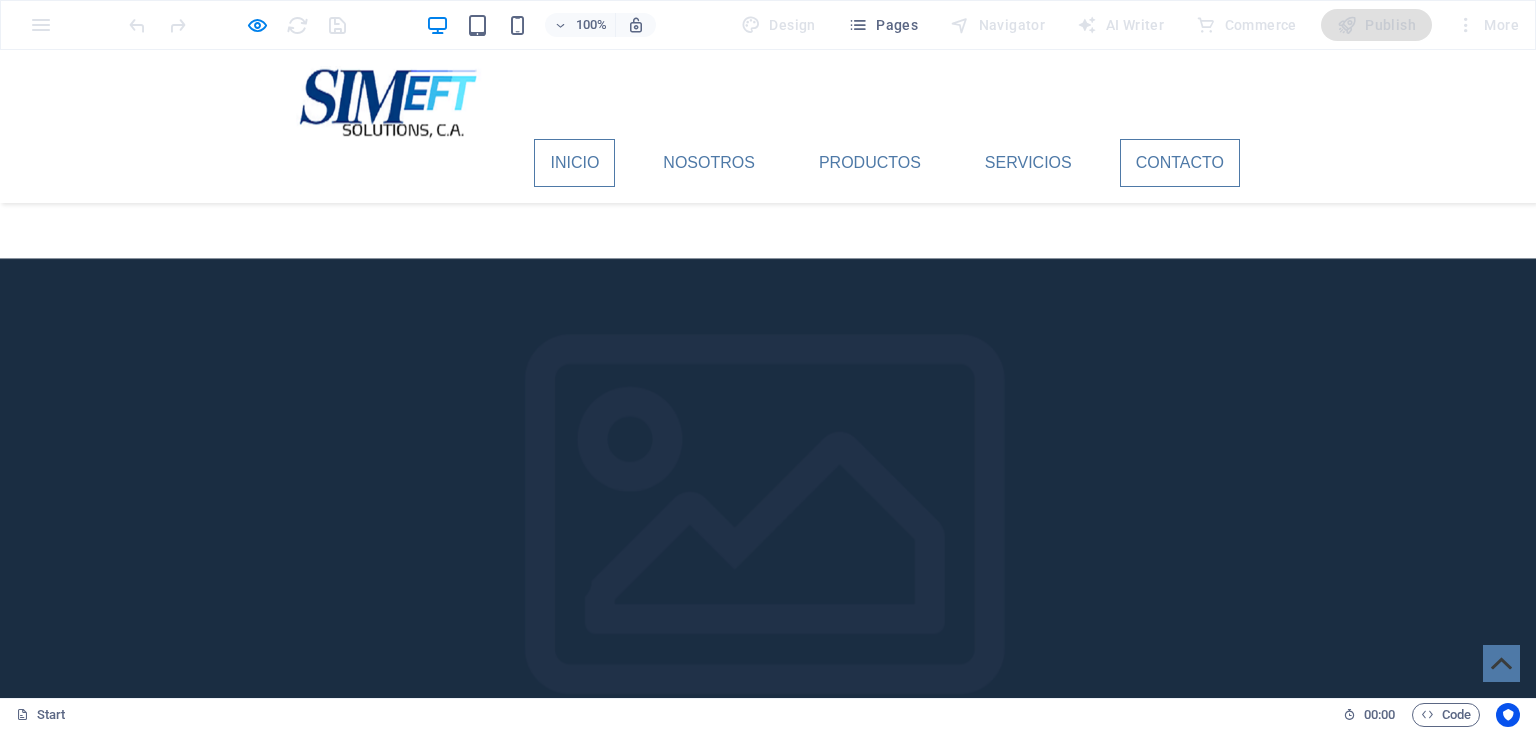 click on "Contacto" at bounding box center [1180, 163] 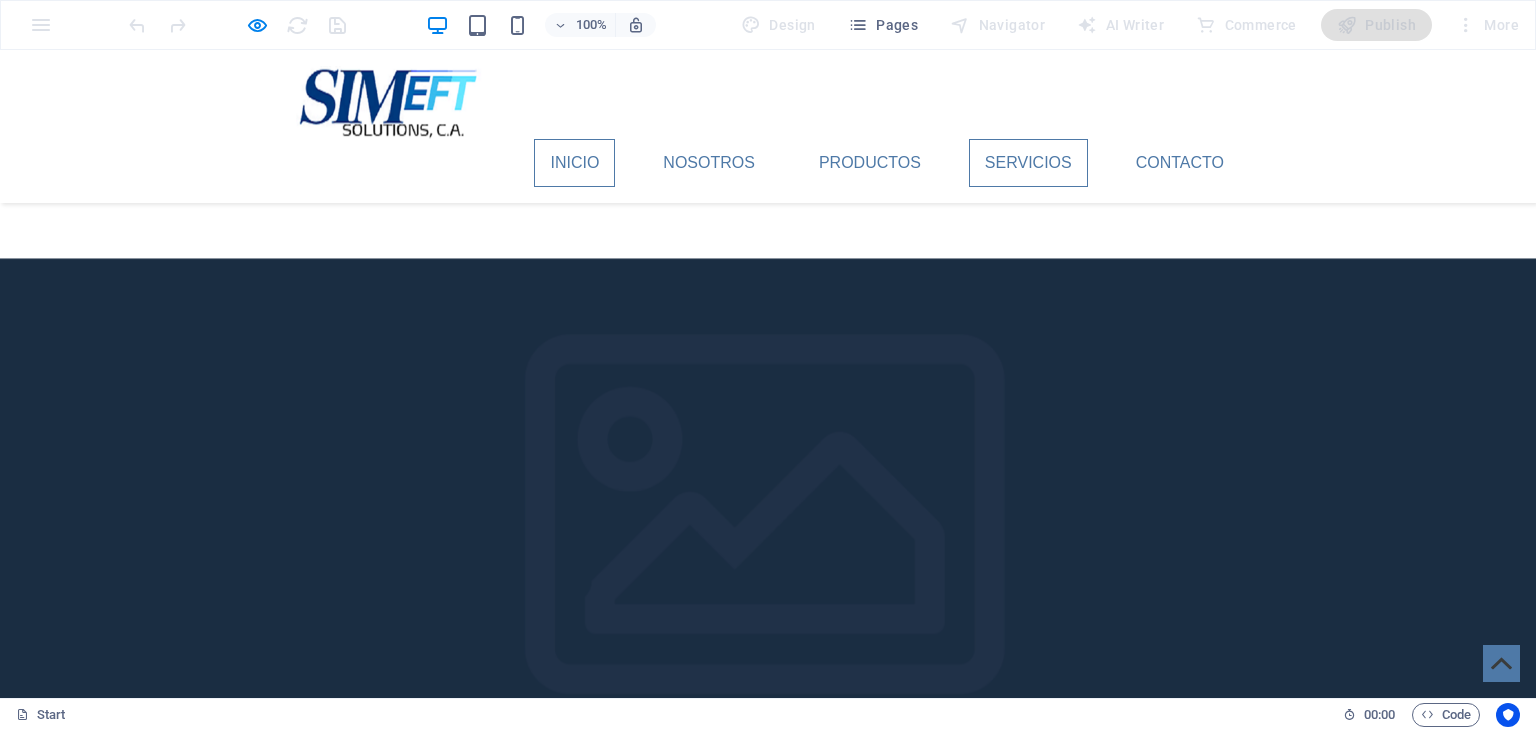 click on "Servicios" at bounding box center (1028, 163) 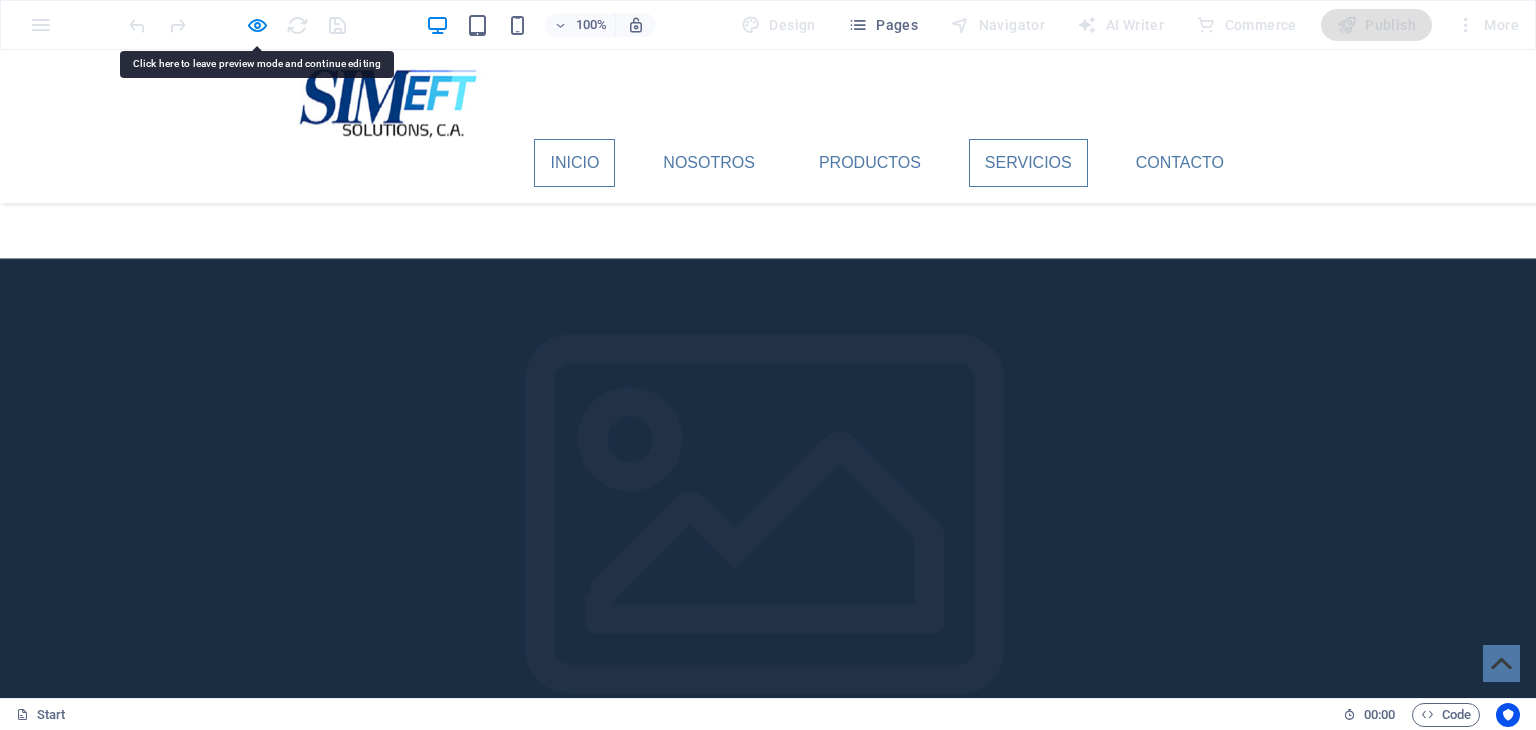 click on "Servicios" at bounding box center (1028, 163) 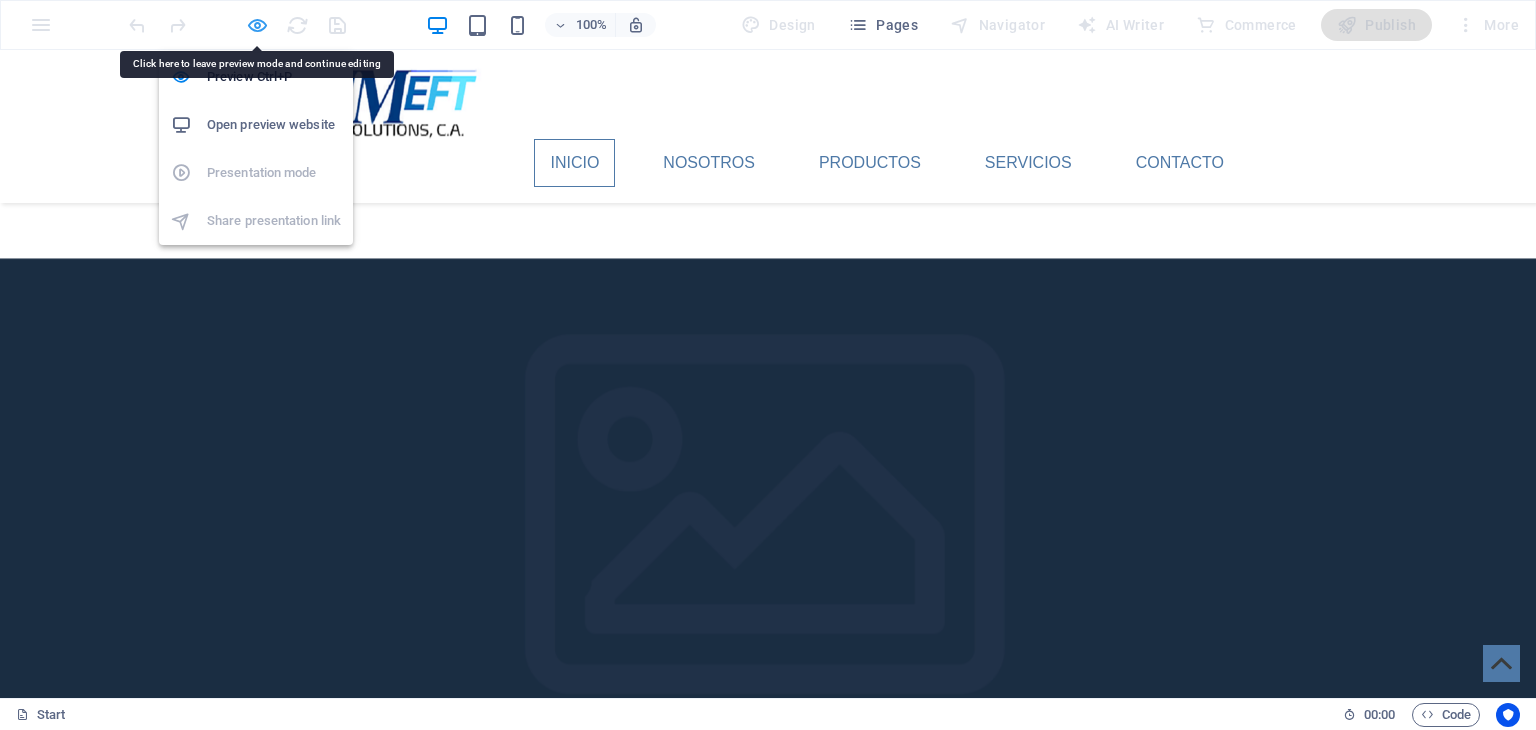 click at bounding box center [257, 25] 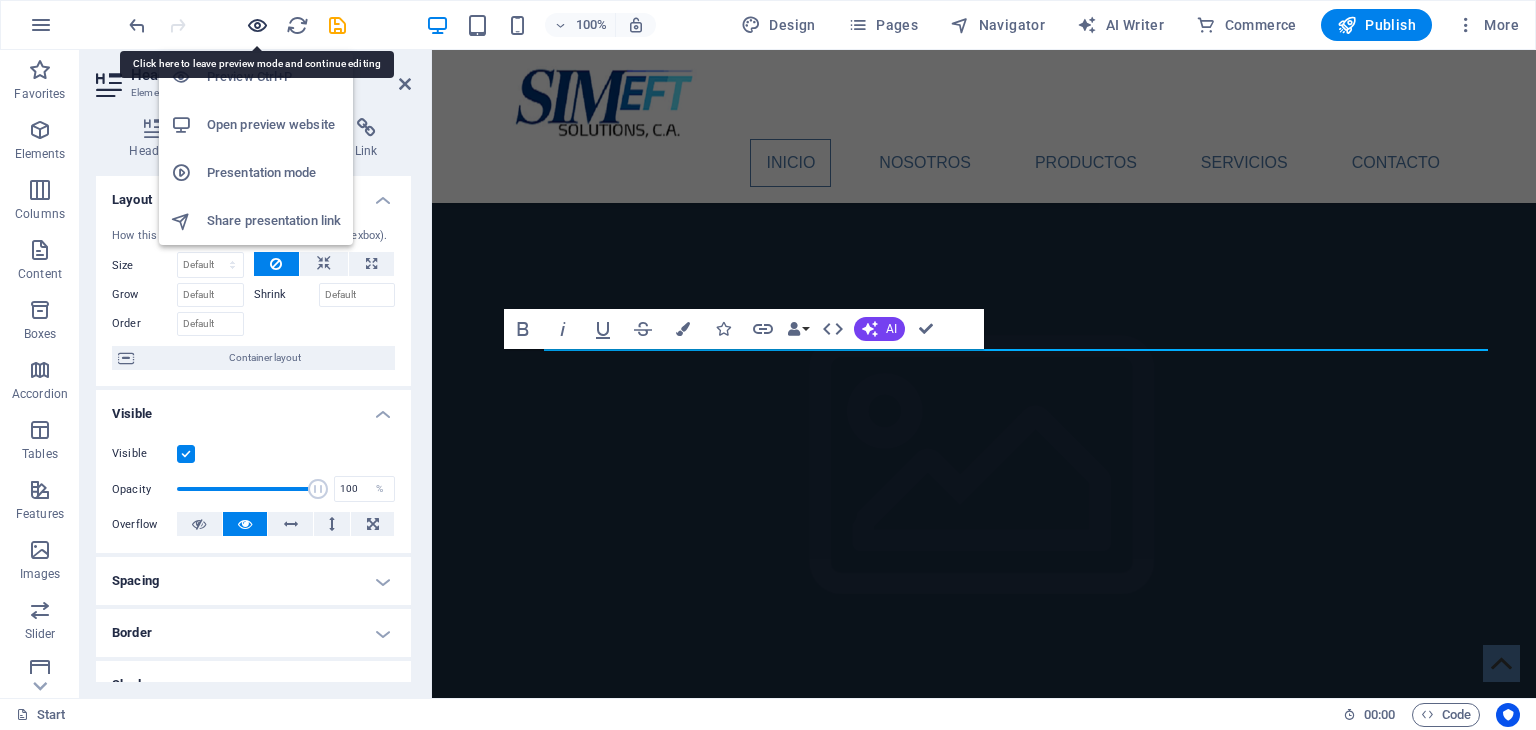 scroll, scrollTop: 2132, scrollLeft: 0, axis: vertical 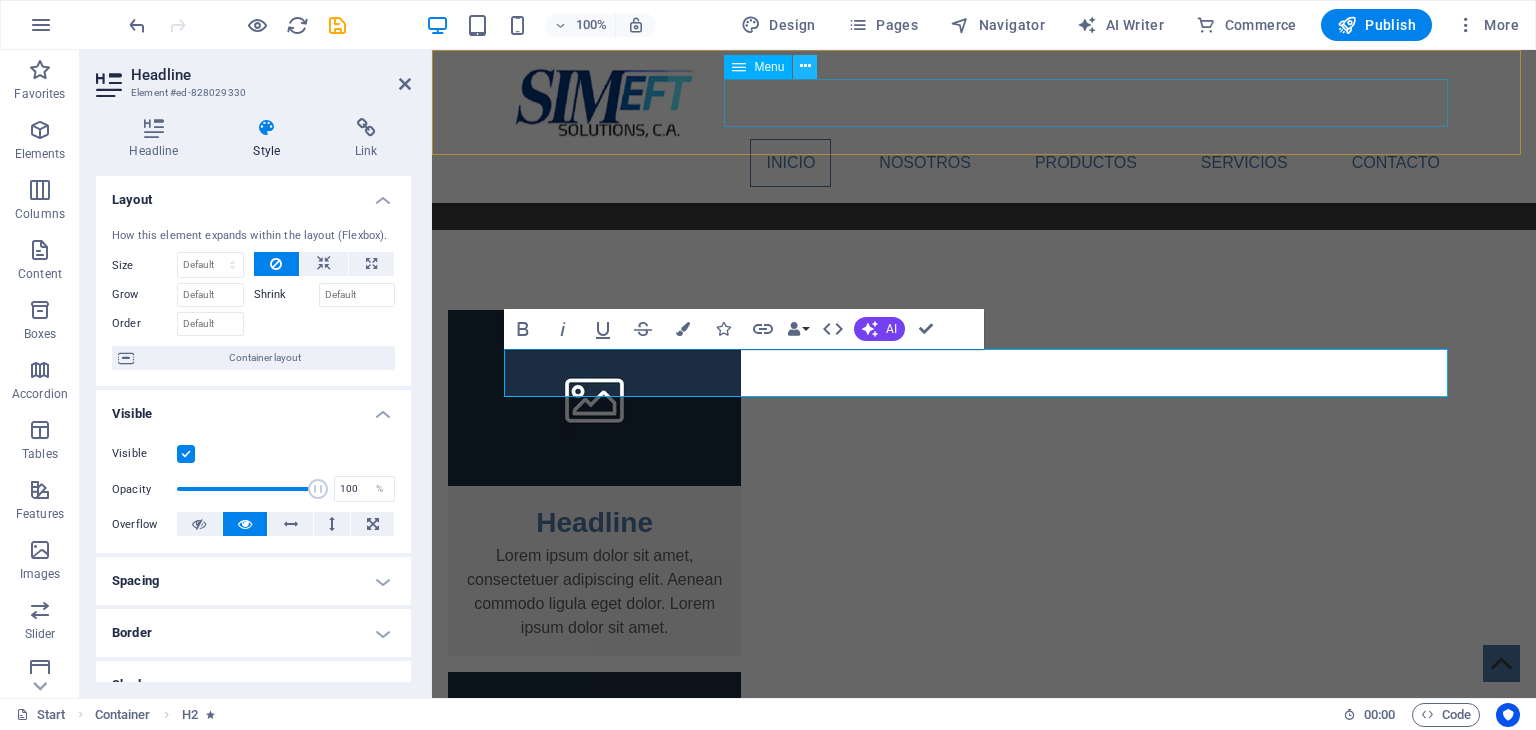 click at bounding box center [805, 67] 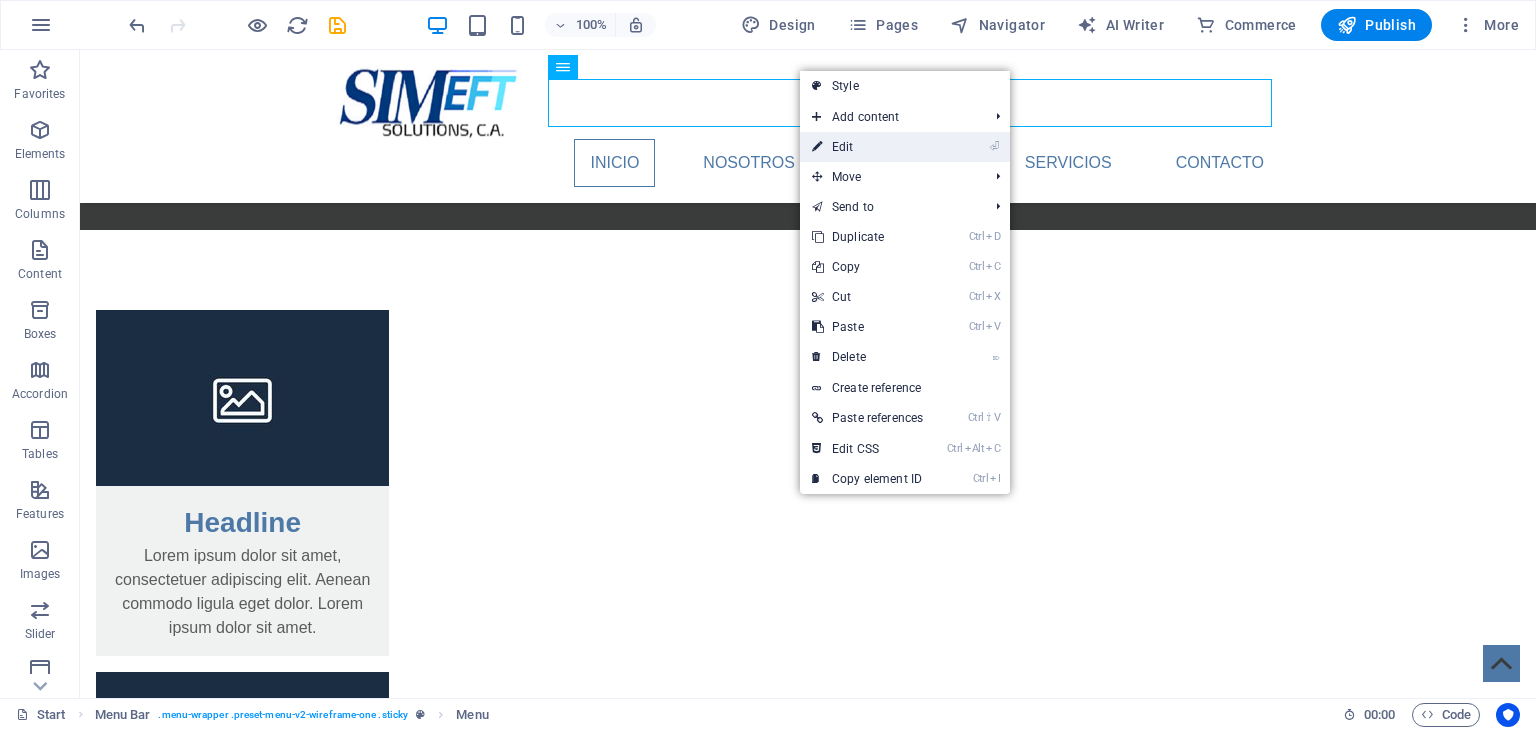 click on "⏎  Edit" at bounding box center [867, 147] 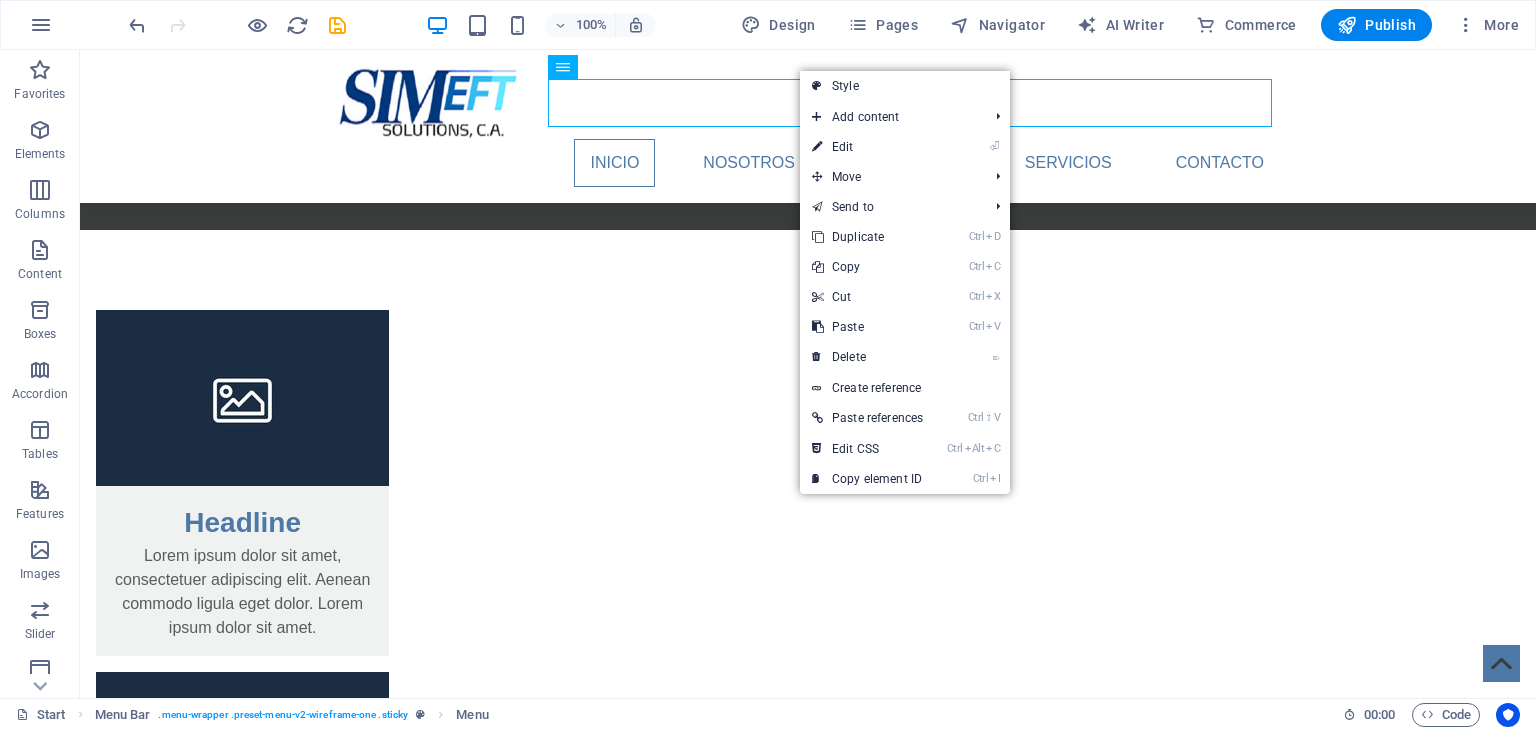 select 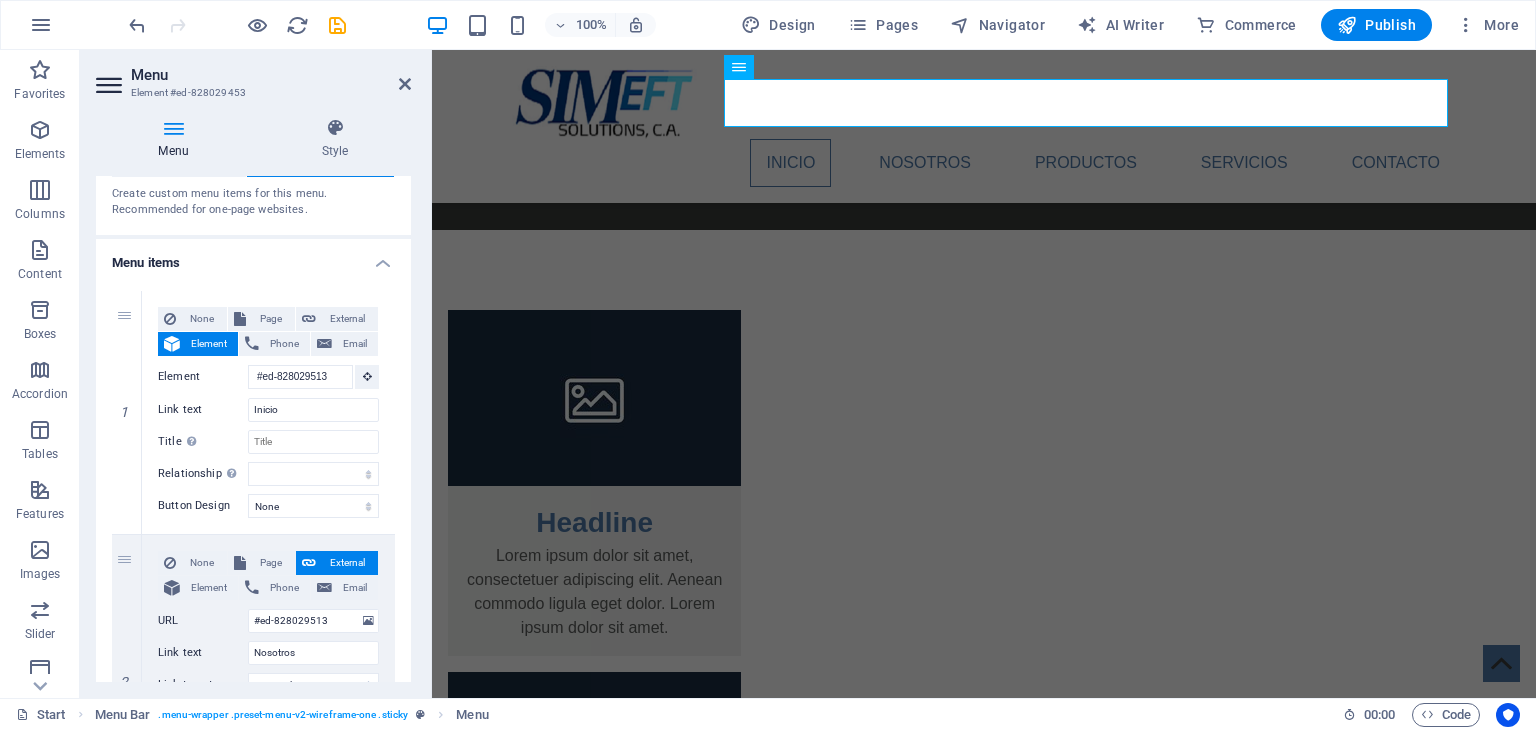 scroll, scrollTop: 0, scrollLeft: 0, axis: both 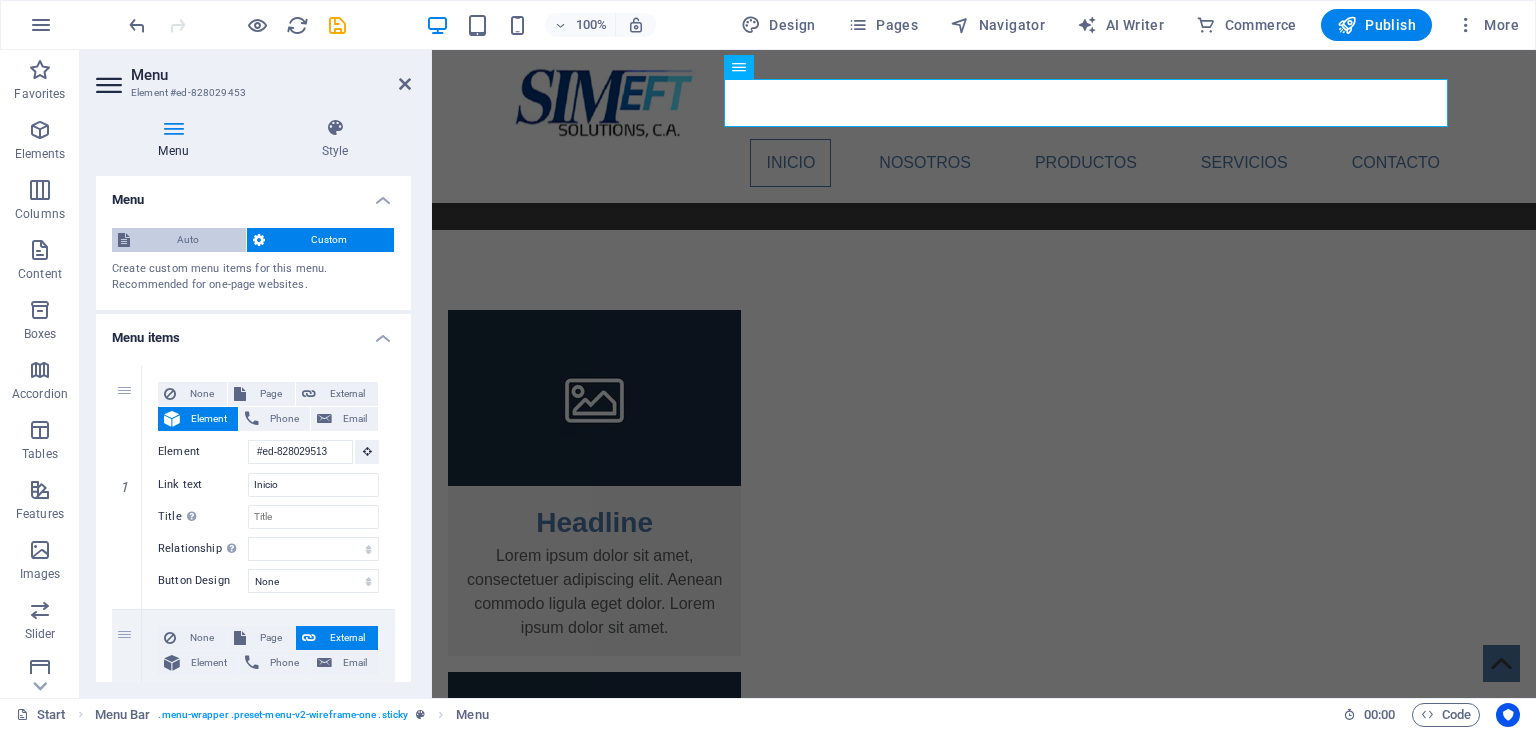 click on "Auto" at bounding box center (188, 240) 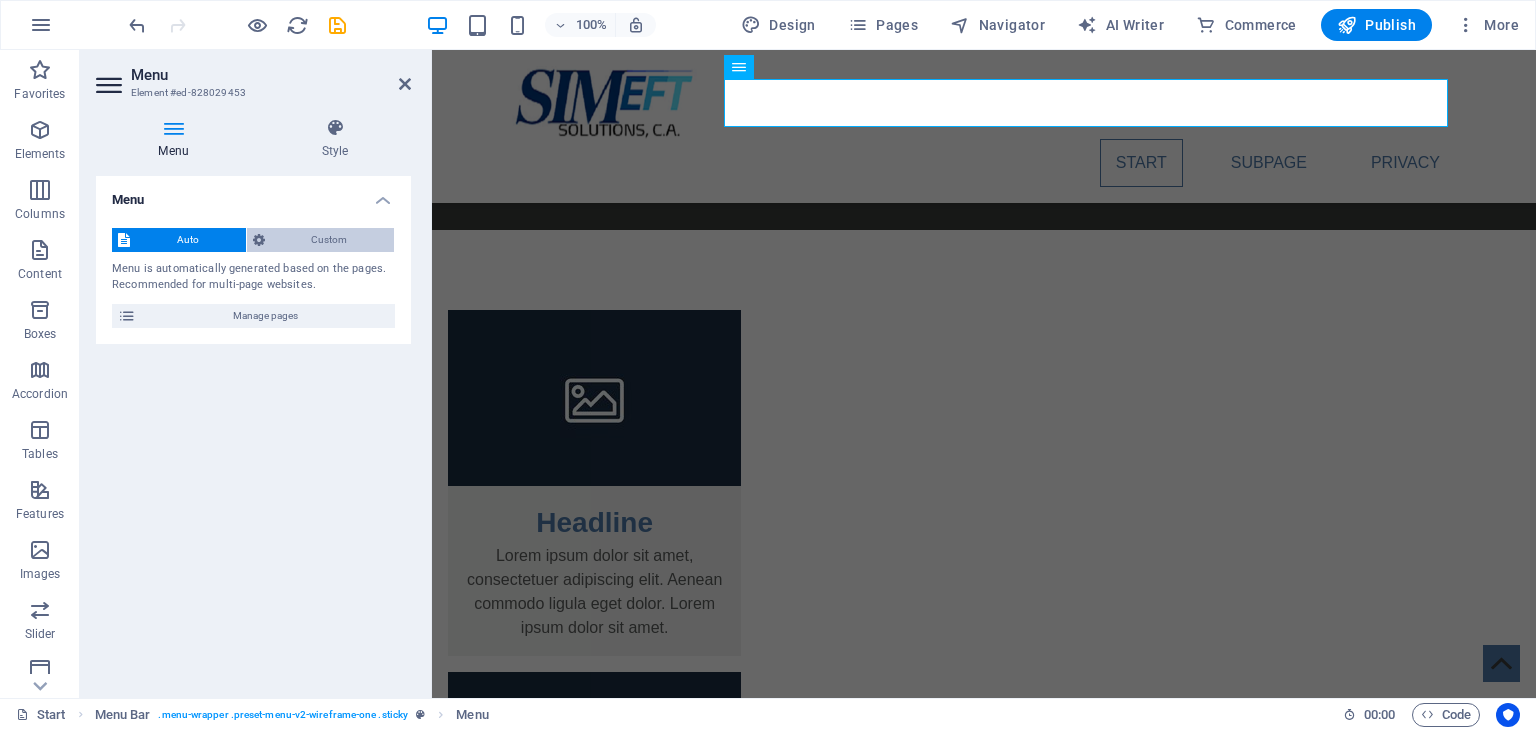 click on "Custom" at bounding box center [330, 240] 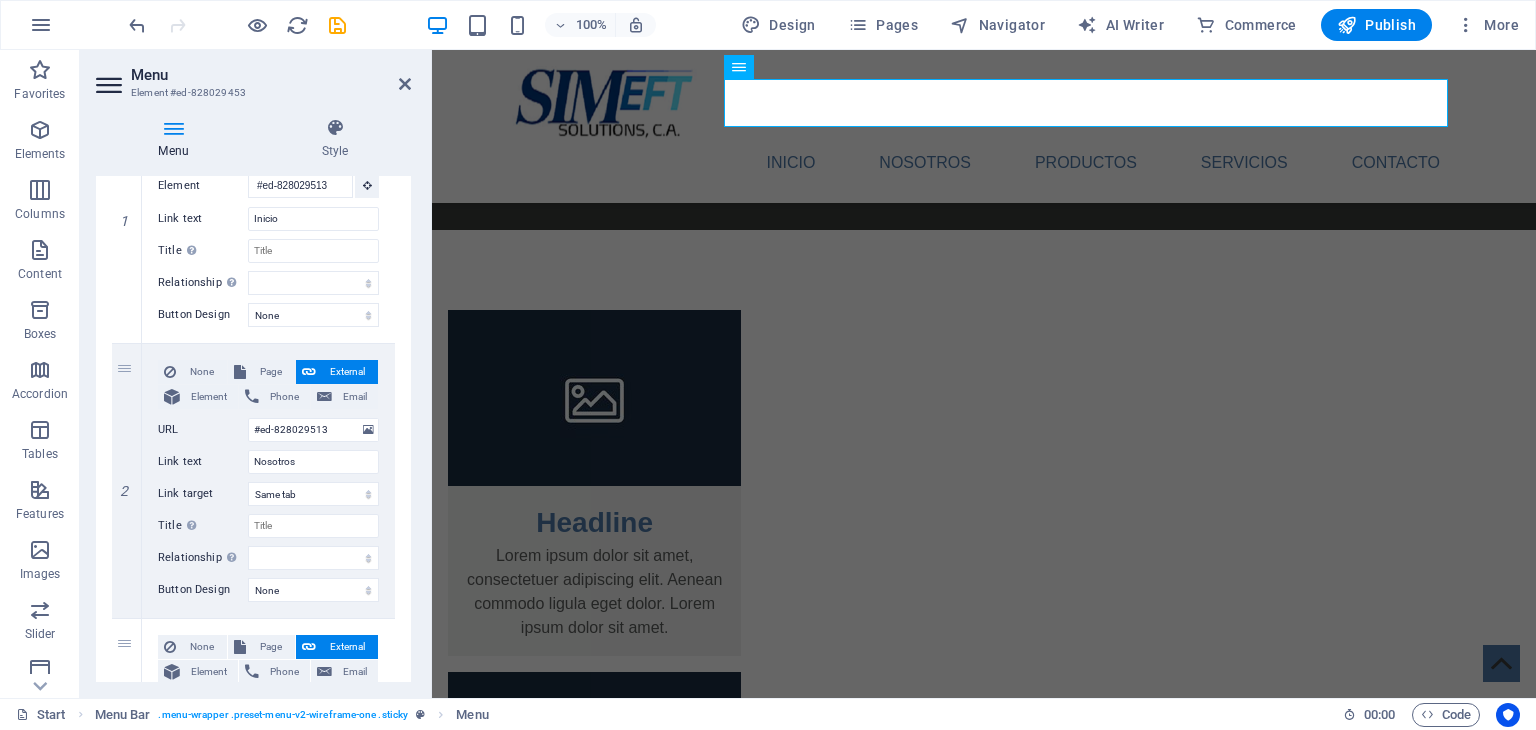 scroll, scrollTop: 300, scrollLeft: 0, axis: vertical 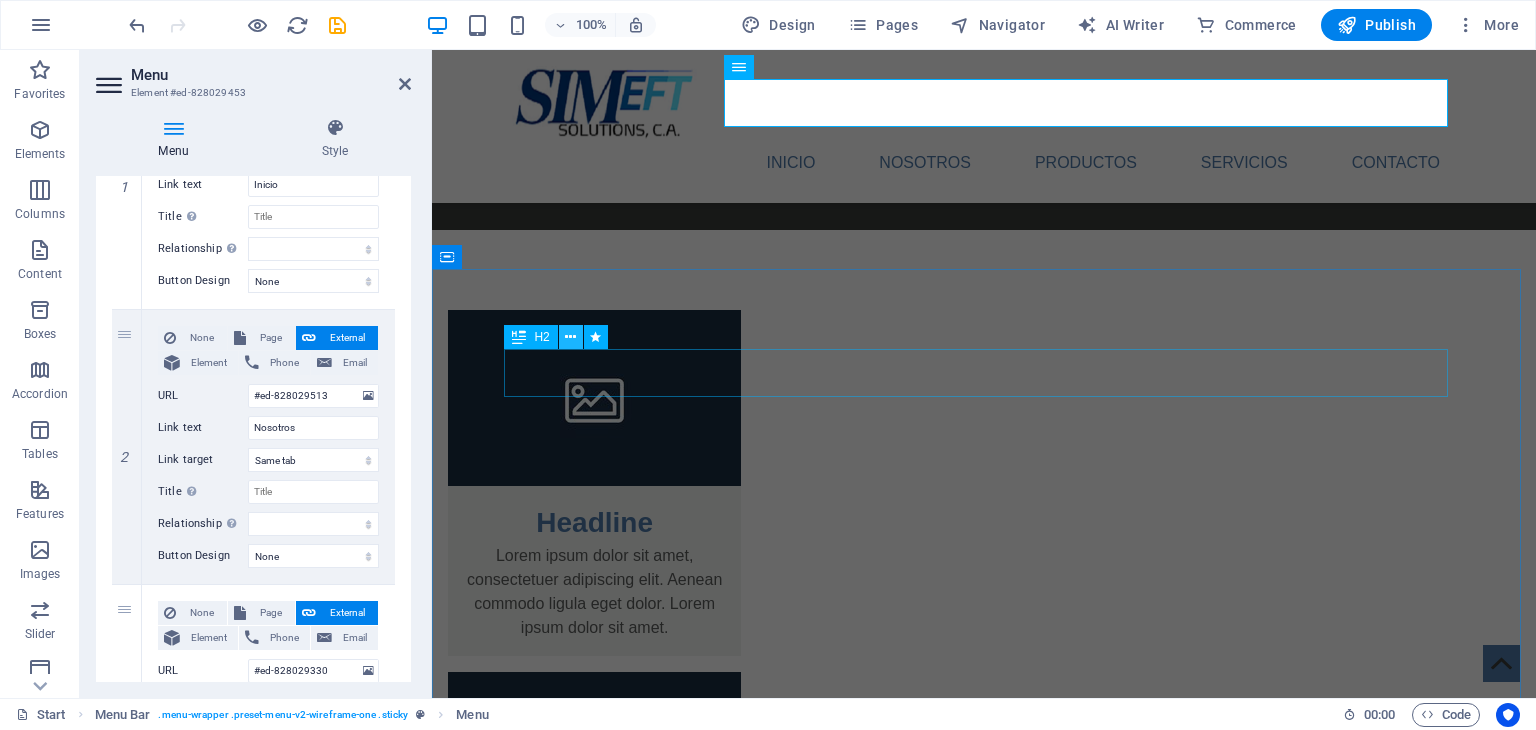 click at bounding box center (570, 337) 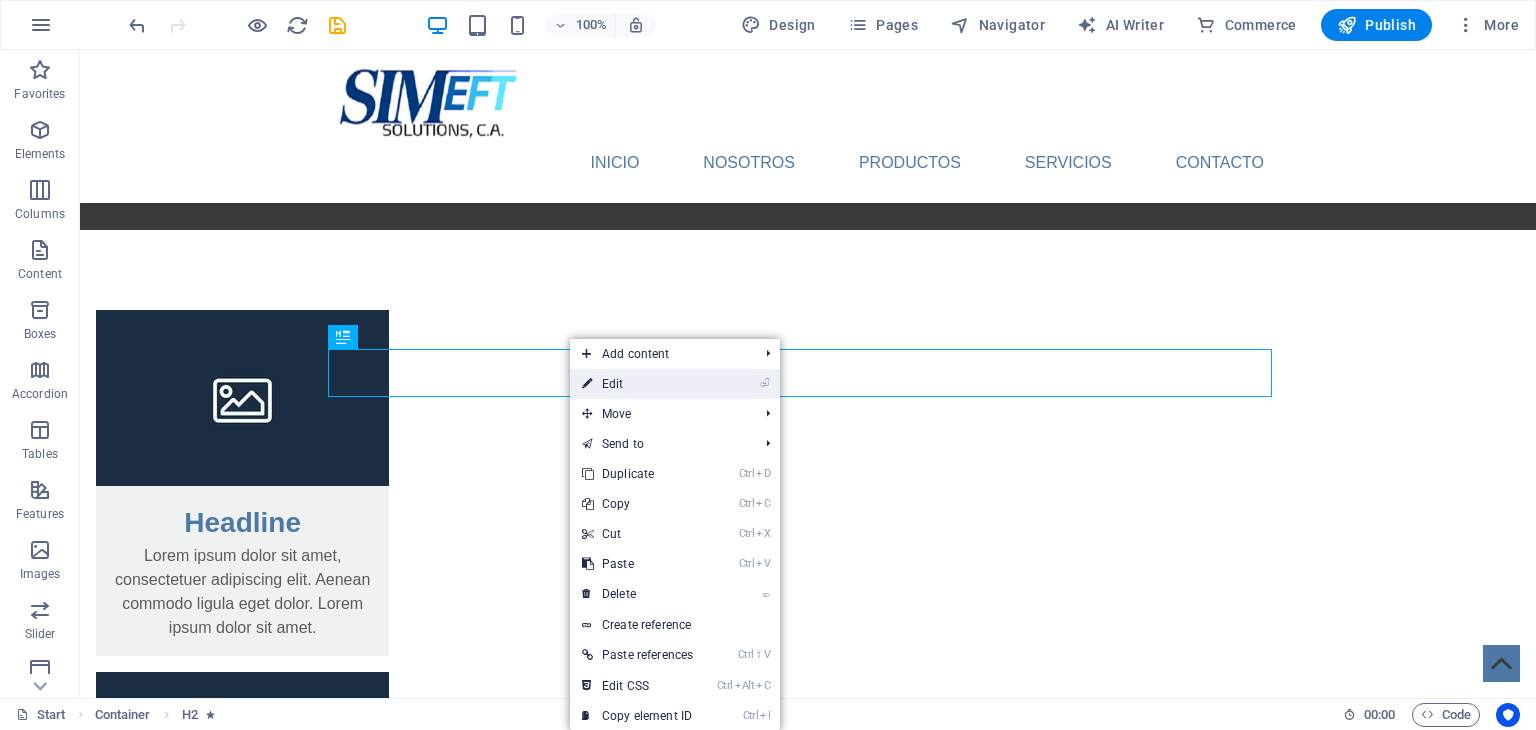 click on "⏎  Edit" at bounding box center (637, 384) 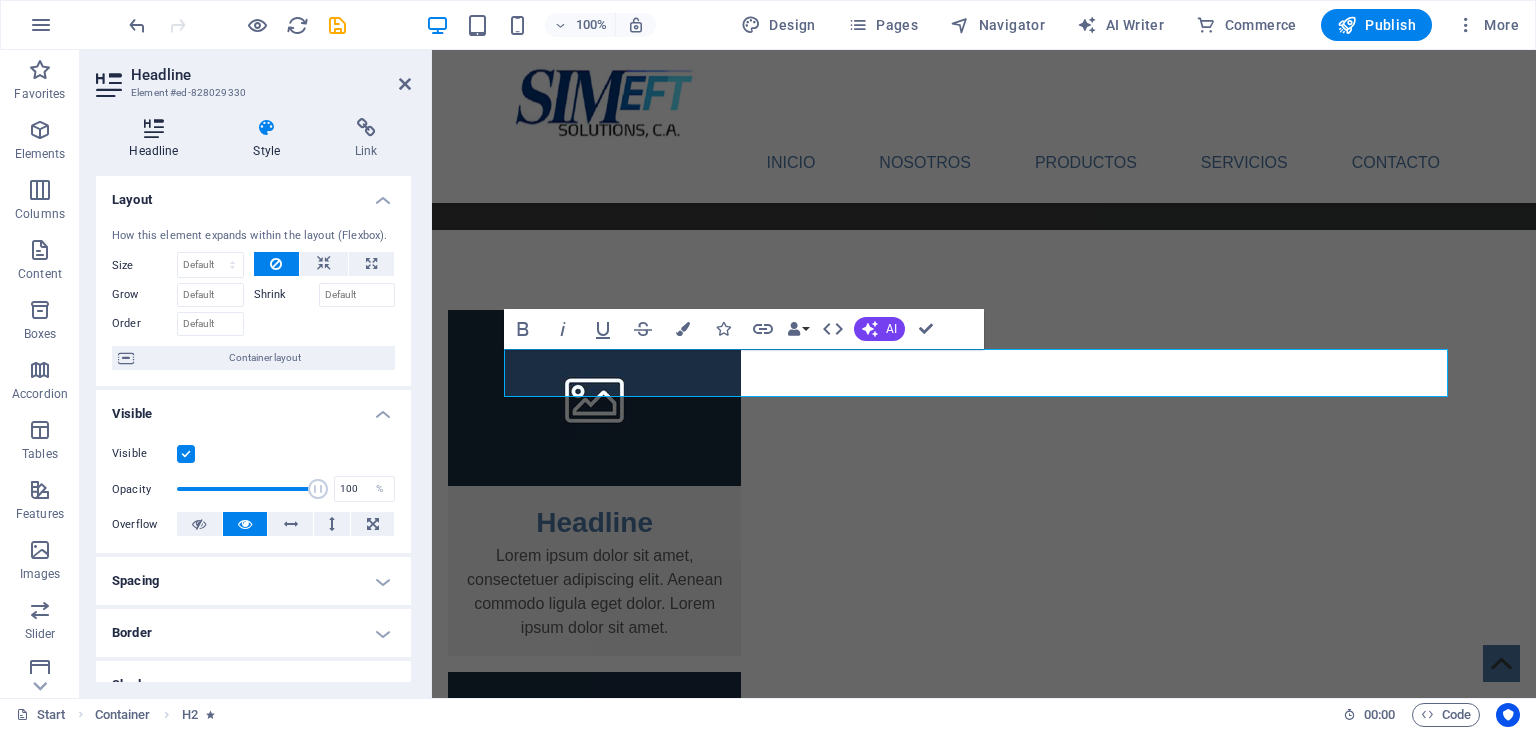 click on "Headline" at bounding box center (158, 139) 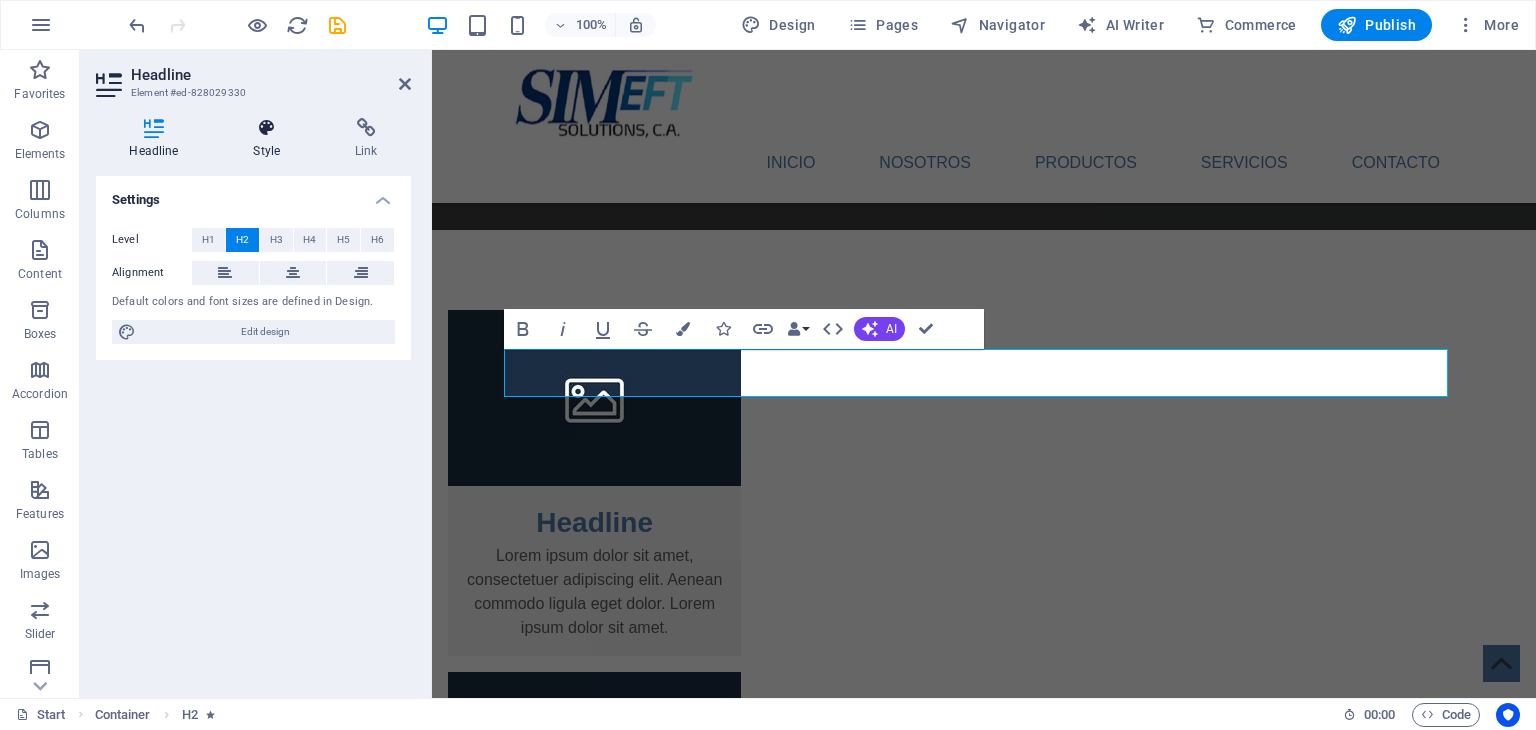 click at bounding box center [267, 128] 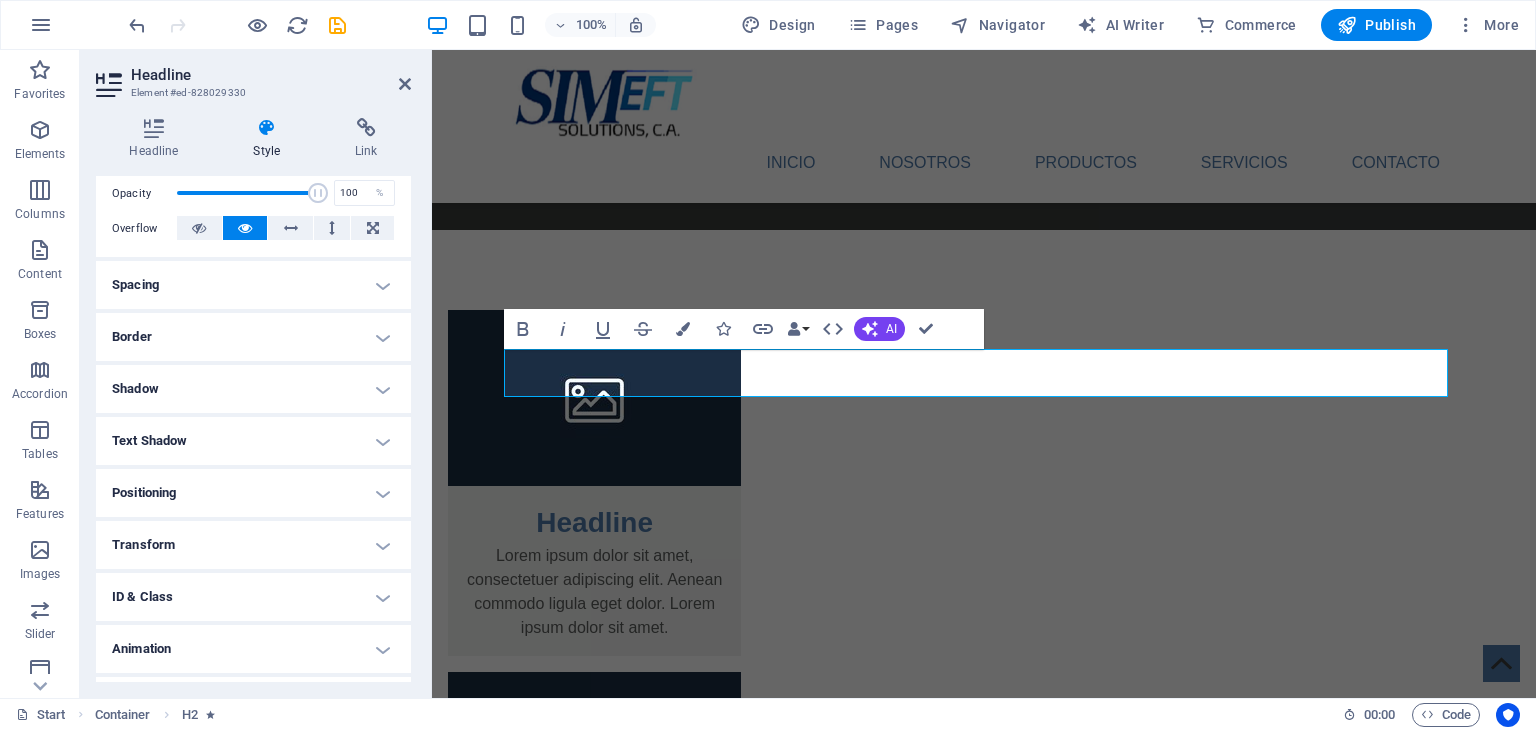 scroll, scrollTop: 338, scrollLeft: 0, axis: vertical 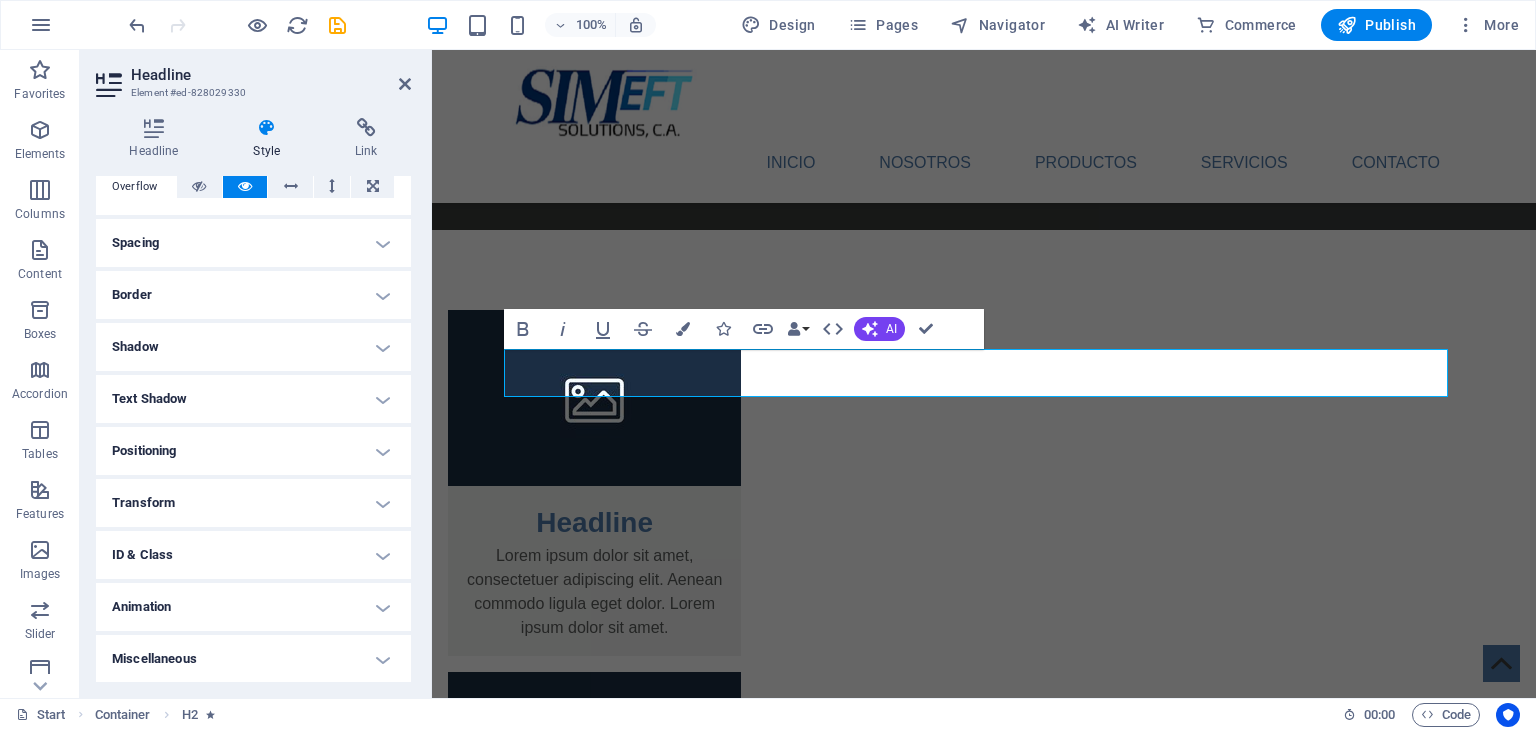 click on "Miscellaneous" at bounding box center [253, 659] 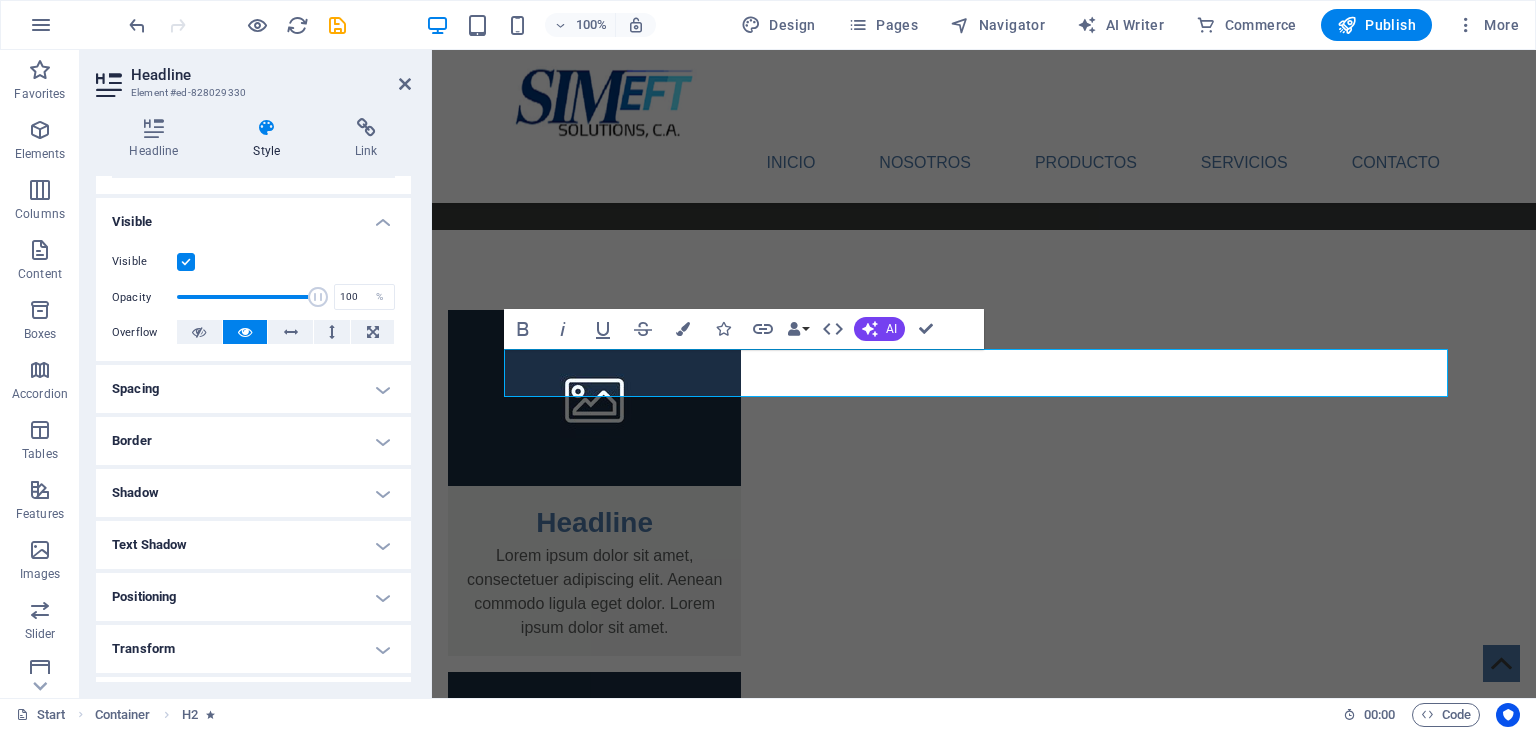 scroll, scrollTop: 0, scrollLeft: 0, axis: both 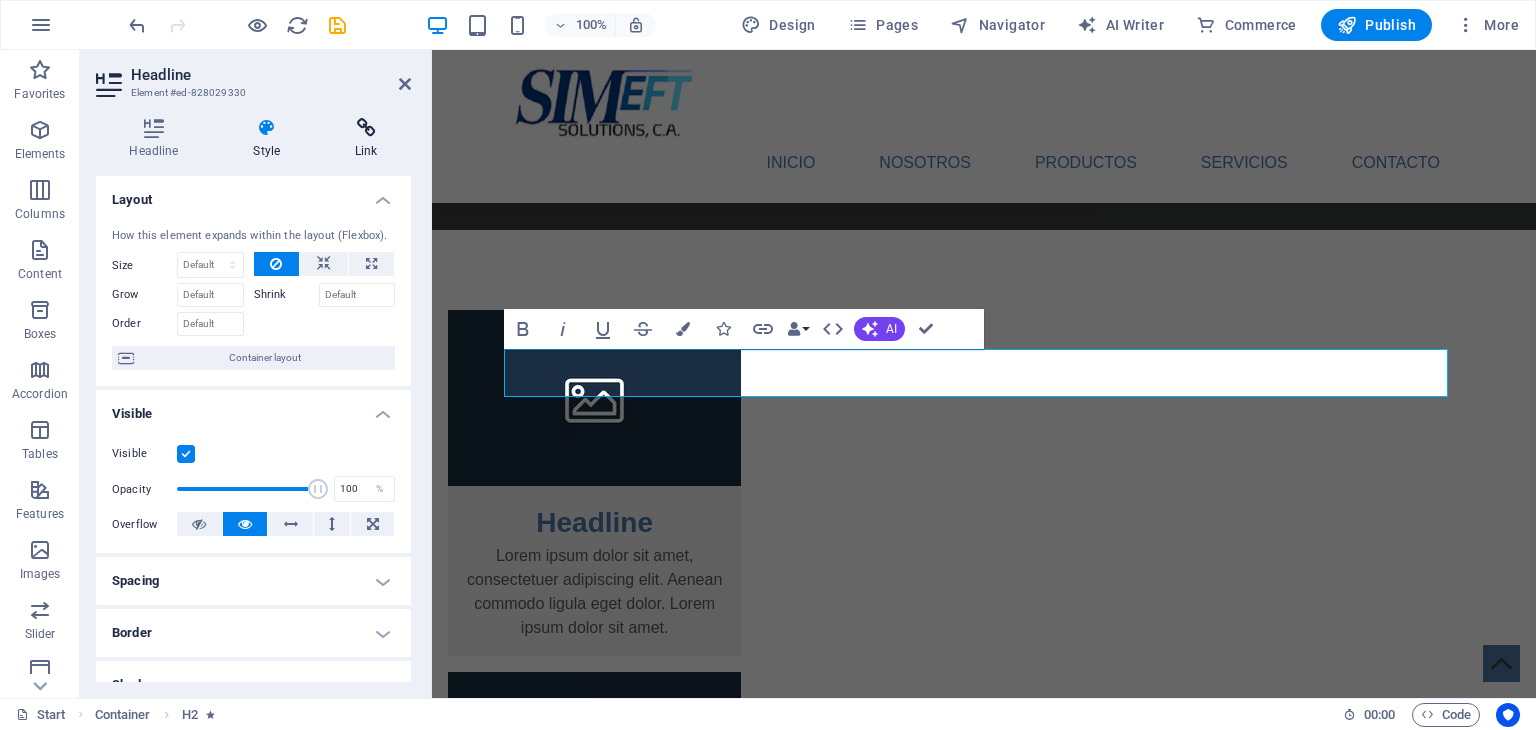 click on "Link" at bounding box center (366, 139) 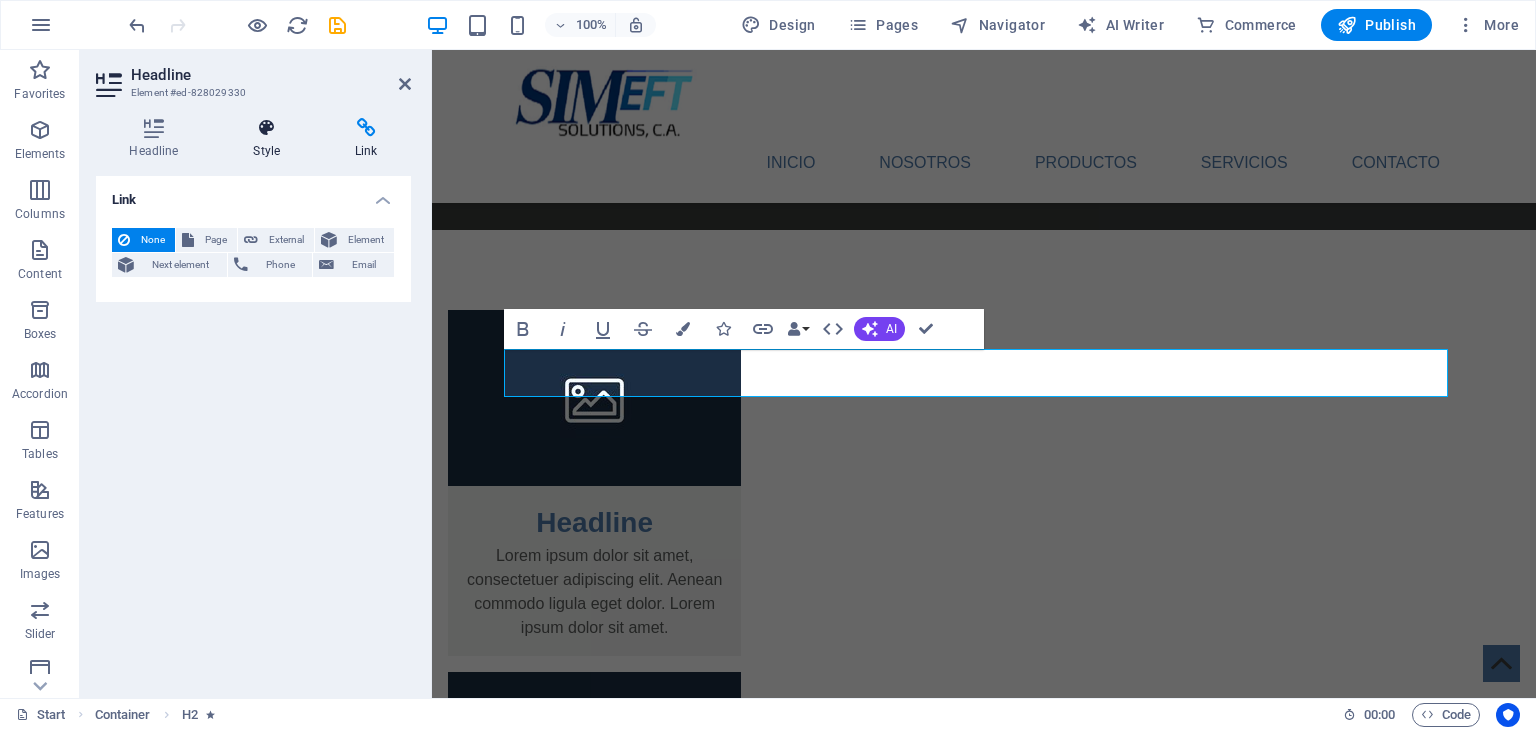 click on "Style" at bounding box center [271, 139] 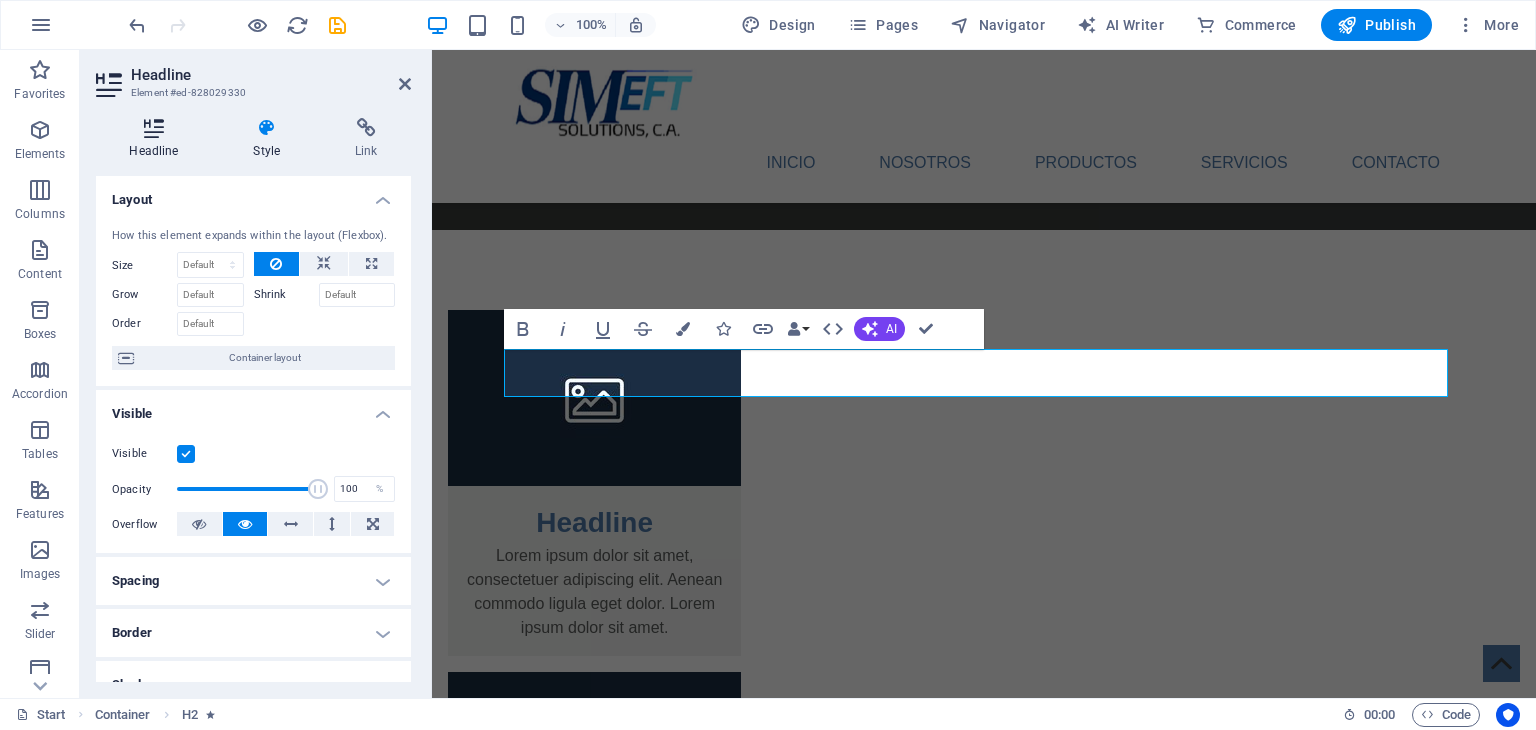 click on "Headline" at bounding box center [158, 139] 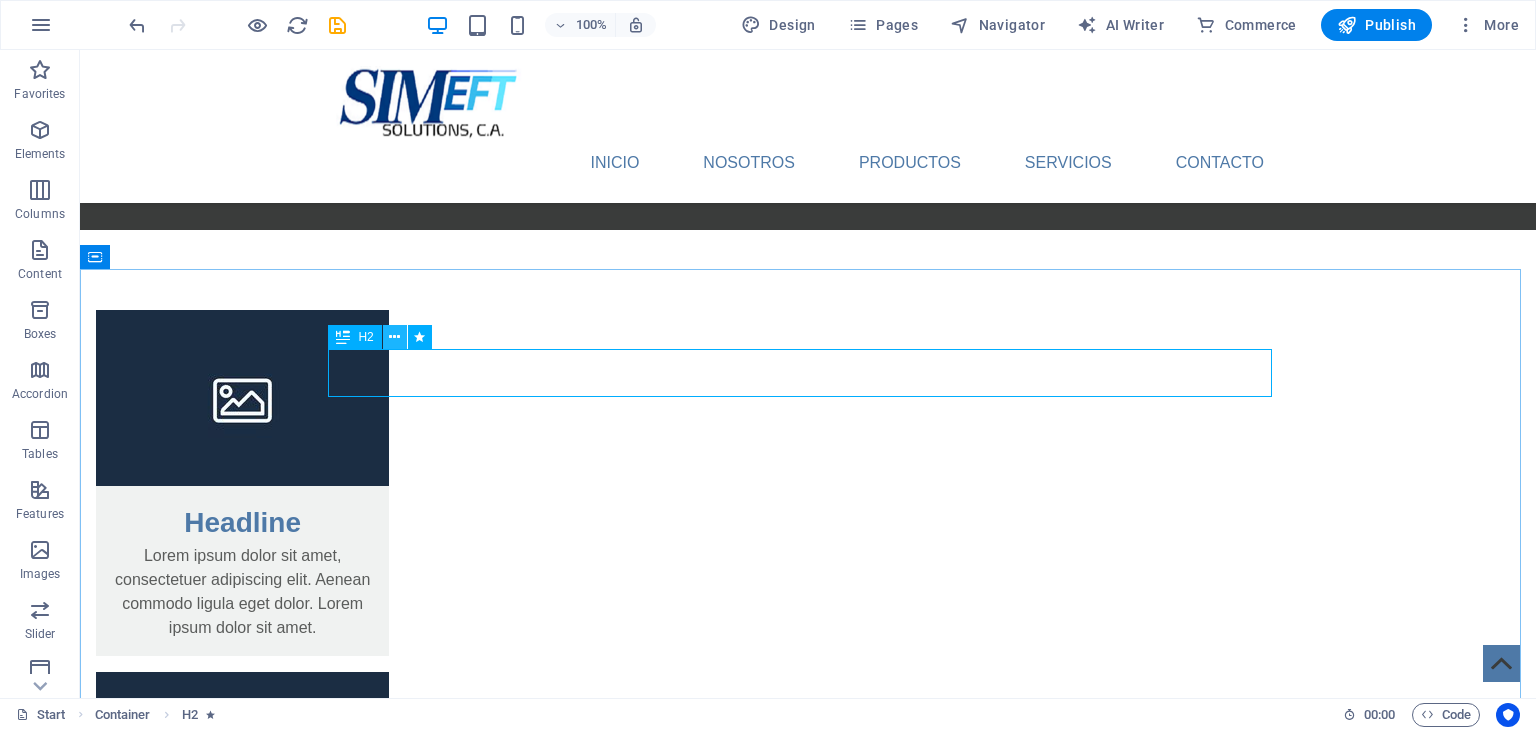 click at bounding box center (394, 337) 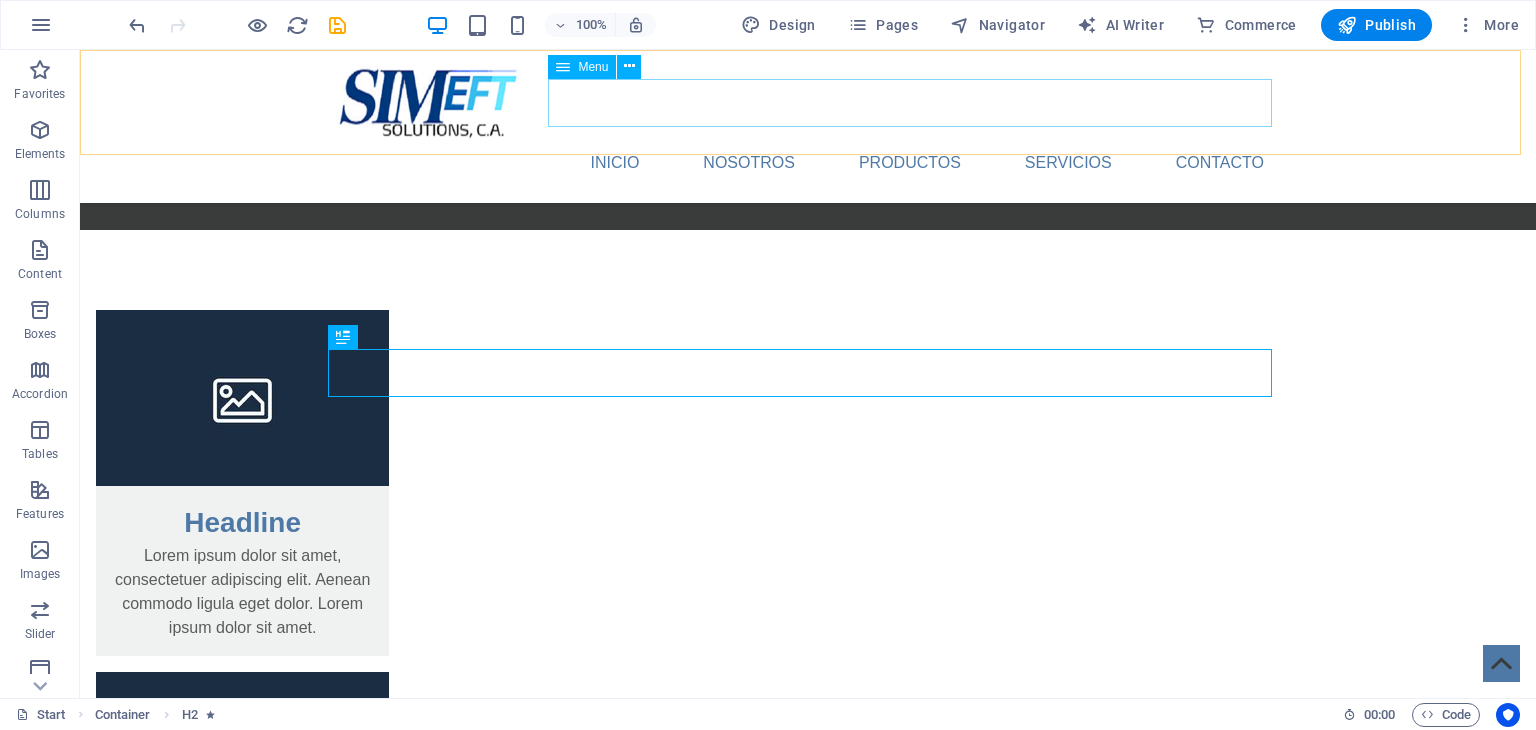 click on "Inicio Nosotros Productos Servicios Contacto" at bounding box center (808, 163) 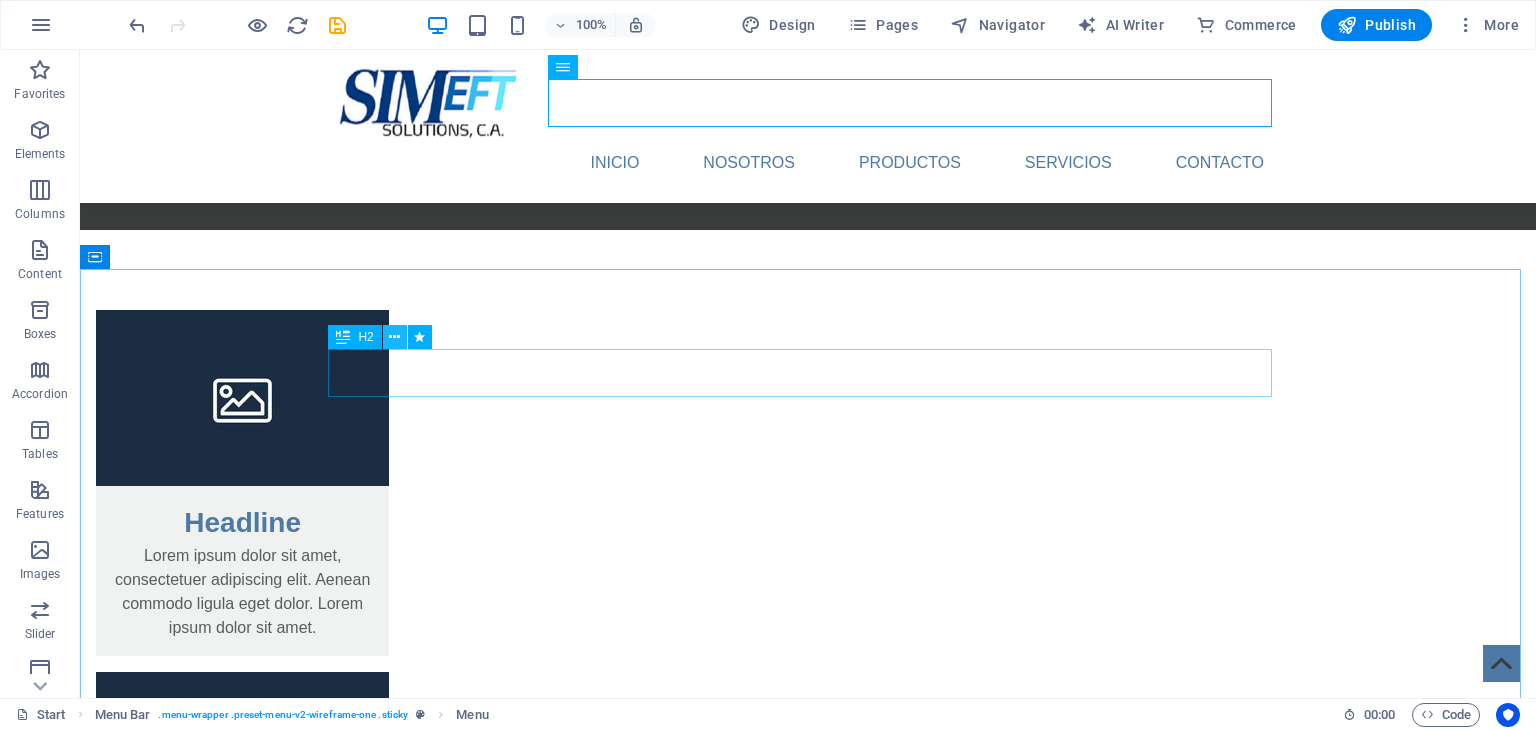 click at bounding box center [394, 337] 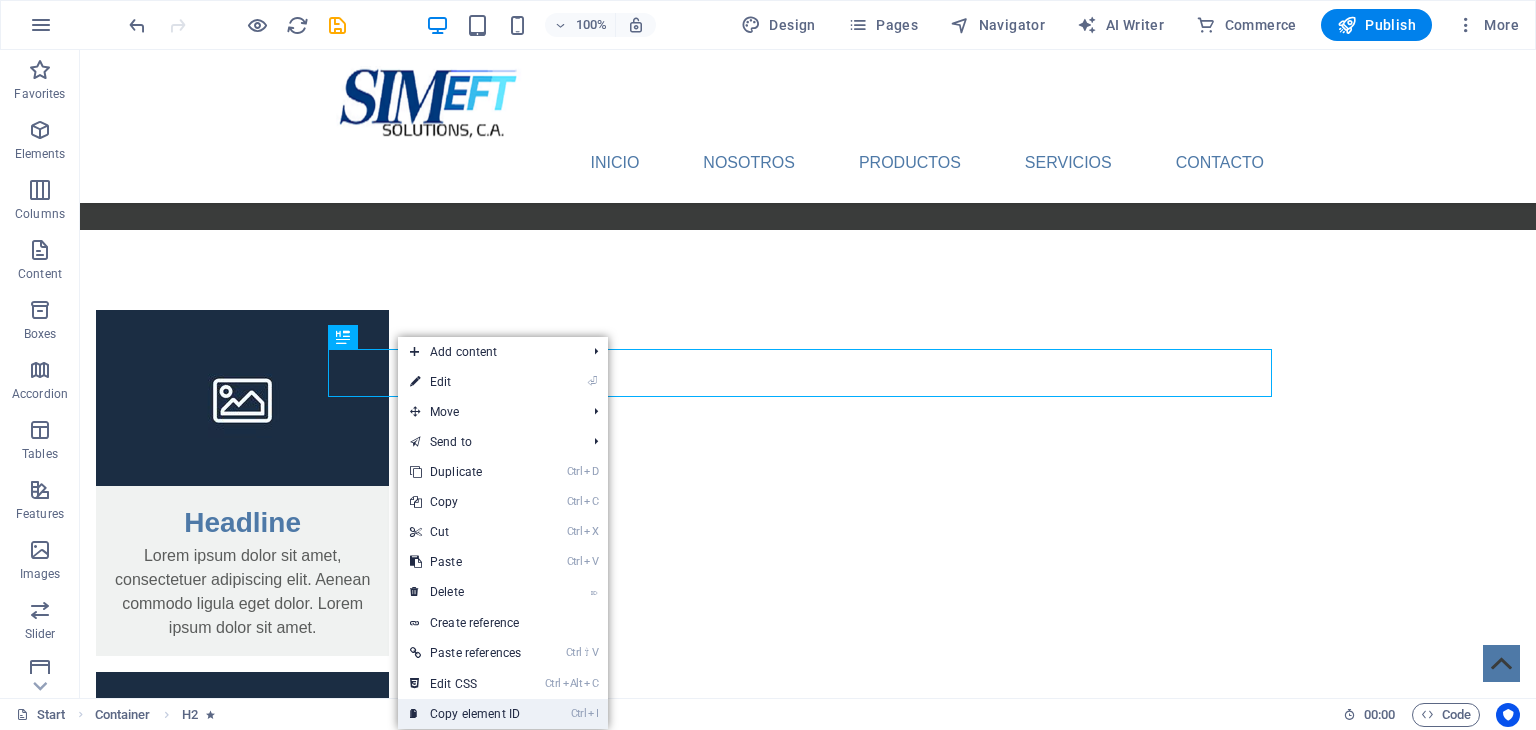 click on "Ctrl I  Copy element ID" at bounding box center [465, 714] 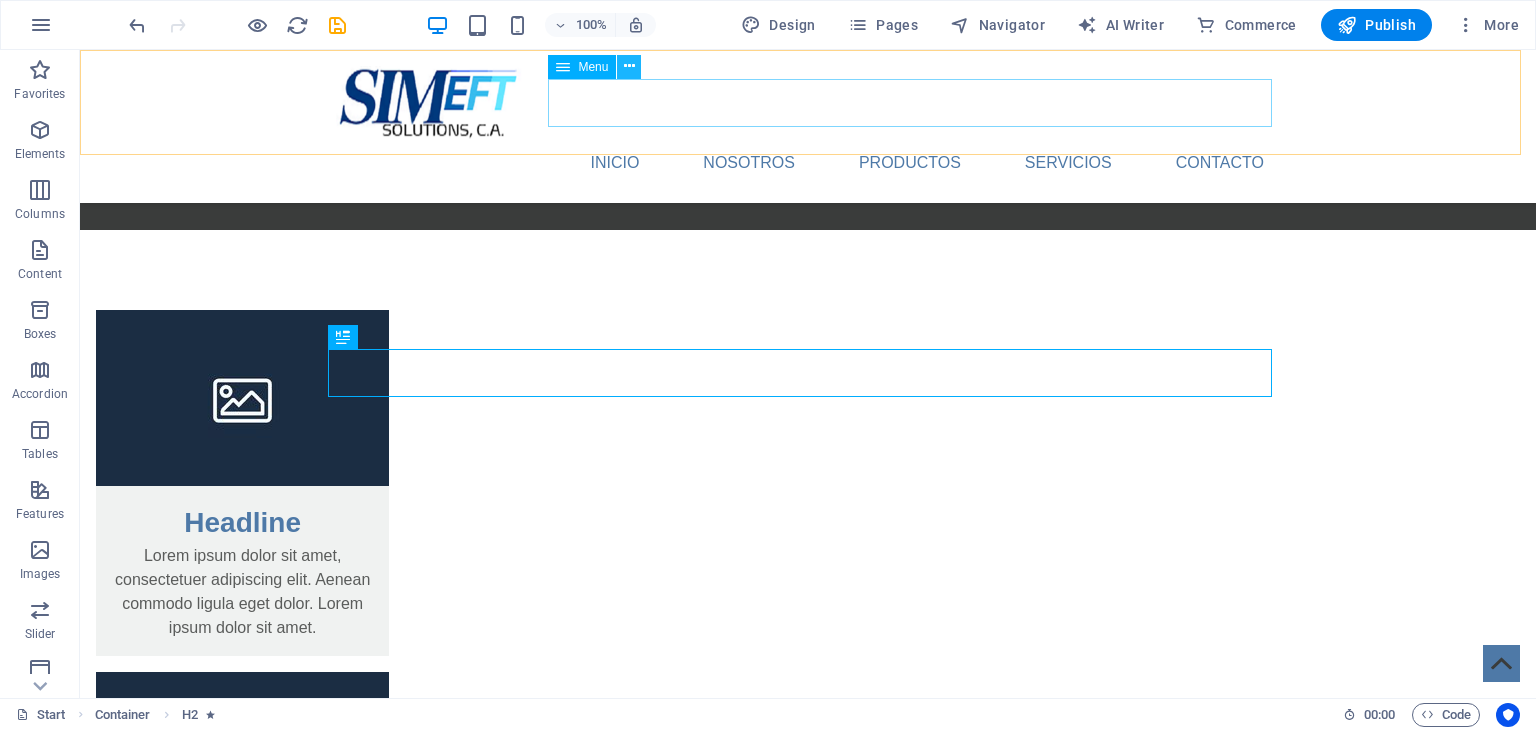 click at bounding box center [629, 66] 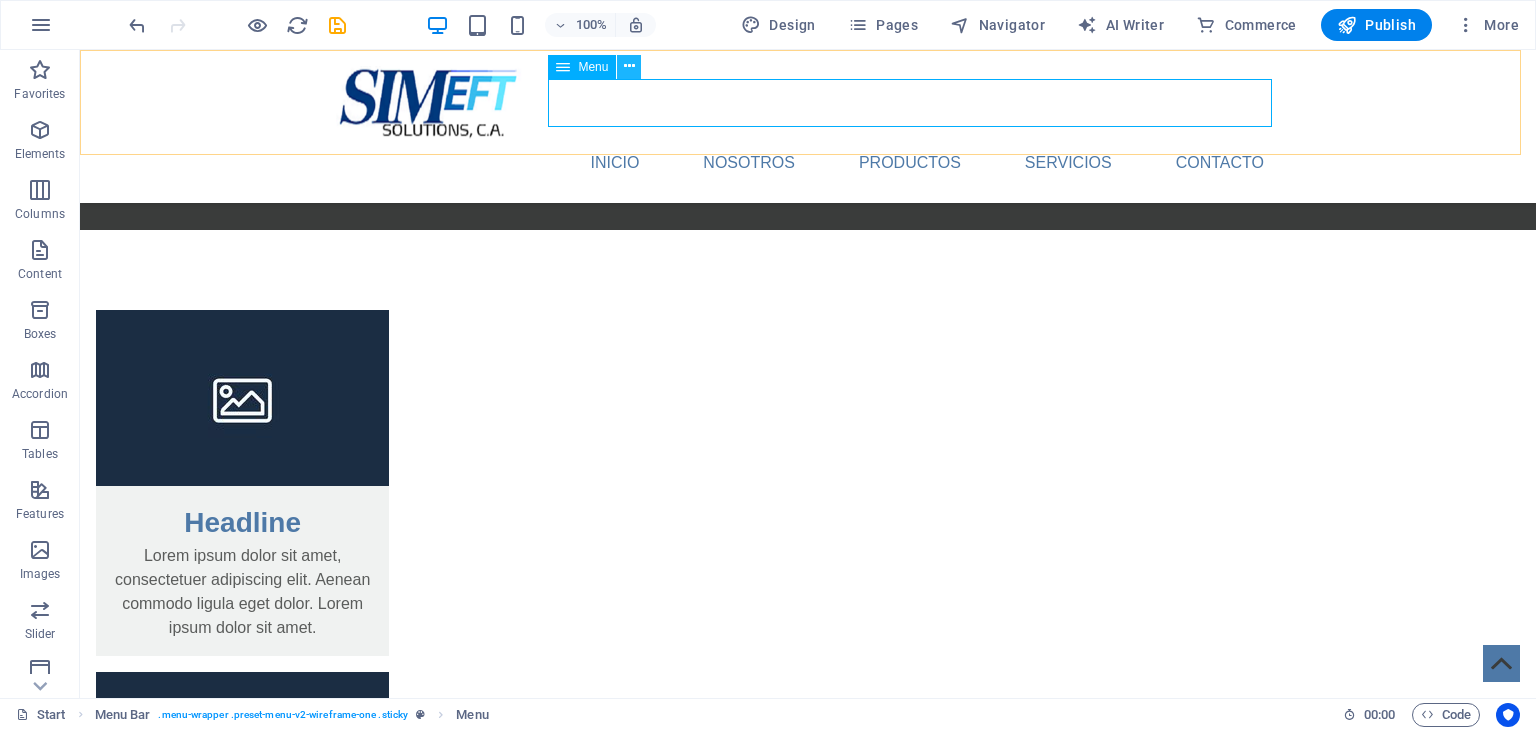 click at bounding box center [629, 66] 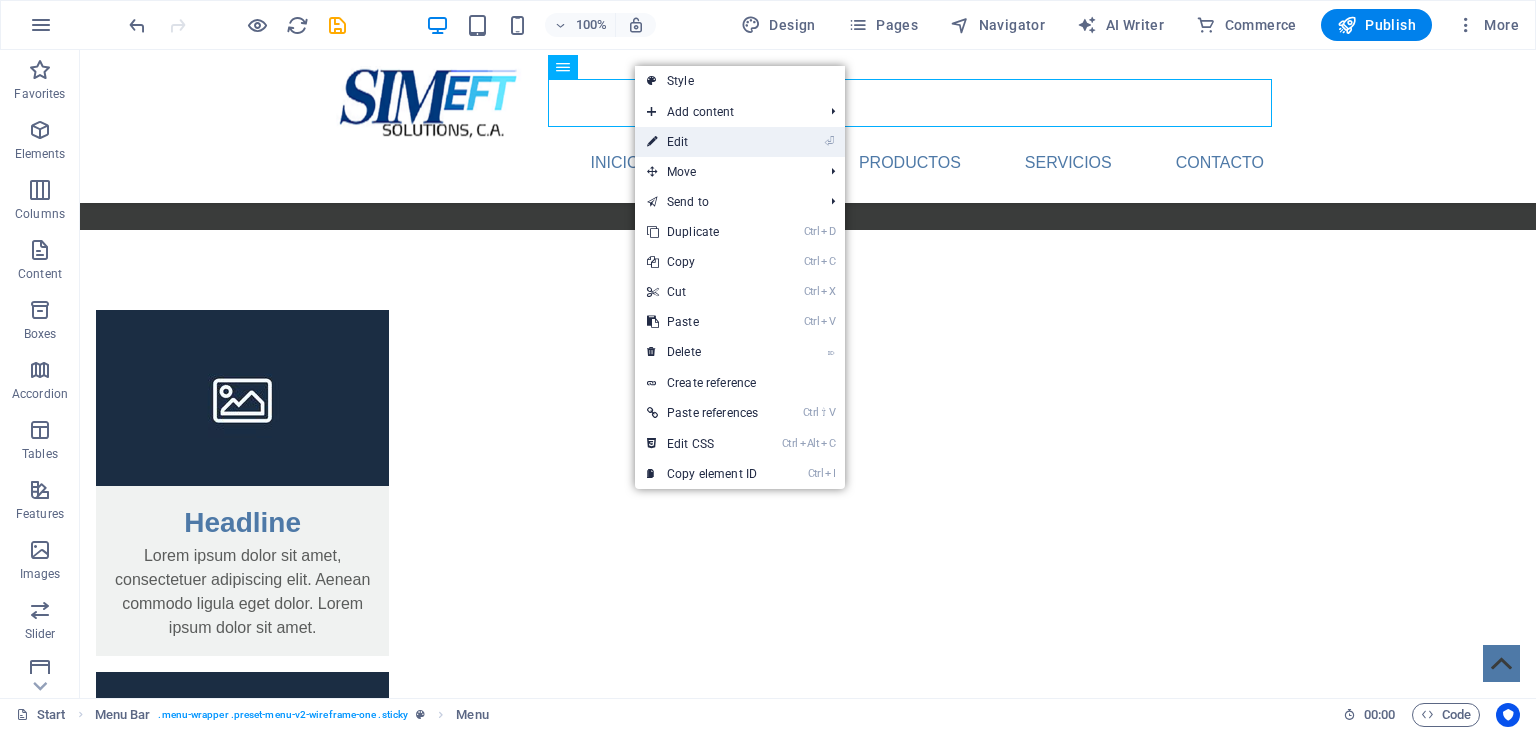 click on "⏎  Edit" at bounding box center [702, 142] 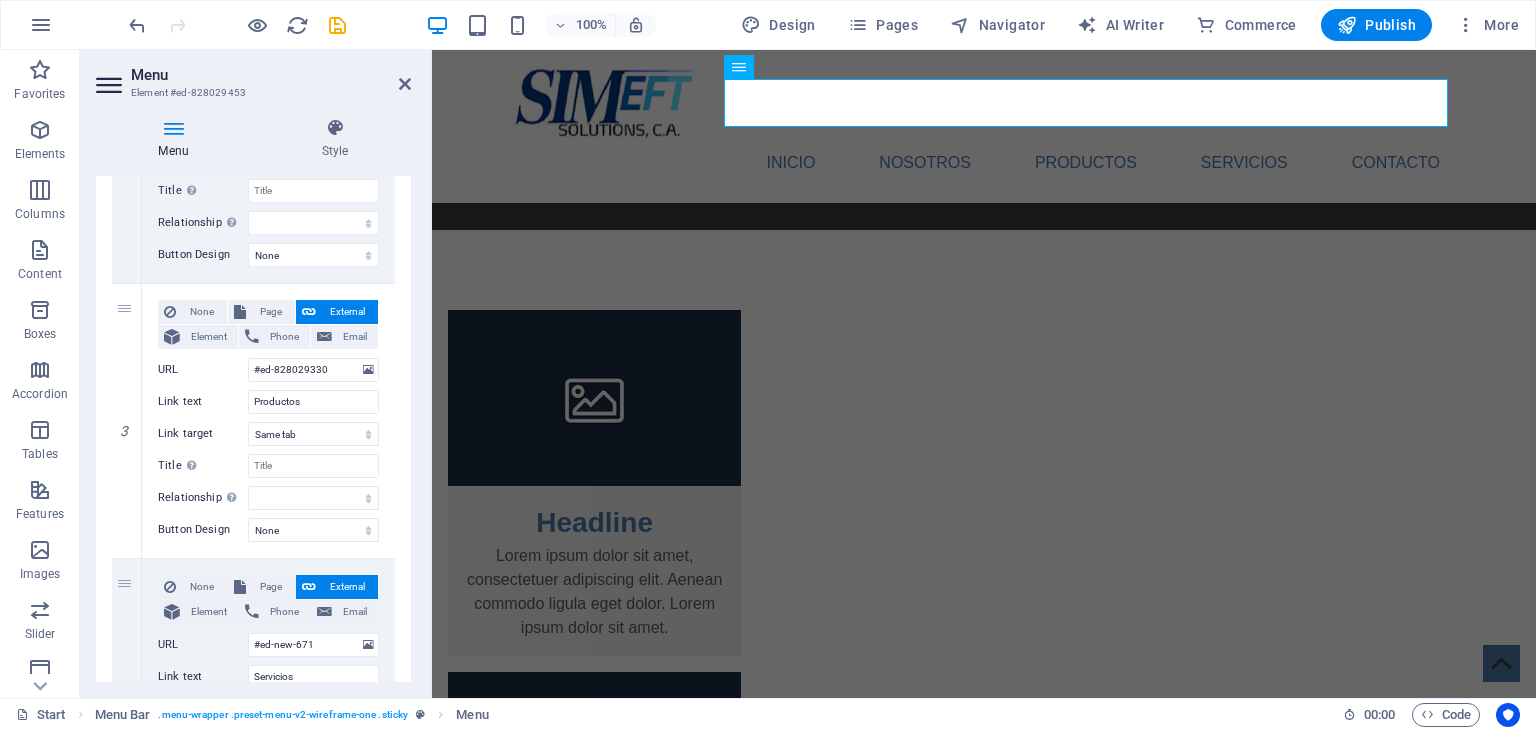scroll, scrollTop: 700, scrollLeft: 0, axis: vertical 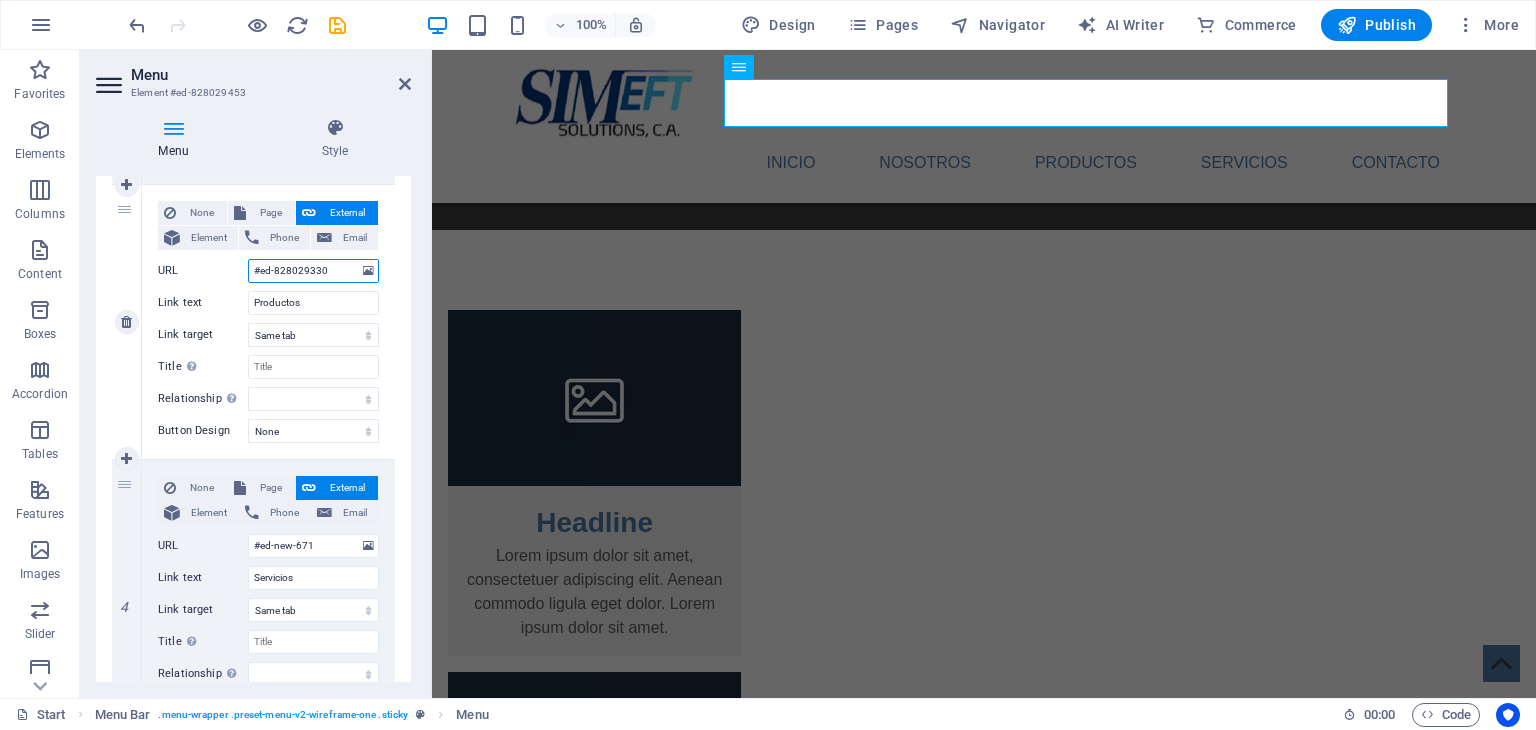 drag, startPoint x: 337, startPoint y: 265, endPoint x: 213, endPoint y: 265, distance: 124 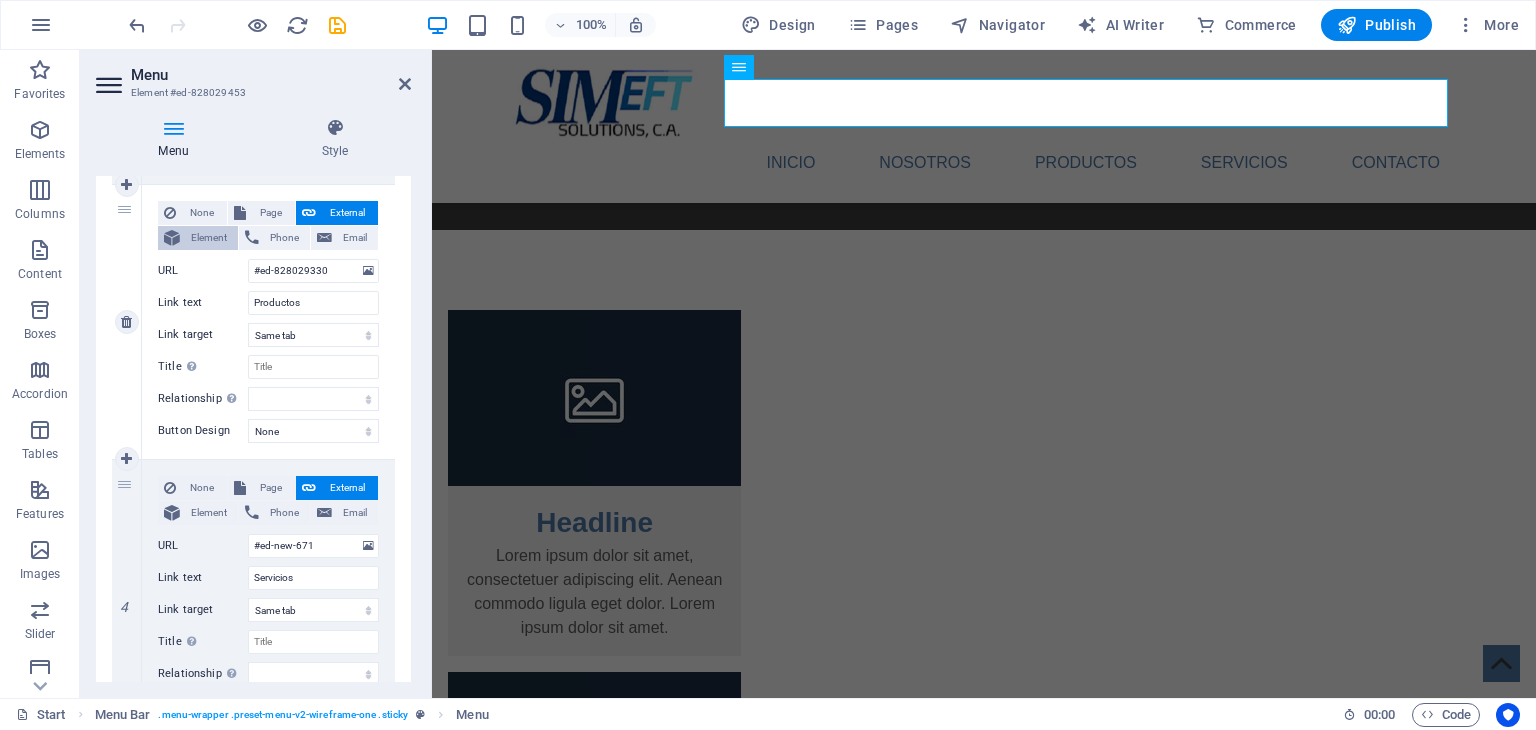 click on "Element" at bounding box center [209, 238] 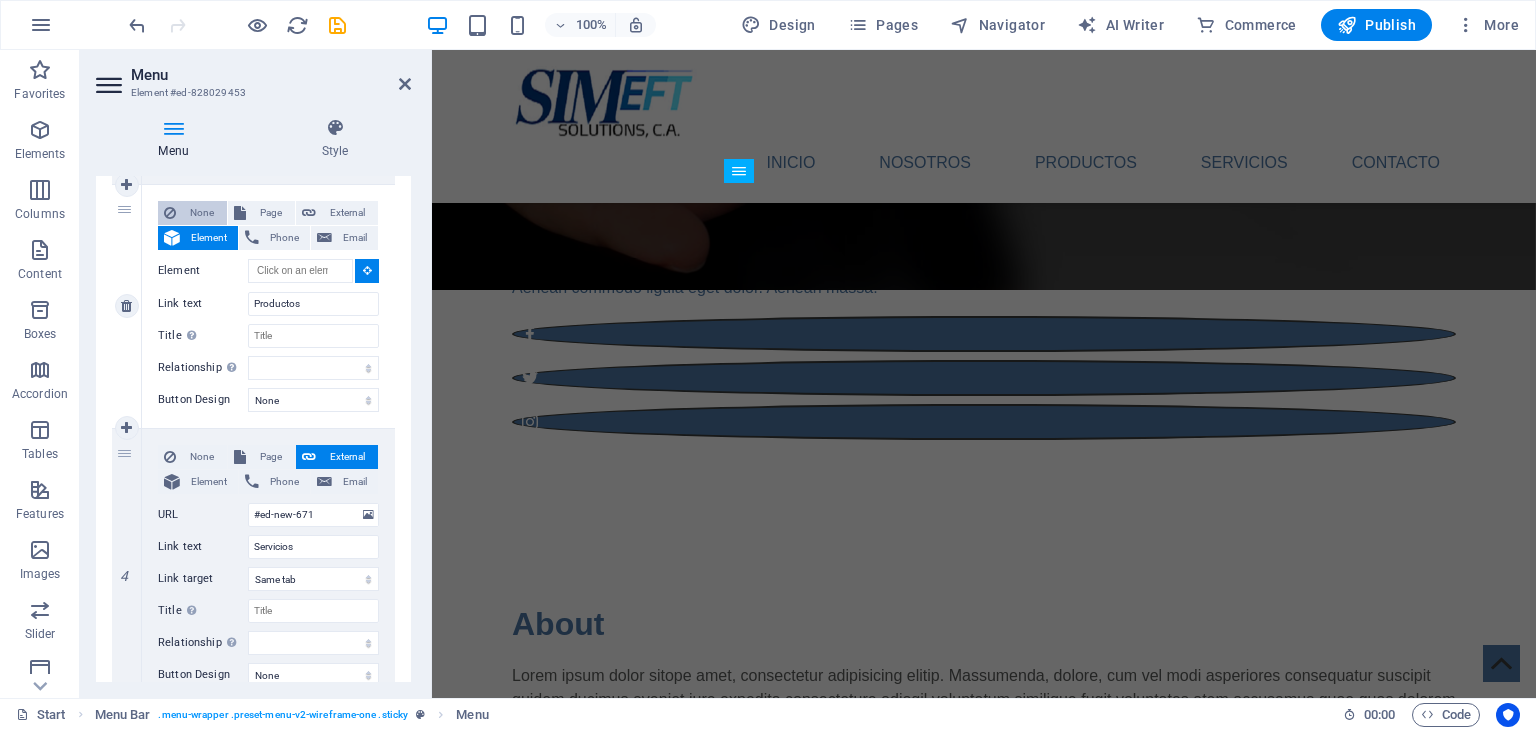 scroll, scrollTop: 512, scrollLeft: 0, axis: vertical 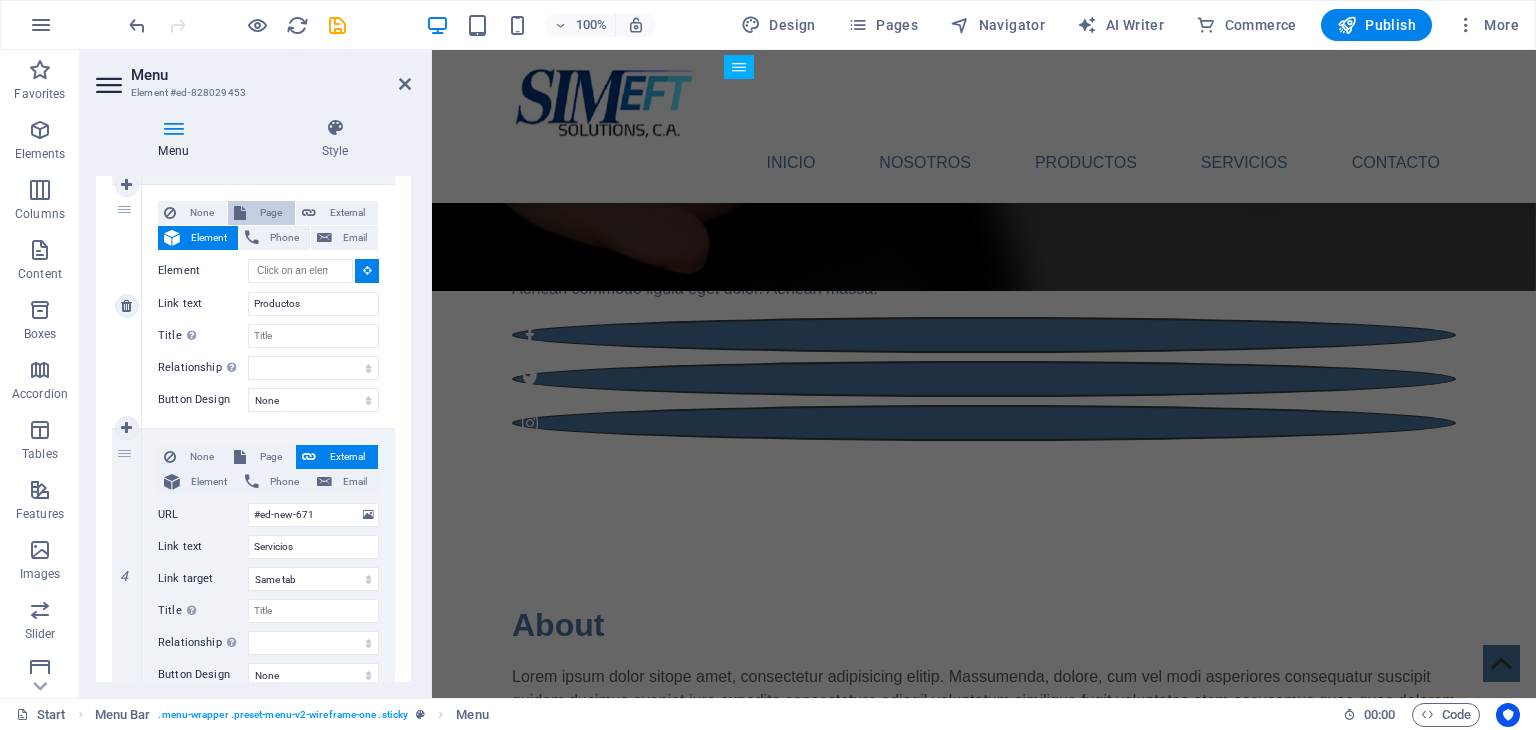 click on "Page" at bounding box center [270, 213] 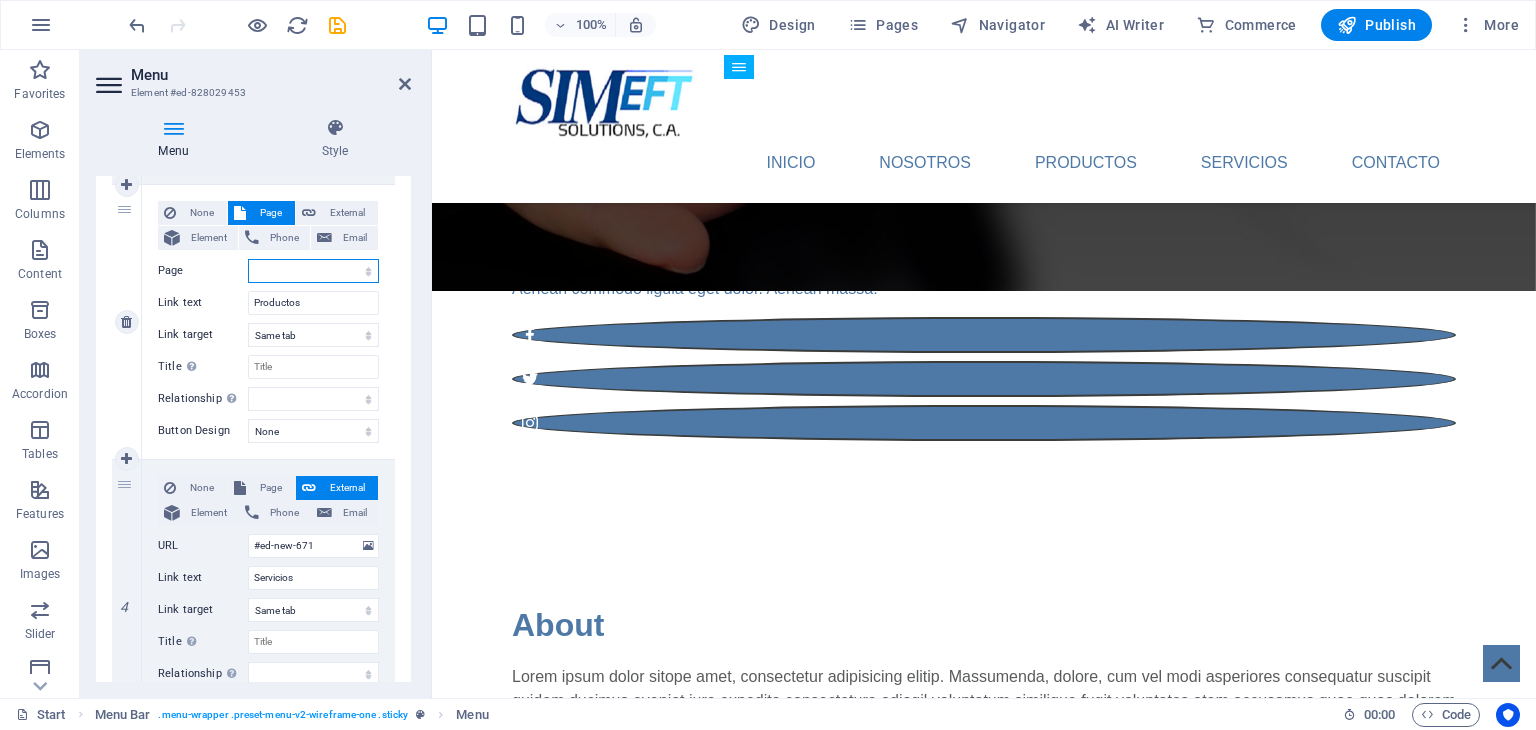 select 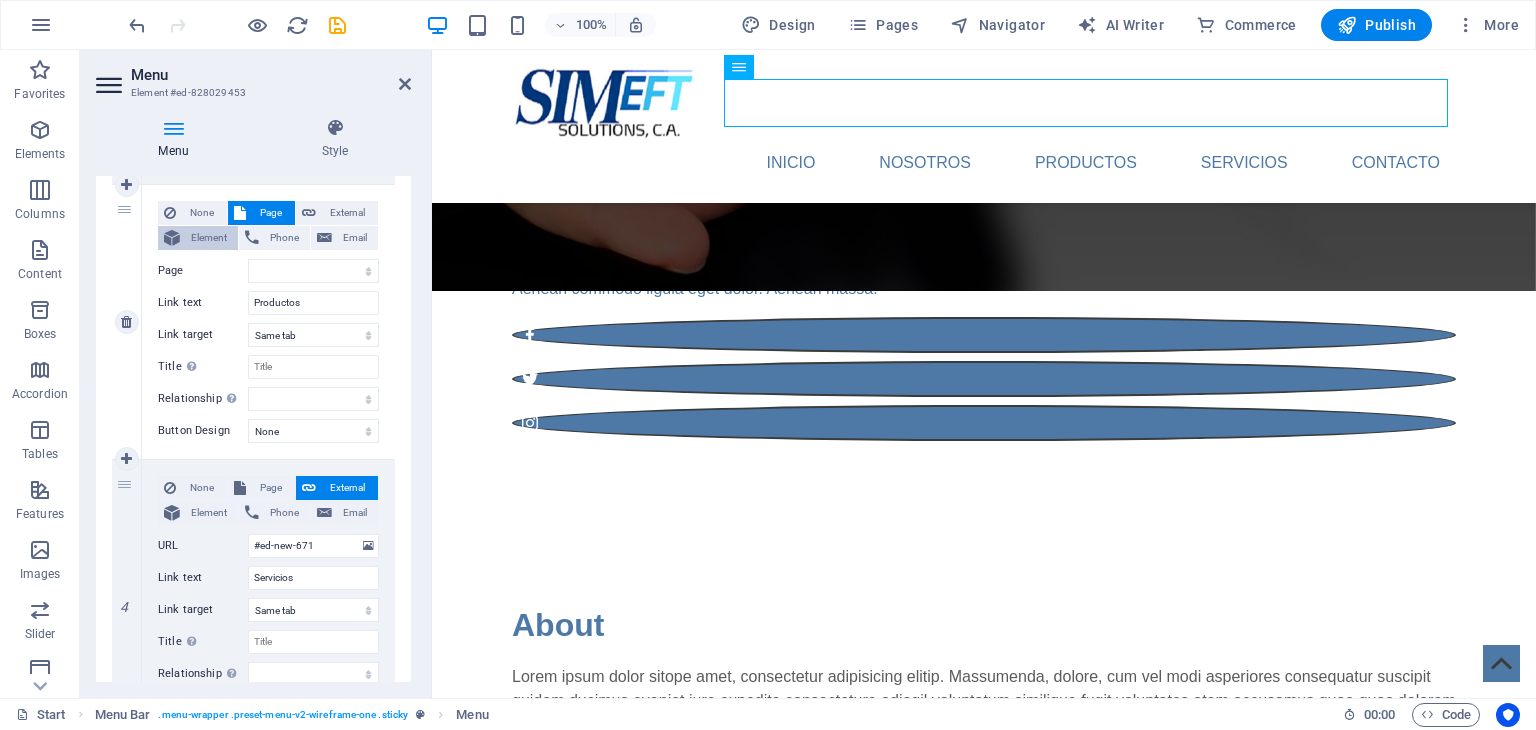 click on "Element" at bounding box center [209, 238] 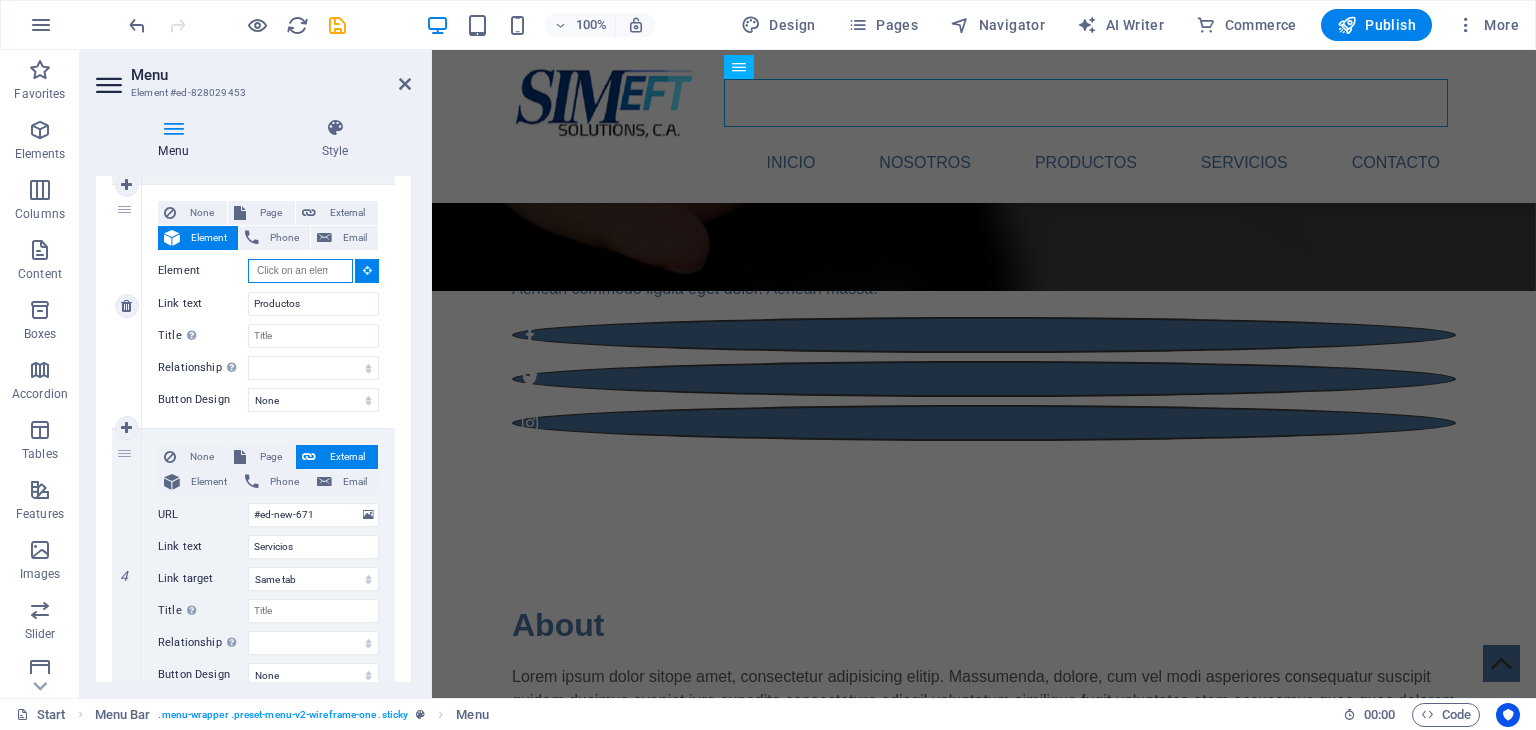 click on "Element" at bounding box center [300, 271] 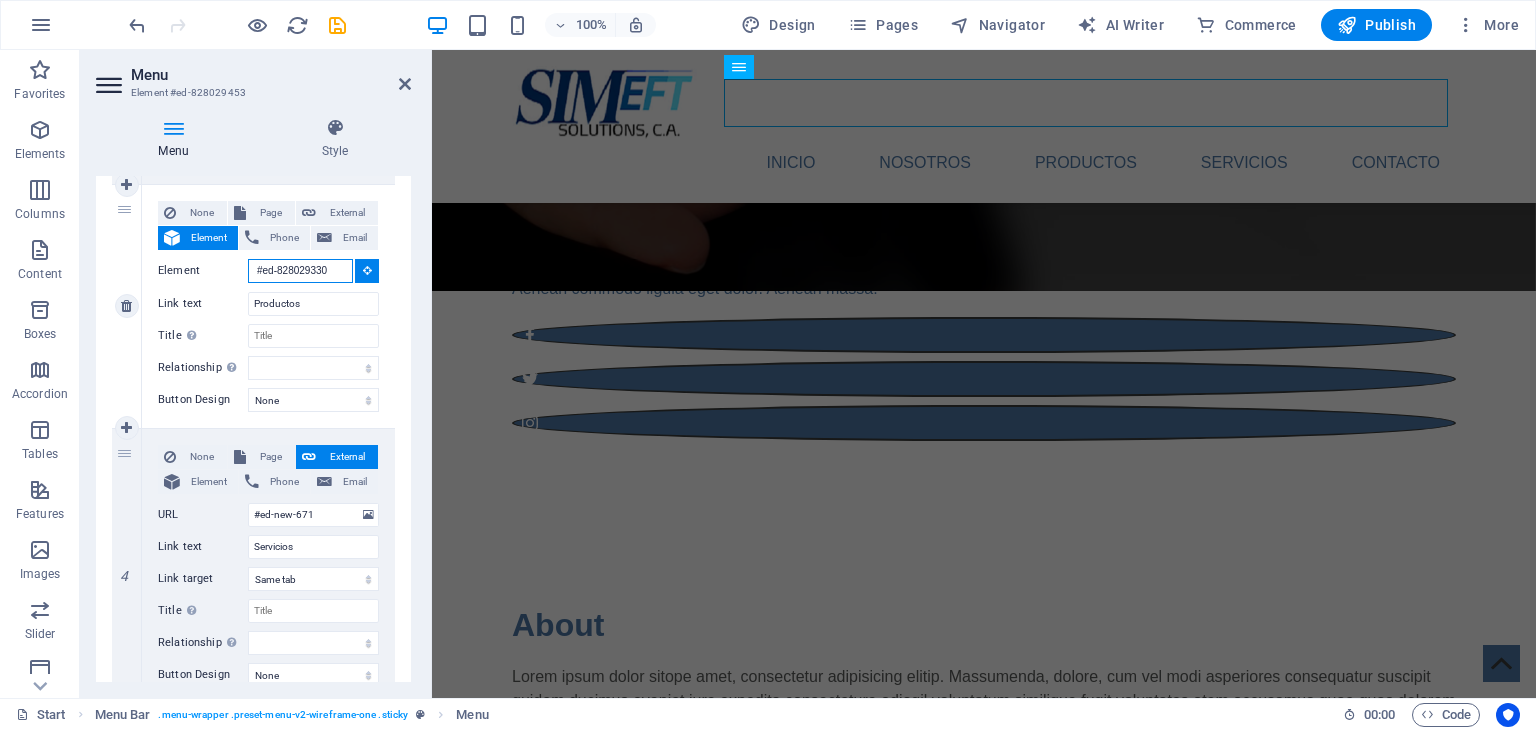 scroll, scrollTop: 0, scrollLeft: 2, axis: horizontal 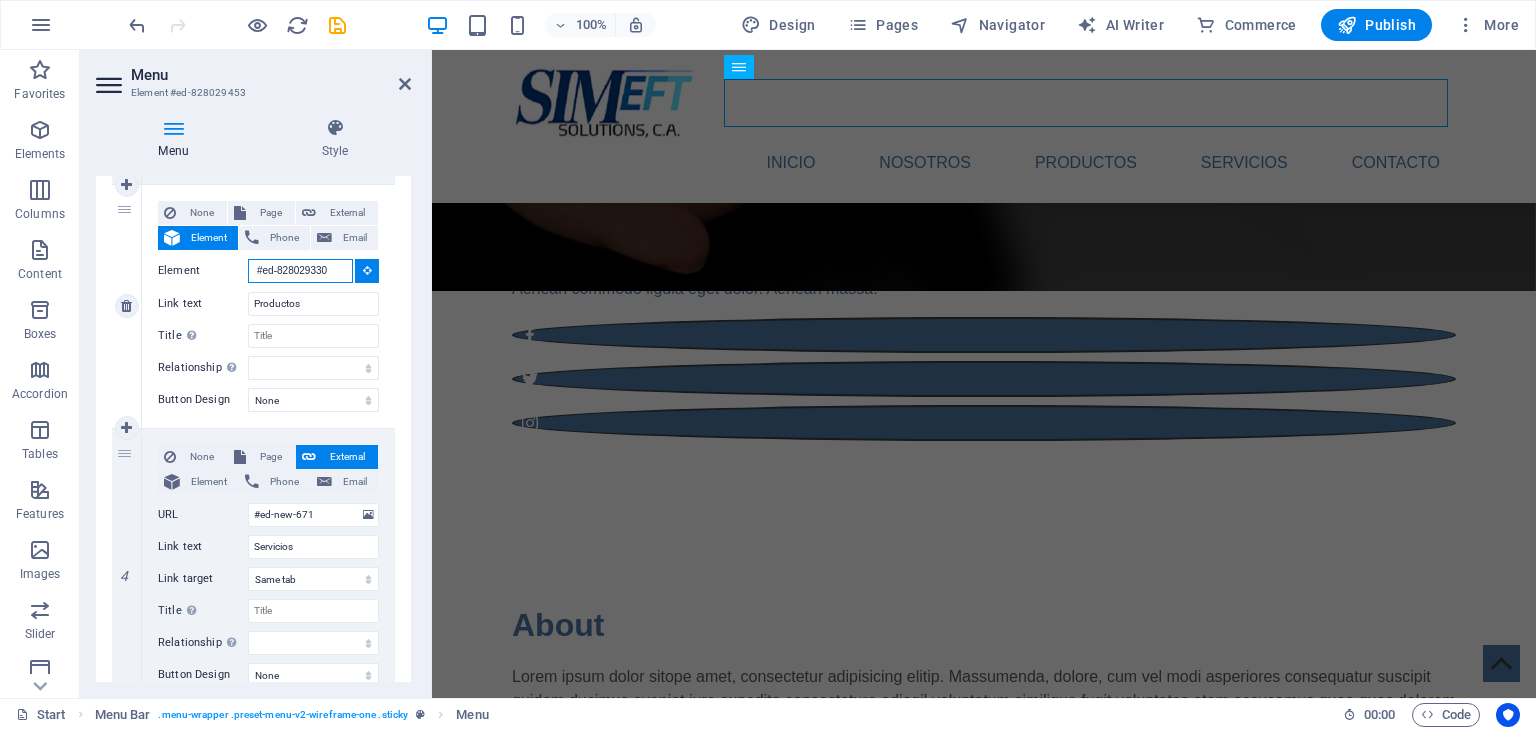 select 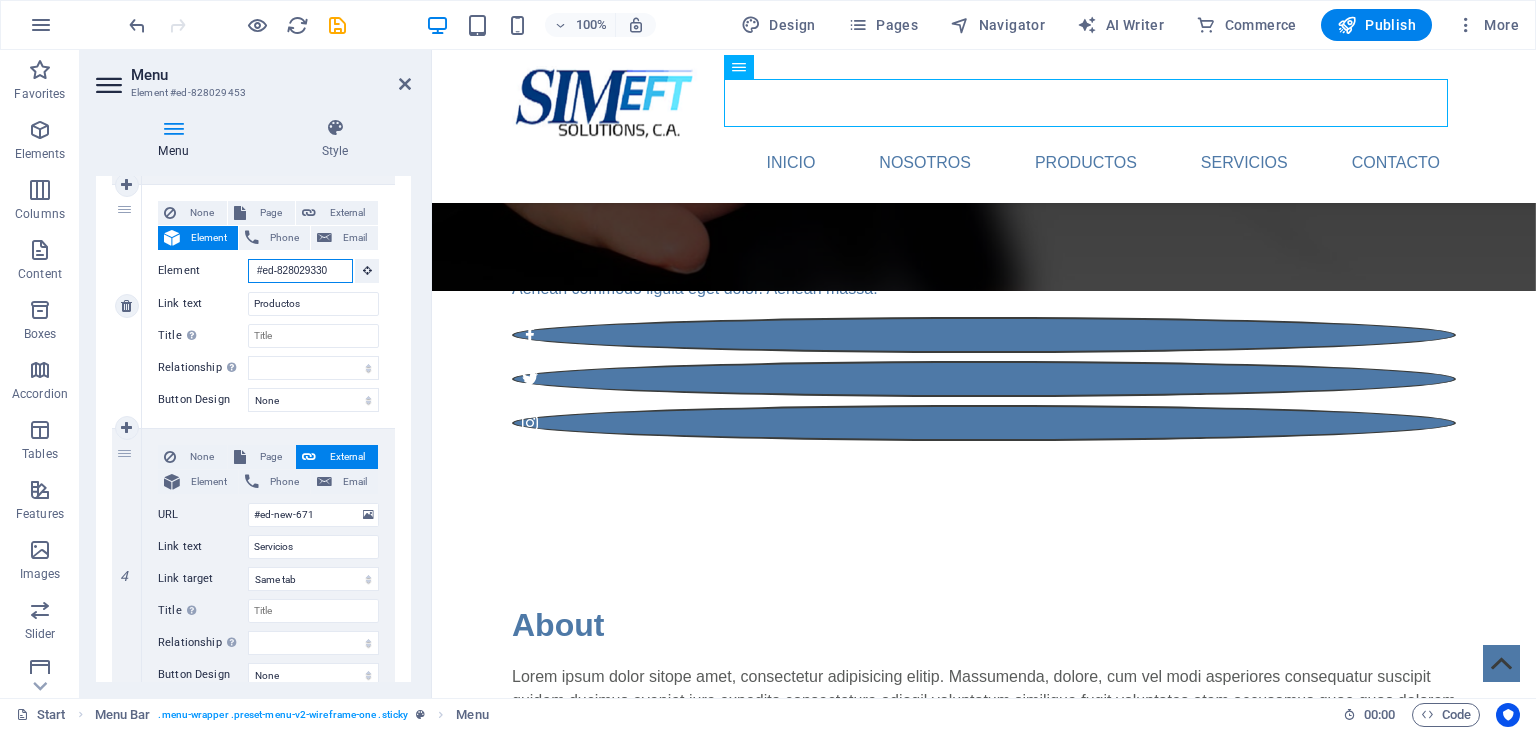 scroll, scrollTop: 0, scrollLeft: 0, axis: both 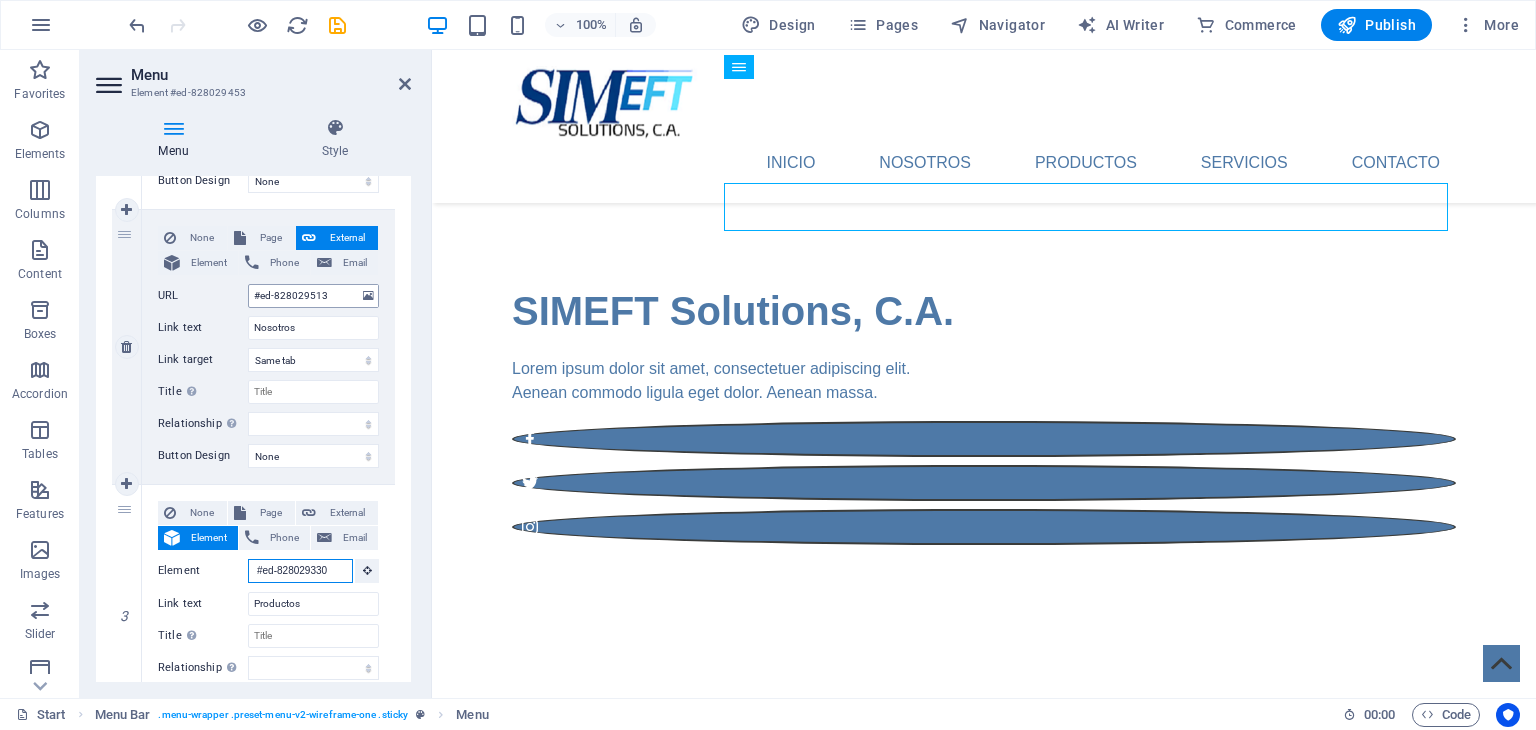 type on "#ed-828029330" 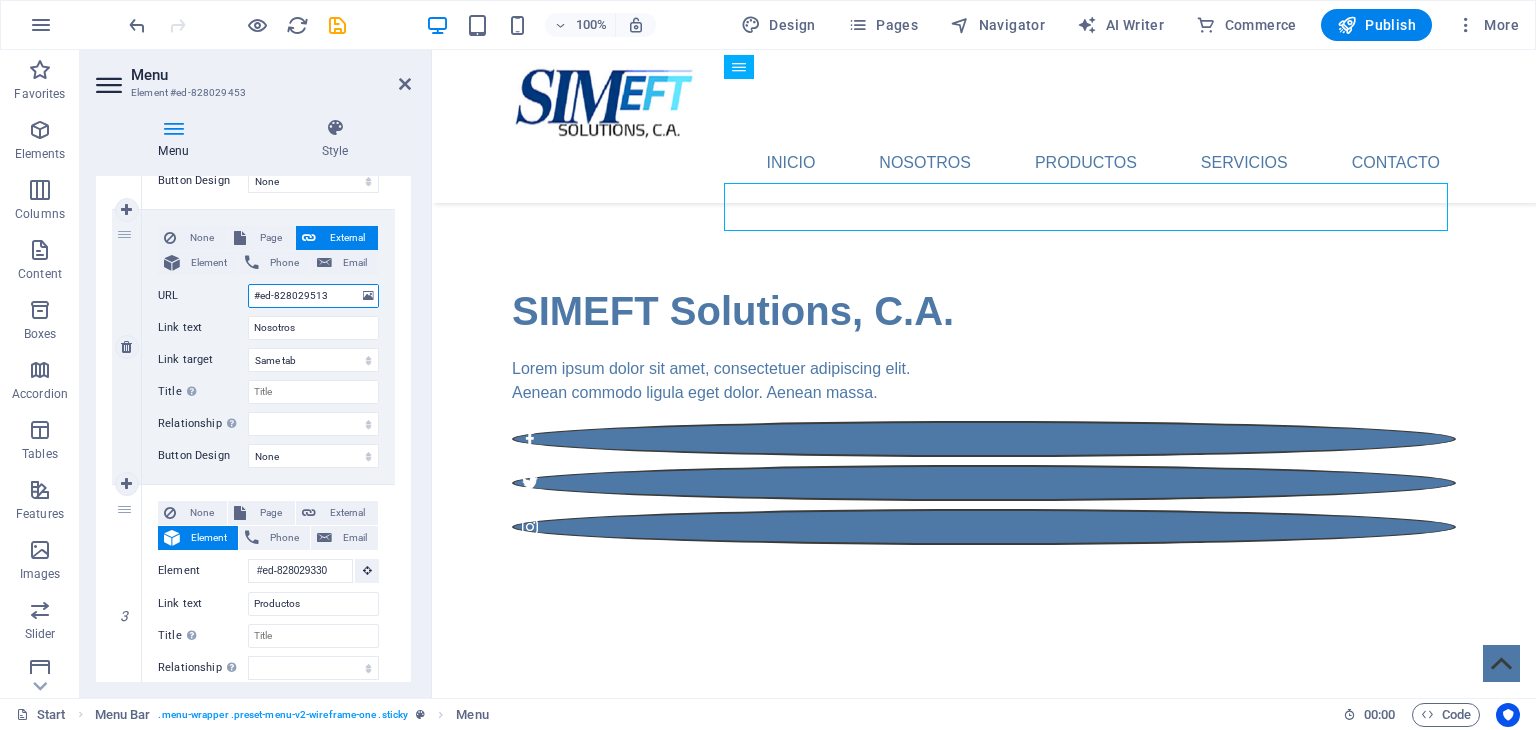 drag, startPoint x: 336, startPoint y: 289, endPoint x: 192, endPoint y: 281, distance: 144.22205 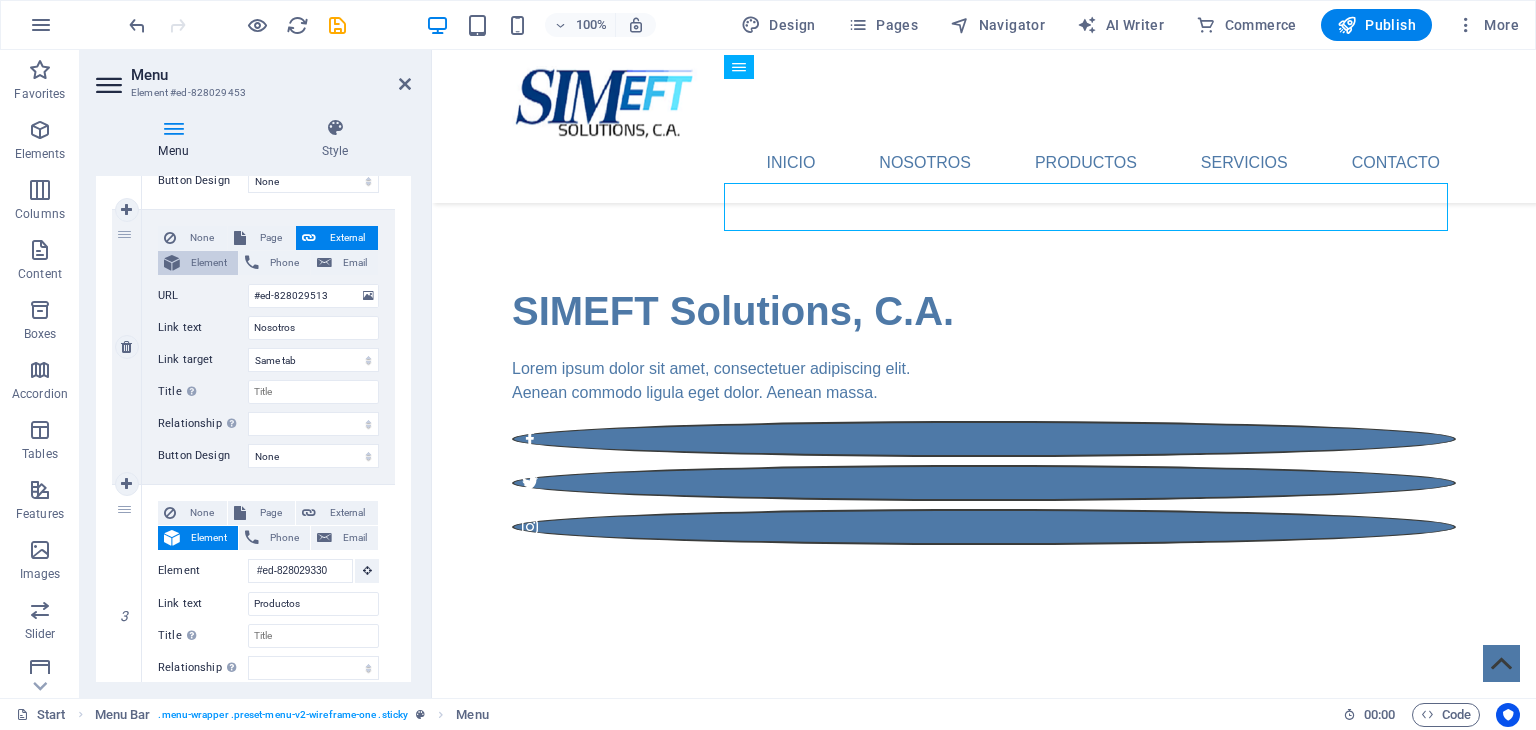 click on "Element" at bounding box center (209, 263) 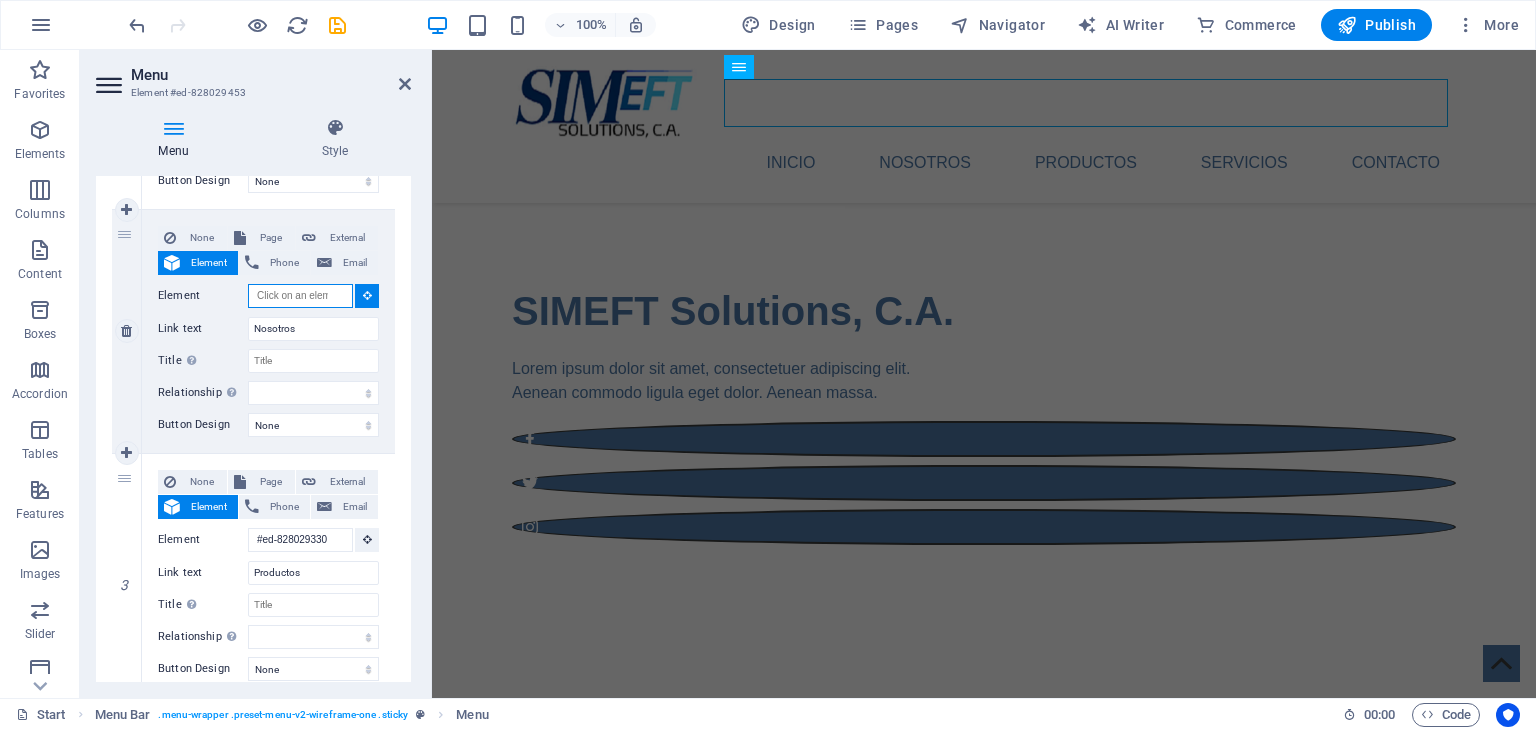 paste on "#ed-828029513" 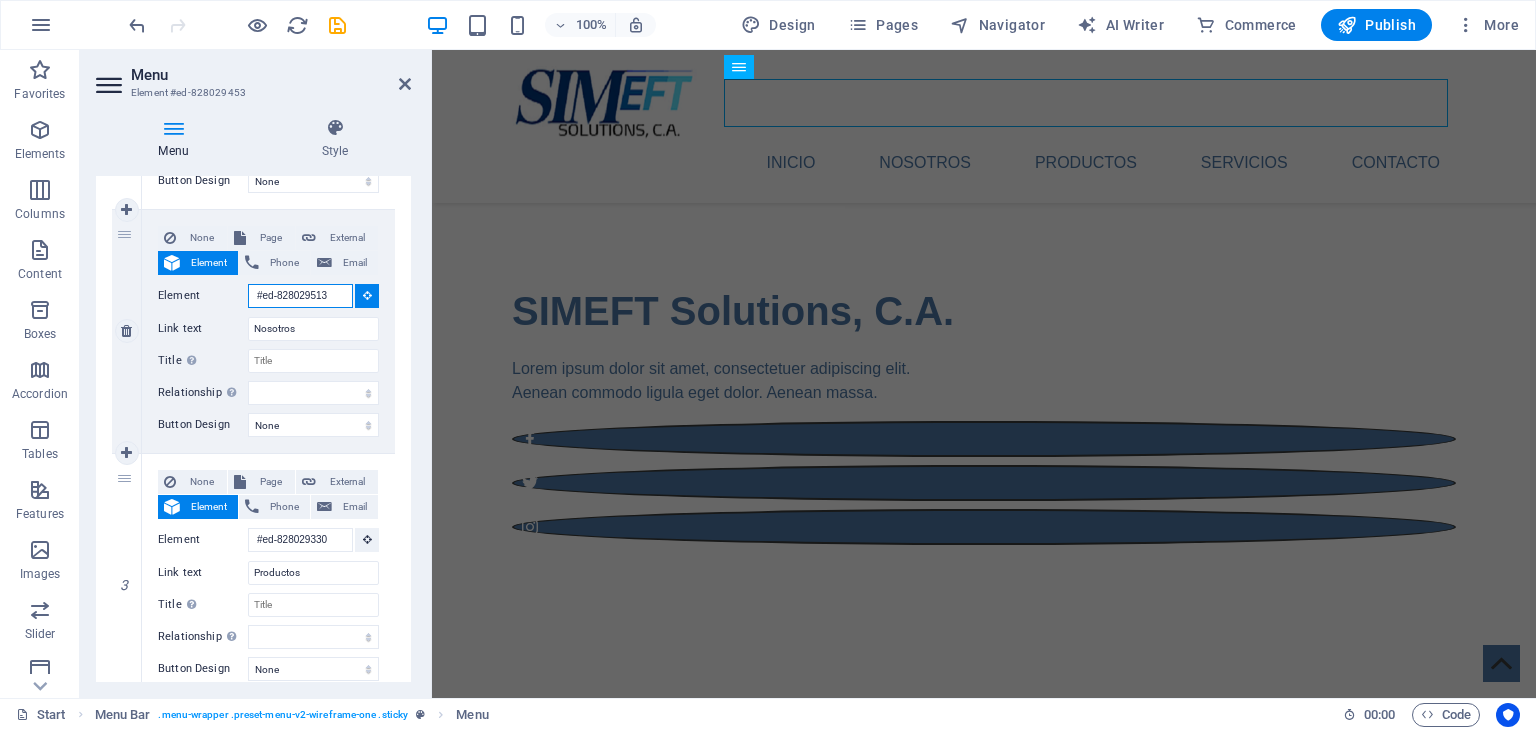 scroll, scrollTop: 0, scrollLeft: 2, axis: horizontal 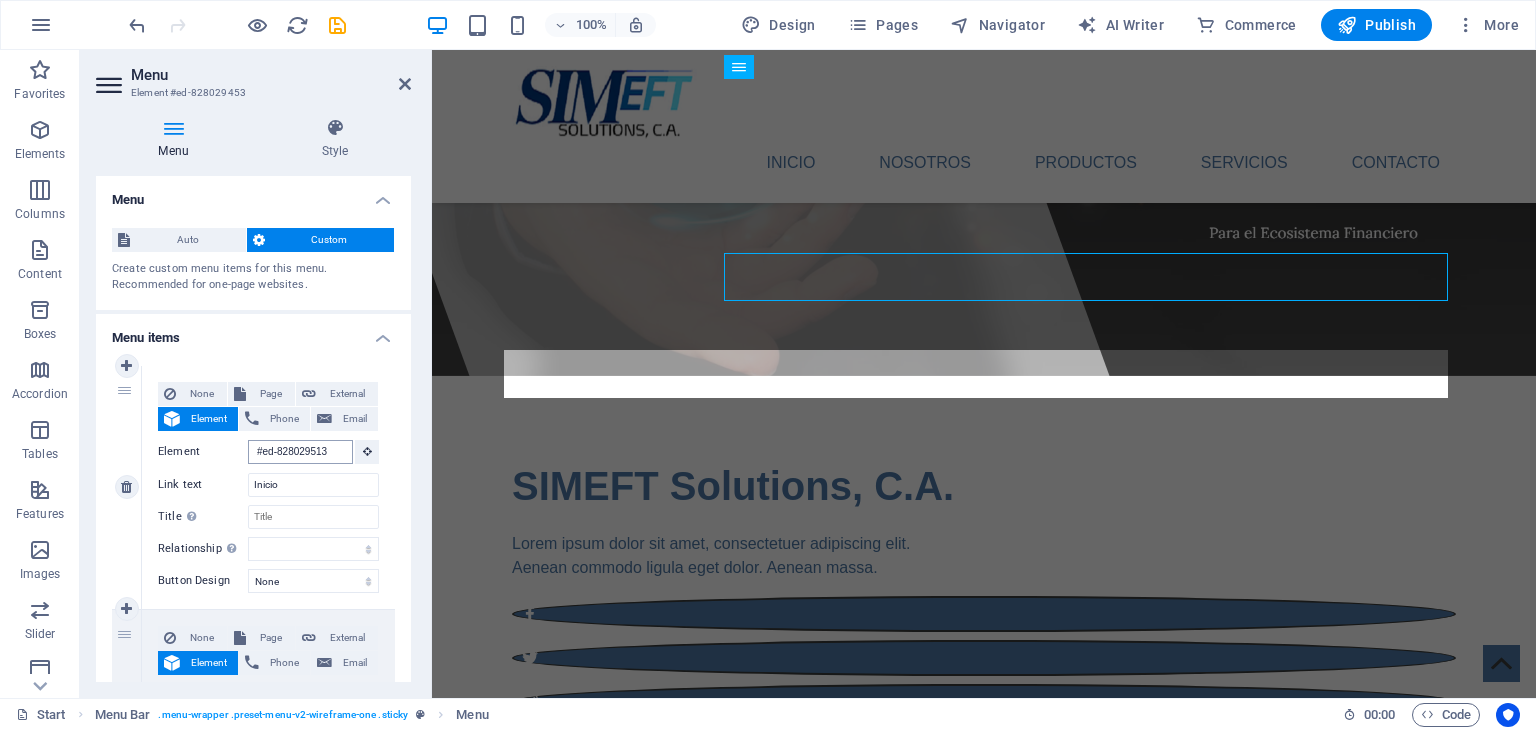 type on "#ed-828029513" 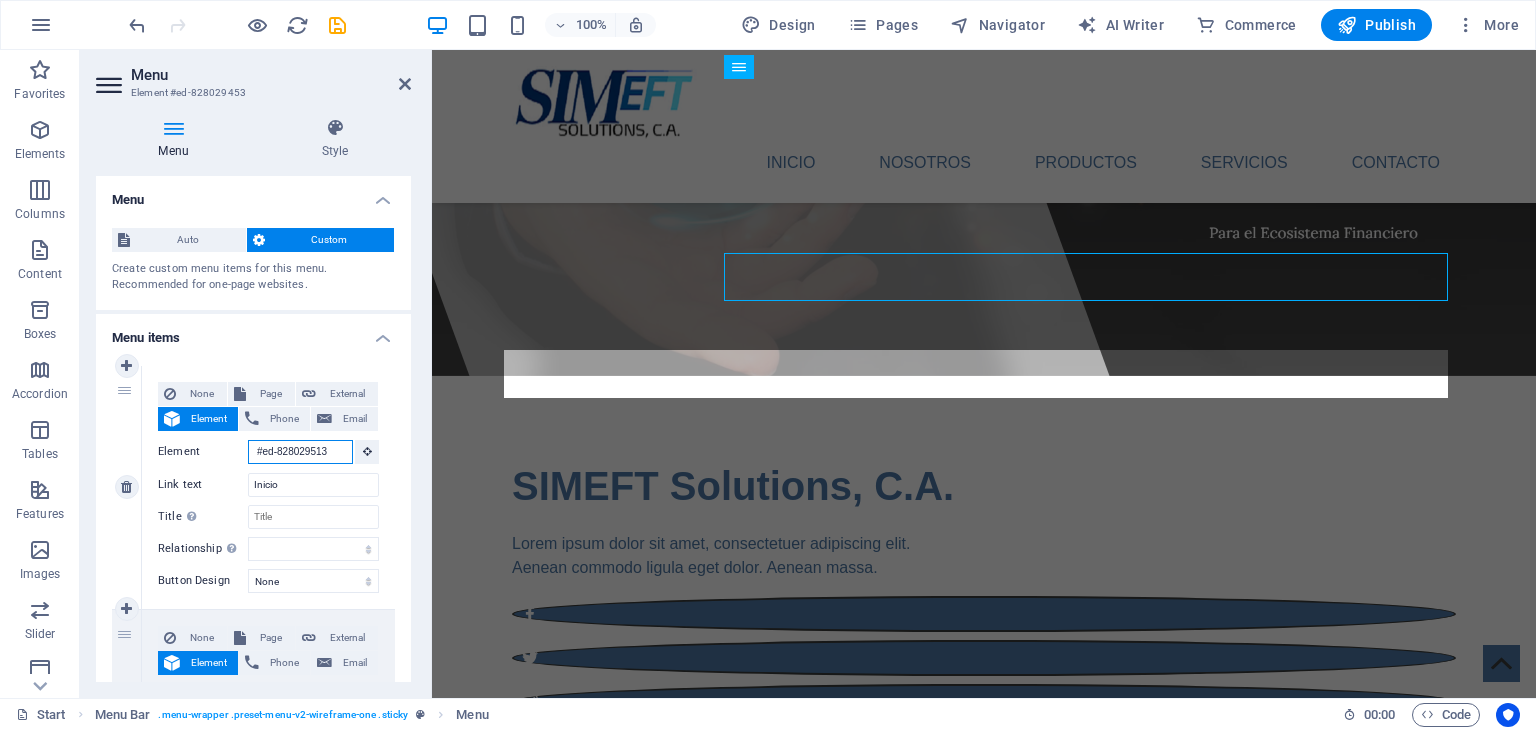 scroll, scrollTop: 0, scrollLeft: 0, axis: both 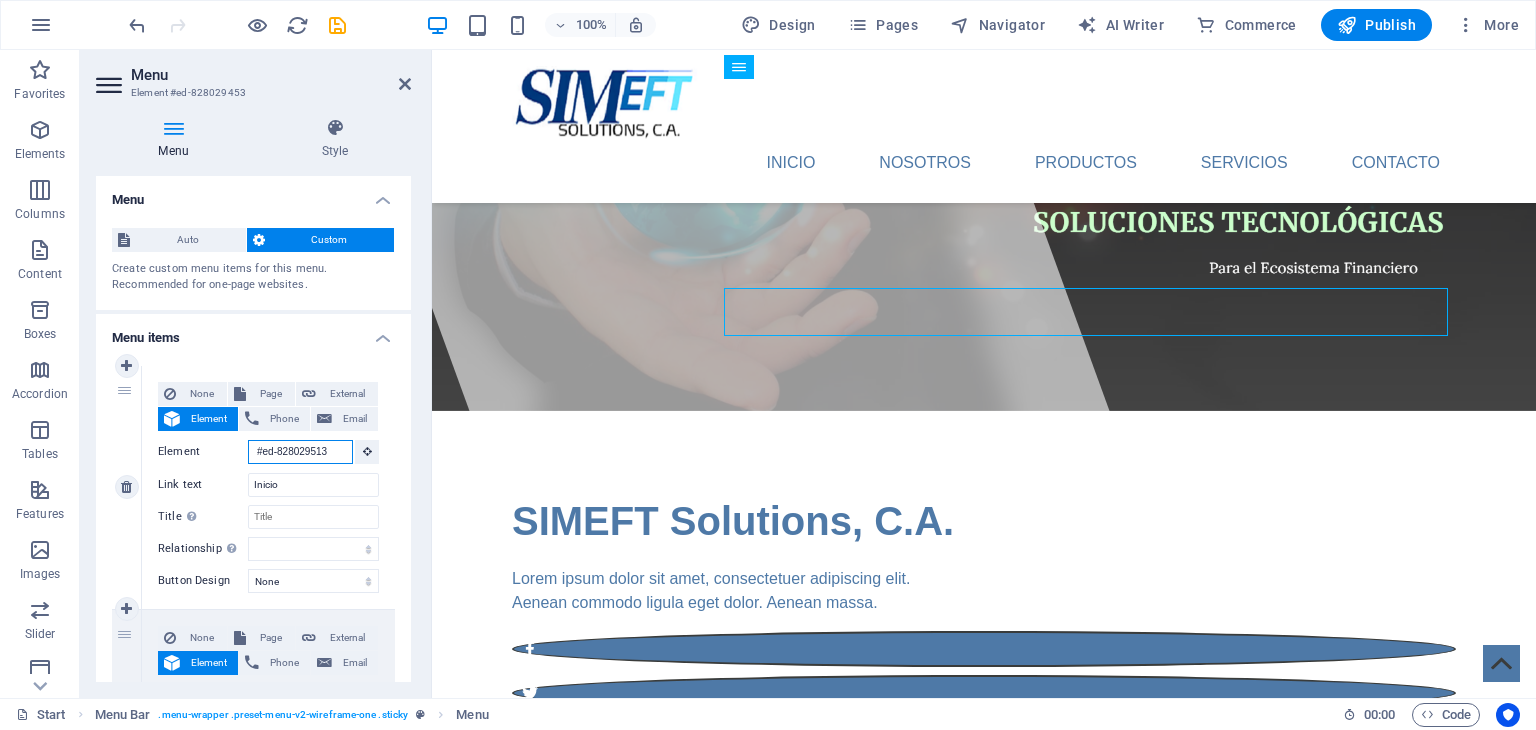 drag, startPoint x: 328, startPoint y: 451, endPoint x: 228, endPoint y: 441, distance: 100.49876 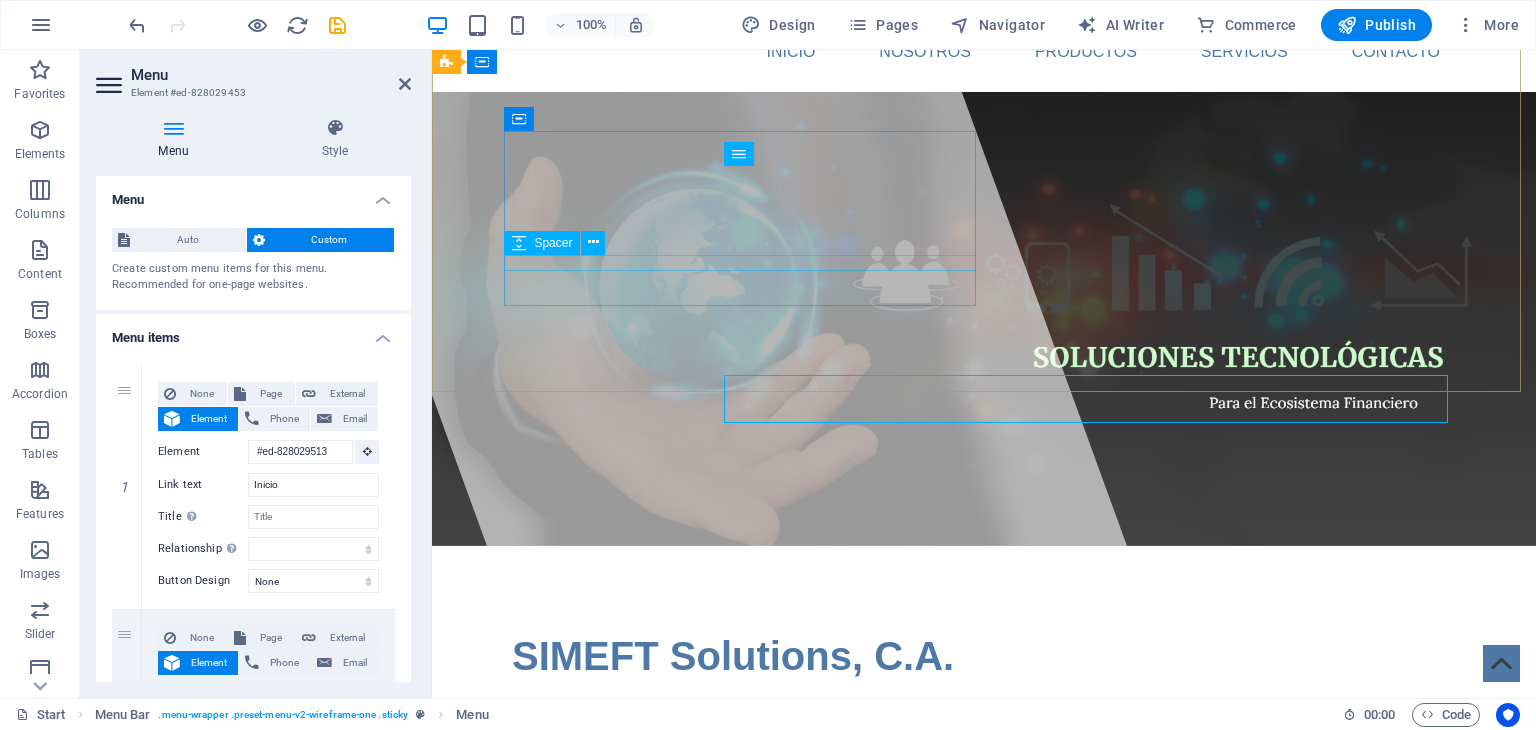 scroll, scrollTop: 0, scrollLeft: 0, axis: both 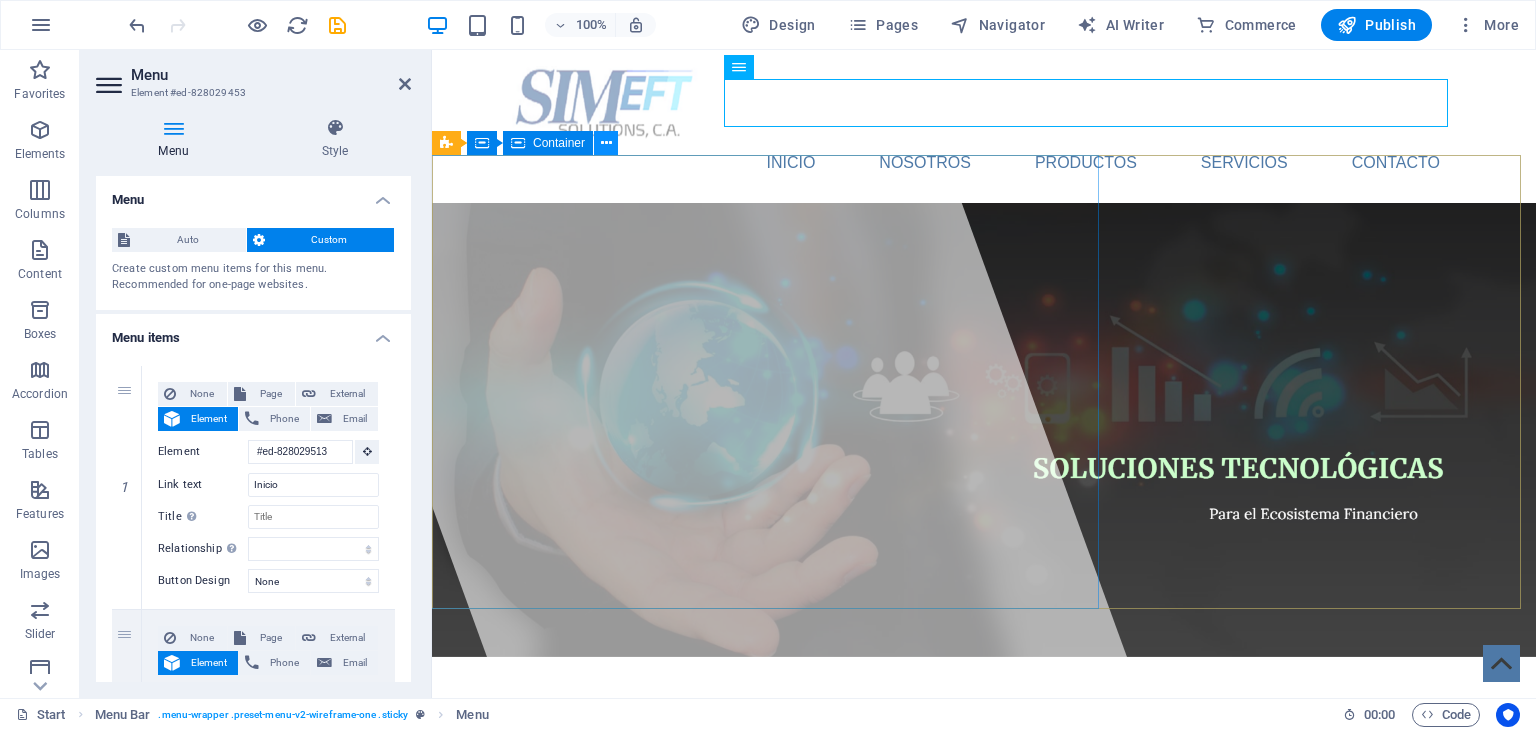 click at bounding box center (606, 143) 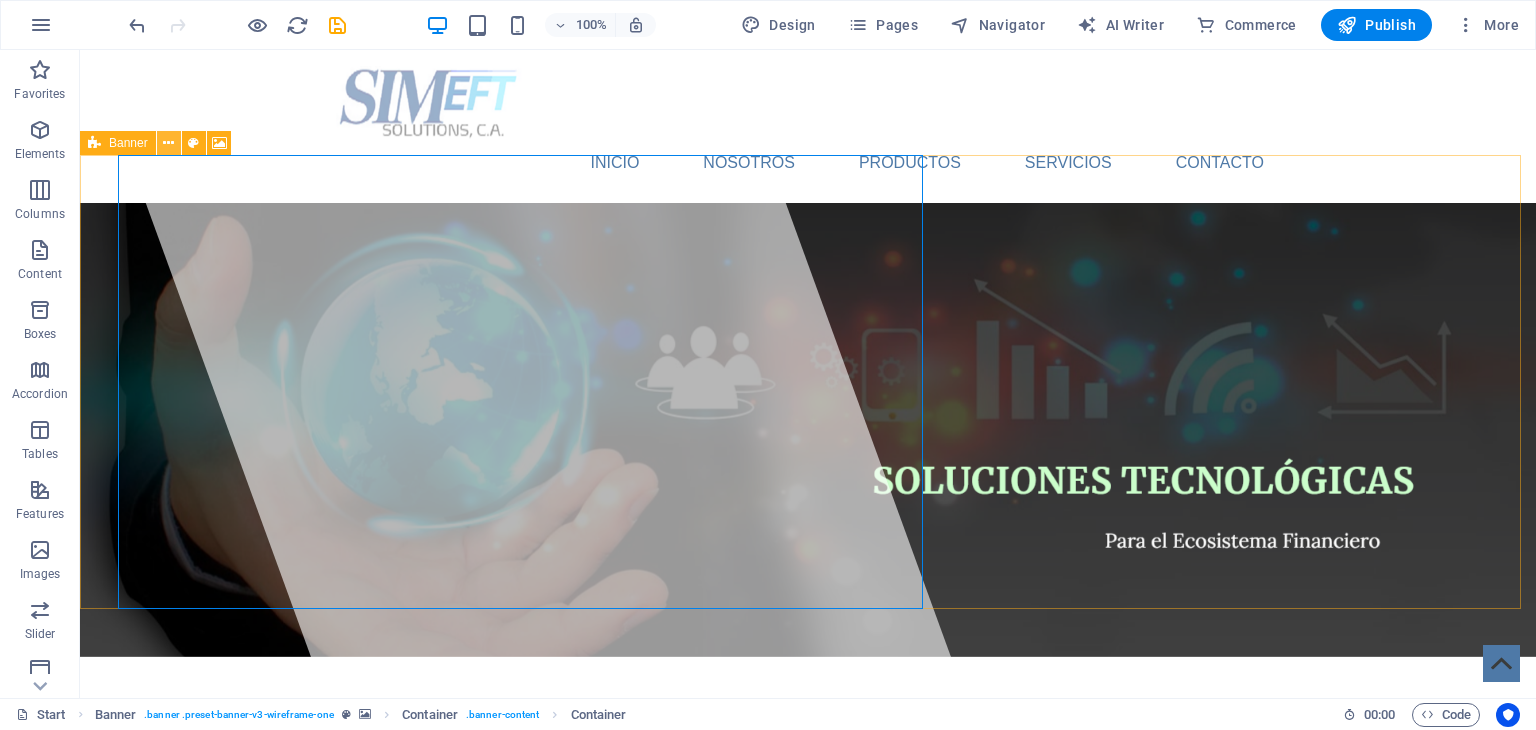 click at bounding box center [168, 143] 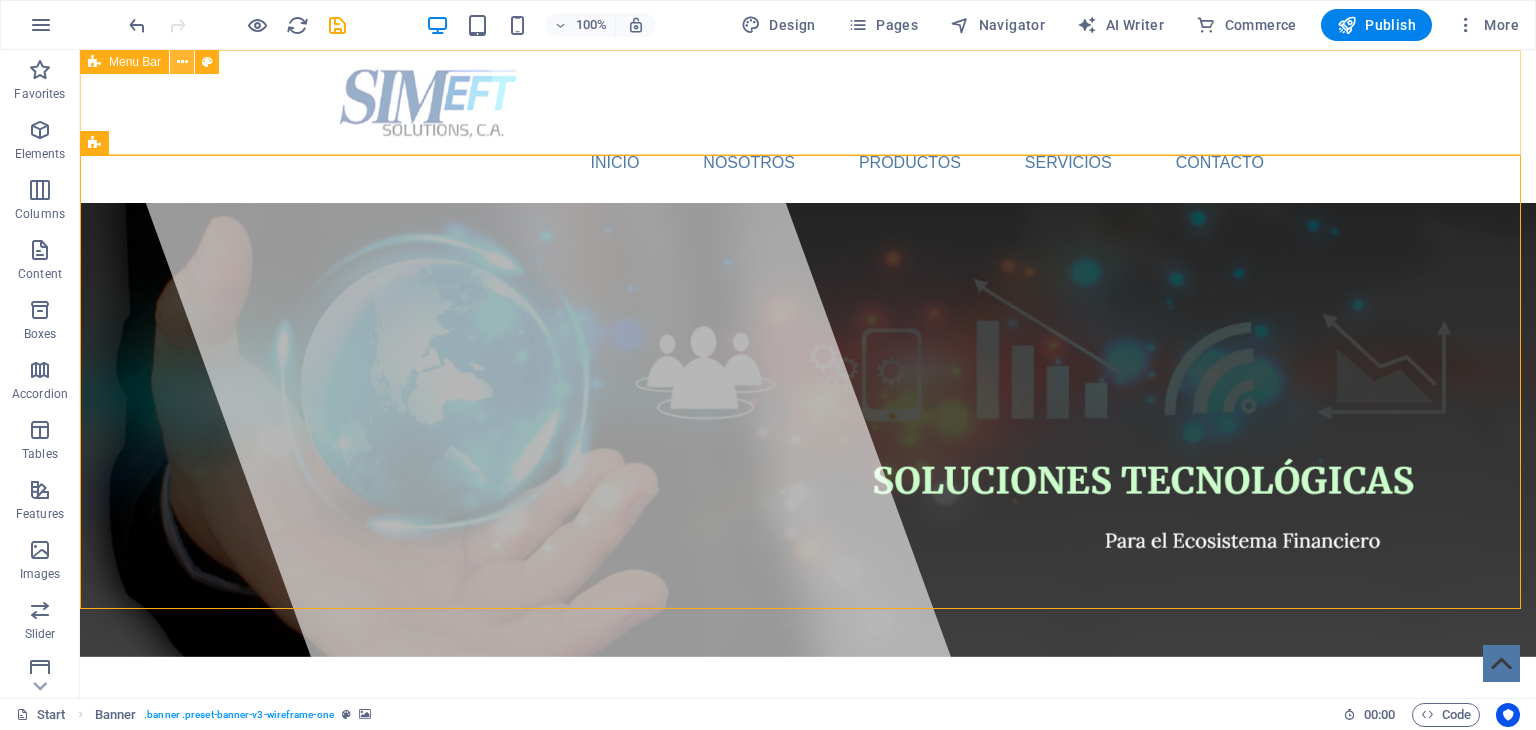 click at bounding box center [182, 62] 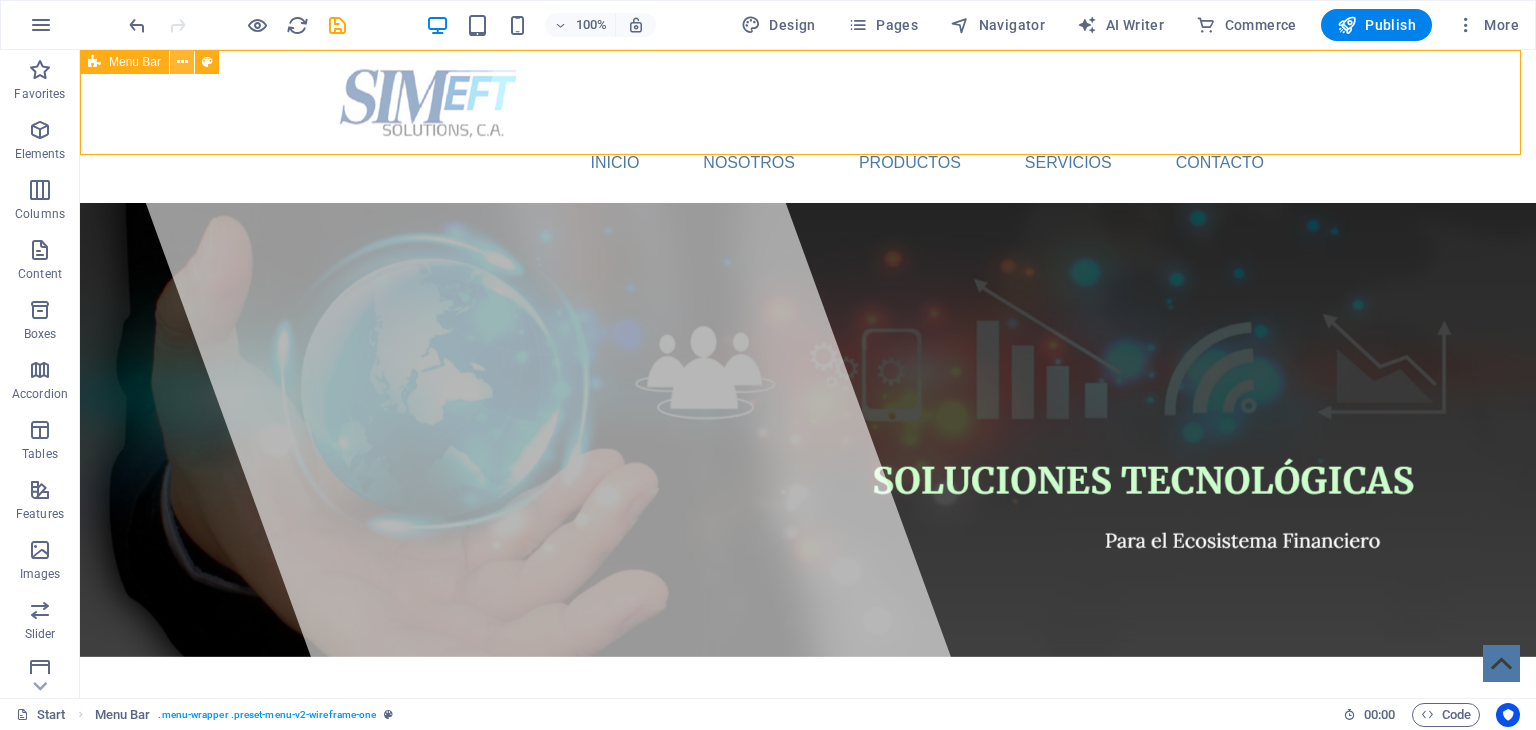 click at bounding box center [182, 62] 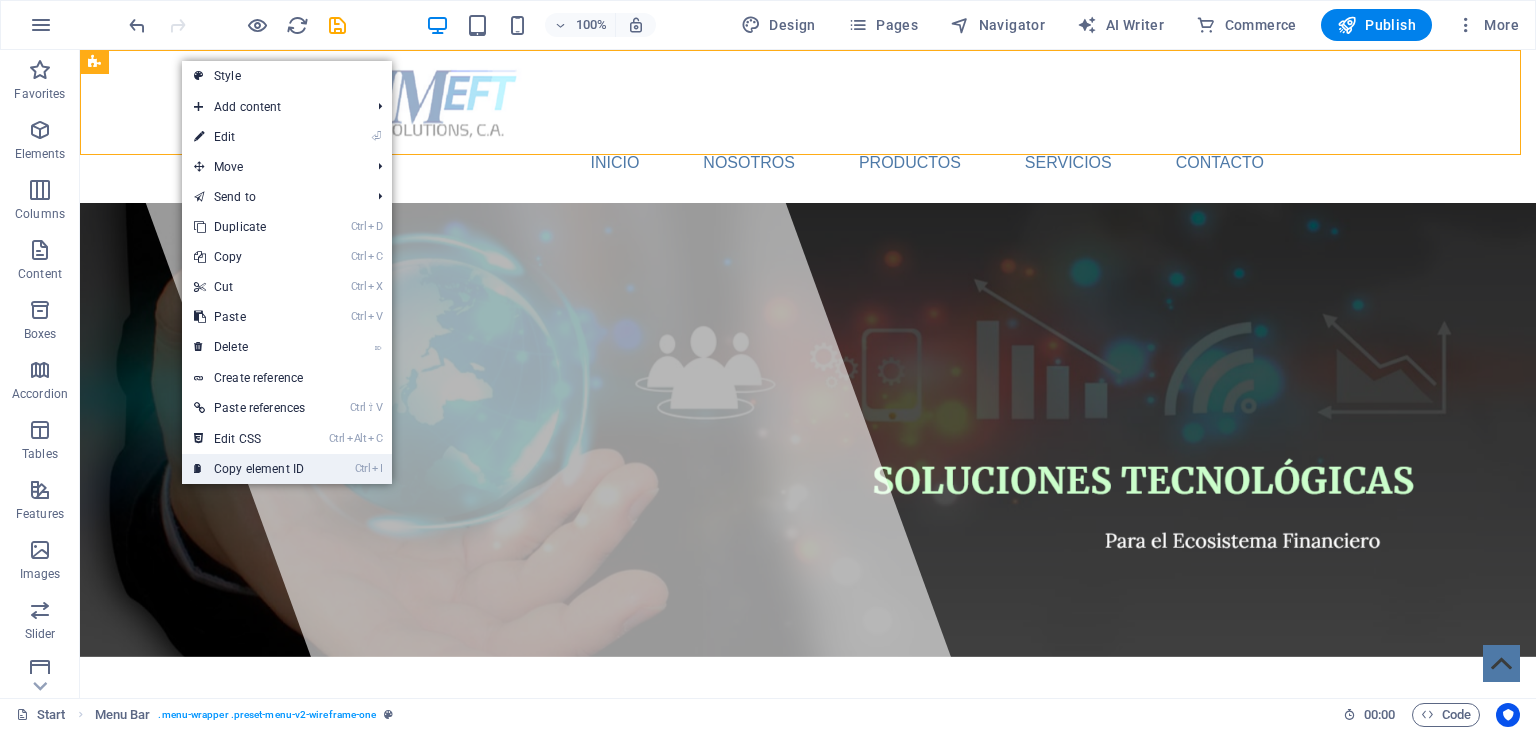 click on "Ctrl I  Copy element ID" at bounding box center [249, 469] 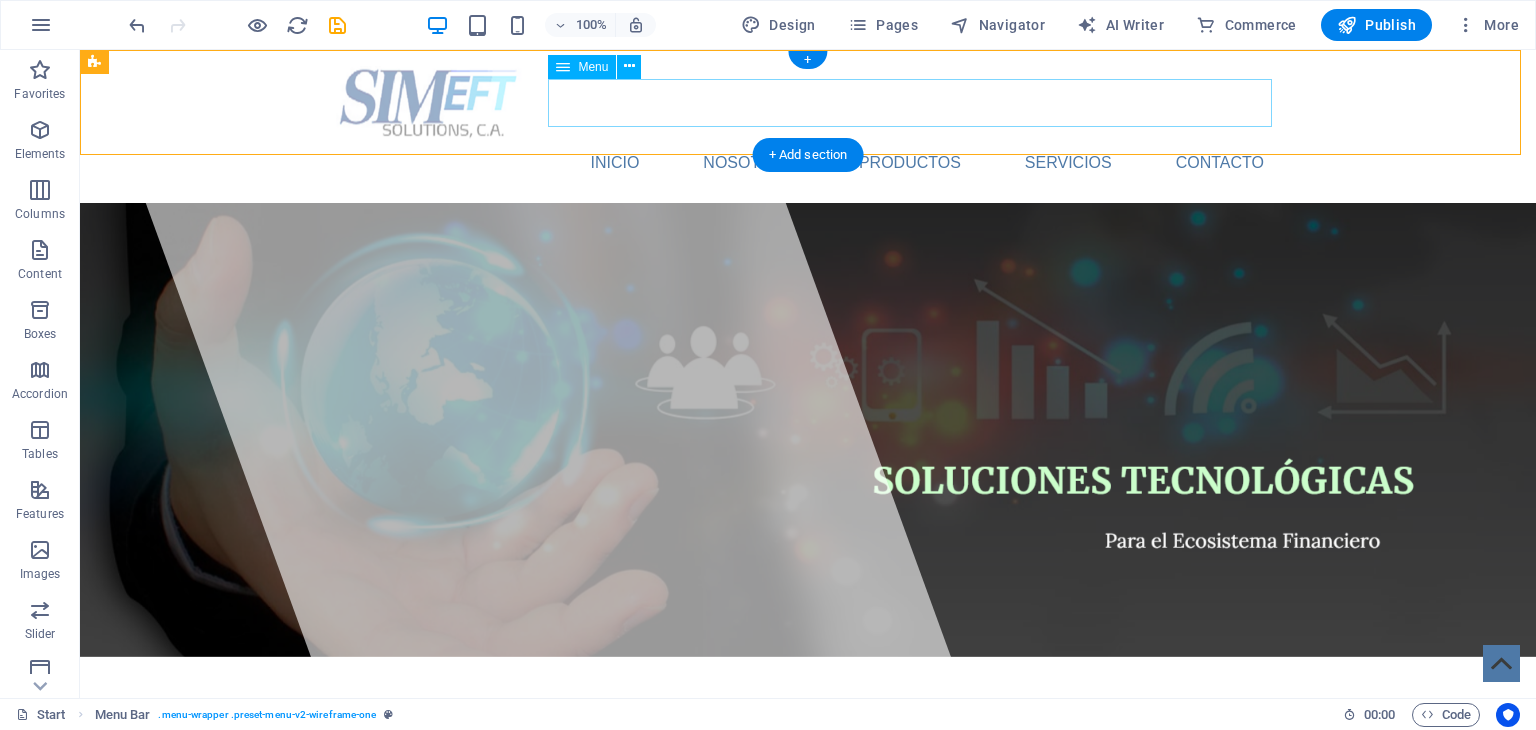 click on "Inicio Nosotros Productos Servicios Contacto" at bounding box center (808, 163) 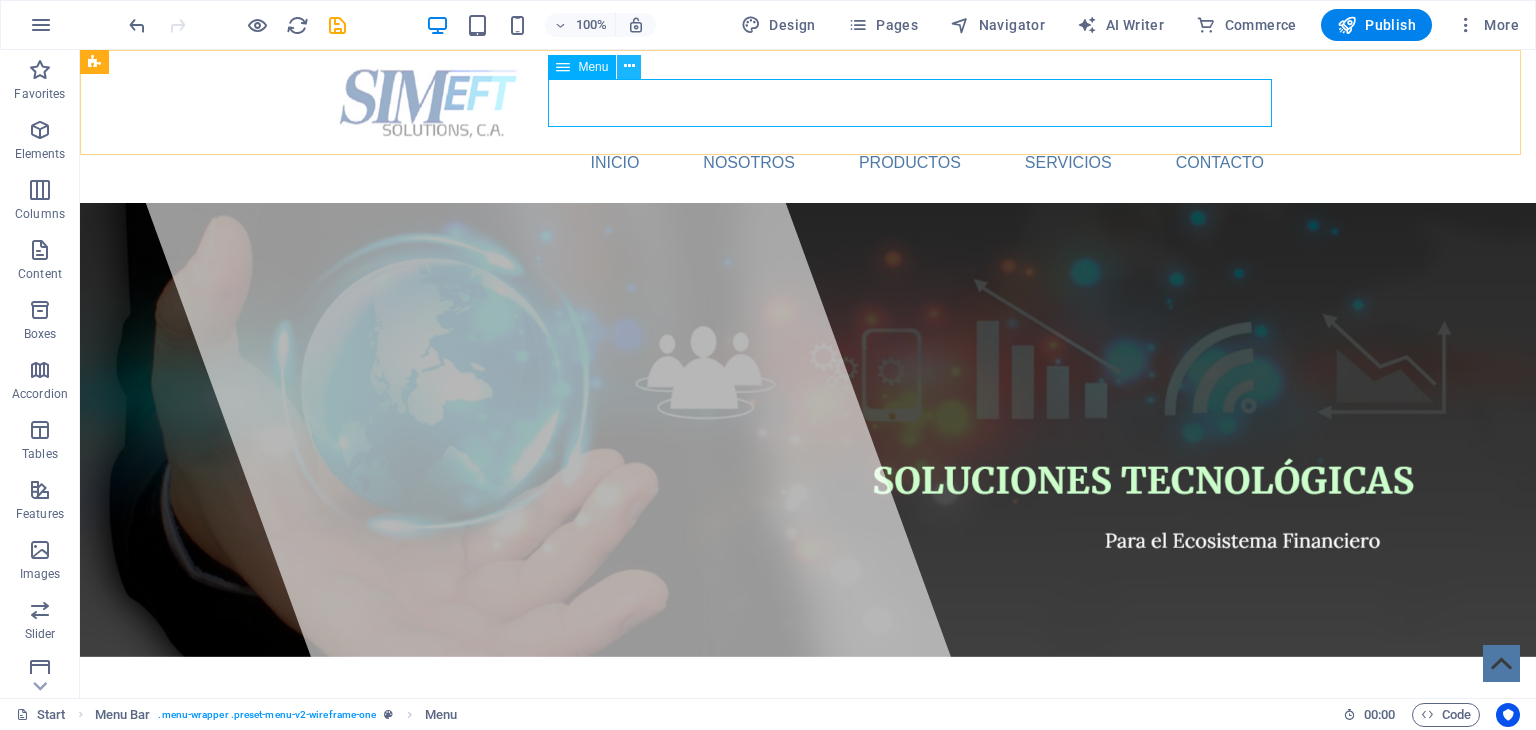 click at bounding box center [629, 66] 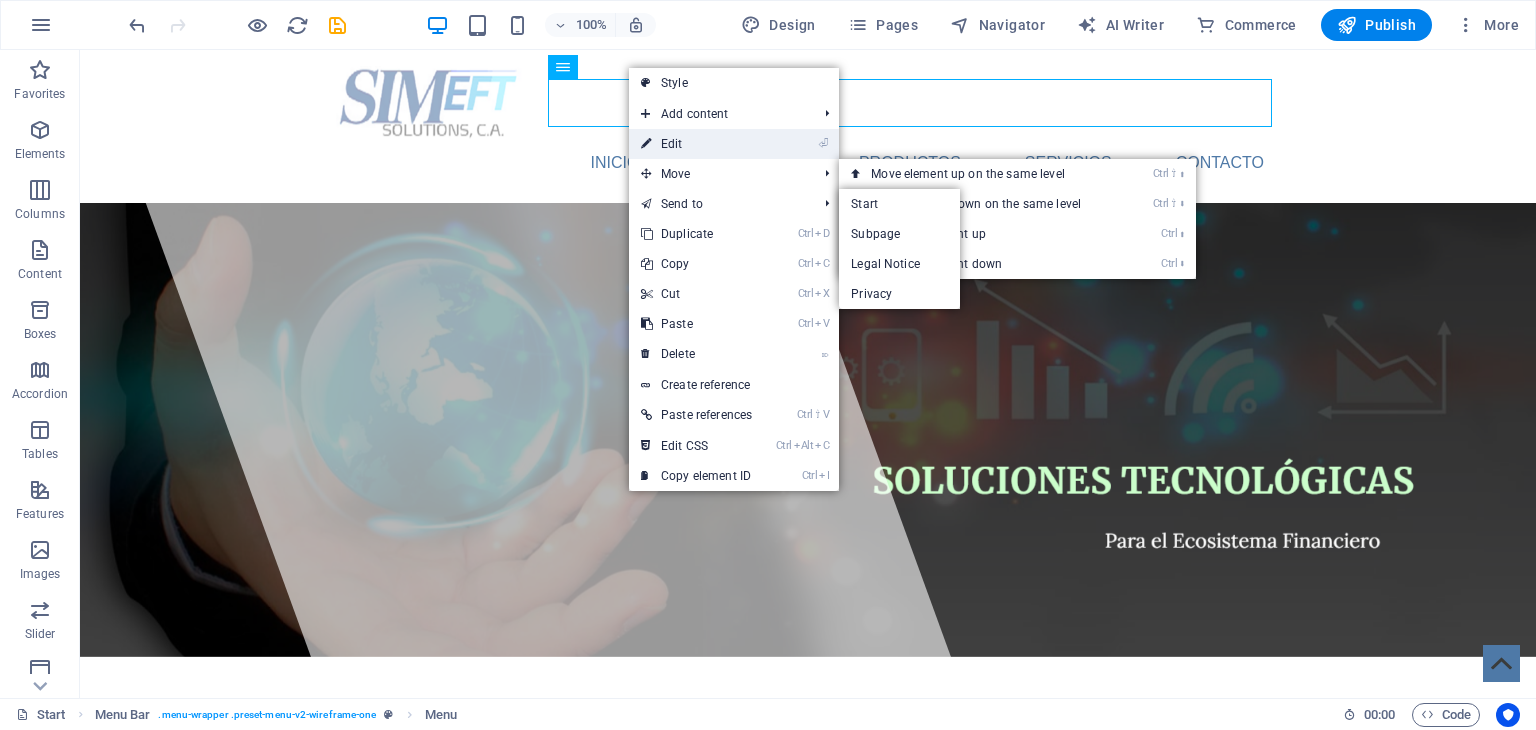 click on "⏎  Edit" at bounding box center (696, 144) 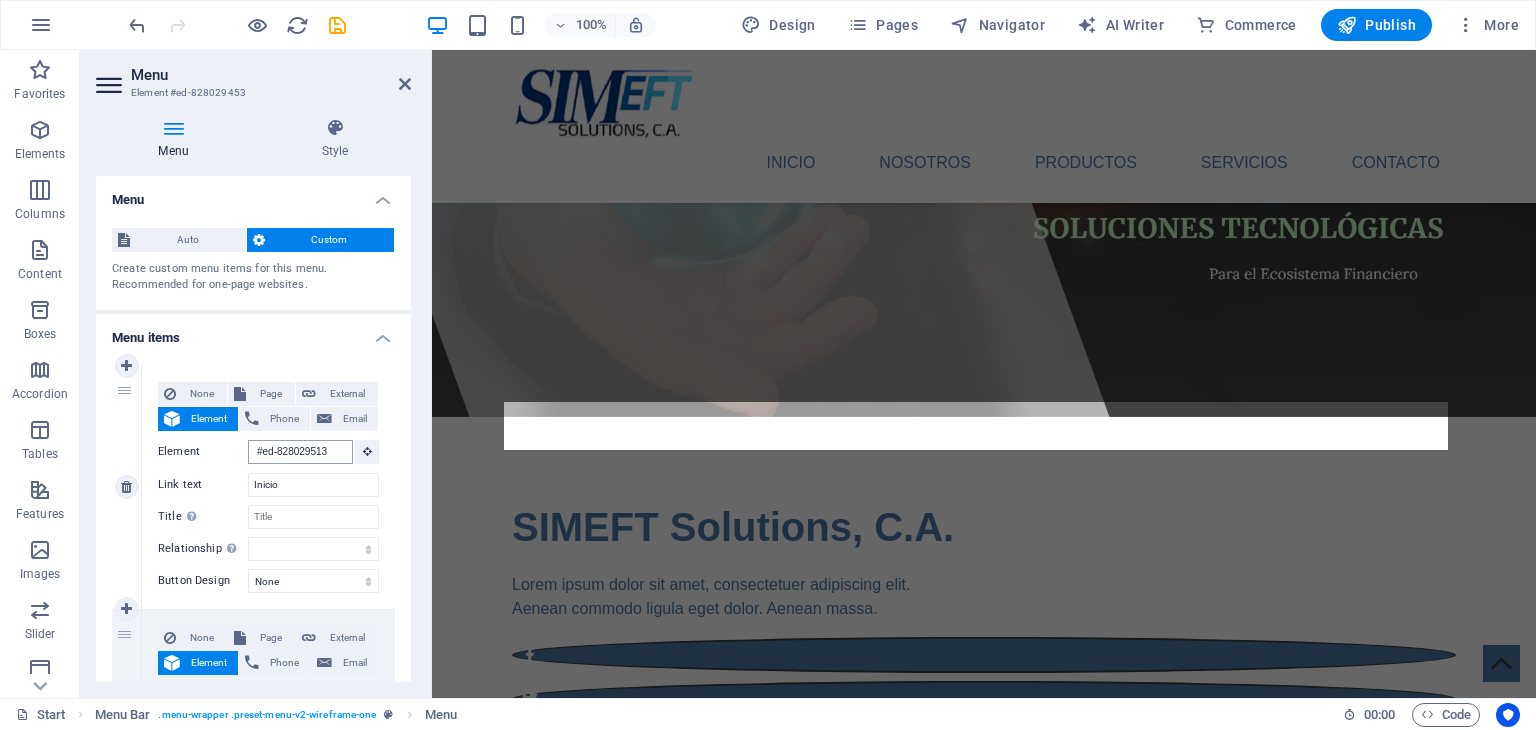 scroll, scrollTop: 233, scrollLeft: 0, axis: vertical 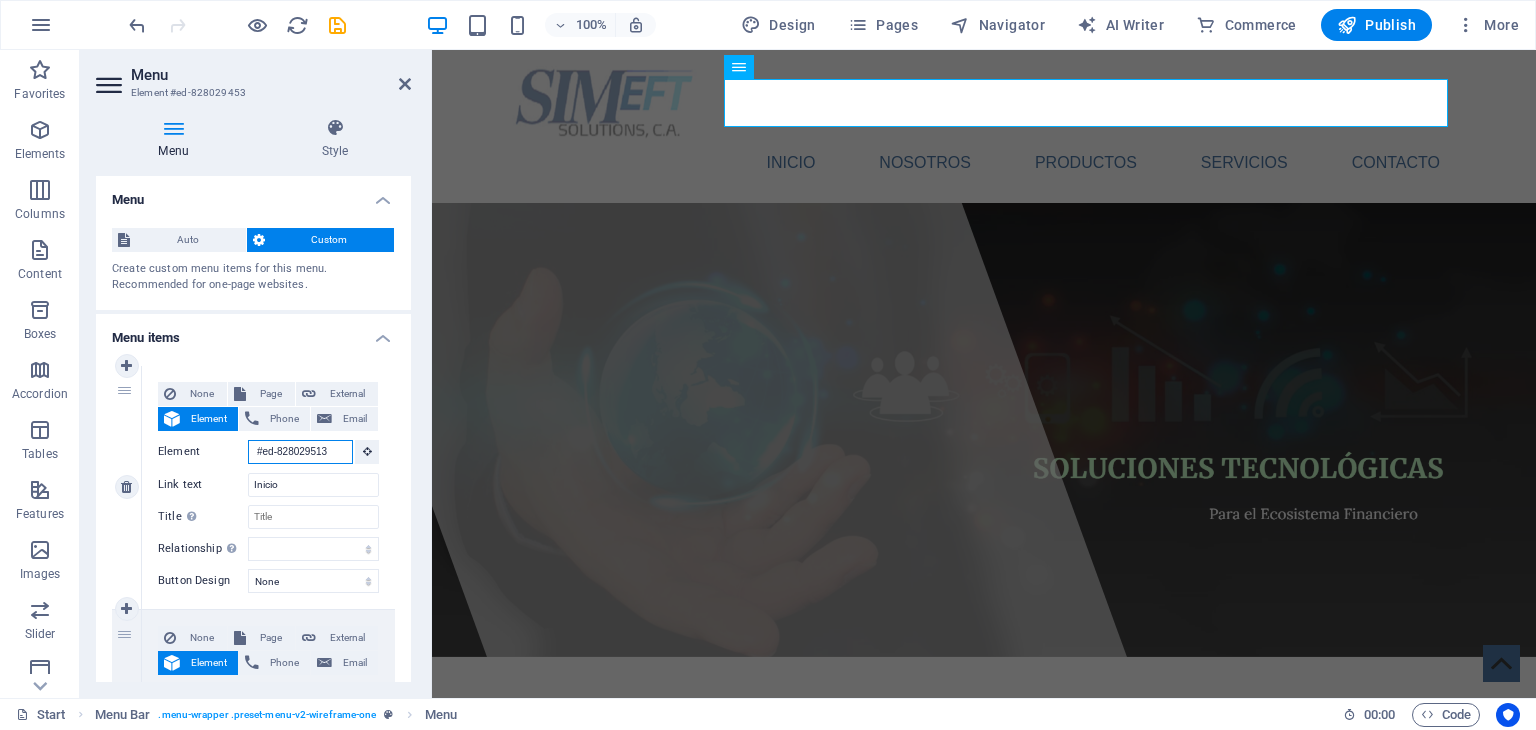 drag, startPoint x: 256, startPoint y: 452, endPoint x: 380, endPoint y: 458, distance: 124.14507 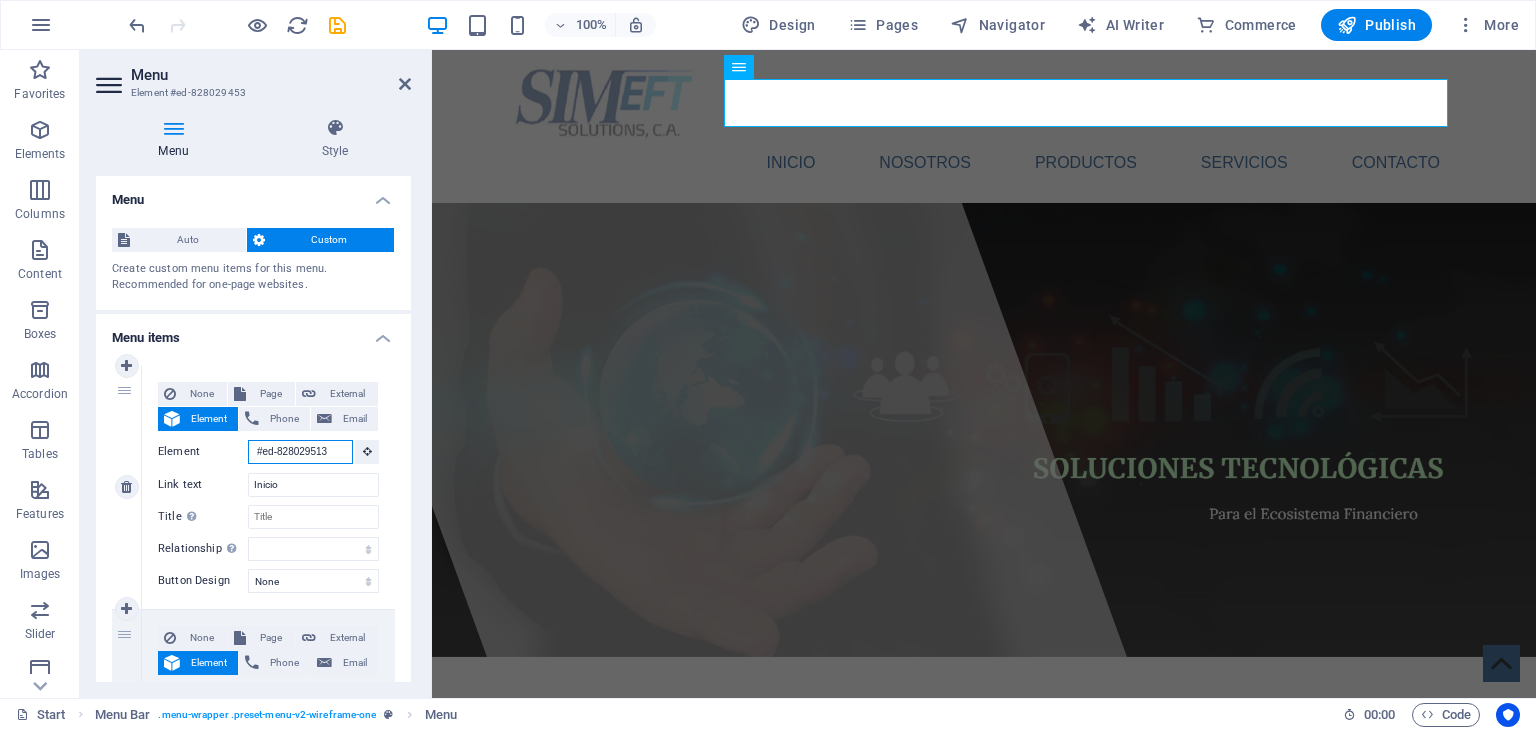 paste on "447" 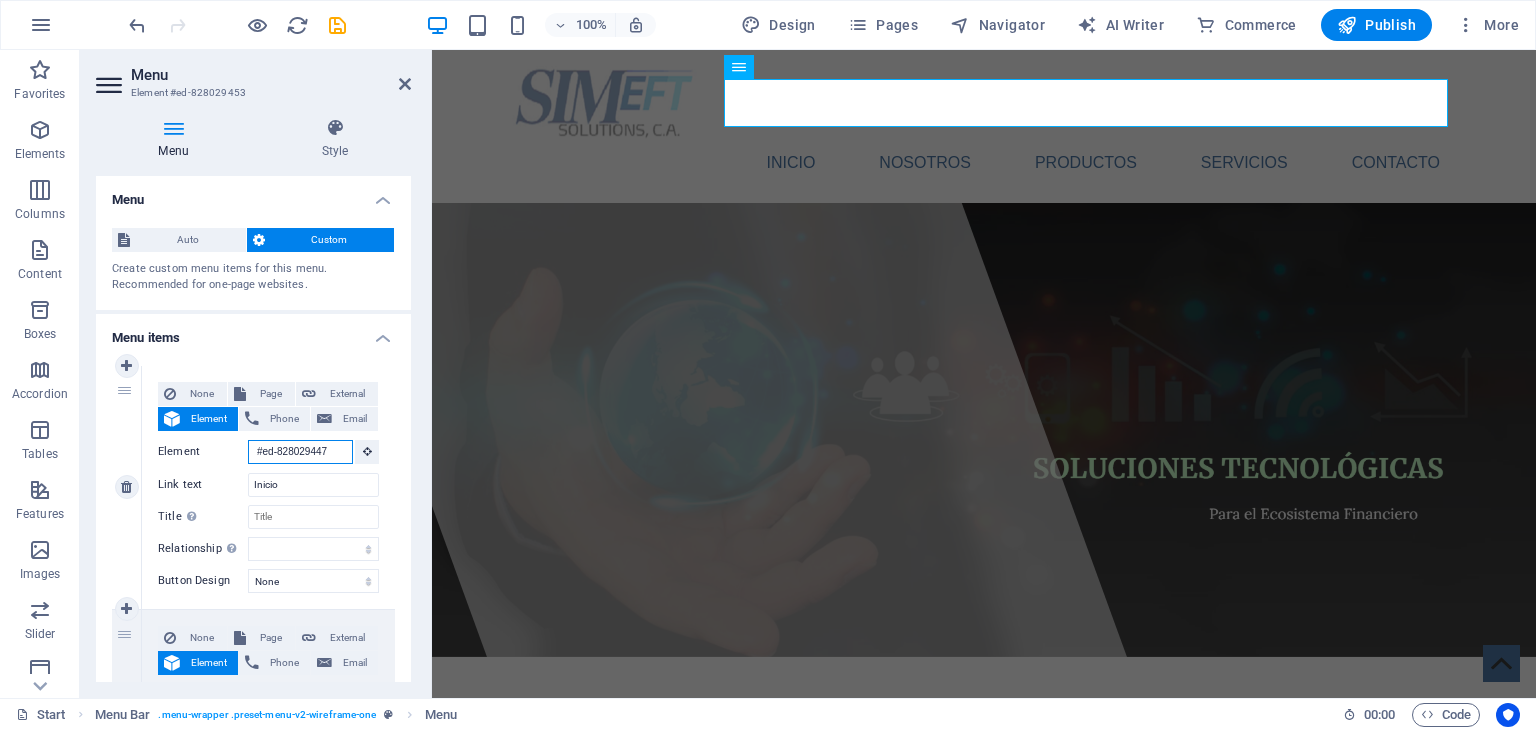 type 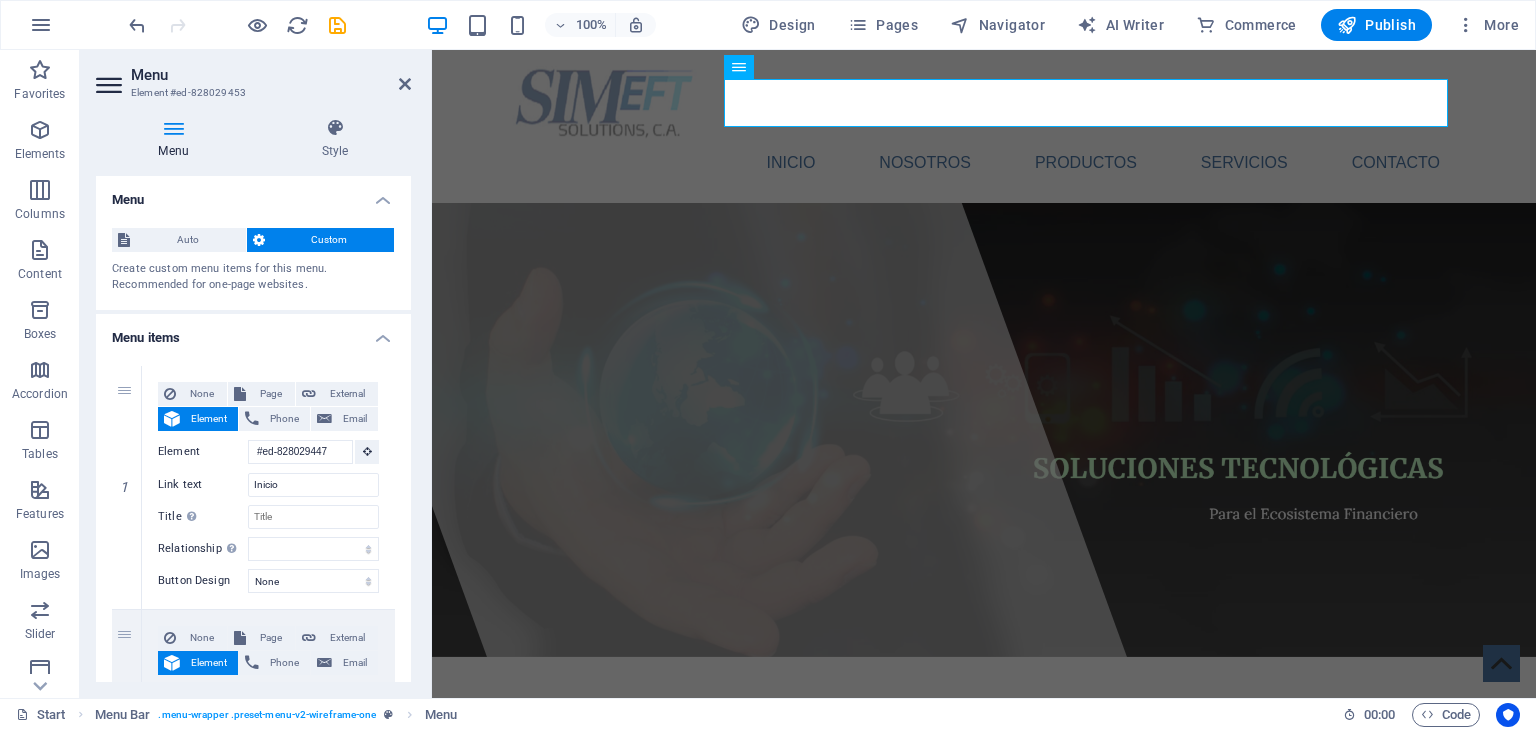 scroll, scrollTop: 0, scrollLeft: 0, axis: both 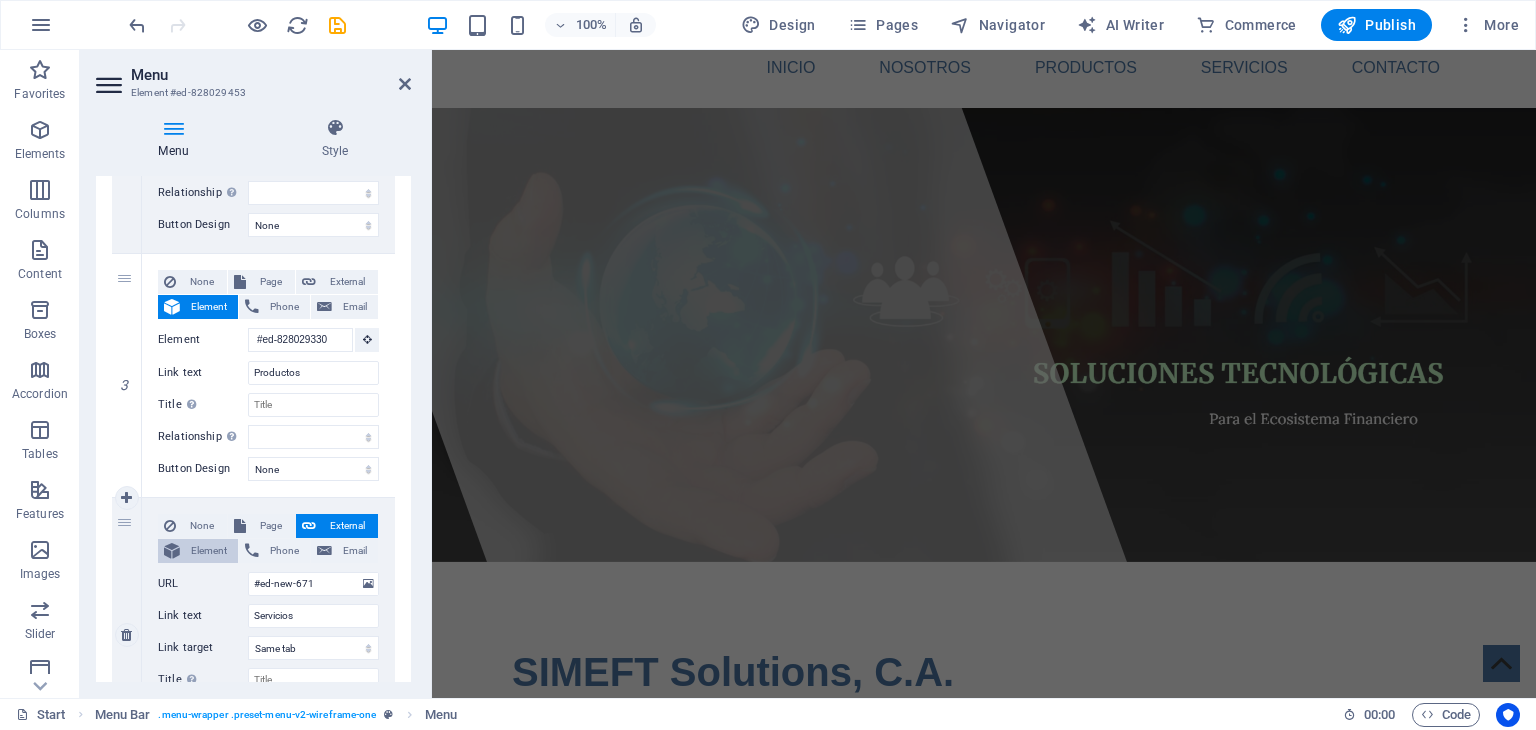 click on "Element" at bounding box center [209, 551] 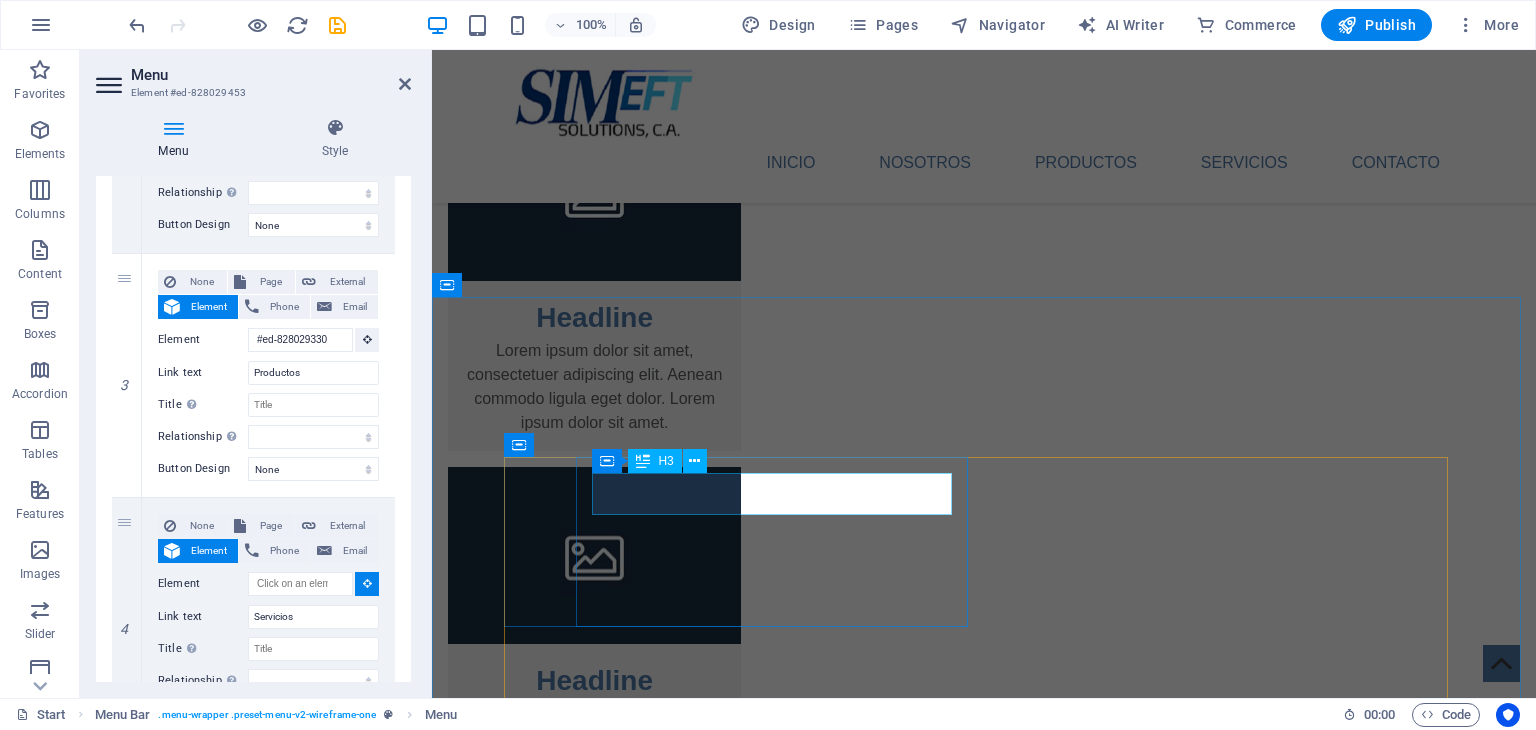 scroll, scrollTop: 2700, scrollLeft: 0, axis: vertical 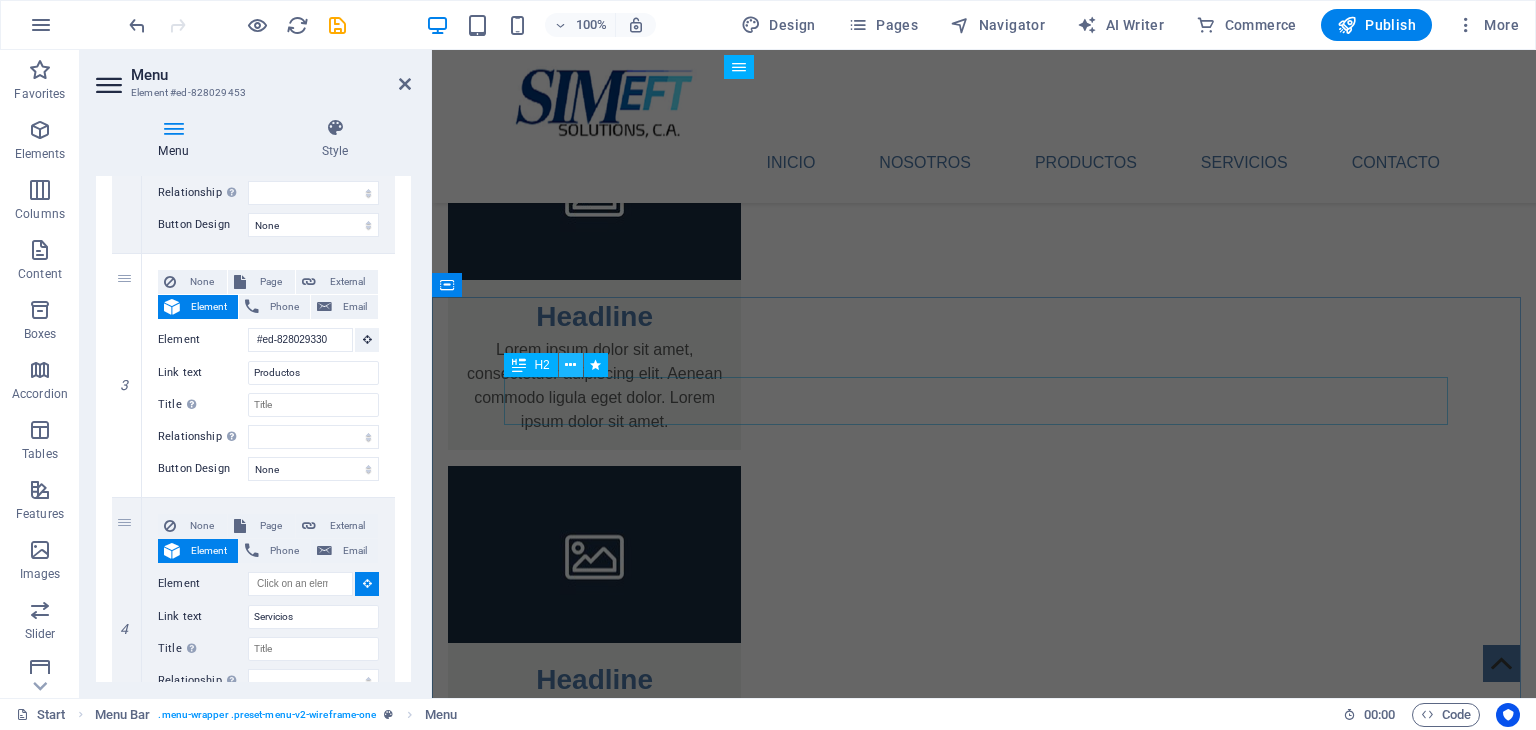 click at bounding box center (570, 365) 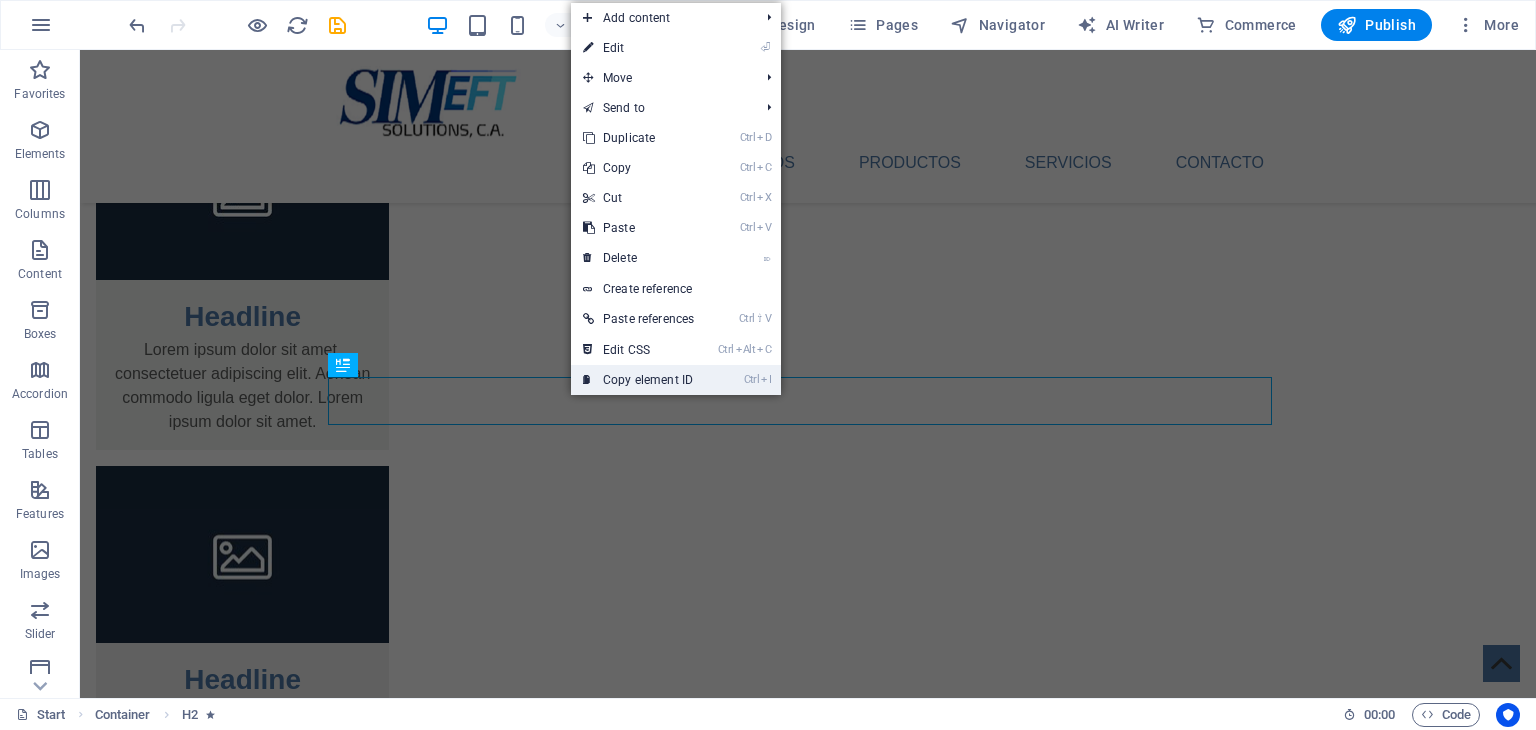 click on "Ctrl I  Copy element ID" at bounding box center [638, 380] 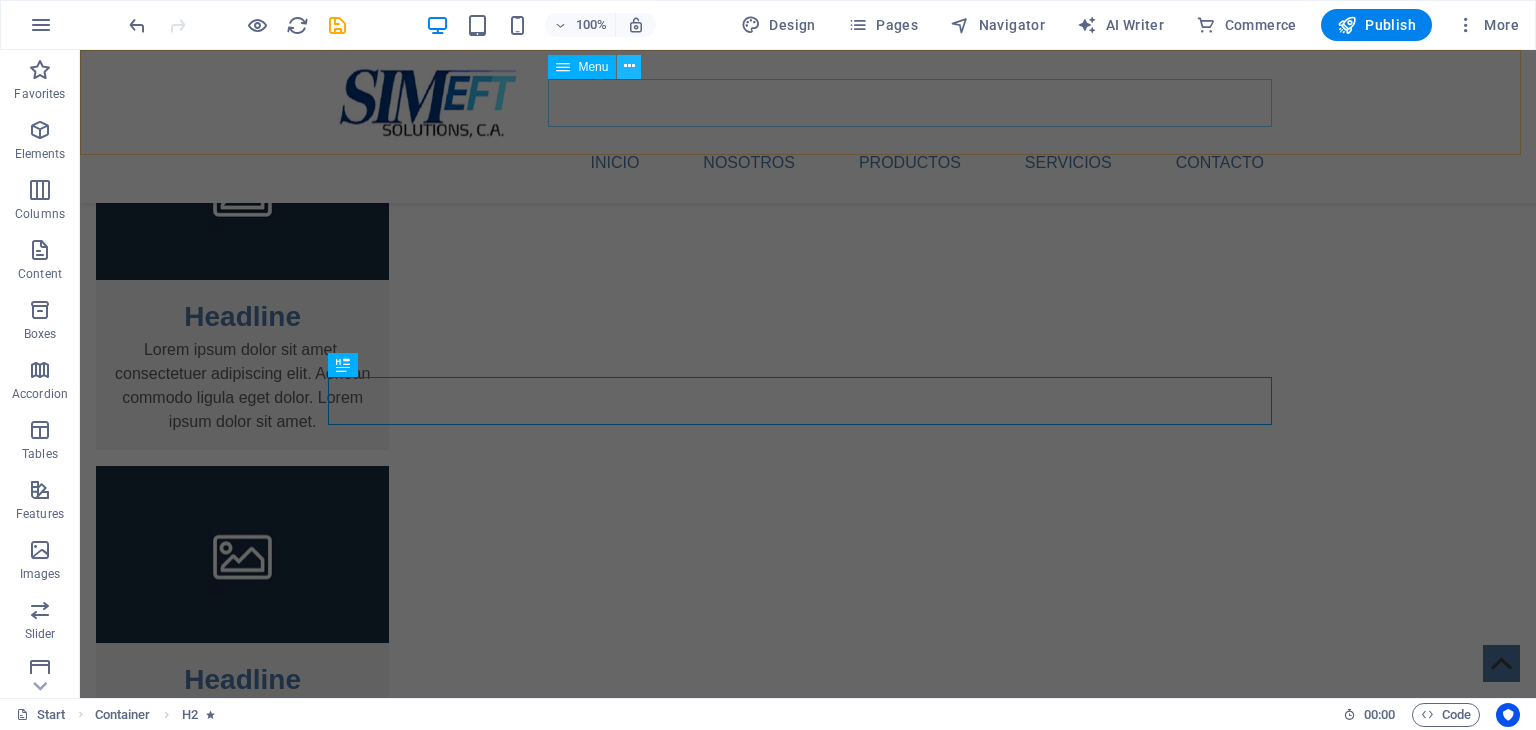 click at bounding box center [629, 66] 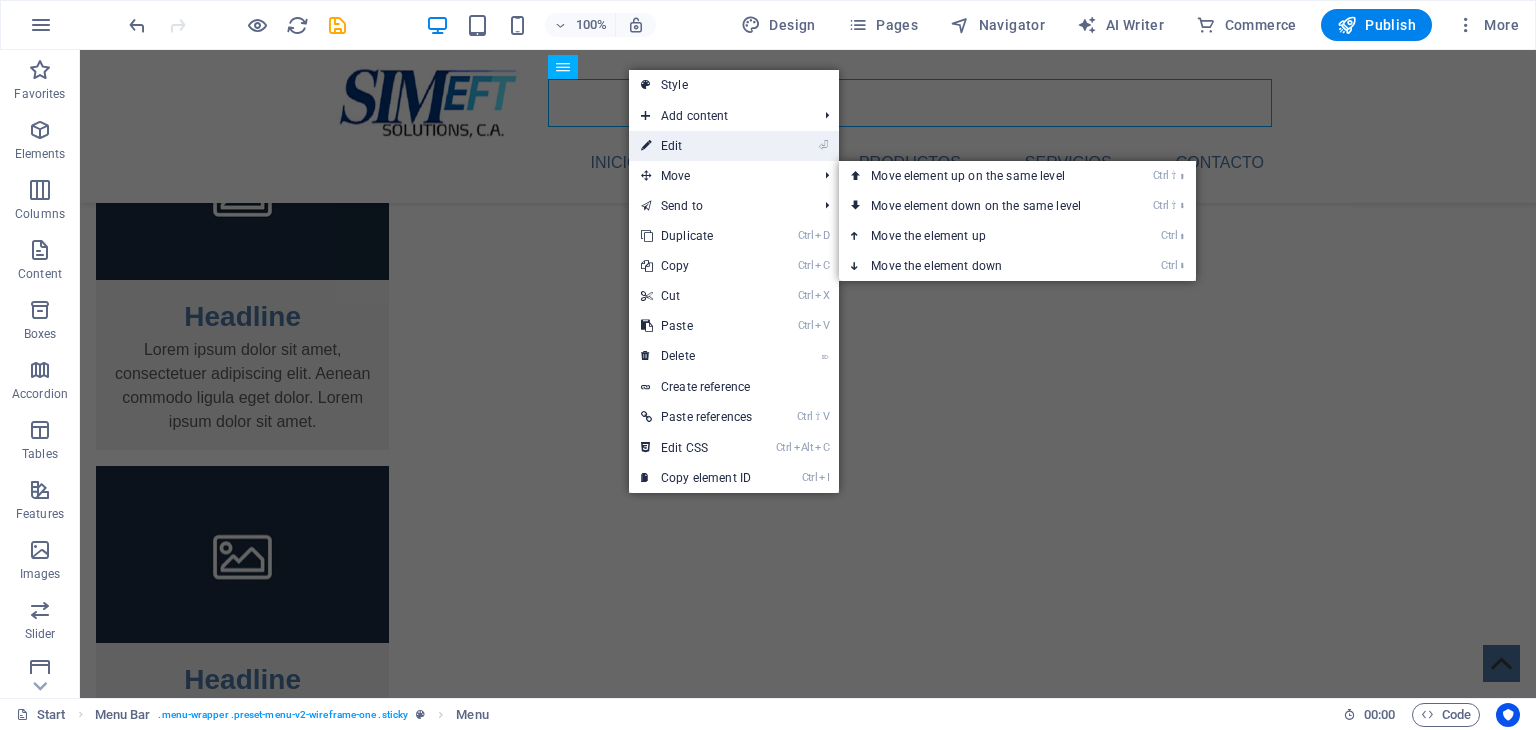 click on "⏎  Edit" at bounding box center (696, 146) 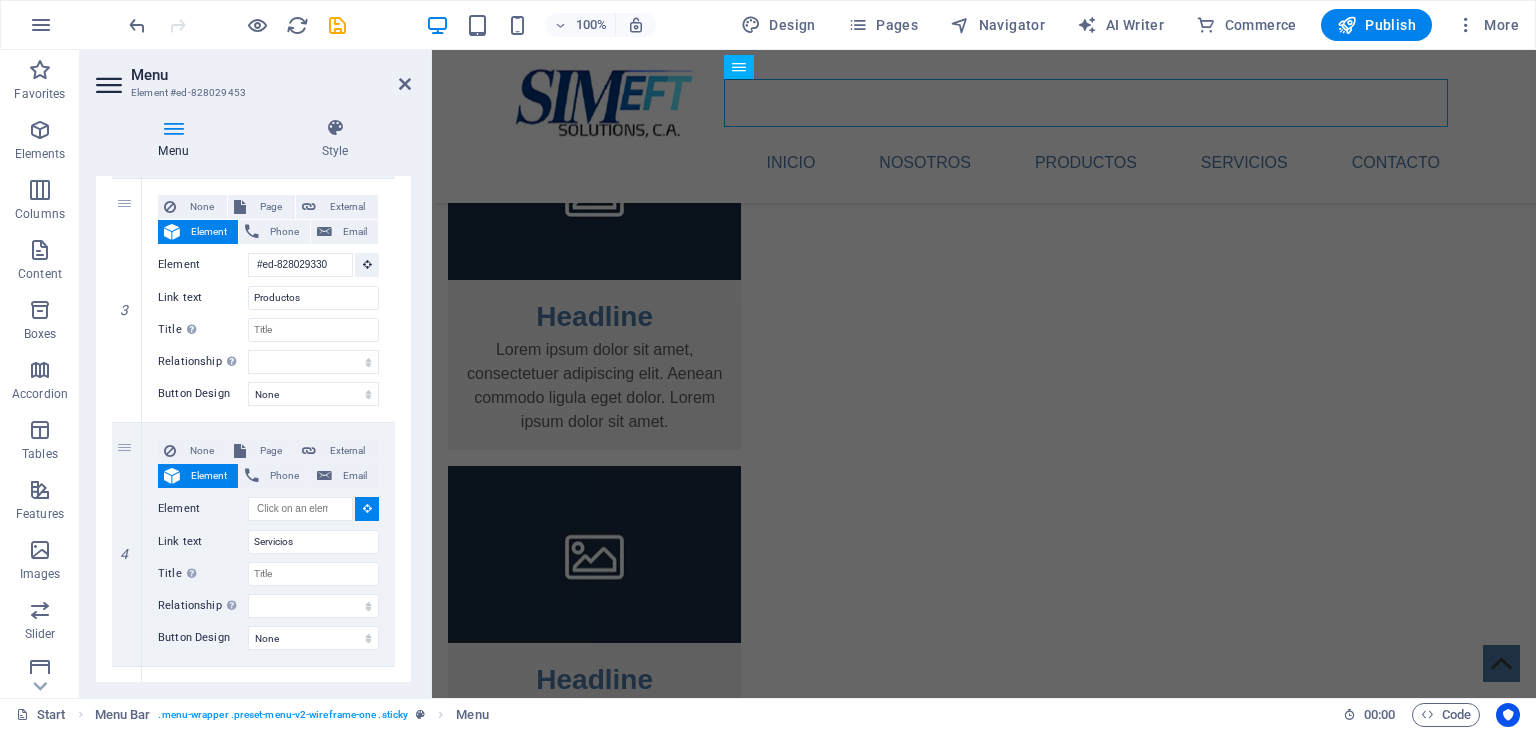 scroll, scrollTop: 700, scrollLeft: 0, axis: vertical 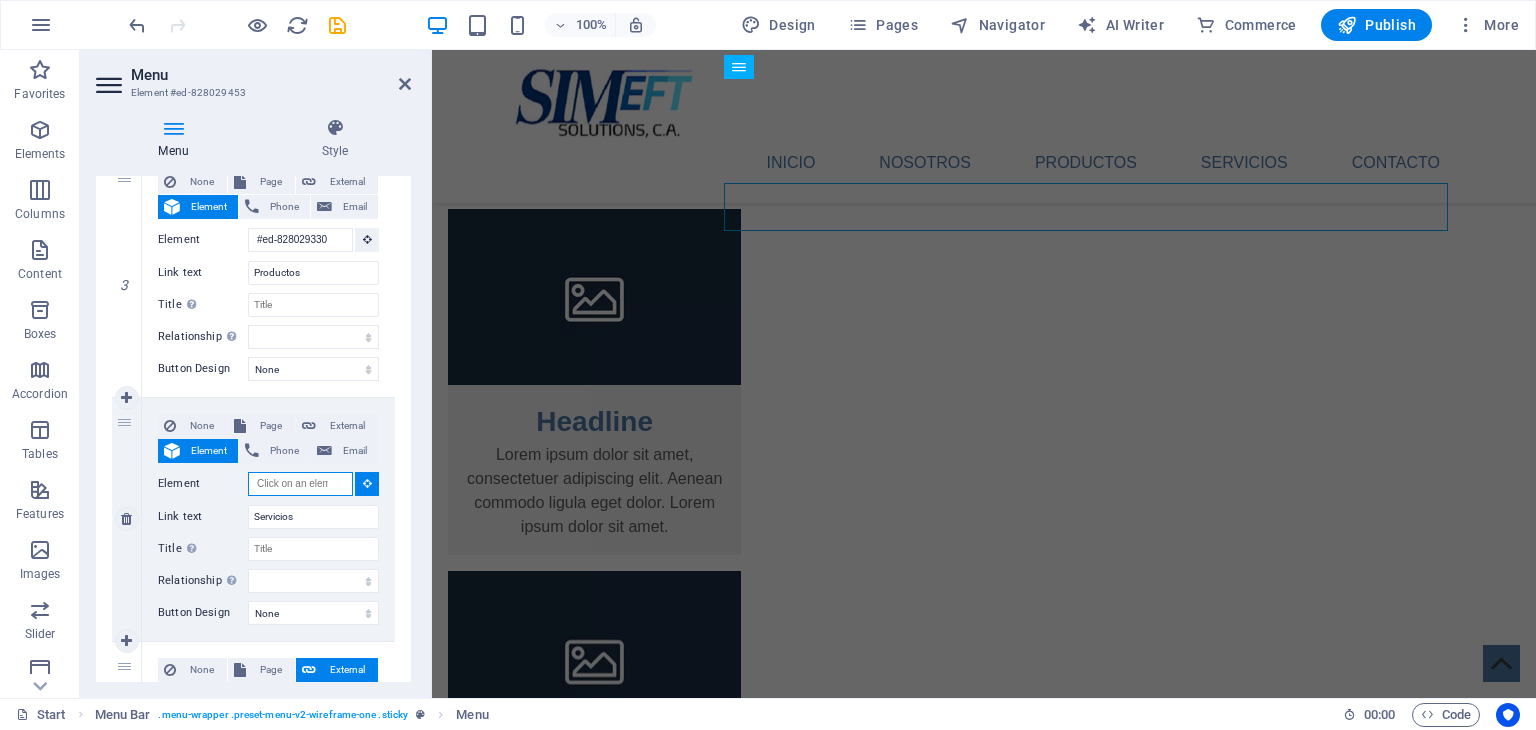 click on "Element" at bounding box center [300, 484] 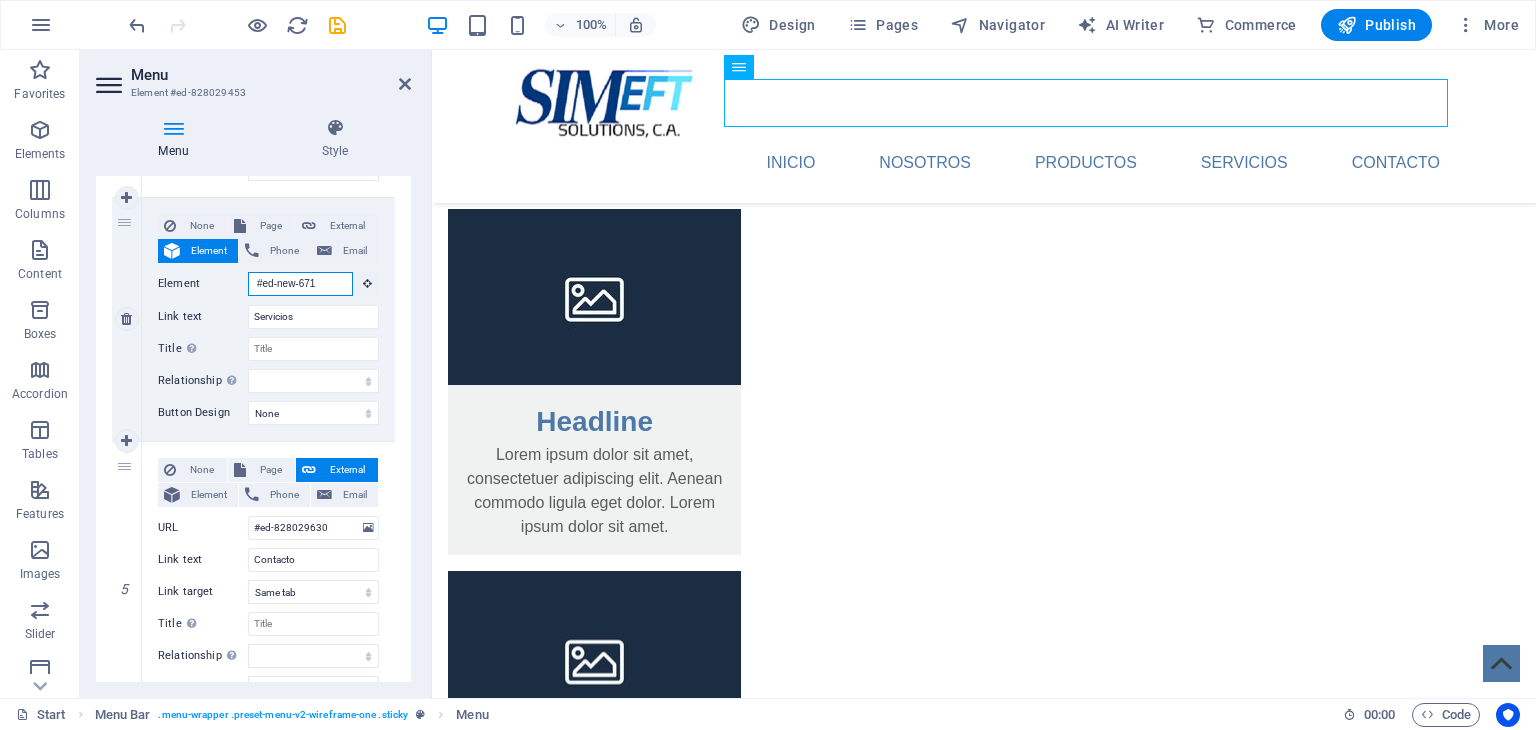 scroll, scrollTop: 989, scrollLeft: 0, axis: vertical 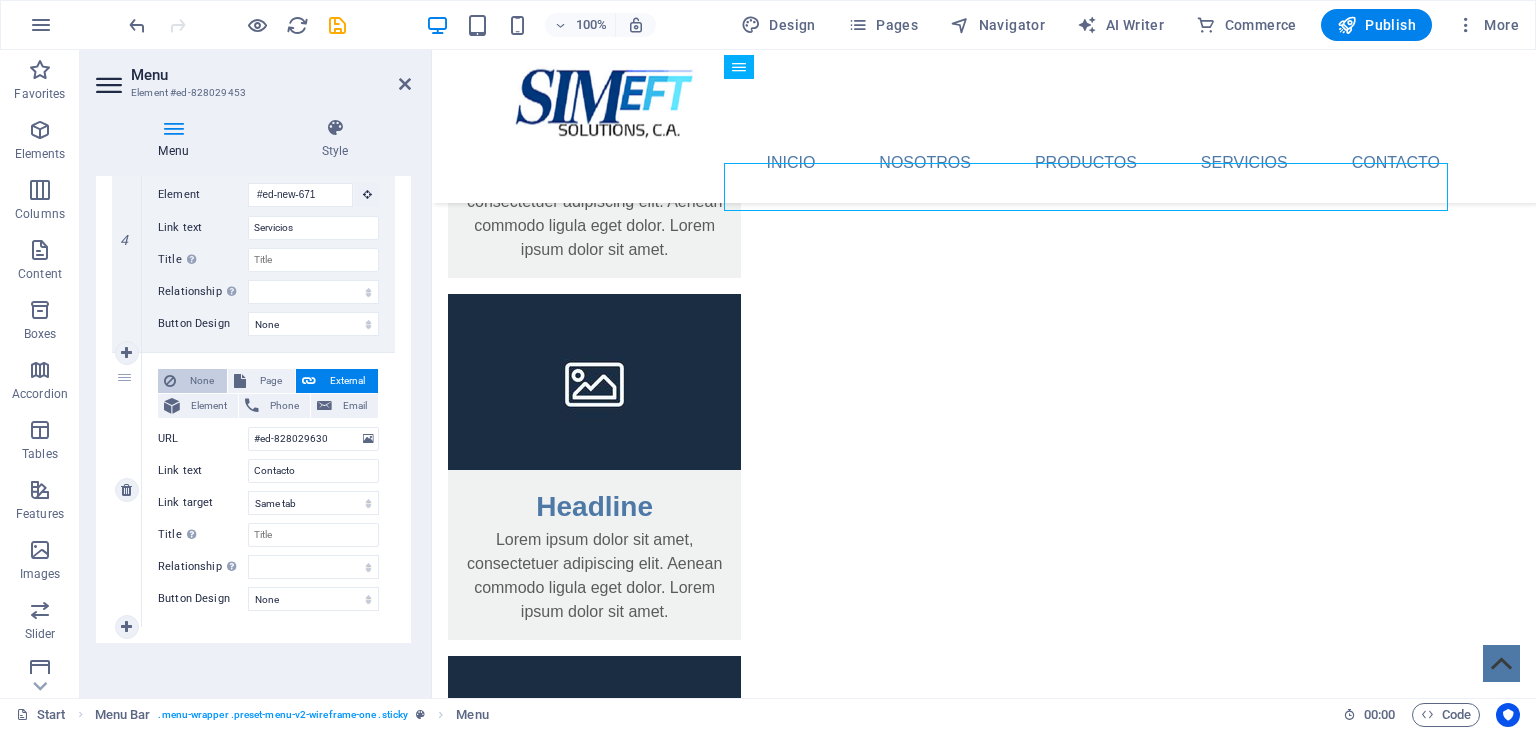 click on "Element" at bounding box center (209, 406) 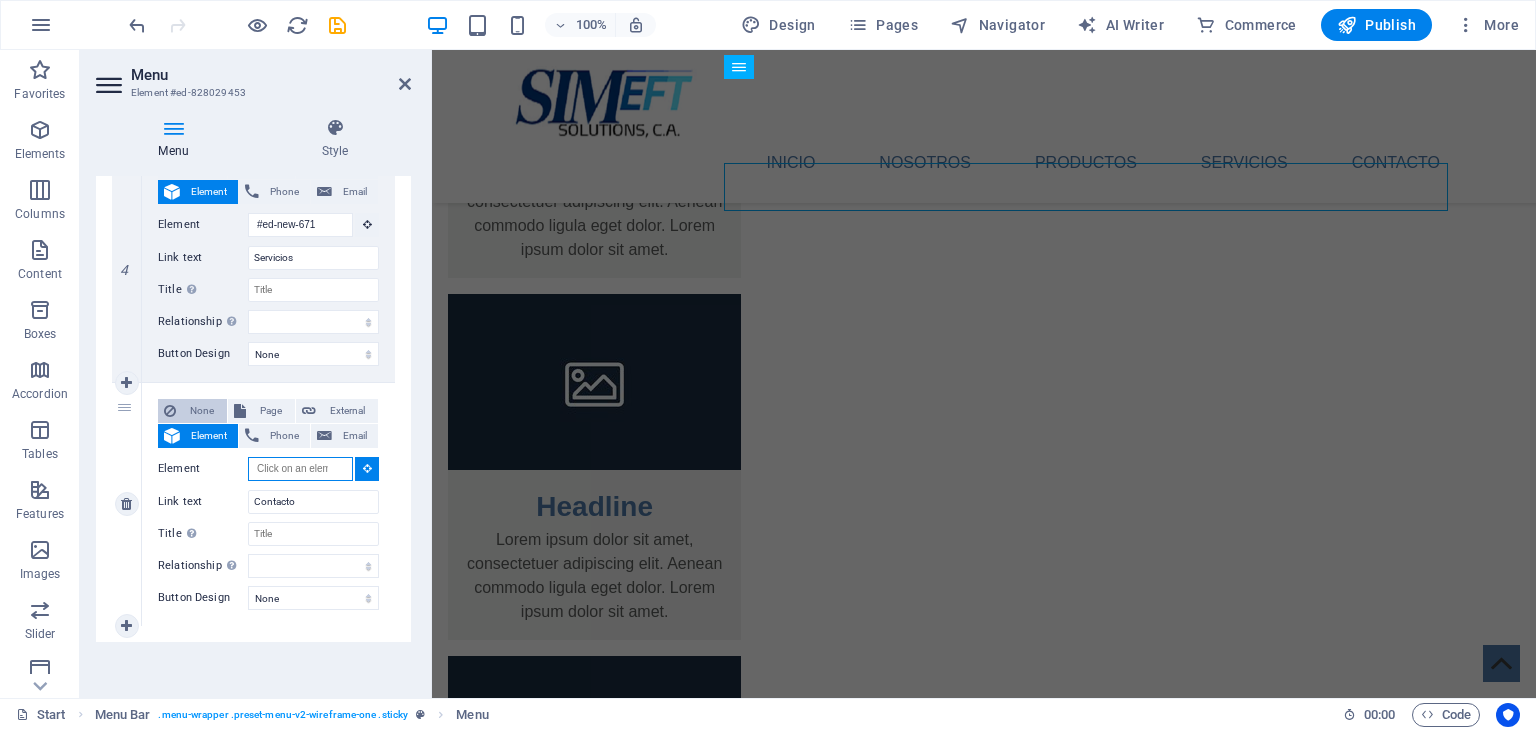 scroll, scrollTop: 958, scrollLeft: 0, axis: vertical 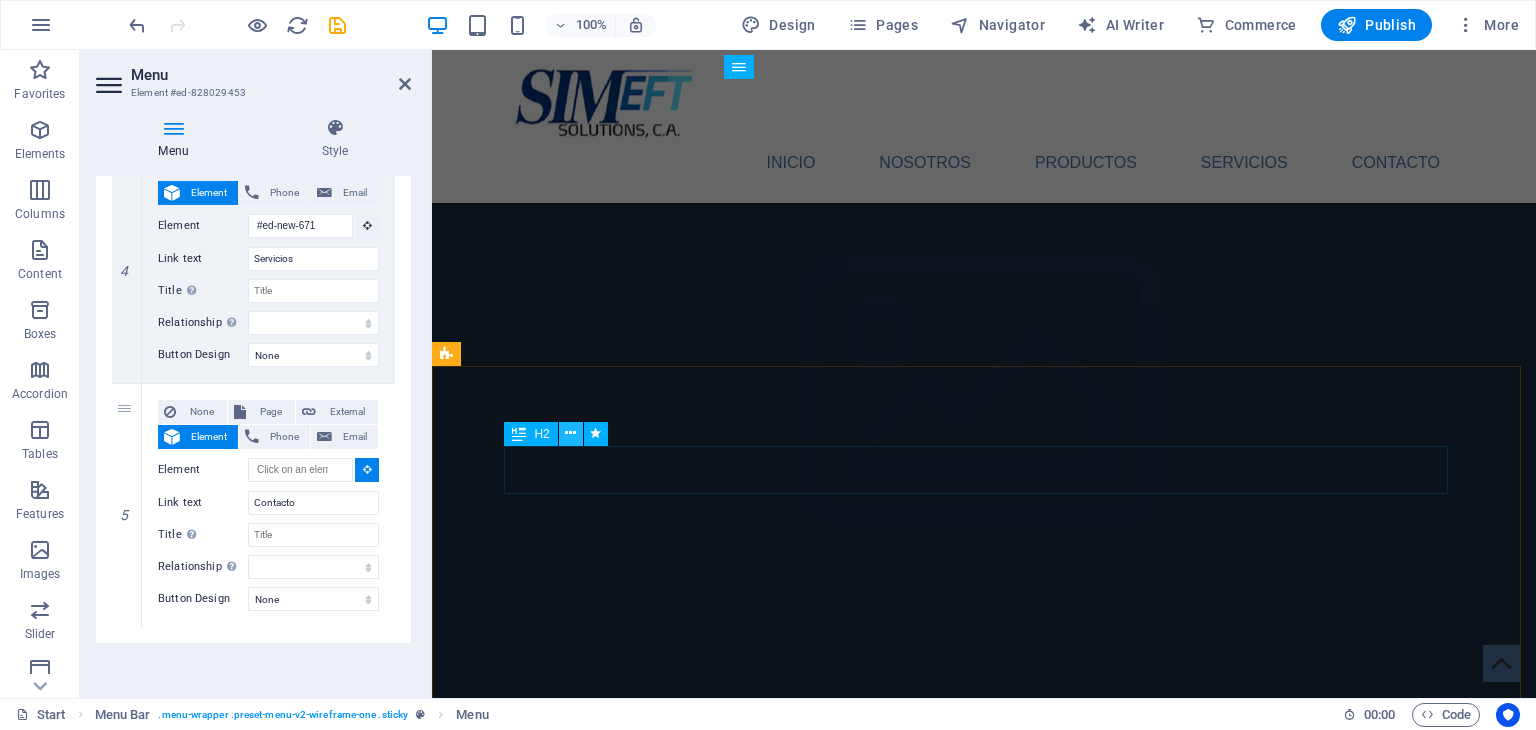 click at bounding box center (570, 433) 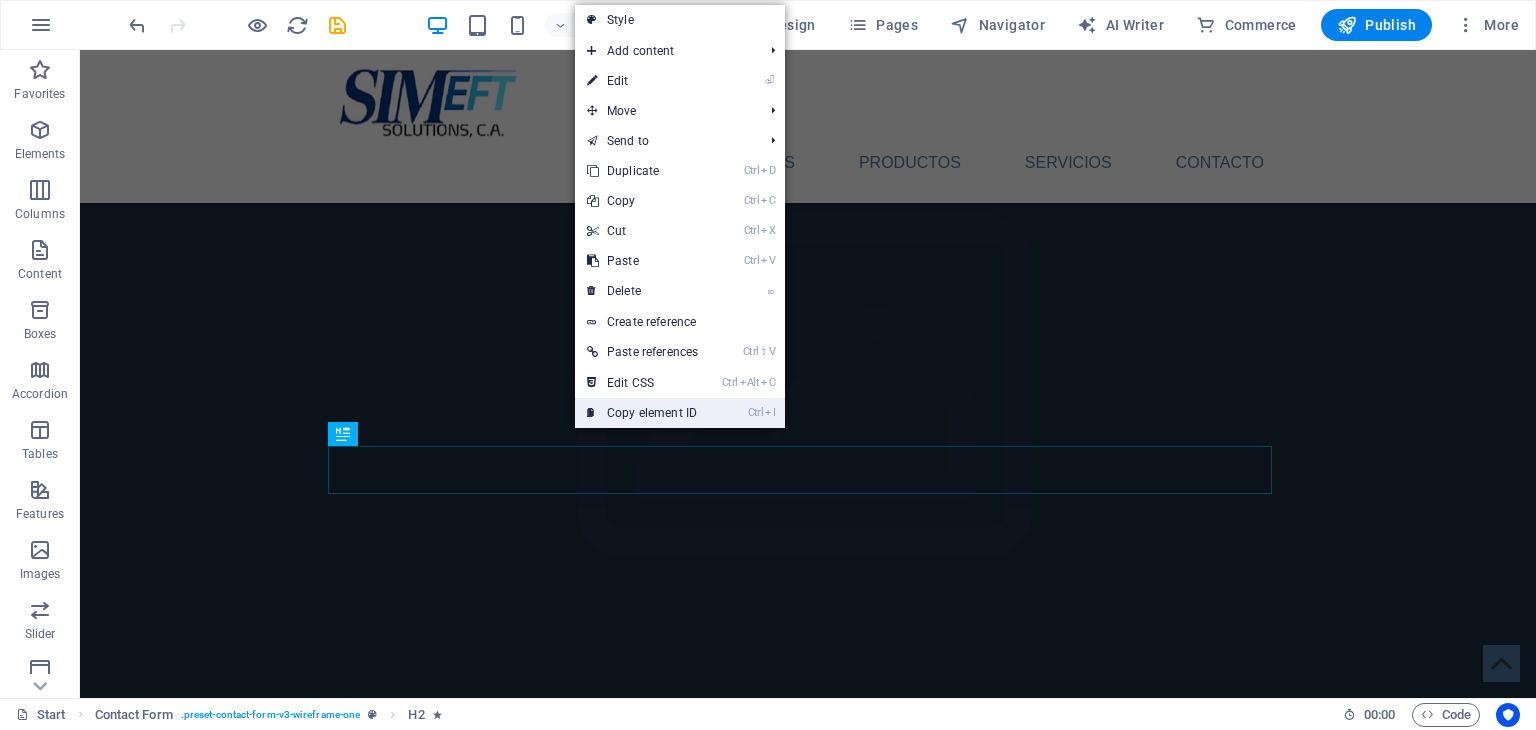 click on "Ctrl I  Copy element ID" at bounding box center [642, 413] 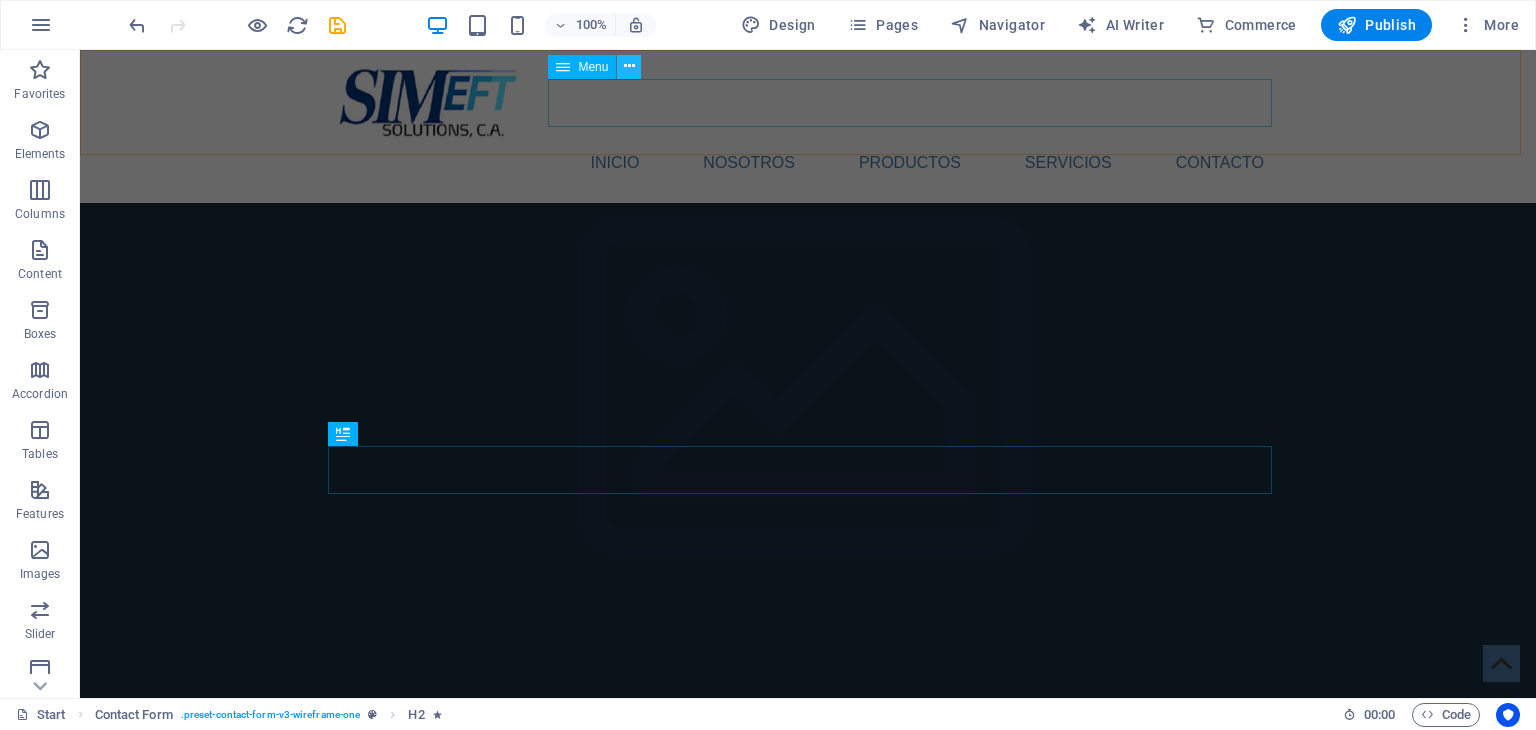 click at bounding box center (629, 66) 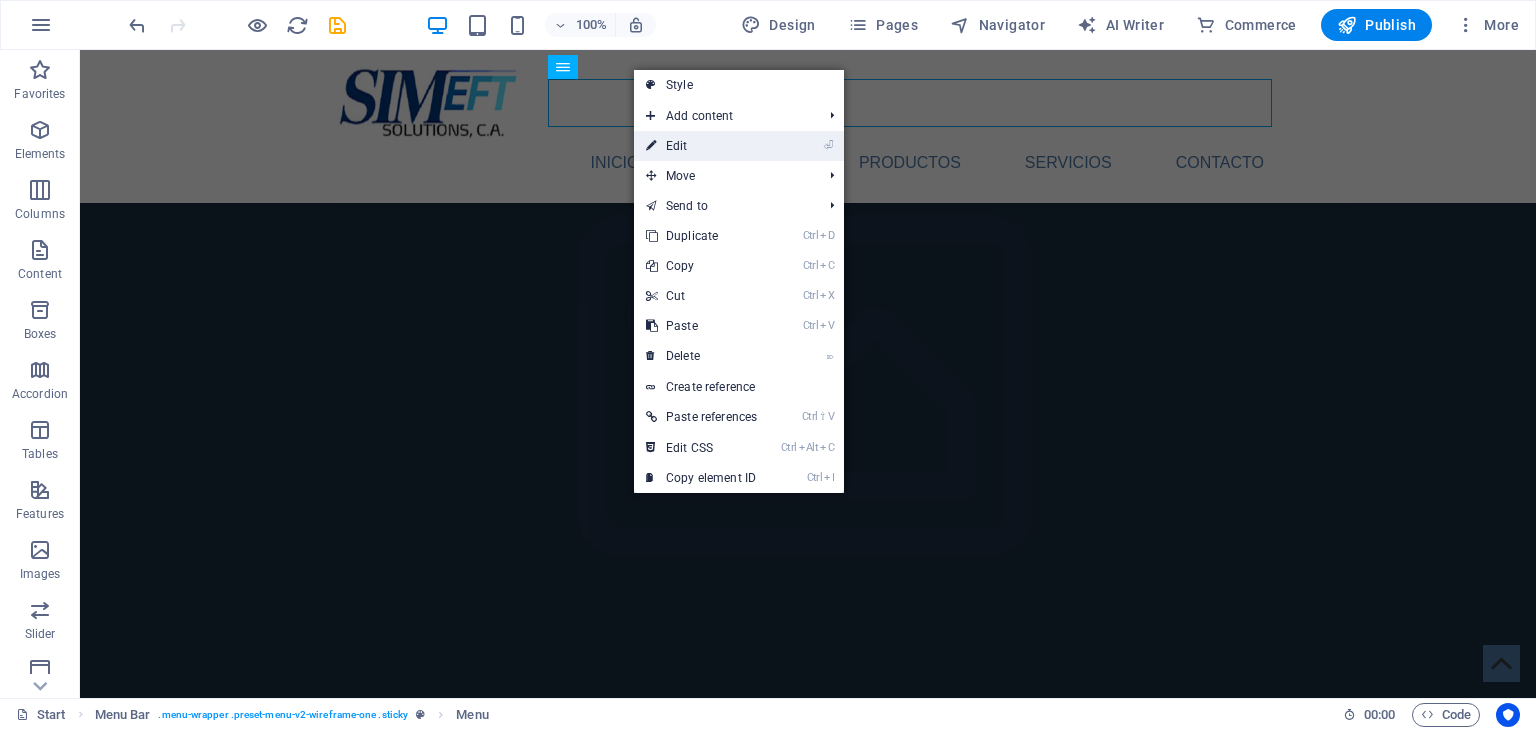 click on "⏎  Edit" at bounding box center [701, 146] 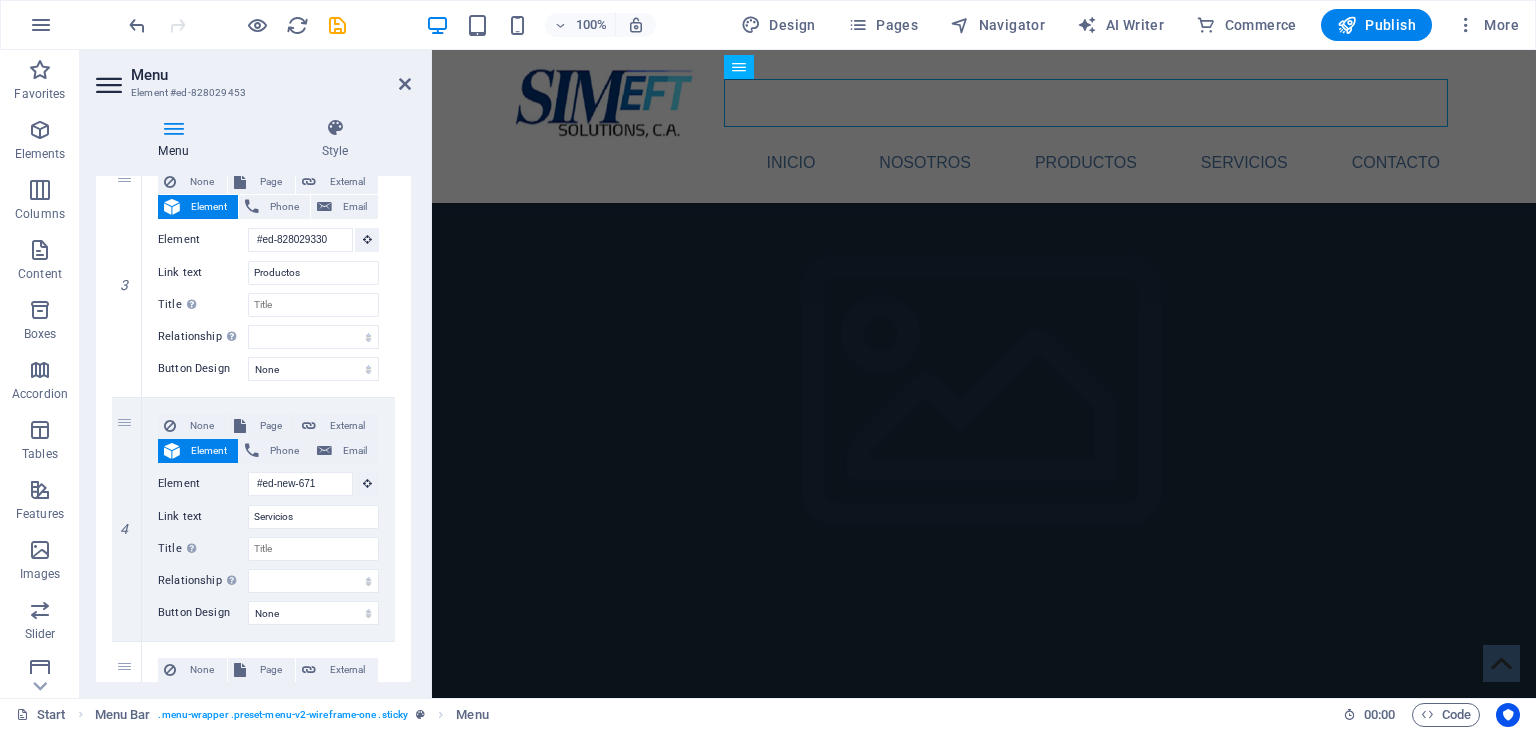 scroll, scrollTop: 958, scrollLeft: 0, axis: vertical 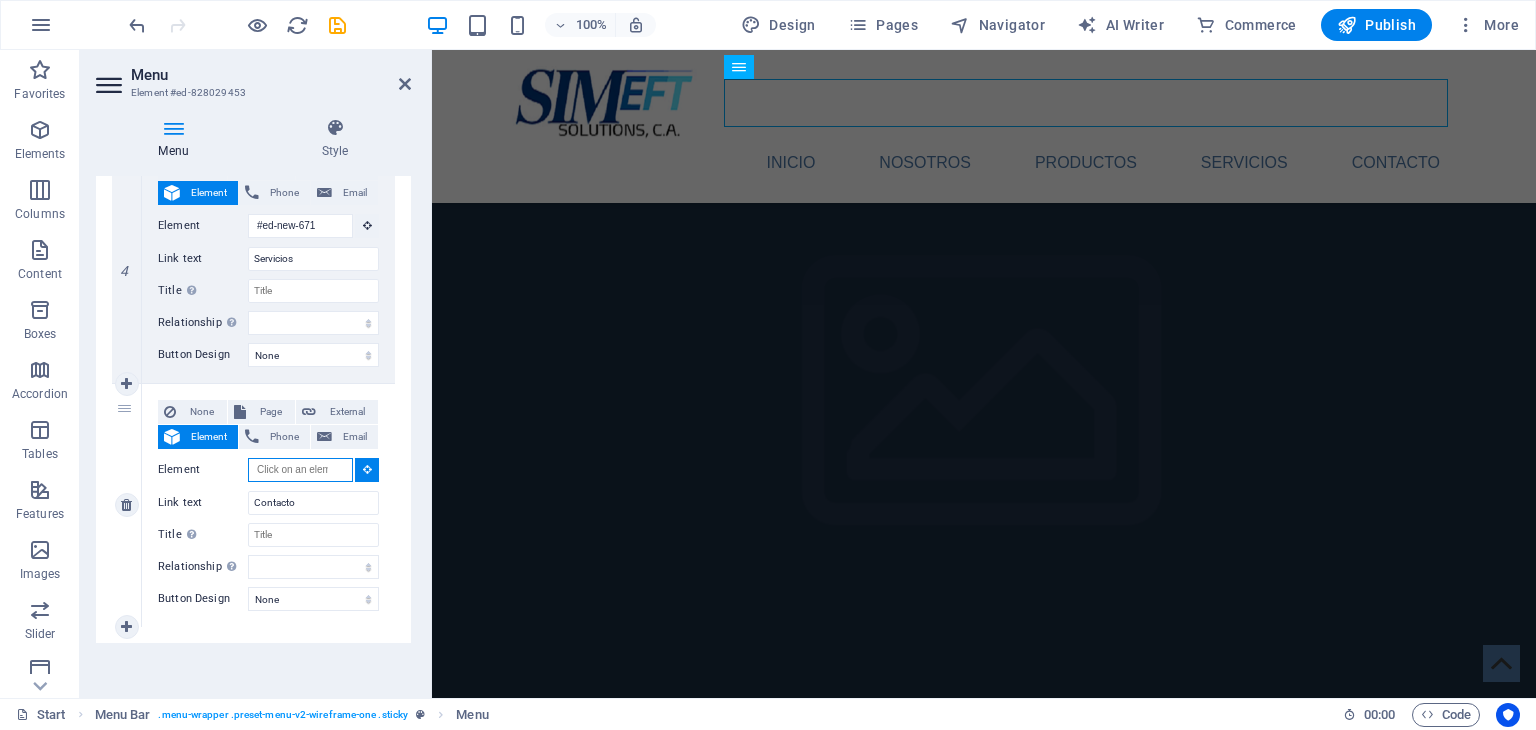 click on "Element" at bounding box center [300, 470] 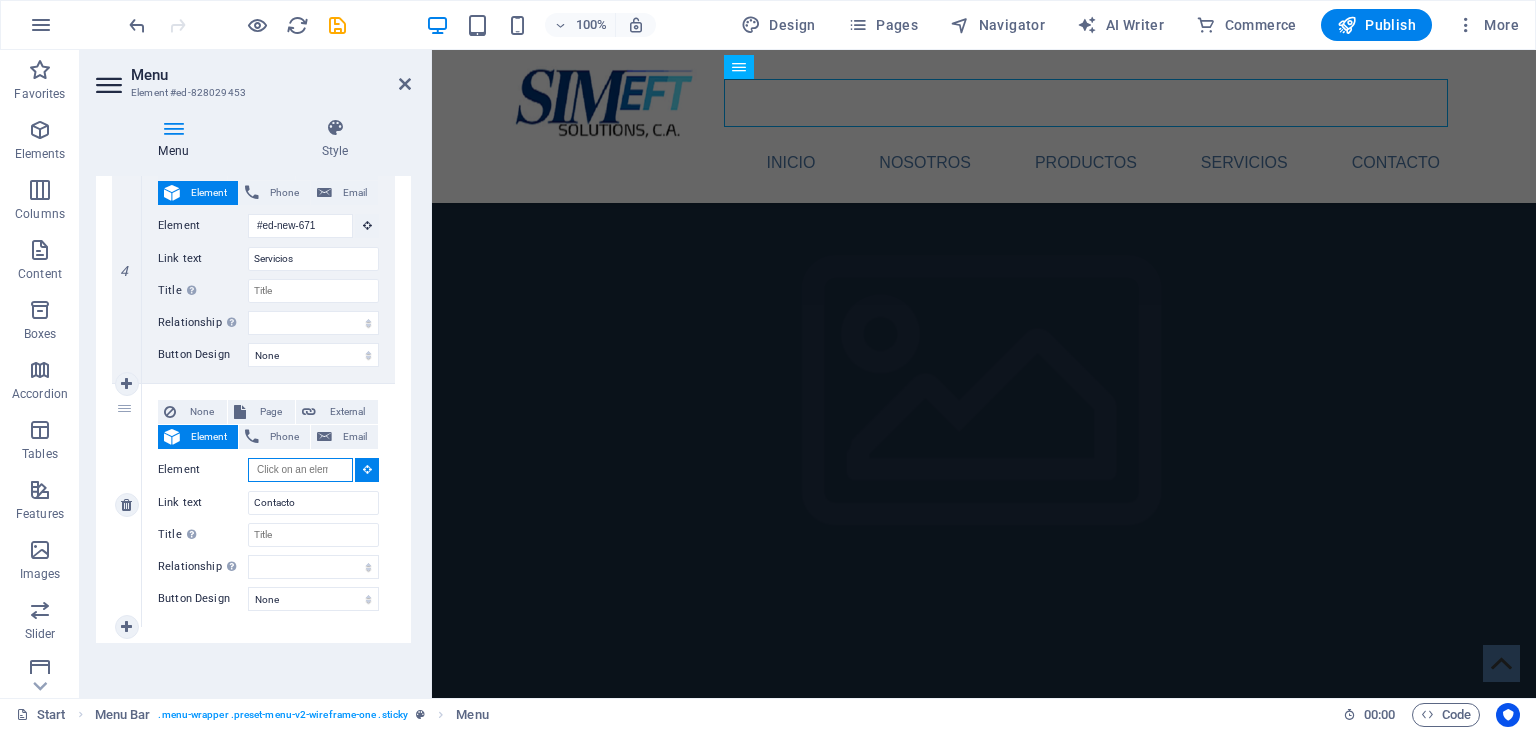 paste on "#ed-828029633" 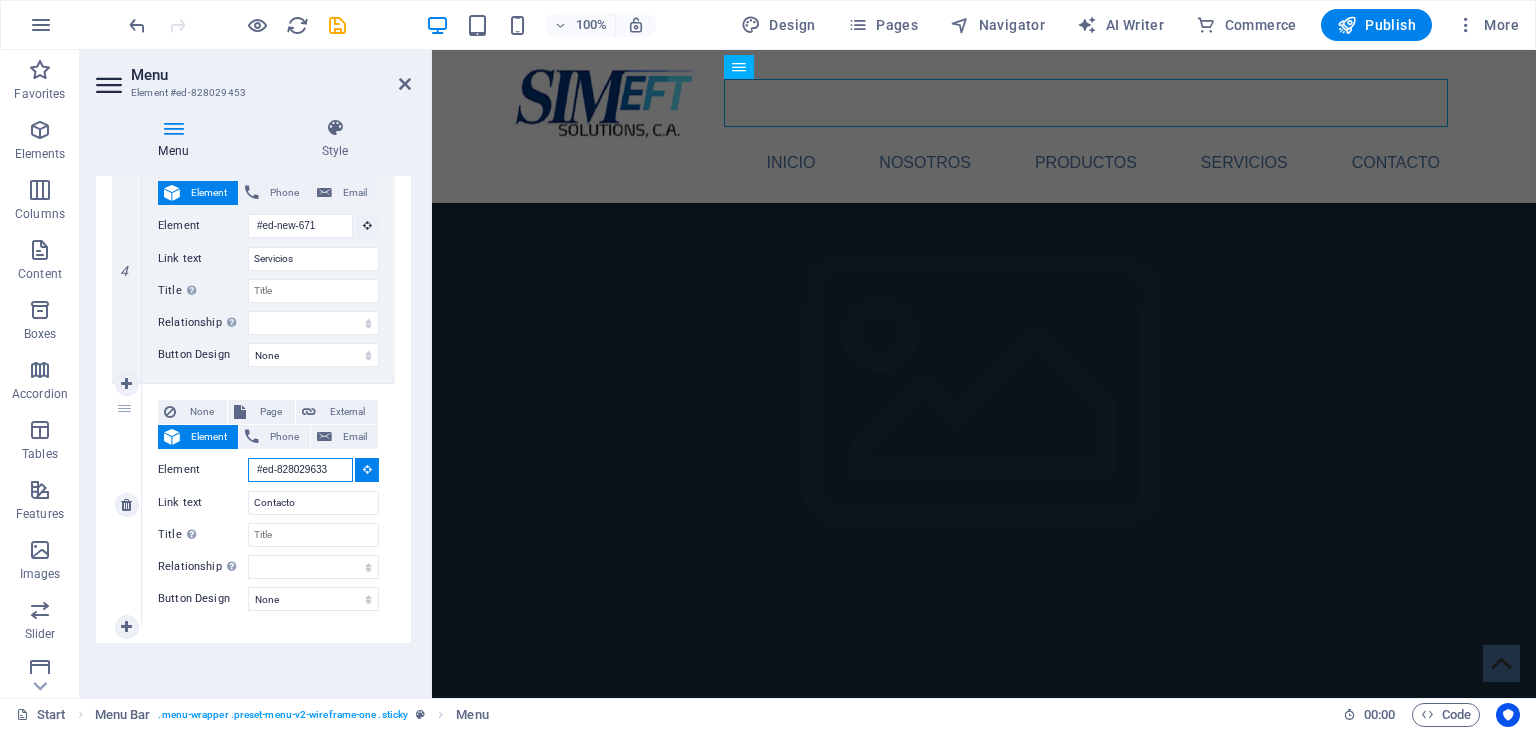 scroll, scrollTop: 0, scrollLeft: 0, axis: both 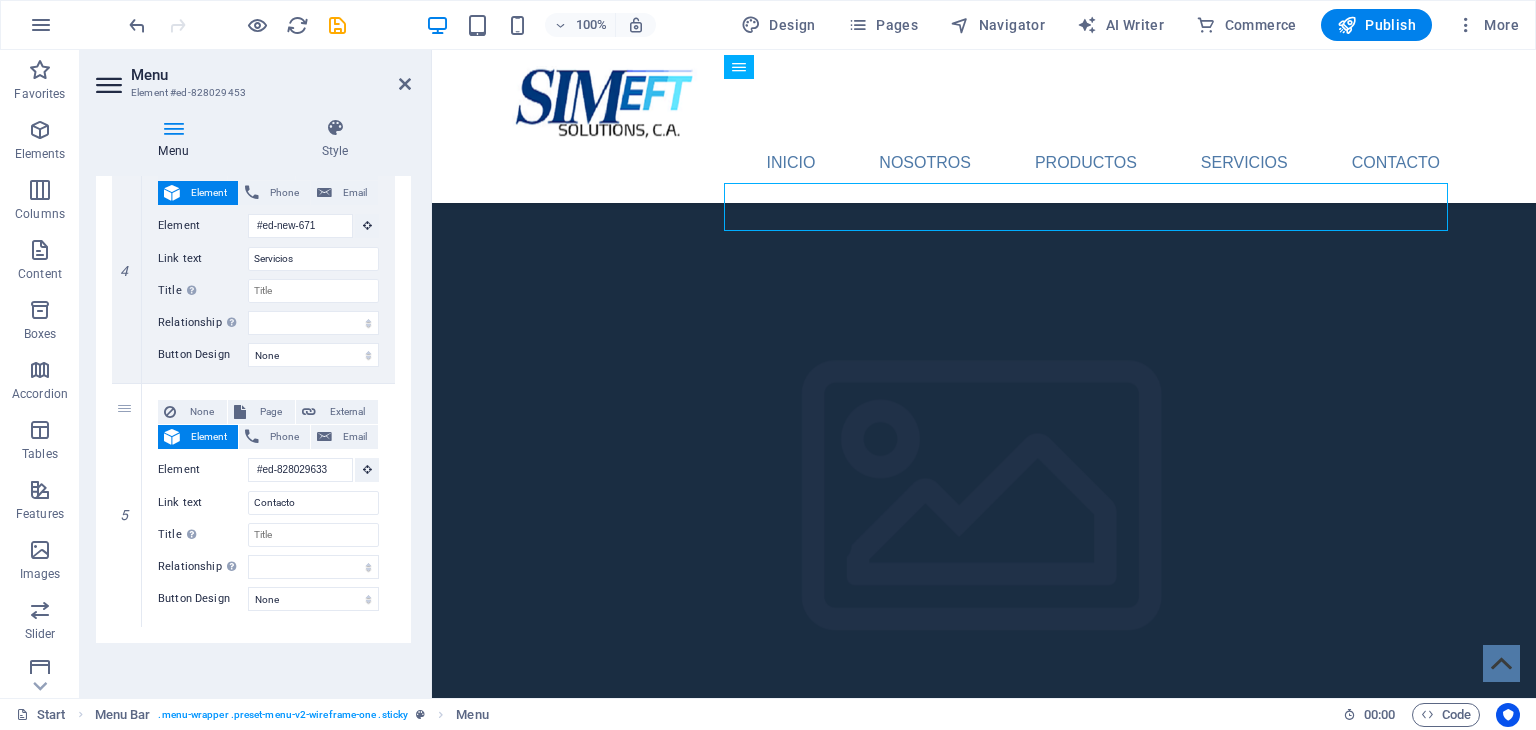 click on "1 None Page External Element Phone Email Page Start Subpage Legal Notice Privacy Element #ed-828029447
URL Phone Email Link text Inicio Link target New tab Same tab Overlay Title Additional link description, should not be the same as the link text. The title is most often shown as a tooltip text when the mouse moves over the element. Leave empty if uncertain. Relationship Sets the  relationship of this link to the link target . For example, the value "nofollow" instructs search engines not to follow the link. Can be left empty. alternate author bookmark external help license next nofollow noreferrer noopener prev search tag Button Design None Default Primary Secondary 2 None Page External Element Phone Email Page Start Subpage Legal Notice Privacy Element #ed-828029513
URL #ed-828029513 Phone Email Link text Nosotros Link target New tab Same tab Overlay Title Relationship Sets the  relationship of this link to the link target alternate author bookmark external 3" at bounding box center (253, 17) 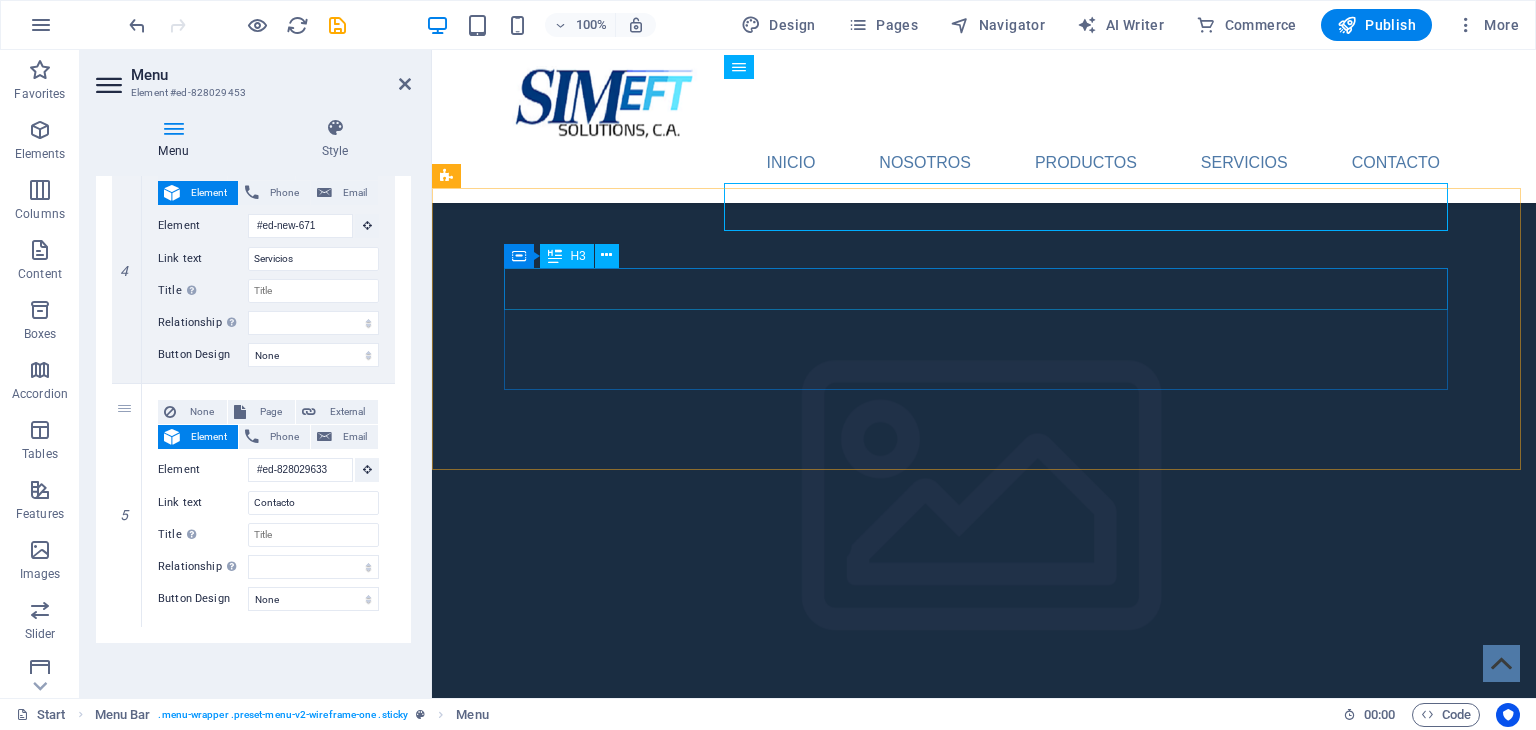 click on "Call to Action" at bounding box center [984, 4619] 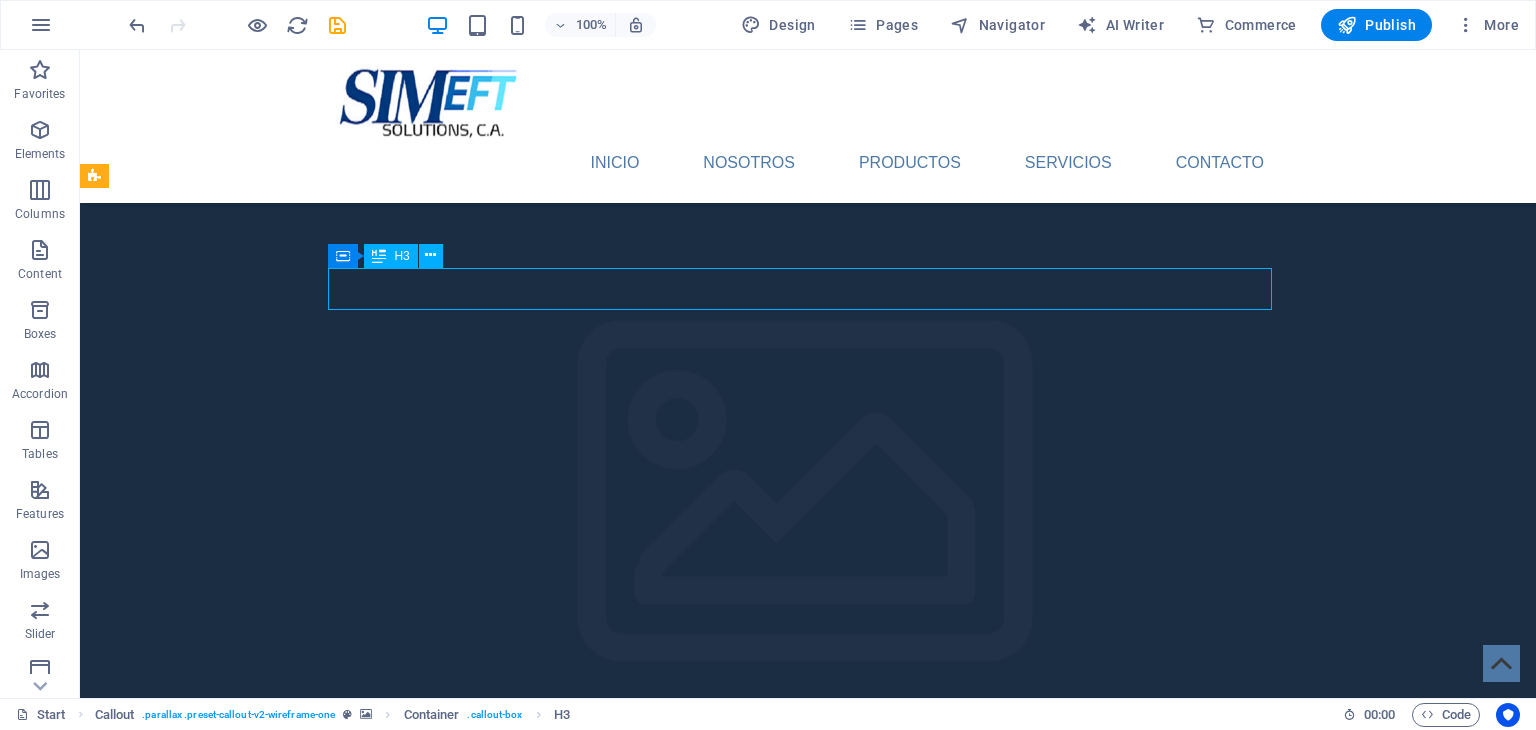 click on "Call to Action" at bounding box center [808, 4619] 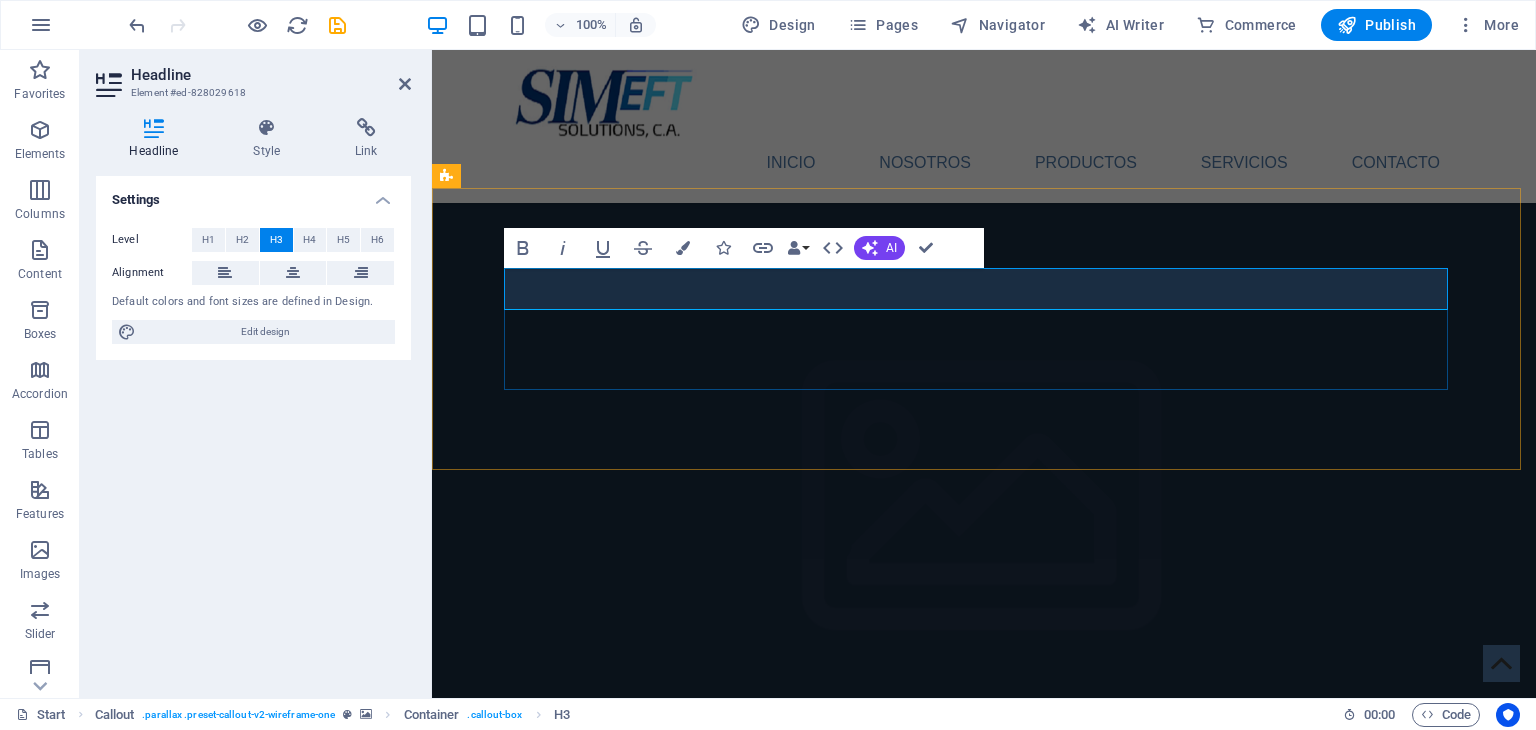 click on "Contáctanos!" at bounding box center [984, 4619] 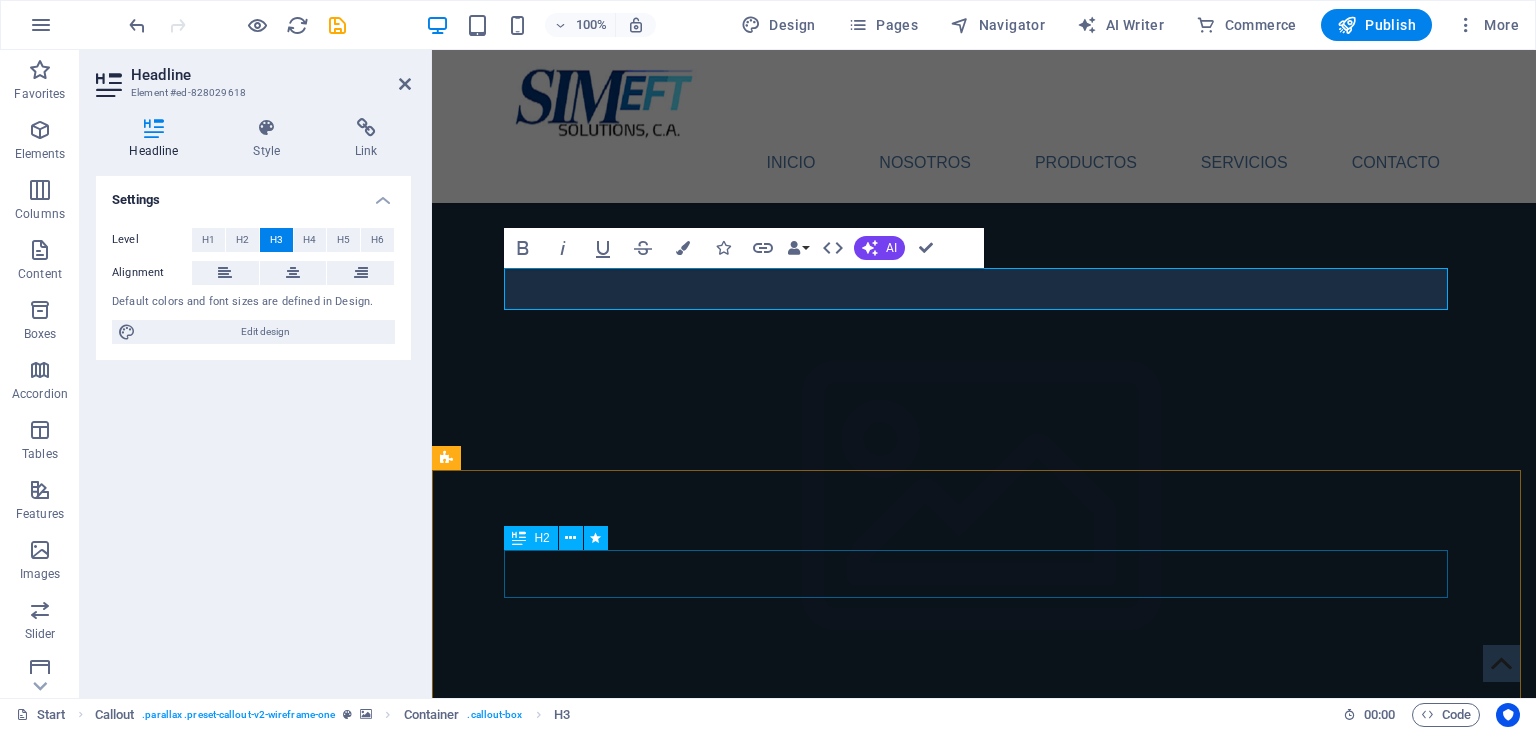 click on "Contact Us" at bounding box center (984, 4905) 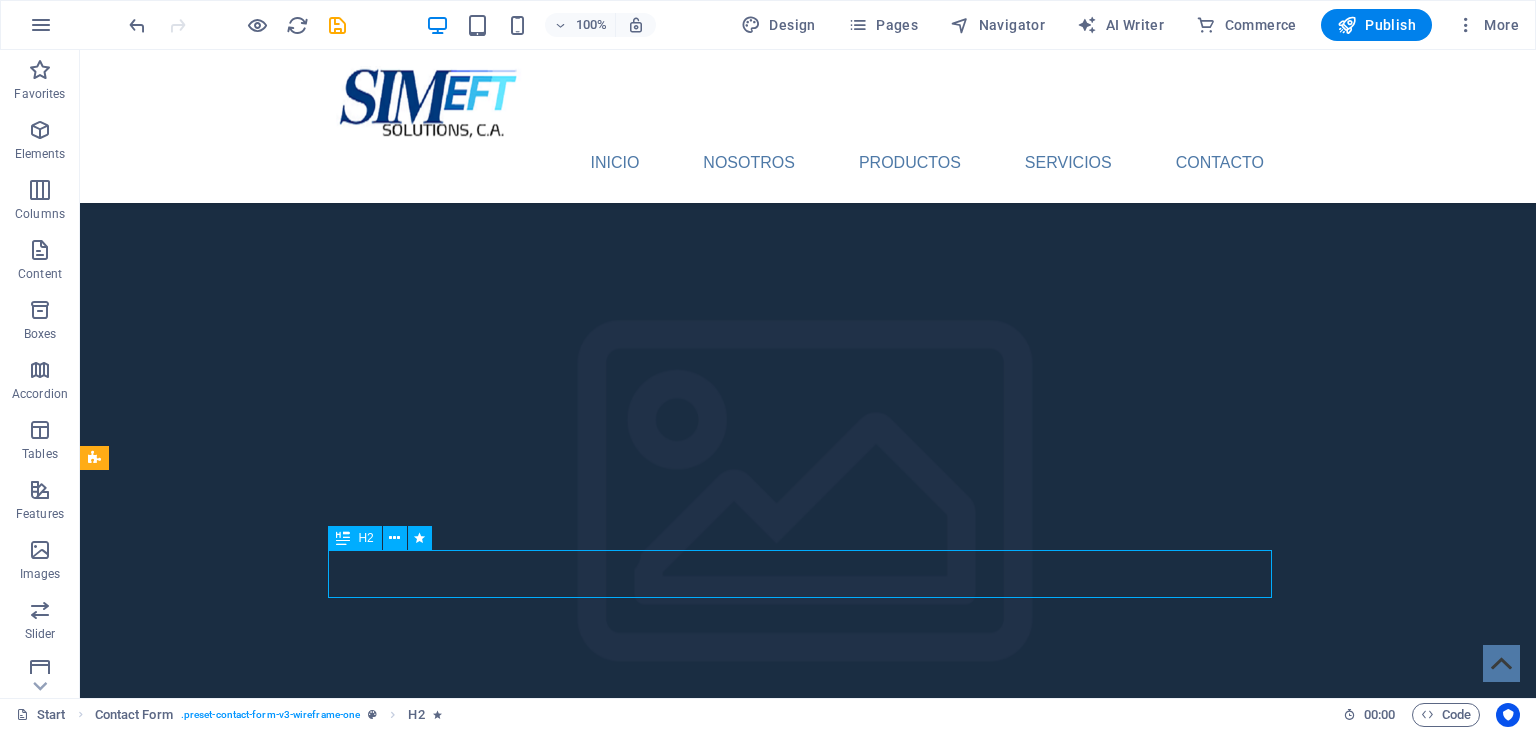 click on "Contact Us" at bounding box center (808, 4905) 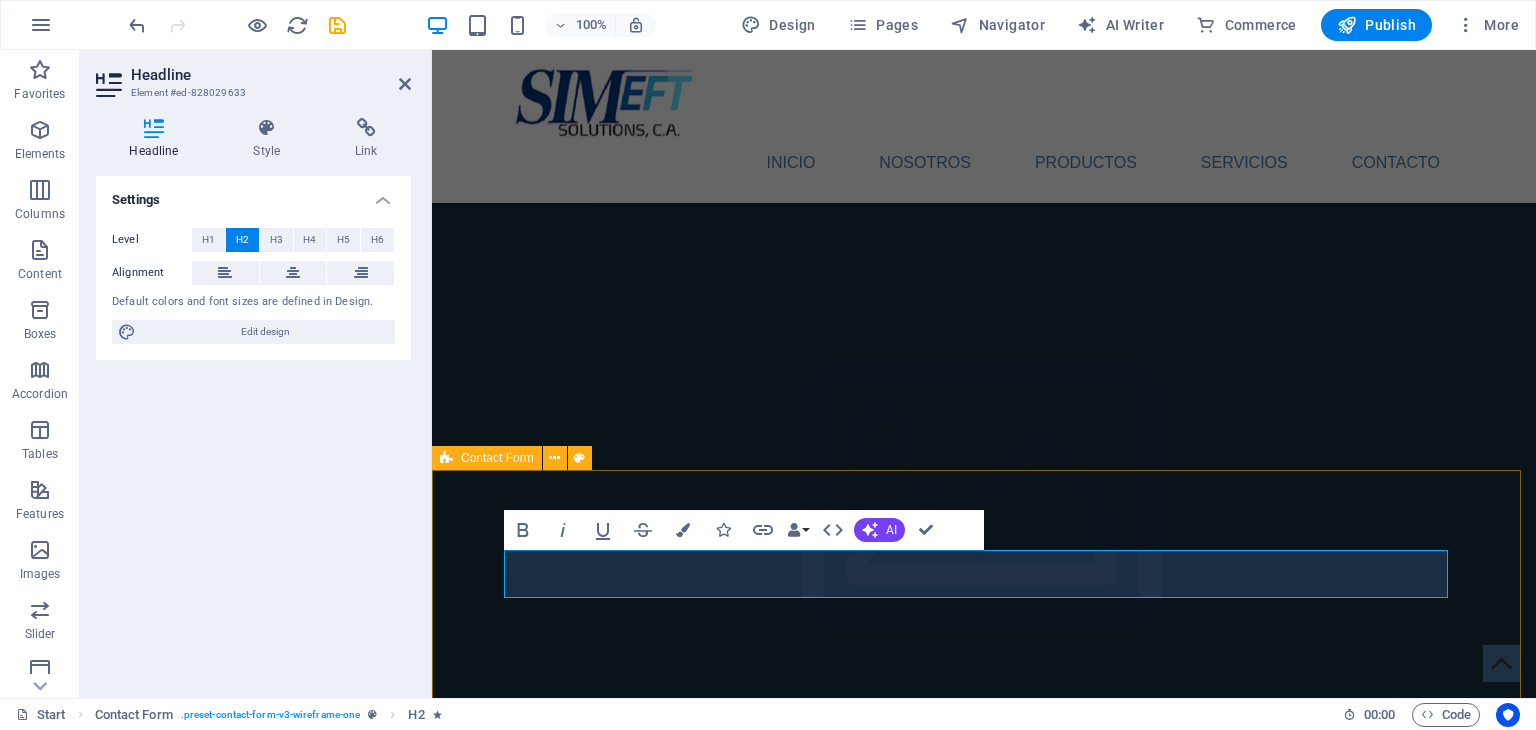 click on "Contacto   I have read and understand the privacy policy. Unreadable? Load new Submit" at bounding box center [984, 5080] 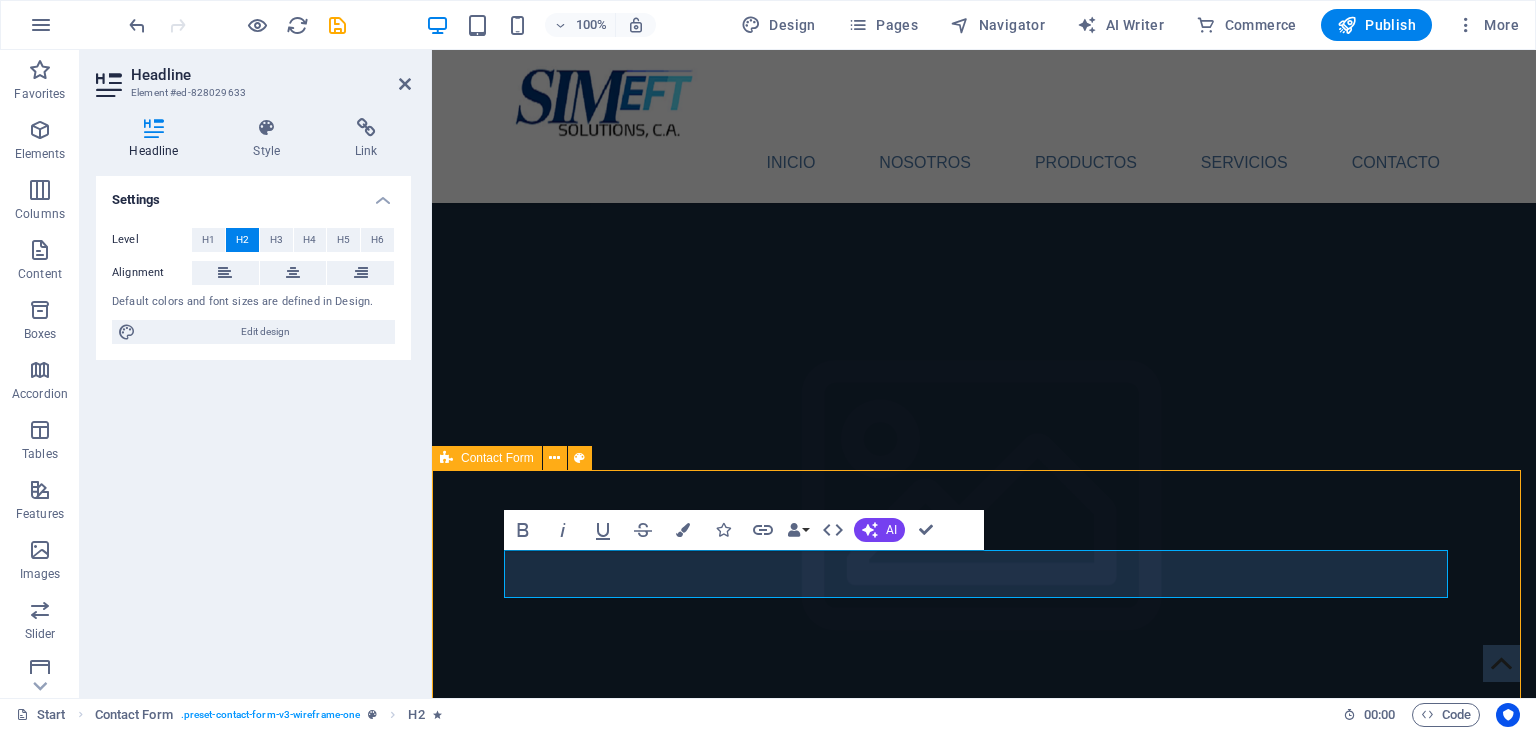 click on "Contacto   I have read and understand the privacy policy. Unreadable? Load new Submit" at bounding box center [984, 5080] 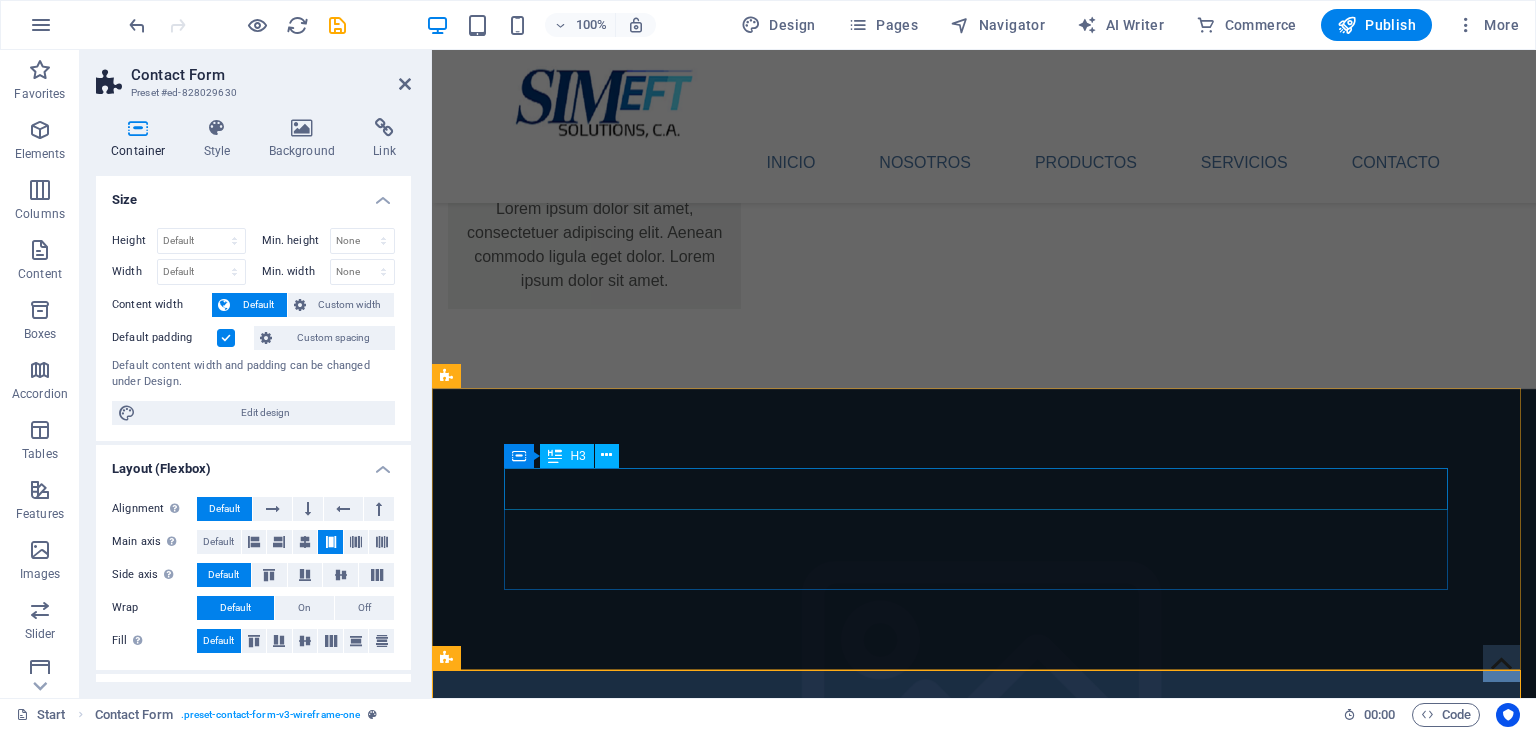 scroll, scrollTop: 3205, scrollLeft: 0, axis: vertical 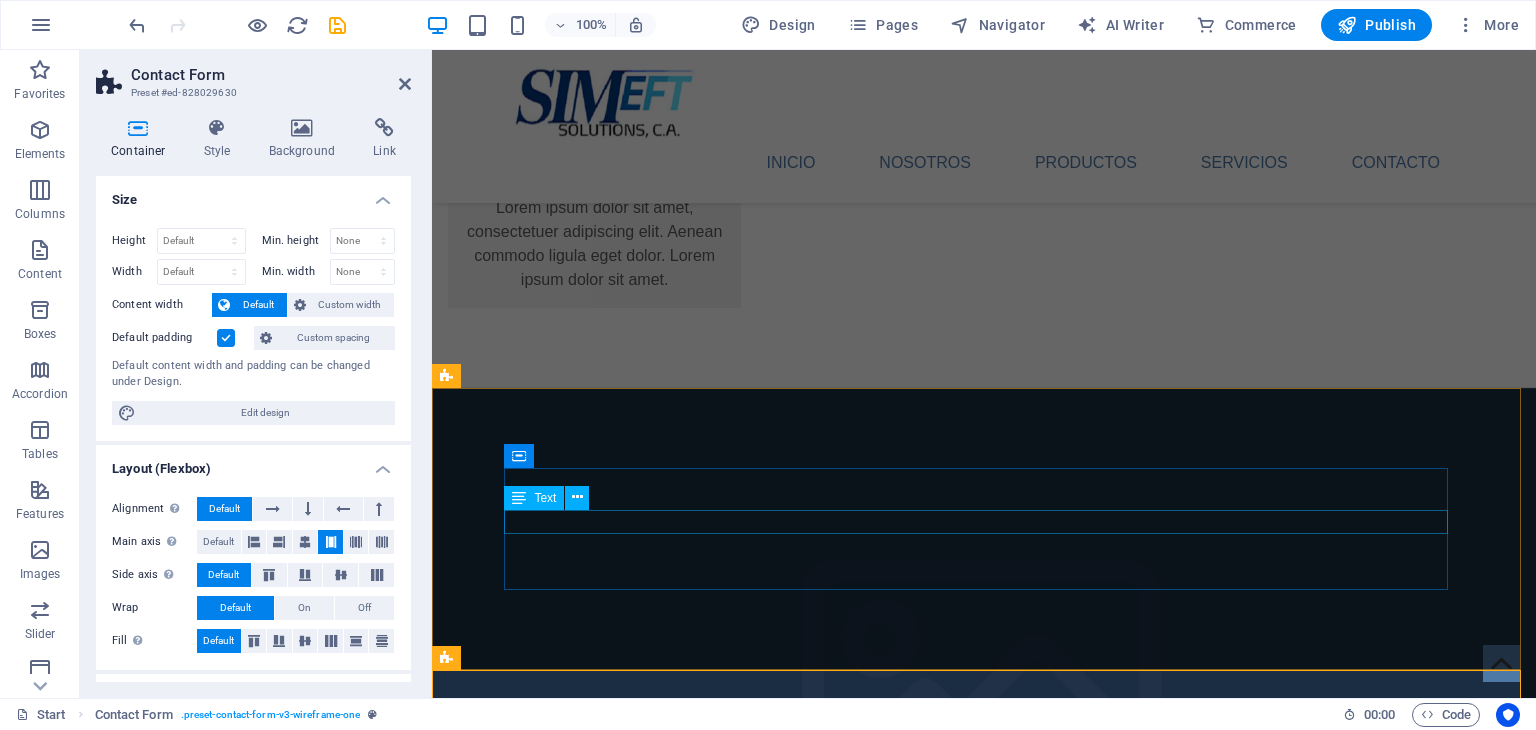 click on "New Text-Element" at bounding box center (984, 4852) 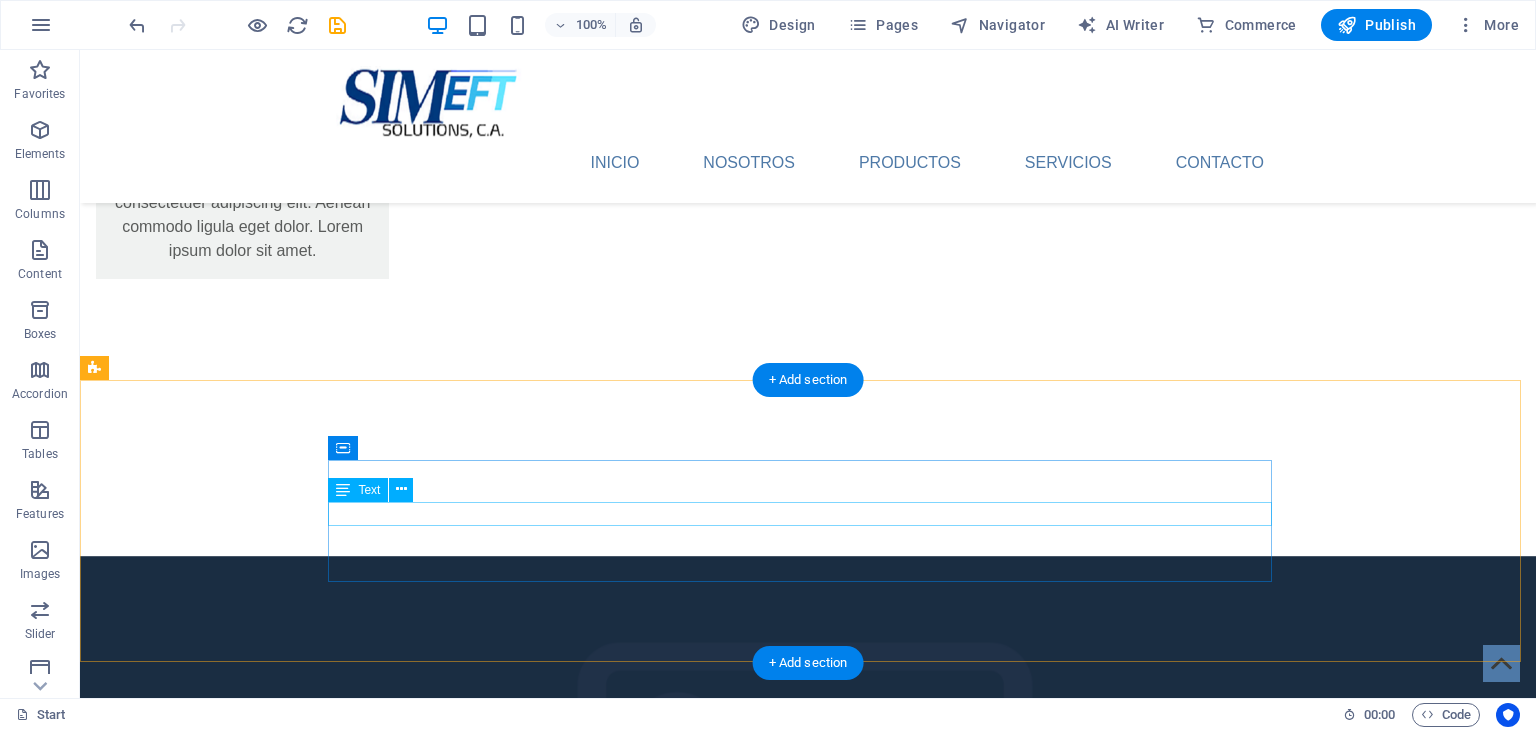 scroll, scrollTop: 3205, scrollLeft: 0, axis: vertical 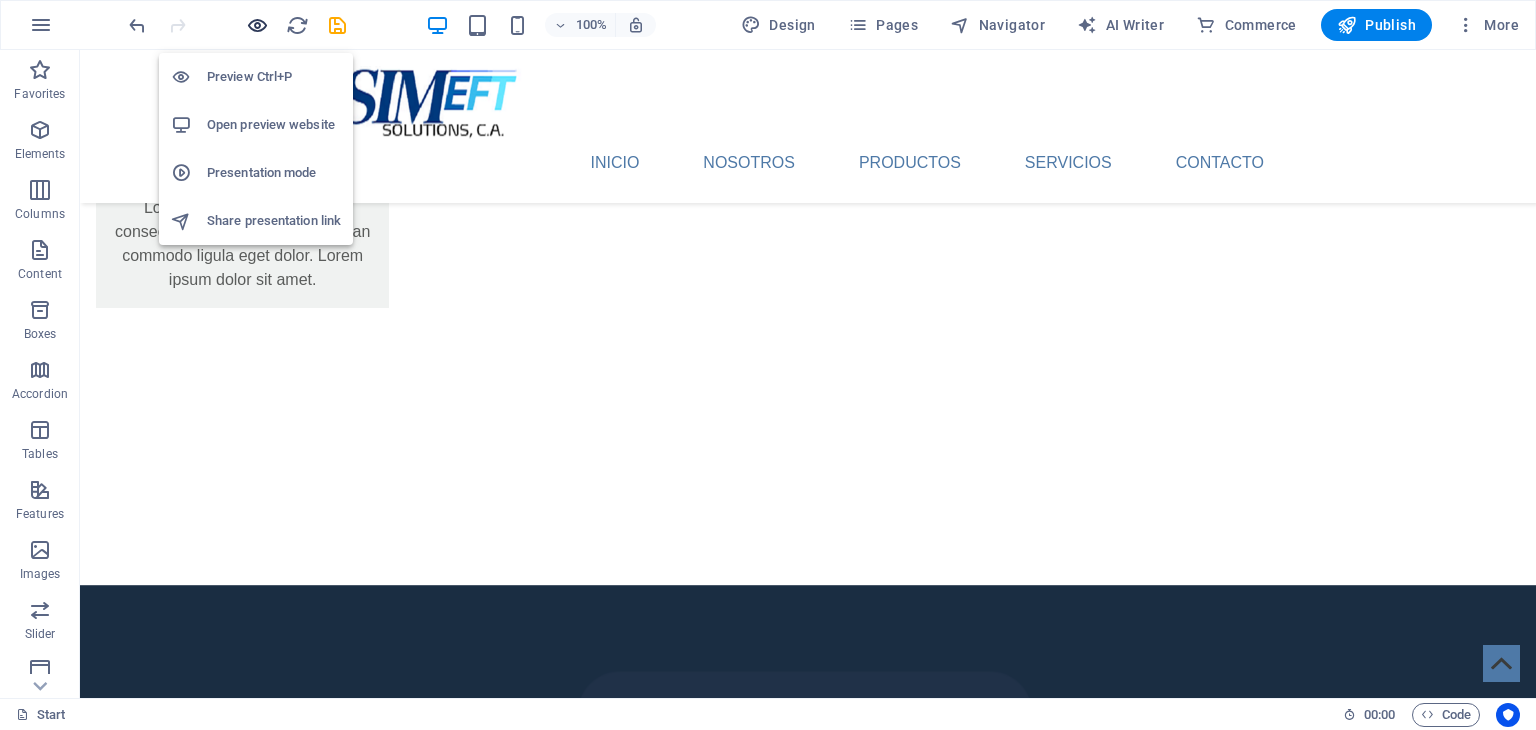 click at bounding box center [257, 25] 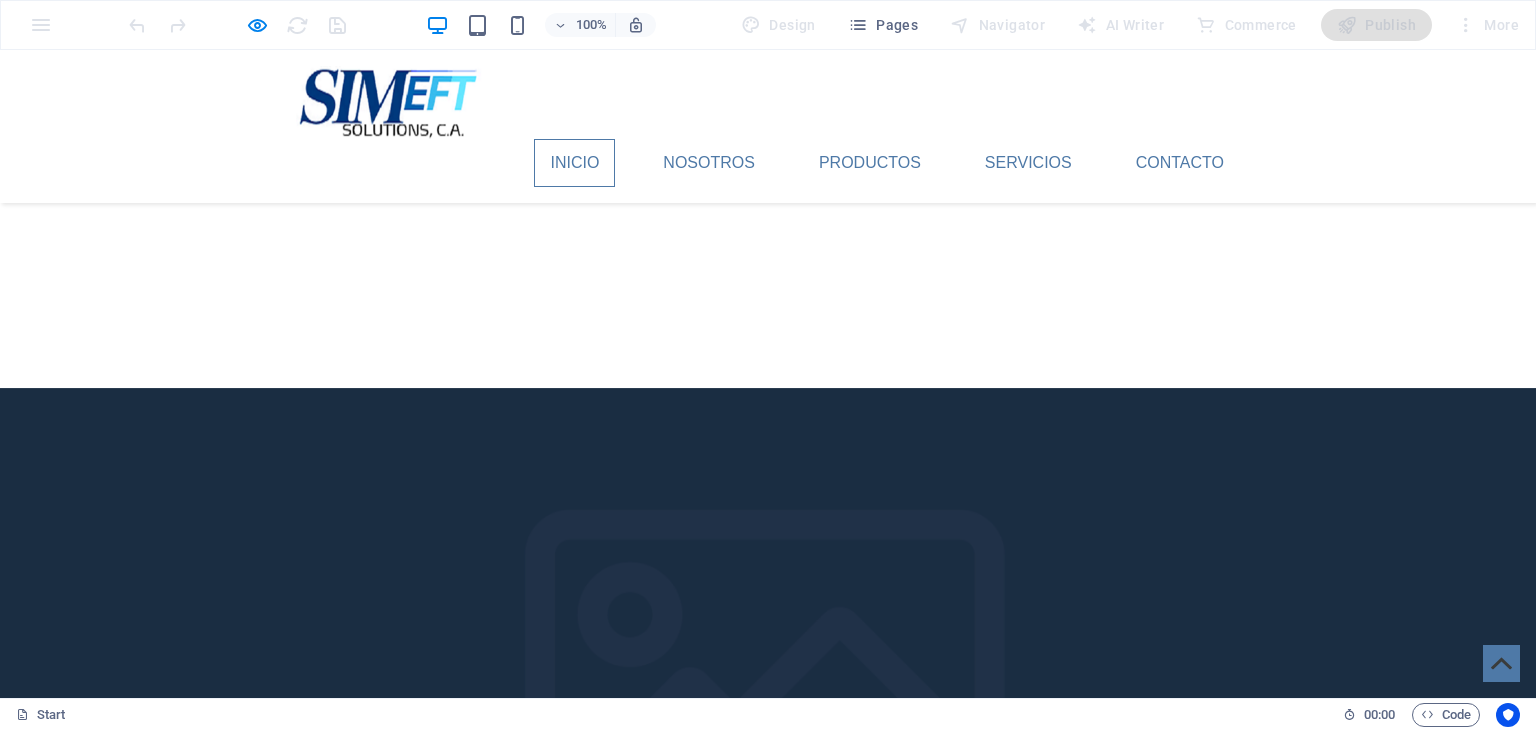 click on "Inicio" at bounding box center [574, 163] 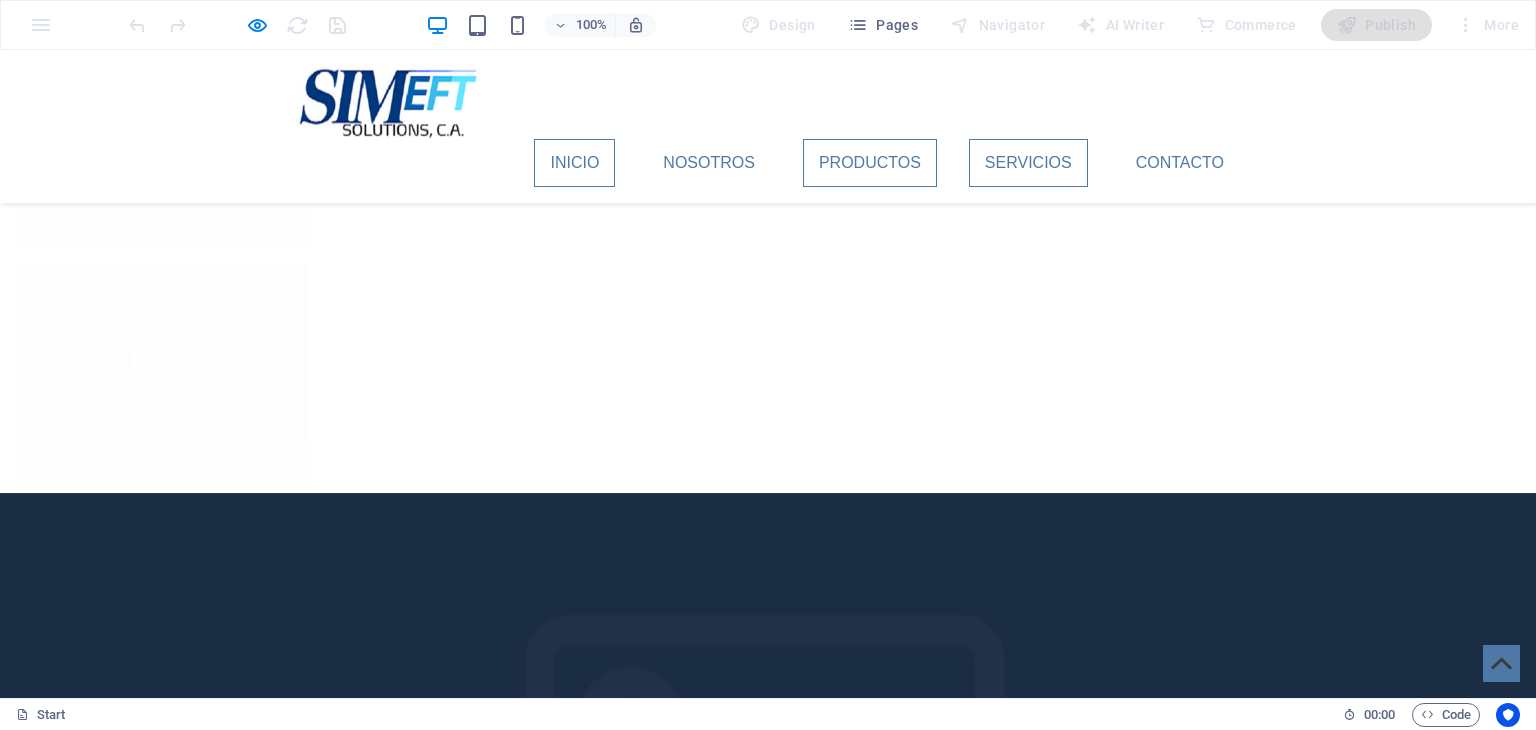scroll, scrollTop: 2996, scrollLeft: 0, axis: vertical 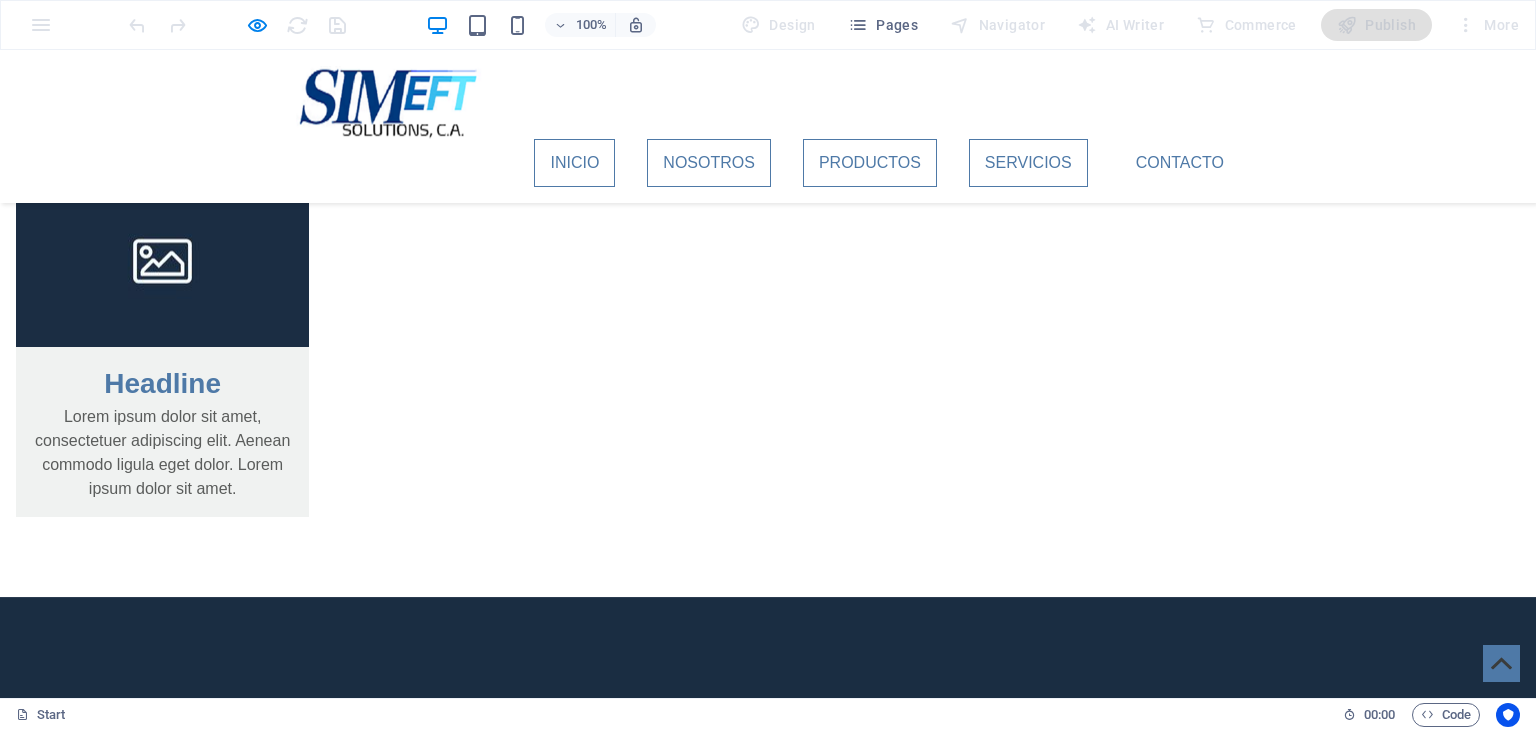 click on "Inicio" at bounding box center (574, 163) 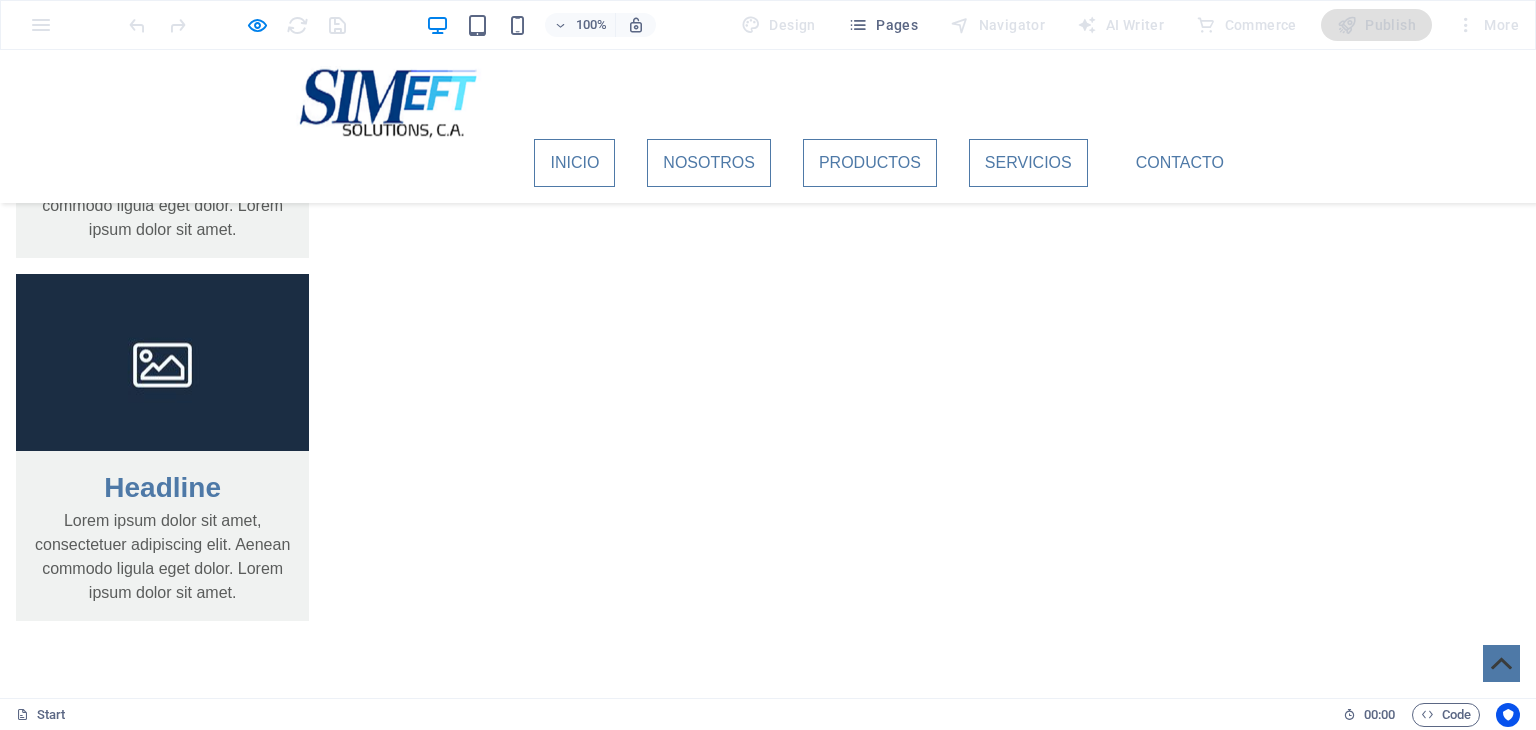 scroll, scrollTop: 2786, scrollLeft: 0, axis: vertical 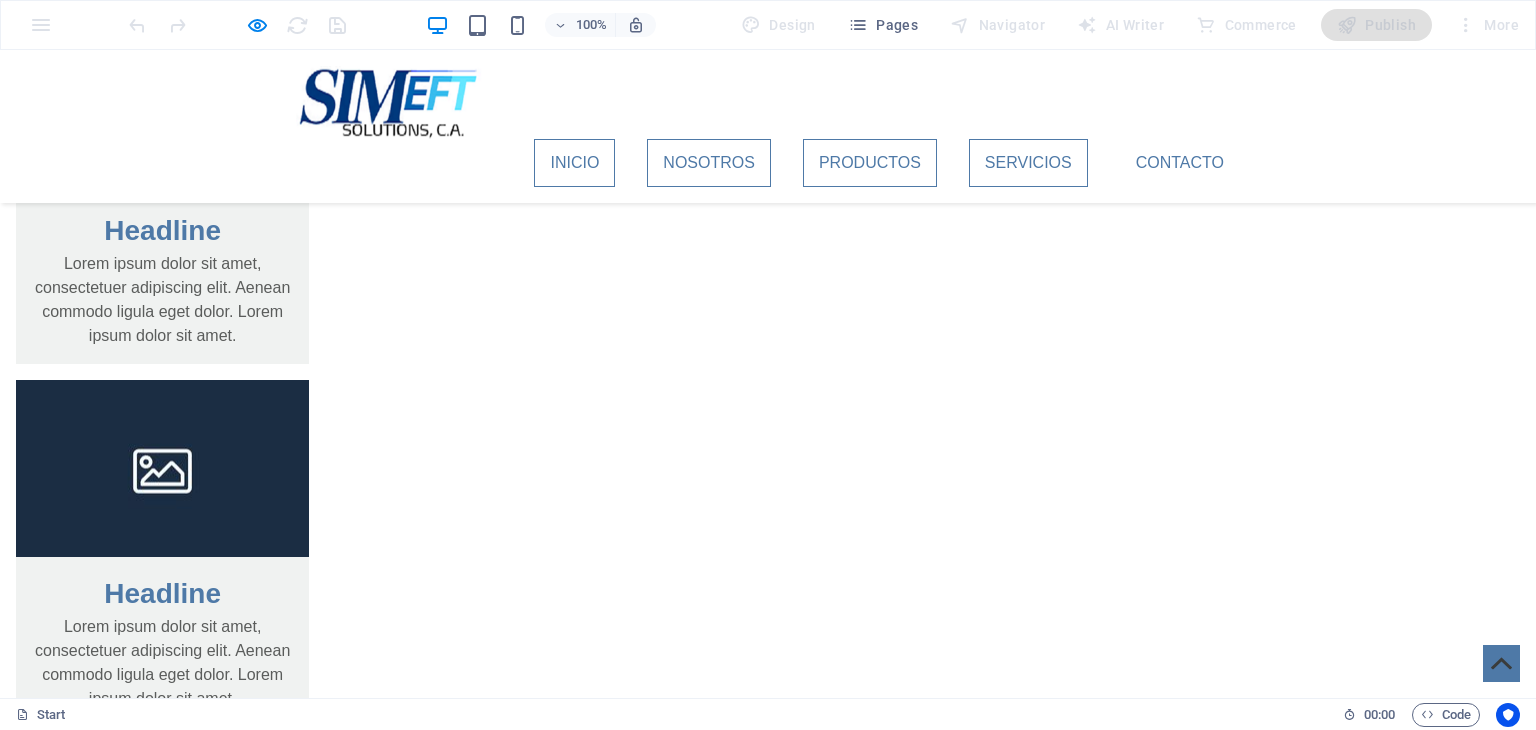 click on "Inicio" at bounding box center [574, 163] 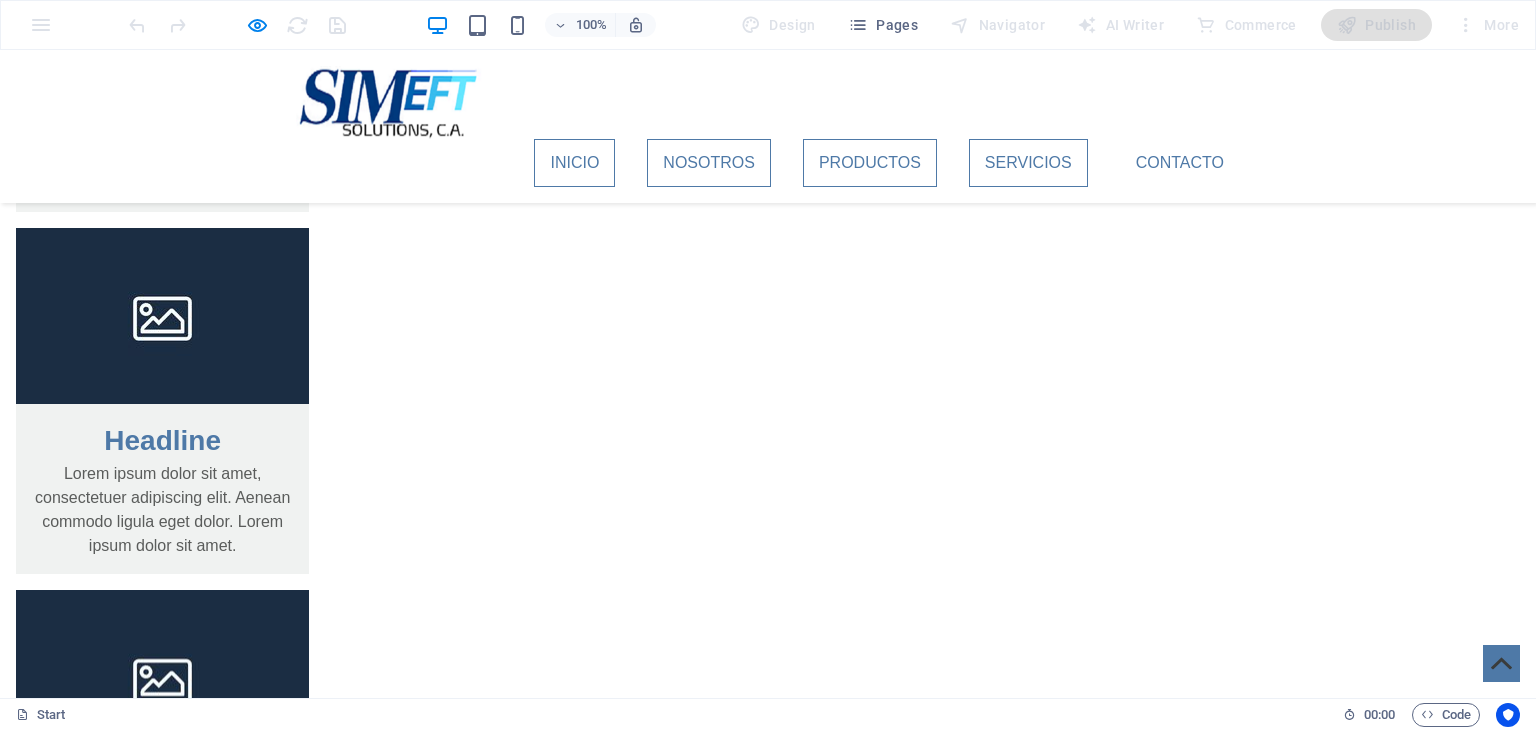 click on "Inicio" at bounding box center [574, 163] 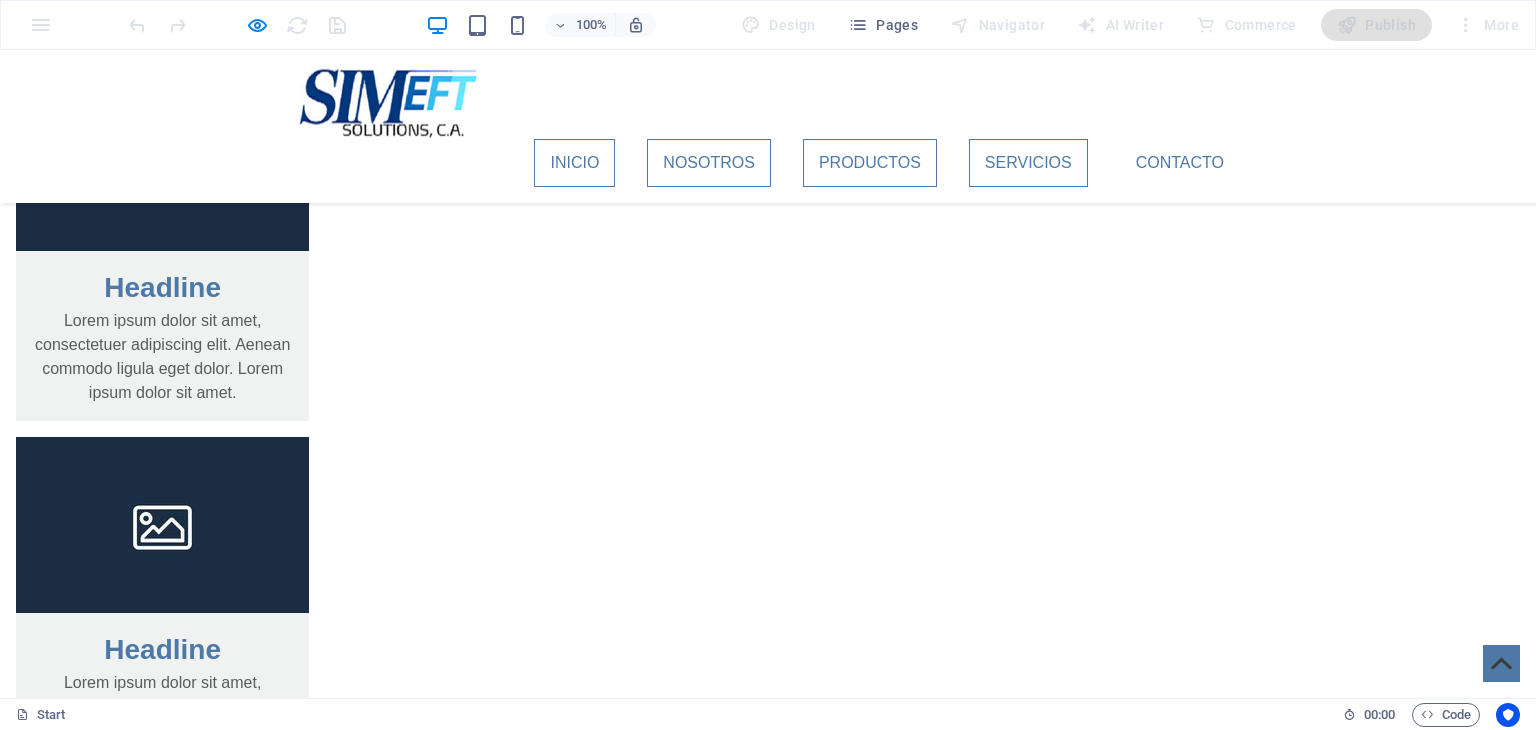 click on "Inicio" at bounding box center [574, 163] 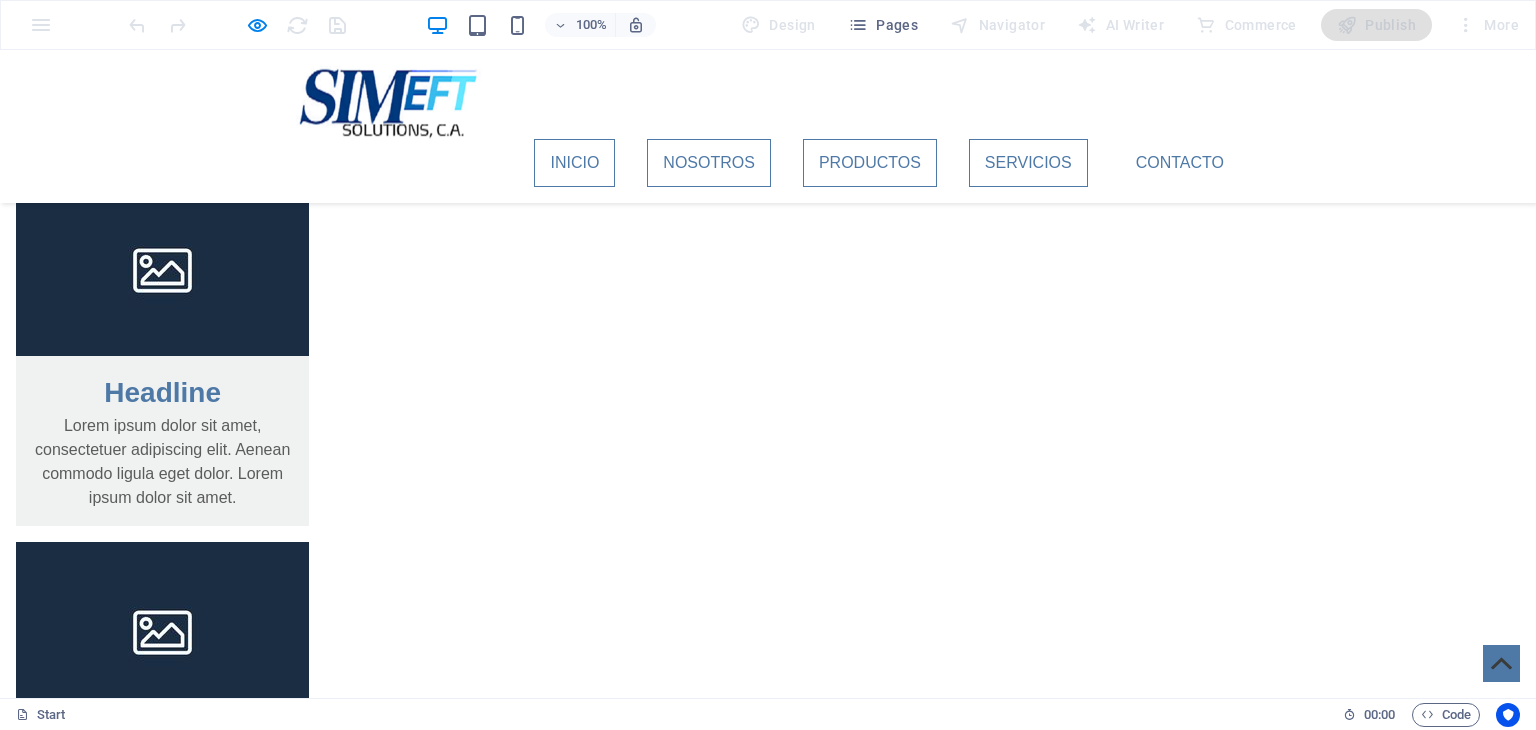 scroll, scrollTop: 2157, scrollLeft: 0, axis: vertical 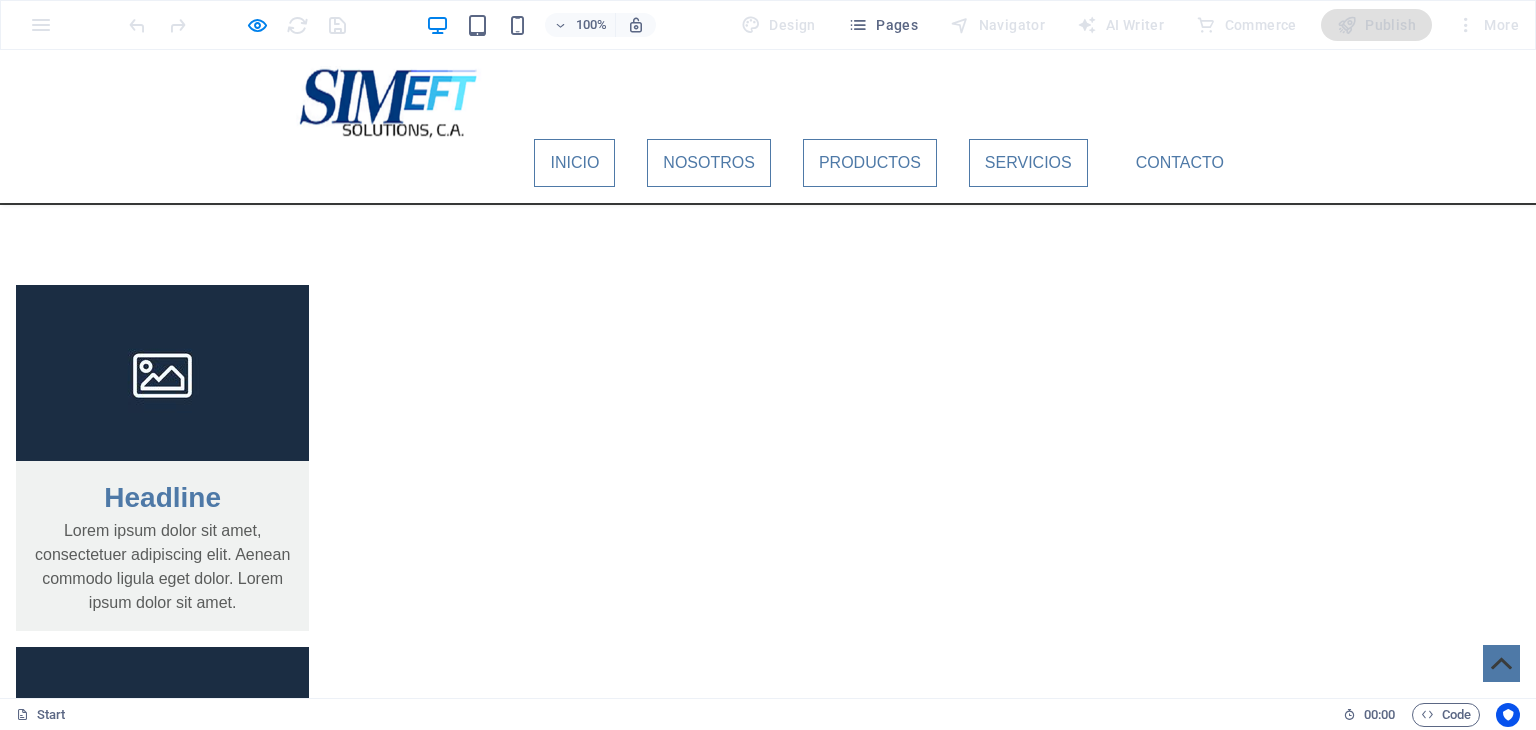 click on "Inicio" at bounding box center [574, 163] 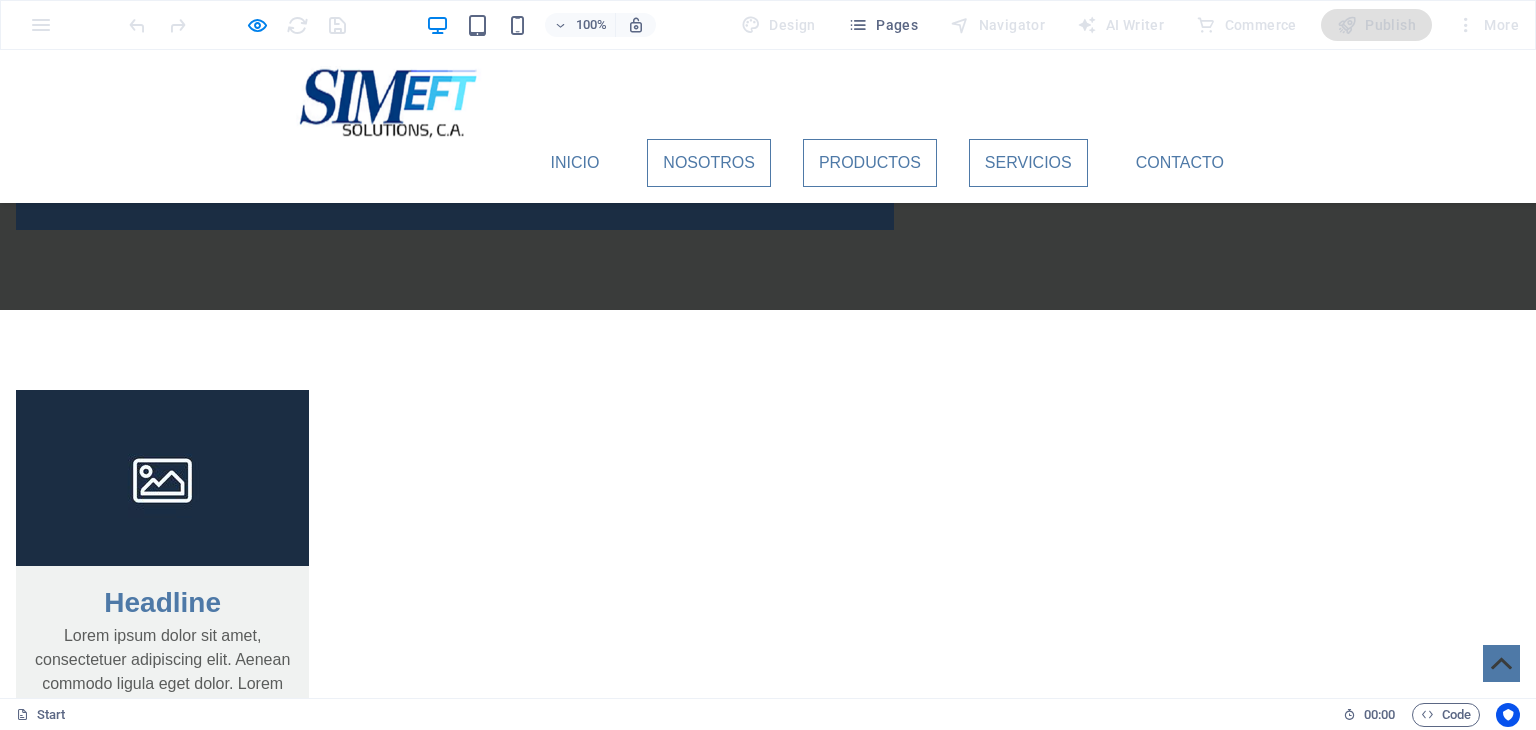 scroll, scrollTop: 1948, scrollLeft: 0, axis: vertical 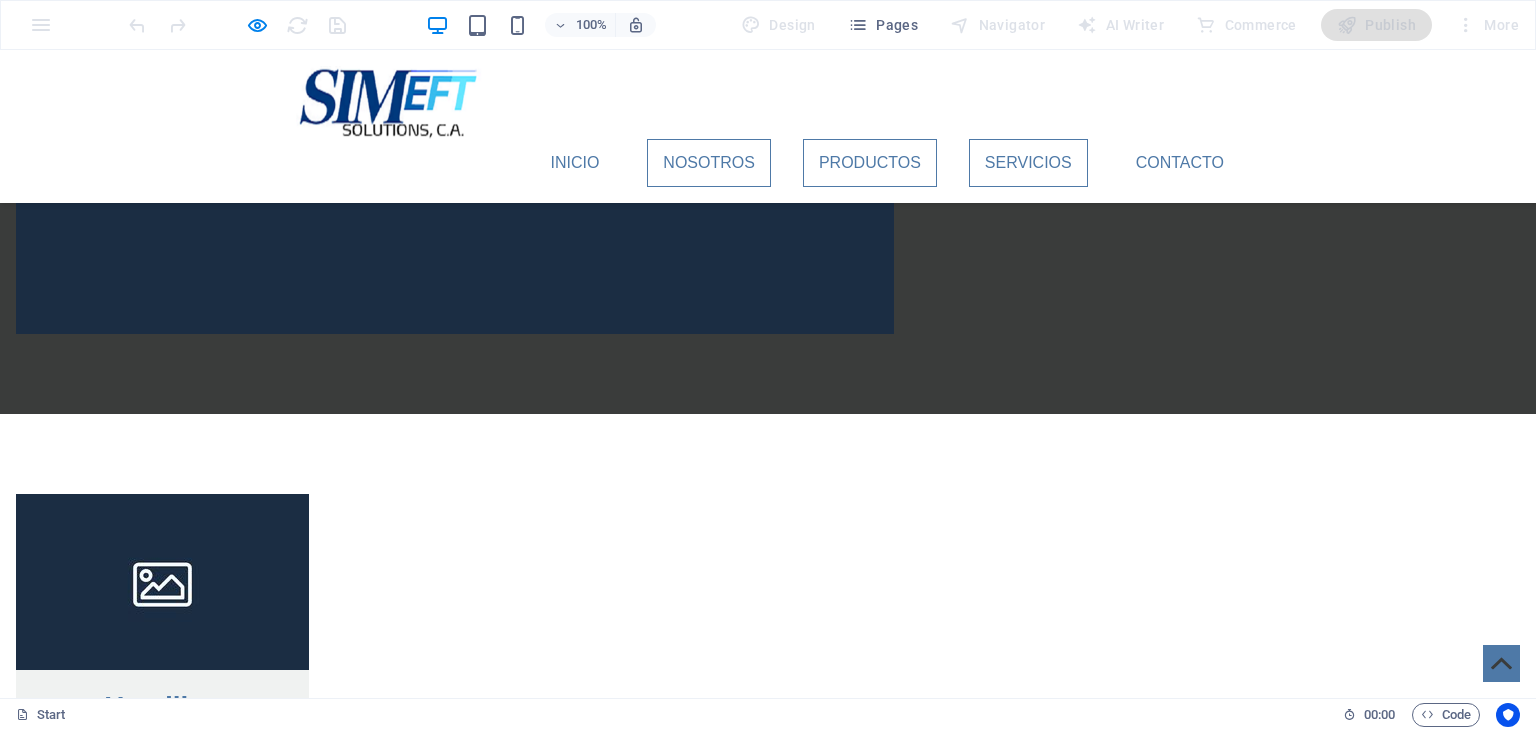 click on "Nosotros" at bounding box center (709, 163) 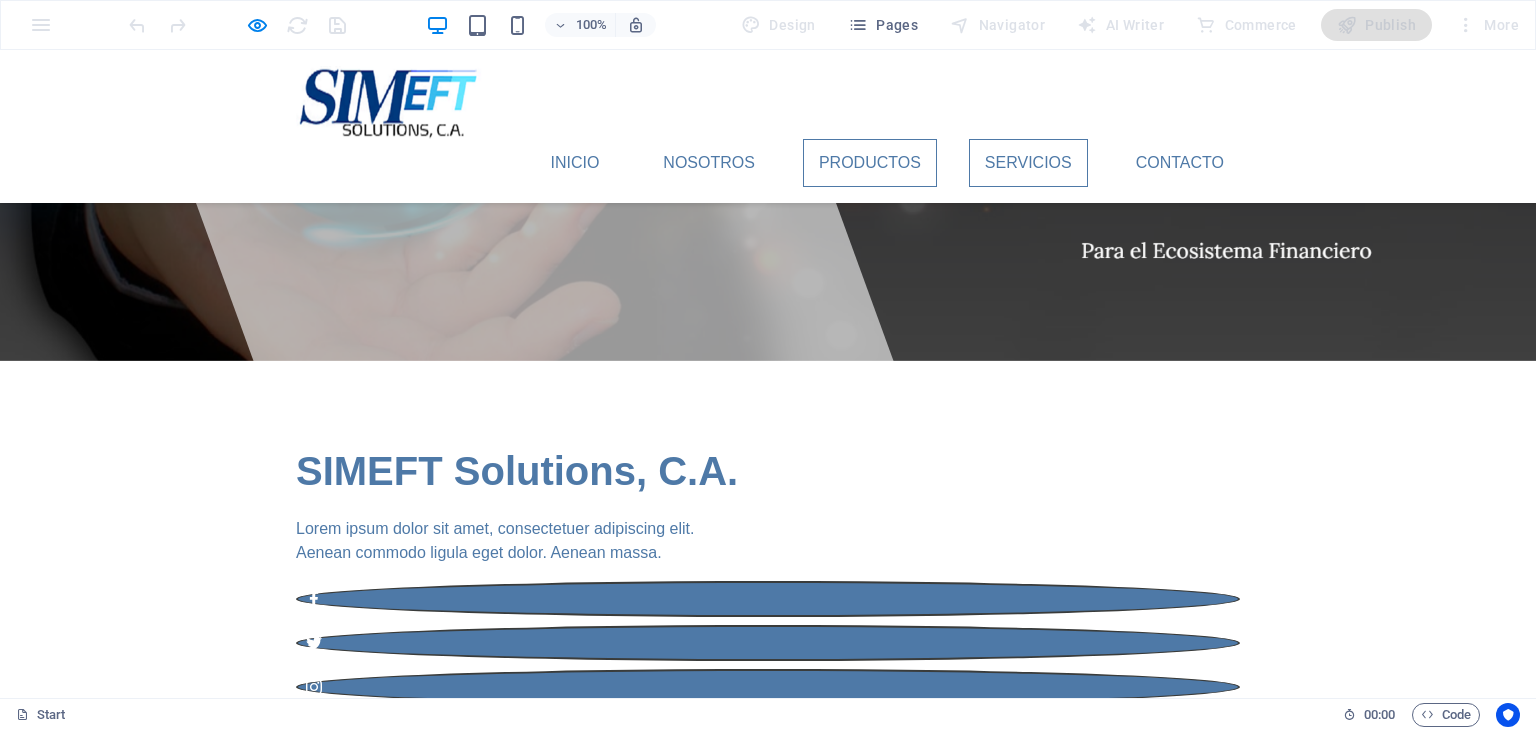 scroll, scrollTop: 0, scrollLeft: 0, axis: both 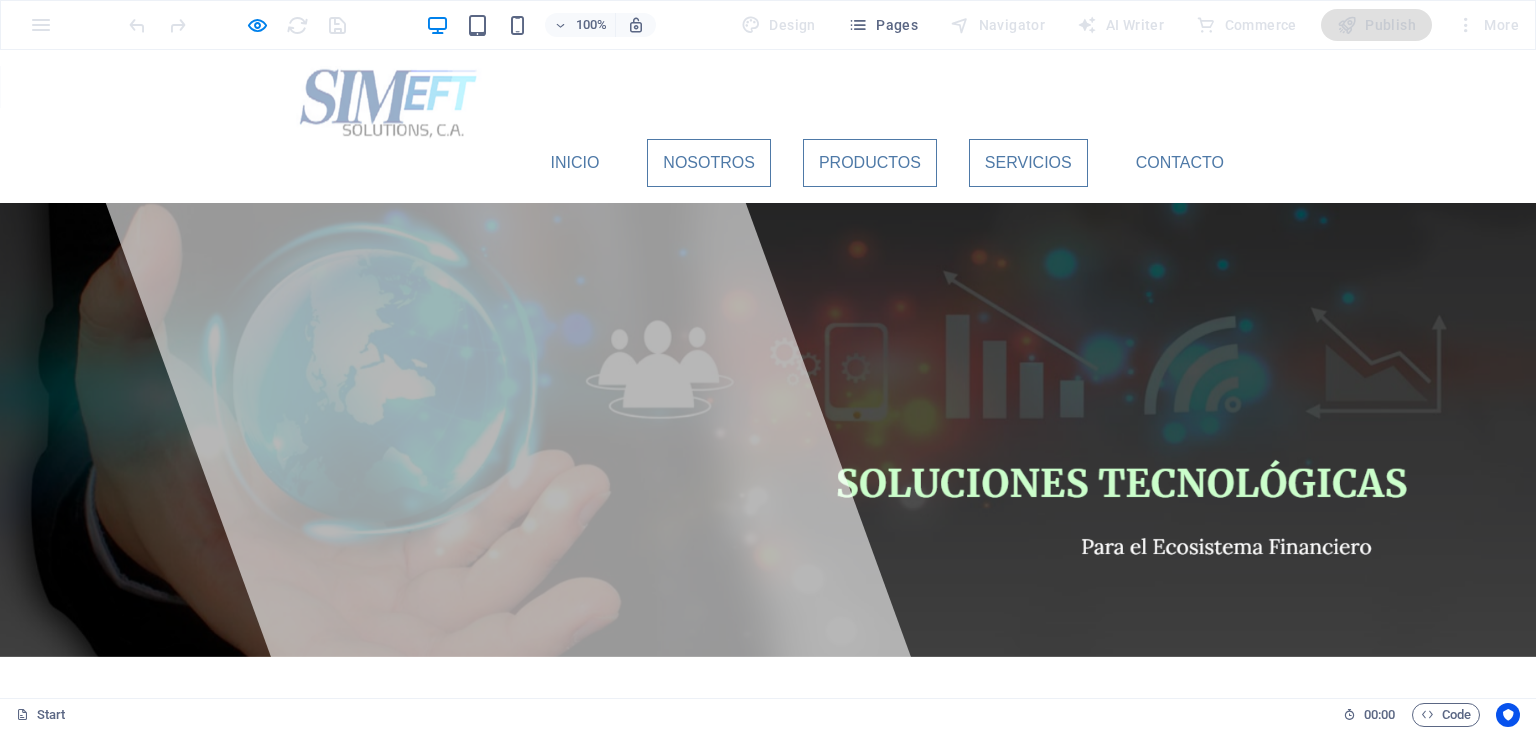 click on "Nosotros" at bounding box center [709, 163] 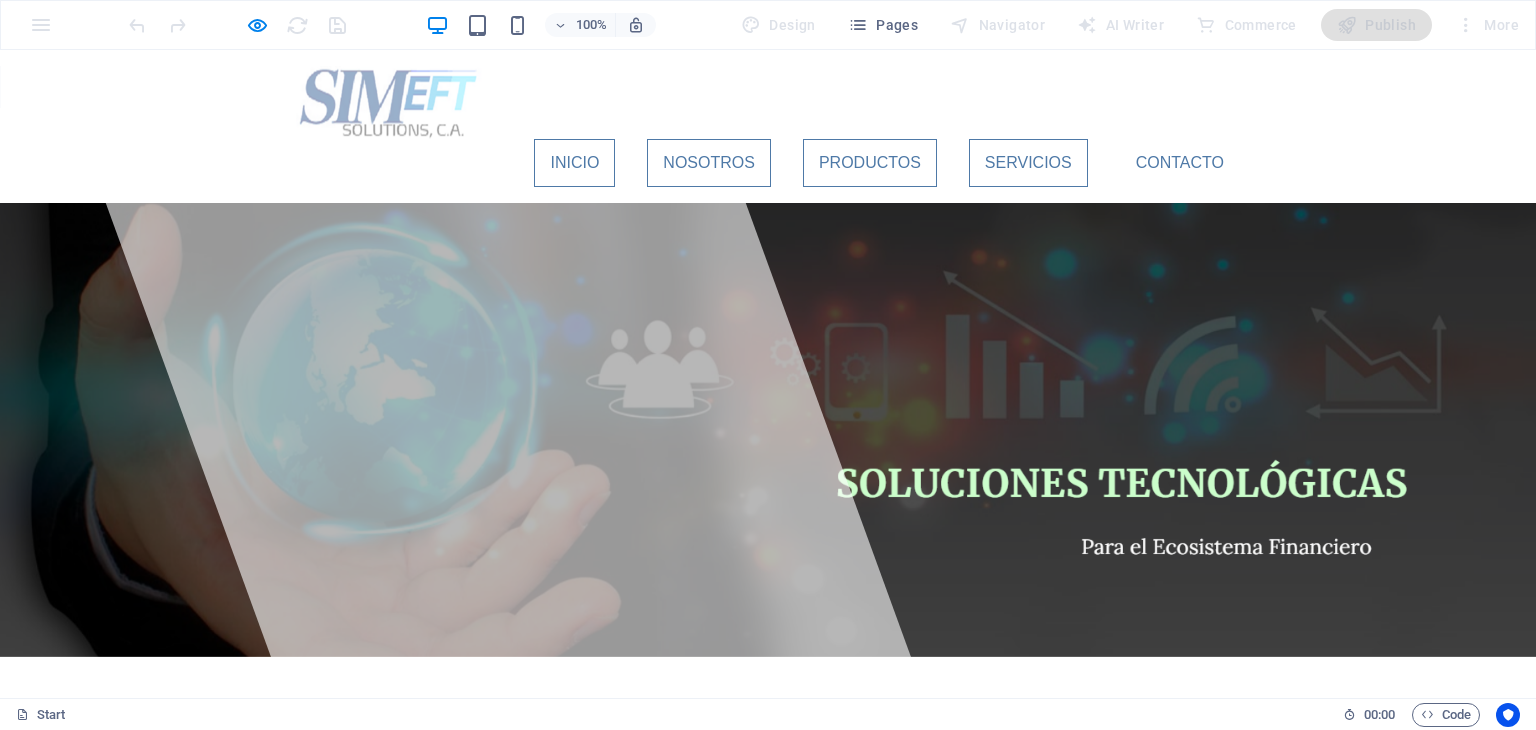 click on "Inicio" at bounding box center (574, 163) 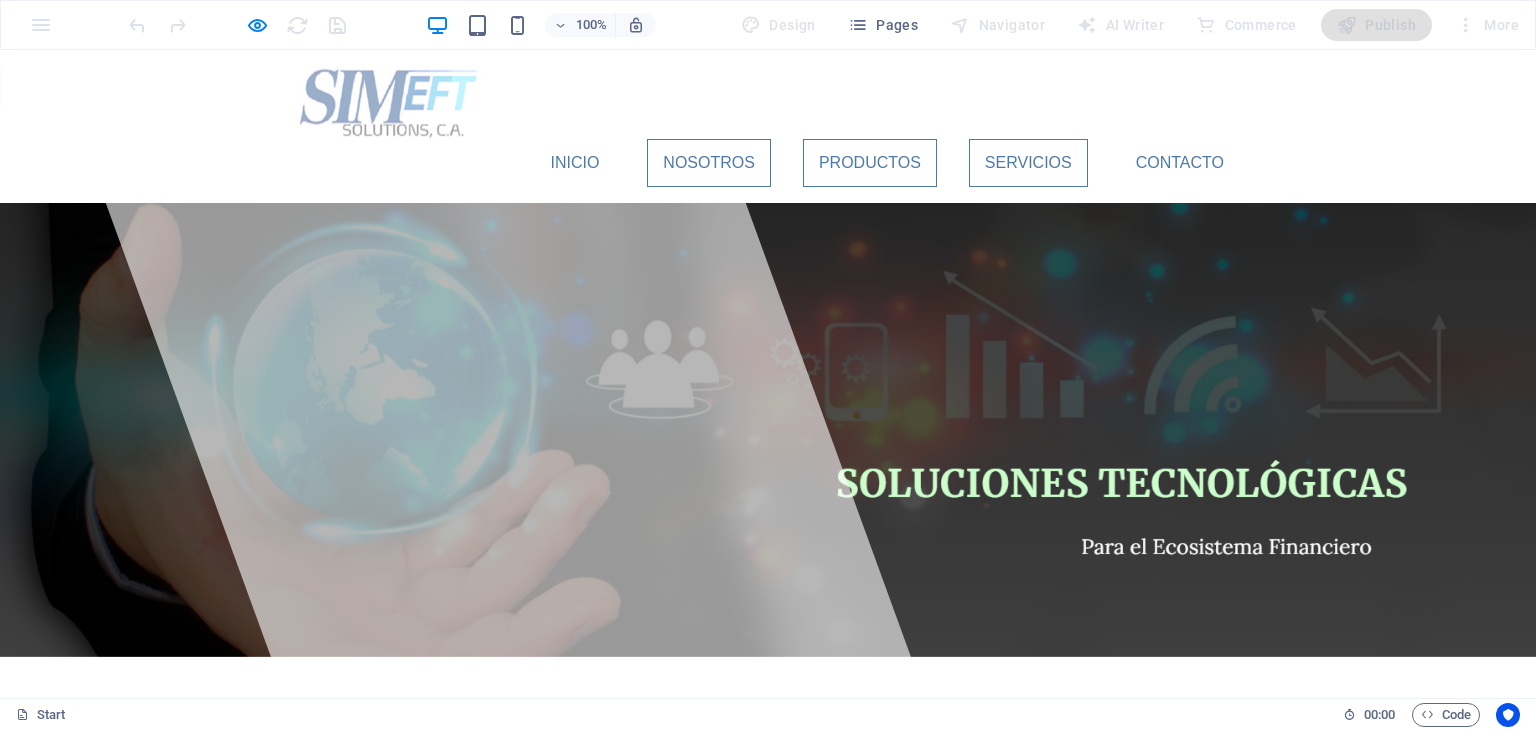 click on "Nosotros" at bounding box center [709, 163] 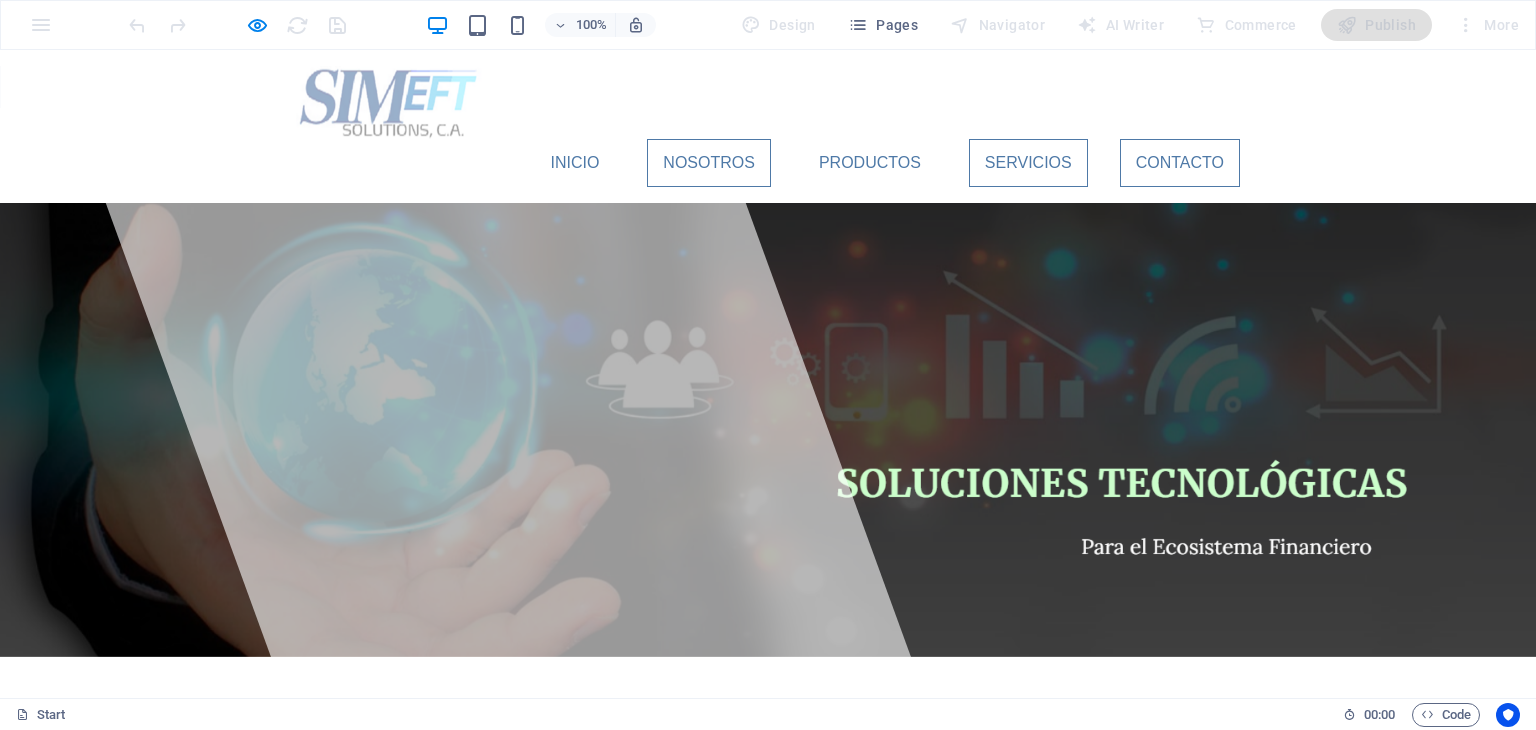 click on "Contacto" at bounding box center [1180, 163] 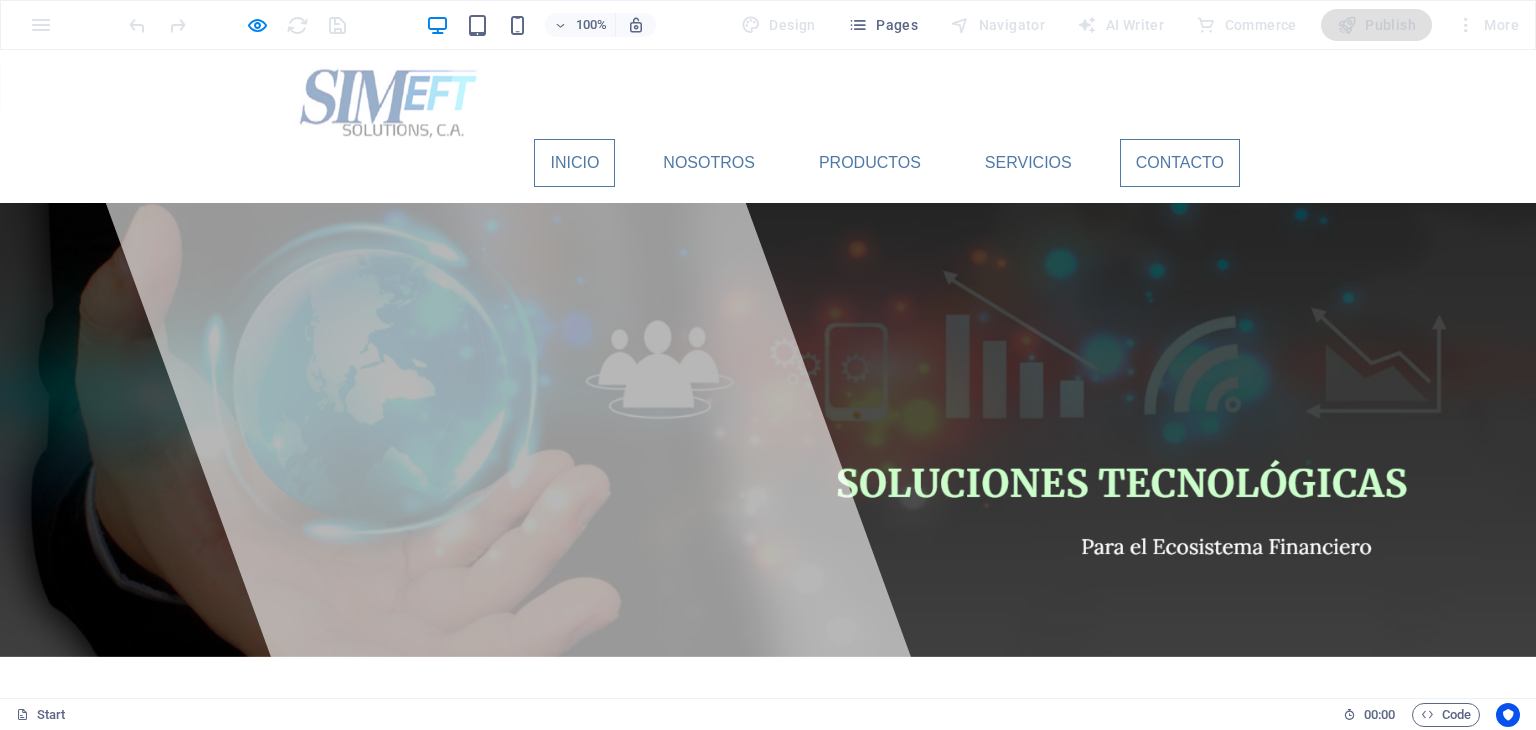 click on "Inicio" at bounding box center (574, 163) 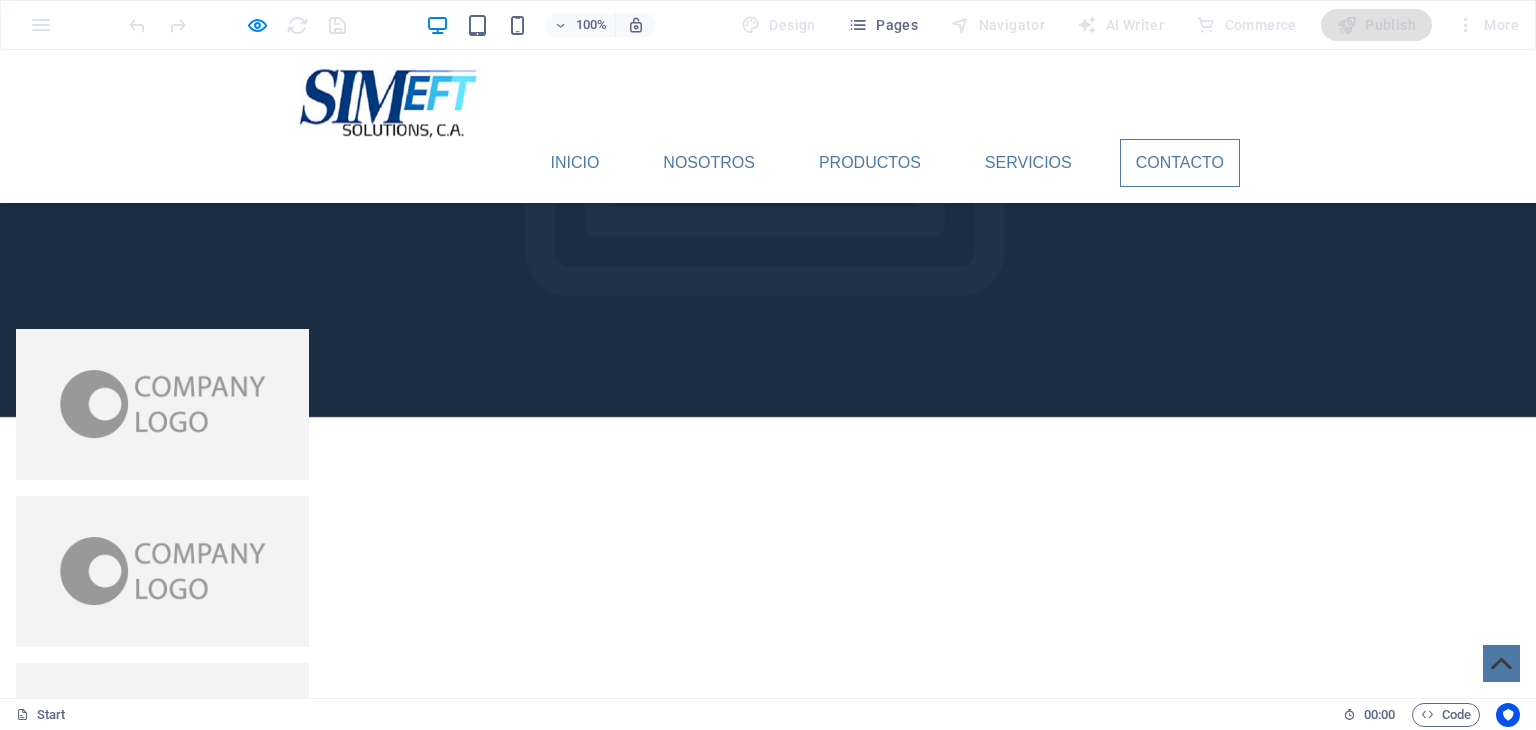 scroll, scrollTop: 3700, scrollLeft: 0, axis: vertical 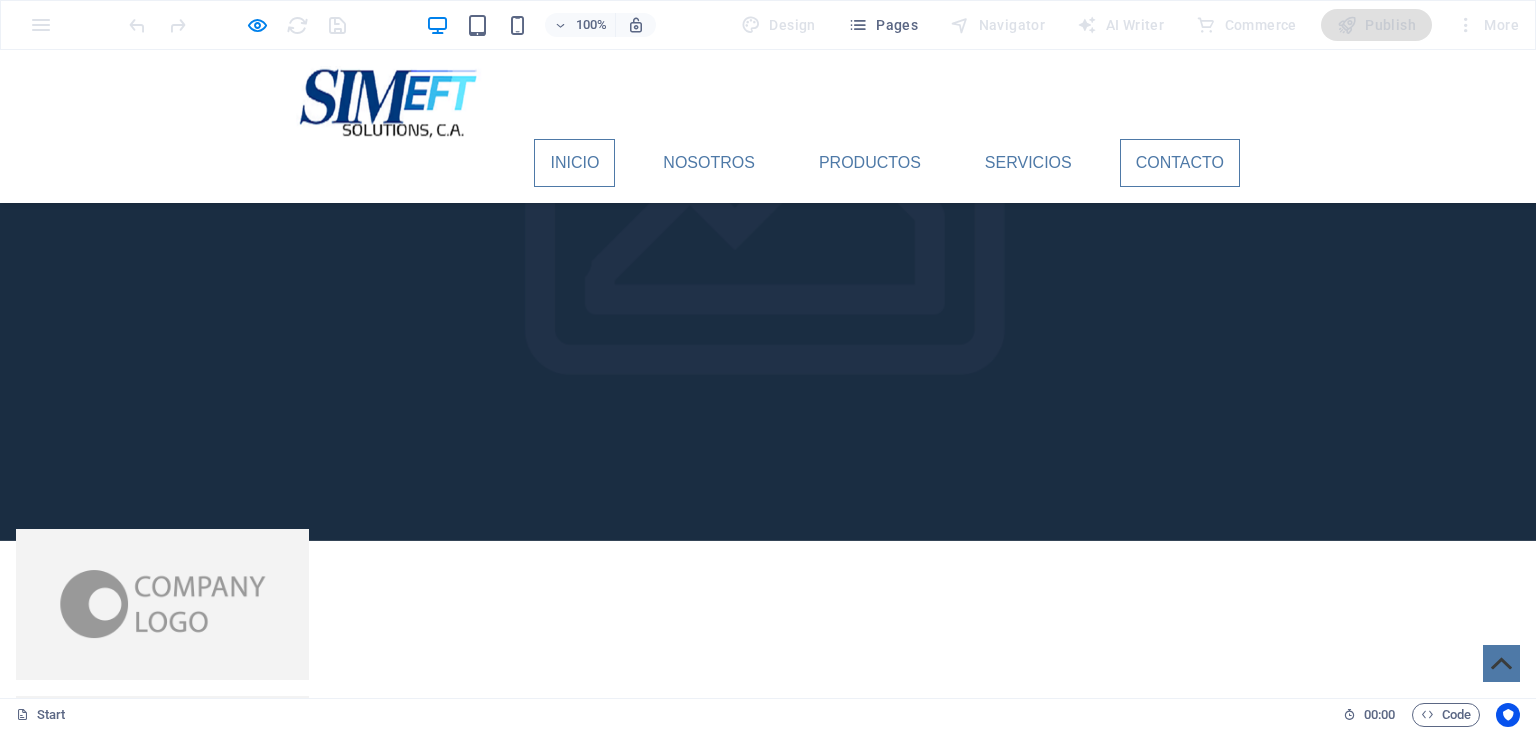 click on "Inicio" at bounding box center [574, 163] 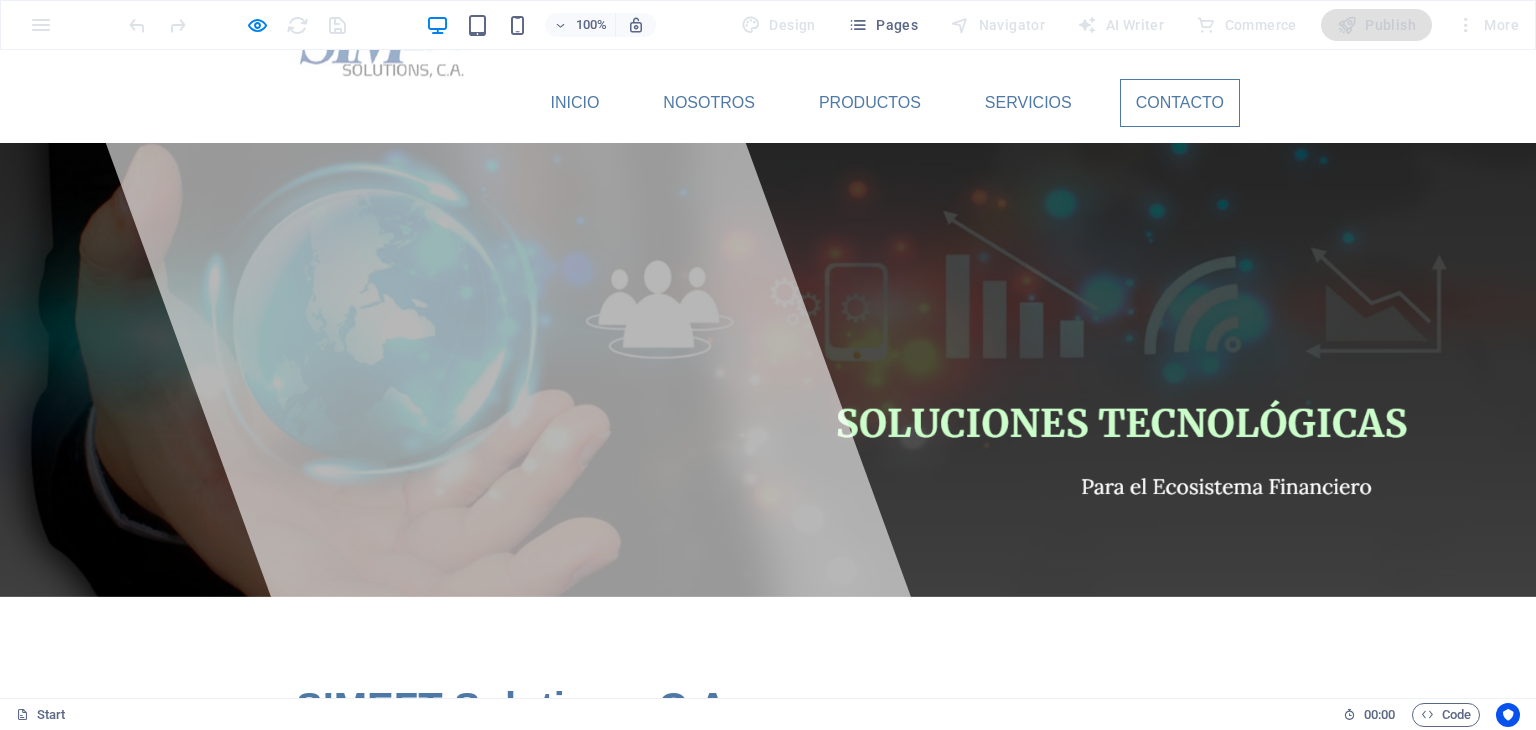 scroll, scrollTop: 0, scrollLeft: 0, axis: both 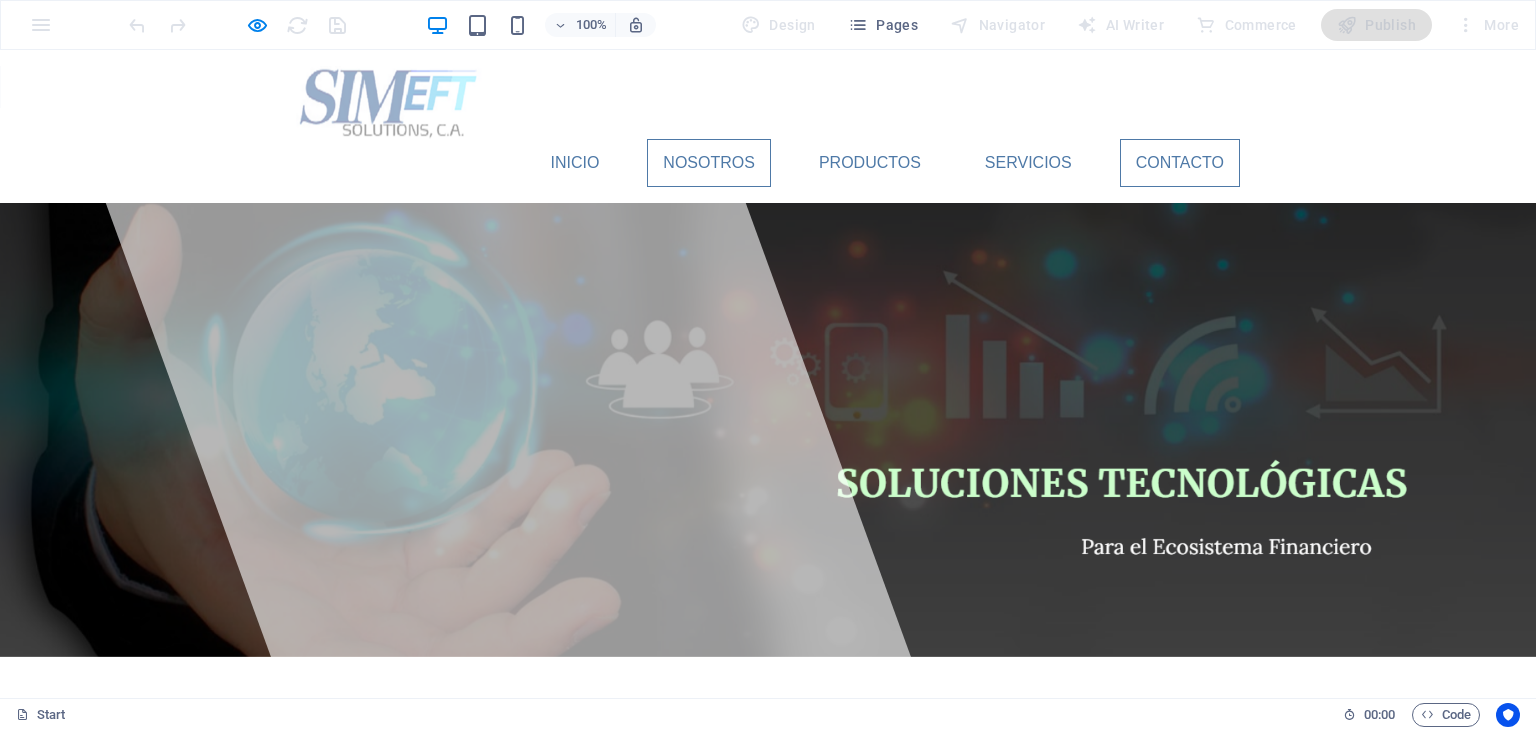 click on "Nosotros" at bounding box center [709, 163] 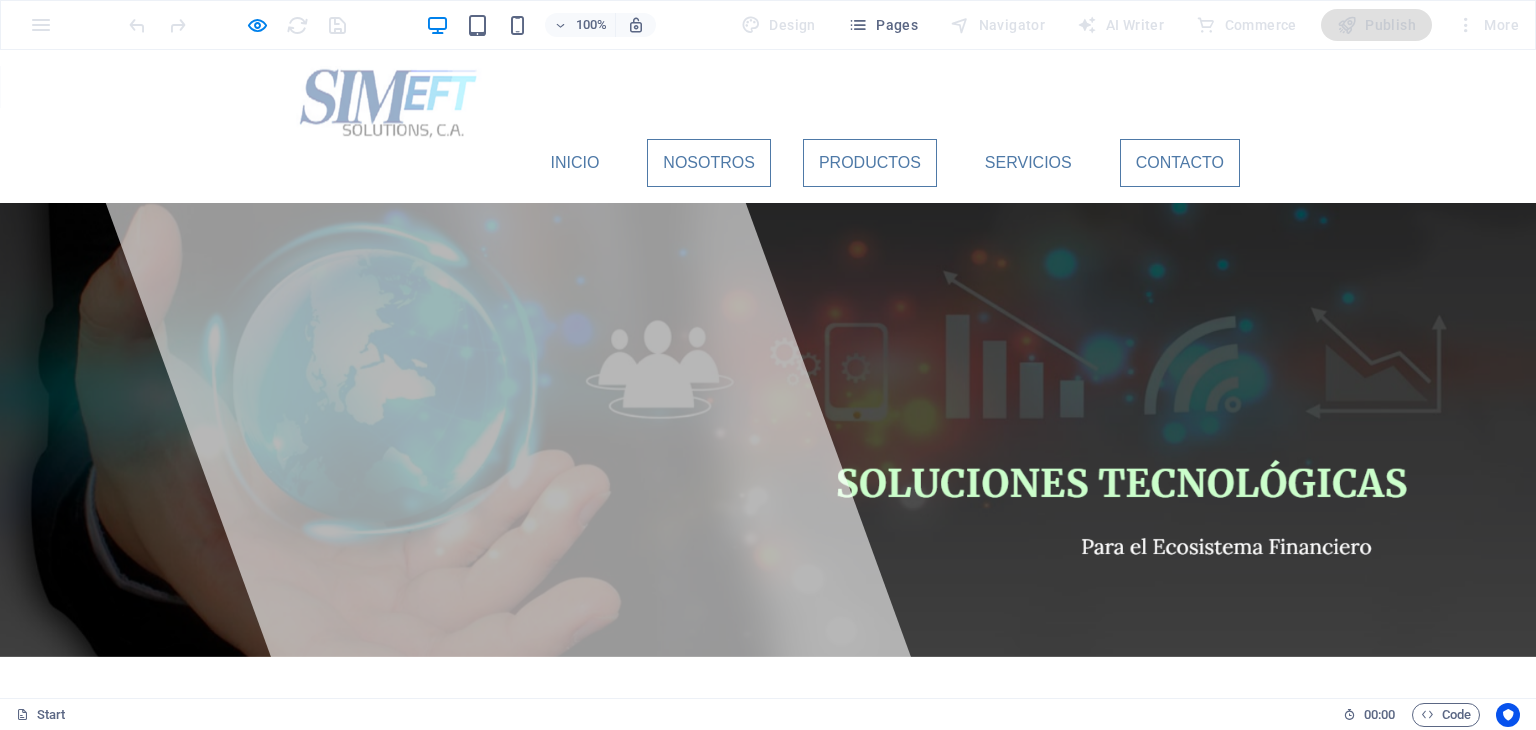 click on "Productos" at bounding box center [870, 163] 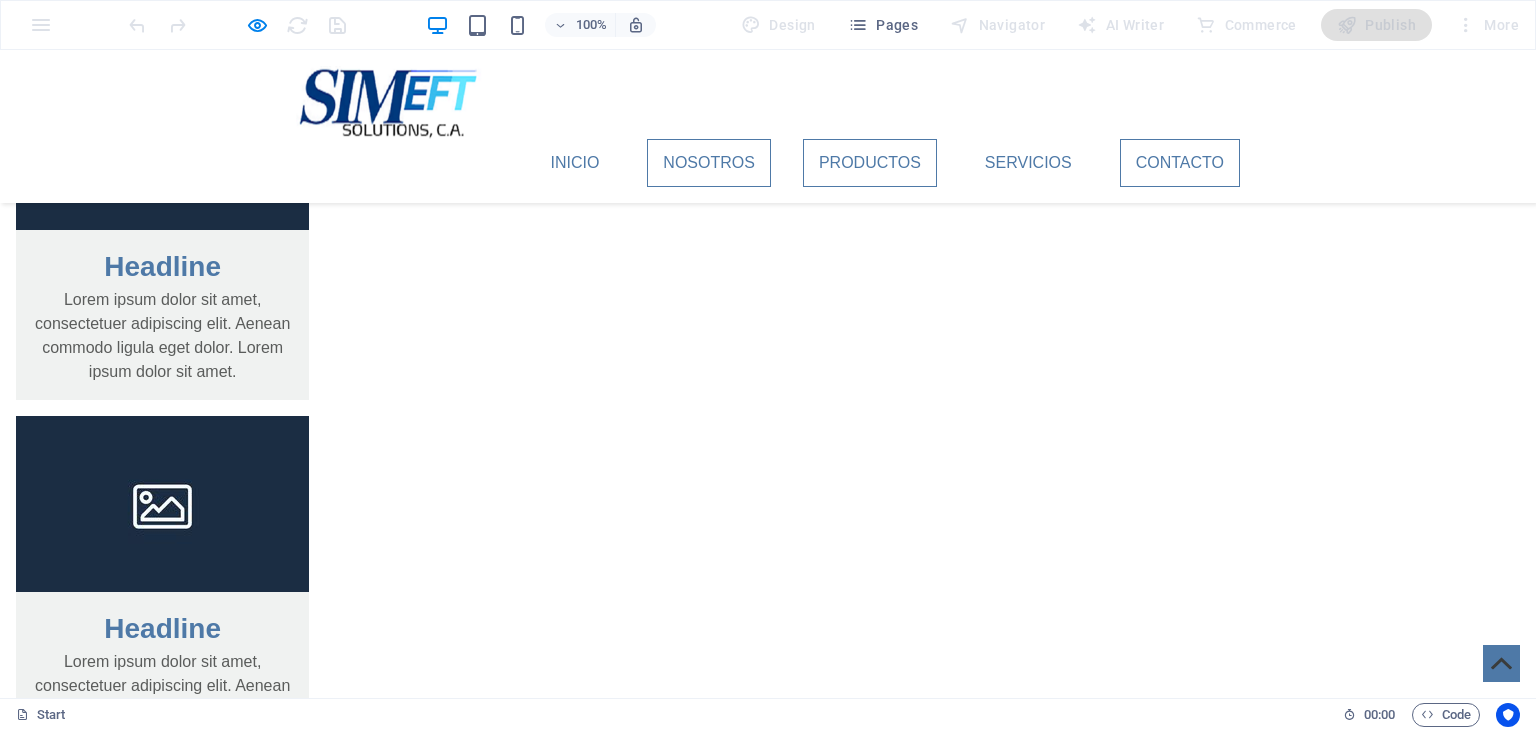 scroll, scrollTop: 2226, scrollLeft: 0, axis: vertical 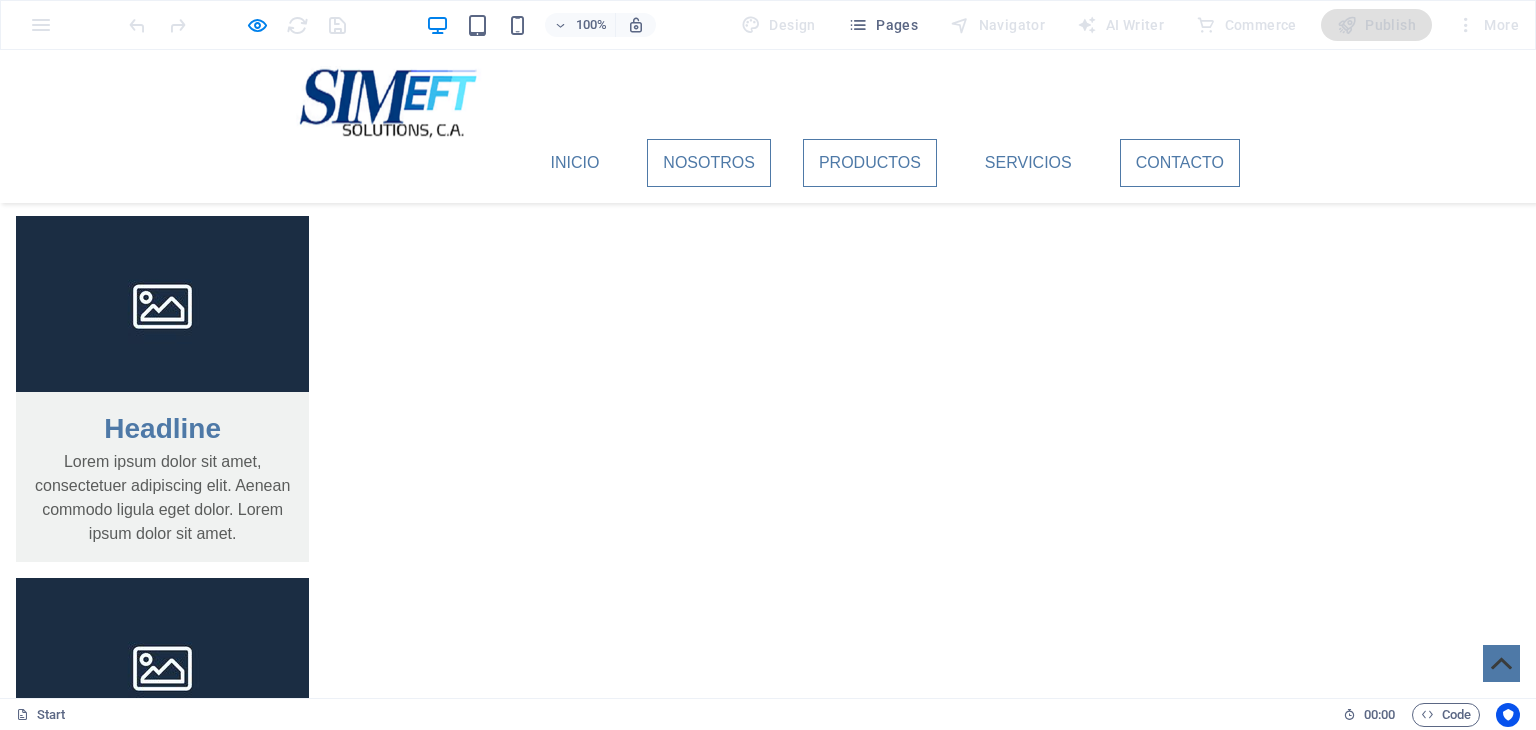click on "Nosotros" at bounding box center (709, 163) 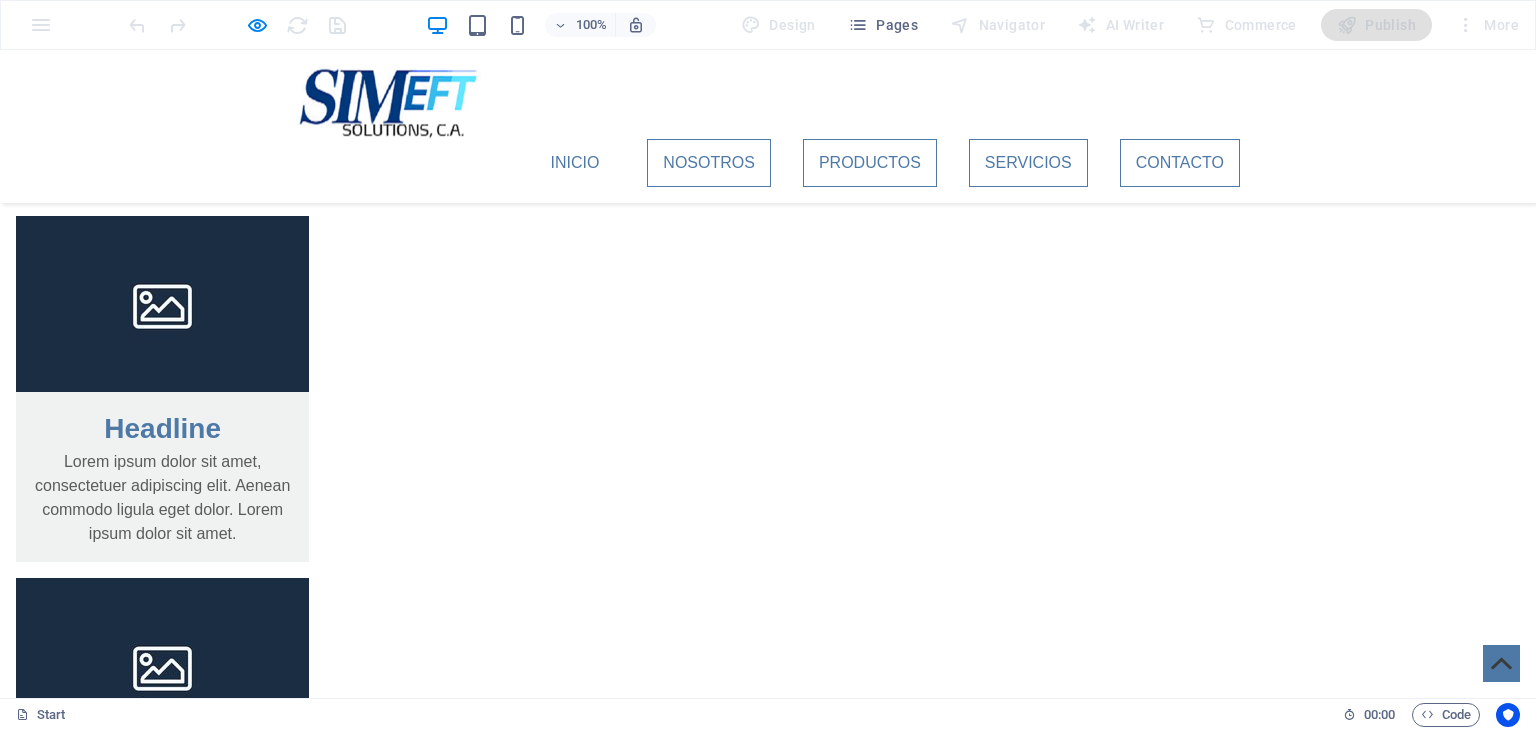 click on "Servicios" at bounding box center [1028, 163] 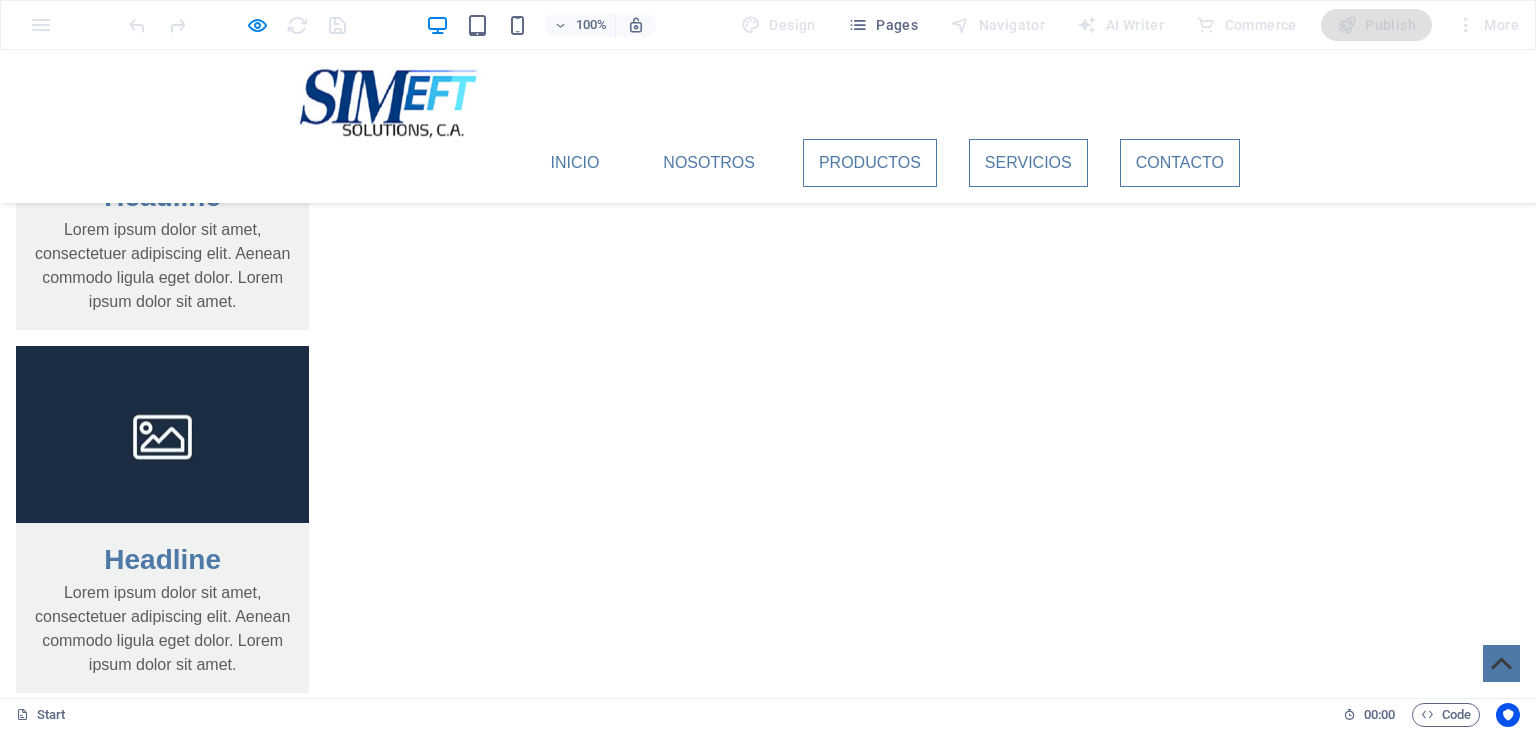 scroll, scrollTop: 2822, scrollLeft: 0, axis: vertical 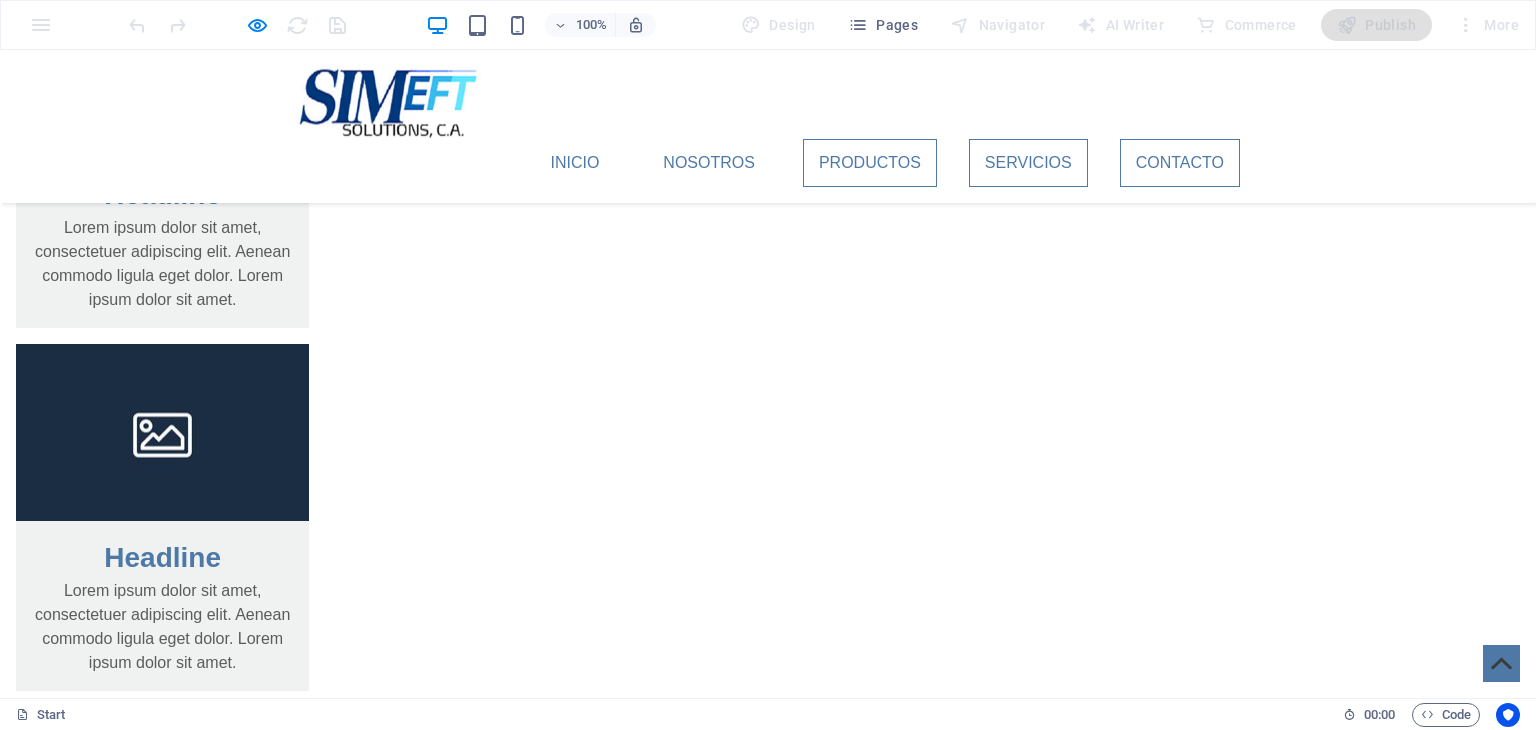 click on "Contacto" at bounding box center [1180, 163] 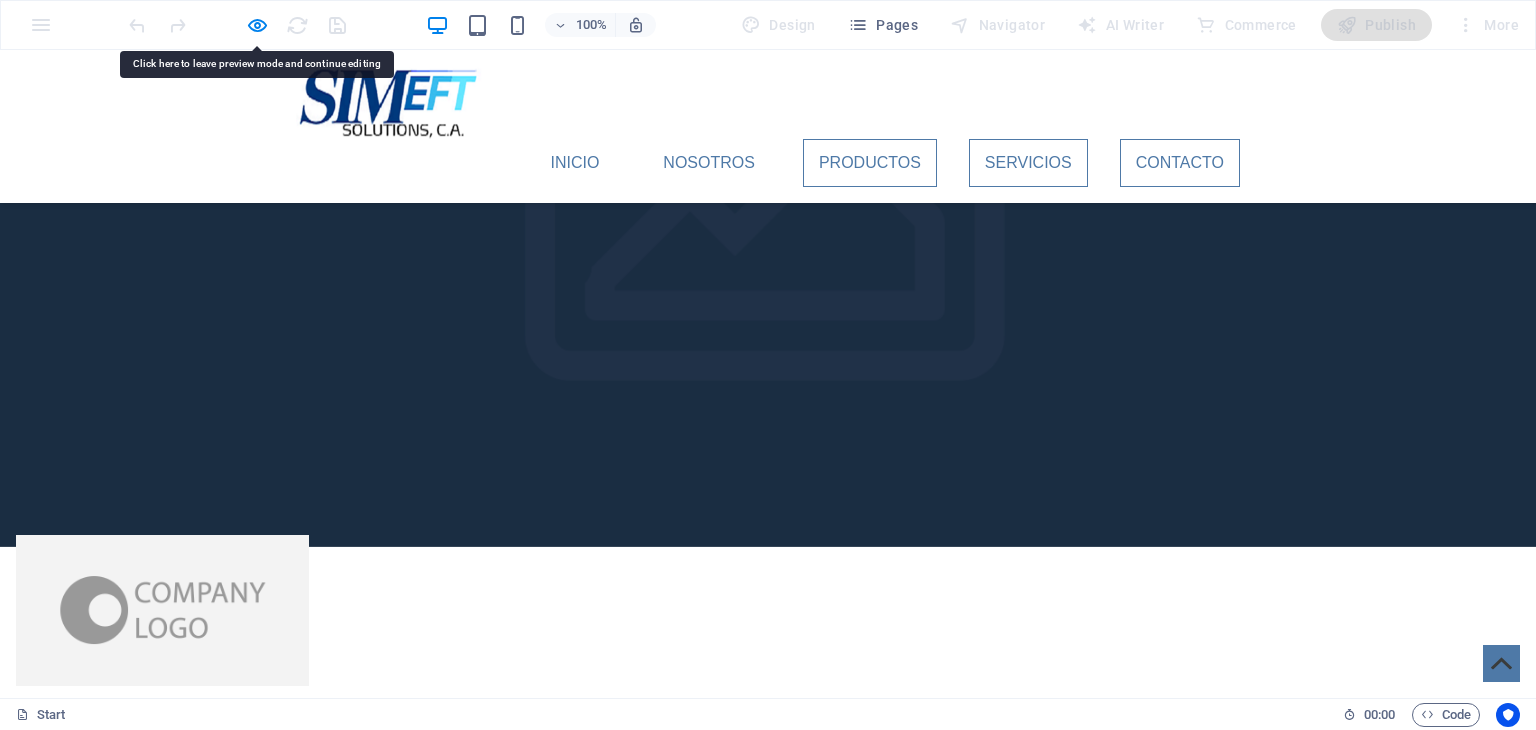 scroll, scrollTop: 3700, scrollLeft: 0, axis: vertical 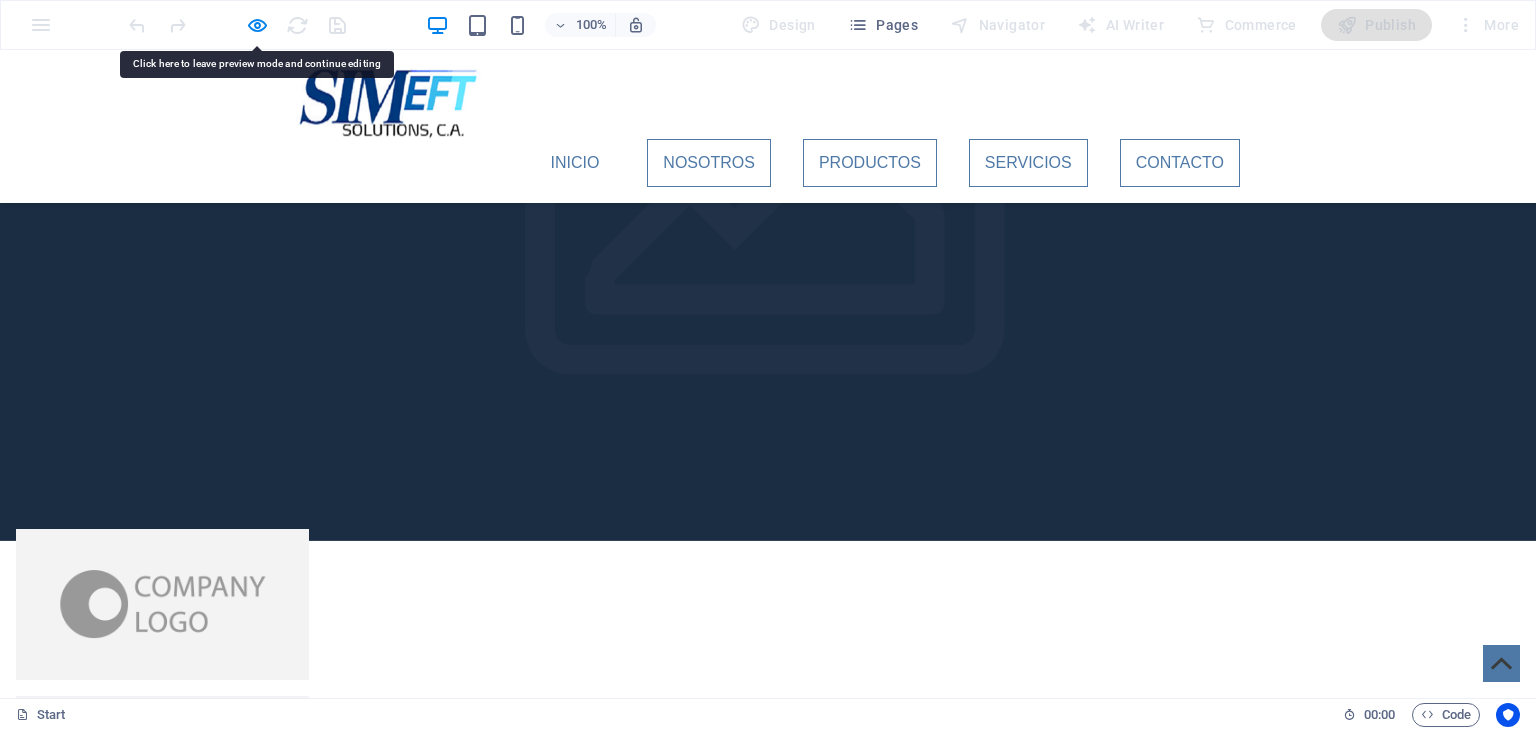 click on "Nosotros" at bounding box center (709, 163) 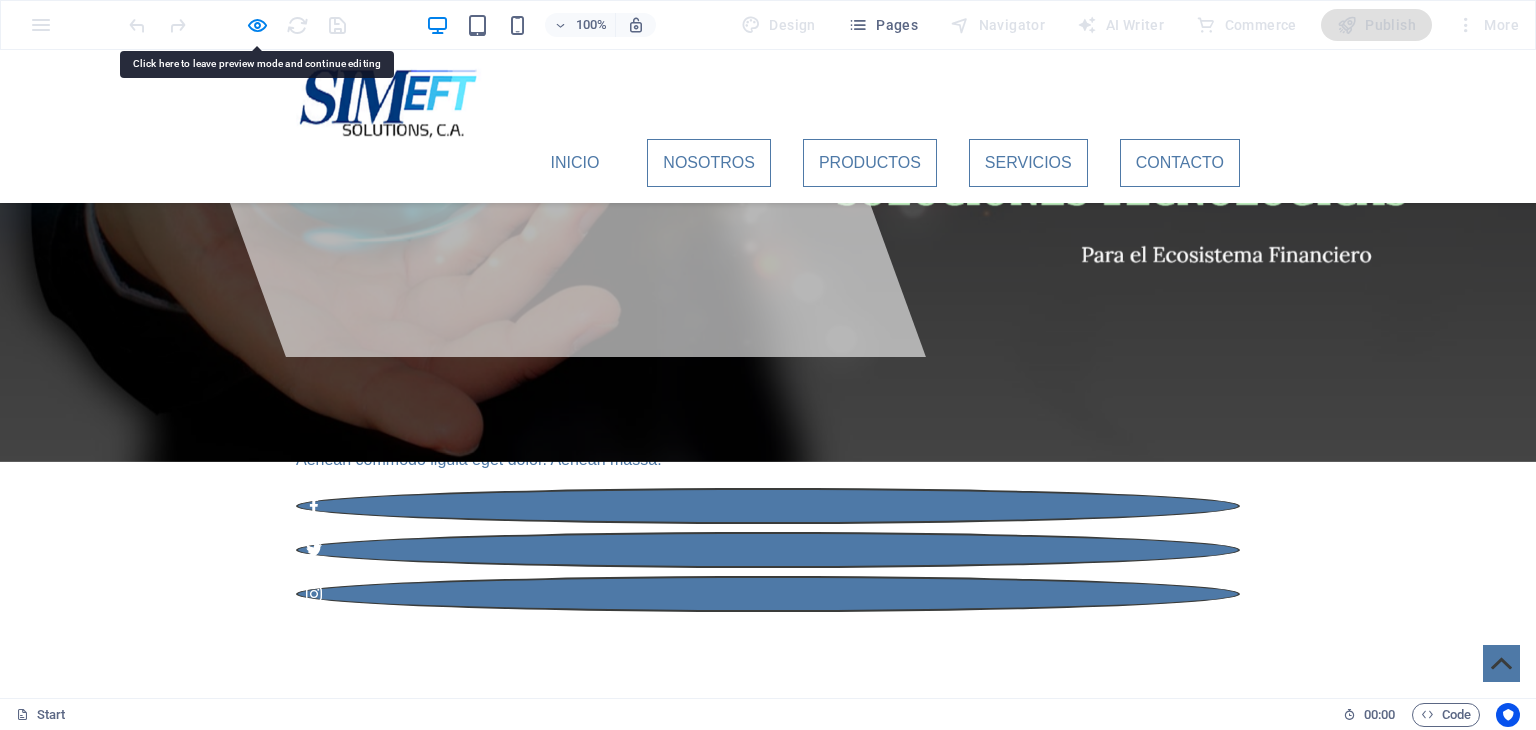 scroll, scrollTop: 328, scrollLeft: 0, axis: vertical 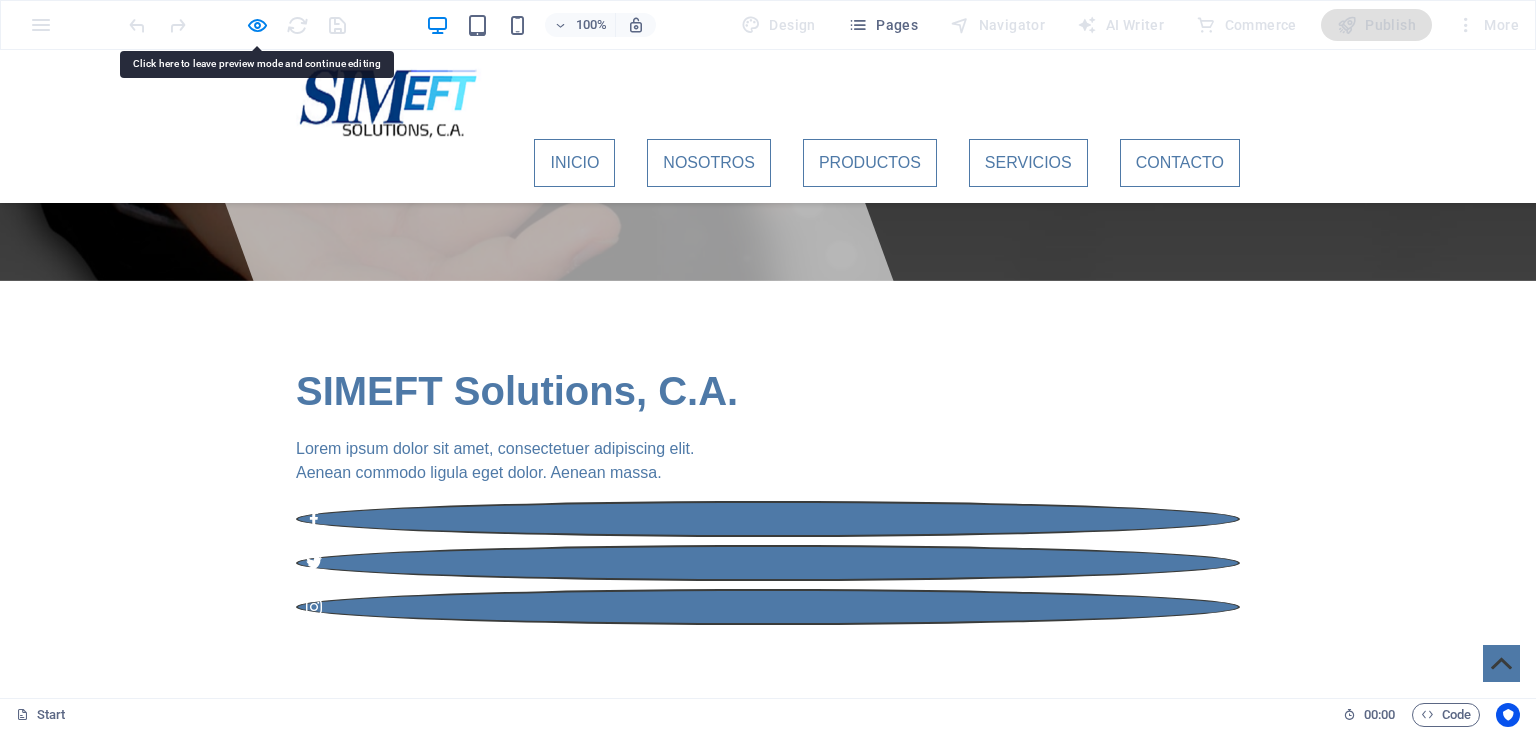 click on "Inicio" at bounding box center [574, 163] 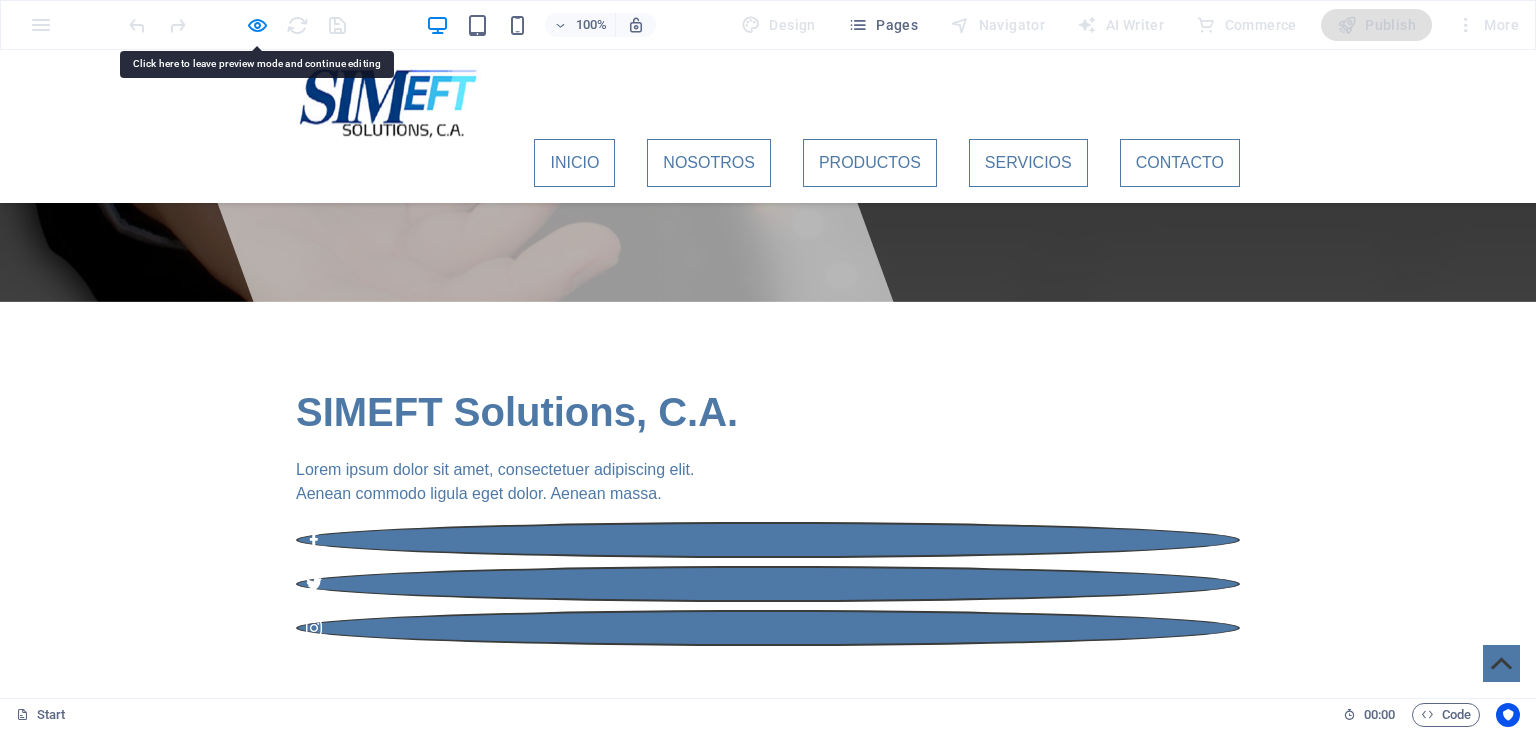 click on "Inicio" at bounding box center (574, 163) 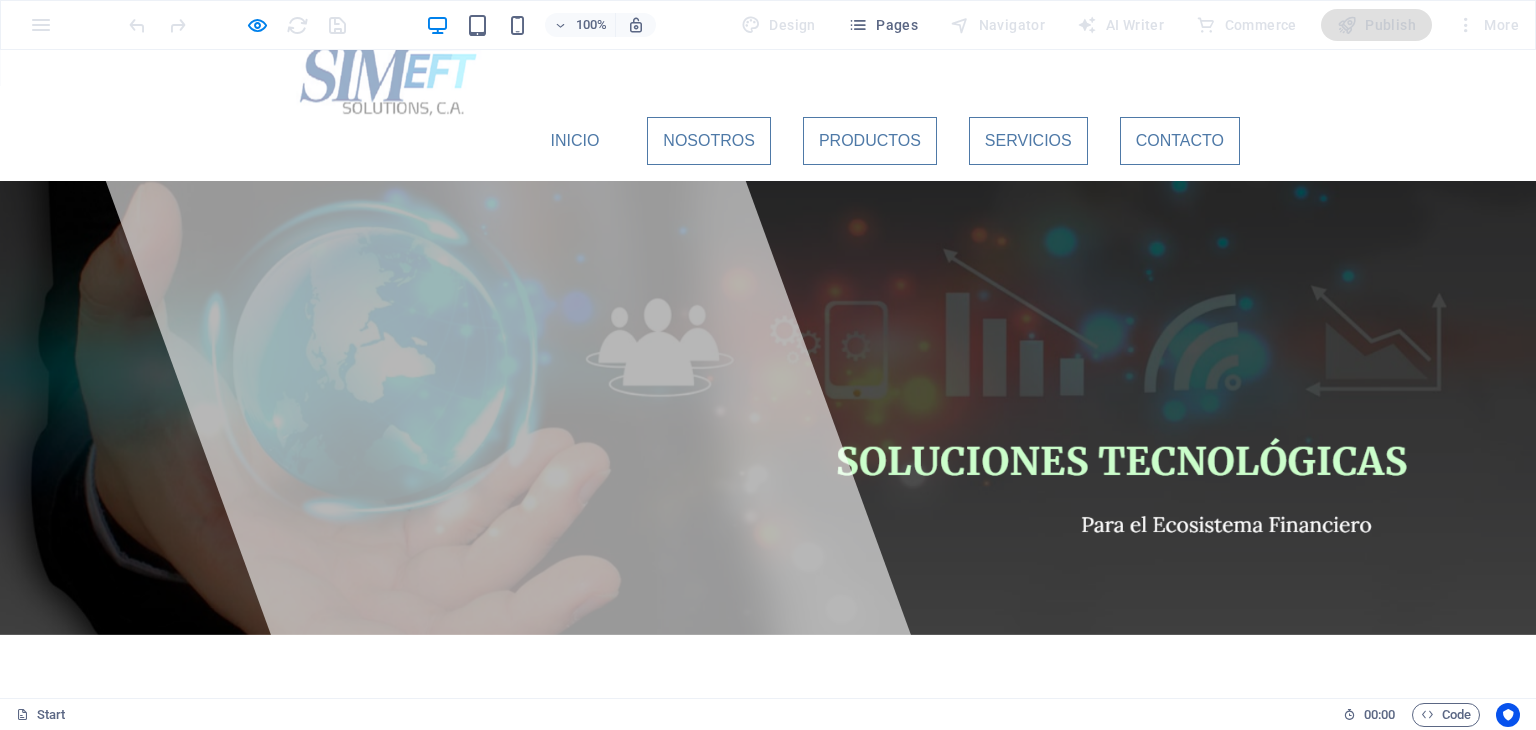 scroll, scrollTop: 0, scrollLeft: 0, axis: both 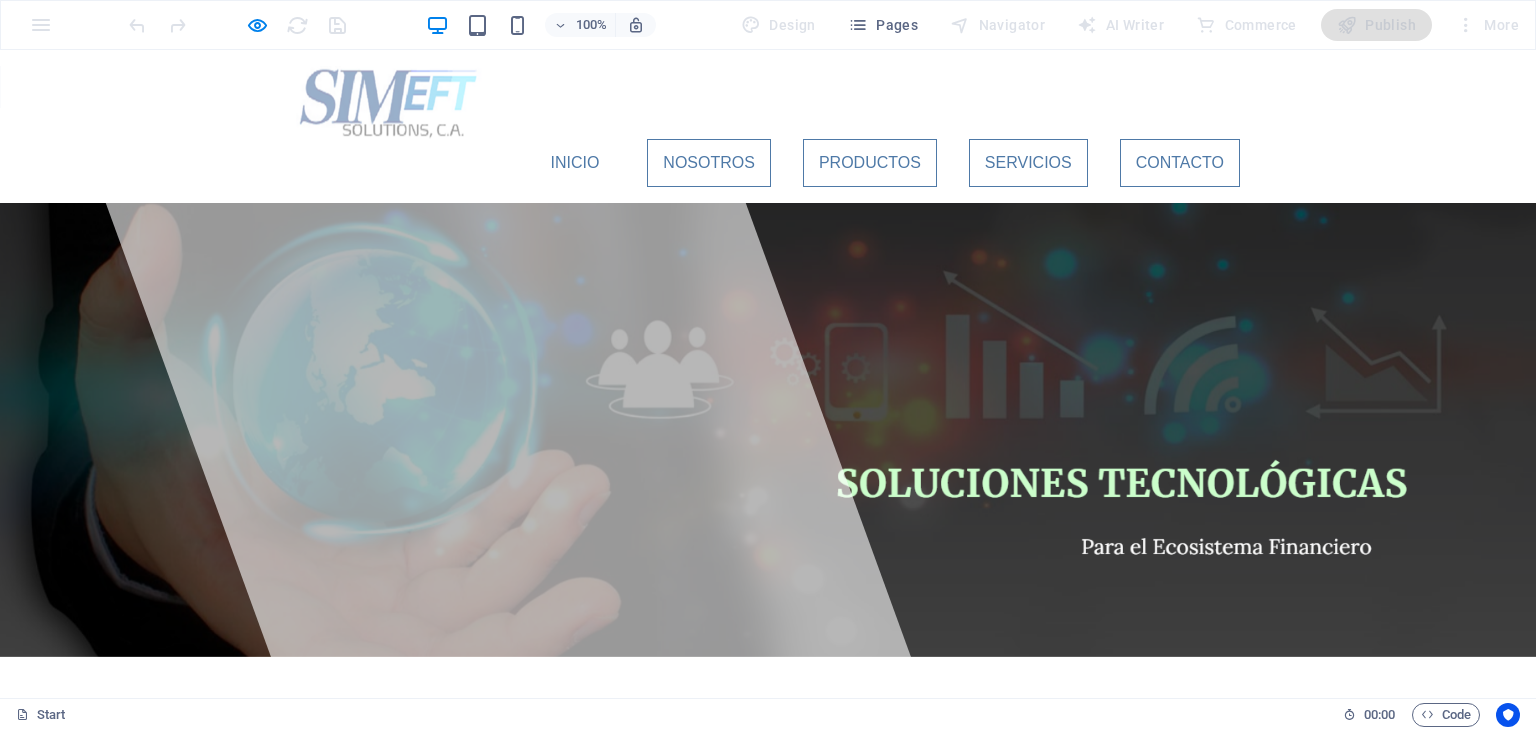 click on "Productos" at bounding box center (870, 163) 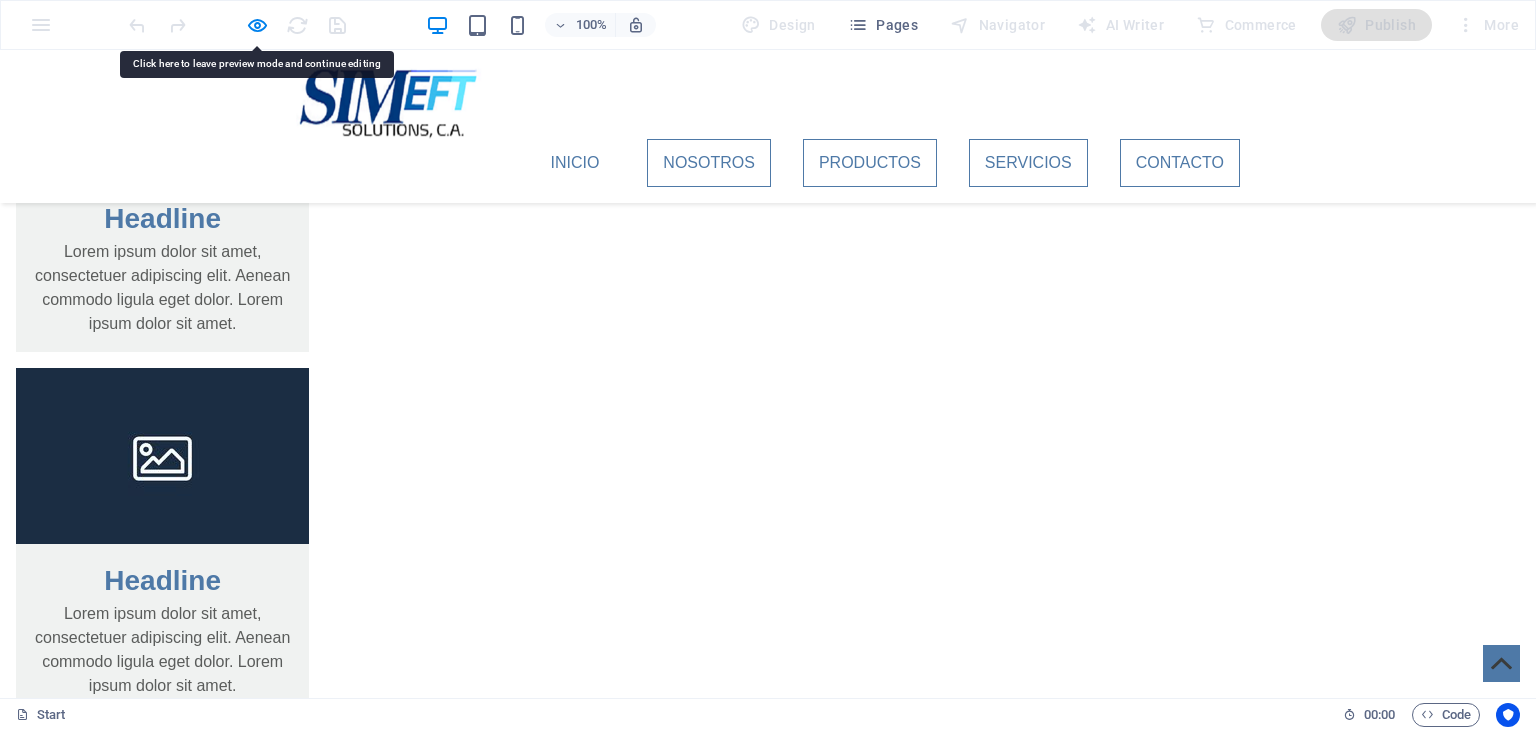 scroll, scrollTop: 2226, scrollLeft: 0, axis: vertical 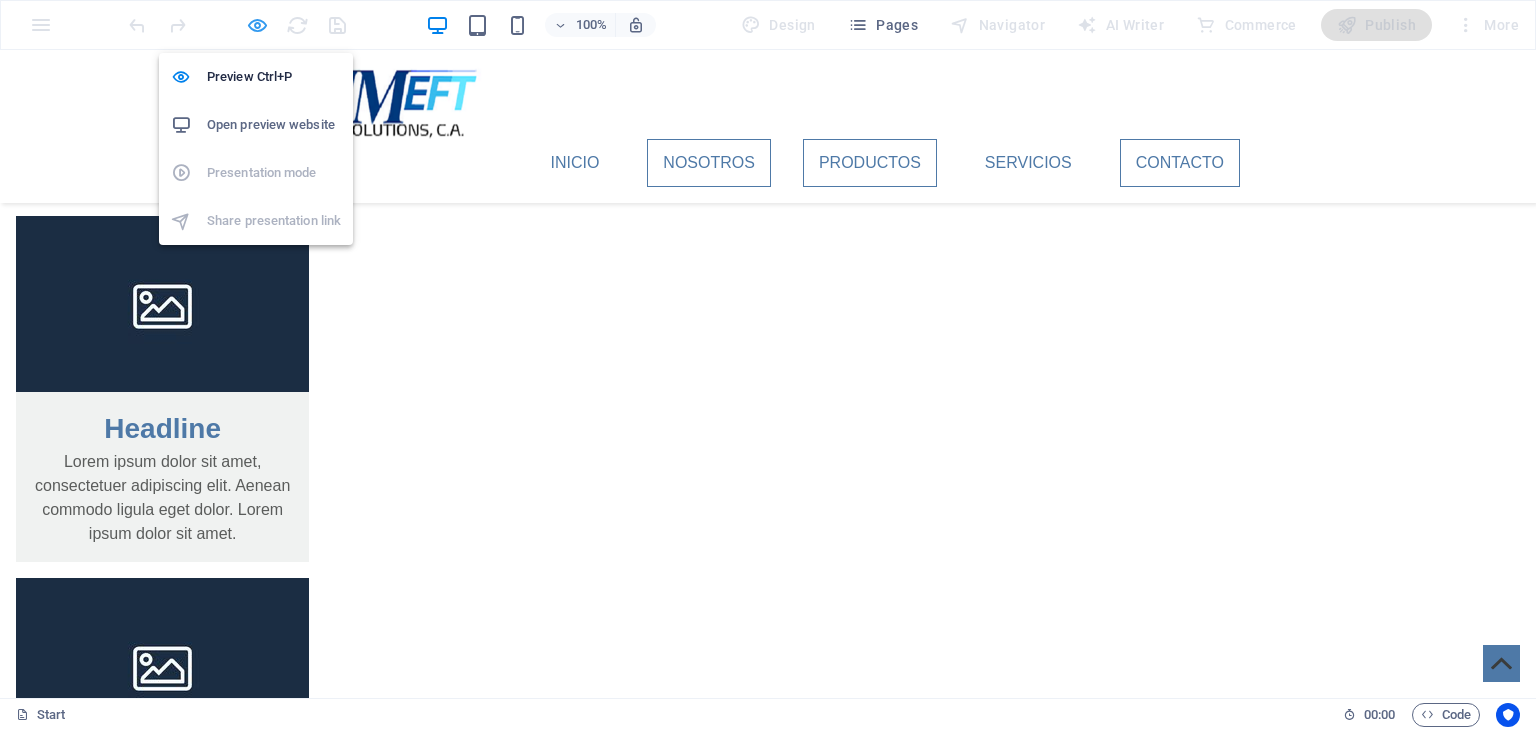 click at bounding box center [257, 25] 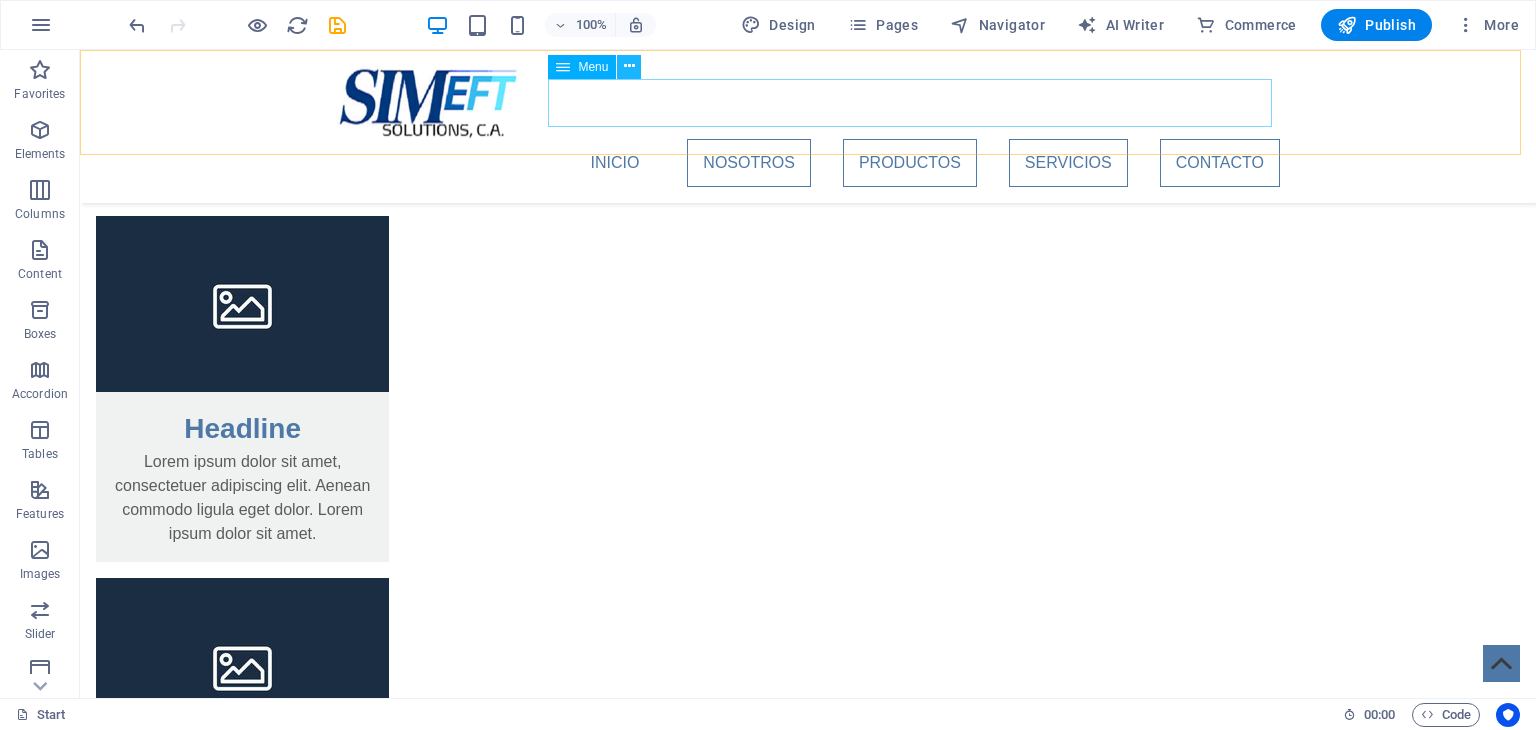 click at bounding box center [629, 67] 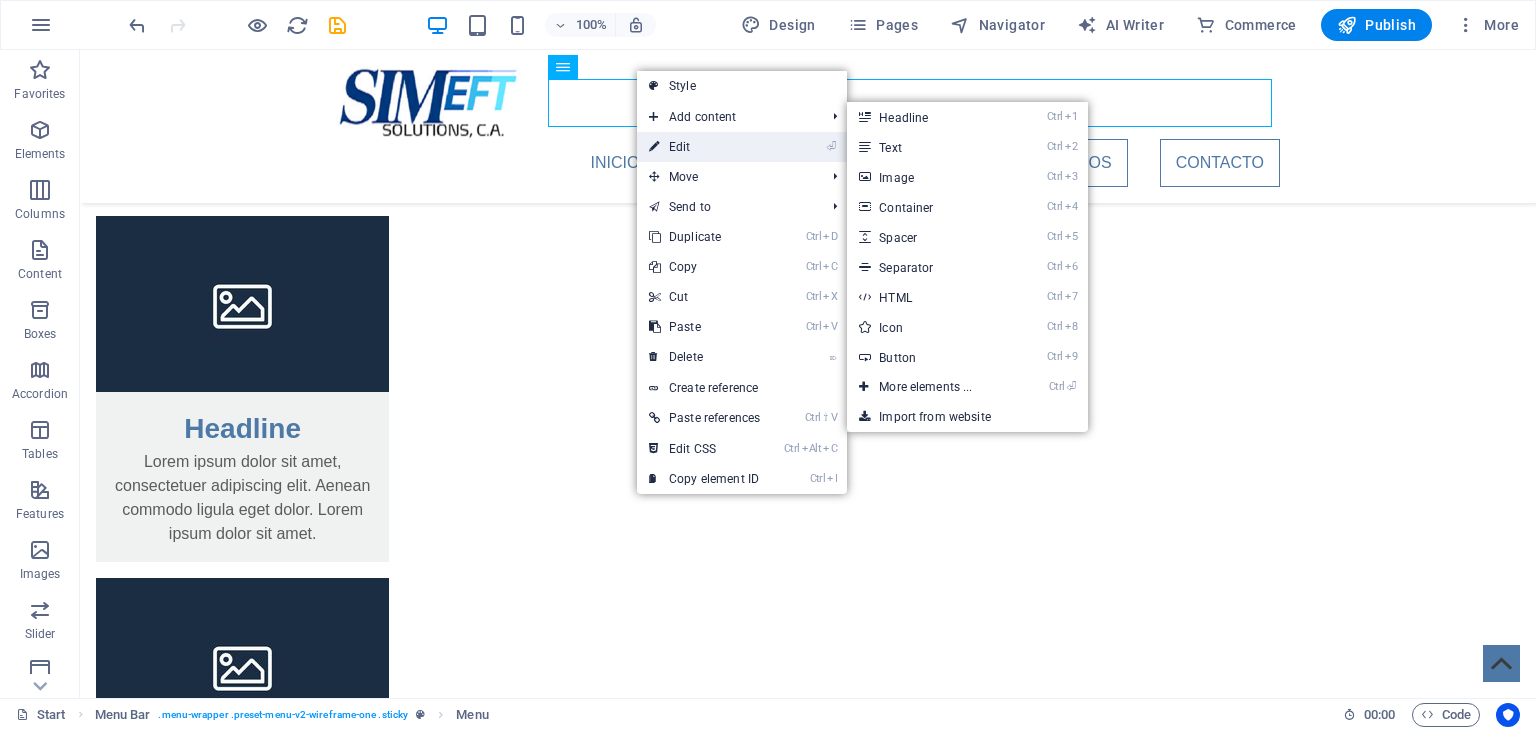 click on "⏎  Edit" at bounding box center (704, 147) 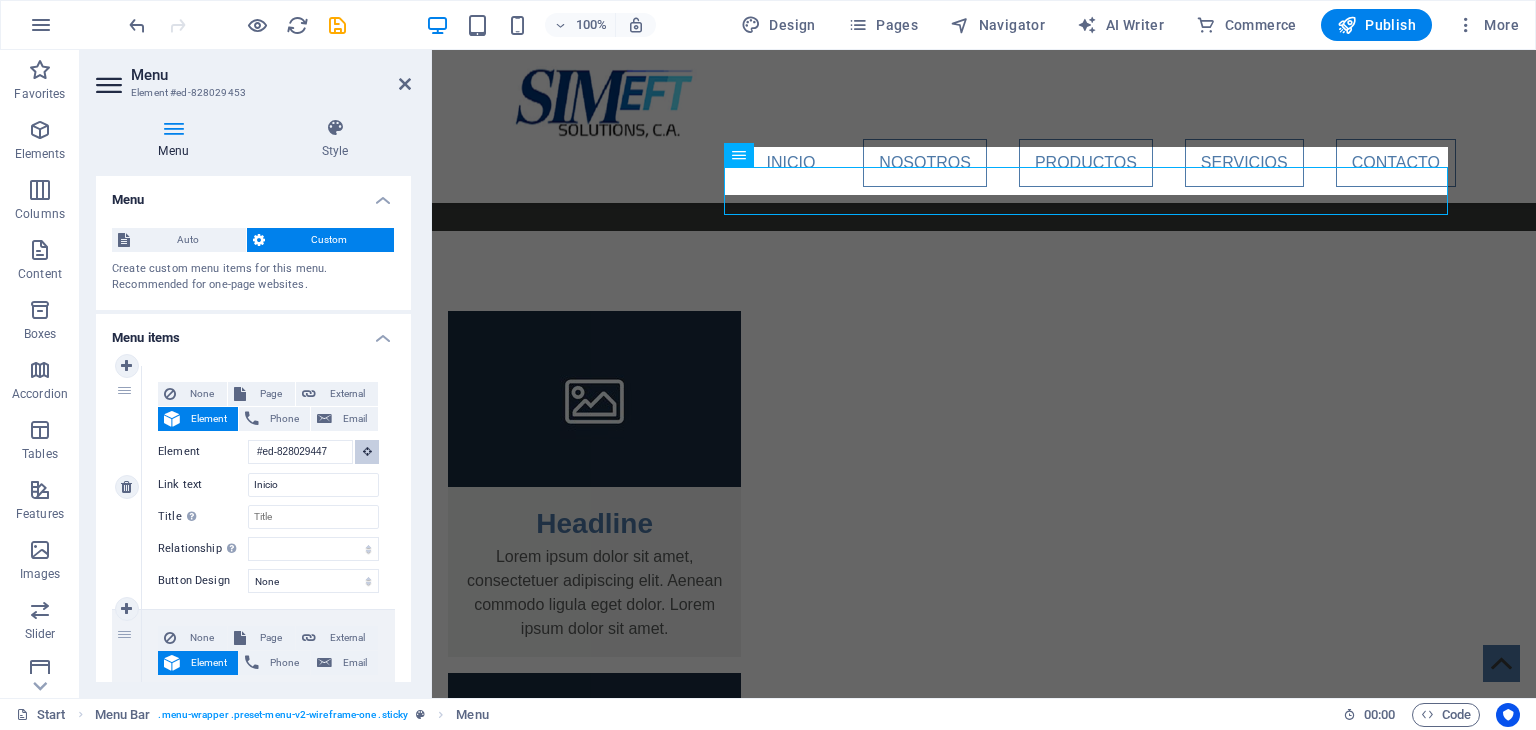 scroll, scrollTop: 2121, scrollLeft: 0, axis: vertical 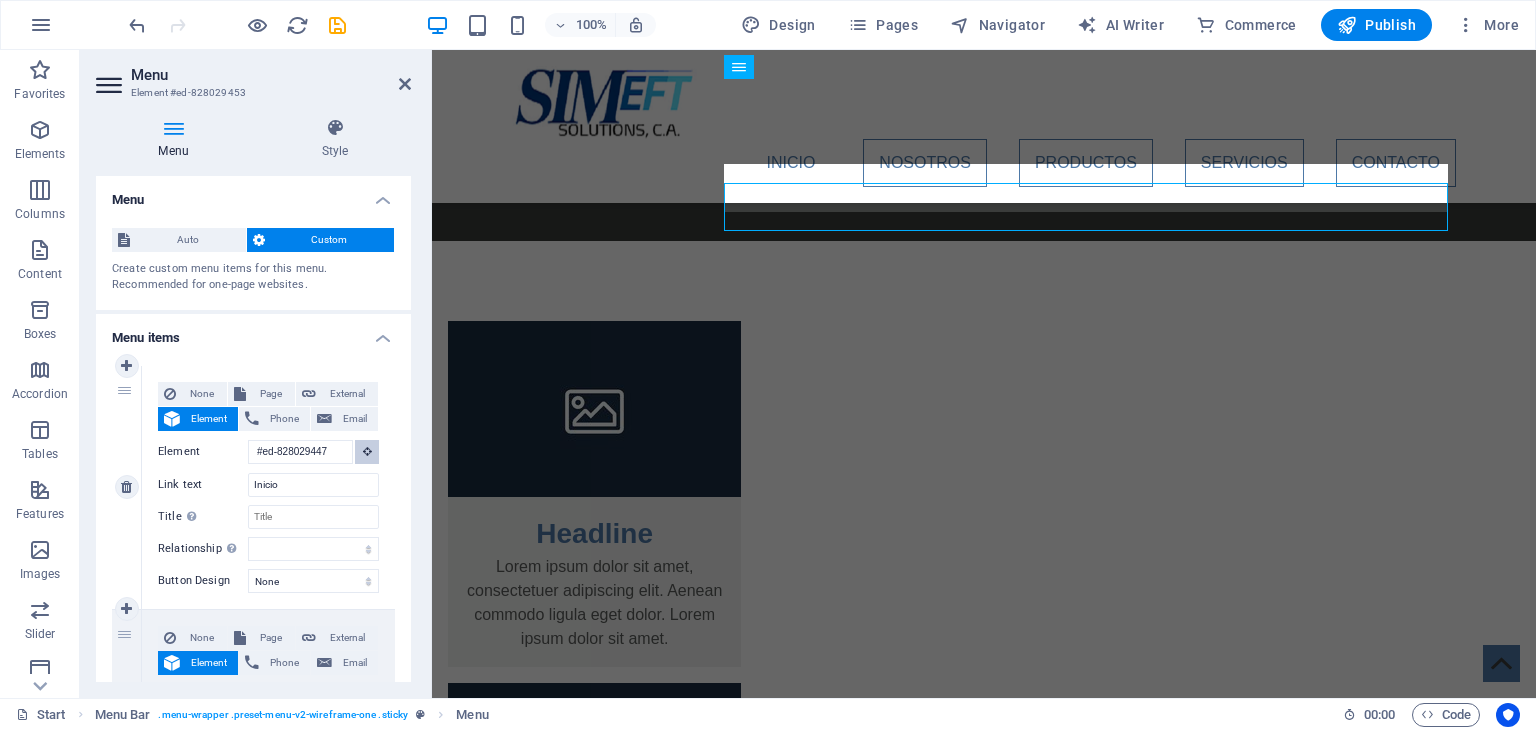 click at bounding box center (367, 451) 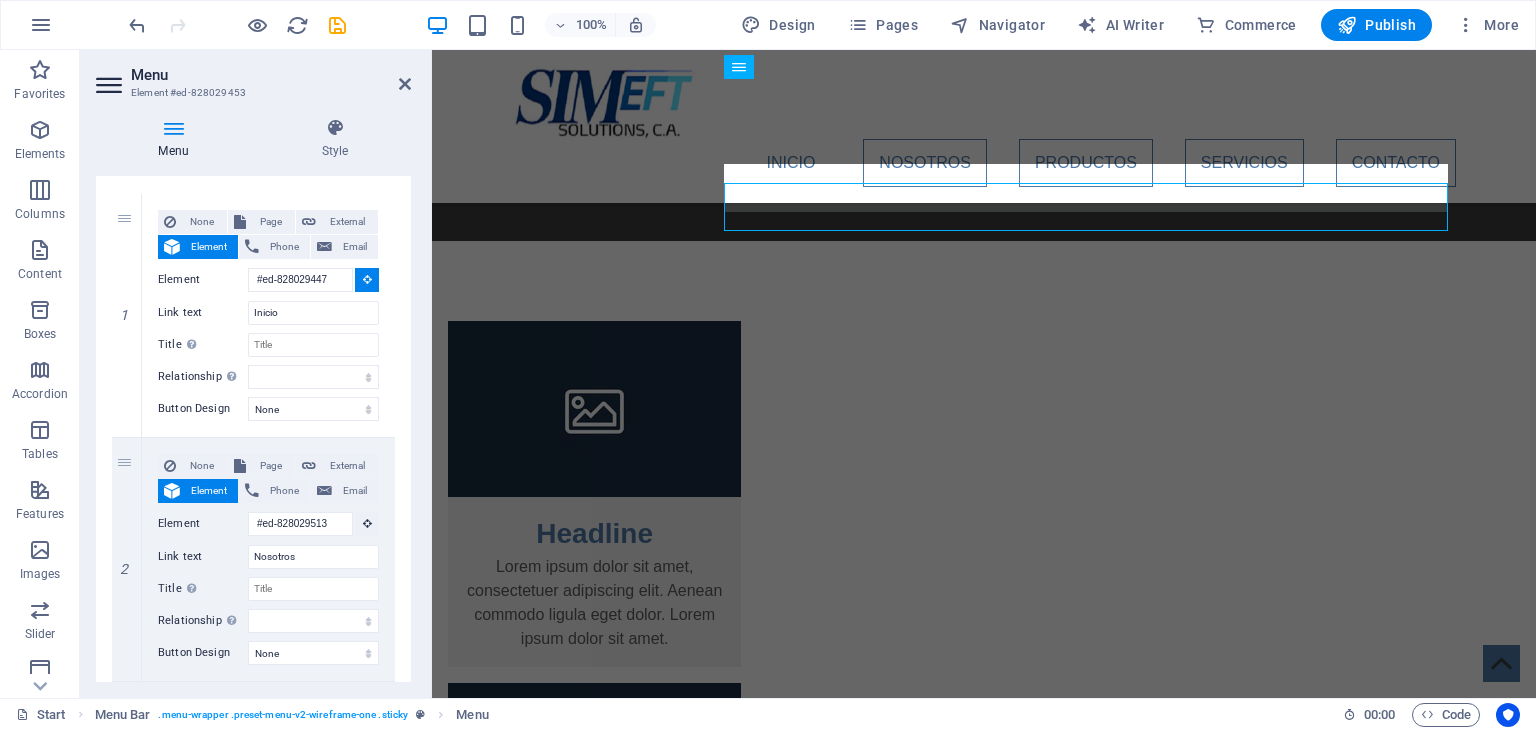scroll, scrollTop: 200, scrollLeft: 0, axis: vertical 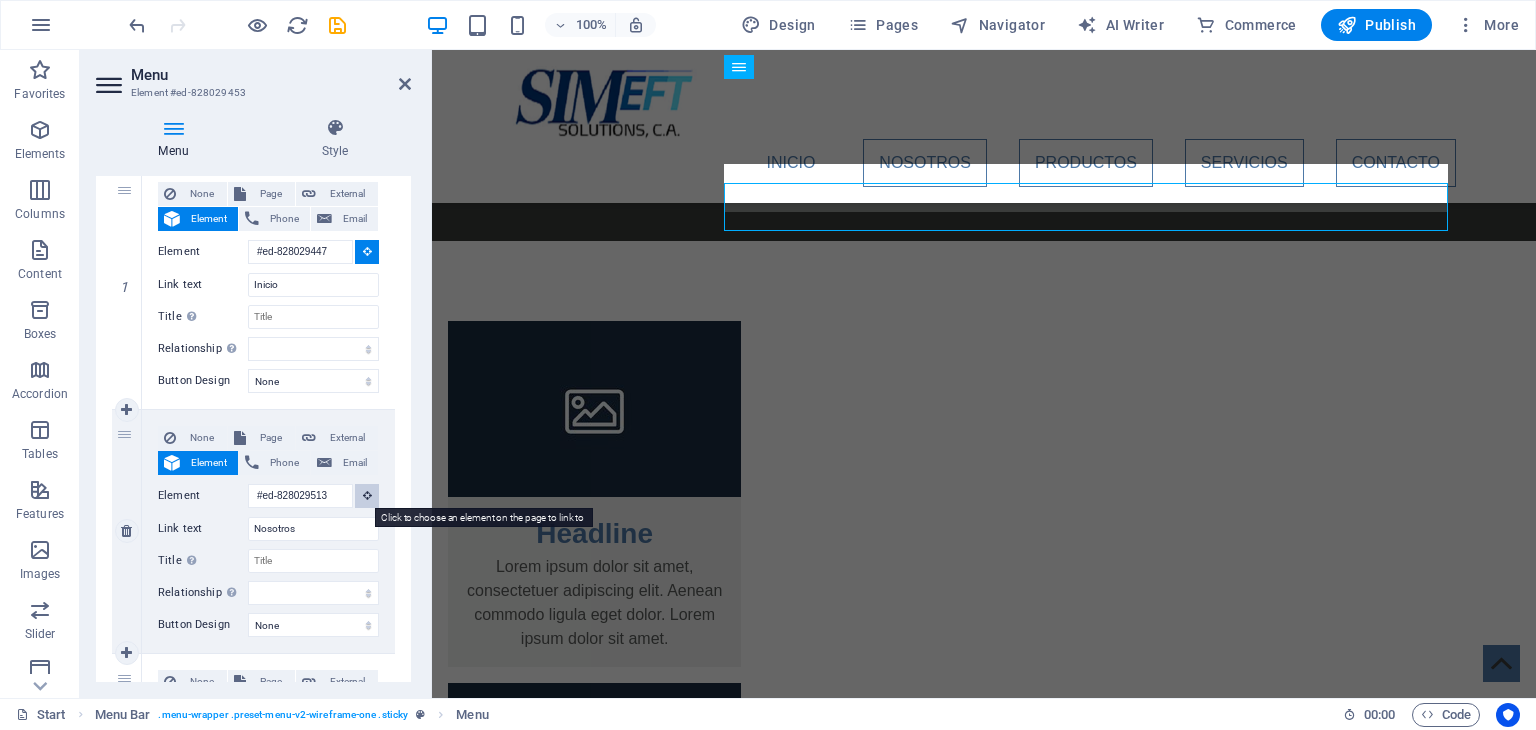 click at bounding box center [367, 495] 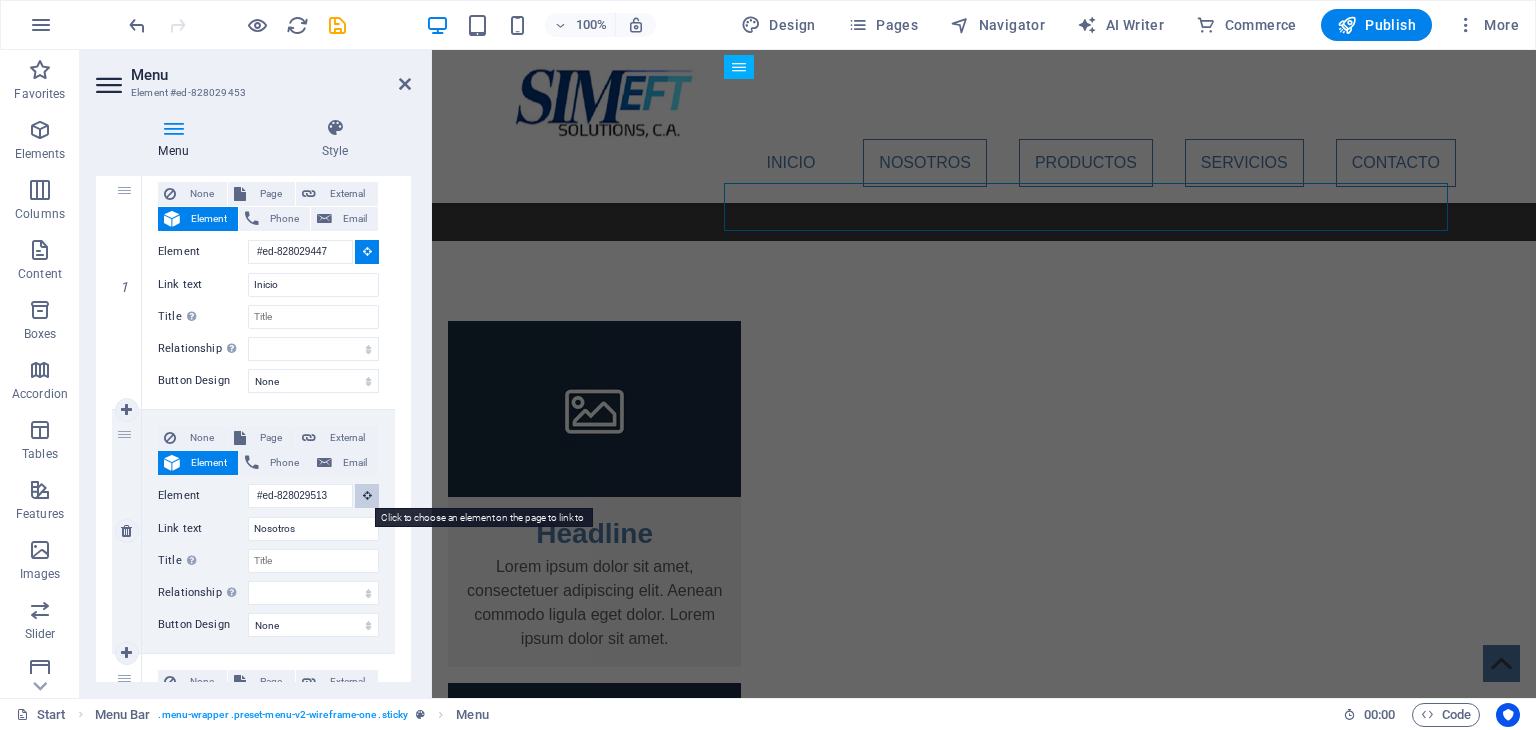 click at bounding box center [367, 495] 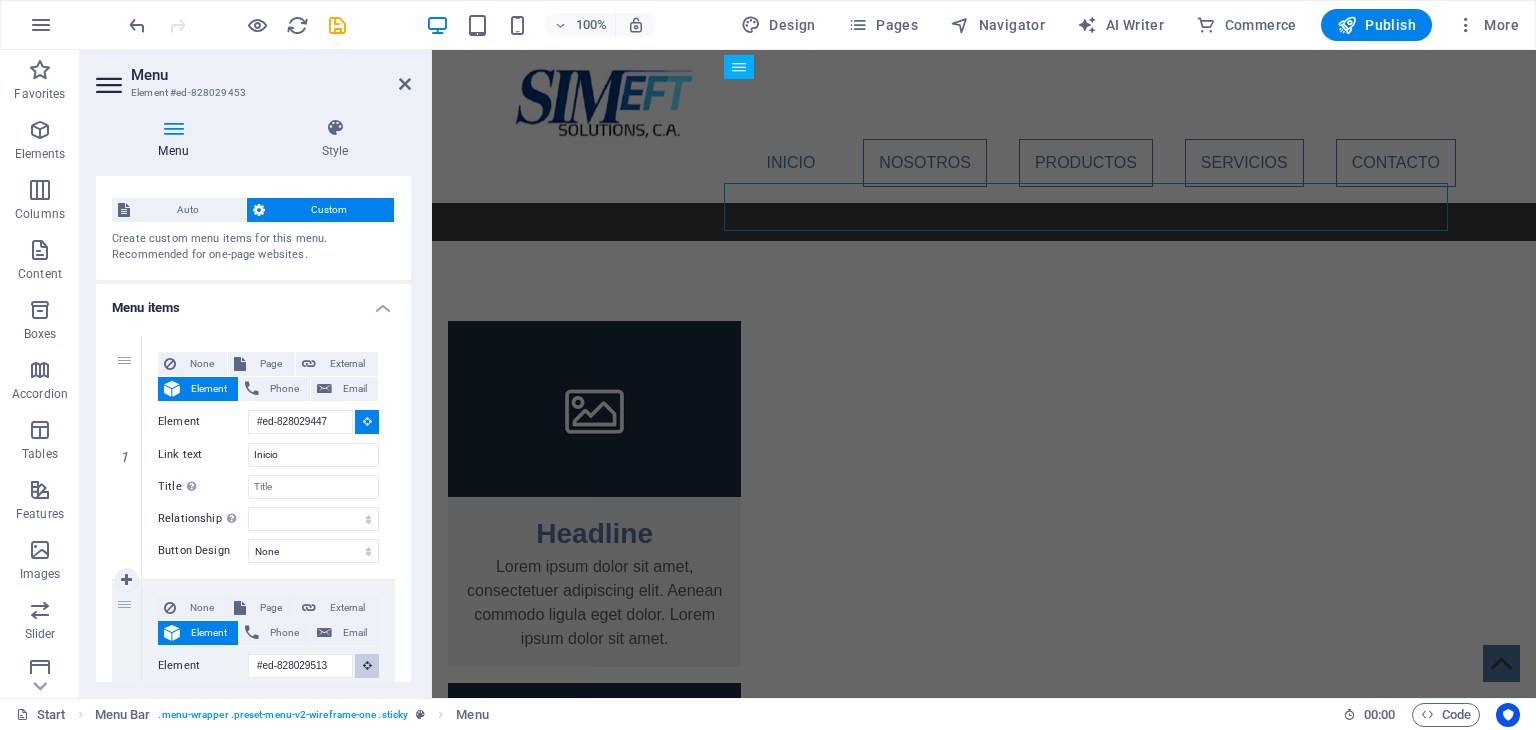 scroll, scrollTop: 0, scrollLeft: 0, axis: both 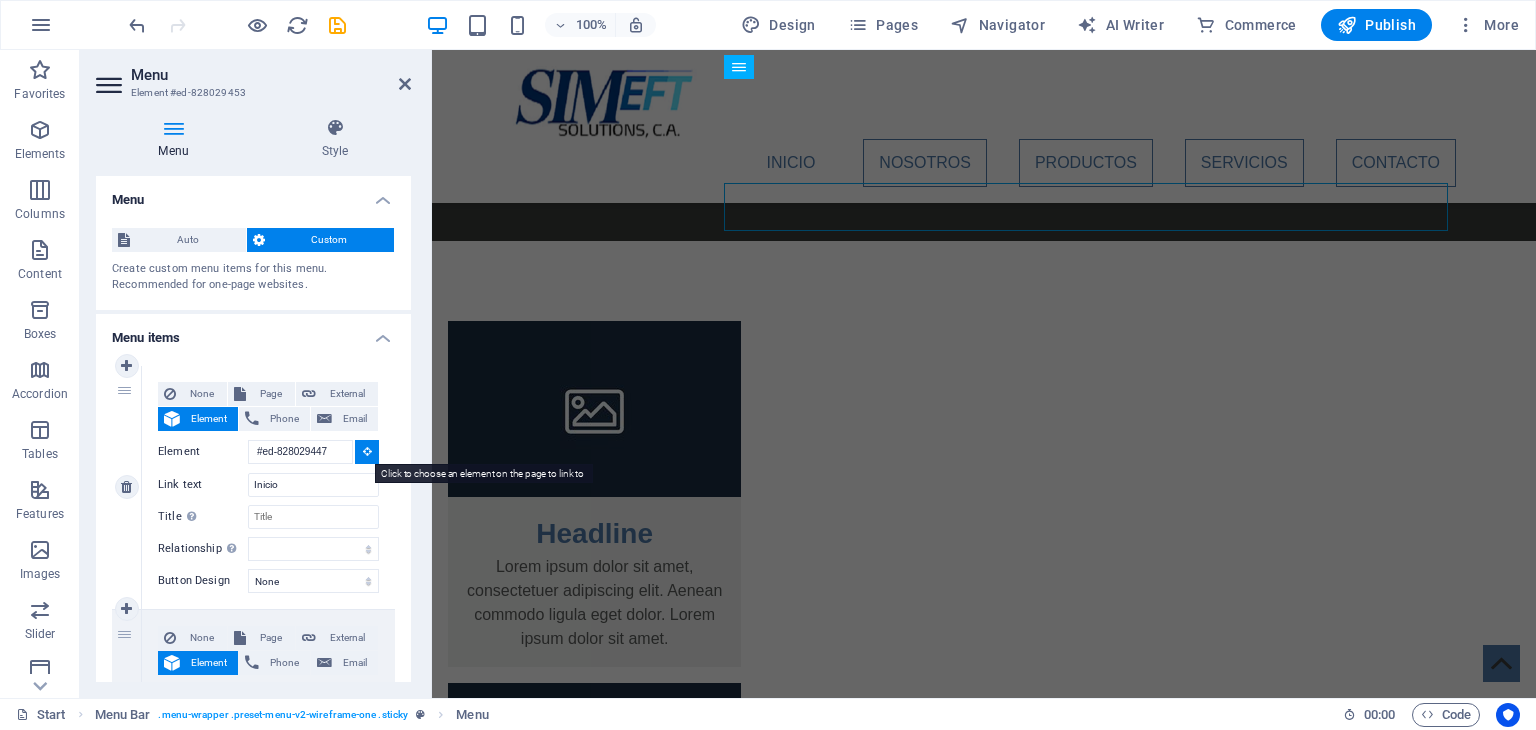 click at bounding box center (367, 451) 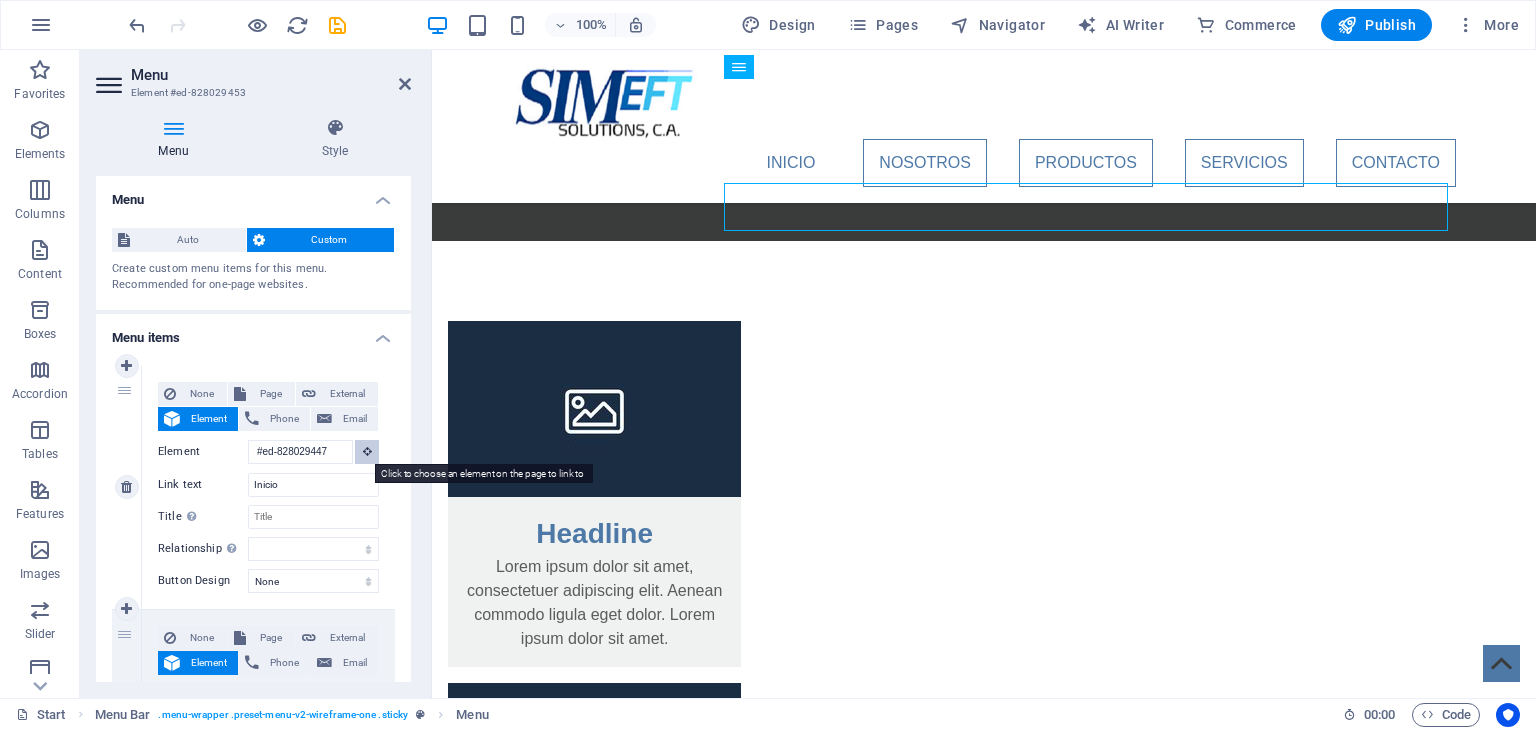 click at bounding box center (367, 451) 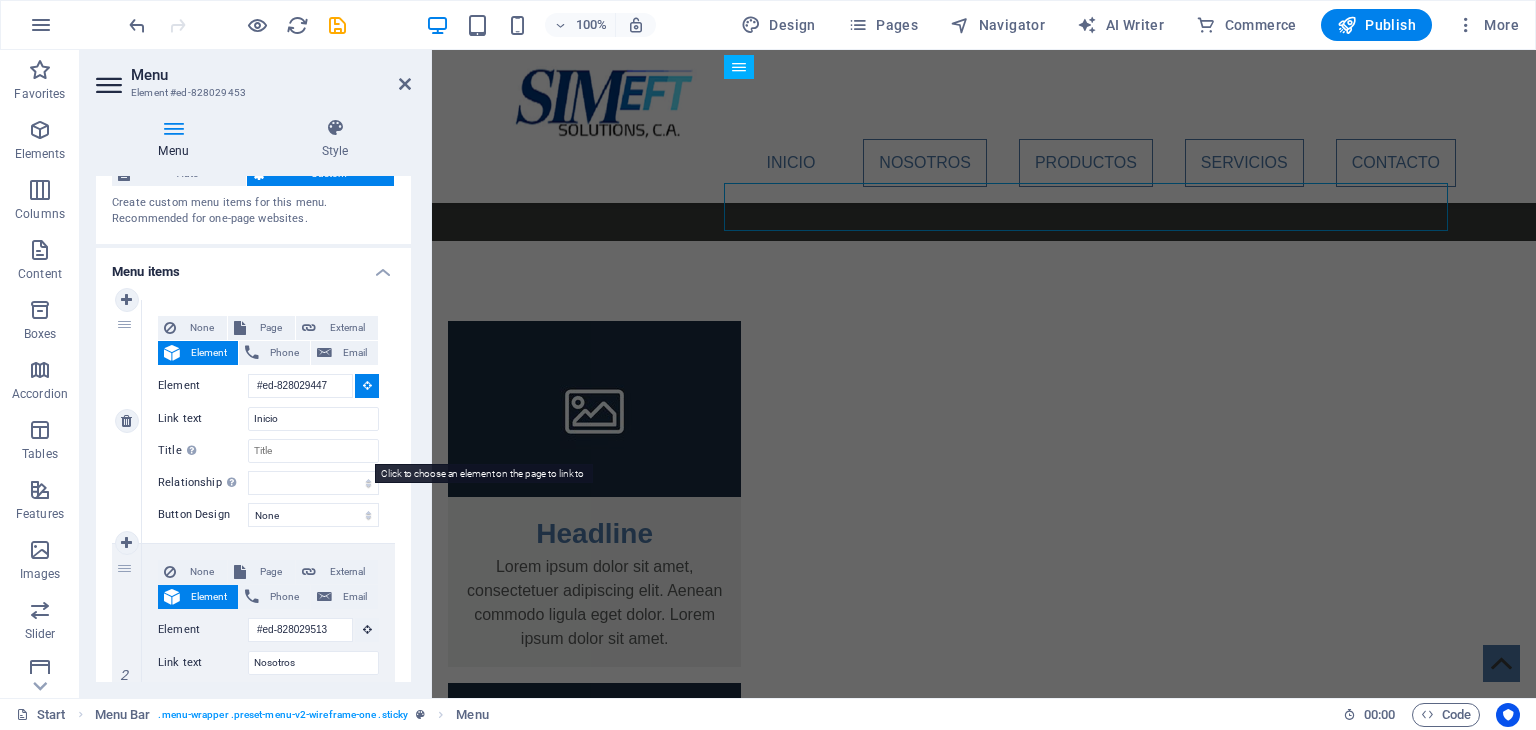 scroll, scrollTop: 0, scrollLeft: 0, axis: both 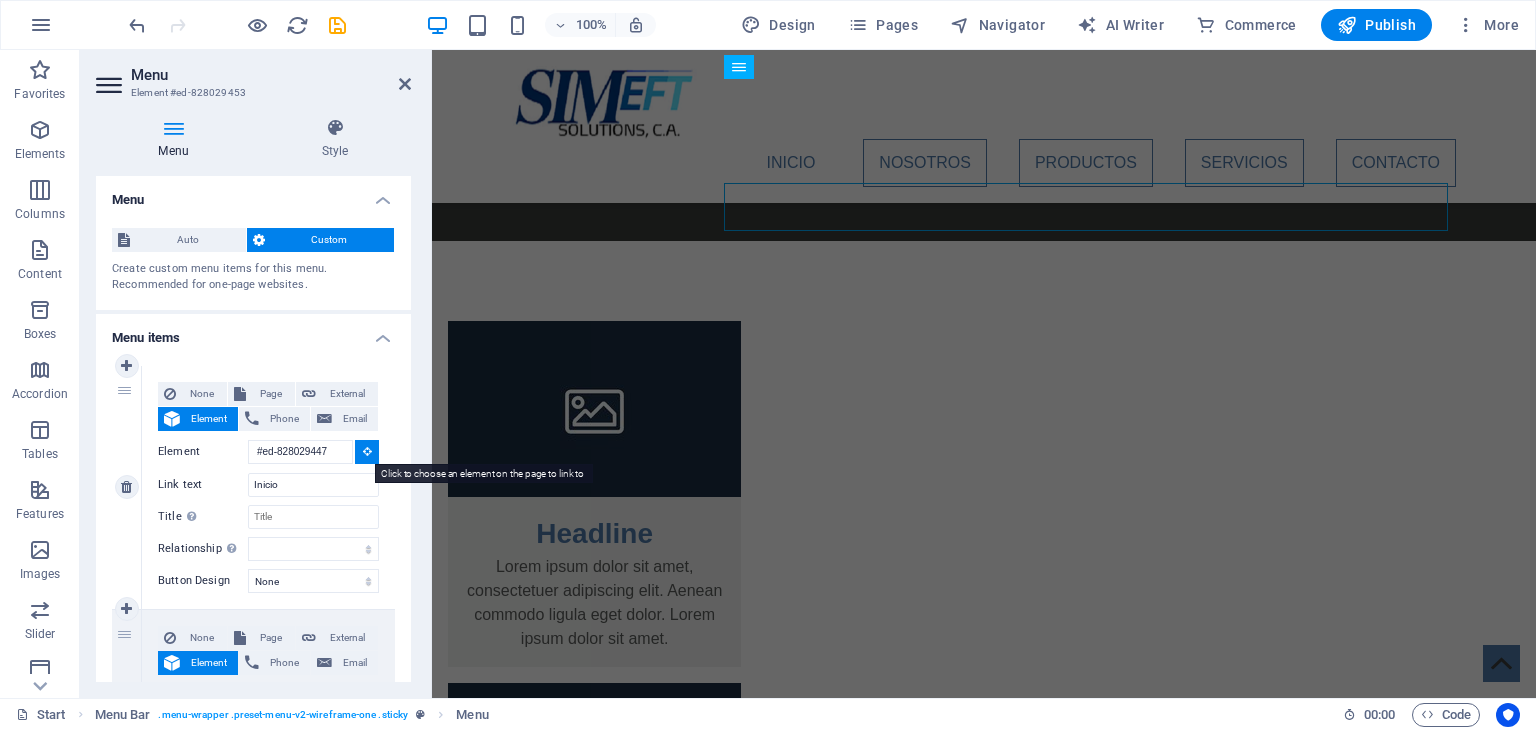 click at bounding box center (367, 451) 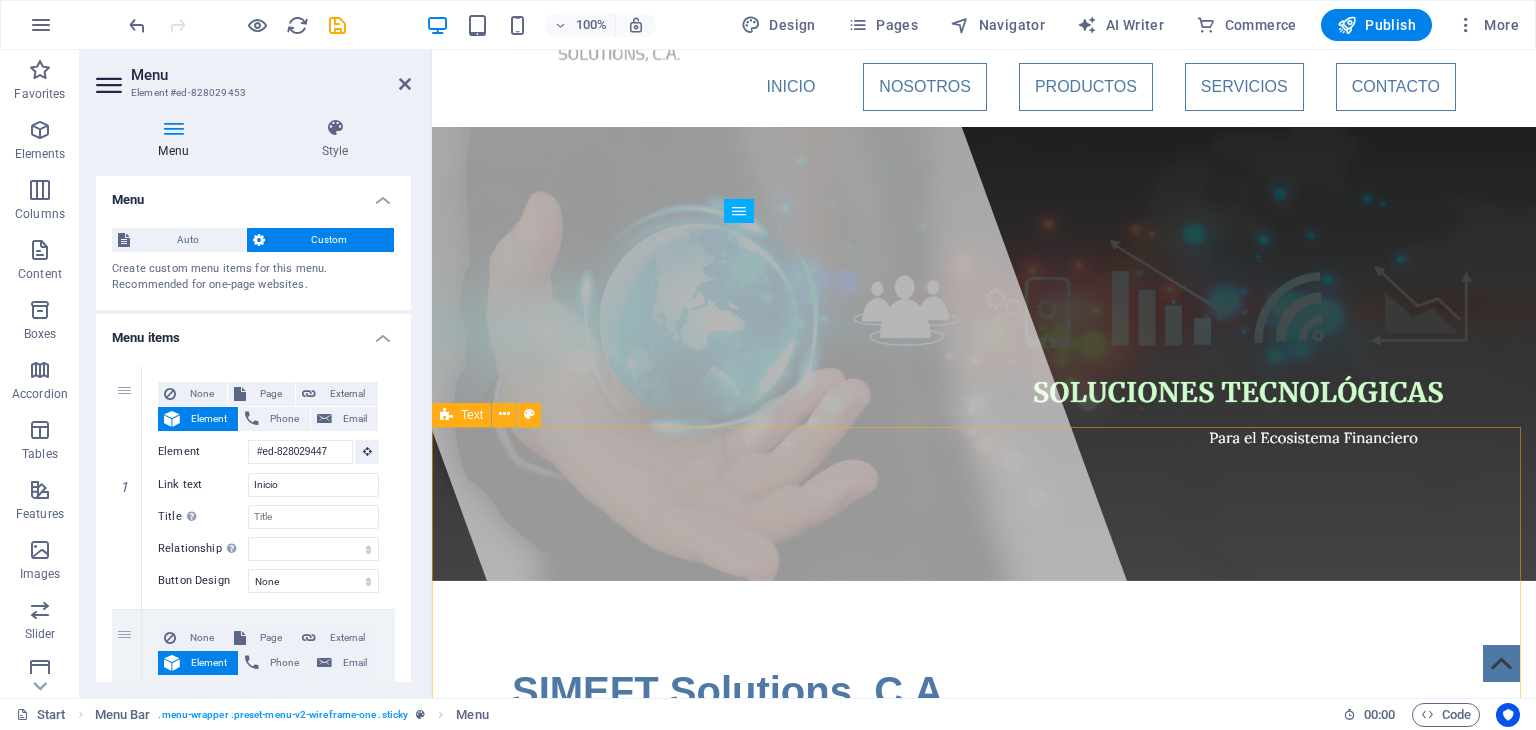 scroll, scrollTop: 0, scrollLeft: 0, axis: both 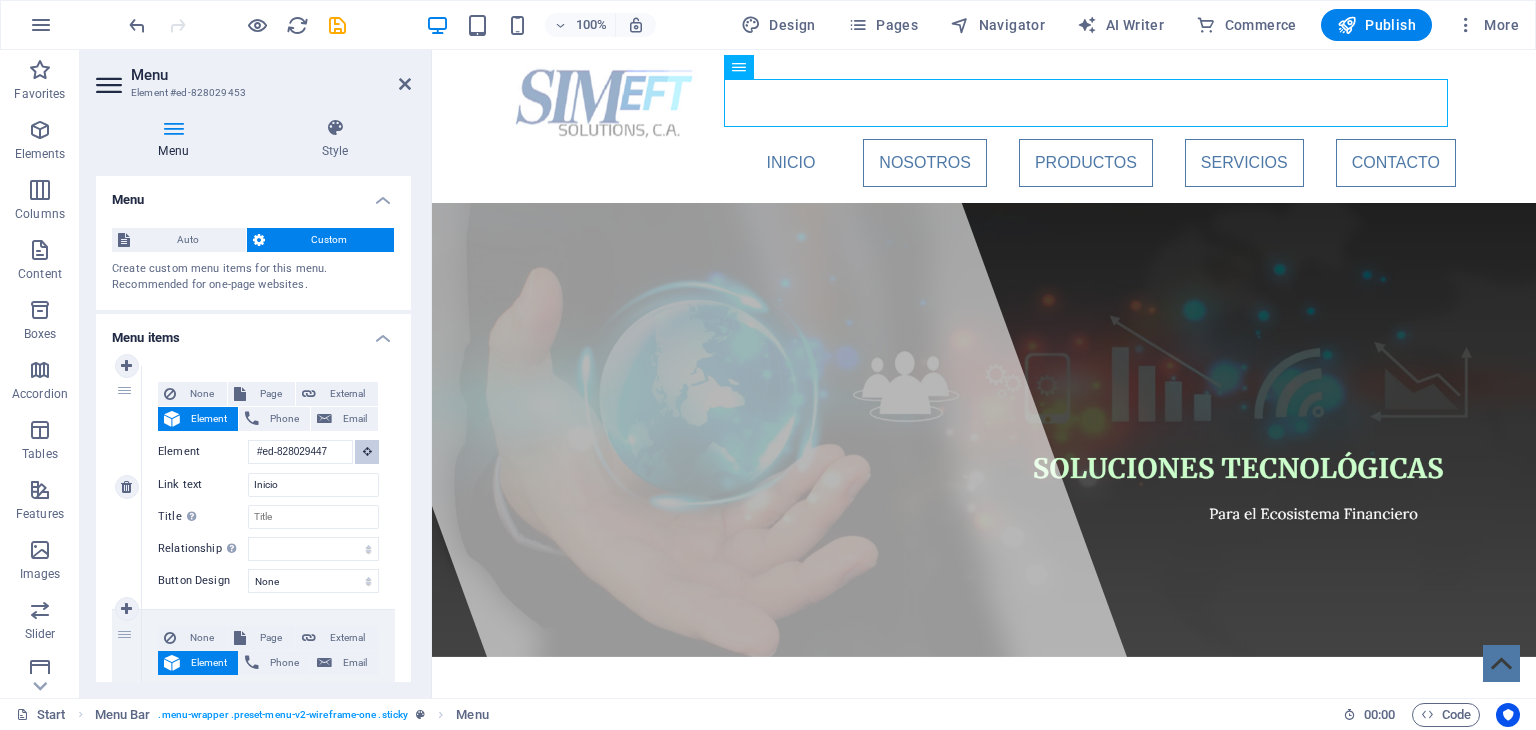 click at bounding box center [367, 451] 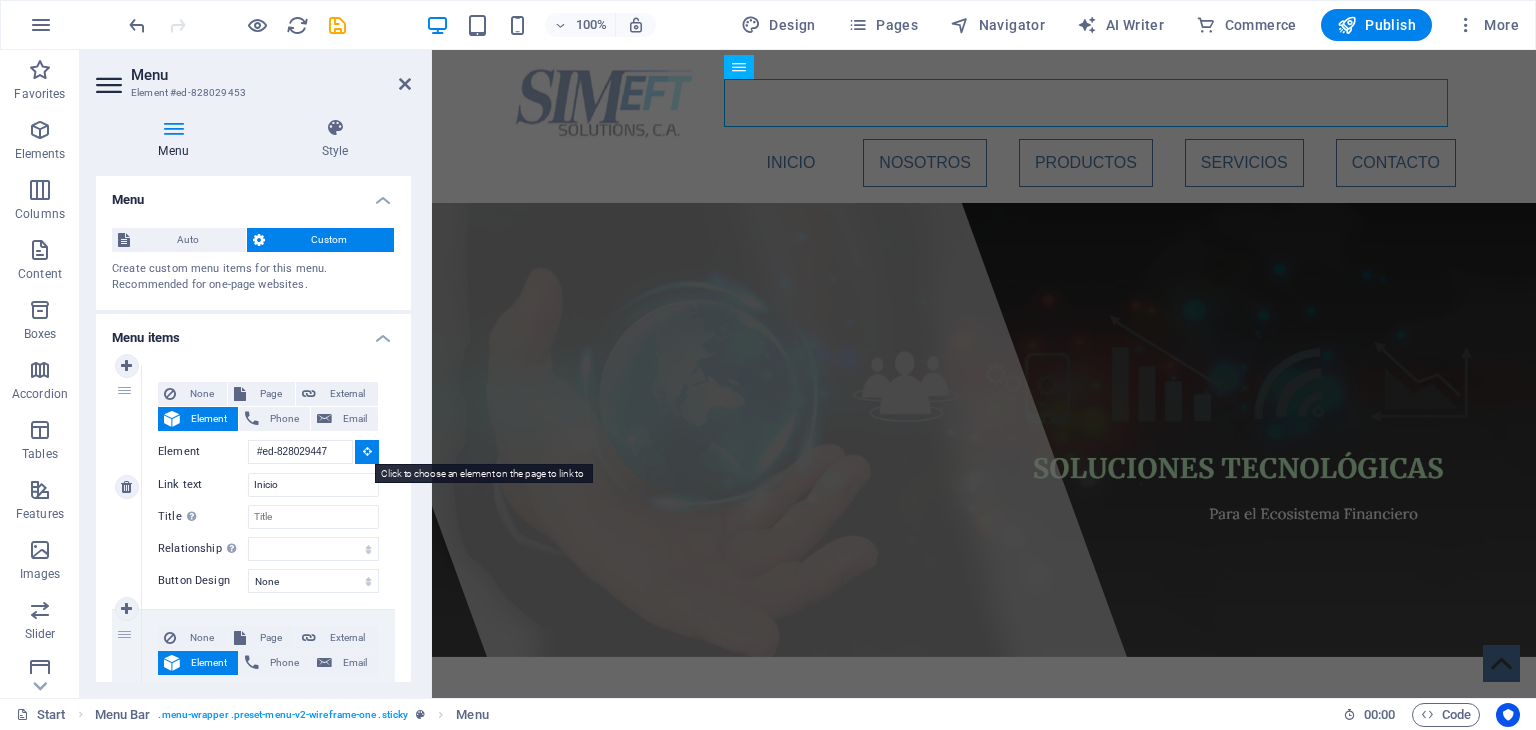 click at bounding box center (367, 451) 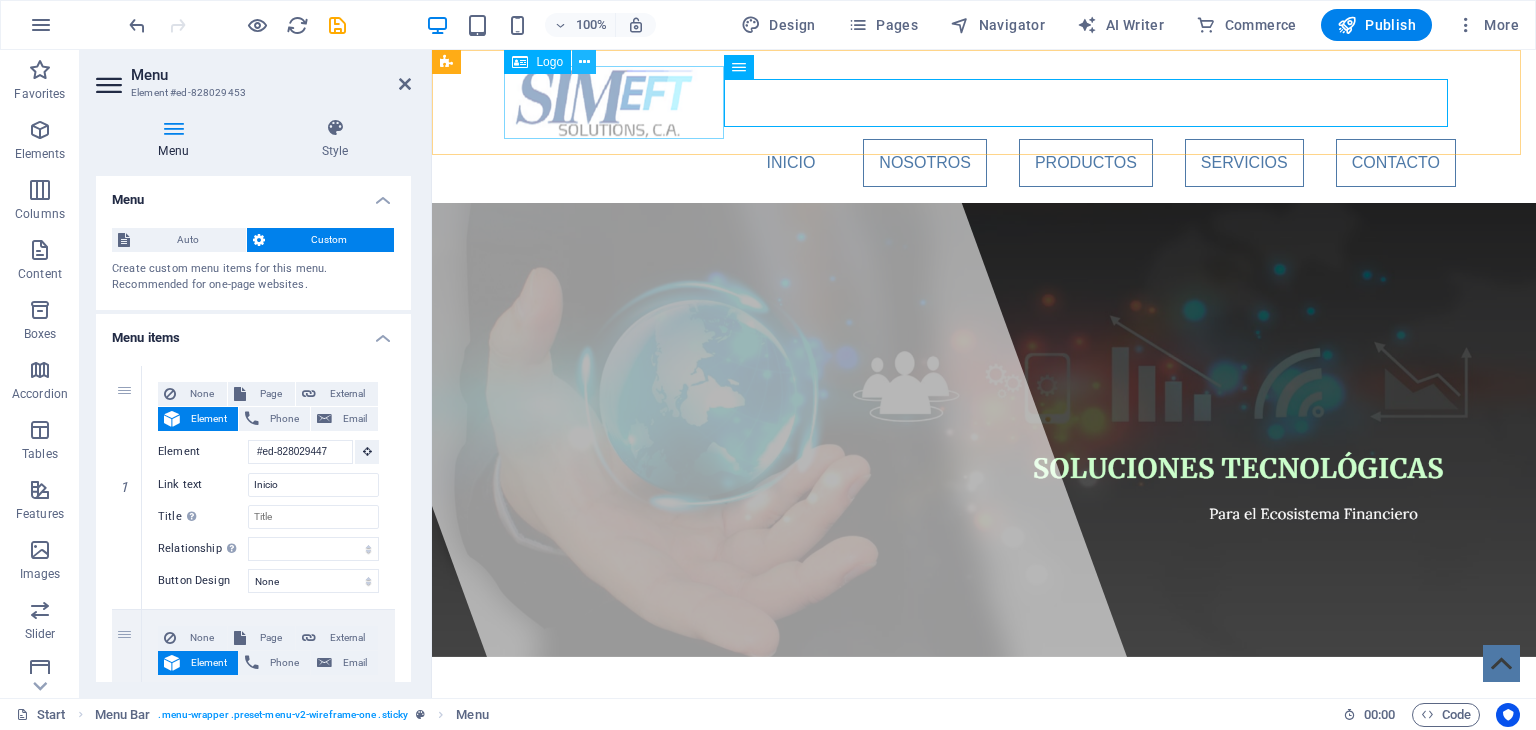 click at bounding box center [584, 62] 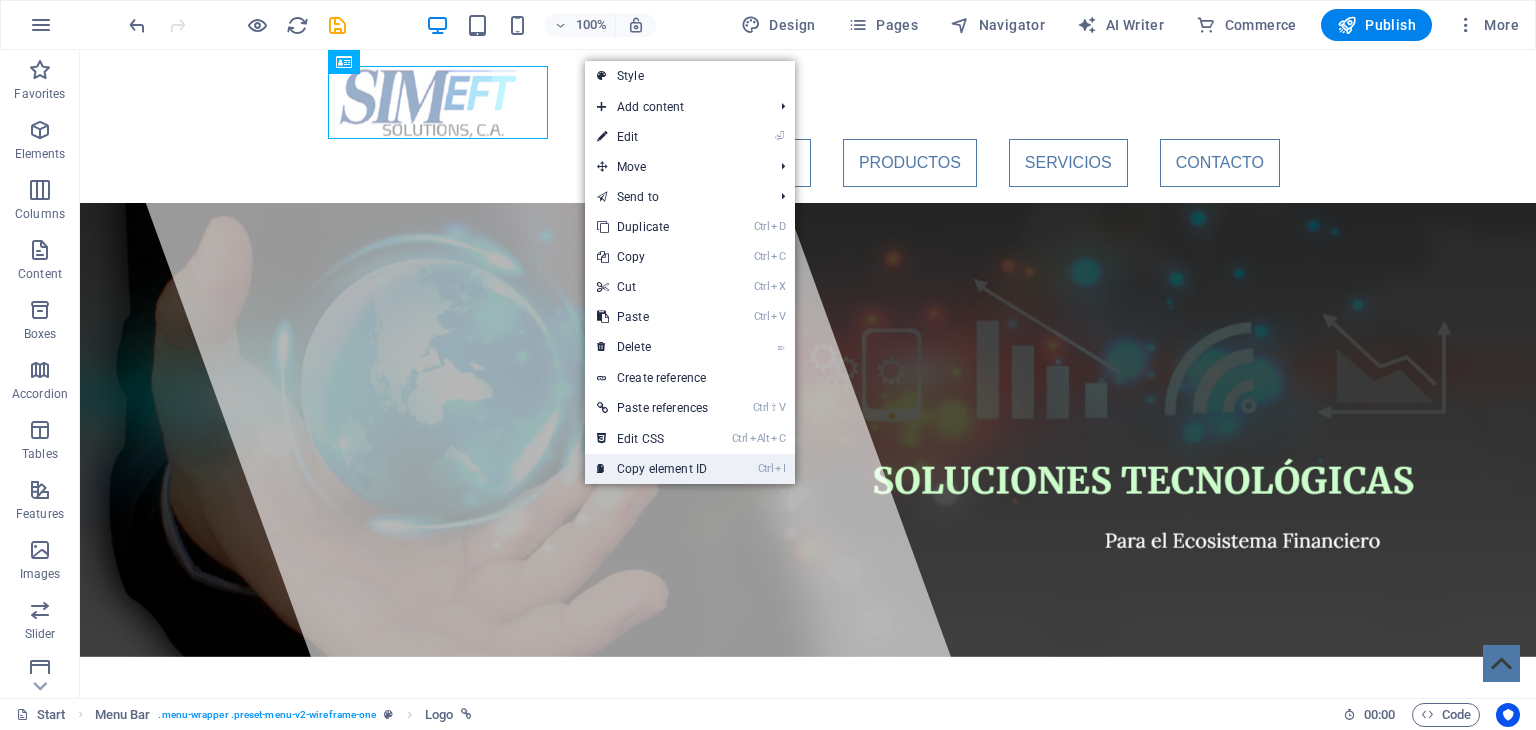click on "Ctrl I  Copy element ID" at bounding box center (652, 469) 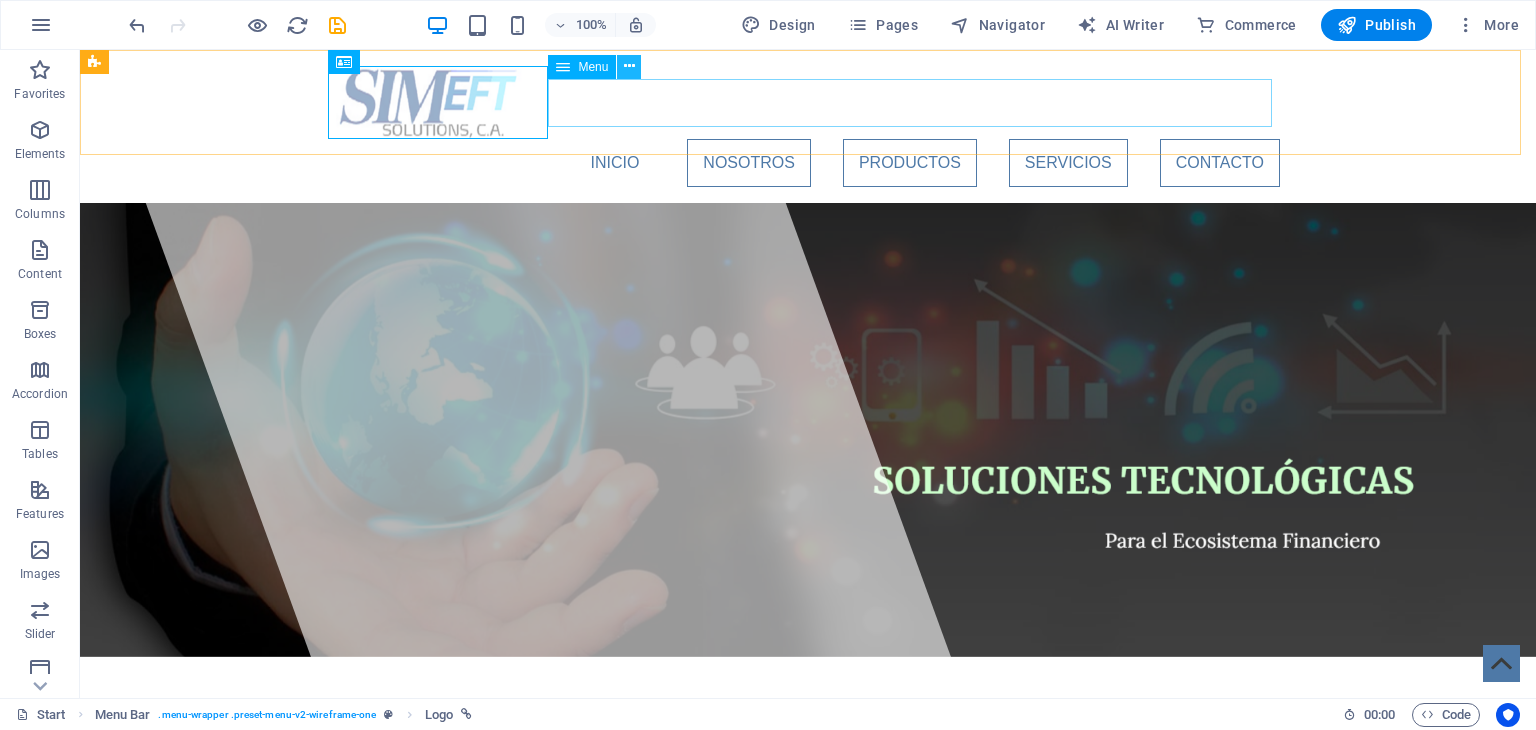 click at bounding box center [629, 66] 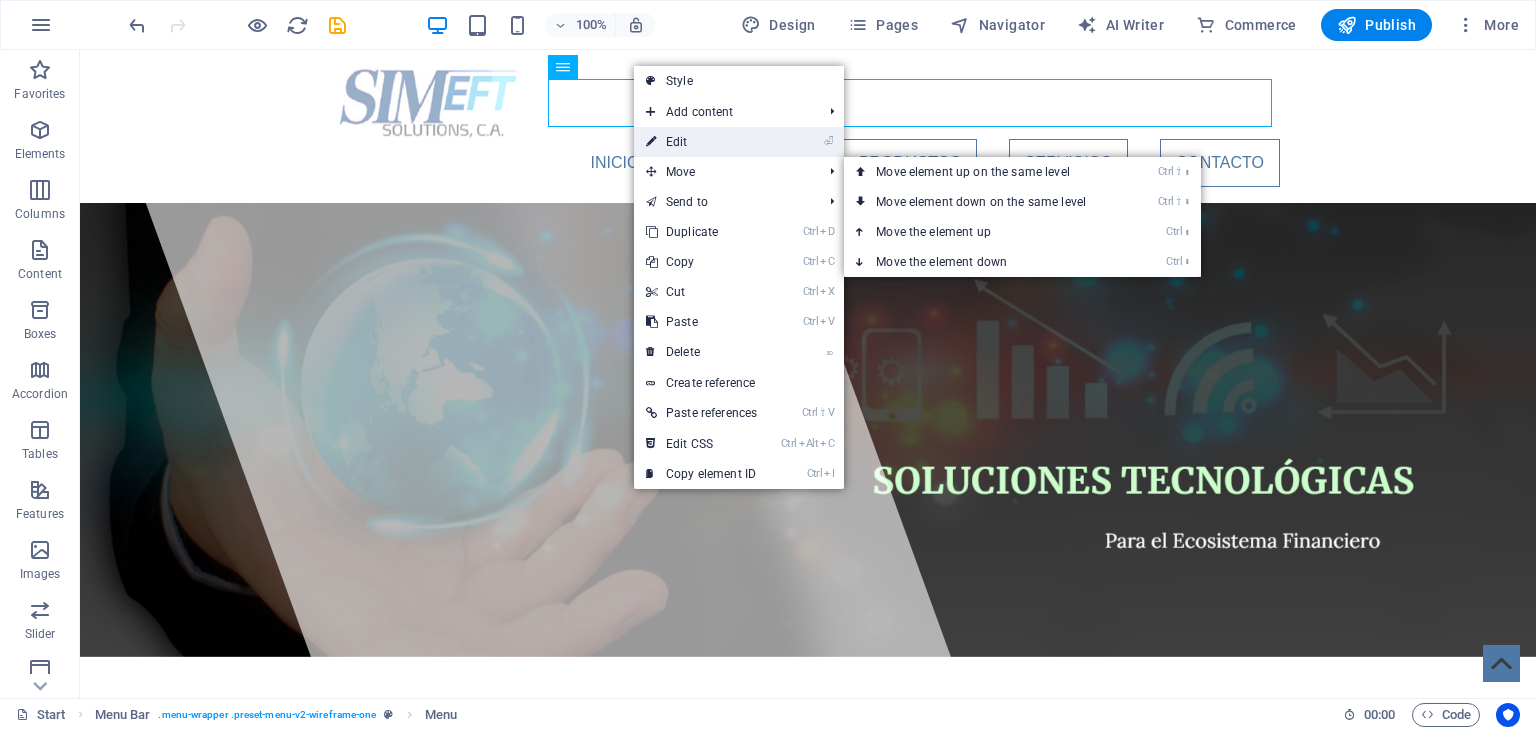 click on "⏎  Edit" at bounding box center [701, 142] 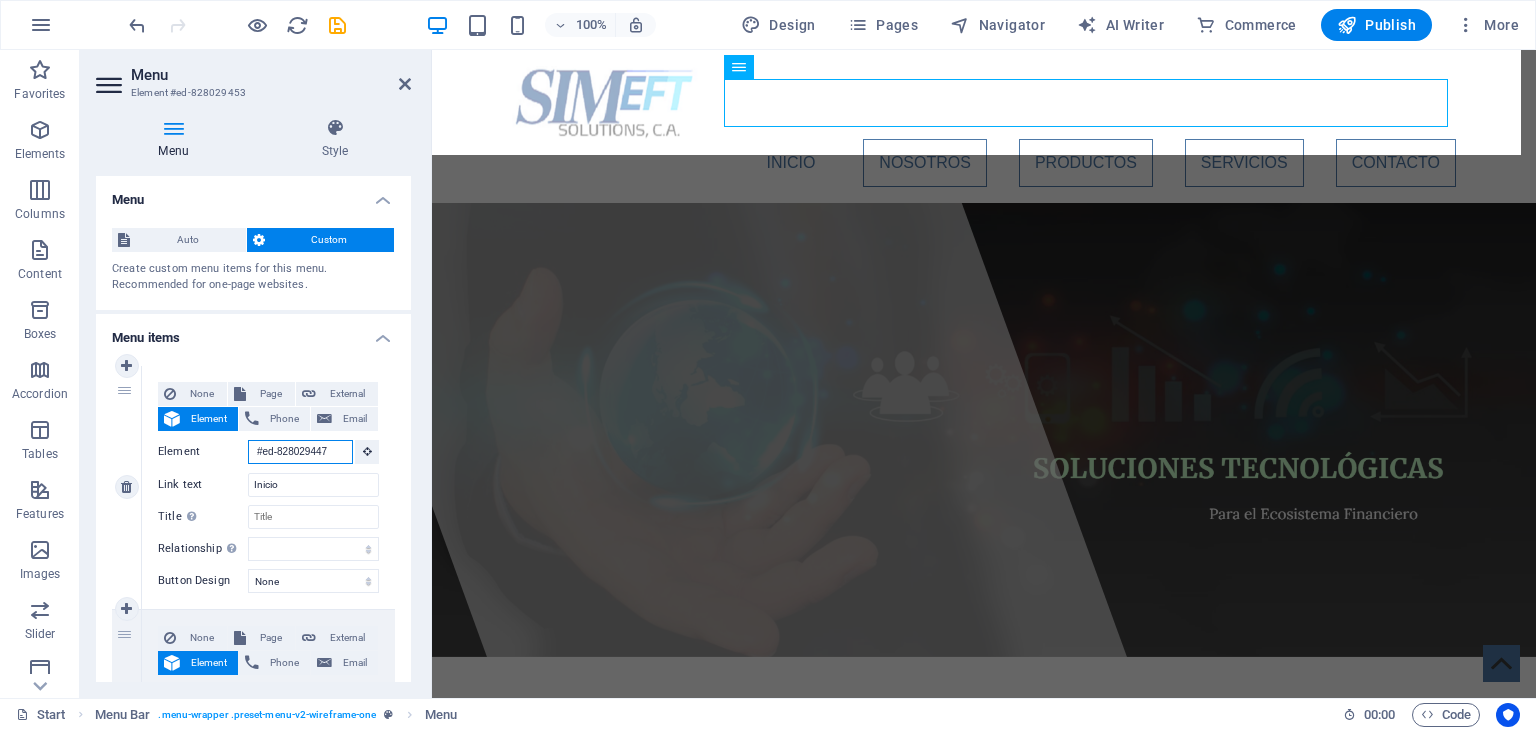 scroll, scrollTop: 0, scrollLeft: 0, axis: both 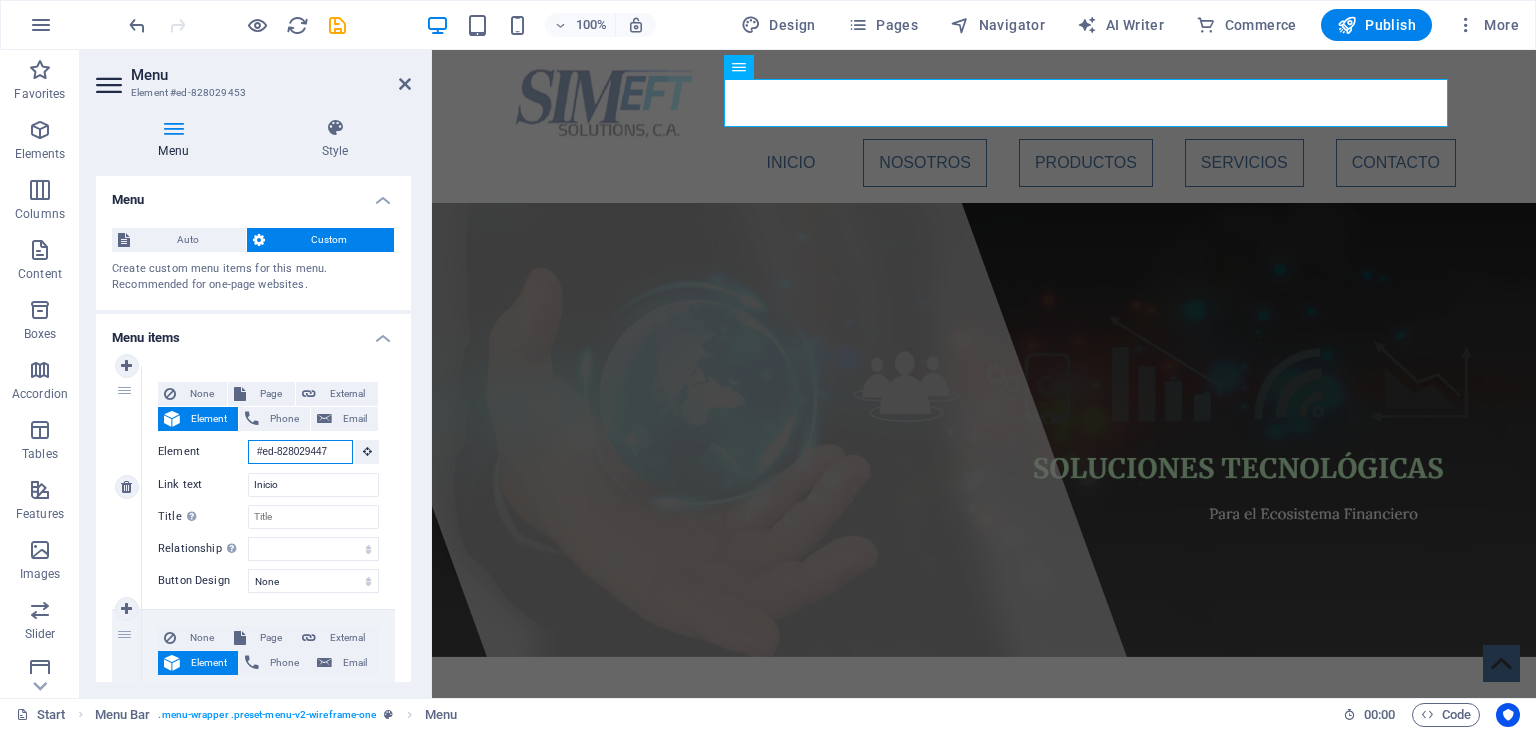 drag, startPoint x: 342, startPoint y: 448, endPoint x: 197, endPoint y: 428, distance: 146.37282 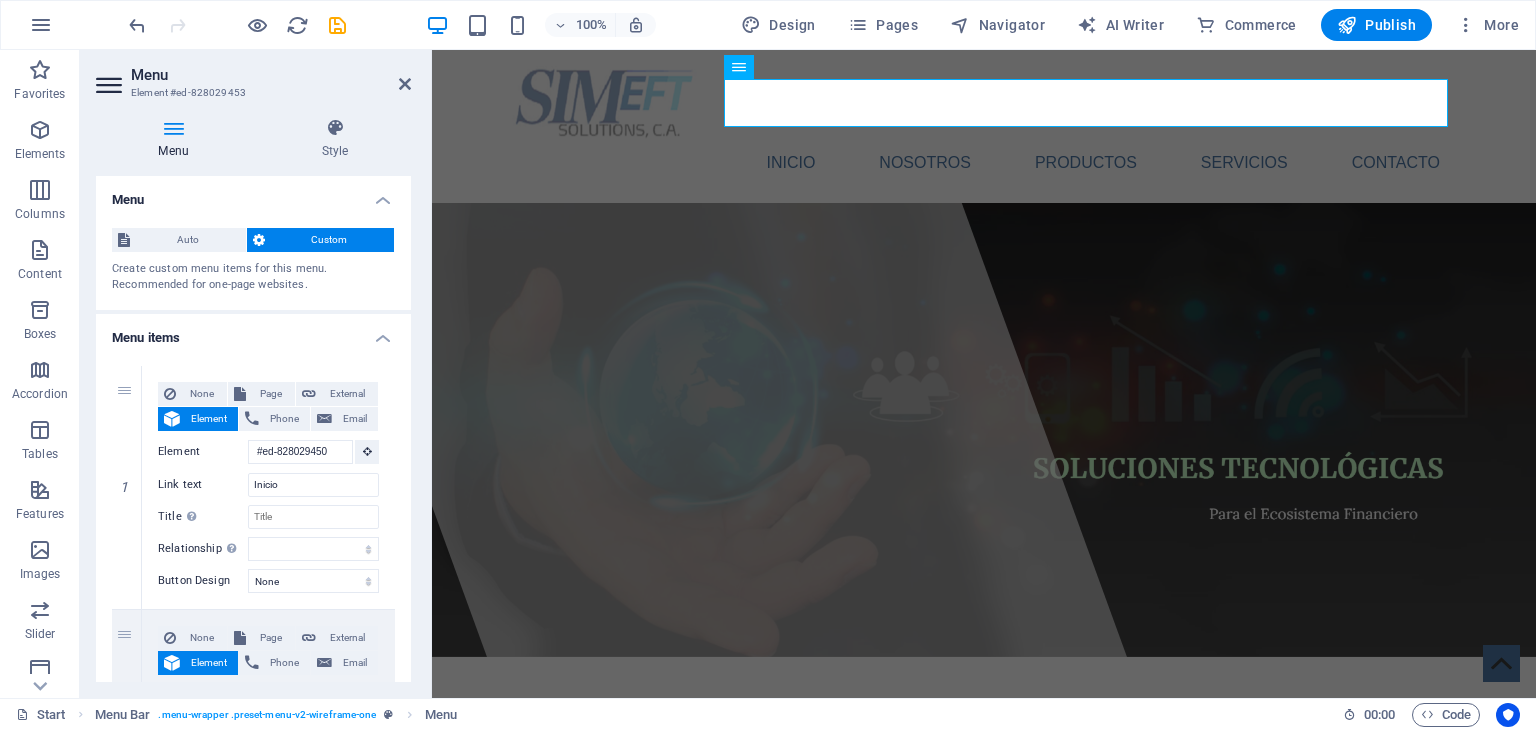 scroll, scrollTop: 0, scrollLeft: 0, axis: both 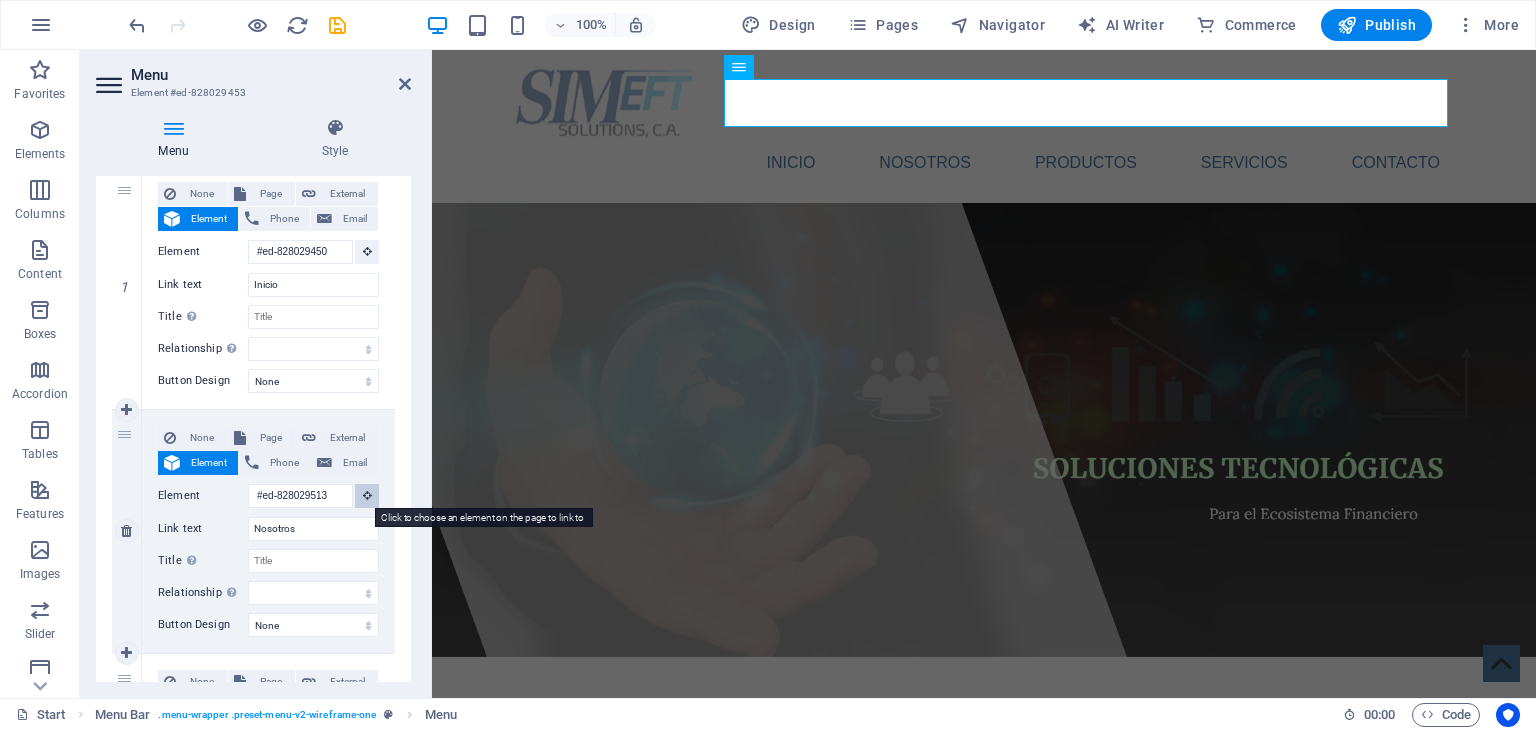 click at bounding box center (367, 495) 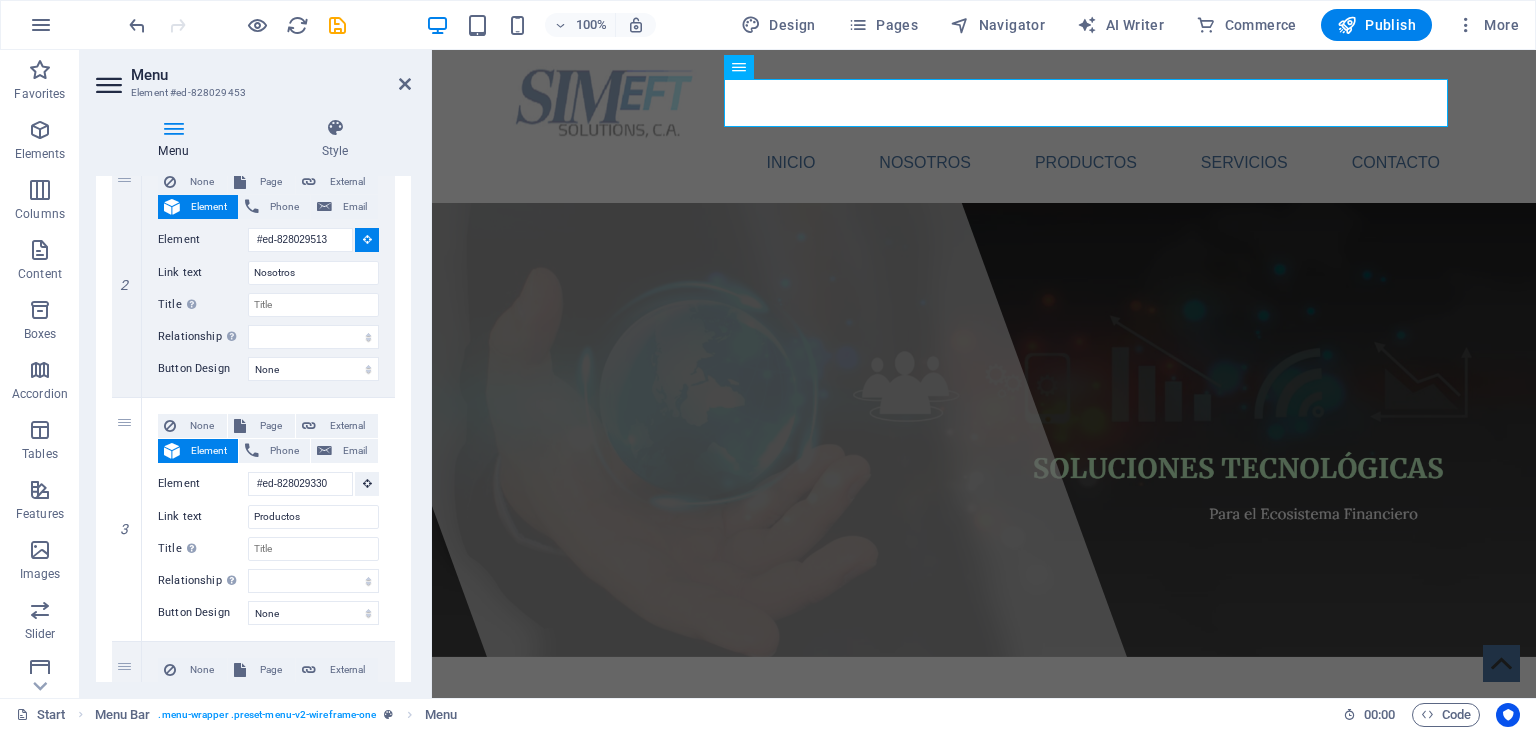 scroll, scrollTop: 500, scrollLeft: 0, axis: vertical 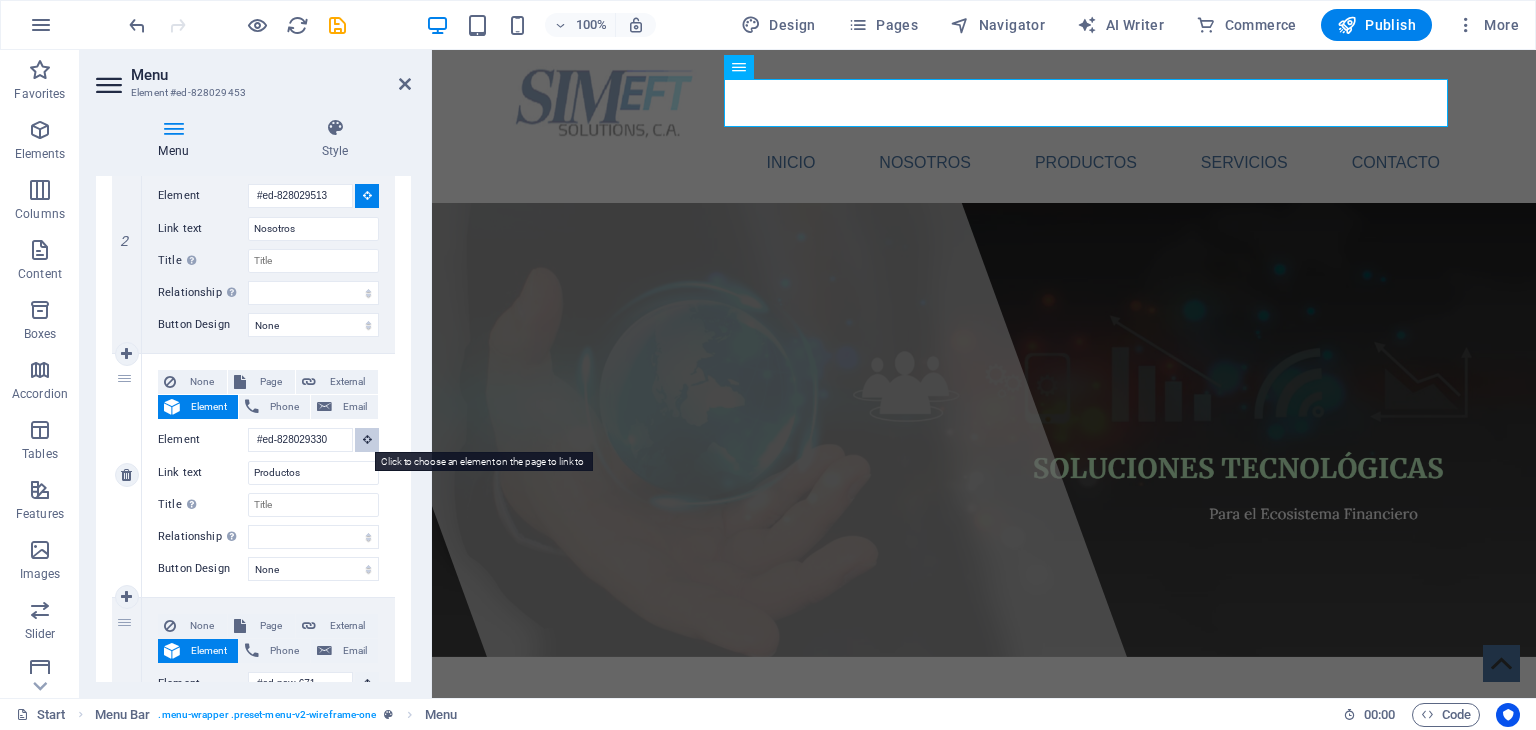 click at bounding box center [367, 439] 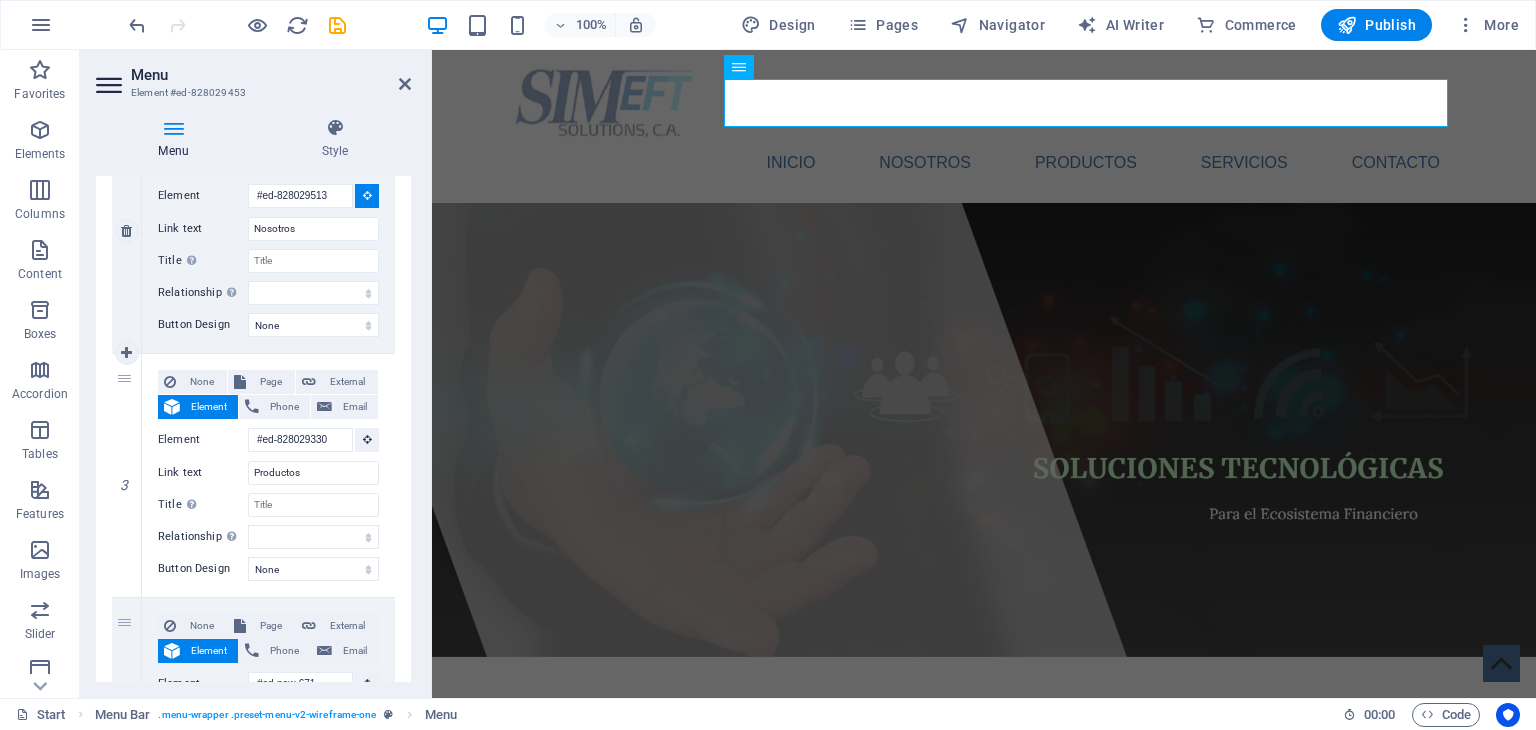 click at bounding box center [367, 195] 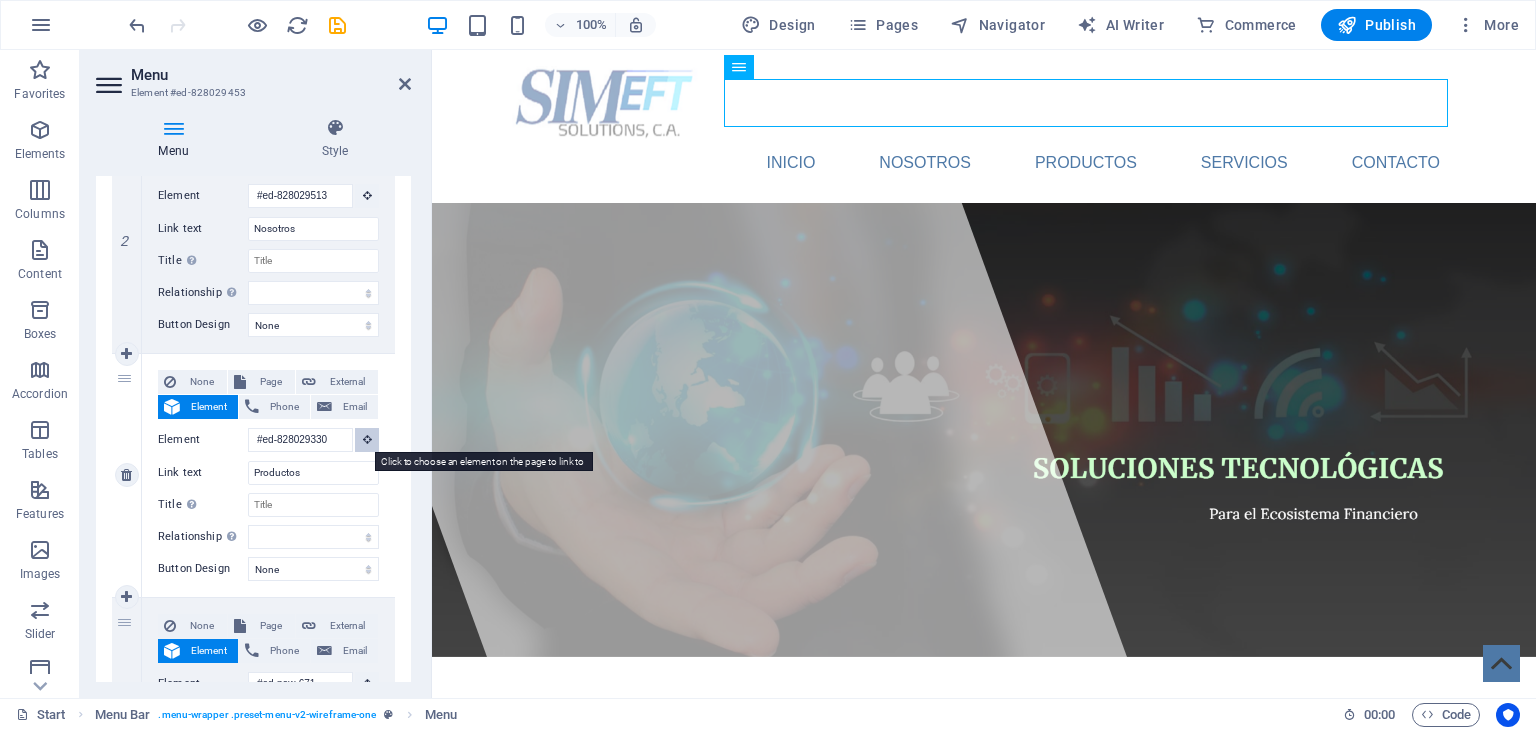 click at bounding box center (367, 439) 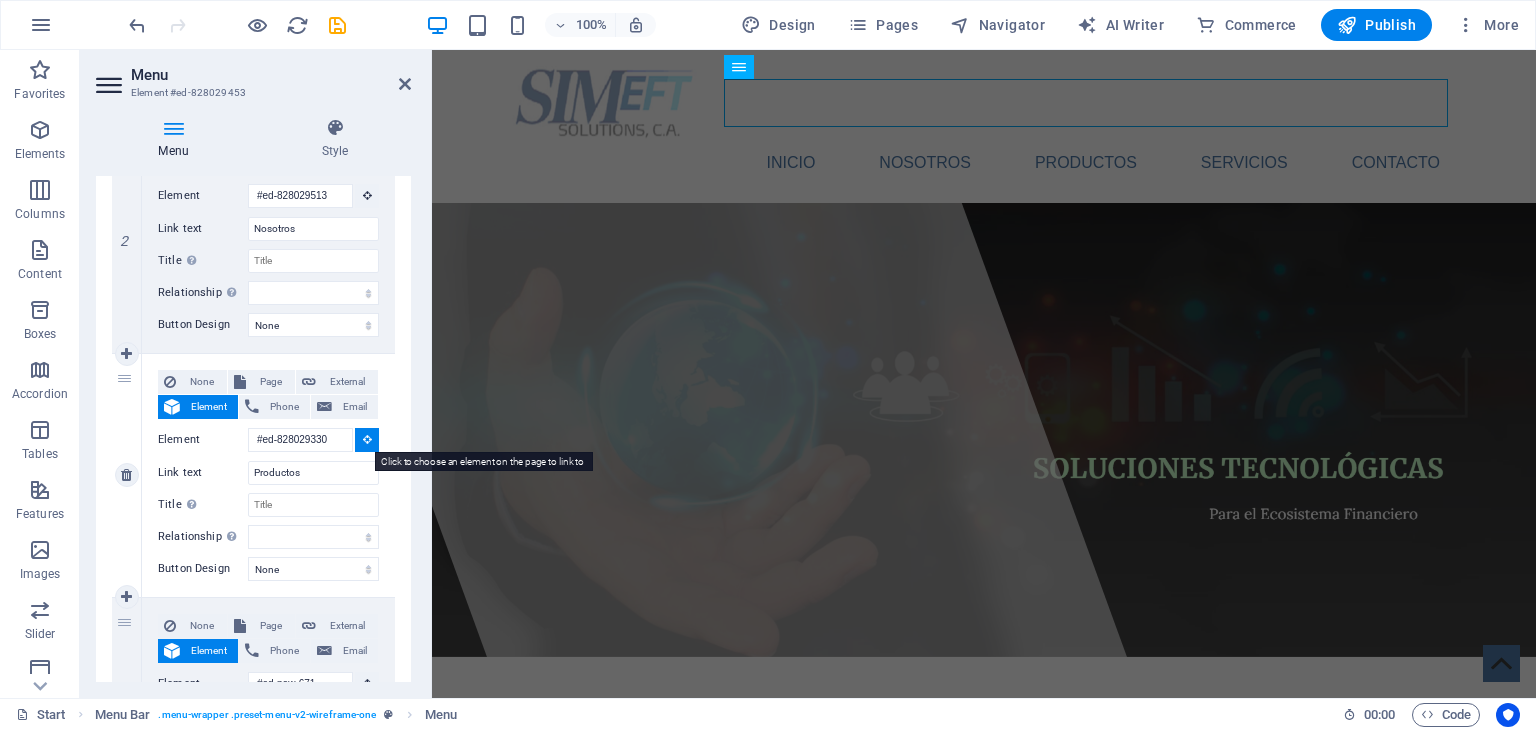 click at bounding box center [367, 439] 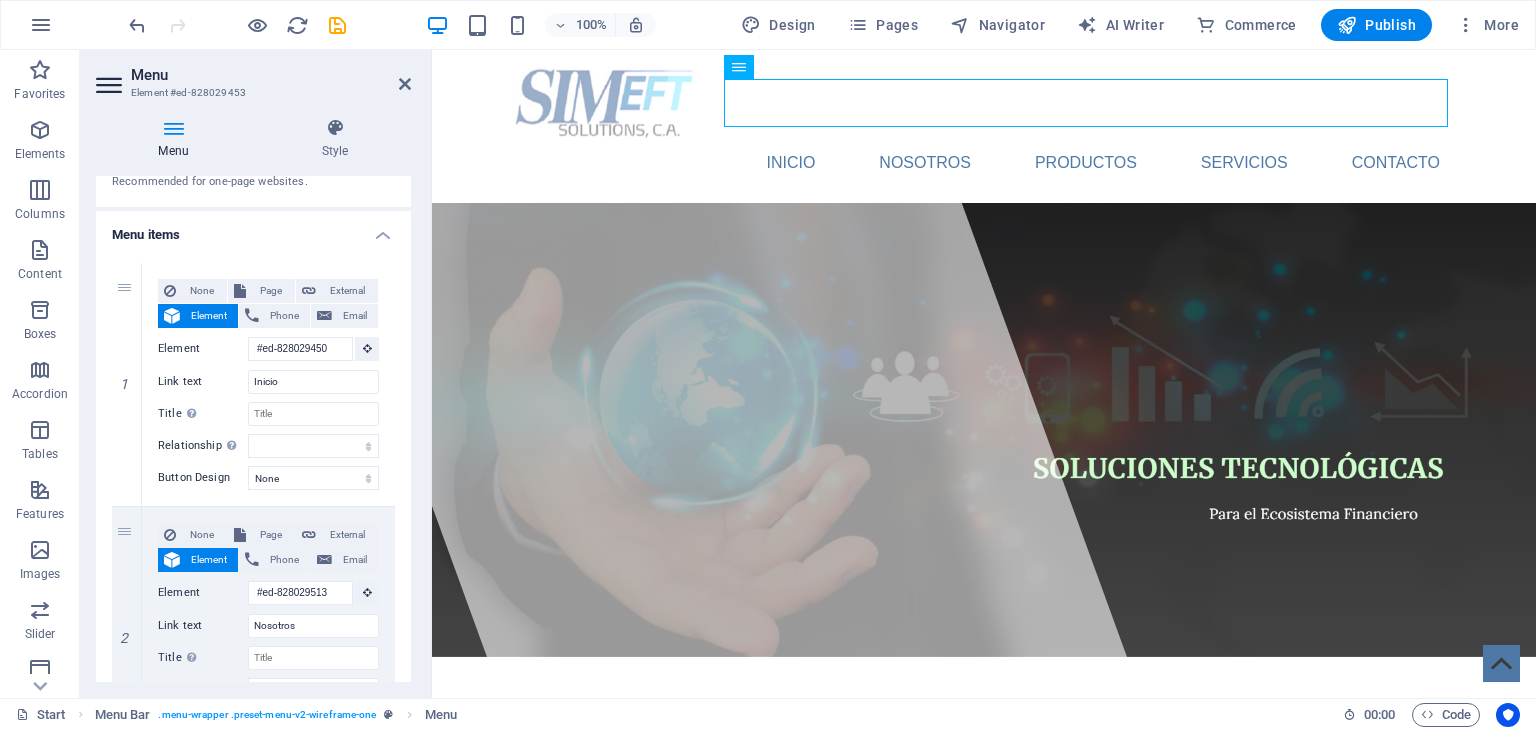 scroll, scrollTop: 0, scrollLeft: 0, axis: both 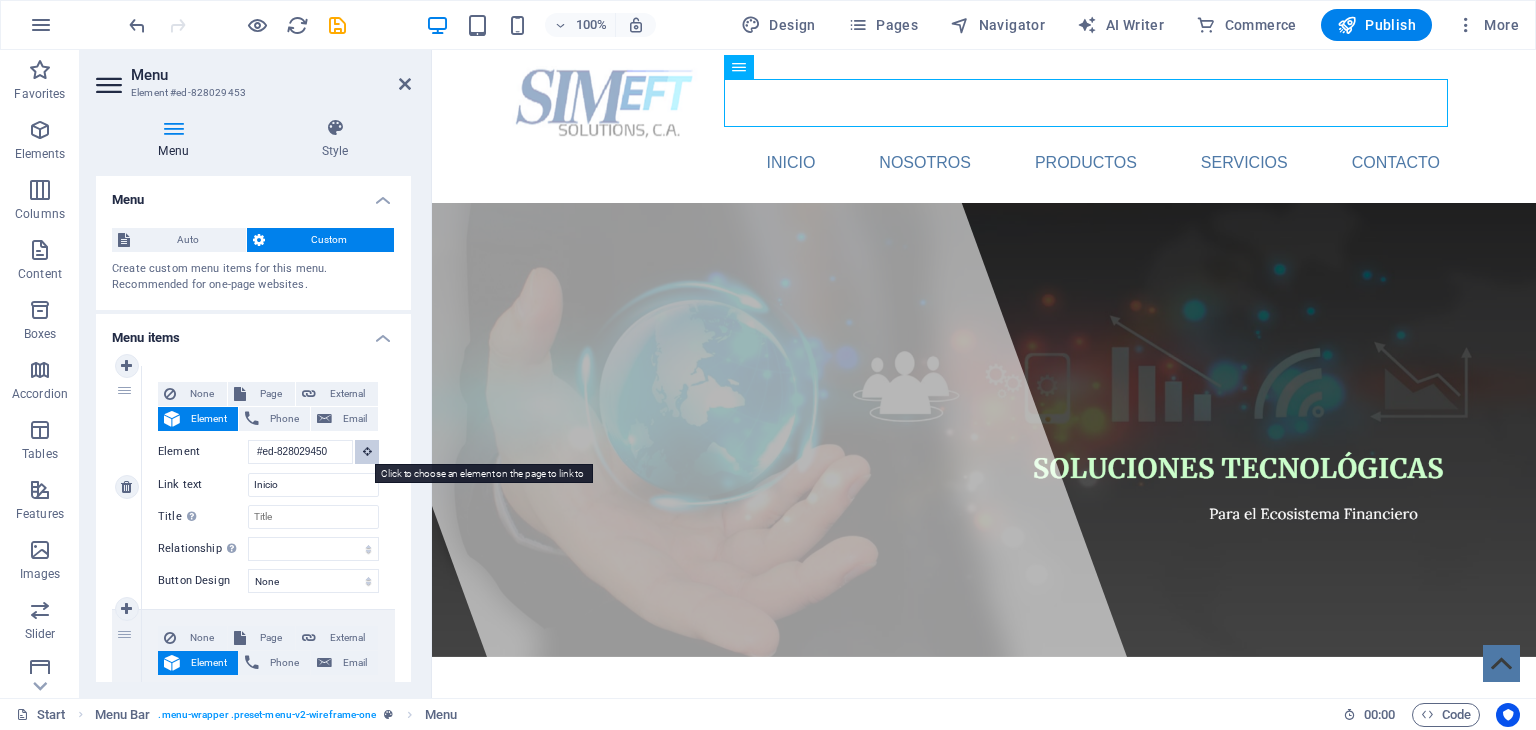 click at bounding box center [367, 452] 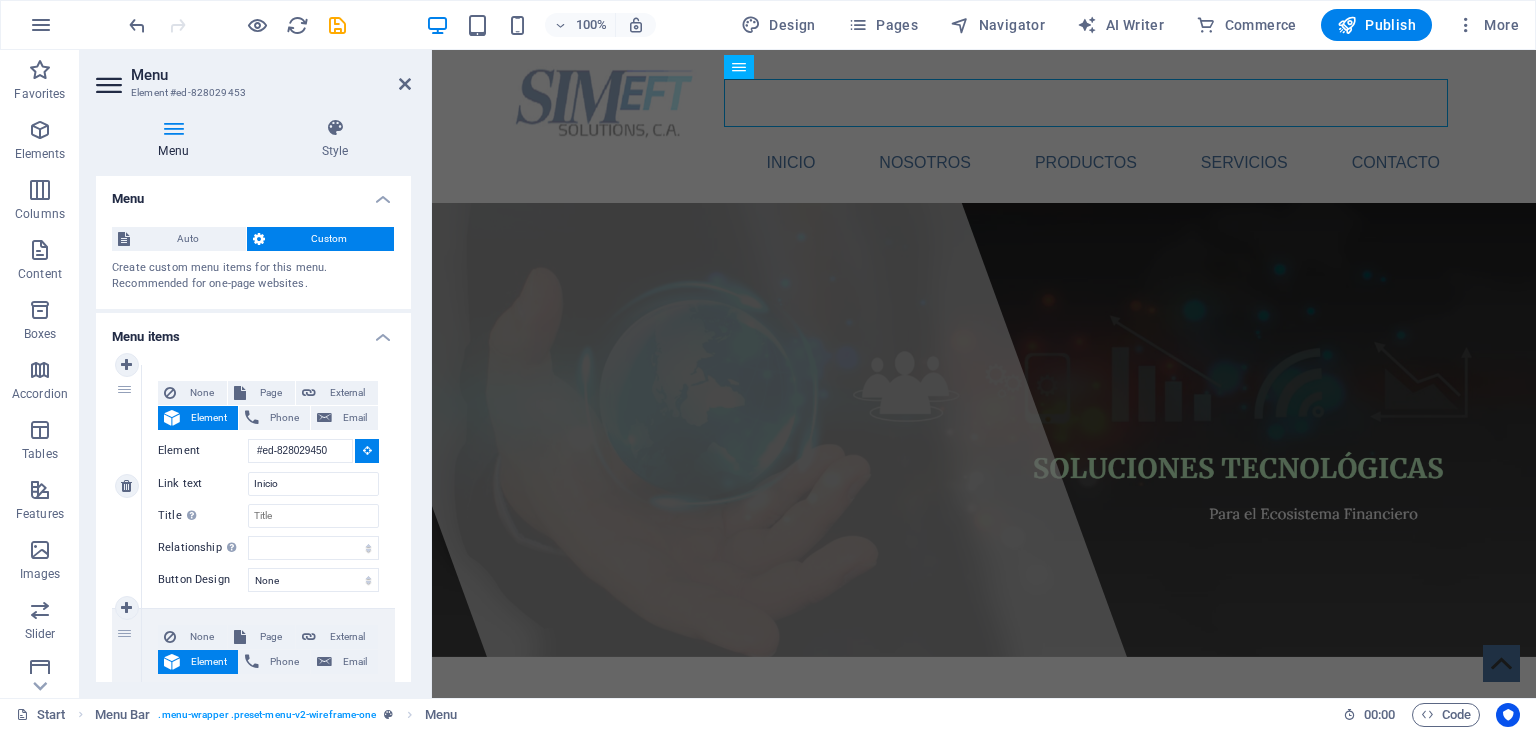 scroll, scrollTop: 0, scrollLeft: 0, axis: both 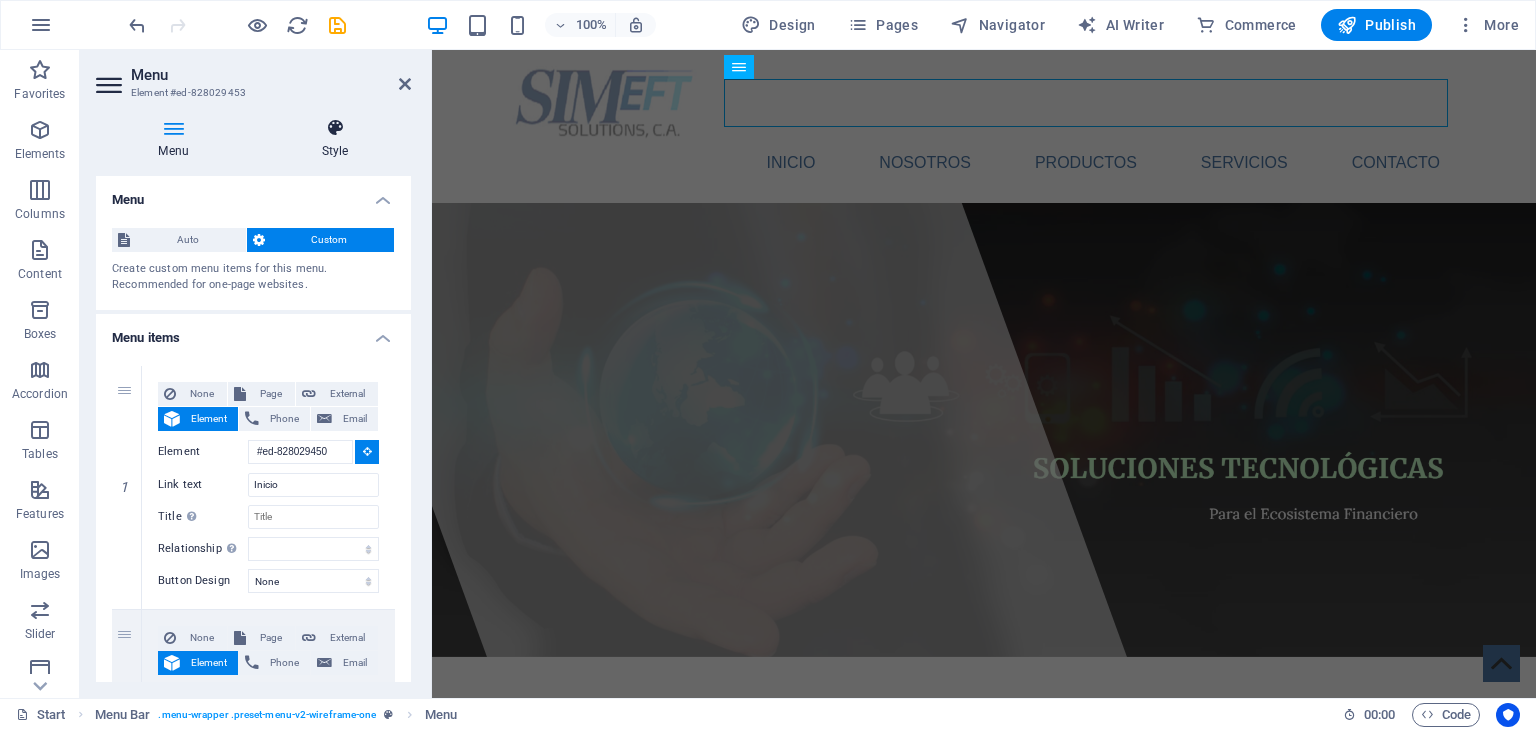 click on "Style" at bounding box center (335, 139) 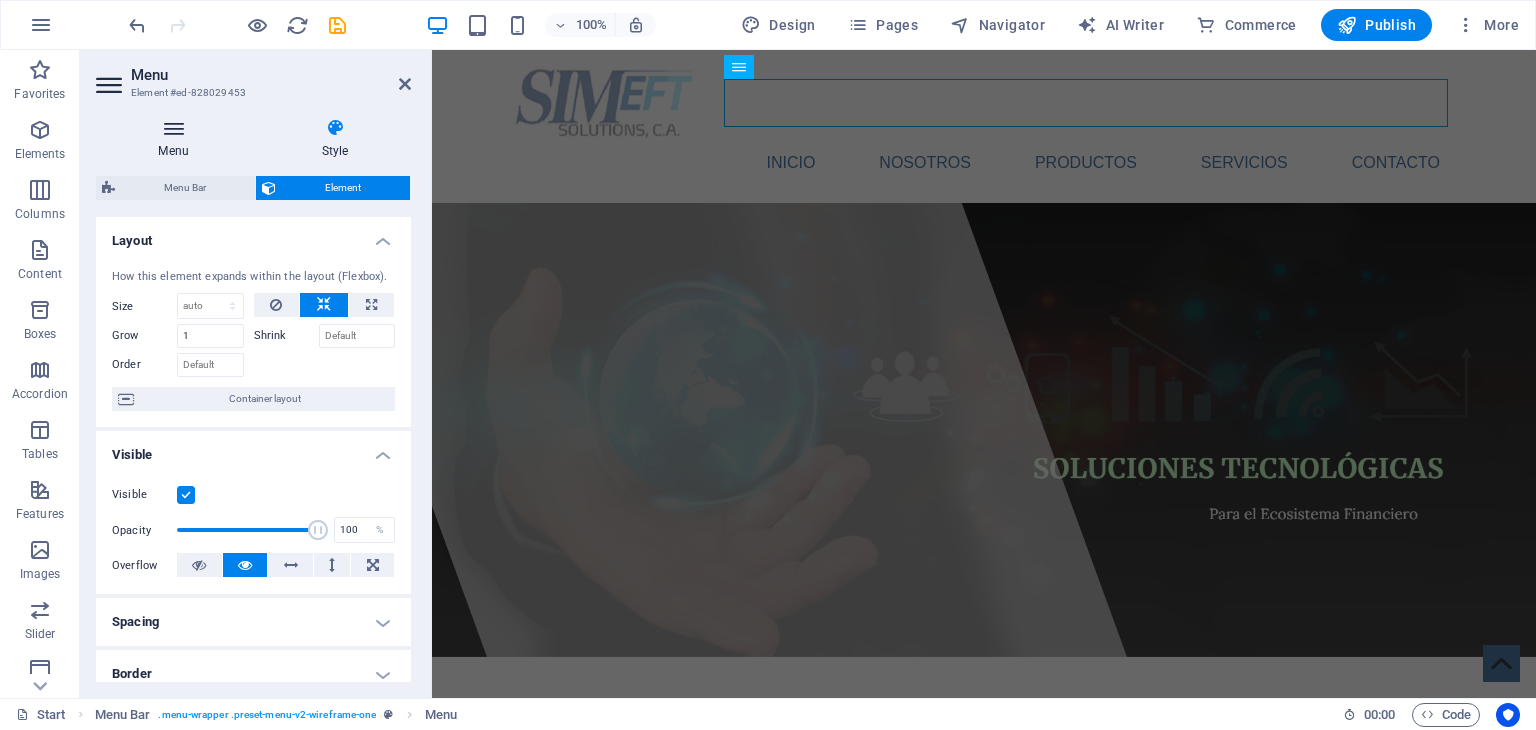 click on "Menu" at bounding box center [177, 139] 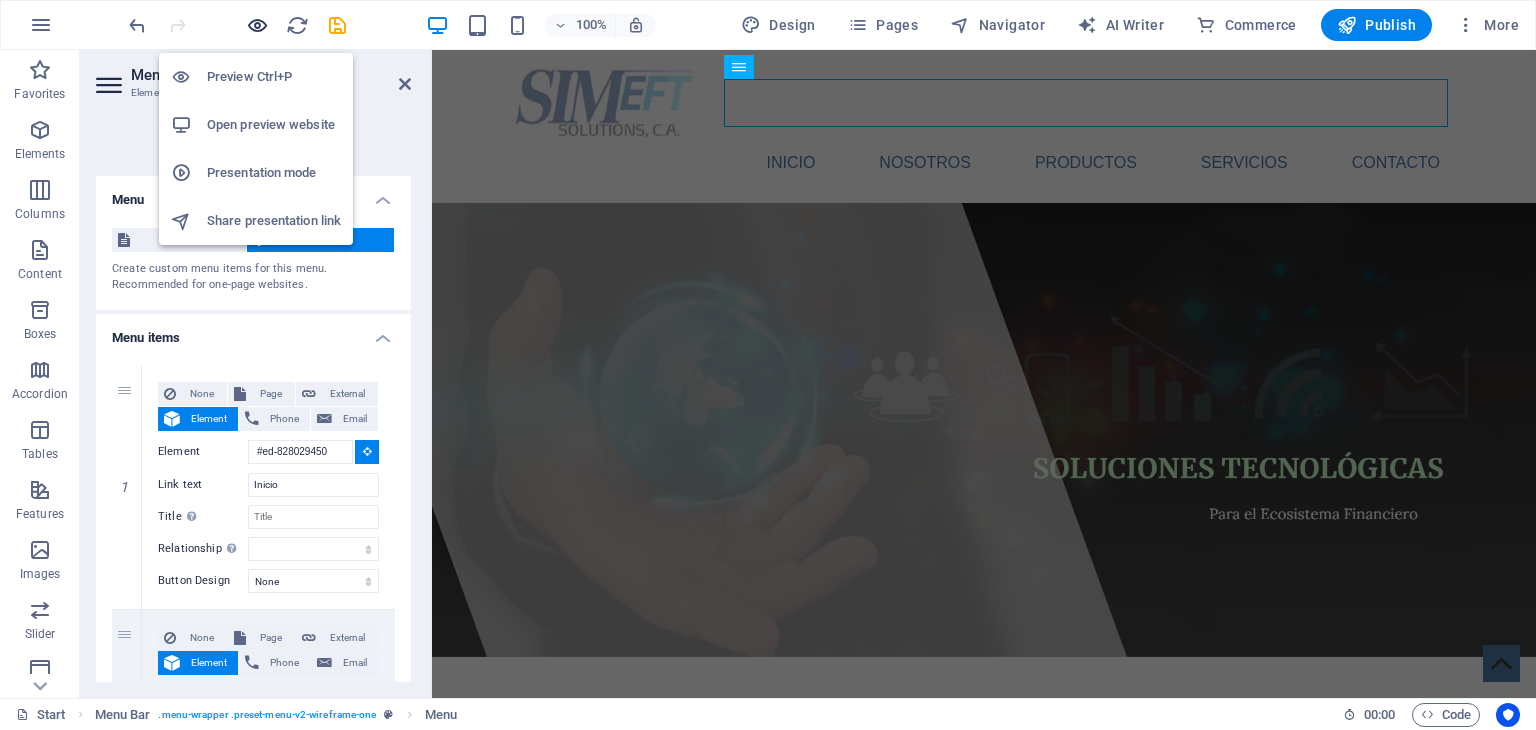 click at bounding box center [257, 25] 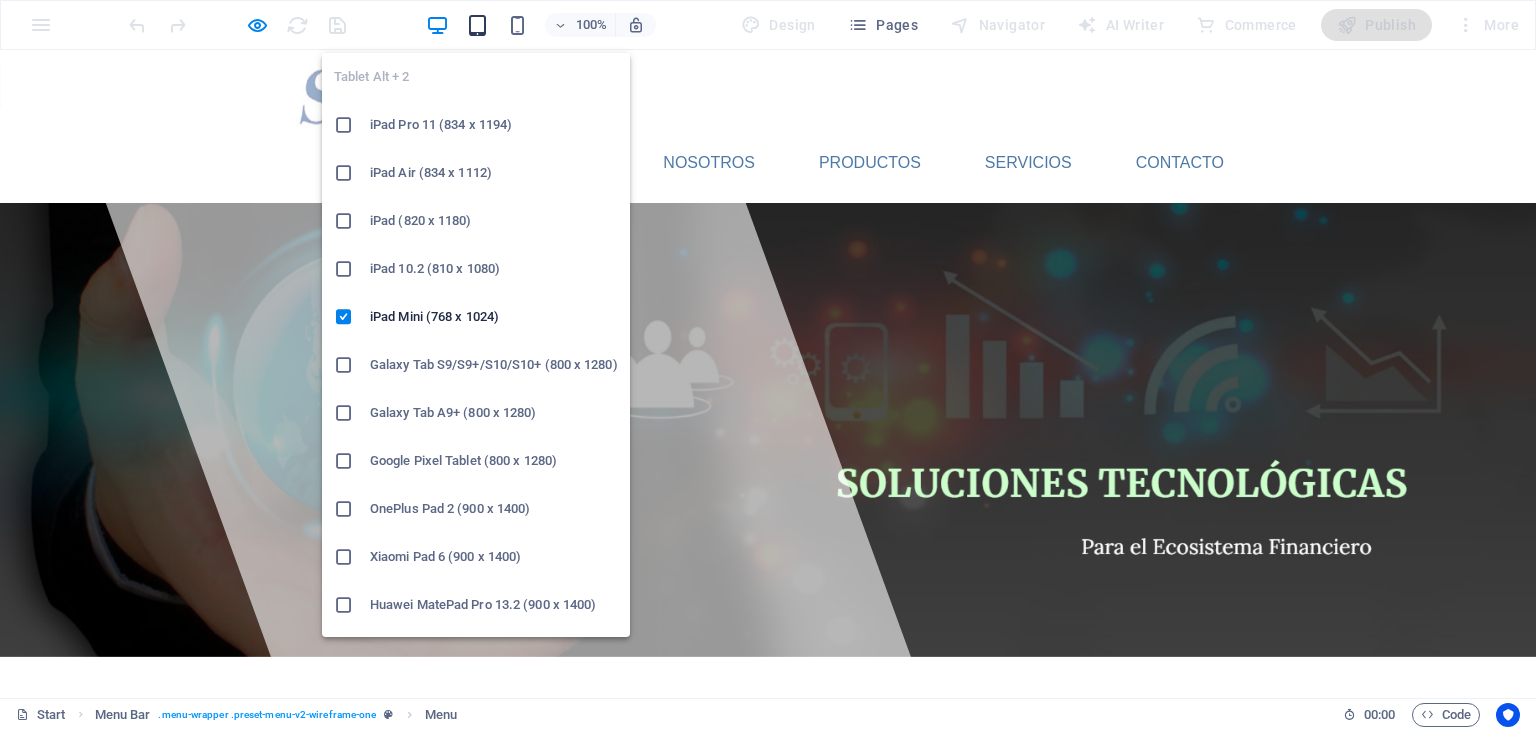 click at bounding box center [477, 25] 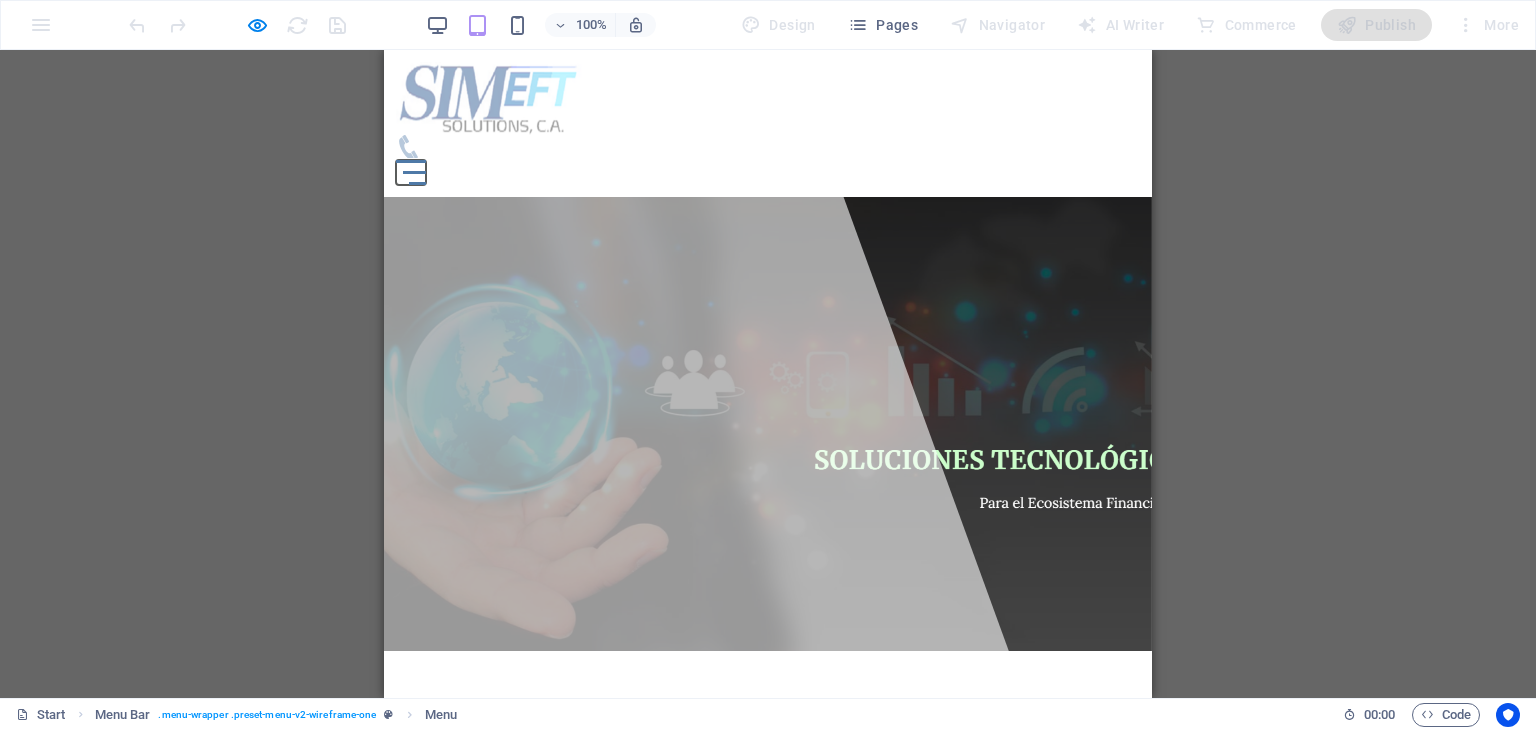 click at bounding box center (415, 172) 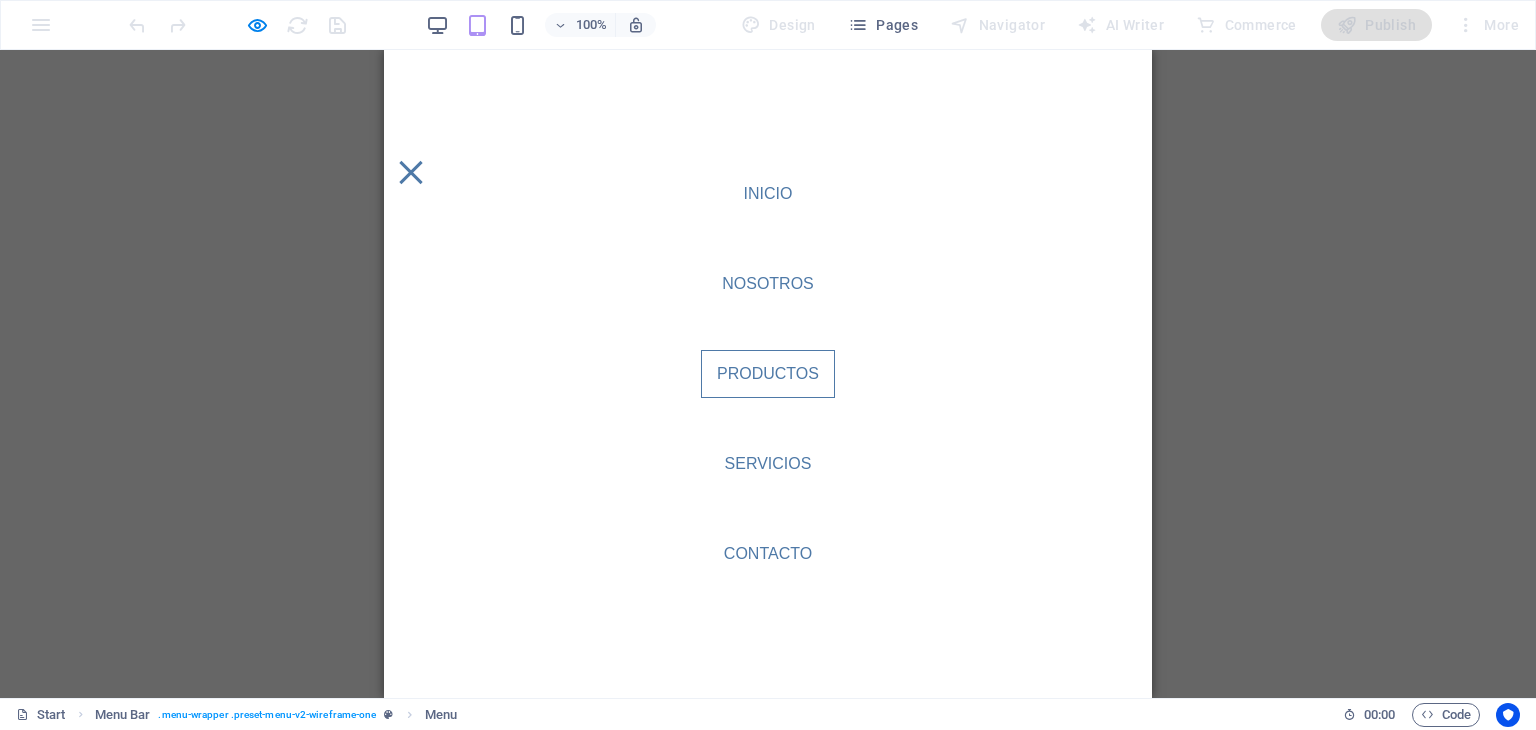 click on "Productos" at bounding box center (768, 374) 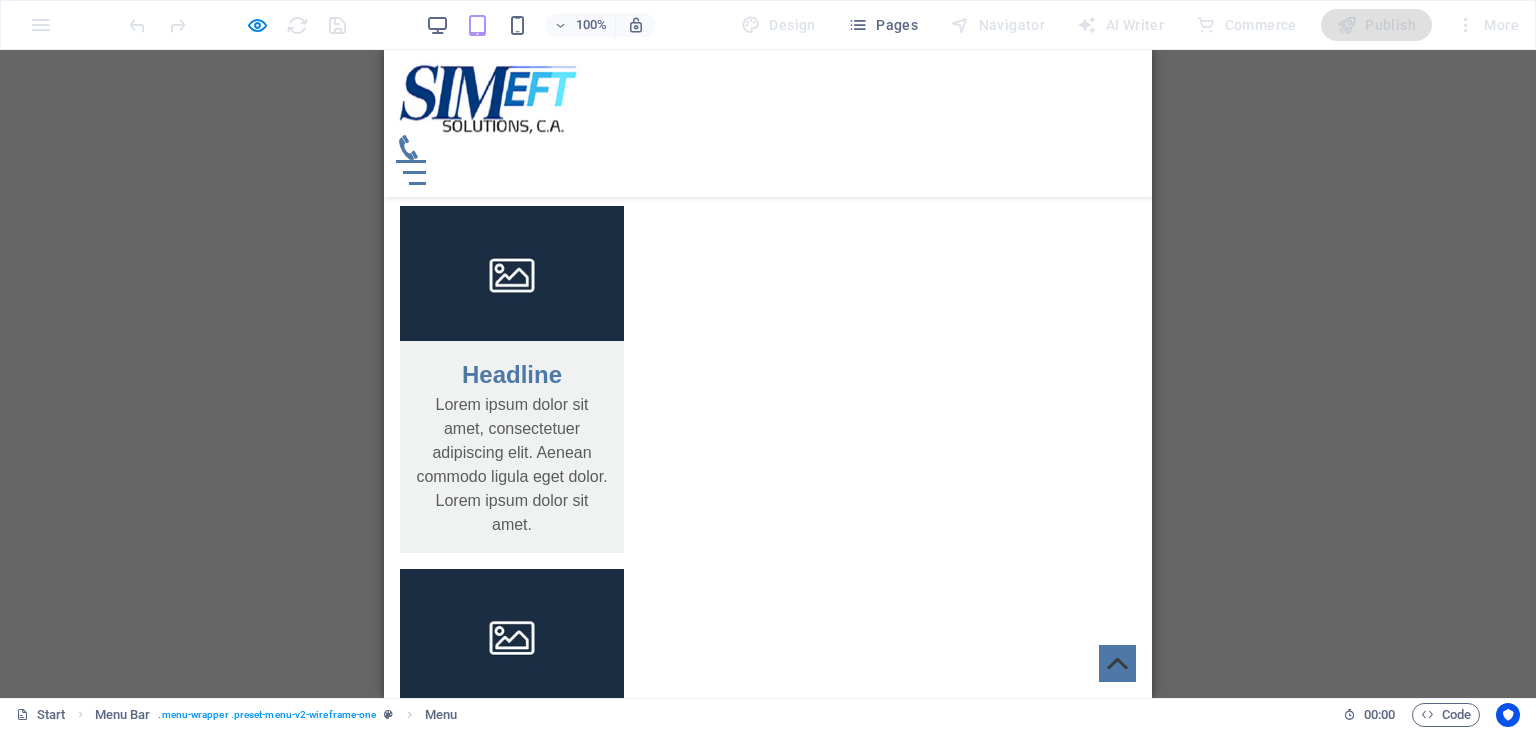 click at bounding box center [411, 172] 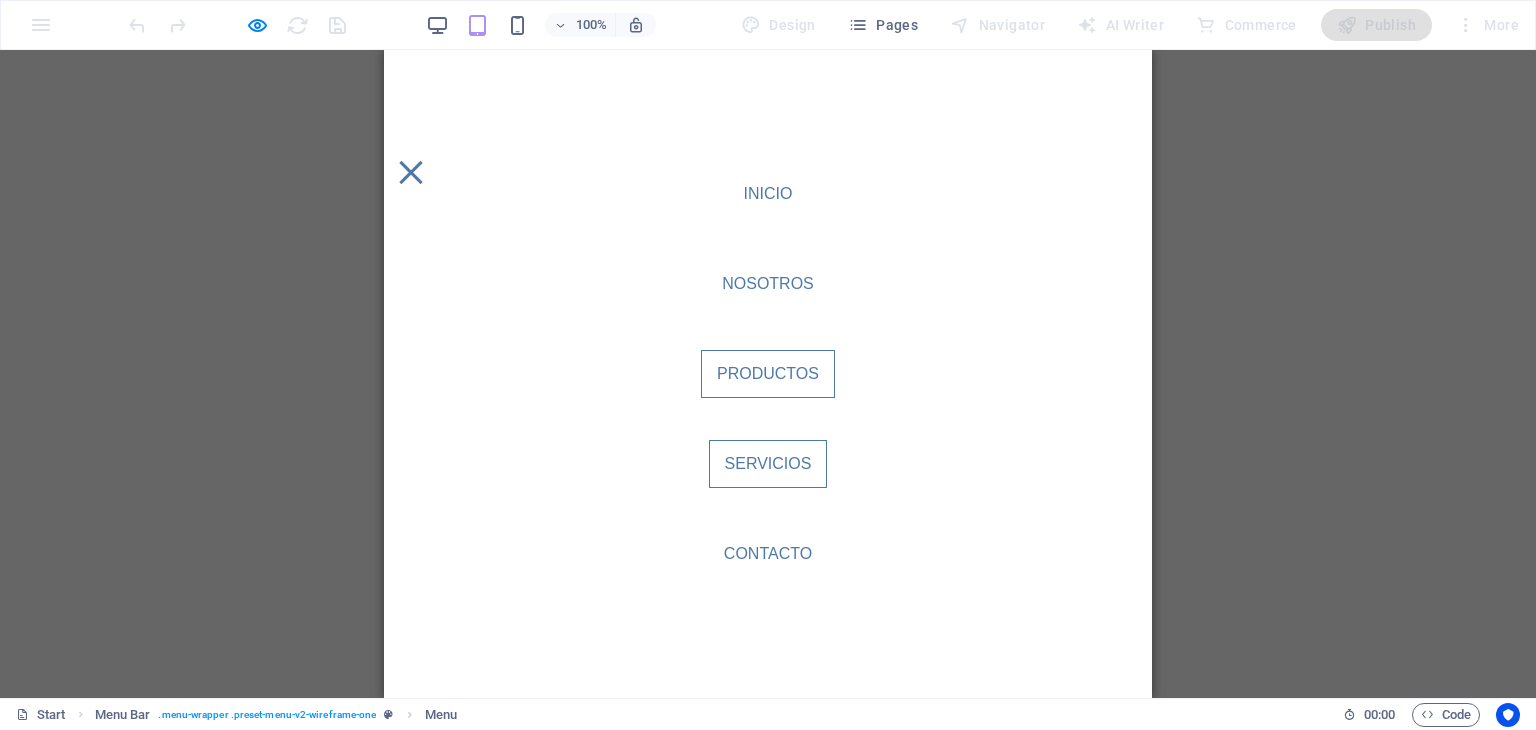 click on "Servicios" at bounding box center (768, 464) 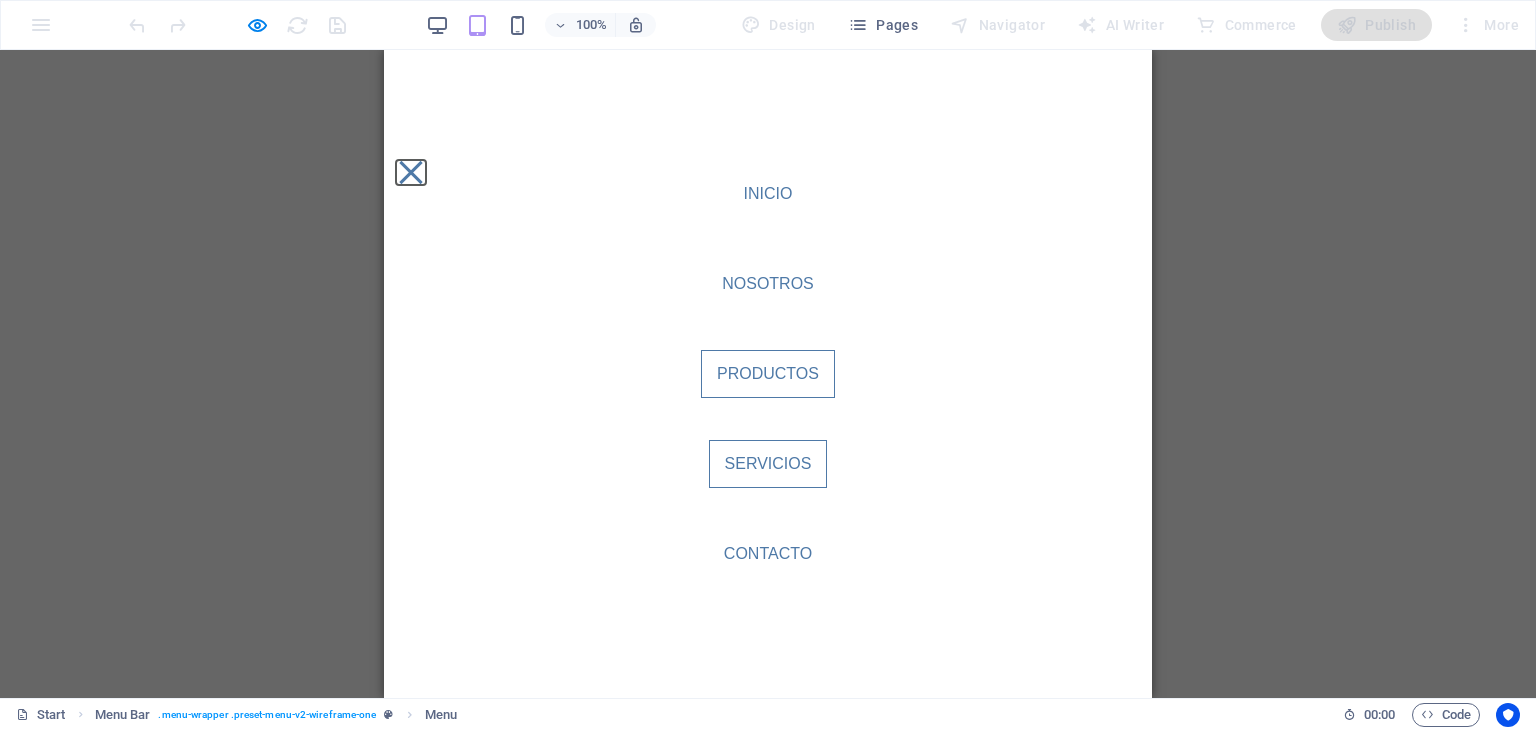 click at bounding box center (410, 172) 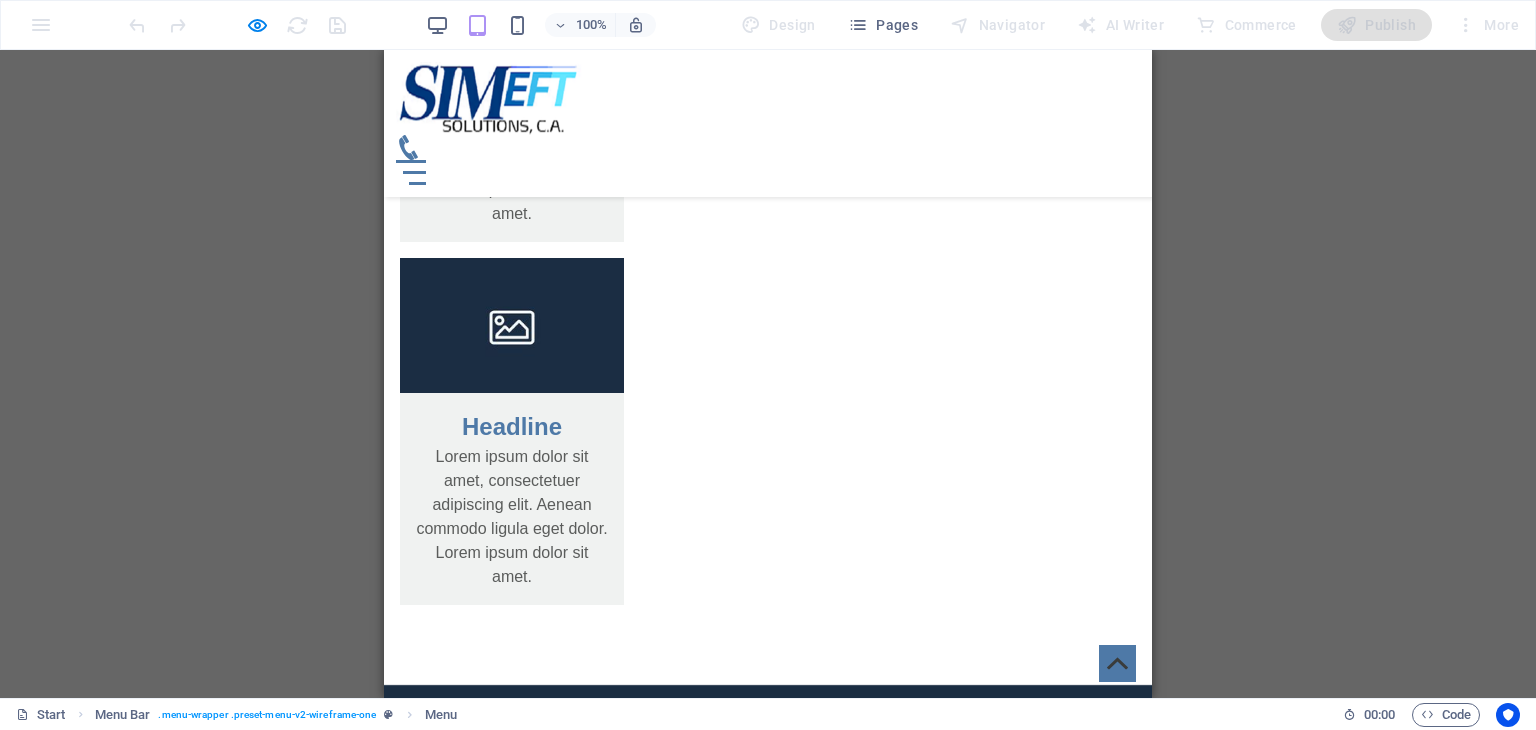 click at bounding box center (411, 172) 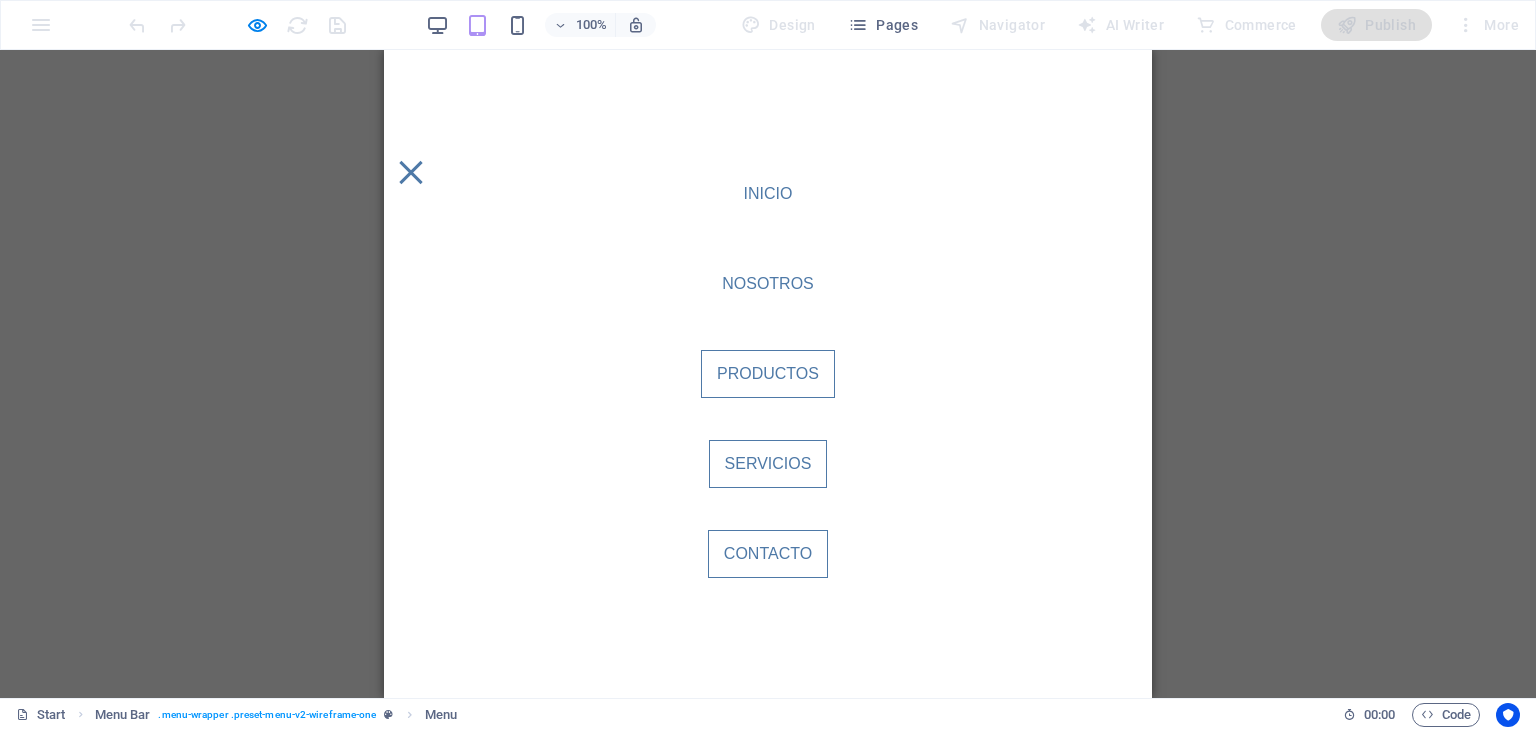 click on "Contacto" at bounding box center (768, 554) 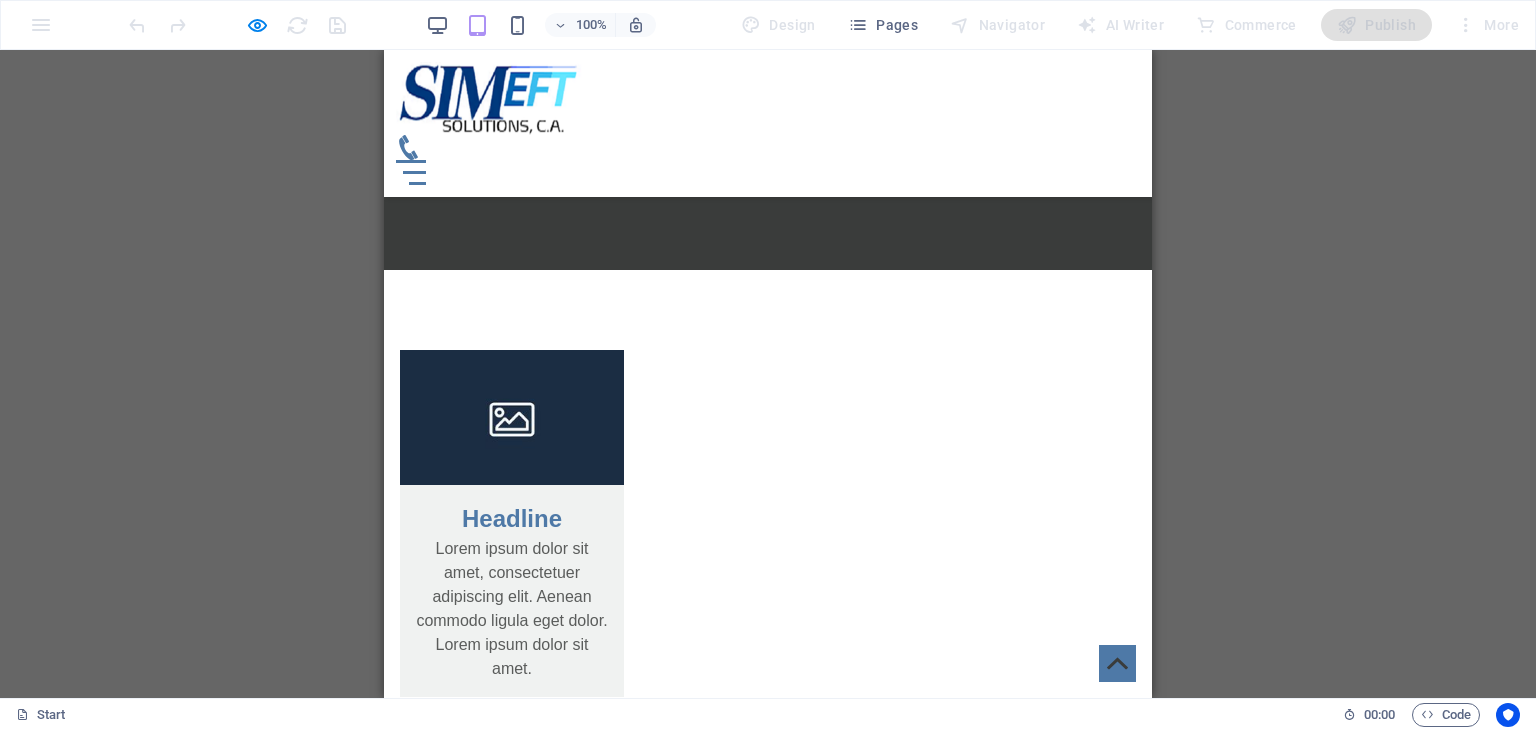 scroll, scrollTop: 2398, scrollLeft: 0, axis: vertical 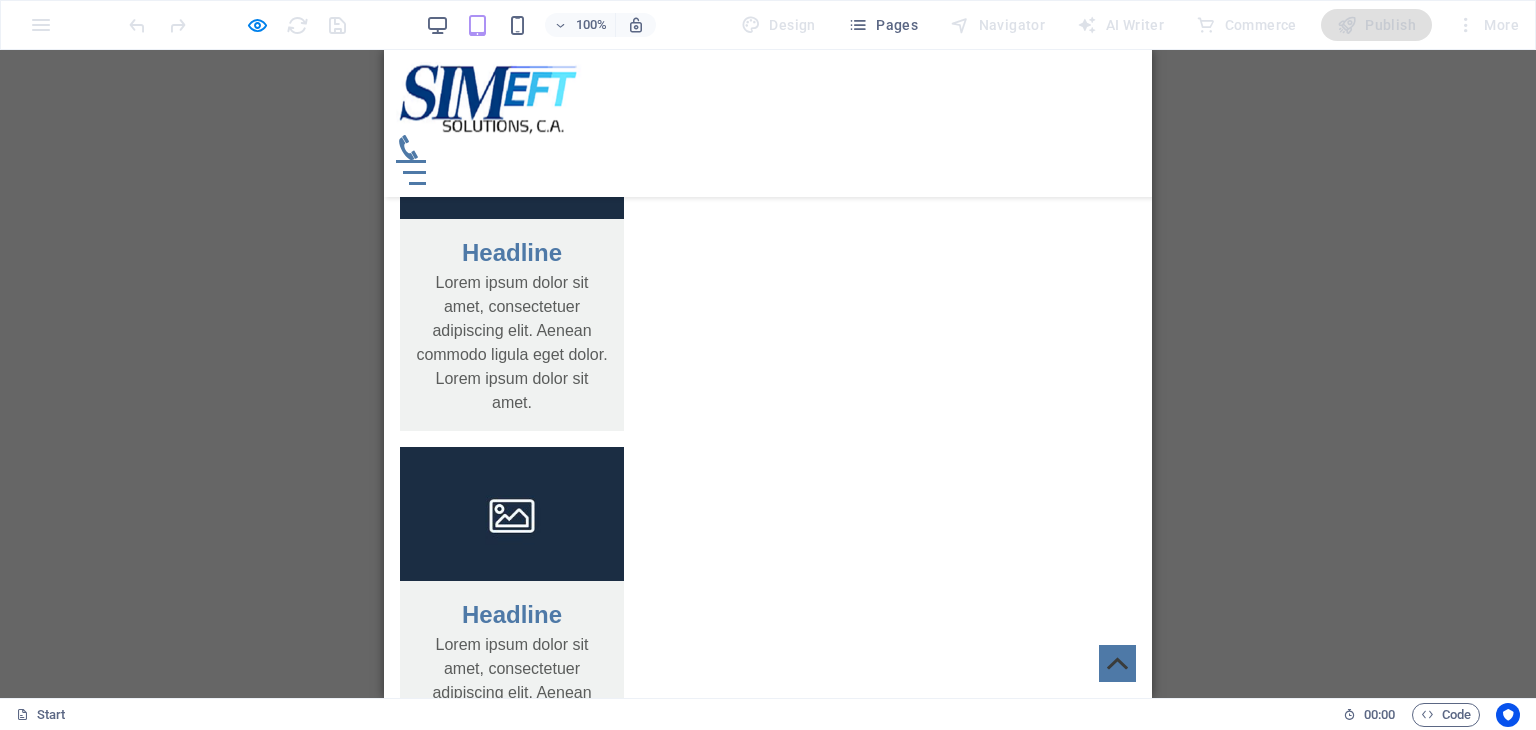 click on "Inicio Nosotros Productos Servicios Contacto" at bounding box center (768, 123) 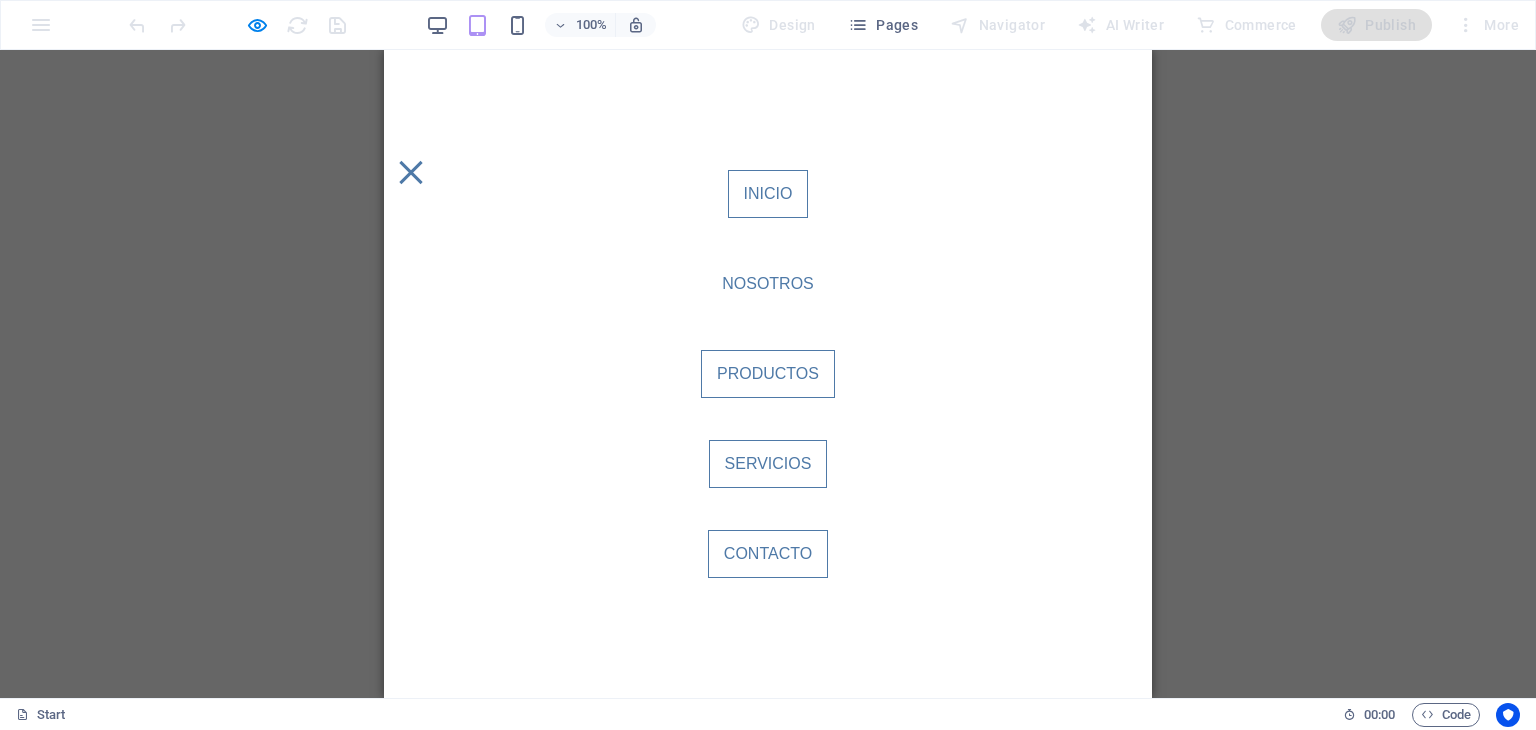 click on "Inicio" at bounding box center (768, 194) 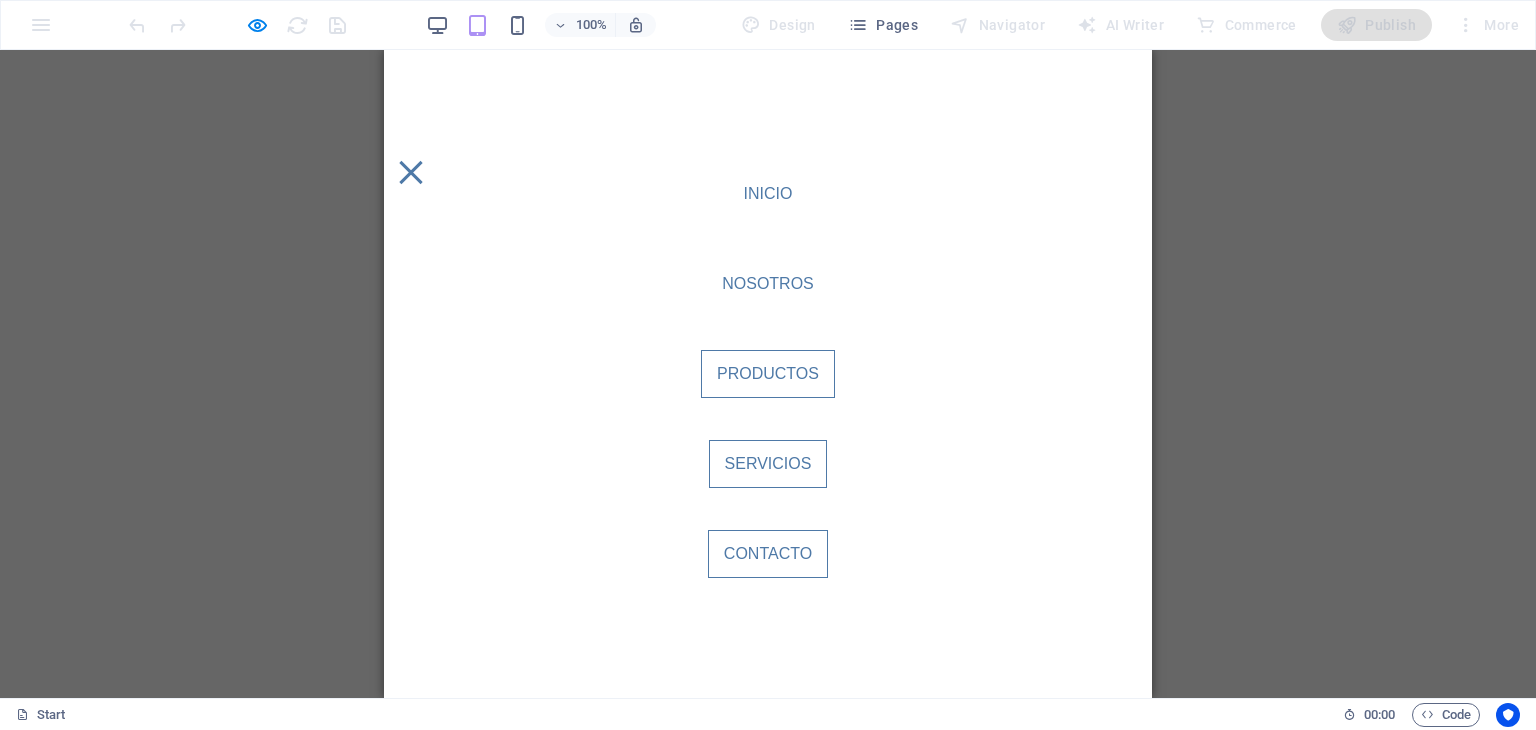 scroll, scrollTop: 2276, scrollLeft: 0, axis: vertical 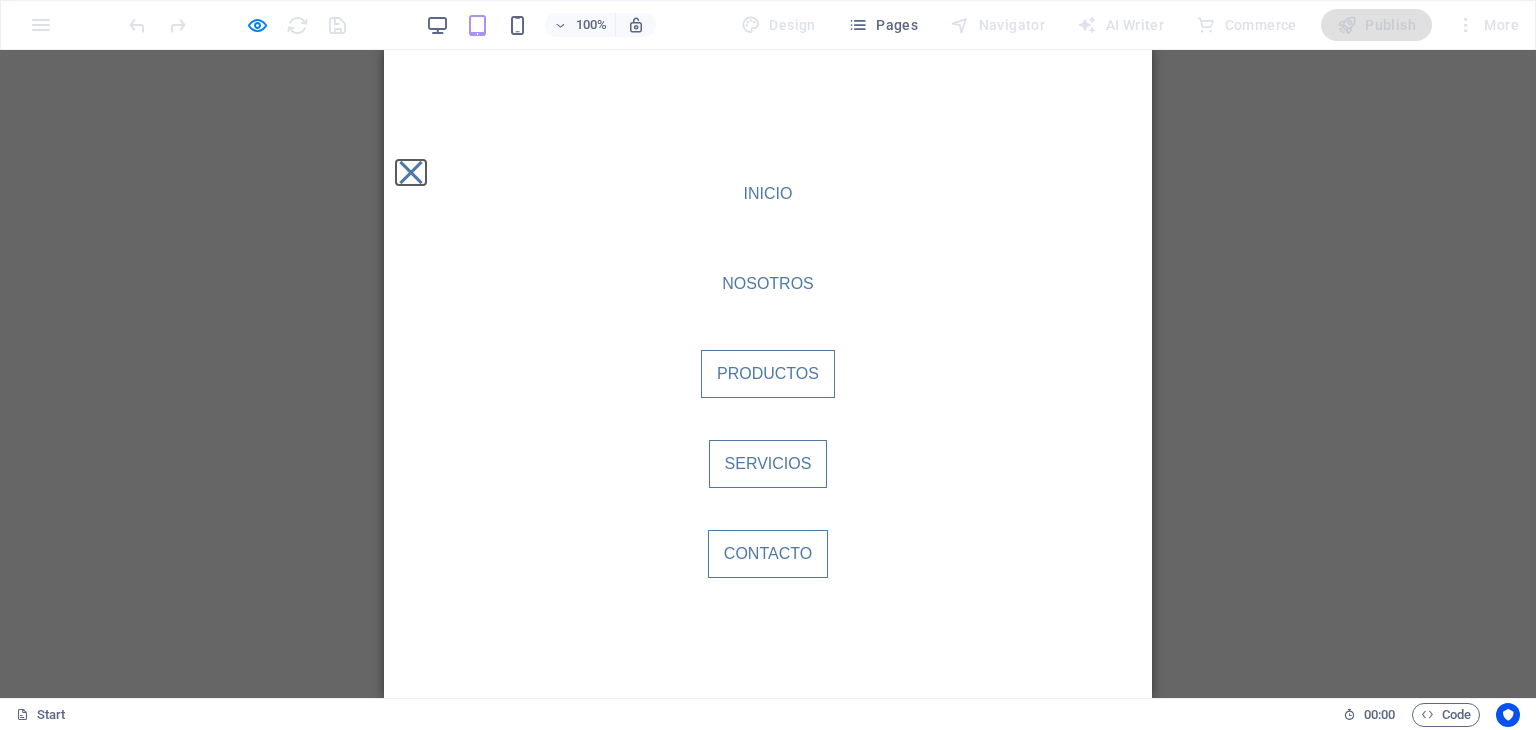 click at bounding box center [410, 172] 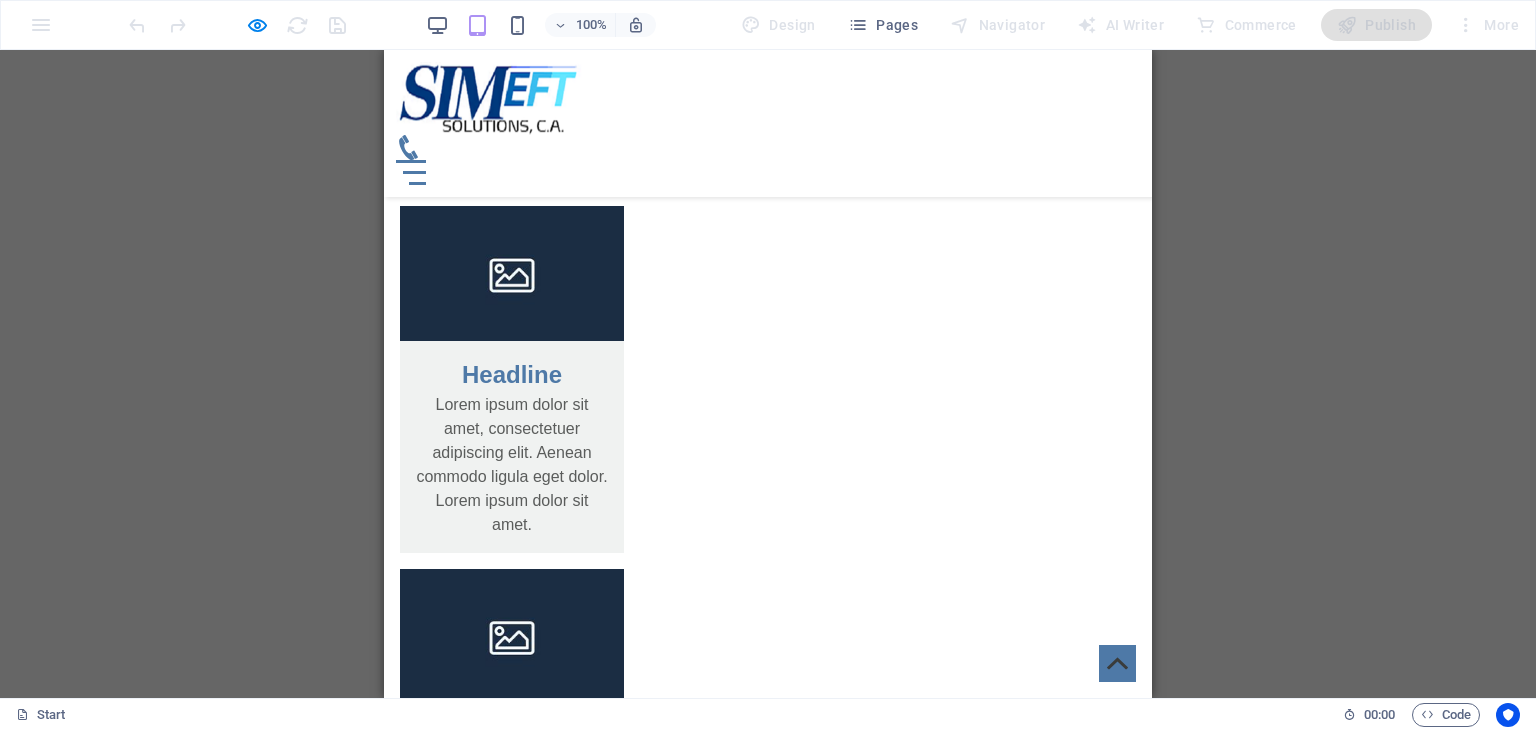click at bounding box center [411, 172] 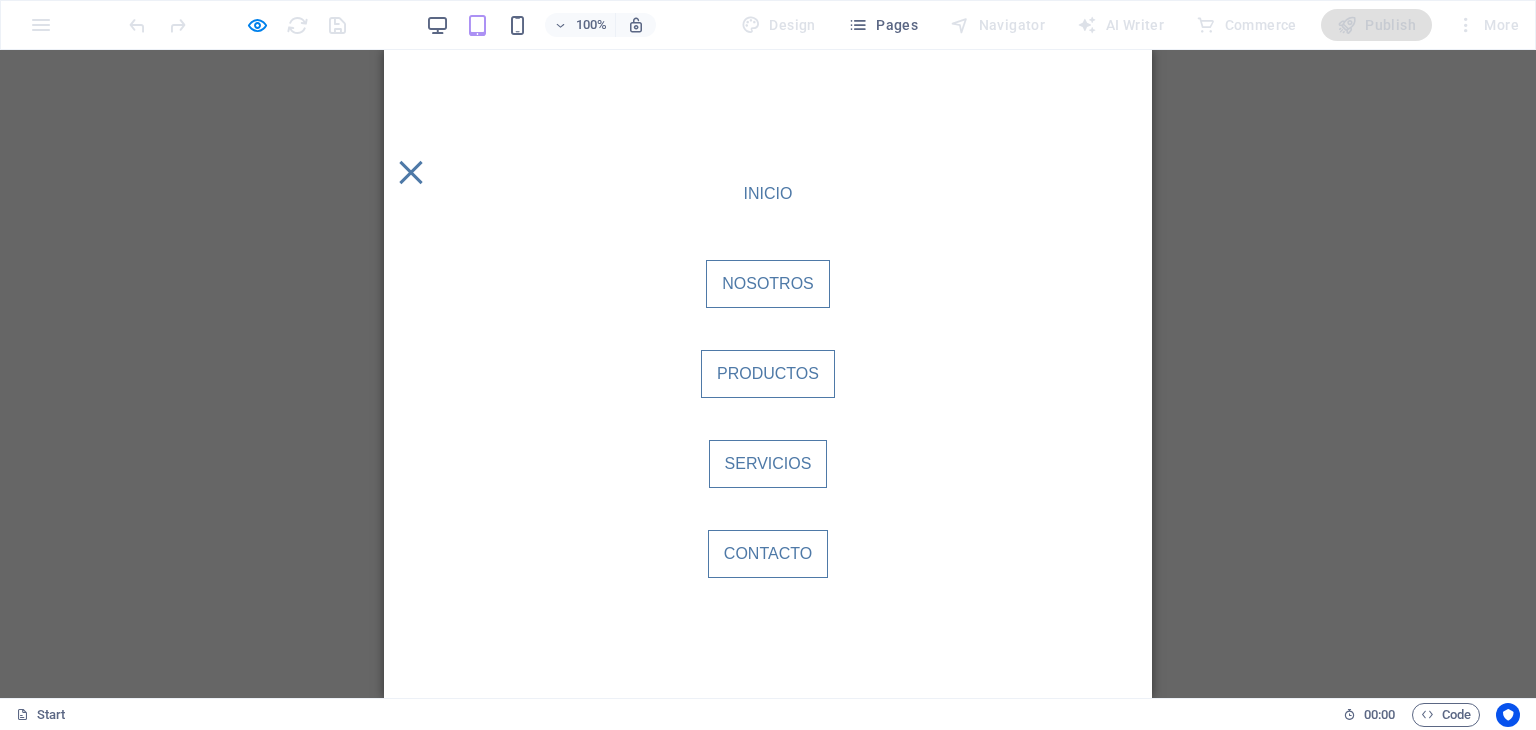 click on "Nosotros" at bounding box center (768, 284) 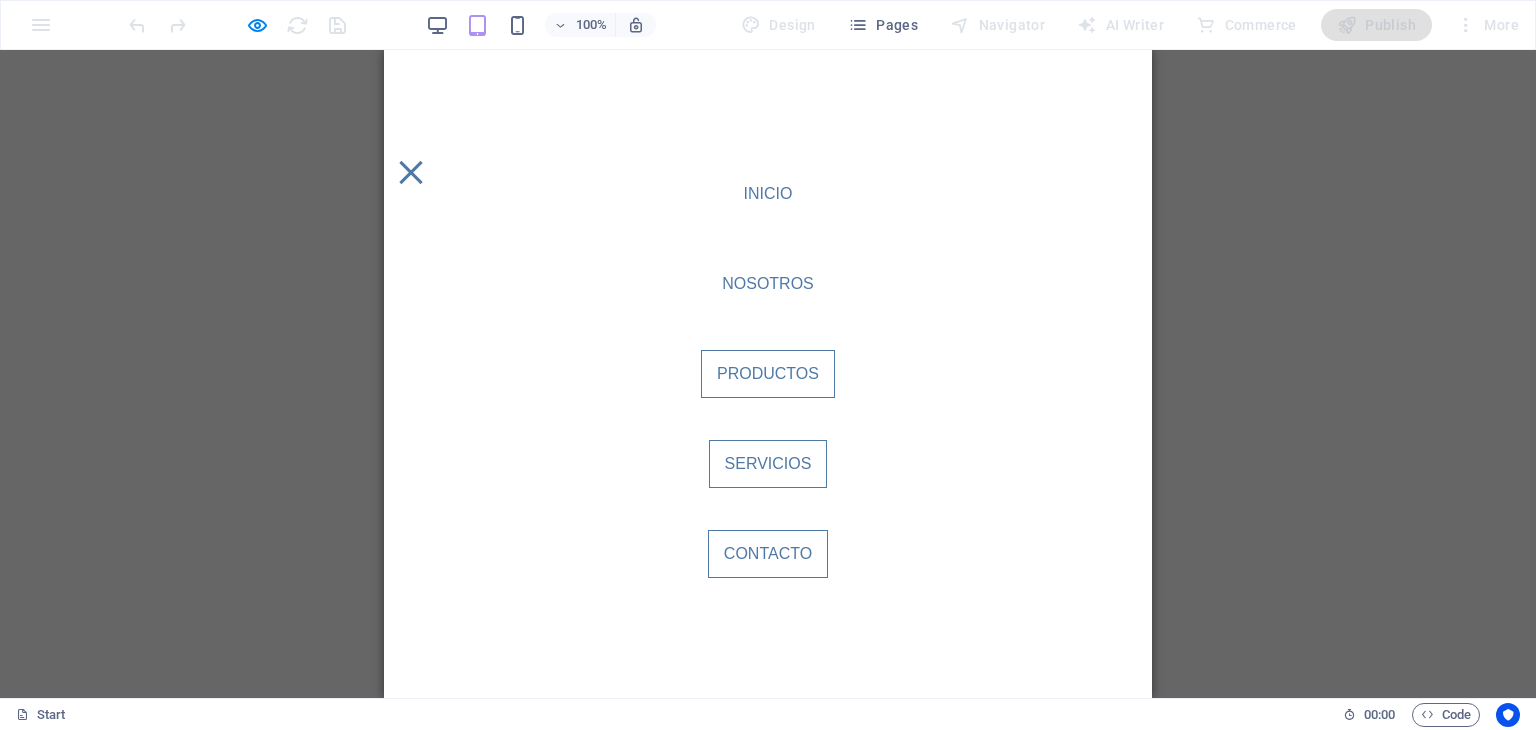 click at bounding box center [411, 172] 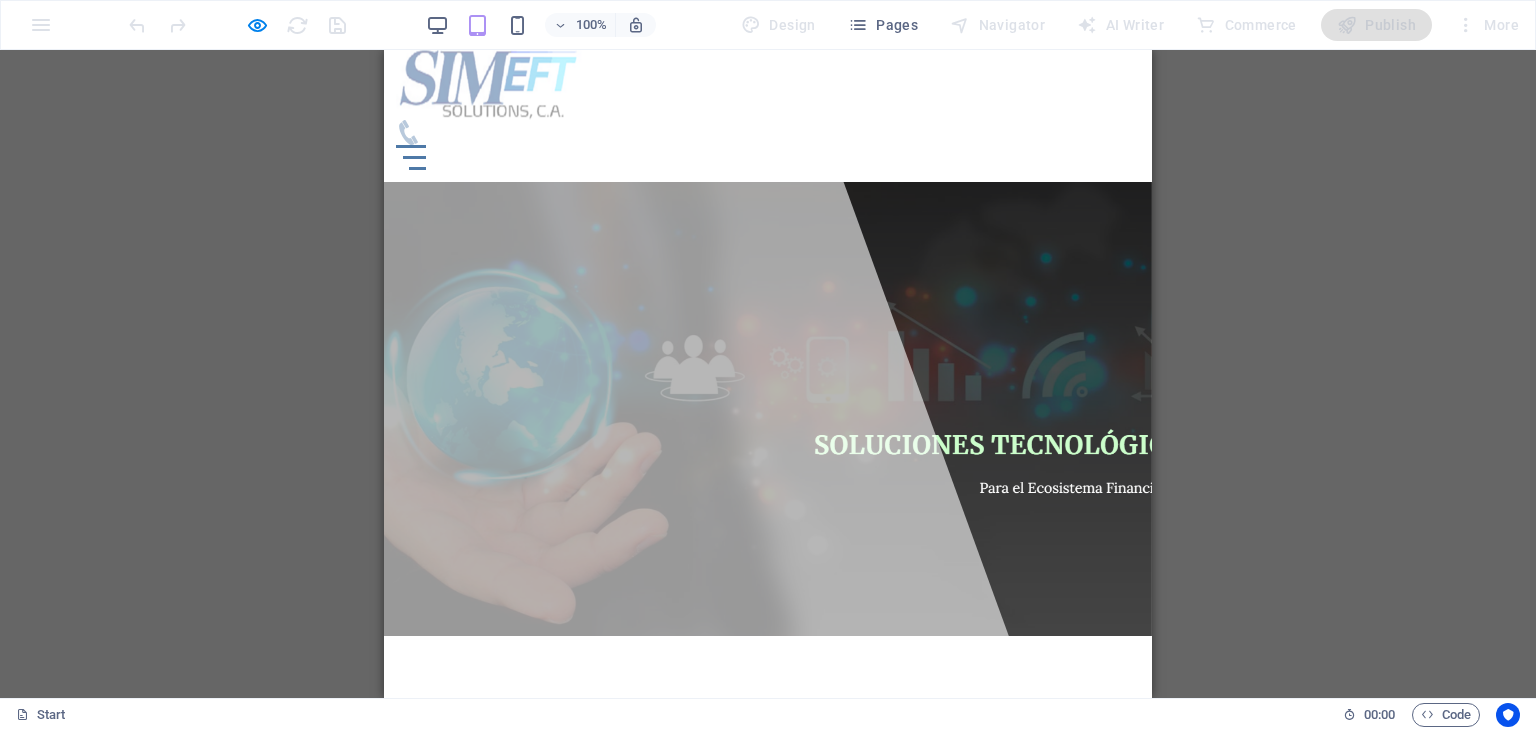 scroll, scrollTop: 0, scrollLeft: 0, axis: both 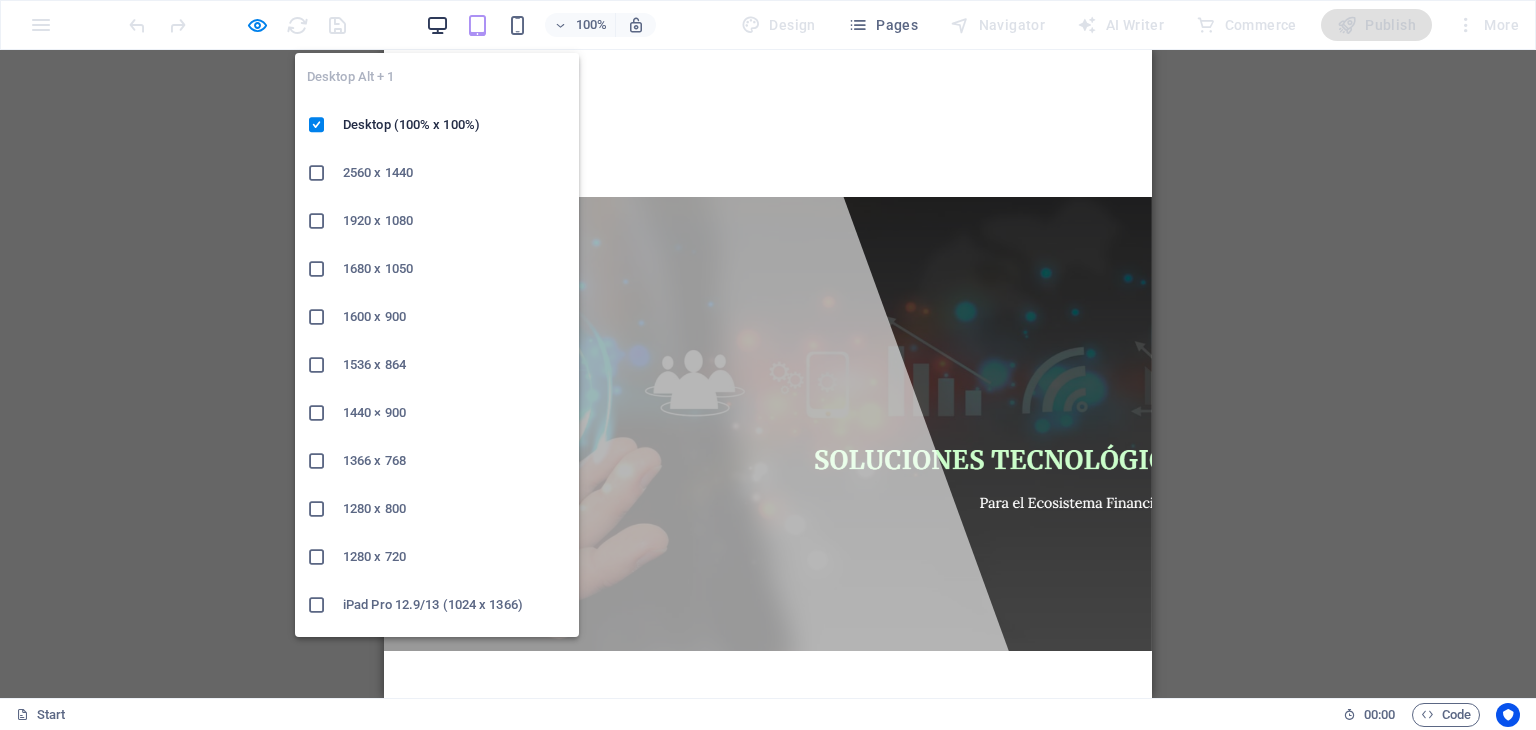 click at bounding box center (437, 25) 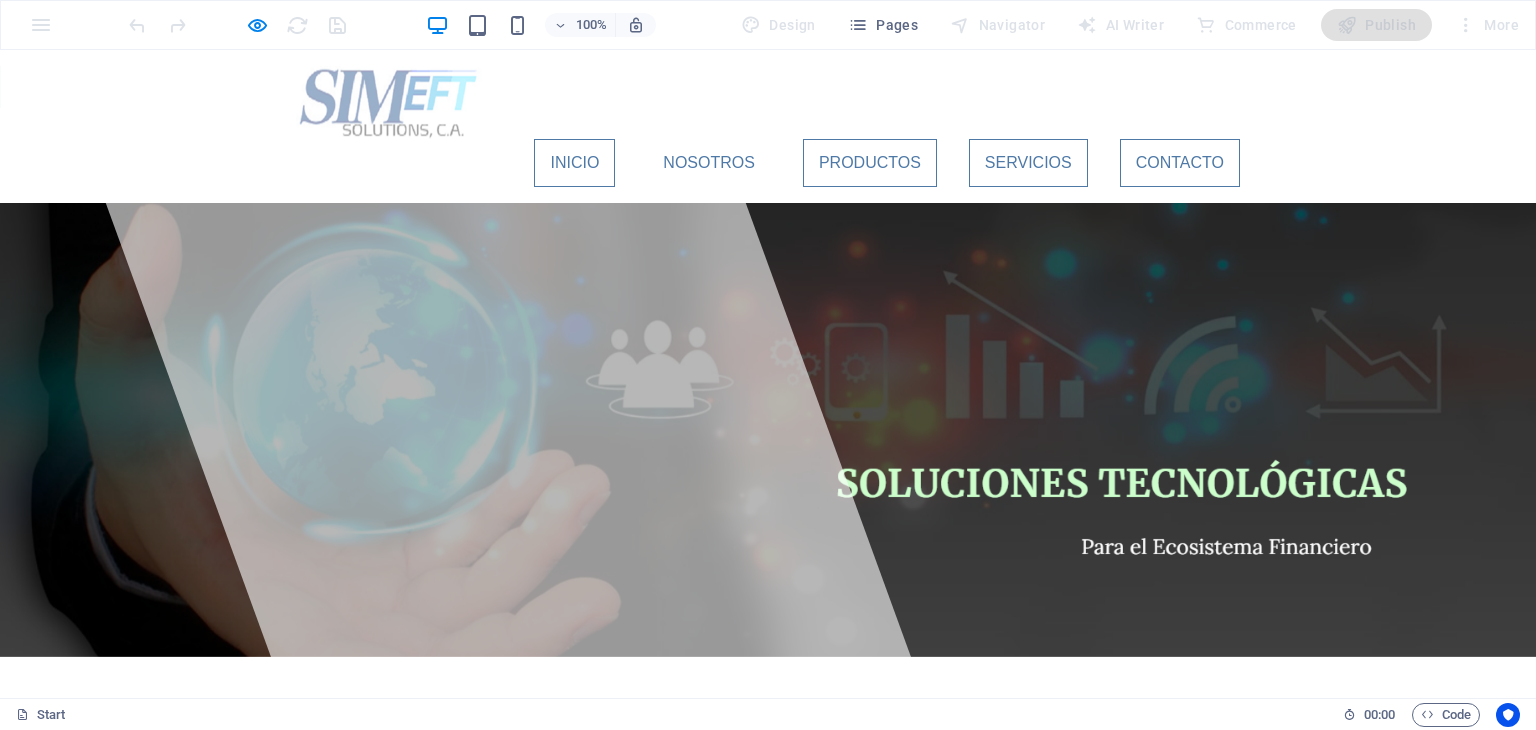 click on "Inicio" at bounding box center (574, 163) 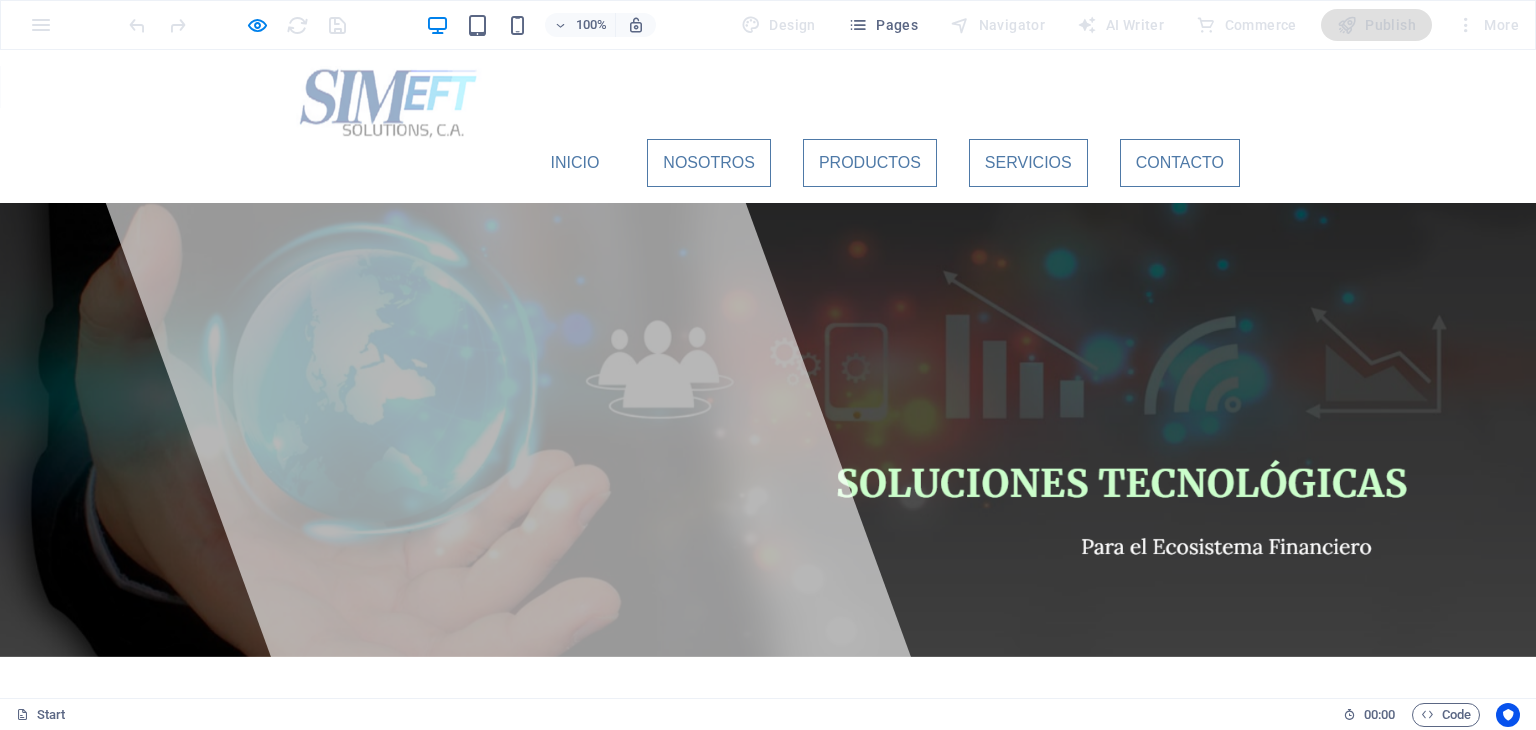 click on "Nosotros" at bounding box center (709, 163) 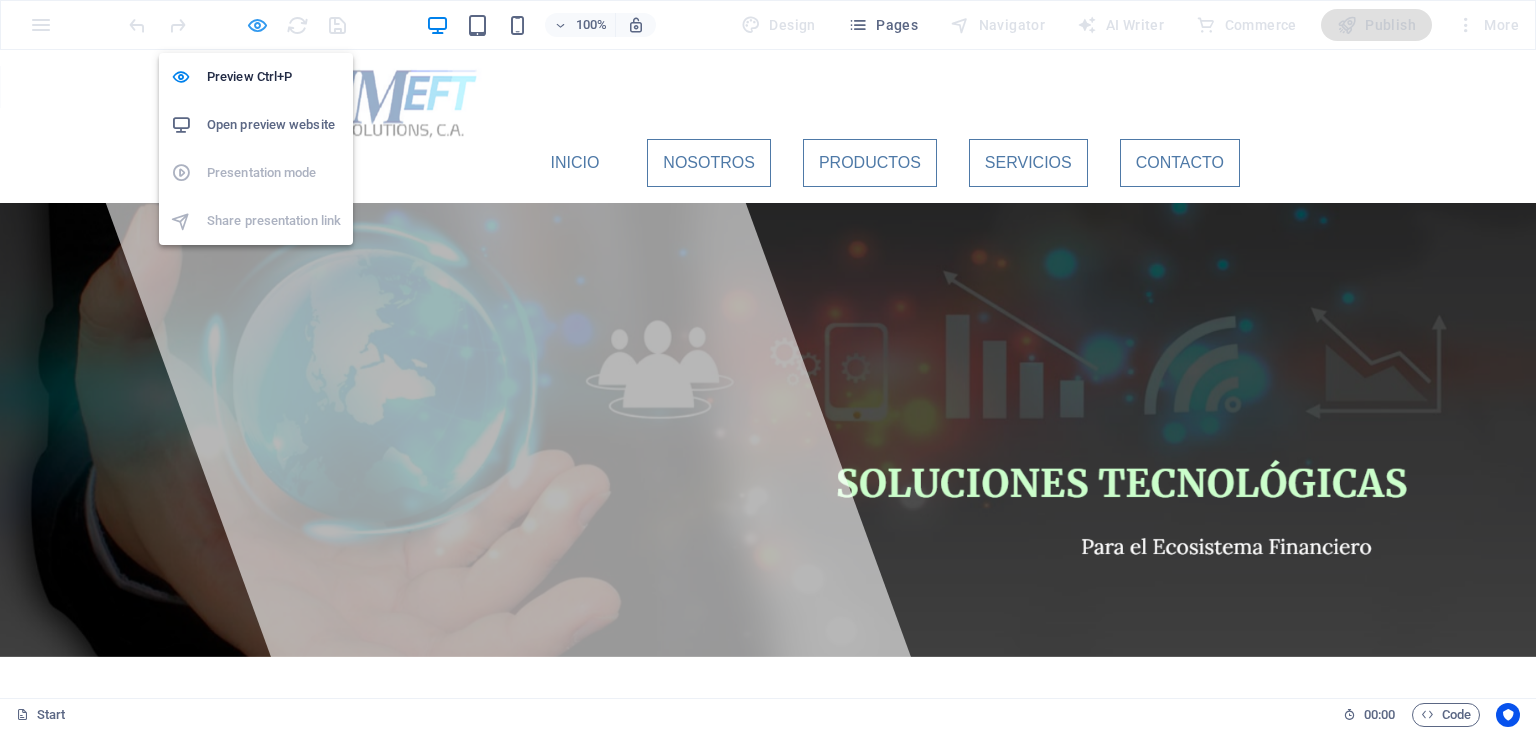 click at bounding box center (257, 25) 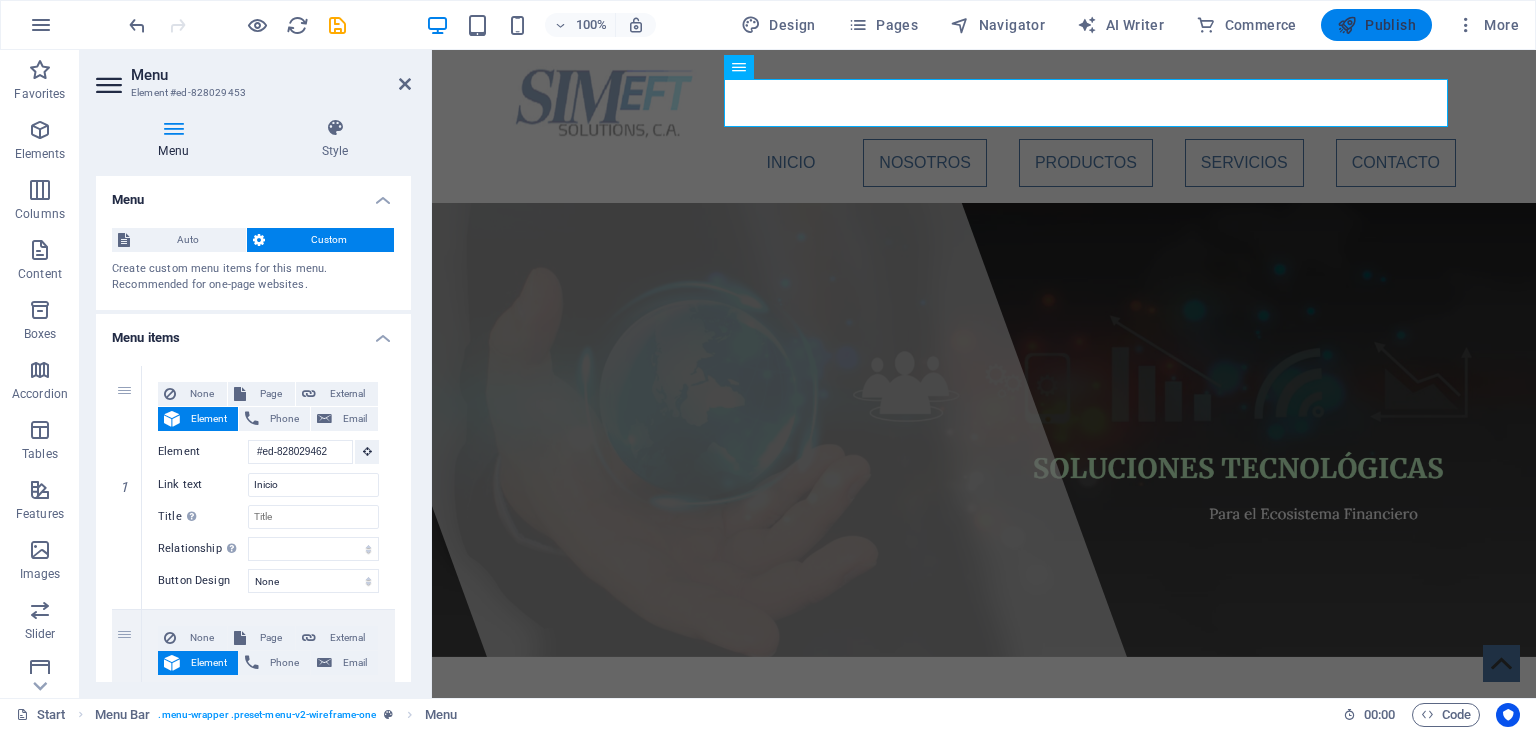 click on "Publish" at bounding box center (1376, 25) 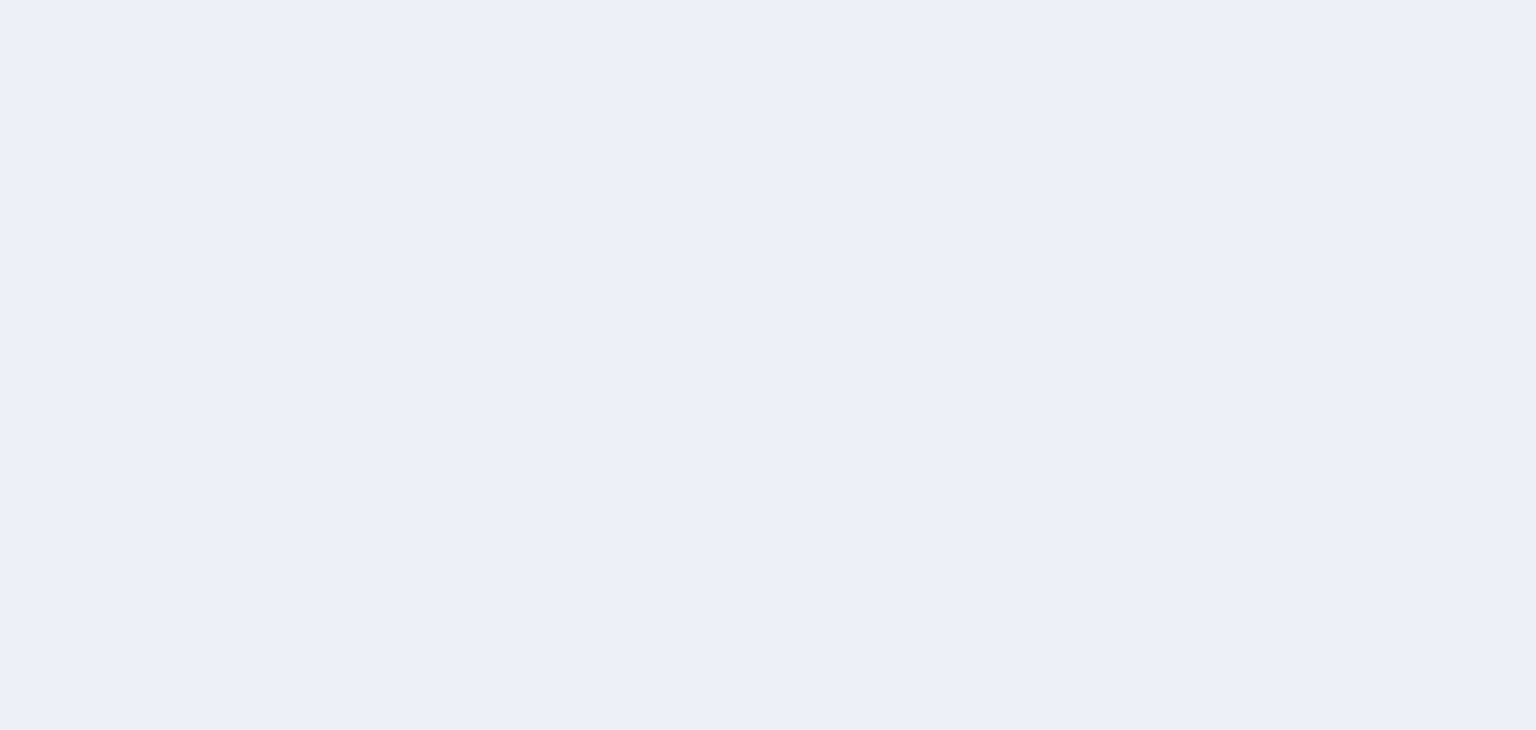scroll, scrollTop: 0, scrollLeft: 0, axis: both 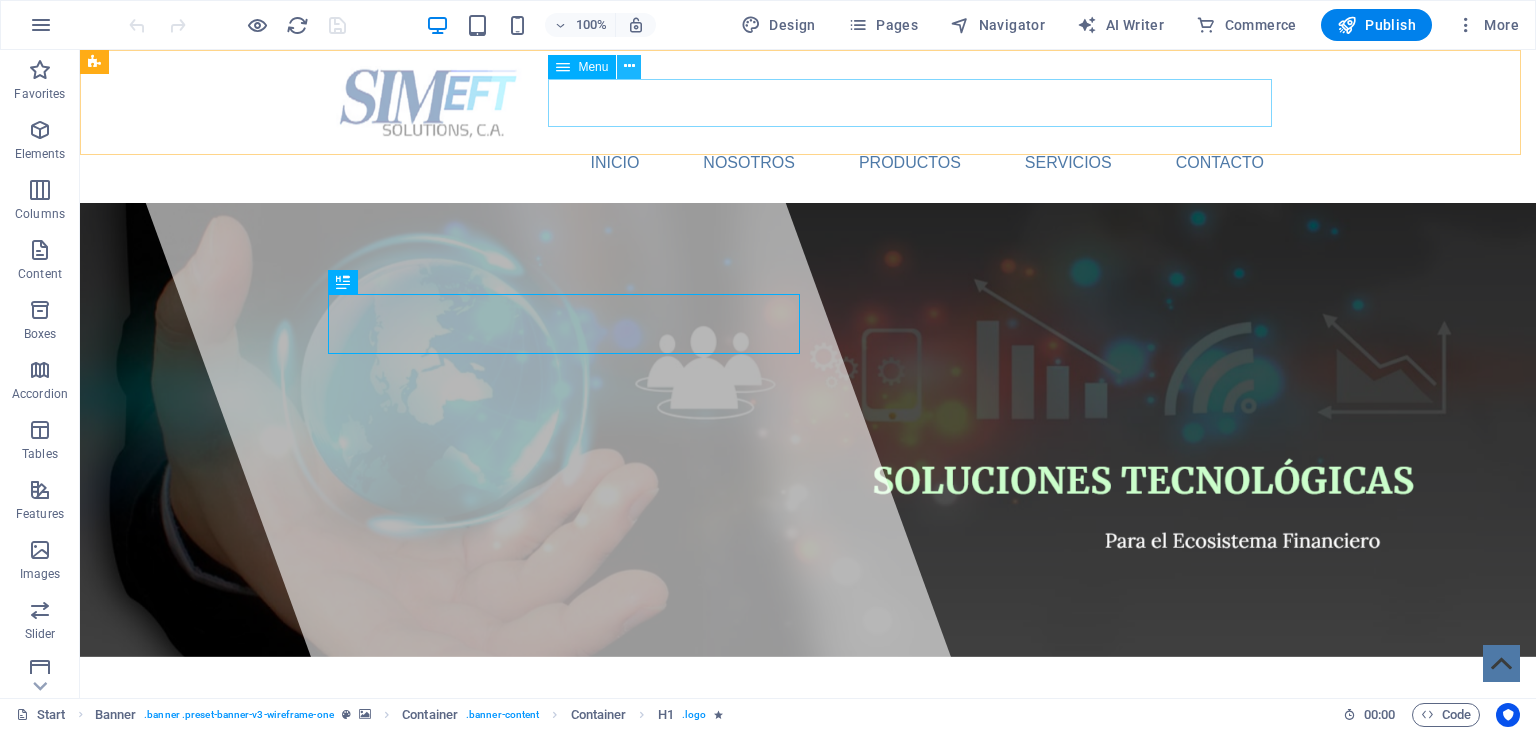 click at bounding box center [629, 66] 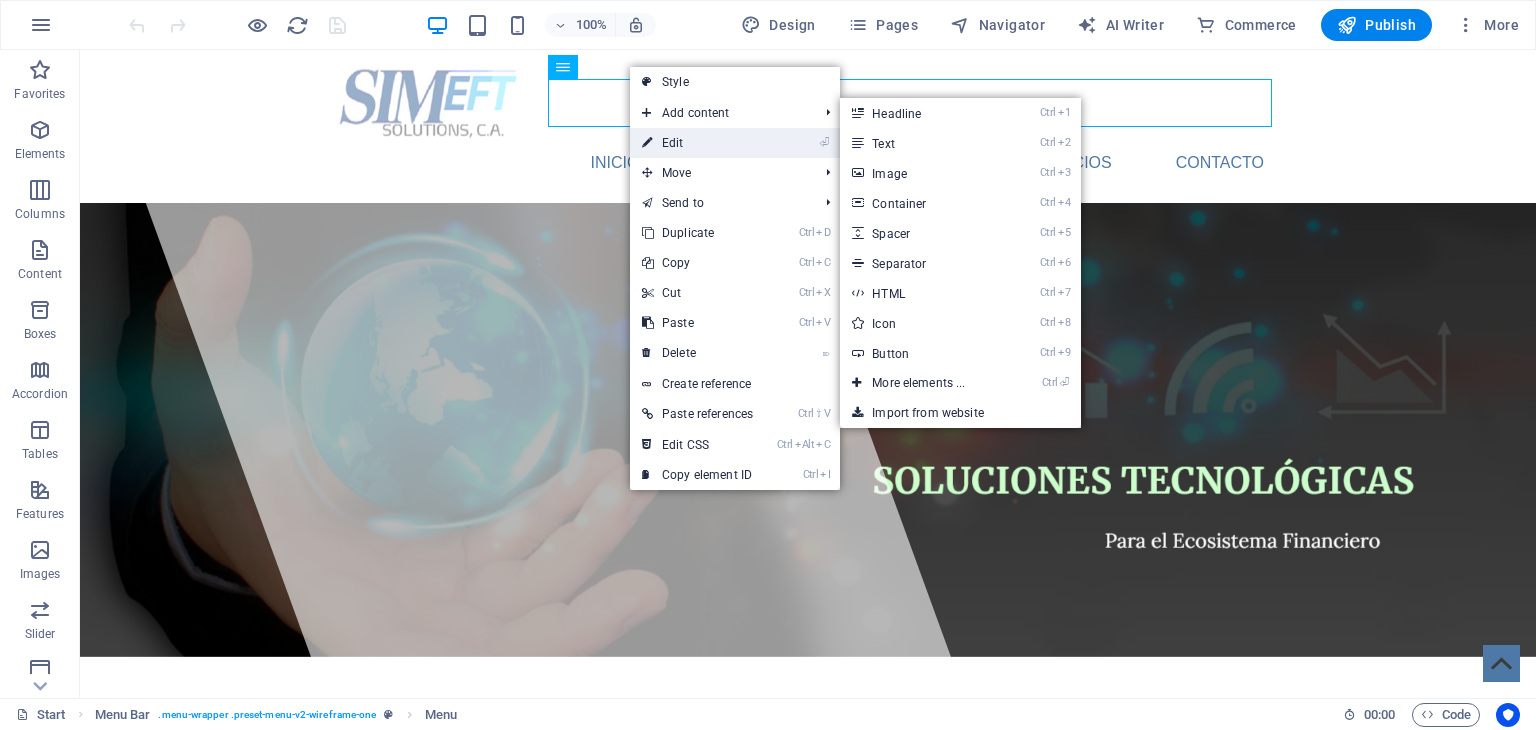 drag, startPoint x: 685, startPoint y: 143, endPoint x: 113, endPoint y: 127, distance: 572.22375 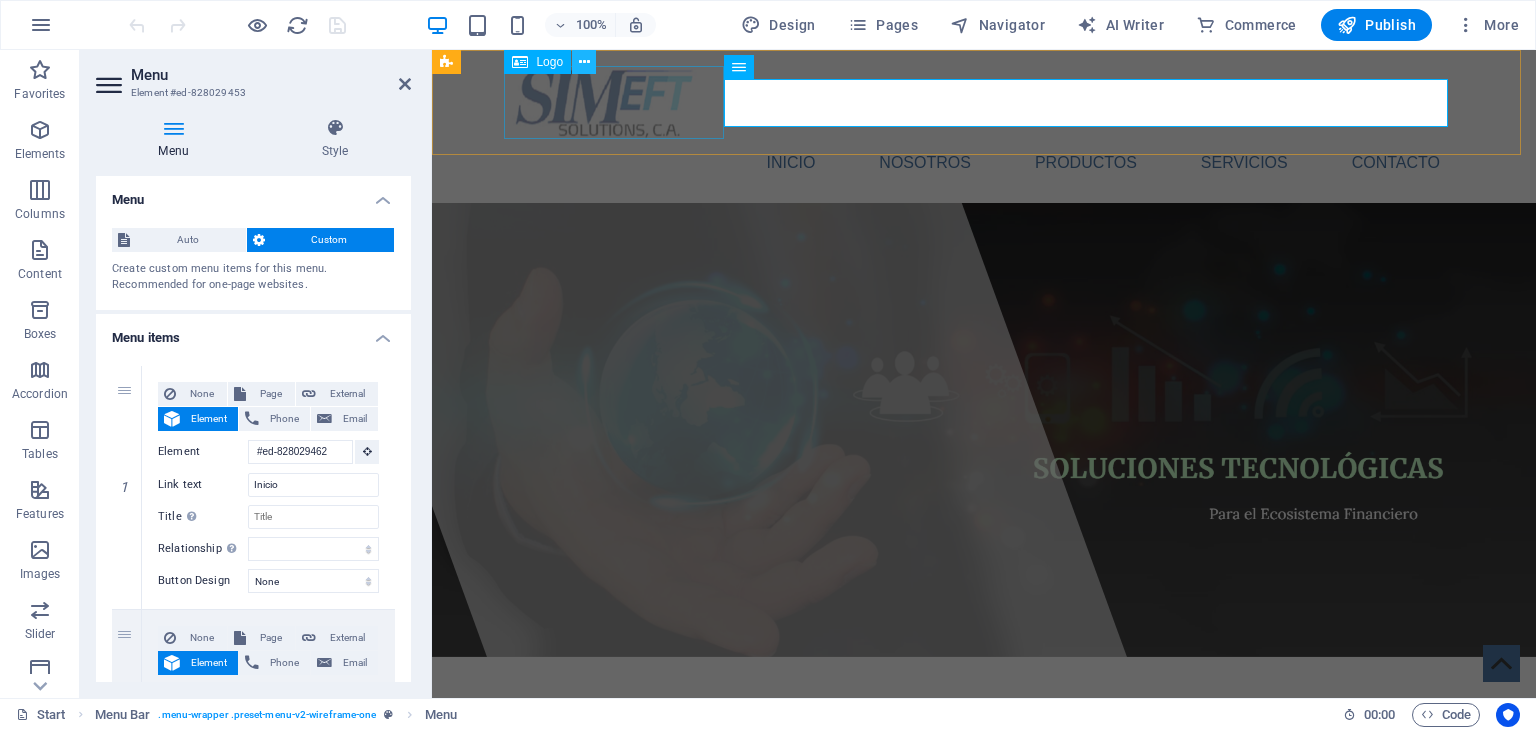 click at bounding box center (584, 62) 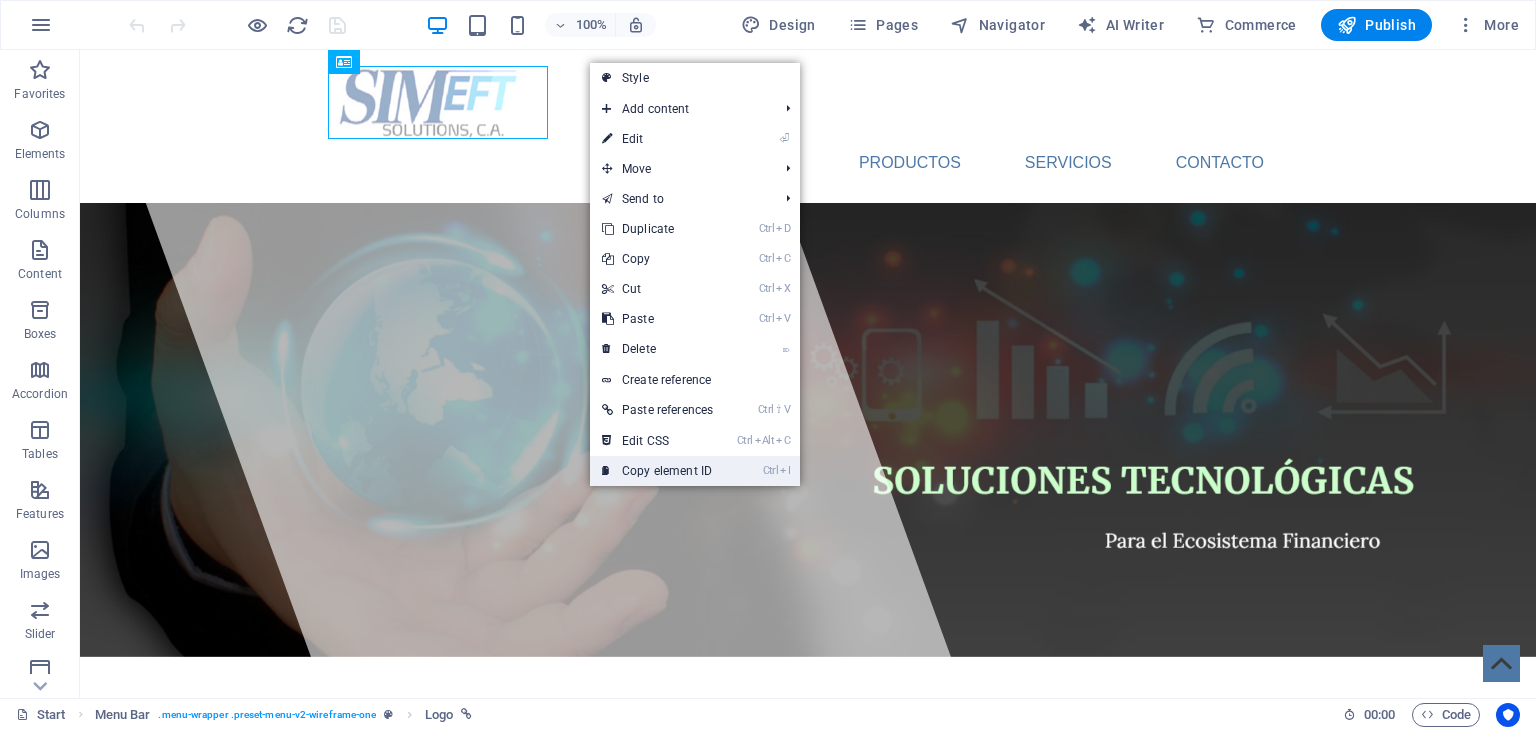 click on "Ctrl I  Copy element ID" at bounding box center (657, 471) 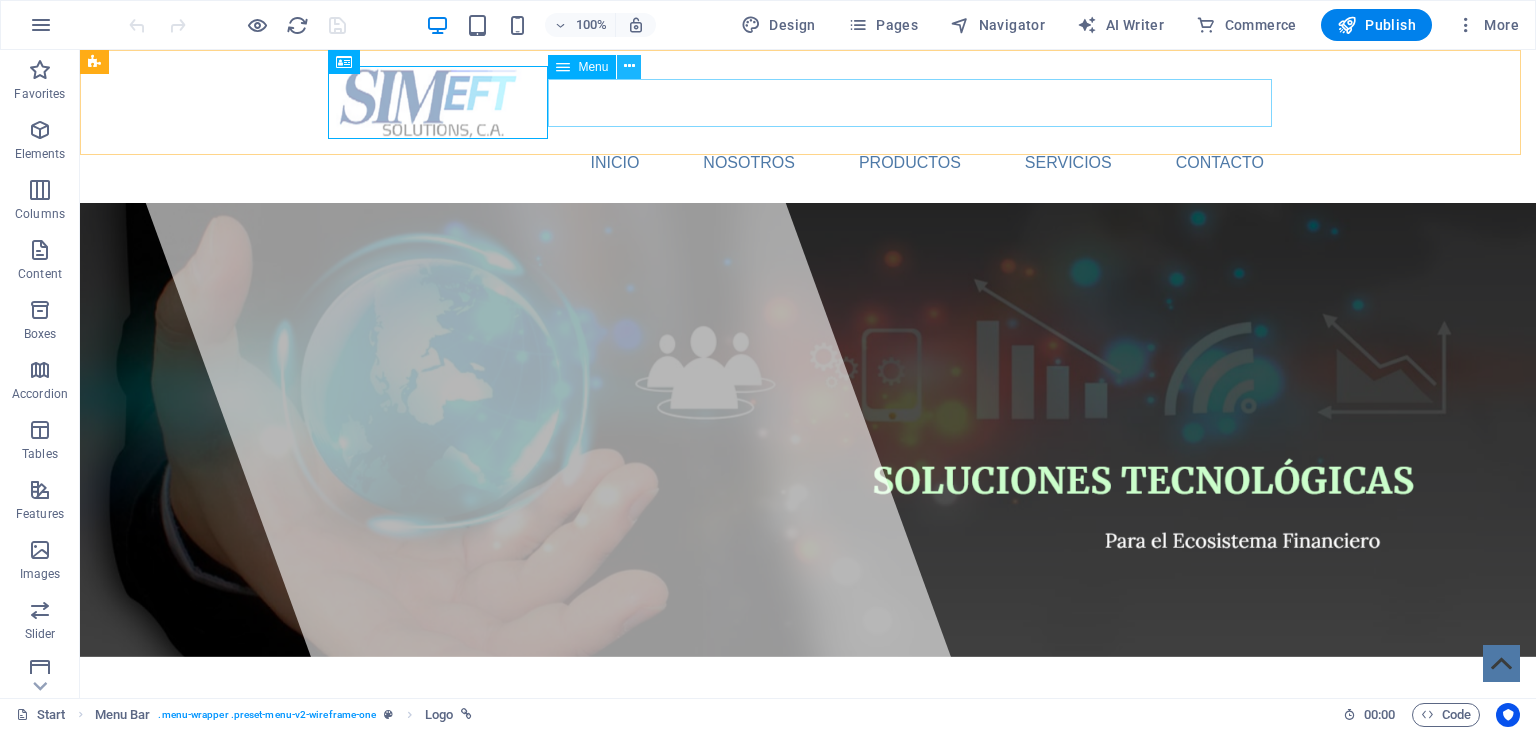 click at bounding box center (629, 66) 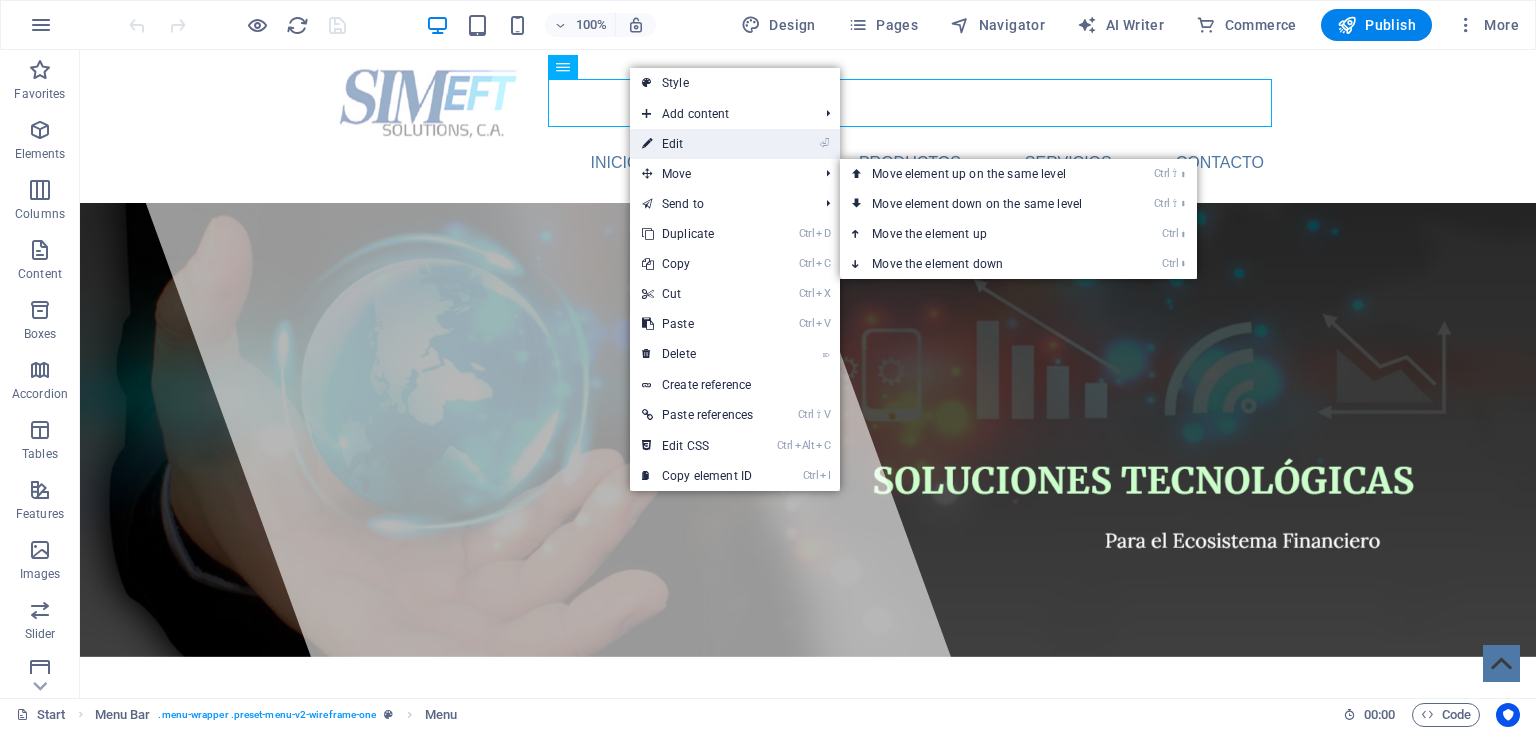 click on "⏎  Edit" at bounding box center (697, 144) 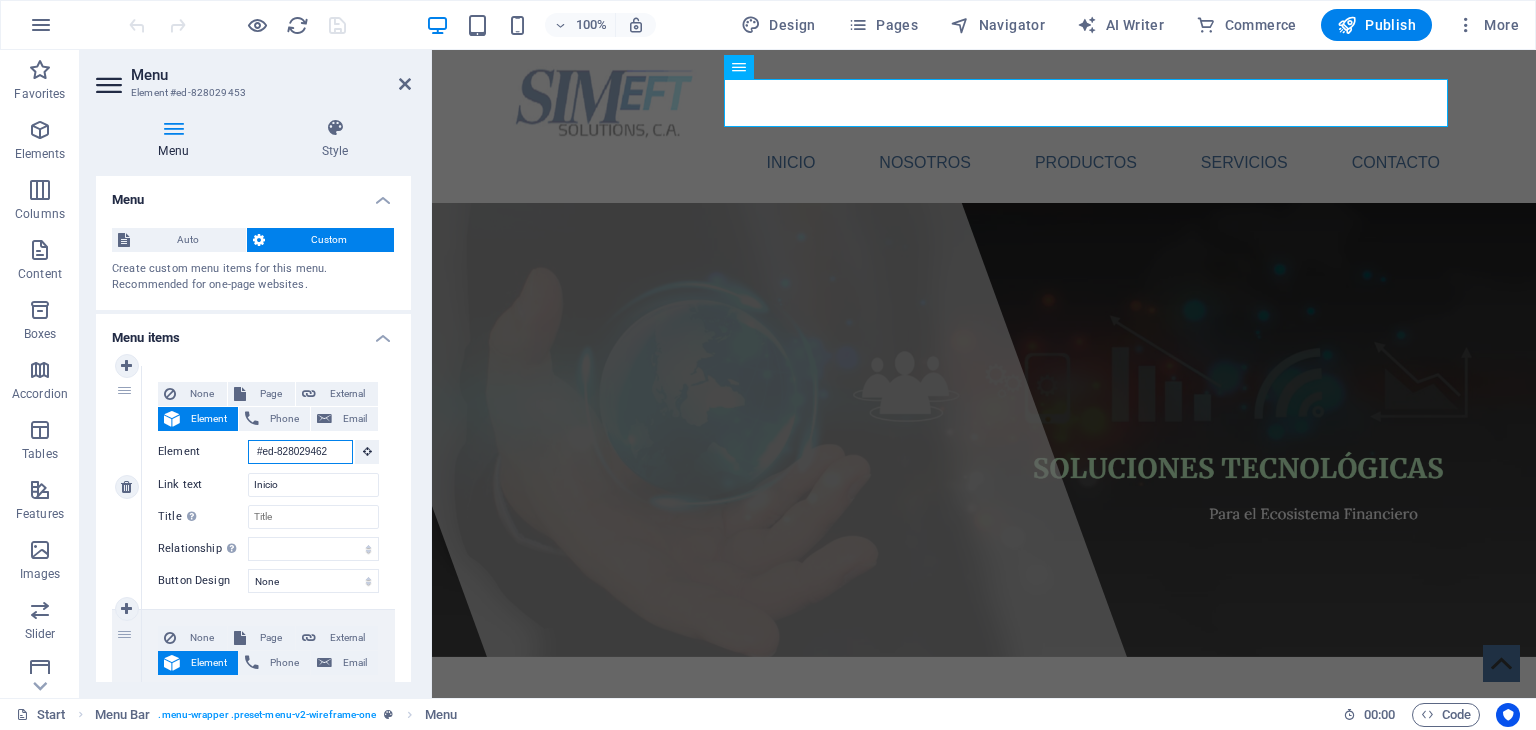 scroll, scrollTop: 0, scrollLeft: 0, axis: both 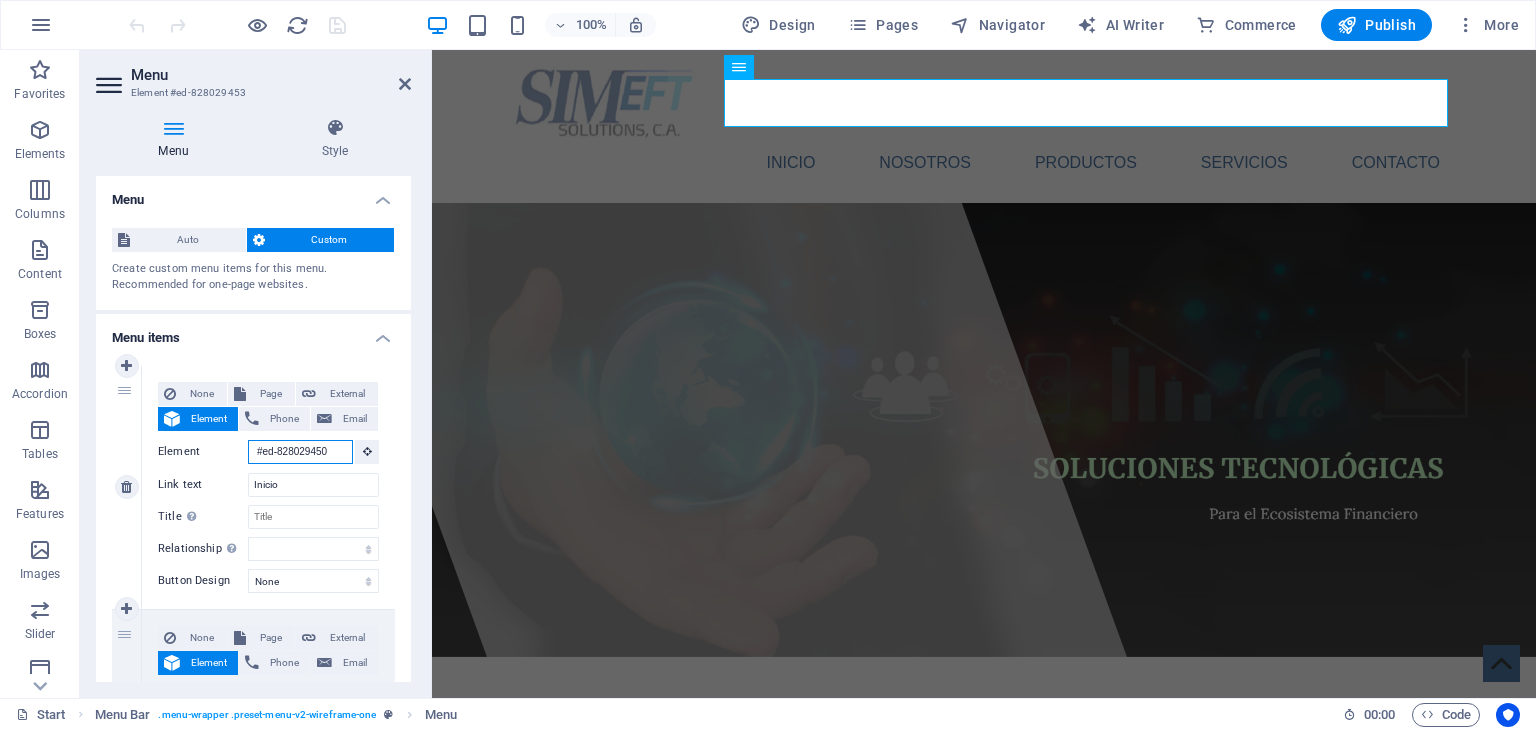 type on "#ed-828029450" 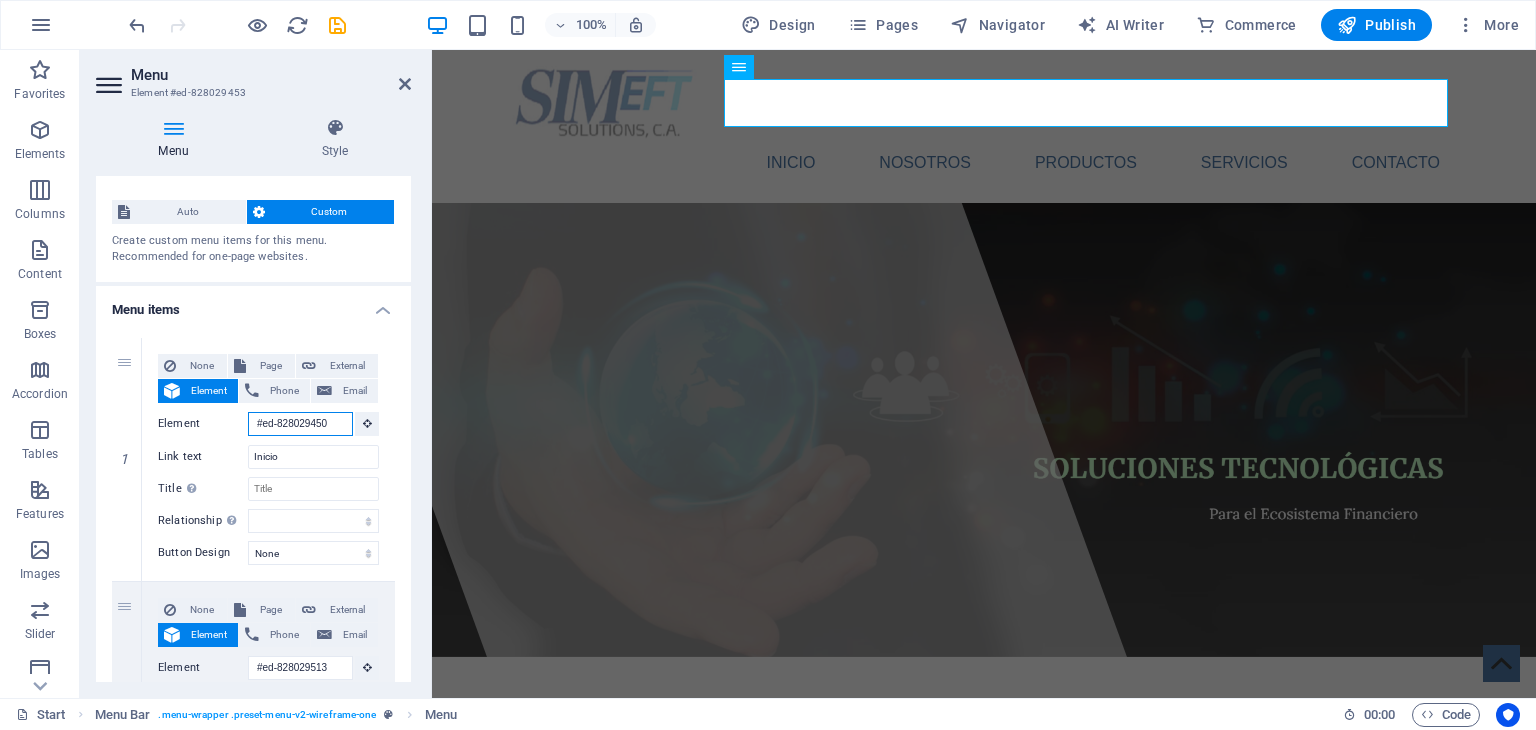scroll, scrollTop: 0, scrollLeft: 0, axis: both 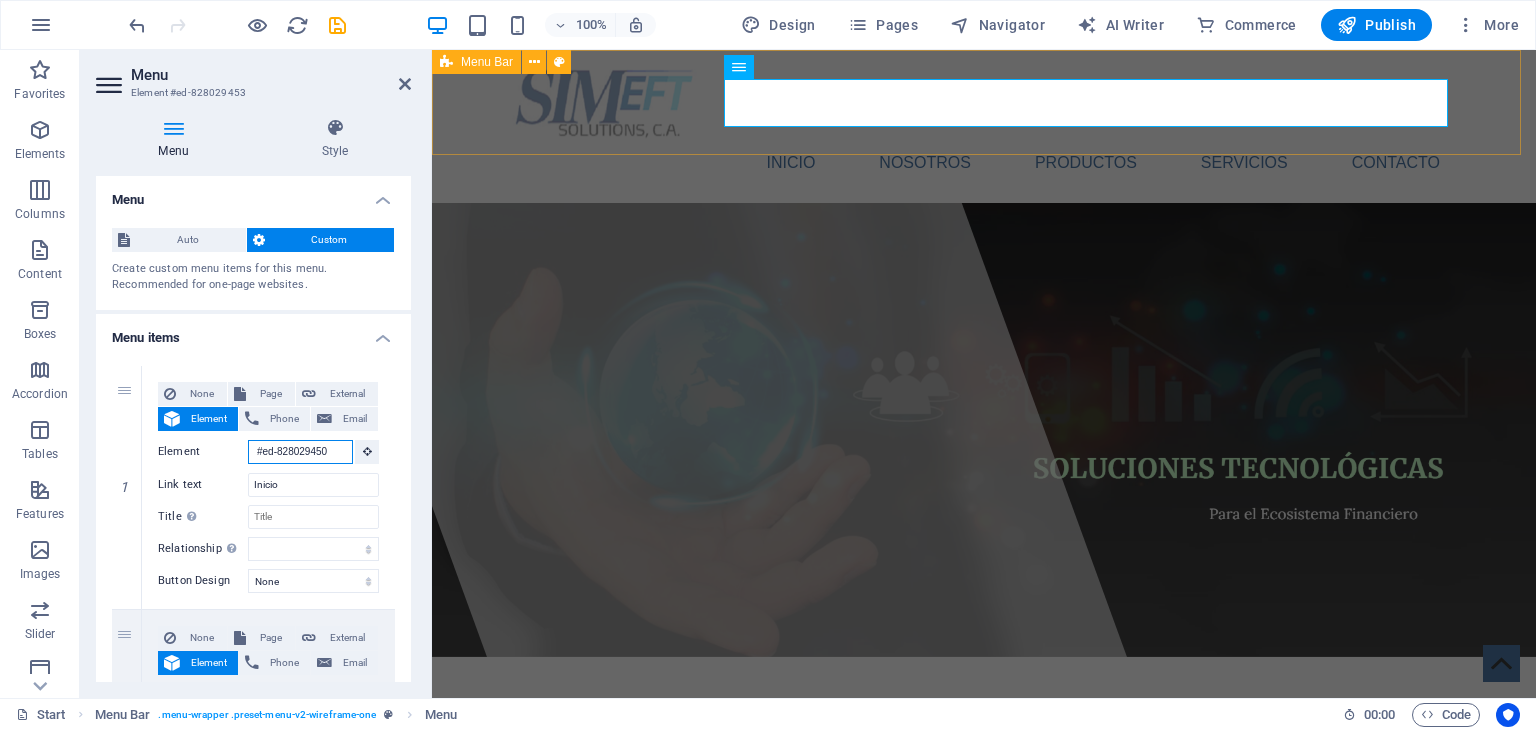 type on "#ed-828029450" 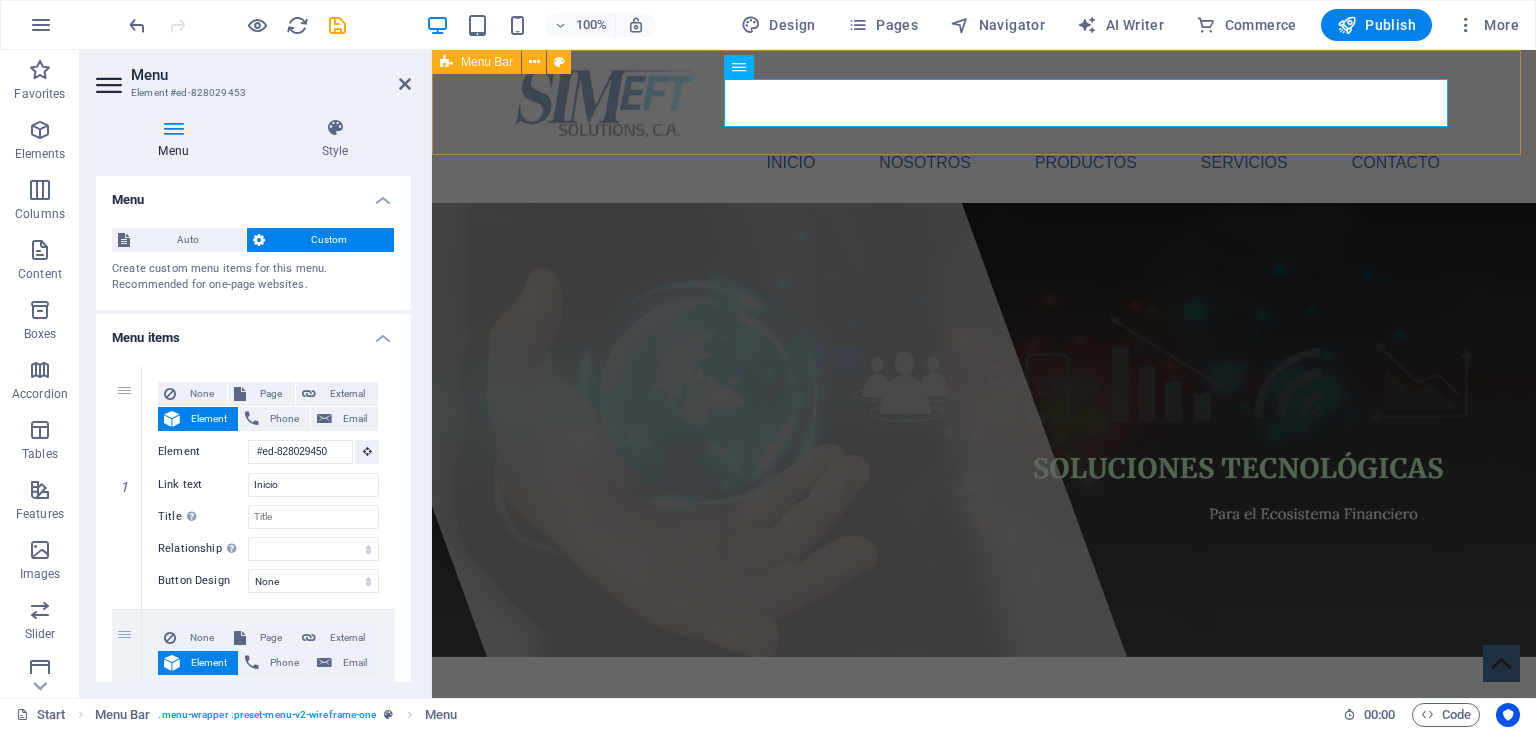 click on "Inicio Nosotros Productos Servicios Contacto" at bounding box center [984, 126] 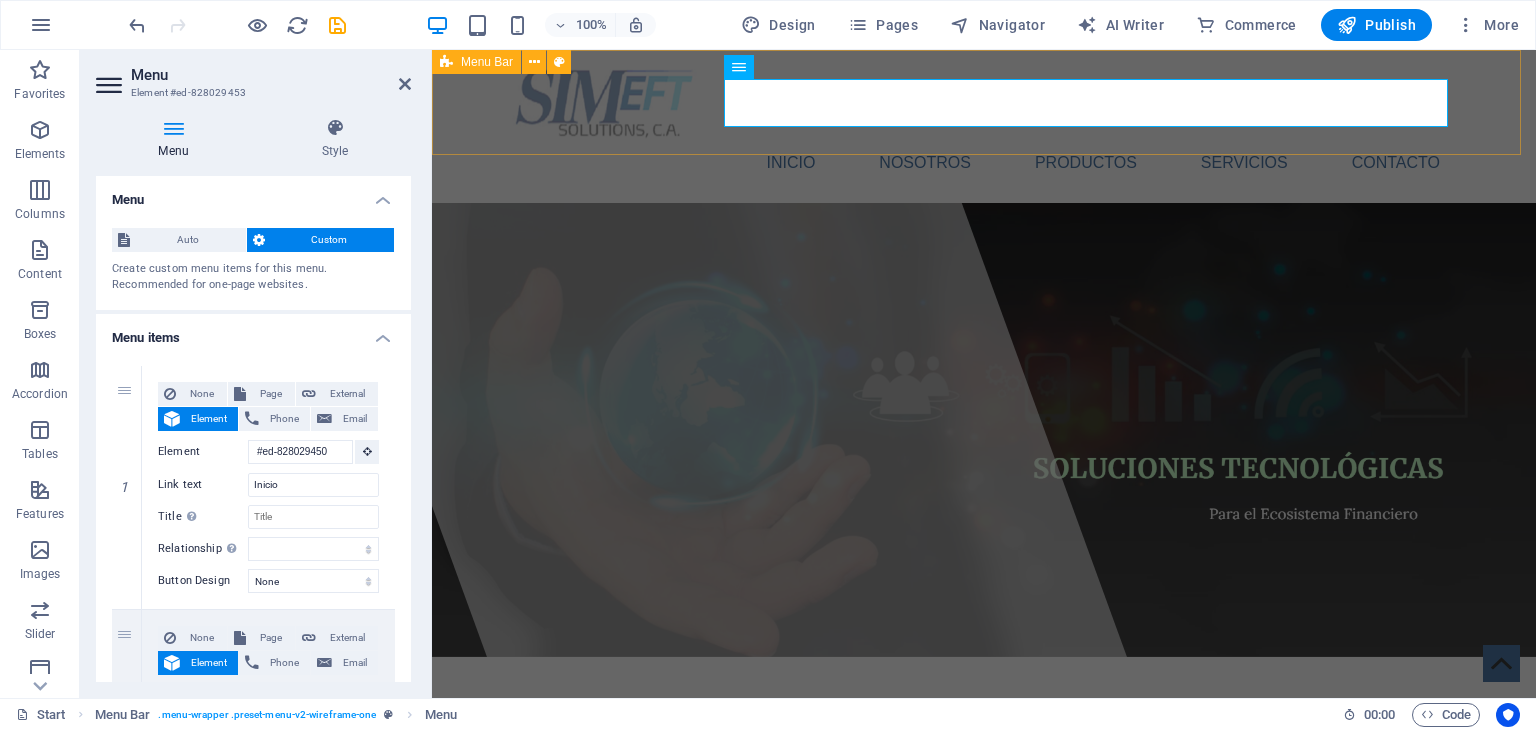 scroll, scrollTop: 0, scrollLeft: 0, axis: both 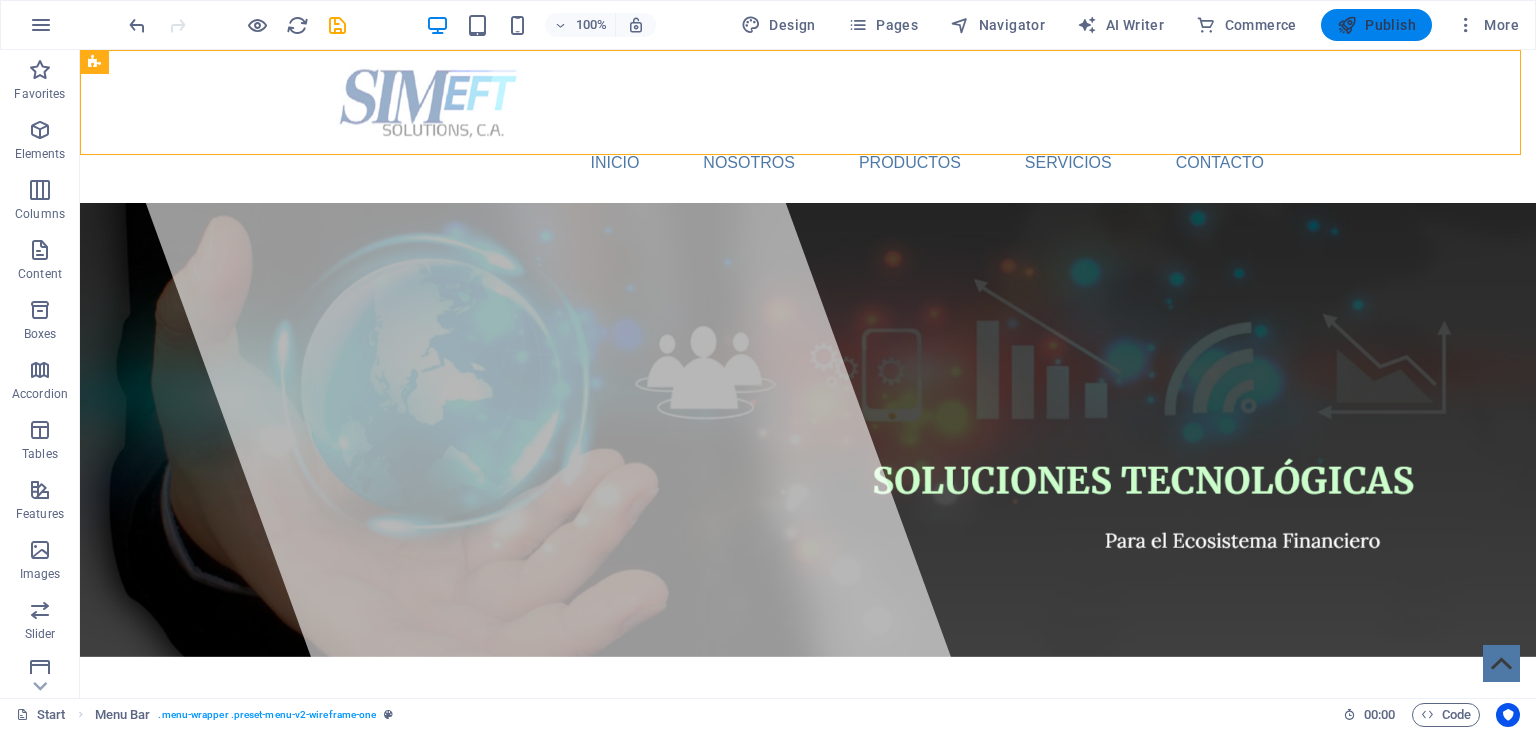 click on "Publish" at bounding box center [1376, 25] 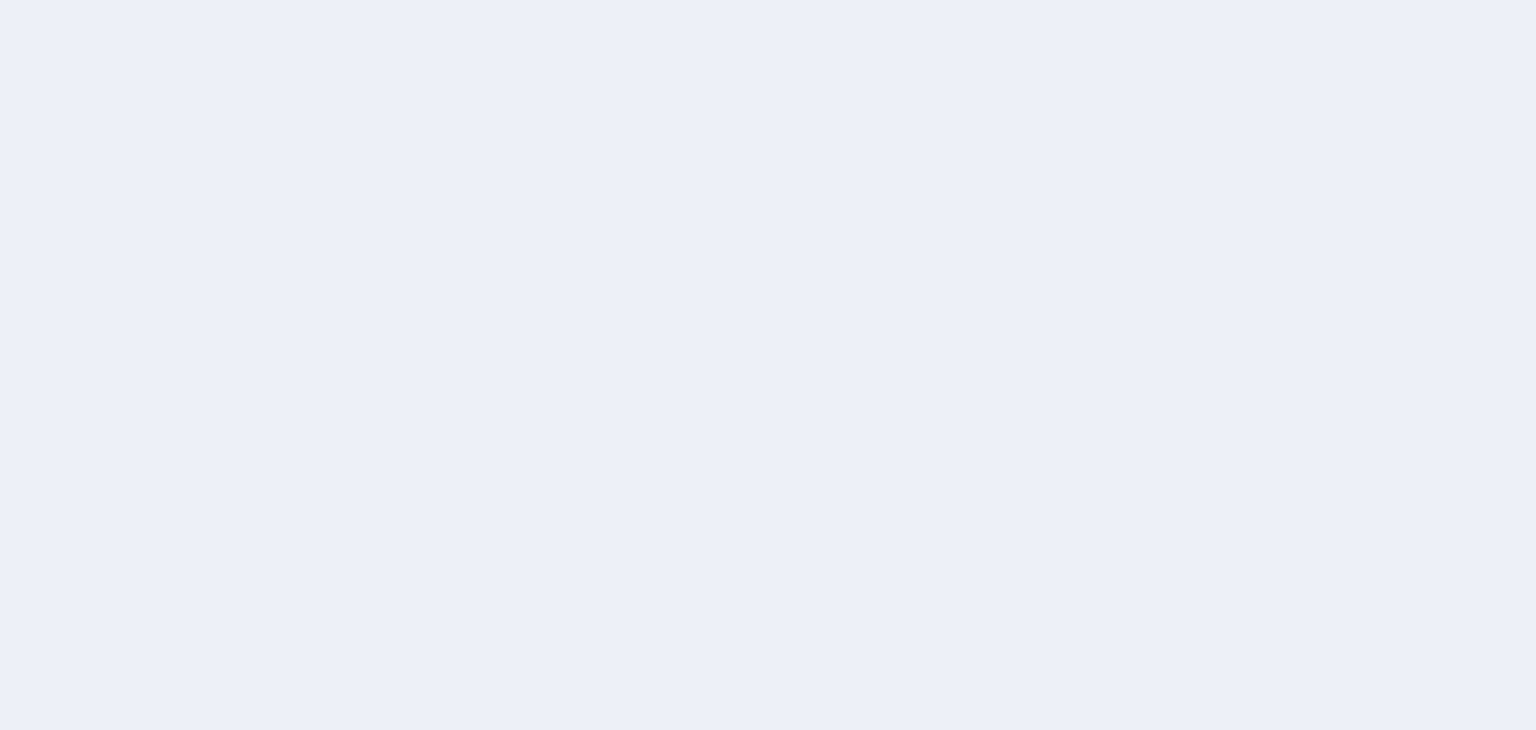scroll, scrollTop: 0, scrollLeft: 0, axis: both 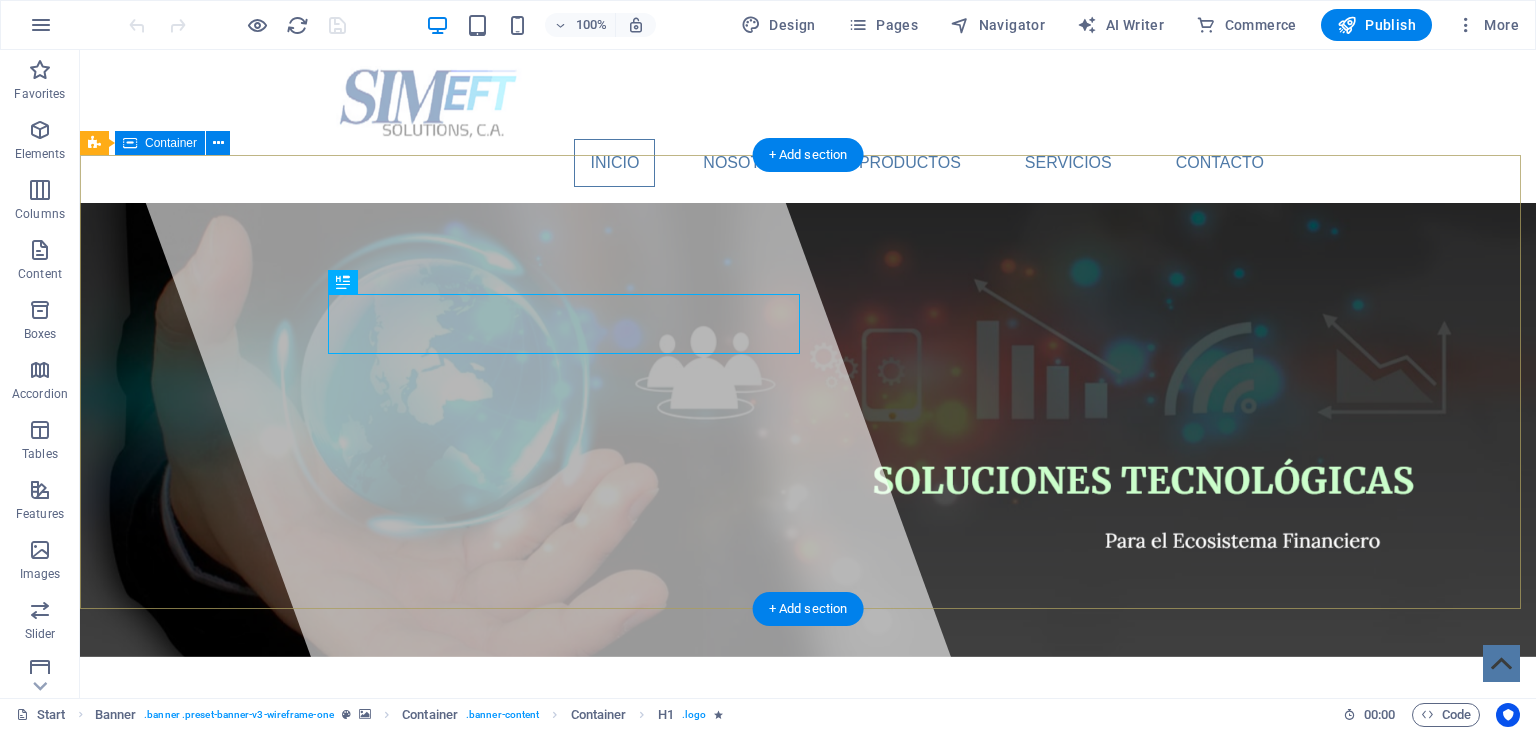 click on "SIMEFT Solutions, C.A. Lorem ipsum dolor sit amet, consectetuer adipiscing elit. Aenean commodo ligula eget dolor. Aenean massa." at bounding box center (808, 869) 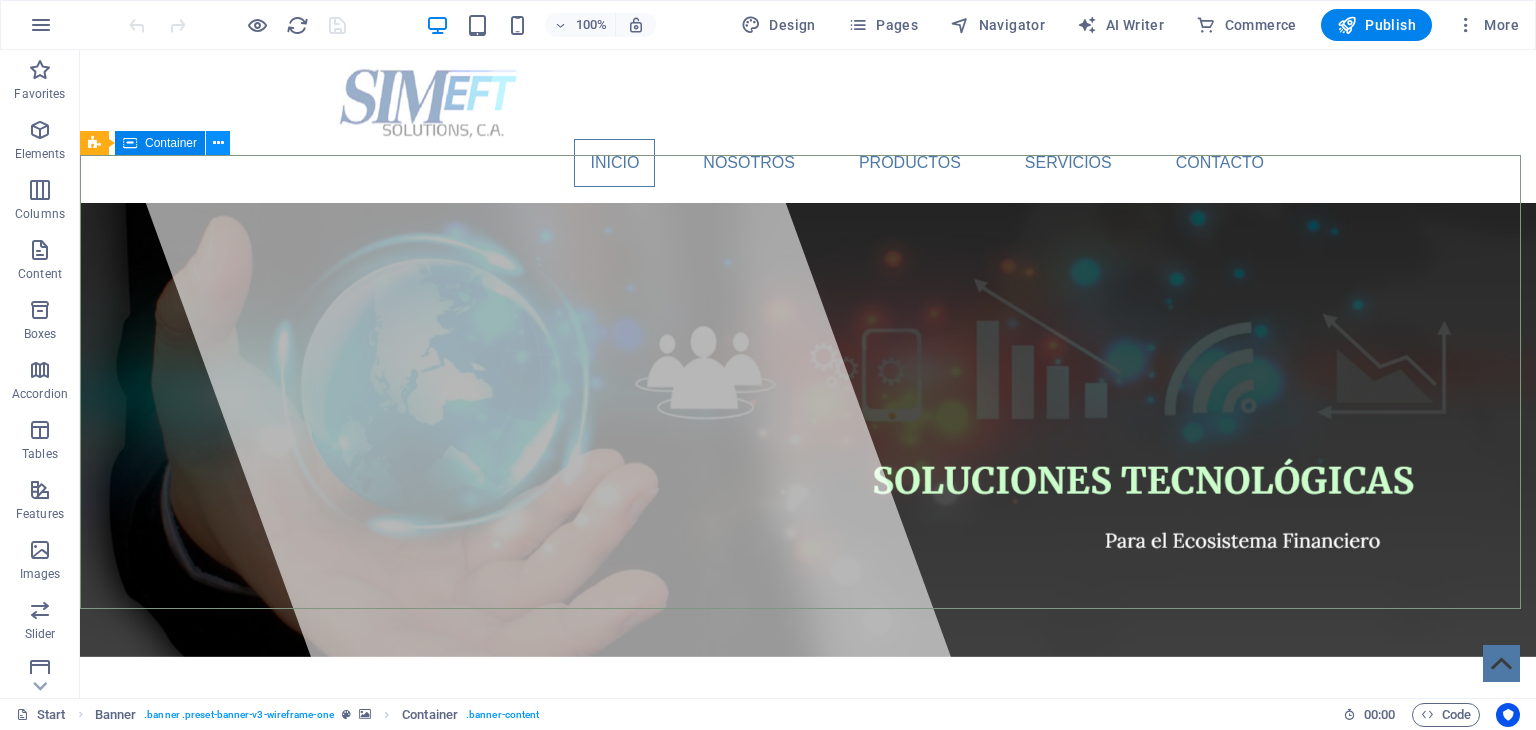 click at bounding box center [218, 143] 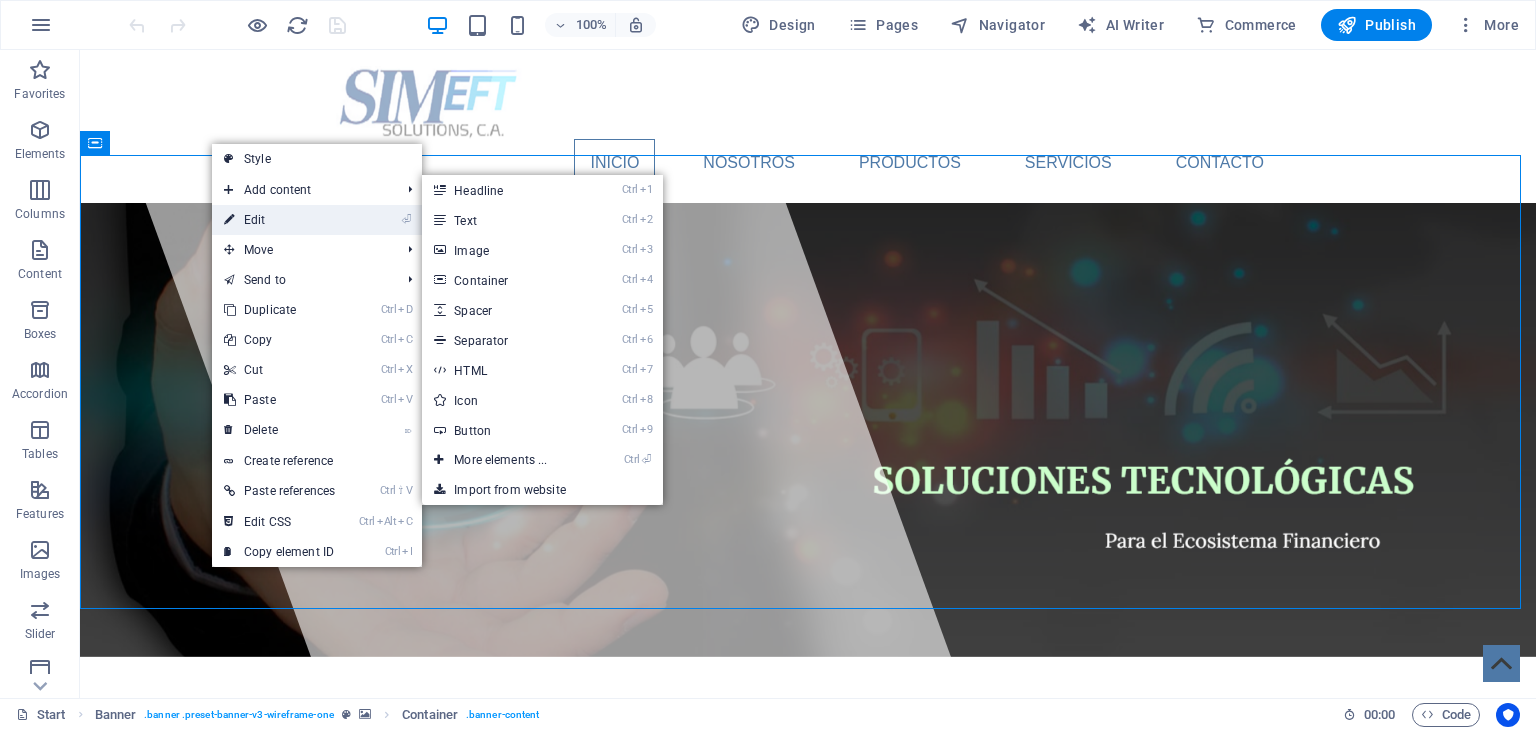 click on "⏎  Edit" at bounding box center [279, 220] 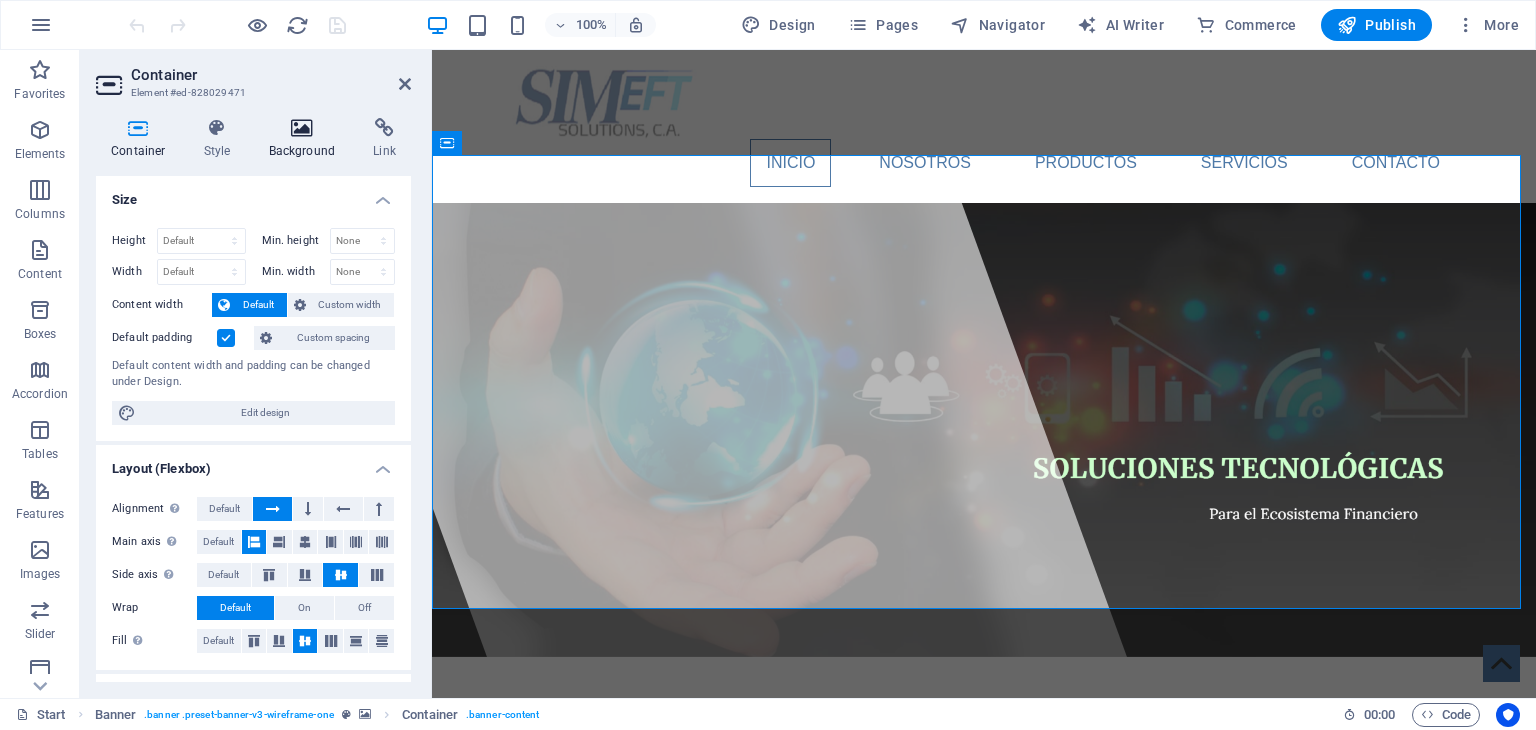 click at bounding box center (302, 128) 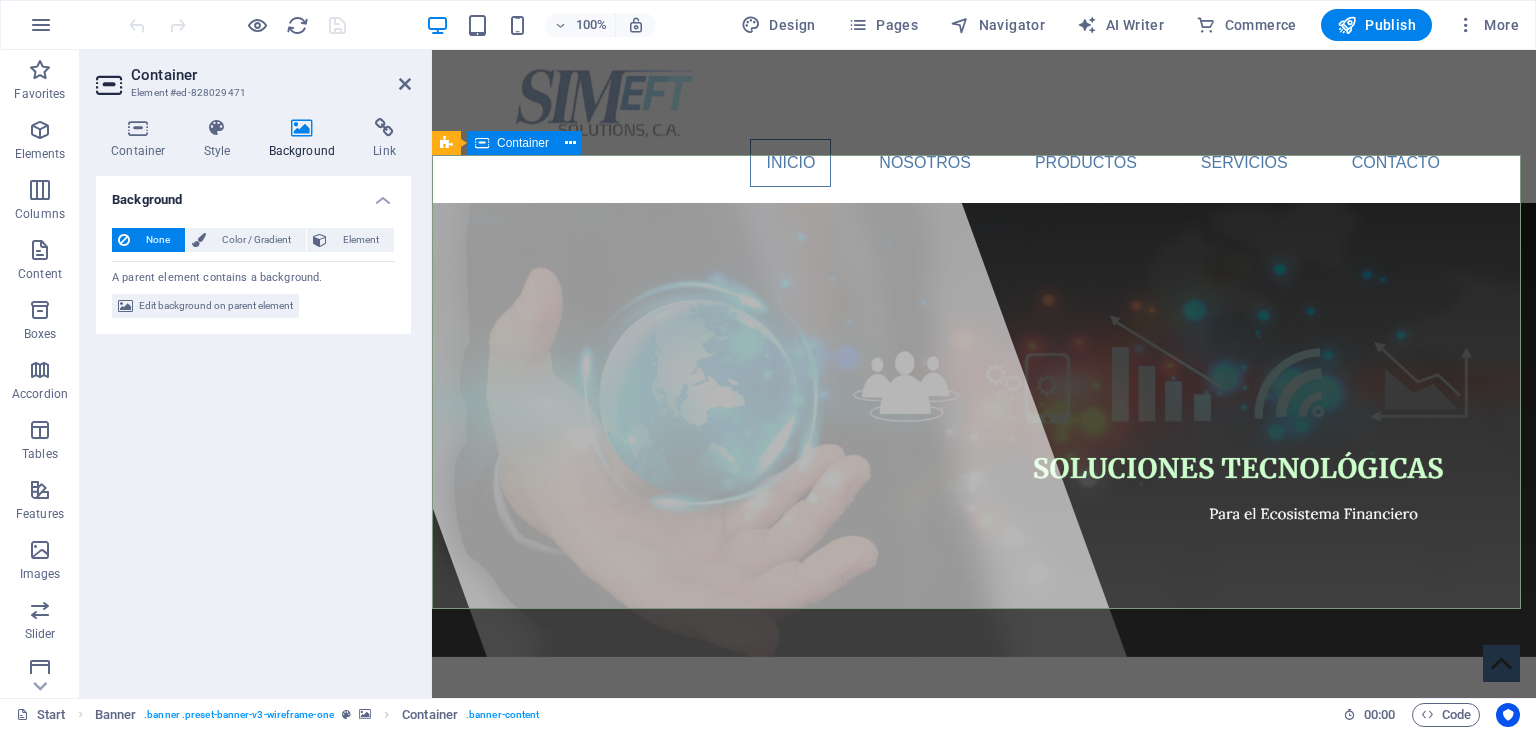 click on "SIMEFT Solutions, C.A. Lorem ipsum dolor sit amet, consectetuer adipiscing elit. Aenean commodo ligula eget dolor. Aenean massa." at bounding box center (984, 869) 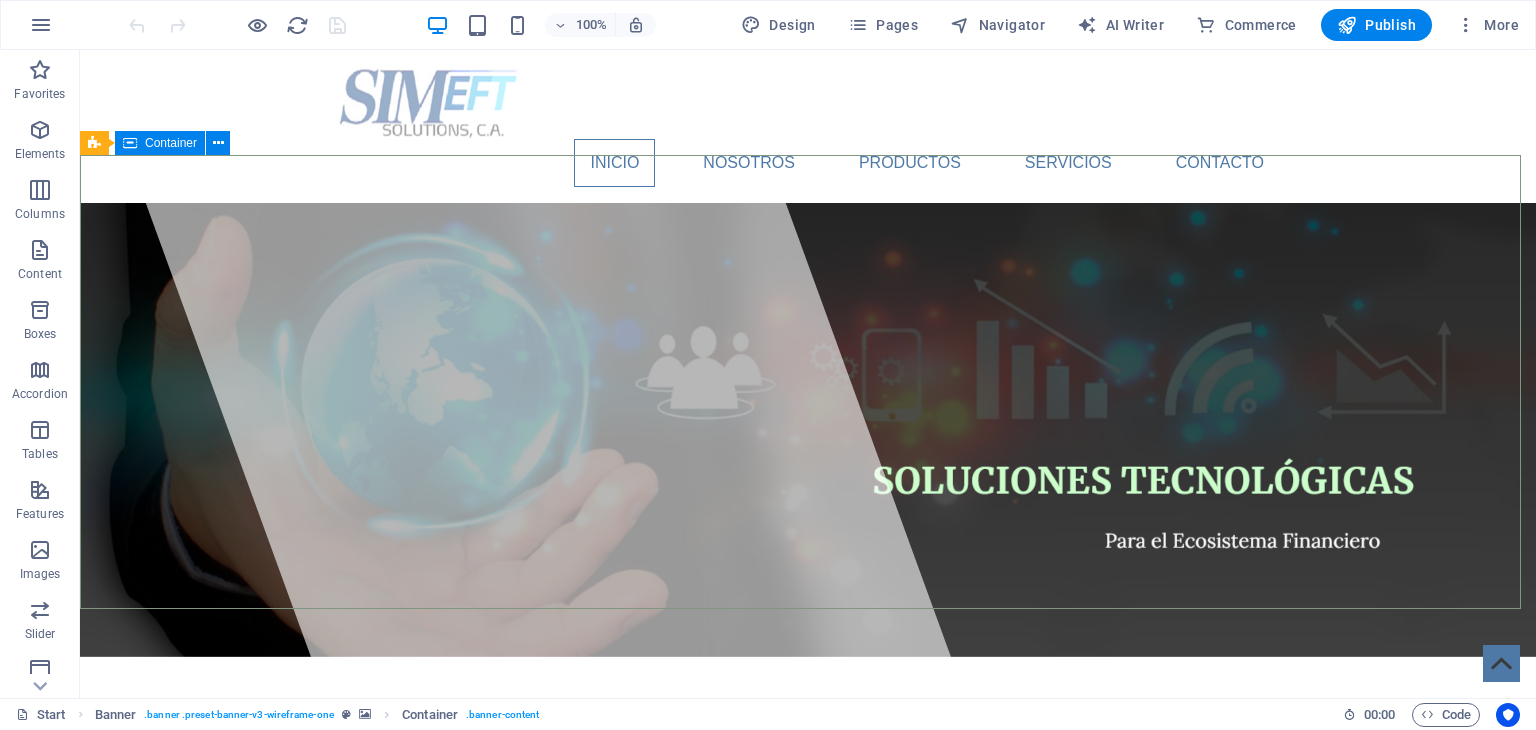 click on "SIMEFT Solutions, C.A. Lorem ipsum dolor sit amet, consectetuer adipiscing elit. Aenean commodo ligula eget dolor. Aenean massa." at bounding box center (808, 869) 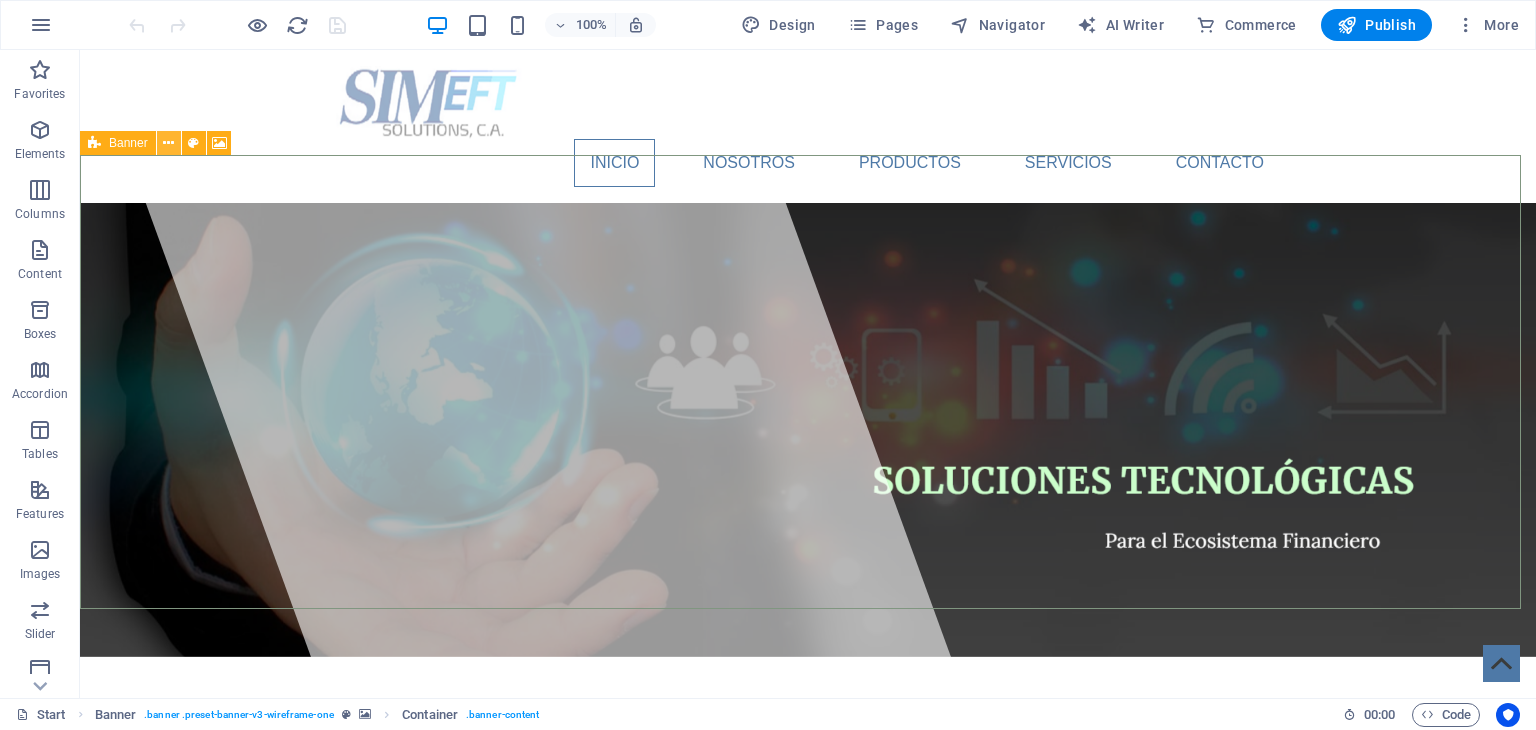 click at bounding box center [168, 143] 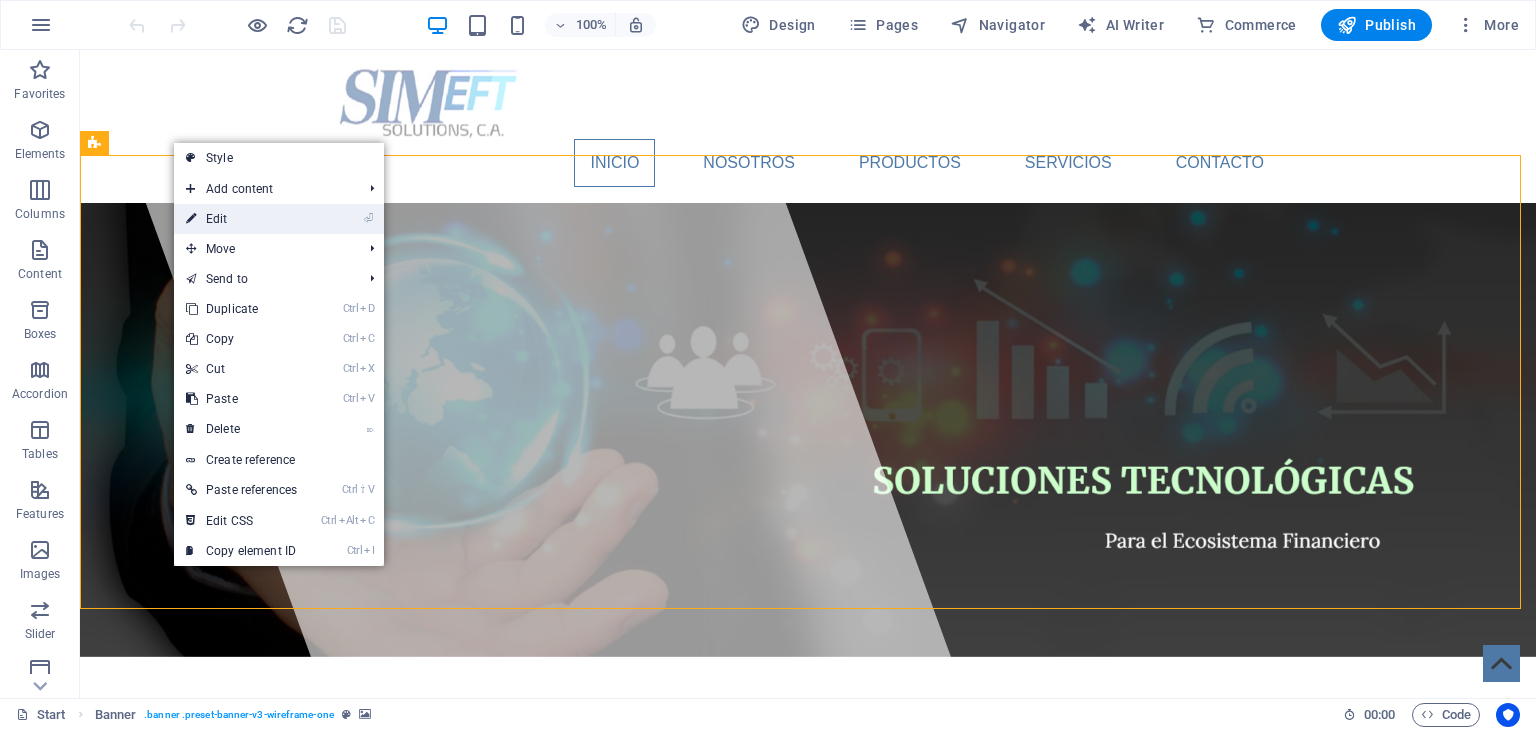 click on "⏎  Edit" at bounding box center [241, 219] 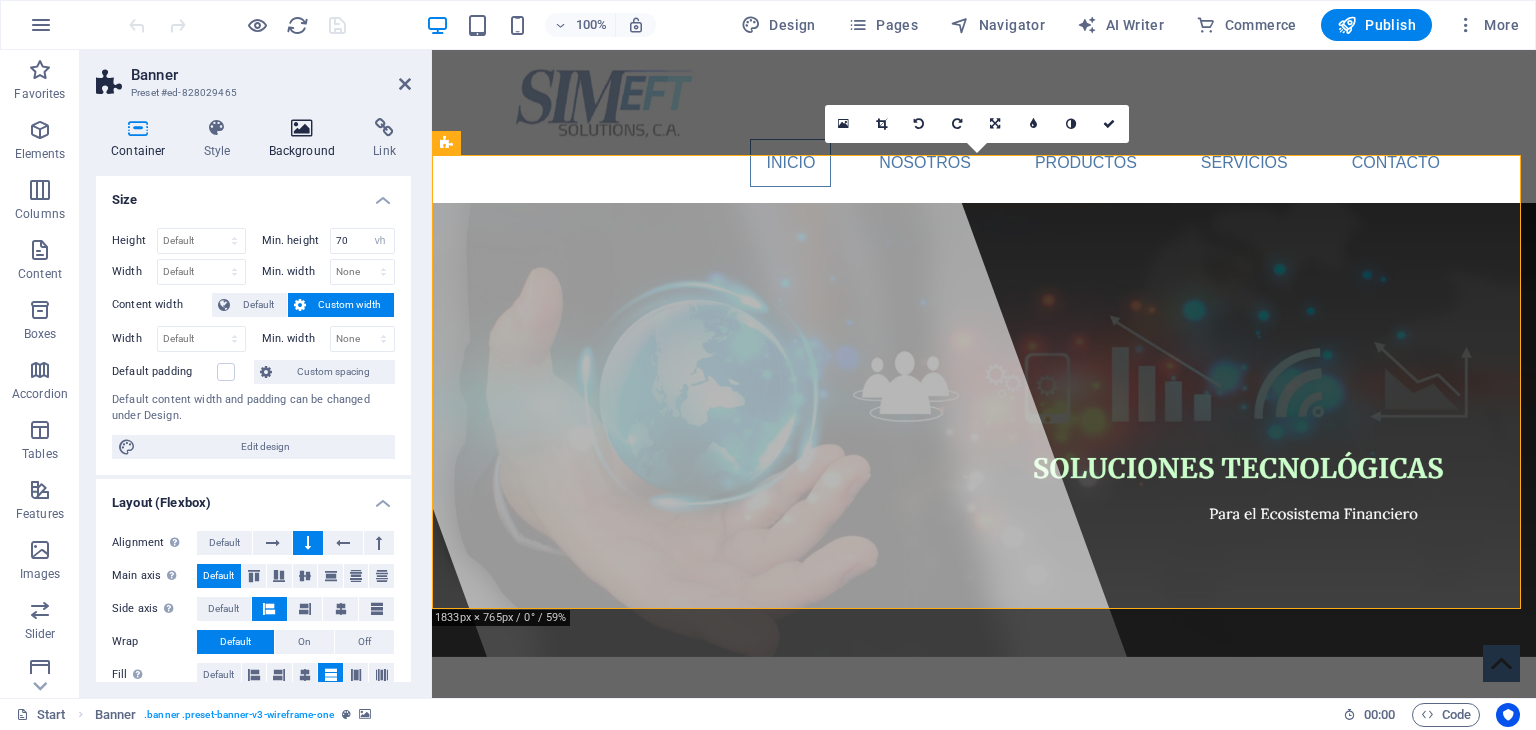 click at bounding box center (302, 128) 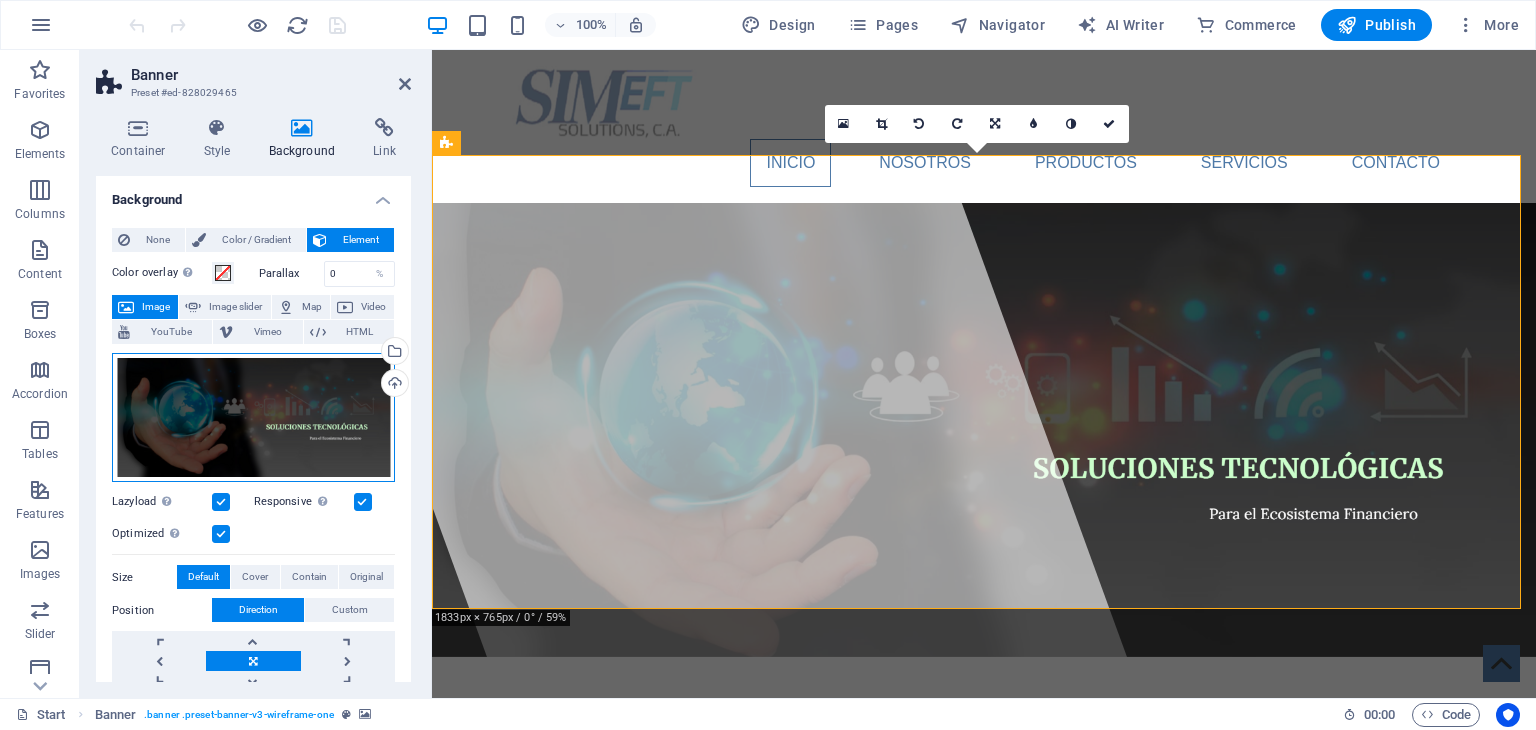 click on "Drag files here, click to choose files or select files from Files or our free stock photos & videos" at bounding box center [253, 417] 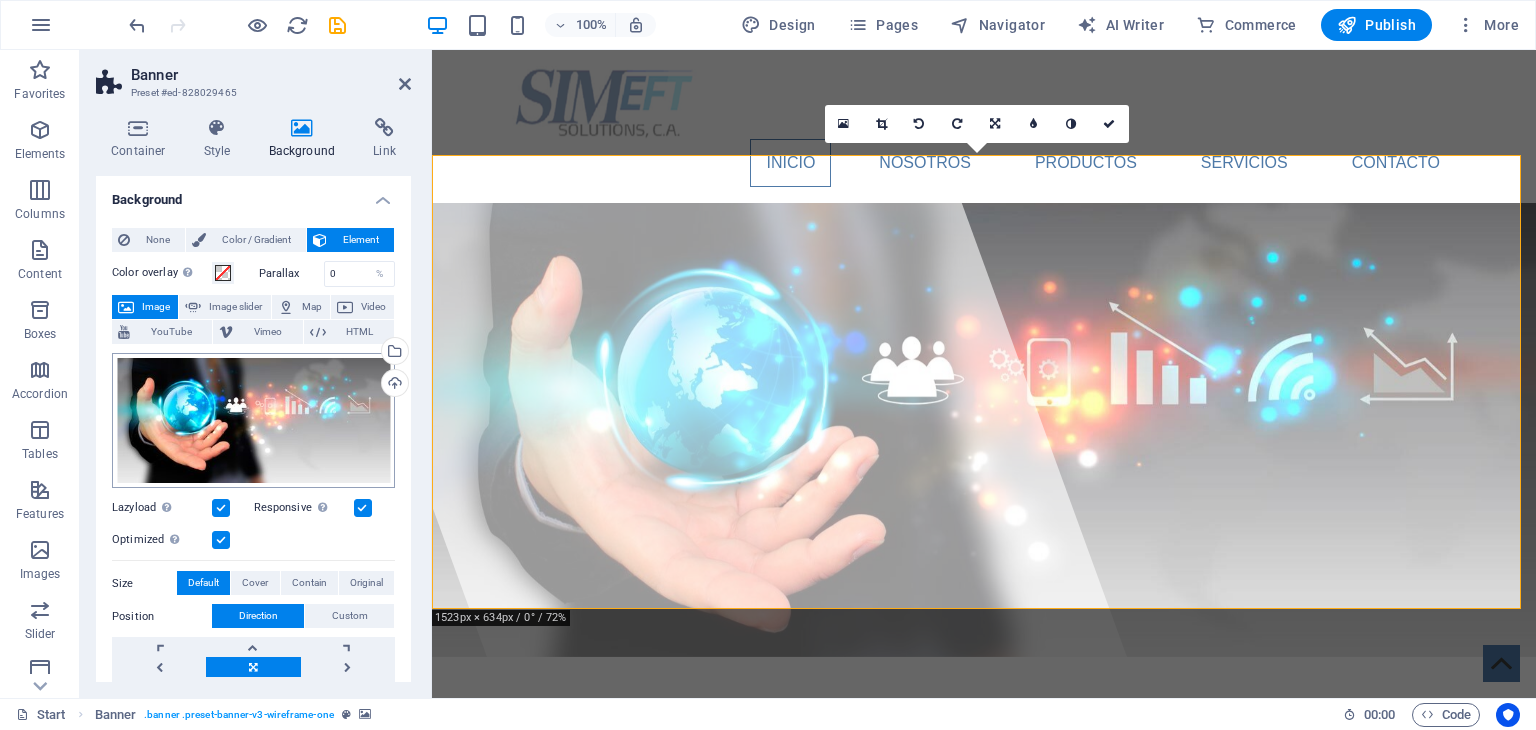 scroll, scrollTop: 100, scrollLeft: 0, axis: vertical 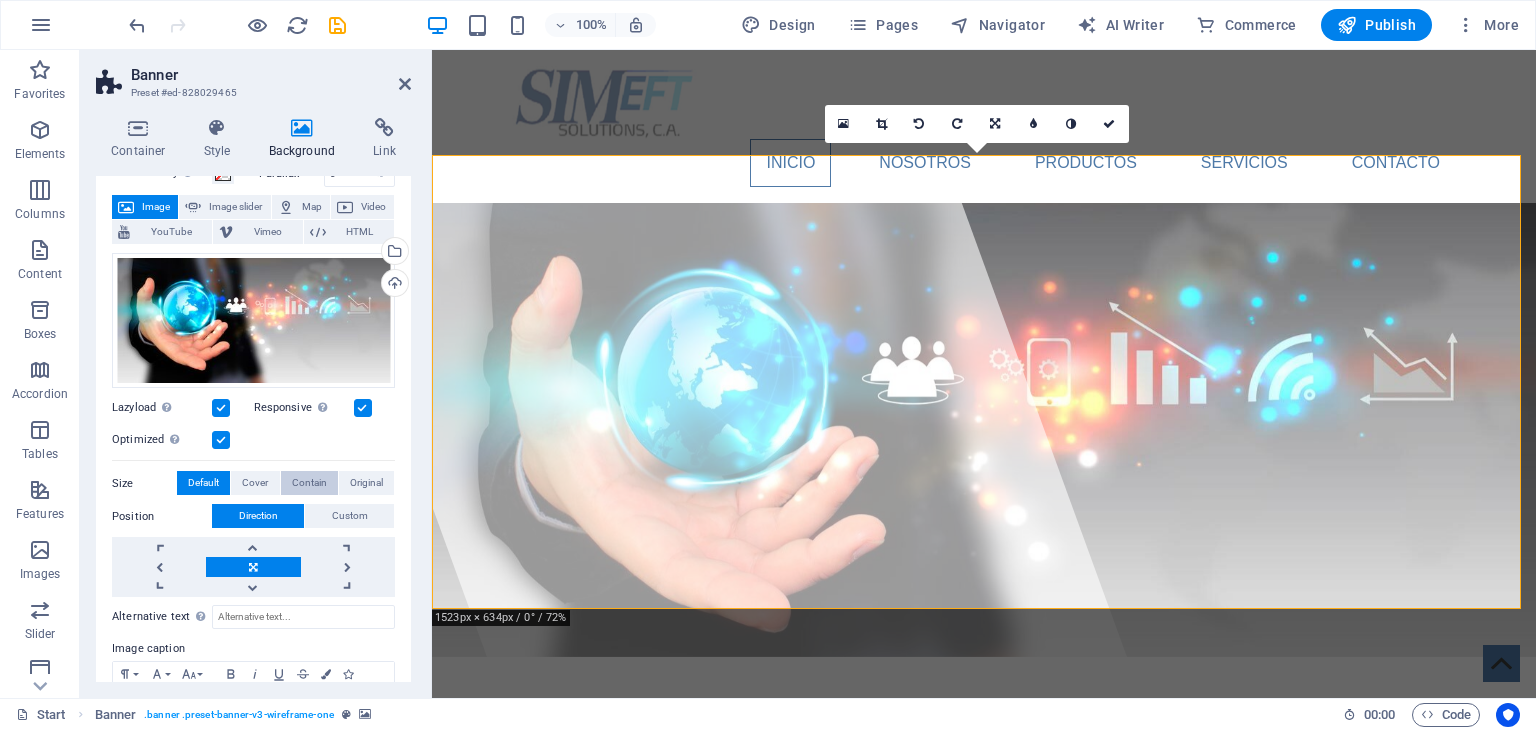 click on "Contain" at bounding box center [309, 483] 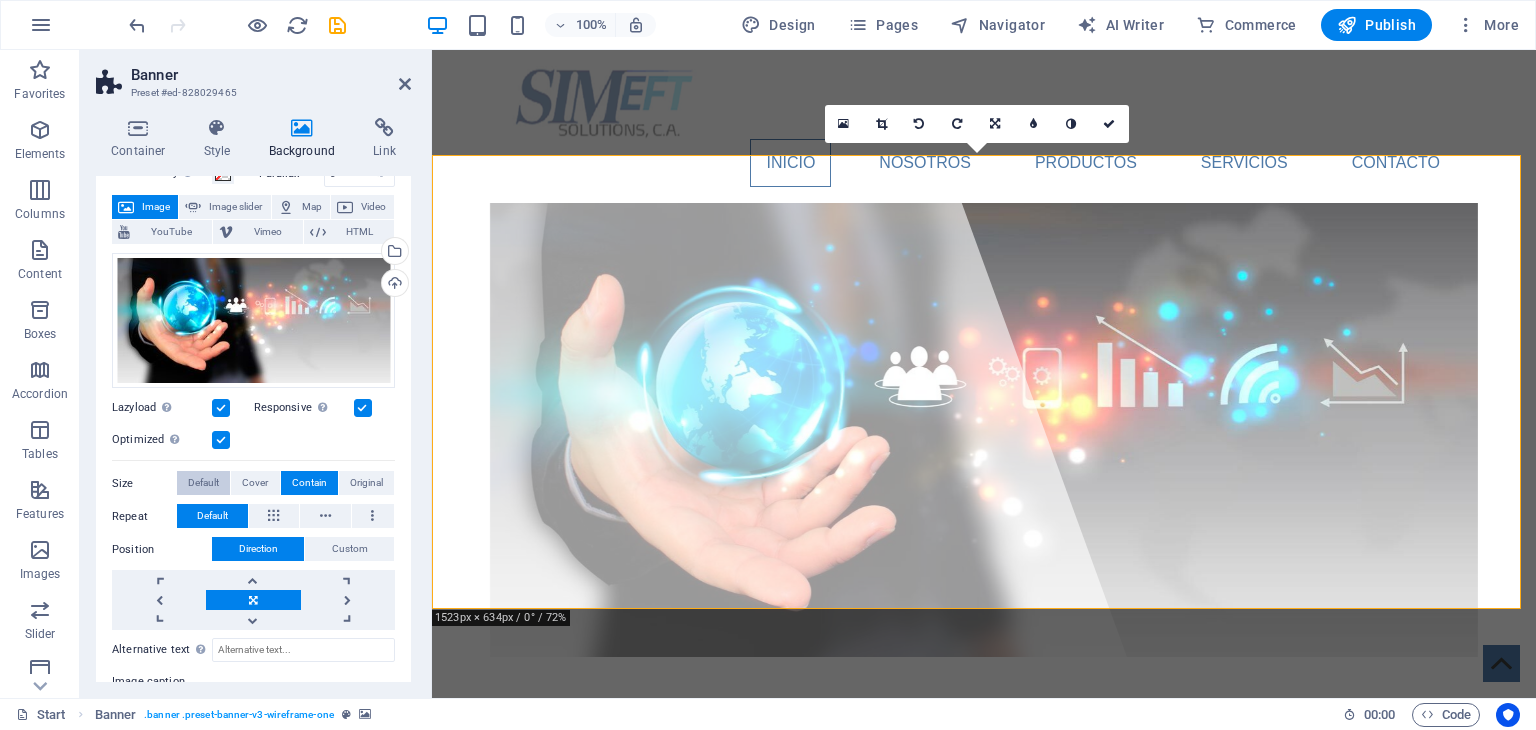 click on "Default" at bounding box center [203, 483] 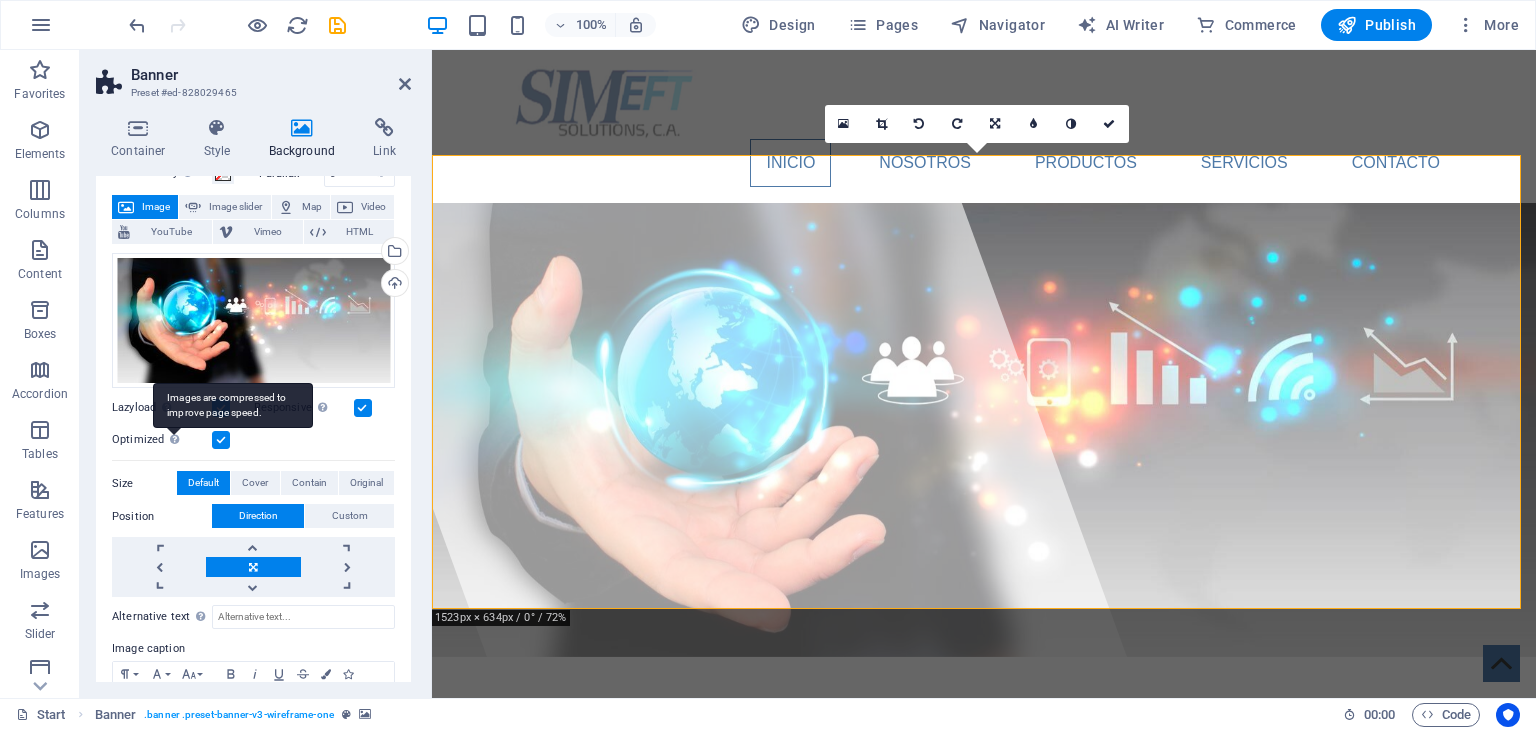 type 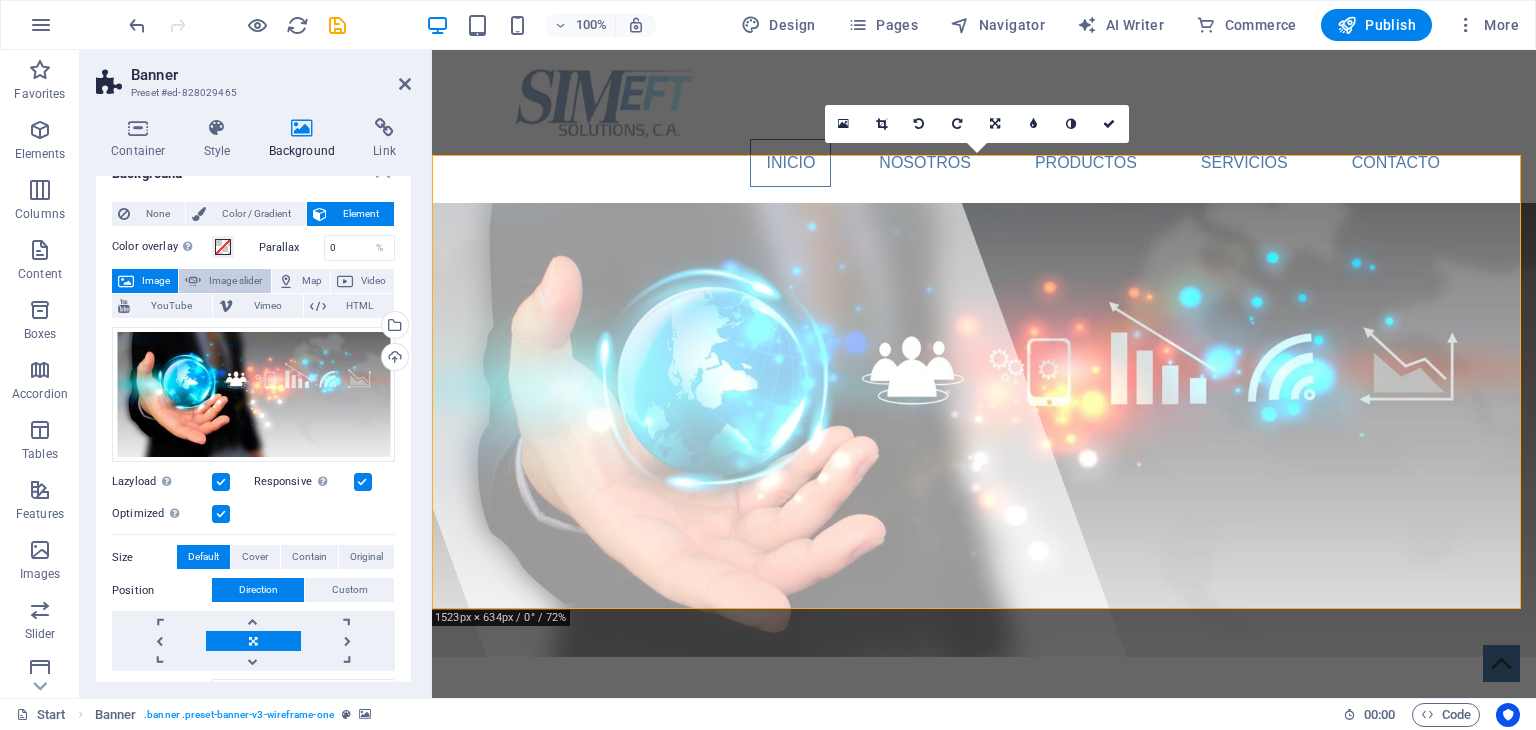 scroll, scrollTop: 0, scrollLeft: 0, axis: both 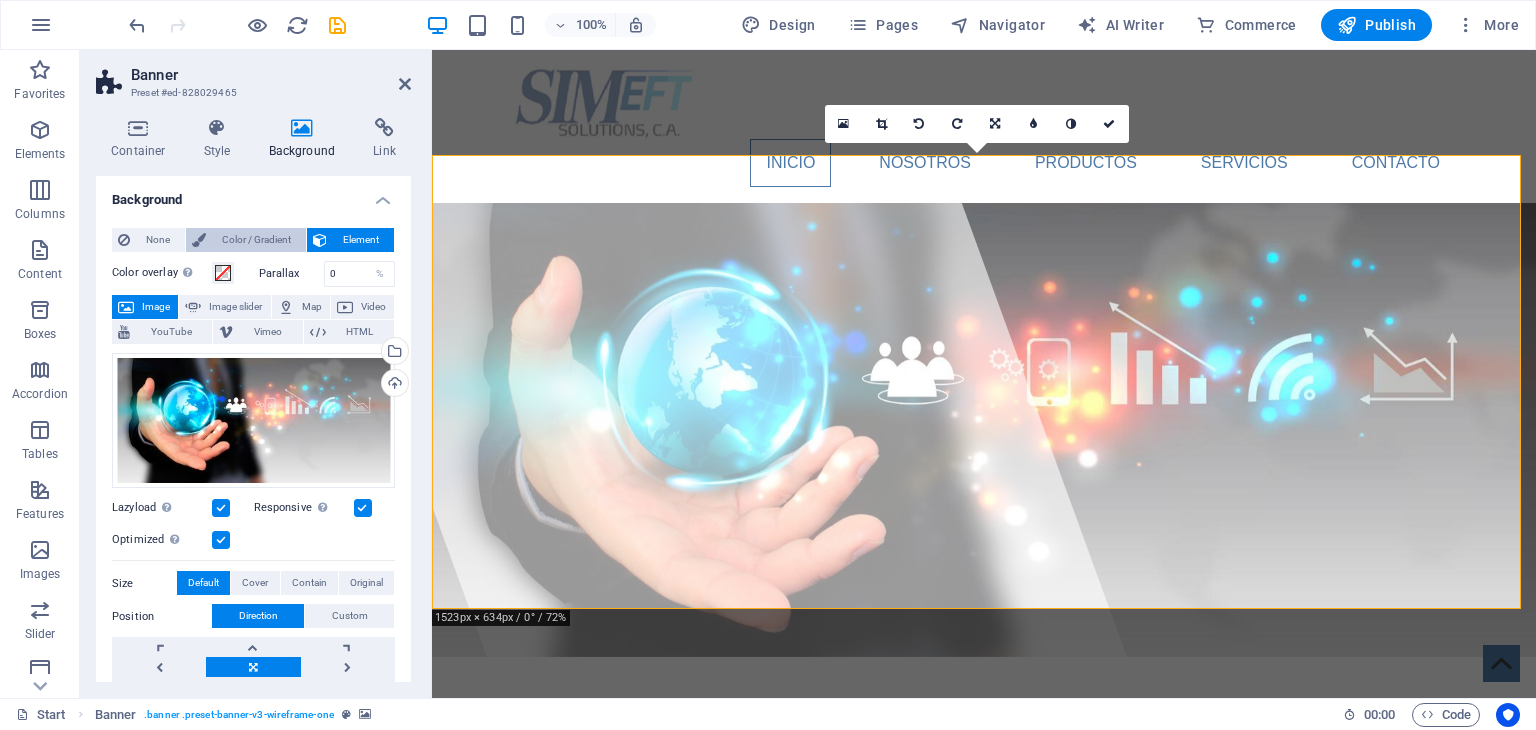 click on "Color / Gradient" at bounding box center [256, 240] 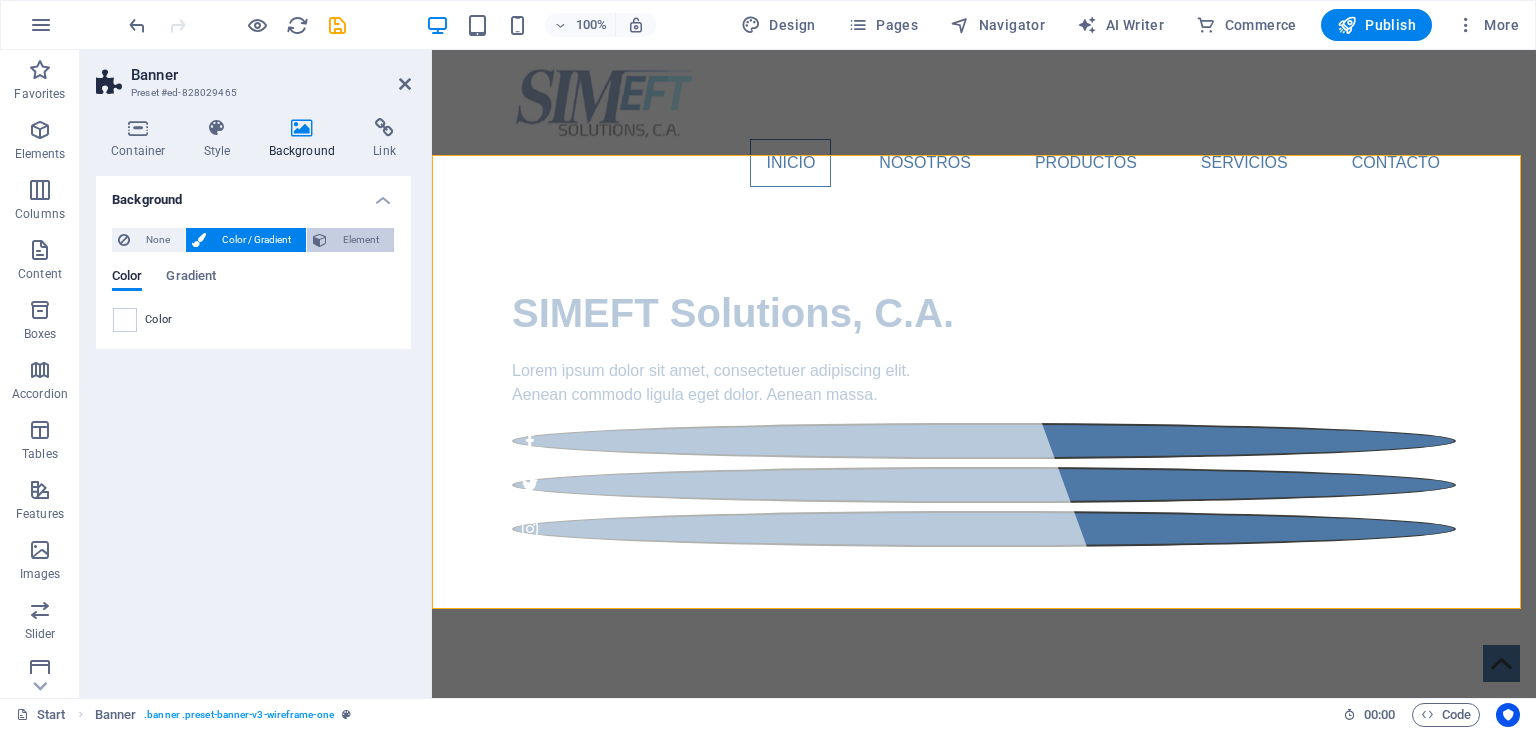 click on "Element" at bounding box center [360, 240] 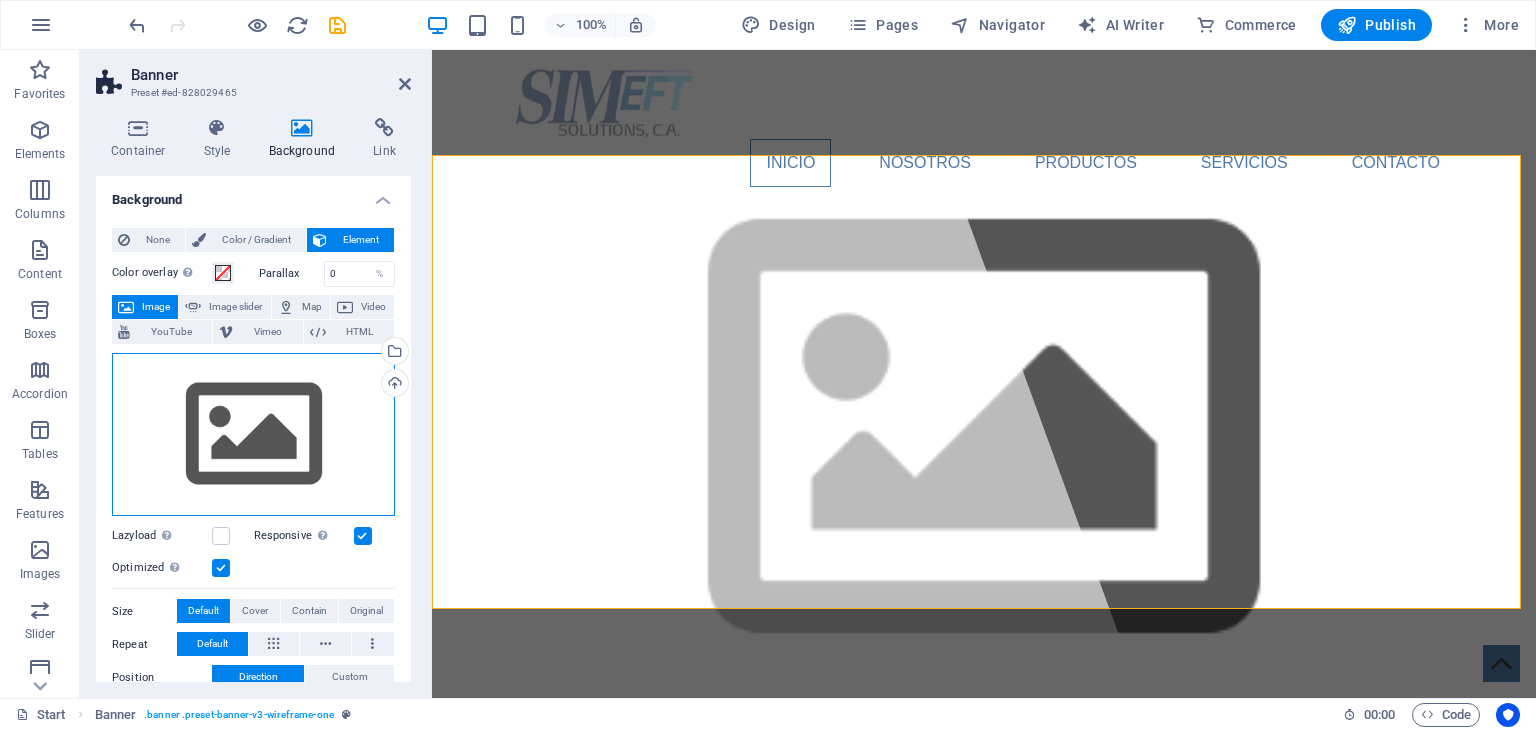 click on "Drag files here, click to choose files or select files from Files or our free stock photos & videos" at bounding box center [253, 435] 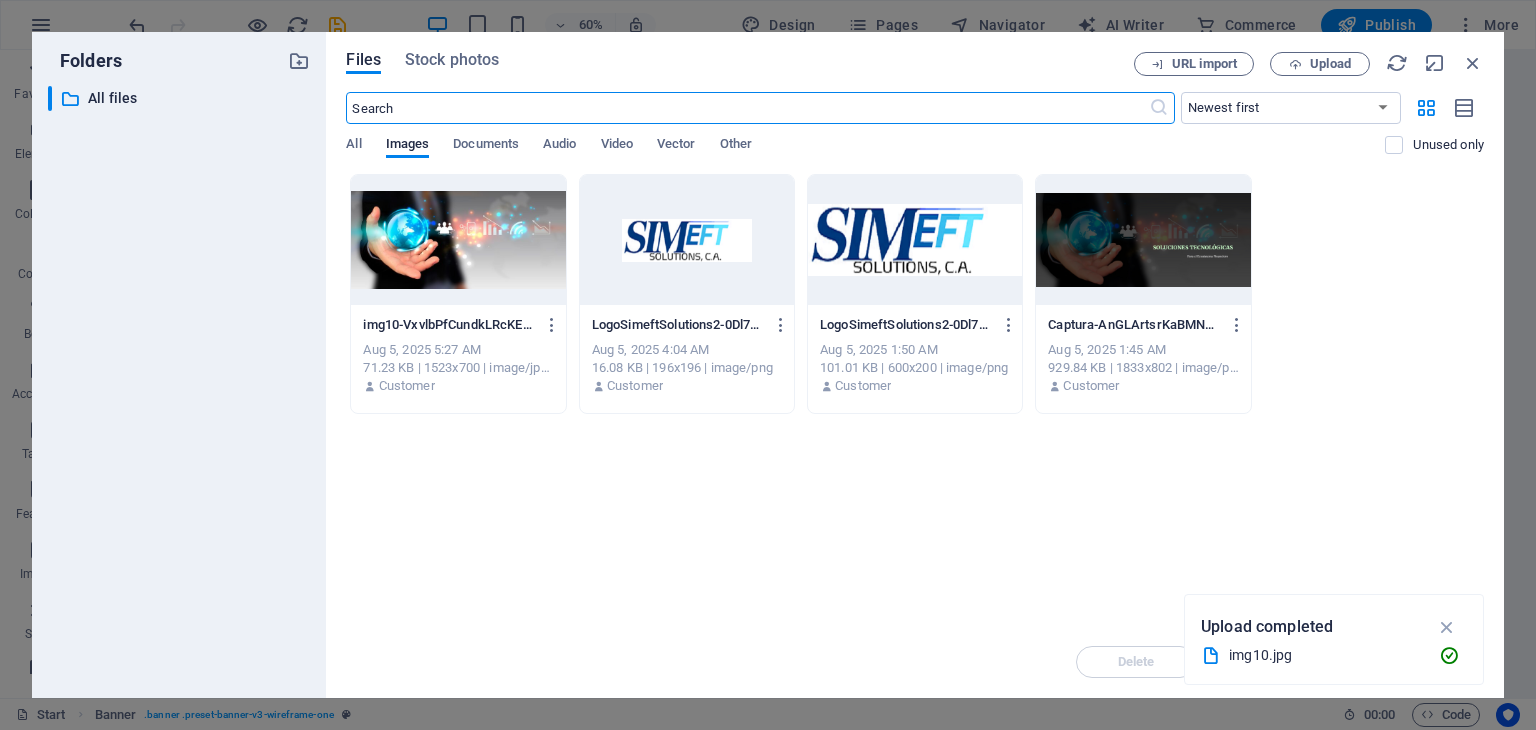 click at bounding box center (458, 240) 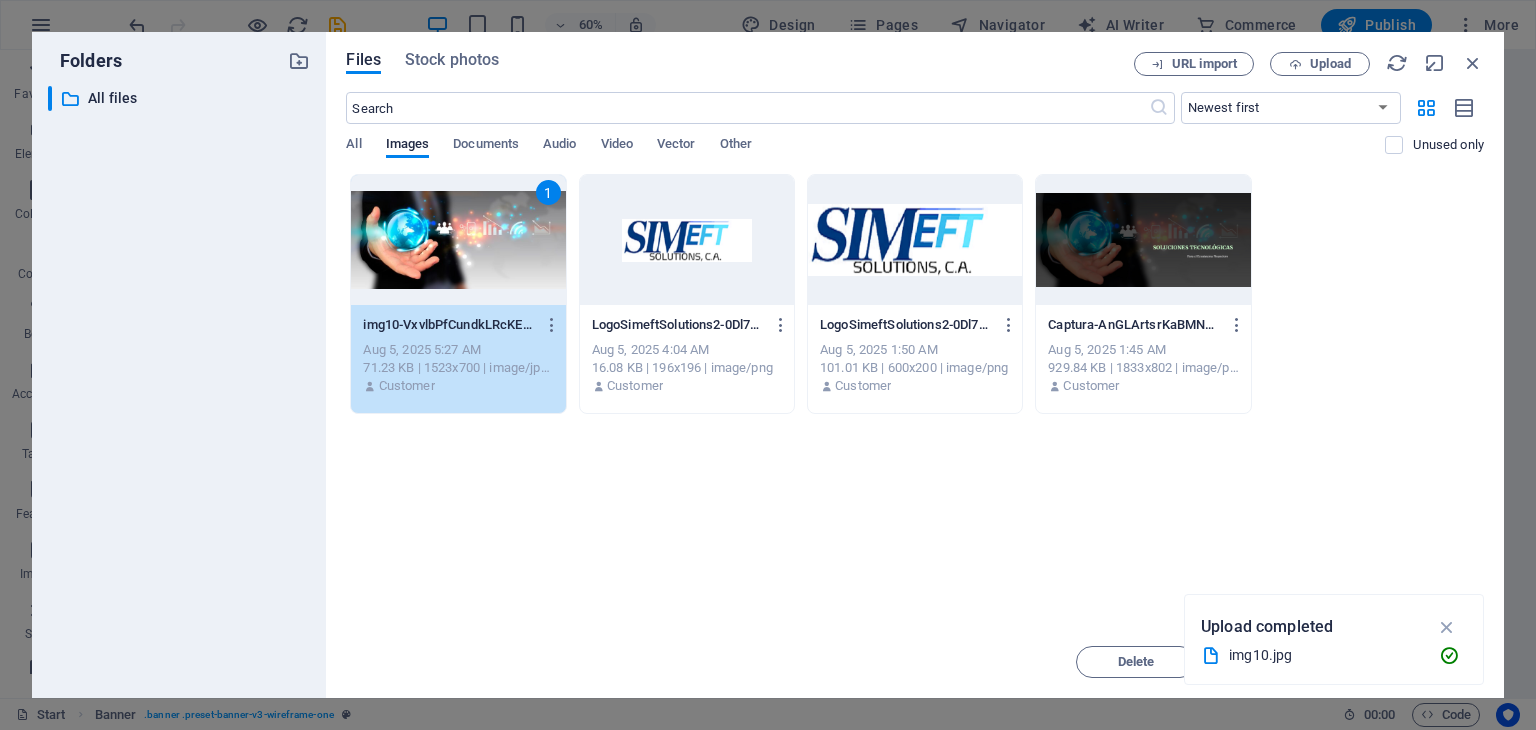 click on "img10.jpg" at bounding box center (1326, 655) 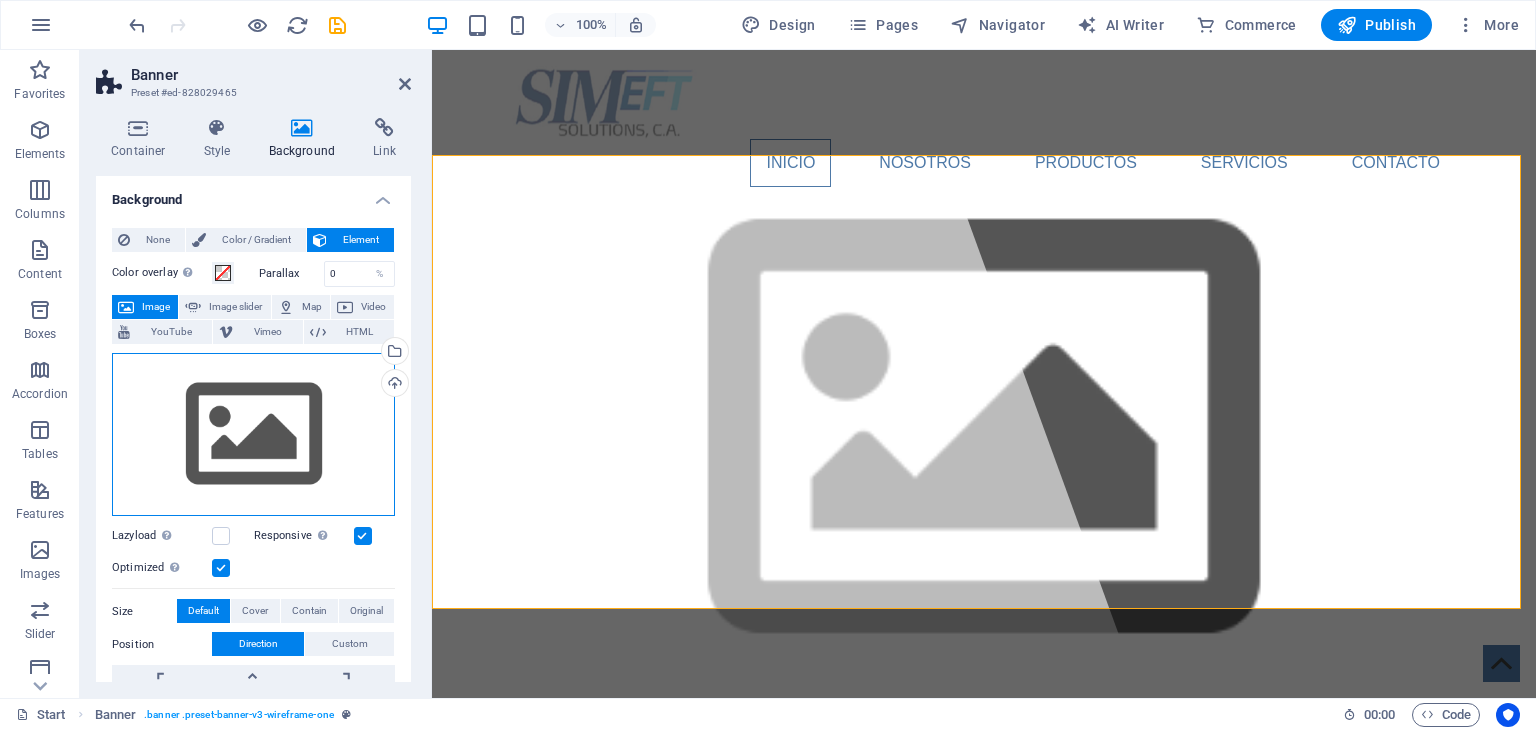 click on "Drag files here, click to choose files or select files from Files or our free stock photos & videos" at bounding box center (253, 435) 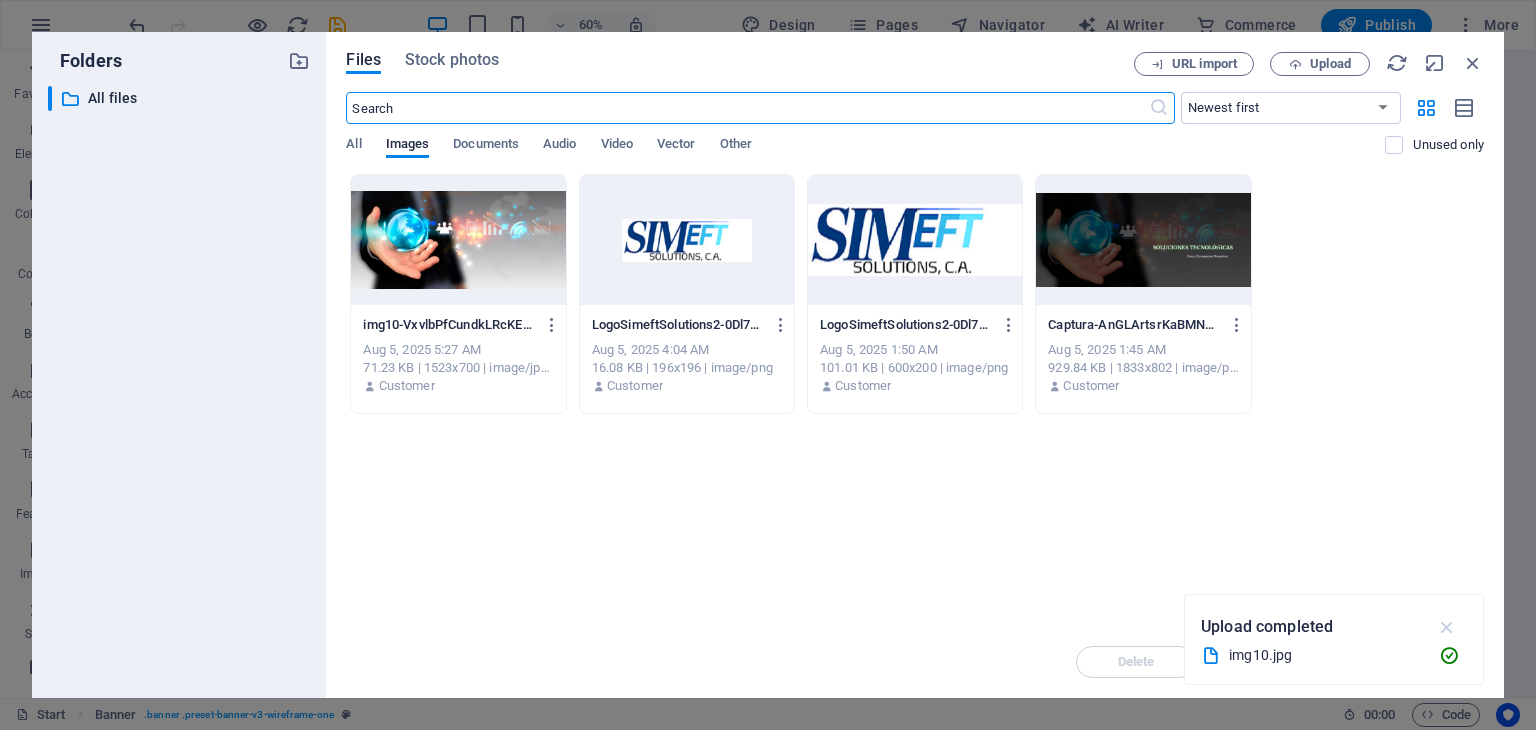 click at bounding box center [1447, 627] 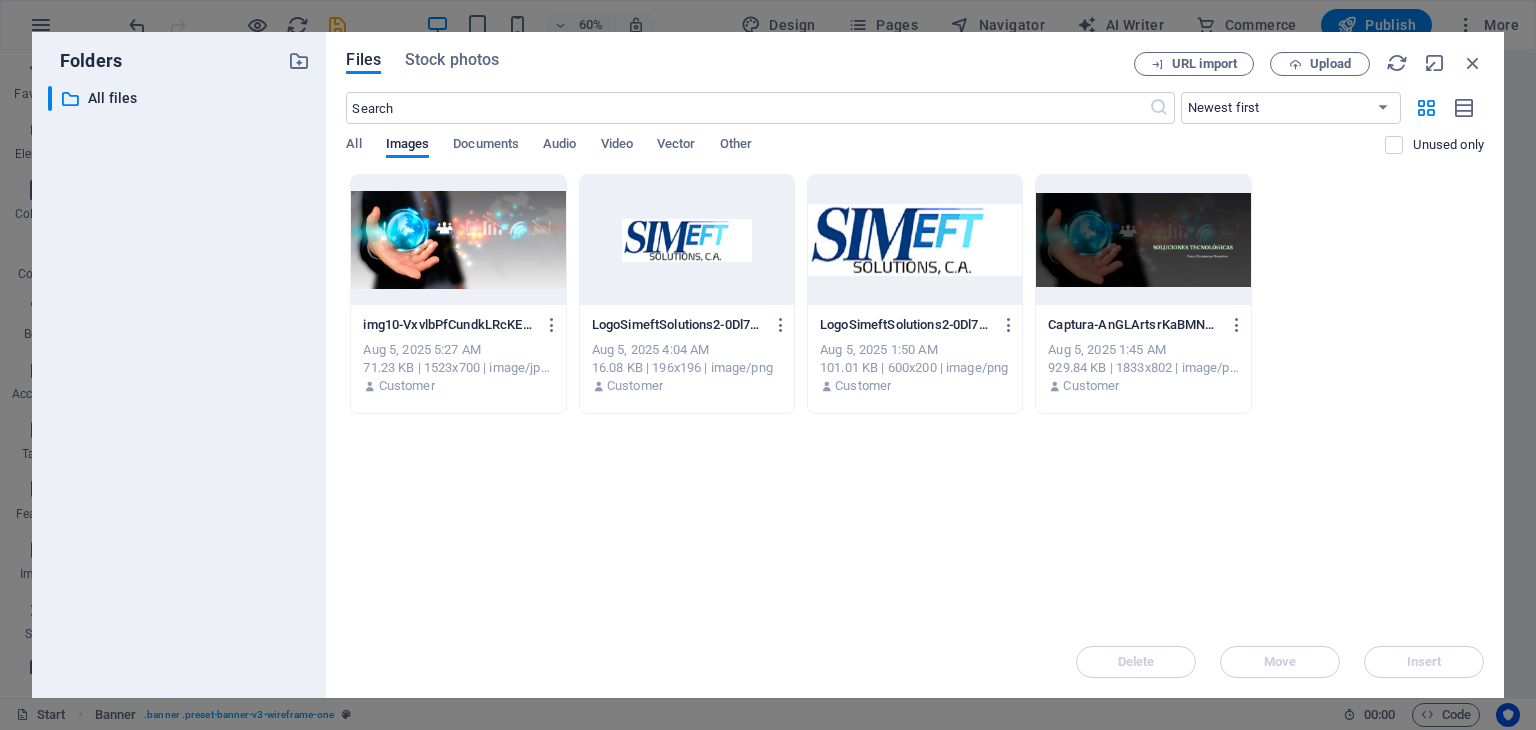 click at bounding box center [458, 240] 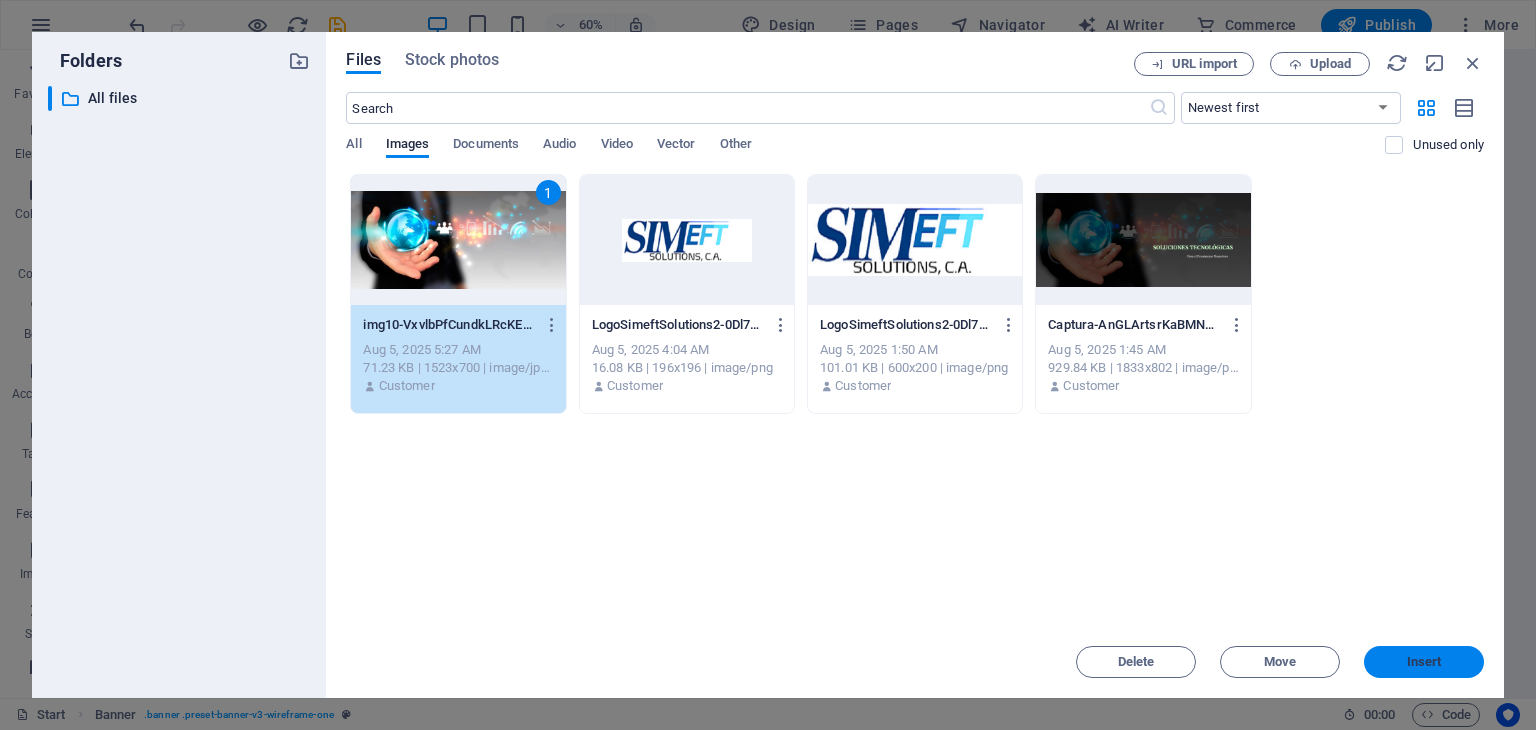 click on "Insert" at bounding box center [1424, 662] 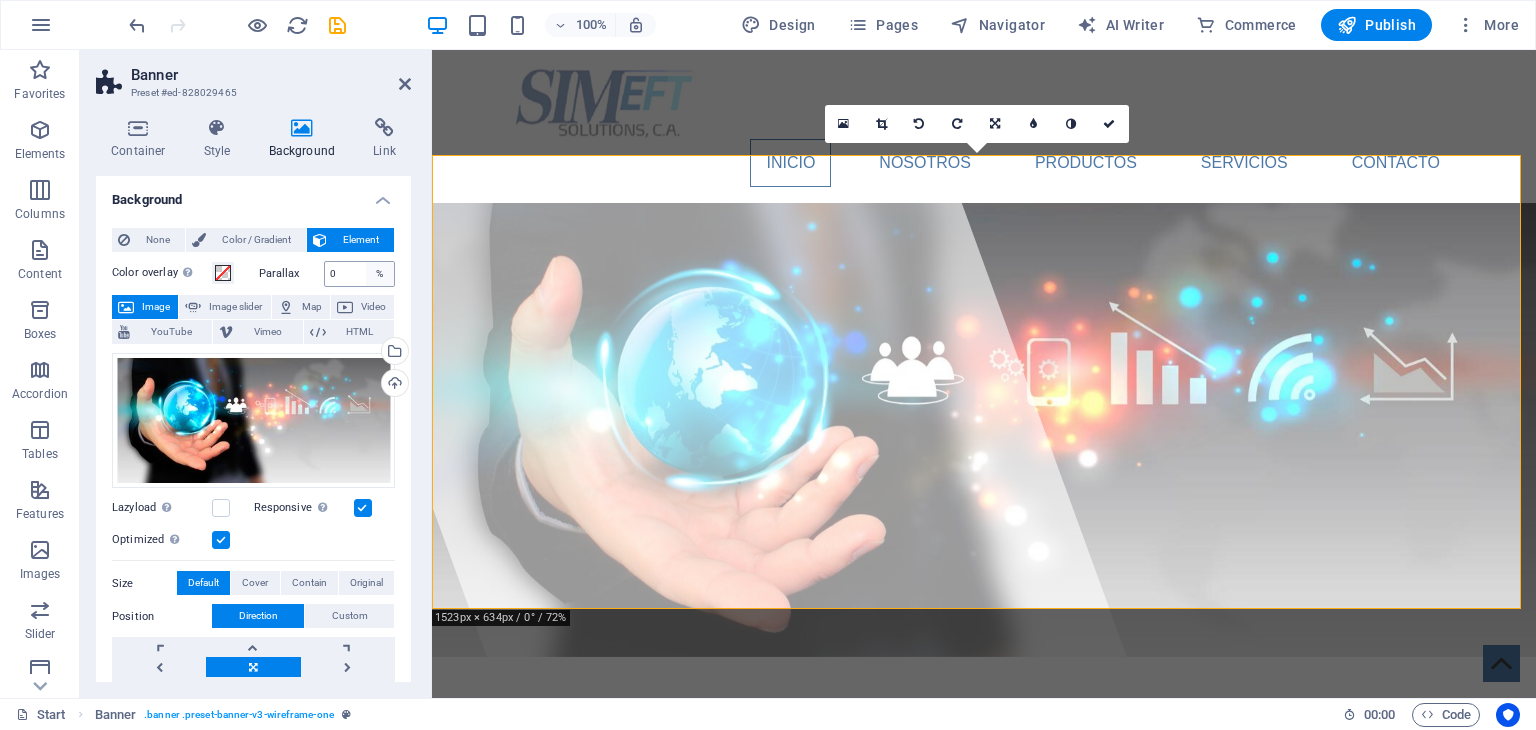 click on "%" at bounding box center (380, 274) 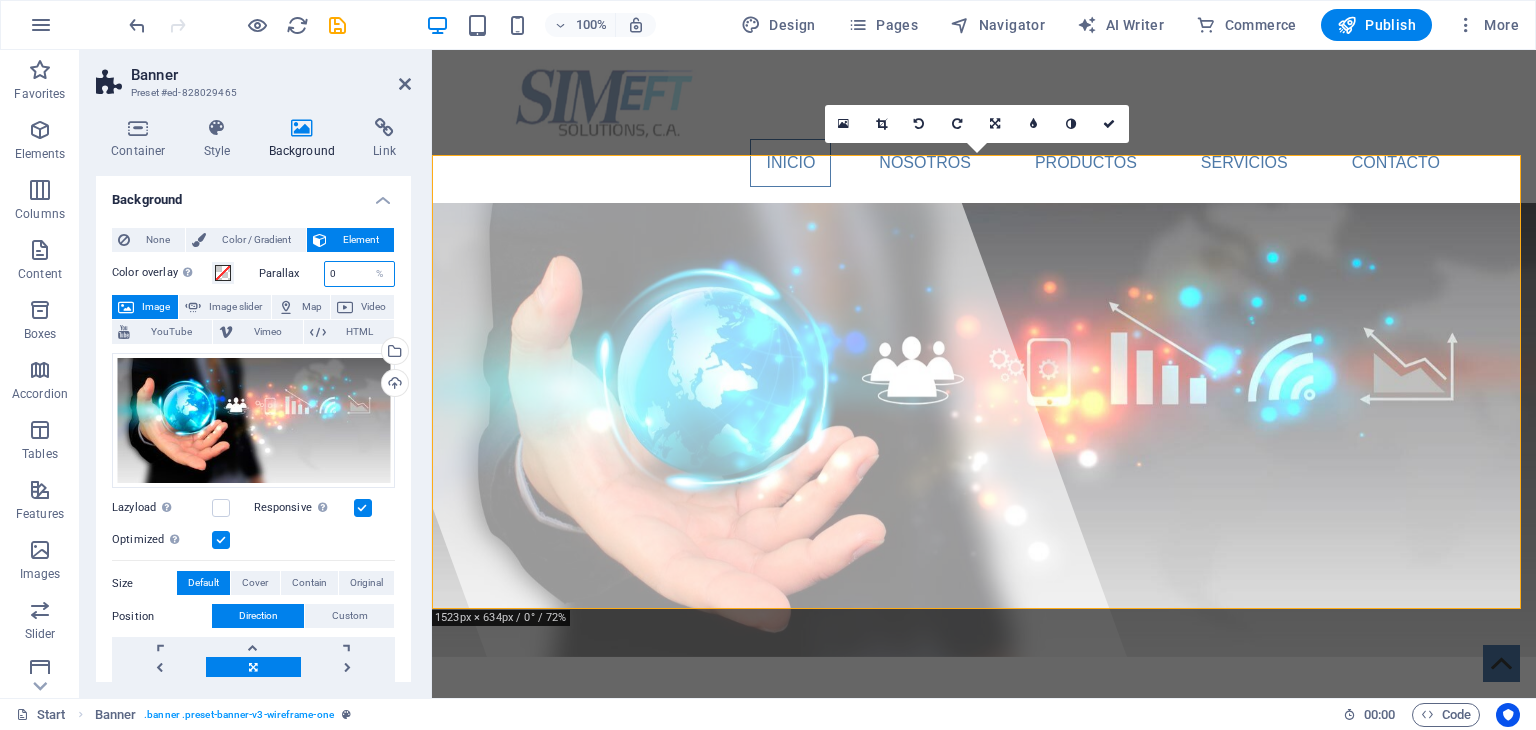 click on "0" at bounding box center [360, 274] 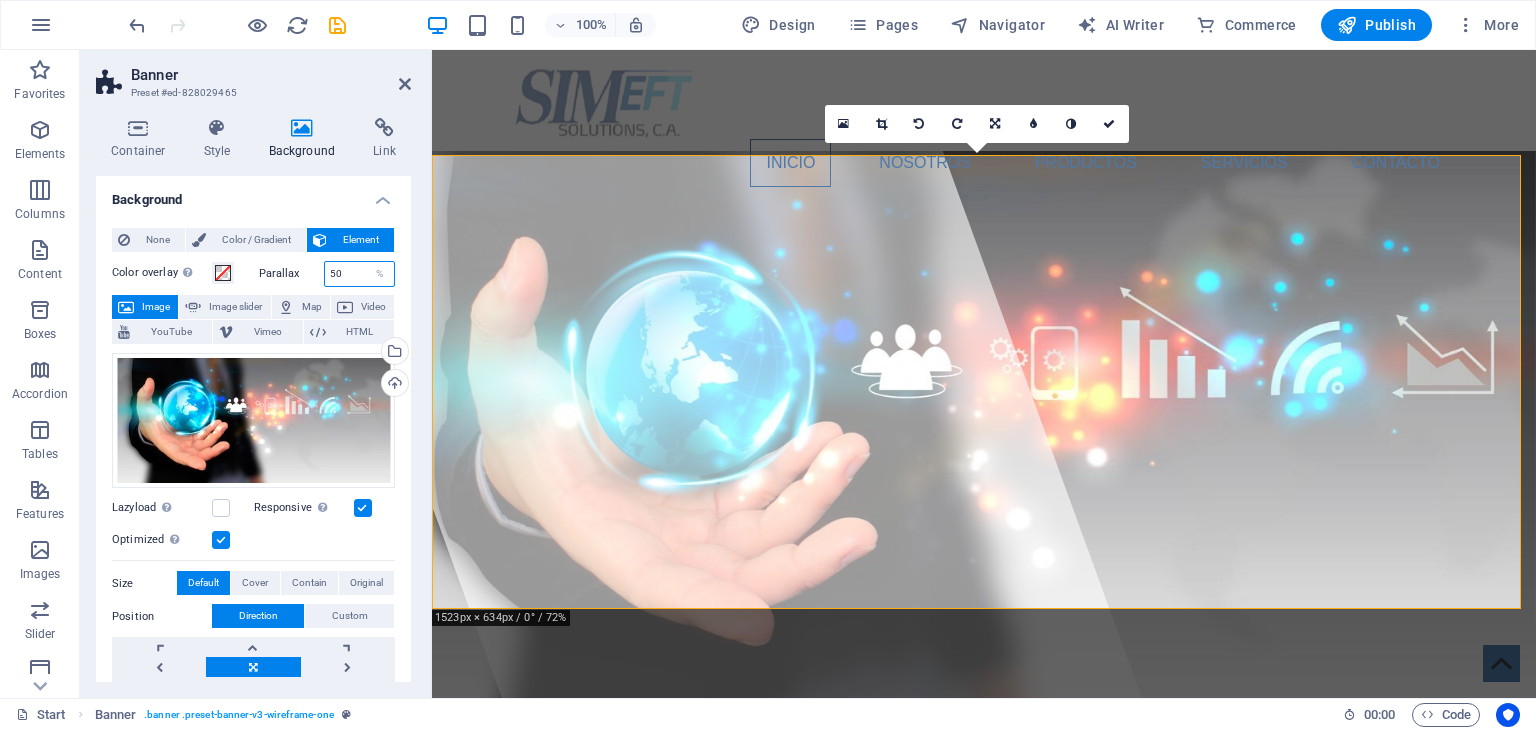 type on "5" 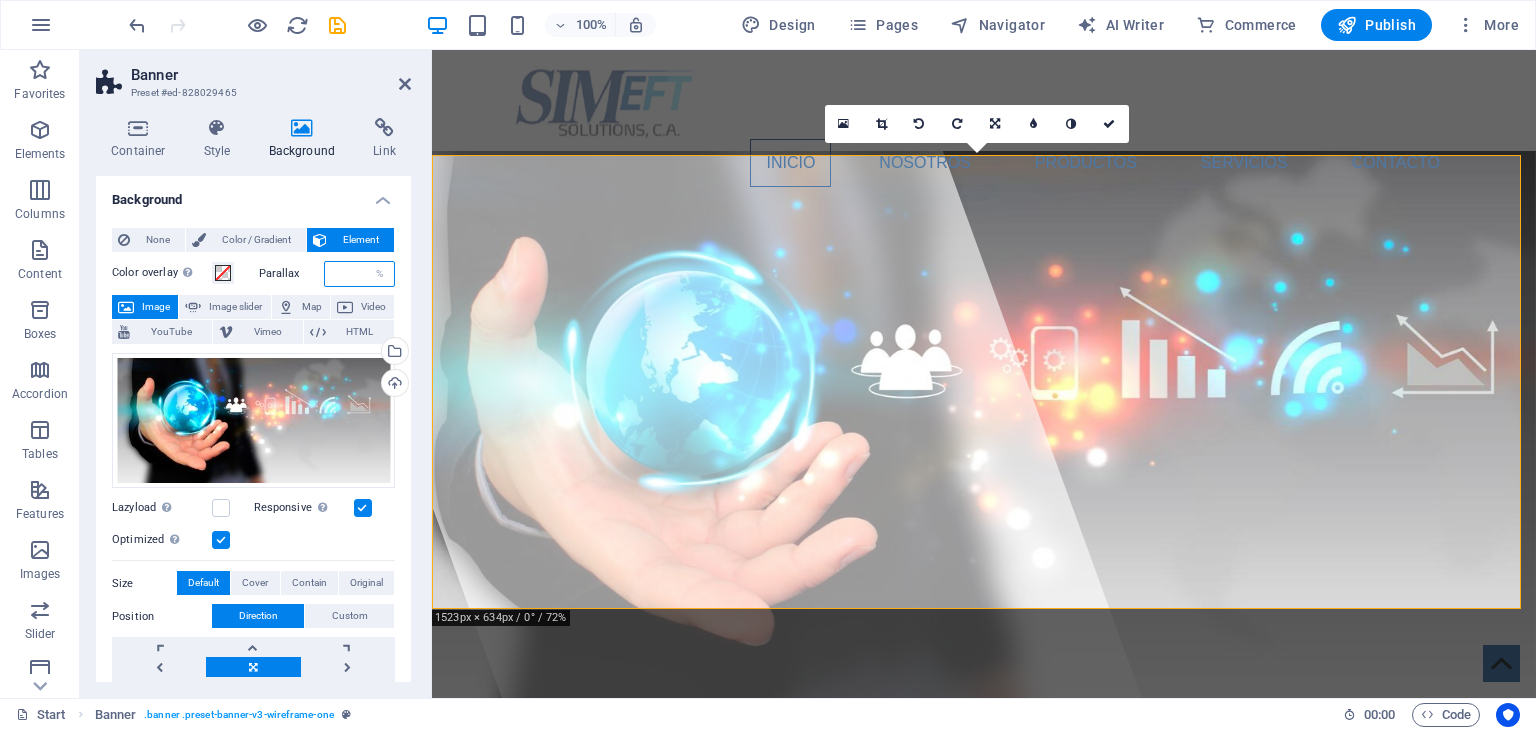 type on "0" 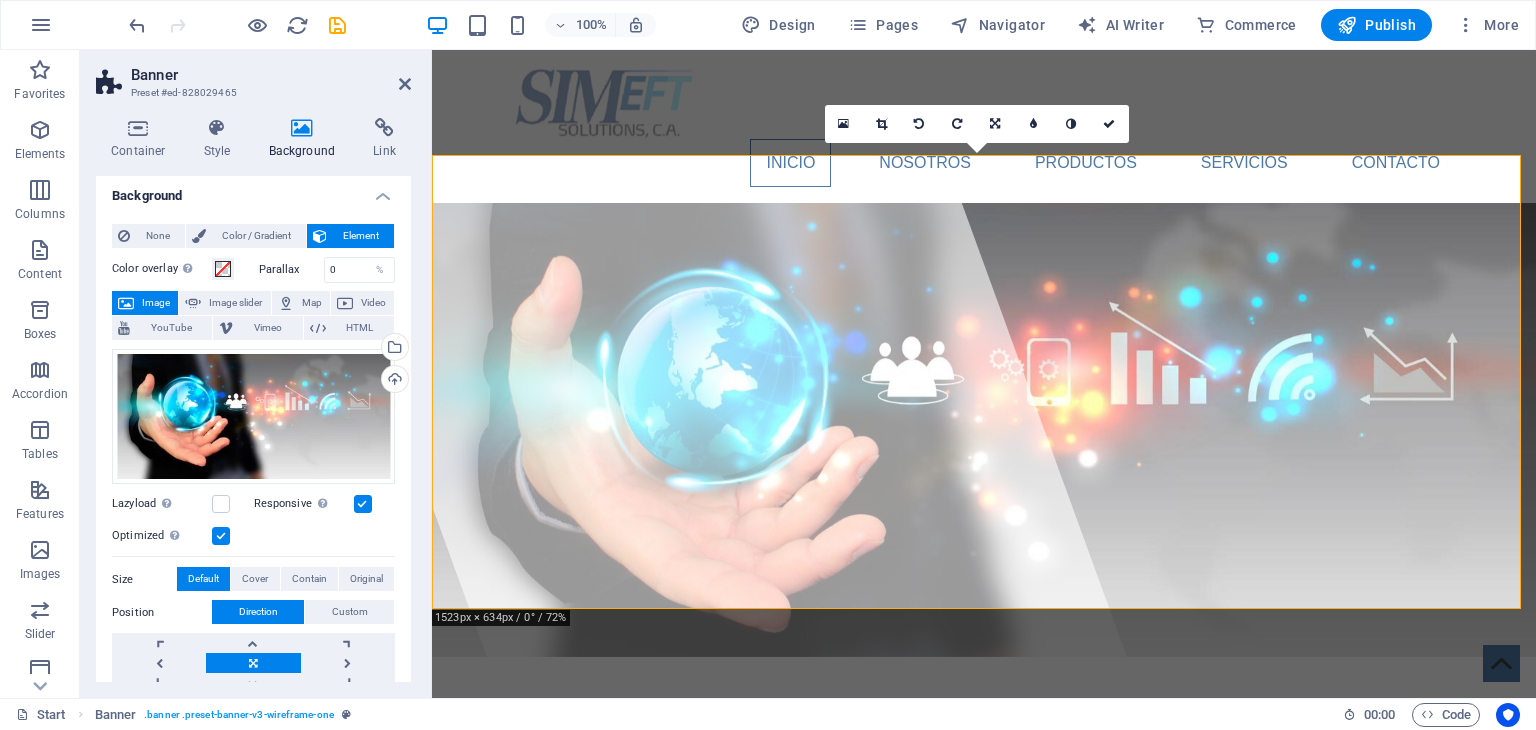 scroll, scrollTop: 0, scrollLeft: 0, axis: both 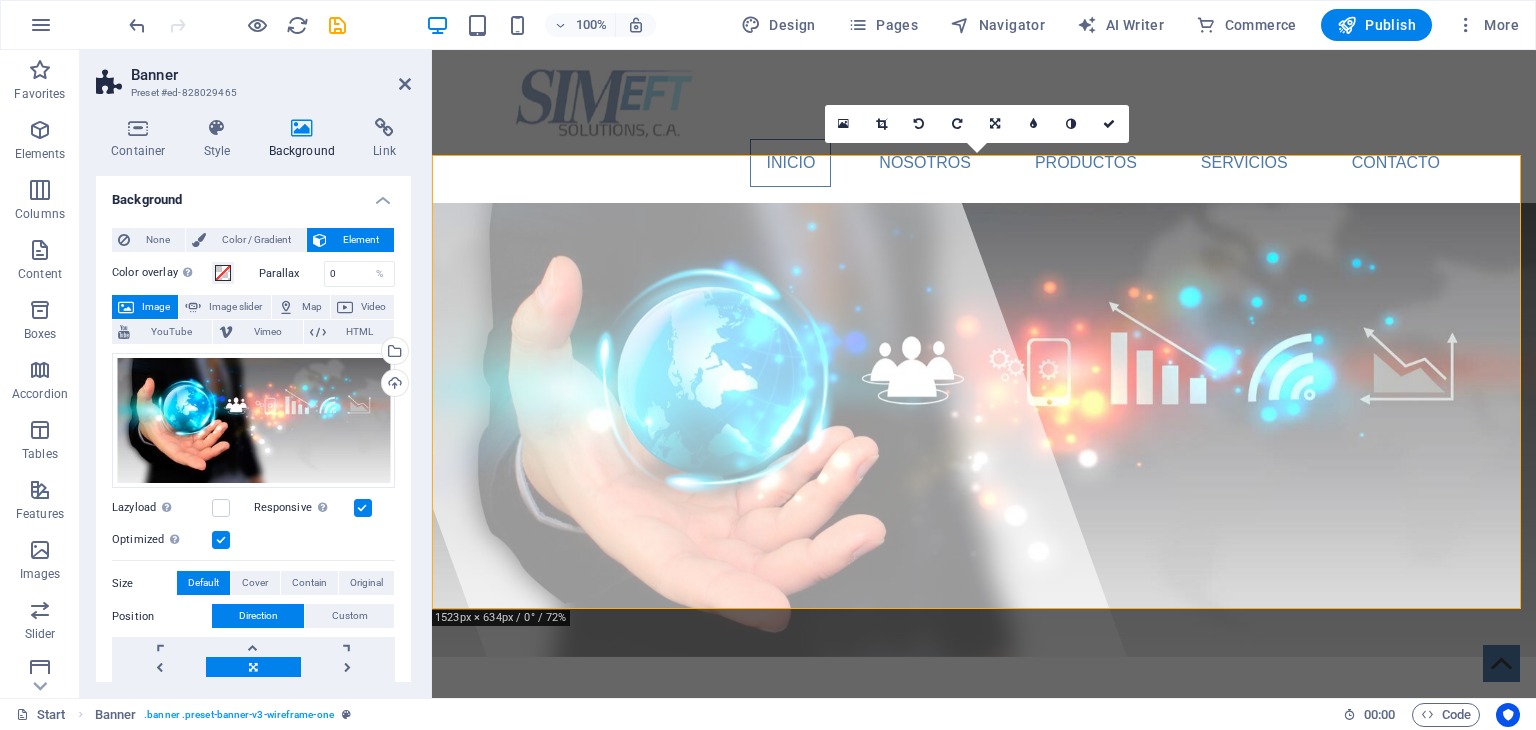 click on "Color overlay Places an overlay over the background to colorize it" at bounding box center [162, 273] 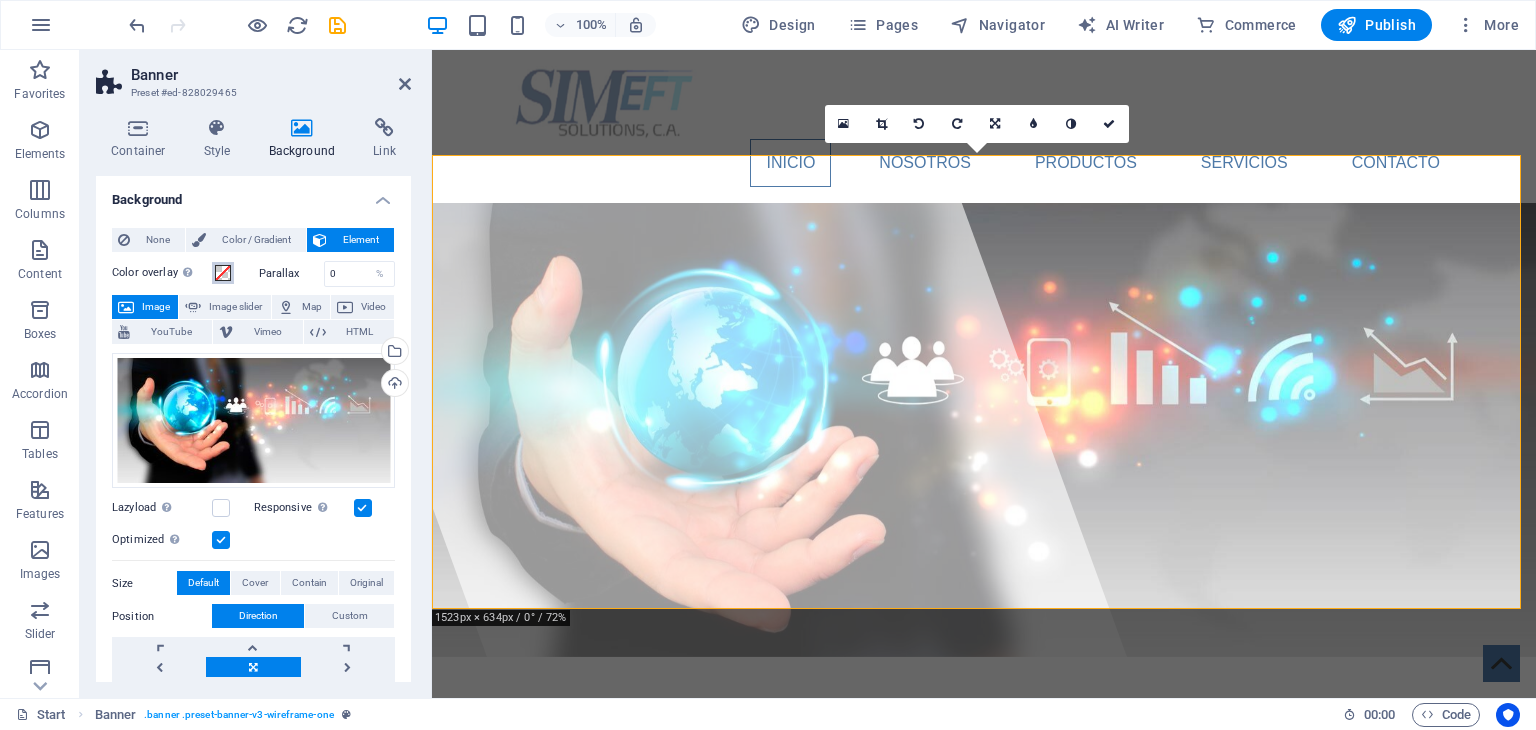 click on "Color overlay Places an overlay over the background to colorize it" at bounding box center [223, 273] 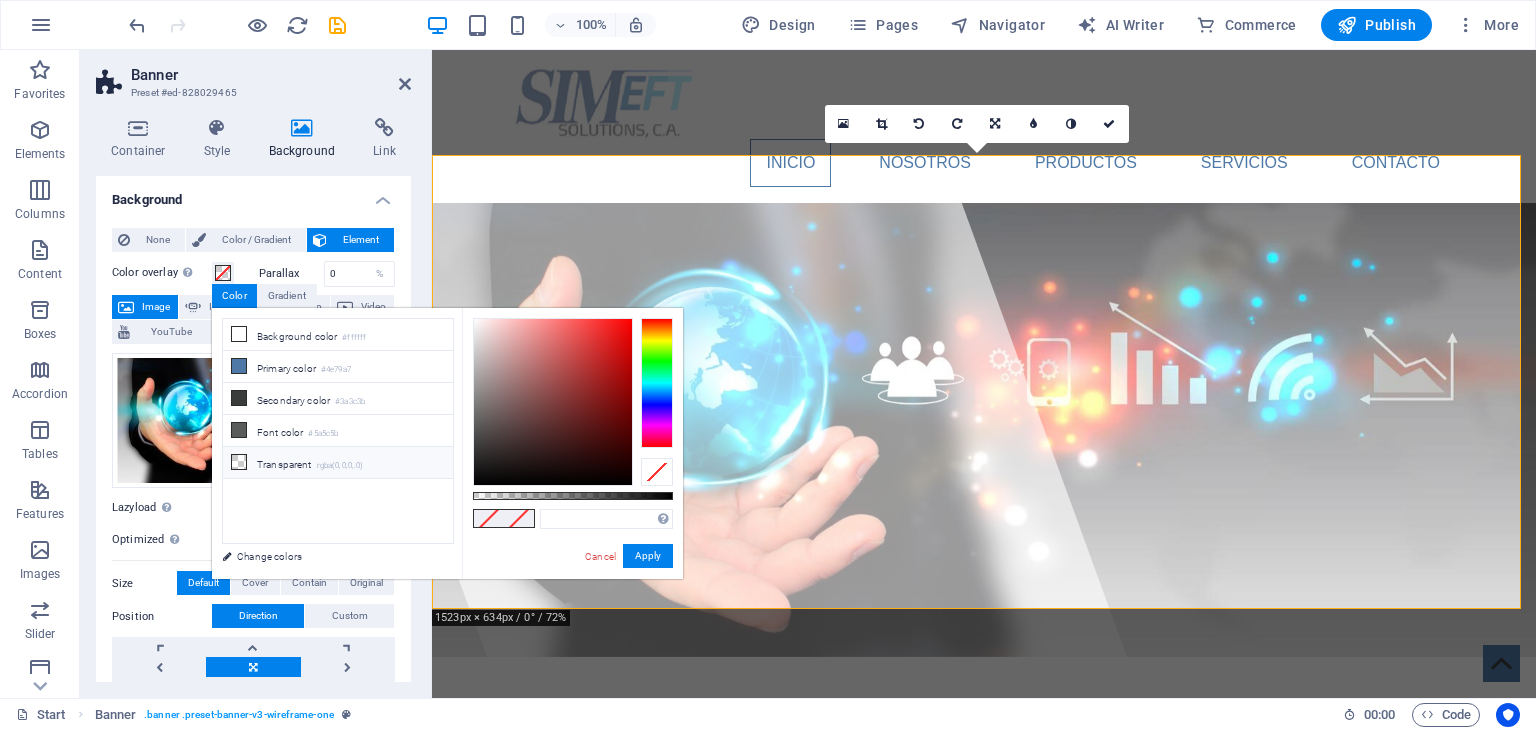 click on "rgba(0,0,0,.0)" at bounding box center [340, 466] 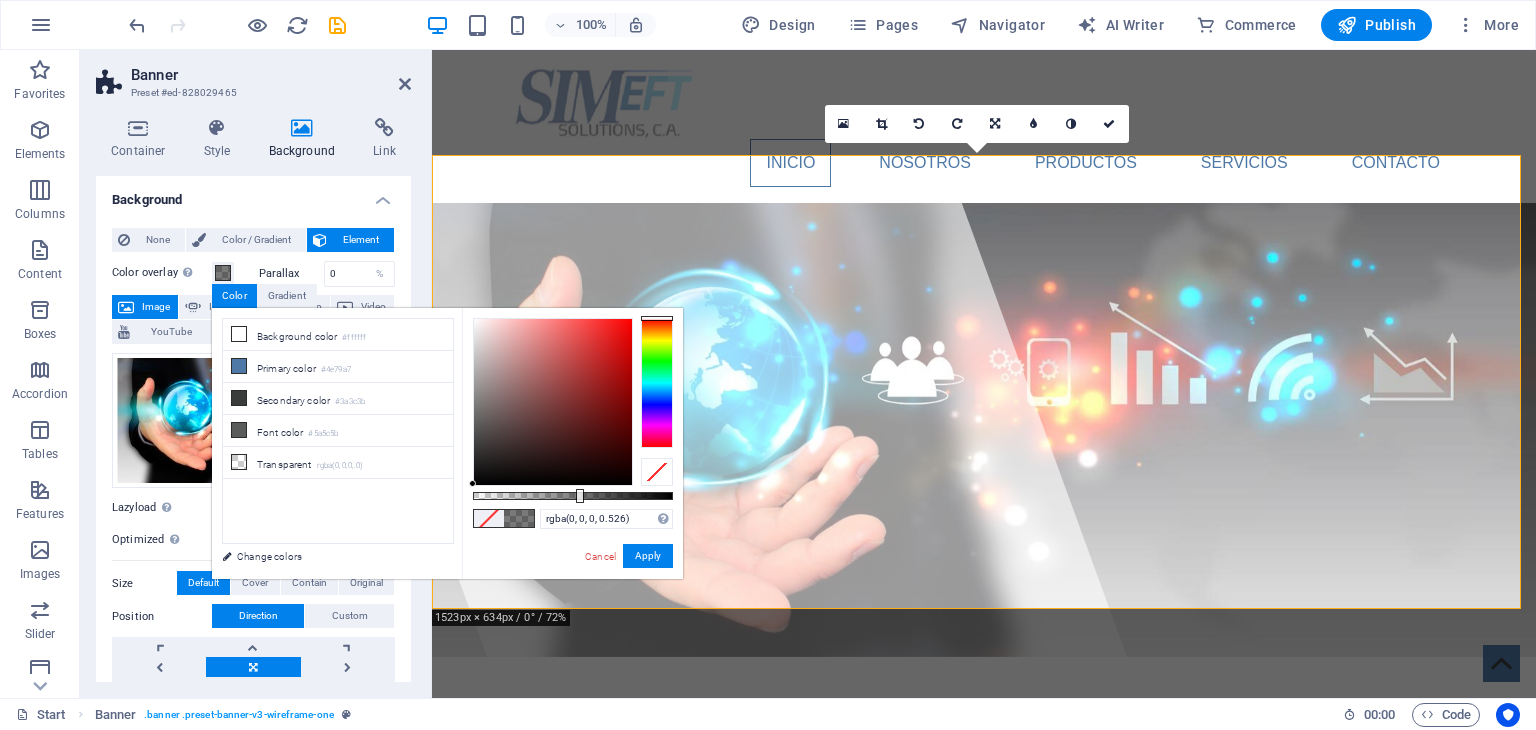 type on "rgba(0, 0, 0, 0.521)" 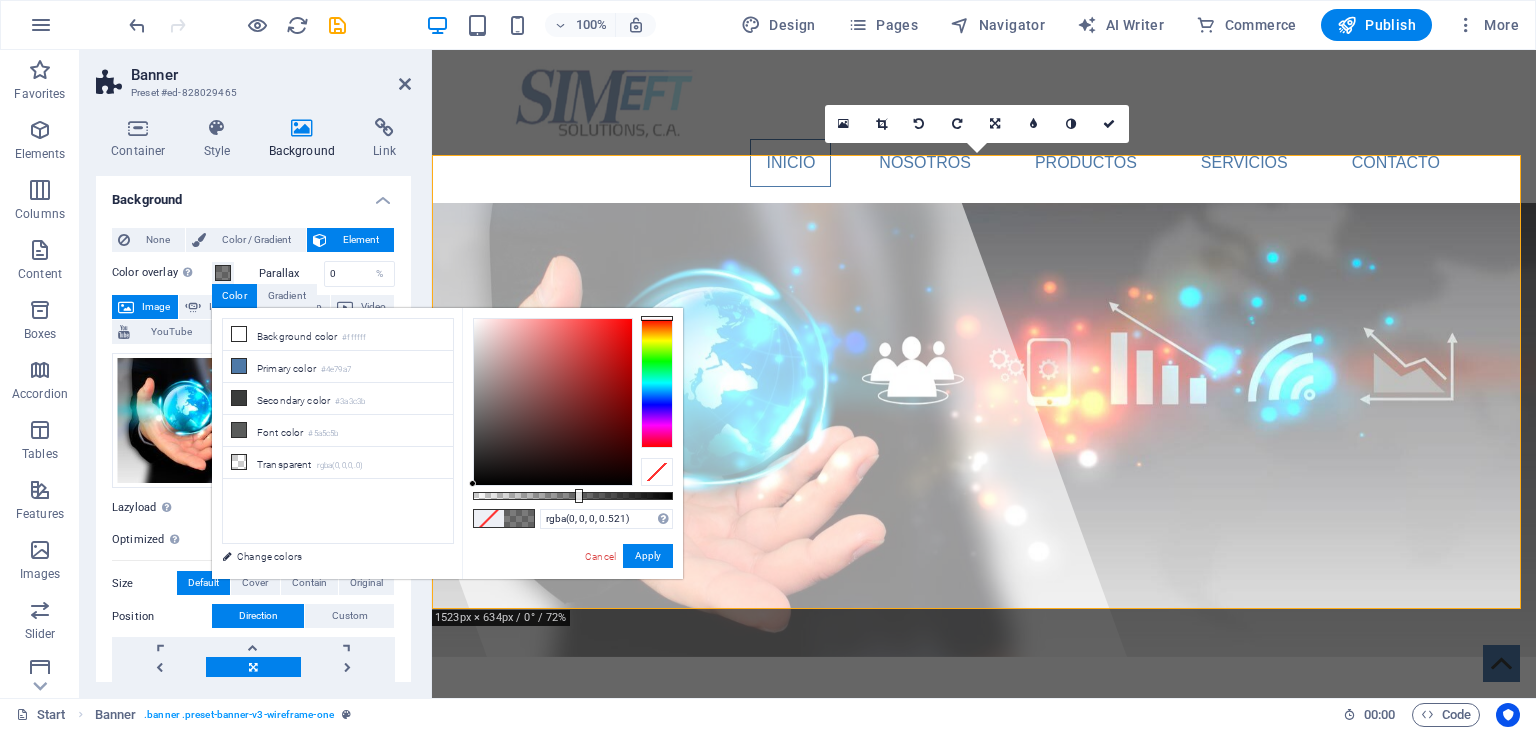 drag, startPoint x: 474, startPoint y: 497, endPoint x: 577, endPoint y: 497, distance: 103 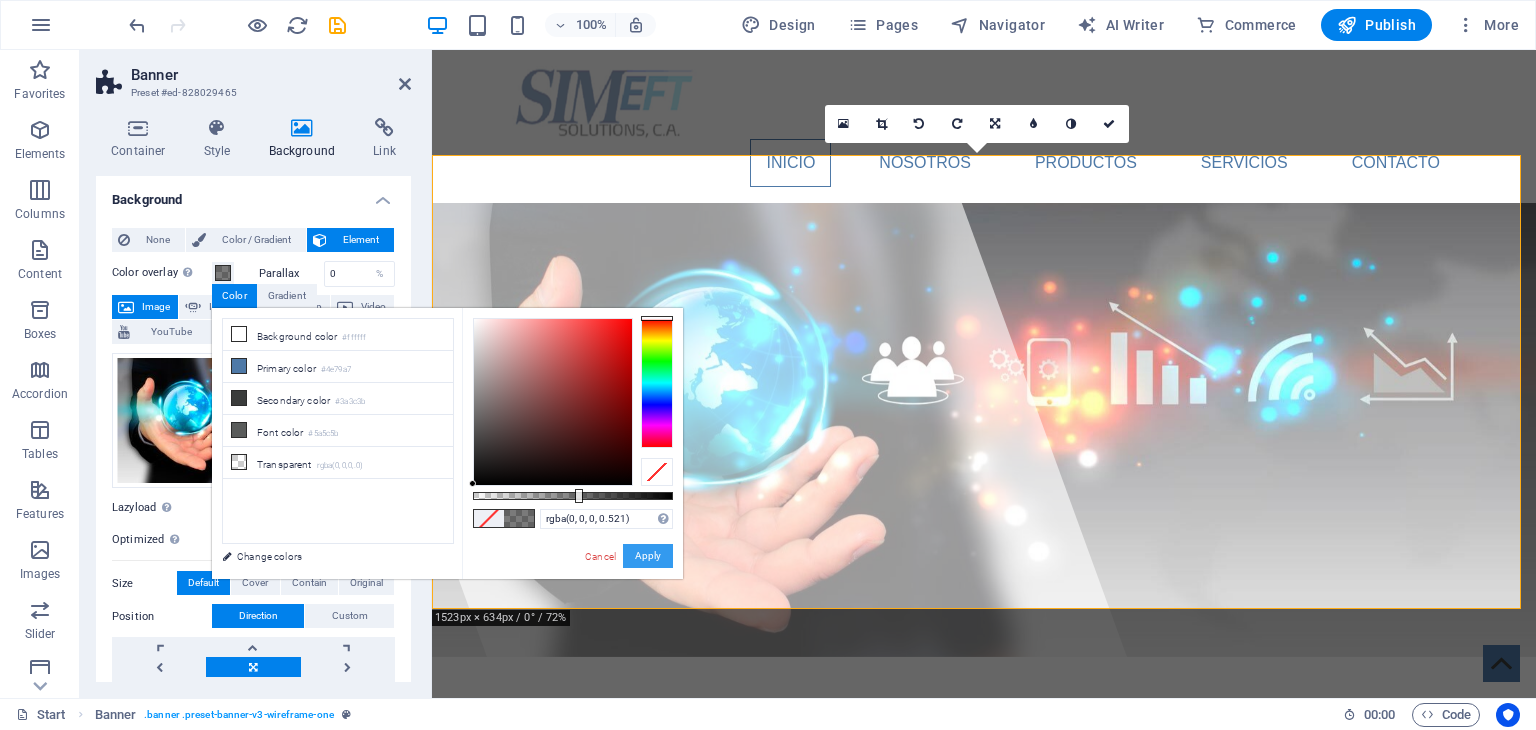click on "Apply" at bounding box center (648, 556) 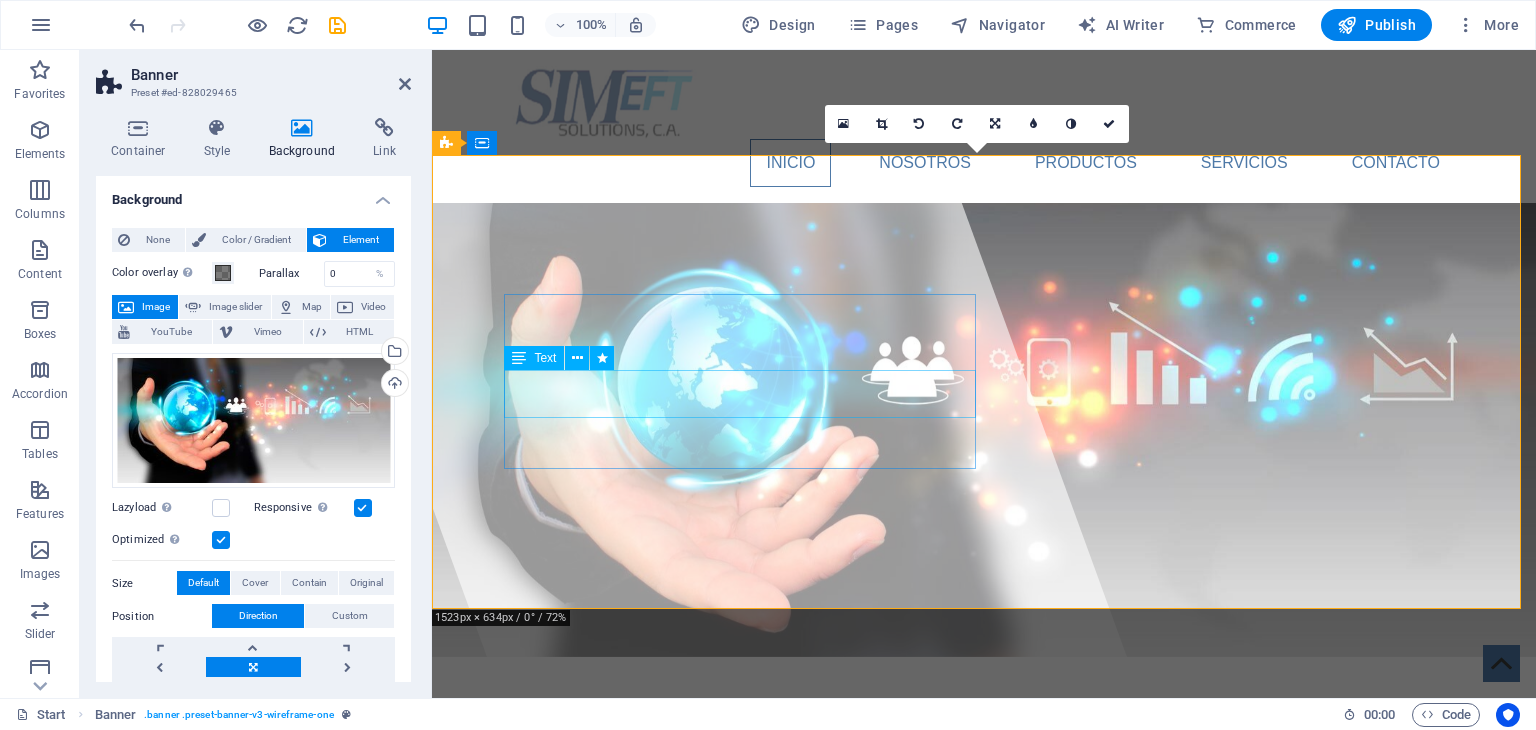 click on "Lorem ipsum dolor sit amet, consectetuer adipiscing elit. Aenean commodo ligula eget dolor. Aenean massa." at bounding box center [984, 837] 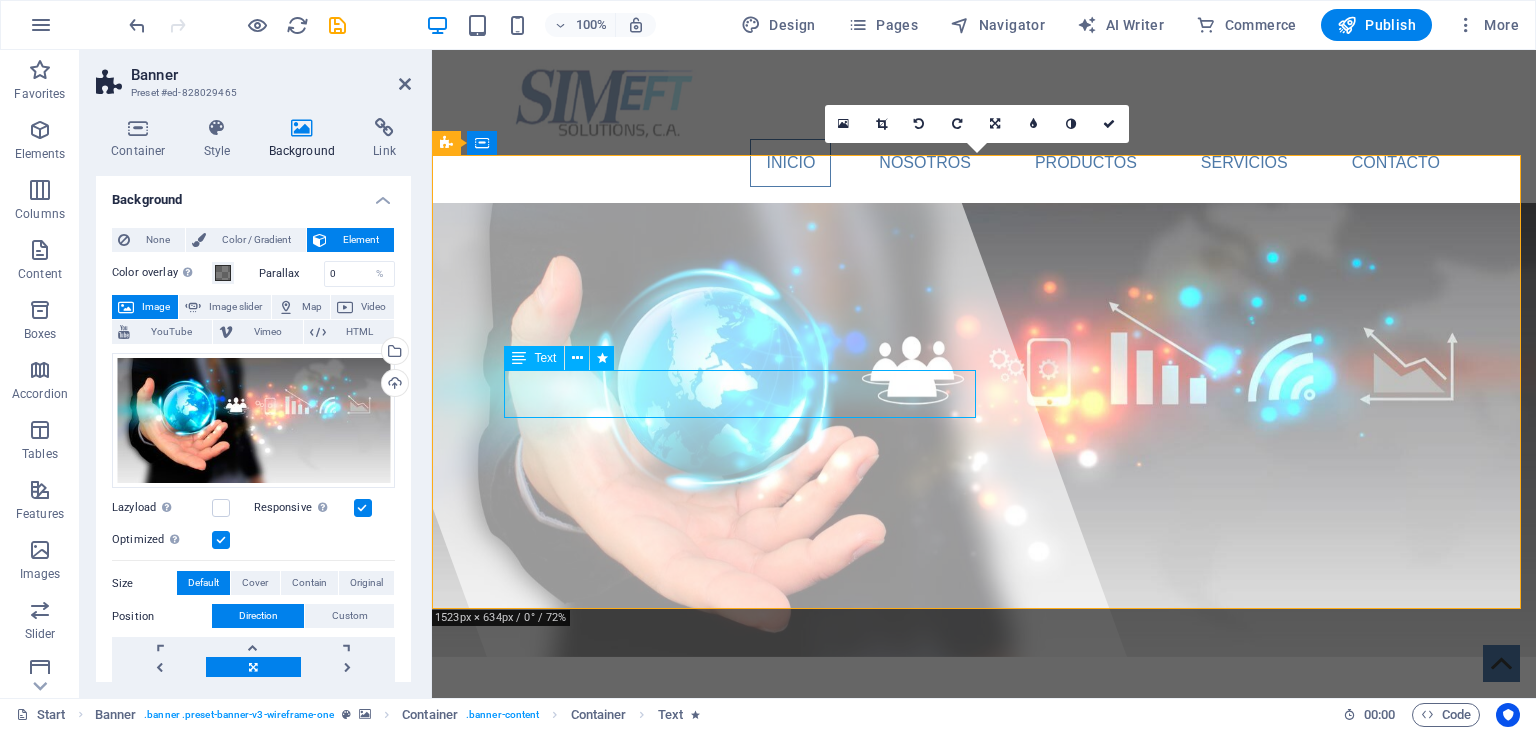 click on "Lorem ipsum dolor sit amet, consectetuer adipiscing elit. Aenean commodo ligula eget dolor. Aenean massa." at bounding box center [984, 837] 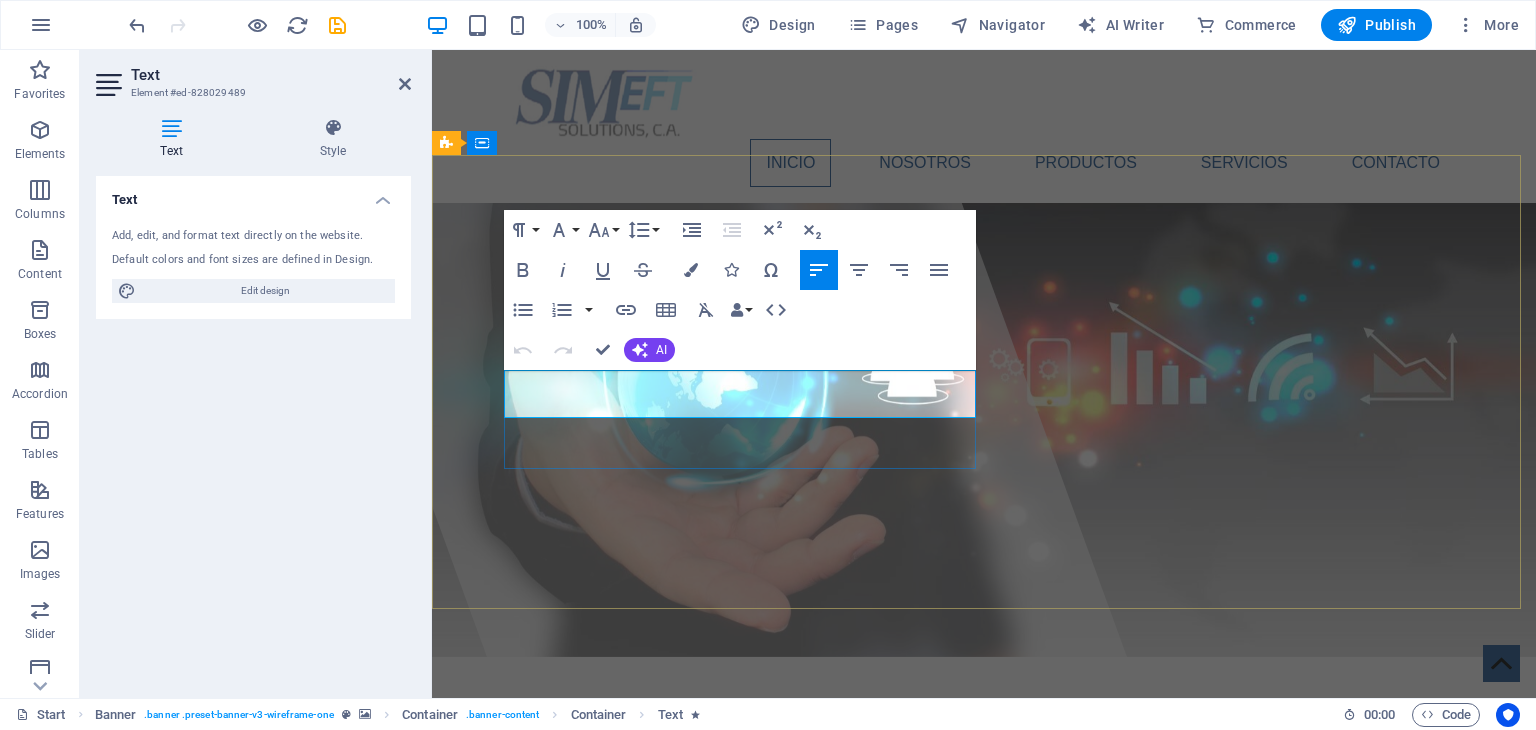 drag, startPoint x: 864, startPoint y: 405, endPoint x: 936, endPoint y: 417, distance: 72.99315 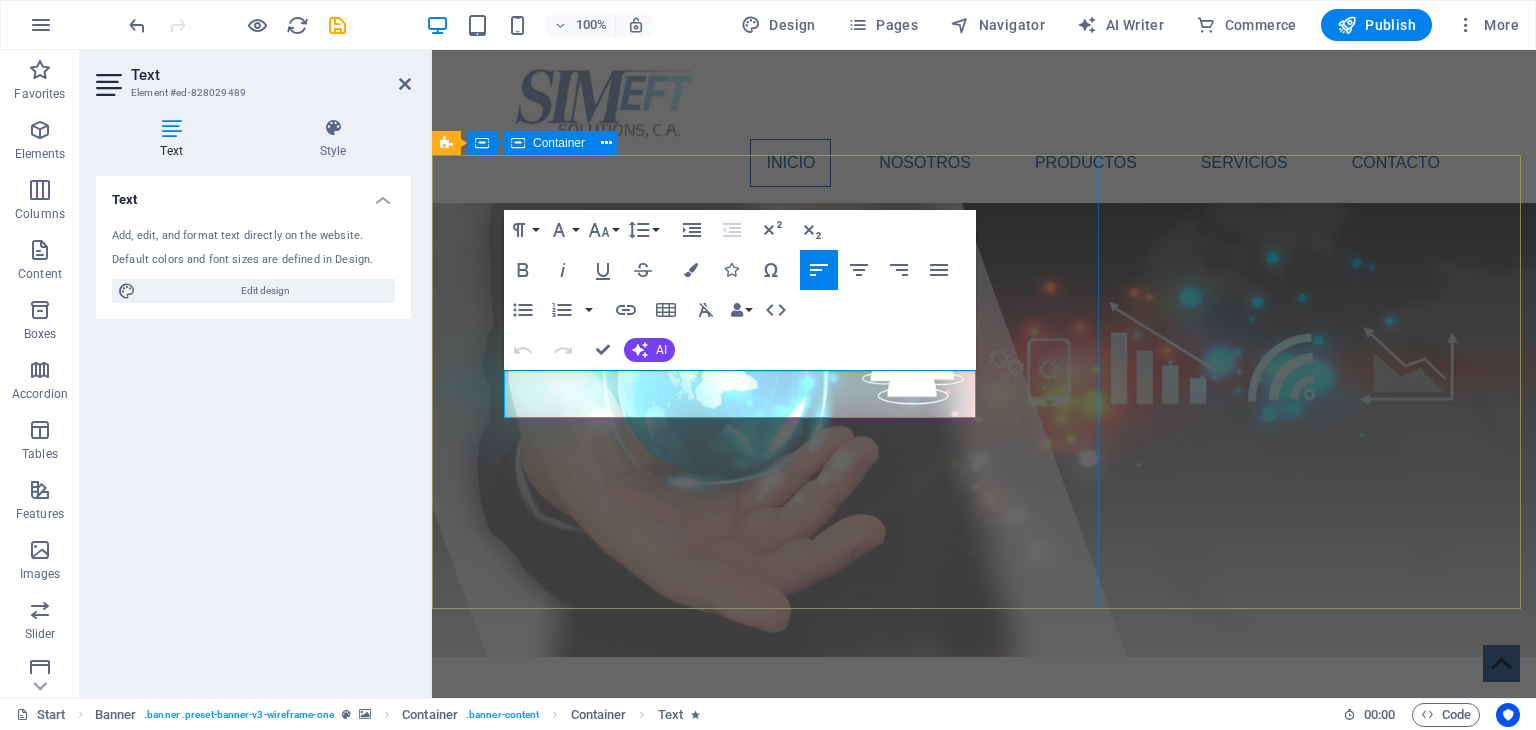 type 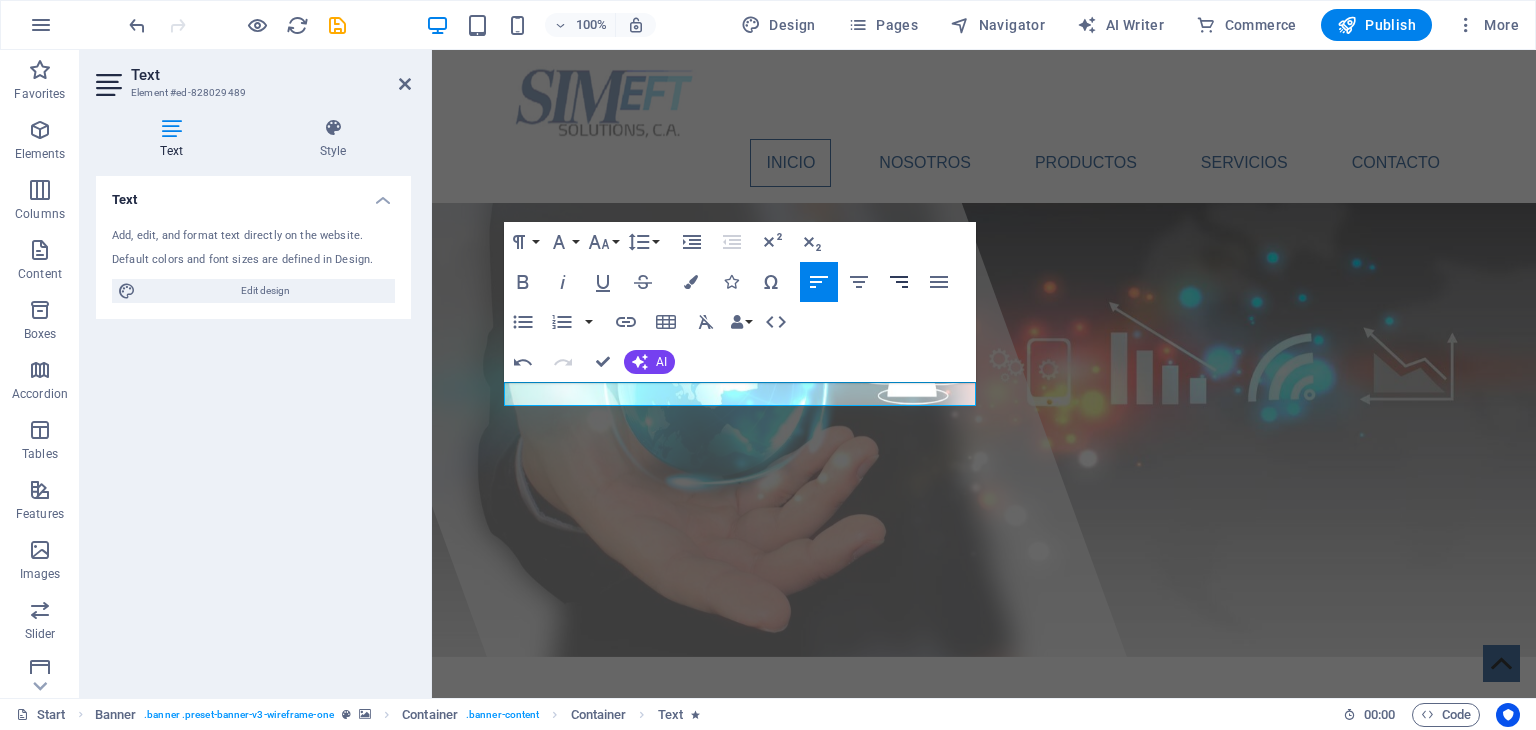click 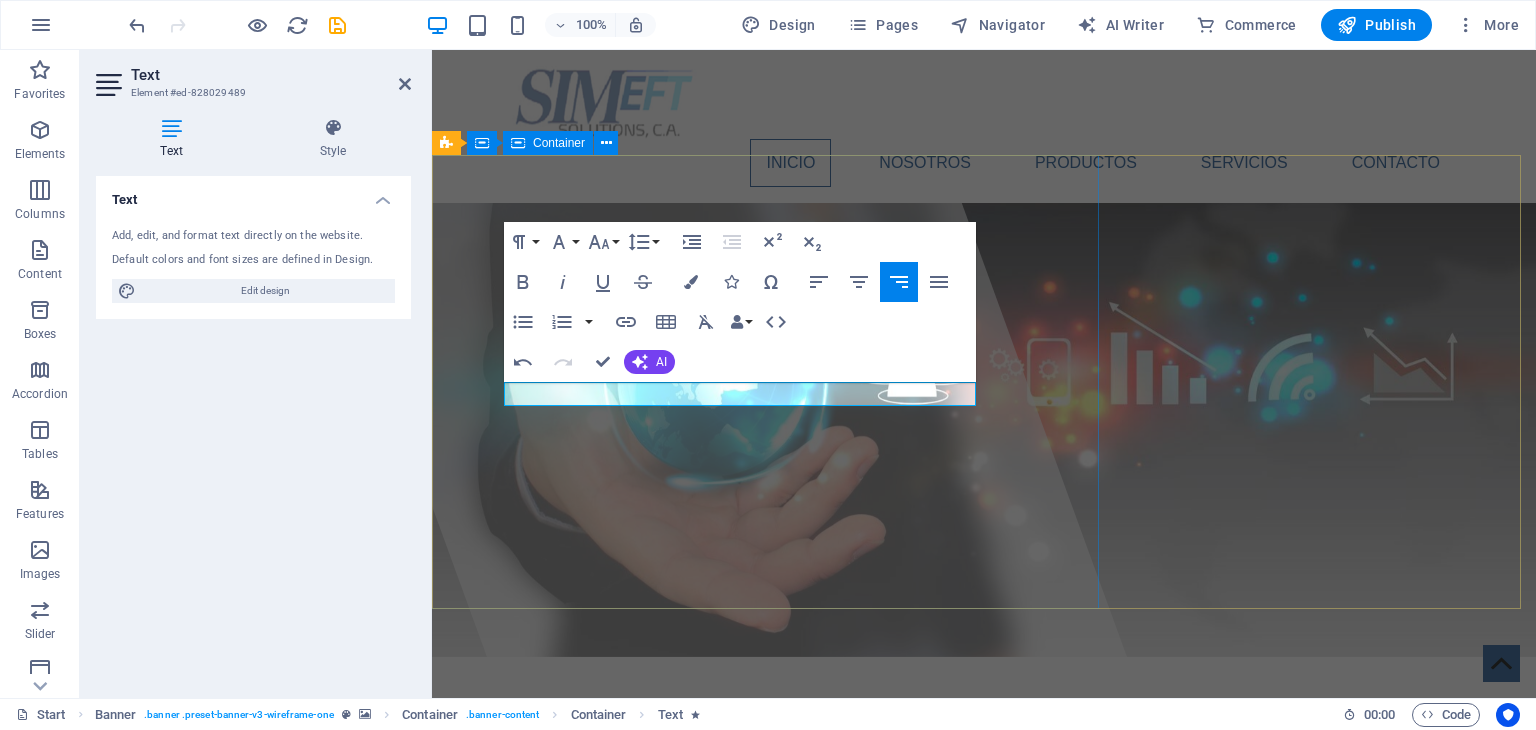 drag, startPoint x: 608, startPoint y: 393, endPoint x: 1004, endPoint y: 396, distance: 396.01135 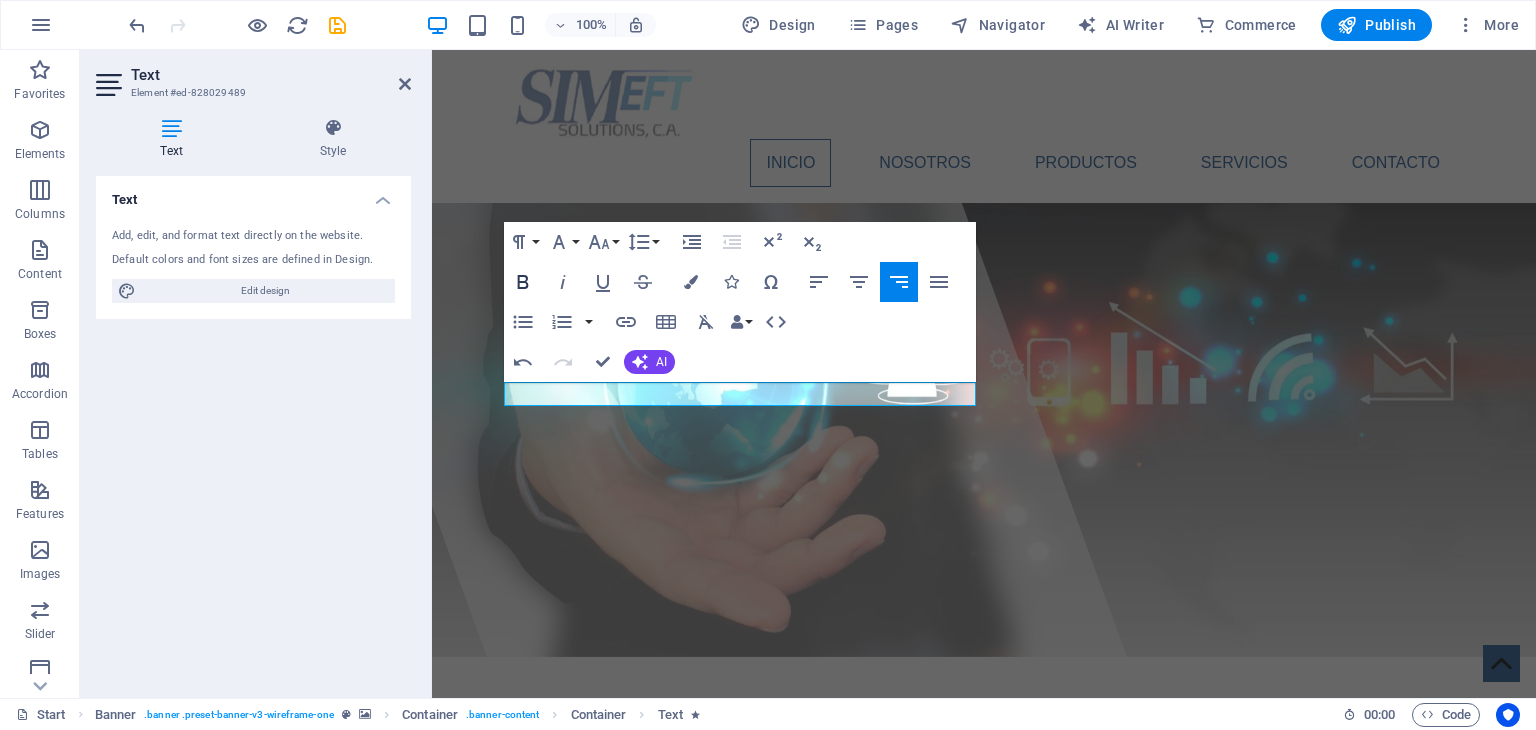 click 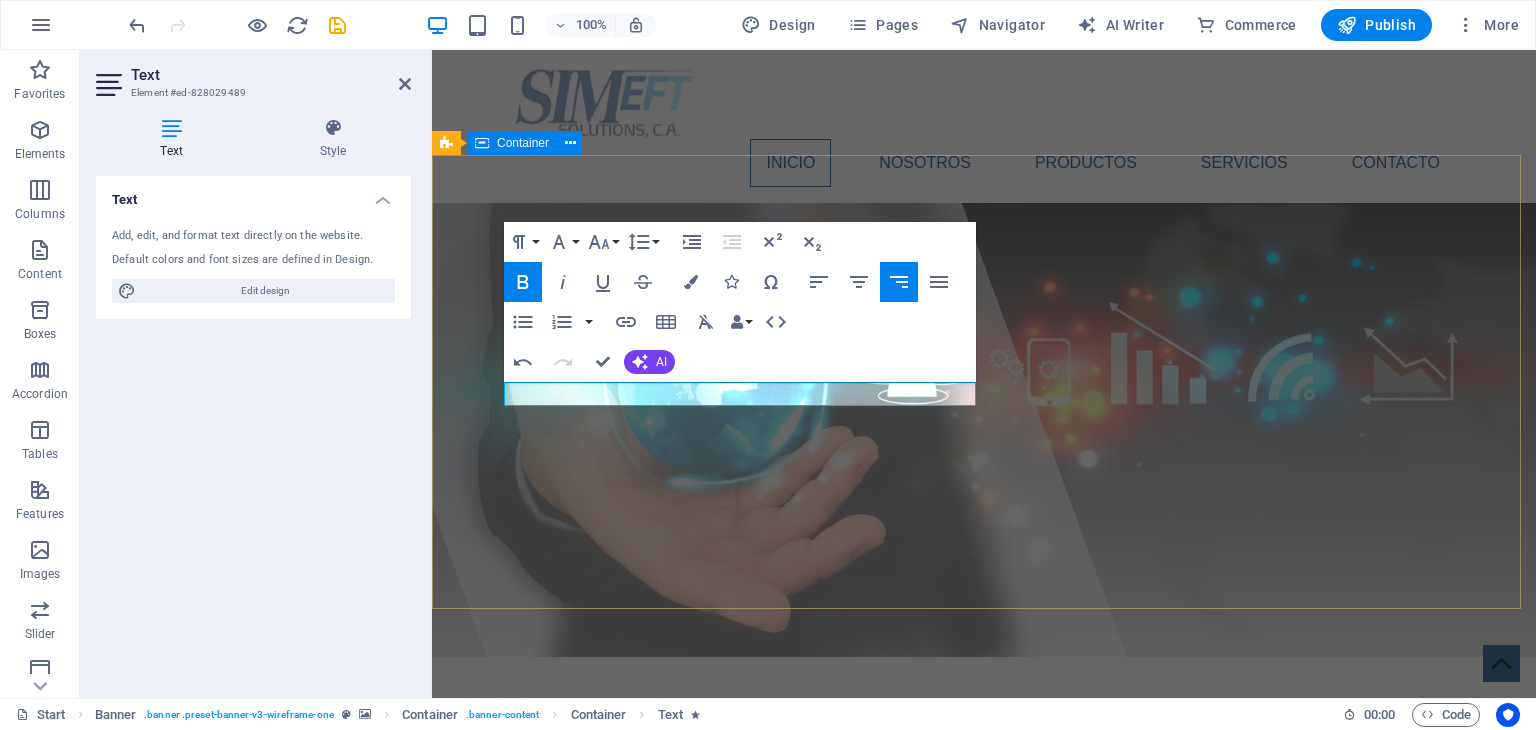 click on "SIMEFT Solutions, C.A. Soluciones Tecnológicas Para el Ecosistema Financiero." at bounding box center [984, 857] 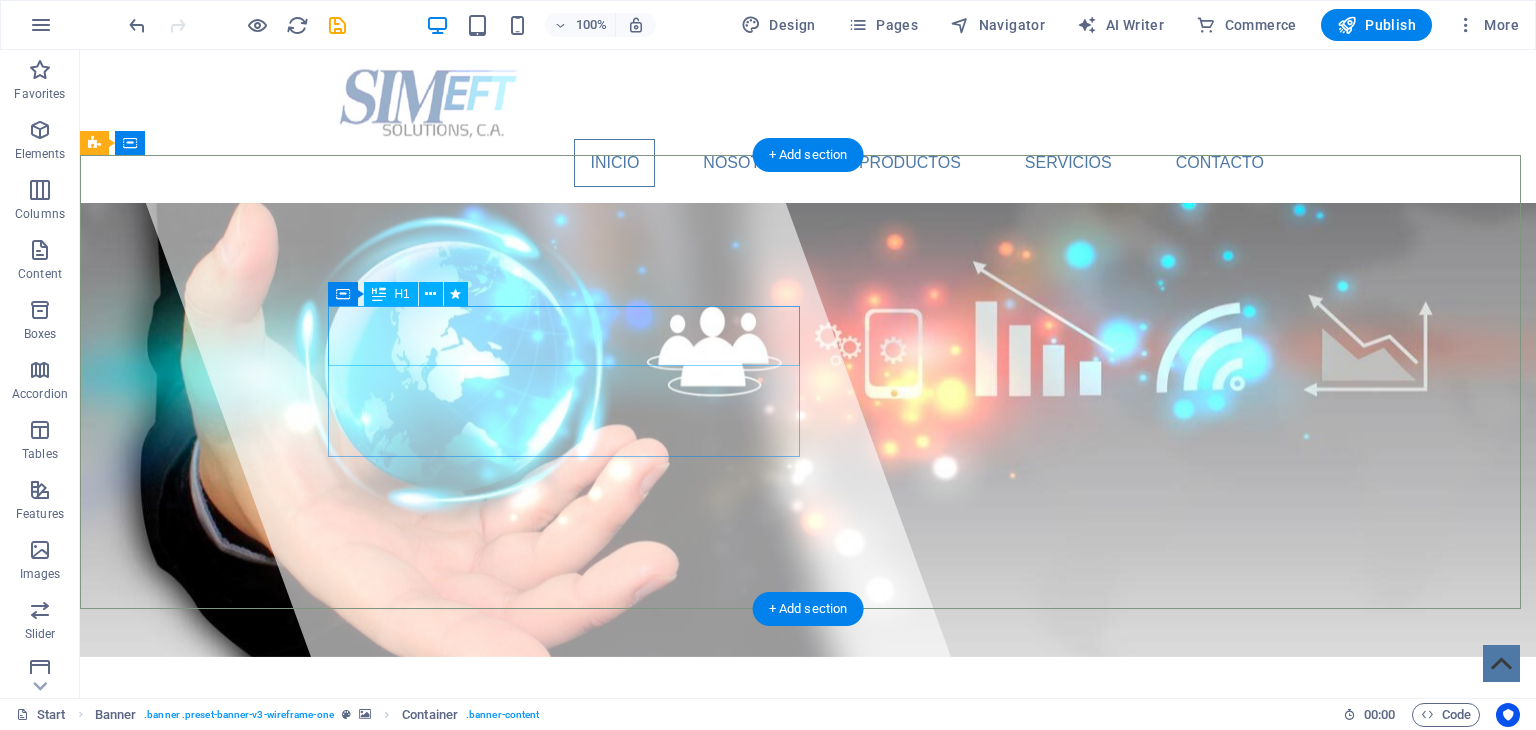 click on "SIMEFT Solutions, C.A." at bounding box center (557, 767) 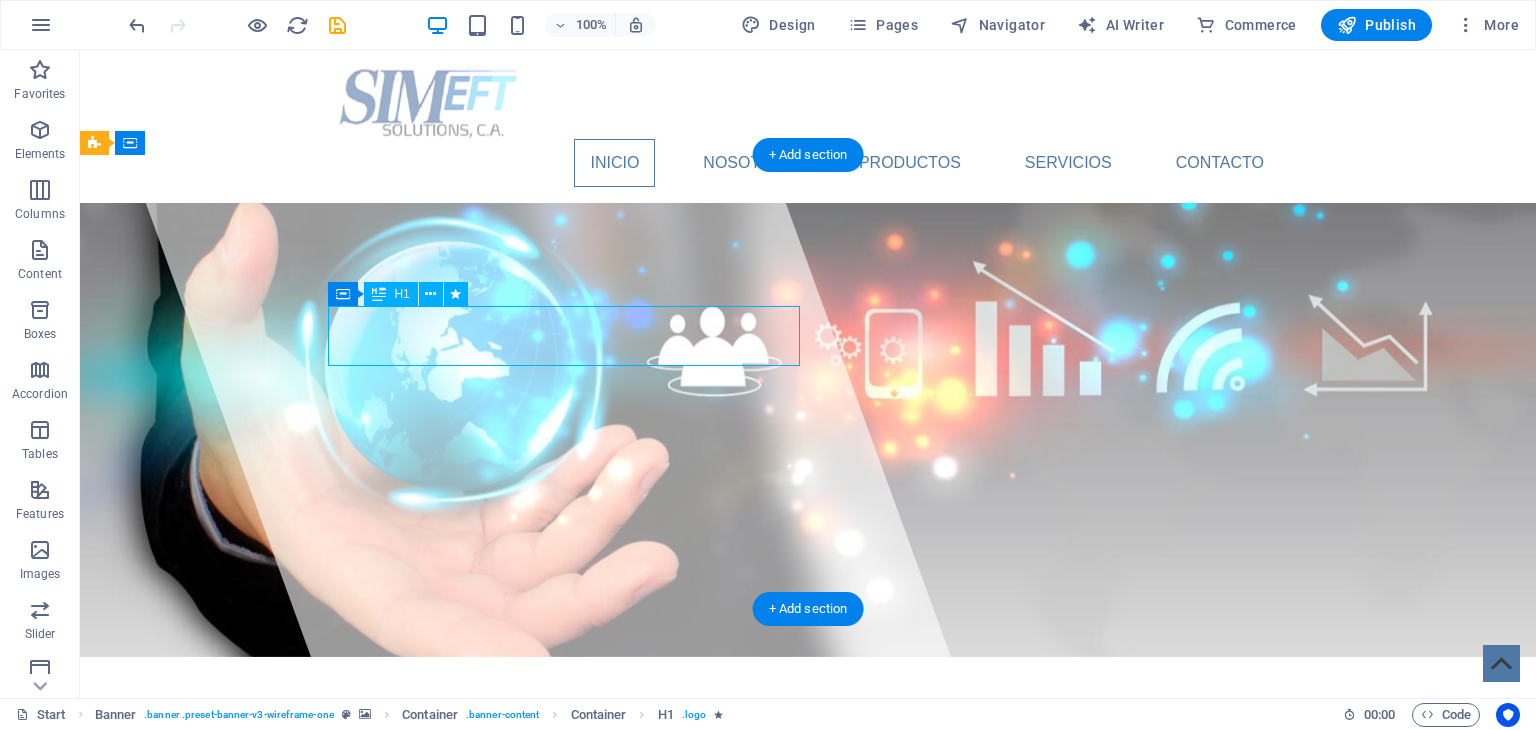 click on "SIMEFT Solutions, C.A." at bounding box center [557, 767] 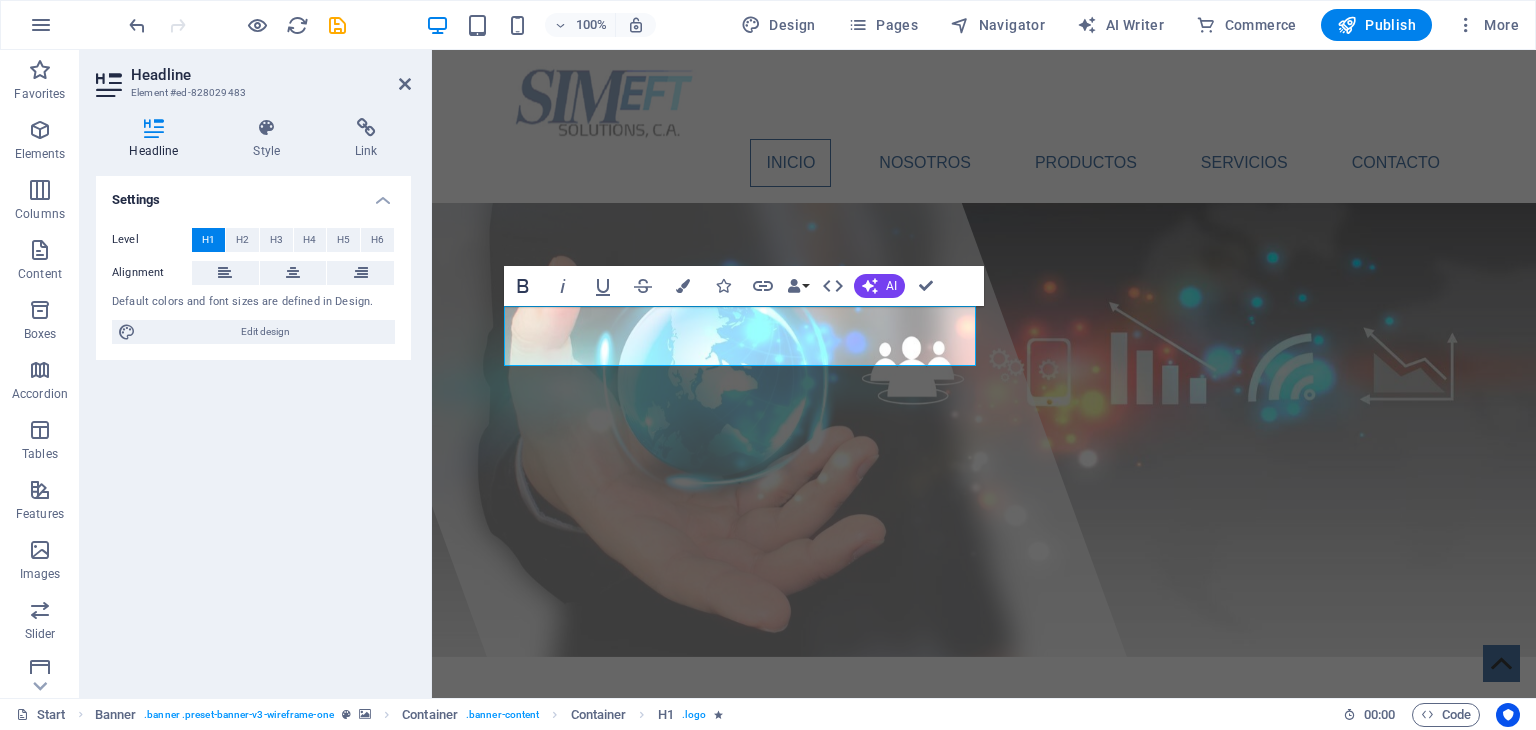 click 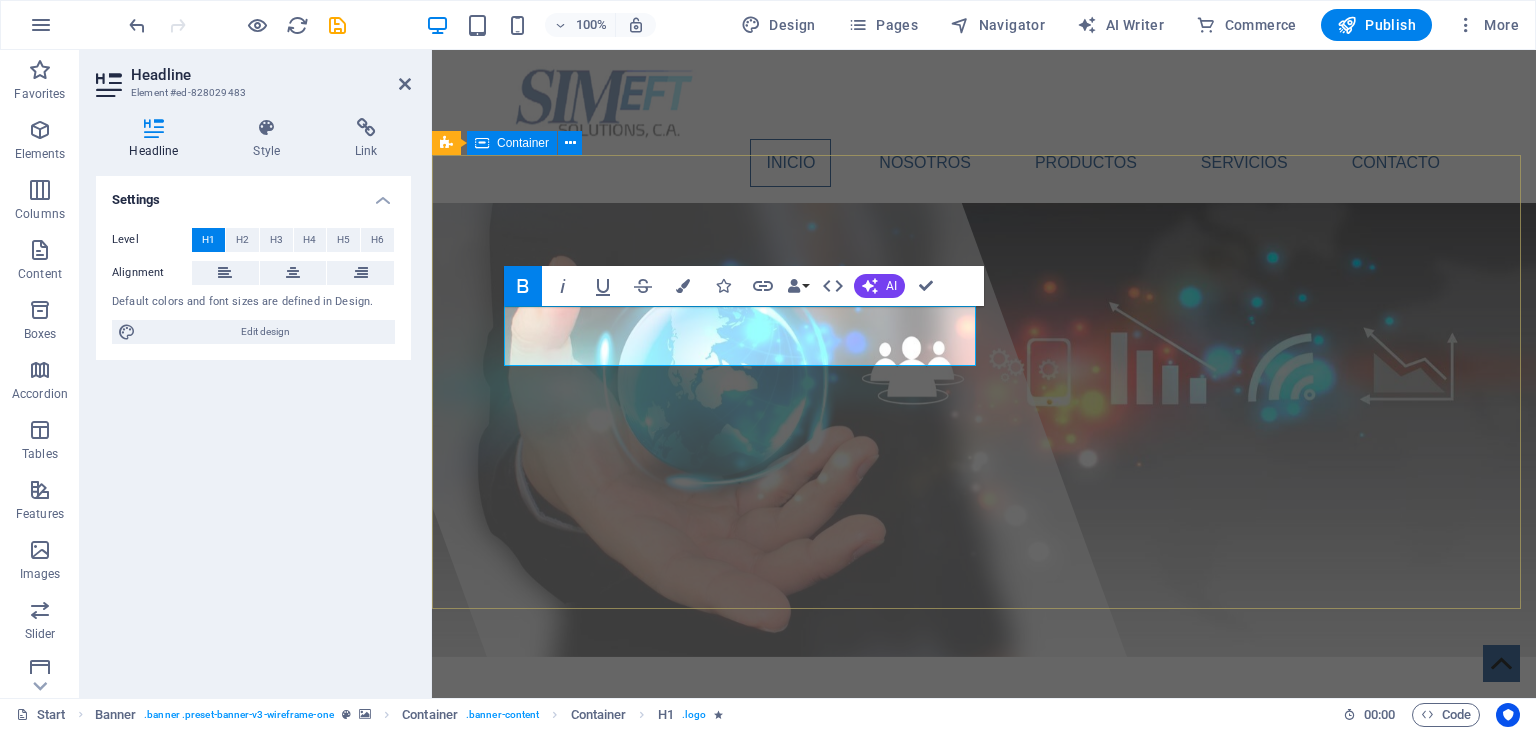 click on "SIMEFT Solutions, C.A. Soluciones Tecnológicas Para el Ecosistema Financiero." at bounding box center (984, 857) 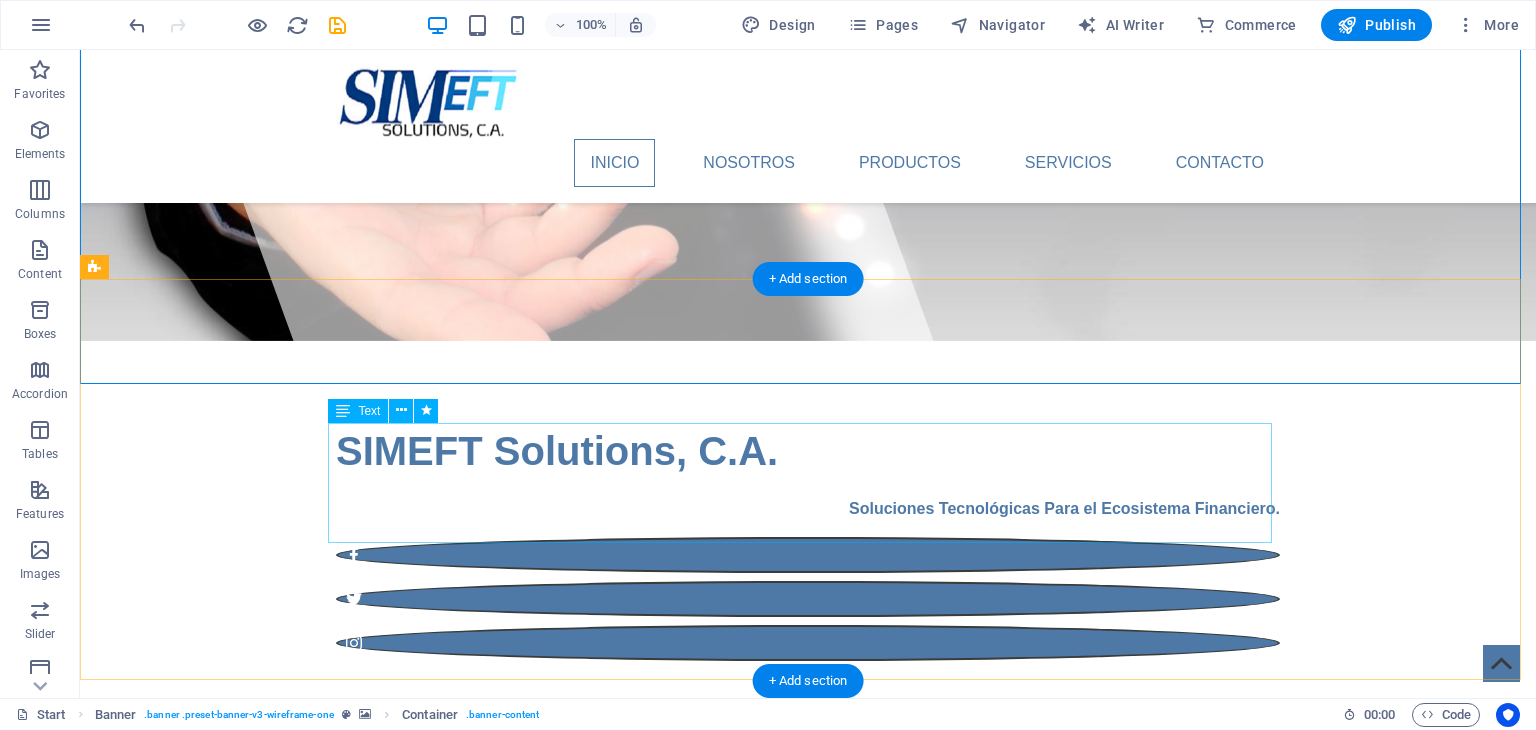 scroll, scrollTop: 300, scrollLeft: 0, axis: vertical 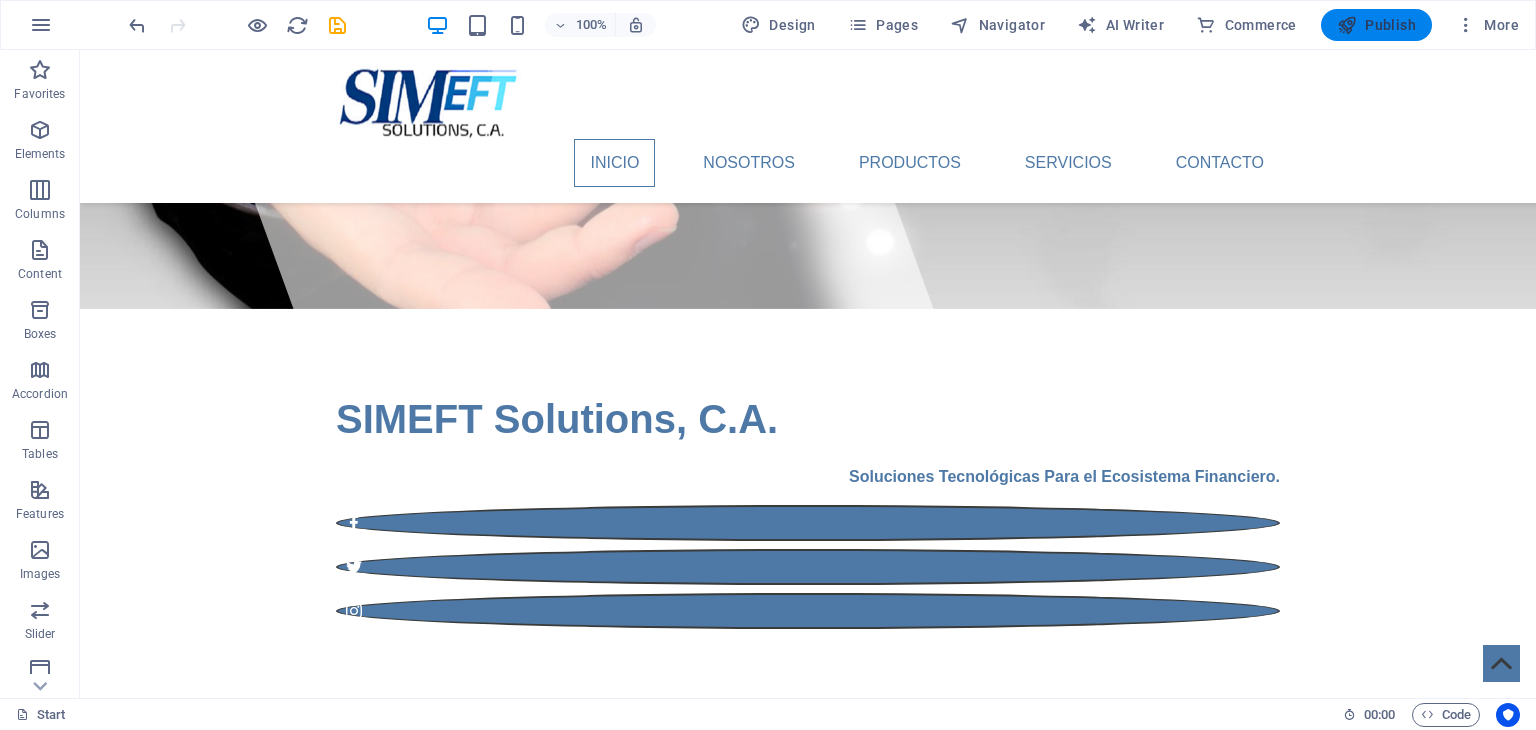 click on "Publish" at bounding box center (1376, 25) 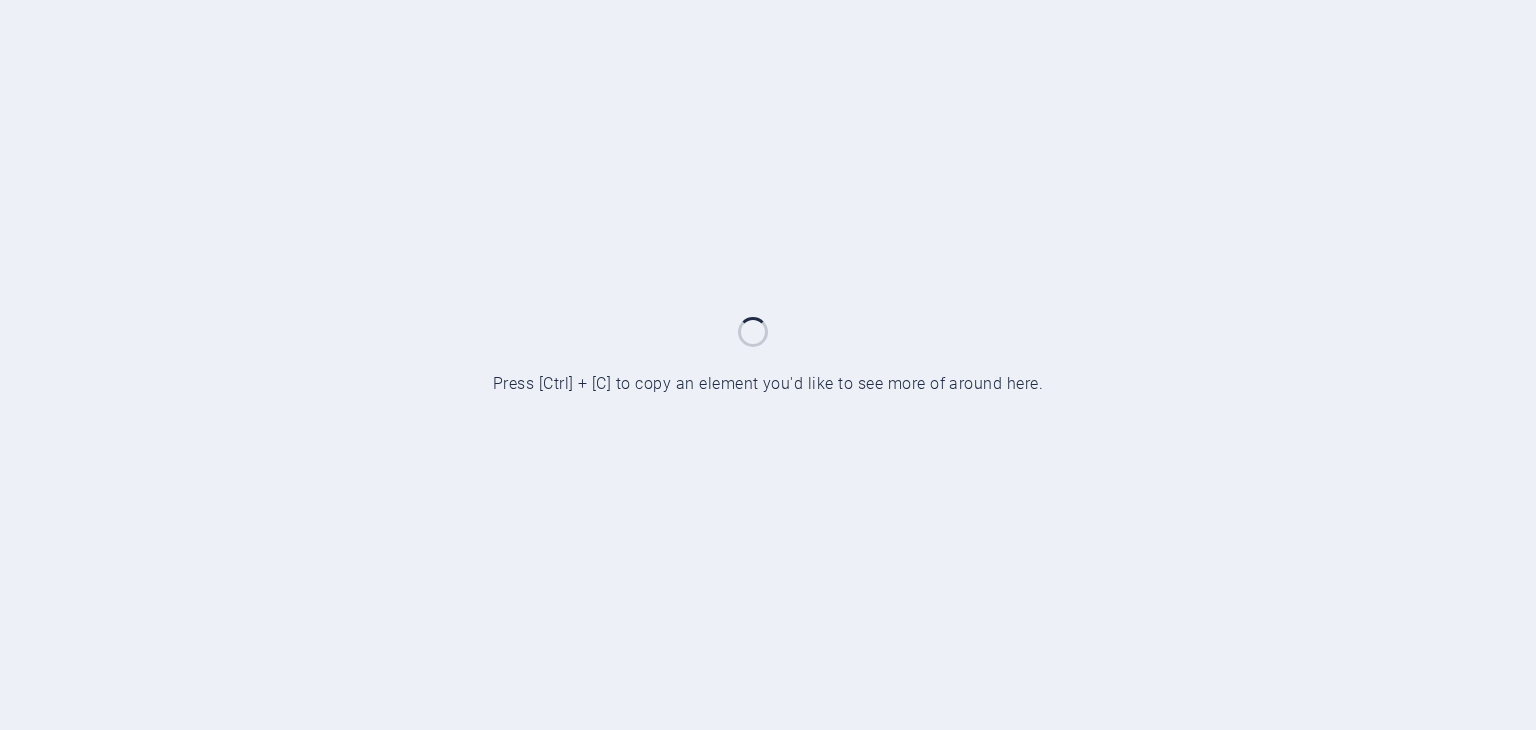 scroll, scrollTop: 0, scrollLeft: 0, axis: both 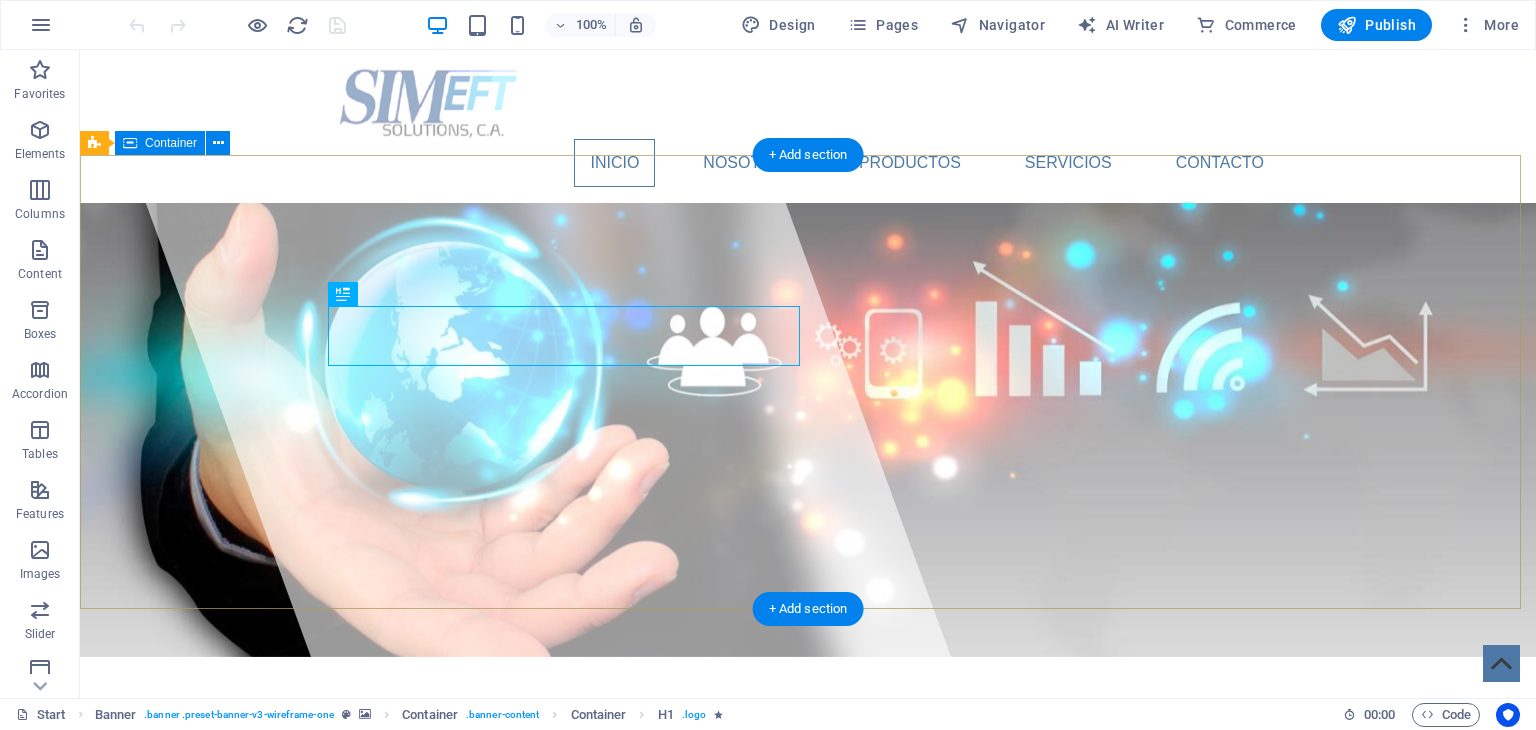 click on "SIMEFT Solutions, C.A. Soluciones Tecnológicas Para el Ecosistema Financiero." at bounding box center [808, 857] 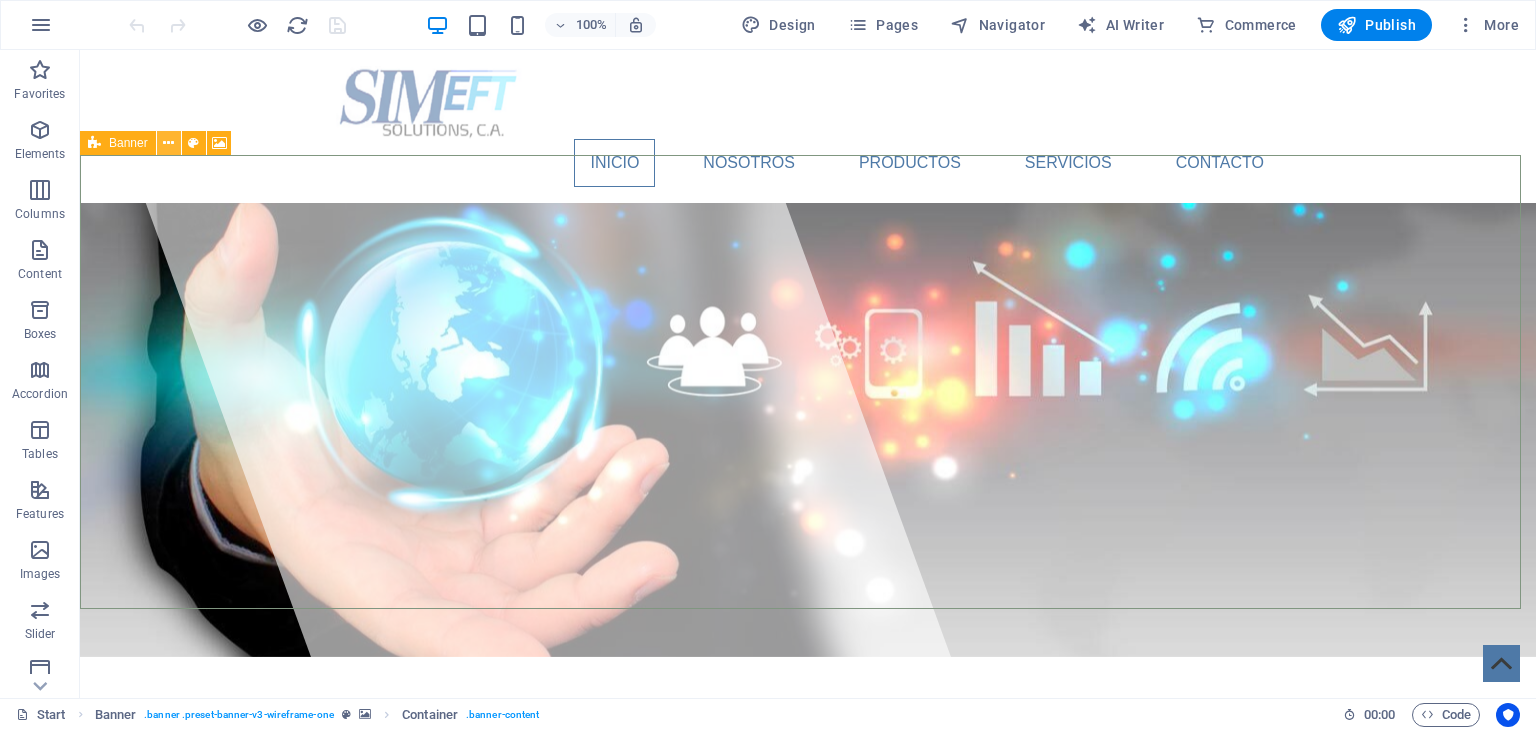 drag, startPoint x: 222, startPoint y: 141, endPoint x: 169, endPoint y: 141, distance: 53 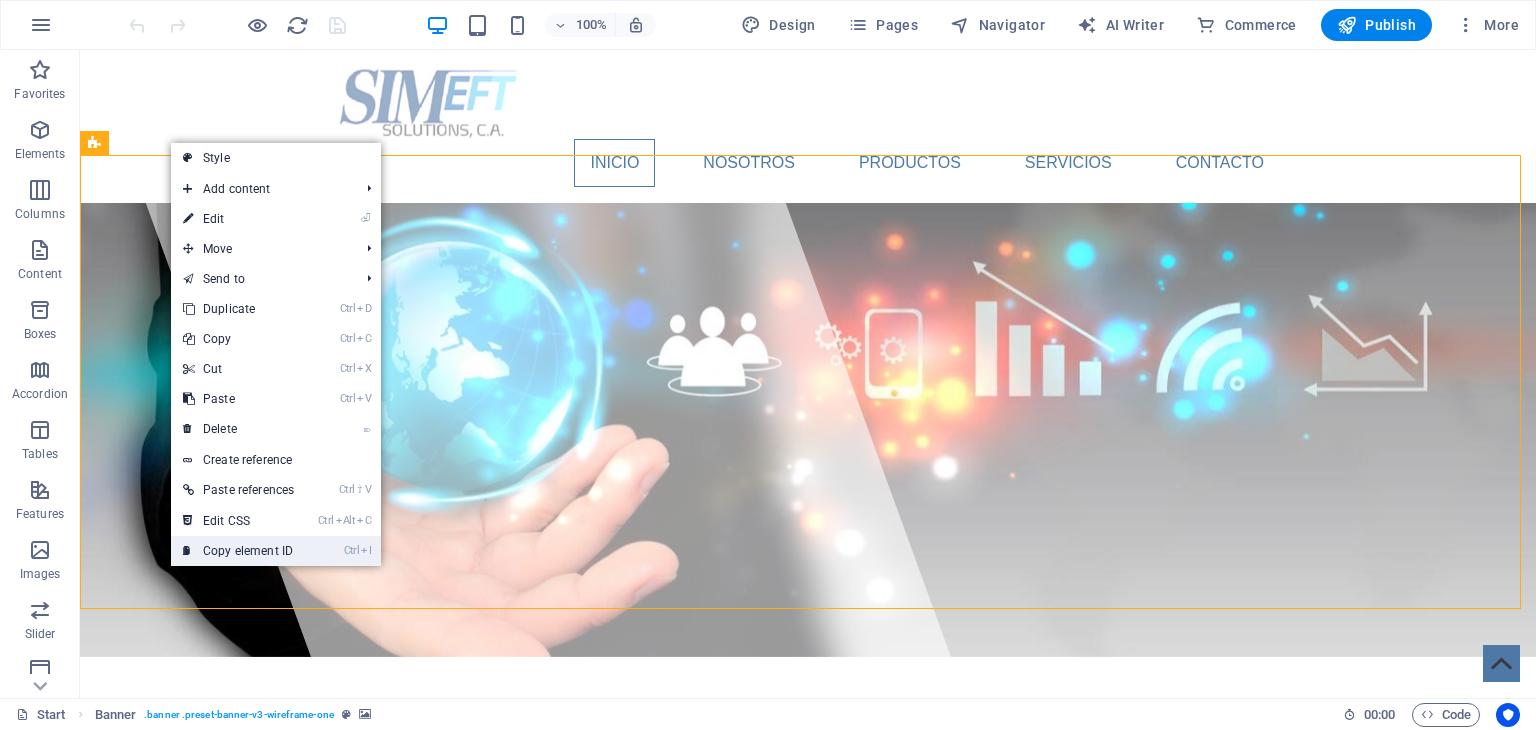 click on "Ctrl I  Copy element ID" at bounding box center (238, 551) 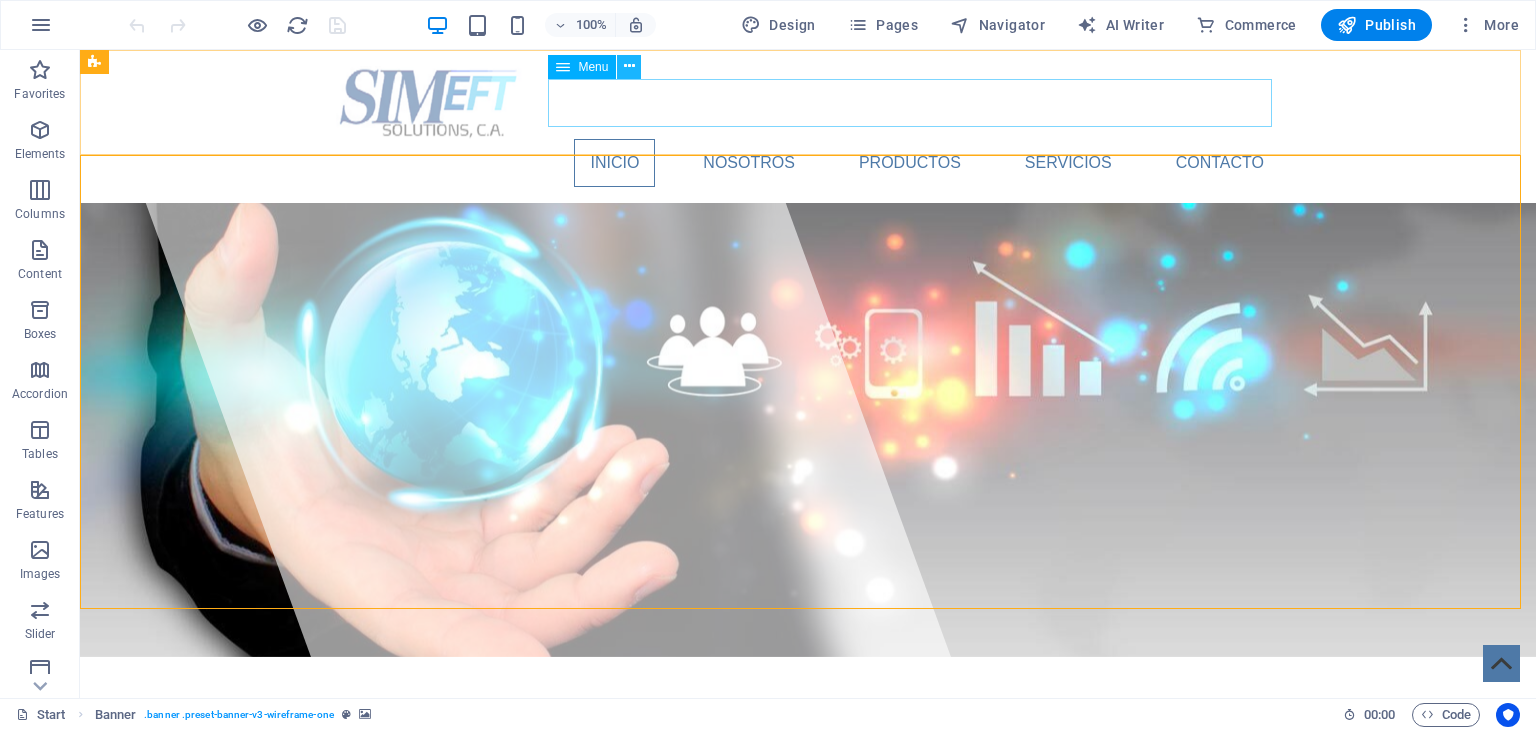 click at bounding box center [629, 66] 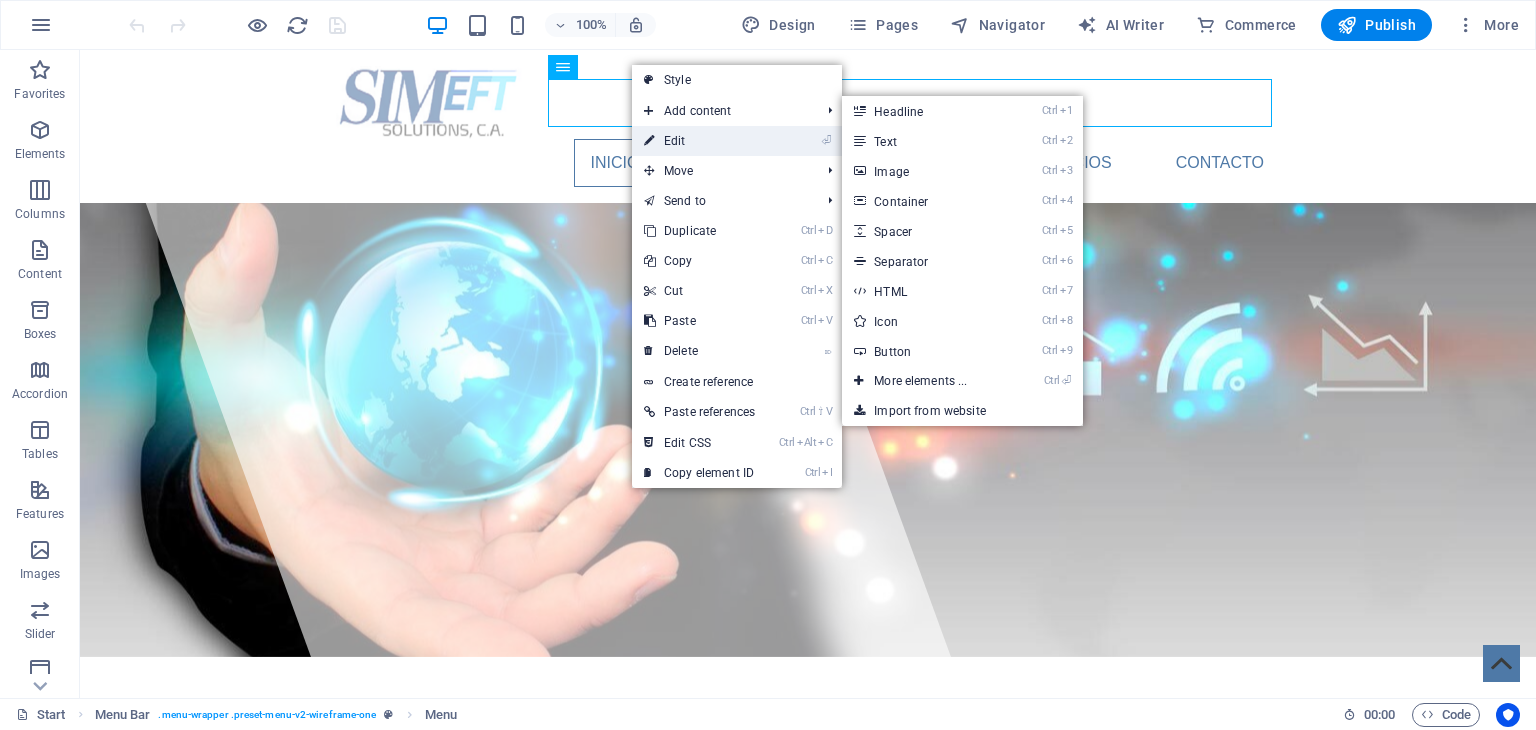 click on "⏎  Edit" at bounding box center (699, 141) 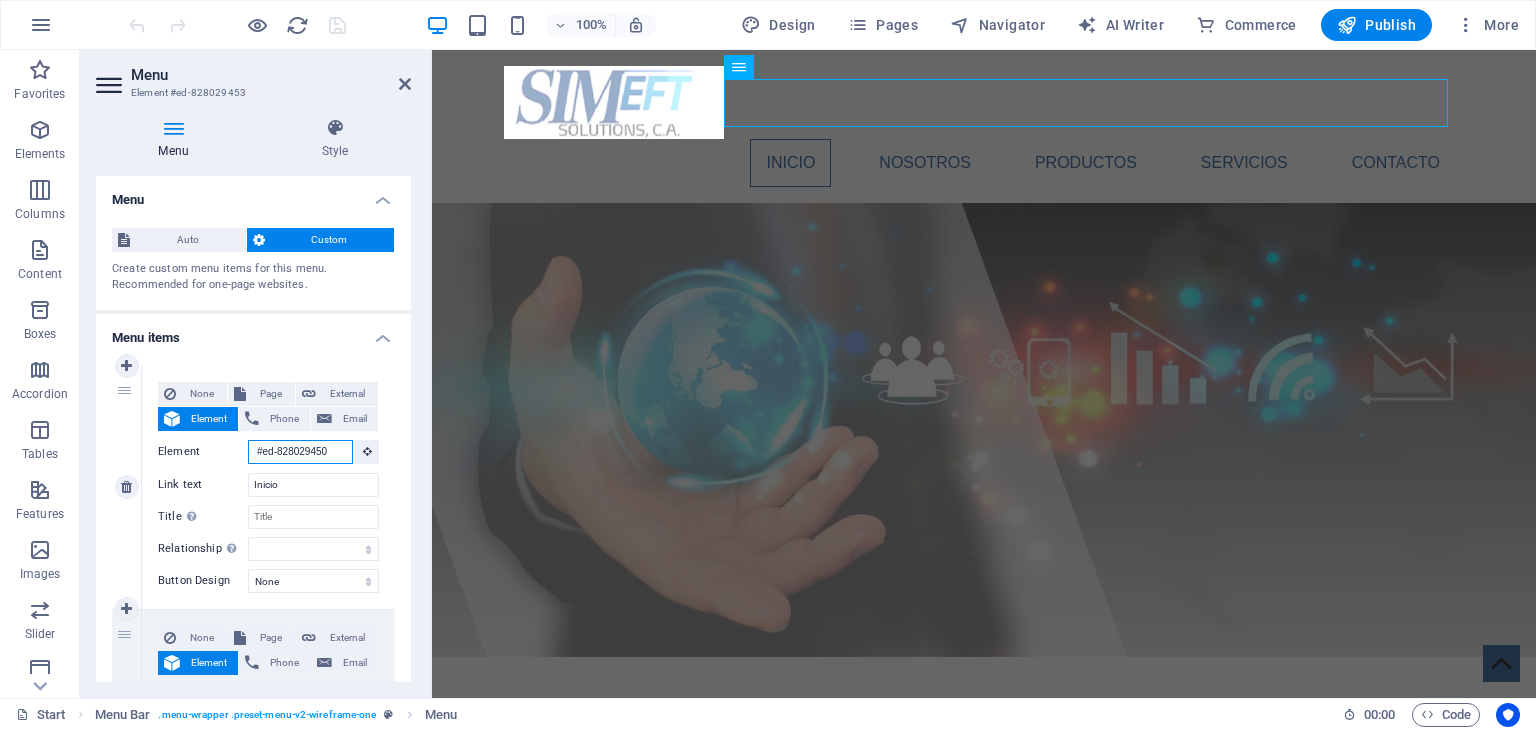 scroll, scrollTop: 0, scrollLeft: 0, axis: both 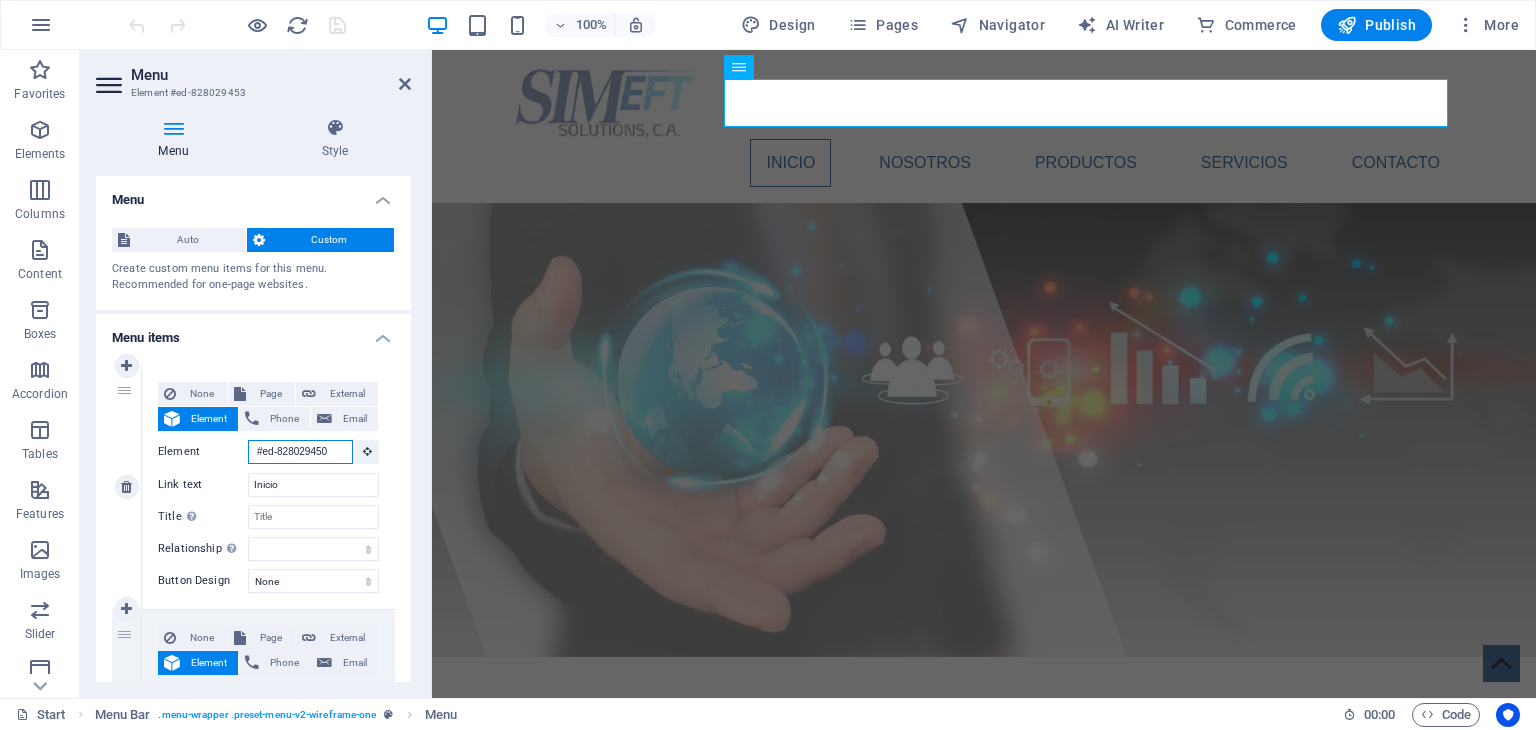 drag, startPoint x: 328, startPoint y: 449, endPoint x: 207, endPoint y: 435, distance: 121.80723 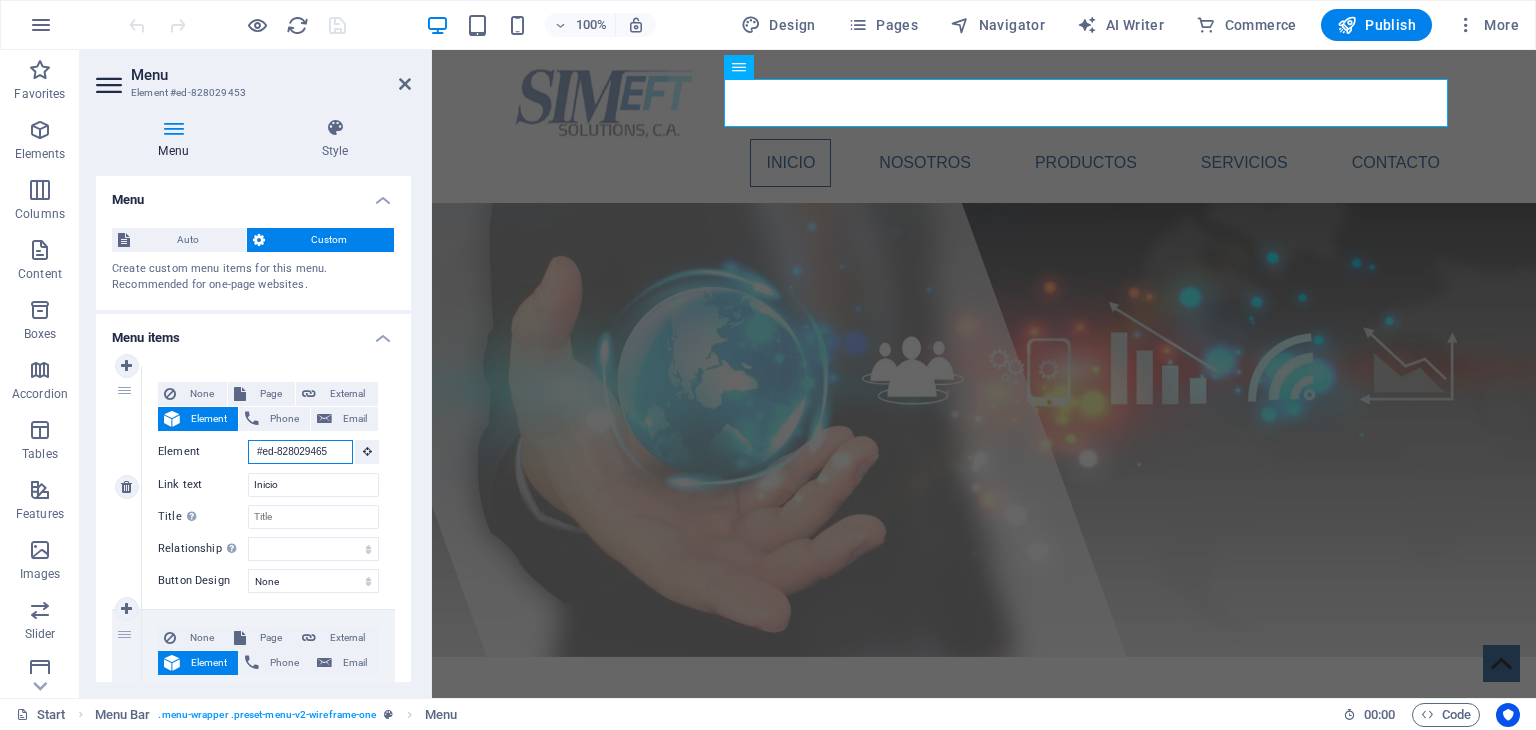 scroll, scrollTop: 0, scrollLeft: 2, axis: horizontal 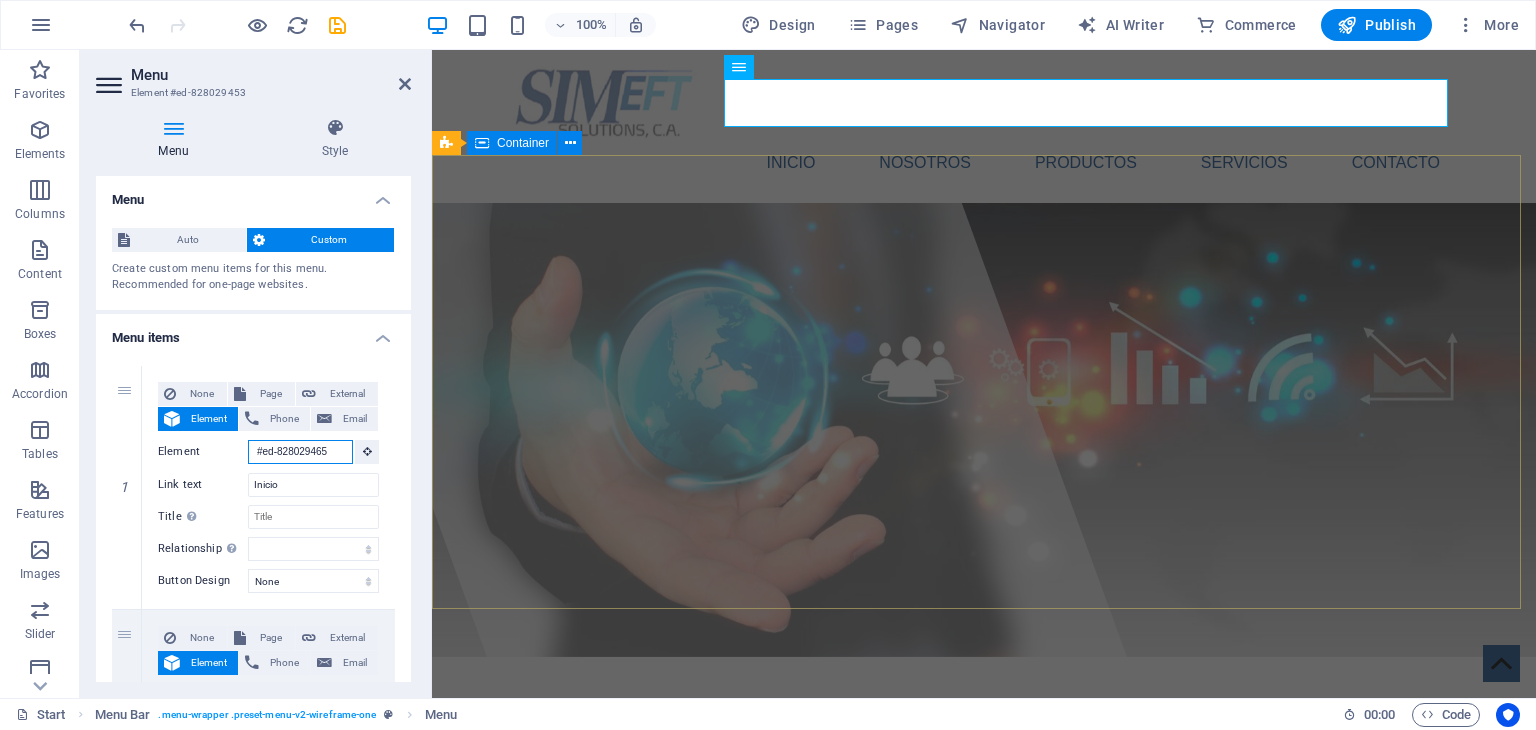 type on "#ed-828029465" 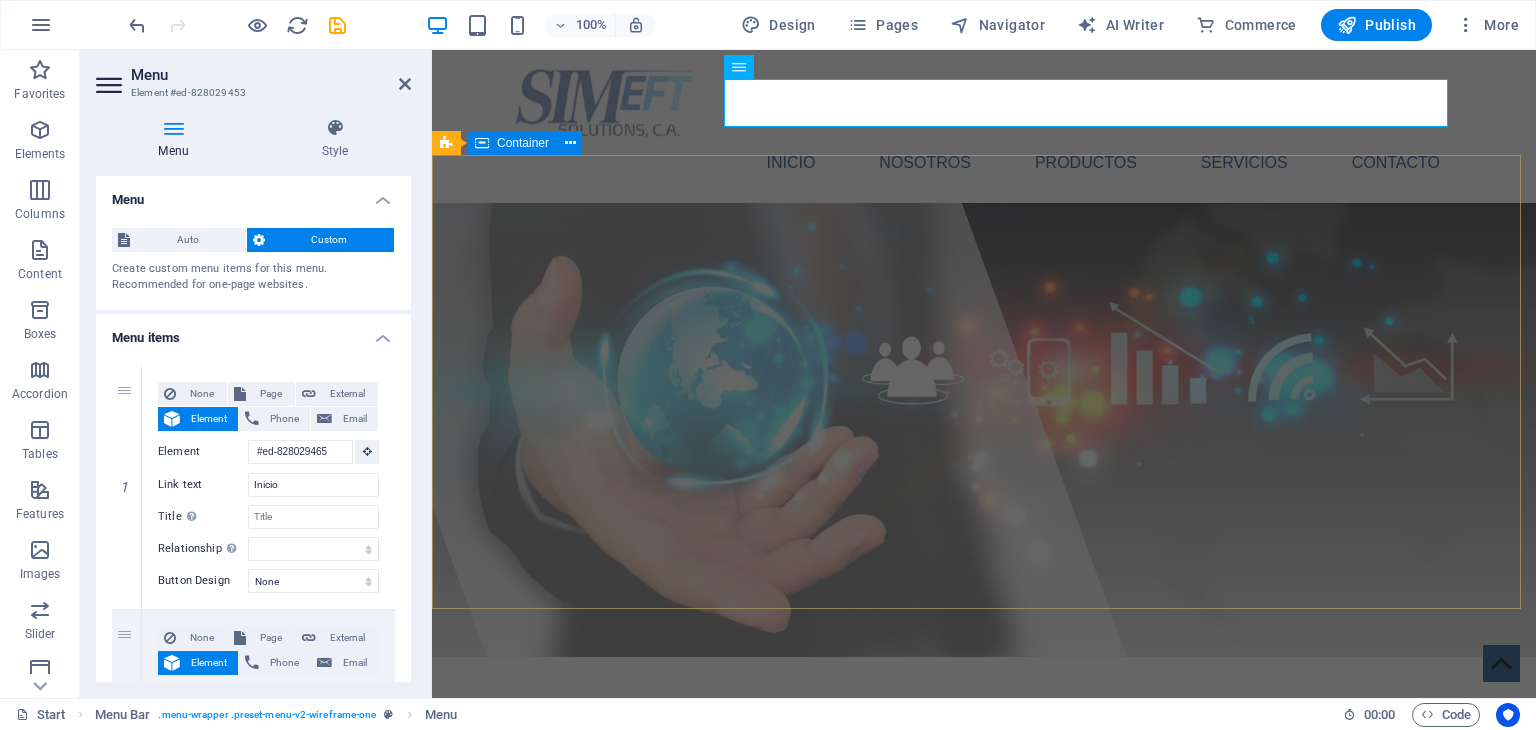 click on "SIMEFT Solutions, C.A. Soluciones Tecnológicas Para el Ecosistema Financiero." at bounding box center (984, 857) 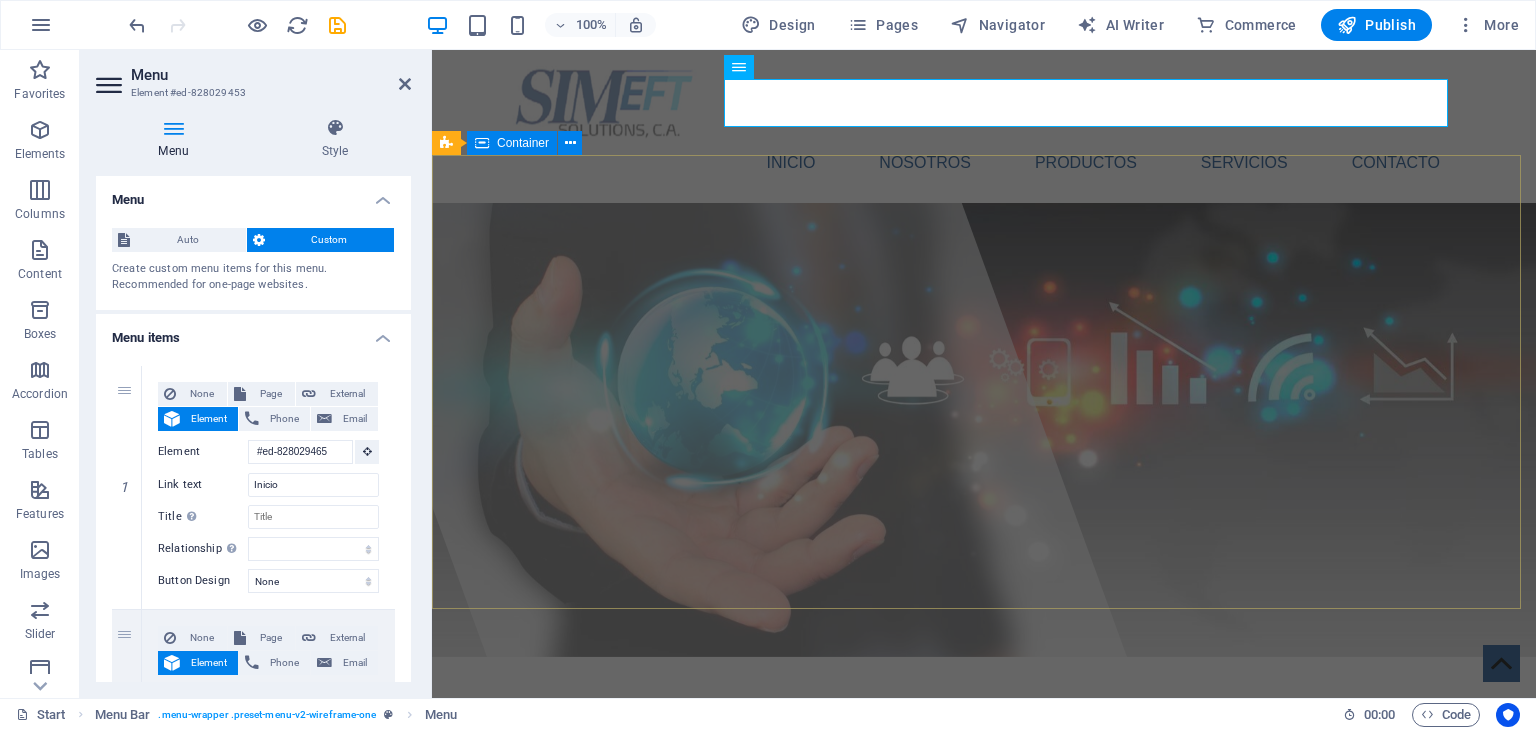 scroll, scrollTop: 0, scrollLeft: 0, axis: both 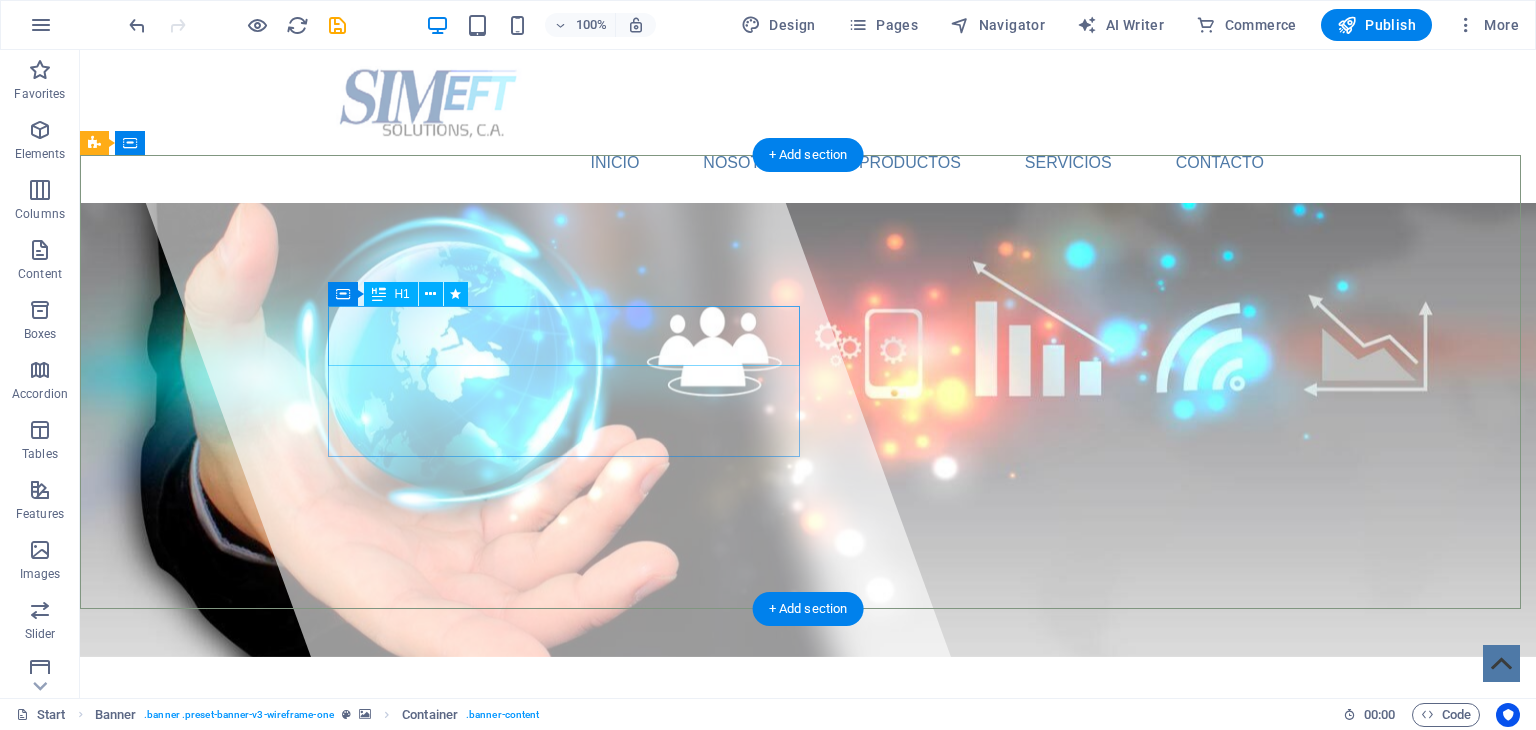 click on "SIMEFT Solutions, C.A." at bounding box center (557, 767) 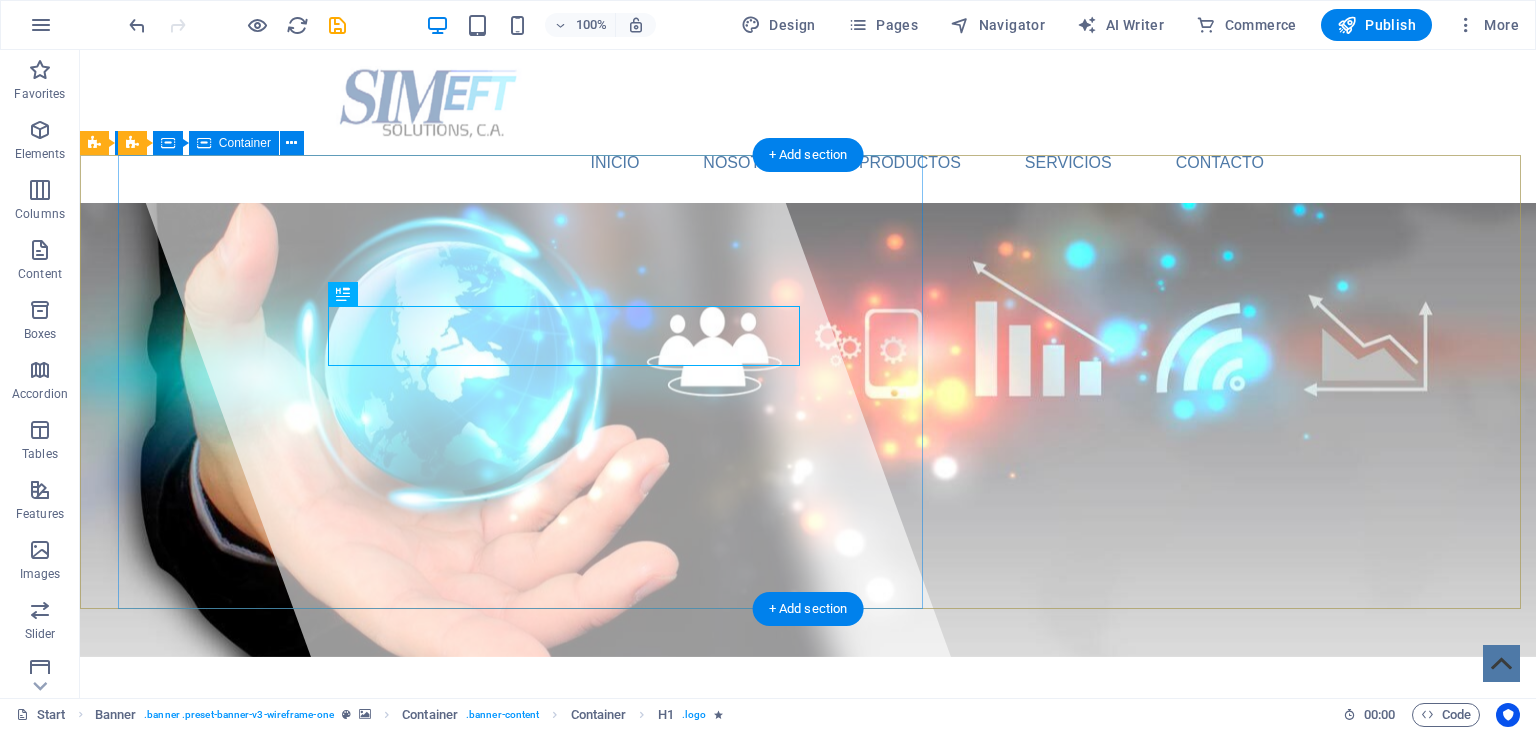 drag, startPoint x: 768, startPoint y: 333, endPoint x: 311, endPoint y: 338, distance: 457.02734 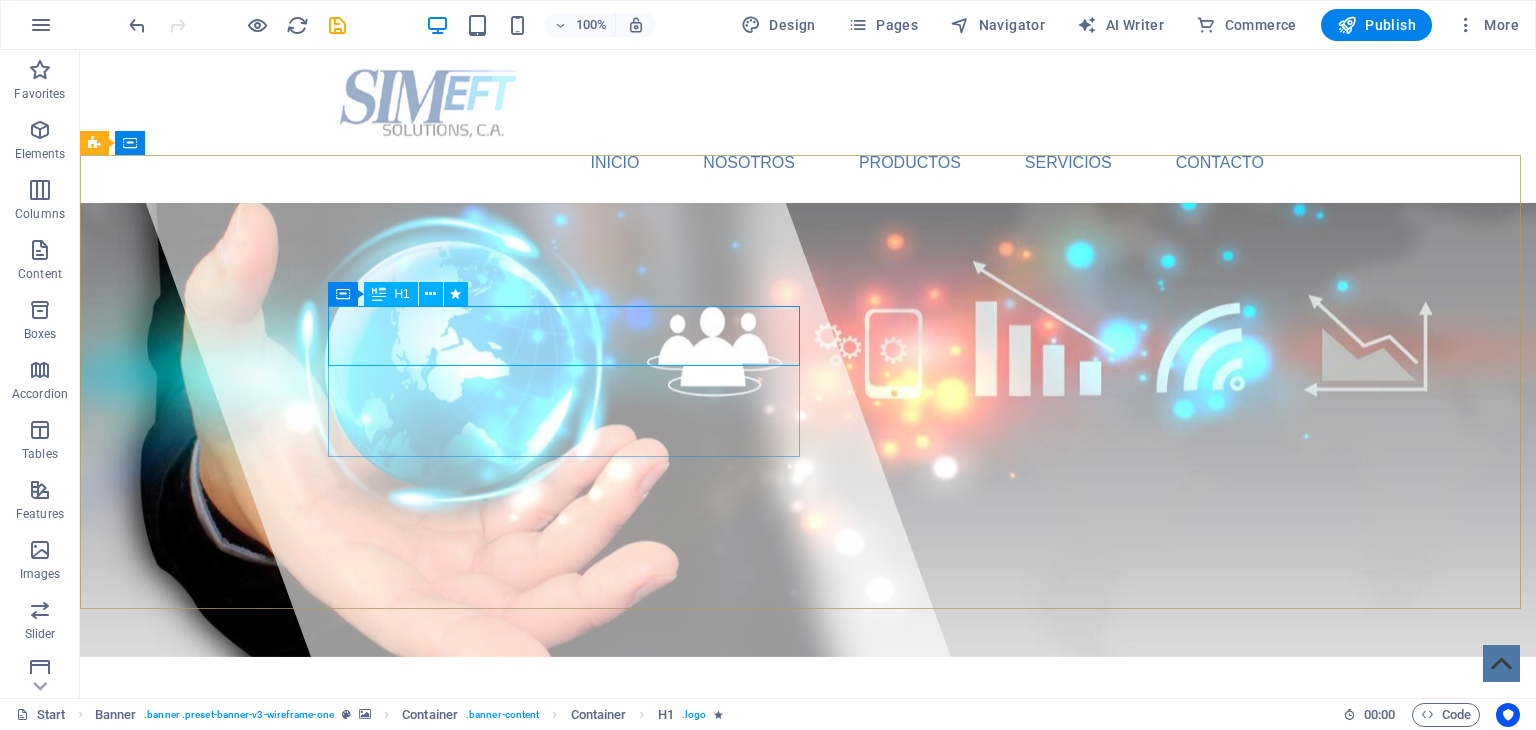 click on "H1" at bounding box center [401, 294] 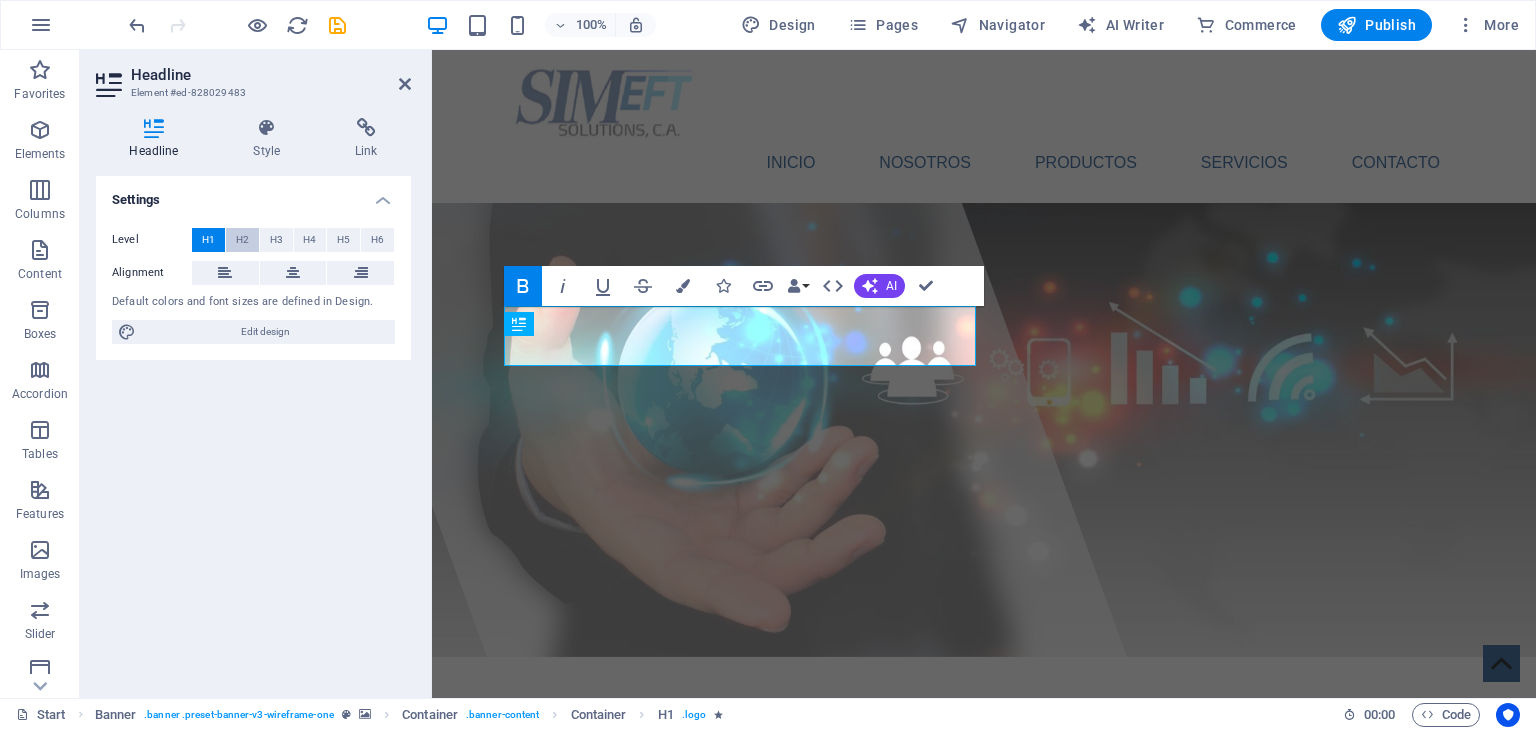 click on "H2" at bounding box center [242, 240] 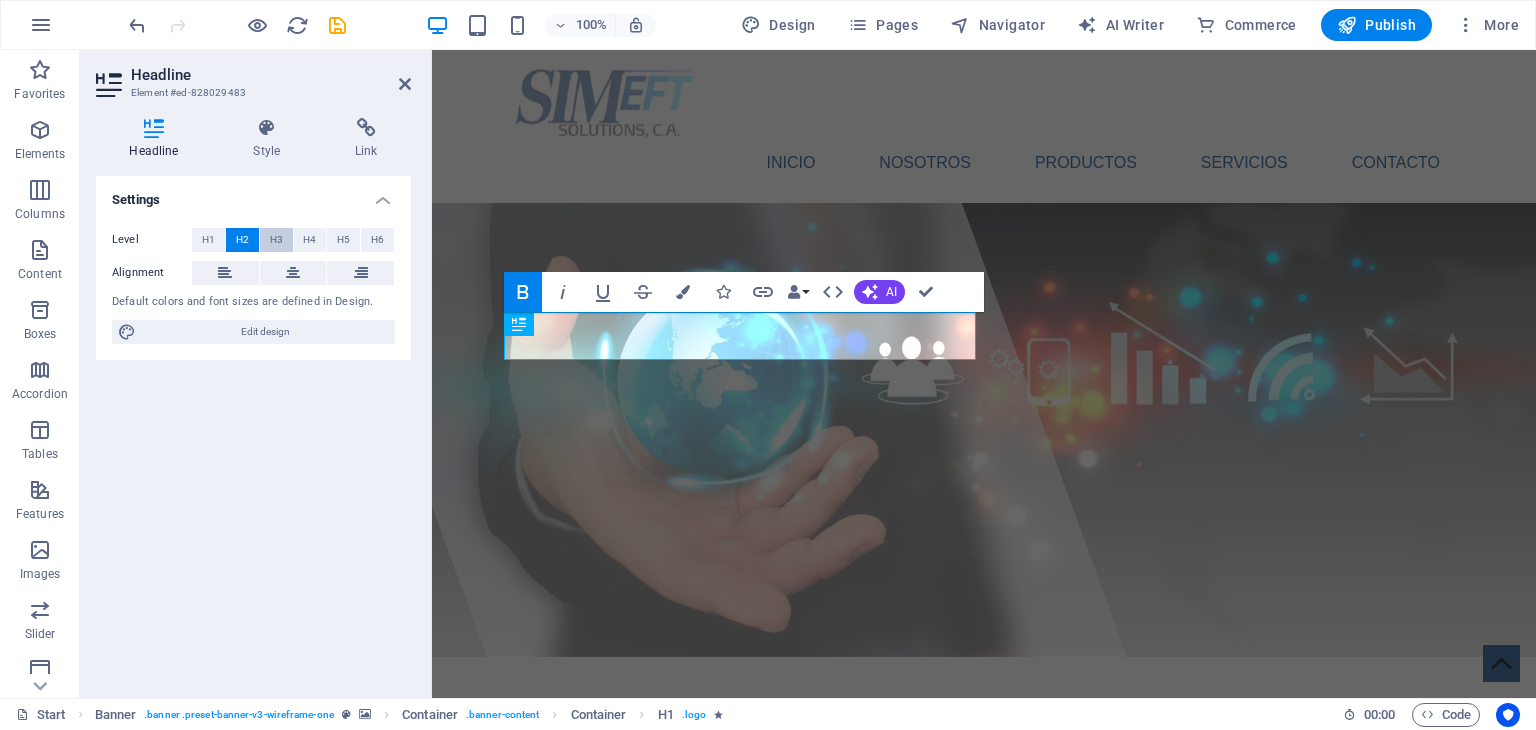click on "H3" at bounding box center [276, 240] 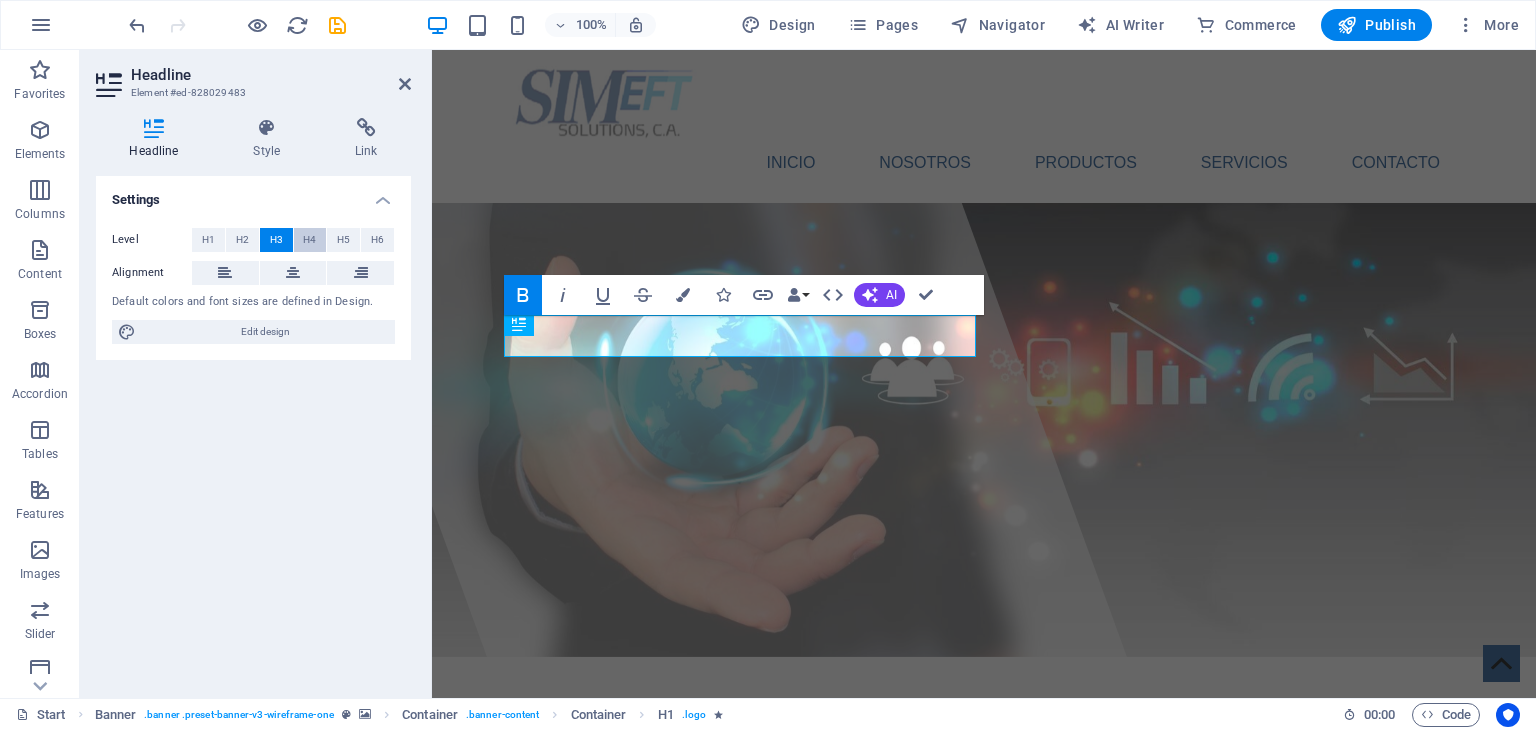 click on "H4" at bounding box center [309, 240] 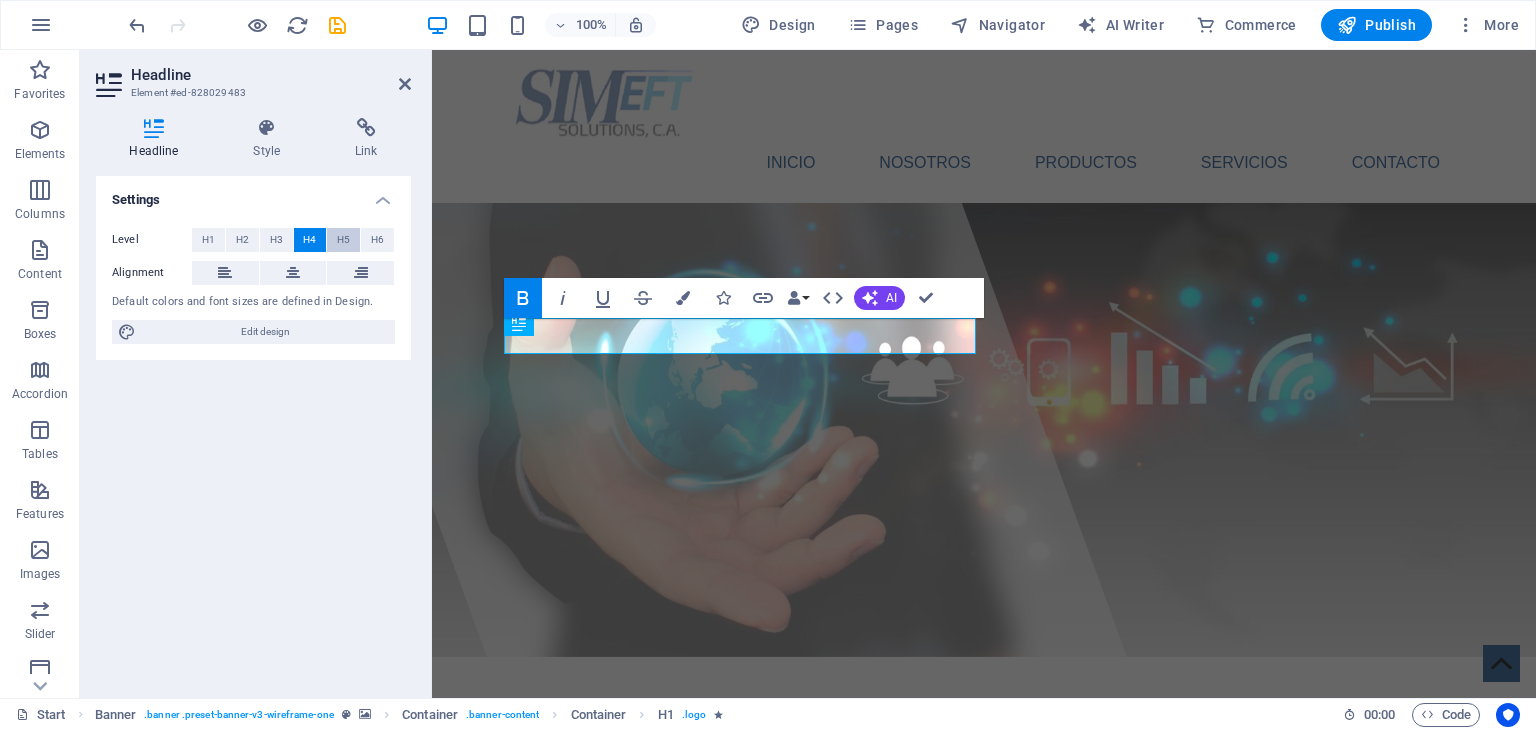 click on "H5" at bounding box center [343, 240] 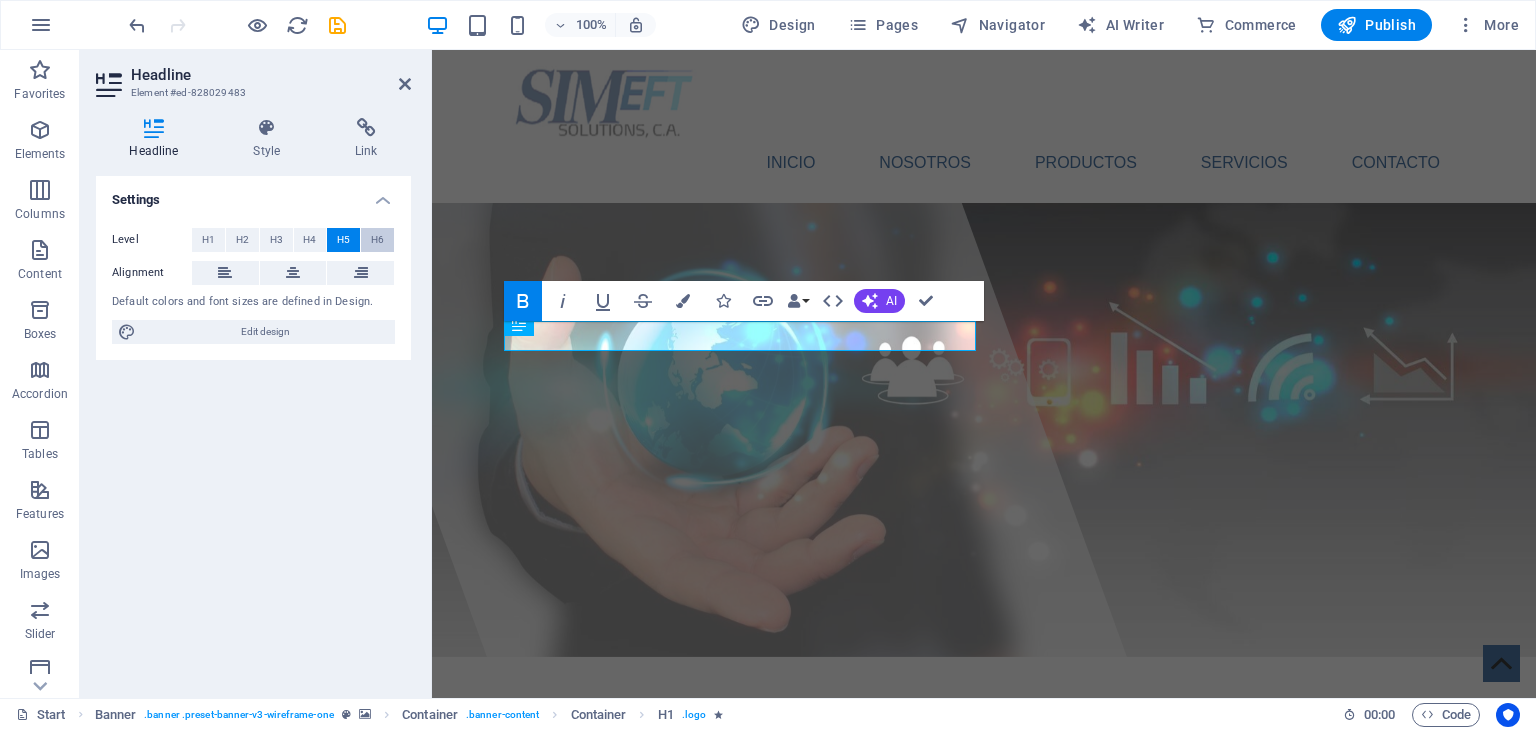 click on "H6" at bounding box center [377, 240] 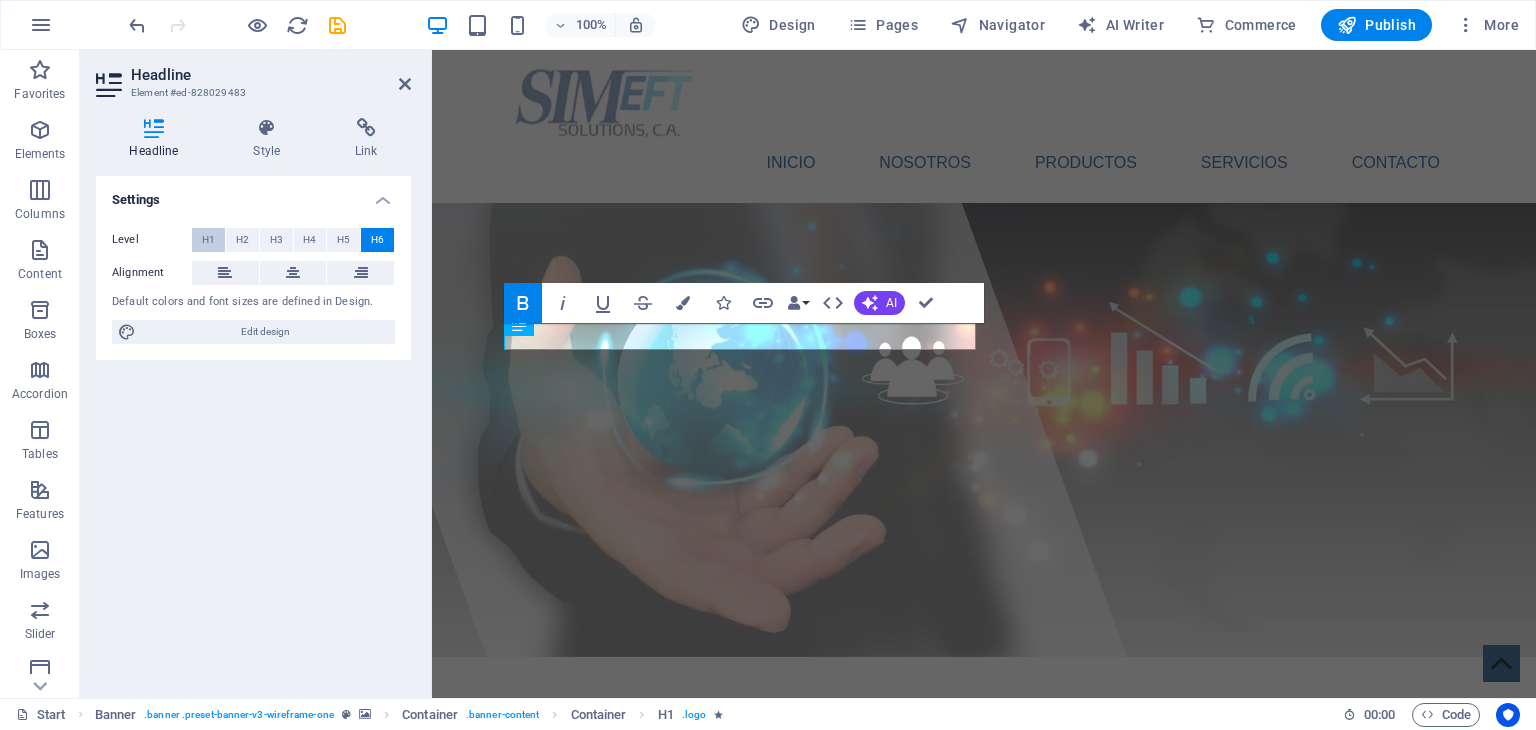 click on "H1" at bounding box center [208, 240] 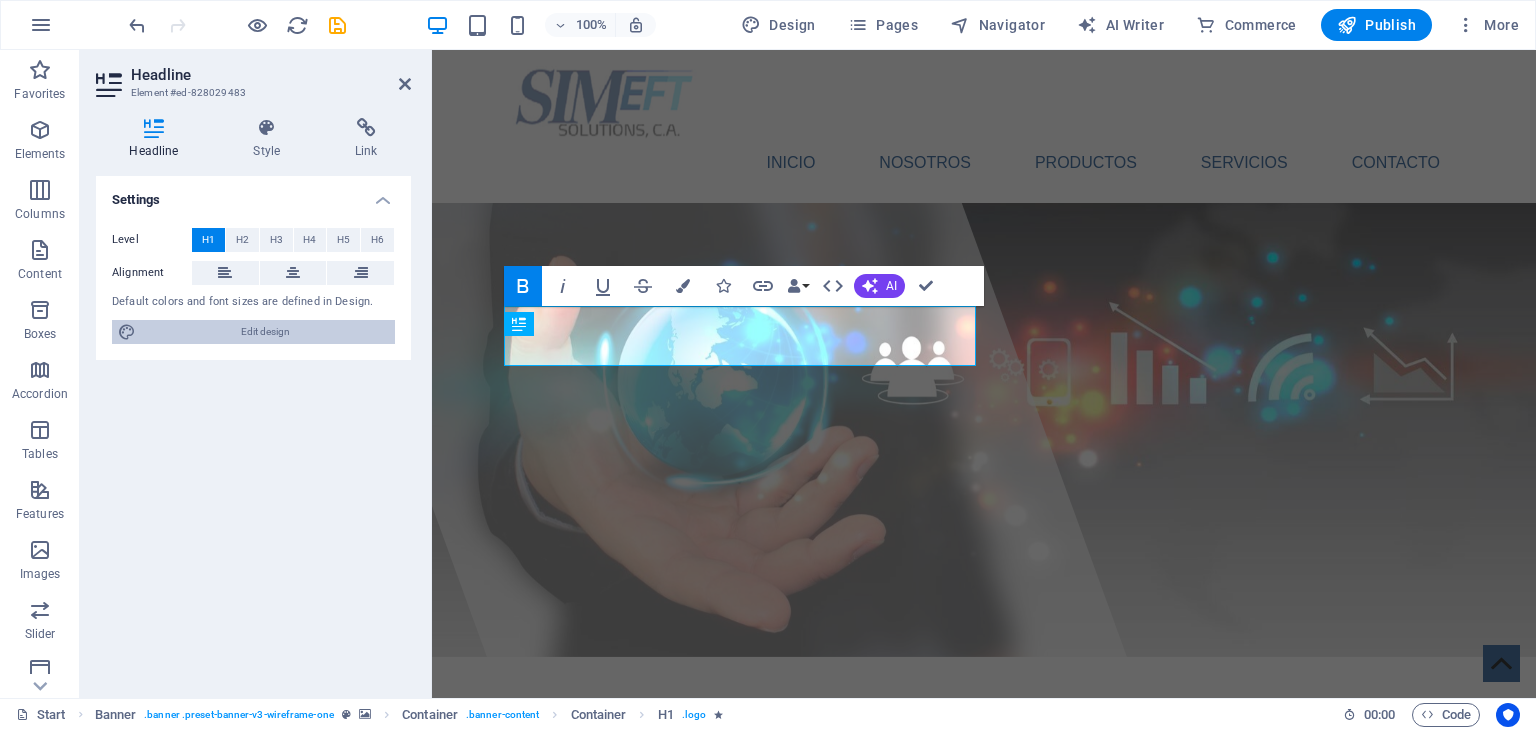 click on "Edit design" at bounding box center (265, 332) 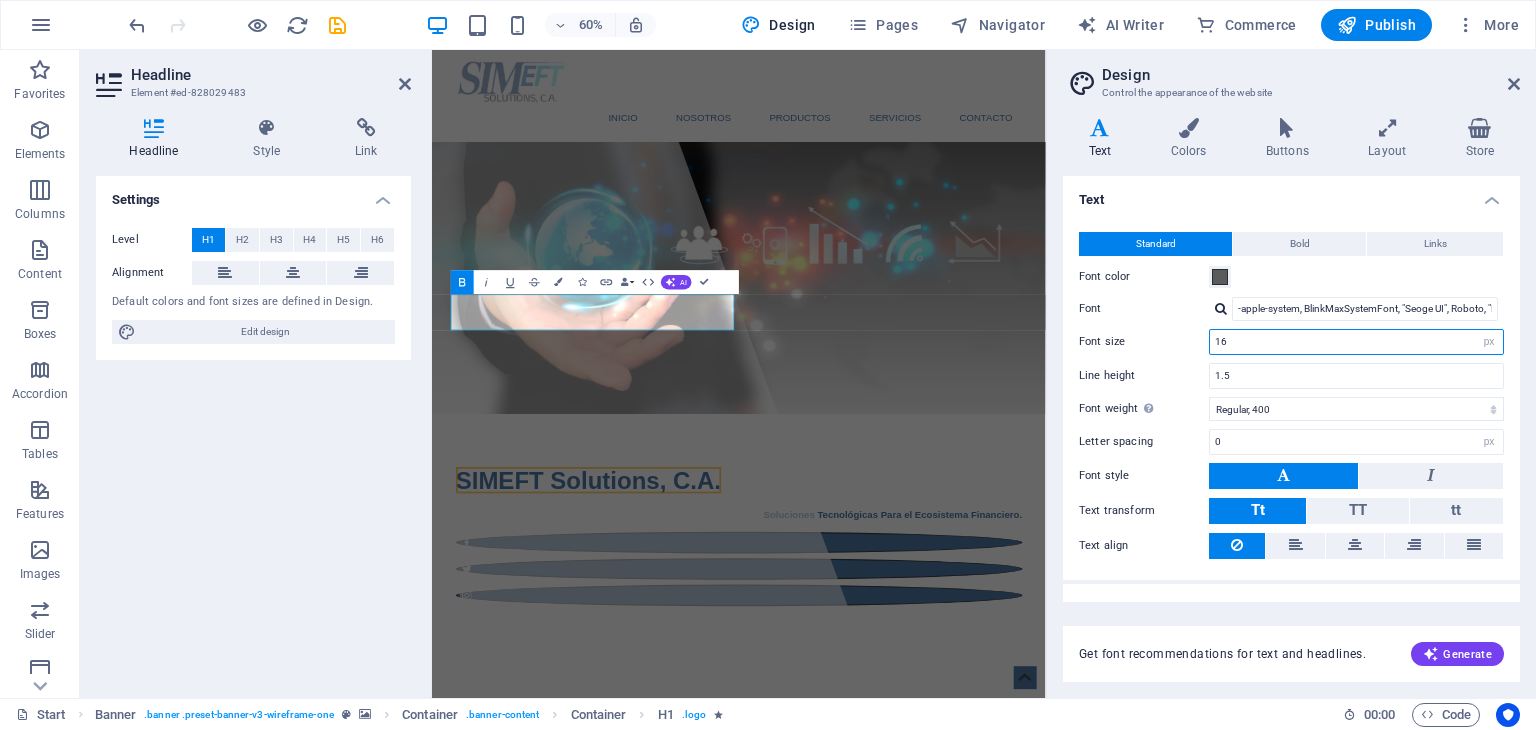 drag, startPoint x: 1244, startPoint y: 337, endPoint x: 1164, endPoint y: 337, distance: 80 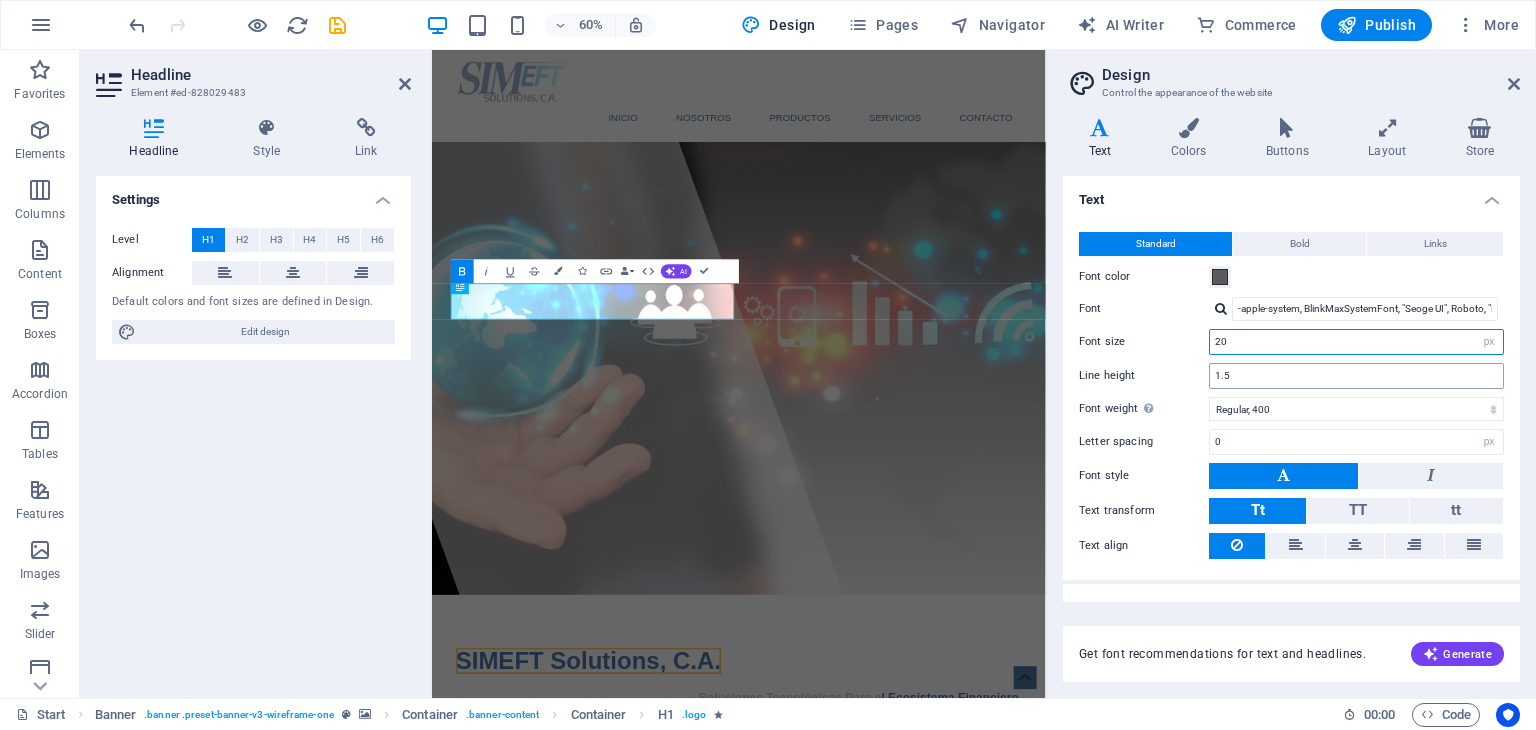 type on "20" 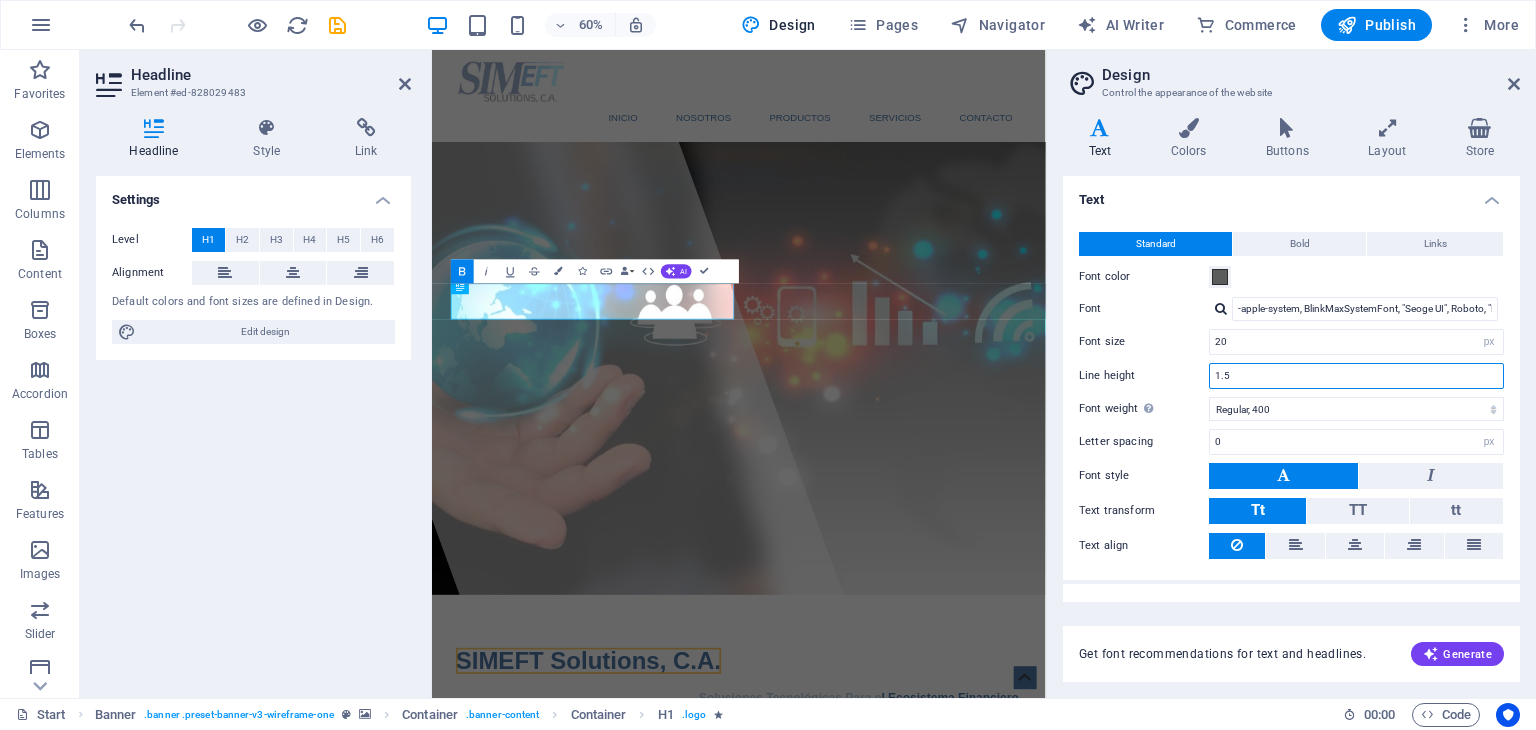 drag, startPoint x: 1254, startPoint y: 370, endPoint x: 1213, endPoint y: 378, distance: 41.773197 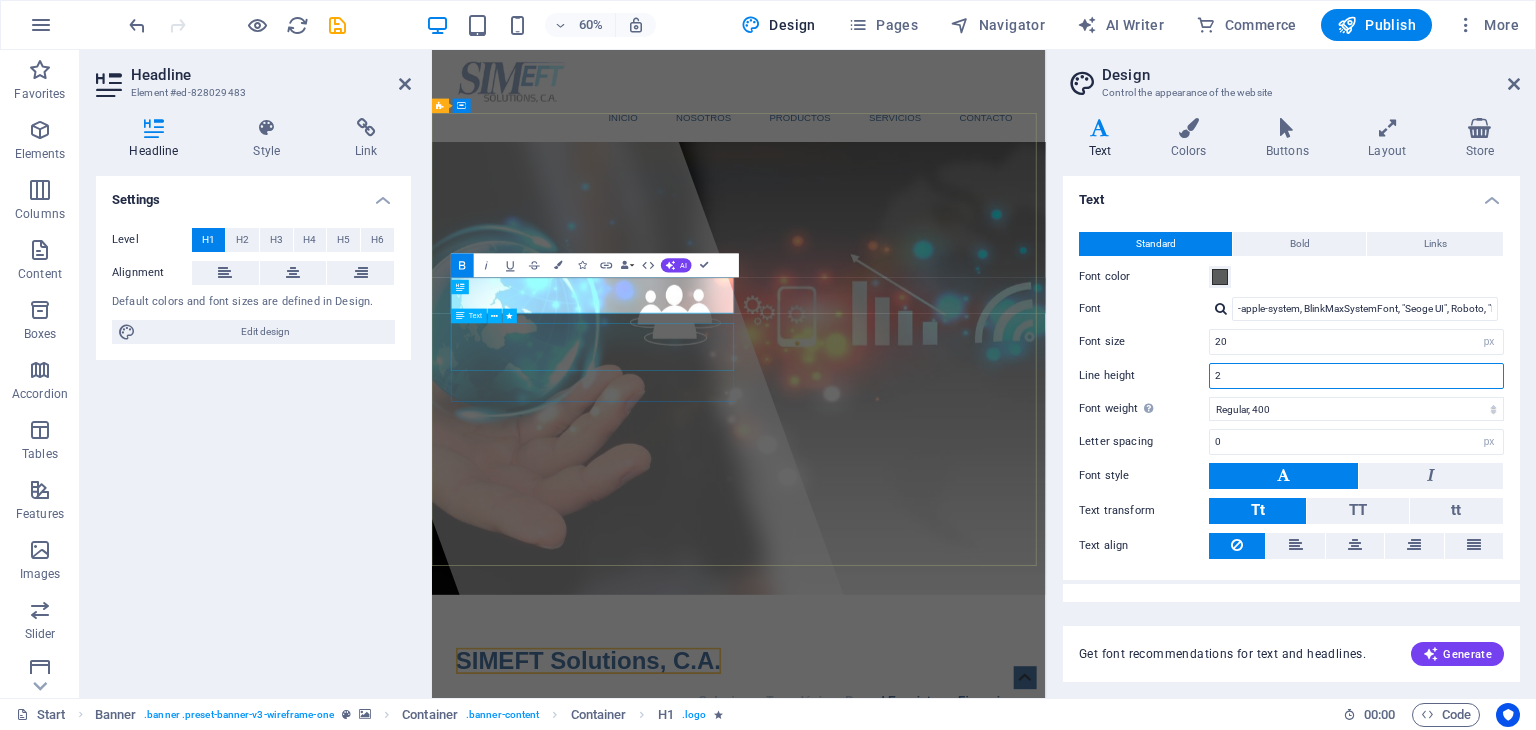 type on "2" 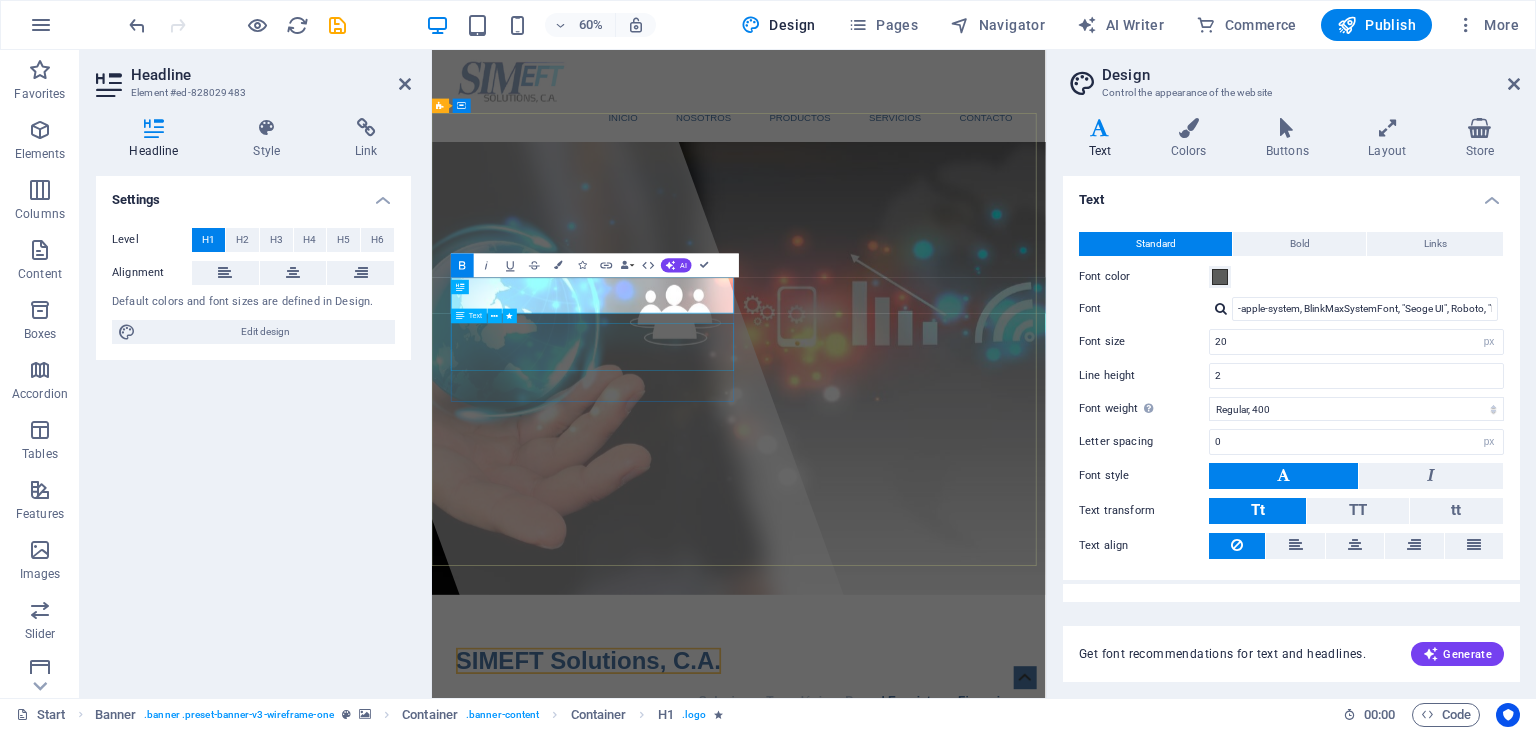 click on "Soluciones Tecnológicas Para el Ecosistema Financiero." at bounding box center [944, 1134] 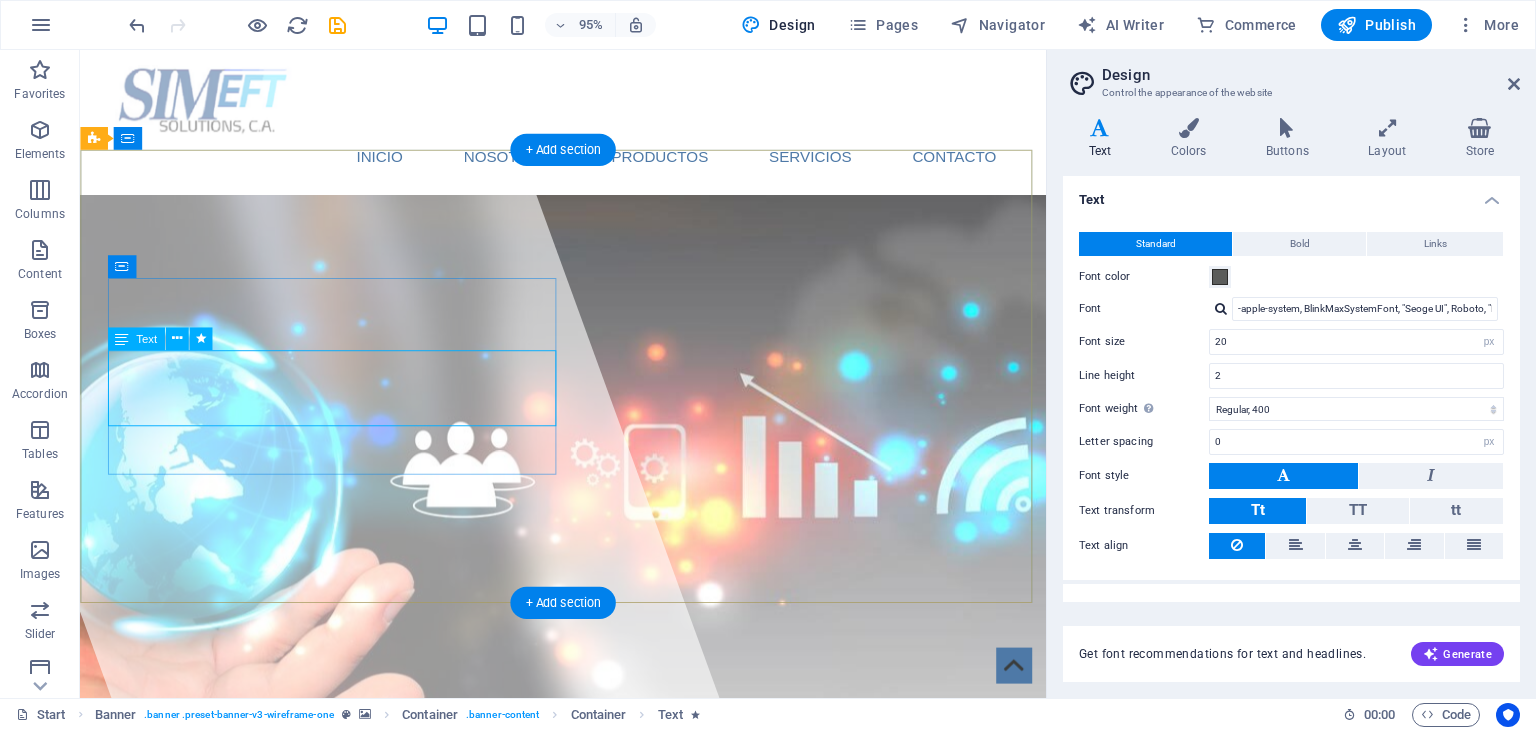 click on "Soluciones Tecnológicas Para el Ecosistema Financiero." at bounding box center [589, 1134] 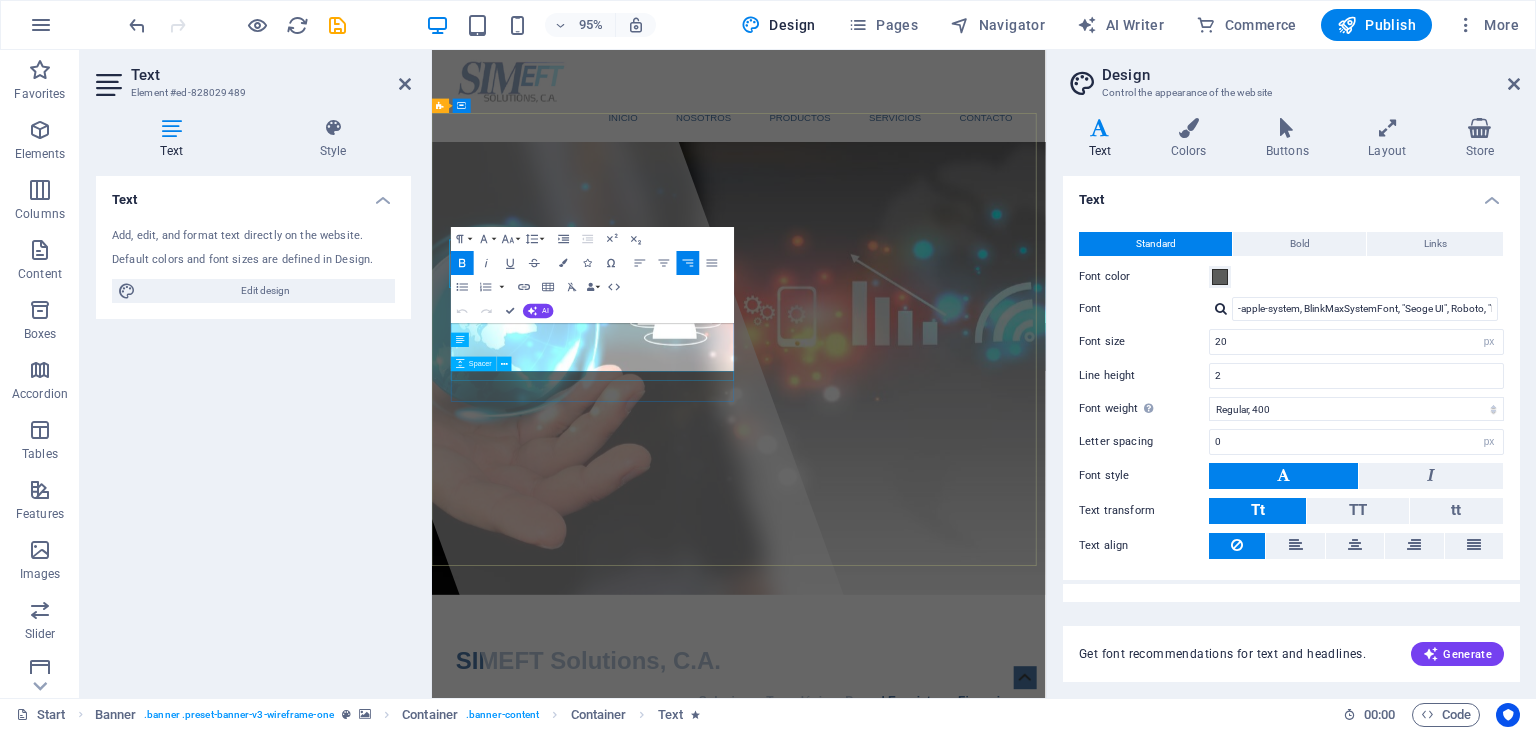 click at bounding box center (944, 1162) 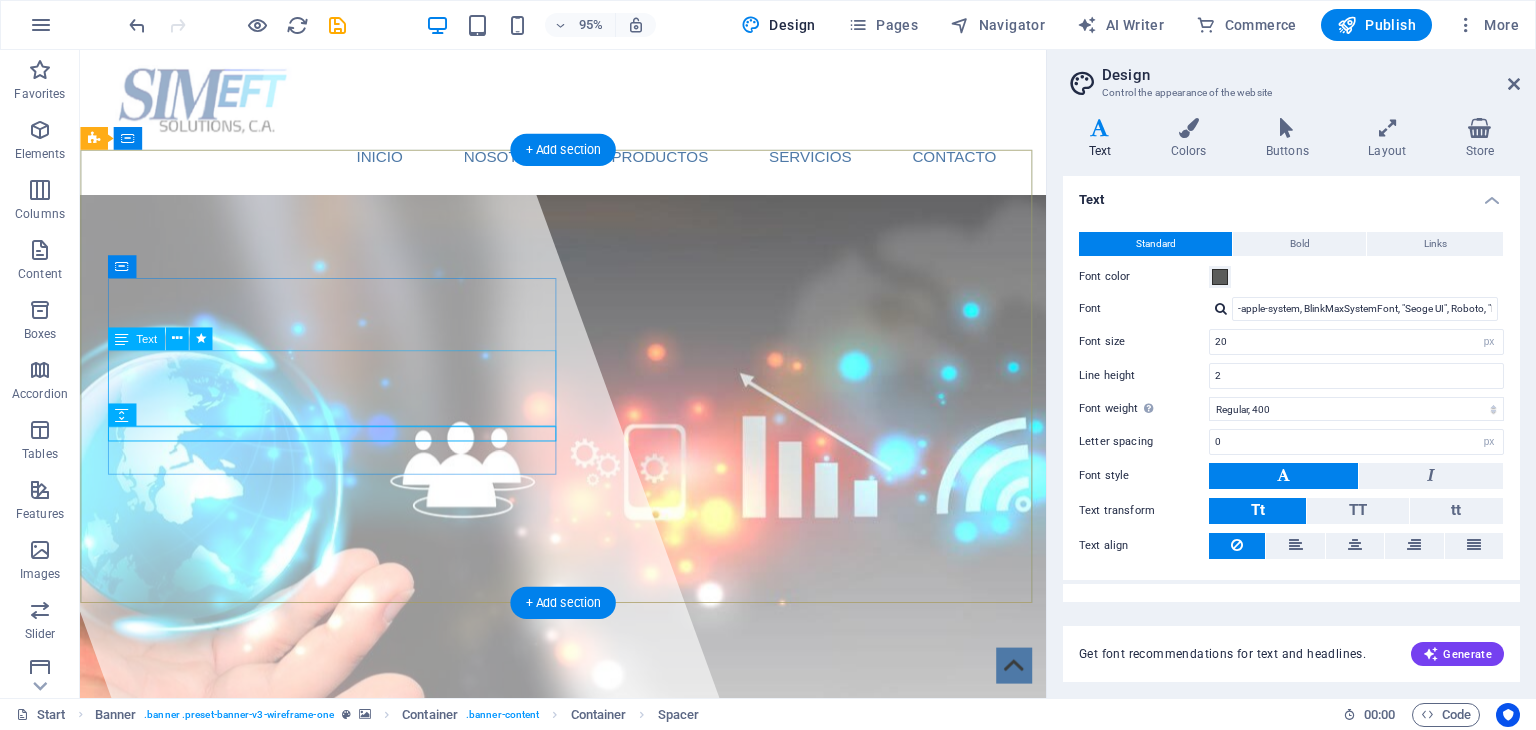 click on "Soluciones Tecnológicas Para el Ecosistema Financiero." at bounding box center (589, 1134) 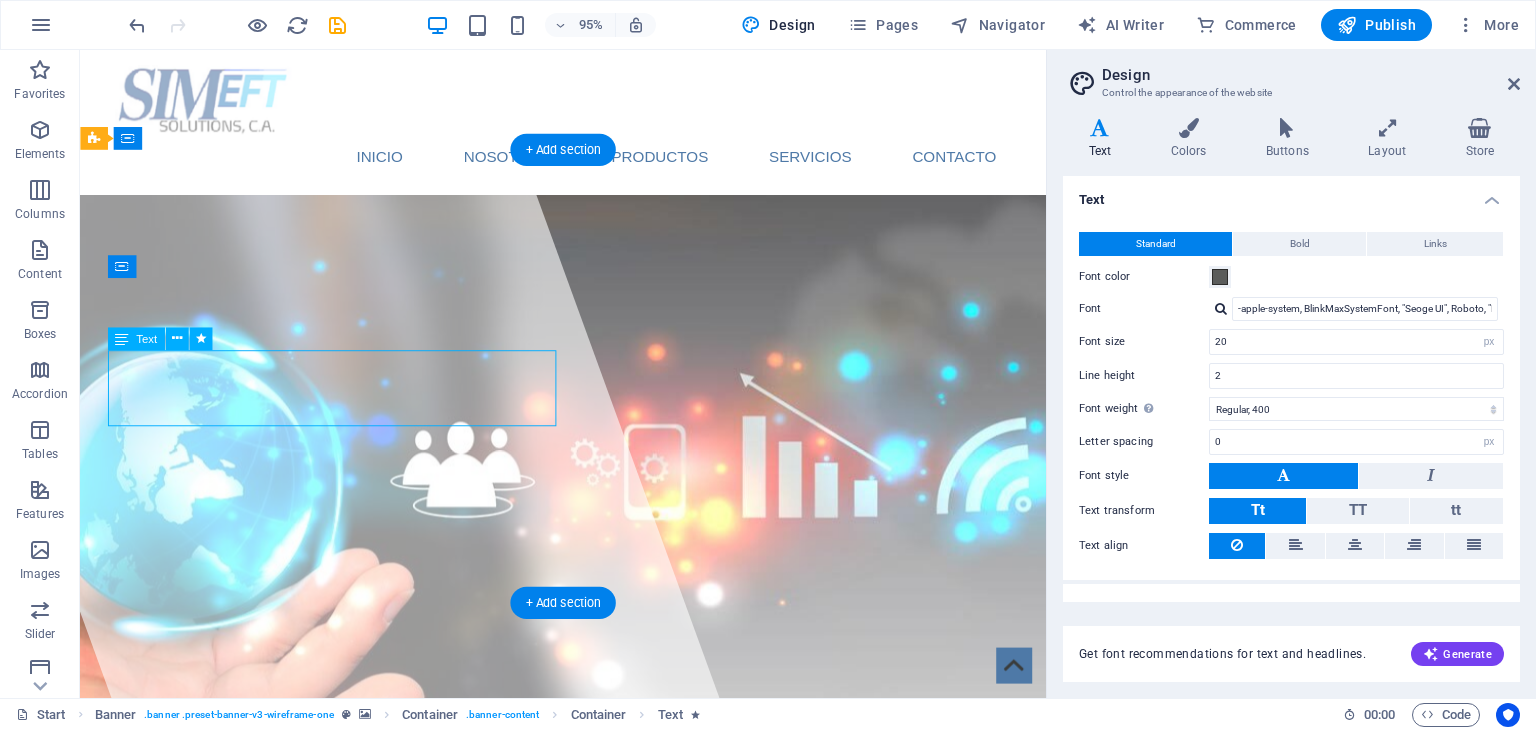 click on "Soluciones Tecnológicas Para el Ecosistema Financiero." at bounding box center [589, 1134] 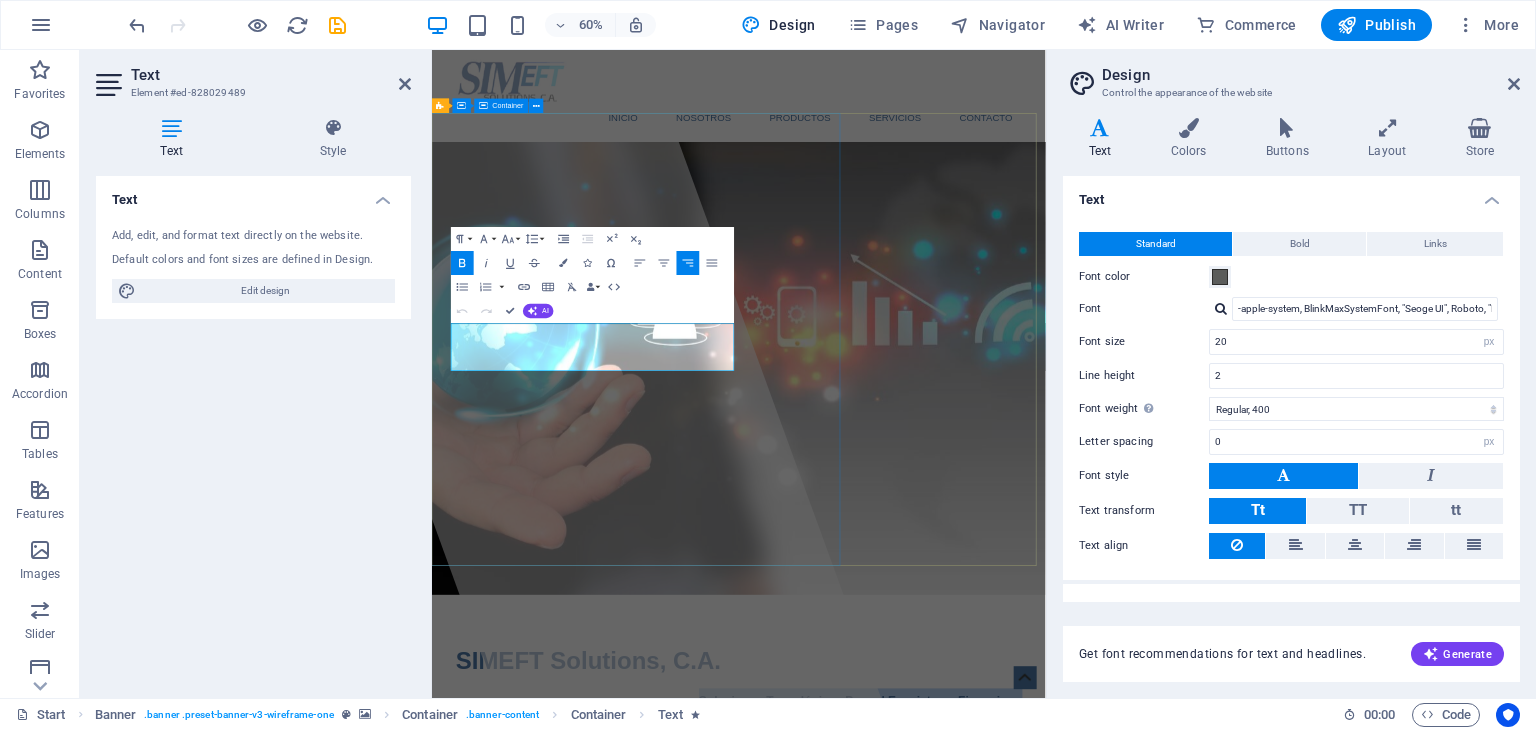 drag, startPoint x: 506, startPoint y: 525, endPoint x: 945, endPoint y: 581, distance: 442.55734 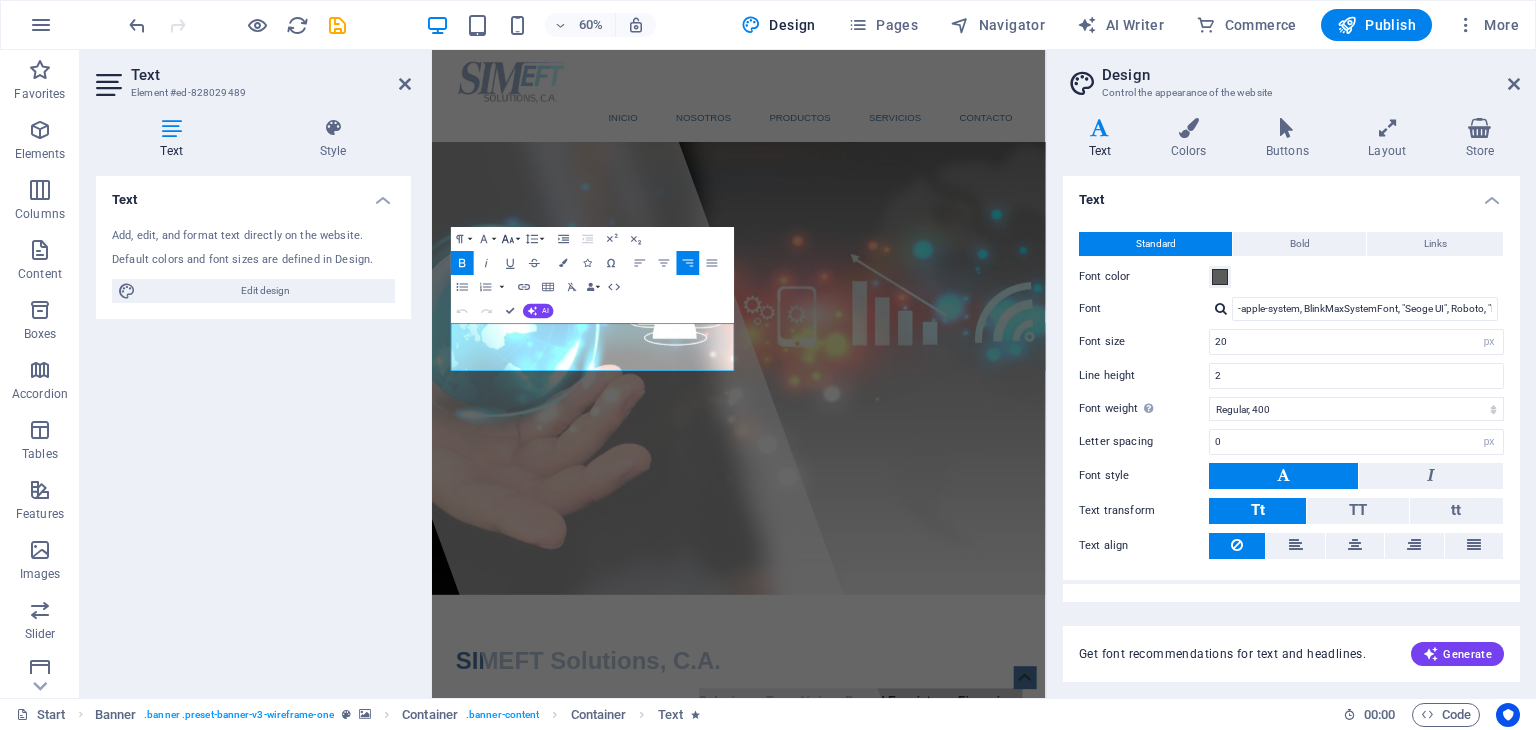 click 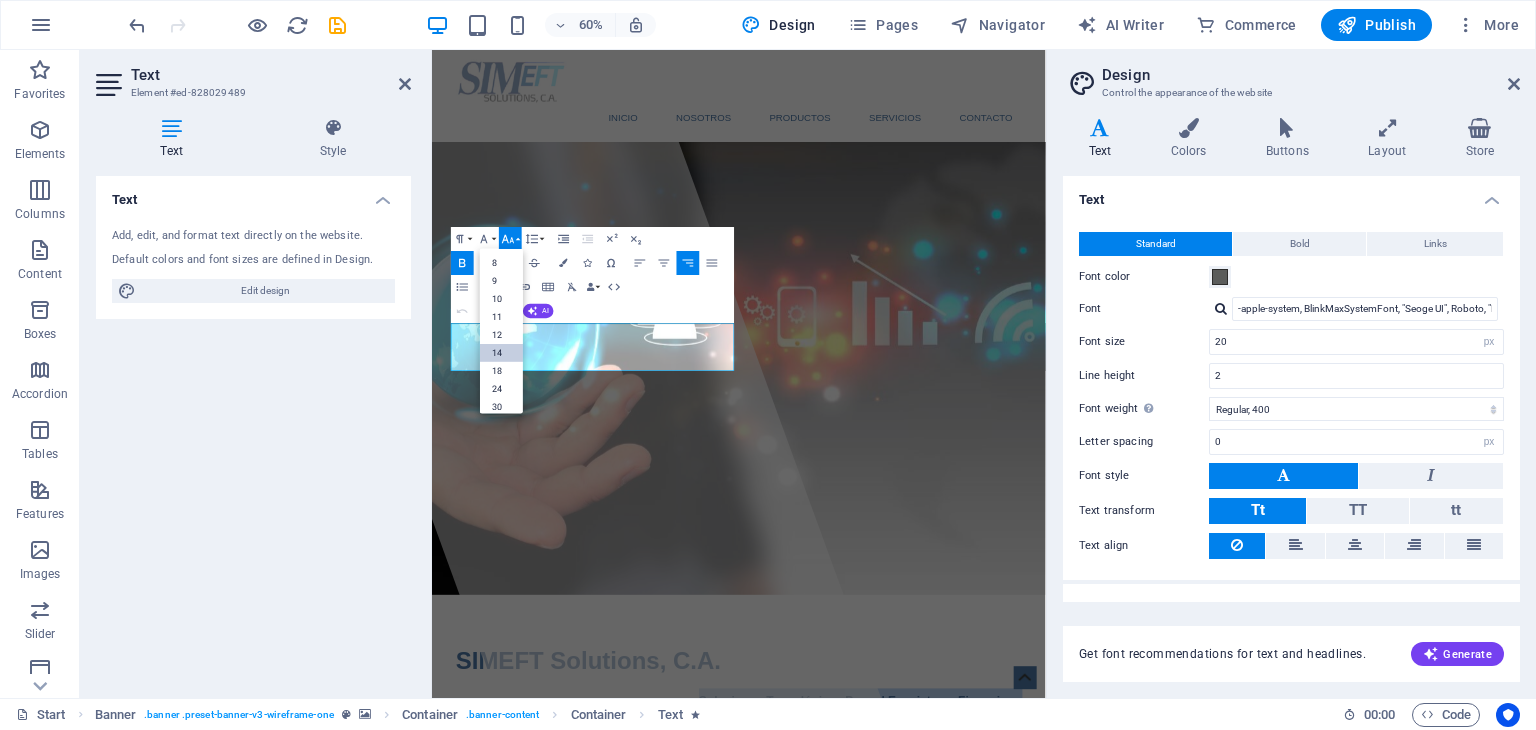 click on "14" at bounding box center (501, 352) 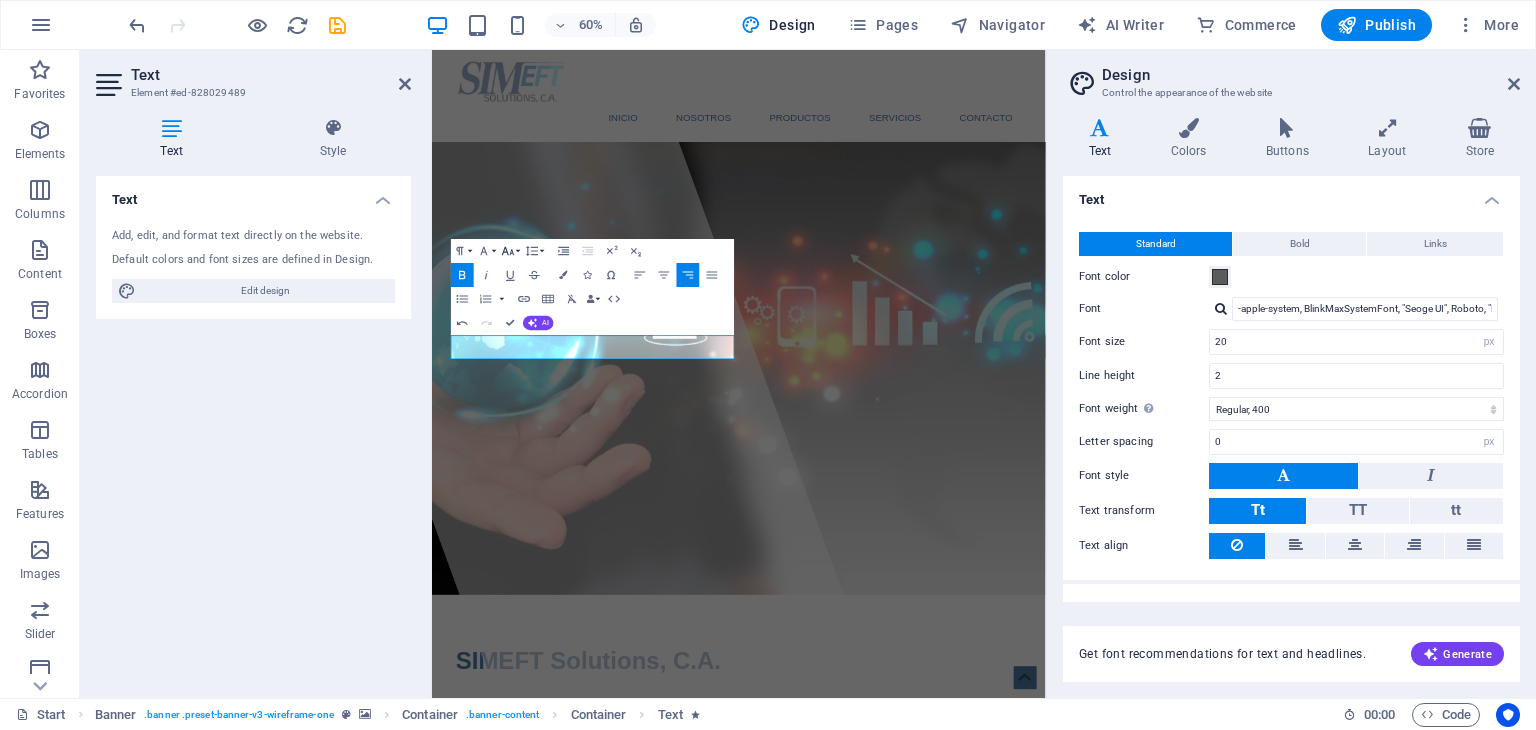click on "Font Size" at bounding box center (510, 251) 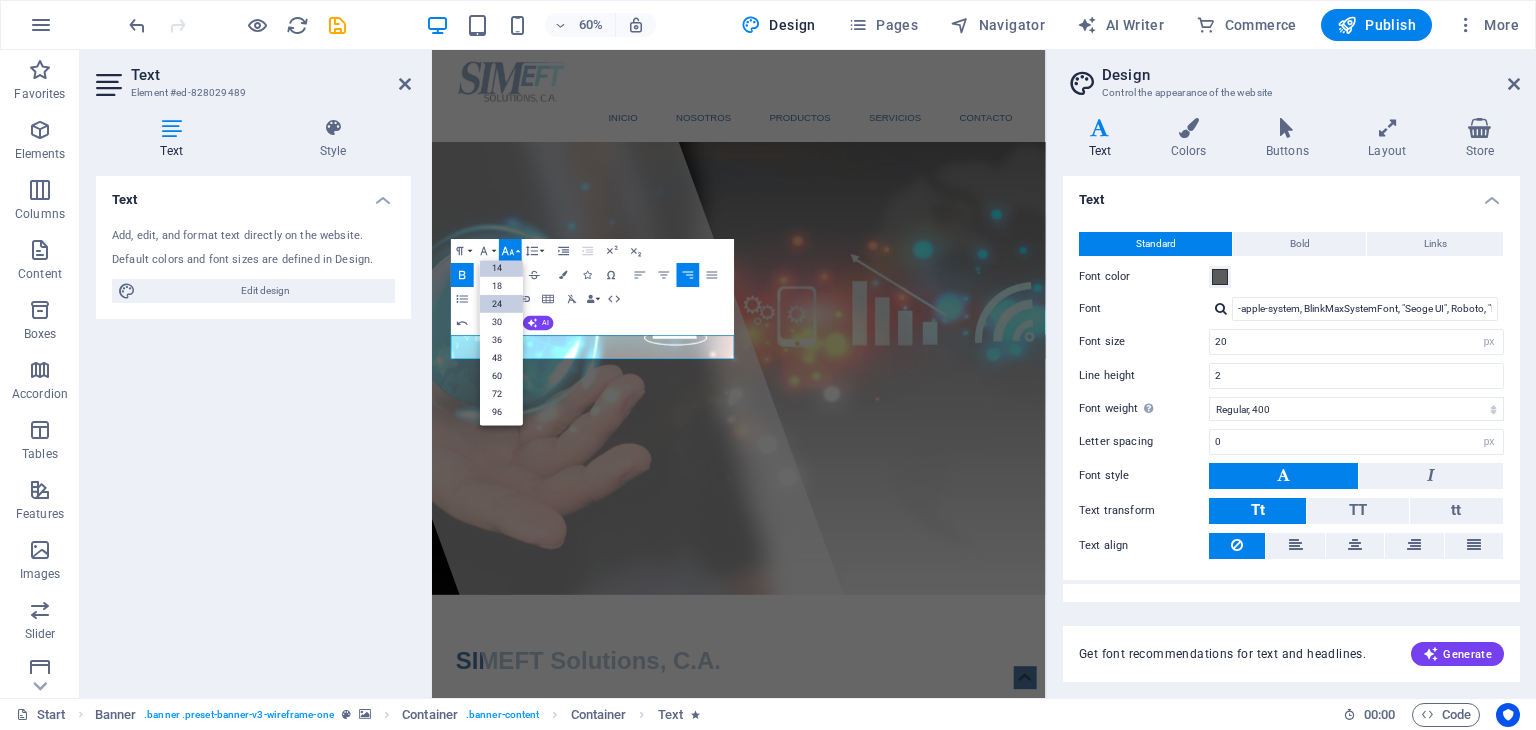 scroll, scrollTop: 160, scrollLeft: 0, axis: vertical 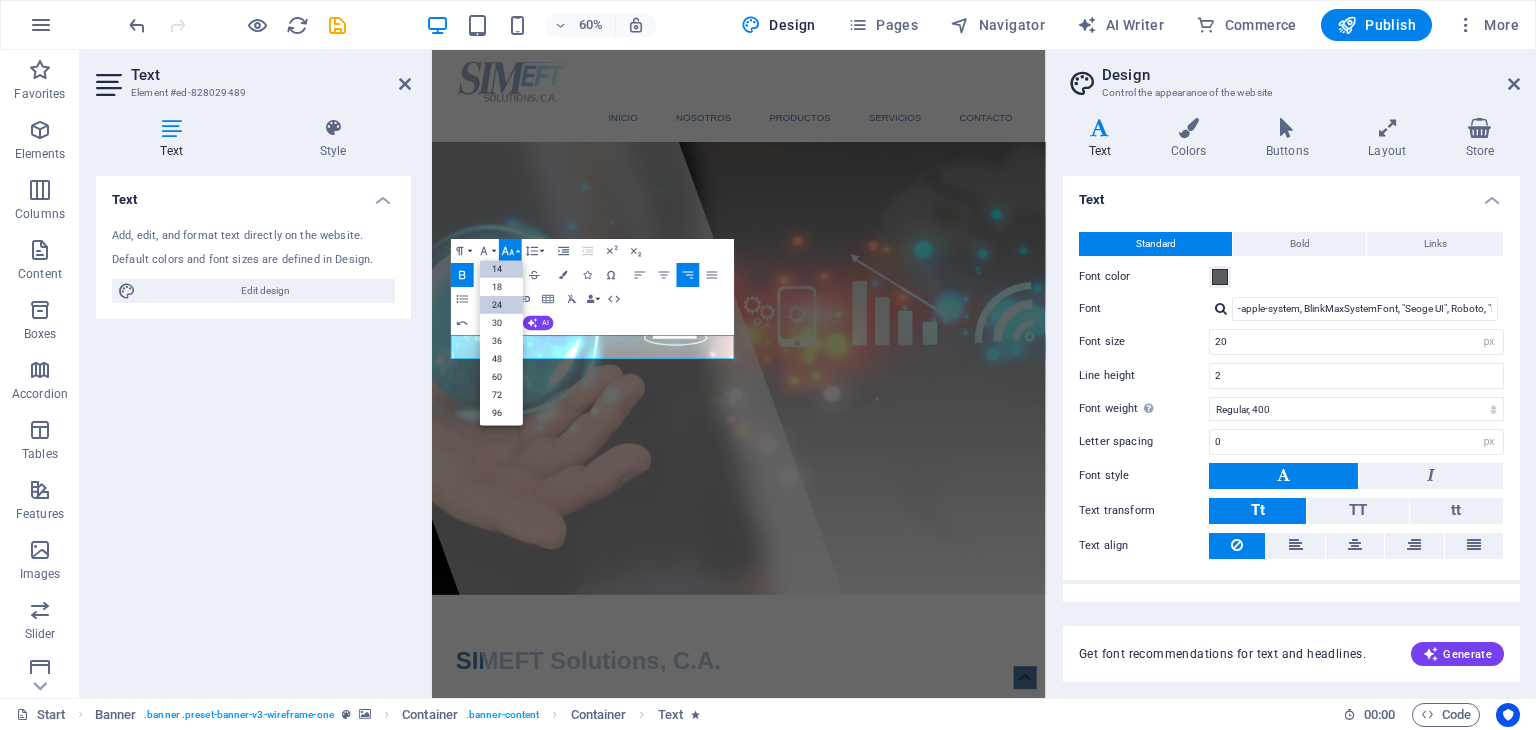 click on "24" at bounding box center [501, 304] 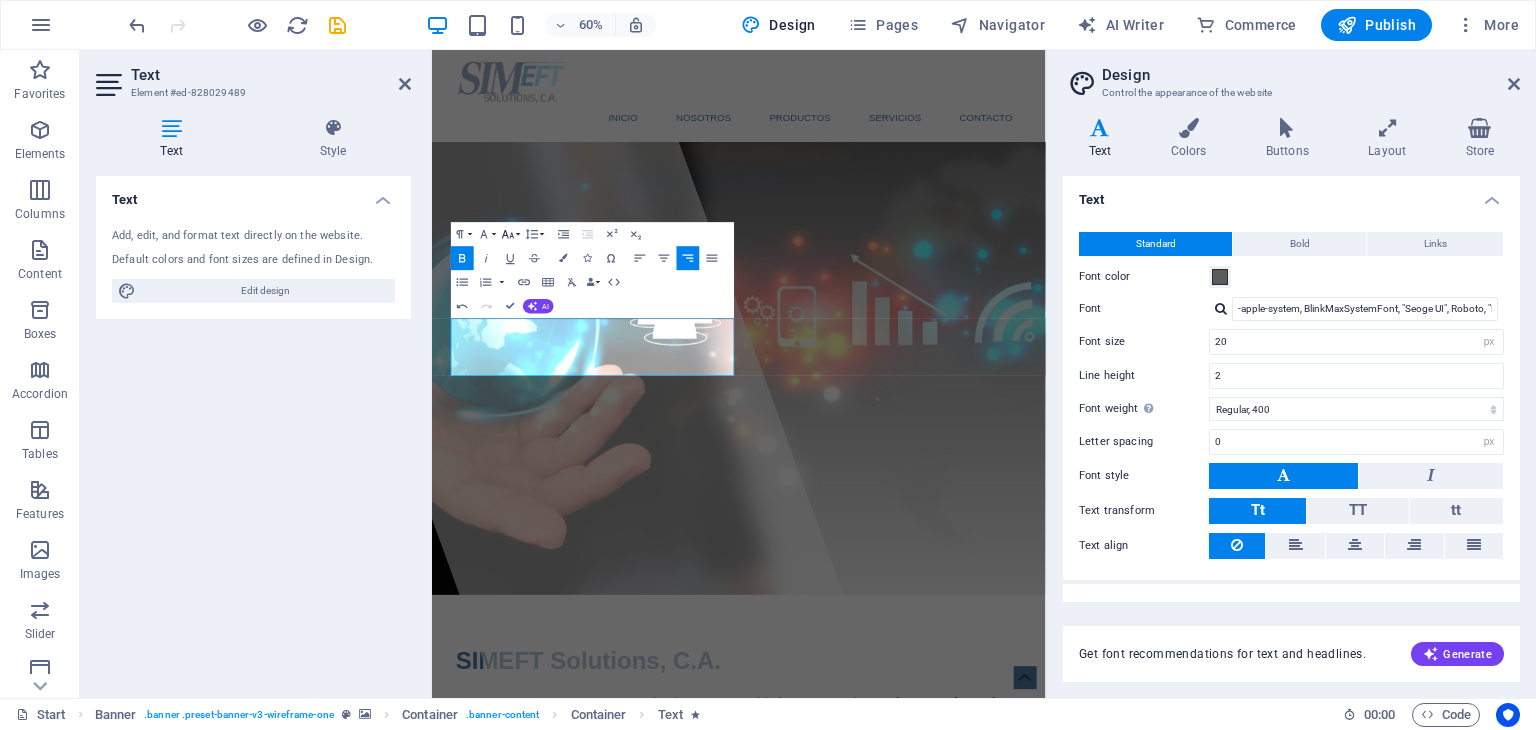 click 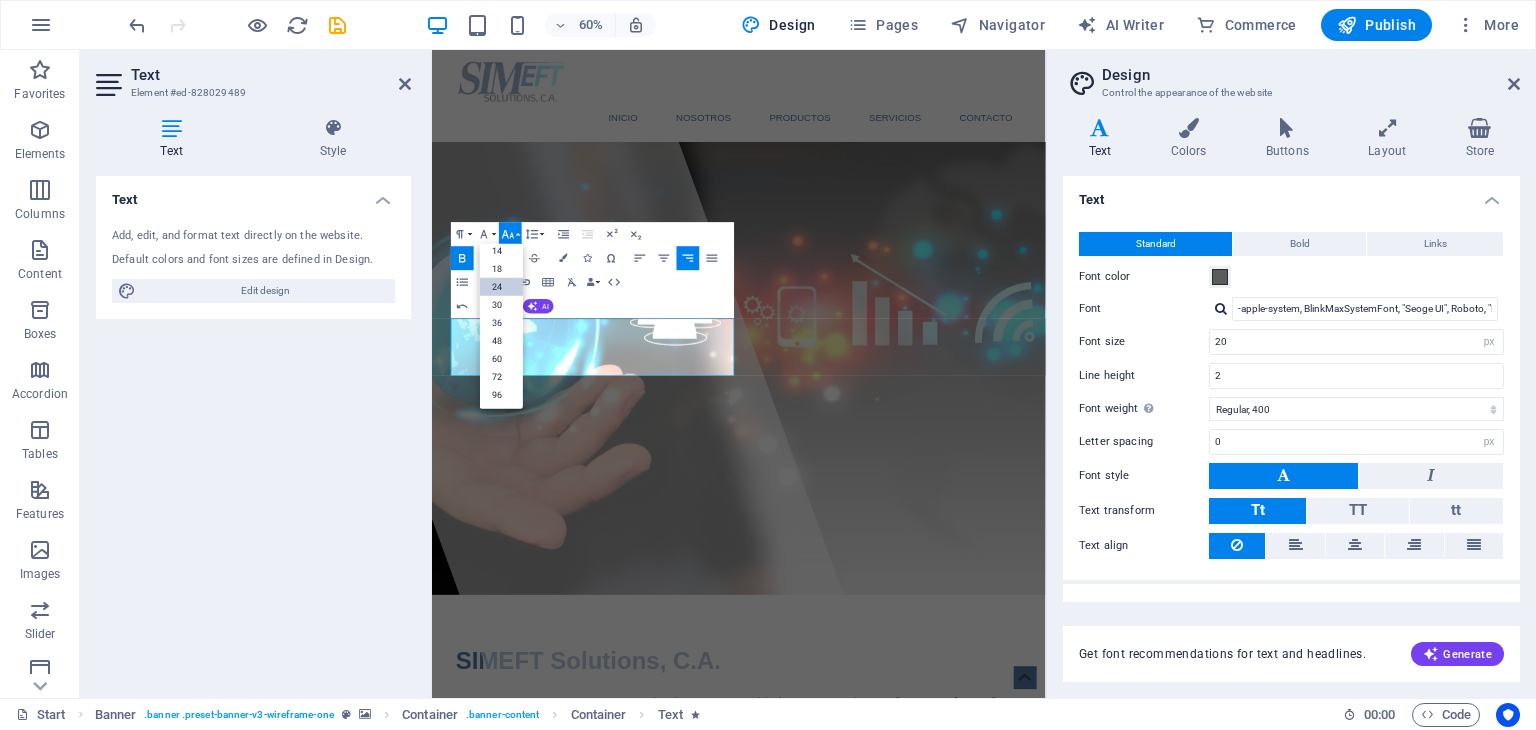 scroll, scrollTop: 160, scrollLeft: 0, axis: vertical 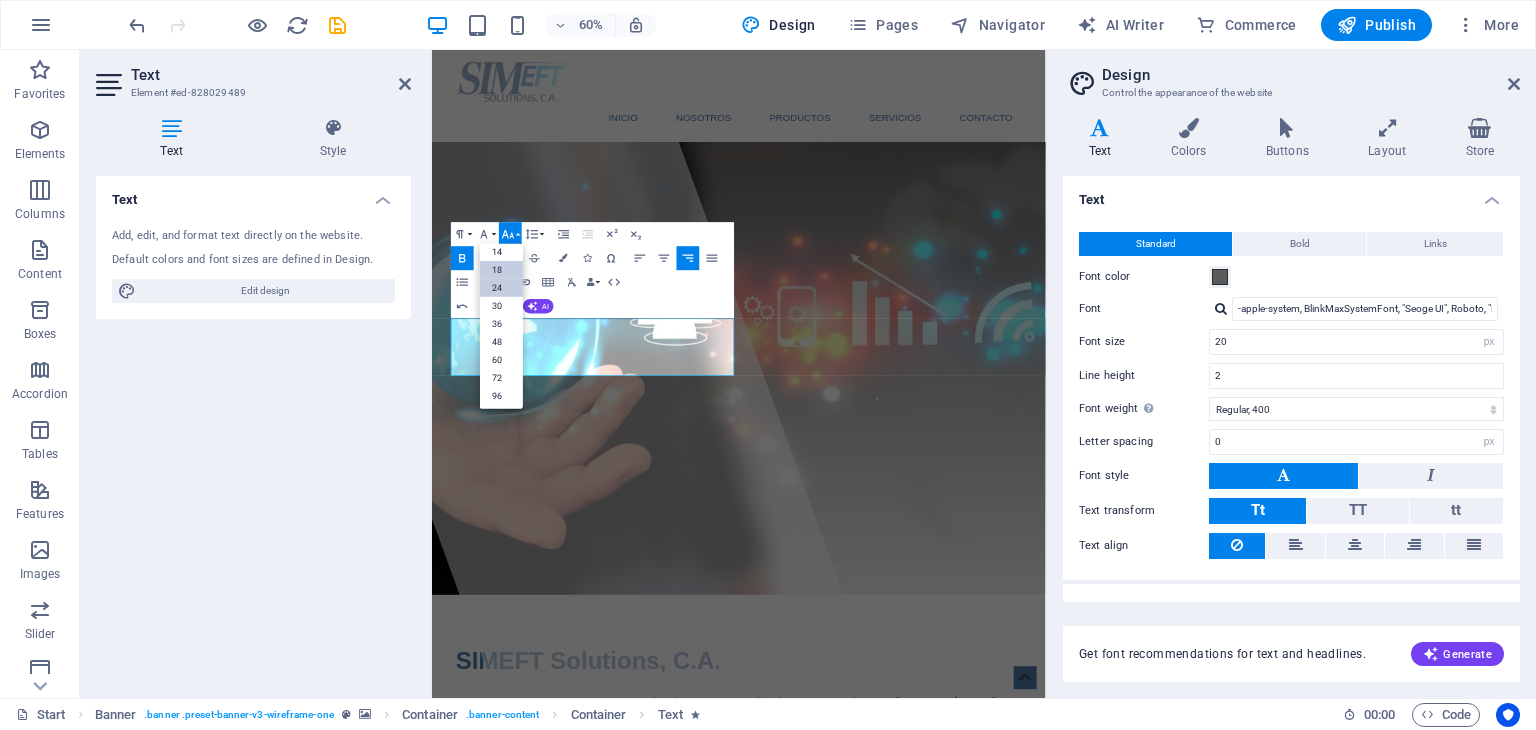 click on "18" at bounding box center (501, 270) 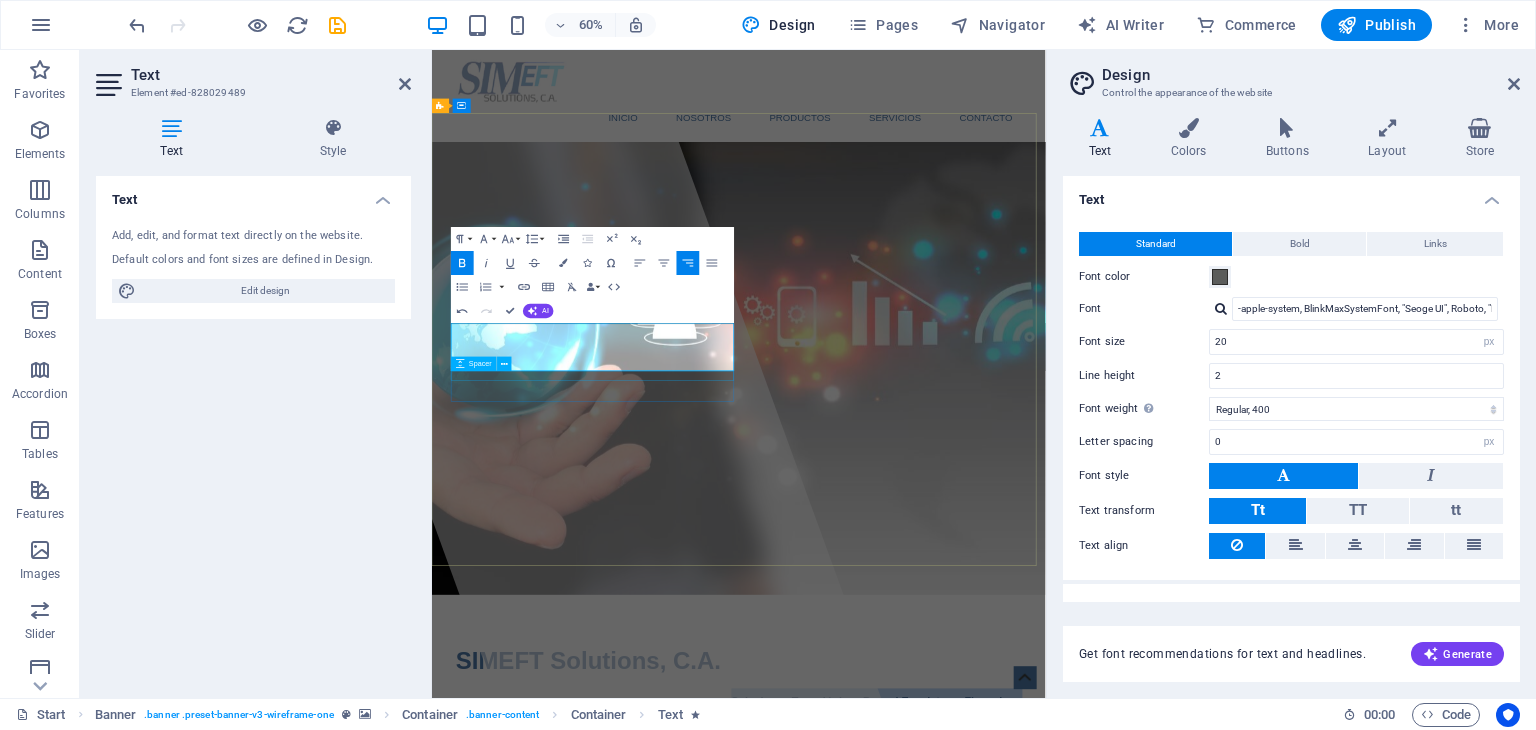 click at bounding box center (944, 1162) 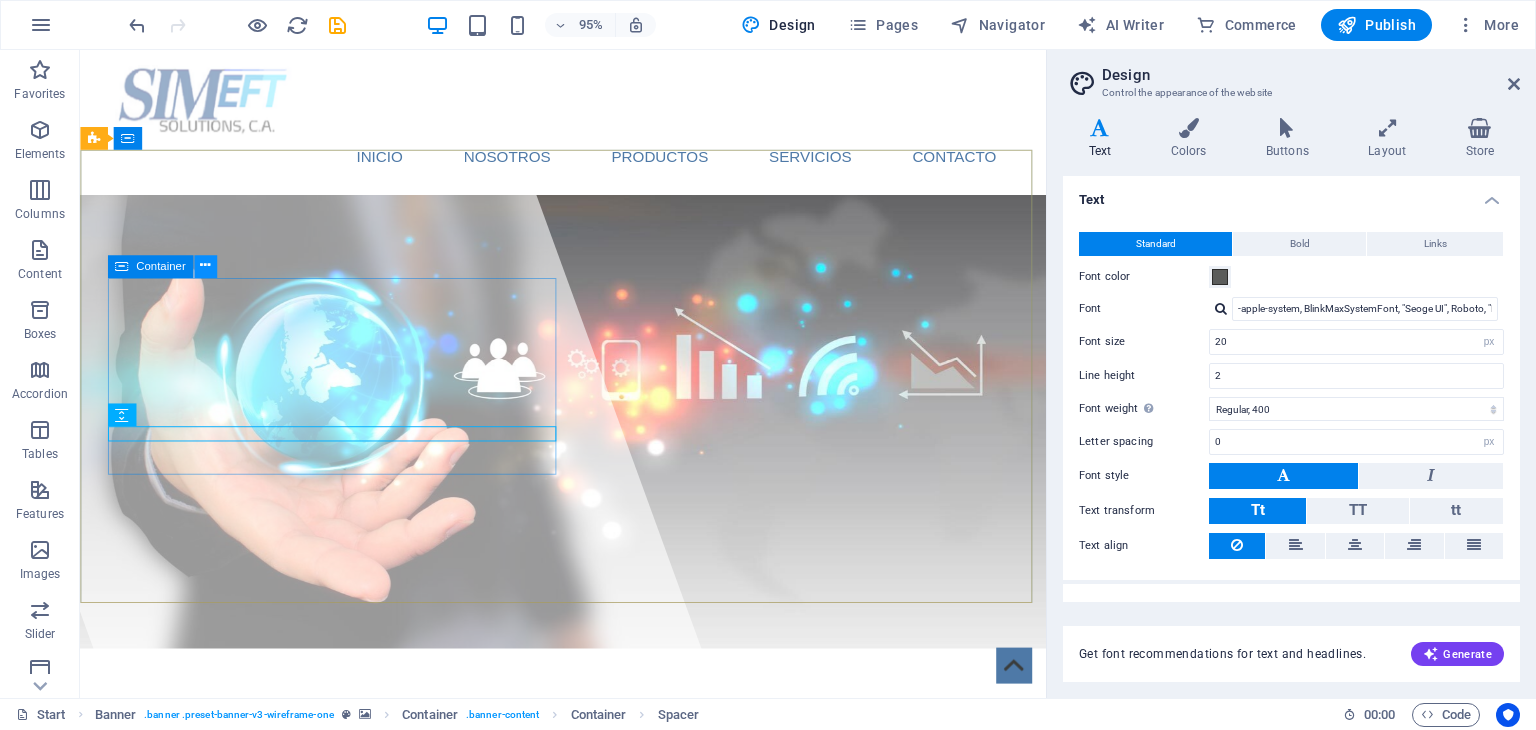 click at bounding box center [205, 267] 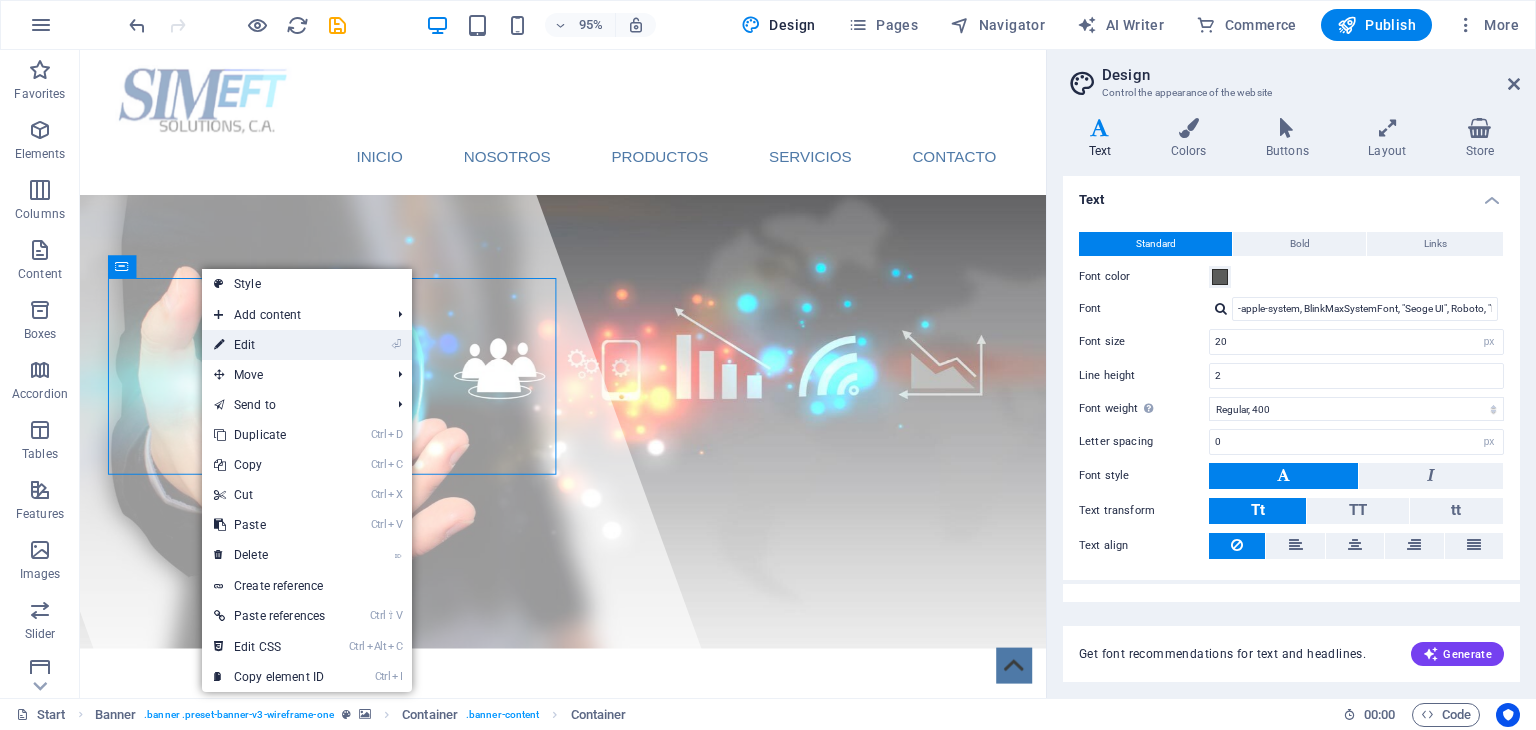 click on "⏎  Edit" at bounding box center (269, 345) 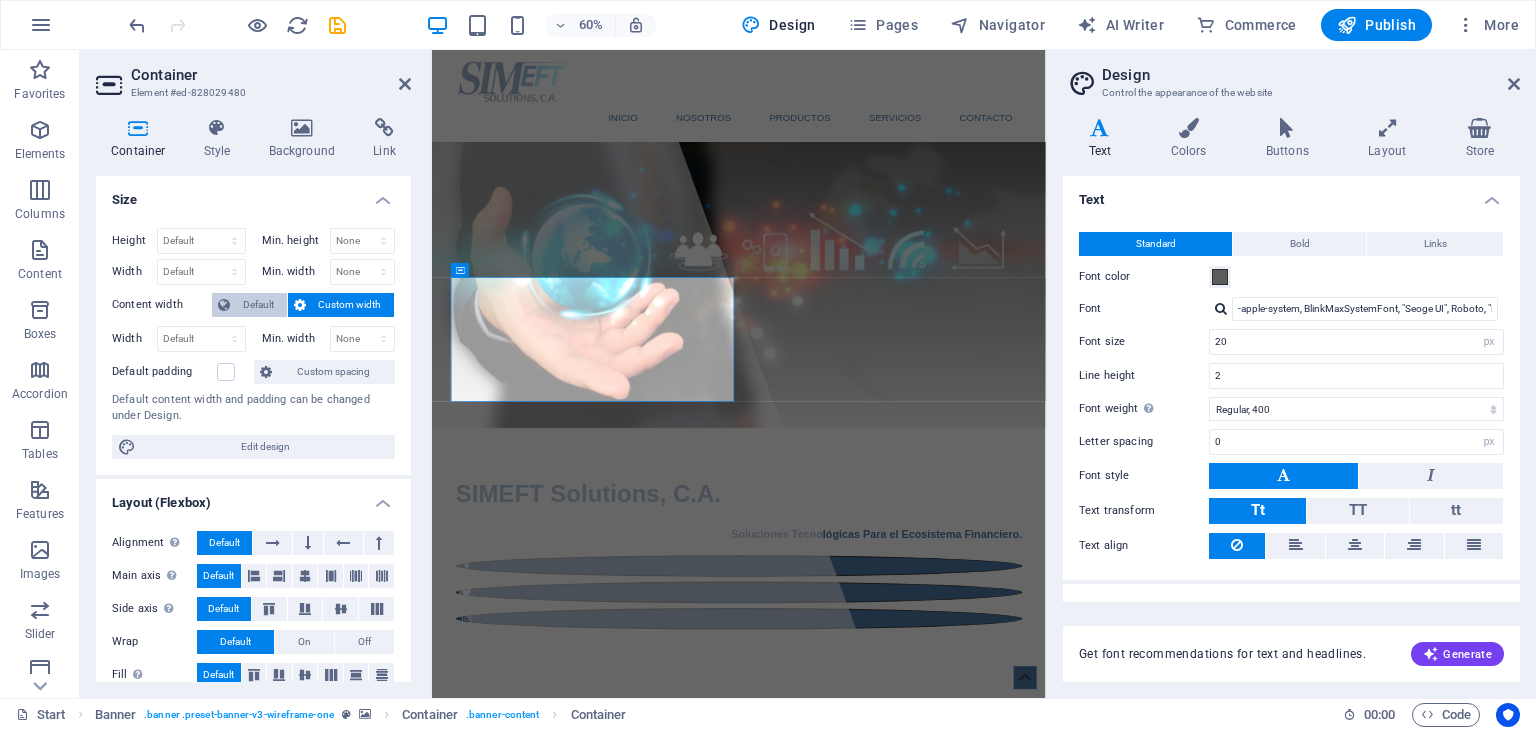 click on "Default" at bounding box center (258, 305) 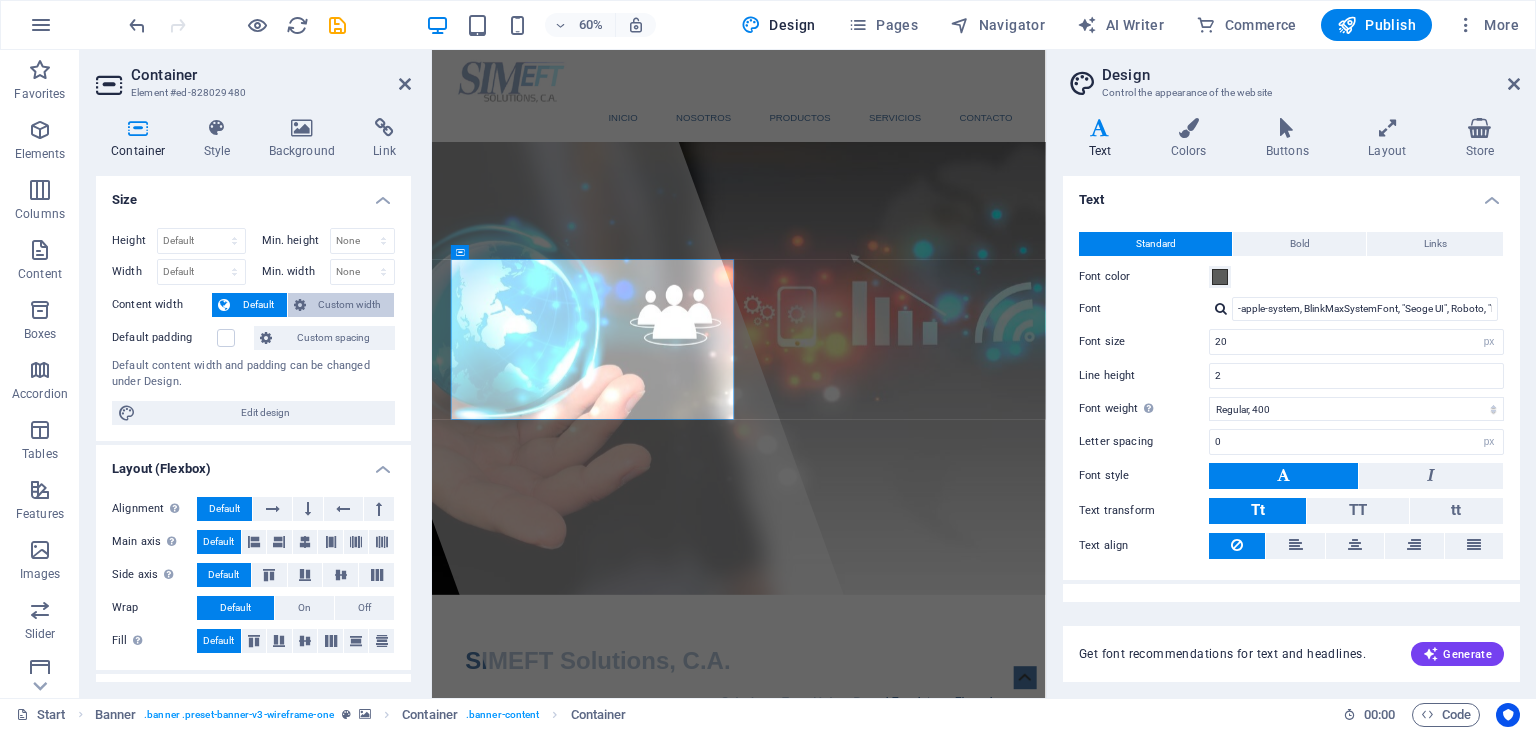 click on "Custom width" at bounding box center (350, 305) 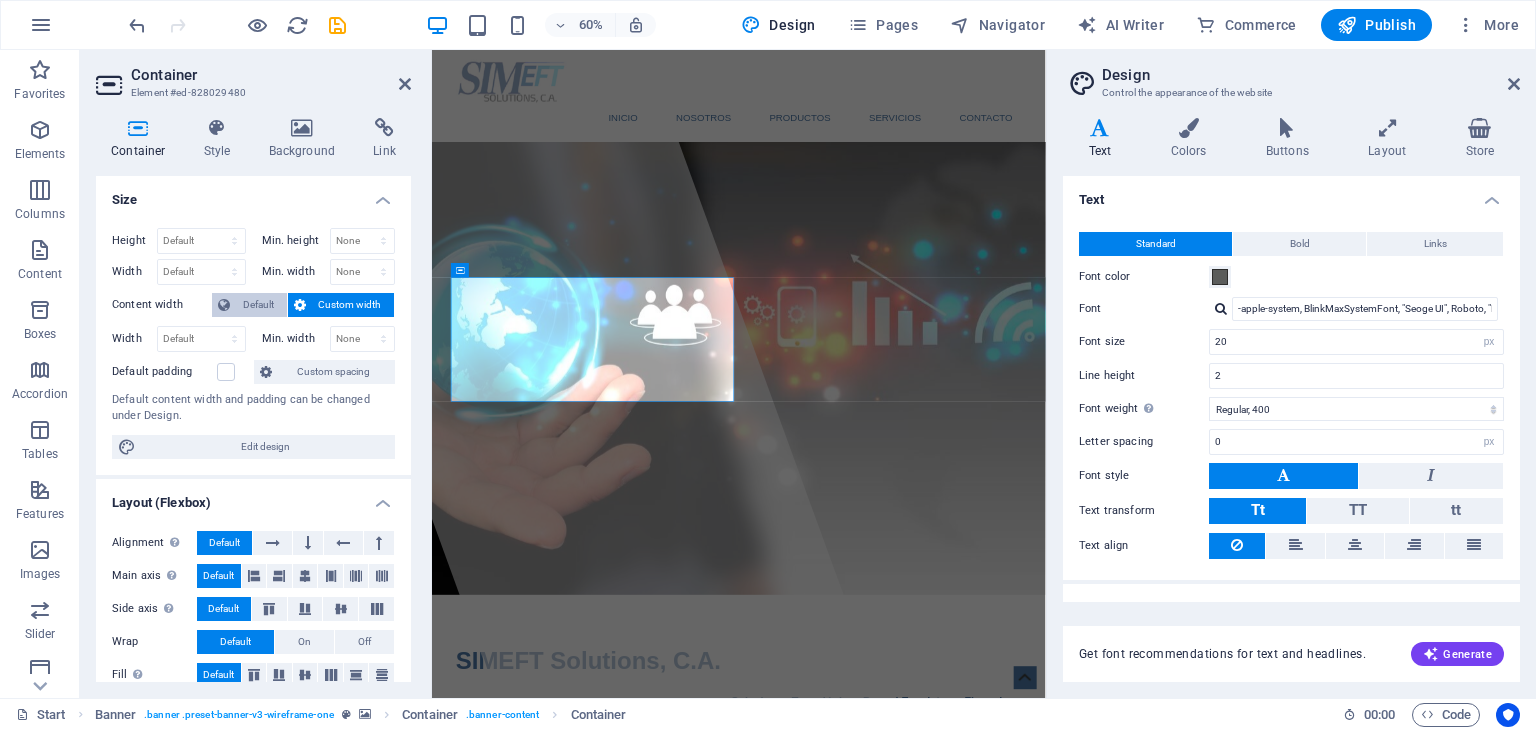 click on "Default" at bounding box center (258, 305) 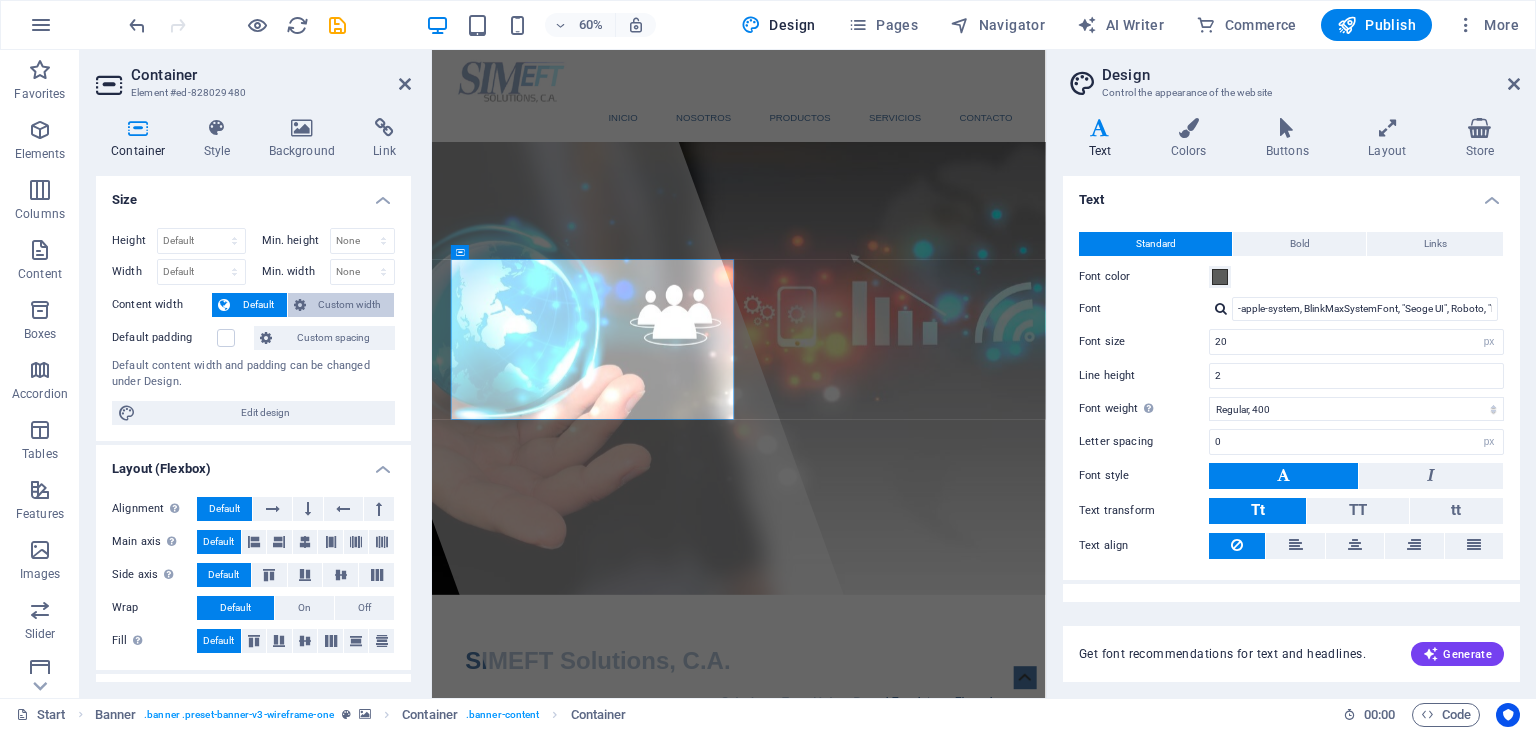 click on "Custom width" at bounding box center [350, 305] 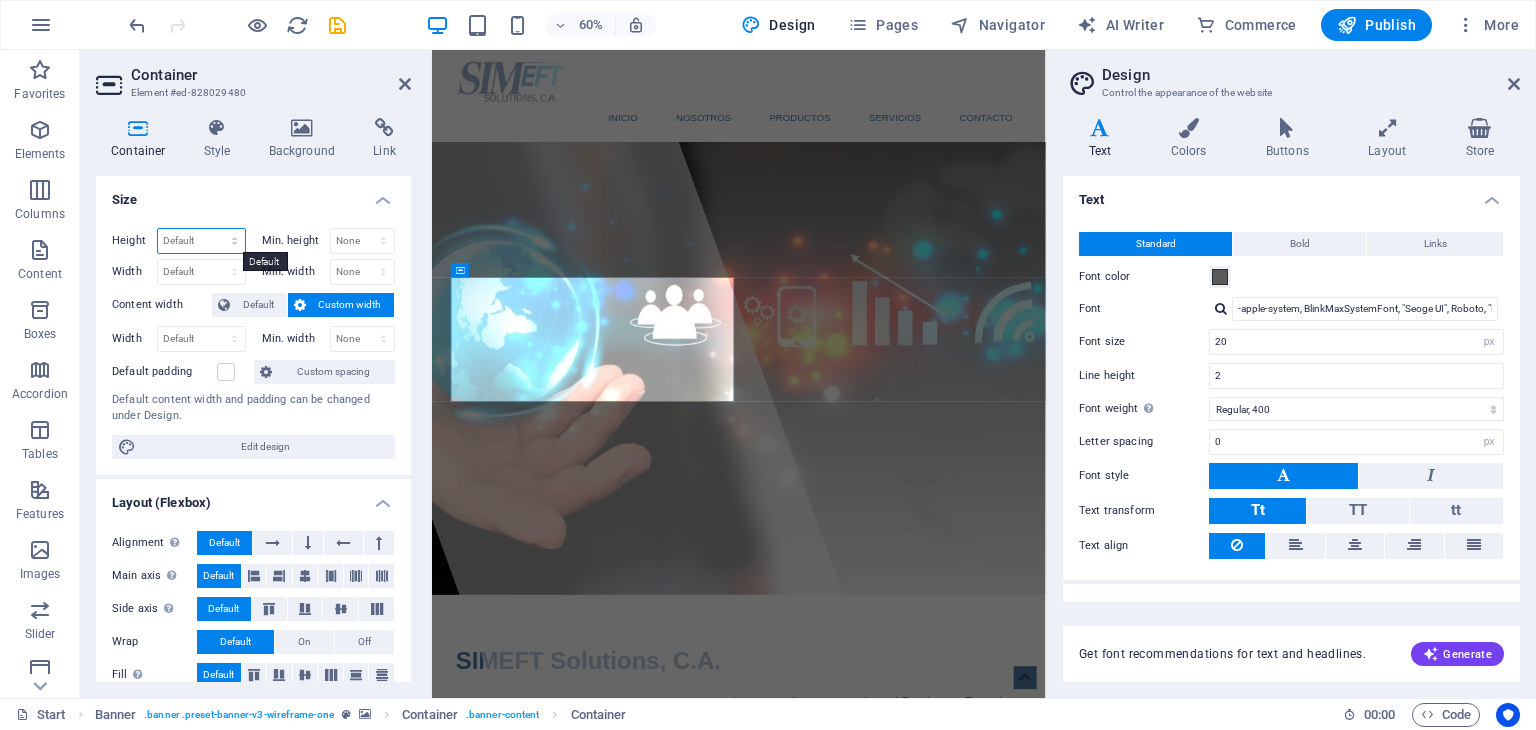 click on "Default px rem % vh vw" at bounding box center (201, 241) 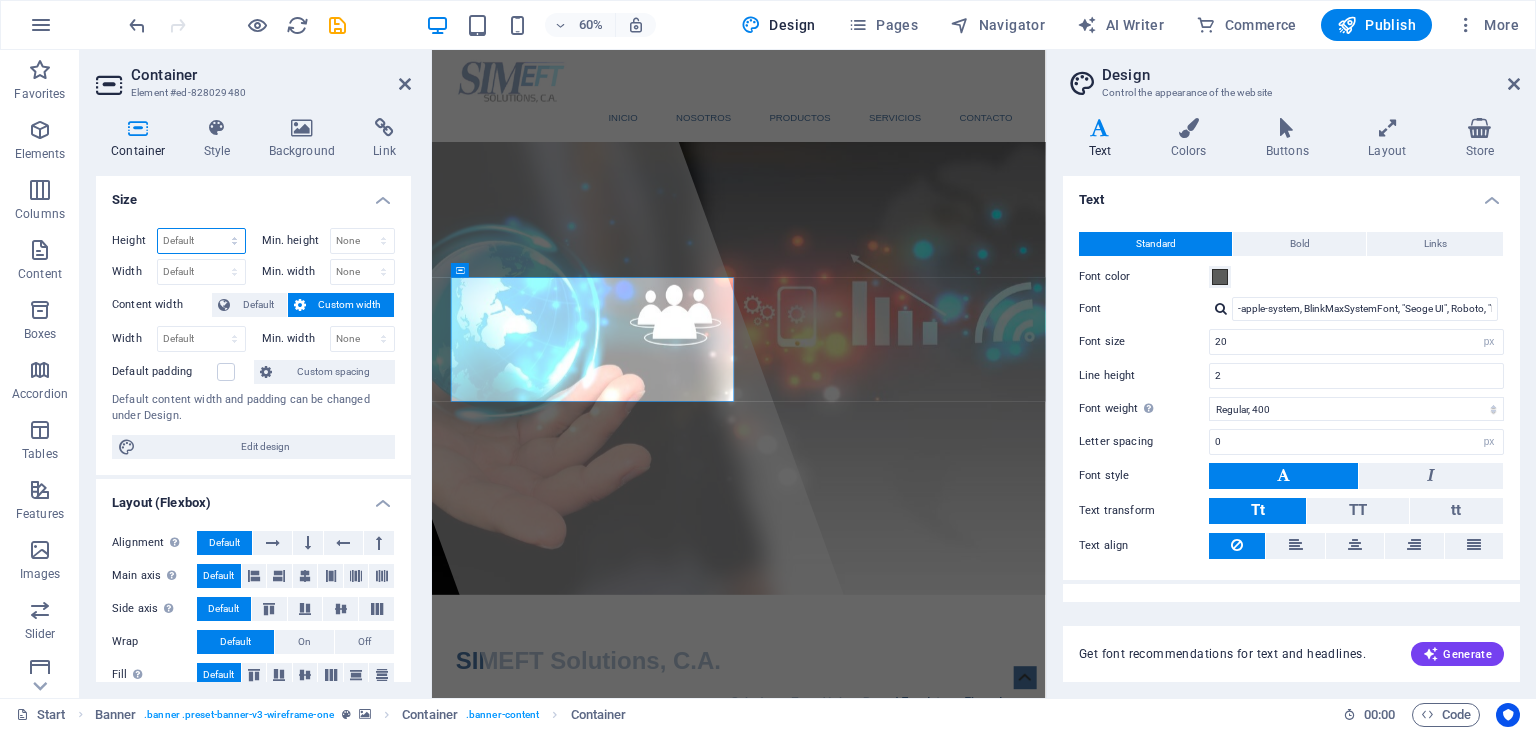 select on "px" 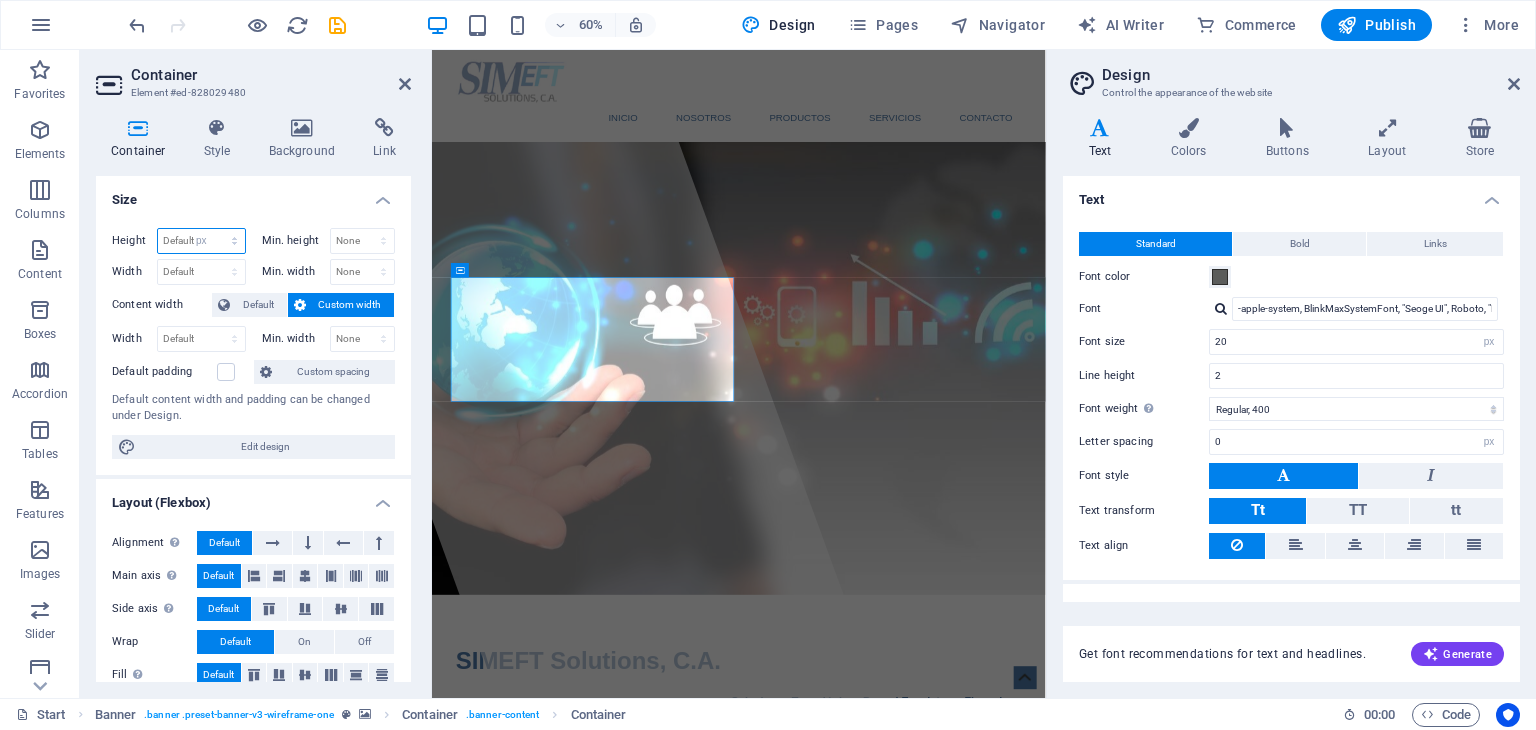 click on "Default px rem % vh vw" at bounding box center [201, 241] 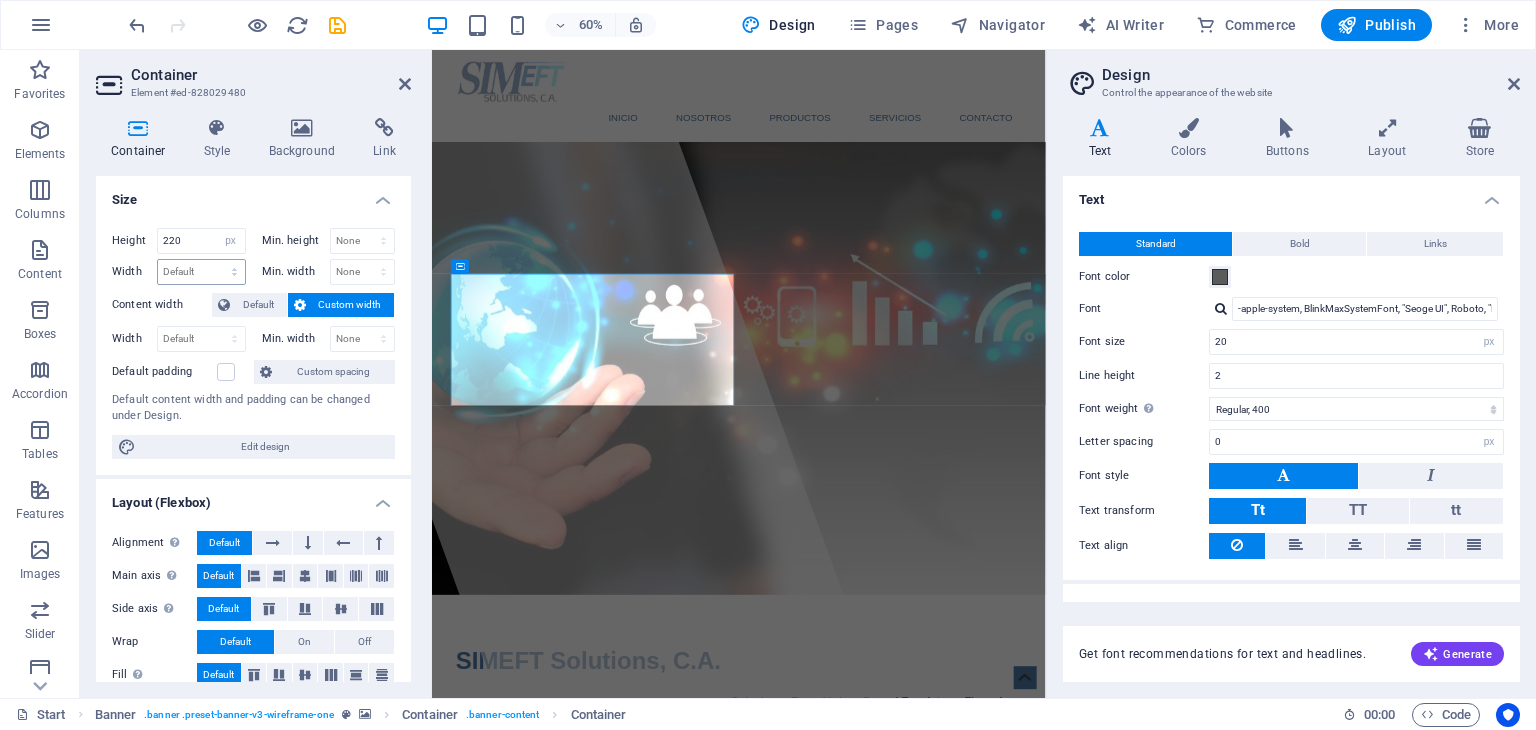type on "207" 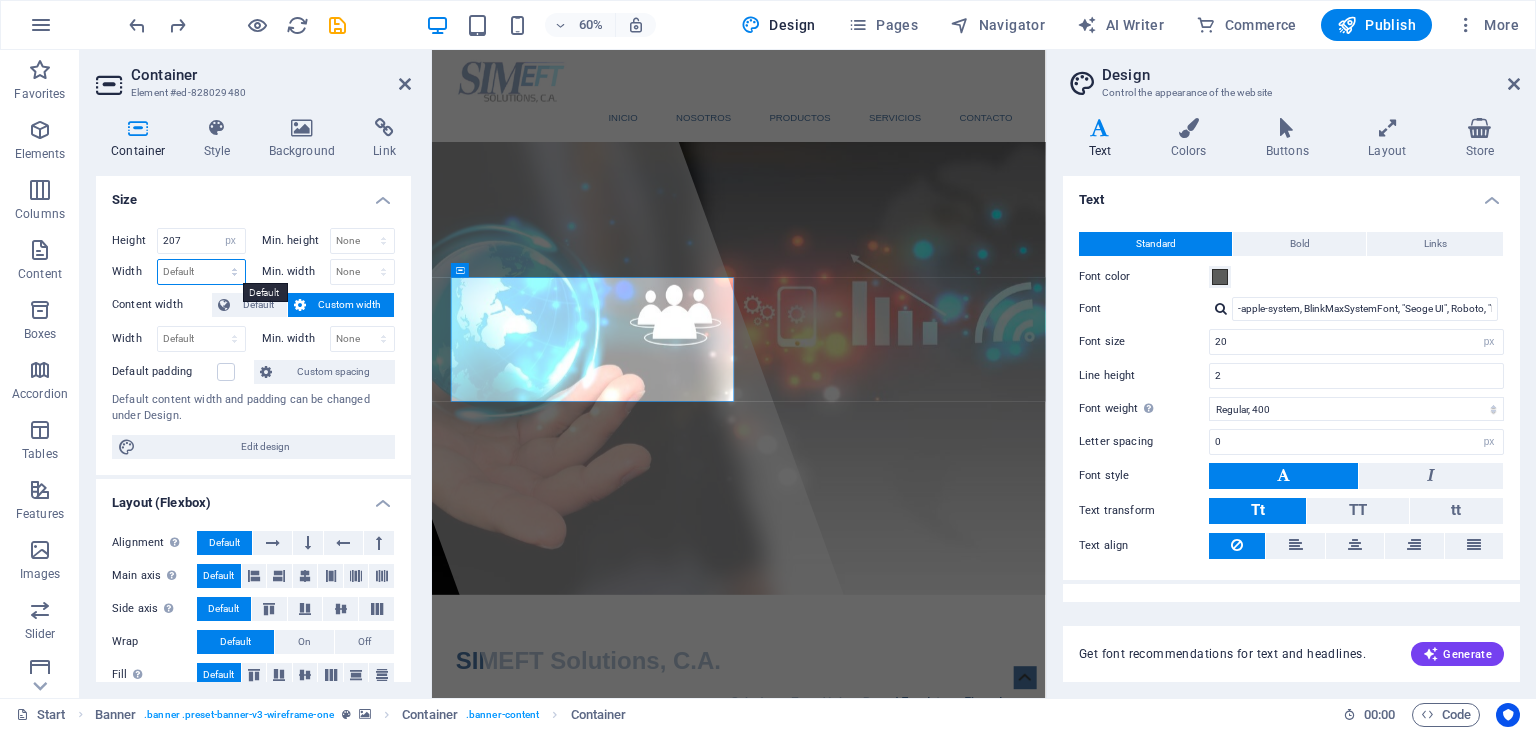 click on "Default px rem % em vh vw" at bounding box center [201, 272] 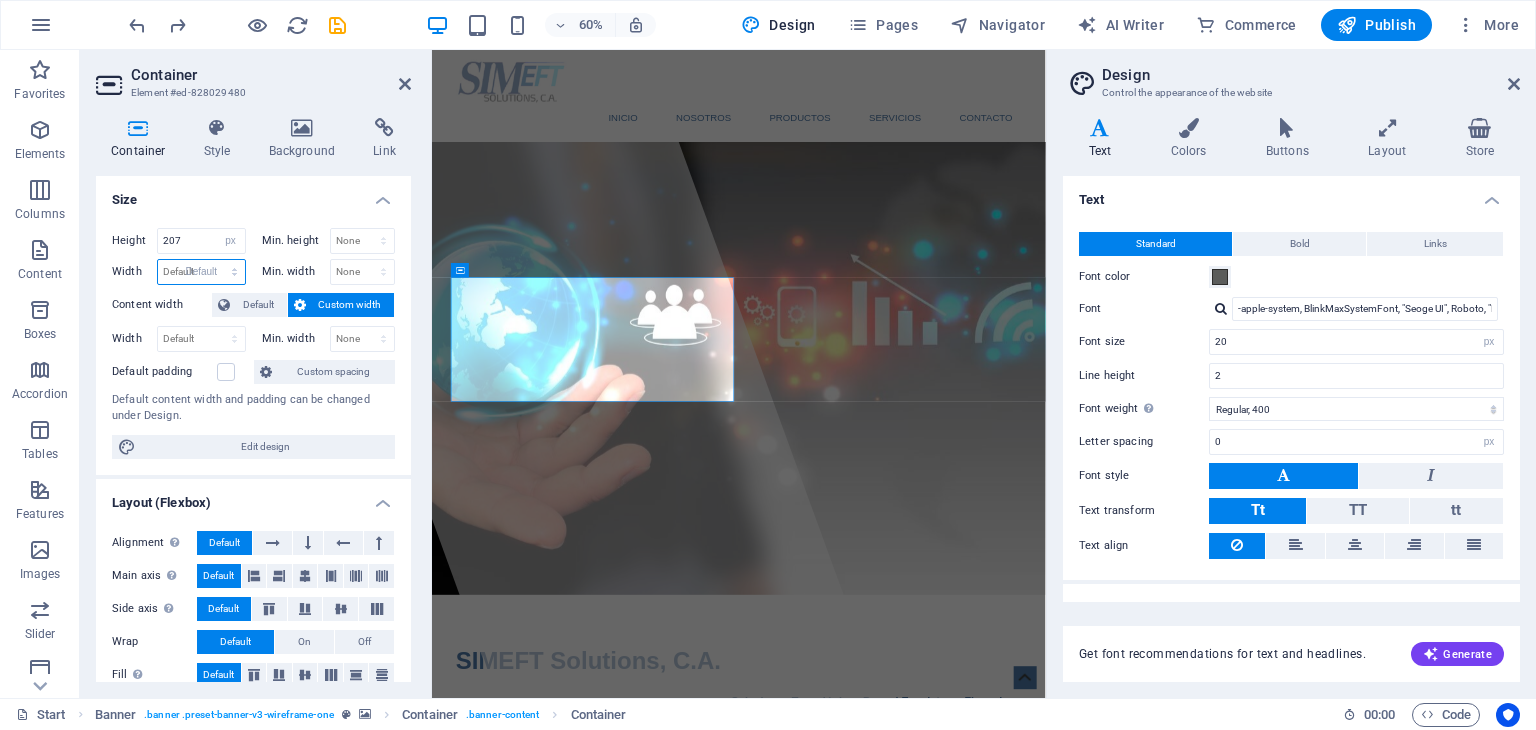 click on "Default px rem % em vh vw" at bounding box center (201, 272) 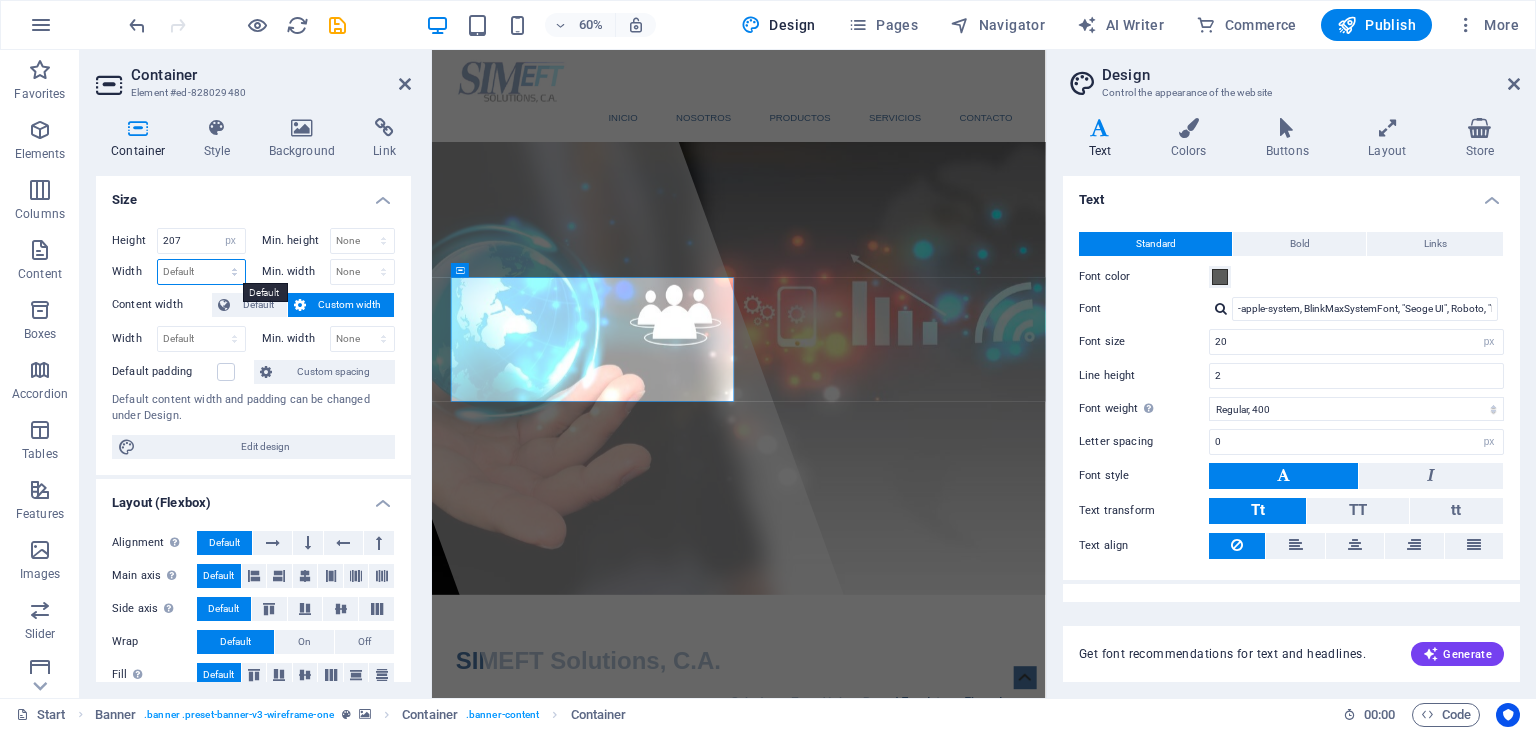 click on "Default px rem % em vh vw" at bounding box center [201, 272] 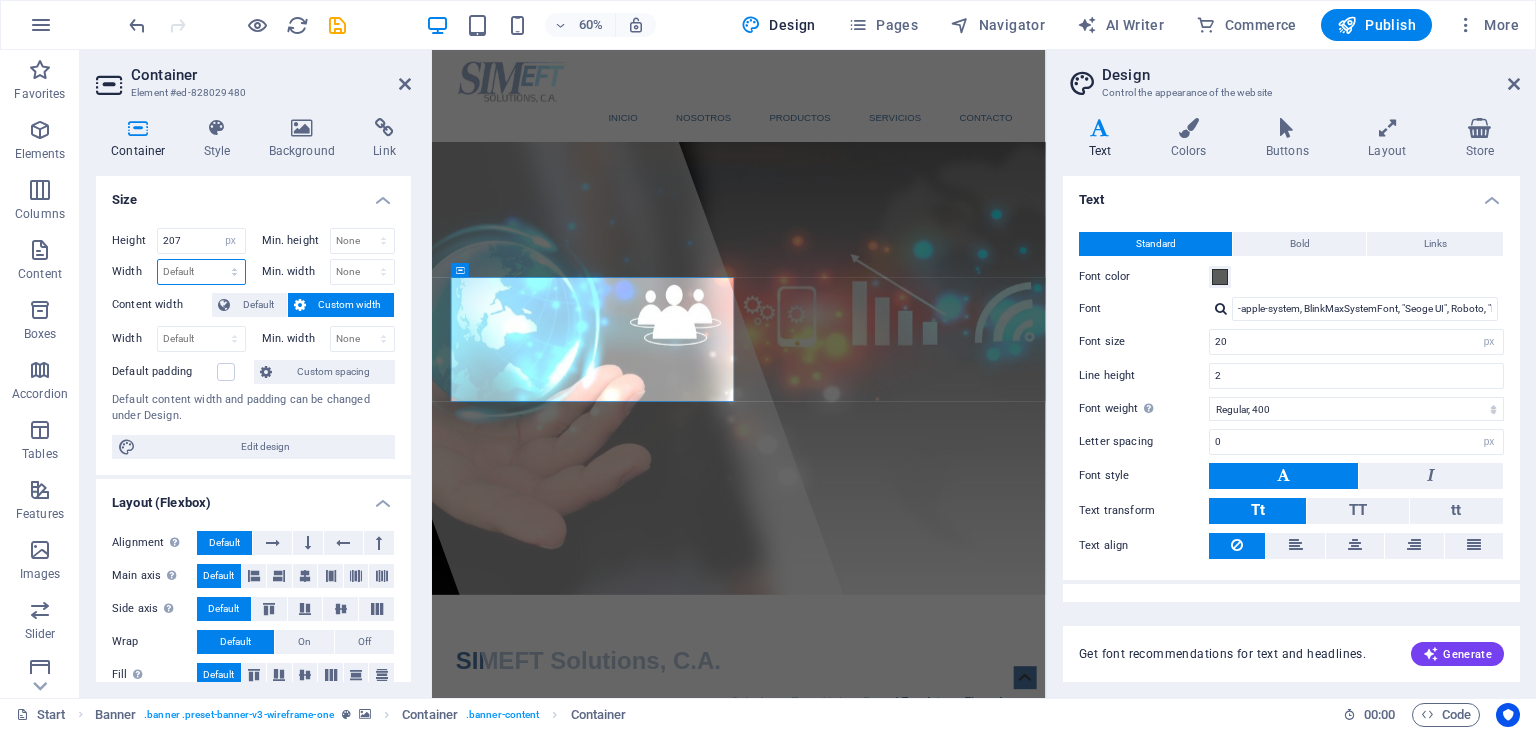 select on "px" 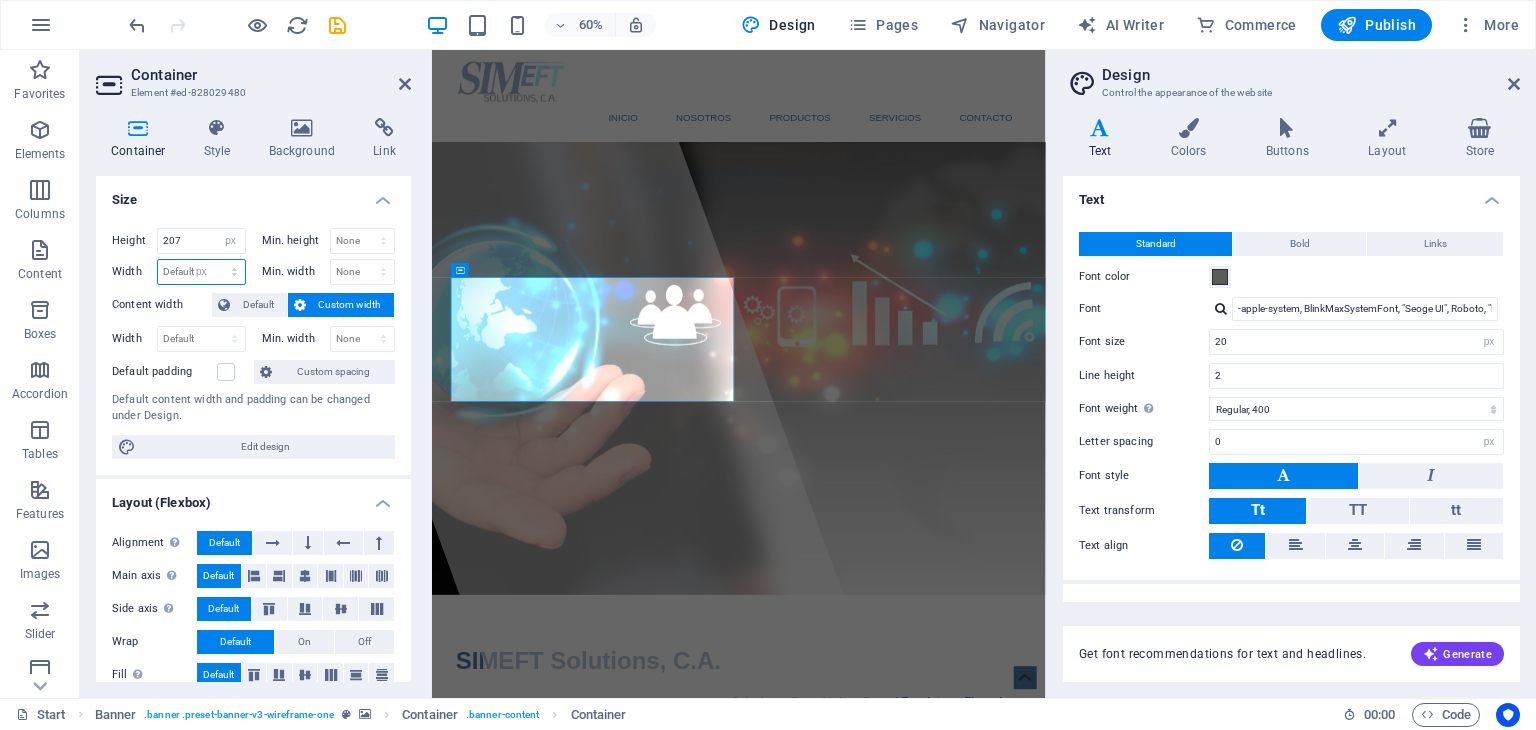 click on "Default px rem % em vh vw" at bounding box center [201, 272] 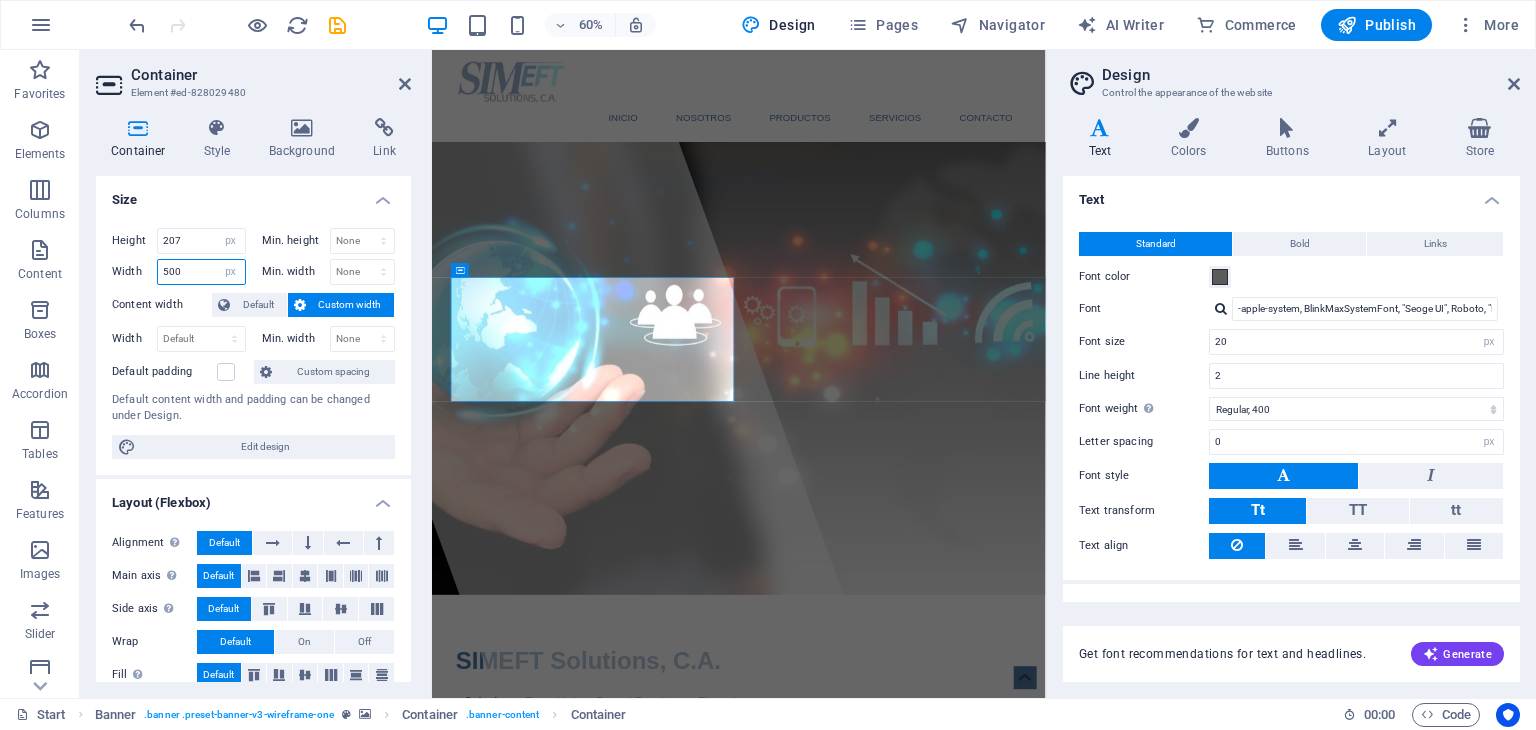 click on "500" at bounding box center [201, 272] 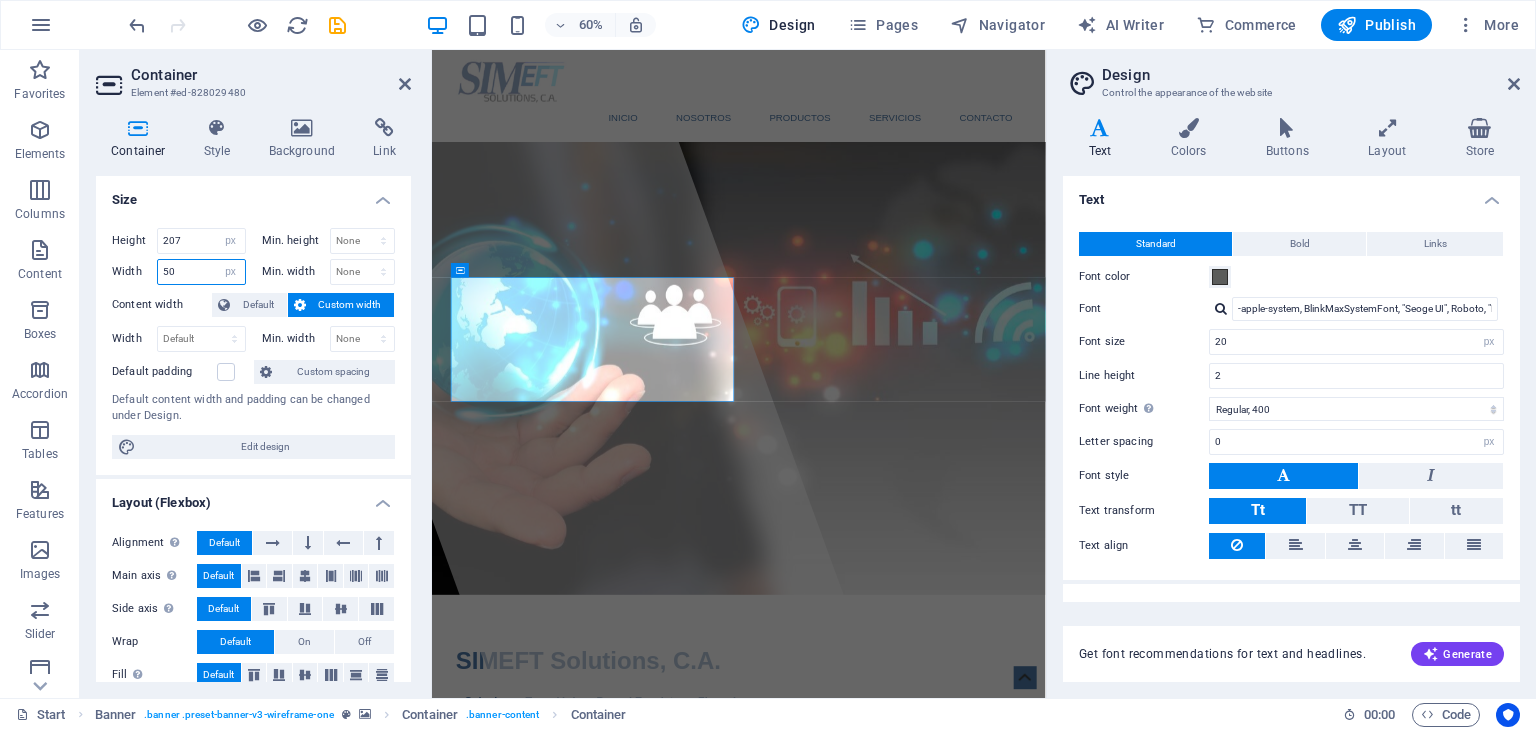 type on "5" 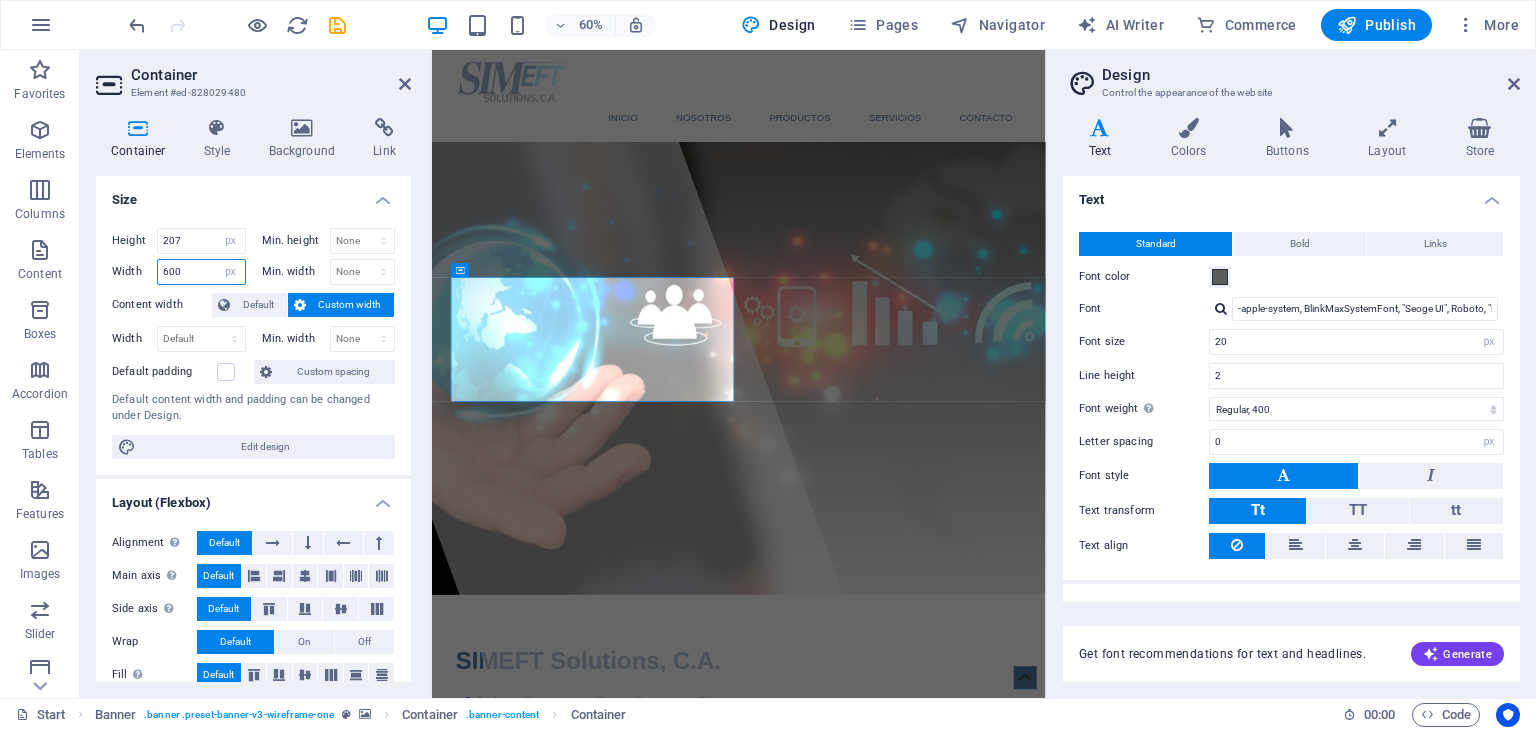 type on "600" 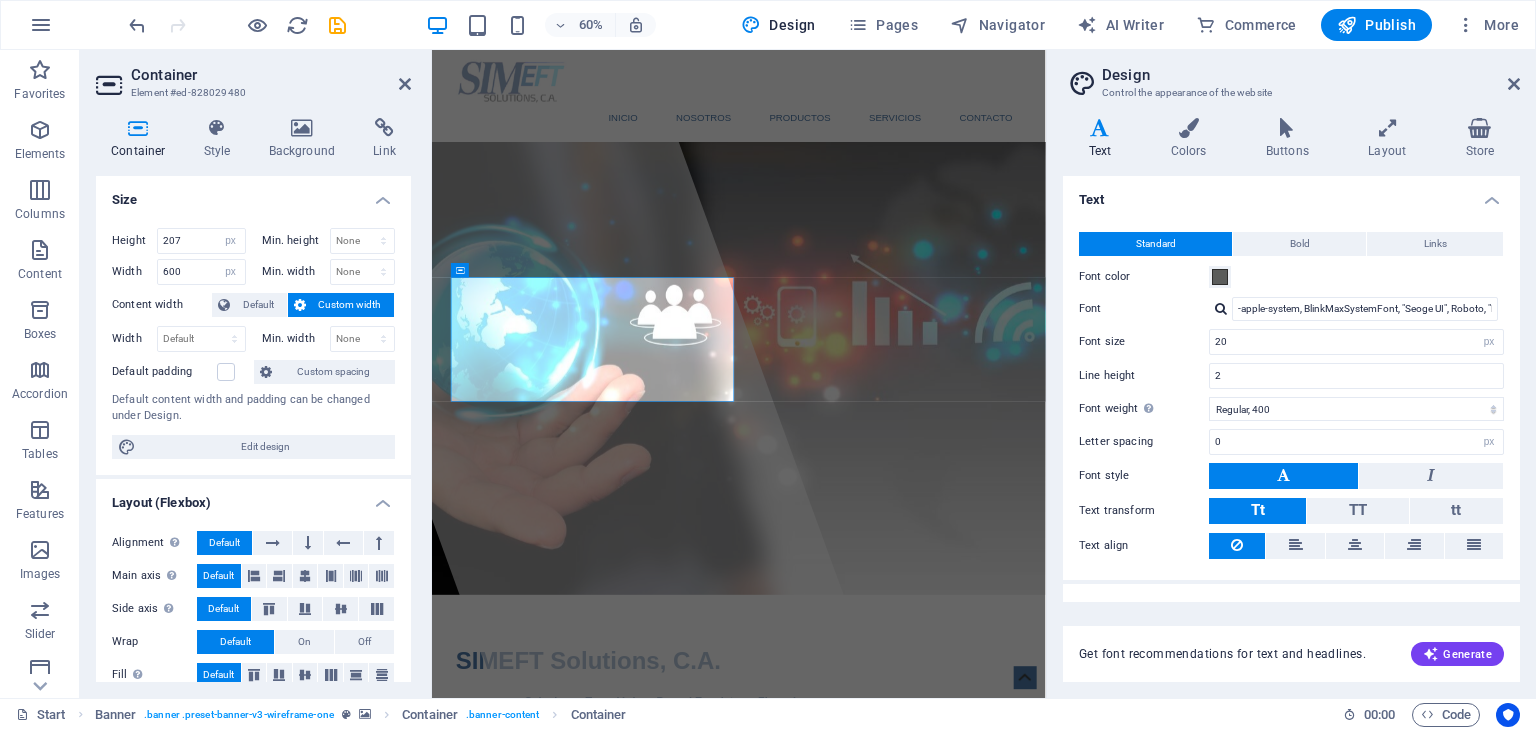 click on "Size" at bounding box center [253, 194] 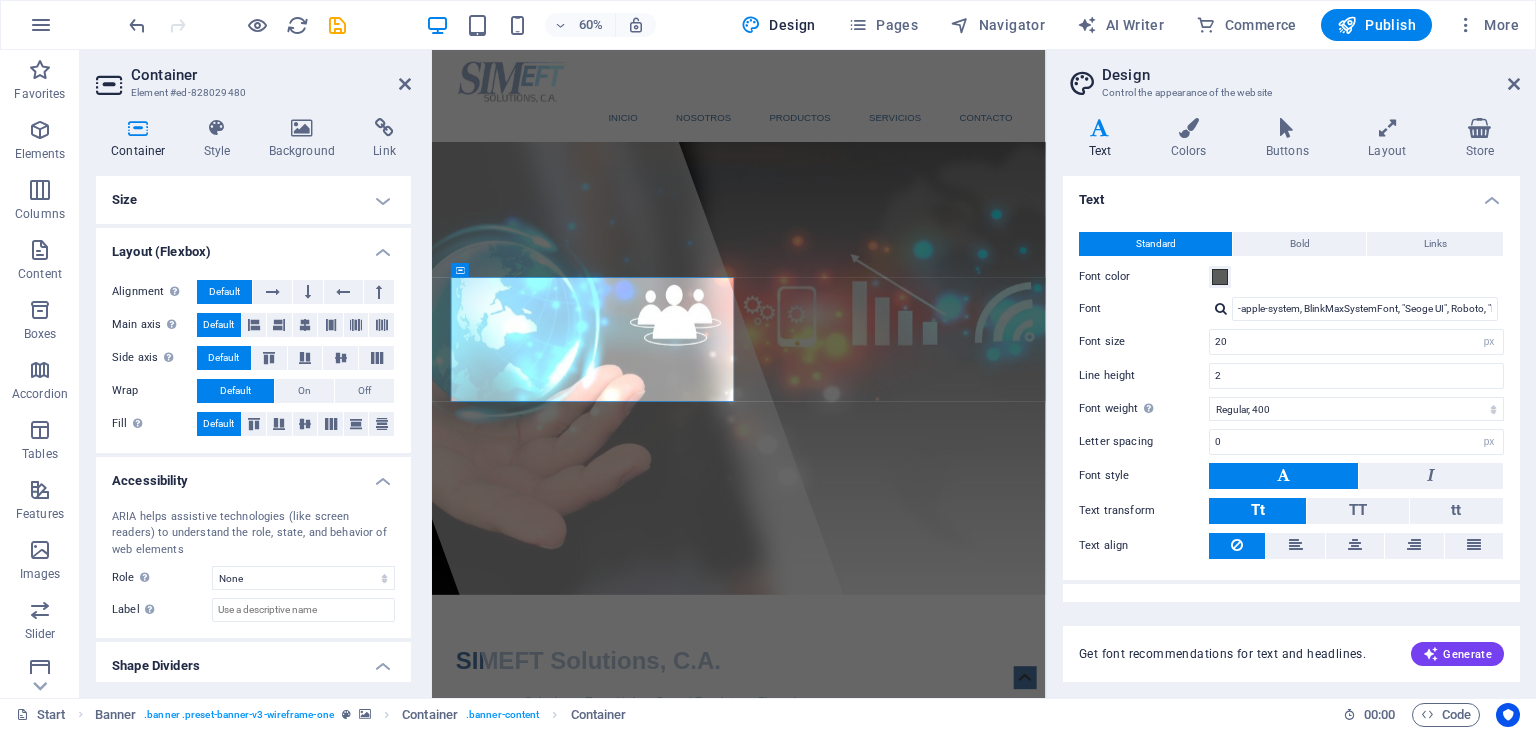 click on "Size" at bounding box center [253, 200] 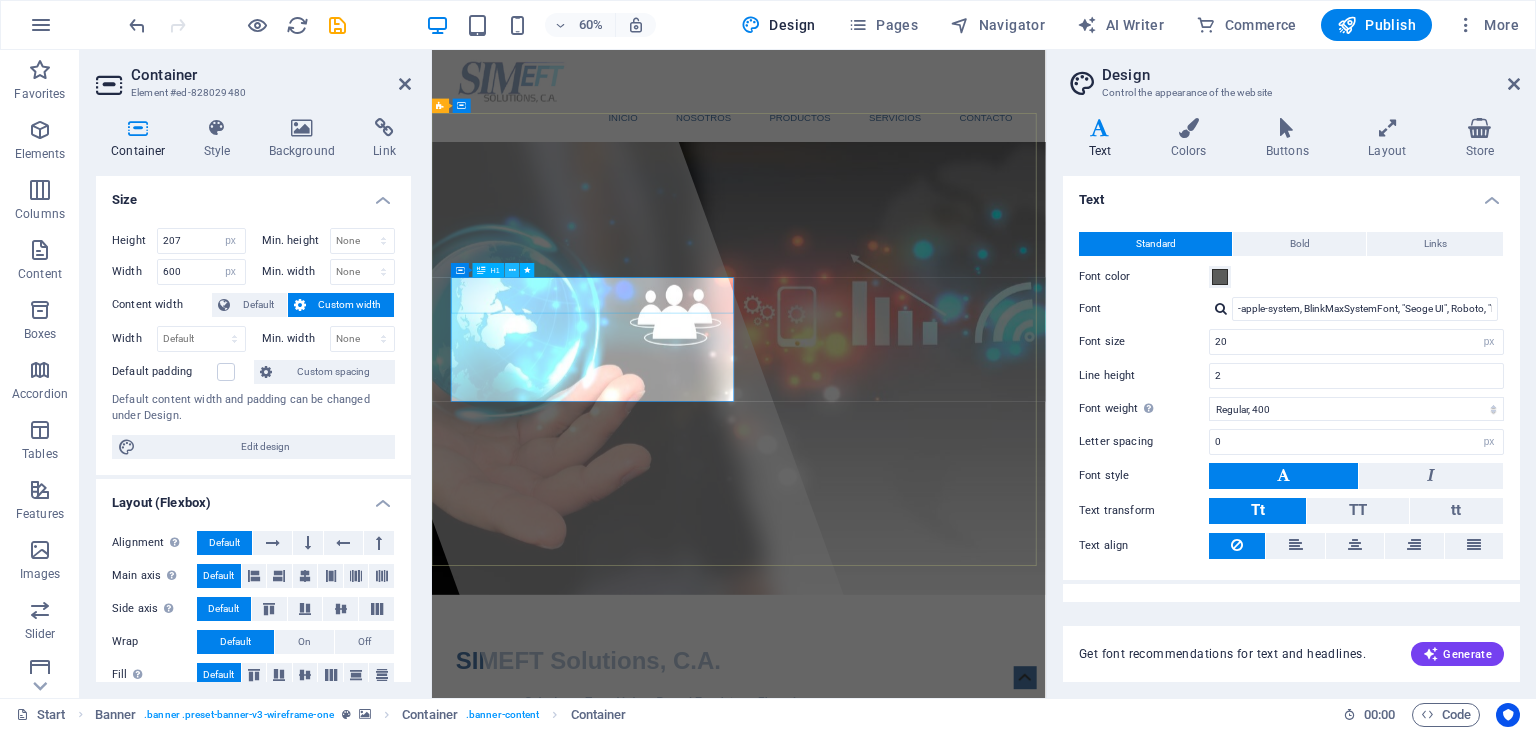 click at bounding box center [512, 270] 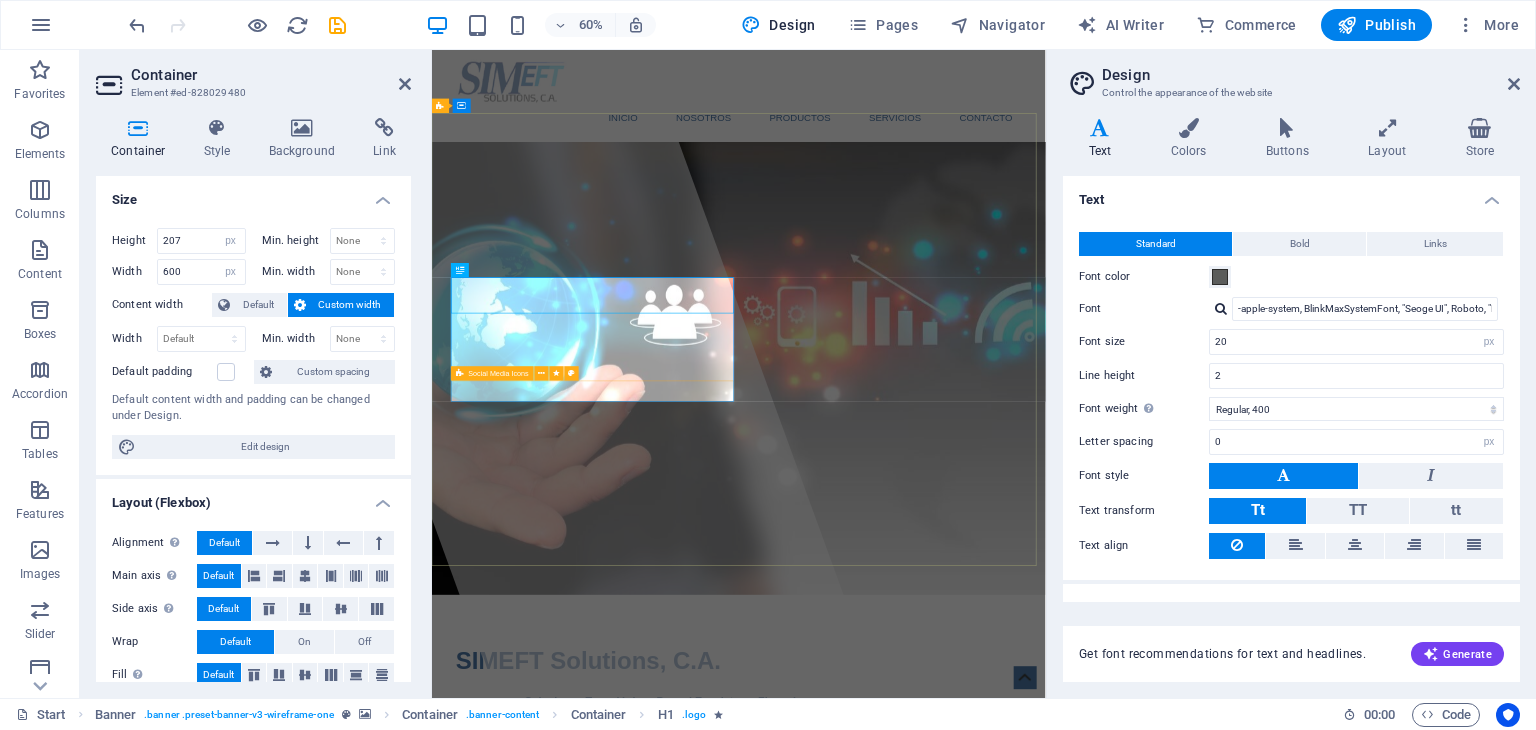 click at bounding box center (772, 1232) 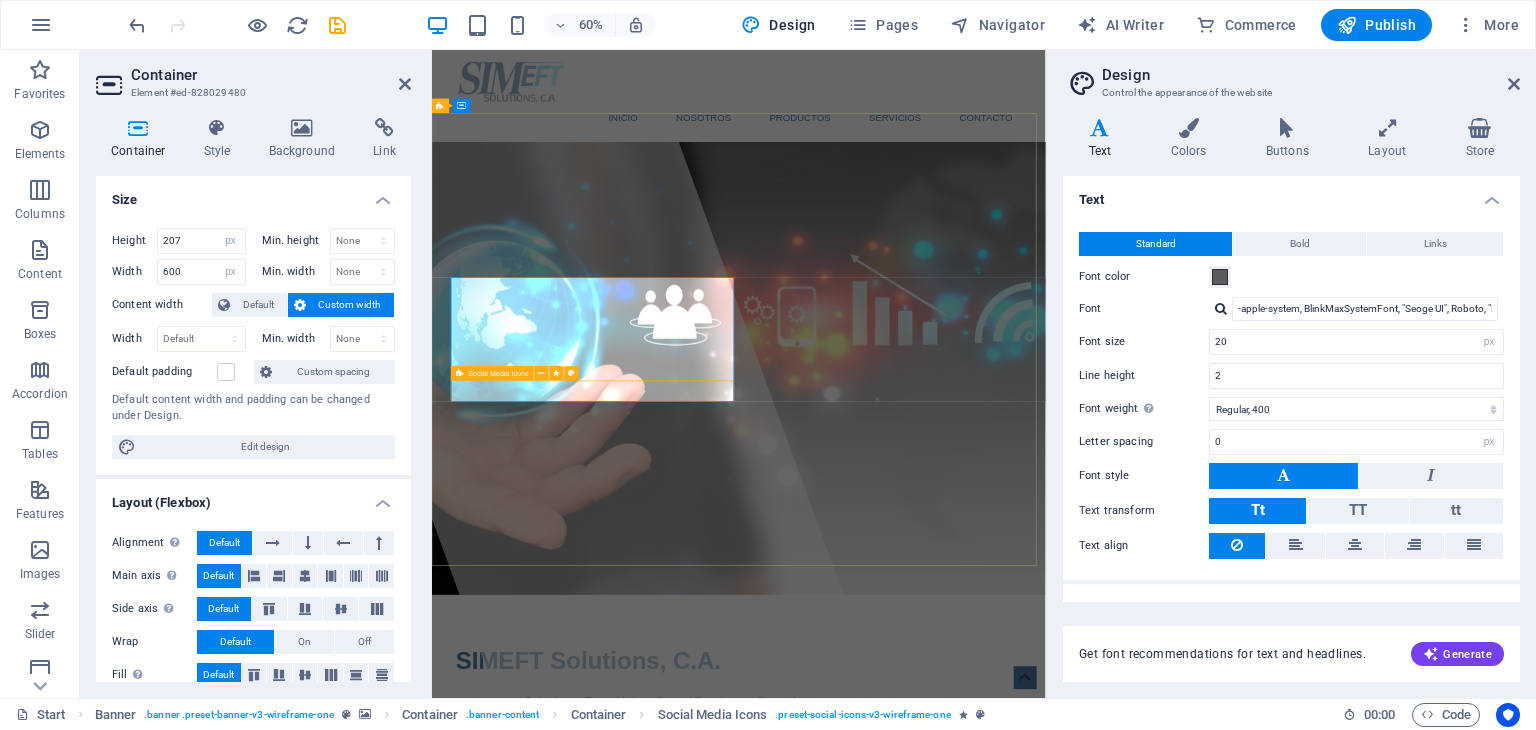 click at bounding box center (772, 1232) 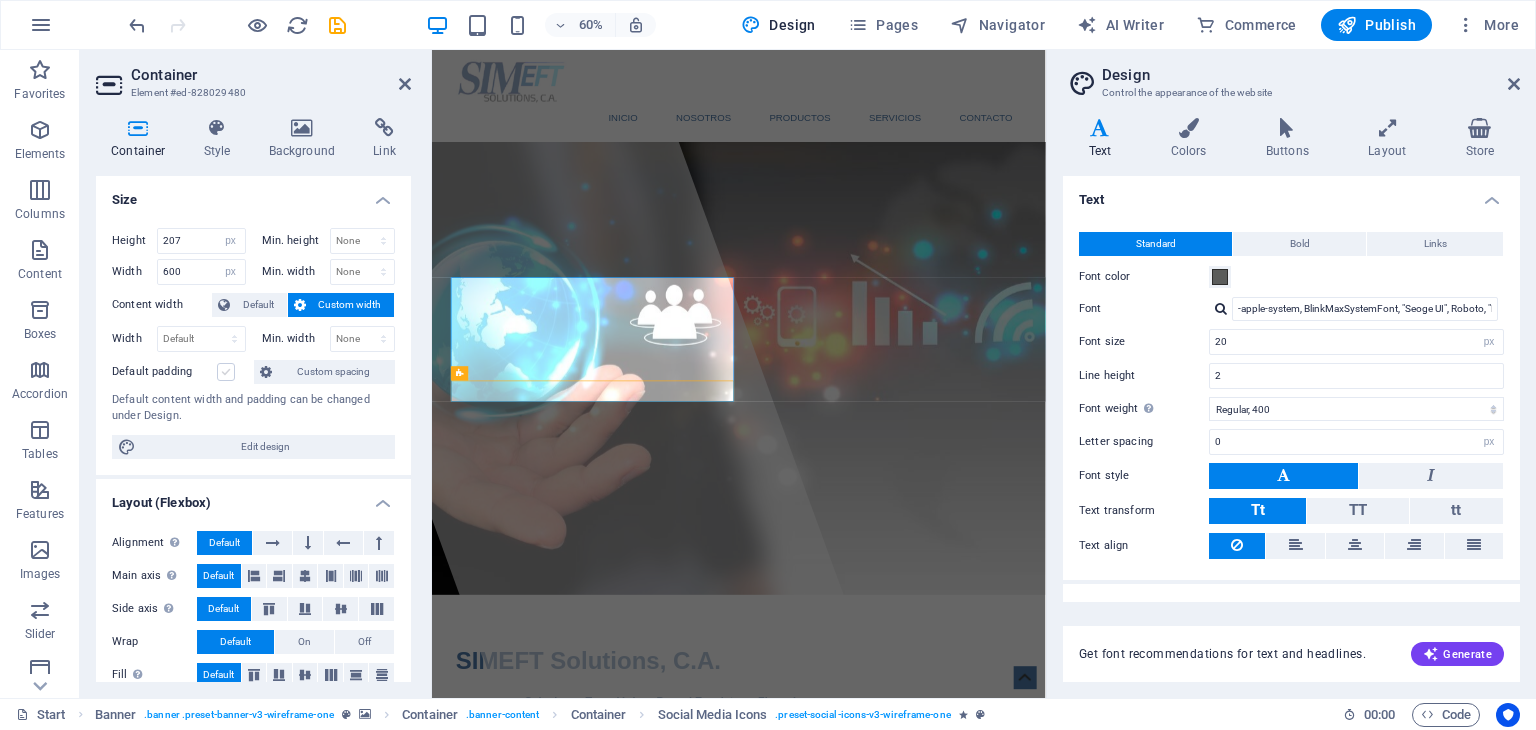 click at bounding box center [226, 372] 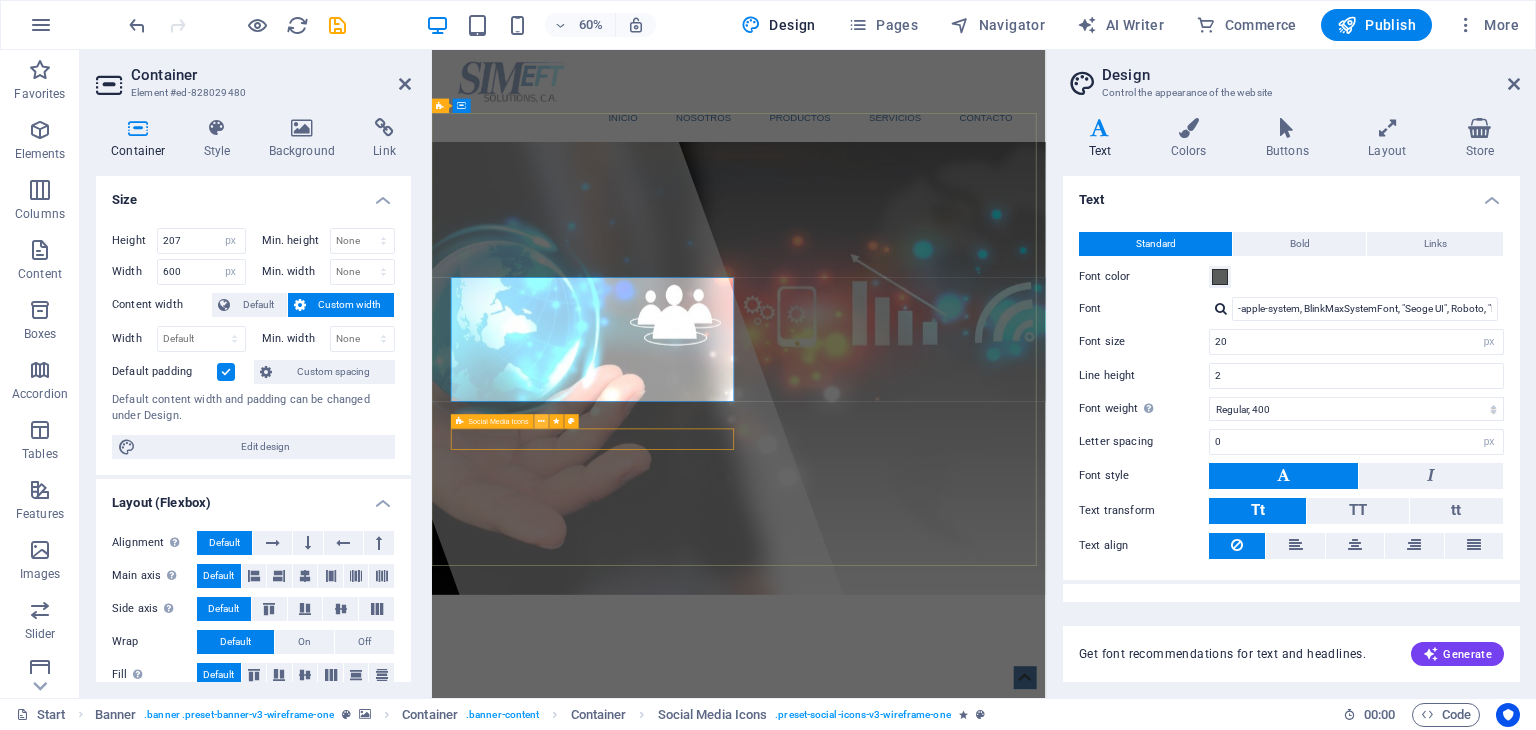 click at bounding box center (541, 421) 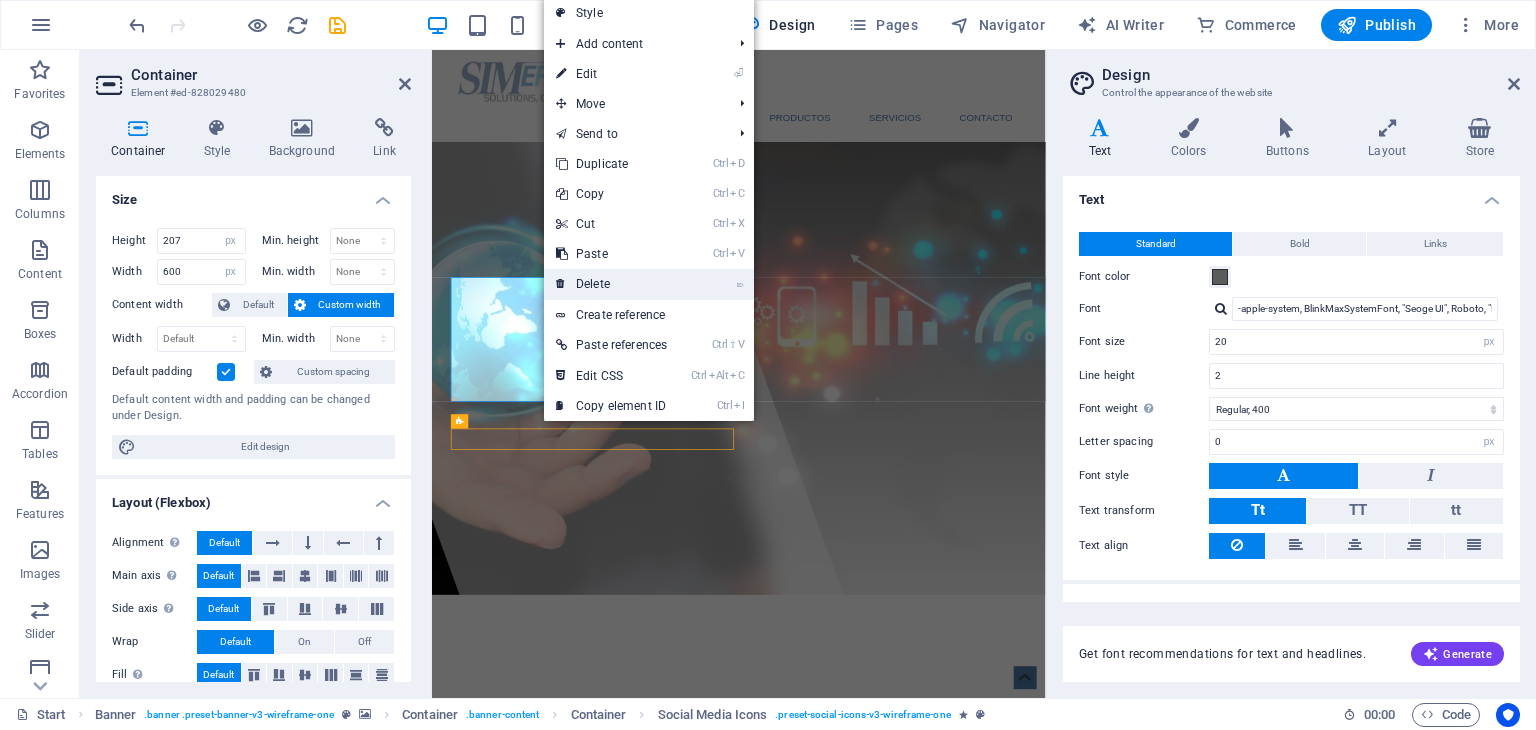 click on "⌦  Delete" at bounding box center [611, 284] 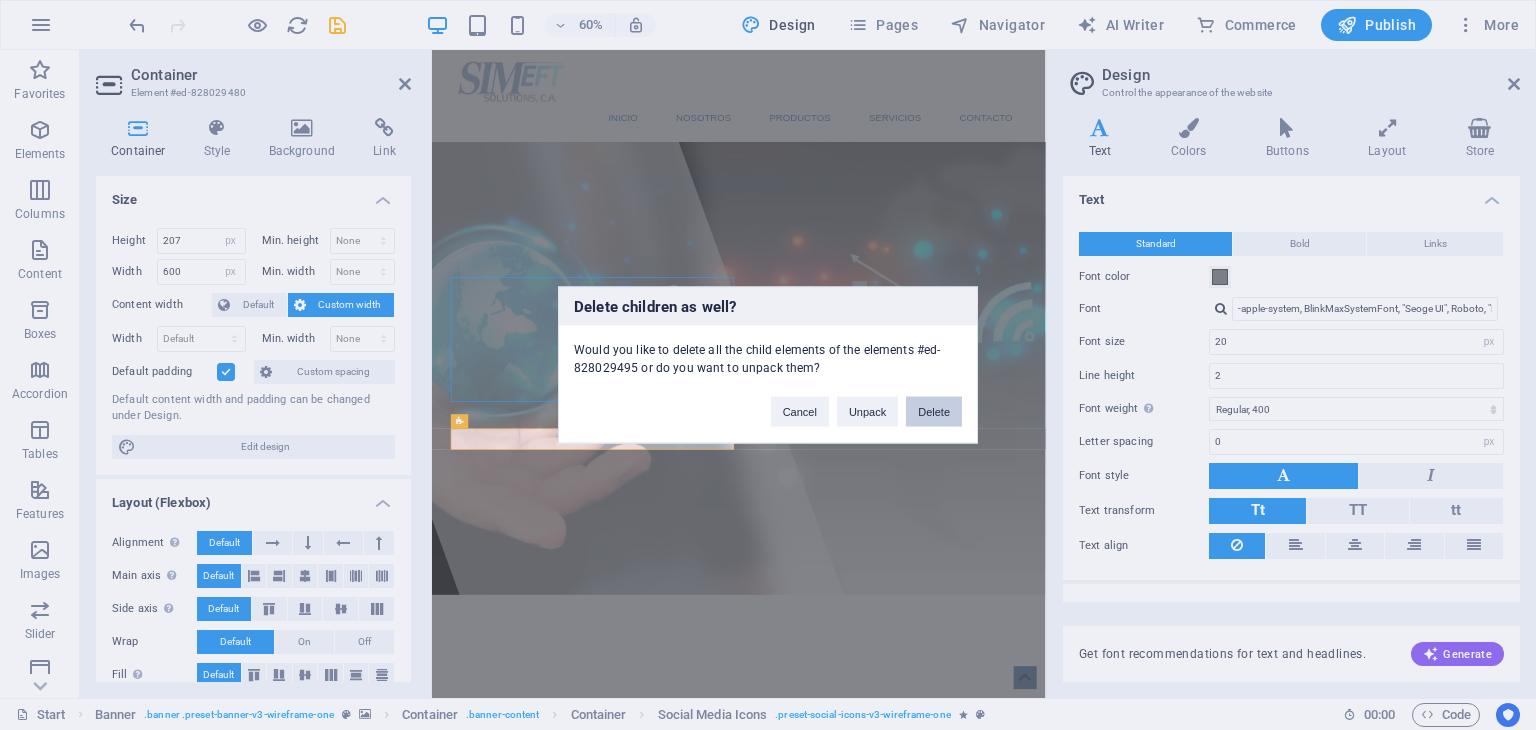 click on "Delete" at bounding box center (934, 412) 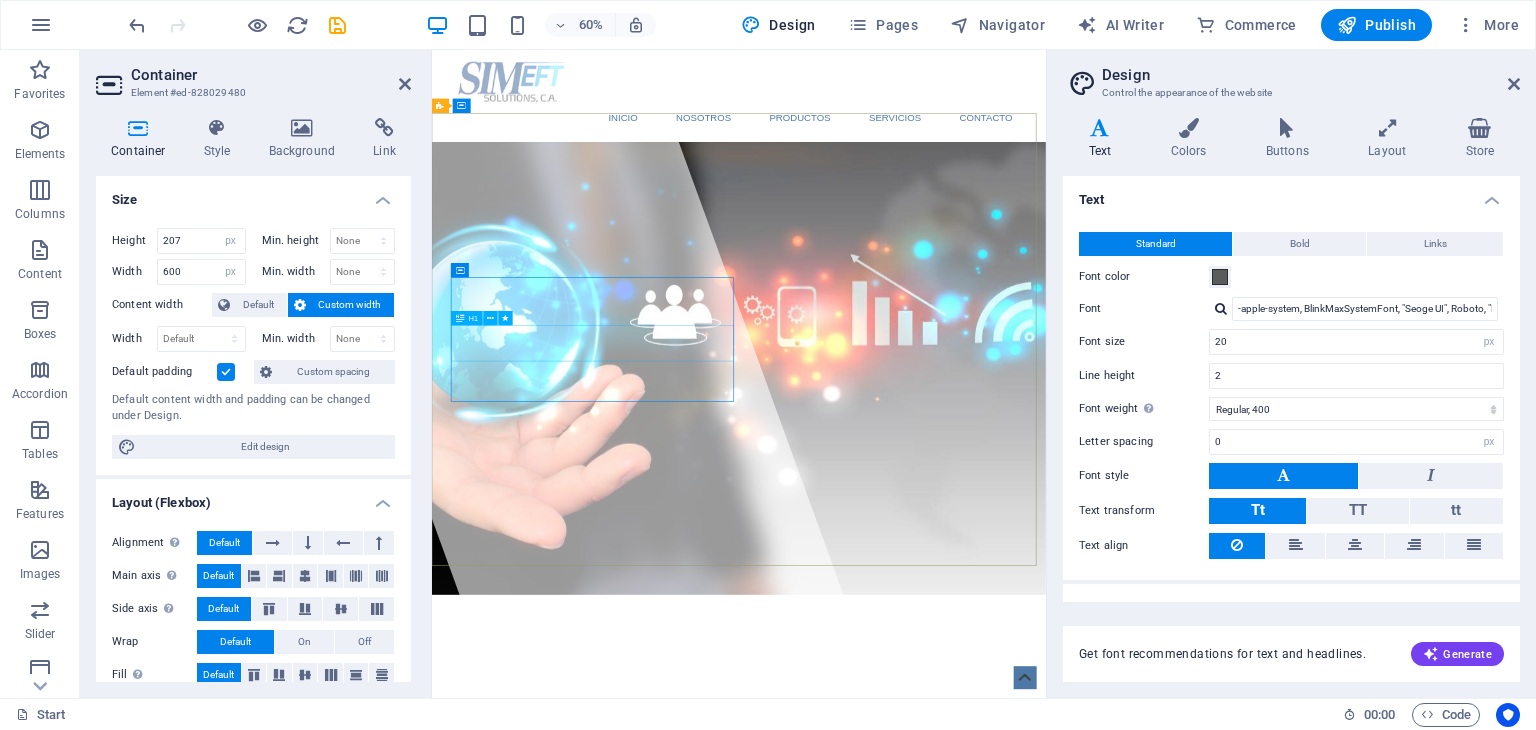 click on "SIMEFT Solutions, C.A." at bounding box center (693, 1148) 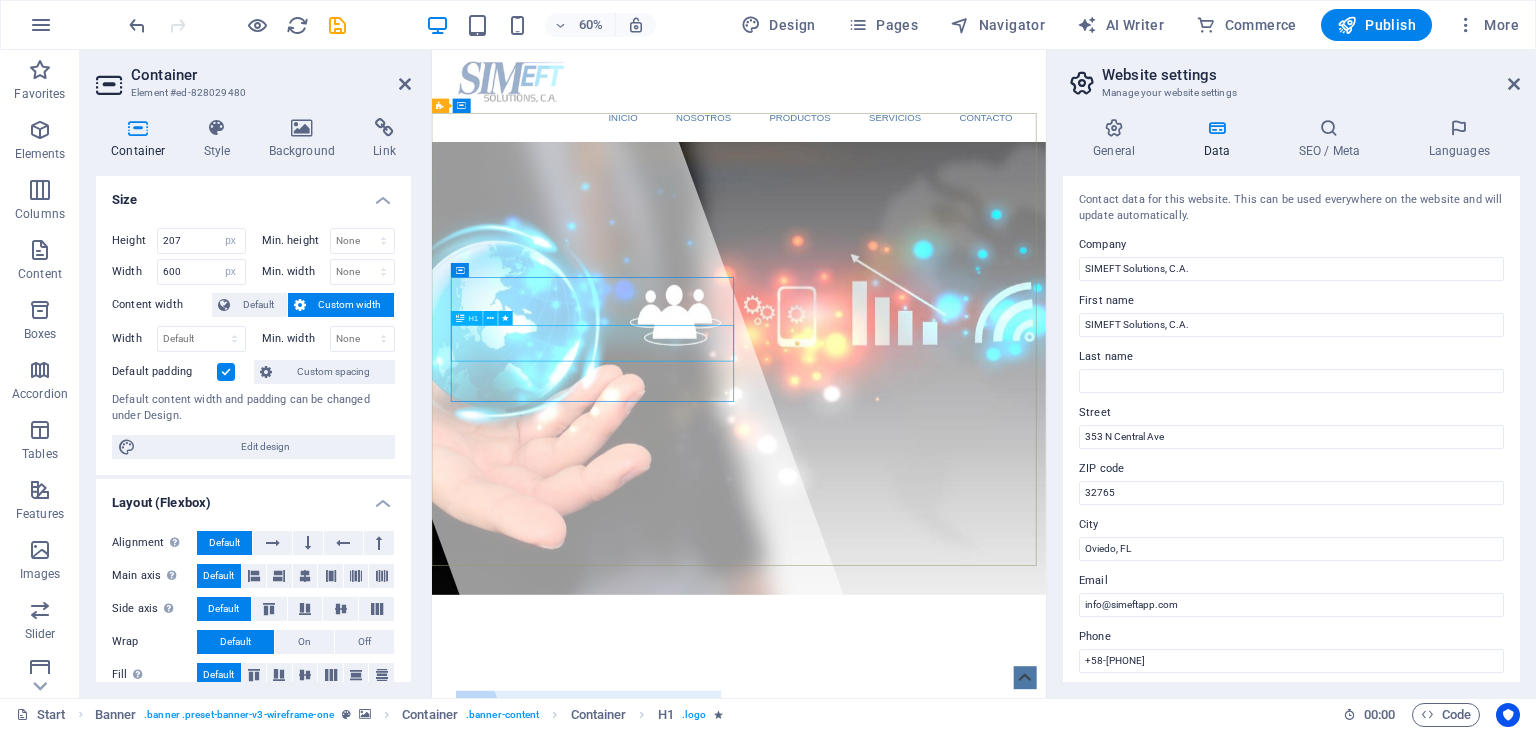 drag, startPoint x: 469, startPoint y: 540, endPoint x: 910, endPoint y: 548, distance: 441.07257 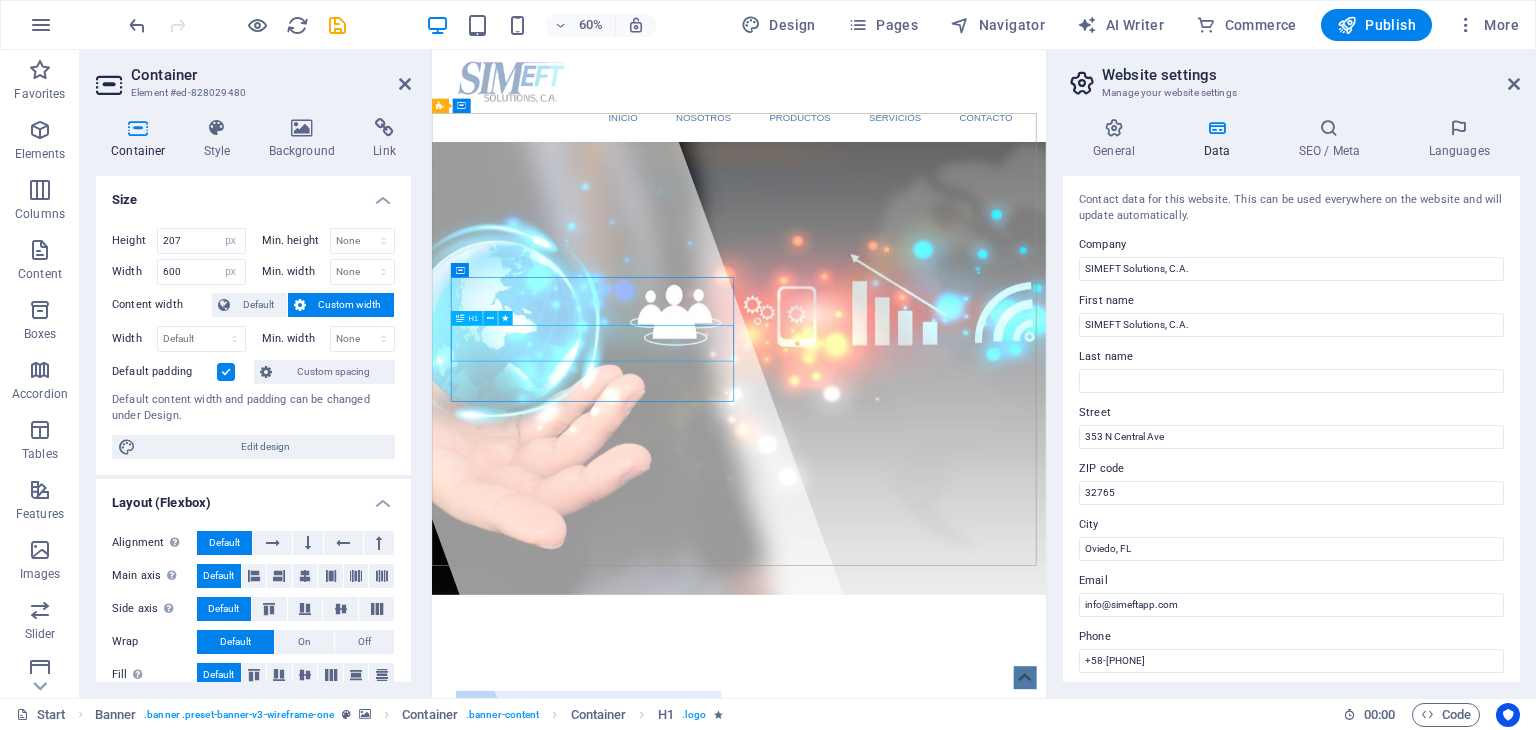 click on "SIMEFT Solutions, C.A." at bounding box center [772, 1148] 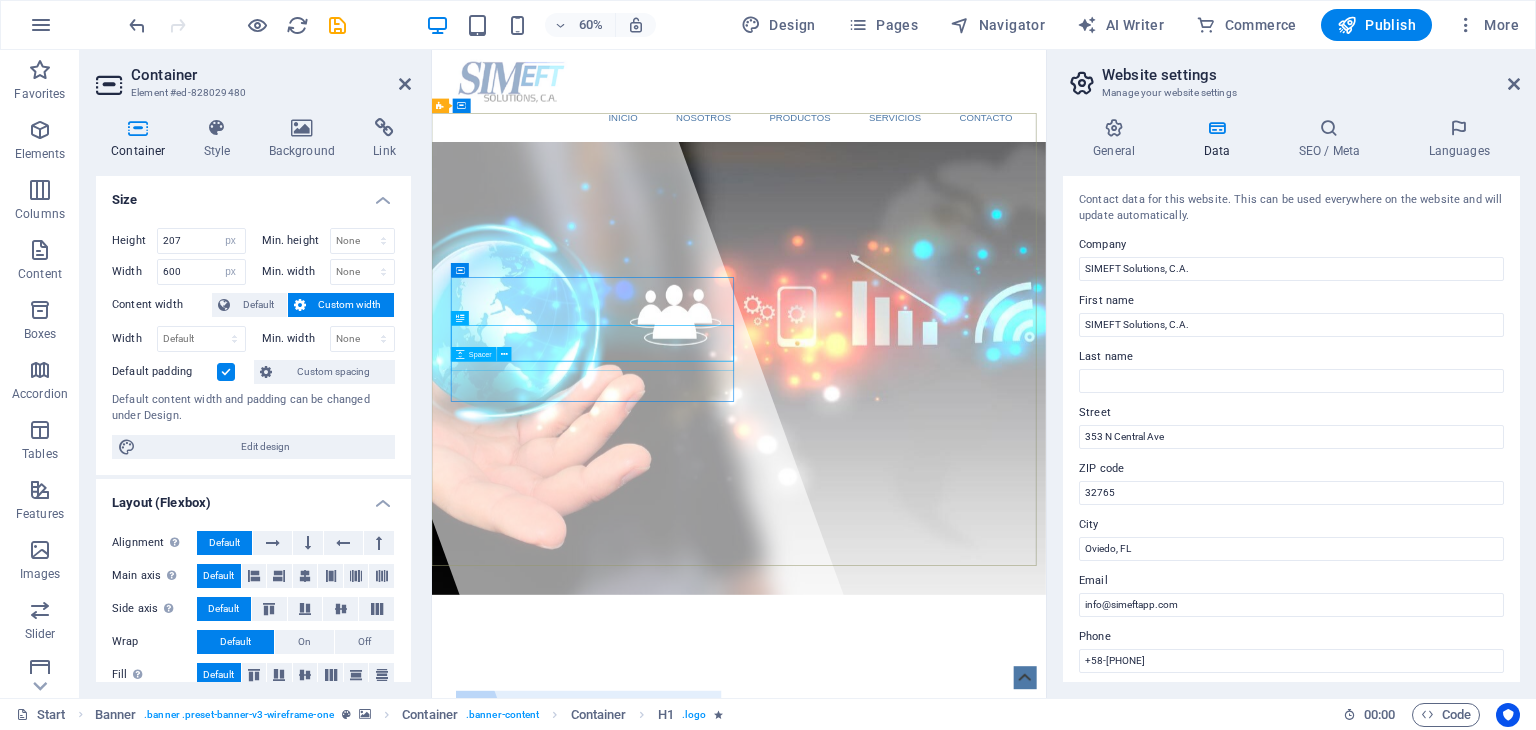 click at bounding box center (772, 1186) 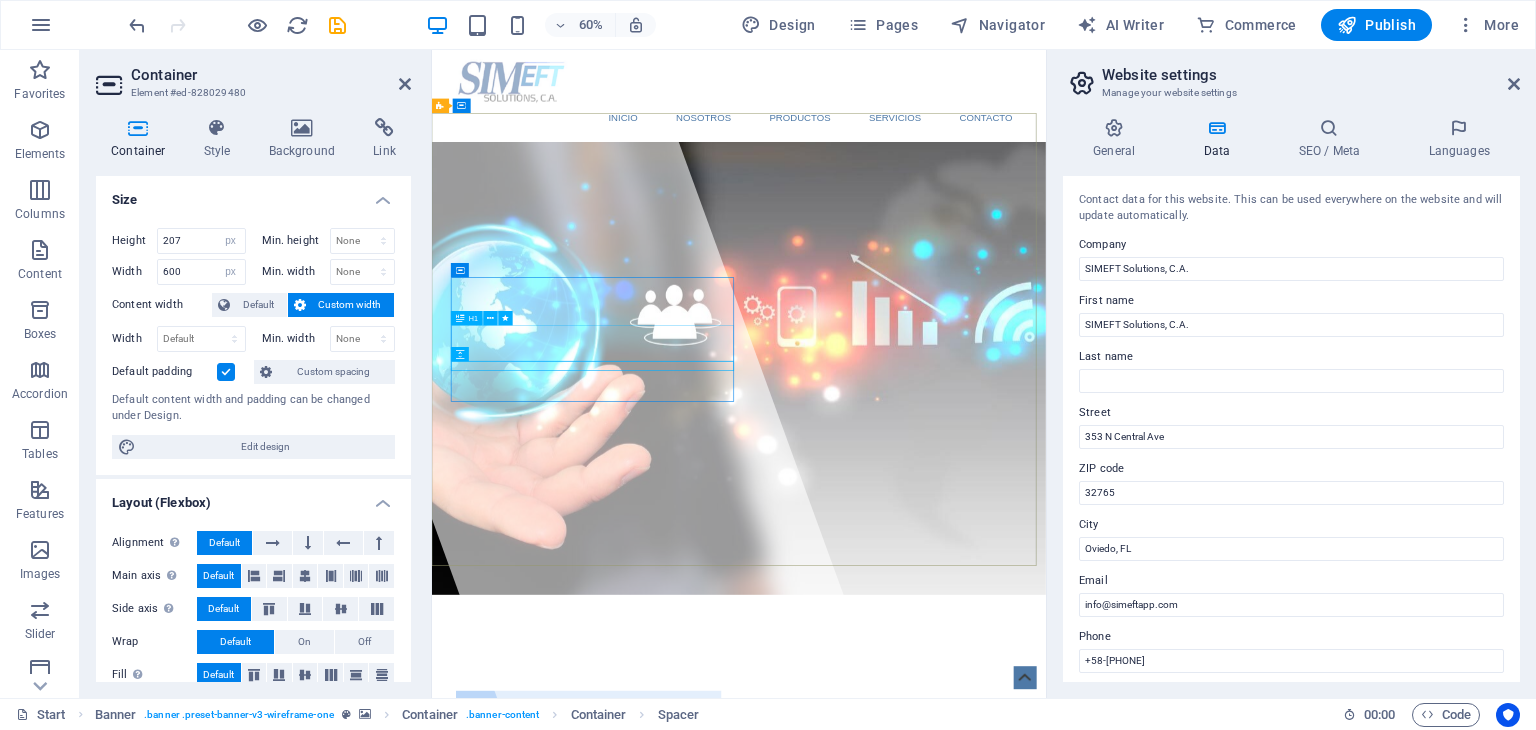 click on "SIMEFT Solutions, C.A." at bounding box center (693, 1148) 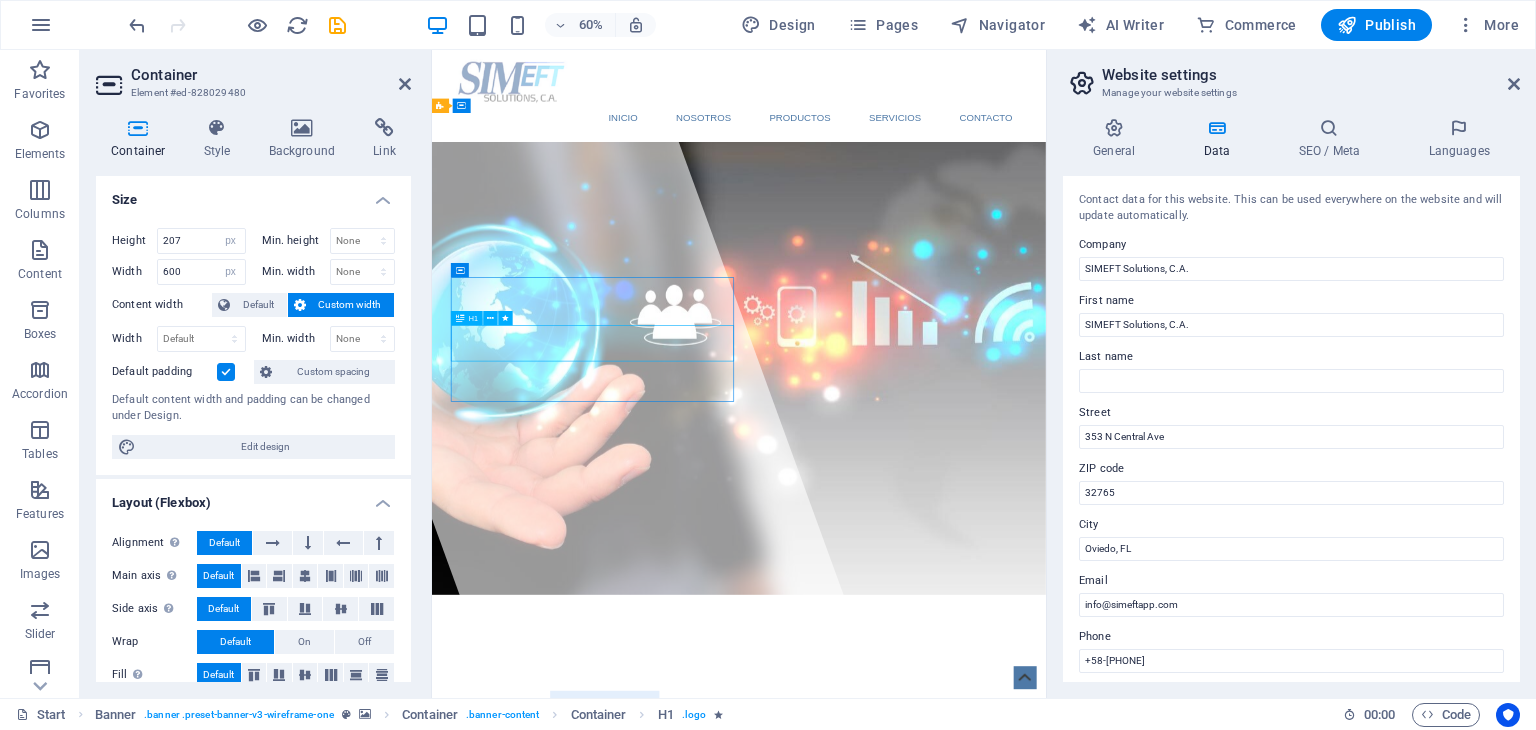 click on "SIMEFT Solutions, C.A." at bounding box center (693, 1148) 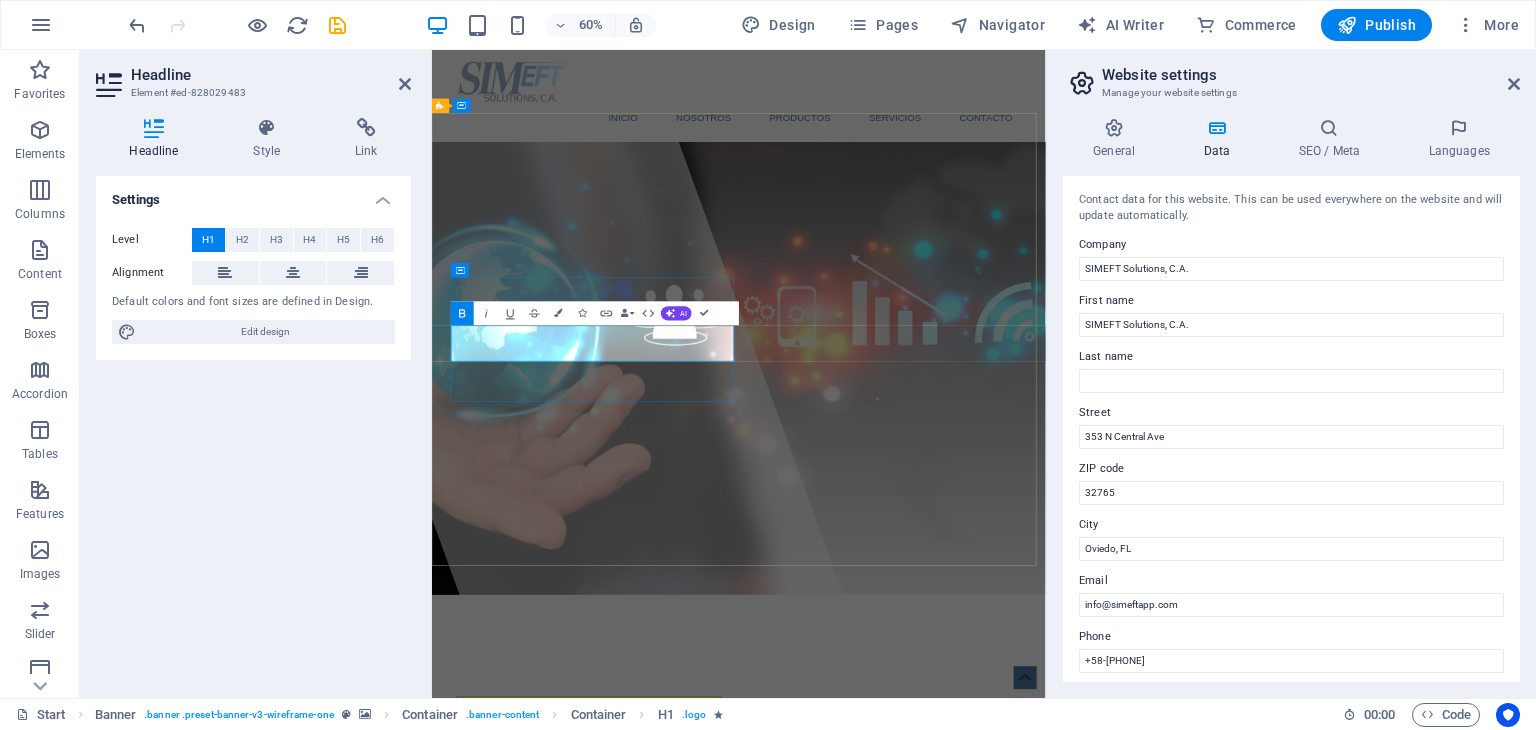 click on "SIMEFT Solutions, C.A." at bounding box center [693, 1148] 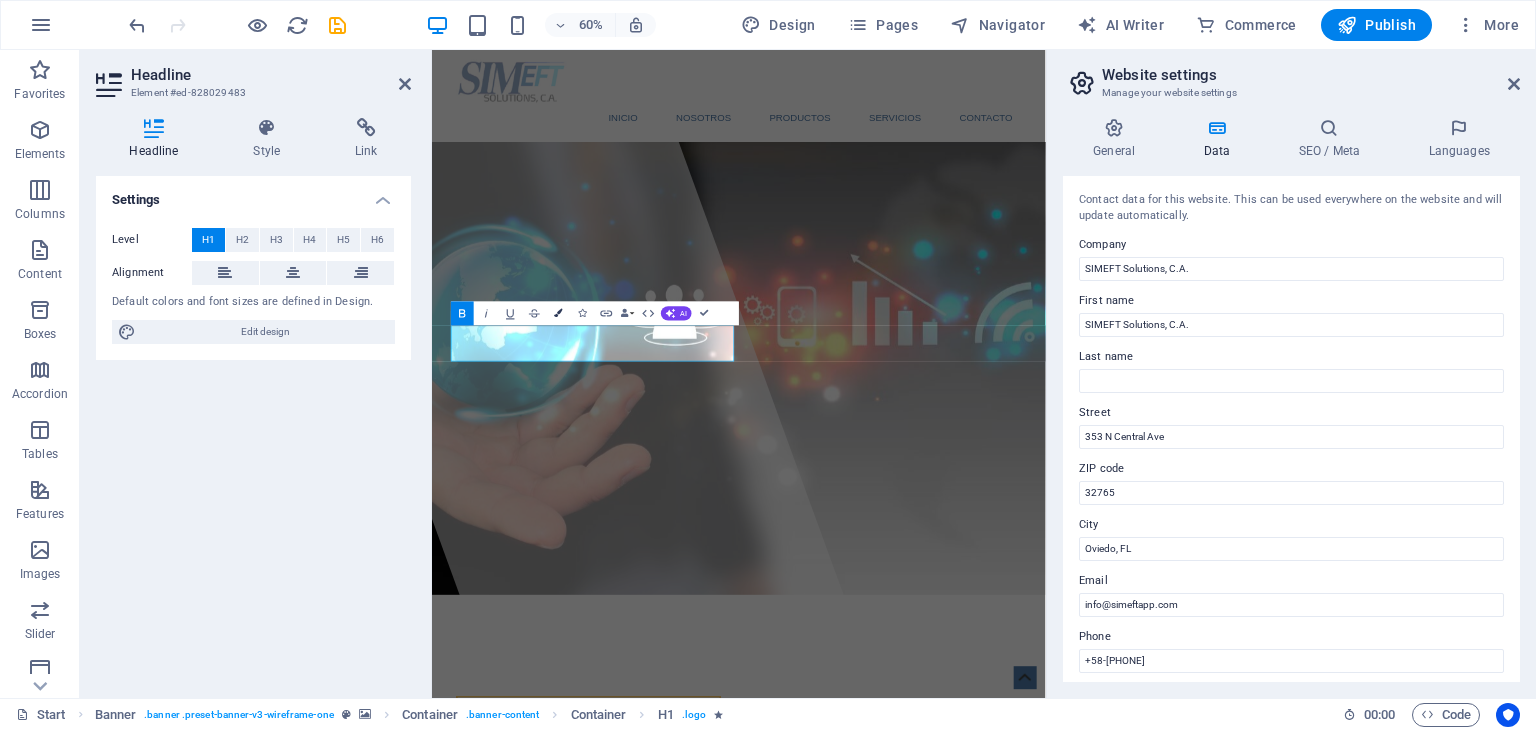 click at bounding box center [558, 313] 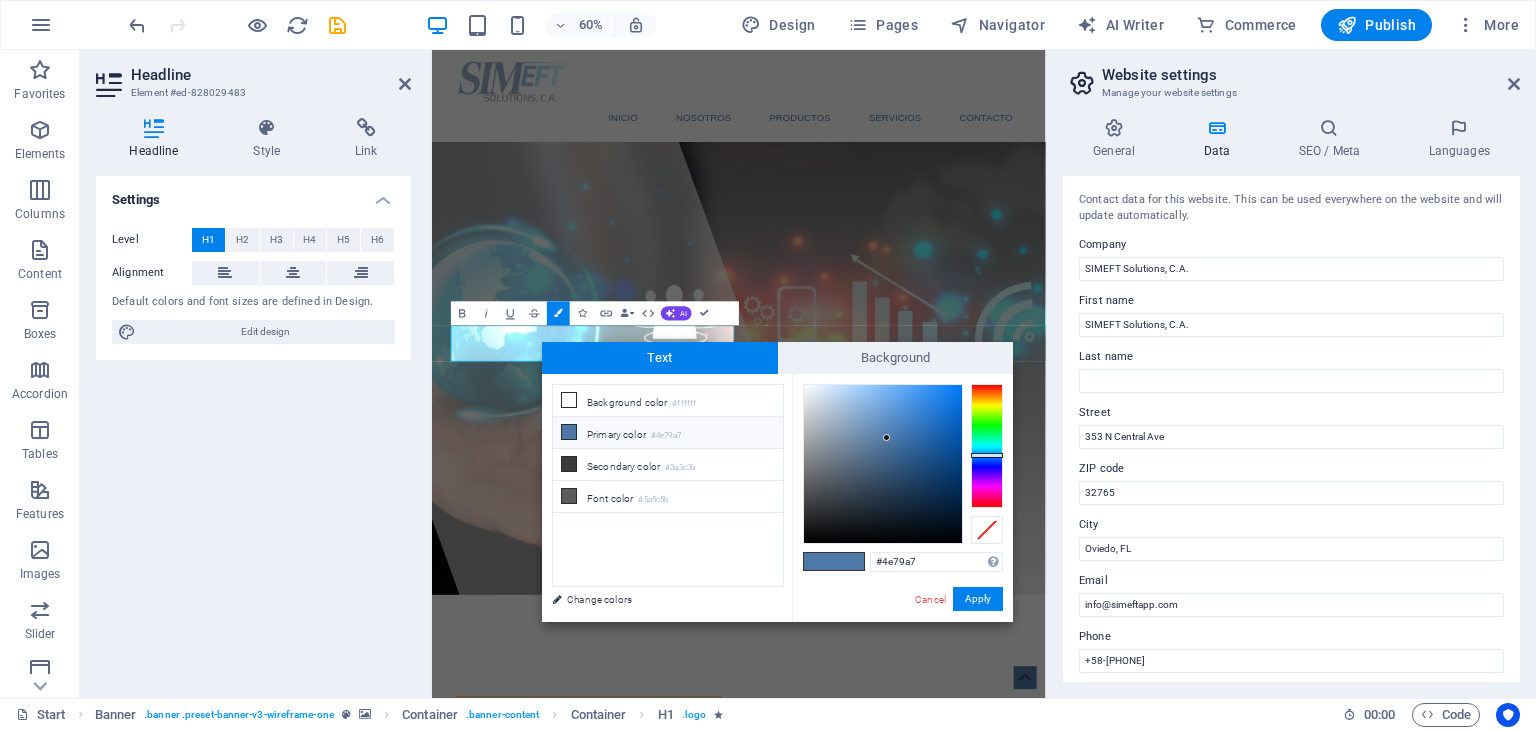 type on "#2e5681" 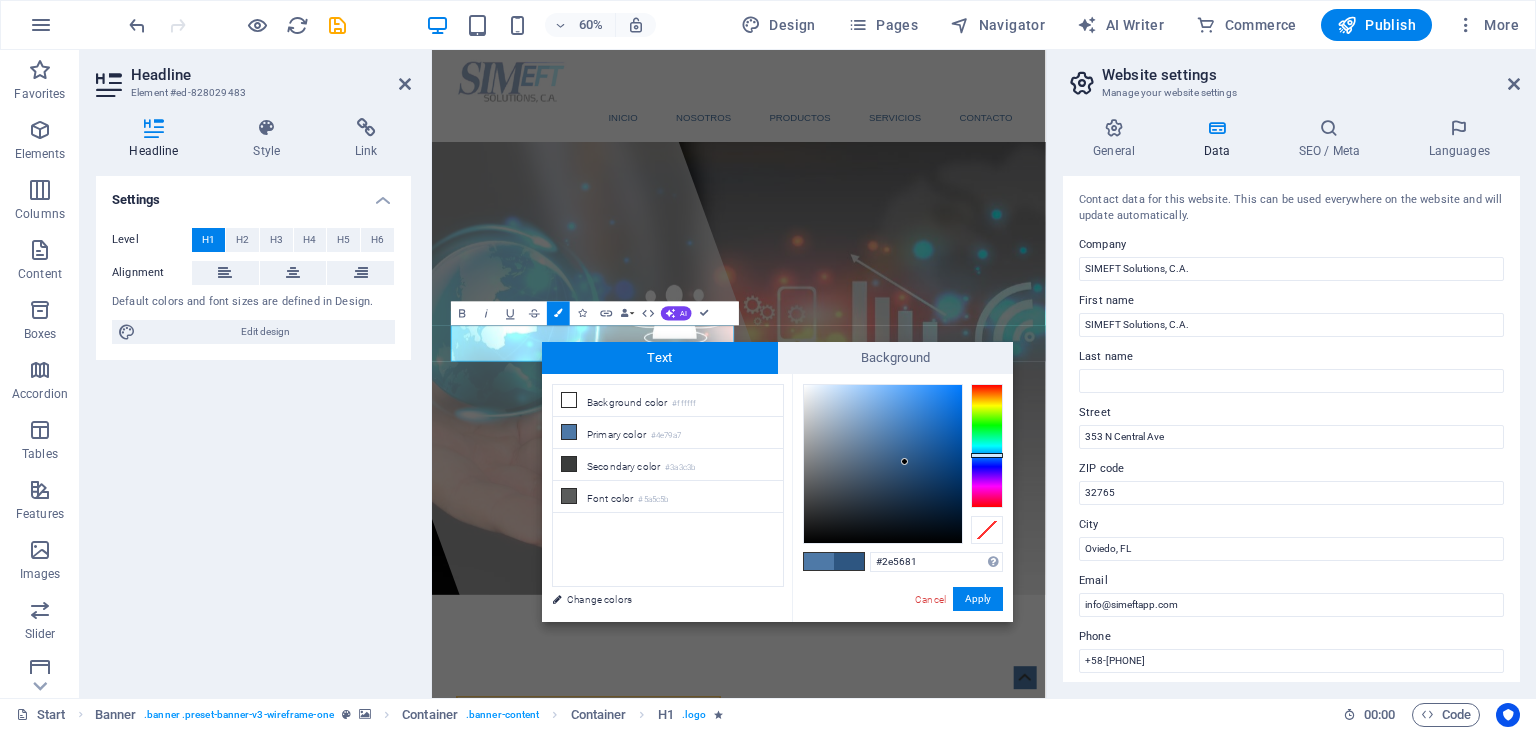 click at bounding box center (883, 464) 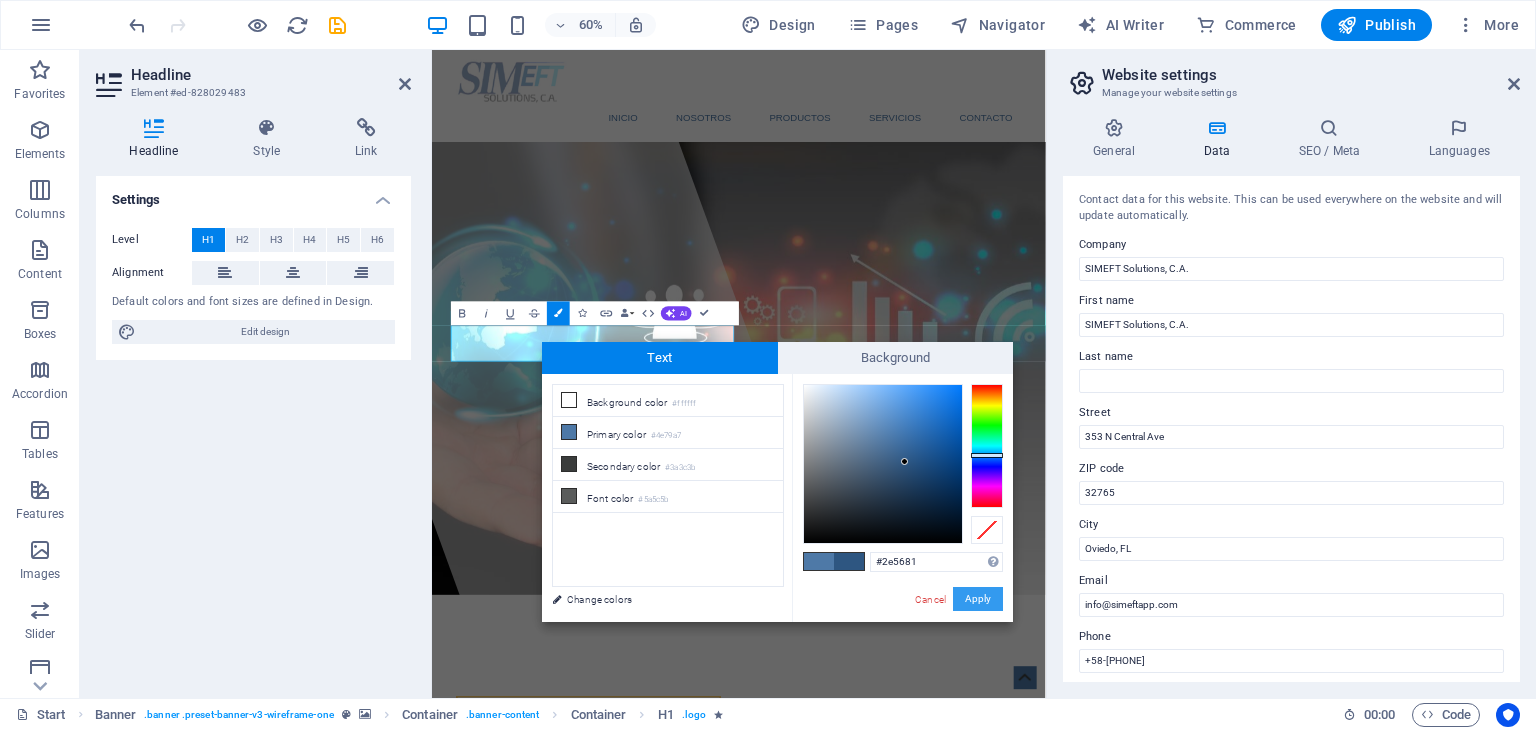 click on "Apply" at bounding box center [978, 599] 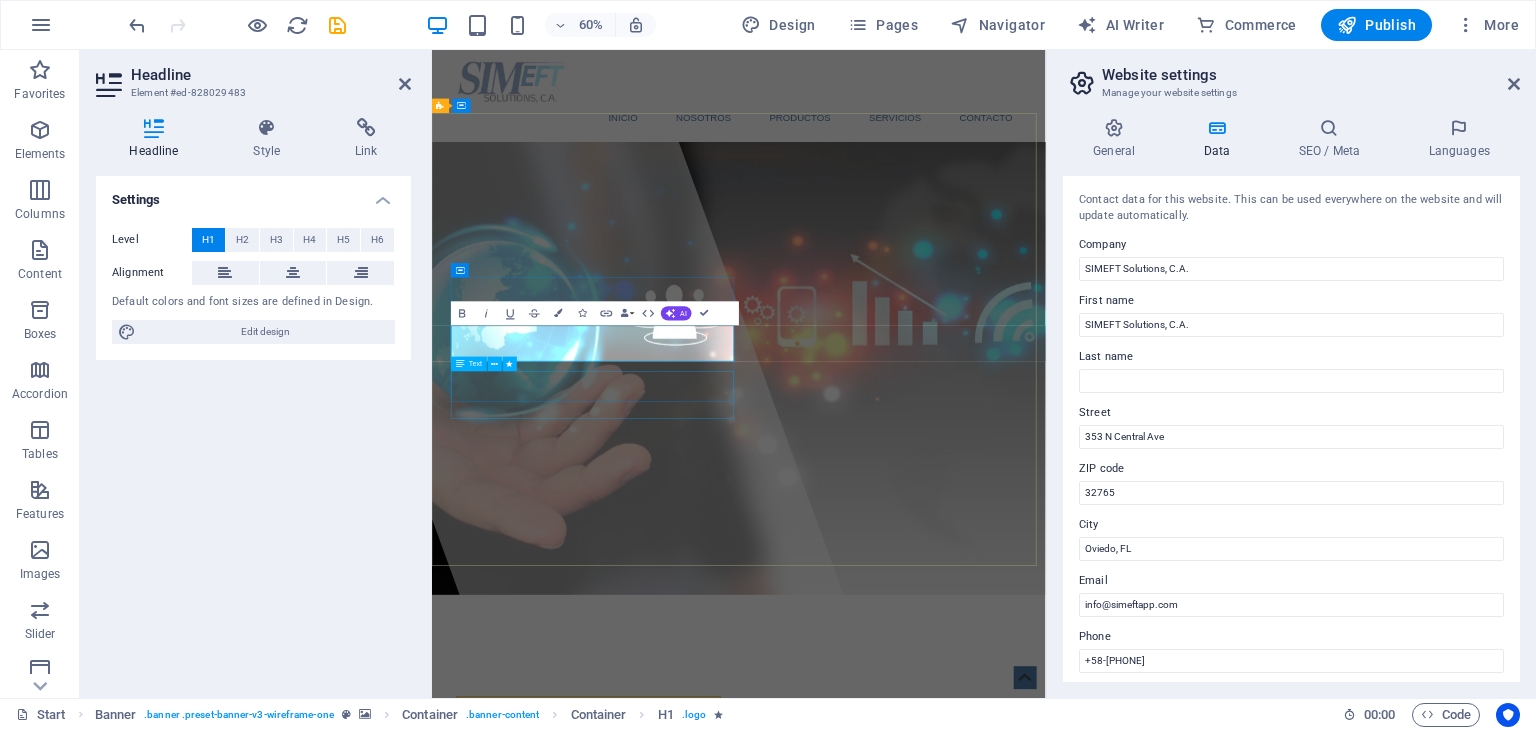 click on "Soluciones Tecnológicas Para el Ecosistema Financiero." at bounding box center [772, 1214] 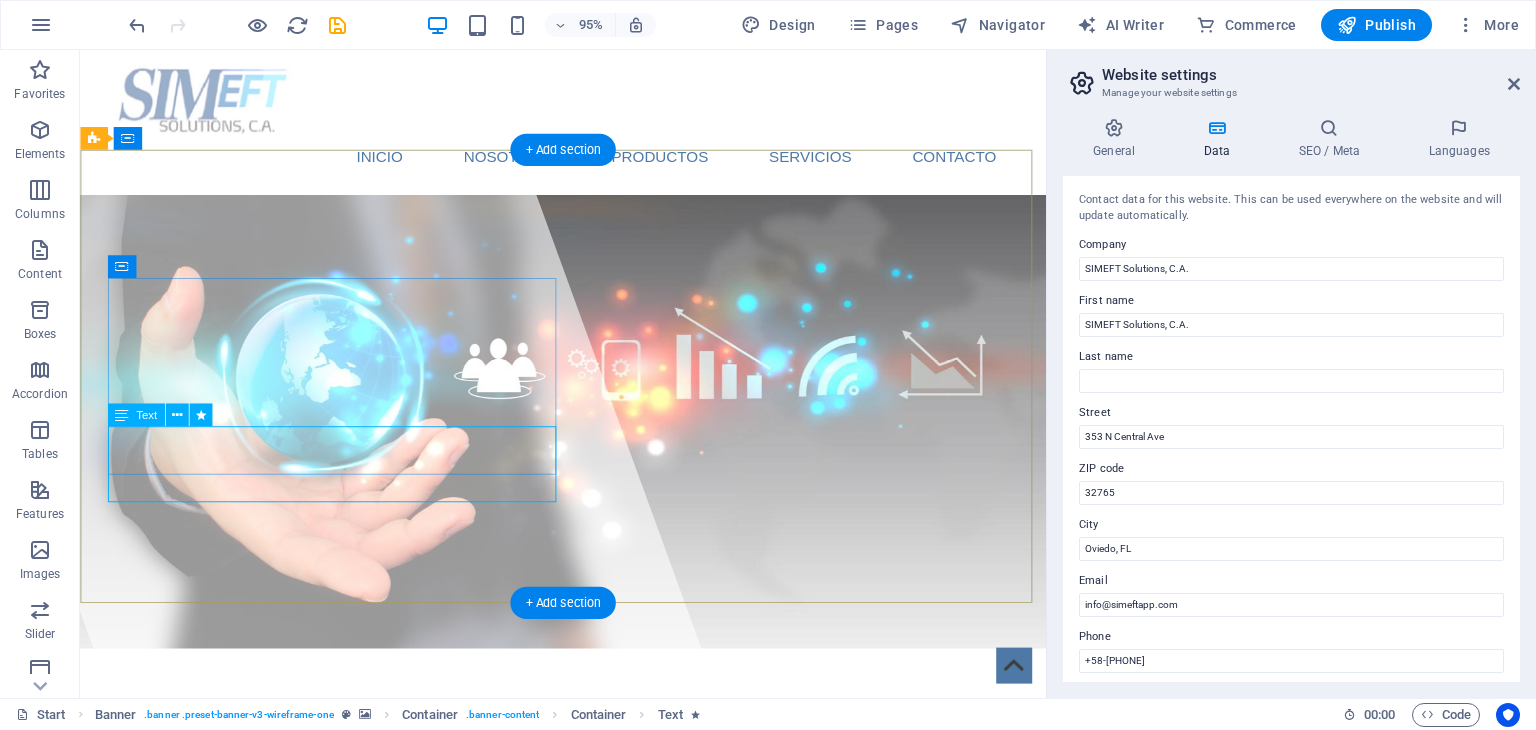 click on "Soluciones Tecnológicas Para el Ecosistema Financiero." at bounding box center (417, 936) 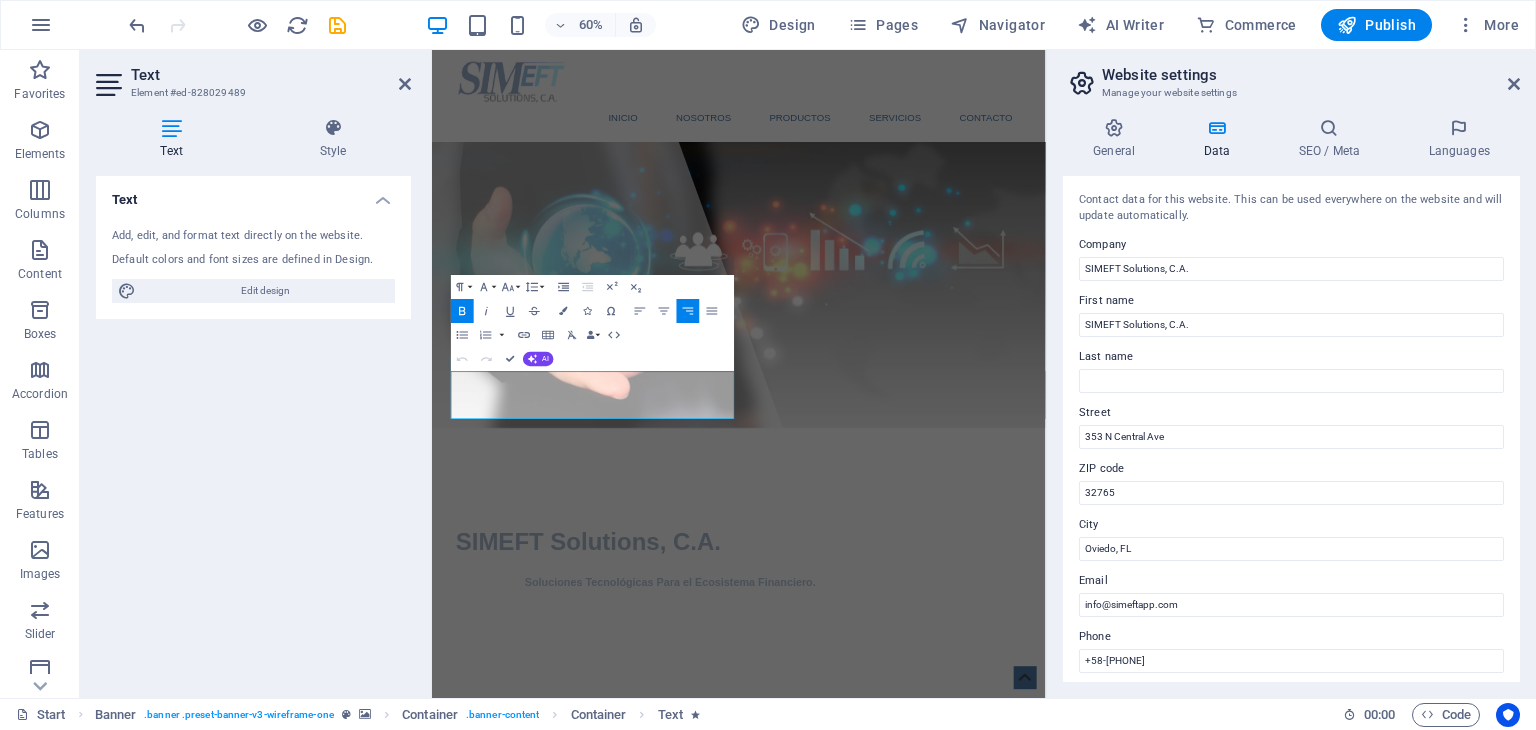 click on "Text Add, edit, and format text directly on the website. Default colors and font sizes are defined in Design. Edit design Alignment Left aligned Centered Right aligned" at bounding box center (253, 429) 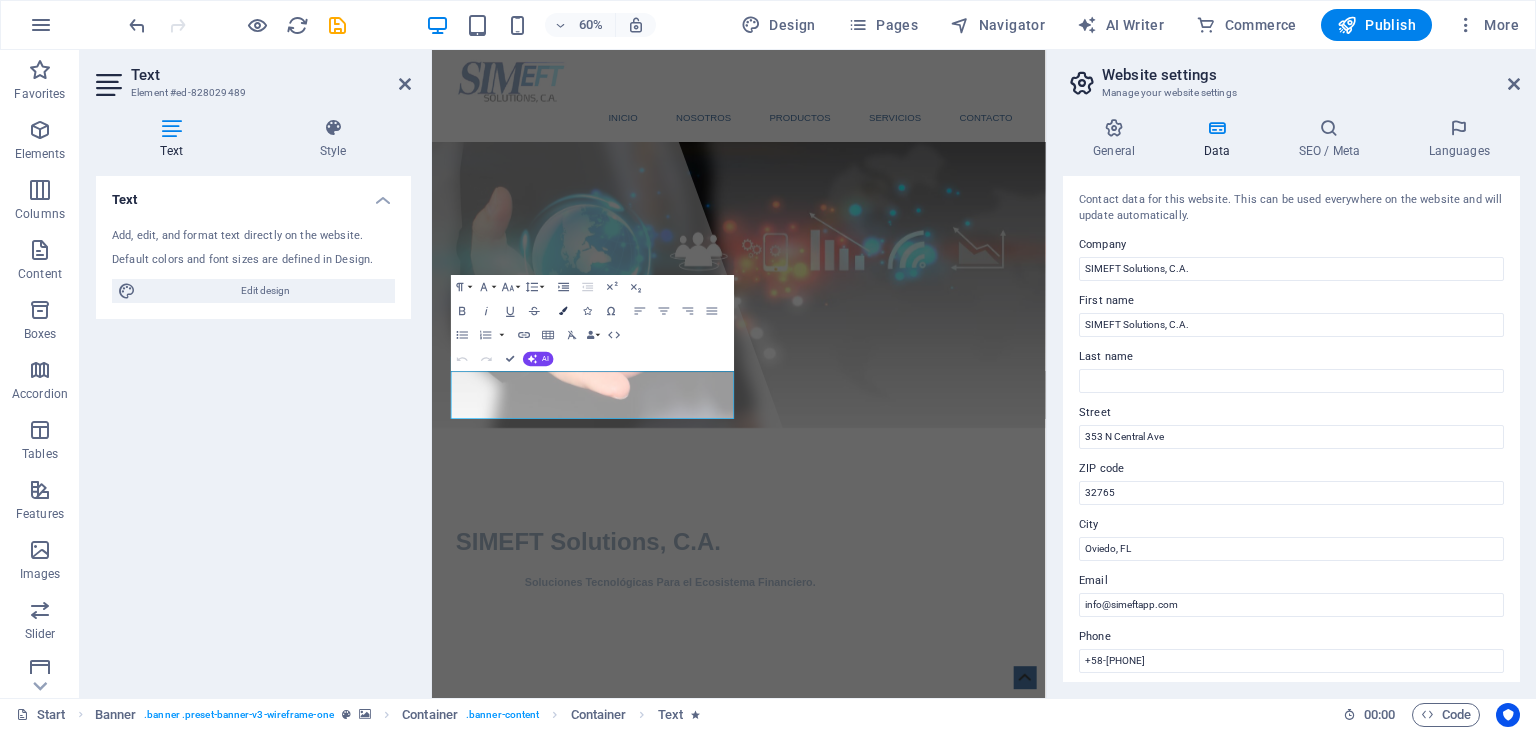 click at bounding box center (563, 311) 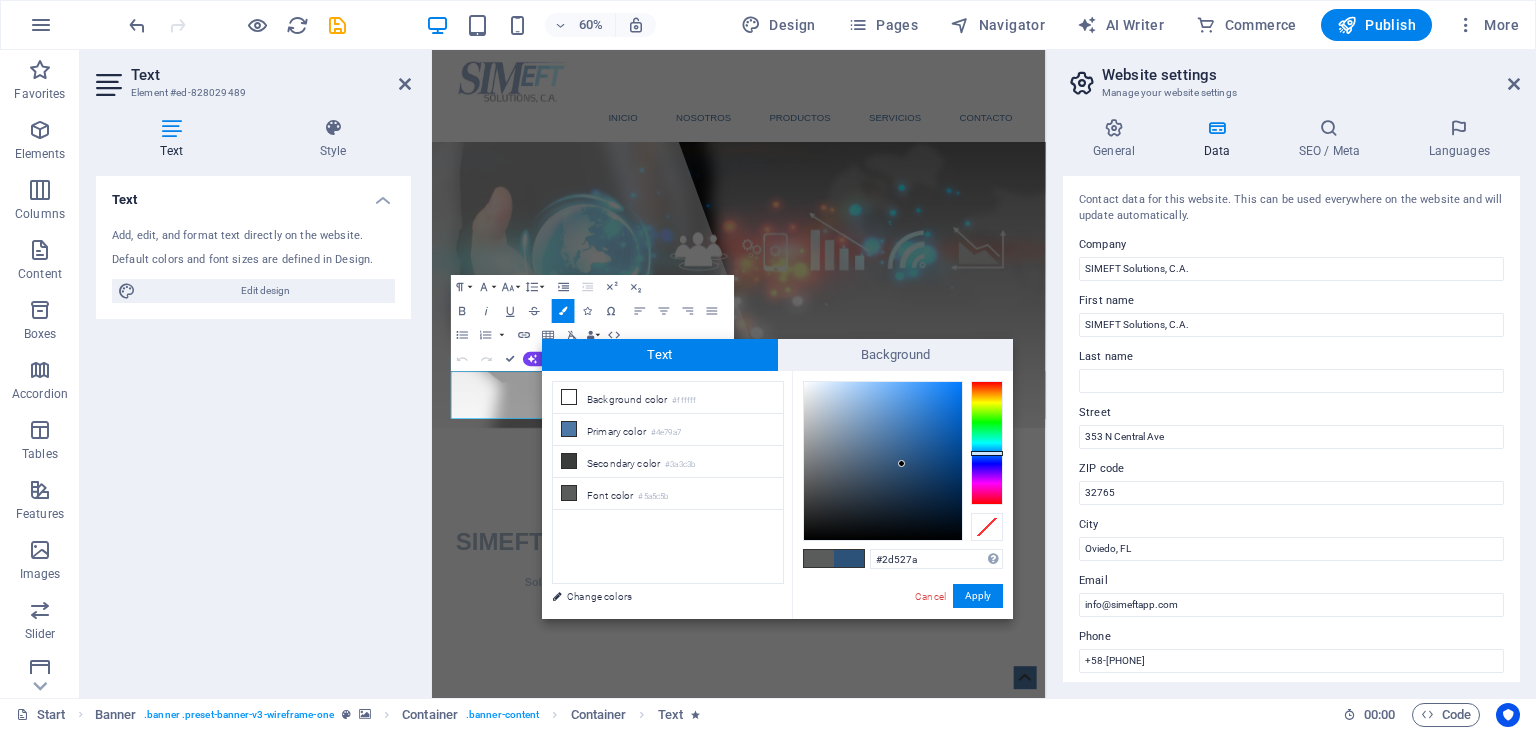 click at bounding box center [883, 461] 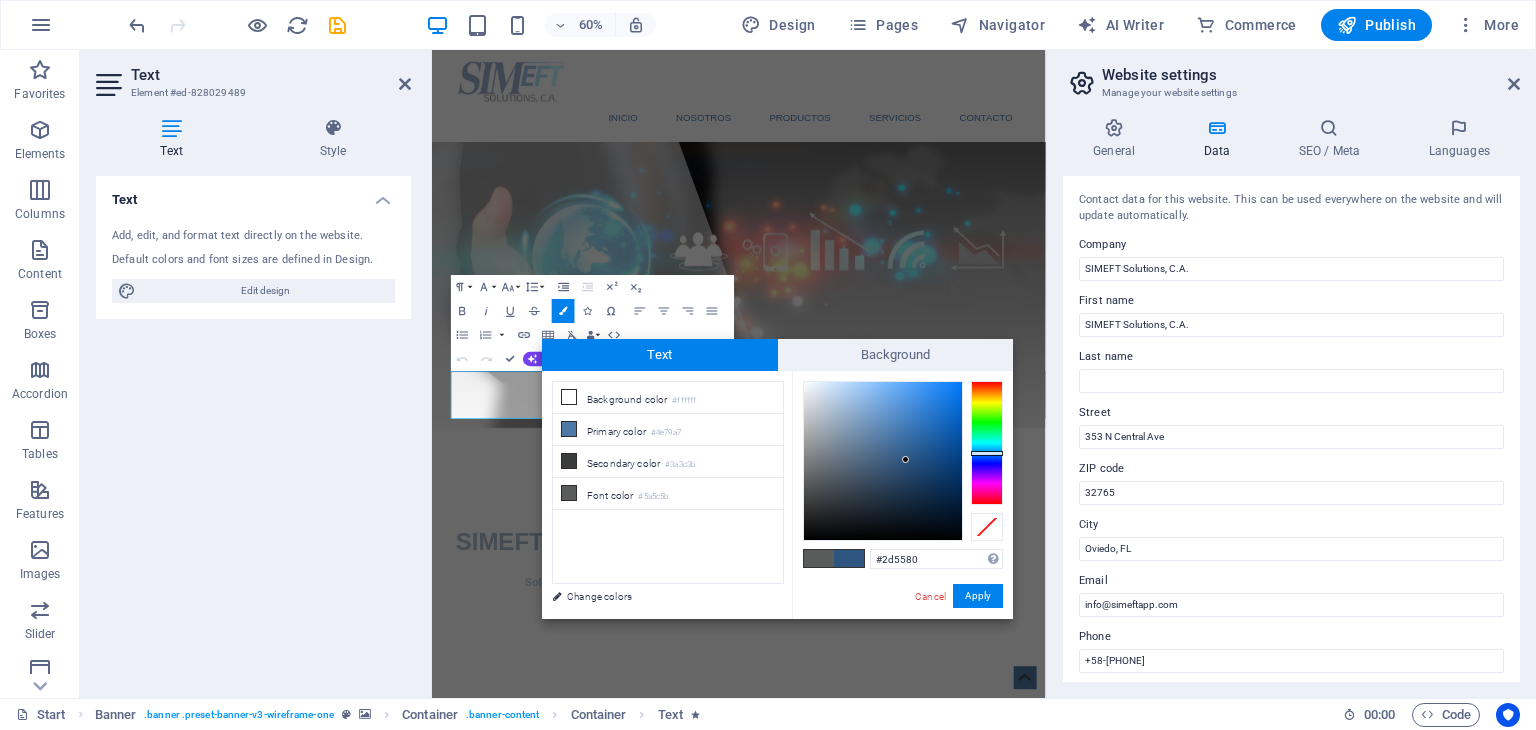 click at bounding box center [883, 461] 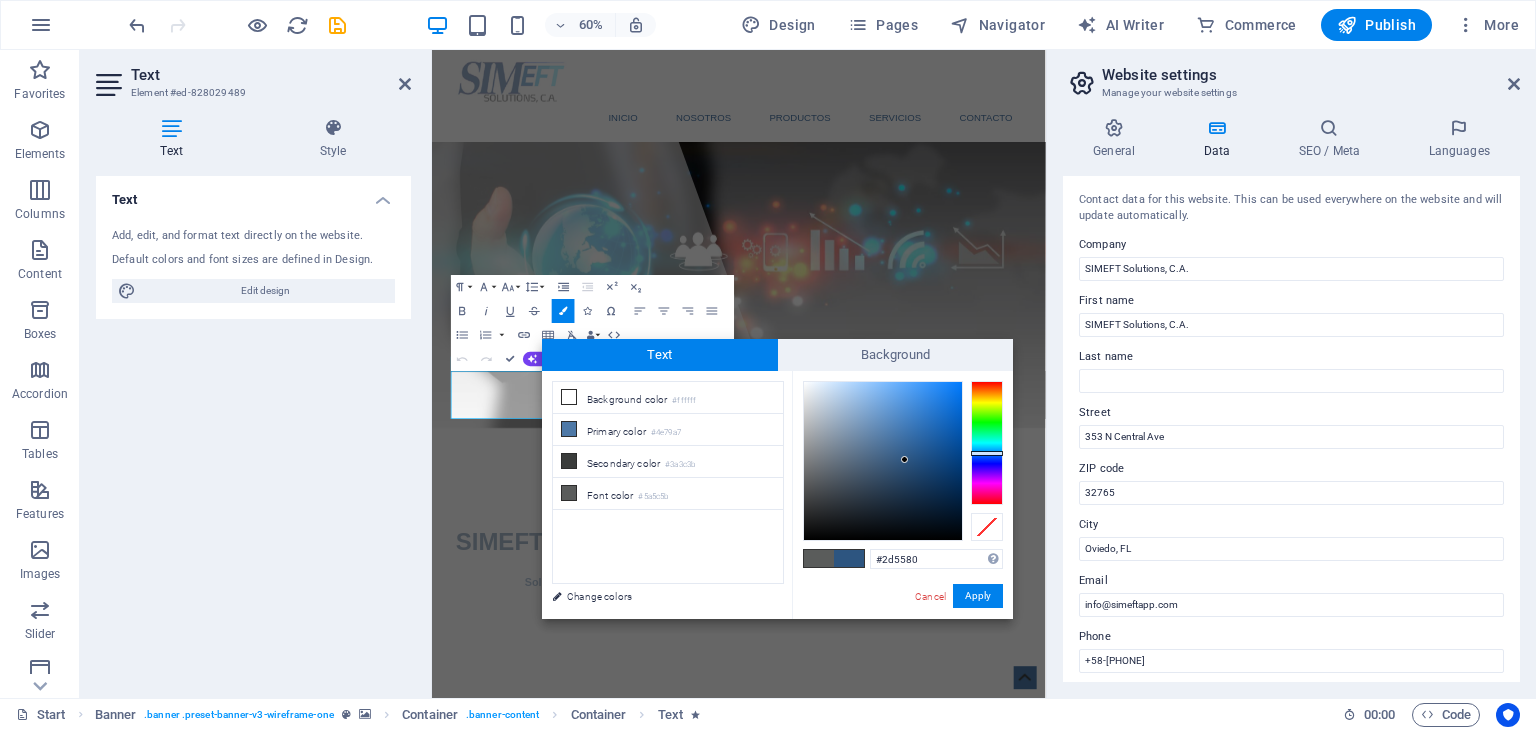 click at bounding box center [904, 459] 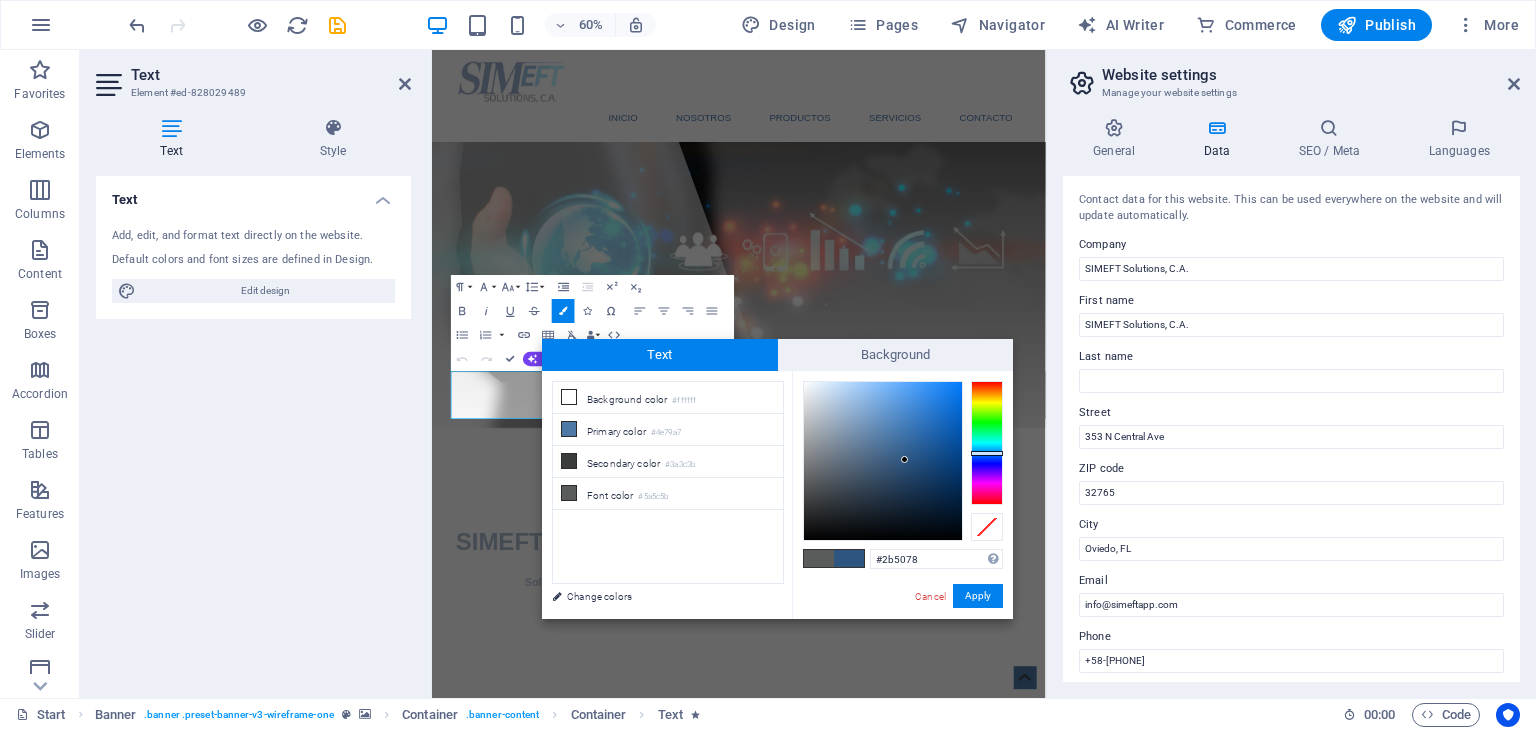 click at bounding box center [883, 461] 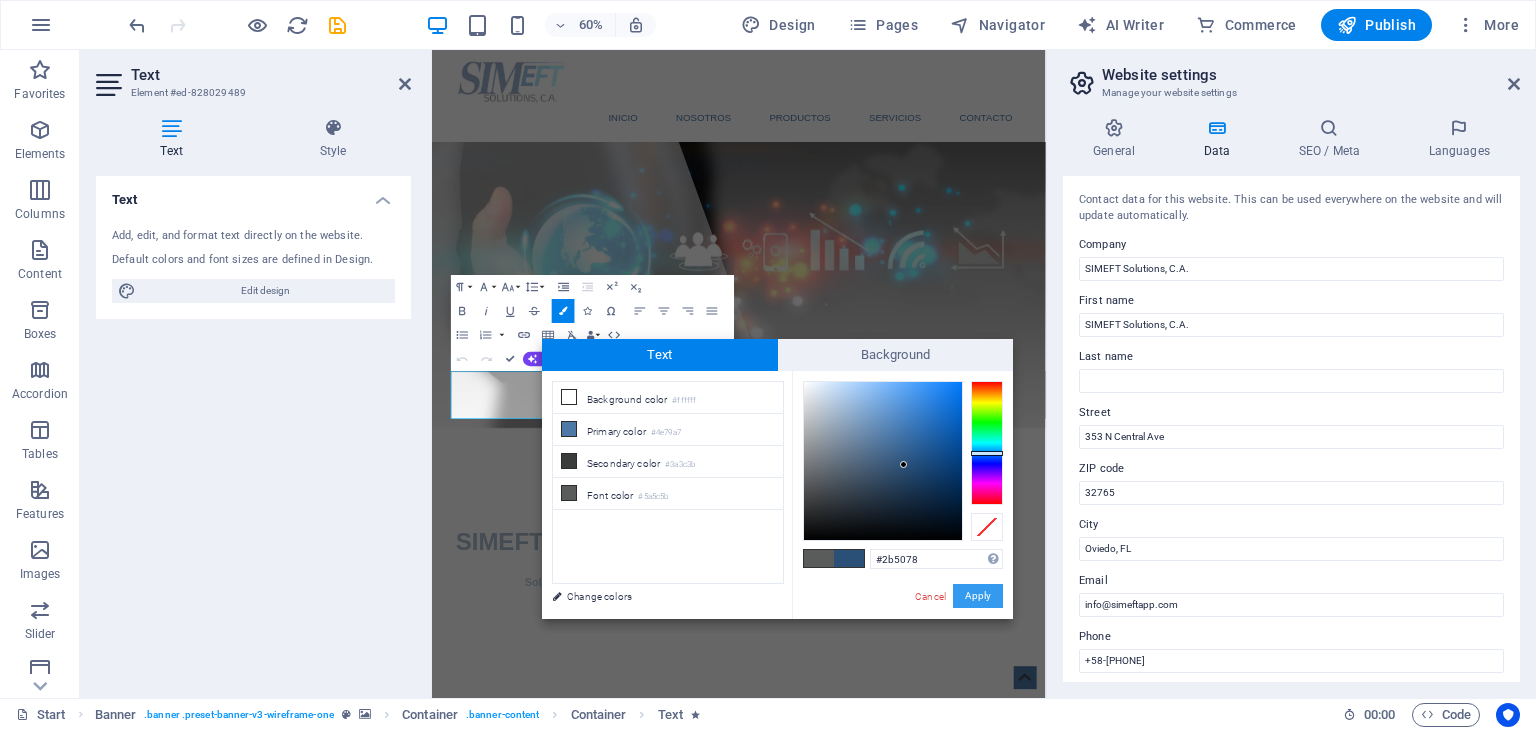 drag, startPoint x: 976, startPoint y: 596, endPoint x: 903, endPoint y: 910, distance: 322.374 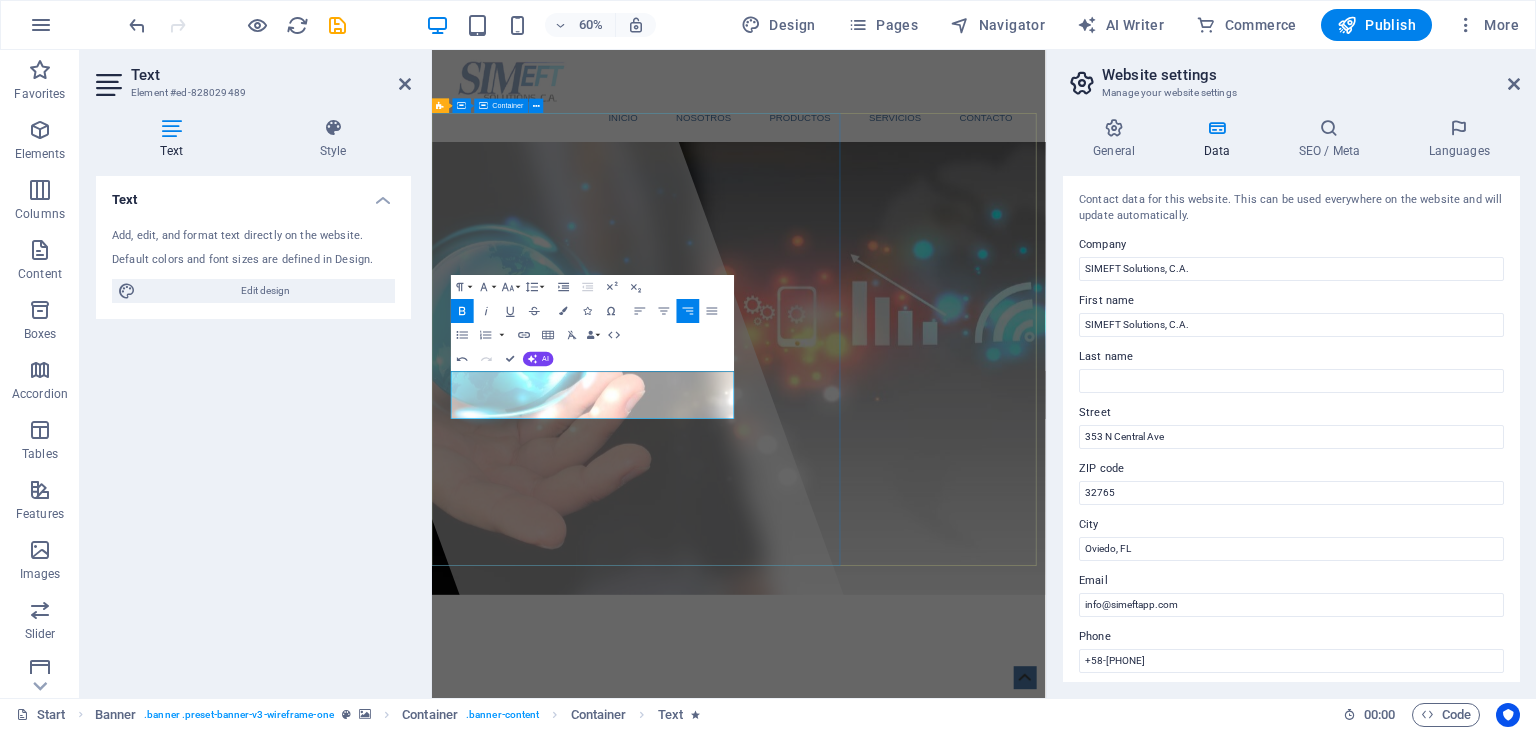 click at bounding box center (663, 590) 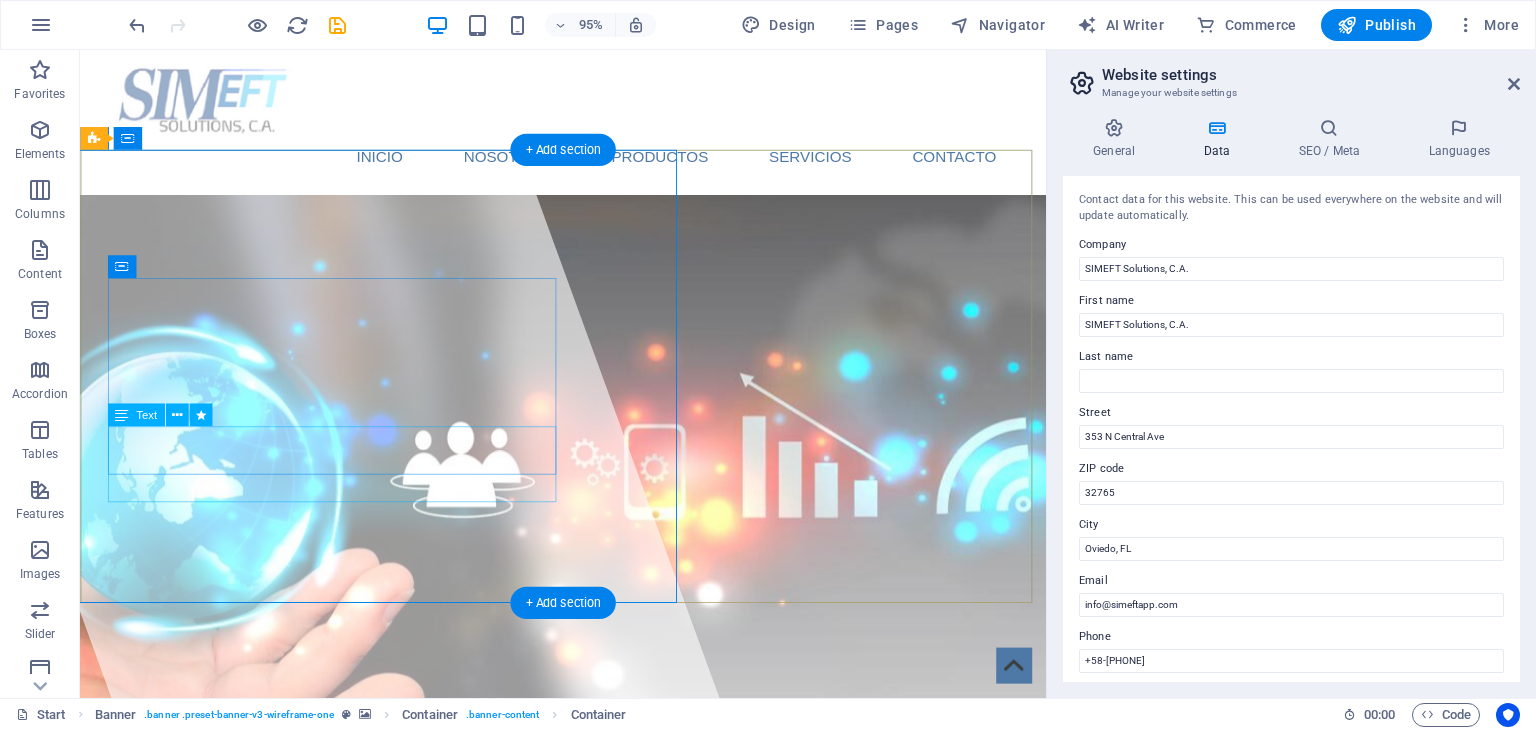 click on "Soluciones Tecnológicas Para el Ecosistema Financiero." at bounding box center [417, 1214] 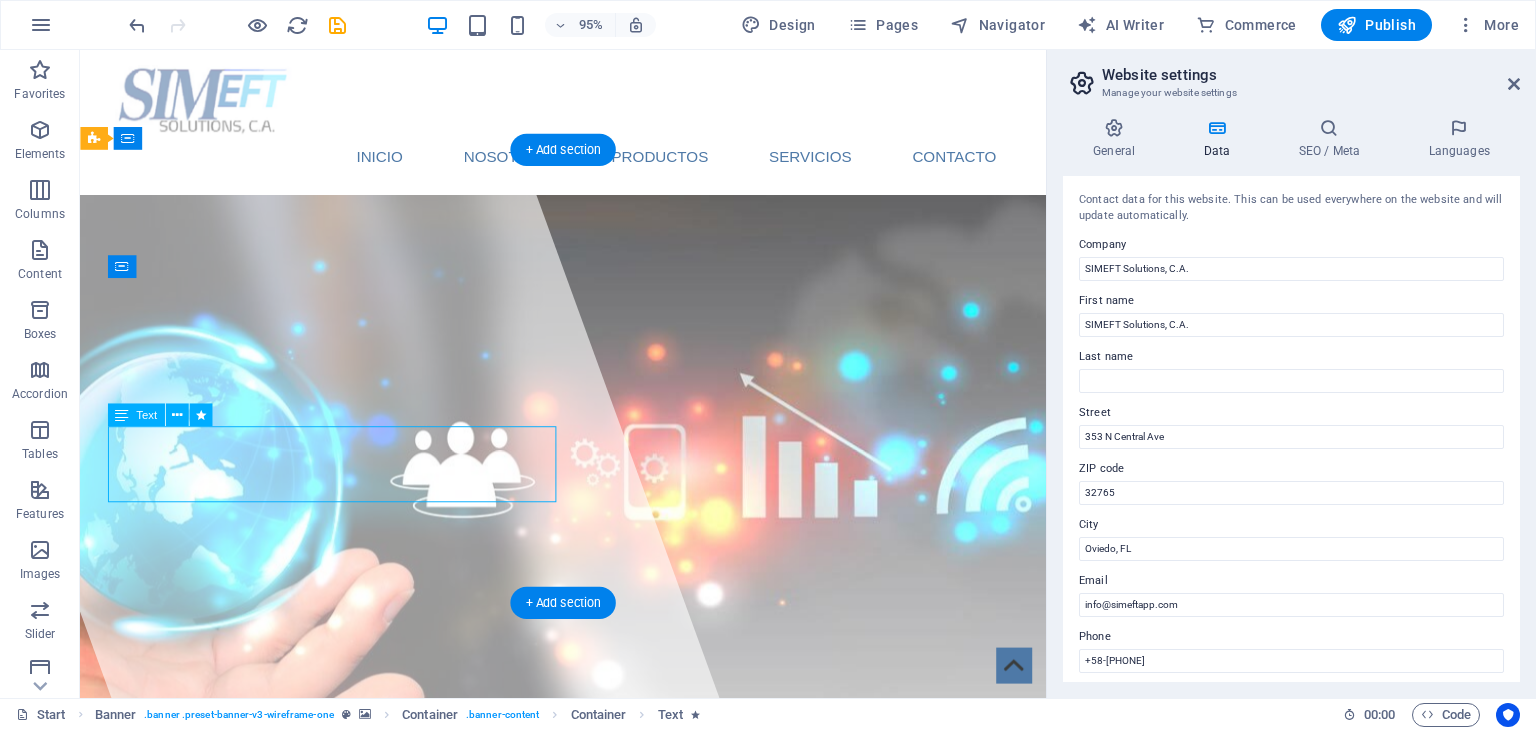 click on "Soluciones Tecnológicas Para el Ecosistema Financiero." at bounding box center (417, 1214) 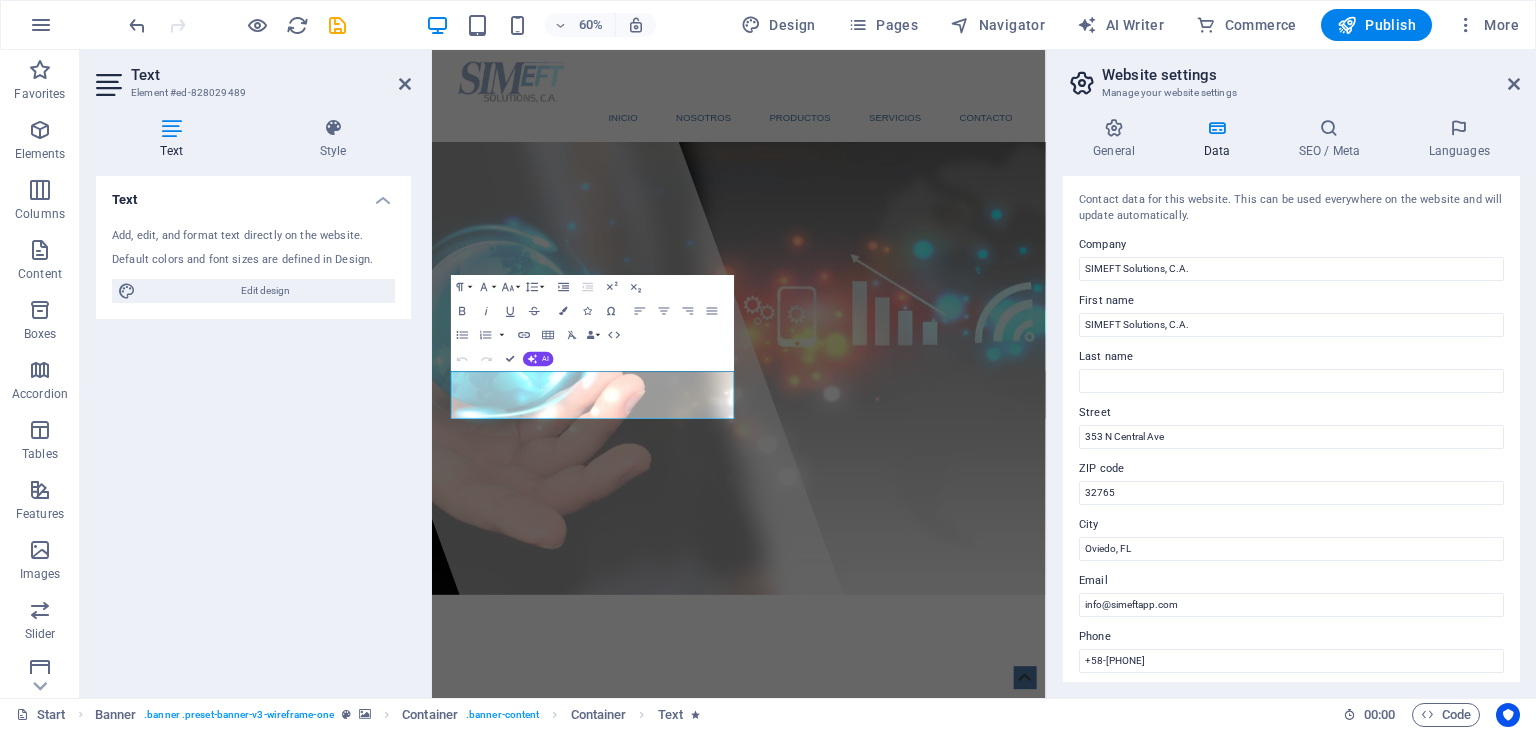 click on "Text Add, edit, and format text directly on the website. Default colors and font sizes are defined in Design. Edit design Alignment Left aligned Centered Right aligned" at bounding box center [253, 429] 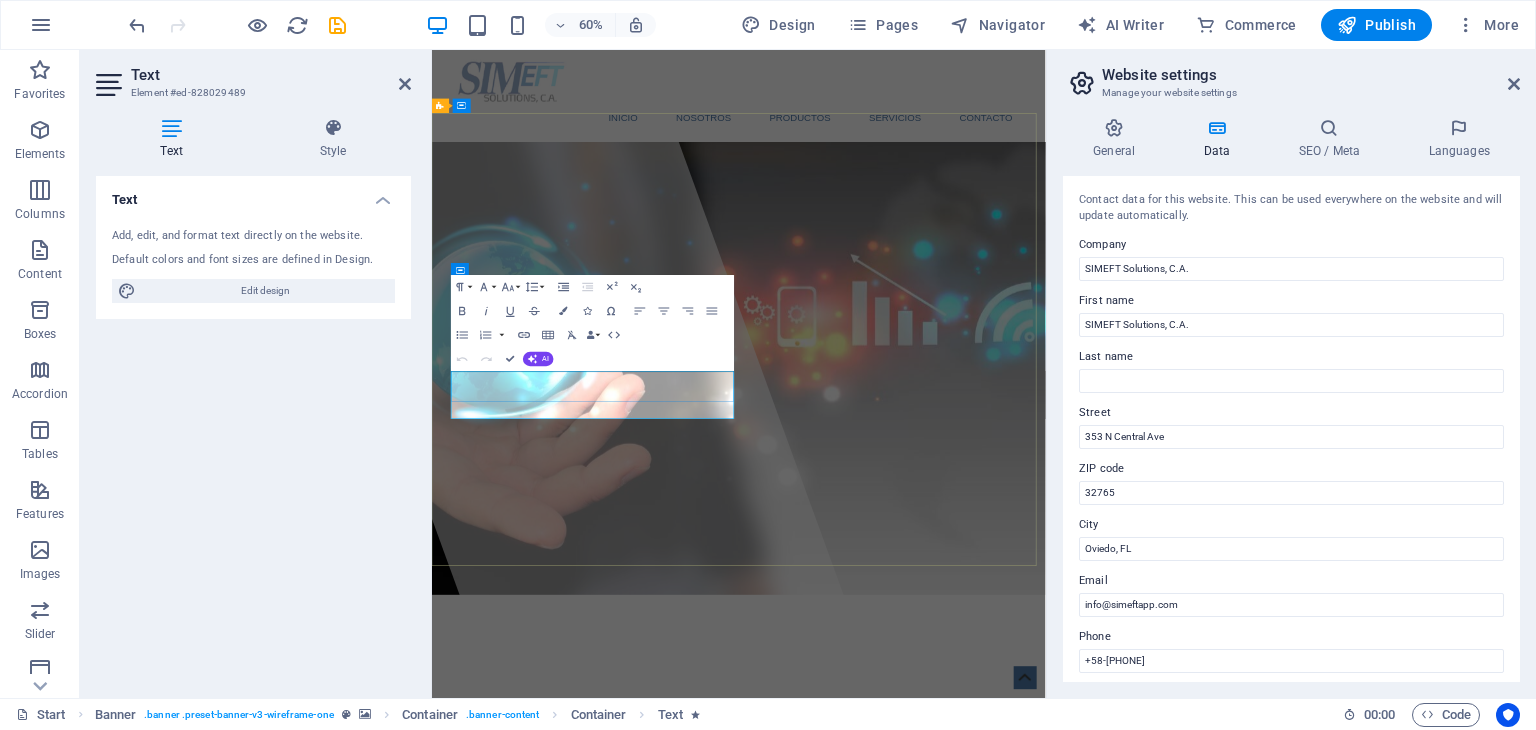 click on "Soluciones Tecnológicas Para el Ecosistema Financiero." at bounding box center [829, 1215] 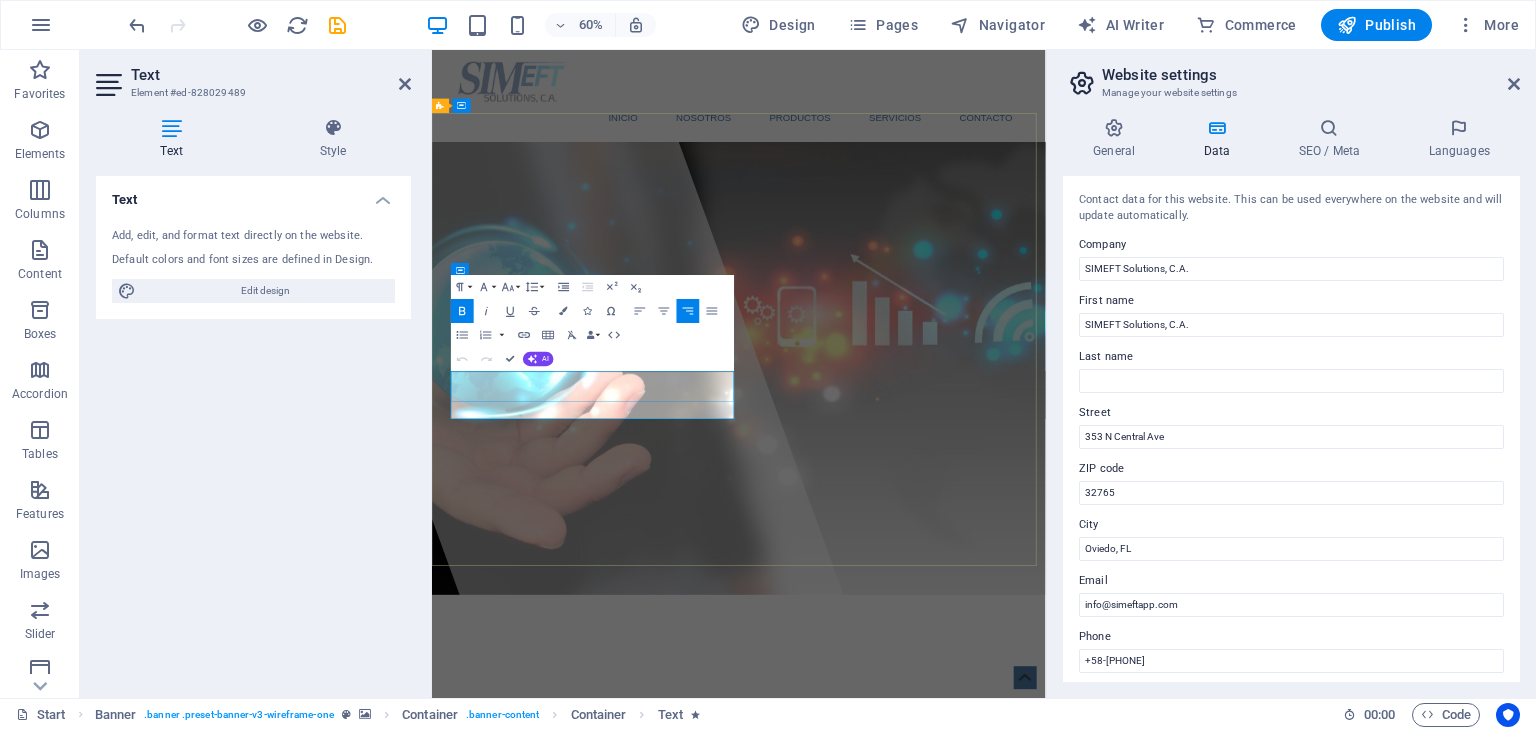 click on "Soluciones Tecnológicas Para el Ecosistema Financiero." at bounding box center [829, 1215] 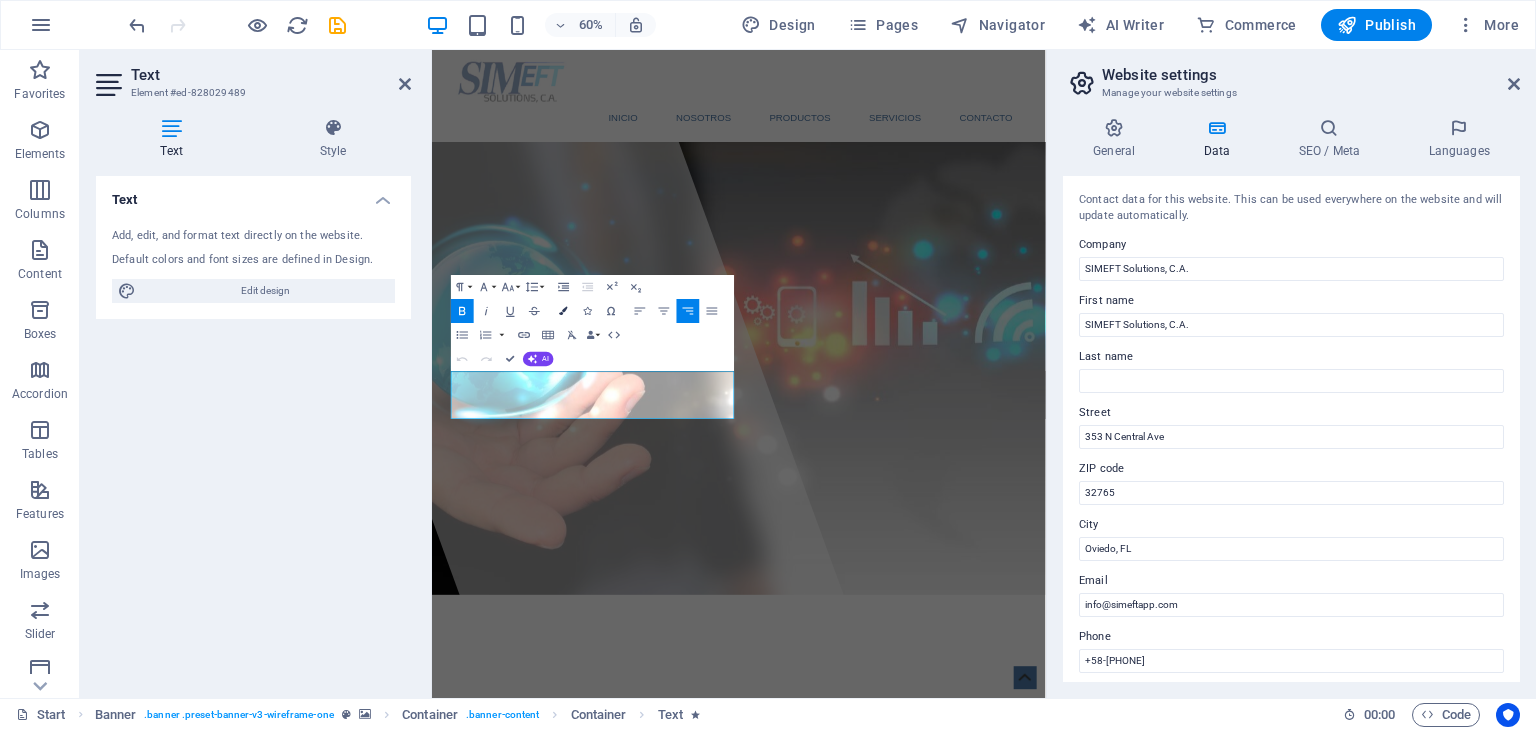 click at bounding box center [563, 311] 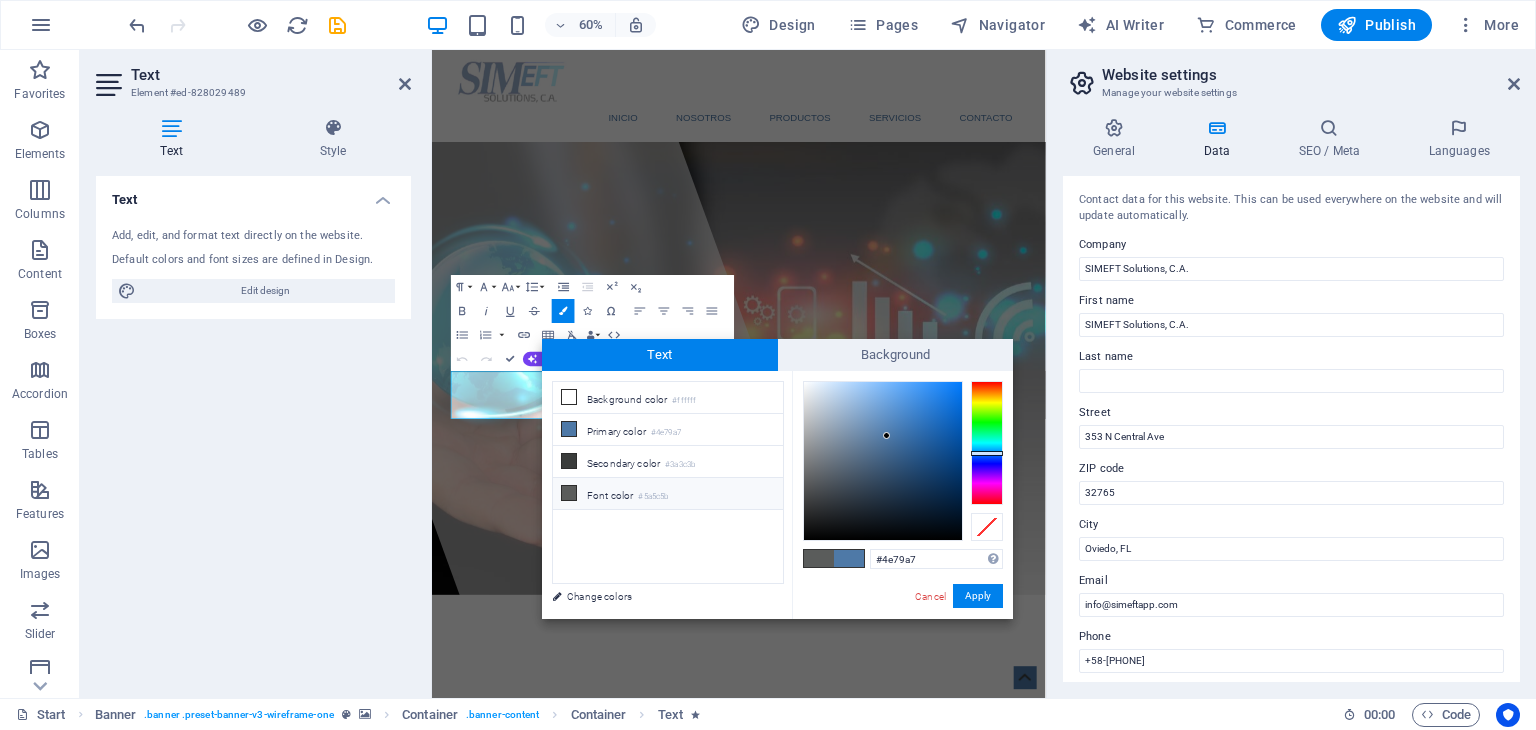 type on "#28527e" 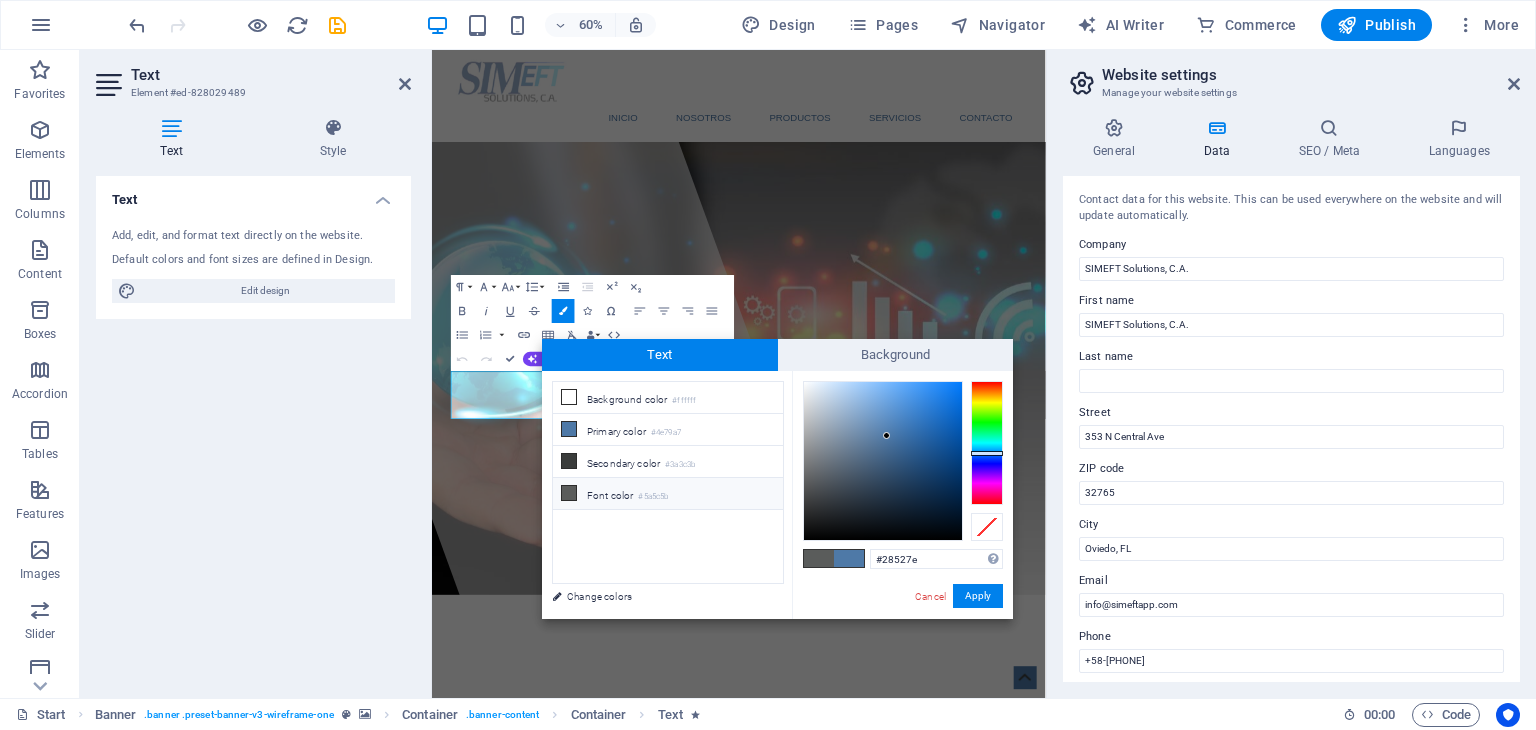 click at bounding box center (883, 461) 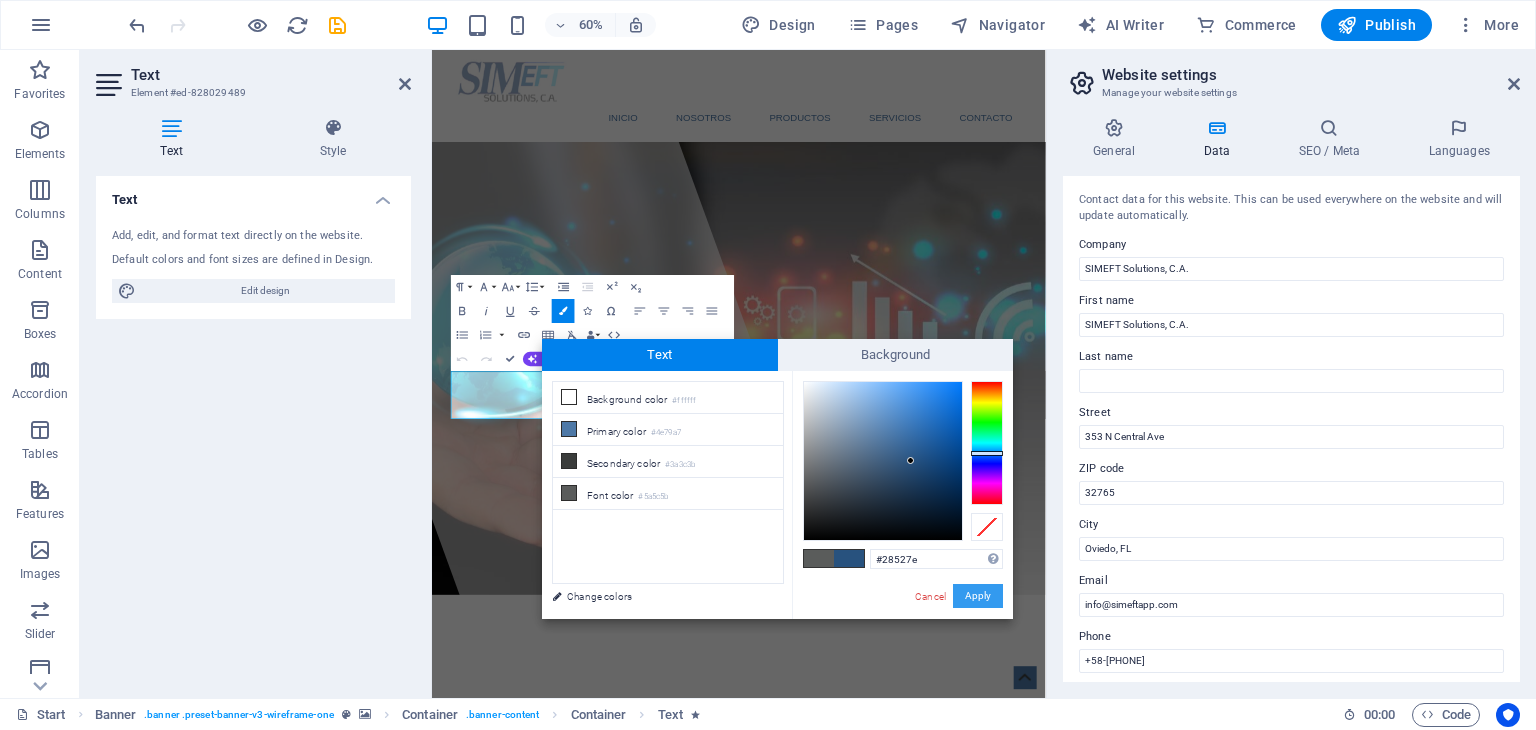 drag, startPoint x: 975, startPoint y: 599, endPoint x: 902, endPoint y: 912, distance: 321.40005 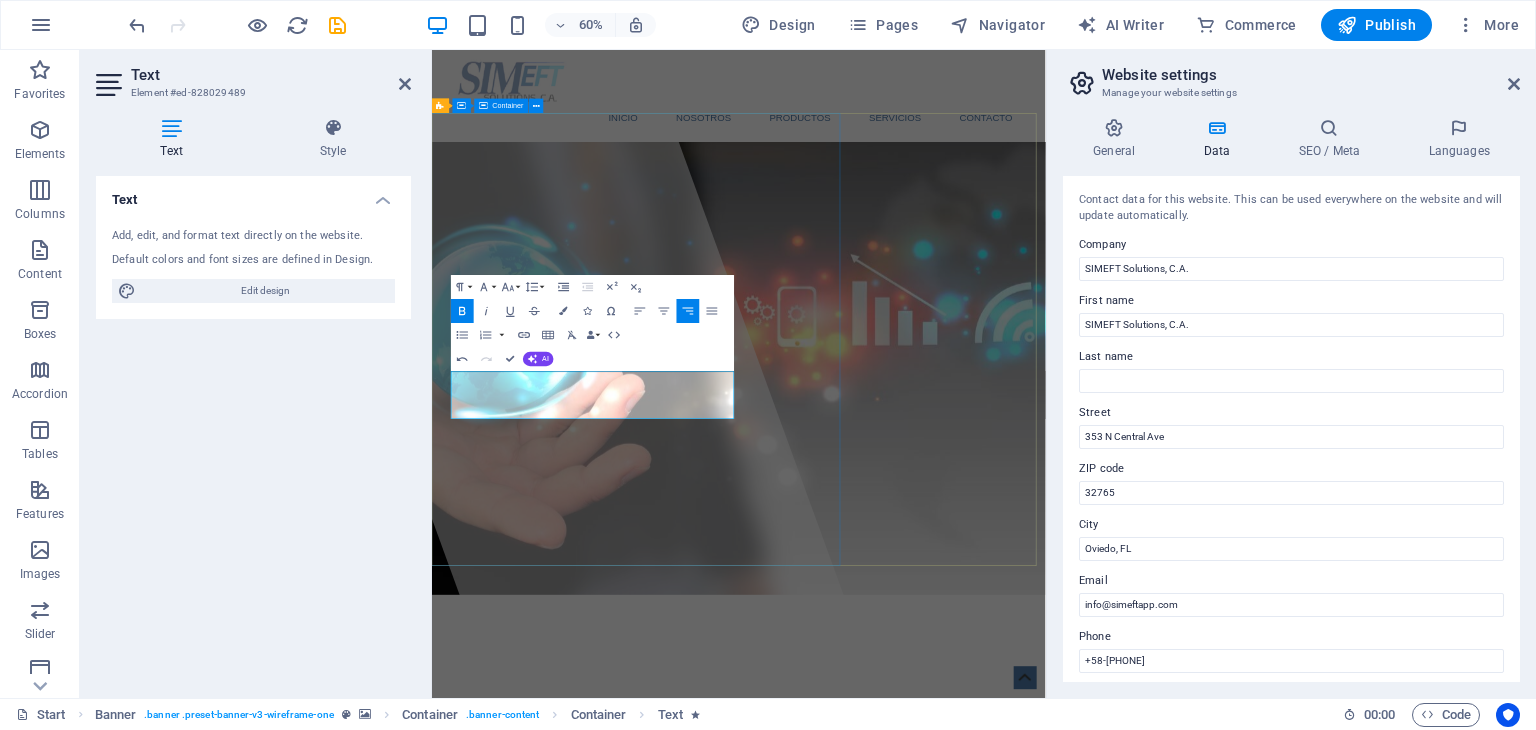 click at bounding box center [663, 590] 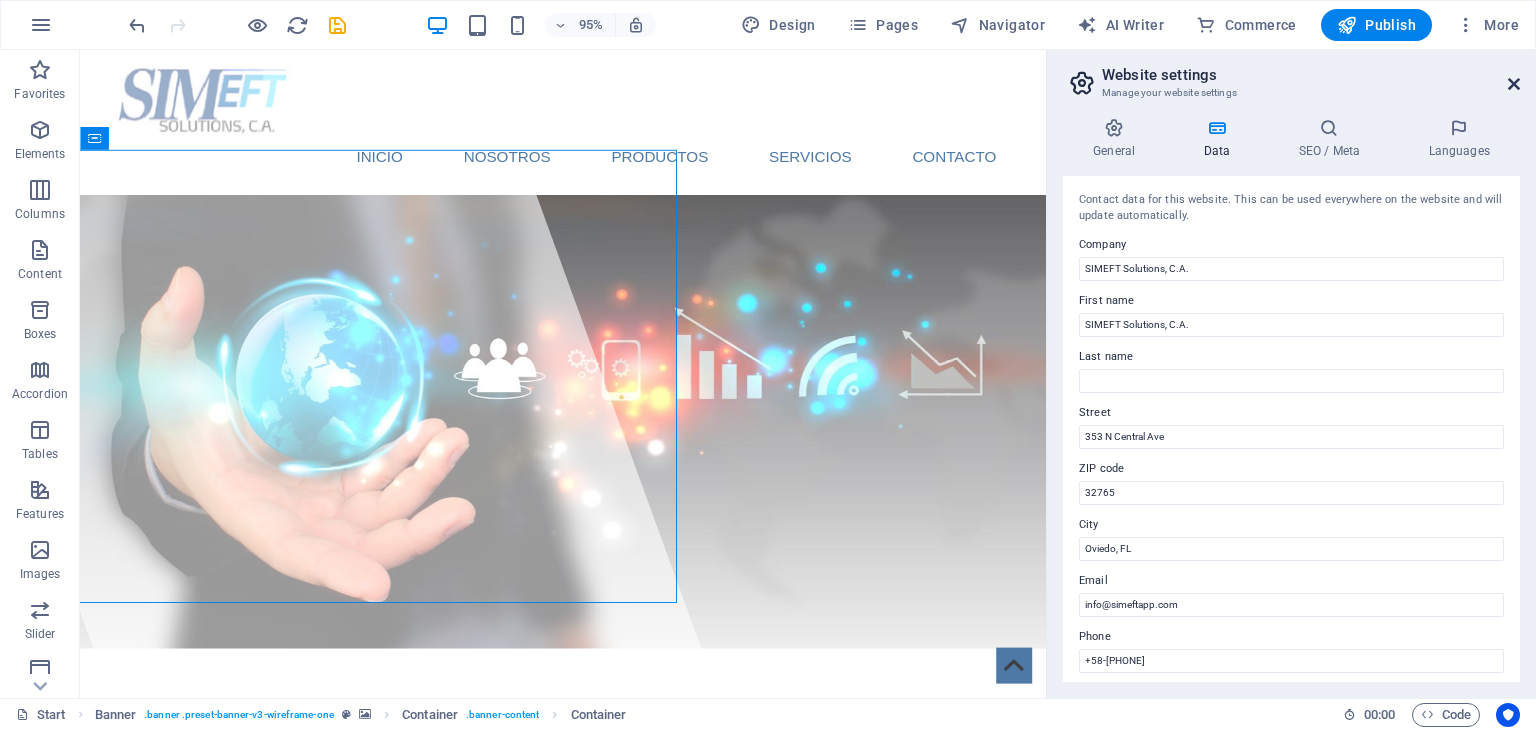 click at bounding box center (1514, 84) 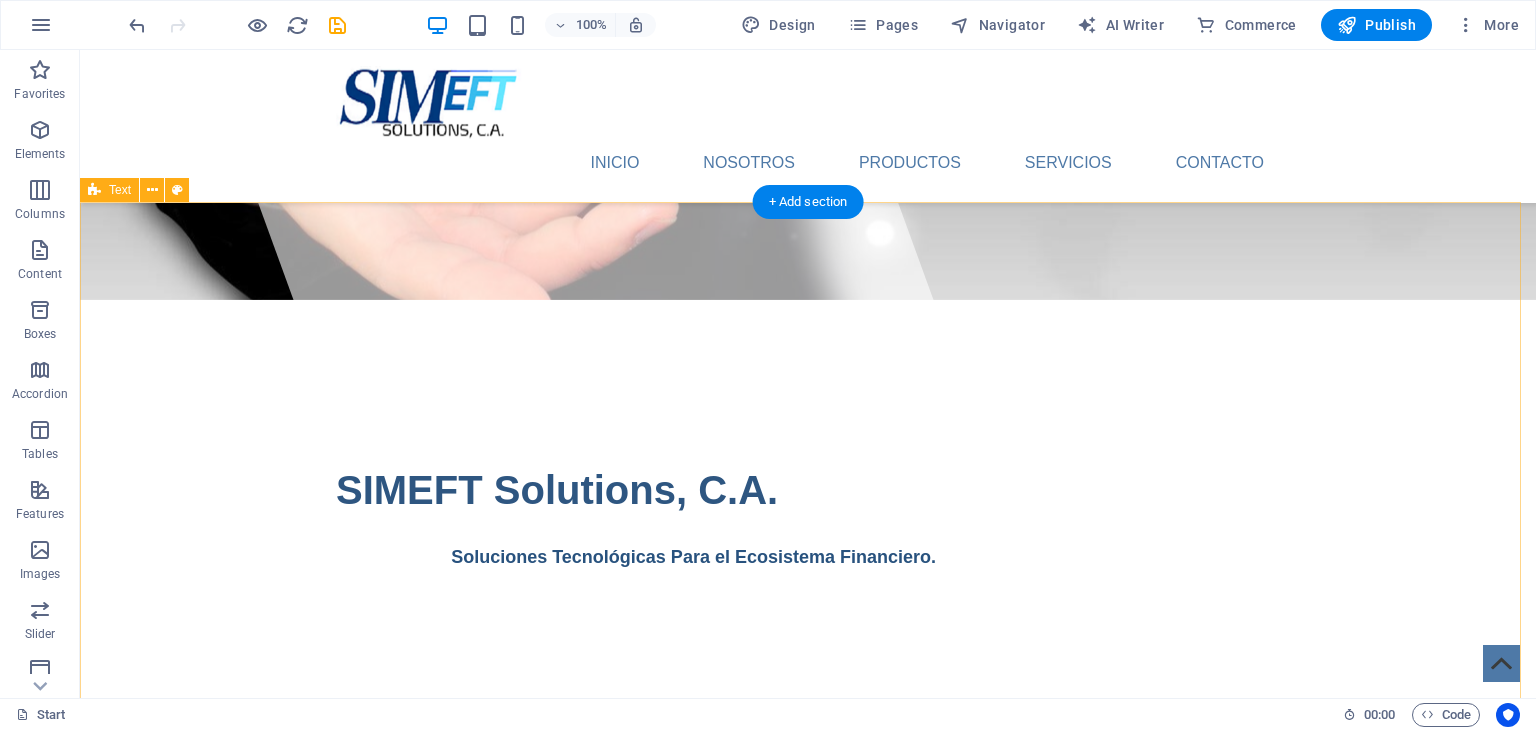 scroll, scrollTop: 300, scrollLeft: 0, axis: vertical 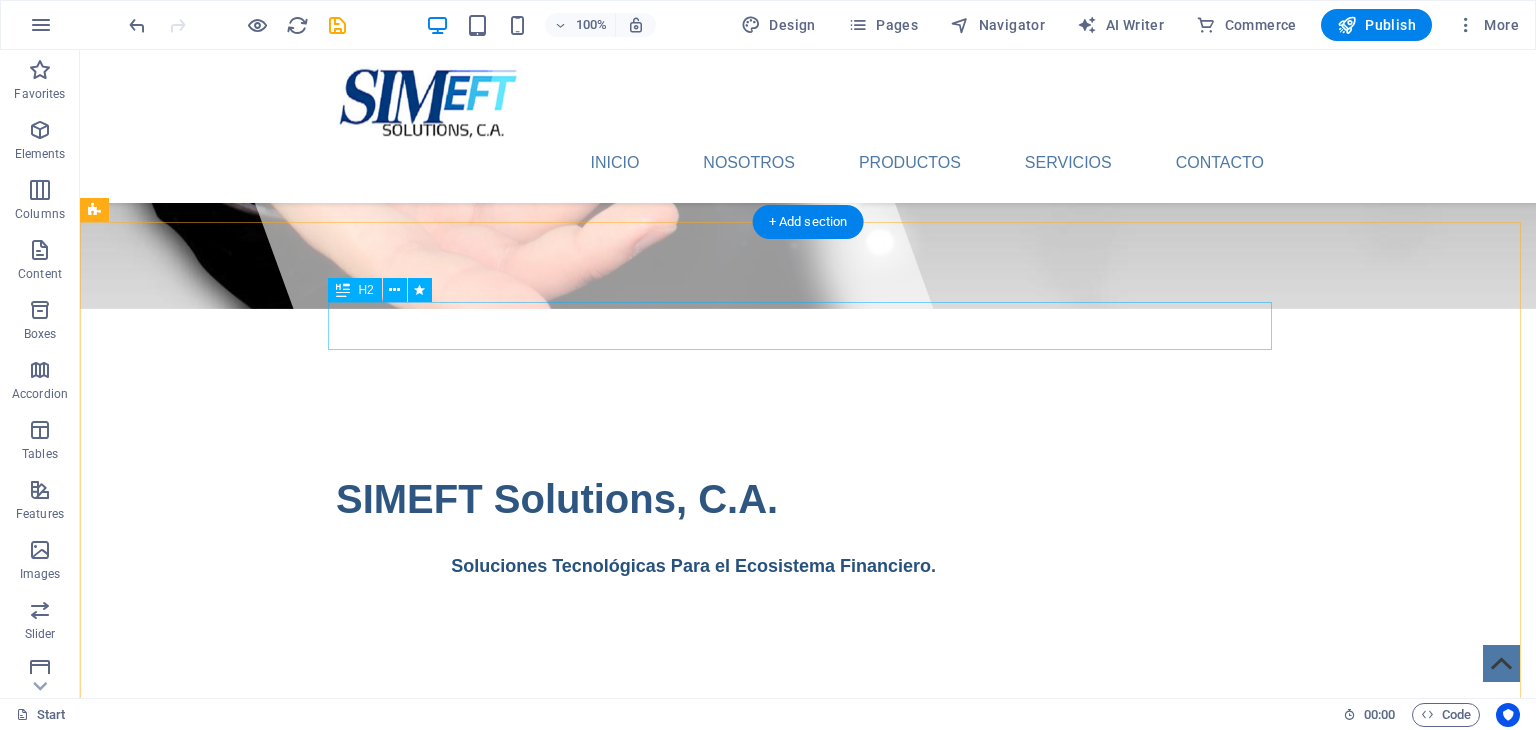 click on "About" at bounding box center (808, 780) 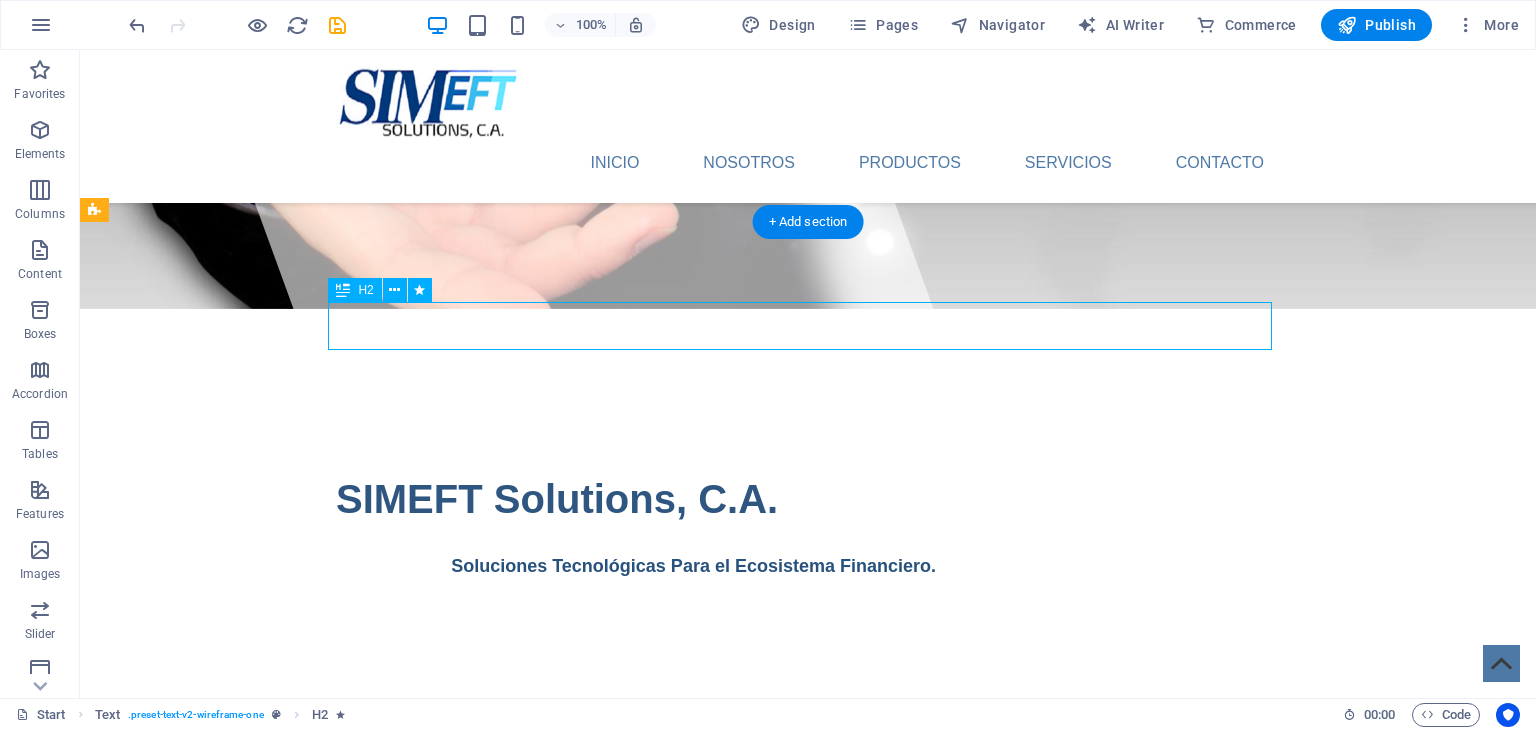 click on "About" at bounding box center [808, 780] 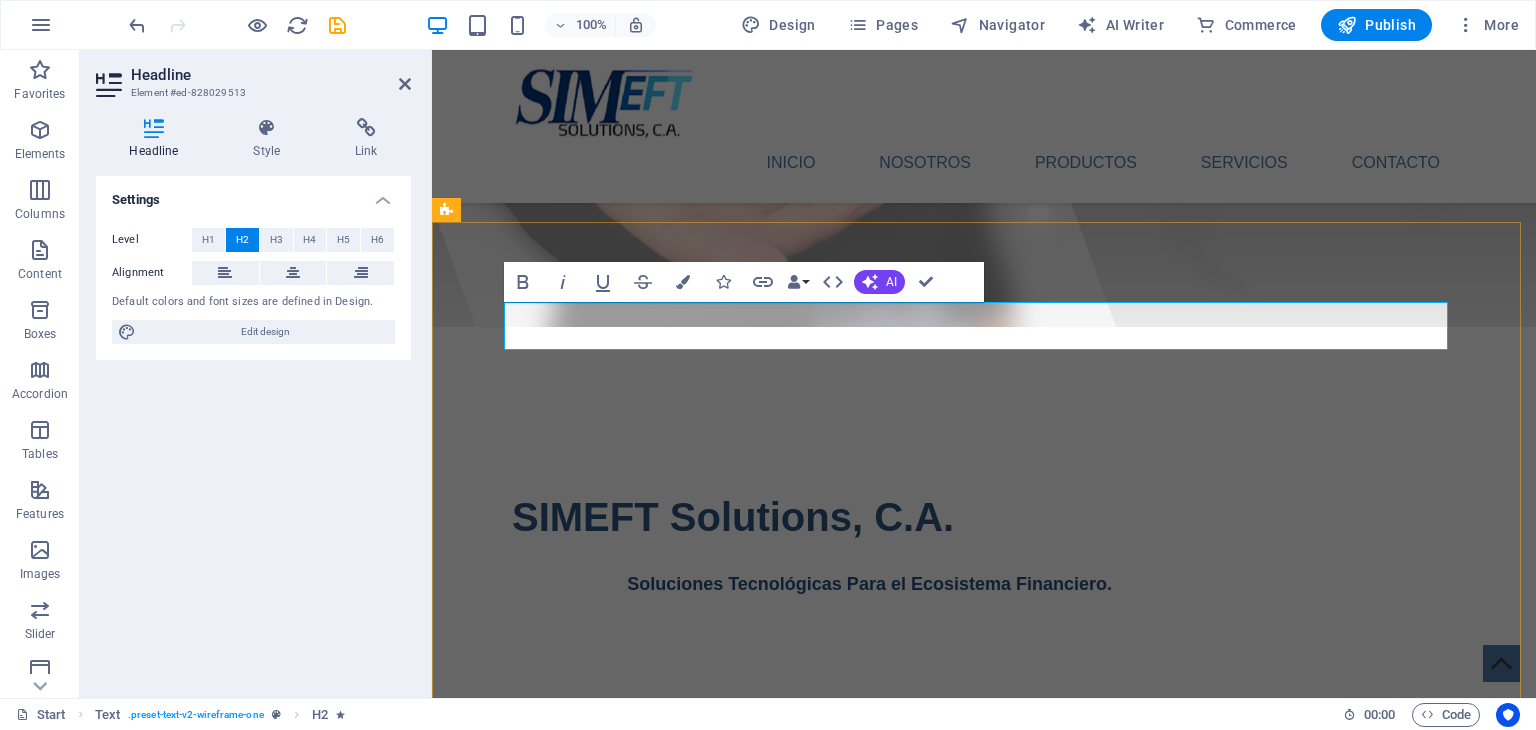 type 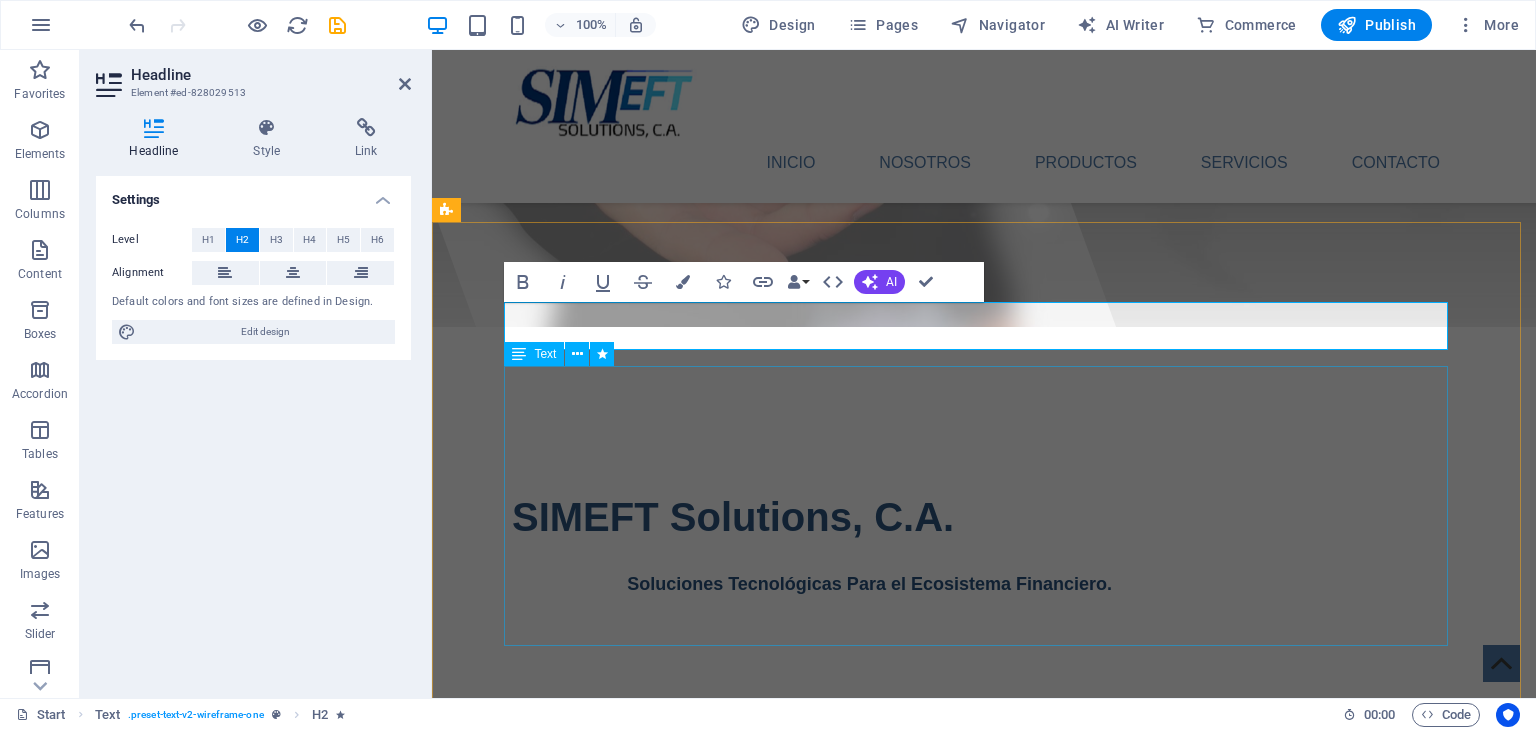 click on "Lorem ipsum dolor sitope amet, consectetur adipisicing elitip. Massumenda, dolore, cum vel modi asperiores consequatur suscipit quidem ducimus eveniet iure expedita consecteture odiogil voluptatum similique fugit voluptates atem accusamus quae quas dolorem tenetur facere tempora maiores adipisci reiciendis accusantium voluptatibus id voluptate tempore dolor harum nisi amet! Nobis, eaque. Aenean commodo ligula eget dolor. Lorem ipsum dolor sit amet, consectetuer adipiscing elit leget odiogil voluptatum similique fugit voluptates dolor. Libero assumenda, dolore, cum vel modi asperiores consequatur." at bounding box center [984, 978] 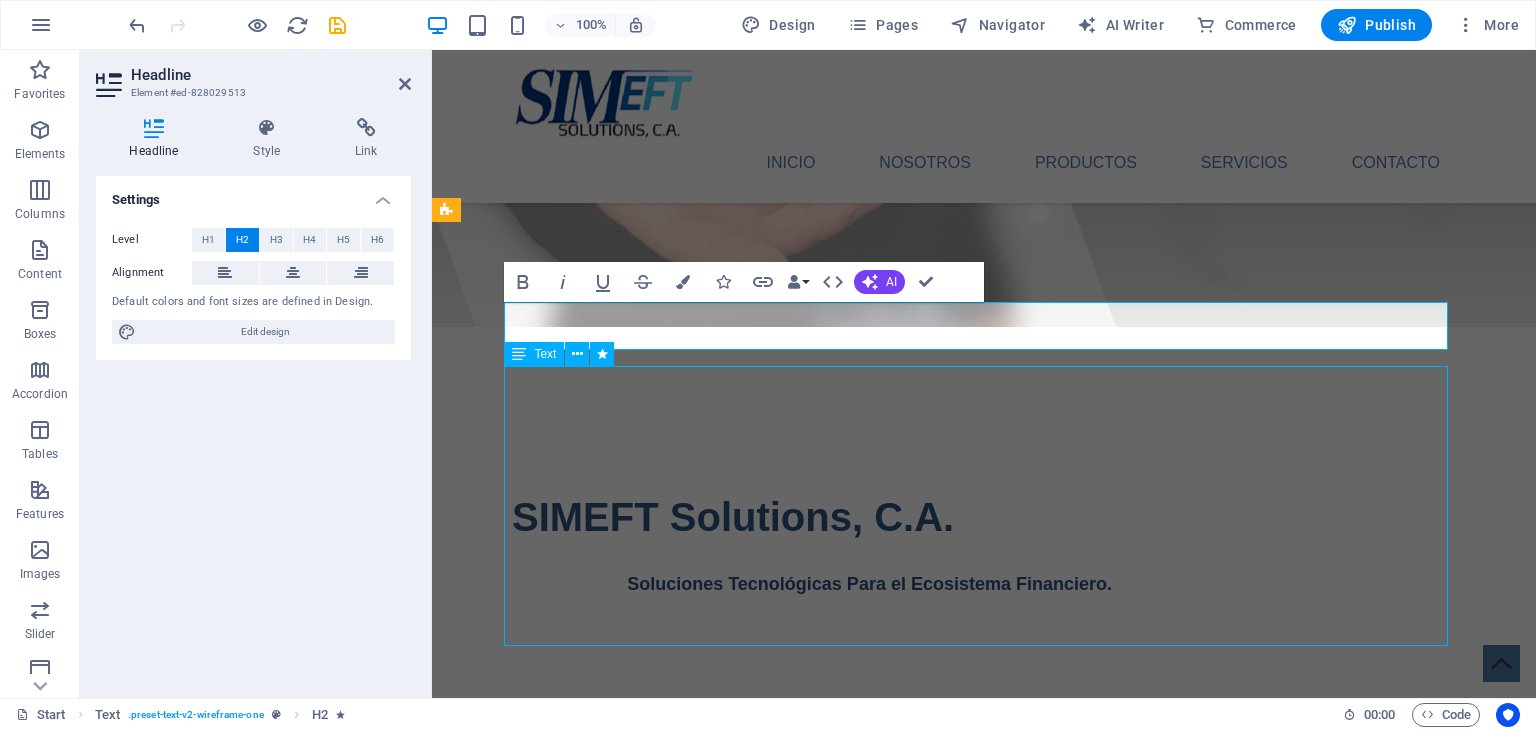 click on "Lorem ipsum dolor sitope amet, consectetur adipisicing elitip. Massumenda, dolore, cum vel modi asperiores consequatur suscipit quidem ducimus eveniet iure expedita consecteture odiogil voluptatum similique fugit voluptates atem accusamus quae quas dolorem tenetur facere tempora maiores adipisci reiciendis accusantium voluptatibus id voluptate tempore dolor harum nisi amet! Nobis, eaque. Aenean commodo ligula eget dolor. Lorem ipsum dolor sit amet, consectetuer adipiscing elit leget odiogil voluptatum similique fugit voluptates dolor. Libero assumenda, dolore, cum vel modi asperiores consequatur." at bounding box center (984, 978) 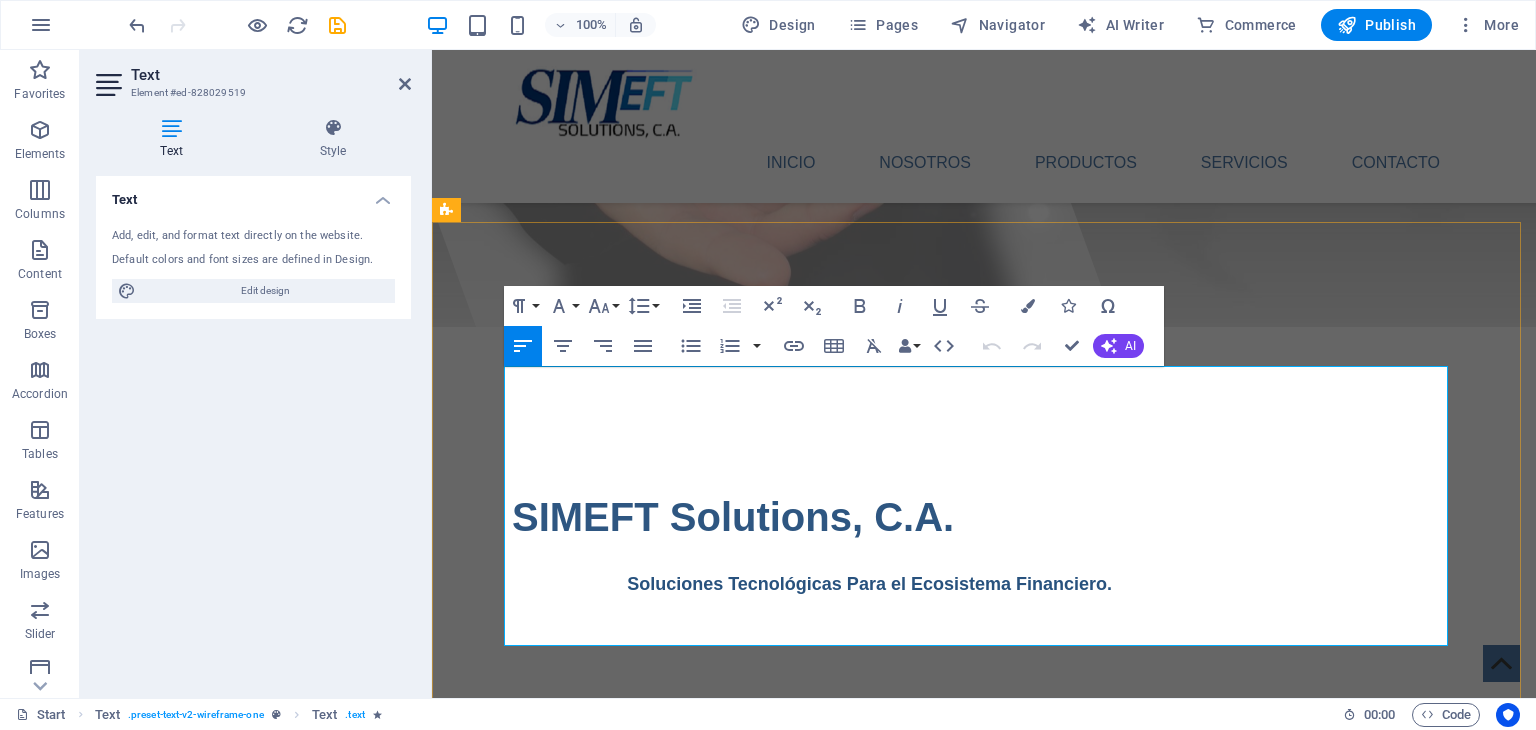 click on "Lorem ipsum dolor sitope amet, consectetur adipisicing elitip. Massumenda, dolore, cum vel modi asperiores consequatur suscipit quidem ducimus eveniet iure expedita consecteture odiogil voluptatum similique fugit voluptates atem accusamus quae quas dolorem tenetur facere tempora maiores adipisci reiciendis accusantium voluptatibus id voluptate tempore dolor harum nisi amet! Nobis, eaque. Aenean commodo ligula eget dolor. Lorem ipsum dolor sit amet, consectetuer adipiscing elit leget odiogil voluptatum similique fugit voluptates dolor. Libero assumenda, dolore, cum vel modi asperiores consequatur." at bounding box center (984, 978) 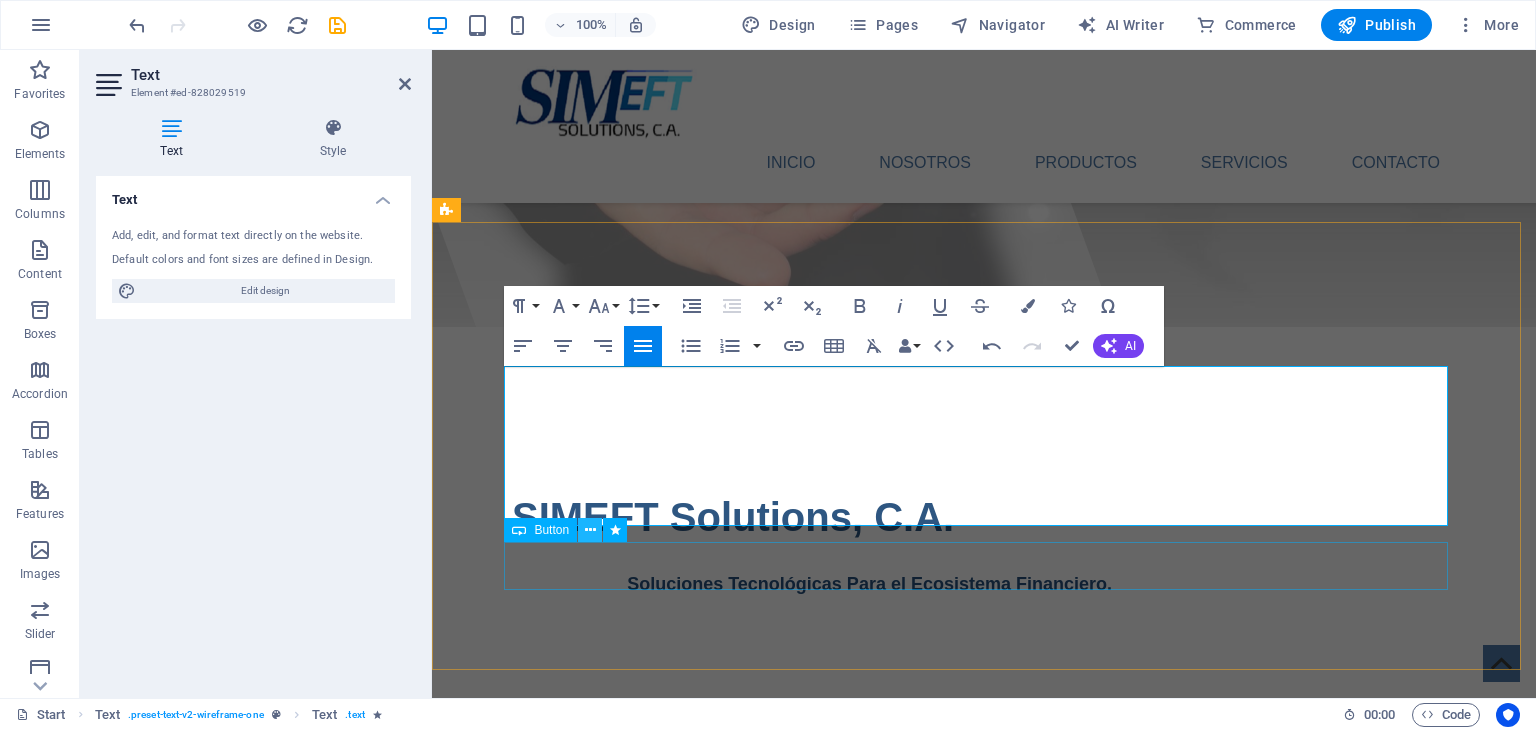 click at bounding box center [590, 530] 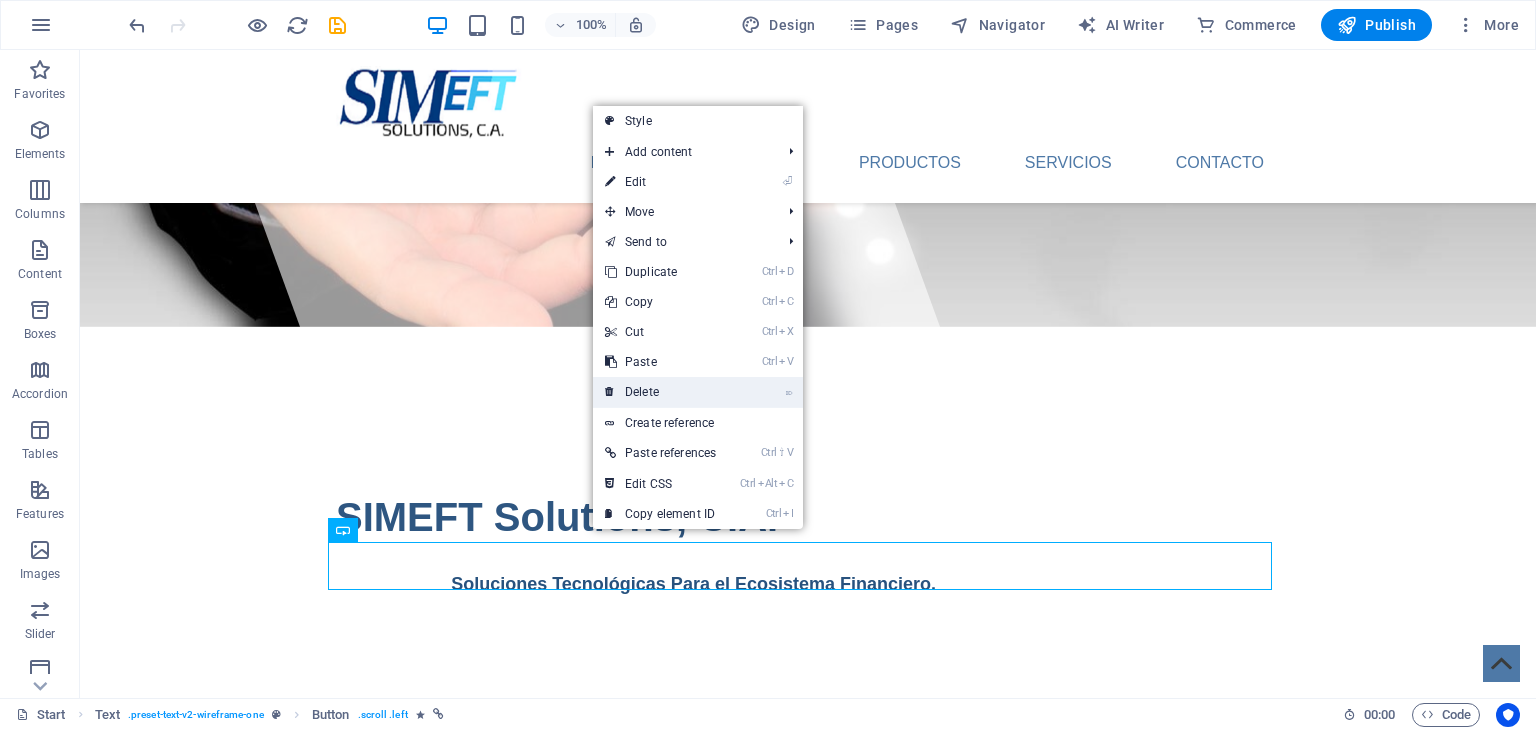 click on "⌦  Delete" at bounding box center [660, 392] 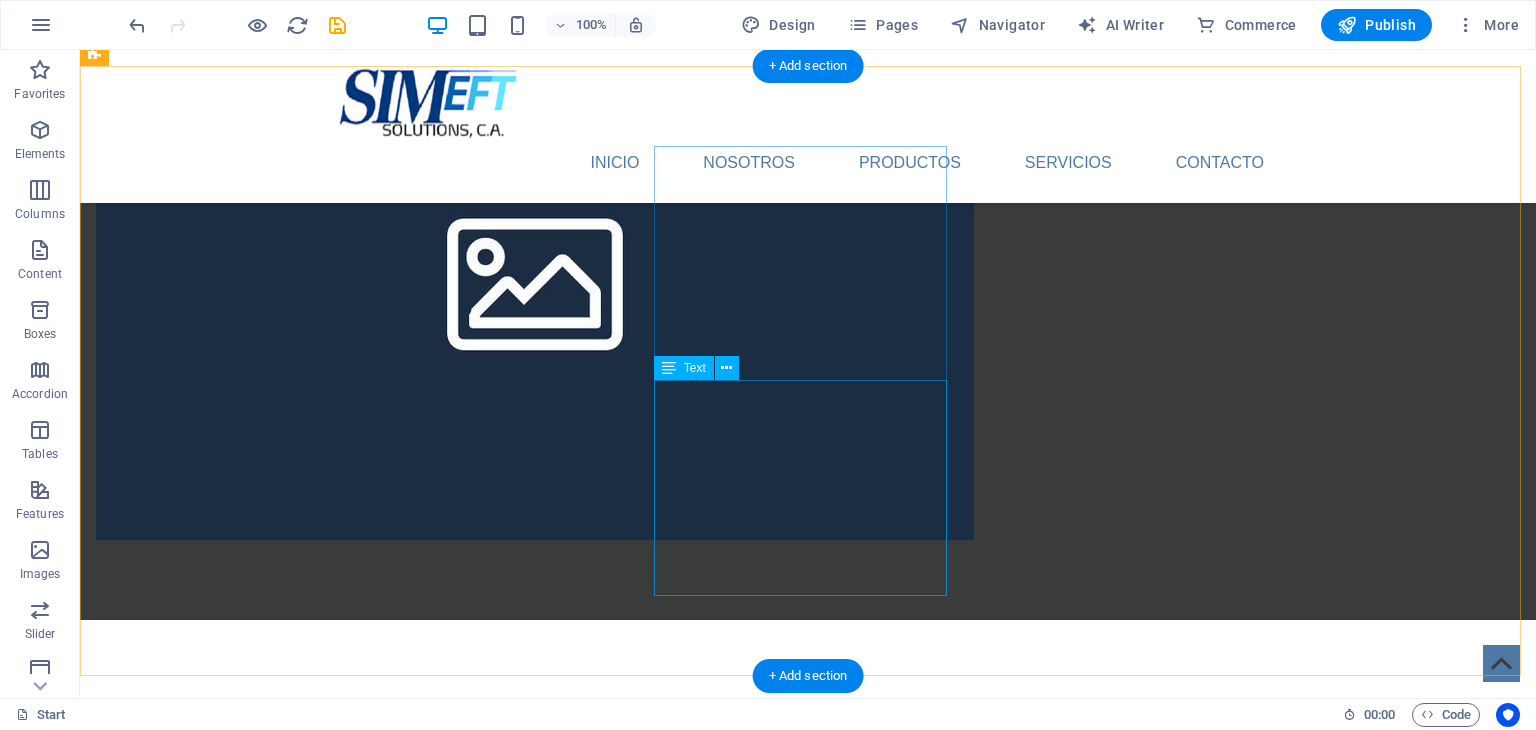 scroll, scrollTop: 2000, scrollLeft: 0, axis: vertical 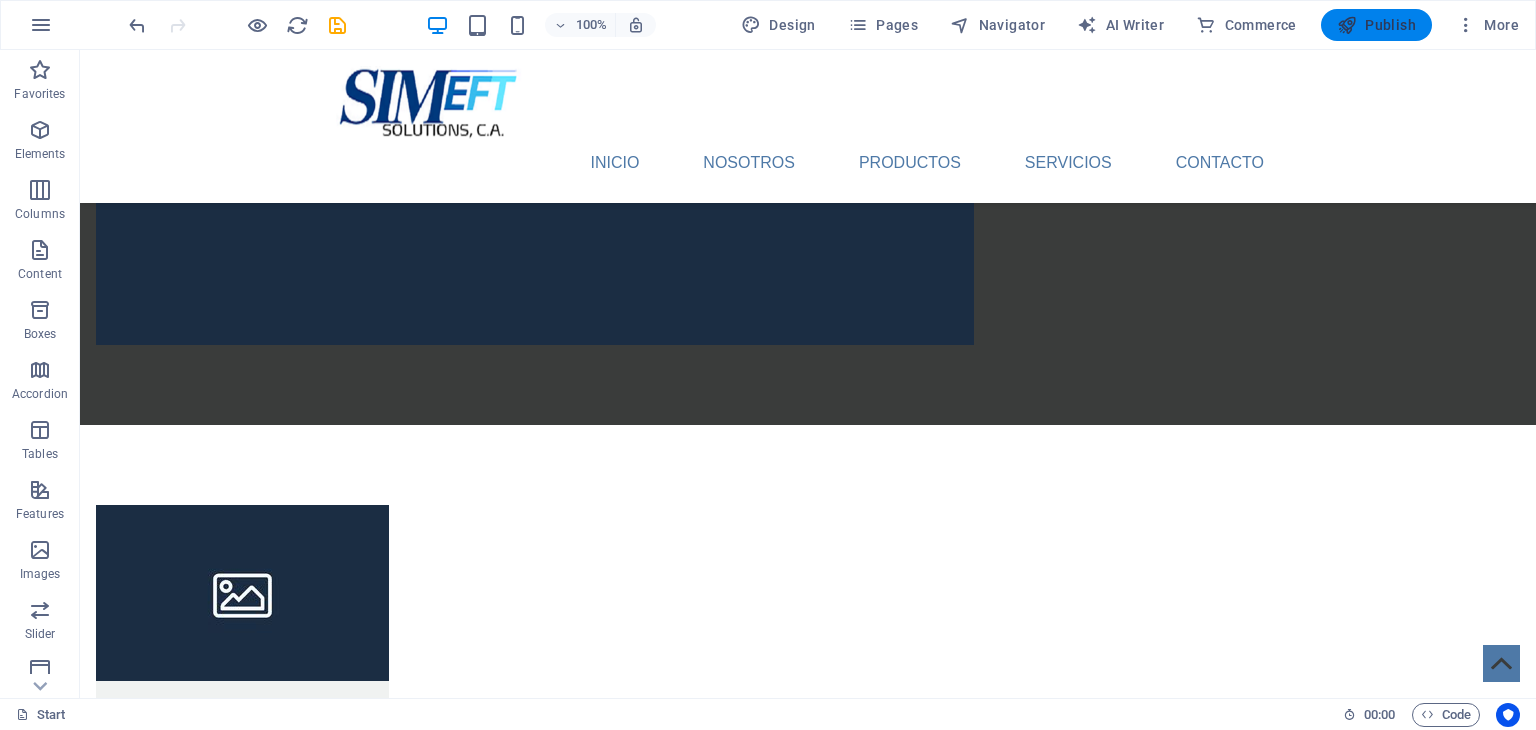 click on "Publish" at bounding box center (1376, 25) 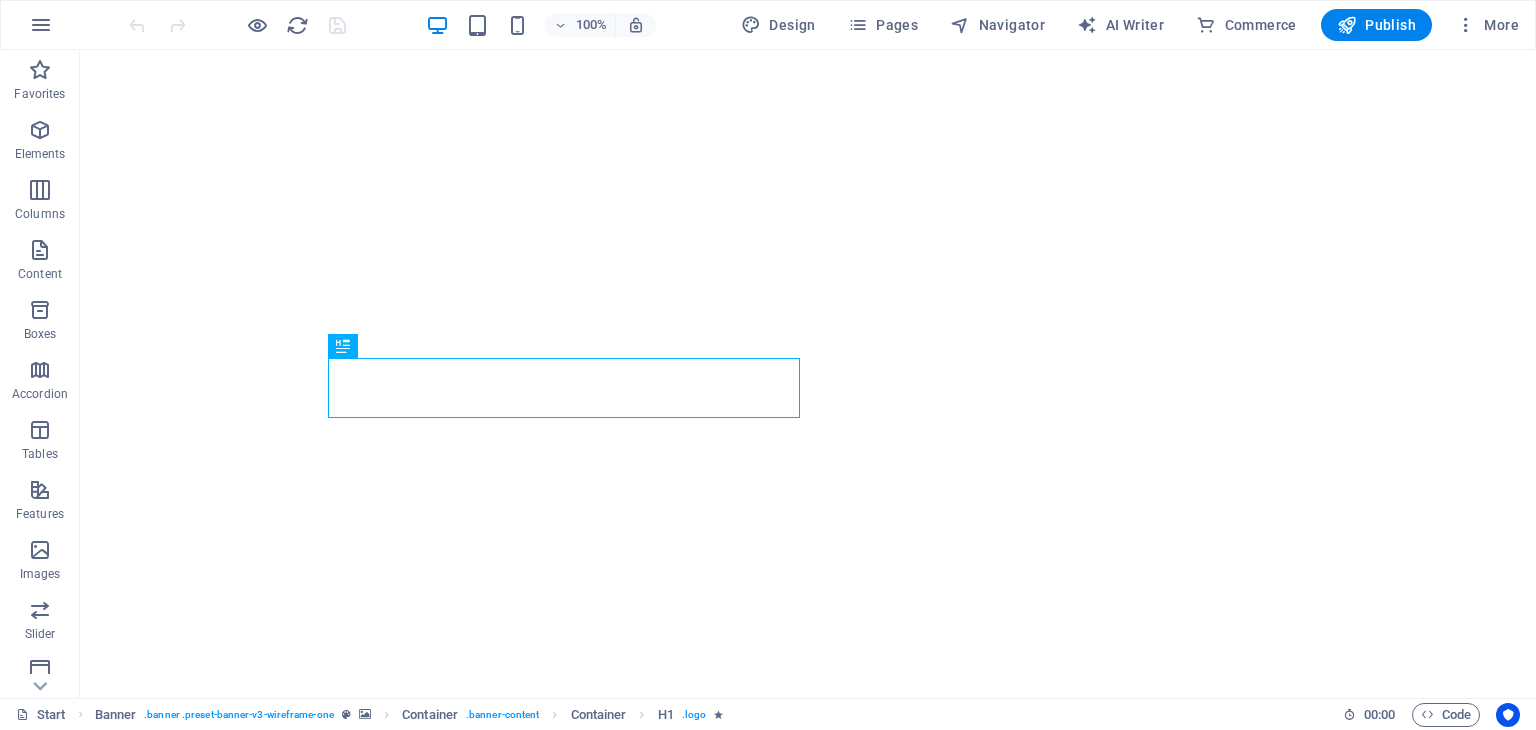 scroll, scrollTop: 0, scrollLeft: 0, axis: both 